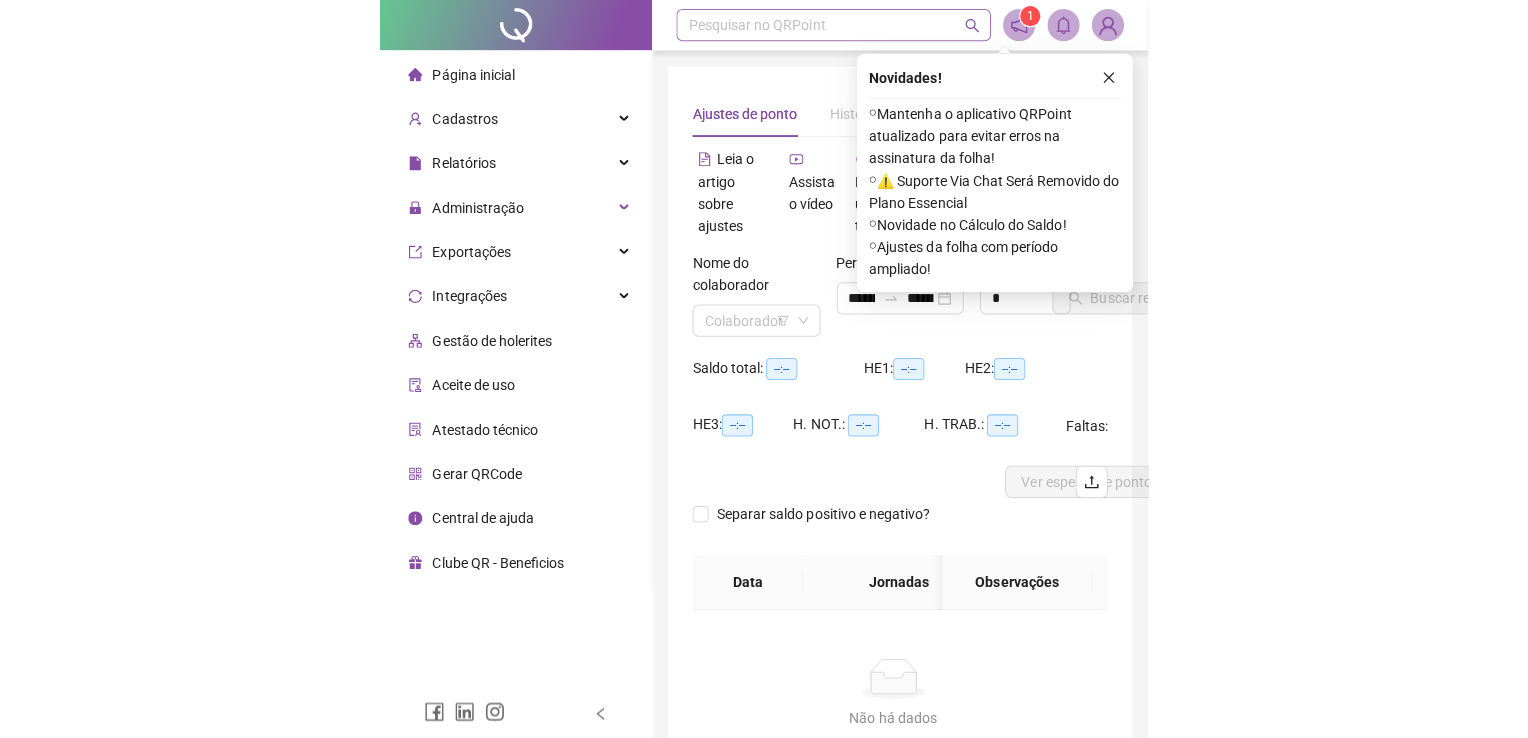 scroll, scrollTop: 0, scrollLeft: 0, axis: both 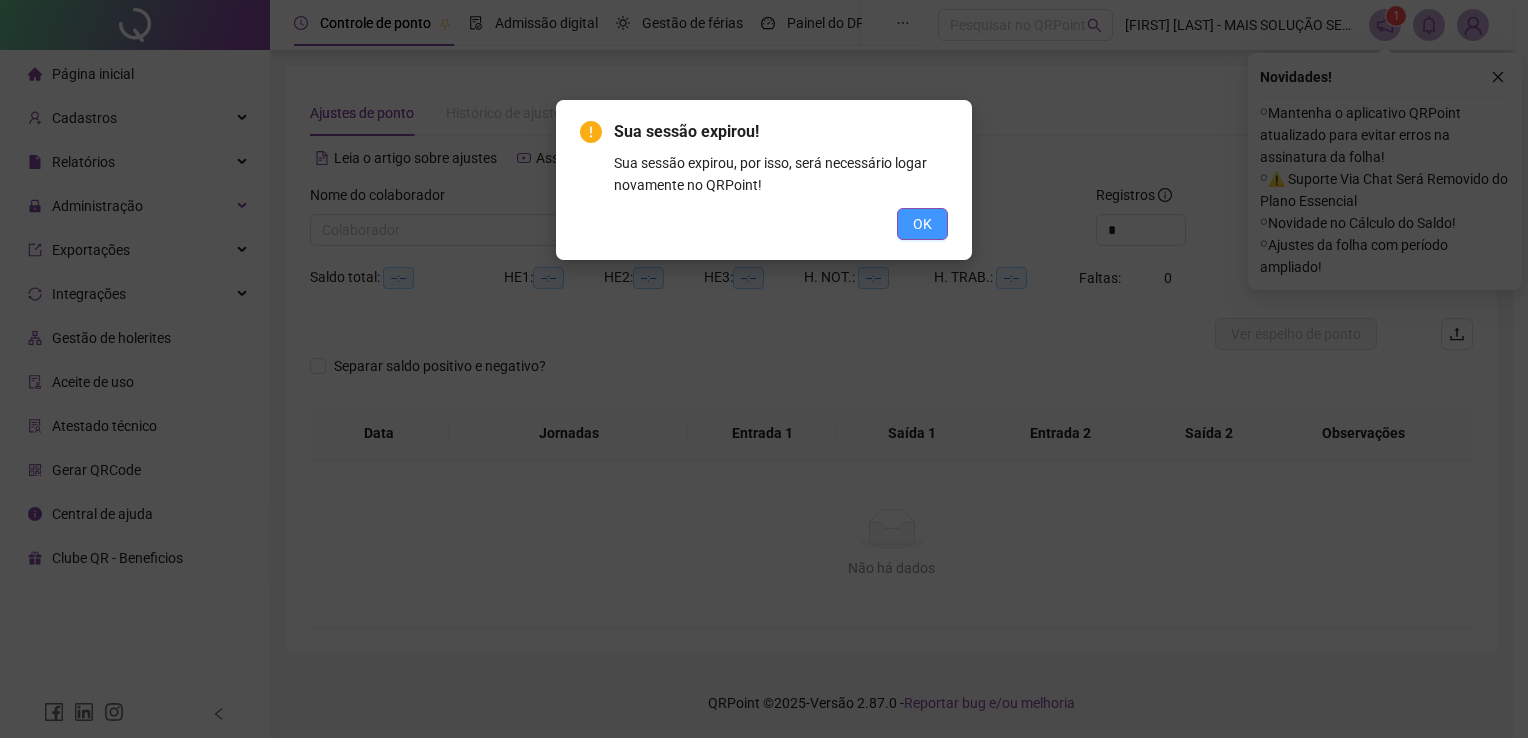 click on "**********" at bounding box center [756, 369] 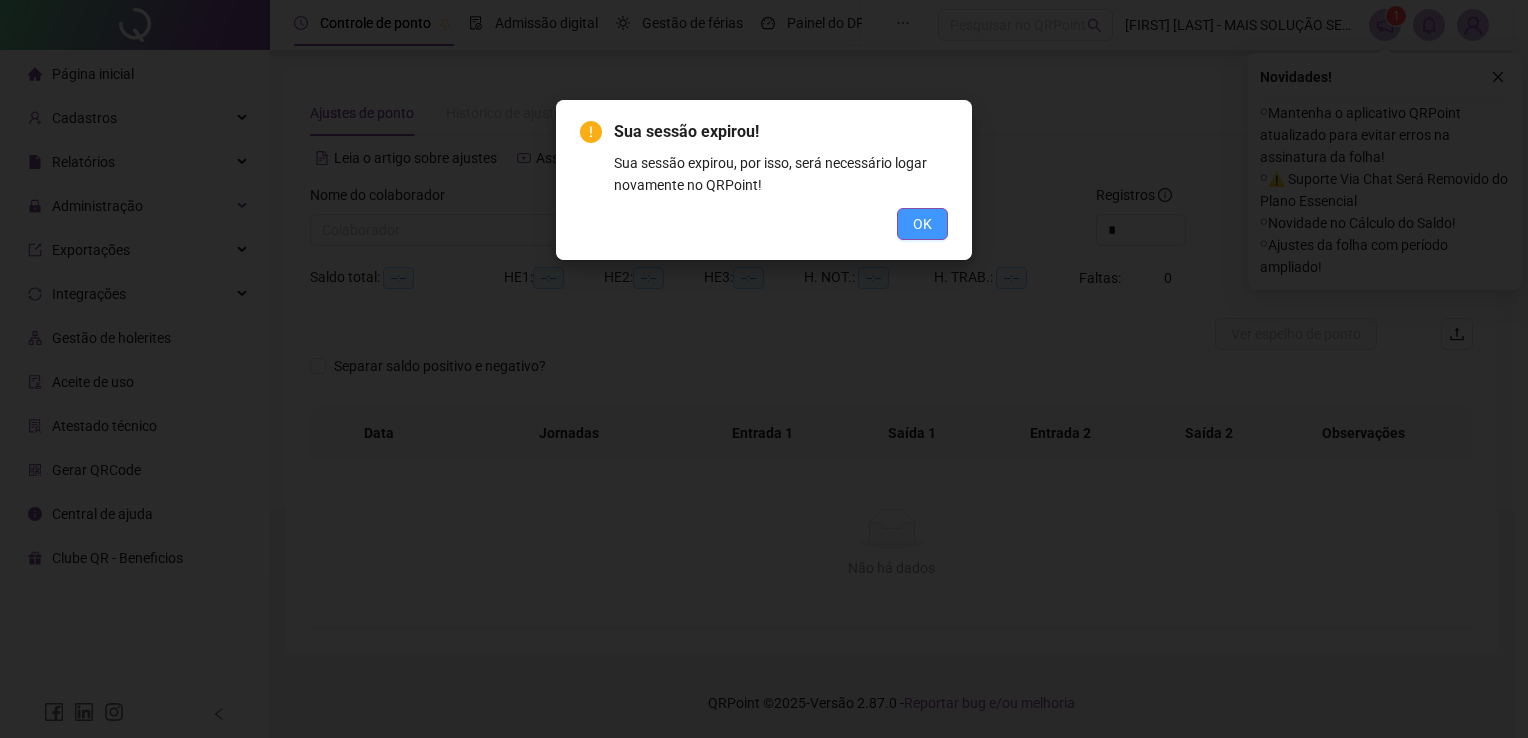 click on "OK" at bounding box center (922, 224) 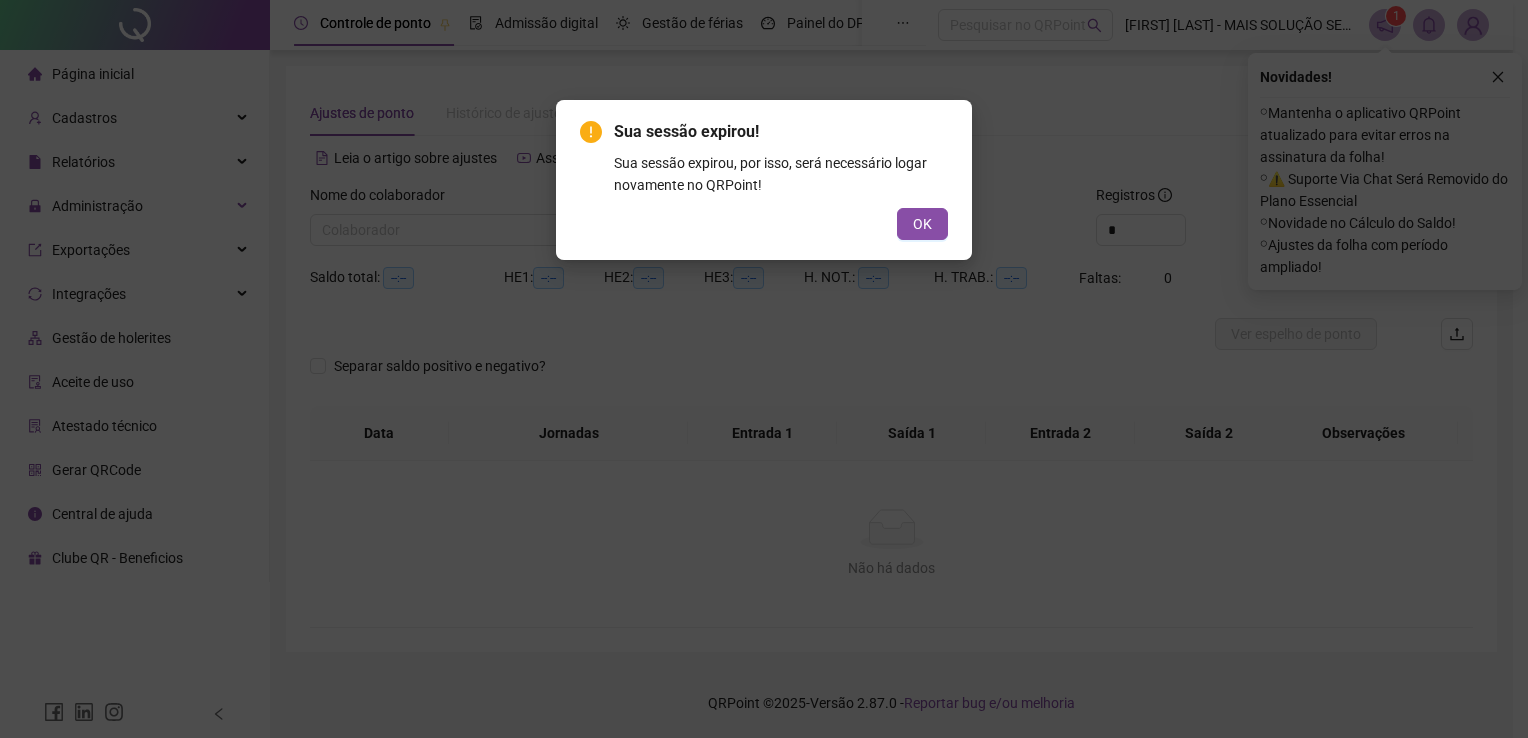 click on "OK" at bounding box center (922, 224) 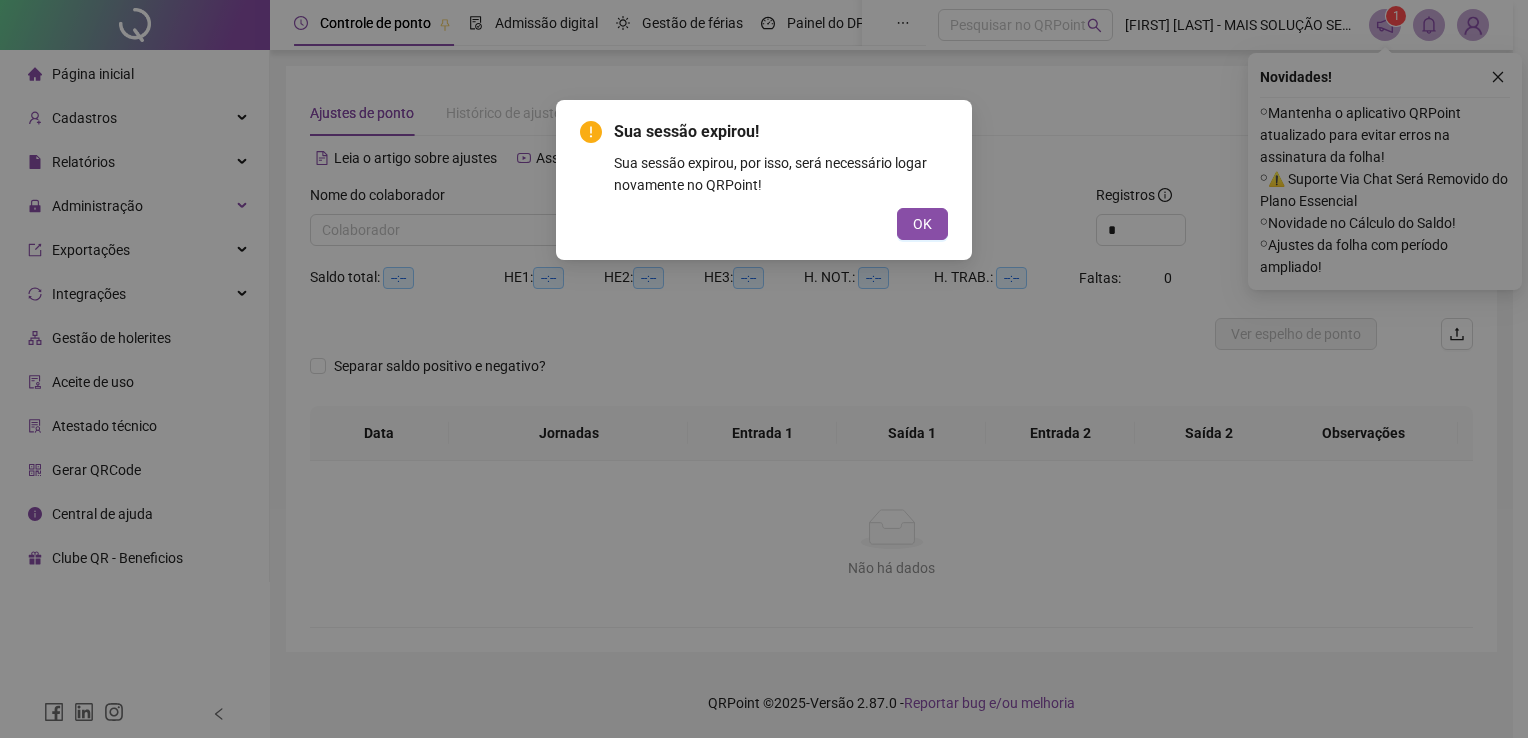 click on "OK" at bounding box center (922, 224) 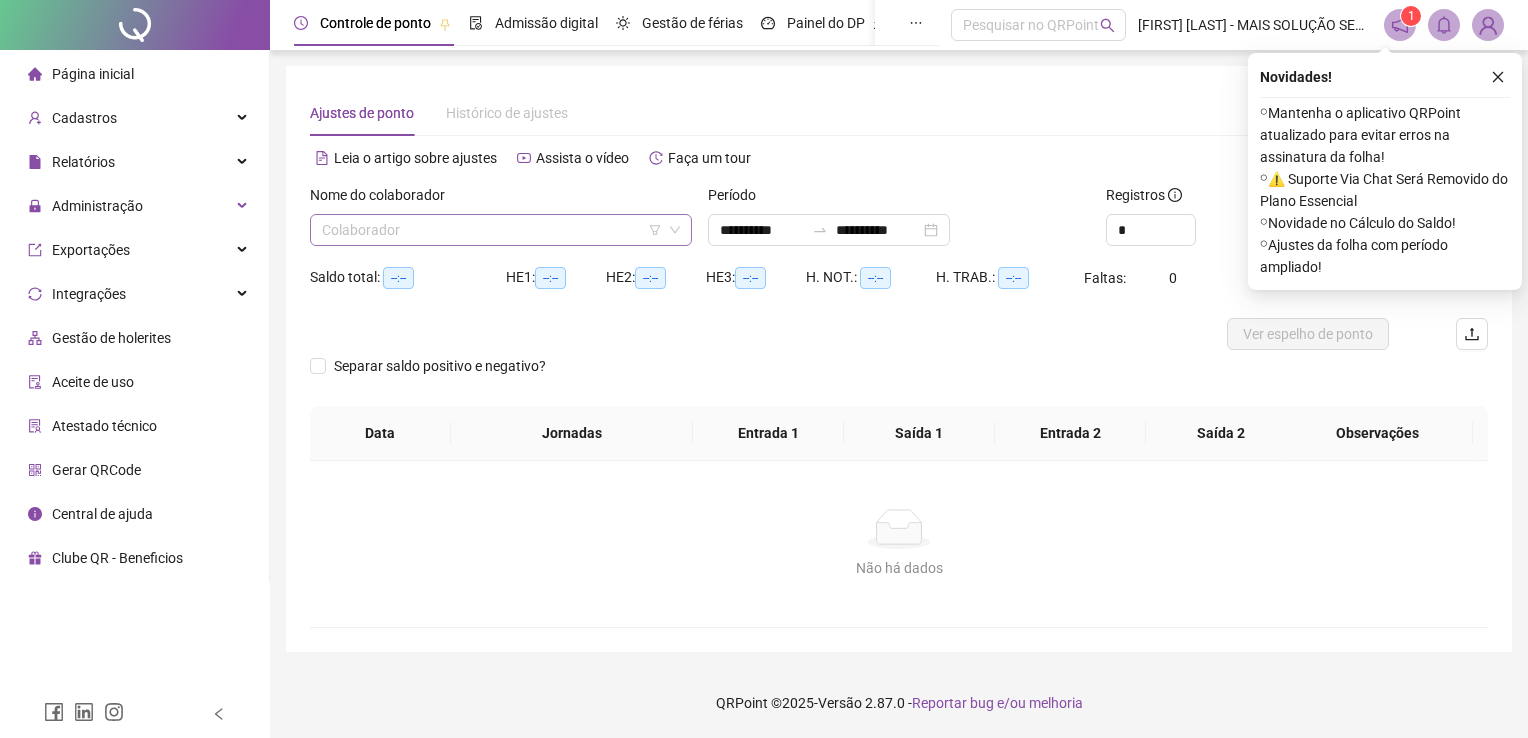 click at bounding box center (495, 230) 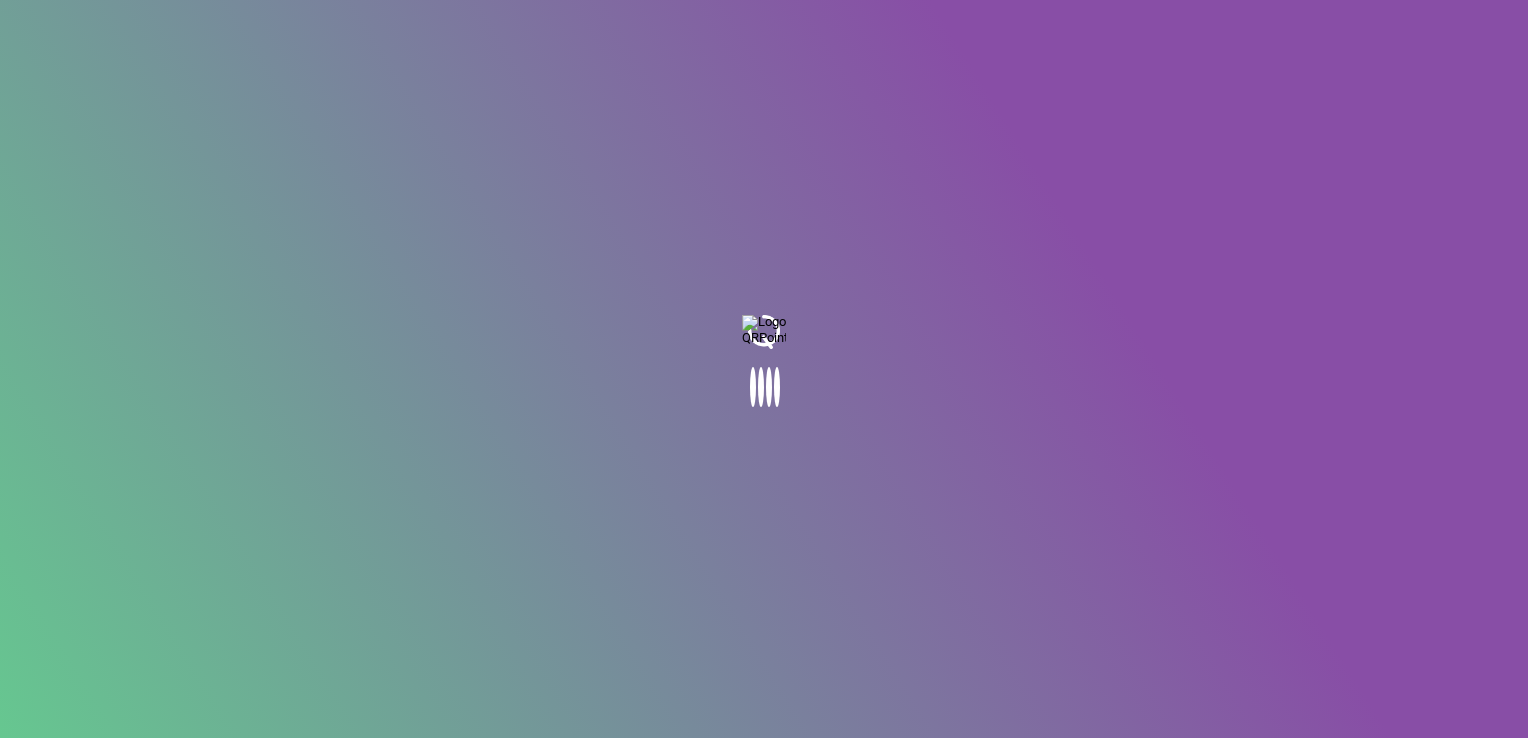 scroll, scrollTop: 0, scrollLeft: 0, axis: both 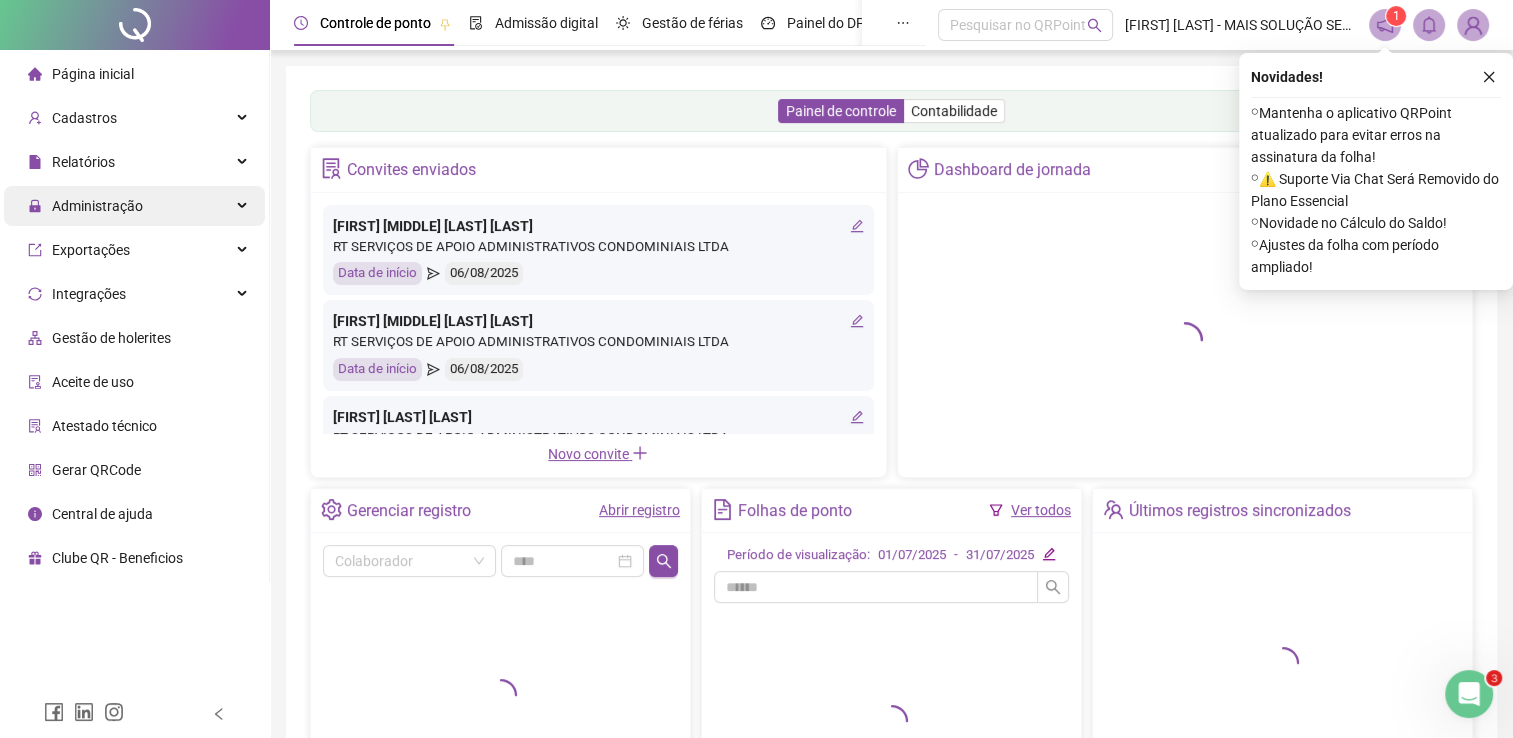 click on "Administração" at bounding box center [97, 206] 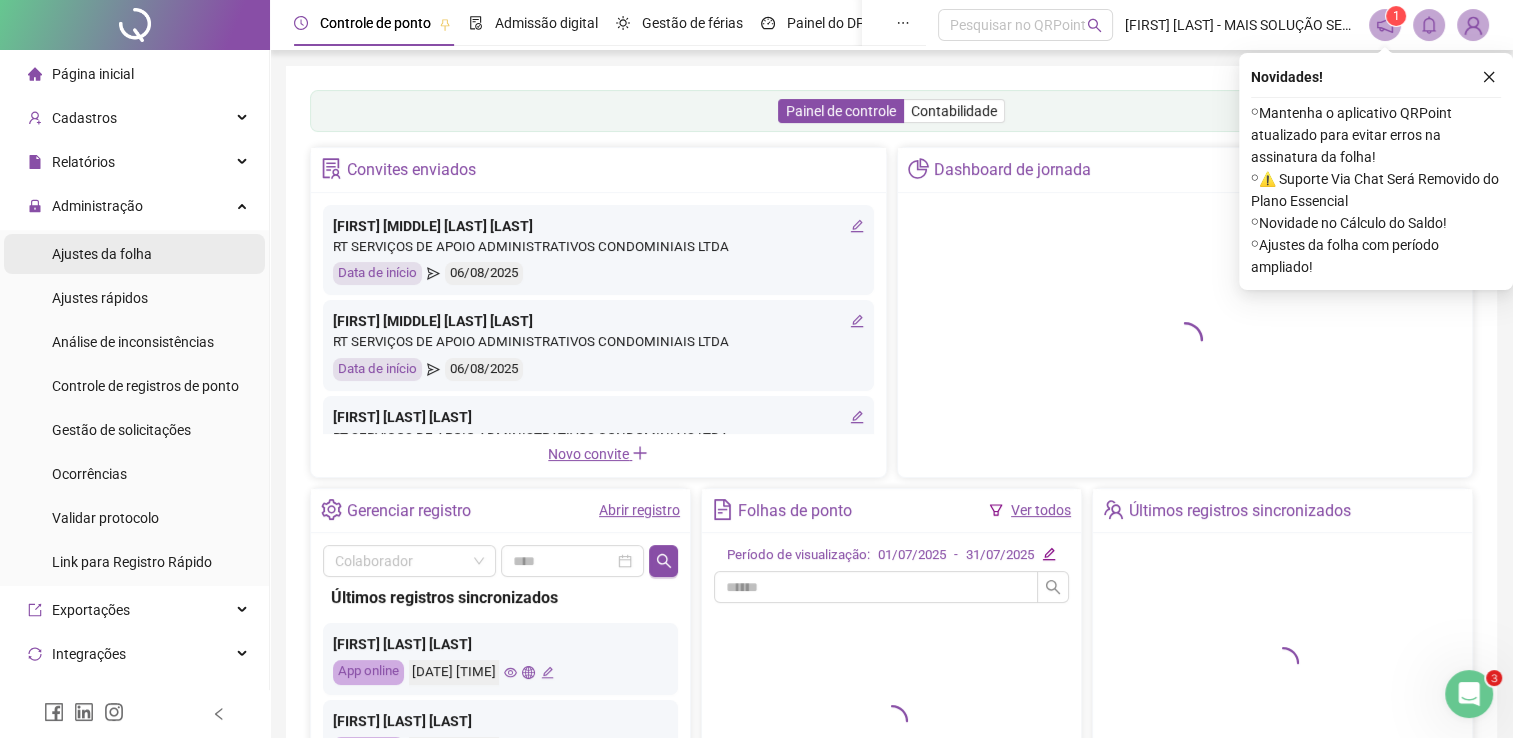 click on "Ajustes da folha" at bounding box center (102, 254) 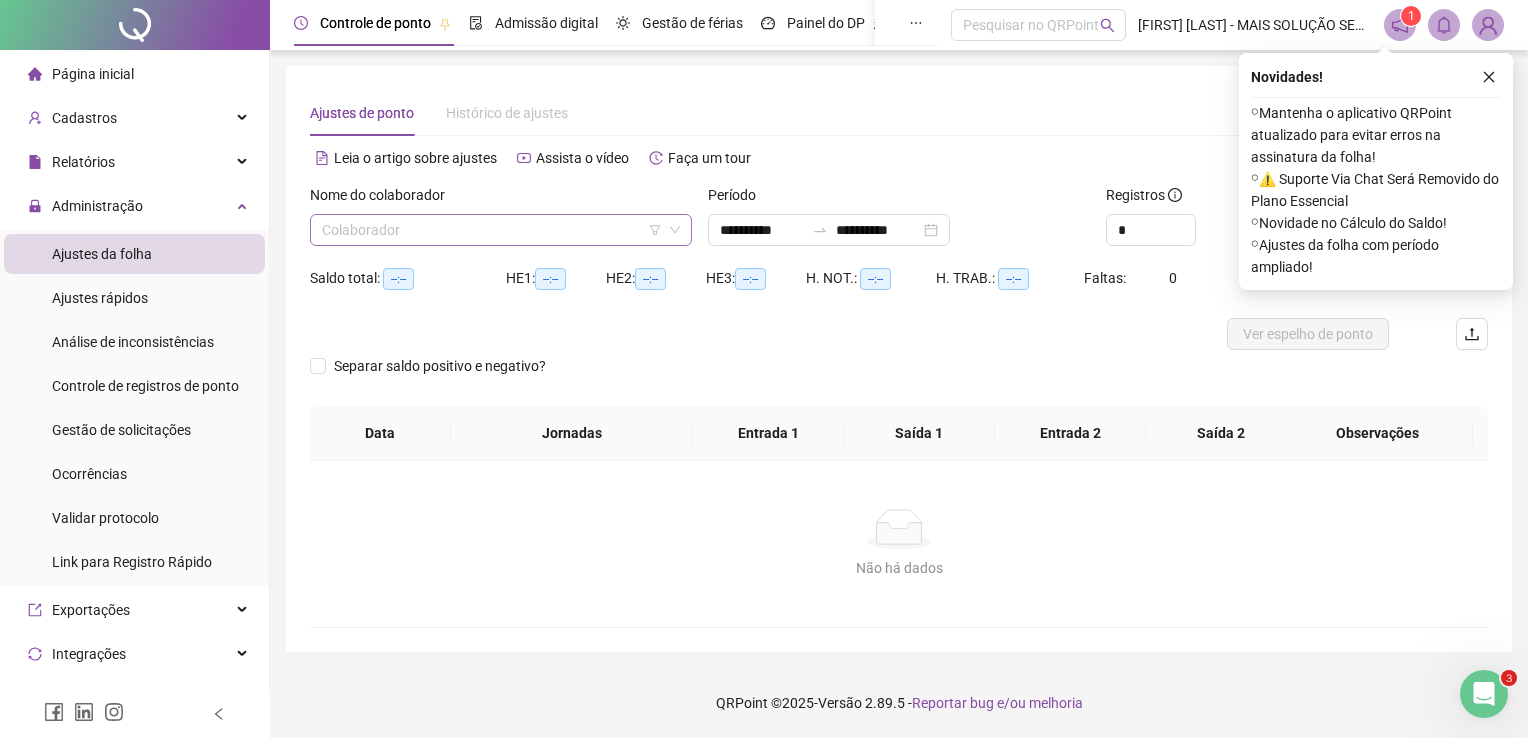 drag, startPoint x: 554, startPoint y: 233, endPoint x: 582, endPoint y: 222, distance: 30.083218 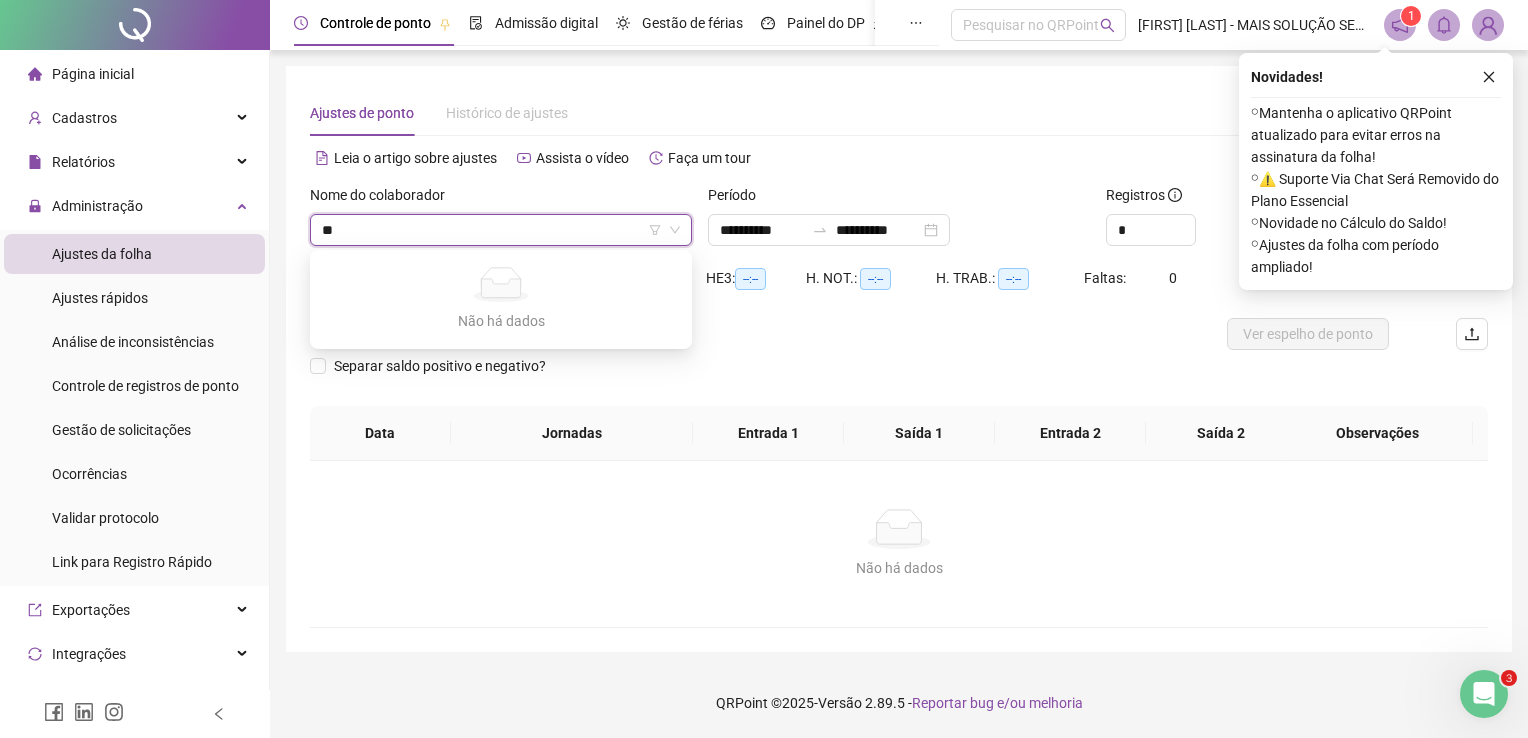 type on "*" 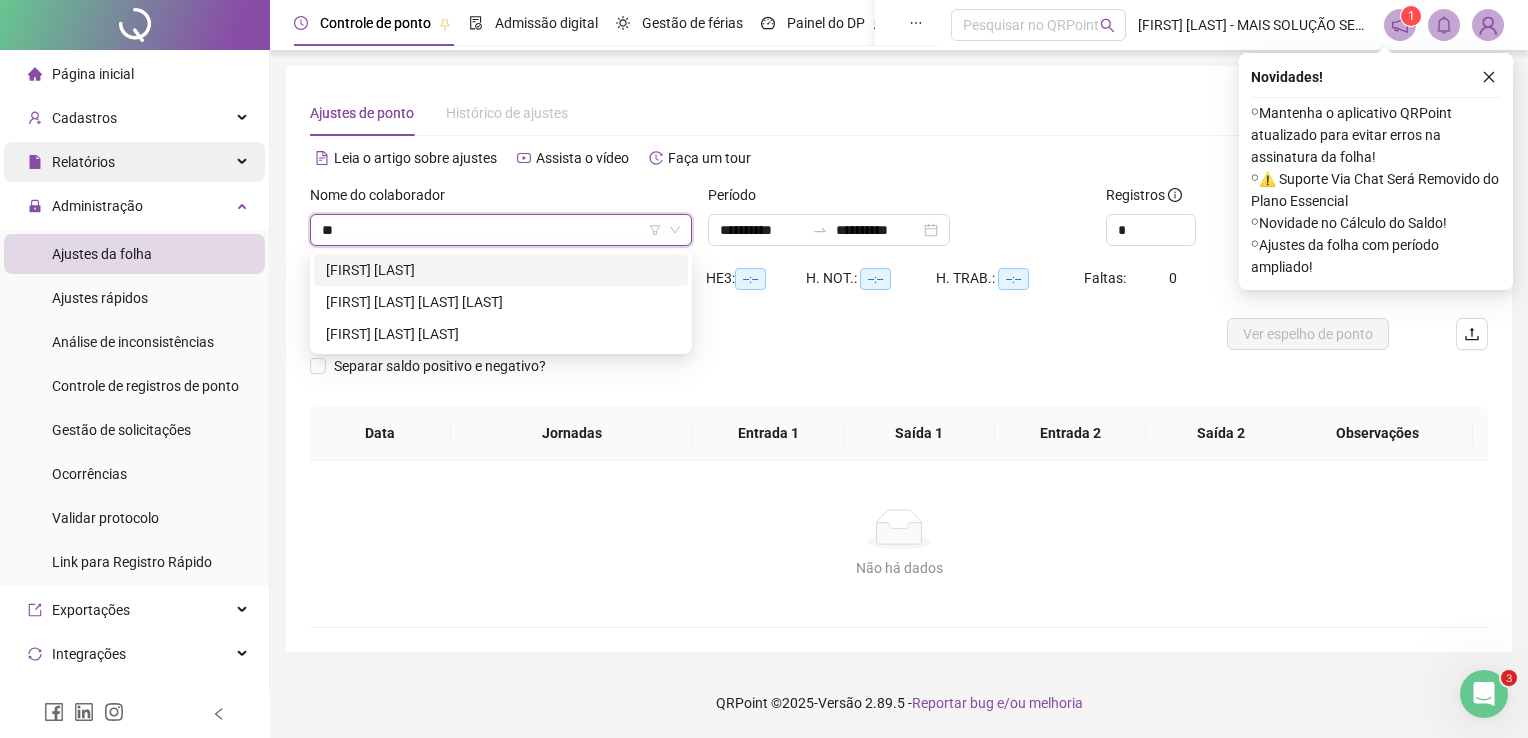 type on "*" 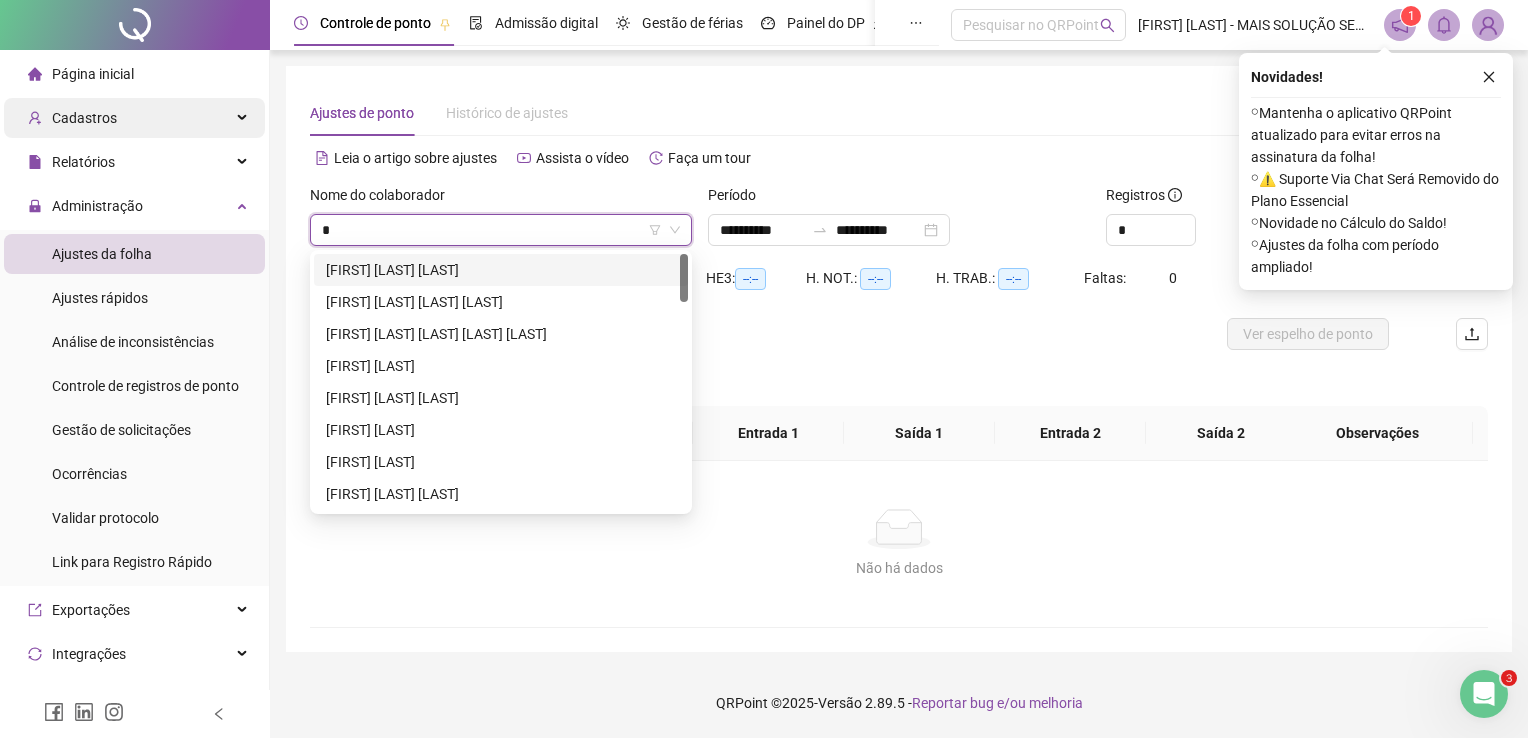 type 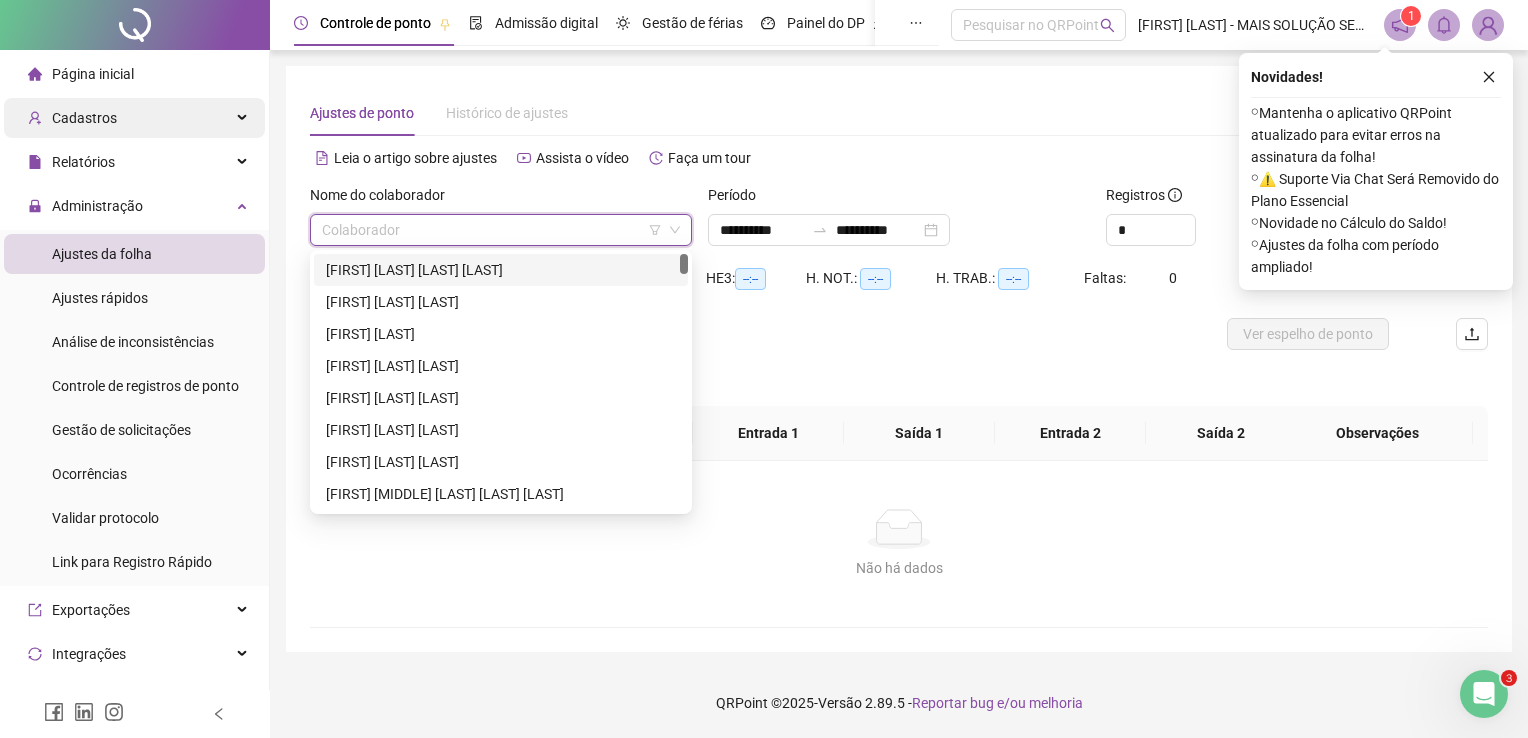 click on "Cadastros" at bounding box center [84, 118] 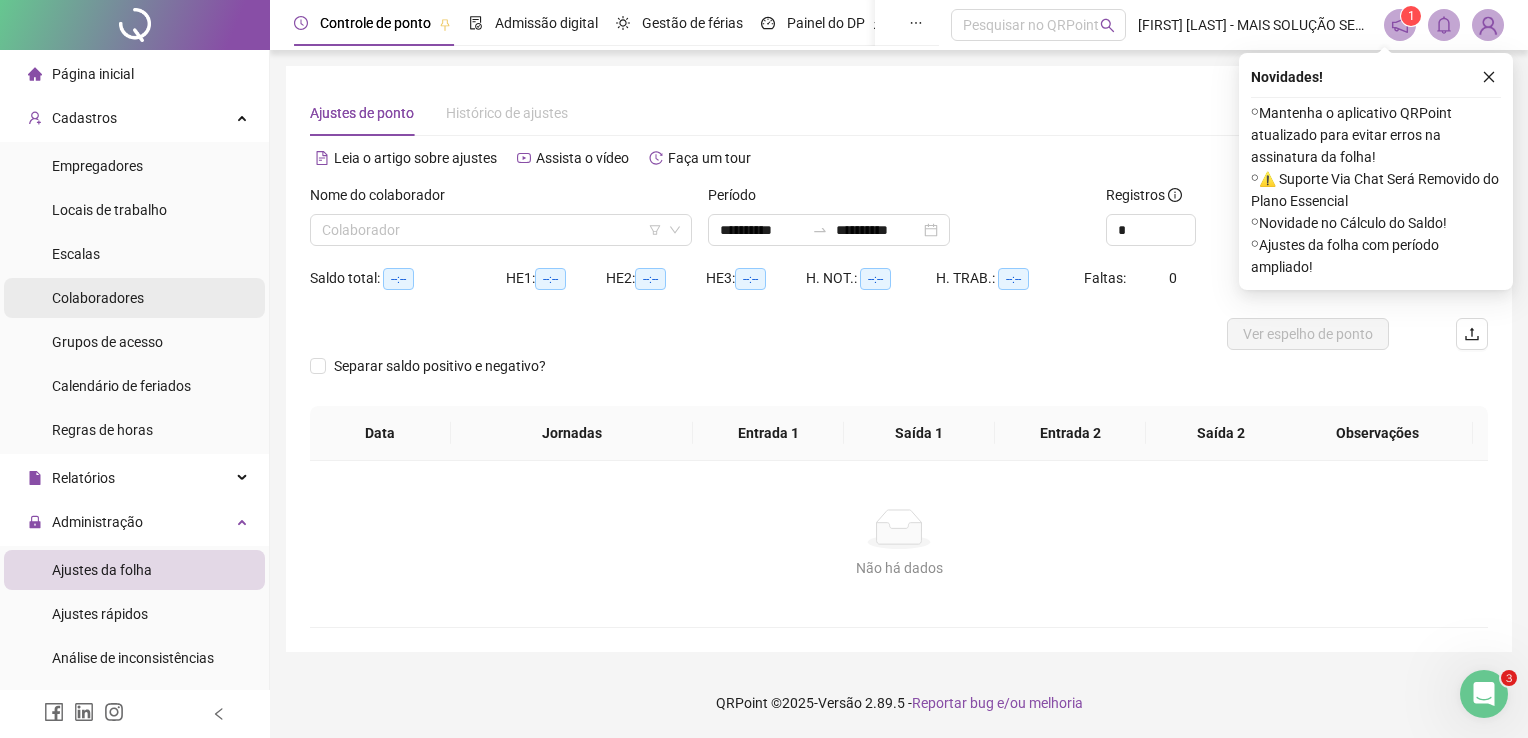 click on "Colaboradores" at bounding box center [98, 298] 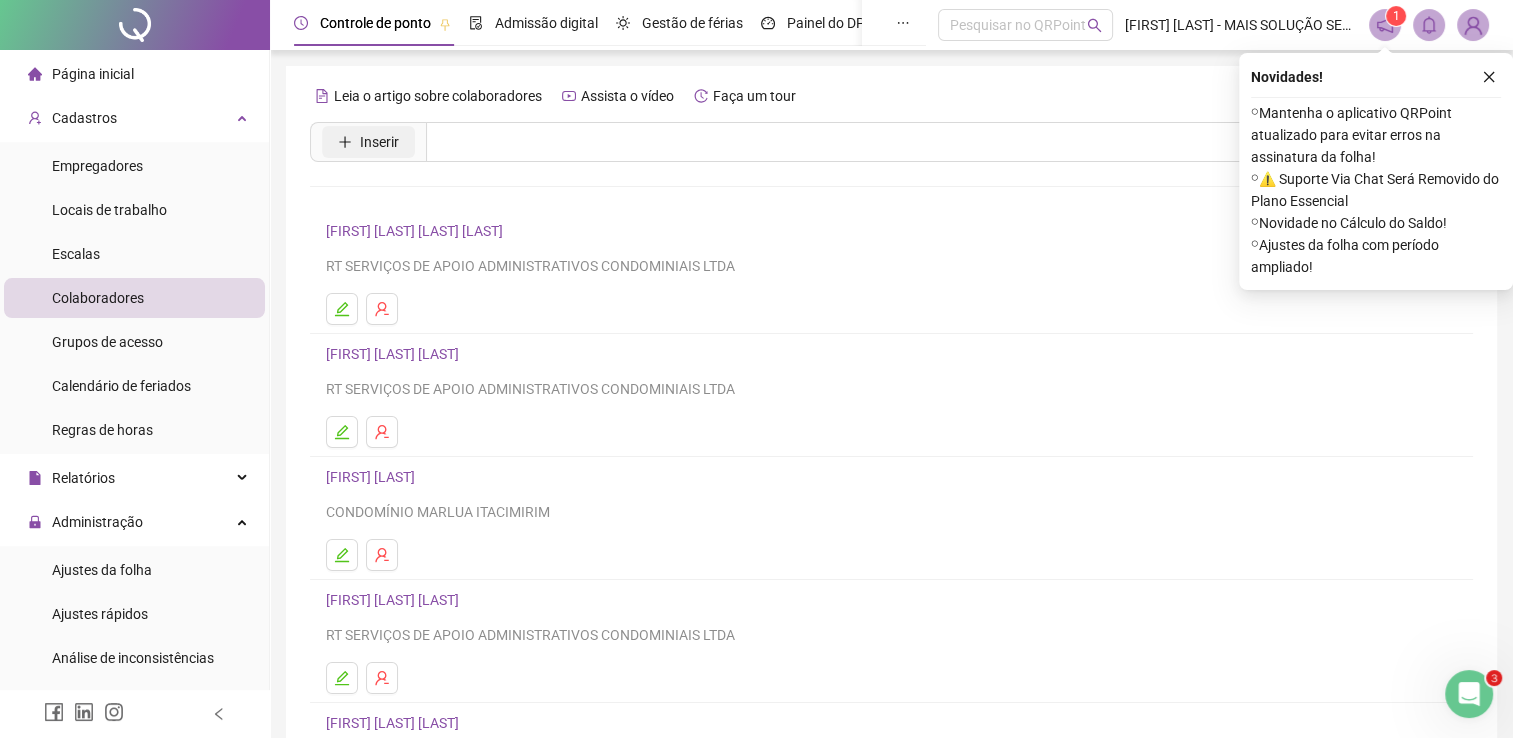 click on "Inserir" at bounding box center [368, 142] 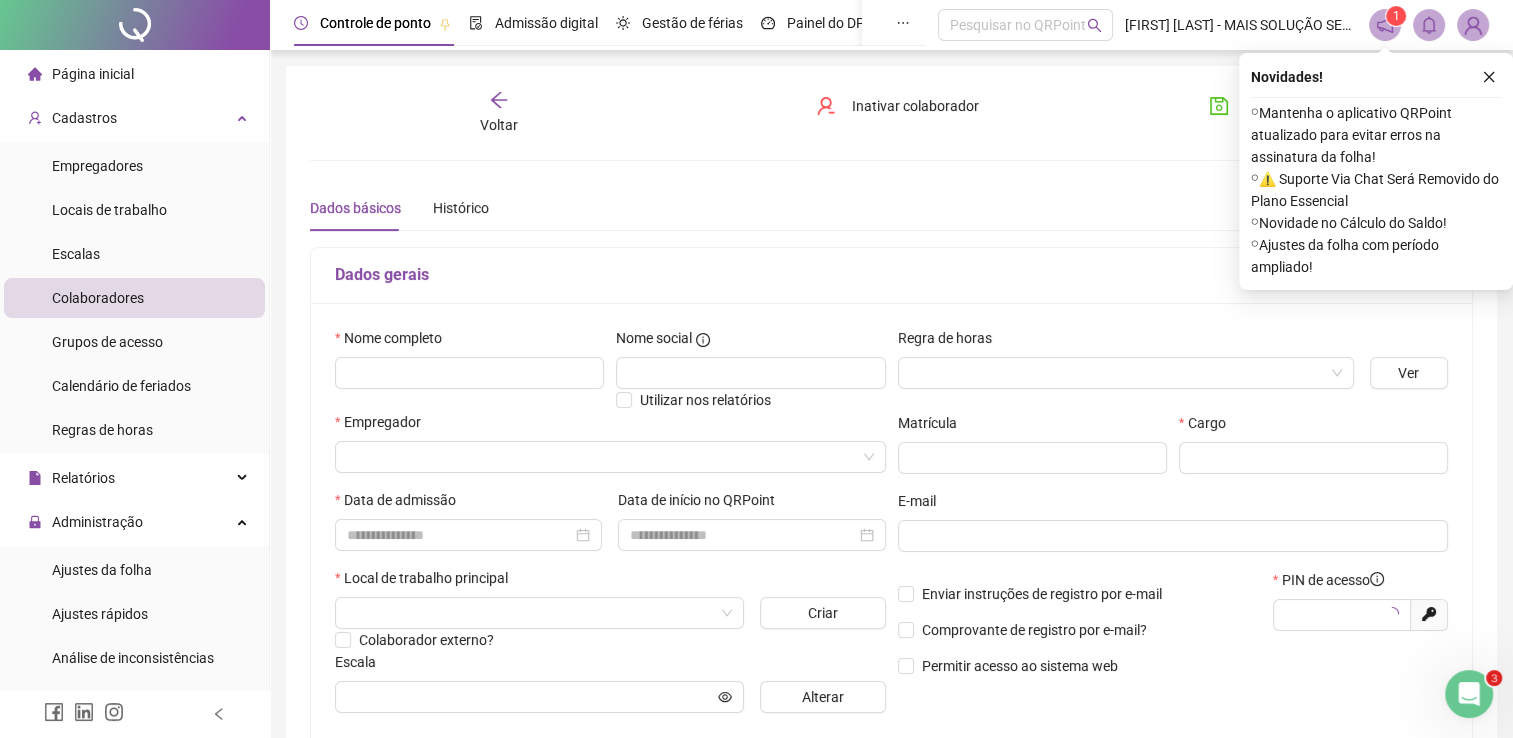 type on "*****" 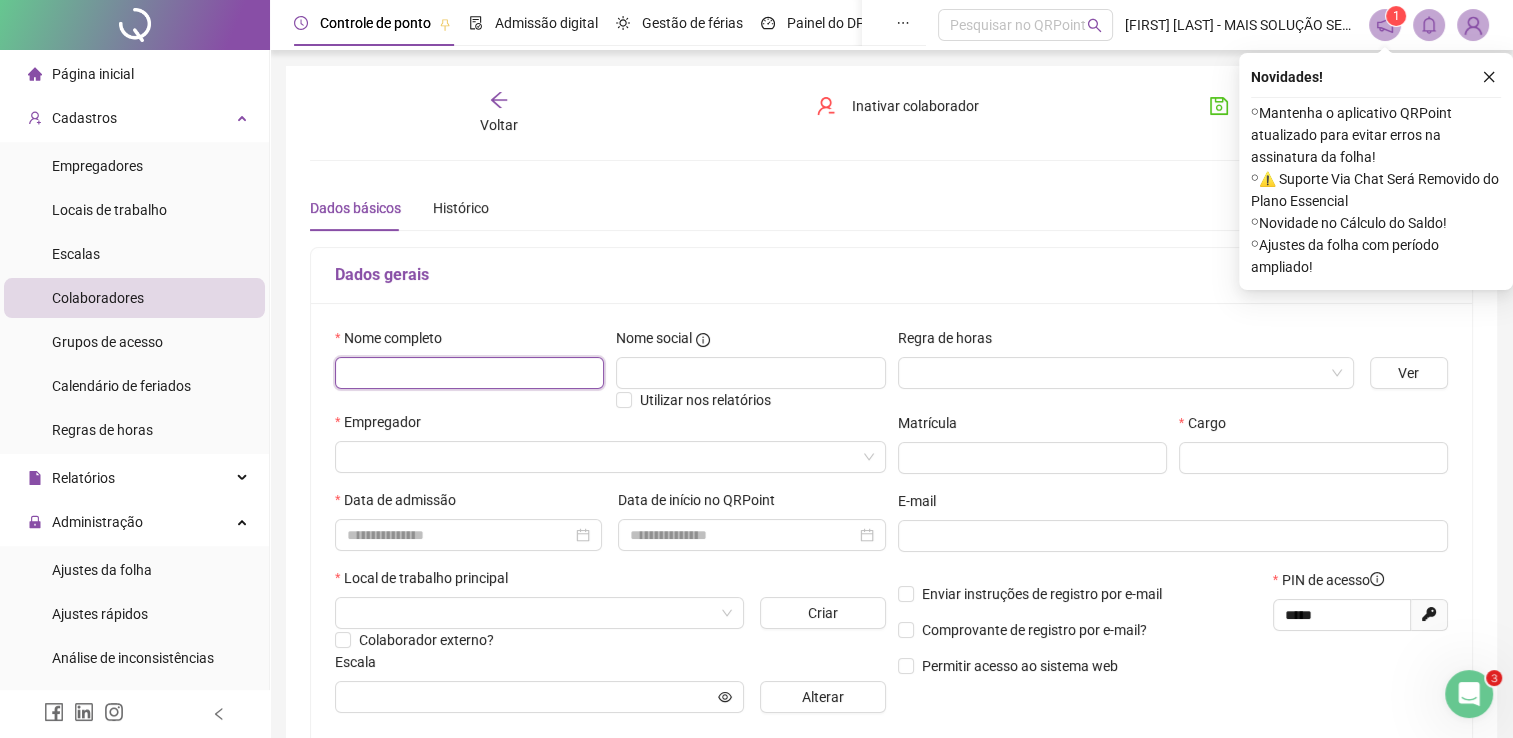 click at bounding box center [469, 373] 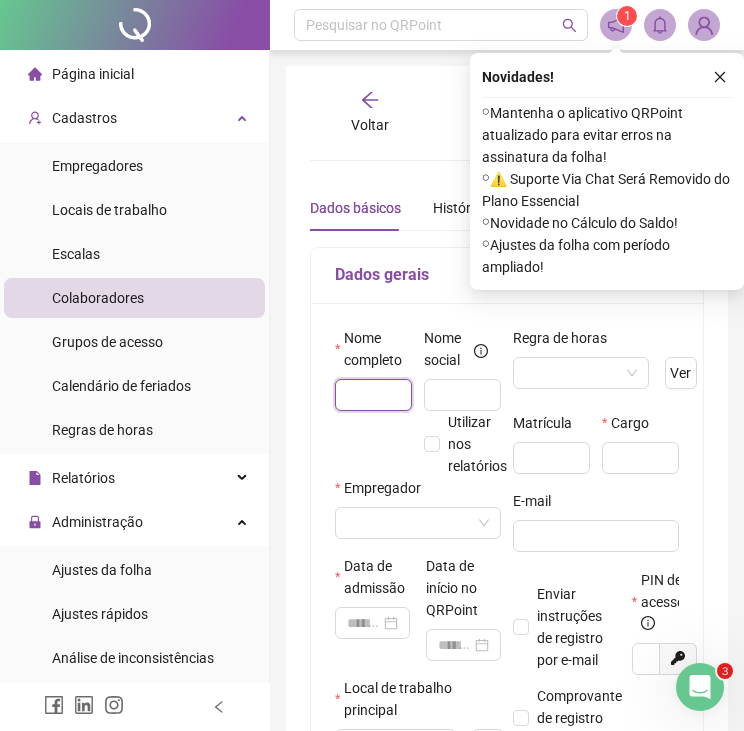 paste on "**********" 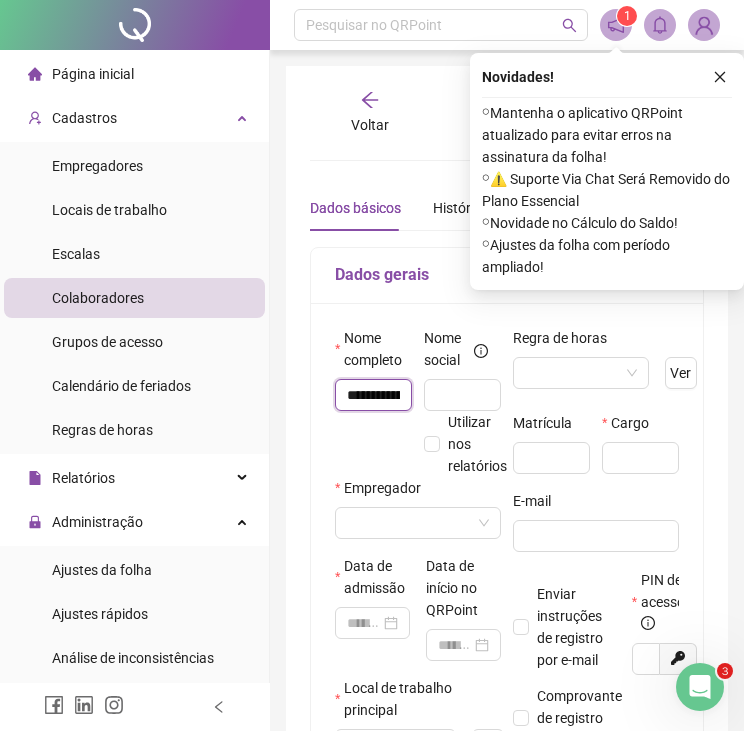 scroll, scrollTop: 0, scrollLeft: 161, axis: horizontal 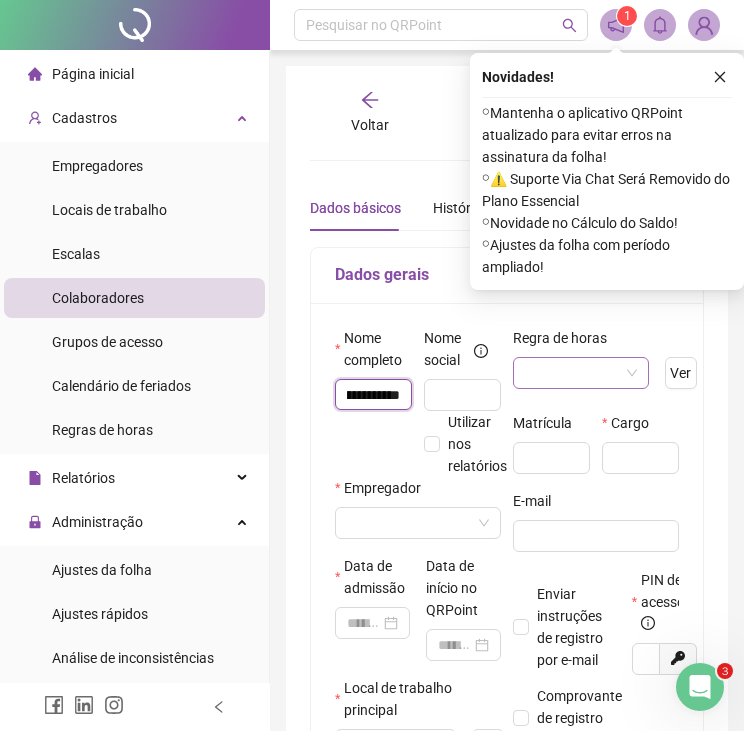 type on "**********" 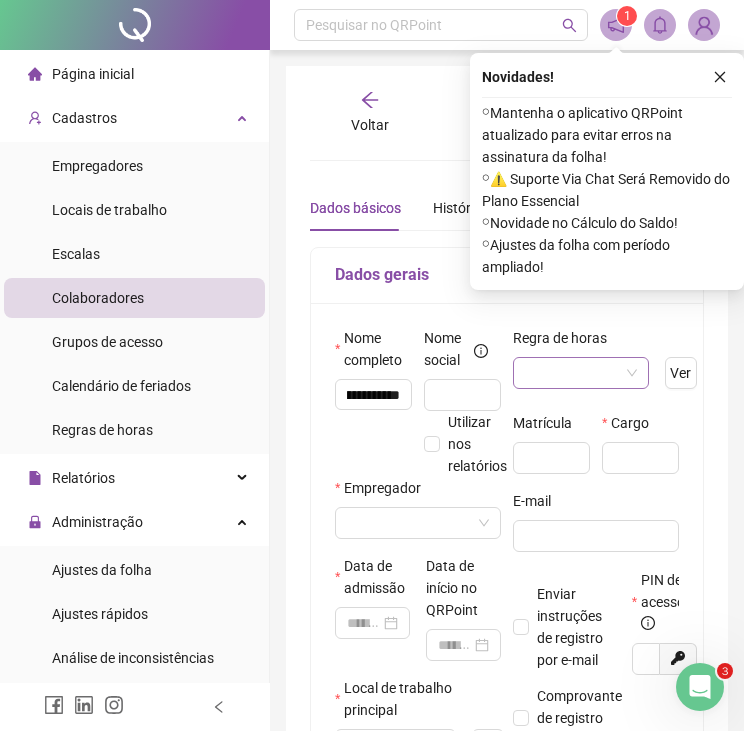 click at bounding box center (572, 373) 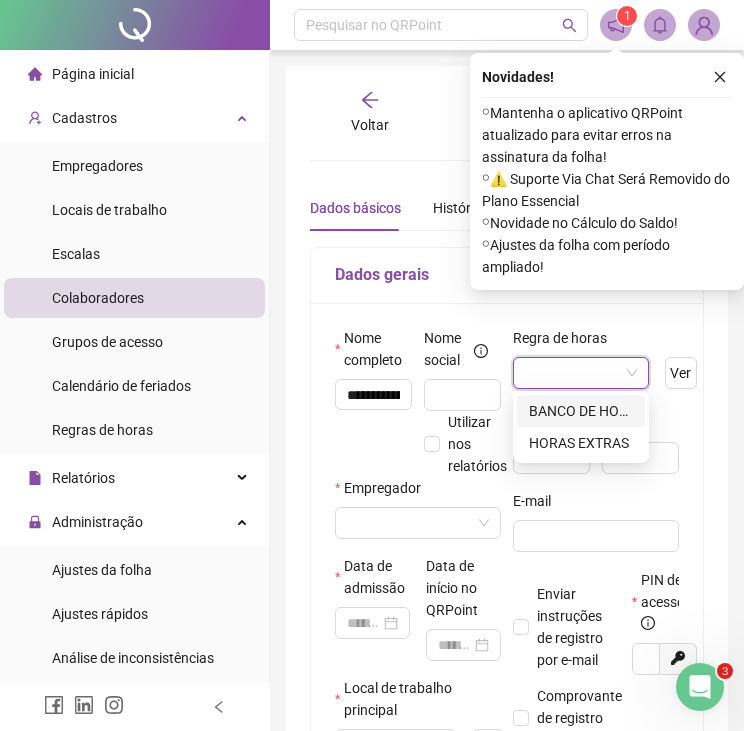 click on "BANCO DE HORAS" at bounding box center (581, 411) 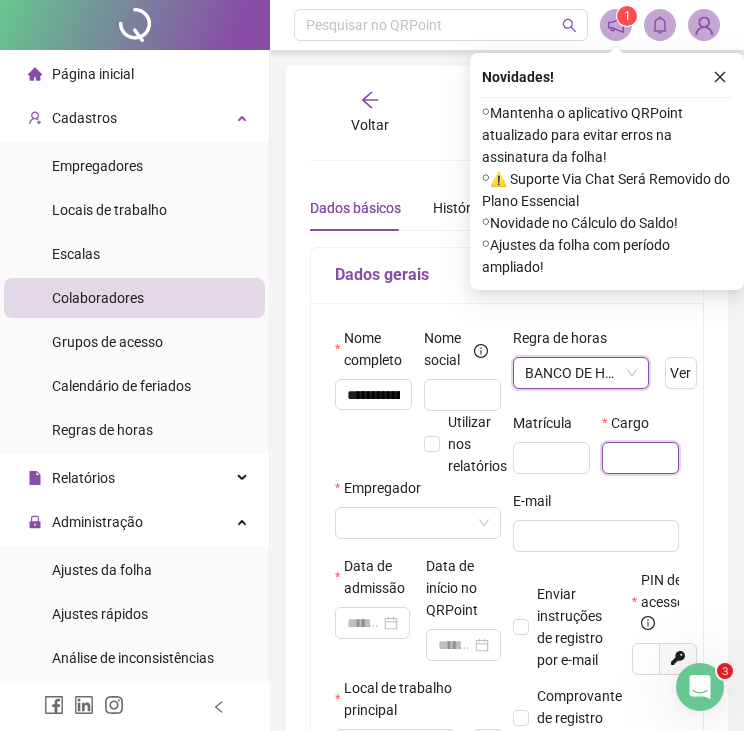 click at bounding box center [640, 458] 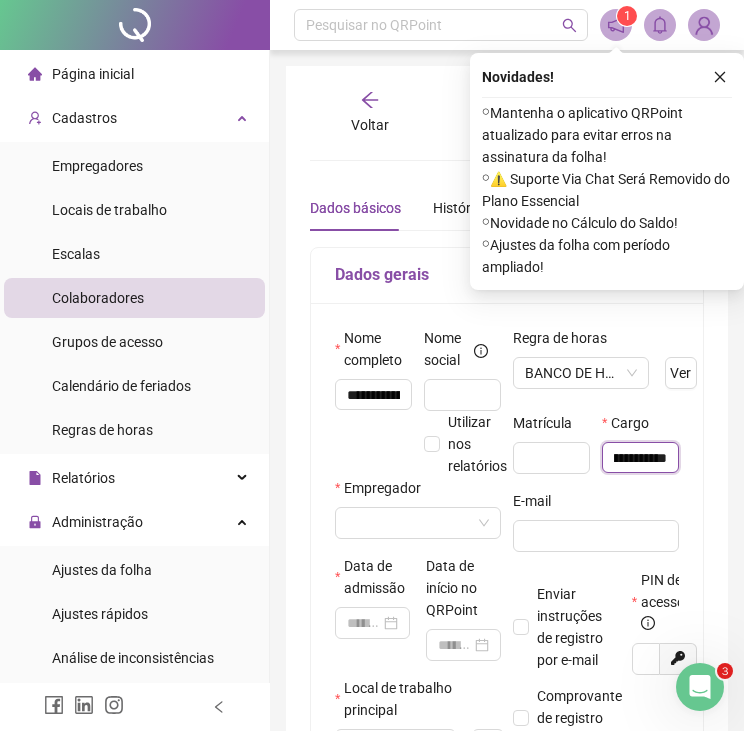 scroll, scrollTop: 0, scrollLeft: 64, axis: horizontal 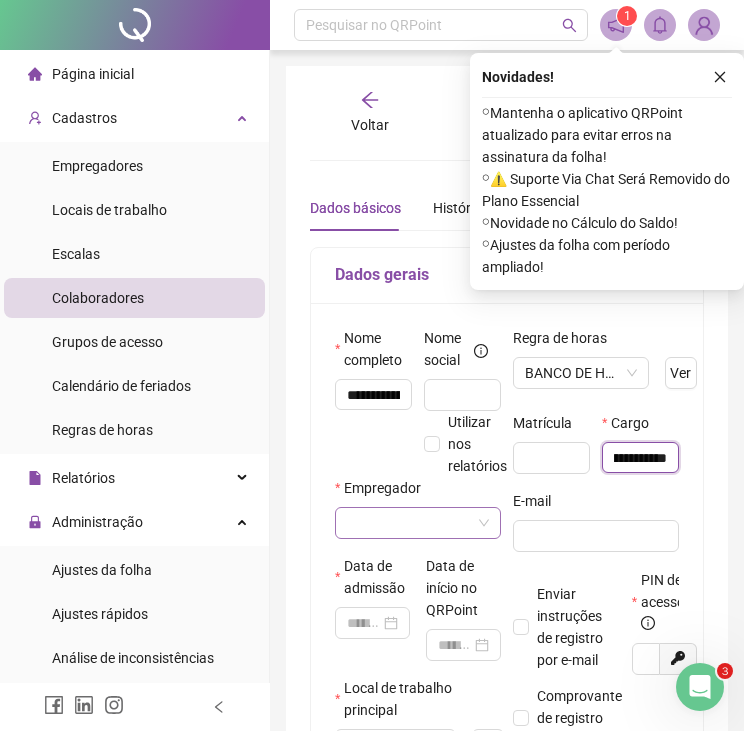 type on "**********" 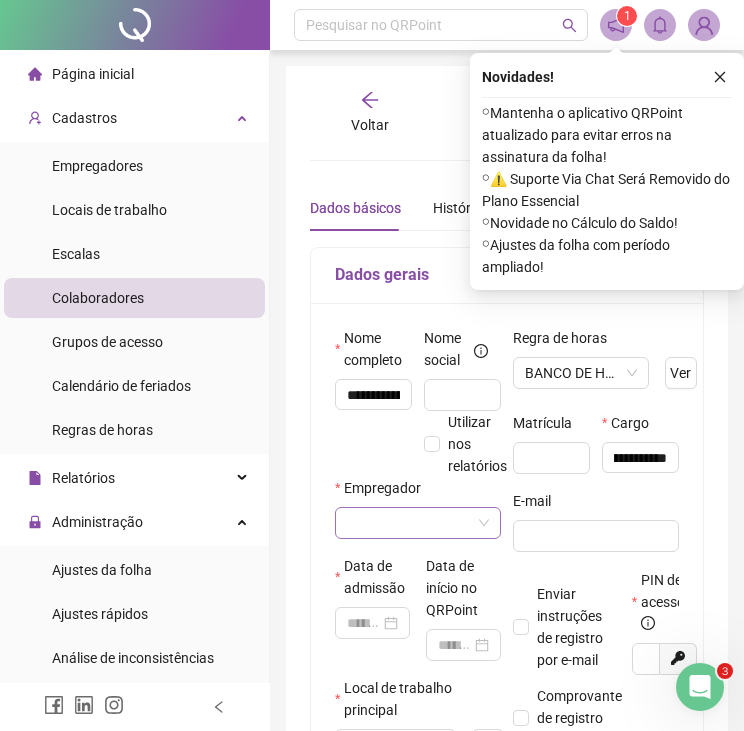 click at bounding box center [409, 523] 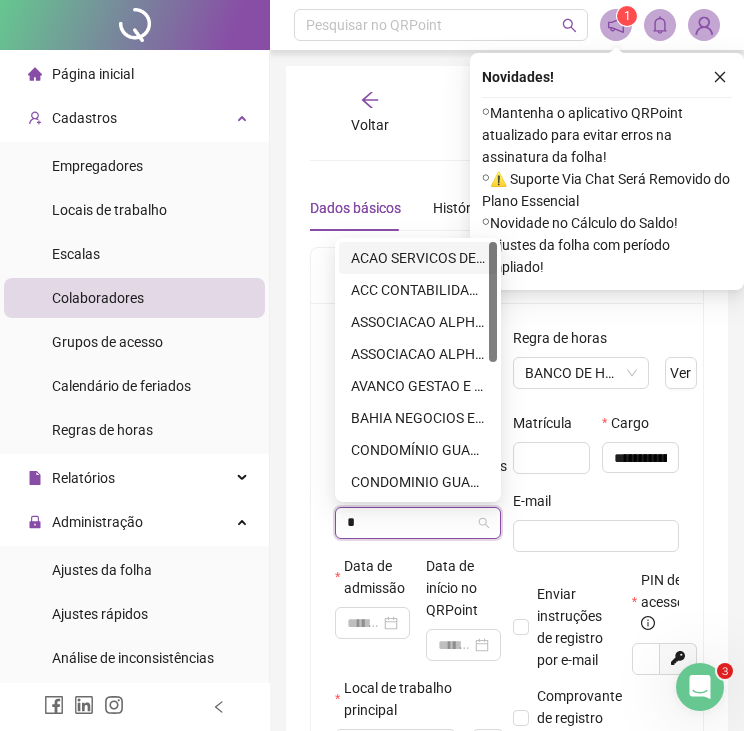 type on "**" 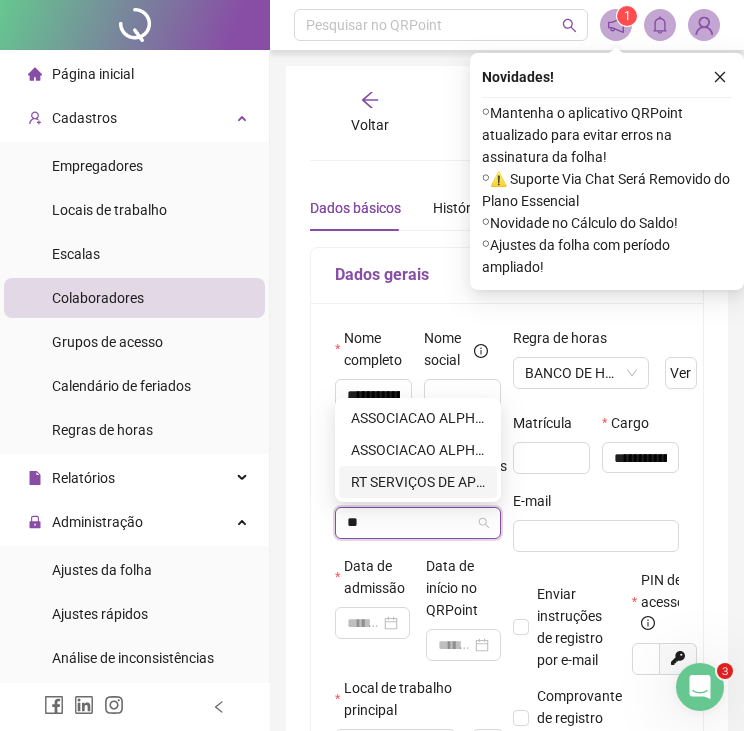 click on "RT SERVIÇOS DE APOIO ADMINISTRATIVOS CONDOMINIAIS LTDA" at bounding box center (418, 482) 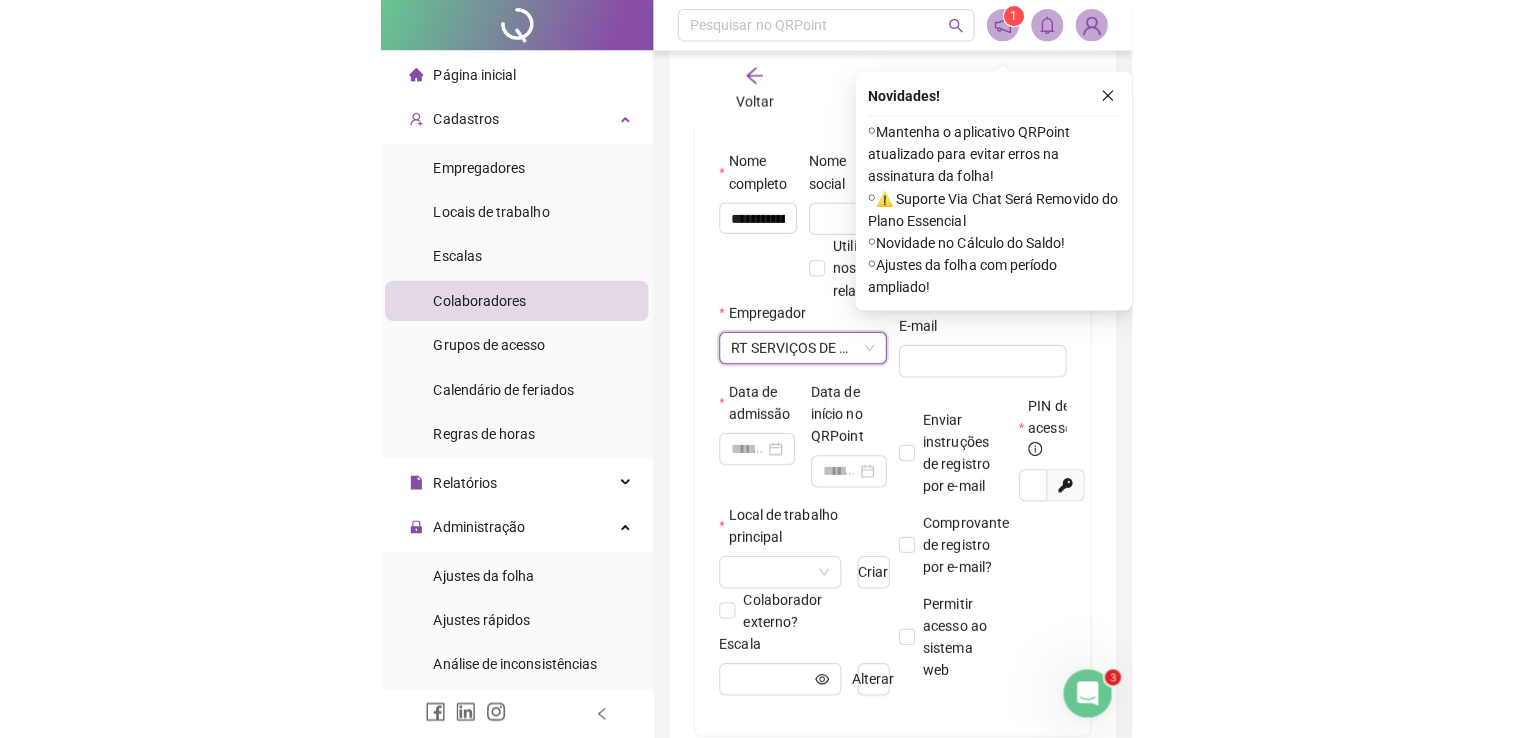 scroll, scrollTop: 200, scrollLeft: 0, axis: vertical 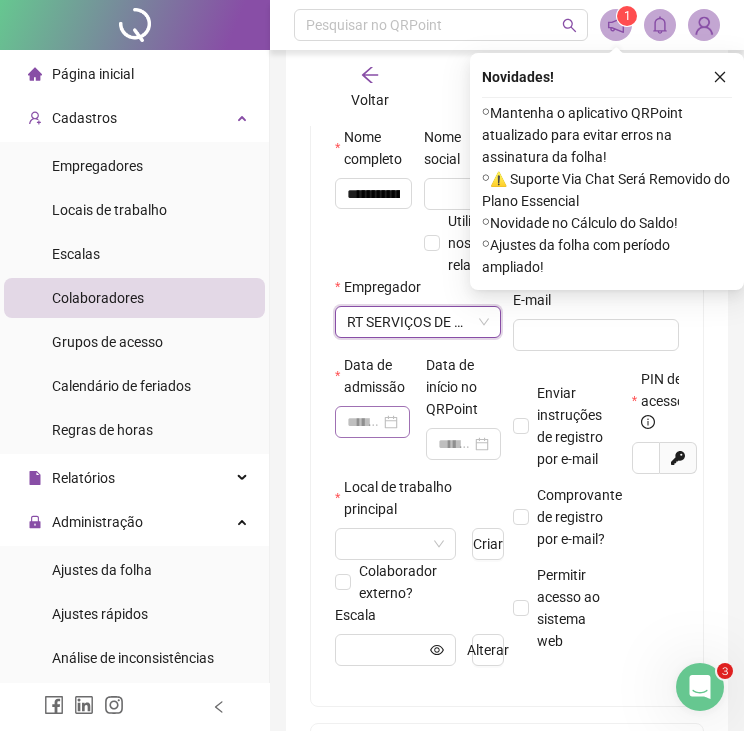 click at bounding box center (372, 422) 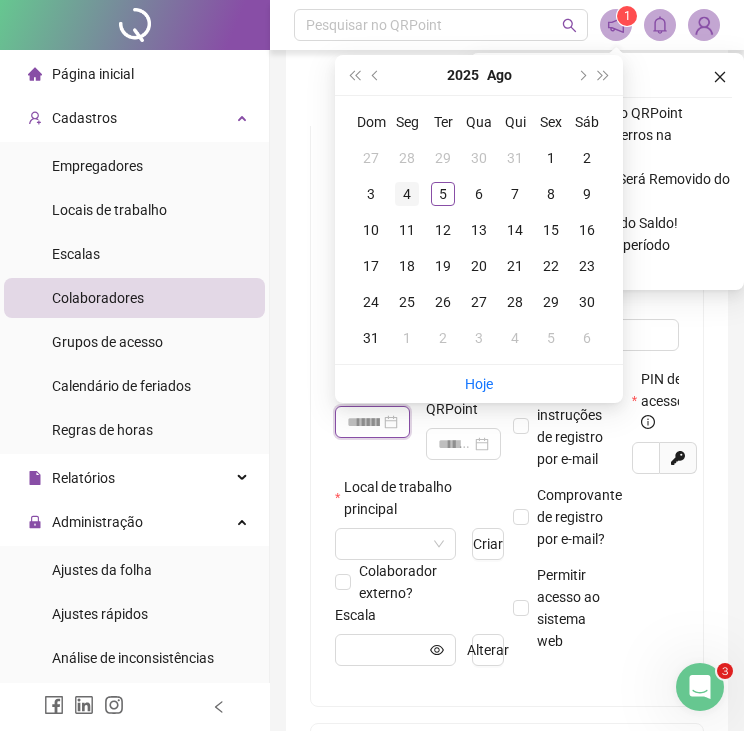 type on "**********" 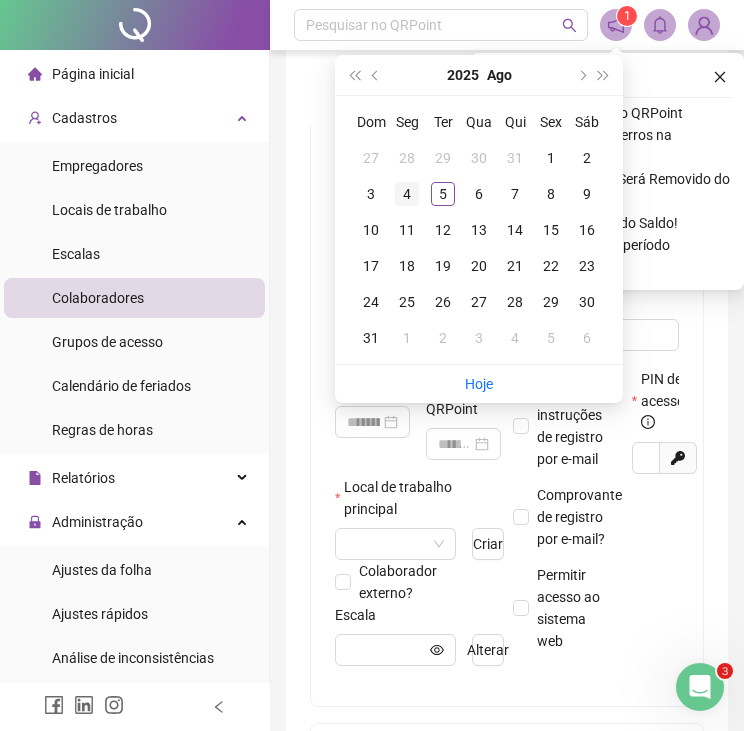 click on "4" at bounding box center [407, 194] 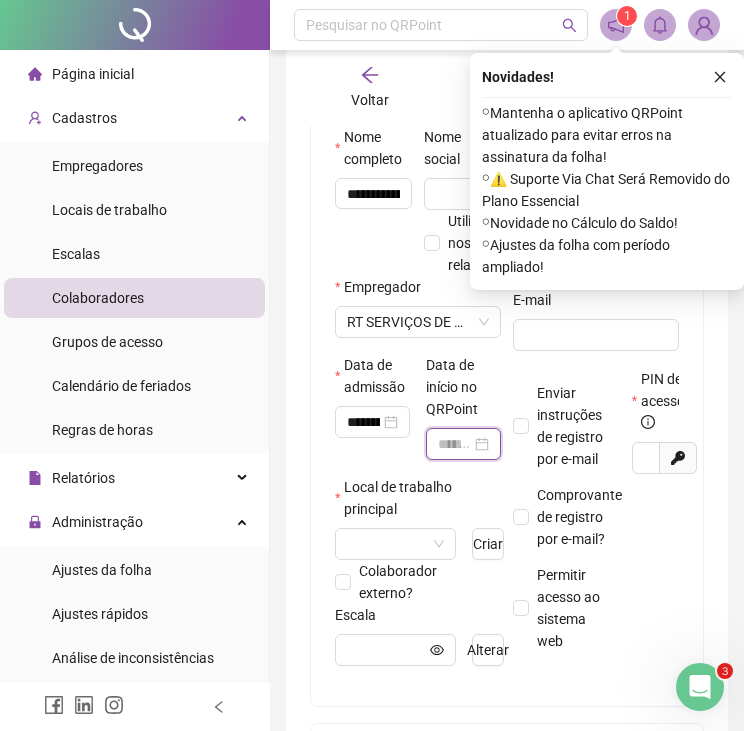 click at bounding box center [454, 444] 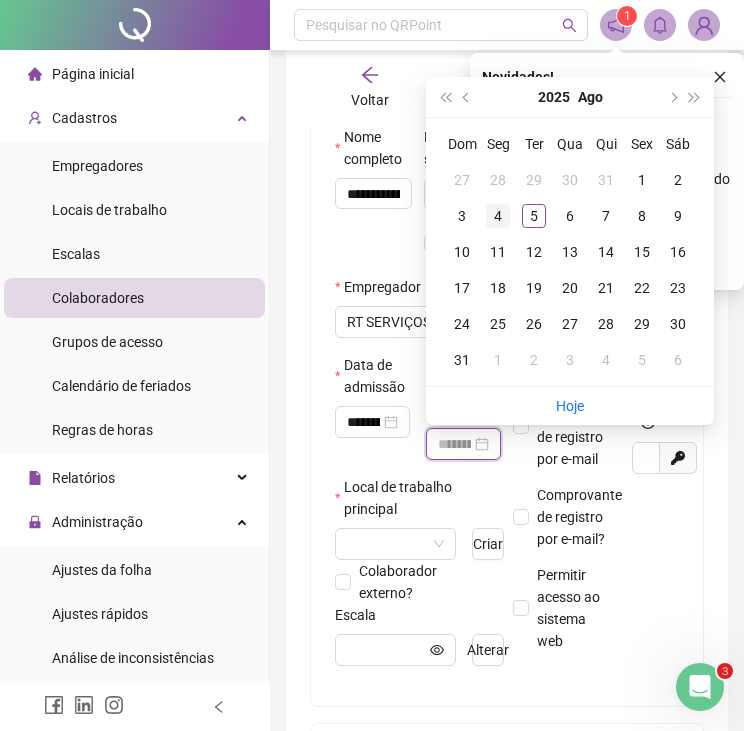 type on "**********" 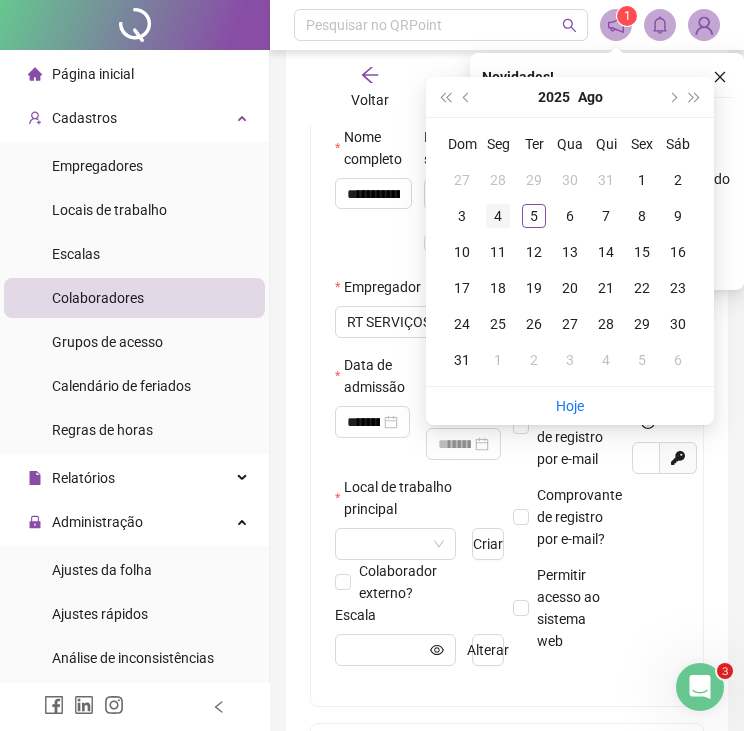 click on "4" at bounding box center (498, 216) 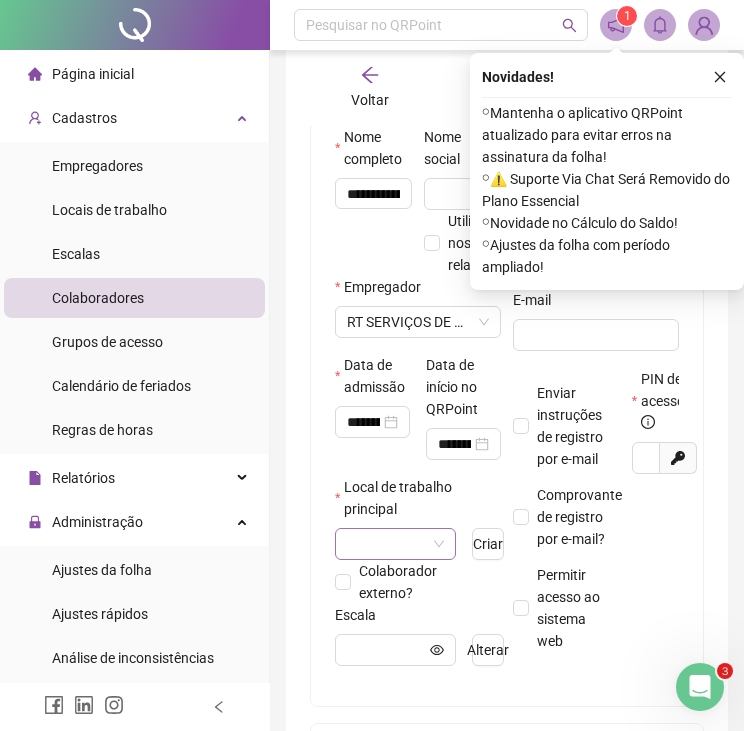 click at bounding box center [386, 544] 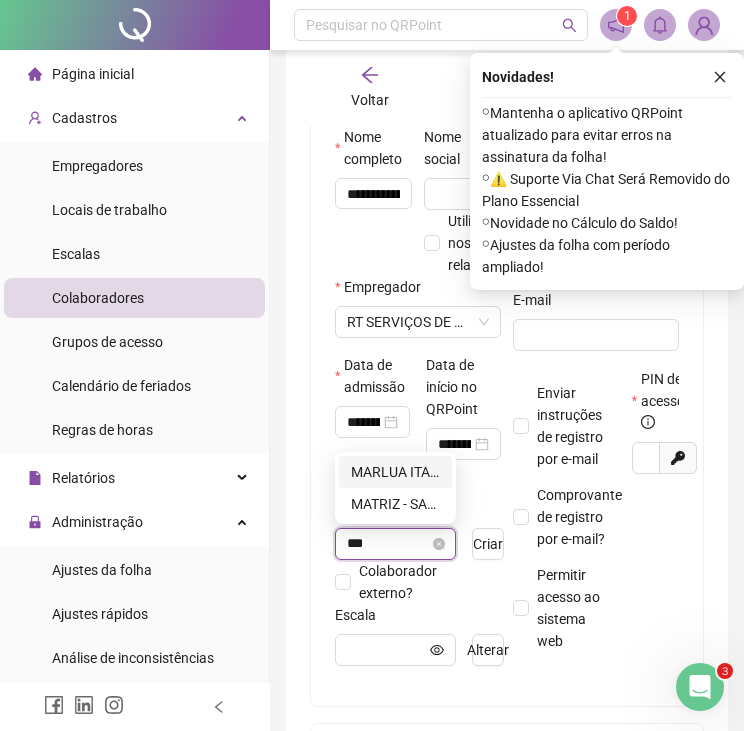 type on "****" 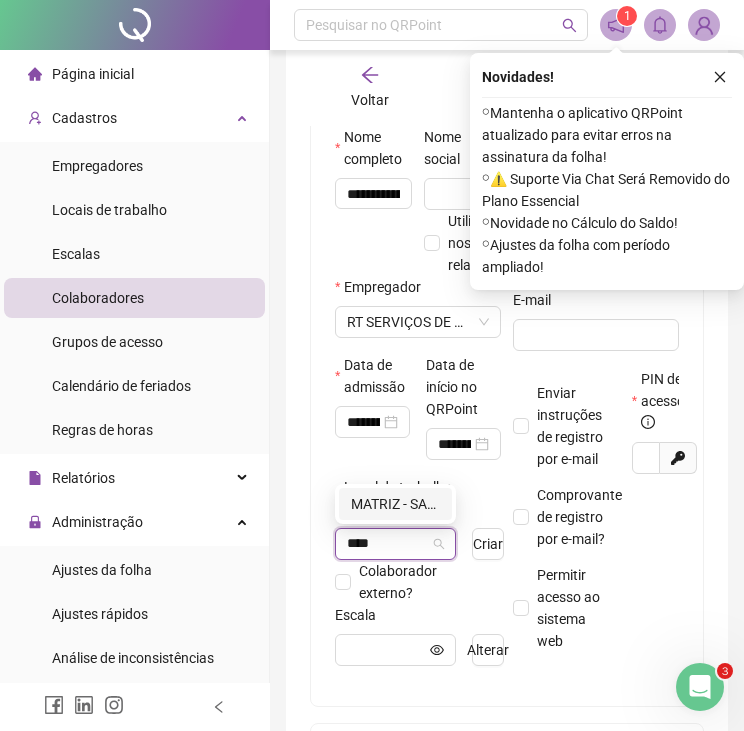 click on "MATRIZ - SALVADOR" at bounding box center (395, 504) 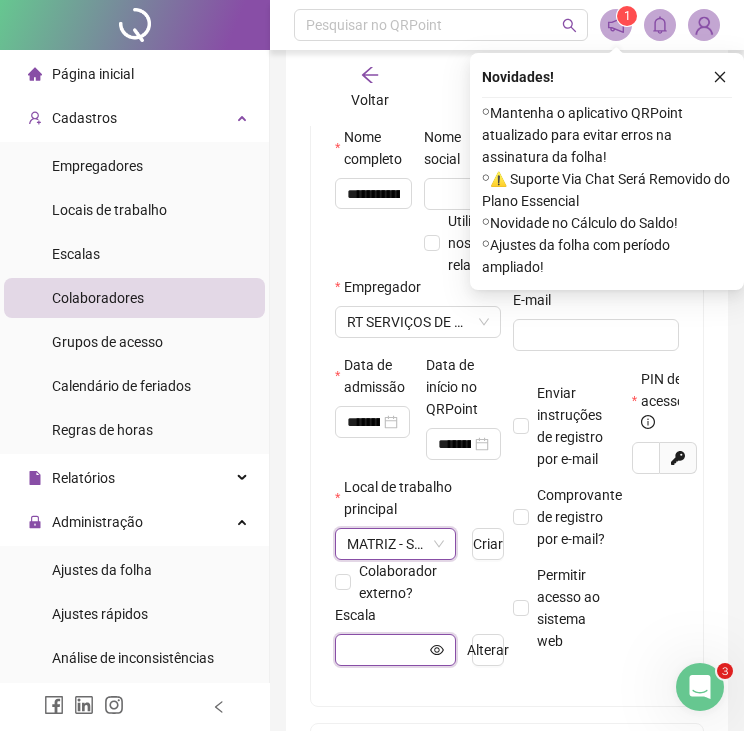 click at bounding box center [386, 650] 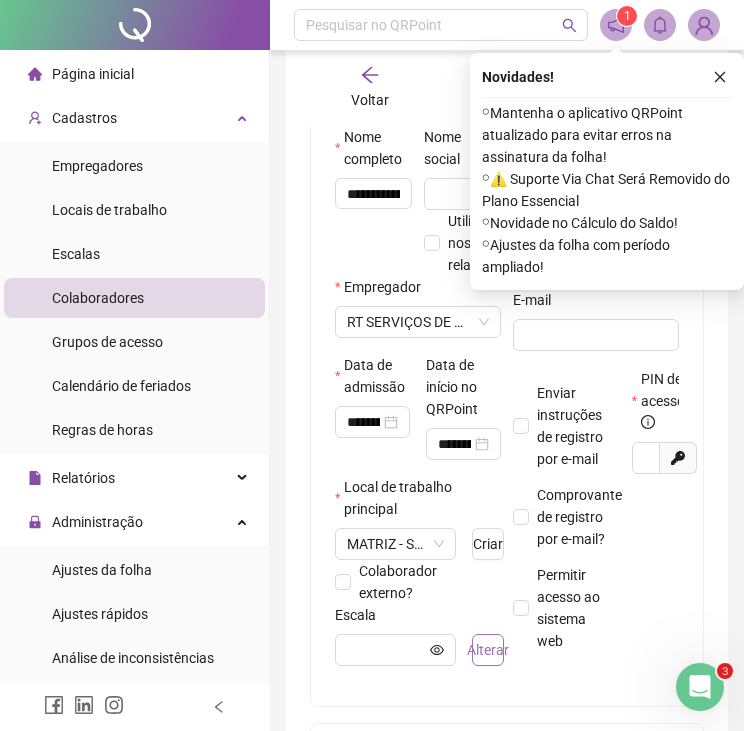 click on "Alterar" at bounding box center [488, 650] 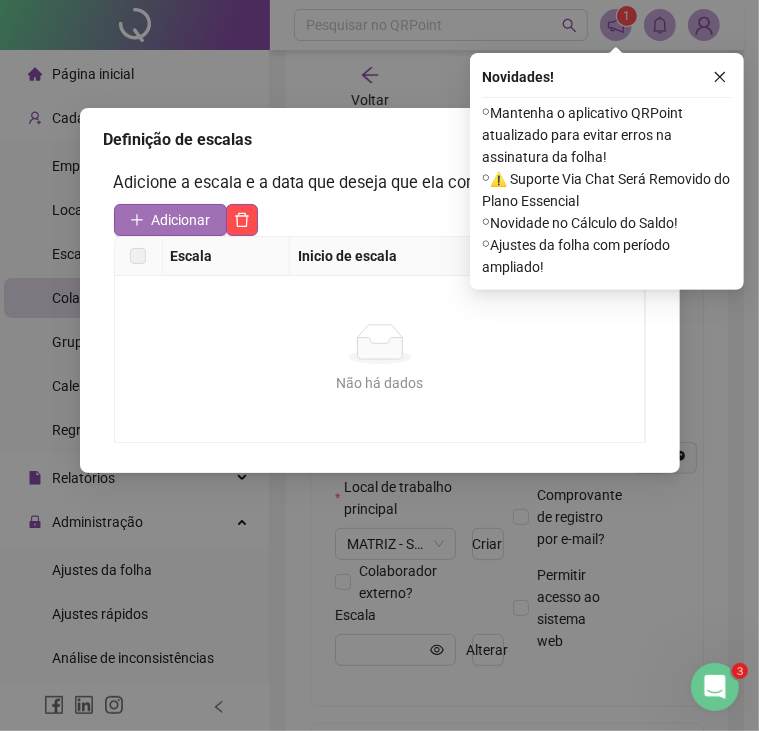 click on "Adicionar" at bounding box center (181, 220) 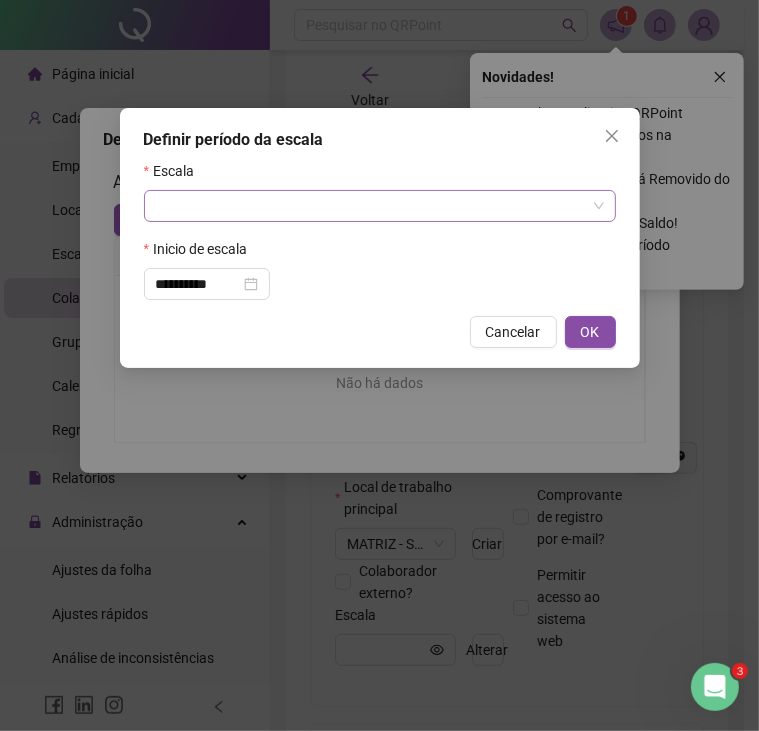 click at bounding box center [371, 206] 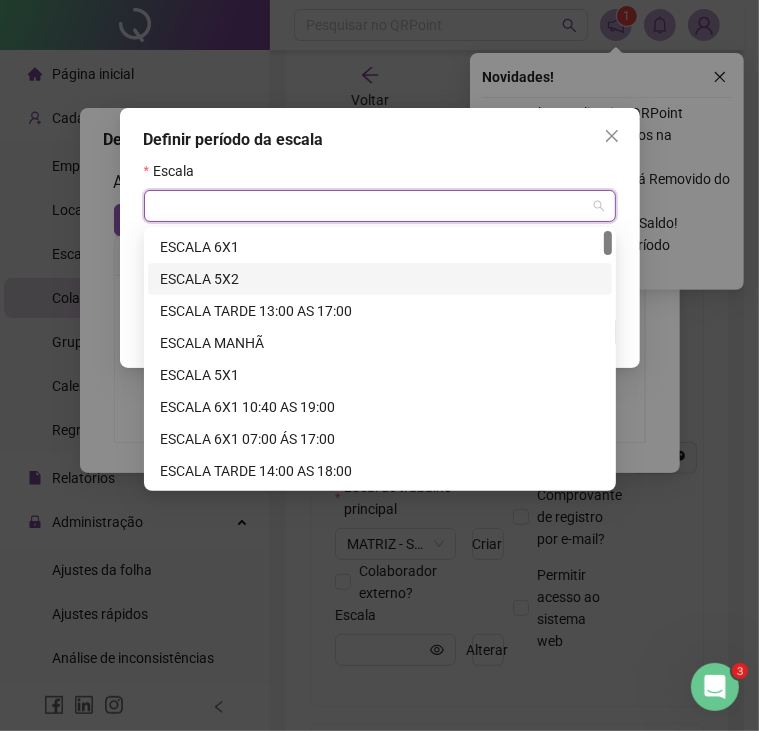 click on "ESCALA 5X2" at bounding box center [380, 279] 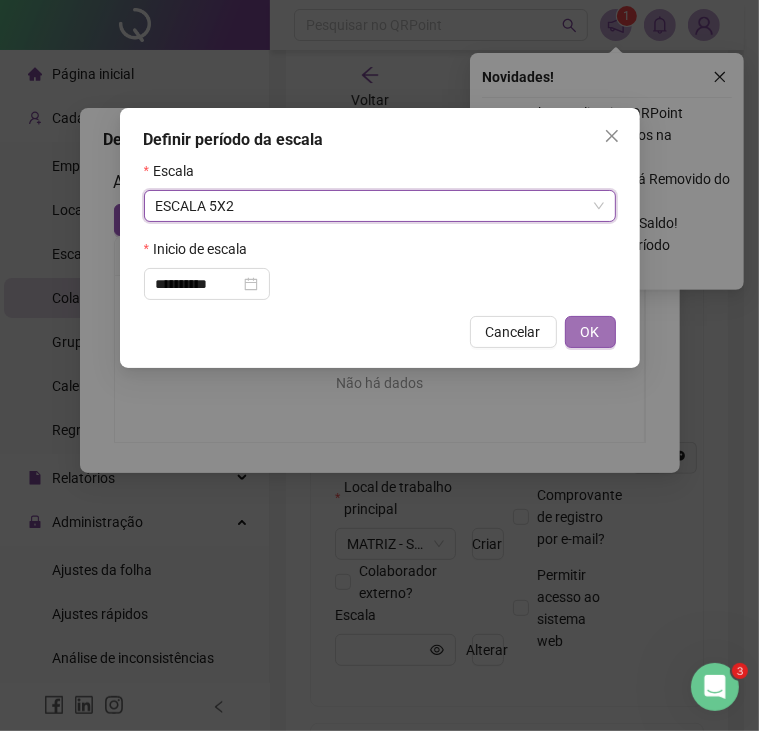 click on "OK" at bounding box center [590, 332] 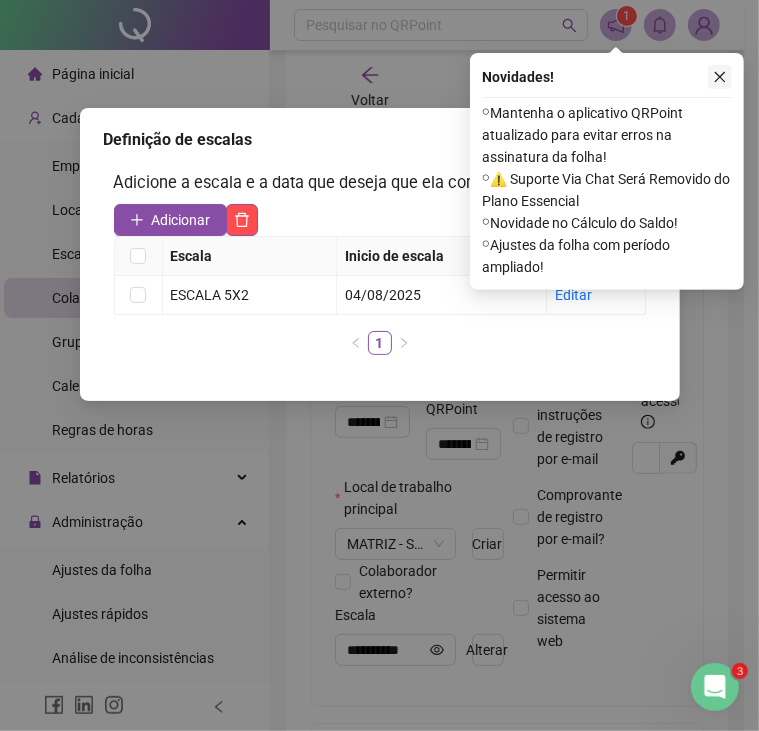 click 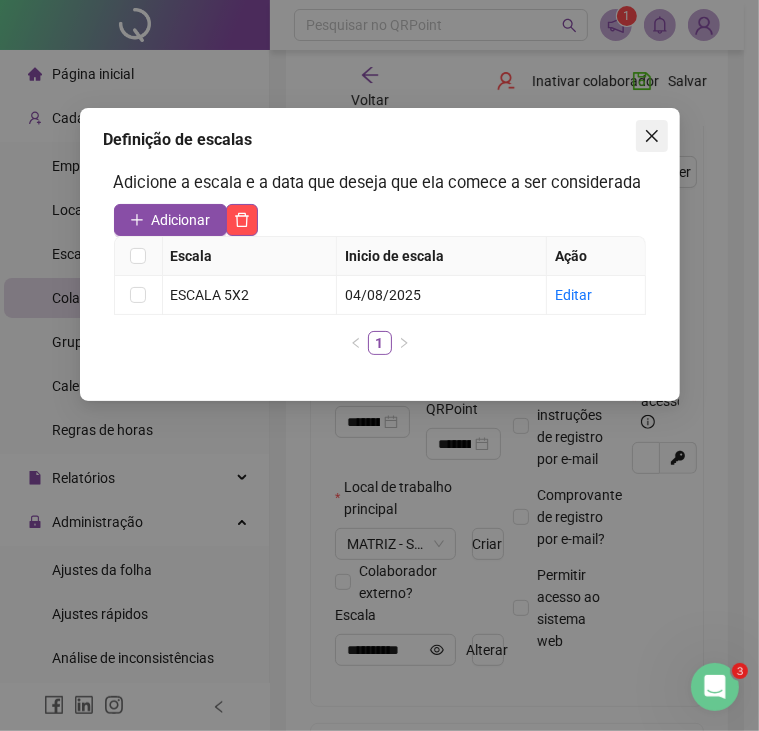 click 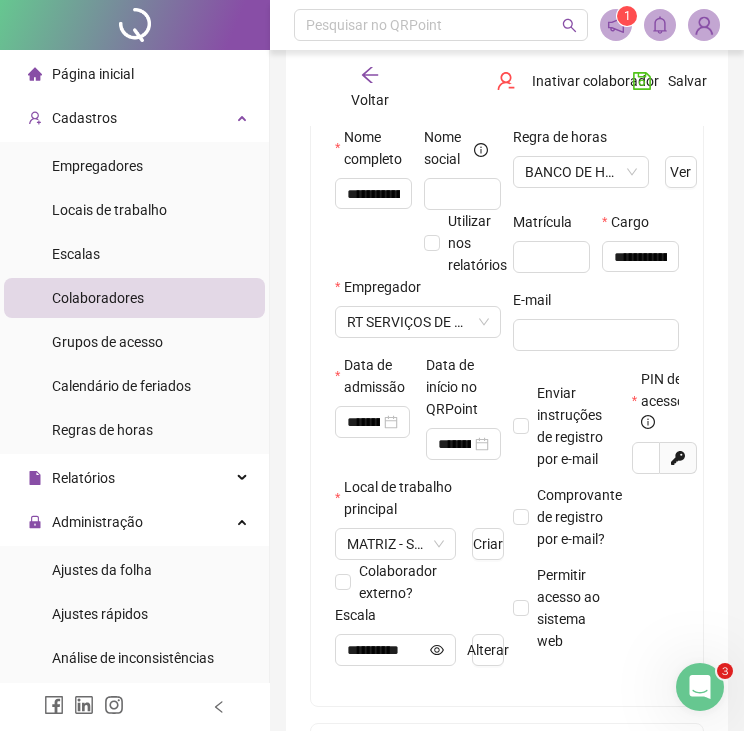 drag, startPoint x: 700, startPoint y: 329, endPoint x: 719, endPoint y: 254, distance: 77.36925 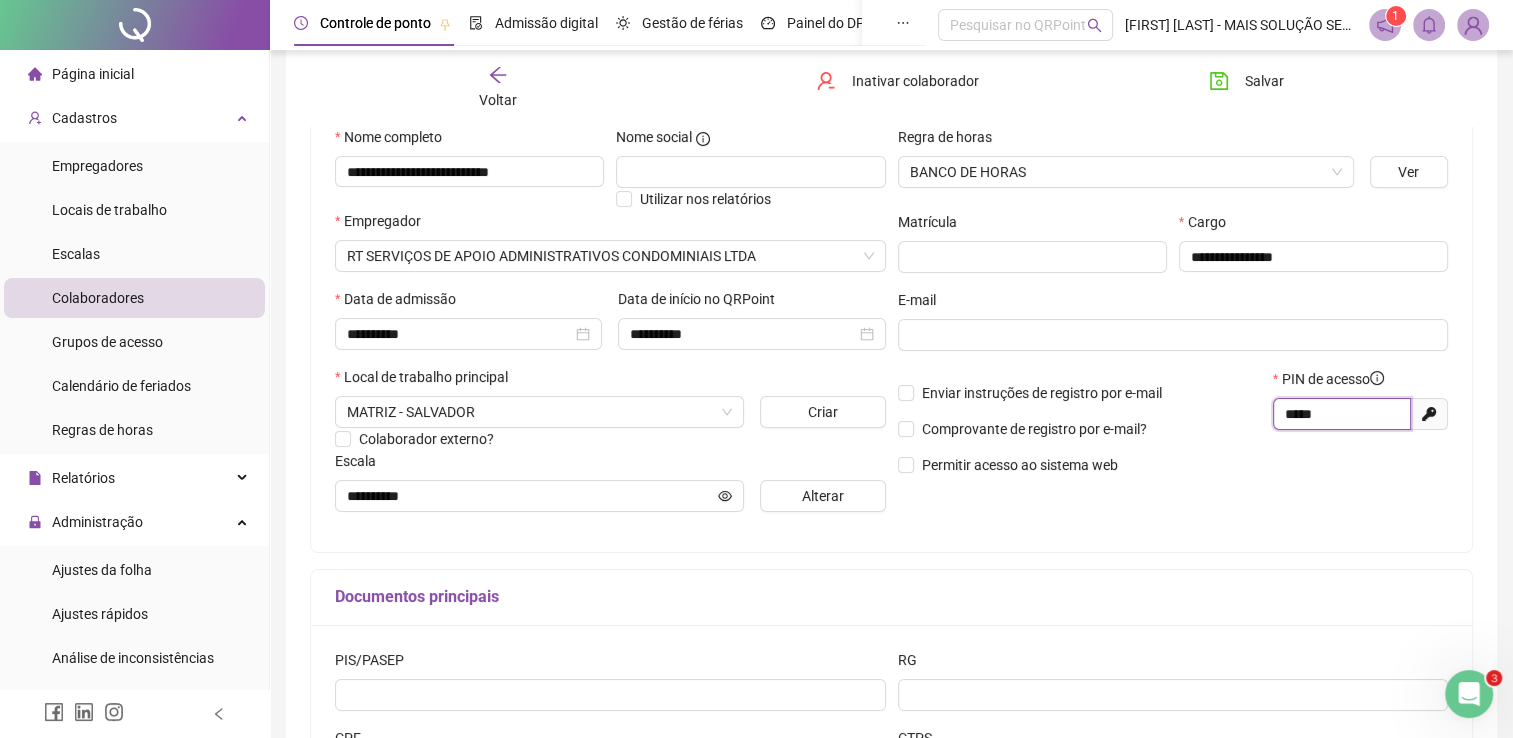 drag, startPoint x: 1336, startPoint y: 414, endPoint x: 1212, endPoint y: 399, distance: 124.90396 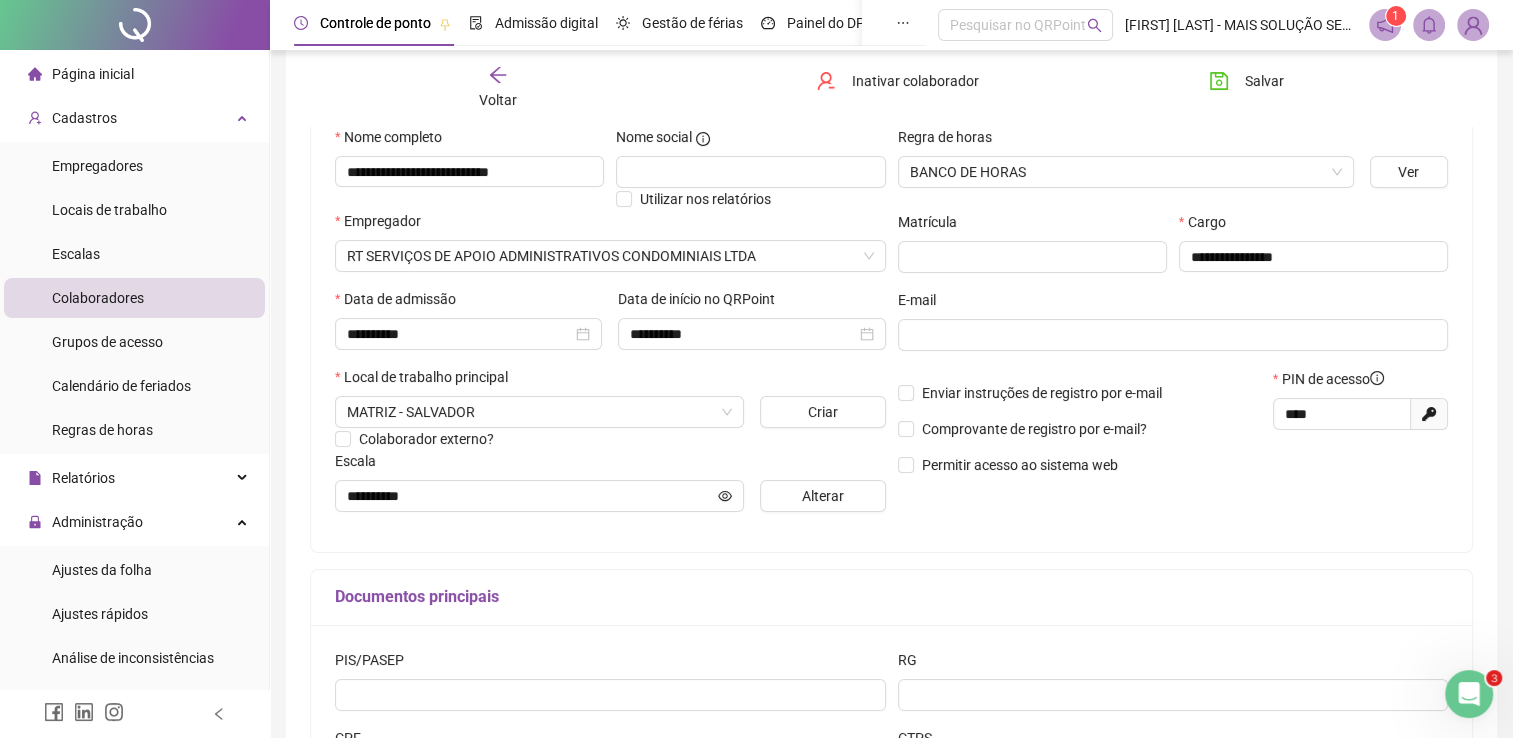 click on "**********" at bounding box center (1173, 327) 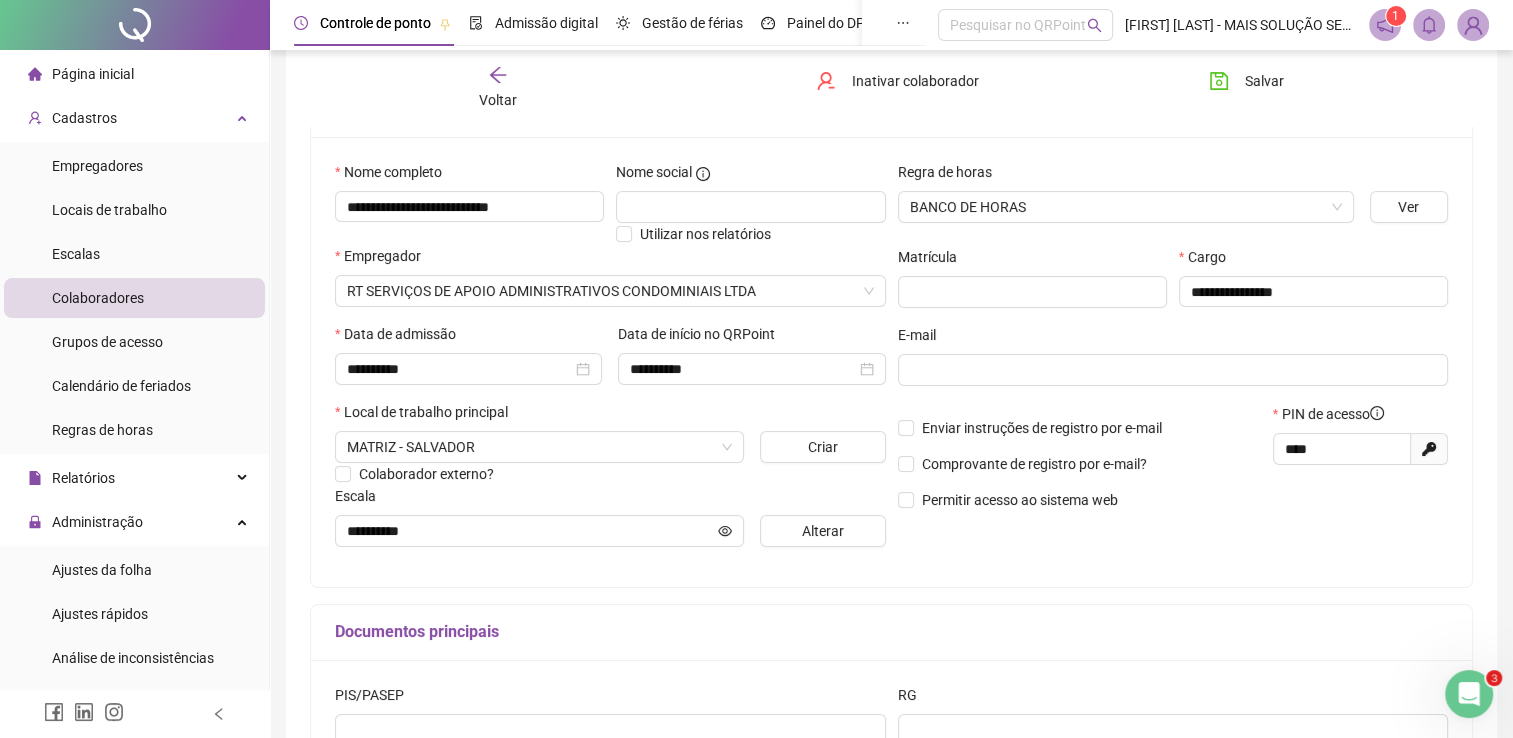 scroll, scrollTop: 0, scrollLeft: 0, axis: both 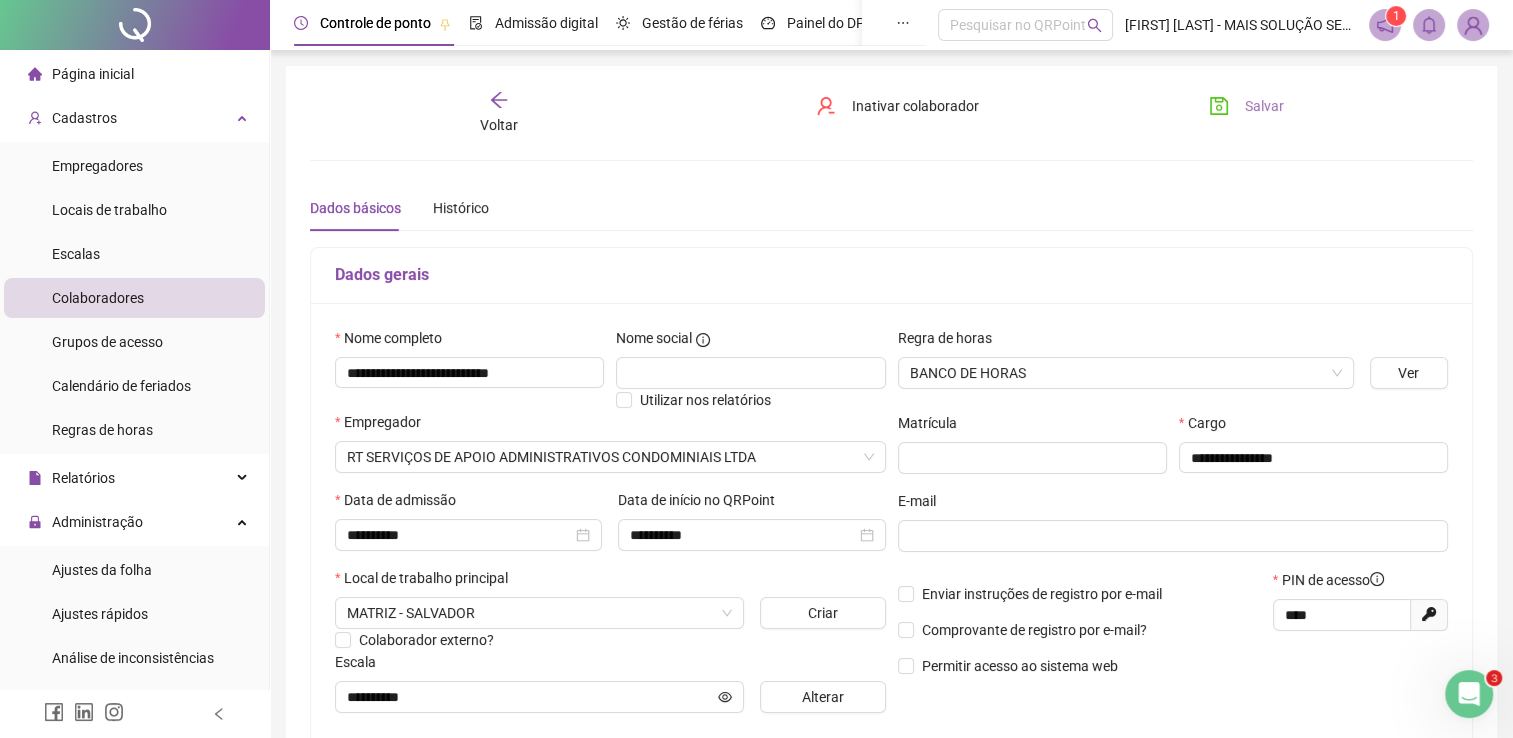 click on "Salvar" at bounding box center [1264, 106] 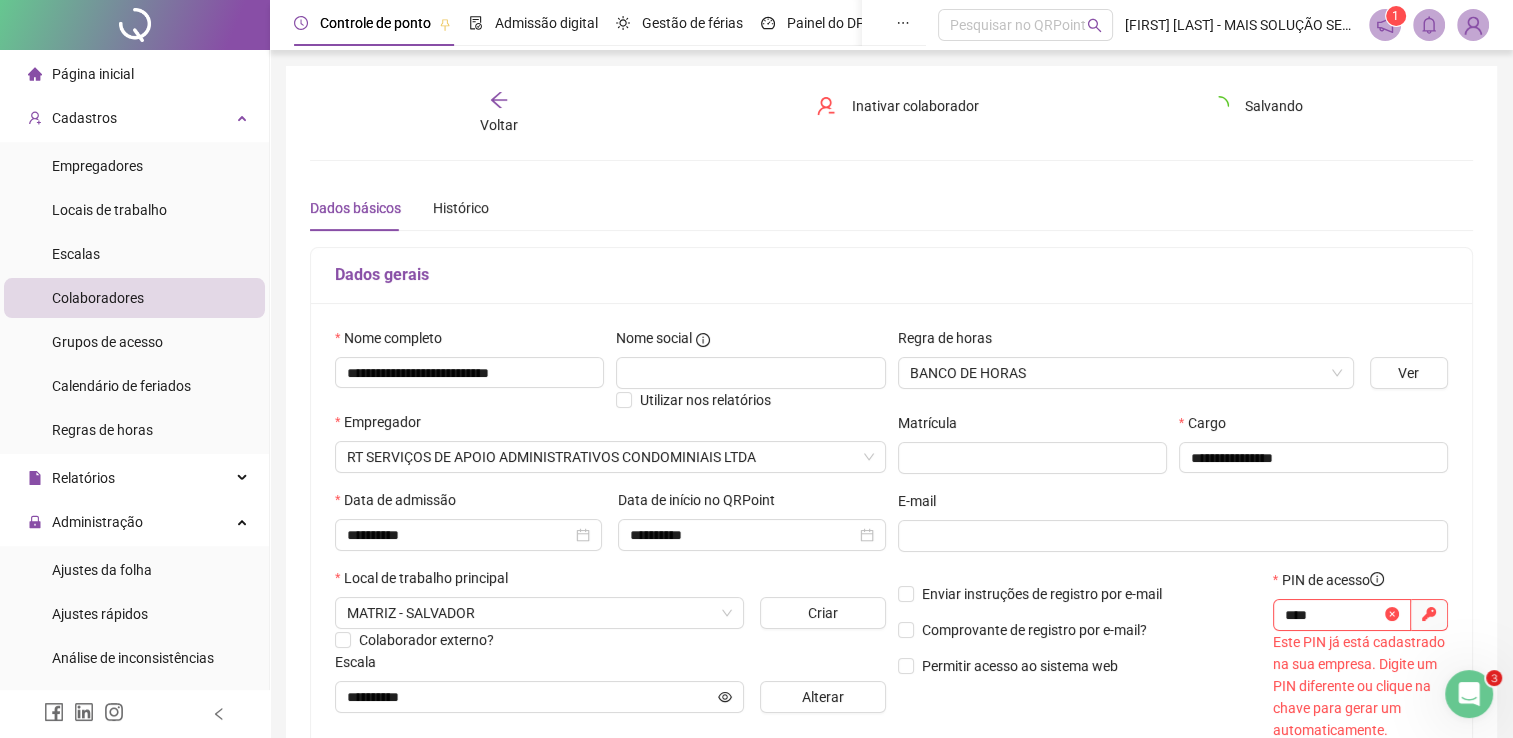 scroll, scrollTop: 100, scrollLeft: 0, axis: vertical 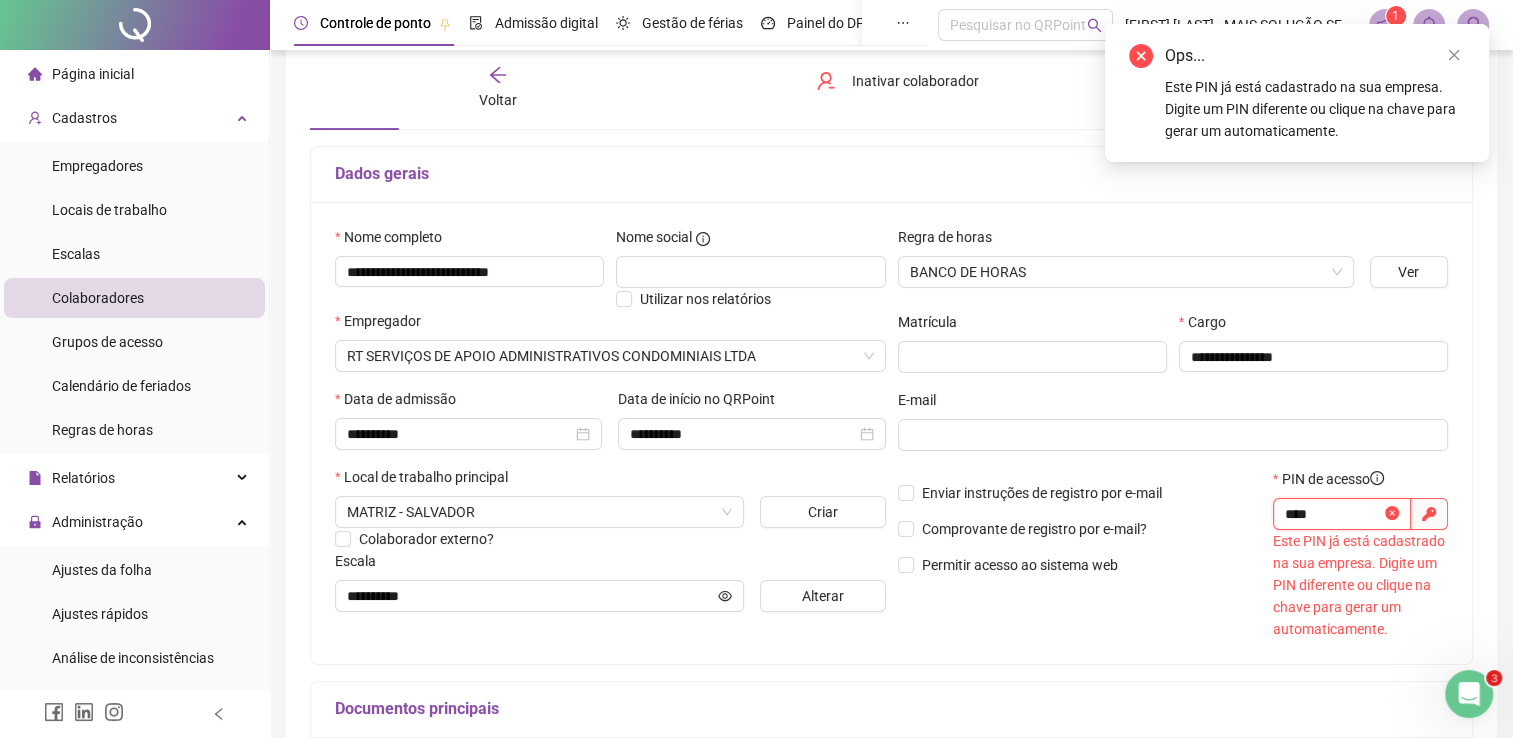 click on "****" at bounding box center (1333, 514) 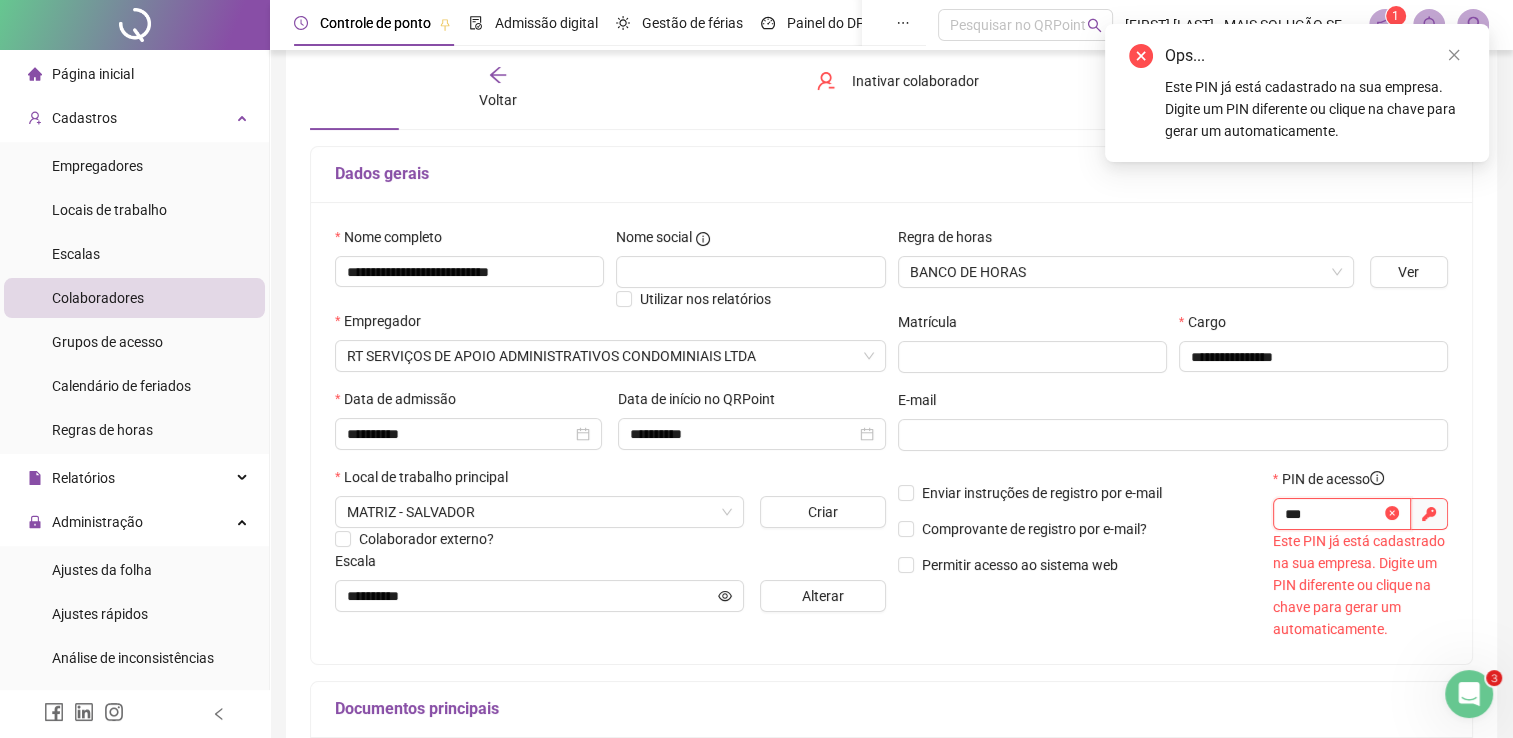 type on "***" 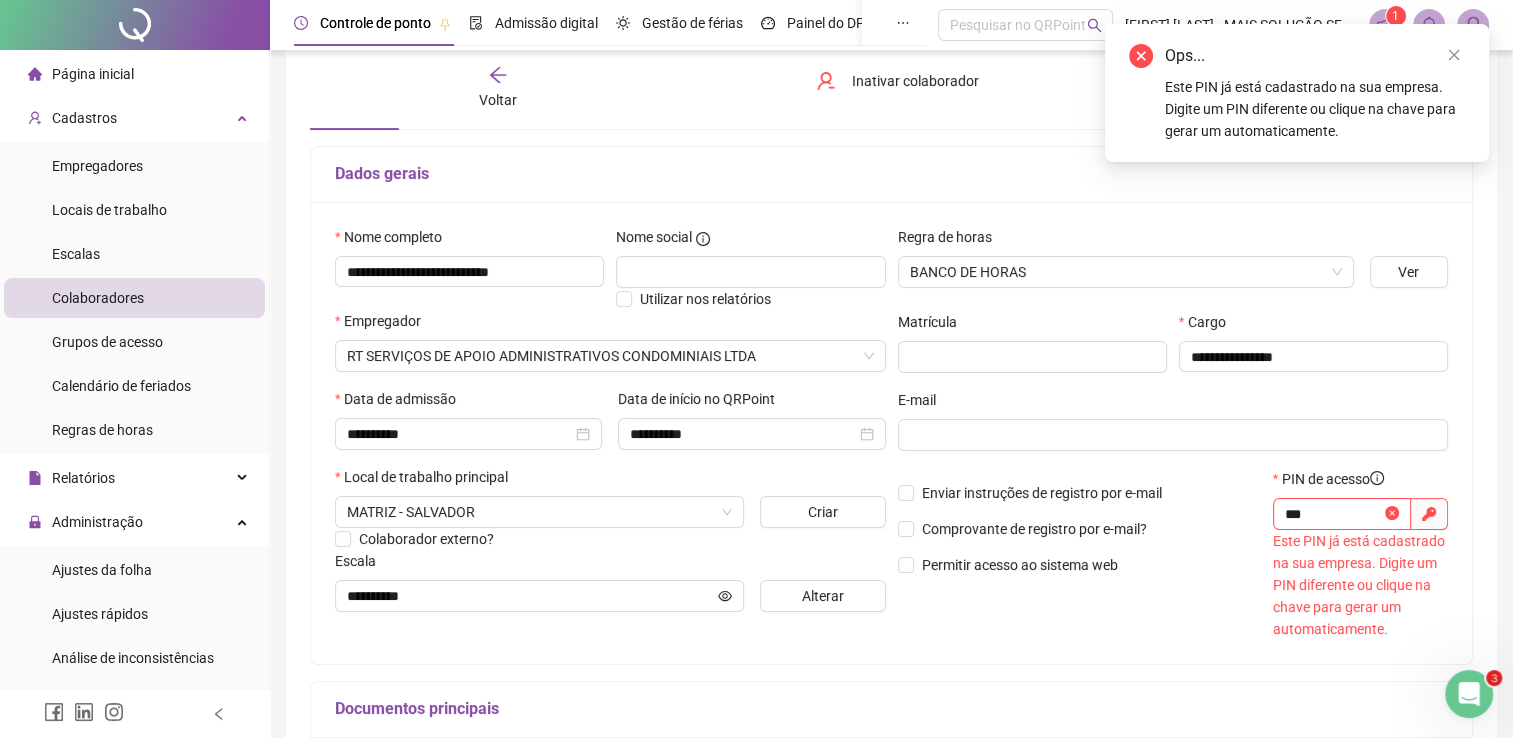 click on "**********" at bounding box center [891, 433] 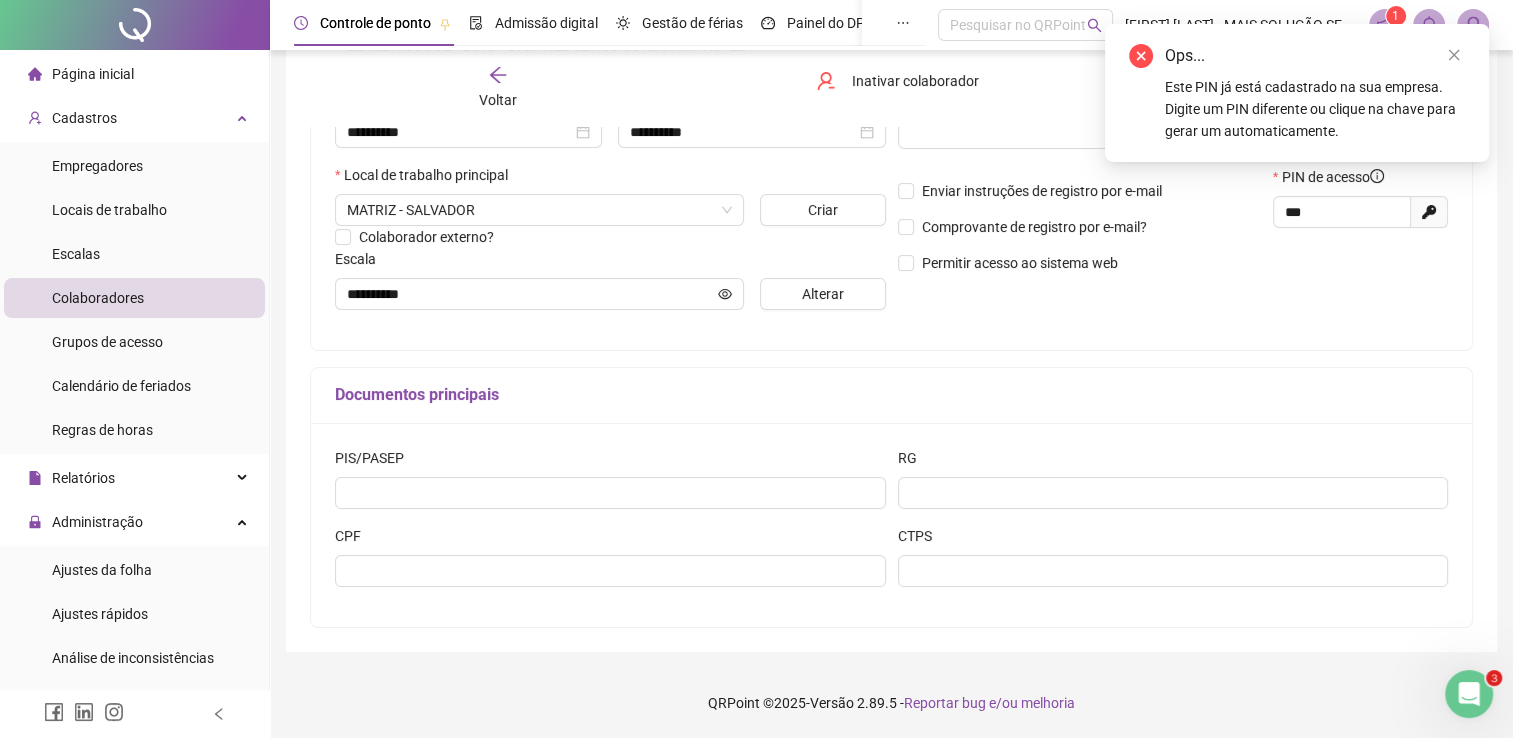 scroll, scrollTop: 0, scrollLeft: 0, axis: both 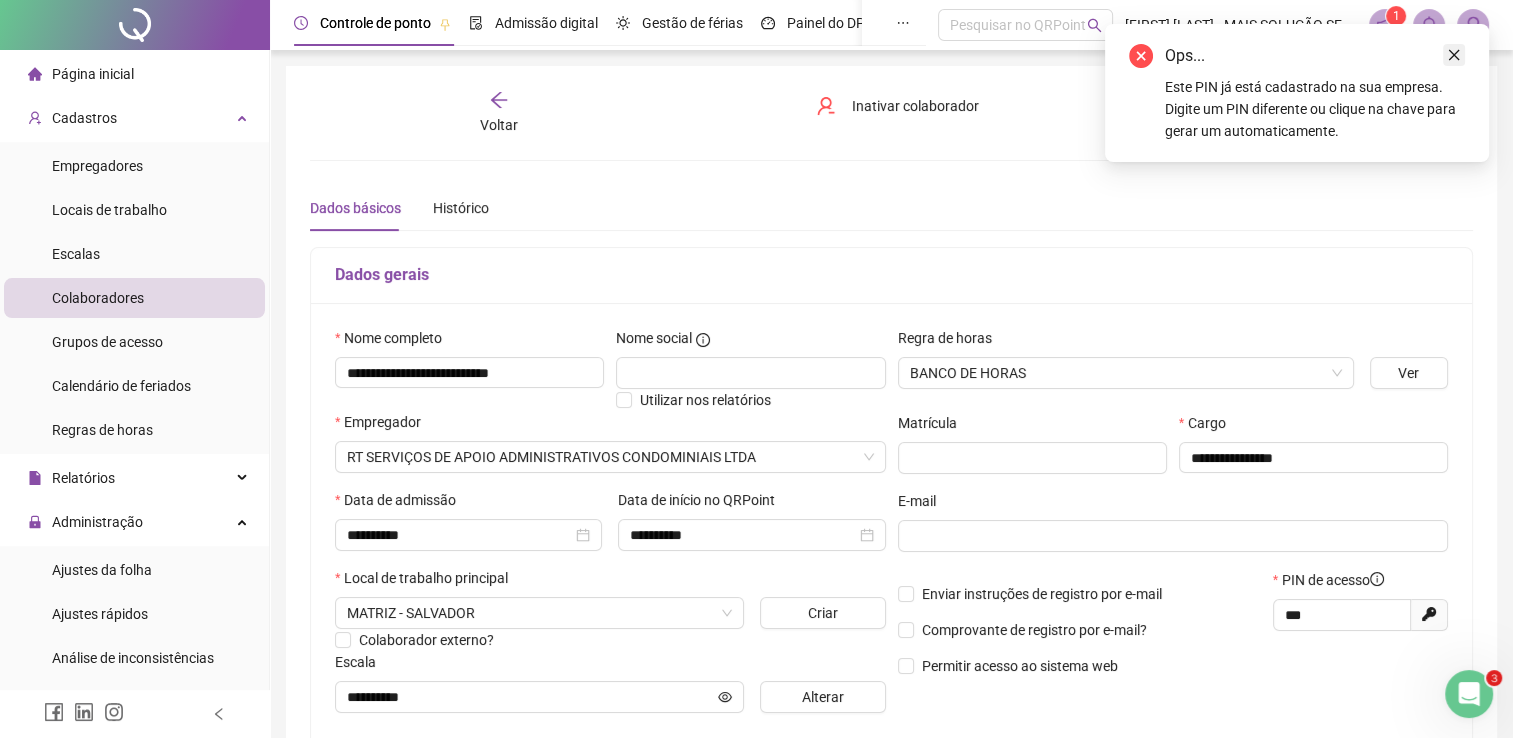 click 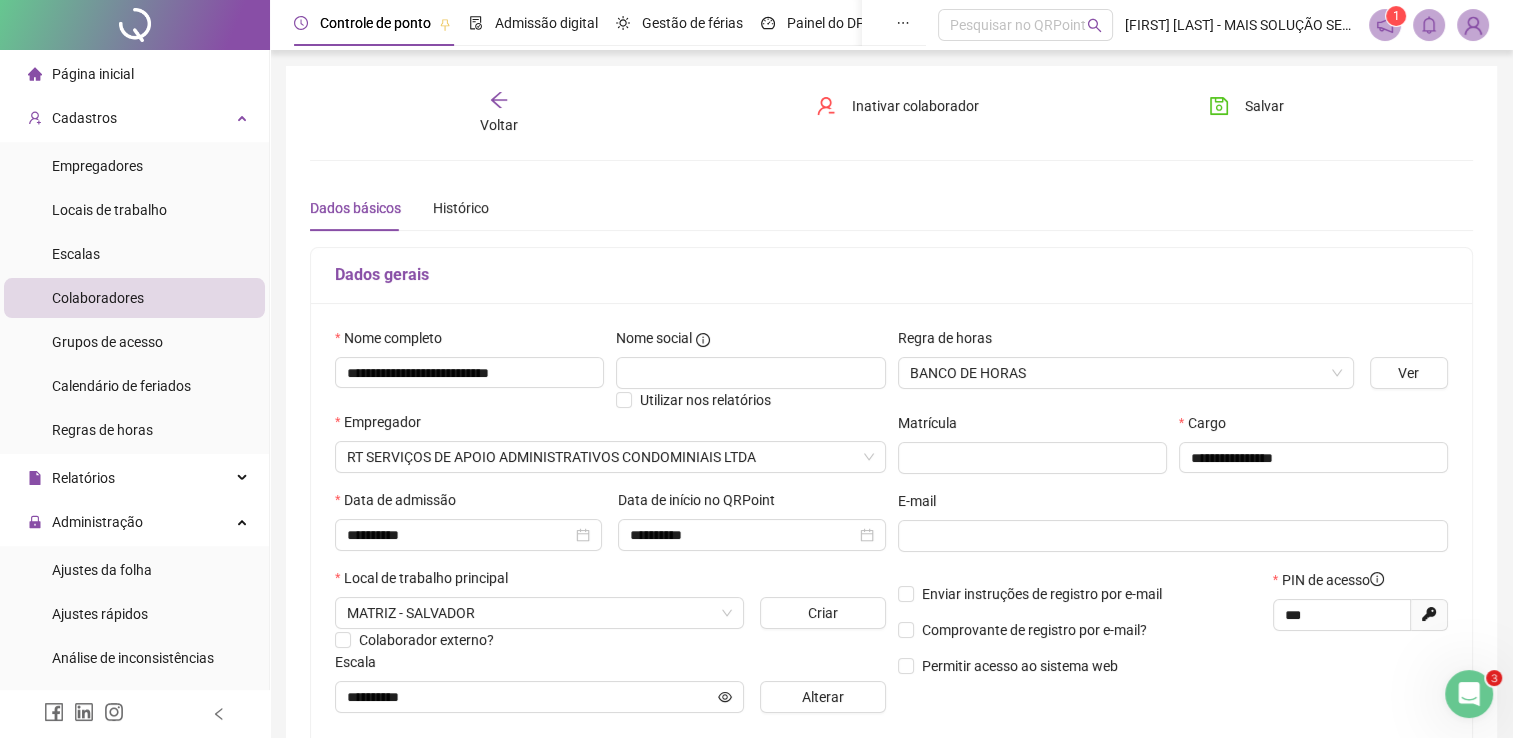 click on "Este PIN já está cadastrado na sua empresa. Digite um PIN diferente ou clique na chave para gerar um automaticamente." at bounding box center (1315, 109) 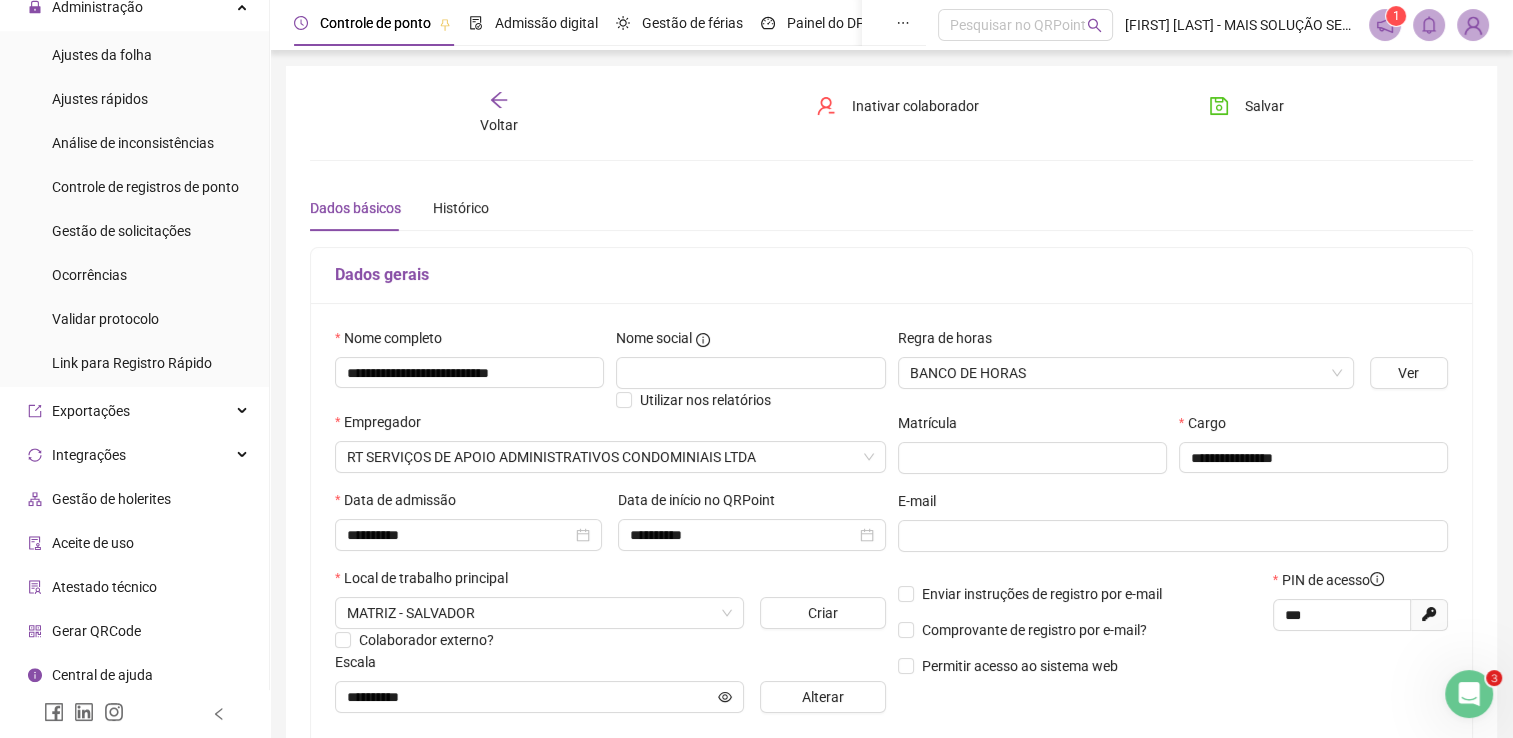 scroll, scrollTop: 520, scrollLeft: 0, axis: vertical 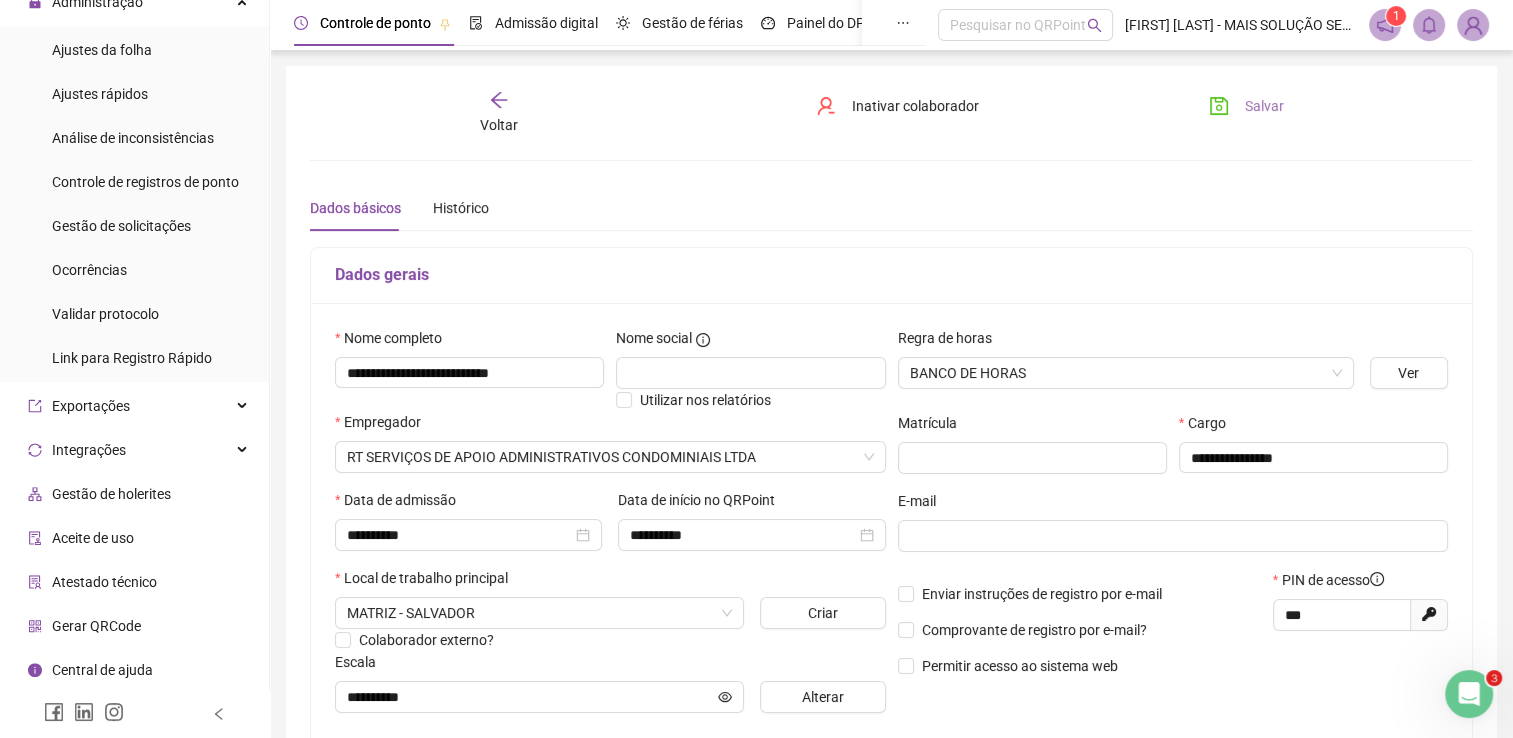 click on "Salvar" at bounding box center [1264, 106] 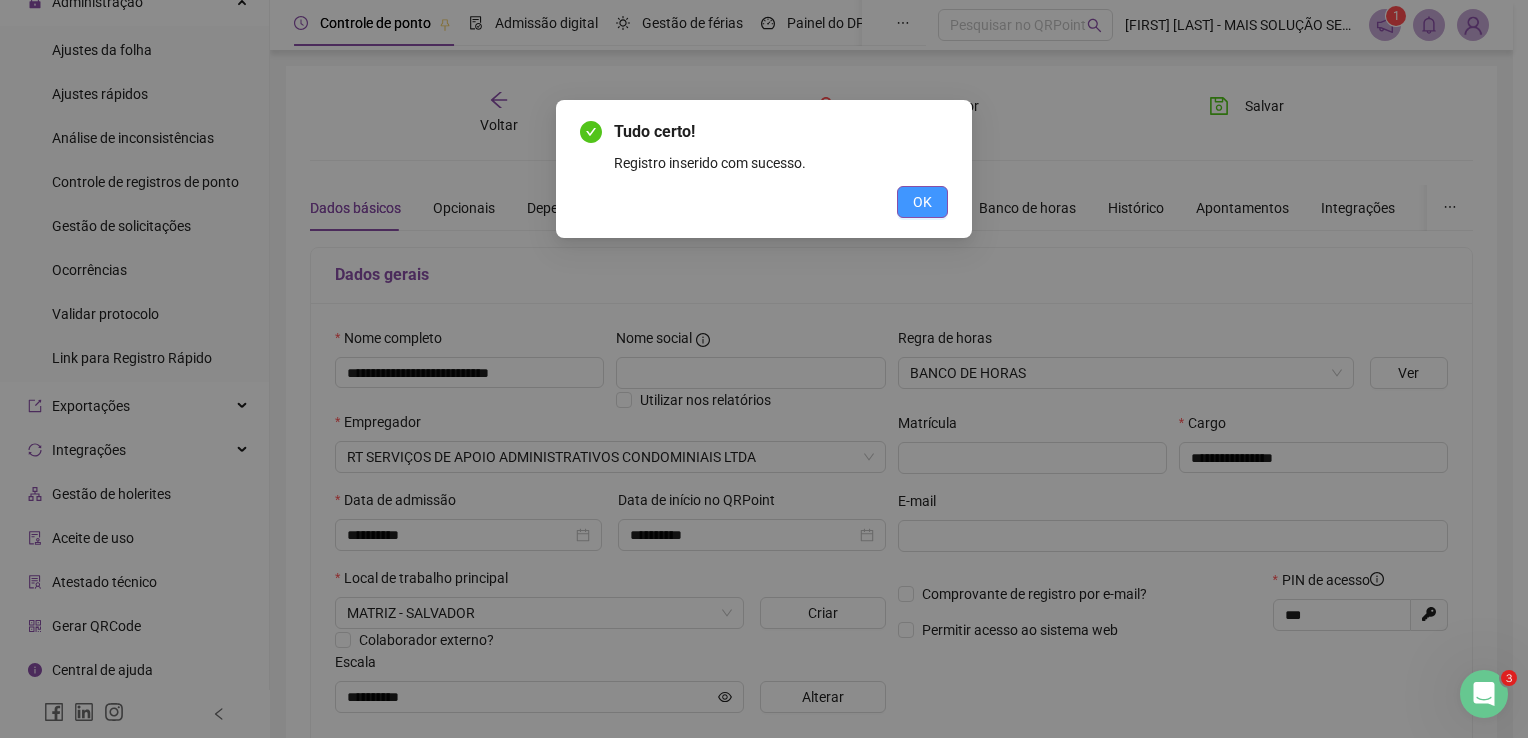 click on "OK" at bounding box center (922, 202) 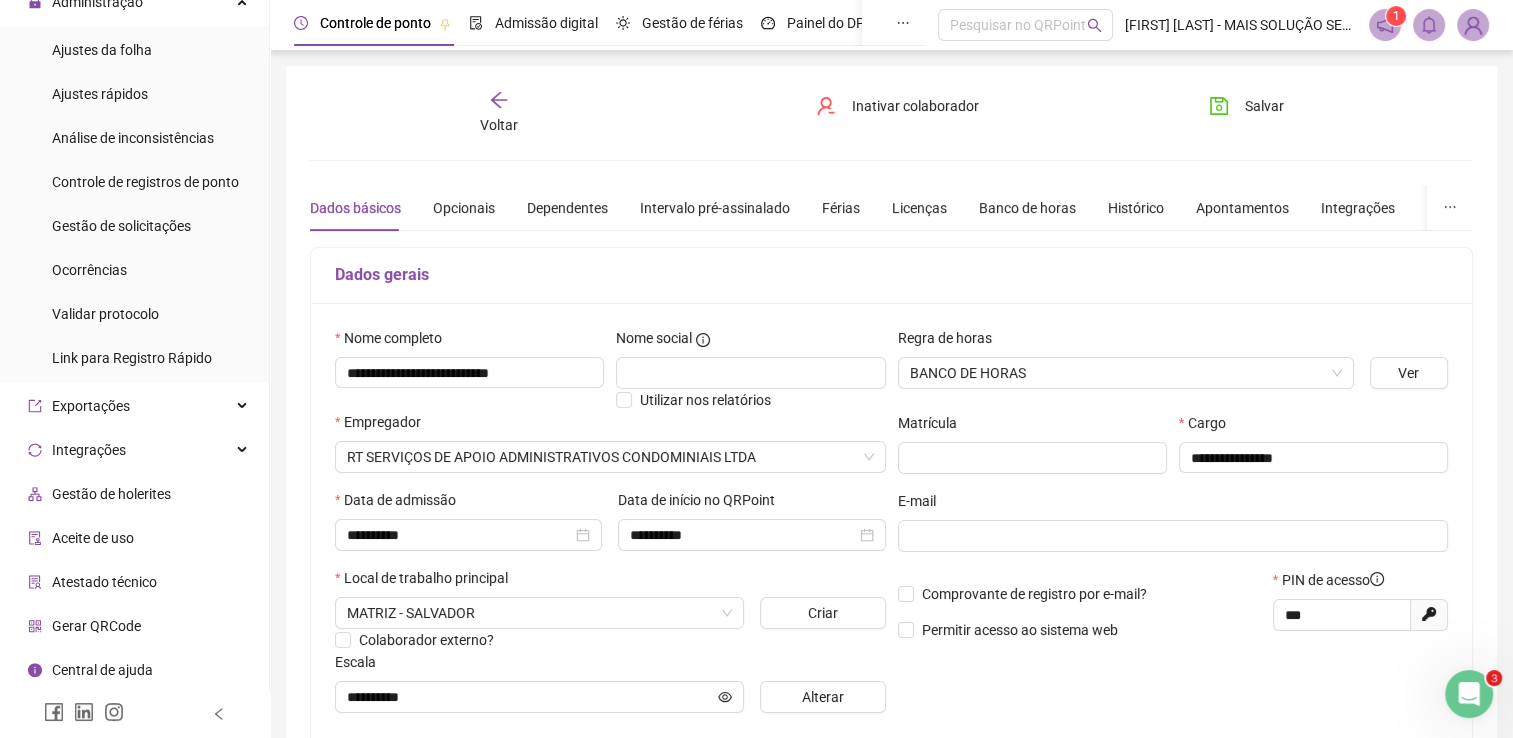 click on "Gerar QRCode" at bounding box center [96, 626] 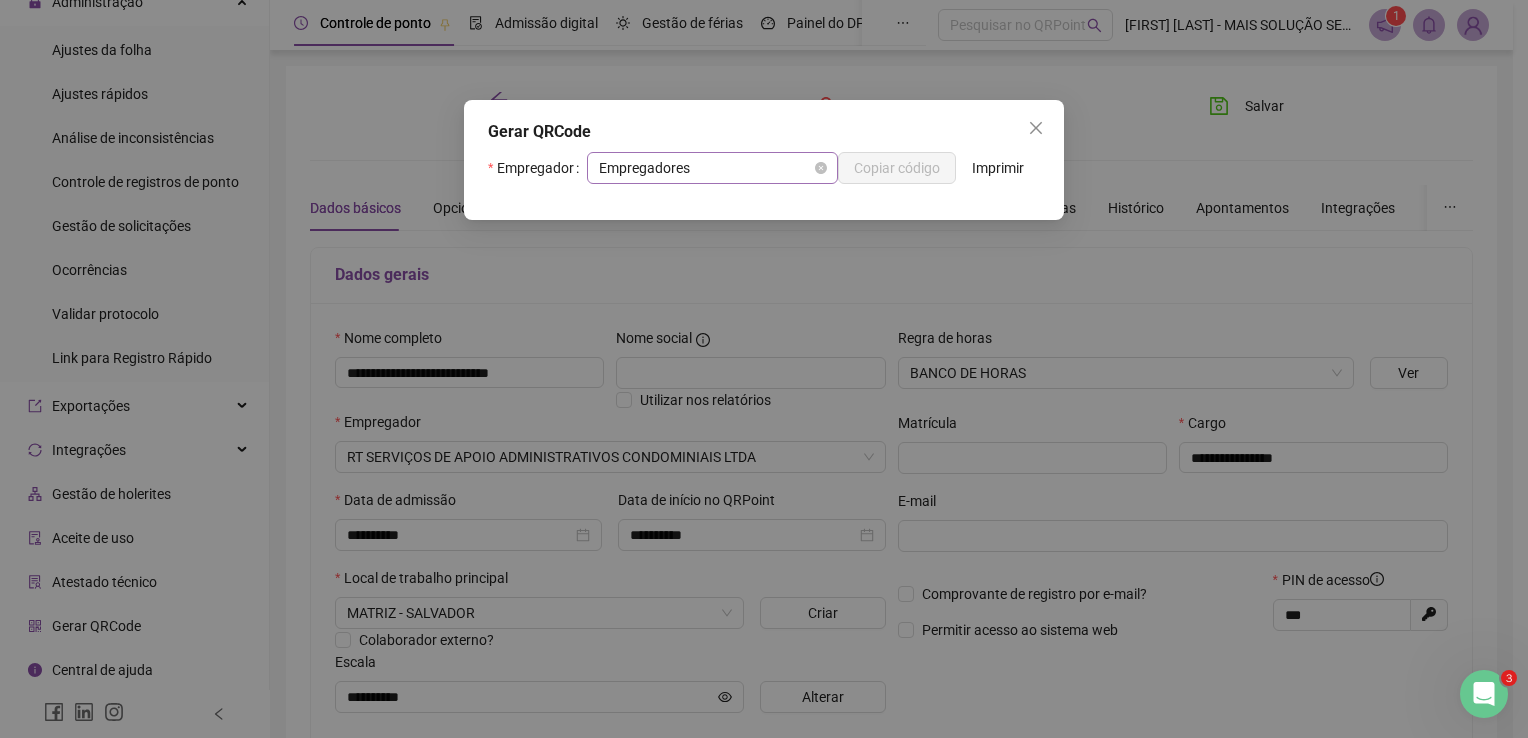 click on "Empregadores" at bounding box center (712, 168) 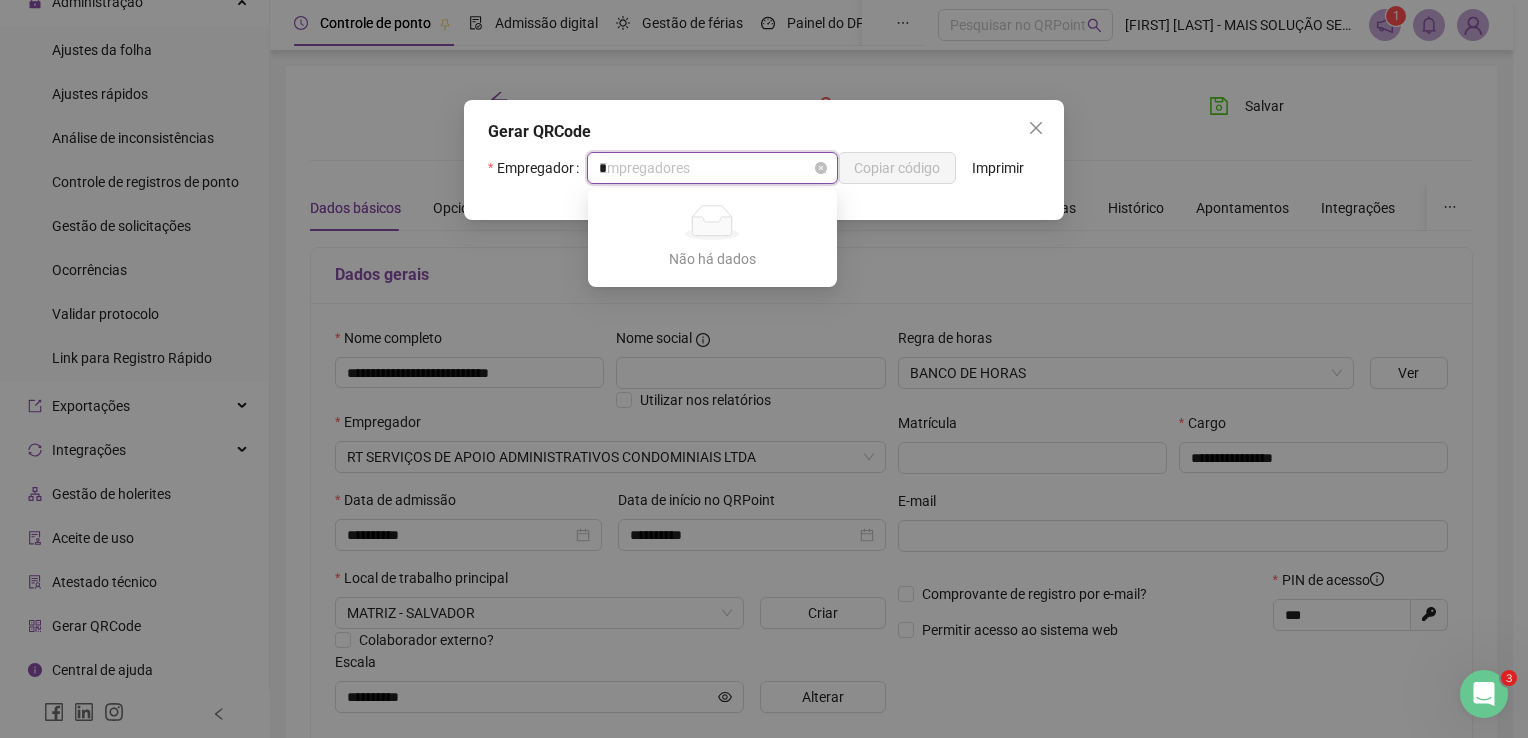 type on "**" 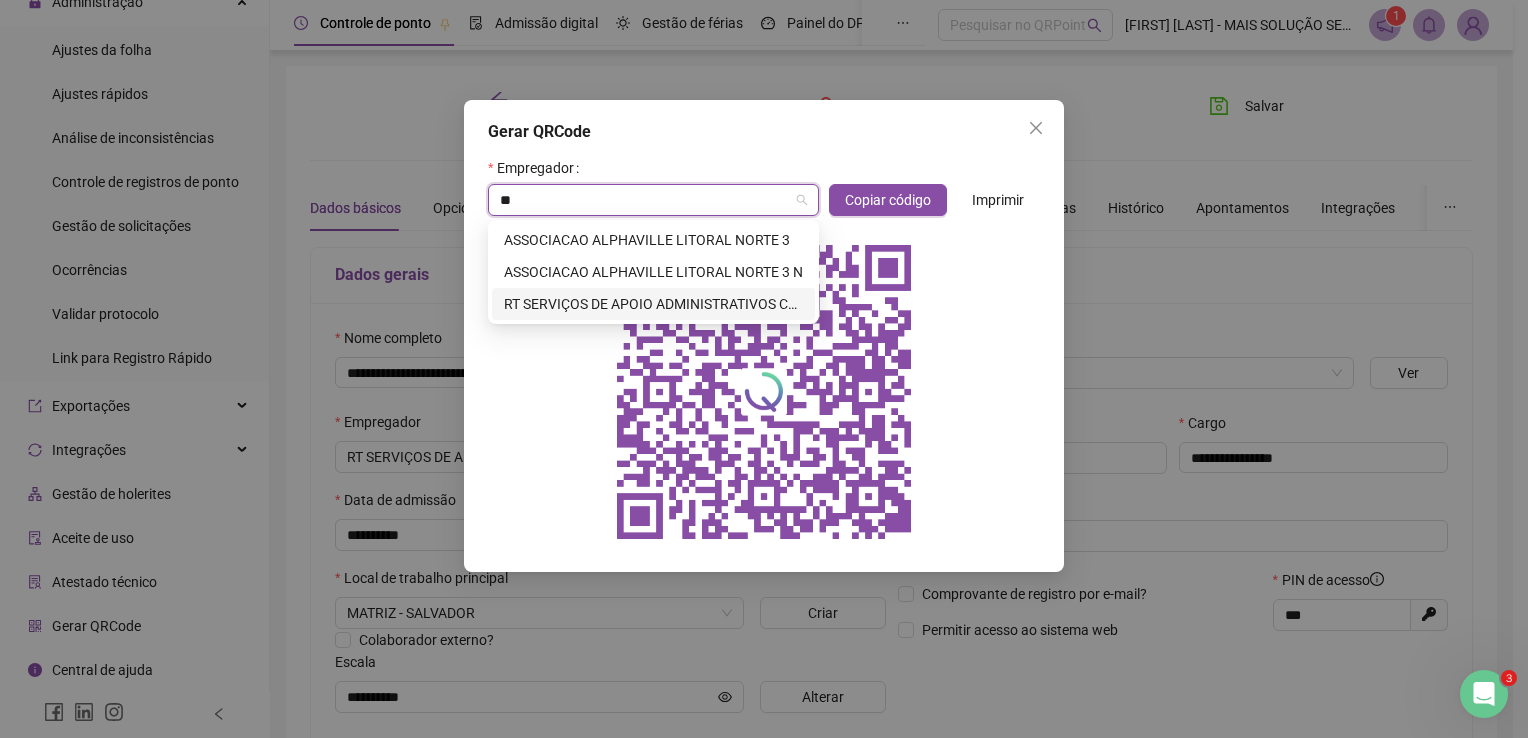 click on "RT SERVIÇOS DE APOIO ADMINISTRATIVOS CONDOMINIAIS LTDA" at bounding box center (653, 304) 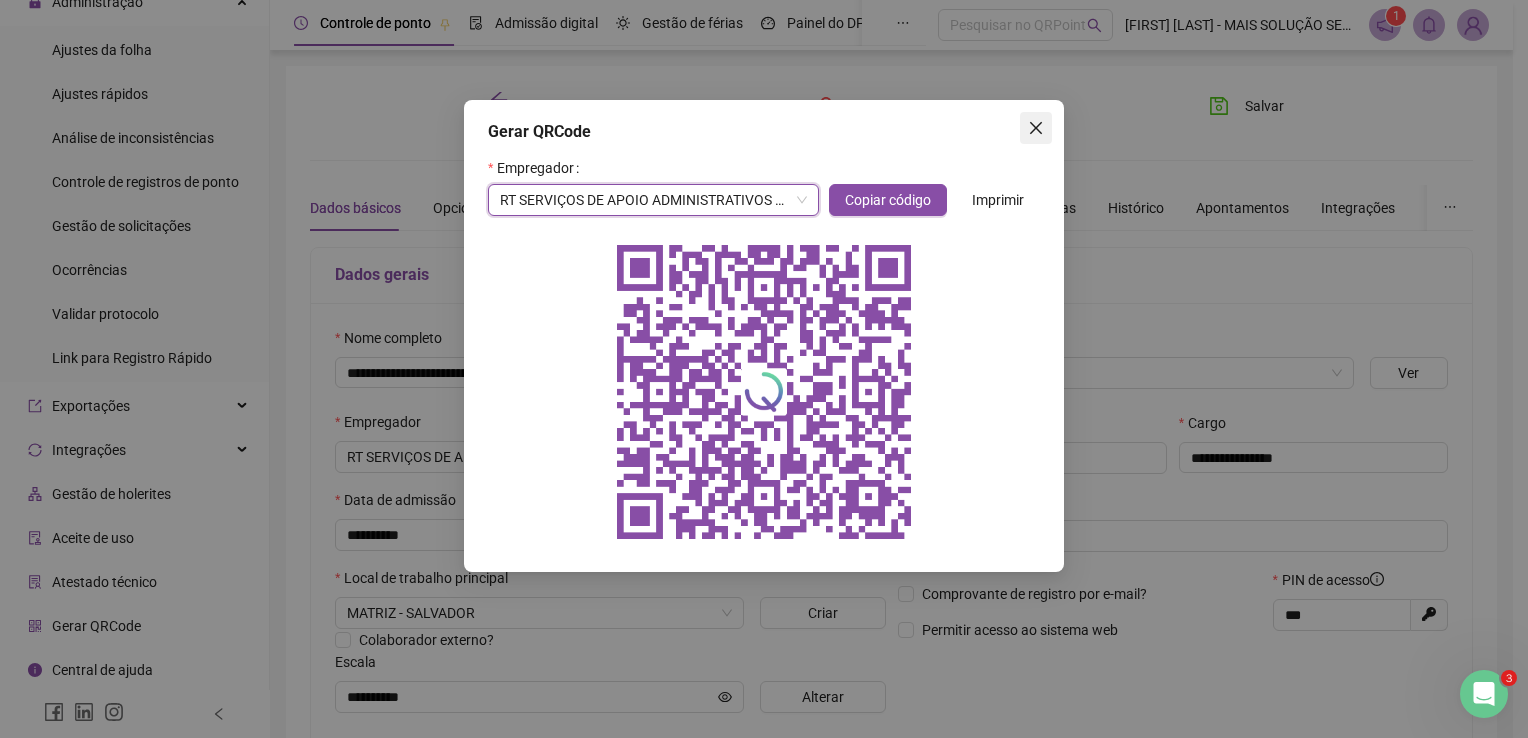 click 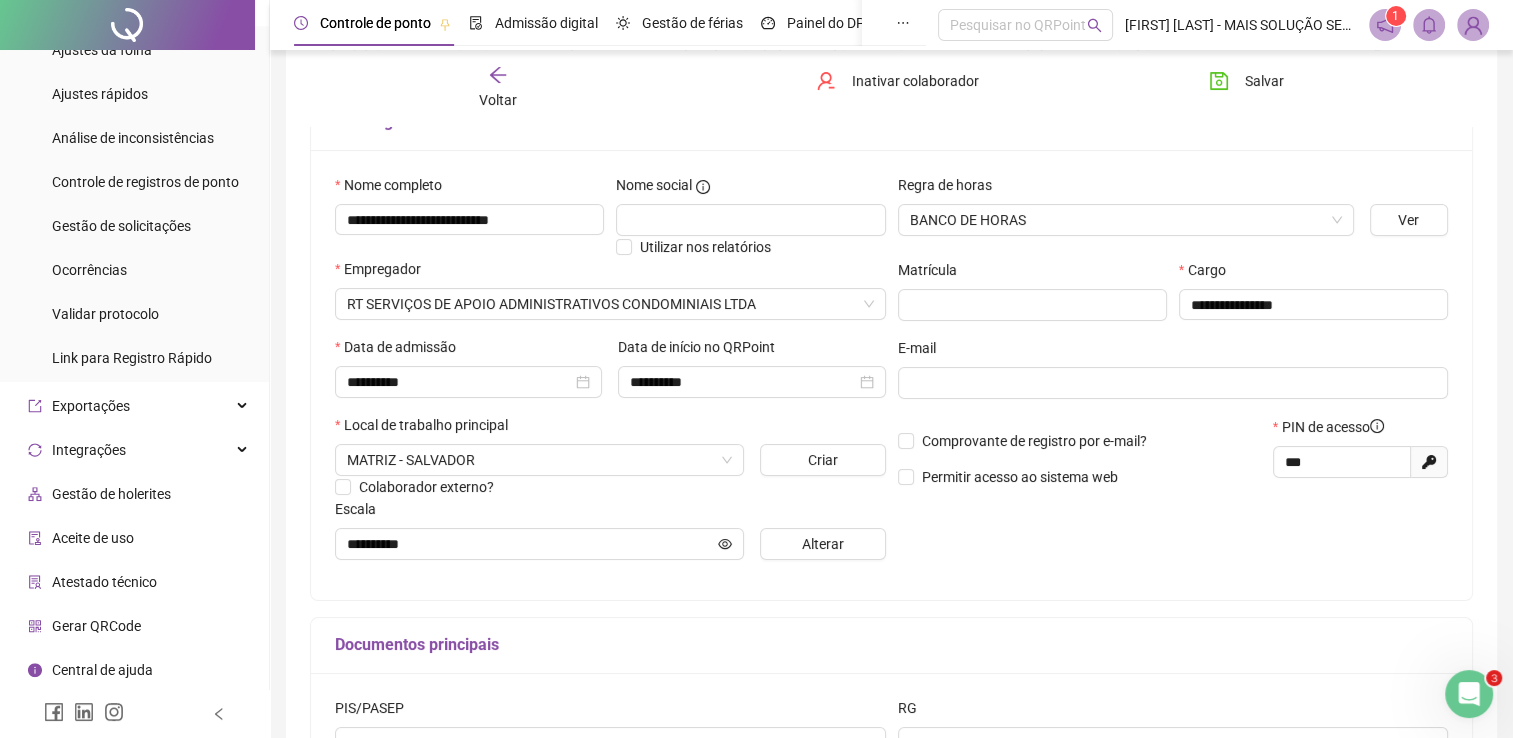 scroll, scrollTop: 0, scrollLeft: 0, axis: both 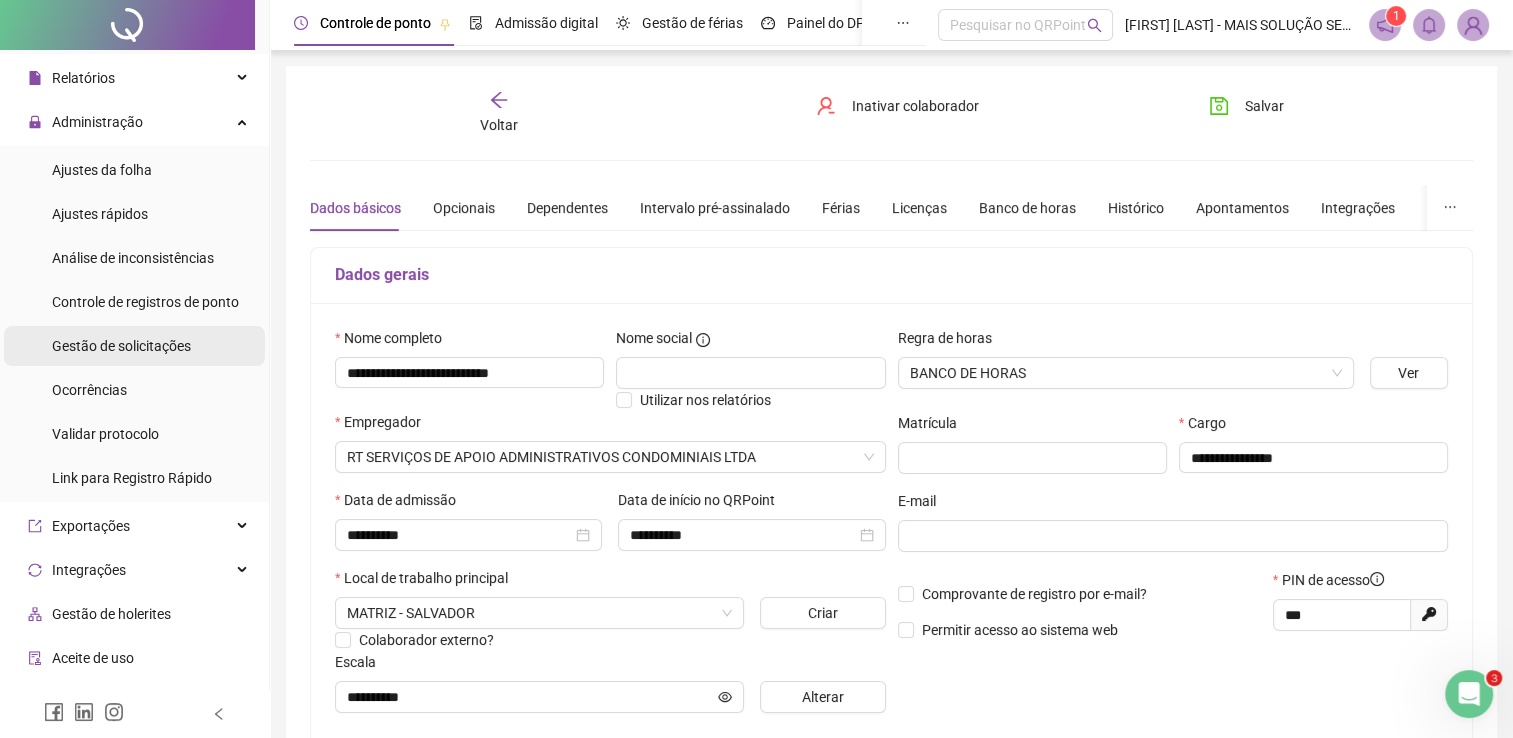 click on "Gestão de solicitações" at bounding box center [121, 346] 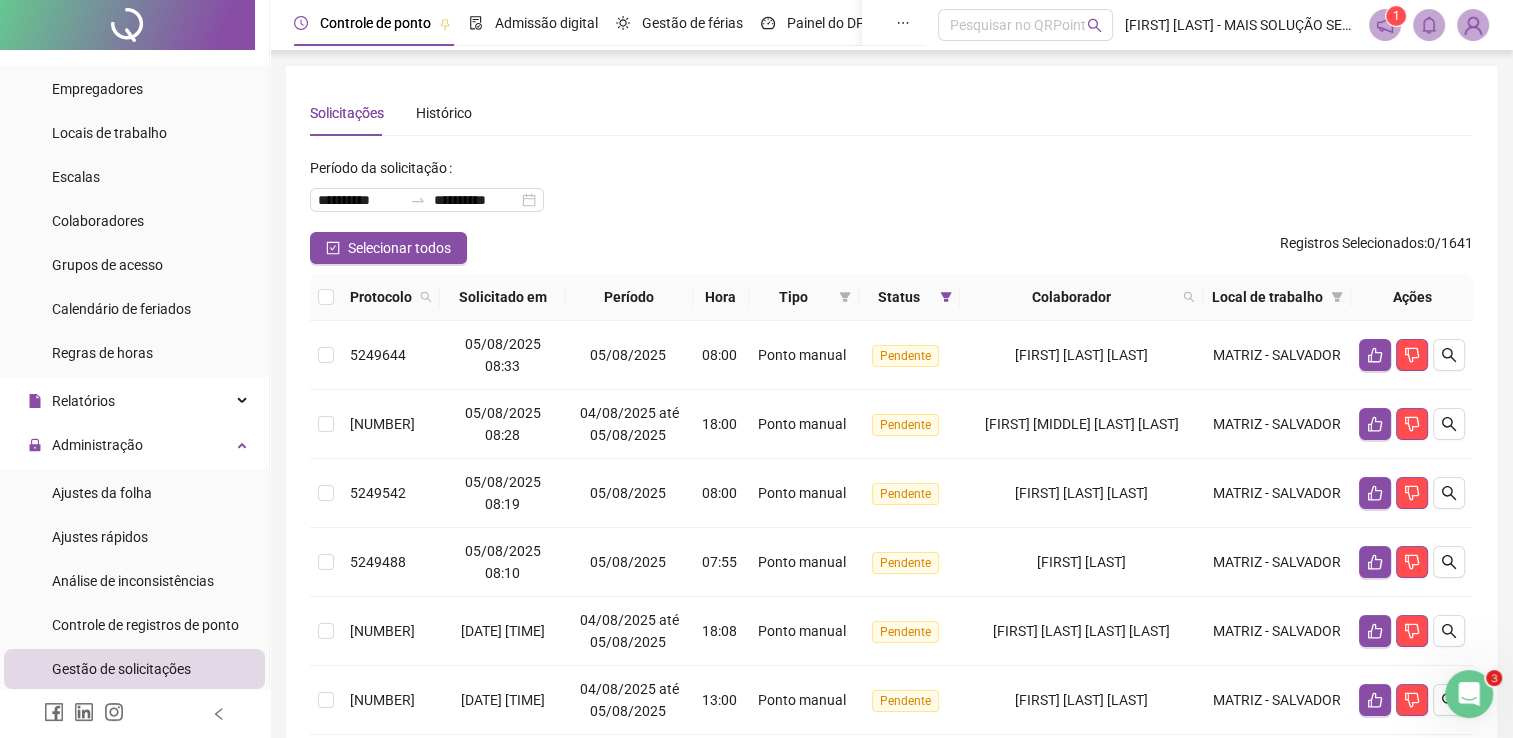 scroll, scrollTop: 100, scrollLeft: 0, axis: vertical 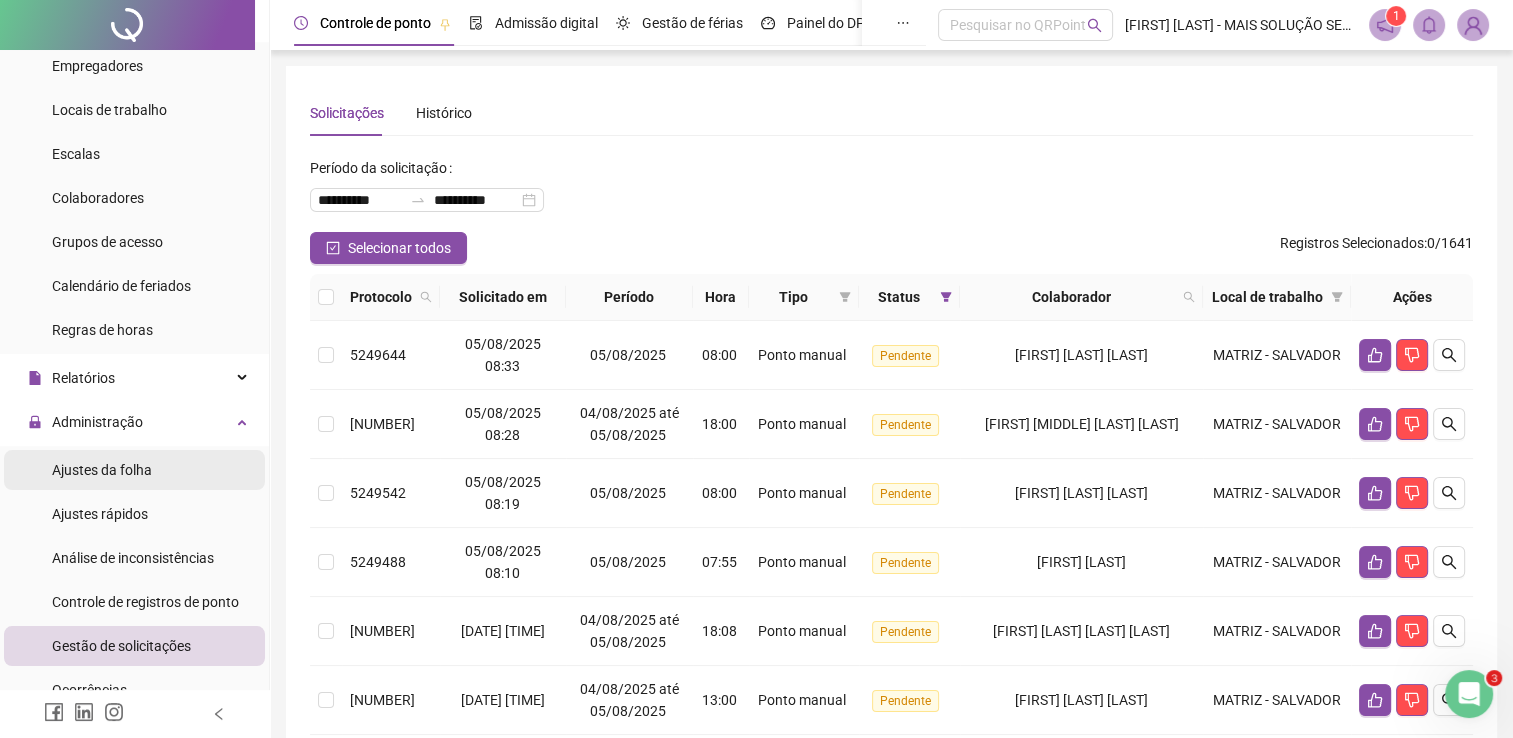 click on "Ajustes da folha" at bounding box center [102, 470] 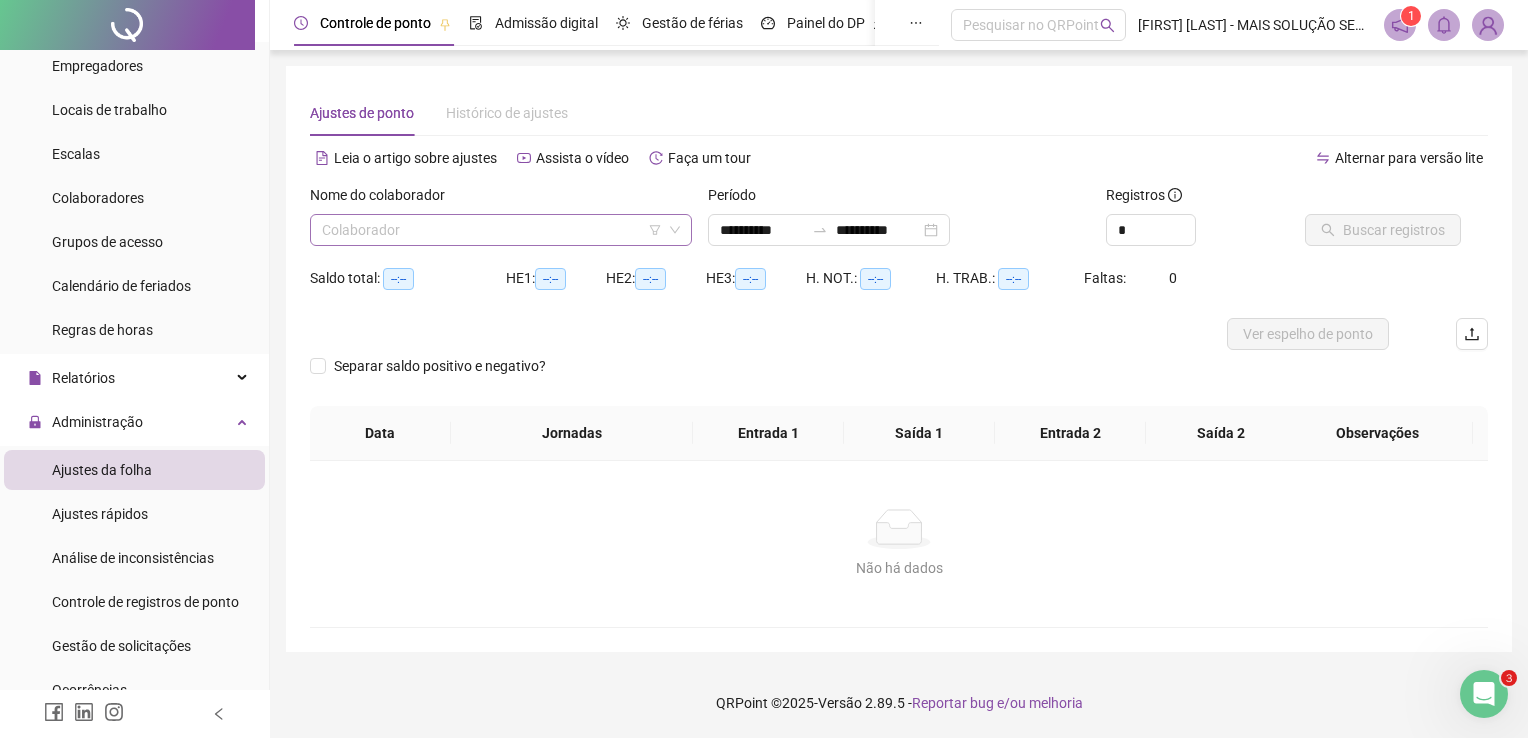 click at bounding box center (492, 230) 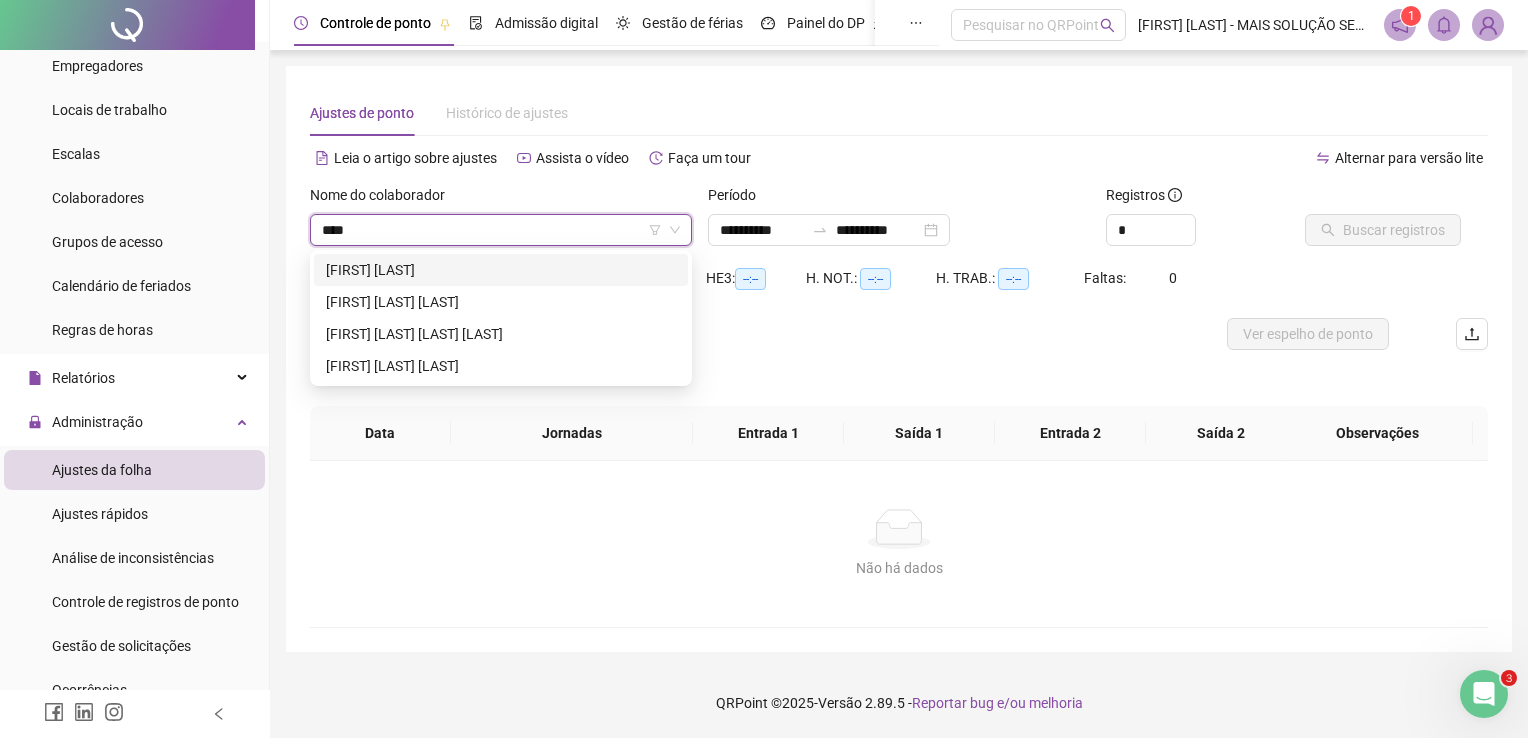 type on "*****" 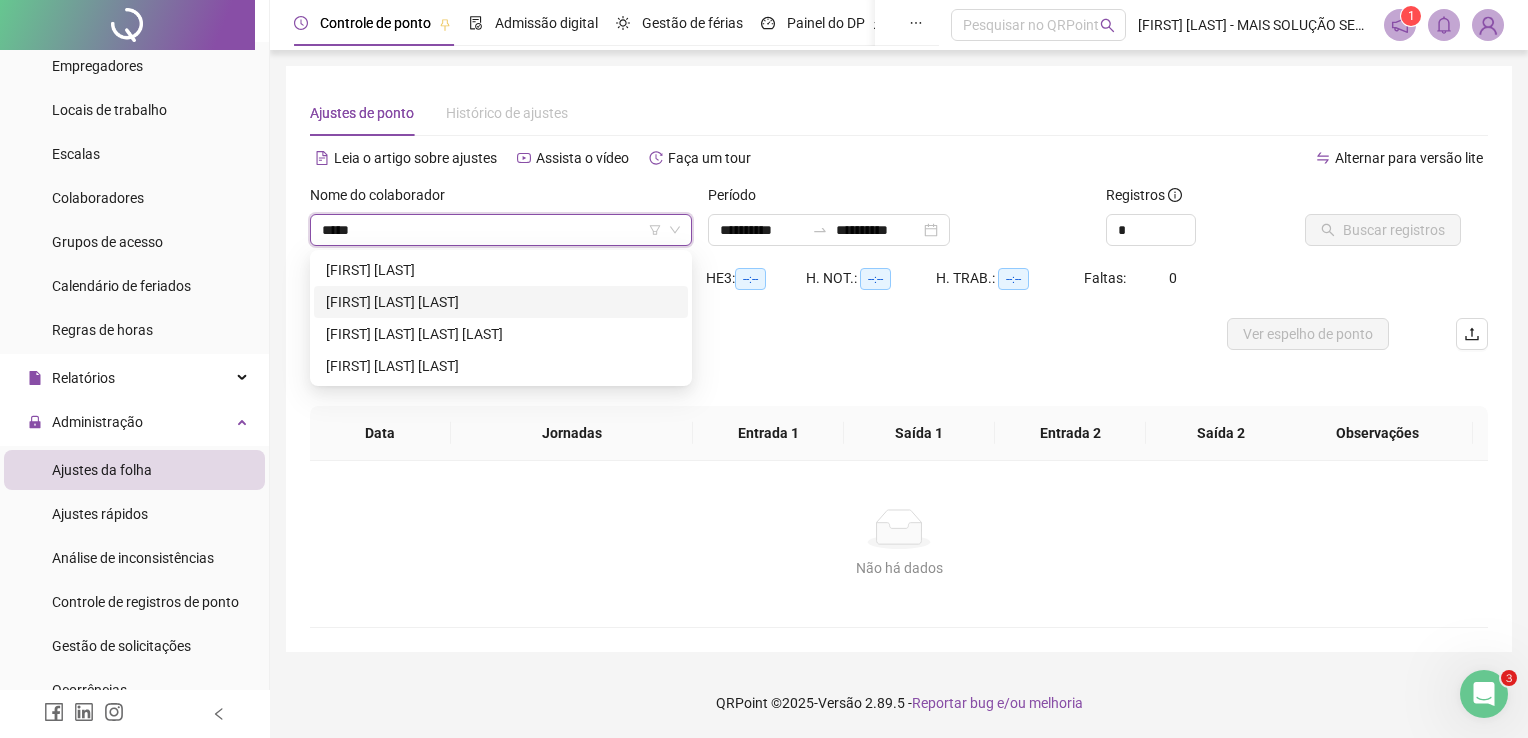 click on "[FIRST] [LAST] [LAST]" at bounding box center (501, 302) 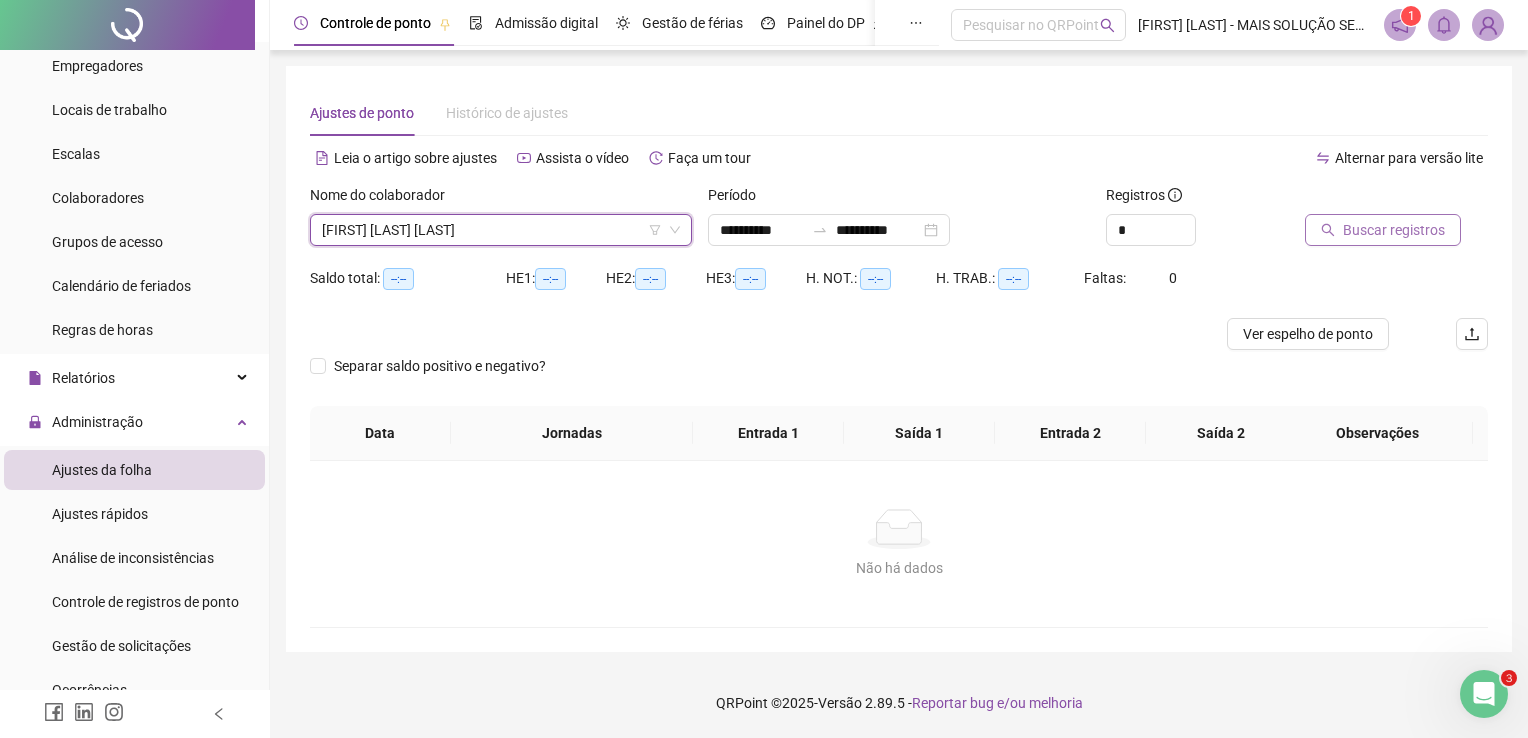 click on "Buscar registros" at bounding box center [1383, 230] 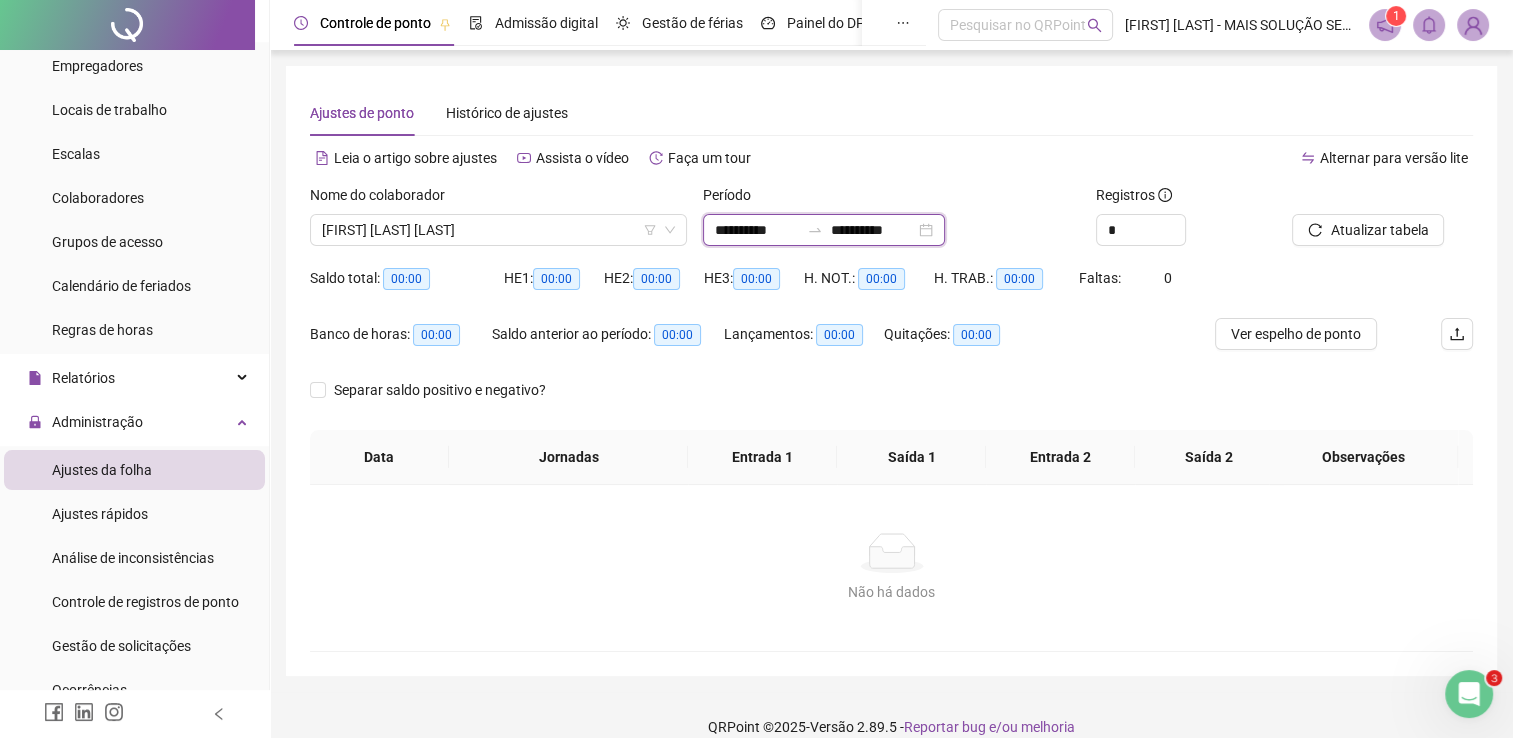 click on "**********" at bounding box center (757, 230) 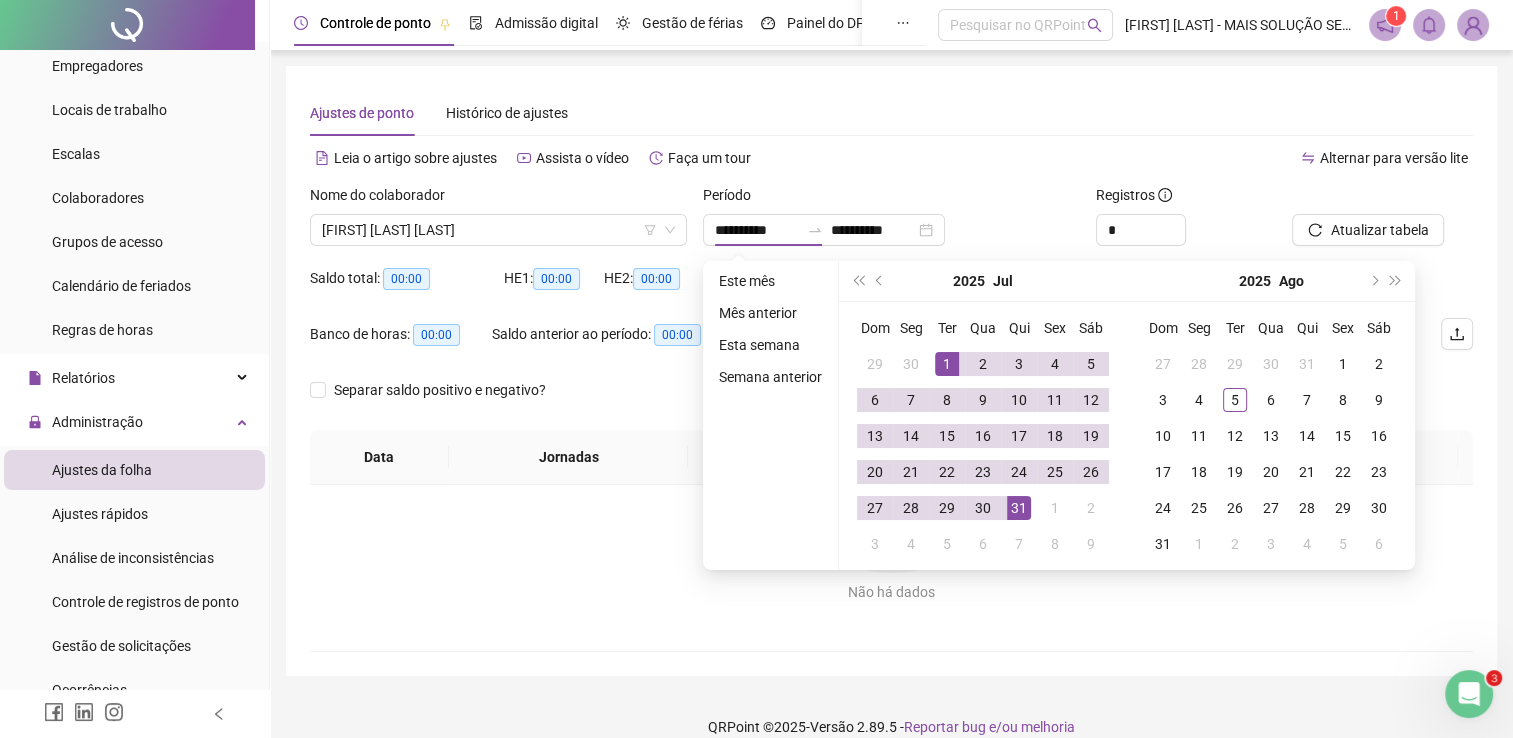 click on "Alternar para versão lite" at bounding box center (1183, 158) 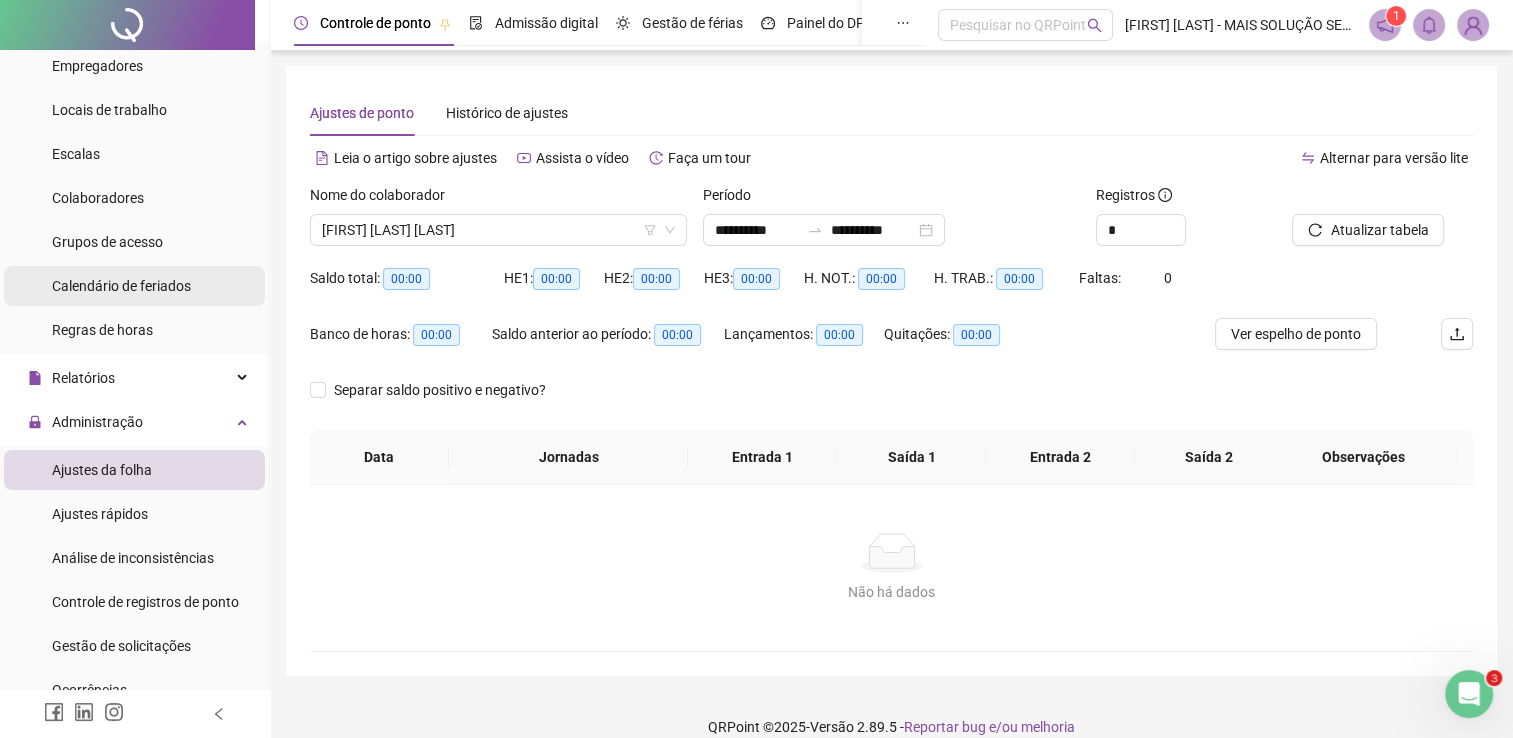scroll, scrollTop: 0, scrollLeft: 0, axis: both 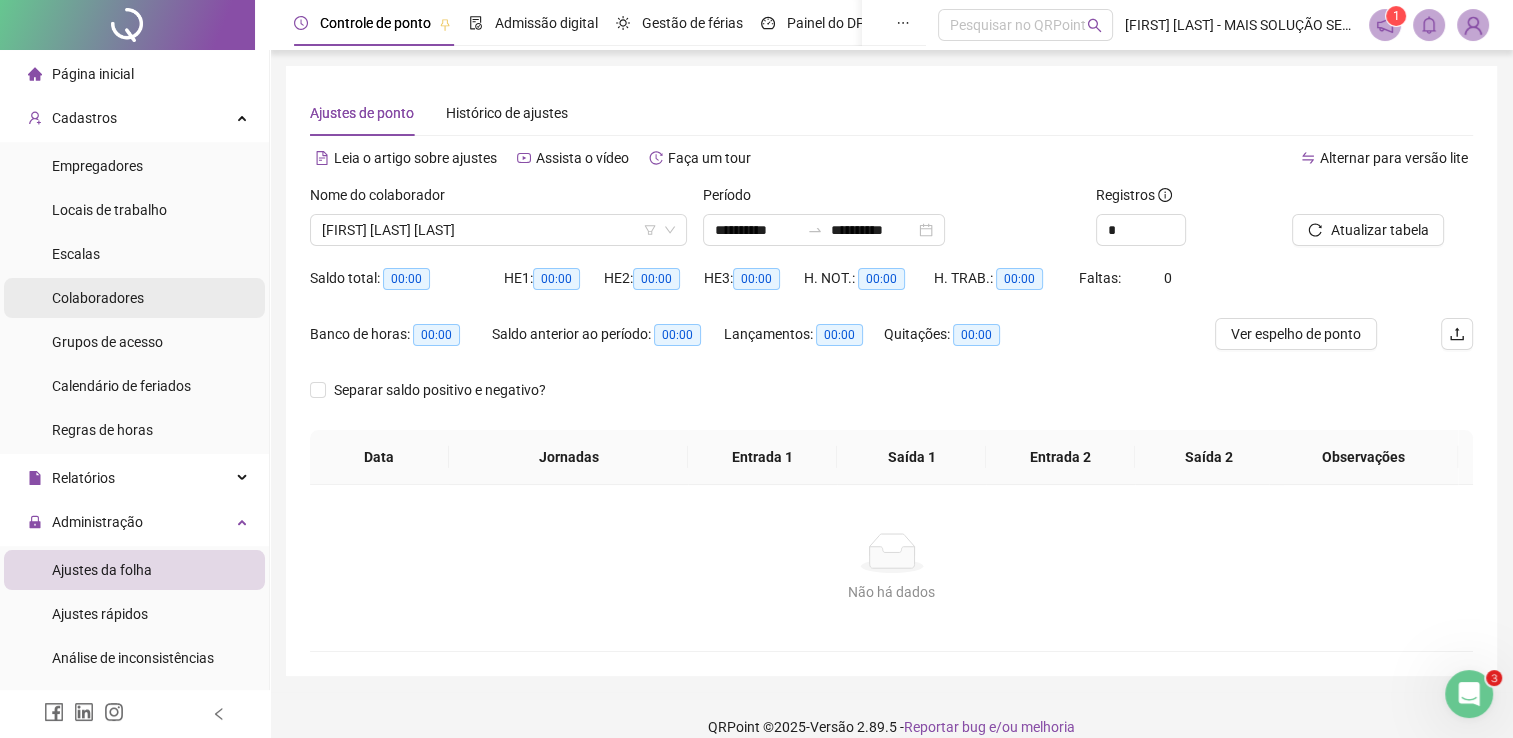 click on "Colaboradores" at bounding box center [98, 298] 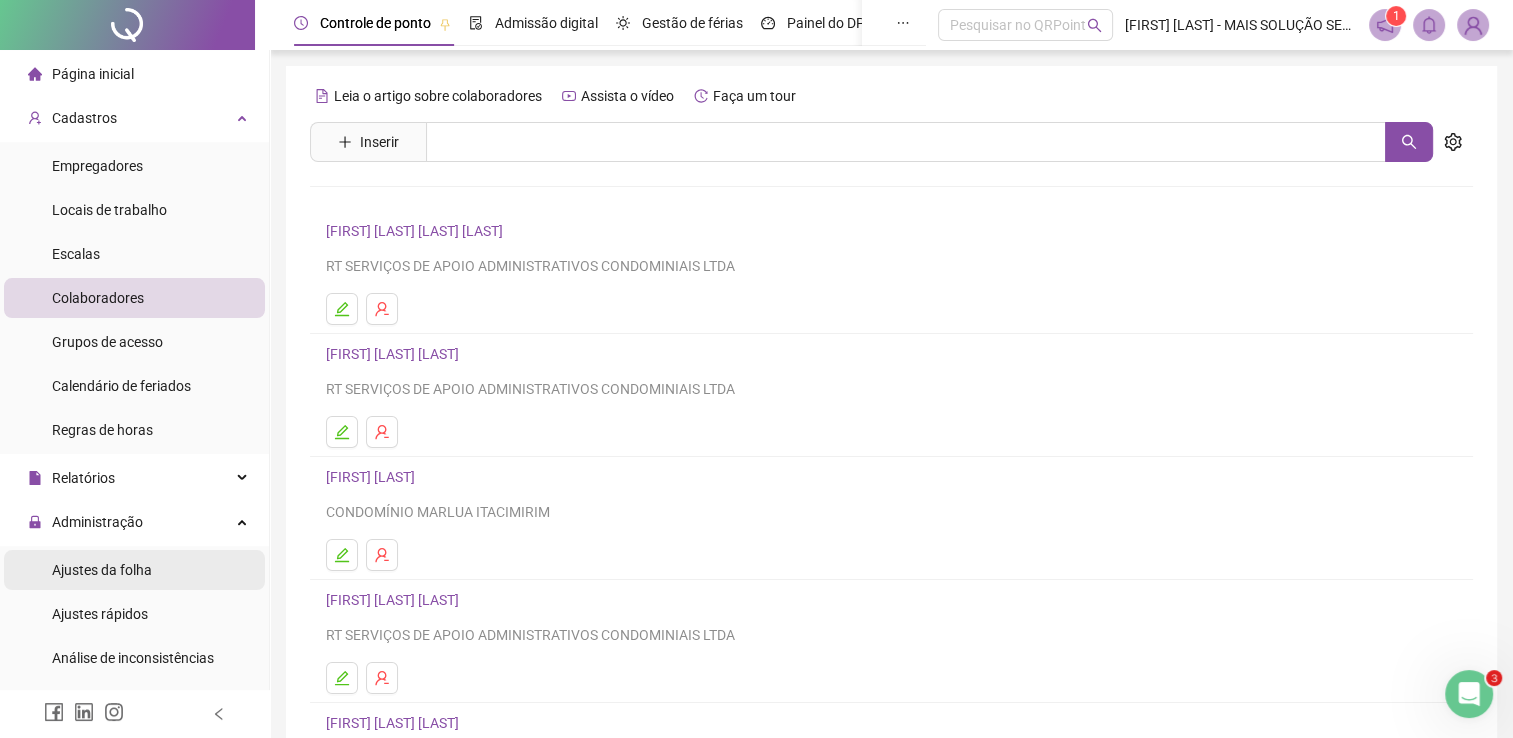 click on "Ajustes da folha" at bounding box center (102, 570) 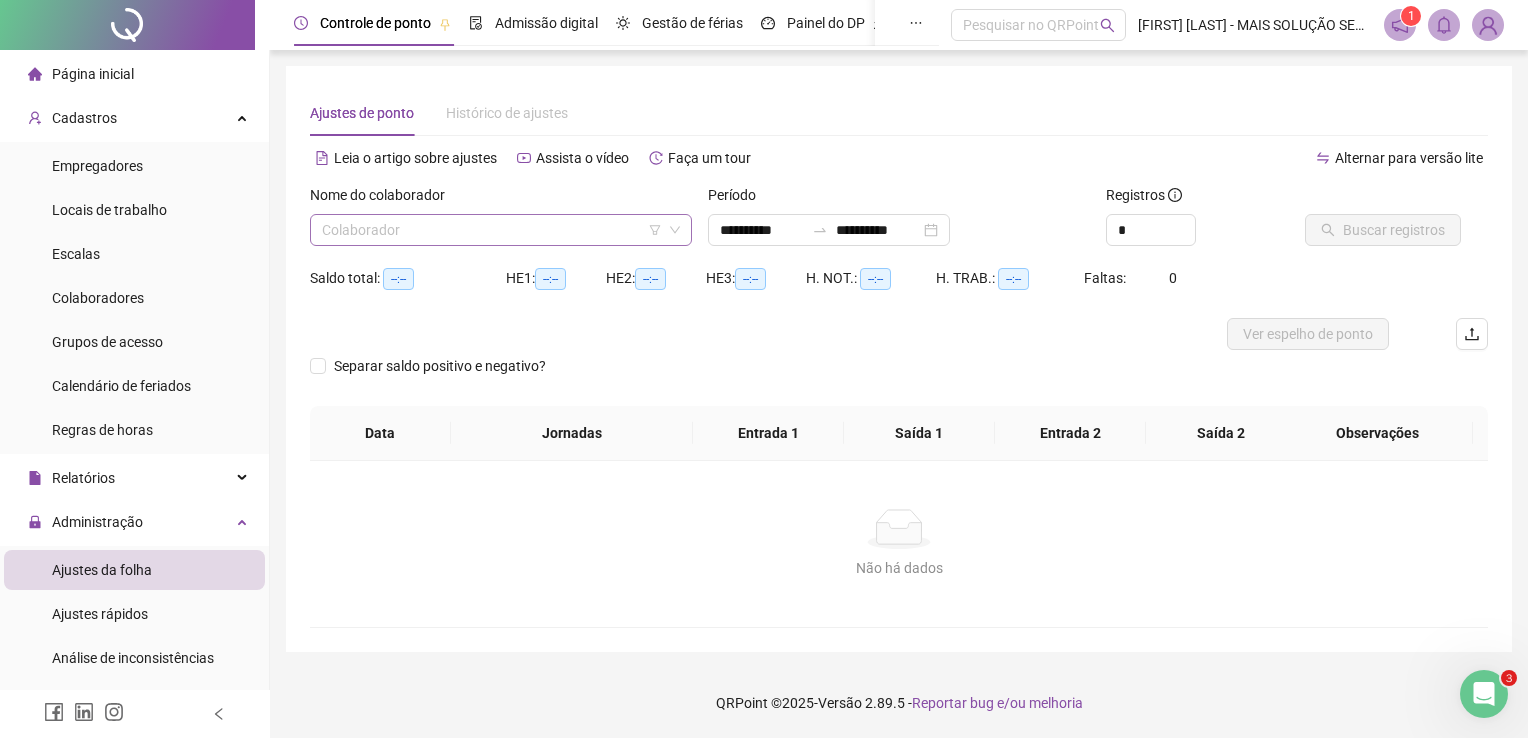 click at bounding box center (492, 230) 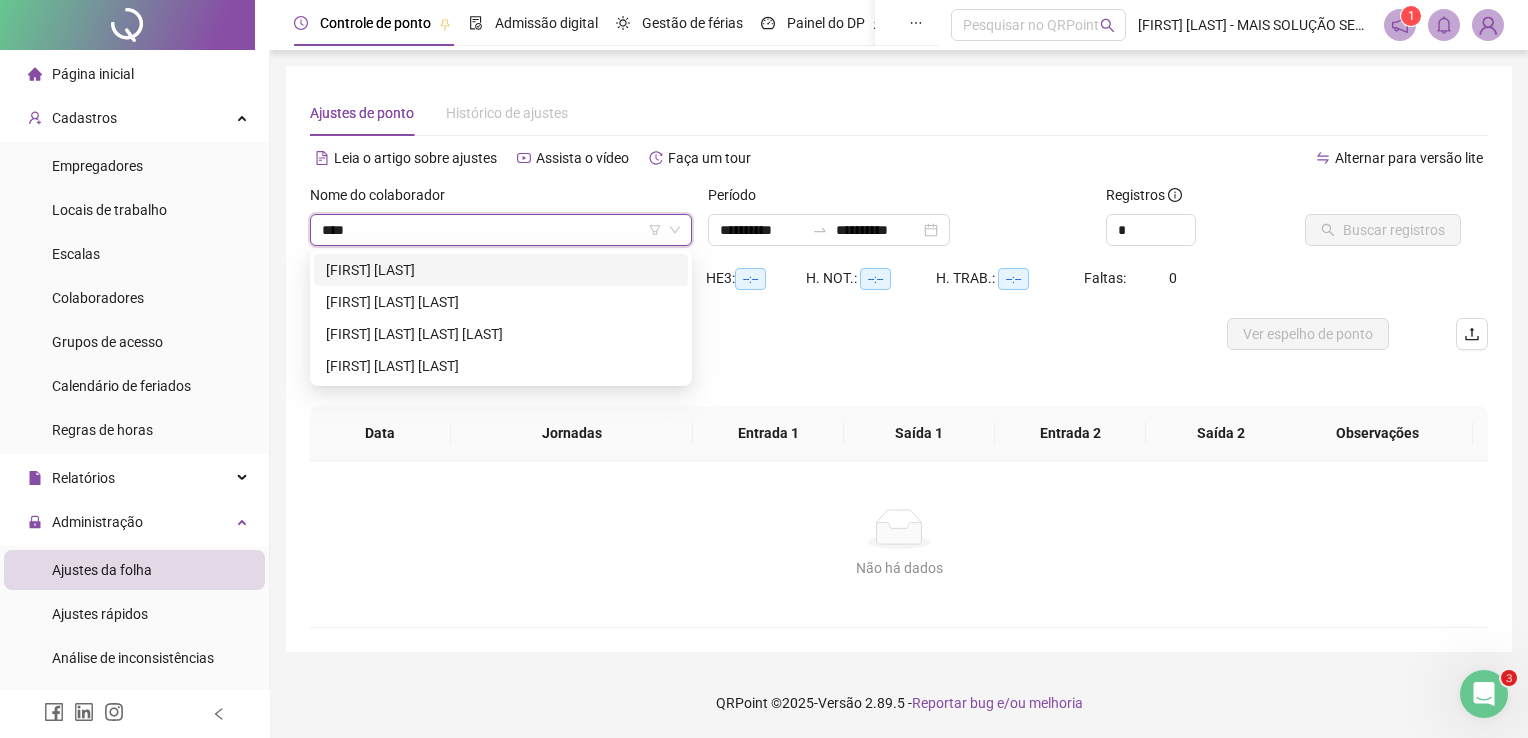 type on "*****" 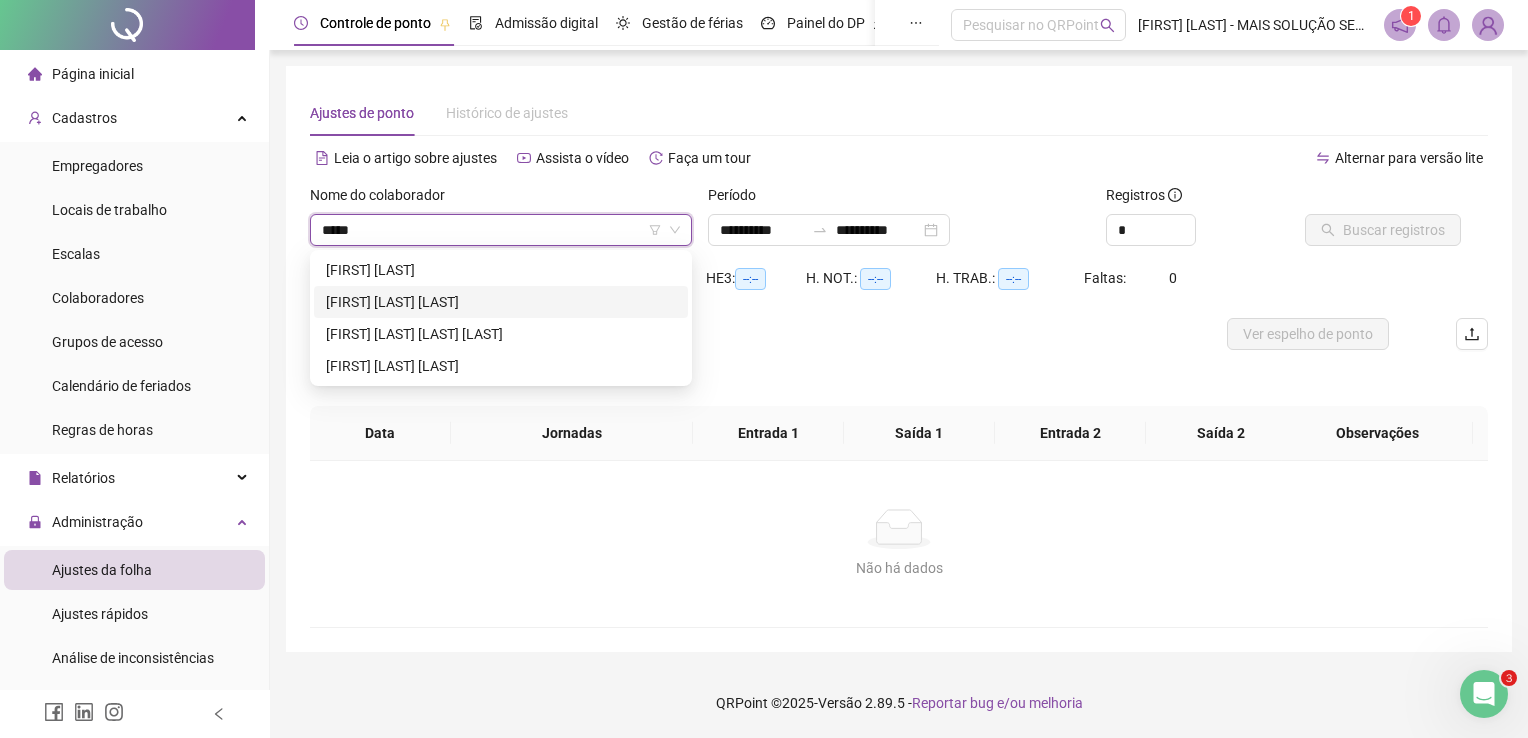 click on "[FIRST] [LAST] [LAST]" at bounding box center (501, 302) 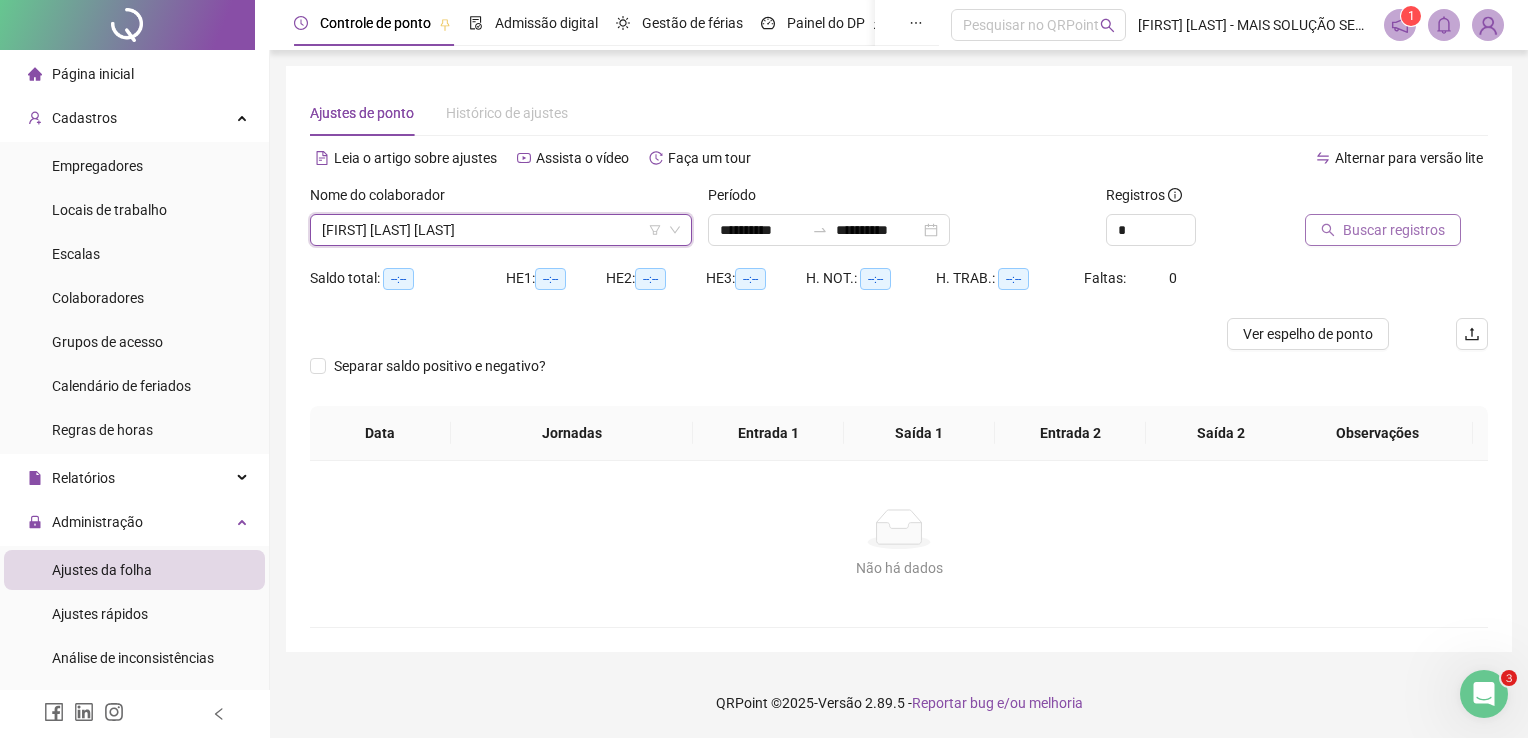 click on "Buscar registros" at bounding box center [1394, 230] 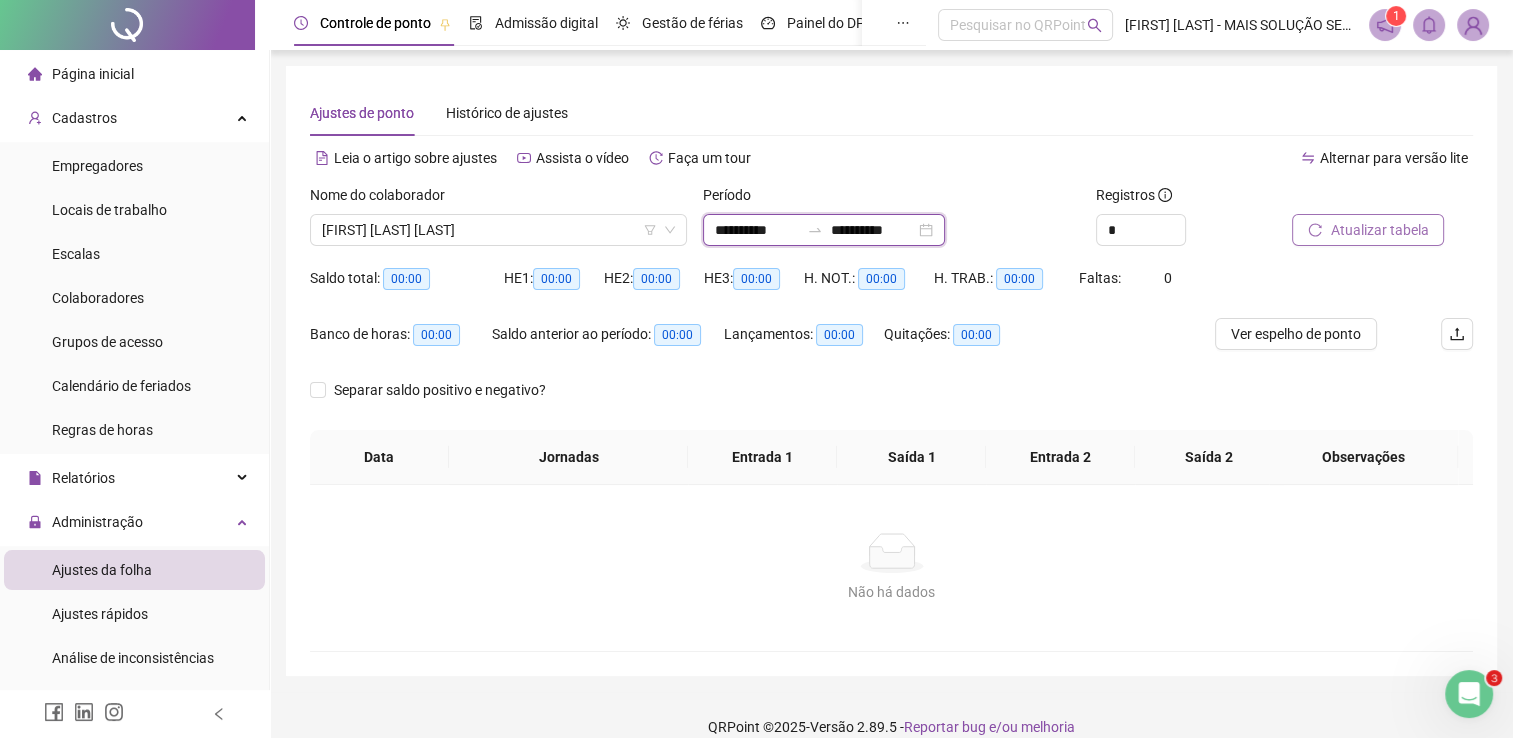 click on "**********" at bounding box center [757, 230] 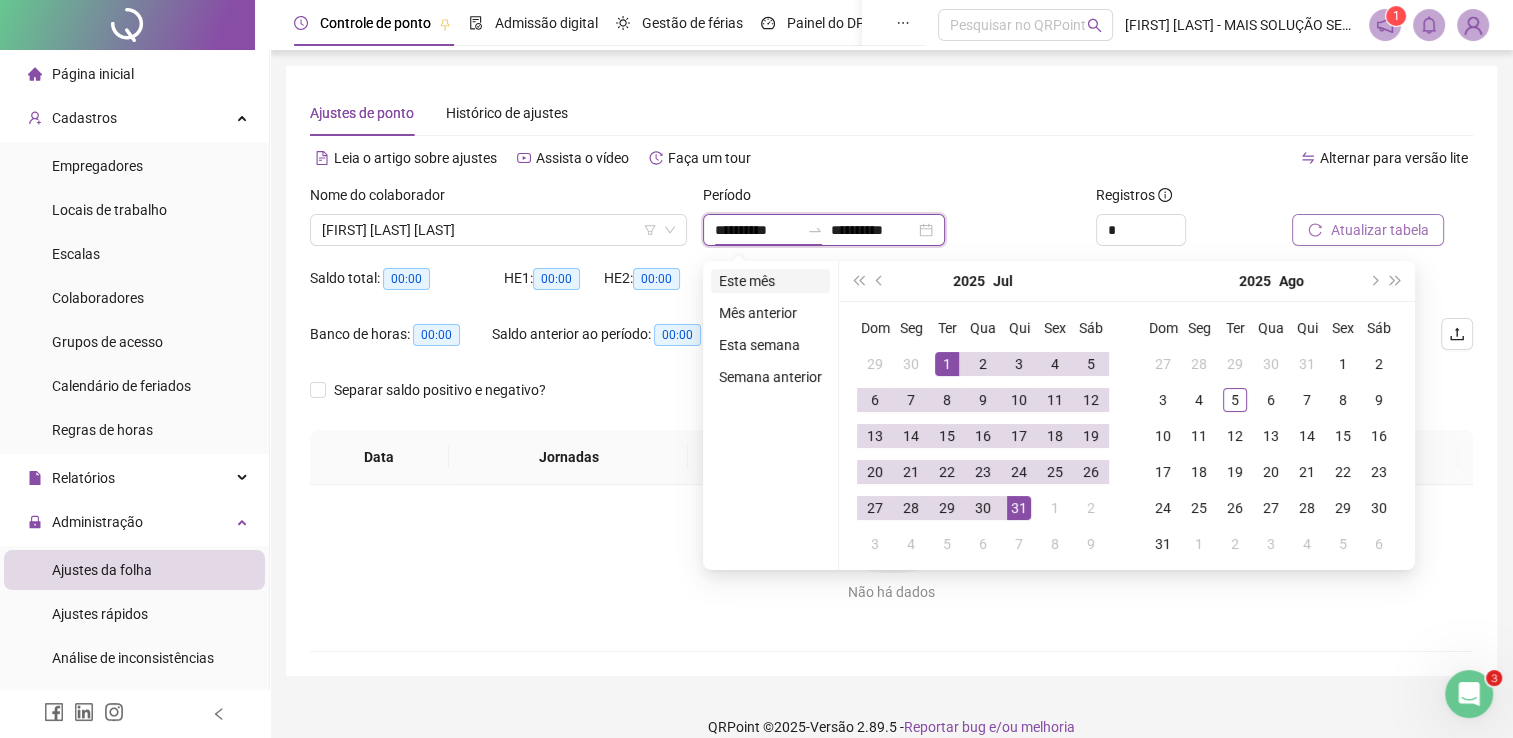 type on "**********" 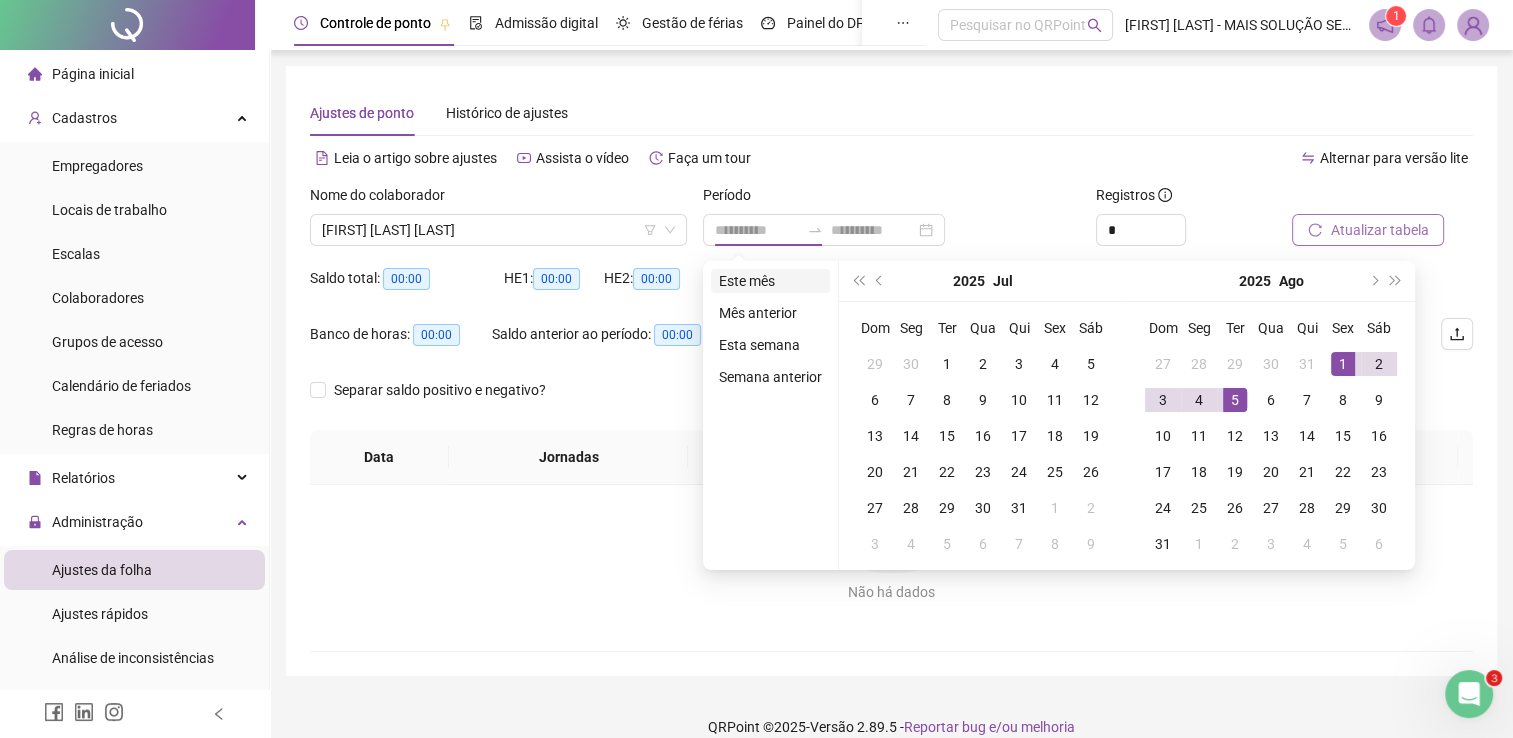 click on "Este mês" at bounding box center (770, 281) 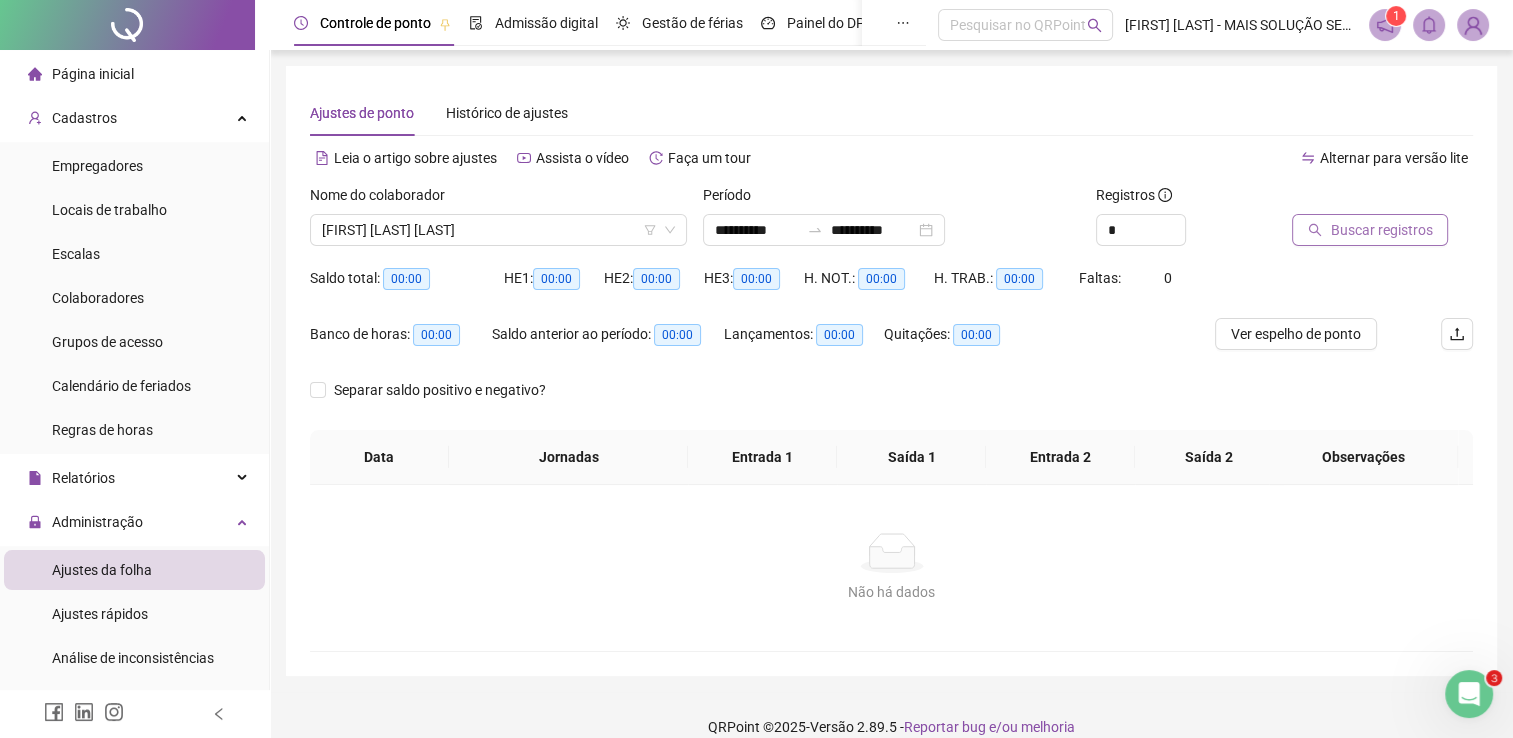 click on "Buscar registros" at bounding box center [1381, 230] 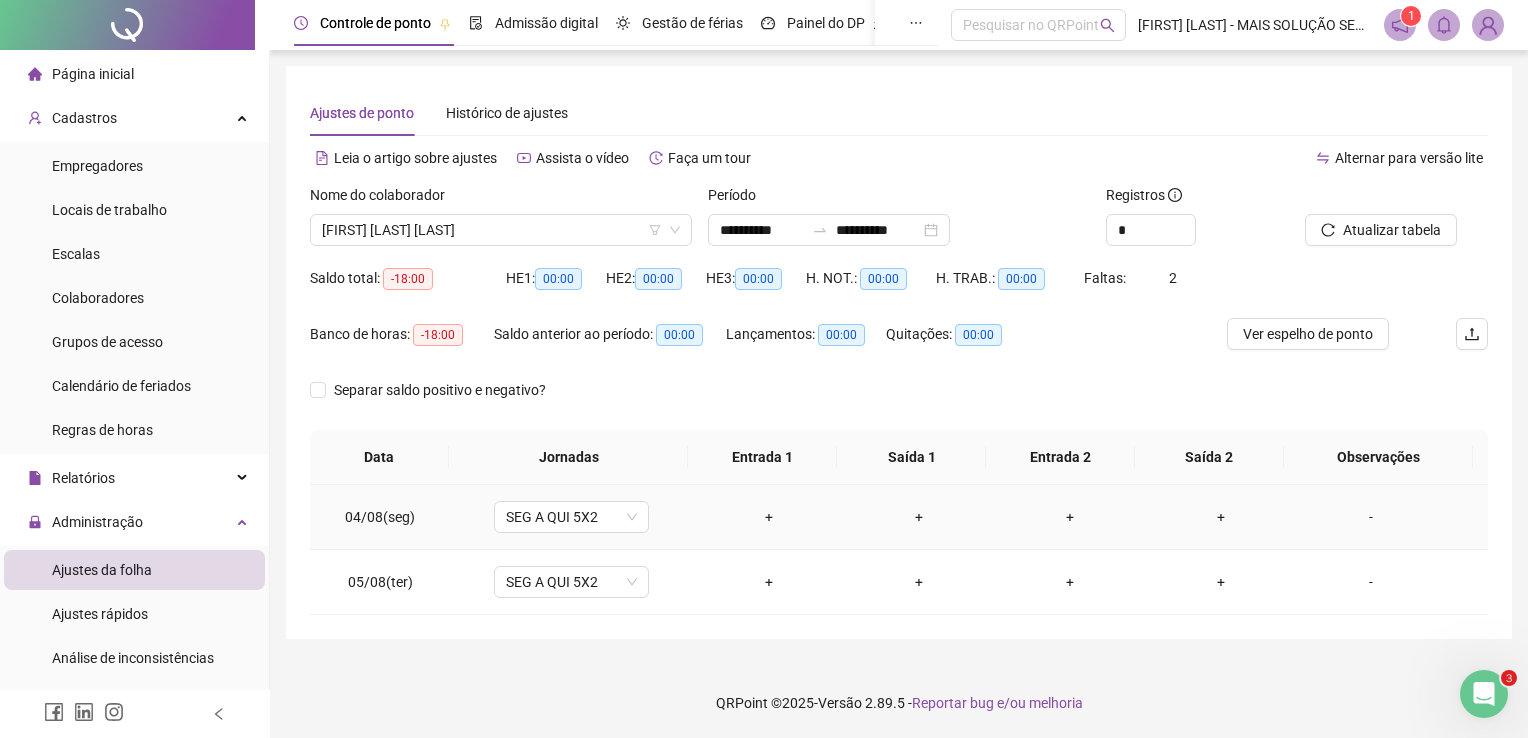 click on "+" at bounding box center (768, 517) 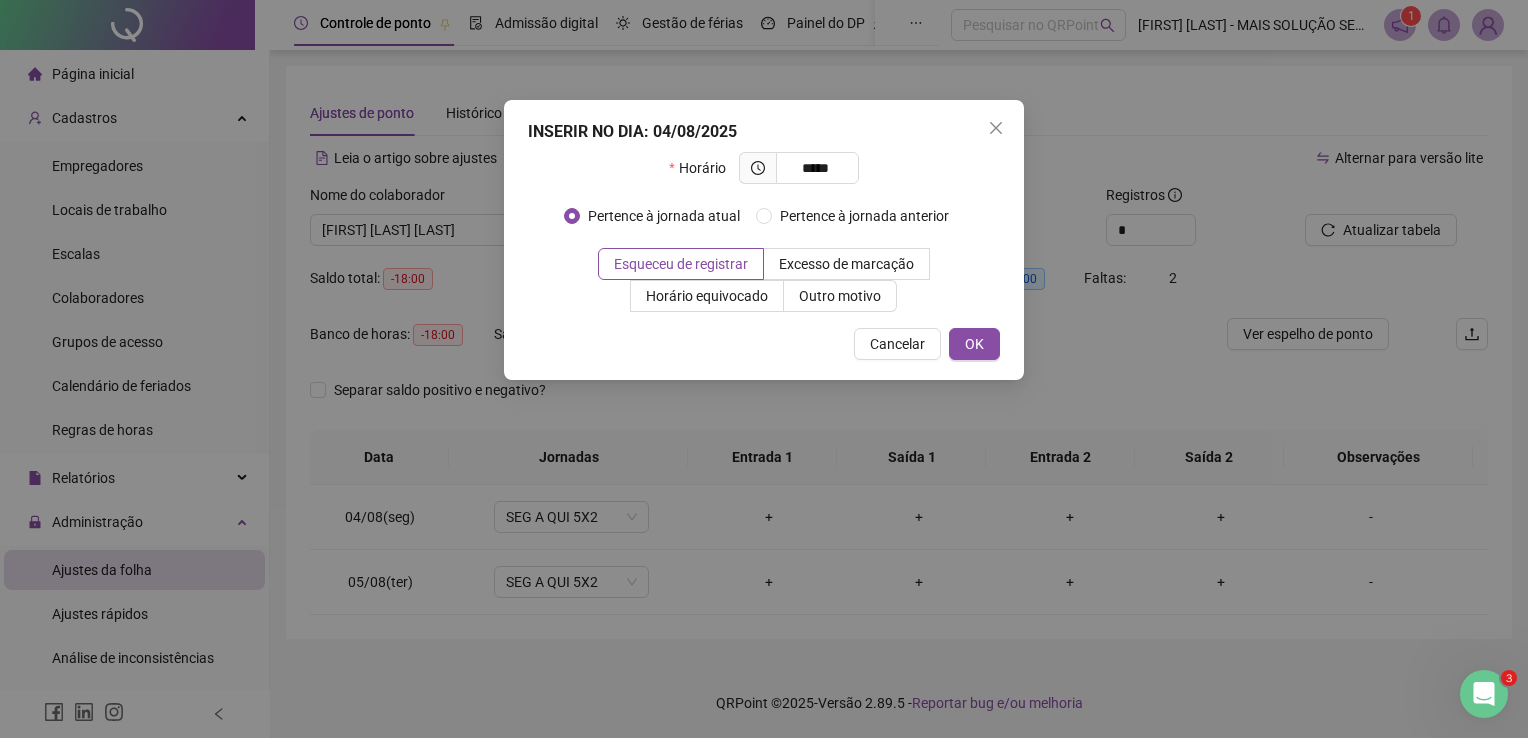 type on "*****" 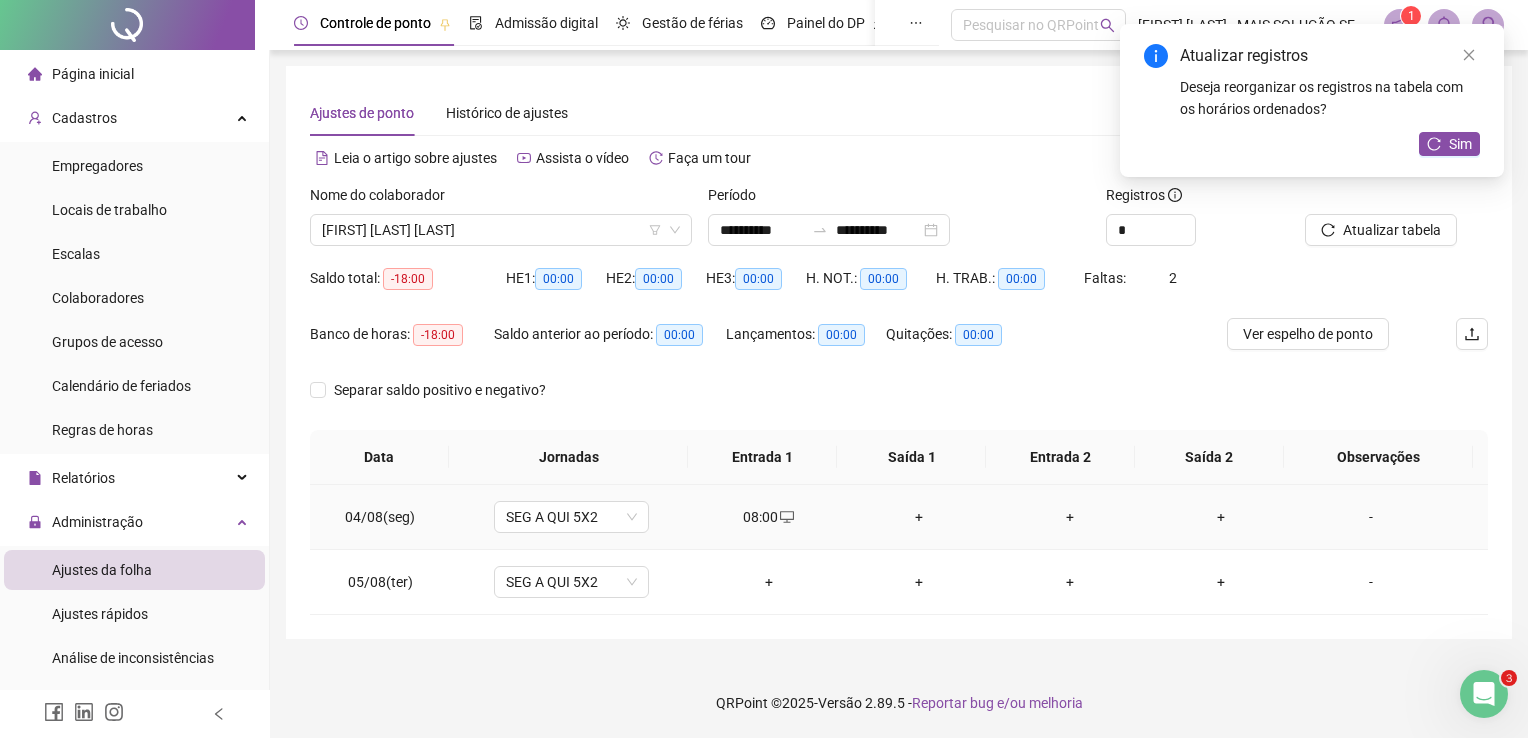 click on "+" at bounding box center [919, 517] 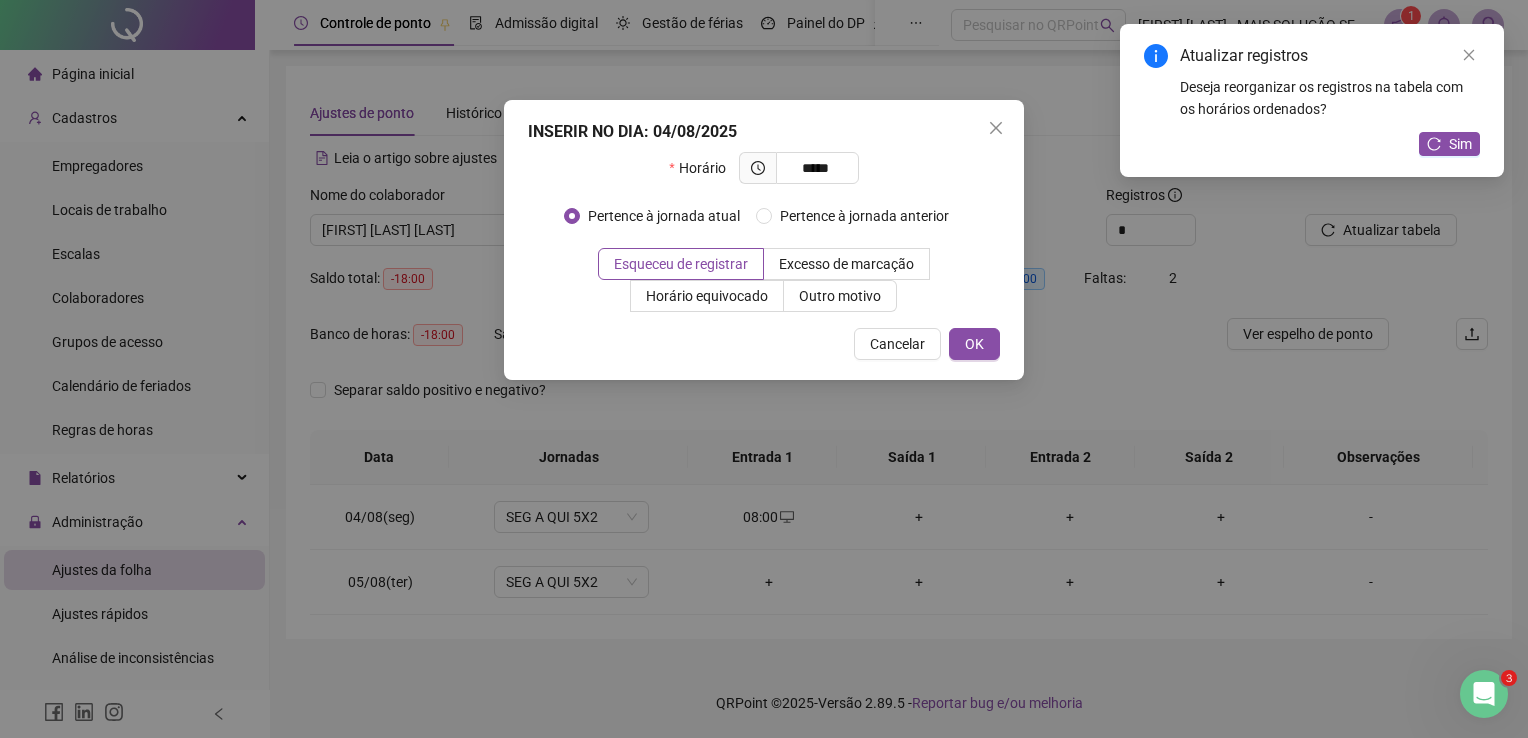 type on "*****" 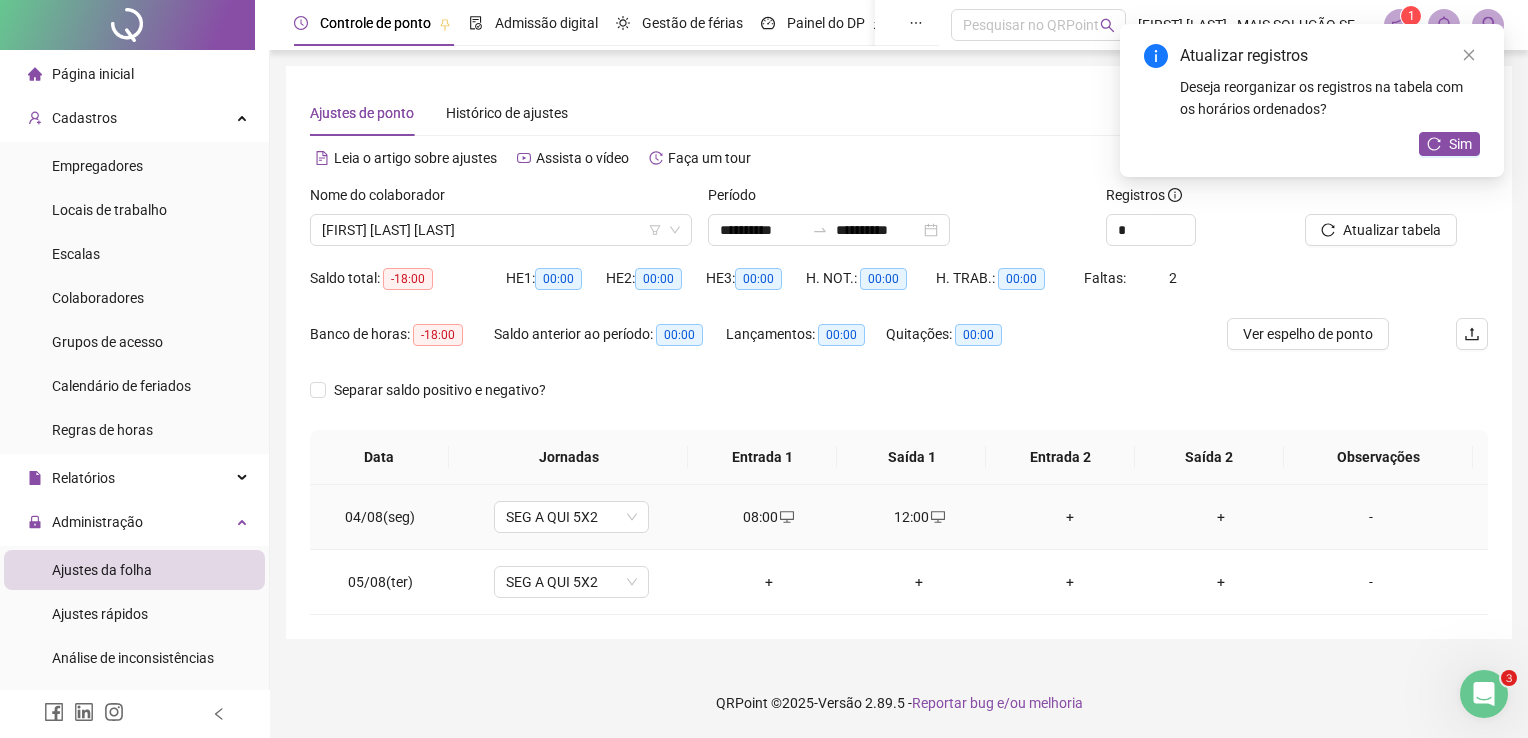 click on "+" at bounding box center [1070, 517] 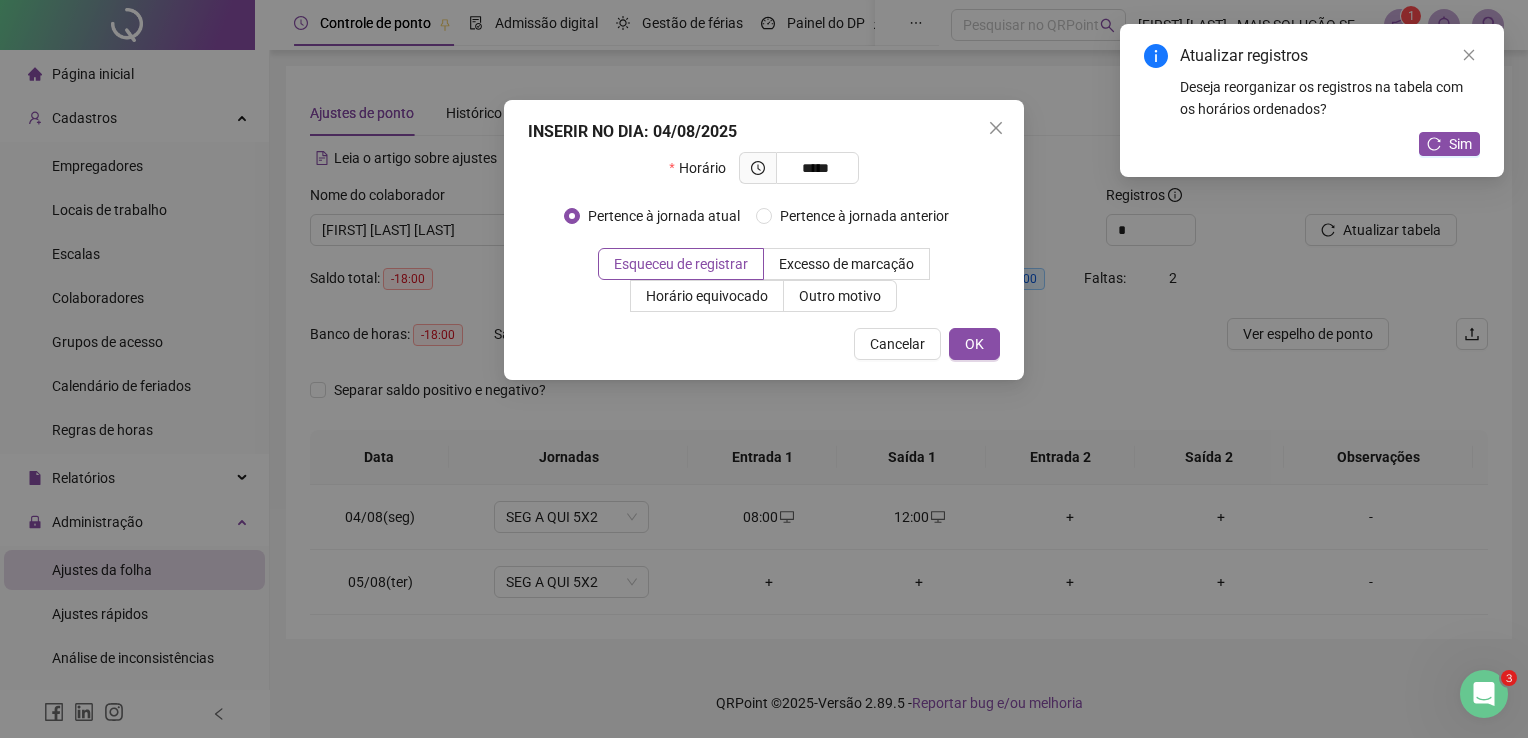 type on "*****" 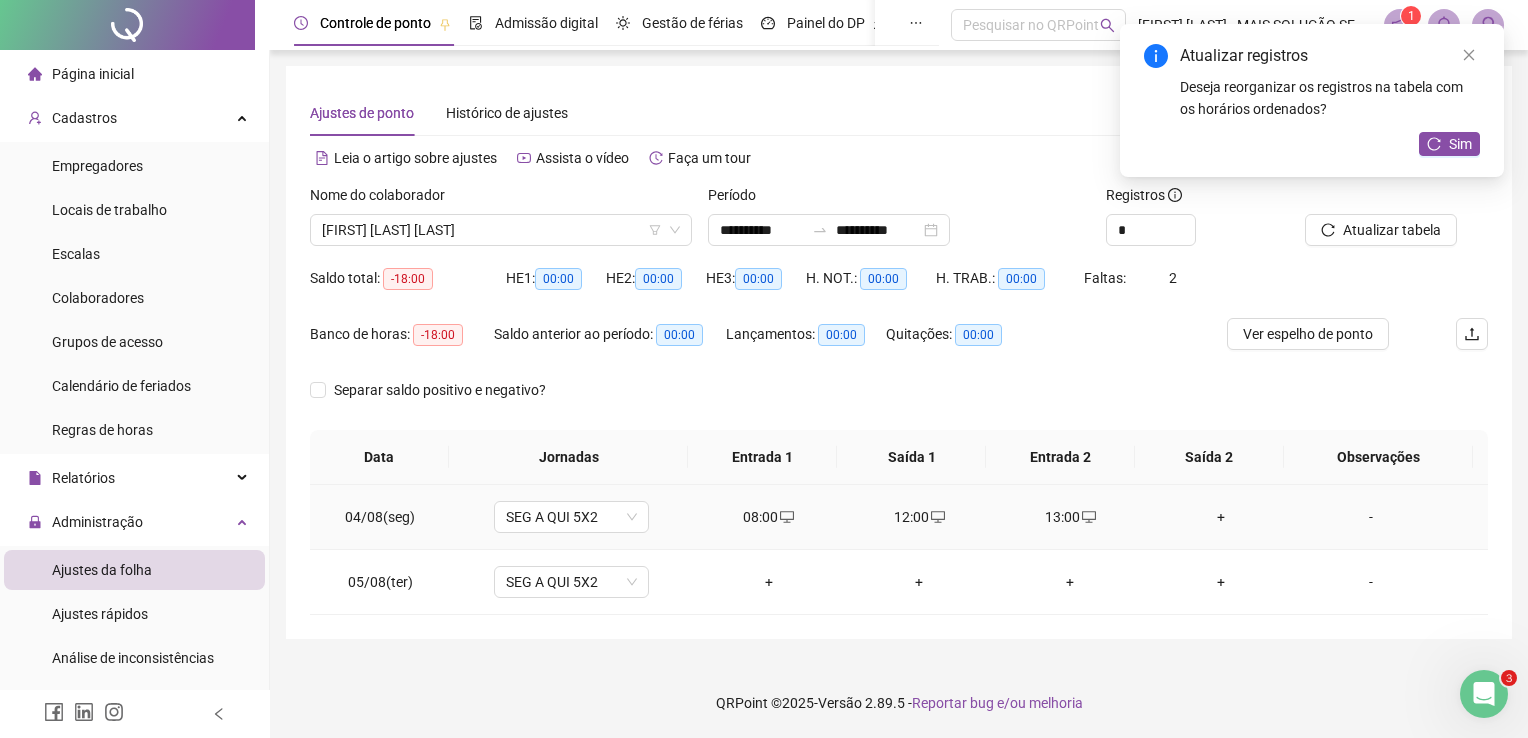 click on "+" at bounding box center [1221, 517] 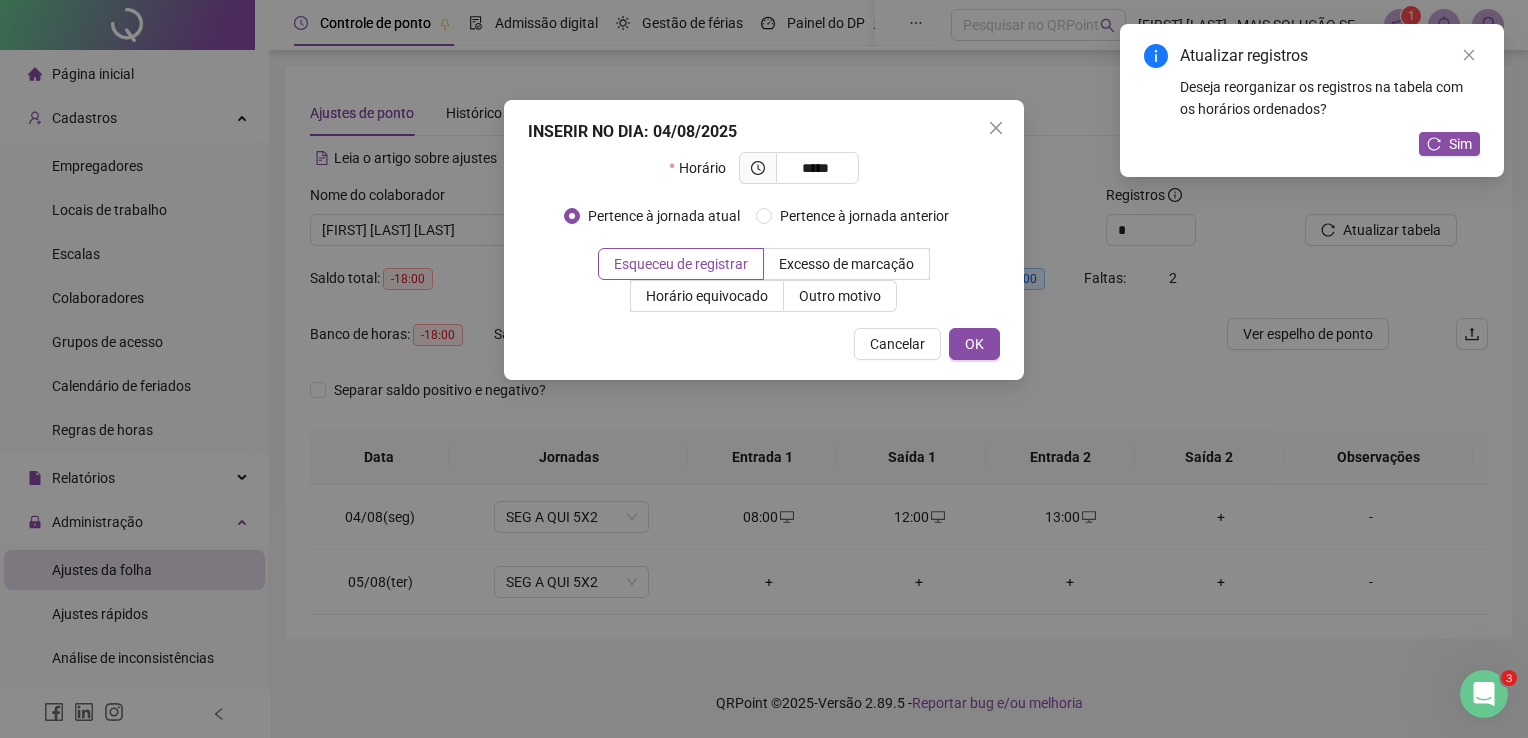 type on "*****" 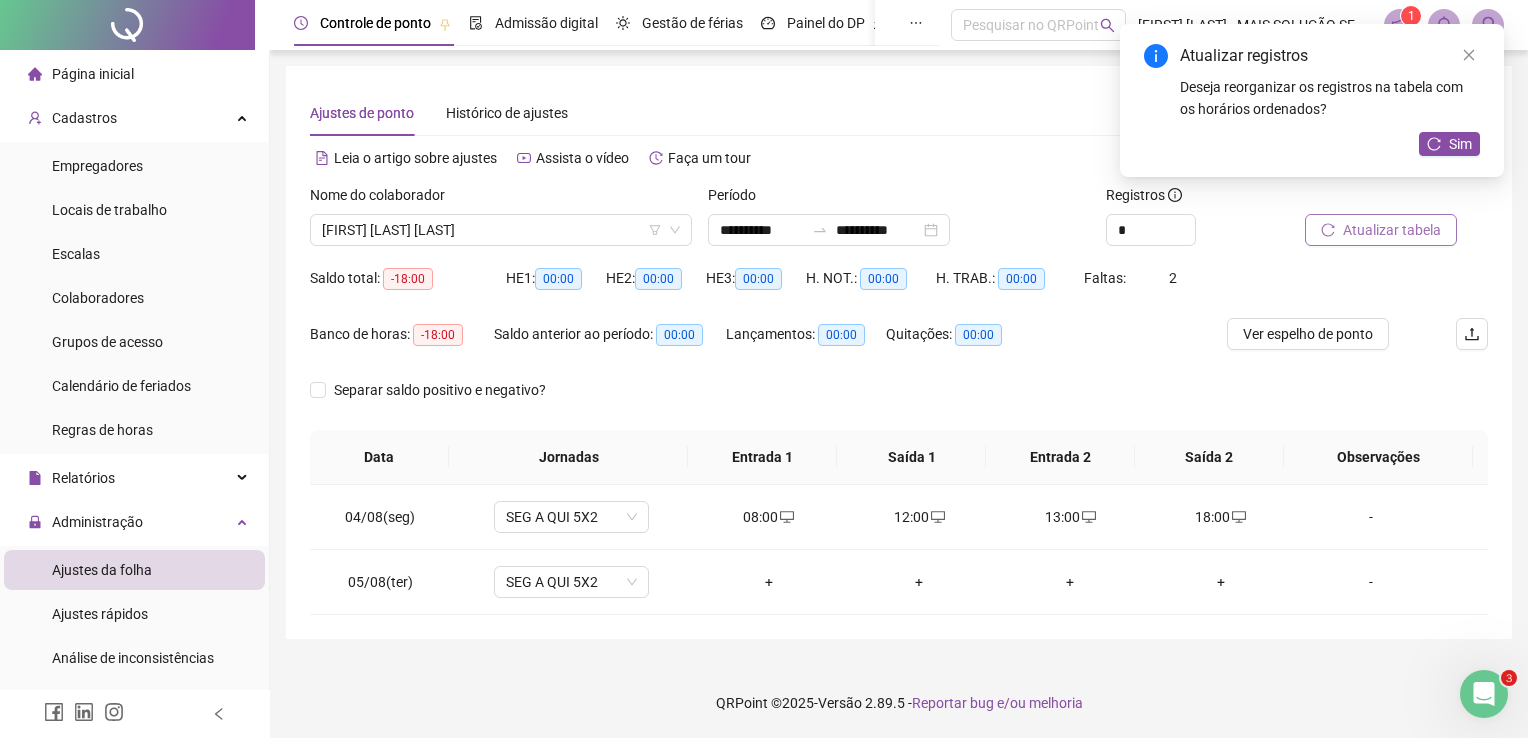 click on "Atualizar tabela" at bounding box center (1381, 230) 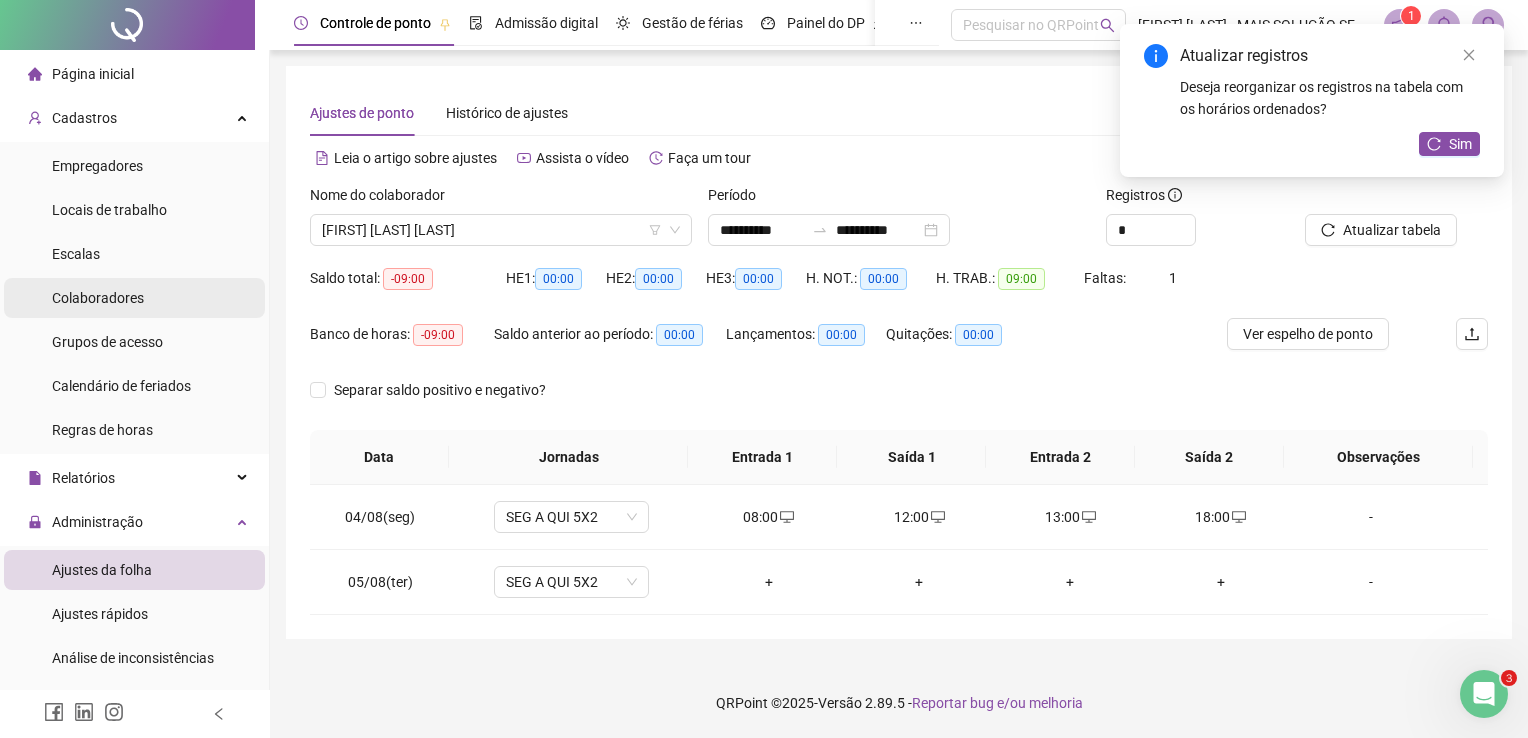 click on "Colaboradores" at bounding box center (98, 298) 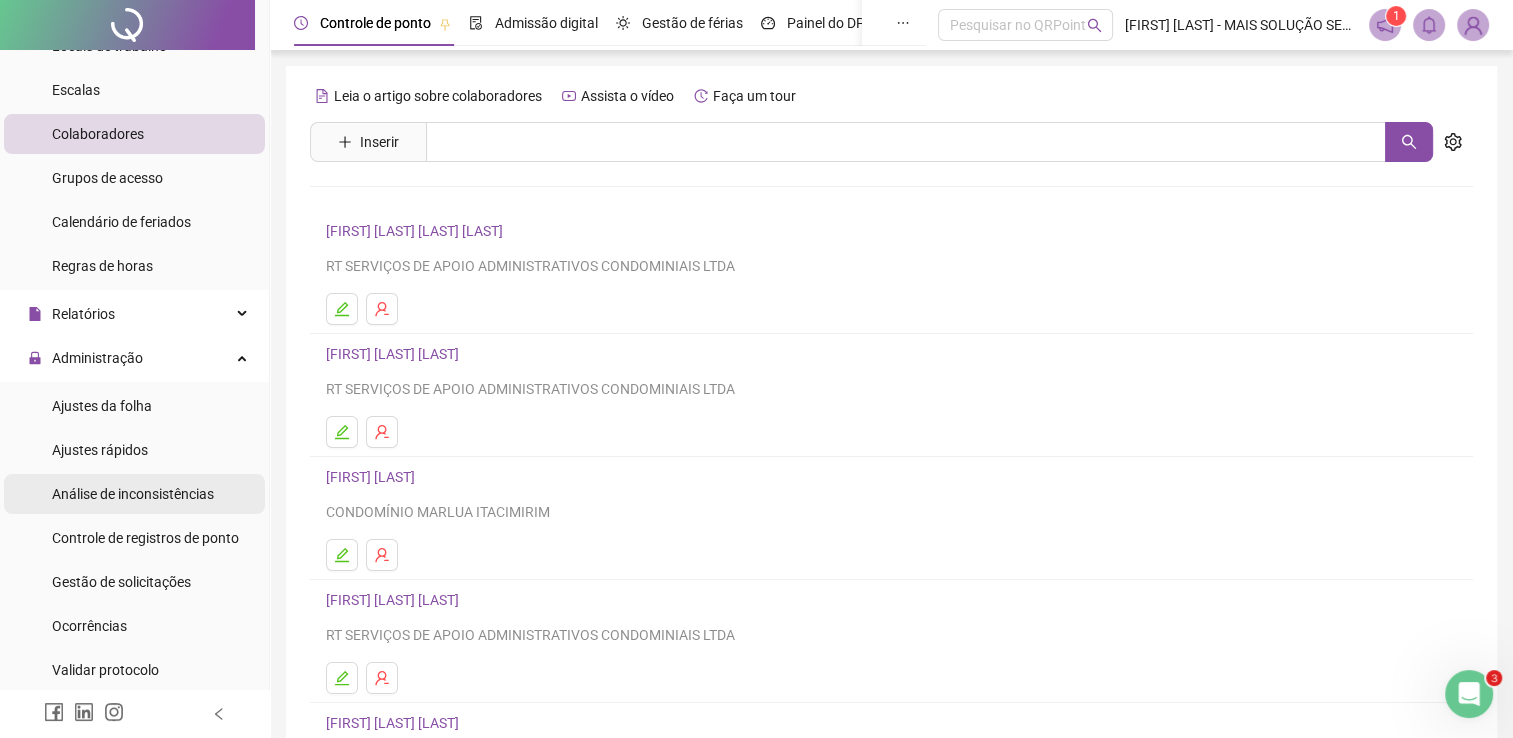 scroll, scrollTop: 200, scrollLeft: 0, axis: vertical 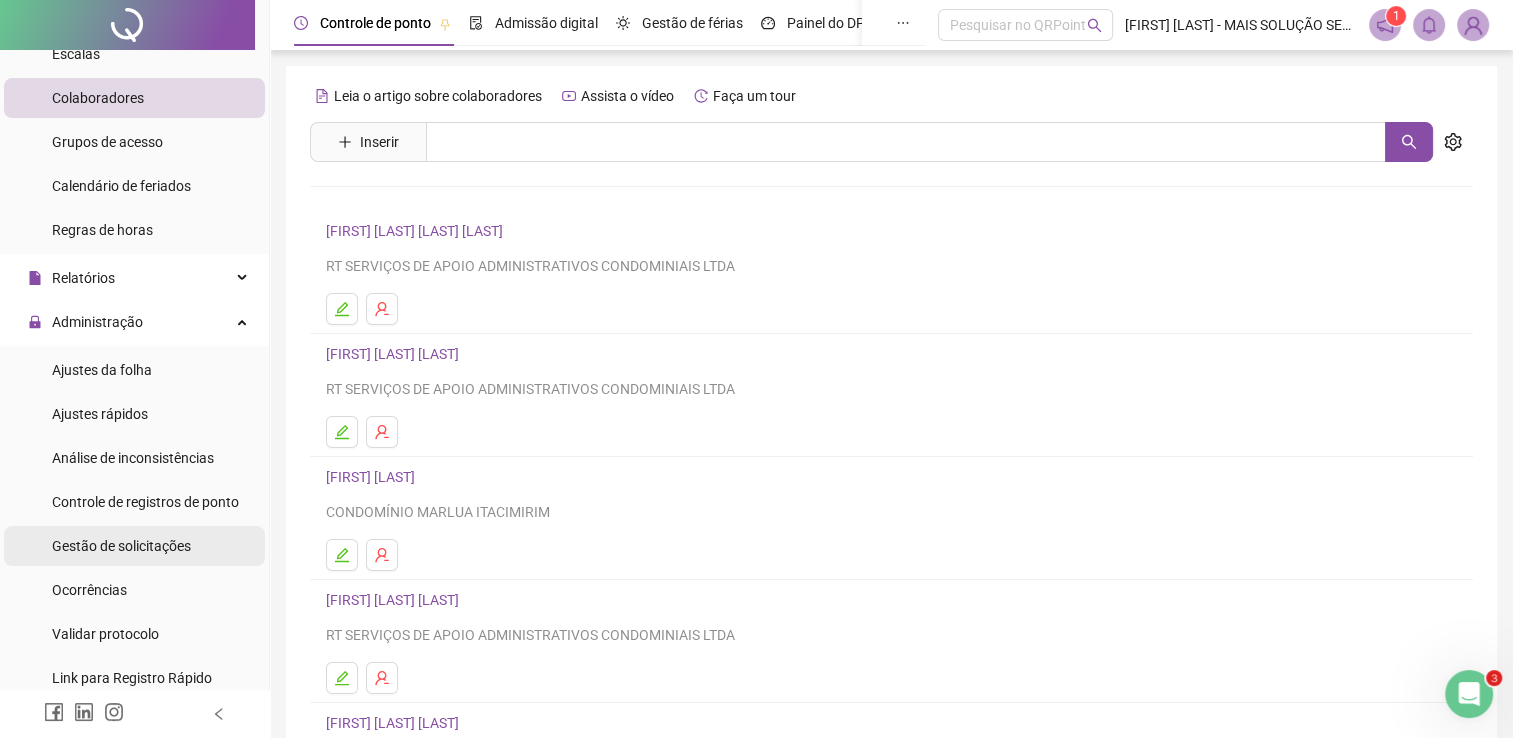 click on "Gestão de solicitações" at bounding box center (121, 546) 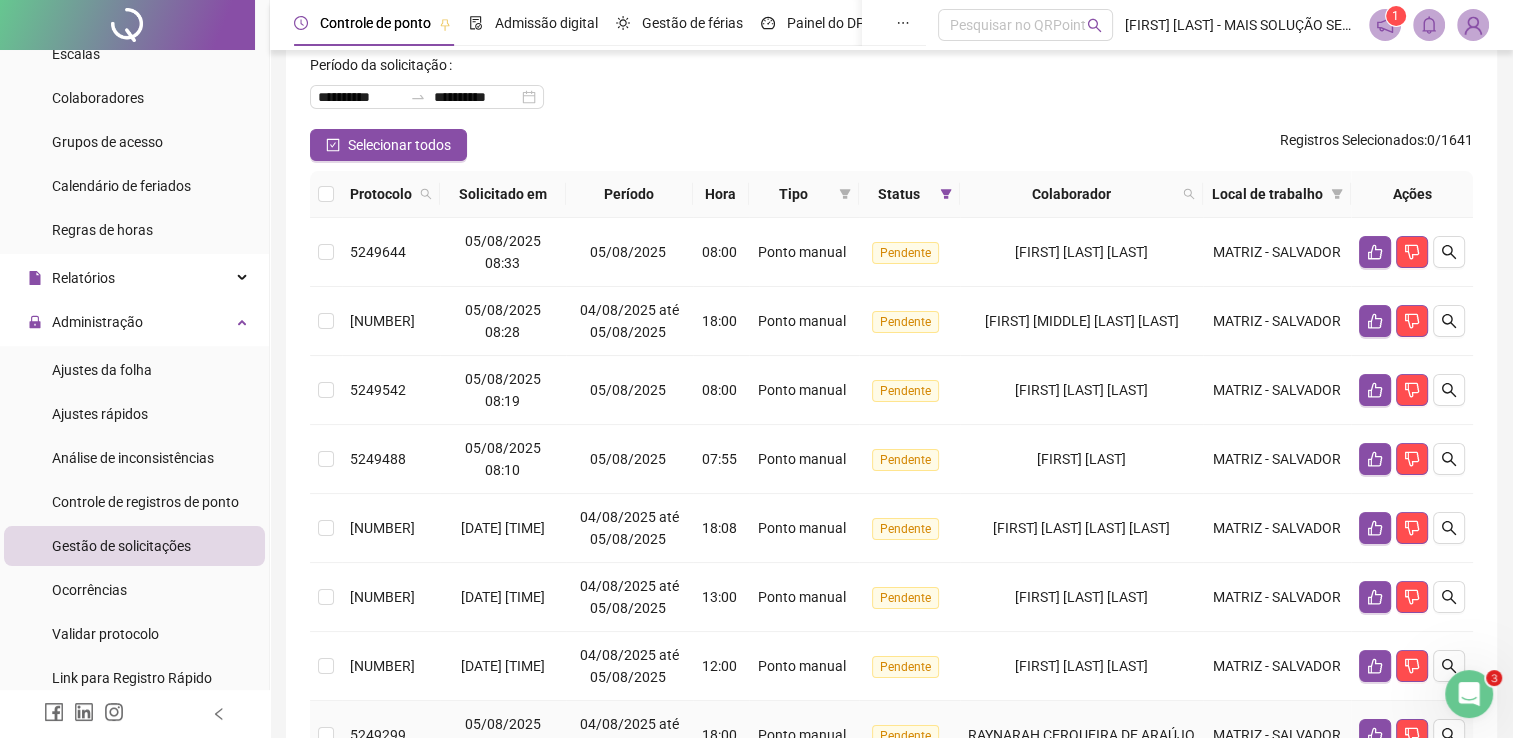 scroll, scrollTop: 100, scrollLeft: 0, axis: vertical 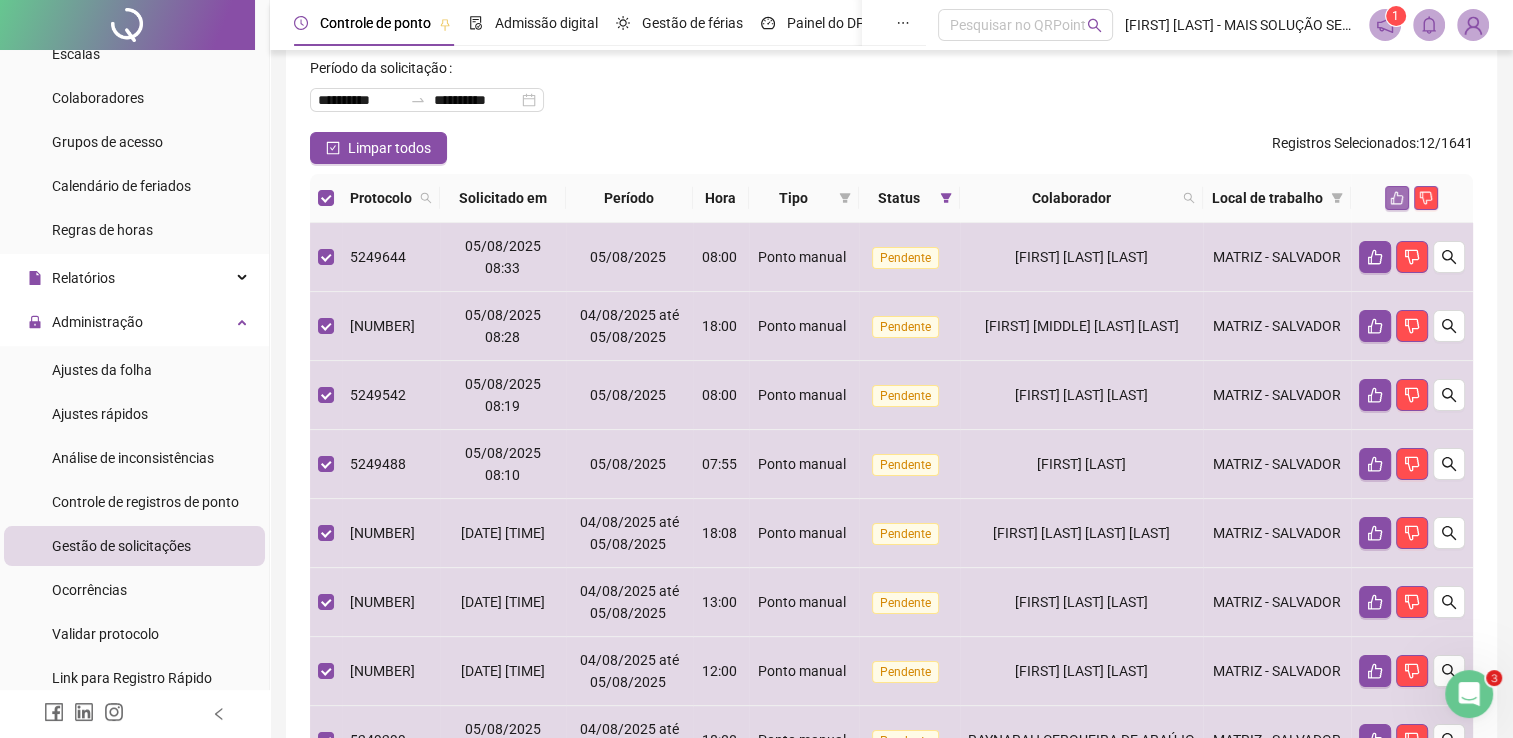 click 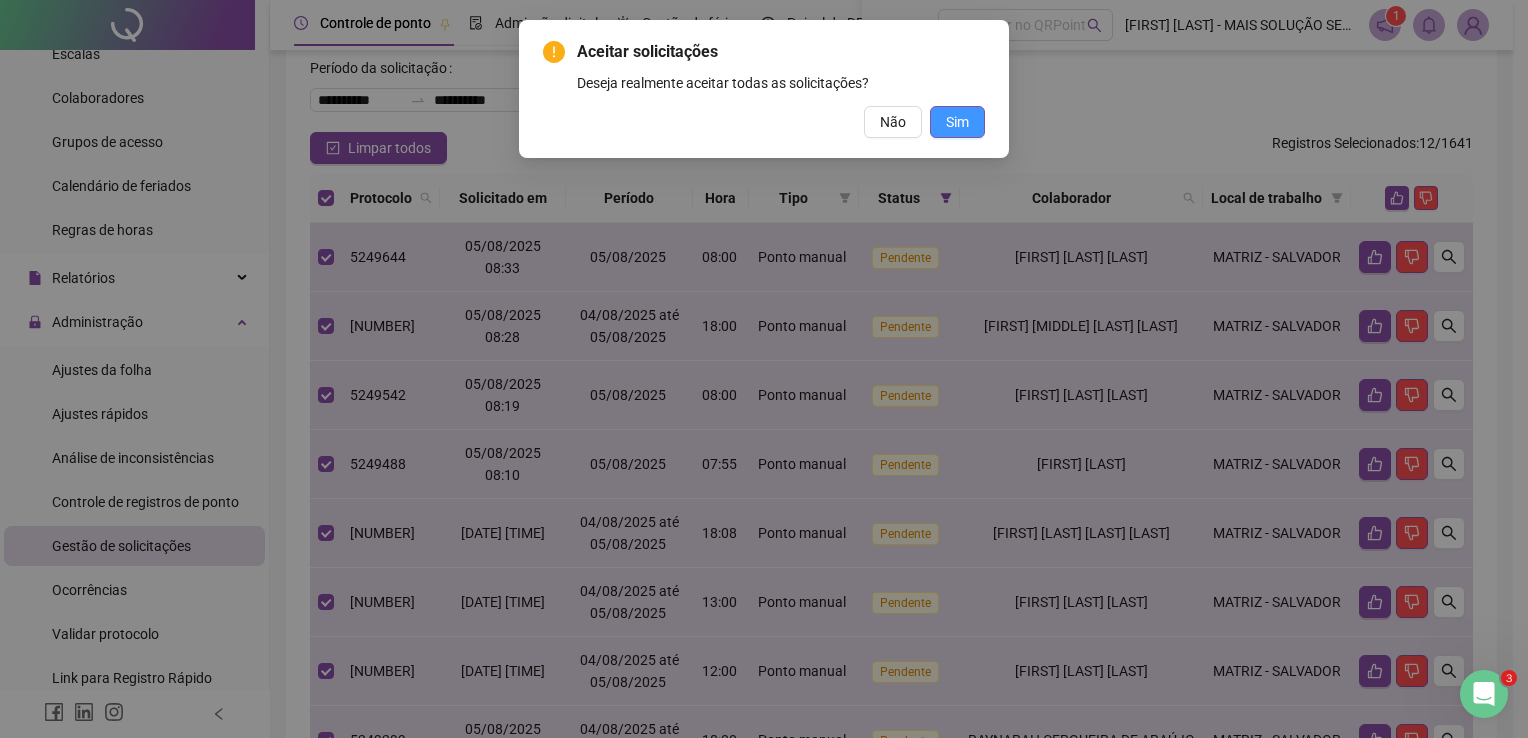 click on "Sim" at bounding box center (957, 122) 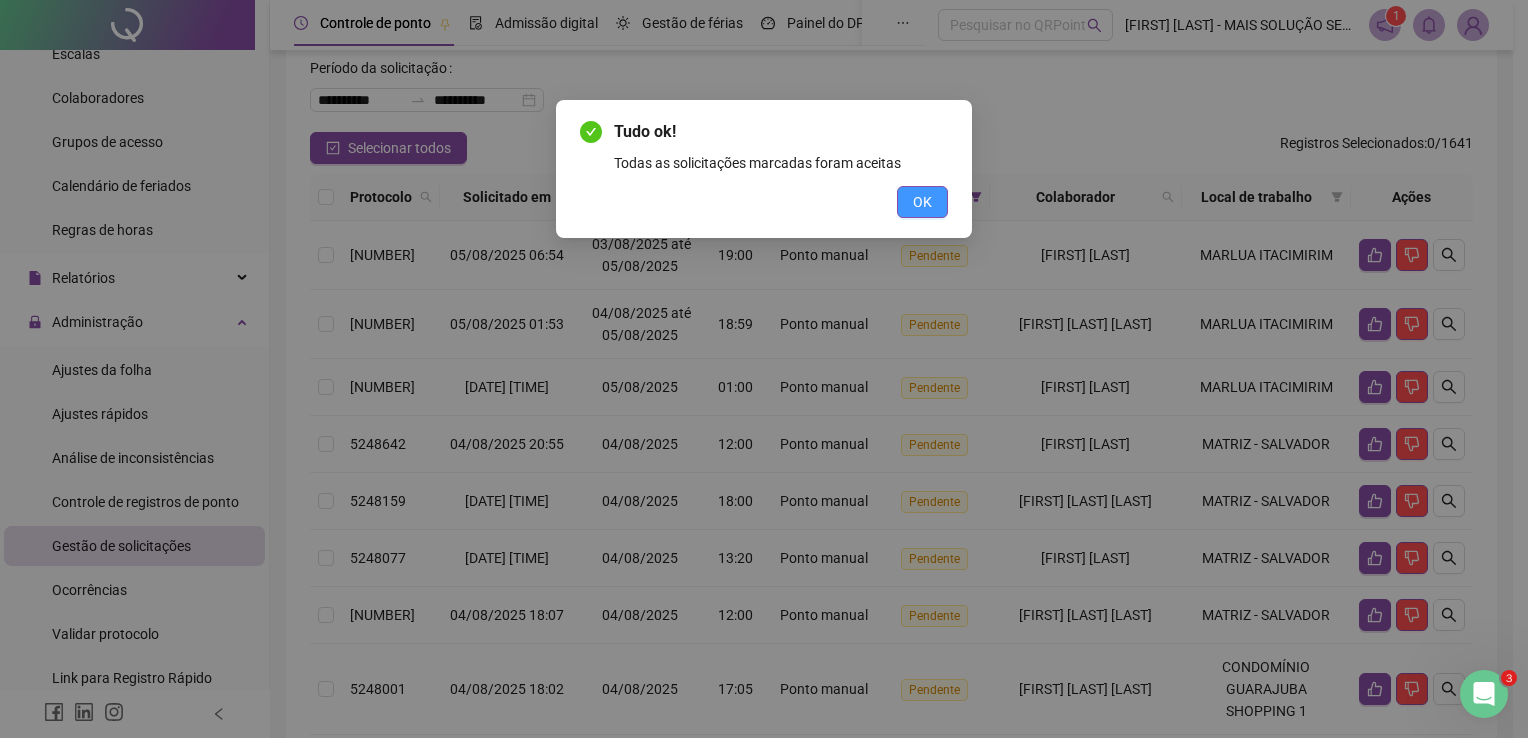 click on "OK" at bounding box center (922, 202) 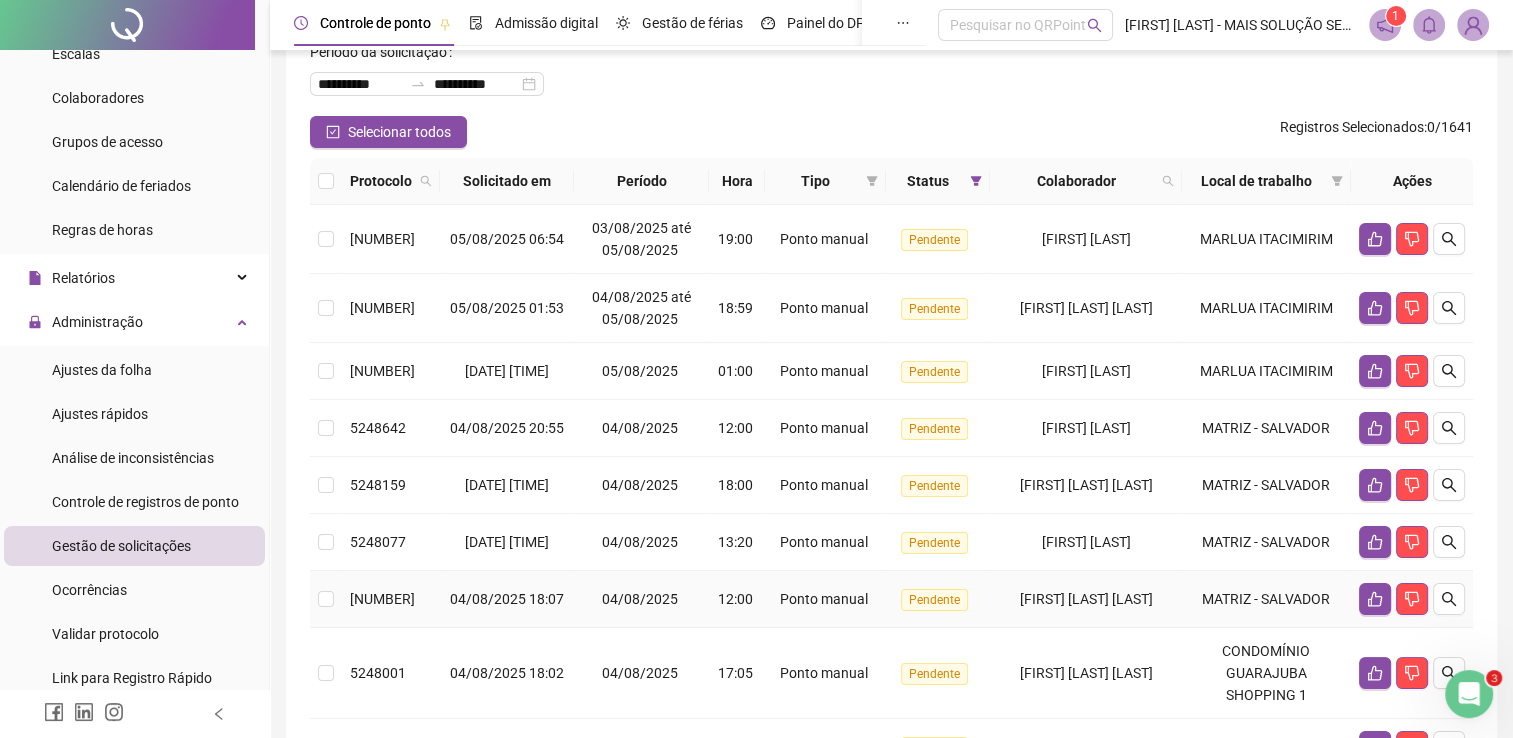 scroll, scrollTop: 0, scrollLeft: 0, axis: both 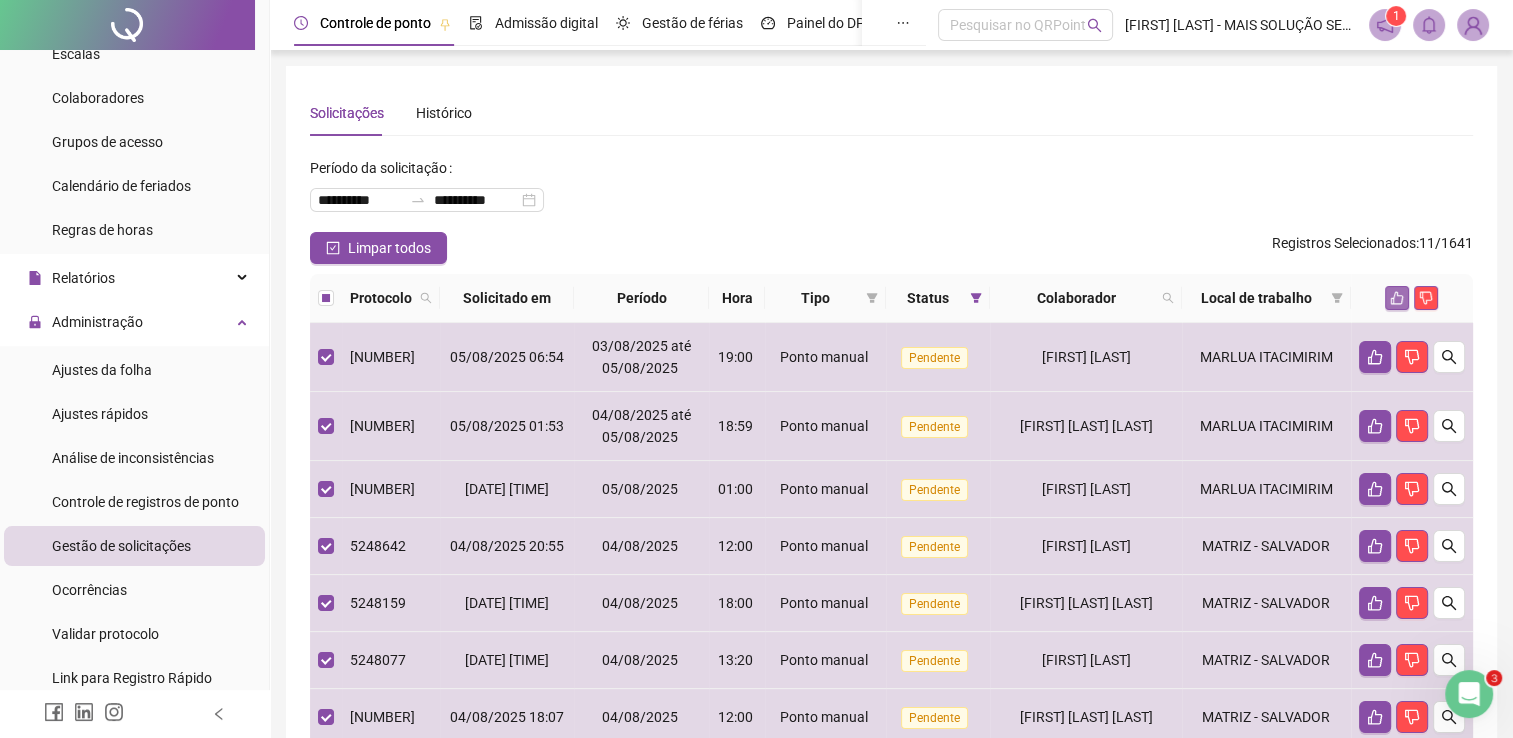 click 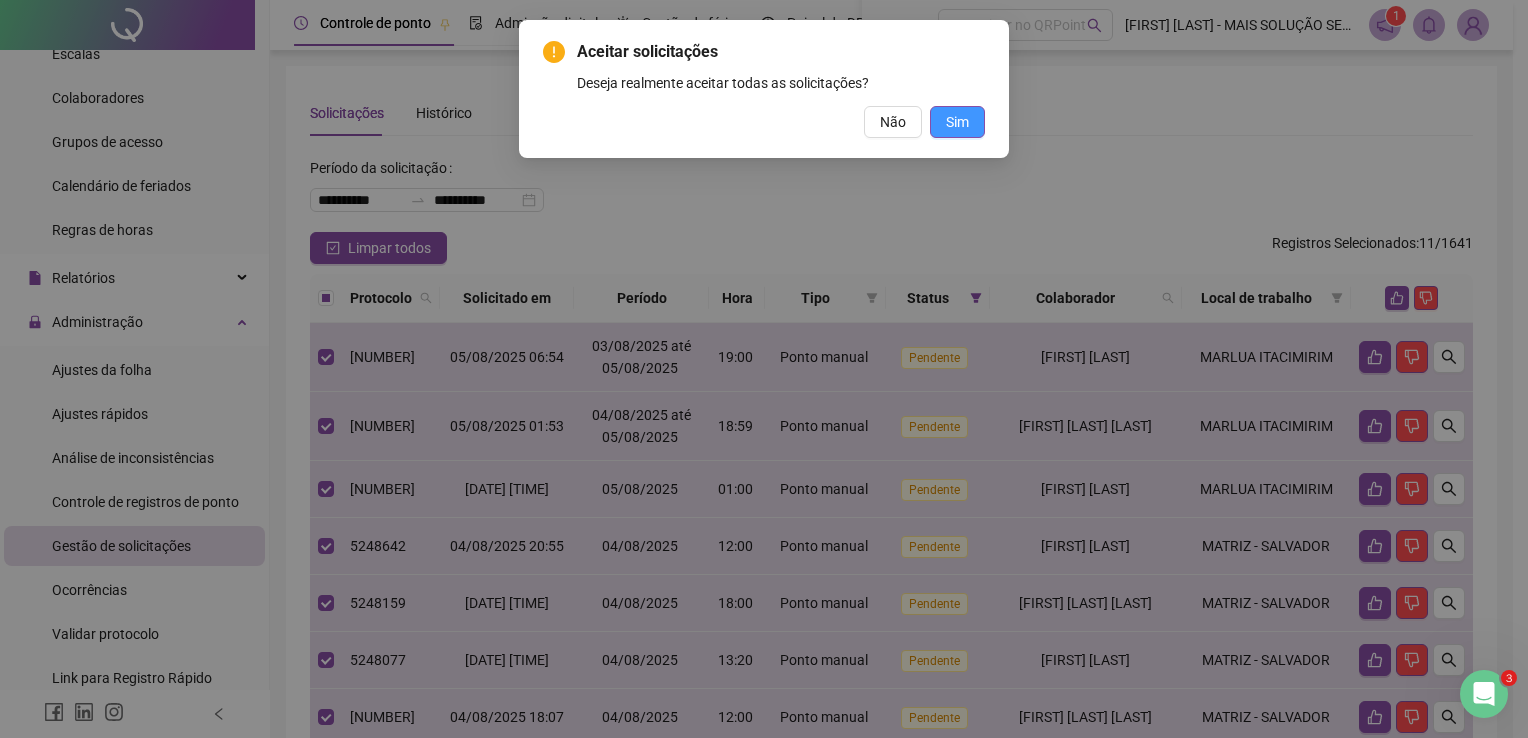 click on "Sim" at bounding box center [957, 122] 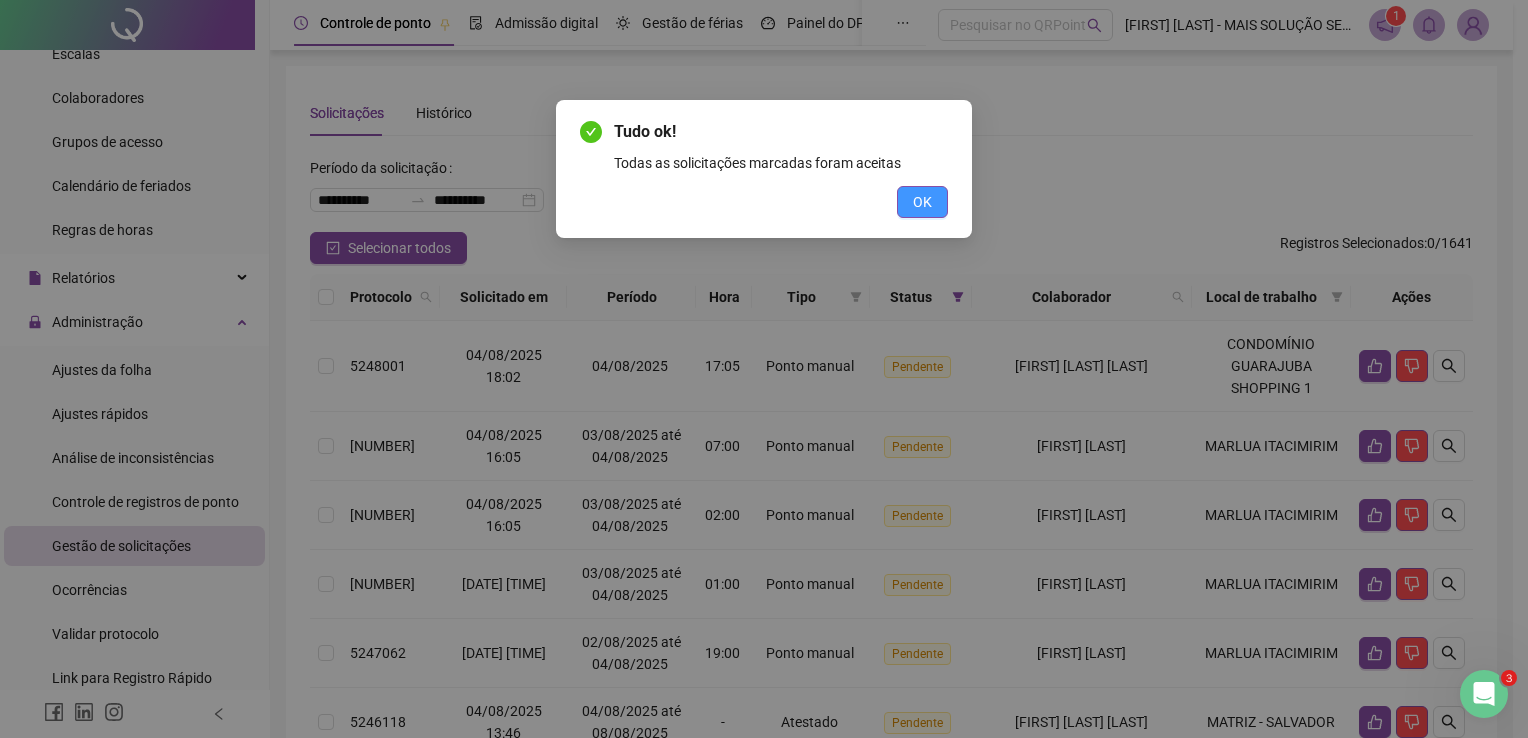 click on "OK" at bounding box center (922, 202) 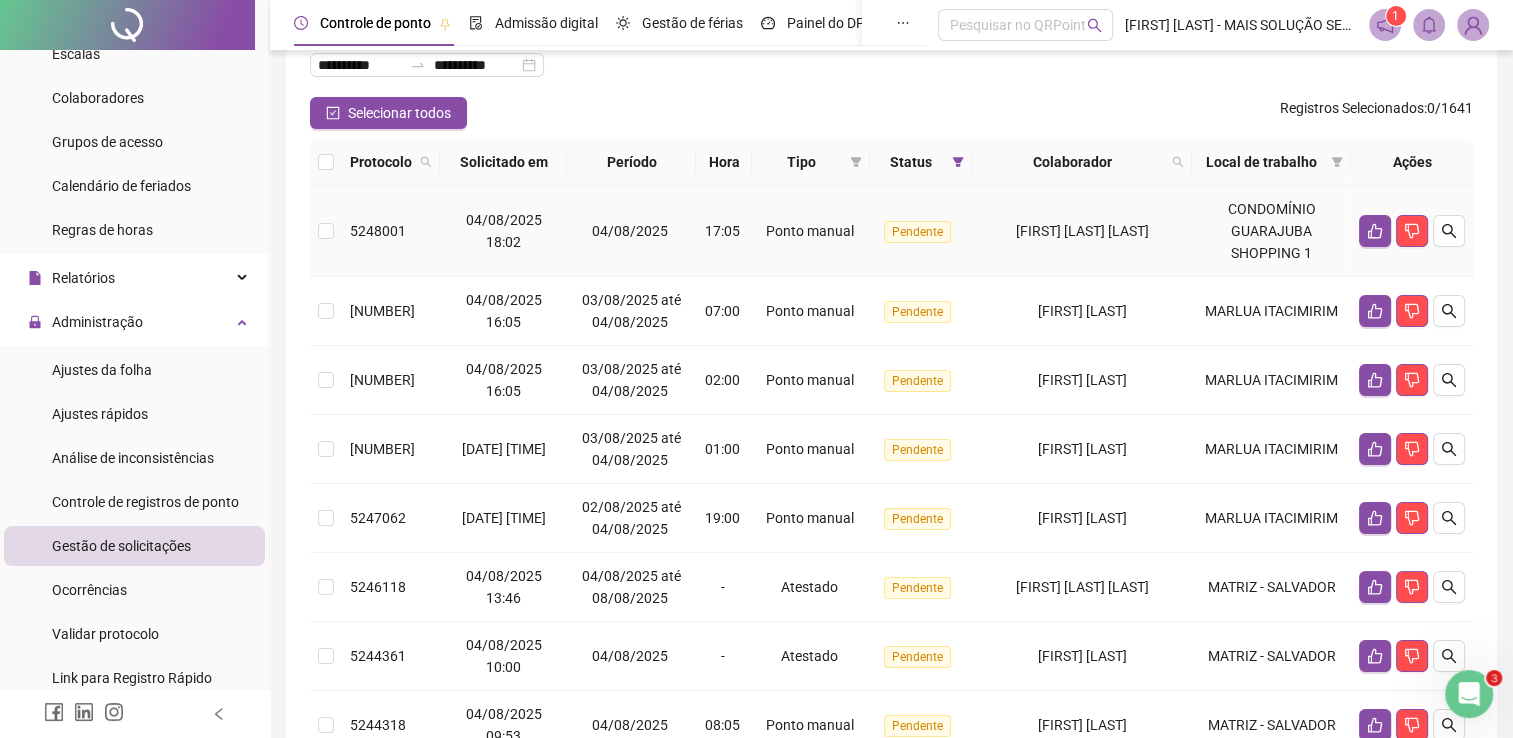 scroll, scrollTop: 100, scrollLeft: 0, axis: vertical 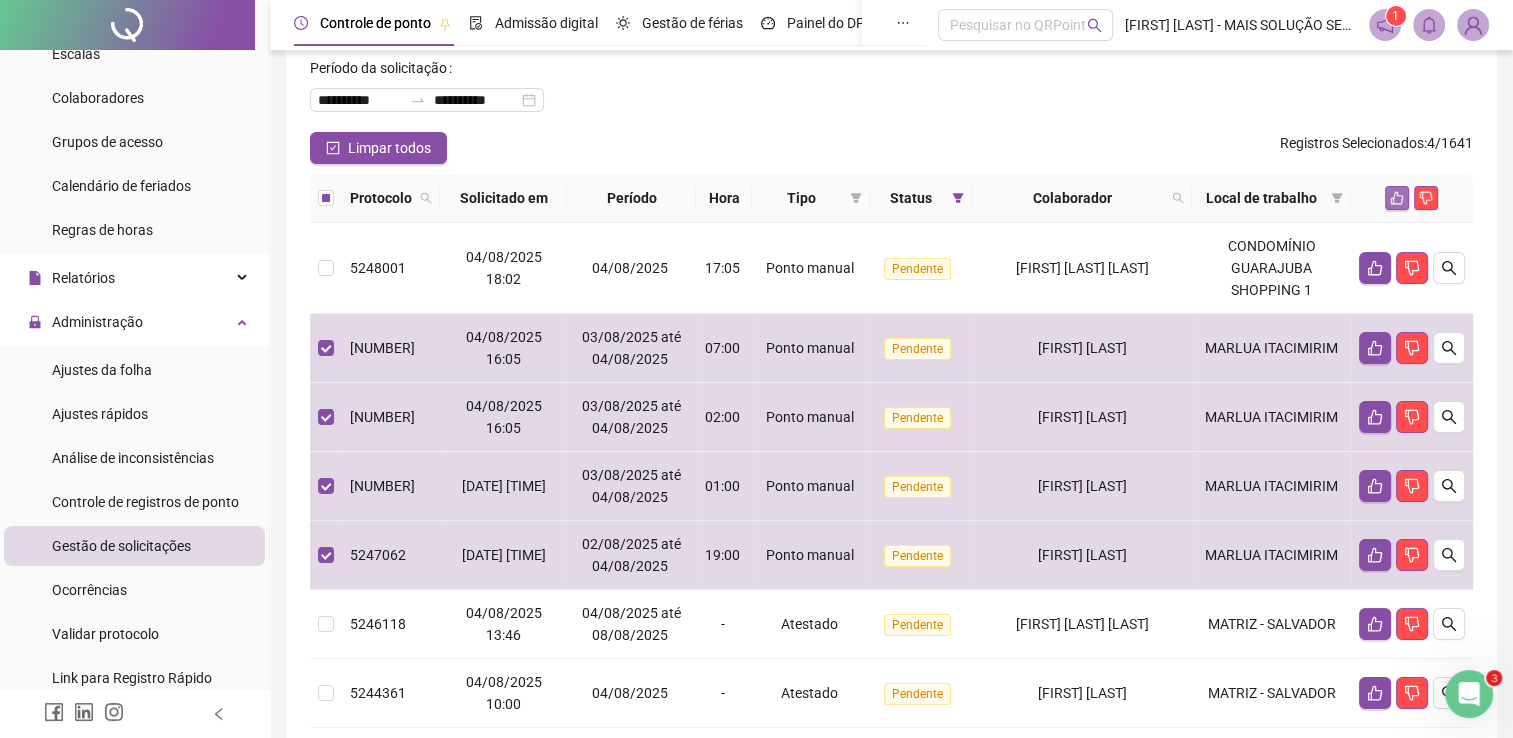 click 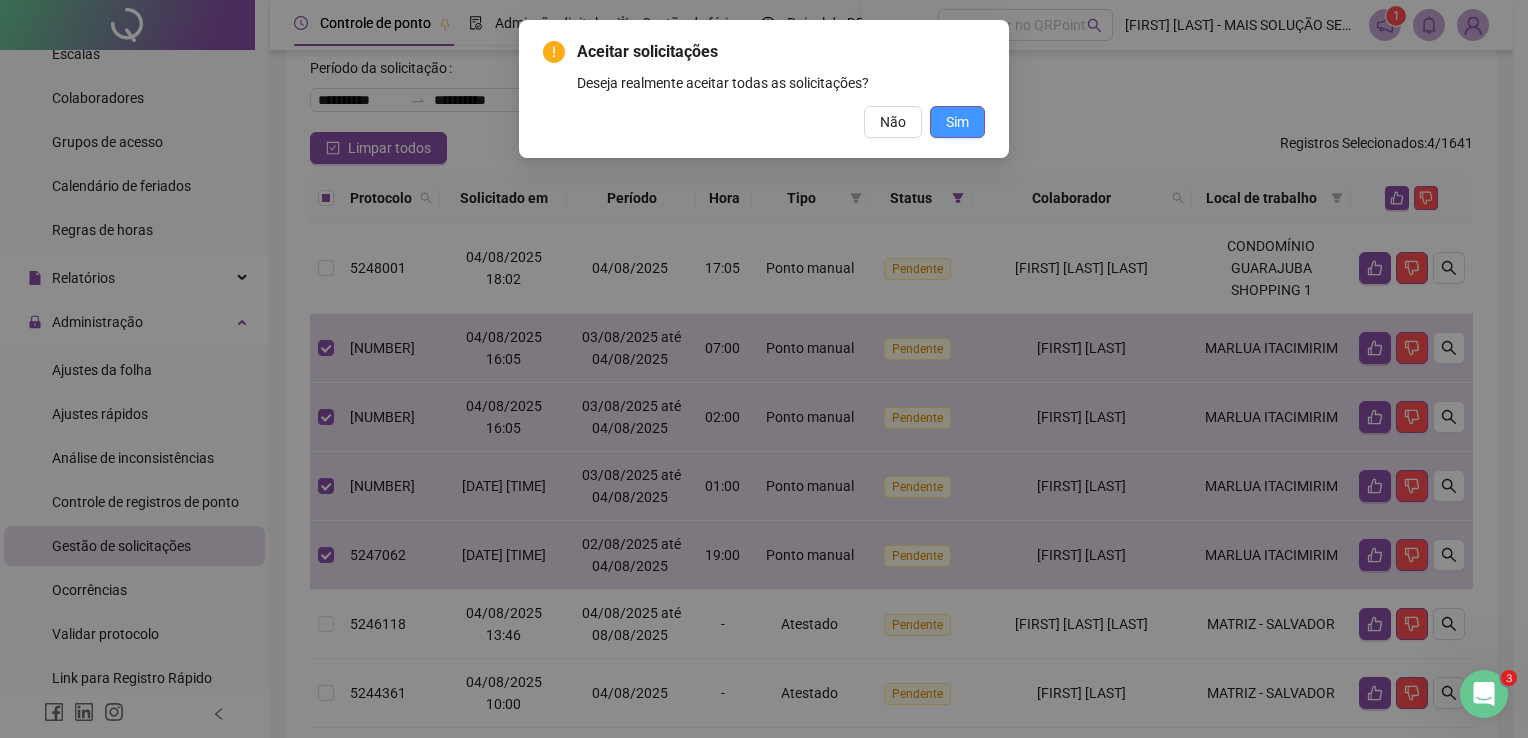 drag, startPoint x: 973, startPoint y: 118, endPoint x: 984, endPoint y: 118, distance: 11 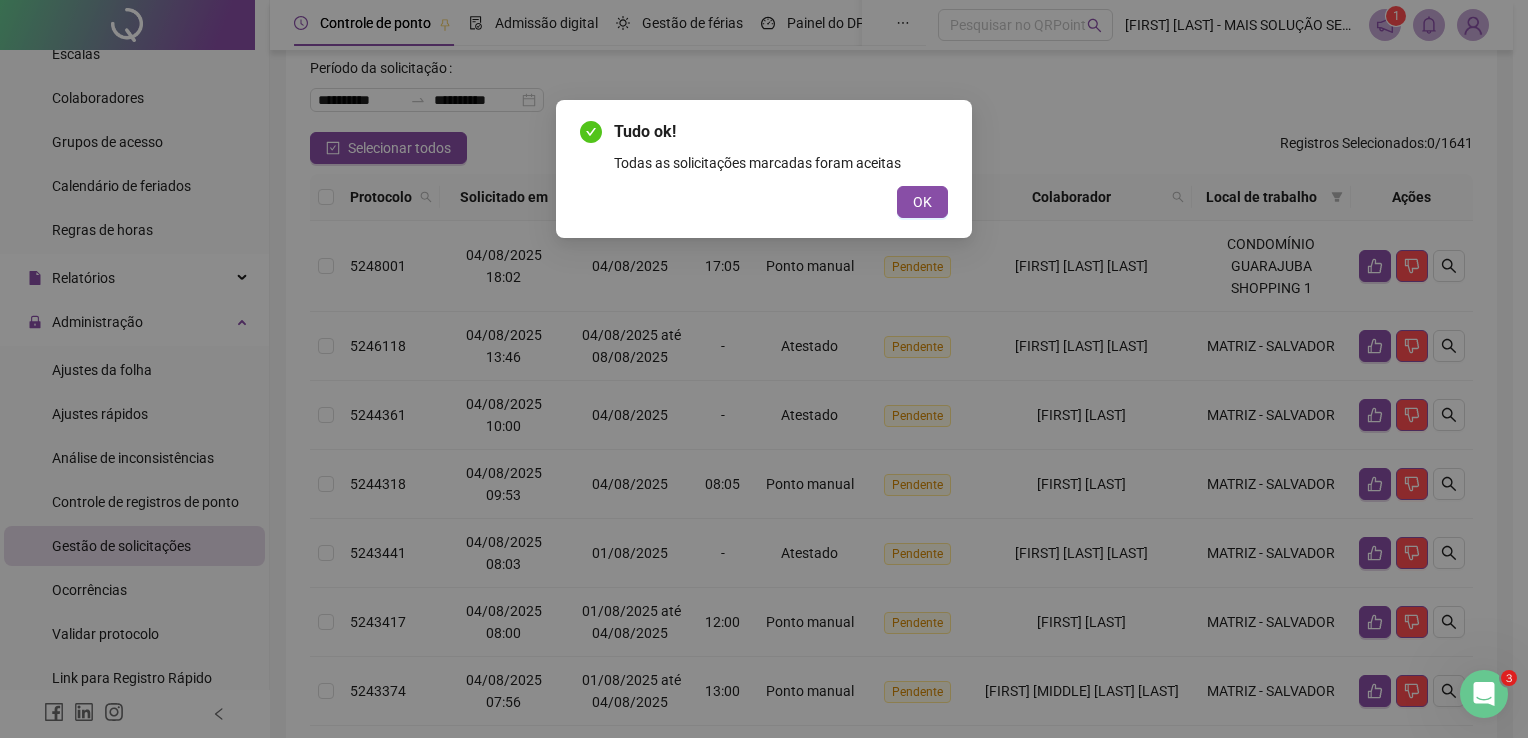 drag, startPoint x: 864, startPoint y: 120, endPoint x: 831, endPoint y: 150, distance: 44.598206 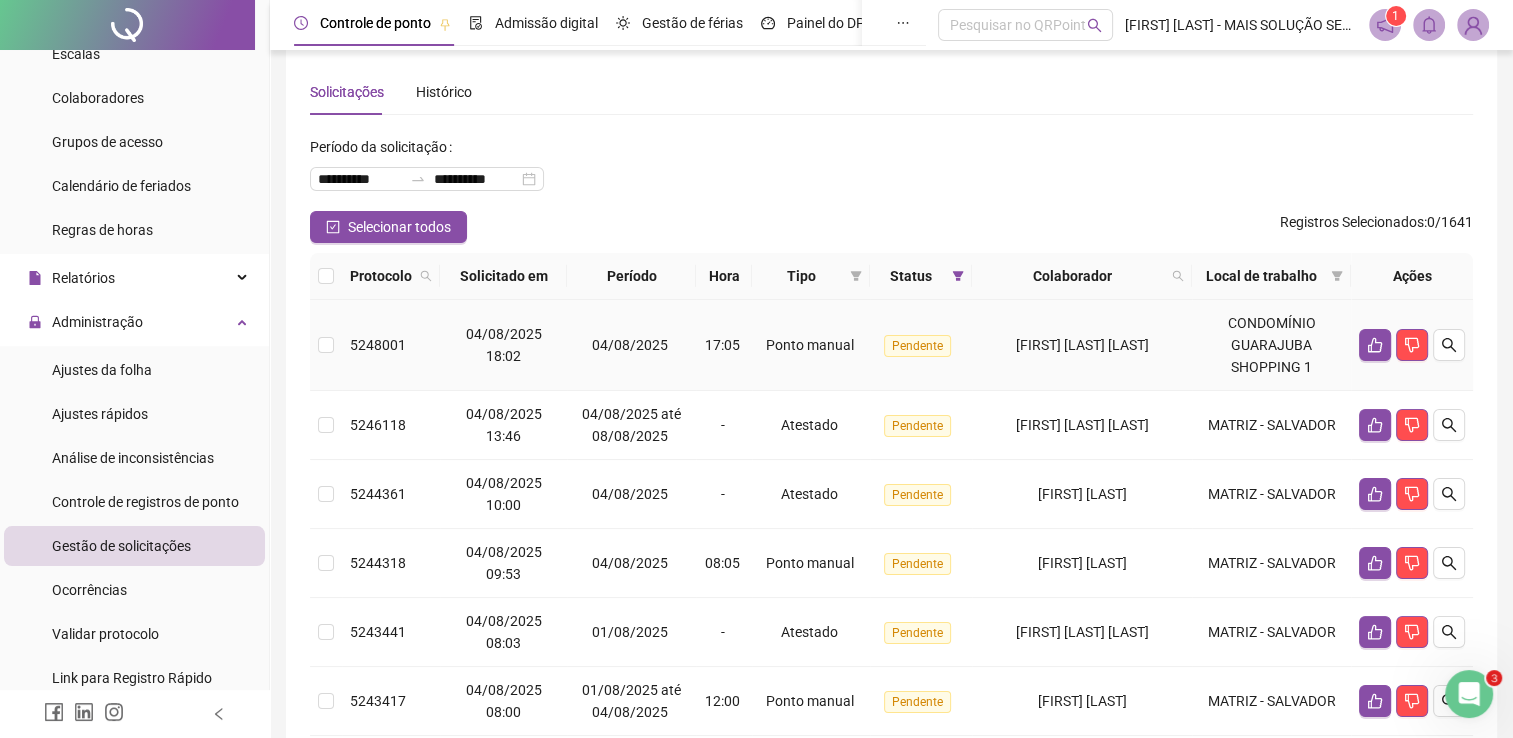 scroll, scrollTop: 0, scrollLeft: 0, axis: both 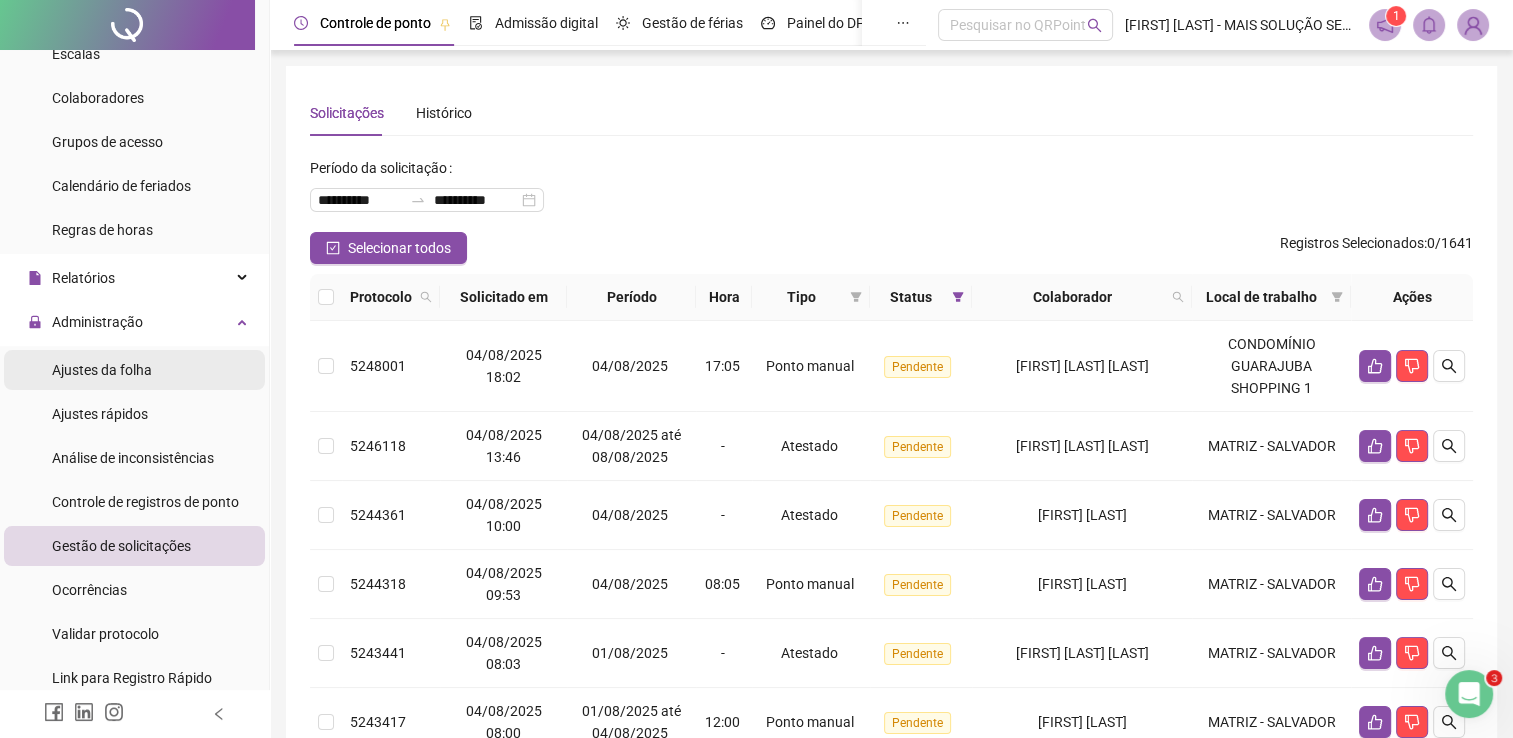 click on "Ajustes da folha" at bounding box center (102, 370) 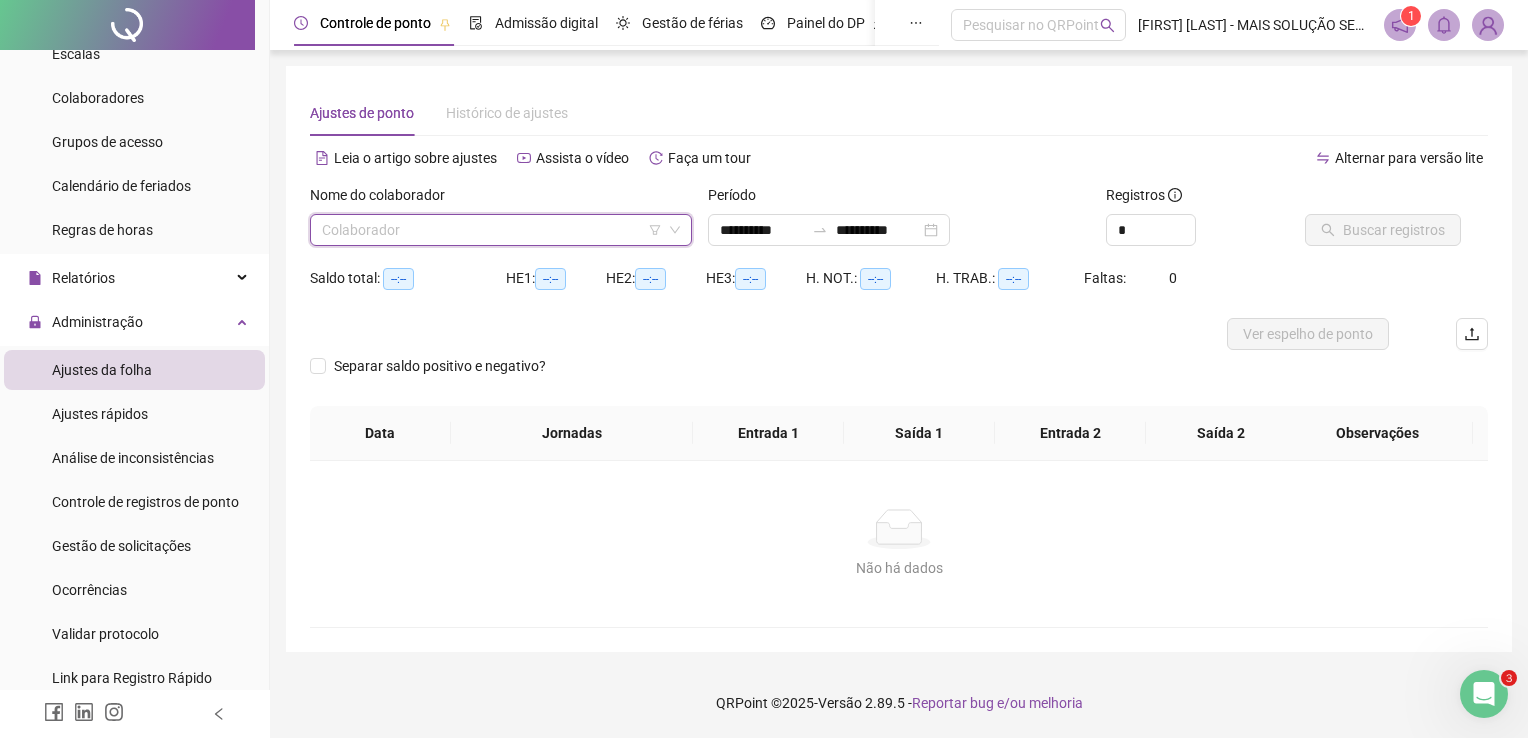 click at bounding box center [492, 230] 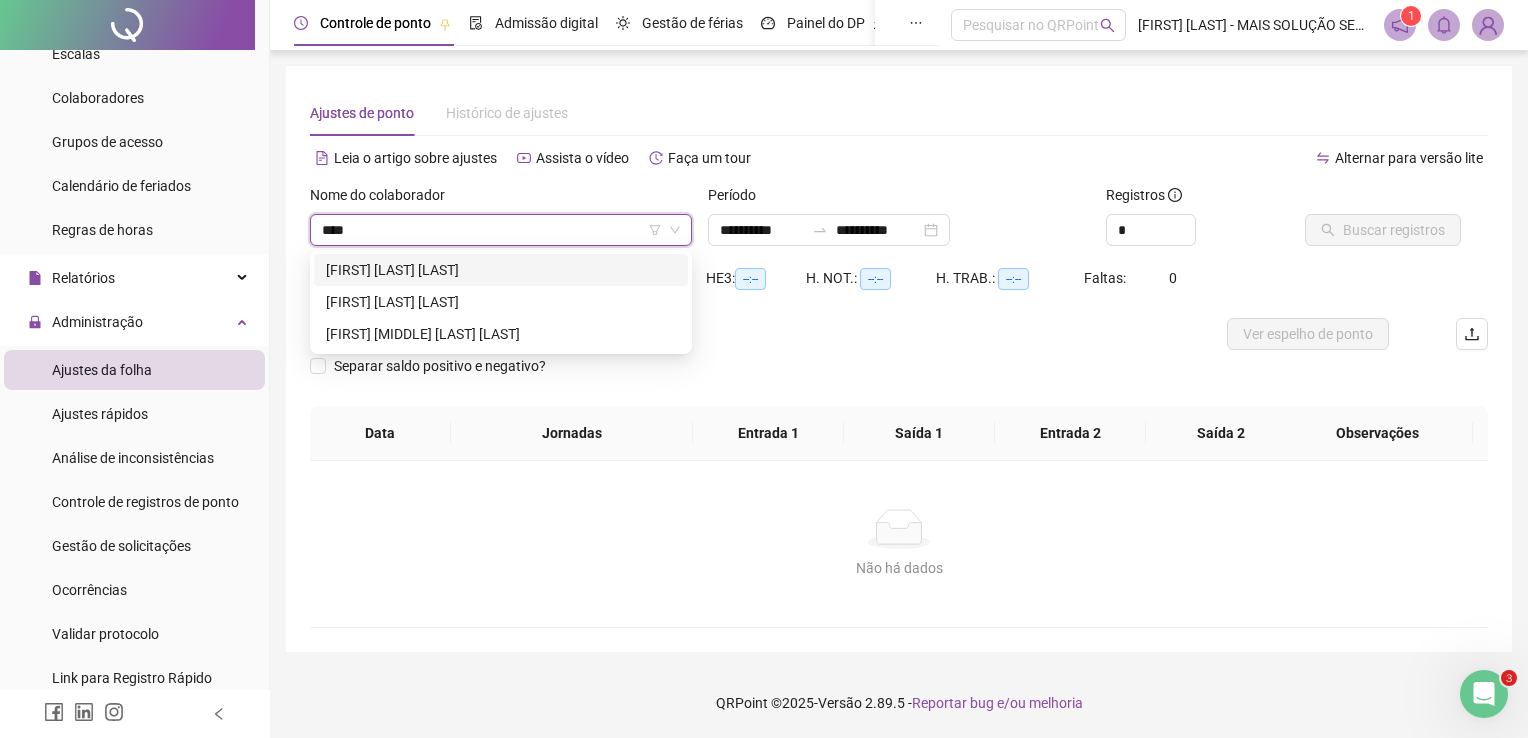 type on "*****" 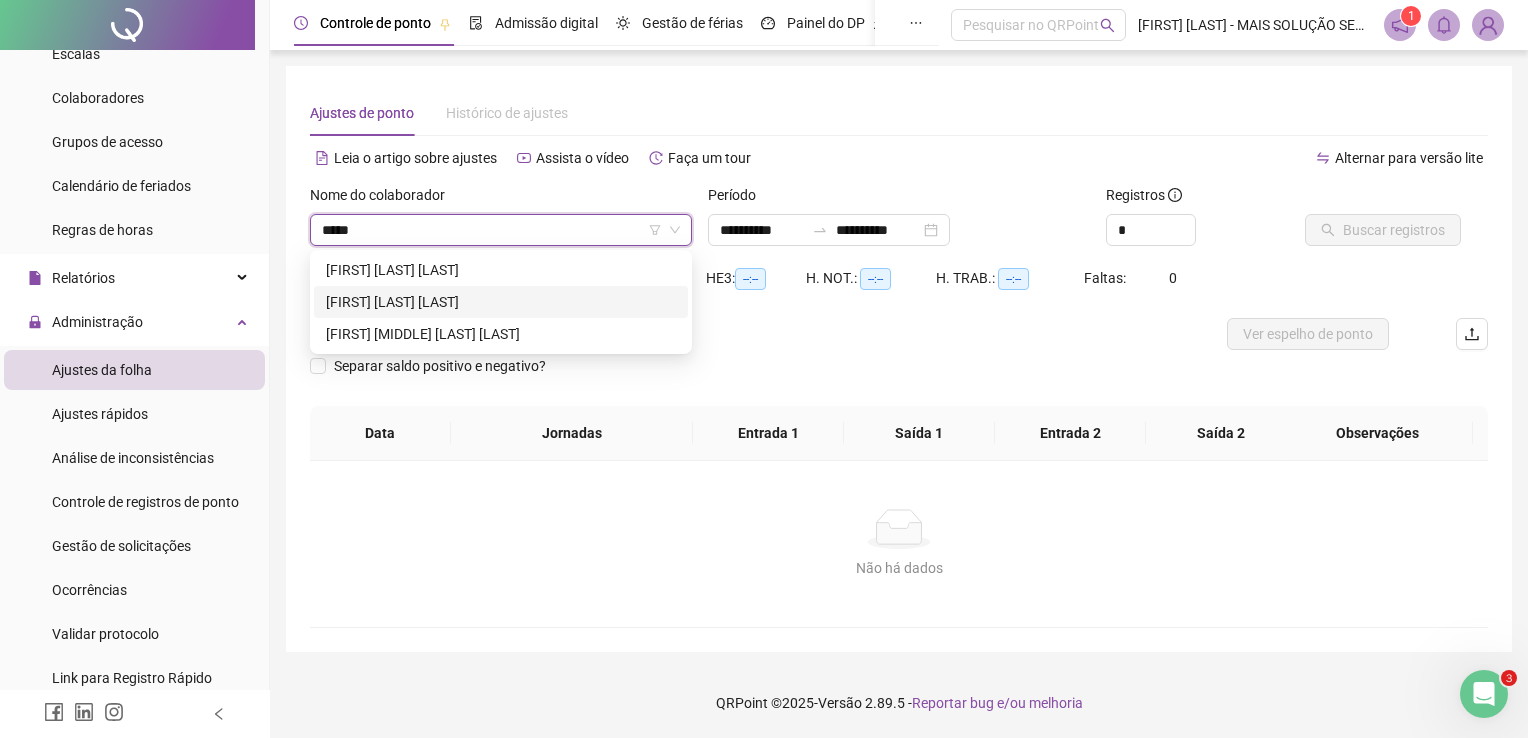 click on "BEATRIZ MENEZES DO AMARAL" at bounding box center [501, 302] 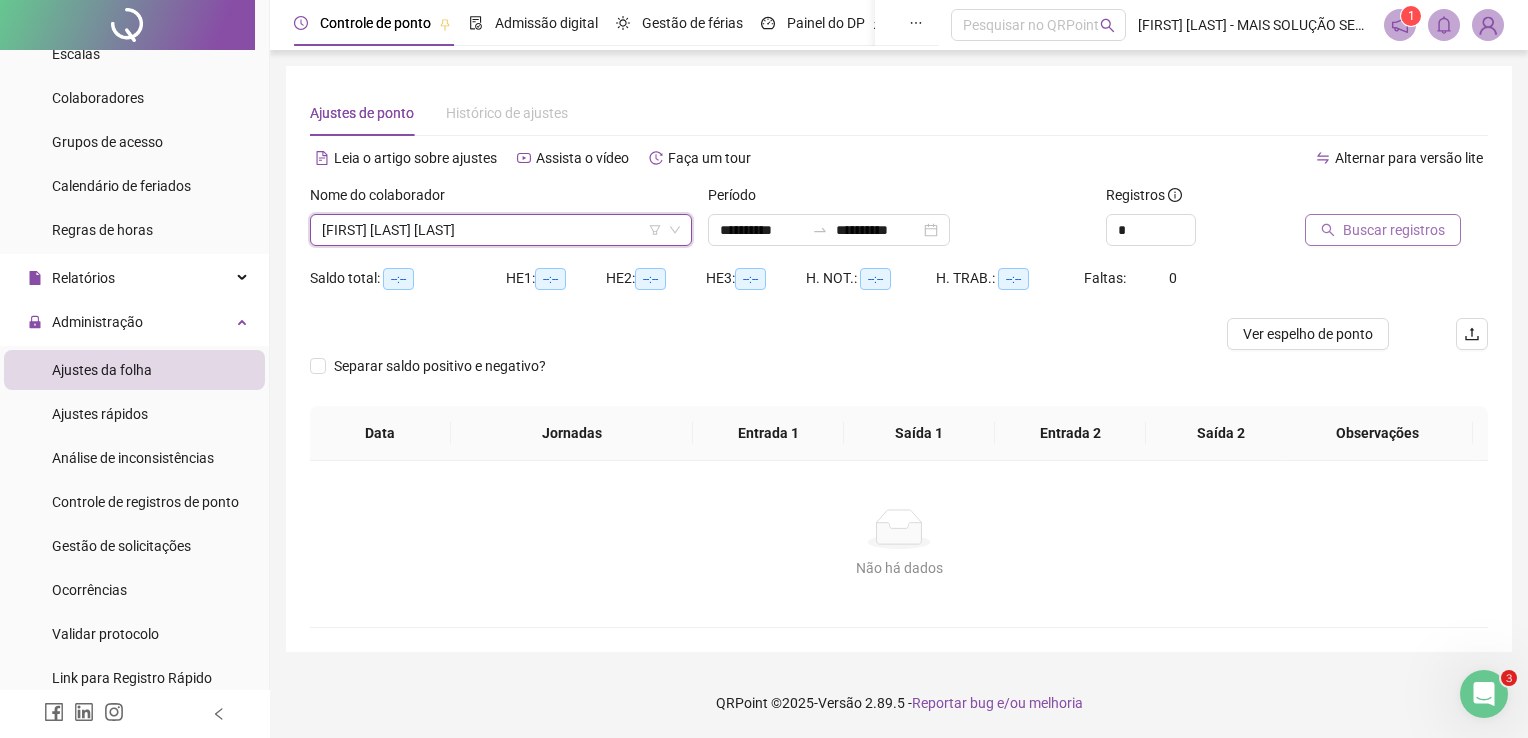 click on "Buscar registros" at bounding box center [1394, 230] 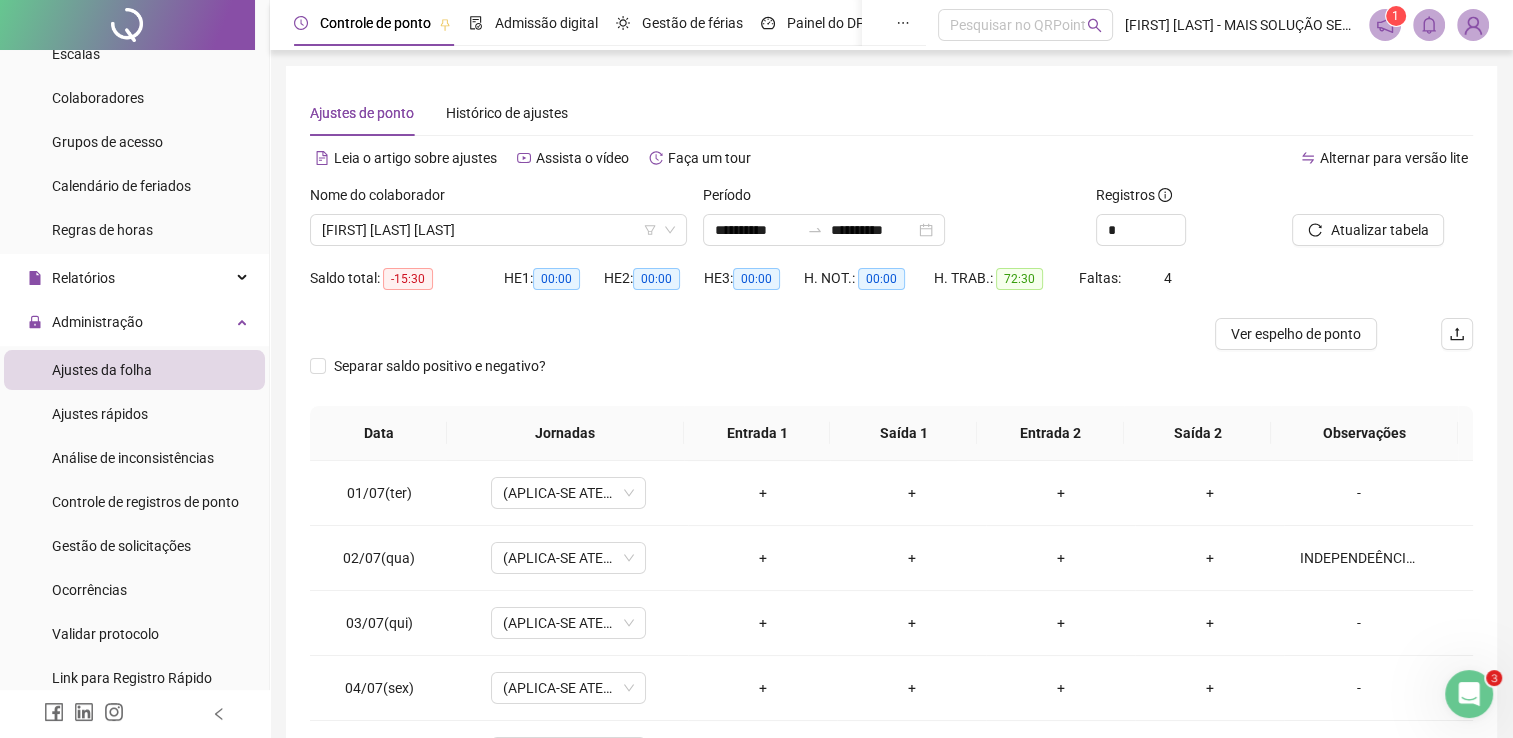 scroll, scrollTop: 200, scrollLeft: 0, axis: vertical 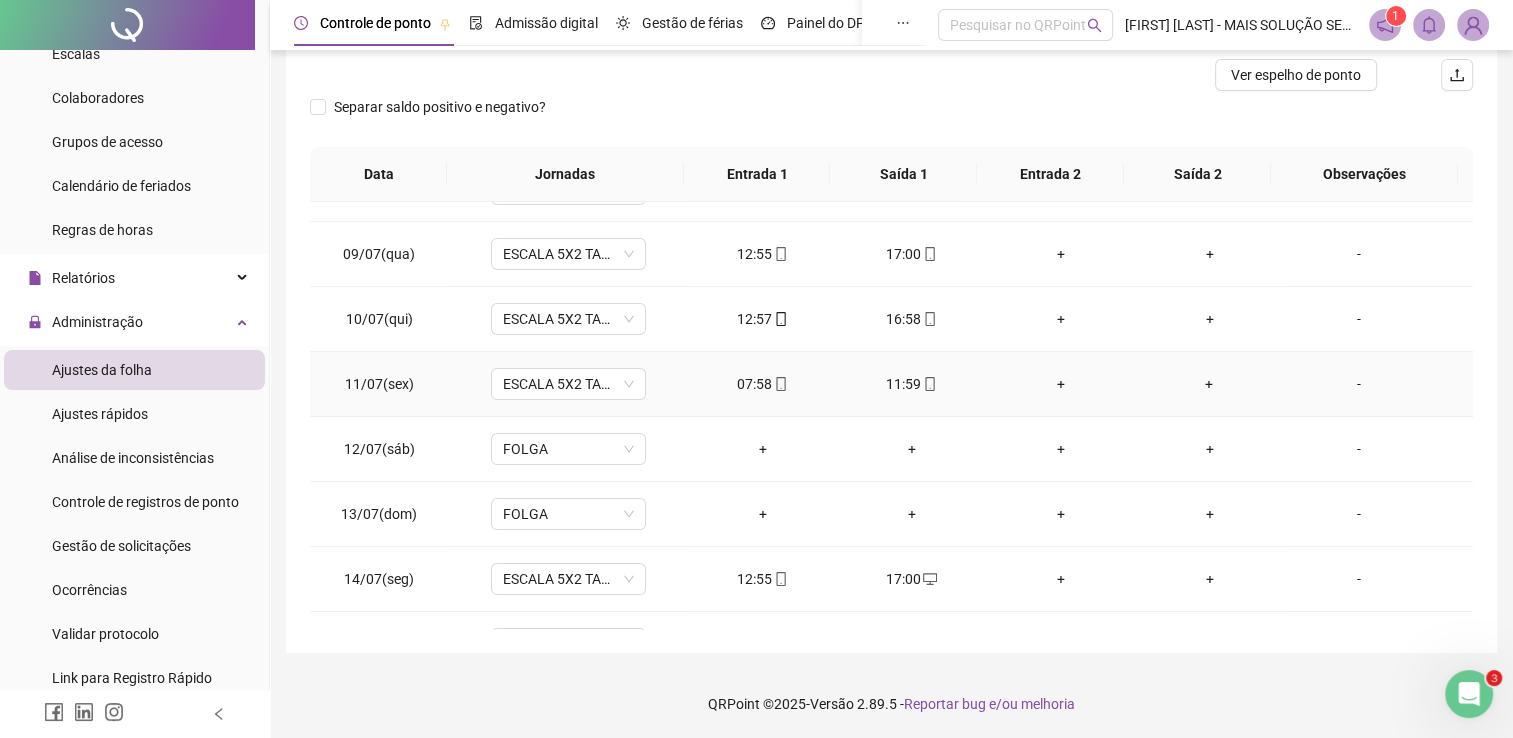 click 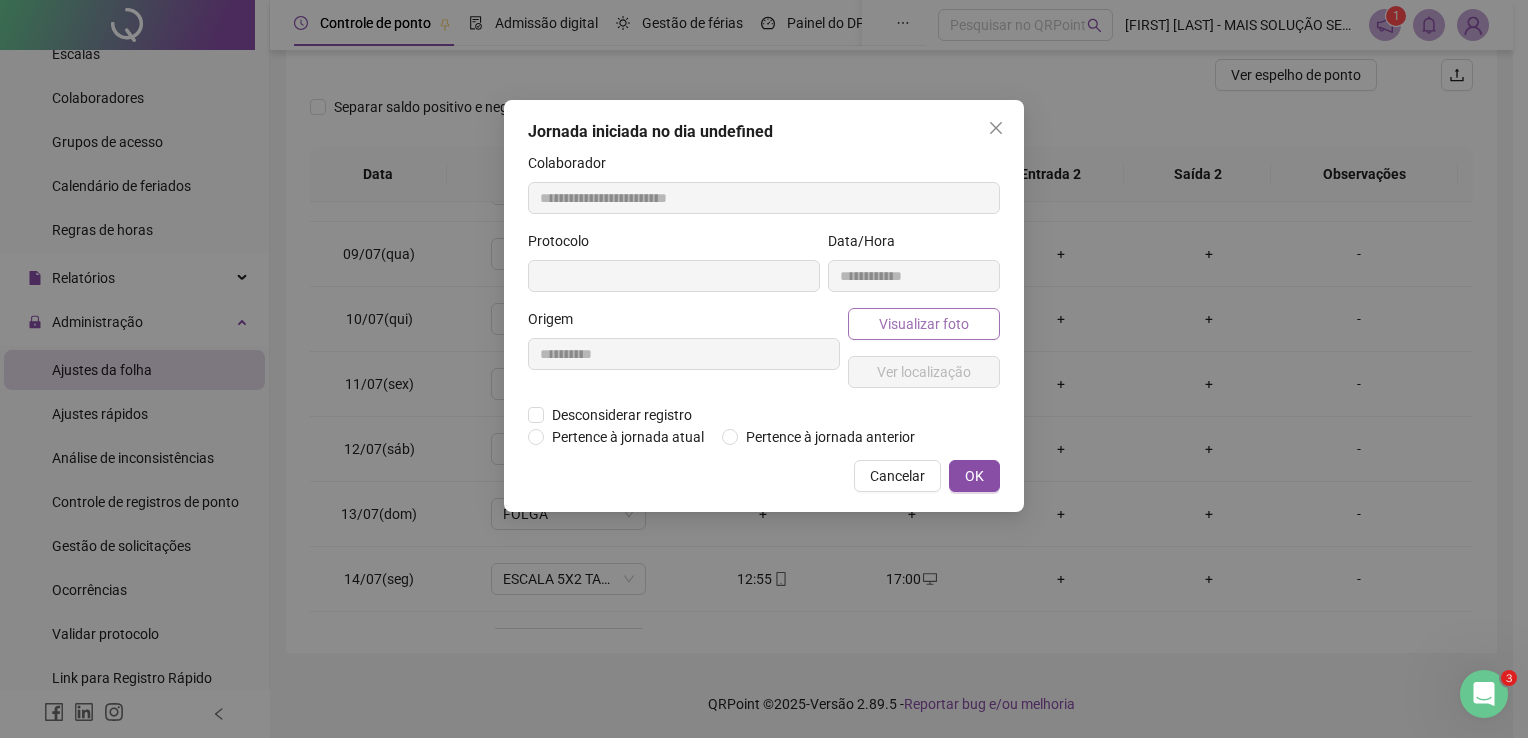 click on "Visualizar foto" at bounding box center (924, 324) 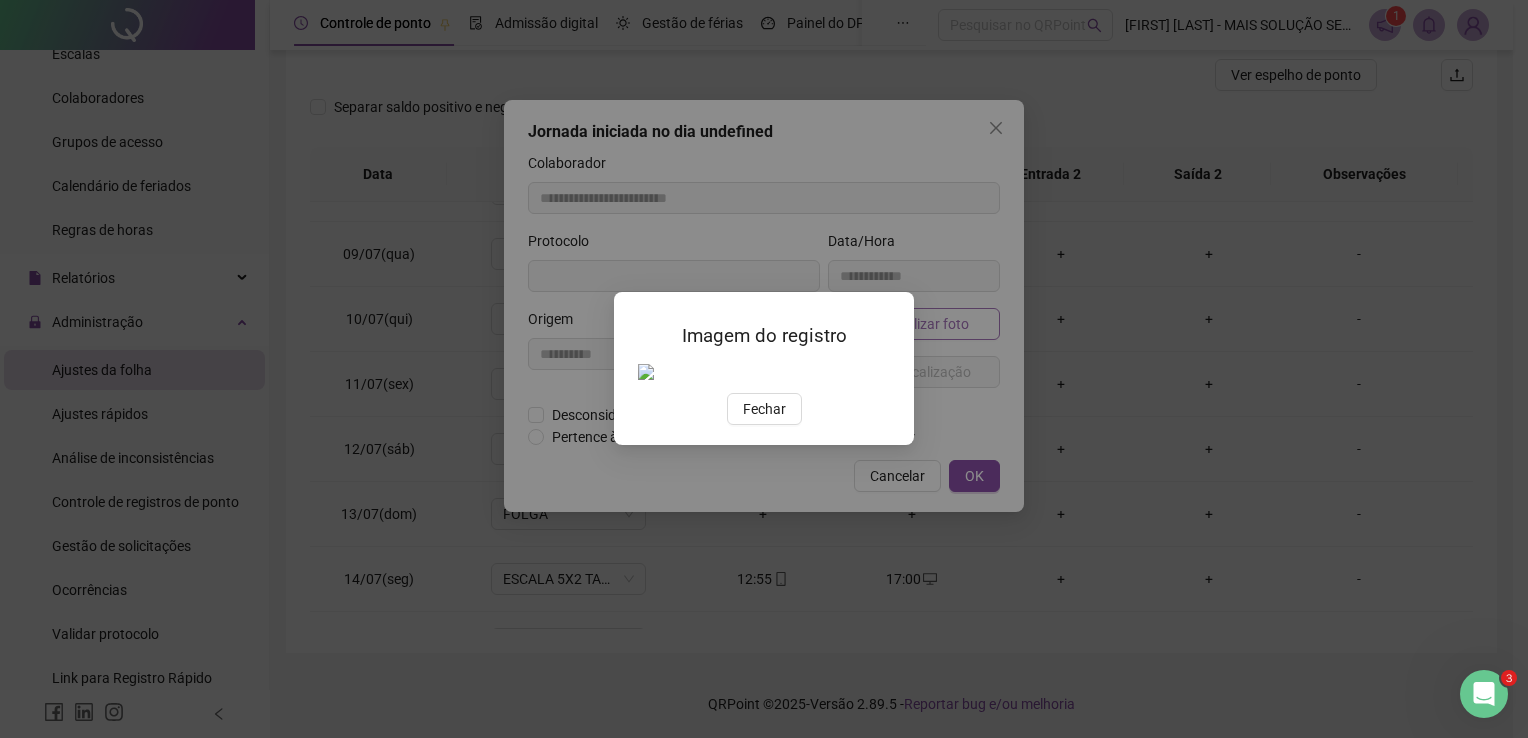 type on "**********" 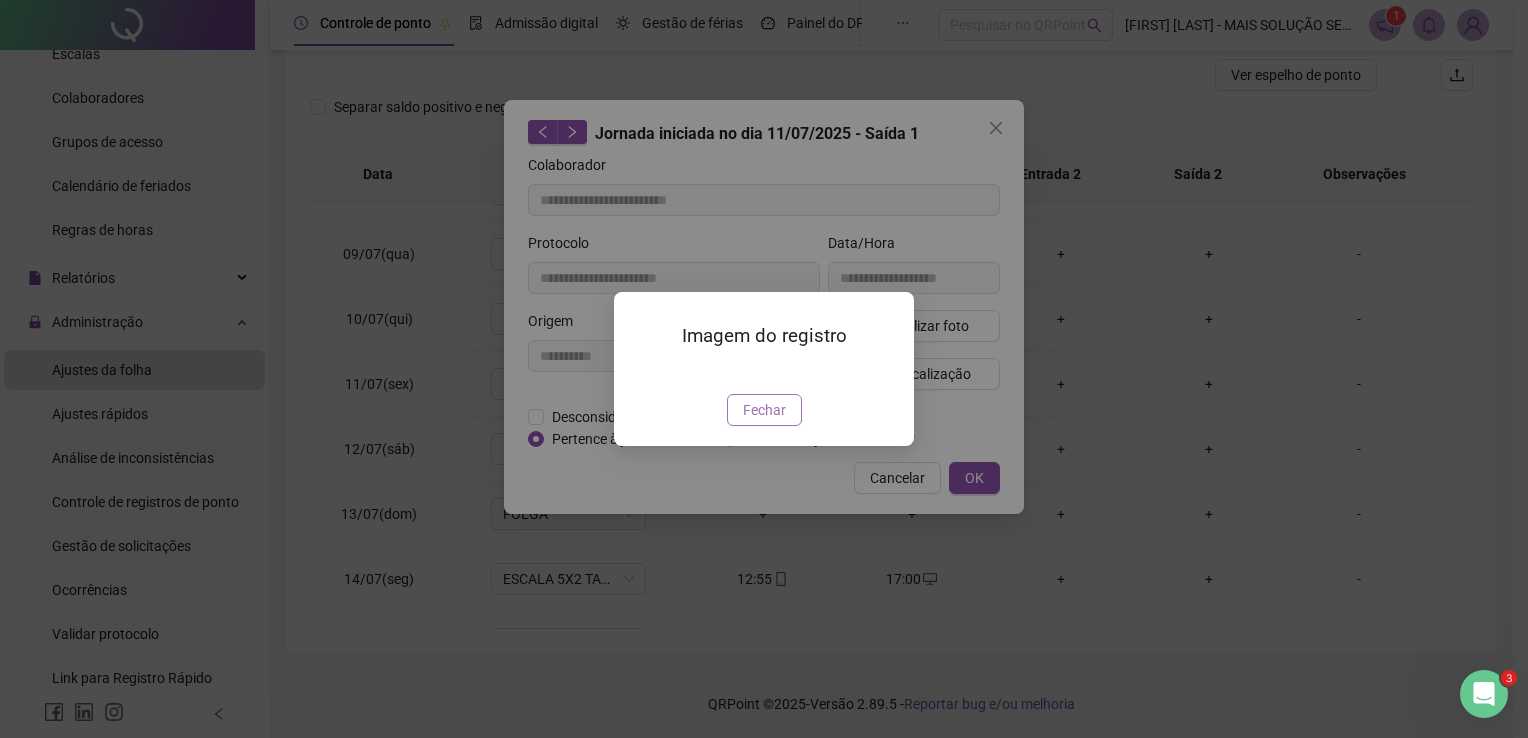 click on "Fechar" at bounding box center (764, 410) 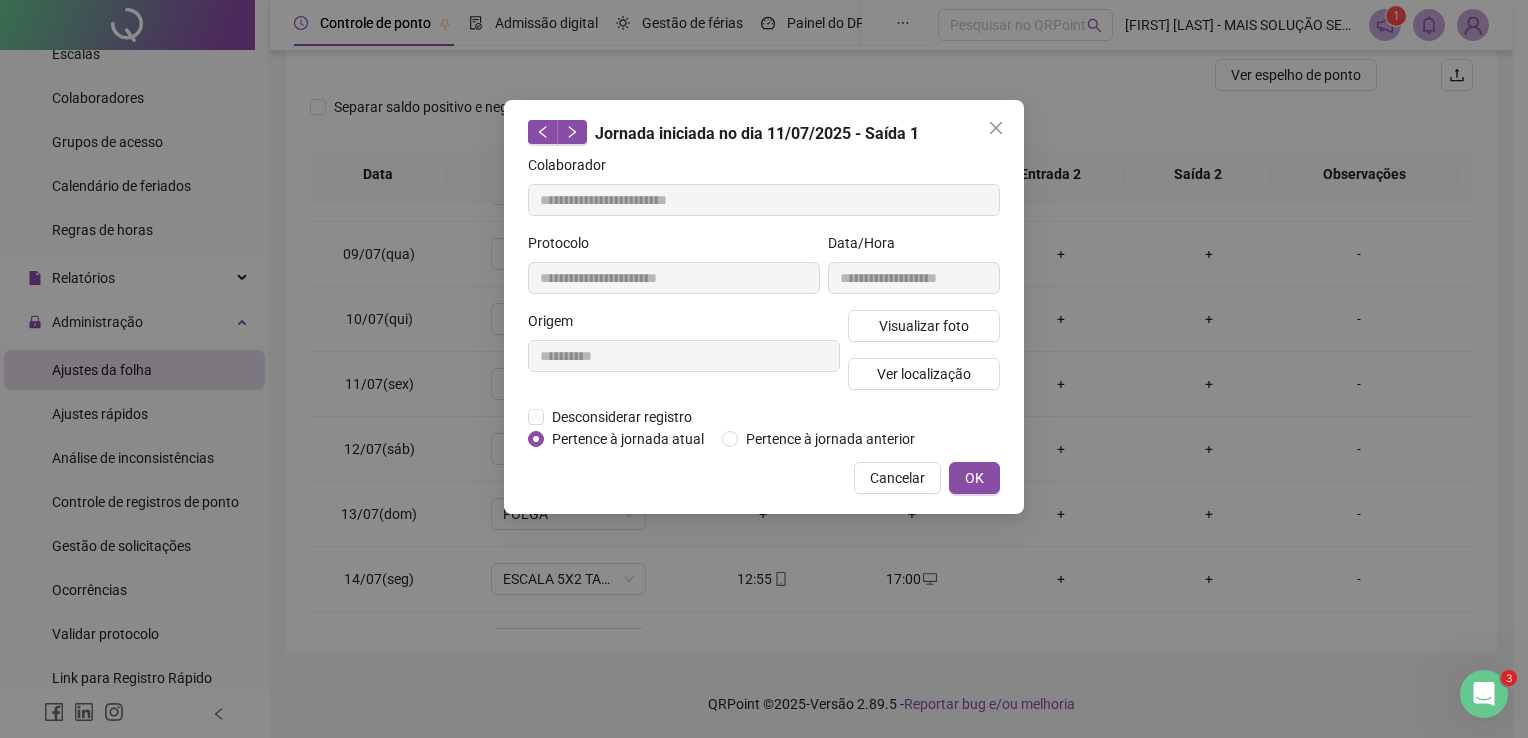 click on "Cancelar" at bounding box center [897, 478] 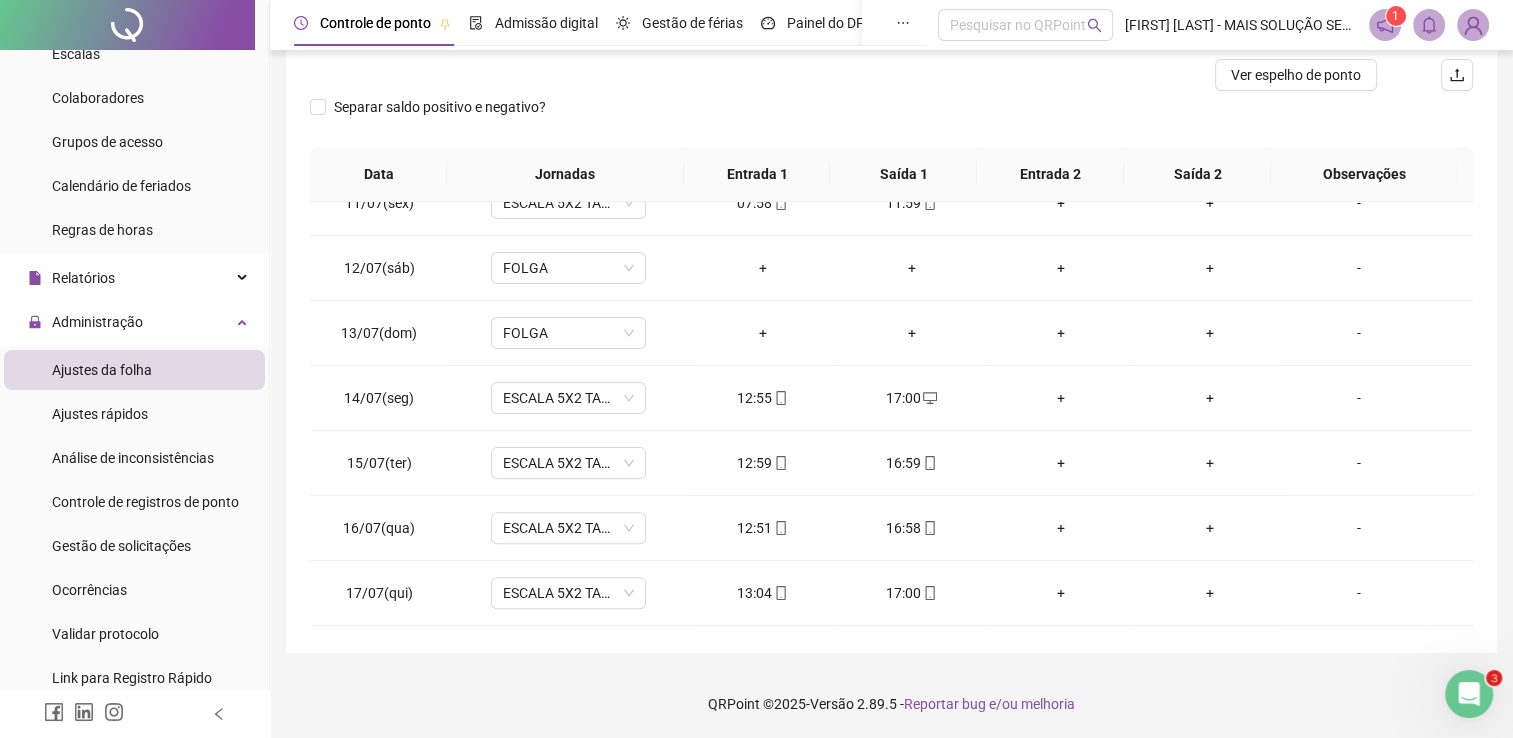scroll, scrollTop: 581, scrollLeft: 0, axis: vertical 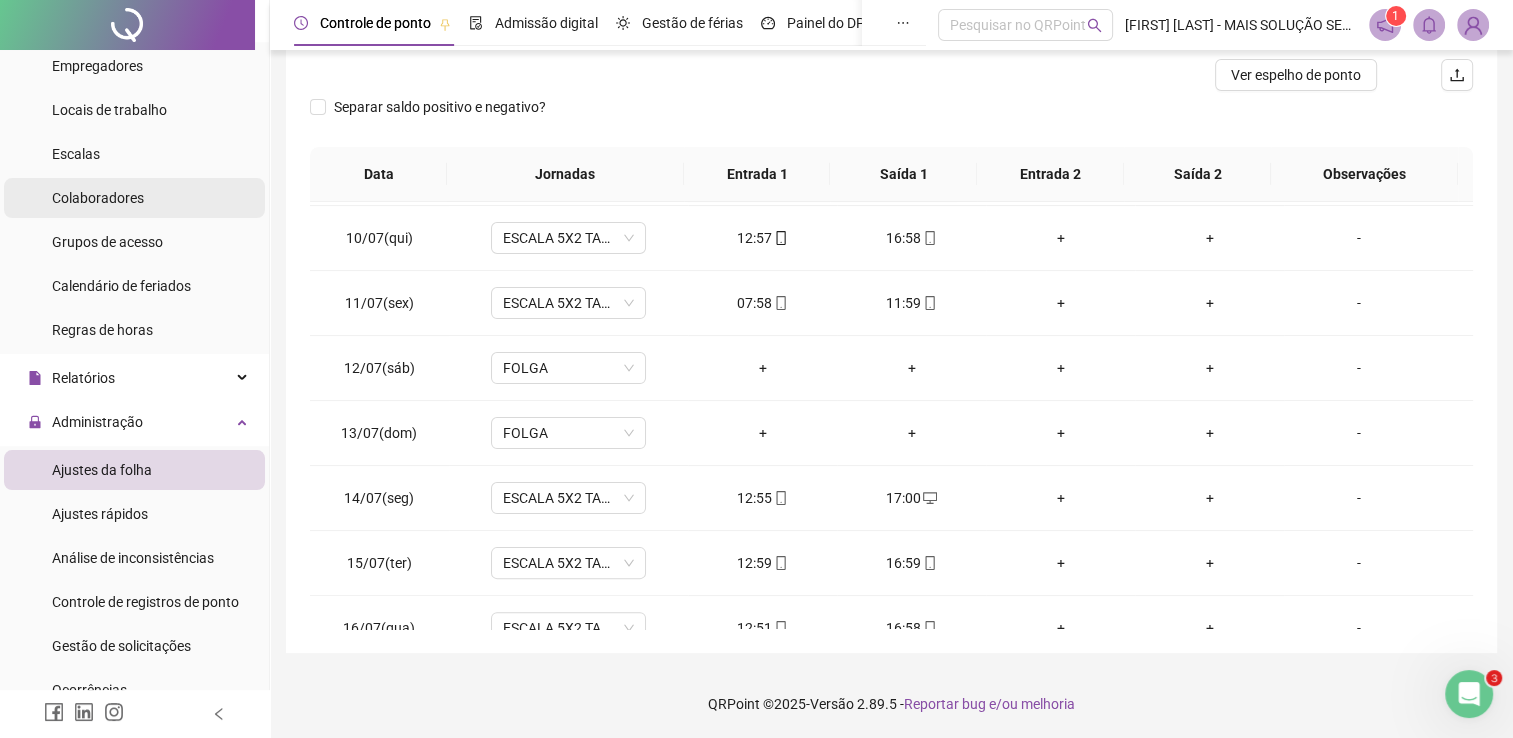 click on "Colaboradores" at bounding box center [98, 198] 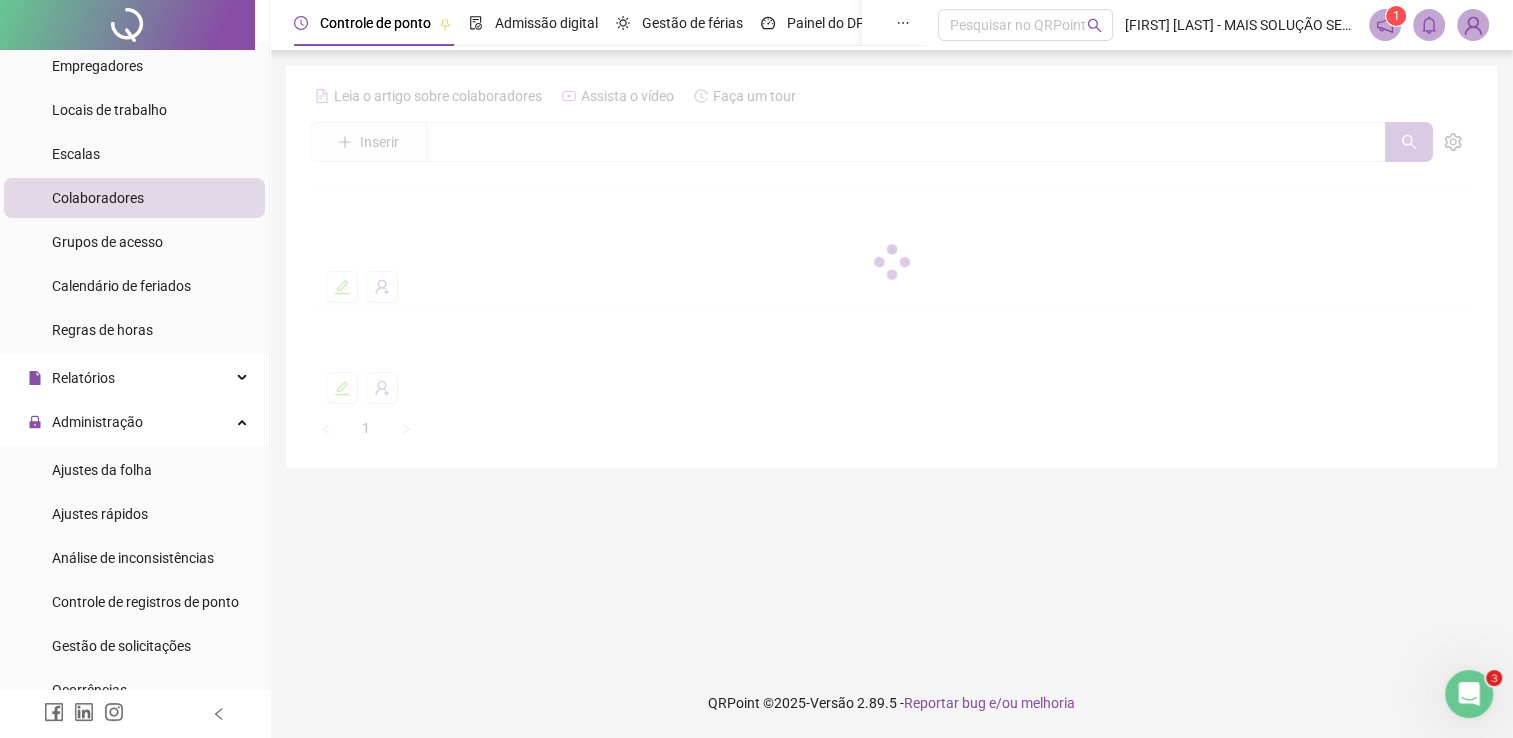 scroll, scrollTop: 0, scrollLeft: 0, axis: both 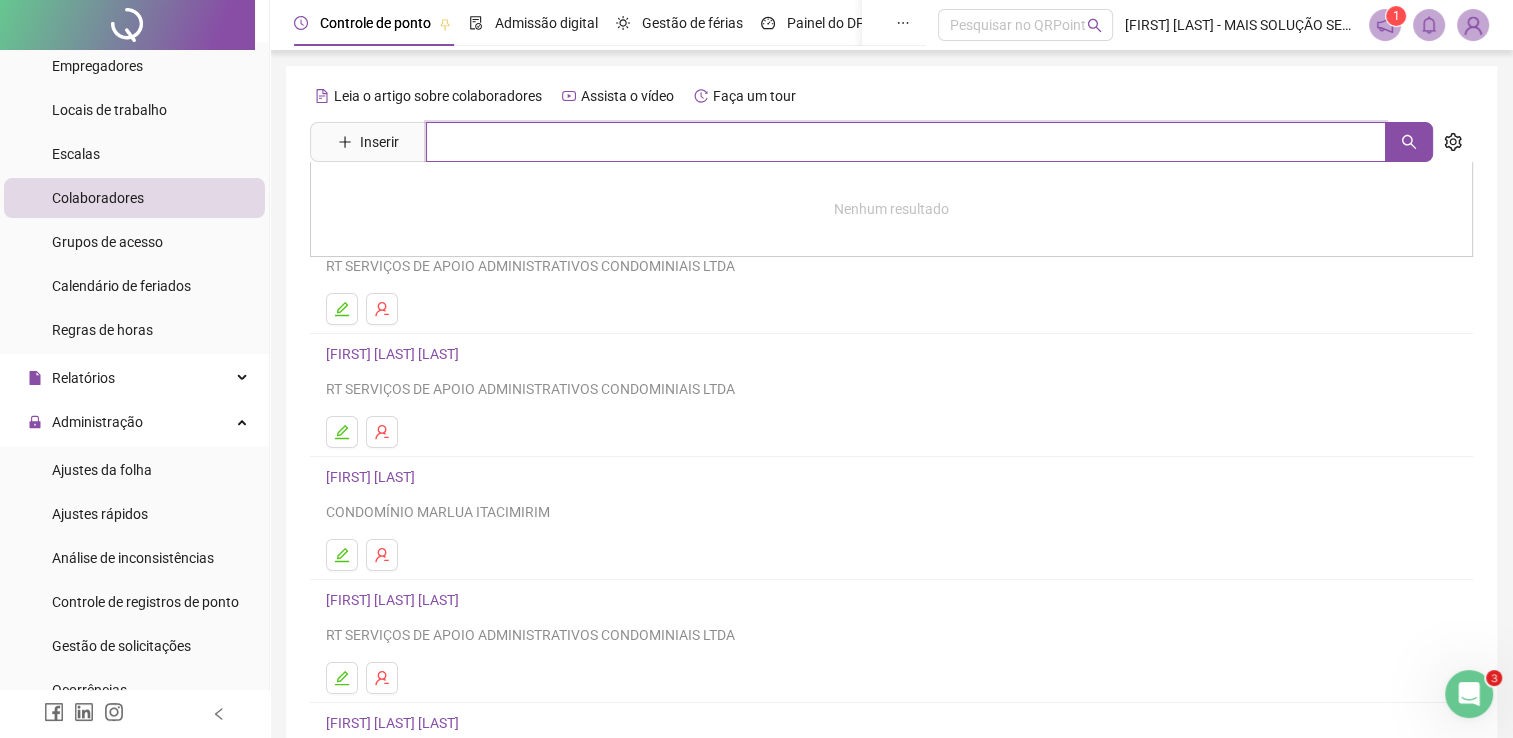 click at bounding box center [906, 142] 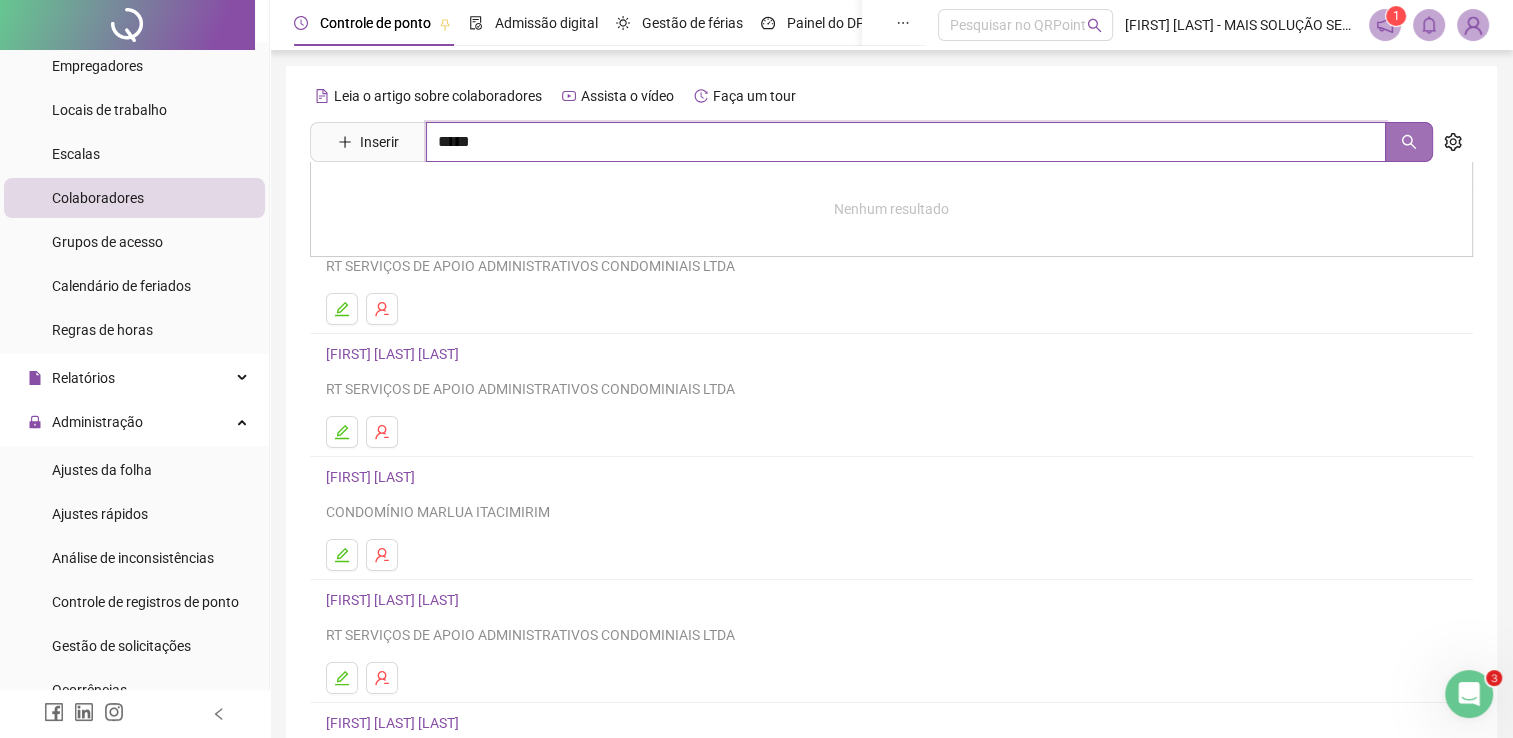 click at bounding box center [1409, 142] 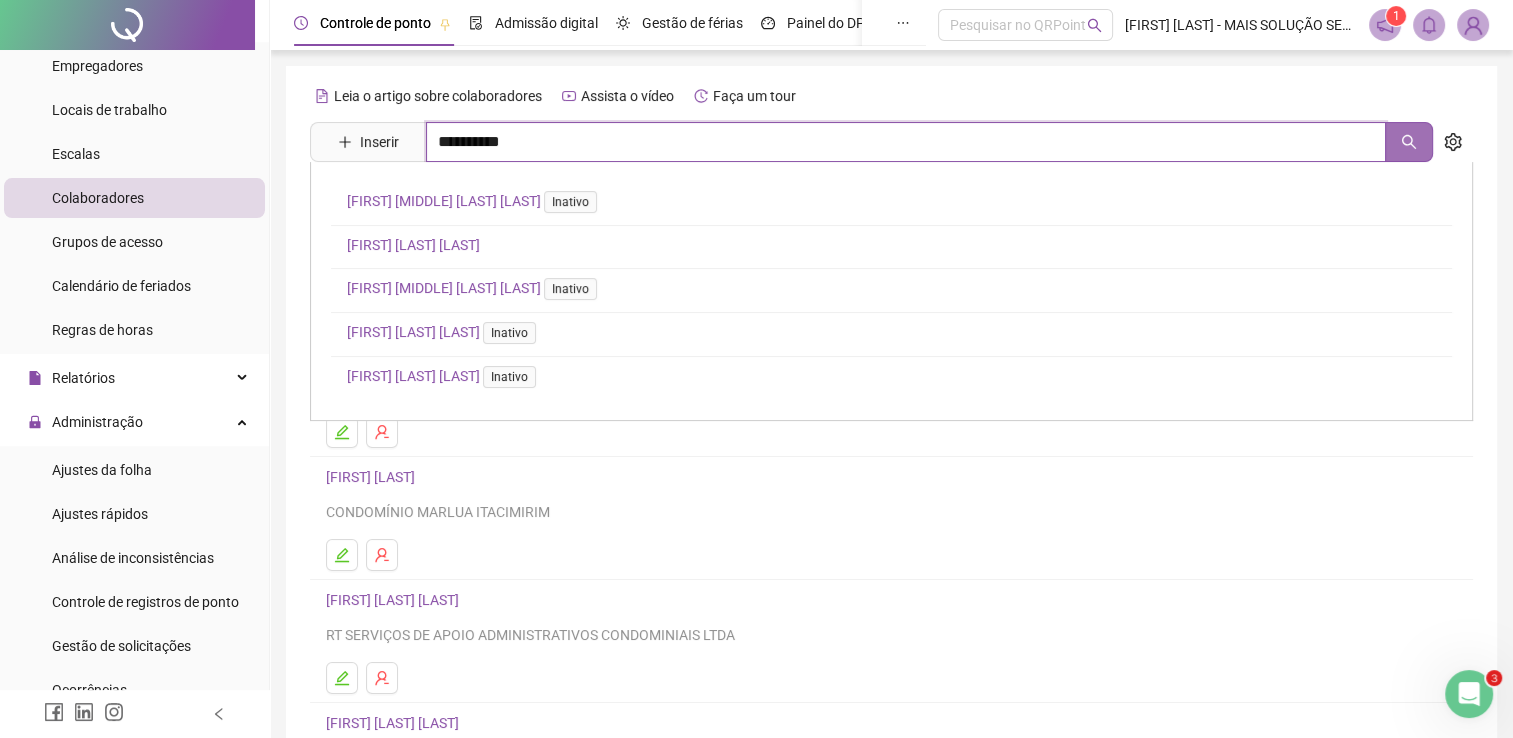 click at bounding box center (1409, 142) 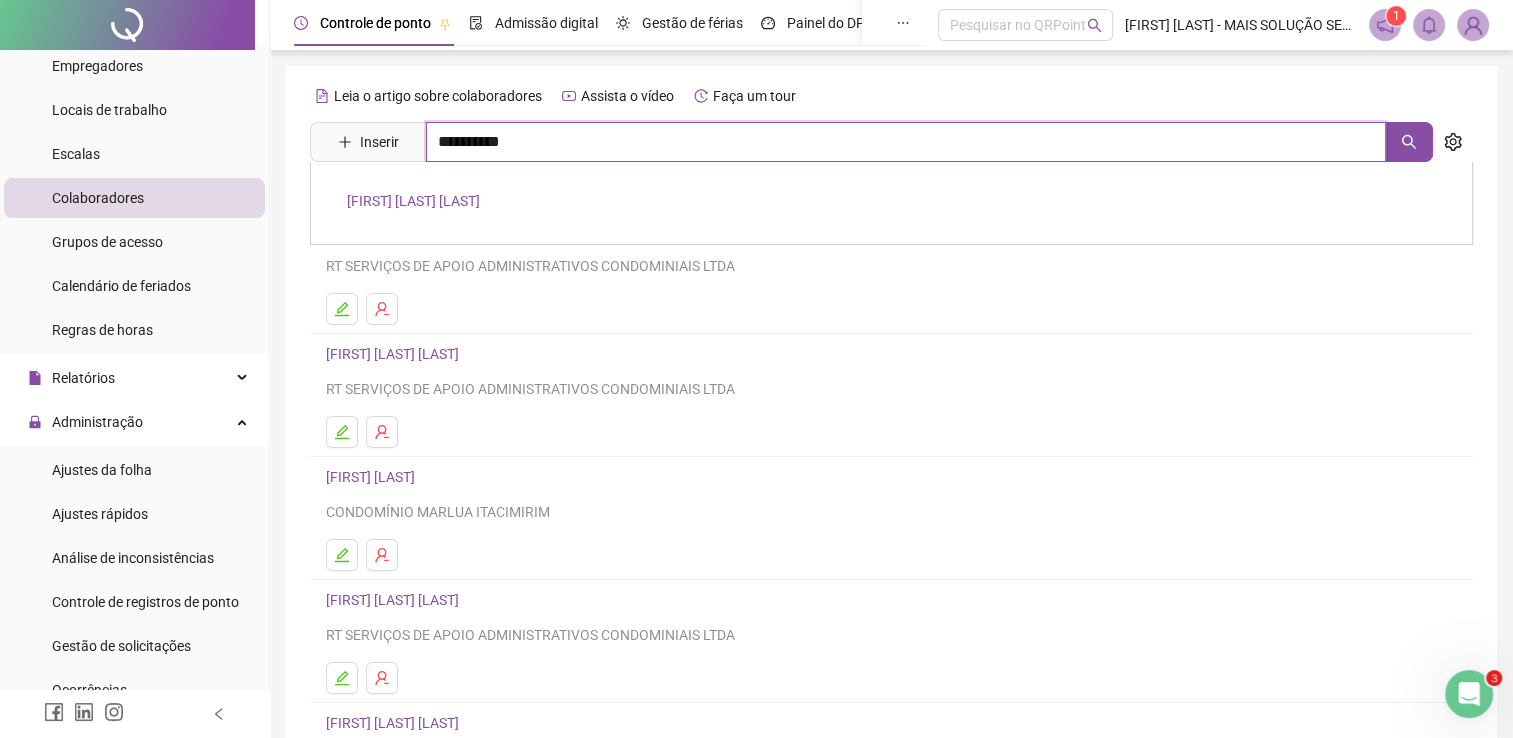 type on "**********" 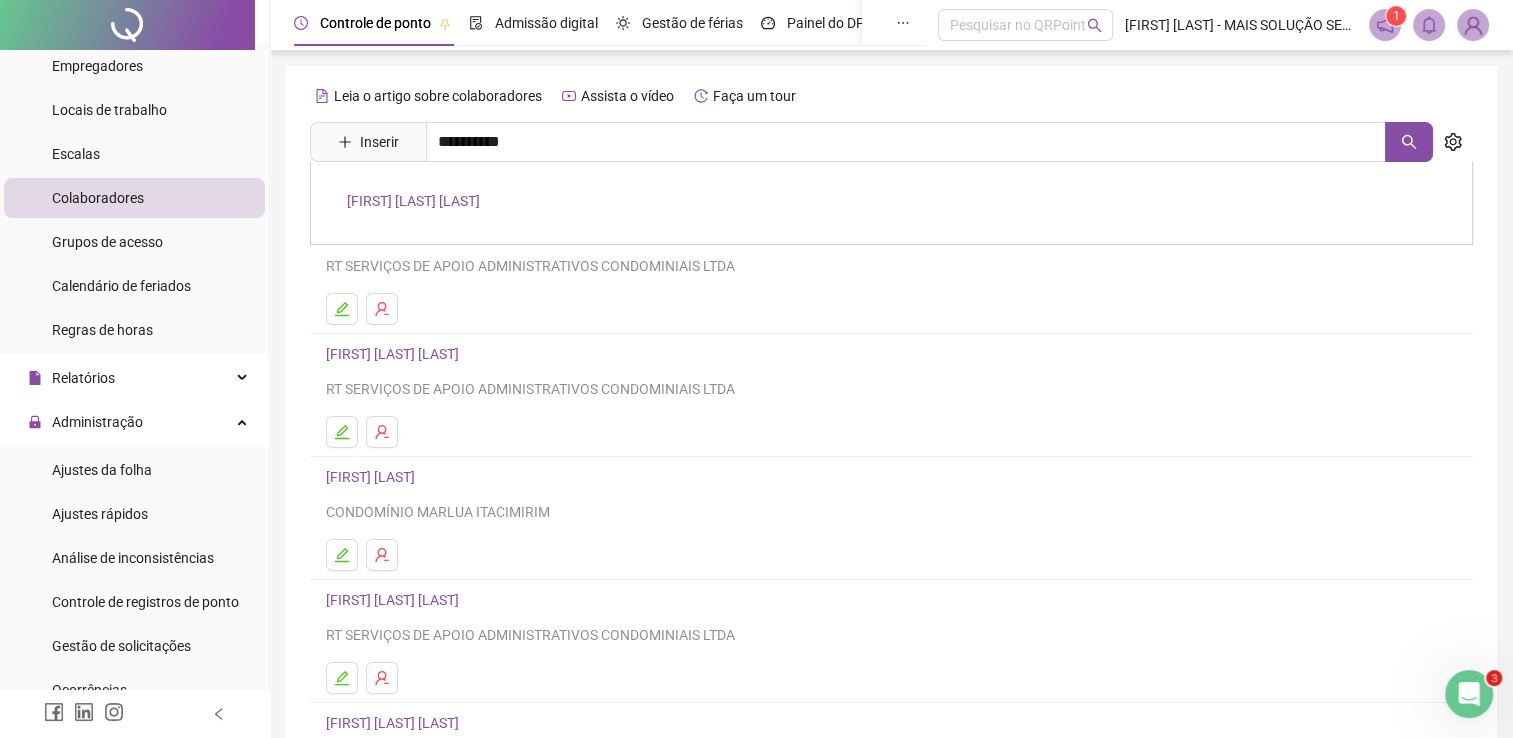 click on "BEATRIZ MENEZES DO AMARAL" at bounding box center (413, 201) 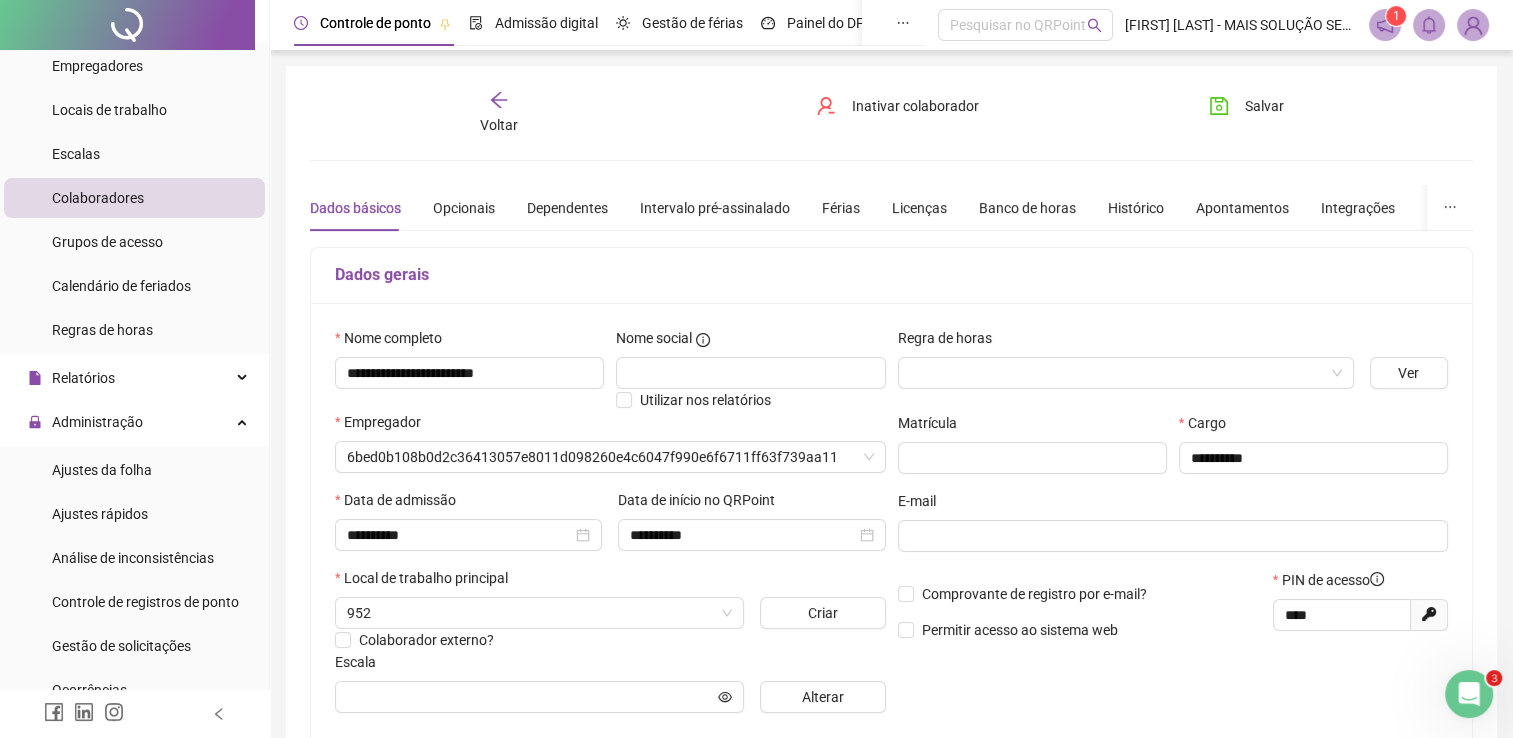 type on "**********" 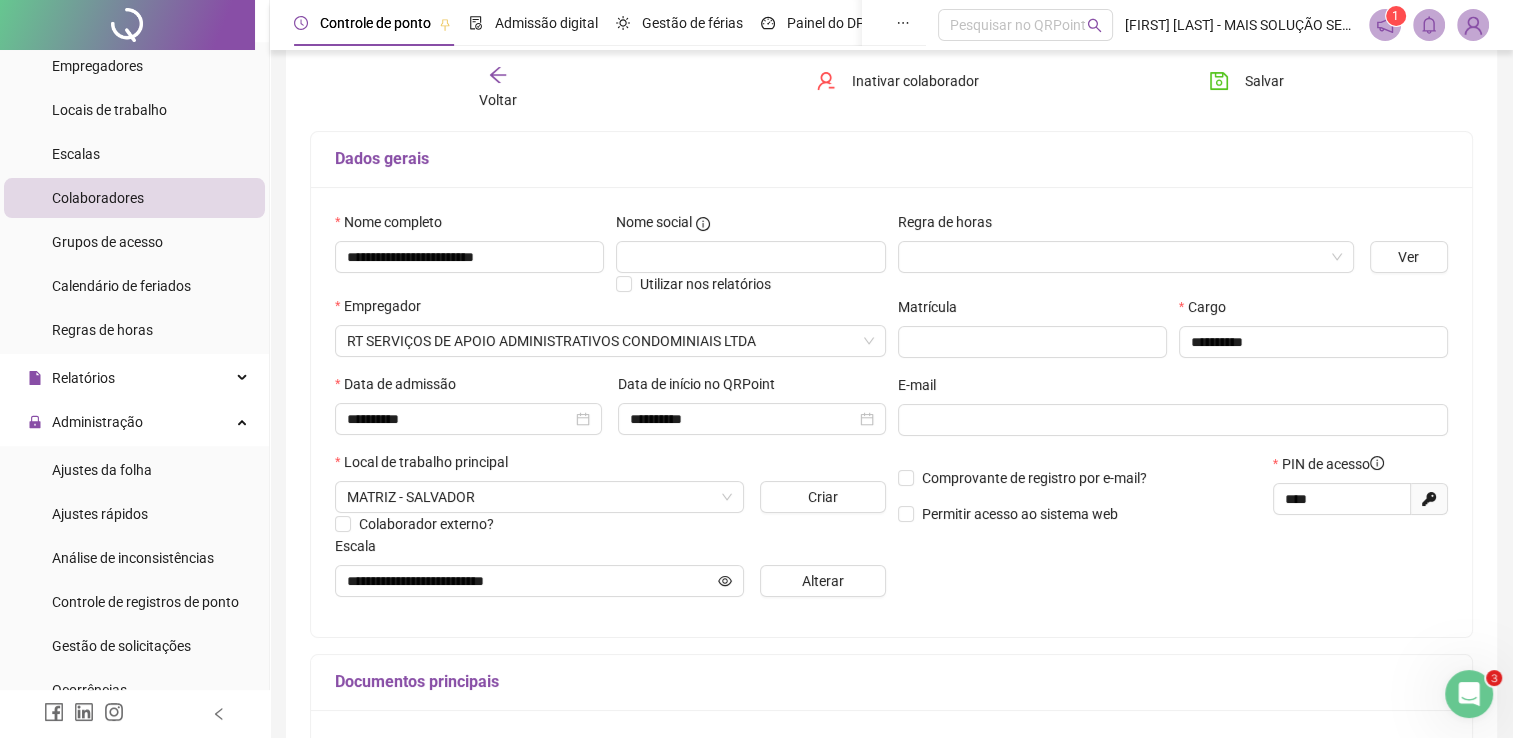 scroll, scrollTop: 0, scrollLeft: 0, axis: both 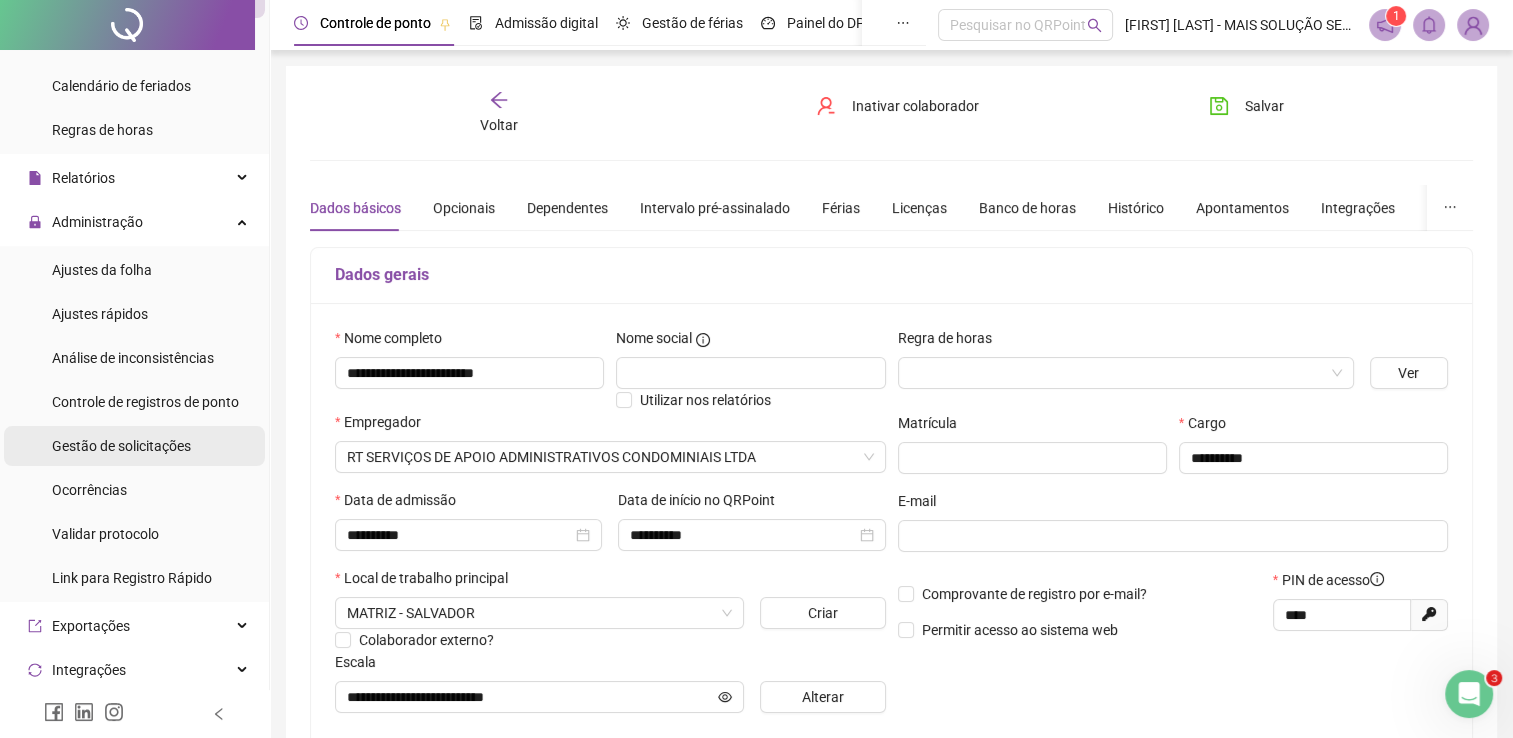 click on "Gestão de solicitações" at bounding box center [121, 446] 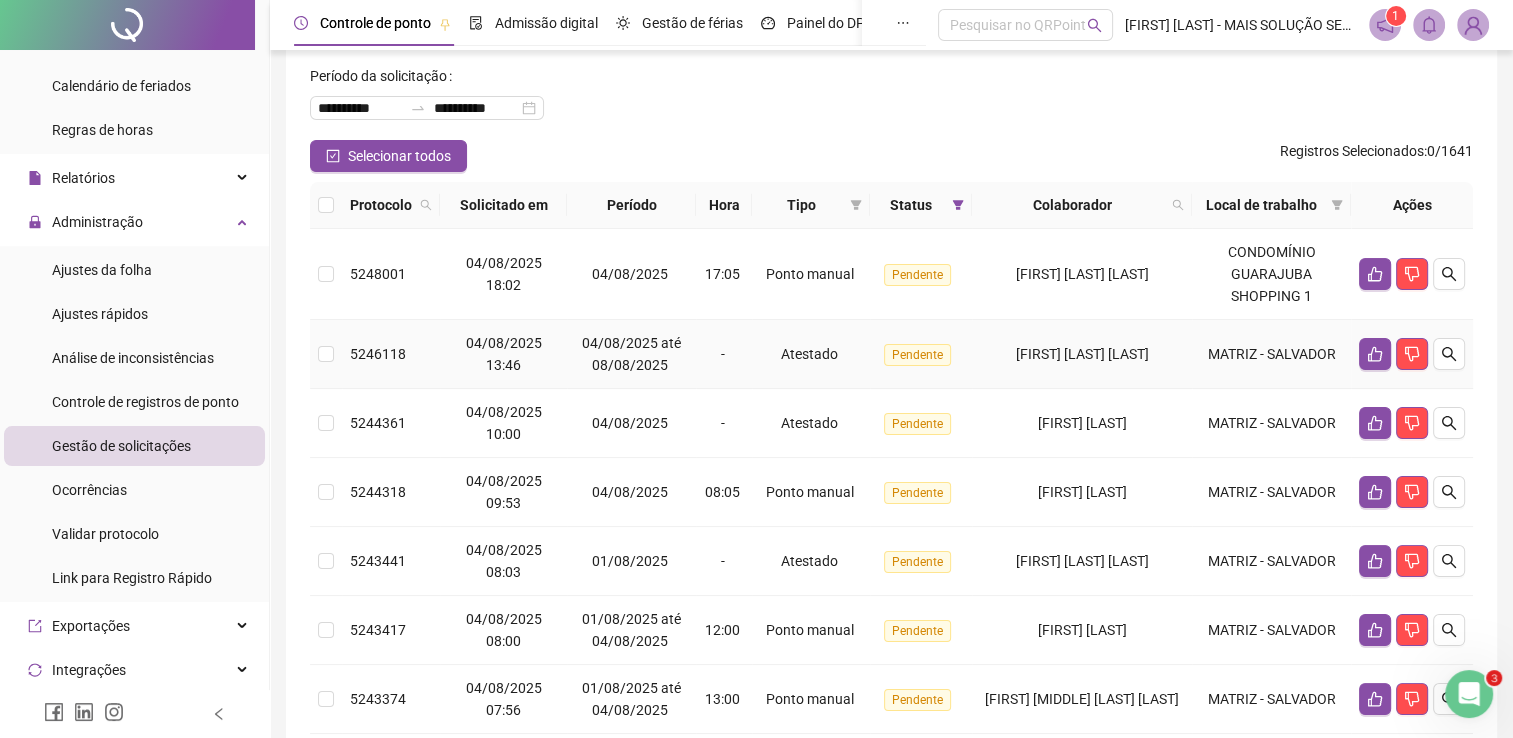 scroll, scrollTop: 200, scrollLeft: 0, axis: vertical 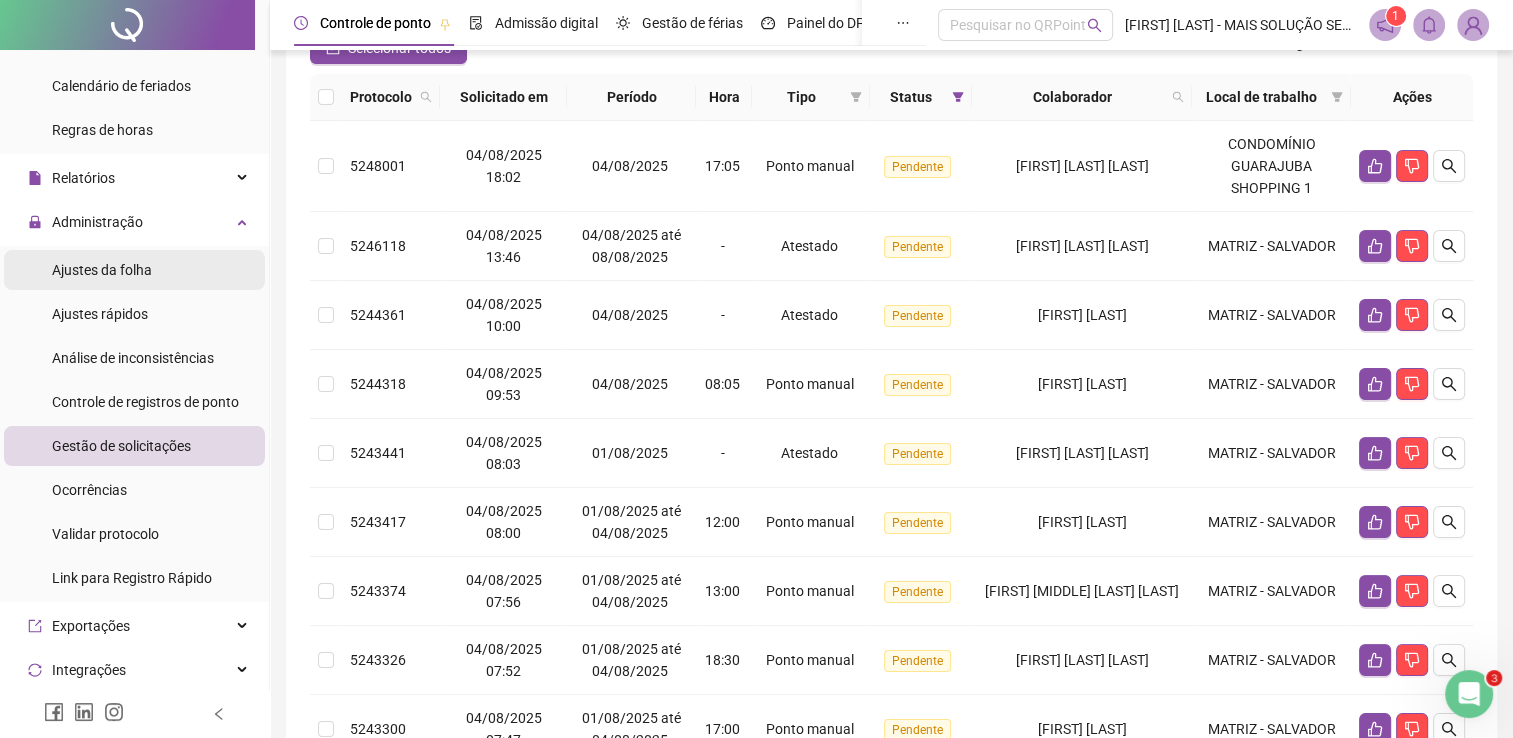click on "Ajustes da folha" at bounding box center (102, 270) 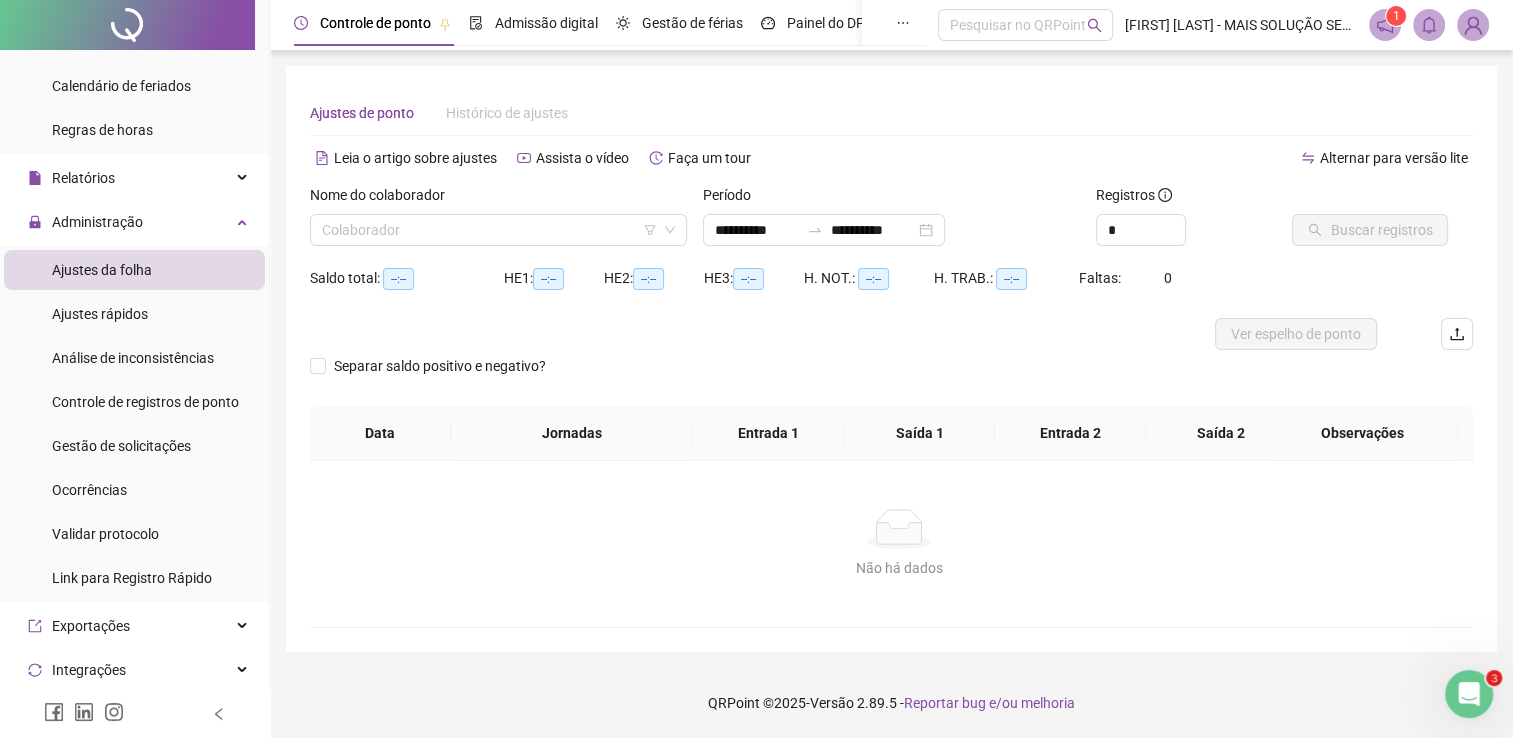 scroll, scrollTop: 0, scrollLeft: 0, axis: both 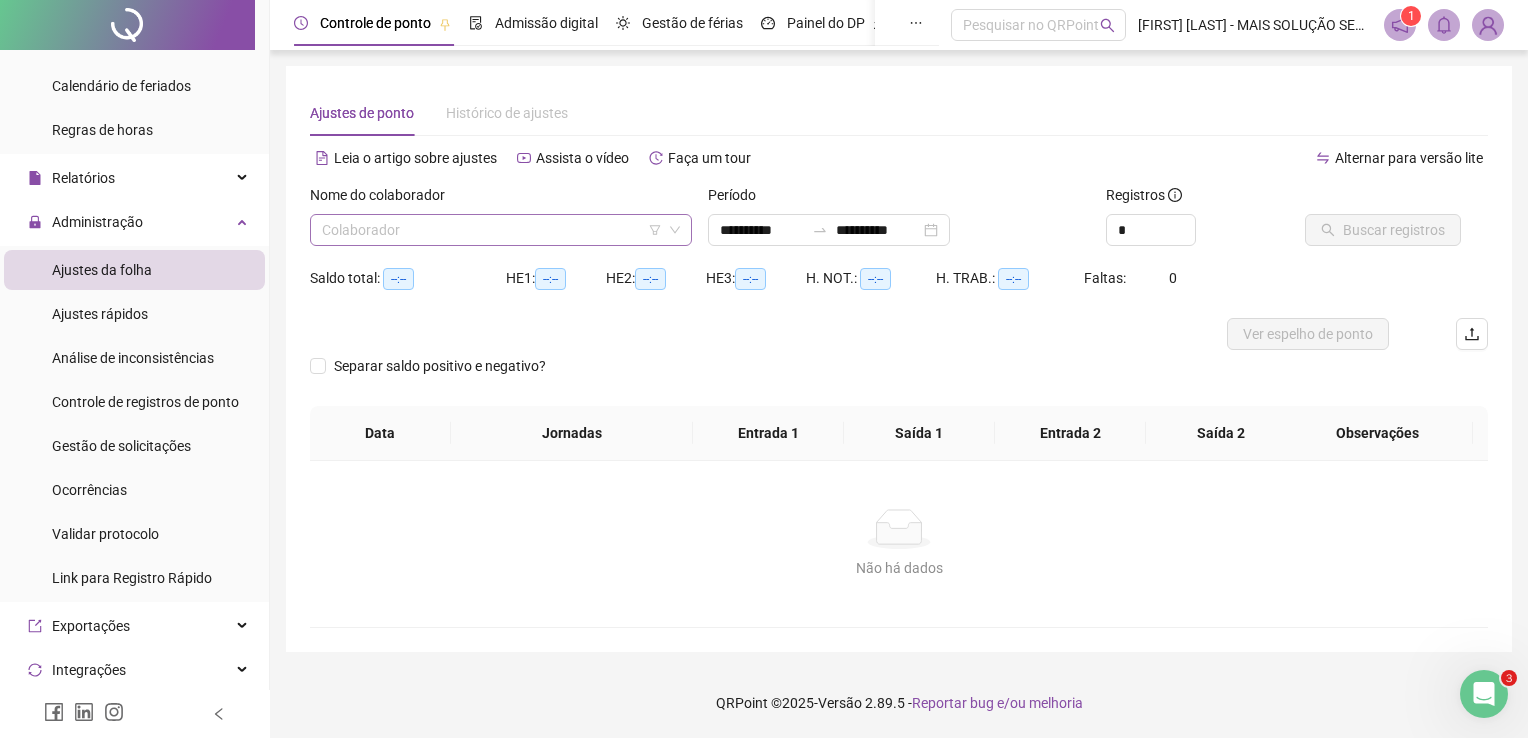 click at bounding box center [492, 230] 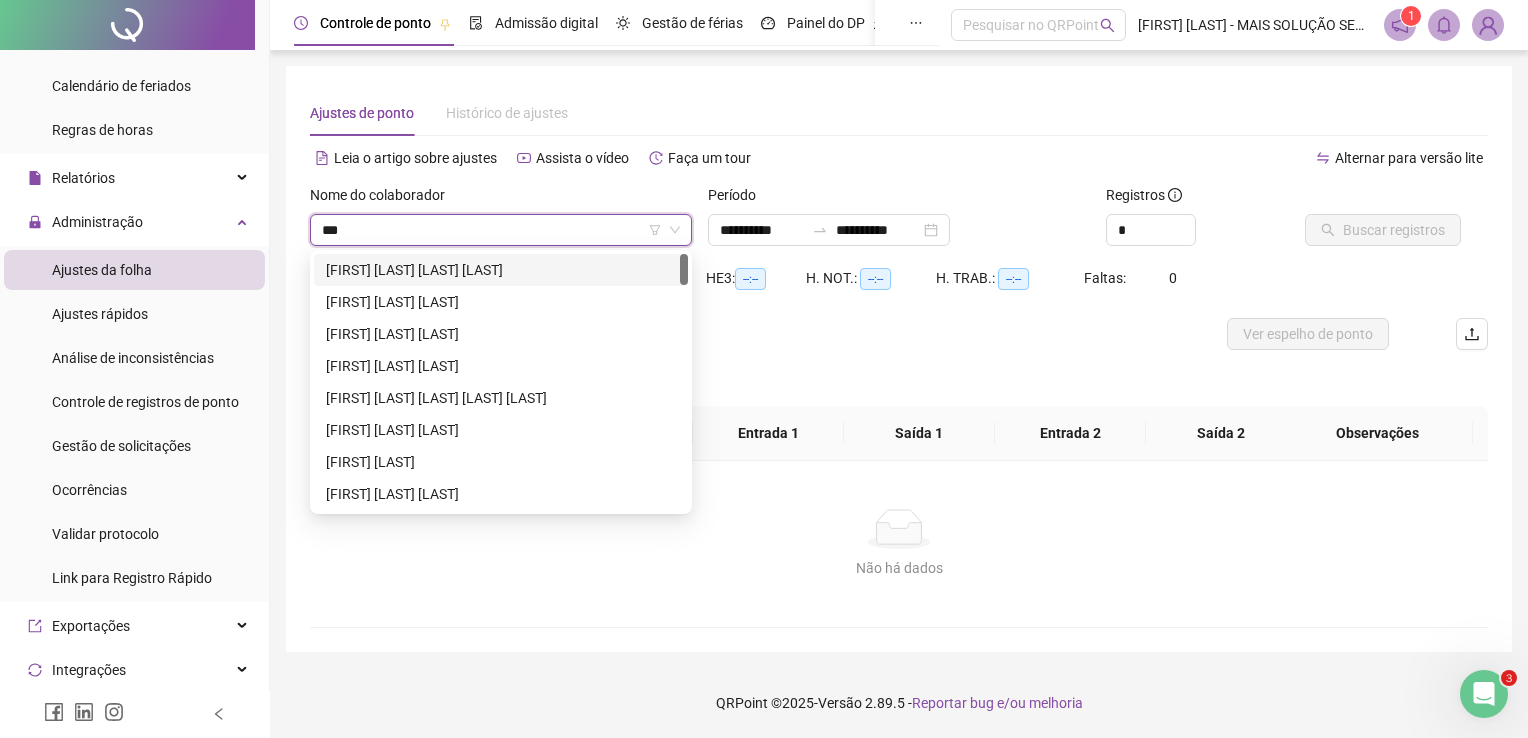 type on "****" 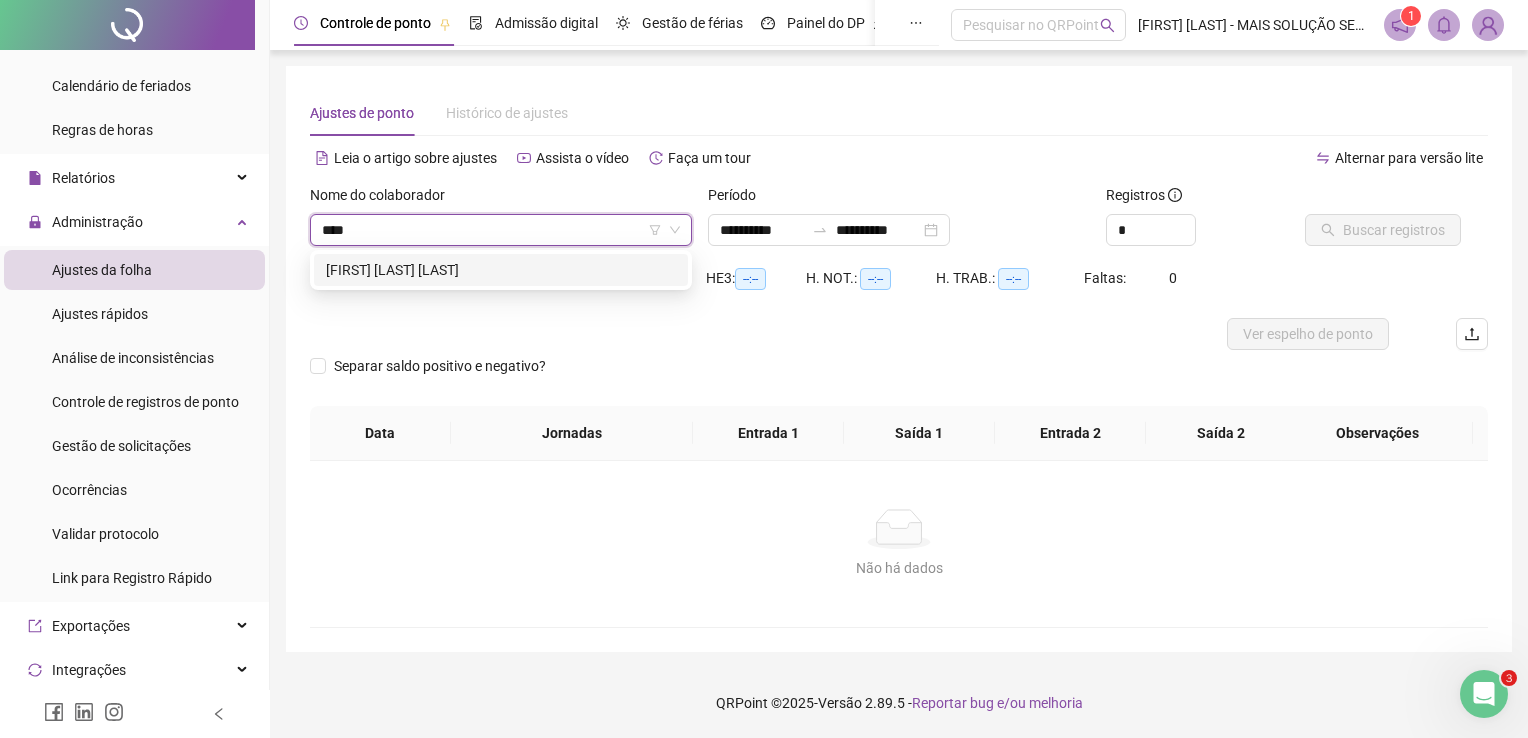 click on "REBECA SANTANA LOMBARDO DIAS RODRIGUES" at bounding box center [501, 270] 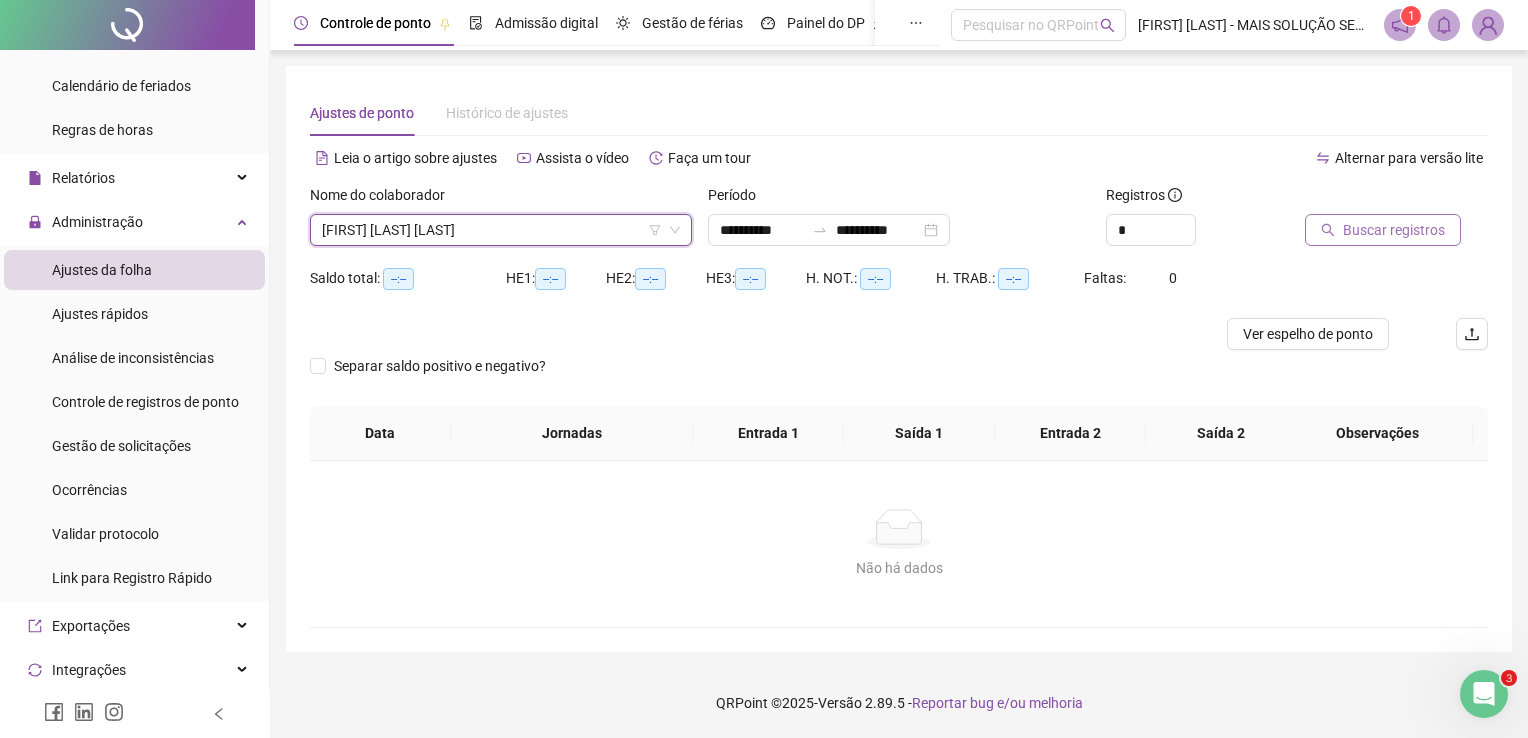 click on "Buscar registros" at bounding box center [1394, 230] 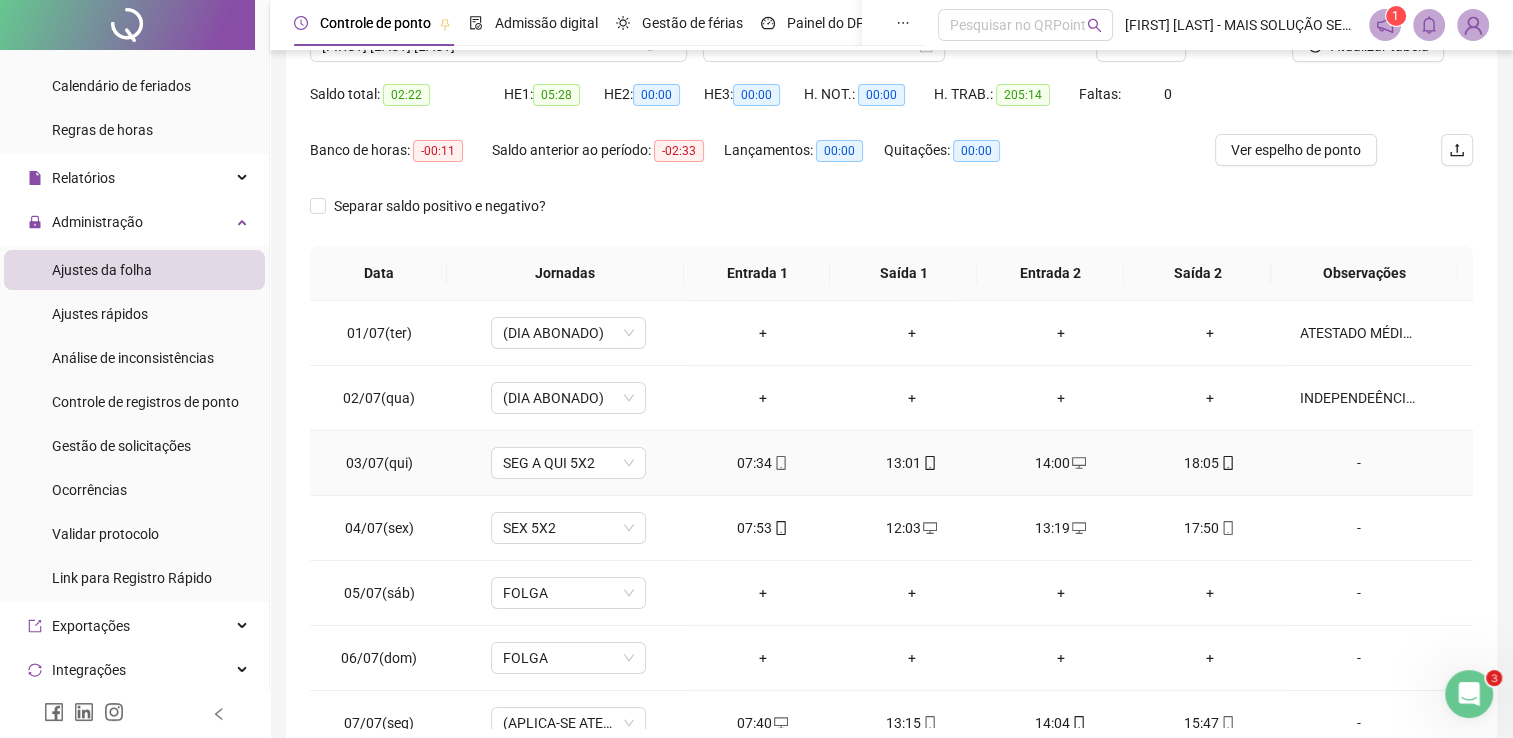 scroll, scrollTop: 283, scrollLeft: 0, axis: vertical 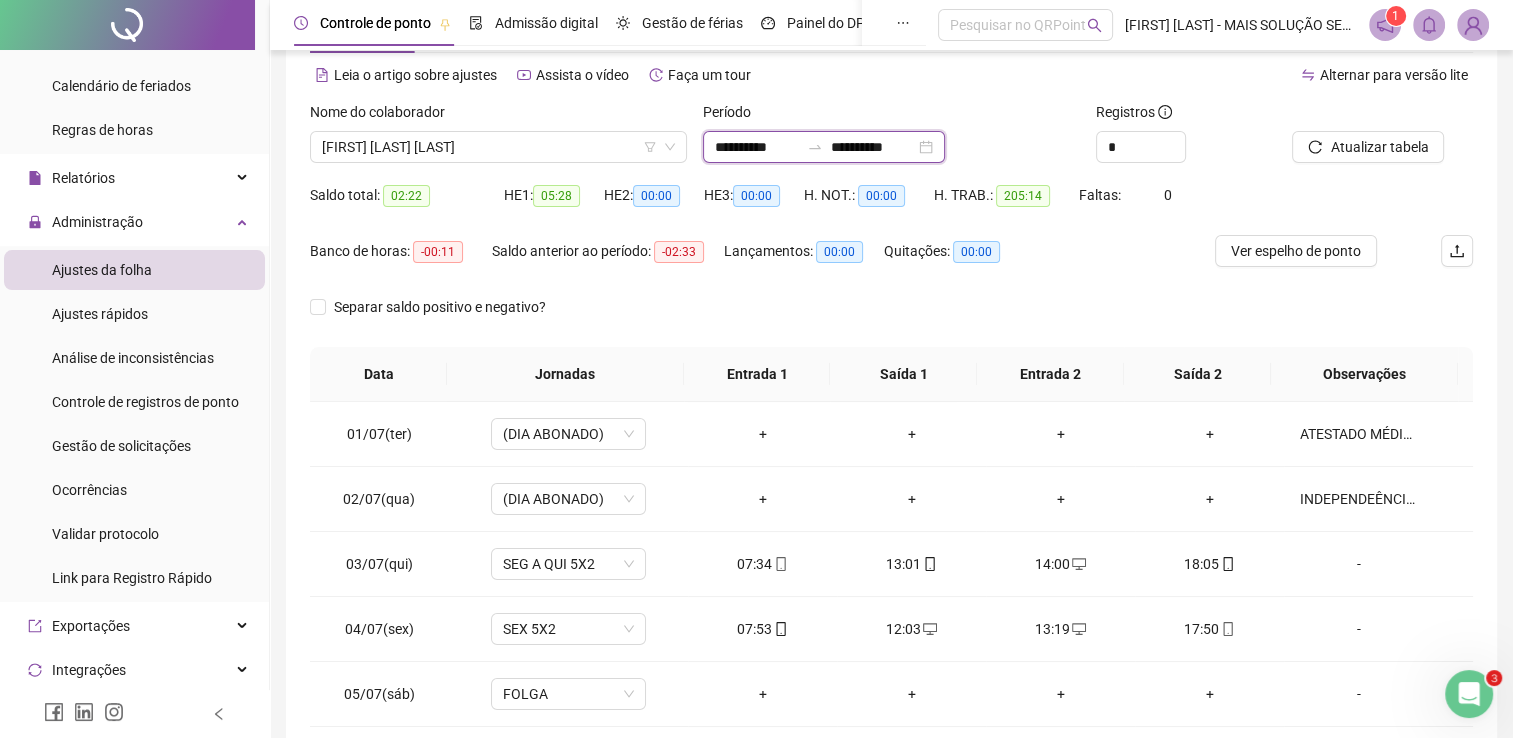 click on "**********" at bounding box center (757, 147) 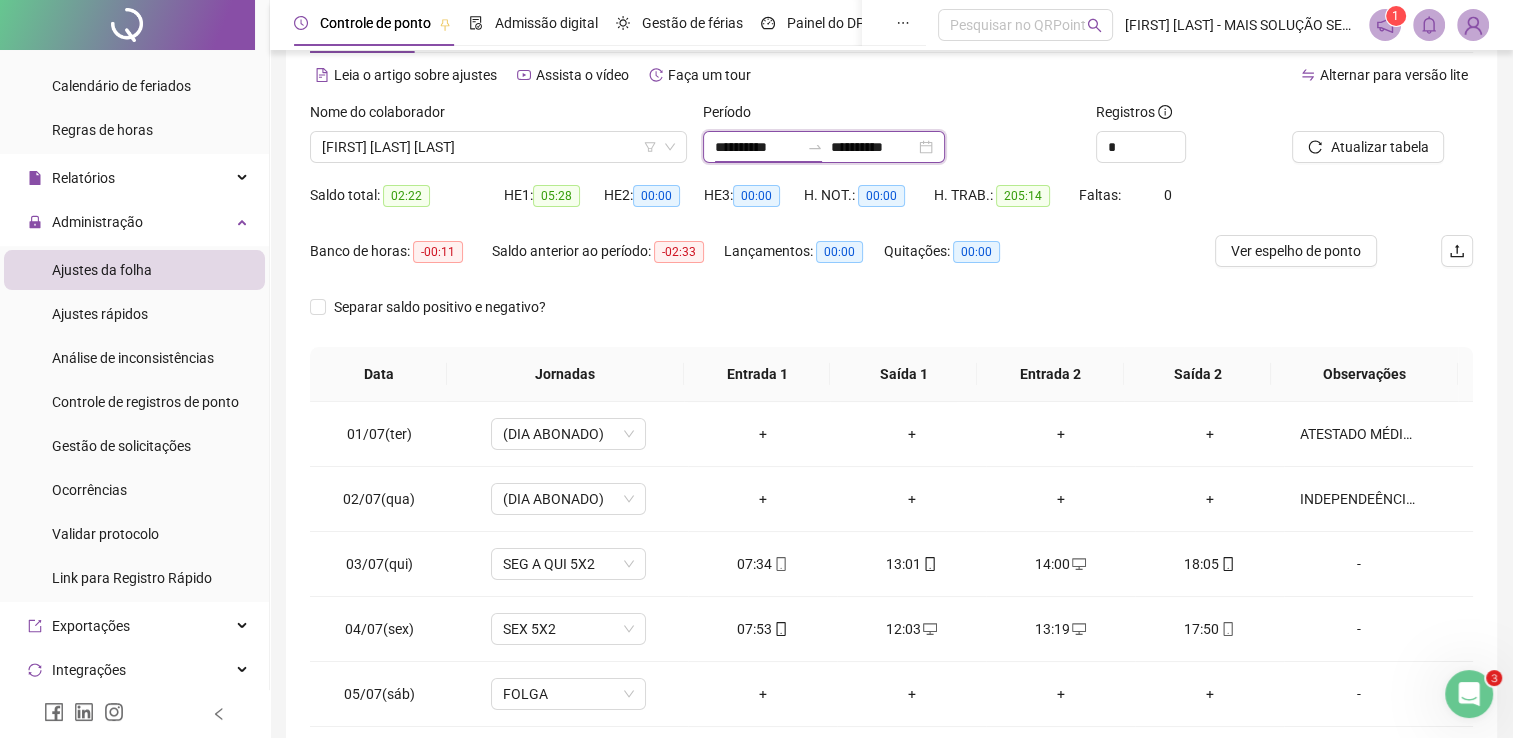 type on "**********" 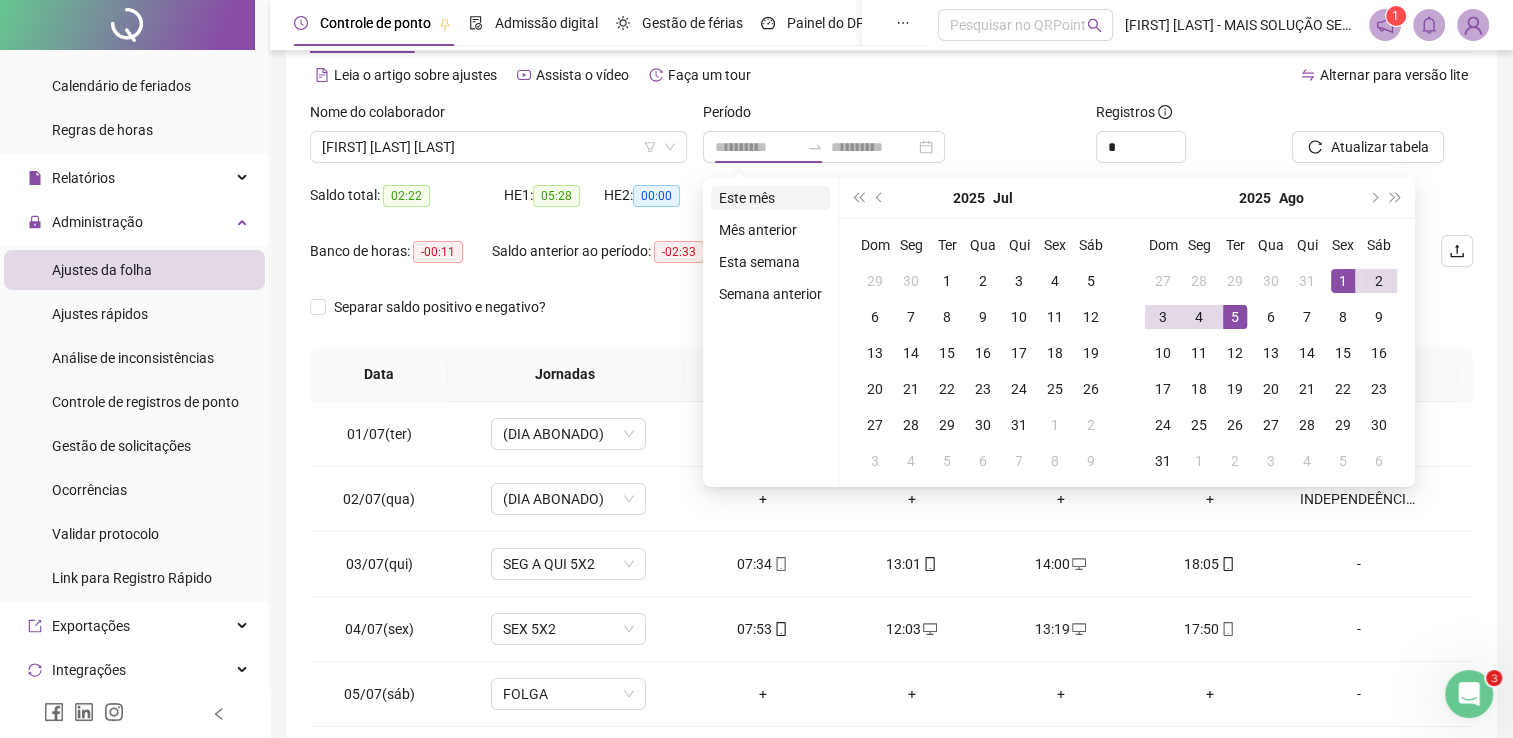 click on "Este mês" at bounding box center [770, 198] 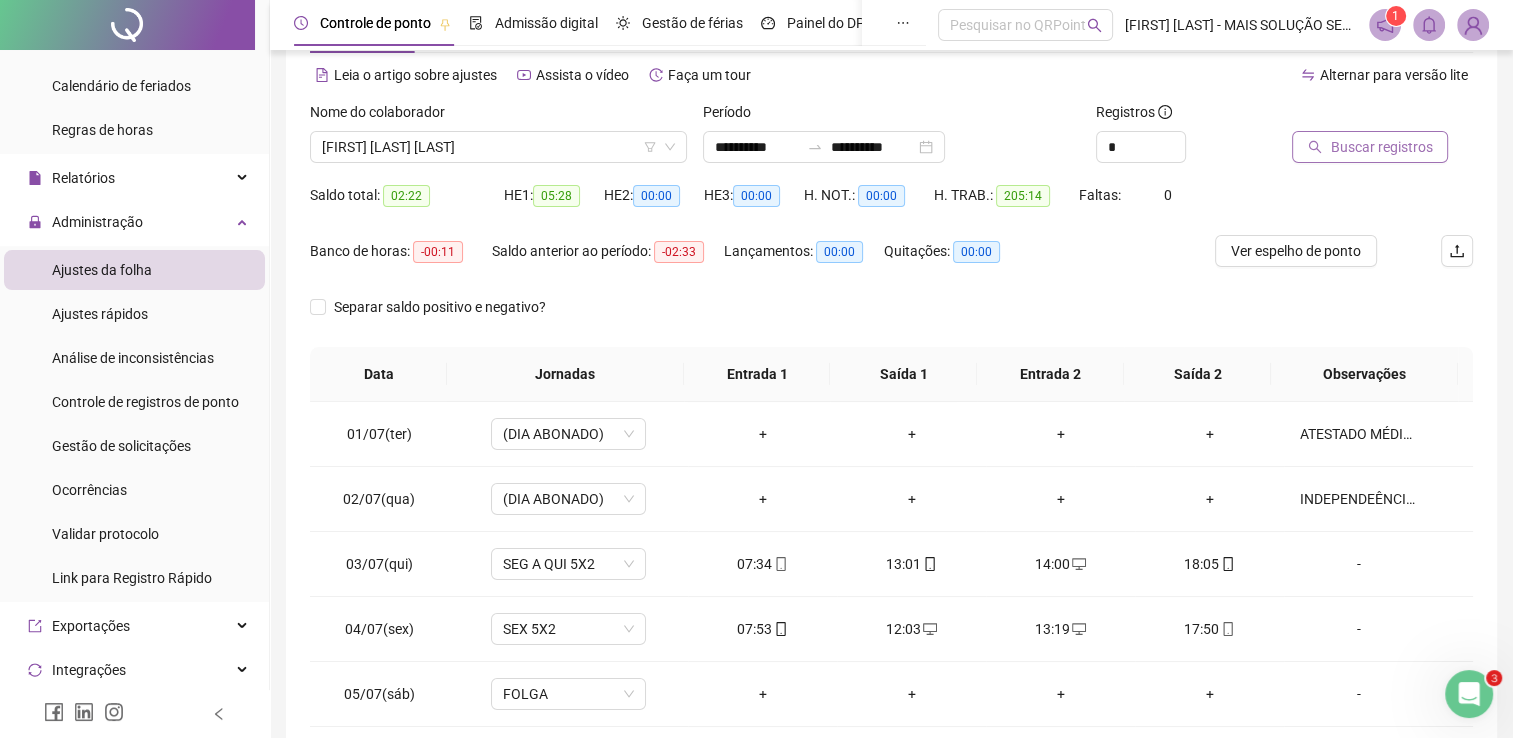click on "Buscar registros" at bounding box center (1381, 147) 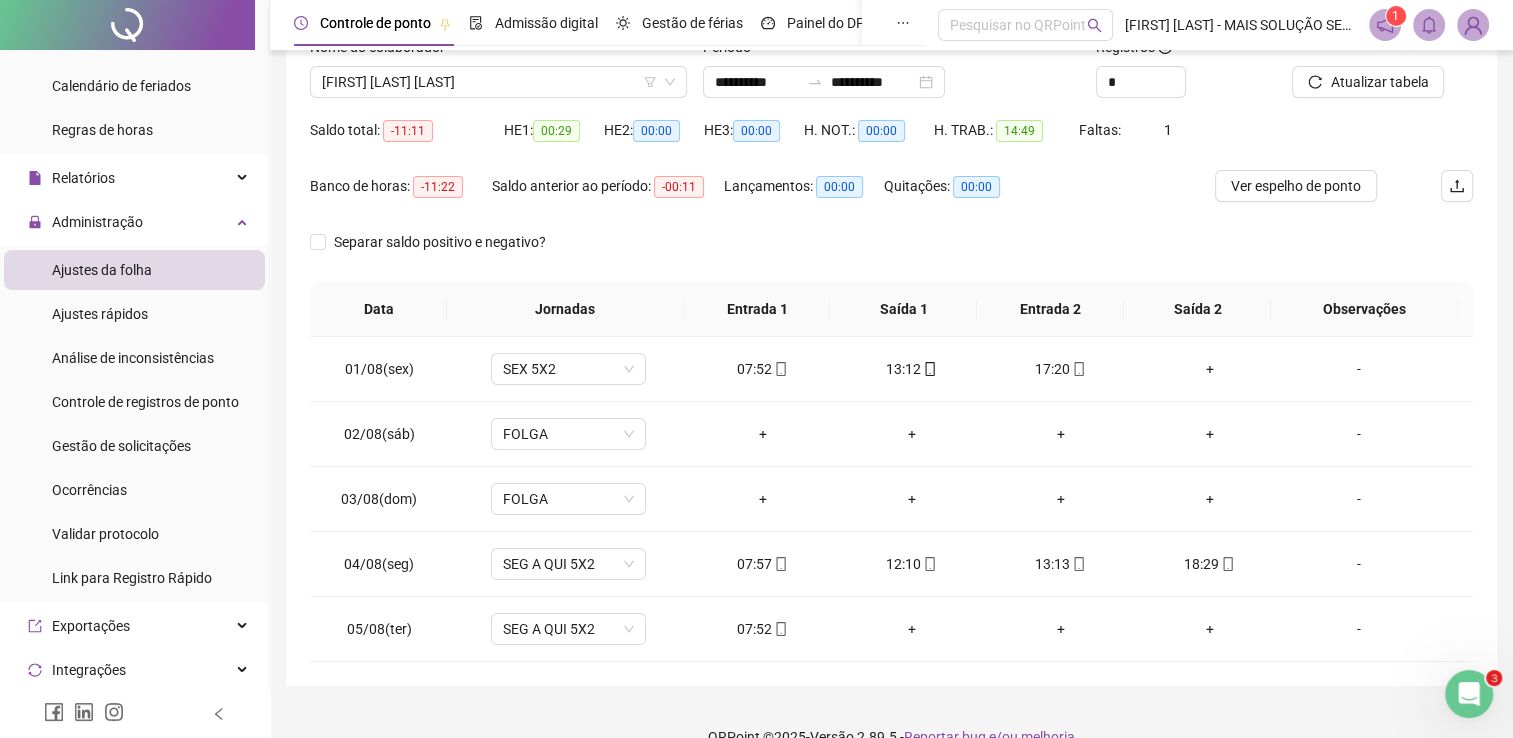 scroll, scrollTop: 180, scrollLeft: 0, axis: vertical 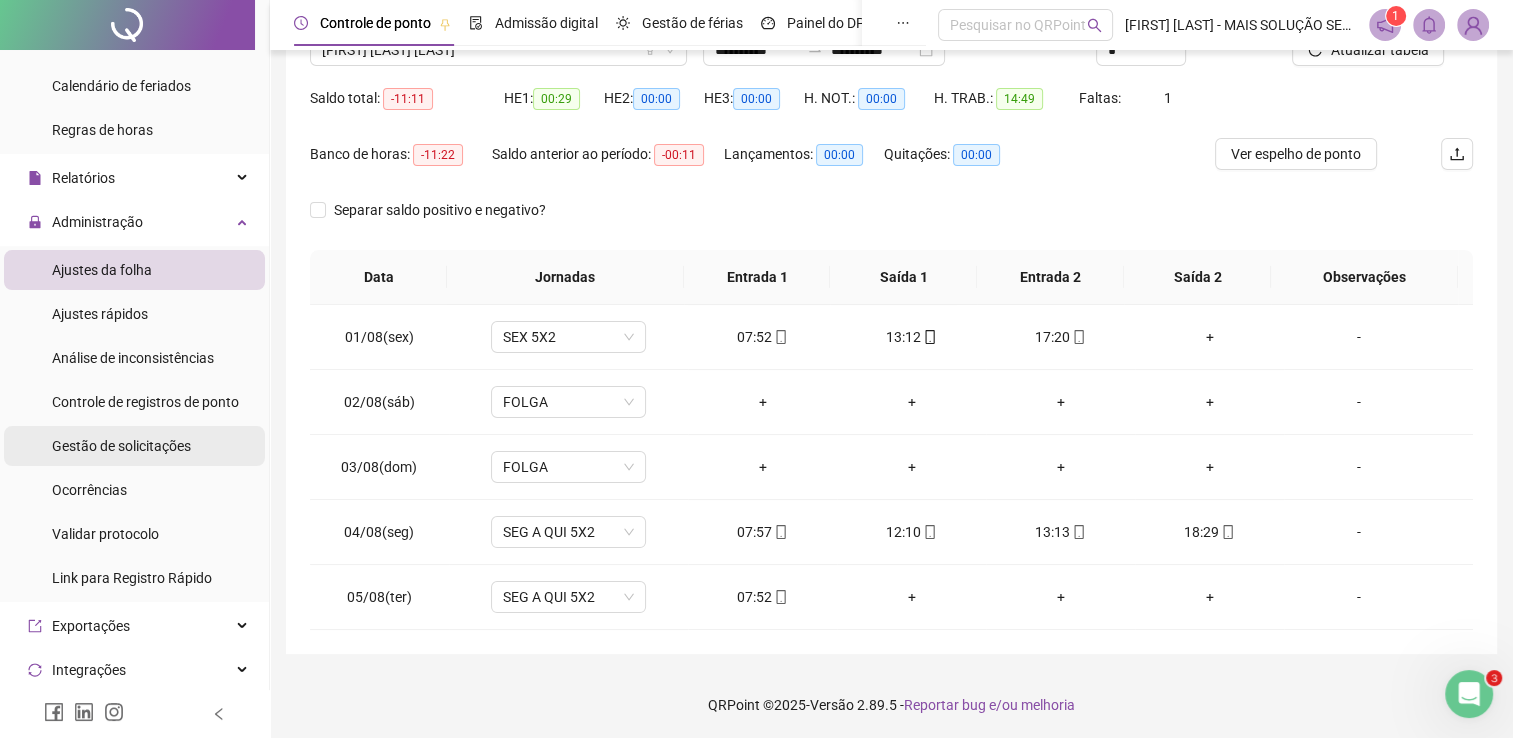 drag, startPoint x: 119, startPoint y: 456, endPoint x: 186, endPoint y: 428, distance: 72.615425 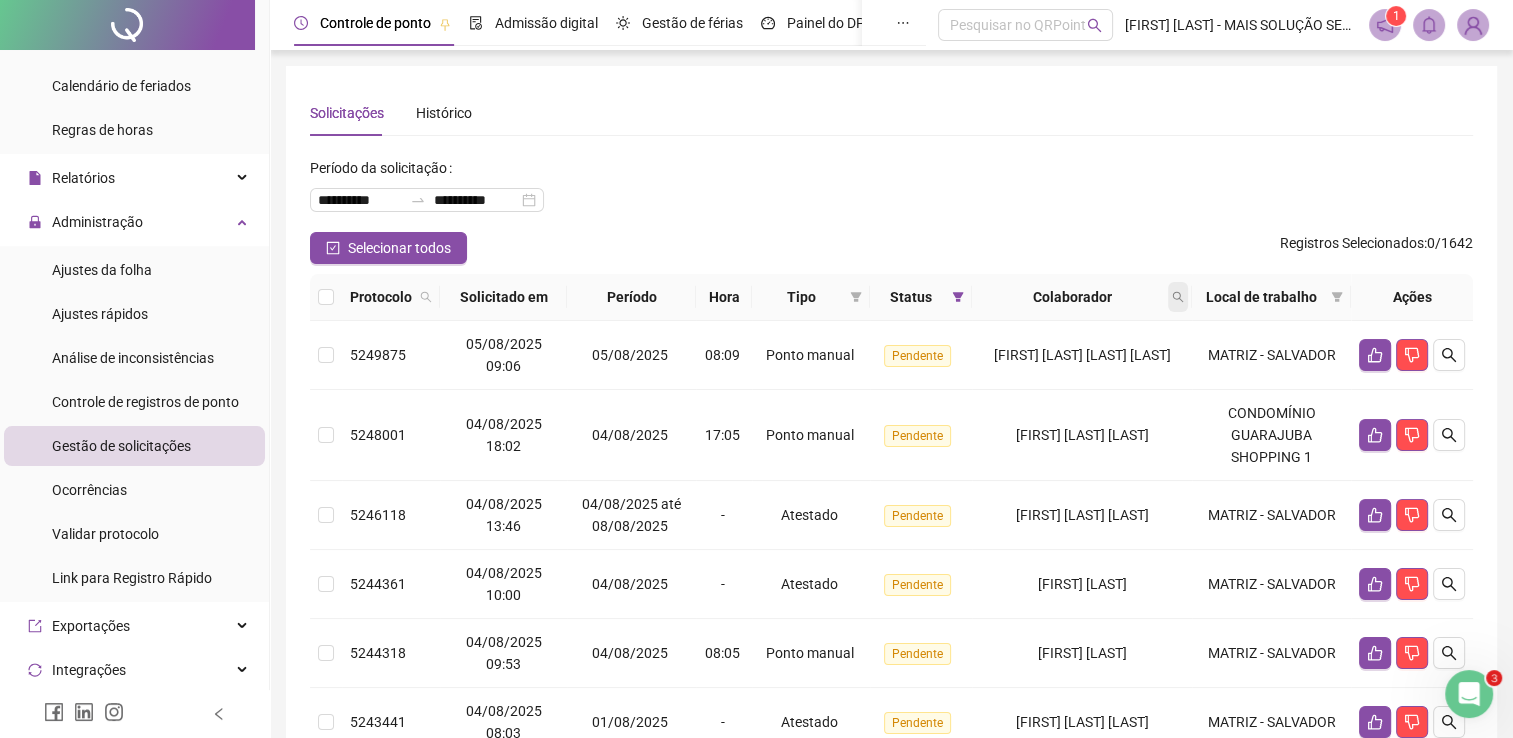 click 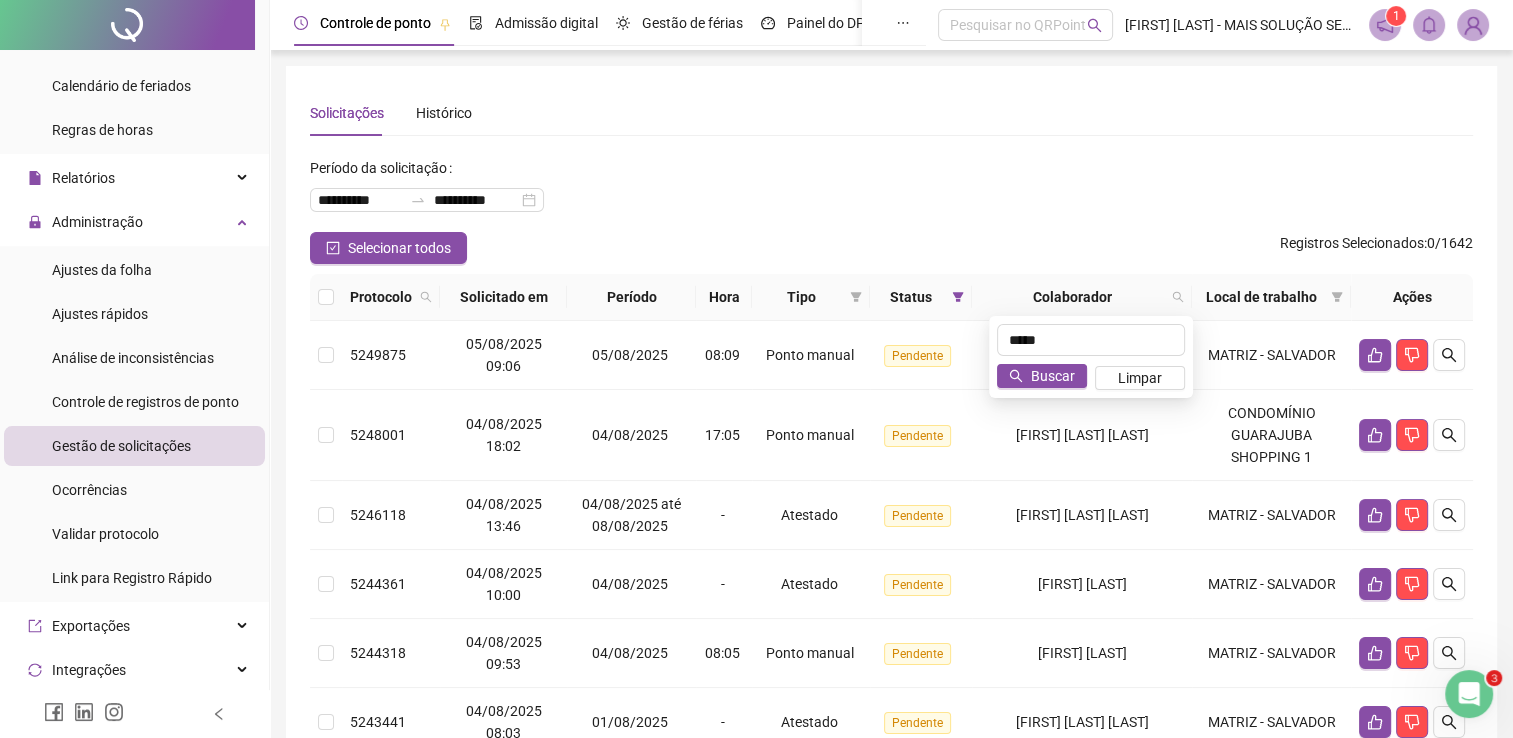 type on "*****" 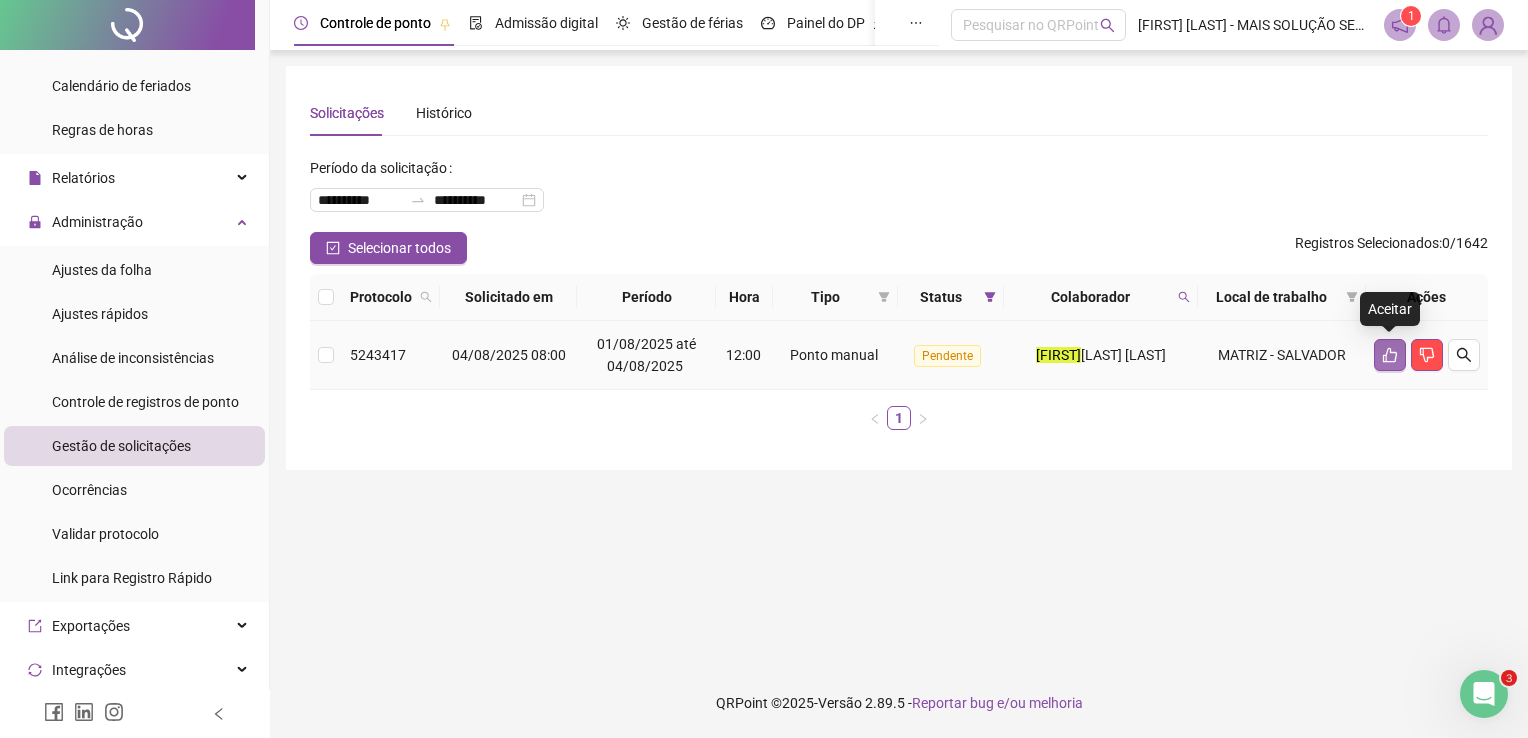 click 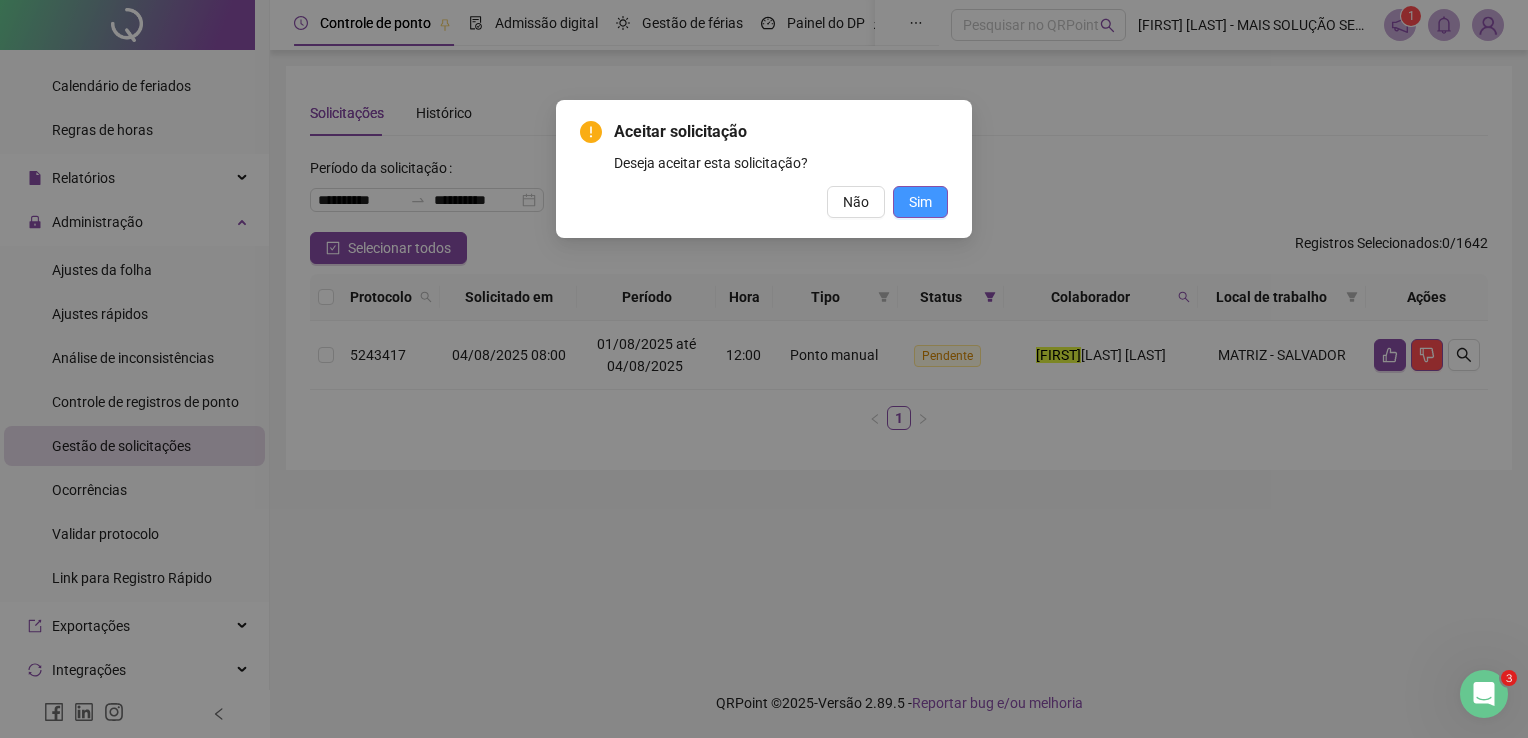 click on "Sim" at bounding box center (920, 202) 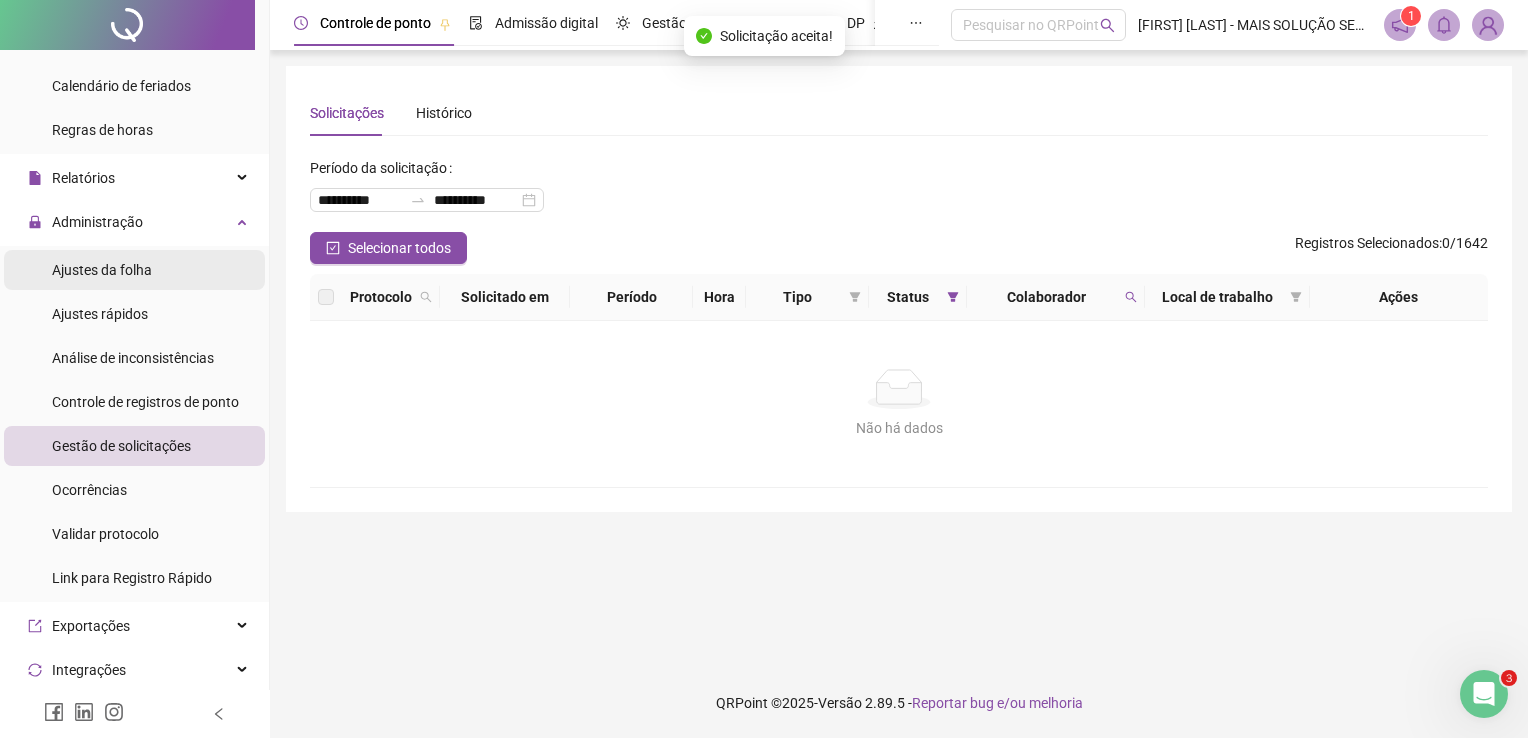 click on "Ajustes da folha" at bounding box center [102, 270] 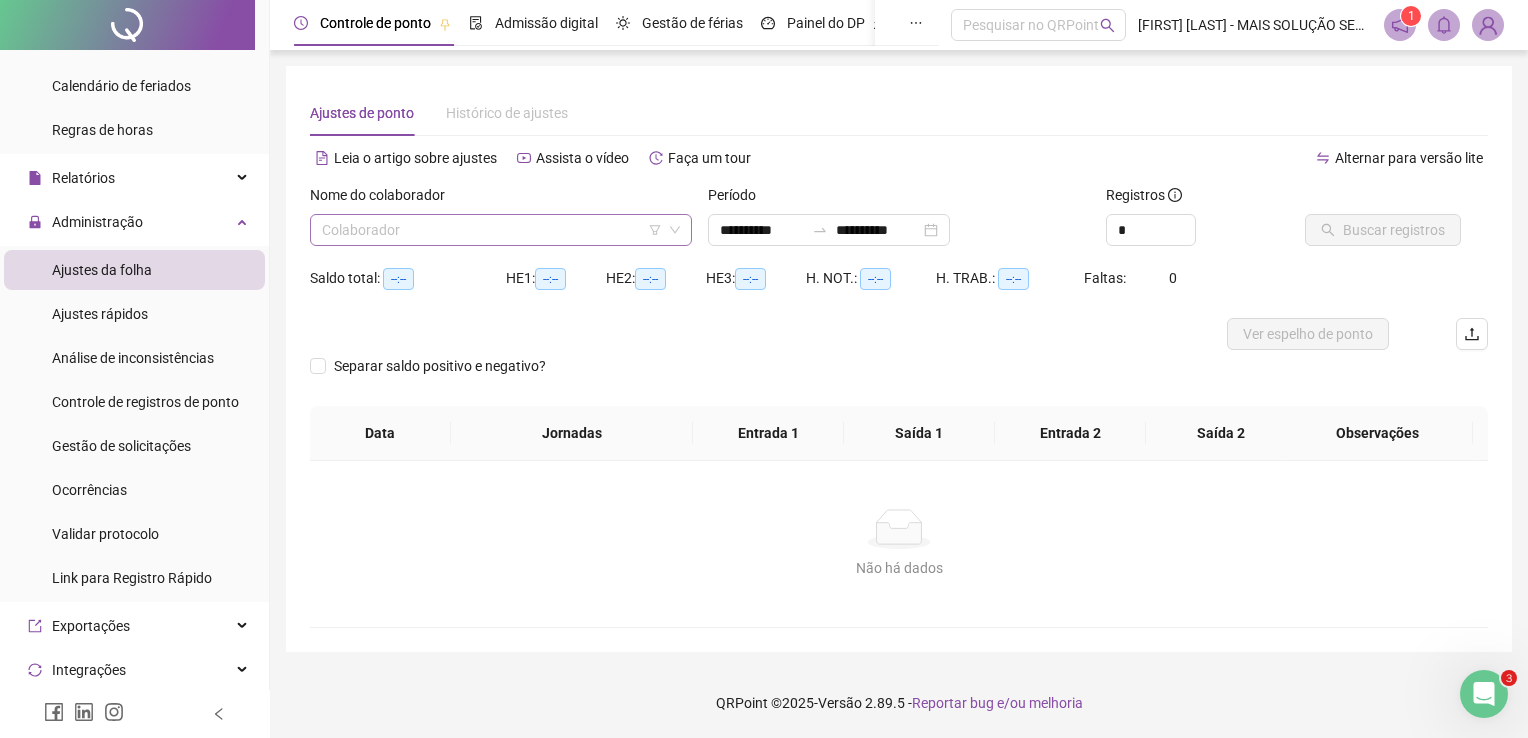 click at bounding box center (492, 230) 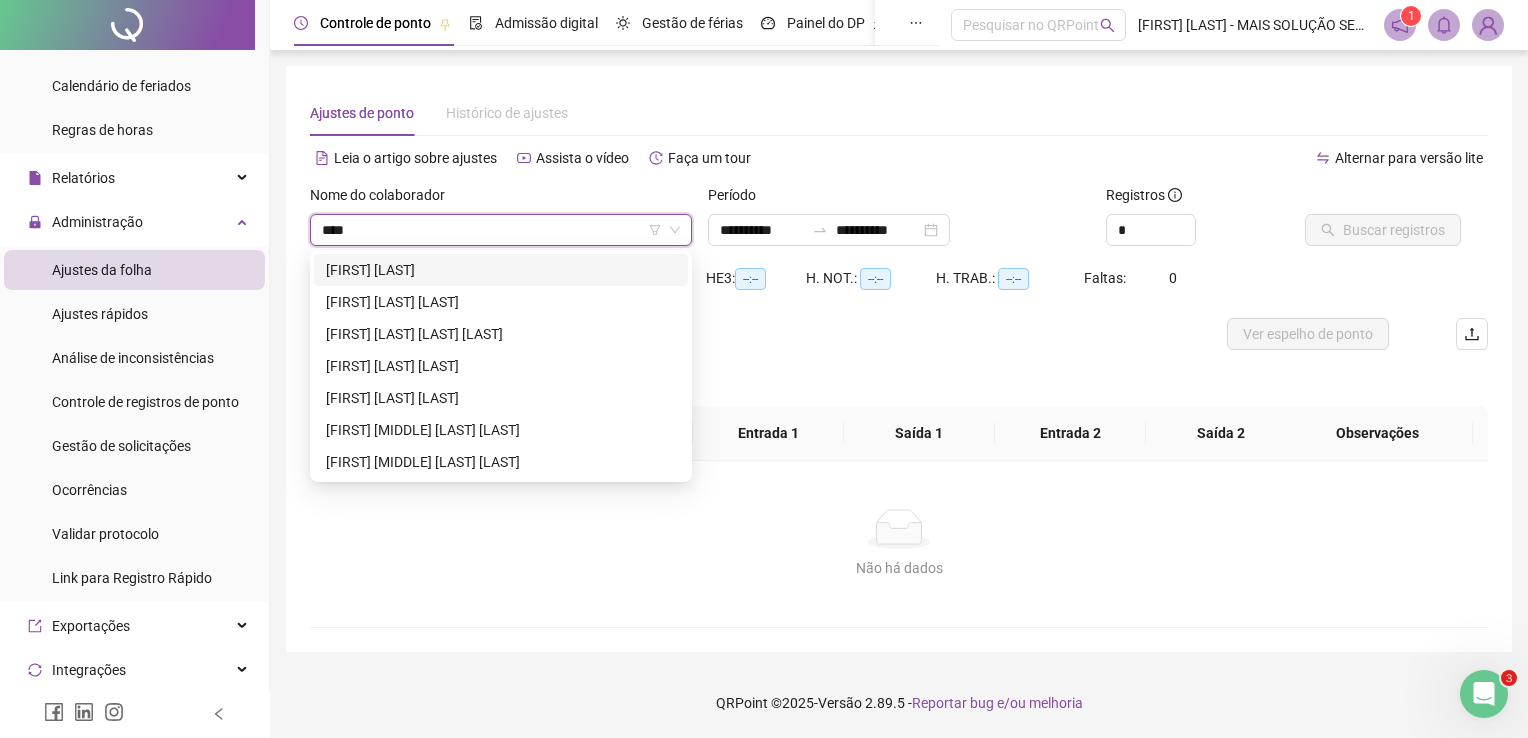 type on "*****" 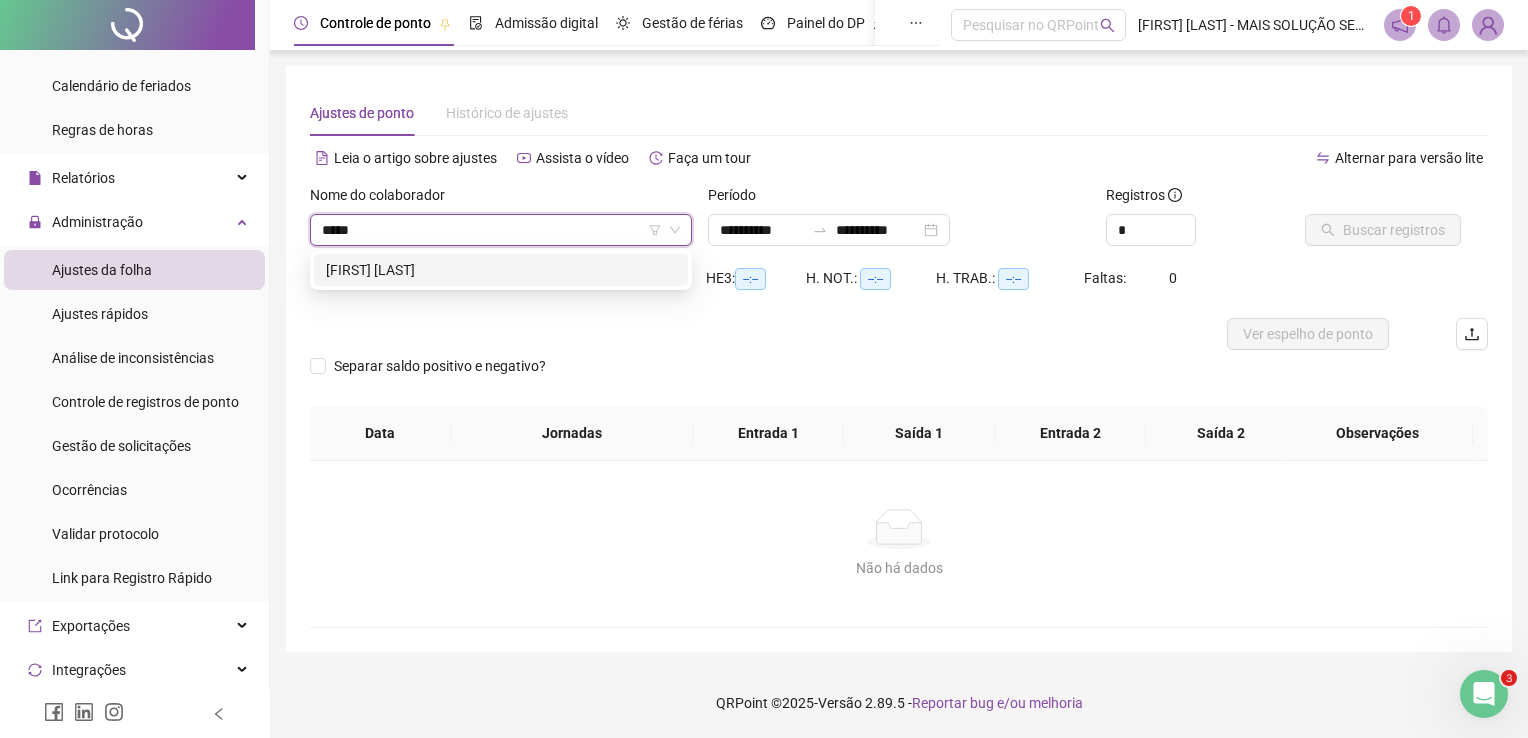 click on "CARLA SANTOS DANTAS" at bounding box center (501, 270) 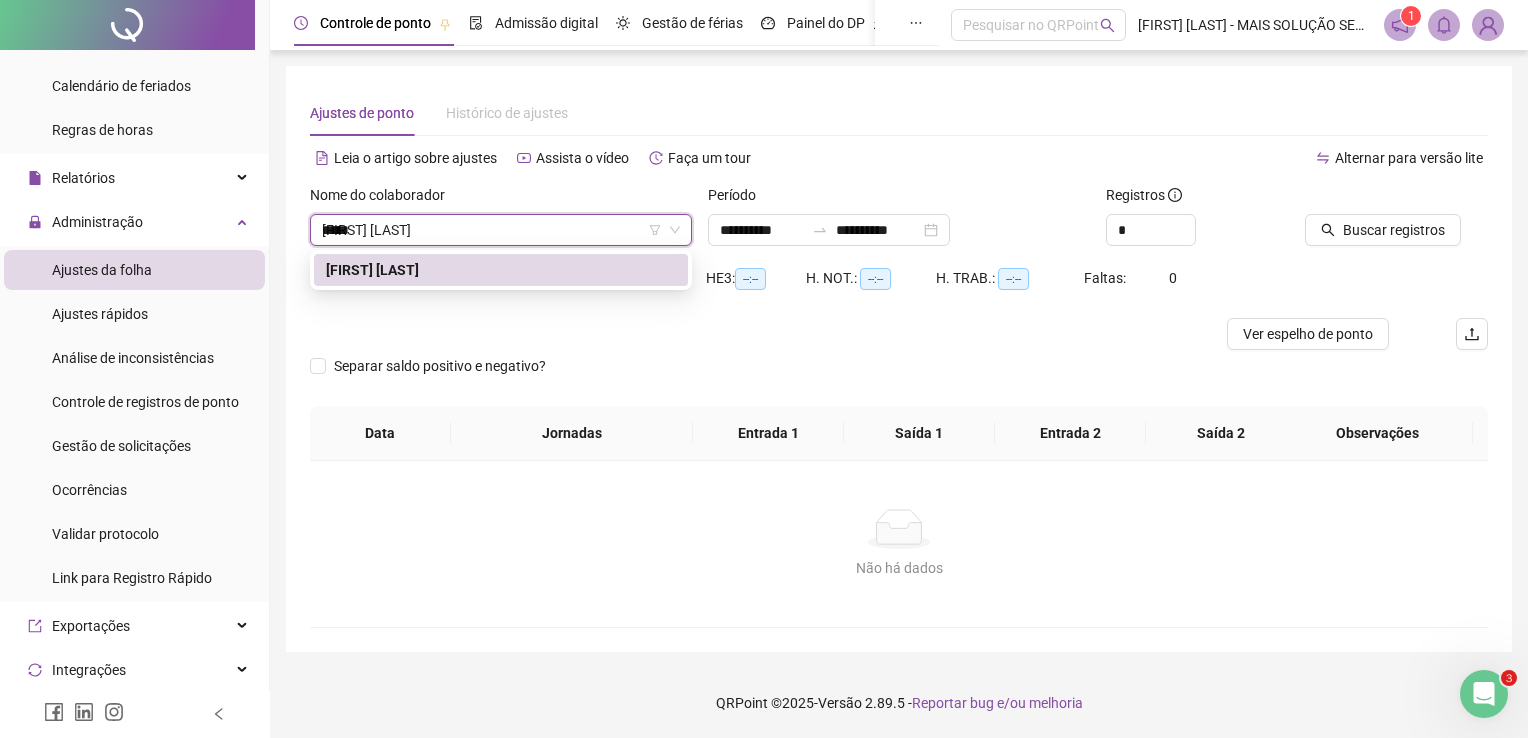 type 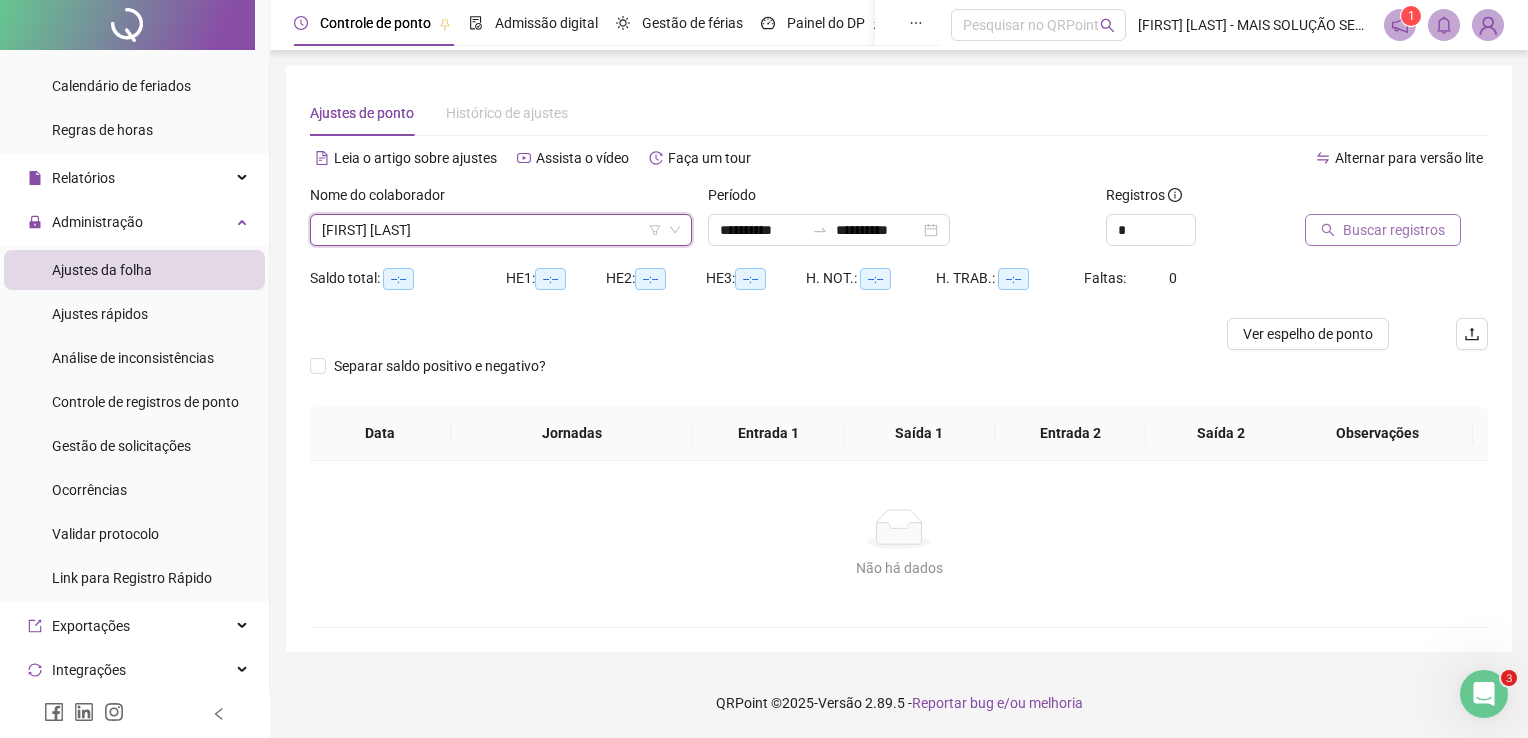 click on "Buscar registros" at bounding box center [1394, 230] 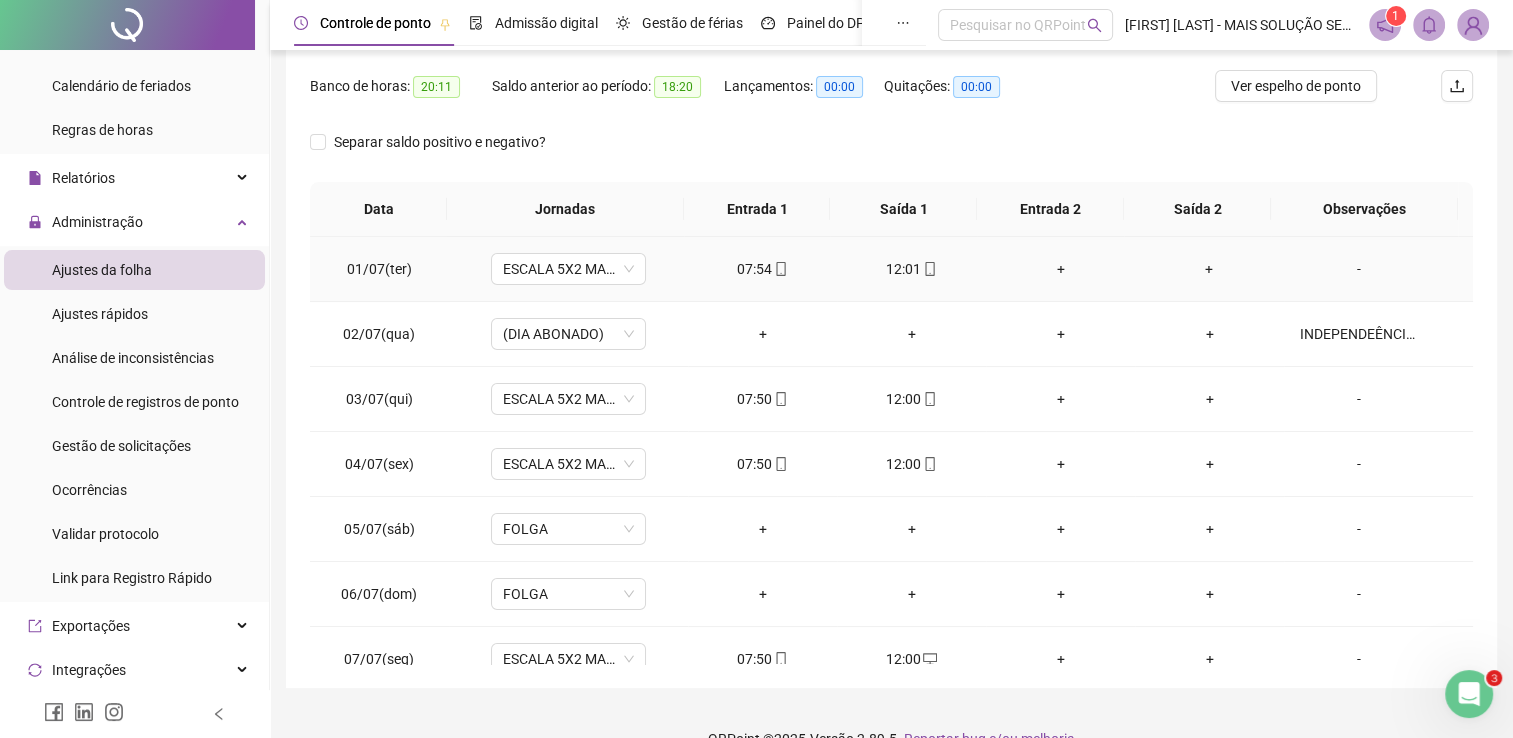 scroll, scrollTop: 283, scrollLeft: 0, axis: vertical 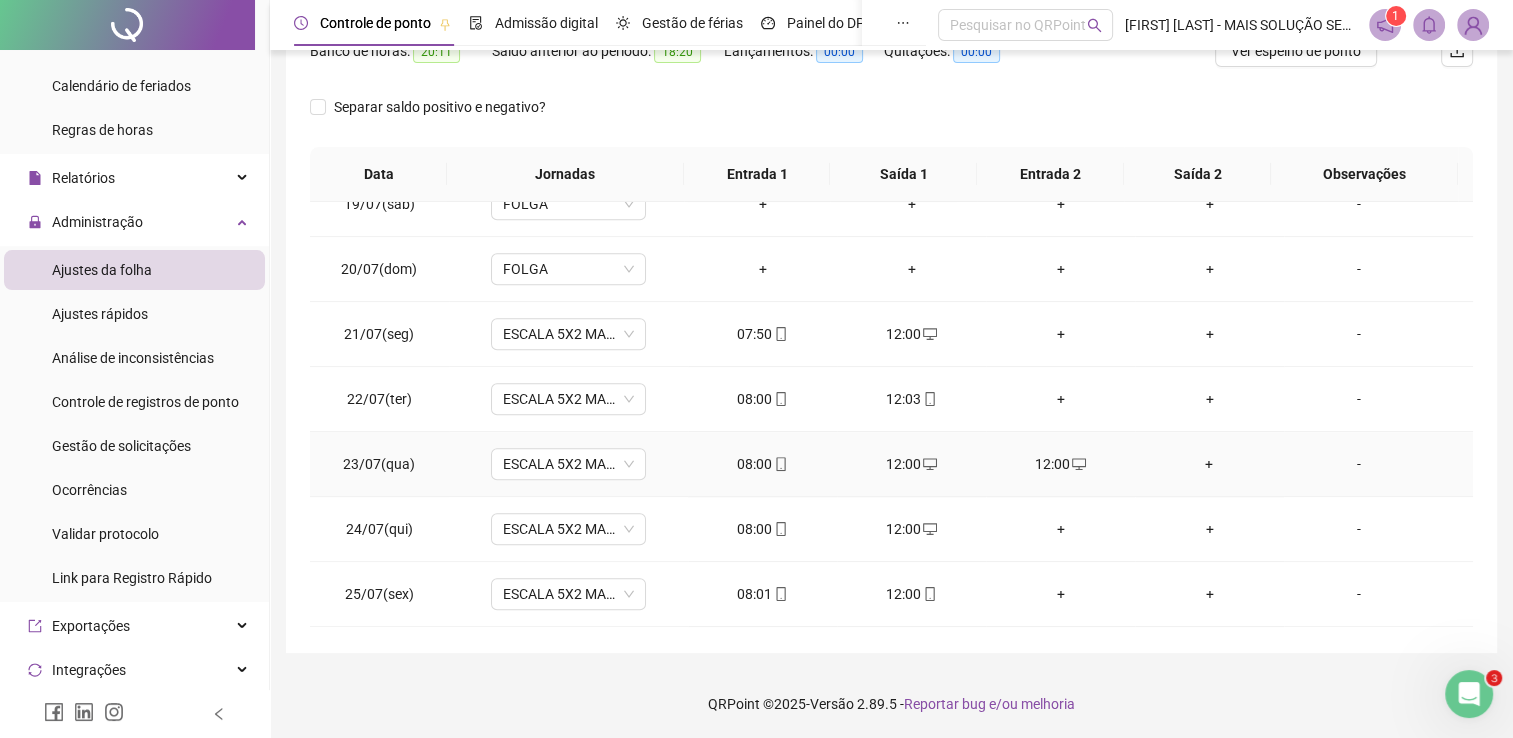 click 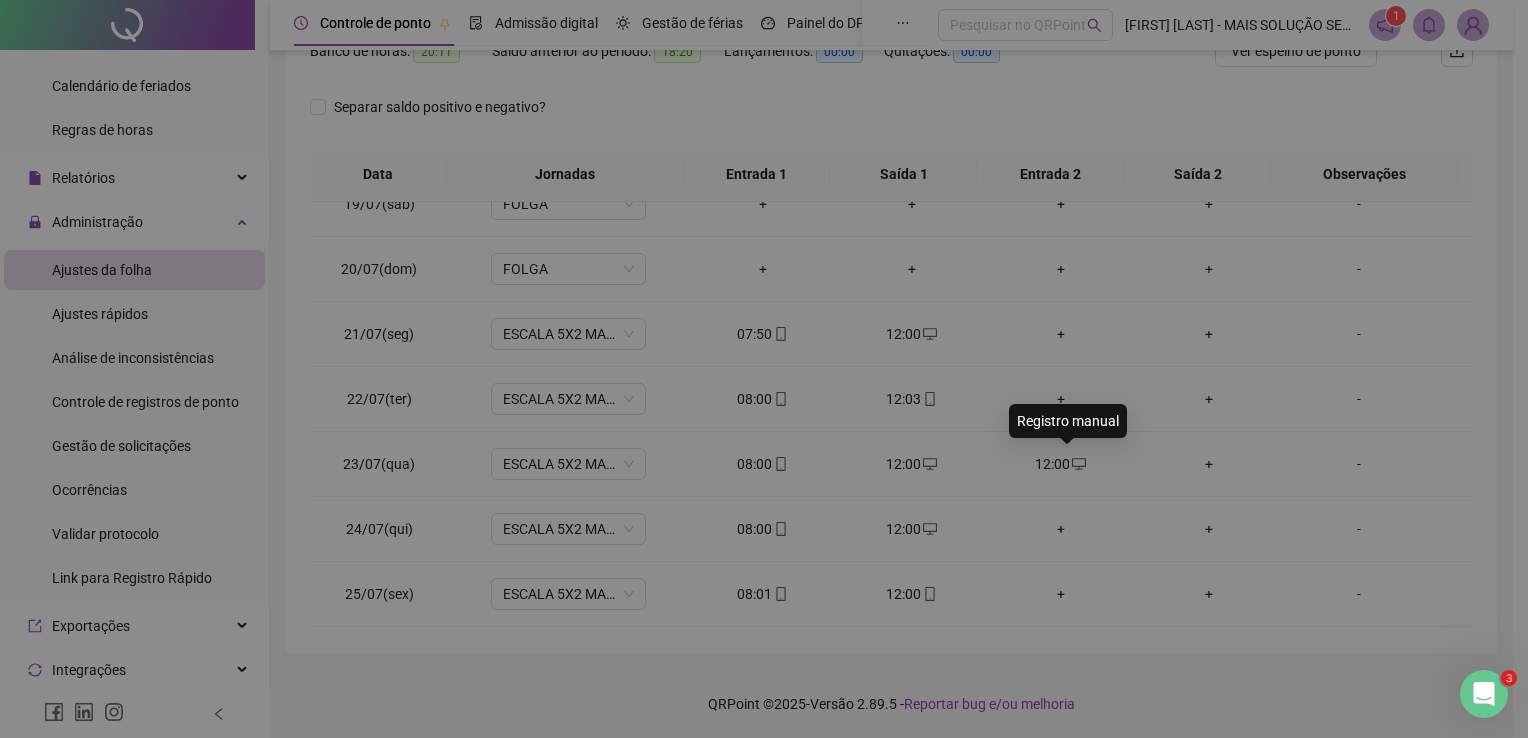 type on "**********" 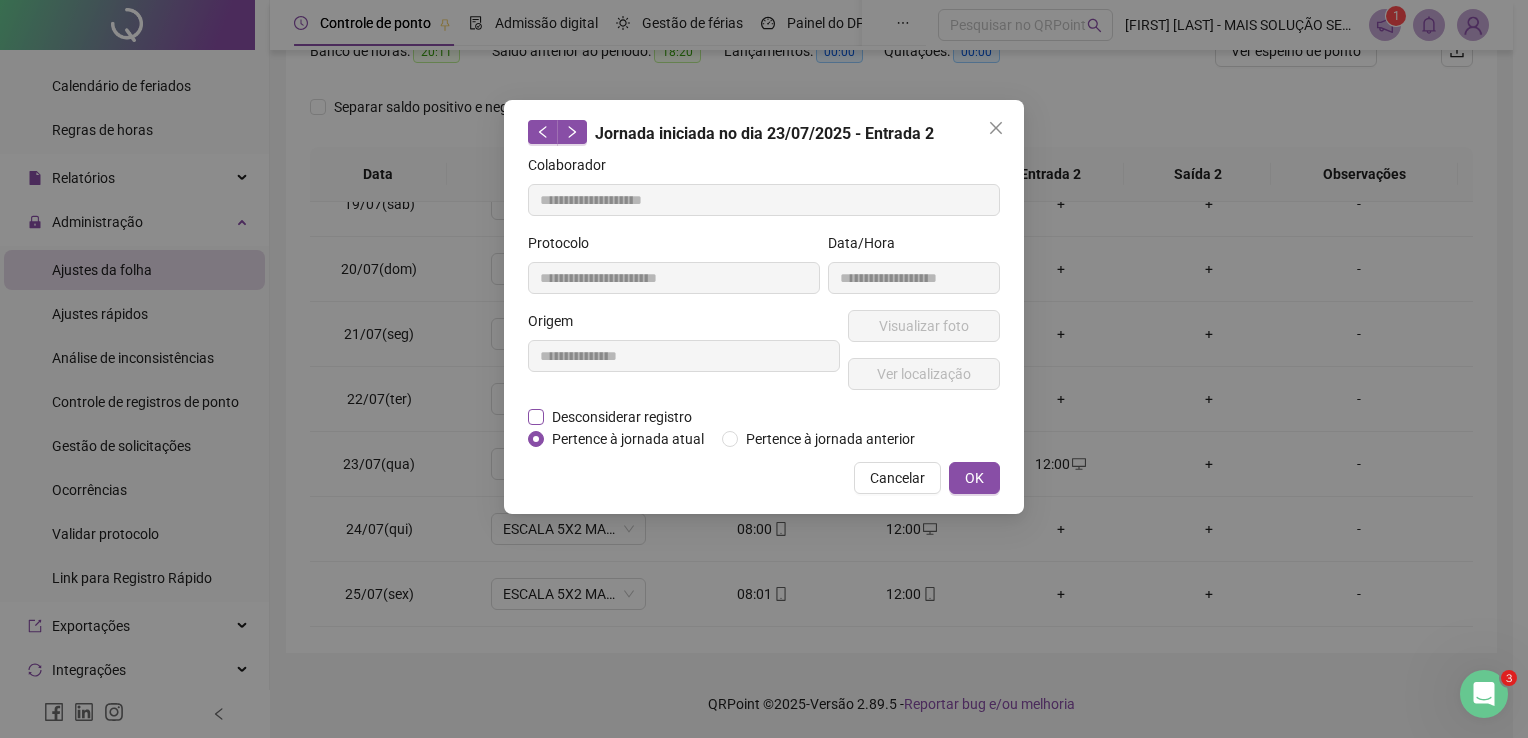 click on "Desconsiderar registro" at bounding box center [622, 417] 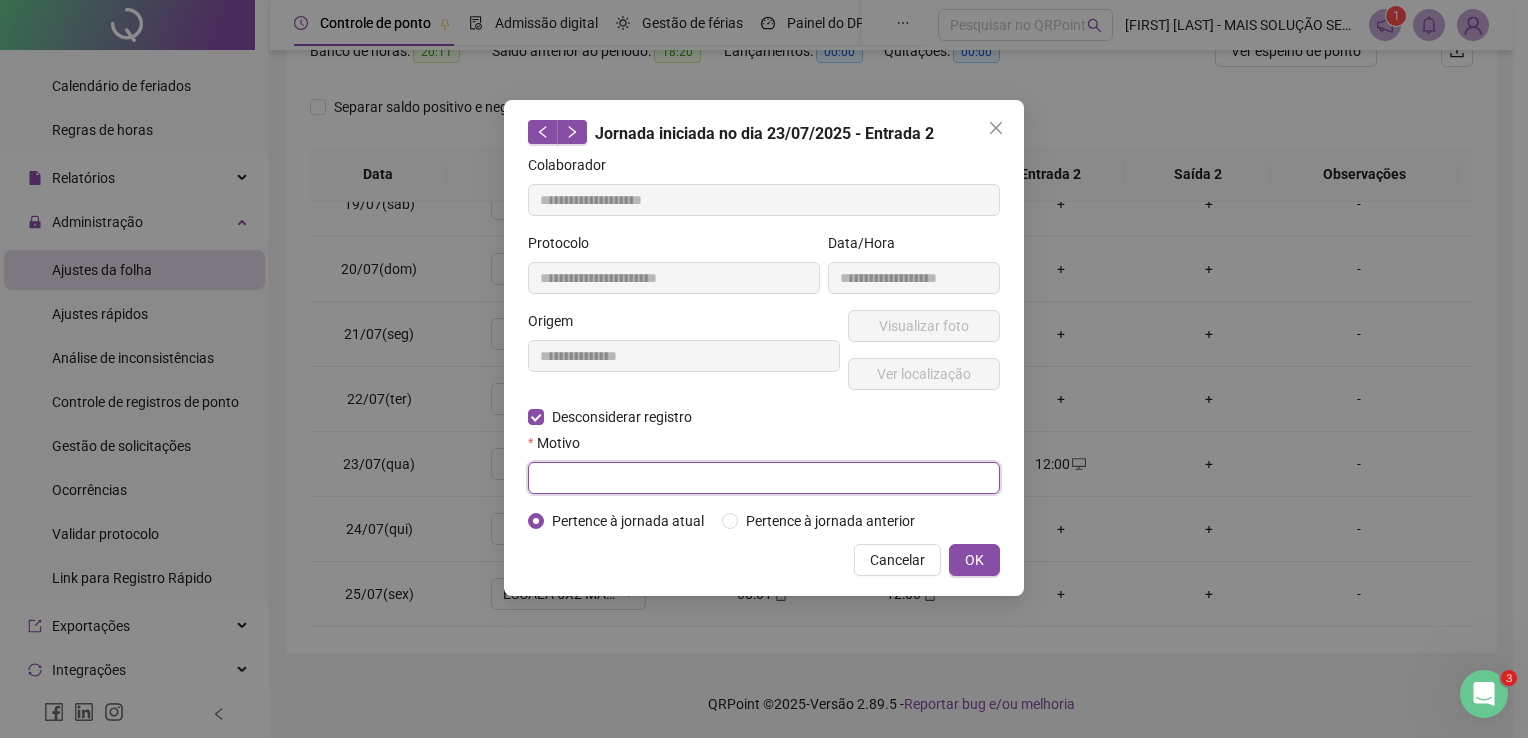 click at bounding box center (764, 478) 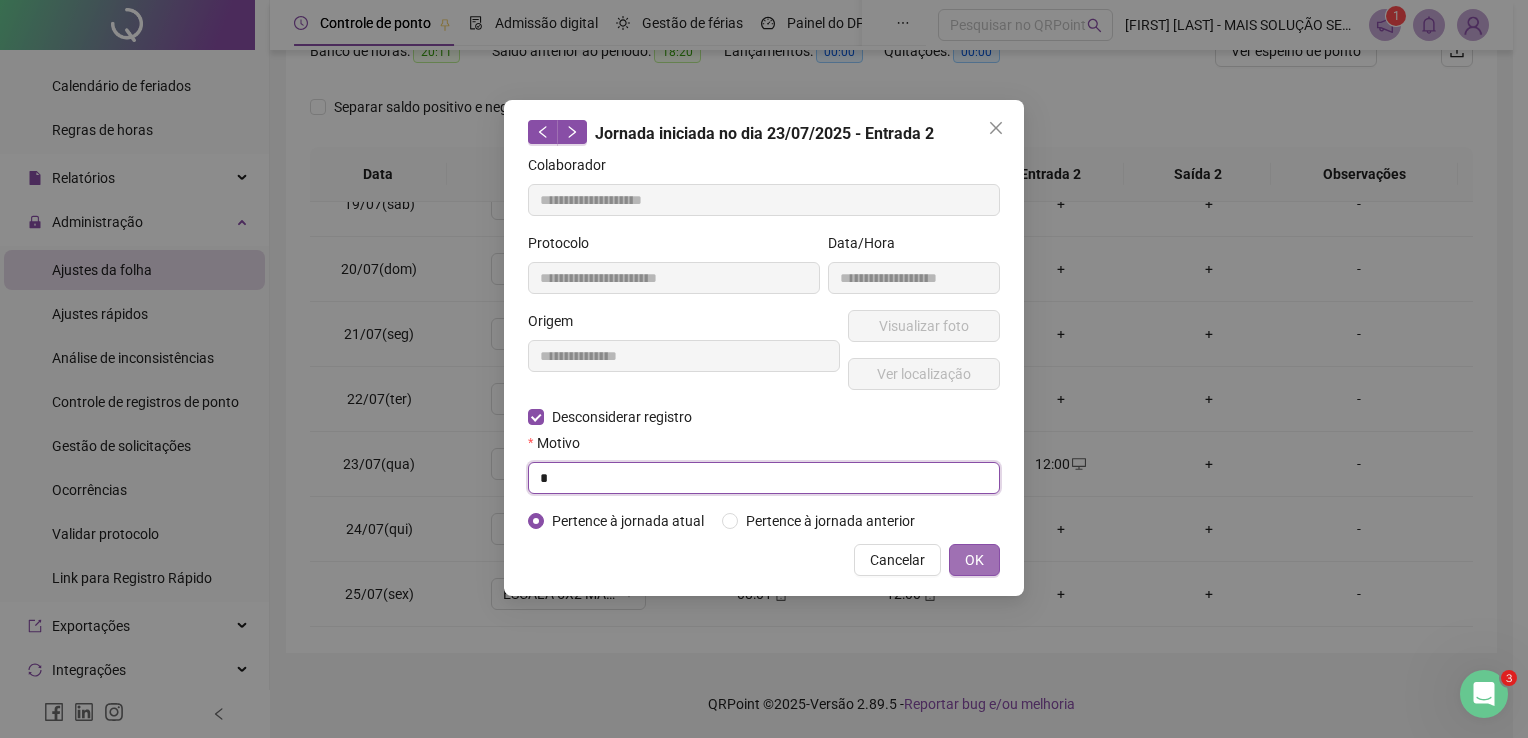 type on "*" 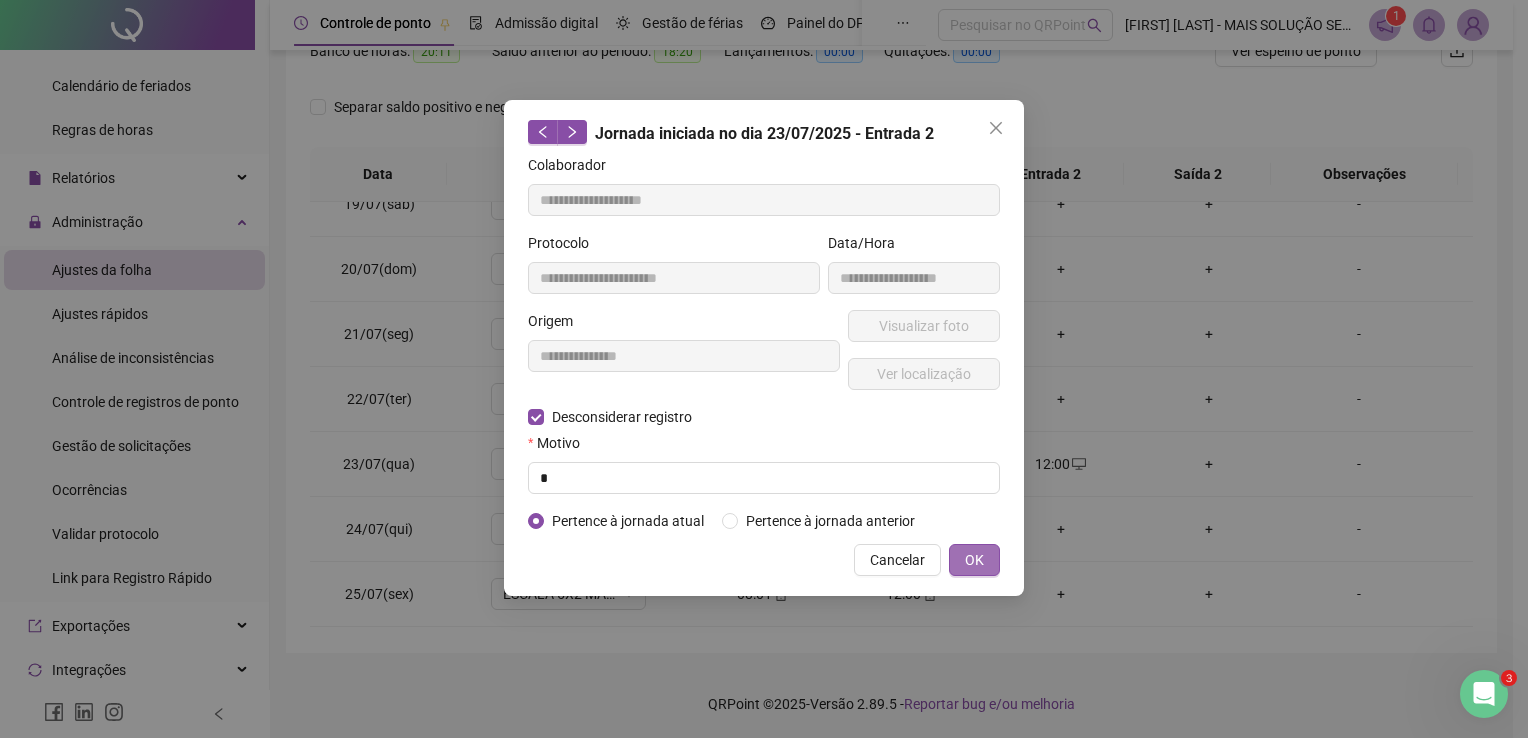 click on "OK" at bounding box center [974, 560] 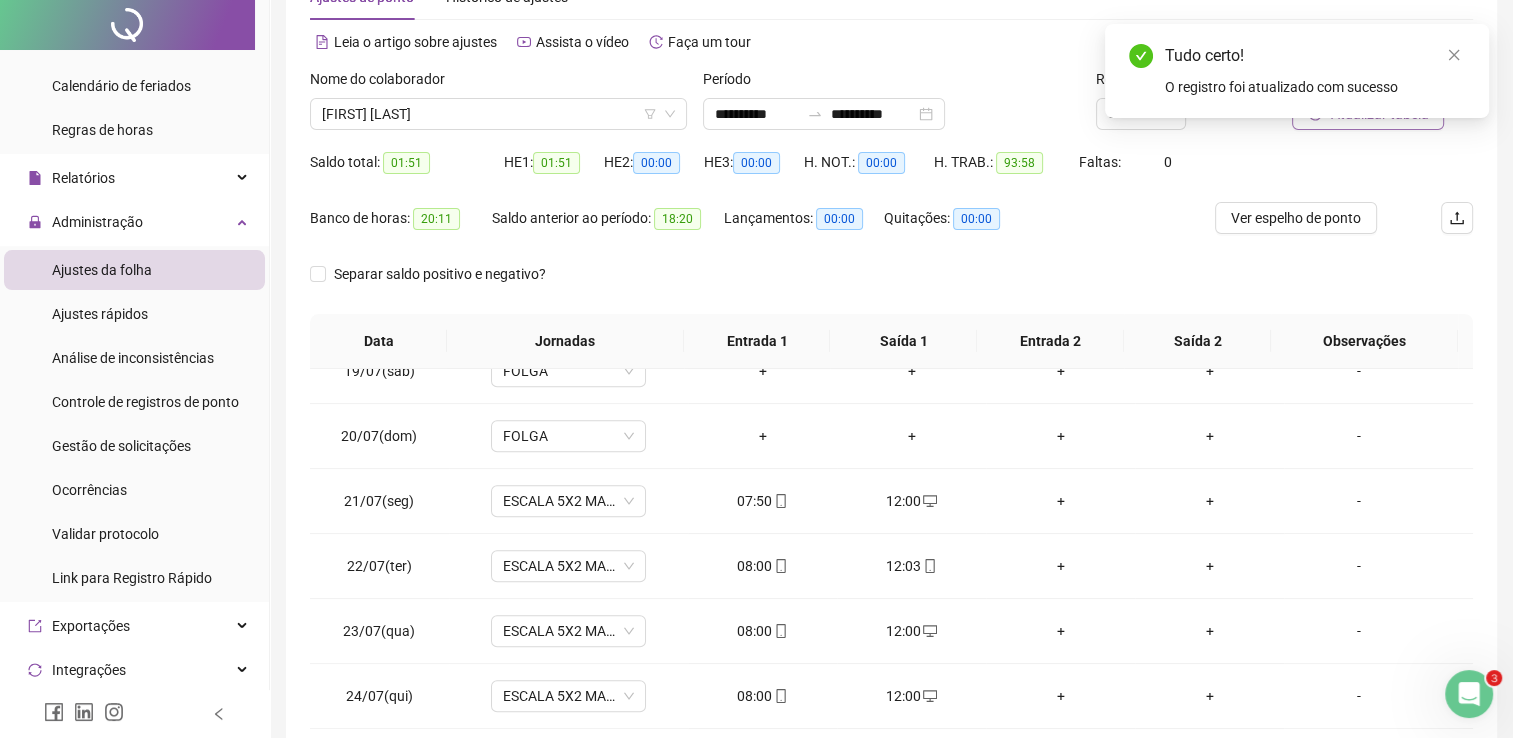 scroll, scrollTop: 0, scrollLeft: 0, axis: both 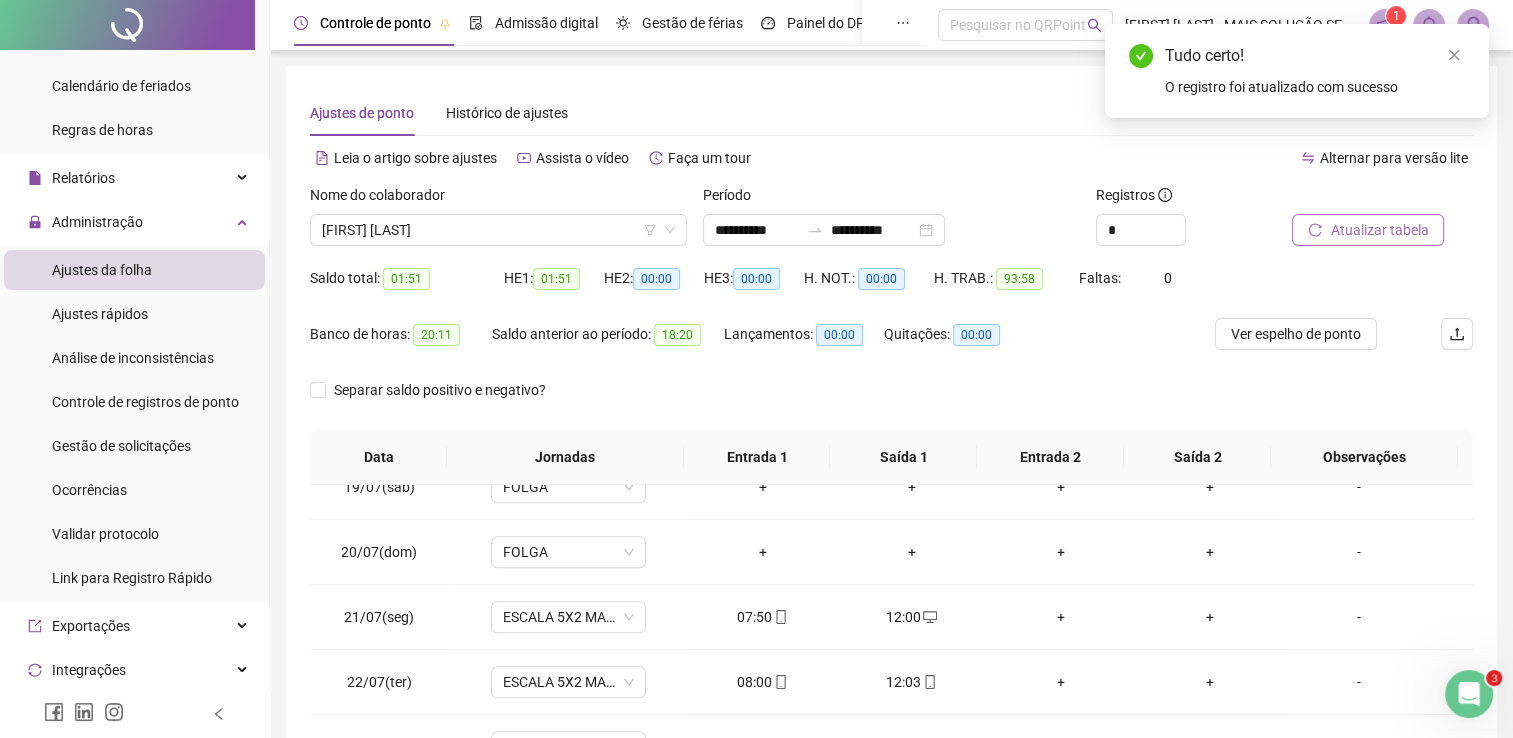 click on "Atualizar tabela" at bounding box center (1368, 230) 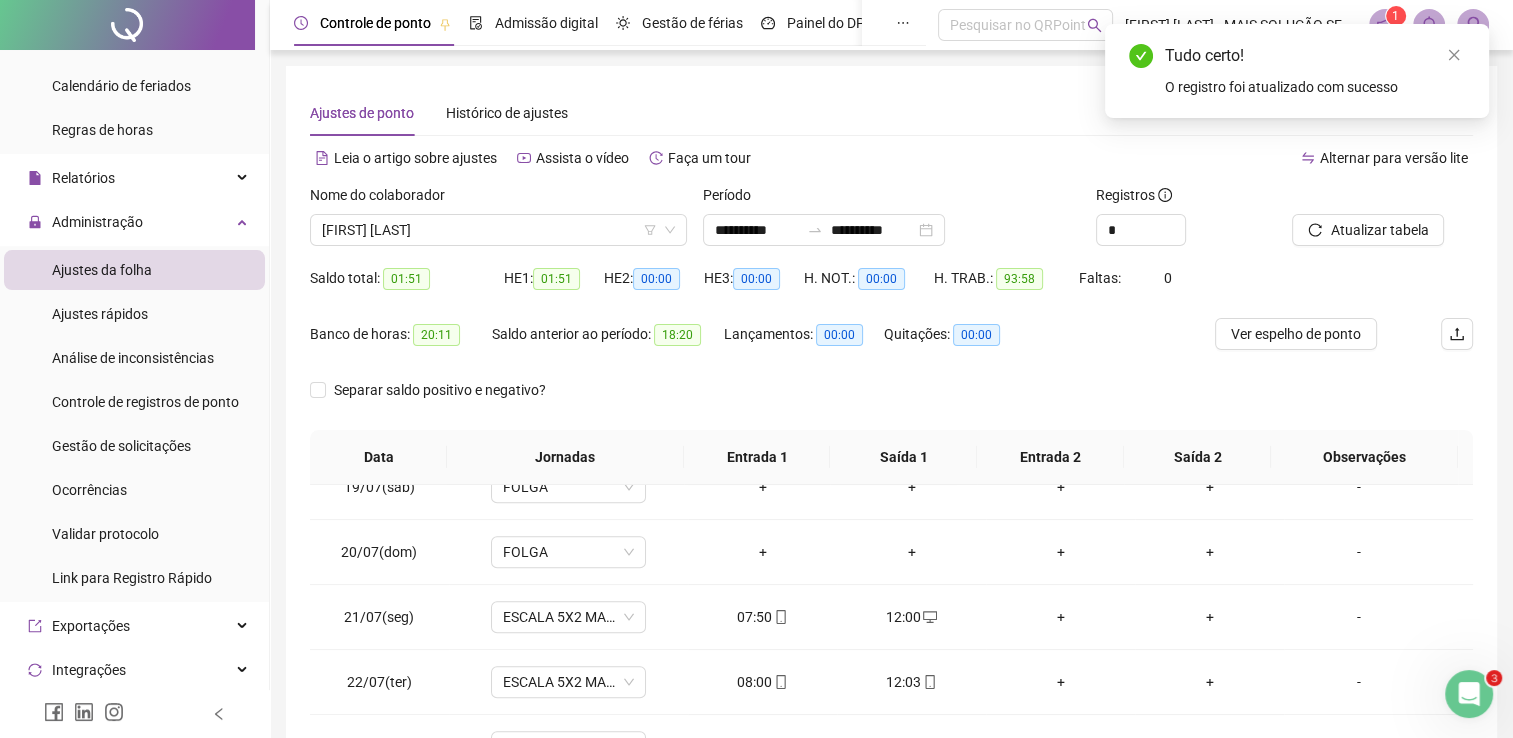 scroll, scrollTop: 283, scrollLeft: 0, axis: vertical 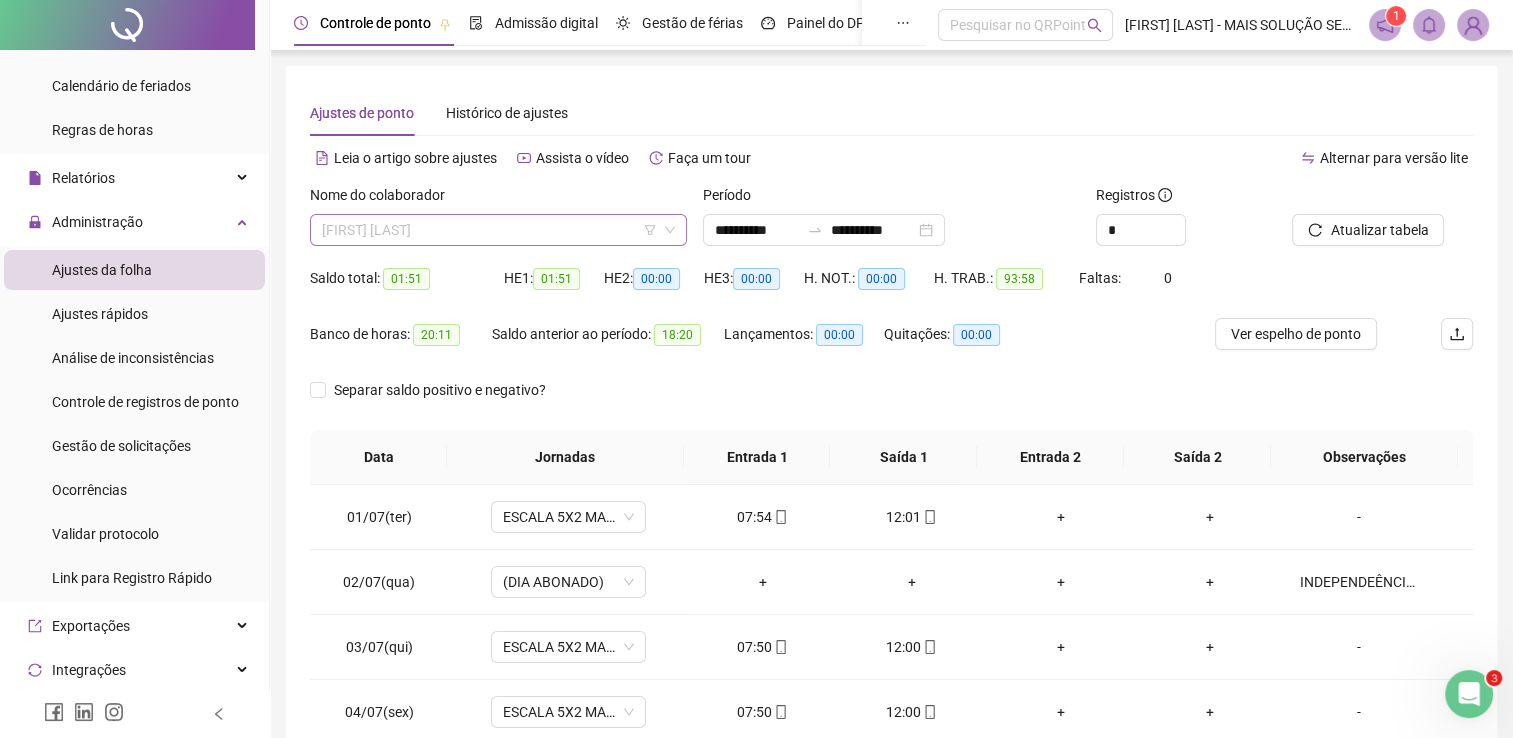 click on "CARLA SANTOS DANTAS" at bounding box center [498, 230] 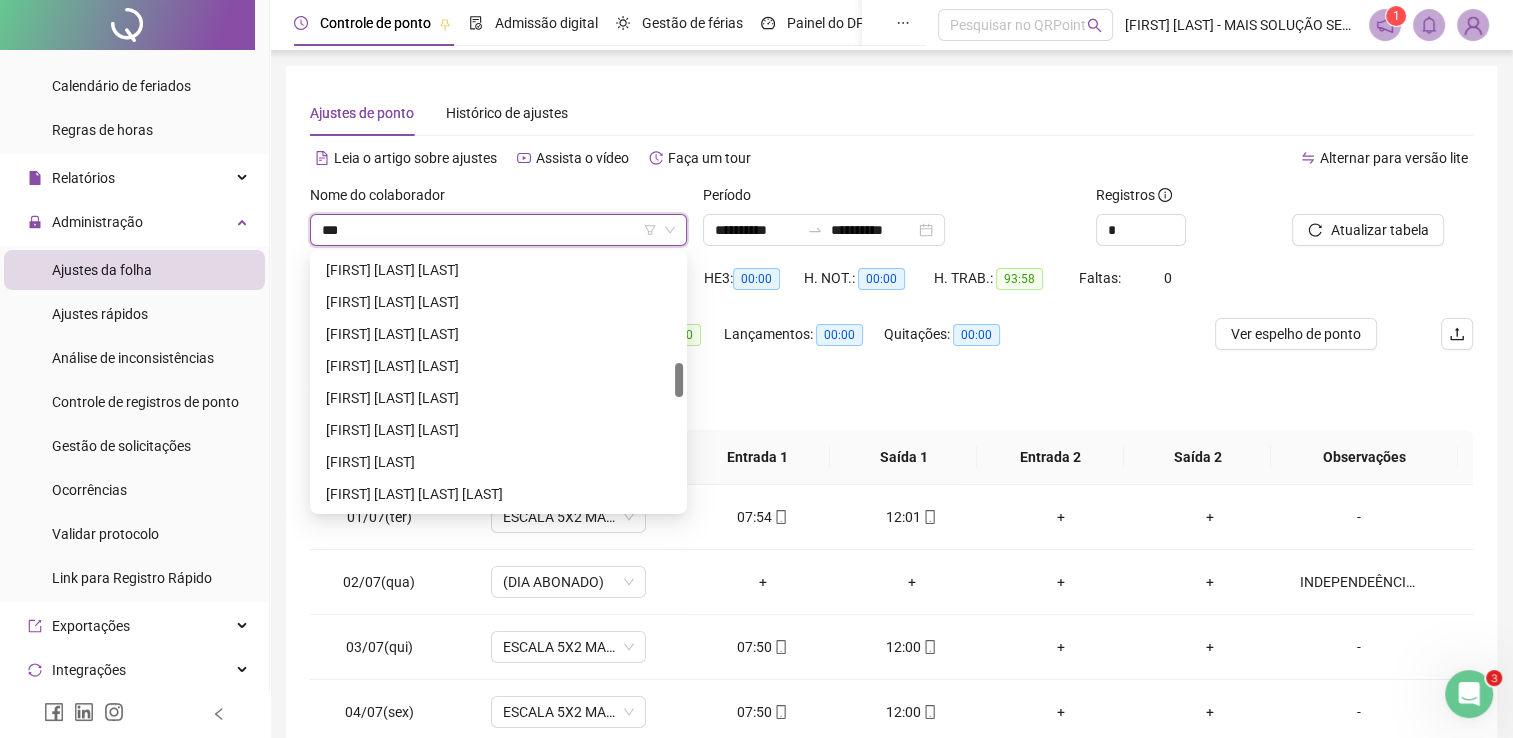 scroll, scrollTop: 0, scrollLeft: 0, axis: both 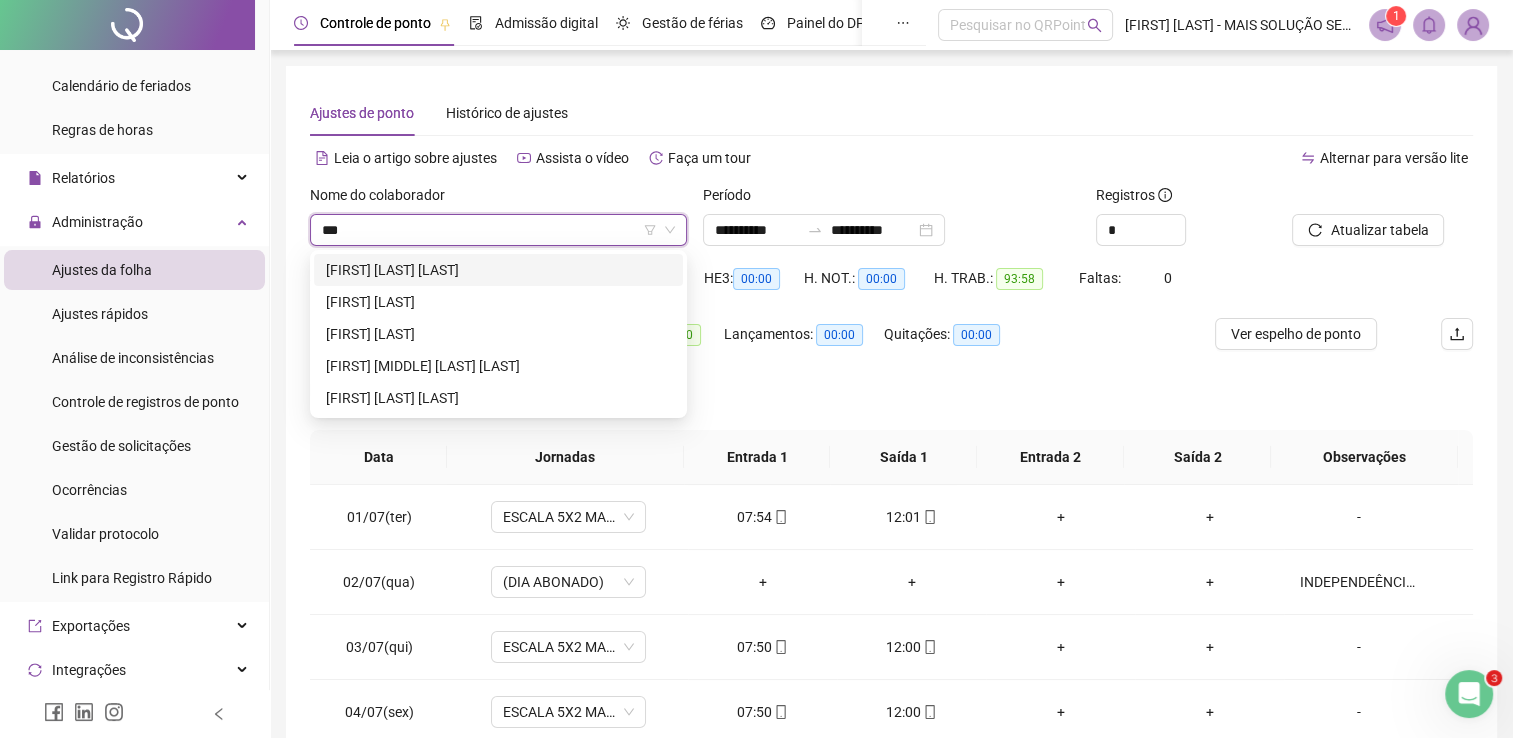 type on "****" 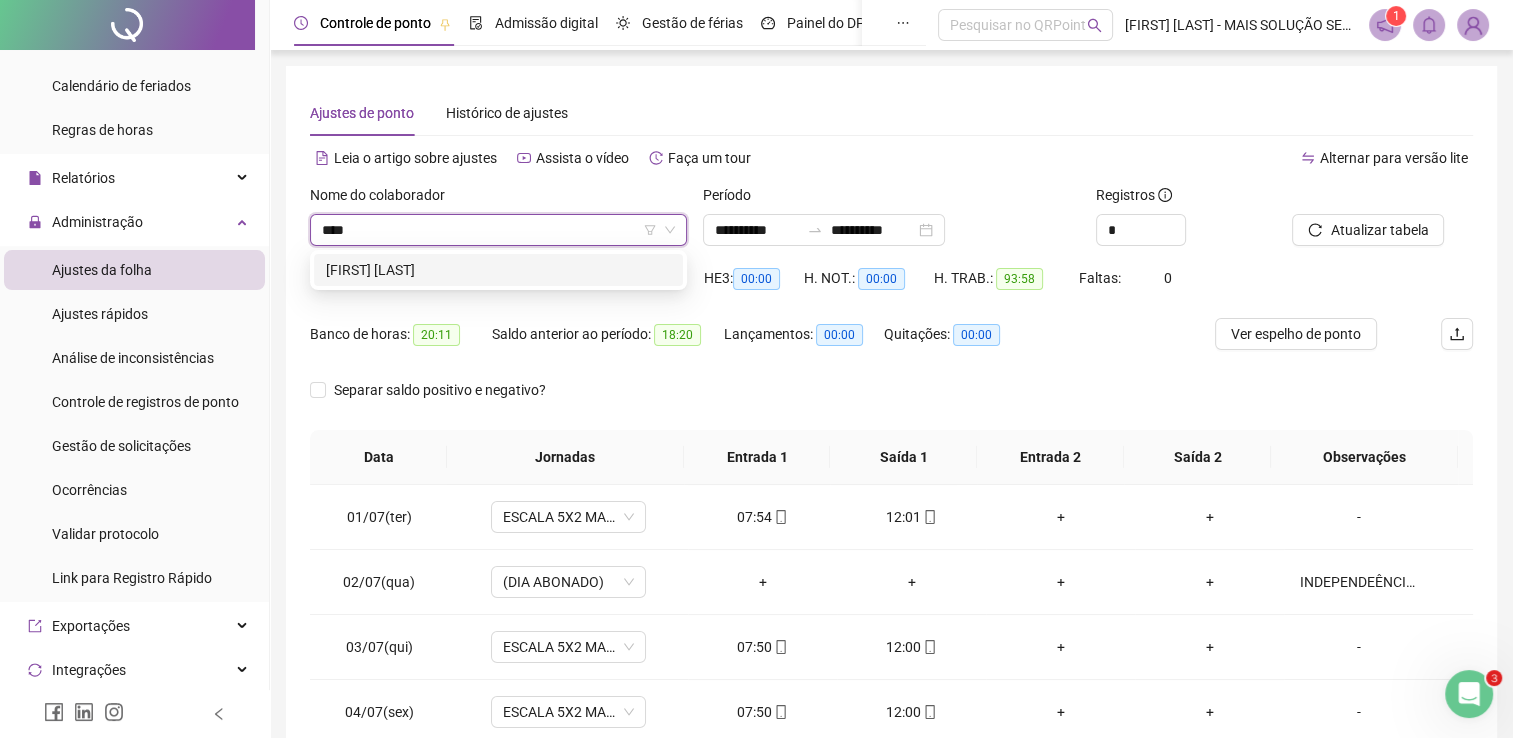 click on "[FIRST] [LAST]  [LAST] [LAST]" at bounding box center (498, 270) 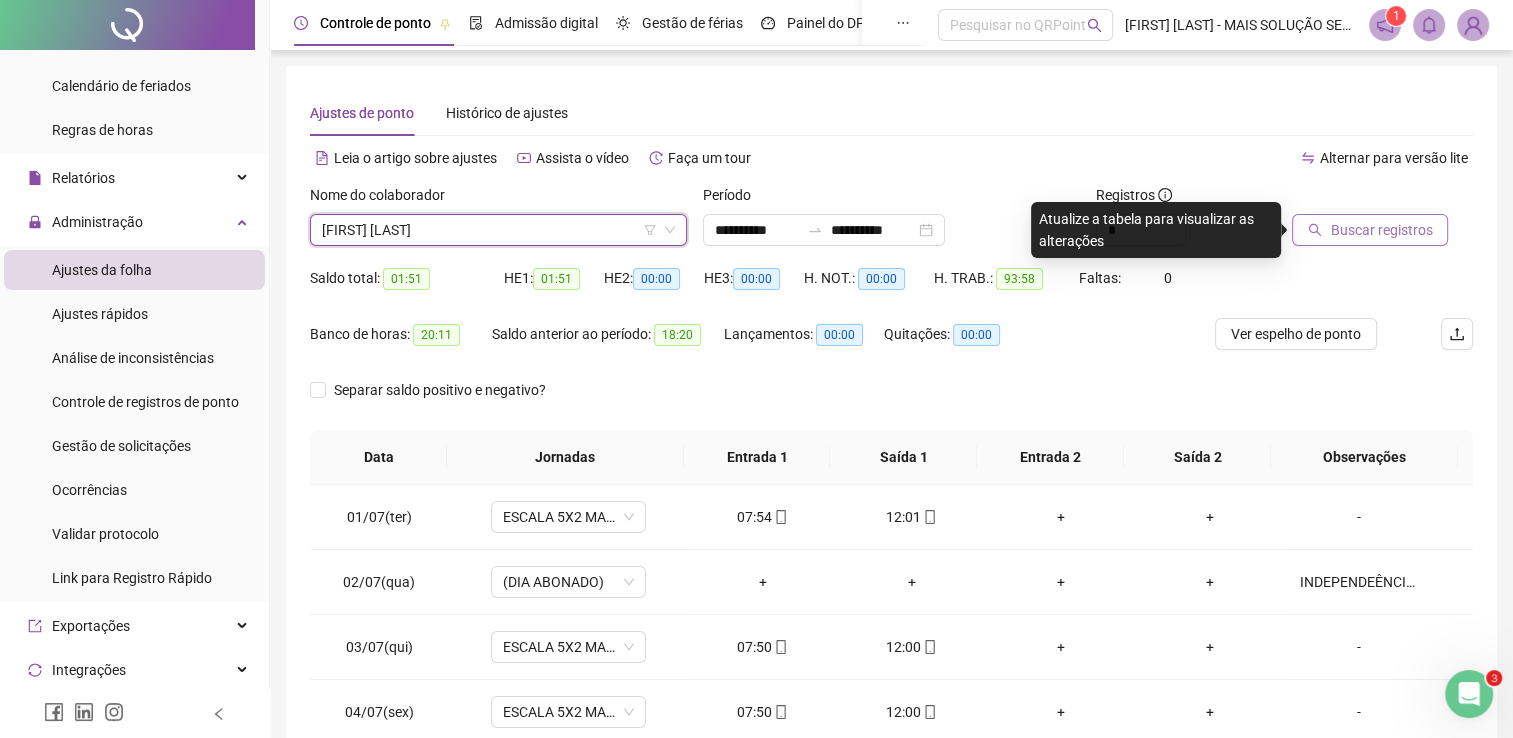 click on "Buscar registros" at bounding box center [1381, 230] 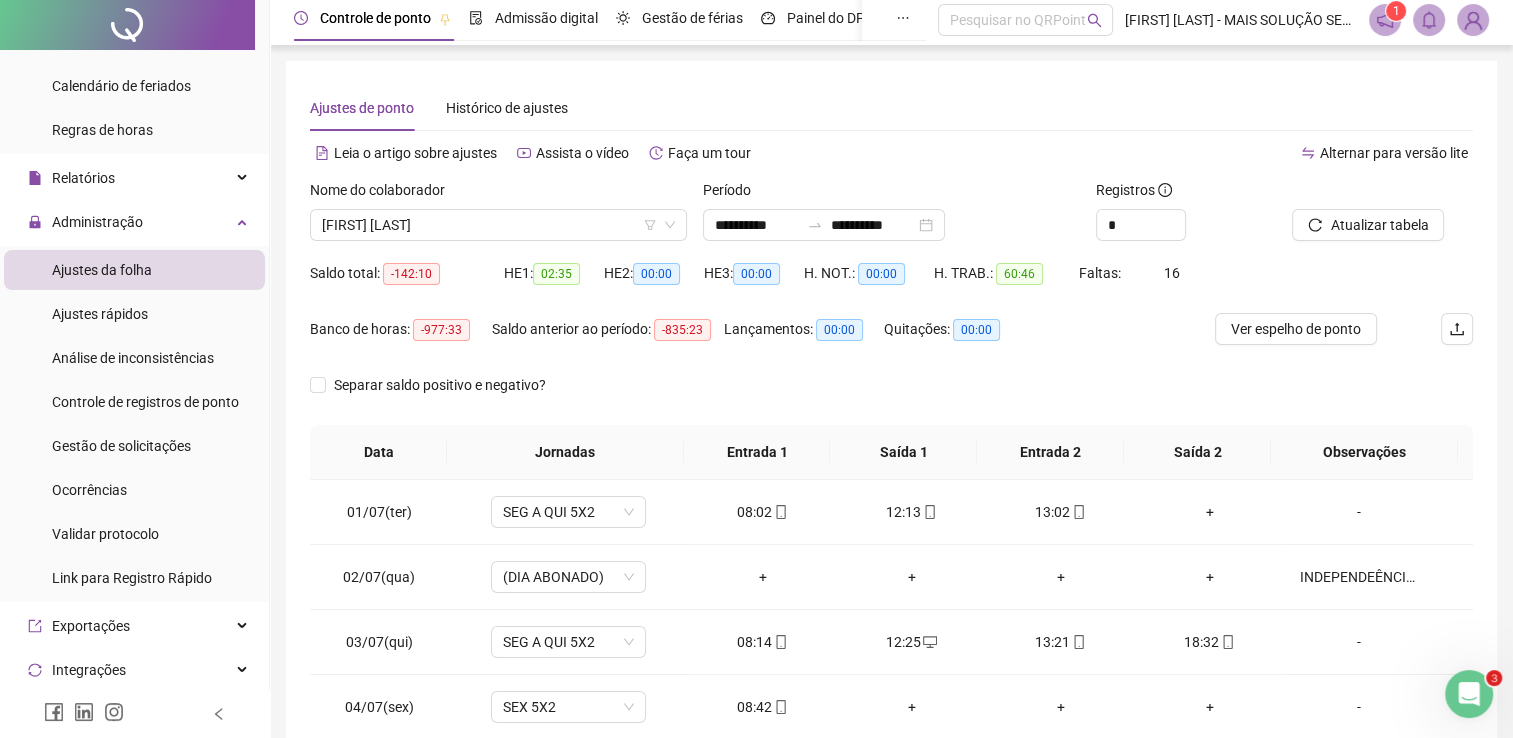 scroll, scrollTop: 0, scrollLeft: 0, axis: both 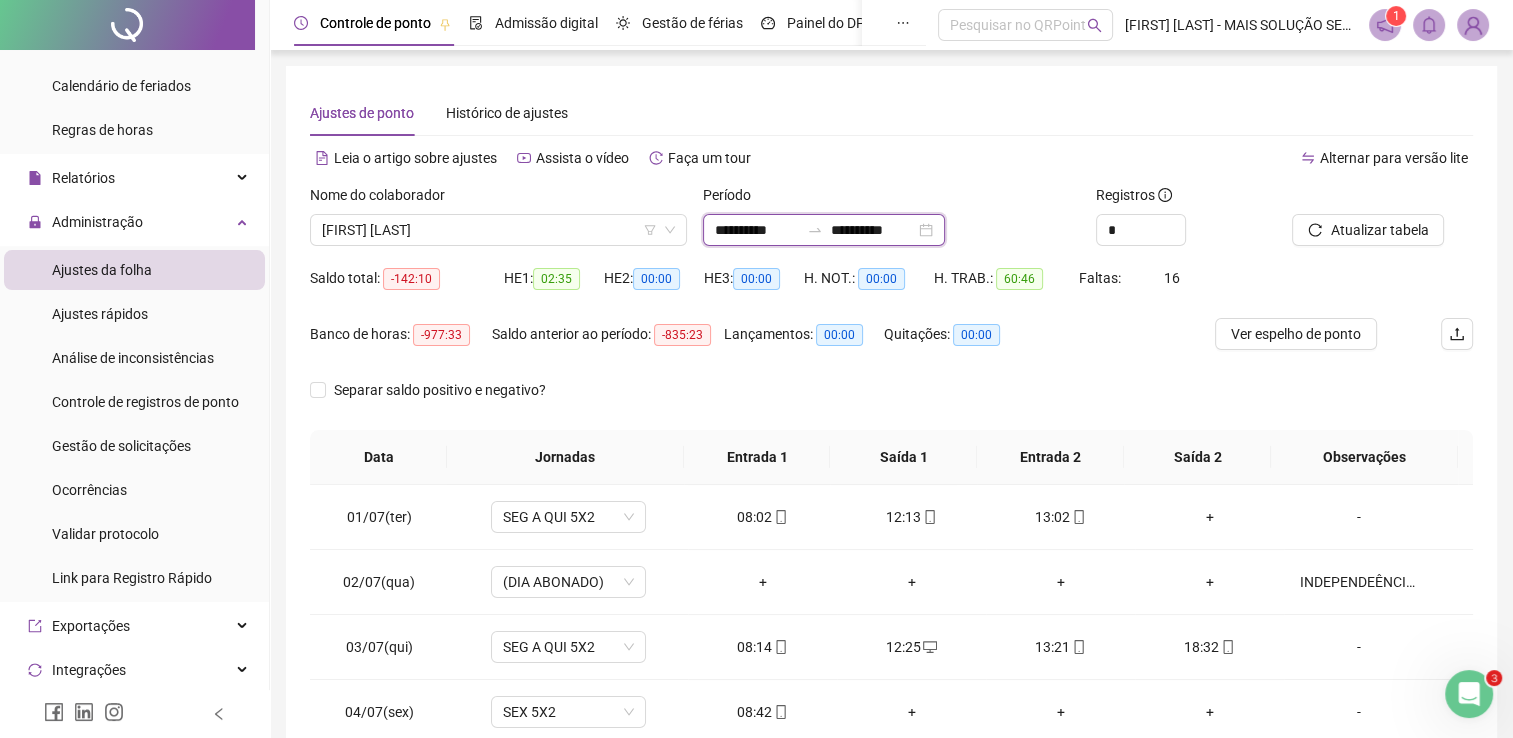 click on "**********" at bounding box center [757, 230] 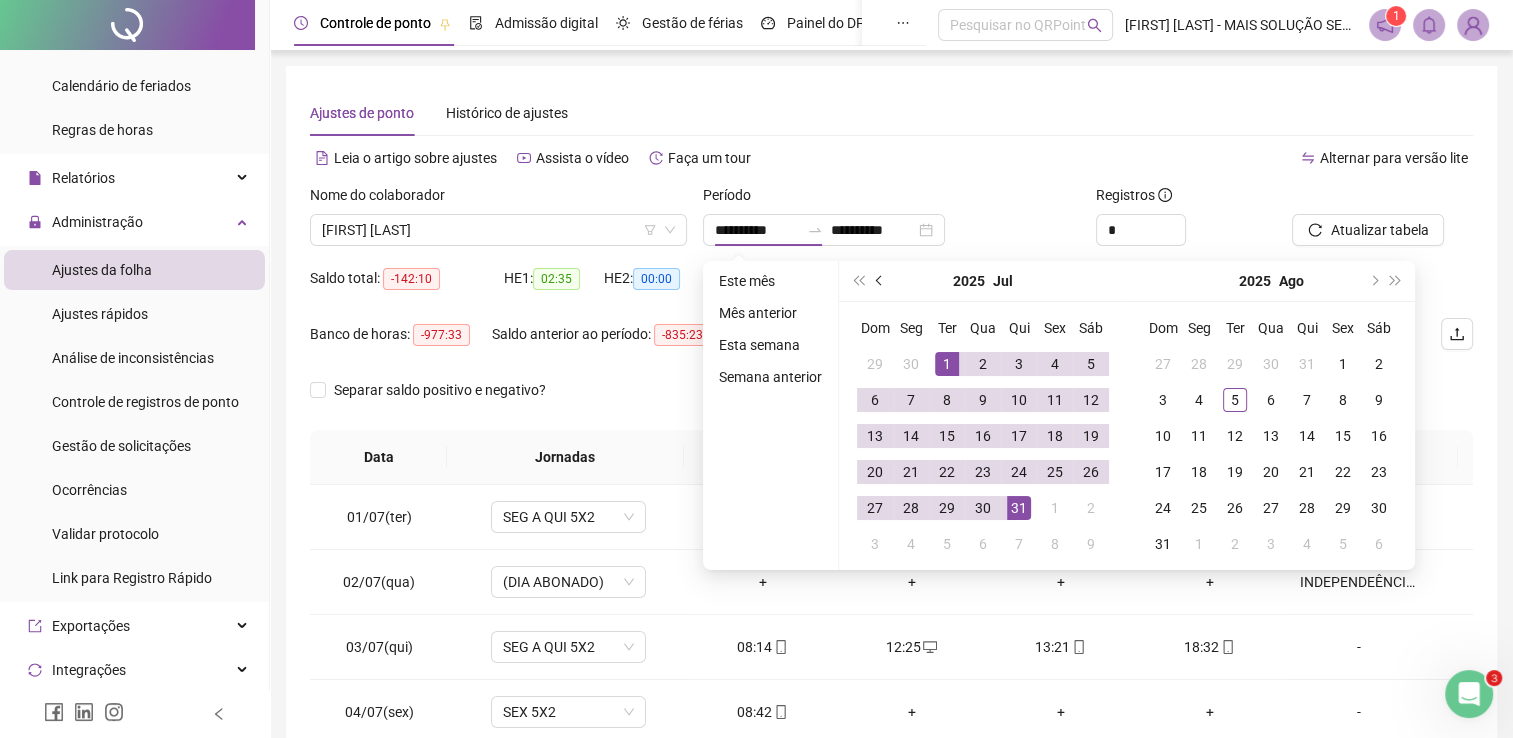 click at bounding box center [880, 281] 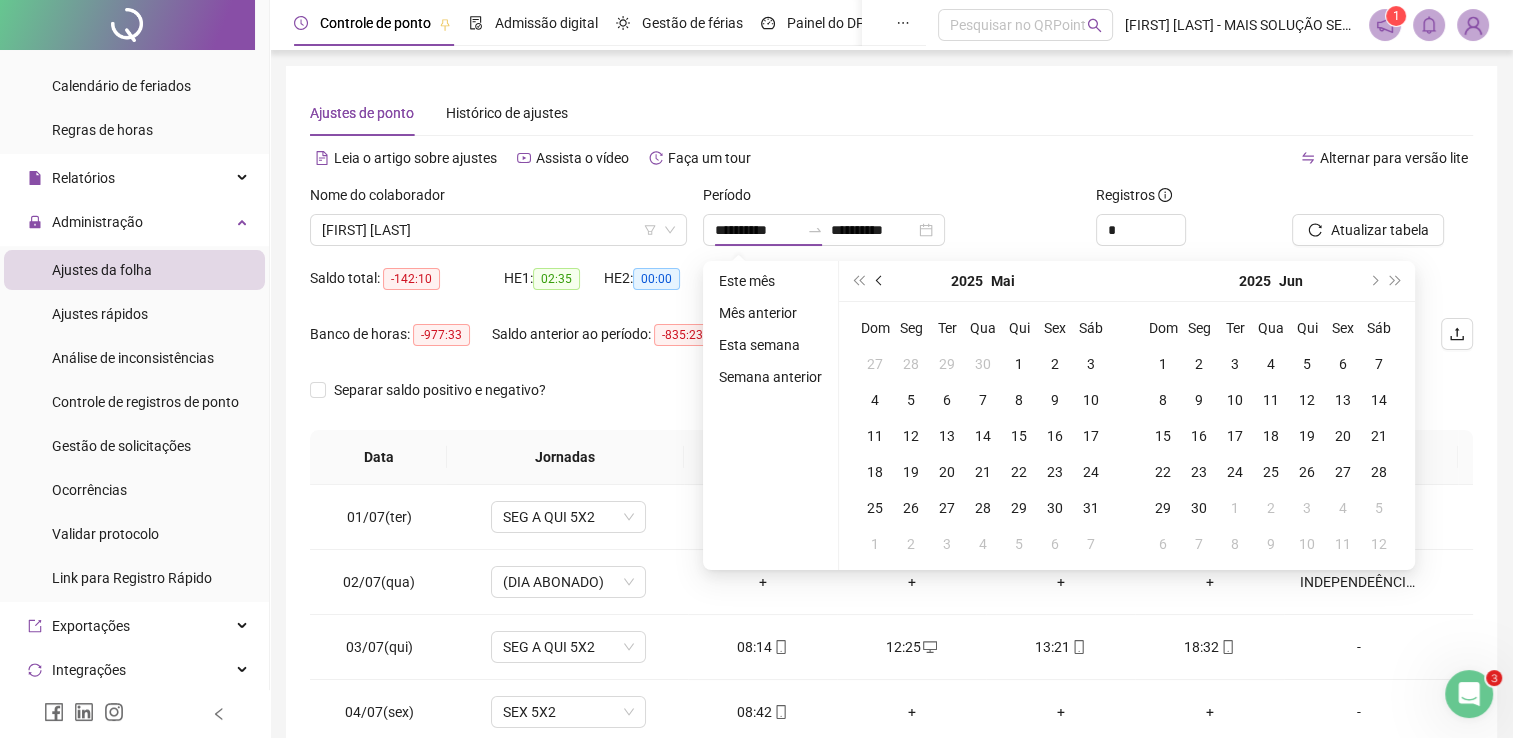 click at bounding box center (880, 281) 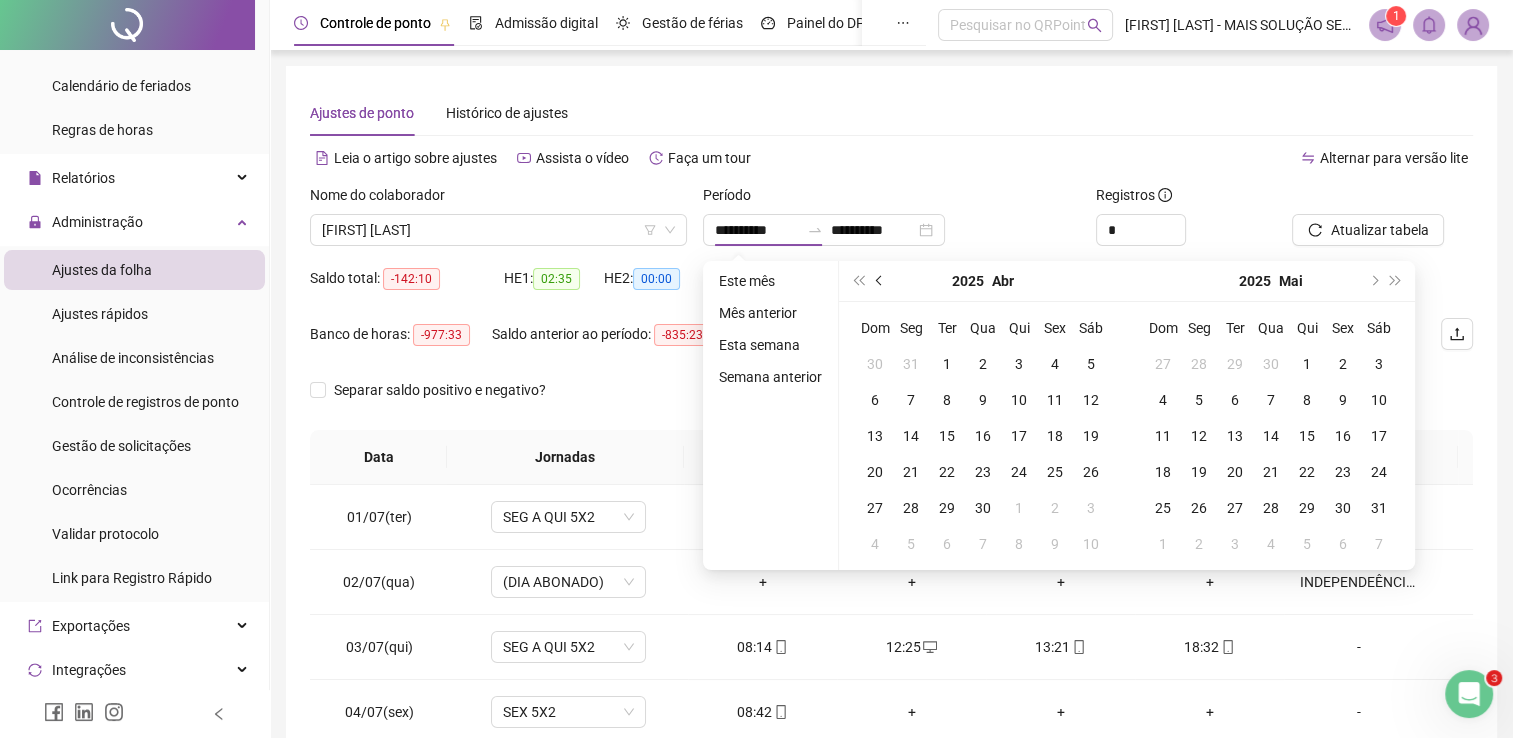 click at bounding box center (880, 281) 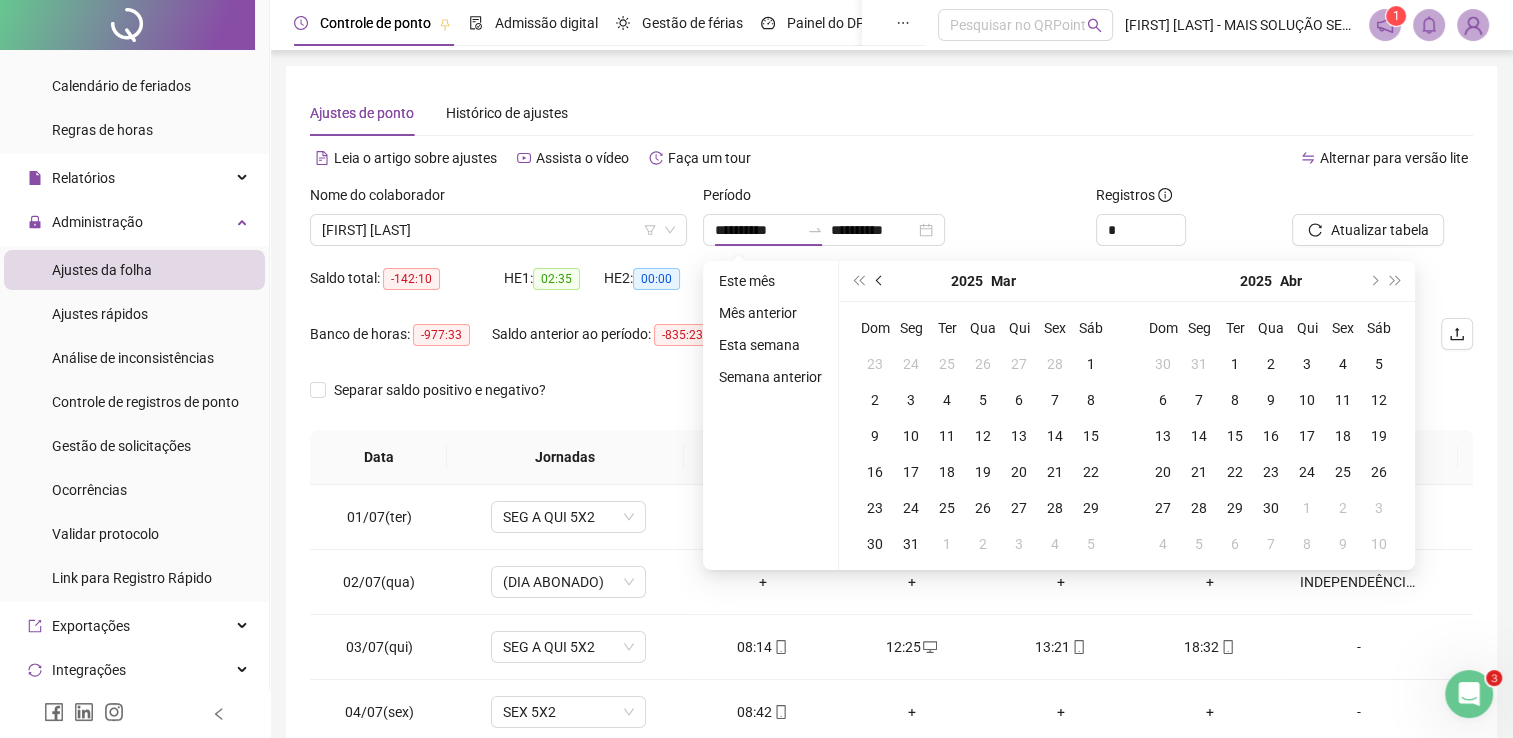 click at bounding box center [880, 281] 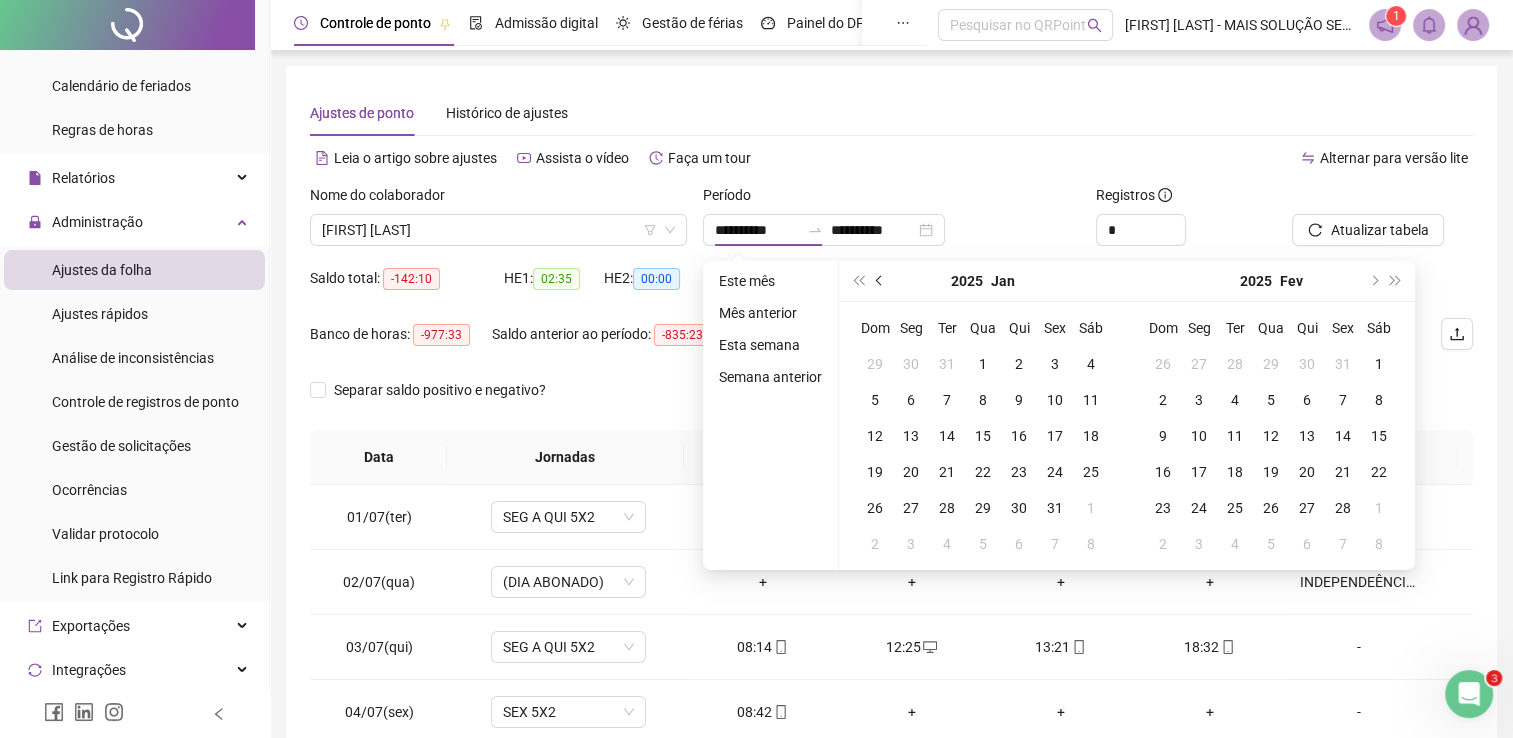 click at bounding box center (880, 281) 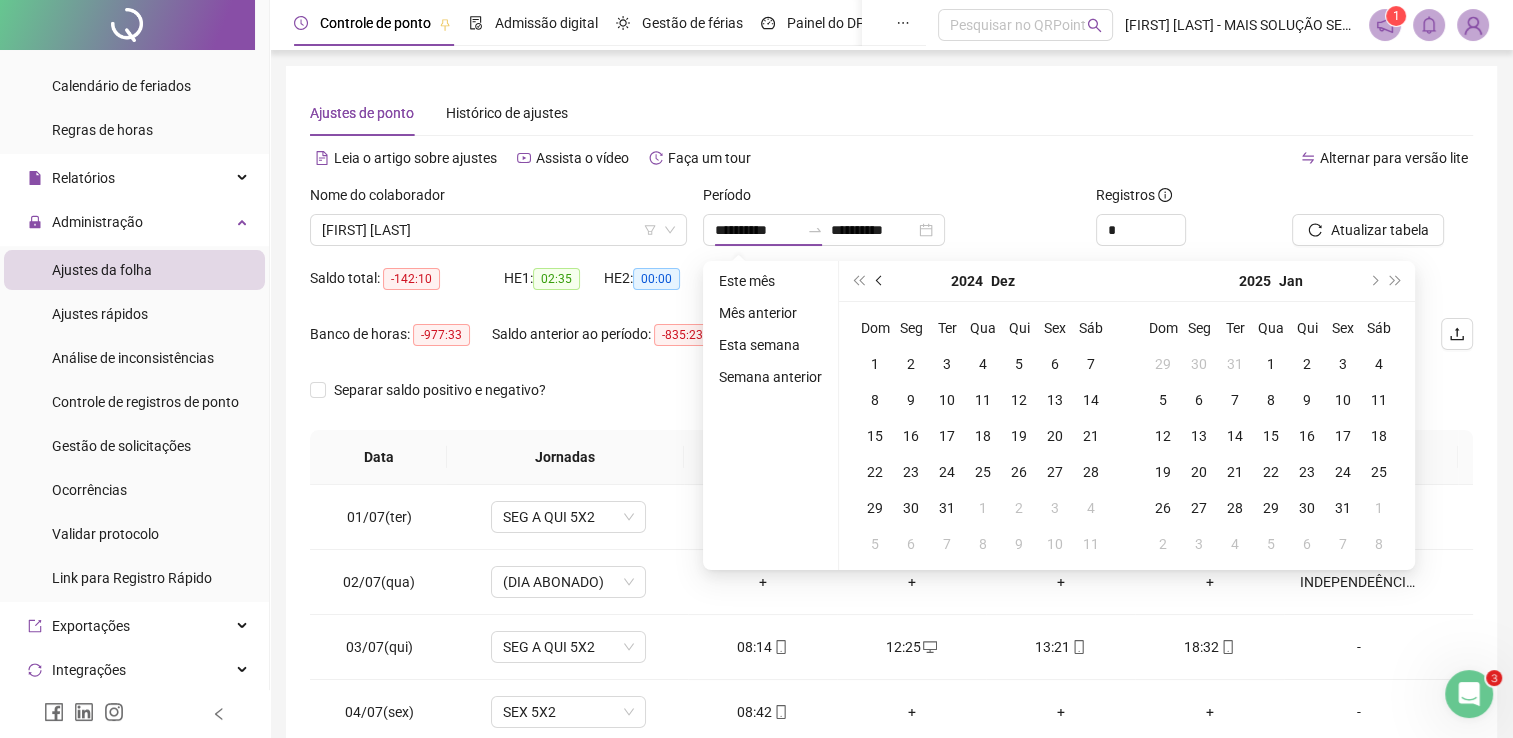 click at bounding box center [880, 281] 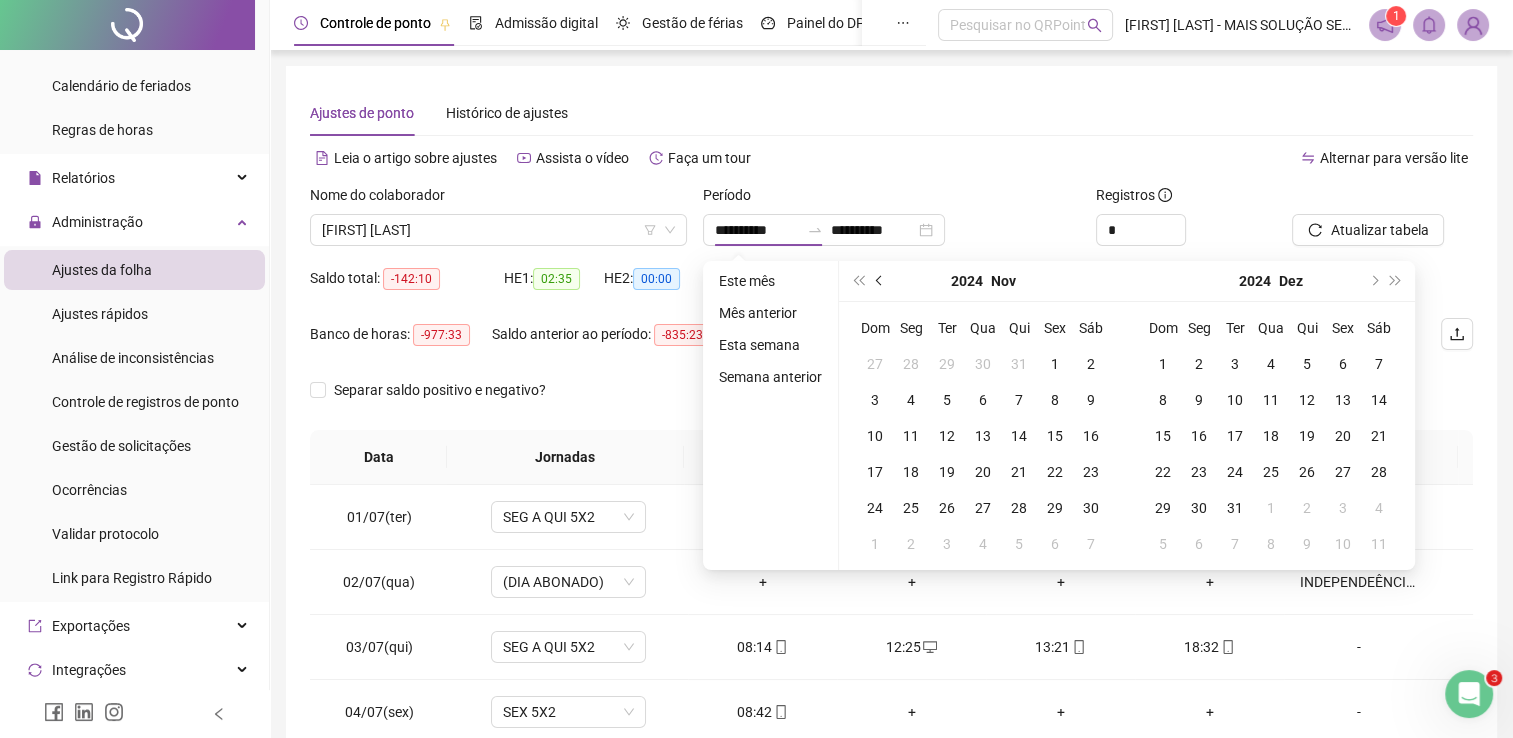 click at bounding box center [880, 281] 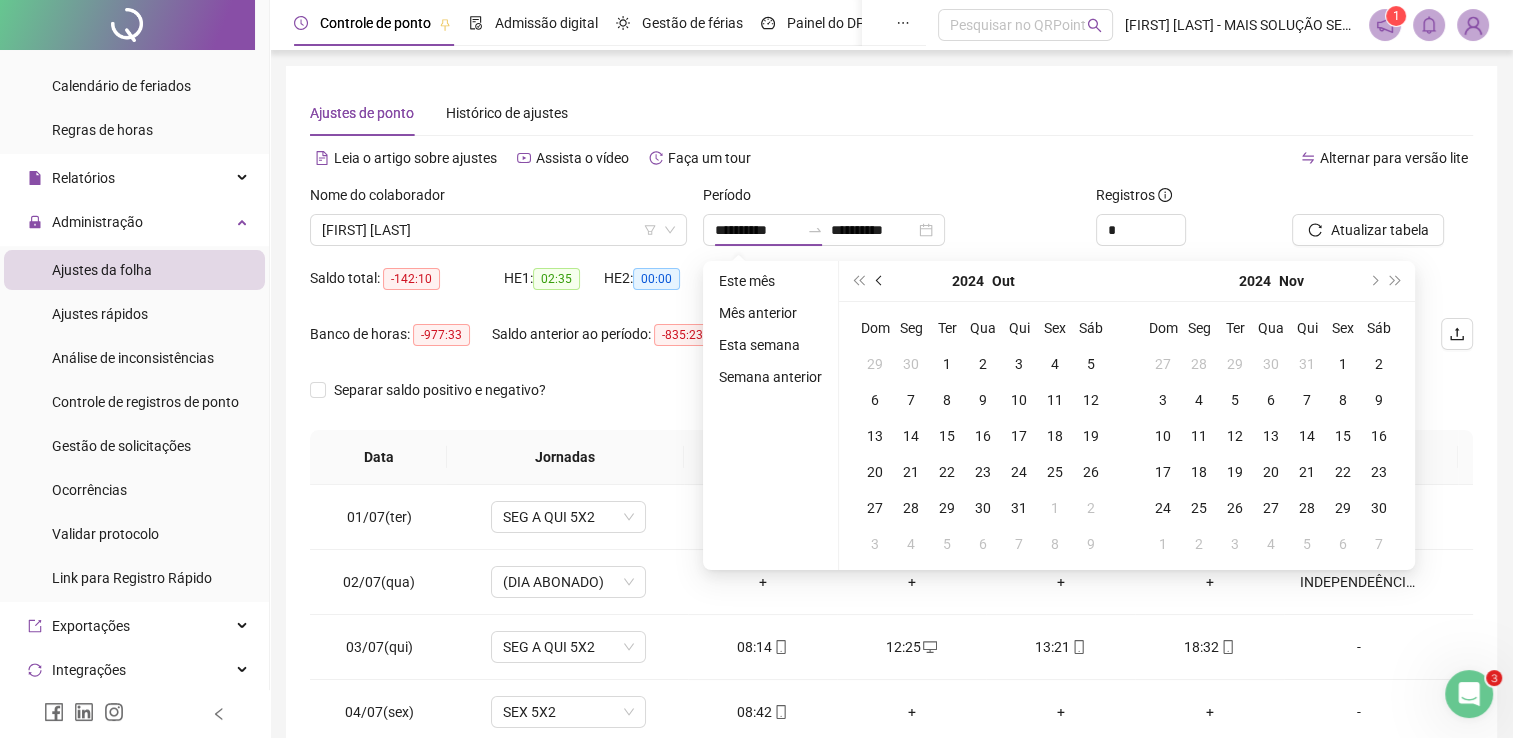click at bounding box center [880, 281] 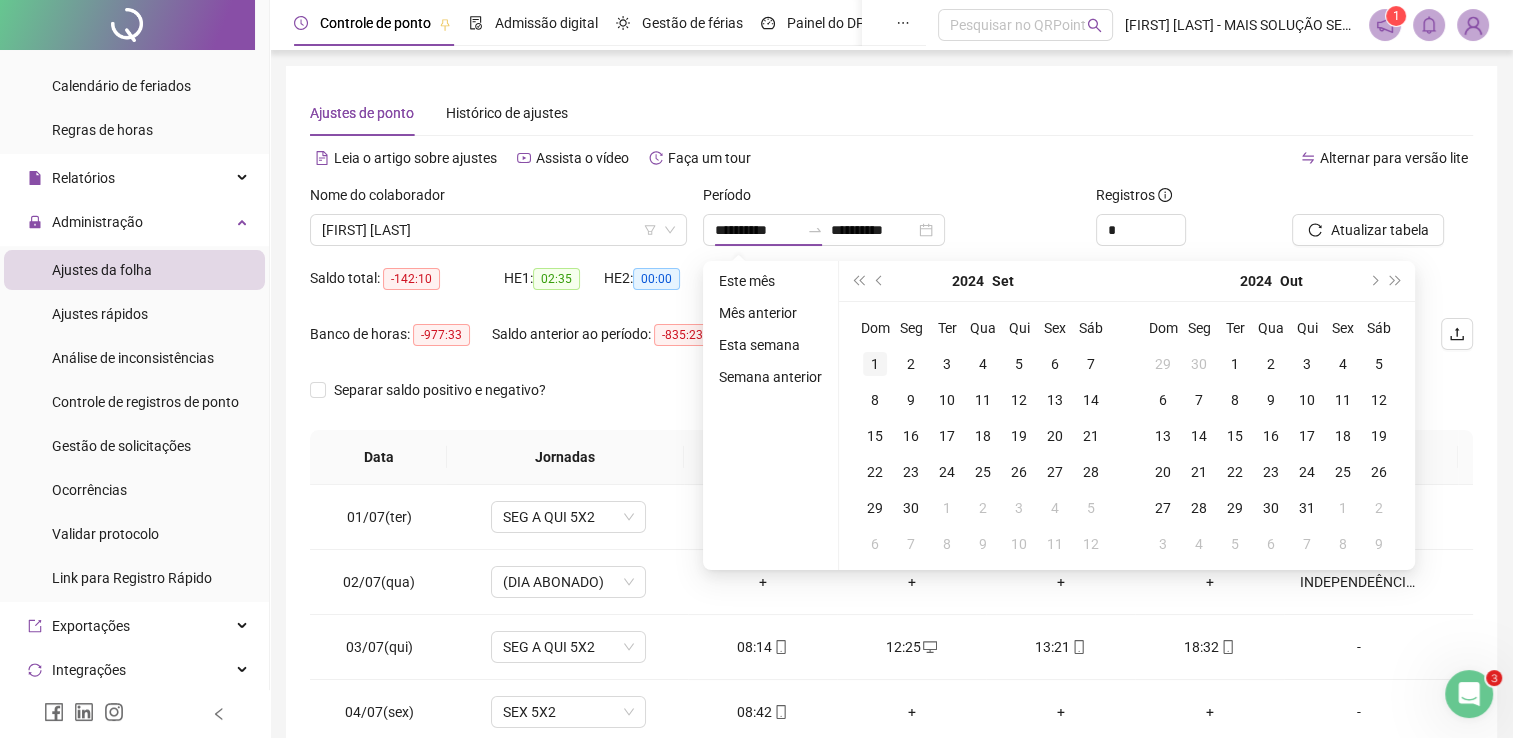 type on "**********" 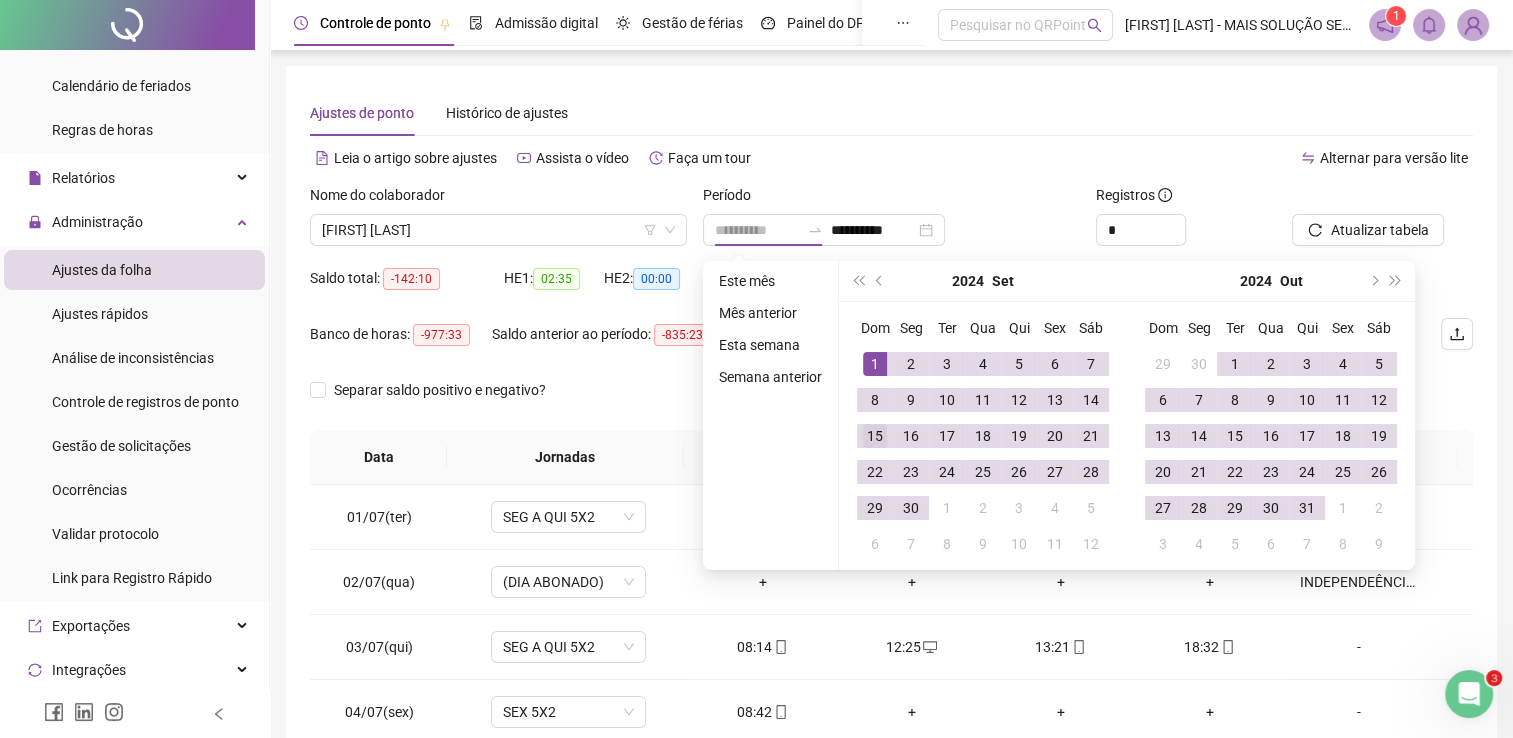 drag, startPoint x: 879, startPoint y: 351, endPoint x: 884, endPoint y: 418, distance: 67.18631 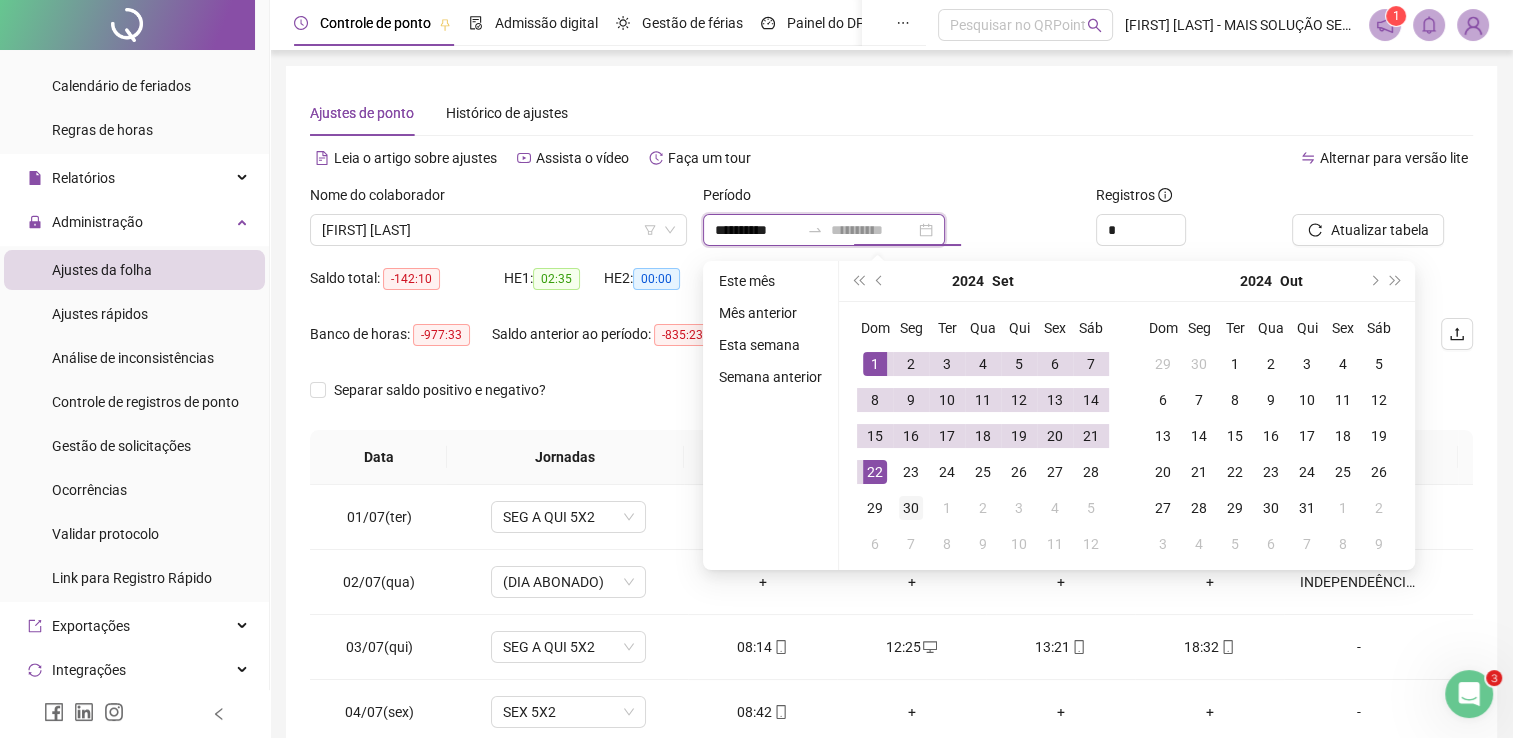 type on "**********" 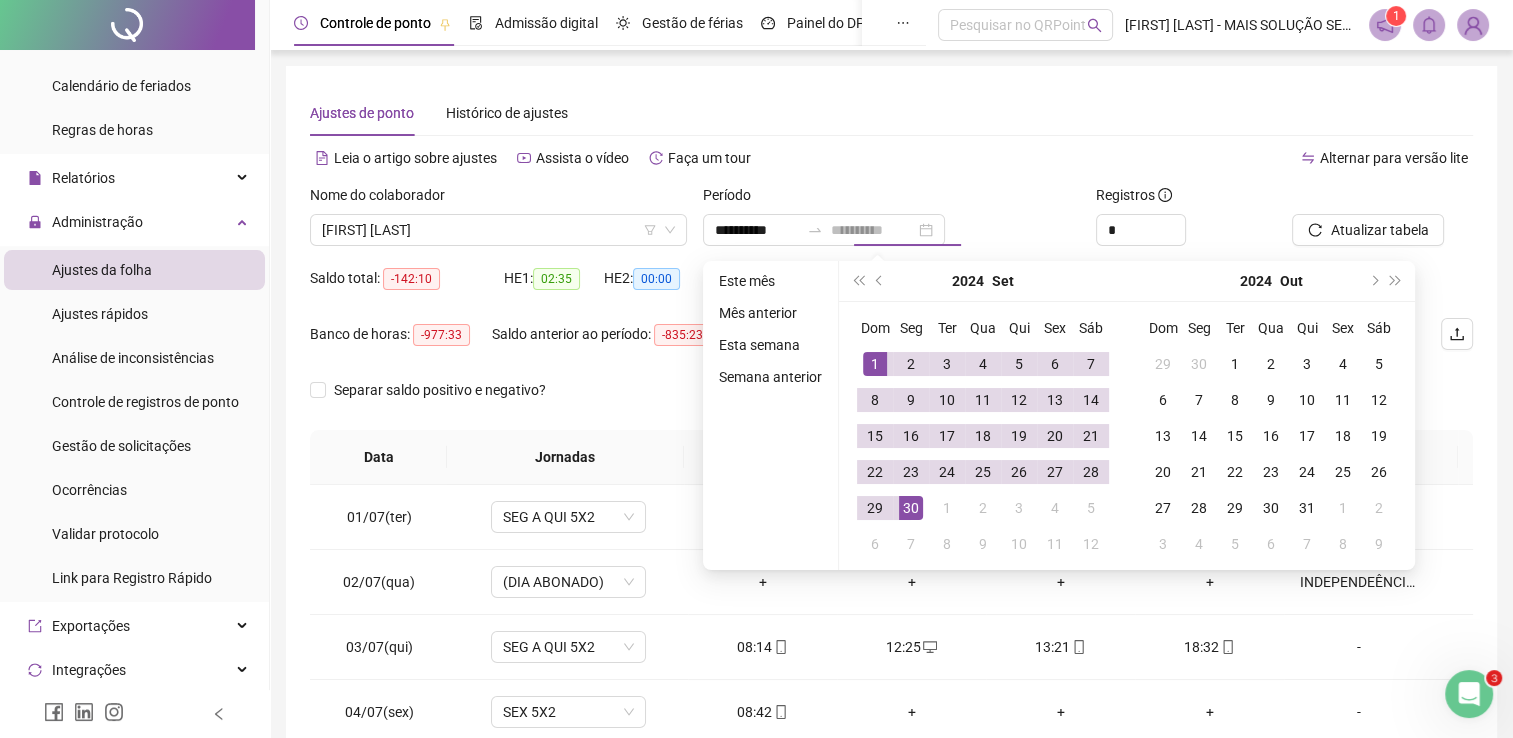 click on "30" at bounding box center [911, 508] 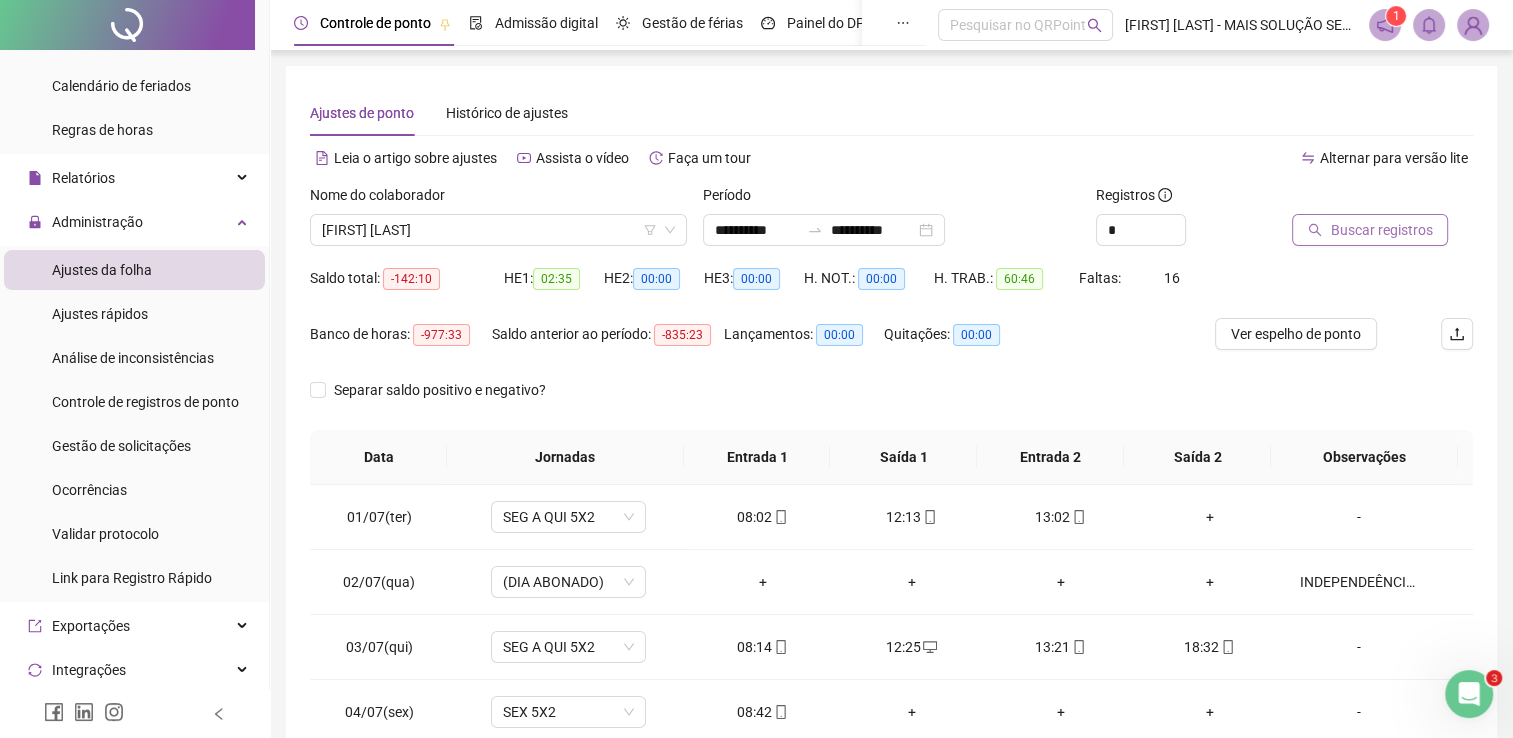 click on "Buscar registros" at bounding box center [1370, 230] 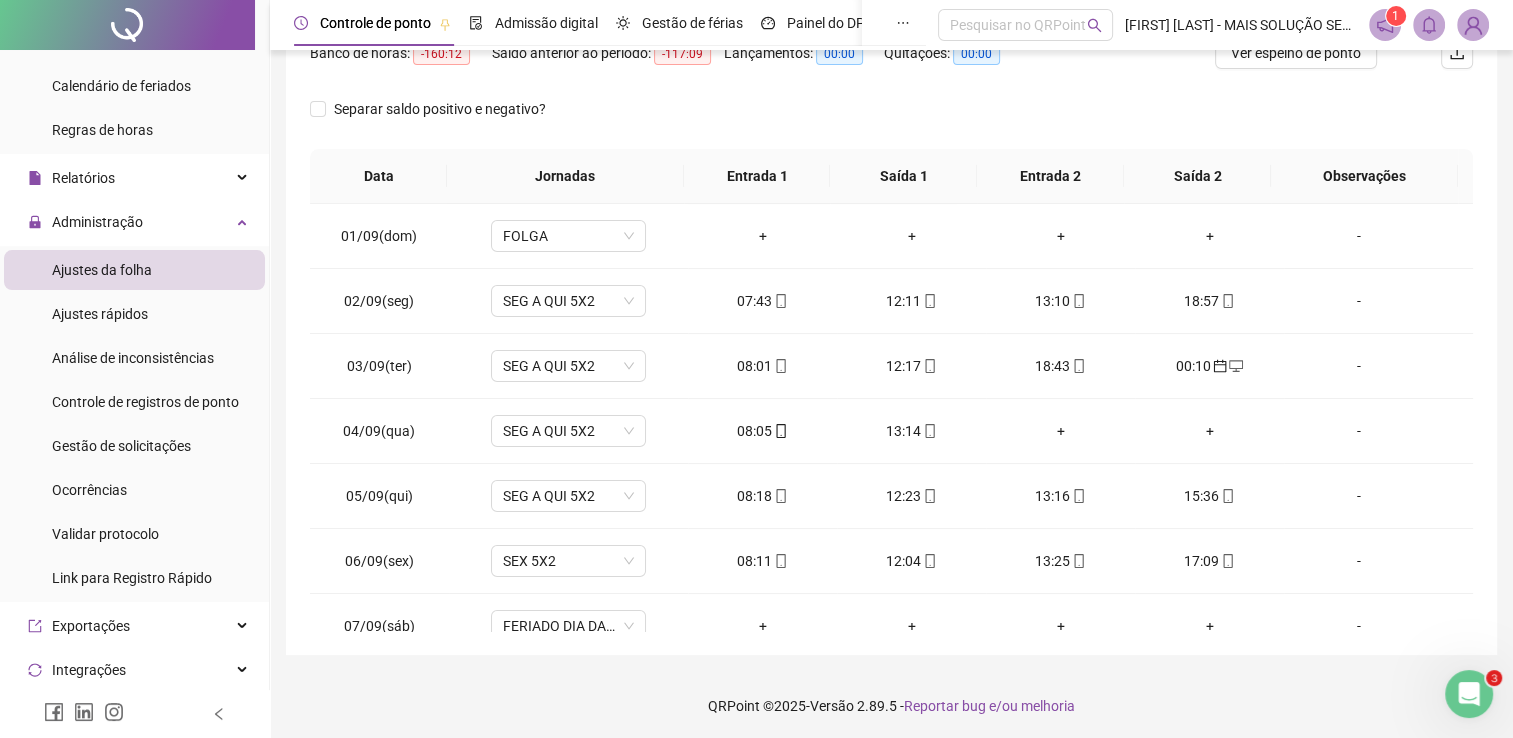 scroll, scrollTop: 283, scrollLeft: 0, axis: vertical 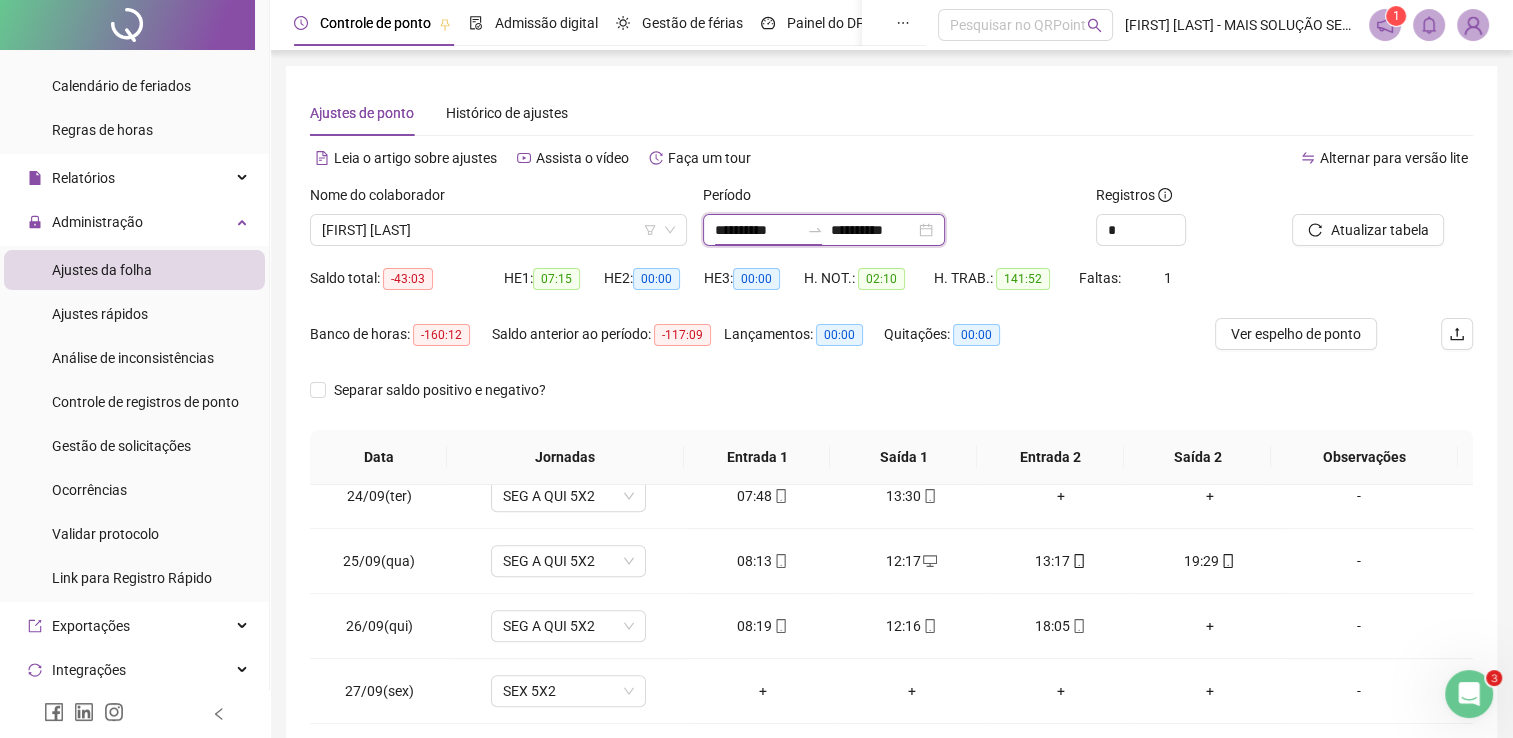 click on "**********" at bounding box center (757, 230) 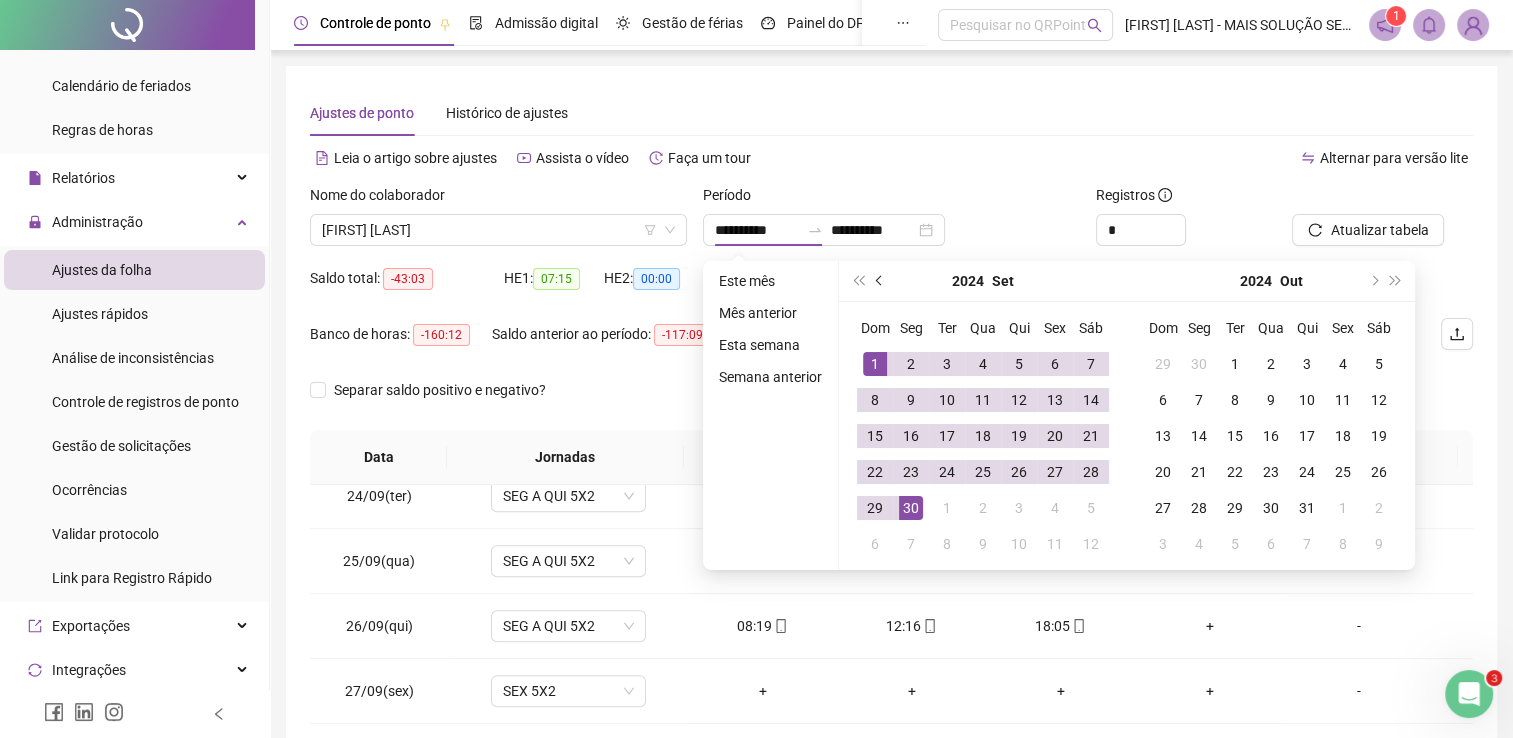 click at bounding box center (880, 281) 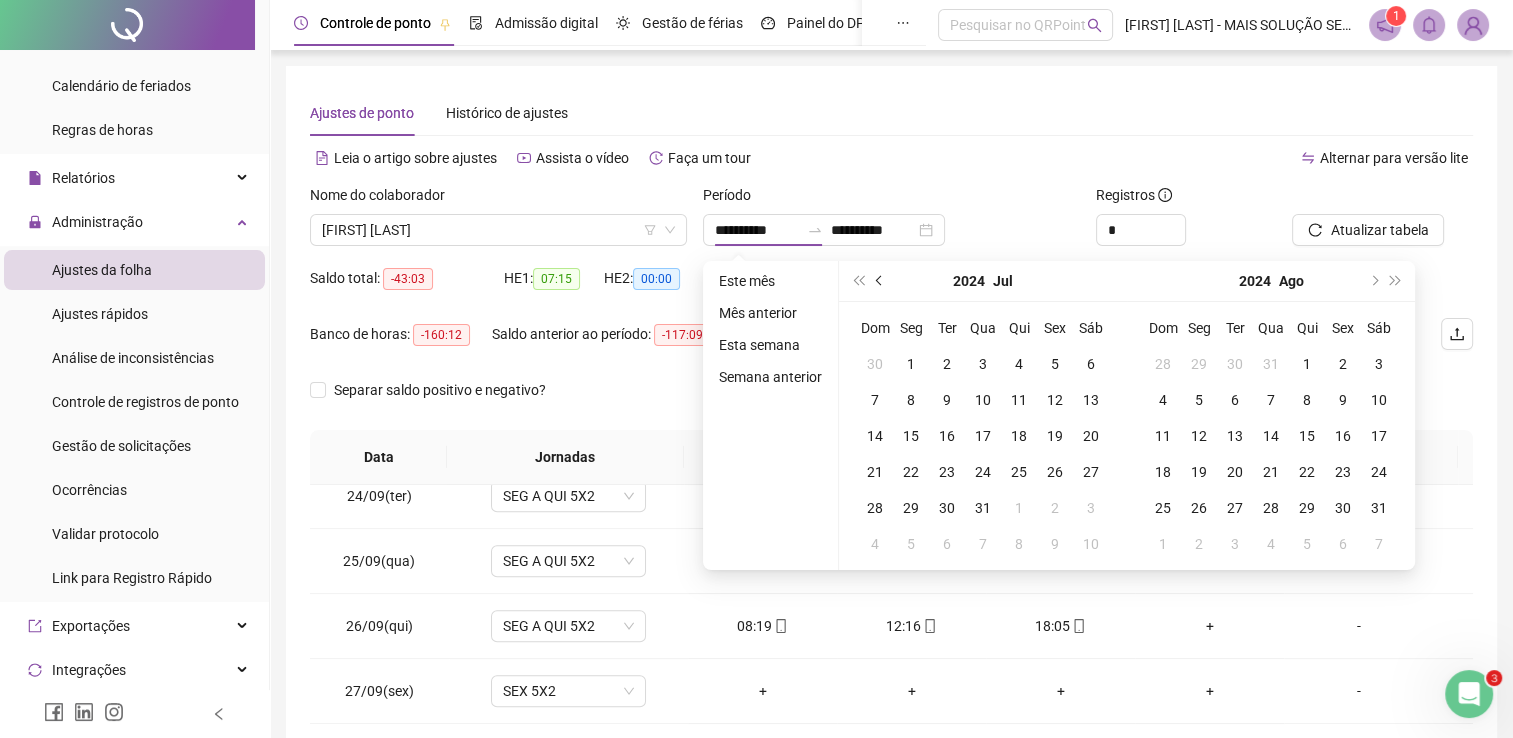 click at bounding box center (880, 281) 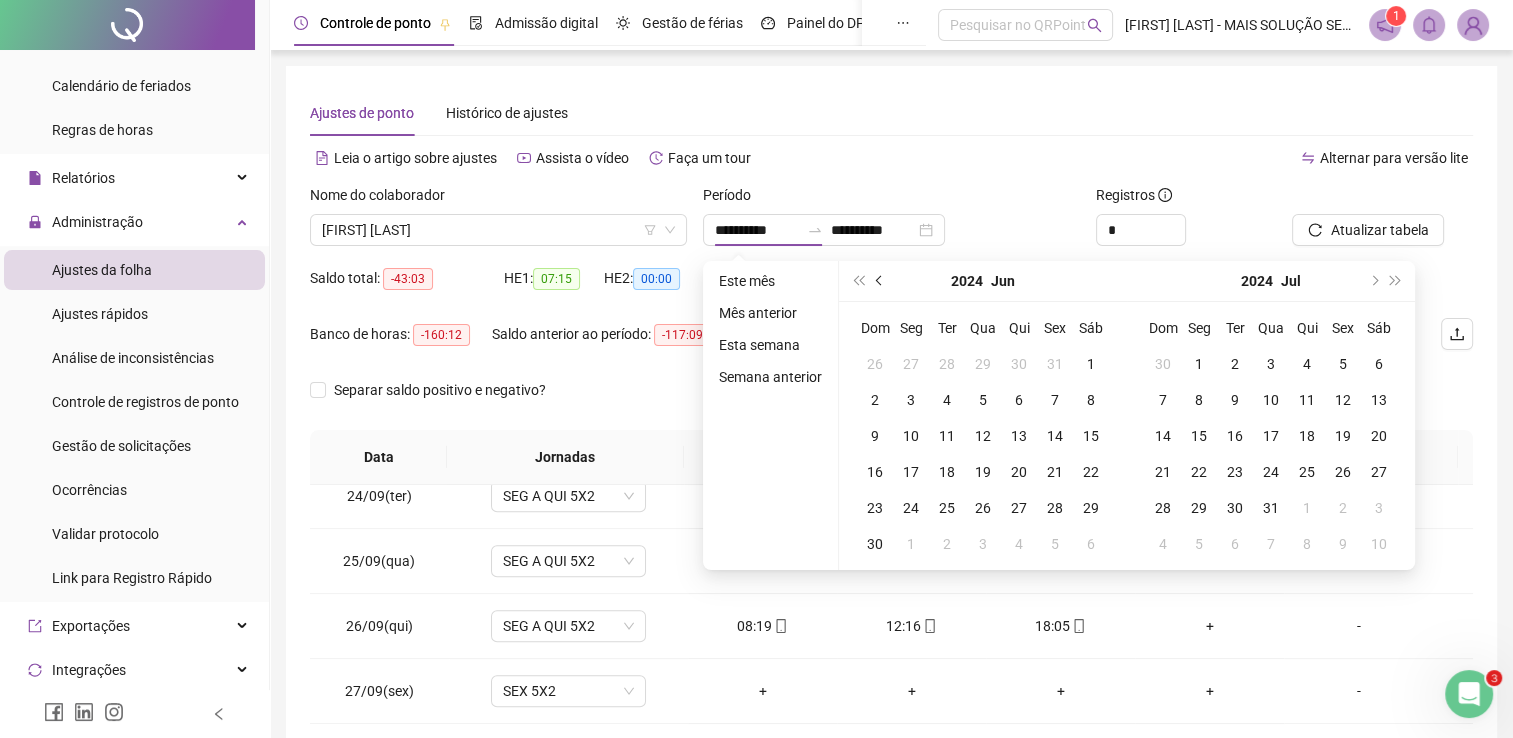 click at bounding box center [880, 281] 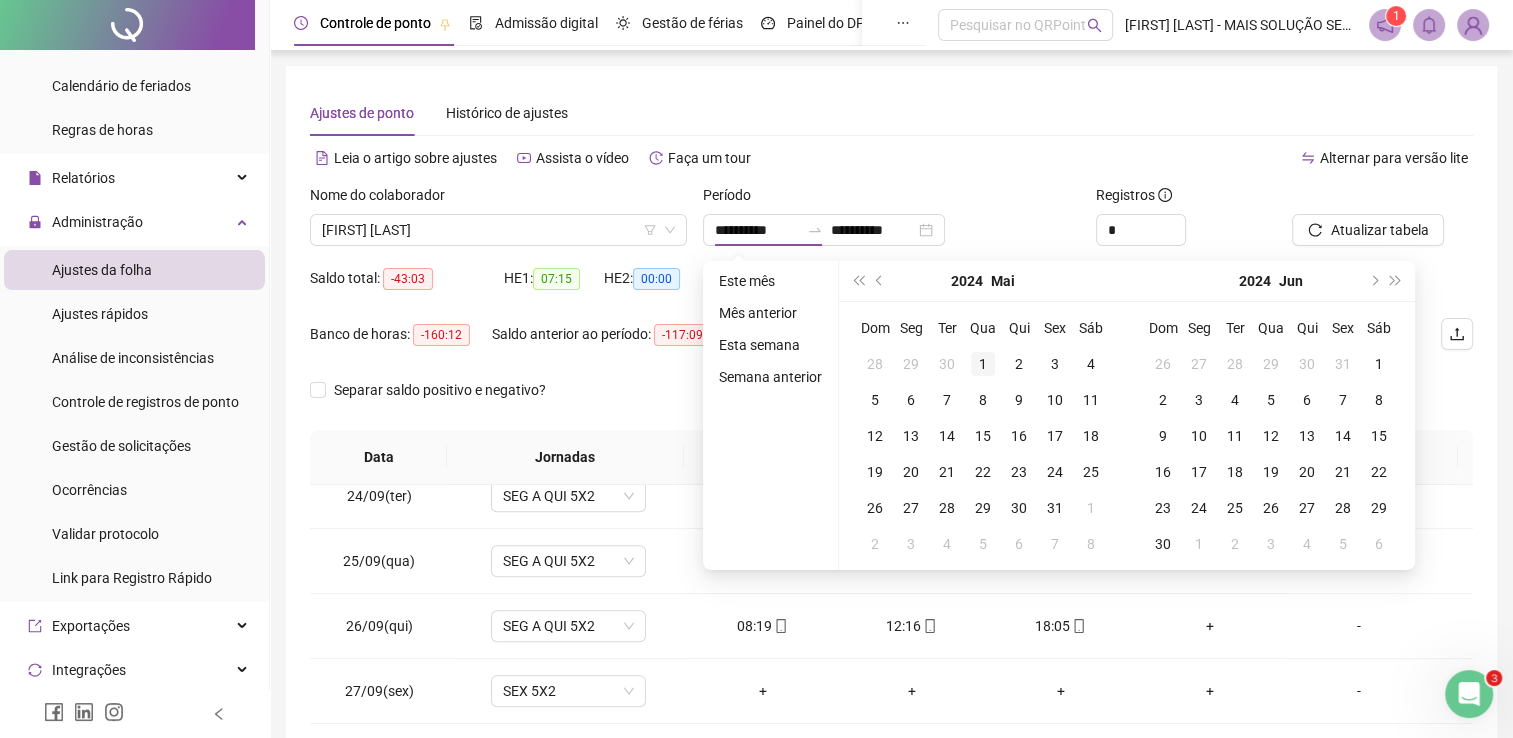 type on "**********" 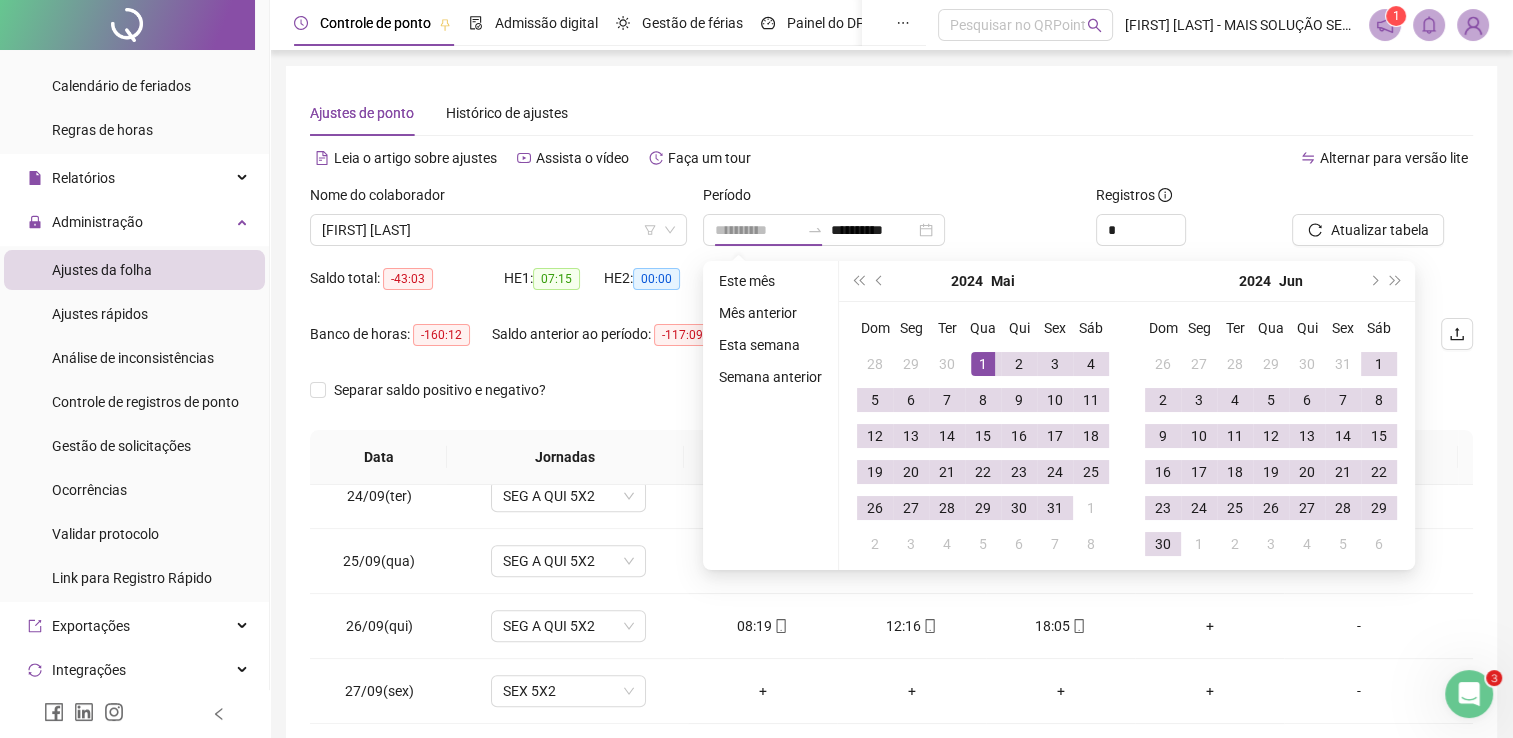 click on "1" at bounding box center (983, 364) 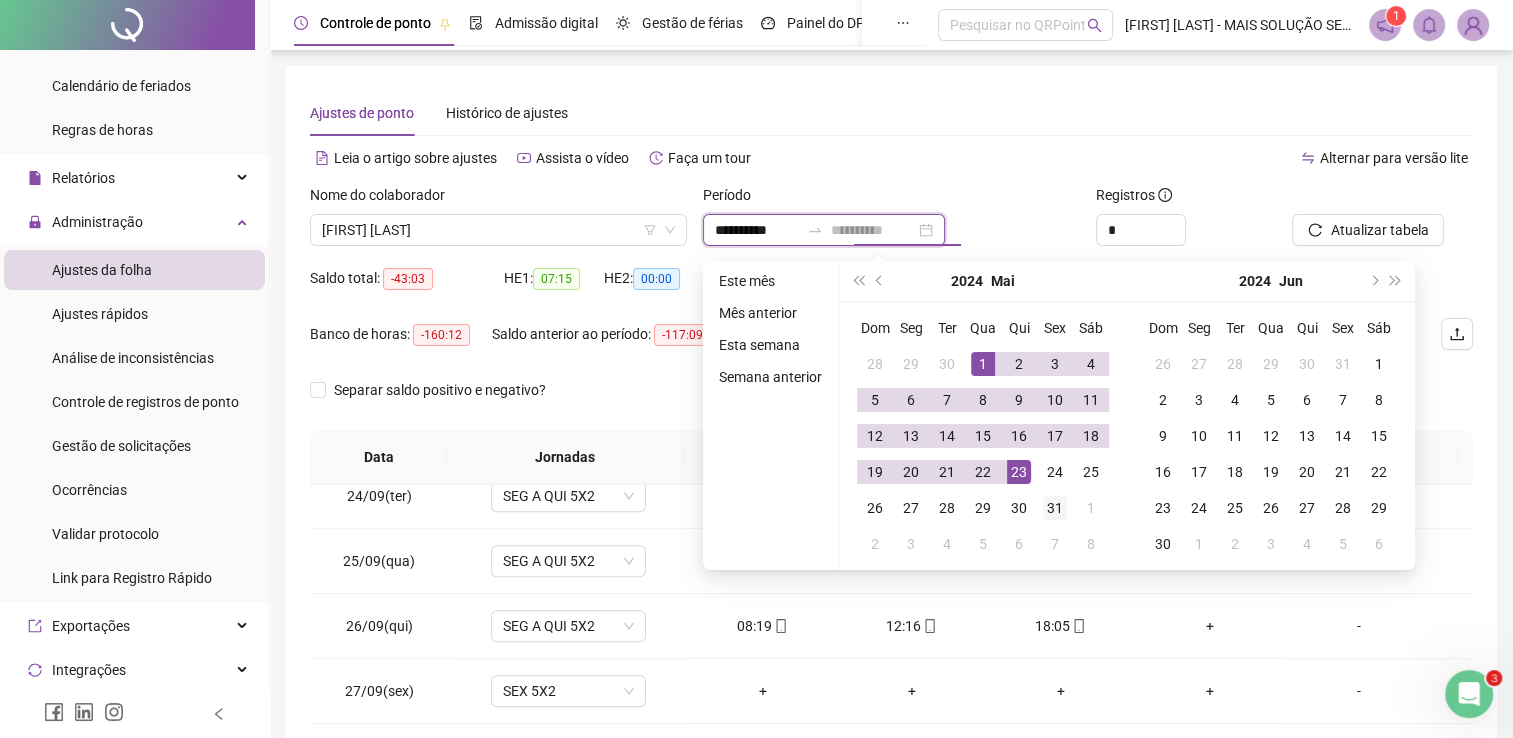 type on "**********" 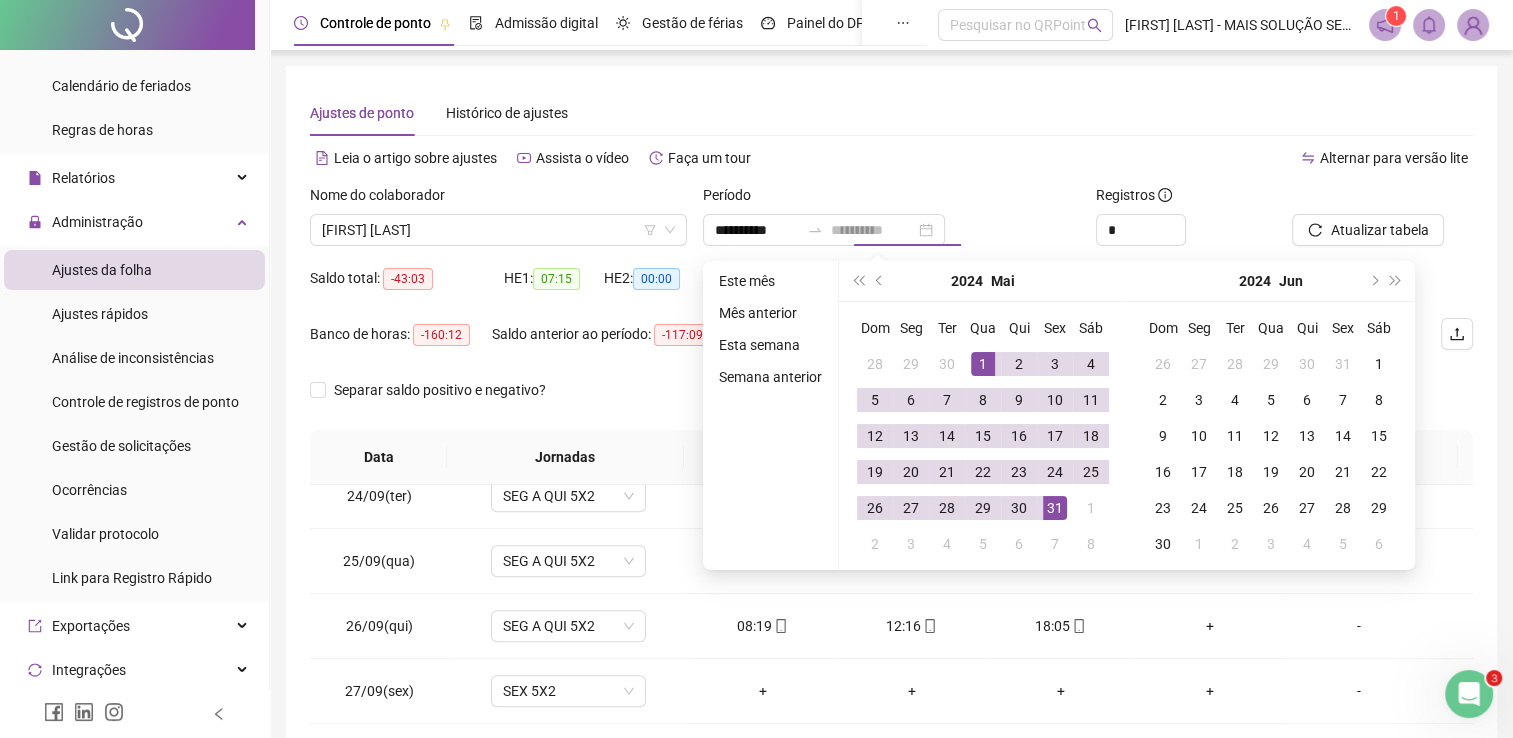 click on "31" at bounding box center (1055, 508) 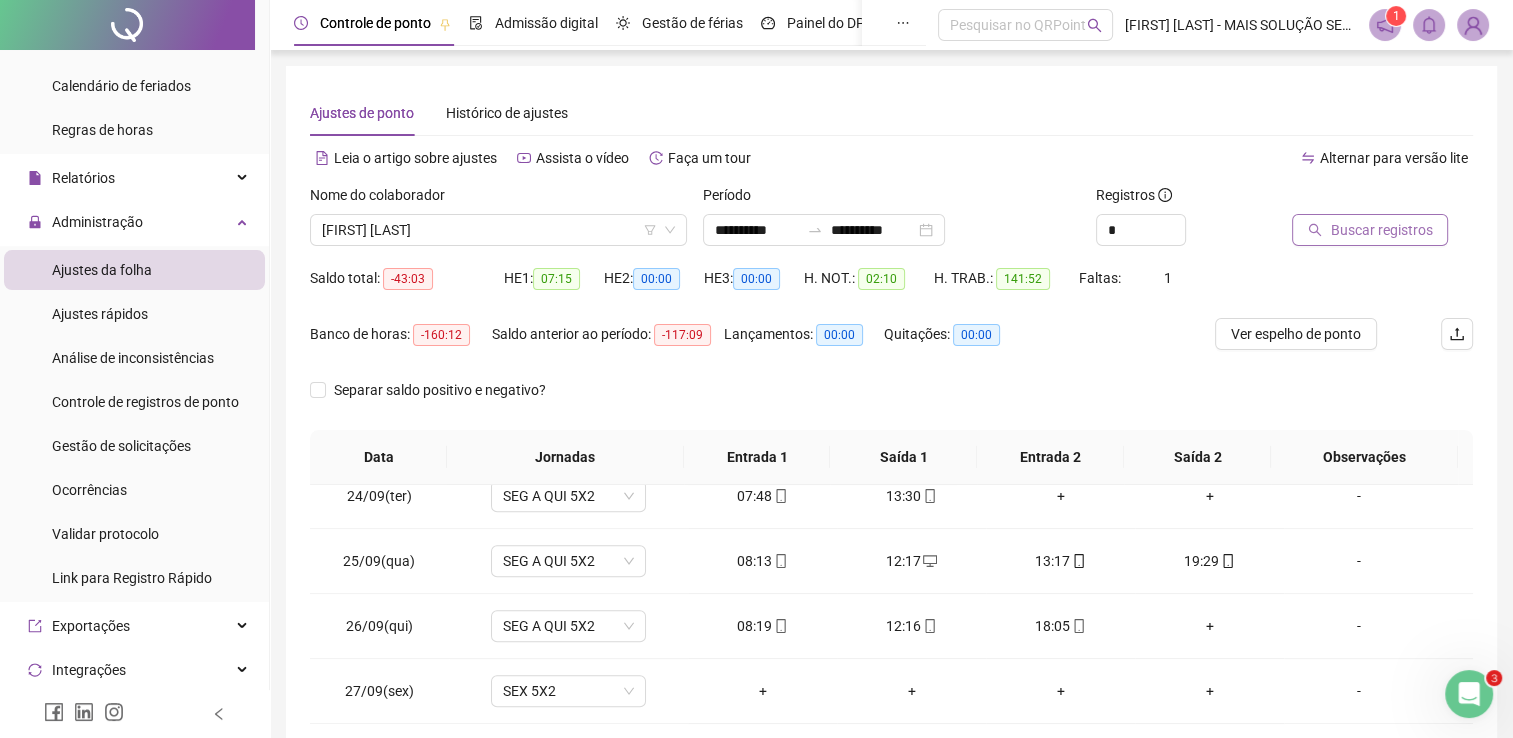 click 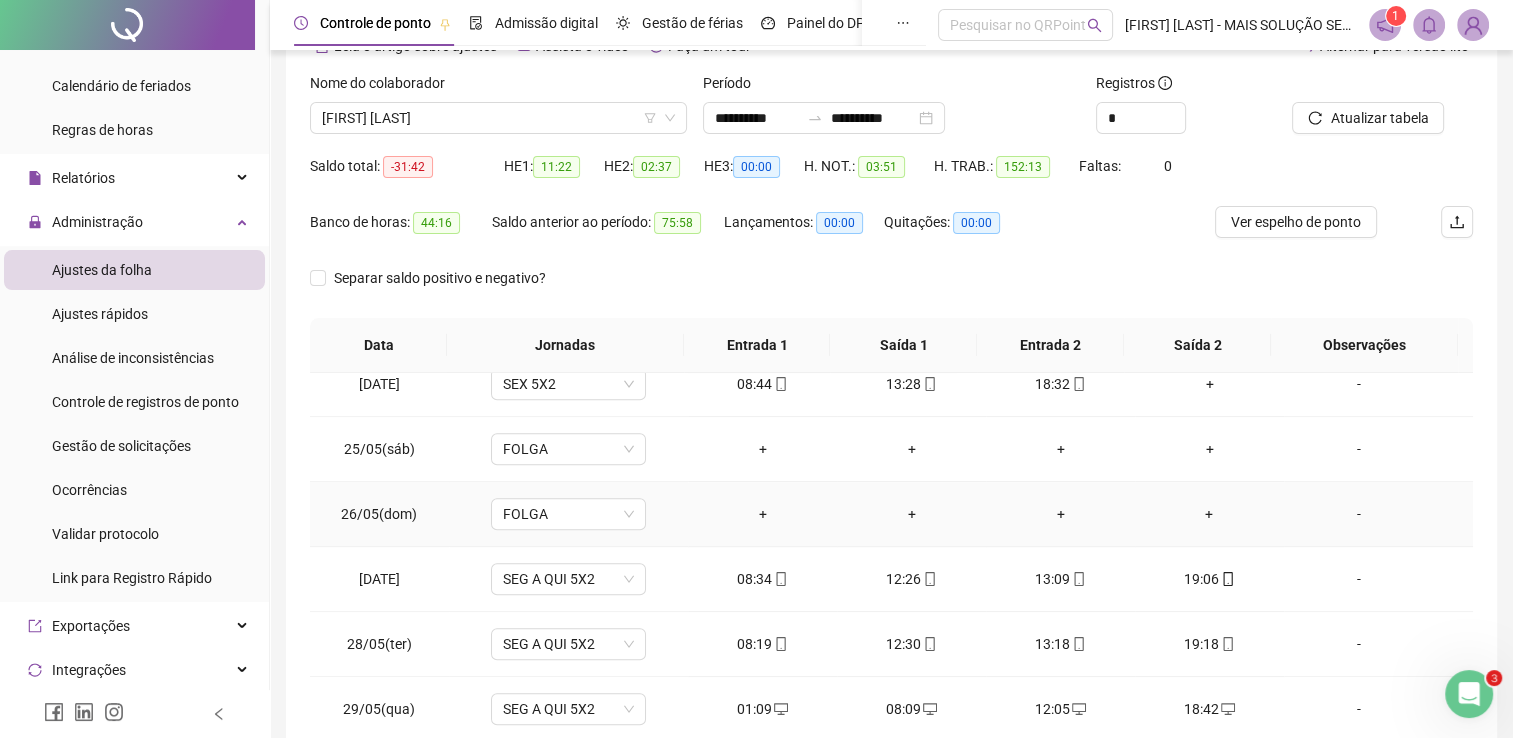 scroll, scrollTop: 283, scrollLeft: 0, axis: vertical 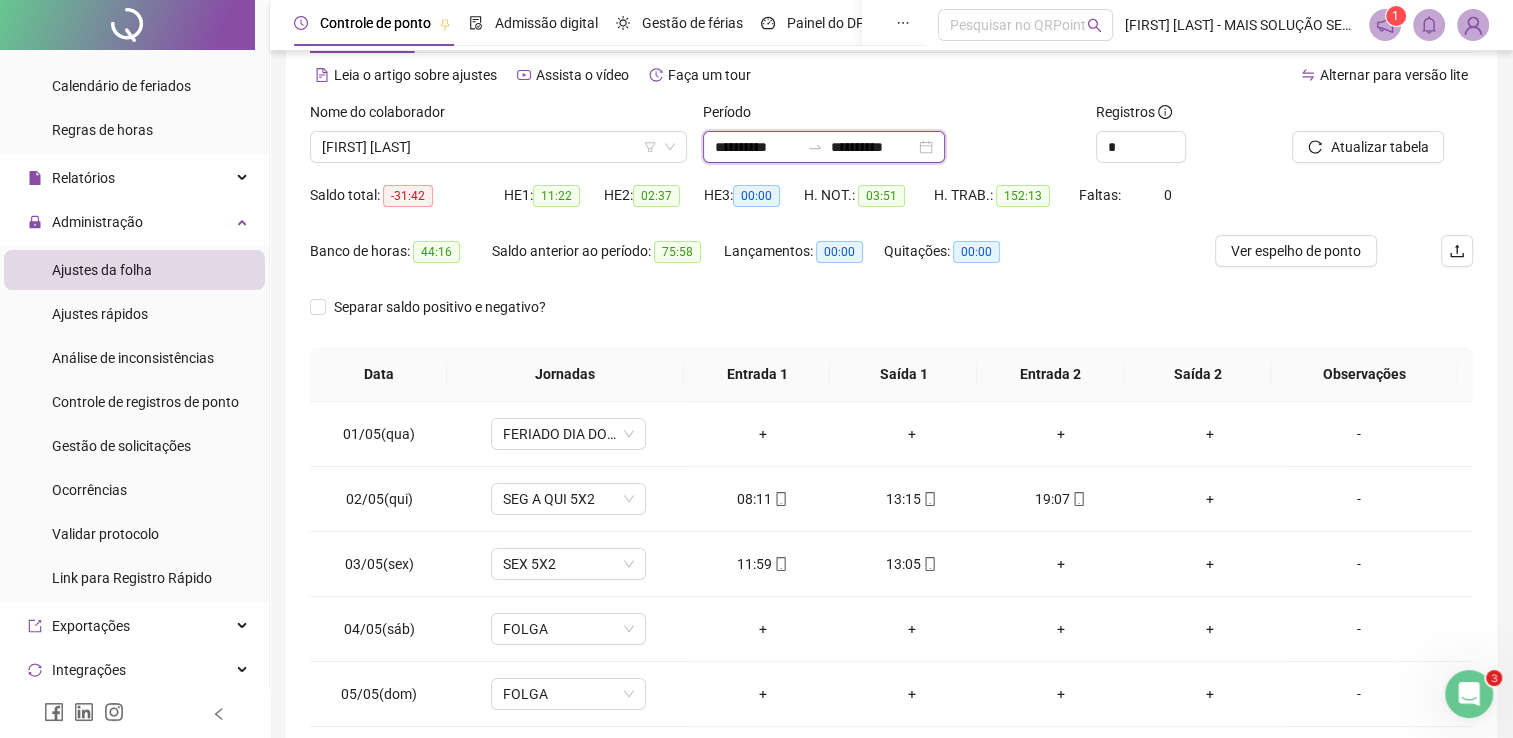 click on "**********" at bounding box center [757, 147] 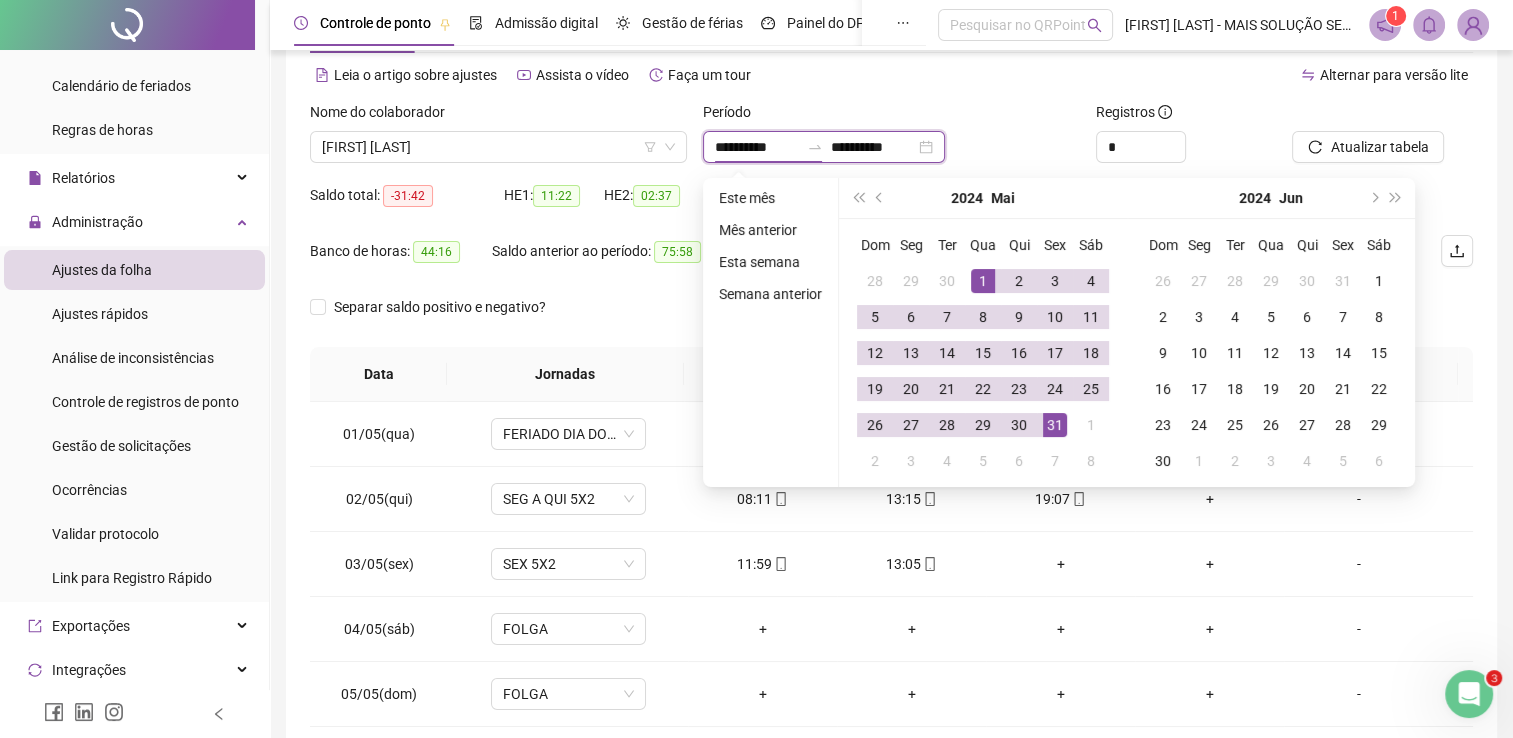 type on "**********" 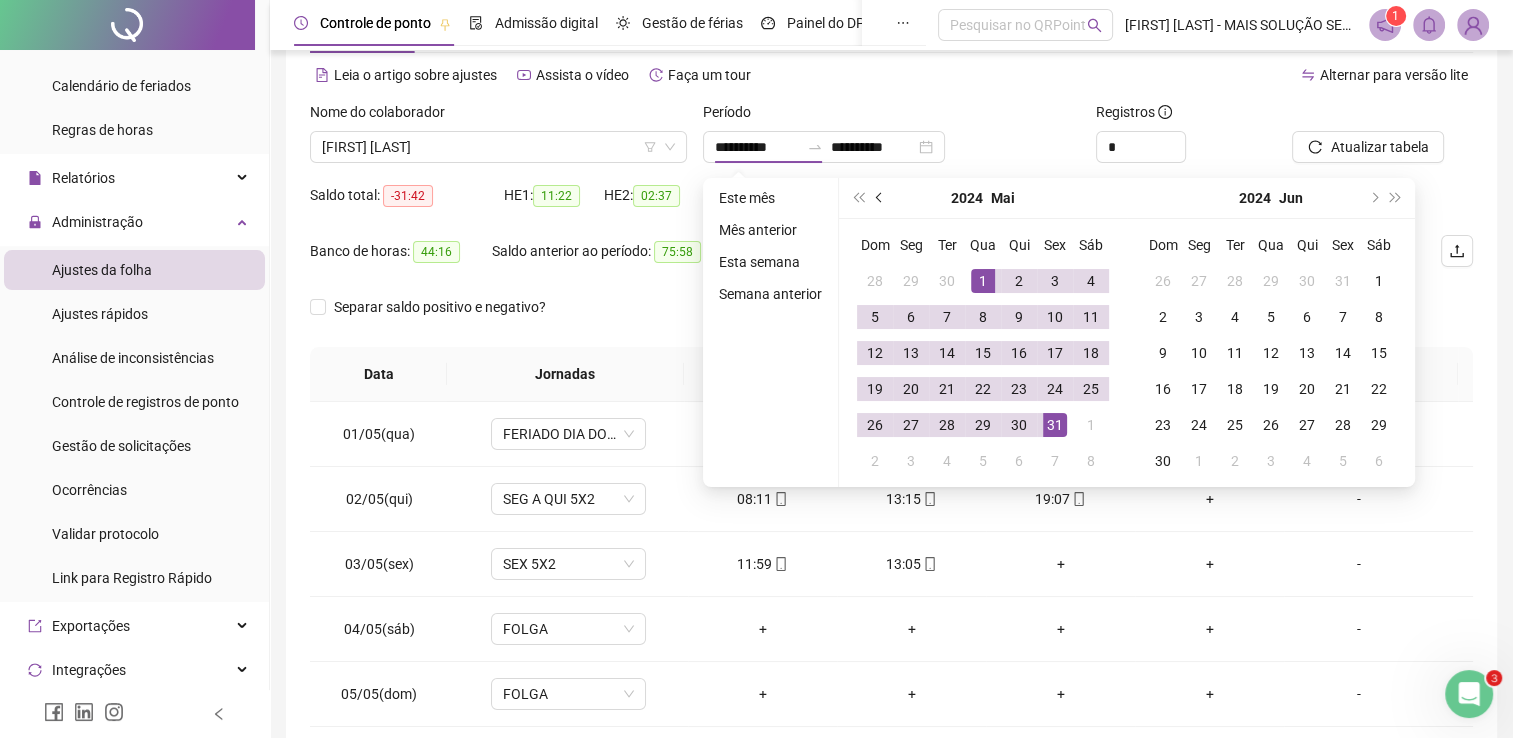 click at bounding box center (881, 198) 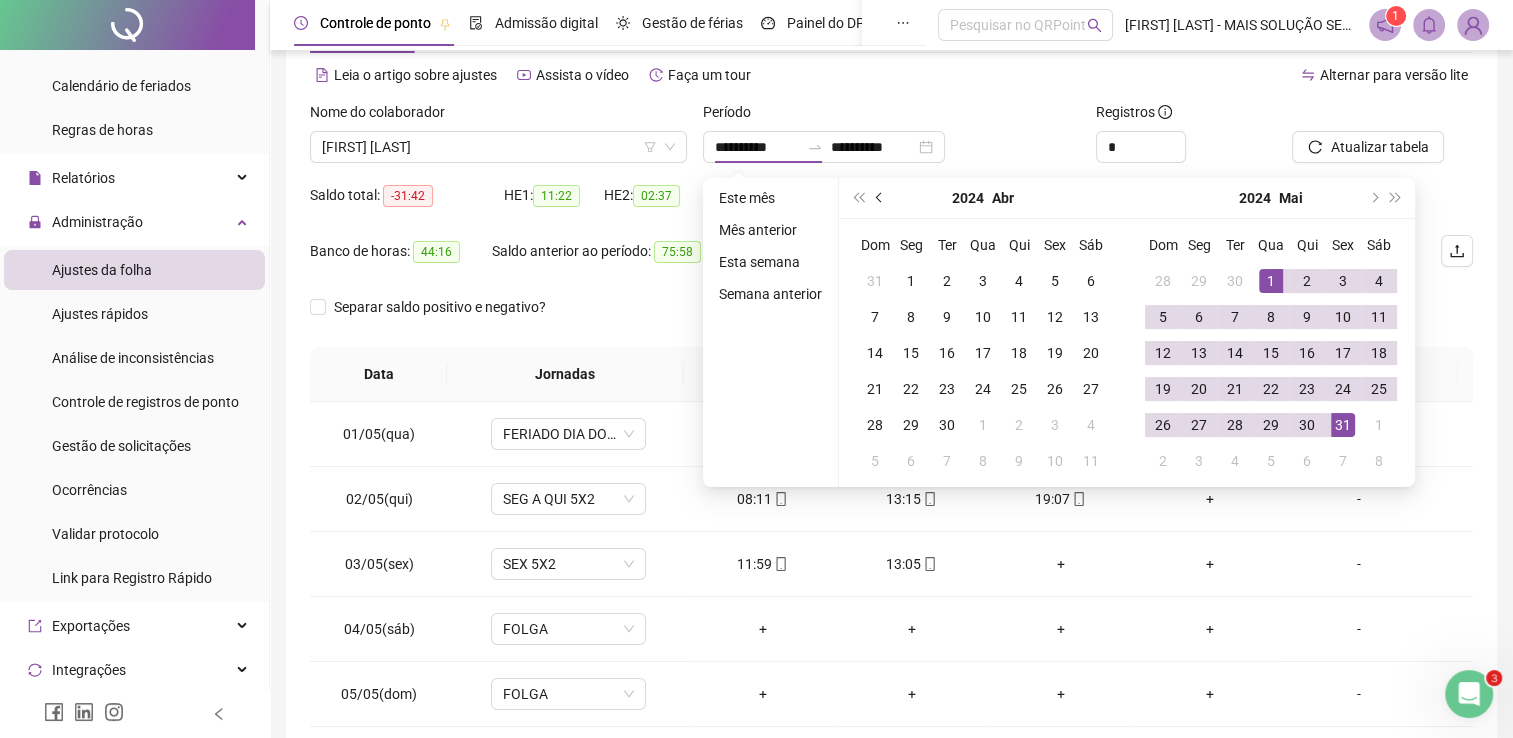 click at bounding box center [880, 198] 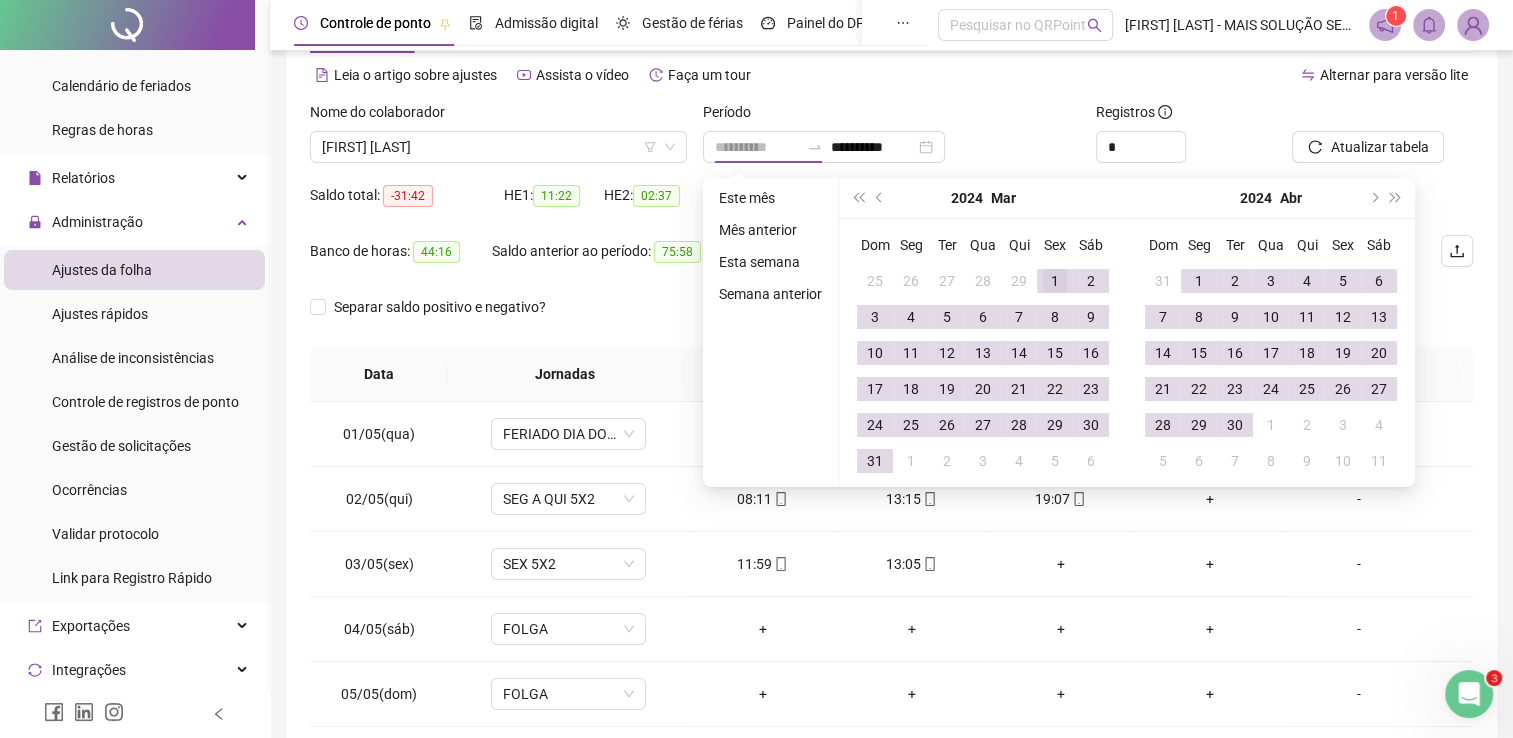 type on "**********" 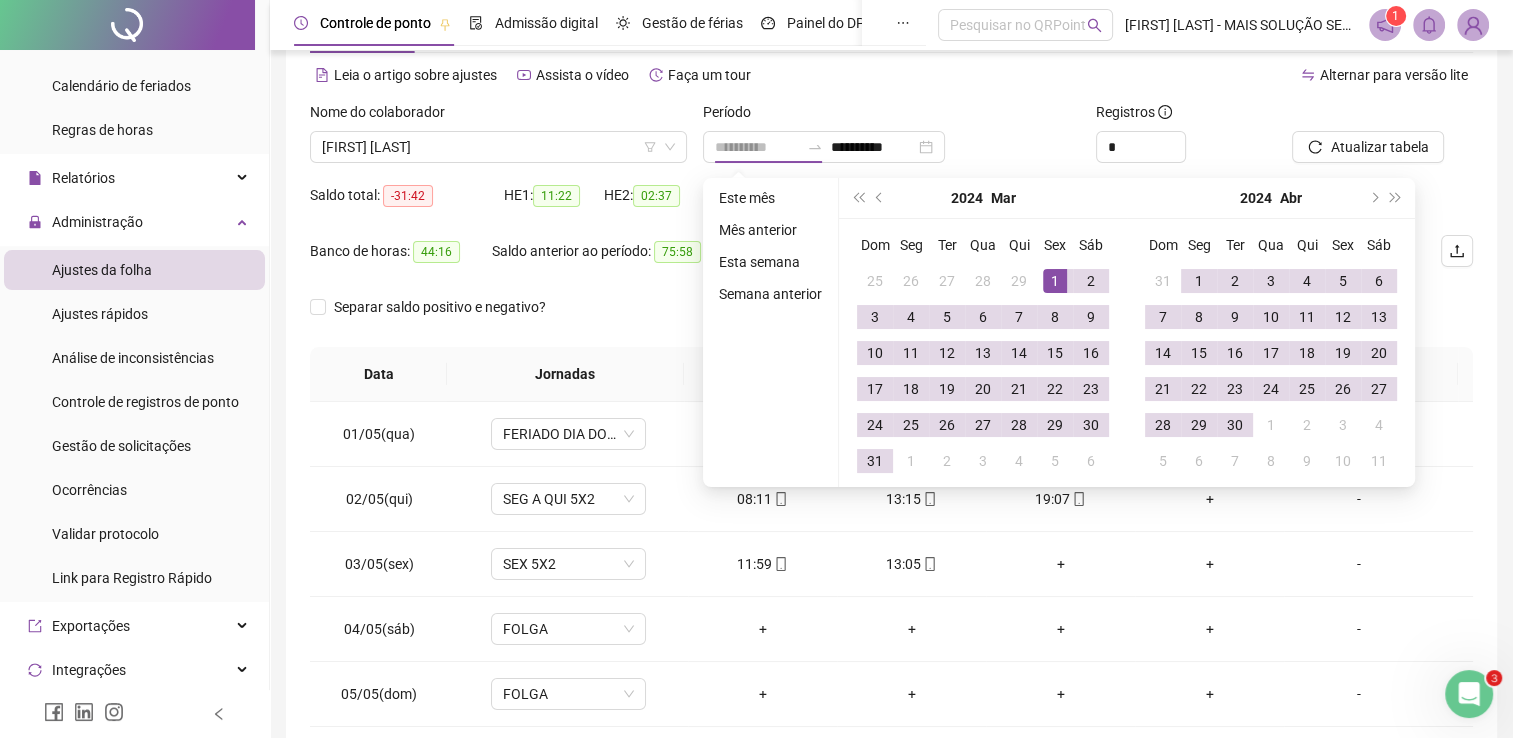 click on "1" at bounding box center [1055, 281] 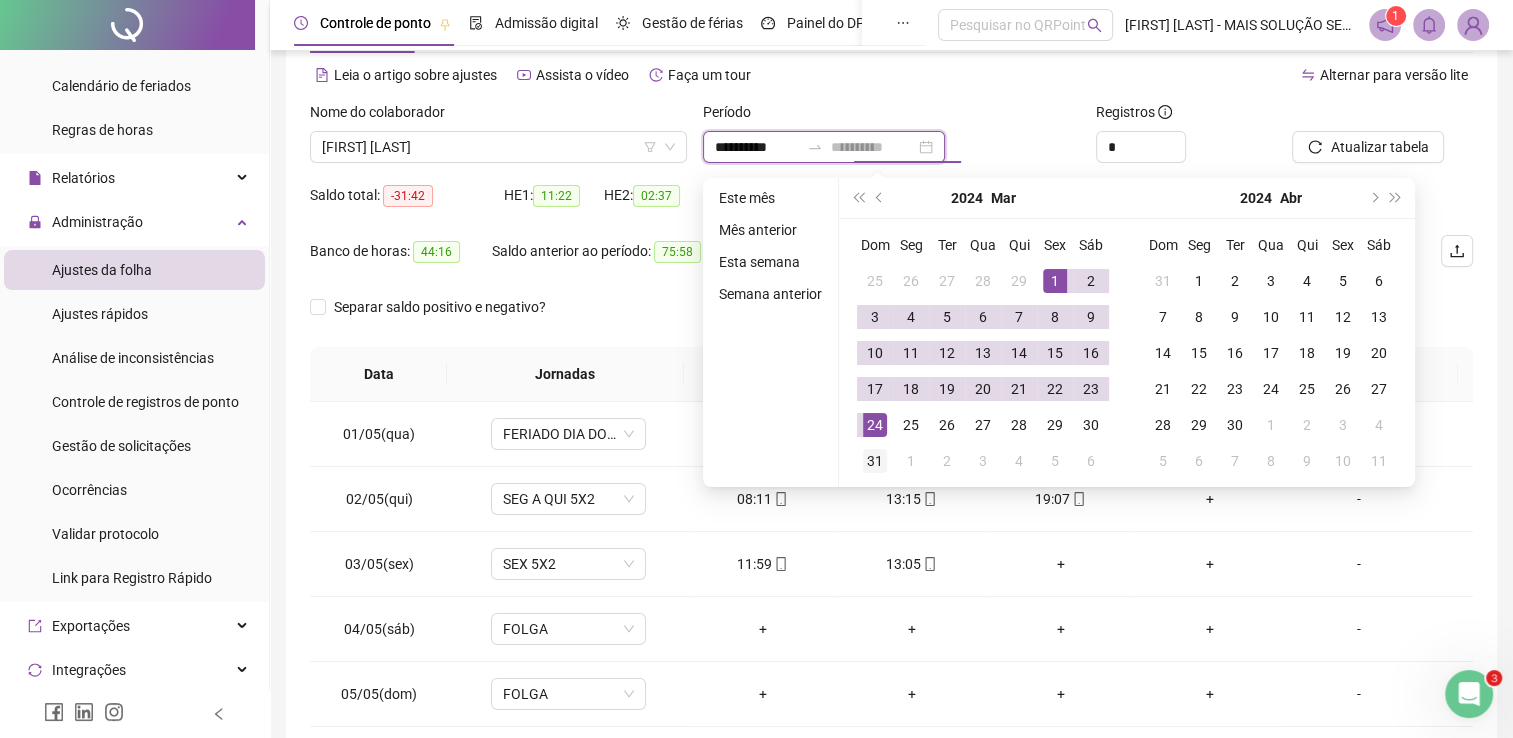 type on "**********" 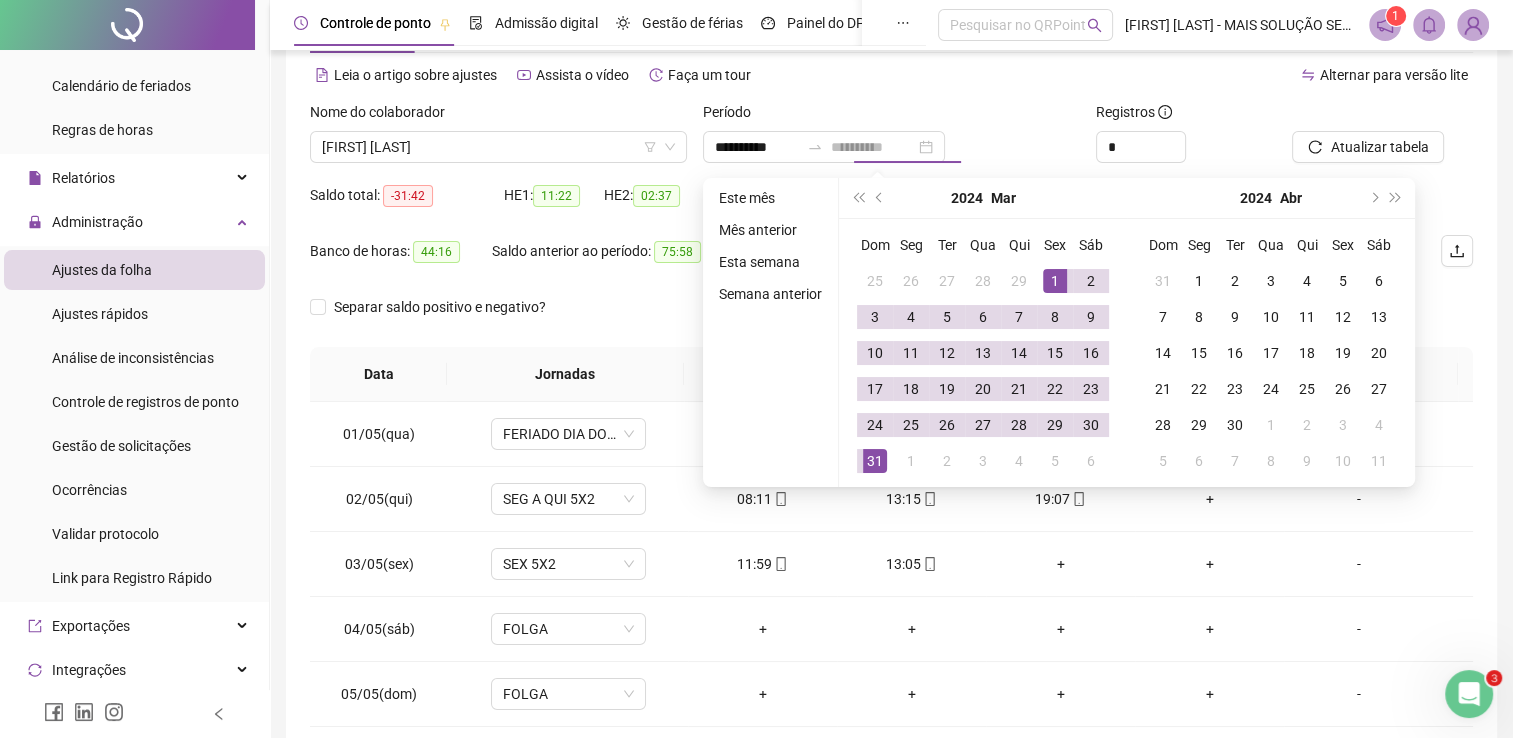 drag, startPoint x: 872, startPoint y: 454, endPoint x: 1175, endPoint y: 249, distance: 365.83328 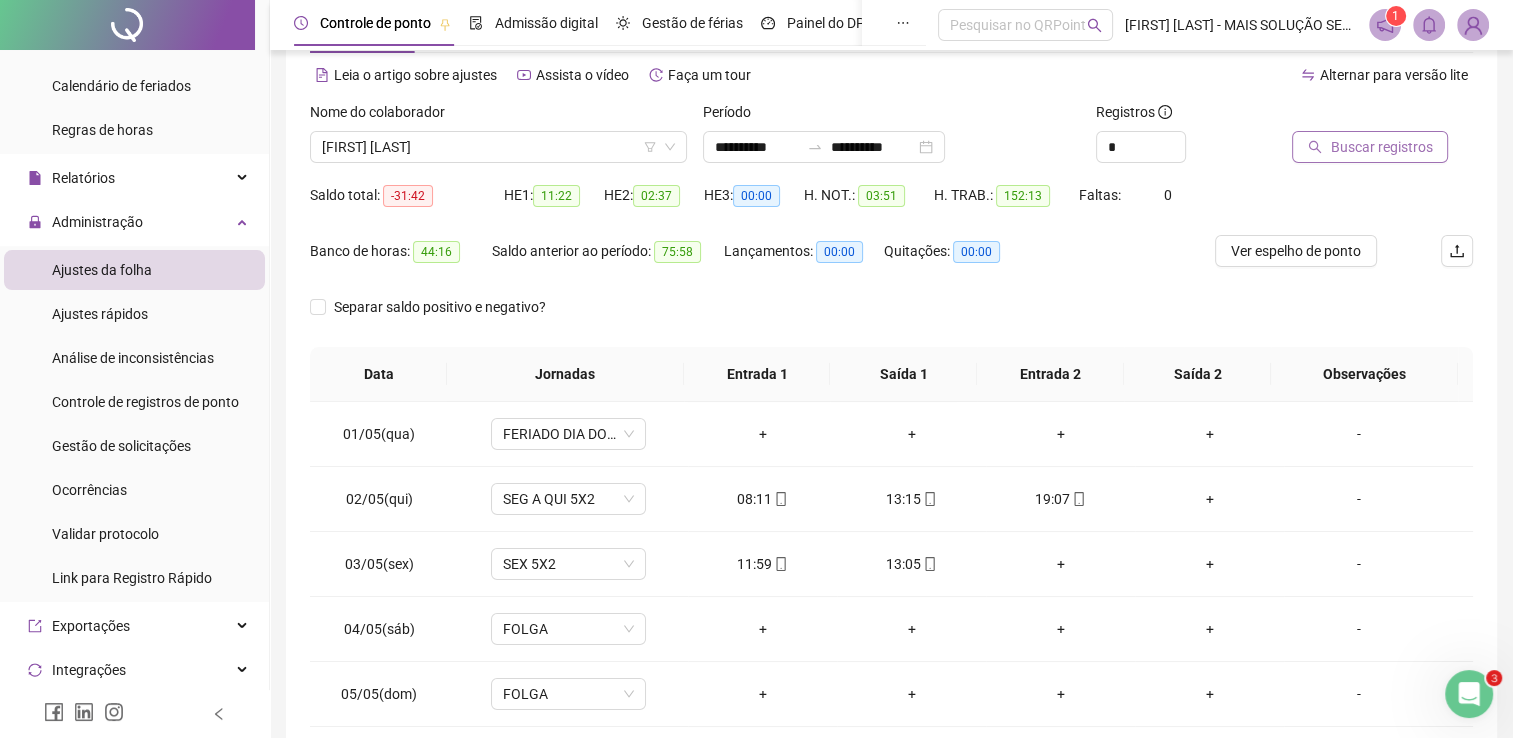 click 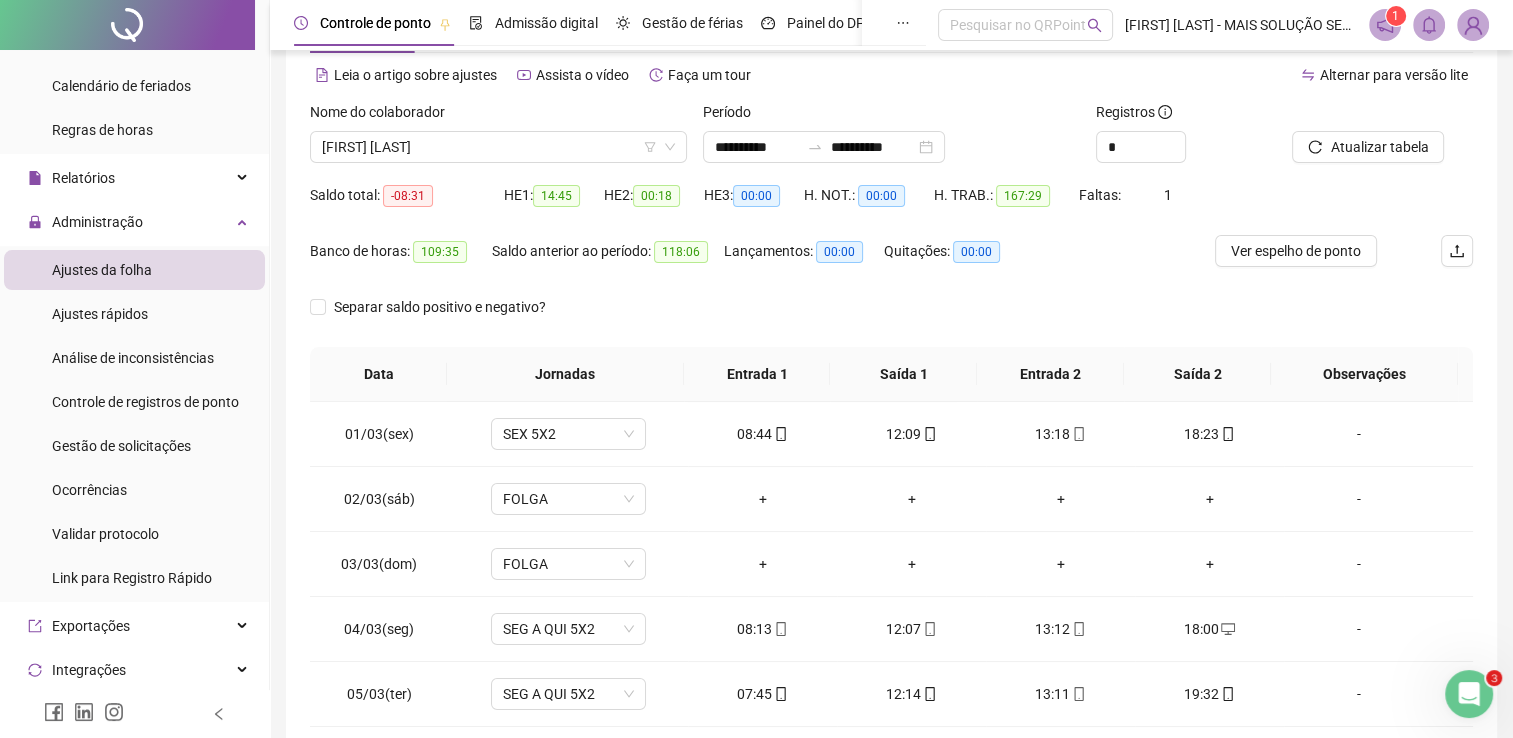 scroll, scrollTop: 283, scrollLeft: 0, axis: vertical 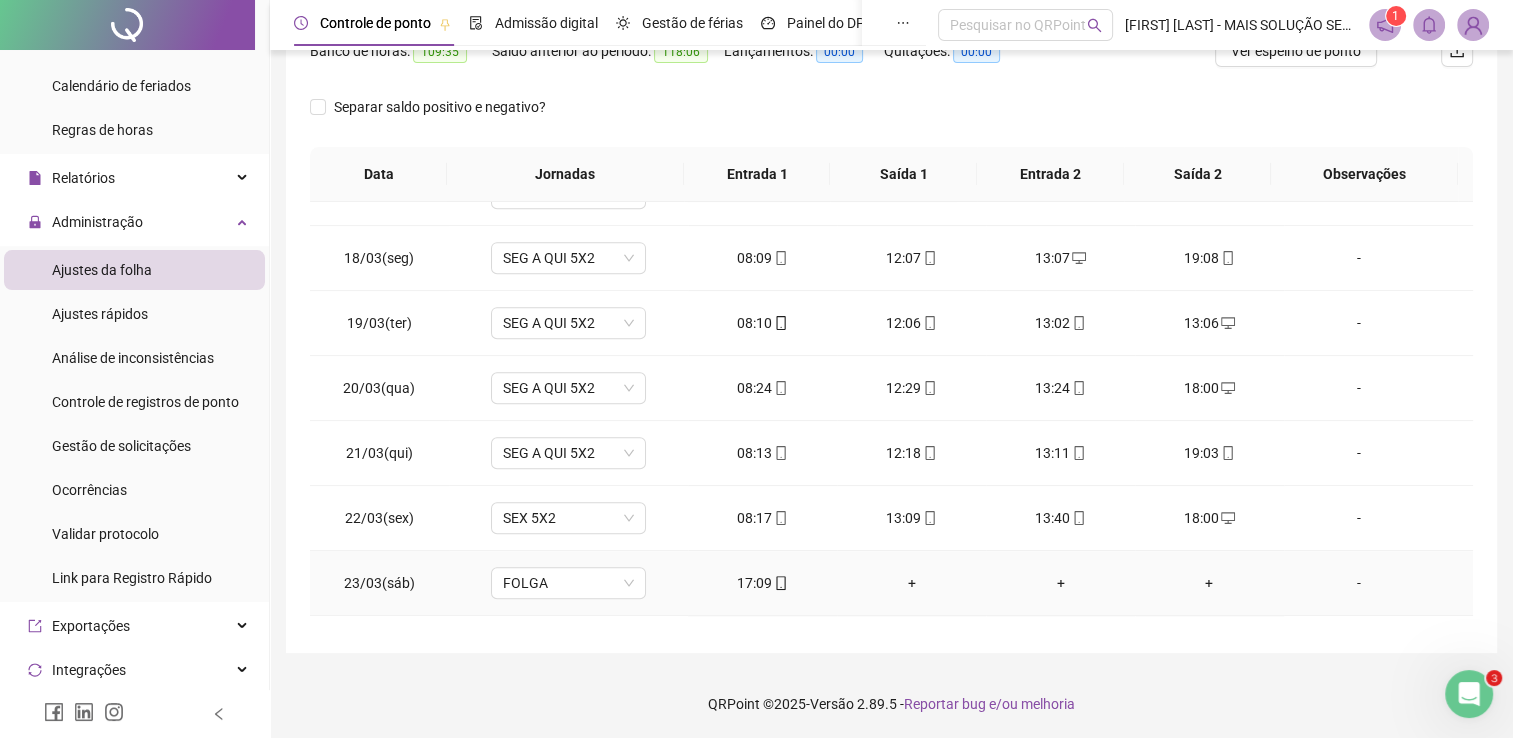 click 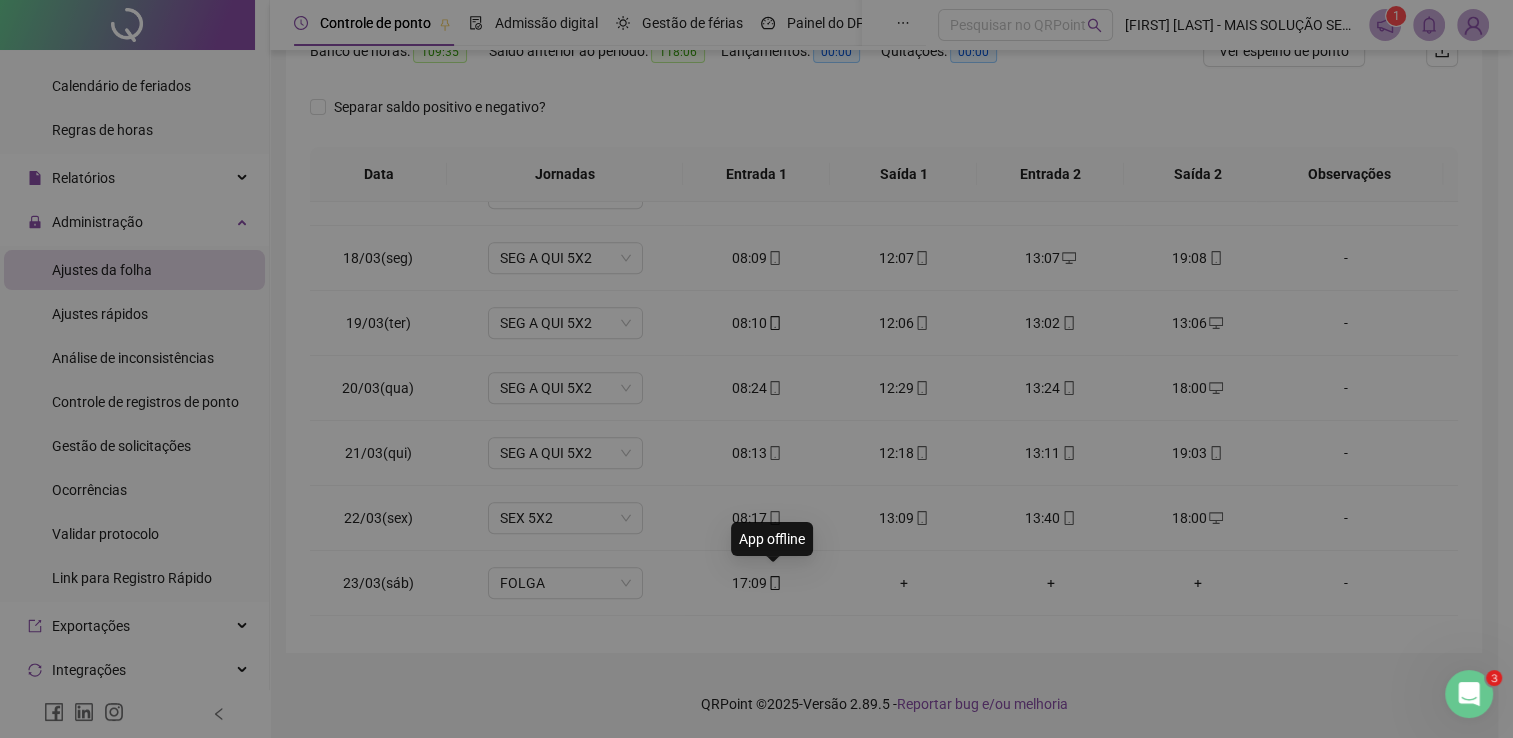 type on "**********" 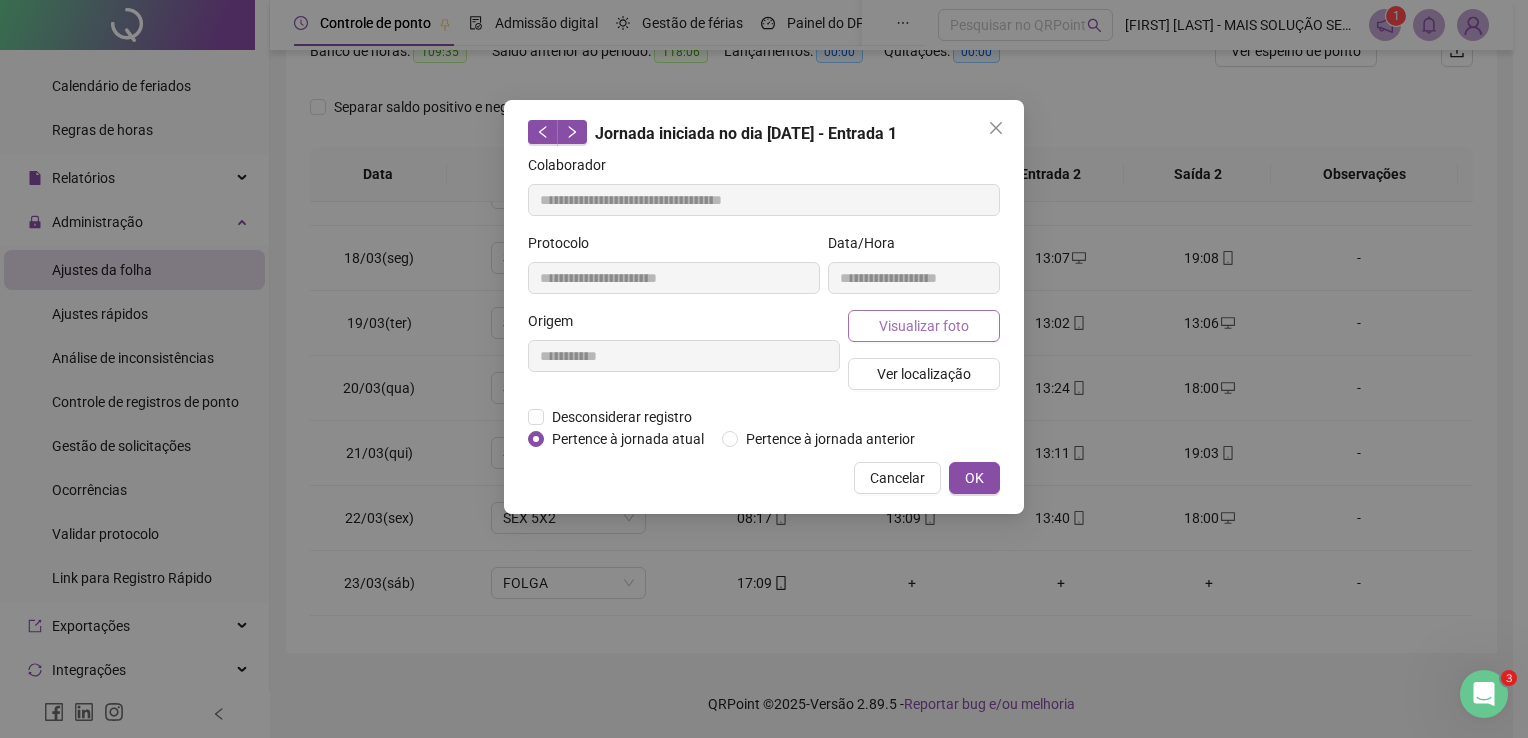 click on "Visualizar foto" at bounding box center [924, 326] 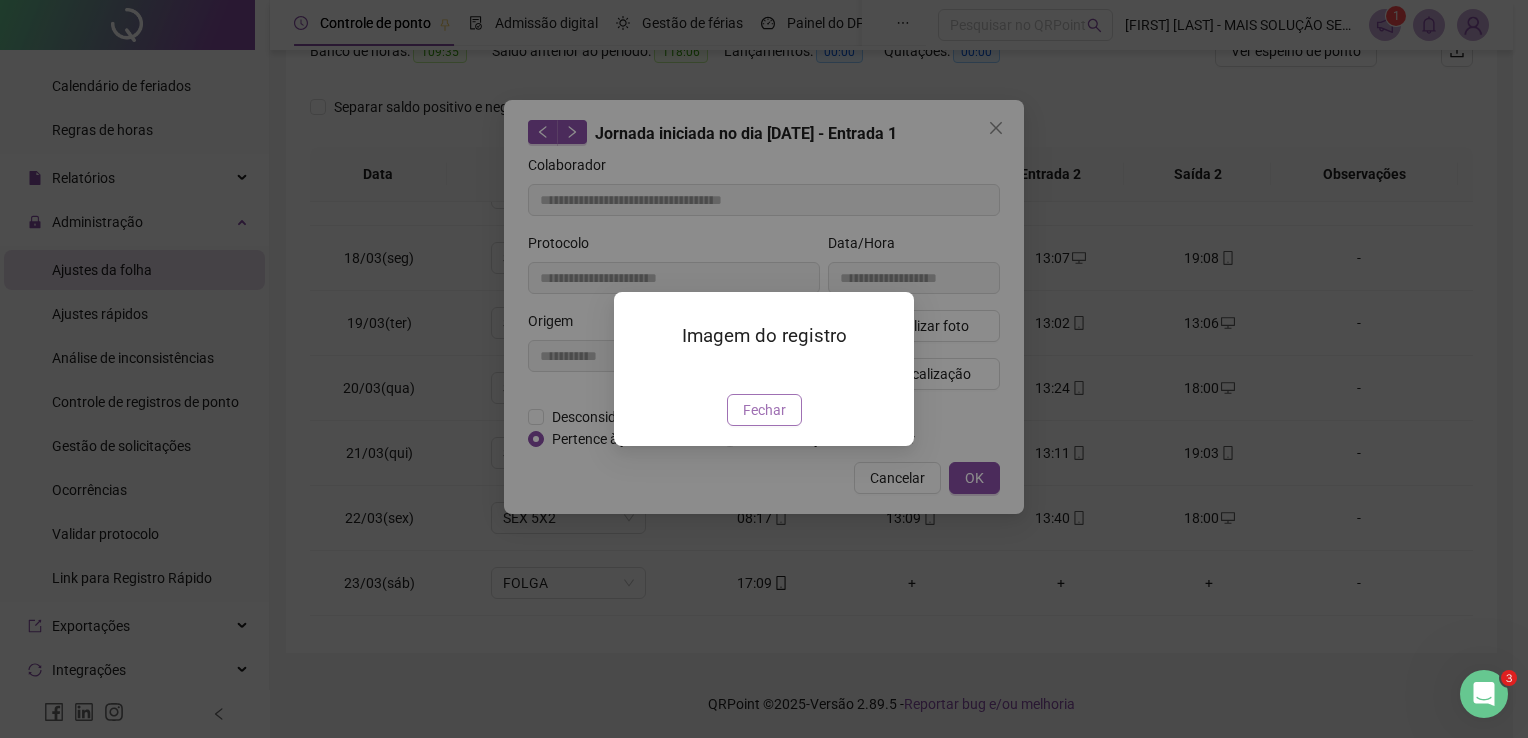 click on "Fechar" at bounding box center [764, 410] 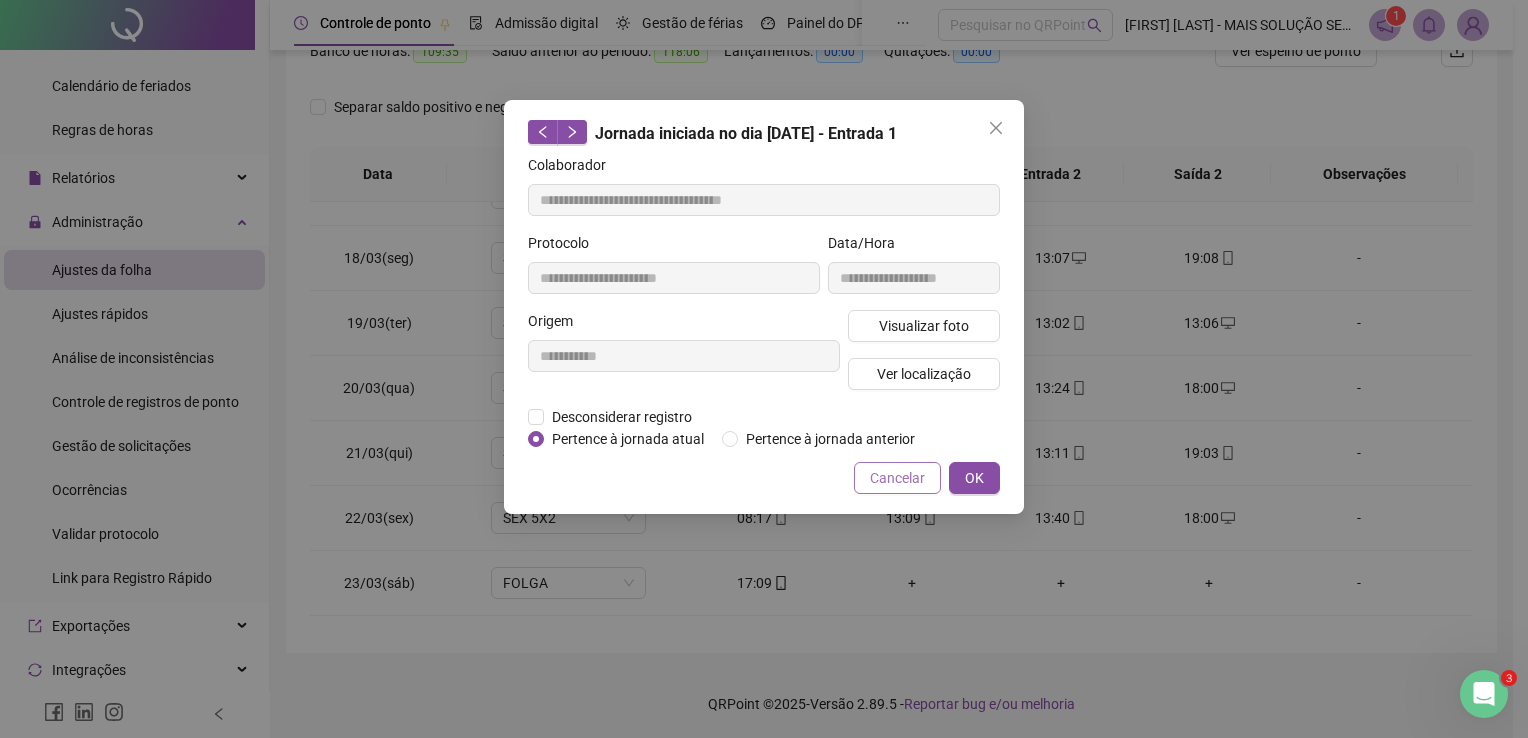 click on "Cancelar" at bounding box center [897, 478] 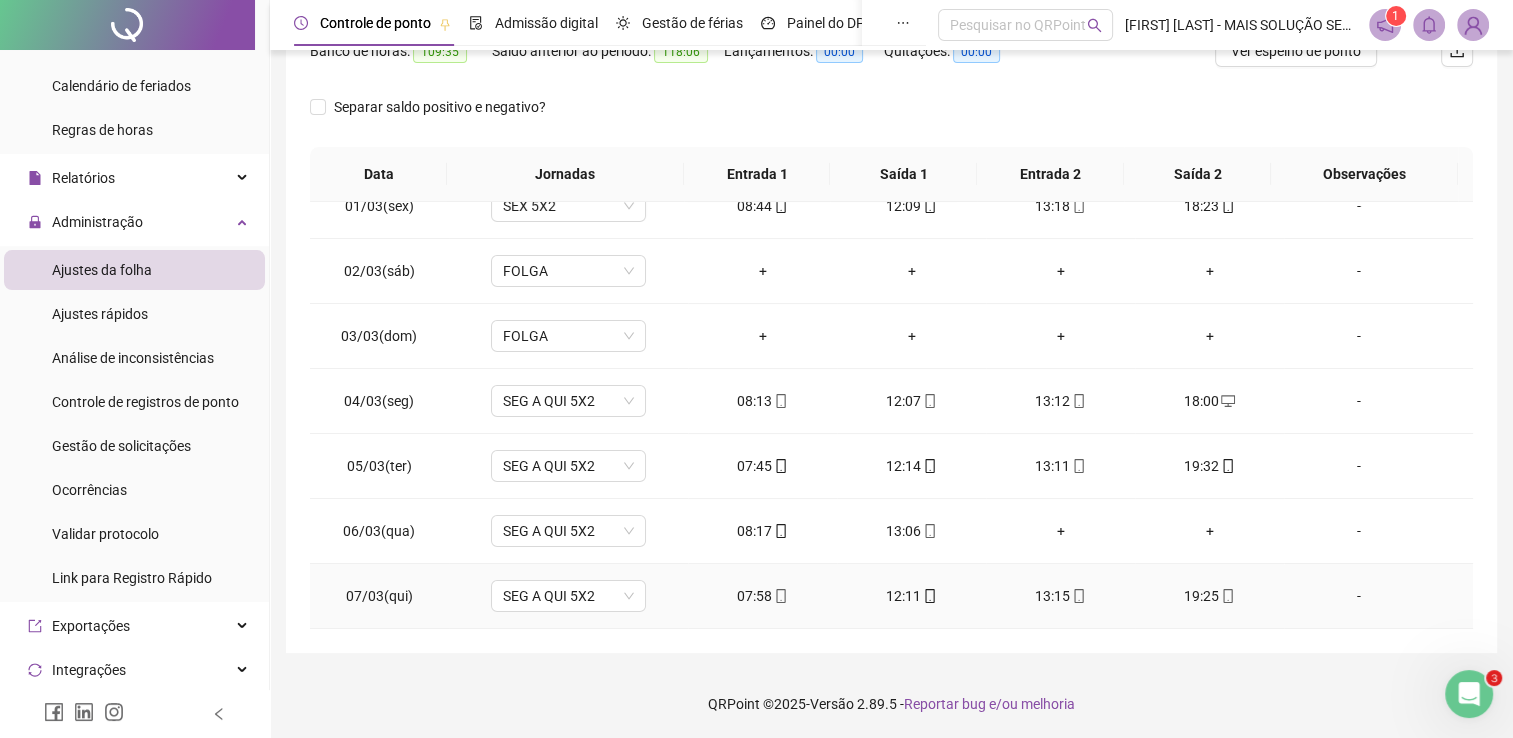 scroll, scrollTop: 0, scrollLeft: 0, axis: both 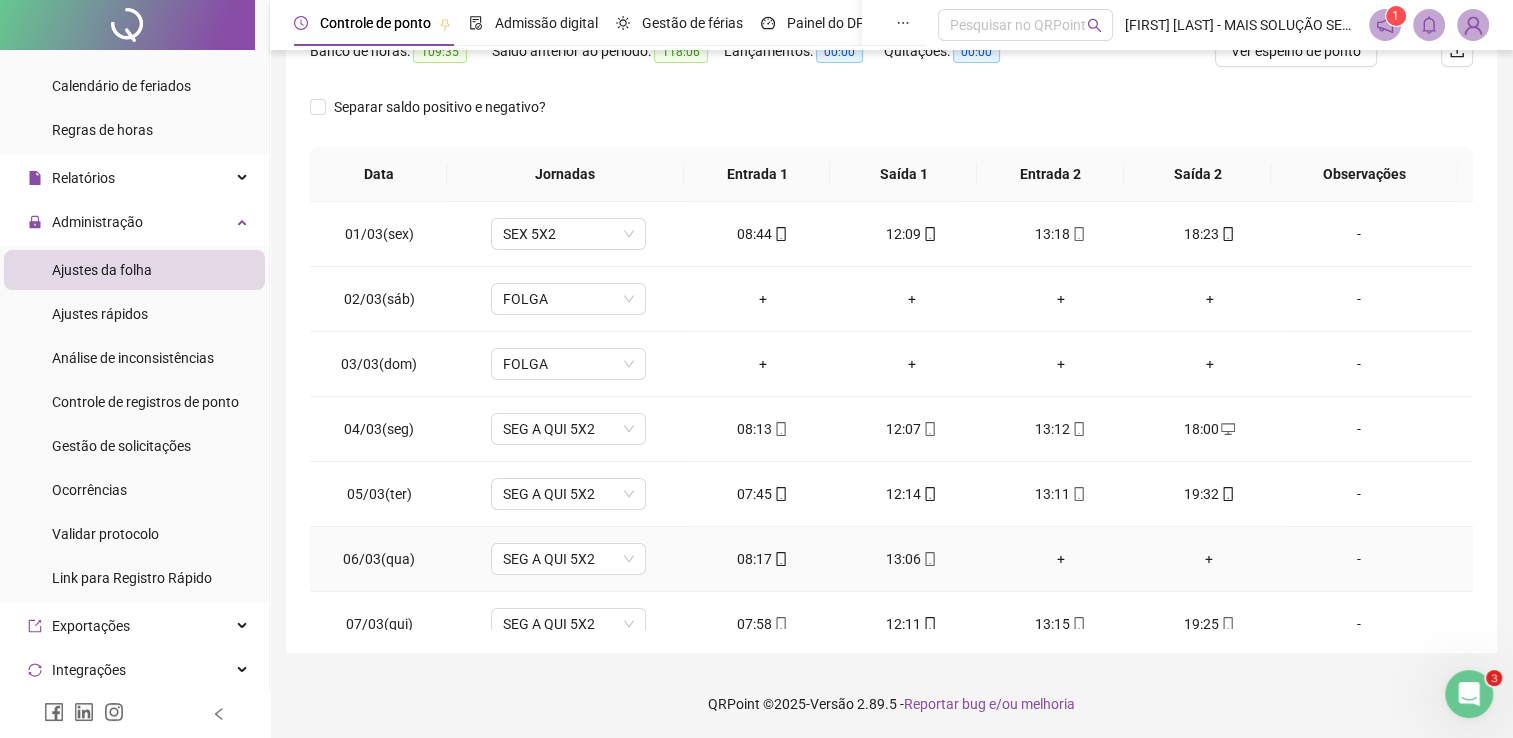click on "+" at bounding box center (1060, 559) 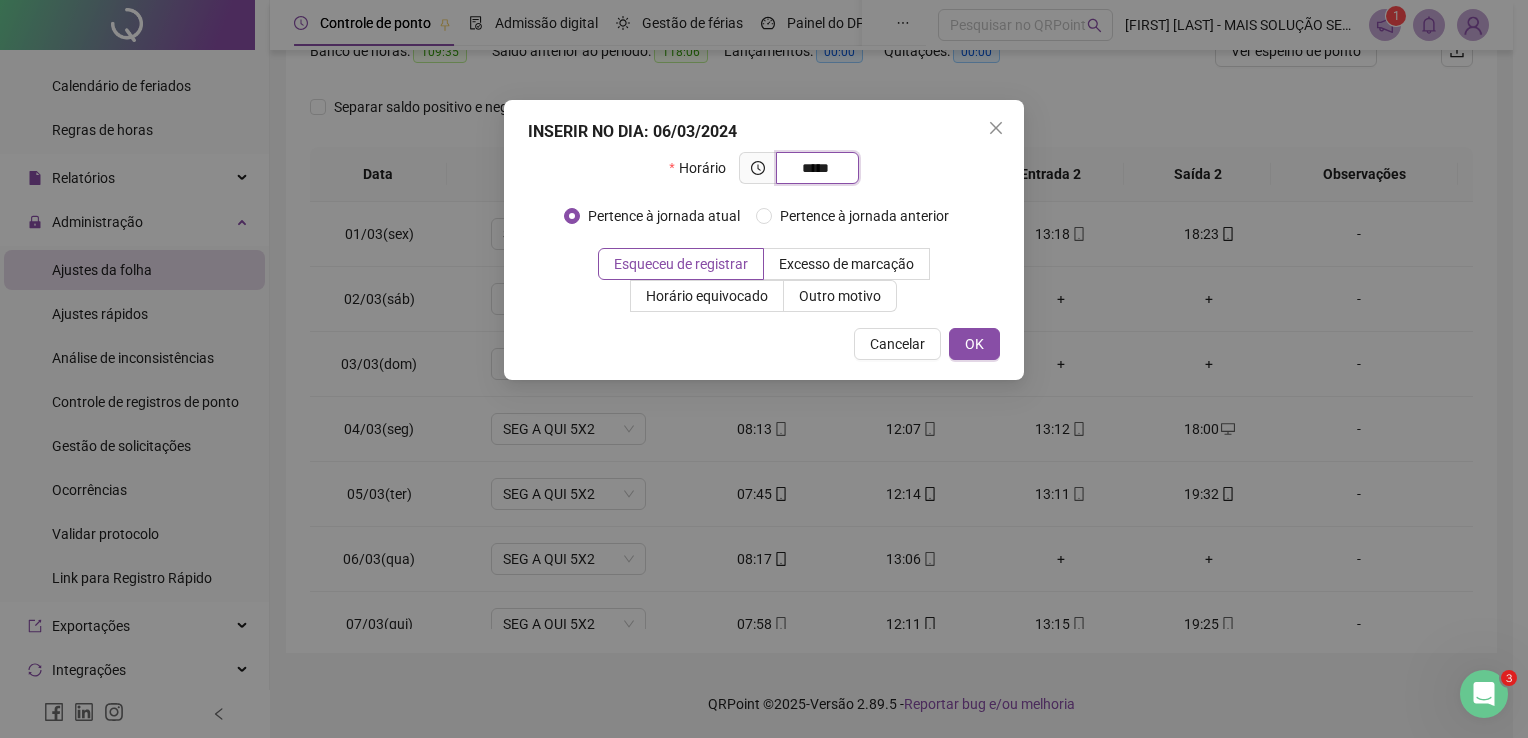type on "*****" 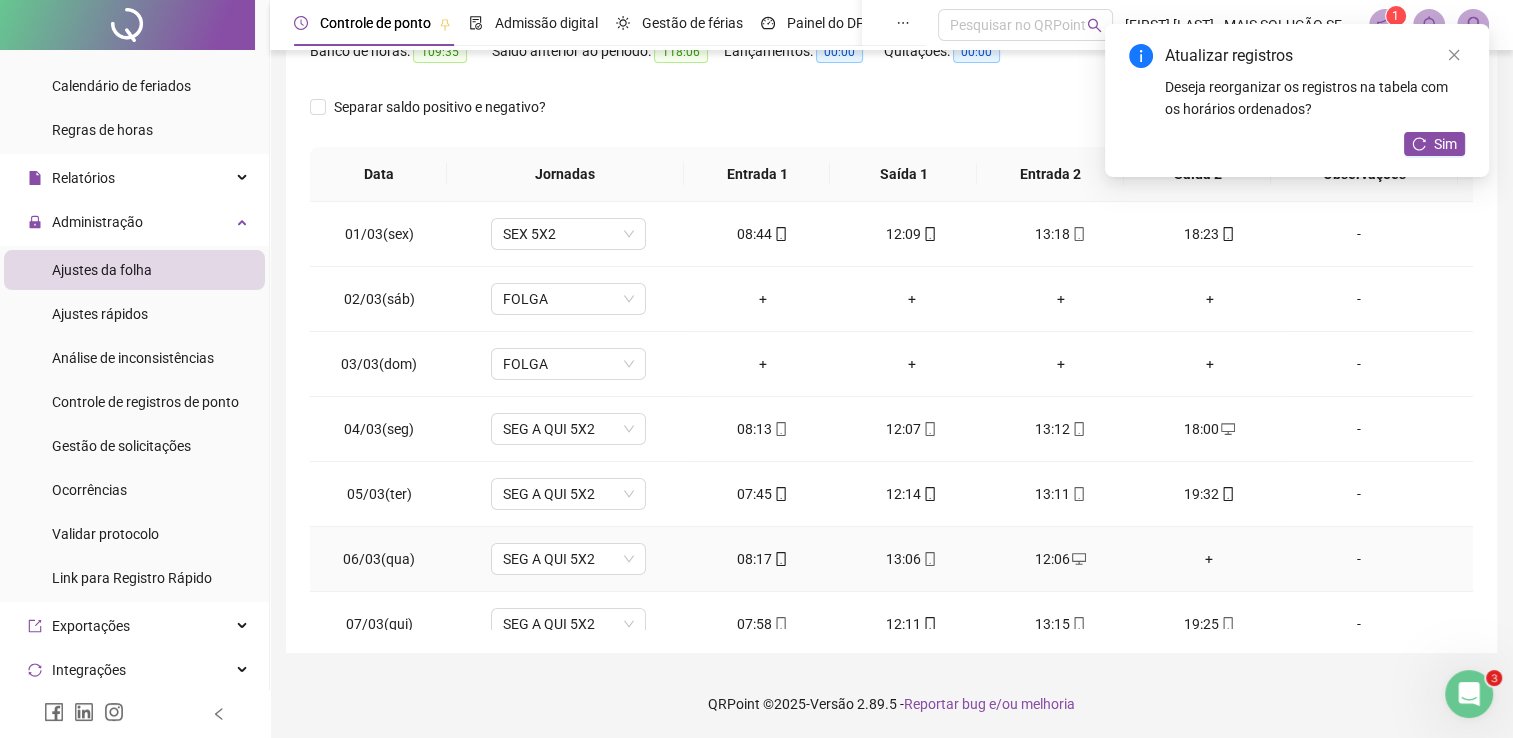 click on "+" at bounding box center [1209, 559] 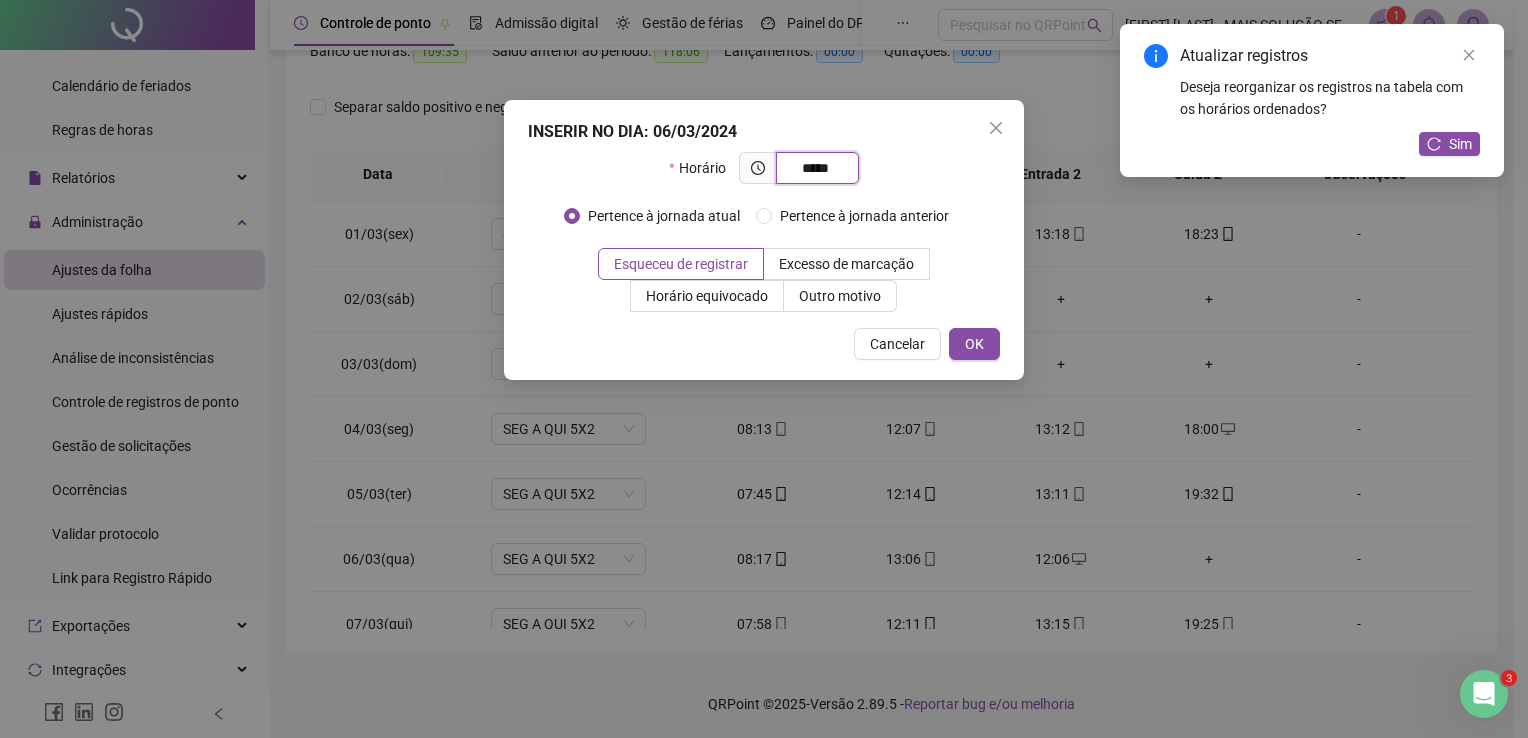 type on "*****" 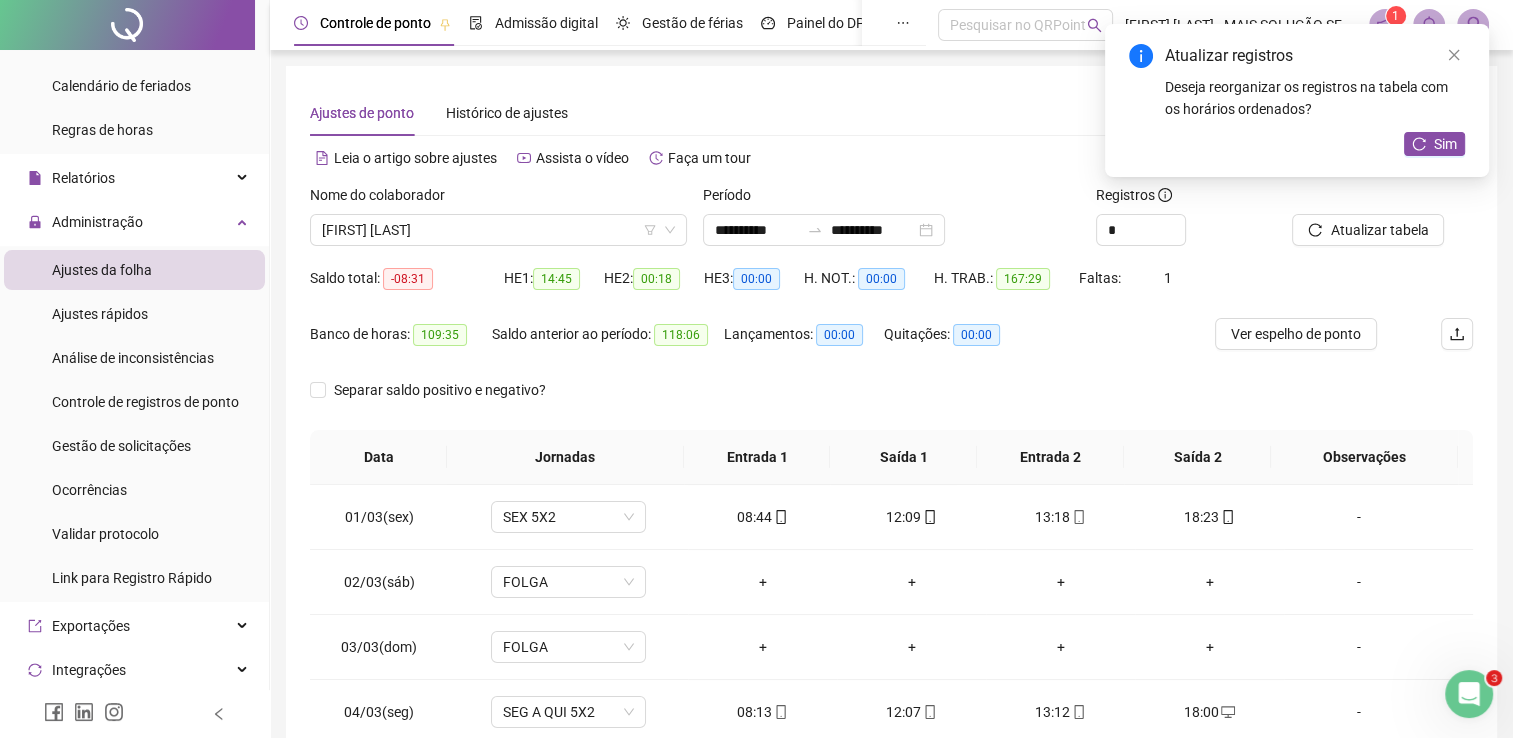 scroll, scrollTop: 0, scrollLeft: 0, axis: both 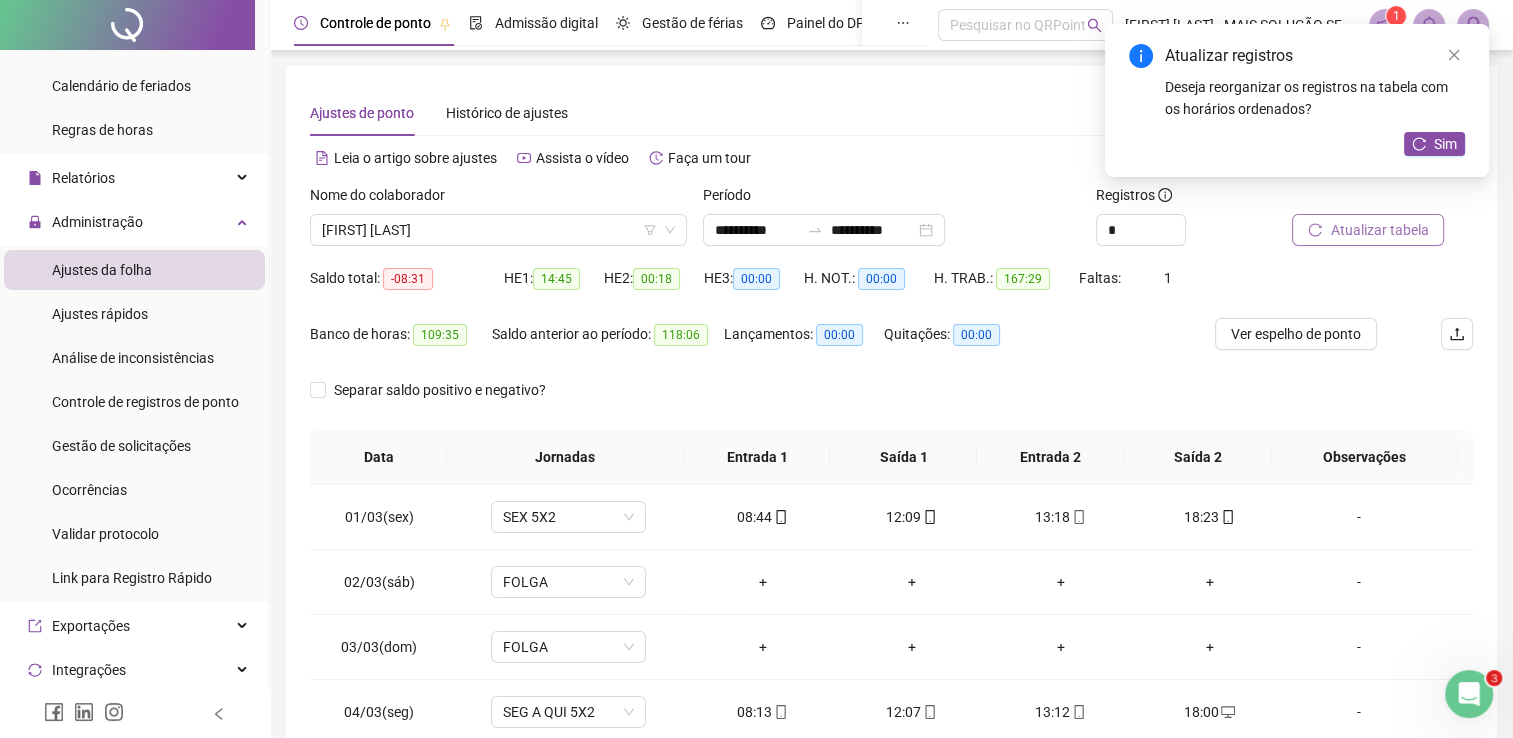click on "Atualizar tabela" at bounding box center [1379, 230] 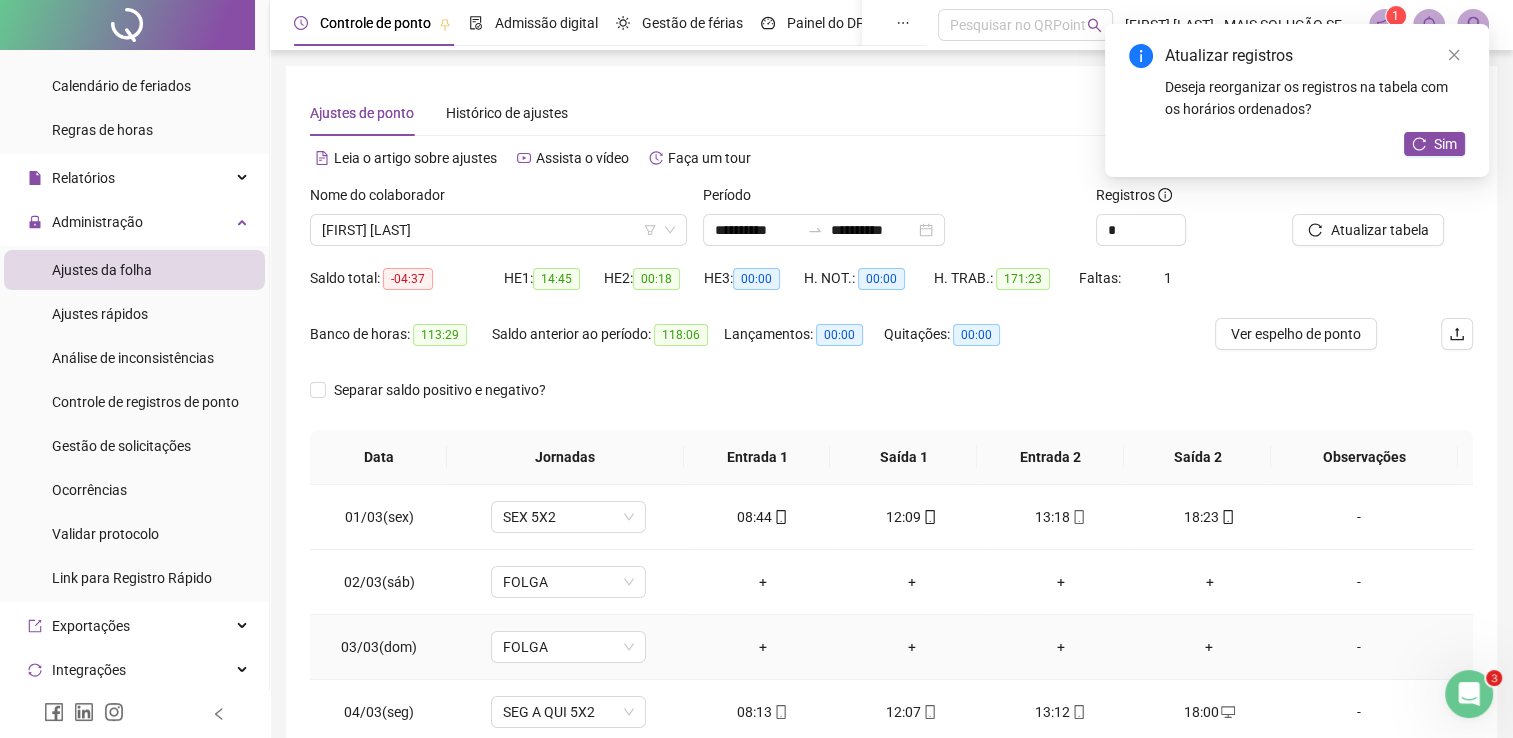 scroll, scrollTop: 283, scrollLeft: 0, axis: vertical 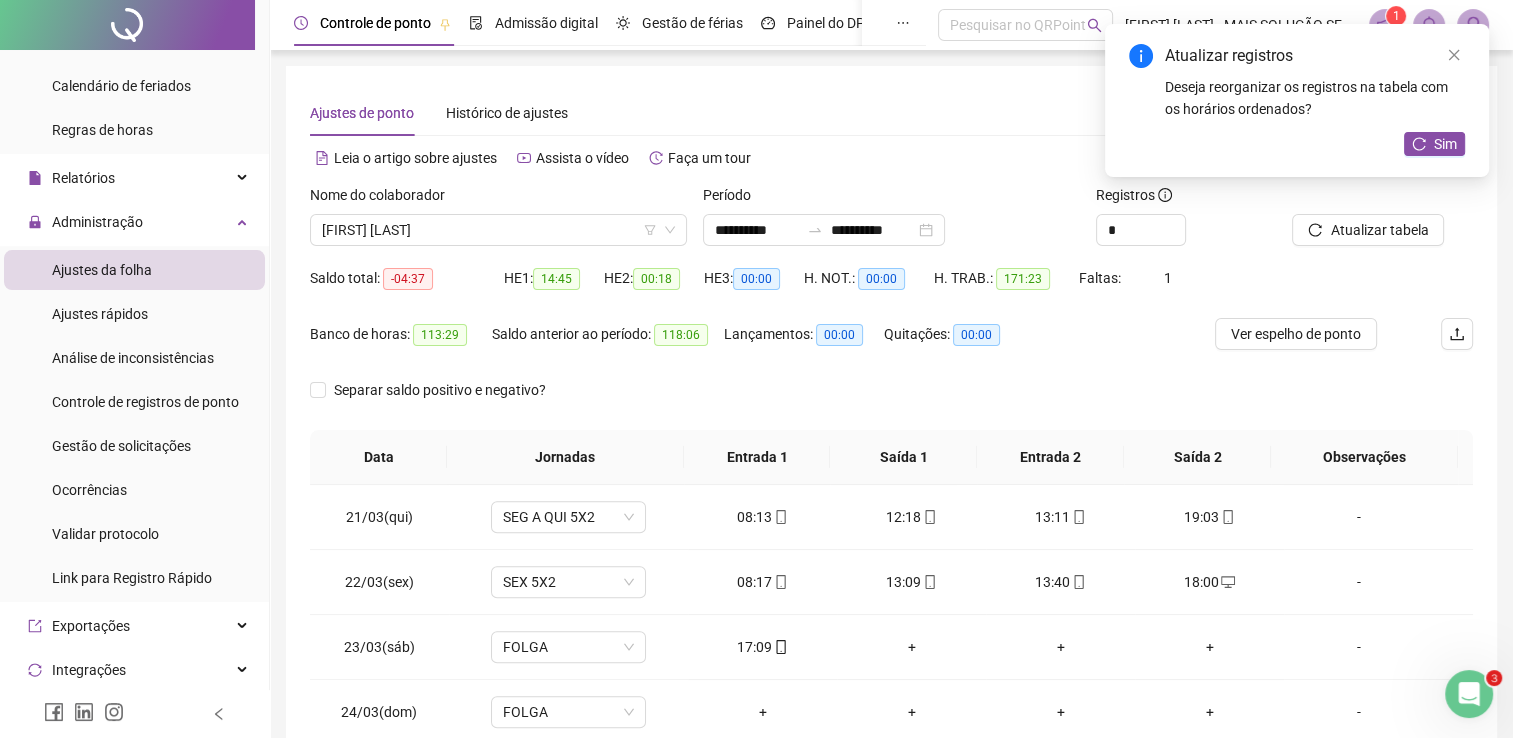click on "Banco de horas:   113:29 Saldo anterior ao período:   118:06 Lançamentos:   00:00 Quitações:   00:00" at bounding box center (746, 346) 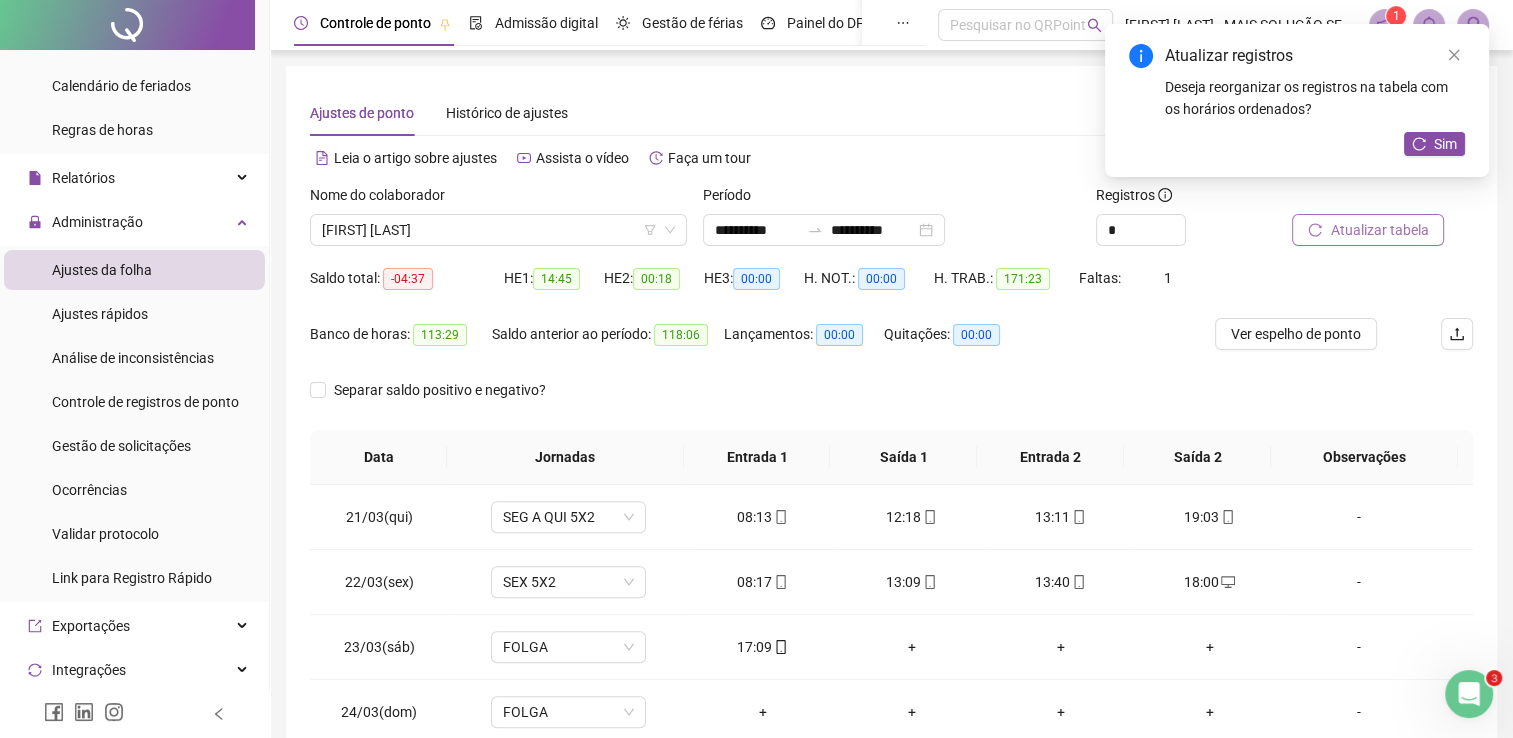 click on "Atualizar tabela" at bounding box center (1379, 230) 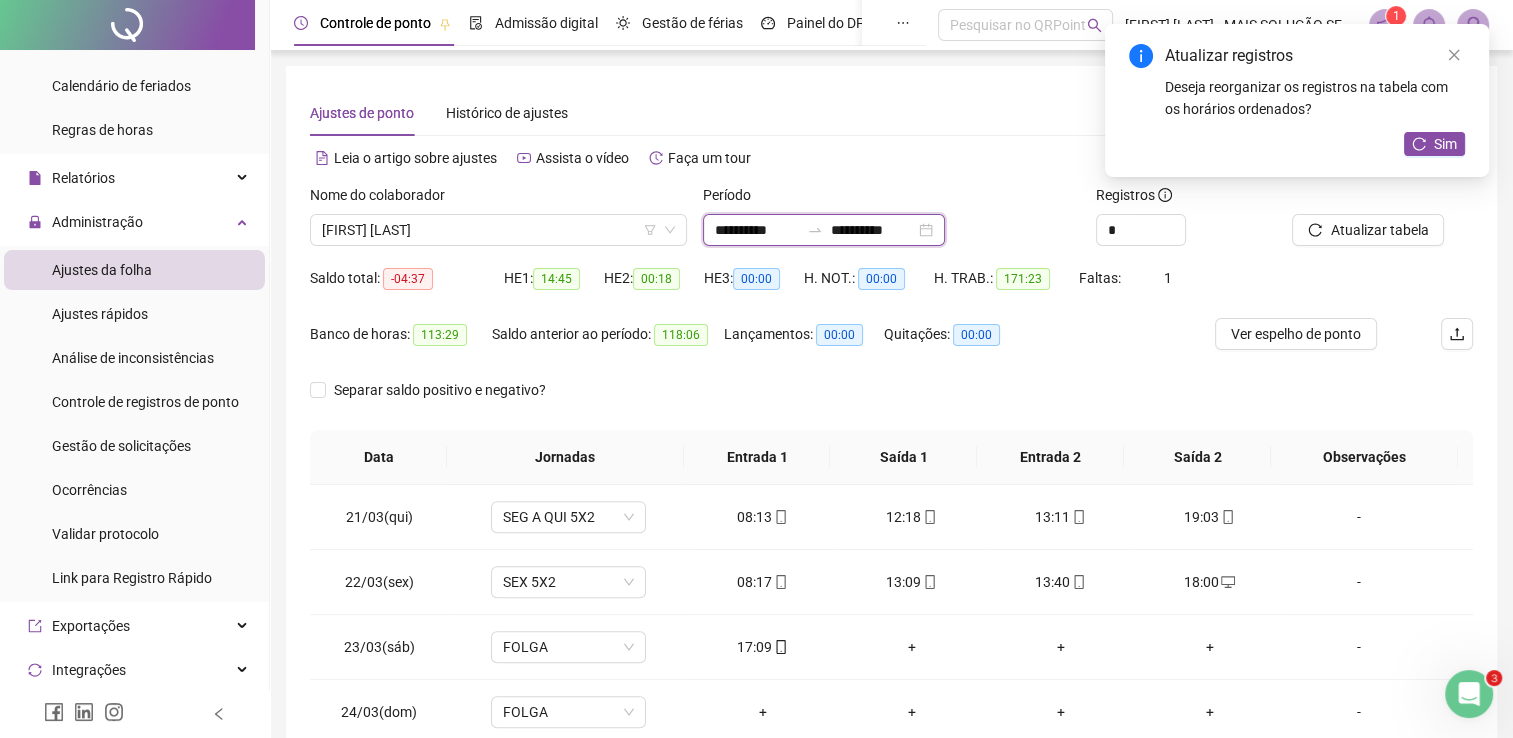 click on "**********" at bounding box center [757, 230] 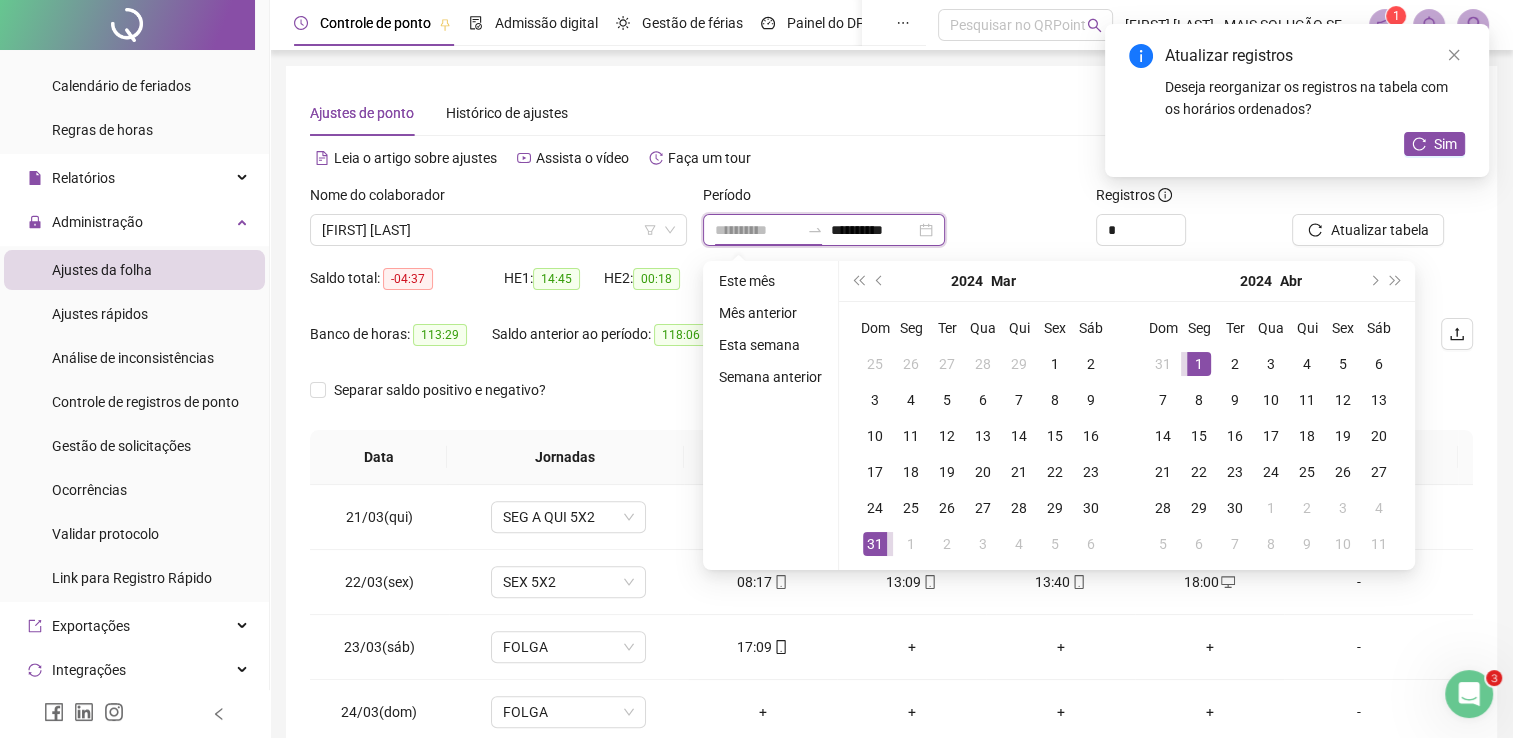 type on "**********" 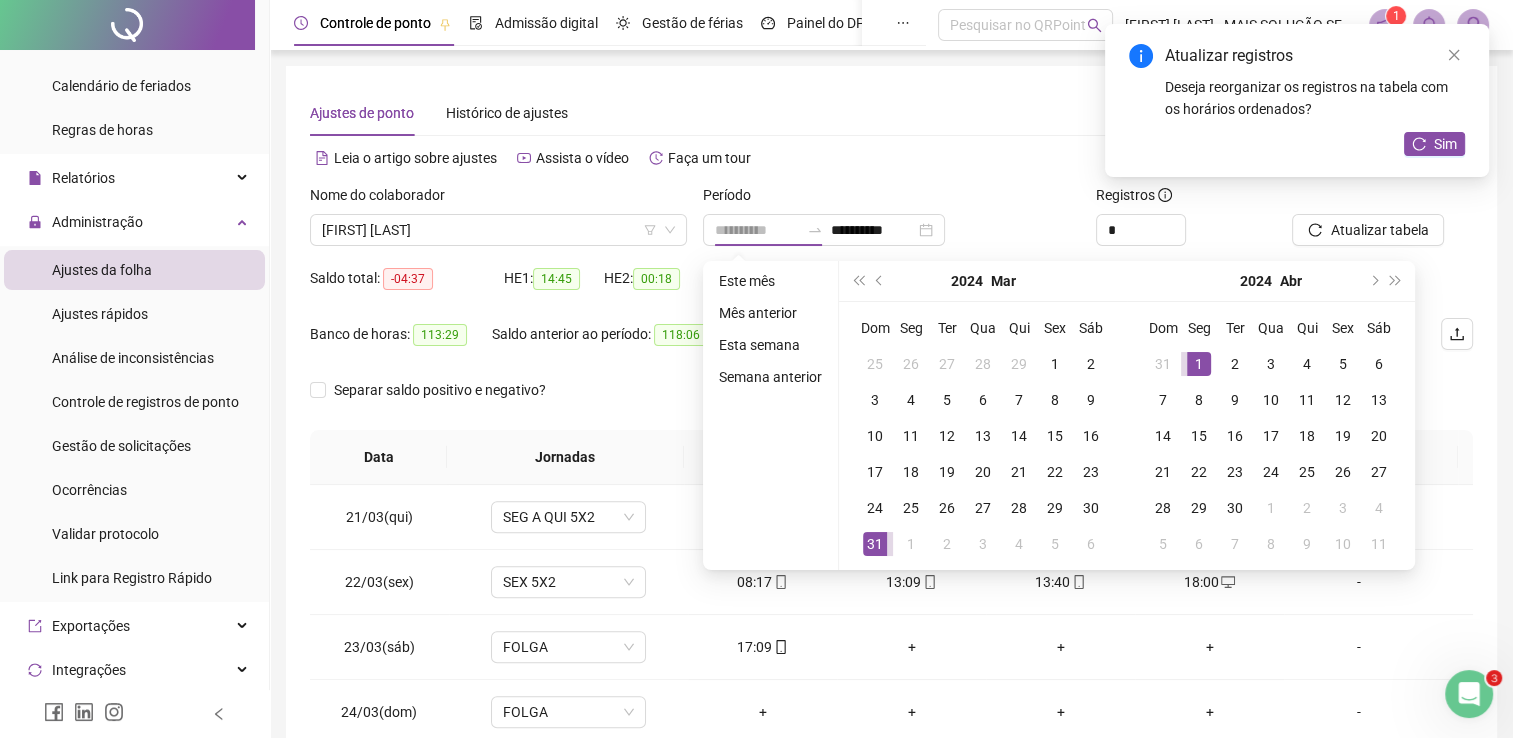 click on "1" at bounding box center [1199, 364] 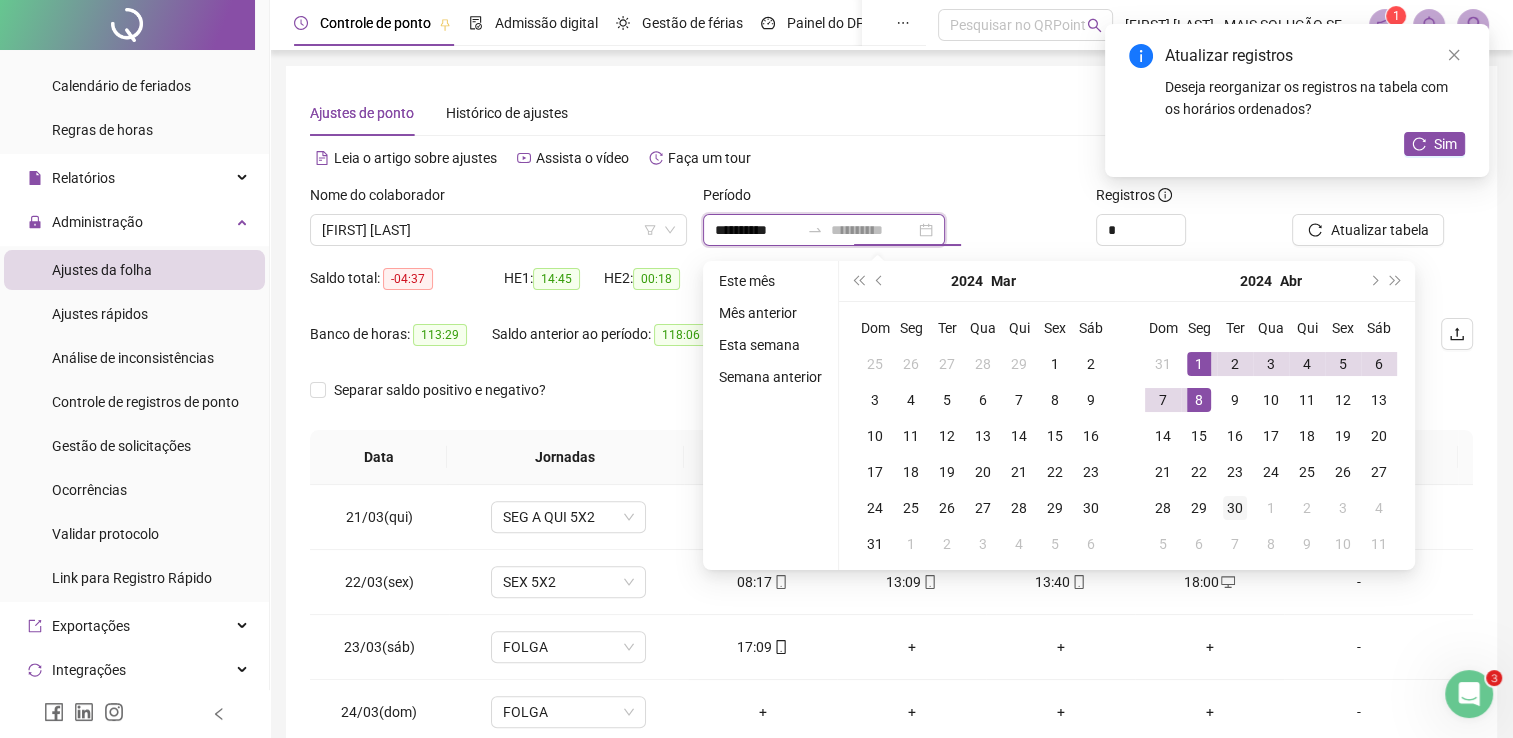type on "**********" 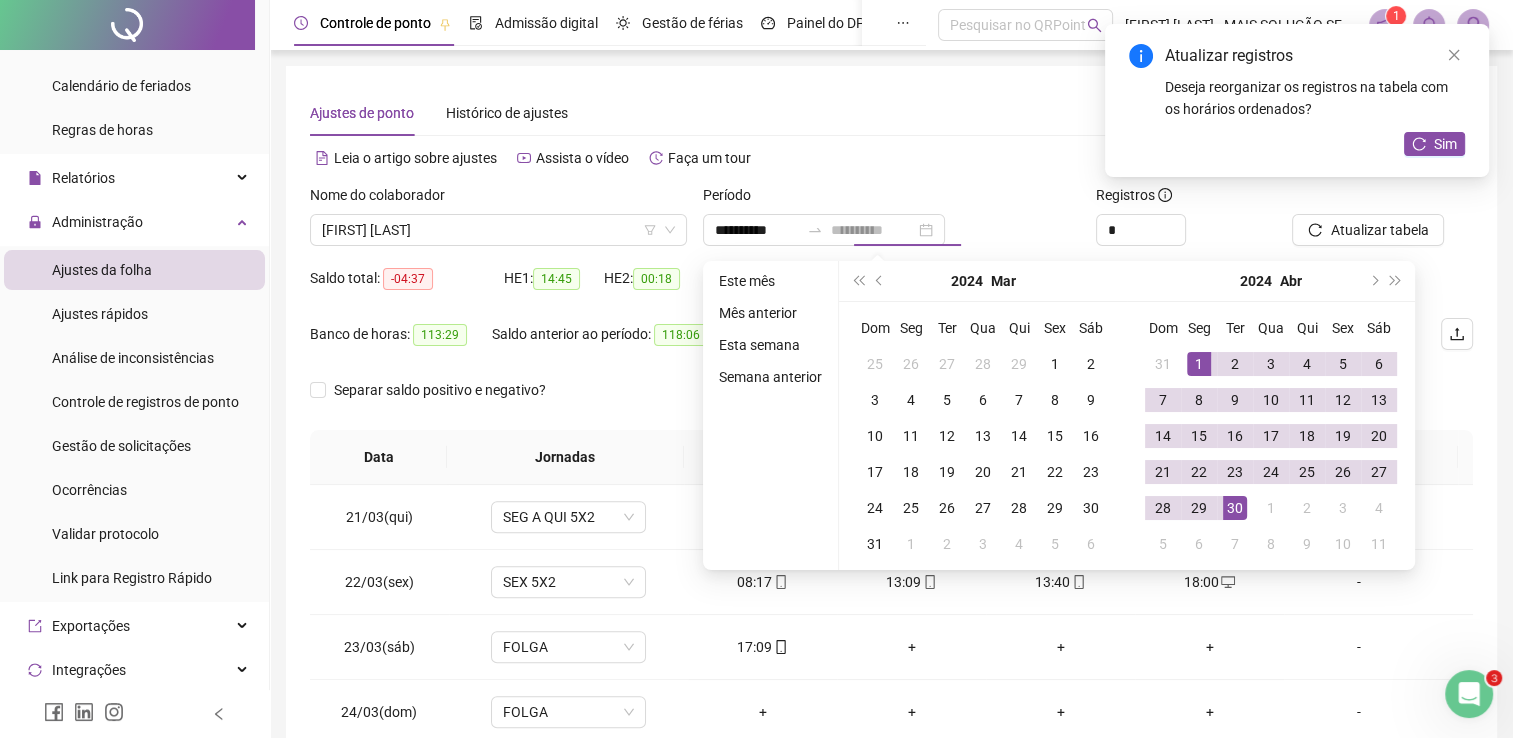 click on "30" at bounding box center (1235, 508) 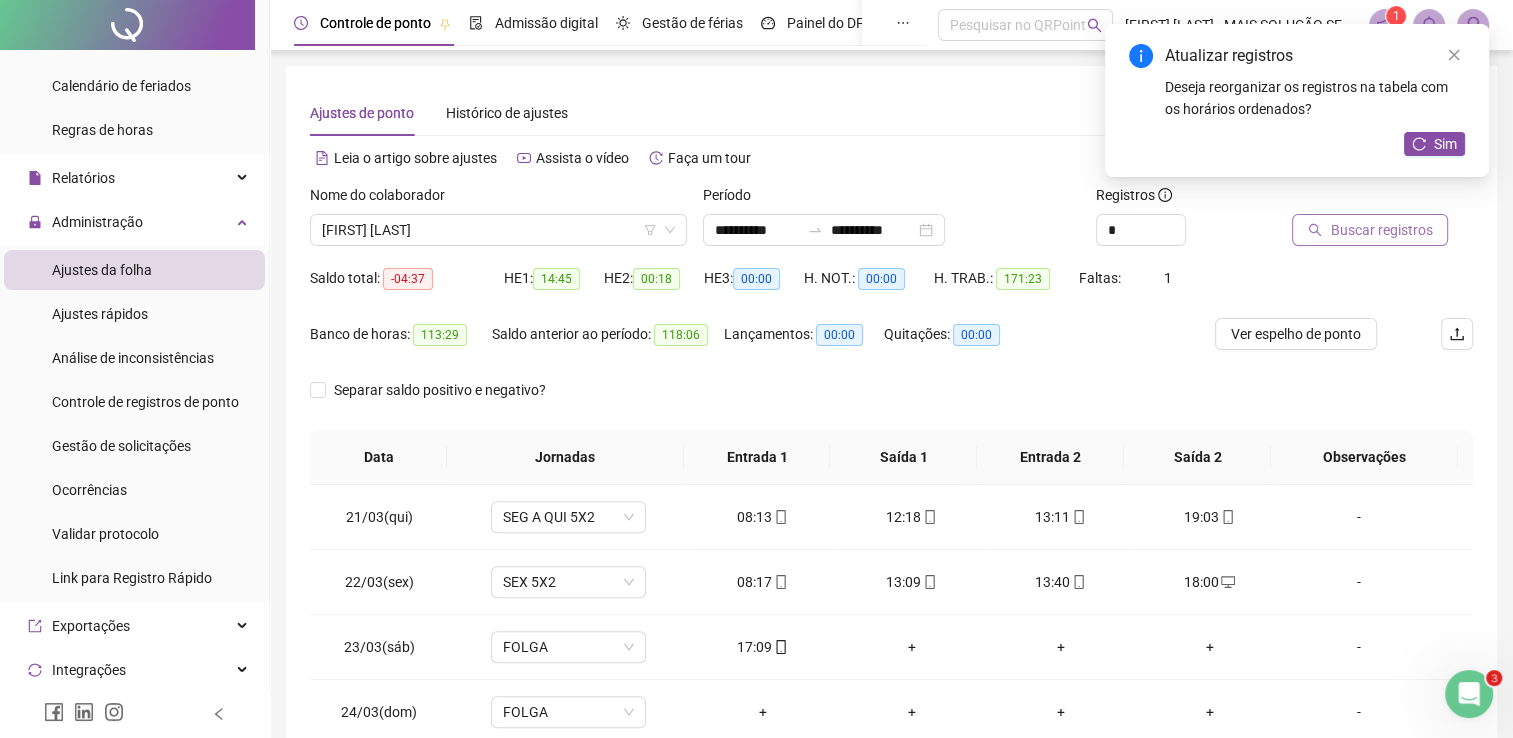 click on "Buscar registros" at bounding box center [1381, 230] 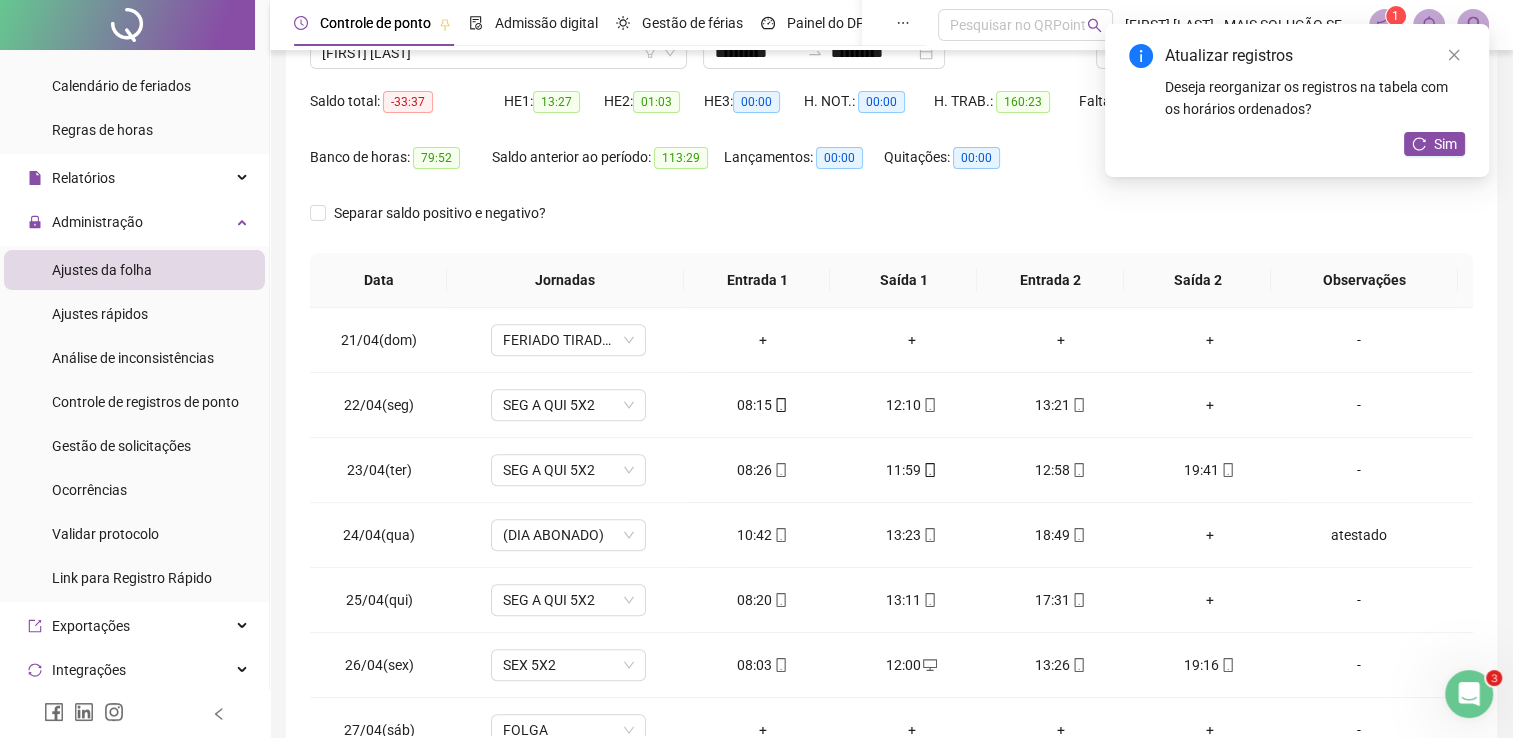 scroll, scrollTop: 200, scrollLeft: 0, axis: vertical 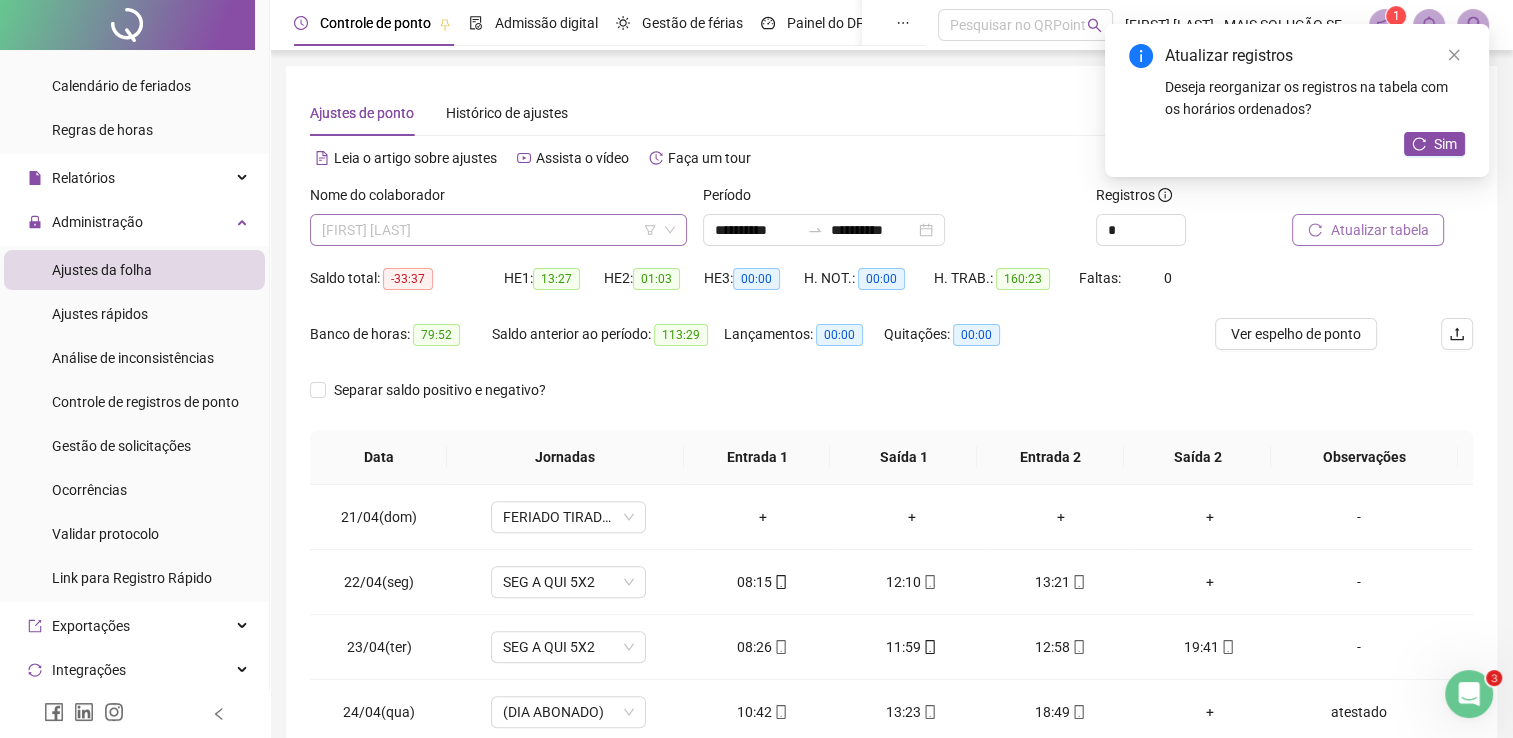 click on "[FIRST] [LAST]  [LAST] [LAST]" at bounding box center (498, 230) 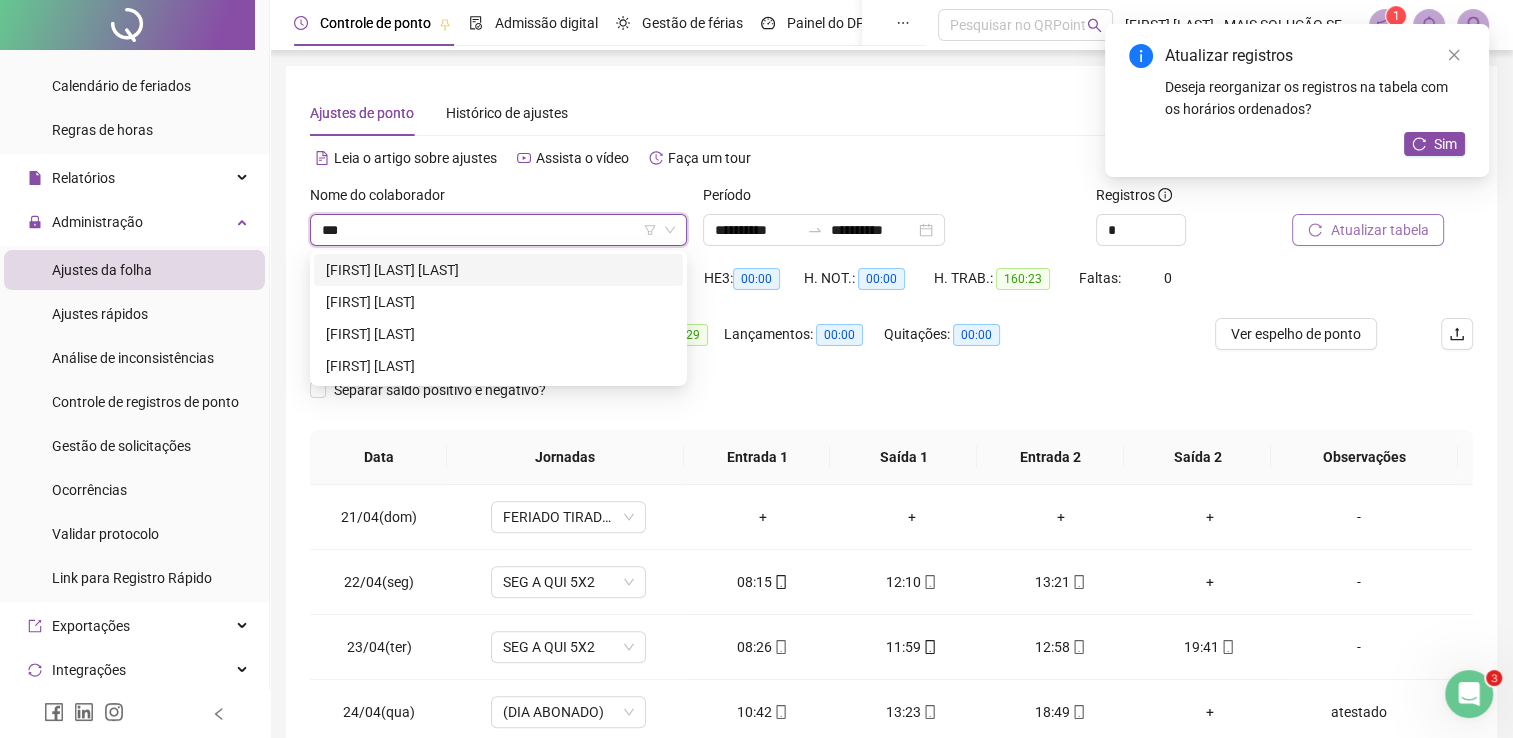 scroll, scrollTop: 0, scrollLeft: 0, axis: both 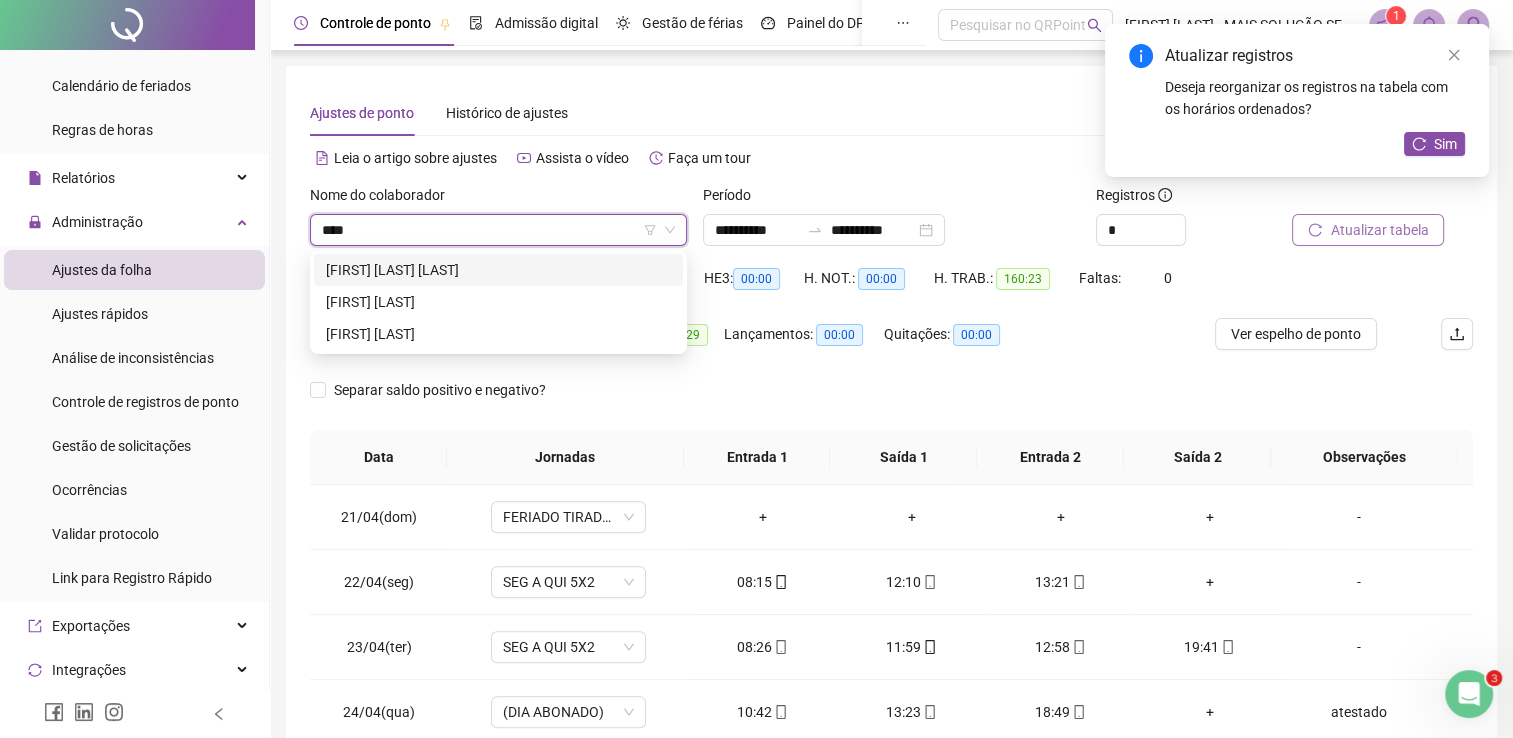 type on "*****" 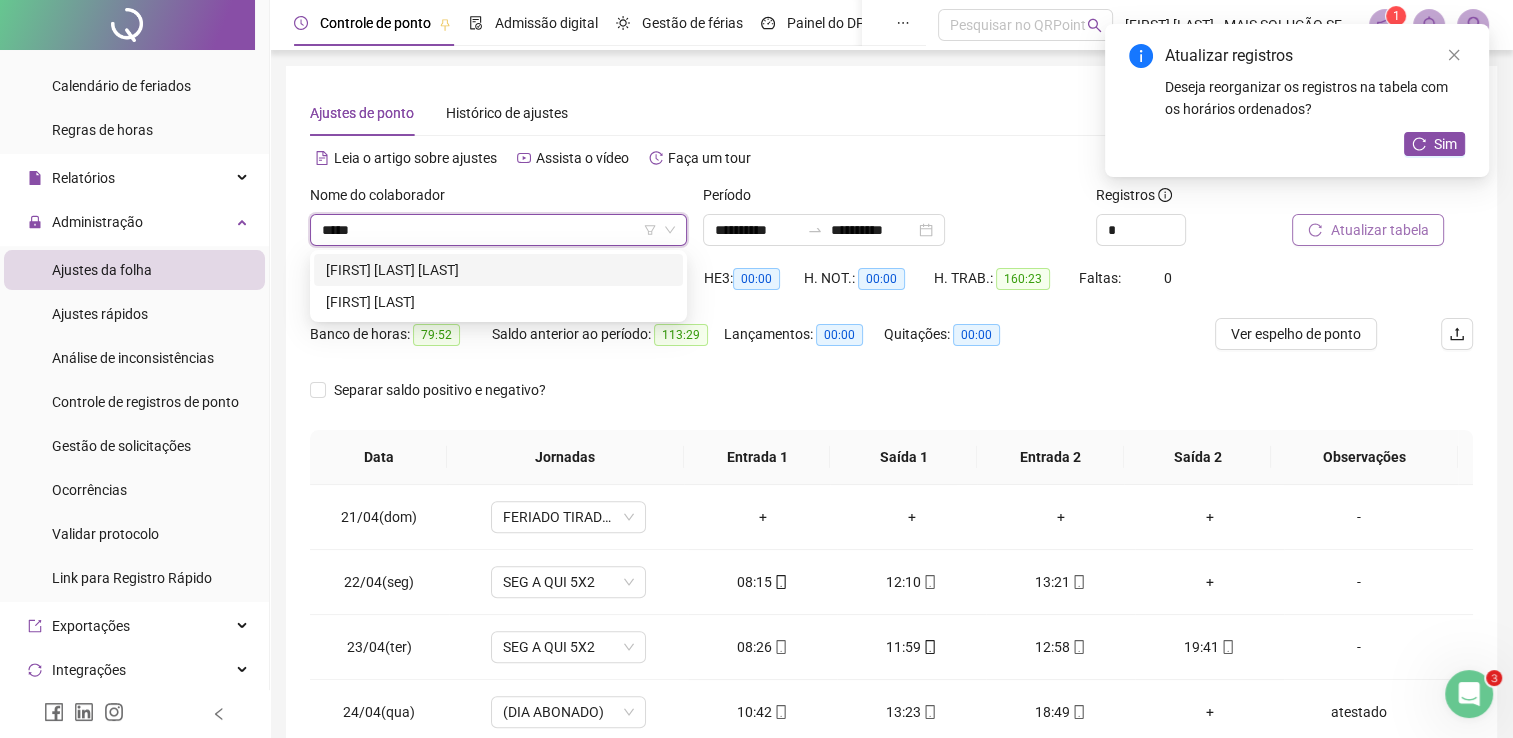 drag, startPoint x: 636, startPoint y: 261, endPoint x: 680, endPoint y: 265, distance: 44.181442 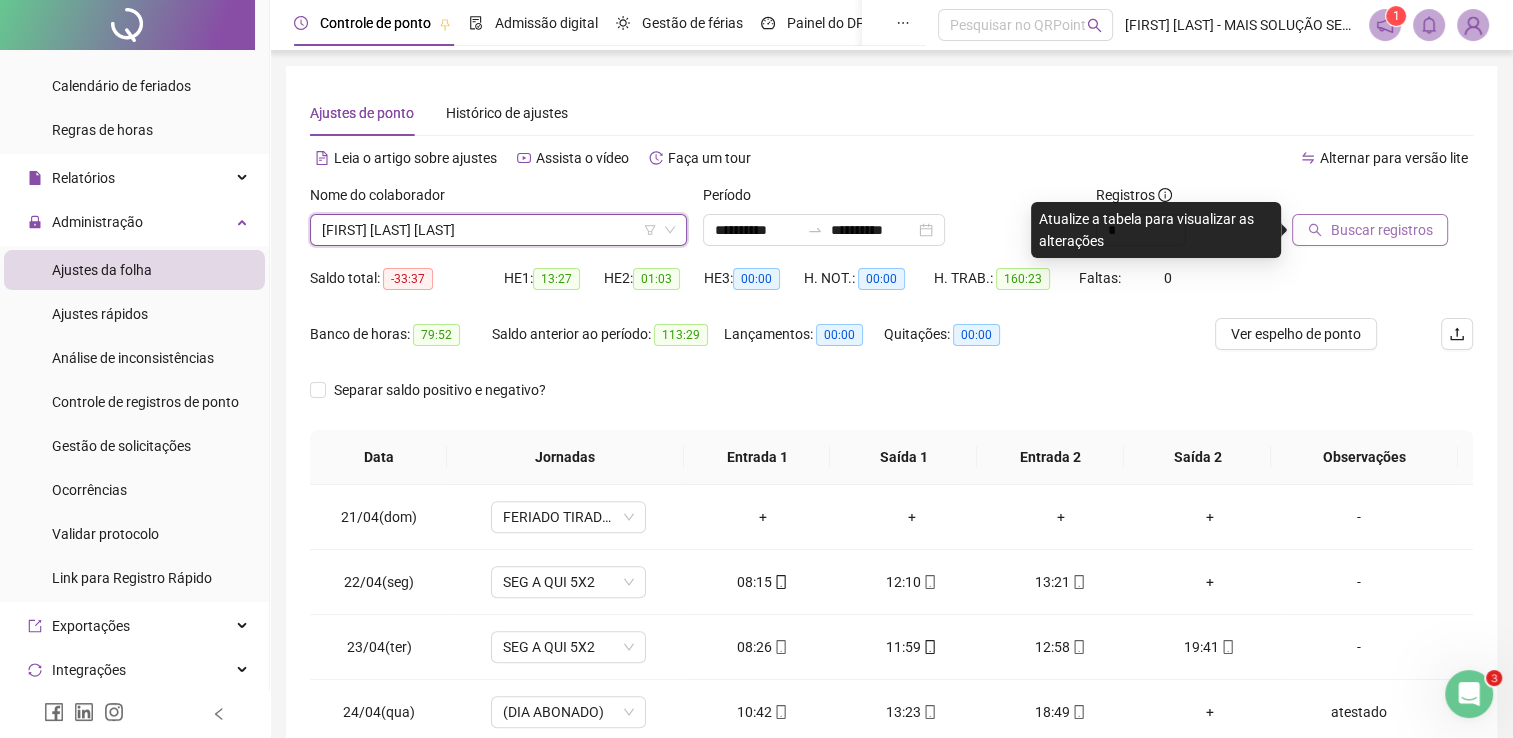 click on "Buscar registros" at bounding box center [1381, 230] 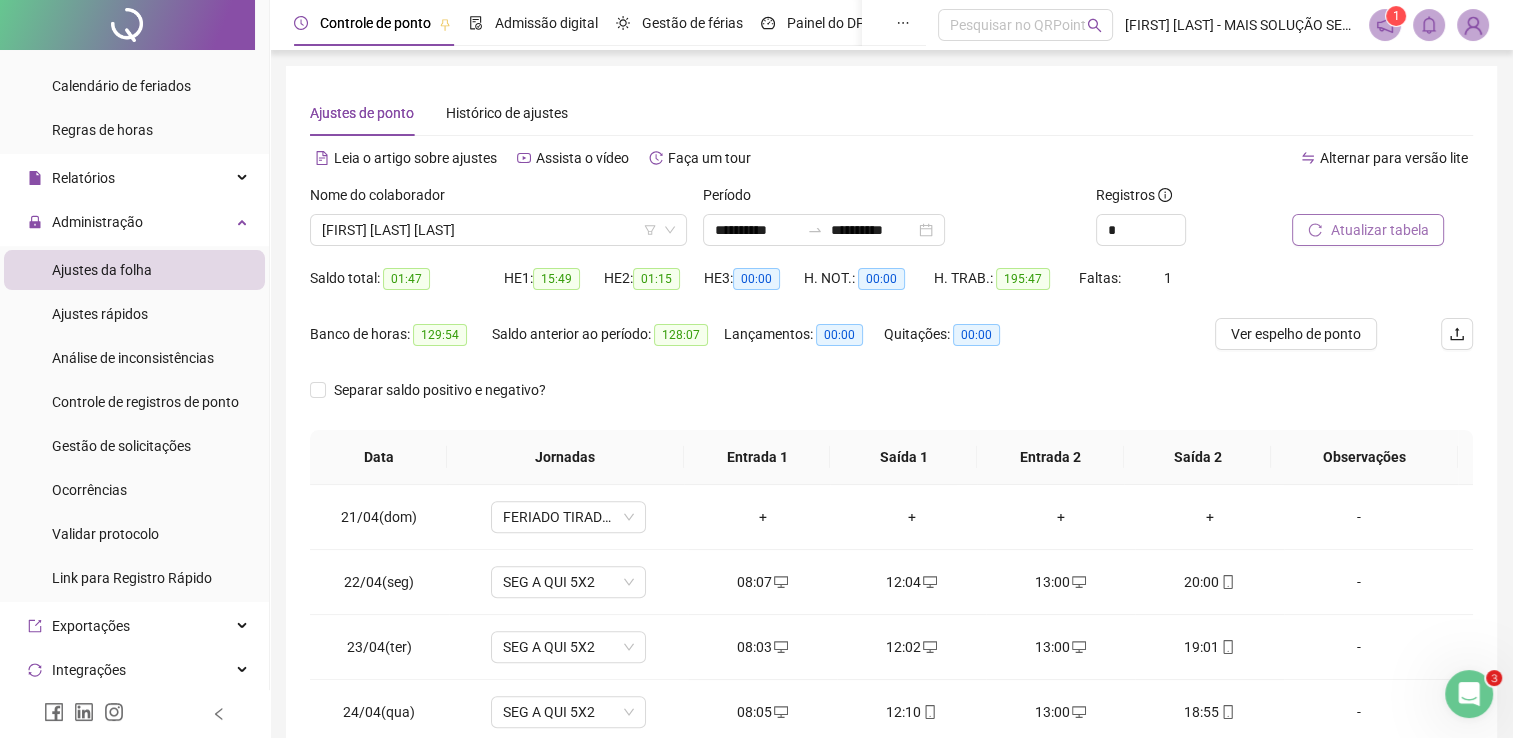 scroll, scrollTop: 100, scrollLeft: 0, axis: vertical 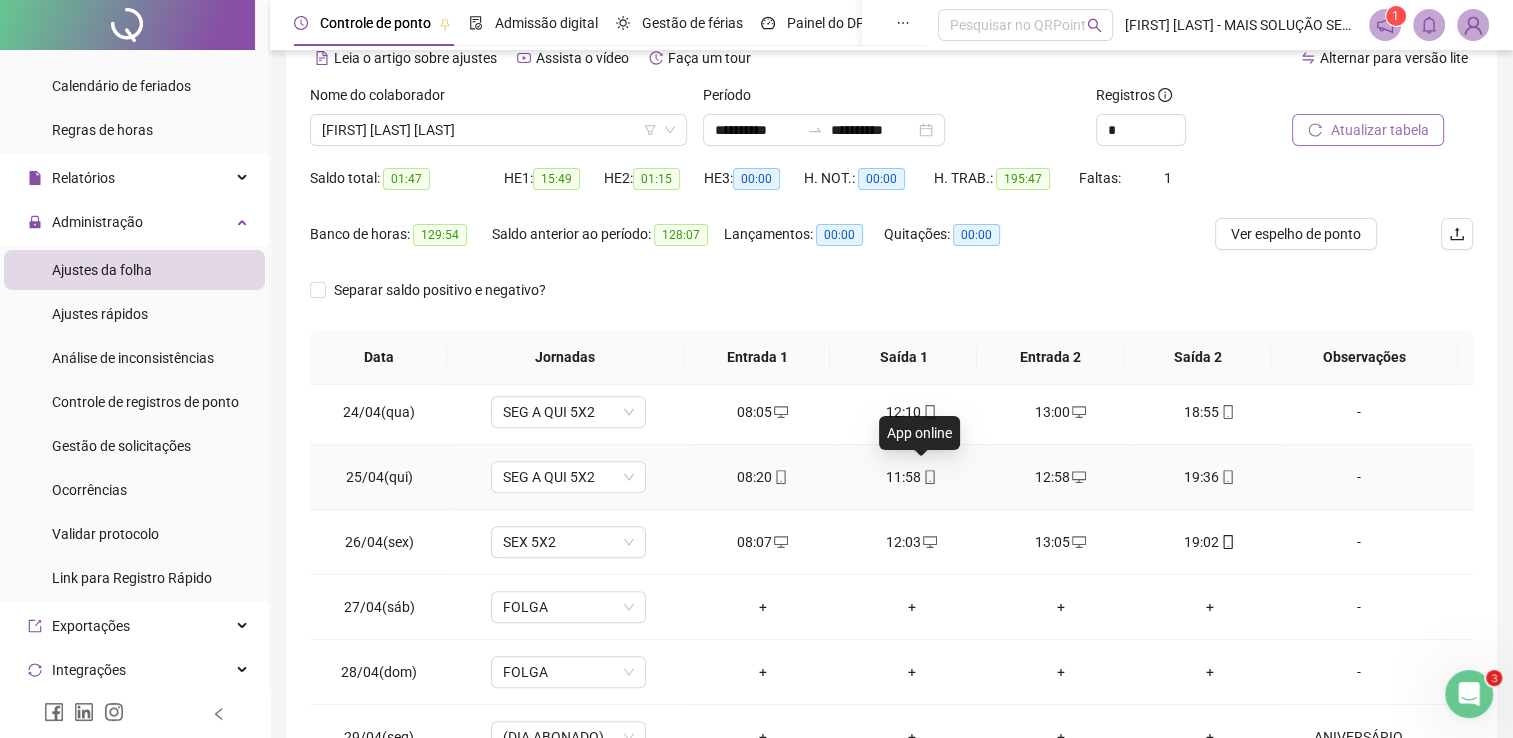click 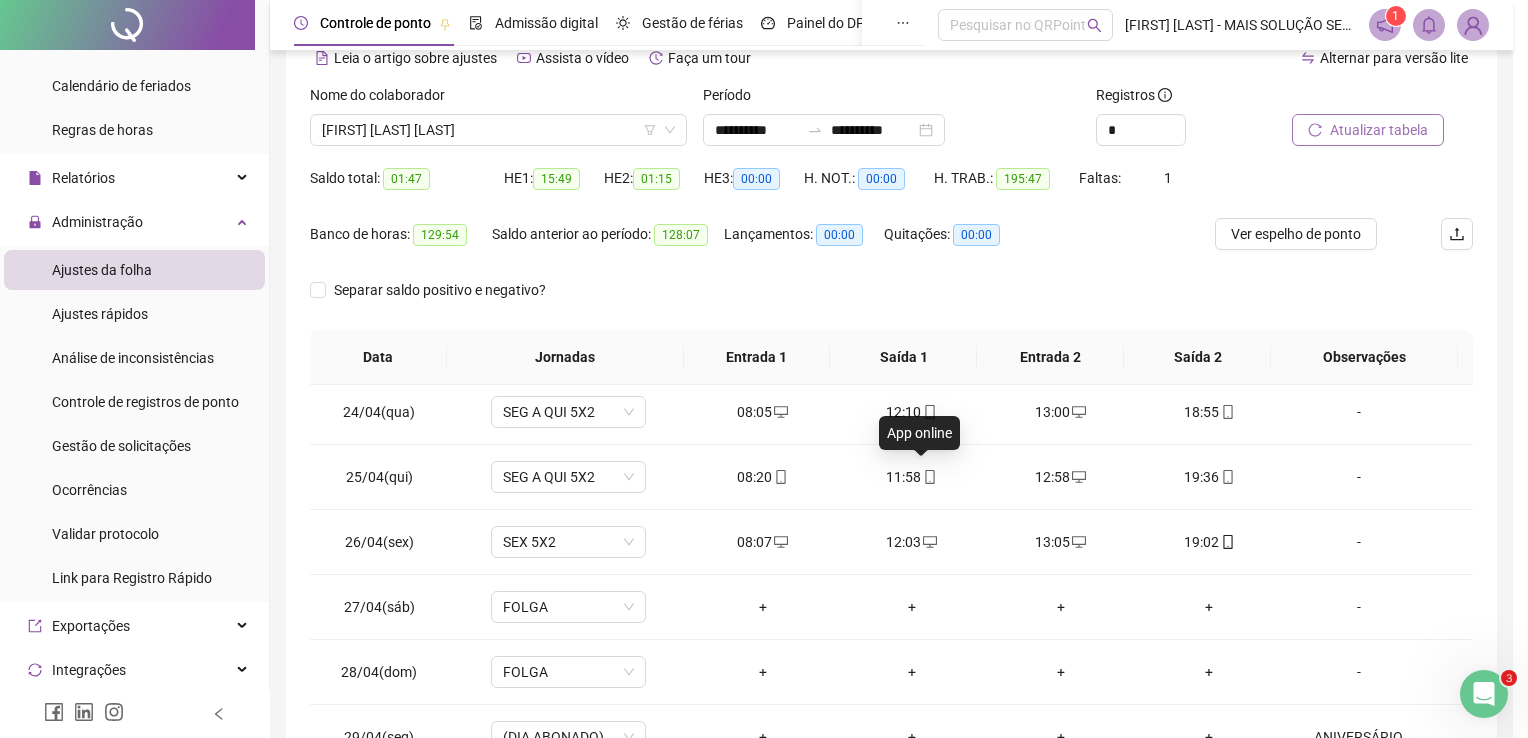 type on "**********" 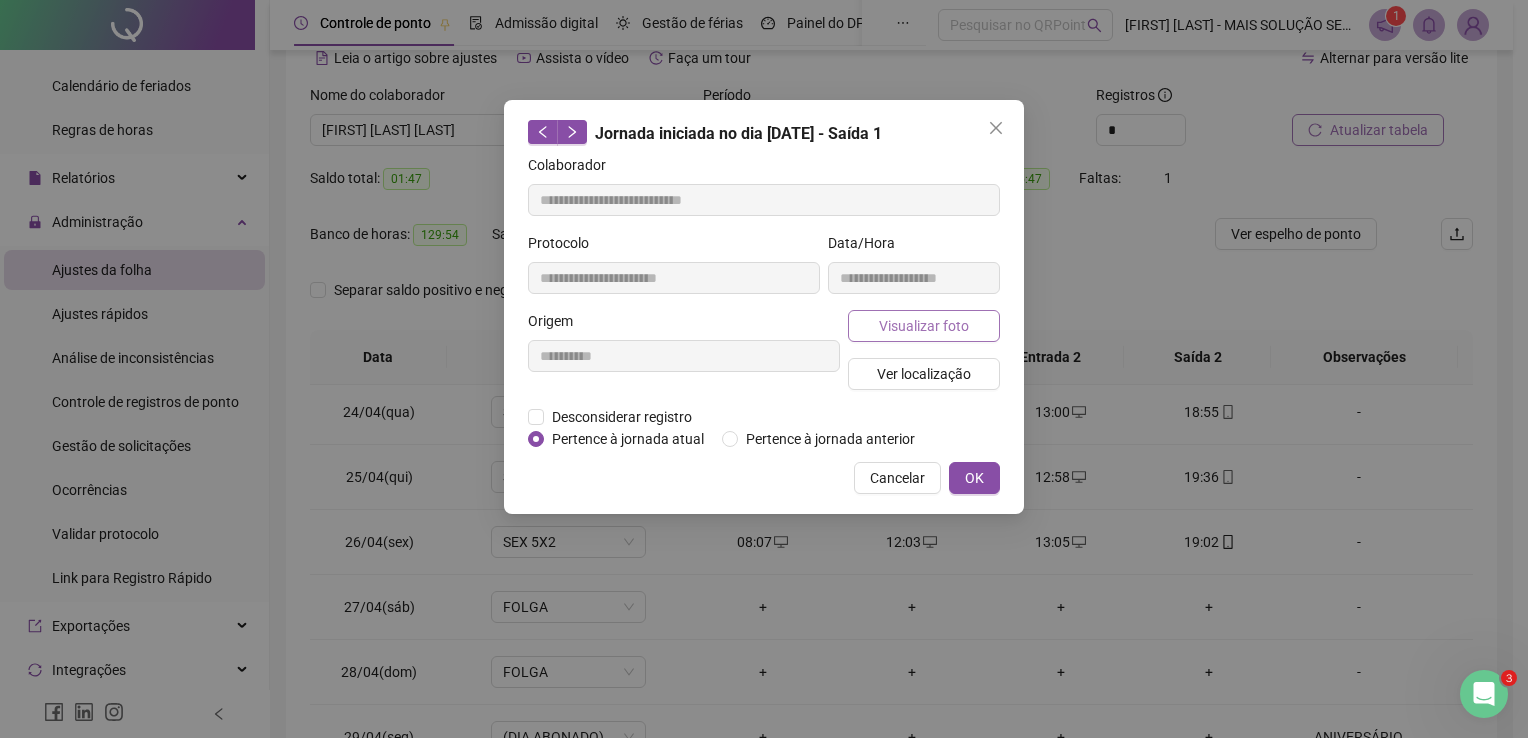 click on "Visualizar foto" at bounding box center (924, 326) 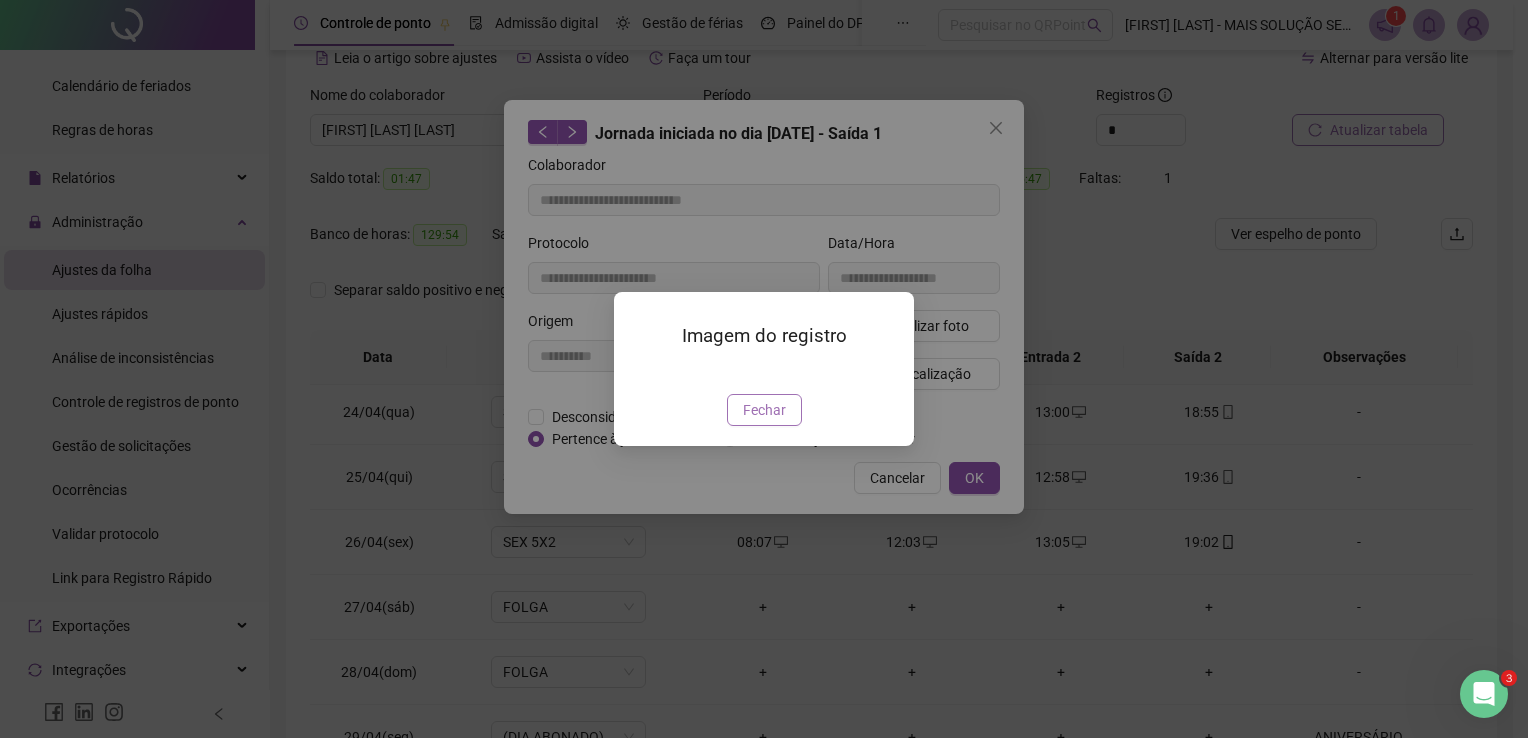click on "Fechar" at bounding box center (764, 410) 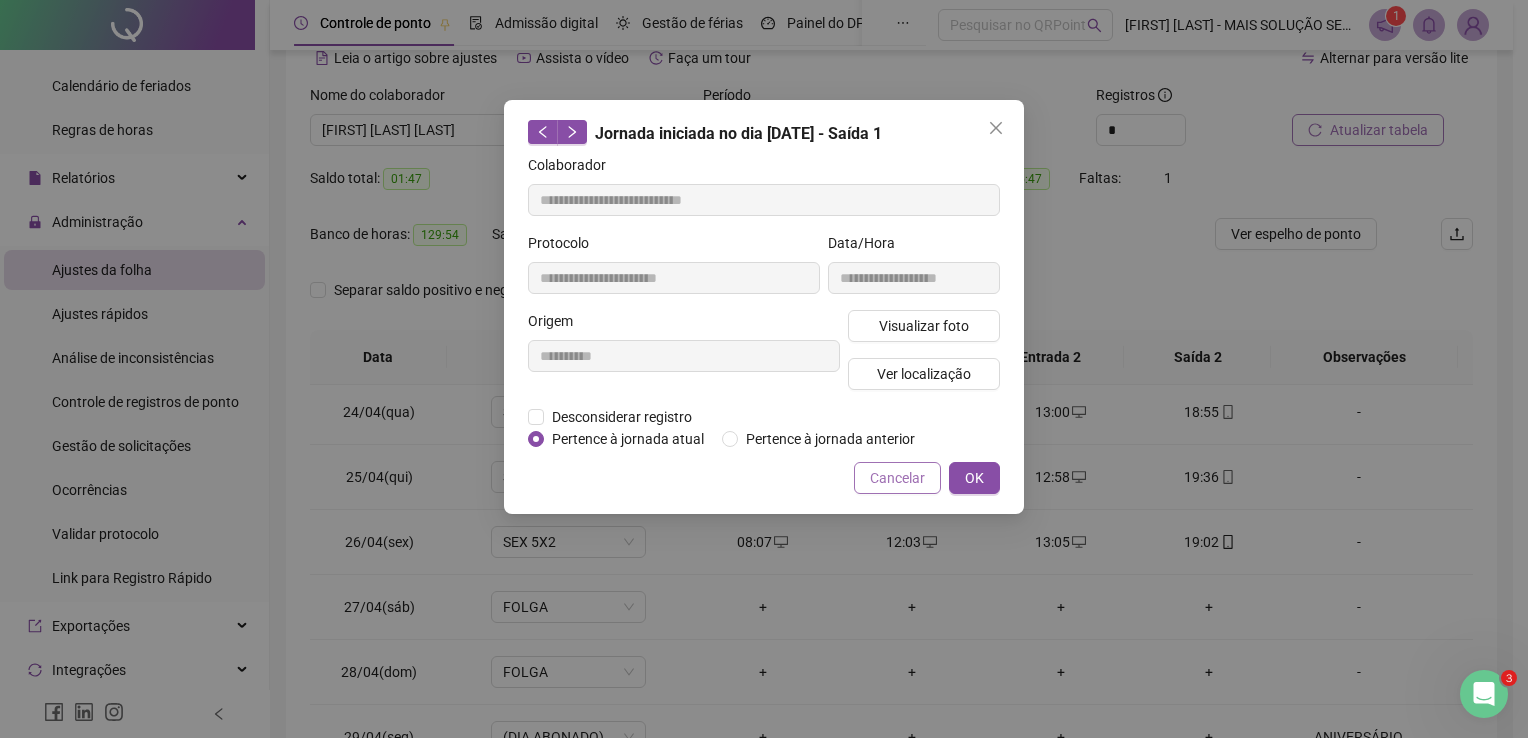click on "Cancelar" at bounding box center [897, 478] 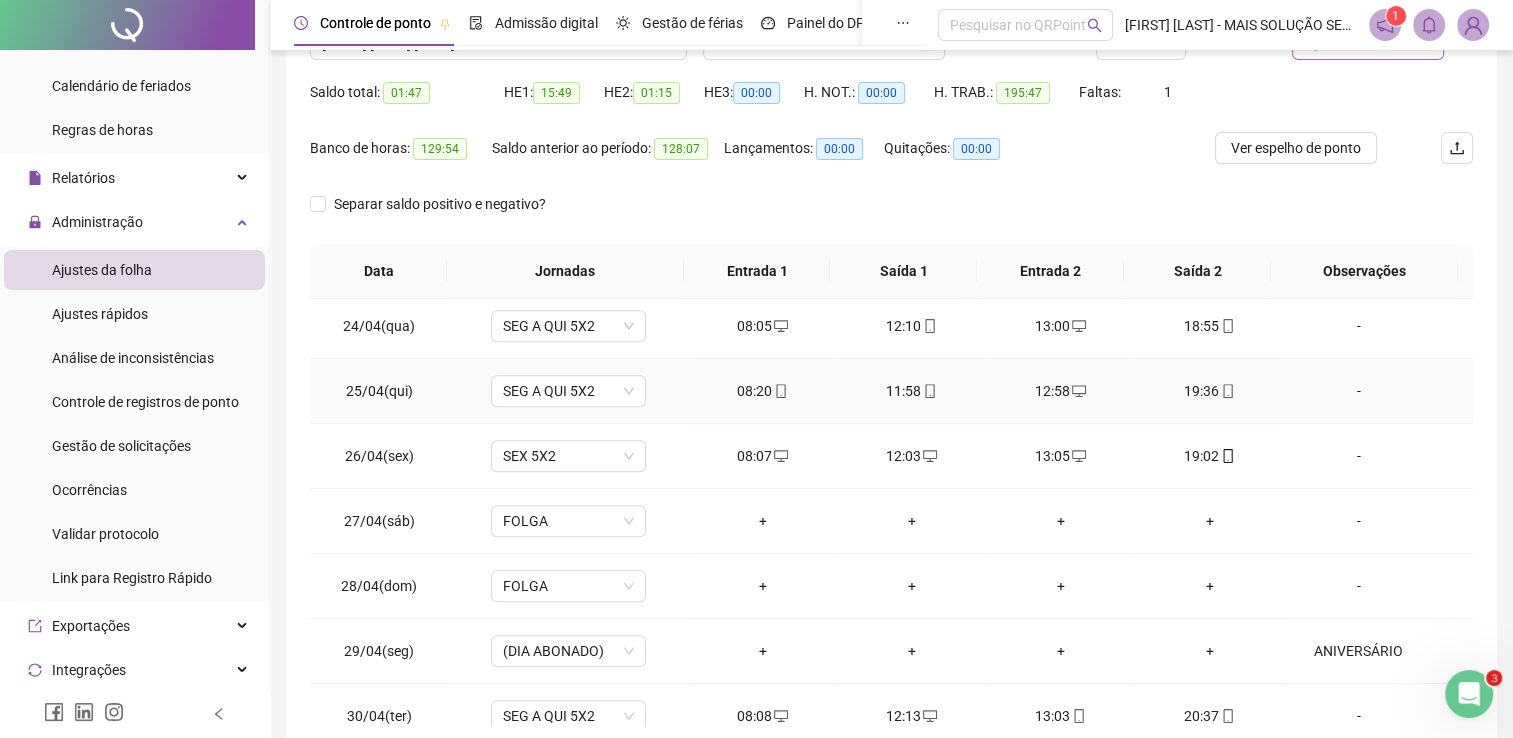 scroll, scrollTop: 200, scrollLeft: 0, axis: vertical 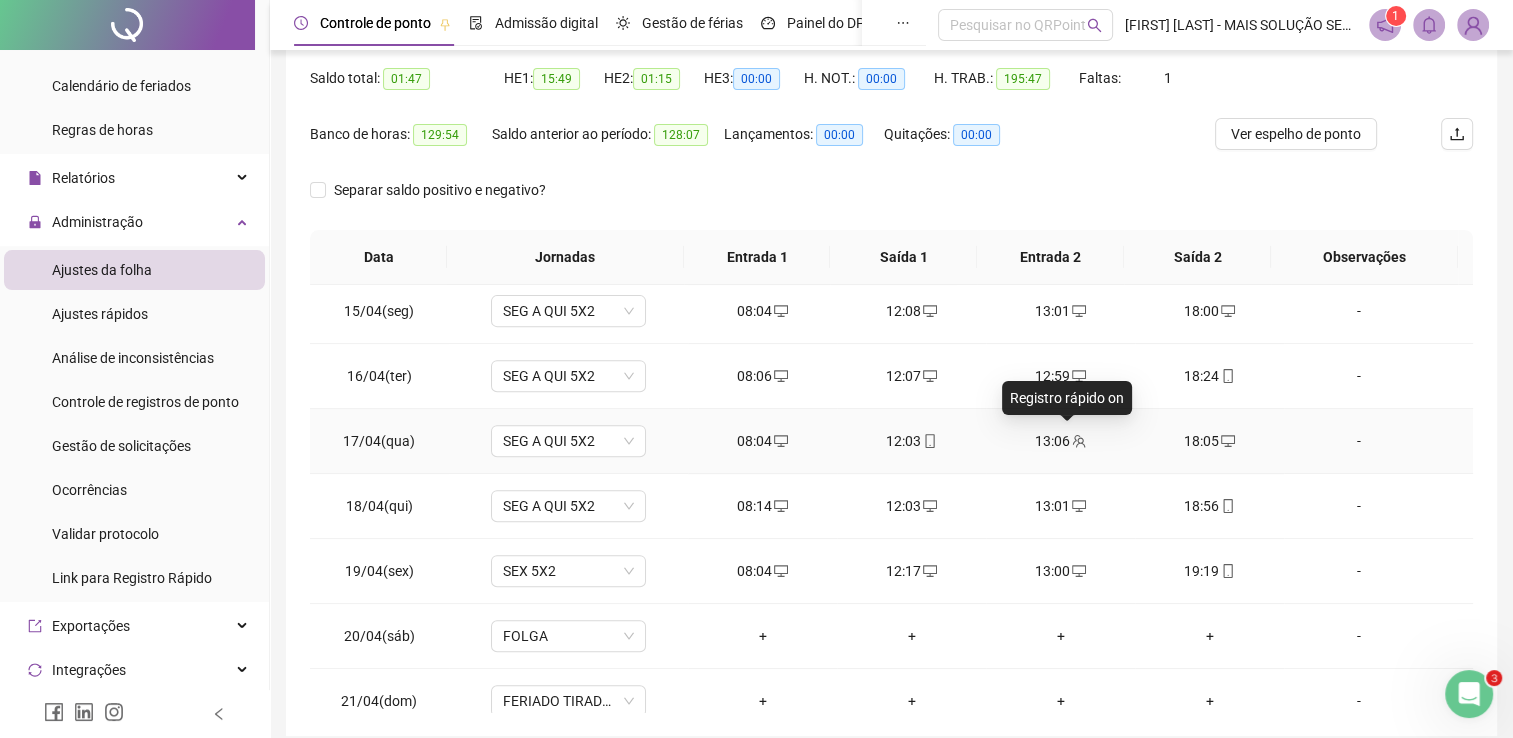 click 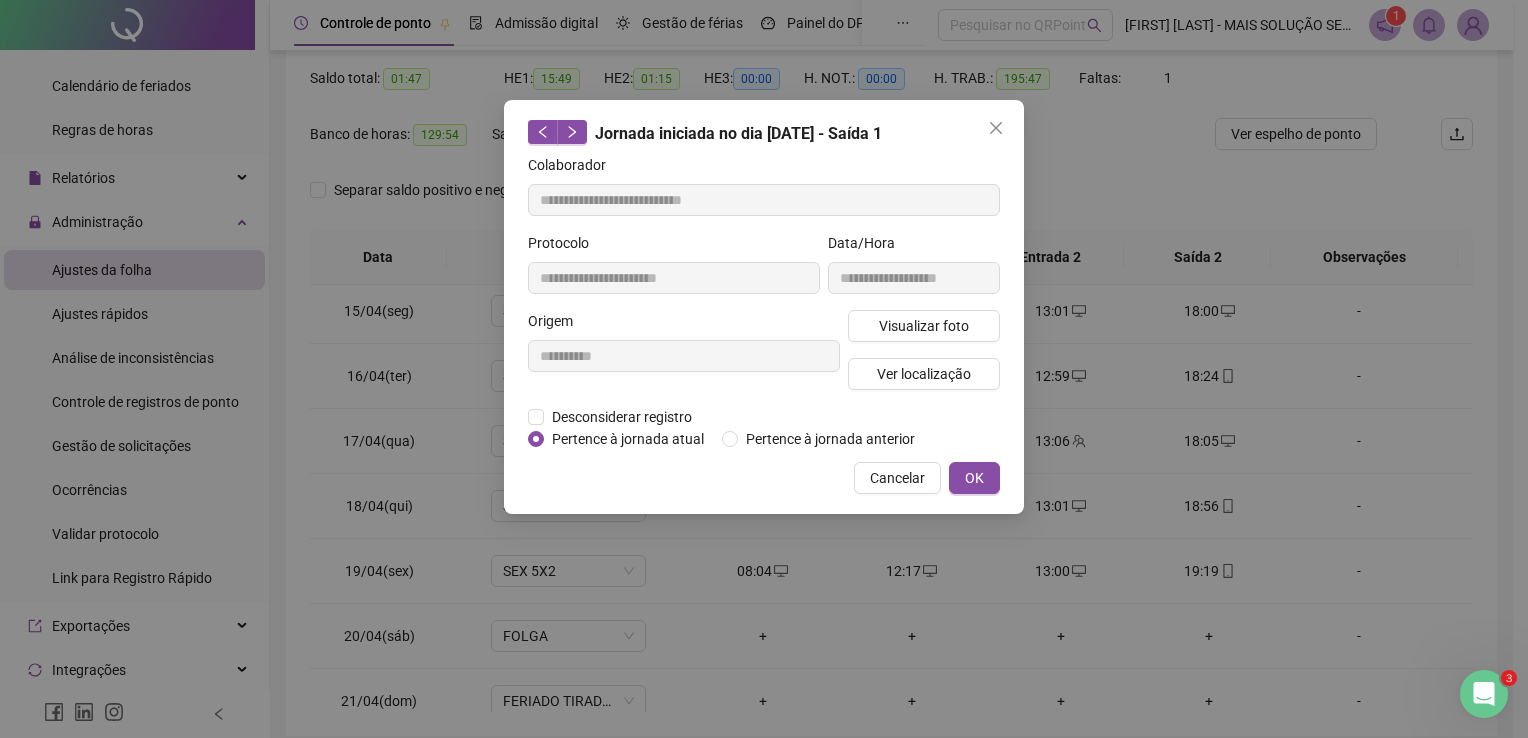 type on "**********" 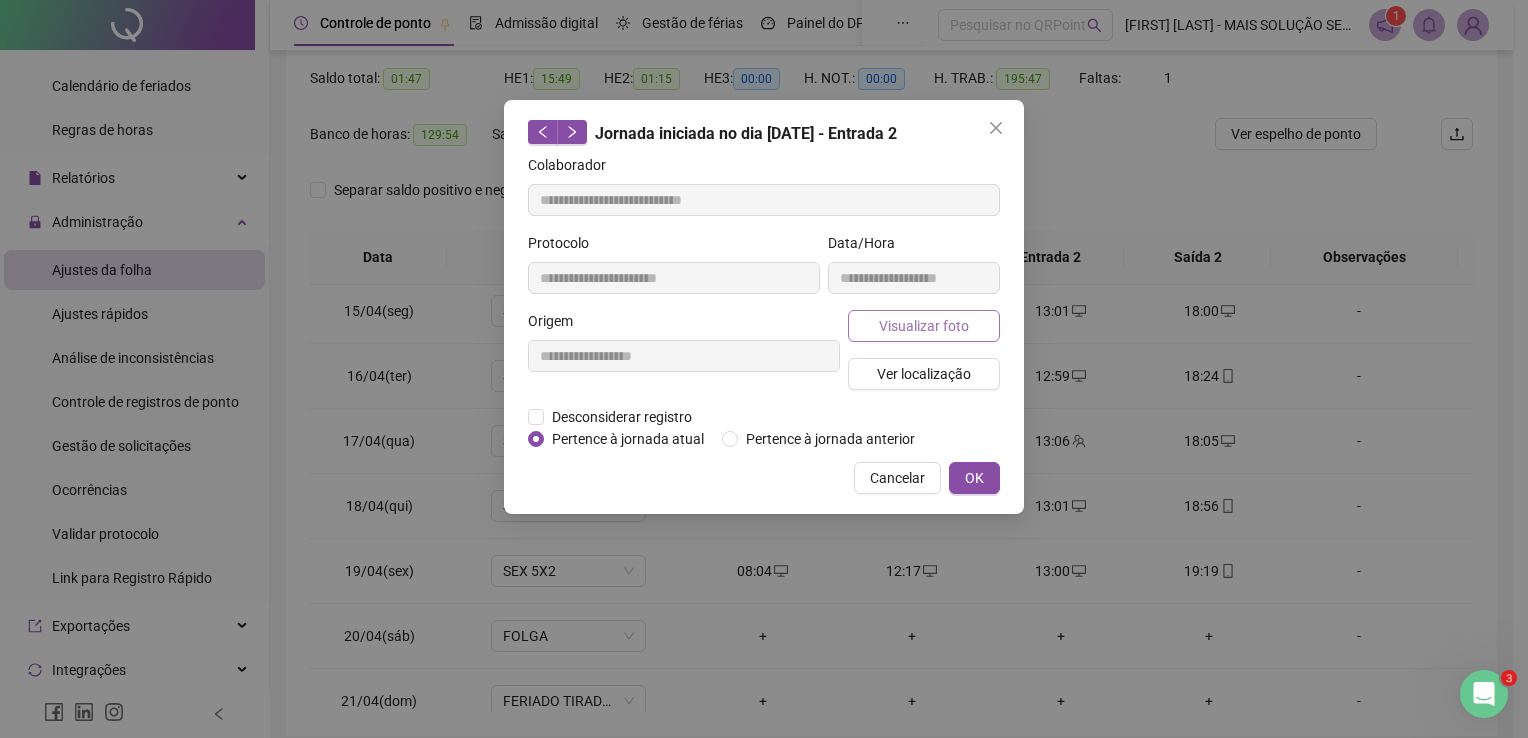 click on "Visualizar foto" at bounding box center (924, 326) 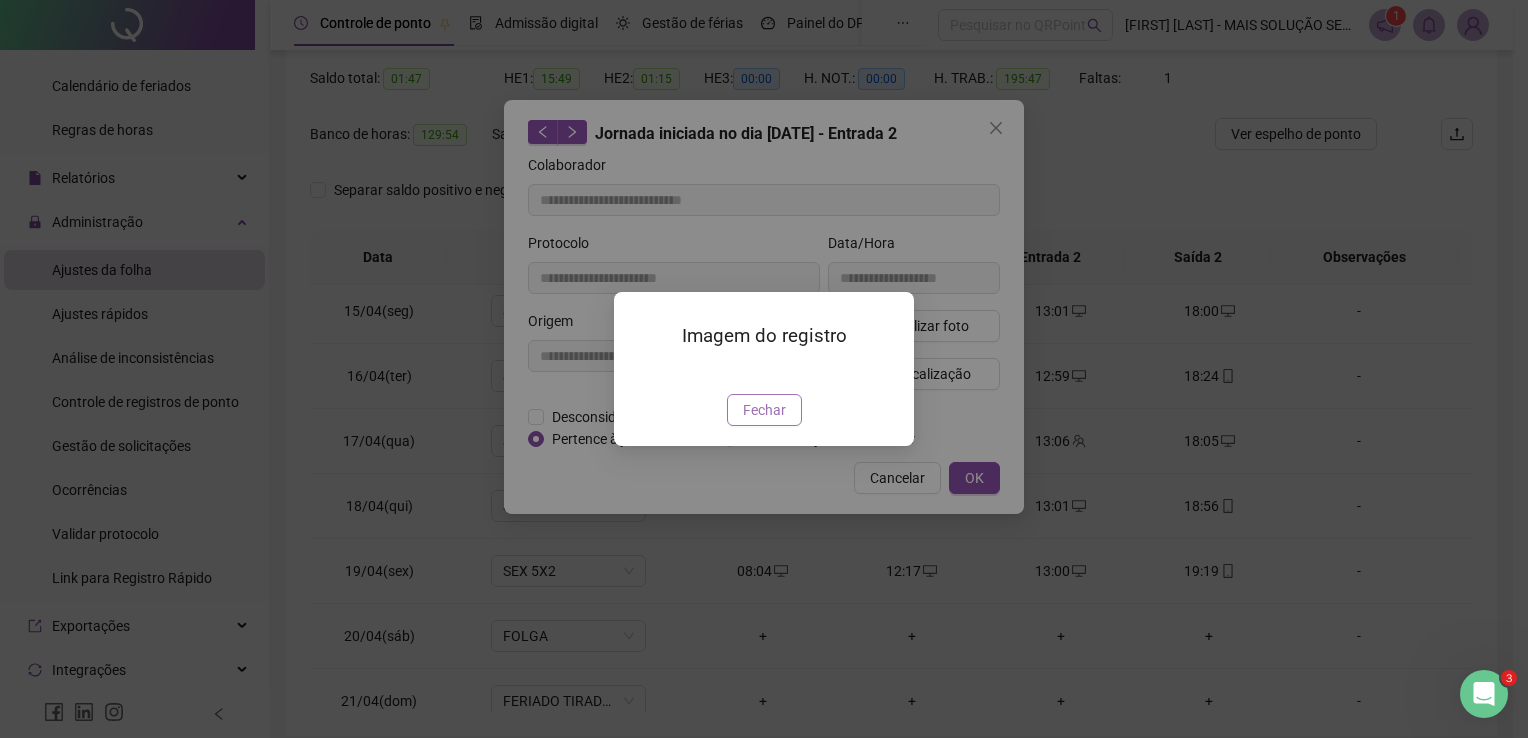 click on "Fechar" at bounding box center [764, 410] 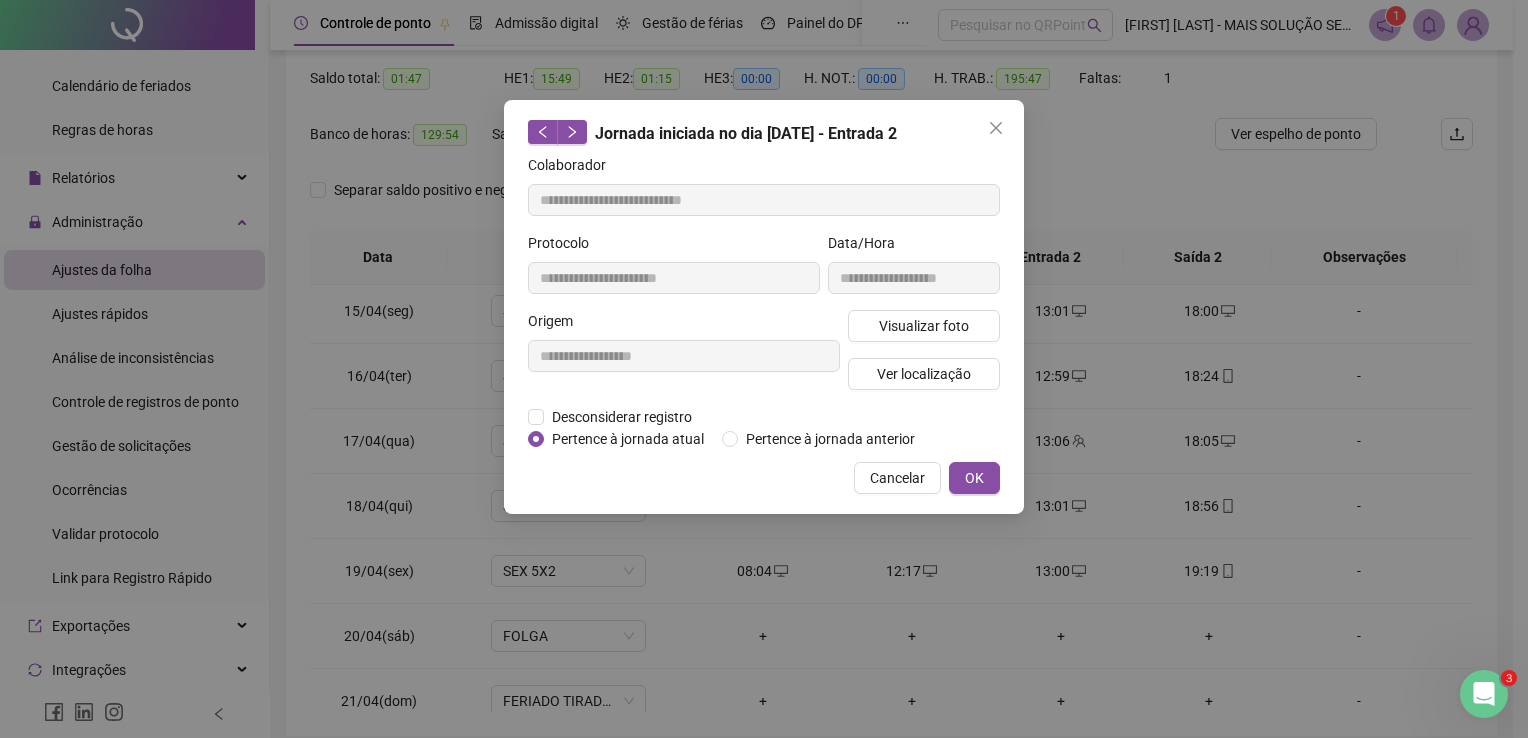 click on "Cancelar OK" at bounding box center (764, 478) 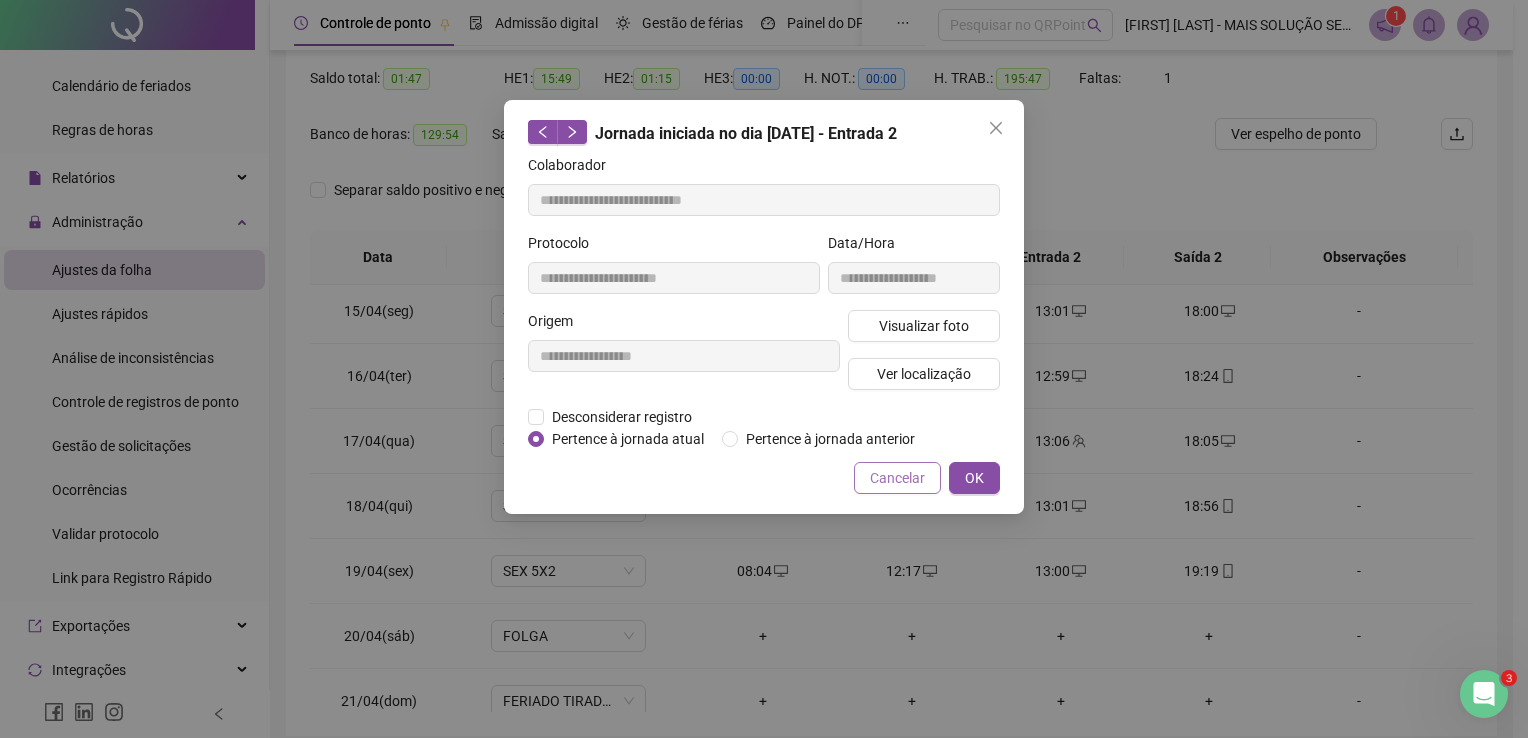 click on "Cancelar" at bounding box center (897, 478) 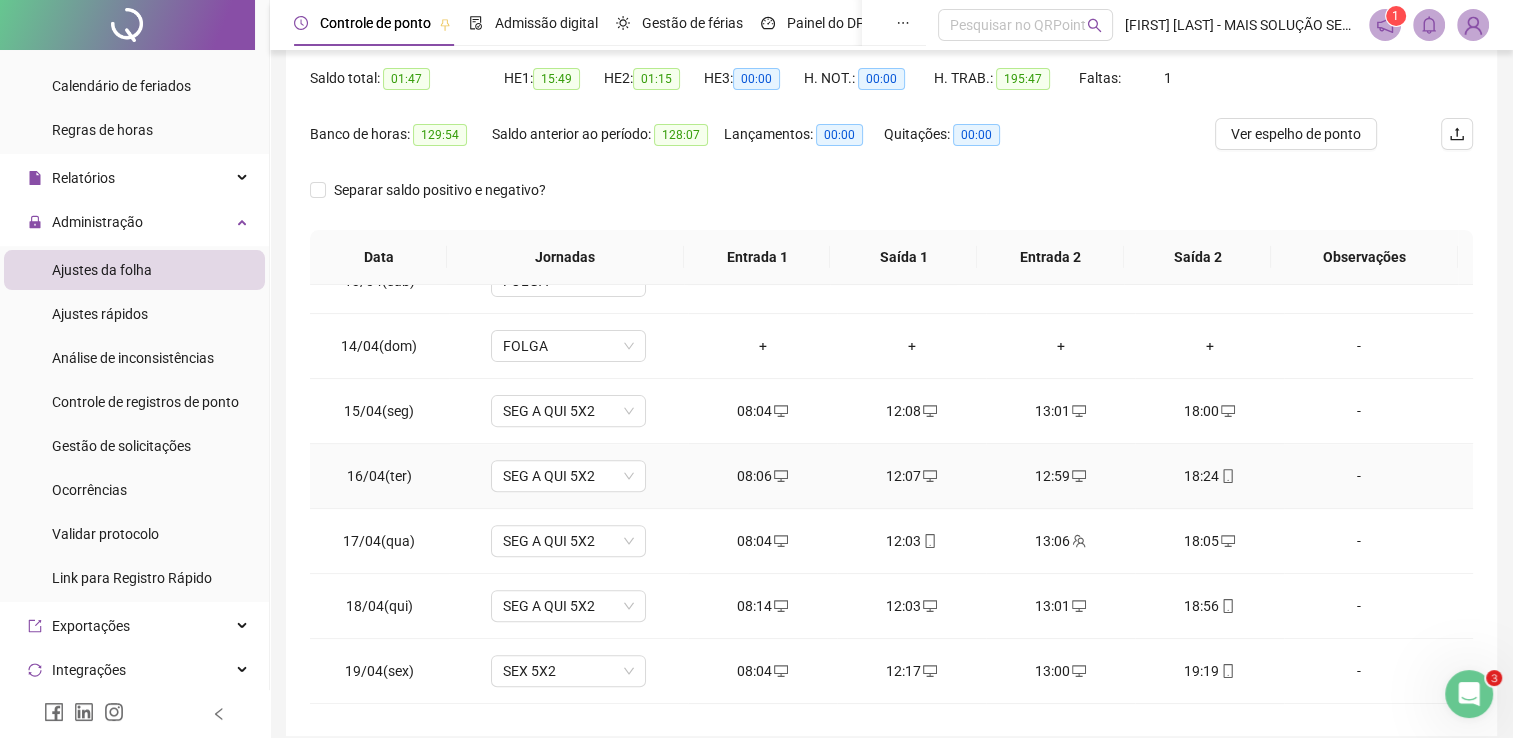 scroll, scrollTop: 1016, scrollLeft: 0, axis: vertical 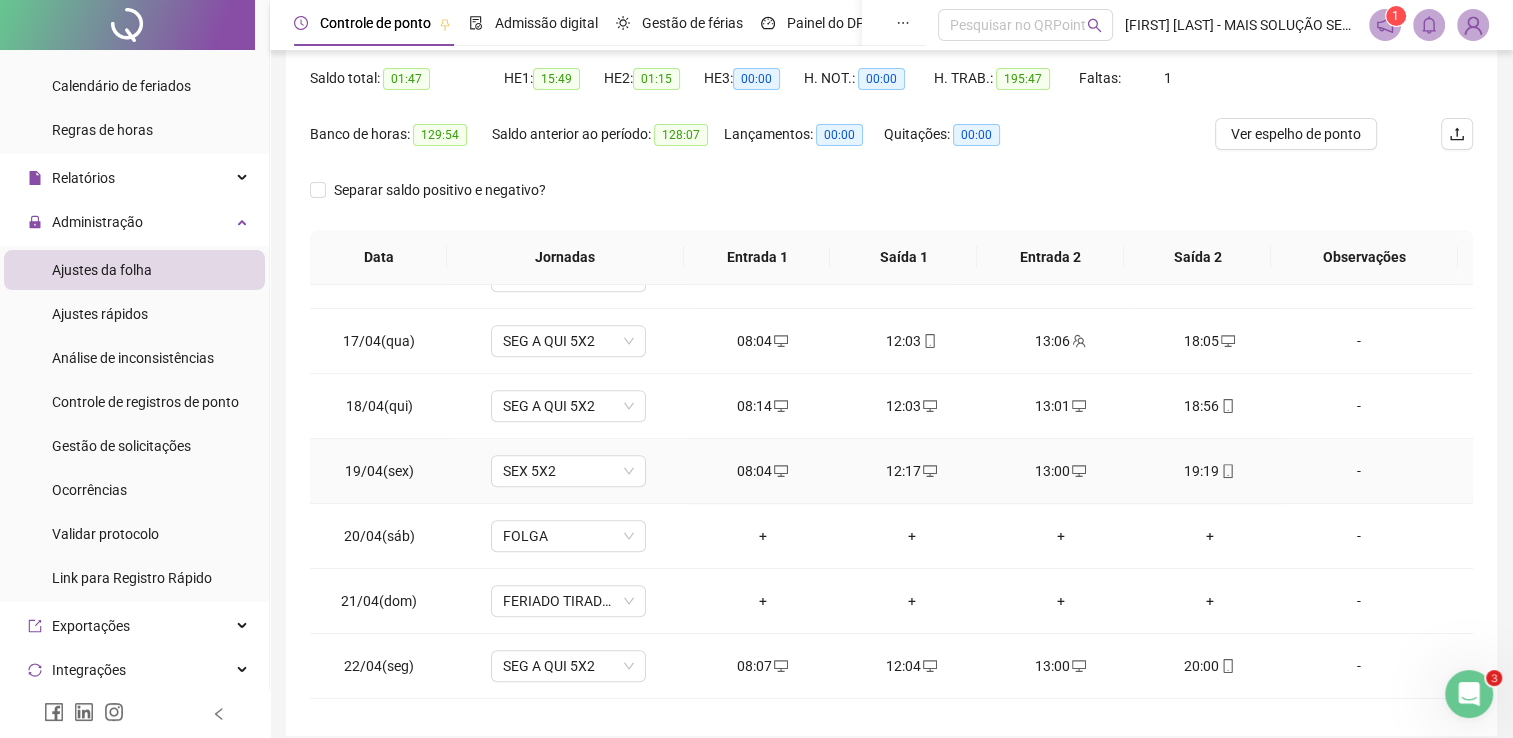 click 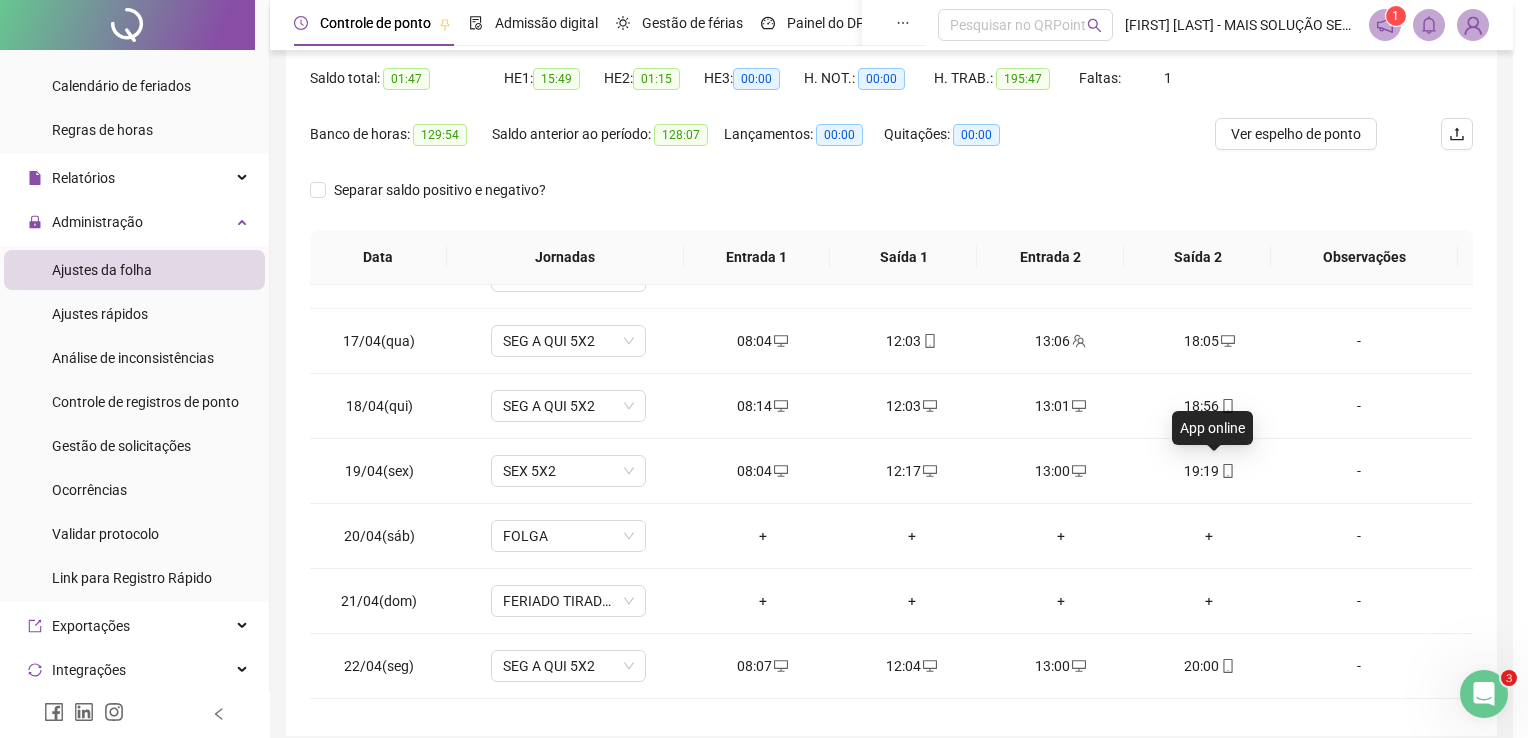 type on "**********" 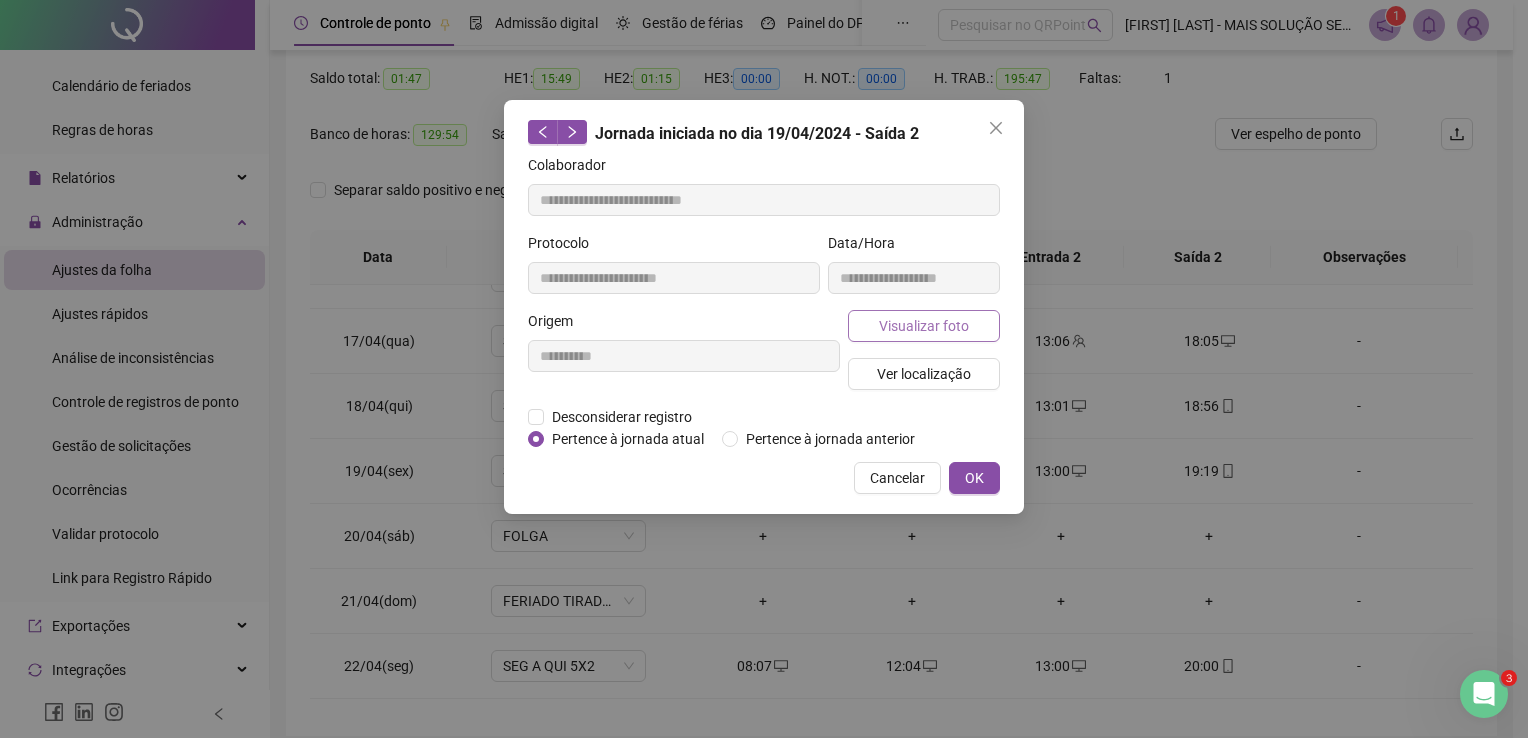 click on "Visualizar foto" at bounding box center [924, 326] 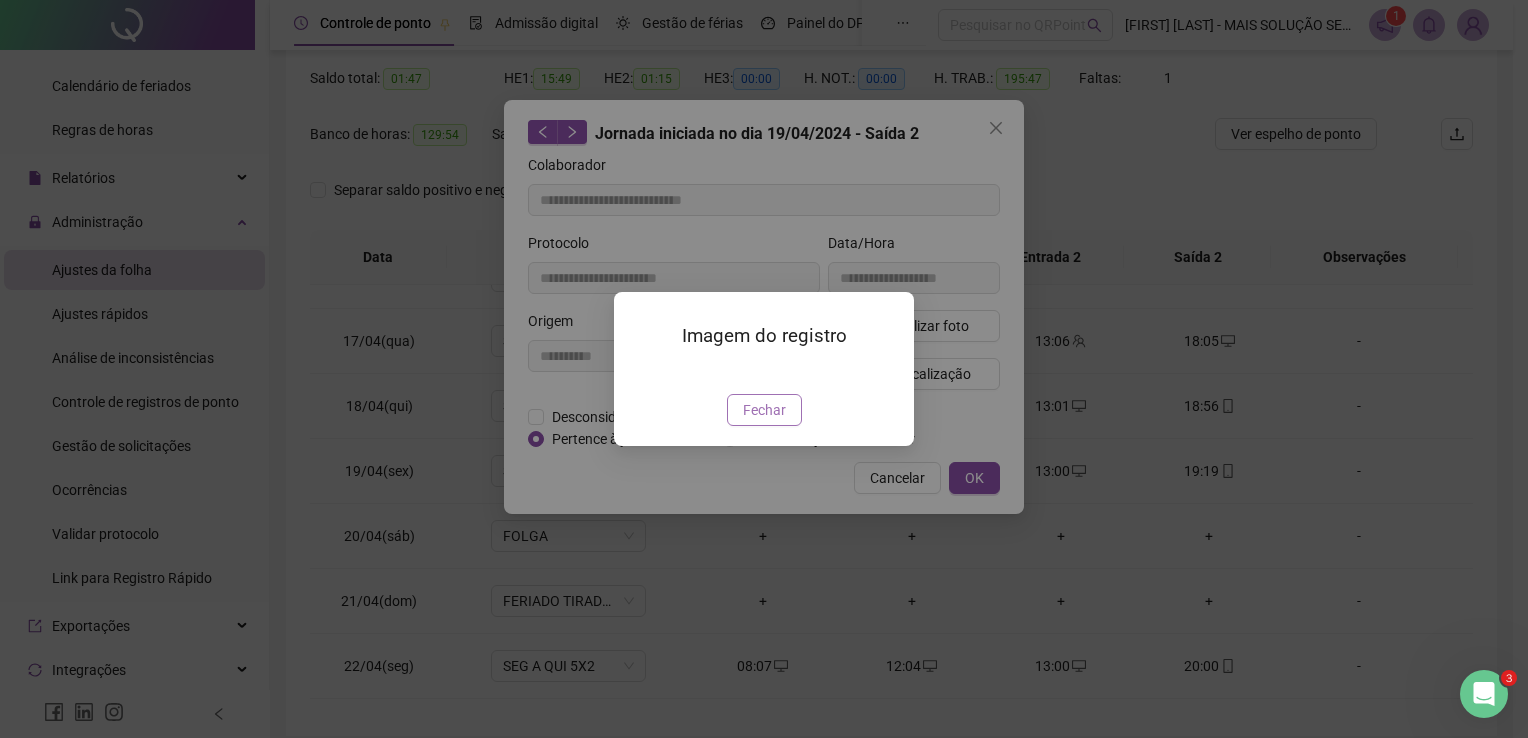 click on "Fechar" at bounding box center [764, 410] 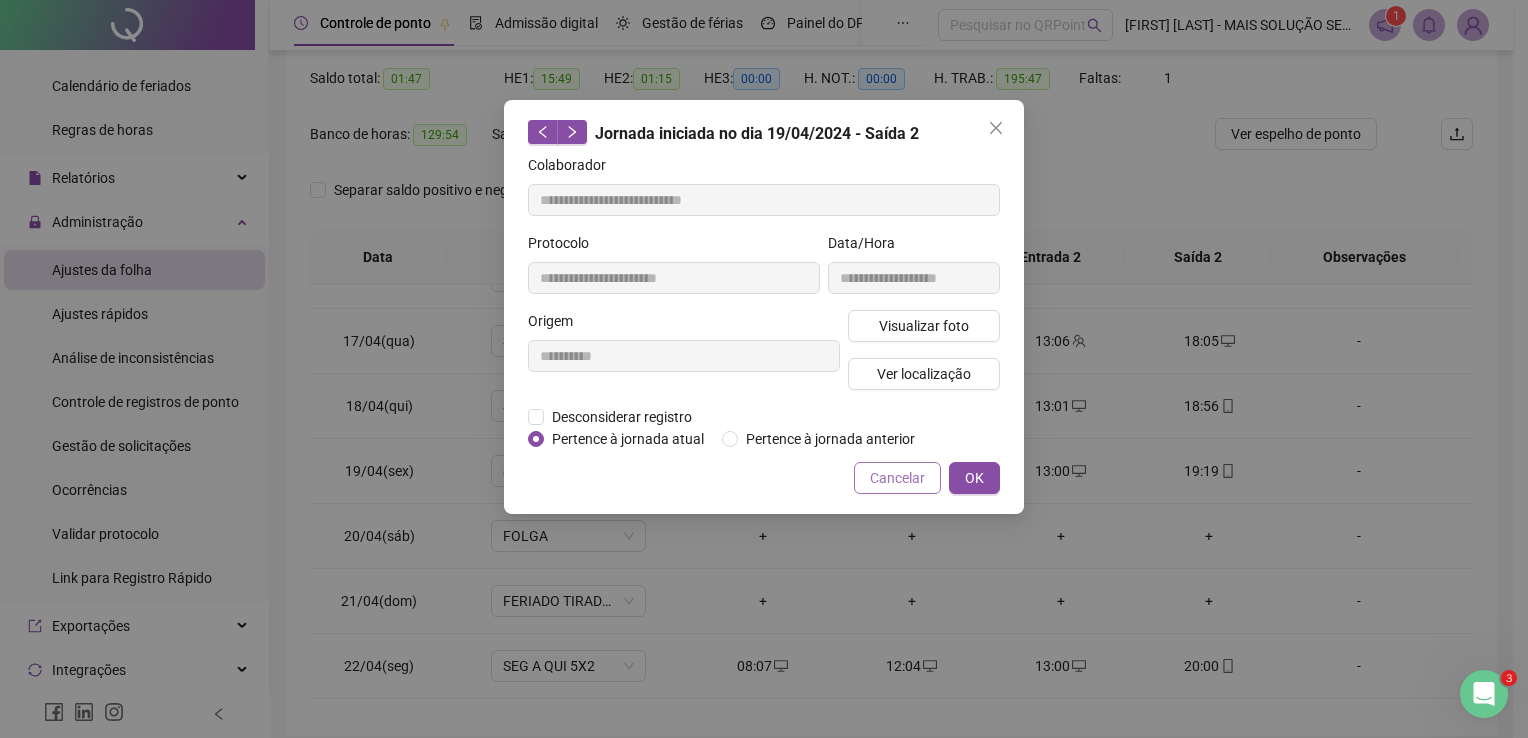 click on "Cancelar" at bounding box center (897, 478) 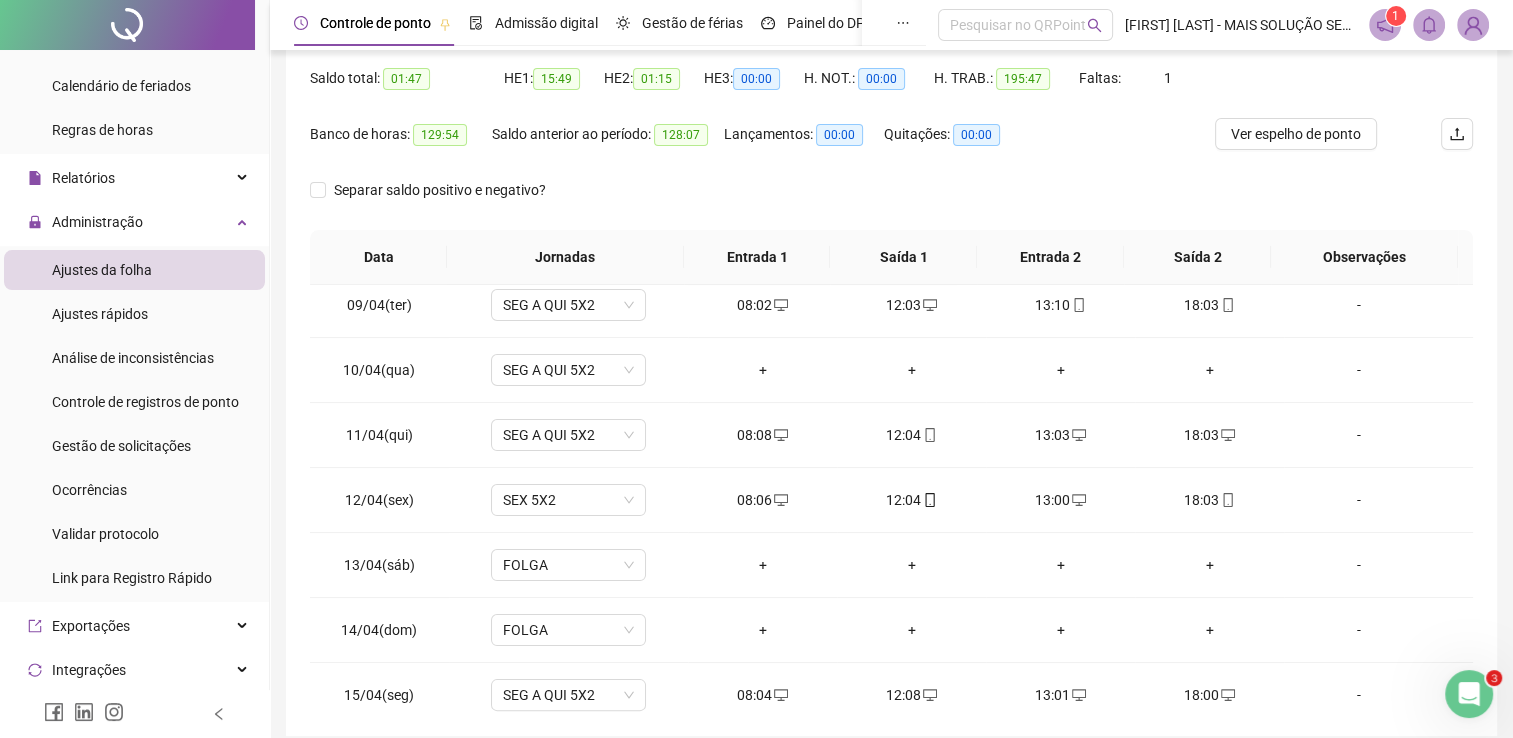 scroll, scrollTop: 416, scrollLeft: 0, axis: vertical 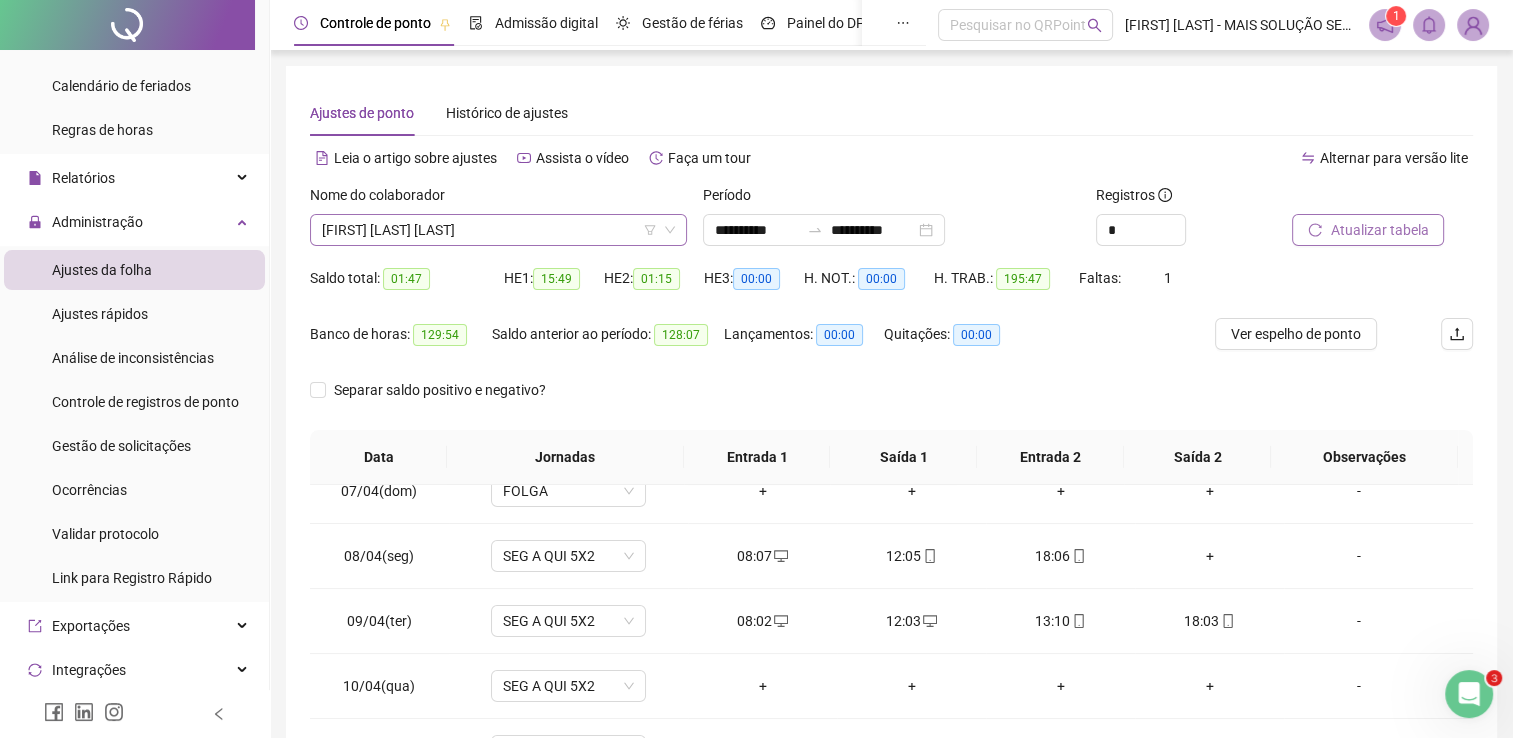 click on "FABIANA CONCEIÇÃO DE ALMEIDA" at bounding box center (498, 230) 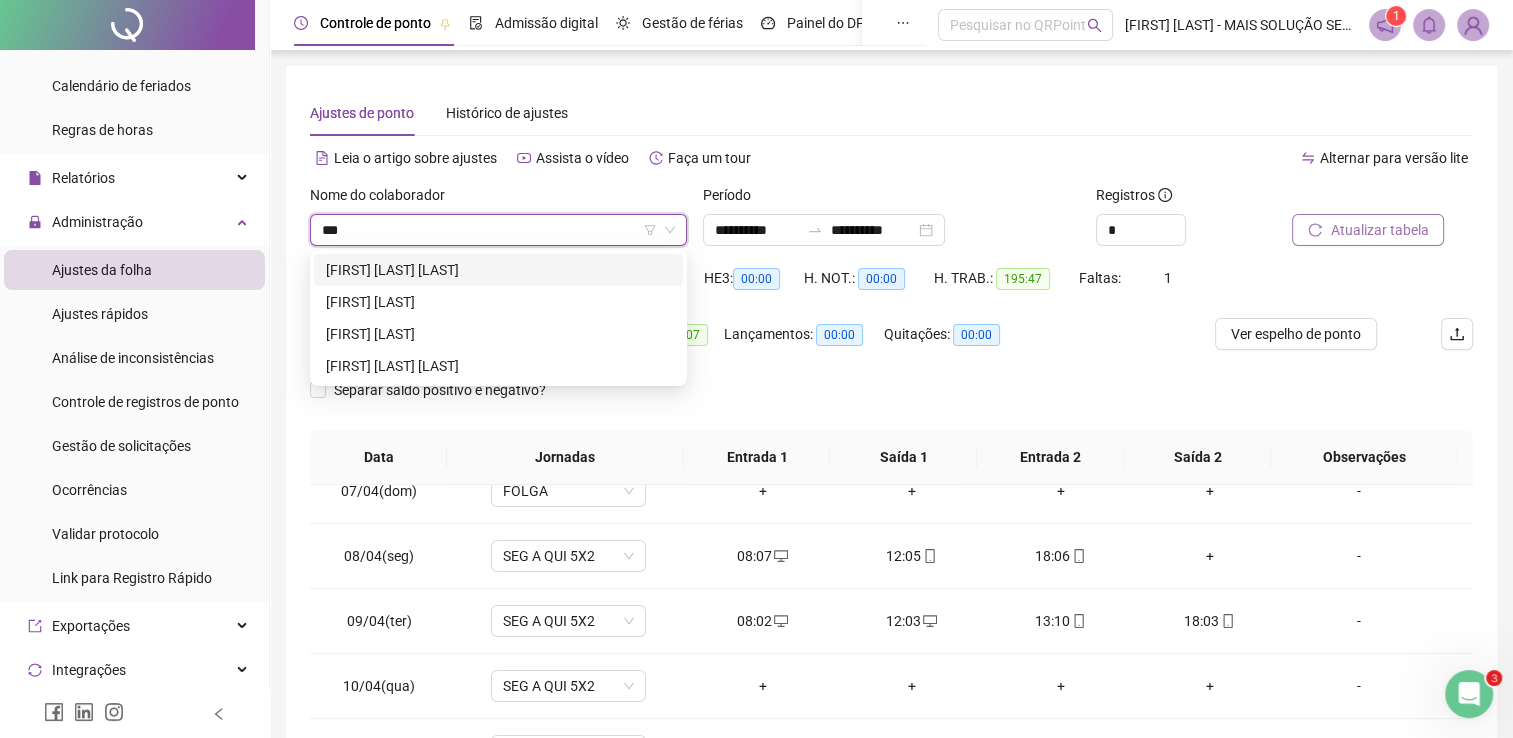 scroll, scrollTop: 0, scrollLeft: 0, axis: both 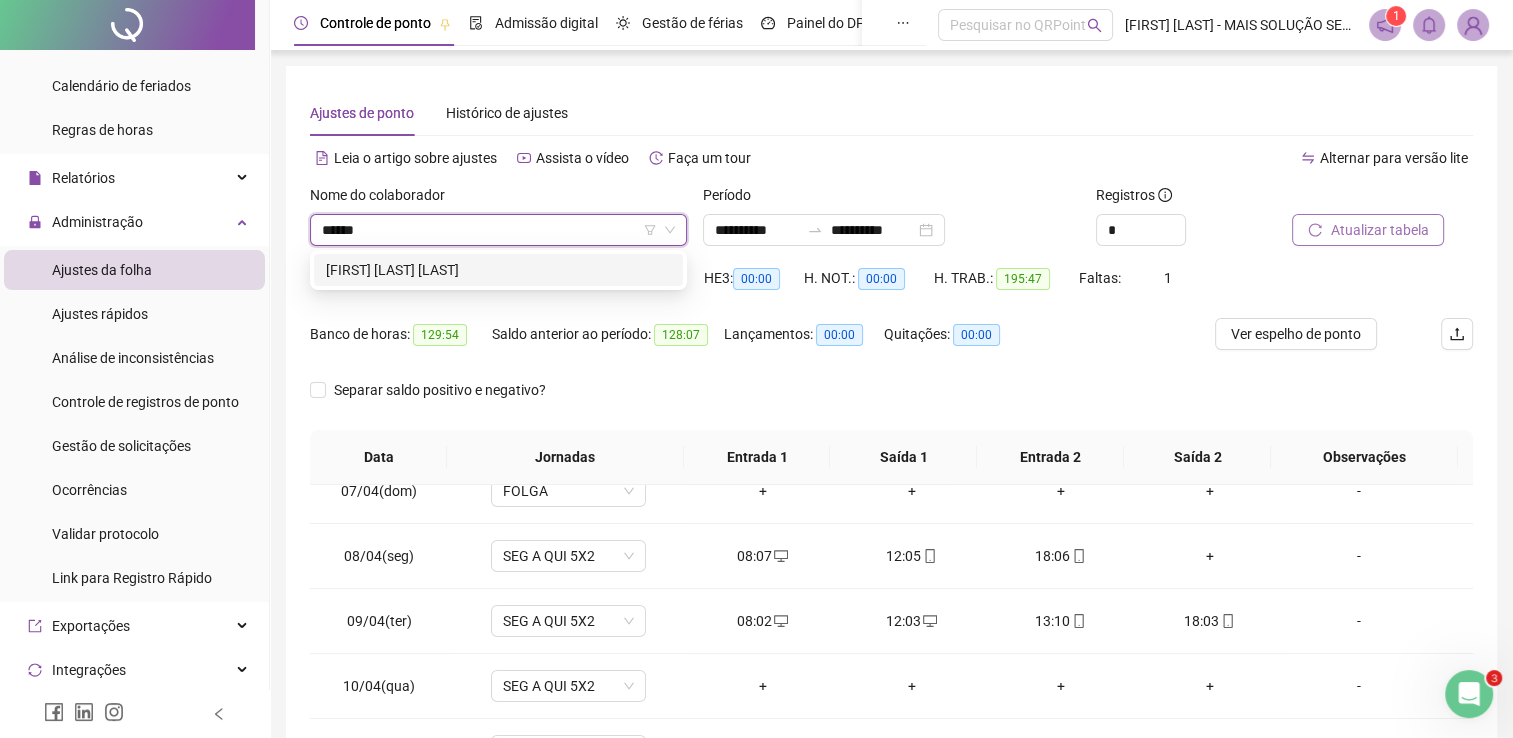 type on "*******" 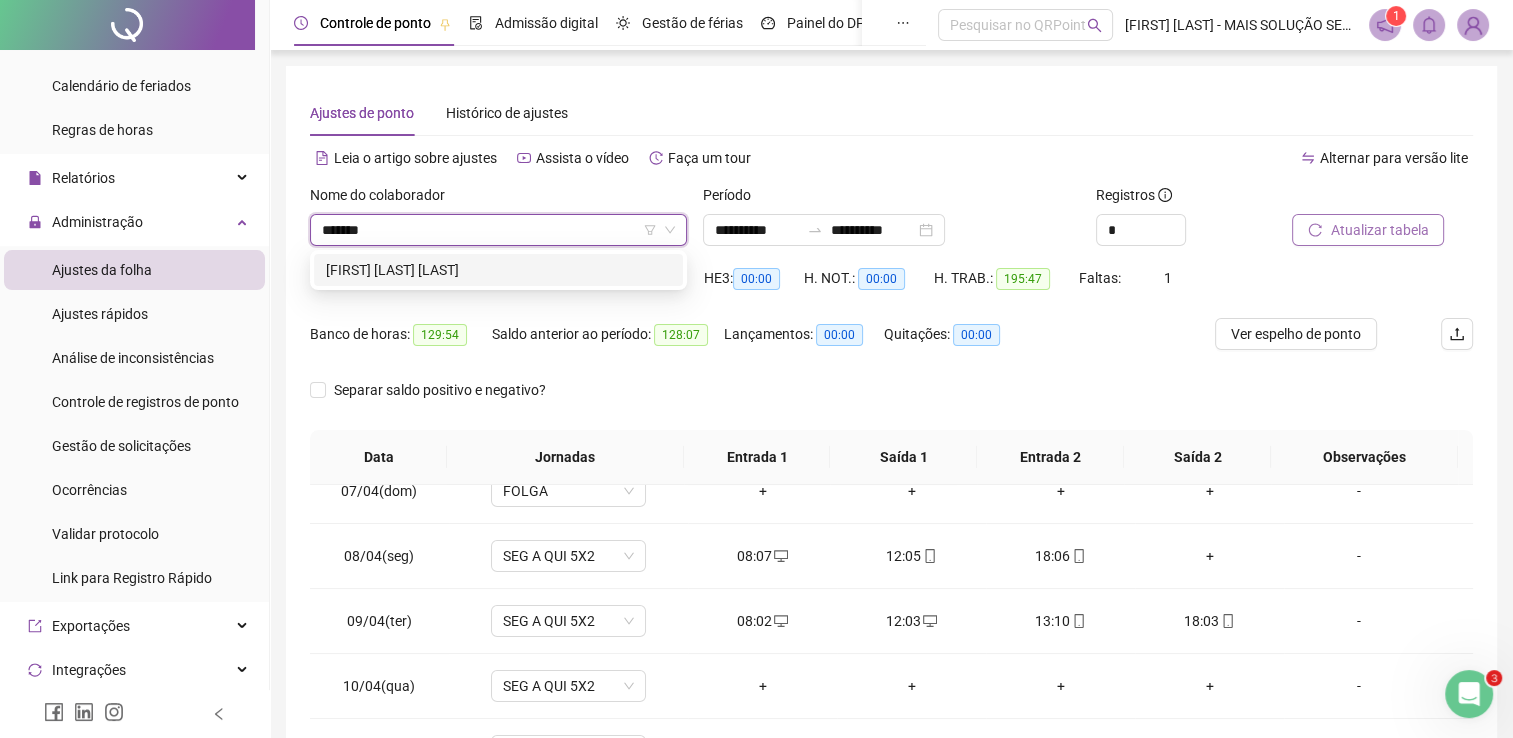 click on "[FIRST] [LAST] [LAST]" at bounding box center (498, 270) 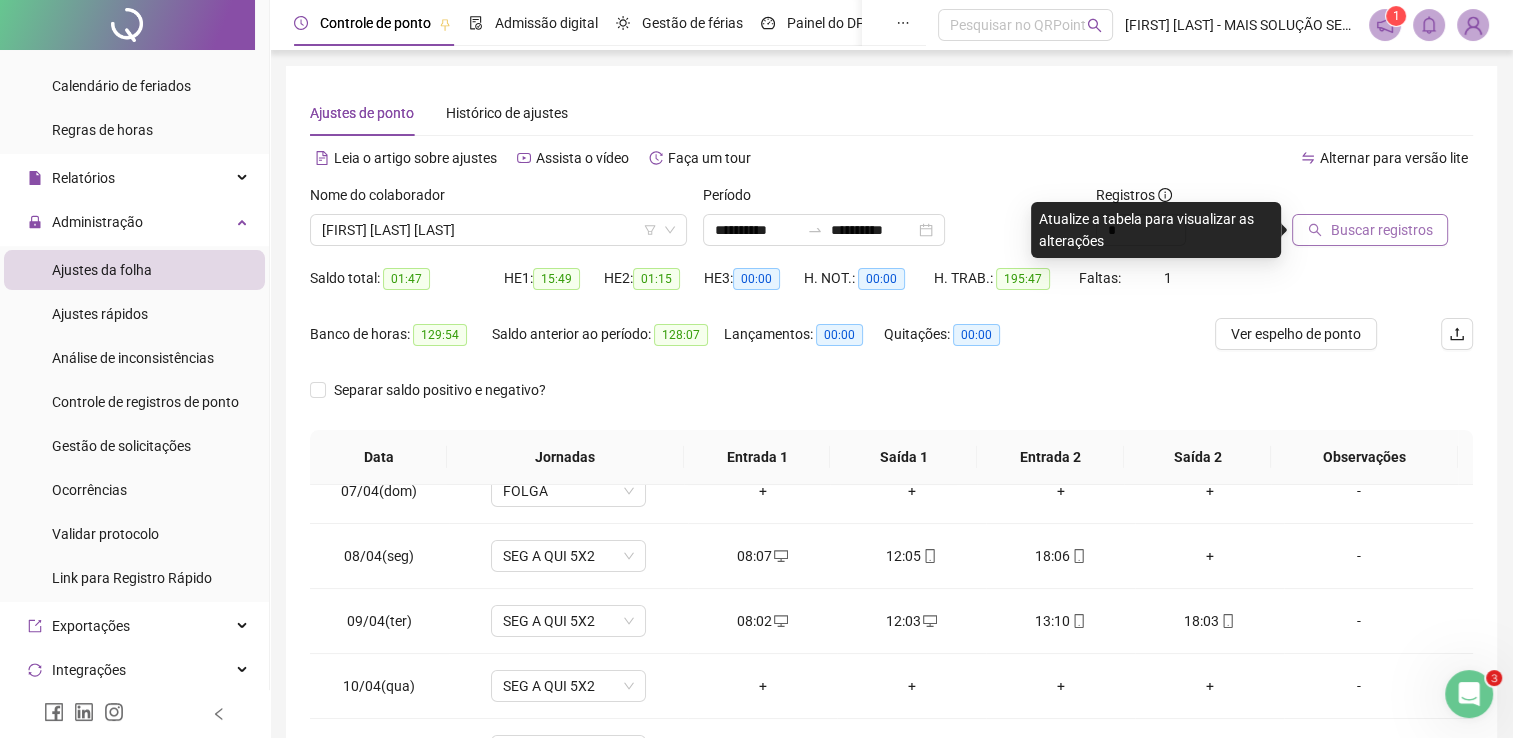 drag, startPoint x: 540, startPoint y: 258, endPoint x: 890, endPoint y: 129, distance: 373.01608 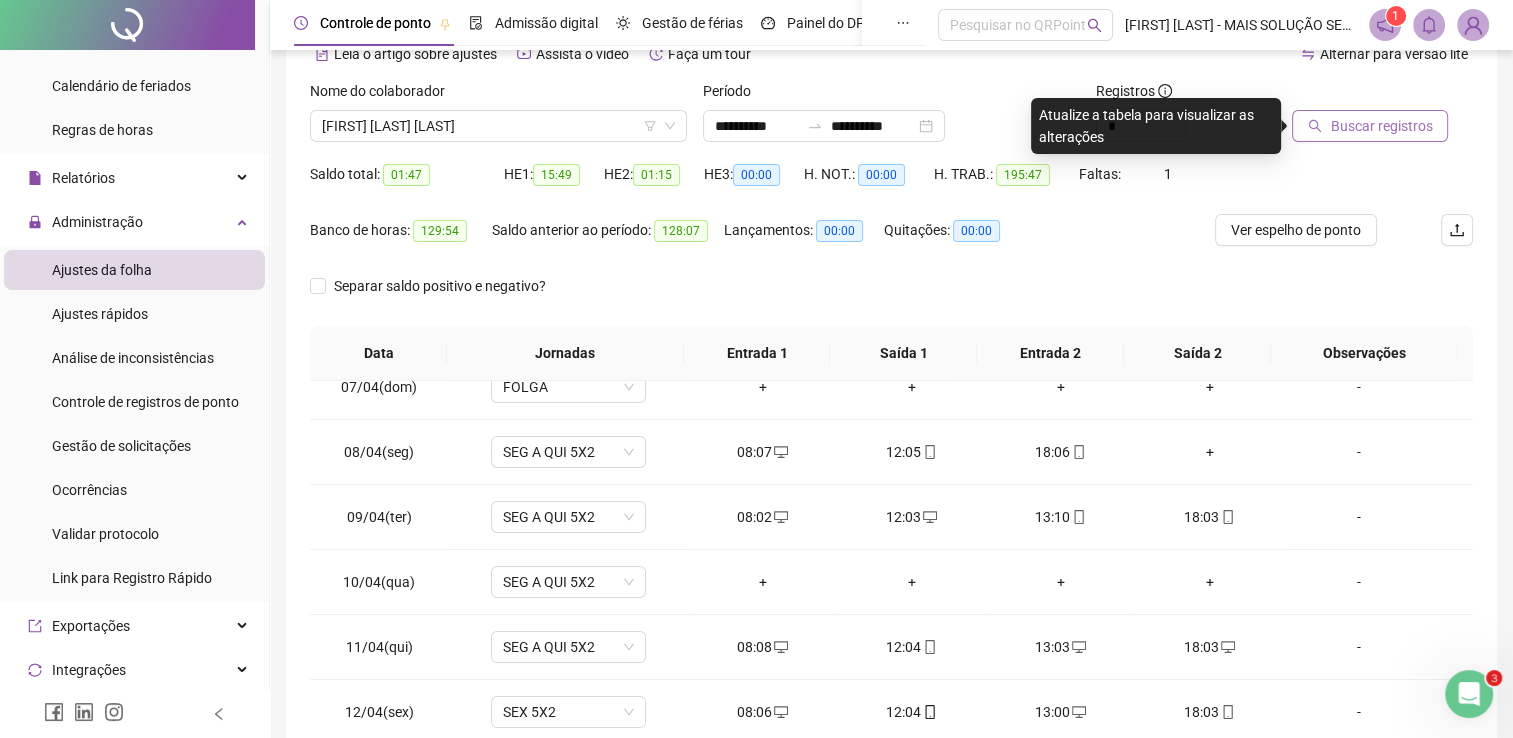 scroll, scrollTop: 200, scrollLeft: 0, axis: vertical 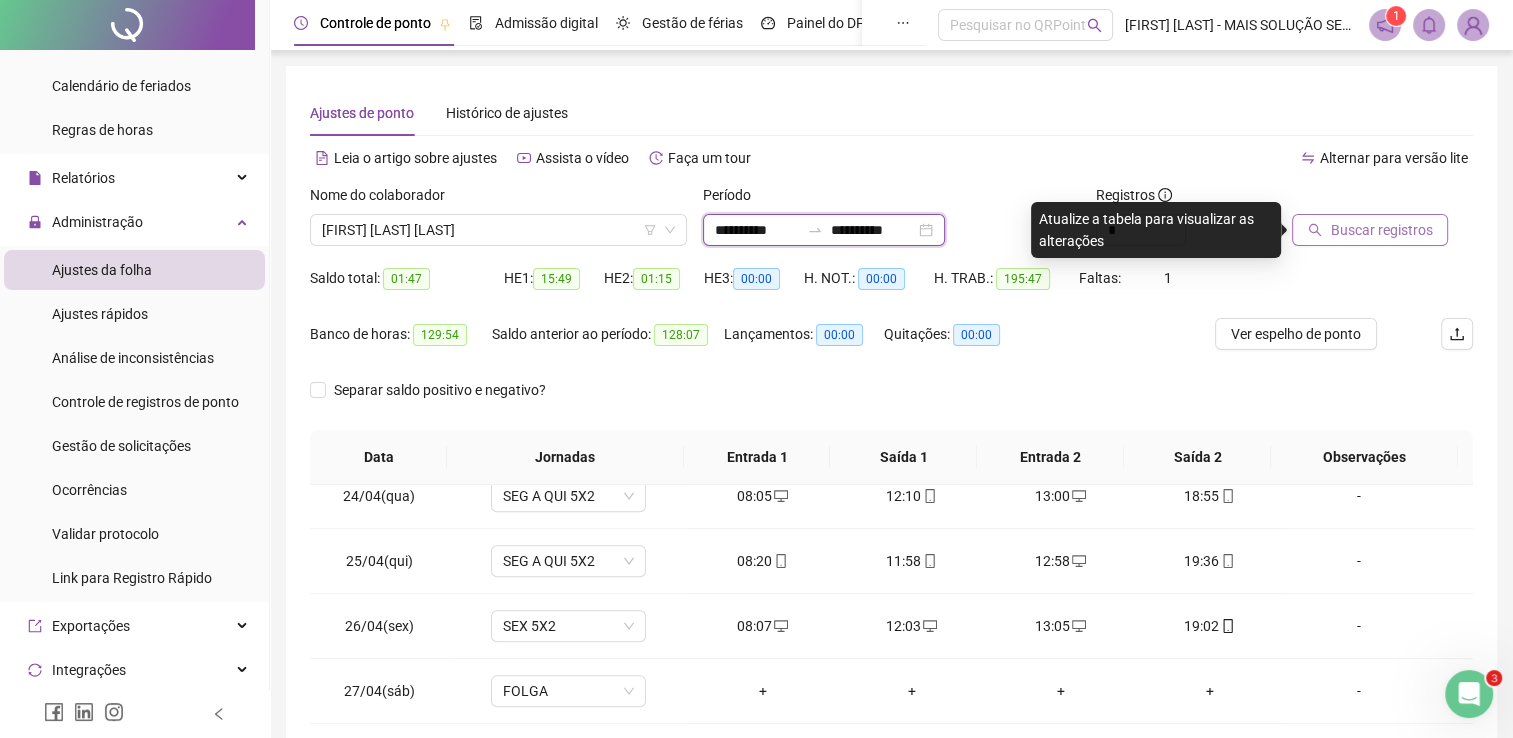 click on "**********" at bounding box center [757, 230] 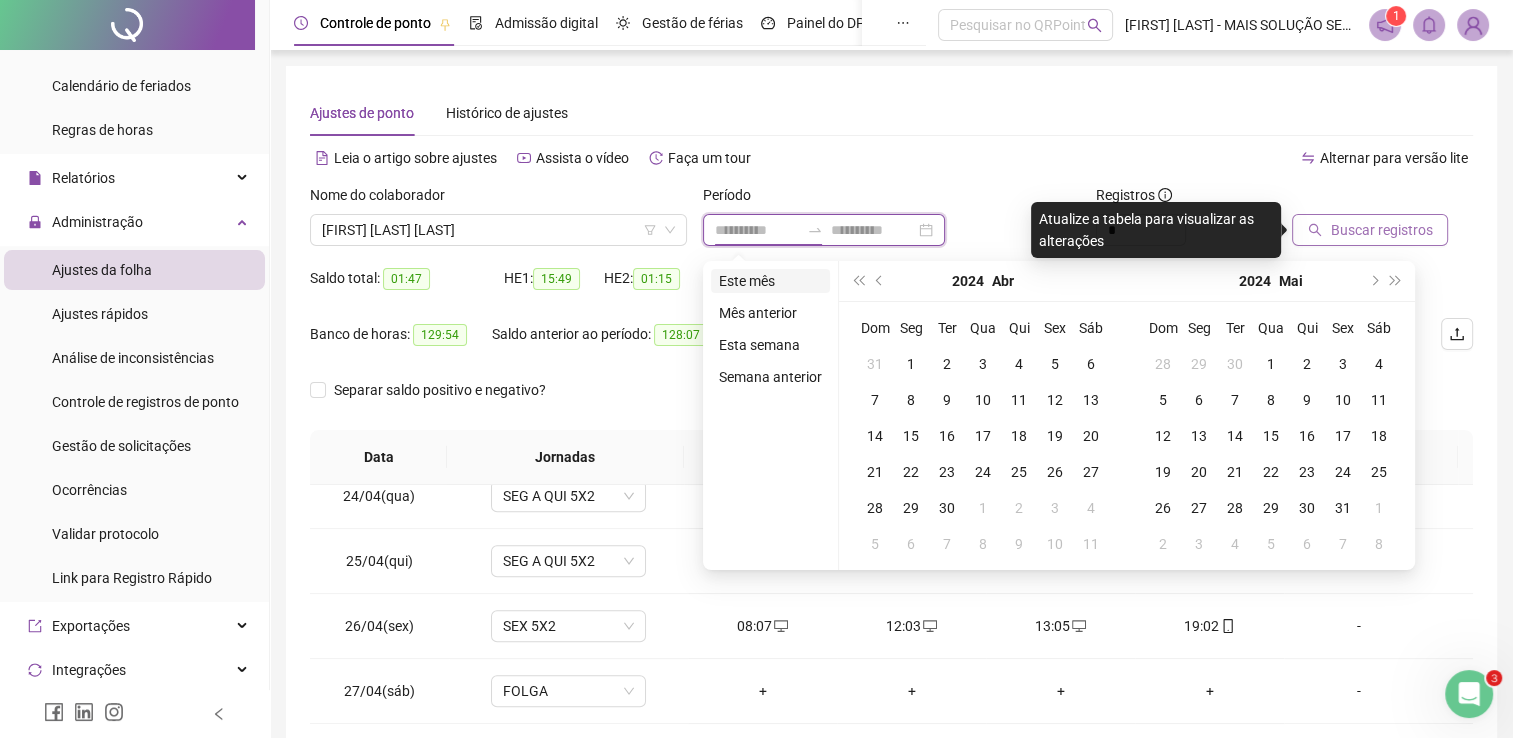 type on "**********" 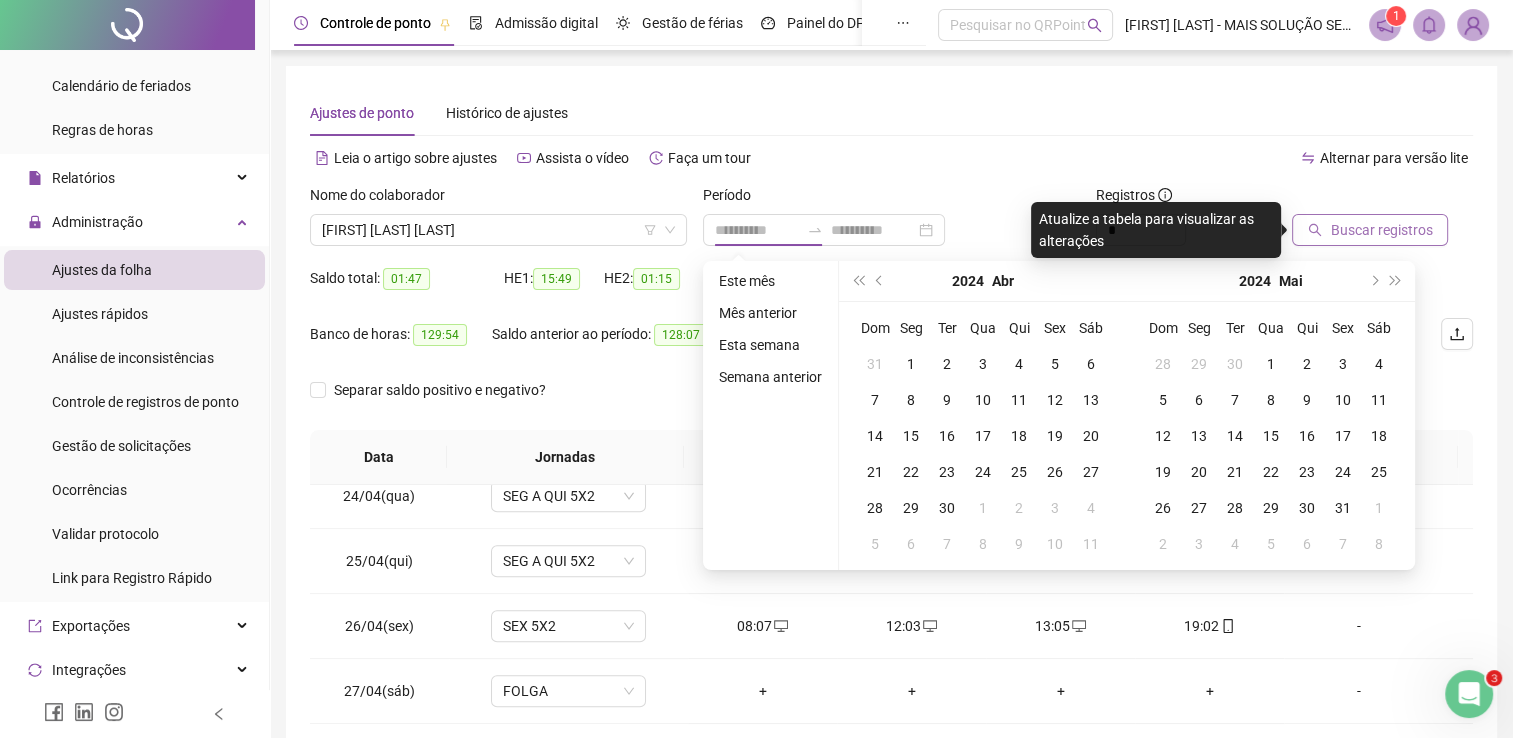 click on "Este mês" at bounding box center (770, 281) 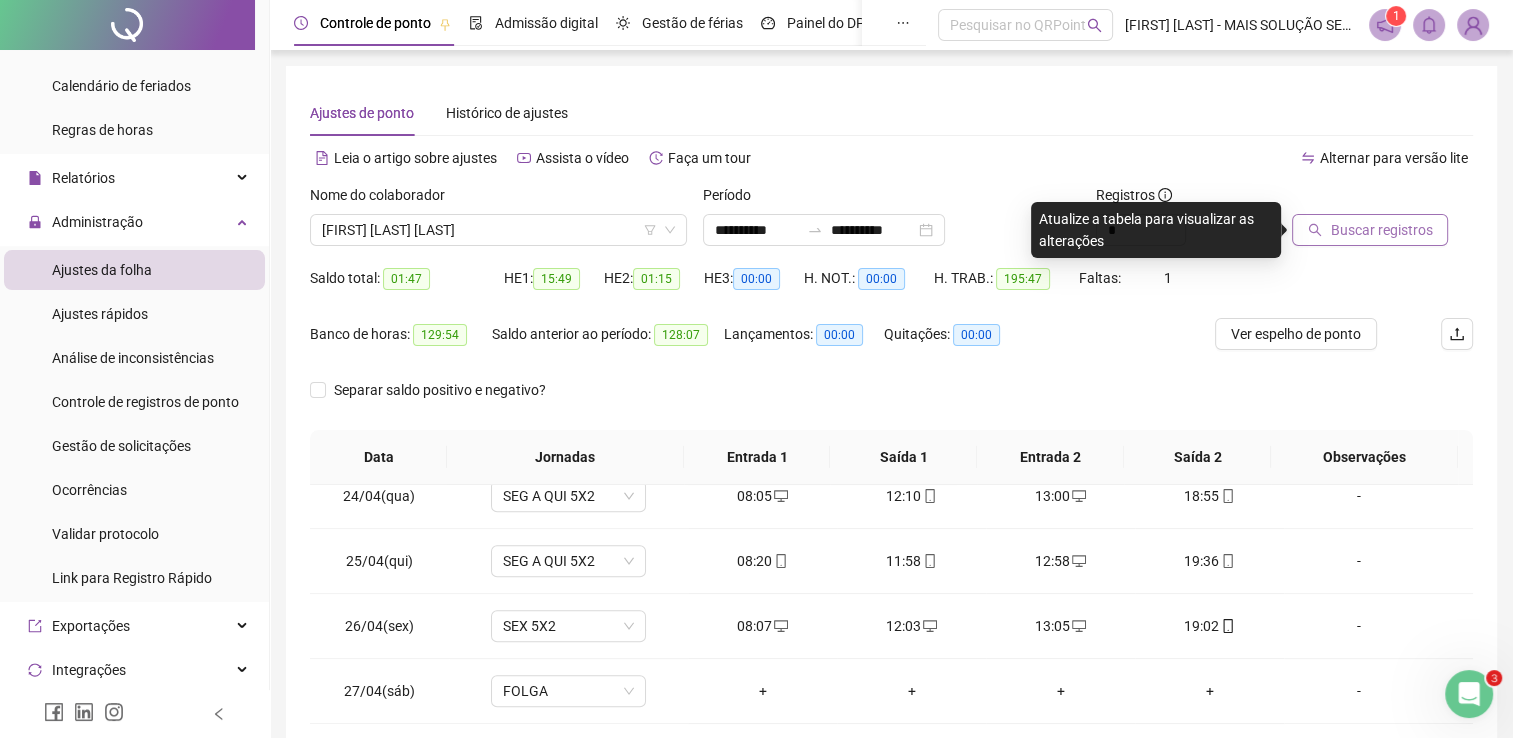 click on "Buscar registros" at bounding box center [1370, 230] 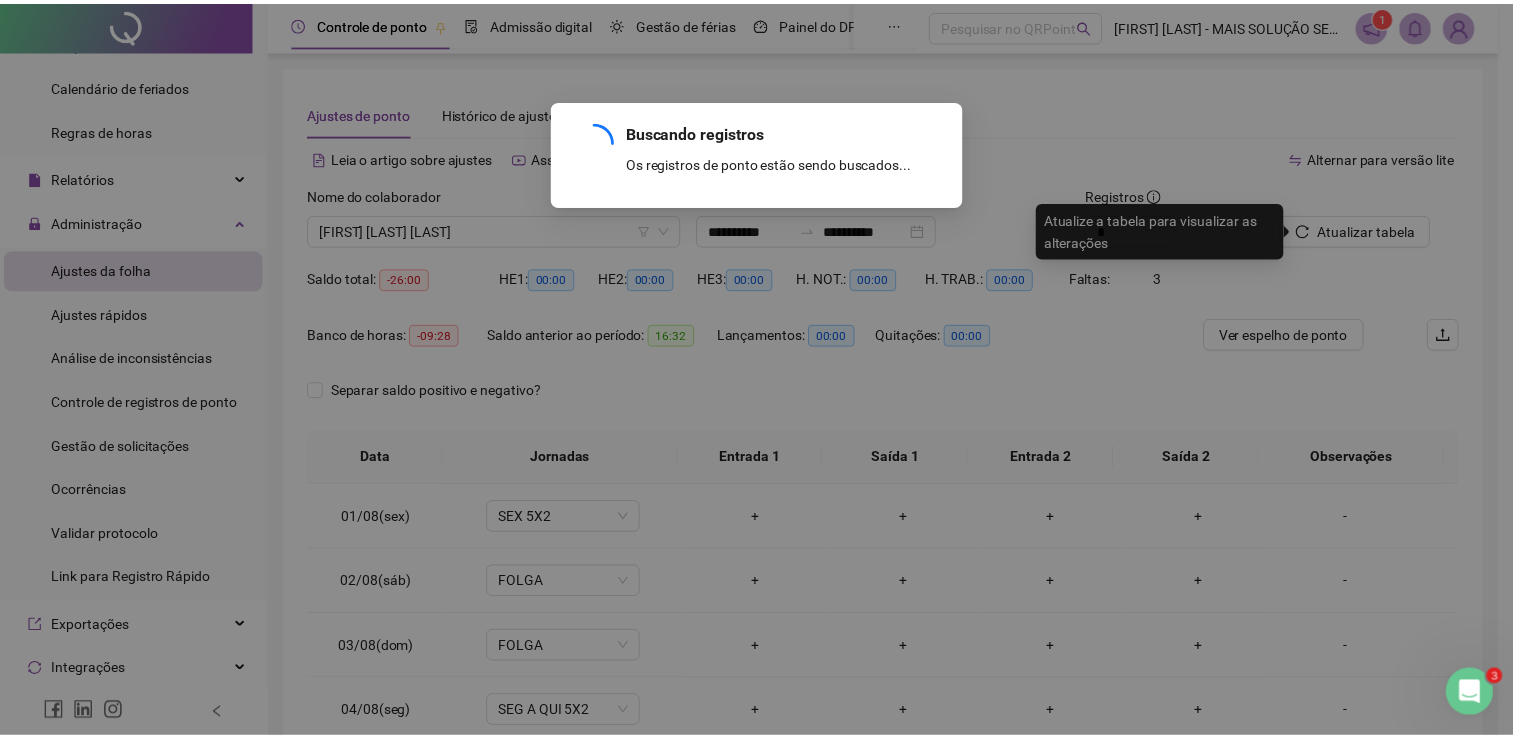 scroll, scrollTop: 0, scrollLeft: 0, axis: both 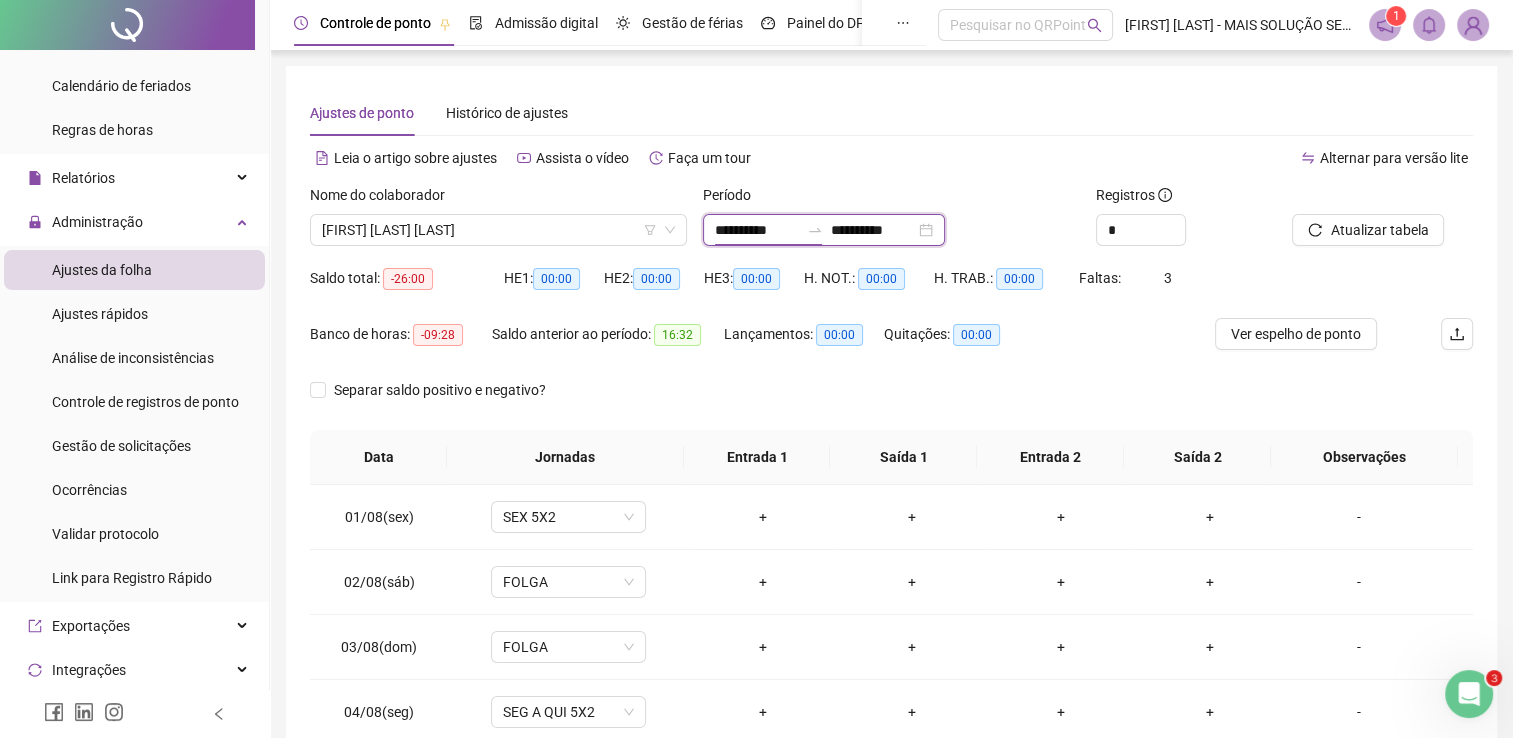 click on "**********" at bounding box center [757, 230] 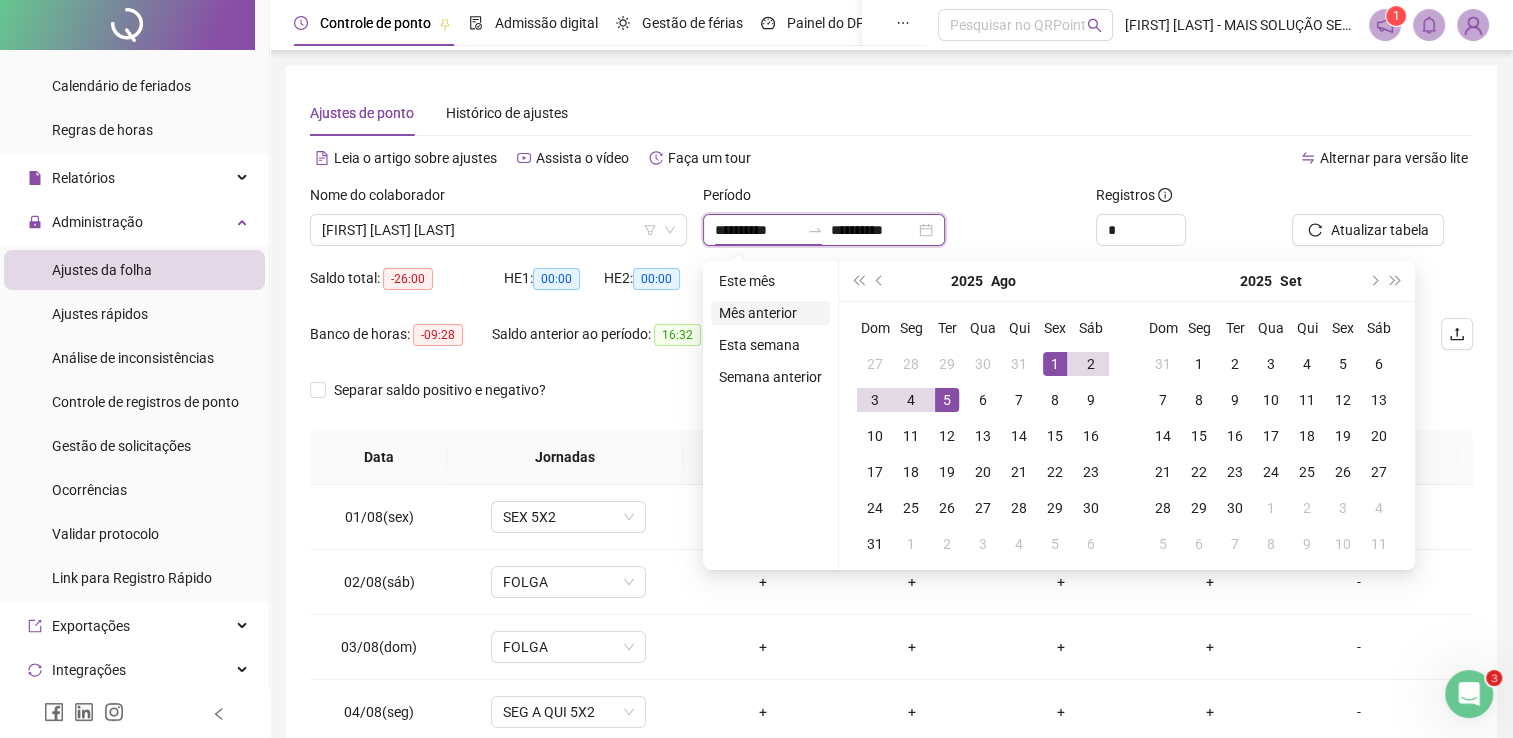 type on "**********" 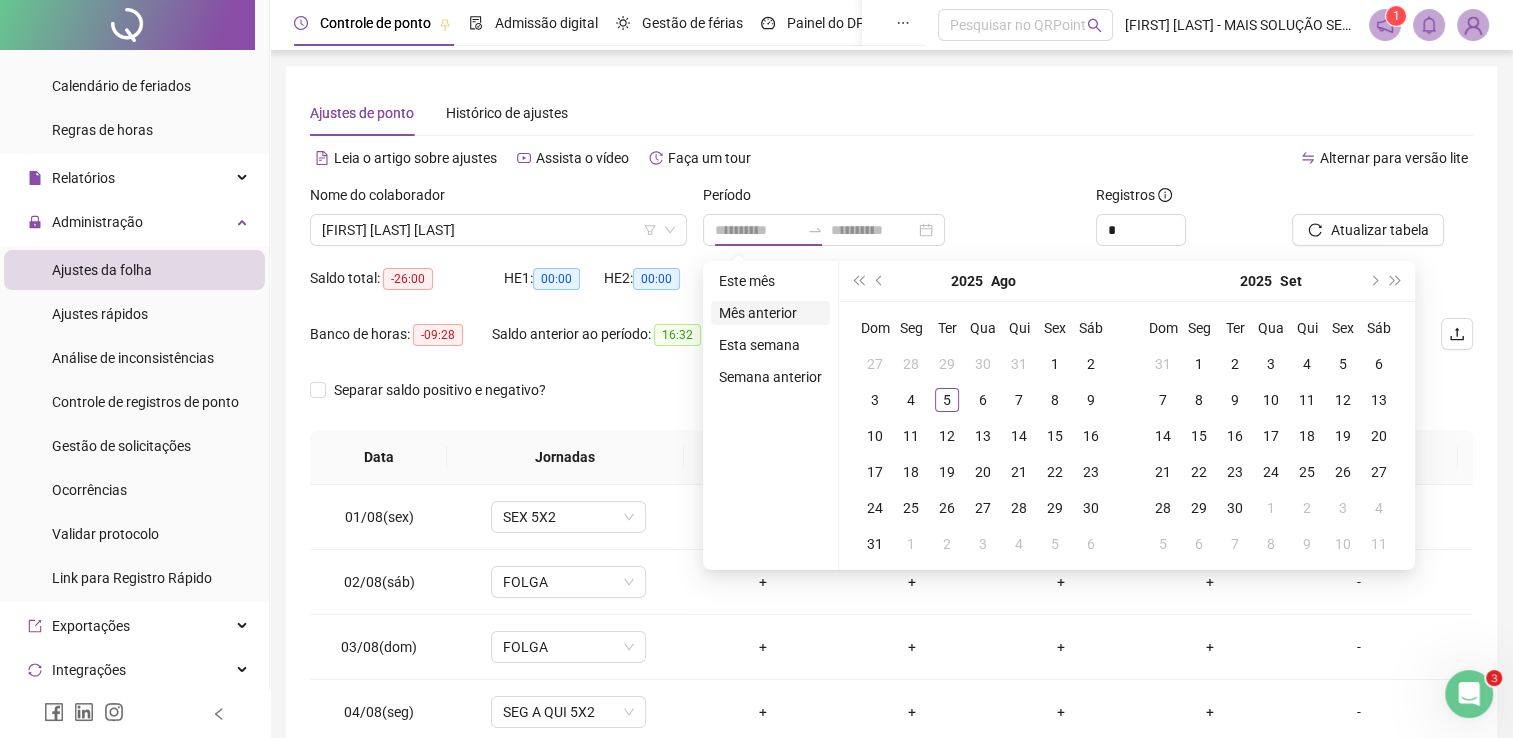 click on "Mês anterior" at bounding box center [770, 313] 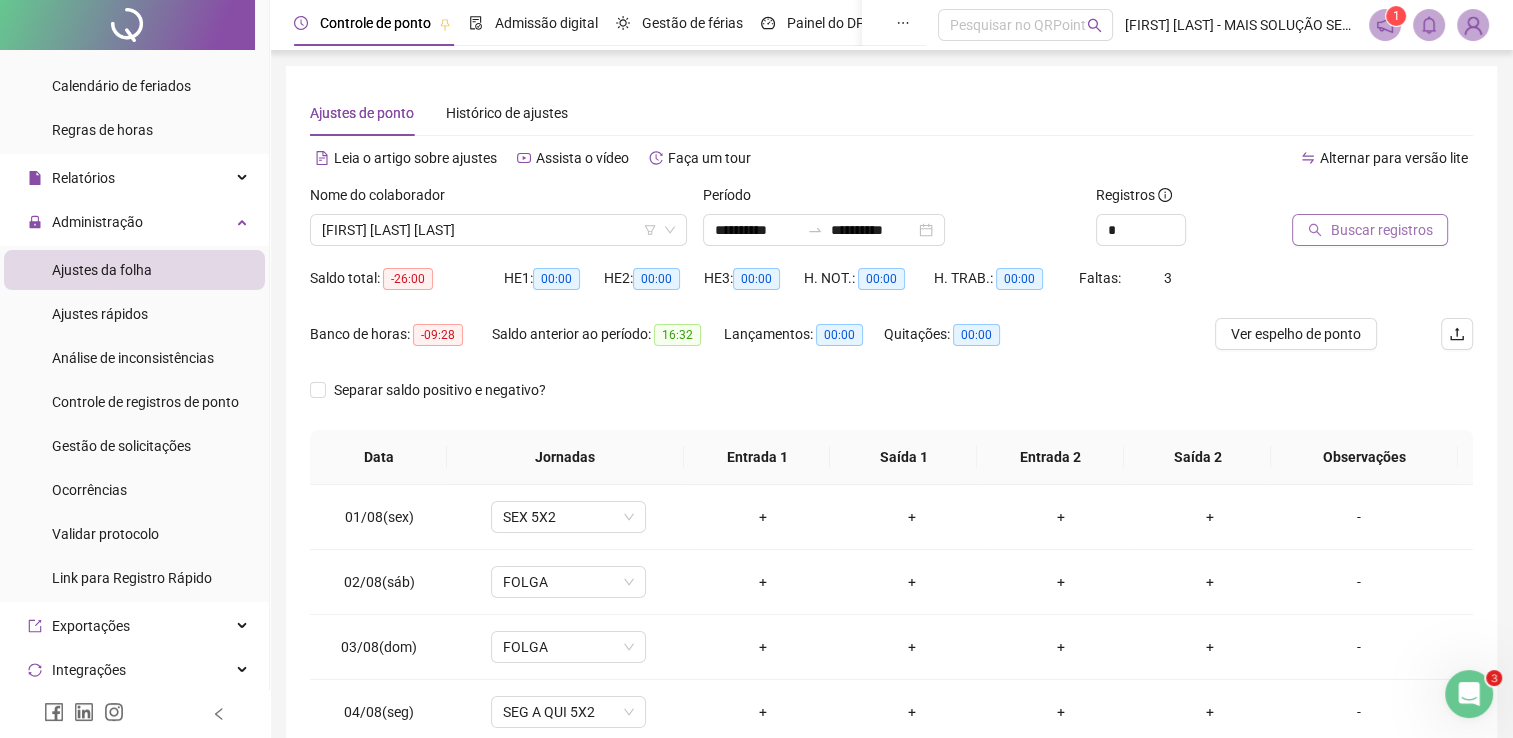 click on "Buscar registros" at bounding box center (1381, 230) 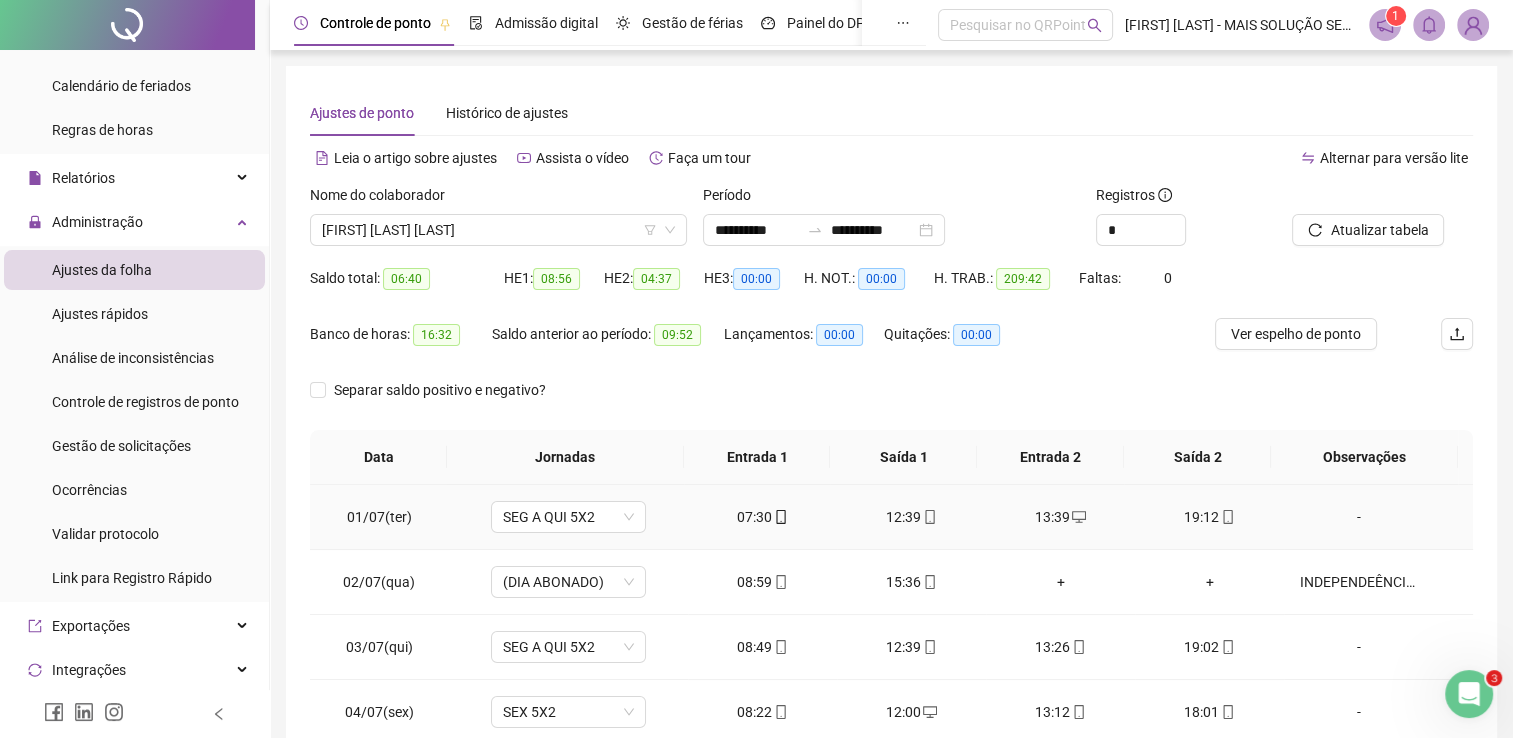 scroll, scrollTop: 100, scrollLeft: 0, axis: vertical 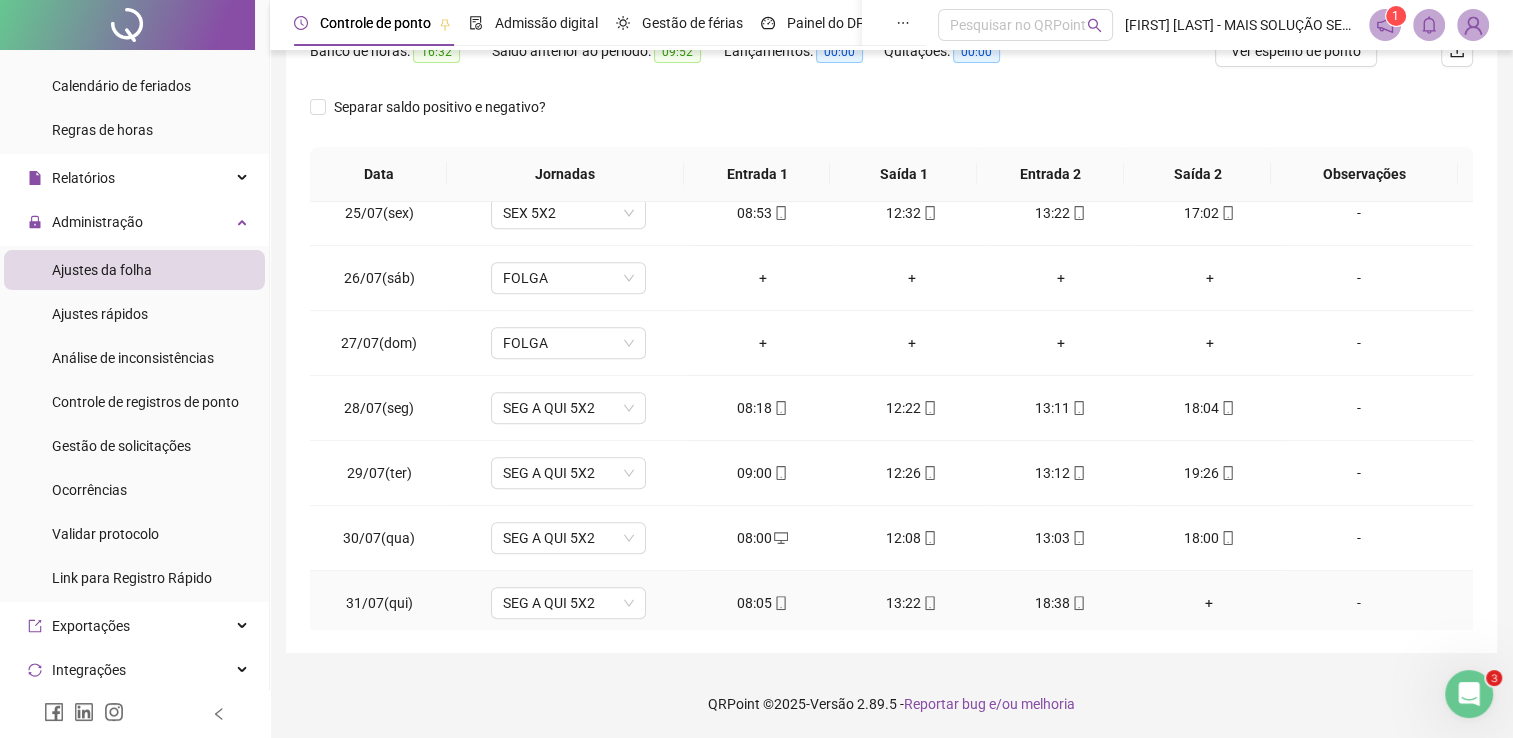 drag, startPoint x: 1211, startPoint y: 596, endPoint x: 1214, endPoint y: 584, distance: 12.369317 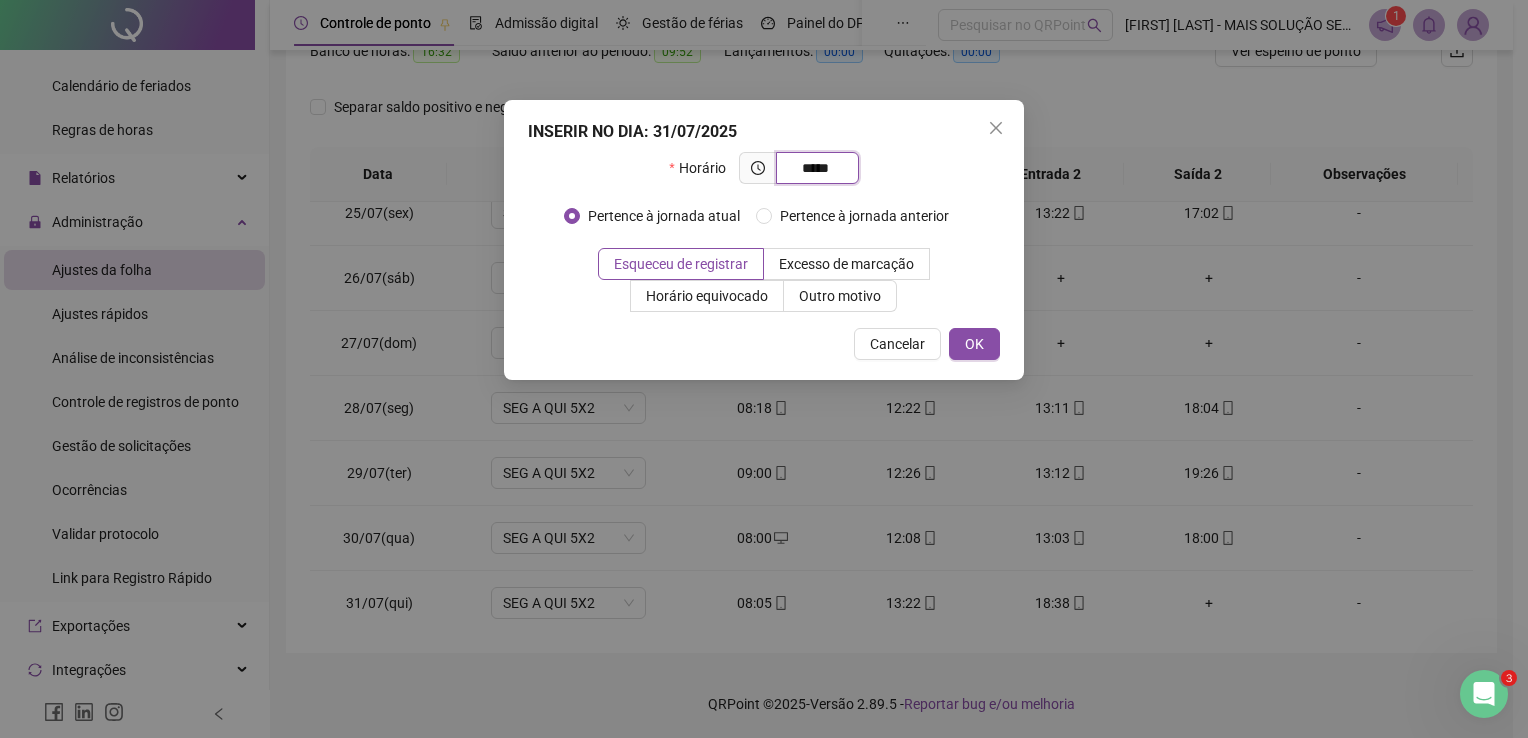 type on "*****" 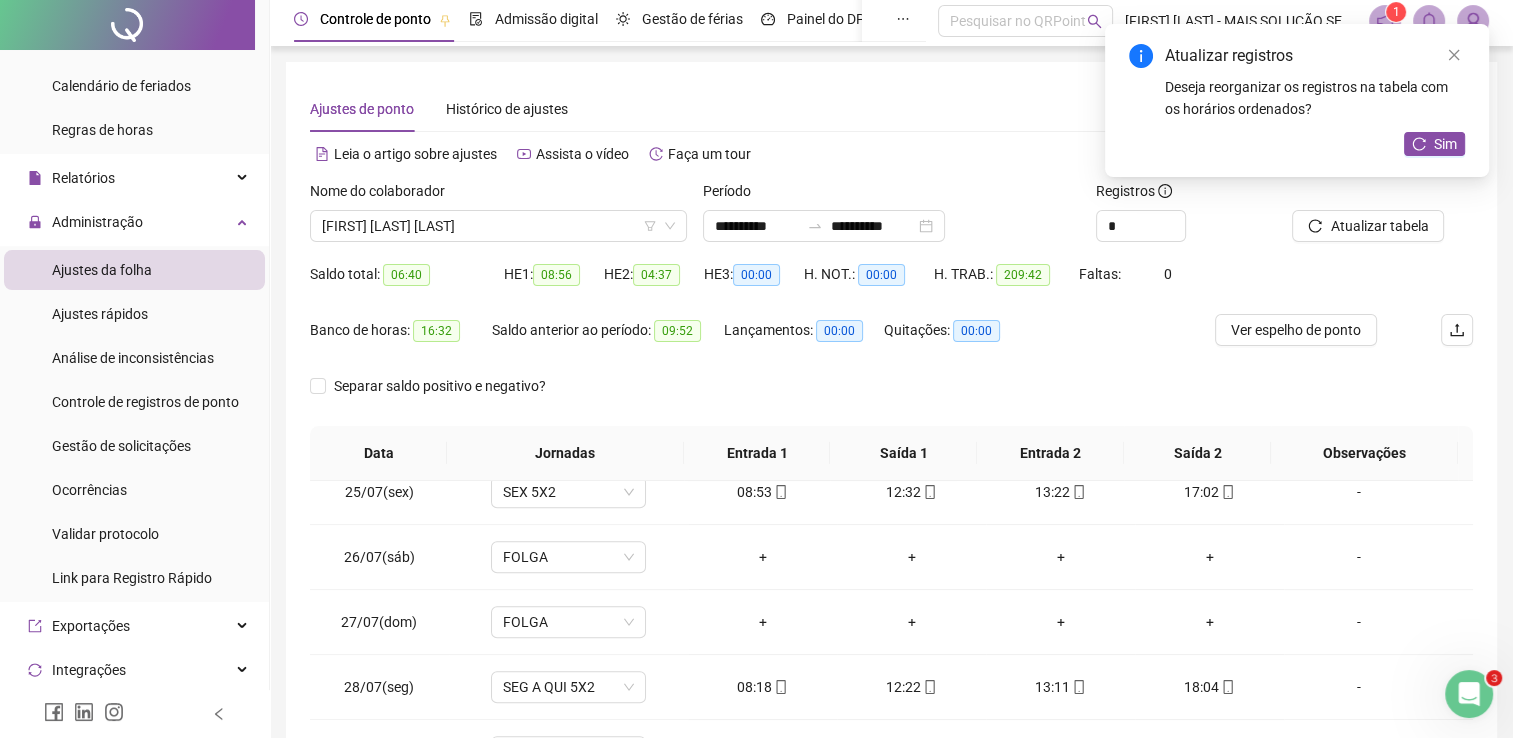 scroll, scrollTop: 0, scrollLeft: 0, axis: both 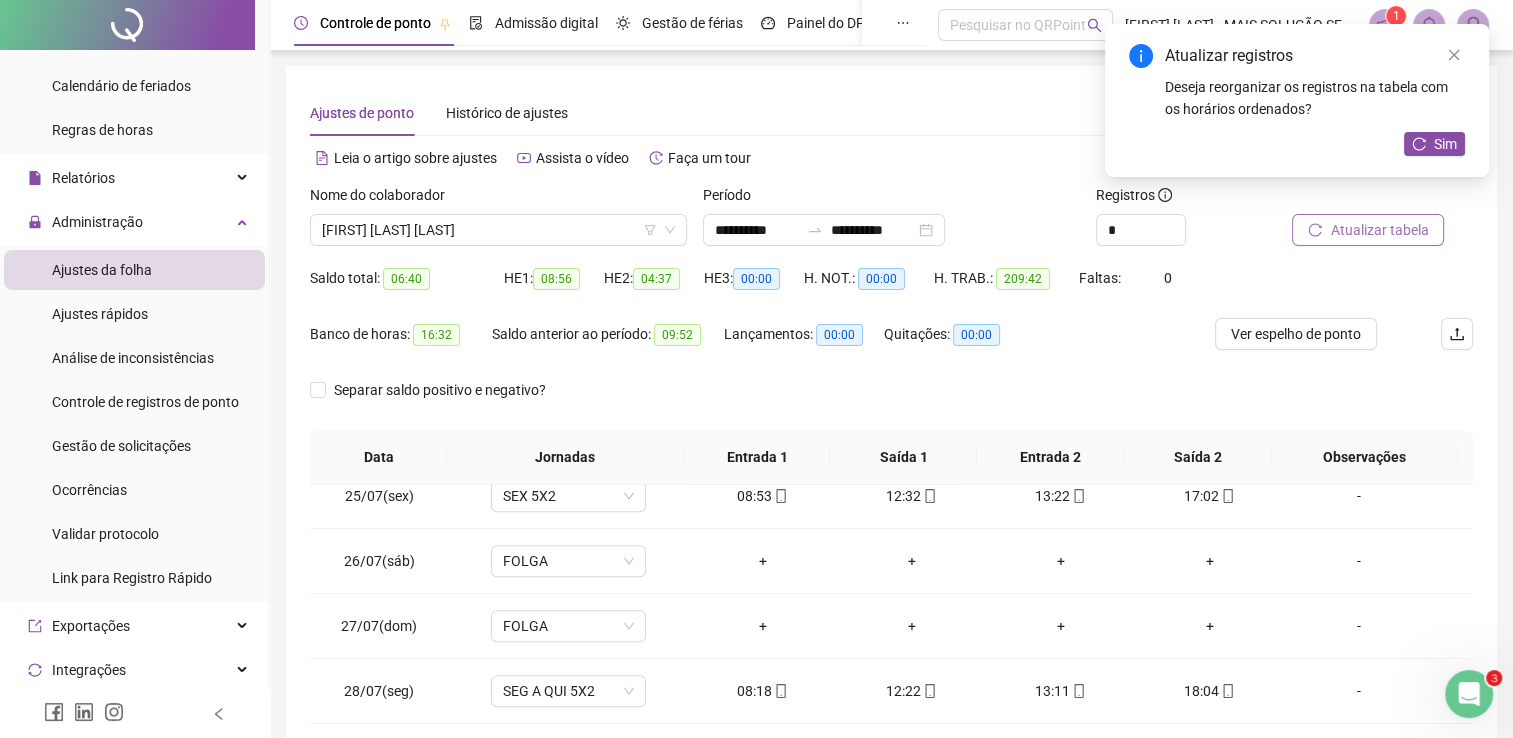 click on "Atualizar tabela" at bounding box center [1368, 230] 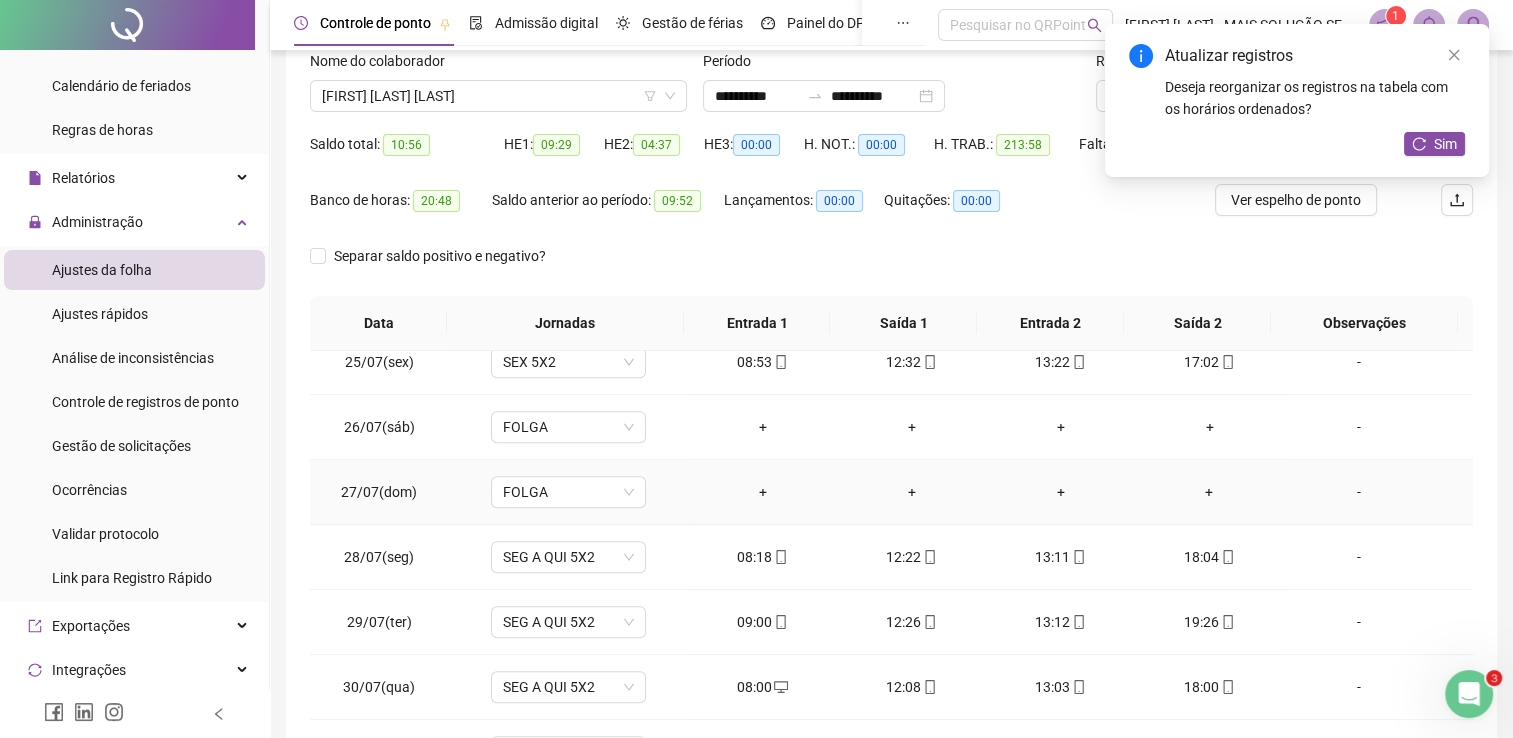 scroll, scrollTop: 283, scrollLeft: 0, axis: vertical 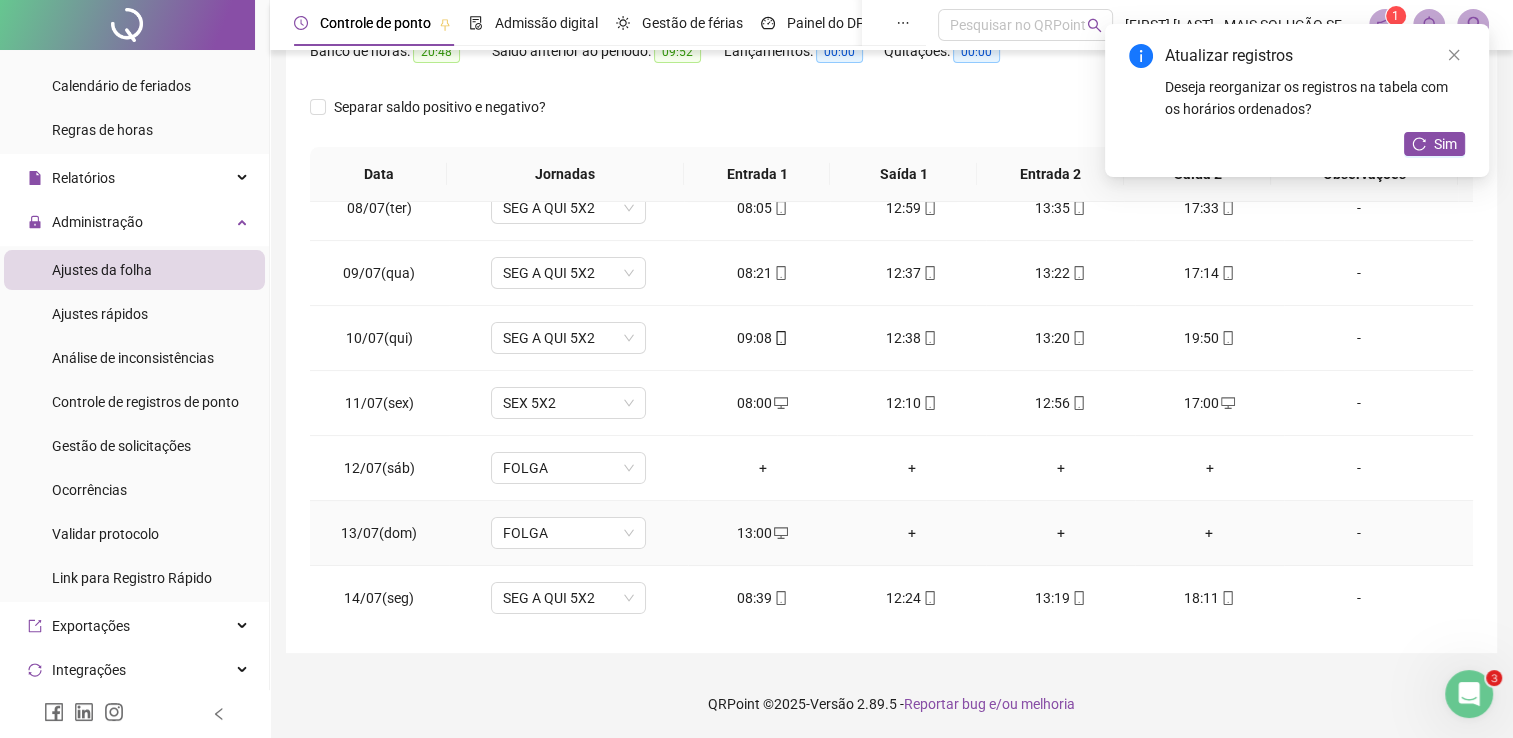 click 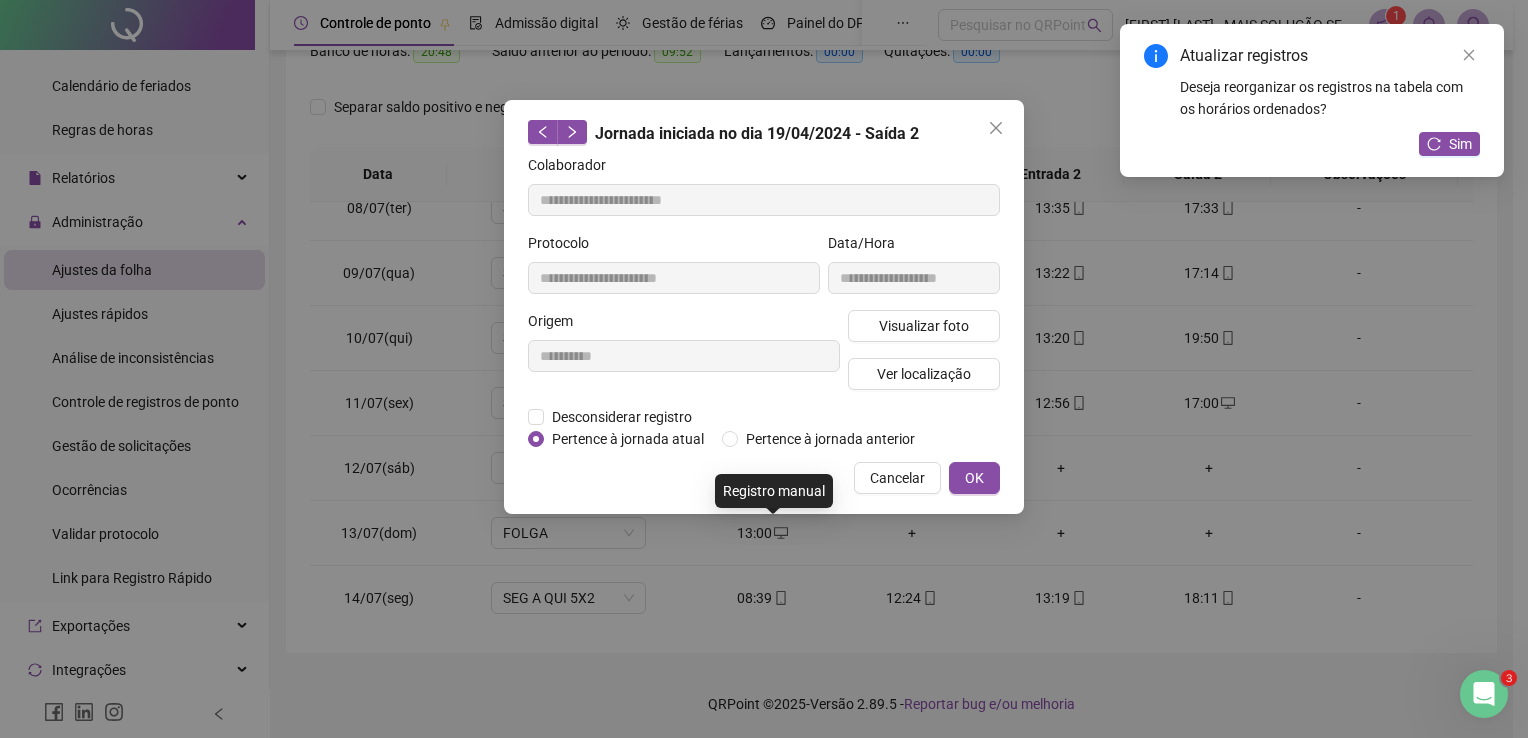 type on "**********" 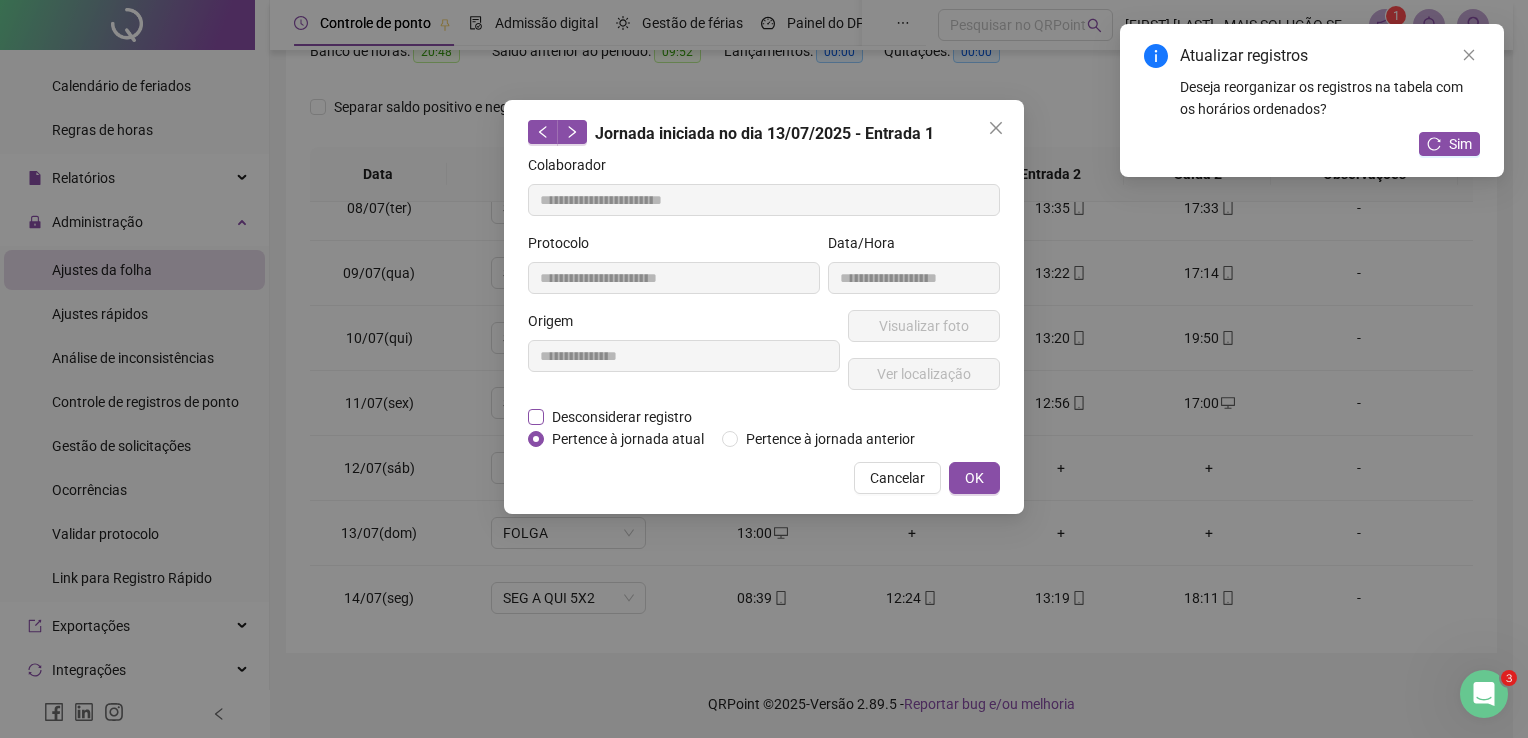 click on "Desconsiderar registro" at bounding box center (622, 417) 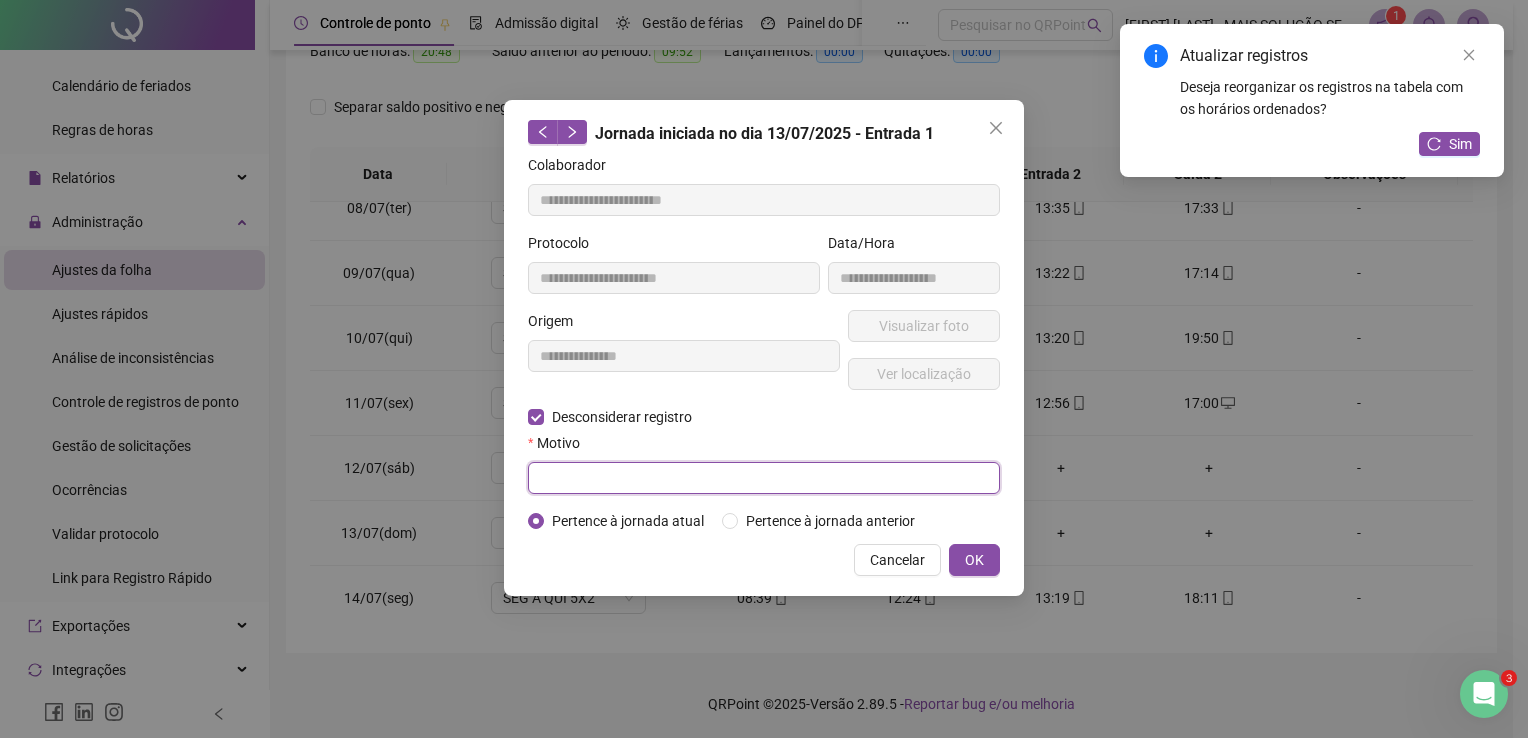 click at bounding box center (764, 478) 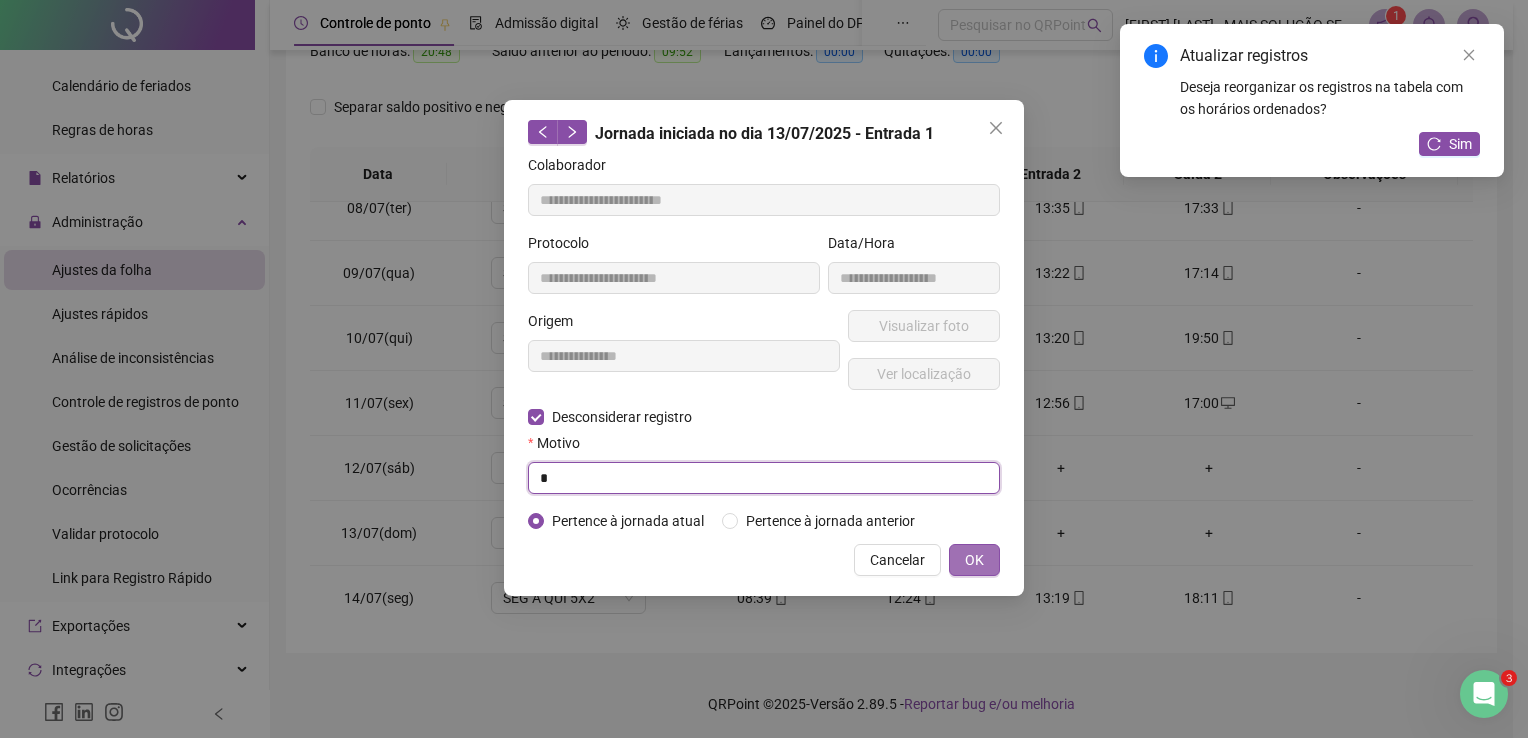 type on "*" 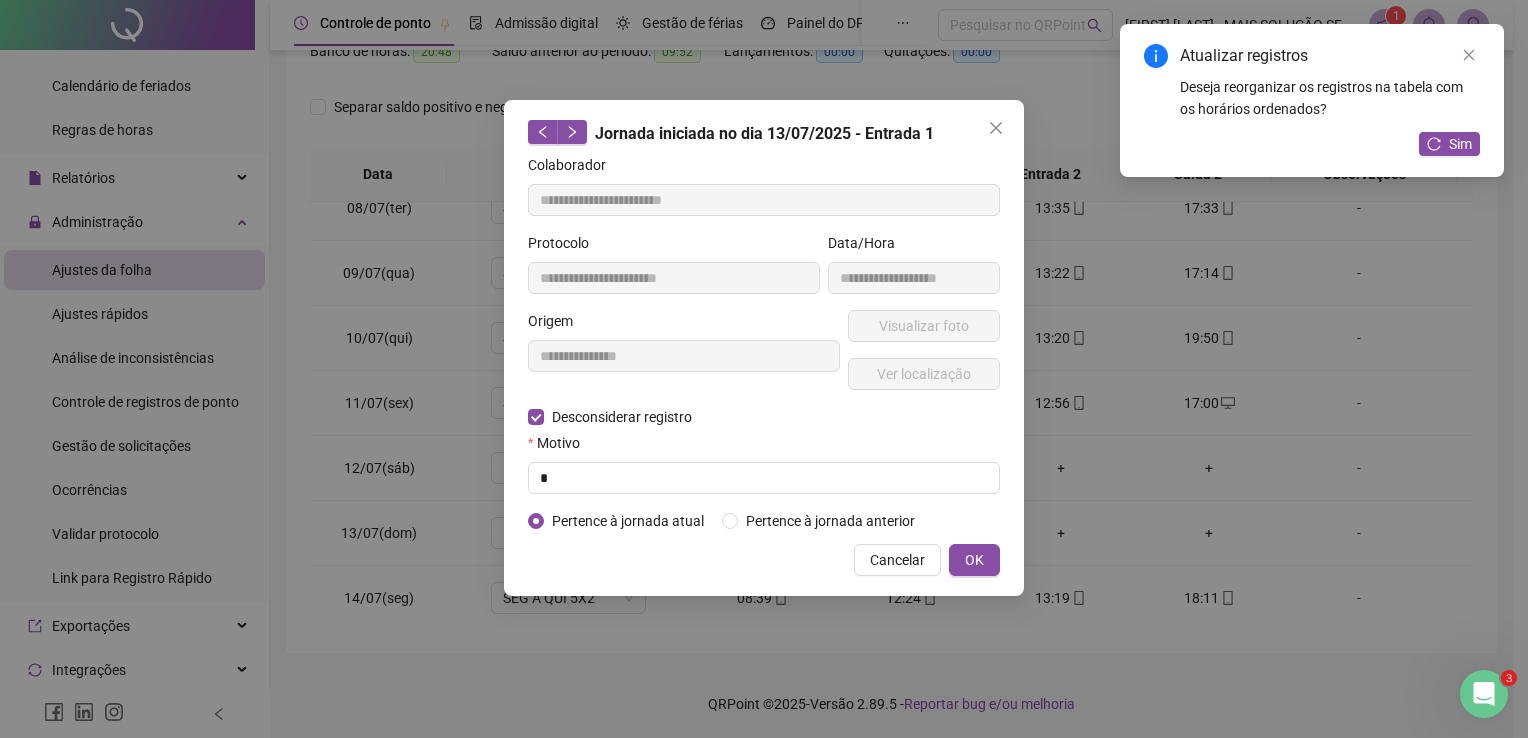 drag, startPoint x: 980, startPoint y: 556, endPoint x: 1010, endPoint y: 527, distance: 41.725292 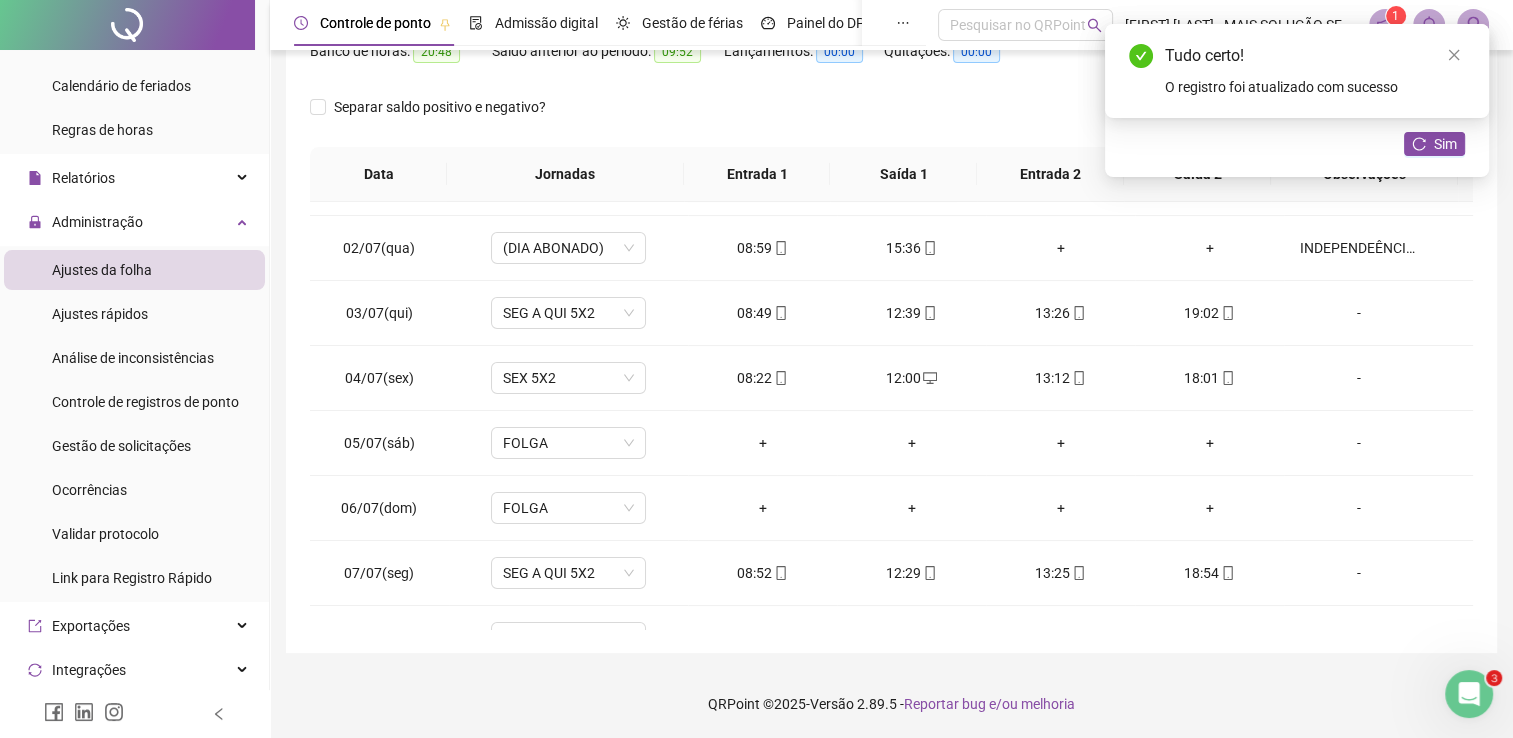 scroll, scrollTop: 0, scrollLeft: 0, axis: both 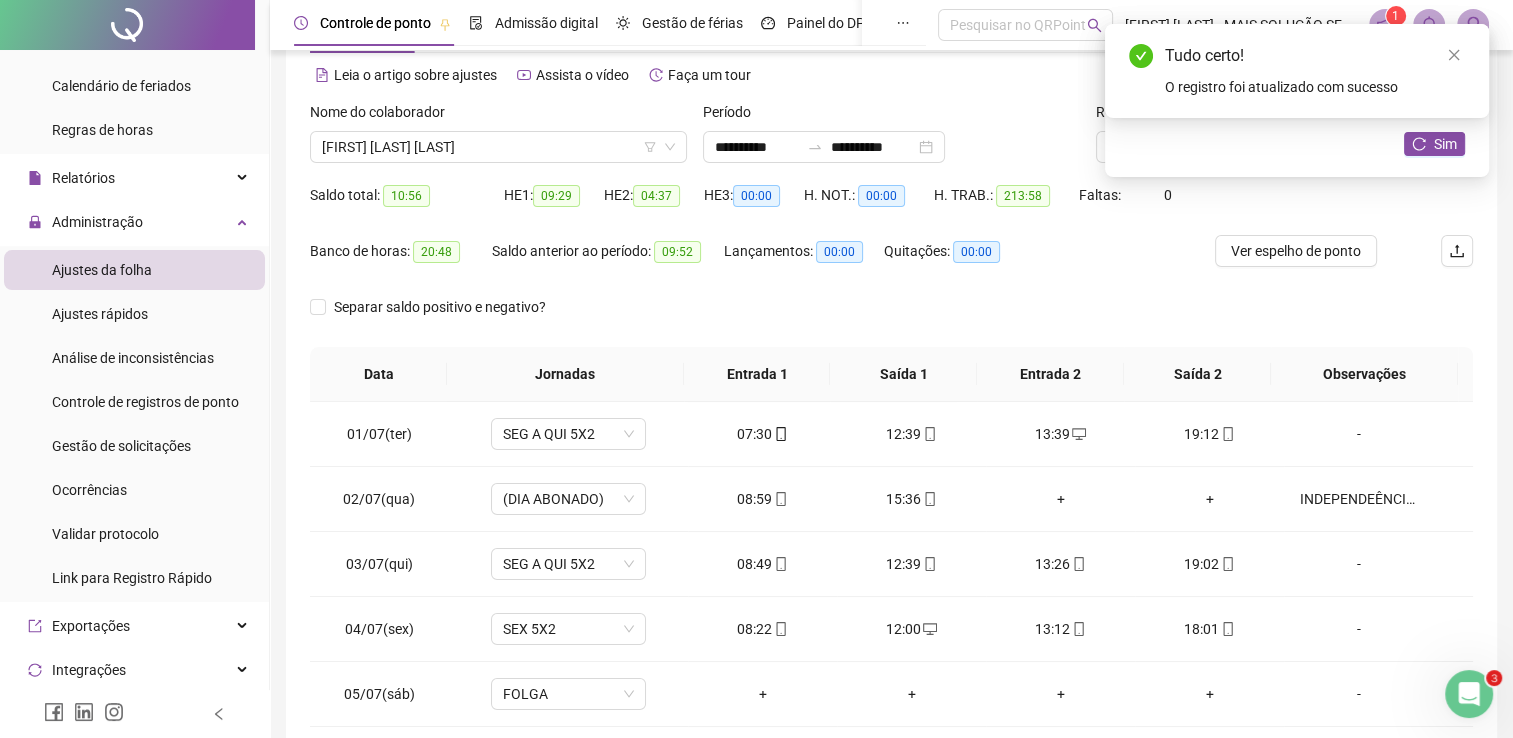click on "Atualizar registros Deseja reorganizar os registros na tabela com os horários ordenados? Sim" at bounding box center (1297, 100) 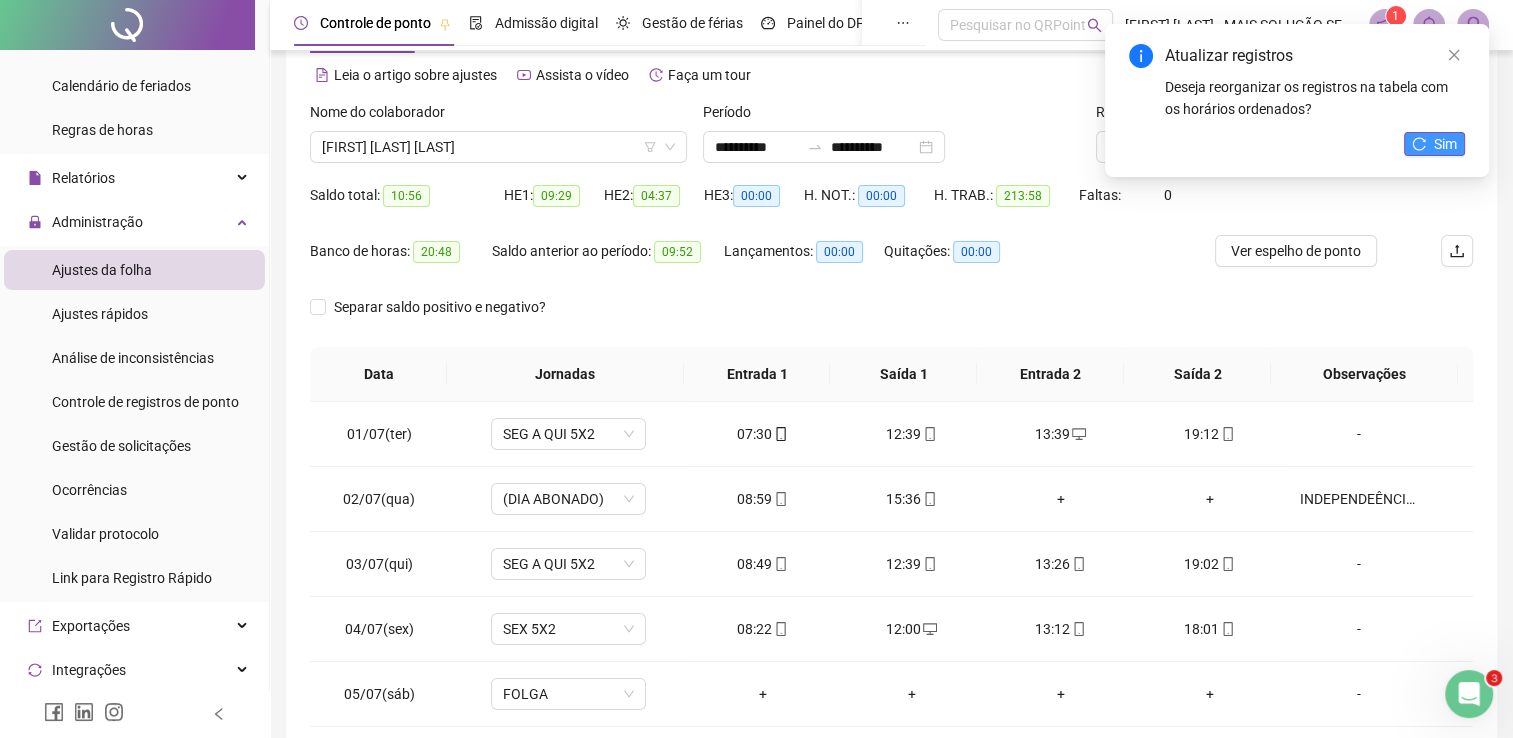 click on "Sim" at bounding box center (1434, 144) 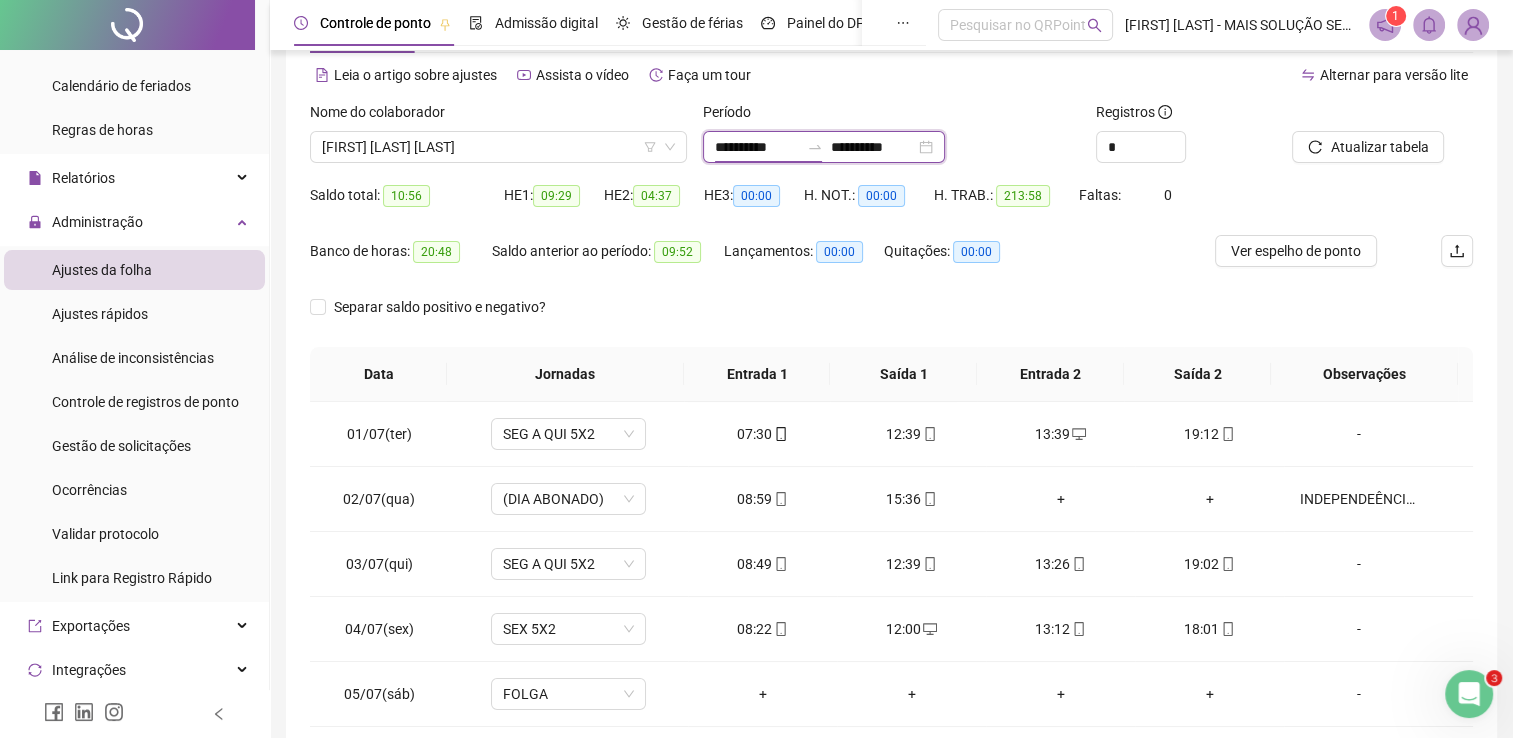 click on "**********" at bounding box center [757, 147] 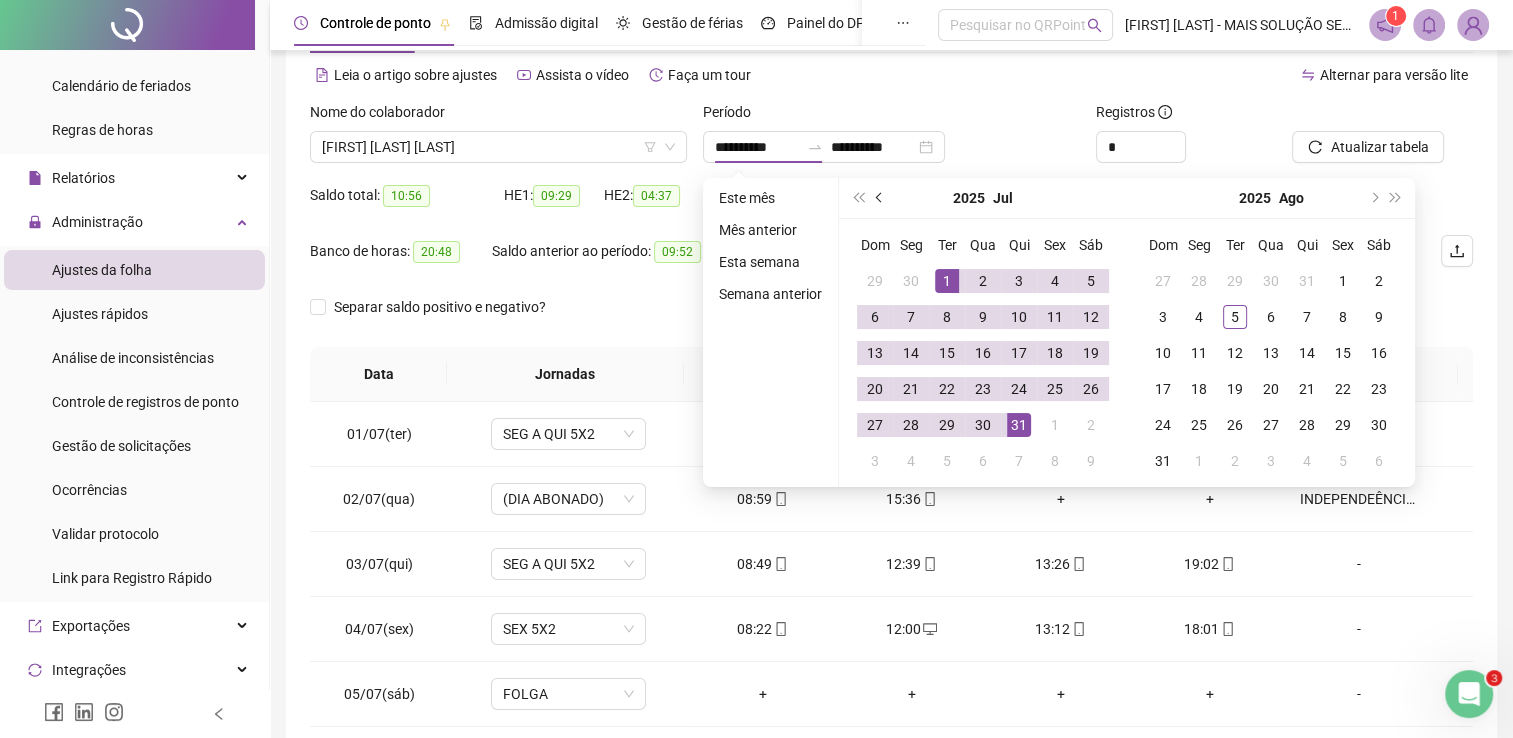 click at bounding box center [880, 198] 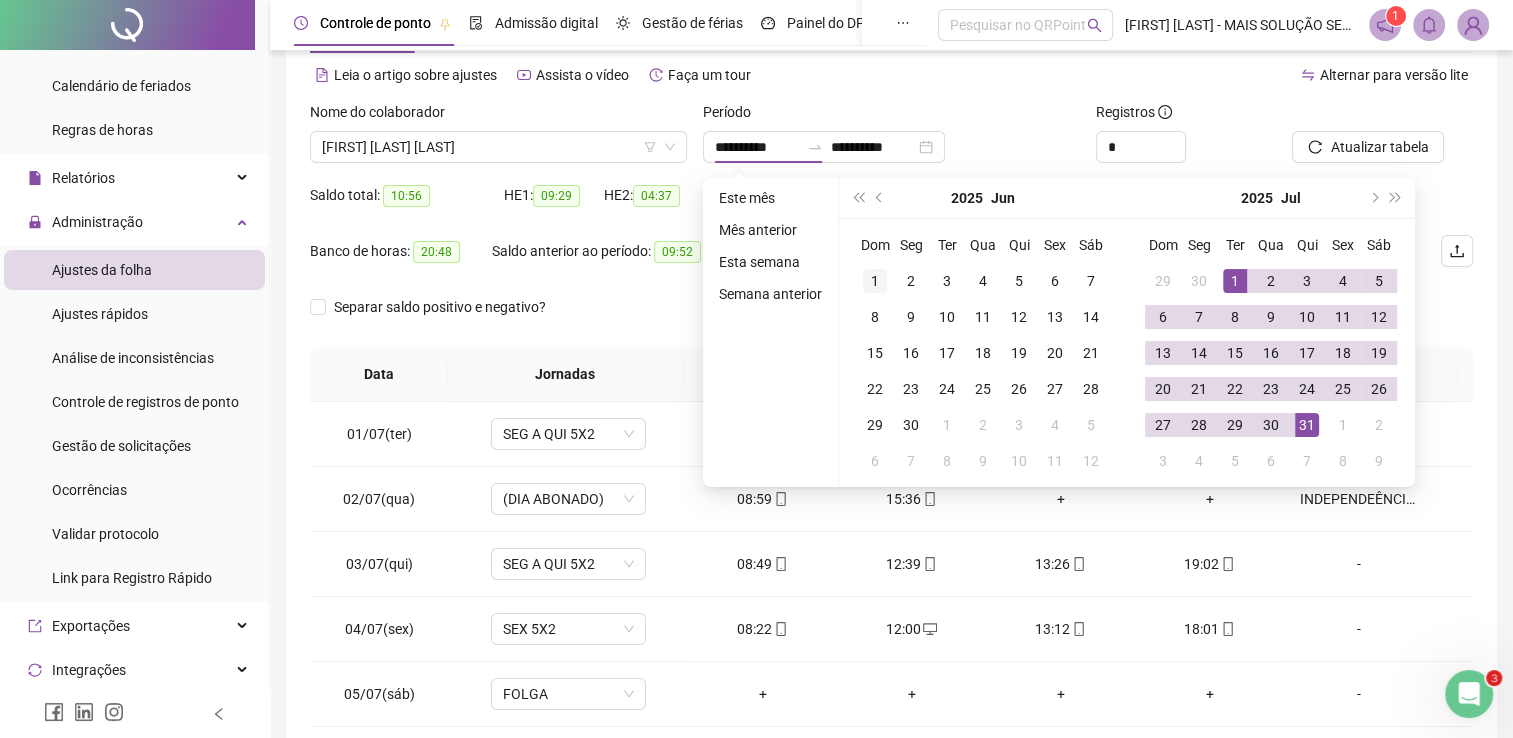 type on "**********" 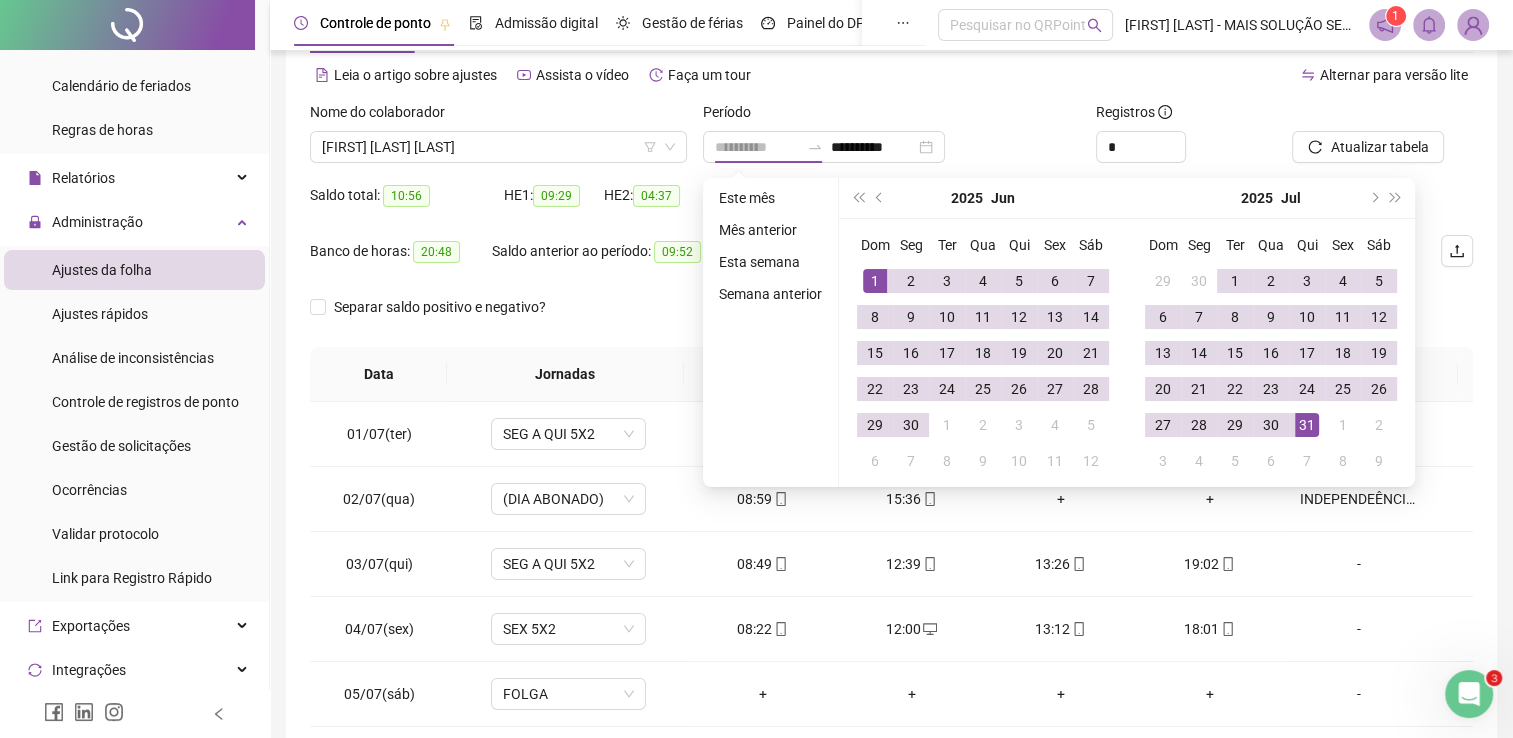 click on "1" at bounding box center (875, 281) 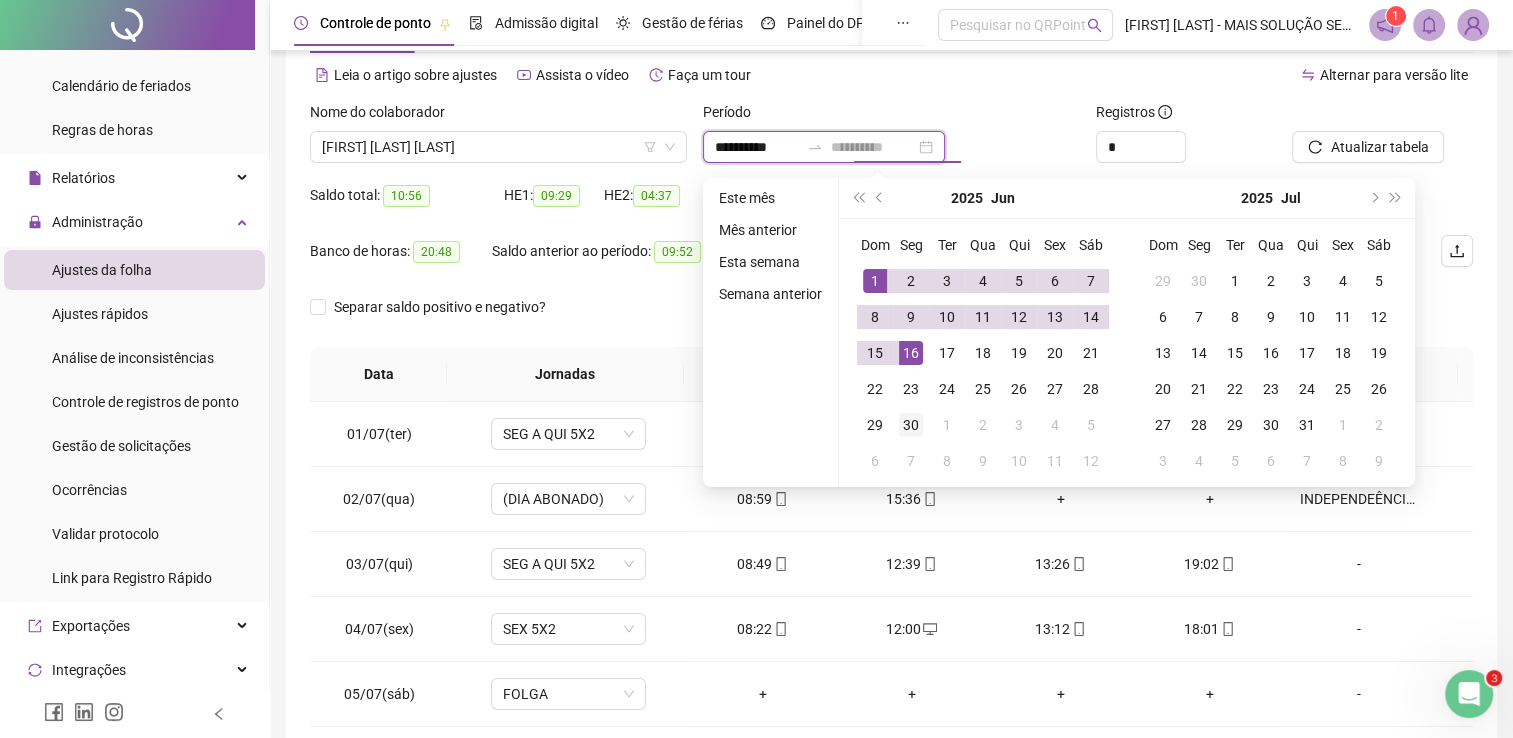 type on "**********" 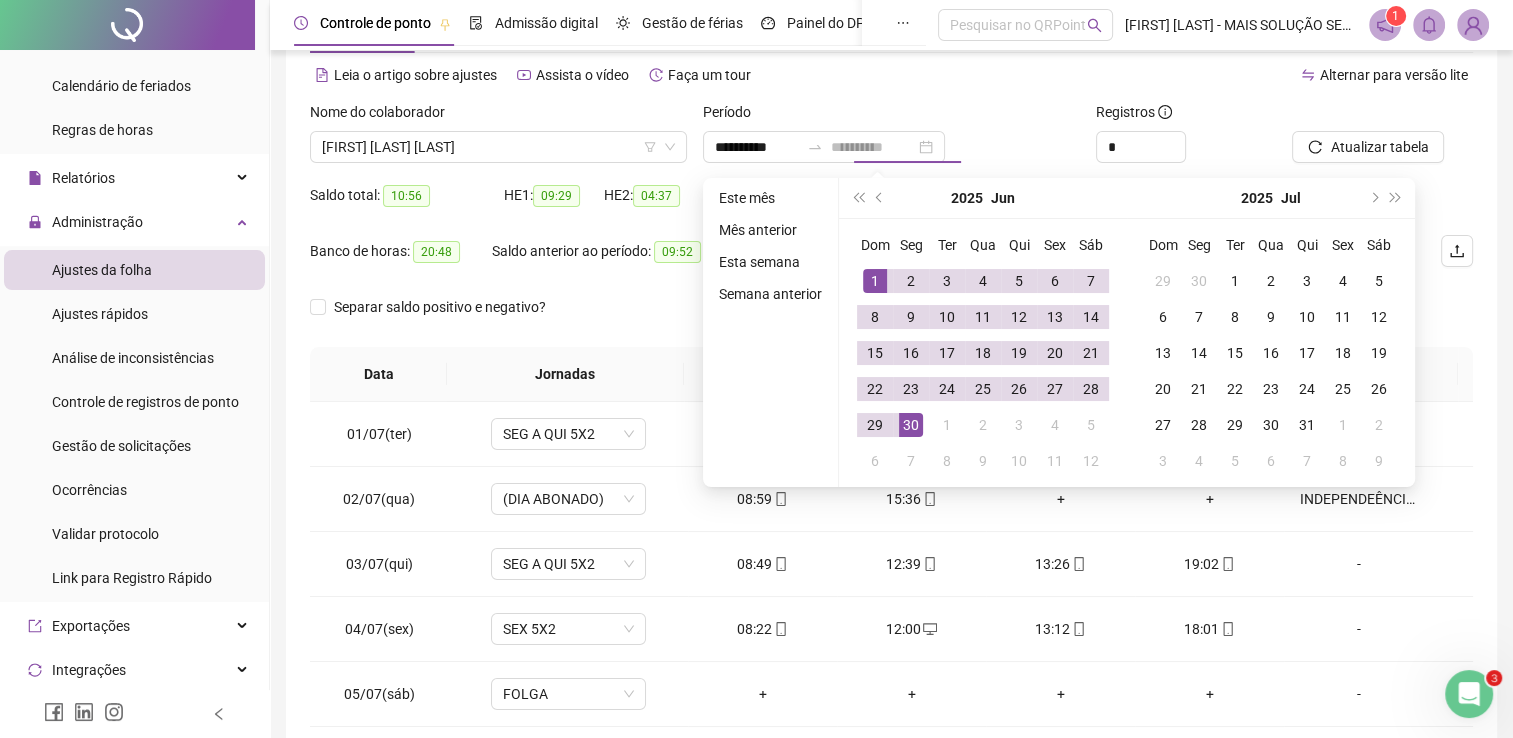 drag, startPoint x: 912, startPoint y: 422, endPoint x: 1319, endPoint y: 205, distance: 461.2353 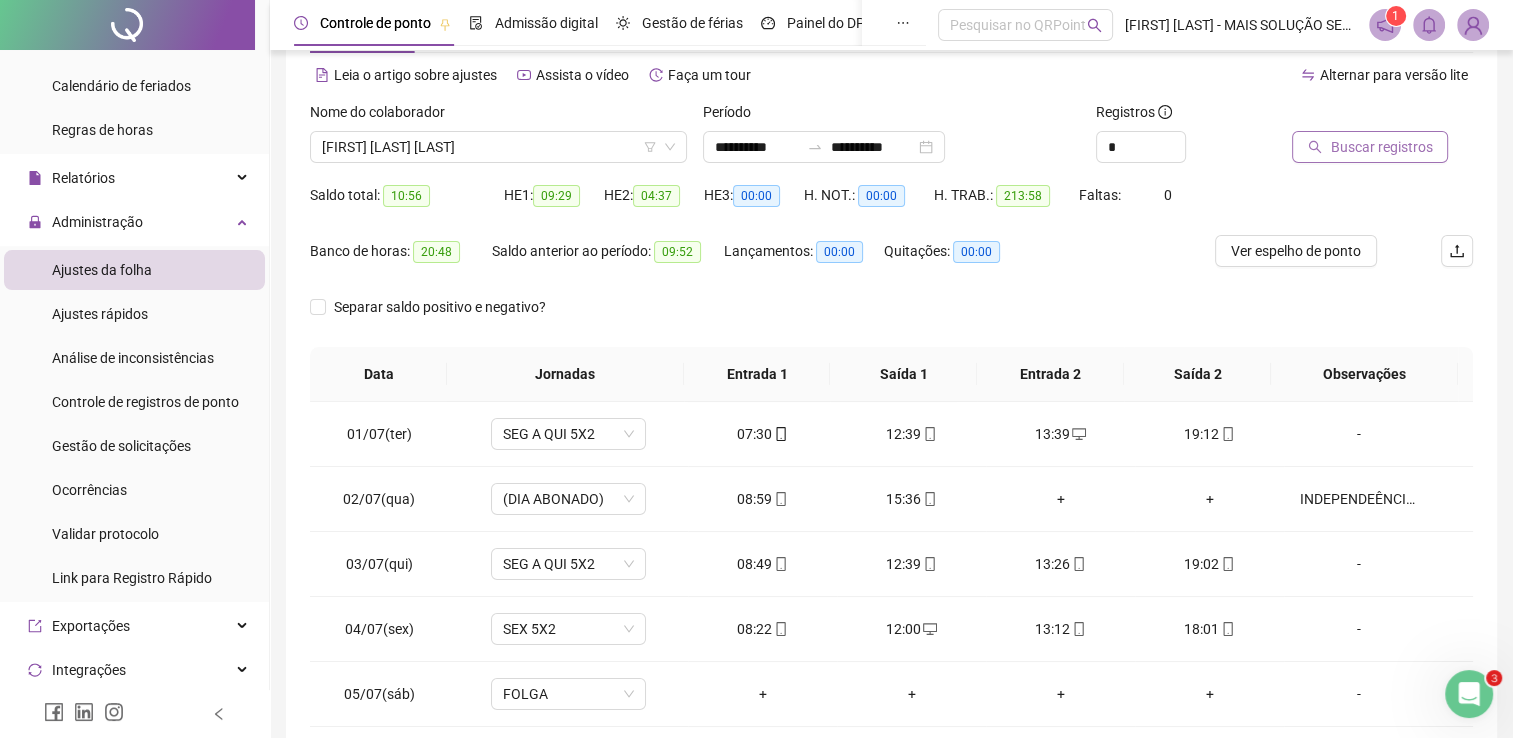 click on "Buscar registros" at bounding box center (1381, 147) 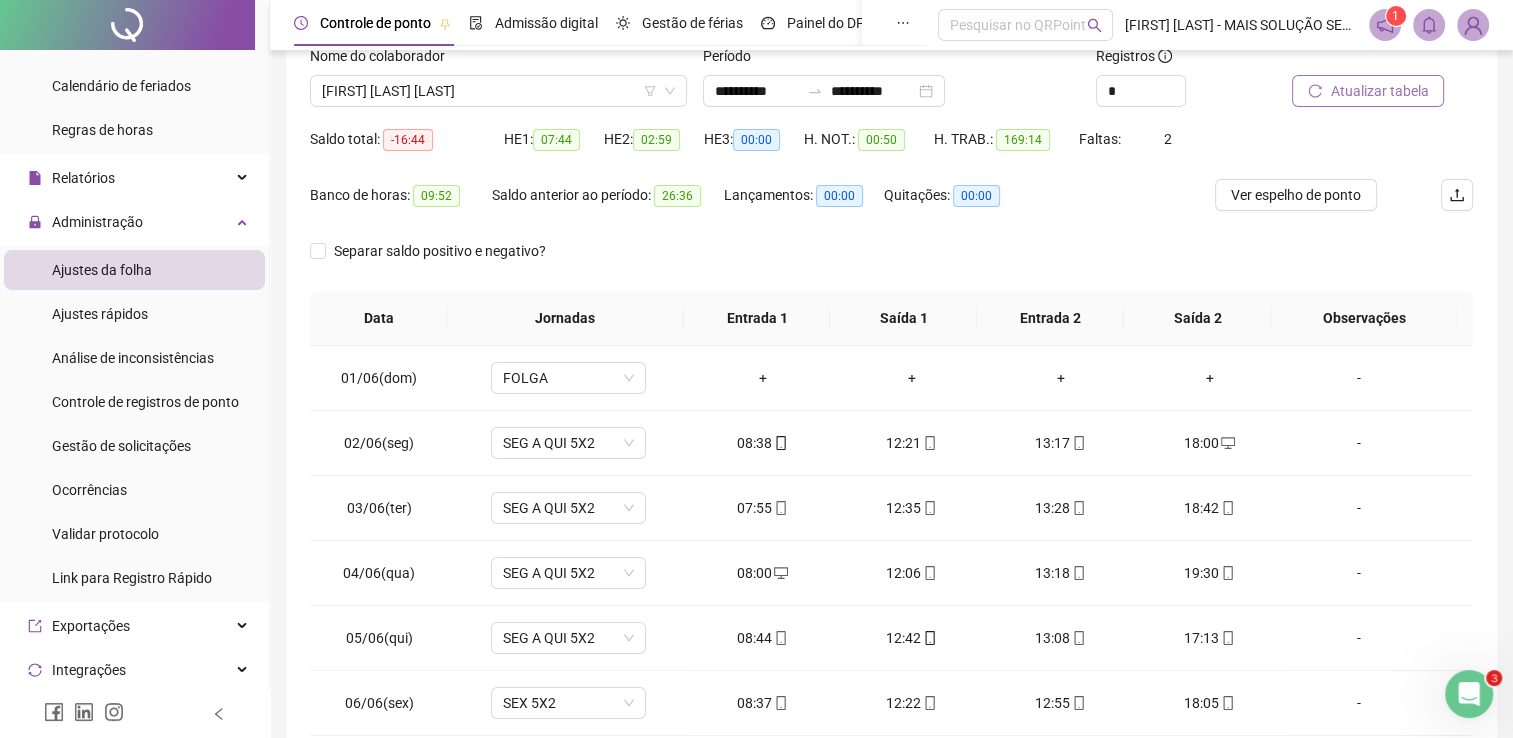scroll, scrollTop: 283, scrollLeft: 0, axis: vertical 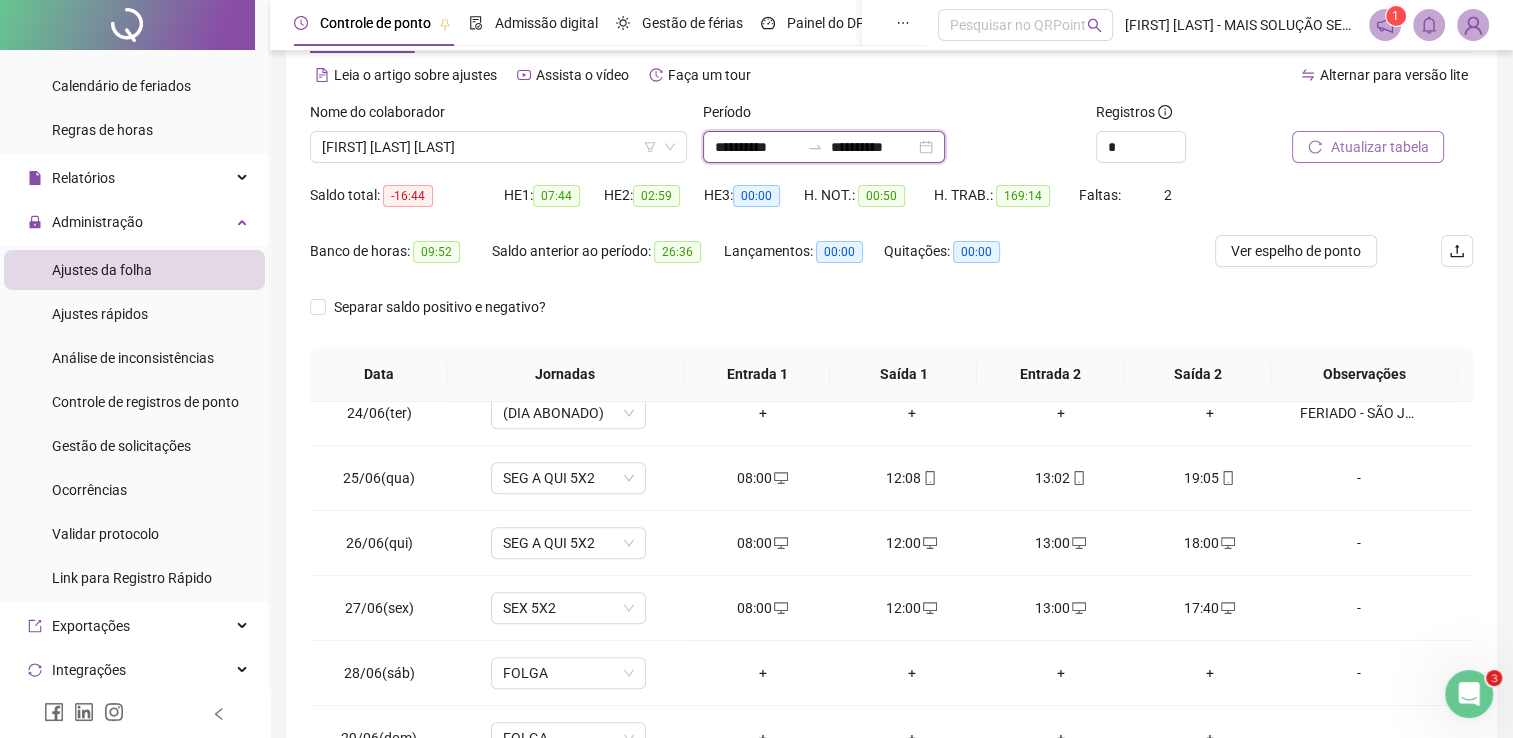 click on "**********" at bounding box center (757, 147) 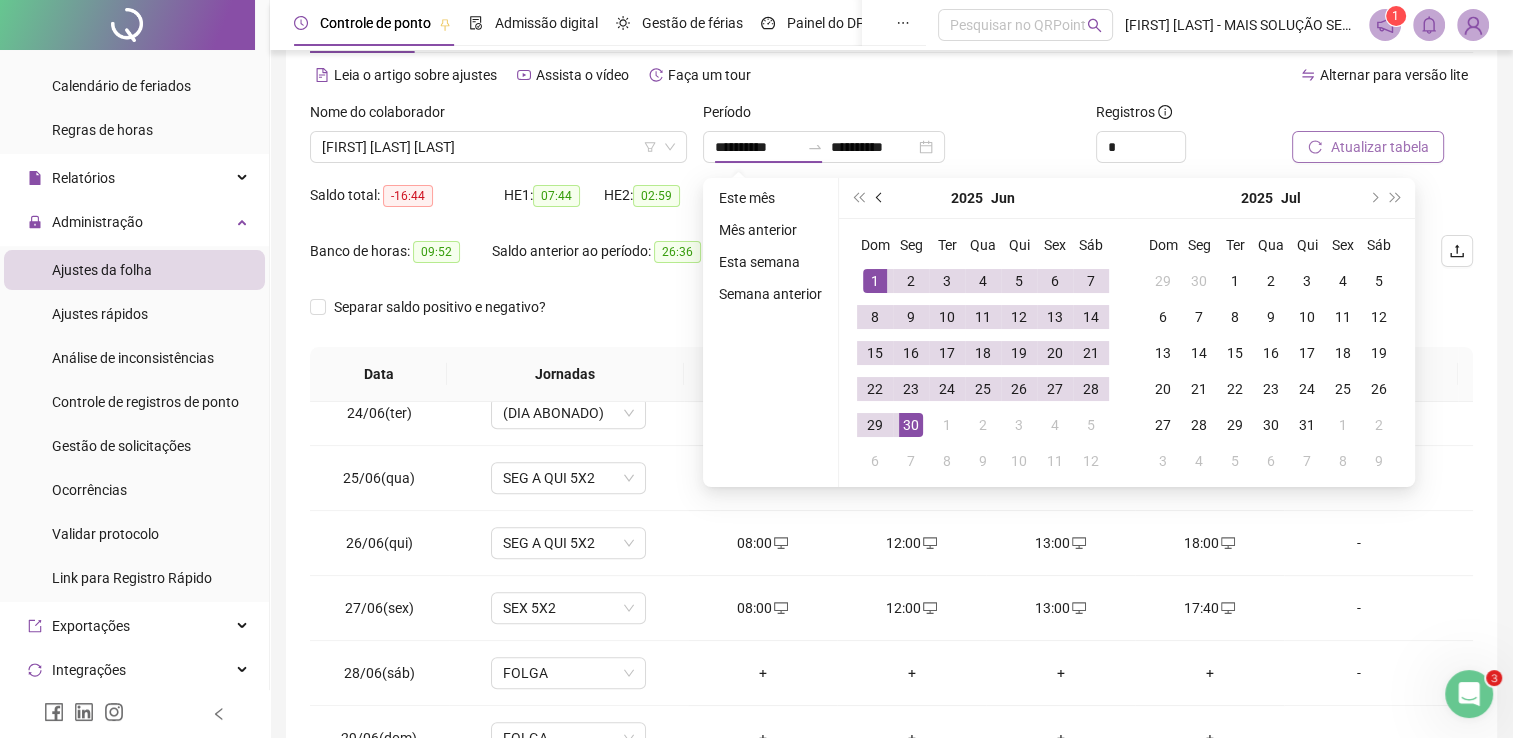 click at bounding box center [881, 198] 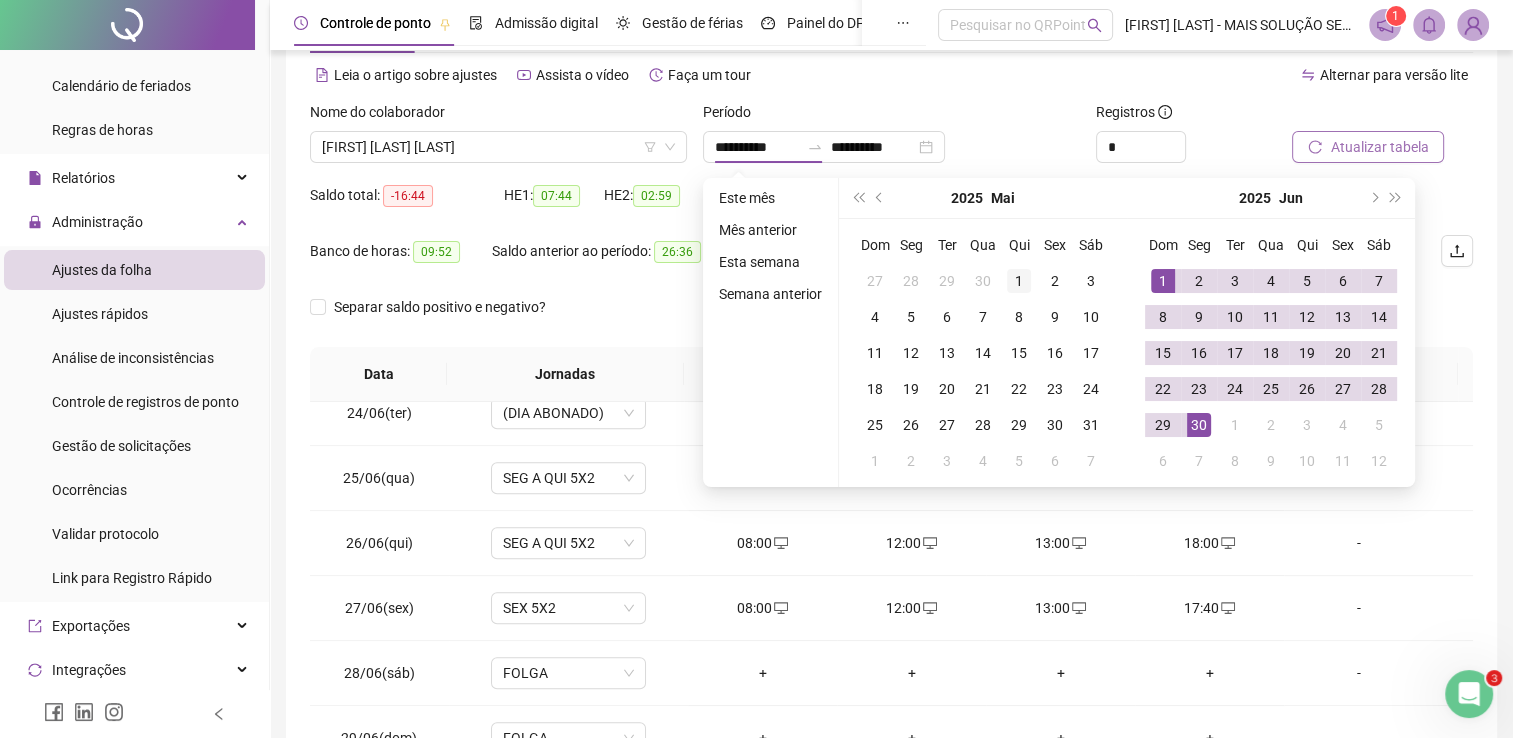 type on "**********" 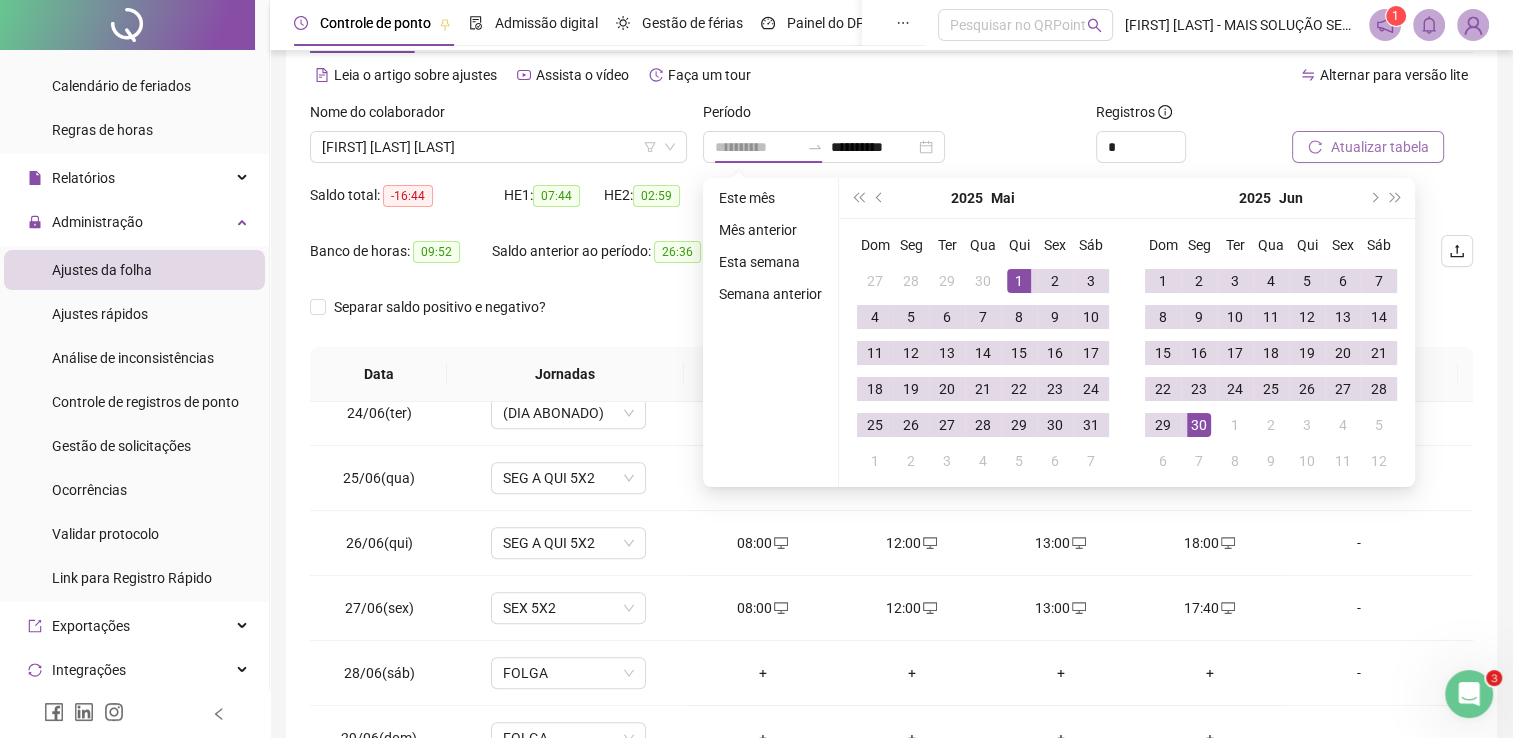 click on "1" at bounding box center [1019, 281] 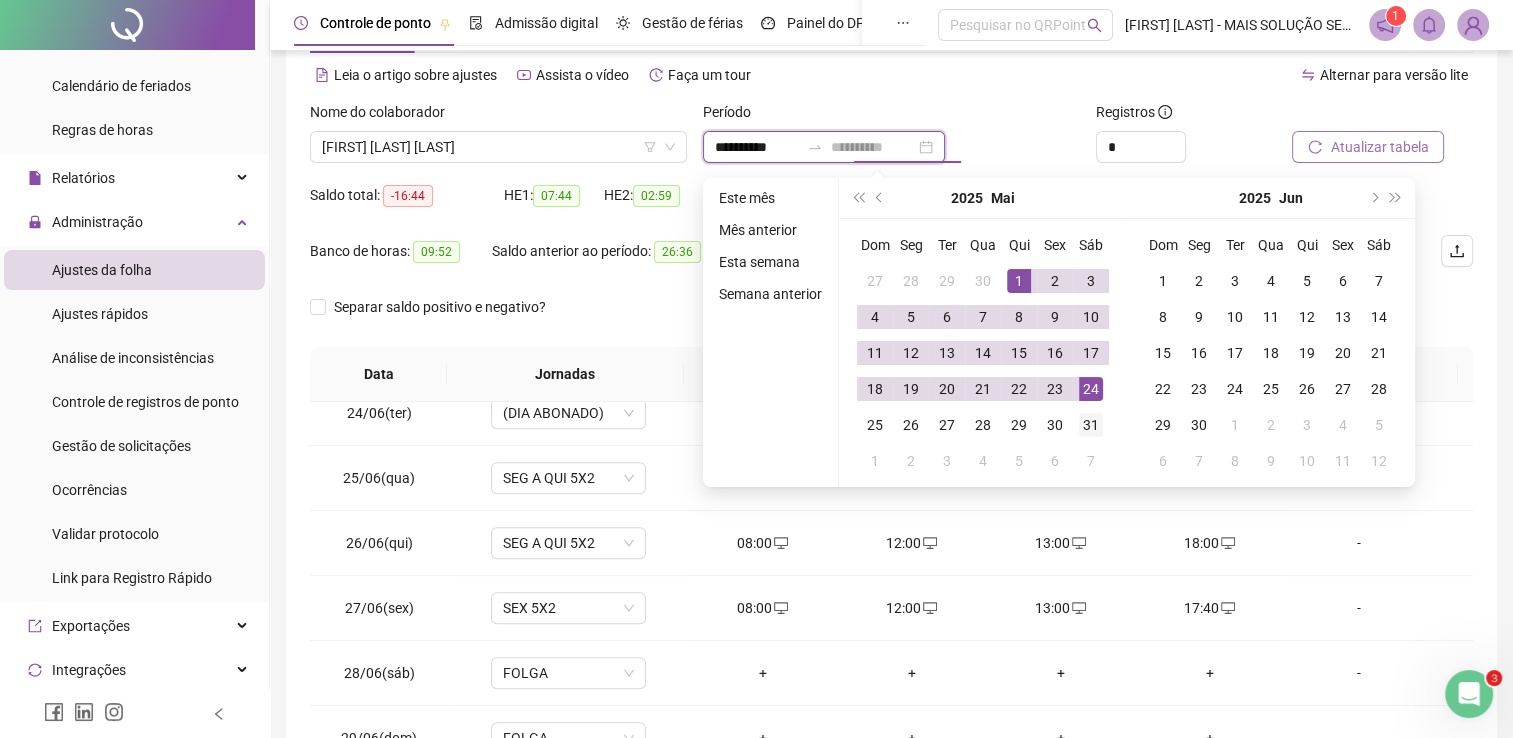 type on "**********" 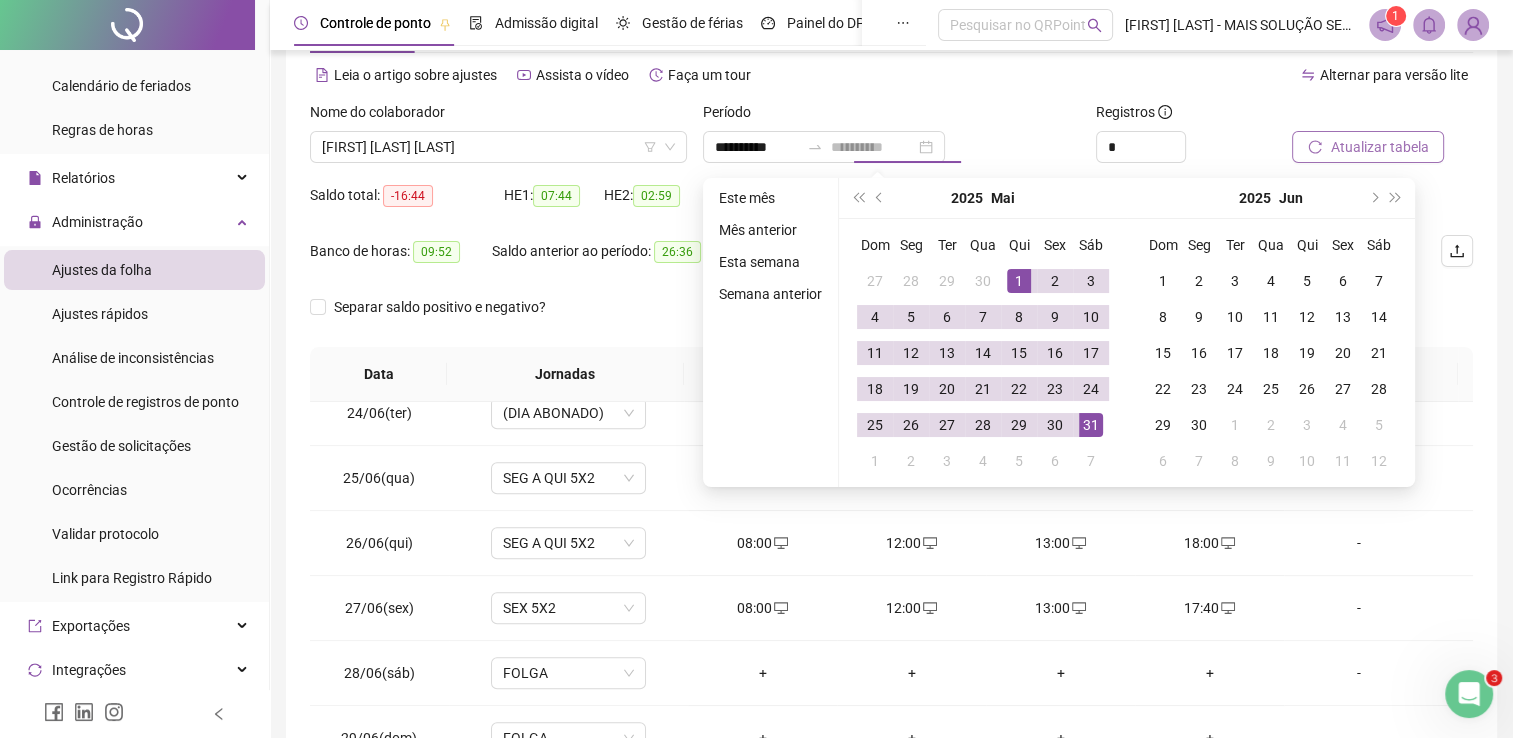 click on "31" at bounding box center (1091, 425) 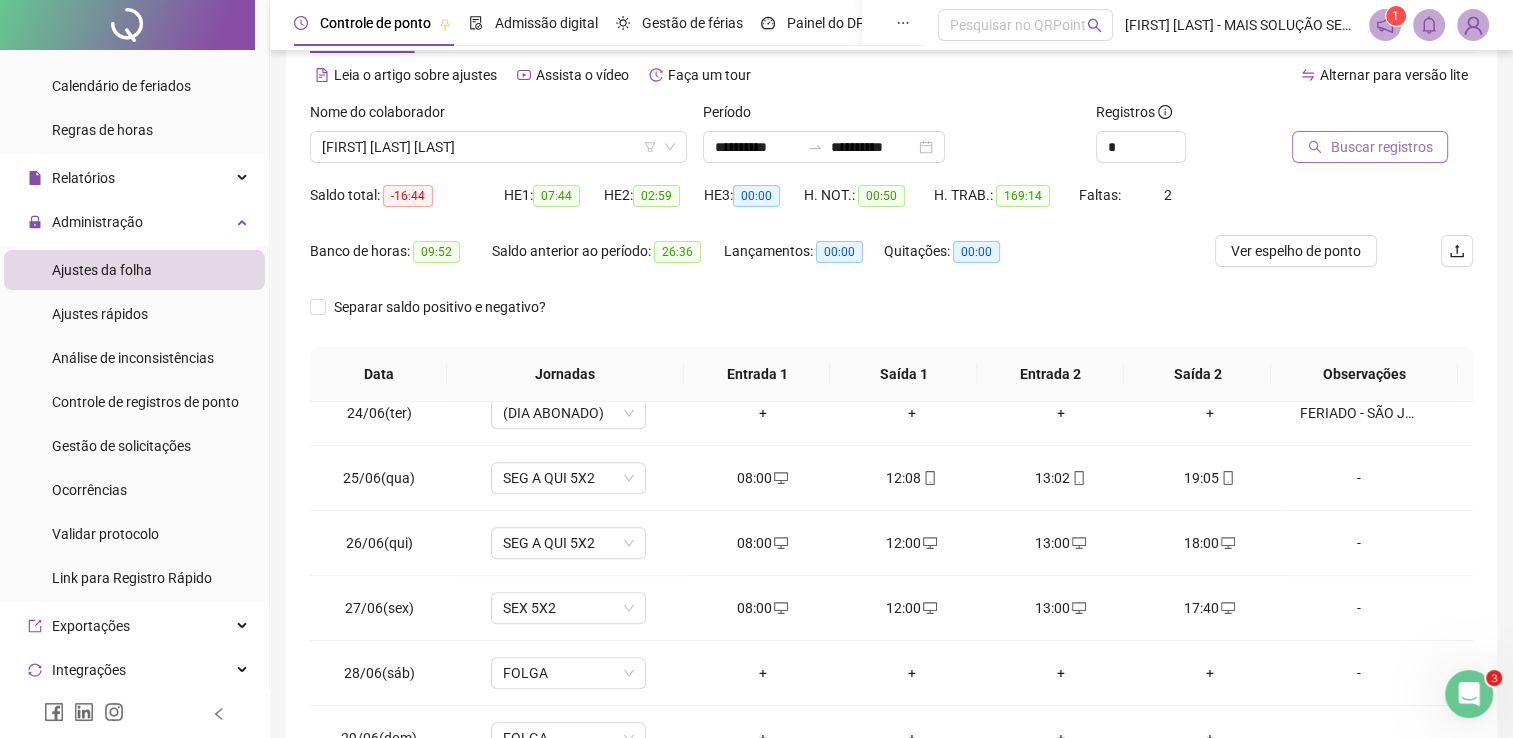 click on "Buscar registros" at bounding box center (1381, 147) 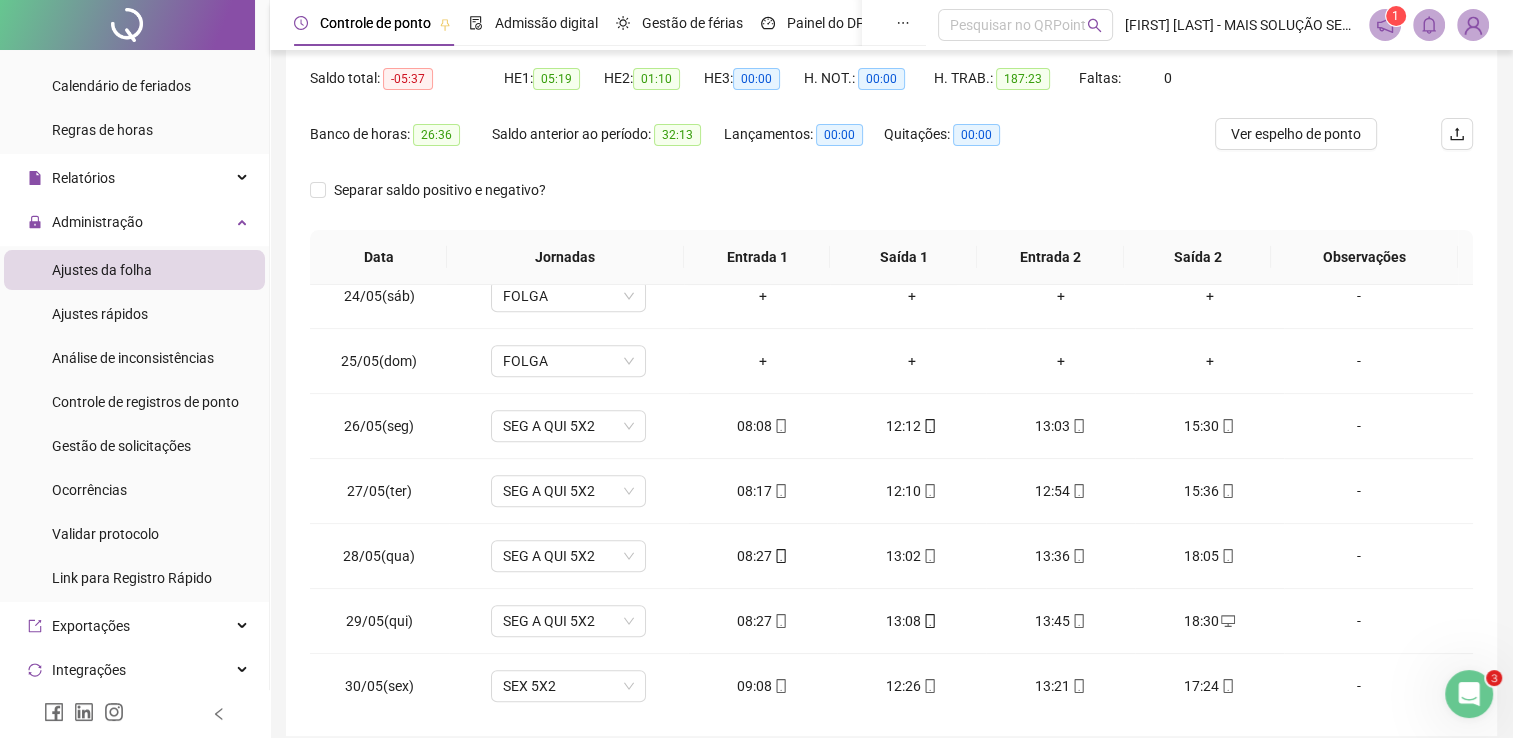scroll, scrollTop: 283, scrollLeft: 0, axis: vertical 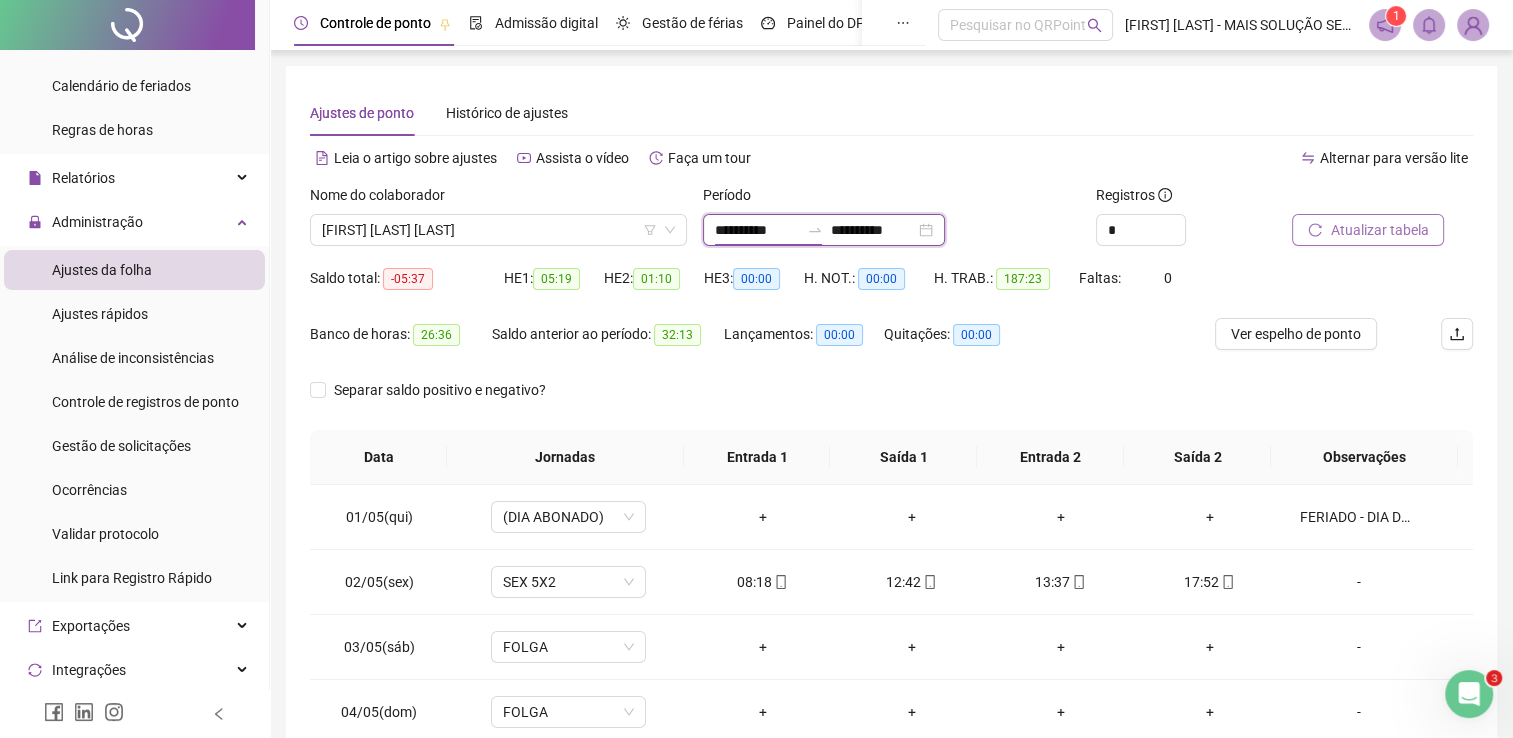 click on "**********" at bounding box center [757, 230] 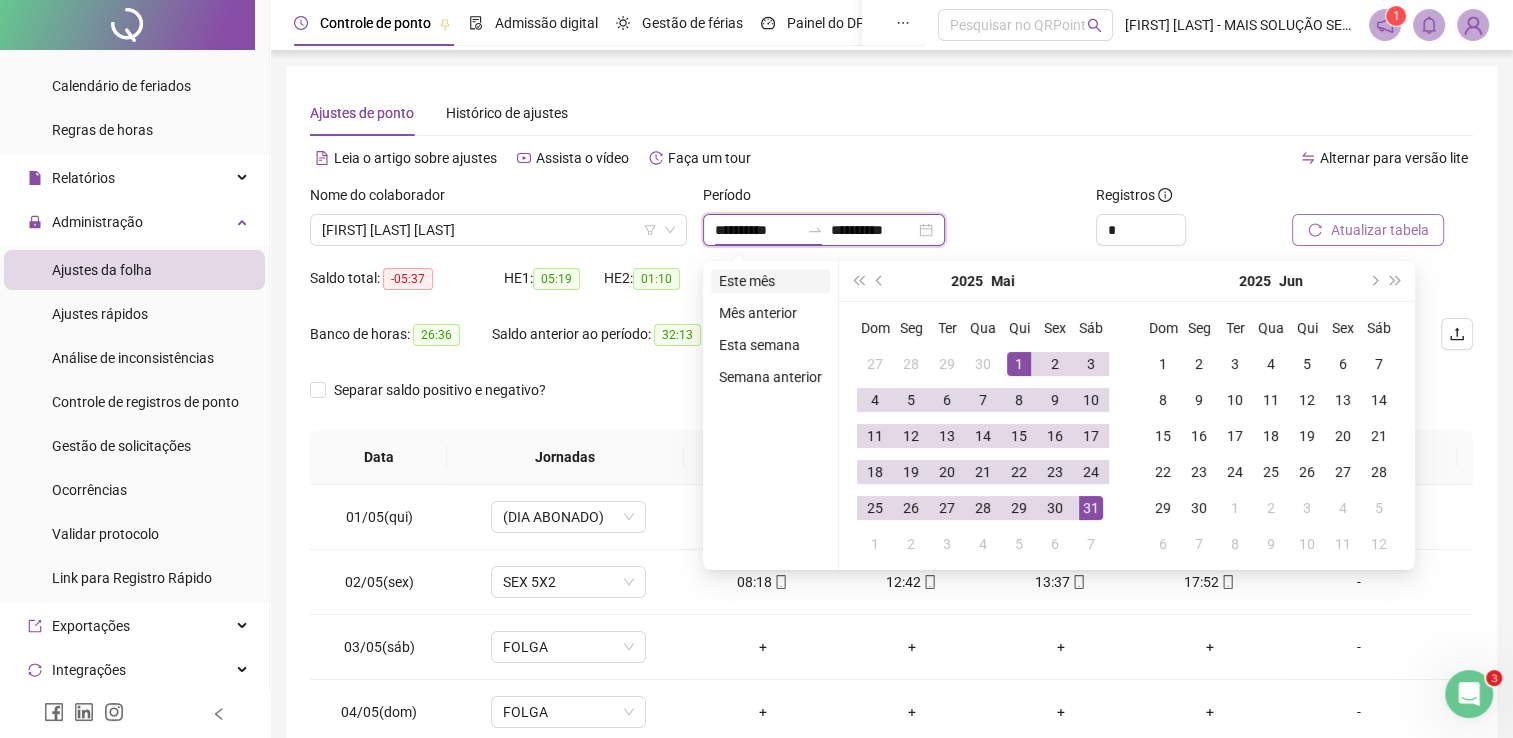 type on "**********" 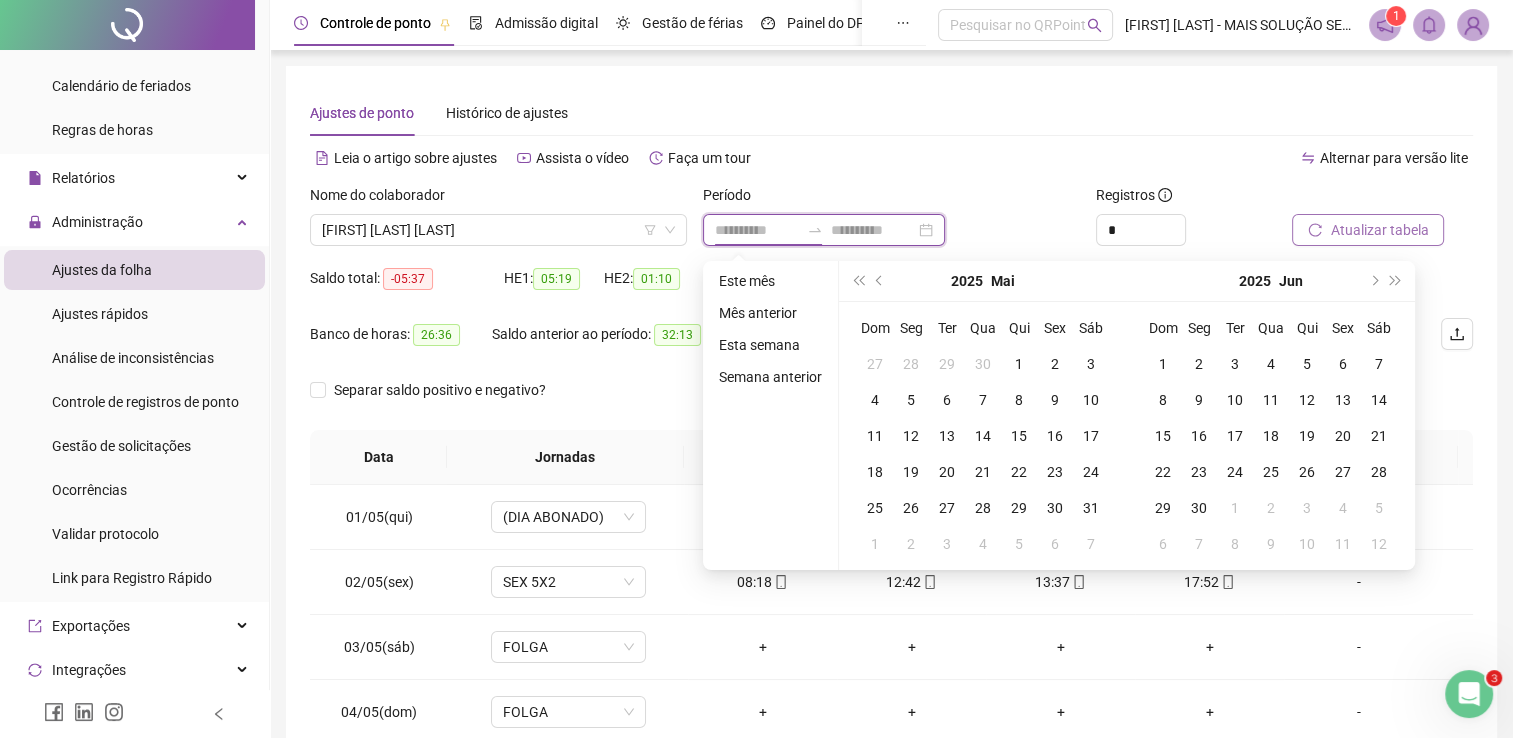 type on "**********" 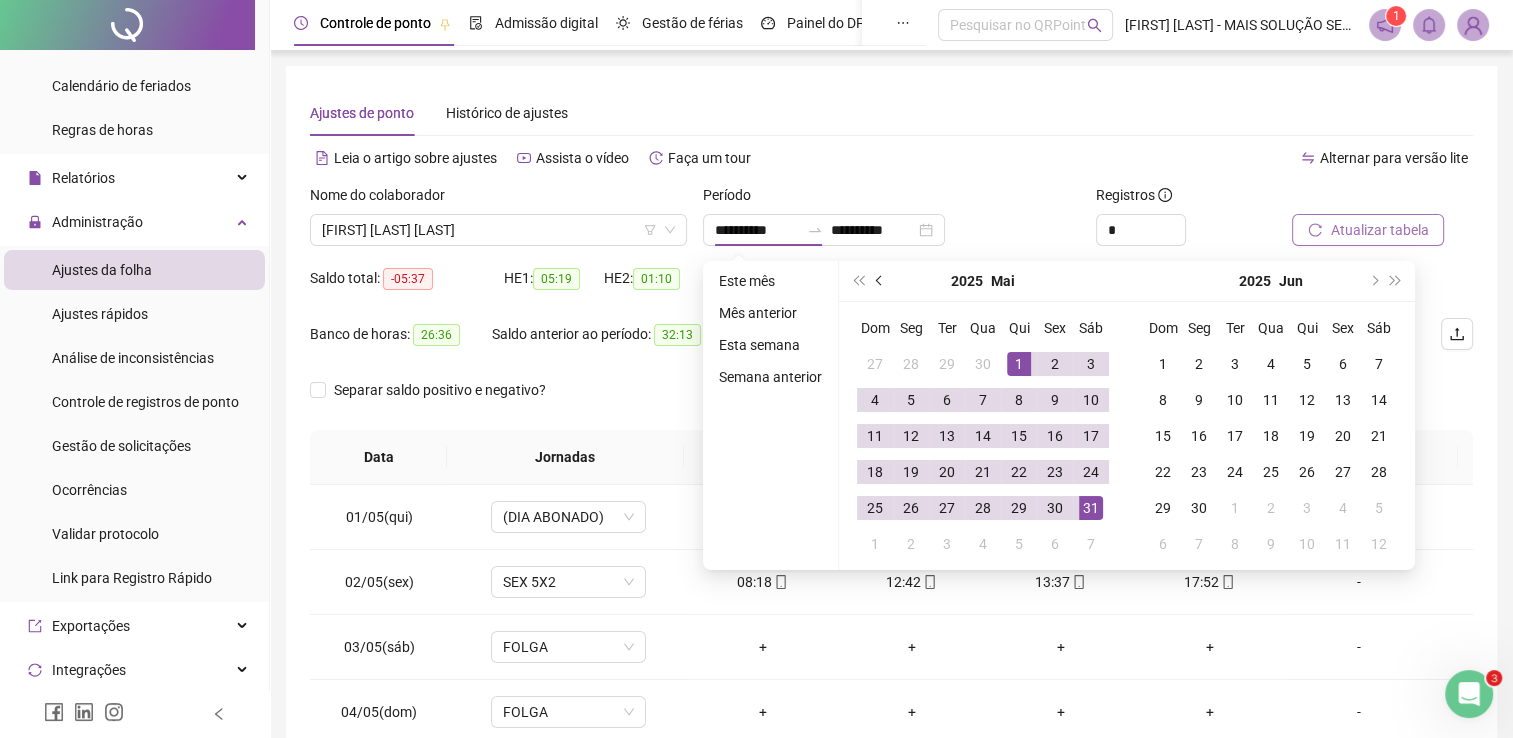 click at bounding box center [881, 281] 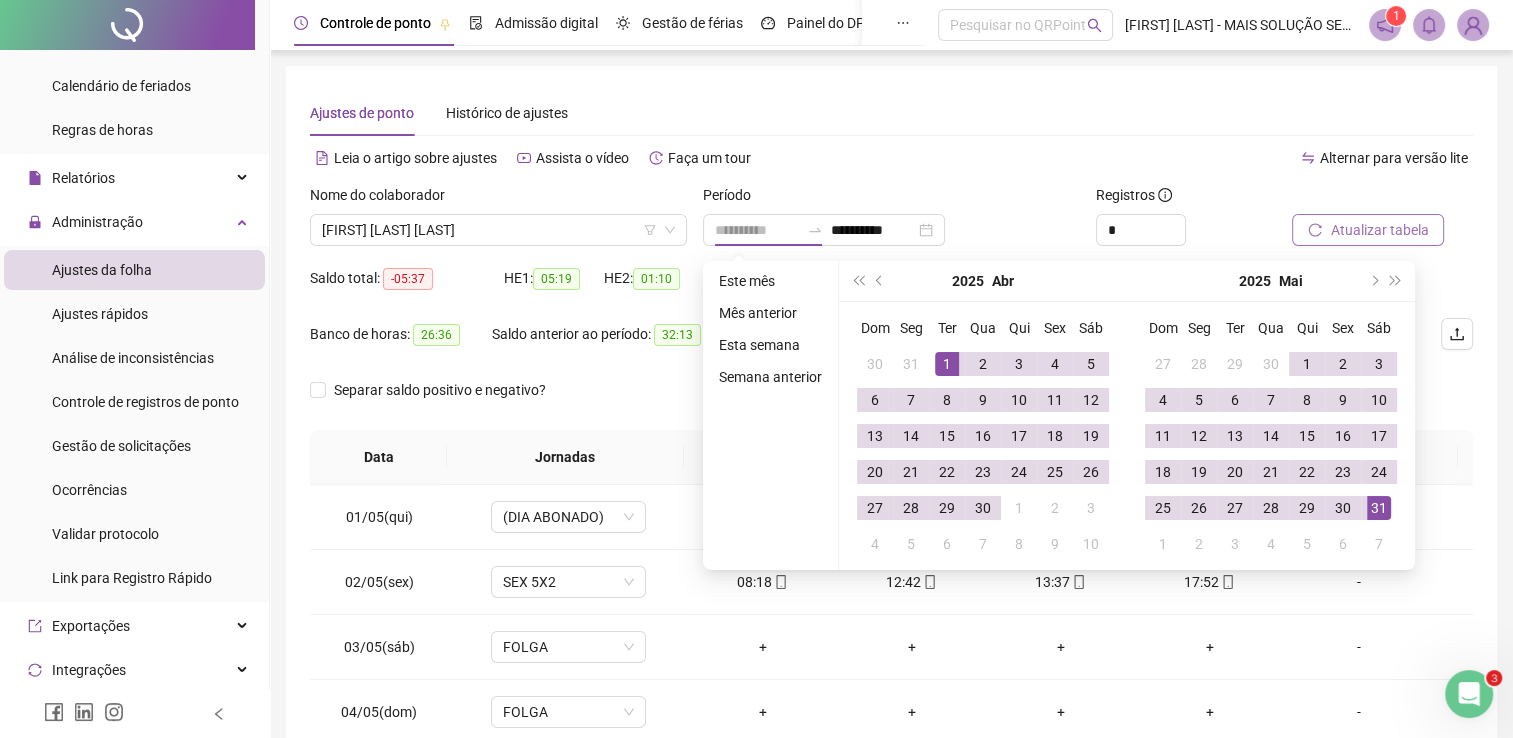 type on "**********" 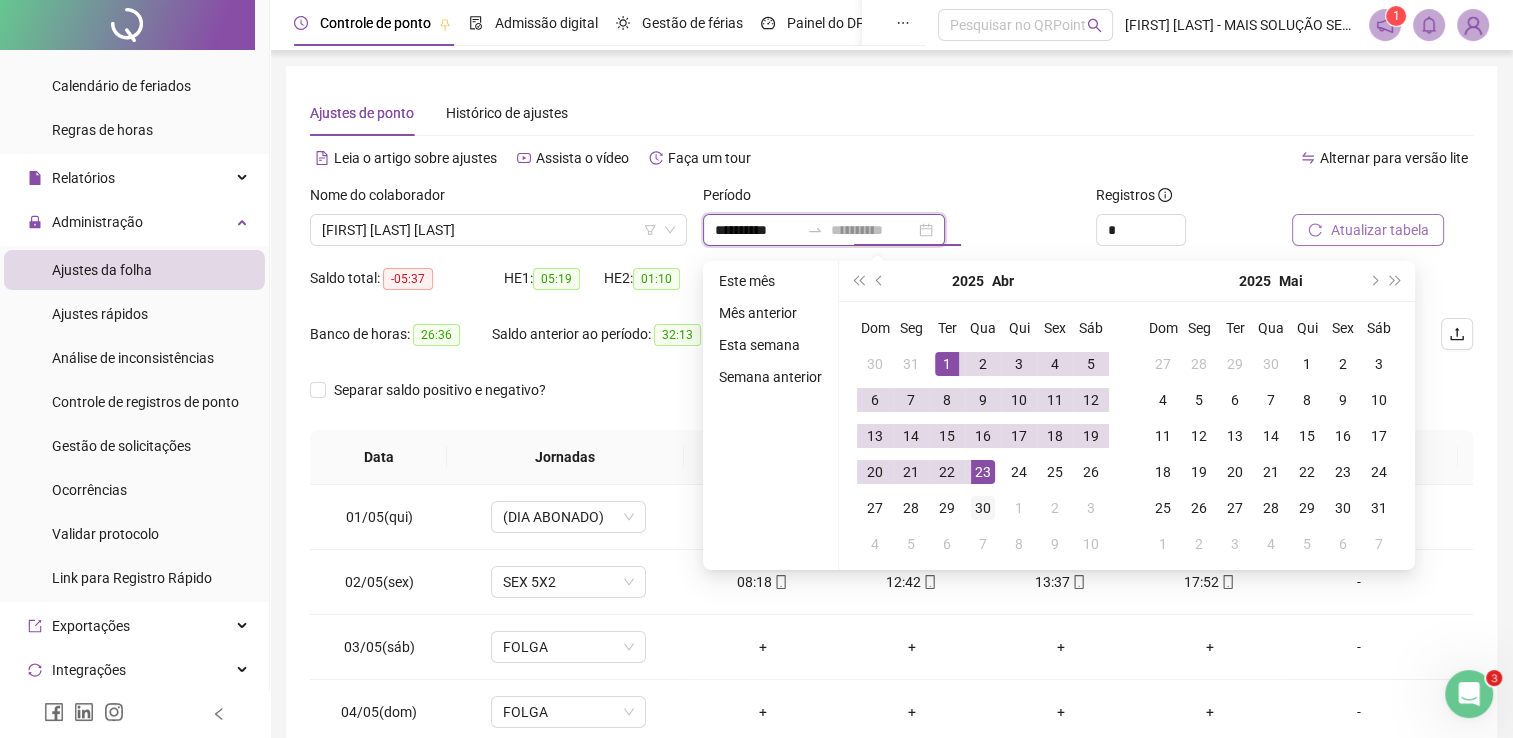 type on "**********" 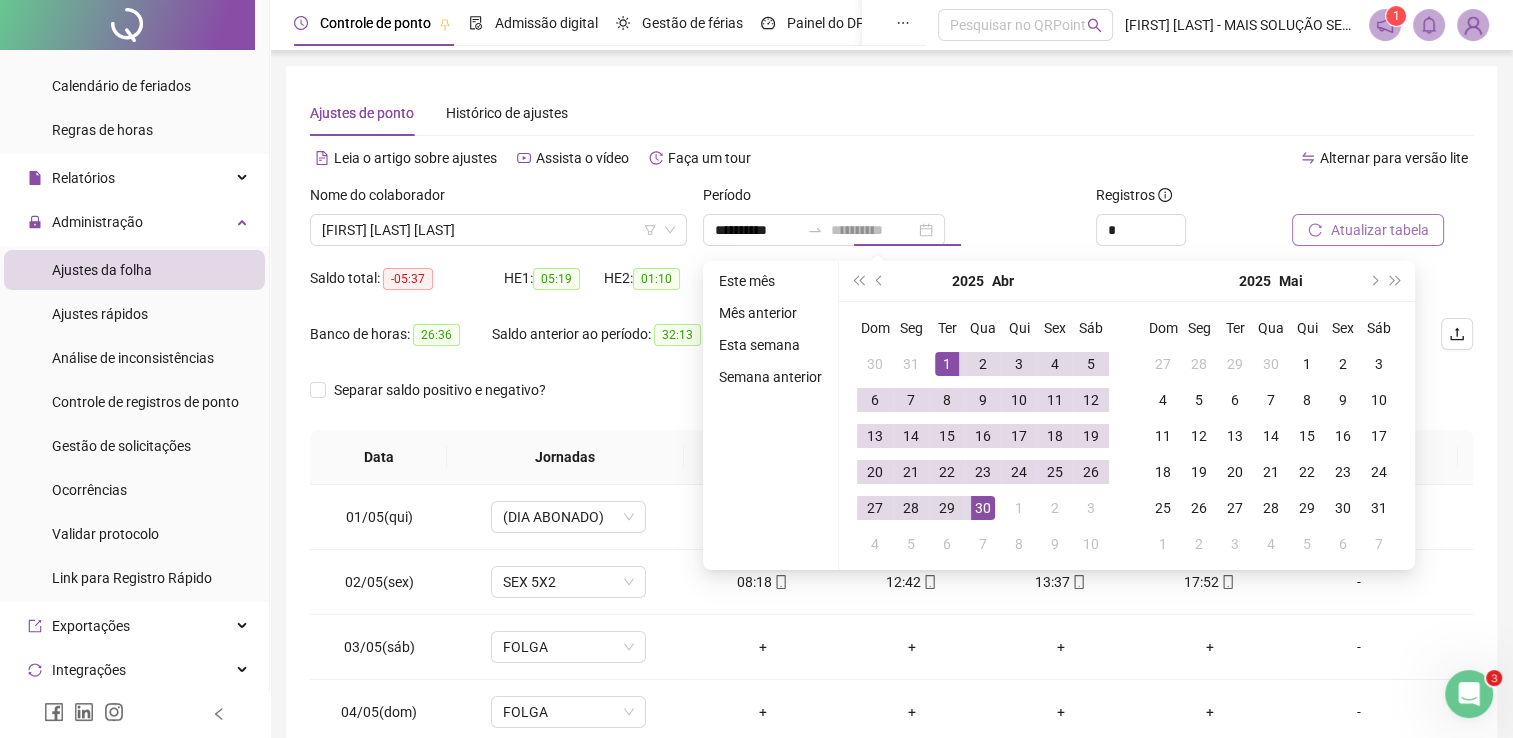 click on "30" at bounding box center [983, 508] 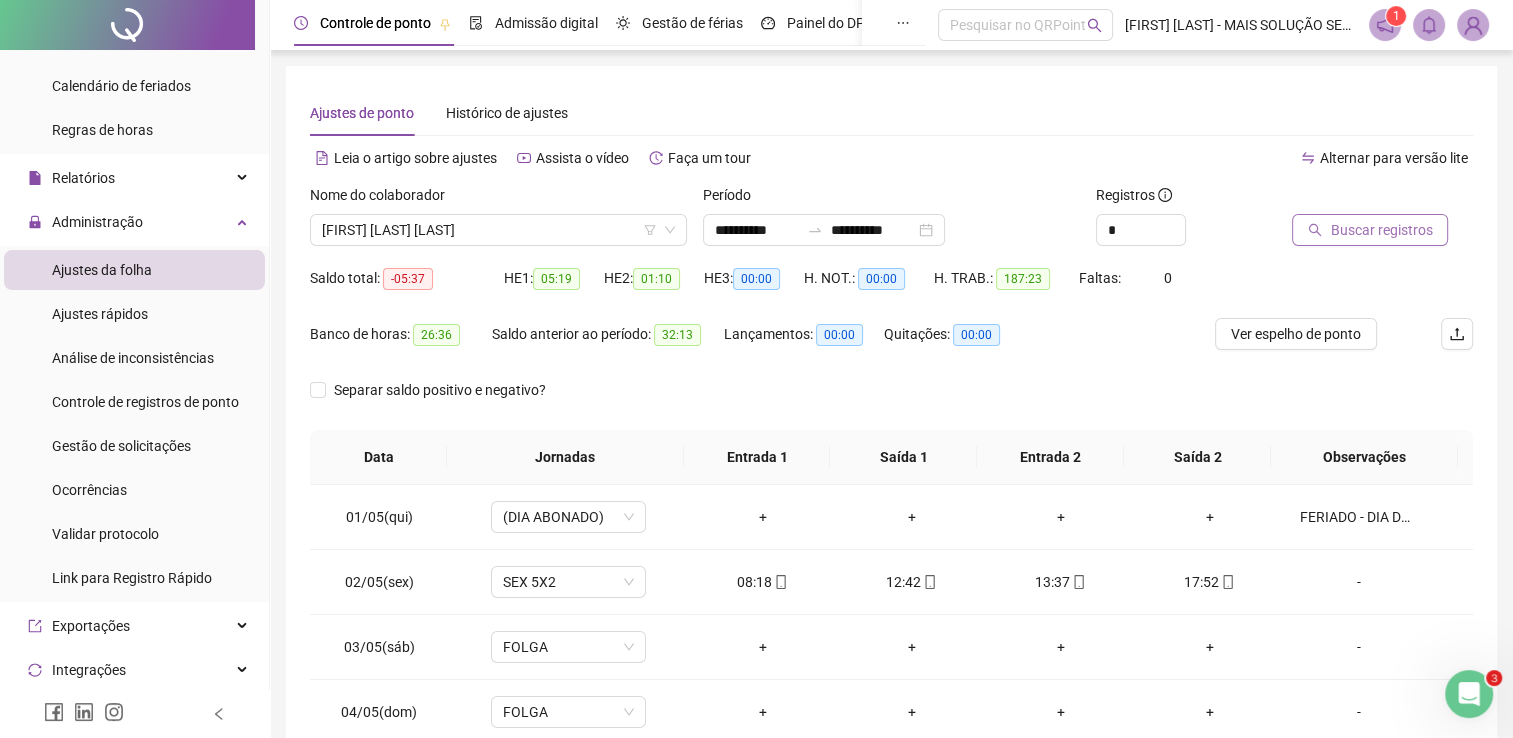 click on "Buscar registros" at bounding box center [1370, 230] 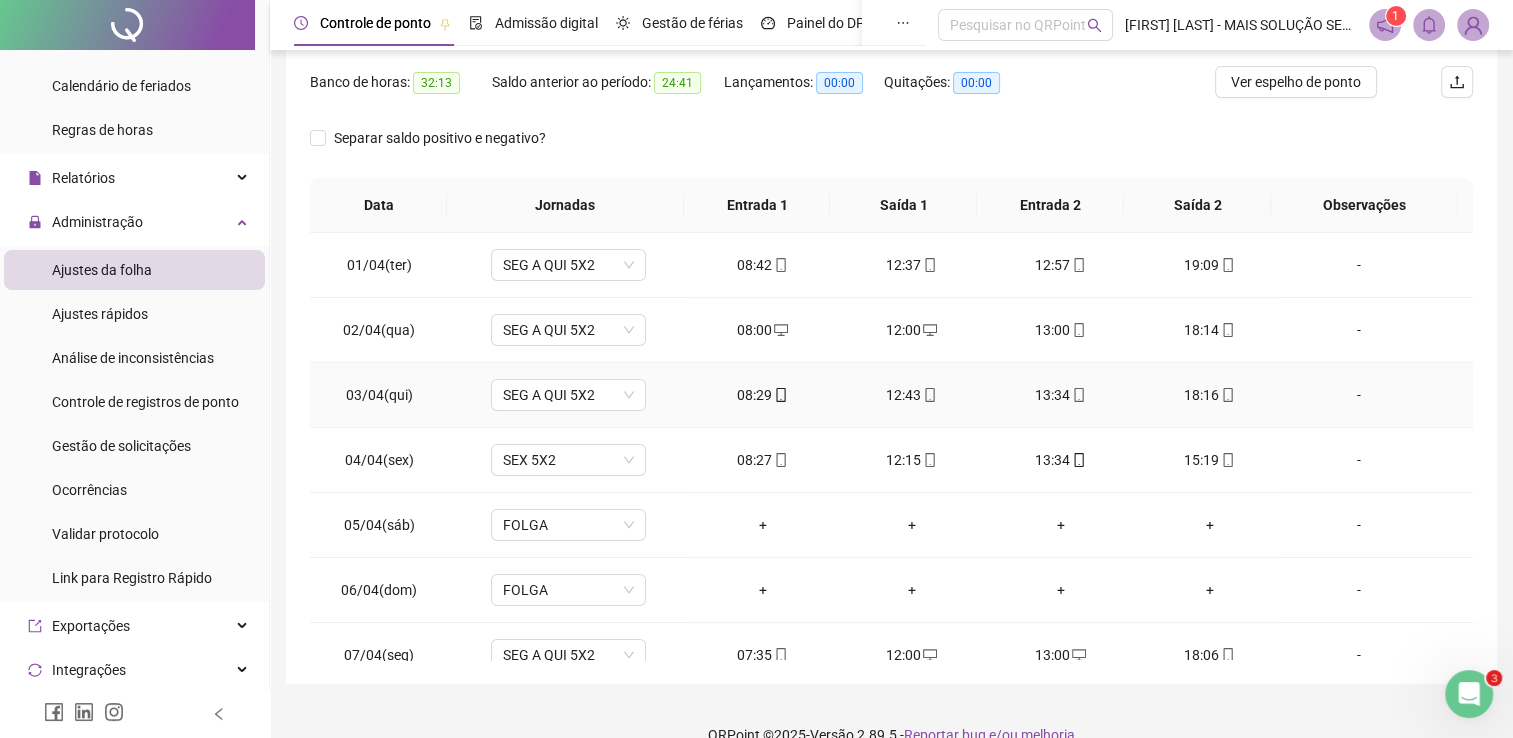 scroll, scrollTop: 283, scrollLeft: 0, axis: vertical 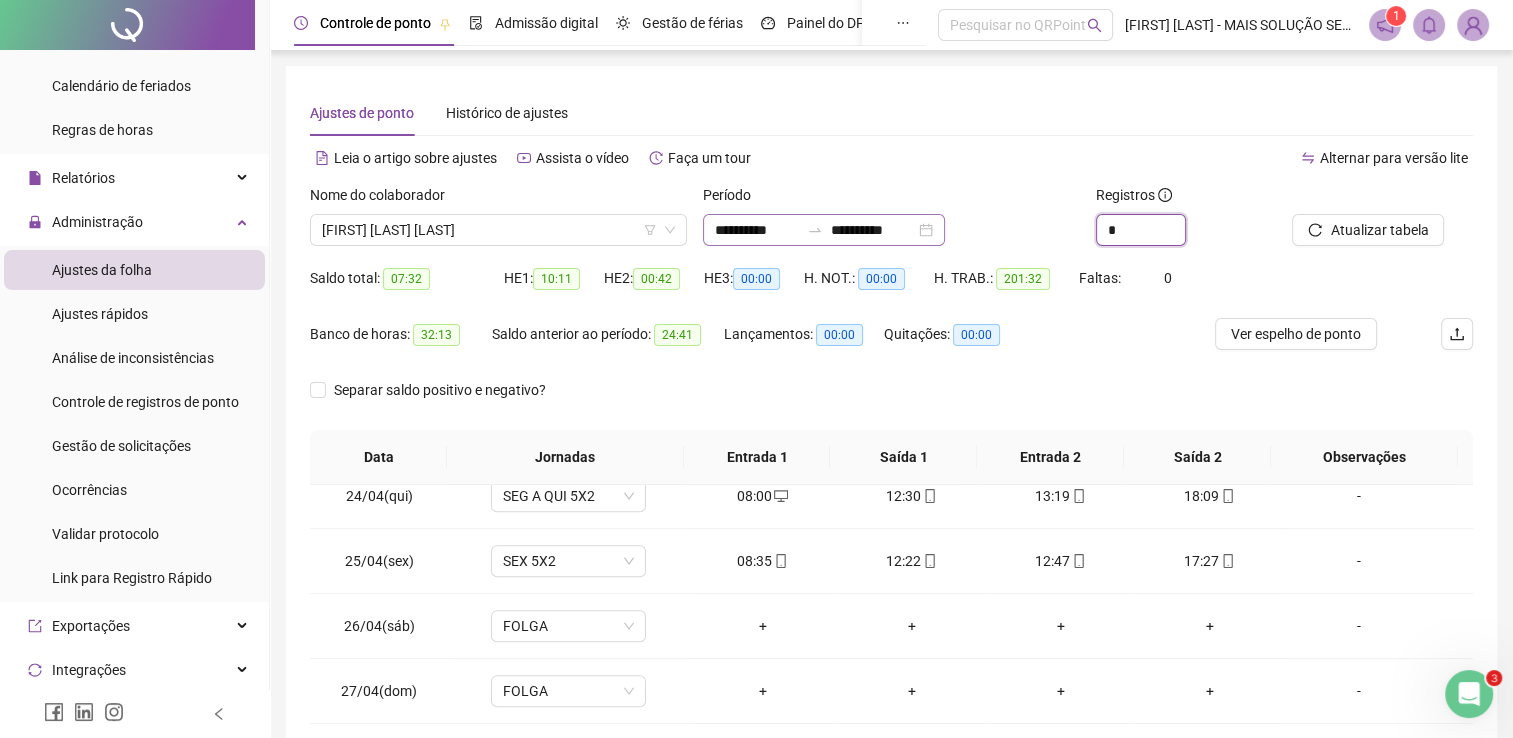 click 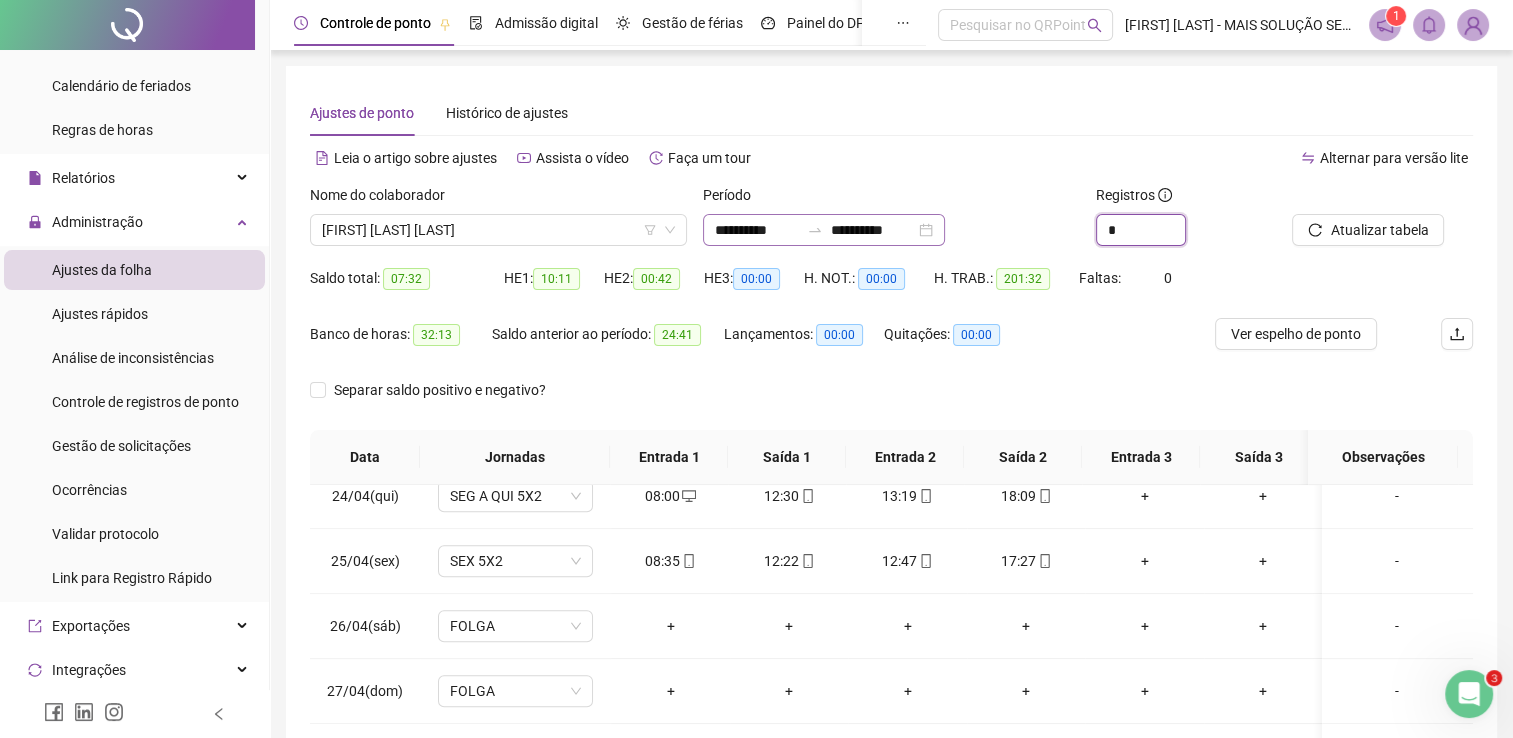 type on "*" 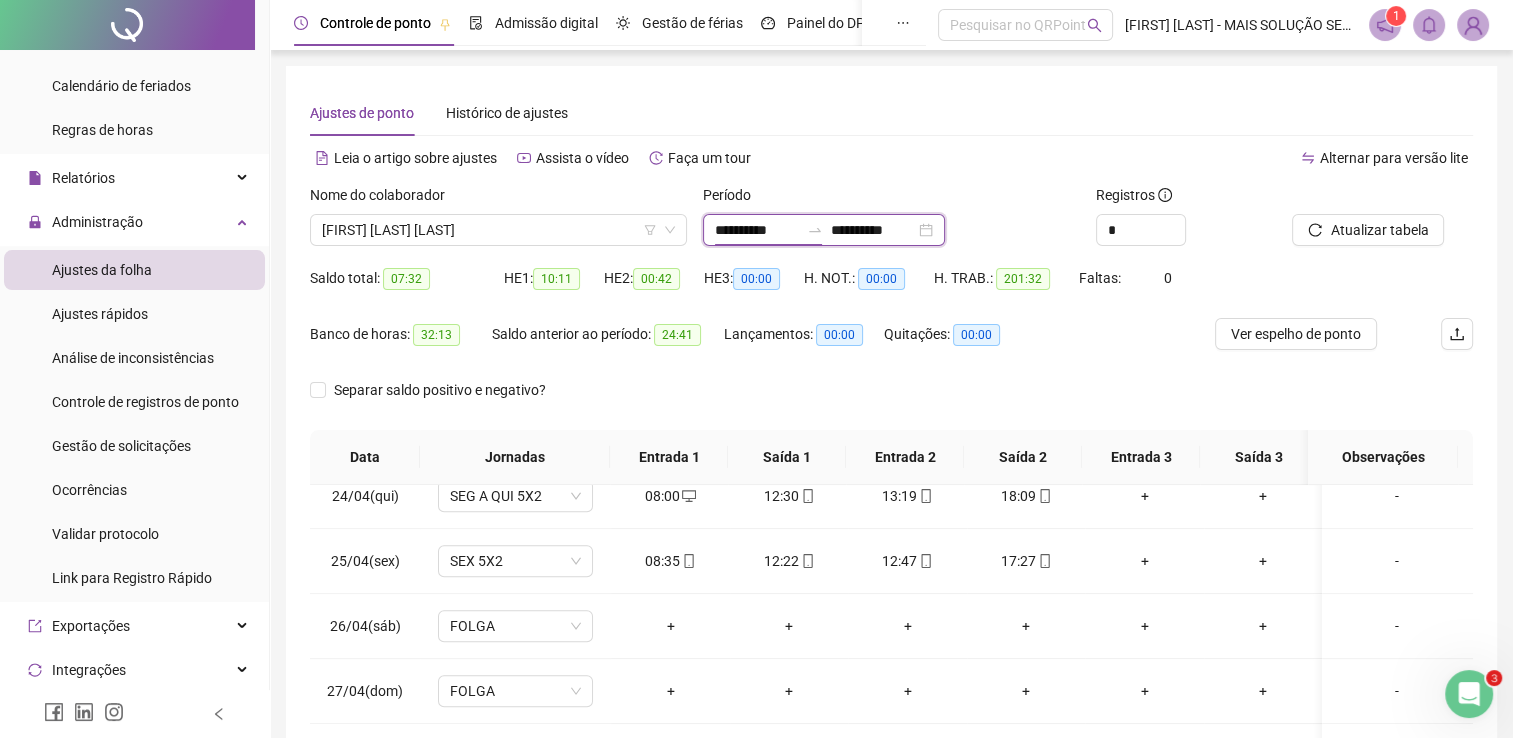 click on "**********" at bounding box center (757, 230) 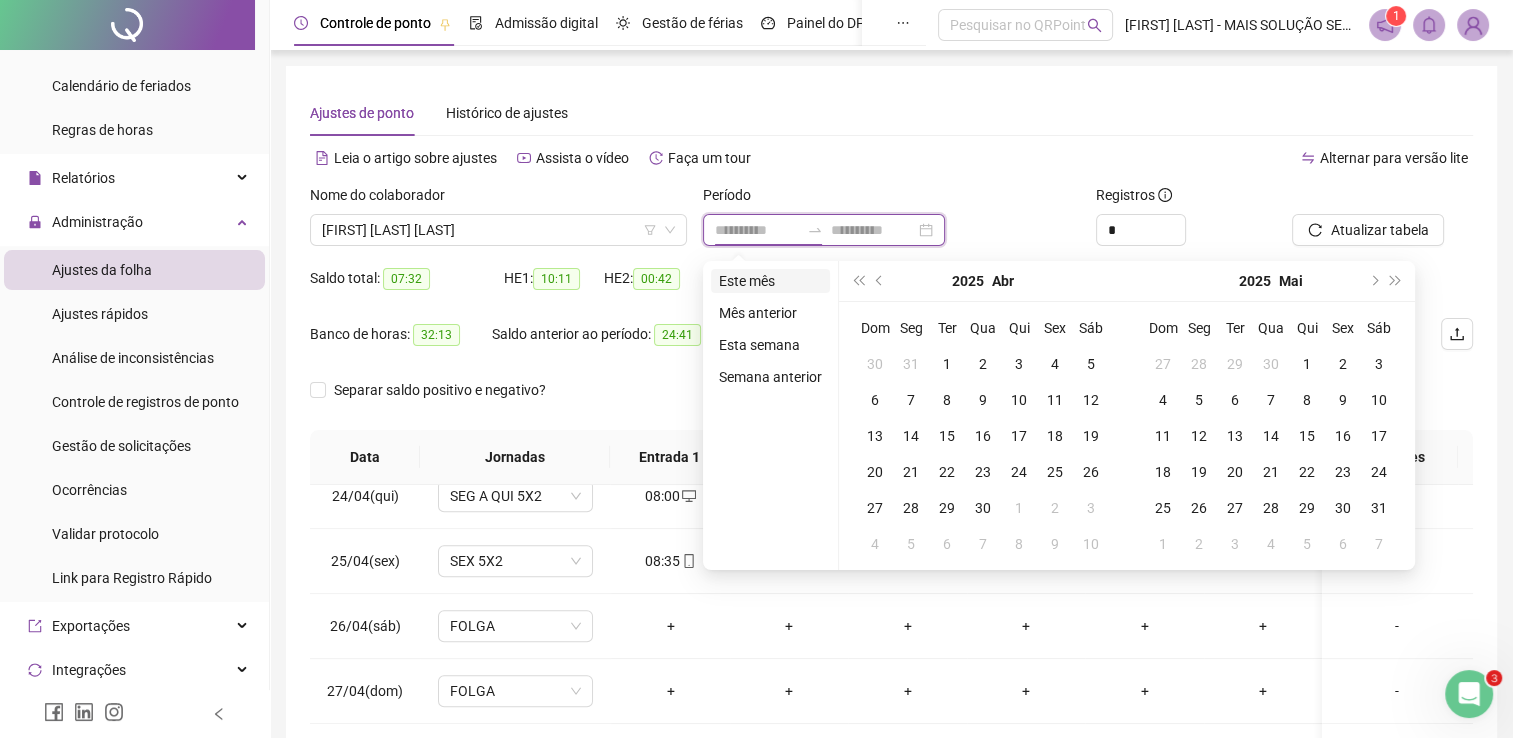 type on "**********" 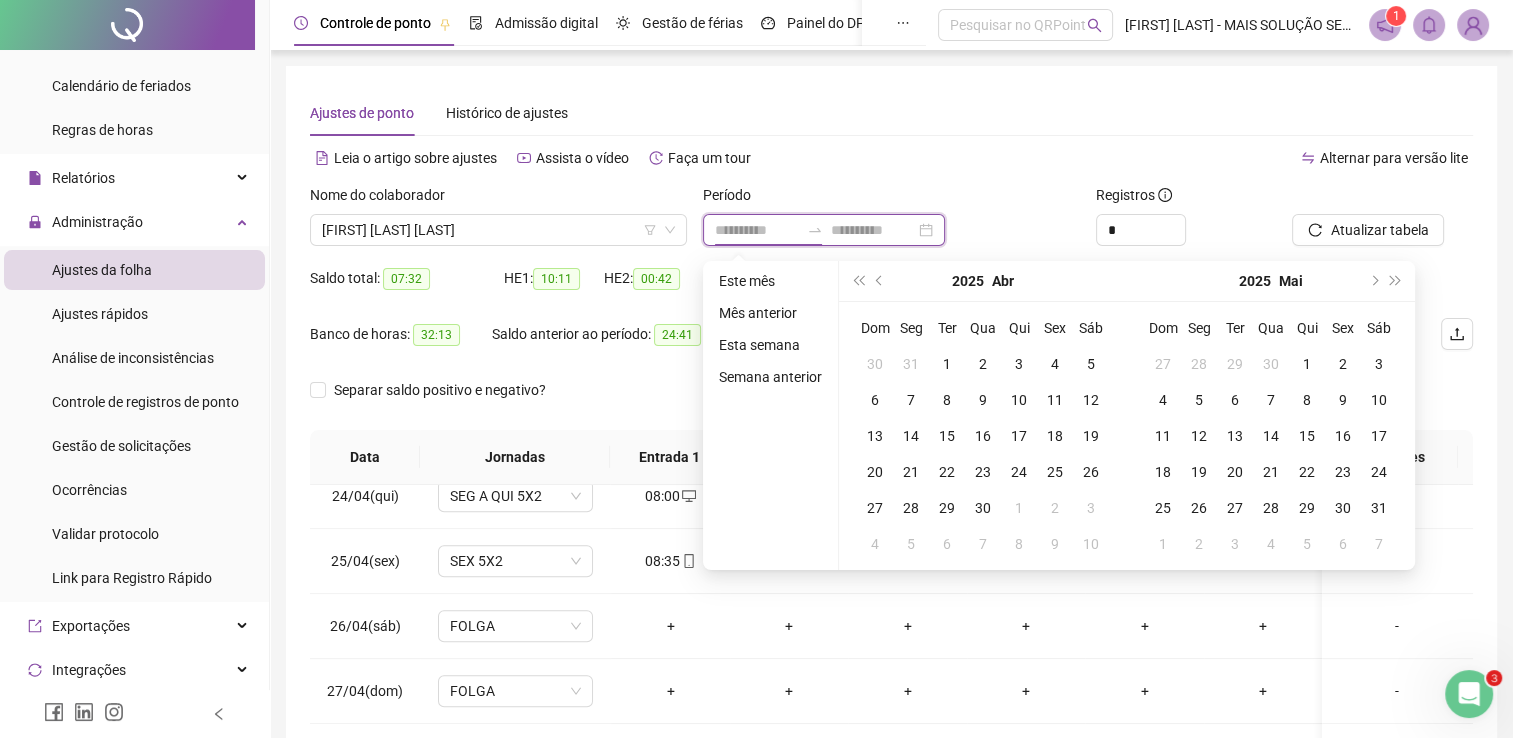 type on "**********" 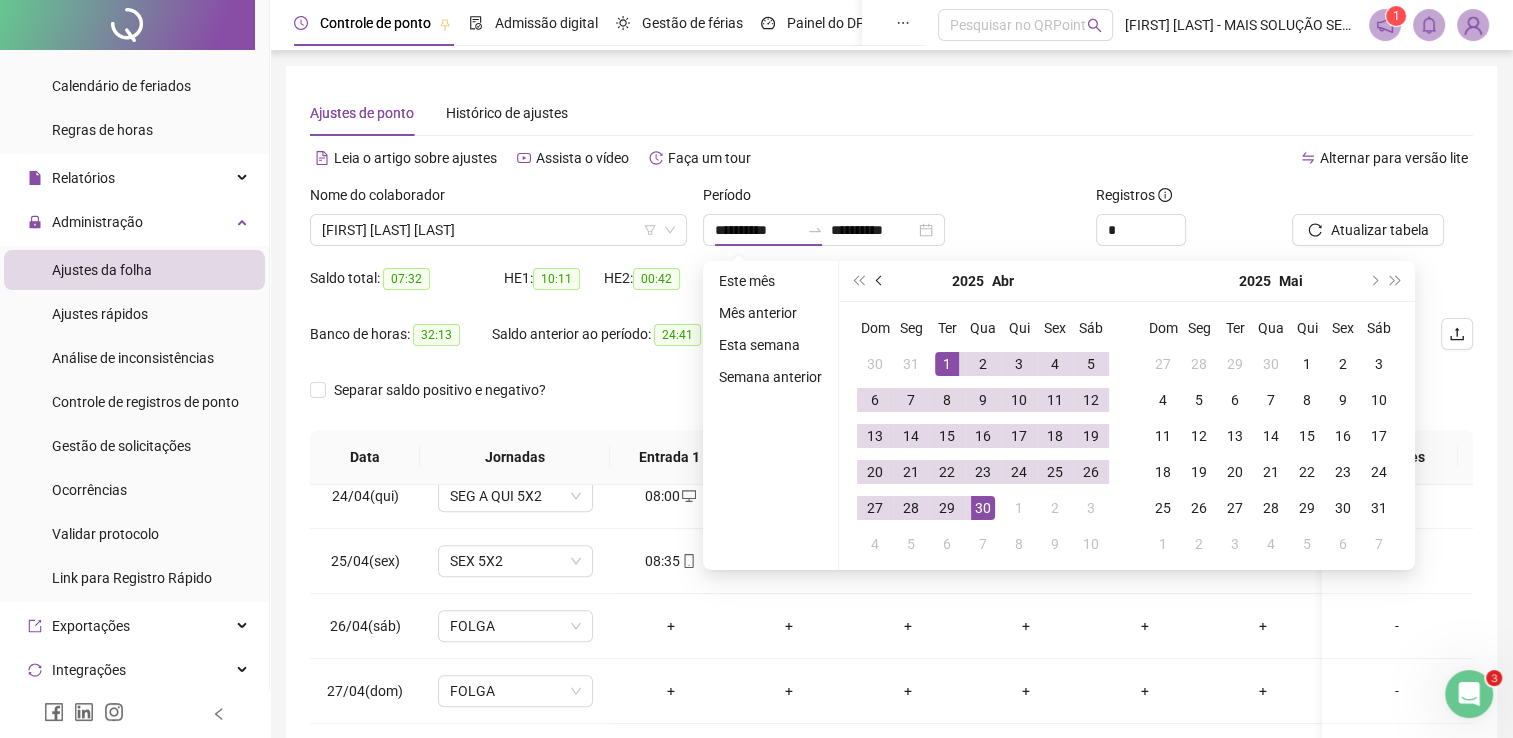 click at bounding box center [880, 281] 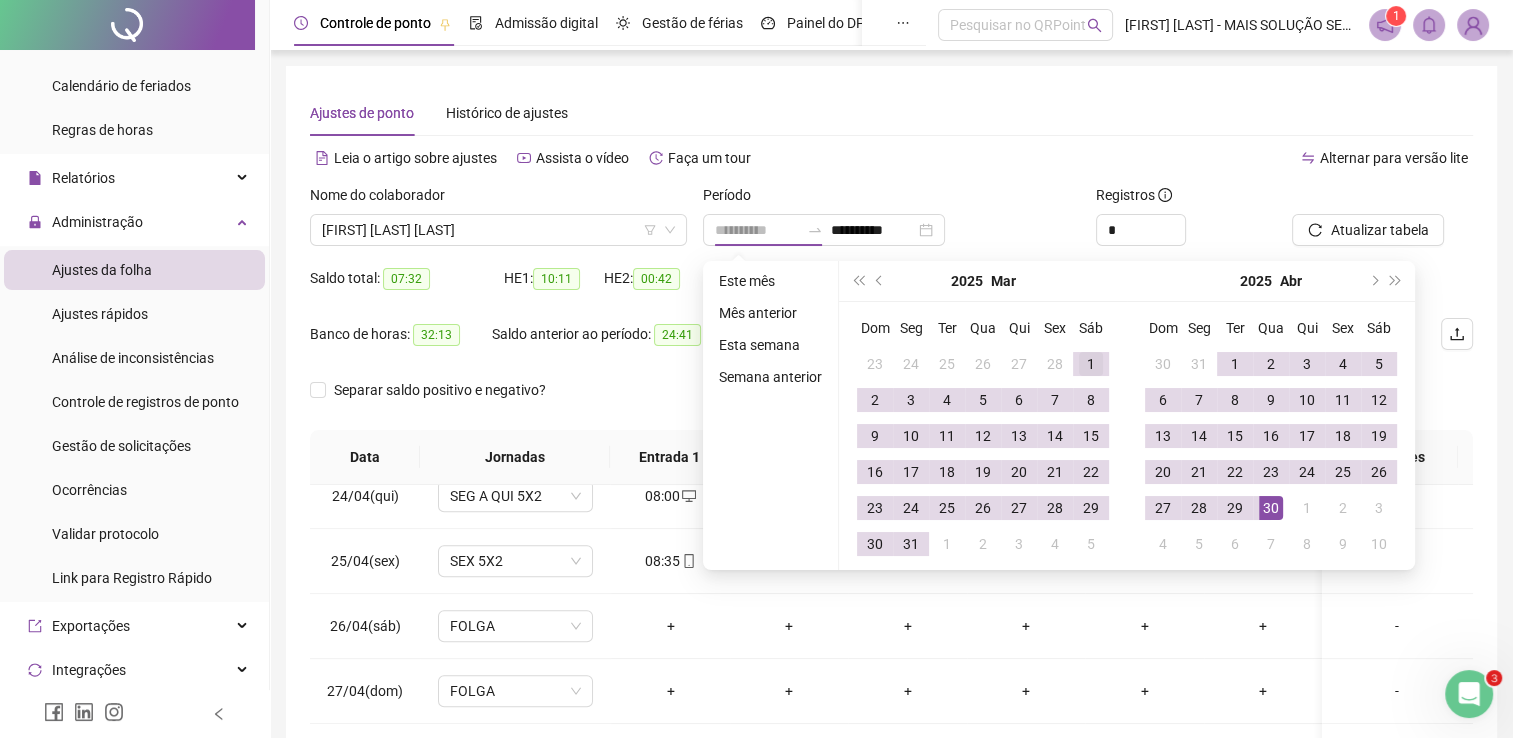 type on "**********" 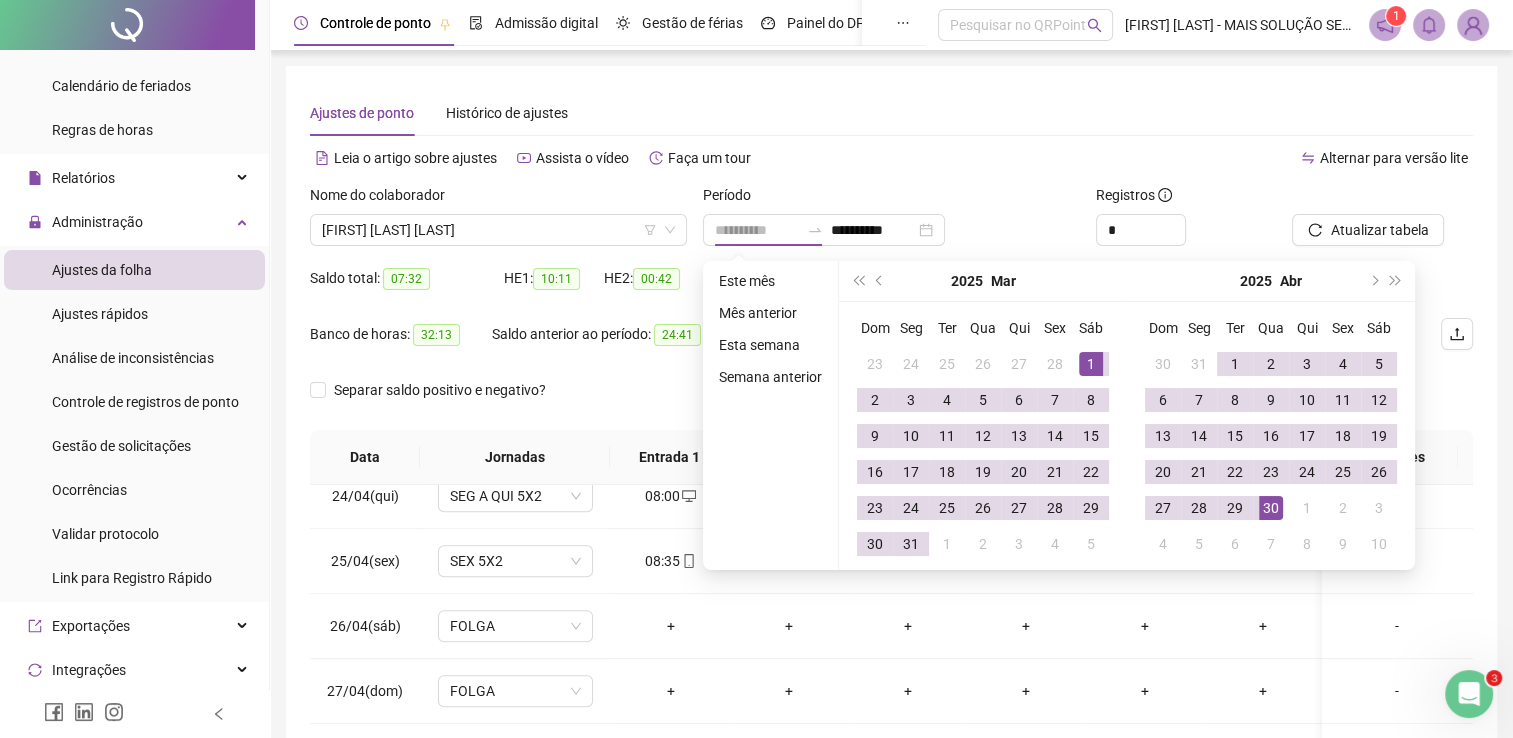 click on "1" at bounding box center [1091, 364] 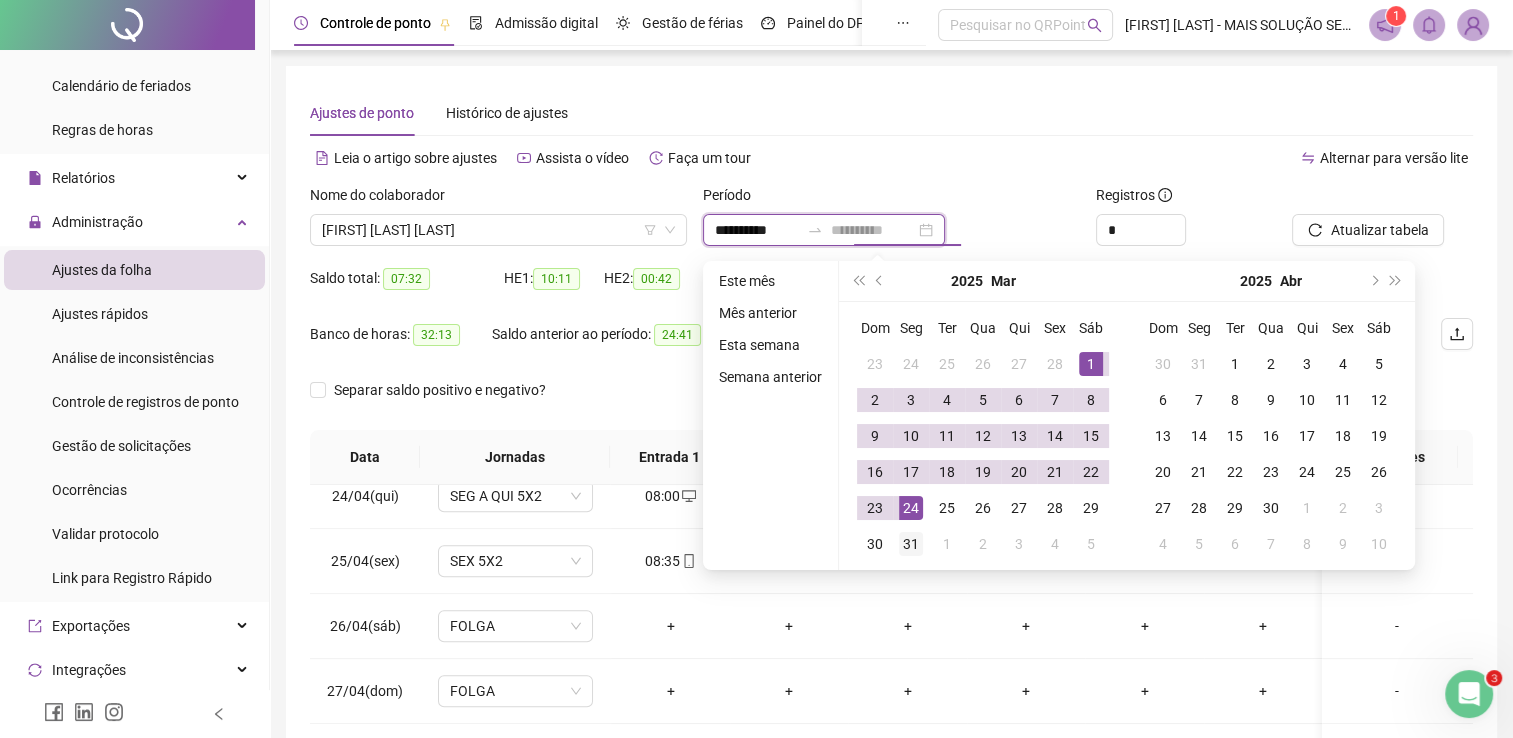 type on "**********" 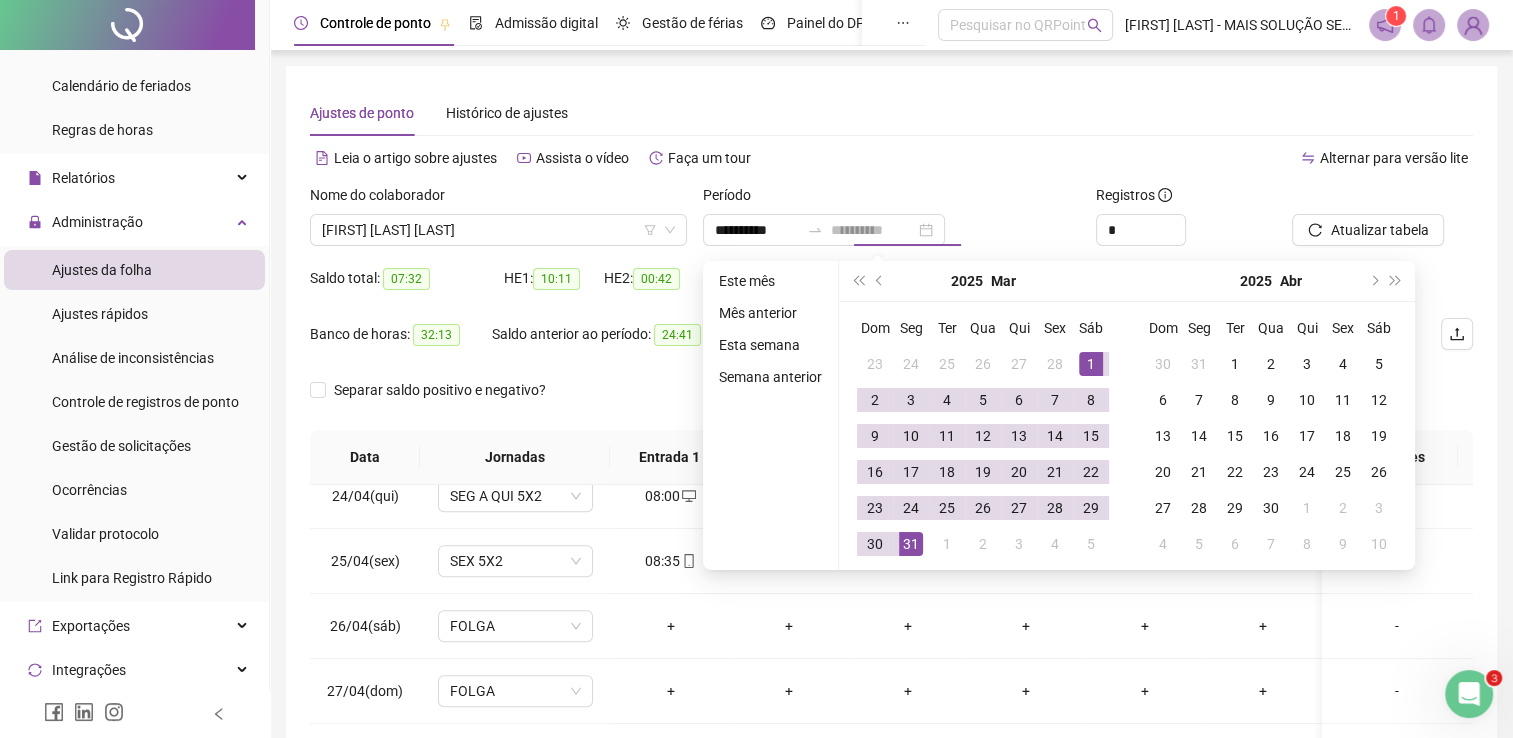 click on "31" at bounding box center (911, 544) 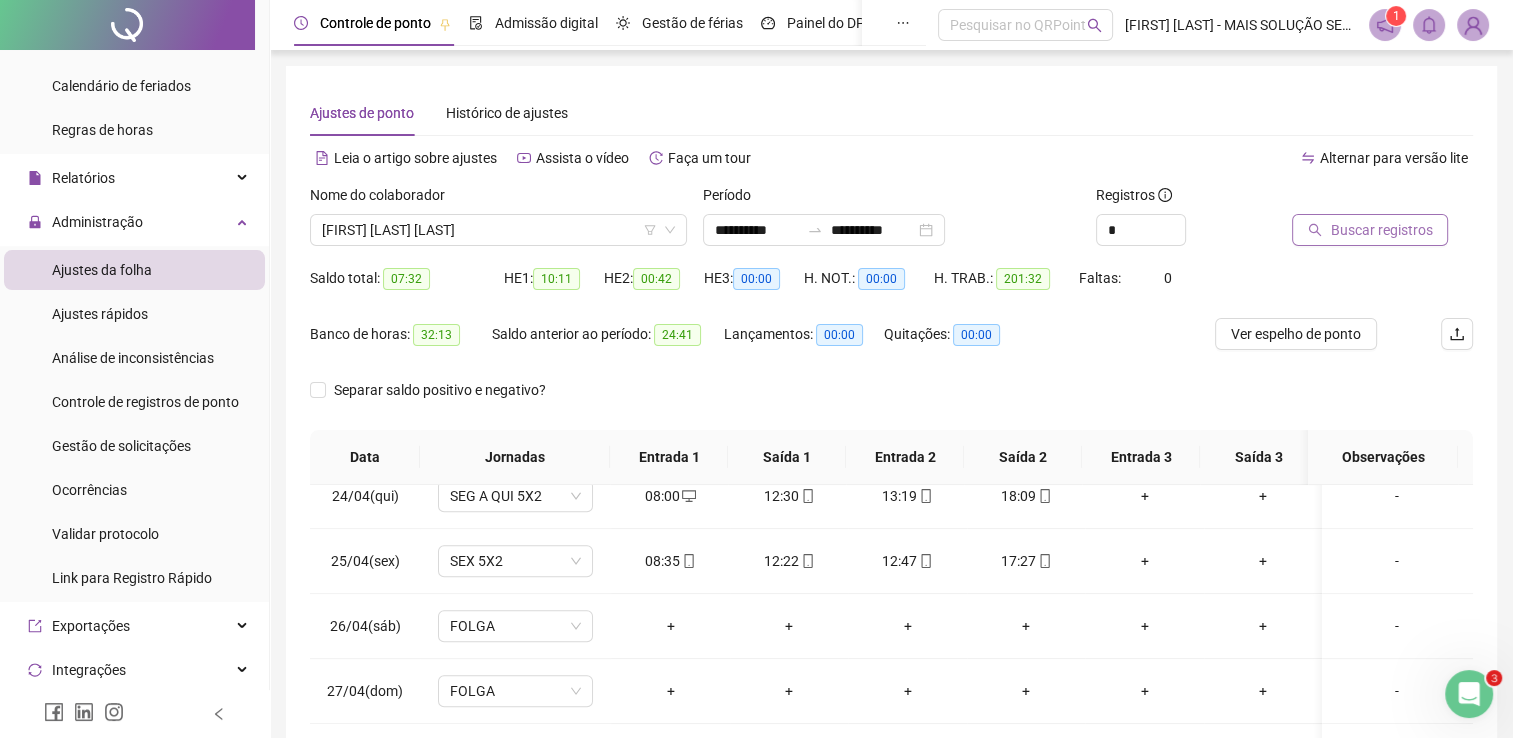 click on "Buscar registros" at bounding box center (1381, 230) 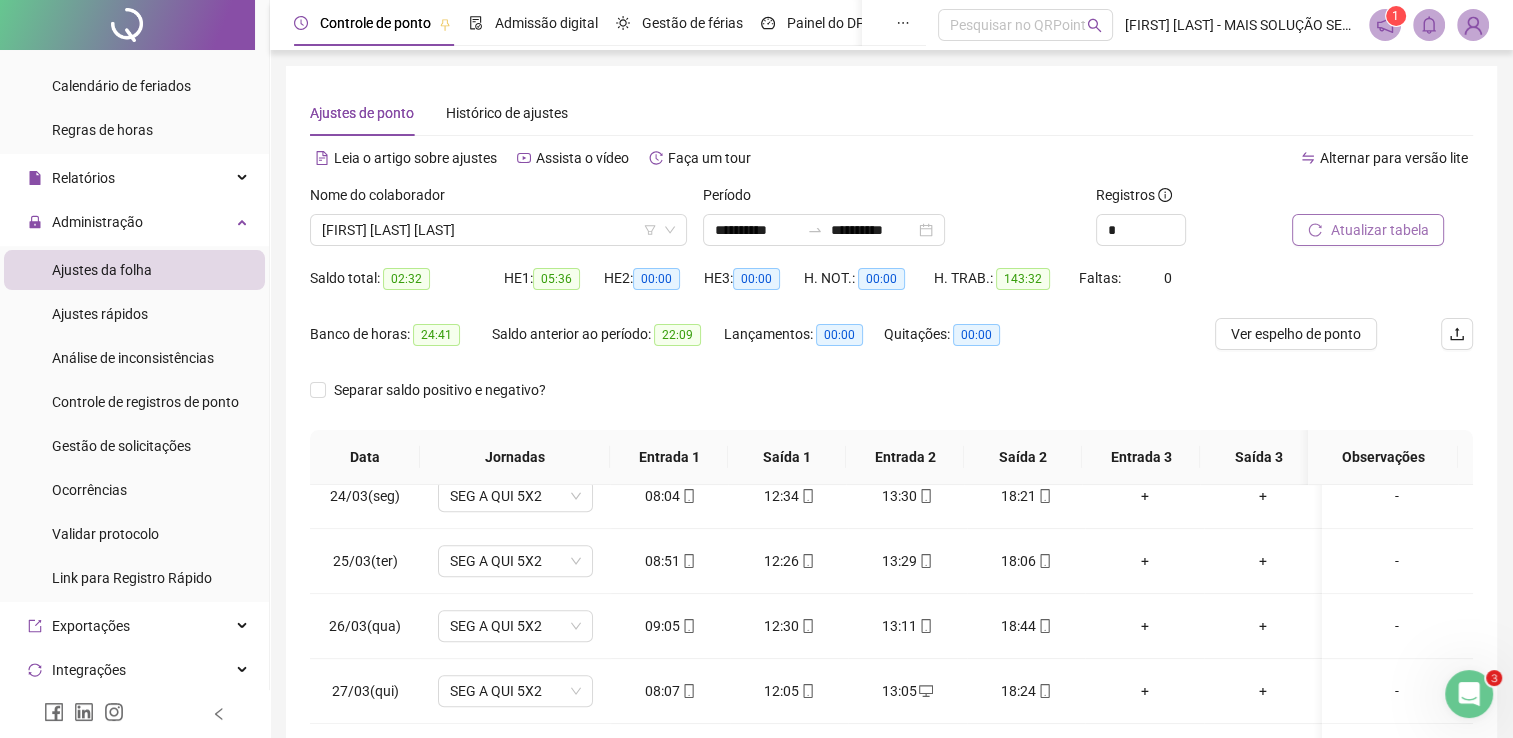 scroll, scrollTop: 283, scrollLeft: 0, axis: vertical 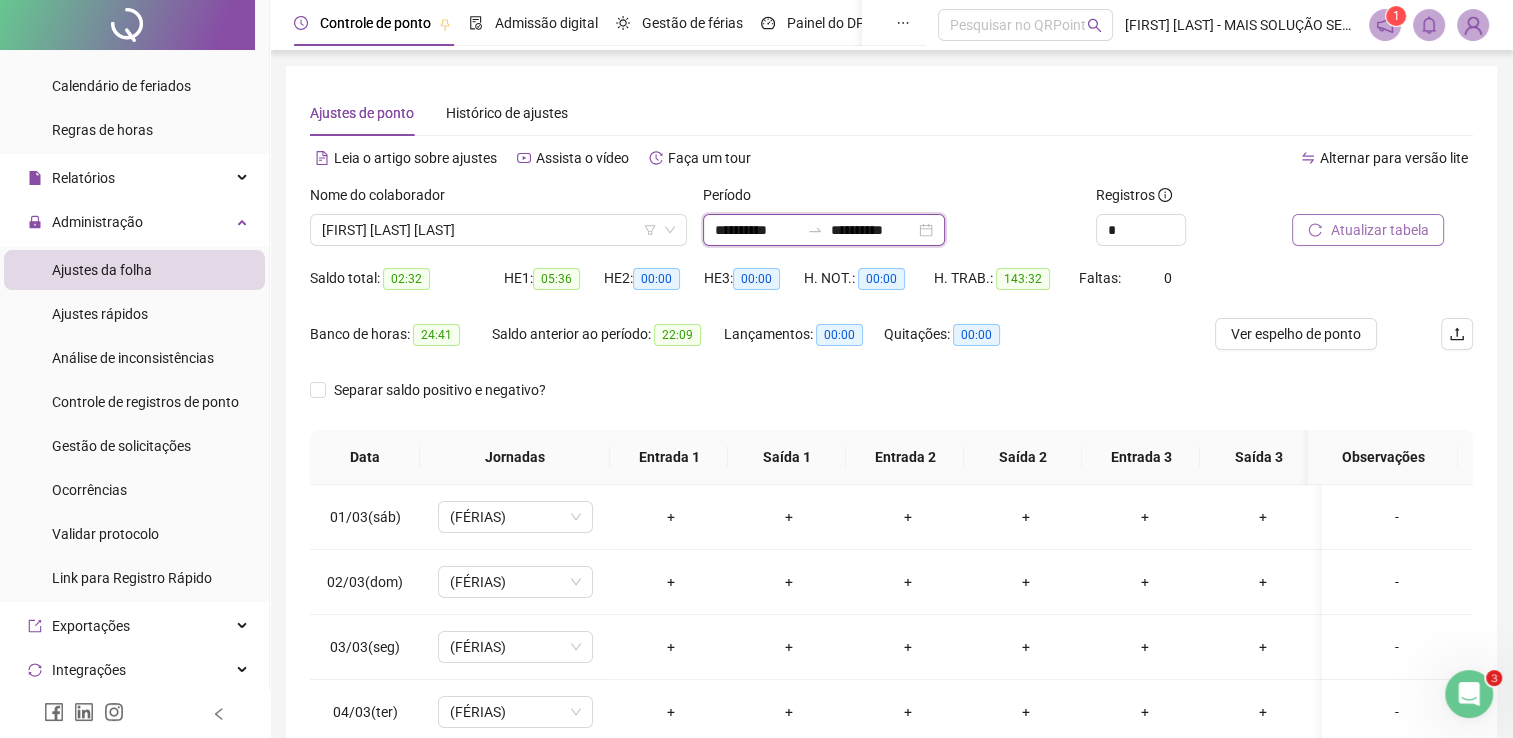 click on "**********" at bounding box center (757, 230) 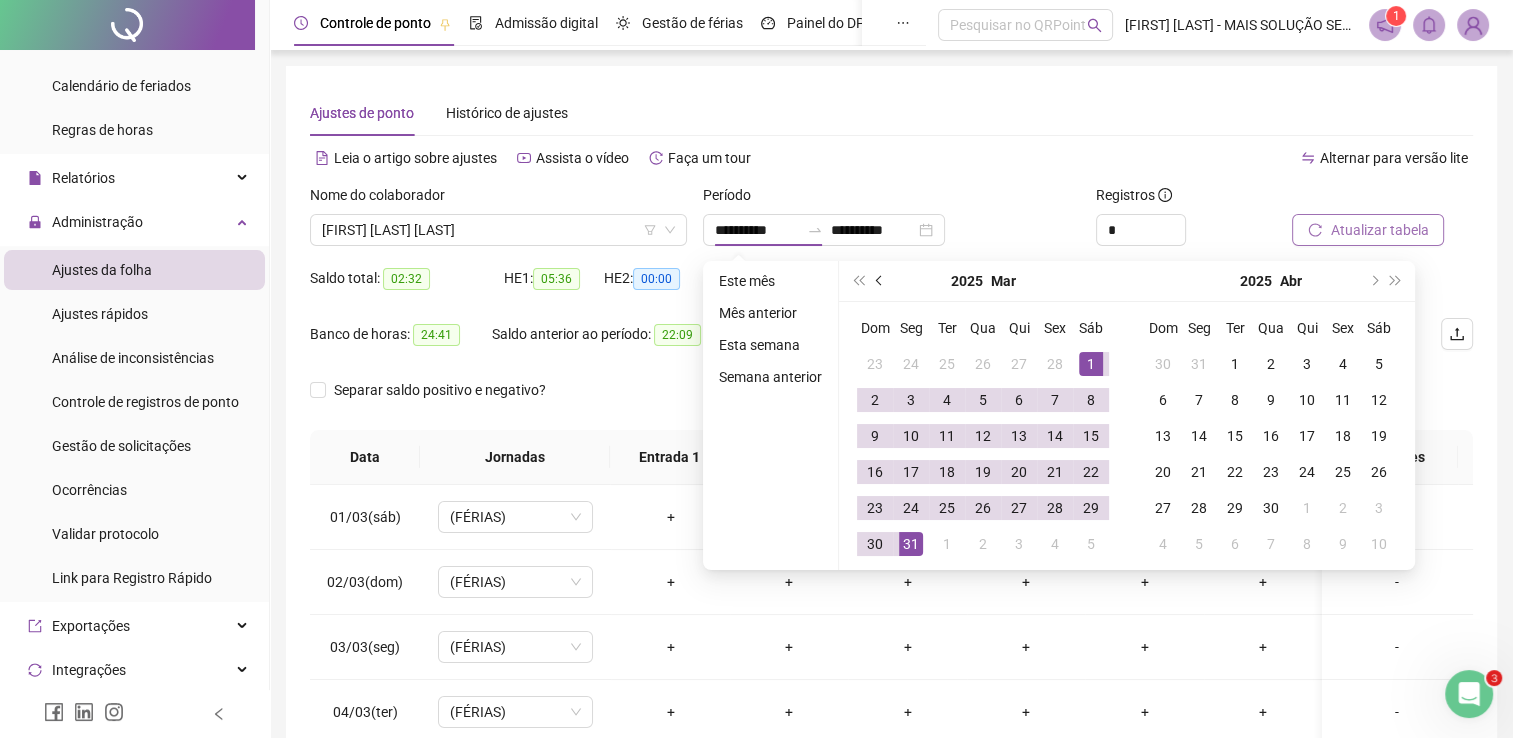 click at bounding box center [880, 281] 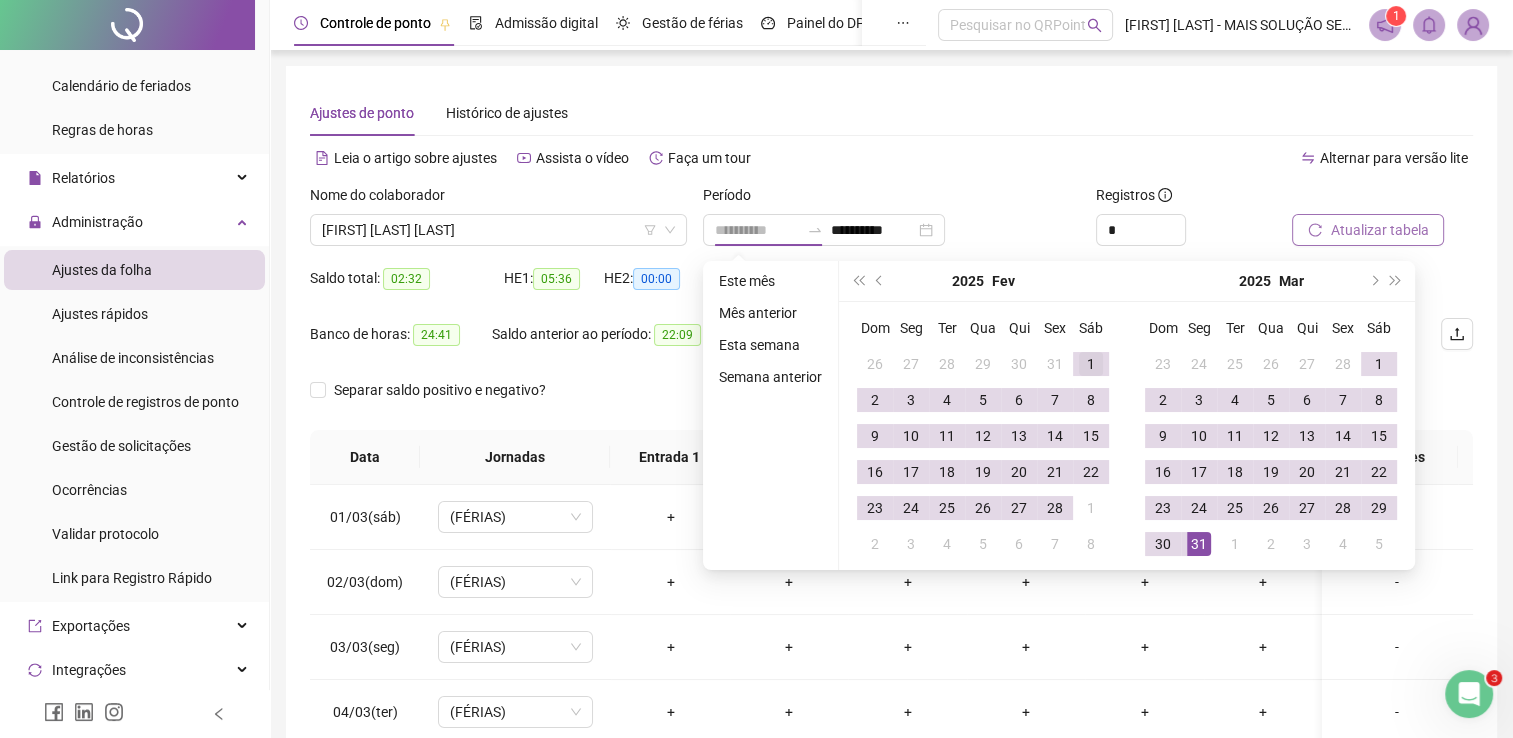 type on "**********" 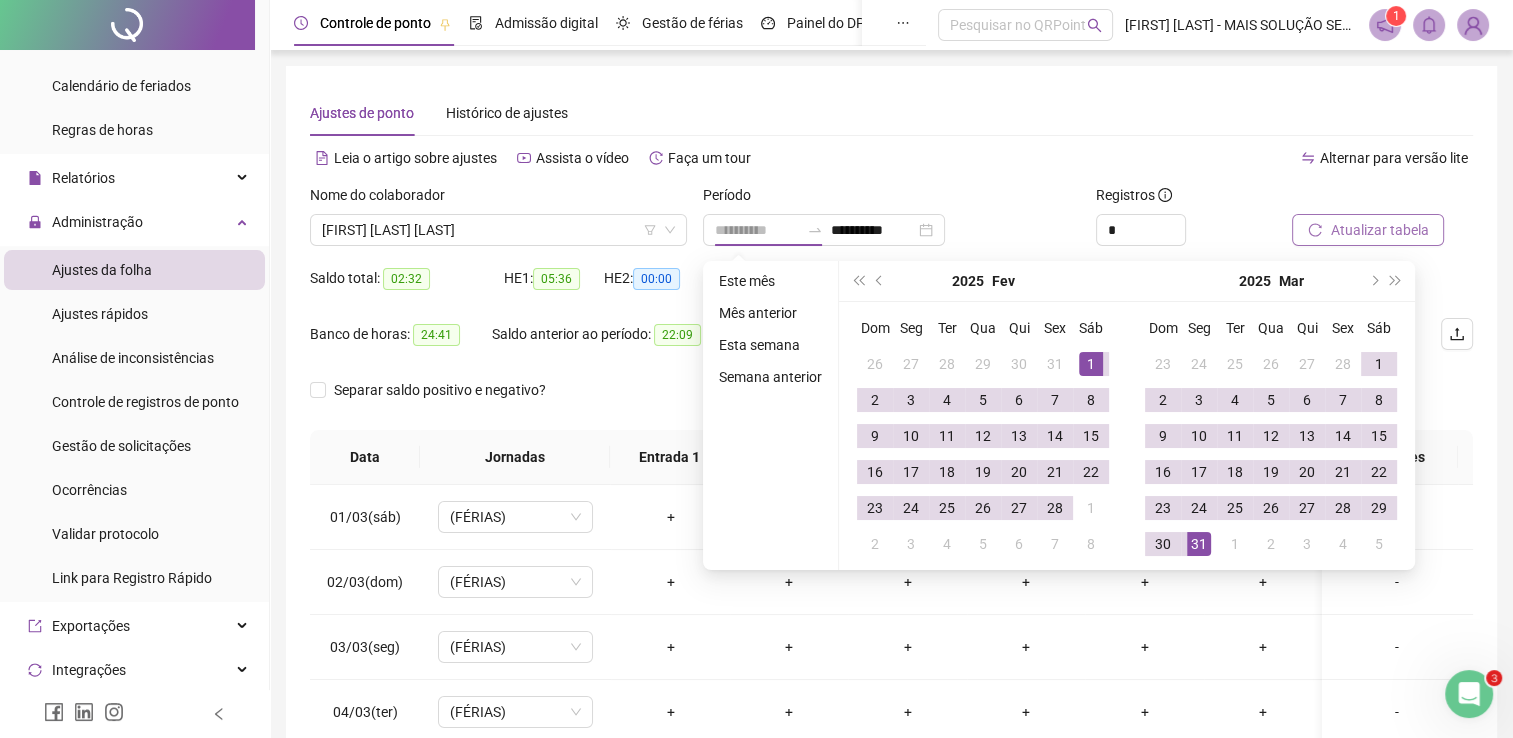 click on "1" at bounding box center [1091, 364] 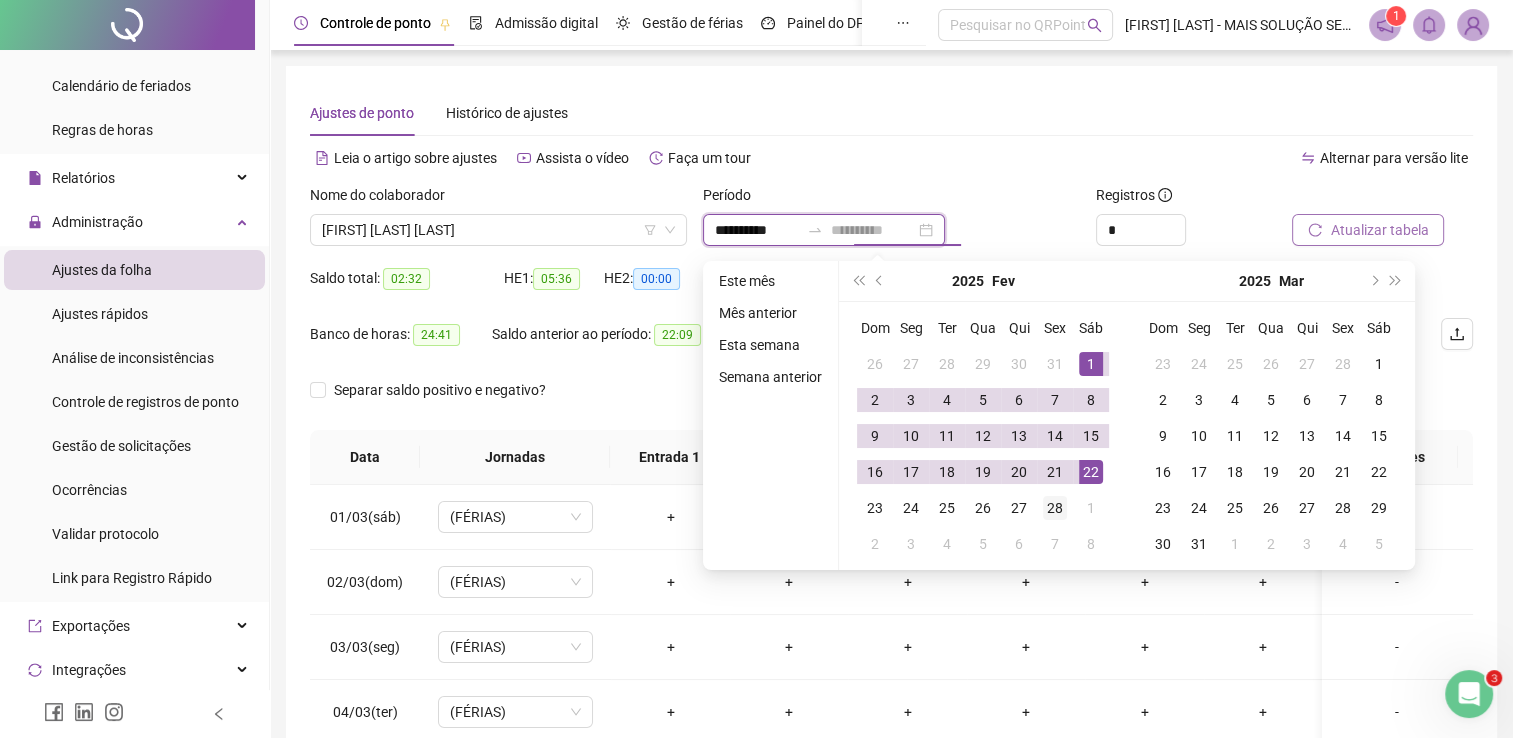 type on "**********" 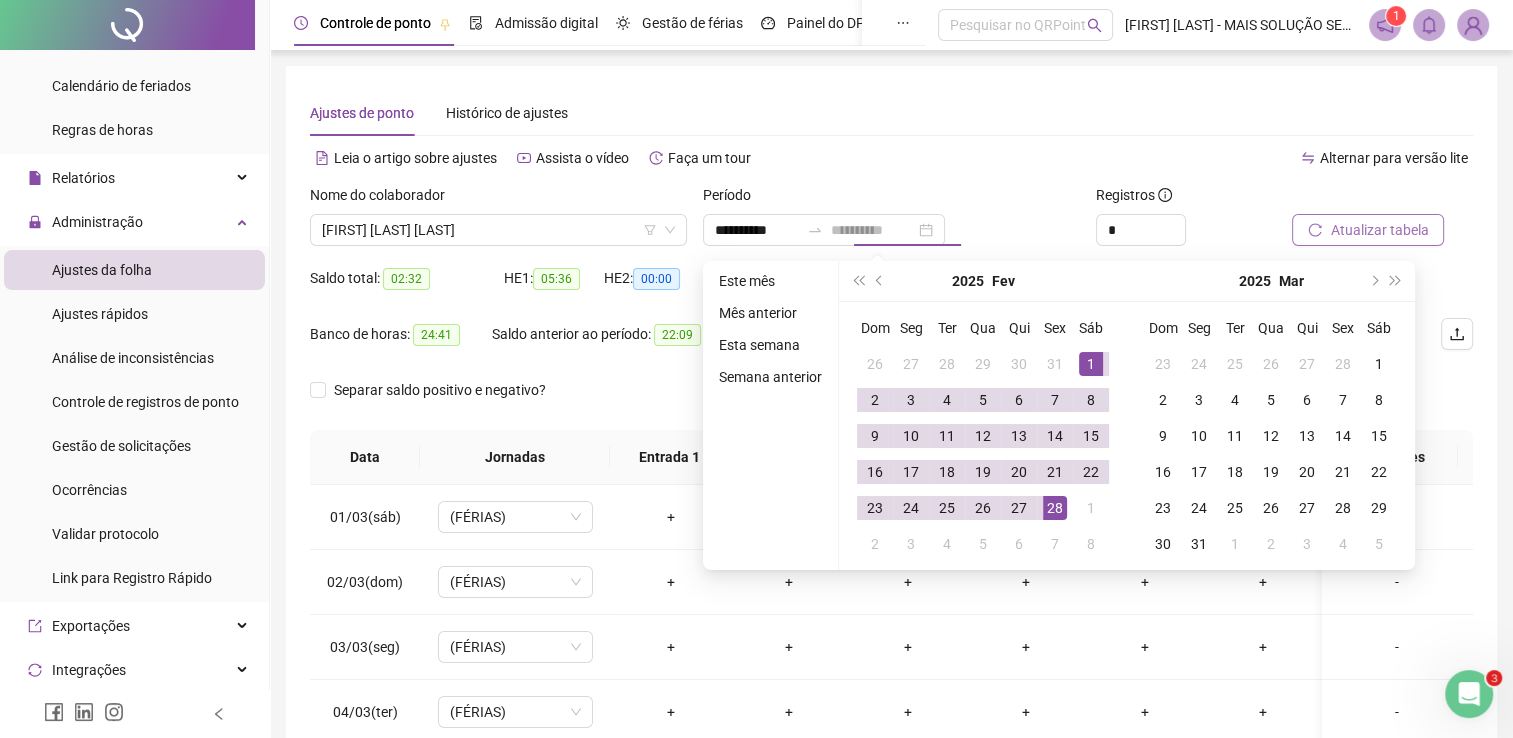 click on "28" at bounding box center (1055, 508) 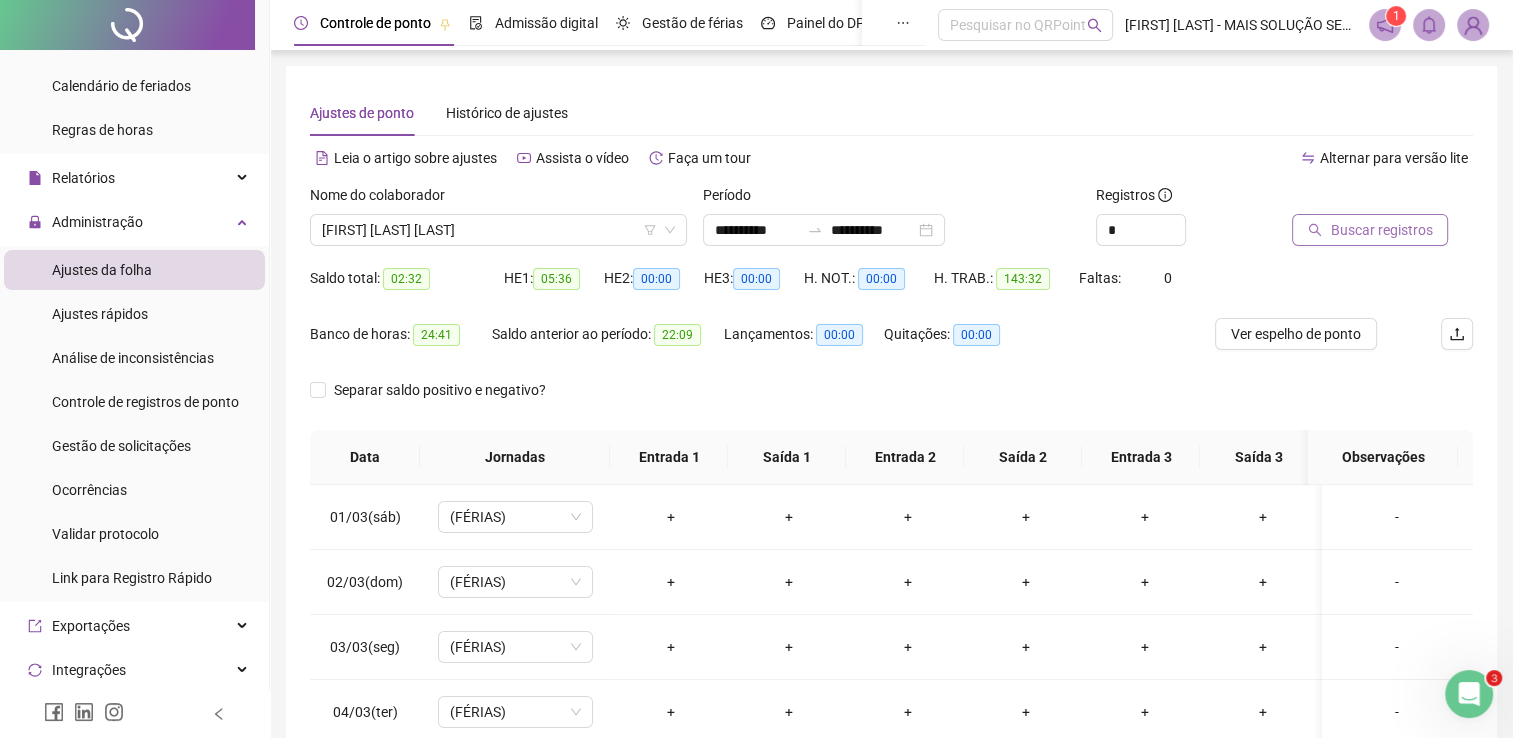 click 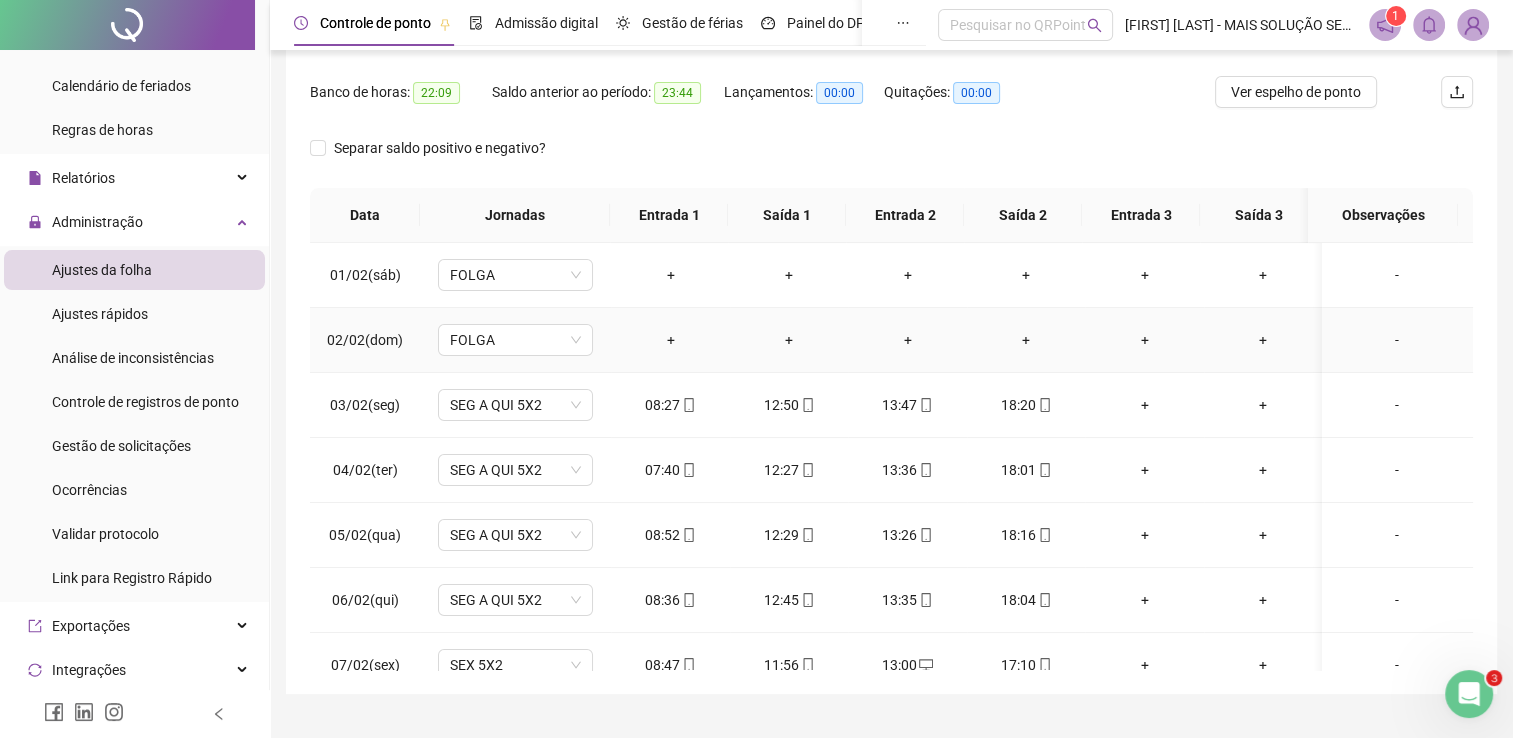 scroll, scrollTop: 283, scrollLeft: 0, axis: vertical 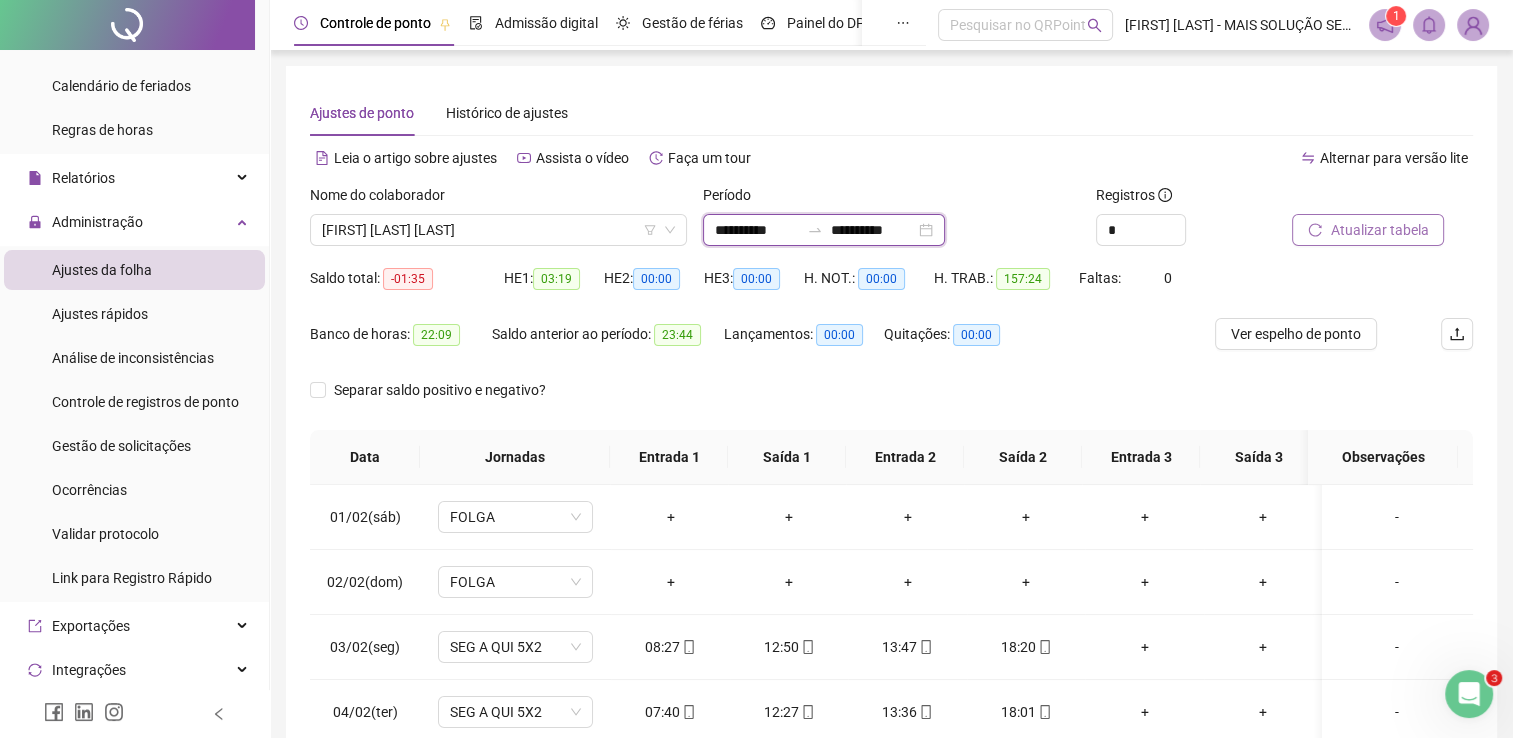 click on "**********" at bounding box center (757, 230) 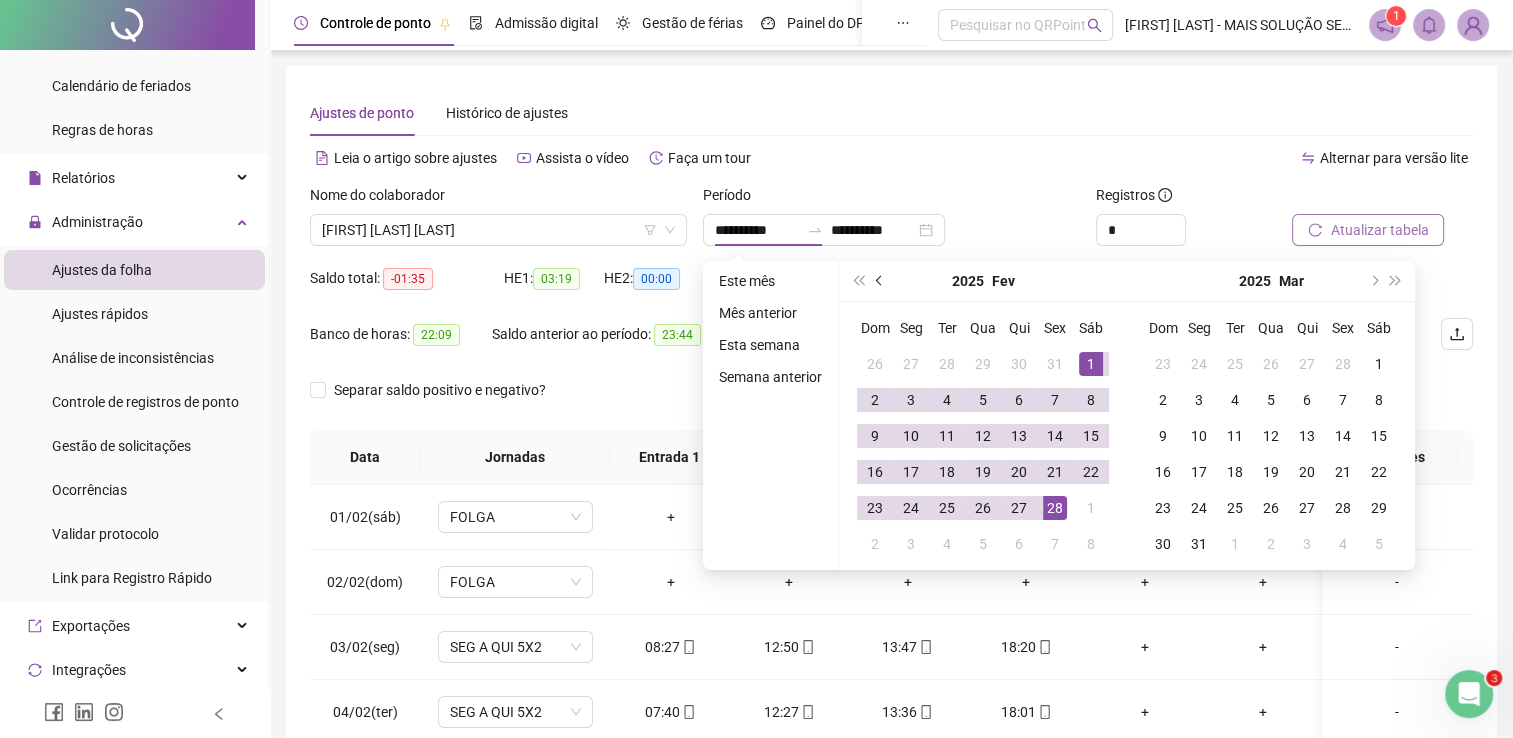 click at bounding box center [881, 281] 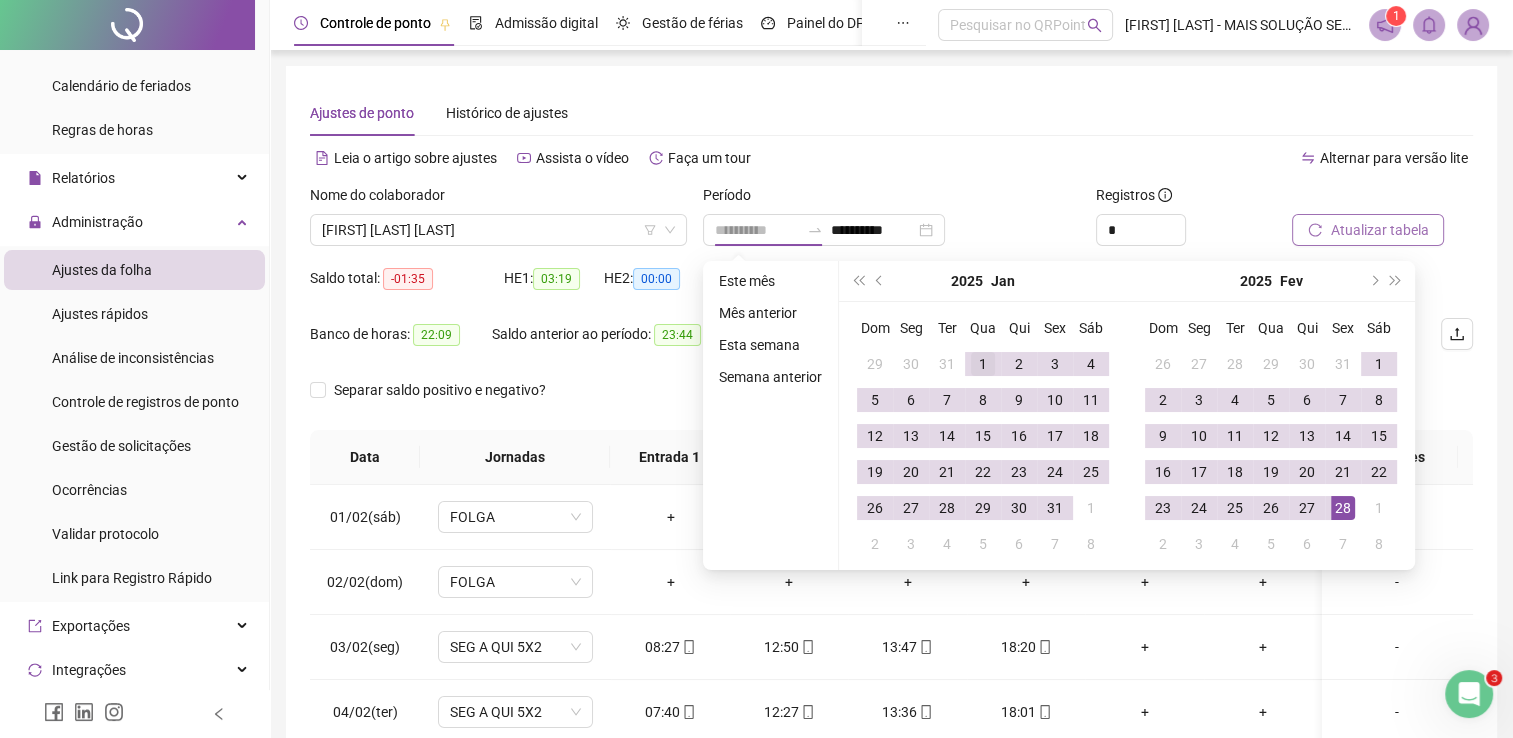 type on "**********" 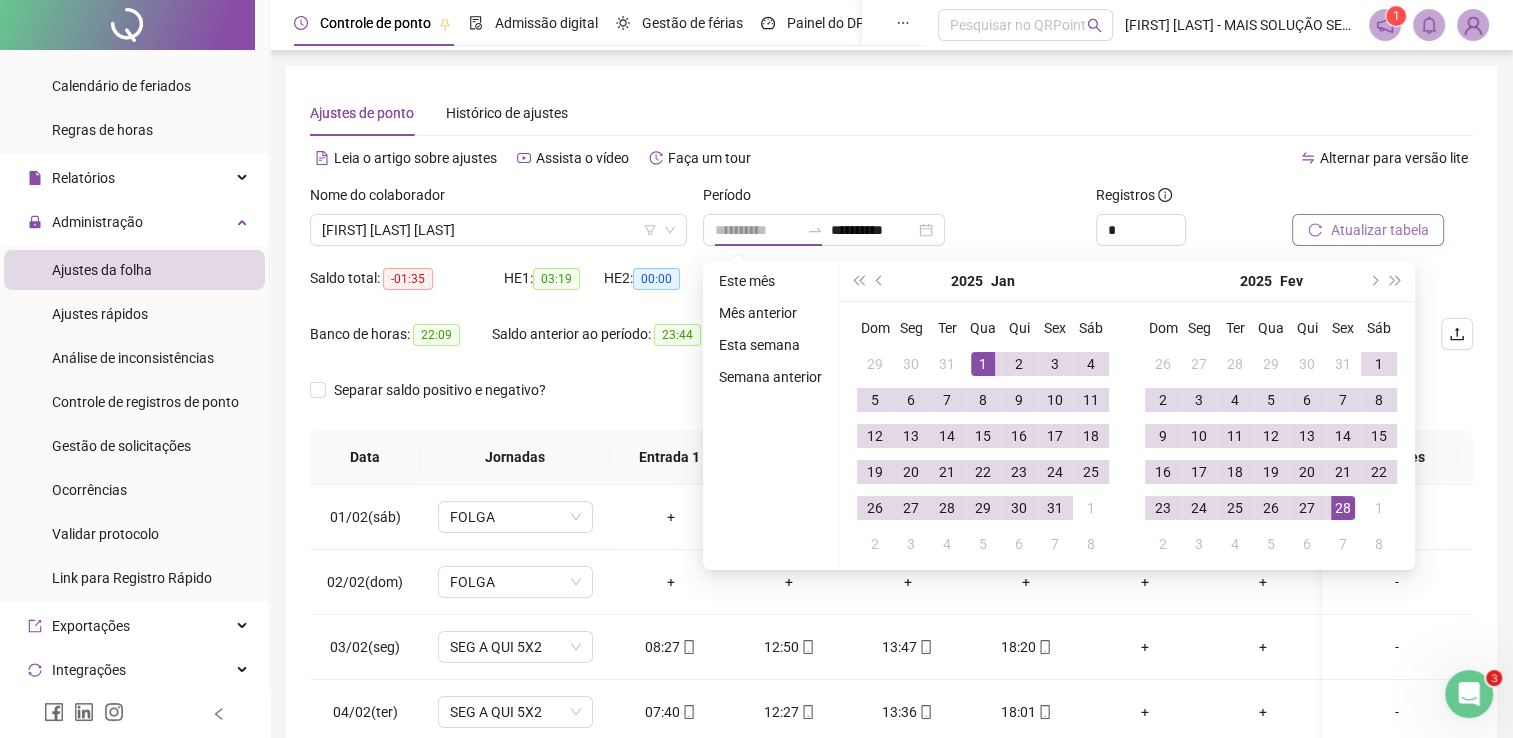 click on "1" at bounding box center (983, 364) 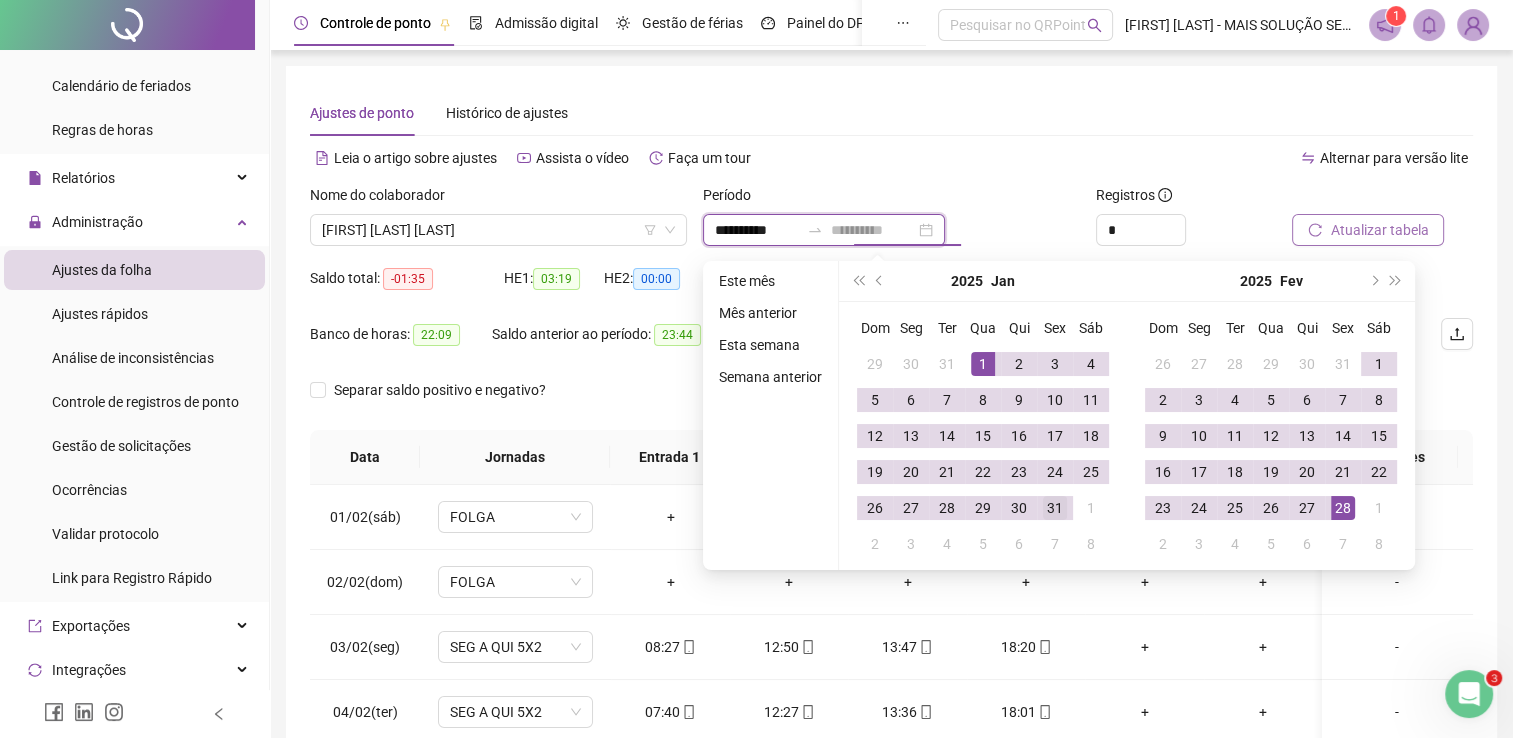 type on "**********" 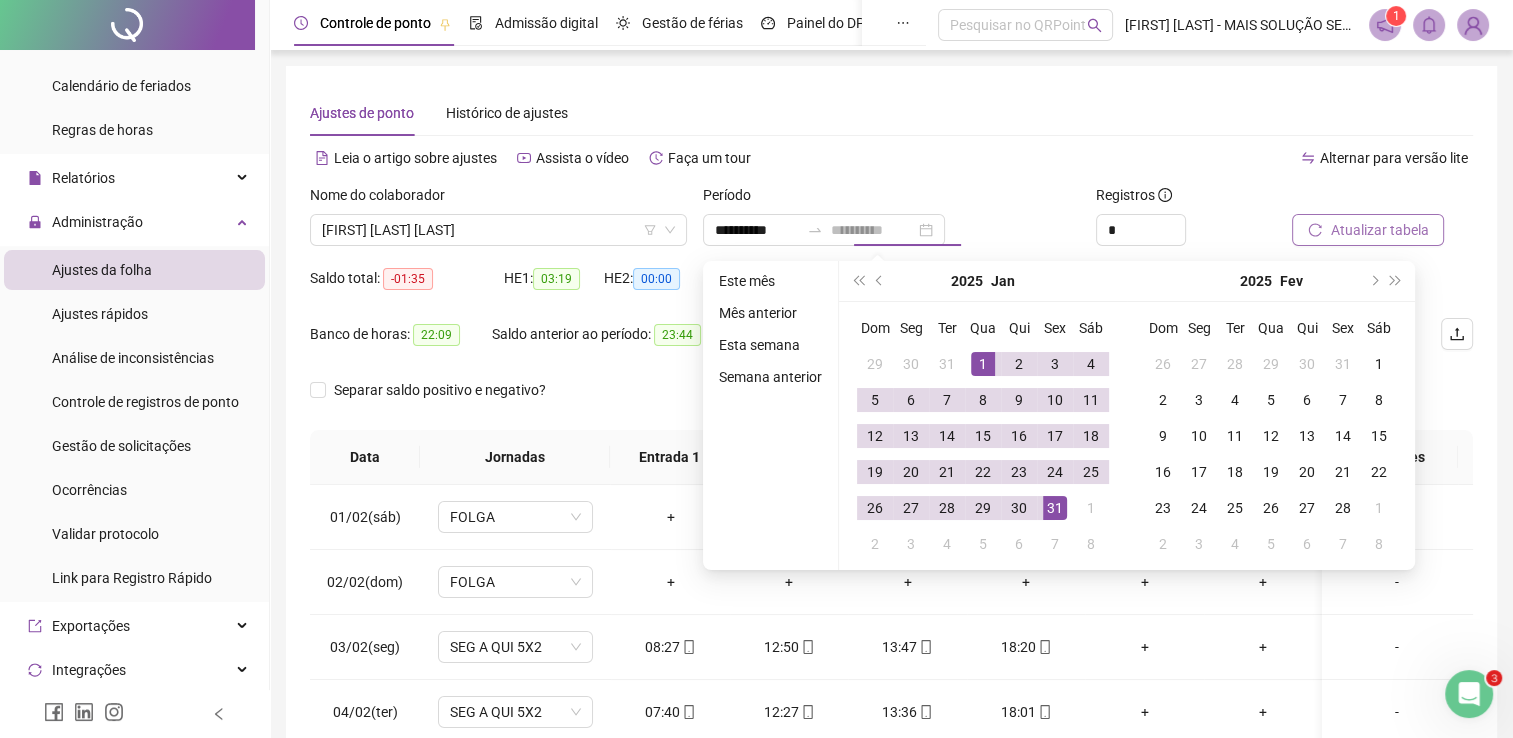 click on "31" at bounding box center (1055, 508) 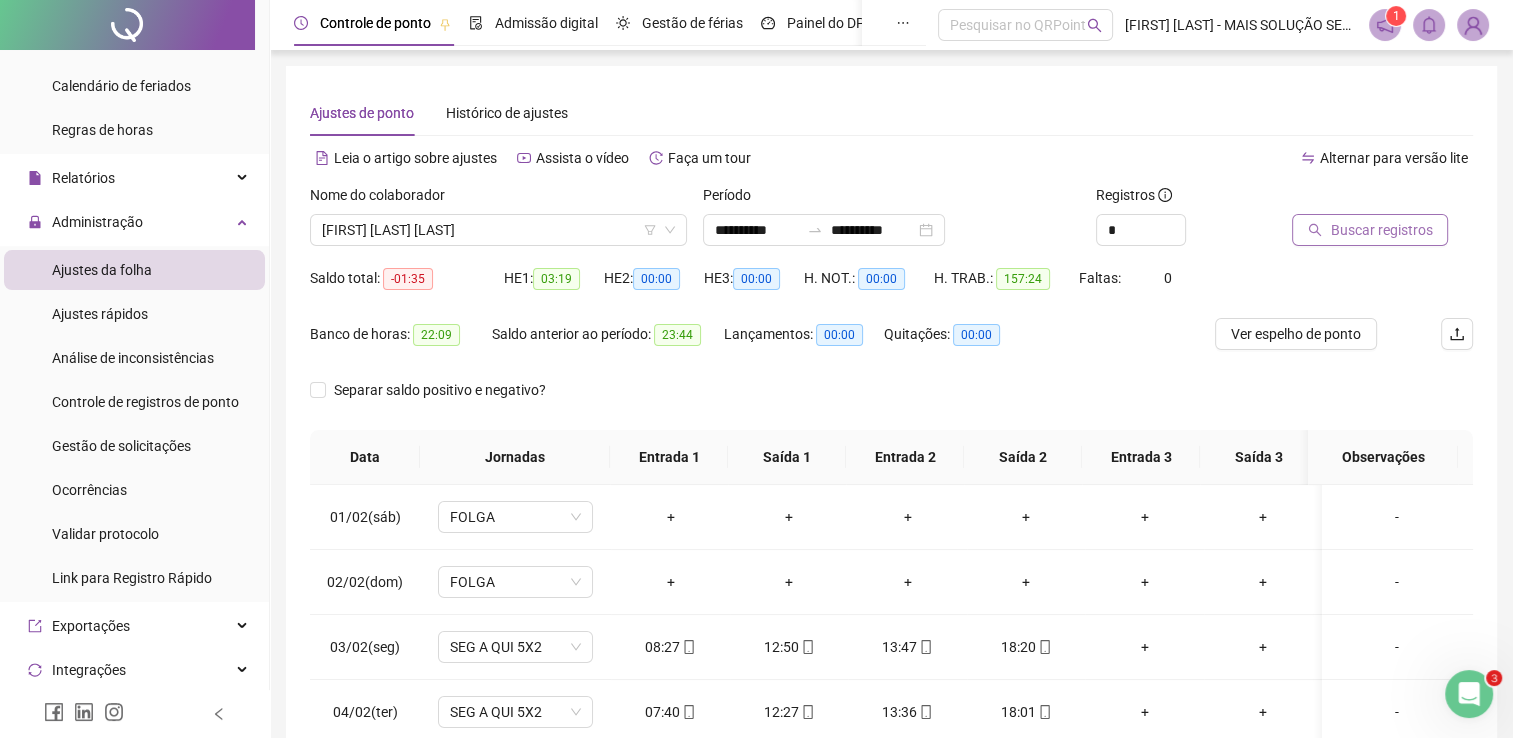 click on "Buscar registros" at bounding box center [1370, 230] 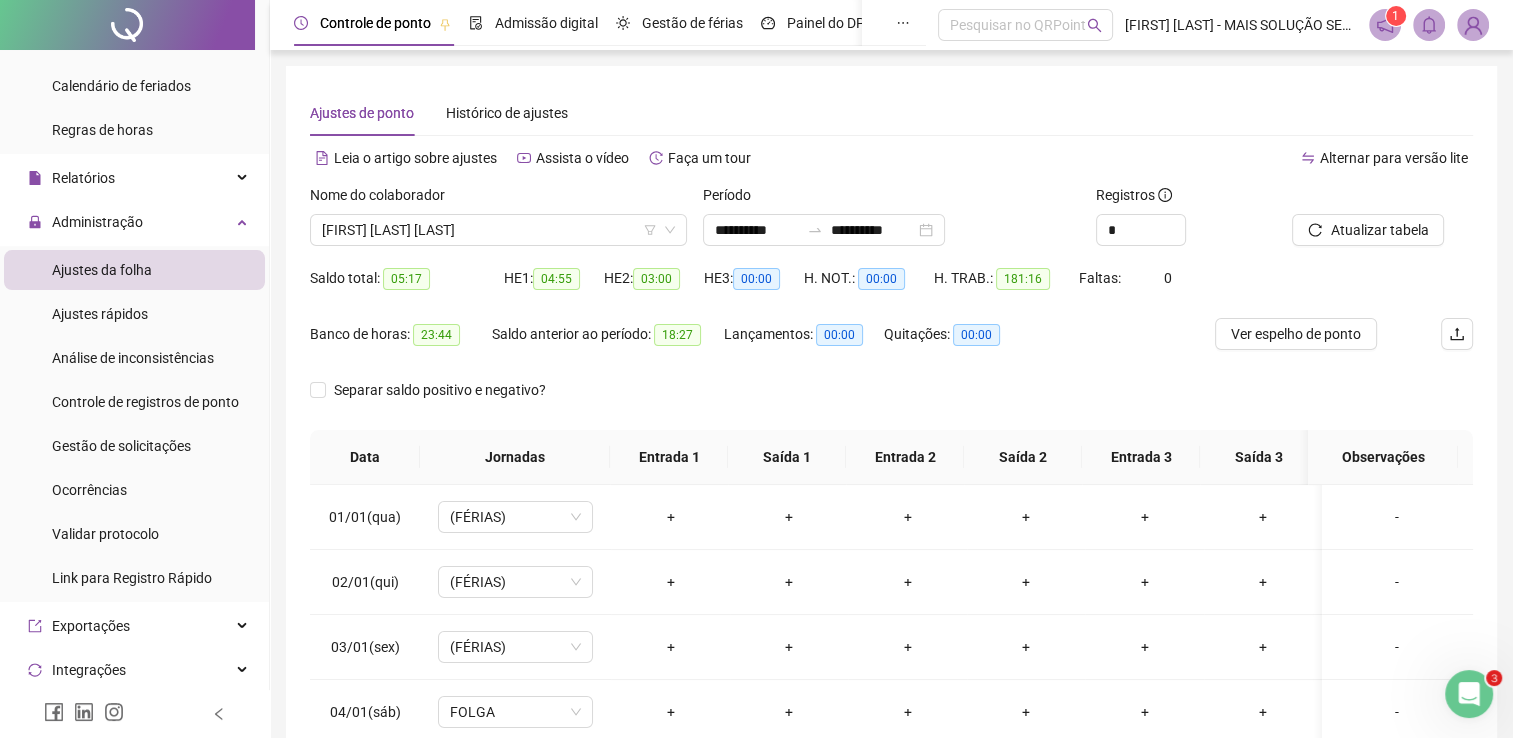 scroll, scrollTop: 283, scrollLeft: 0, axis: vertical 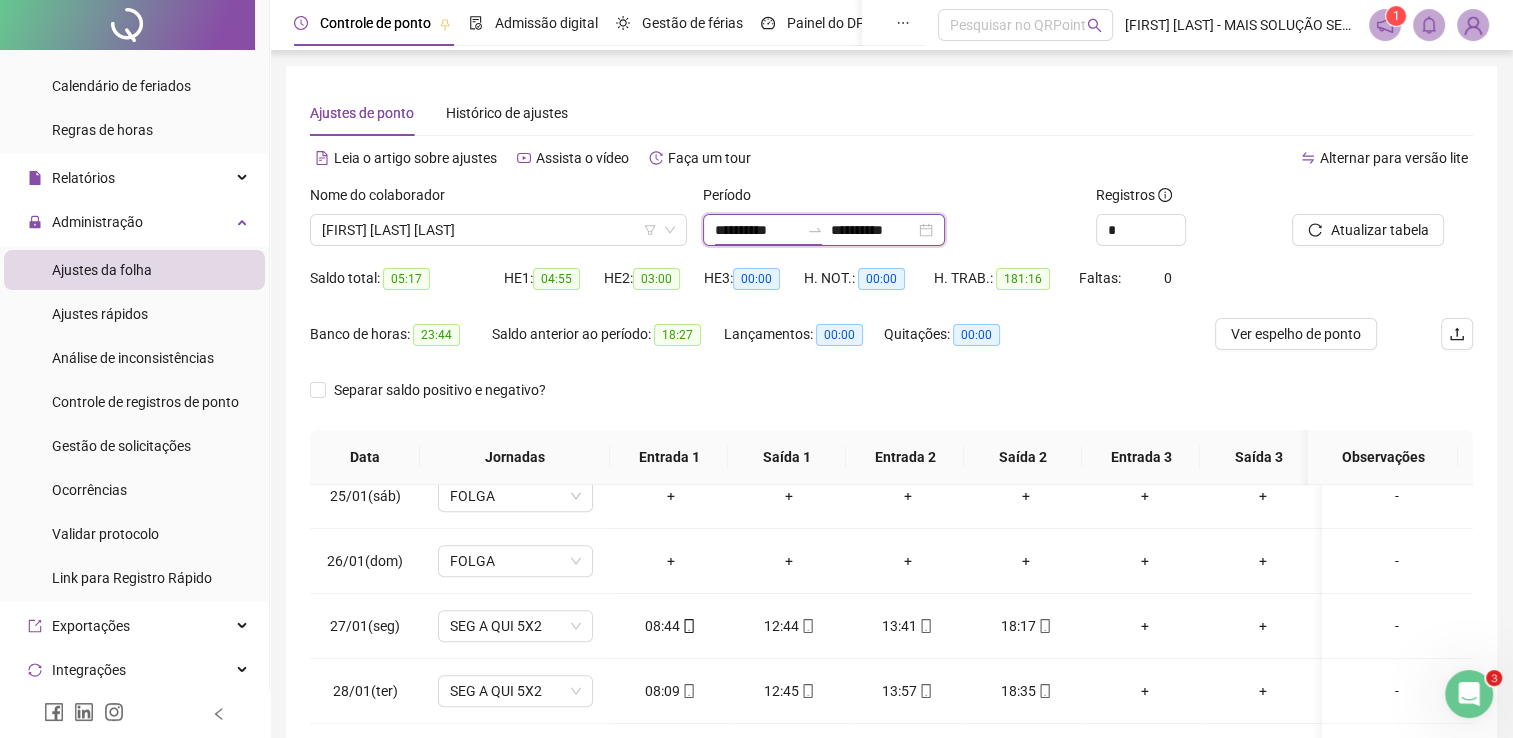 click on "**********" at bounding box center (757, 230) 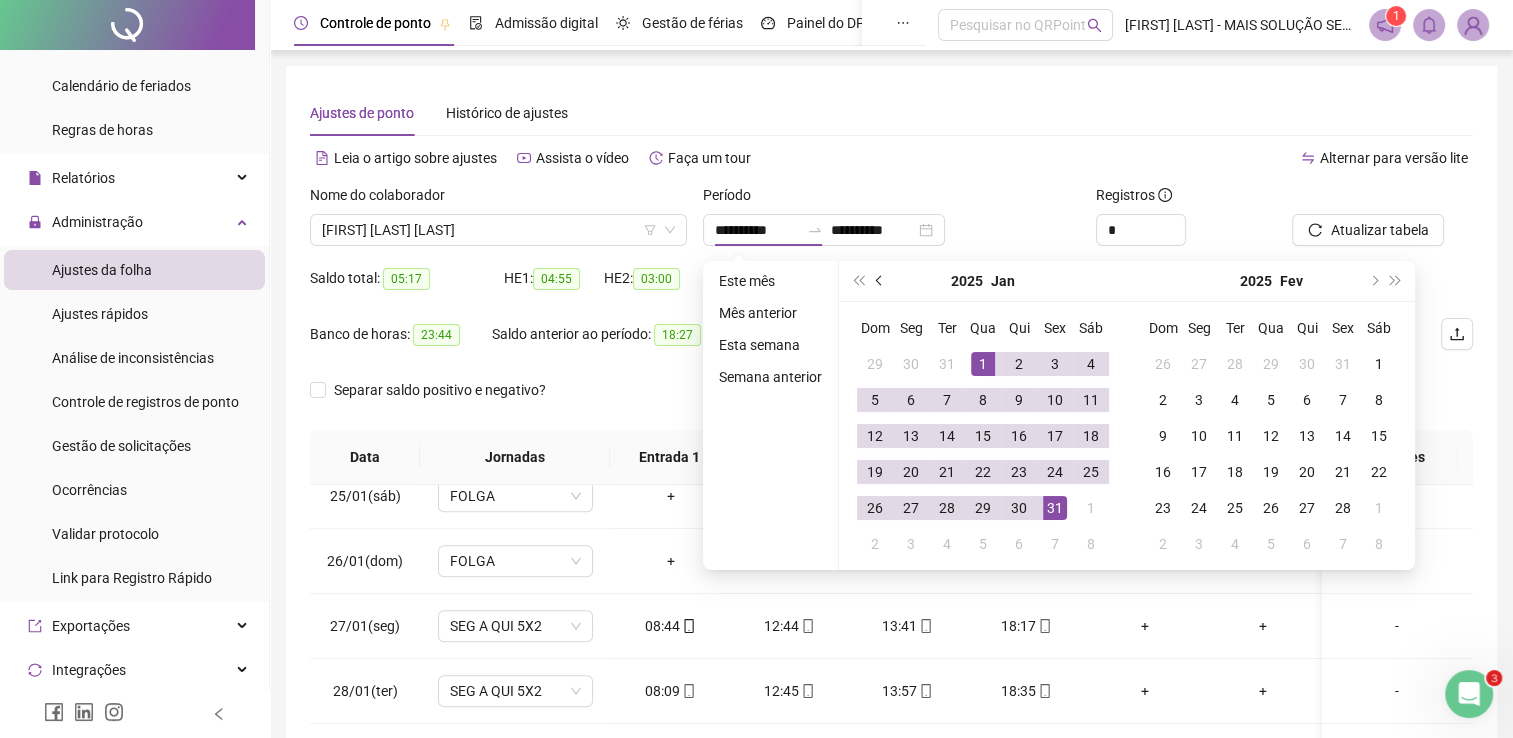 click at bounding box center [880, 281] 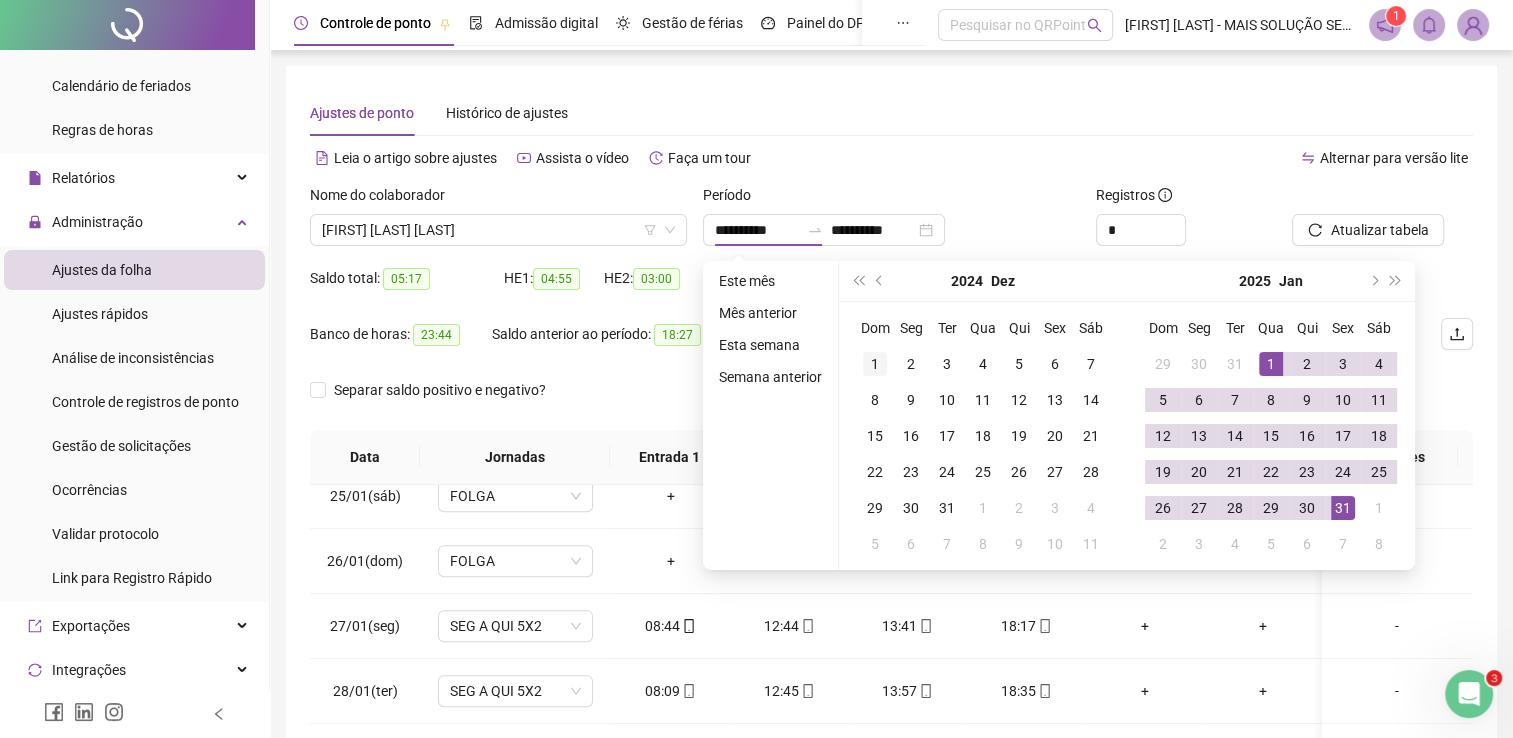 type on "**********" 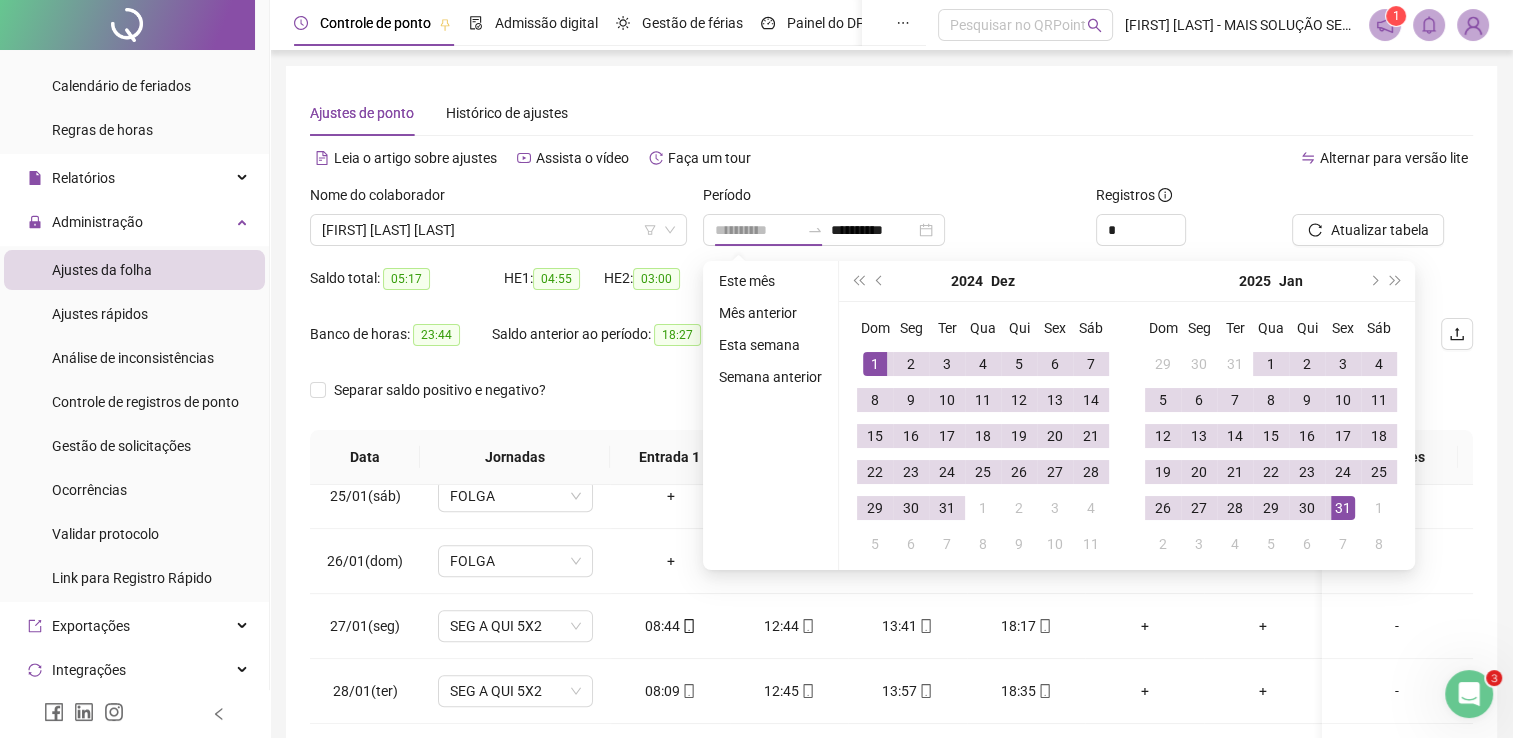 click on "1" at bounding box center (875, 364) 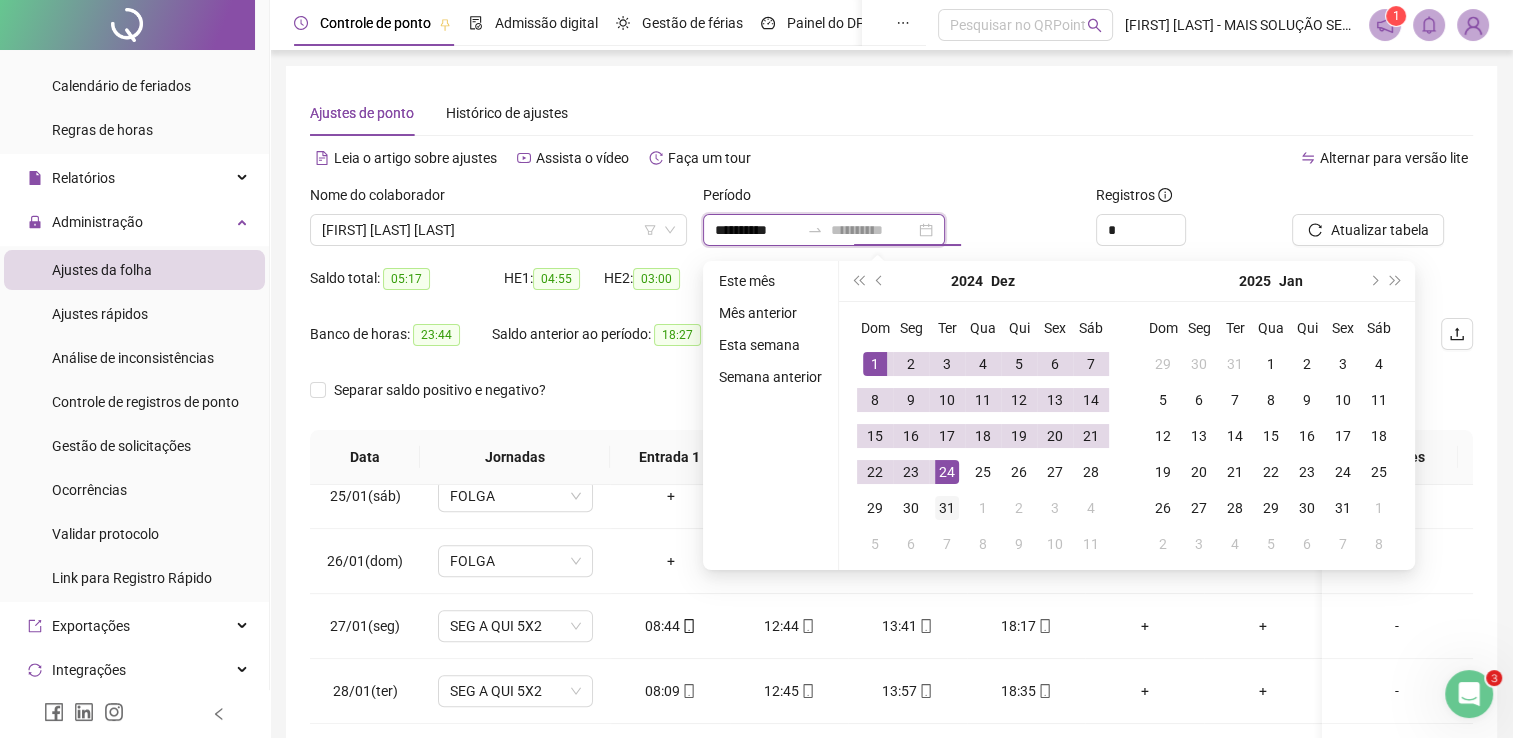 type on "**********" 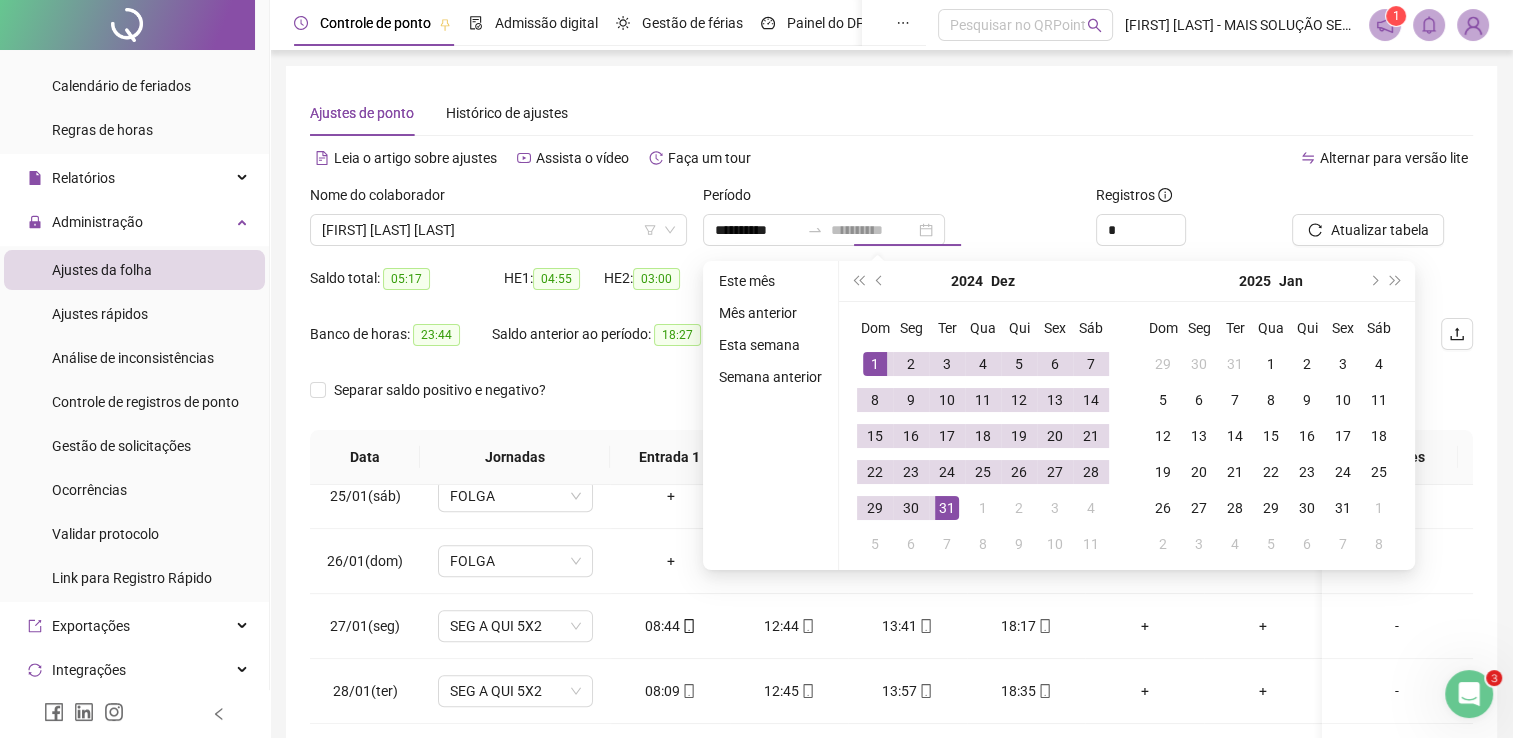 click on "31" at bounding box center [947, 508] 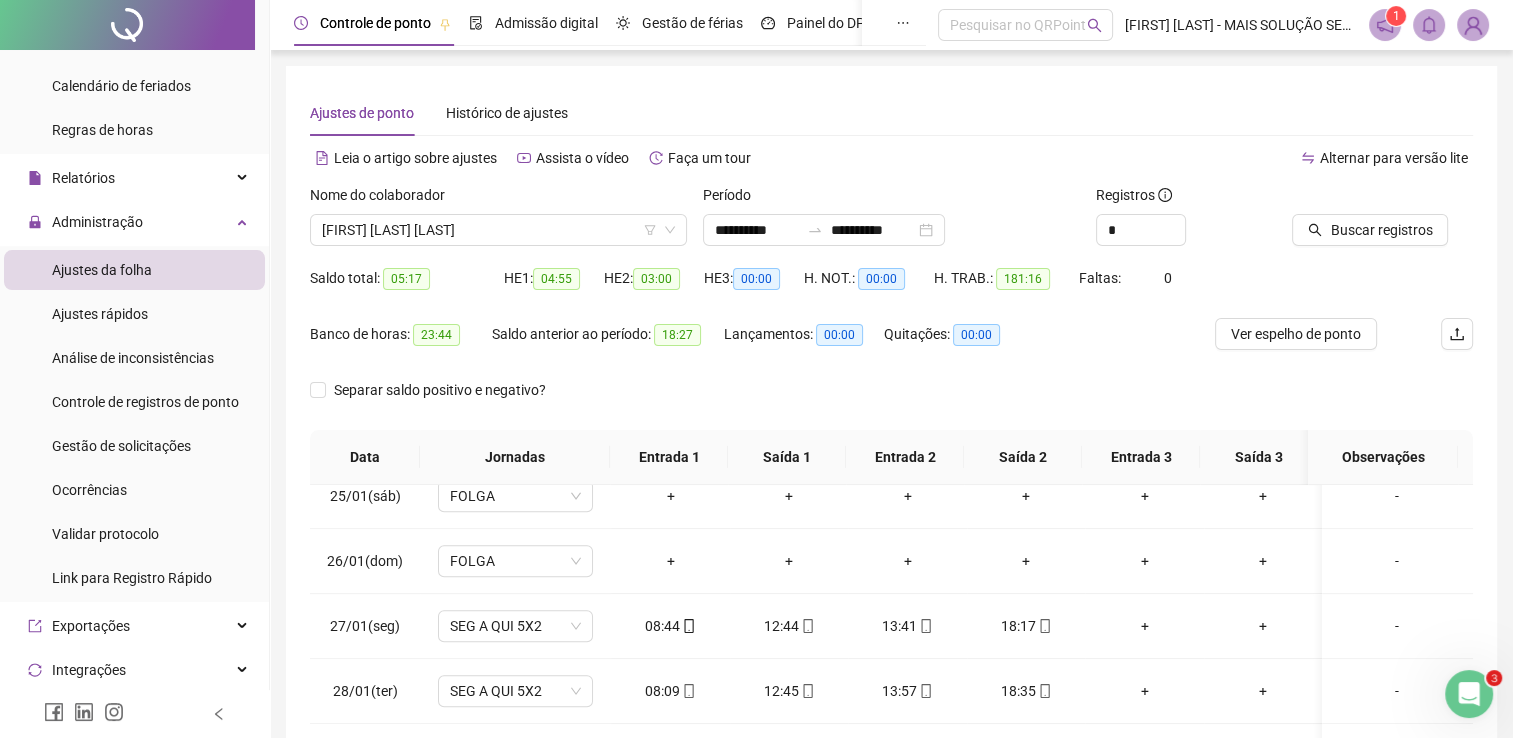 click 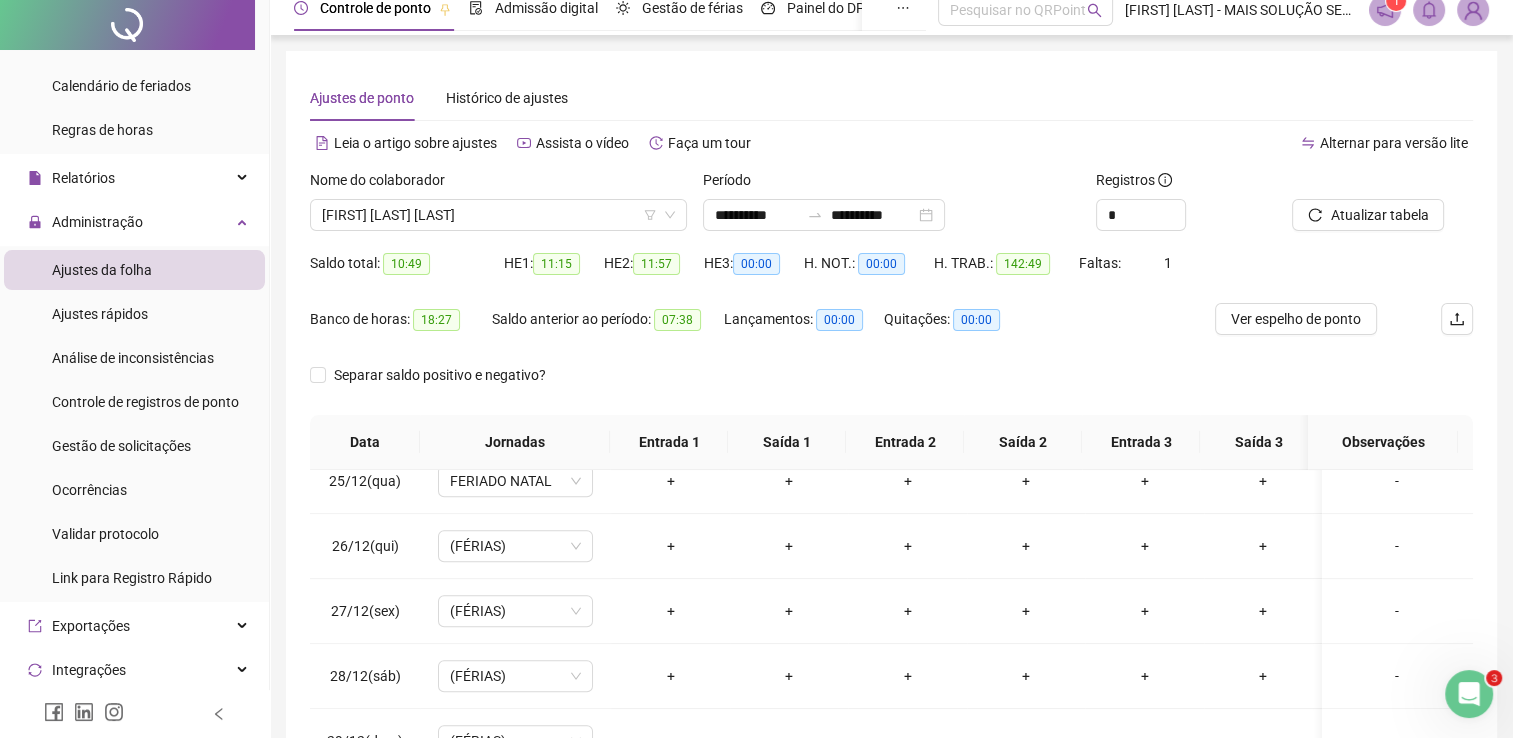 scroll, scrollTop: 283, scrollLeft: 0, axis: vertical 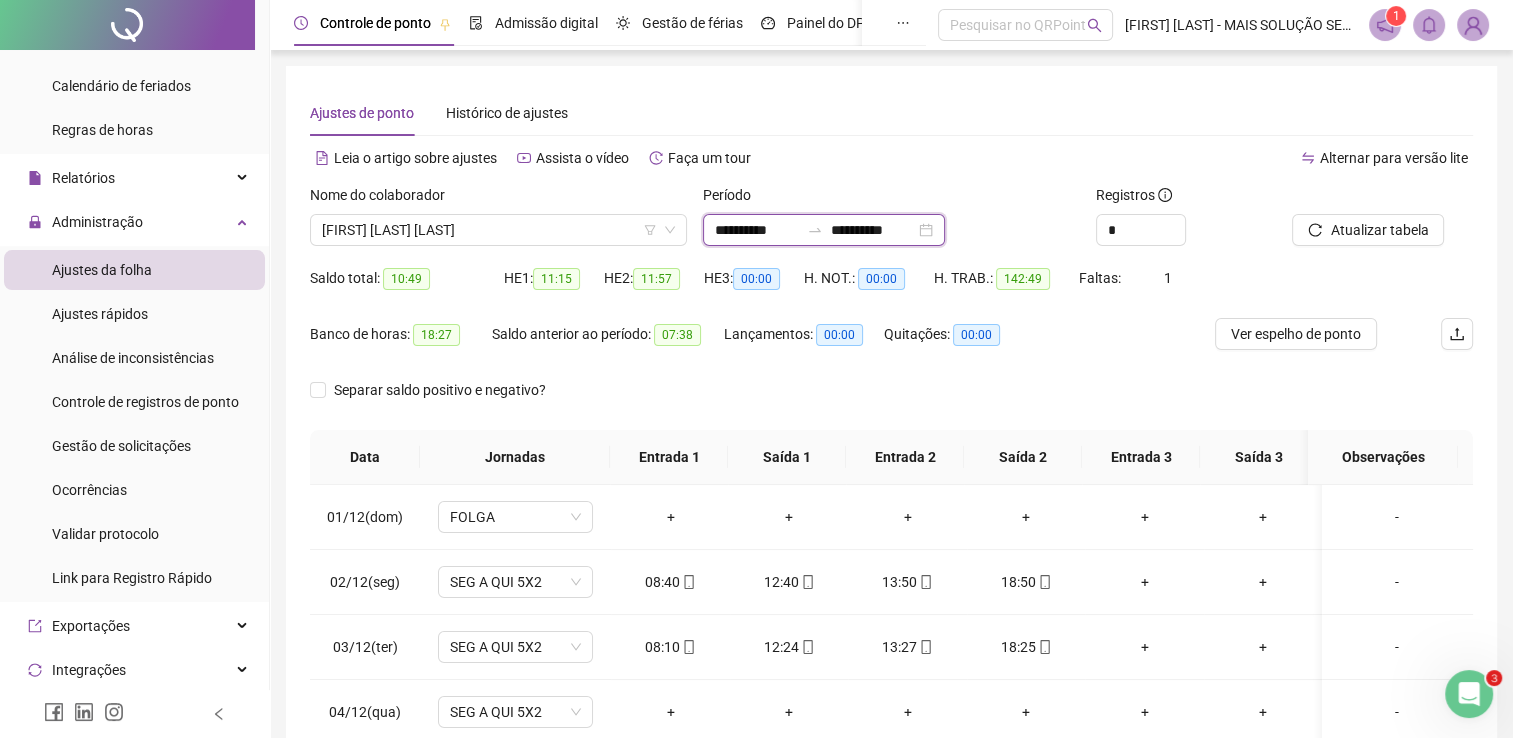 click on "**********" at bounding box center [757, 230] 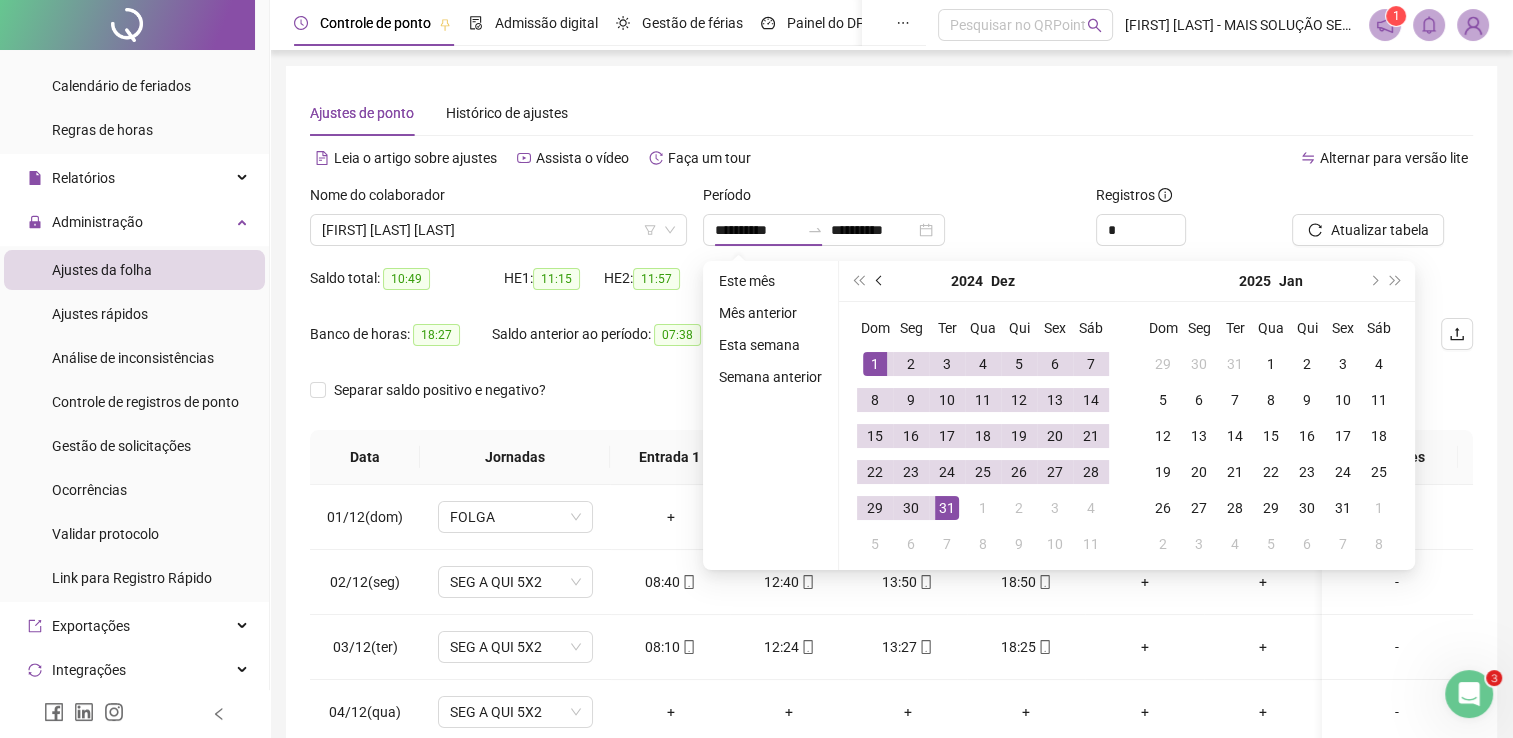 click at bounding box center (881, 281) 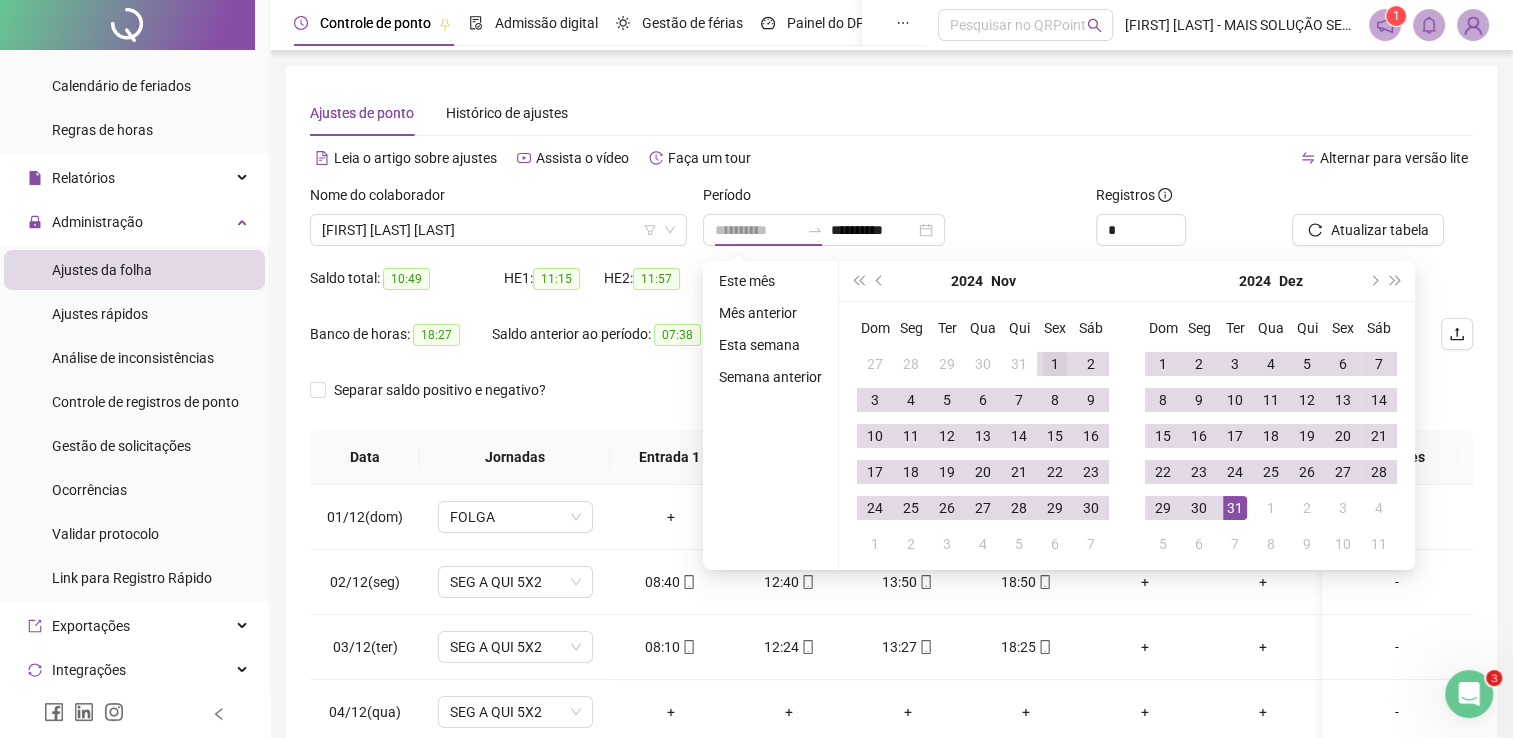 type on "**********" 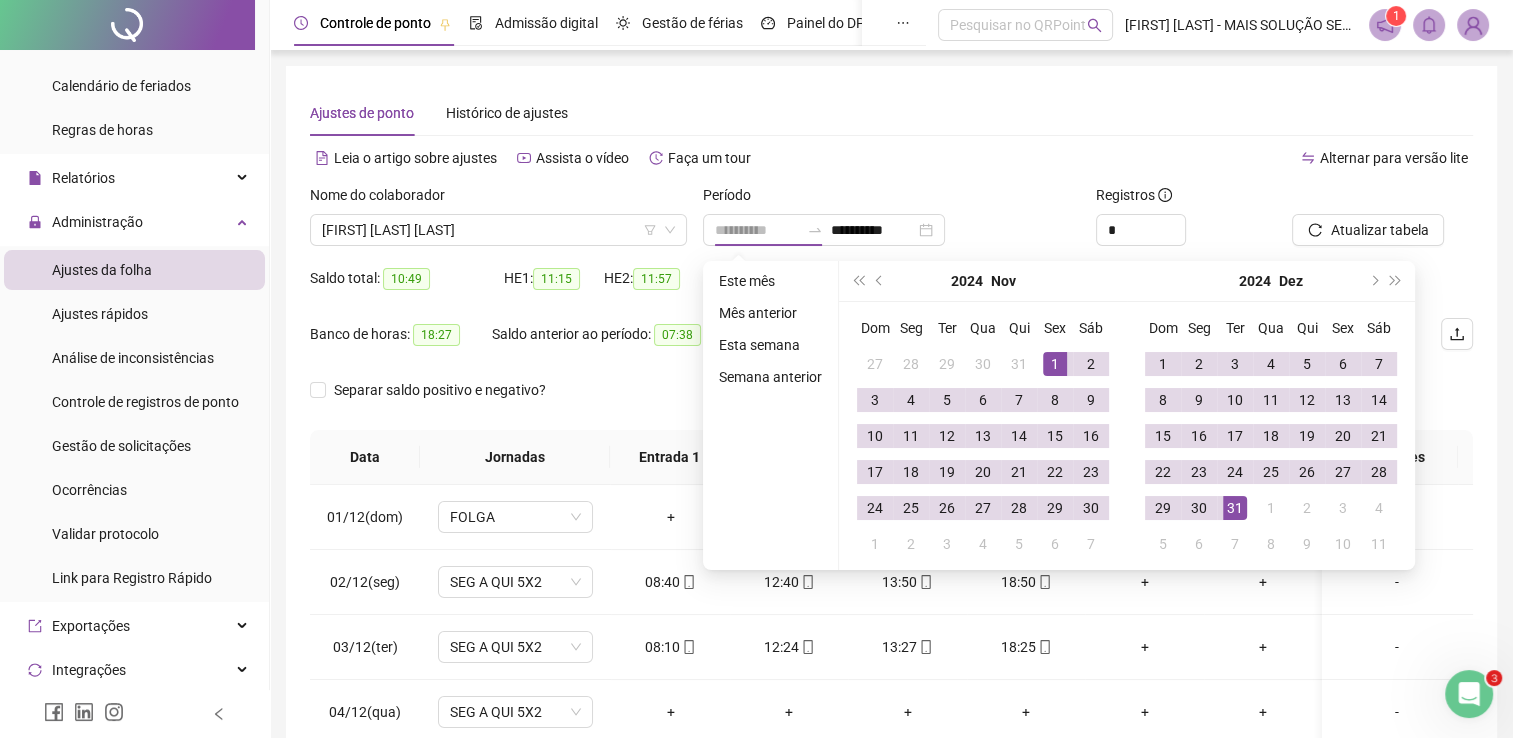 click on "1" at bounding box center [1055, 364] 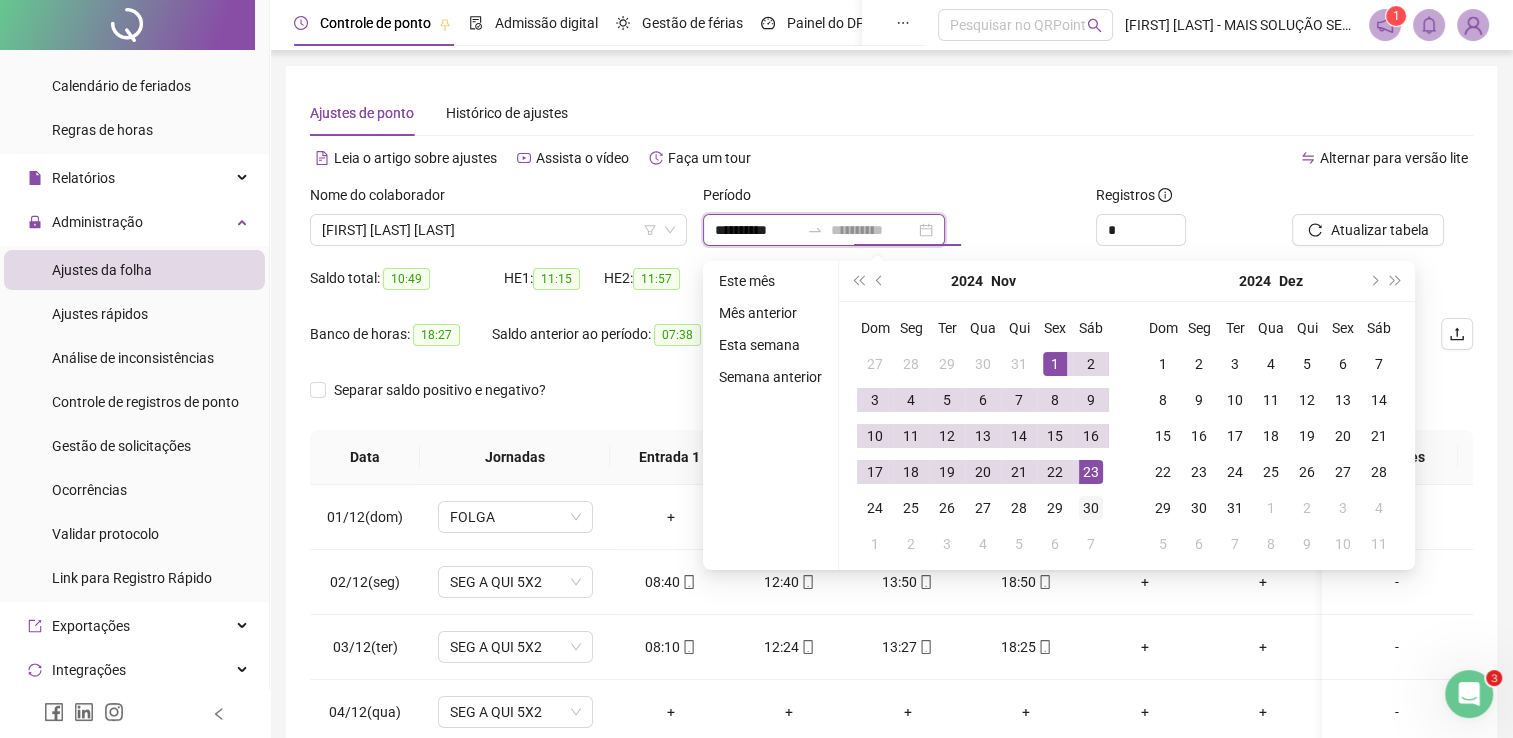 type on "**********" 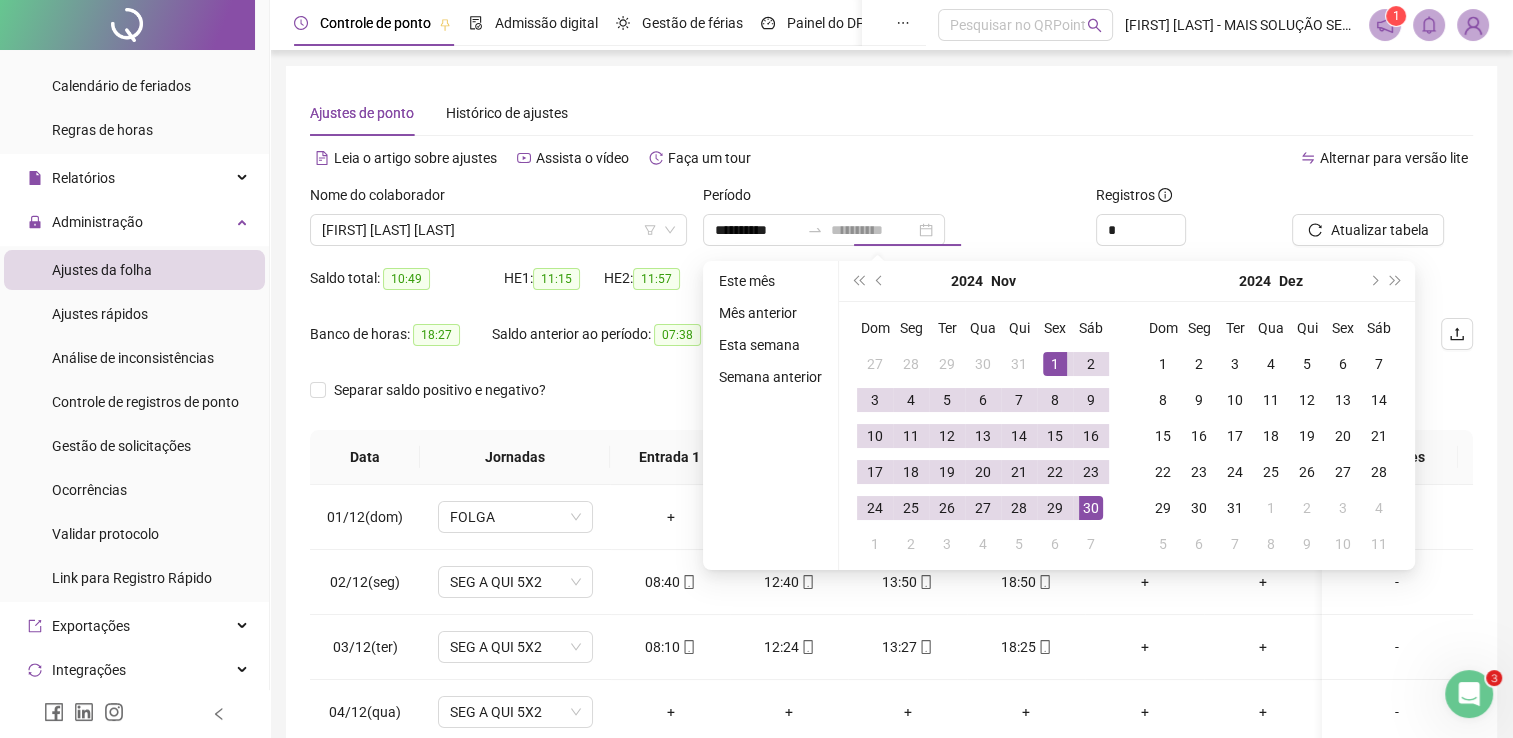 click on "30" at bounding box center [1091, 508] 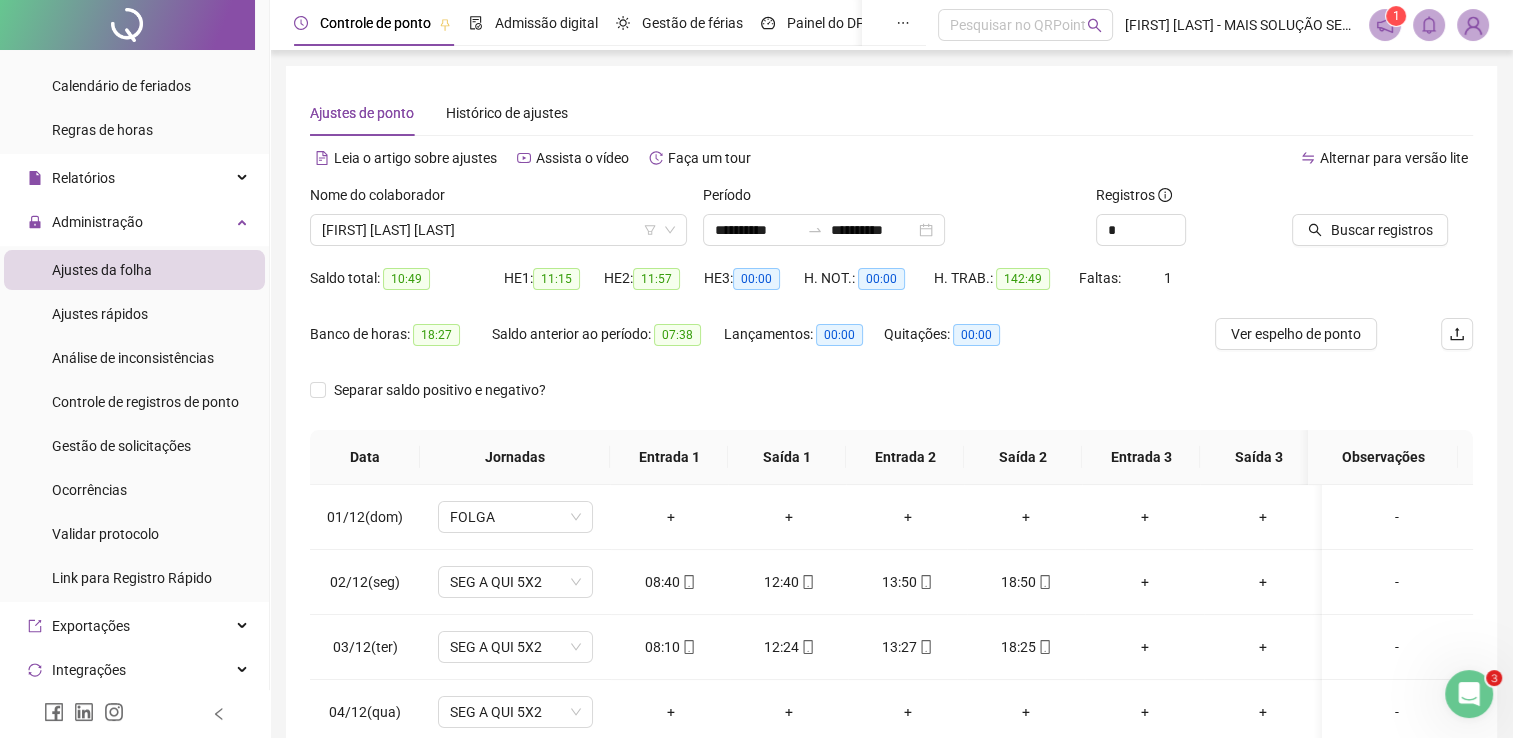click 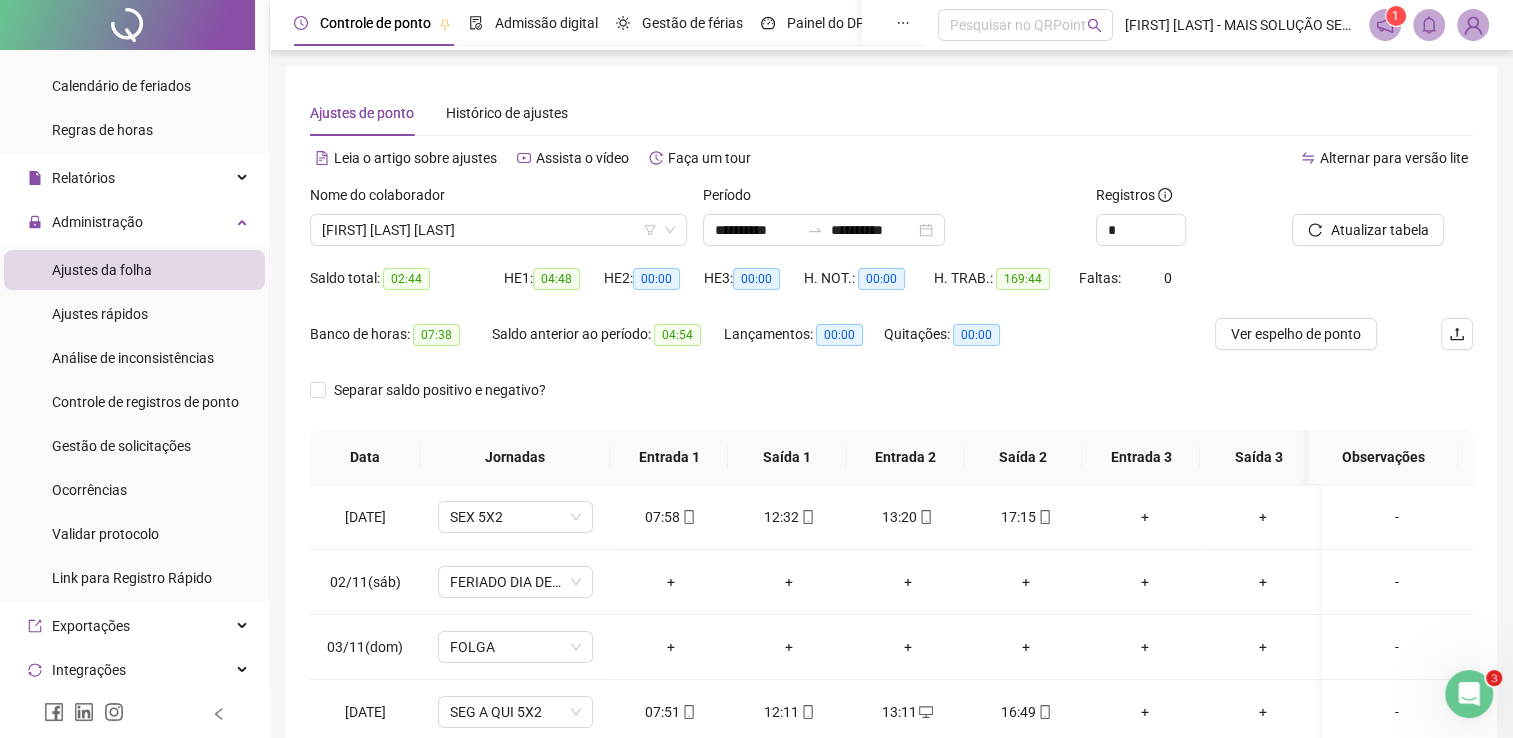 scroll, scrollTop: 283, scrollLeft: 0, axis: vertical 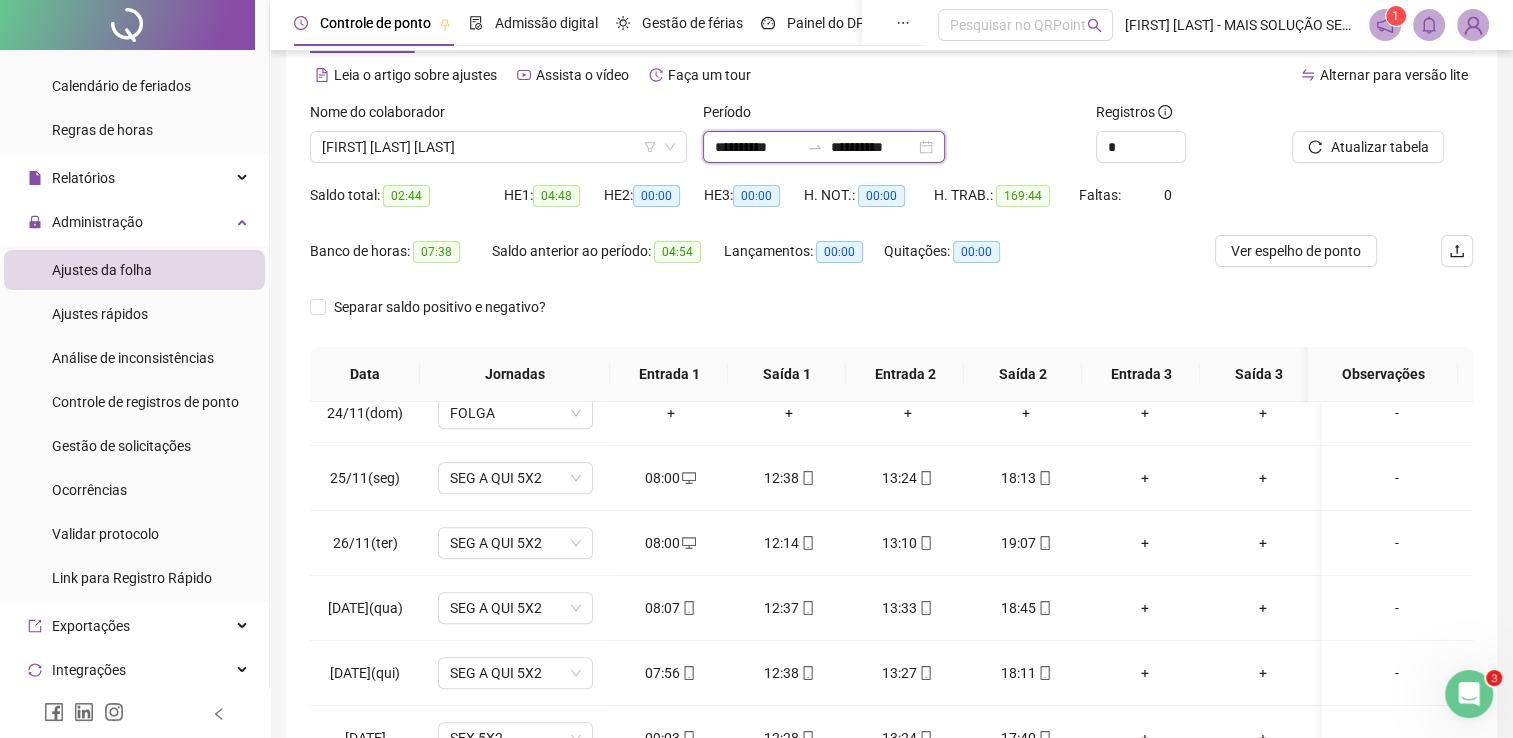 click on "**********" at bounding box center [757, 147] 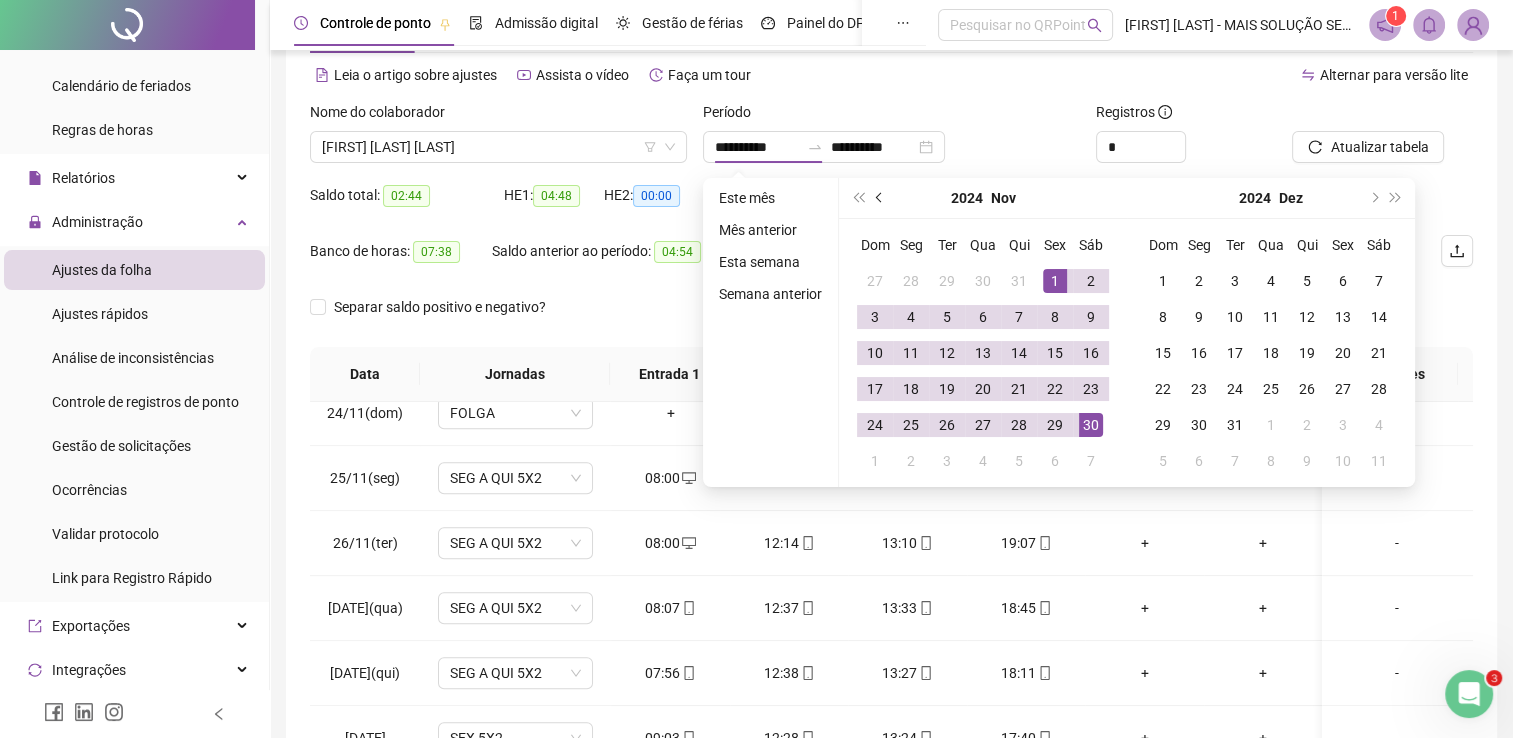 click at bounding box center (881, 198) 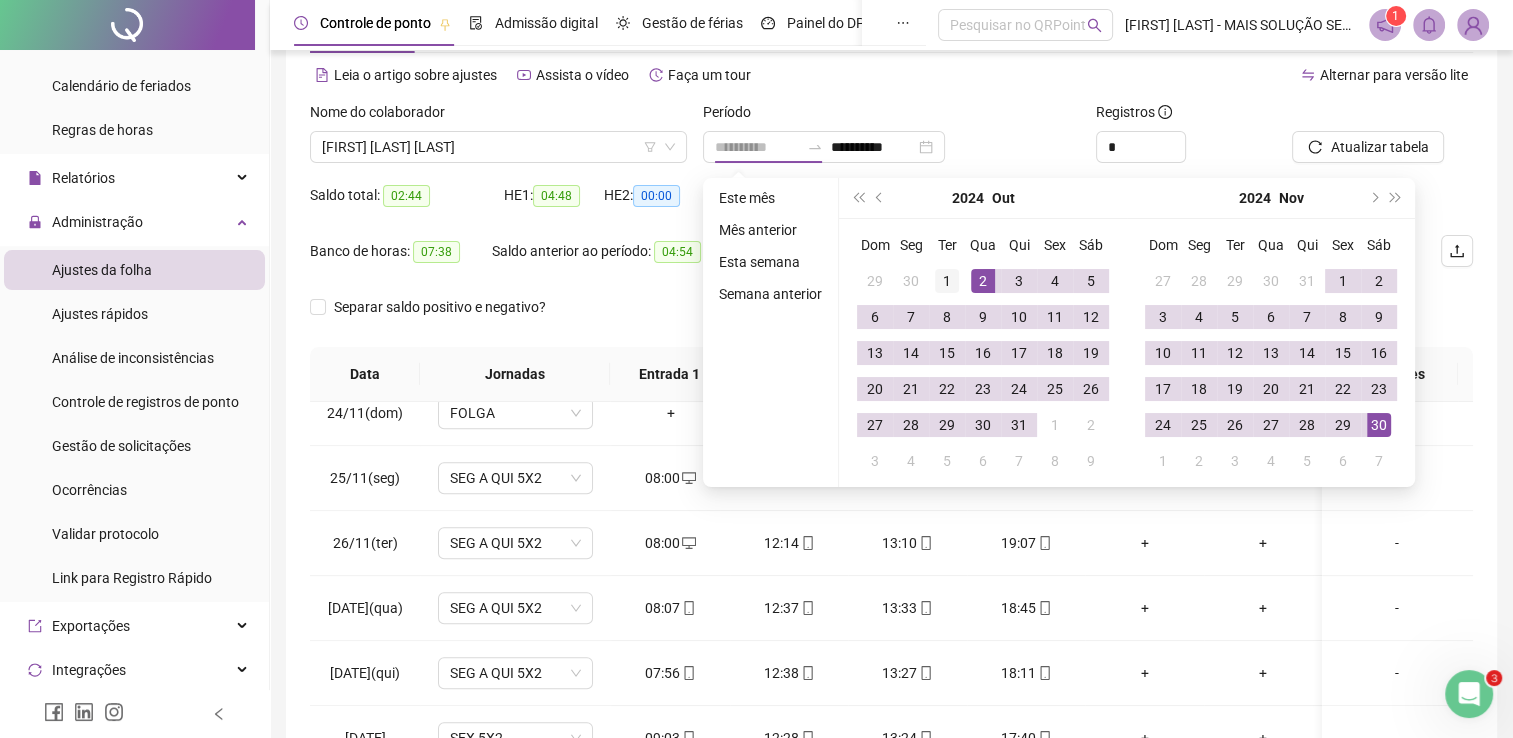 type on "**********" 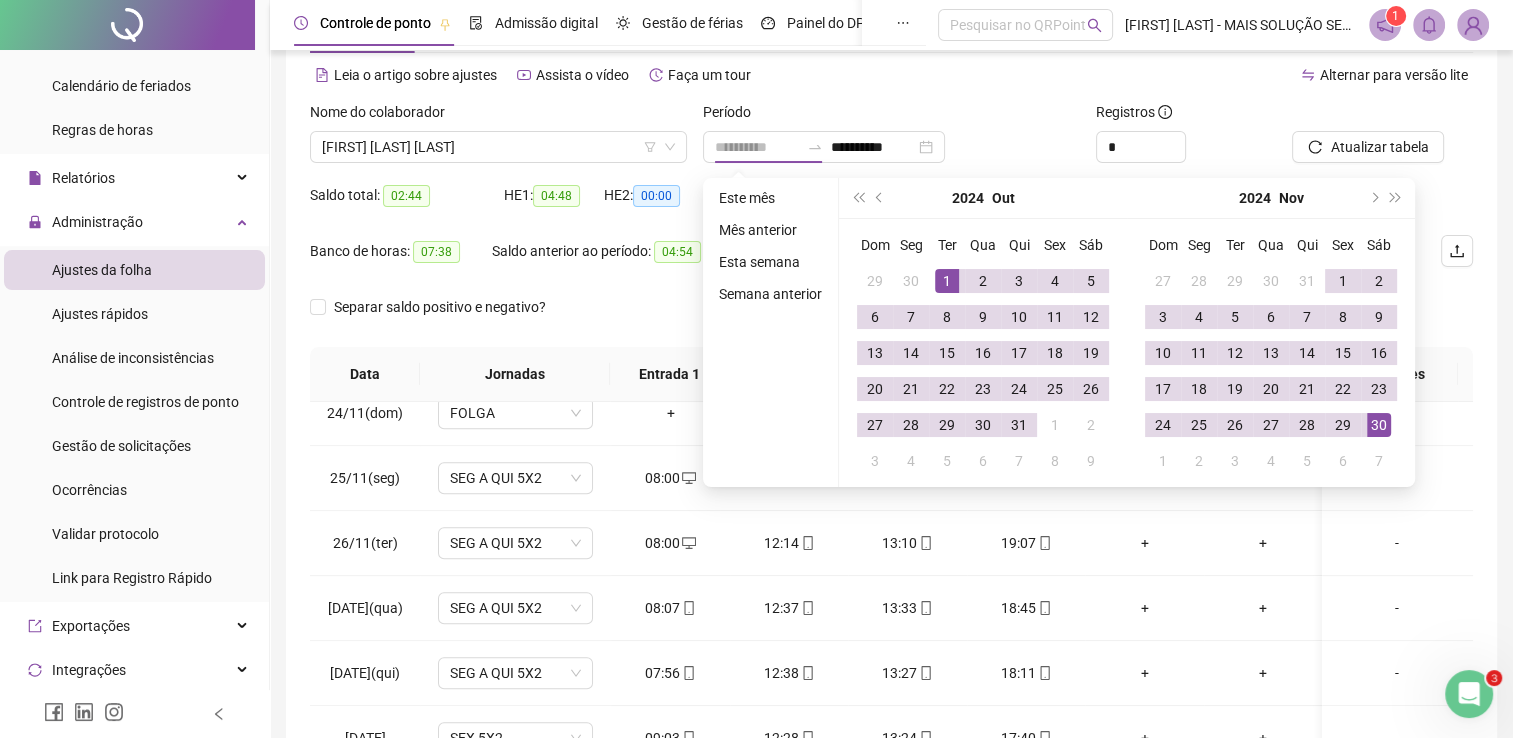click on "1" at bounding box center (947, 281) 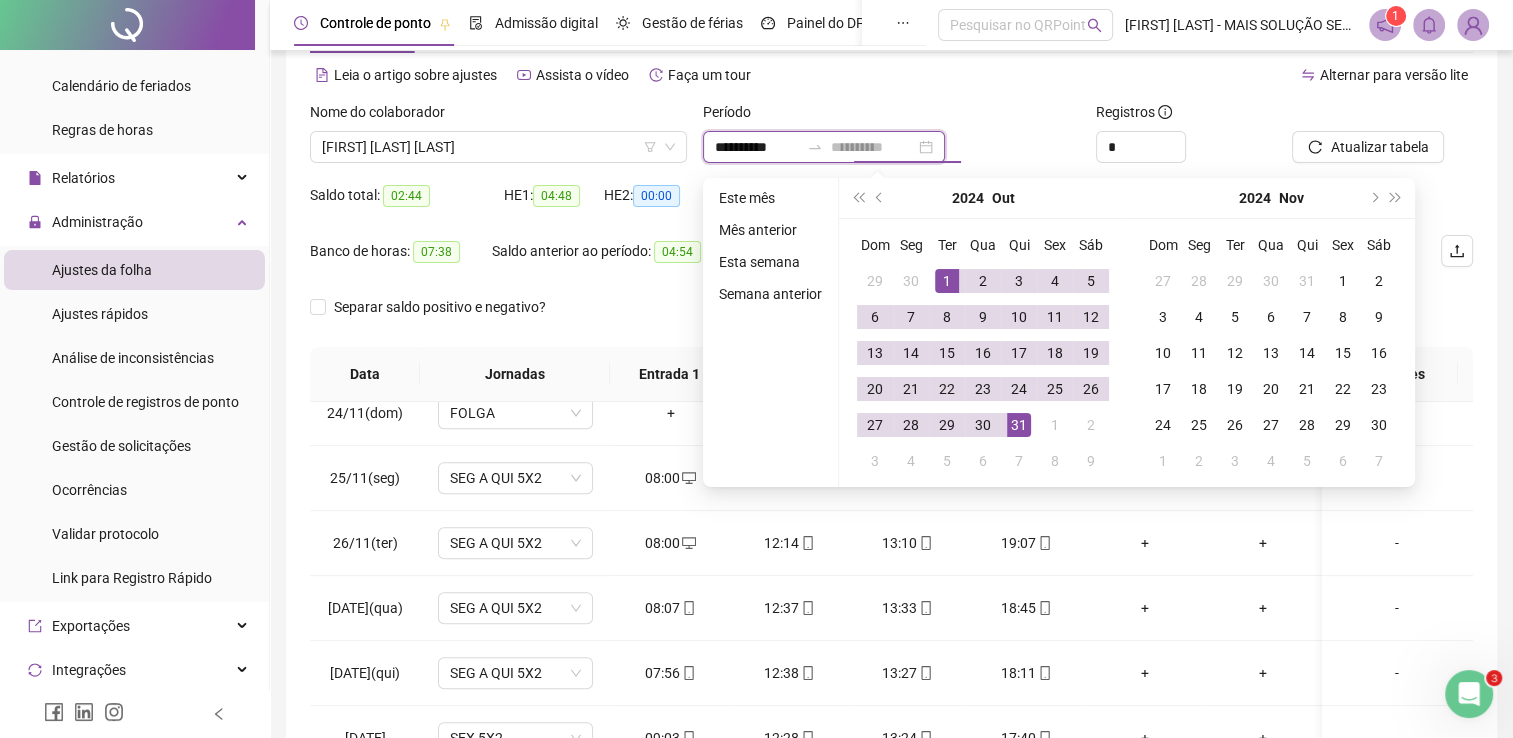 type on "**********" 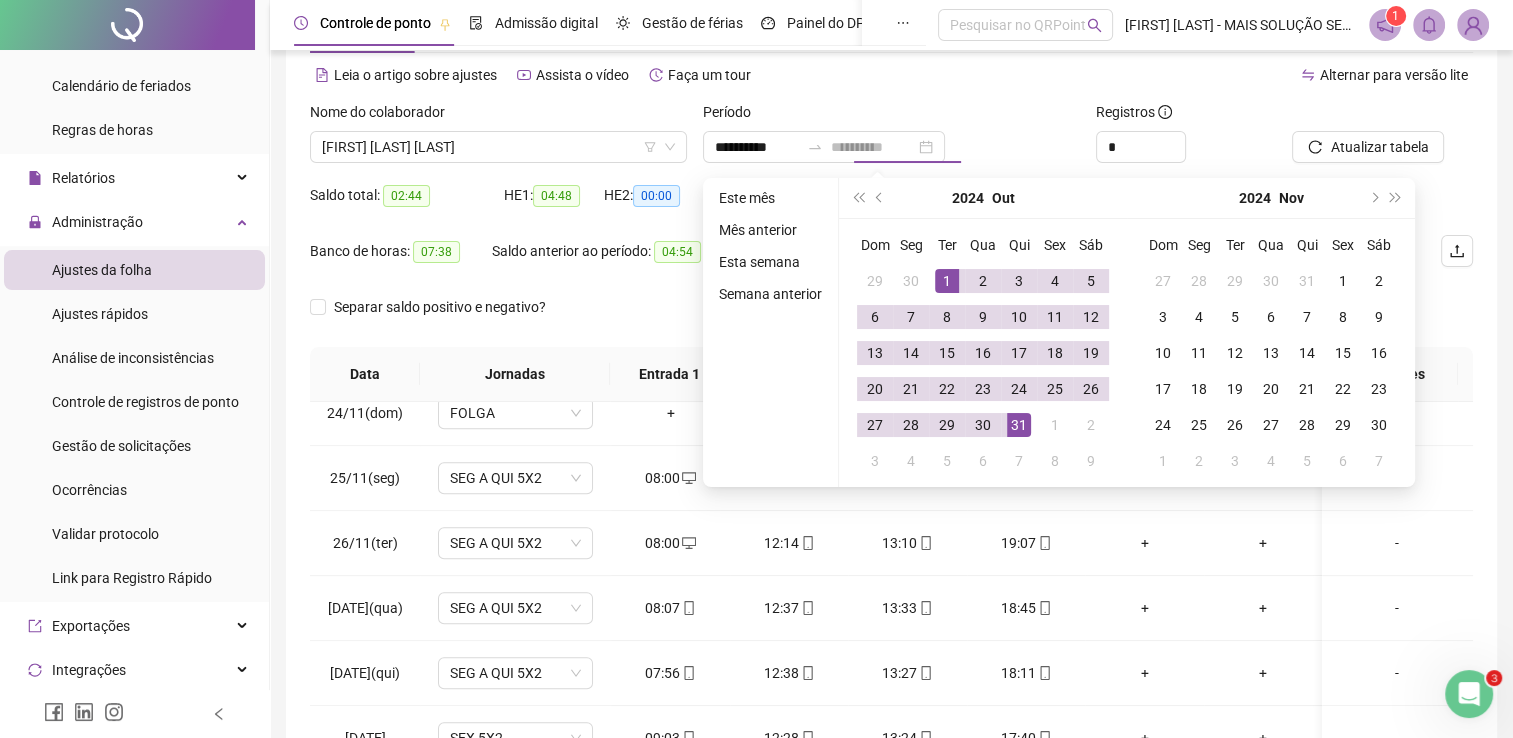 click on "31" at bounding box center (1019, 425) 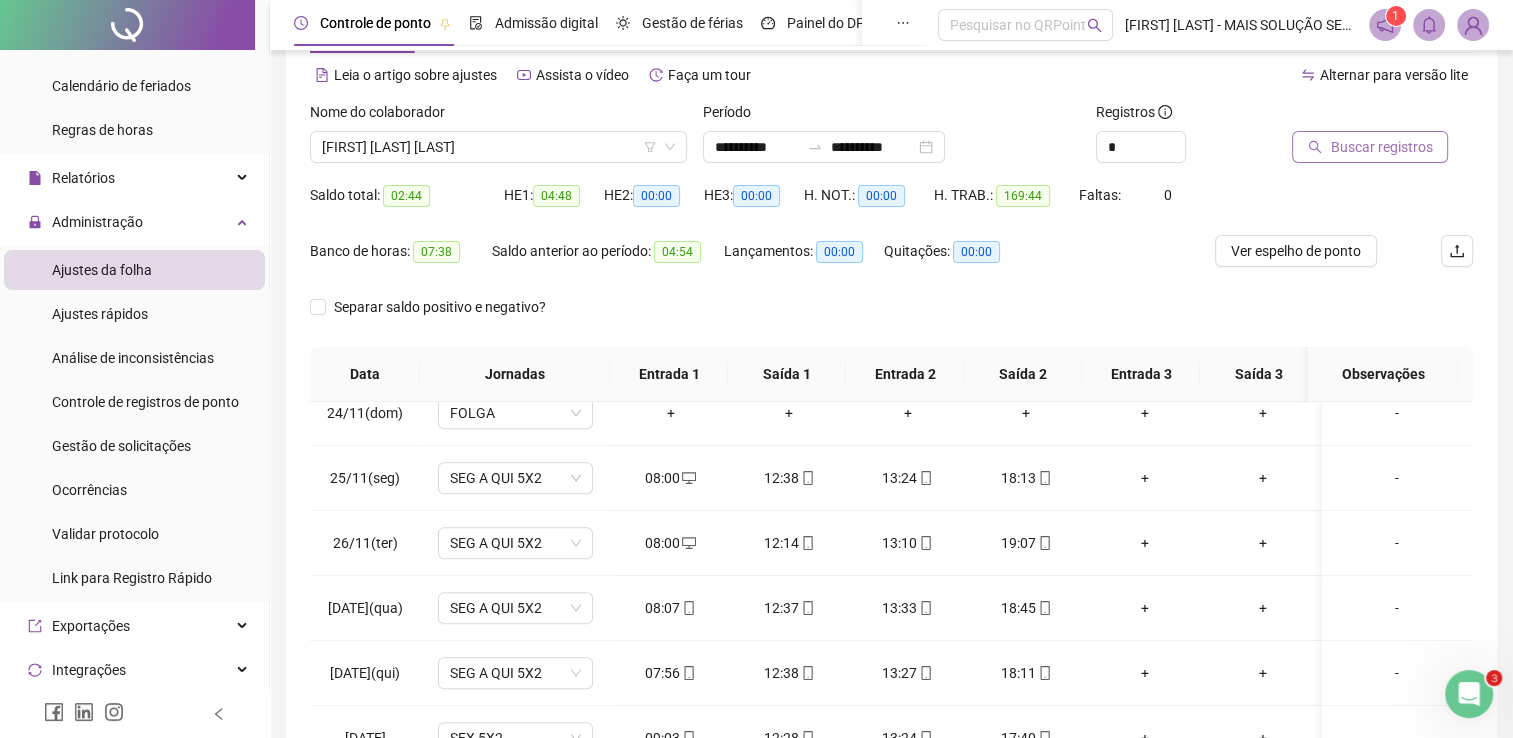 click on "Buscar registros" at bounding box center (1370, 147) 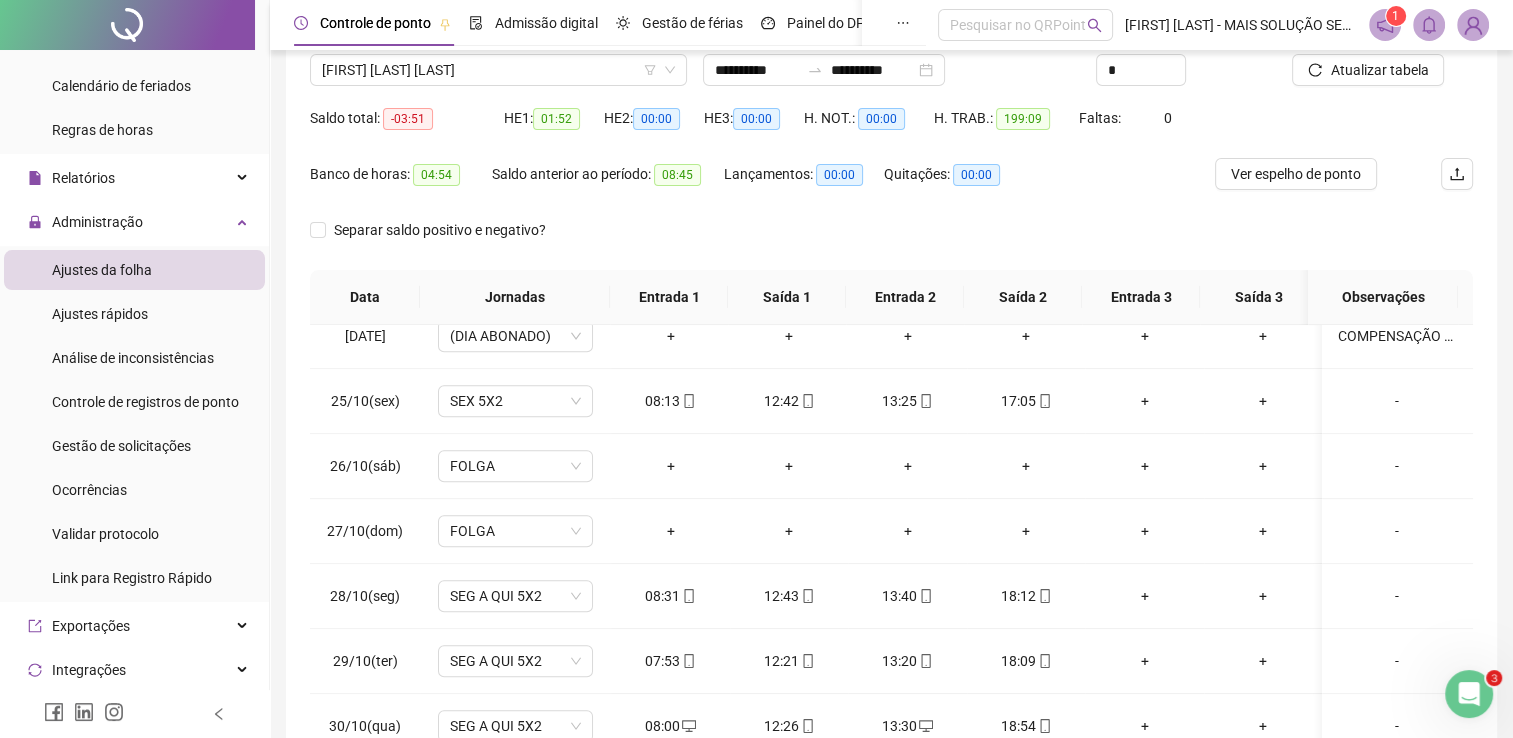 scroll, scrollTop: 283, scrollLeft: 0, axis: vertical 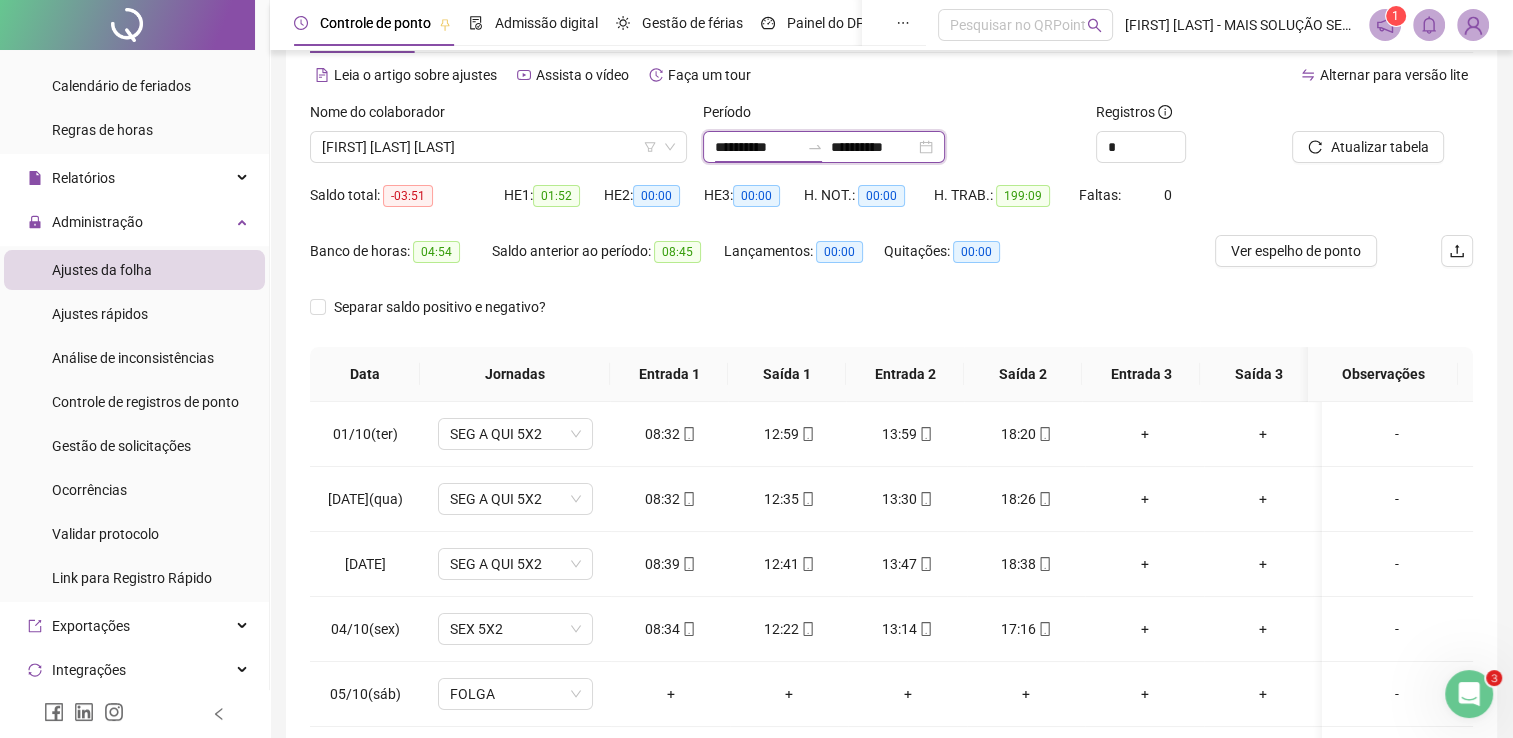 click on "**********" at bounding box center [757, 147] 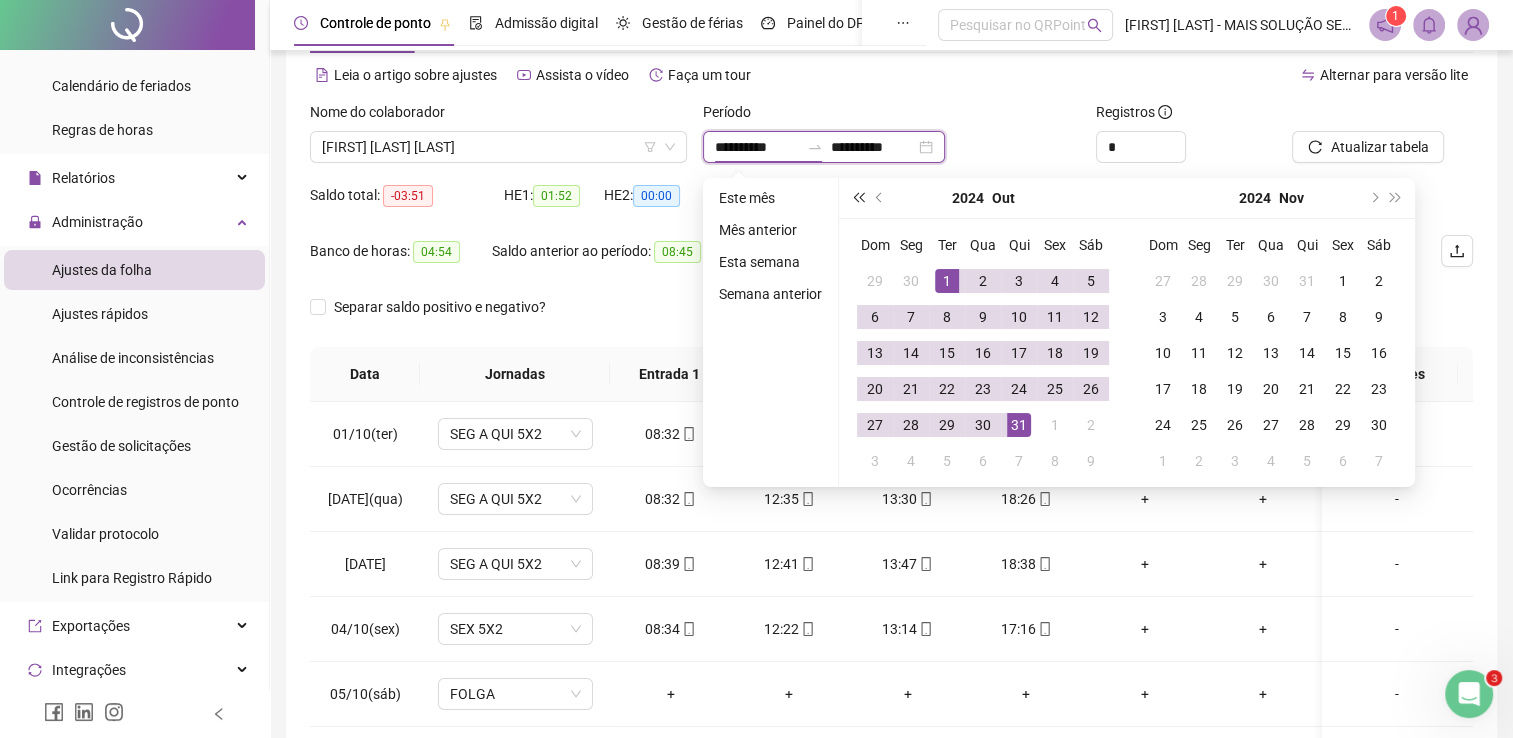 type on "**********" 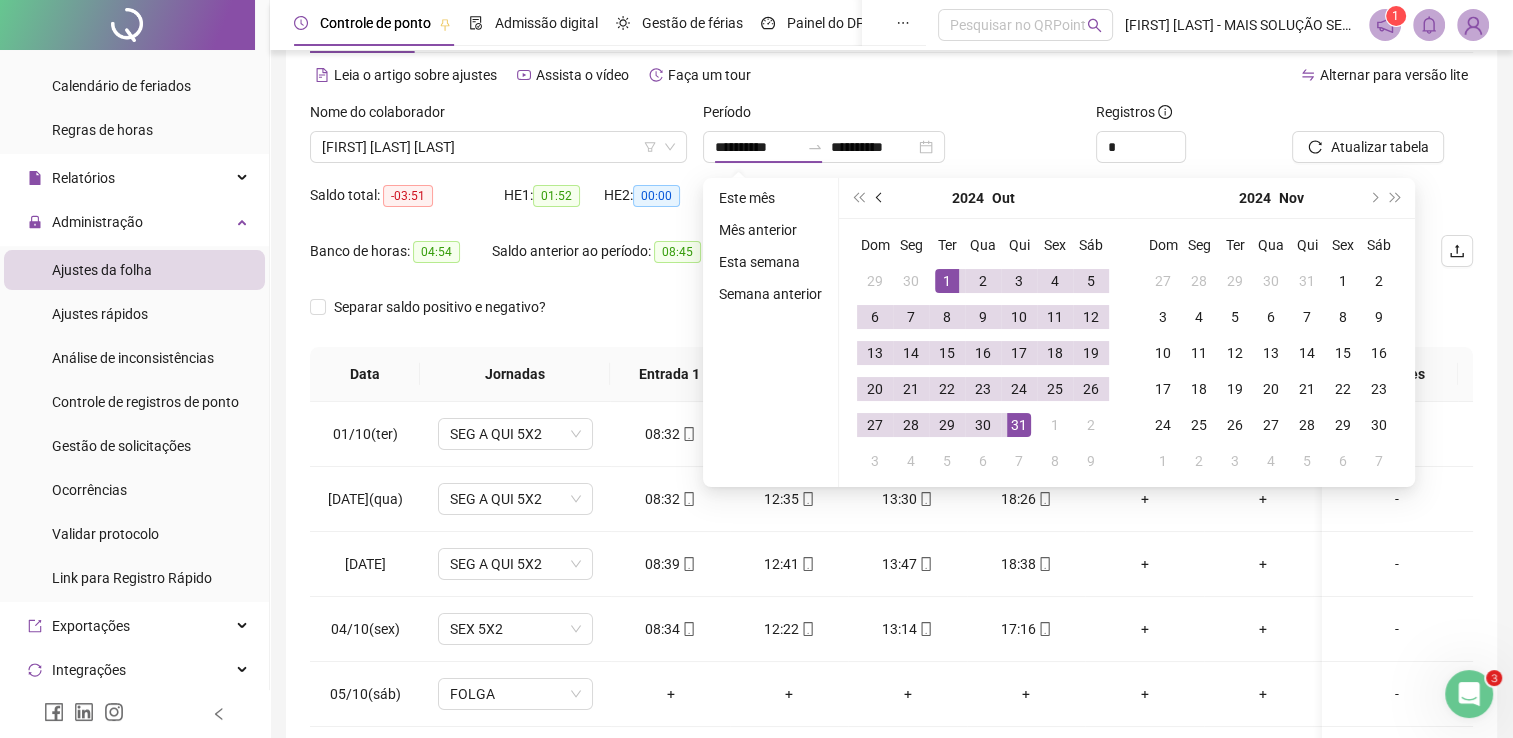 click at bounding box center (880, 198) 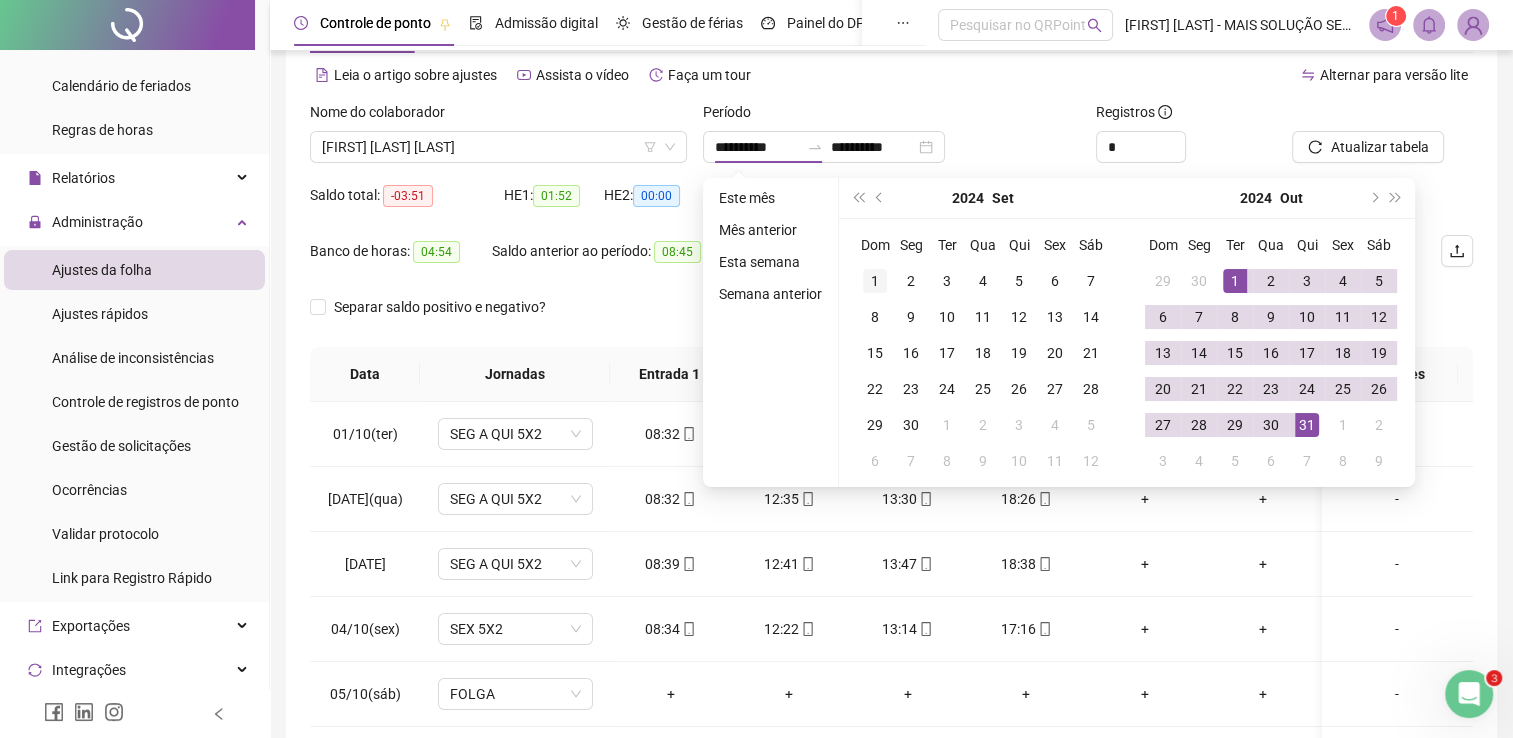type on "**********" 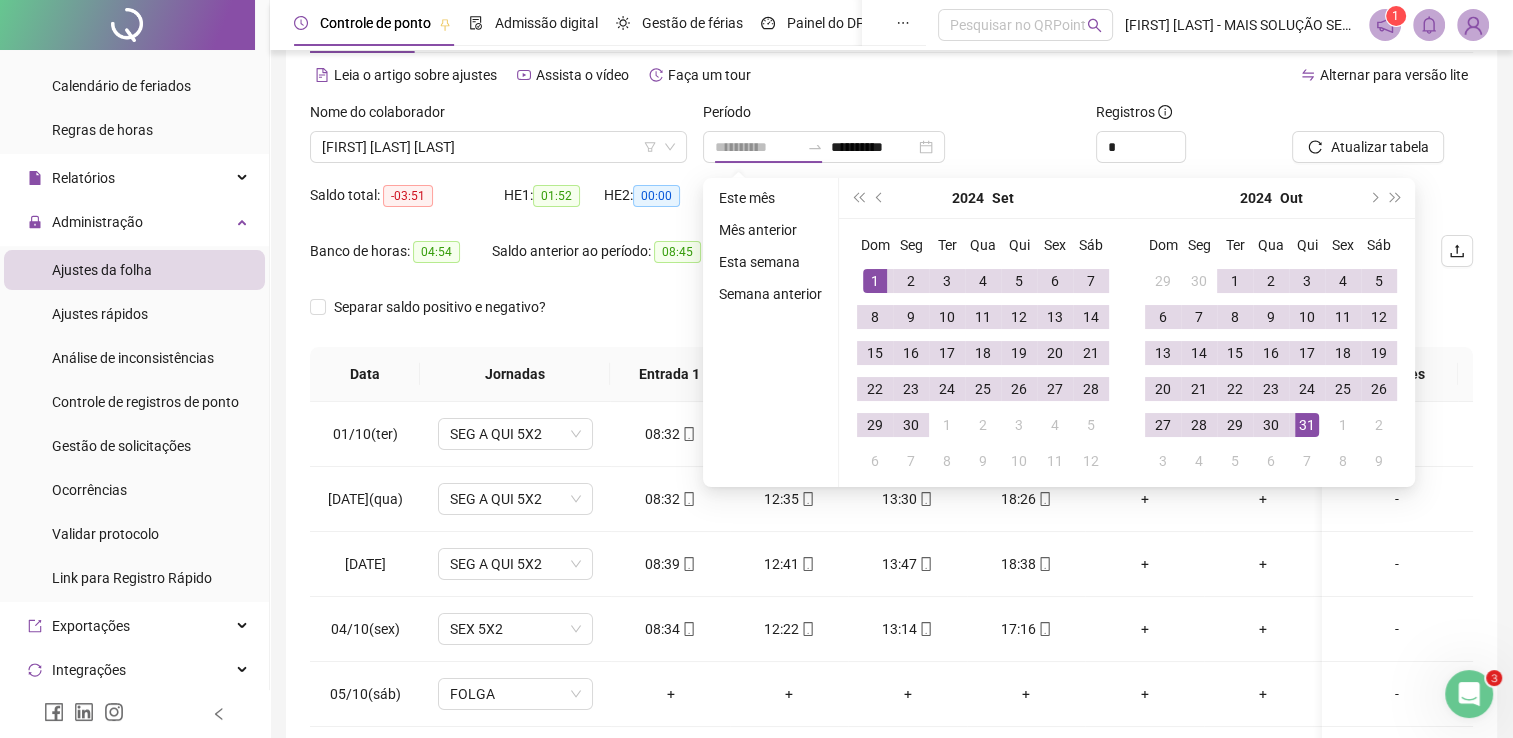 click on "1" at bounding box center (875, 281) 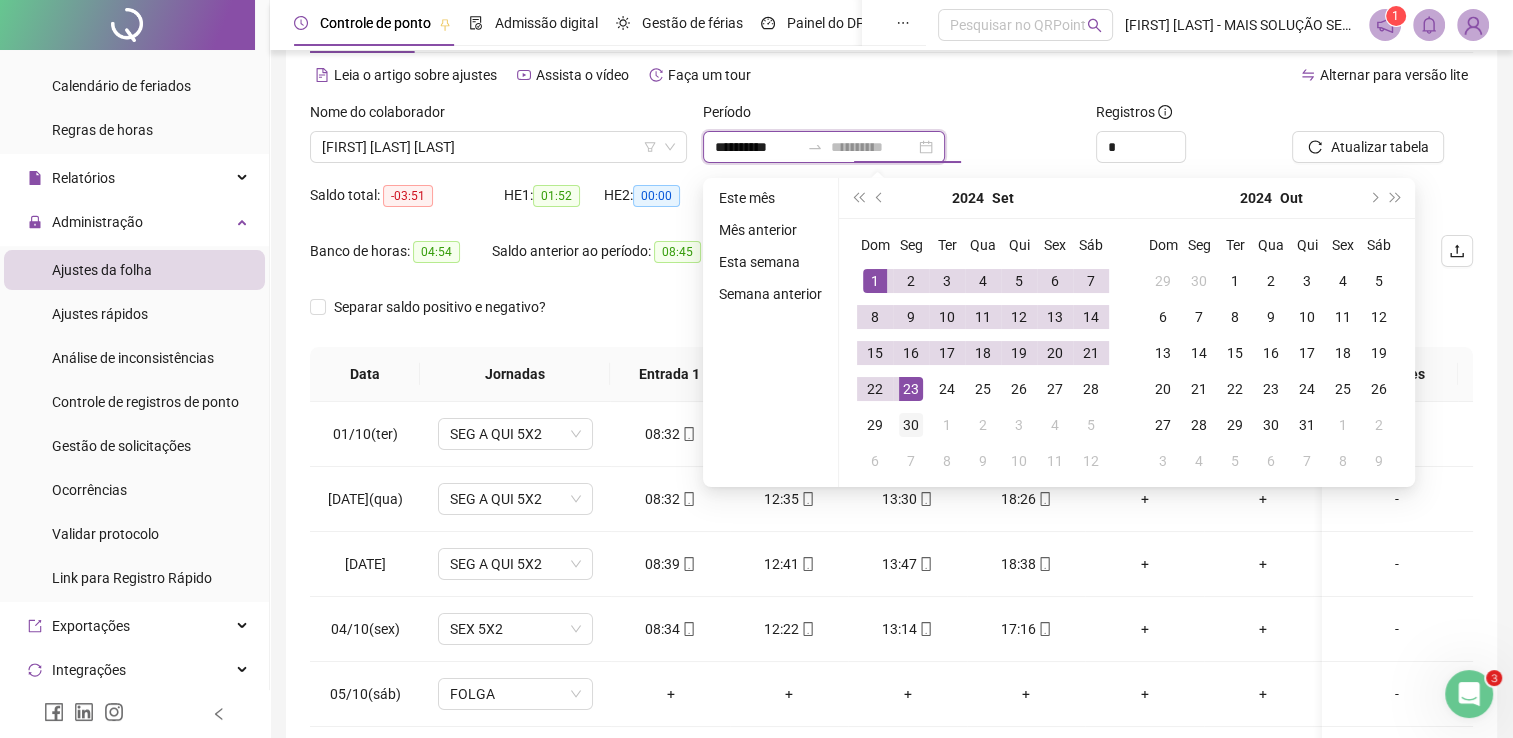 type on "**********" 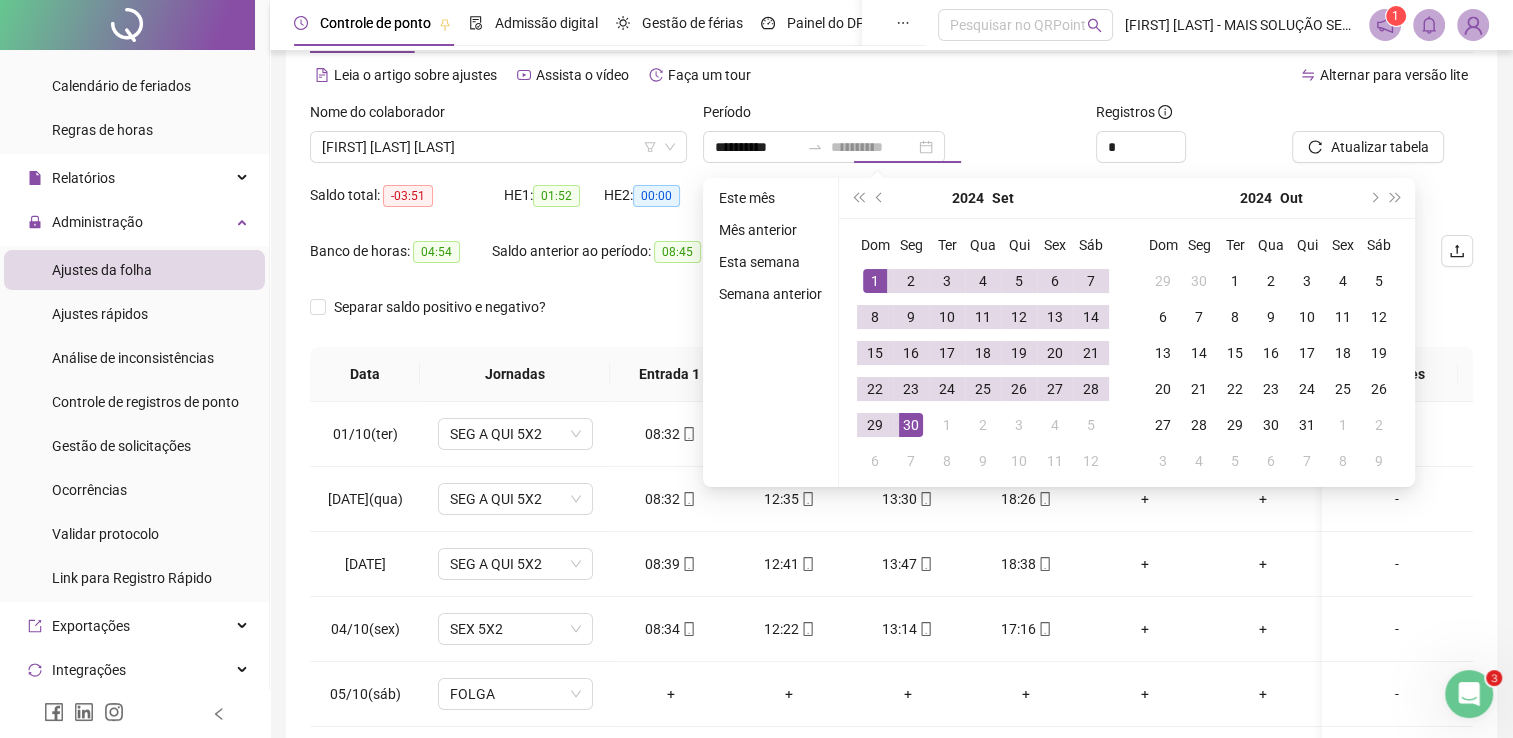 click on "30" at bounding box center (911, 425) 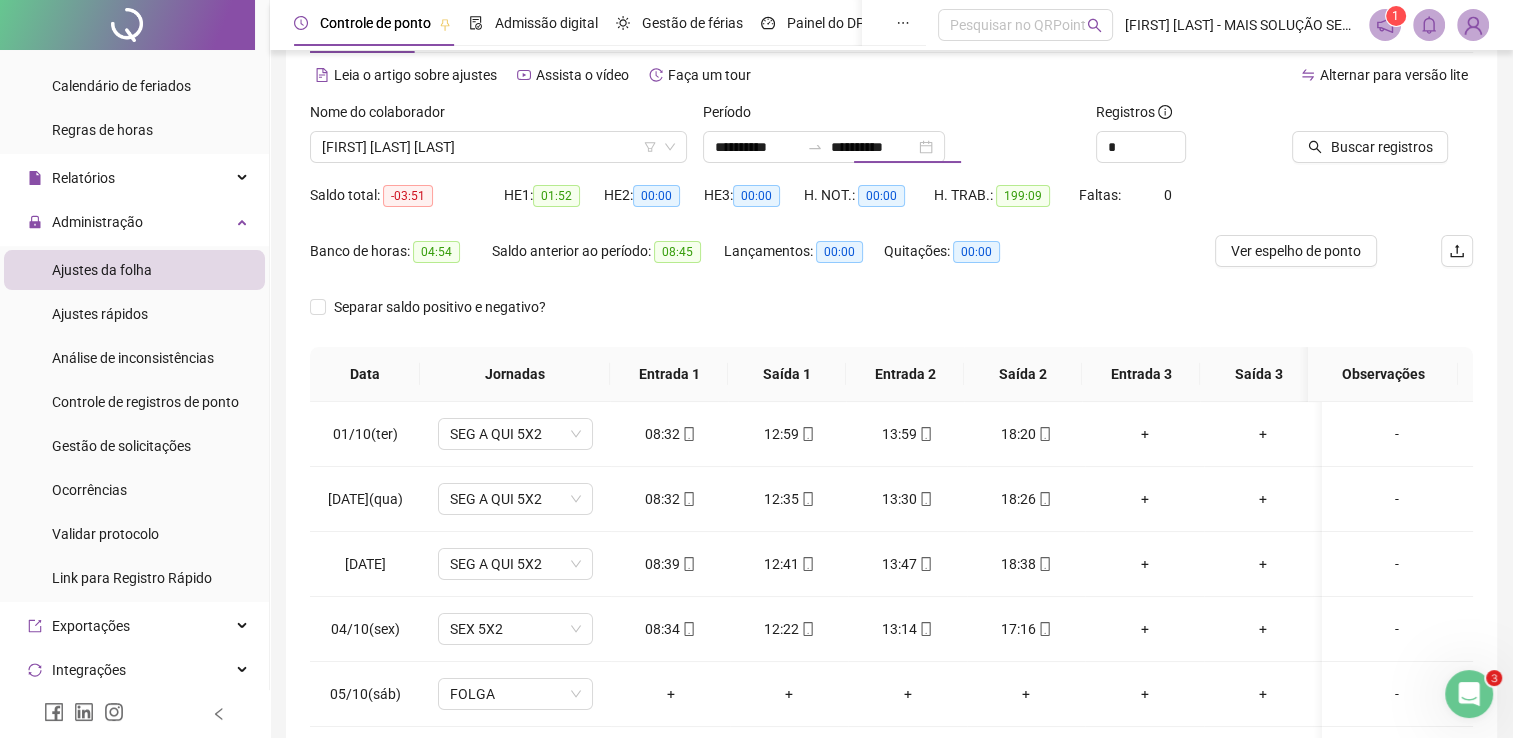 click 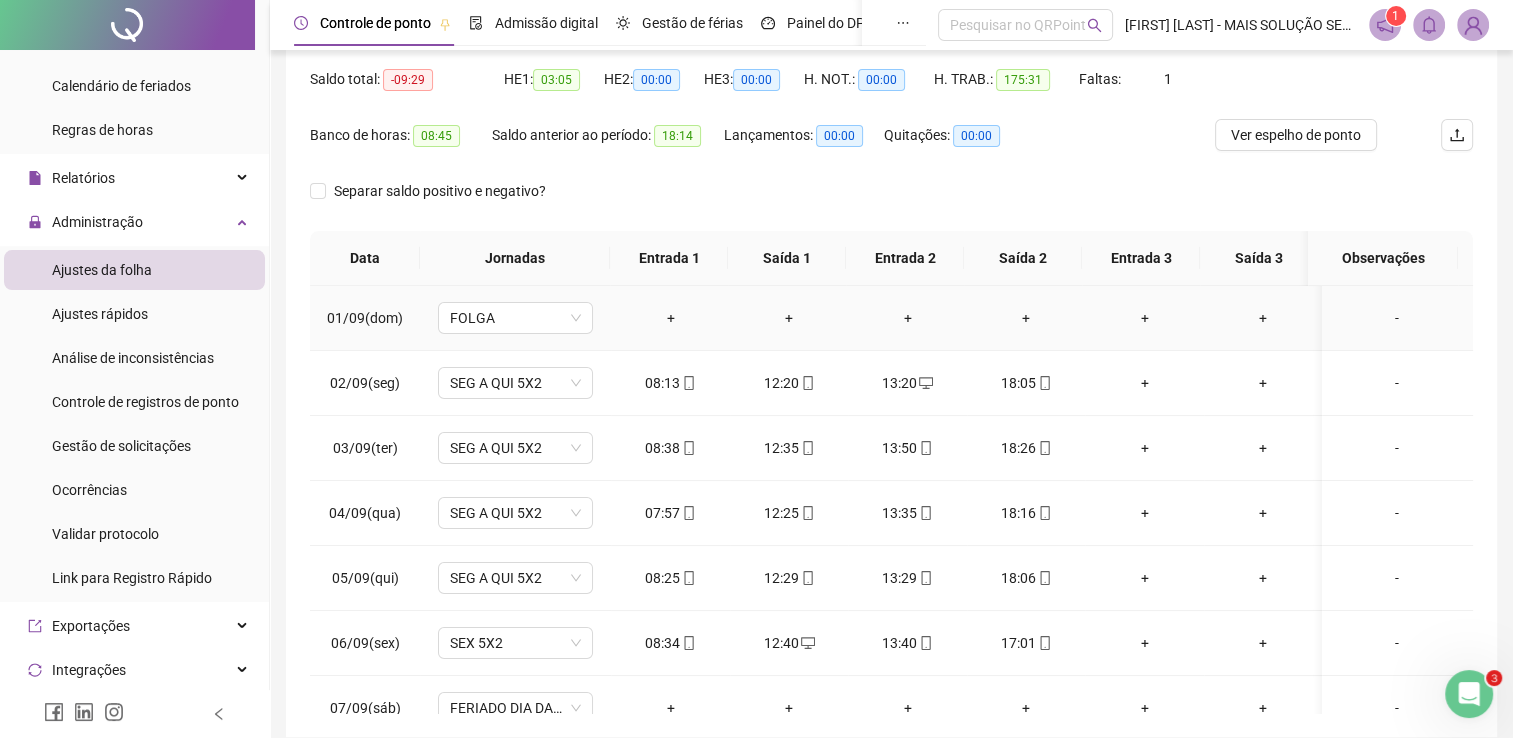 scroll, scrollTop: 283, scrollLeft: 0, axis: vertical 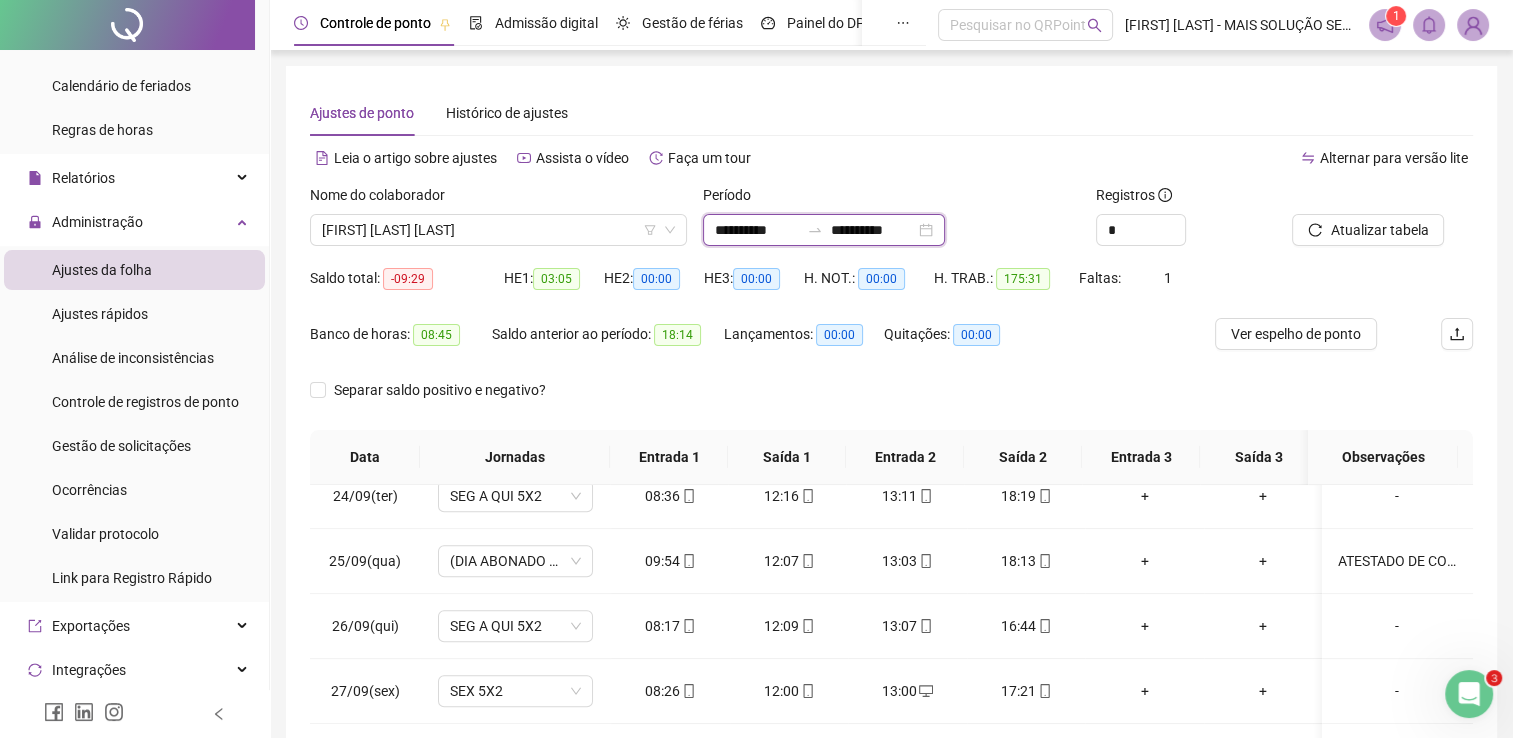 click on "**********" at bounding box center [757, 230] 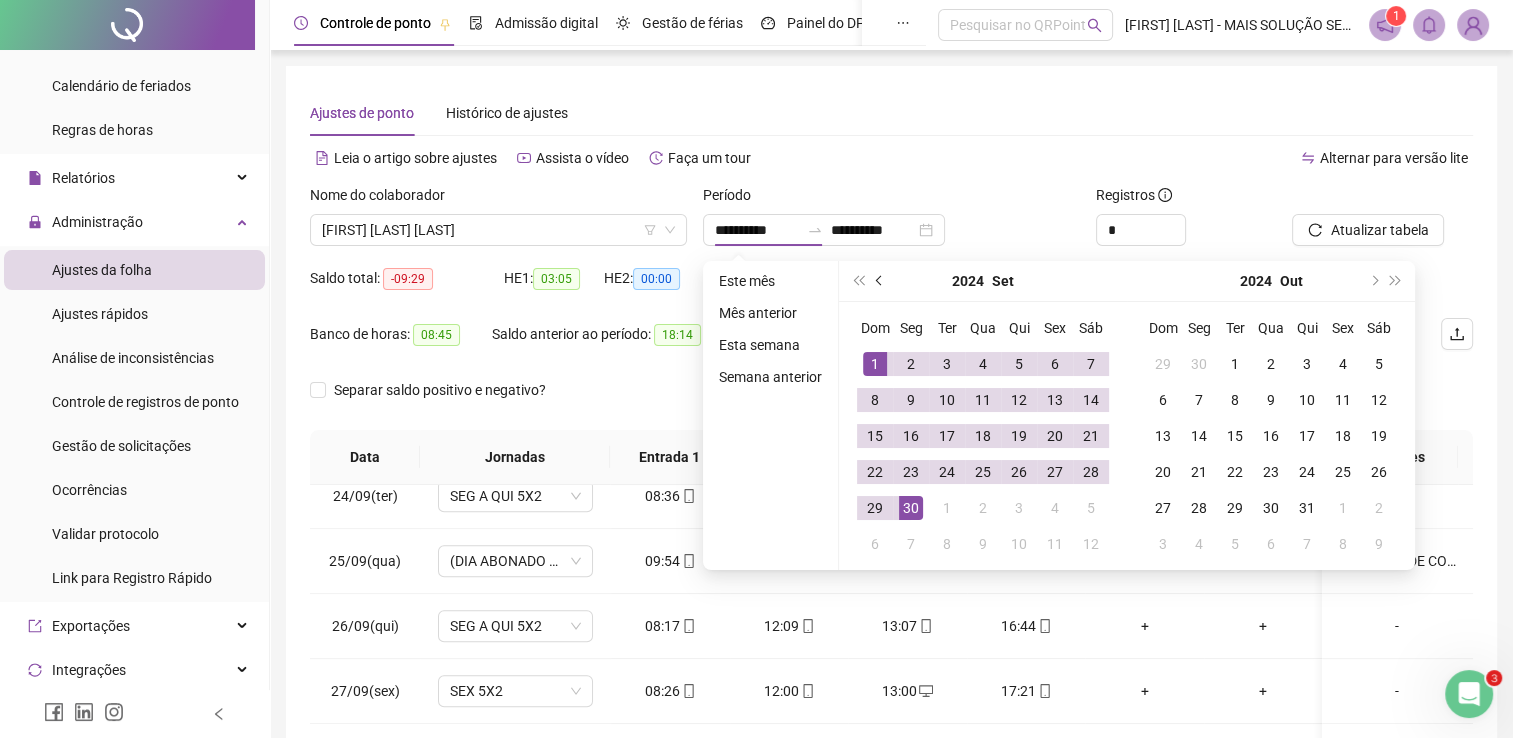 click at bounding box center (880, 281) 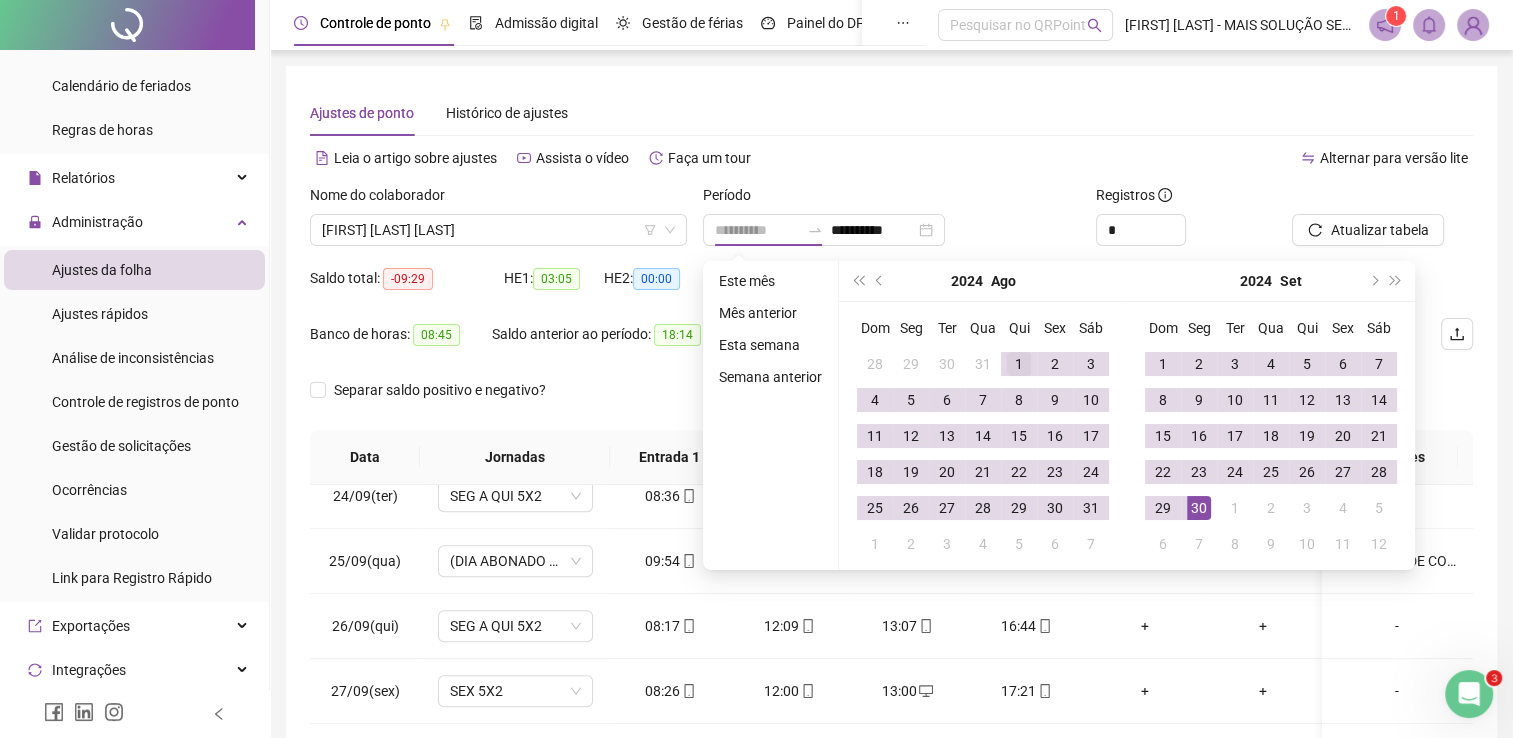 type on "**********" 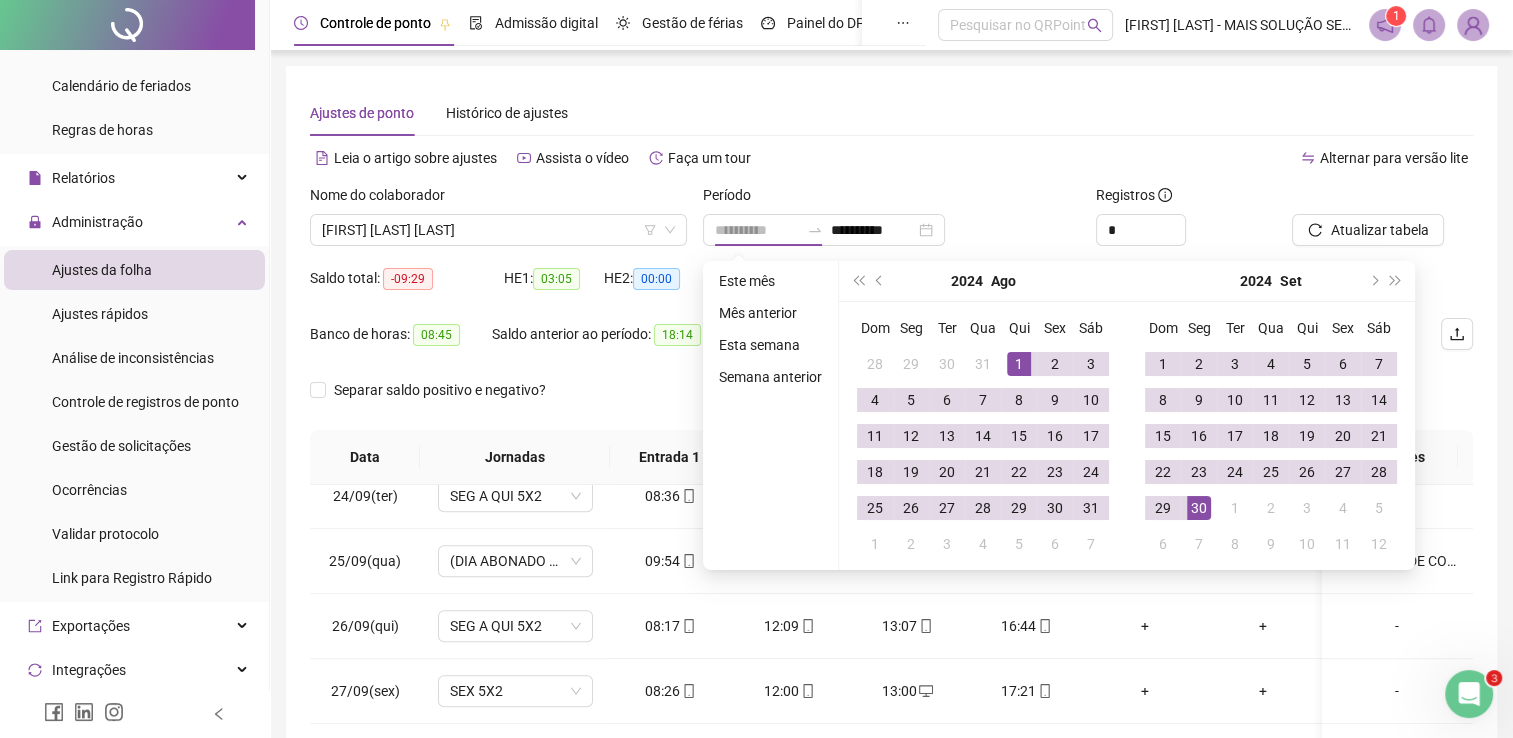 click on "1" at bounding box center (1019, 364) 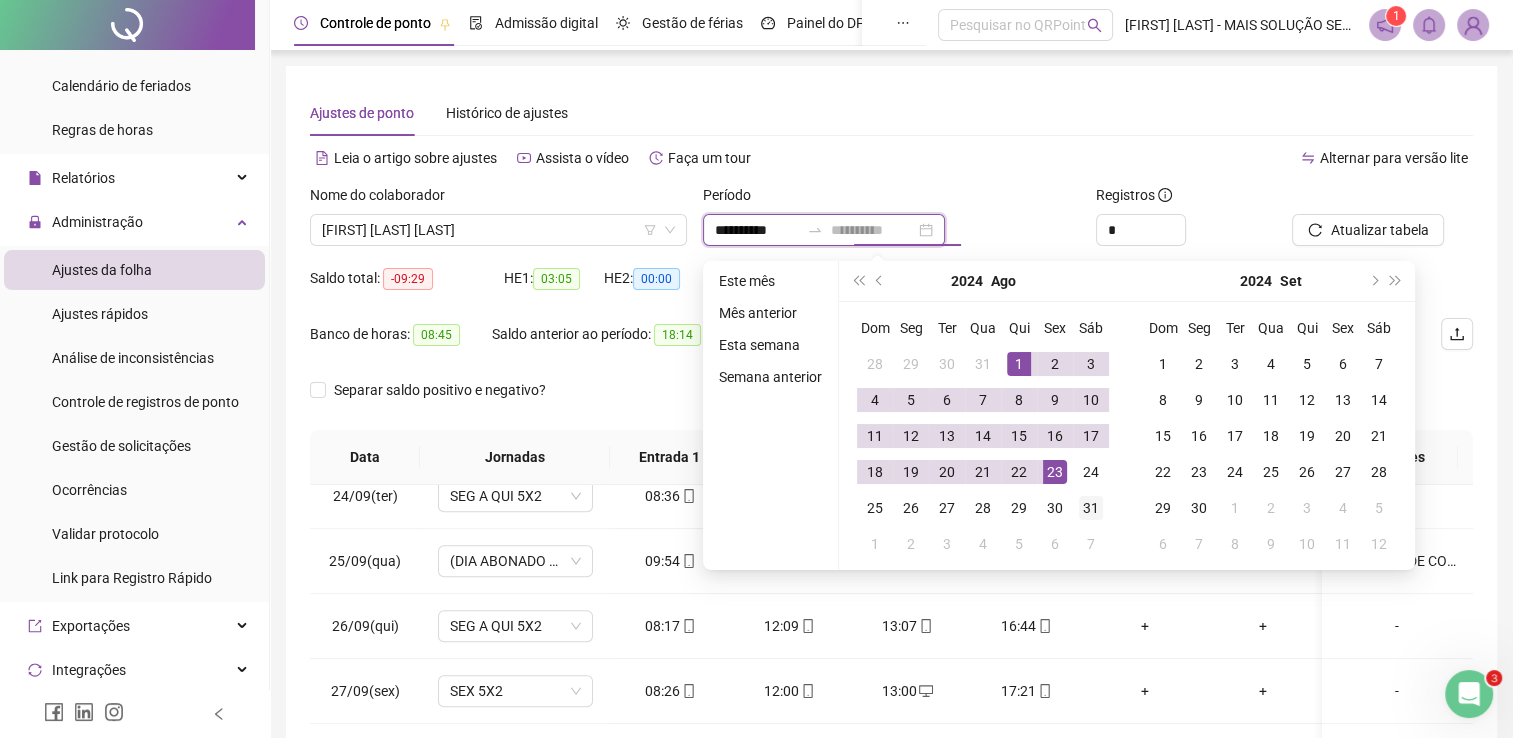 type on "**********" 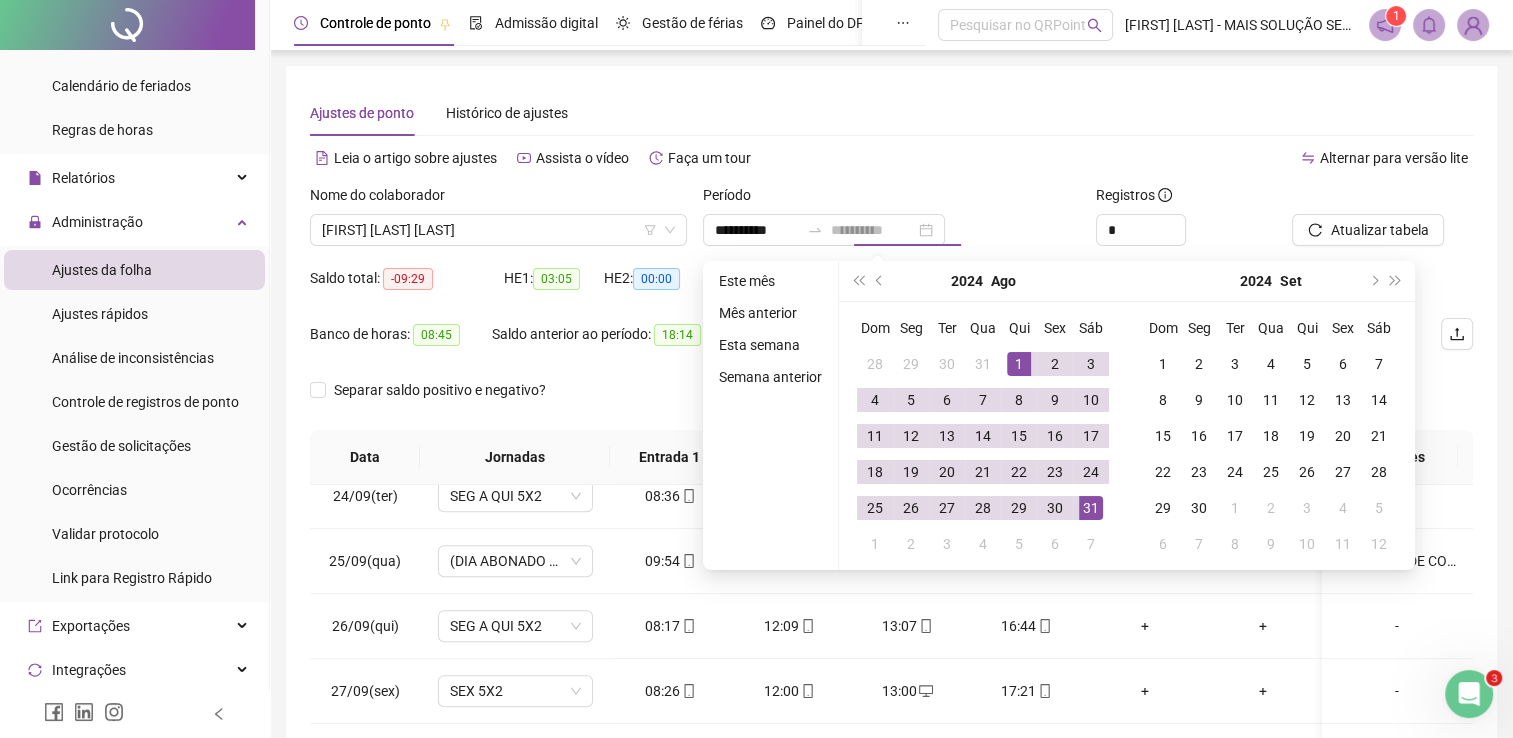 click on "31" at bounding box center [1091, 508] 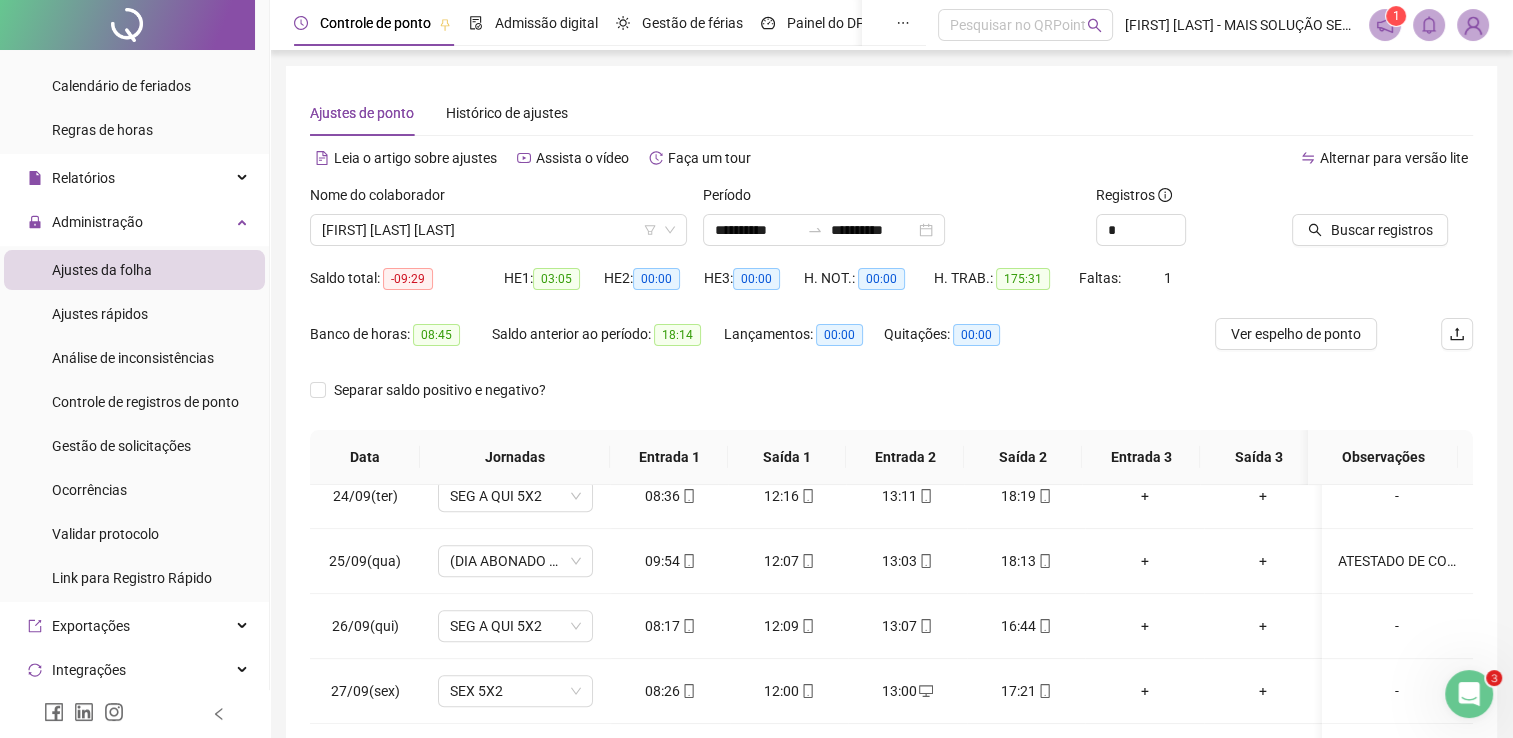 click on "Buscar registros" at bounding box center (1382, 223) 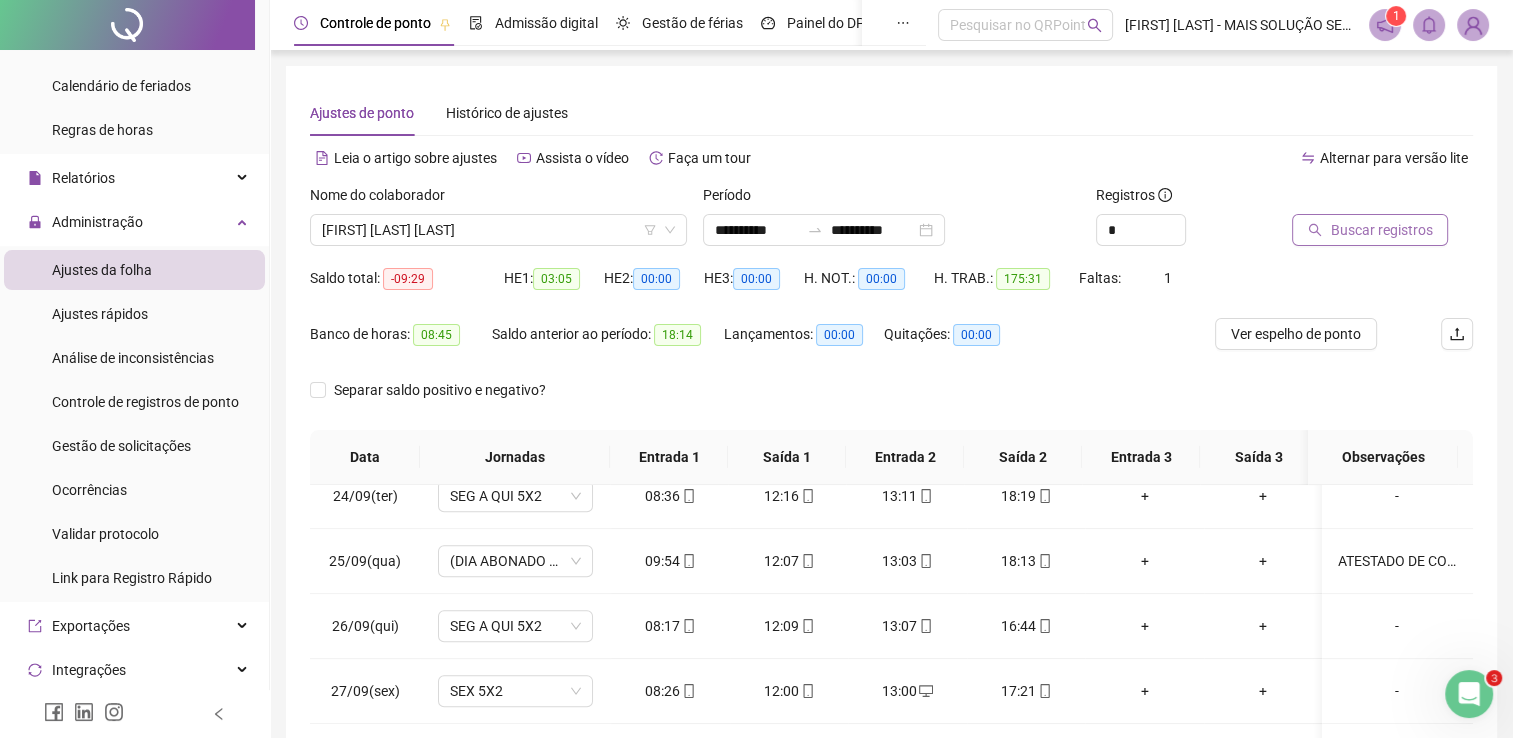 drag, startPoint x: 1364, startPoint y: 231, endPoint x: 1349, endPoint y: 230, distance: 15.033297 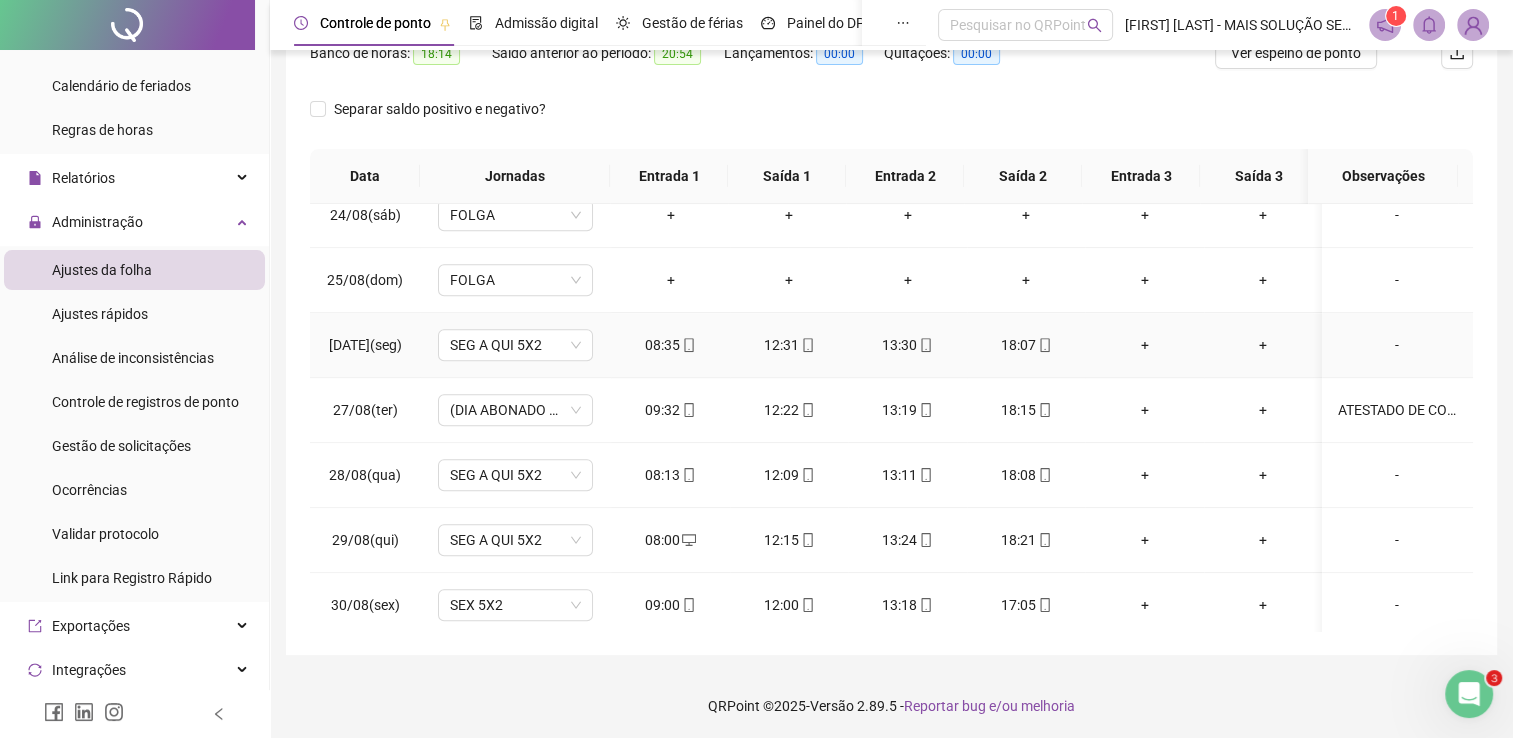 scroll, scrollTop: 283, scrollLeft: 0, axis: vertical 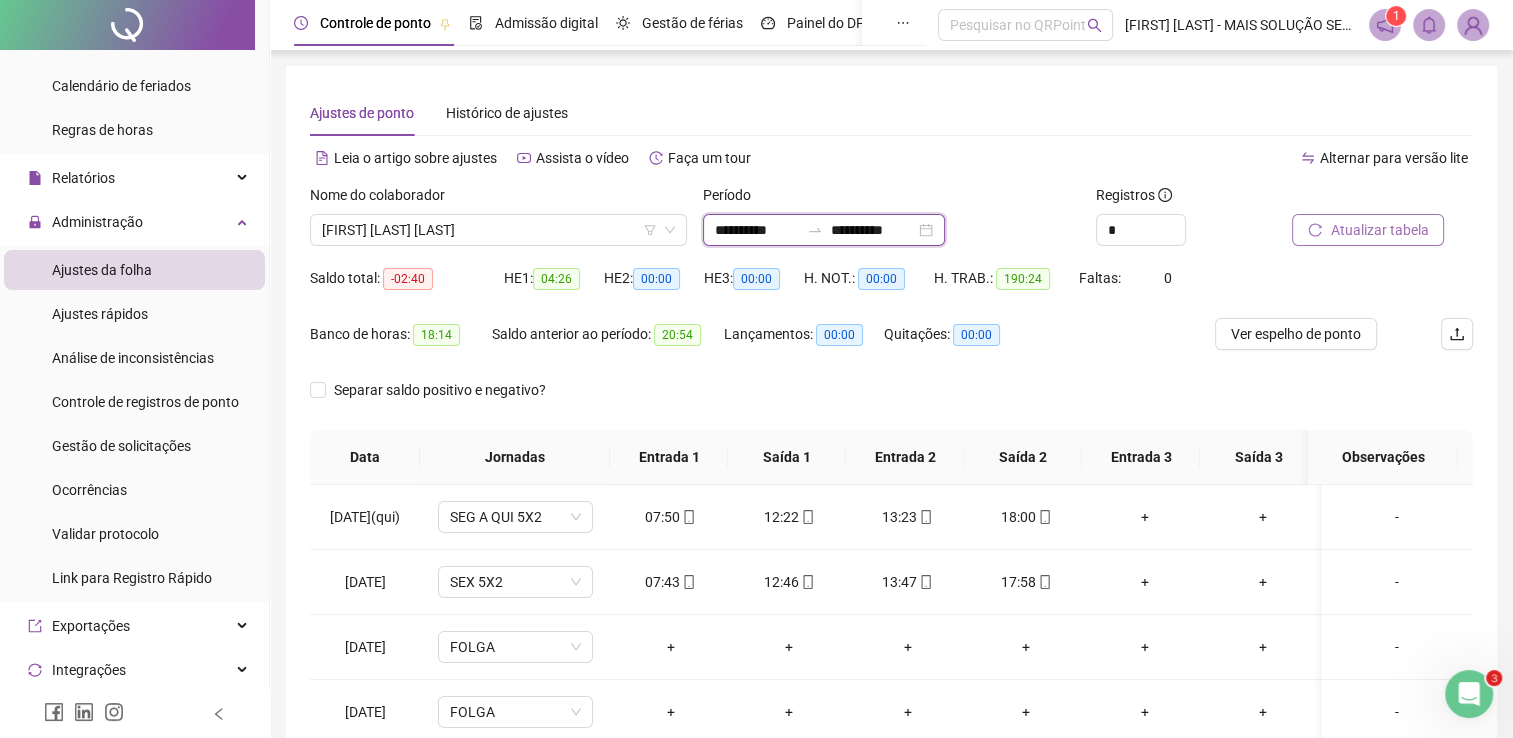 click on "**********" at bounding box center (757, 230) 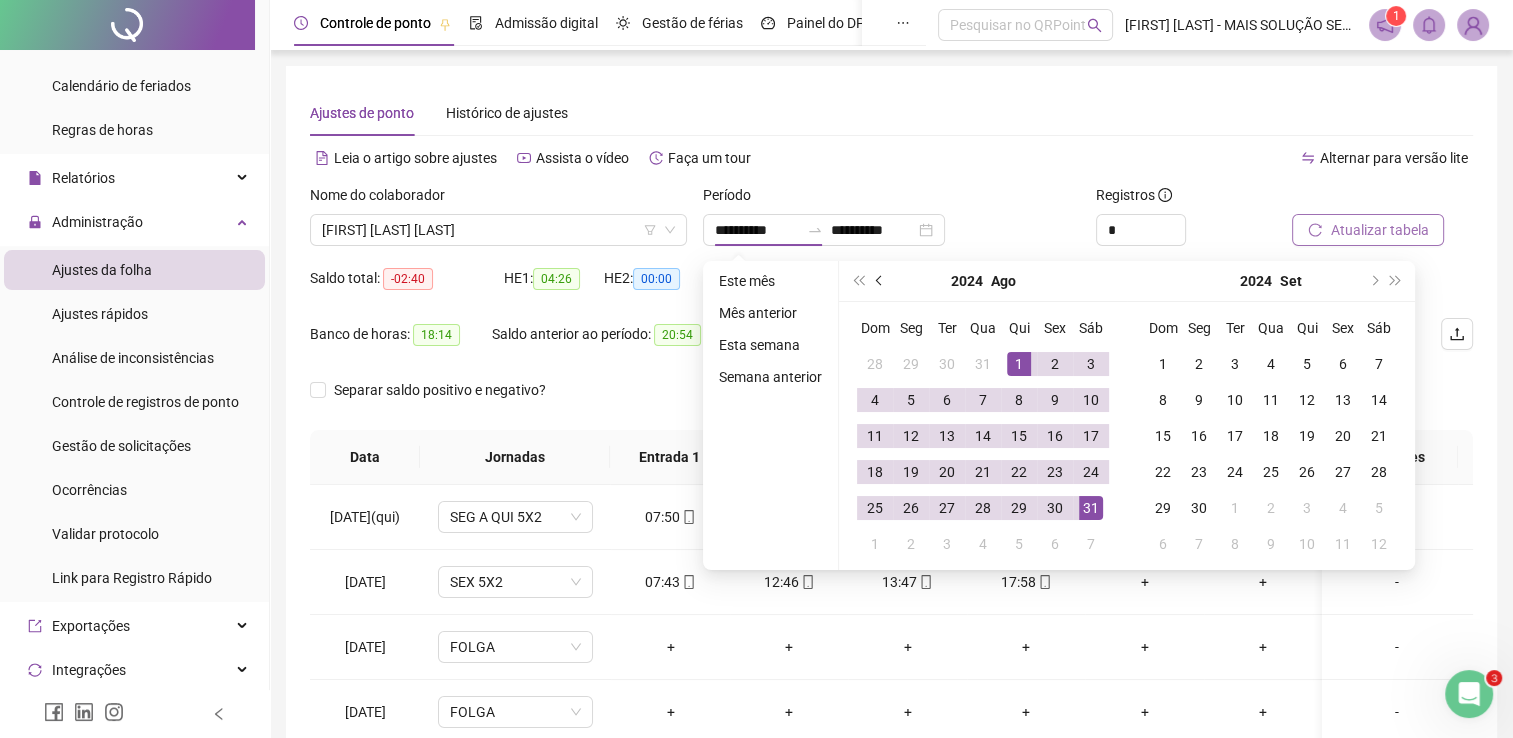 click at bounding box center [880, 281] 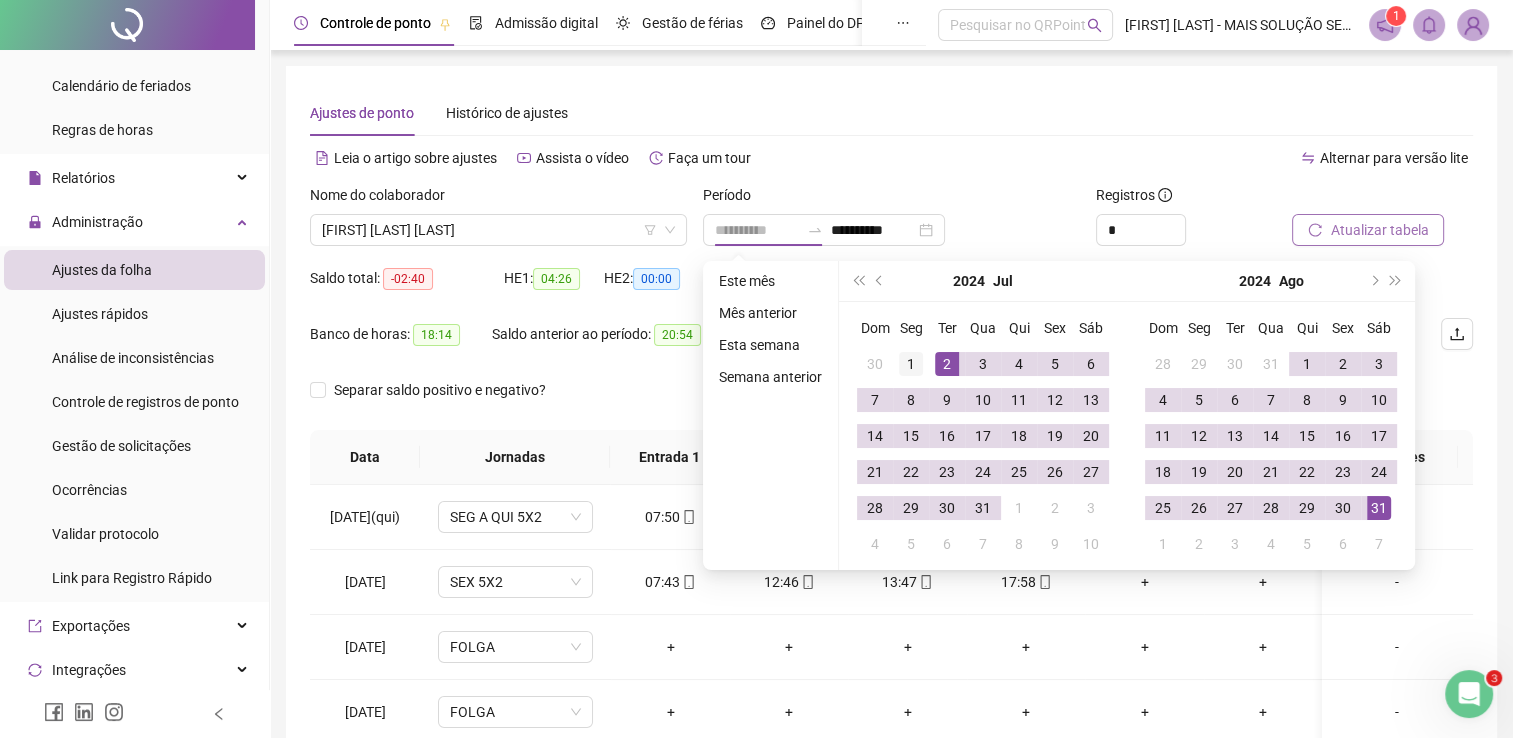 type on "**********" 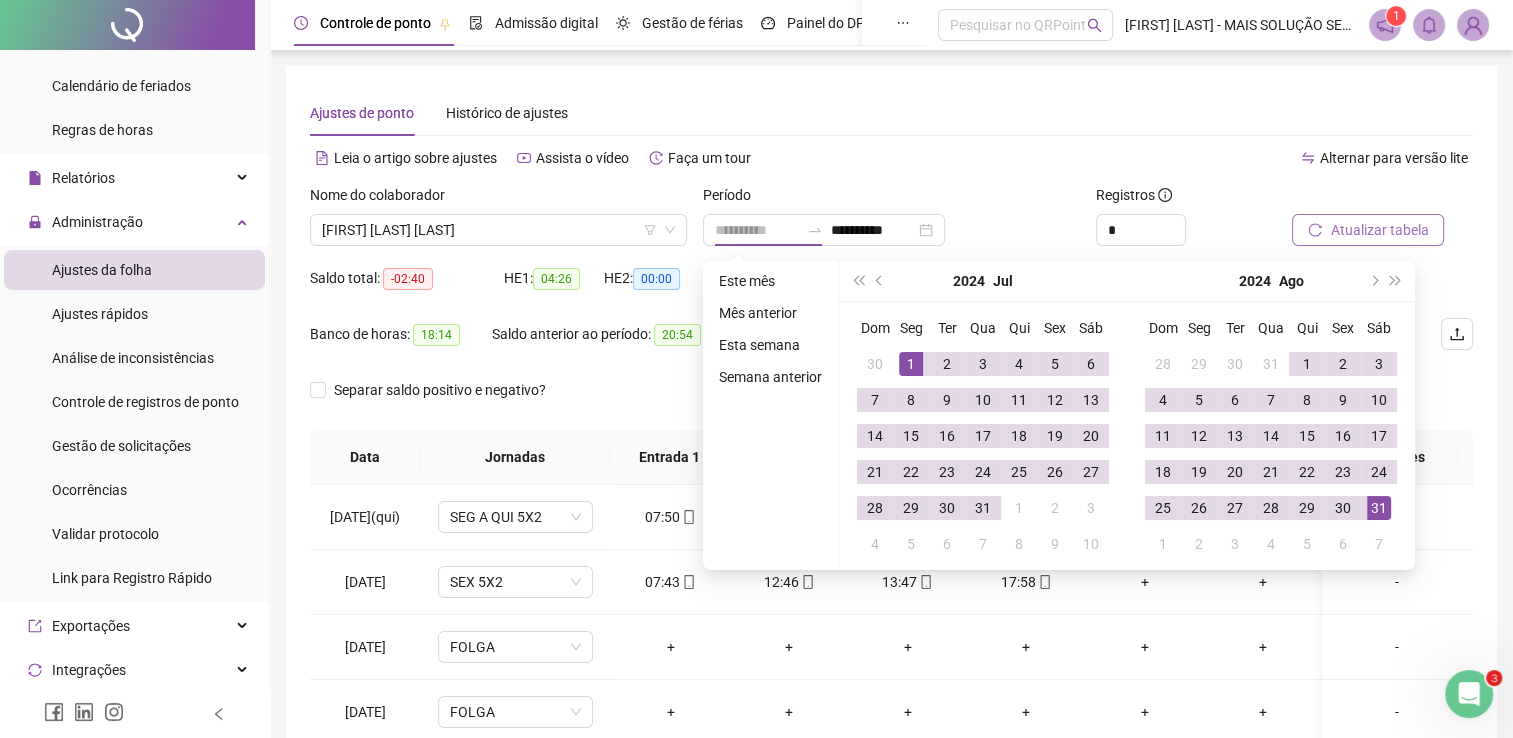 click on "1" at bounding box center [911, 364] 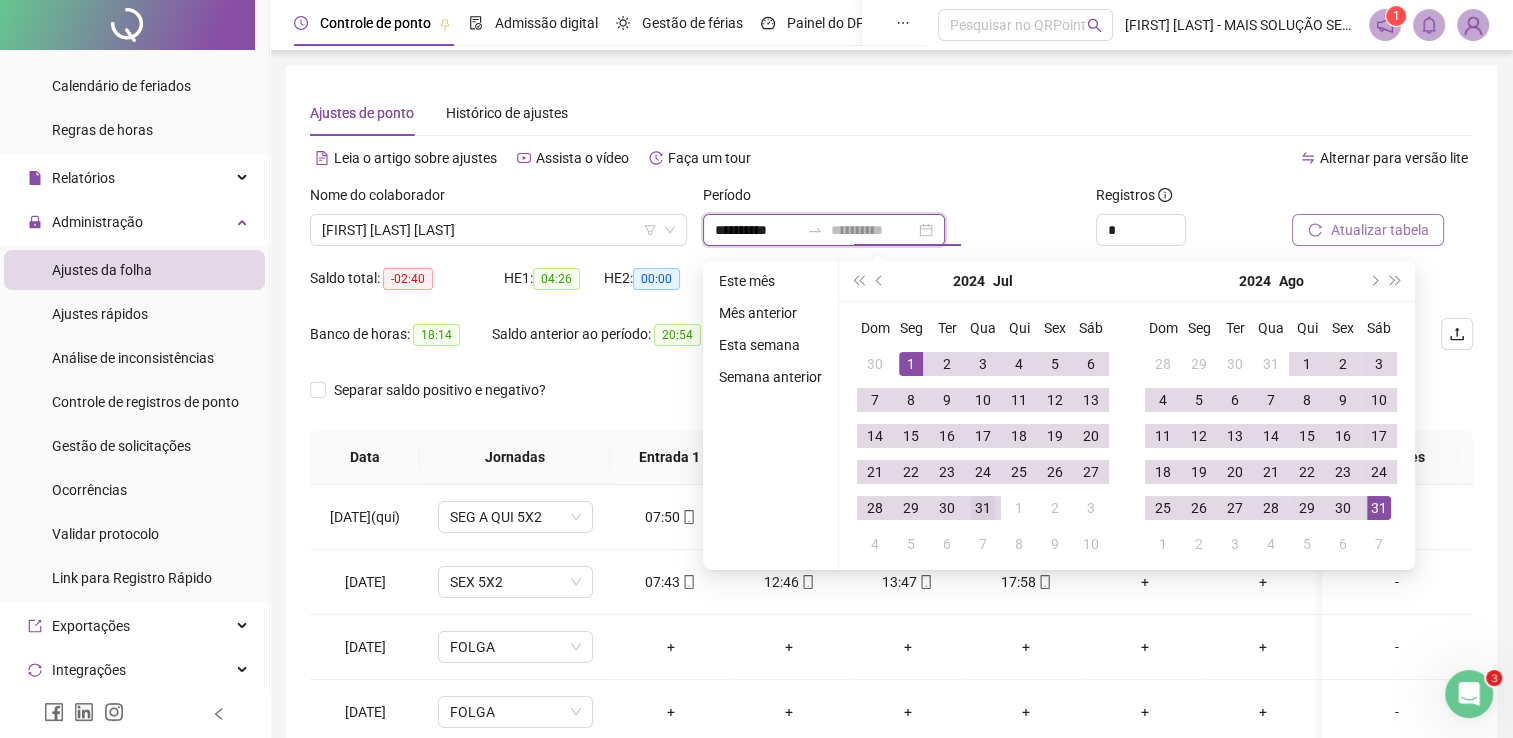 type on "**********" 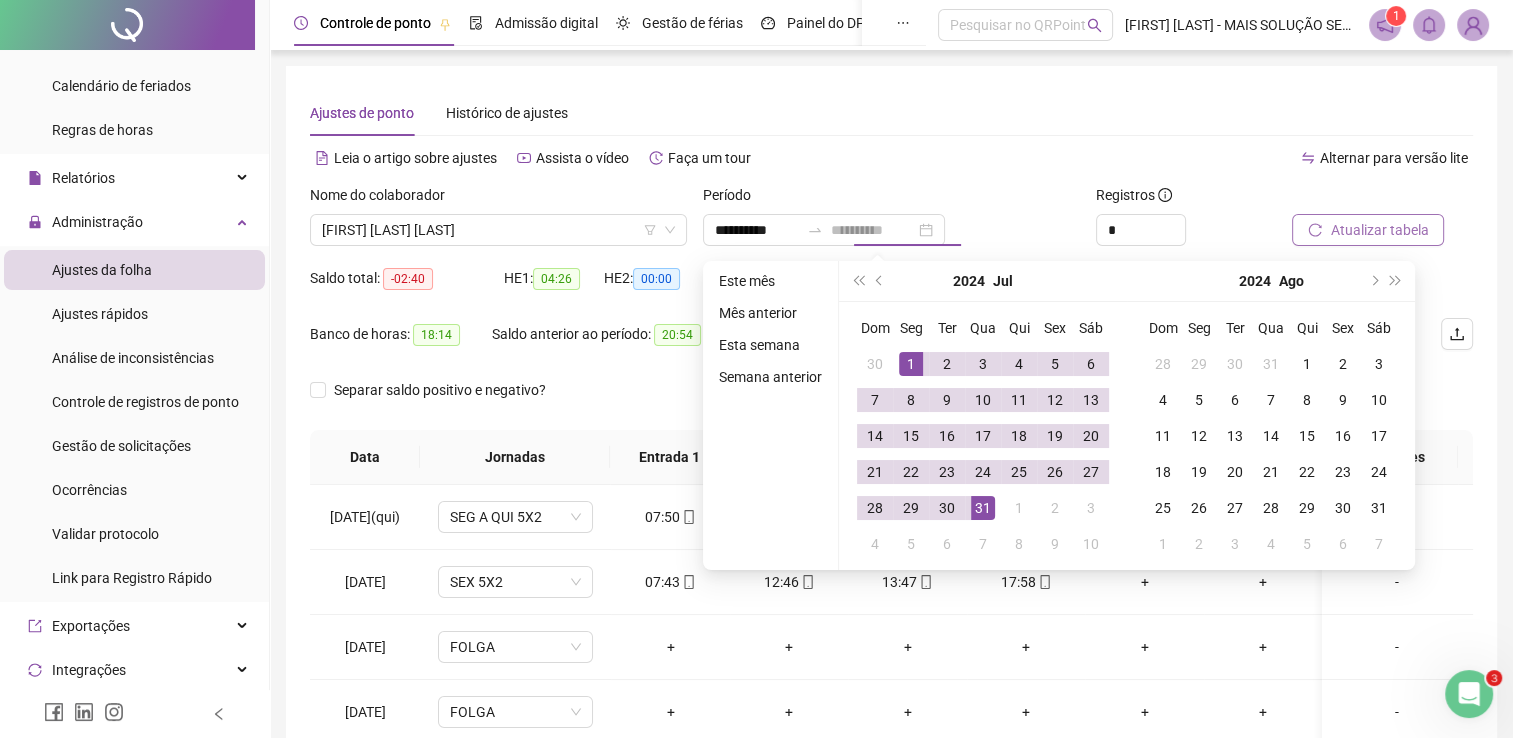 click on "31" at bounding box center [983, 508] 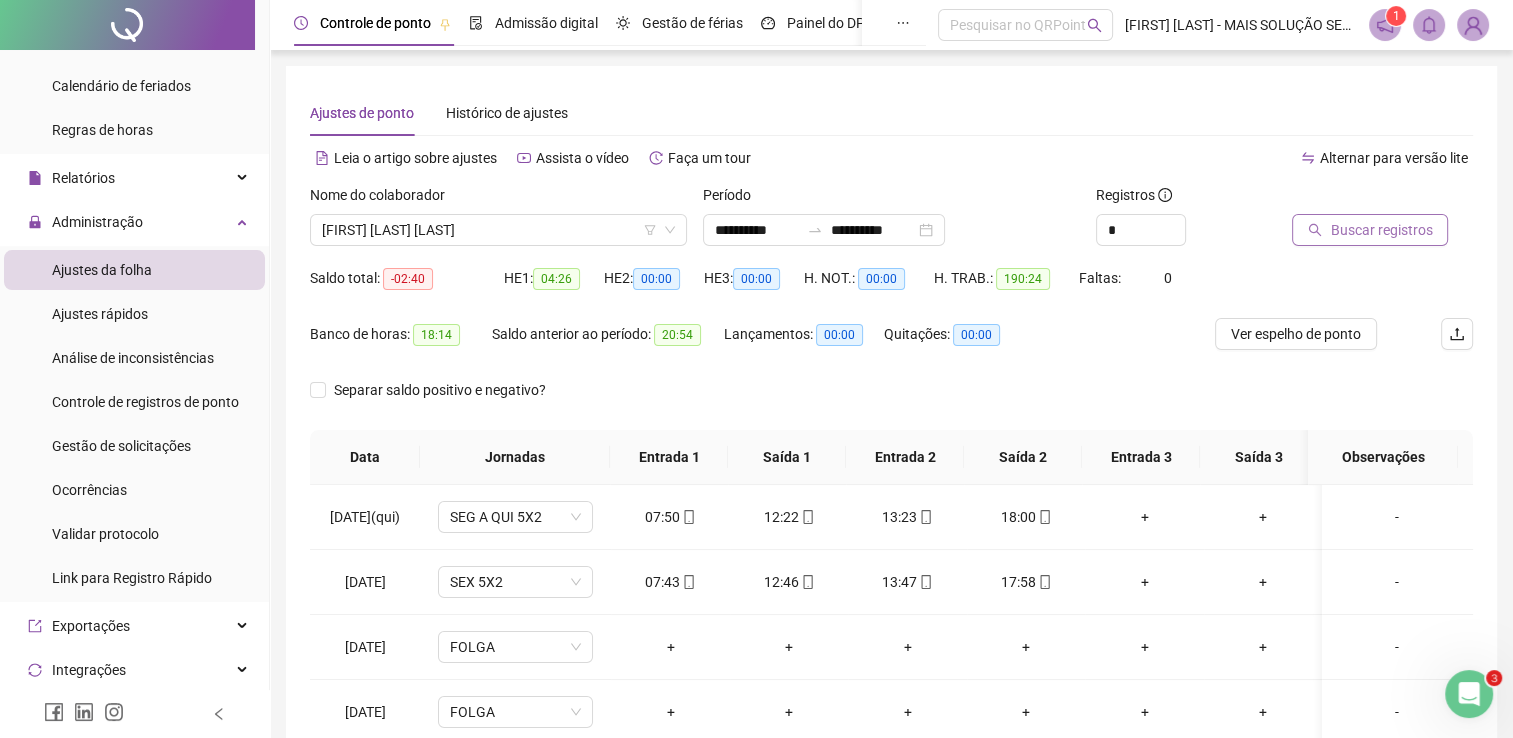 click on "Buscar registros" at bounding box center [1381, 230] 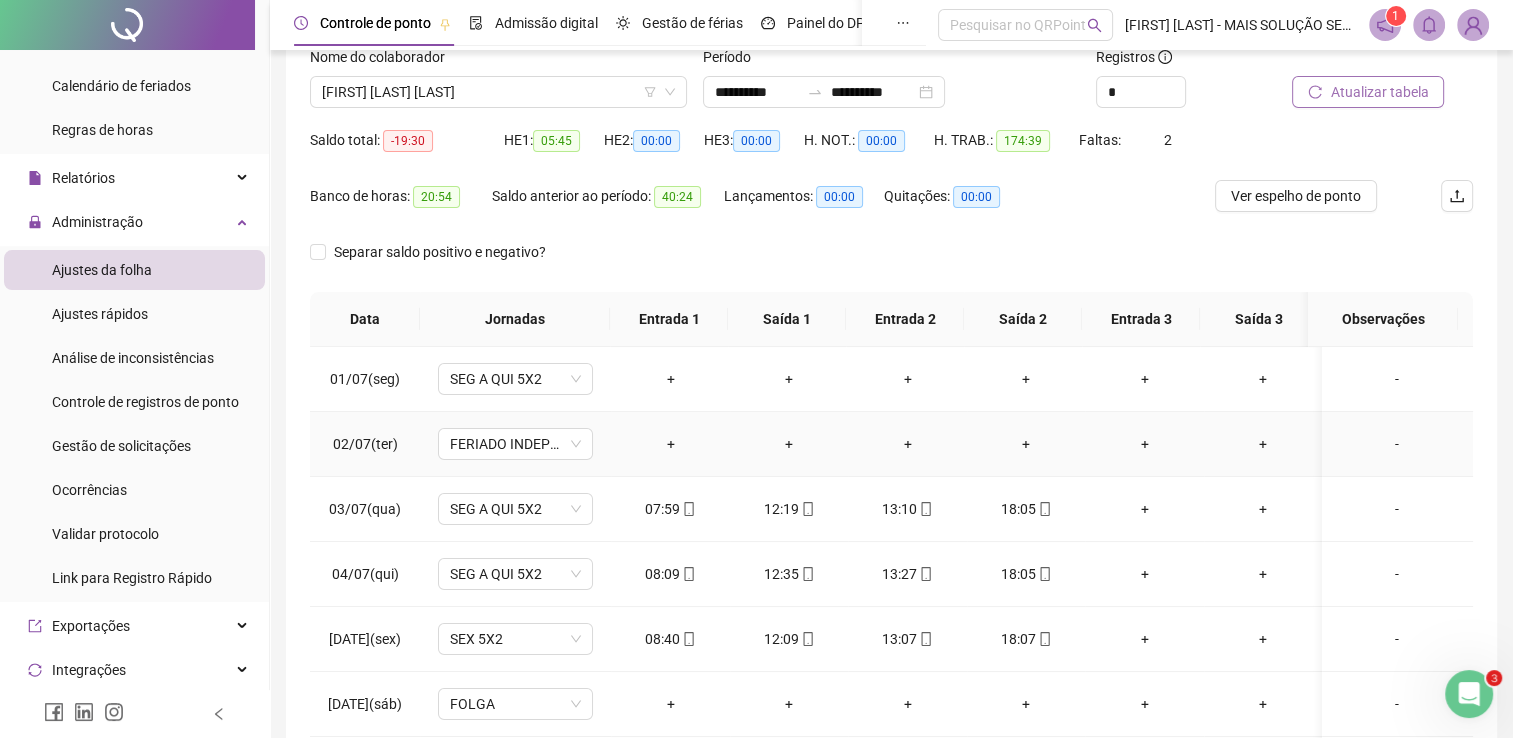 scroll, scrollTop: 283, scrollLeft: 0, axis: vertical 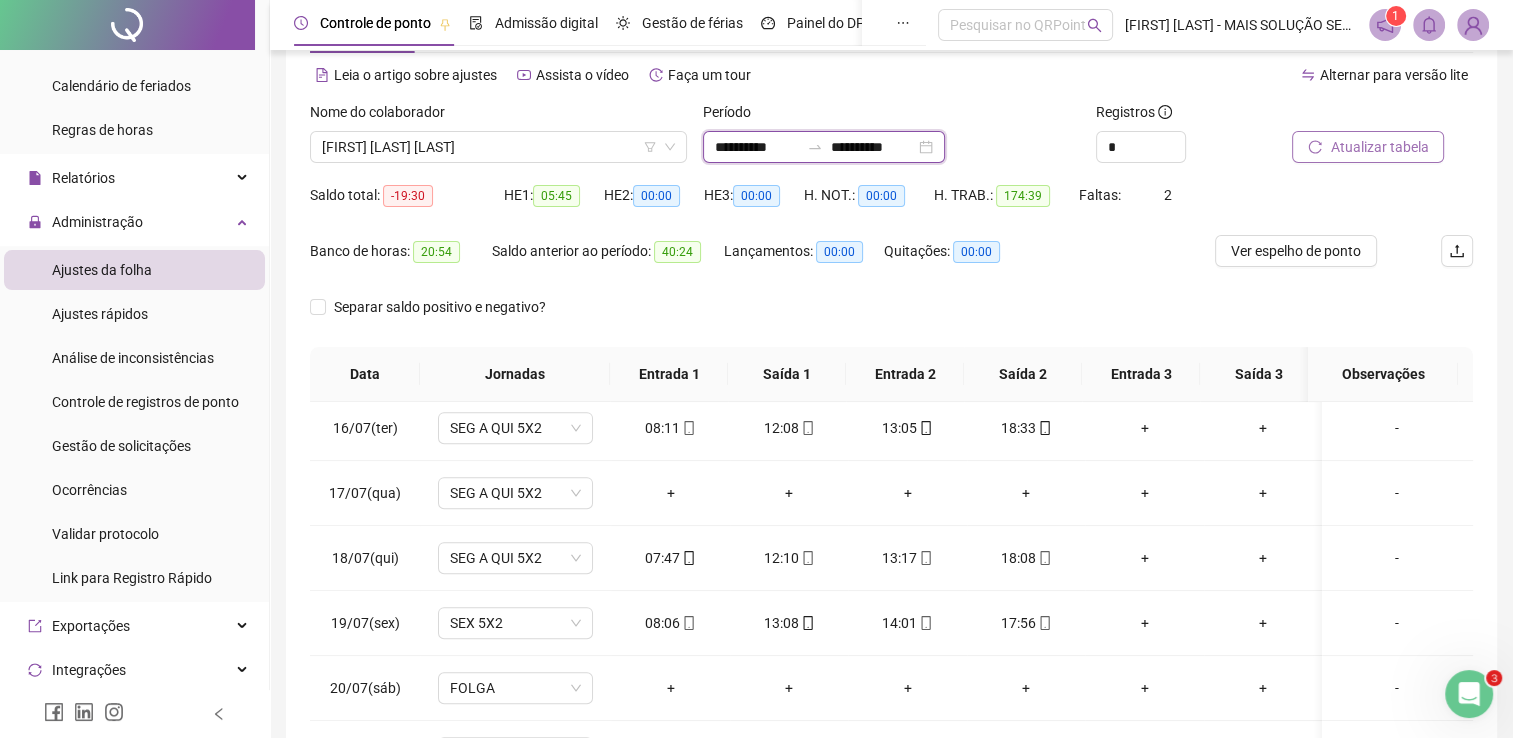 click on "**********" at bounding box center (757, 147) 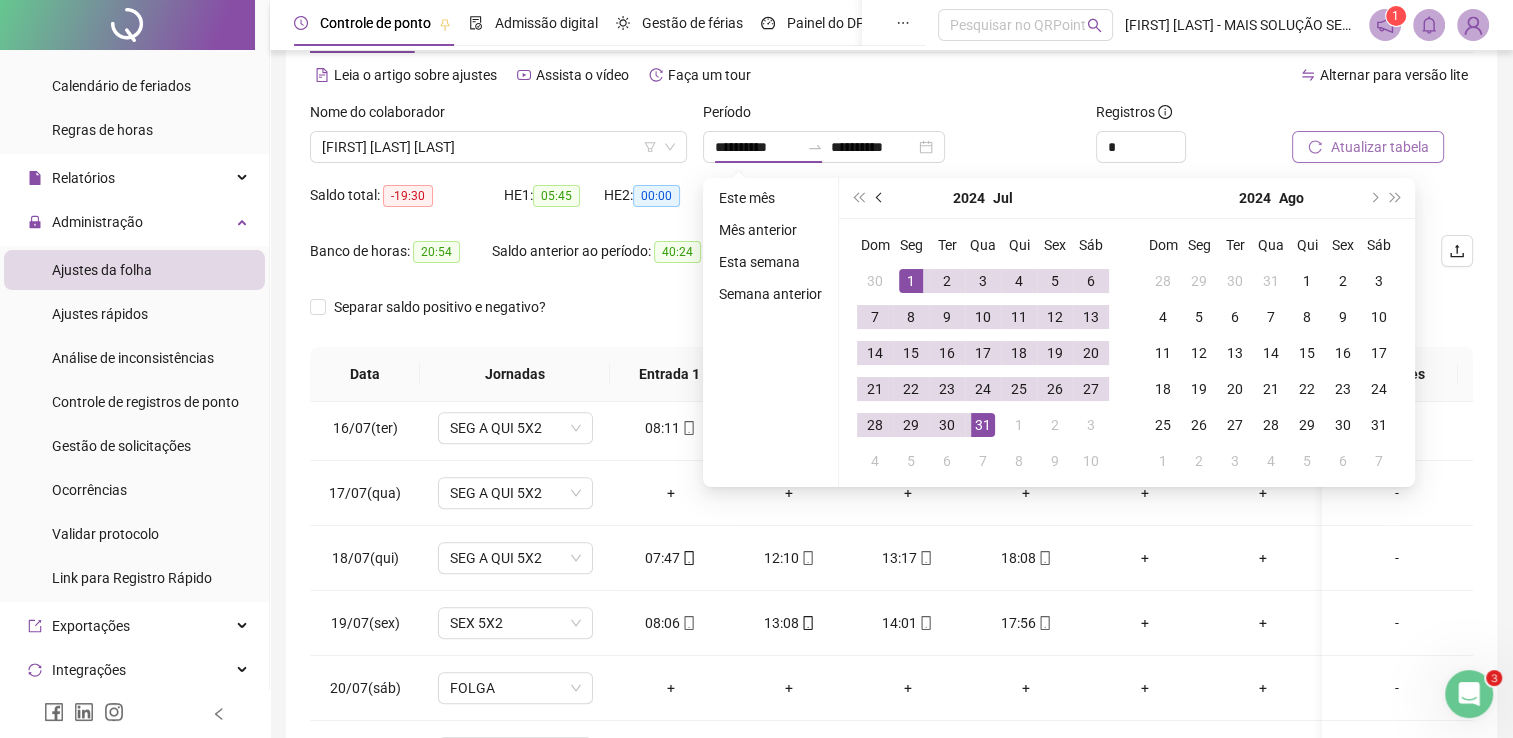 click at bounding box center (881, 198) 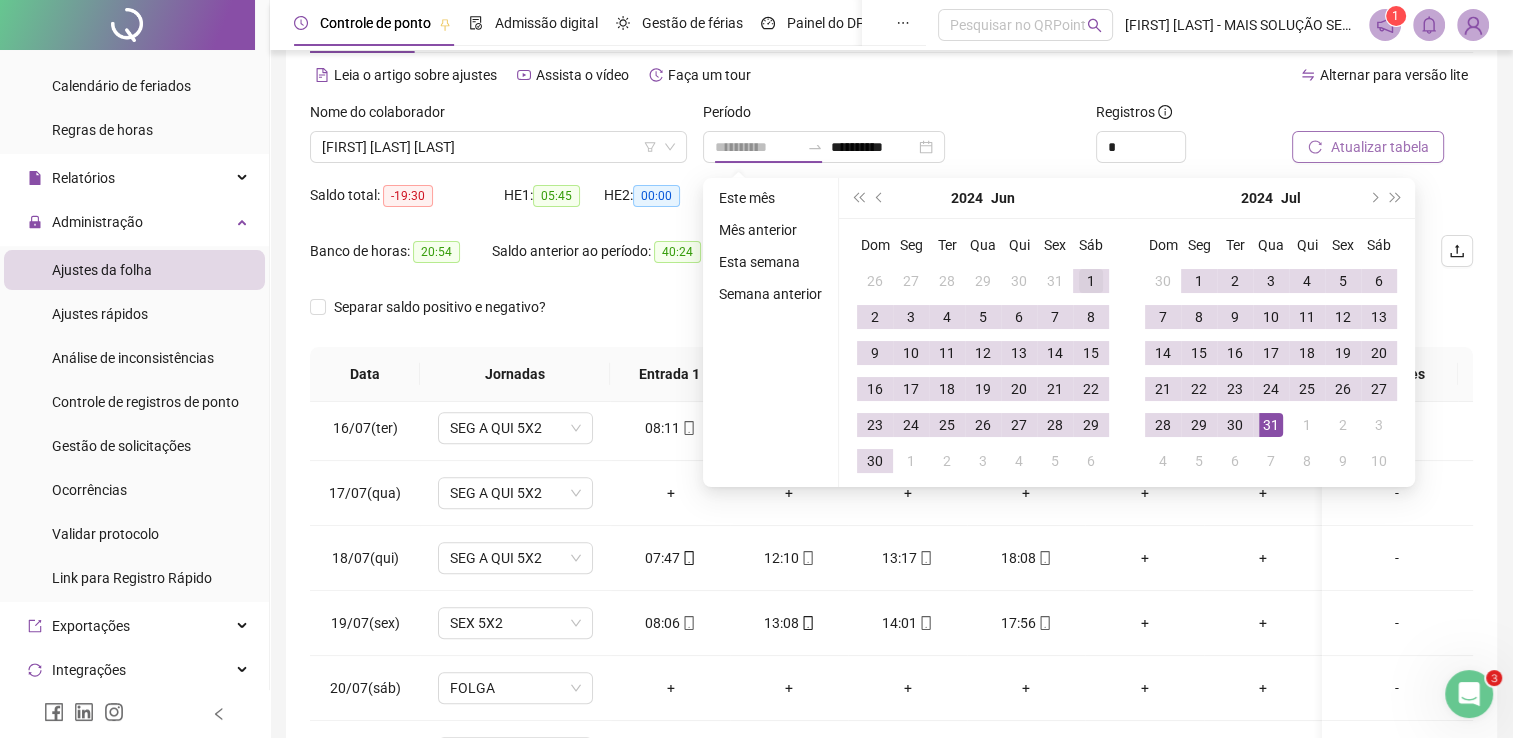 type on "**********" 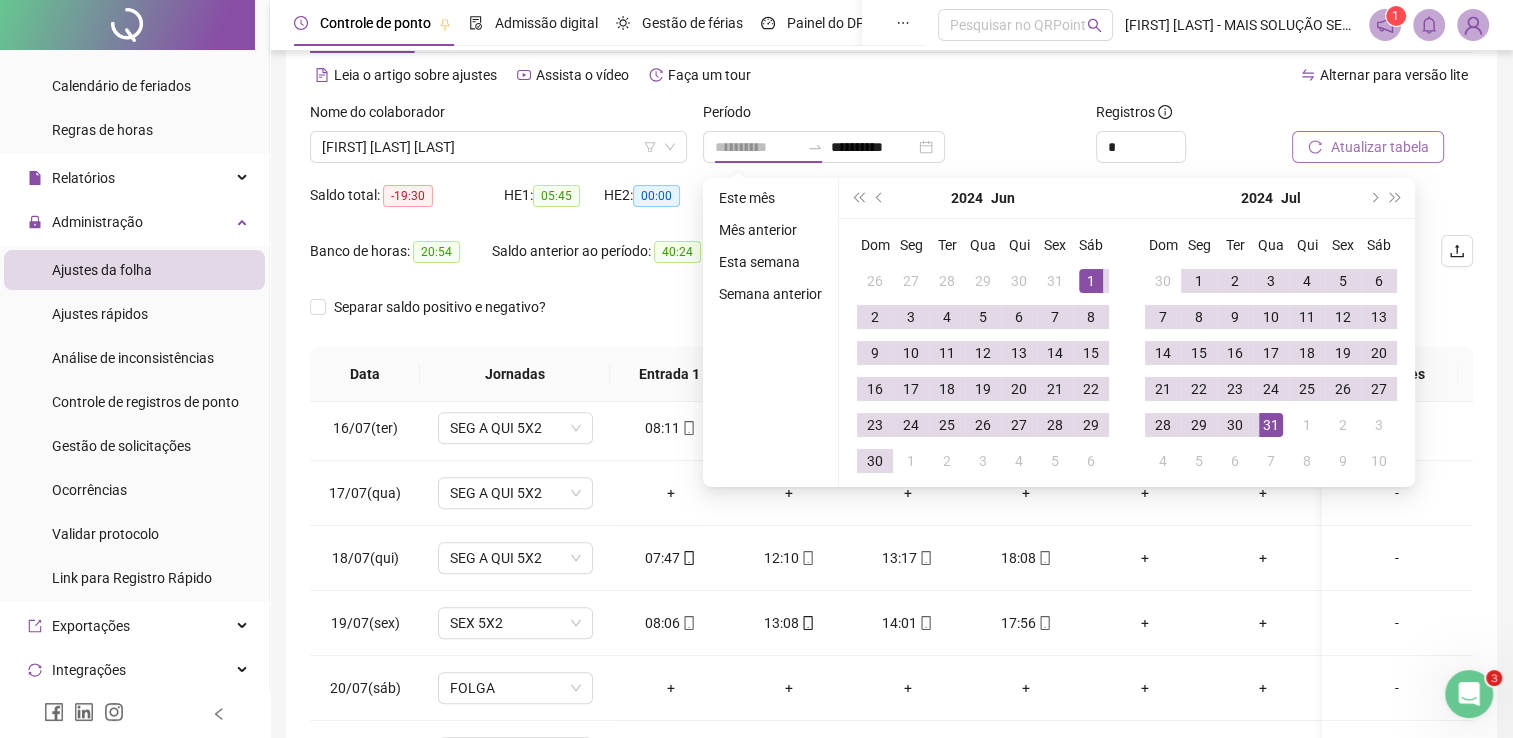 click on "1" at bounding box center [1091, 281] 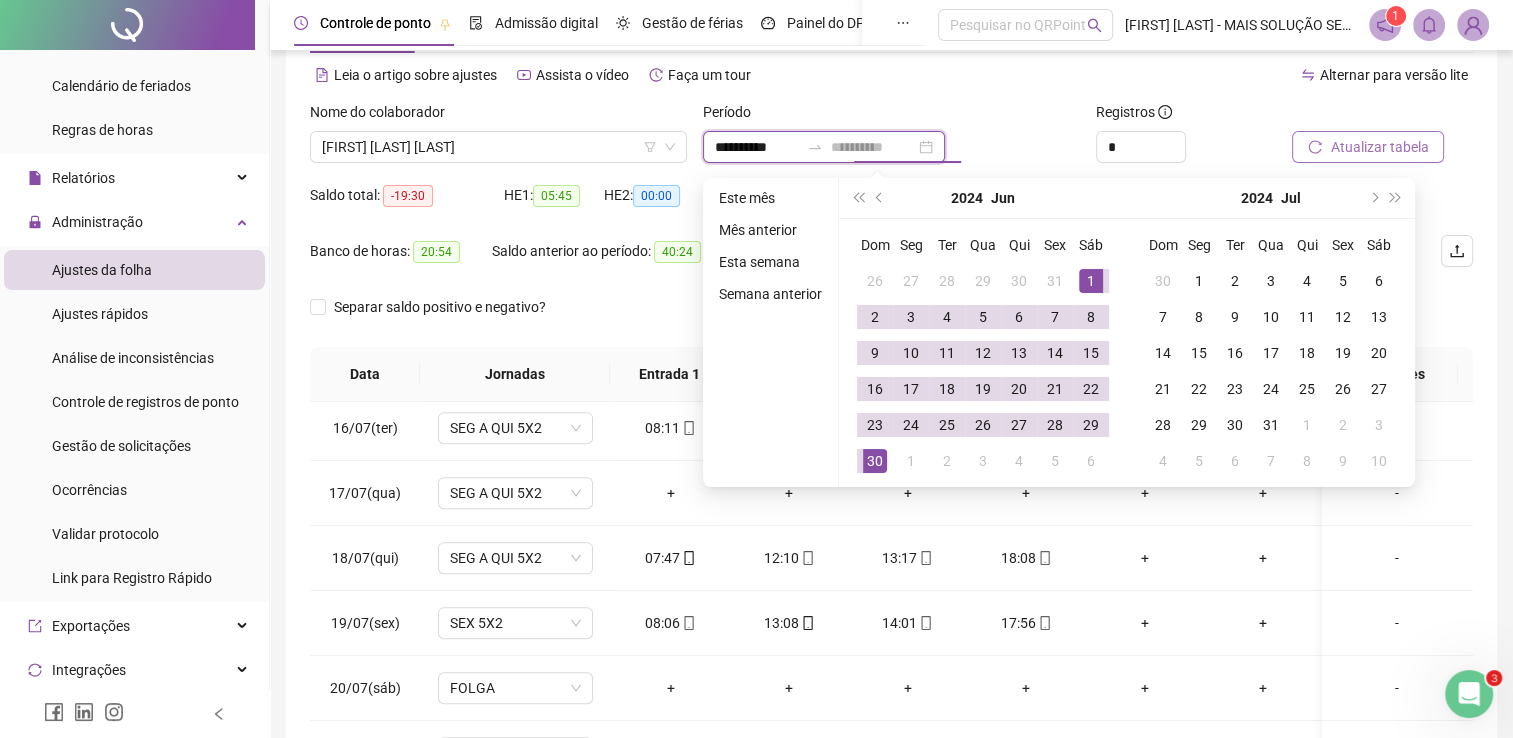 type on "**********" 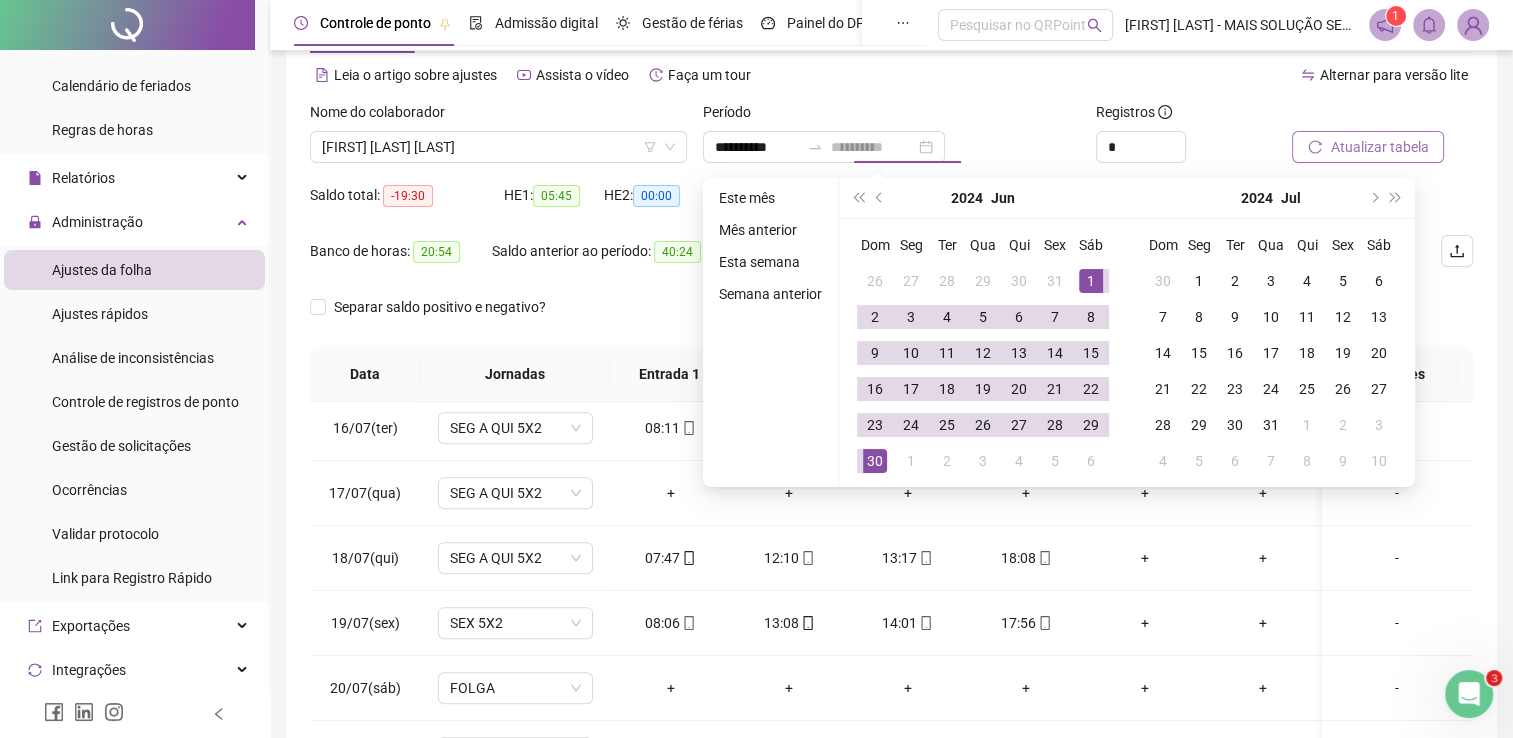 click on "30" at bounding box center (875, 461) 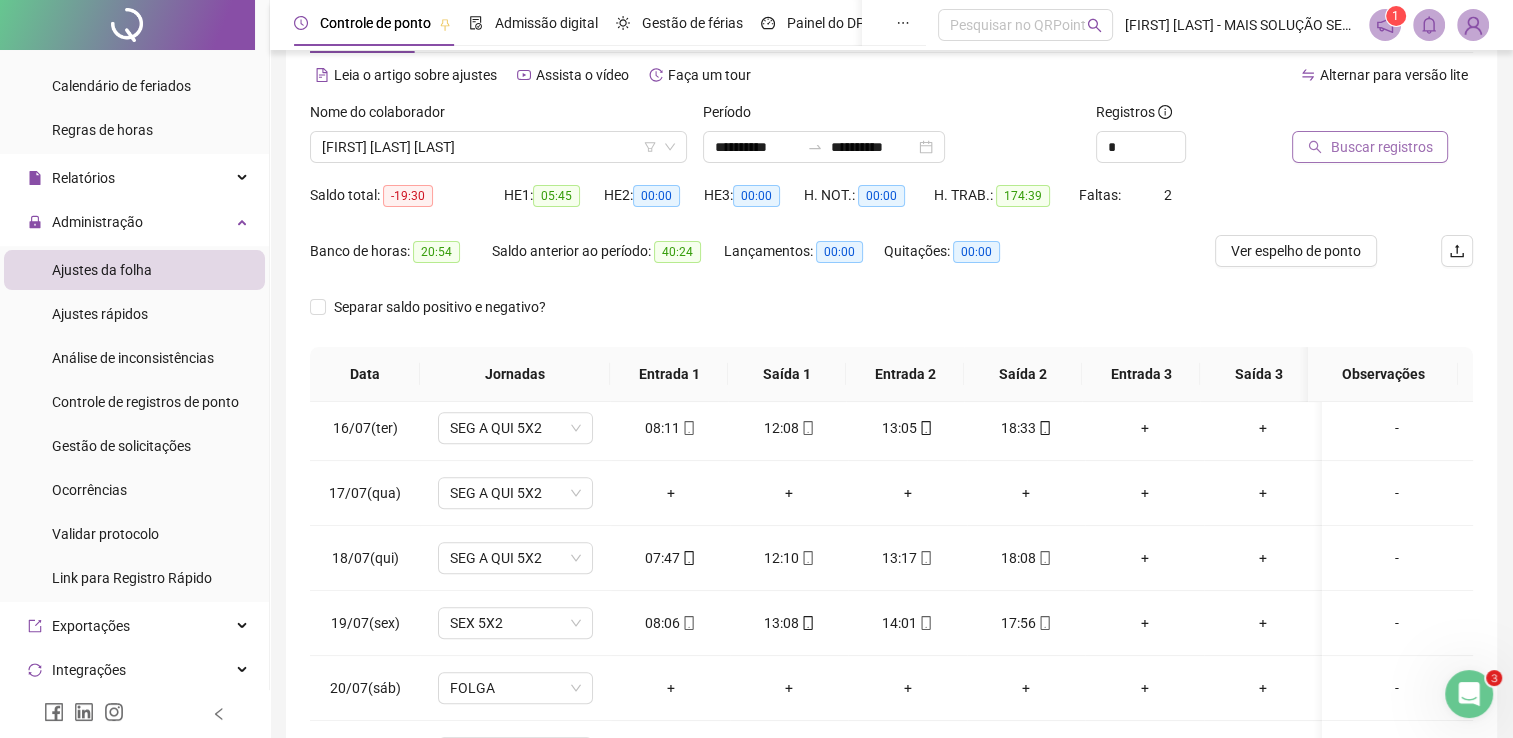click on "Buscar registros" at bounding box center (1381, 147) 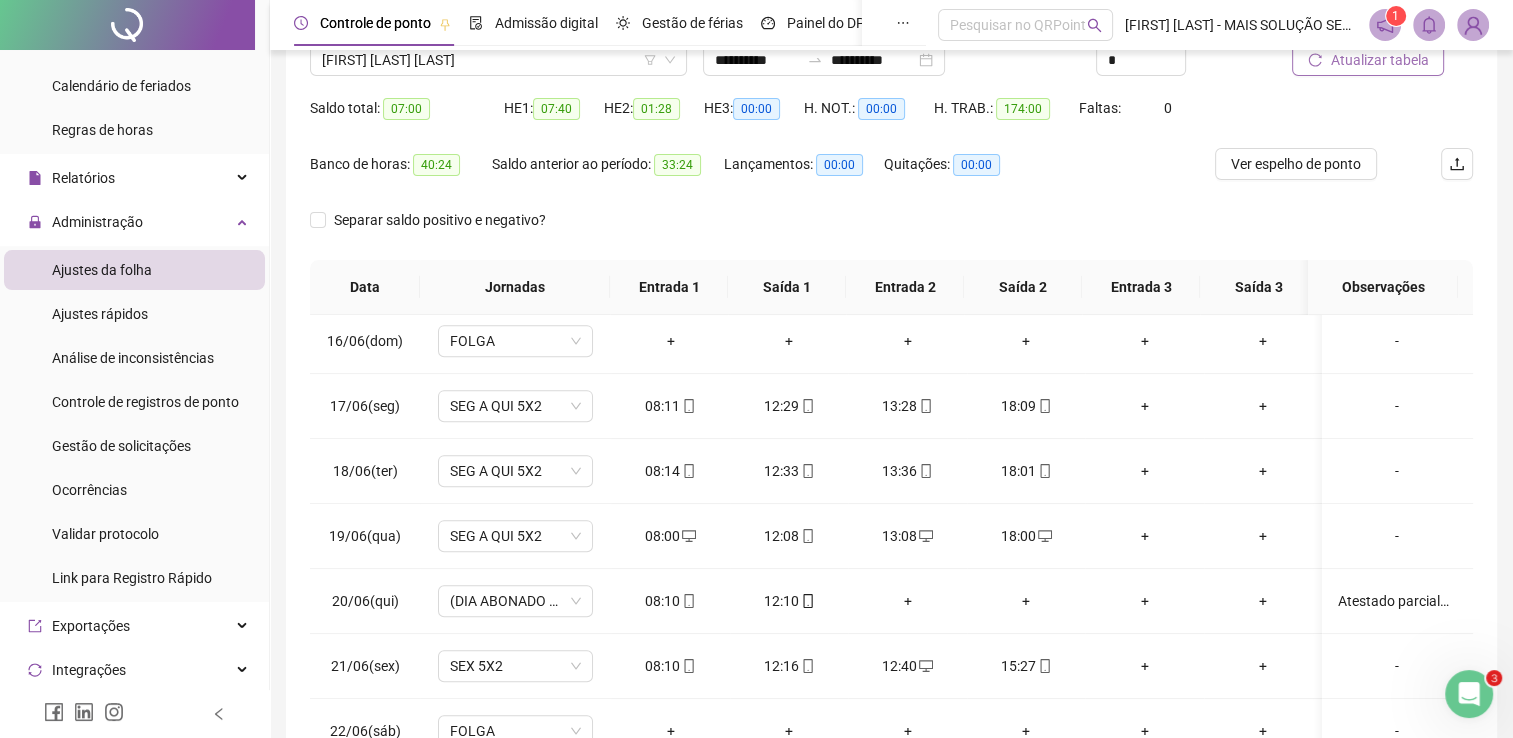 scroll, scrollTop: 283, scrollLeft: 0, axis: vertical 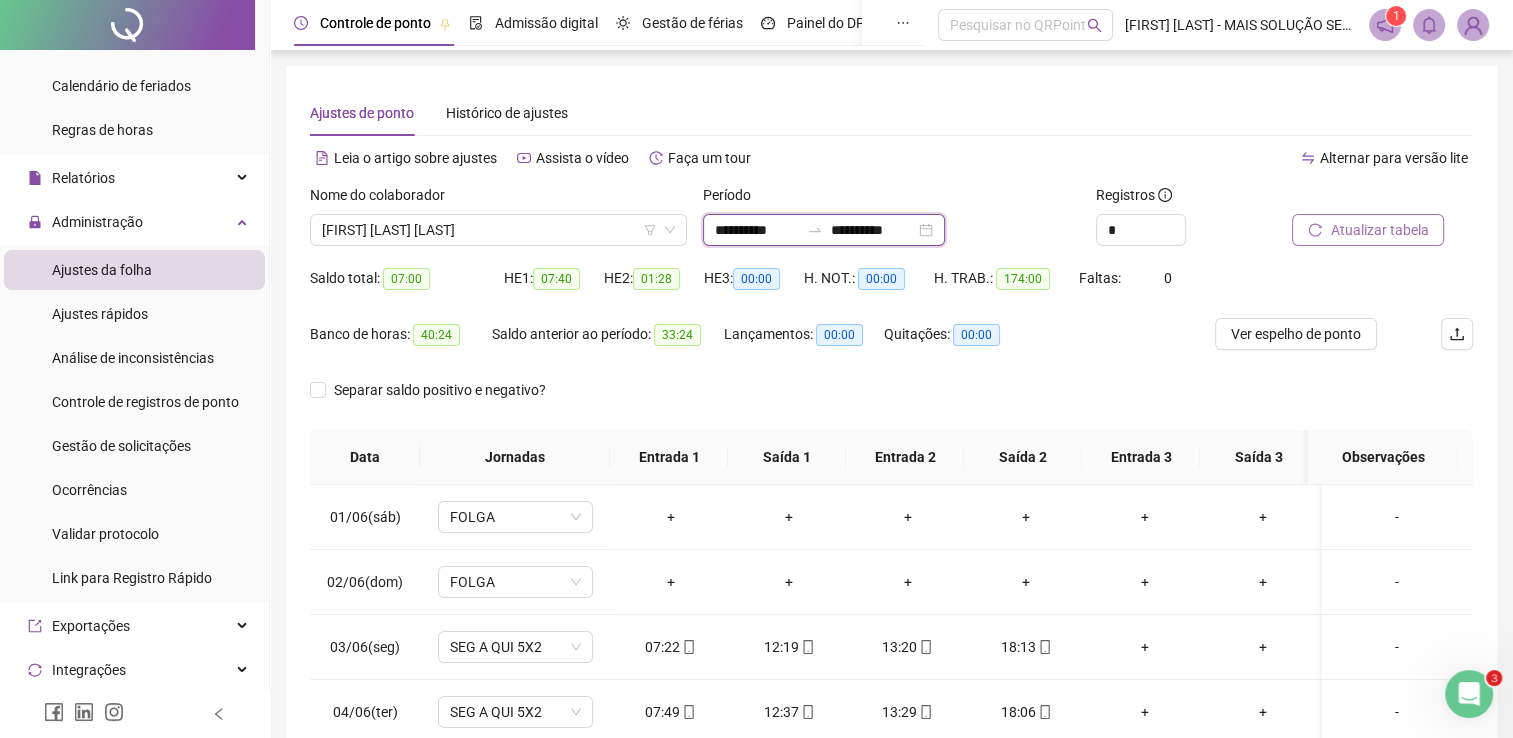 click on "**********" at bounding box center [757, 230] 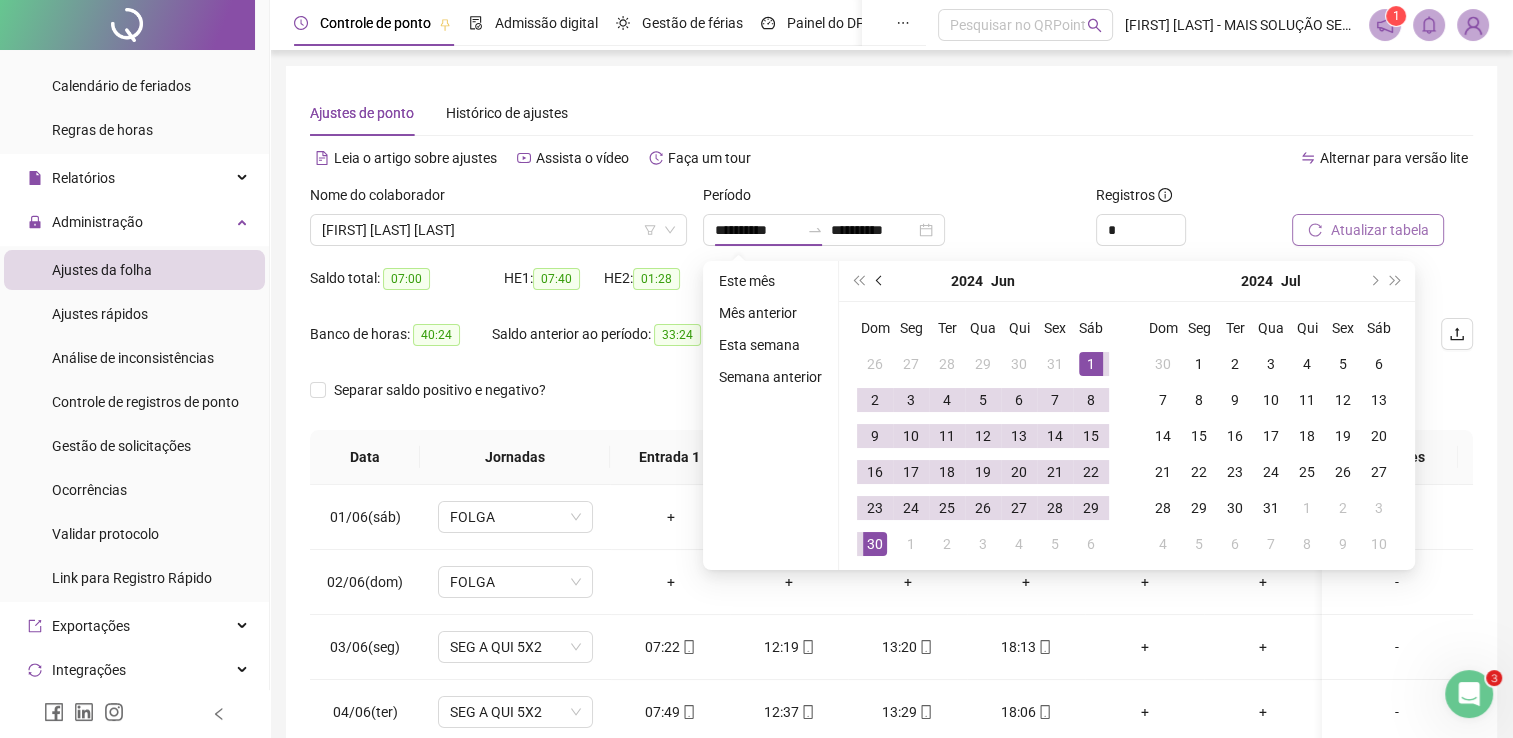 click at bounding box center [880, 281] 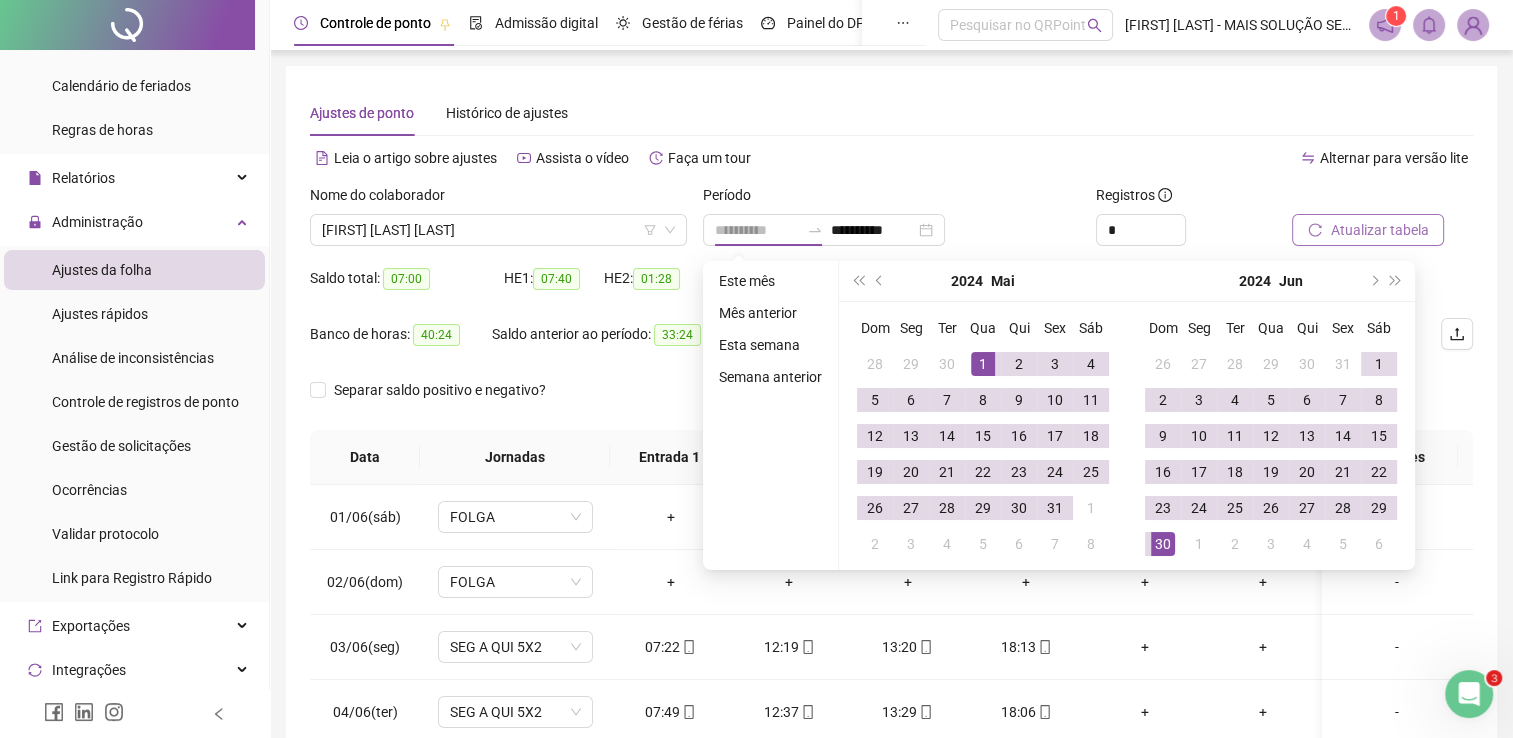 type on "**********" 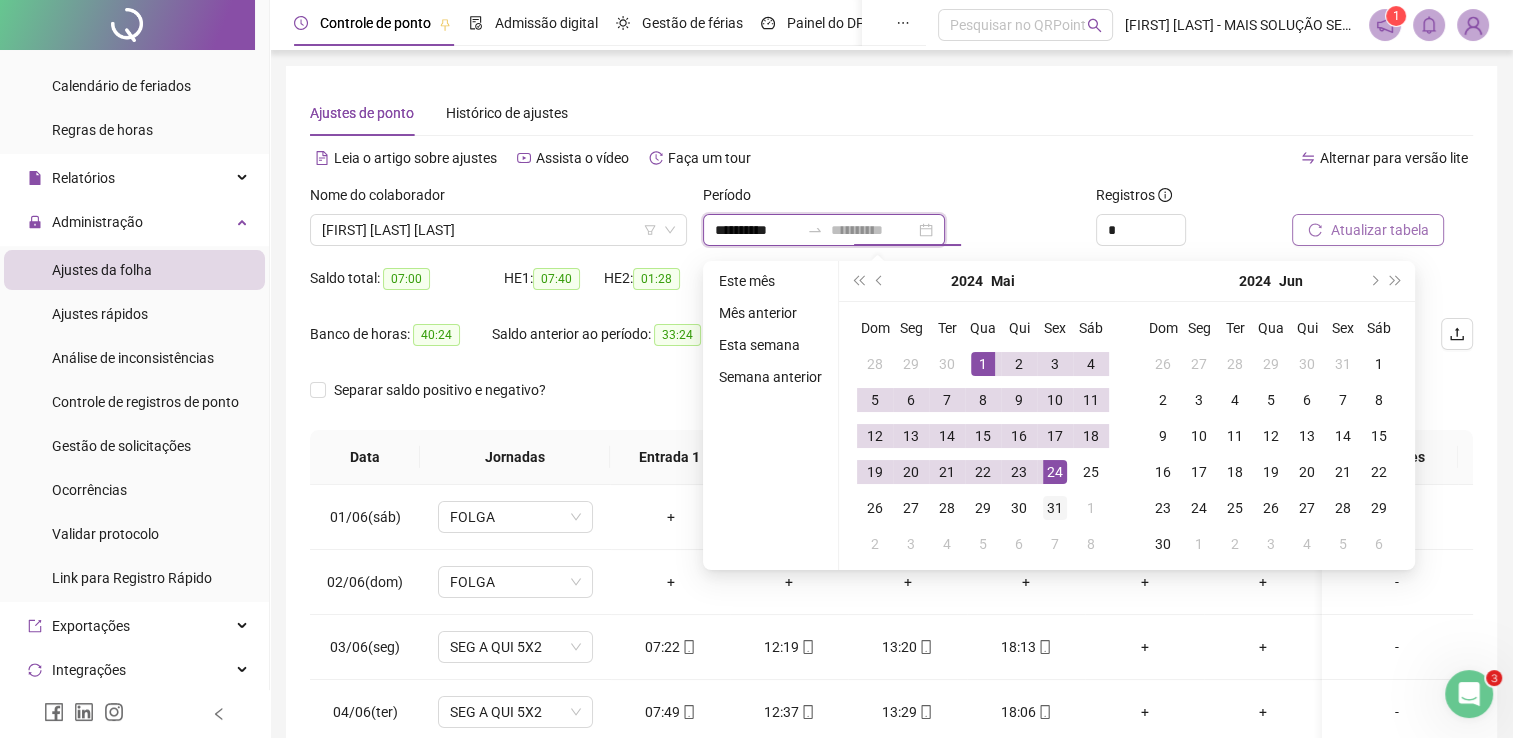 type on "**********" 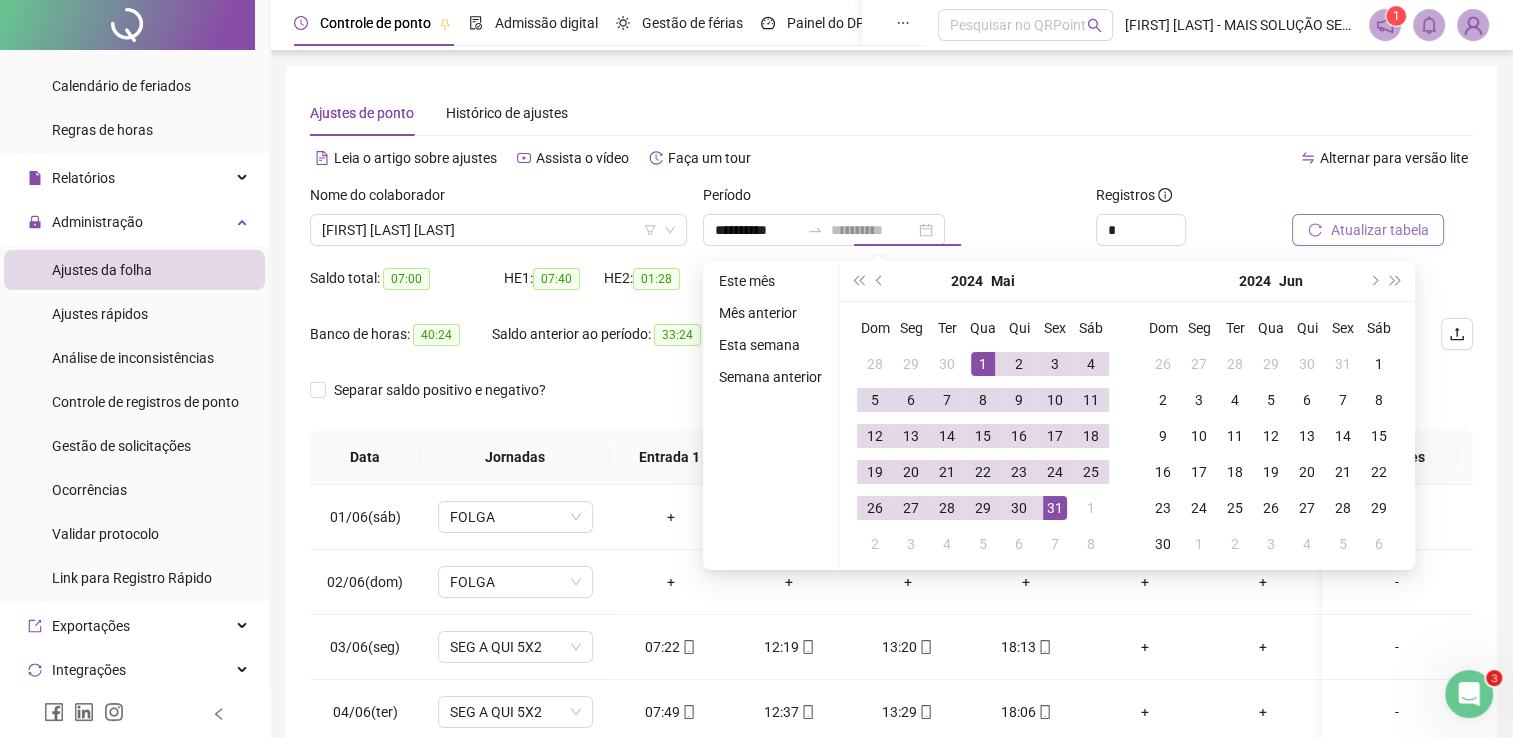 click on "31" at bounding box center [1055, 508] 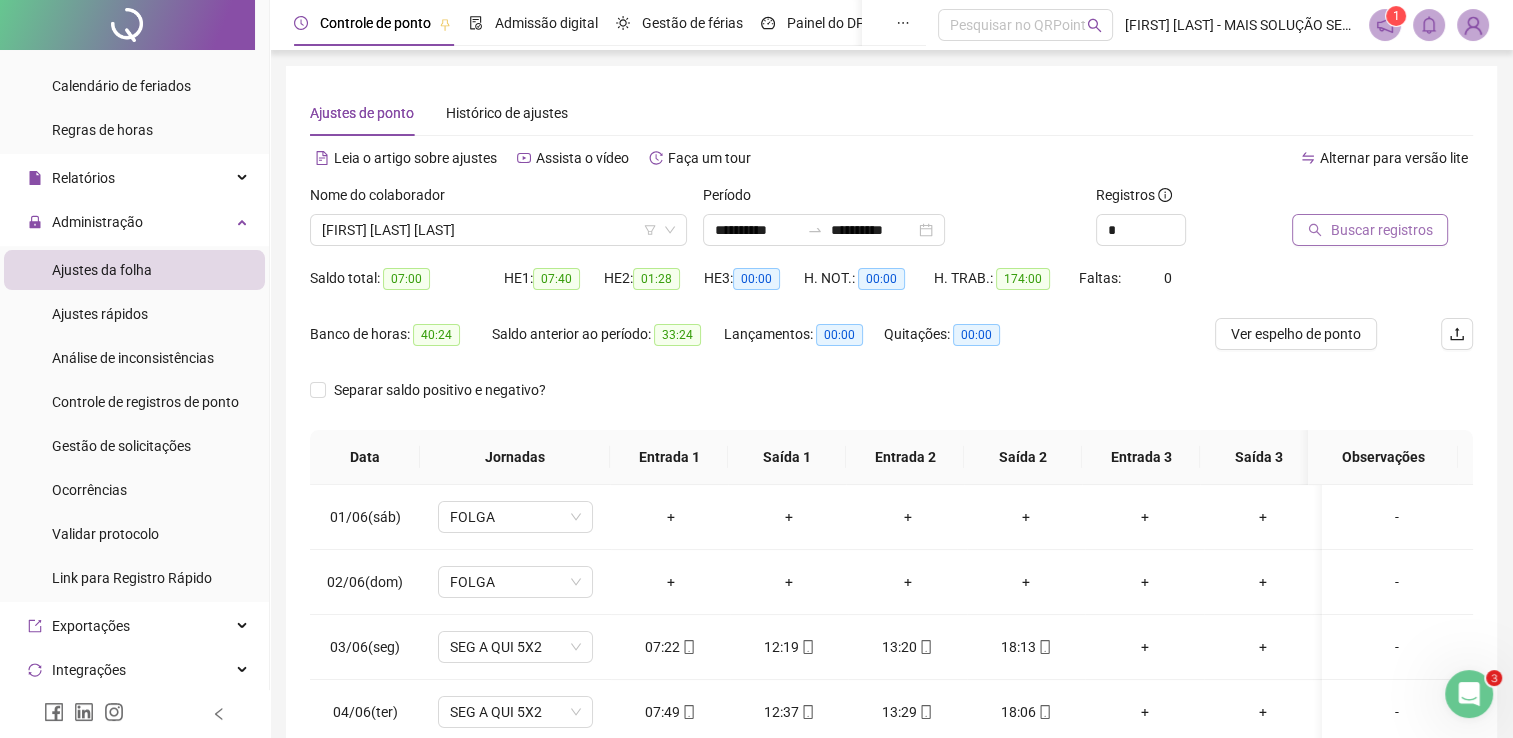 click on "Buscar registros" at bounding box center (1370, 230) 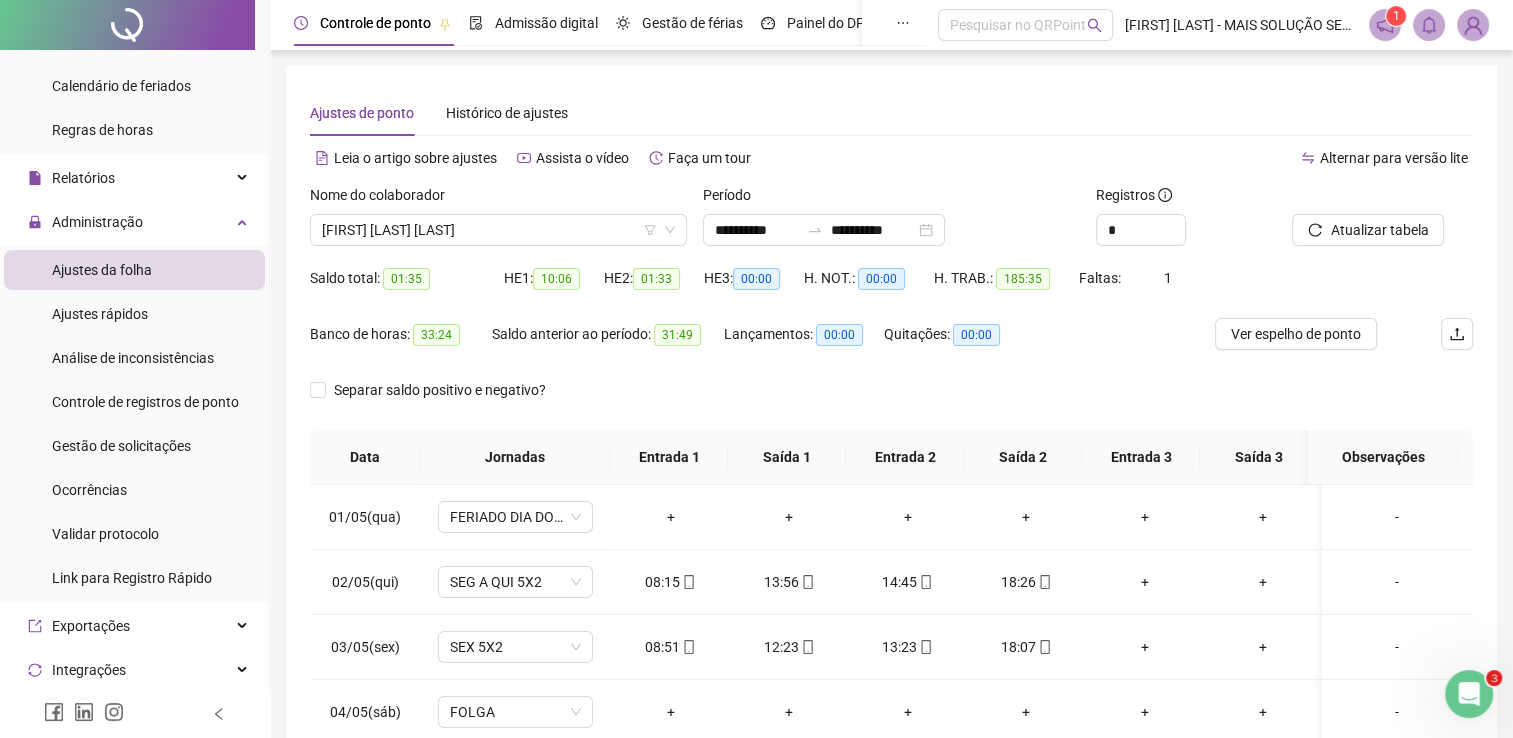 scroll, scrollTop: 283, scrollLeft: 0, axis: vertical 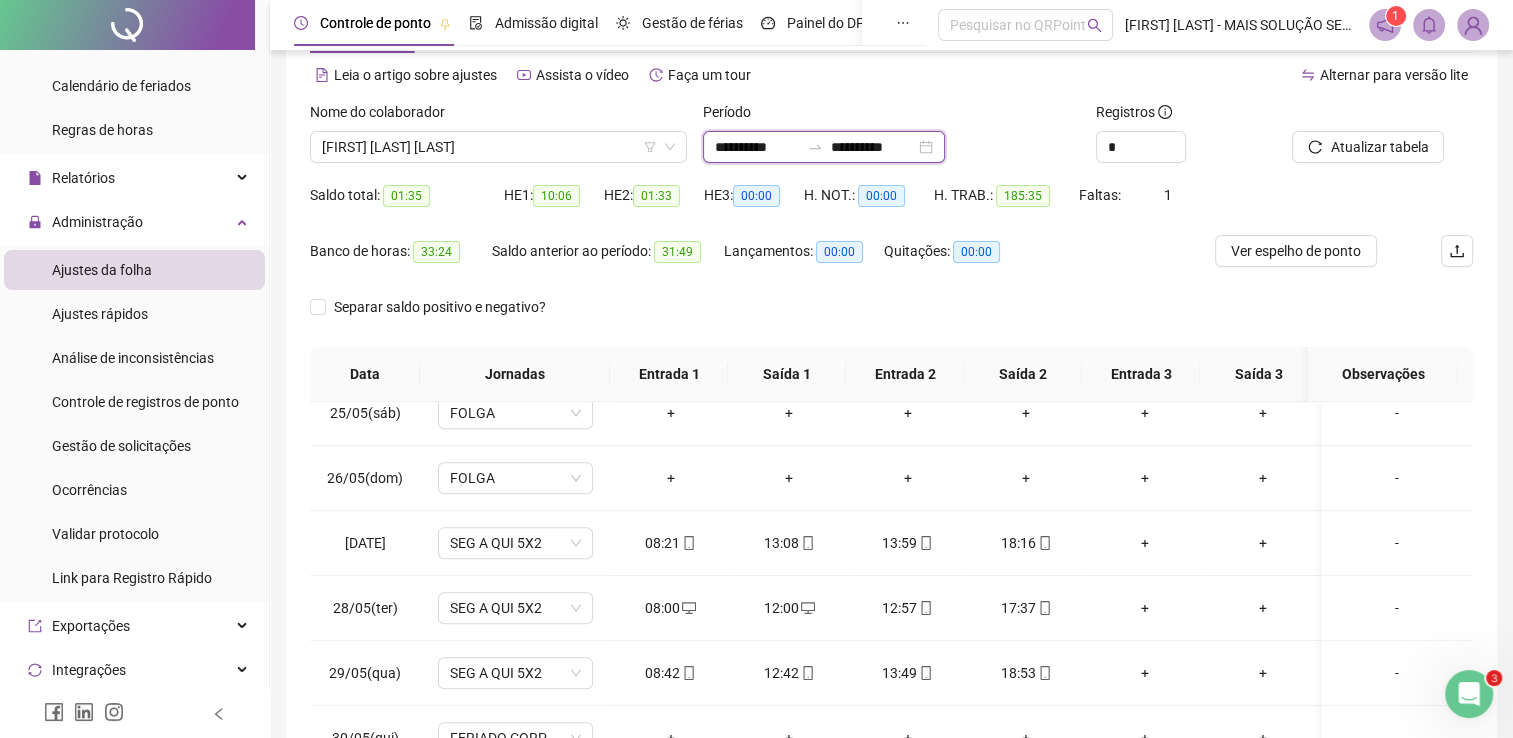 click on "**********" at bounding box center [757, 147] 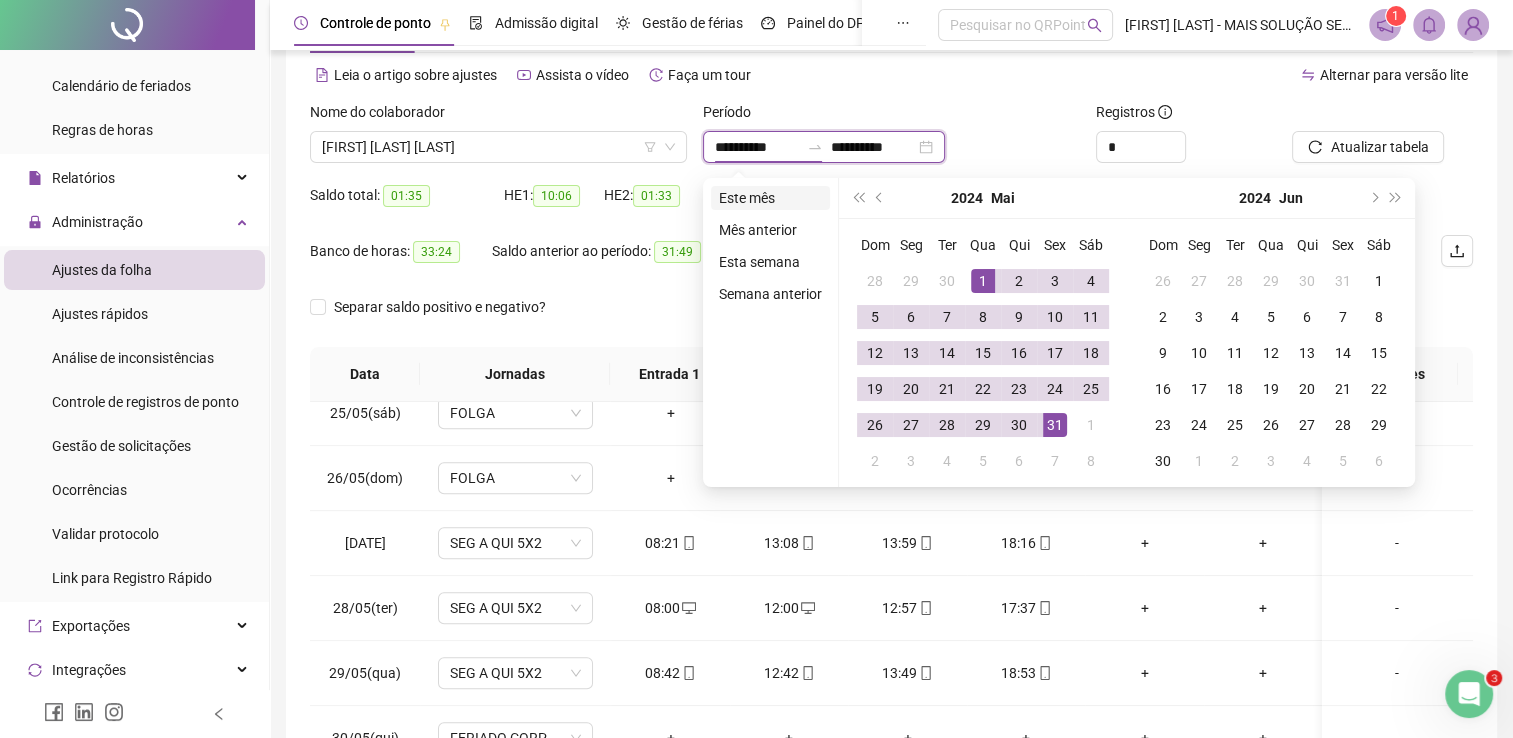 type on "**********" 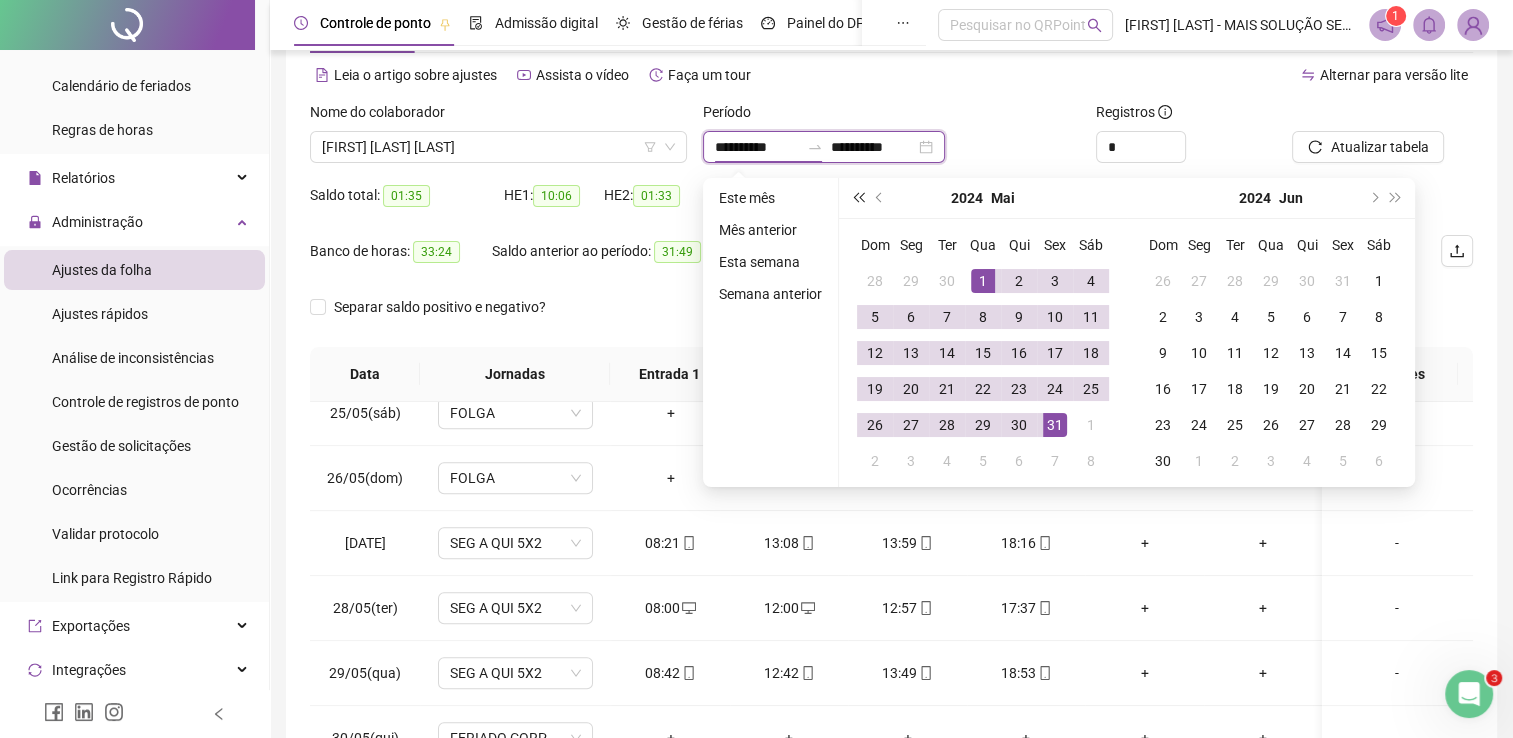 type on "**********" 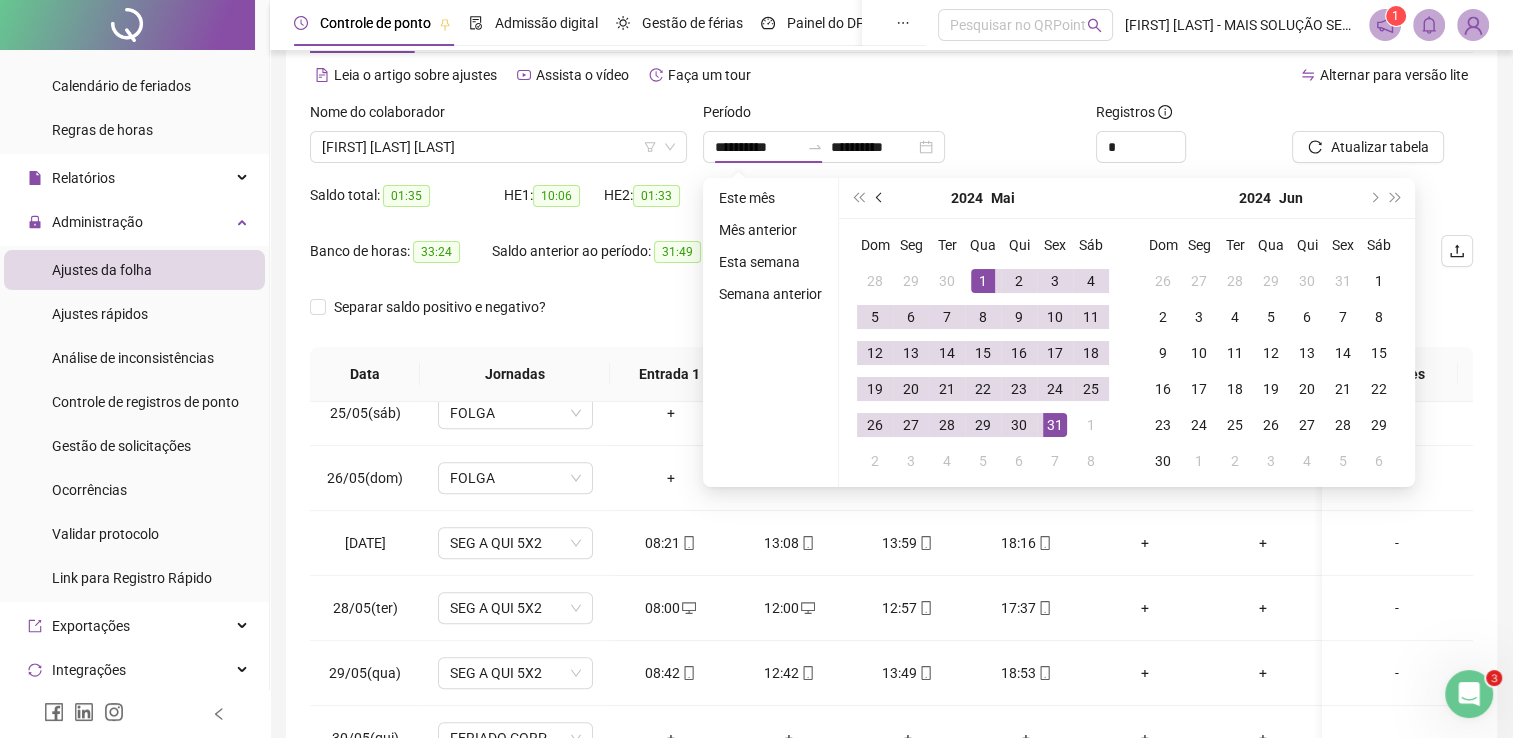 click at bounding box center (881, 198) 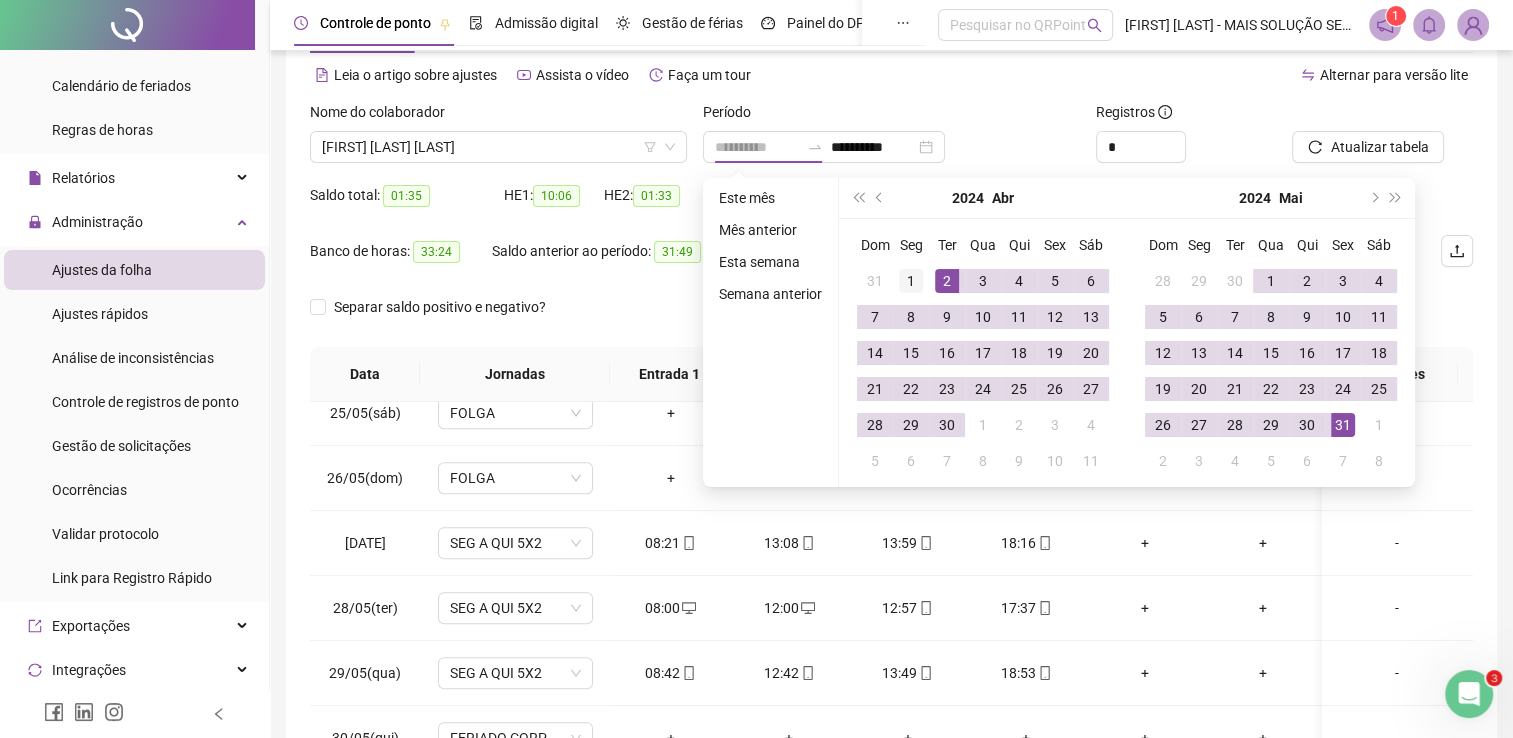 type on "**********" 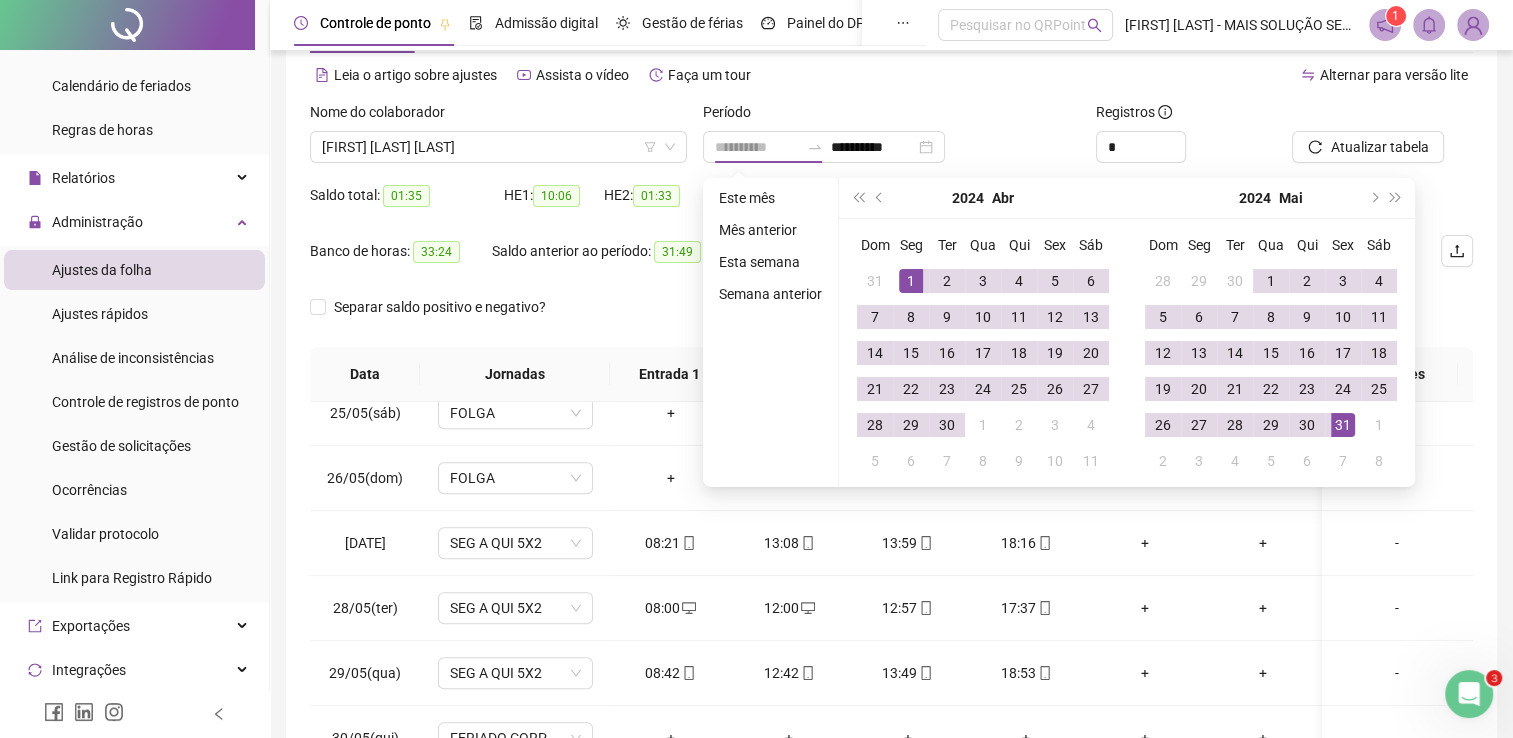 click on "1" at bounding box center (911, 281) 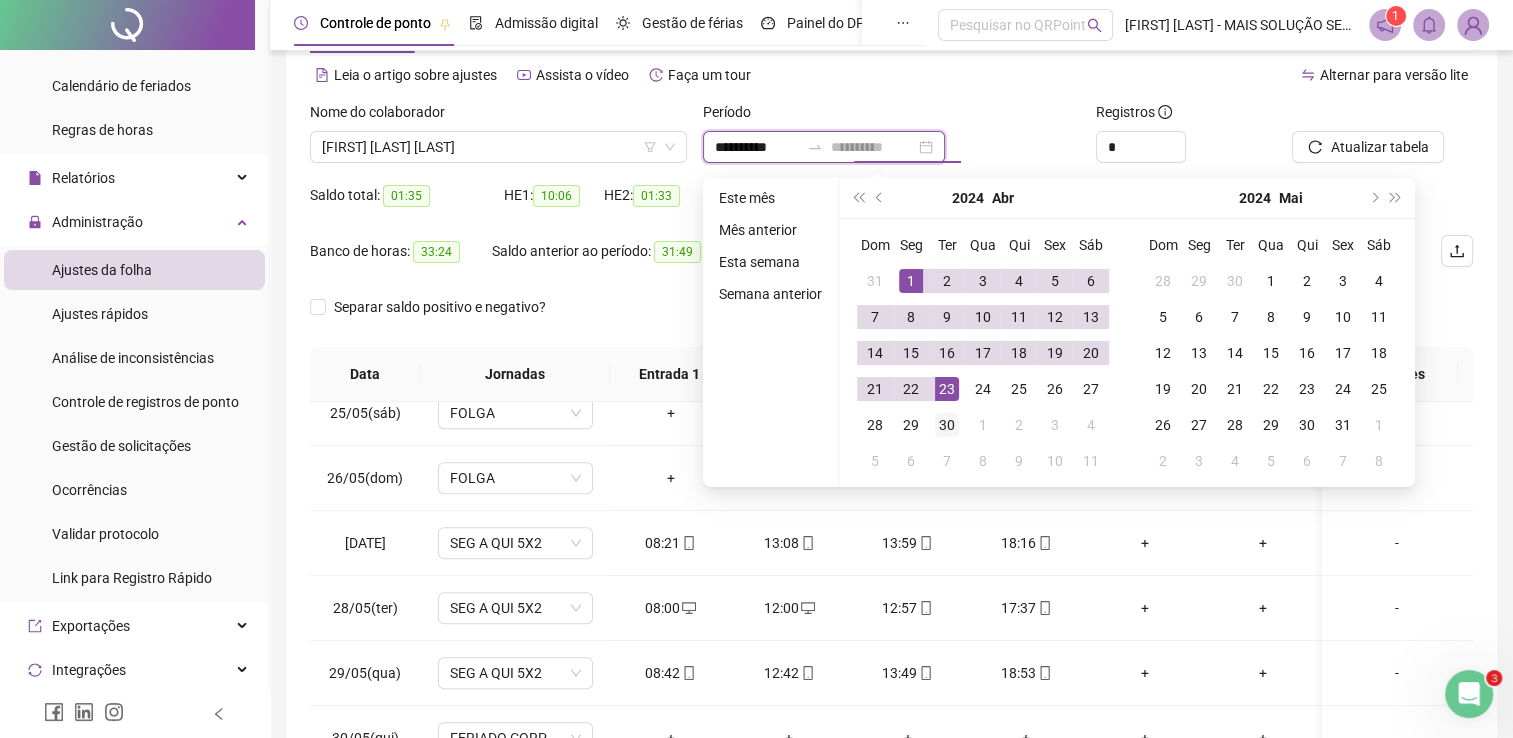 type on "**********" 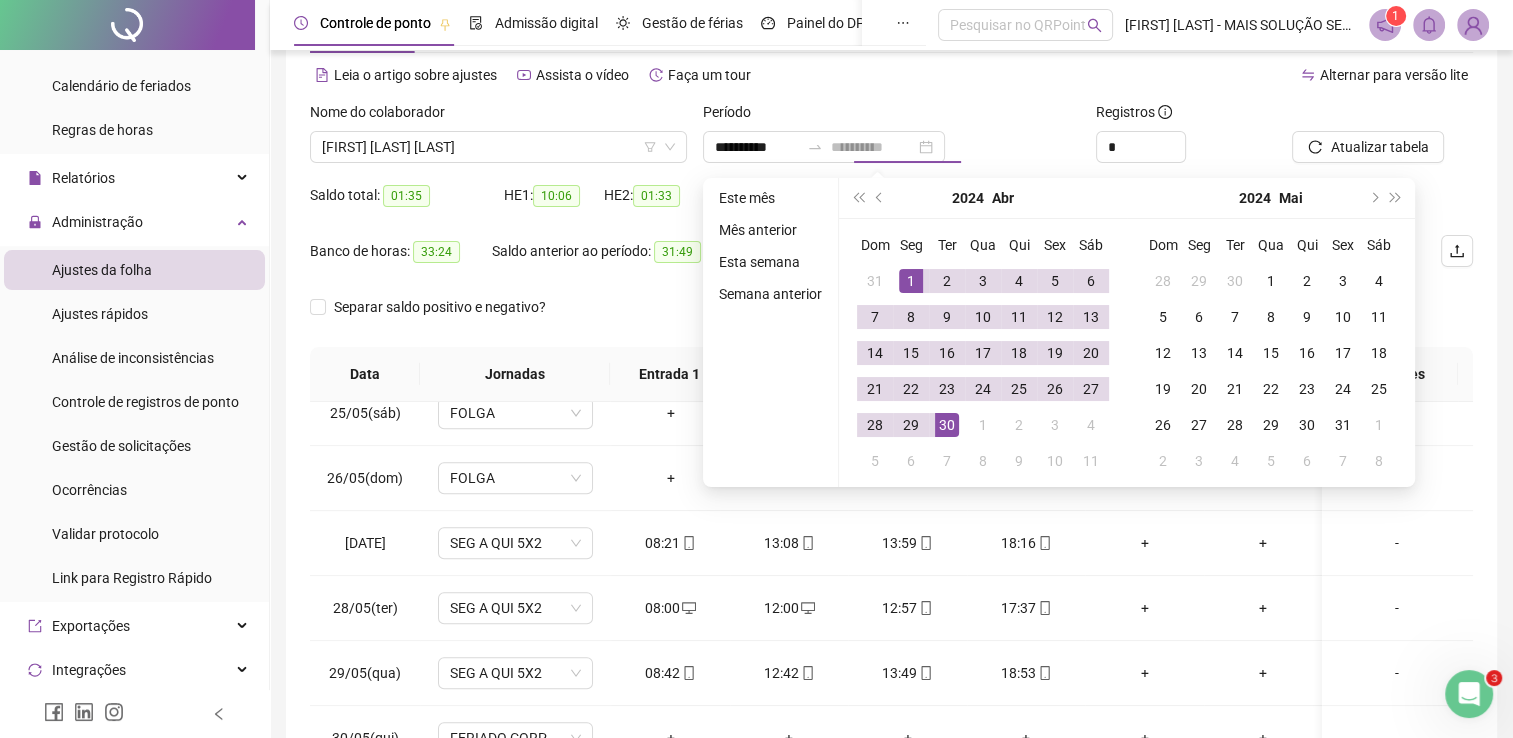 click on "30" at bounding box center [947, 425] 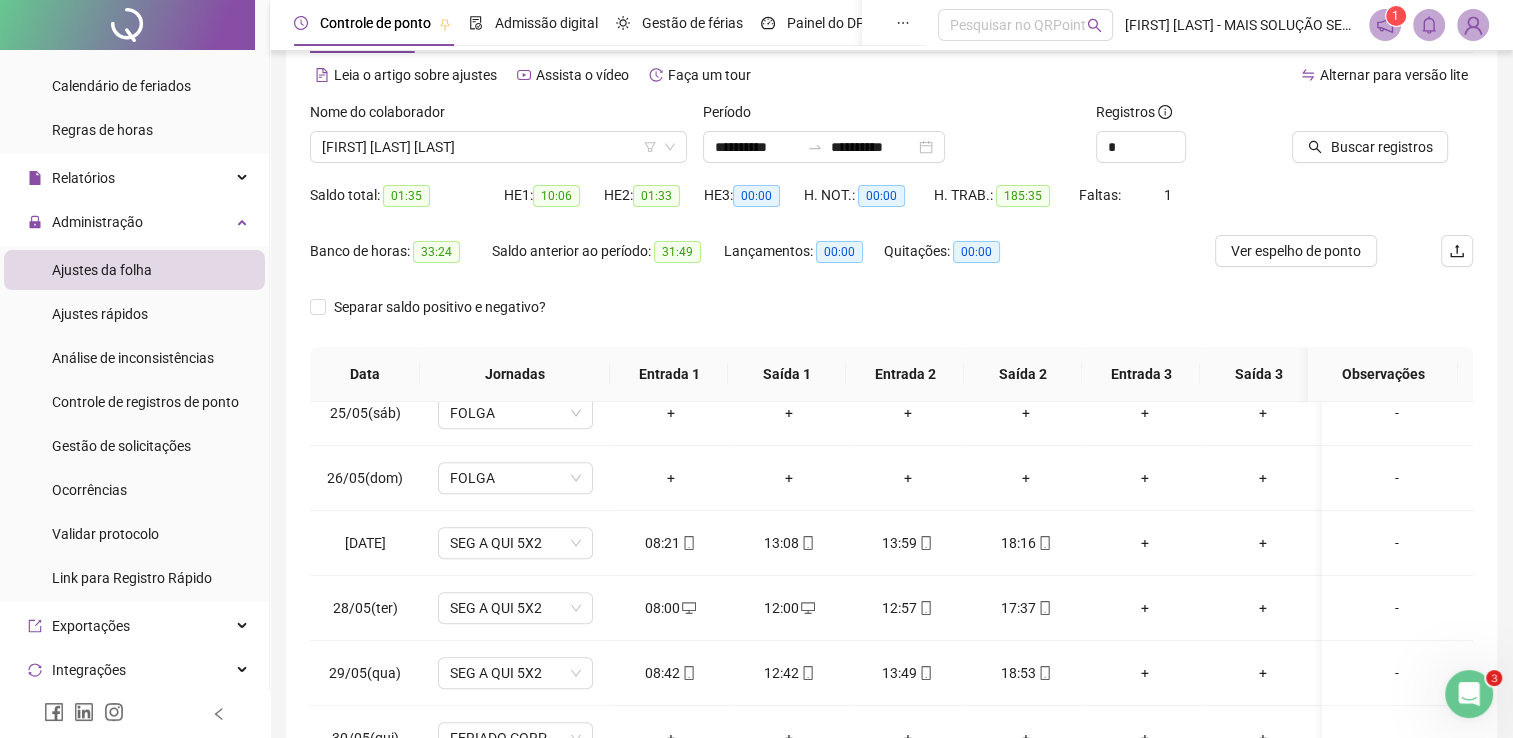 click at bounding box center [1357, 116] 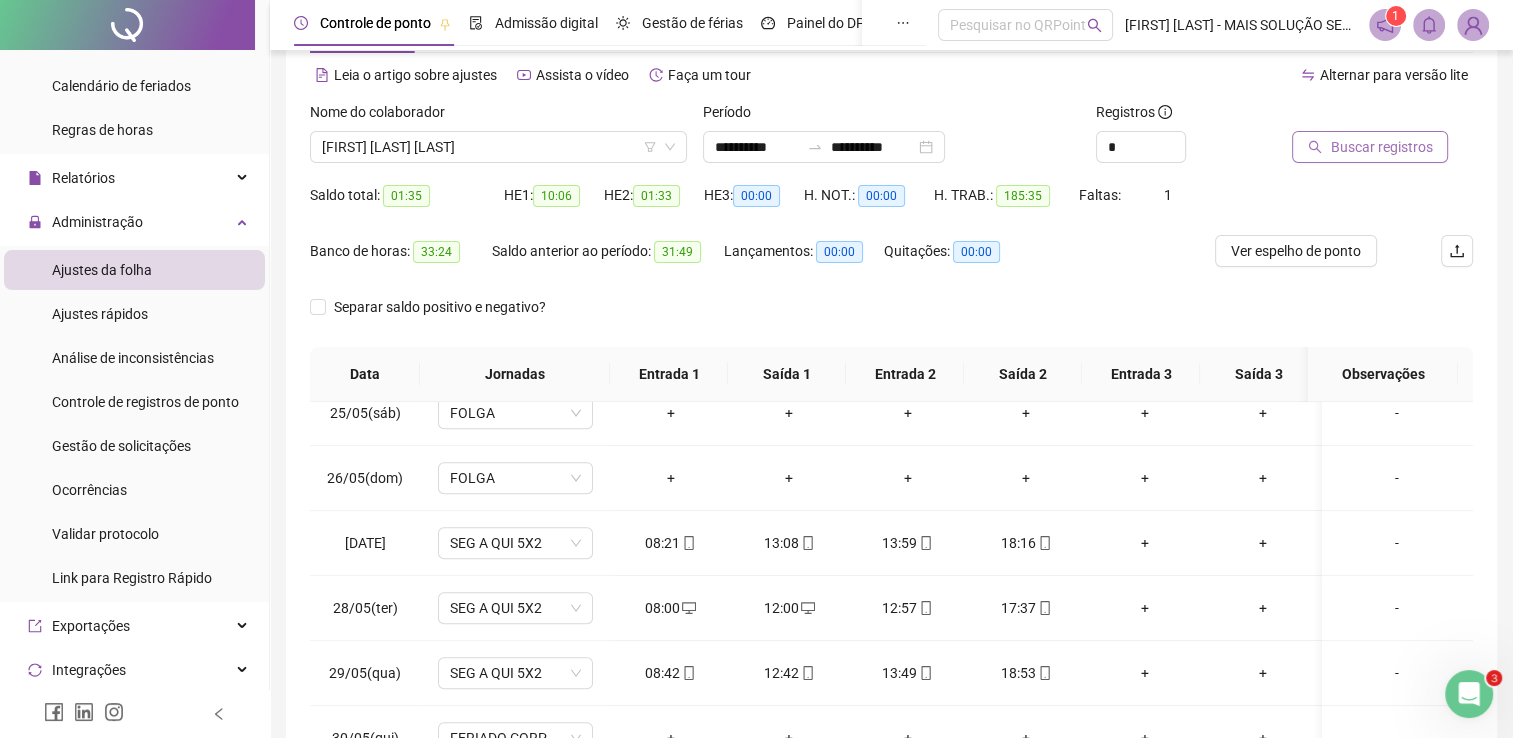 click on "Buscar registros" at bounding box center [1381, 147] 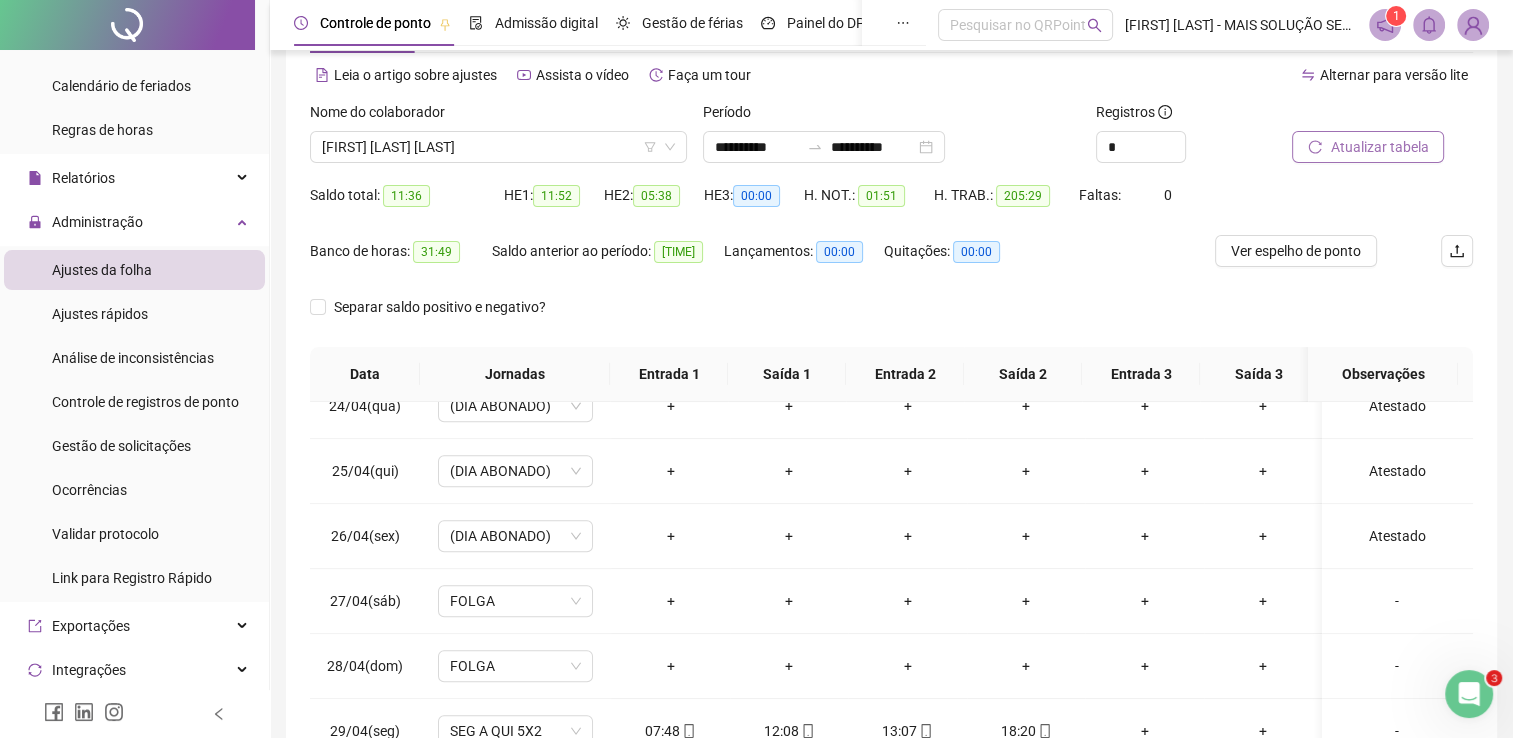 scroll, scrollTop: 1516, scrollLeft: 0, axis: vertical 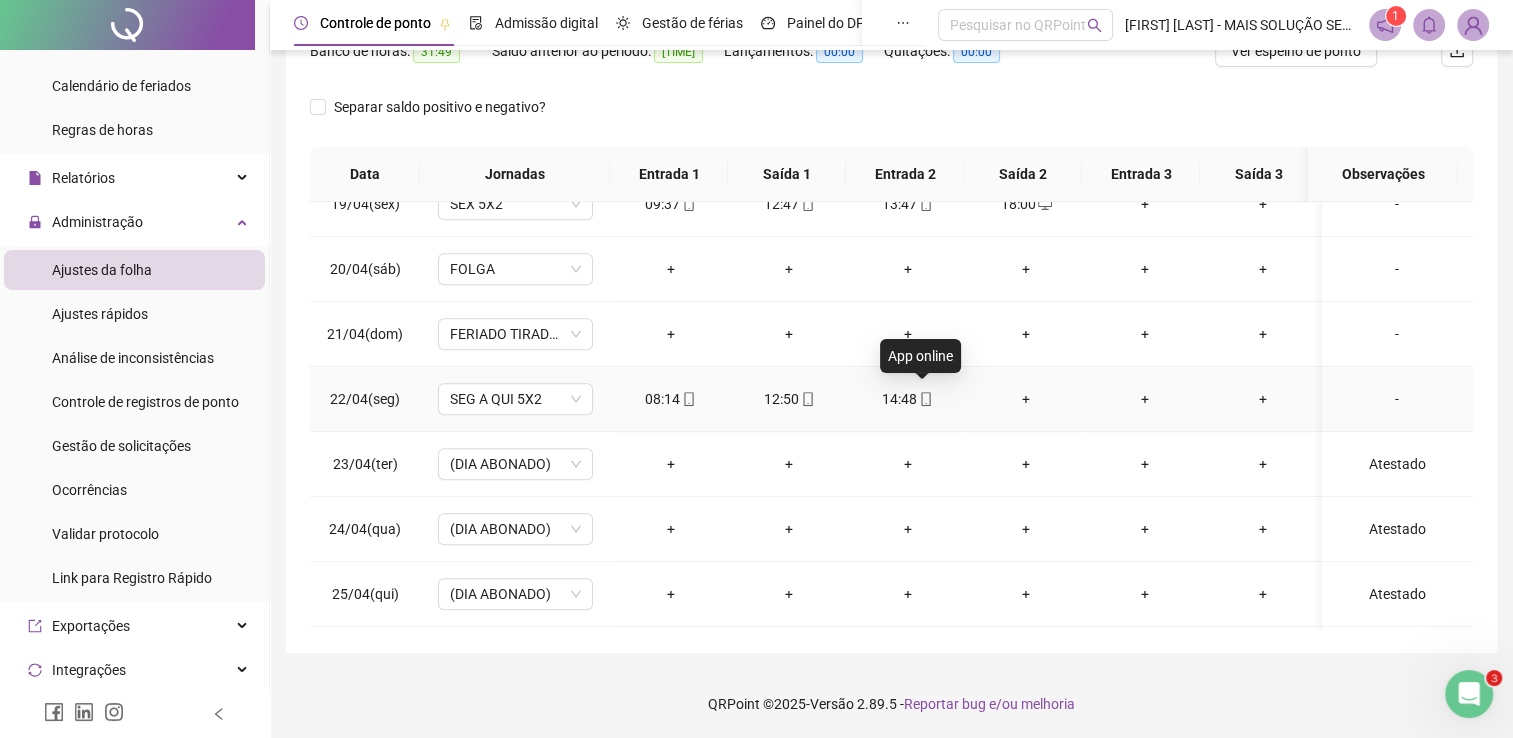 click 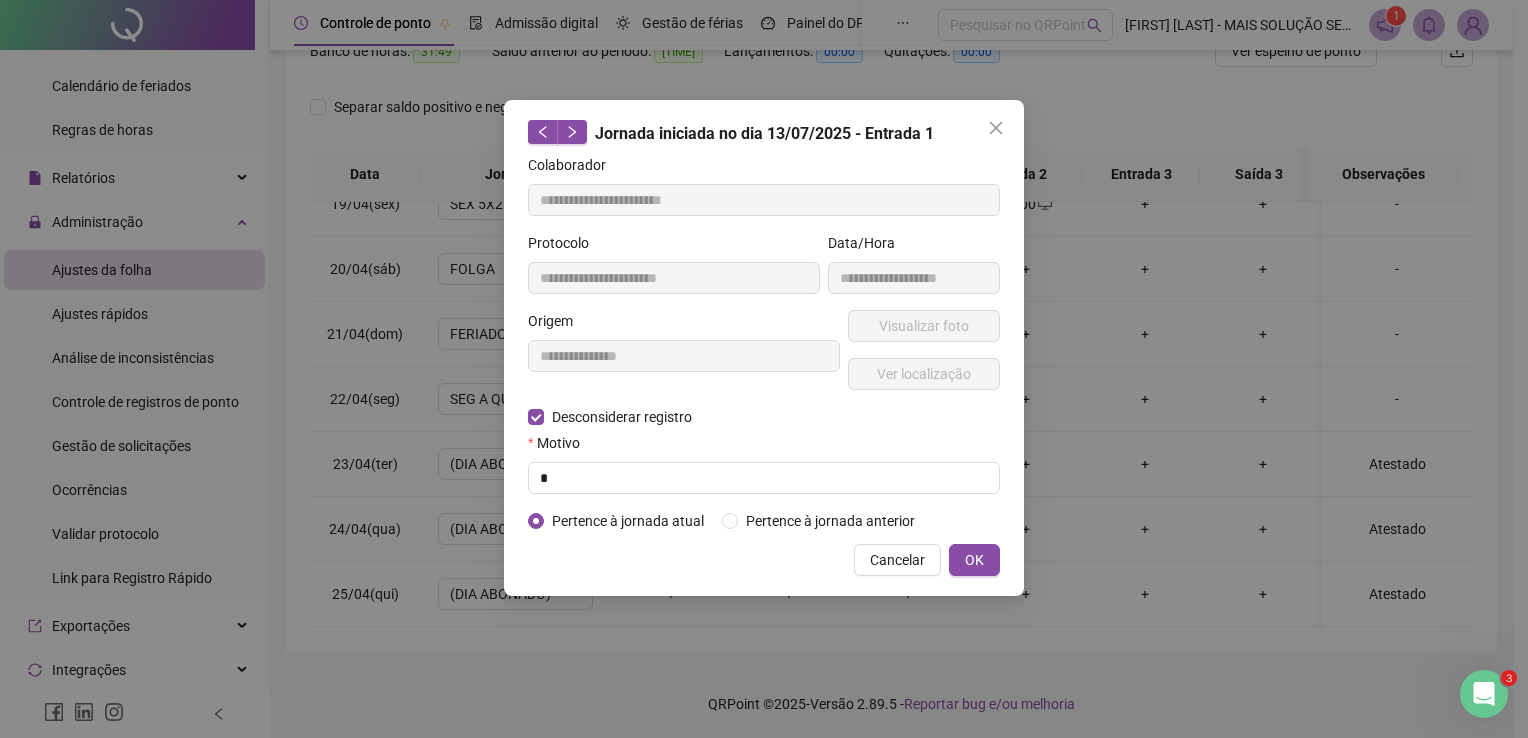 type on "**********" 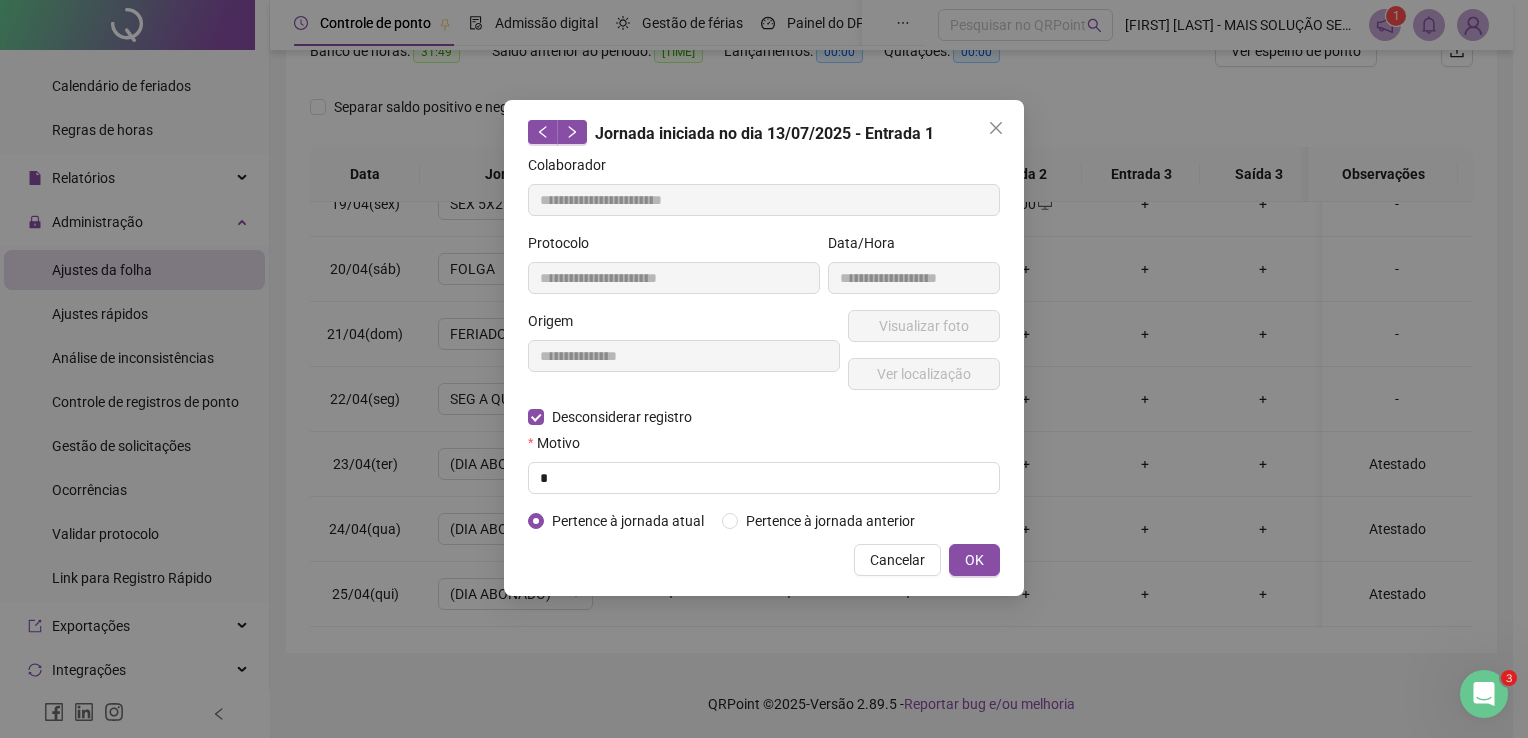 type on "**********" 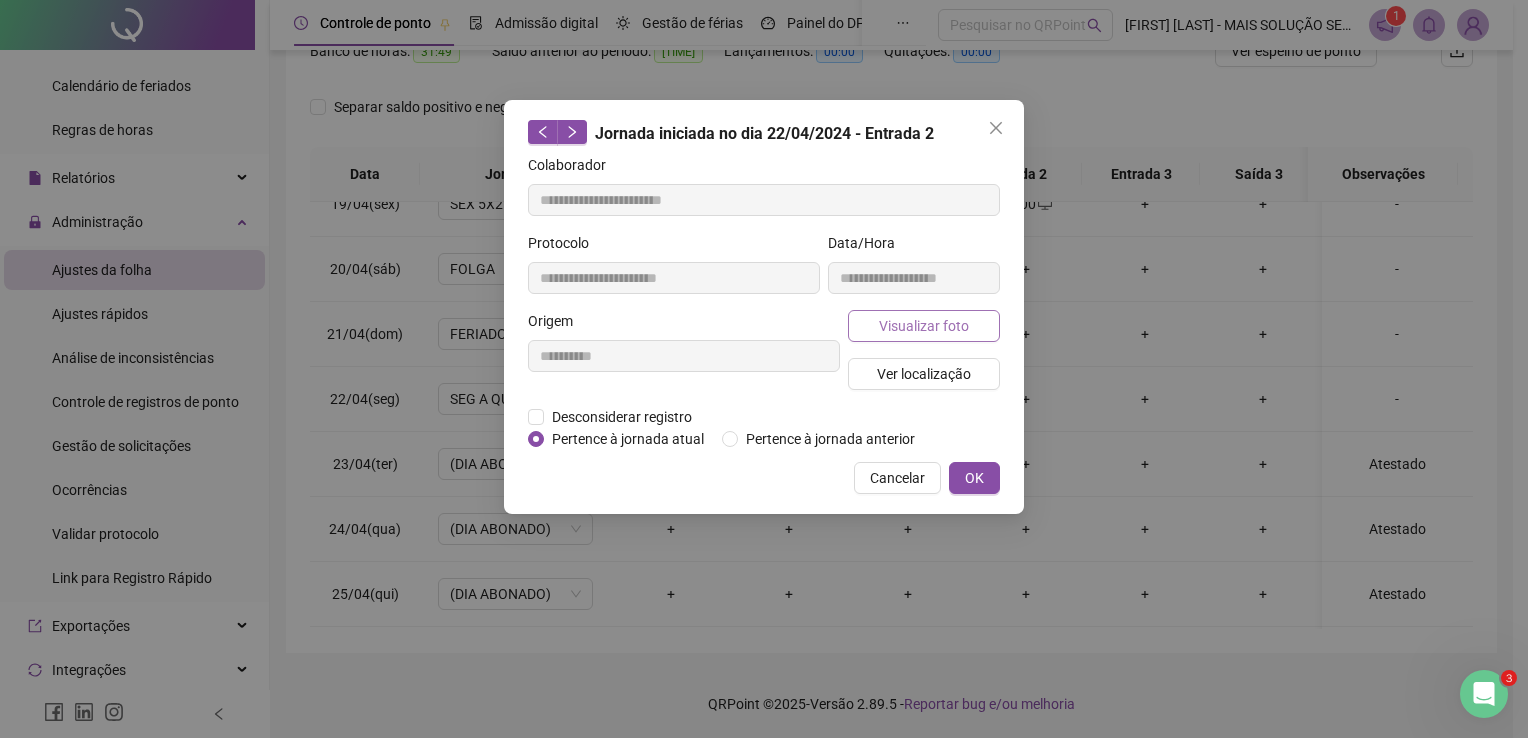 click on "Visualizar foto" at bounding box center [924, 326] 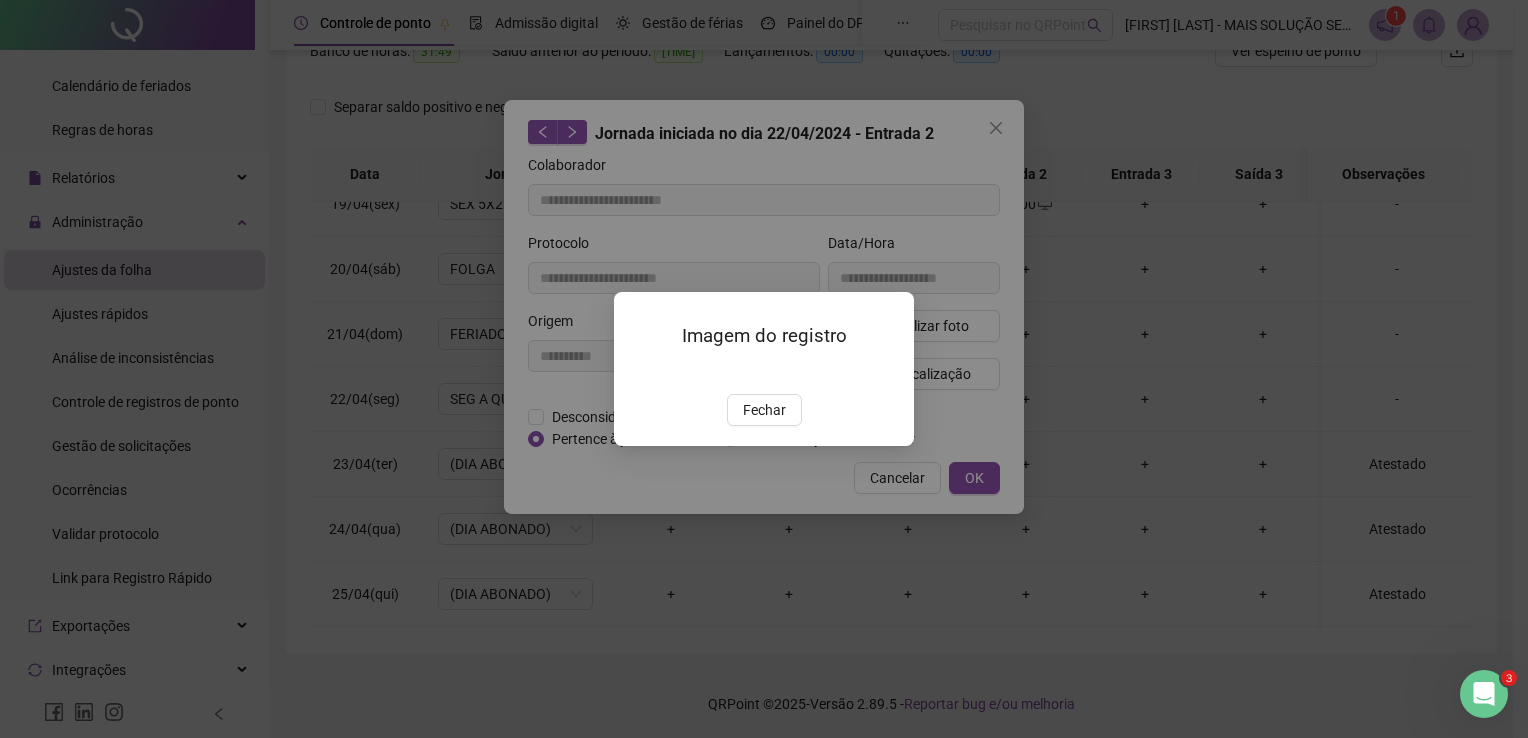 click at bounding box center (638, 372) 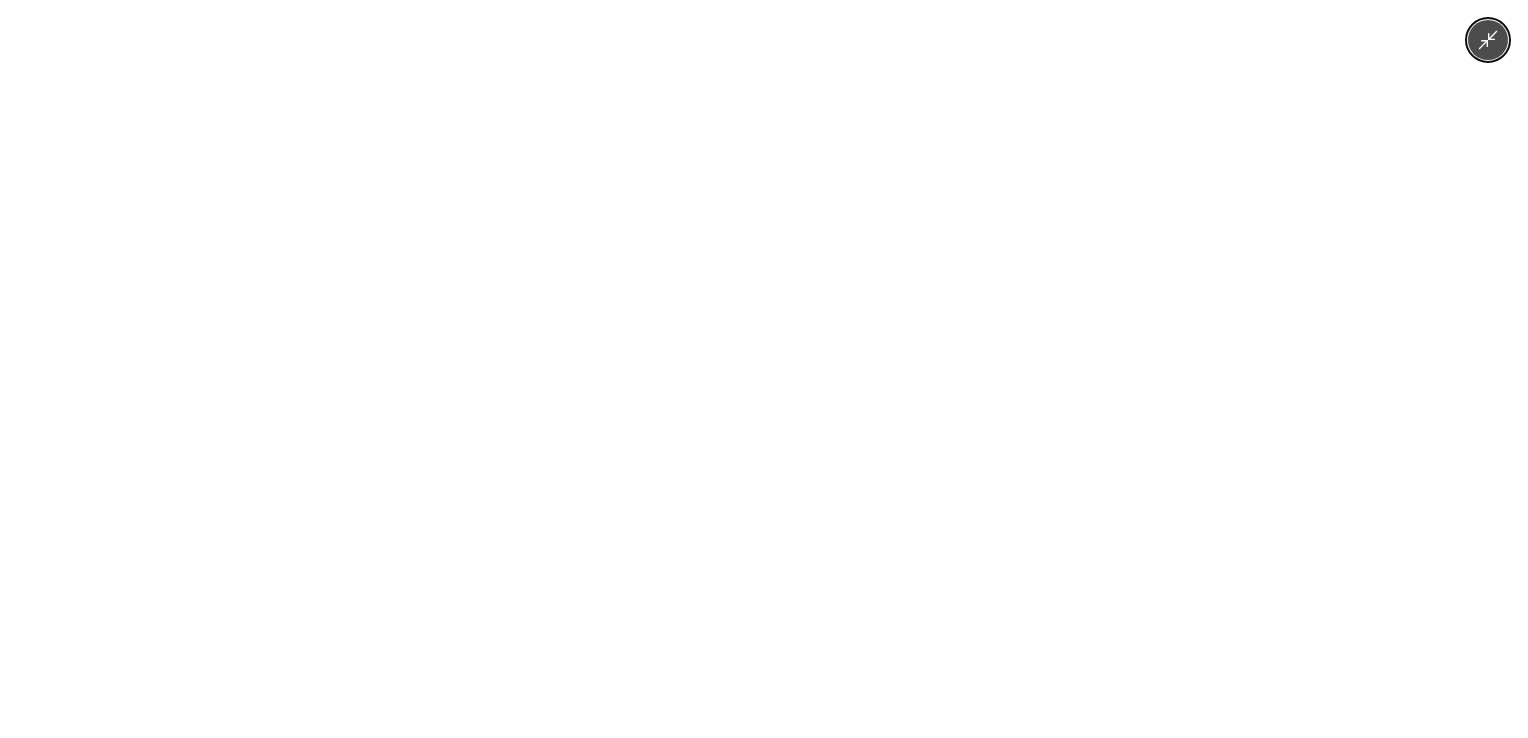 click at bounding box center [763, 369] 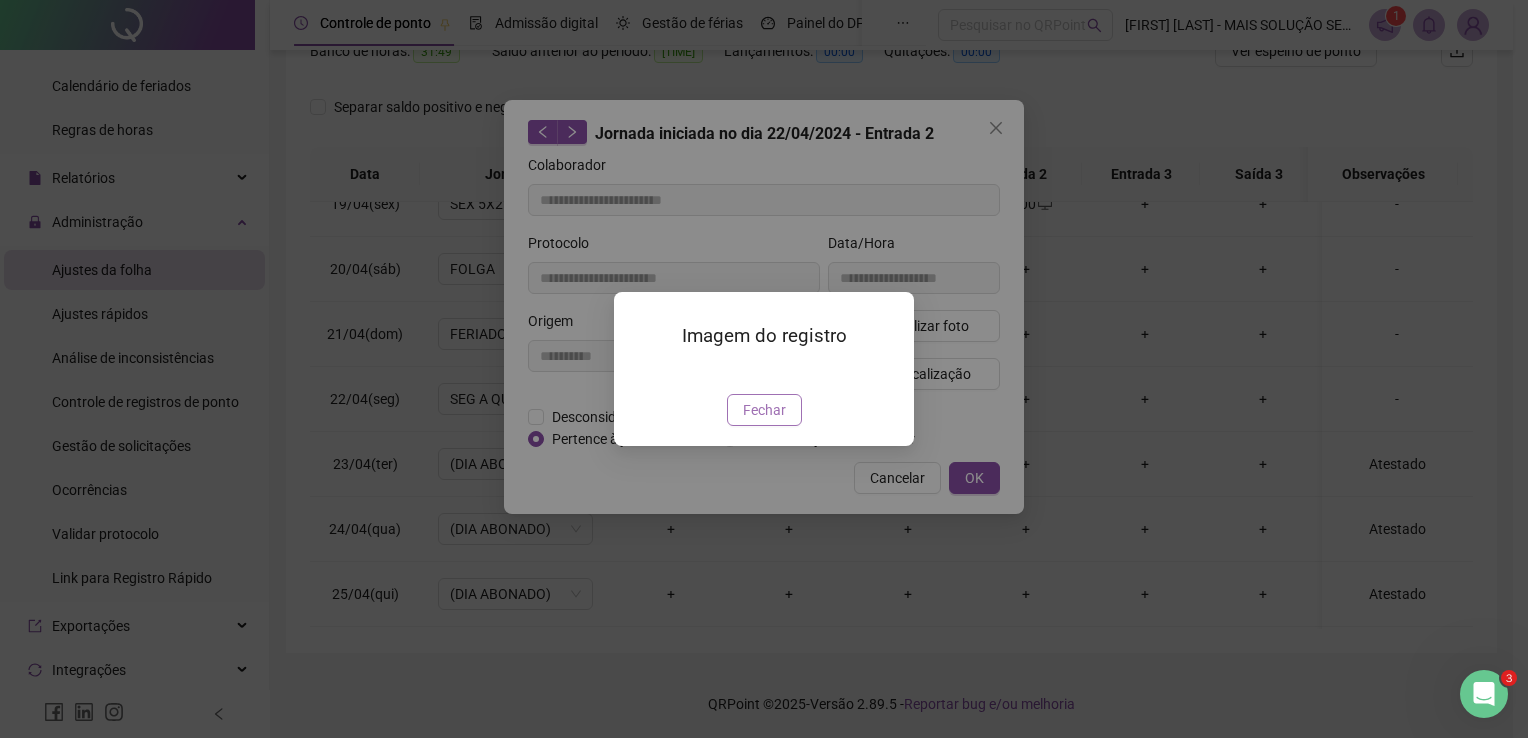 click on "Fechar" at bounding box center [764, 410] 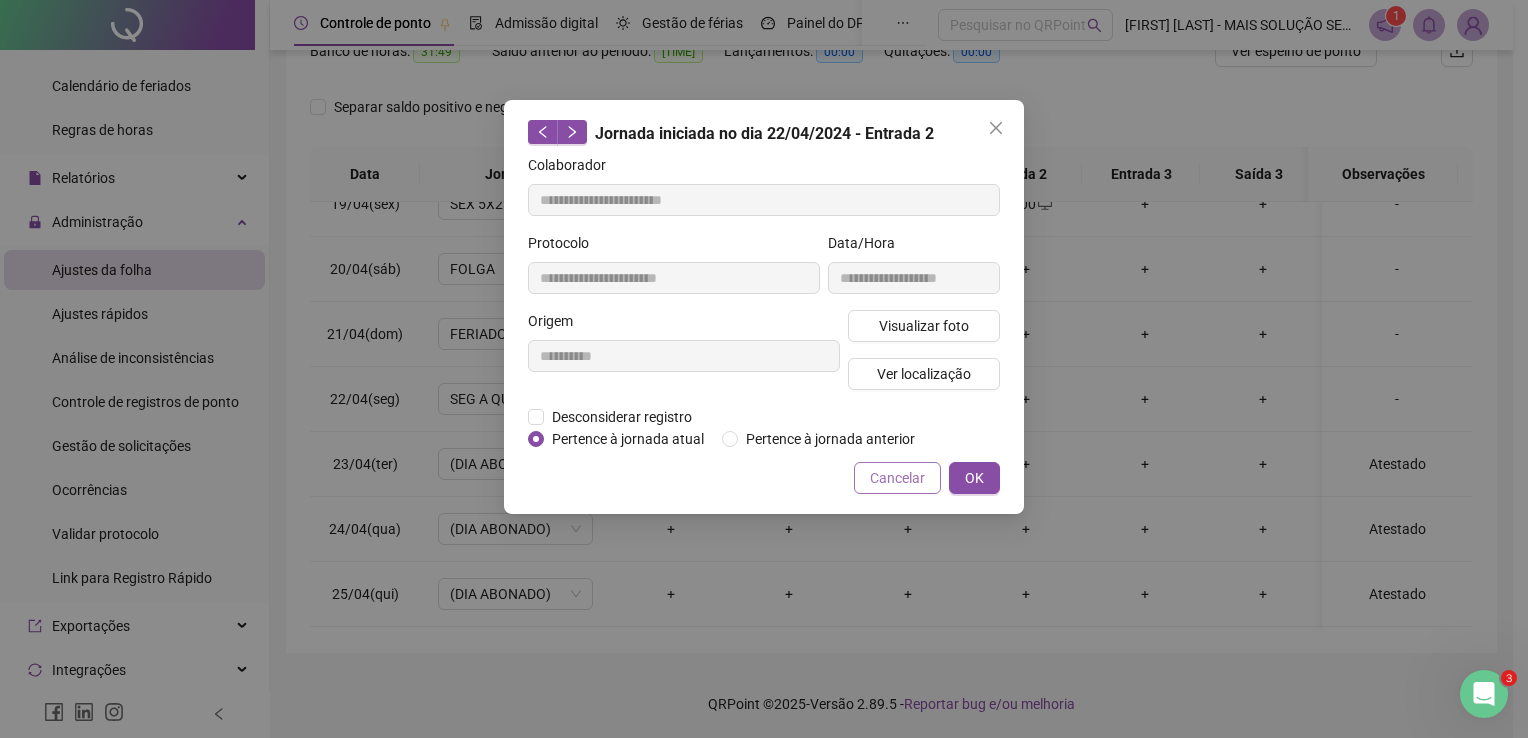 click on "Cancelar" at bounding box center (897, 478) 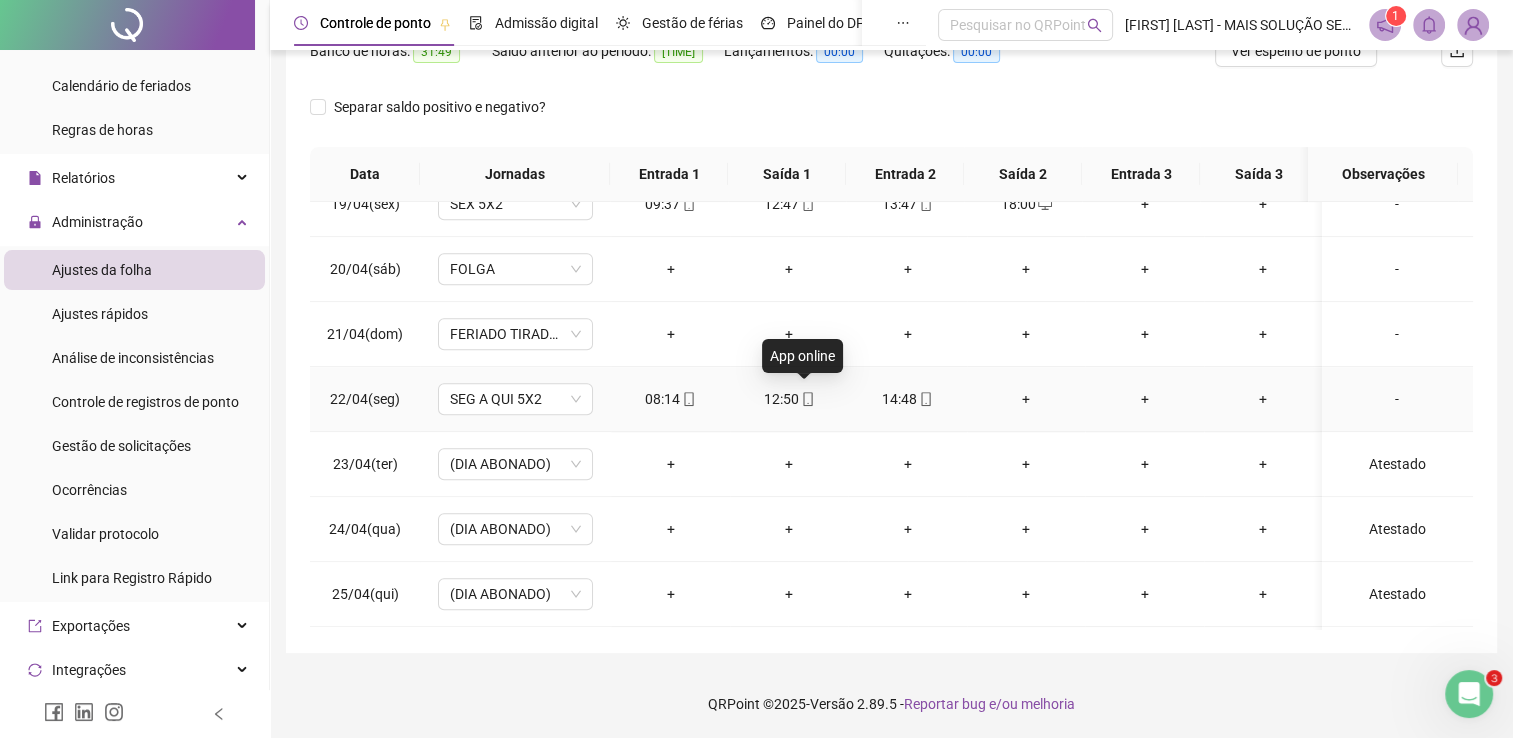 click 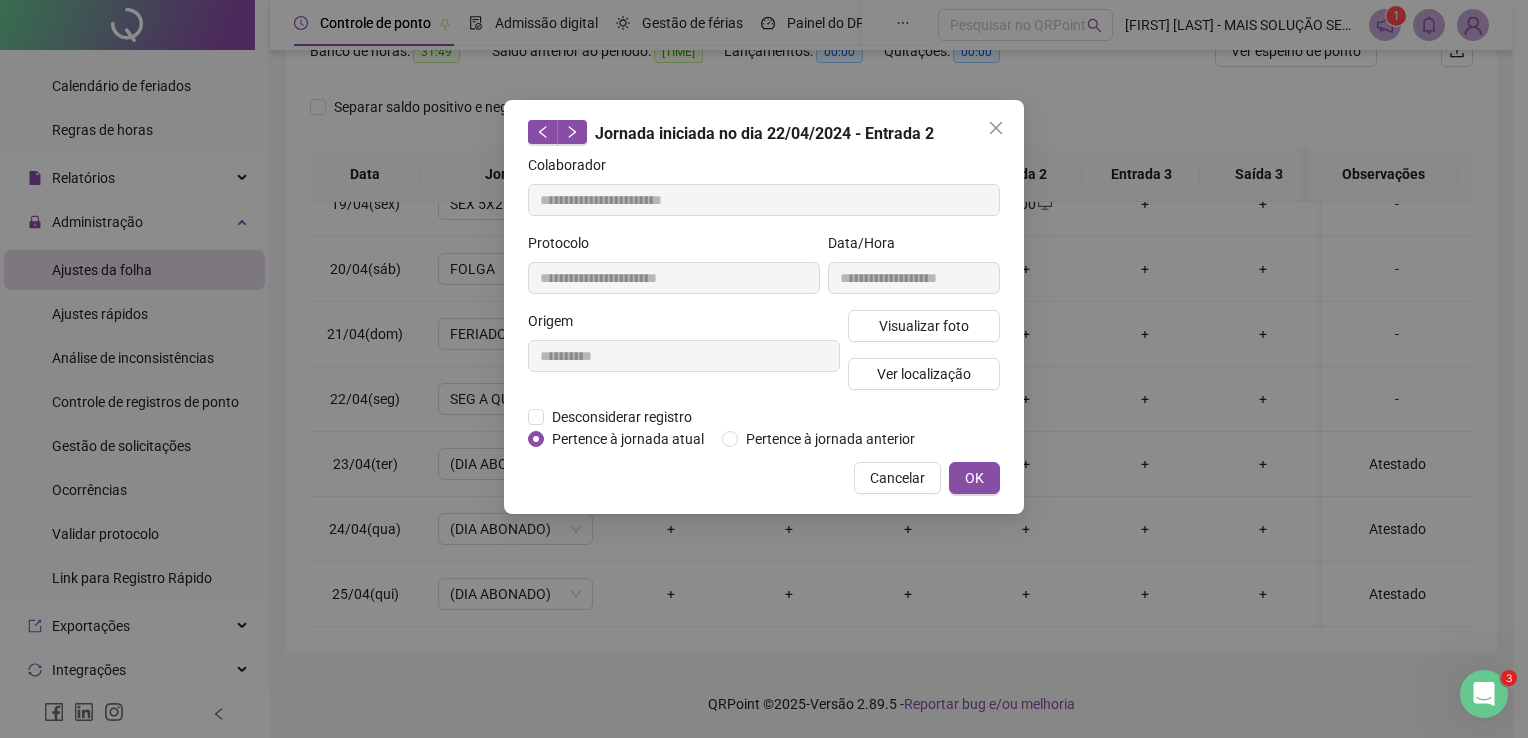 type on "**********" 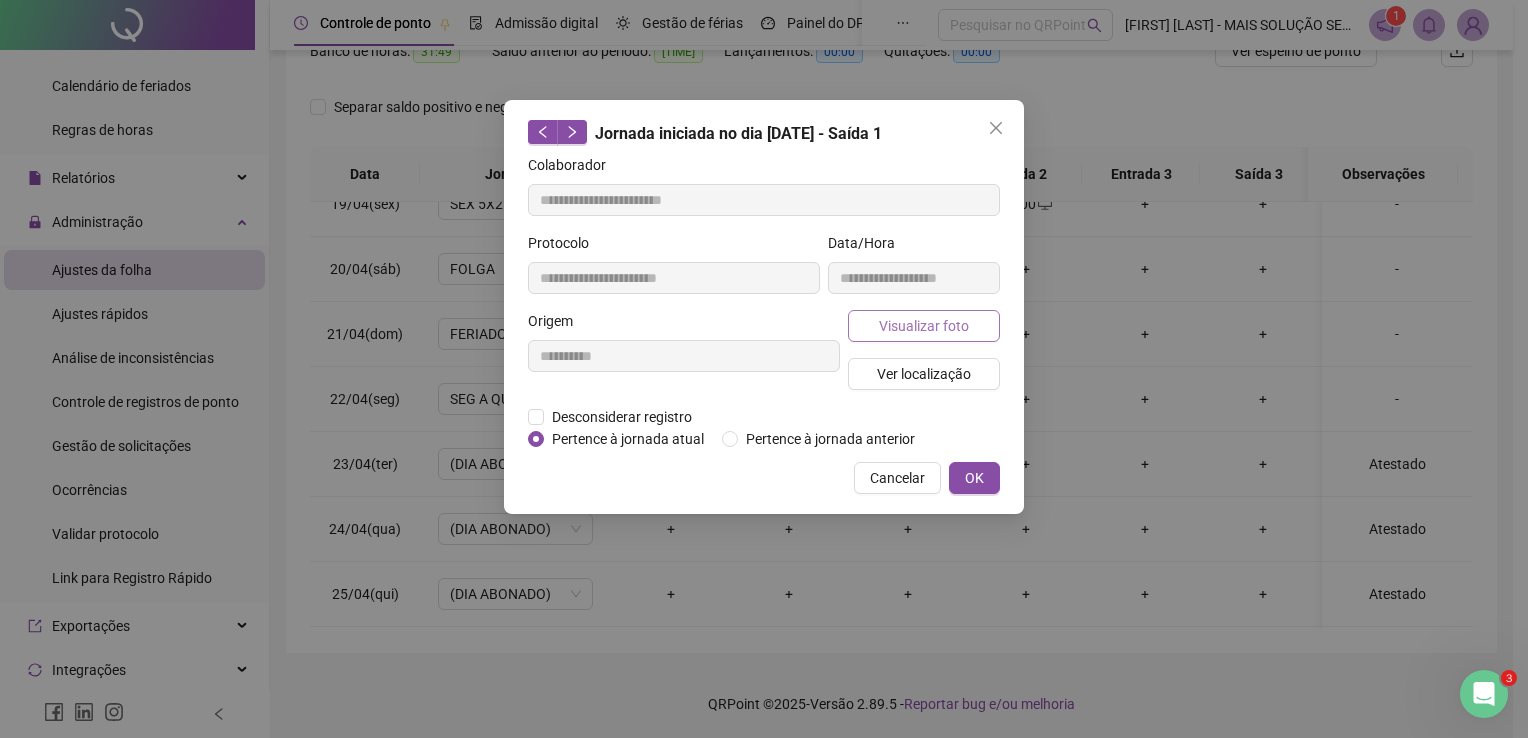 click on "Visualizar foto" at bounding box center (924, 326) 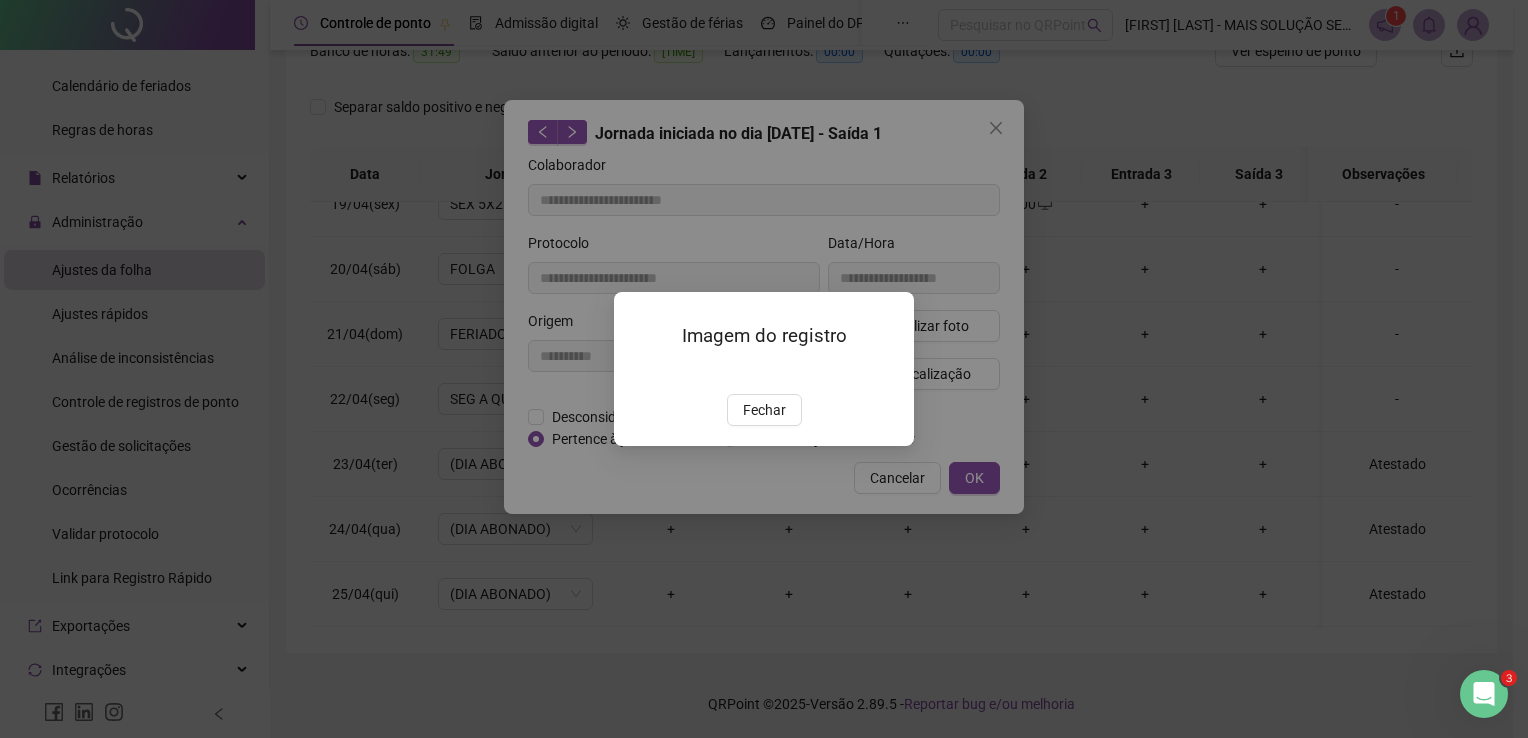 click at bounding box center [638, 372] 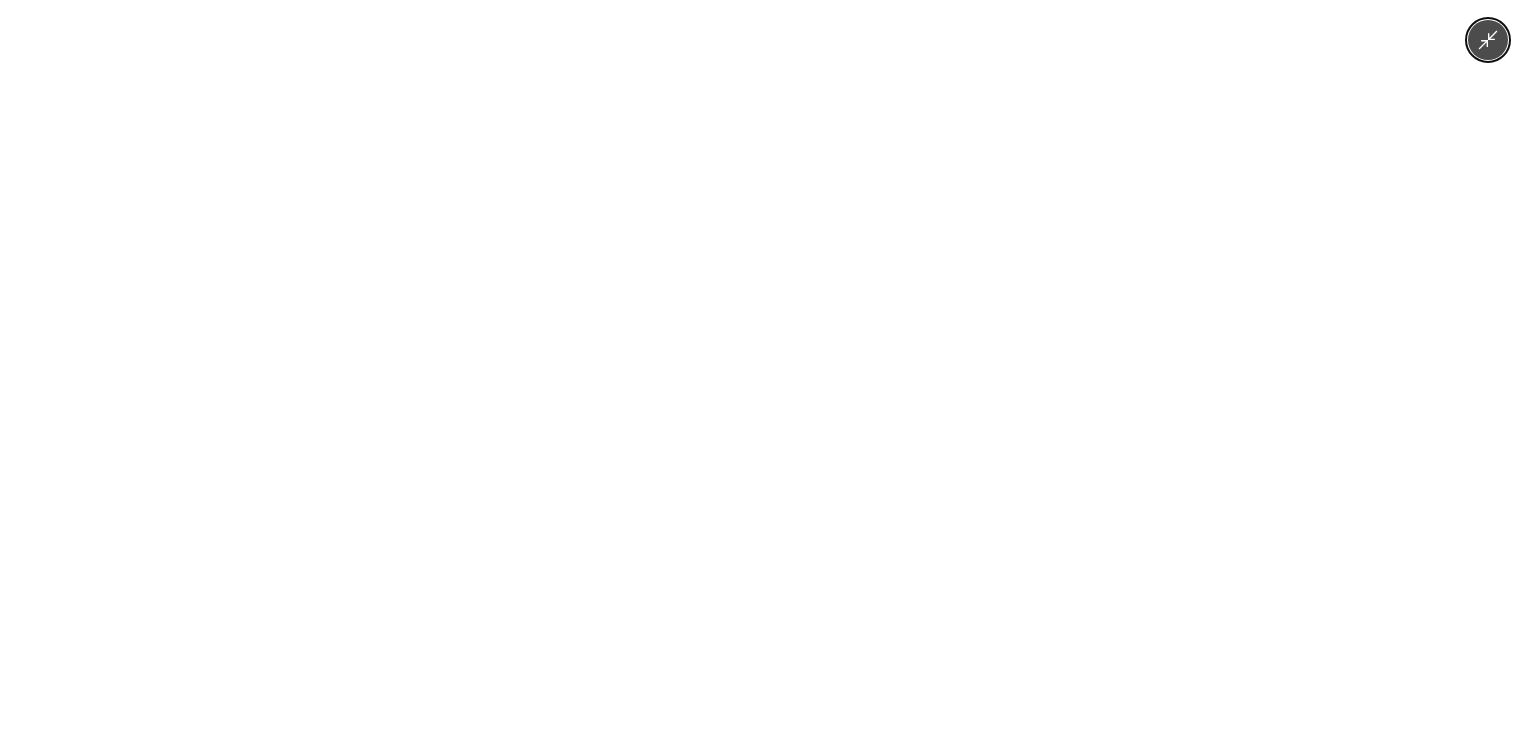 click at bounding box center [763, 369] 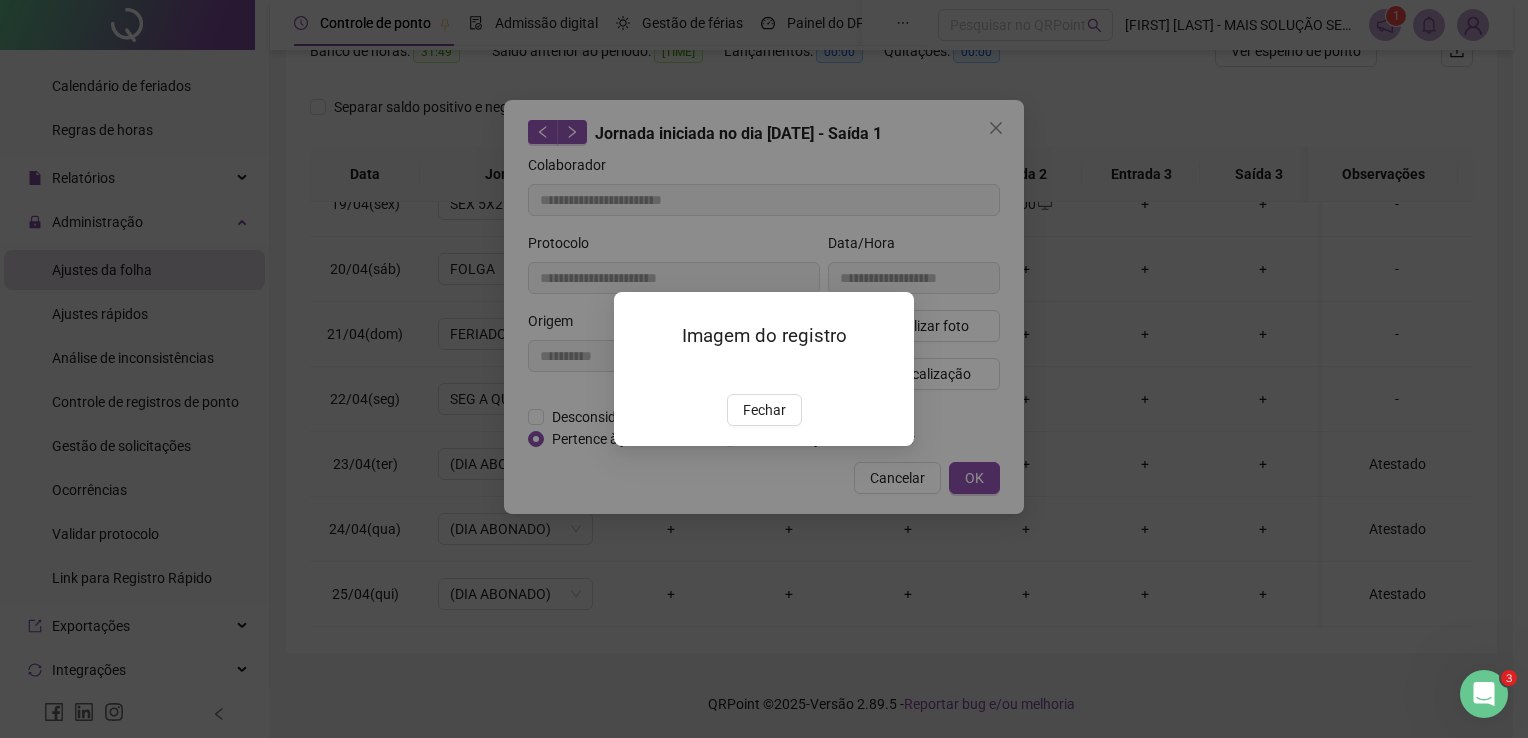 click on "Fechar" at bounding box center (764, 410) 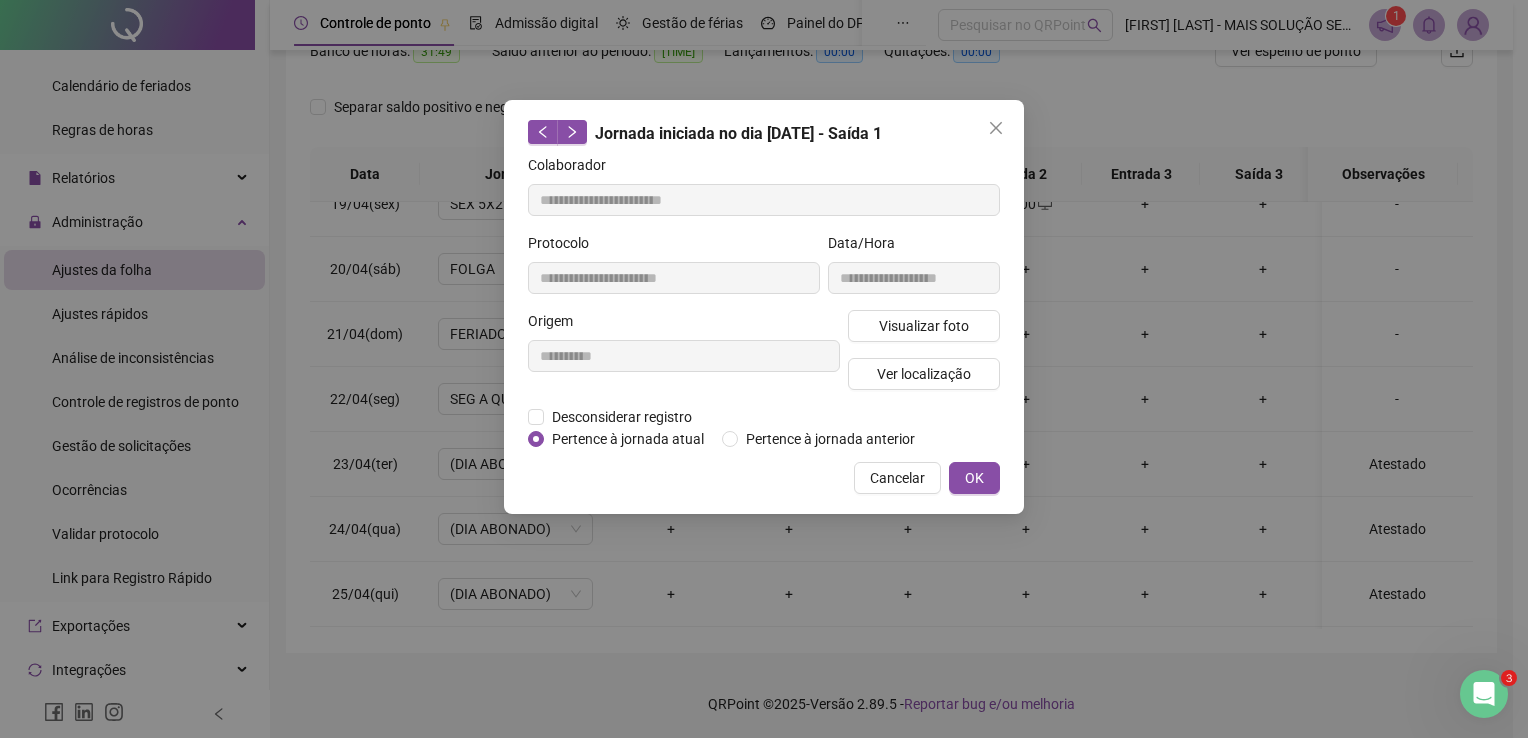 click on "**********" at bounding box center (764, 307) 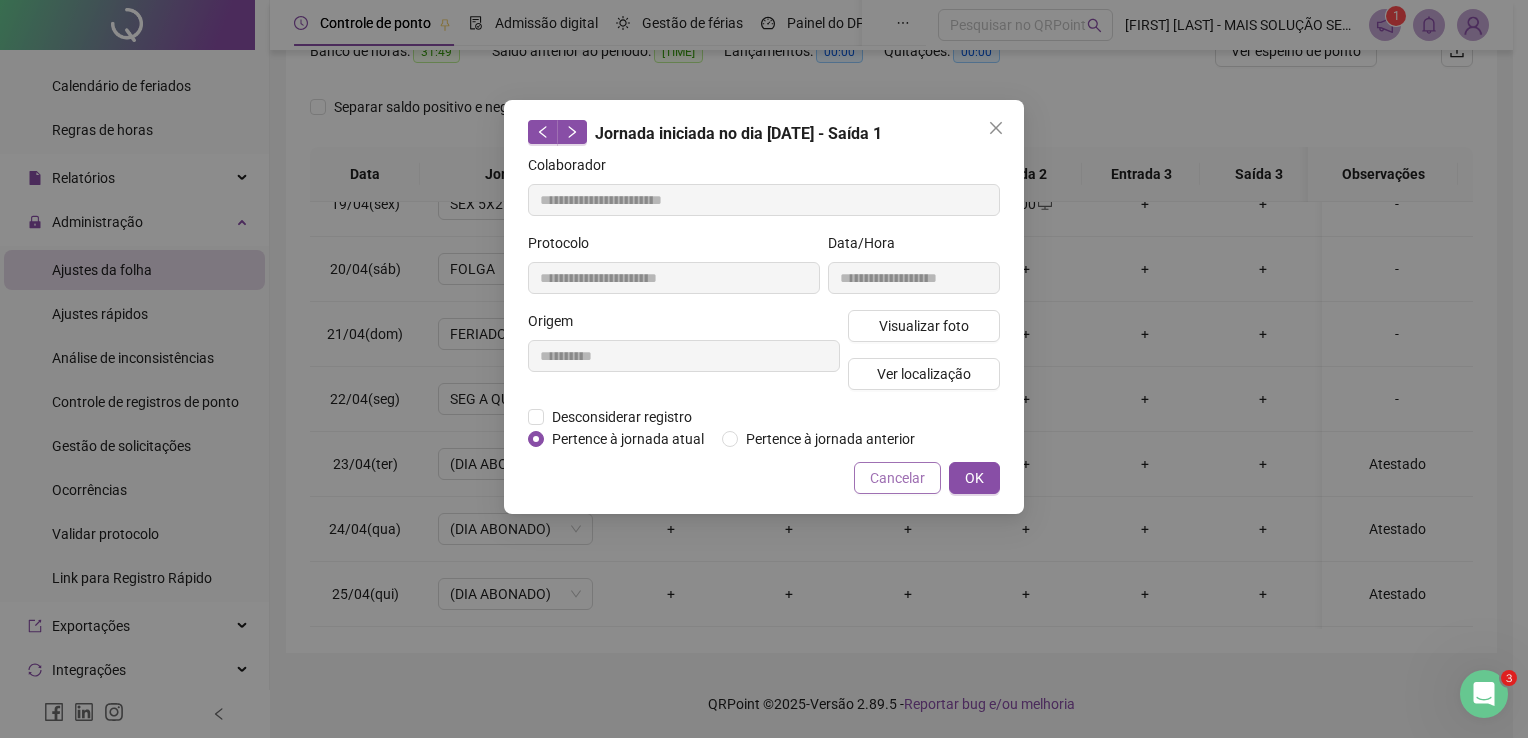 click on "Cancelar" at bounding box center [897, 478] 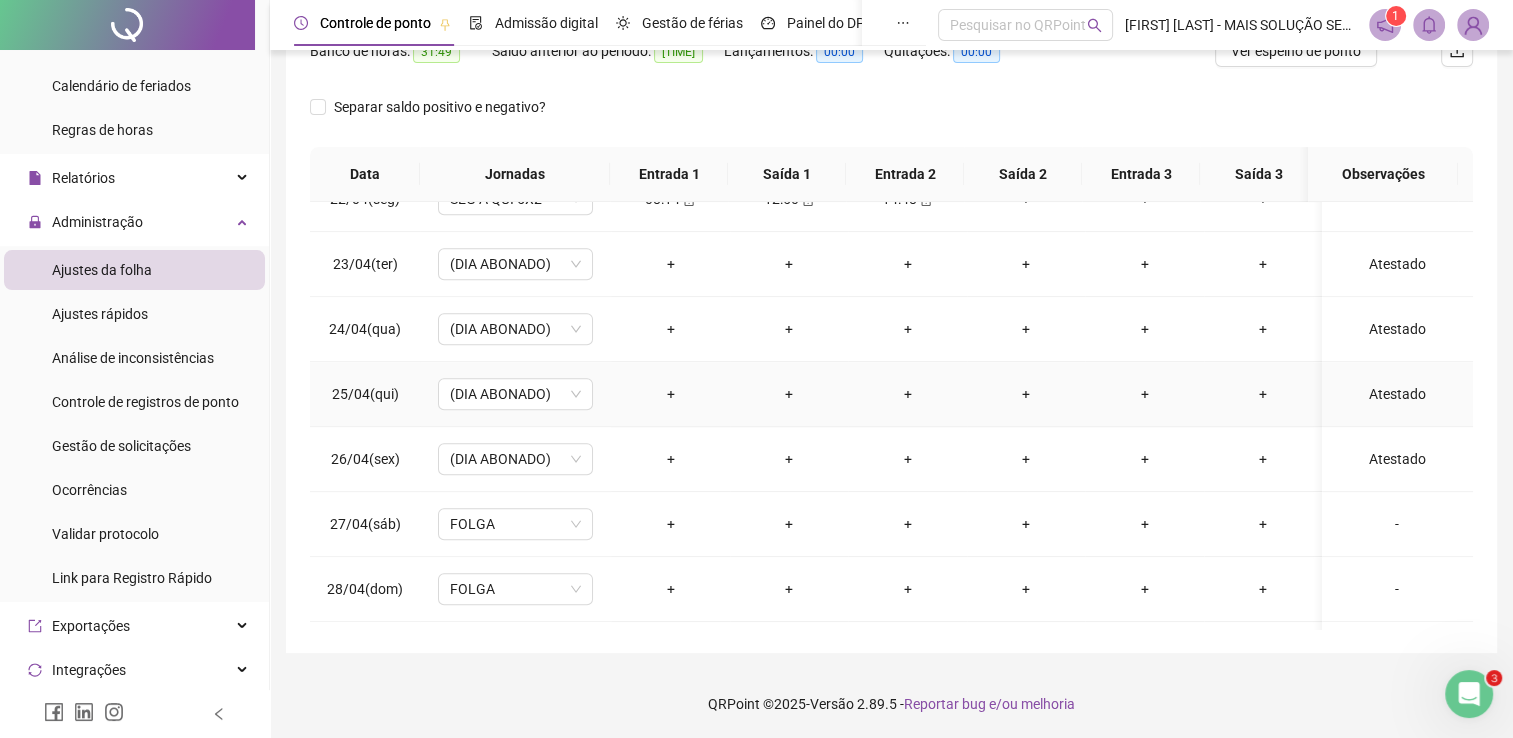 scroll, scrollTop: 1516, scrollLeft: 0, axis: vertical 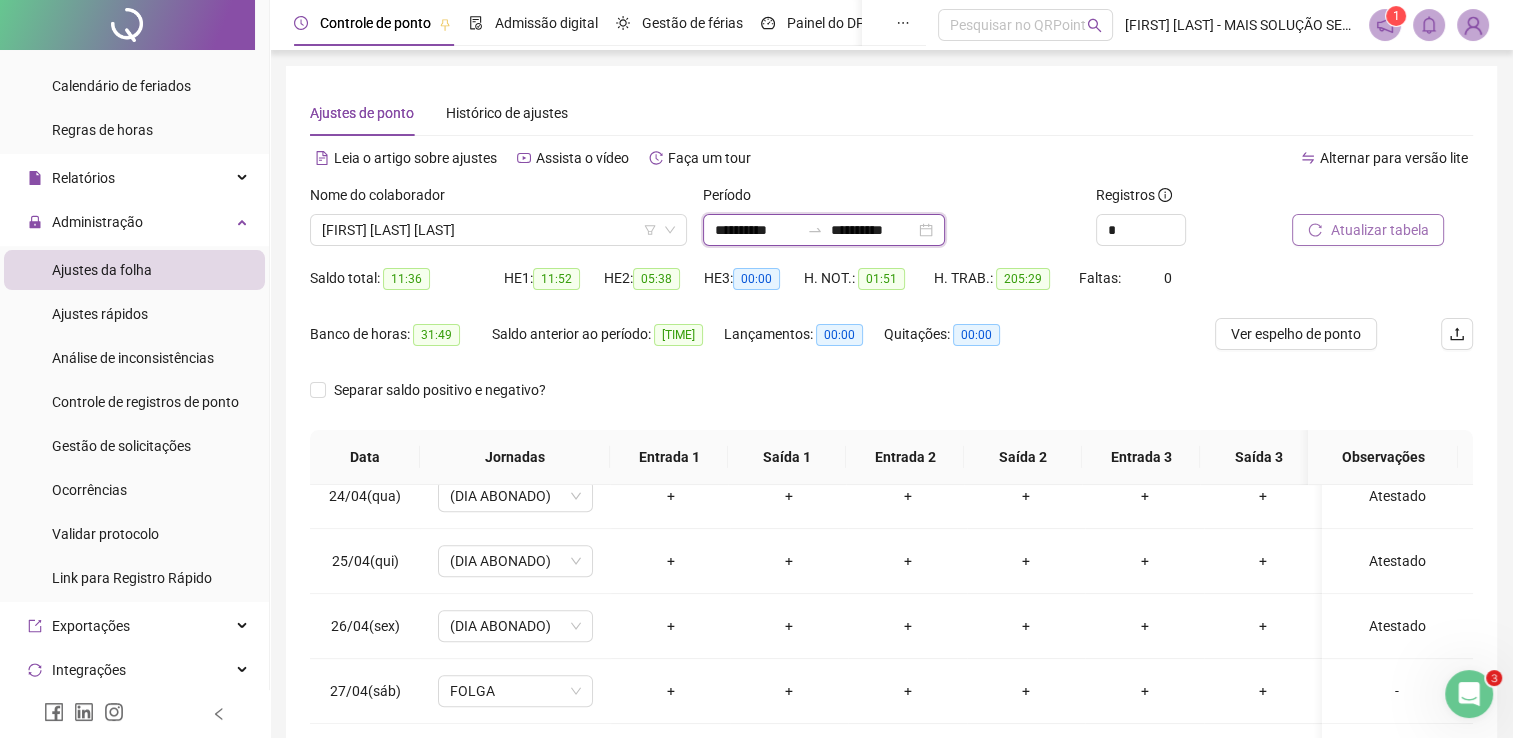 click on "**********" at bounding box center (757, 230) 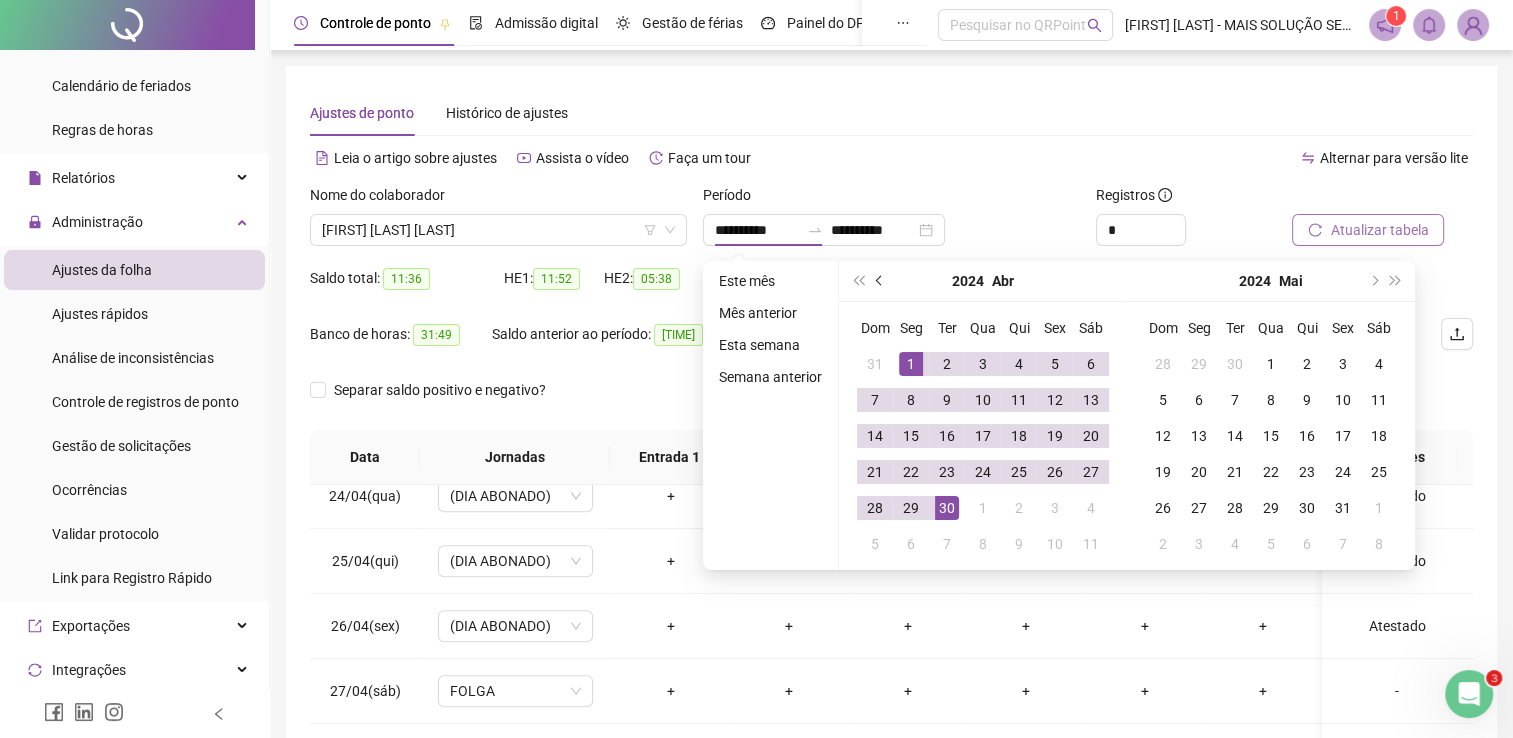 click at bounding box center (880, 281) 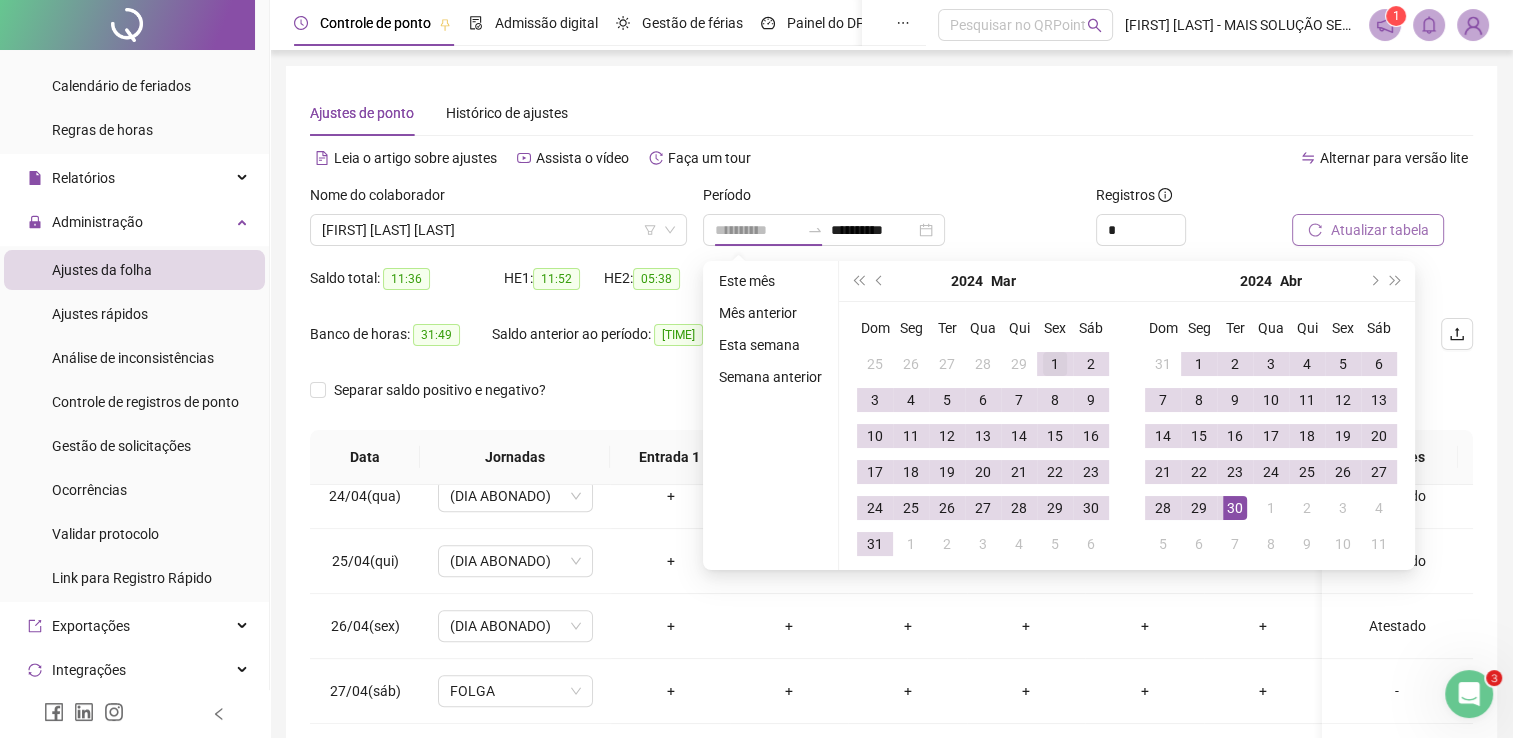 type on "**********" 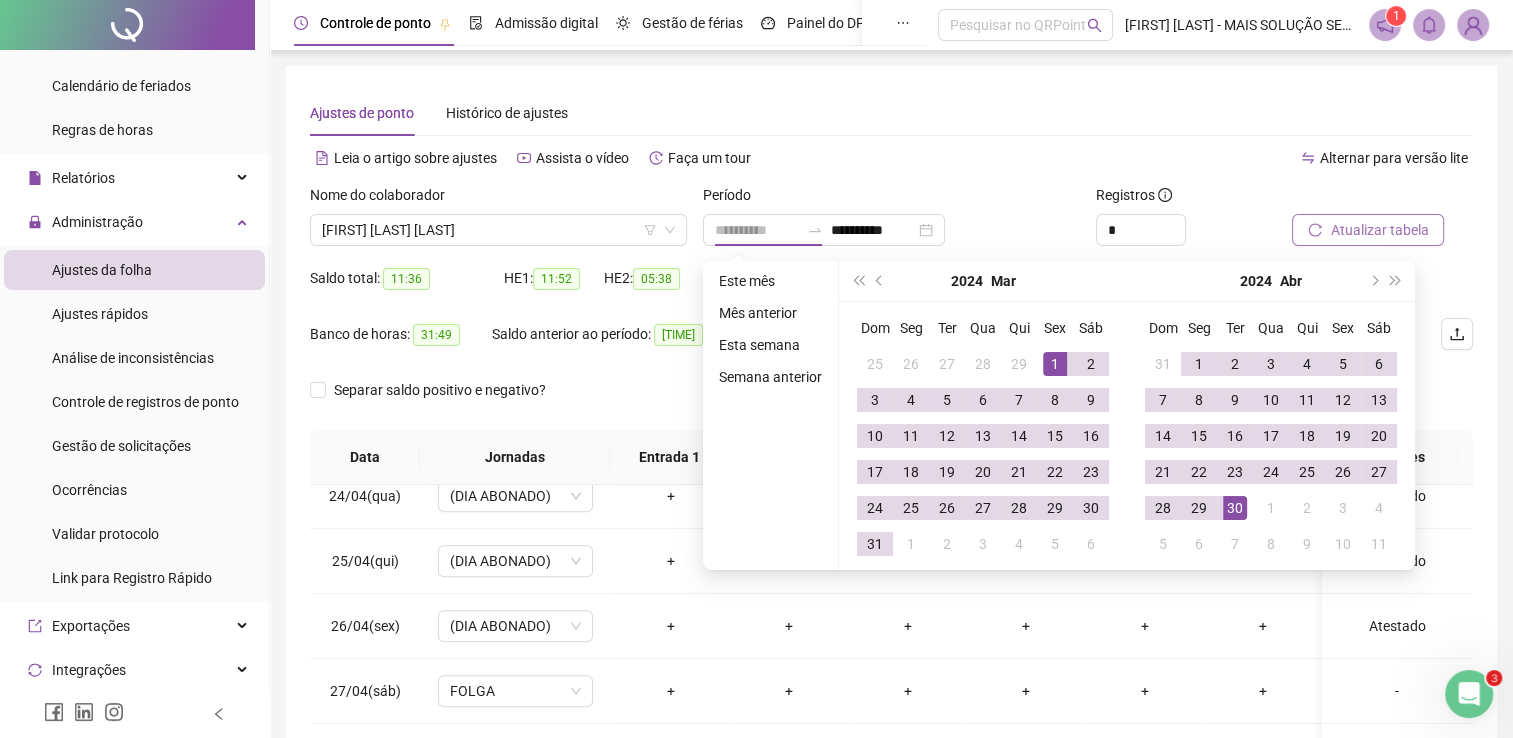 click on "1" at bounding box center [1055, 364] 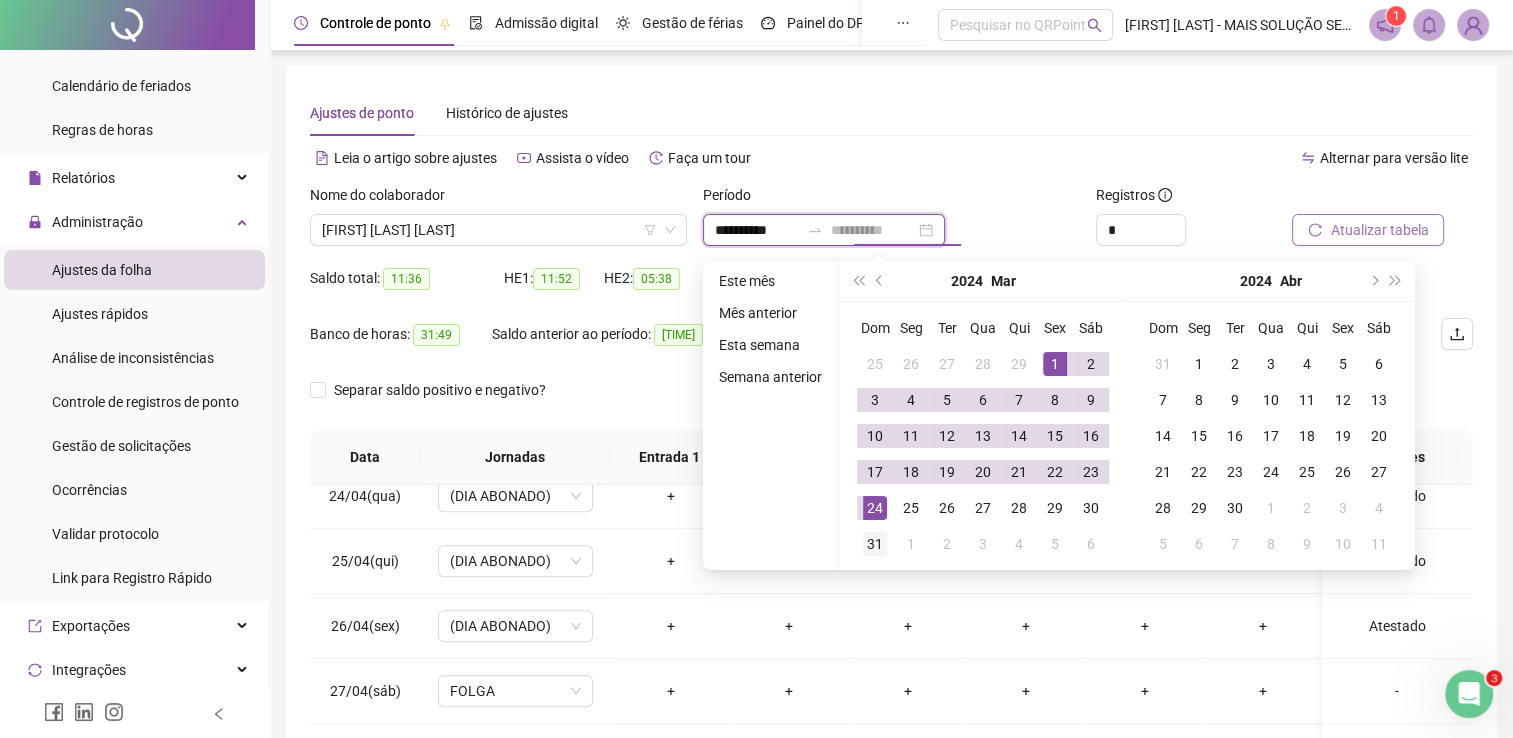 type on "**********" 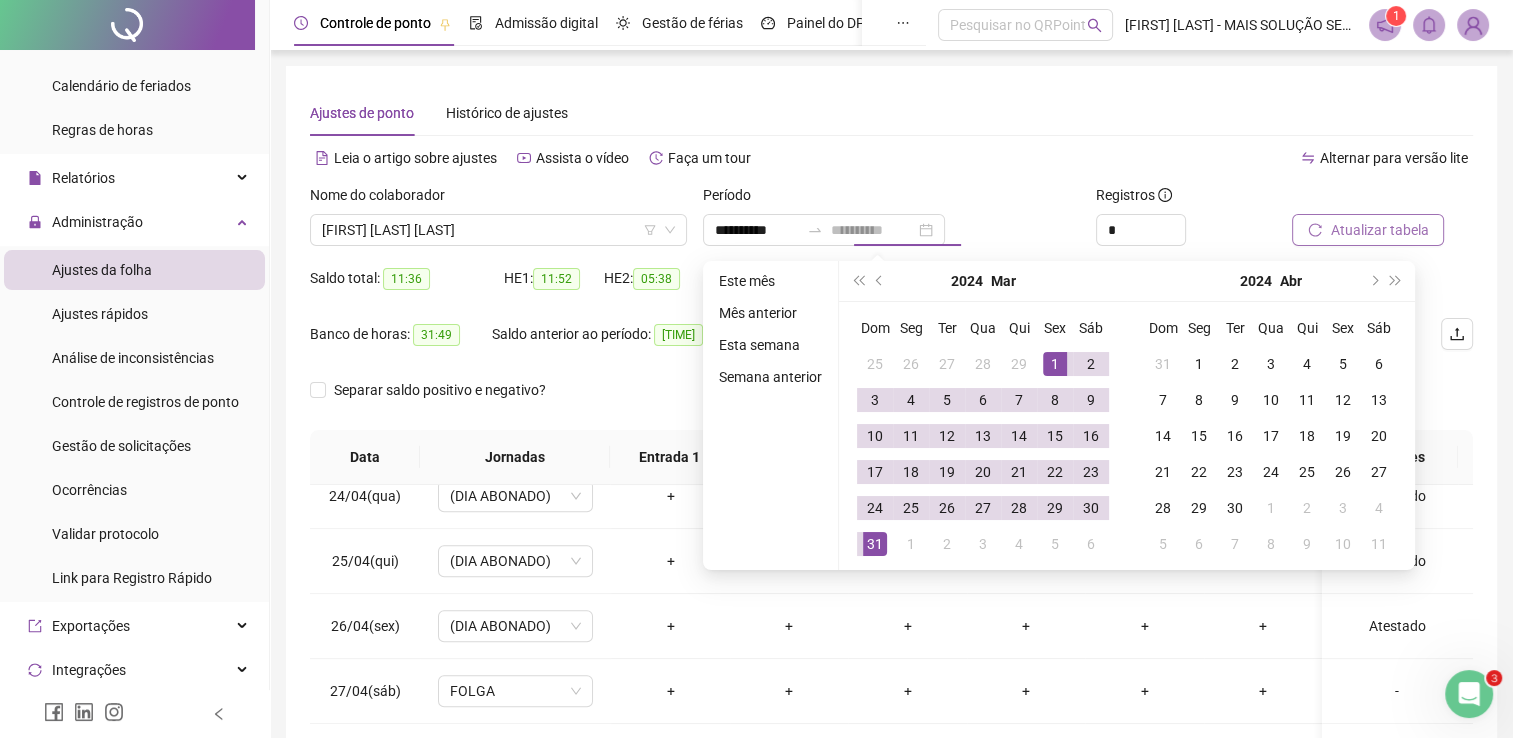 click on "31" at bounding box center [875, 544] 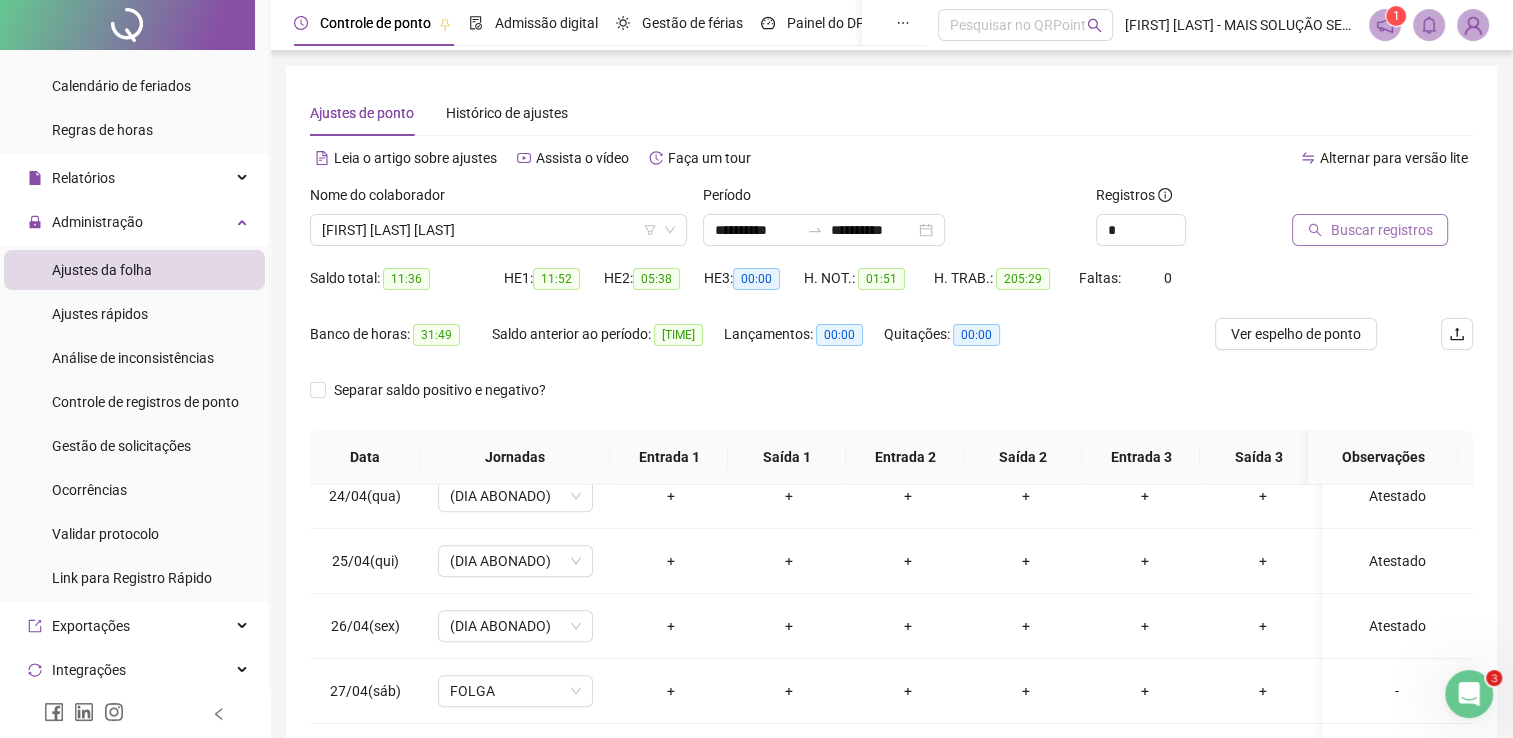 click on "Buscar registros" at bounding box center (1370, 230) 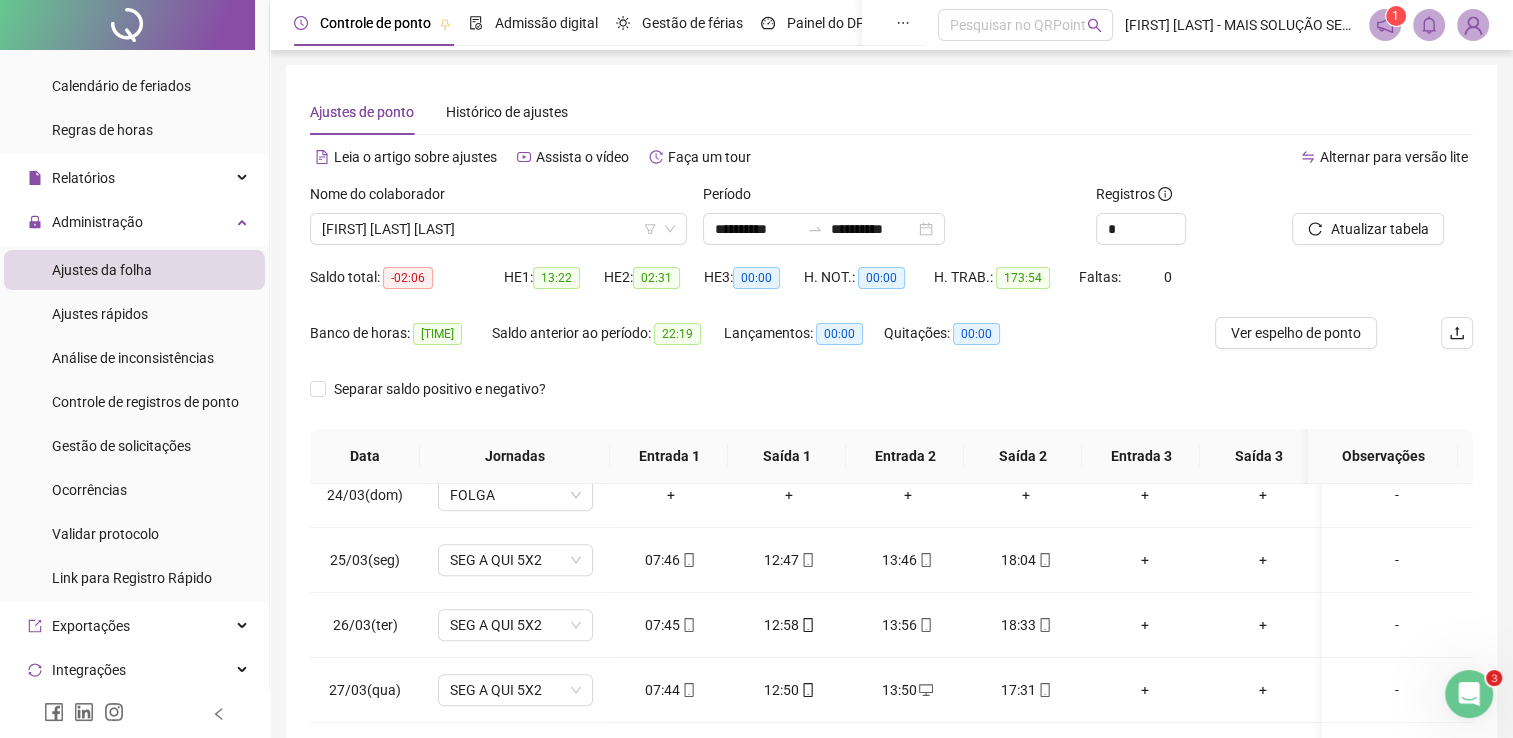 scroll, scrollTop: 200, scrollLeft: 0, axis: vertical 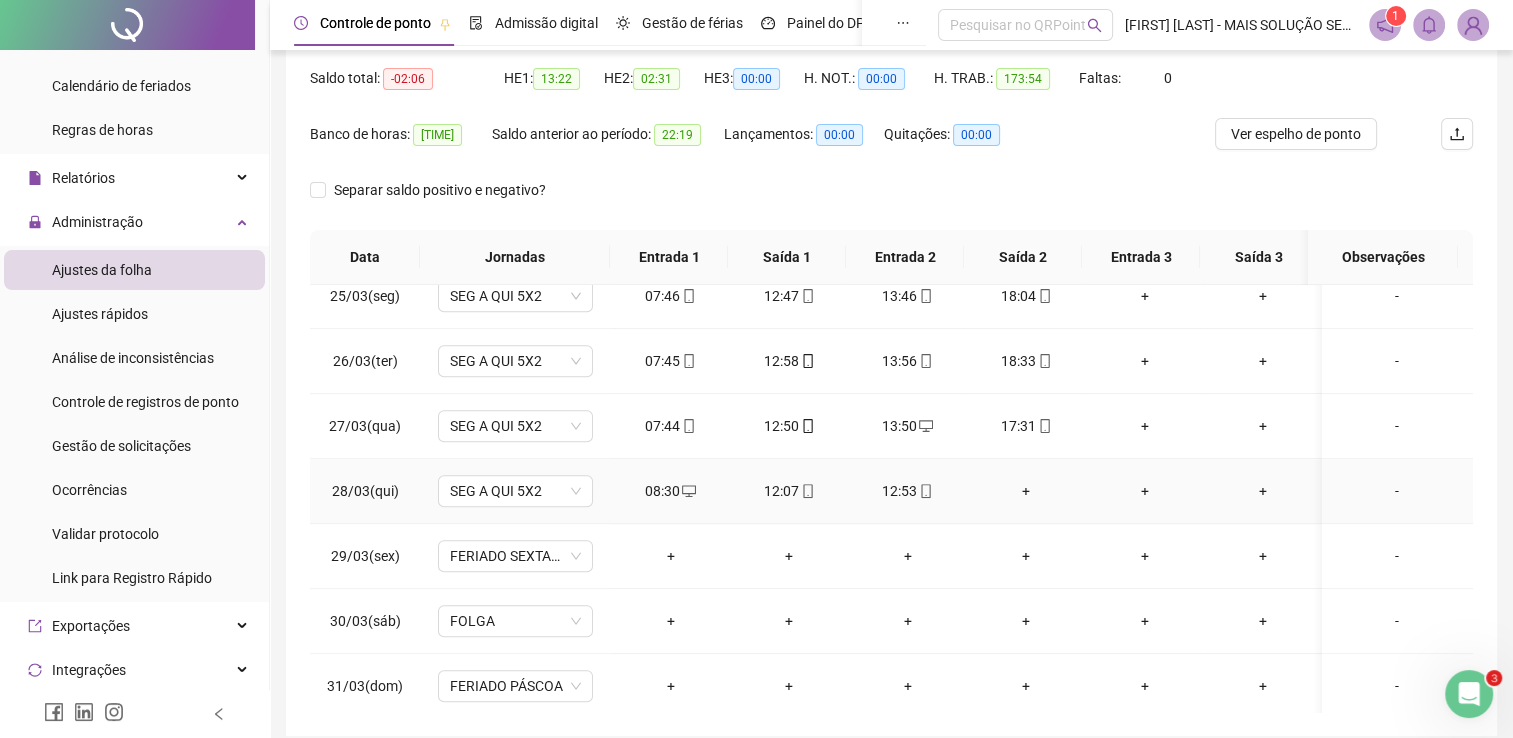 click on "+" at bounding box center (1026, 491) 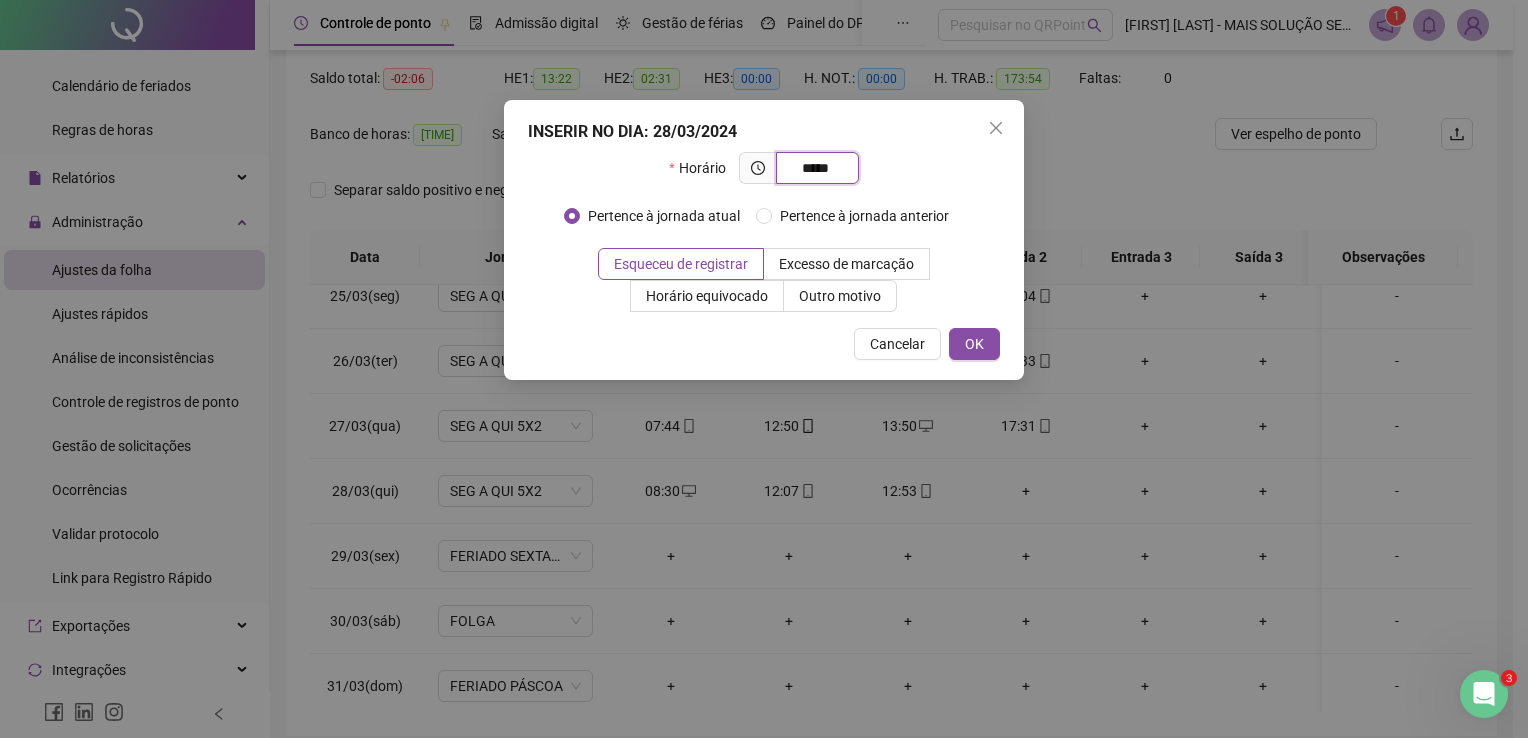 type on "*****" 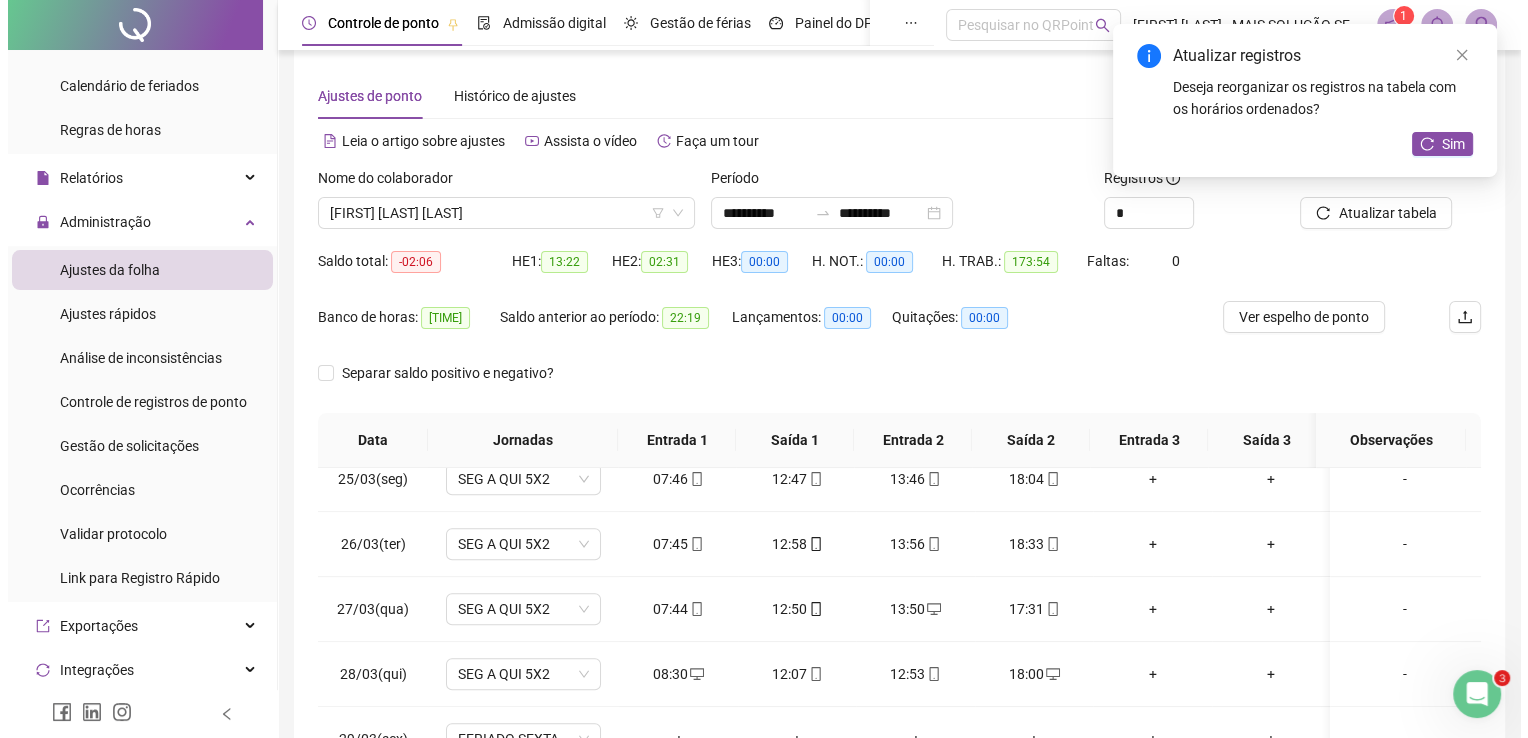 scroll, scrollTop: 0, scrollLeft: 0, axis: both 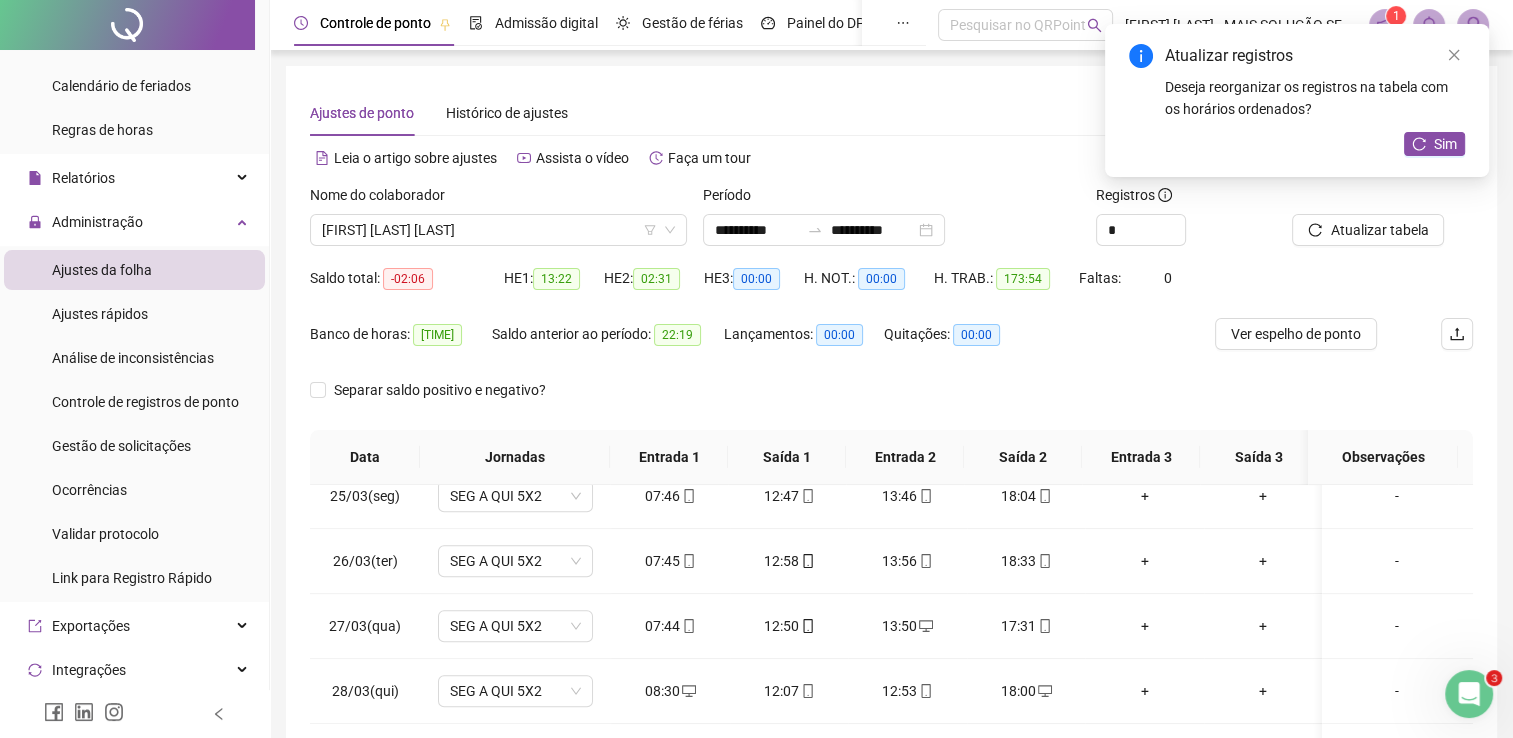 click 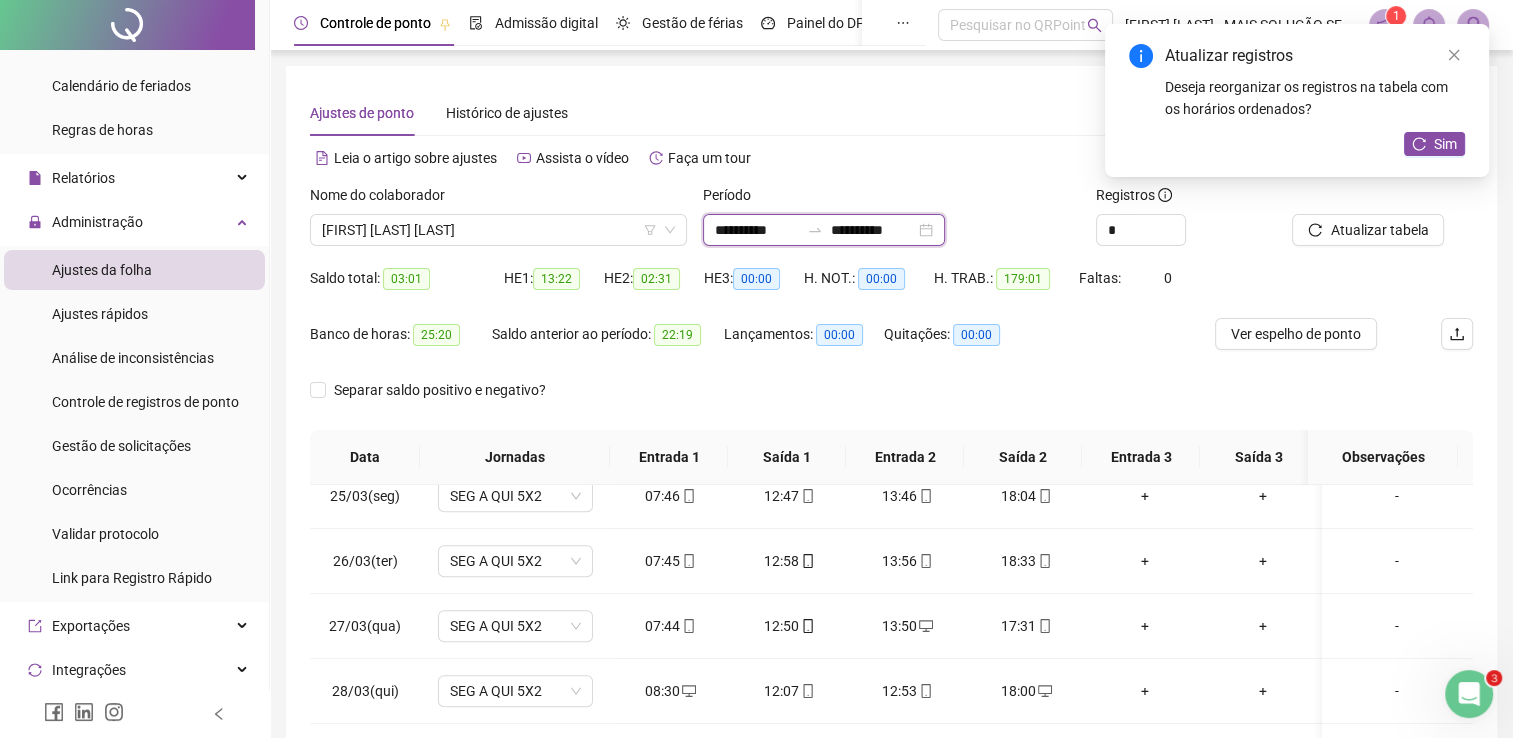 click on "**********" at bounding box center [757, 230] 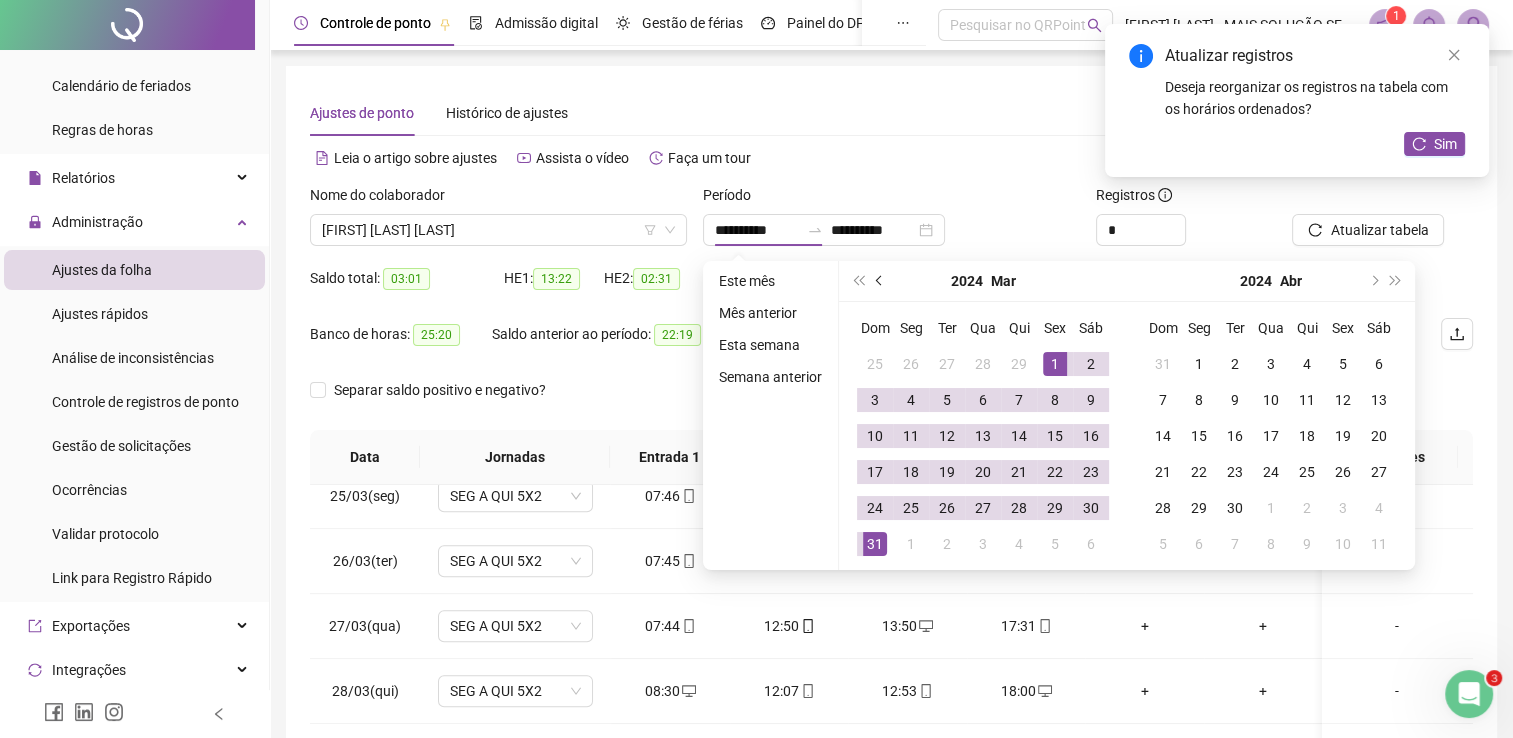 click at bounding box center [880, 281] 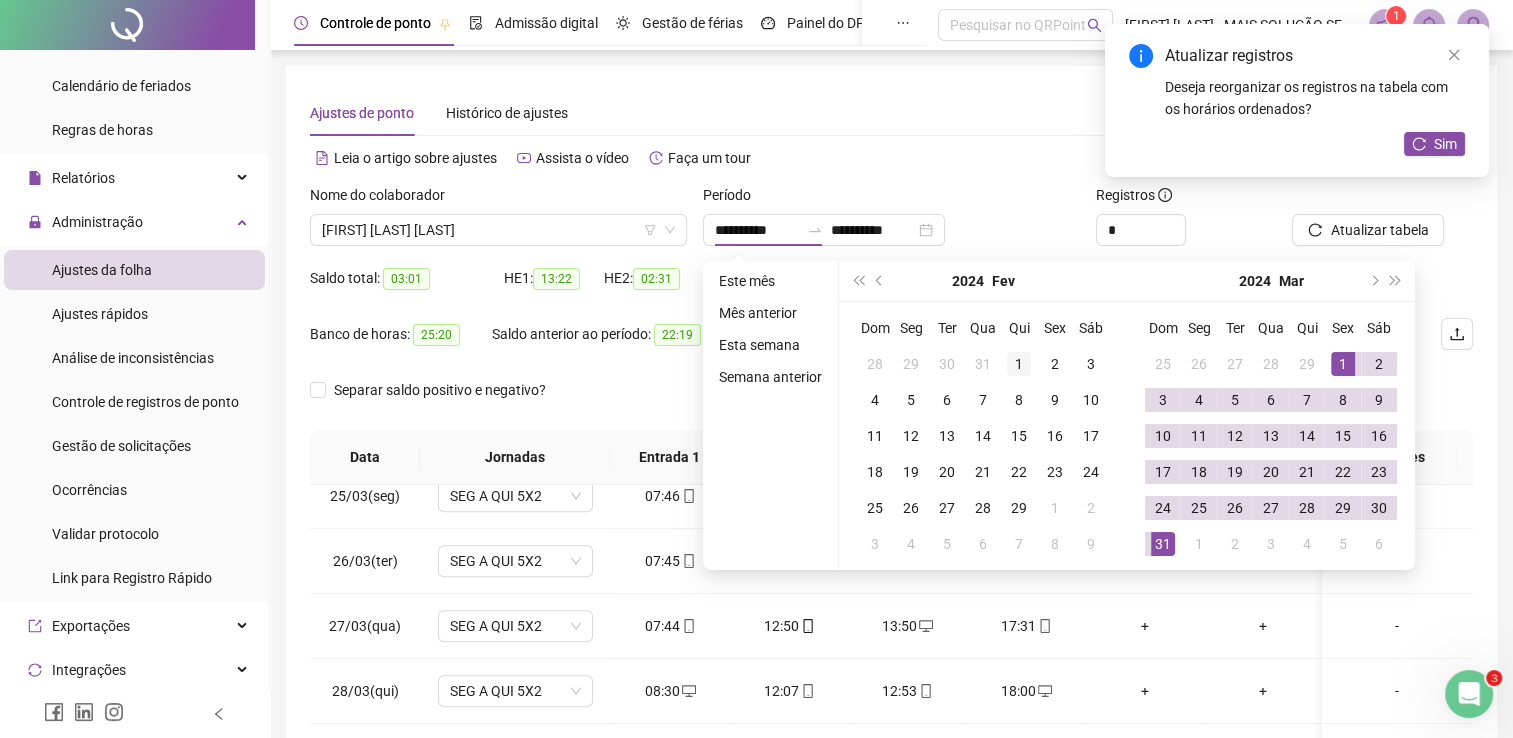 type on "**********" 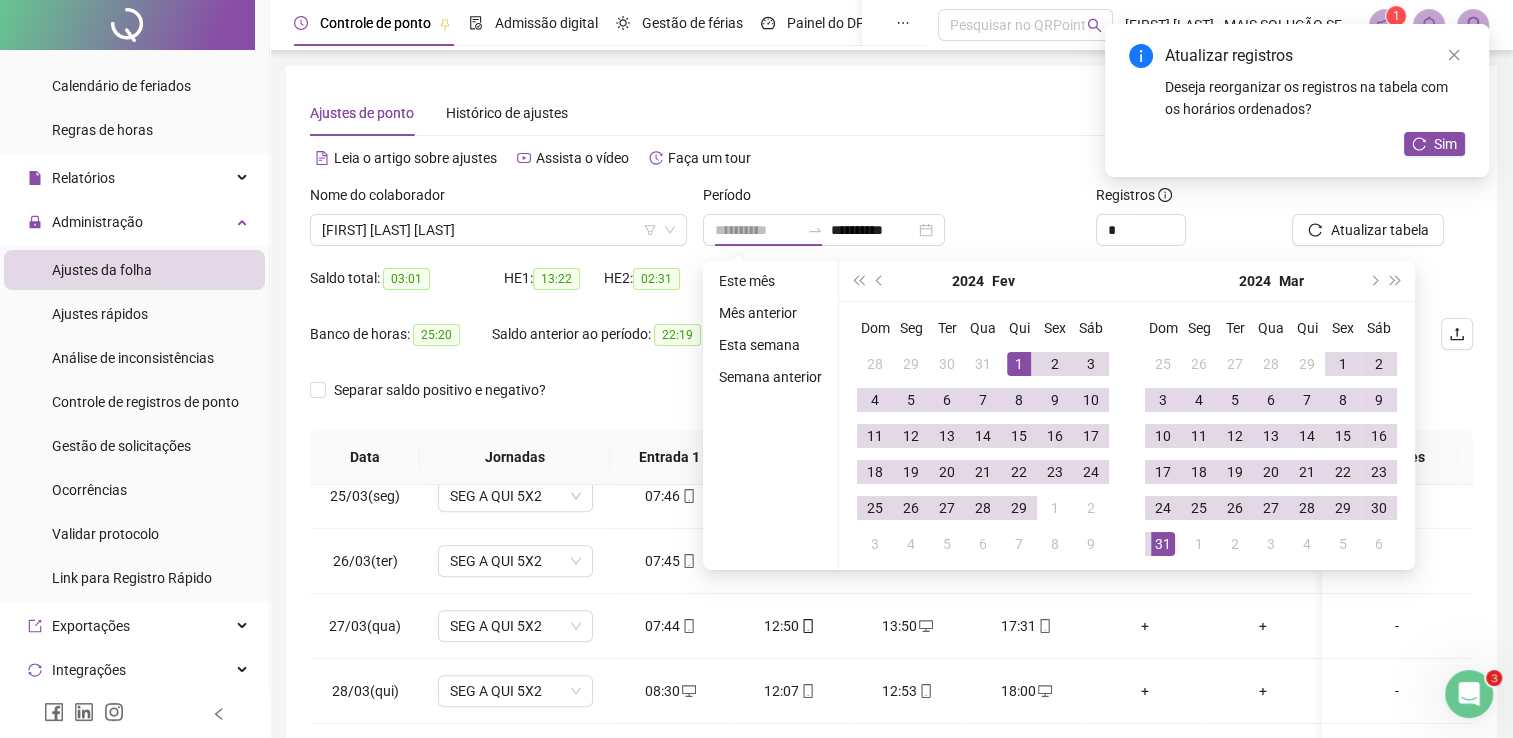 click on "1" at bounding box center [1019, 364] 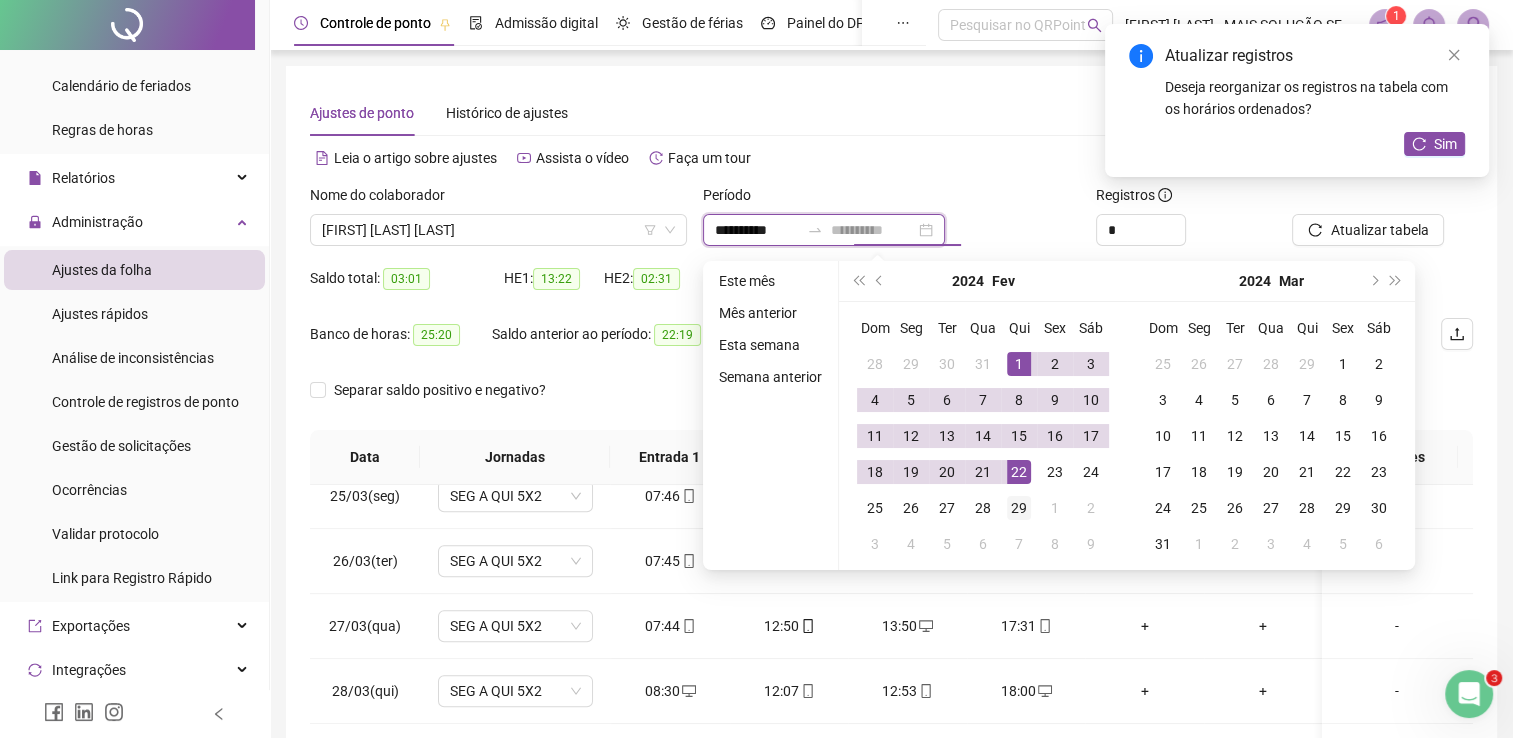type on "**********" 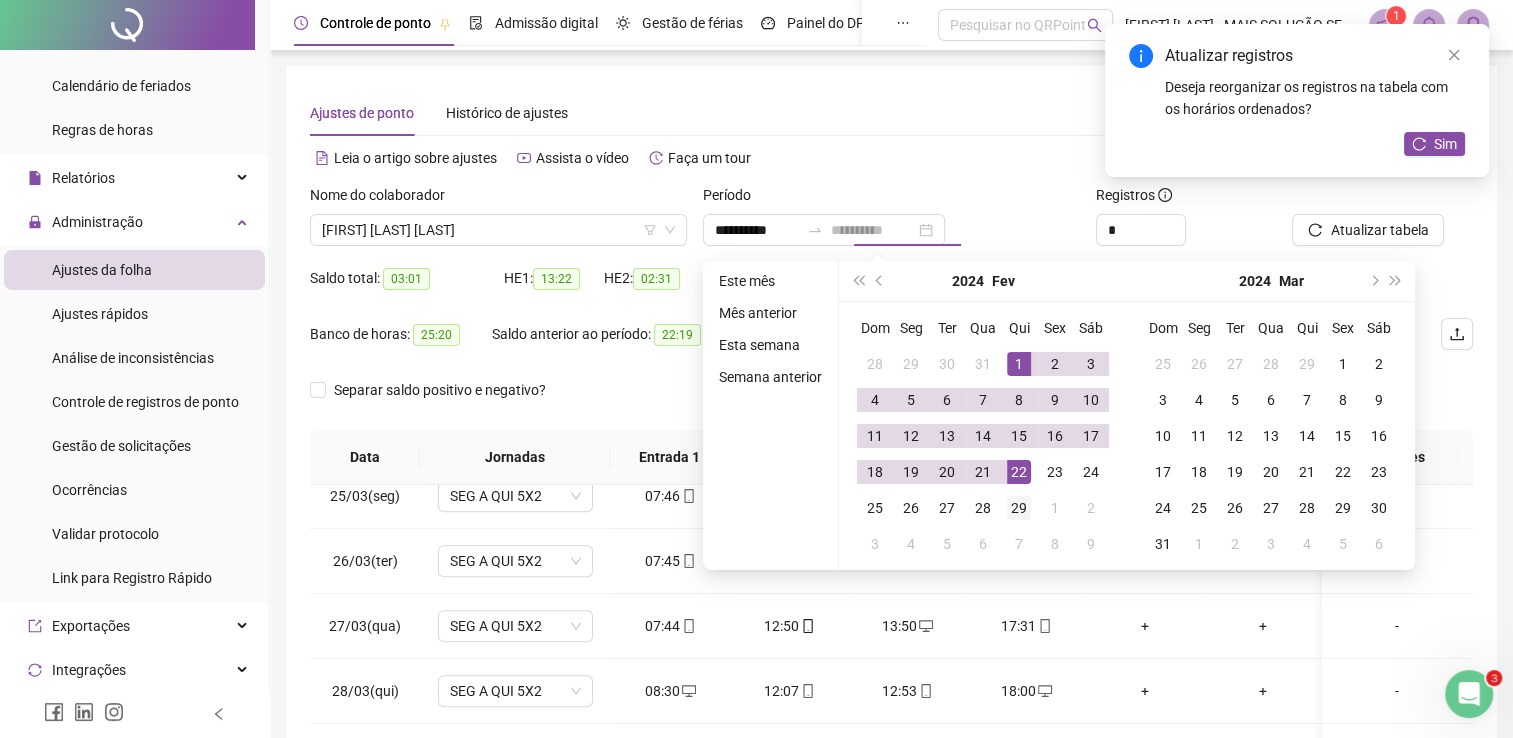 click on "29" at bounding box center (1019, 508) 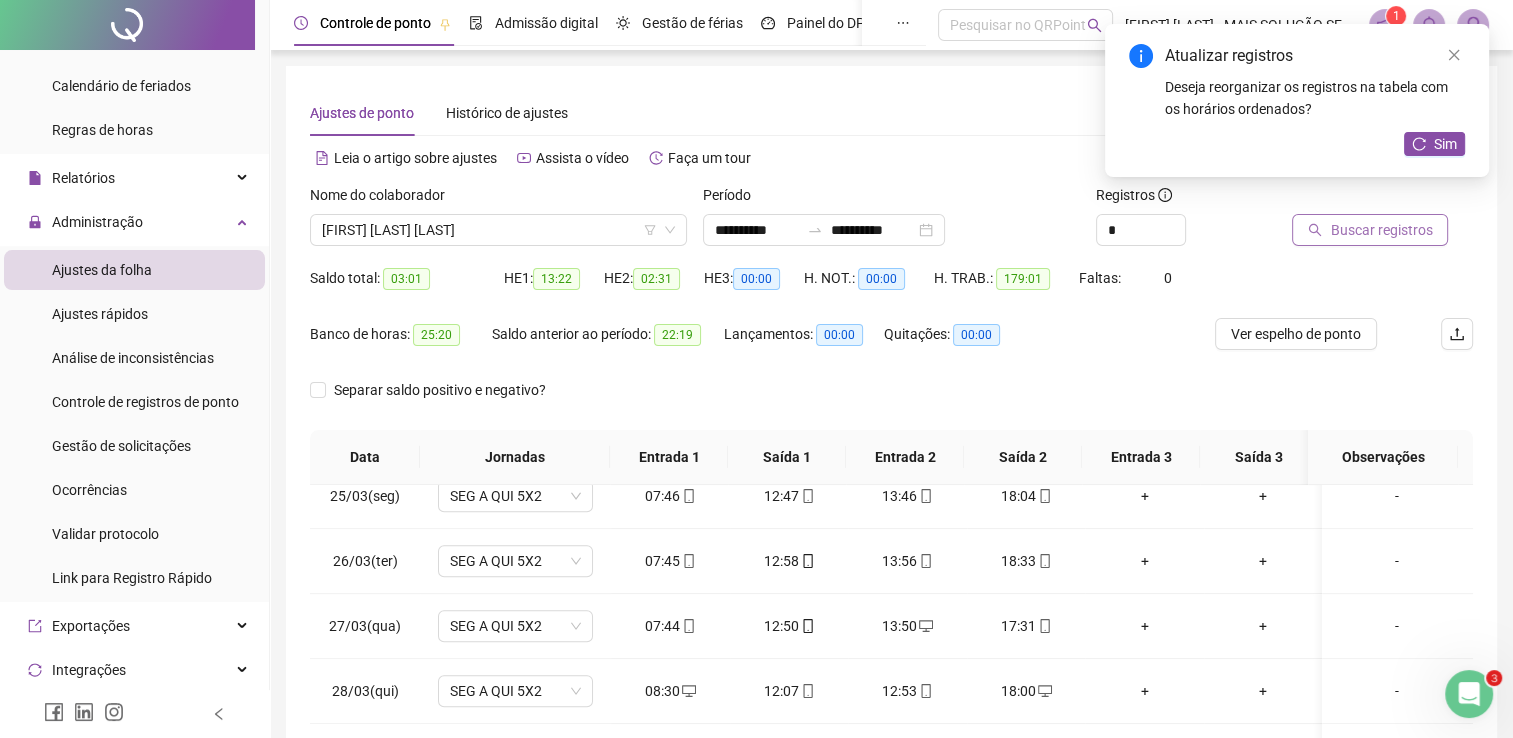 click on "Buscar registros" at bounding box center [1381, 230] 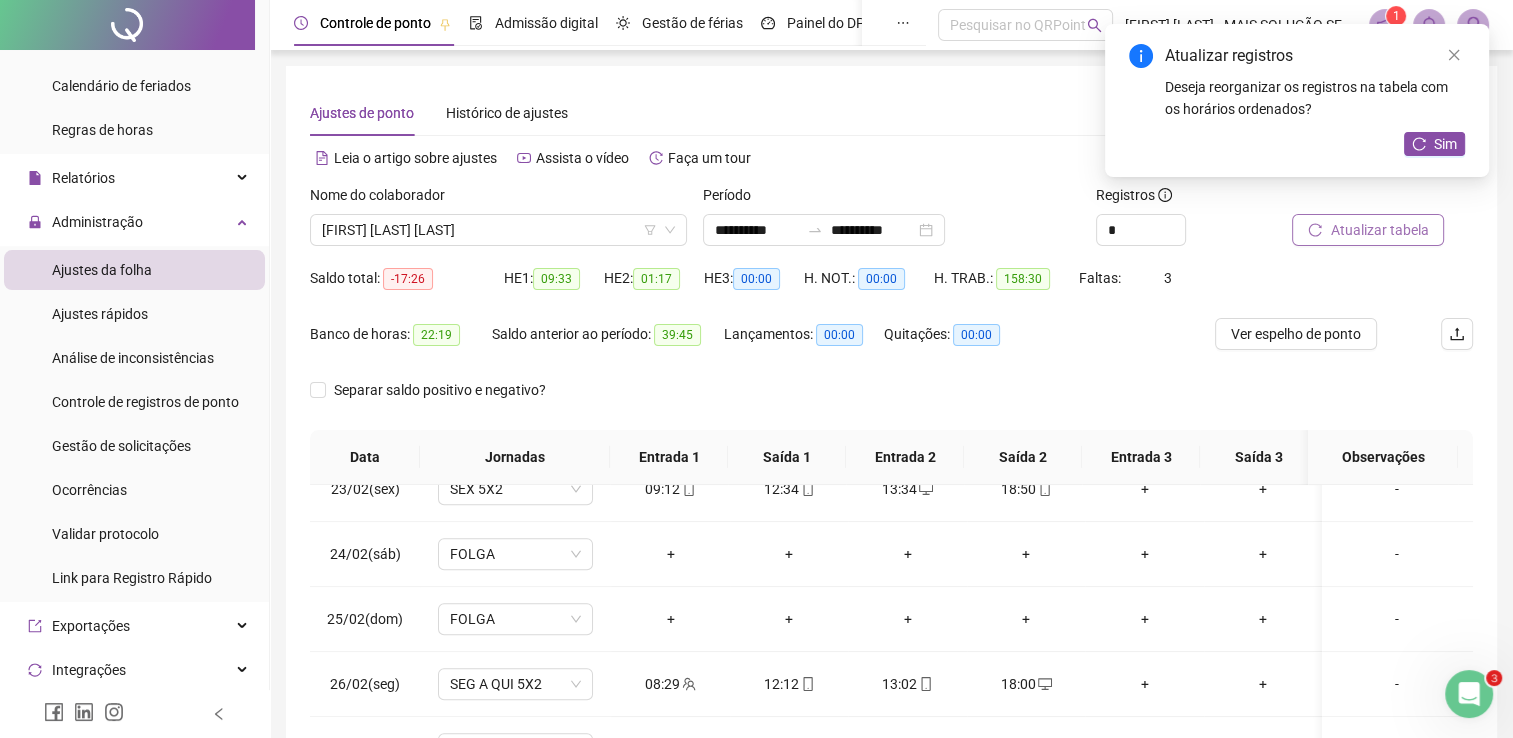 scroll, scrollTop: 1452, scrollLeft: 0, axis: vertical 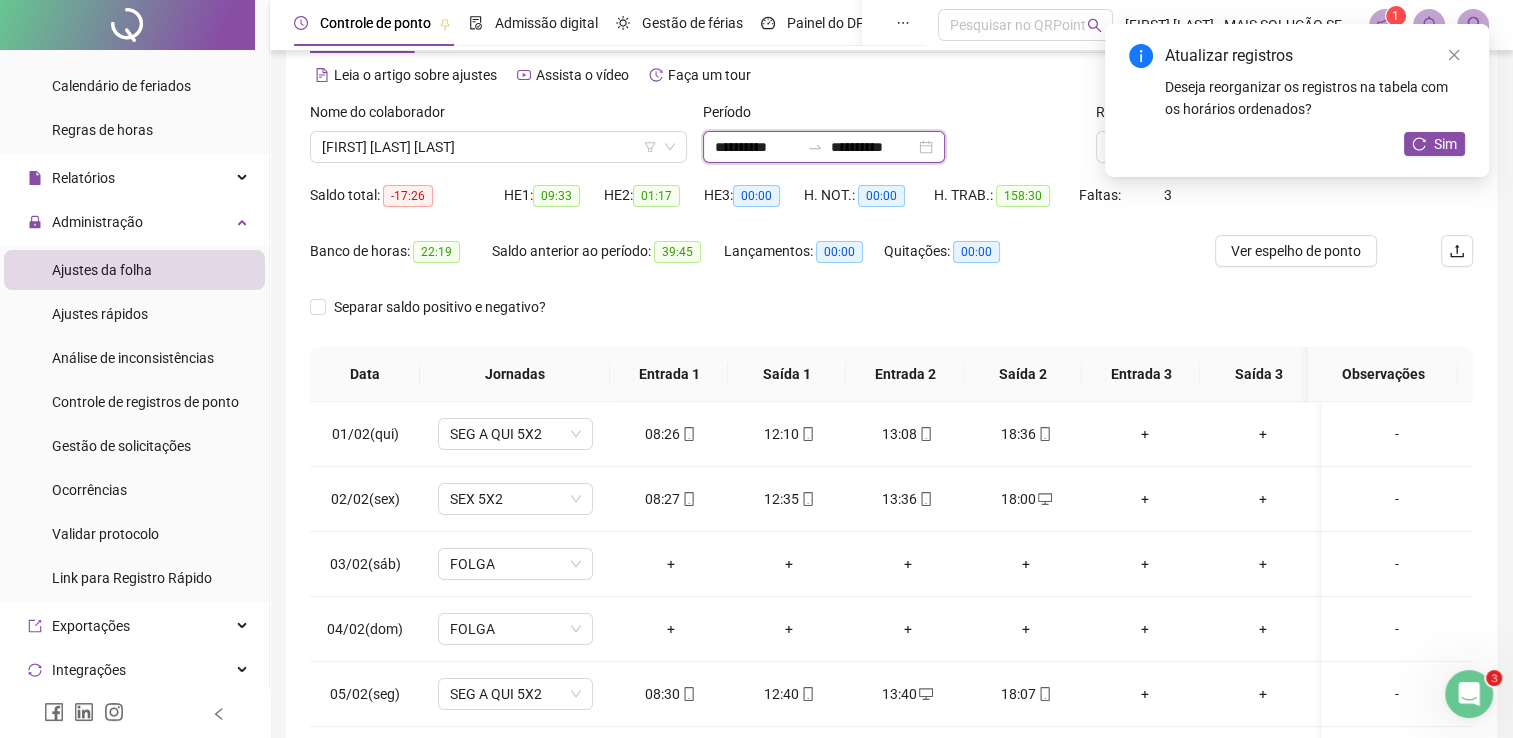click on "**********" at bounding box center [757, 147] 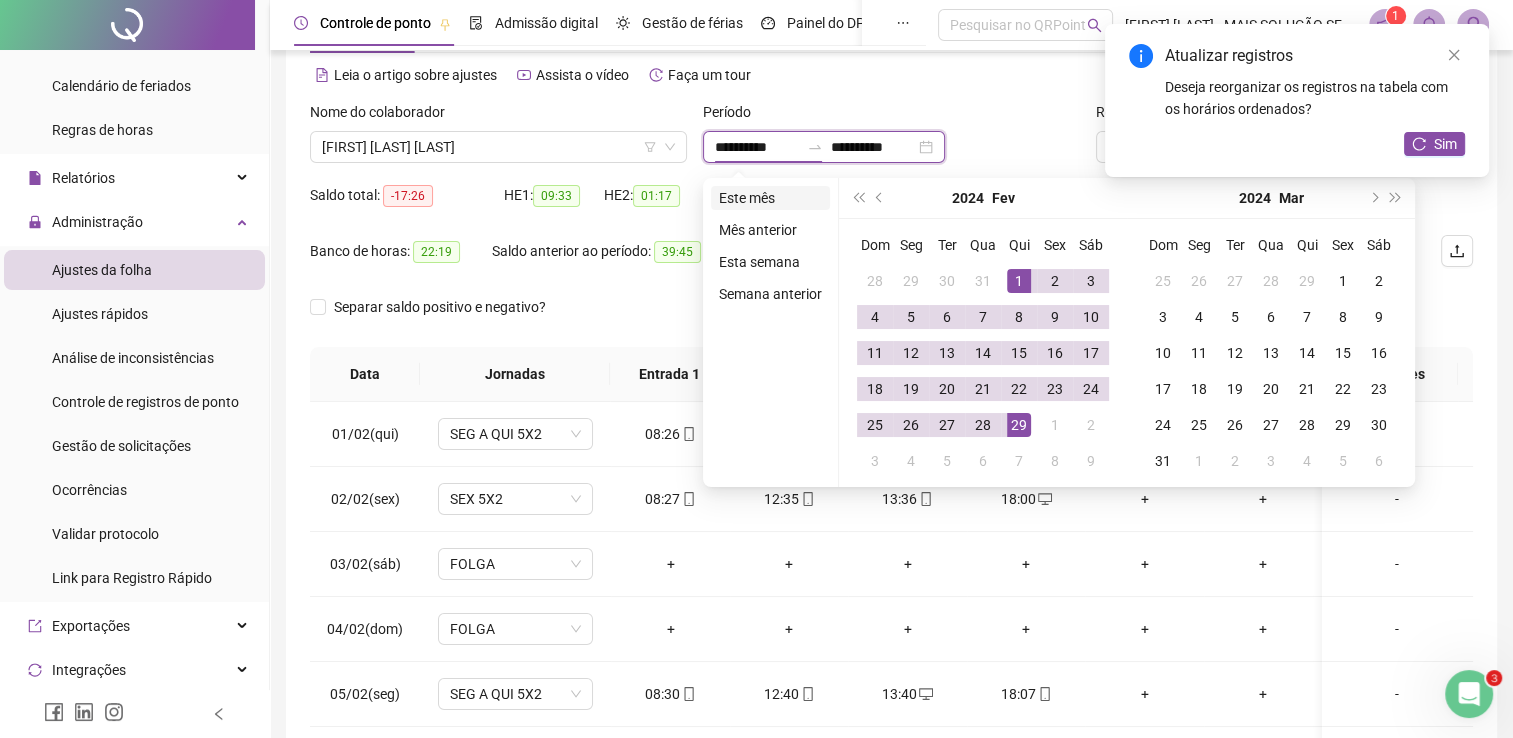 type on "**********" 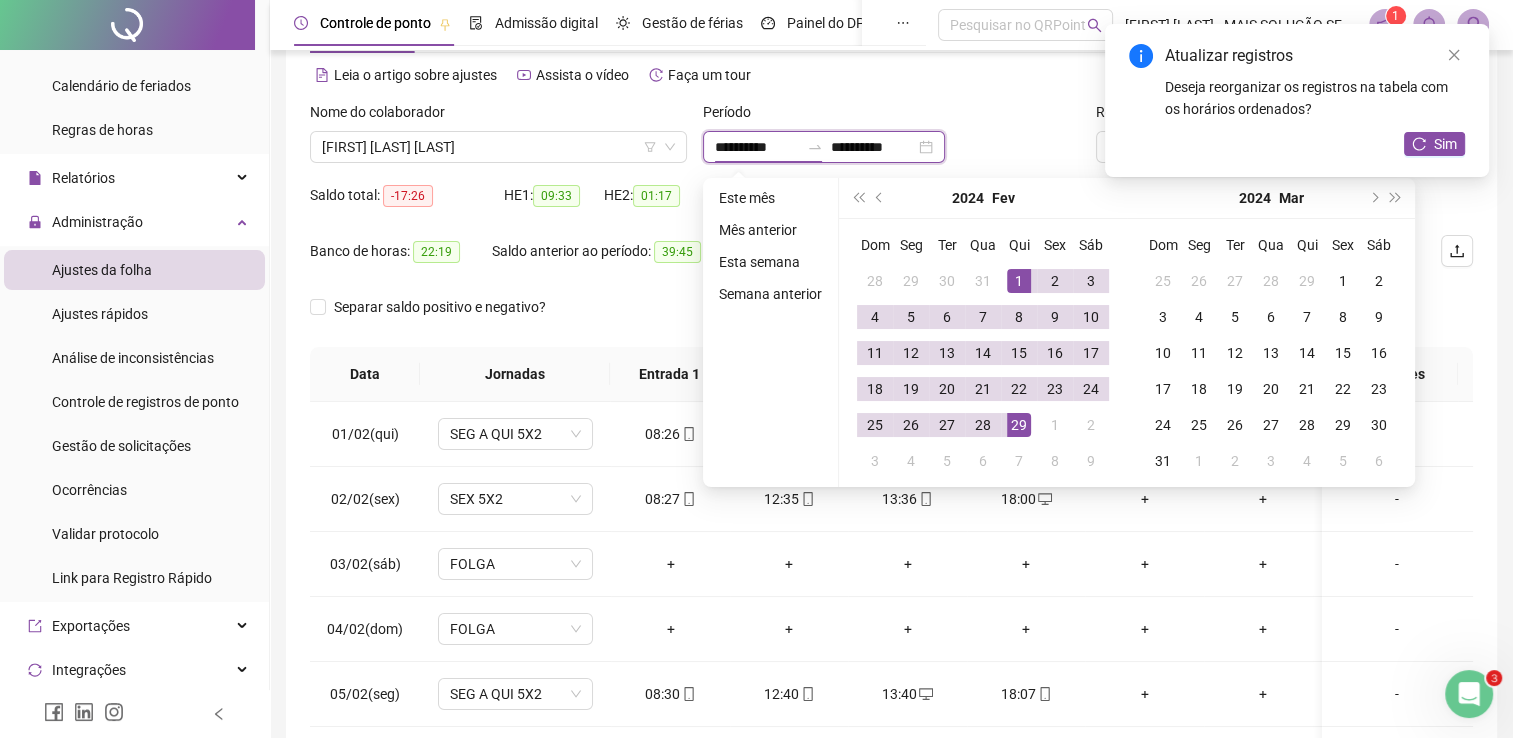 type on "**********" 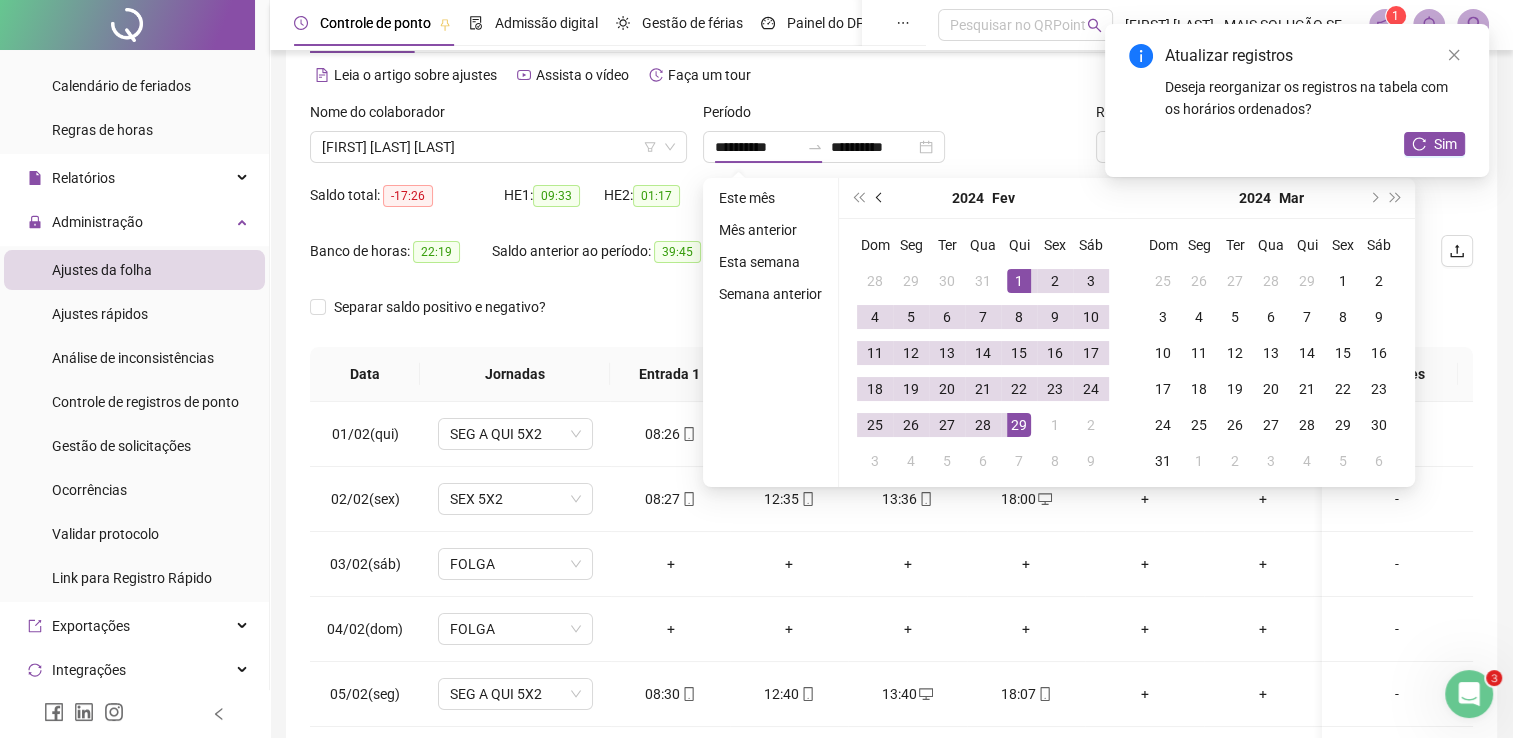 click at bounding box center (881, 198) 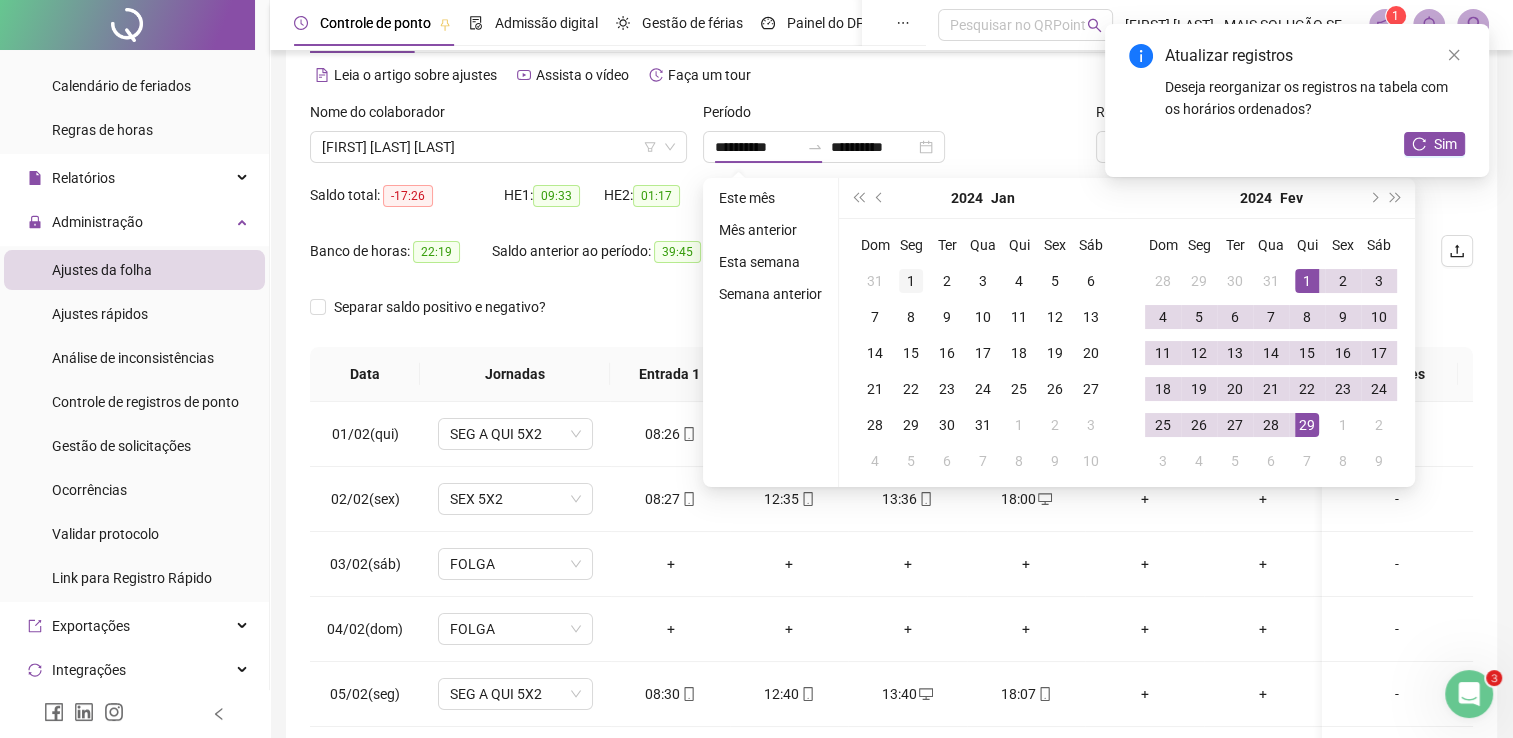 type on "**********" 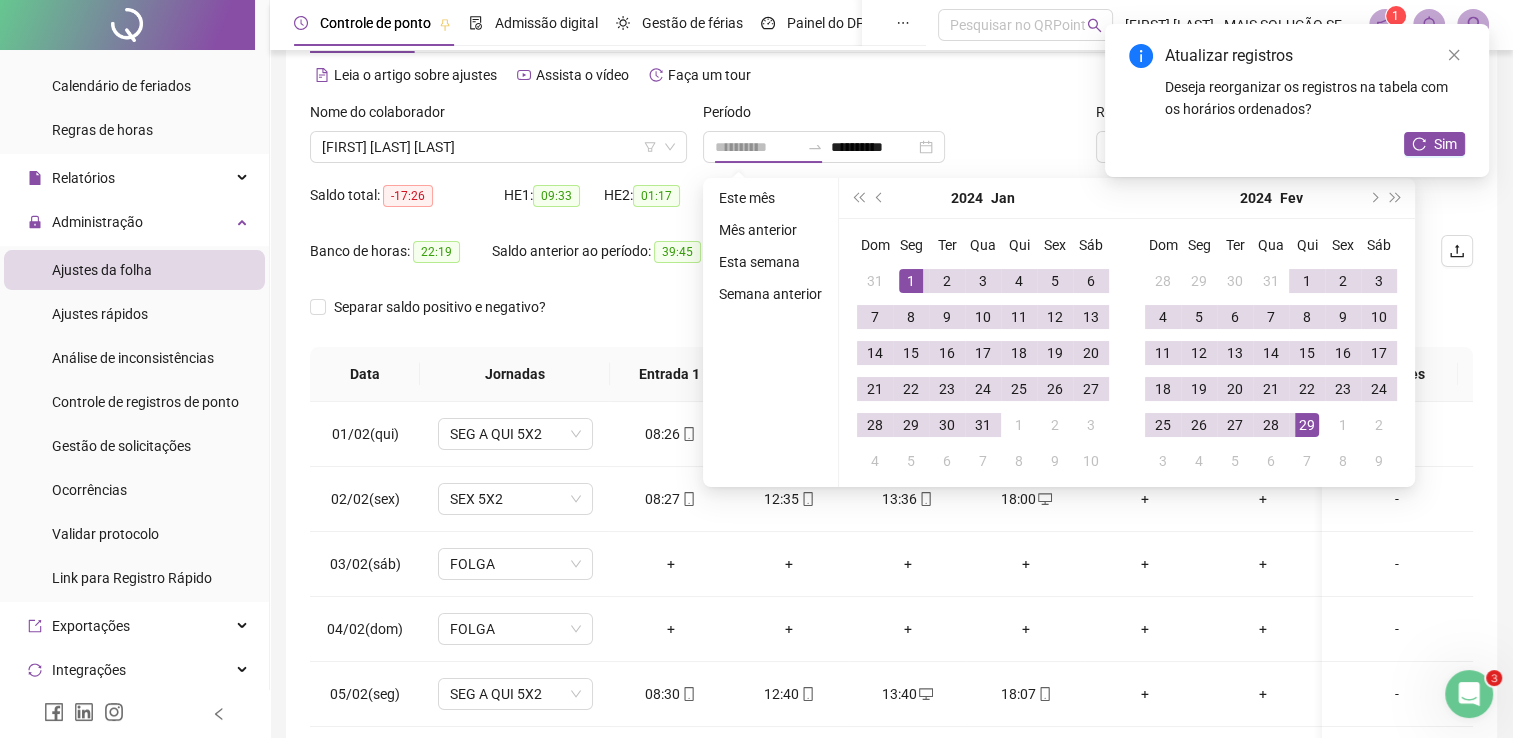 click on "1" at bounding box center [911, 281] 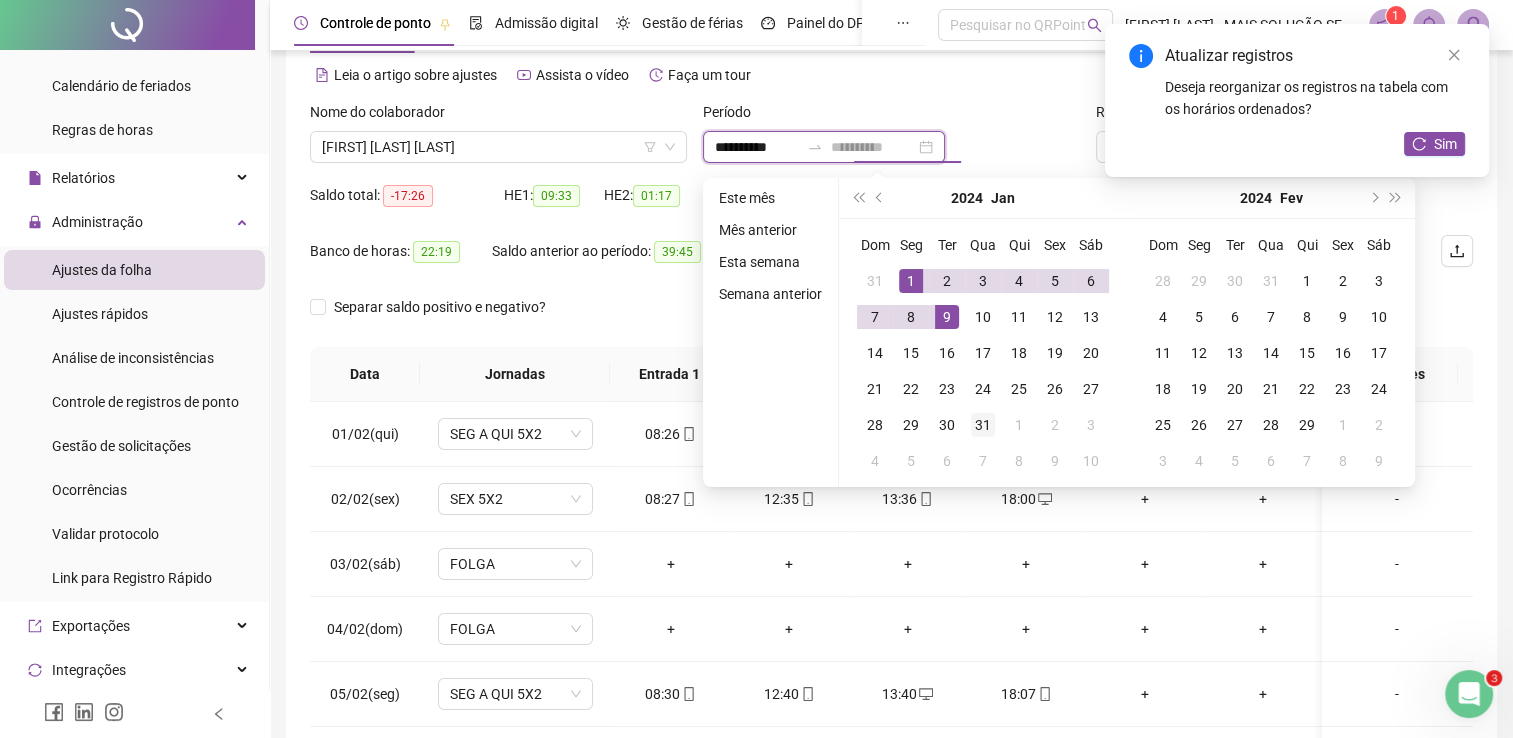 type on "**********" 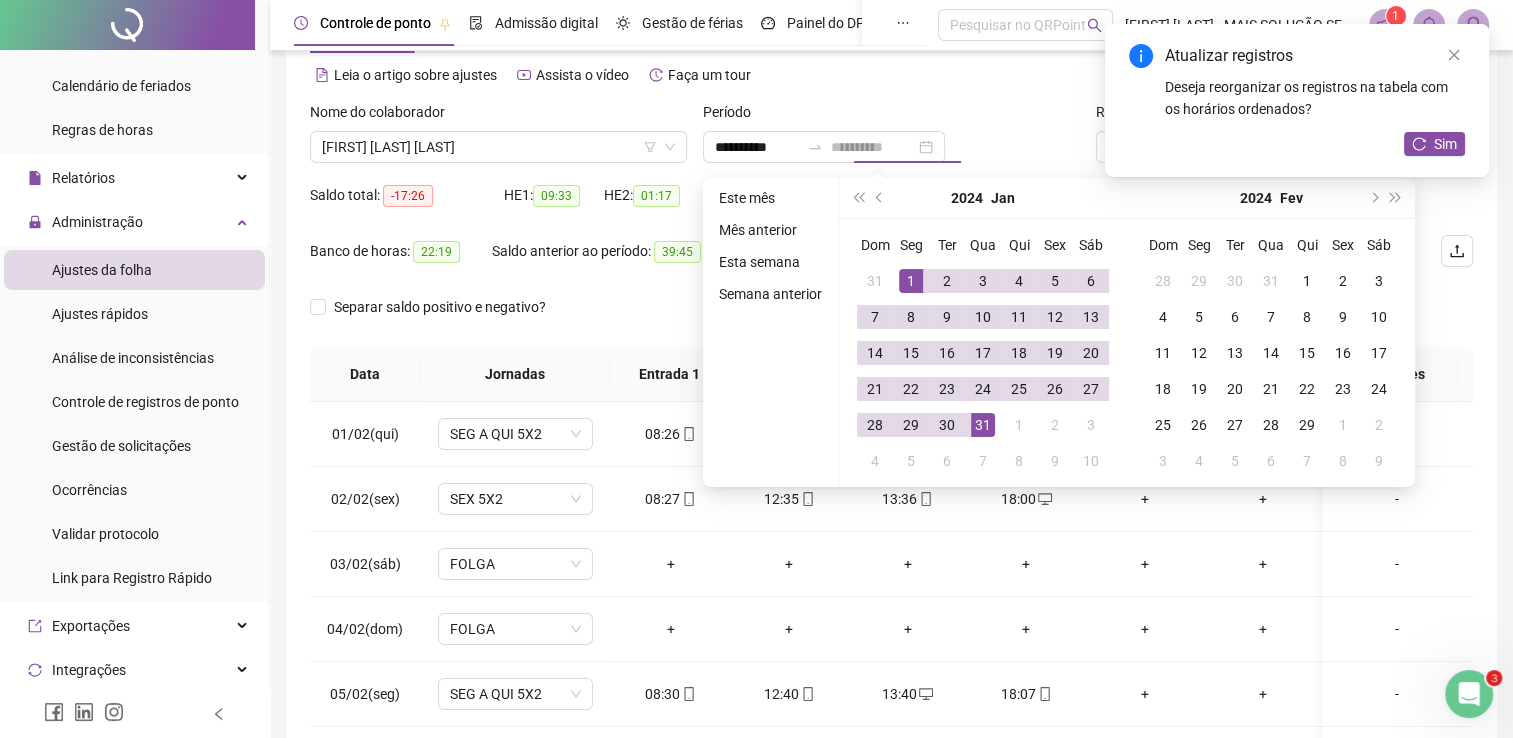 click on "31" at bounding box center (983, 425) 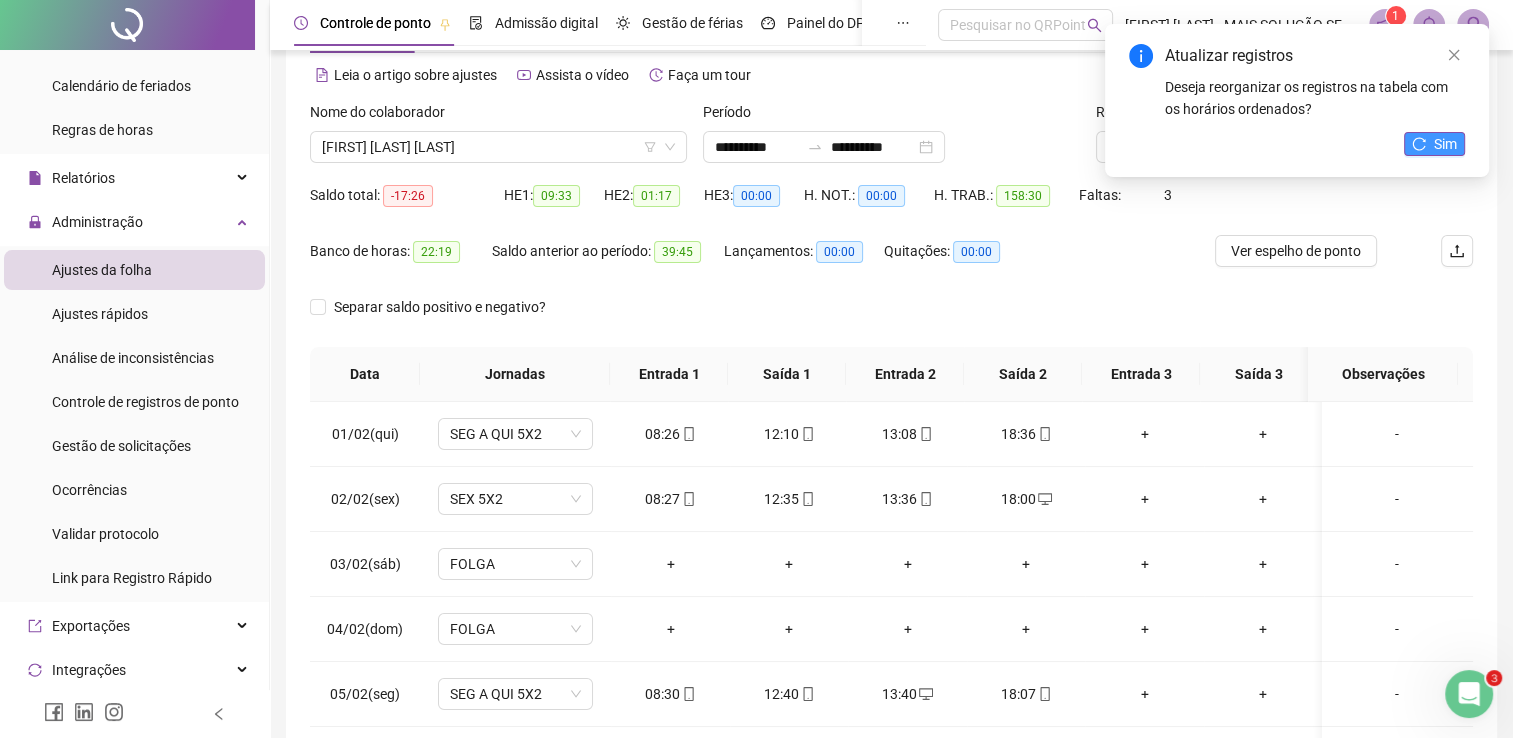 click on "Sim" at bounding box center (1445, 144) 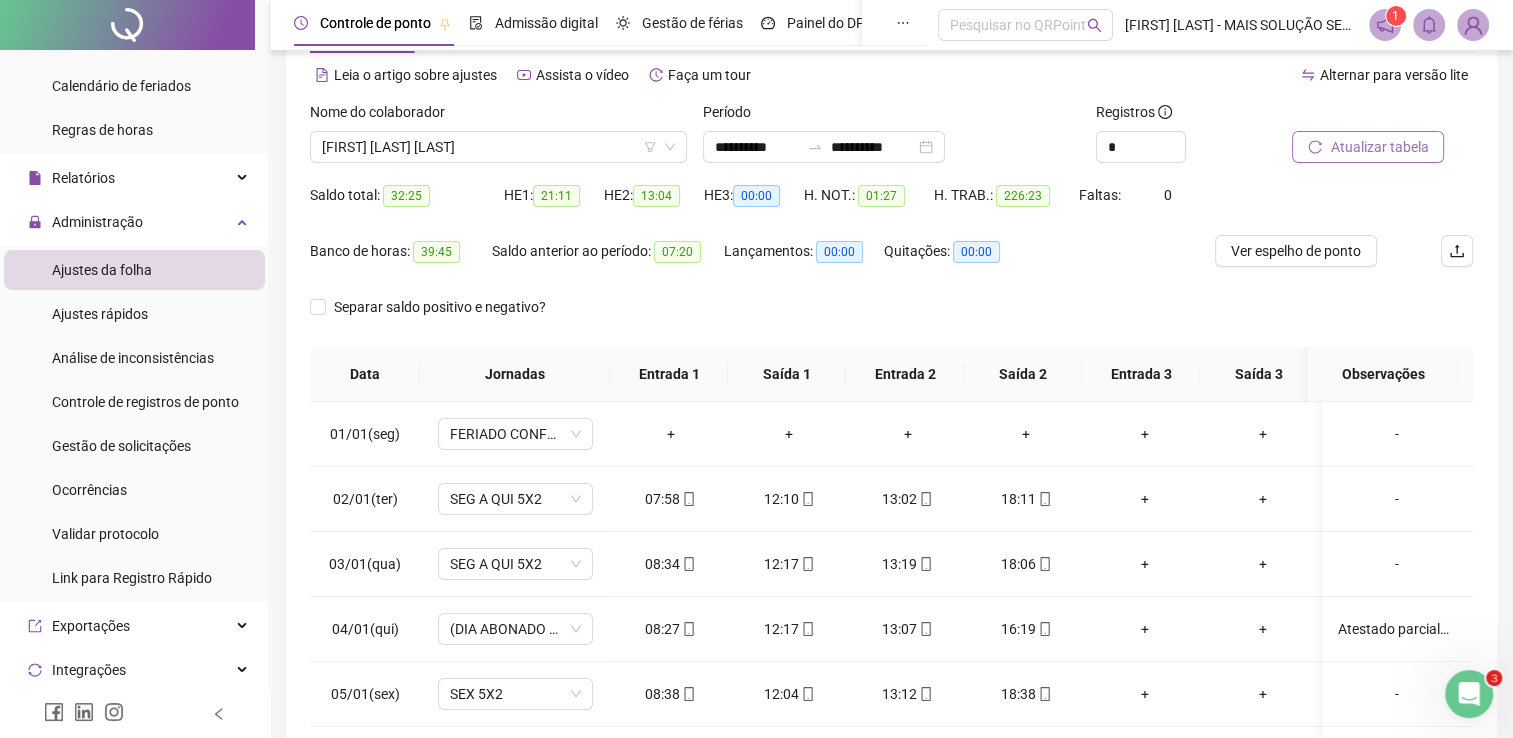 click on "Atualizar tabela" at bounding box center [1379, 147] 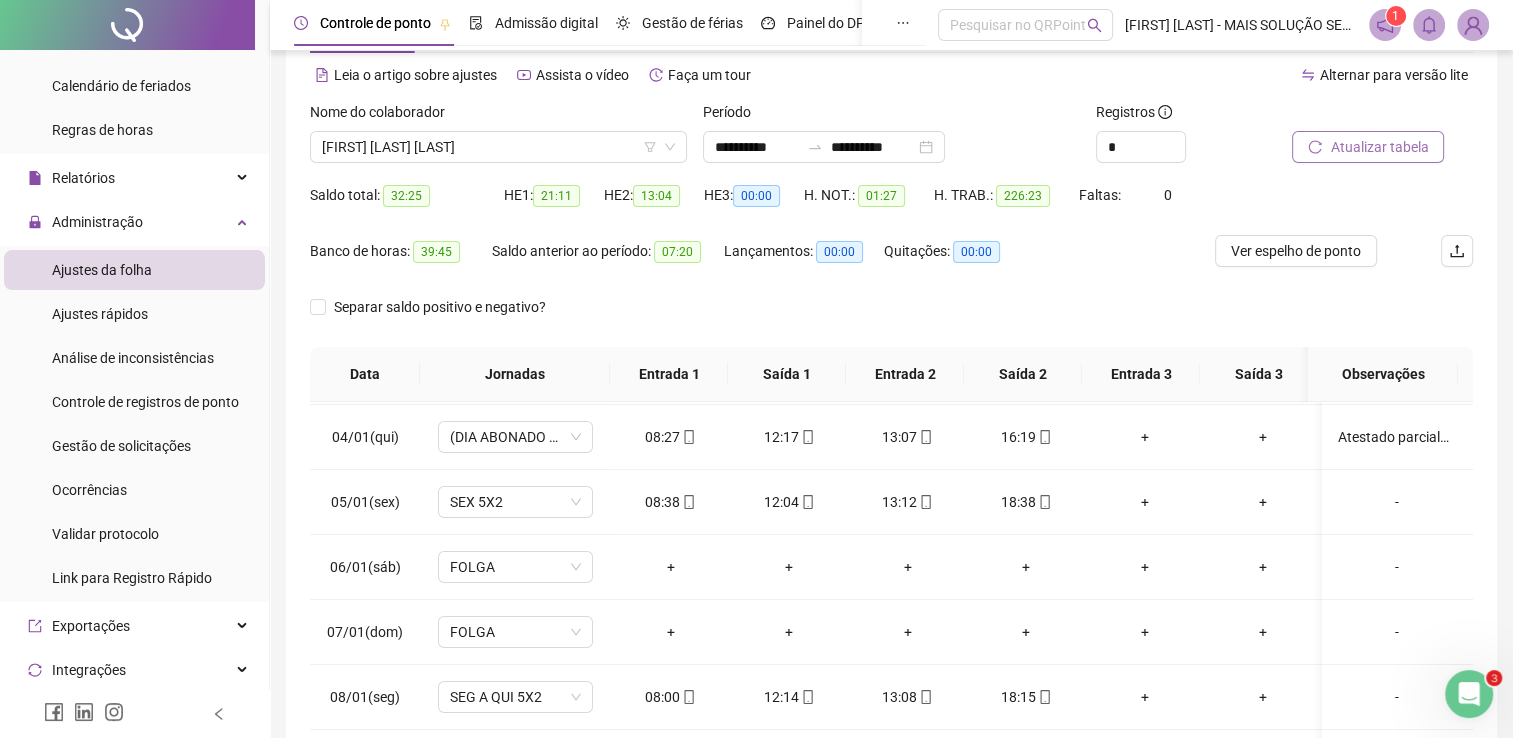 scroll, scrollTop: 400, scrollLeft: 0, axis: vertical 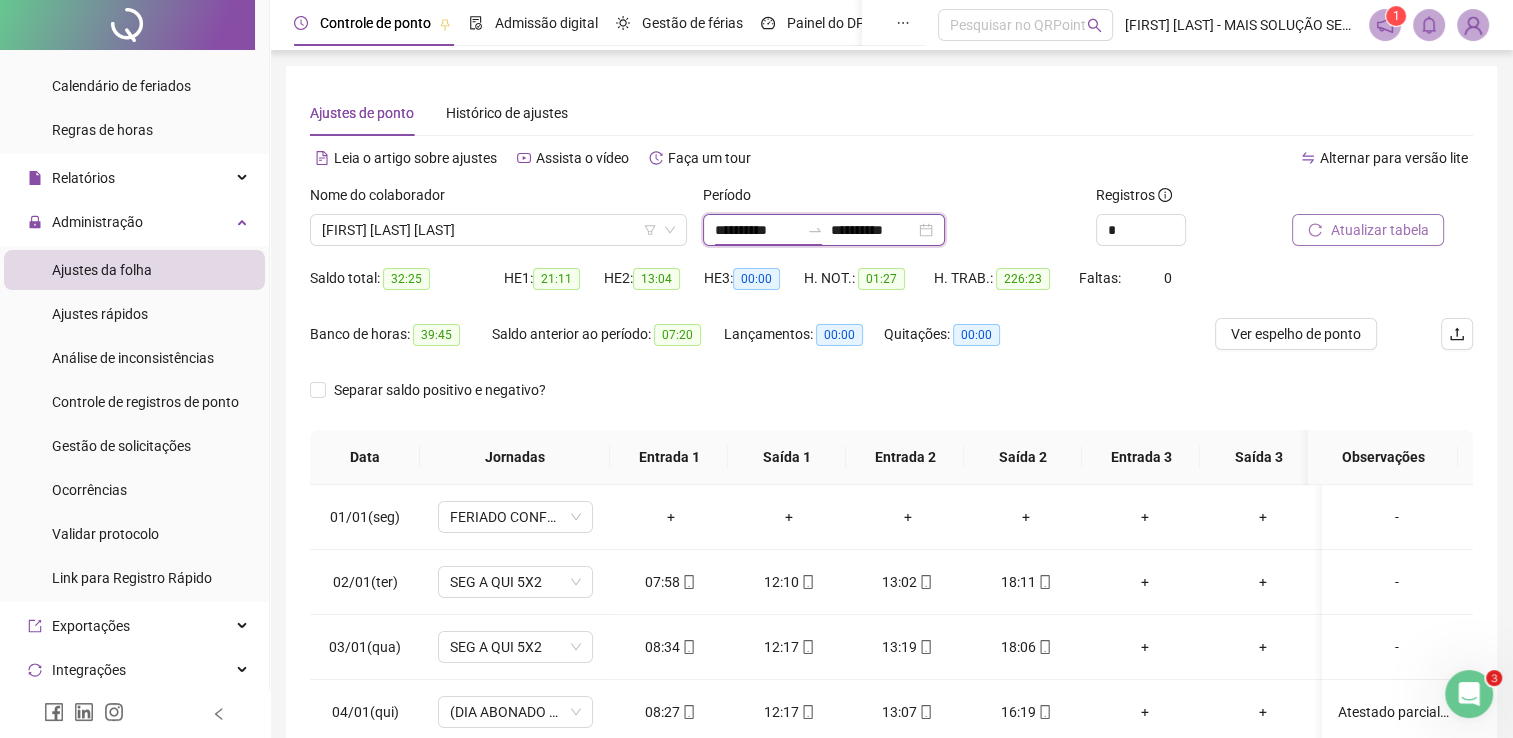 click on "**********" at bounding box center [757, 230] 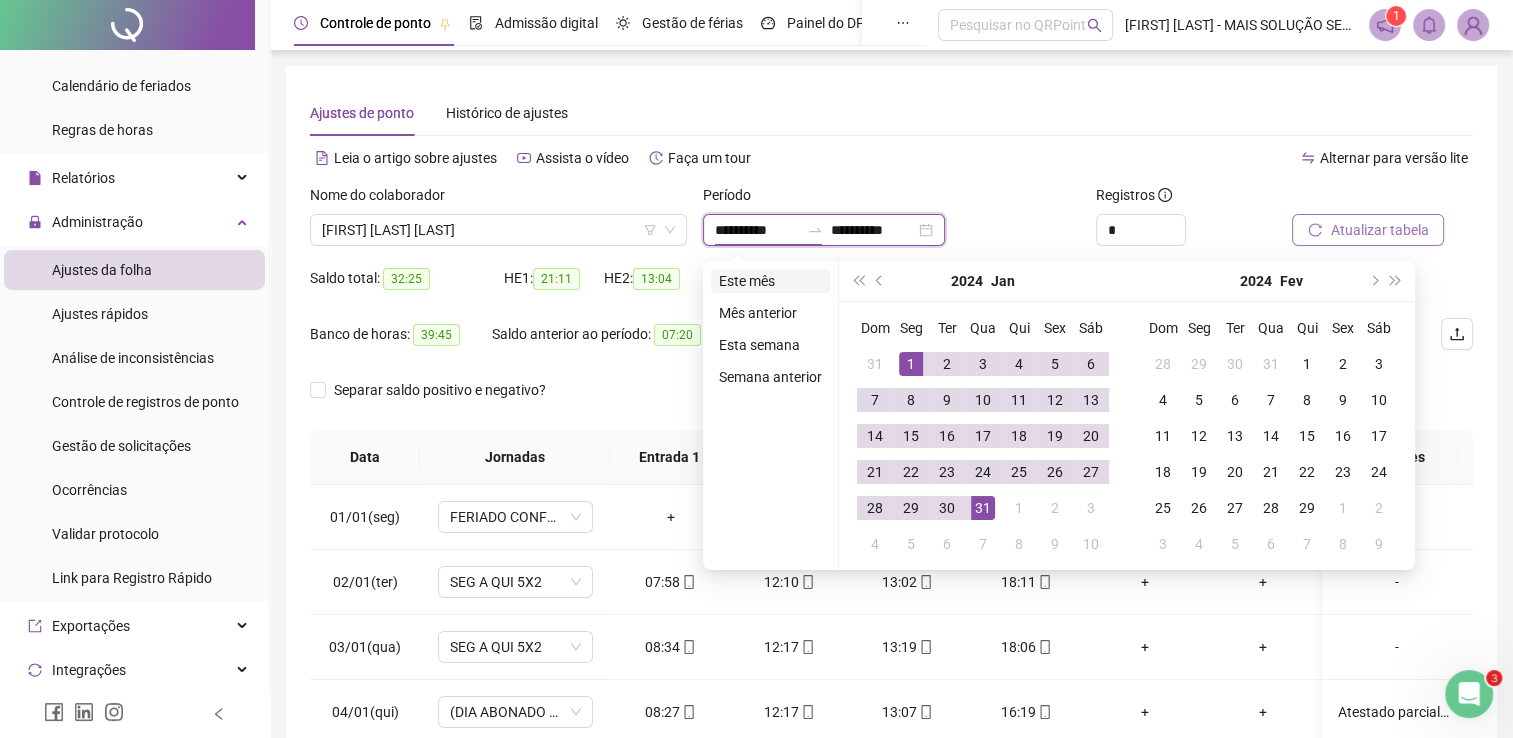 type on "**********" 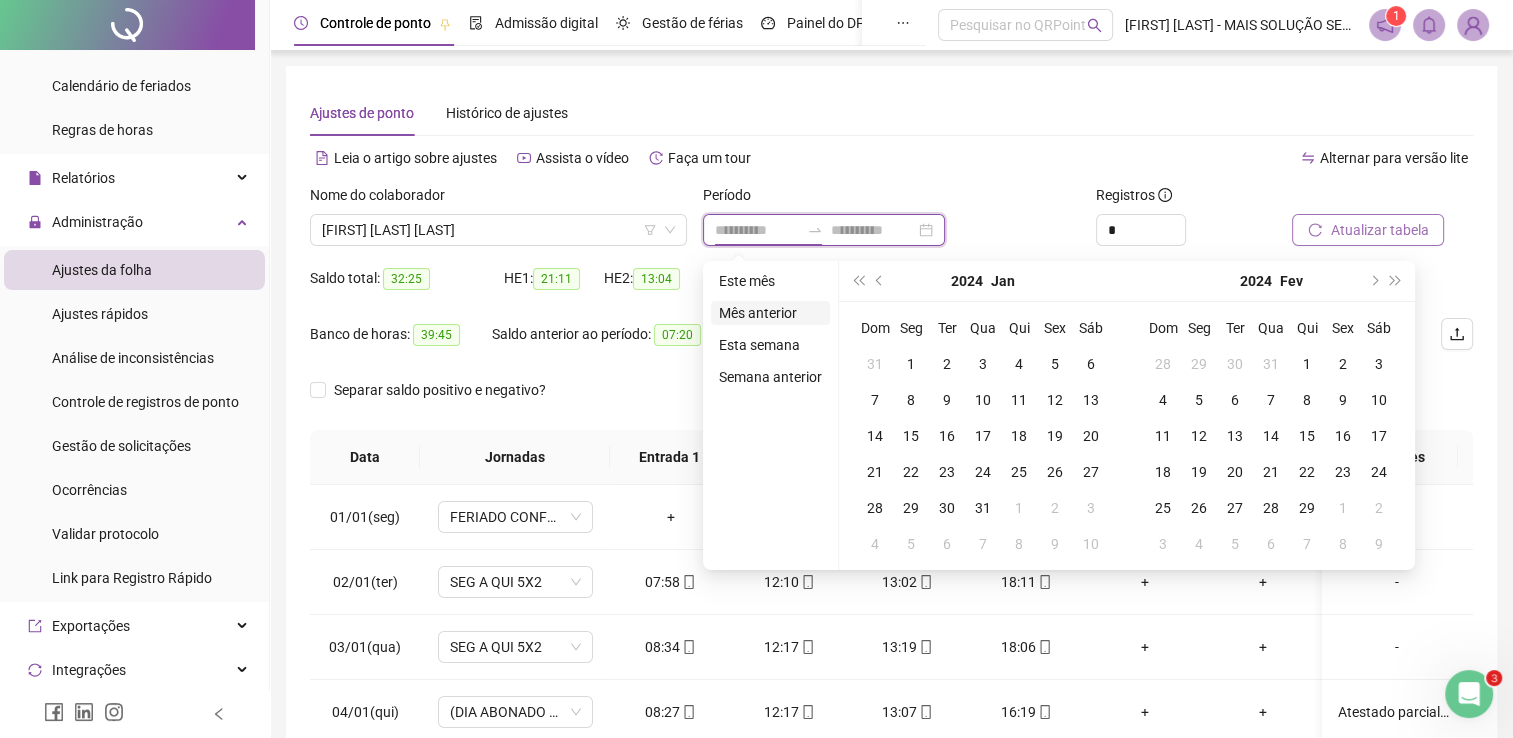 type on "**********" 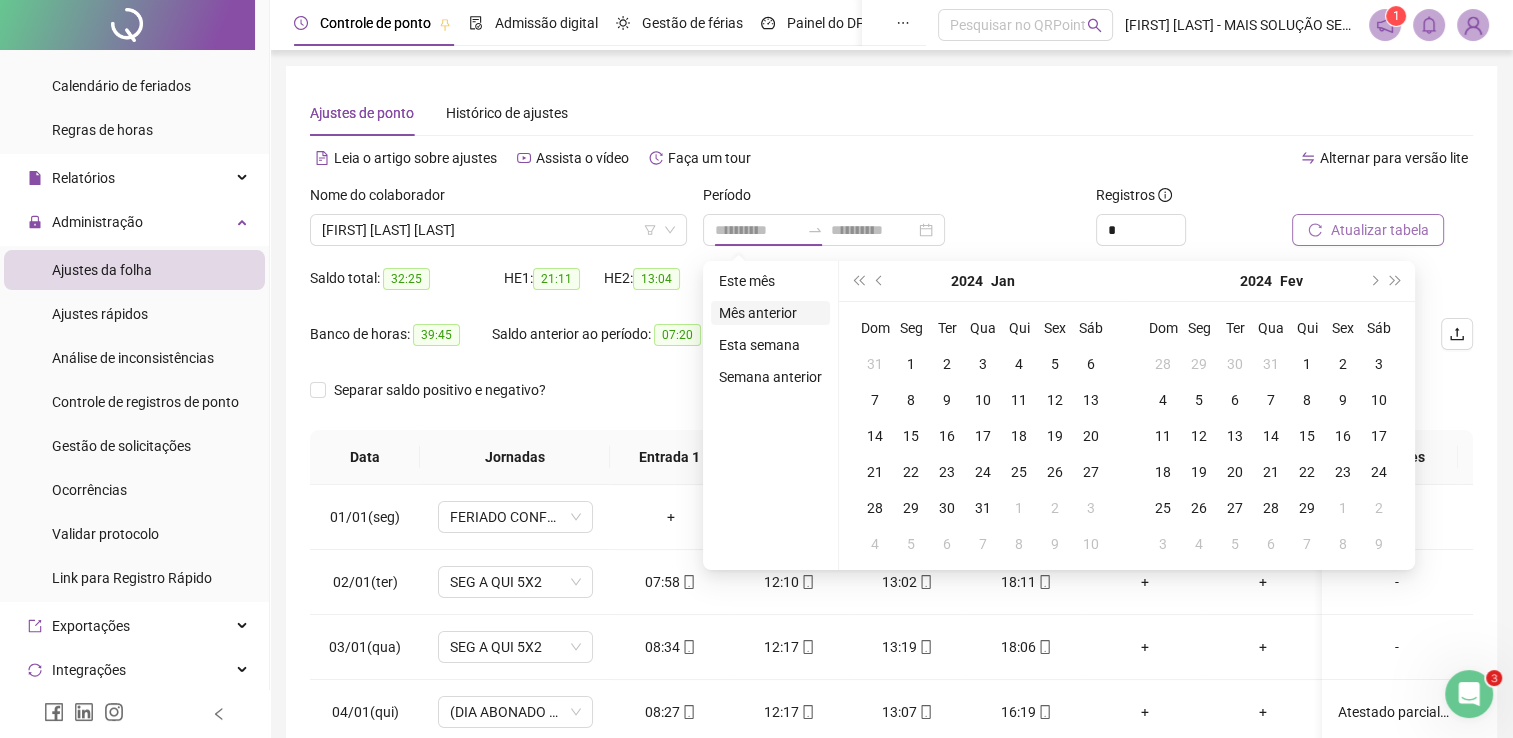 click on "Mês anterior" at bounding box center [770, 313] 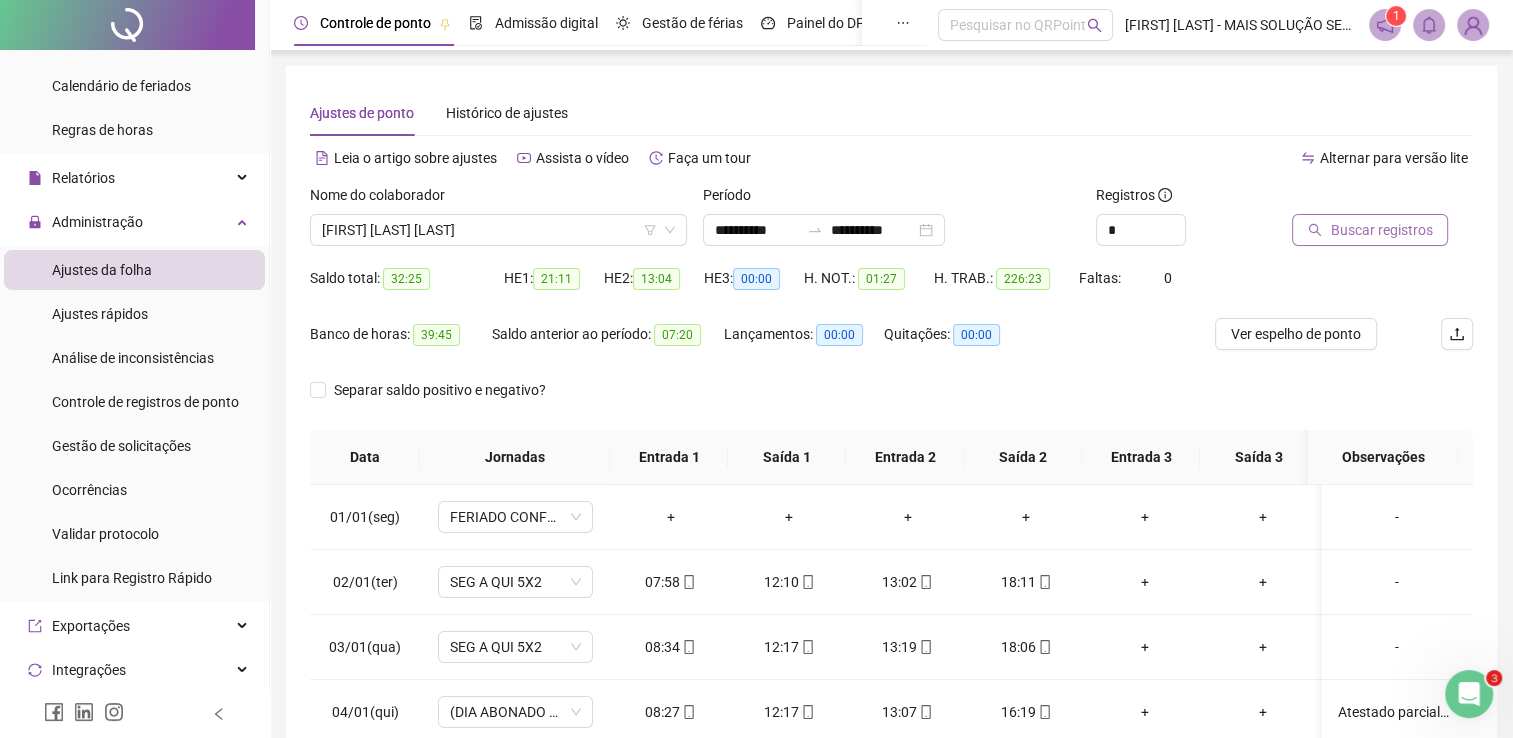 click on "Buscar registros" at bounding box center [1370, 230] 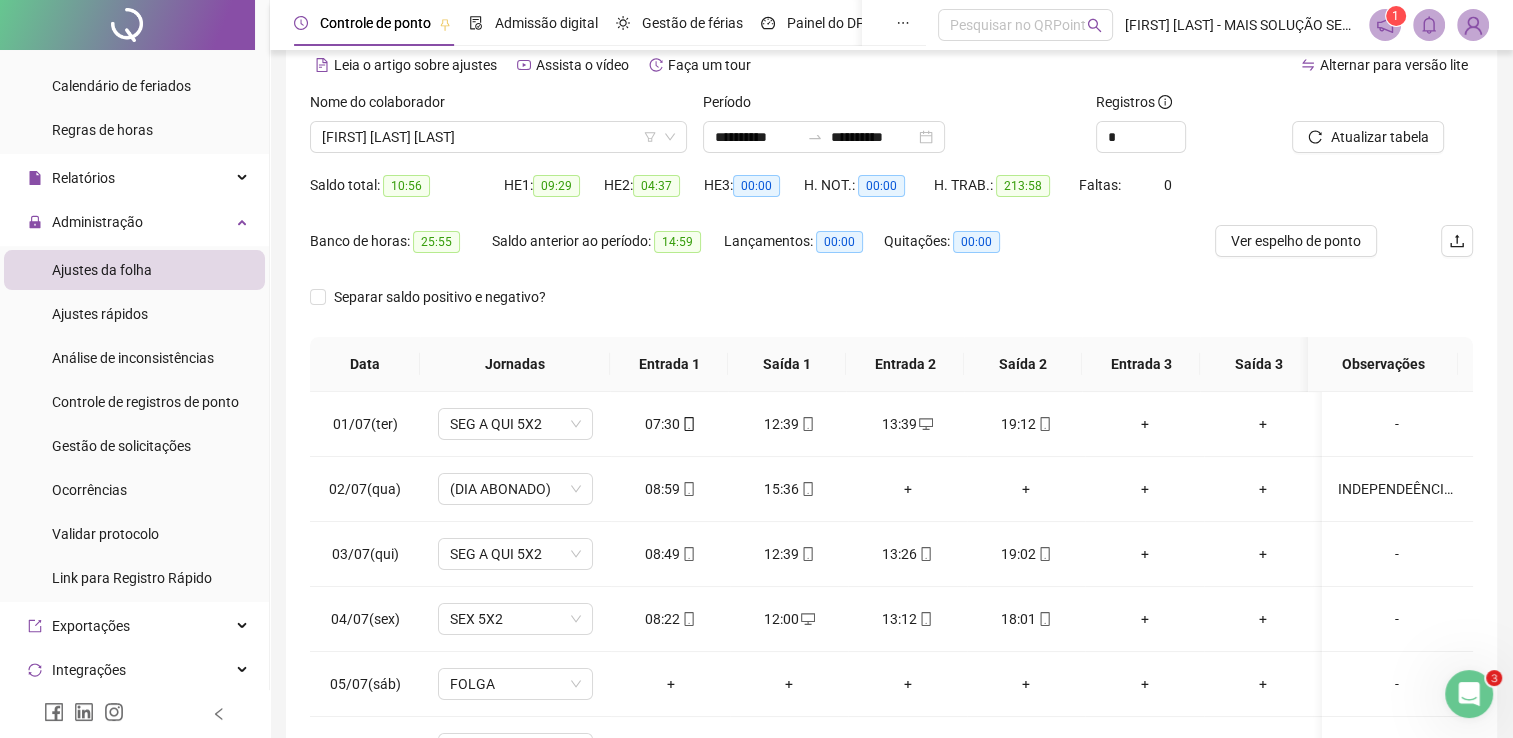 scroll, scrollTop: 283, scrollLeft: 0, axis: vertical 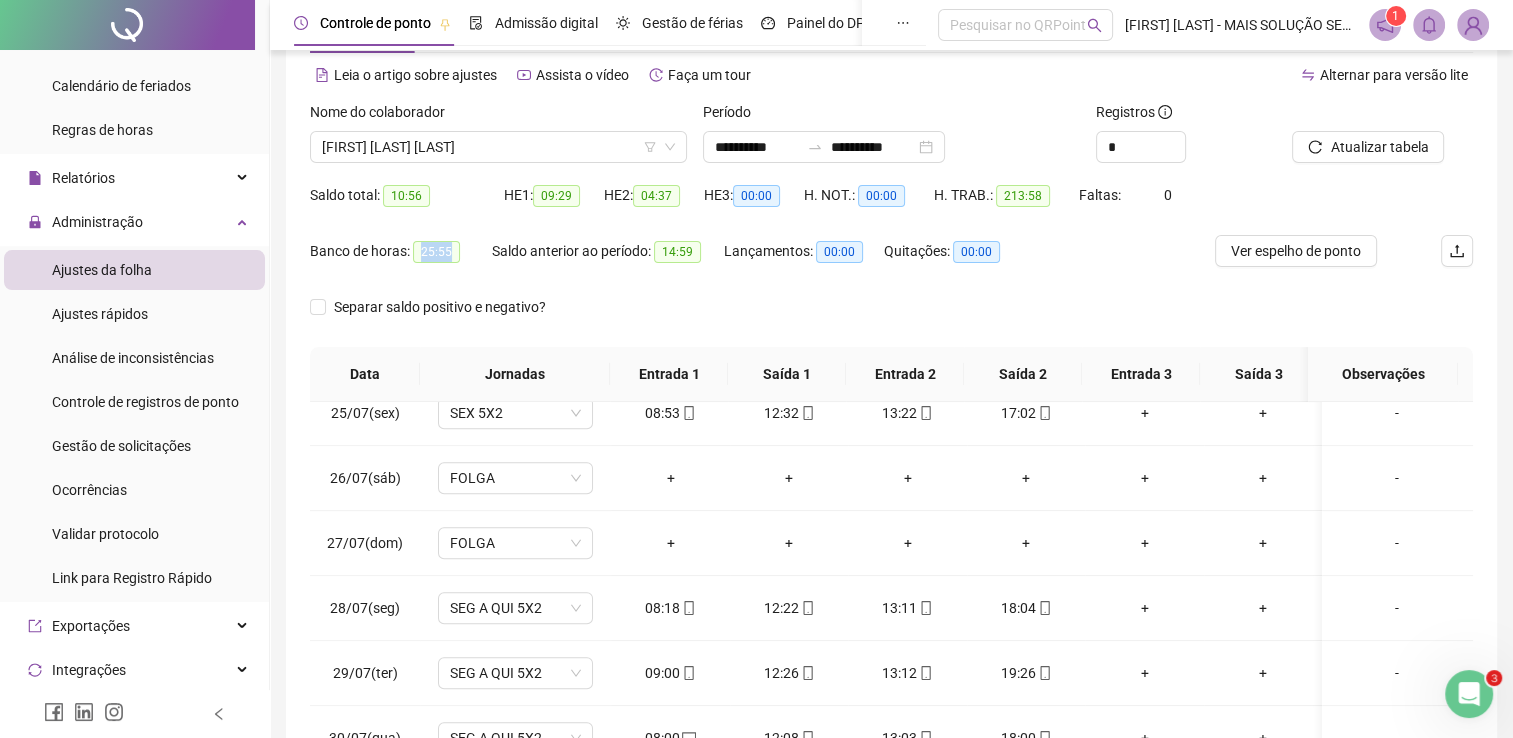drag, startPoint x: 419, startPoint y: 248, endPoint x: 454, endPoint y: 257, distance: 36.138622 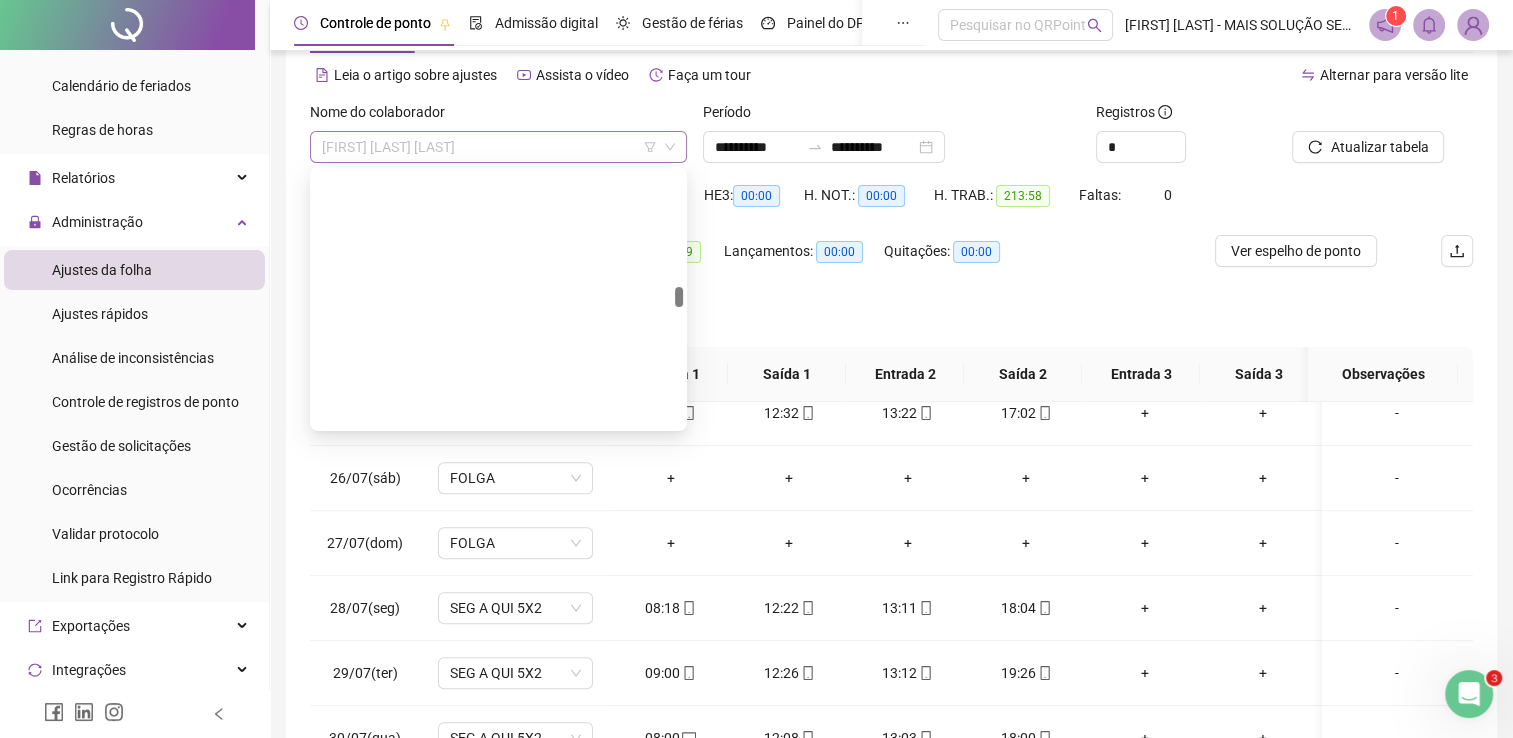 scroll, scrollTop: 4640, scrollLeft: 0, axis: vertical 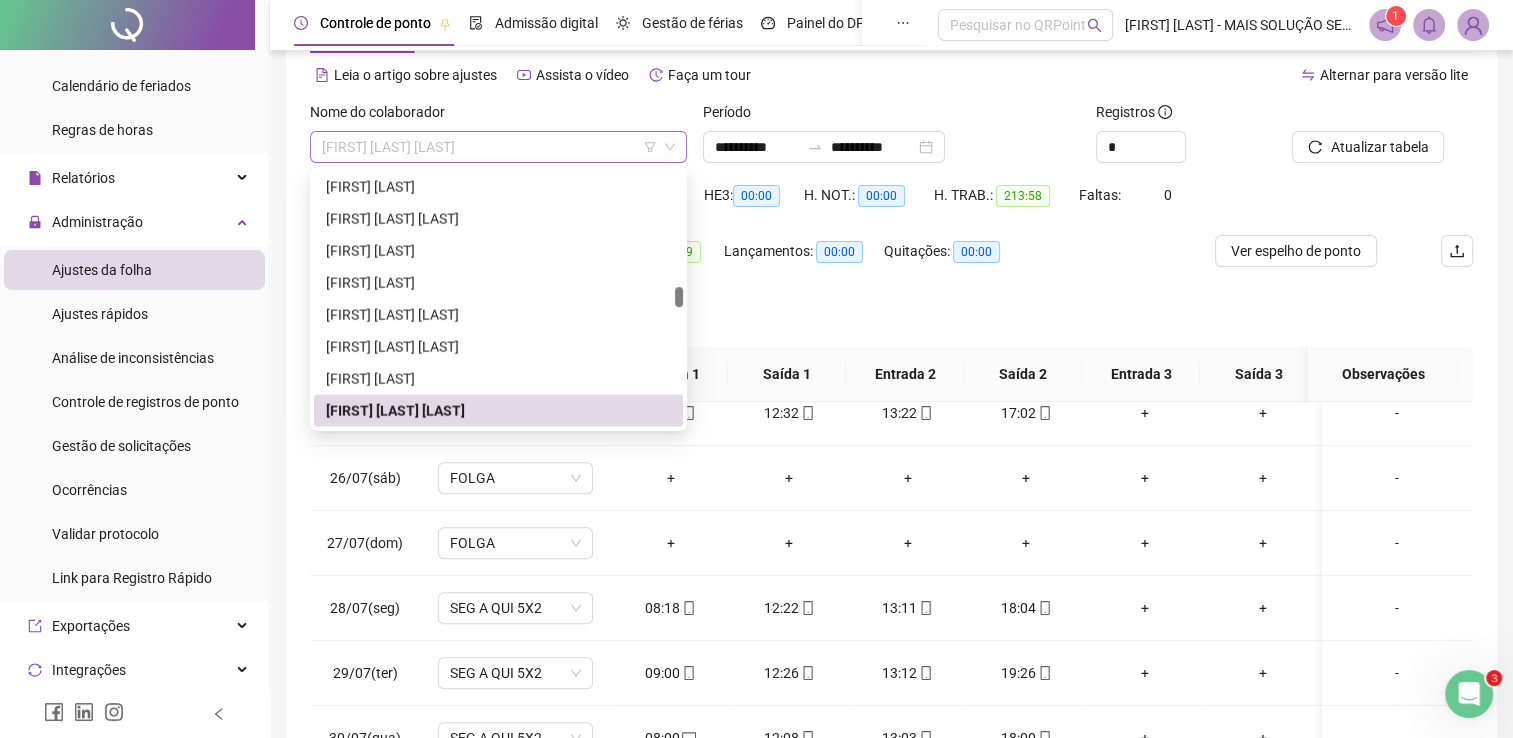 drag, startPoint x: 509, startPoint y: 150, endPoint x: 494, endPoint y: 156, distance: 16.155495 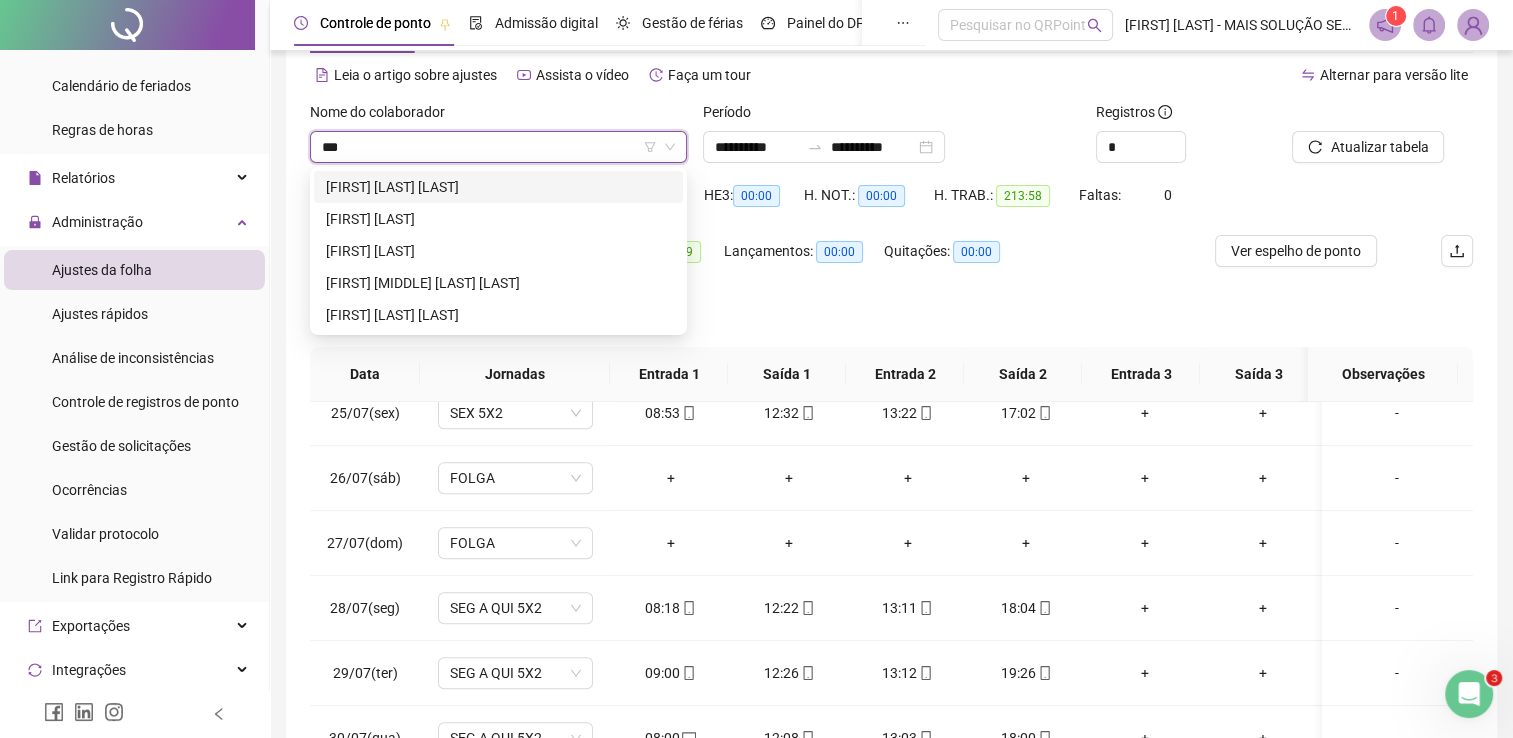 scroll, scrollTop: 0, scrollLeft: 0, axis: both 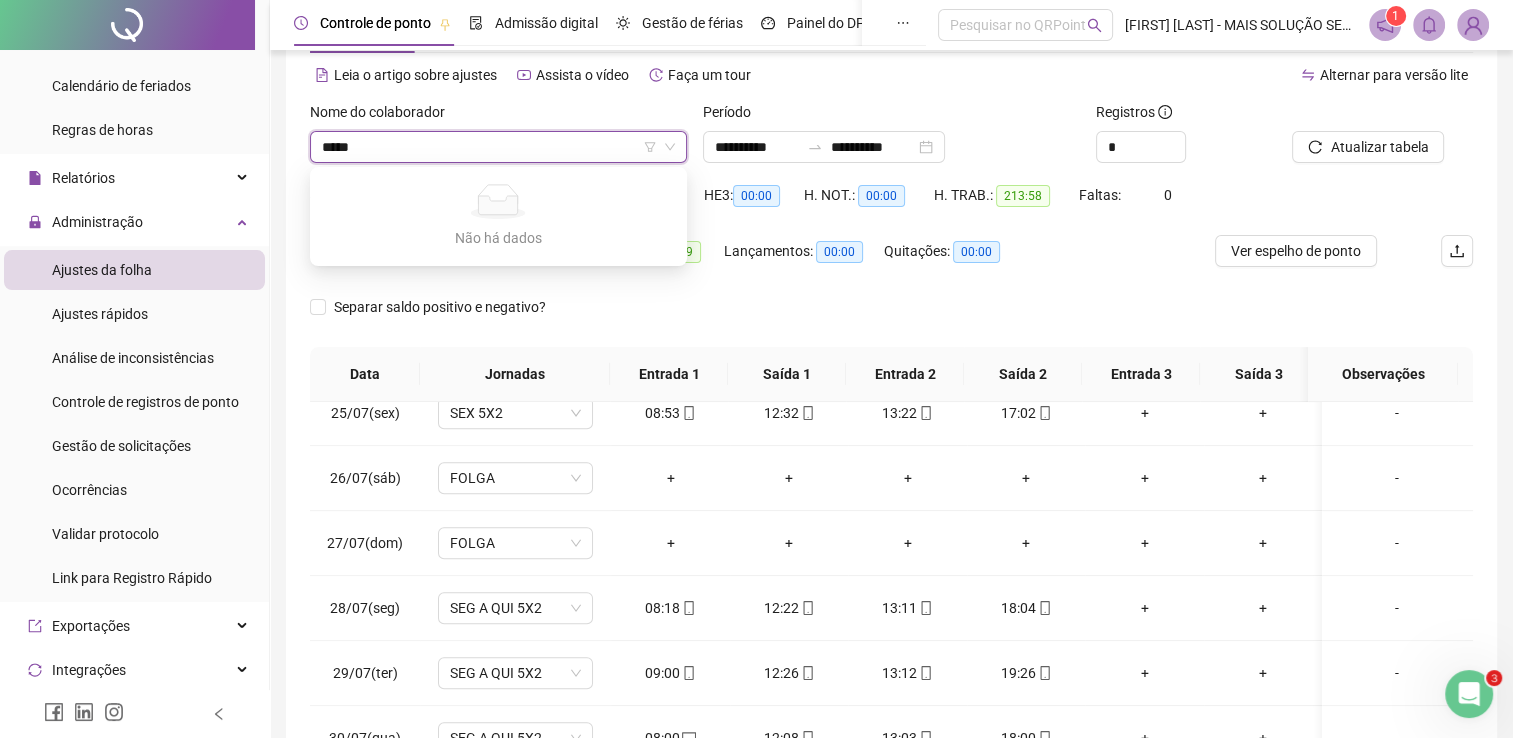 type on "****" 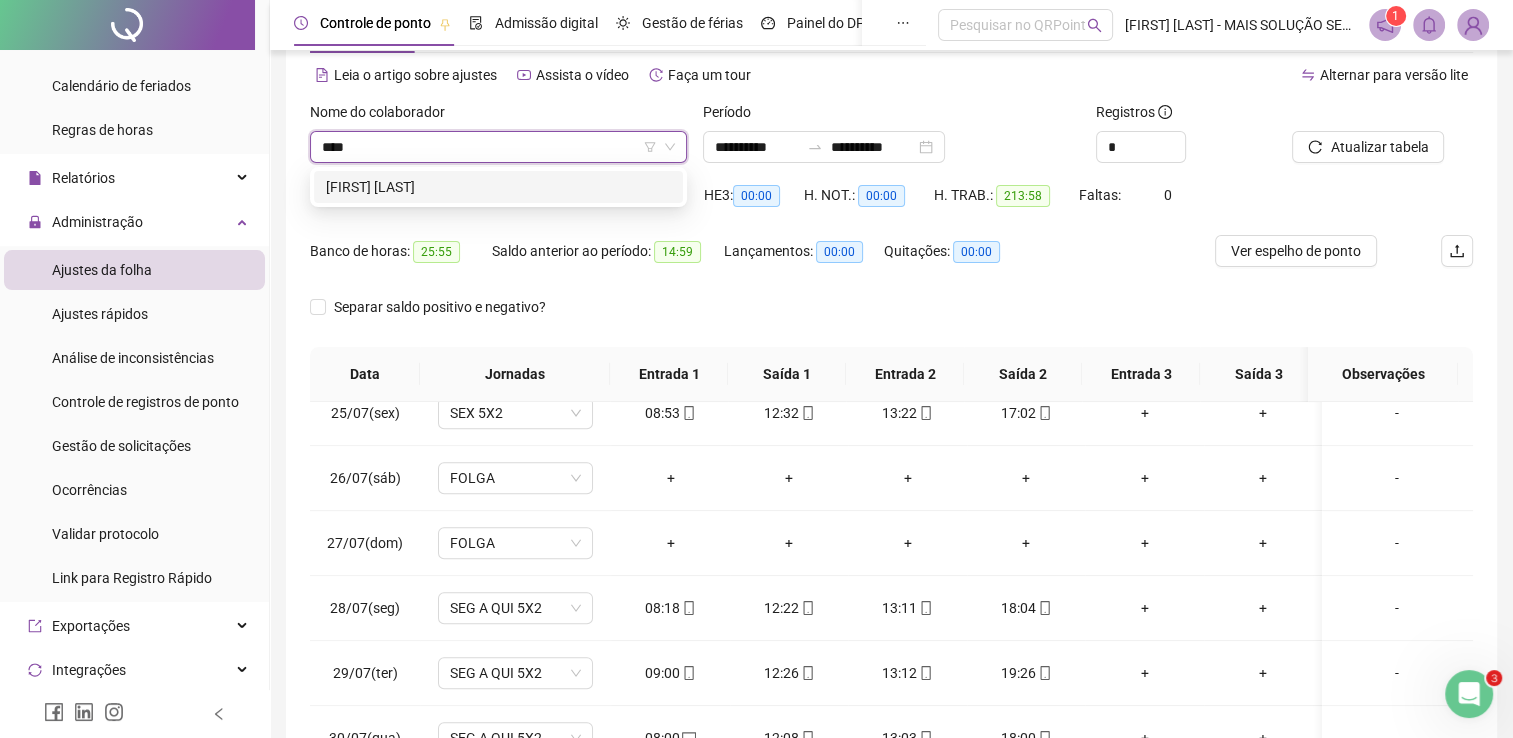 click on "[FIRST] [LAST]  [LAST] [LAST]" at bounding box center [498, 187] 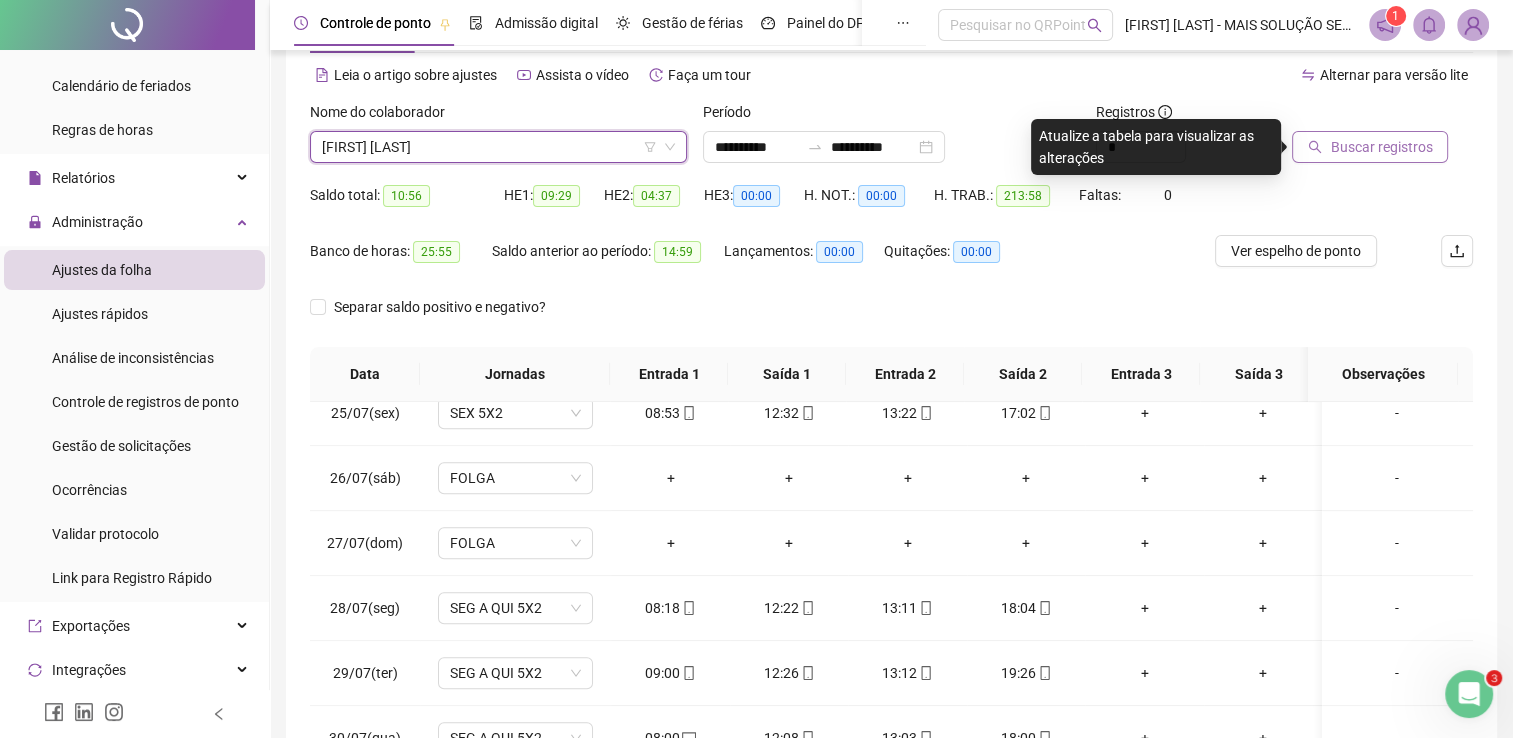 click on "Buscar registros" at bounding box center (1370, 147) 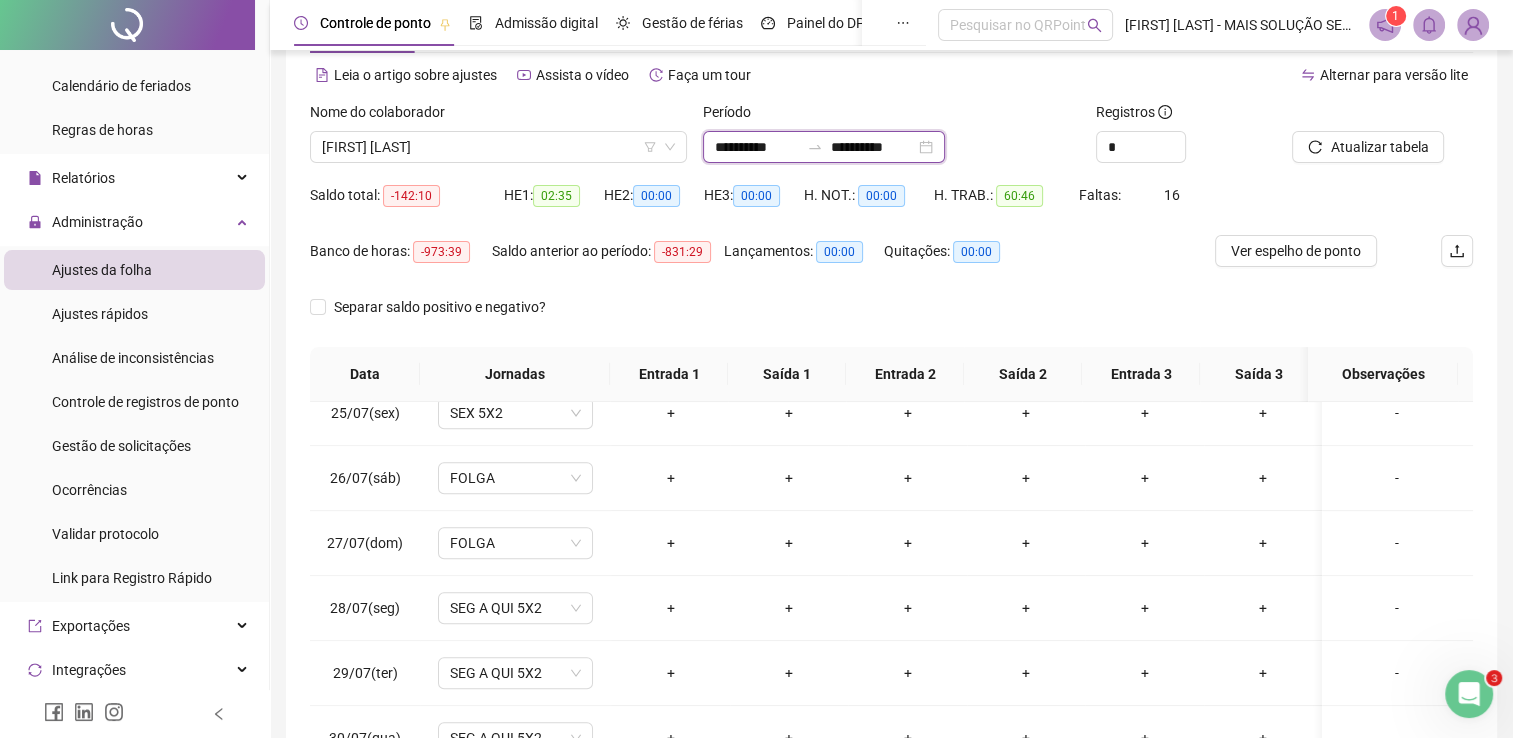 click on "**********" at bounding box center (757, 147) 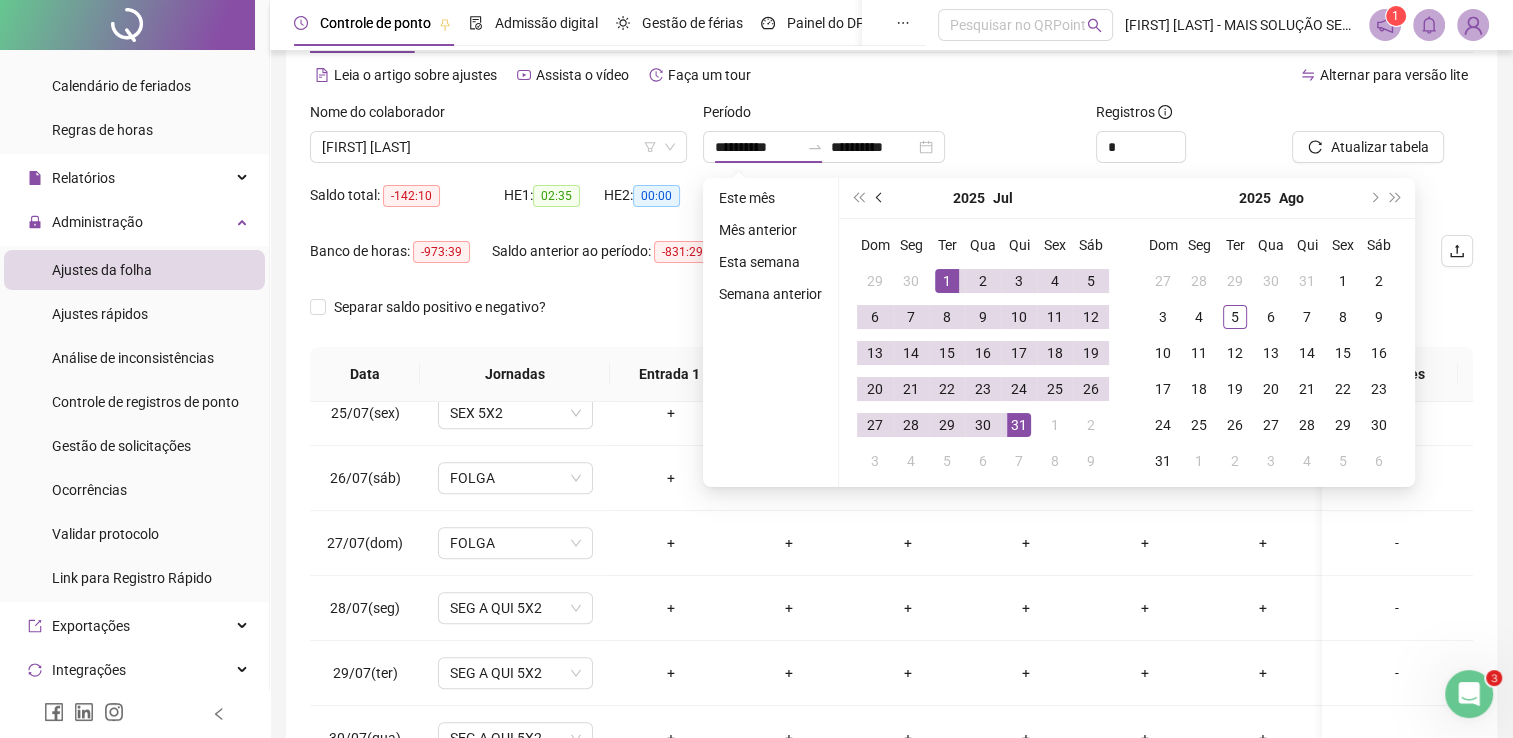click at bounding box center (880, 198) 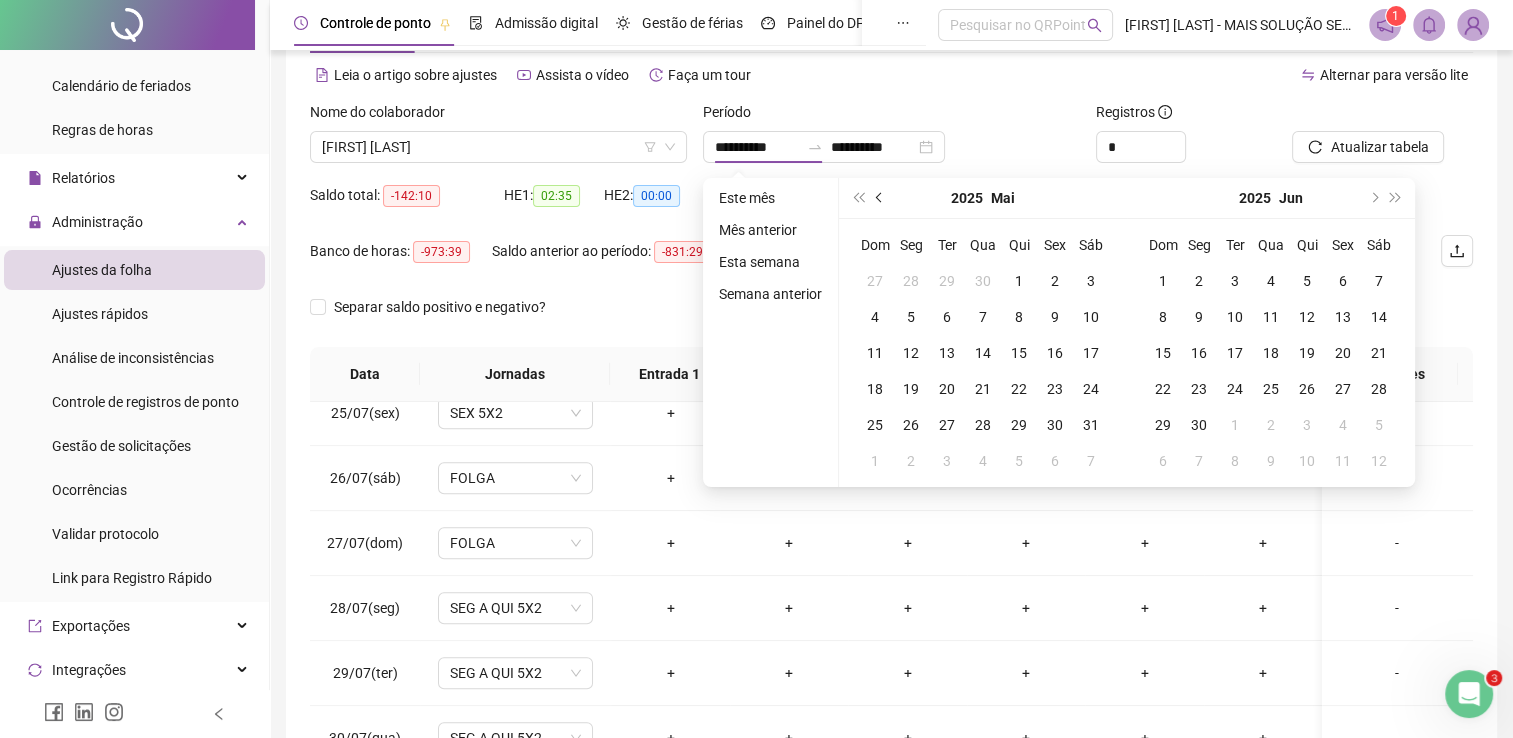 click at bounding box center [881, 198] 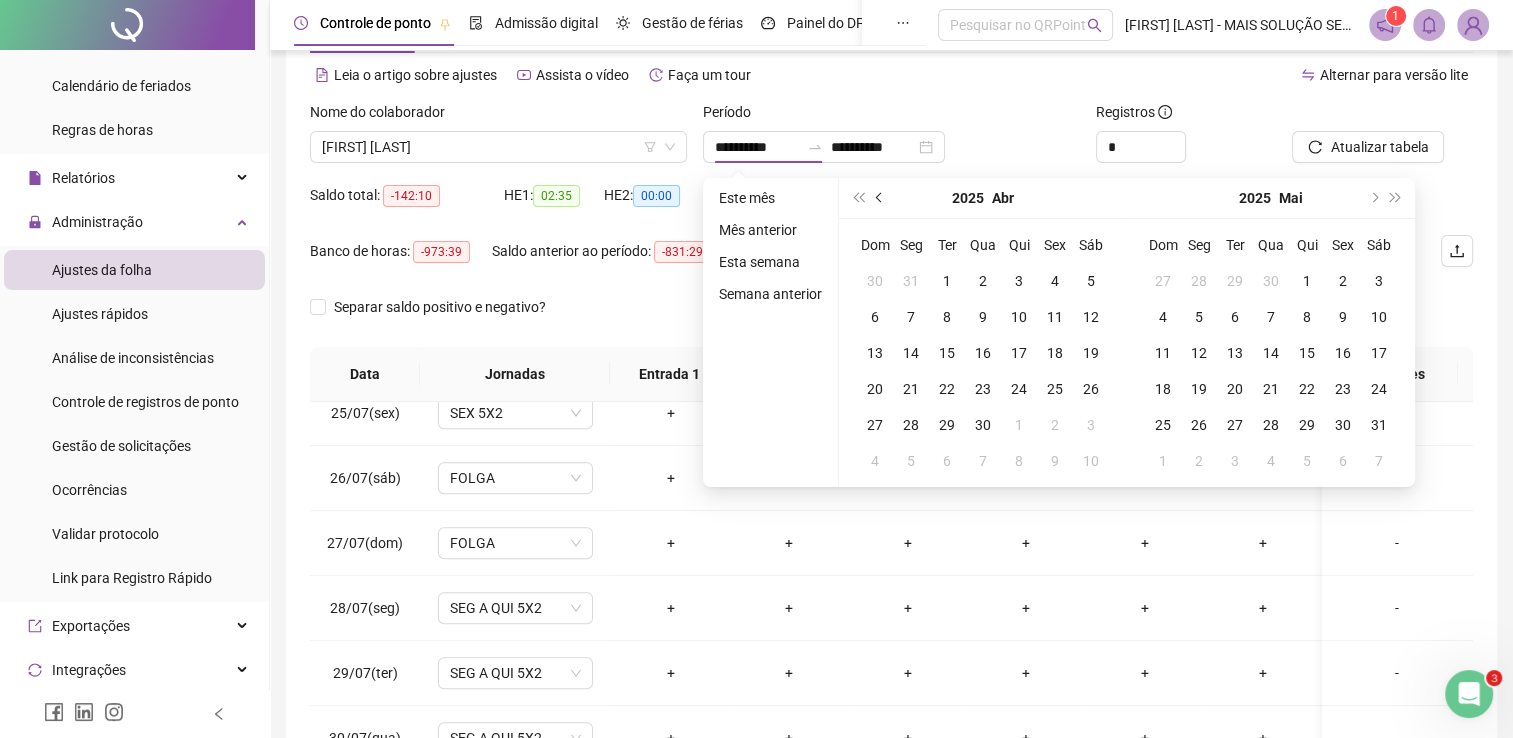 click at bounding box center [881, 198] 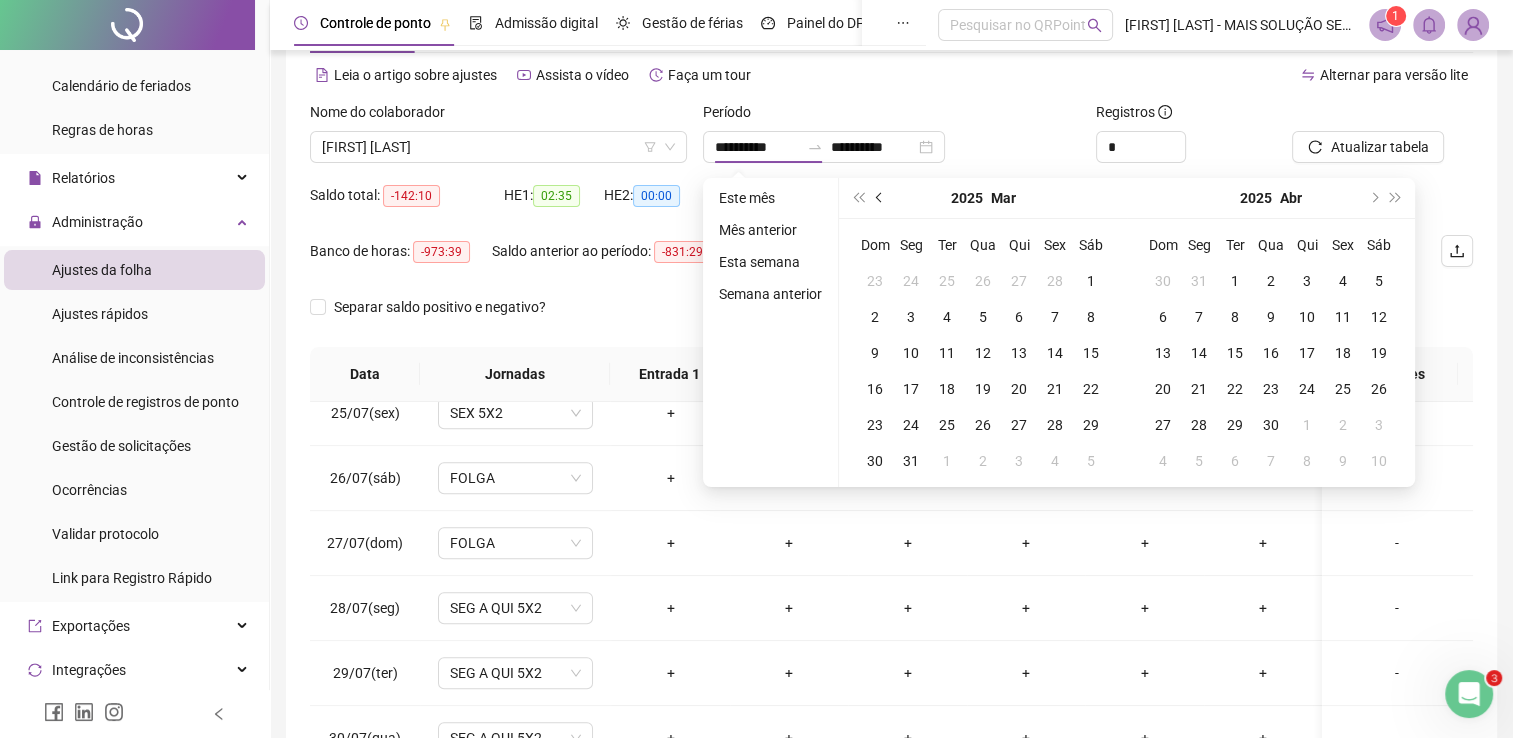 click at bounding box center (881, 198) 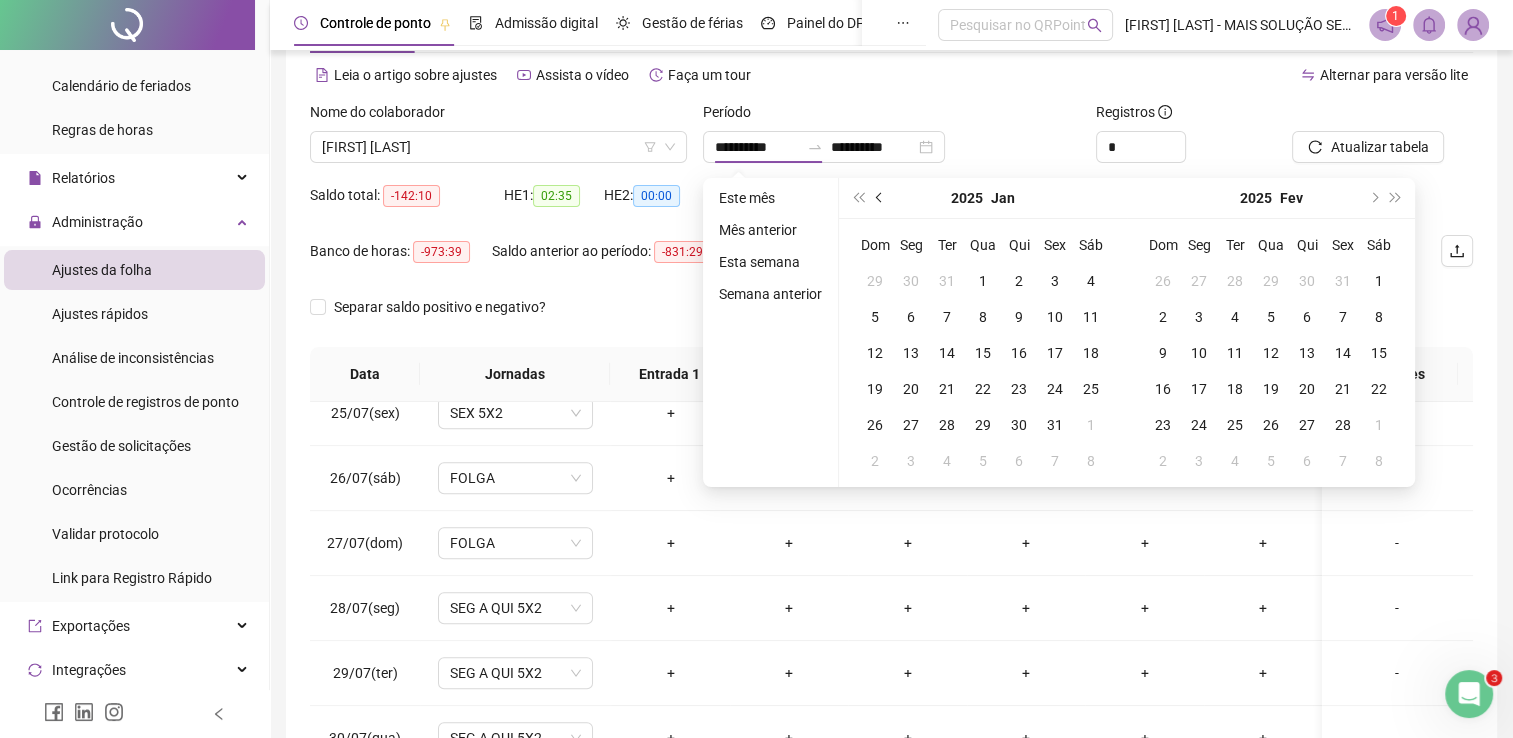 click at bounding box center [881, 198] 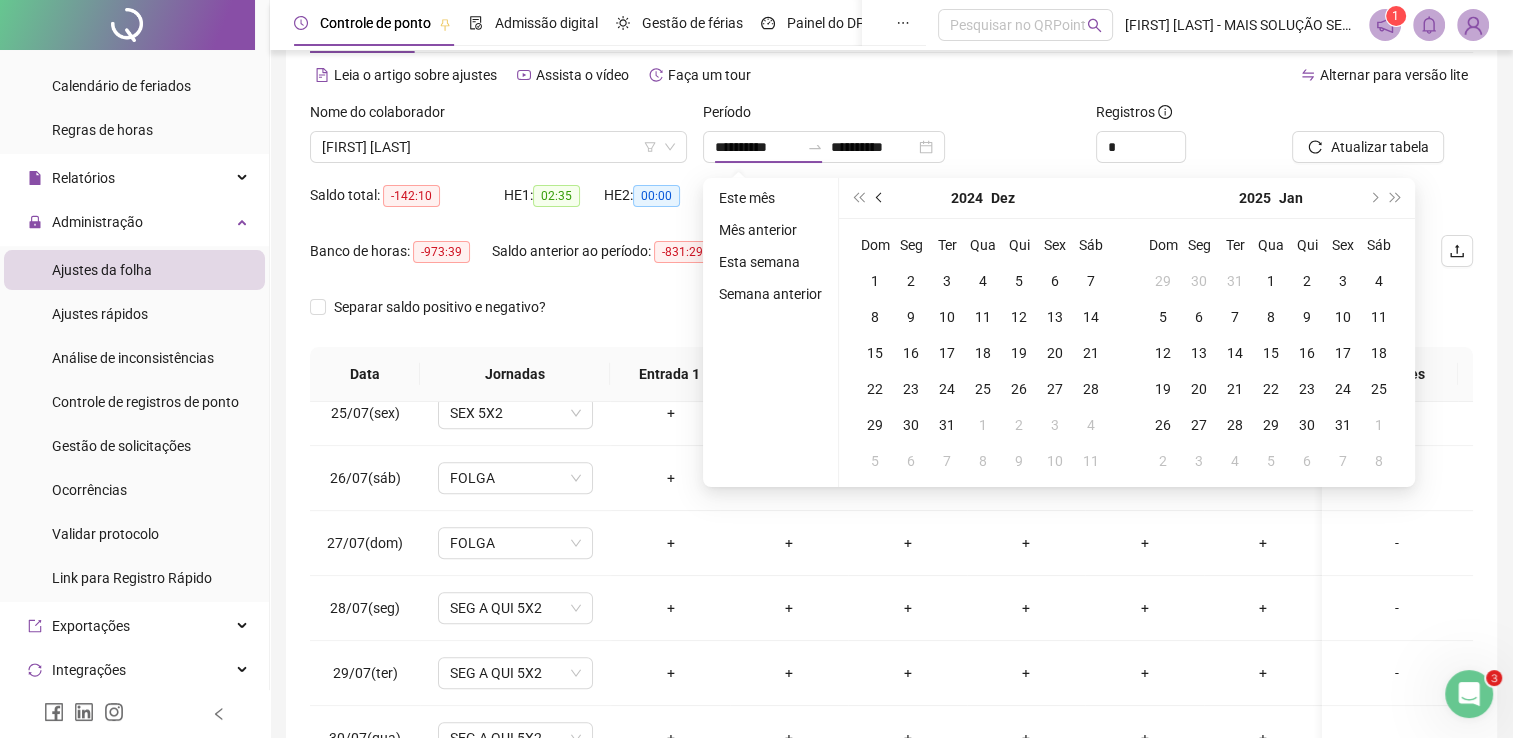click at bounding box center (881, 198) 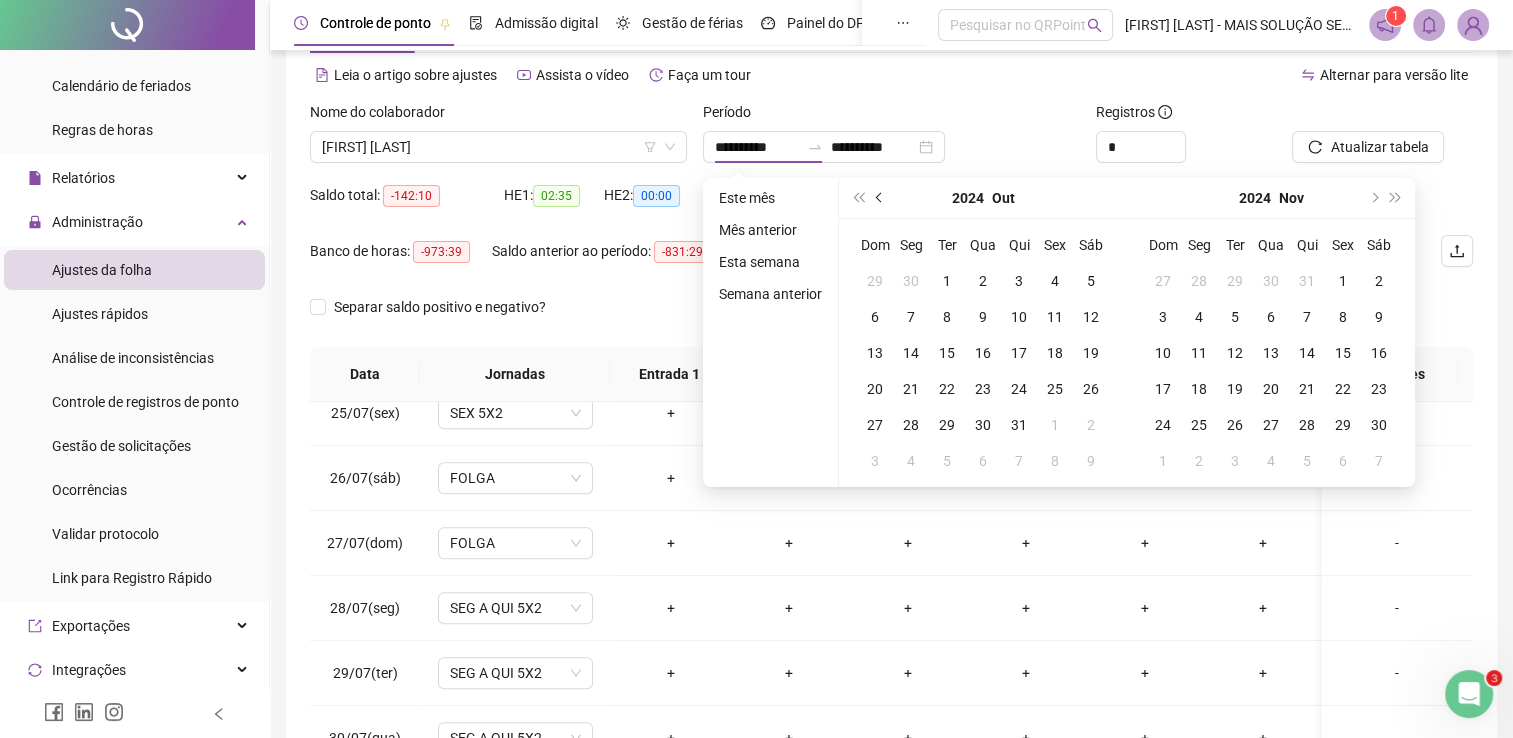 click at bounding box center [881, 198] 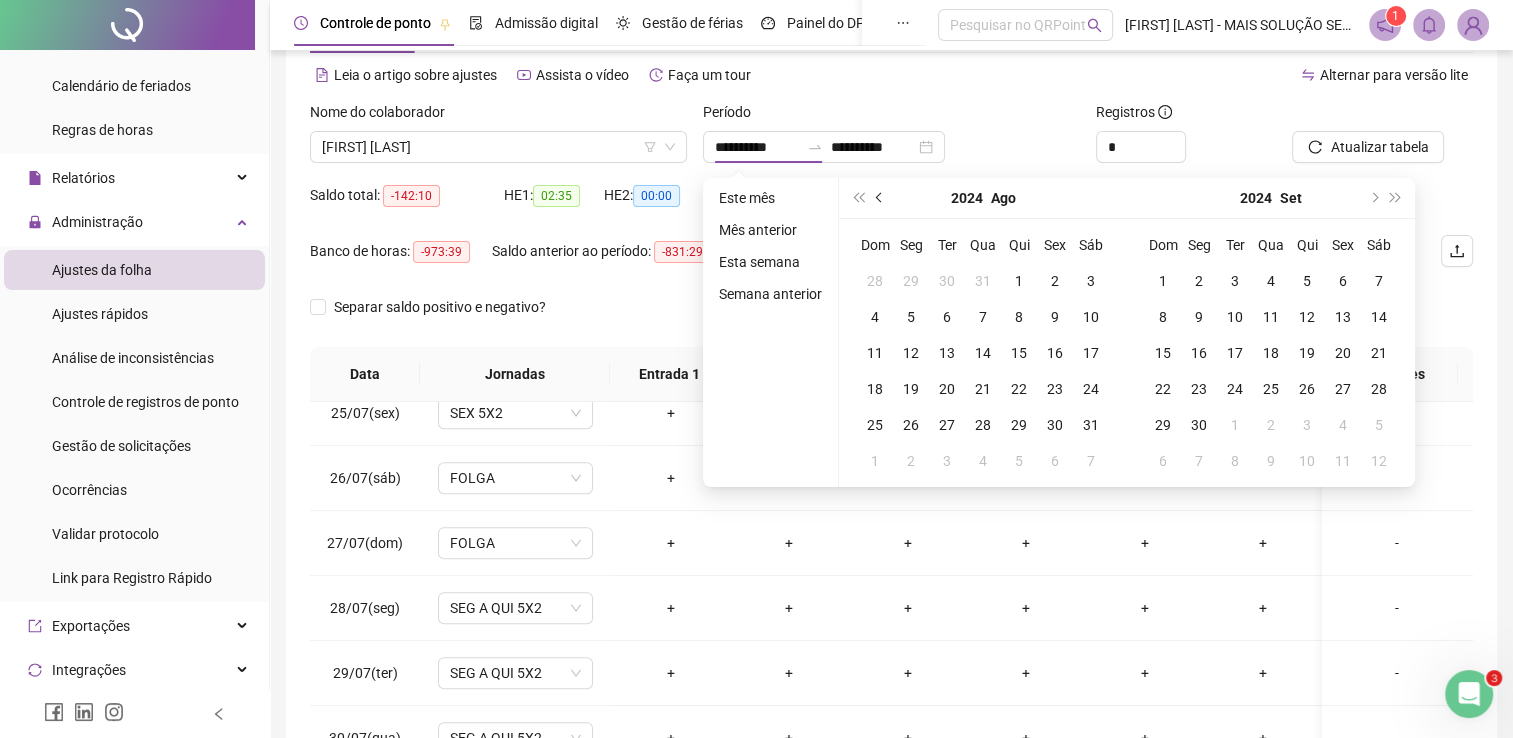 click at bounding box center (880, 198) 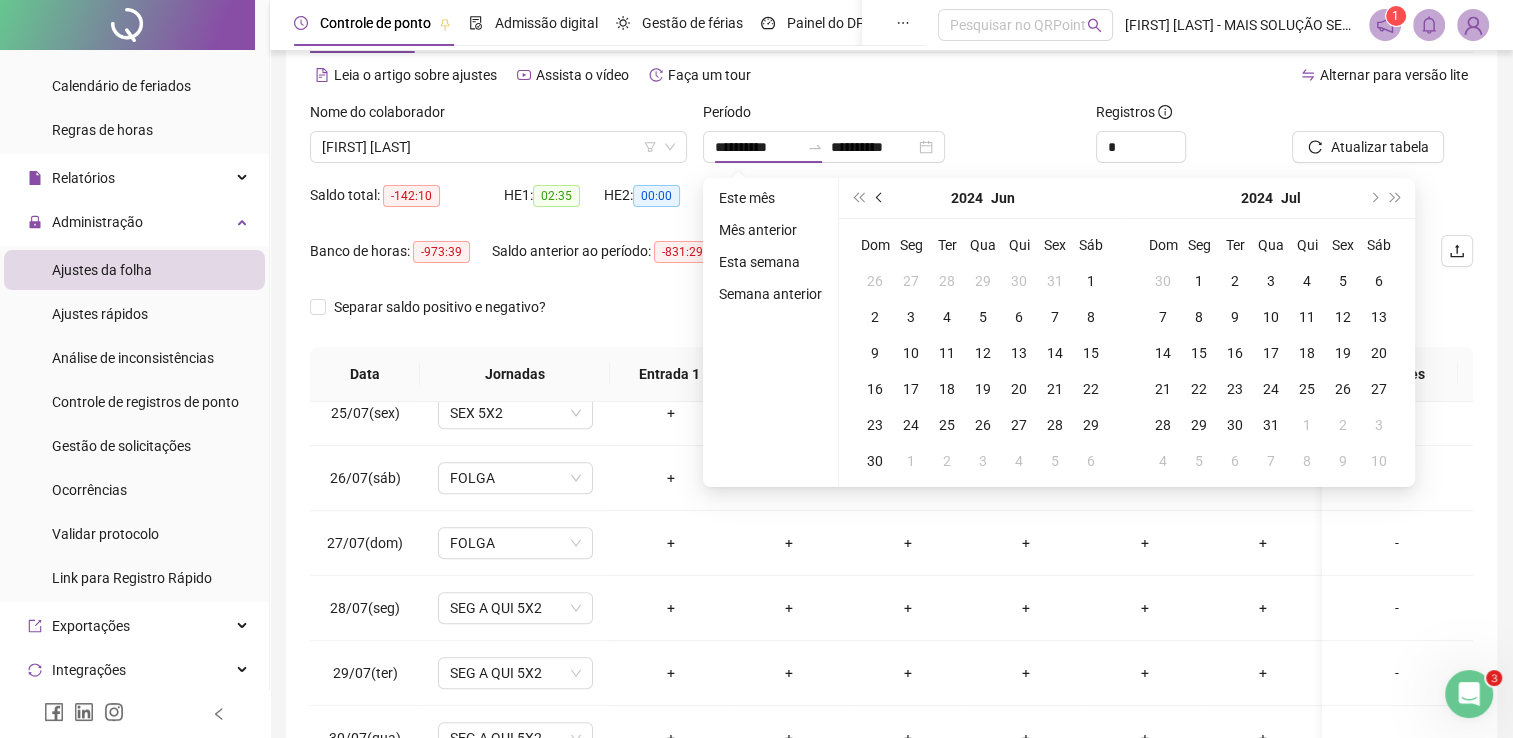 click at bounding box center (880, 198) 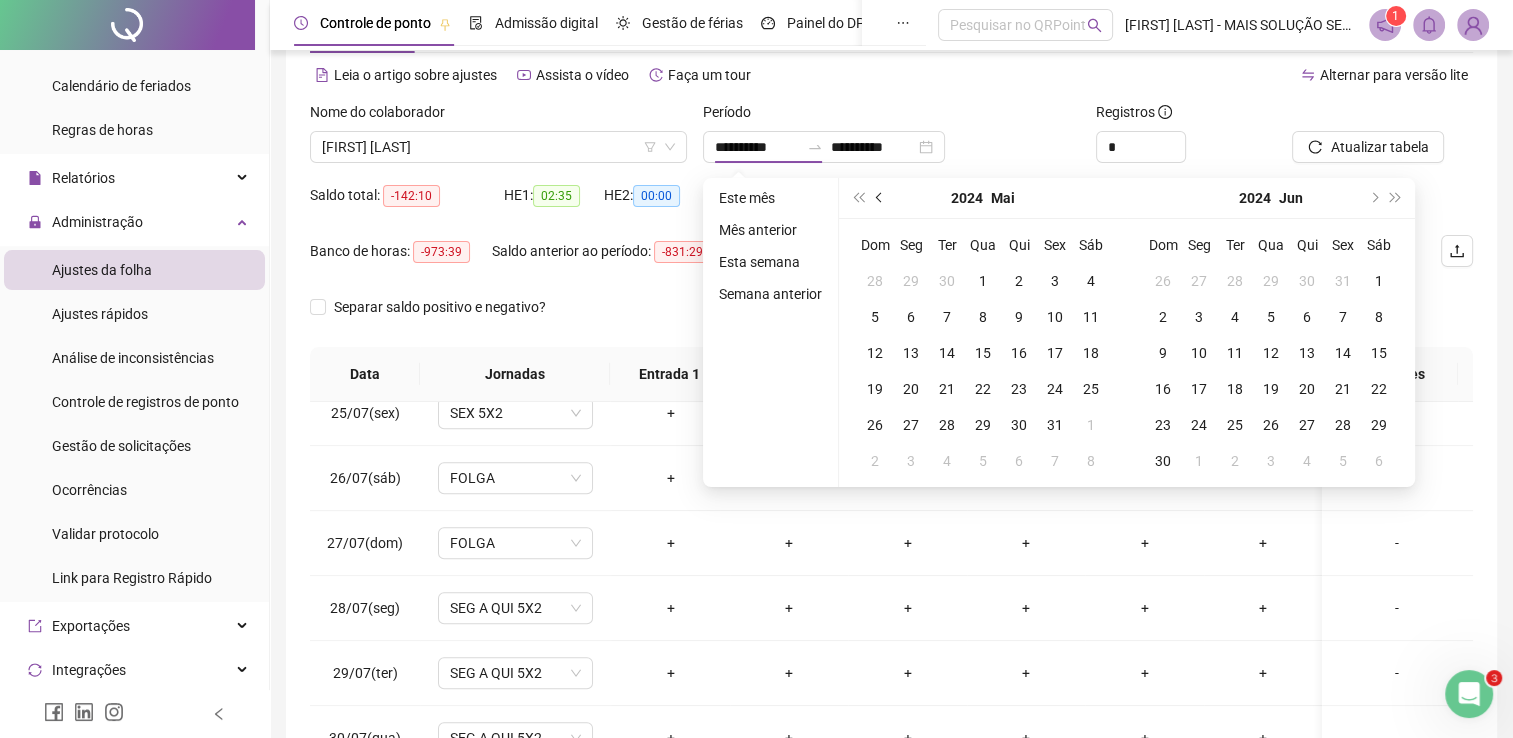 click at bounding box center (880, 198) 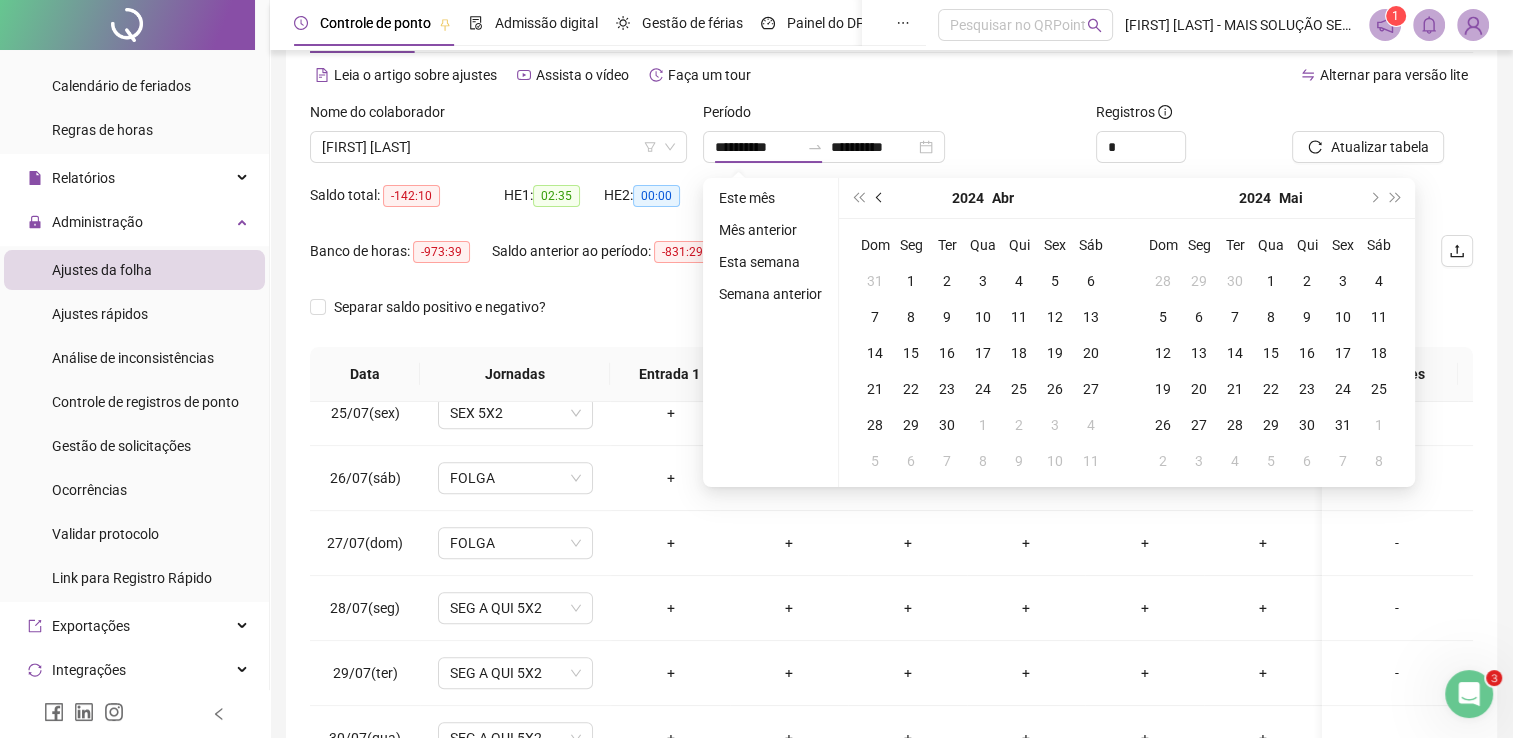click at bounding box center (880, 198) 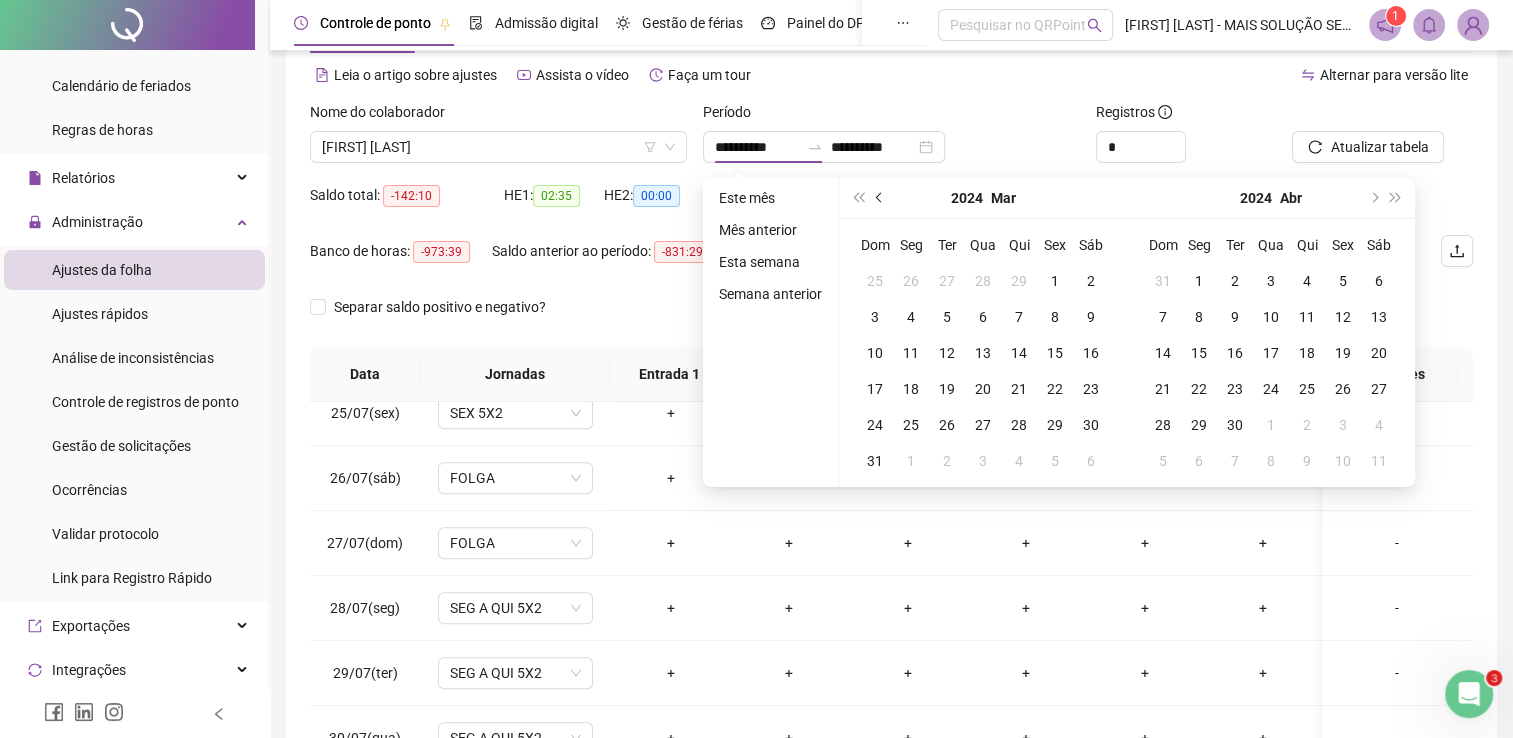 click at bounding box center [880, 198] 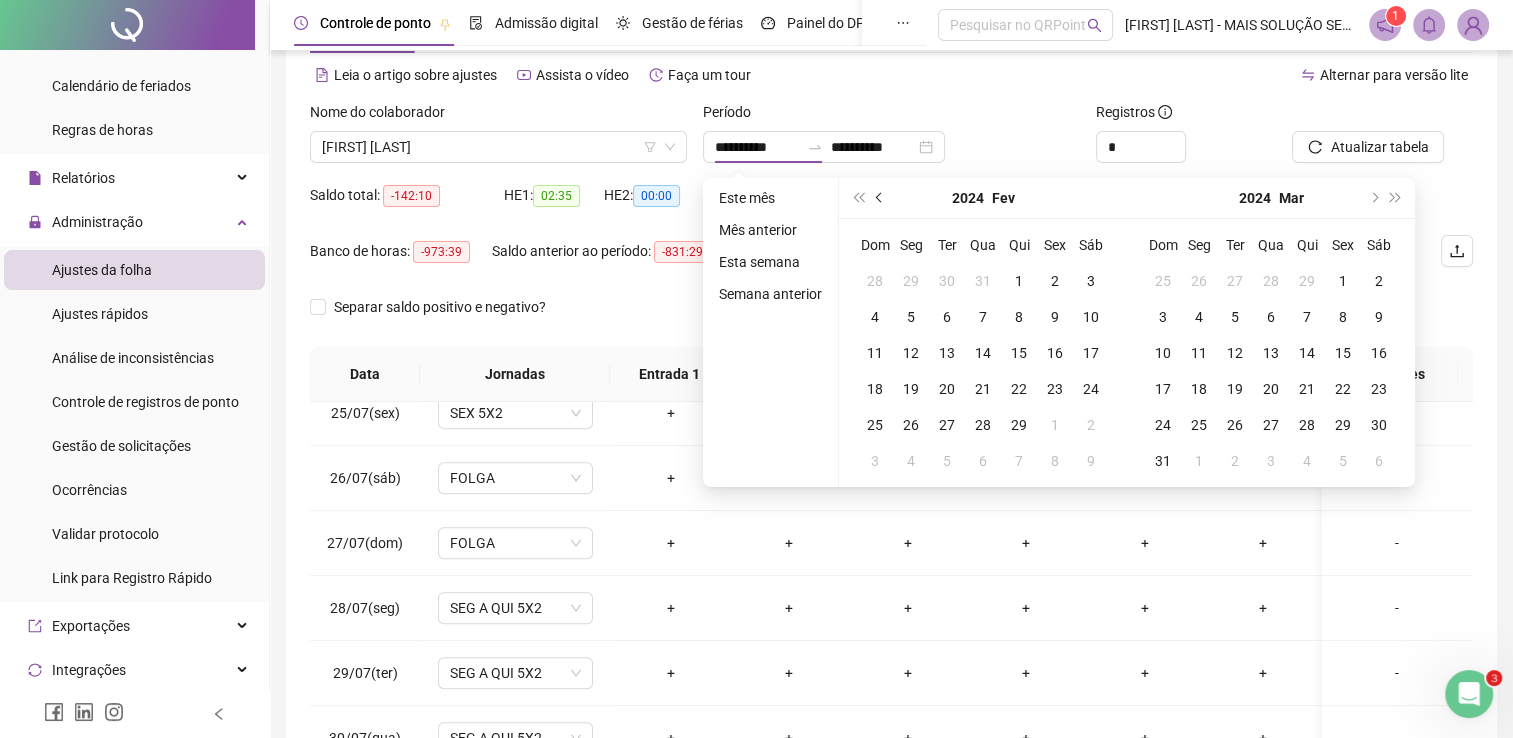 click at bounding box center (880, 198) 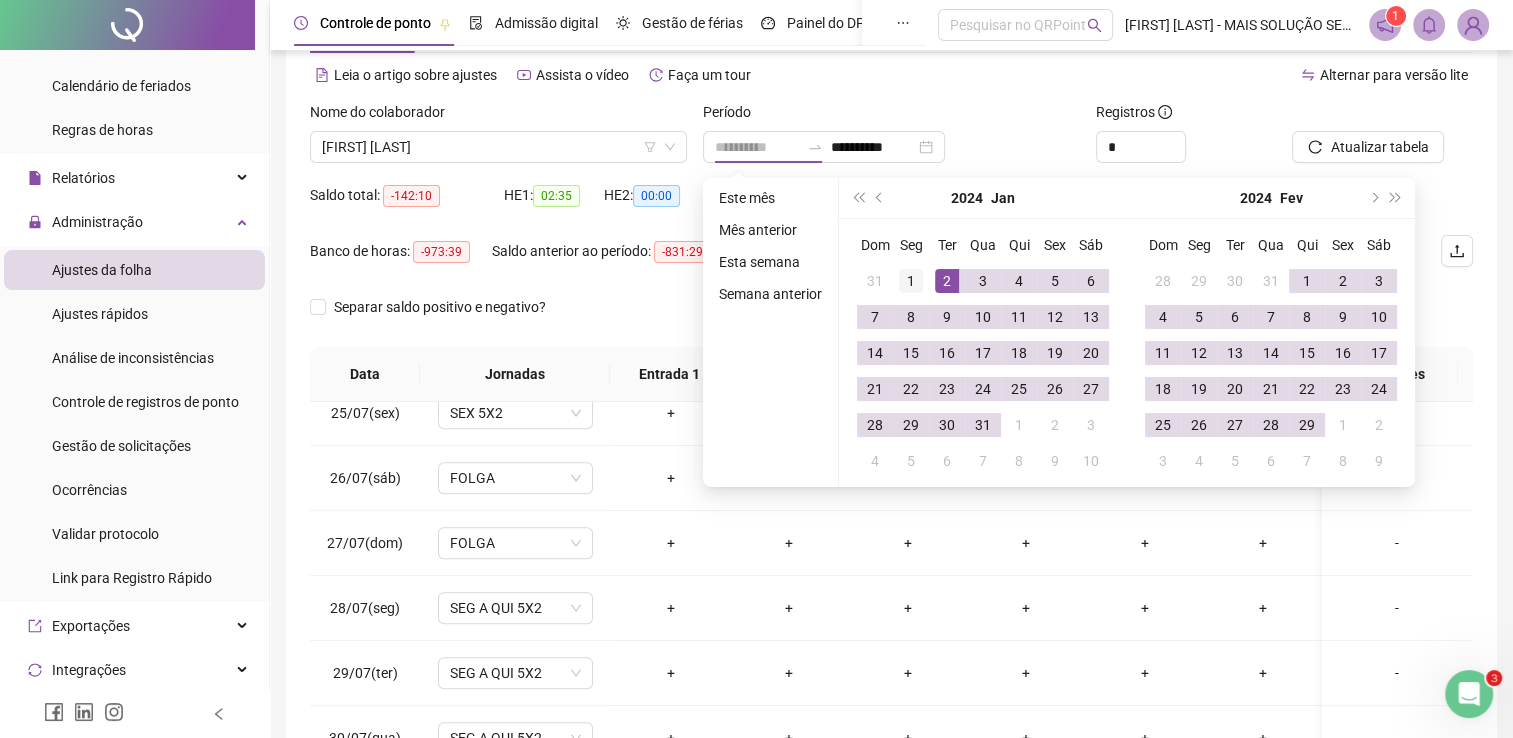 type on "**********" 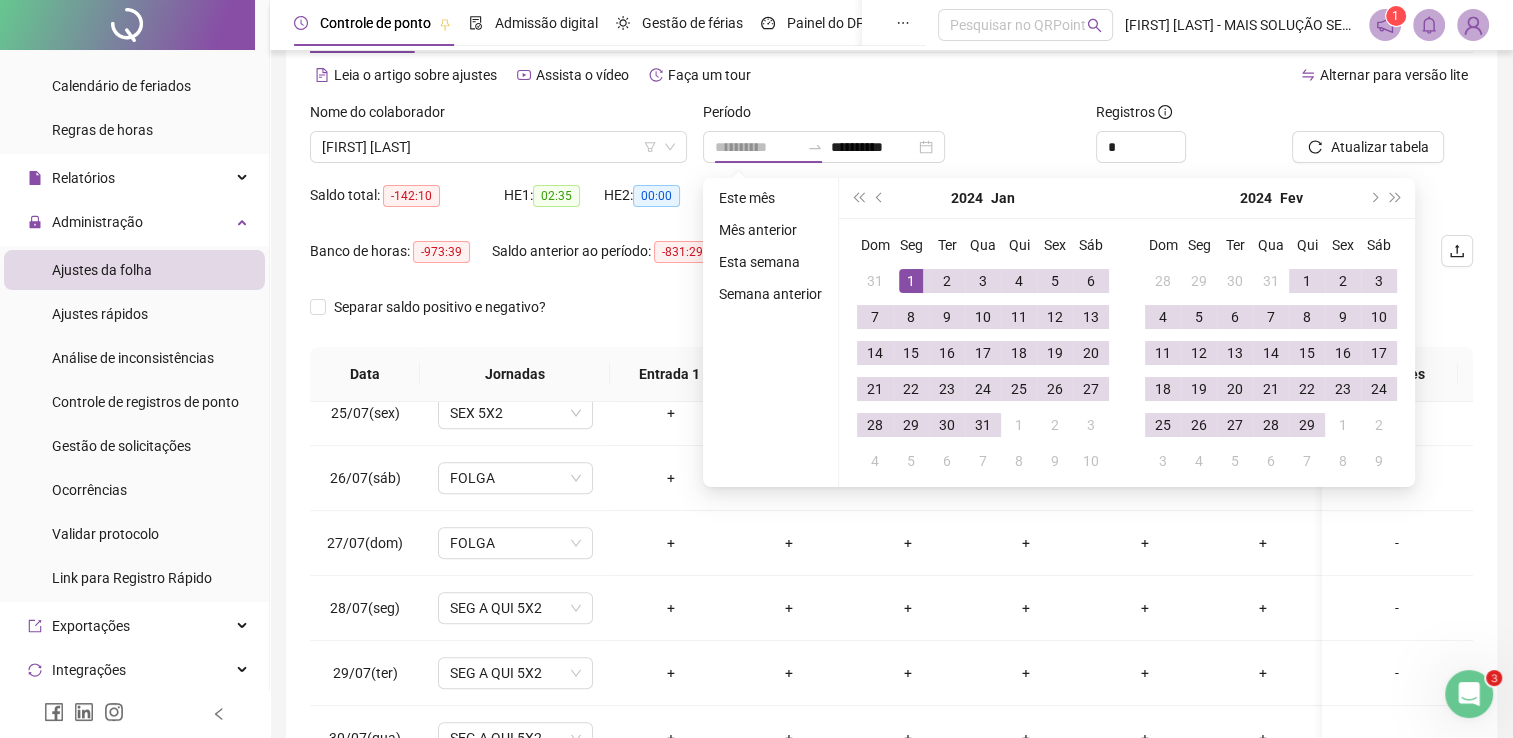 click on "1" at bounding box center (911, 281) 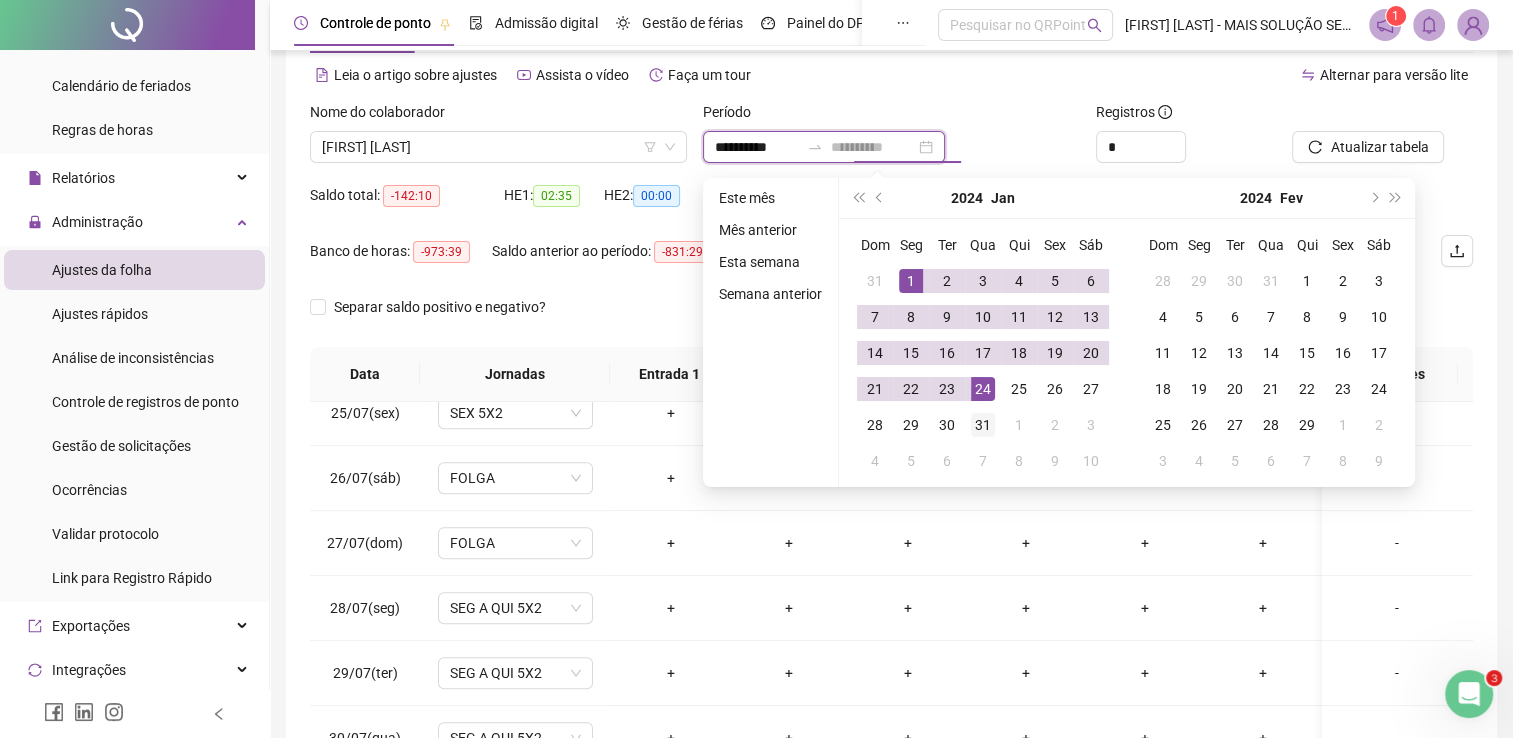 type on "**********" 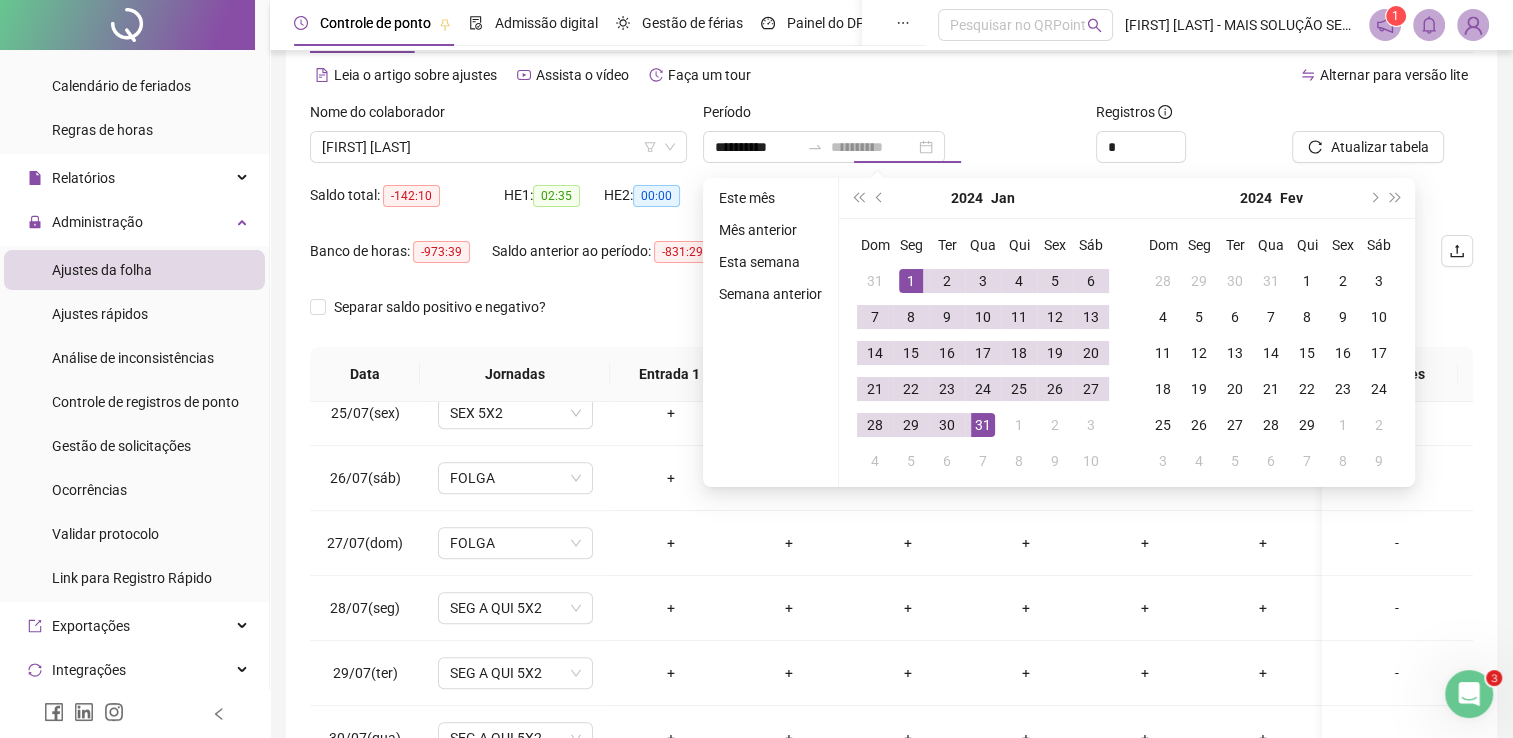 click on "31" at bounding box center (983, 425) 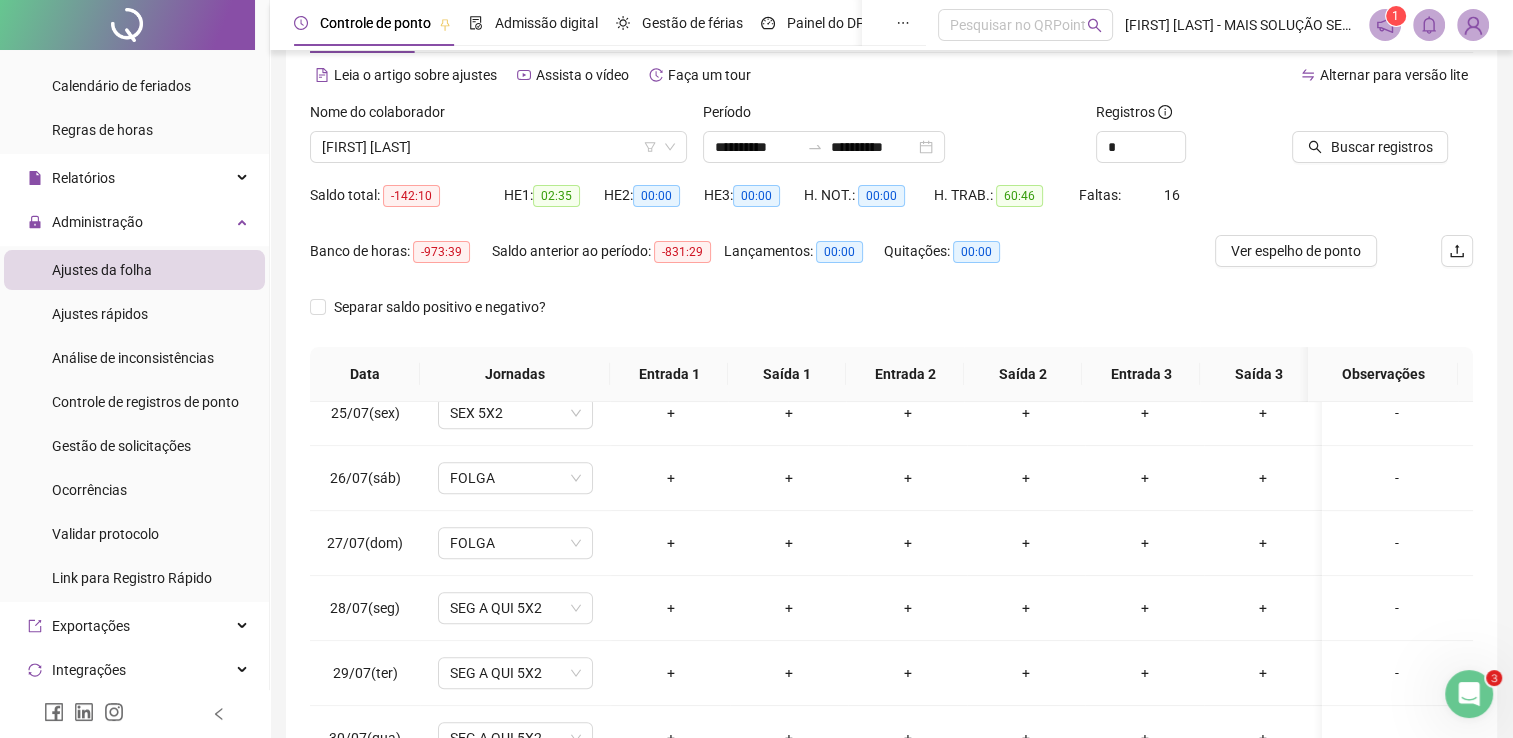 click at bounding box center (1357, 116) 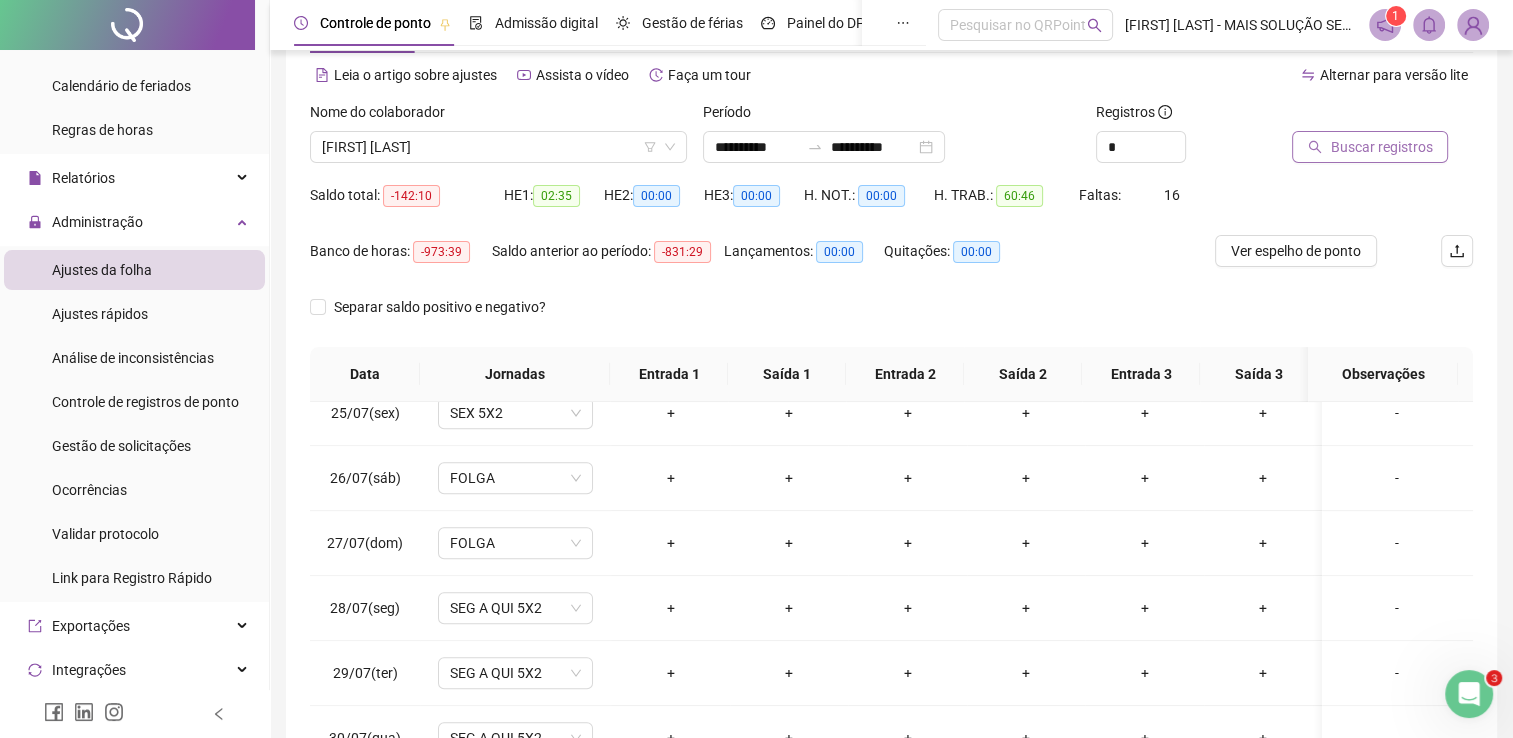click on "Buscar registros" at bounding box center (1381, 147) 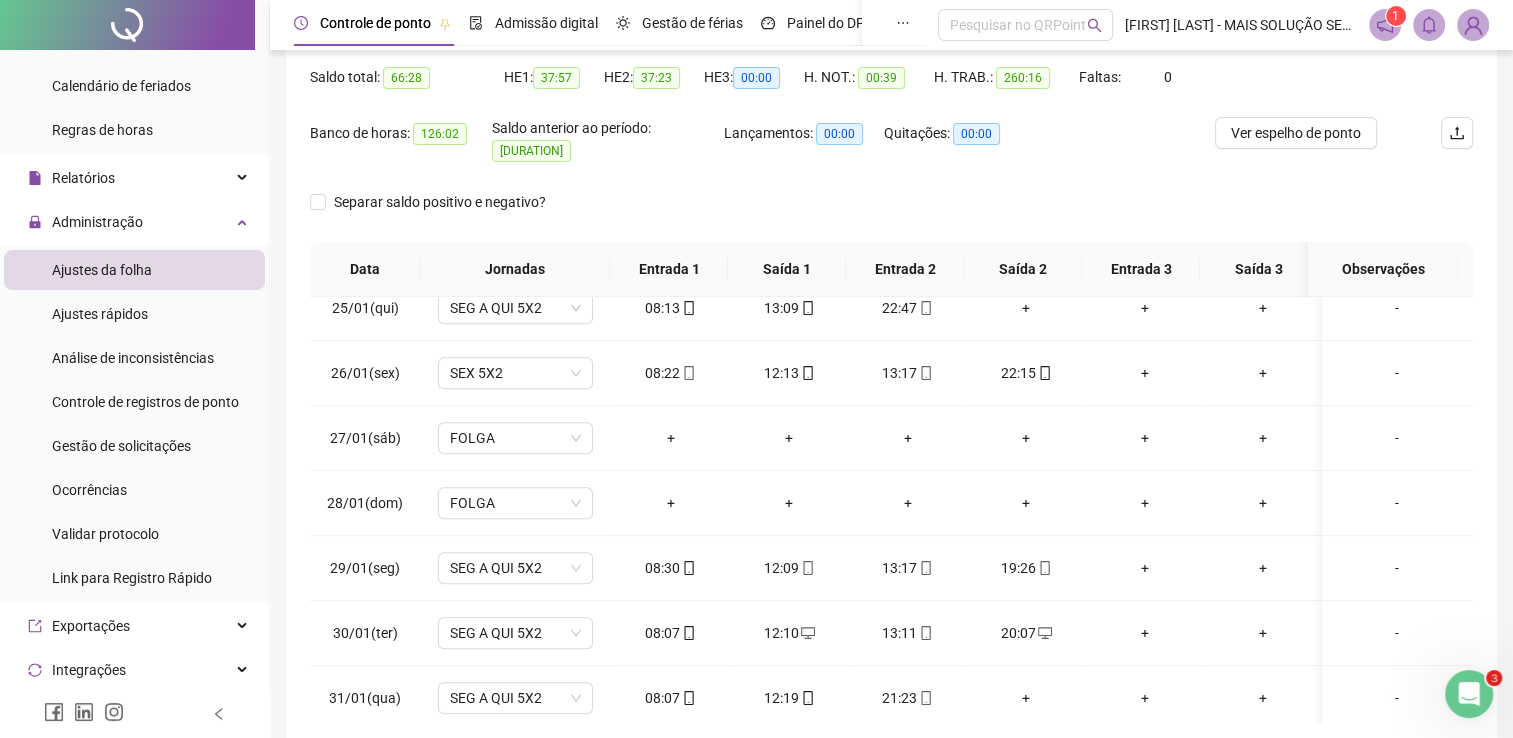scroll, scrollTop: 283, scrollLeft: 0, axis: vertical 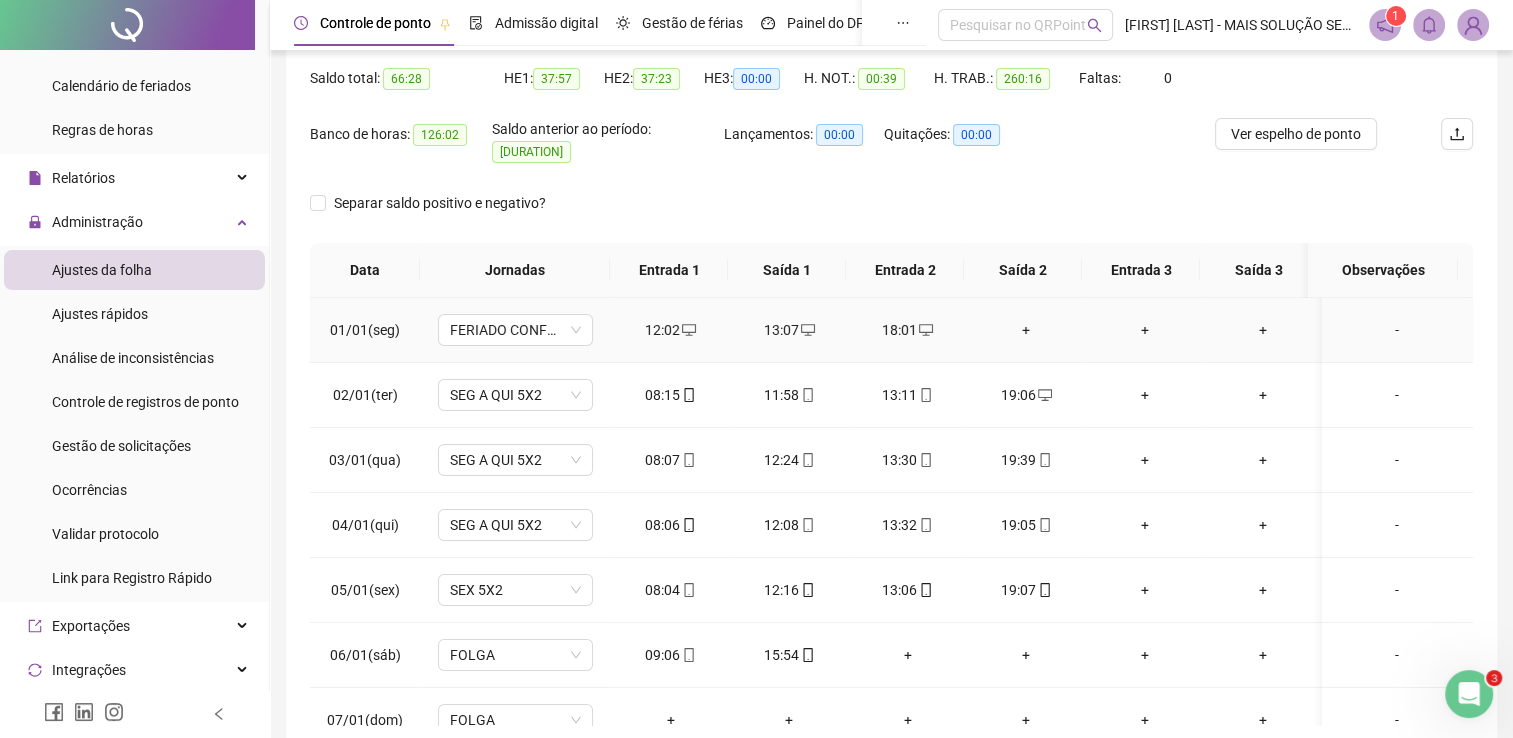 click on "+" at bounding box center (1026, 330) 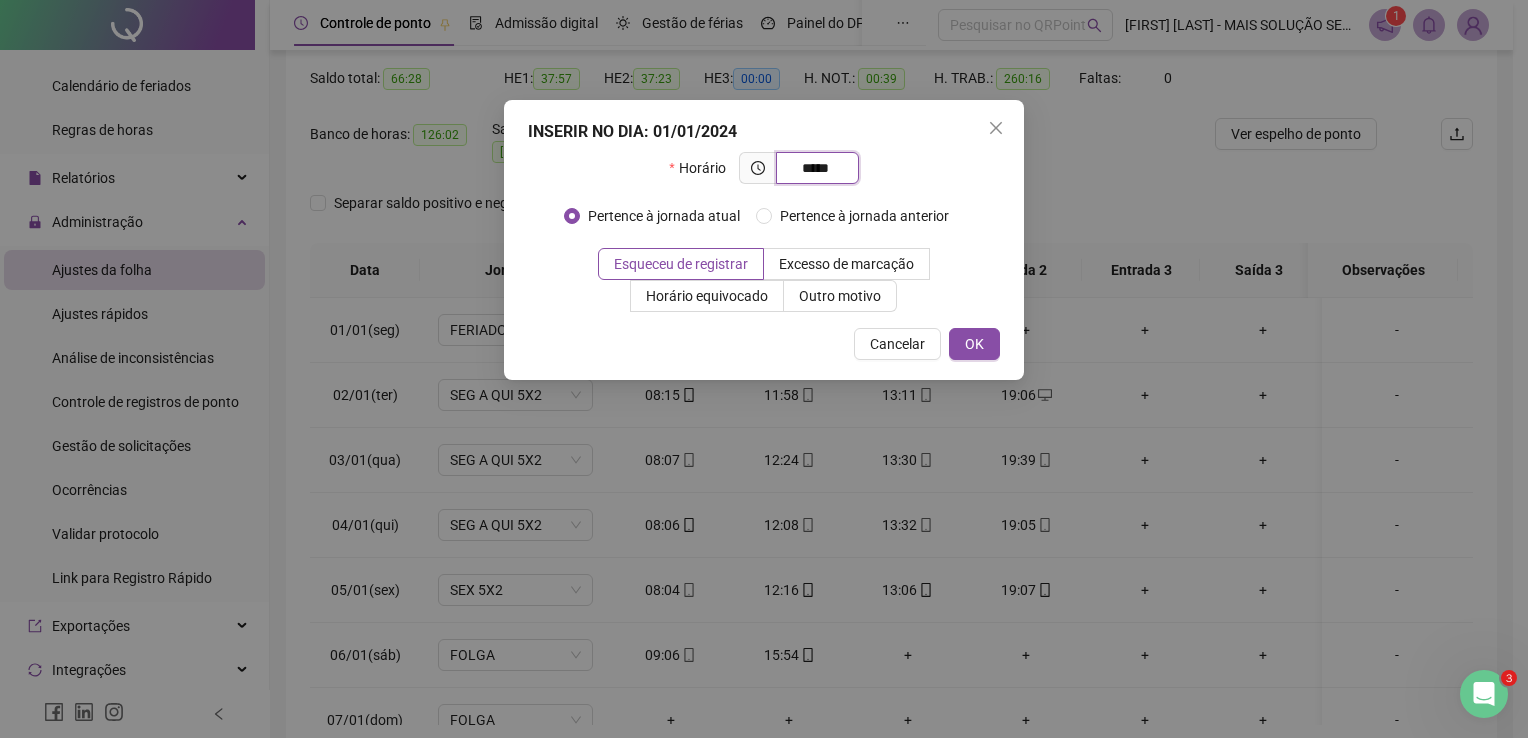 type on "*****" 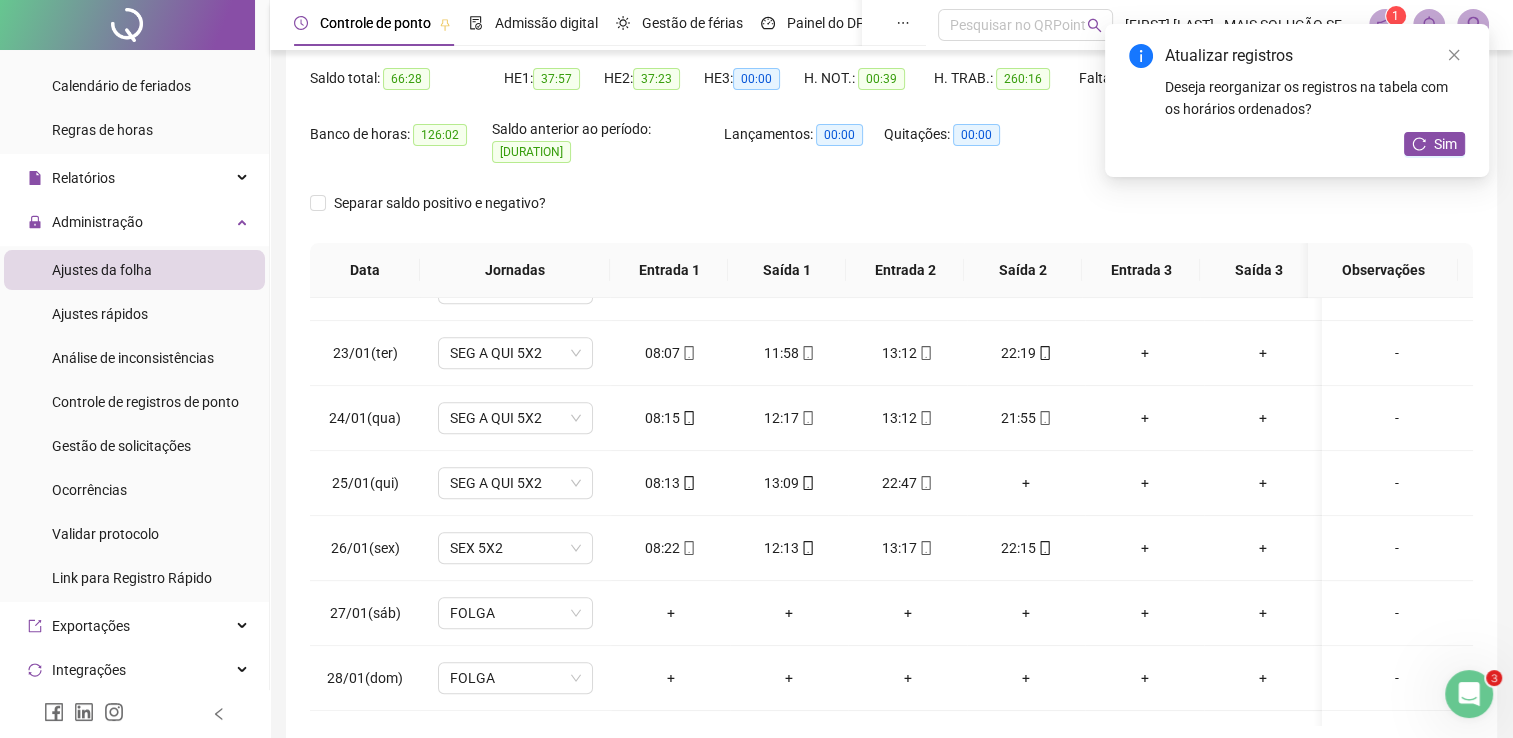scroll, scrollTop: 1300, scrollLeft: 0, axis: vertical 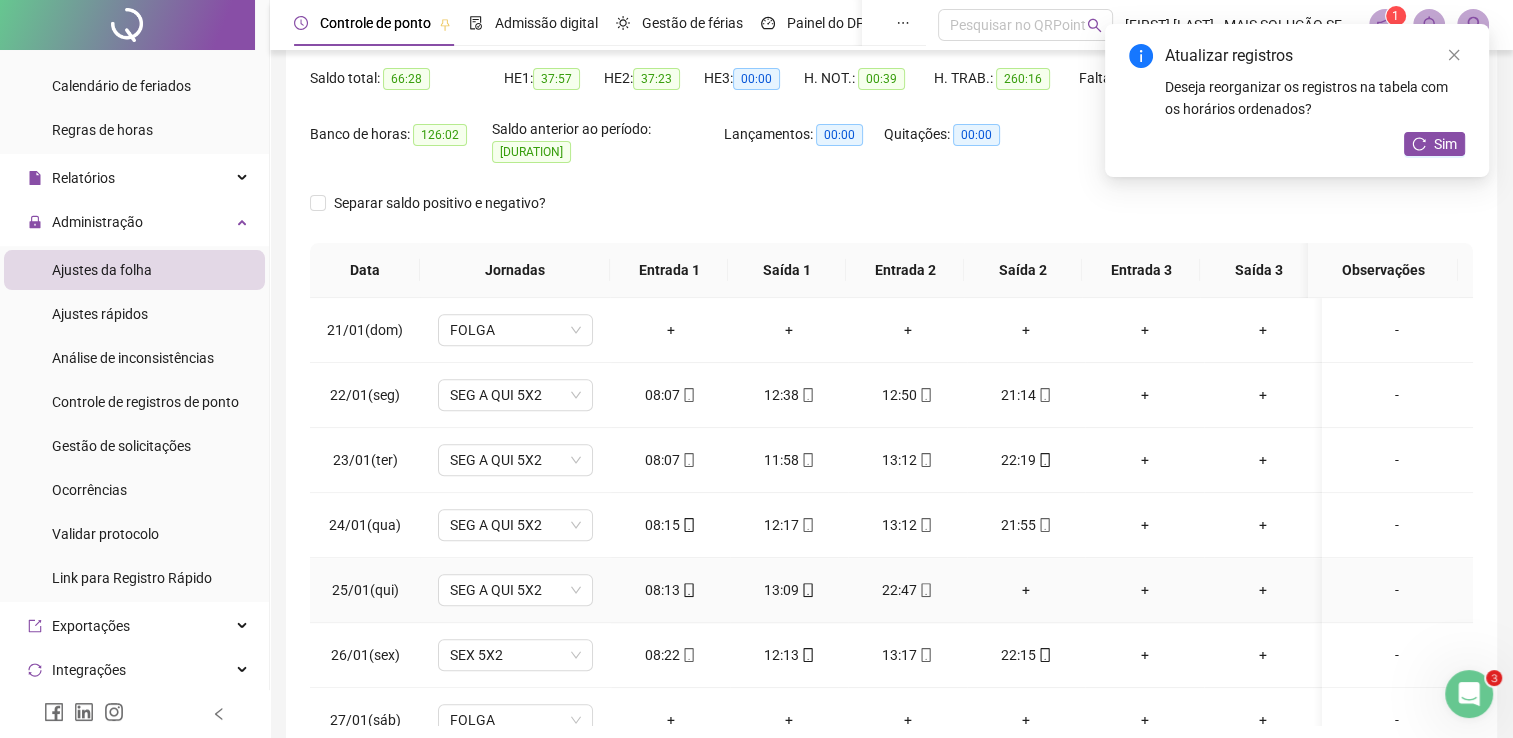 click on "+" at bounding box center [1026, 590] 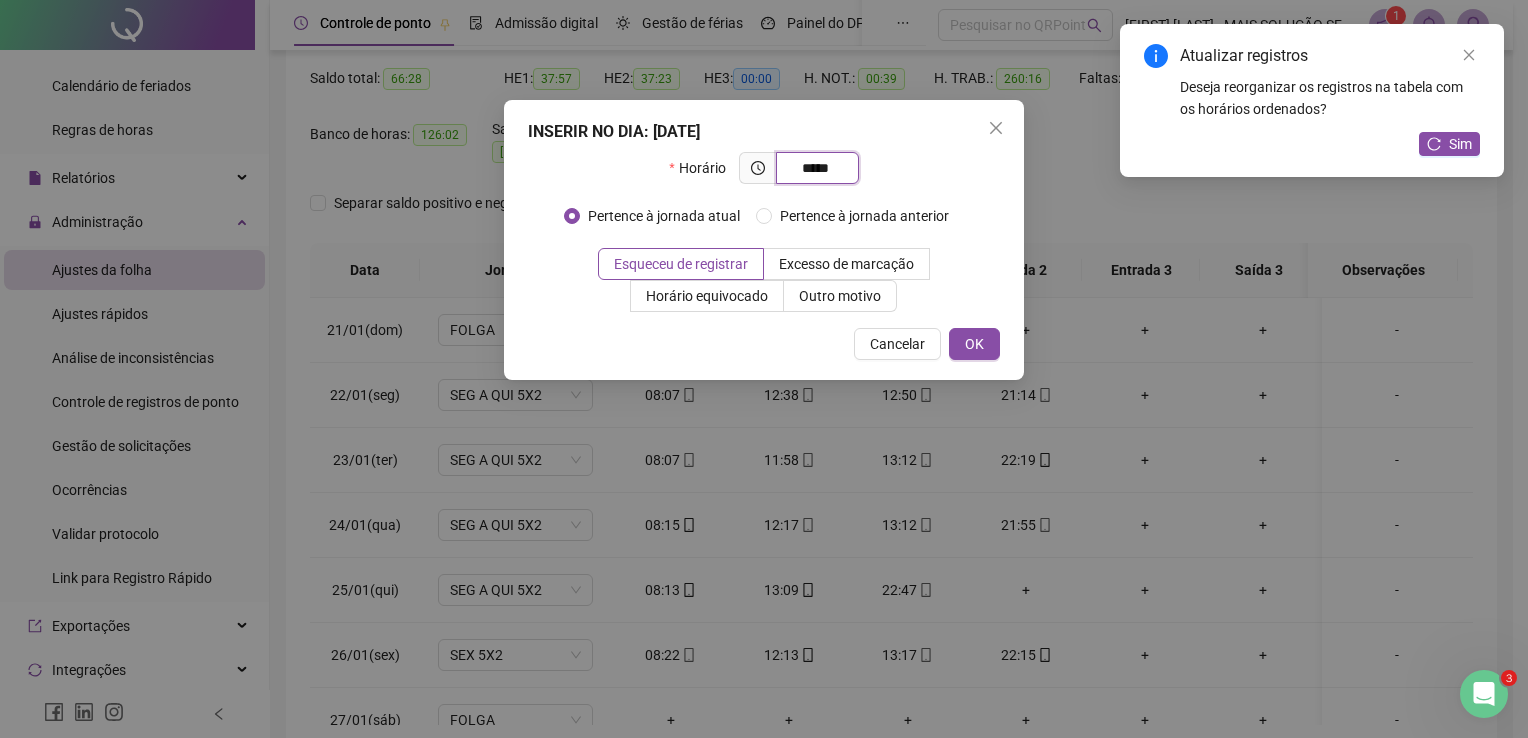 type on "*****" 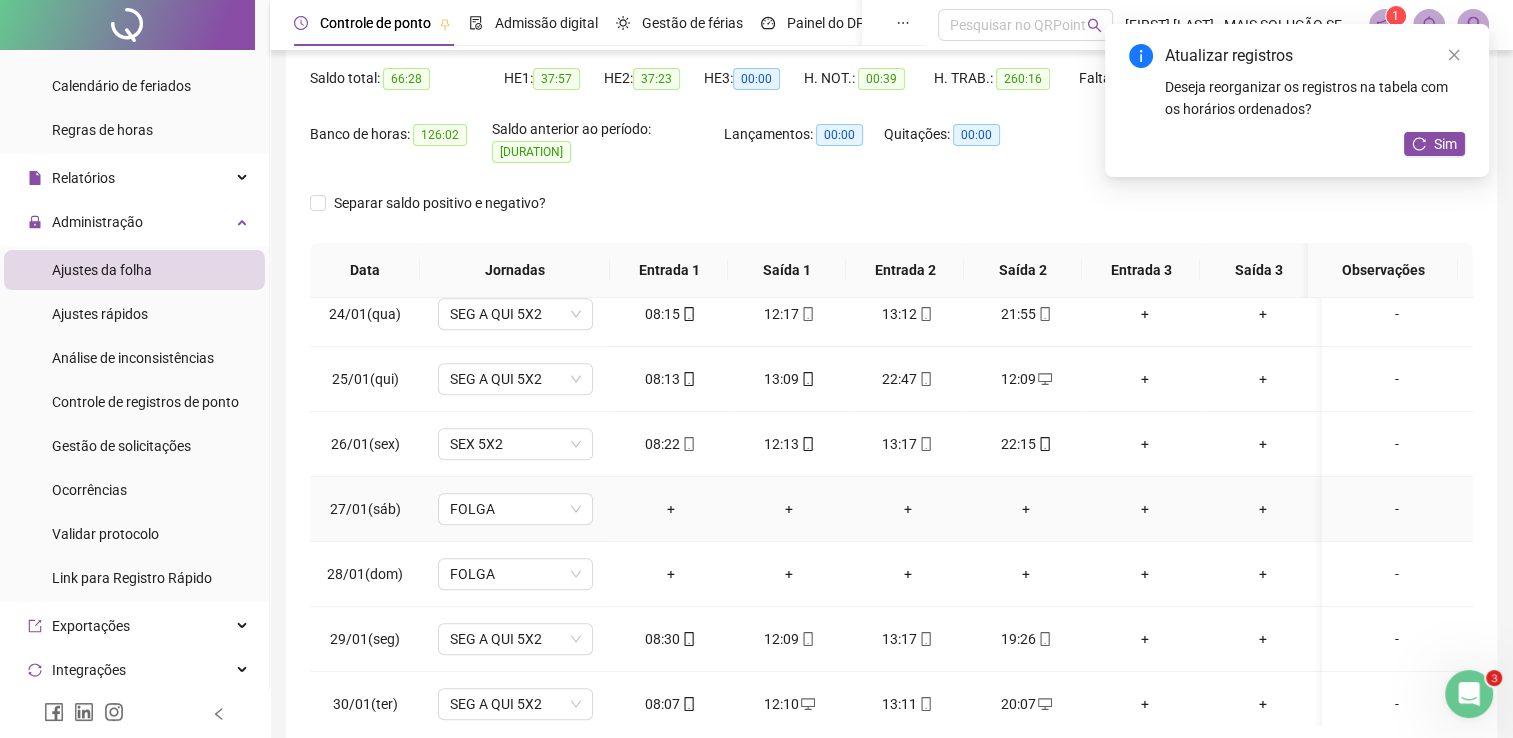 scroll, scrollTop: 1581, scrollLeft: 0, axis: vertical 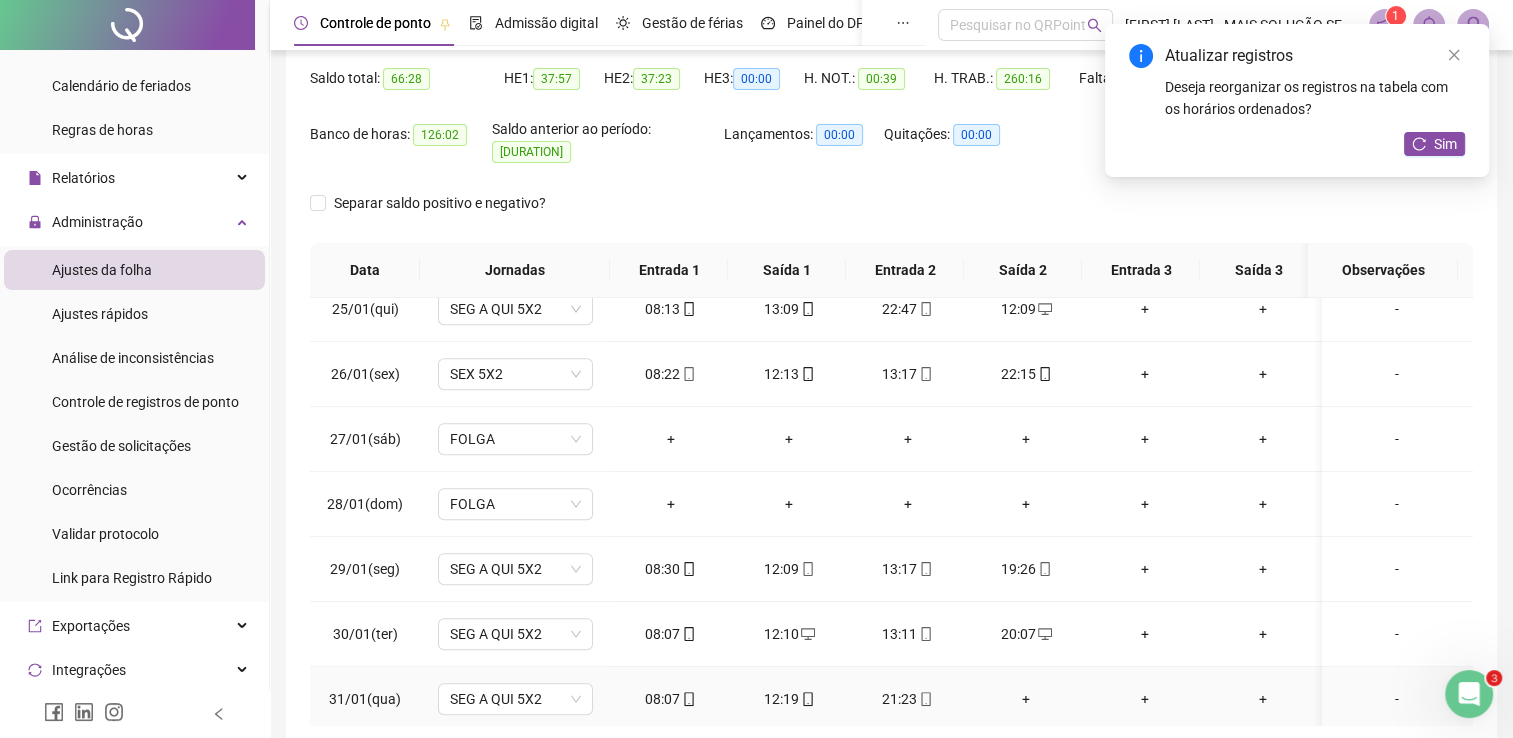 click on "+" at bounding box center (1026, 699) 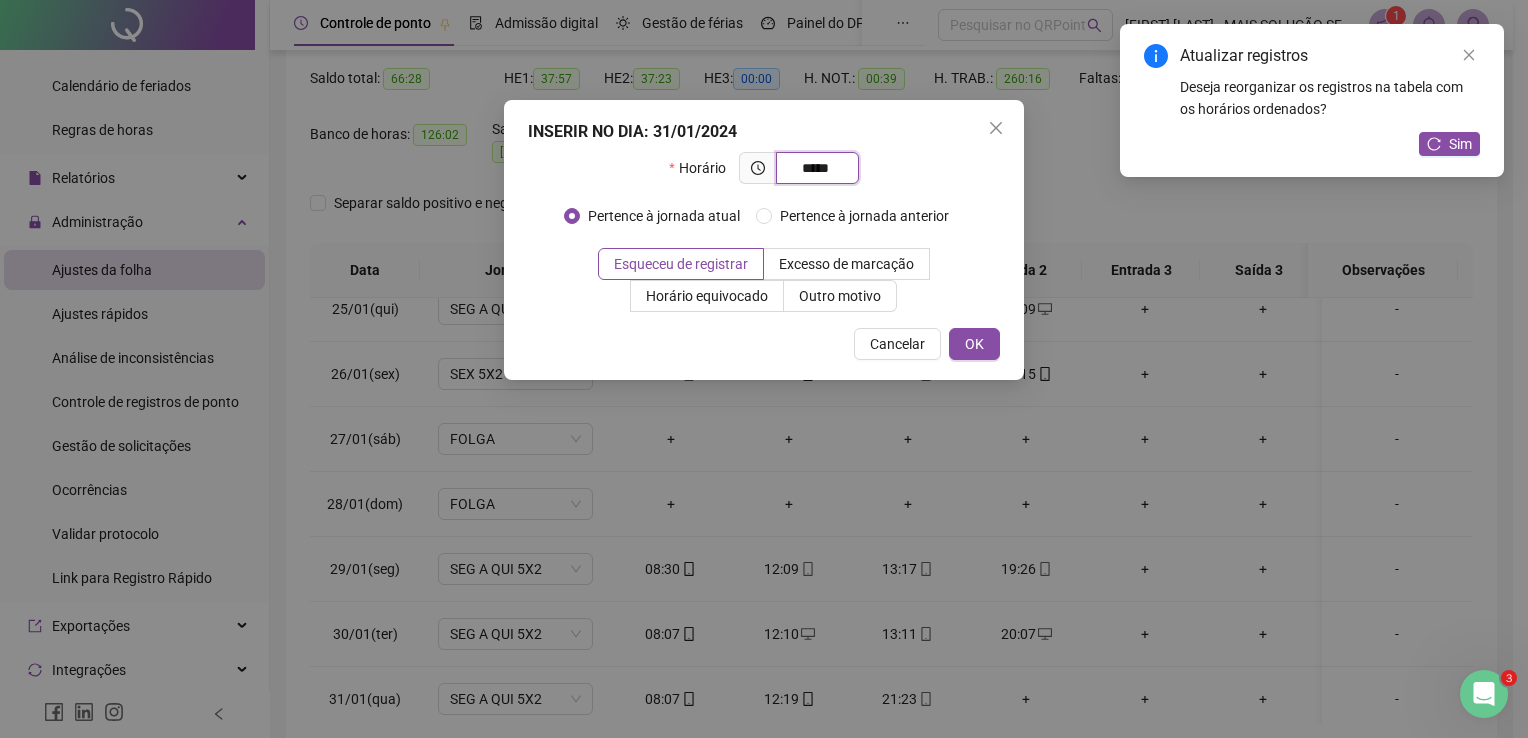 type on "*****" 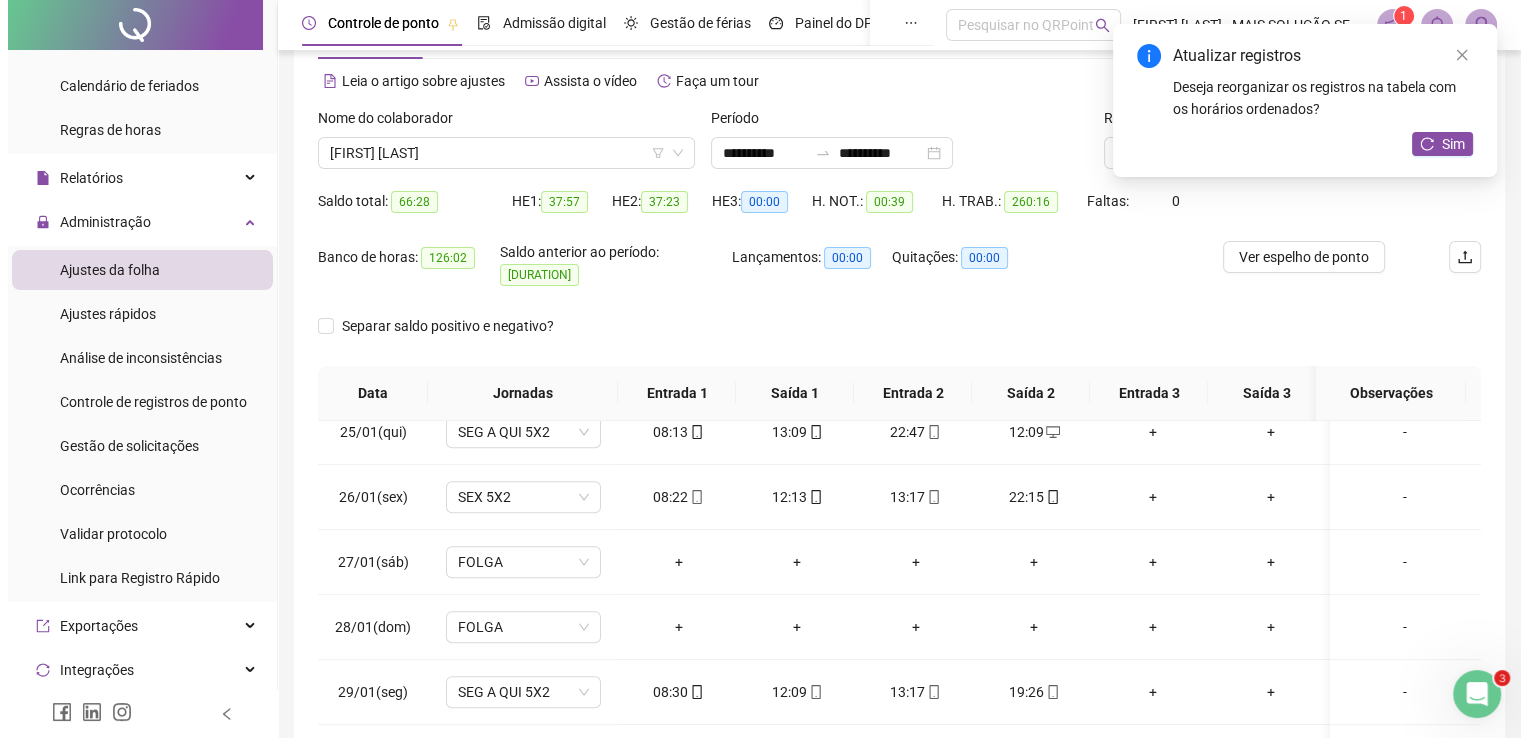 scroll, scrollTop: 0, scrollLeft: 0, axis: both 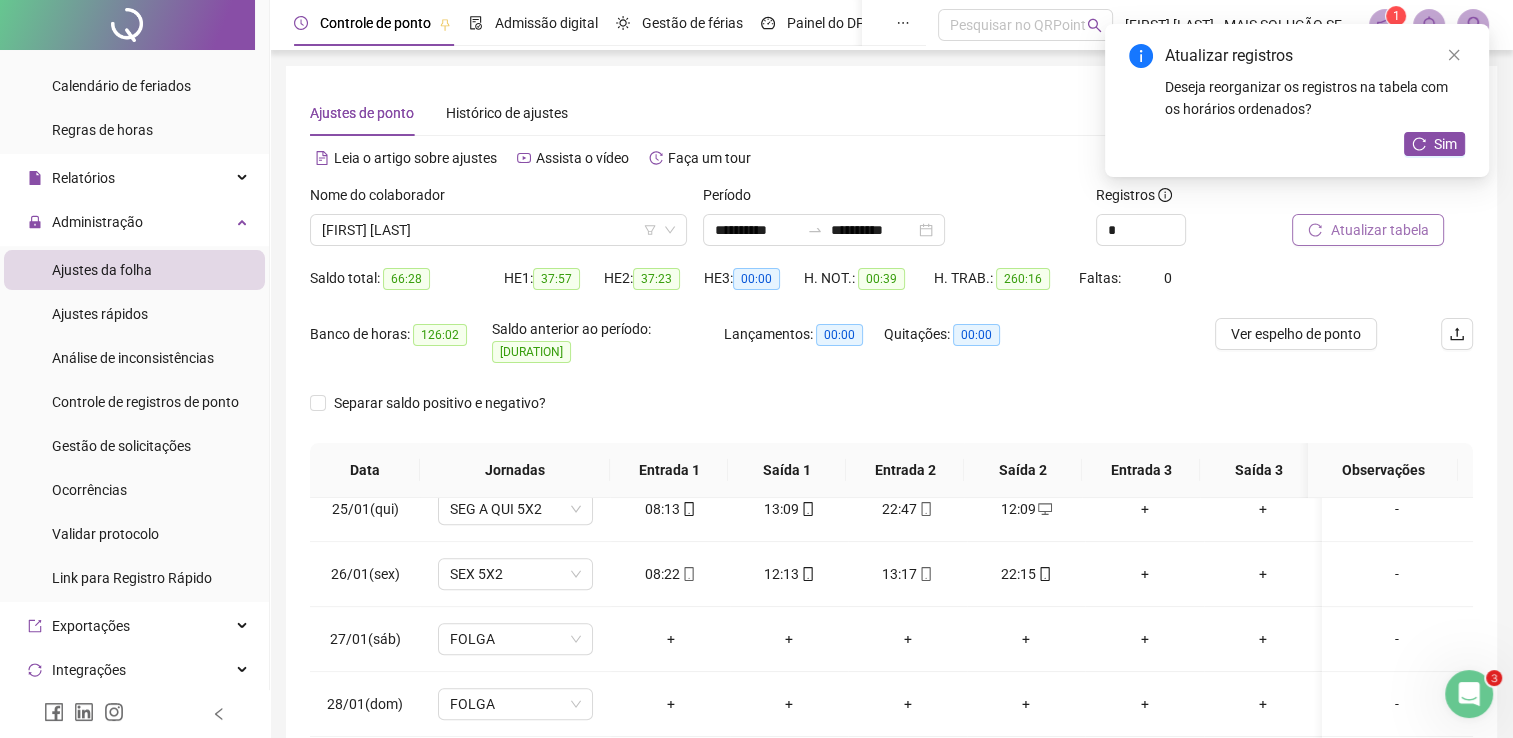 click on "Atualizar tabela" at bounding box center (1368, 230) 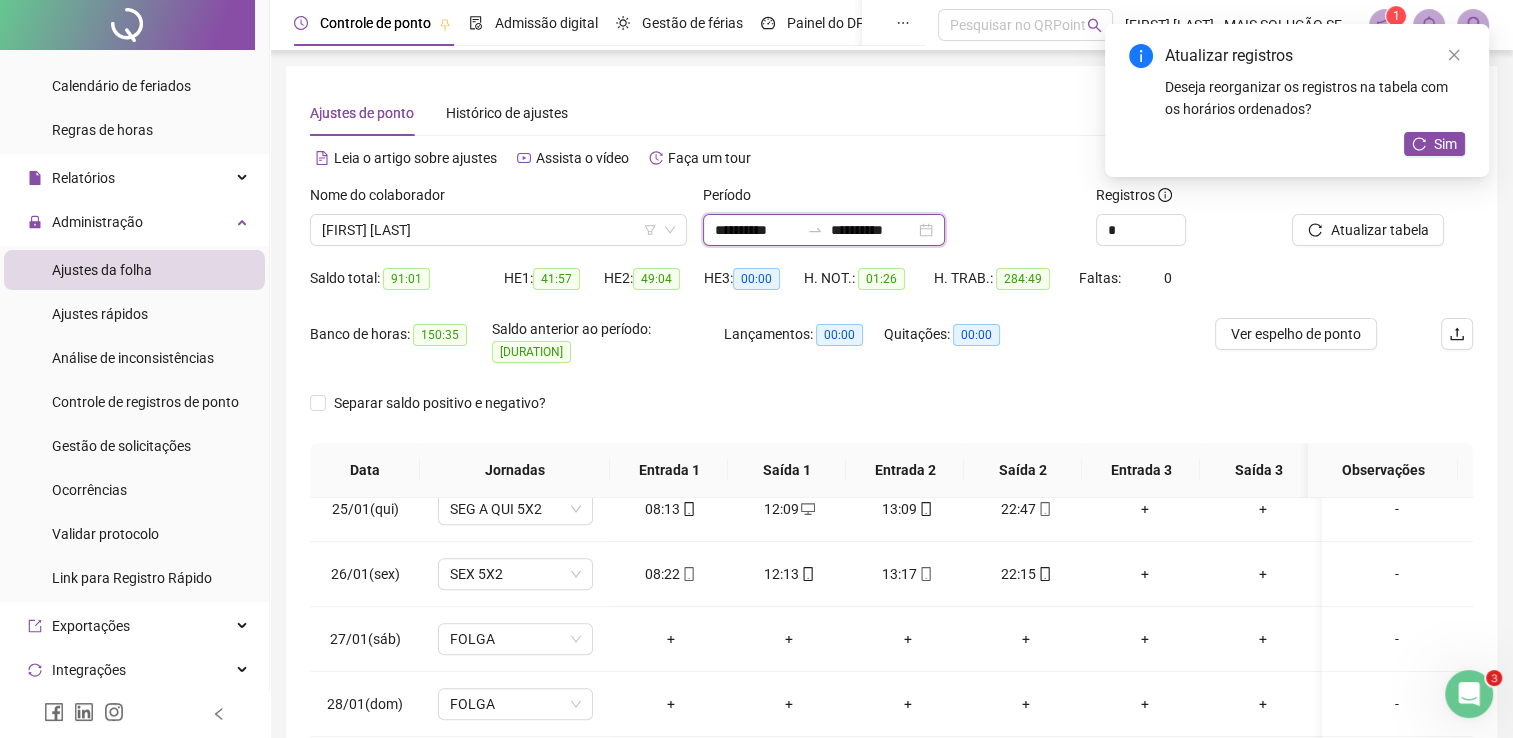 click on "**********" at bounding box center [757, 230] 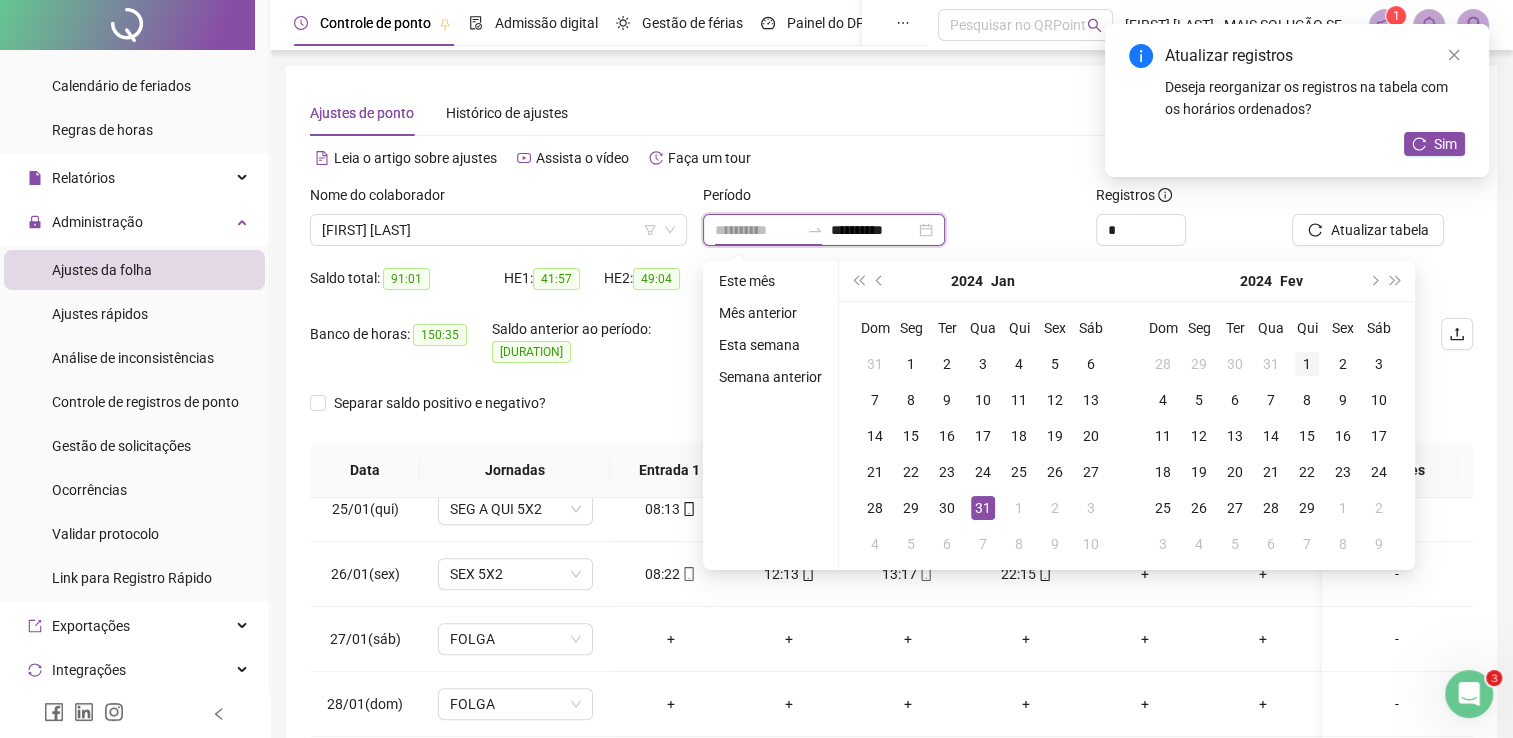 type on "**********" 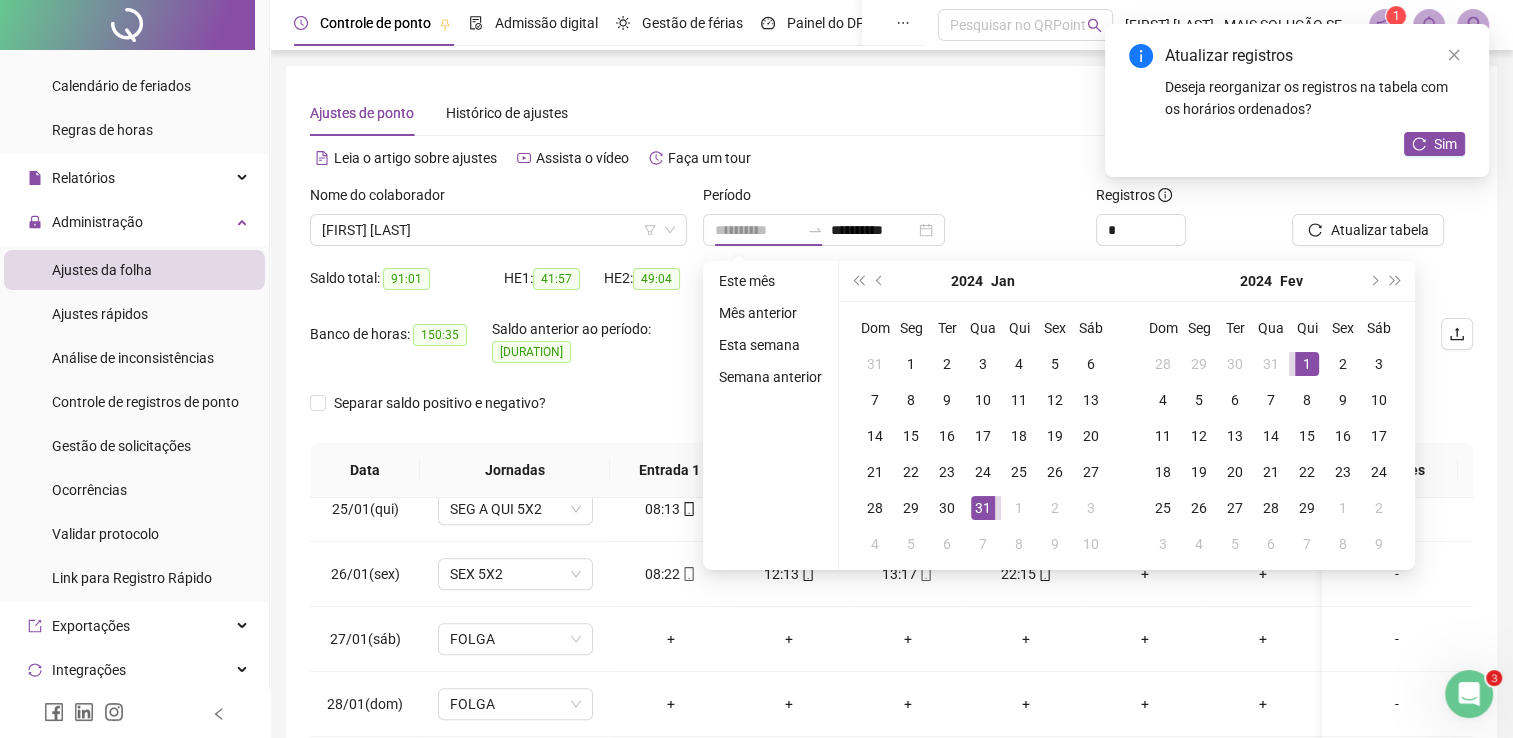 click on "1" at bounding box center (1307, 364) 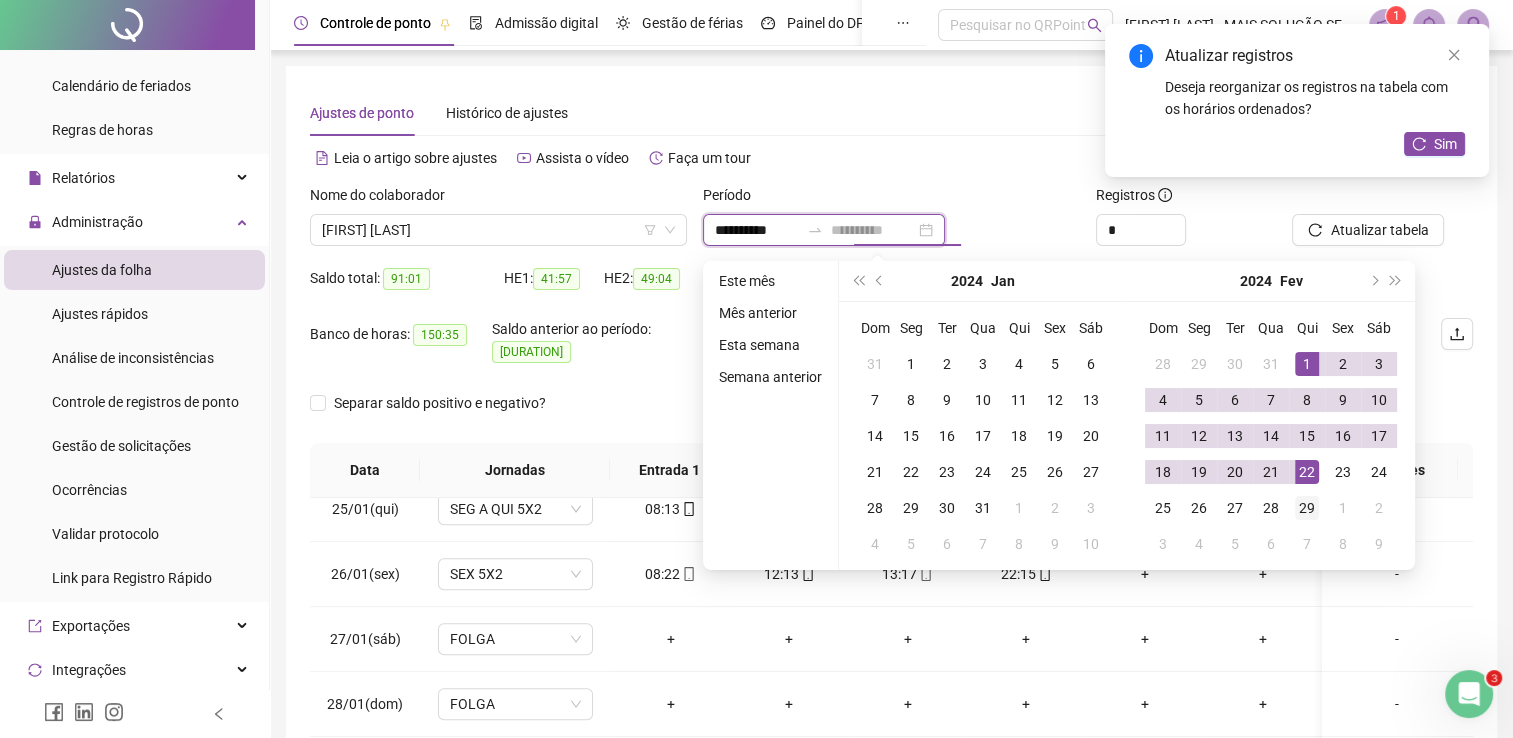 type on "**********" 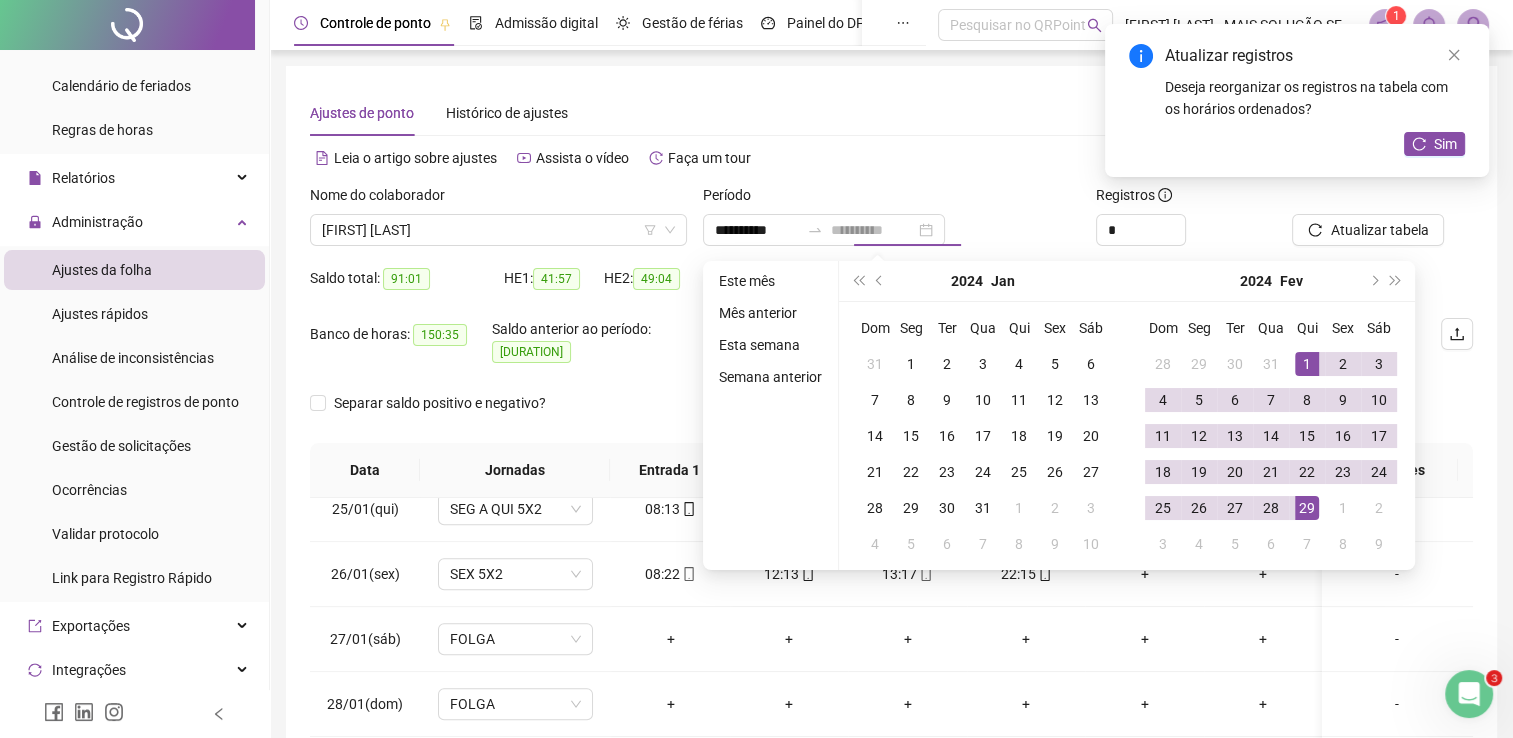 drag, startPoint x: 1302, startPoint y: 505, endPoint x: 1376, endPoint y: 318, distance: 201.10942 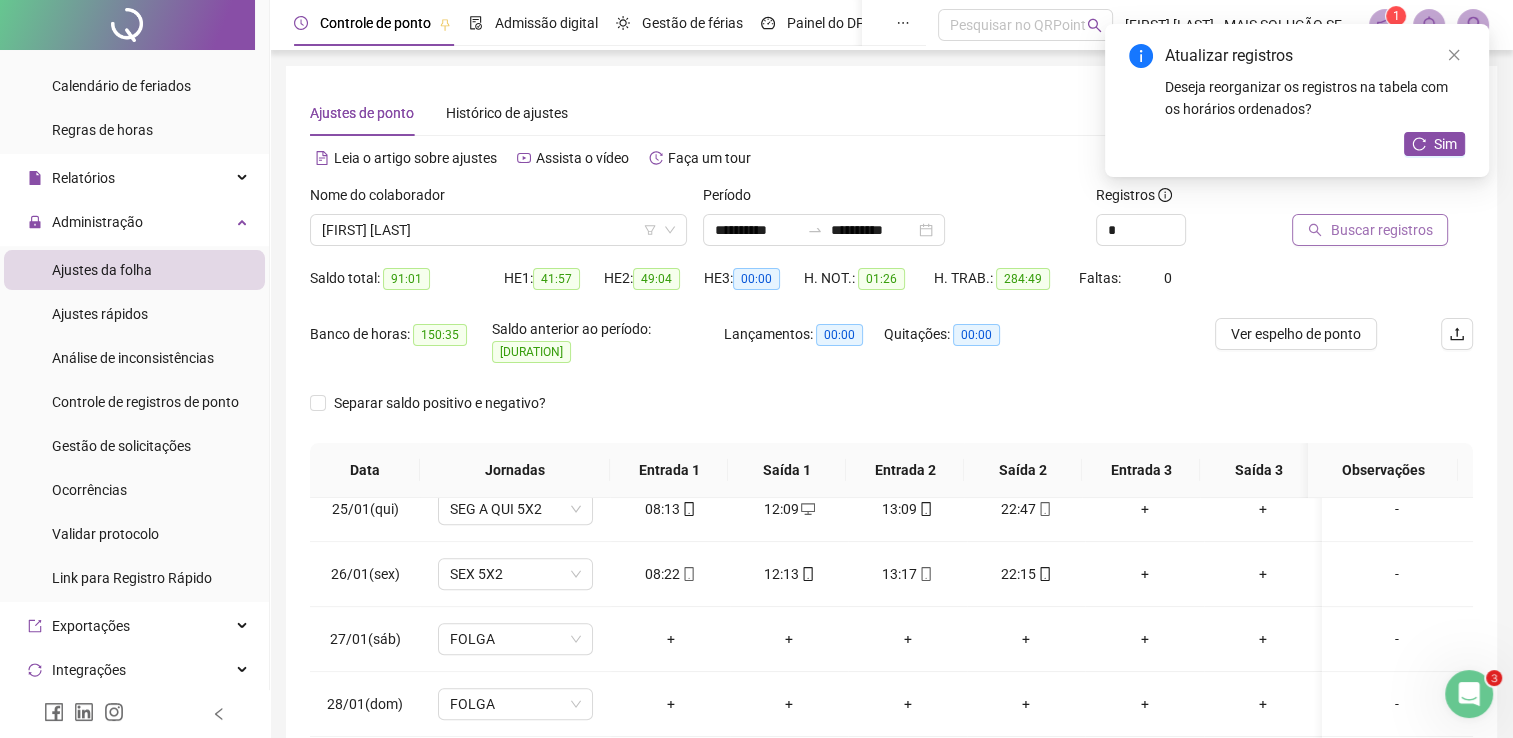 click on "Buscar registros" at bounding box center (1381, 230) 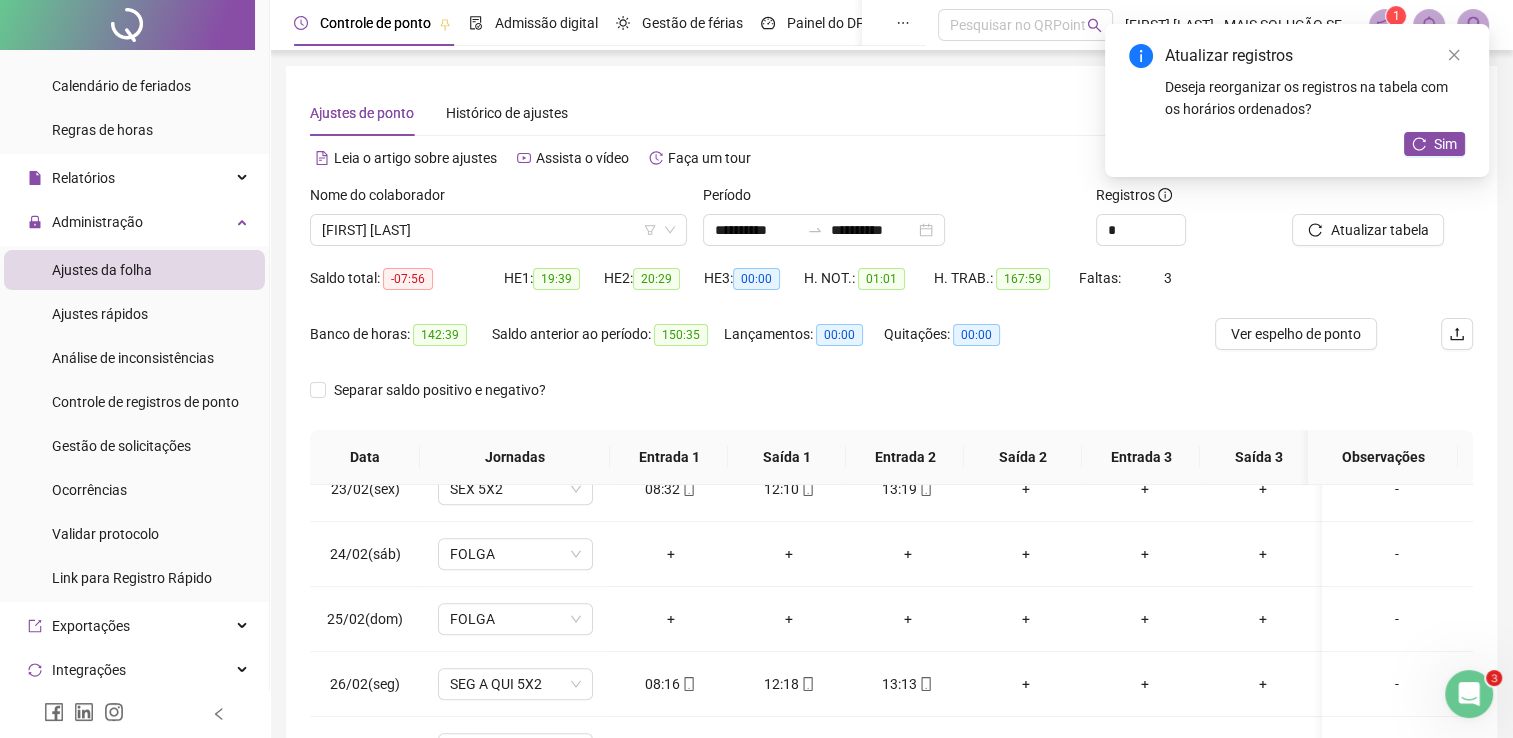 scroll, scrollTop: 1452, scrollLeft: 0, axis: vertical 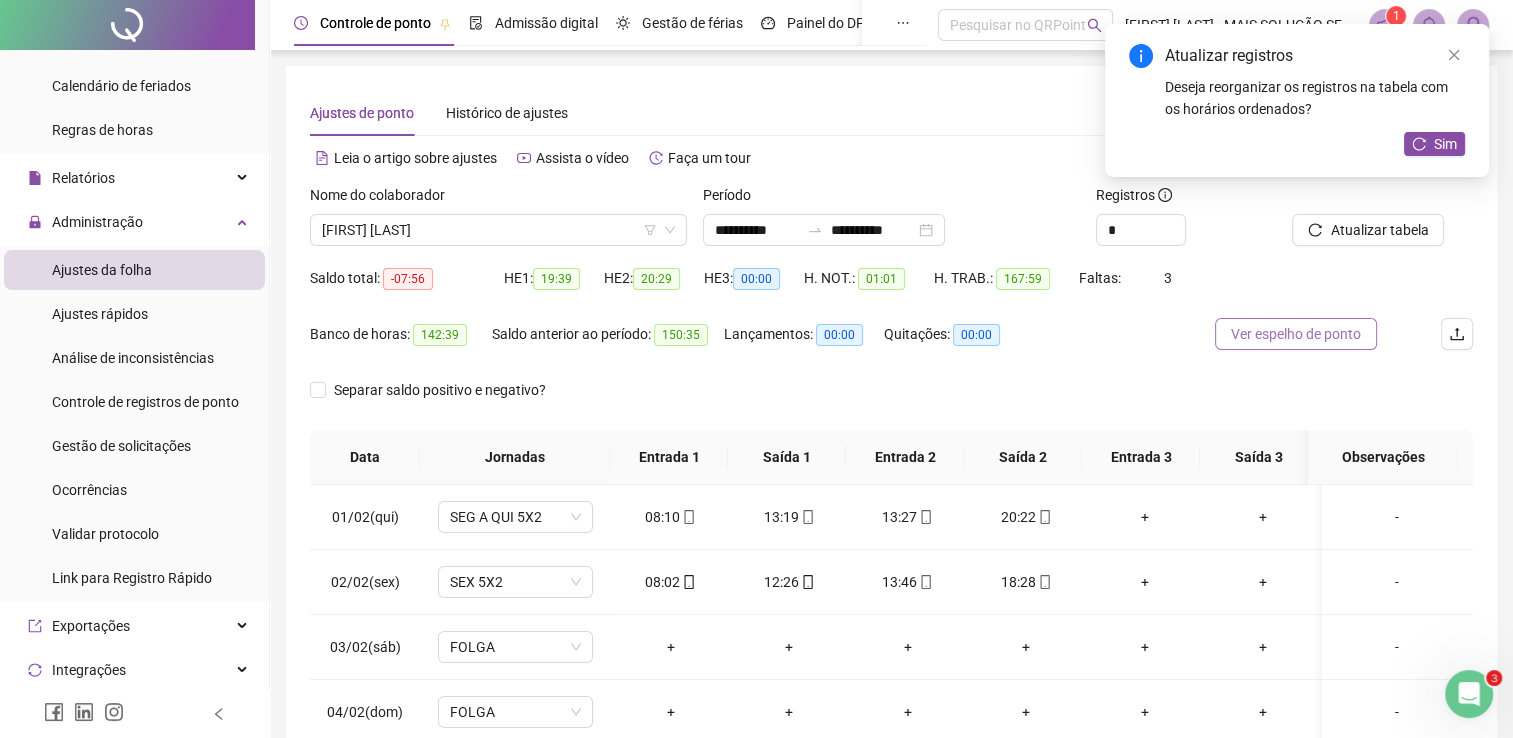 click on "Ver espelho de ponto" at bounding box center (1296, 334) 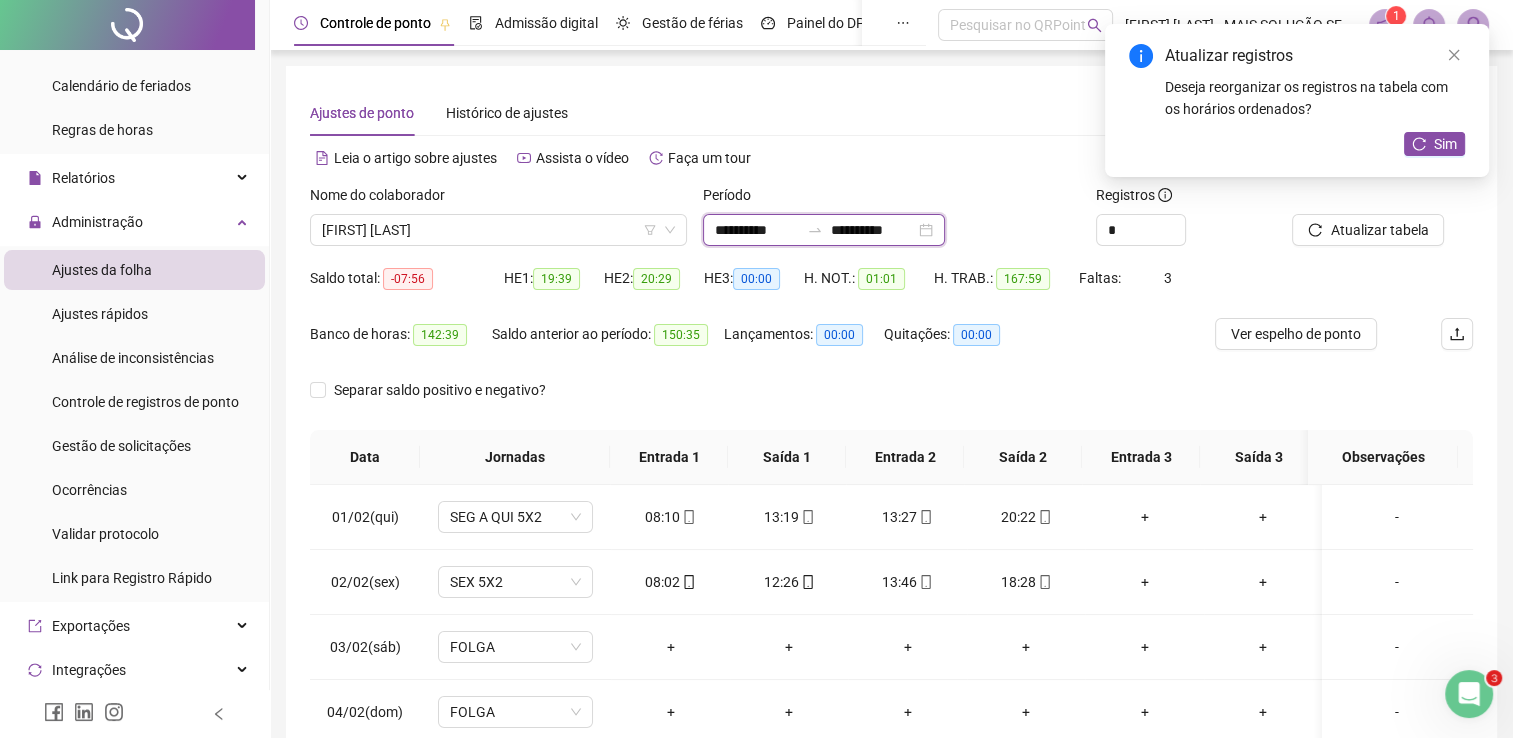 click on "**********" at bounding box center (757, 230) 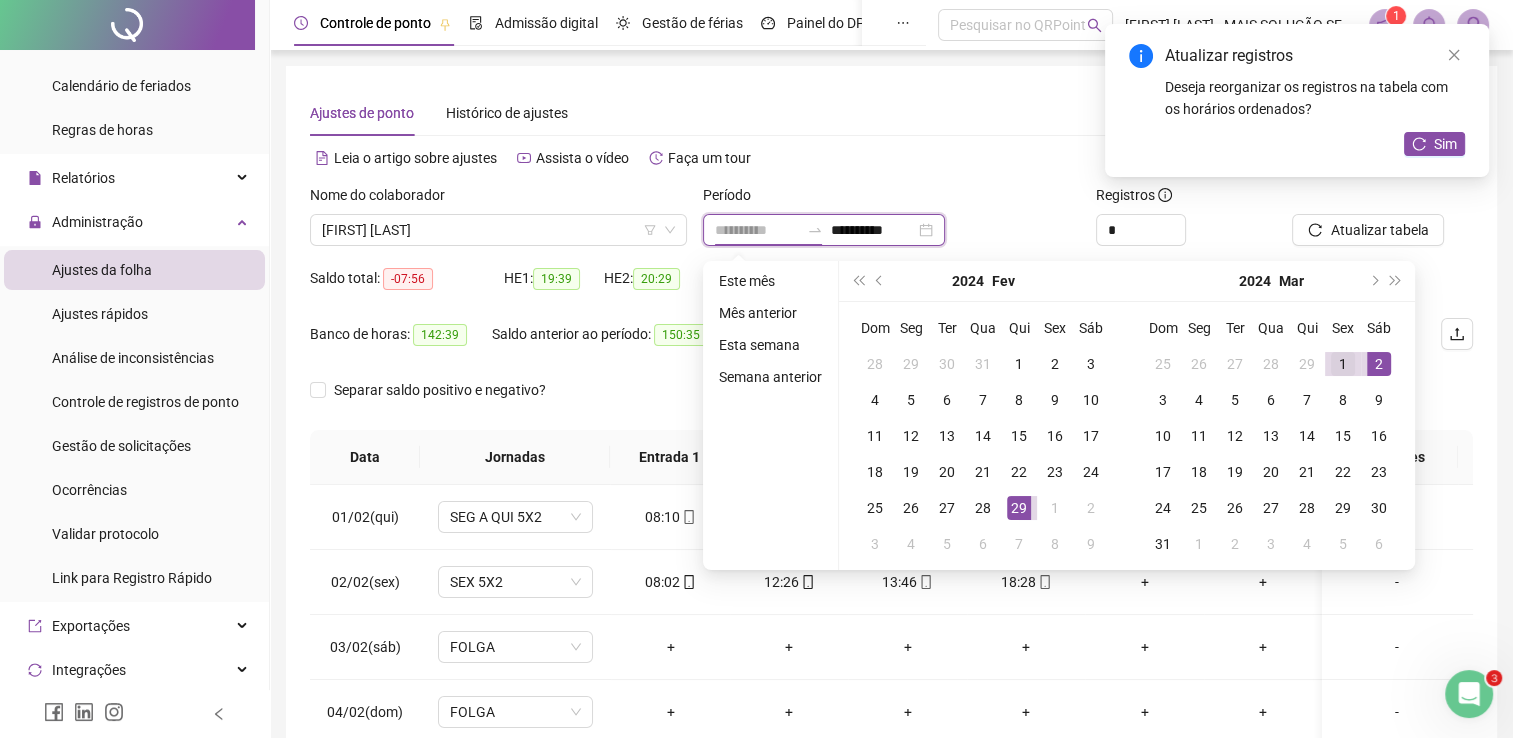 type on "**********" 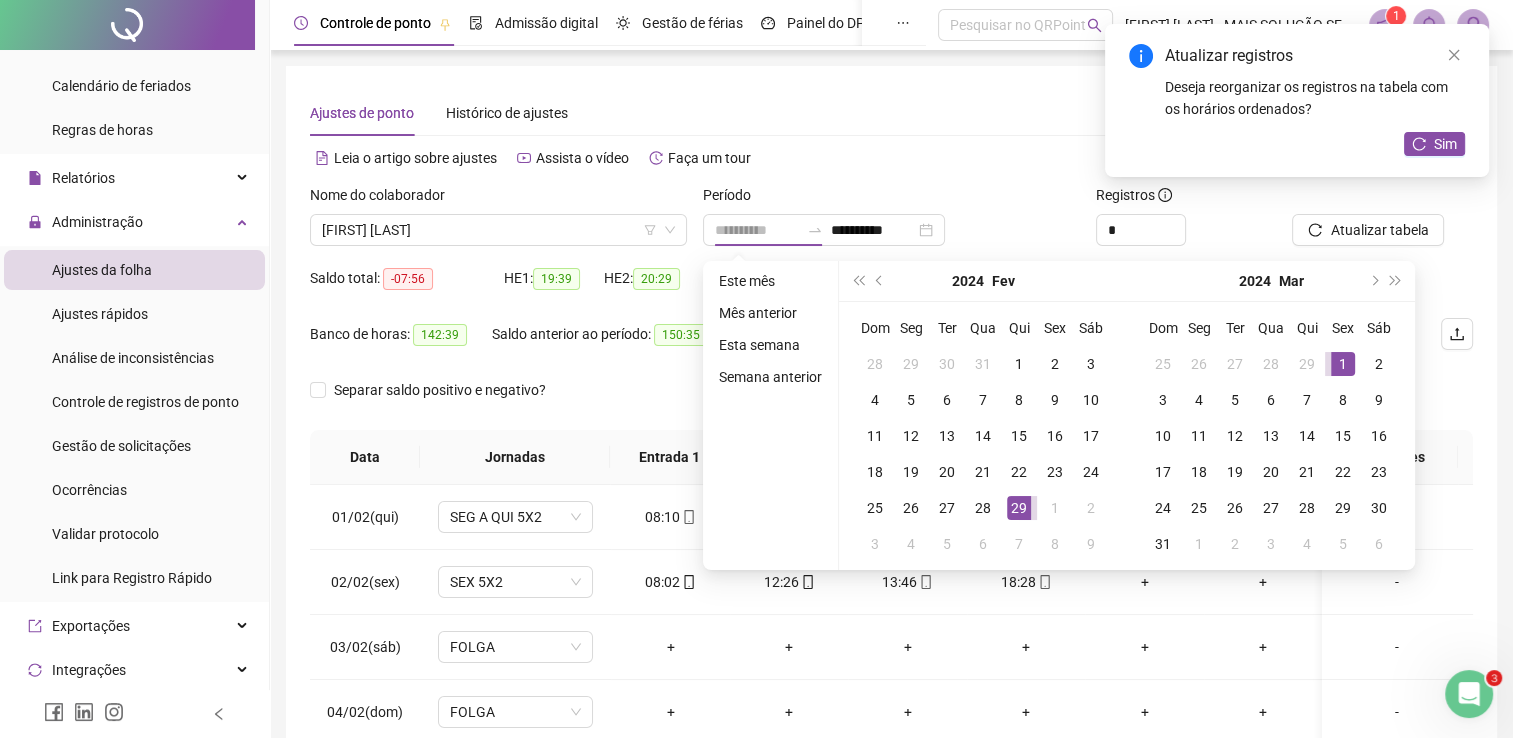 click on "1" at bounding box center (1343, 364) 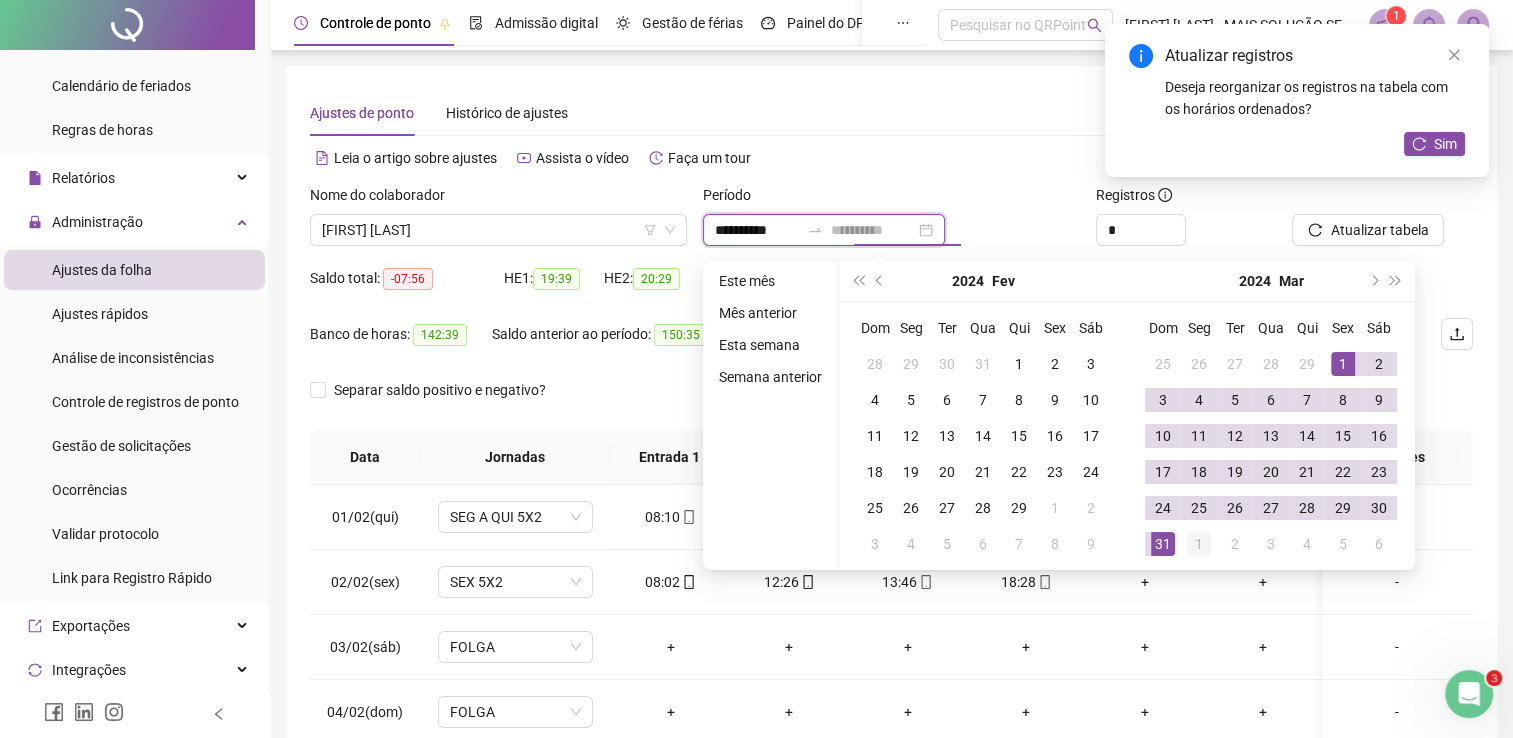 type on "**********" 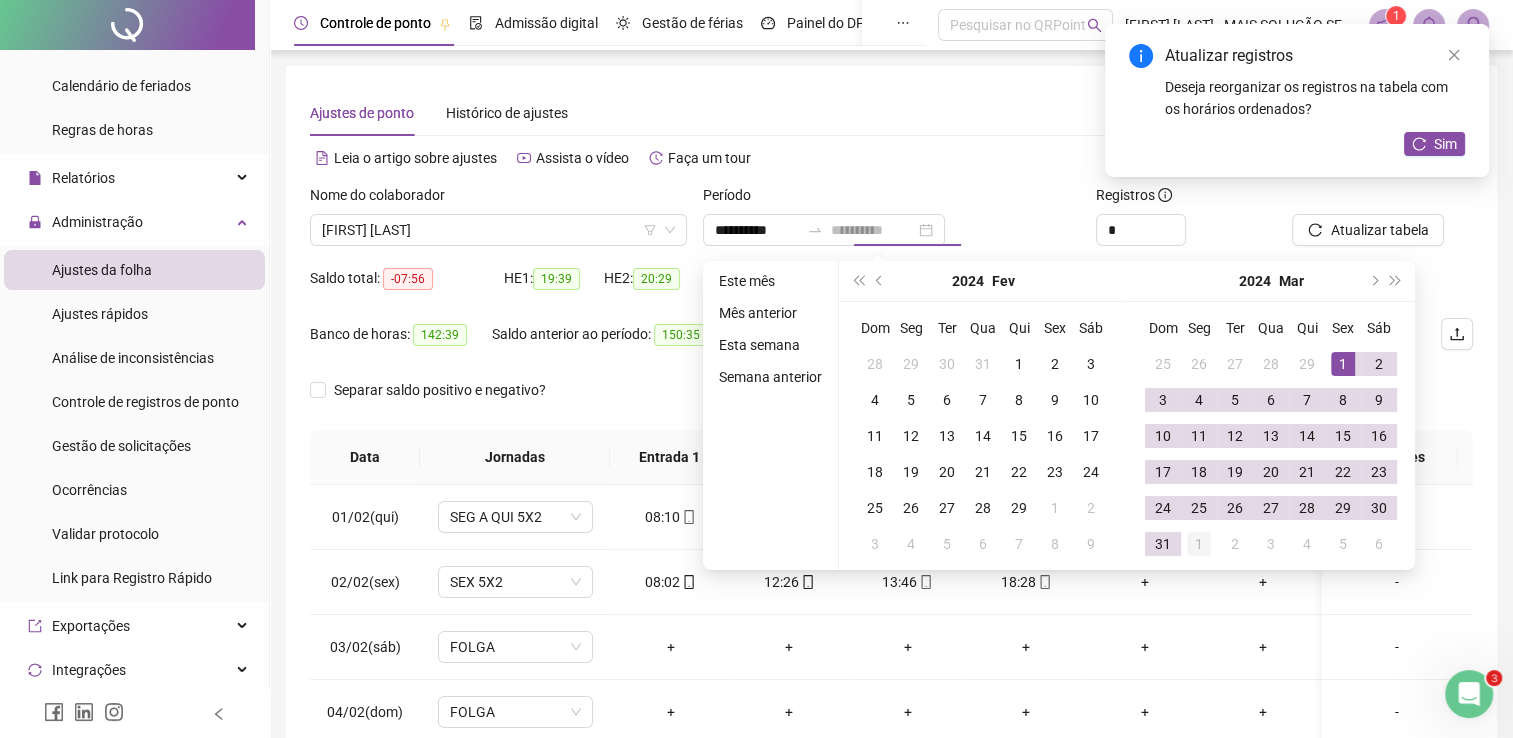 click on "1" at bounding box center [1199, 544] 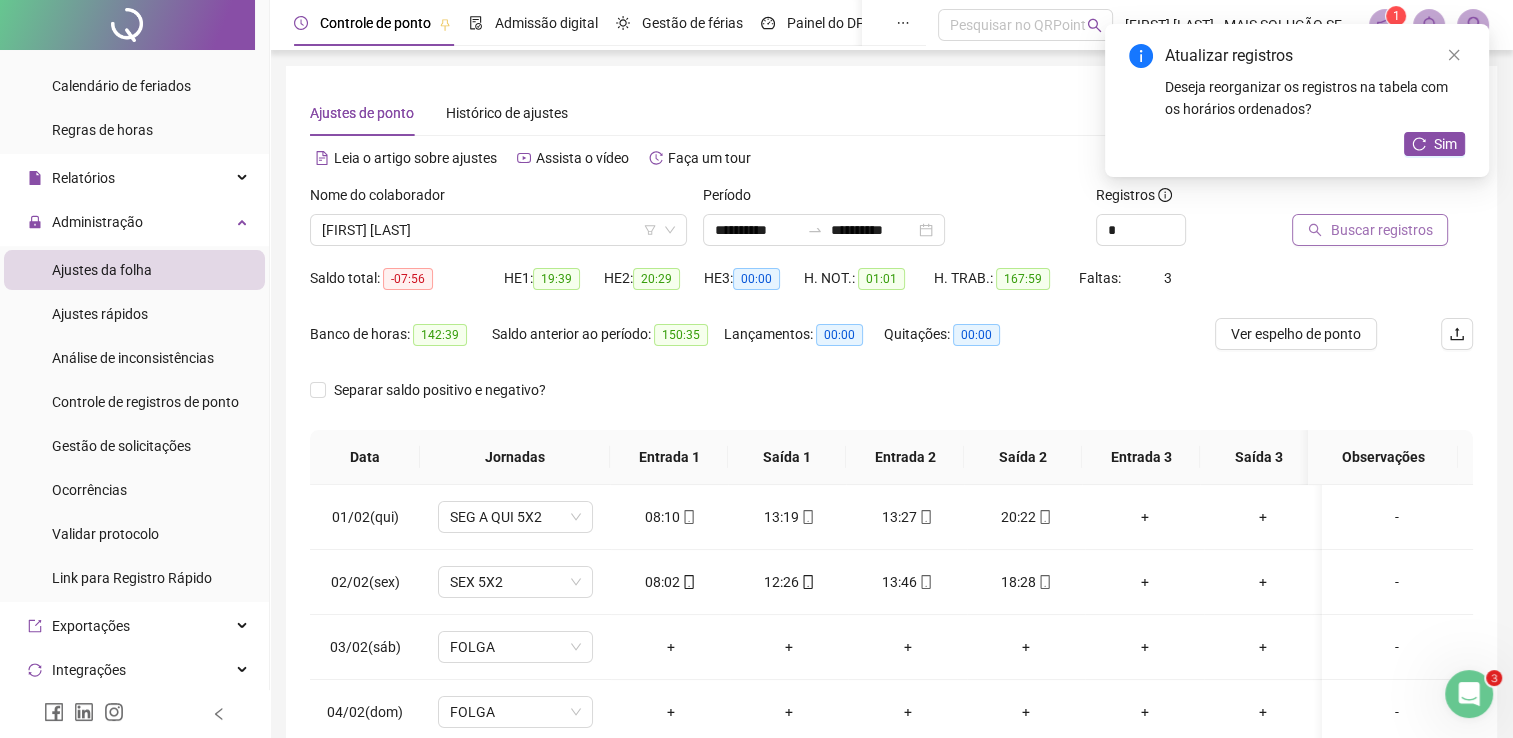 click on "Buscar registros" at bounding box center [1370, 230] 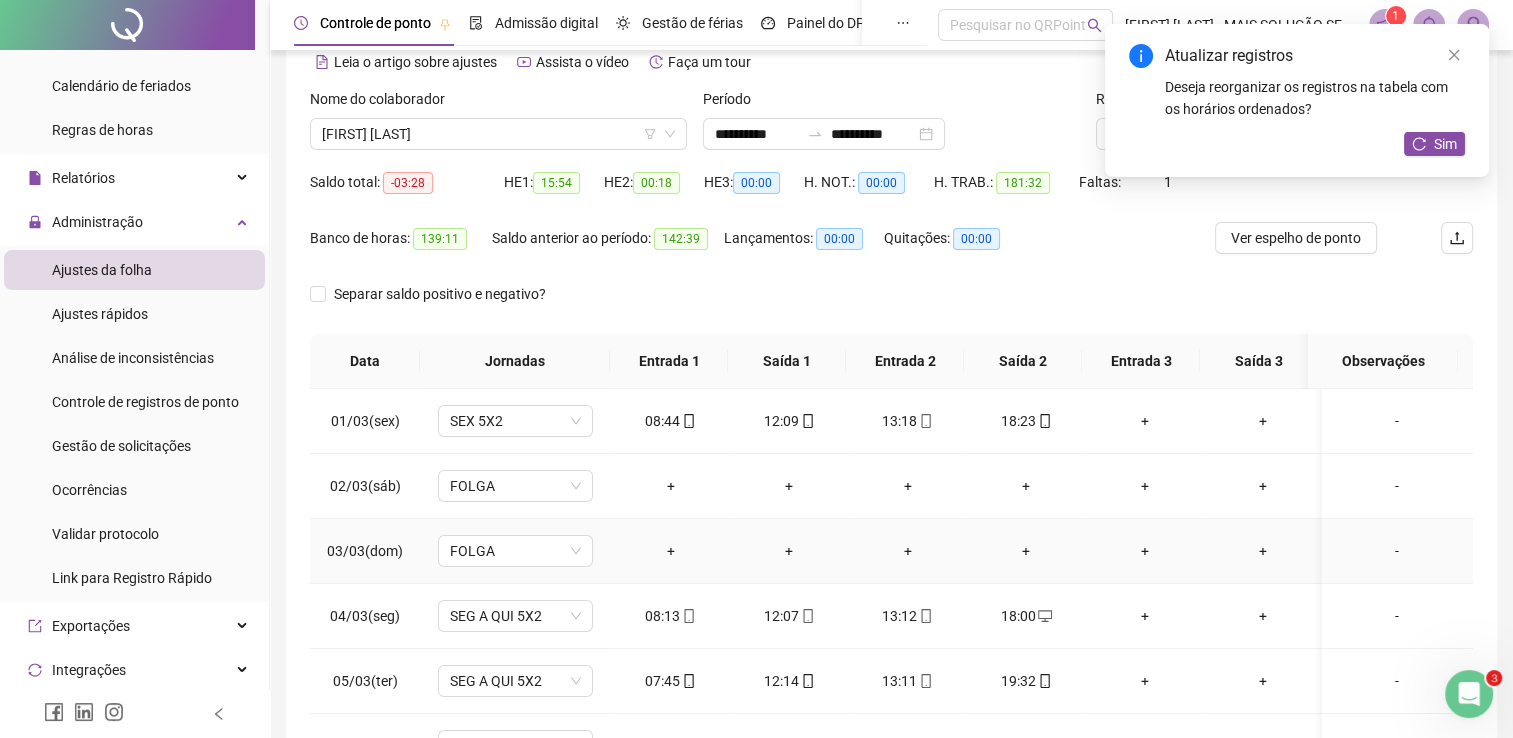 scroll, scrollTop: 283, scrollLeft: 0, axis: vertical 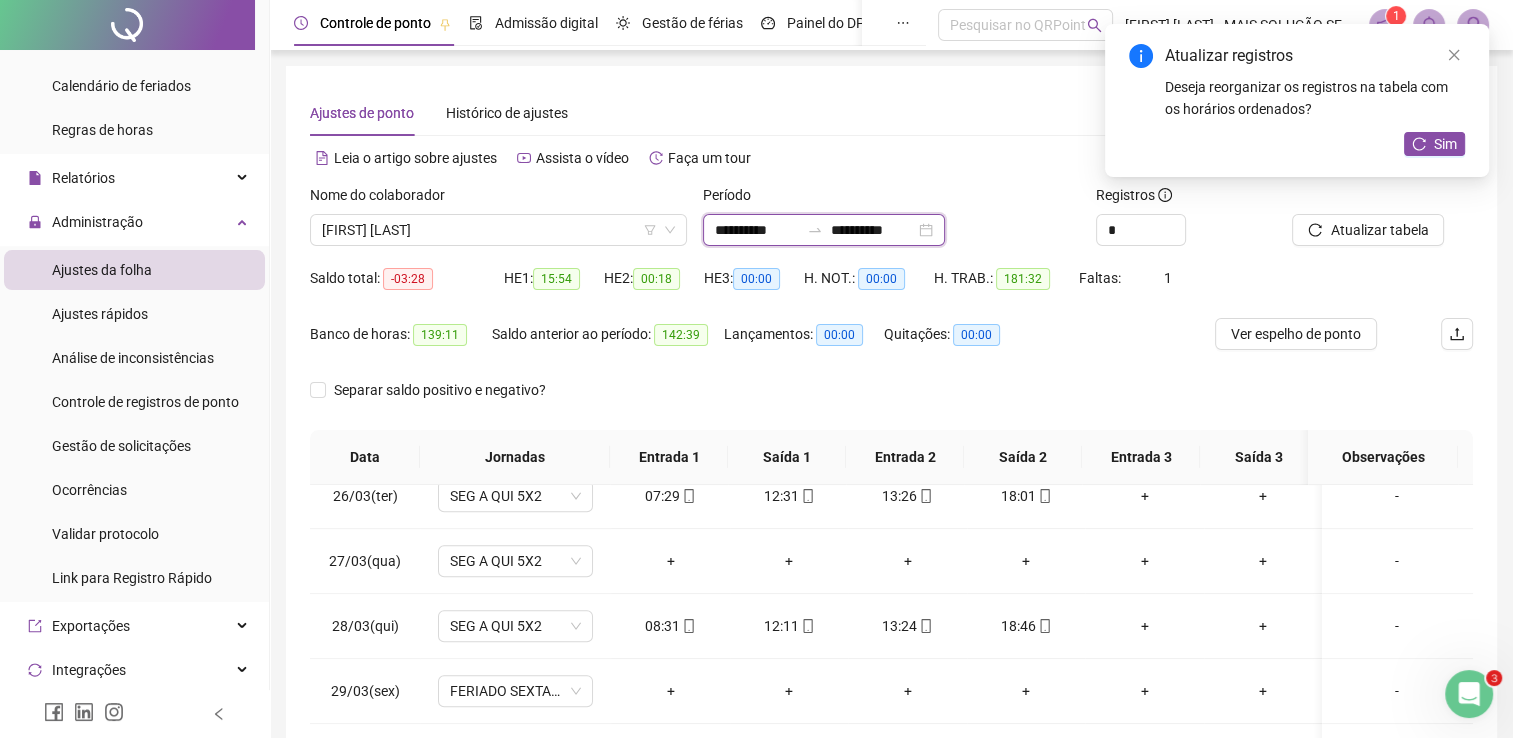 click on "**********" at bounding box center [757, 230] 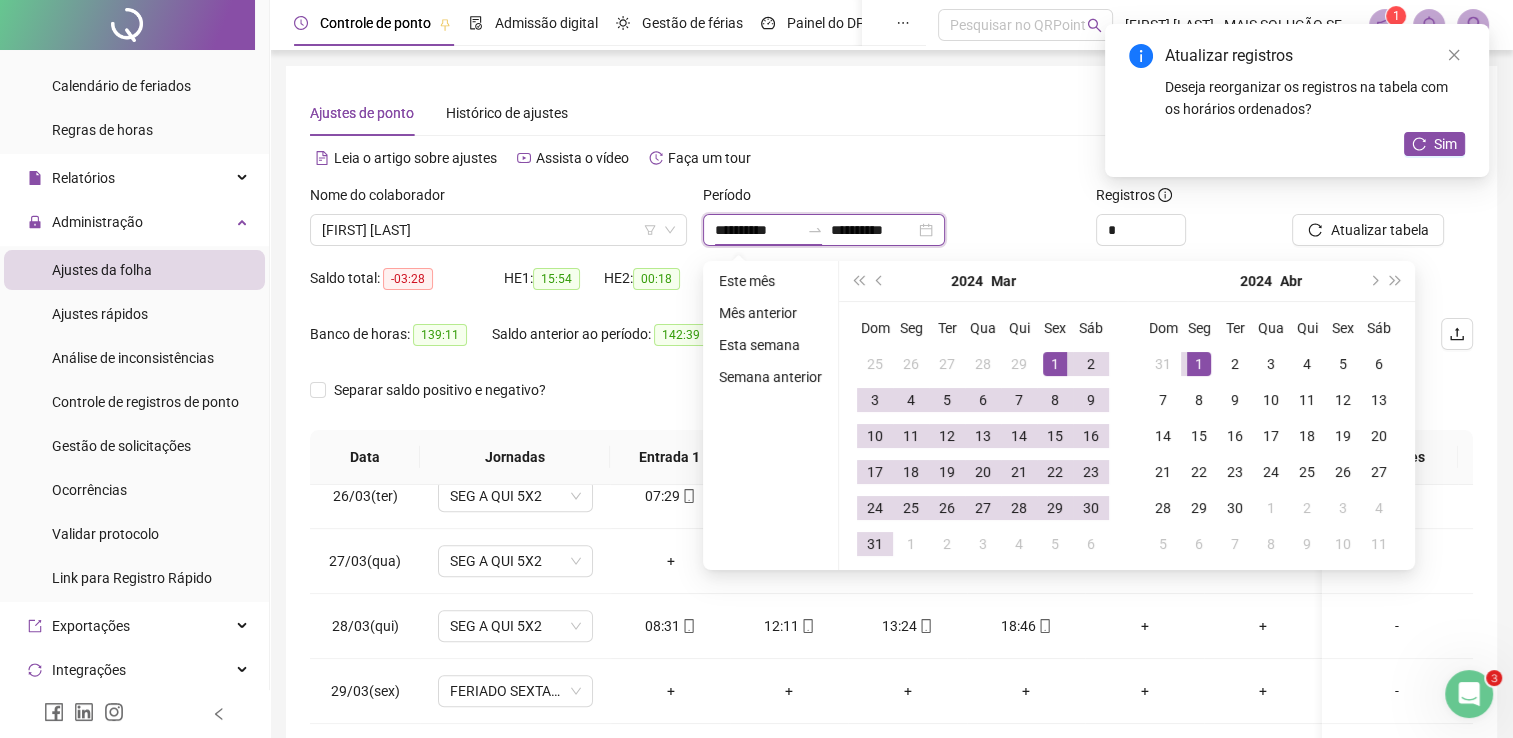 type on "**********" 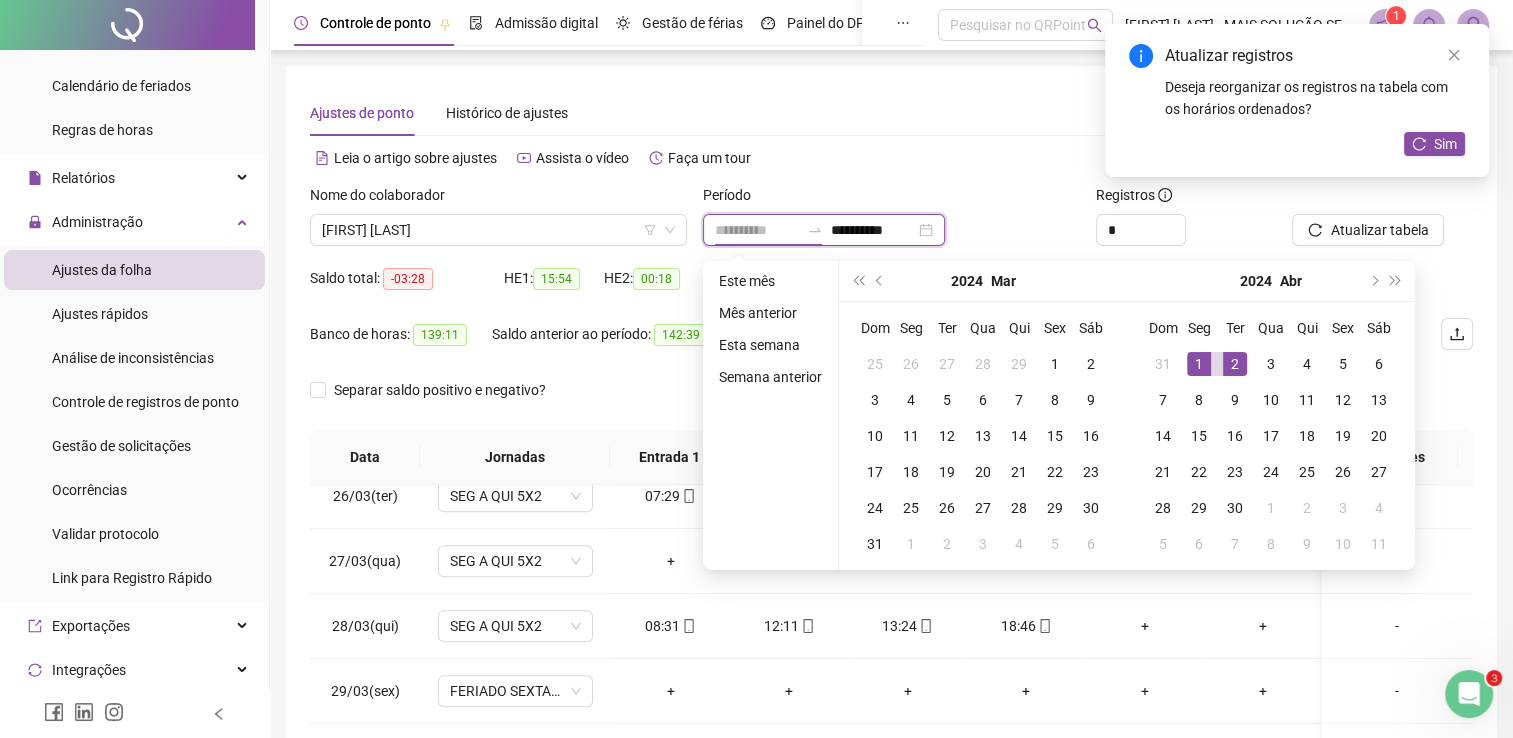 type on "**********" 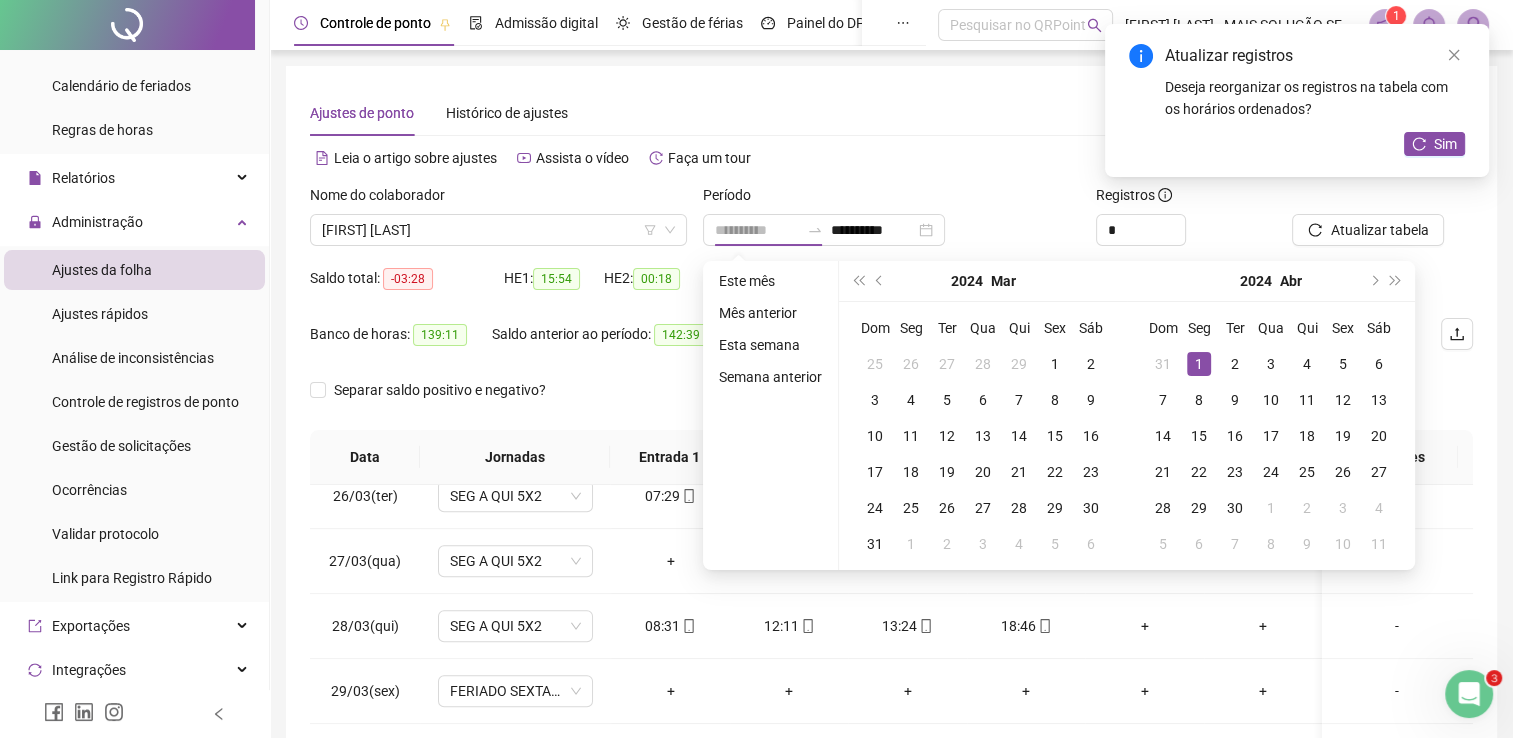click on "1" at bounding box center [1199, 364] 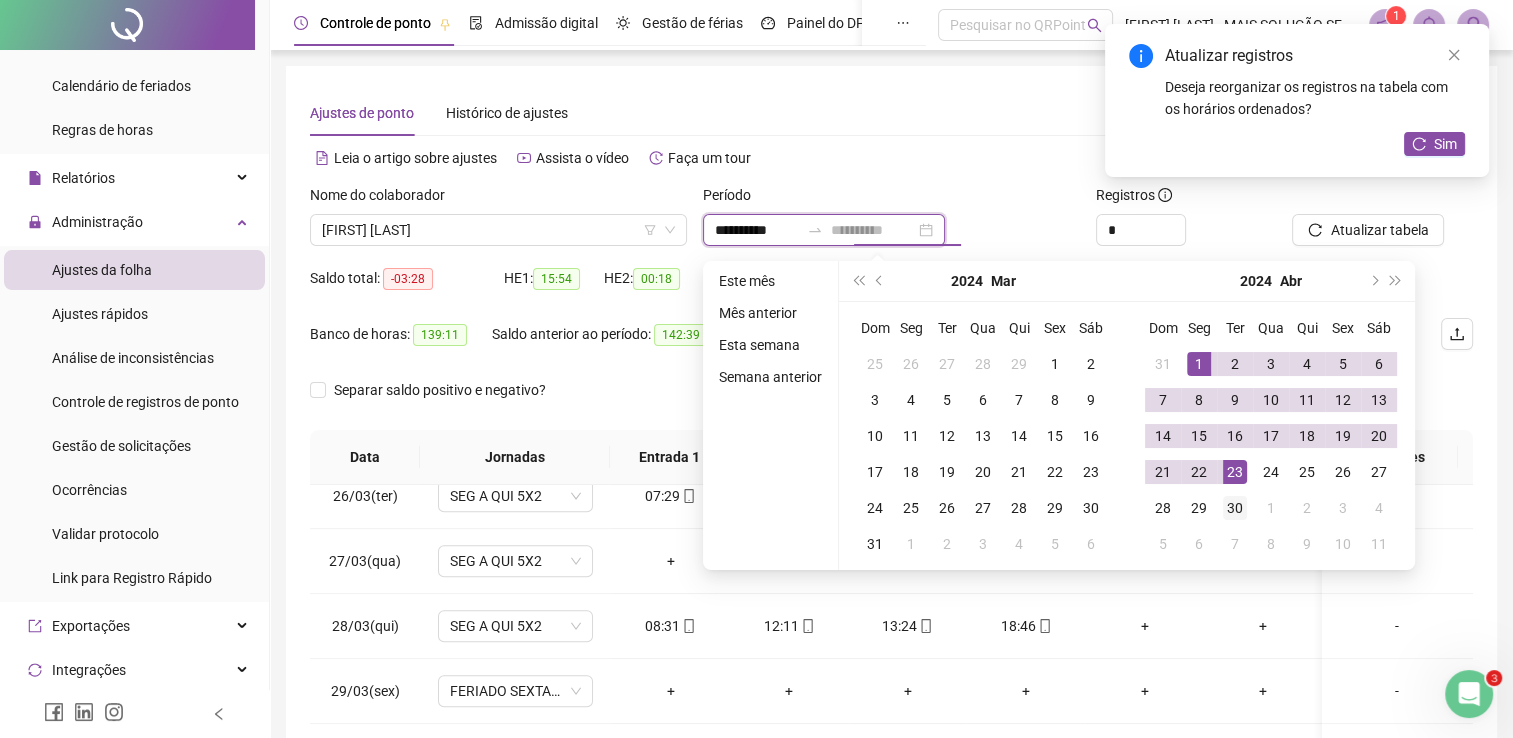 type on "**********" 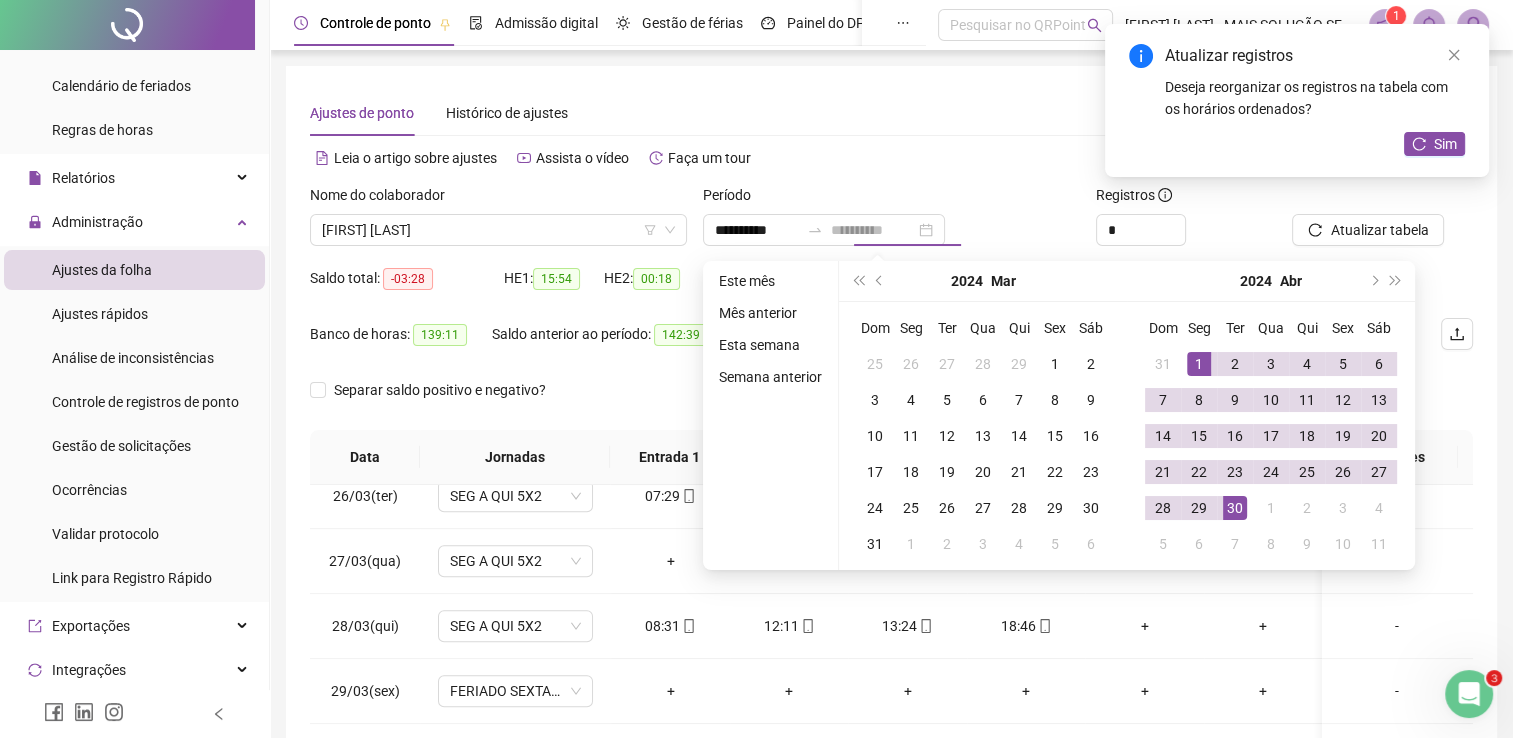 click on "30" at bounding box center [1235, 508] 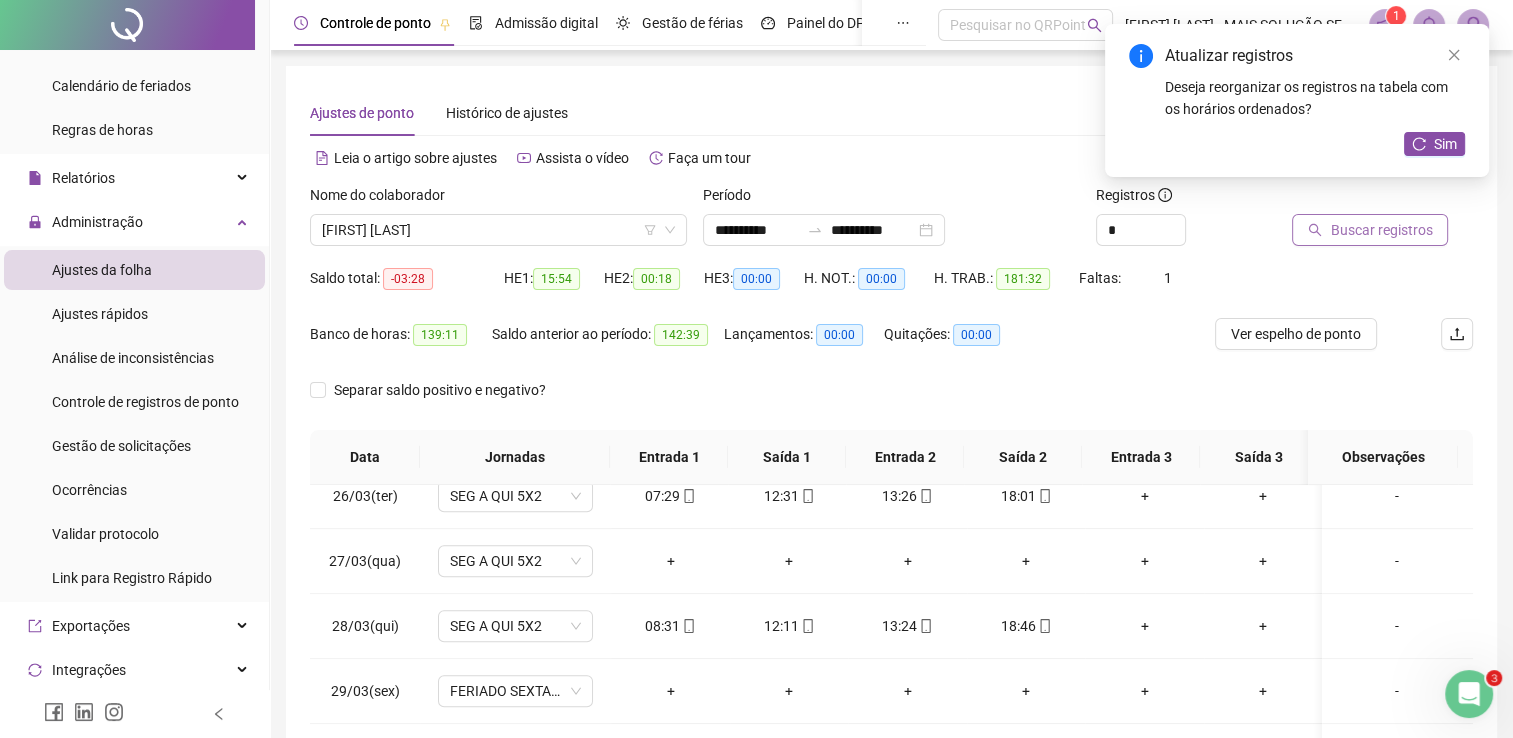 click on "Buscar registros" at bounding box center (1381, 230) 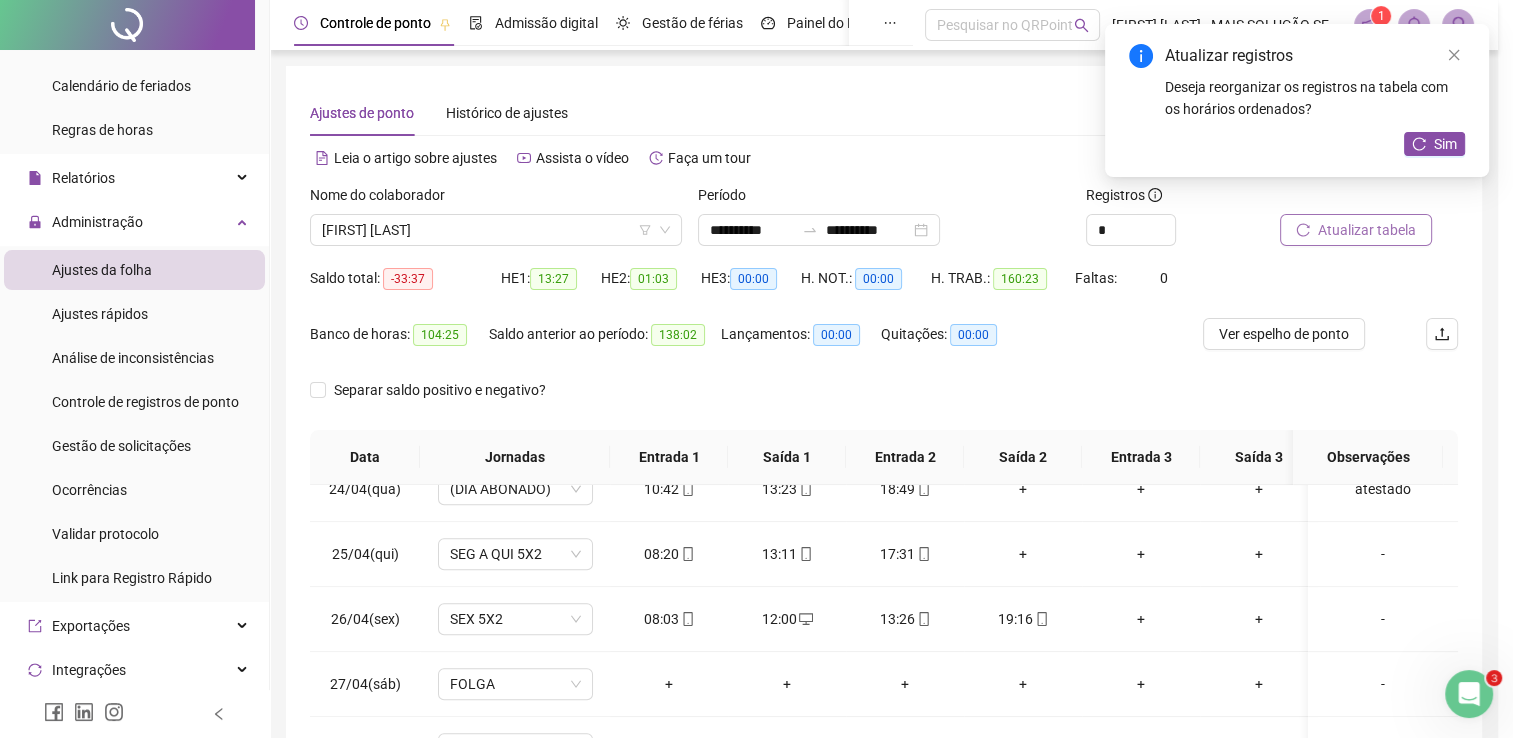 scroll, scrollTop: 1516, scrollLeft: 0, axis: vertical 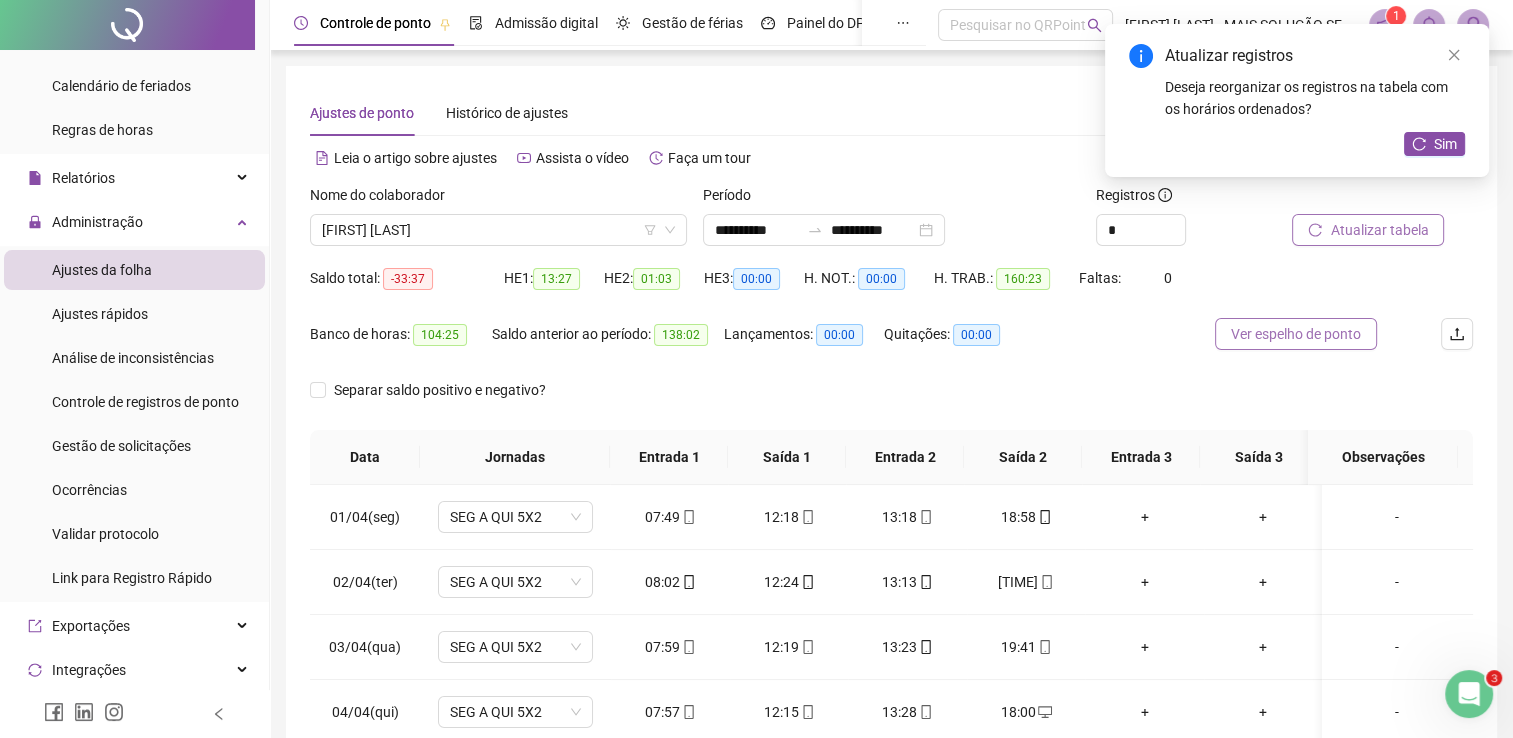 click on "Ver espelho de ponto" at bounding box center (1296, 334) 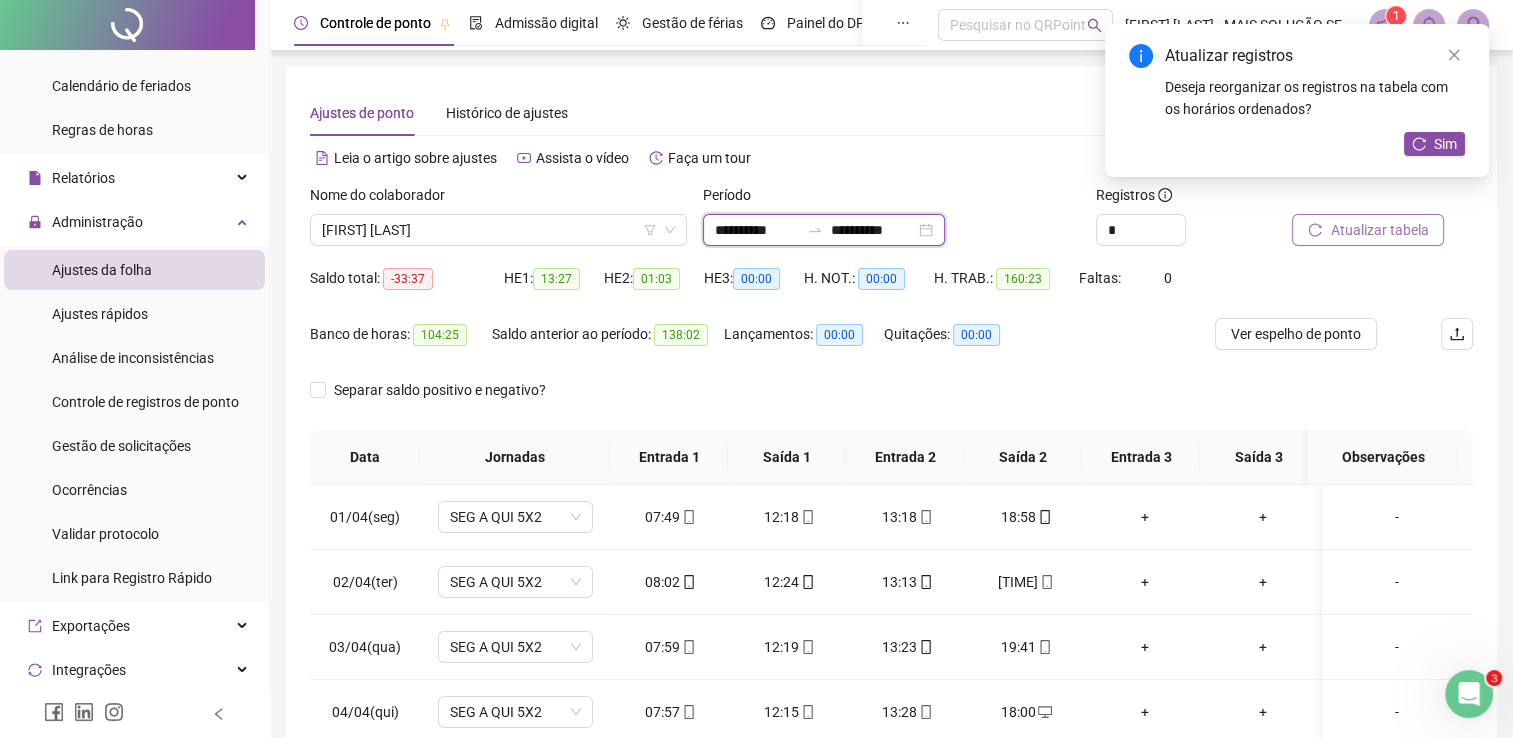 click on "**********" at bounding box center (757, 230) 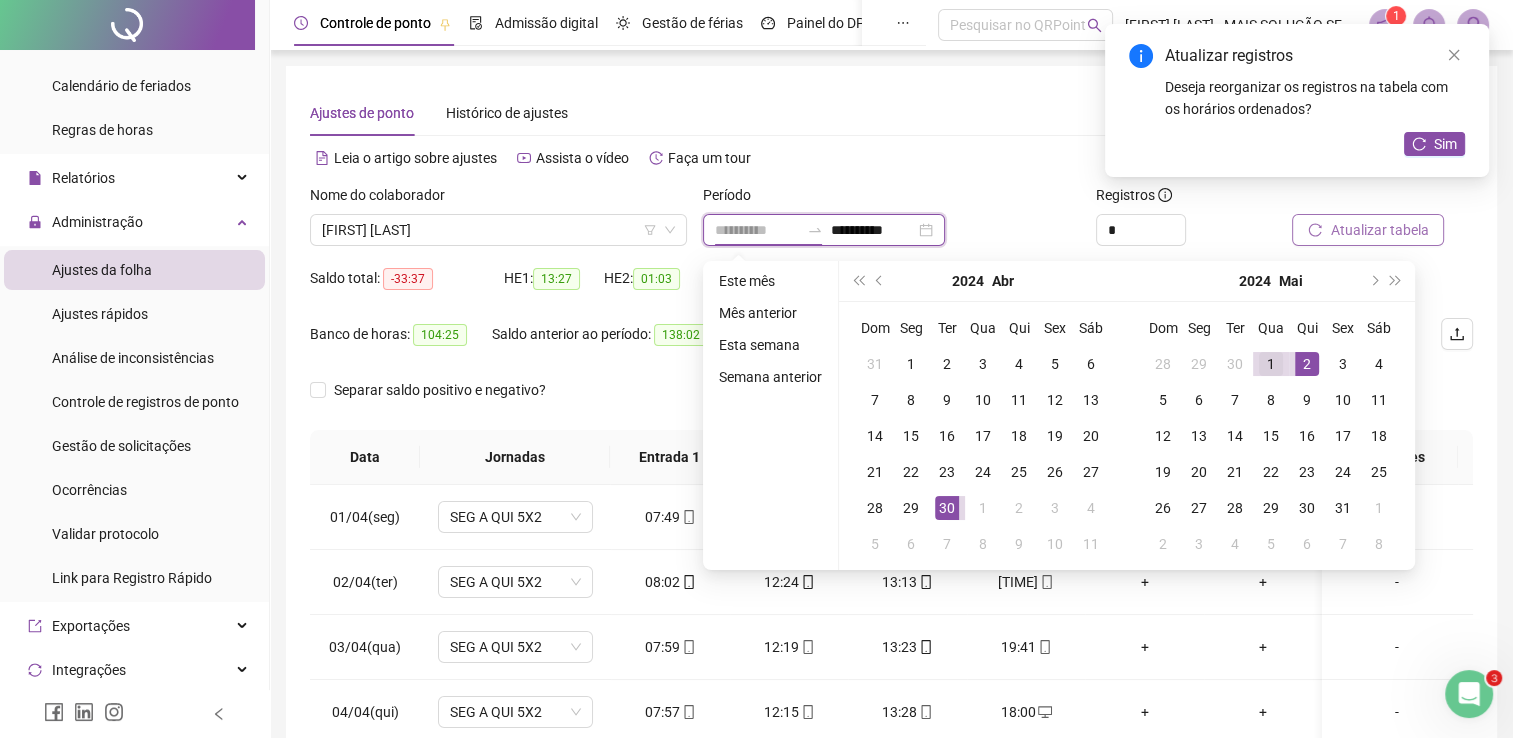 type on "**********" 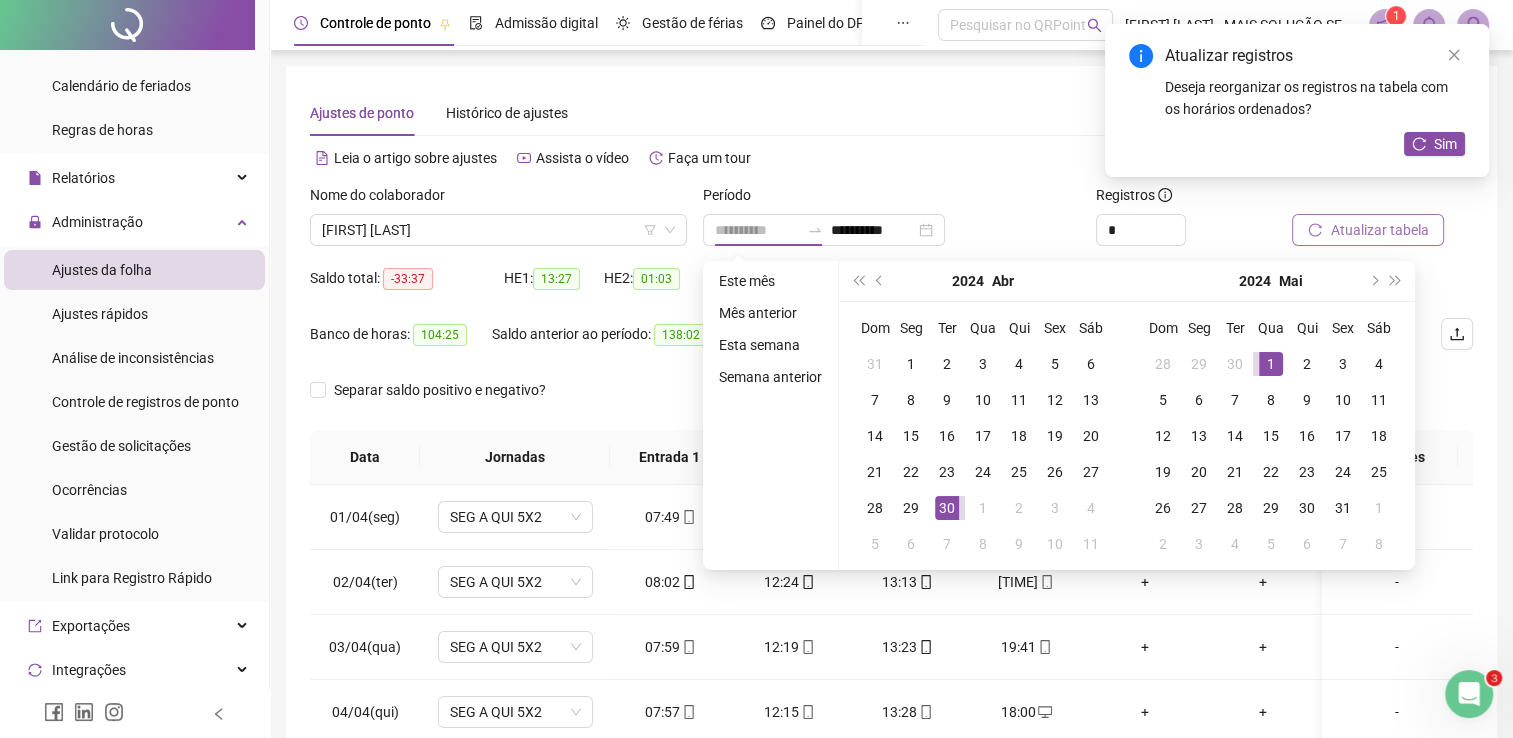 click on "1" at bounding box center (1271, 364) 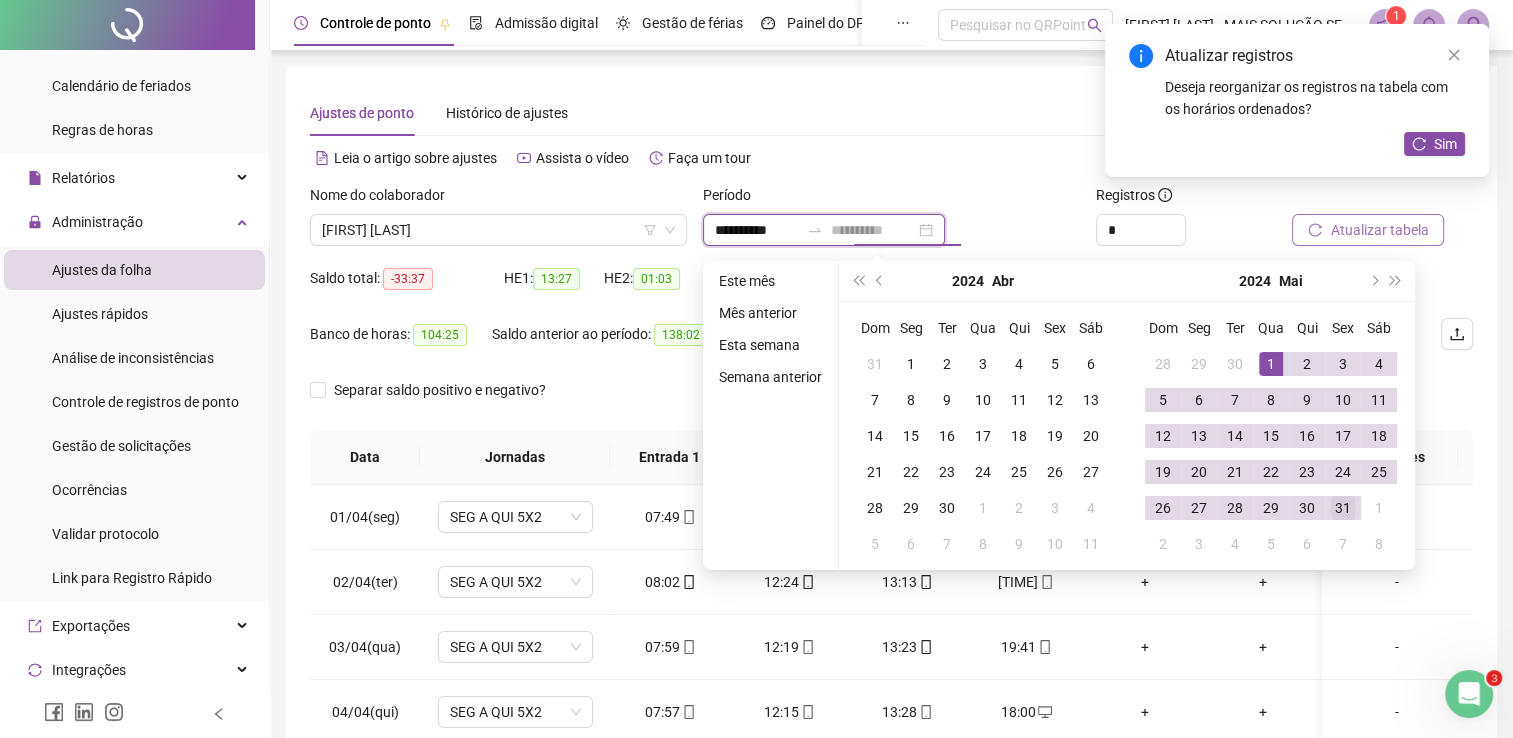 type on "**********" 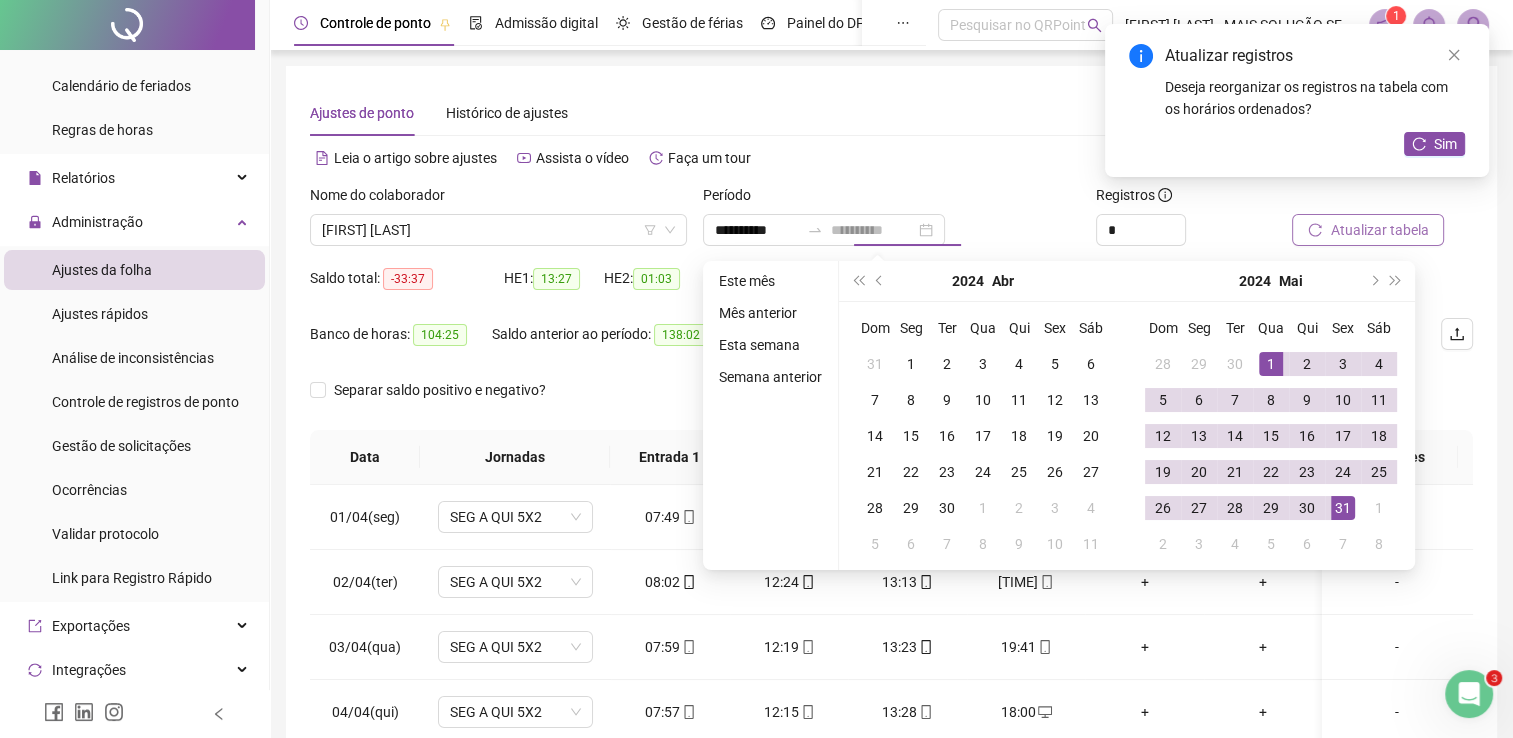 click on "31" at bounding box center (1343, 508) 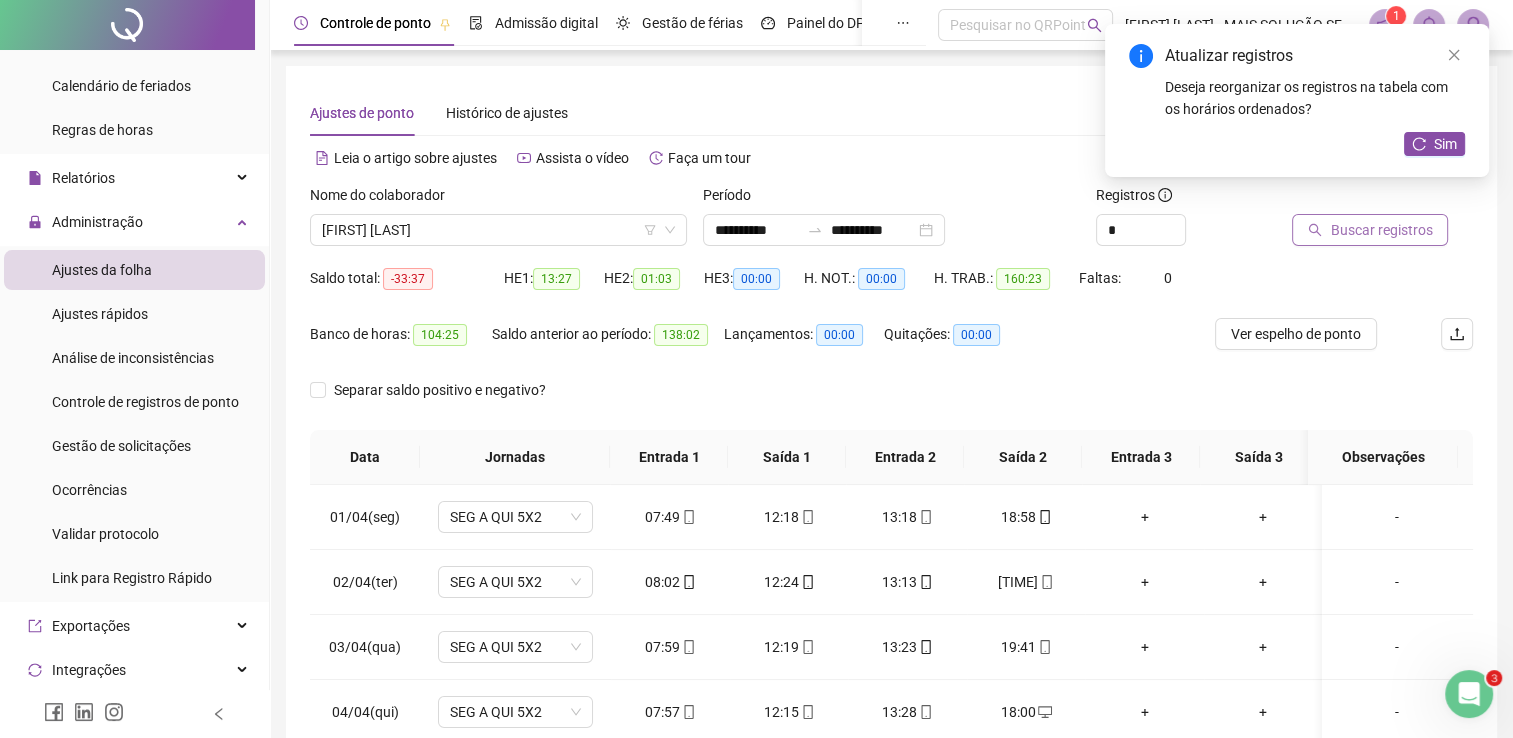 click on "Buscar registros" at bounding box center [1381, 230] 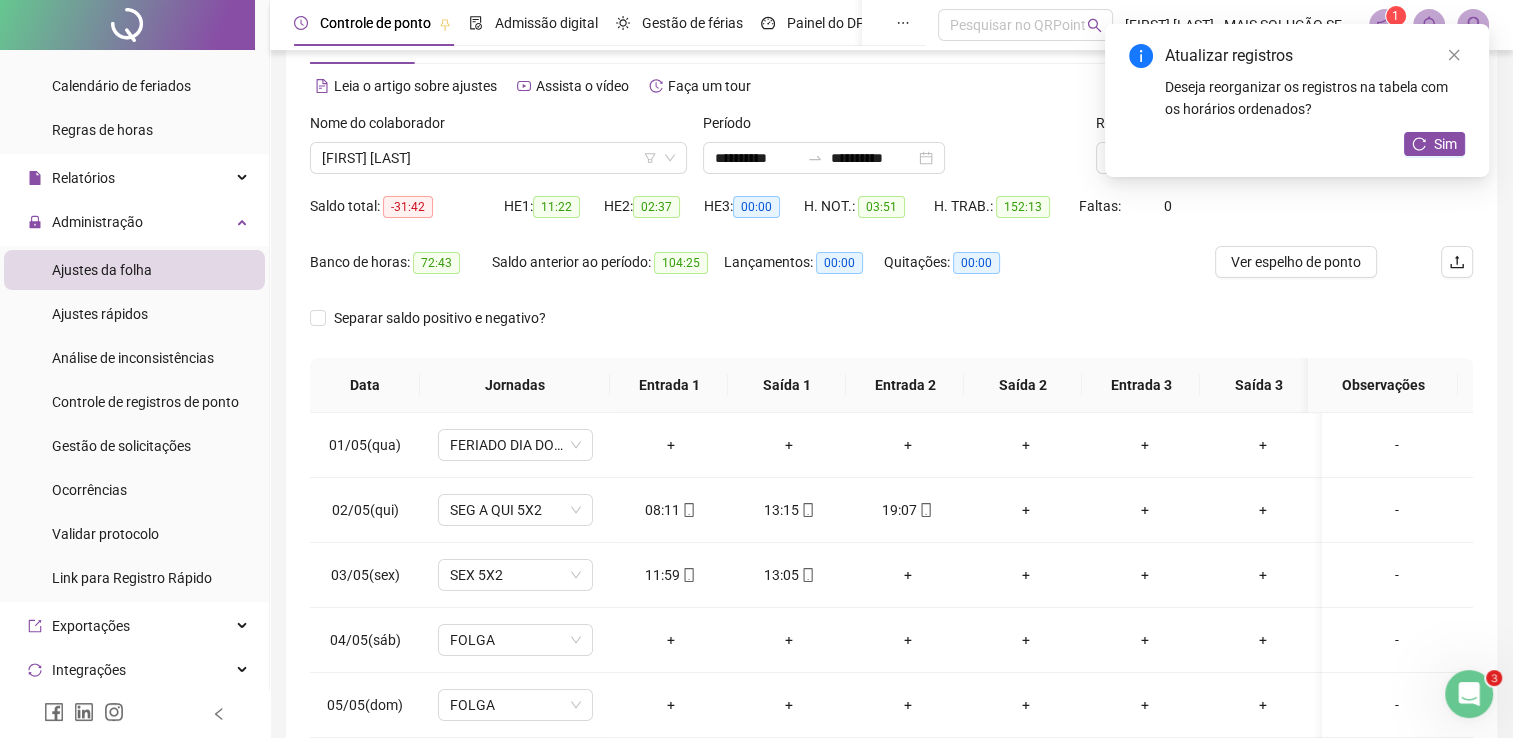 scroll, scrollTop: 283, scrollLeft: 0, axis: vertical 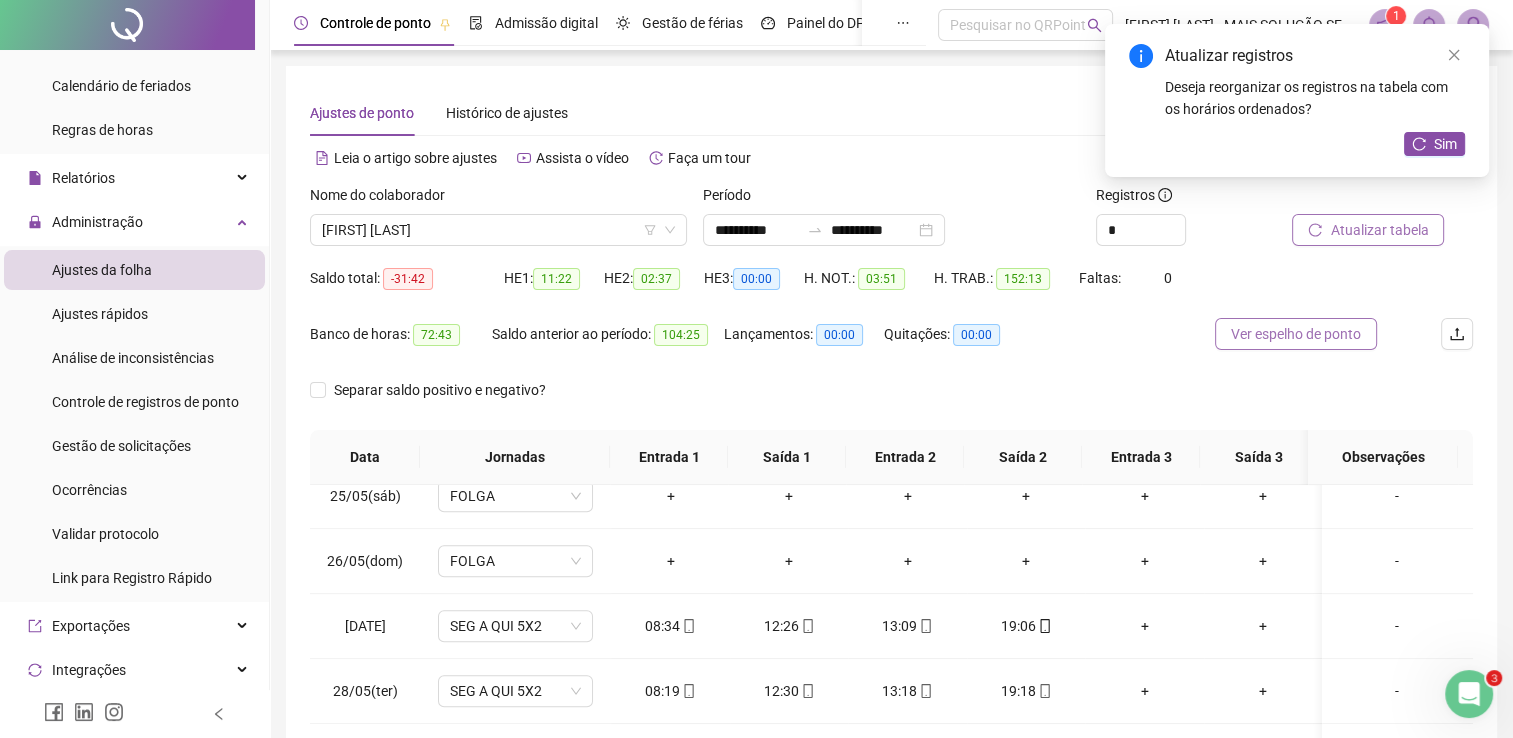 click on "Ver espelho de ponto" at bounding box center (1296, 334) 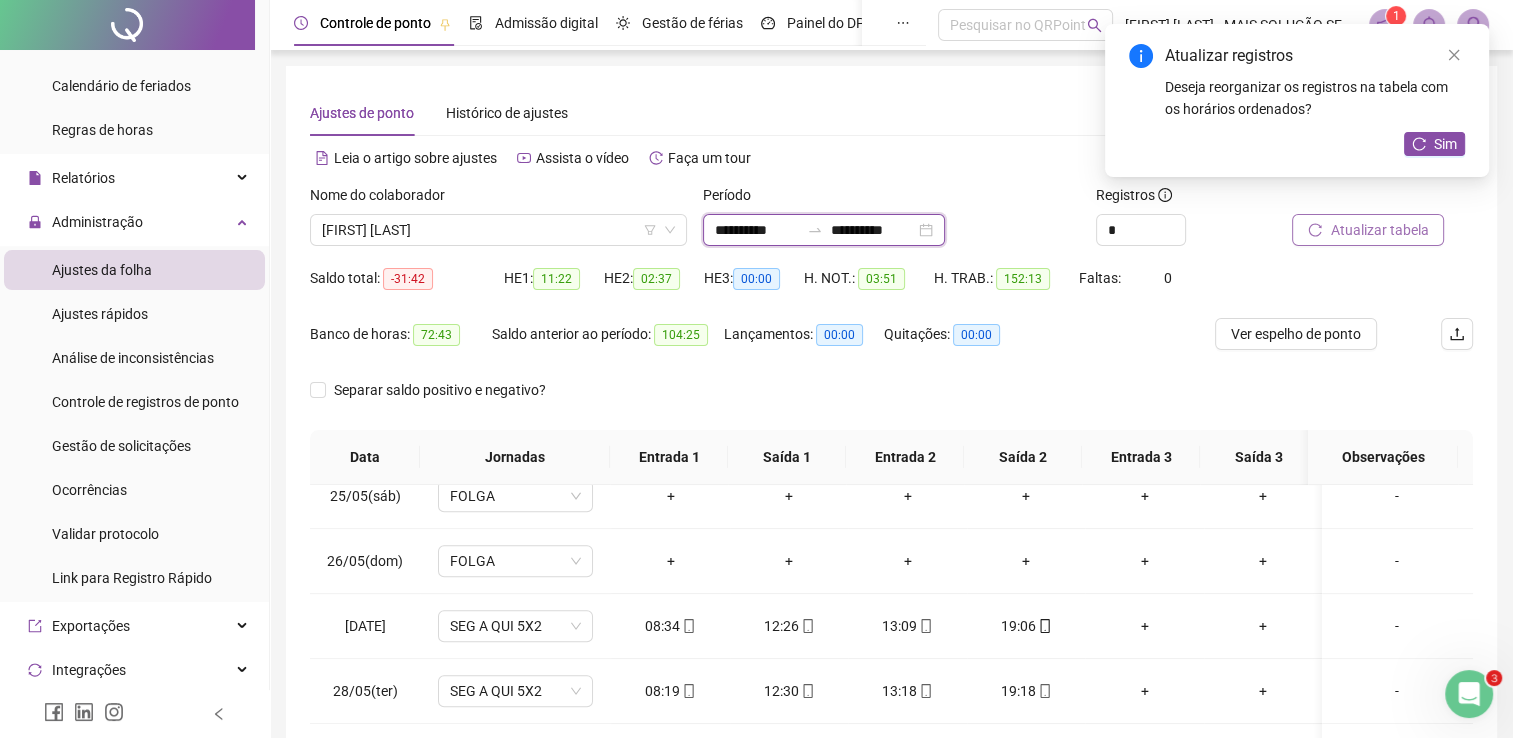 click on "**********" at bounding box center (757, 230) 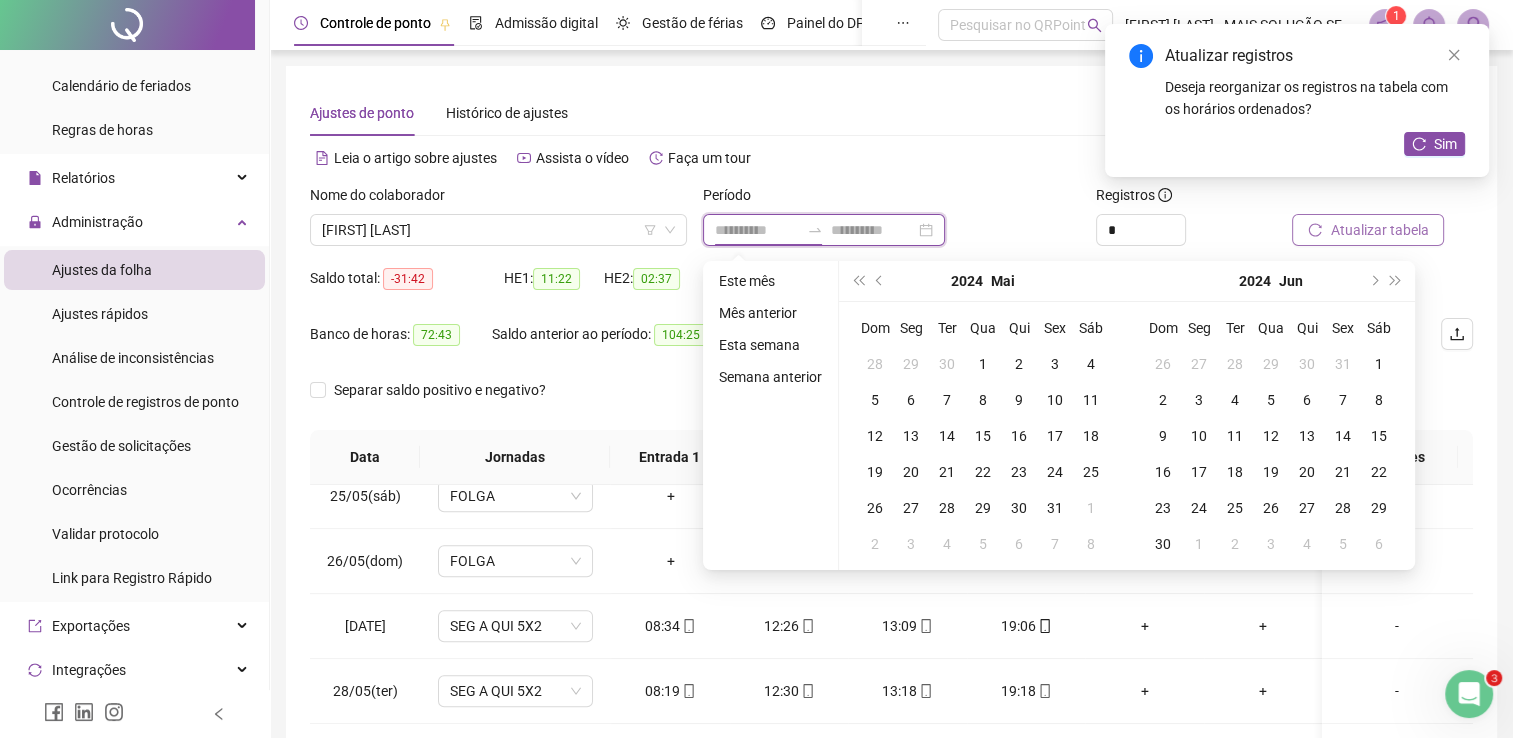 type on "**********" 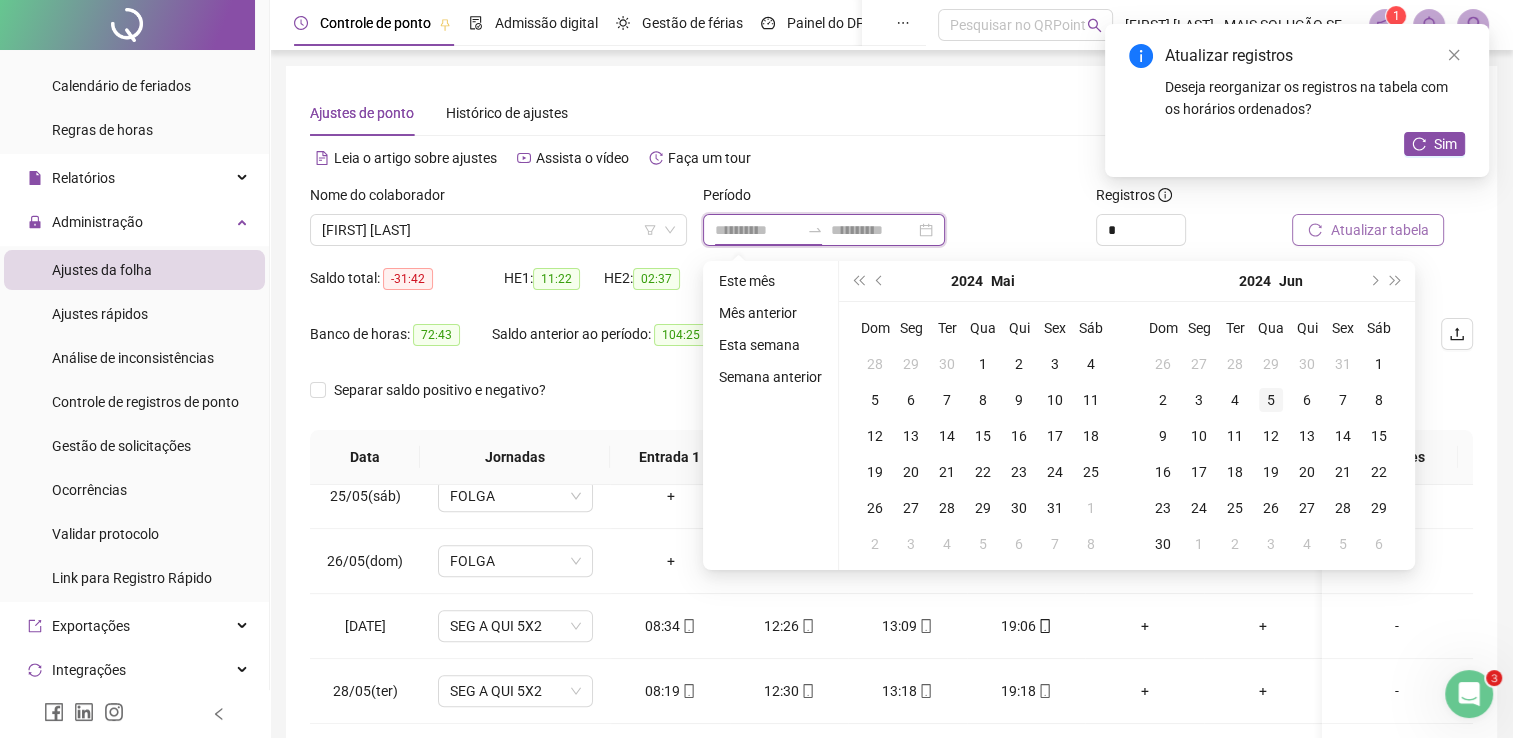 type on "**********" 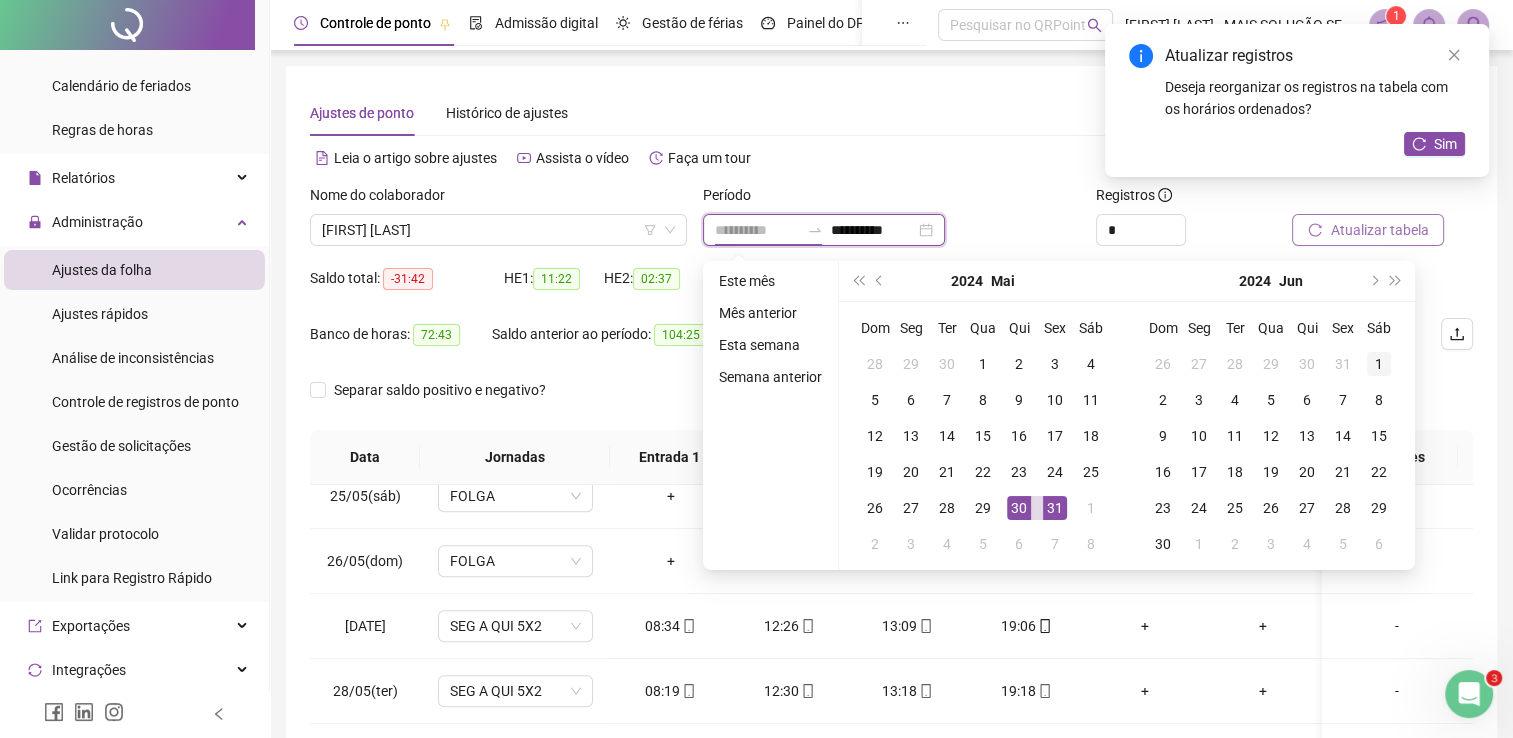 type on "**********" 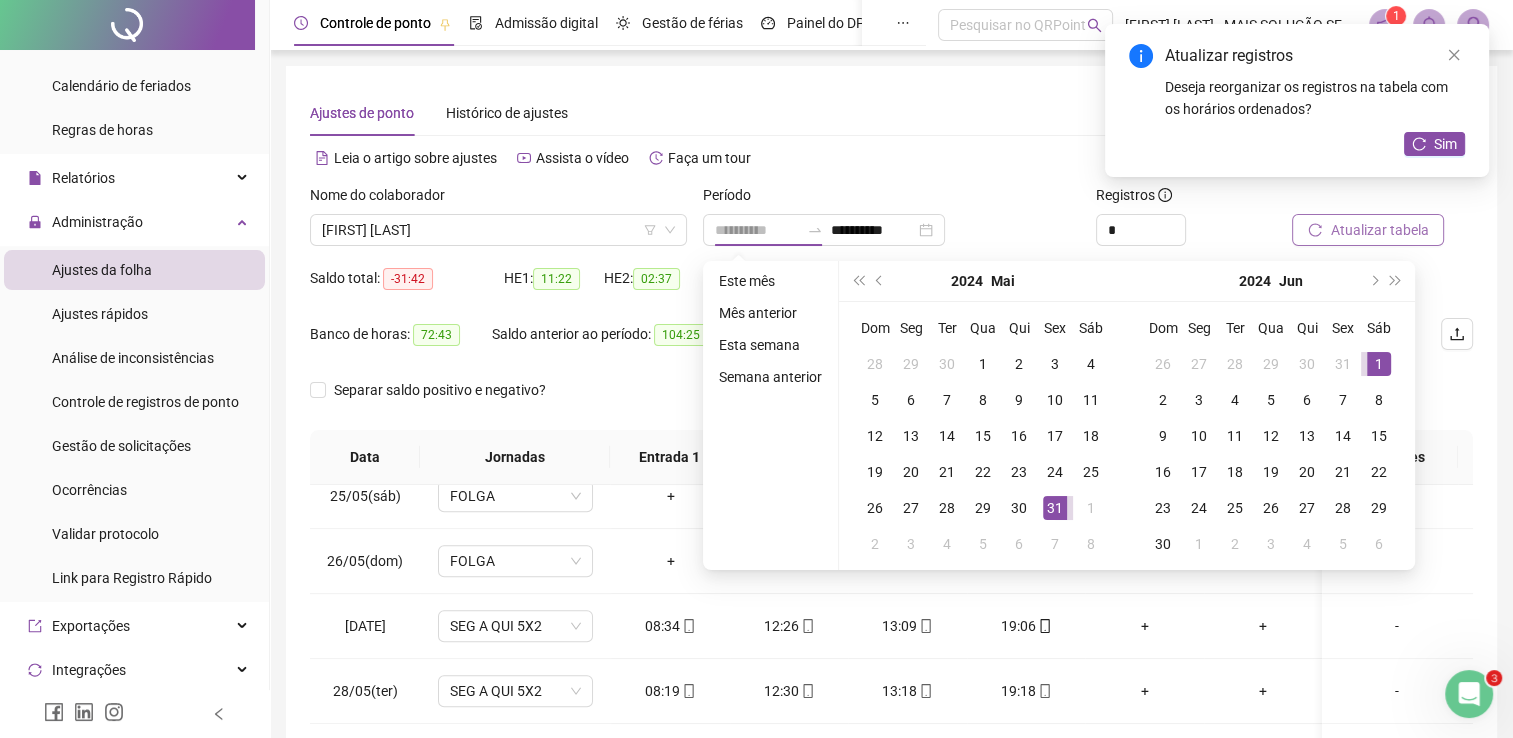 click on "1" at bounding box center (1379, 364) 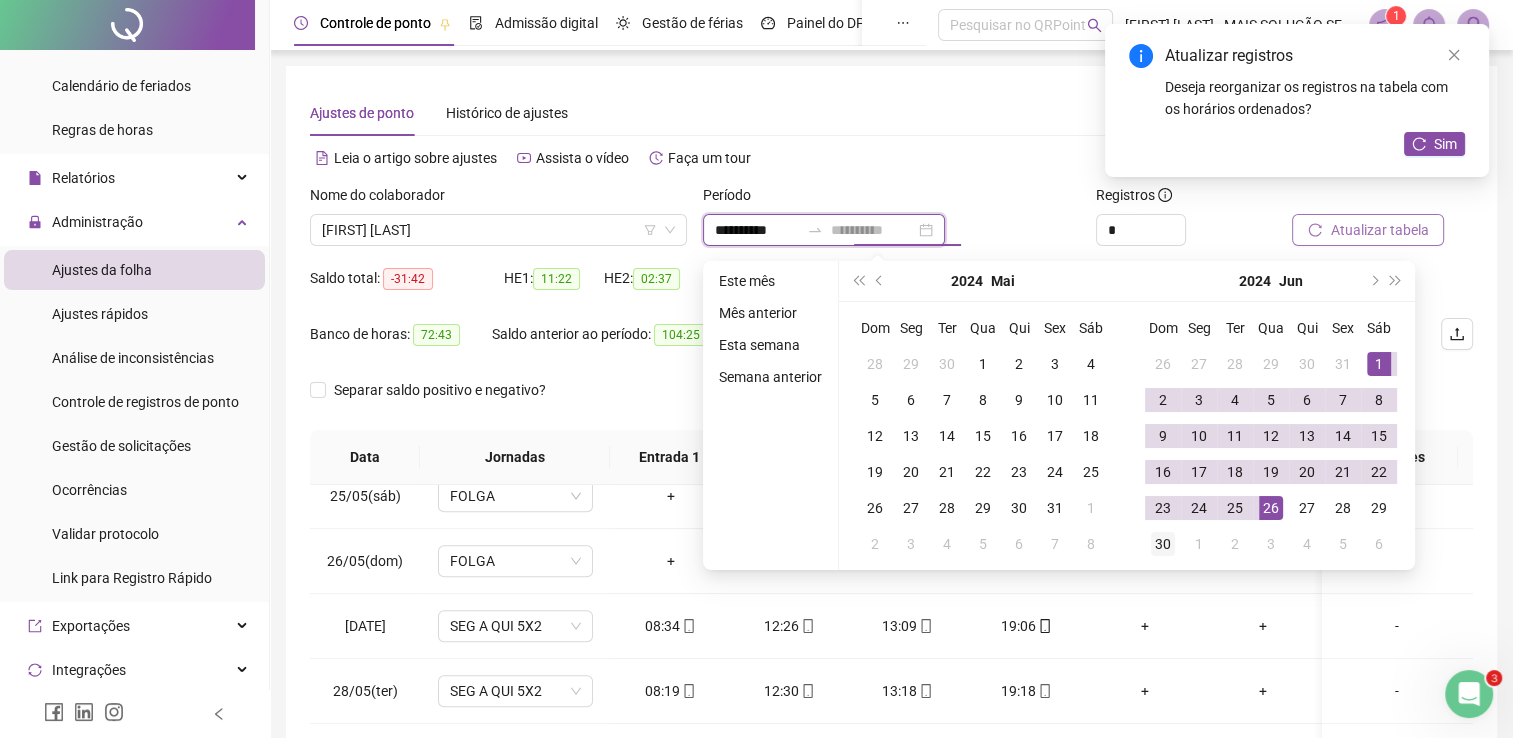 type on "**********" 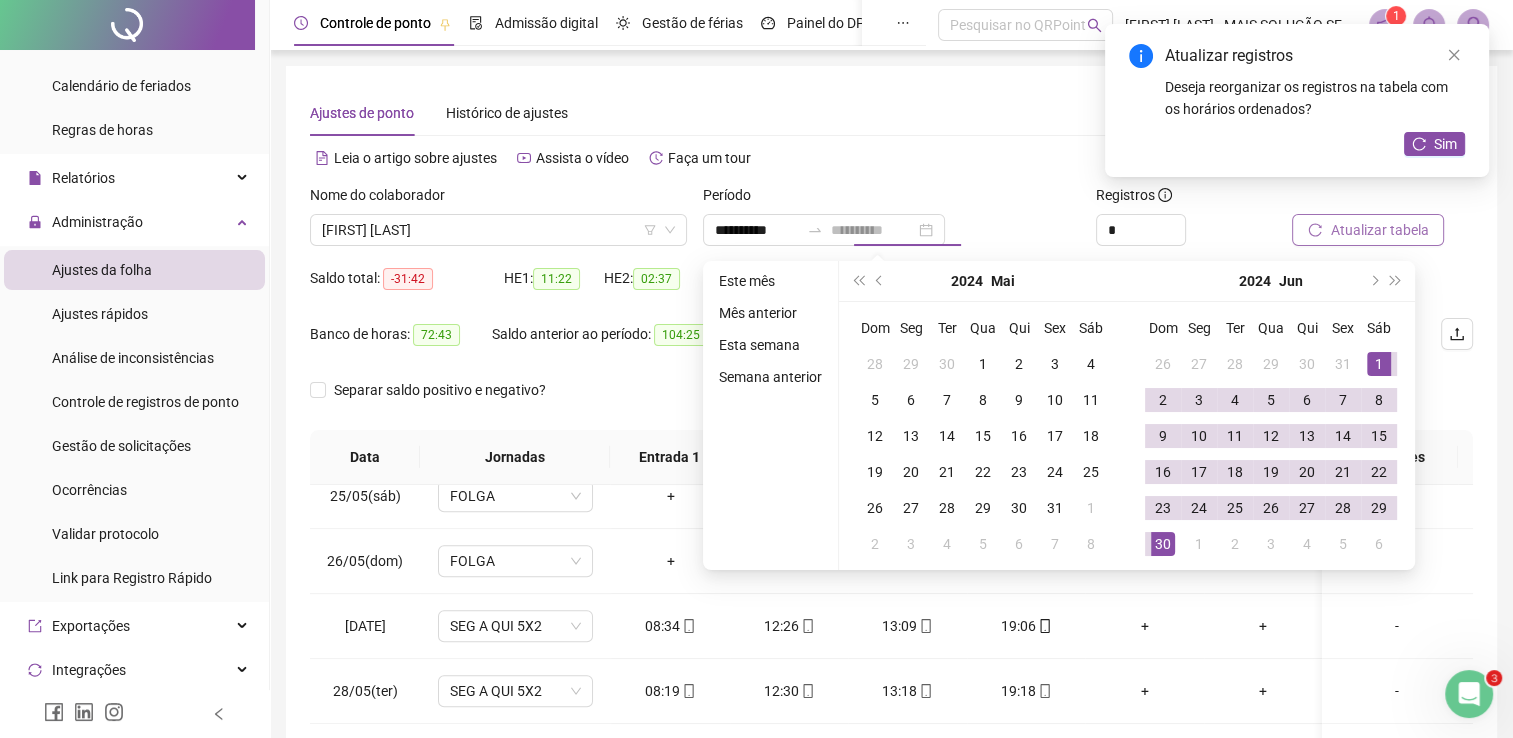 click on "30" at bounding box center [1163, 544] 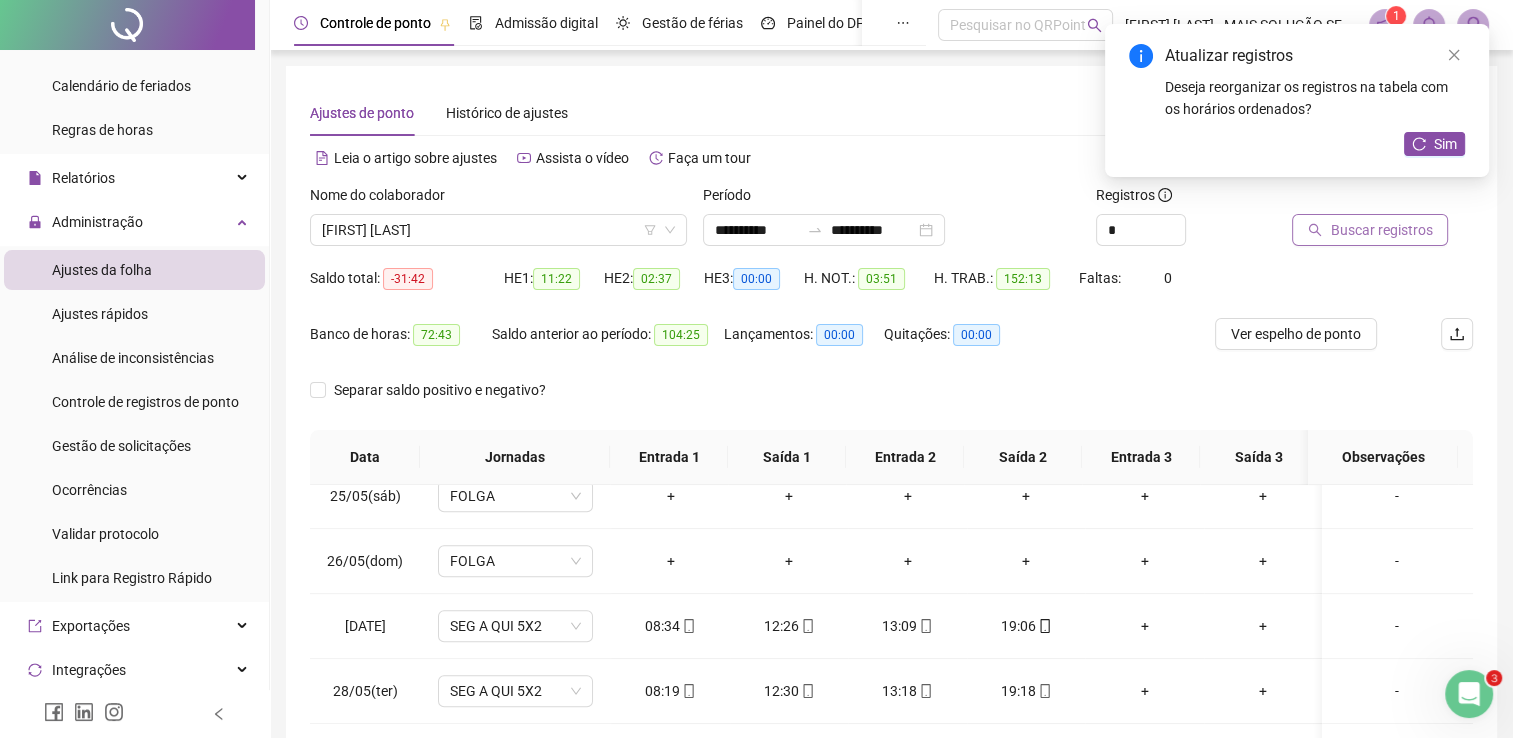 click on "Buscar registros" at bounding box center (1381, 230) 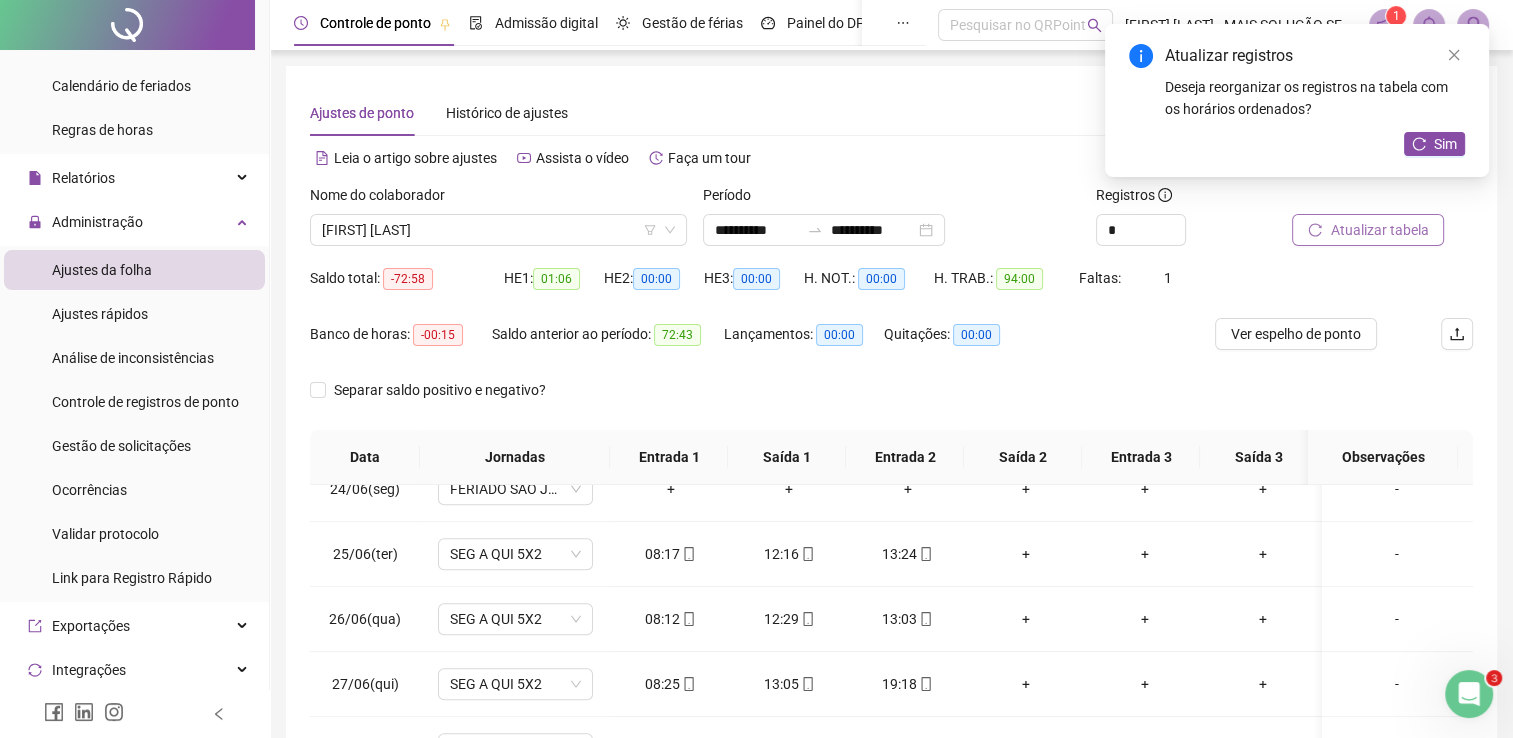 scroll, scrollTop: 1516, scrollLeft: 0, axis: vertical 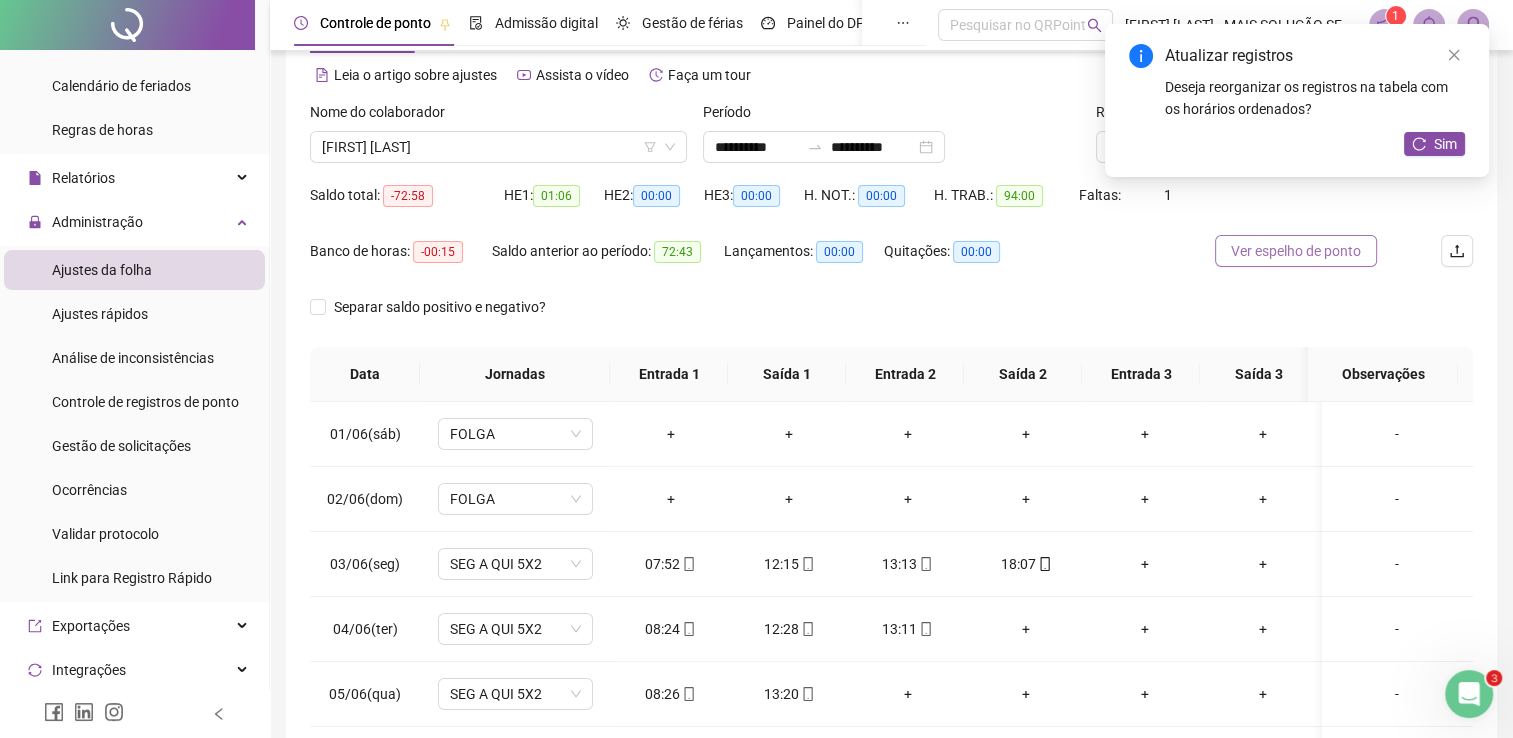click on "Ver espelho de ponto" at bounding box center [1296, 251] 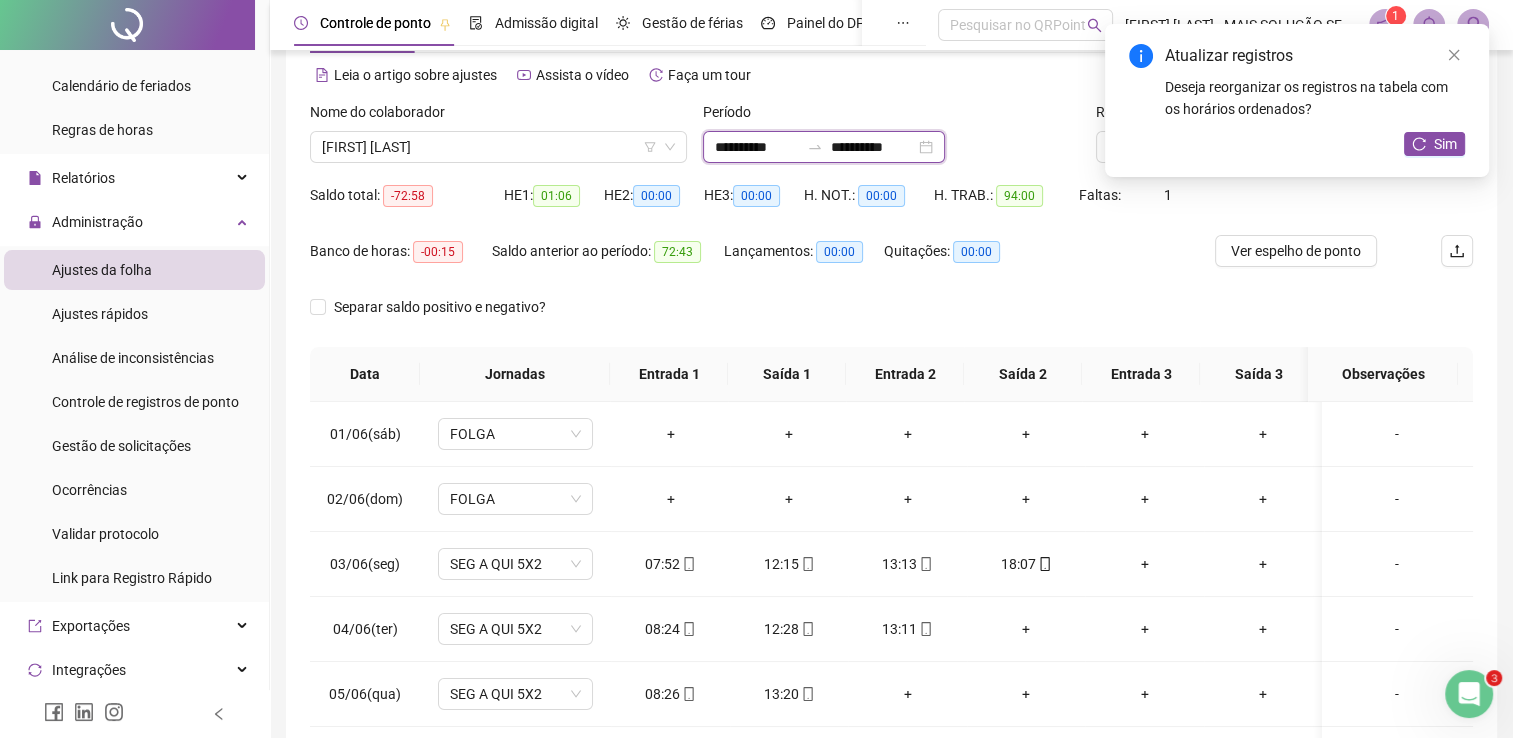 click on "**********" at bounding box center (757, 147) 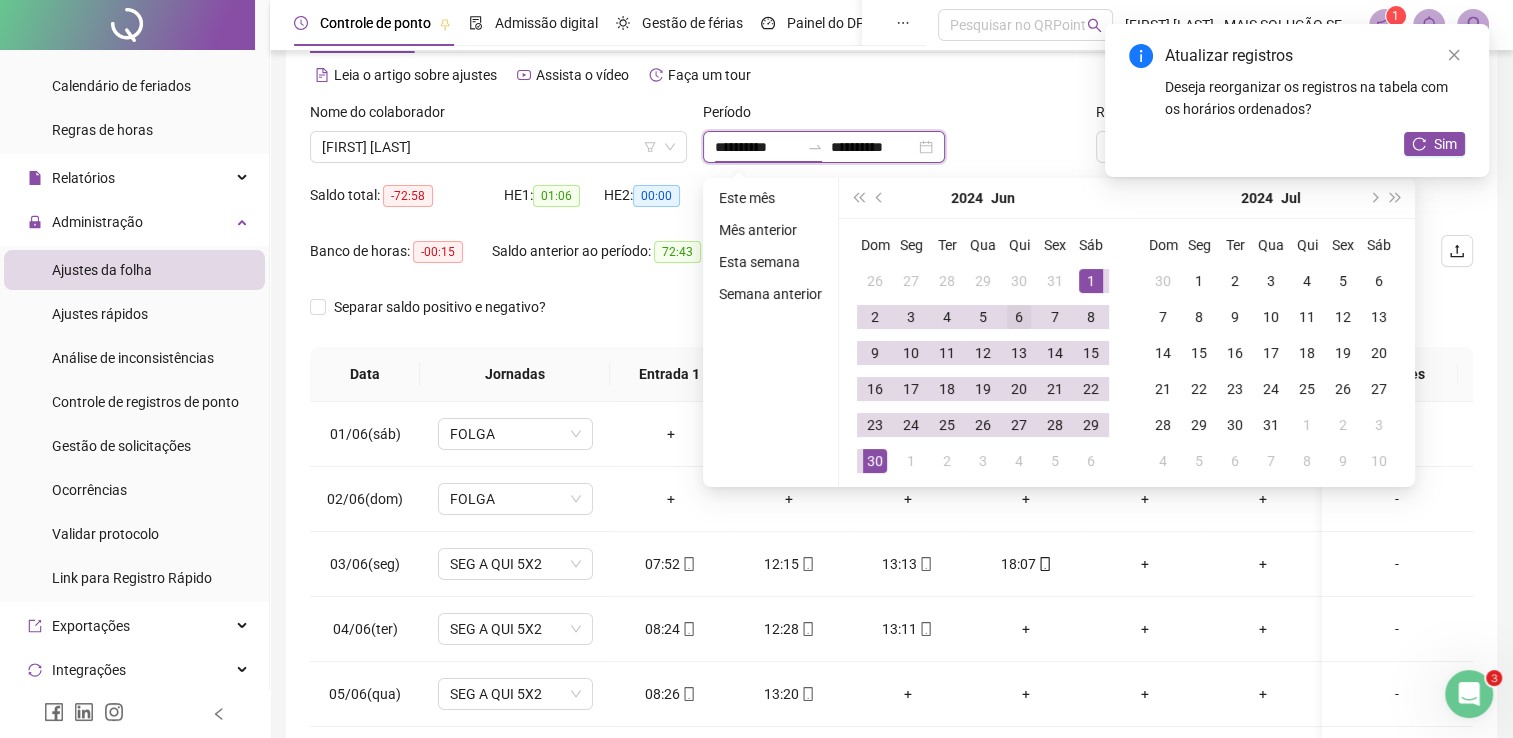 type on "**********" 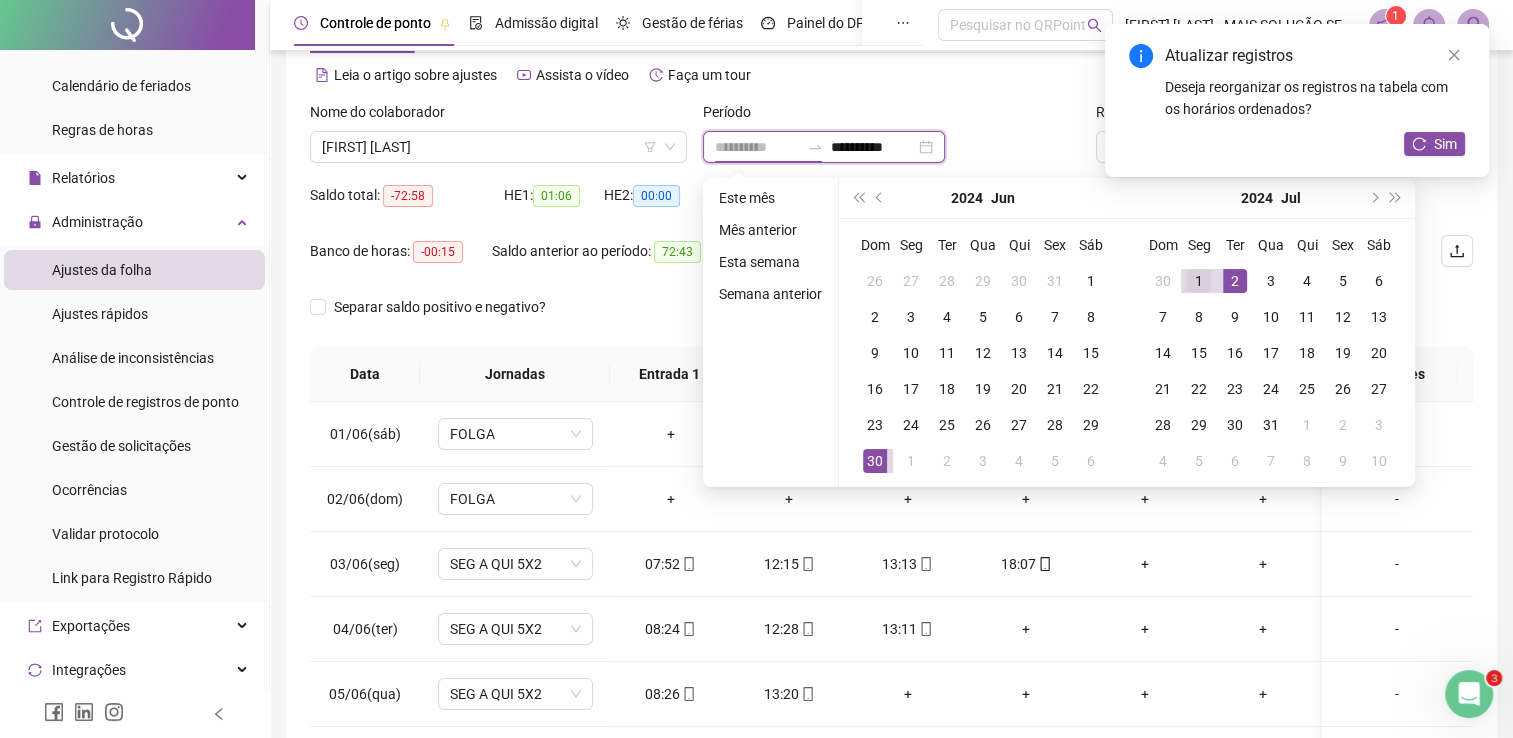 type on "**********" 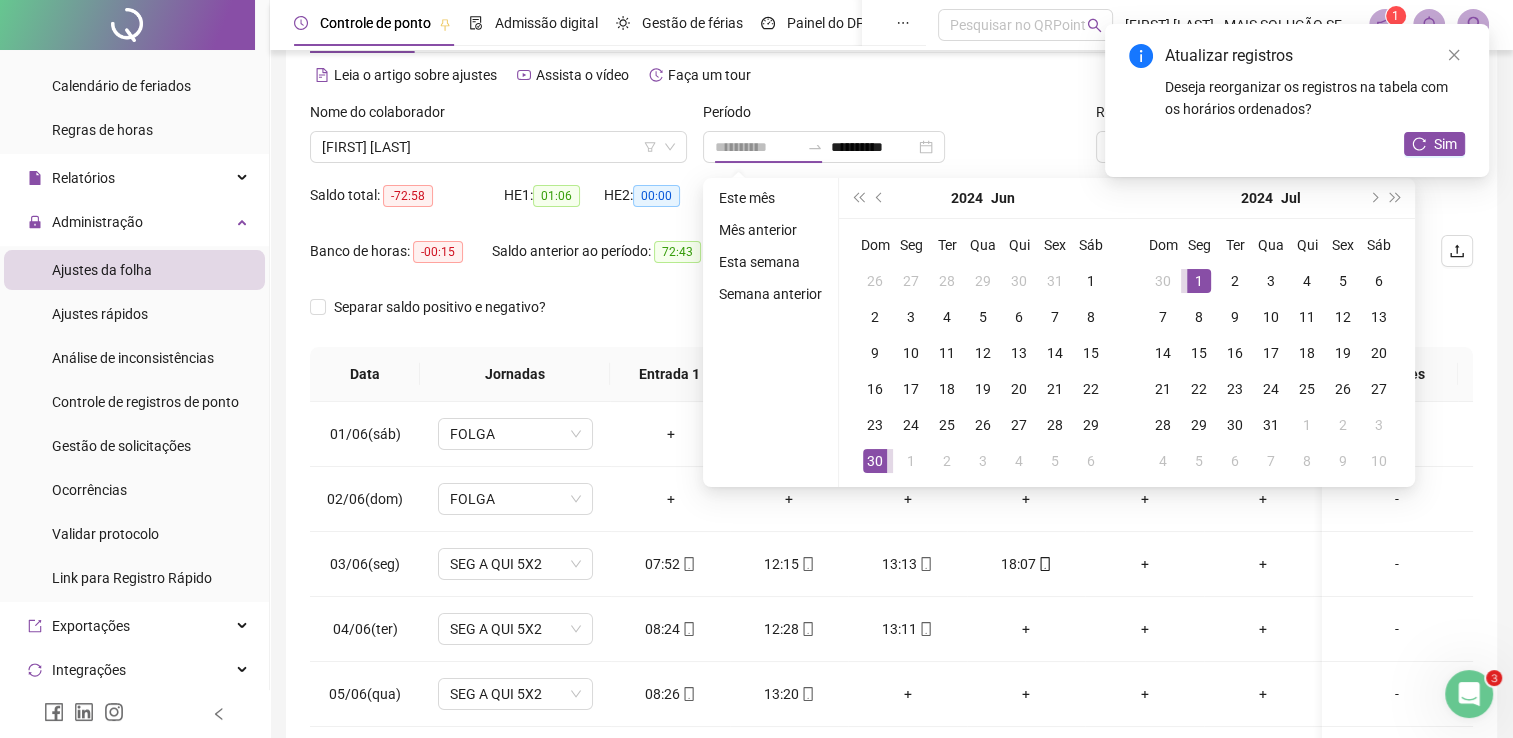 click on "1" at bounding box center (1199, 281) 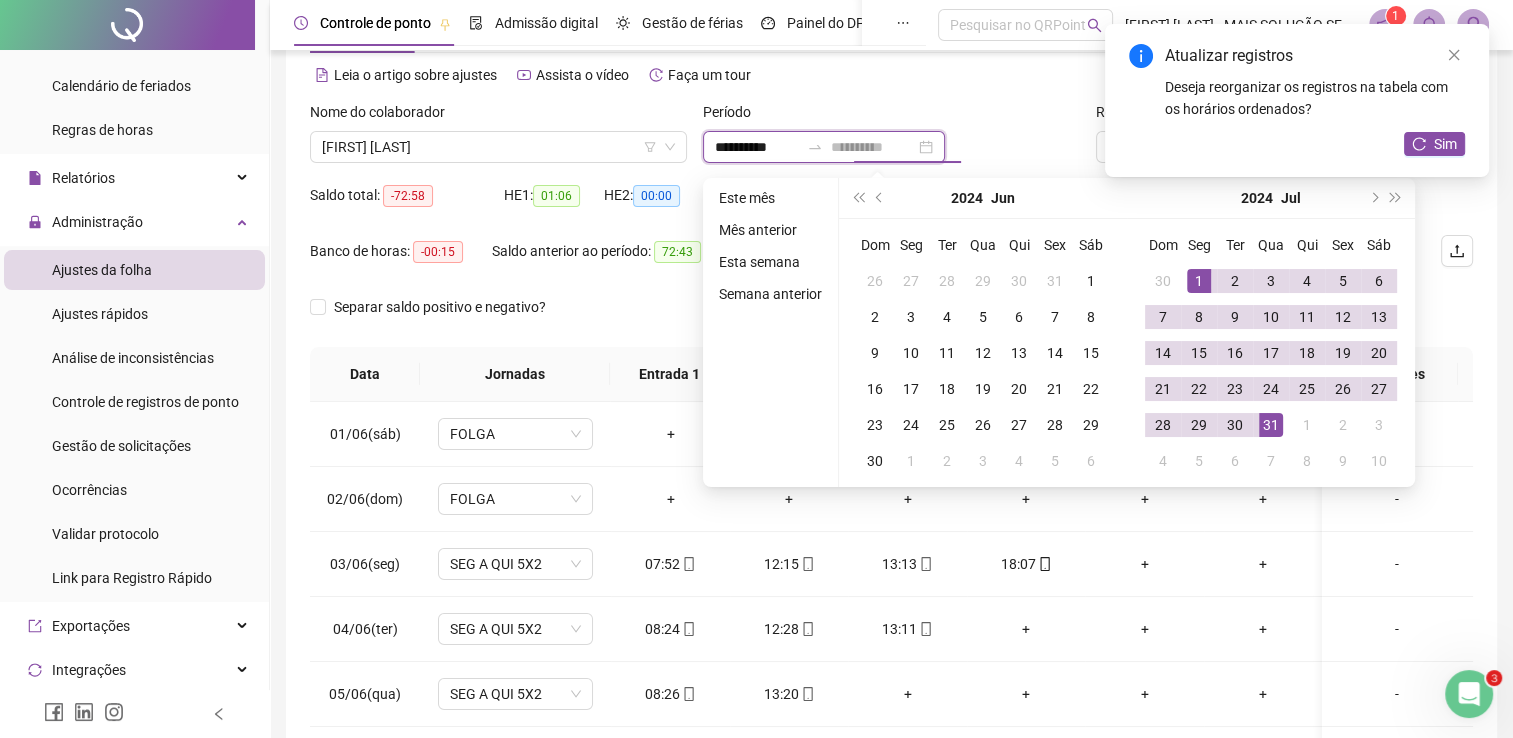 type on "**********" 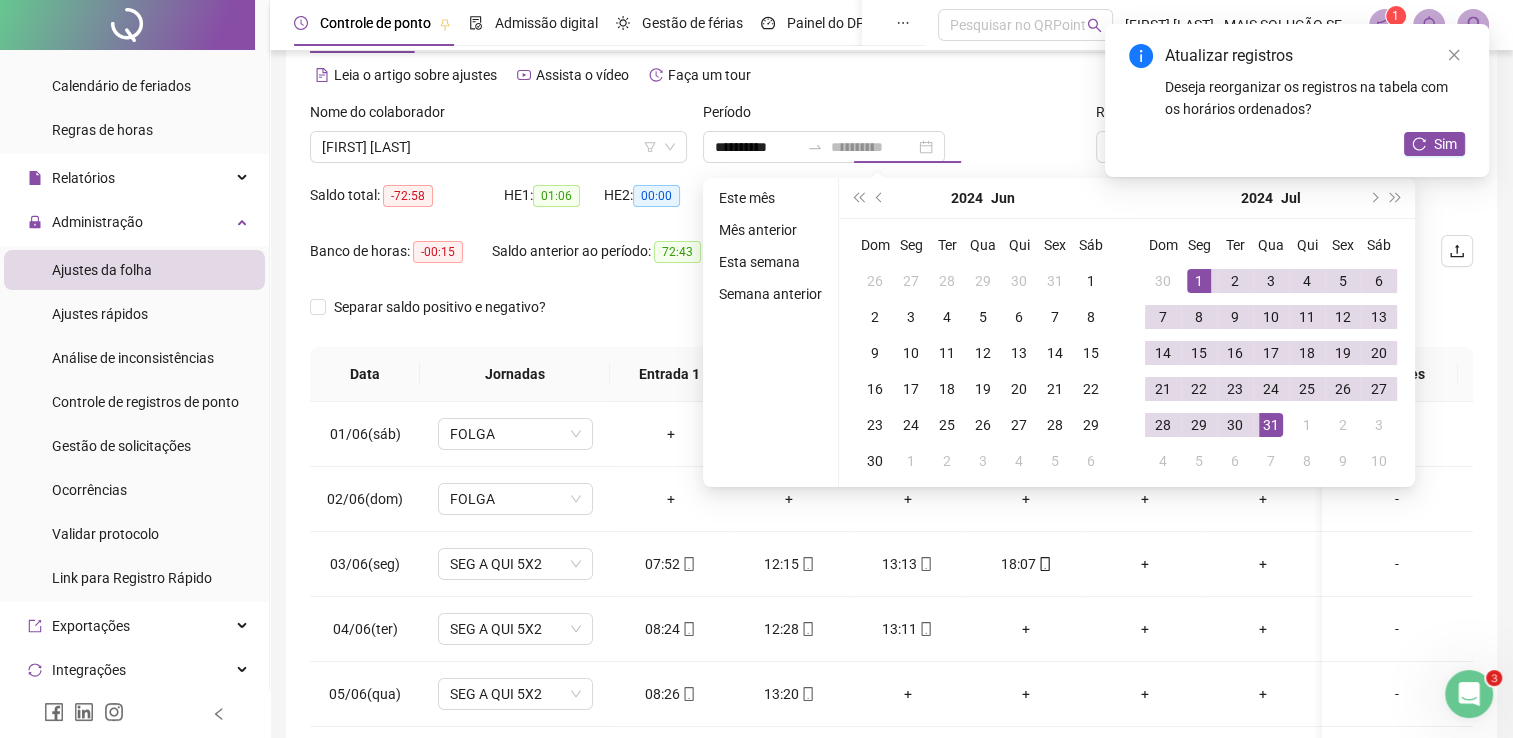 click on "31" at bounding box center [1271, 425] 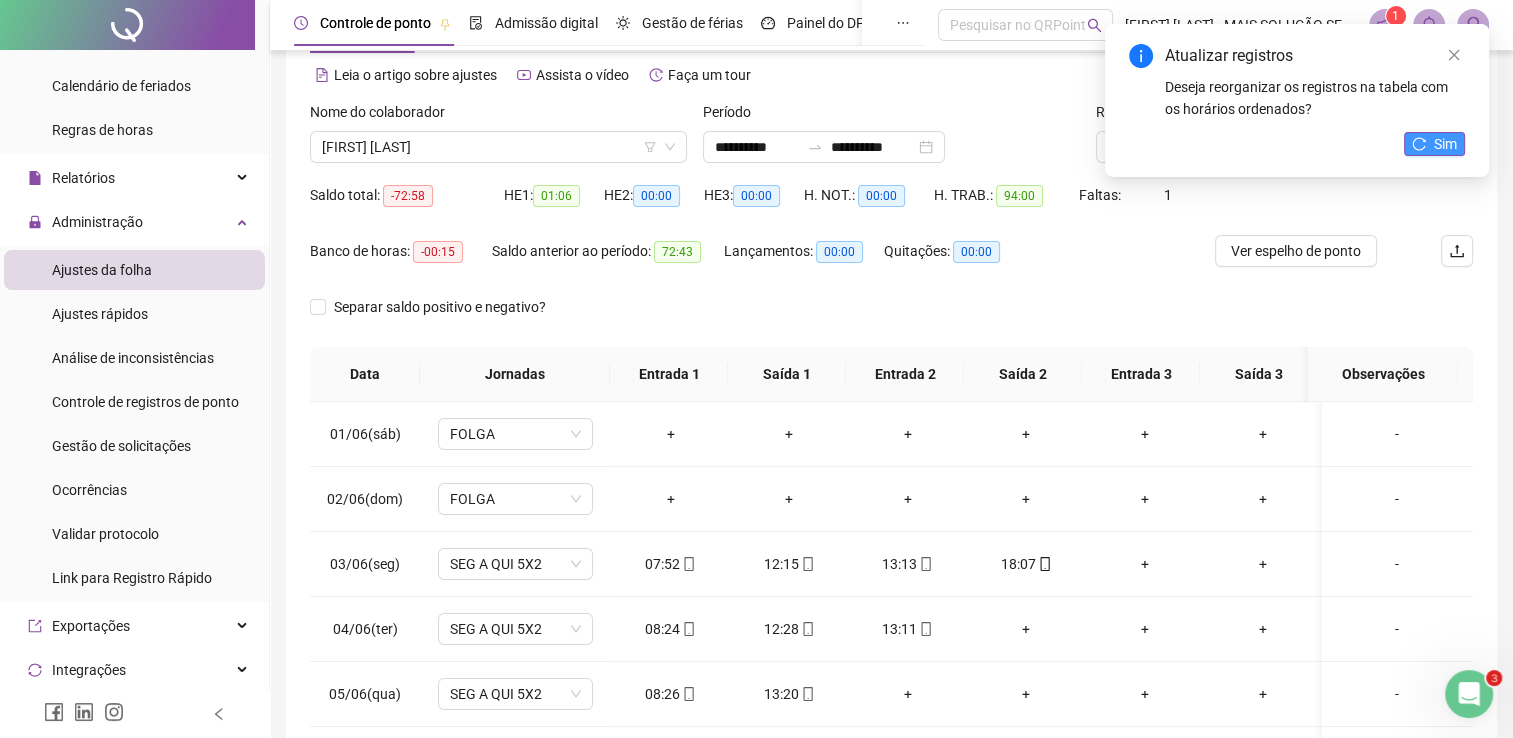 click 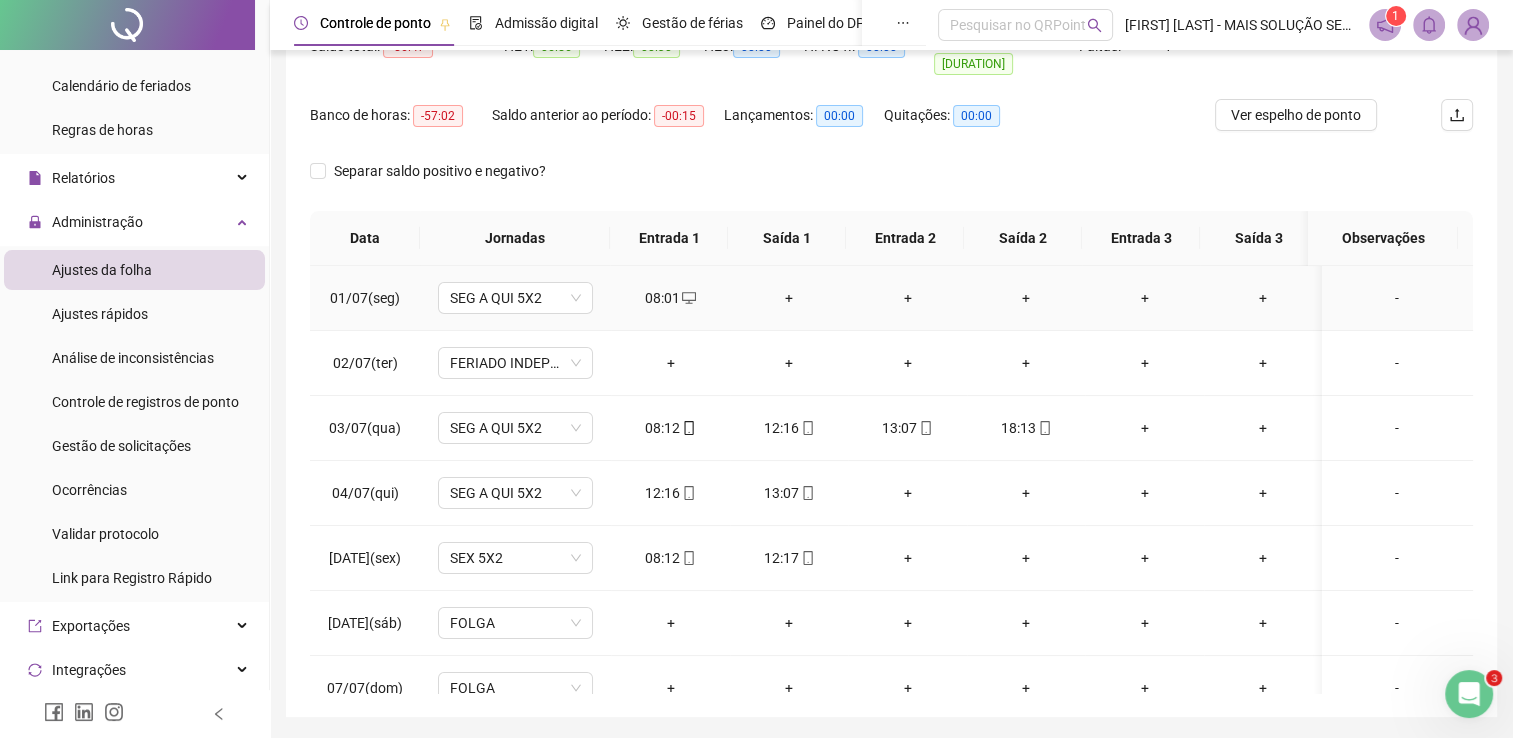 scroll, scrollTop: 283, scrollLeft: 0, axis: vertical 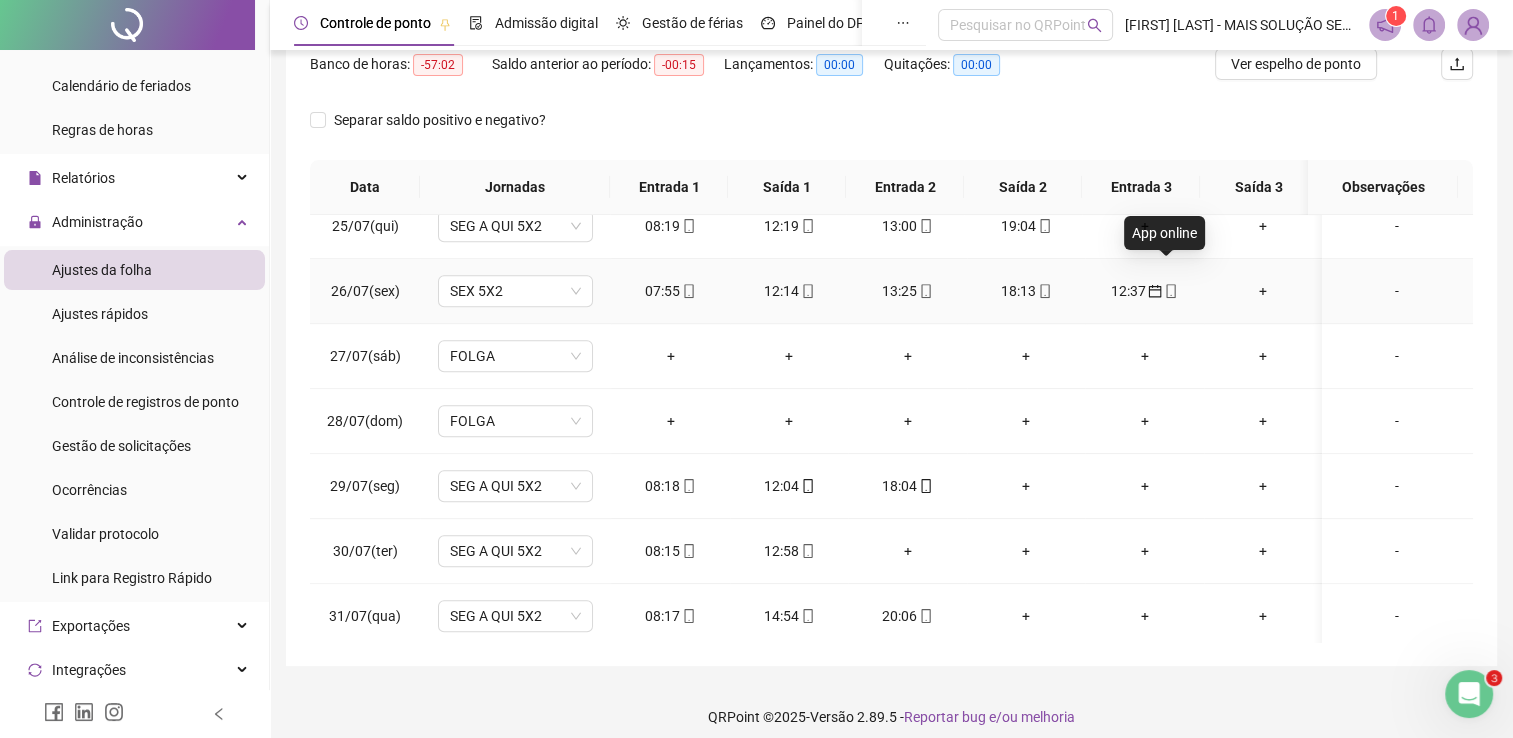 click 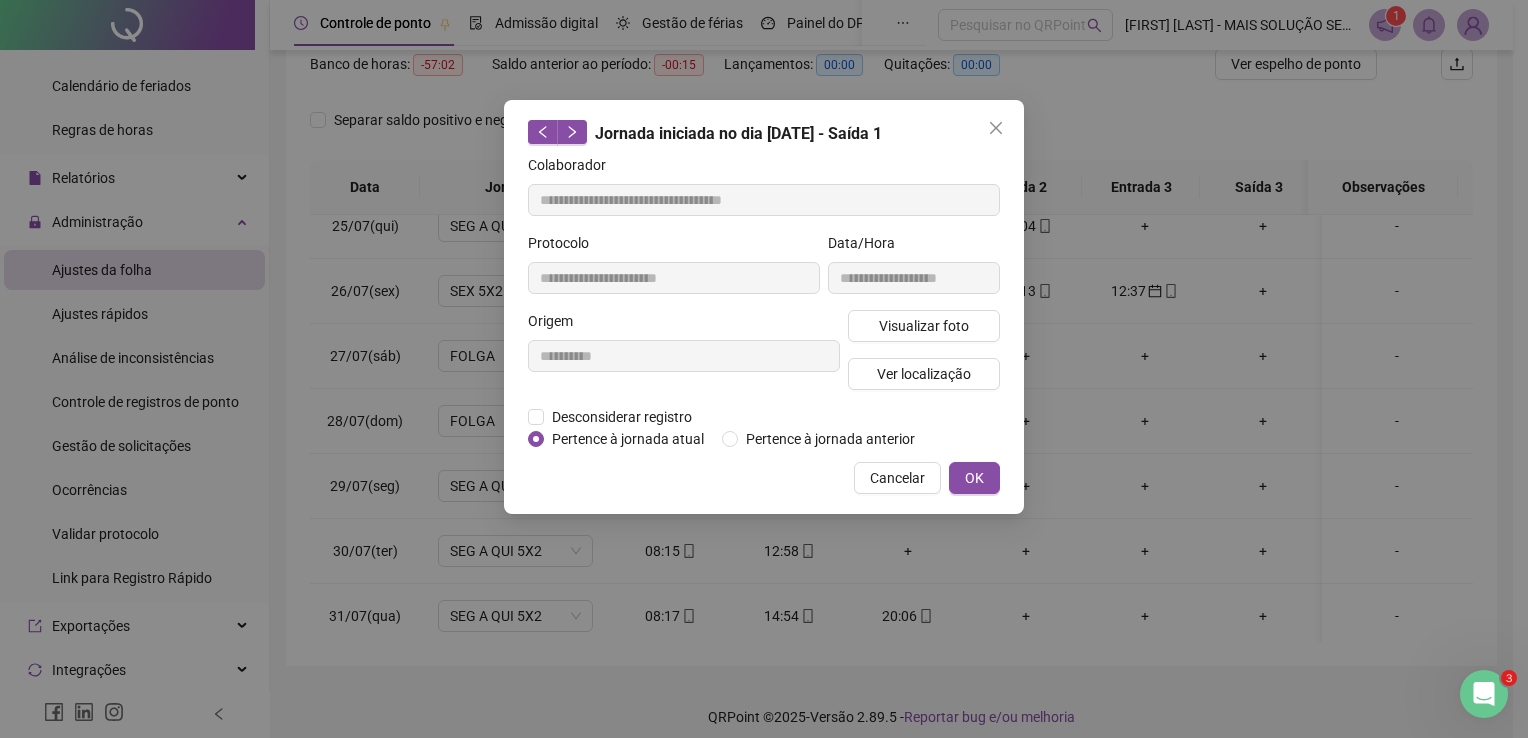 type on "**********" 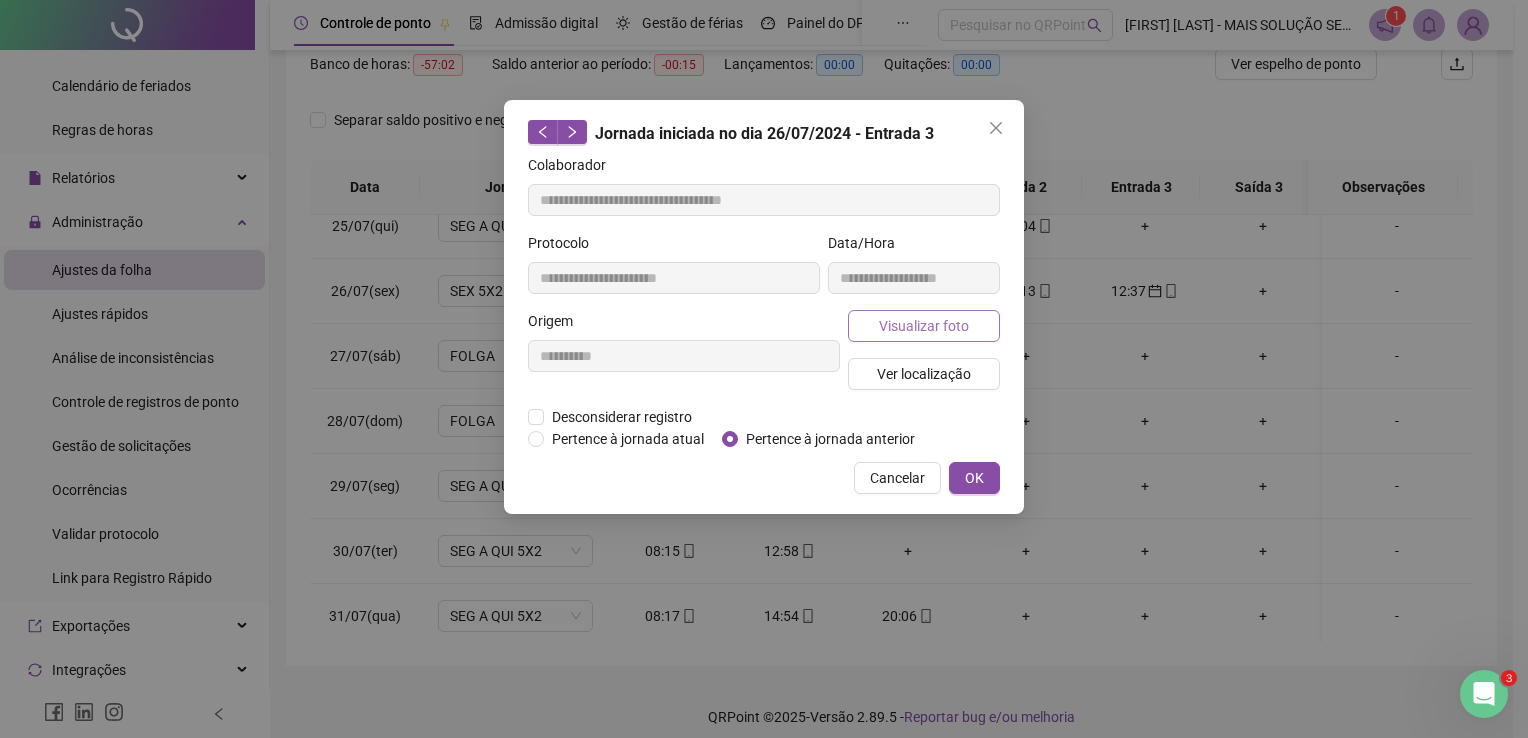 click on "Visualizar foto" at bounding box center [924, 326] 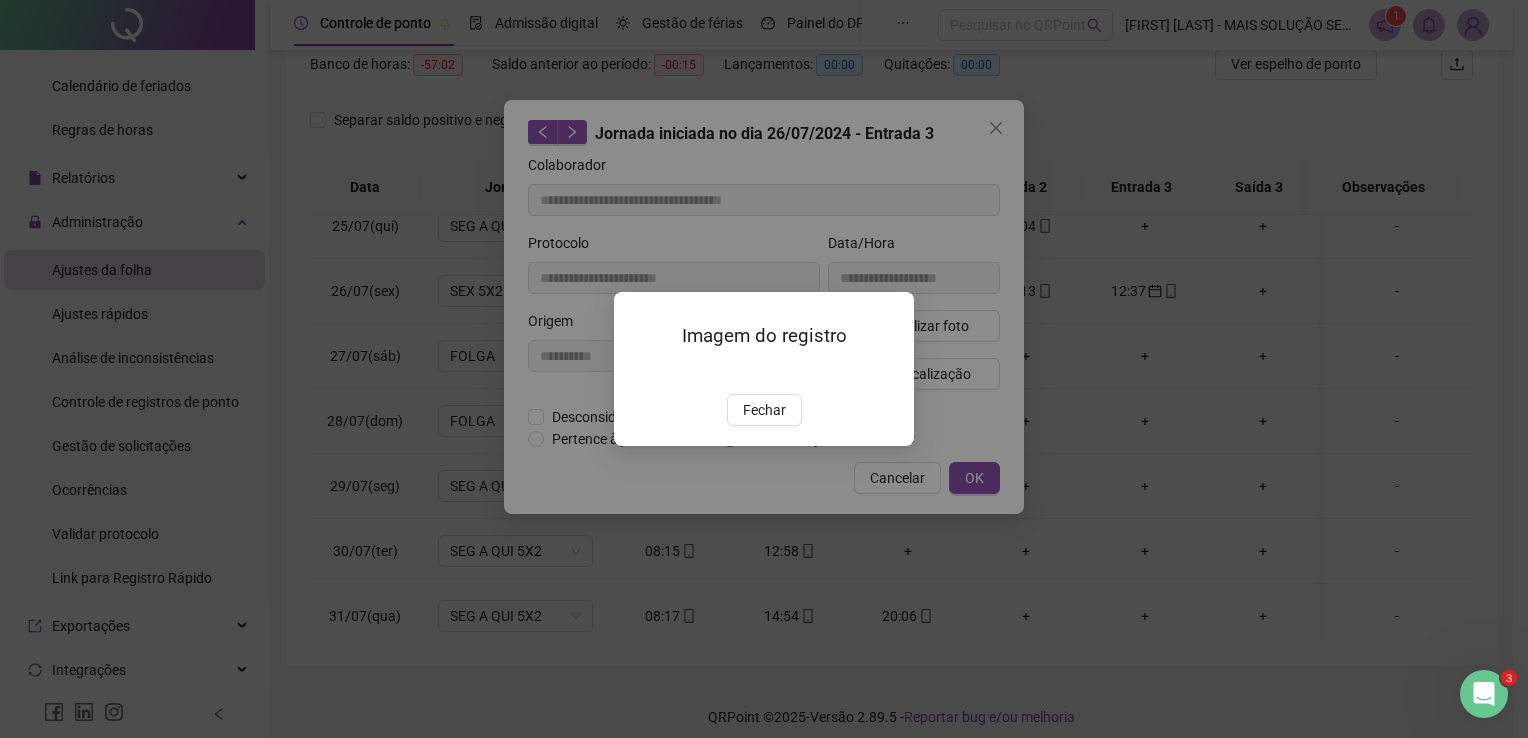 click on "Imagem do registro Fechar" at bounding box center (764, 368) 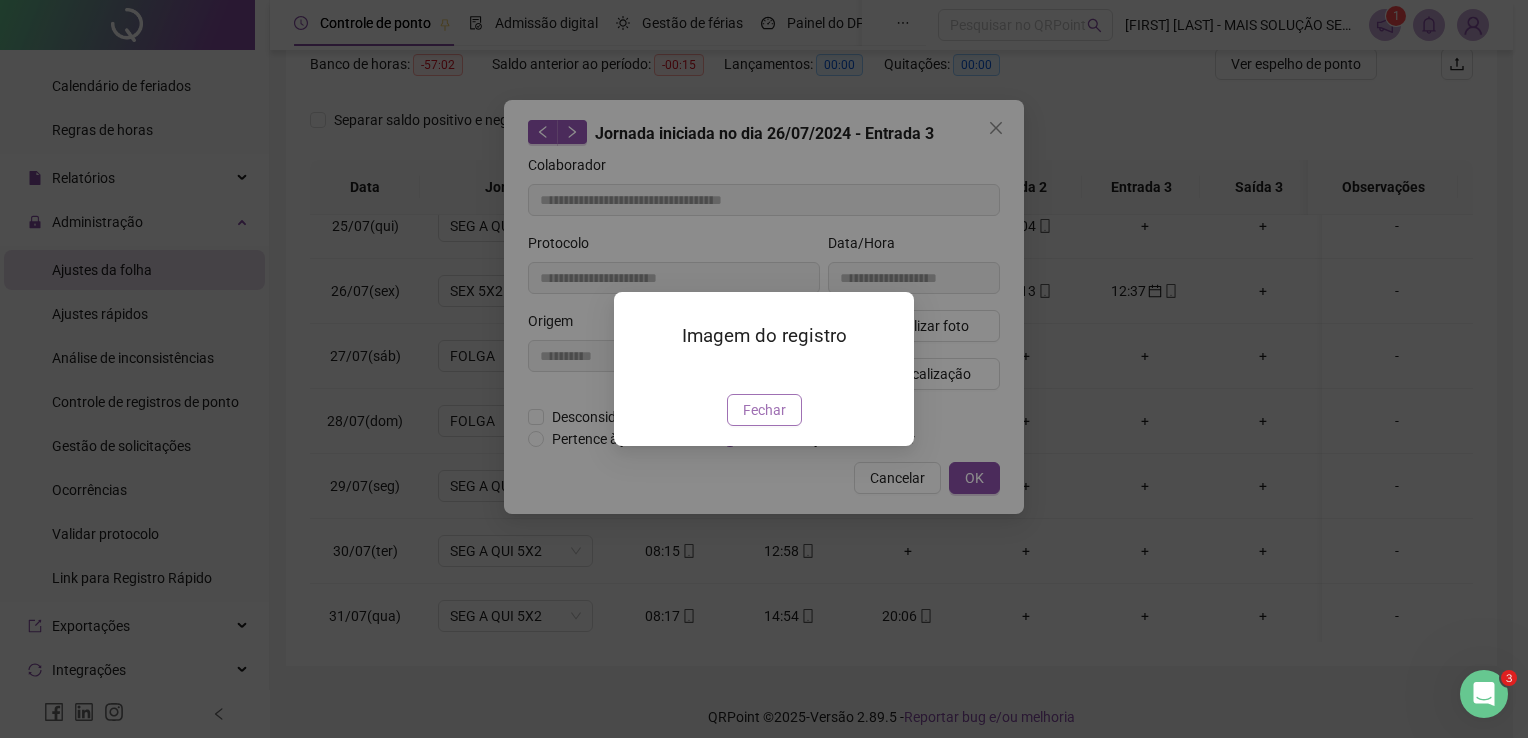 click on "Fechar" at bounding box center (764, 410) 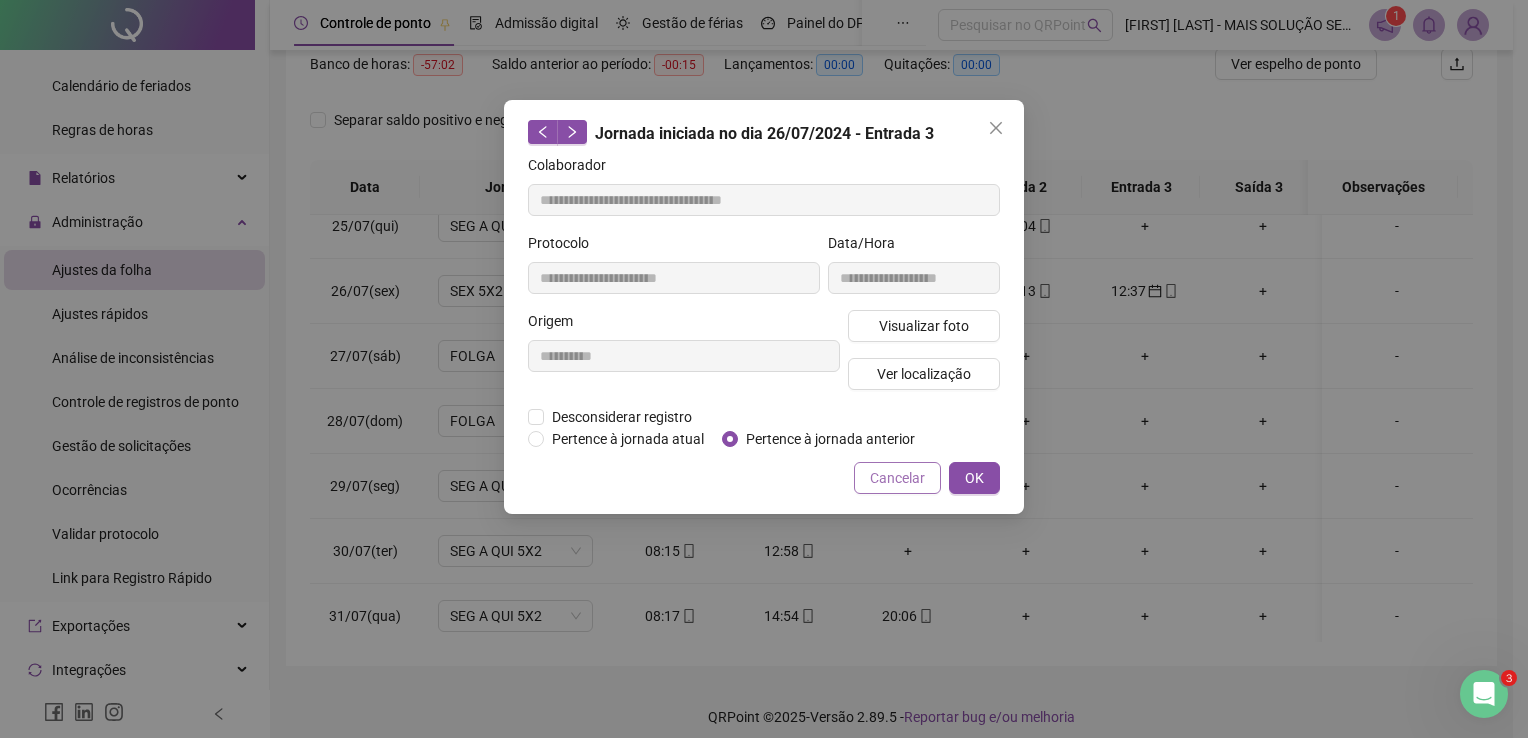 click on "Cancelar" at bounding box center (897, 478) 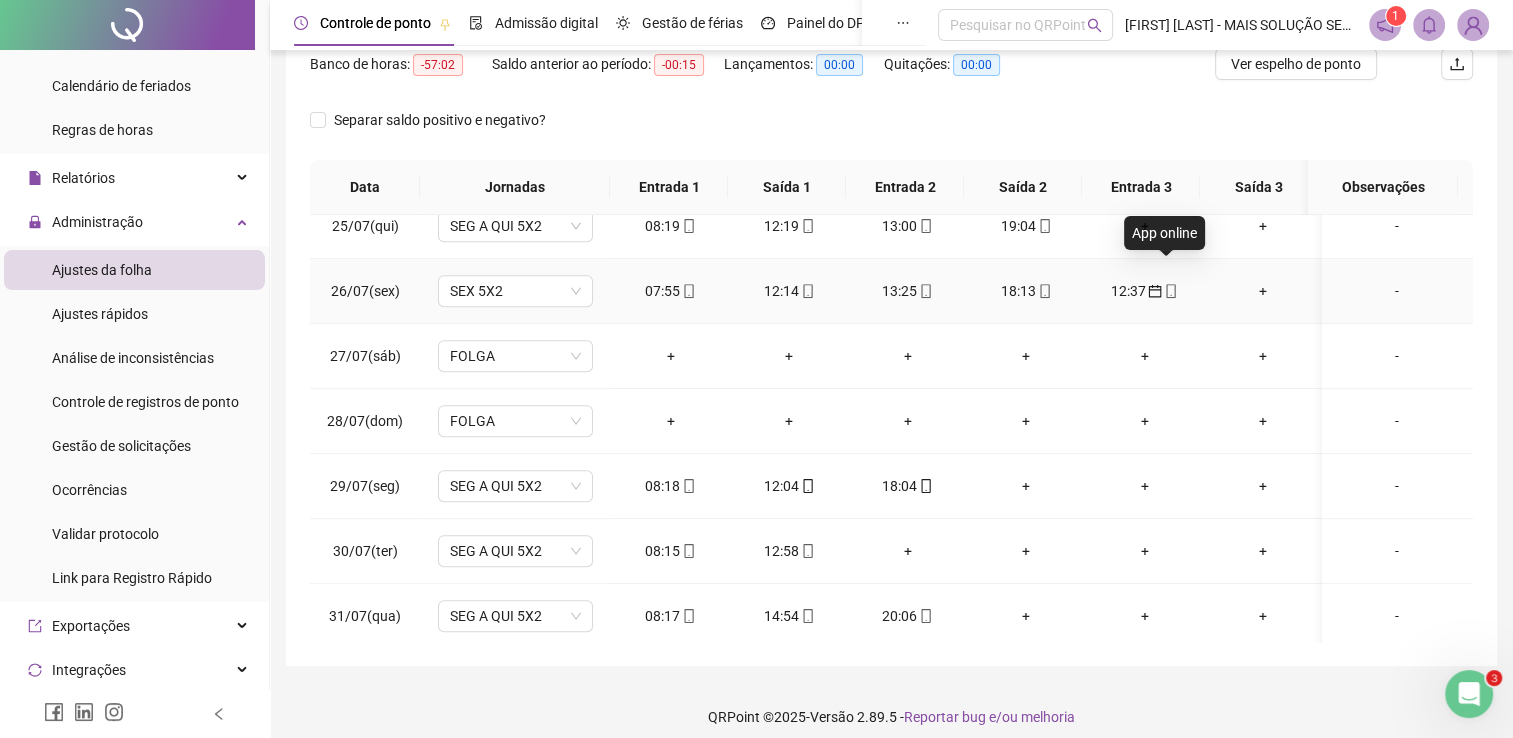click 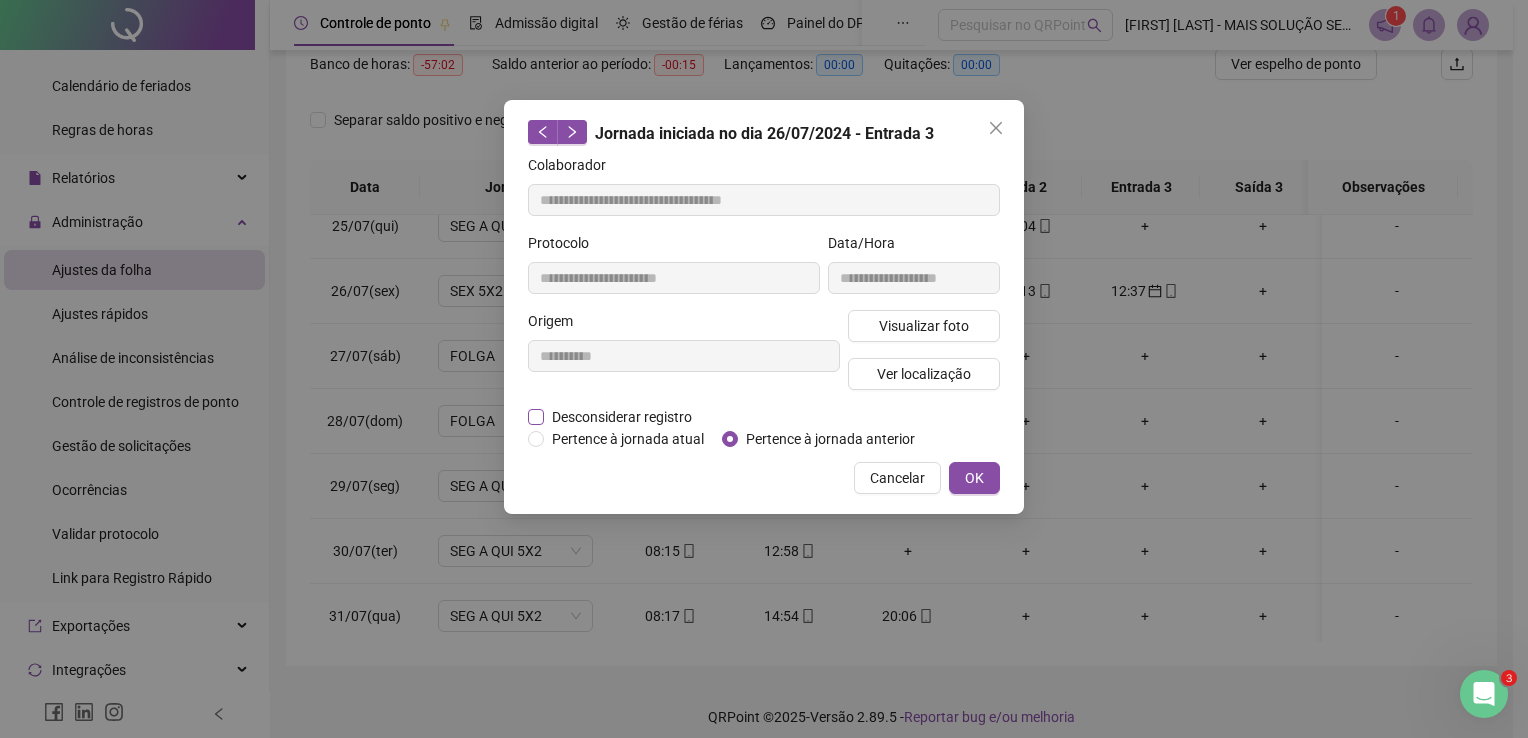 click on "Desconsiderar registro" at bounding box center [622, 417] 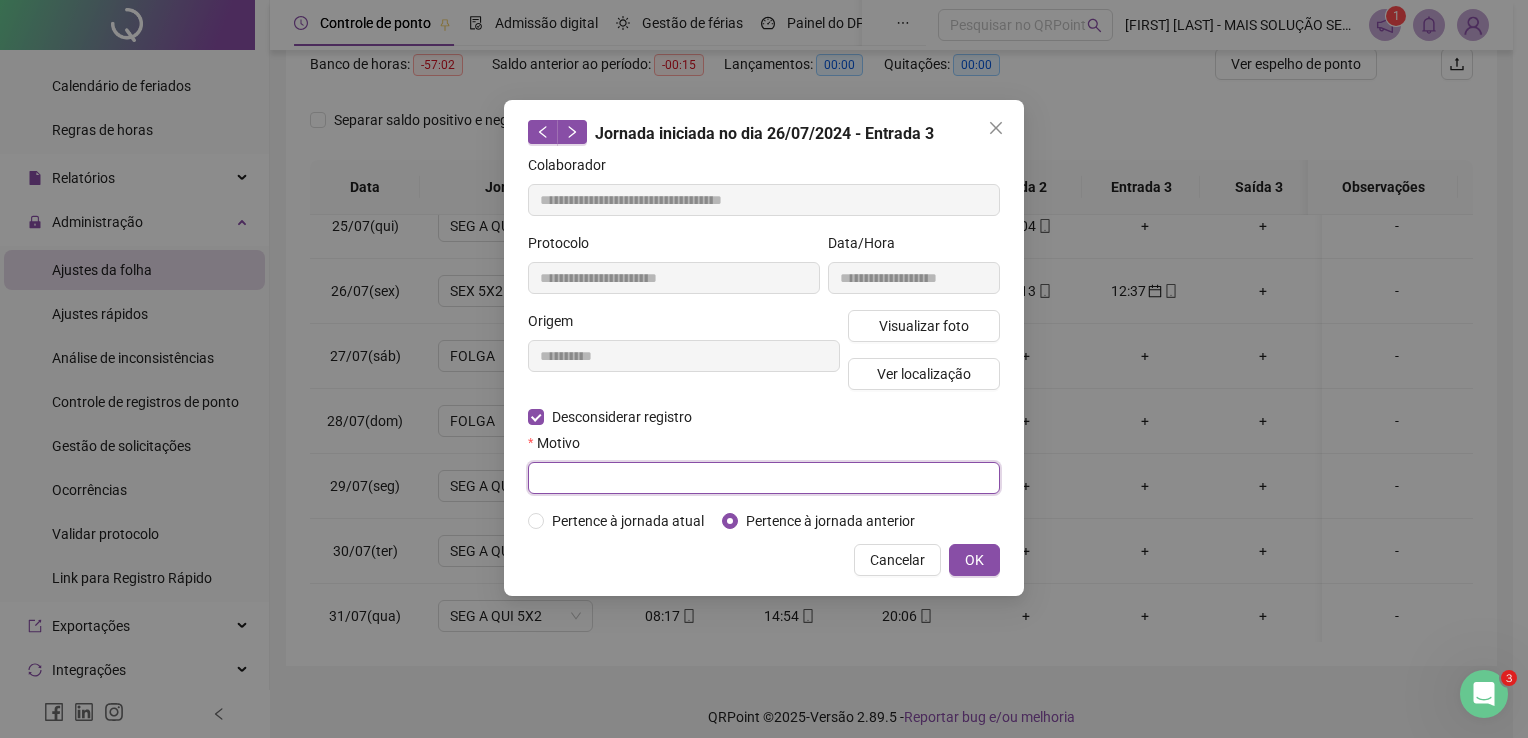 click at bounding box center (764, 478) 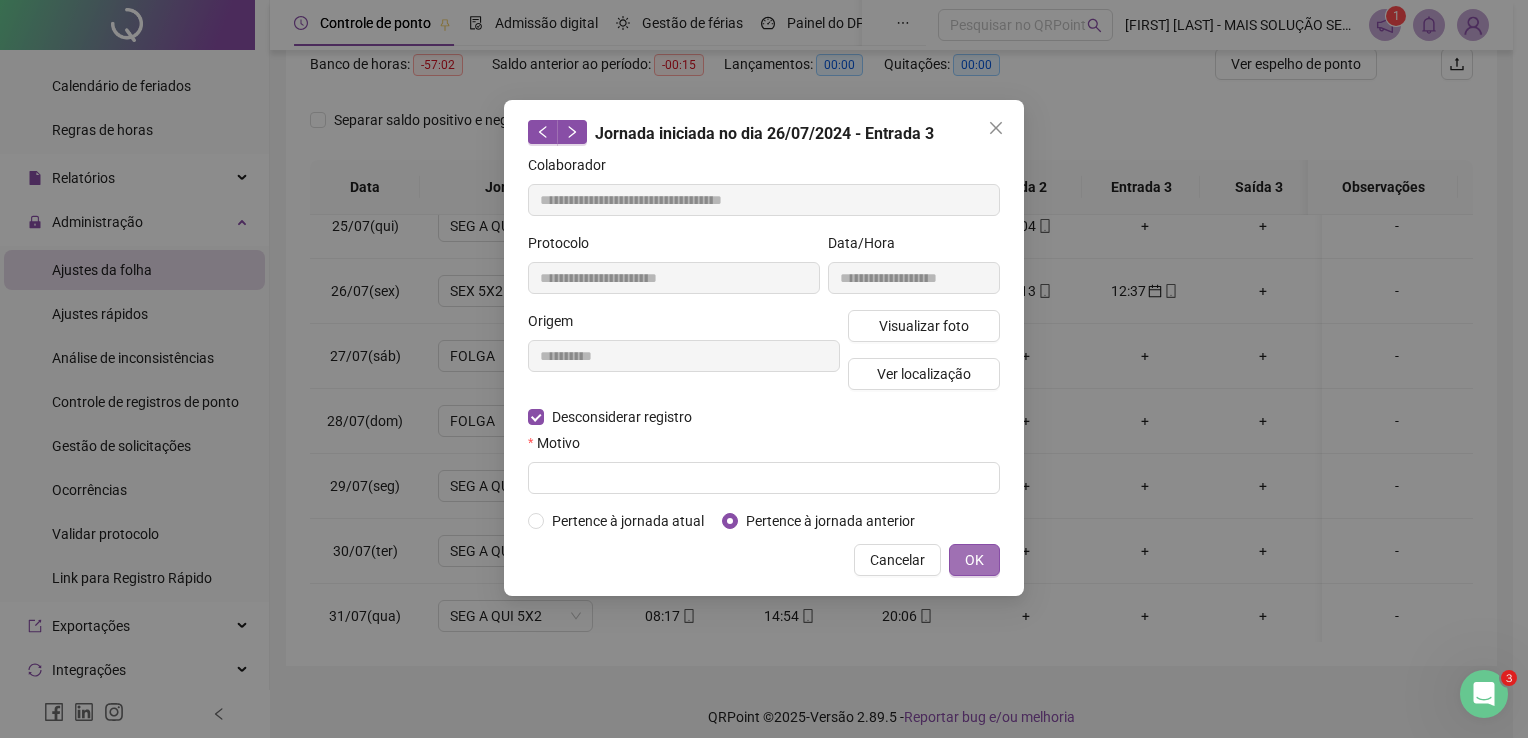 click on "OK" at bounding box center (974, 560) 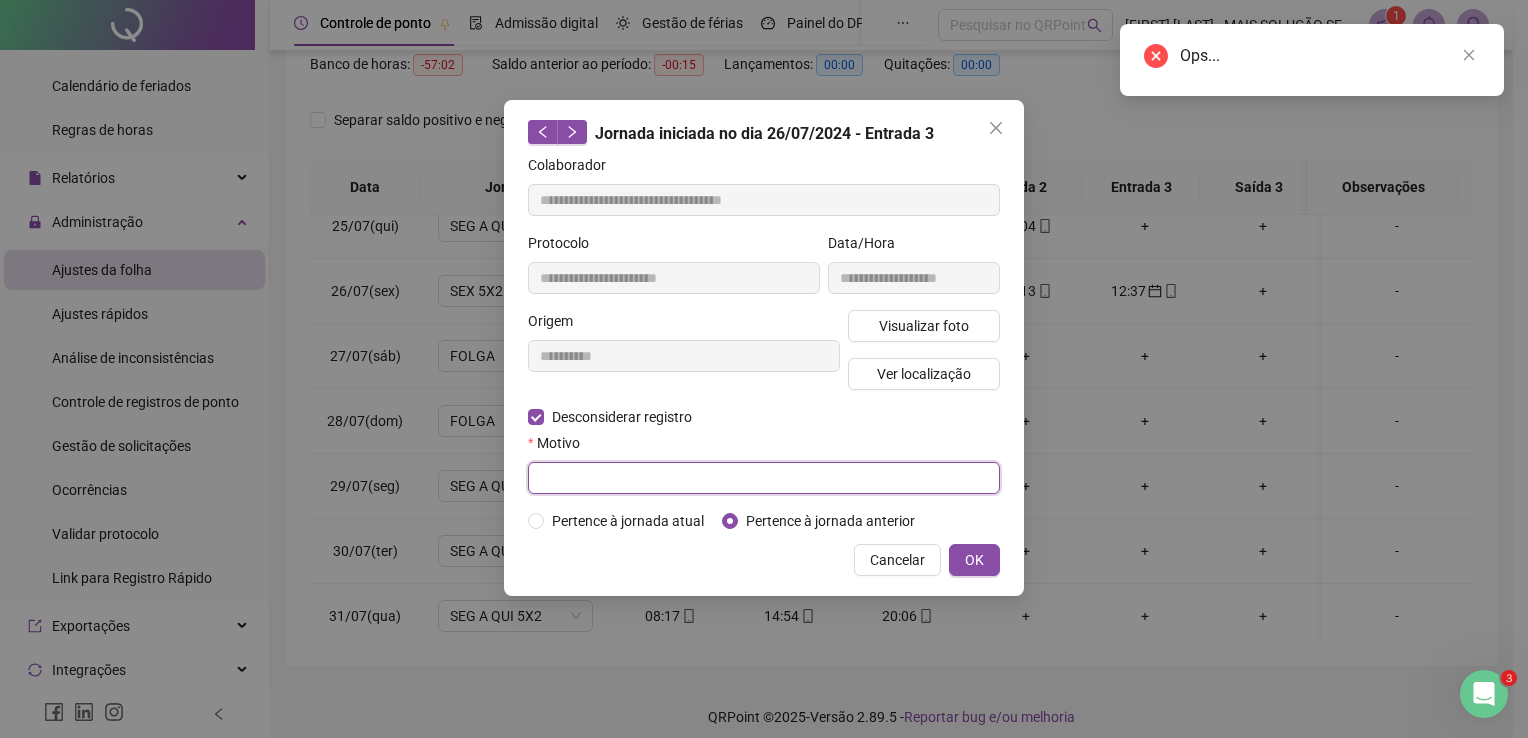 click at bounding box center (764, 478) 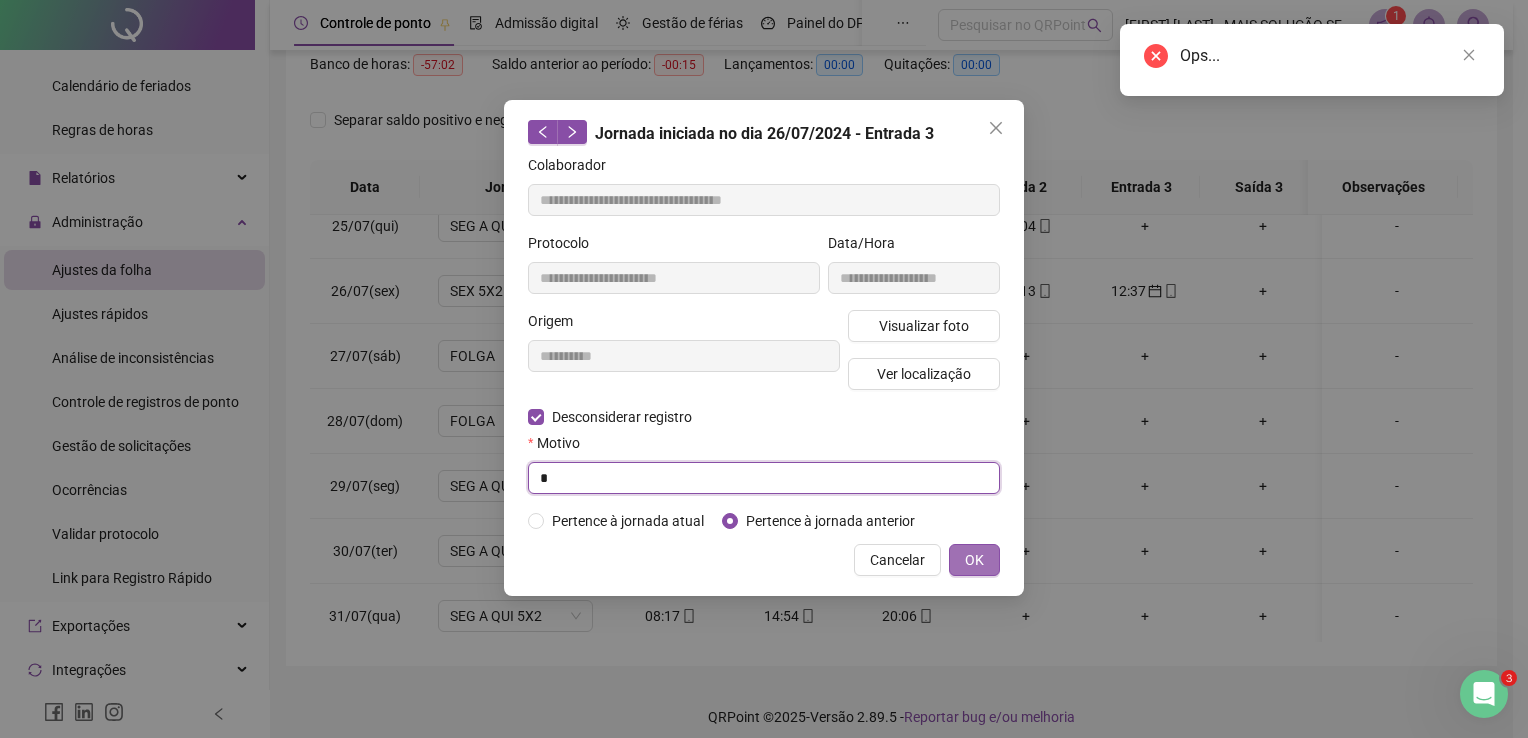 type on "*" 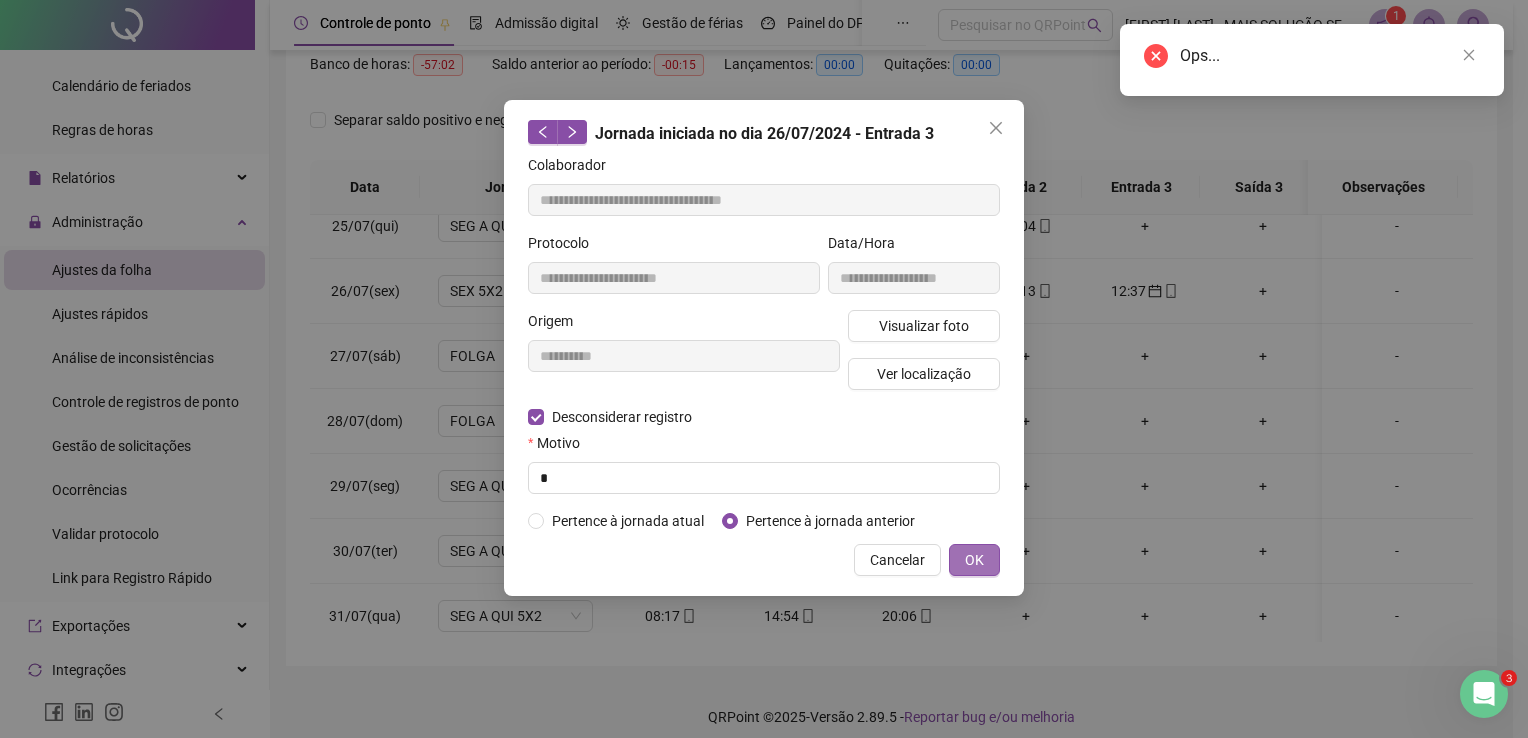 click on "OK" at bounding box center (974, 560) 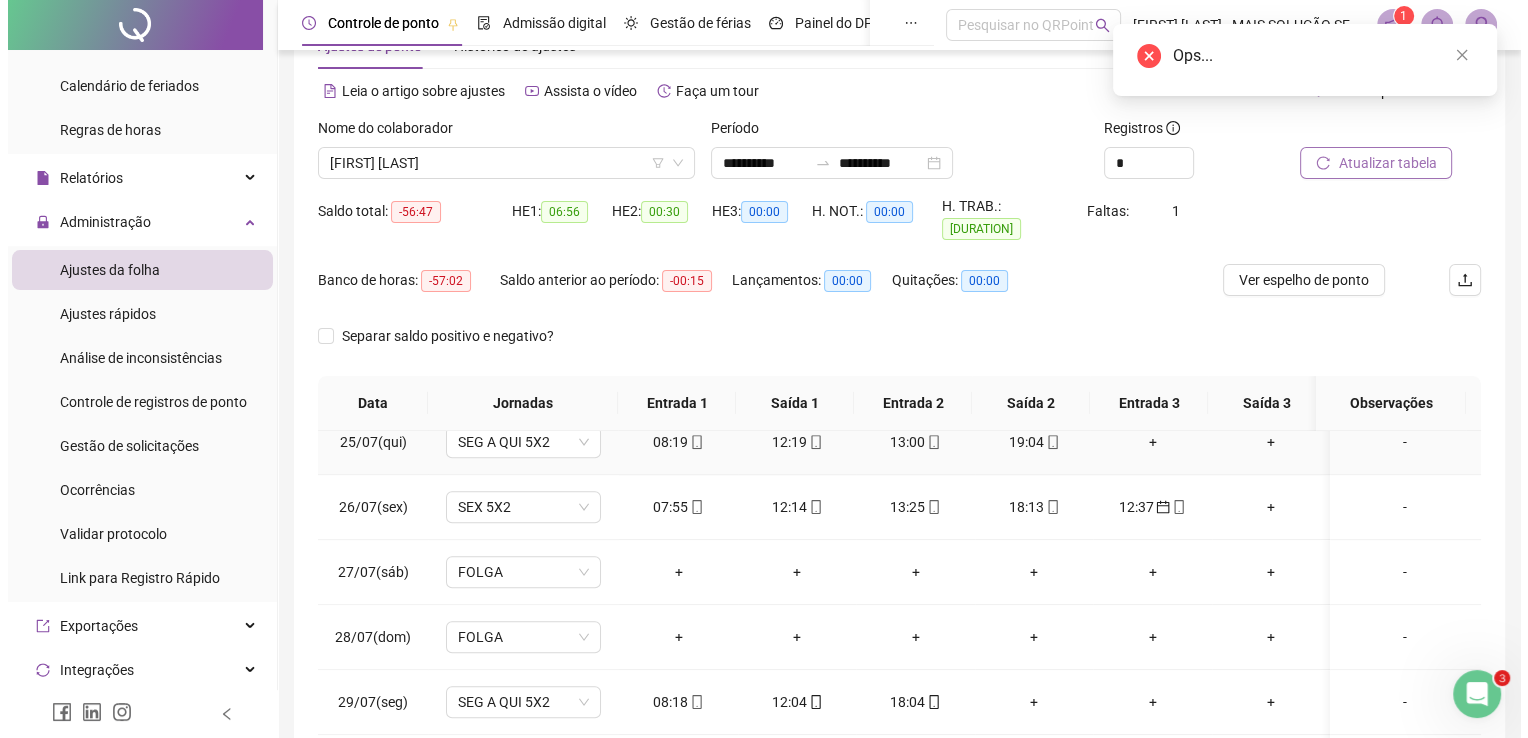 scroll, scrollTop: 100, scrollLeft: 0, axis: vertical 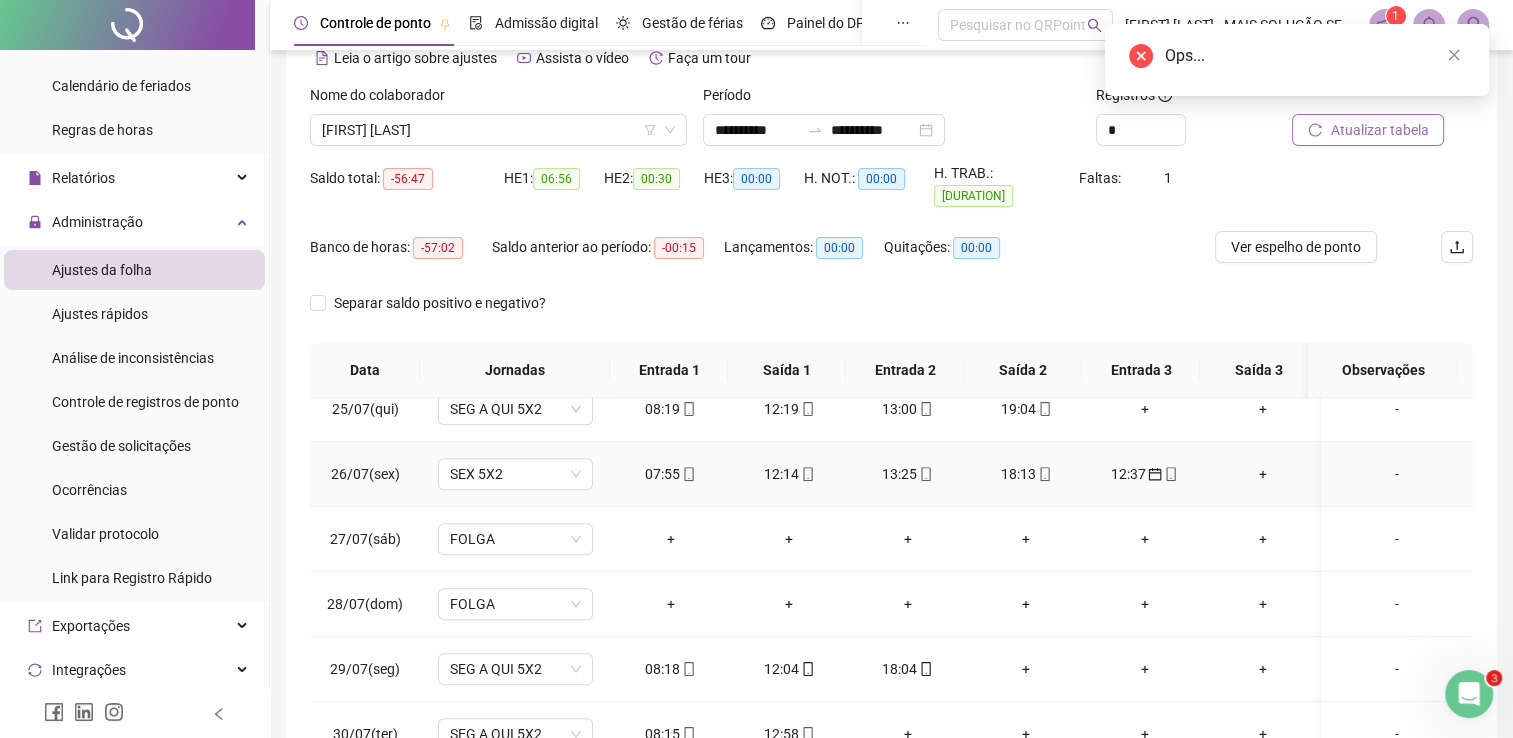 click on "12:37" at bounding box center (1144, 474) 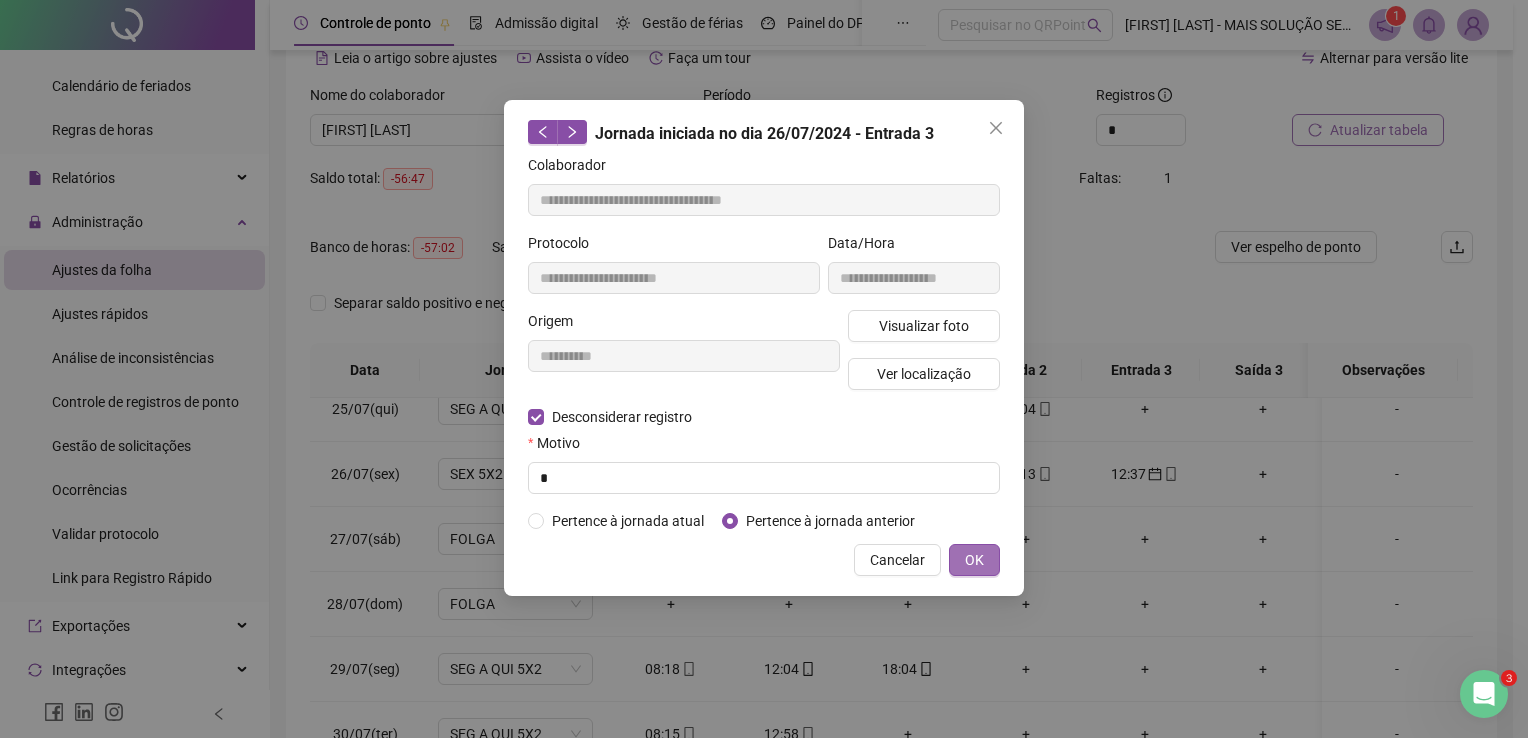 click on "OK" at bounding box center [974, 560] 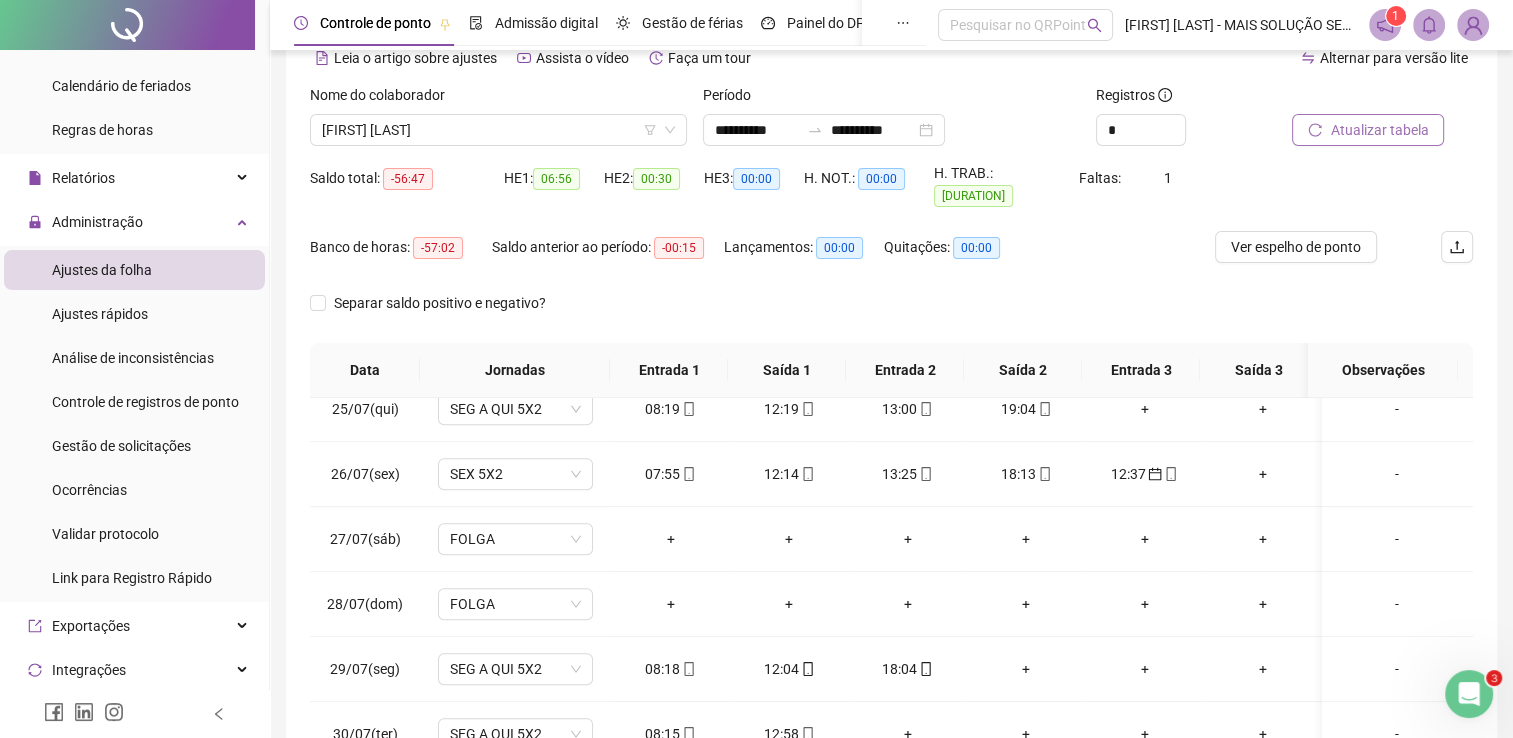 click on "Atualizar tabela" at bounding box center [1379, 130] 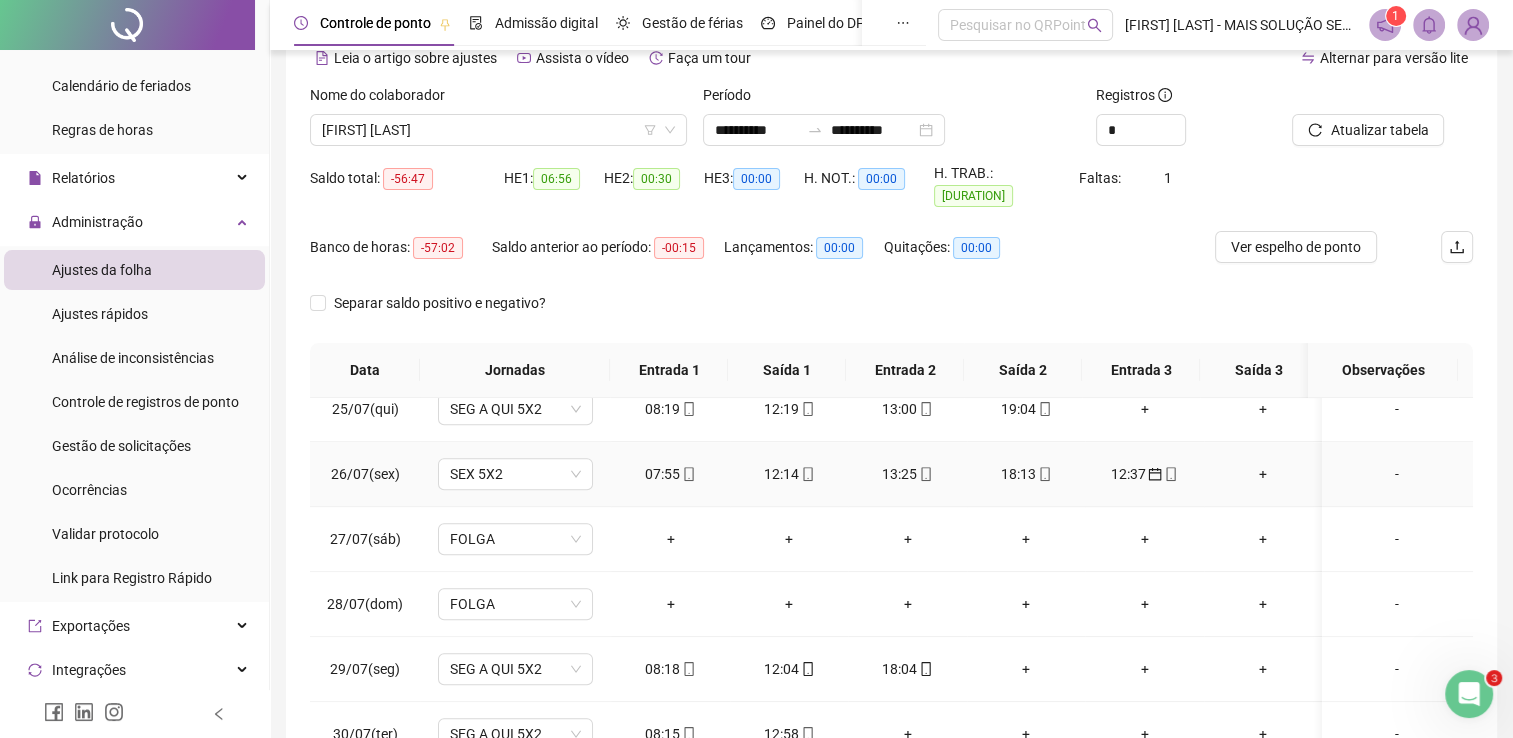 click 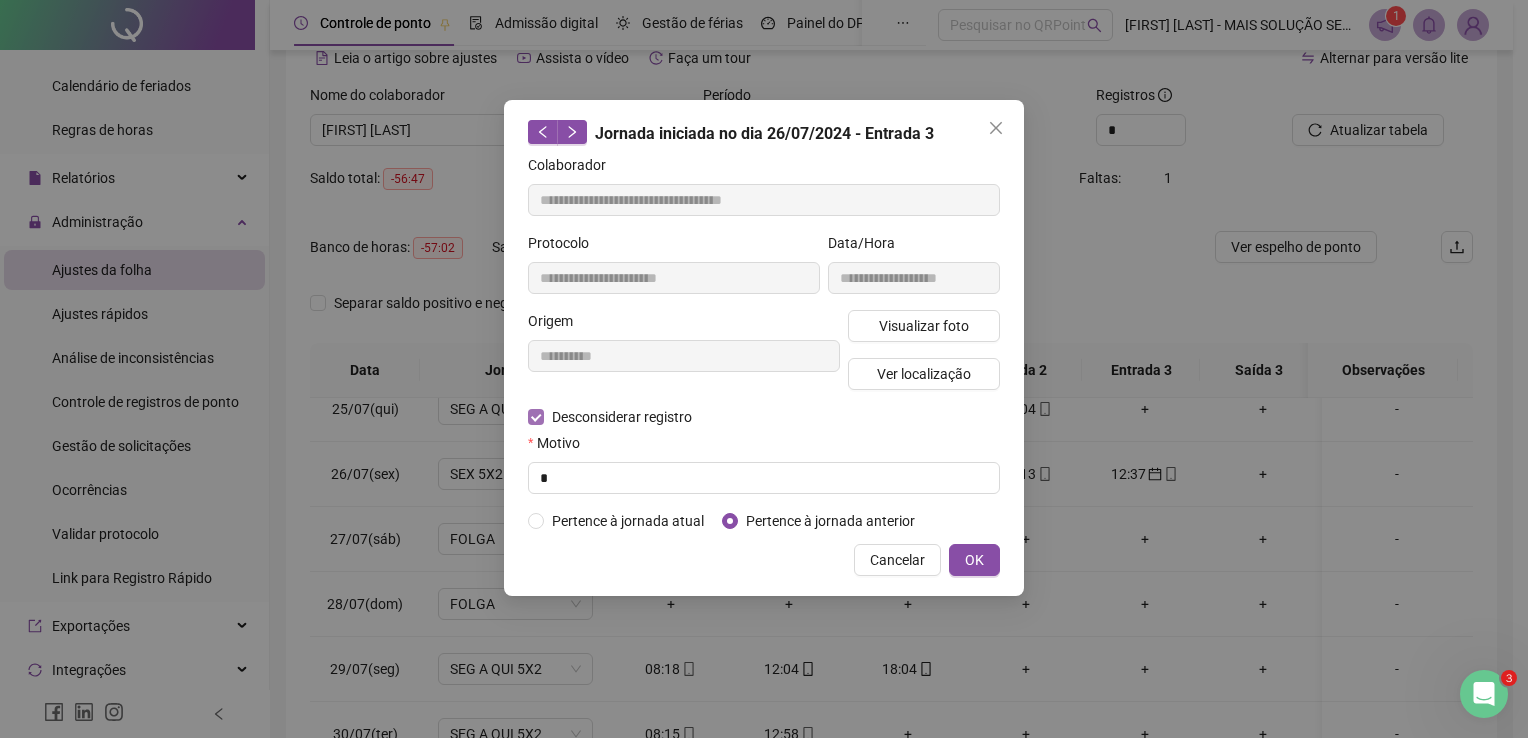 click on "Desconsiderar registro" at bounding box center (622, 417) 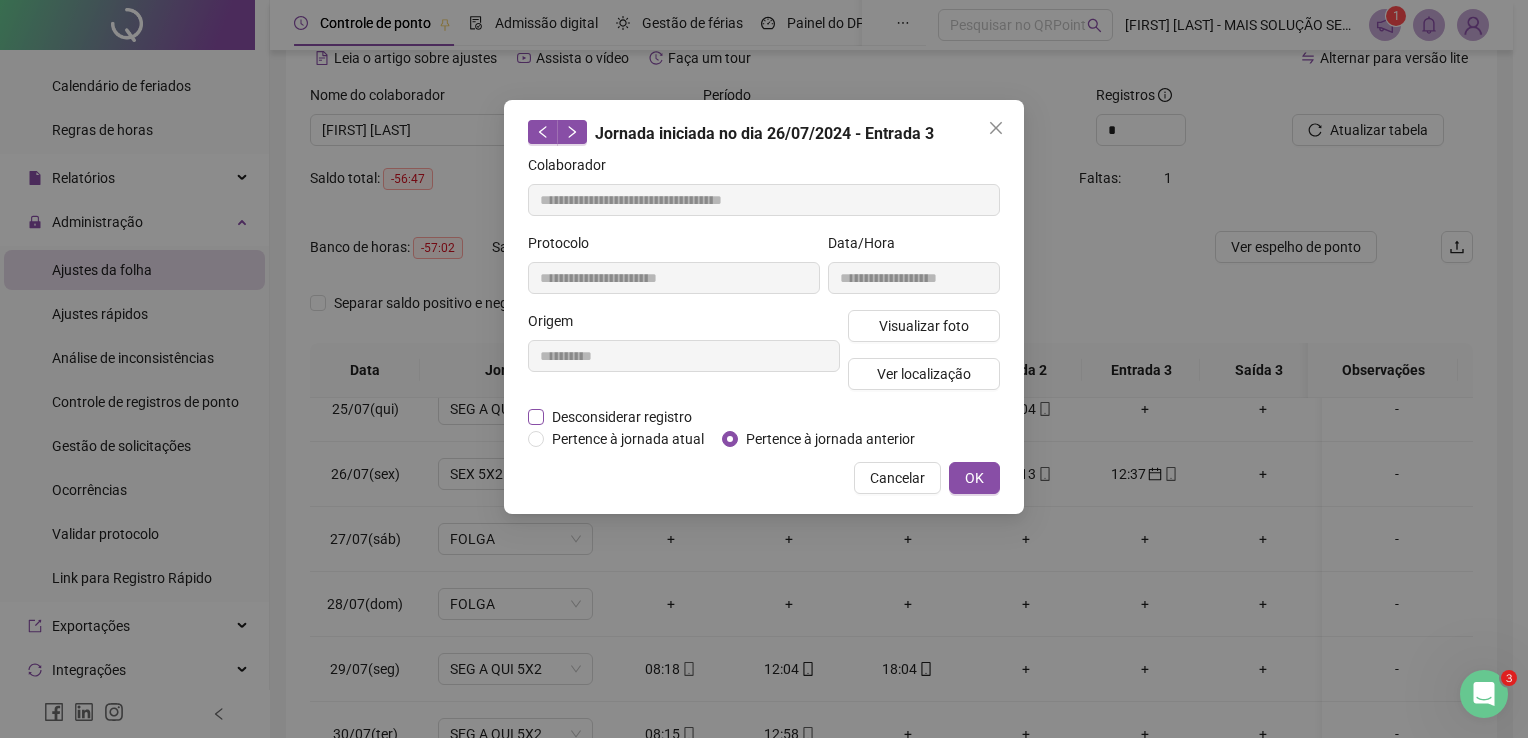 click on "Desconsiderar registro" at bounding box center (622, 417) 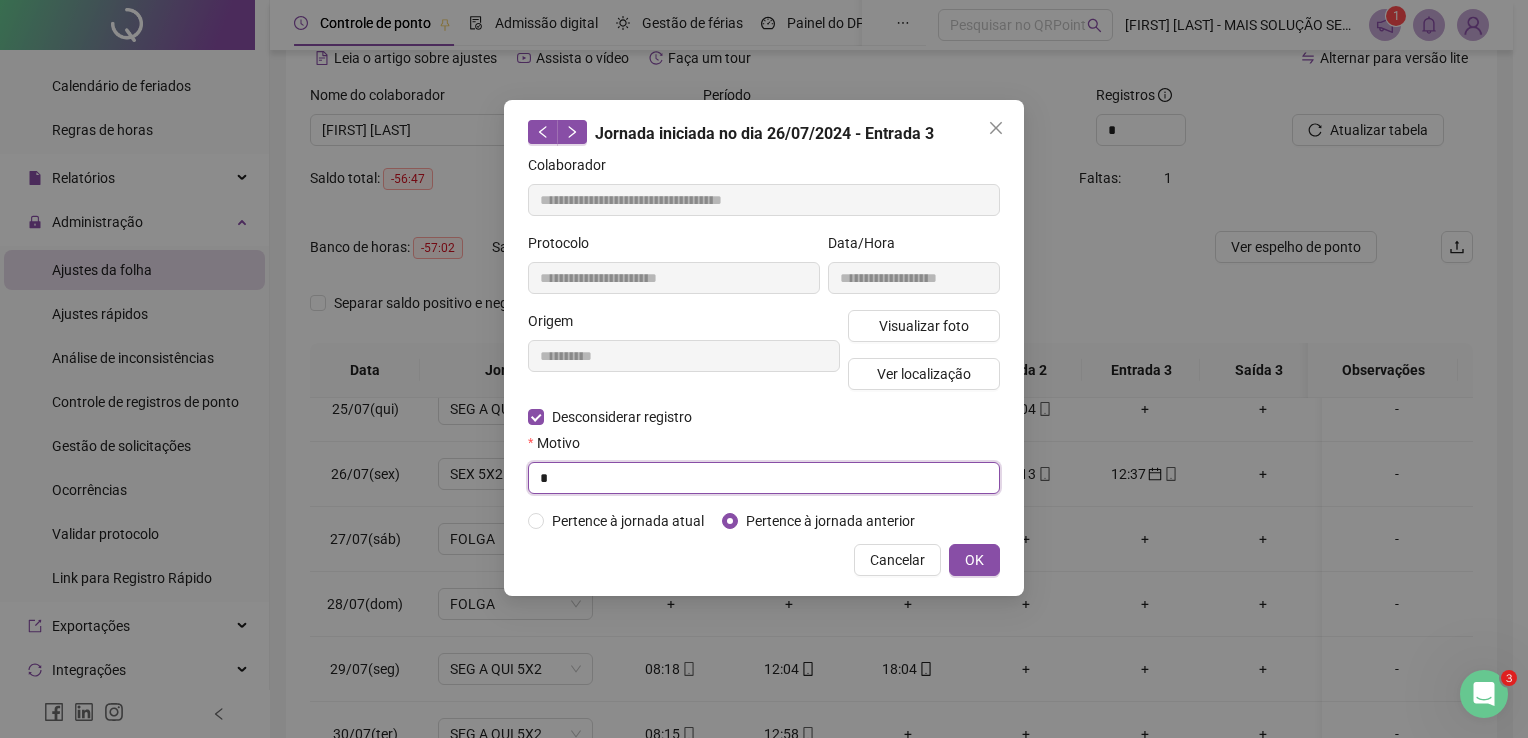 click on "*" at bounding box center [764, 478] 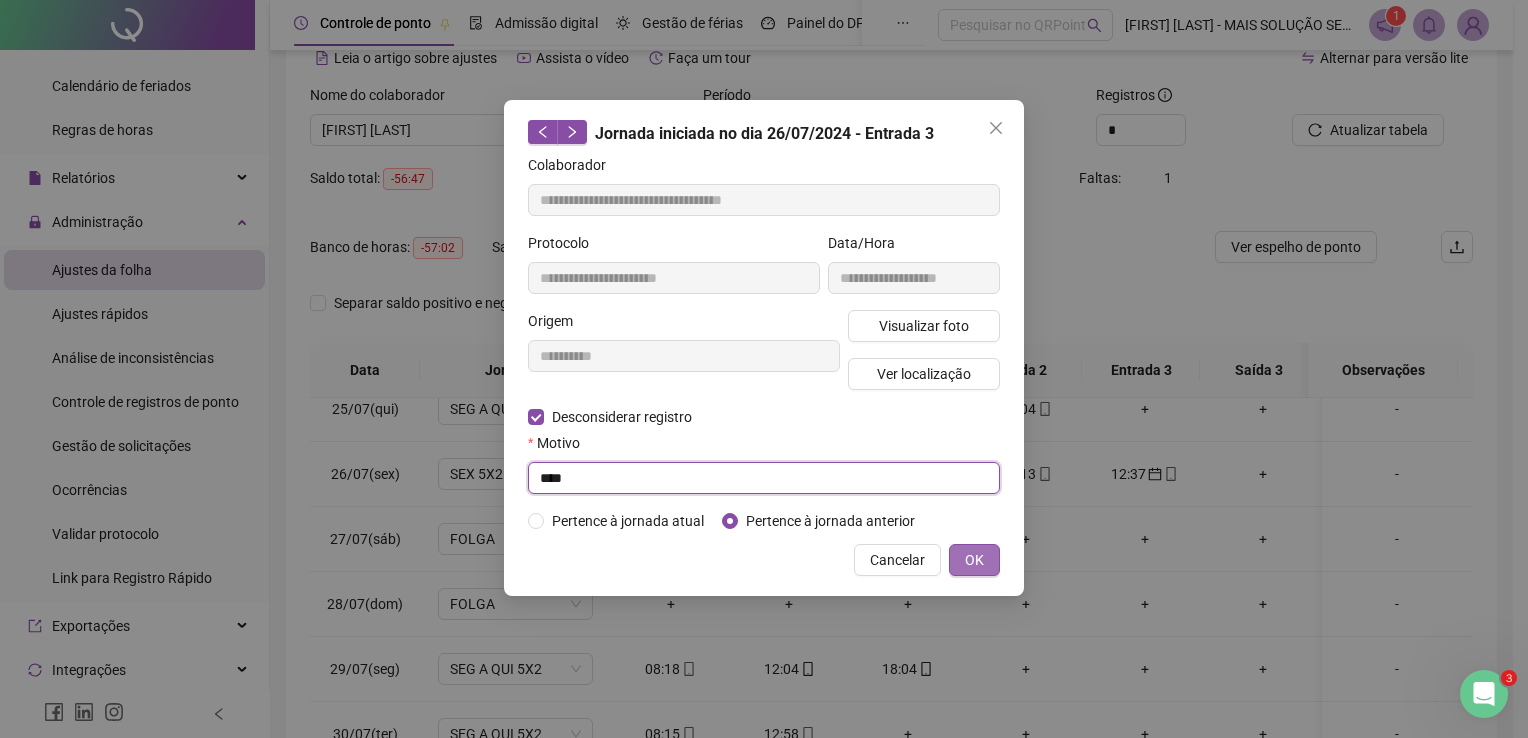 type on "****" 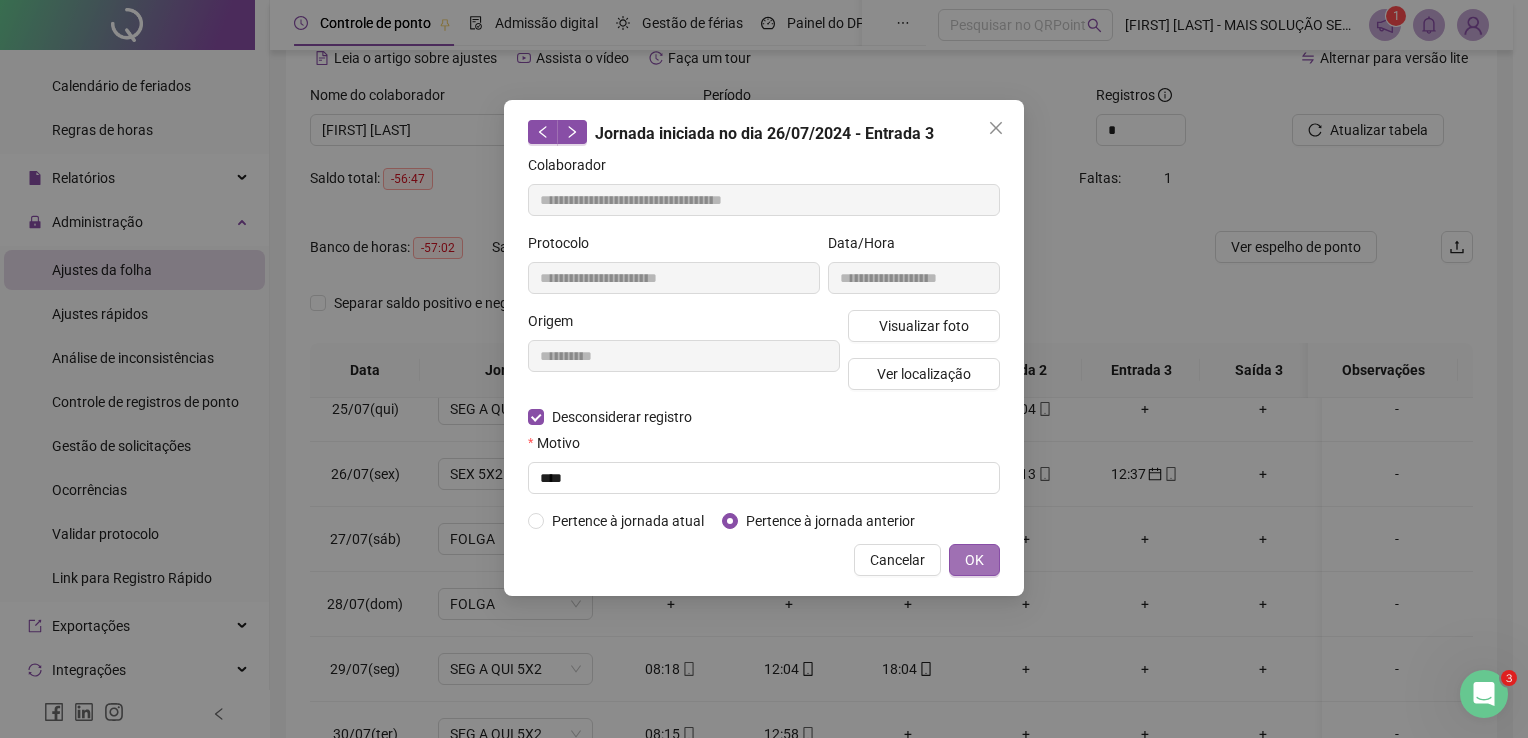 click on "OK" at bounding box center (974, 560) 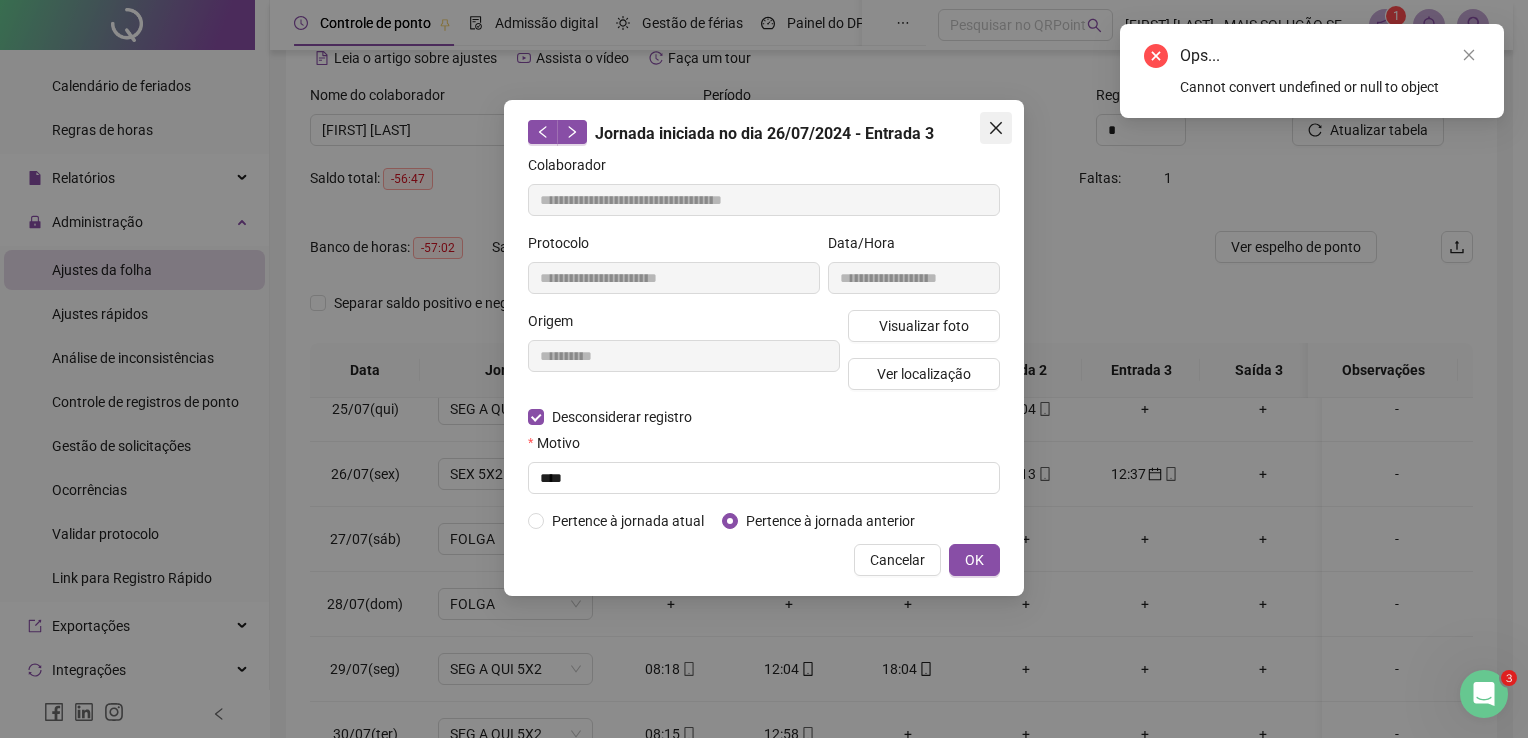 click 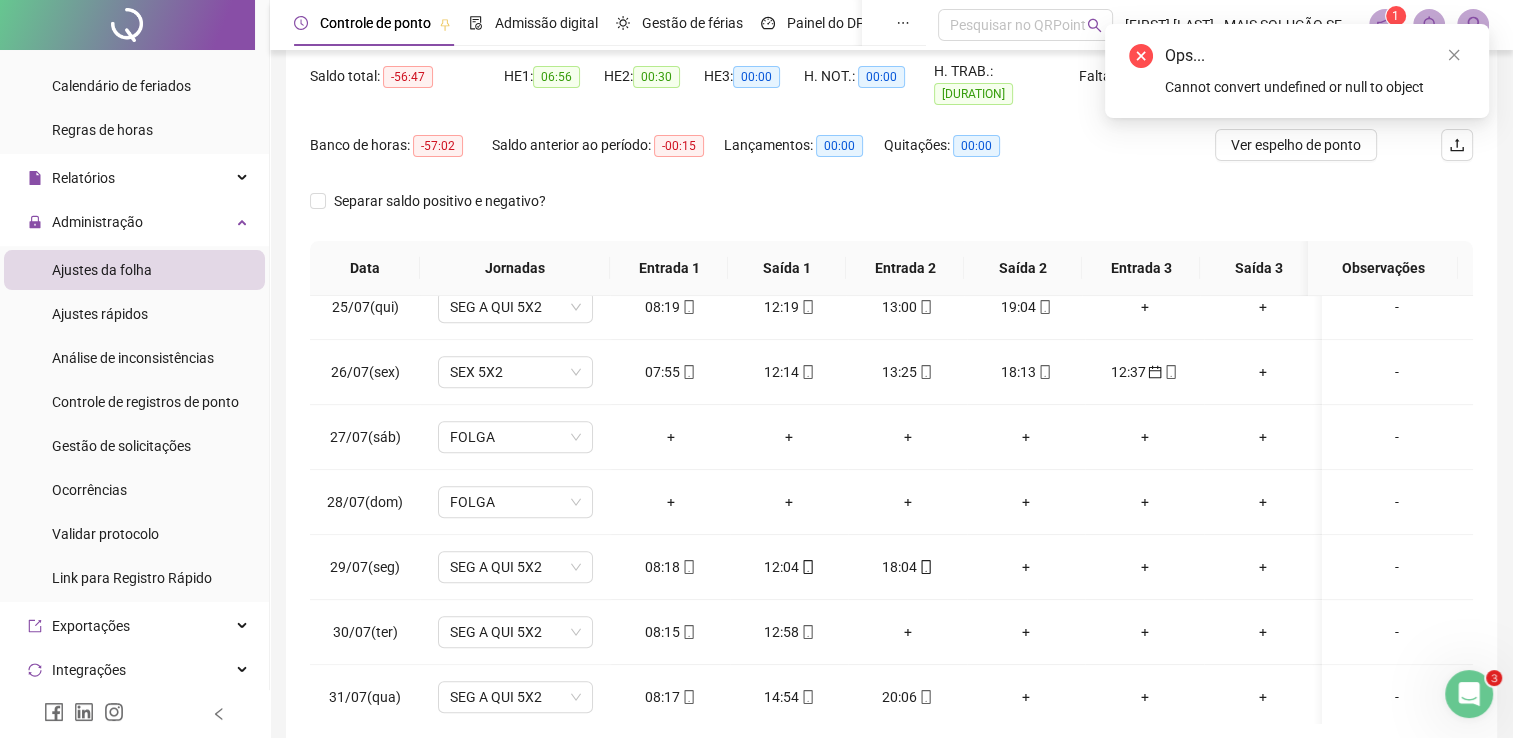 scroll, scrollTop: 283, scrollLeft: 0, axis: vertical 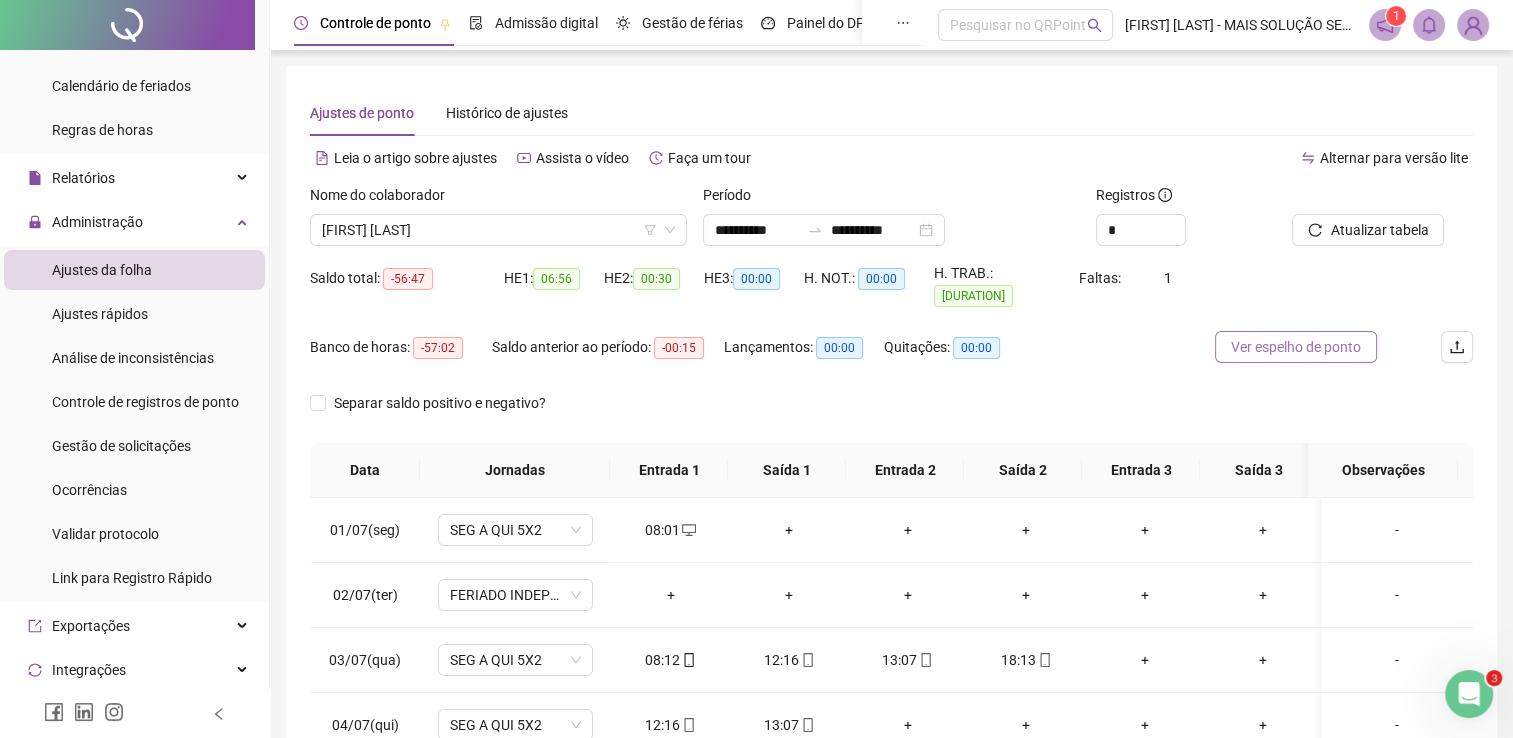 click on "Ver espelho de ponto" at bounding box center [1296, 347] 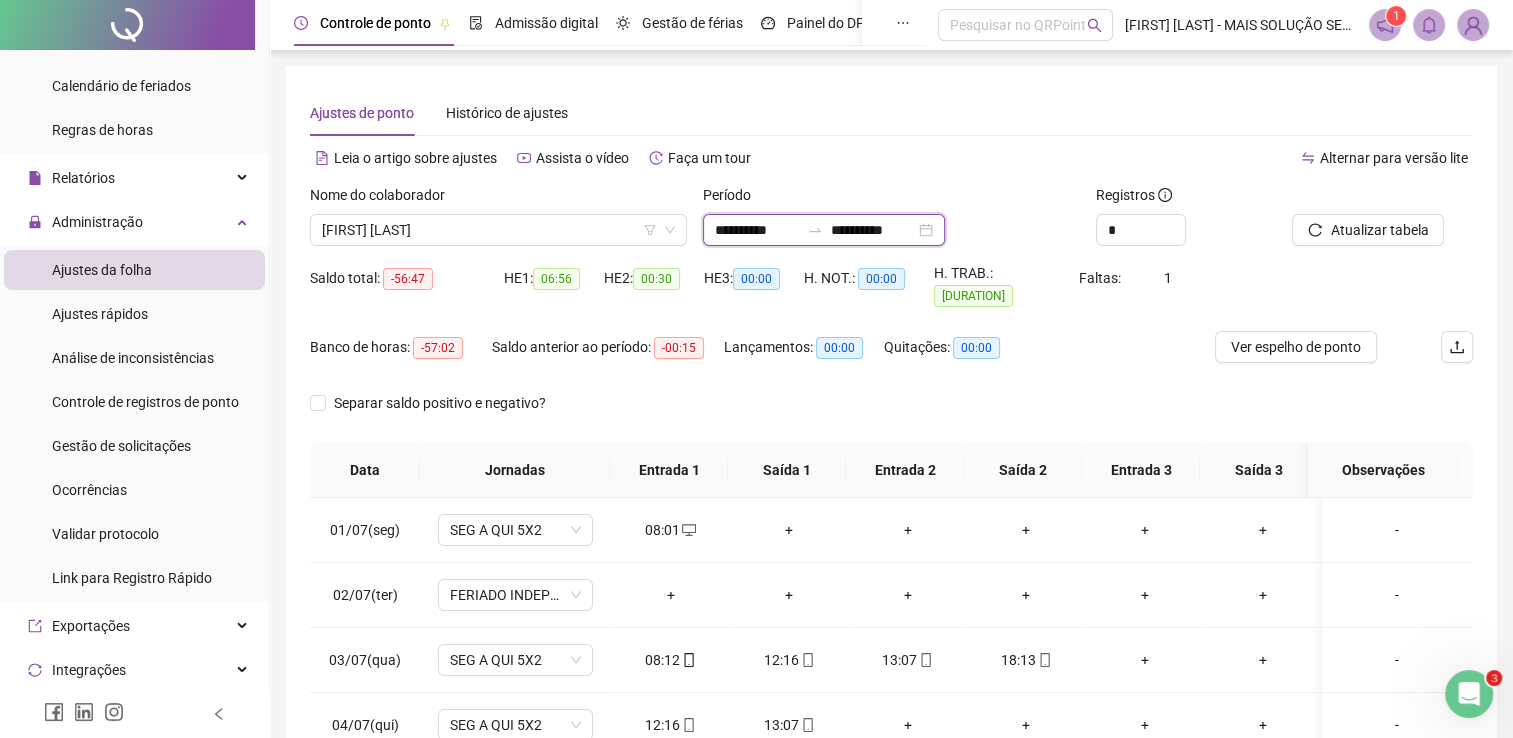 click on "**********" at bounding box center (757, 230) 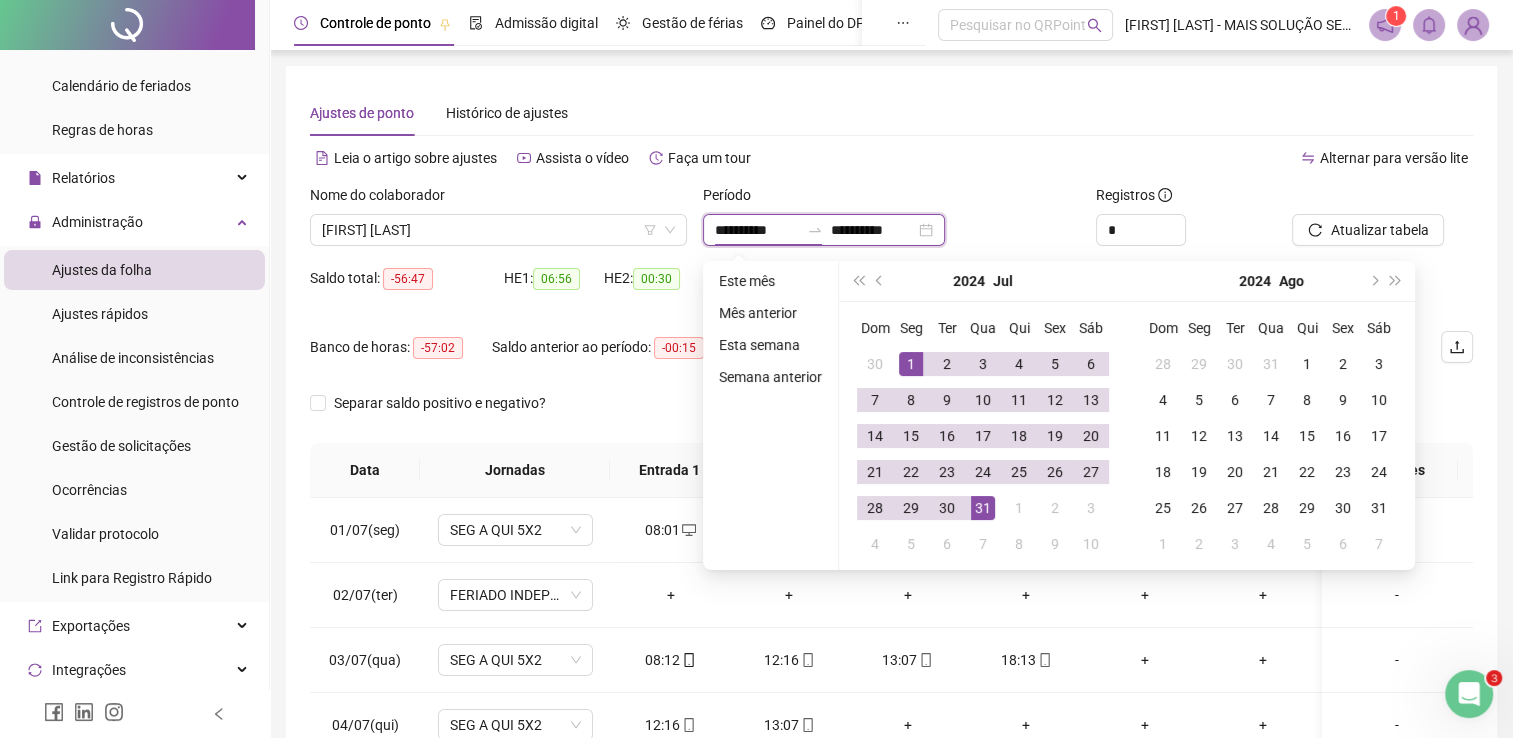 type on "**********" 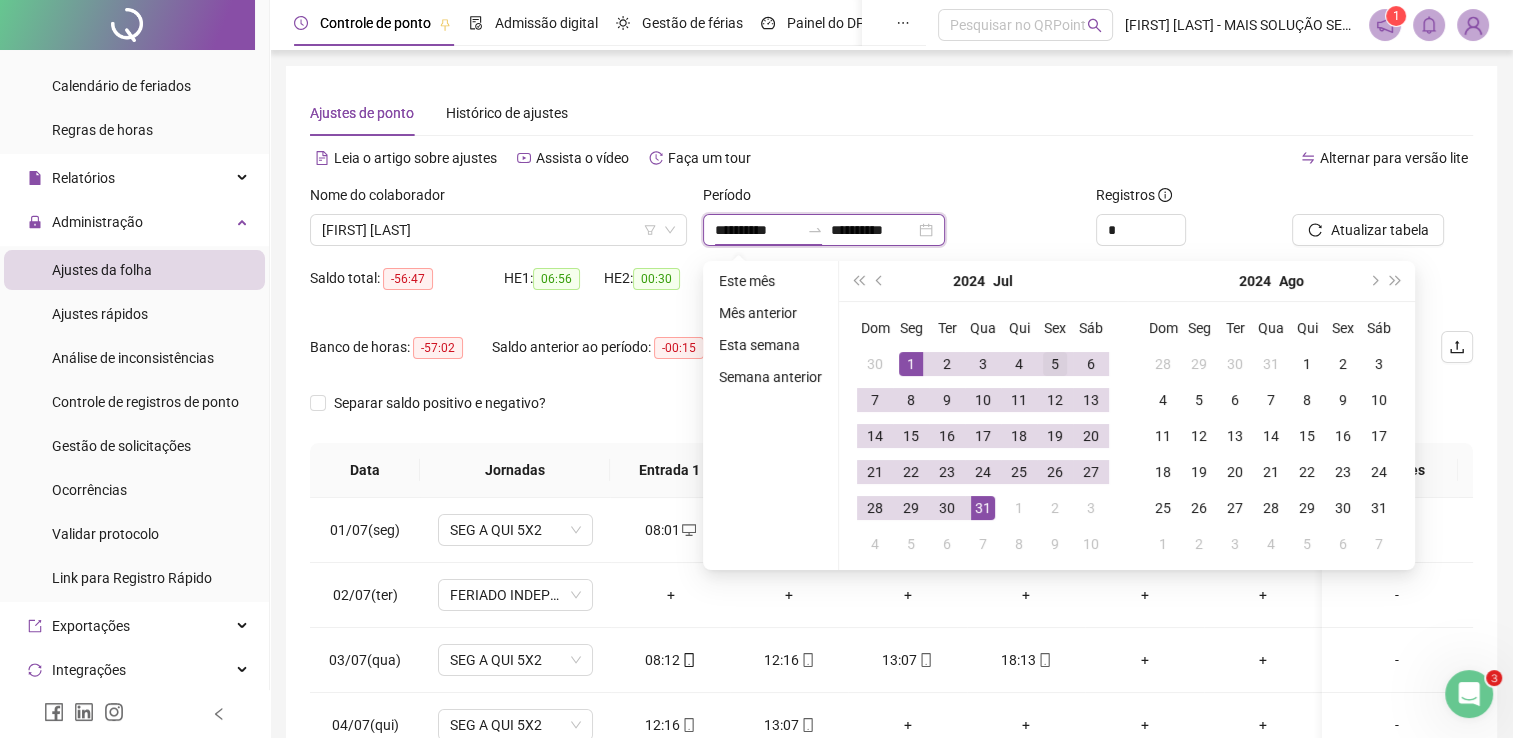 type on "**********" 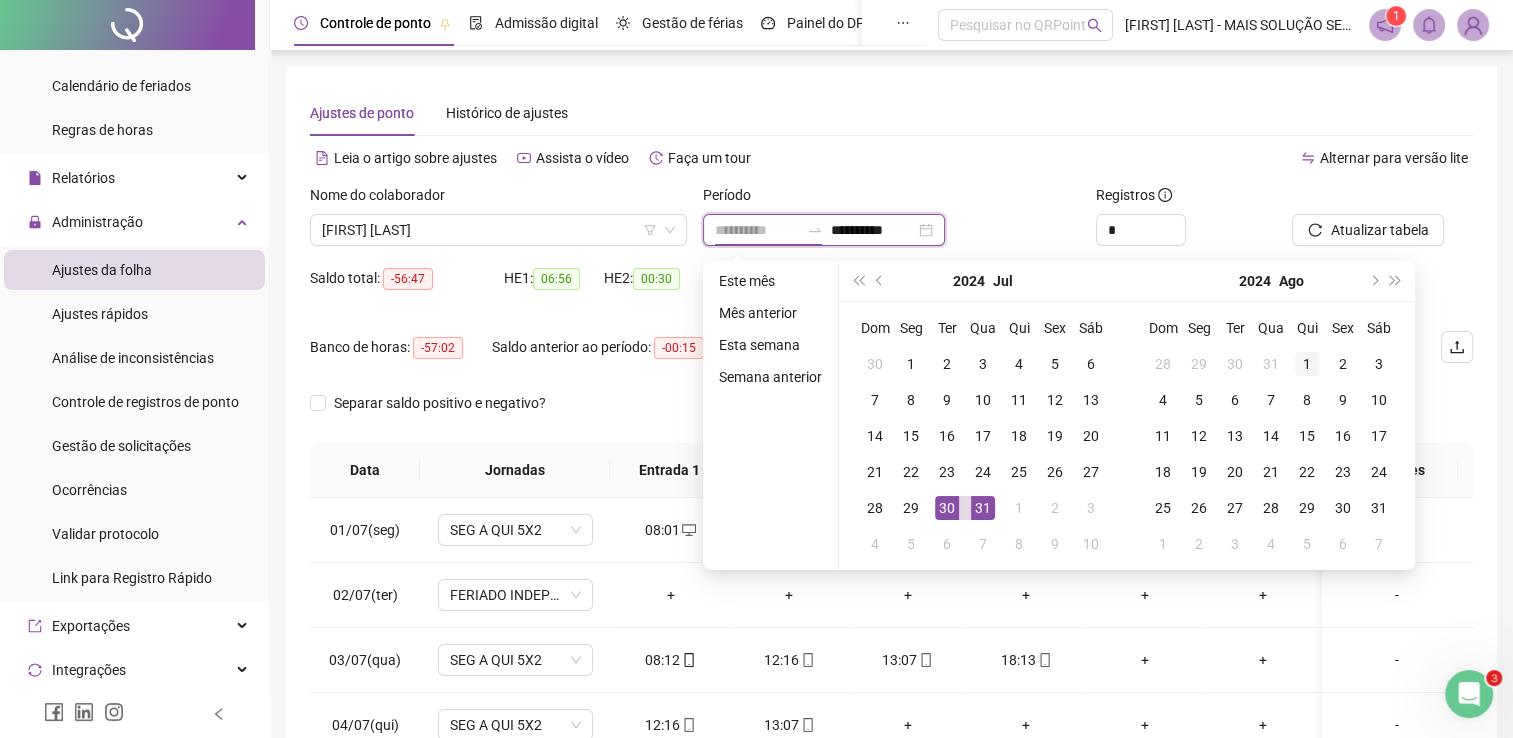 type on "**********" 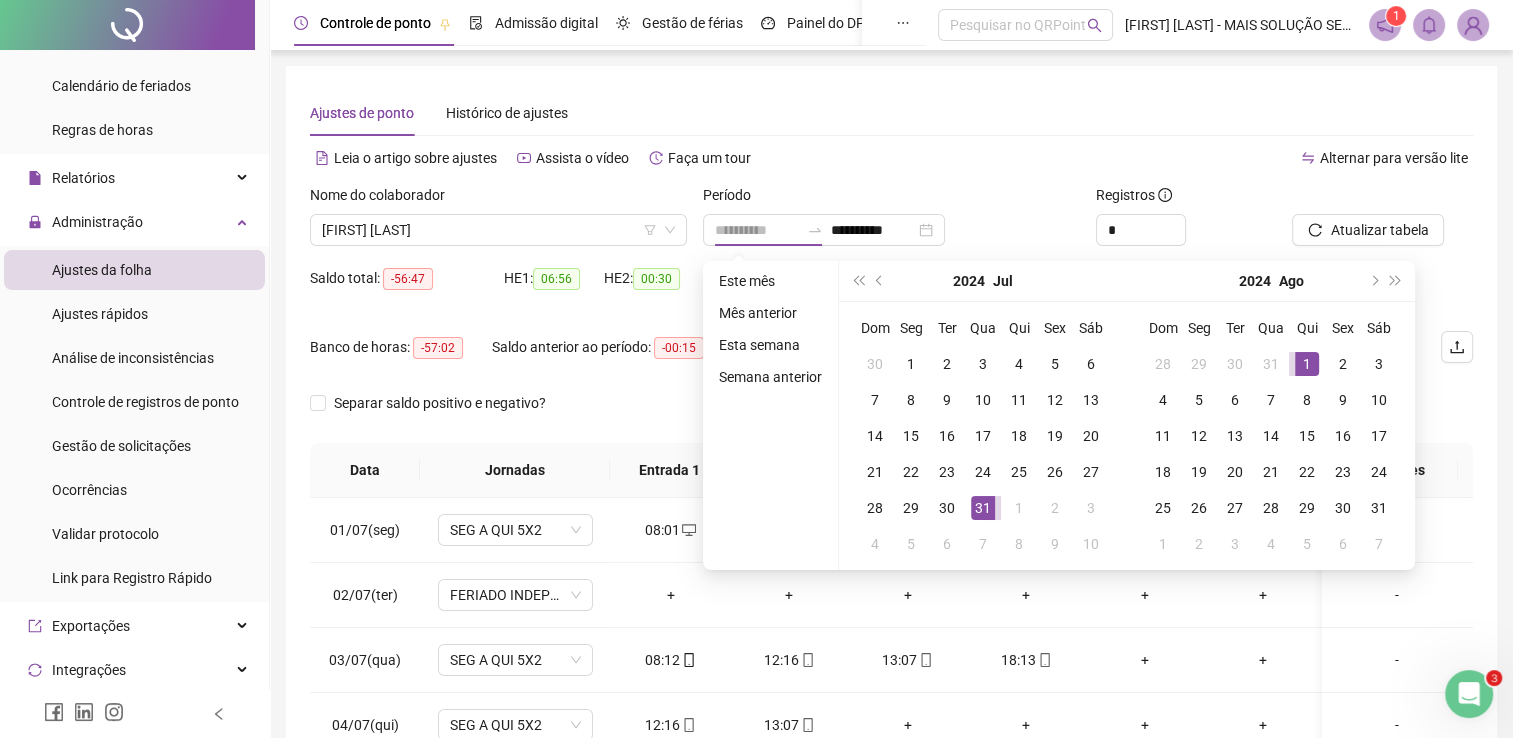 click on "1" at bounding box center (1307, 364) 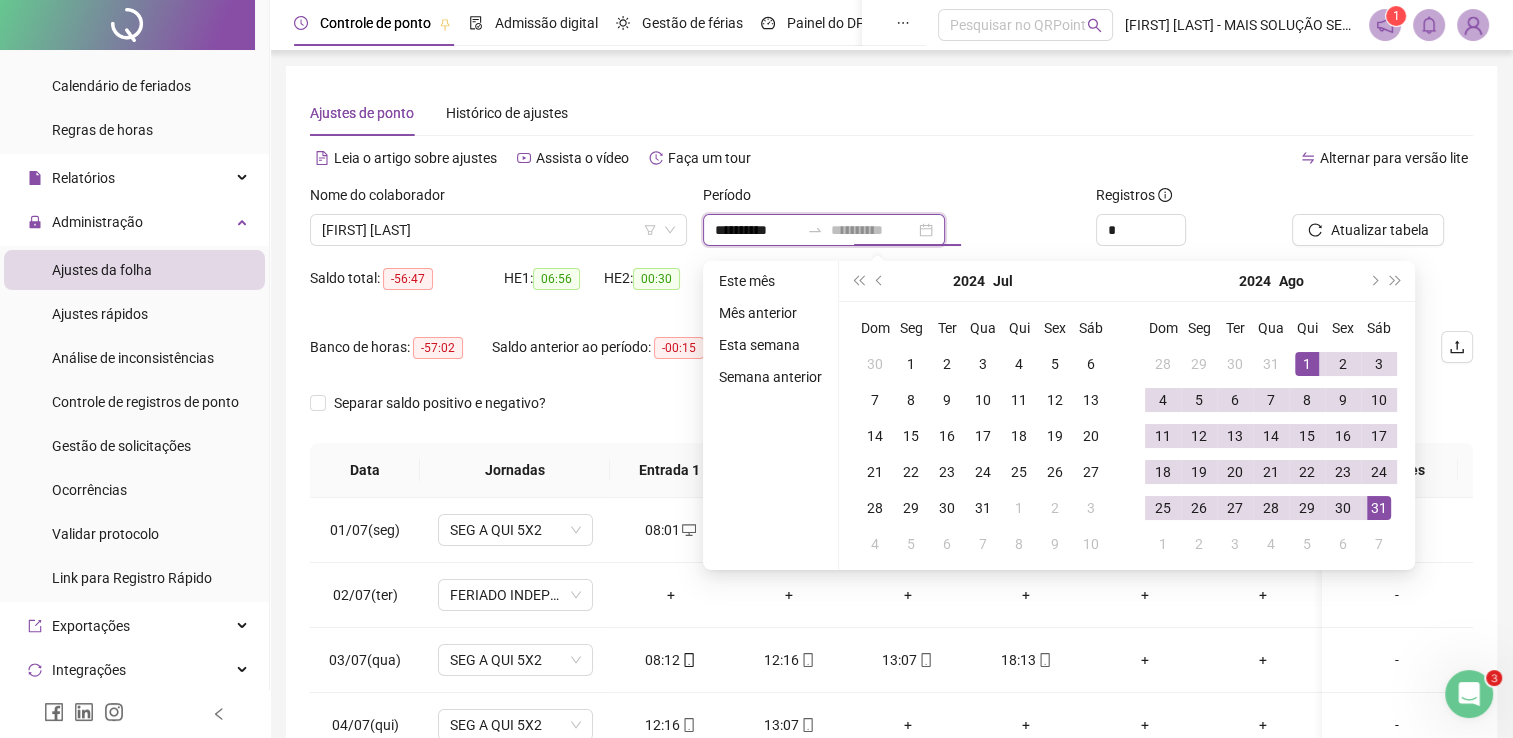 type on "**********" 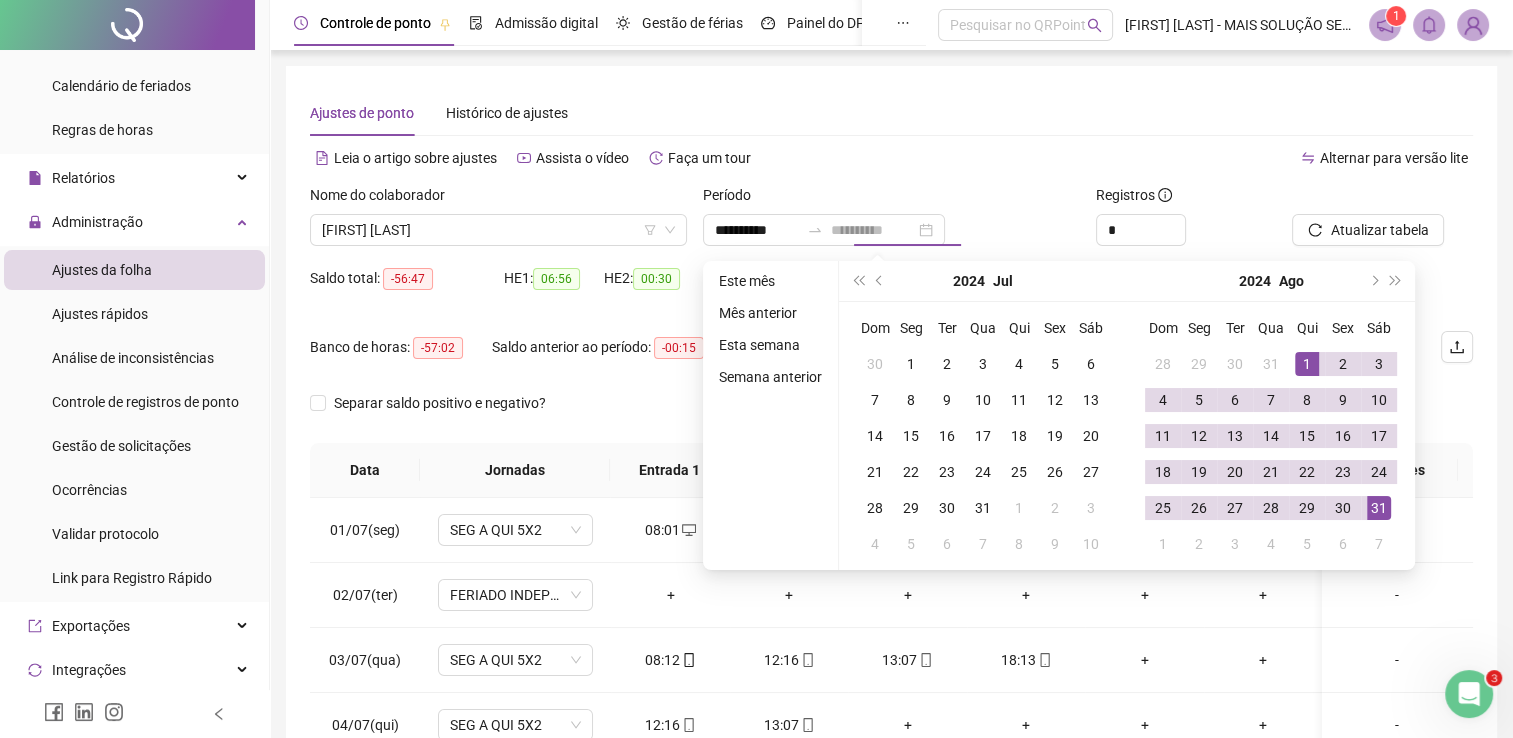 click on "31" at bounding box center (1379, 508) 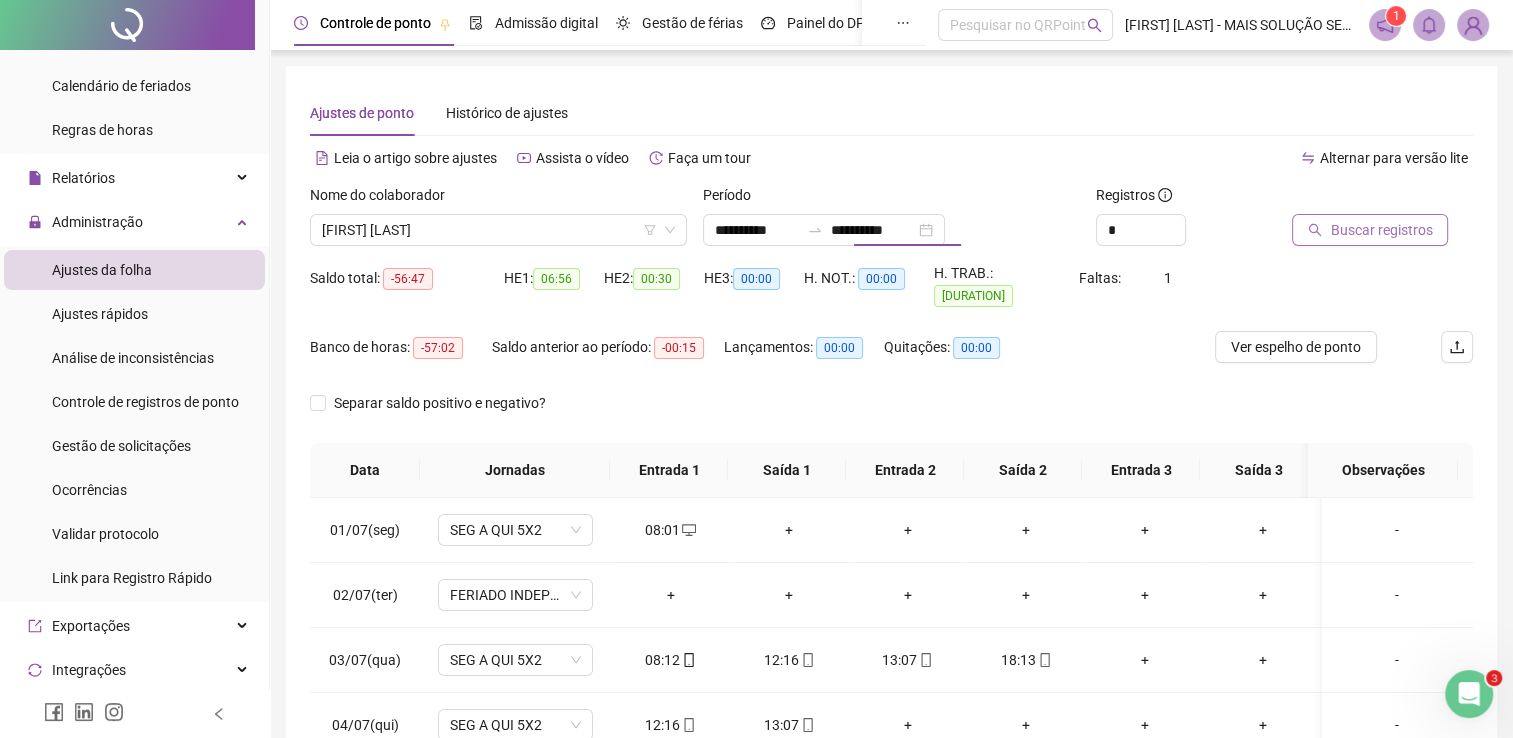 click on "Buscar registros" at bounding box center (1381, 230) 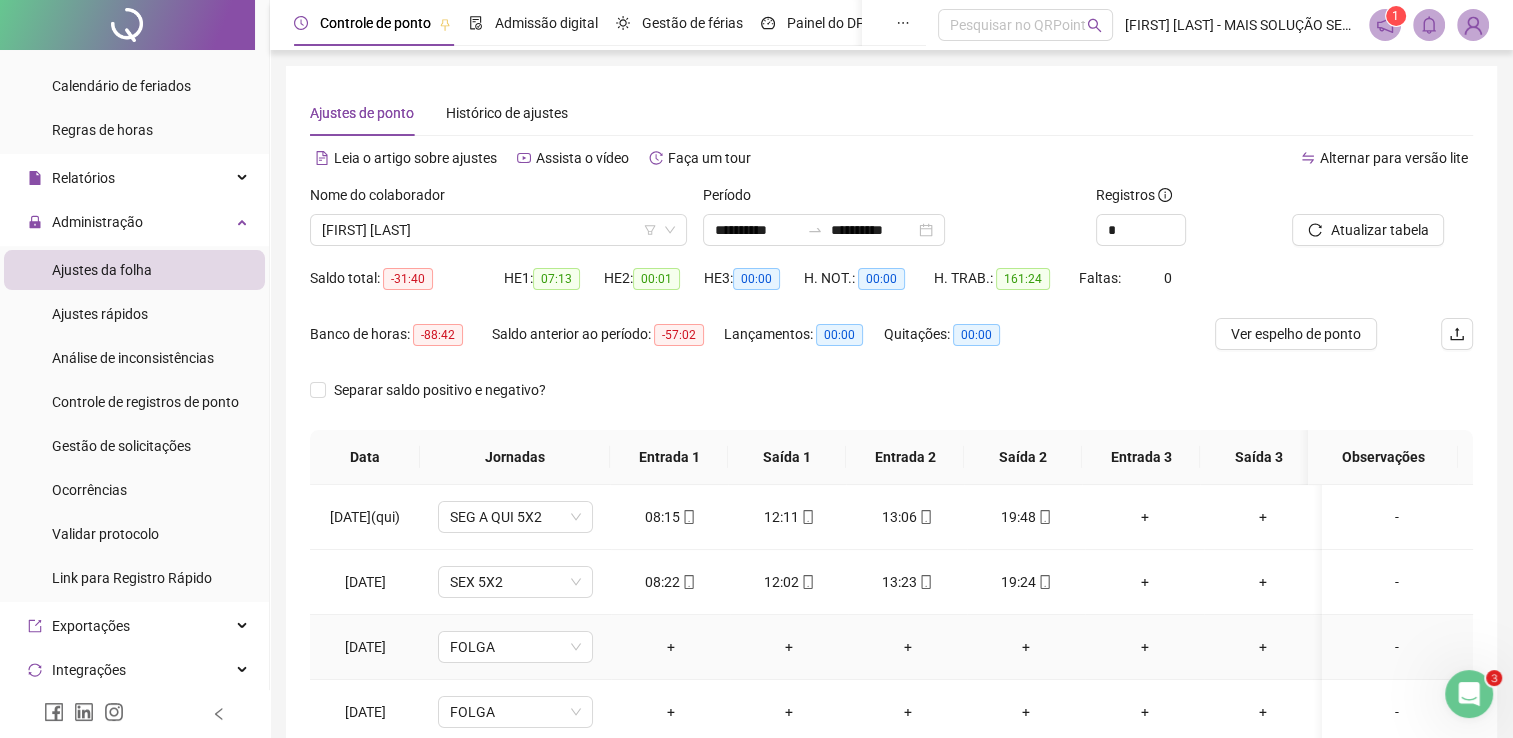 scroll, scrollTop: 283, scrollLeft: 0, axis: vertical 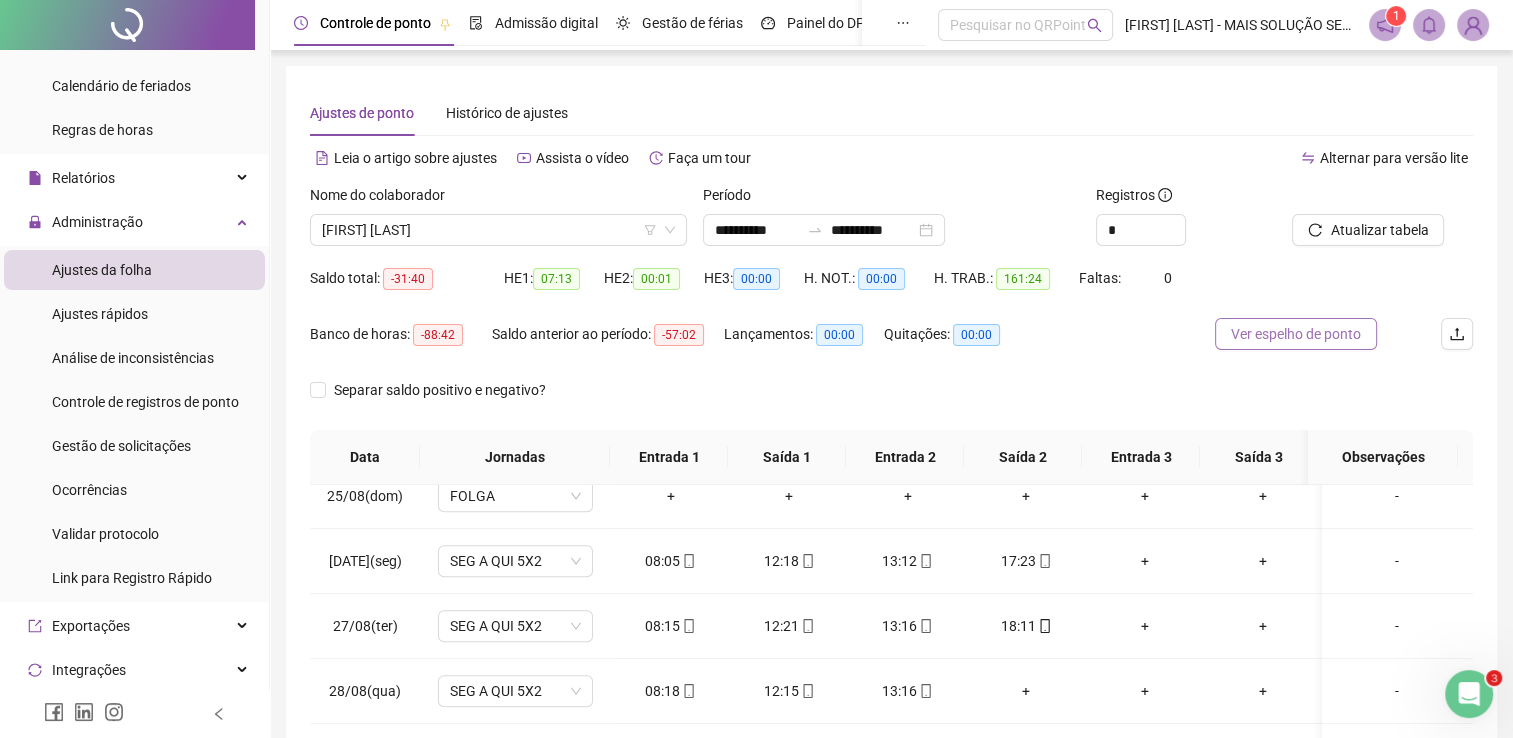 click on "Ver espelho de ponto" at bounding box center (1296, 334) 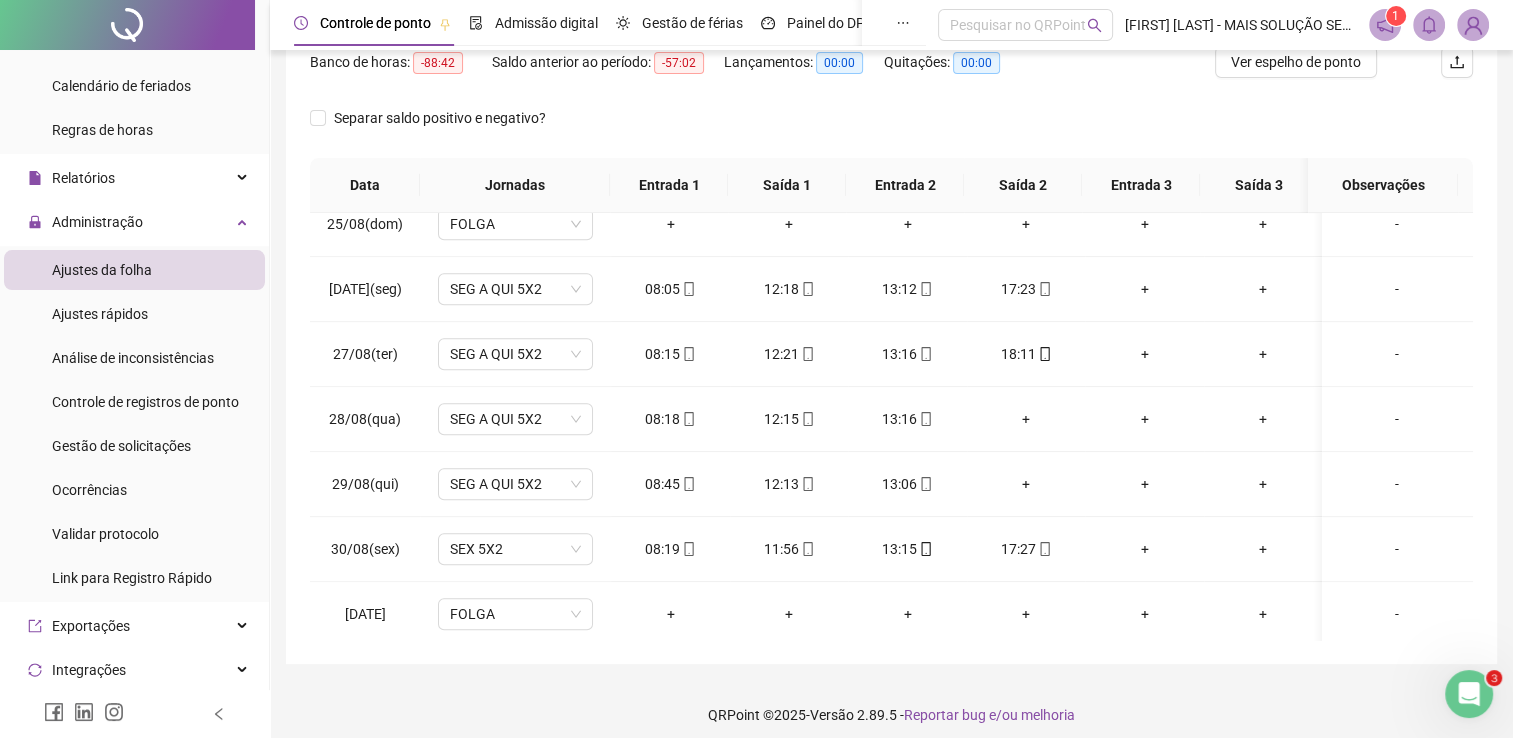 scroll, scrollTop: 283, scrollLeft: 0, axis: vertical 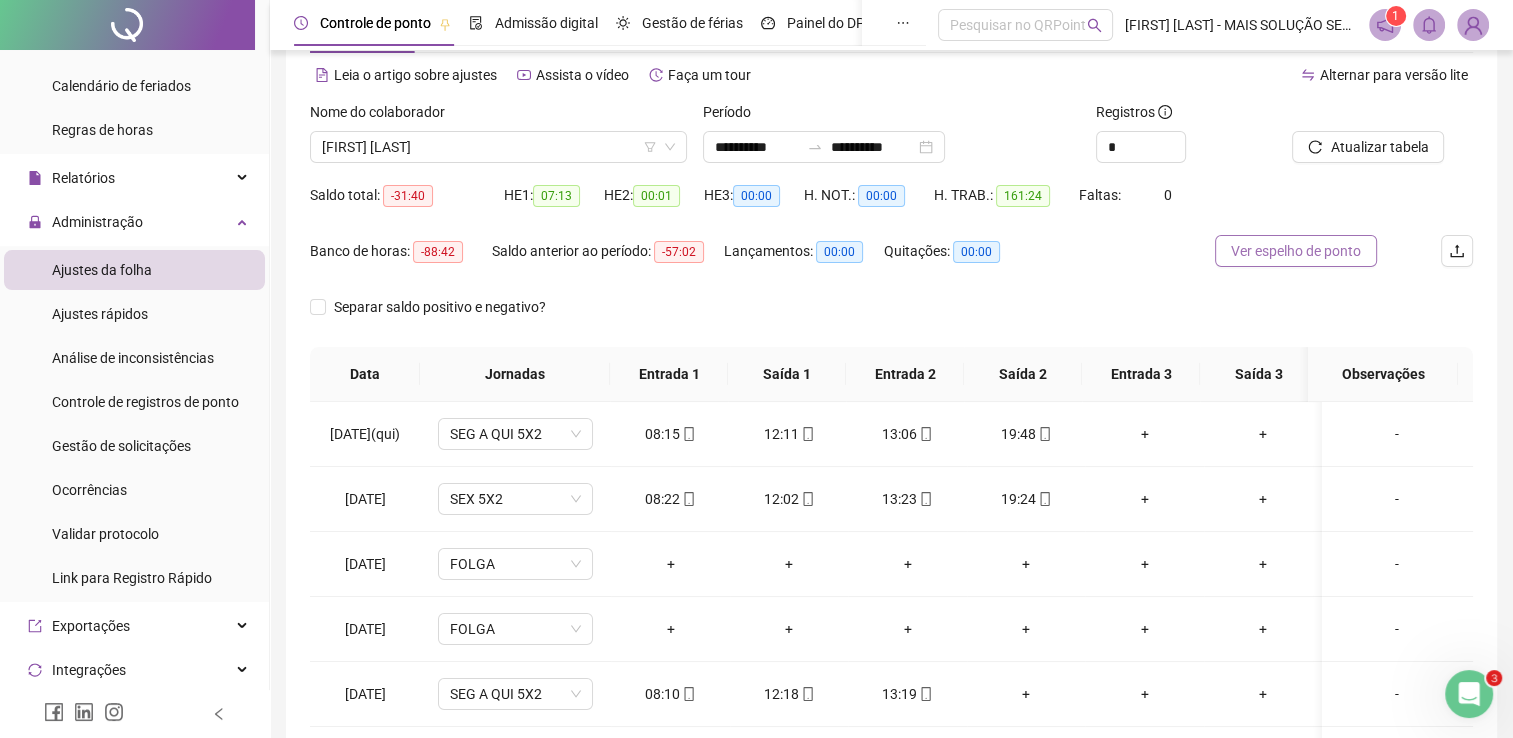 click on "Ver espelho de ponto" at bounding box center [1296, 251] 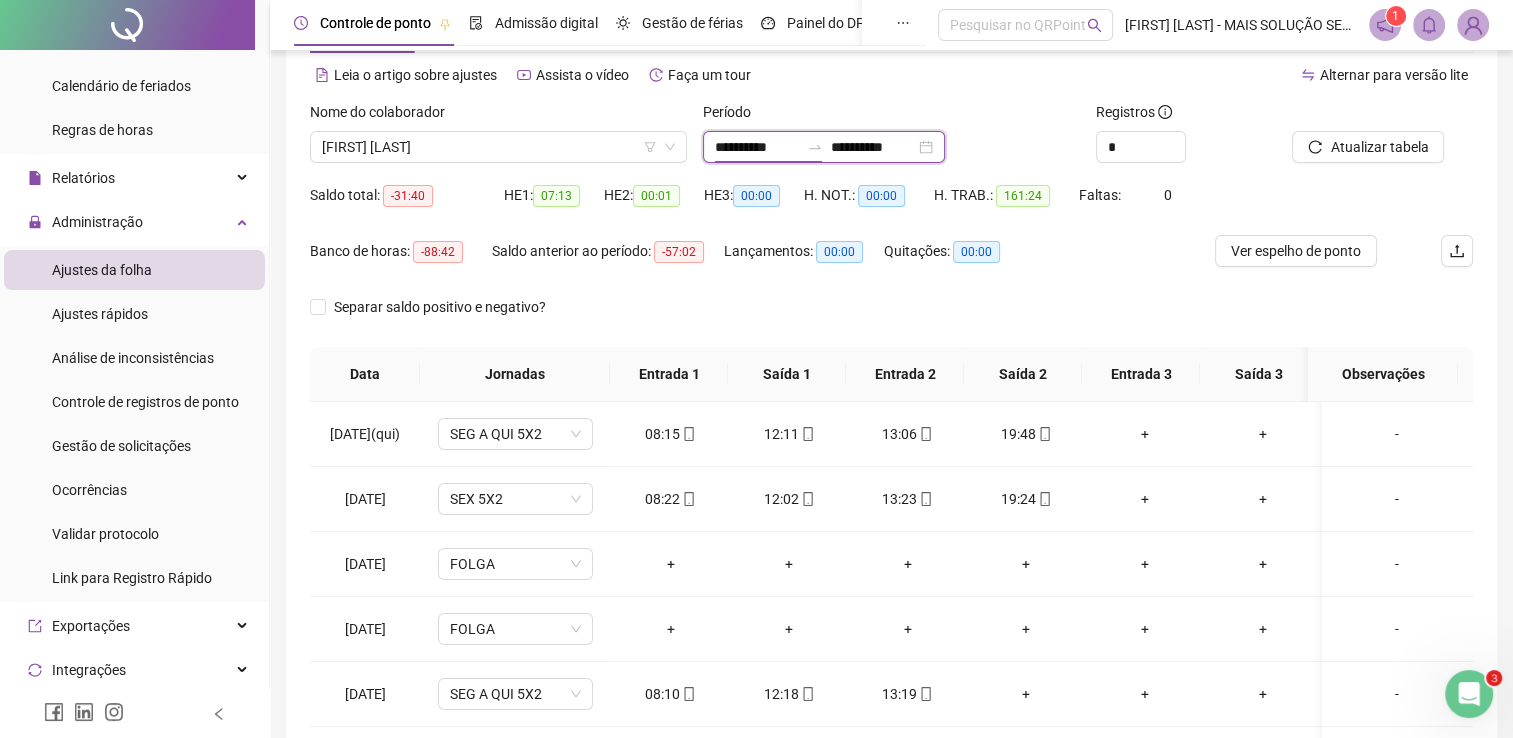 click on "**********" at bounding box center [757, 147] 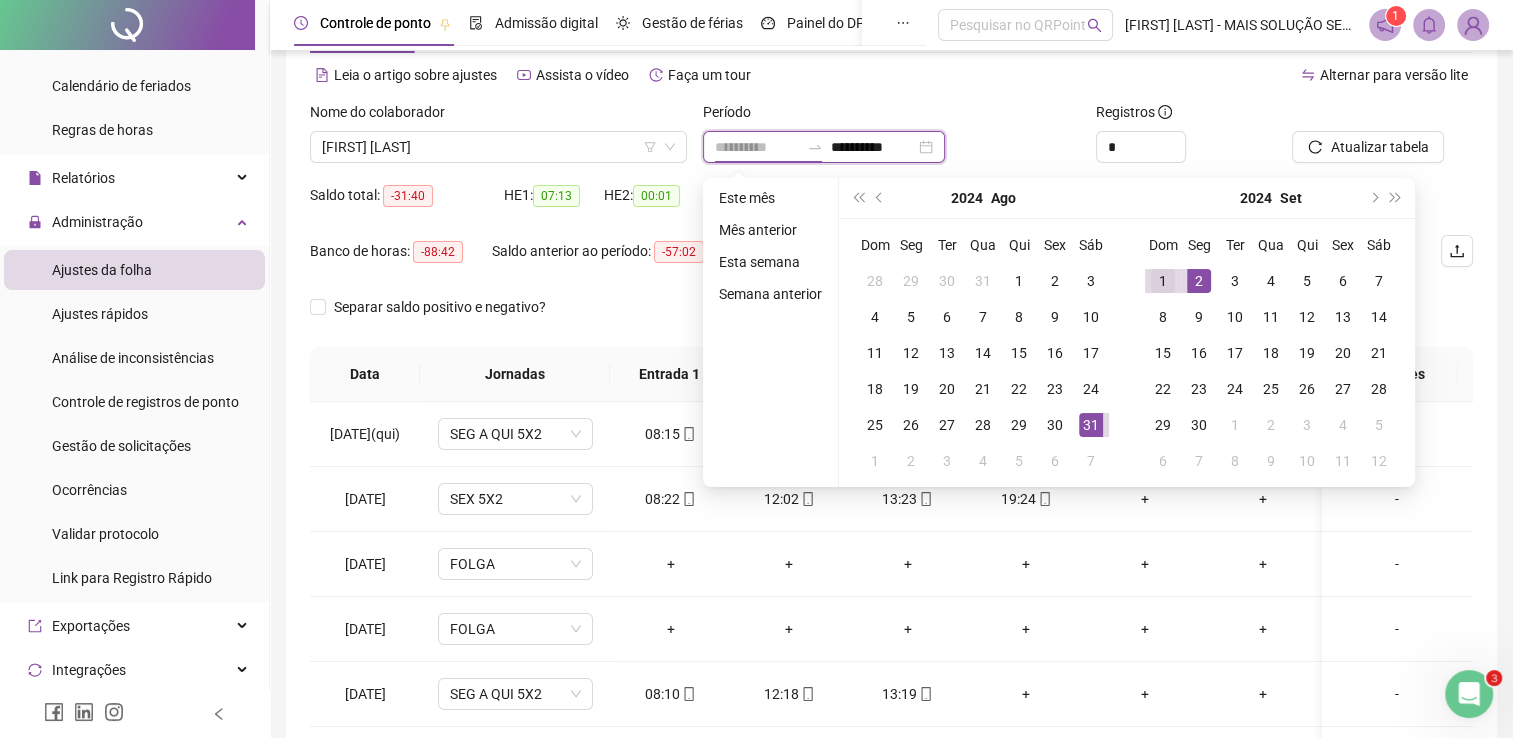 type on "**********" 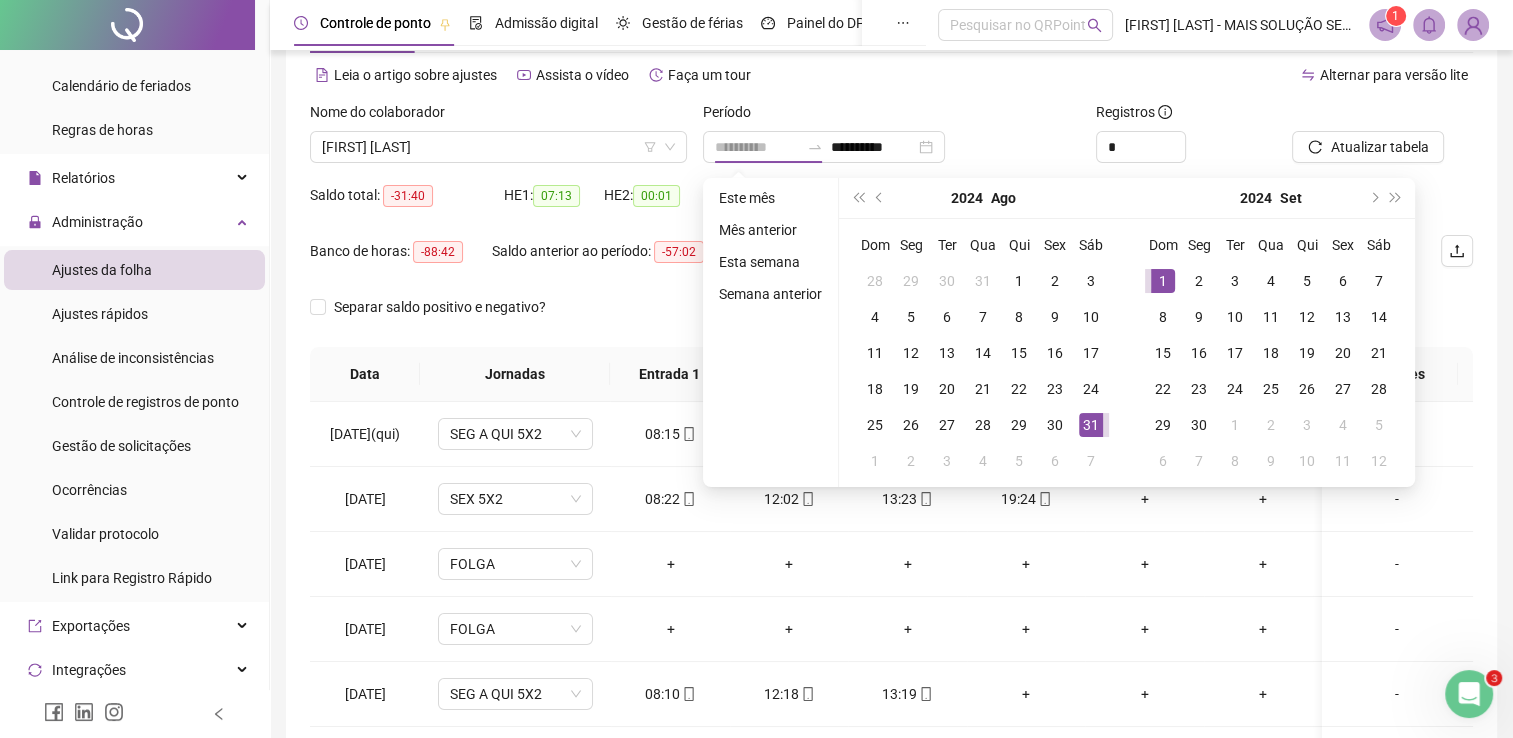 click on "1" at bounding box center [1163, 281] 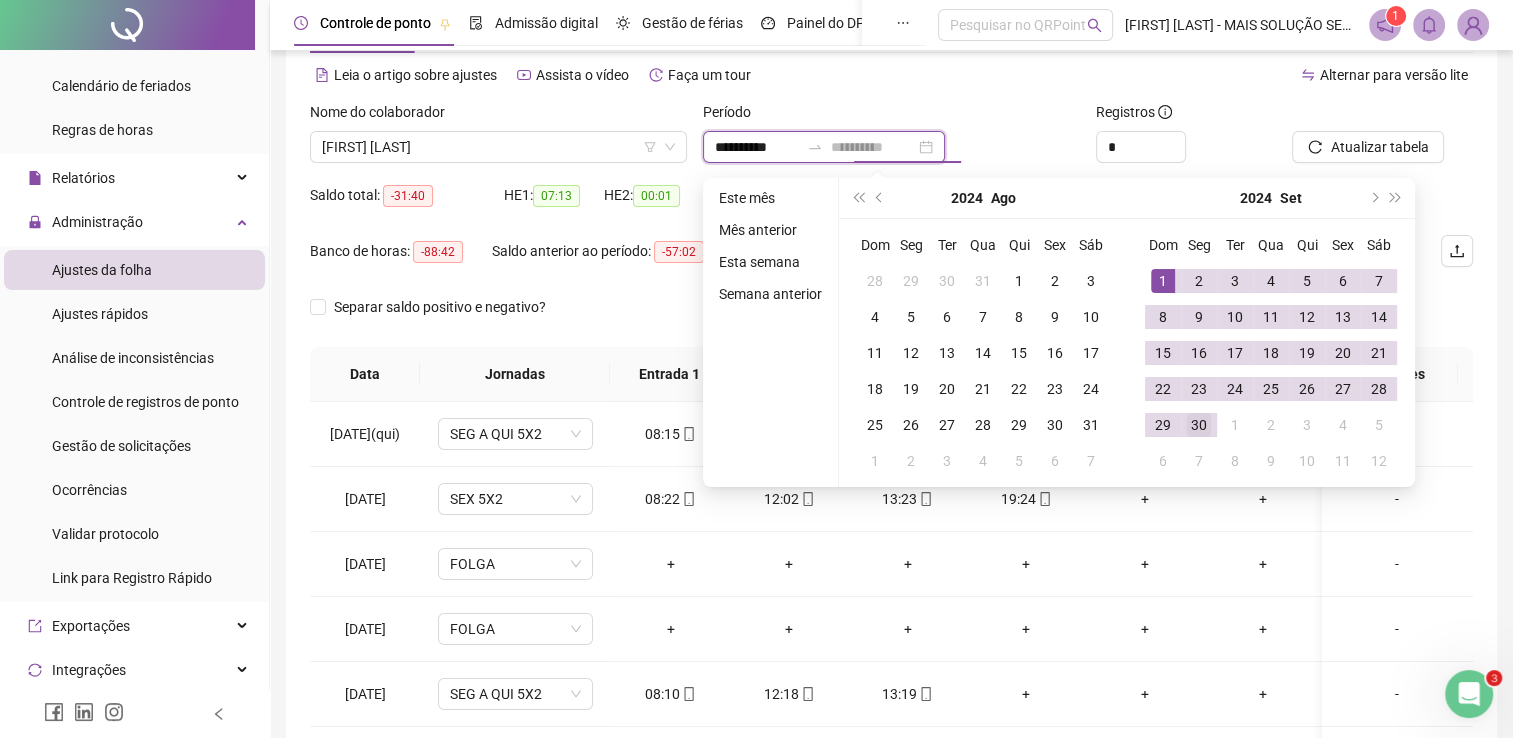 type on "**********" 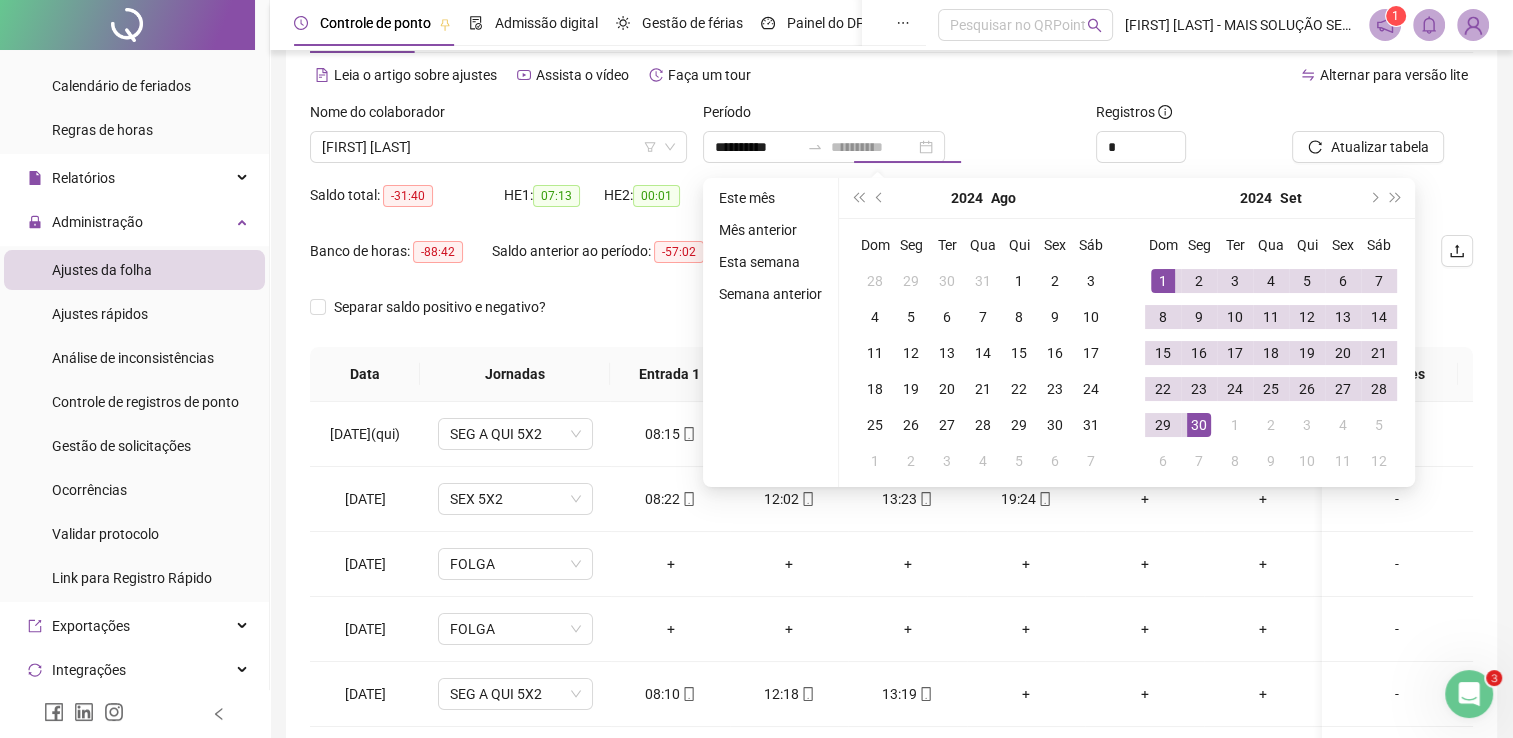 click on "30" at bounding box center (1199, 425) 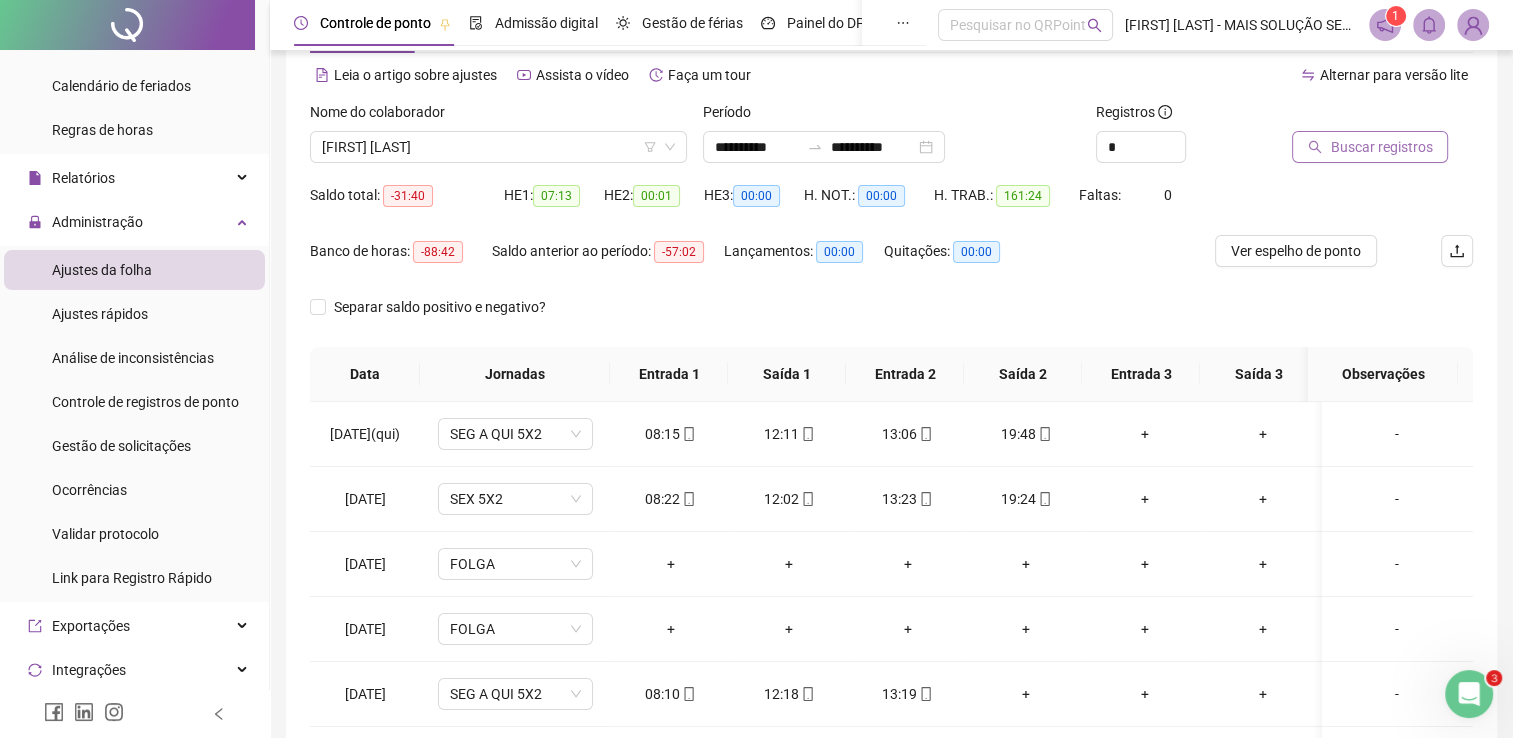 click on "Buscar registros" at bounding box center (1370, 147) 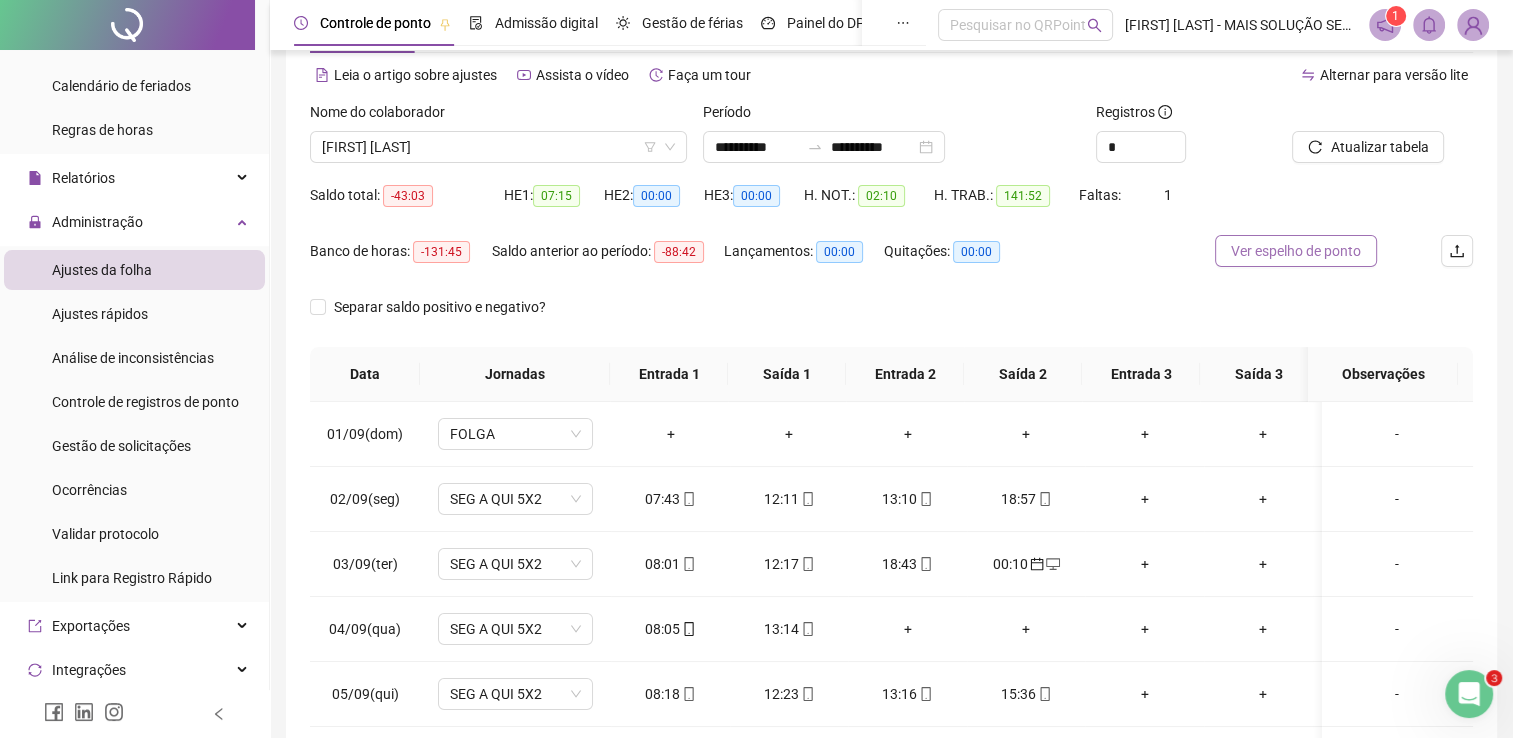 click on "Ver espelho de ponto" at bounding box center [1296, 251] 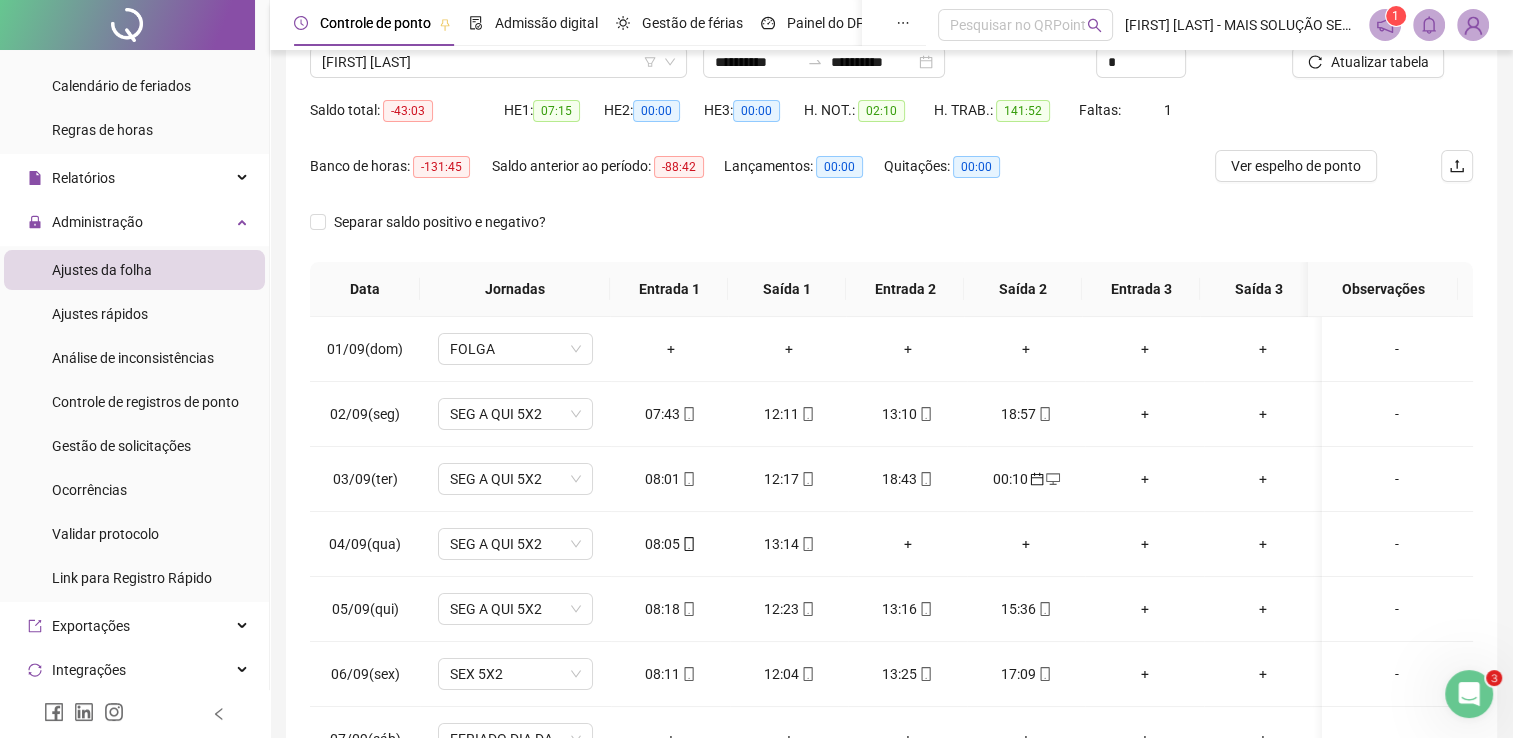 scroll, scrollTop: 283, scrollLeft: 0, axis: vertical 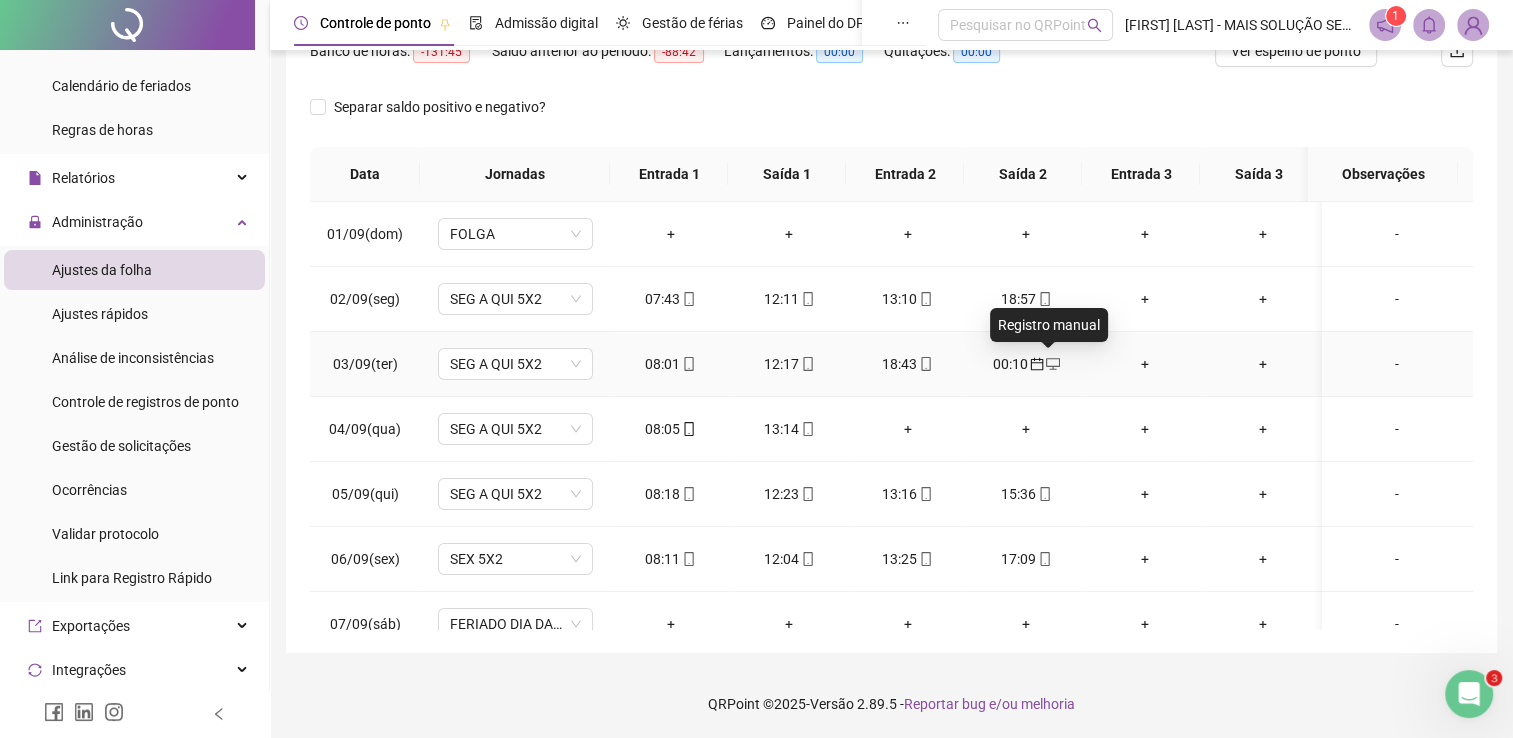 click 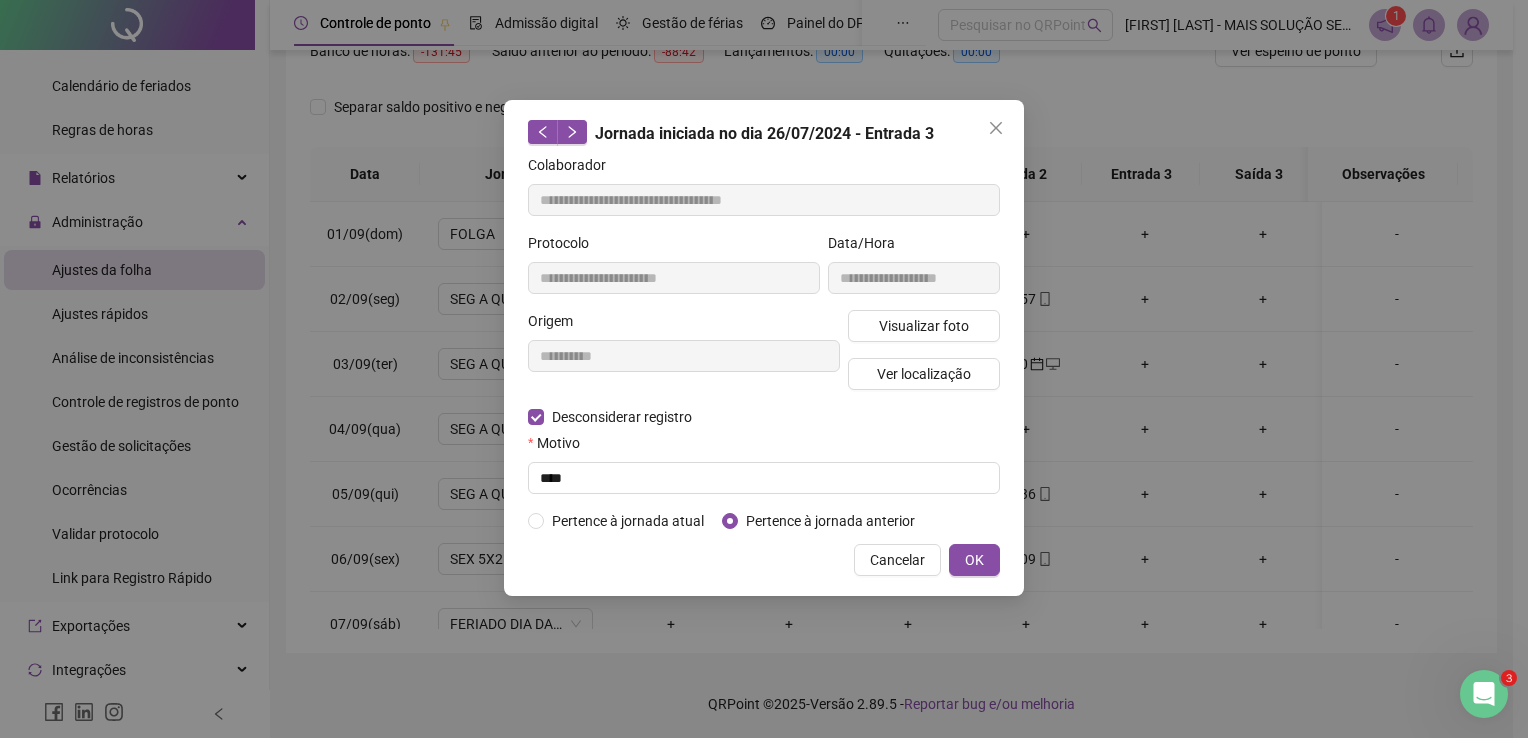 type on "**********" 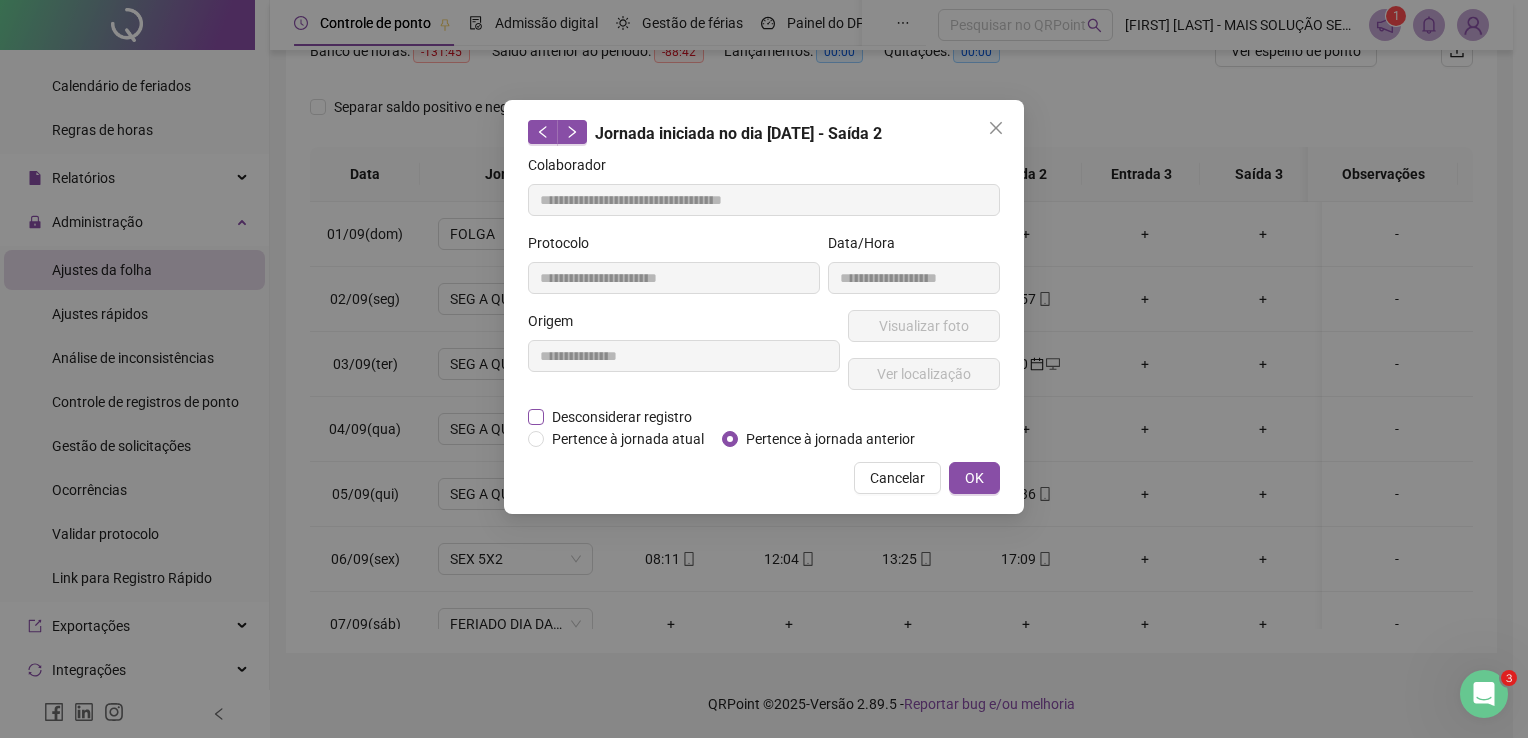 click on "Desconsiderar registro" at bounding box center (622, 417) 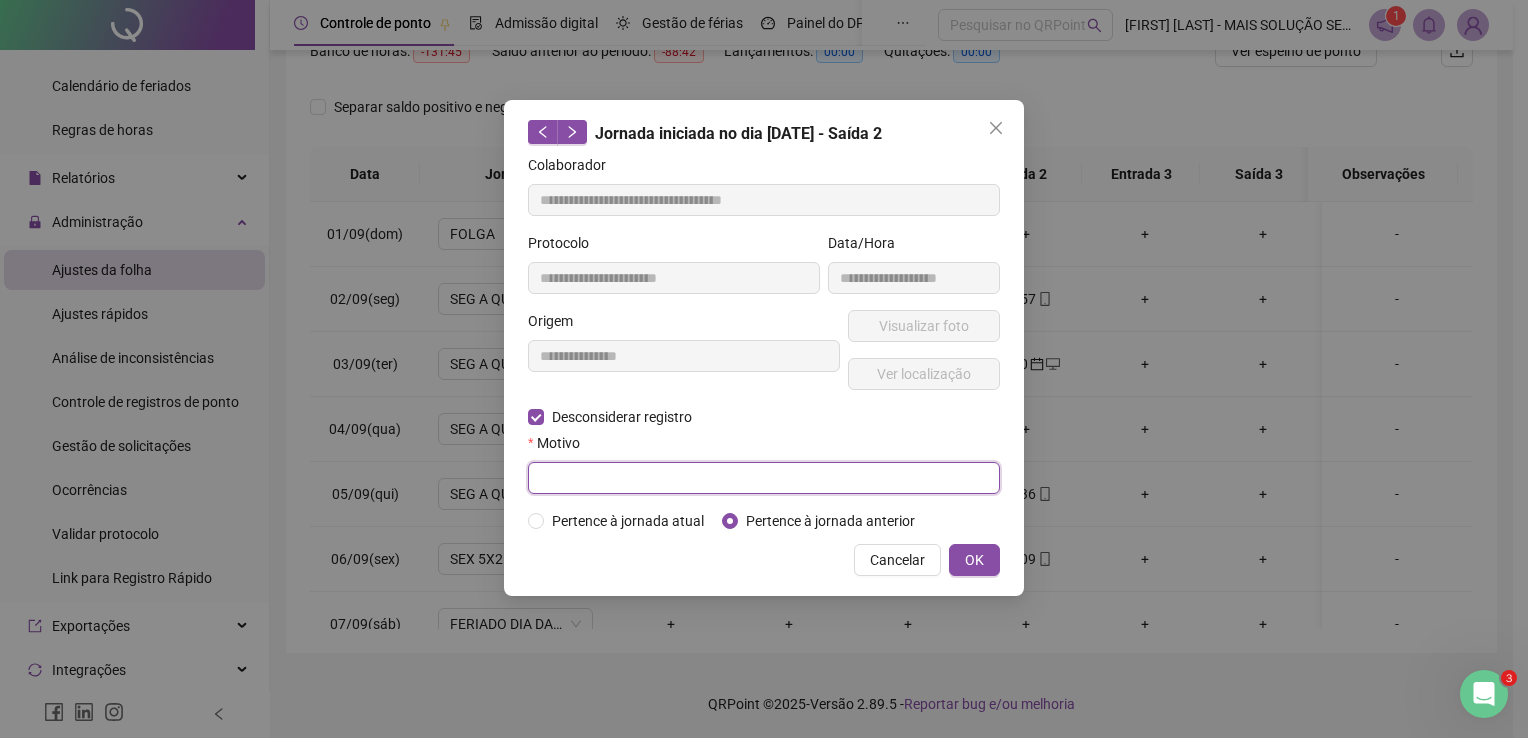 click at bounding box center [764, 478] 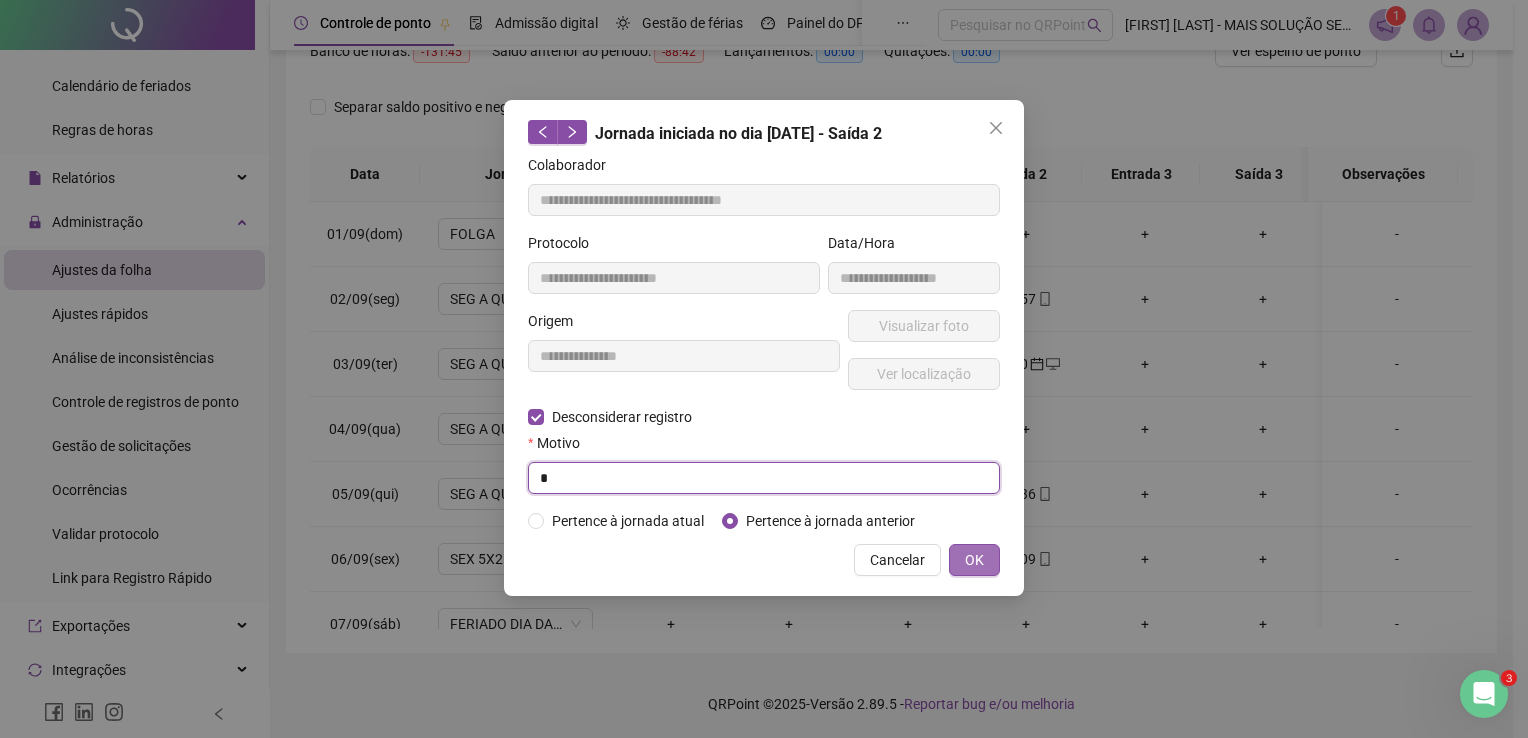 type on "*" 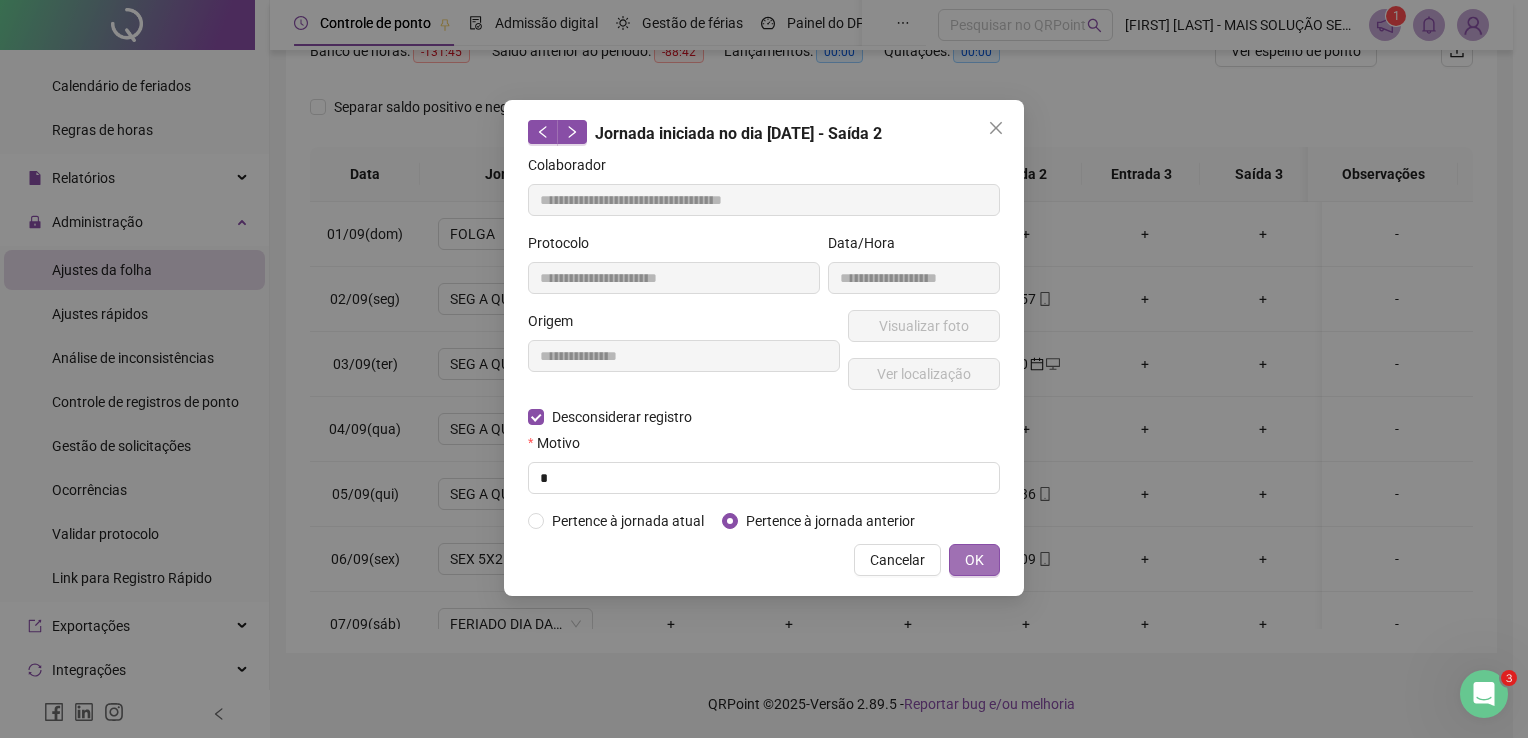 click on "OK" at bounding box center [974, 560] 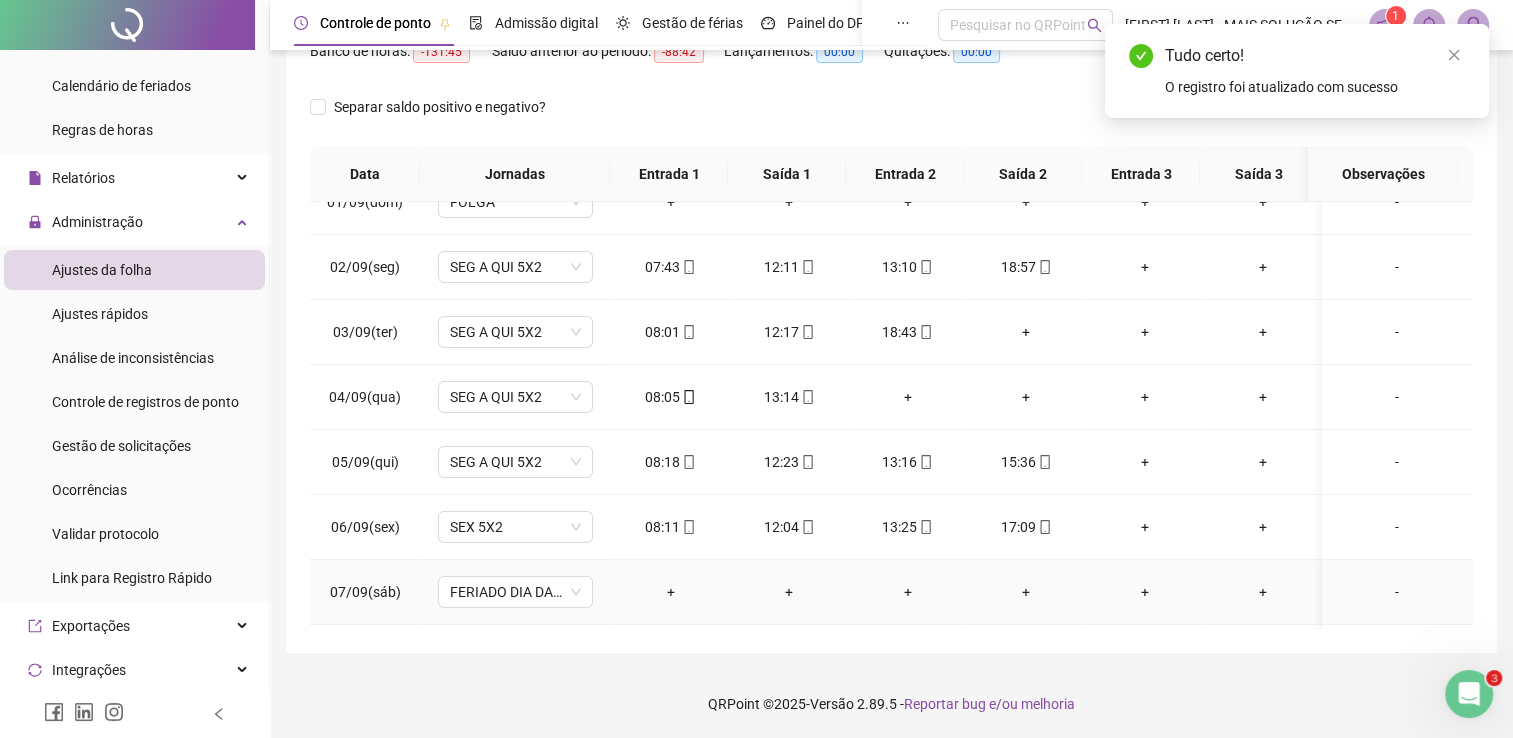 scroll, scrollTop: 0, scrollLeft: 0, axis: both 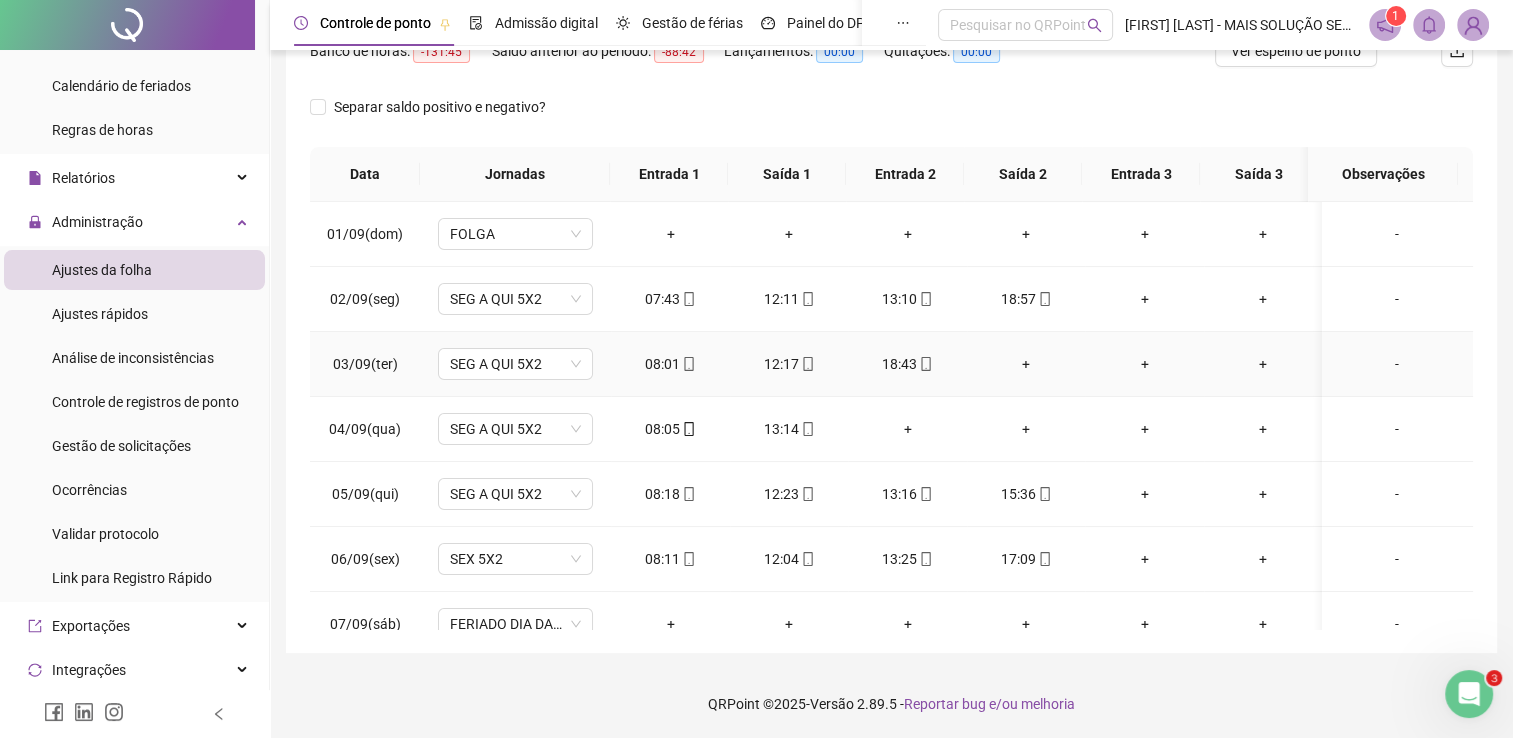 click on "+" at bounding box center (1026, 364) 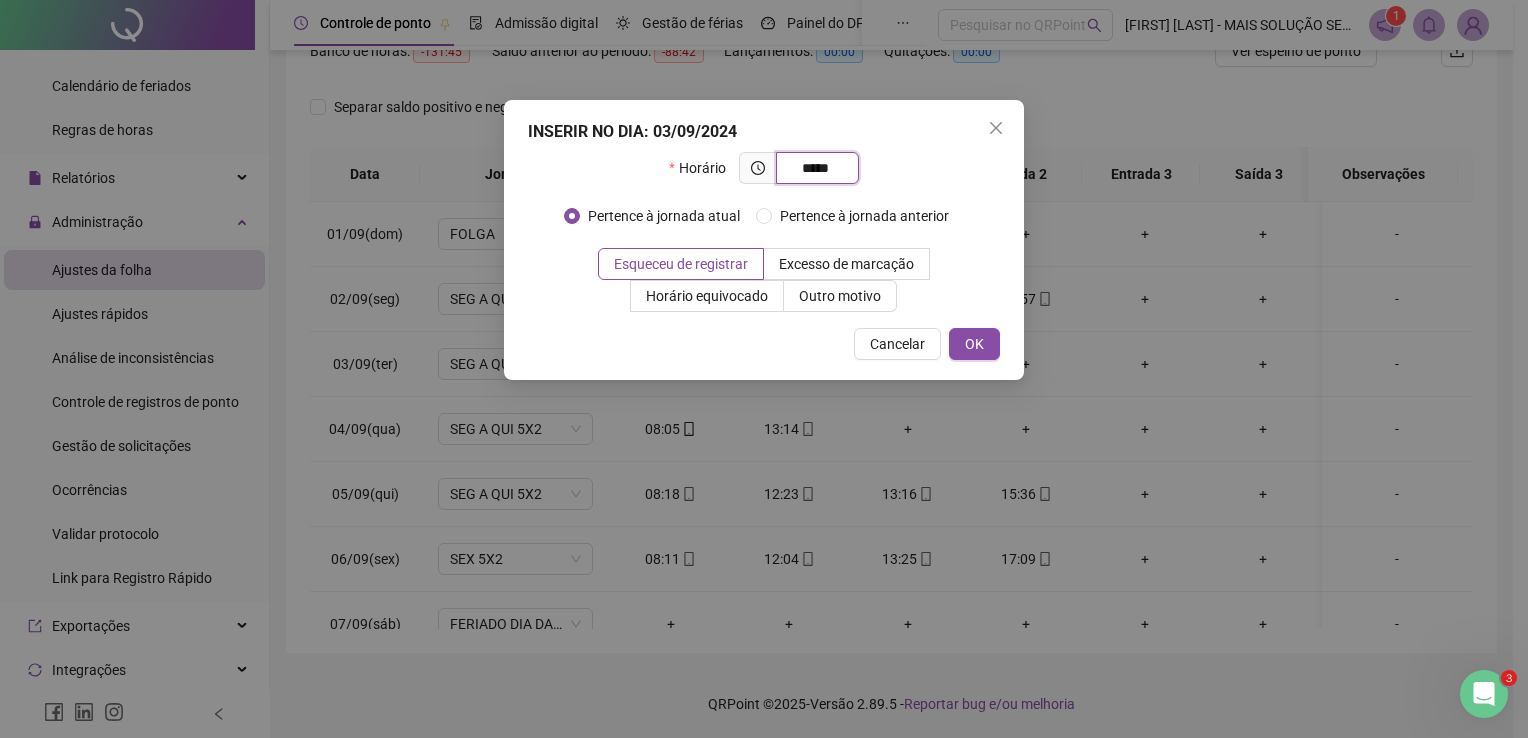 type 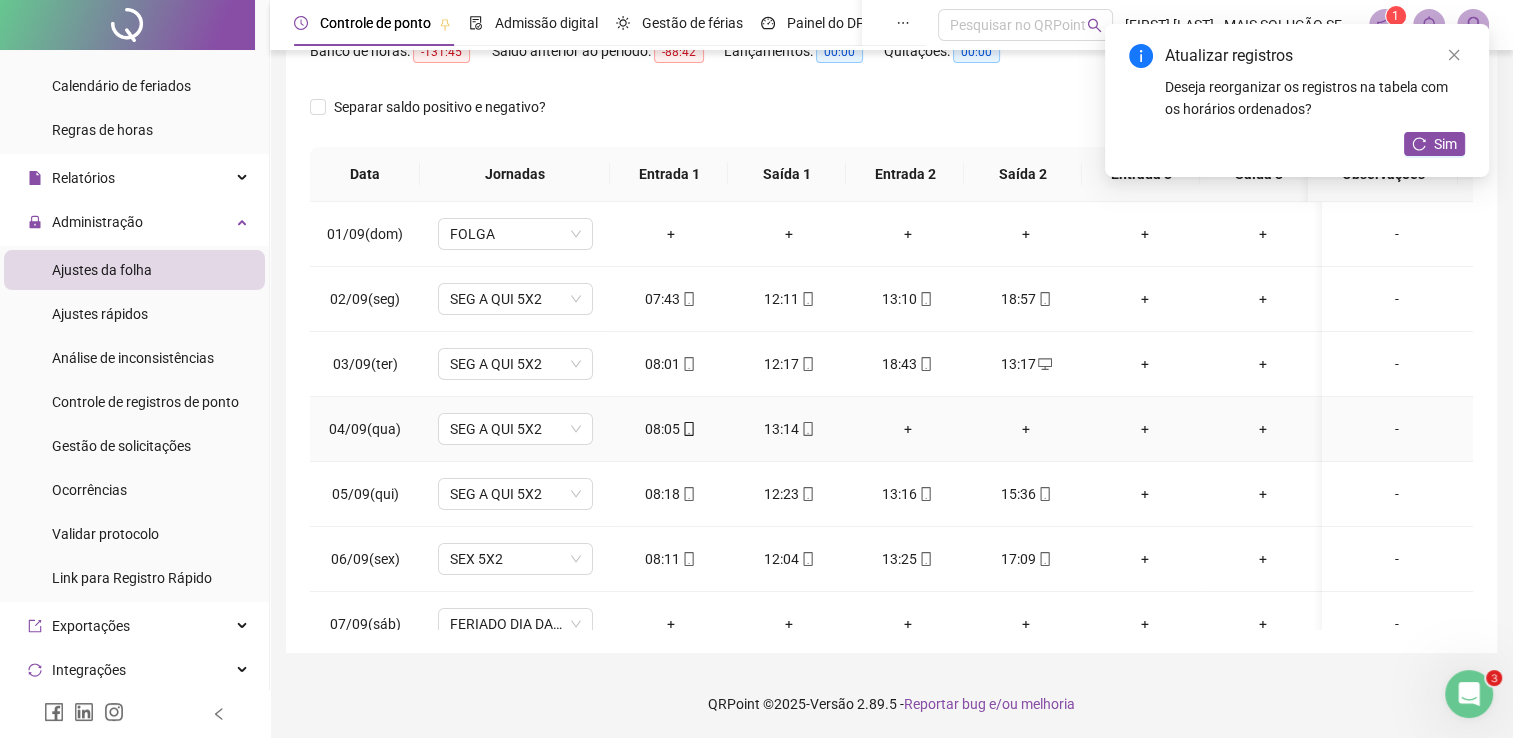 click on "+" at bounding box center [907, 429] 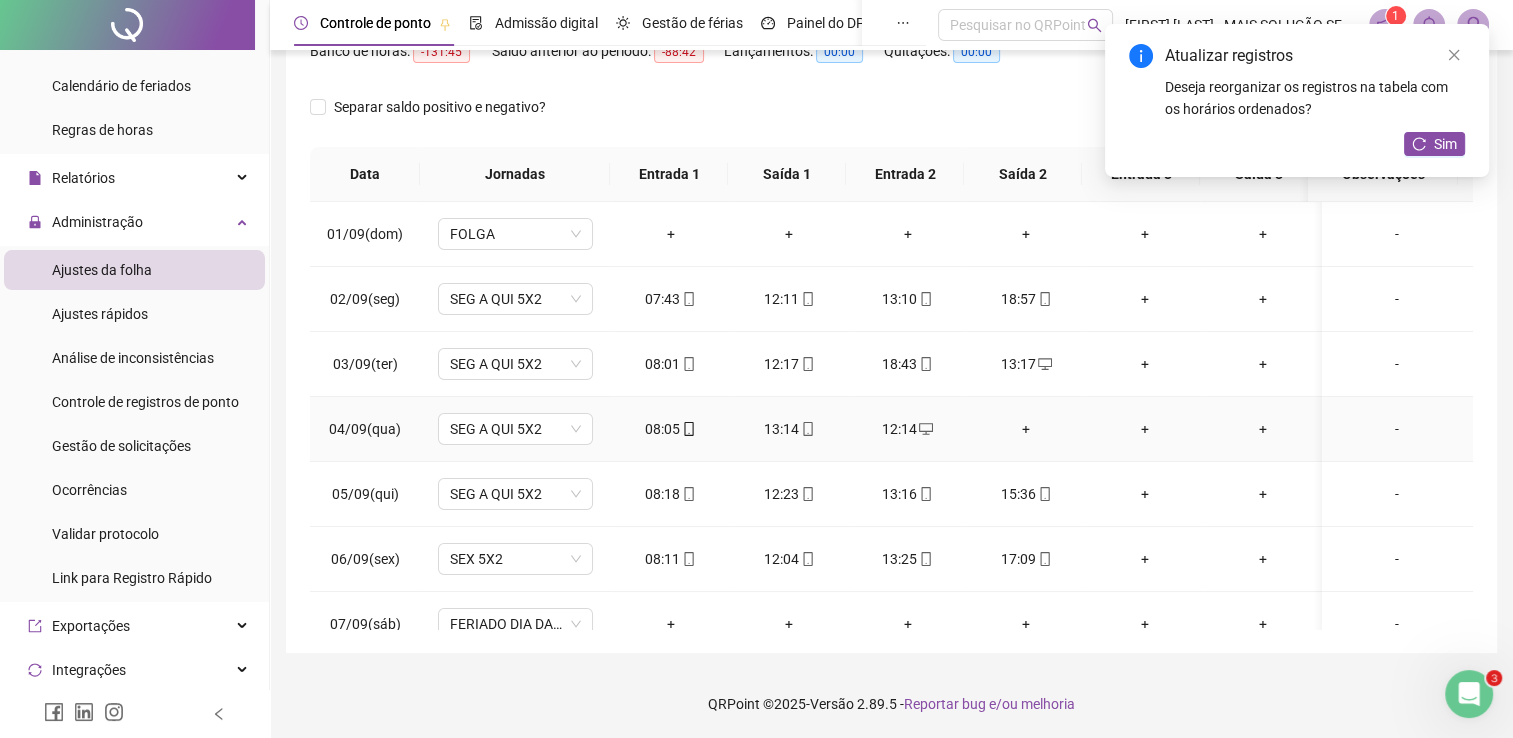 click on "+" at bounding box center (1026, 429) 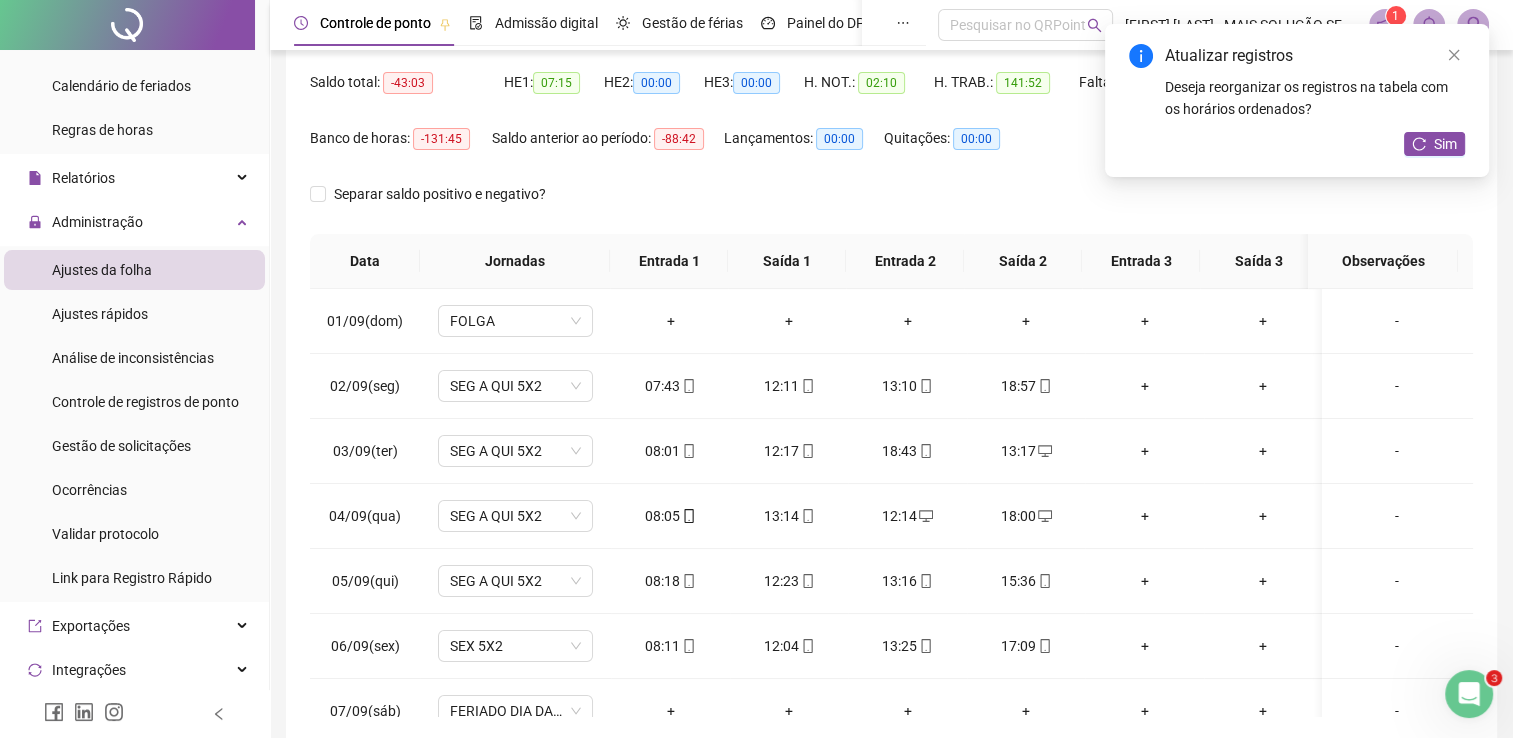 scroll, scrollTop: 283, scrollLeft: 0, axis: vertical 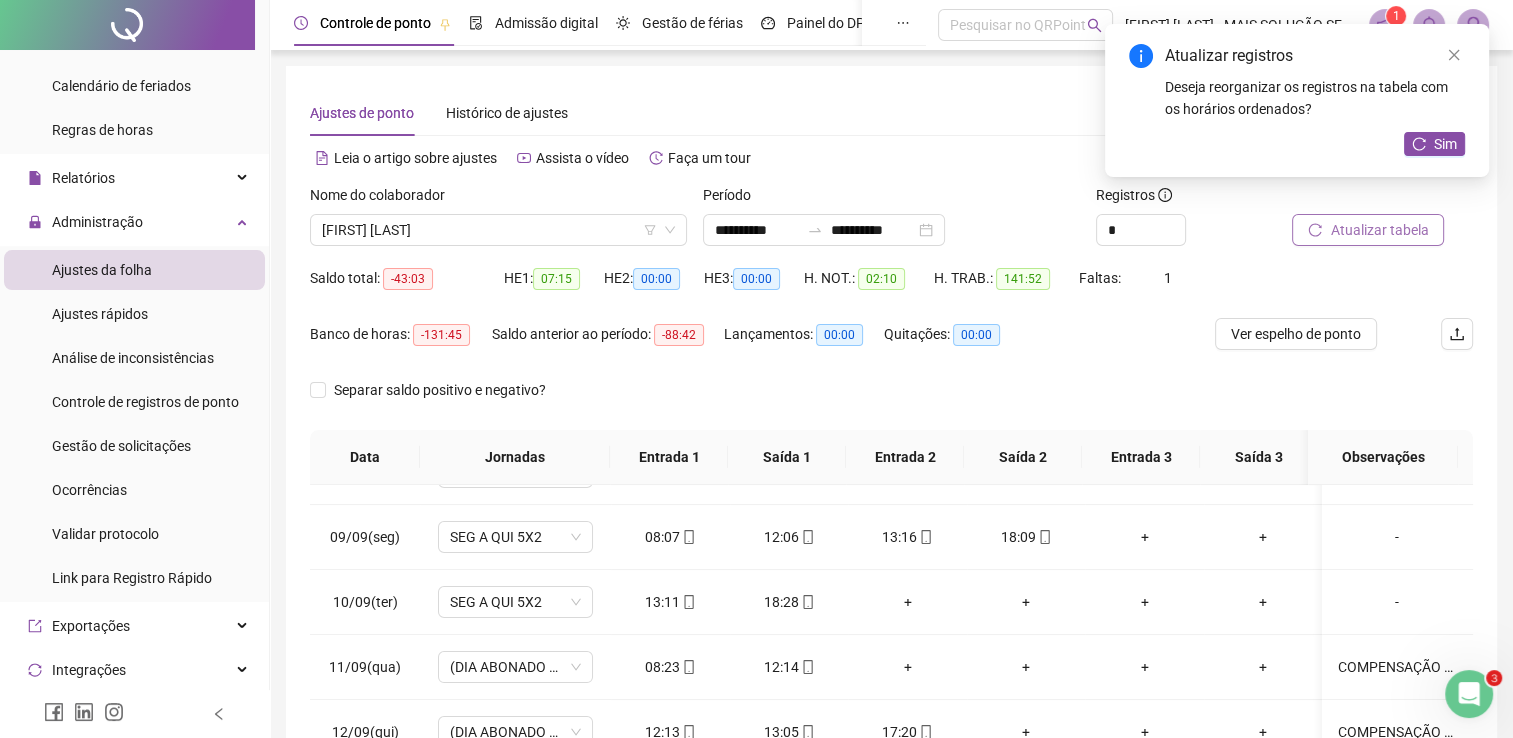 click on "Atualizar tabela" at bounding box center [1379, 230] 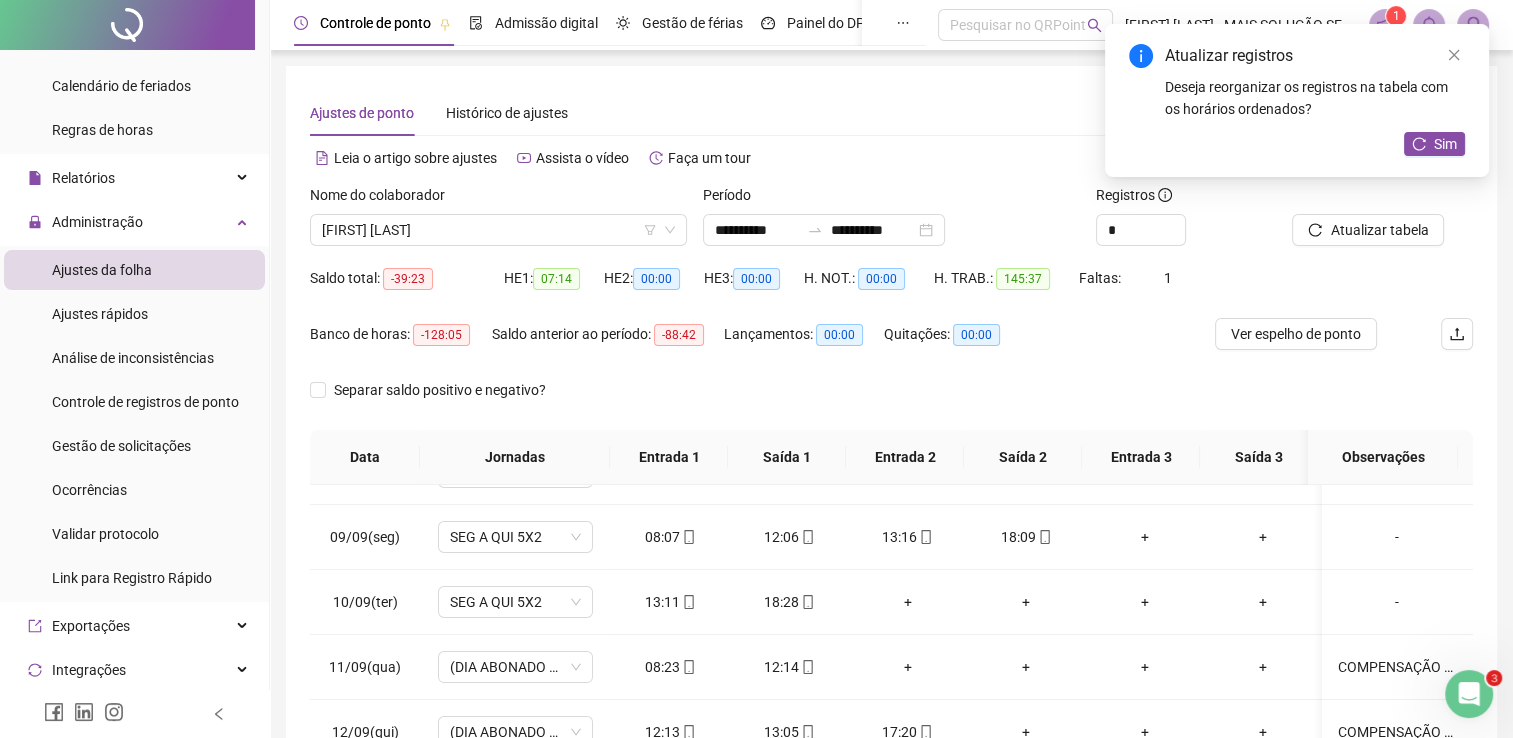 click on "Ver espelho de ponto" at bounding box center [1296, 334] 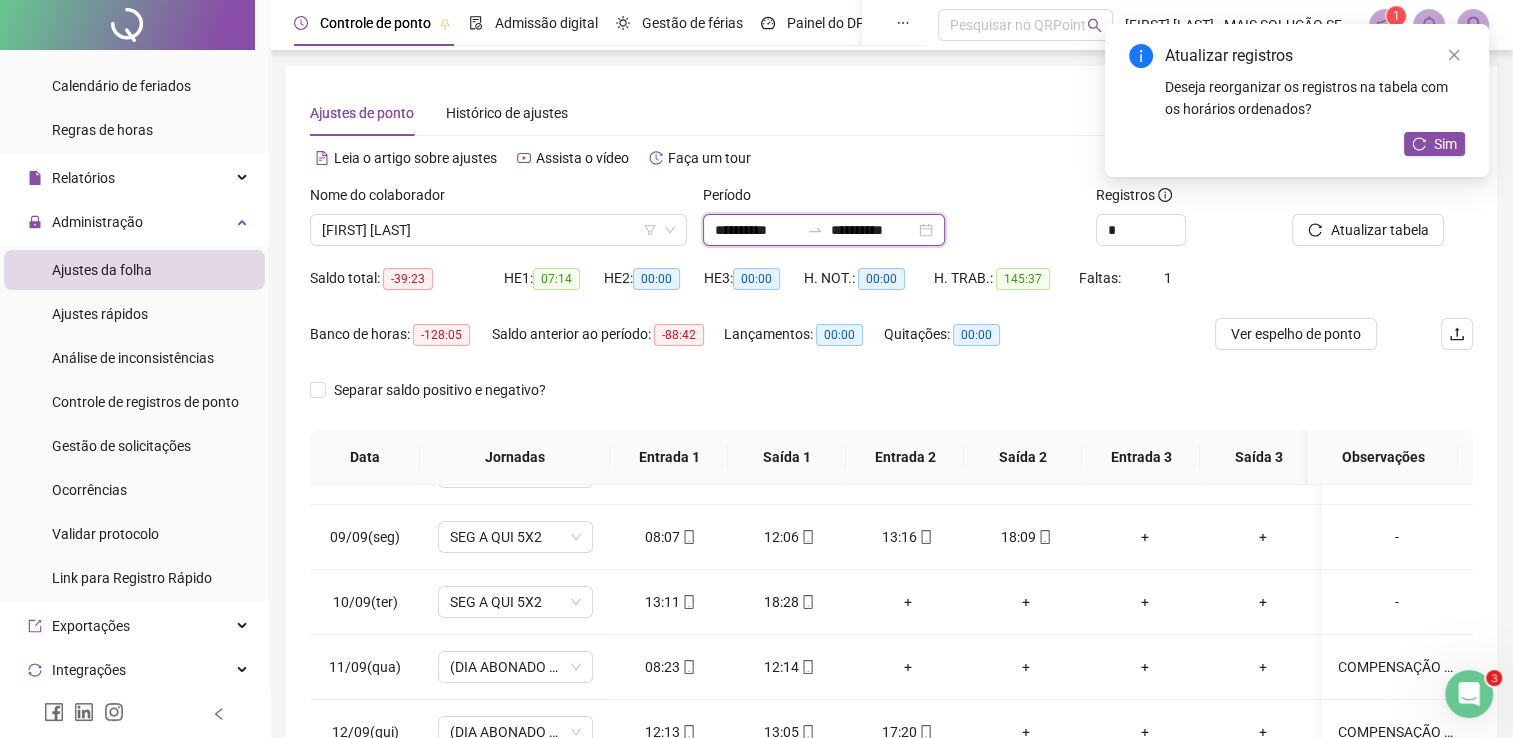 click on "**********" at bounding box center [757, 230] 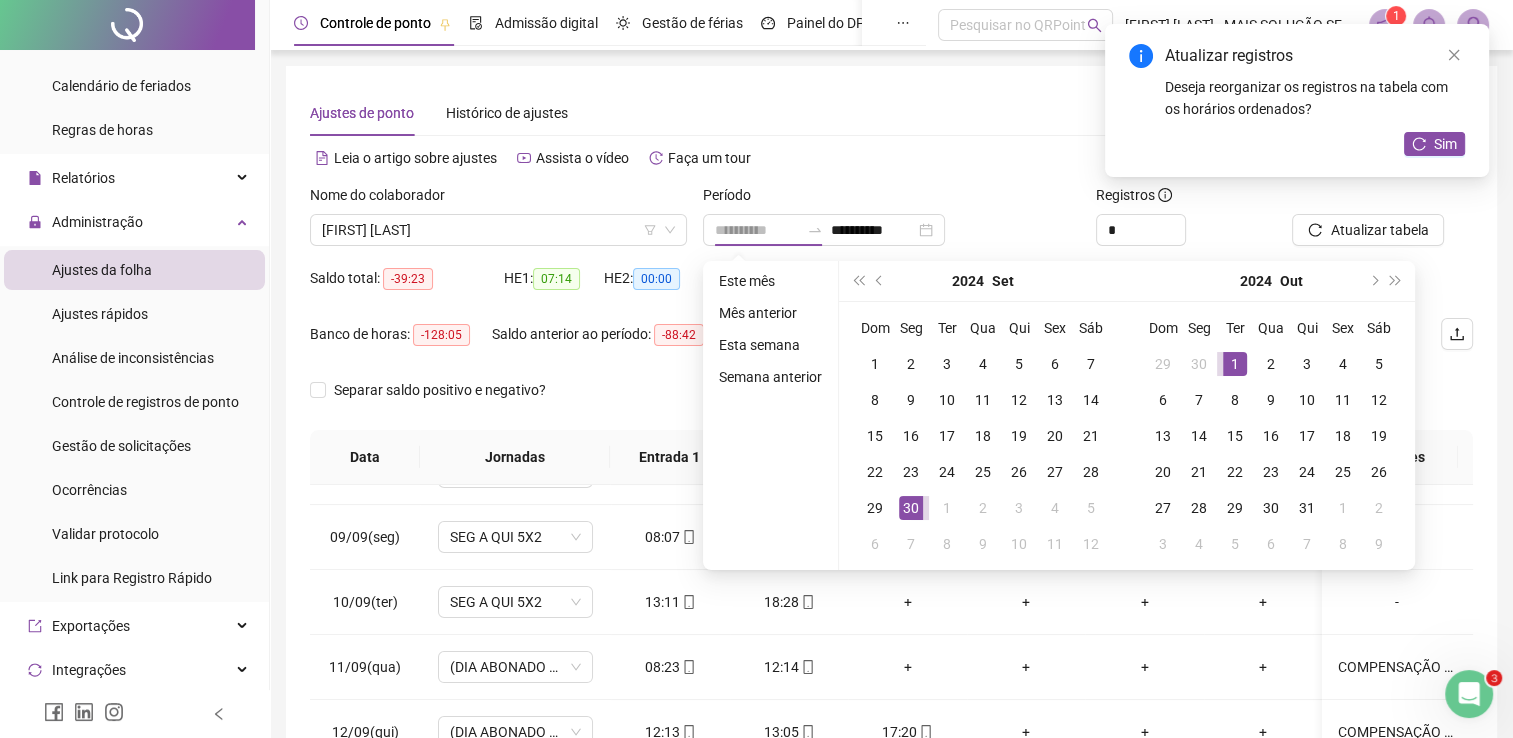 click on "1" at bounding box center [1235, 364] 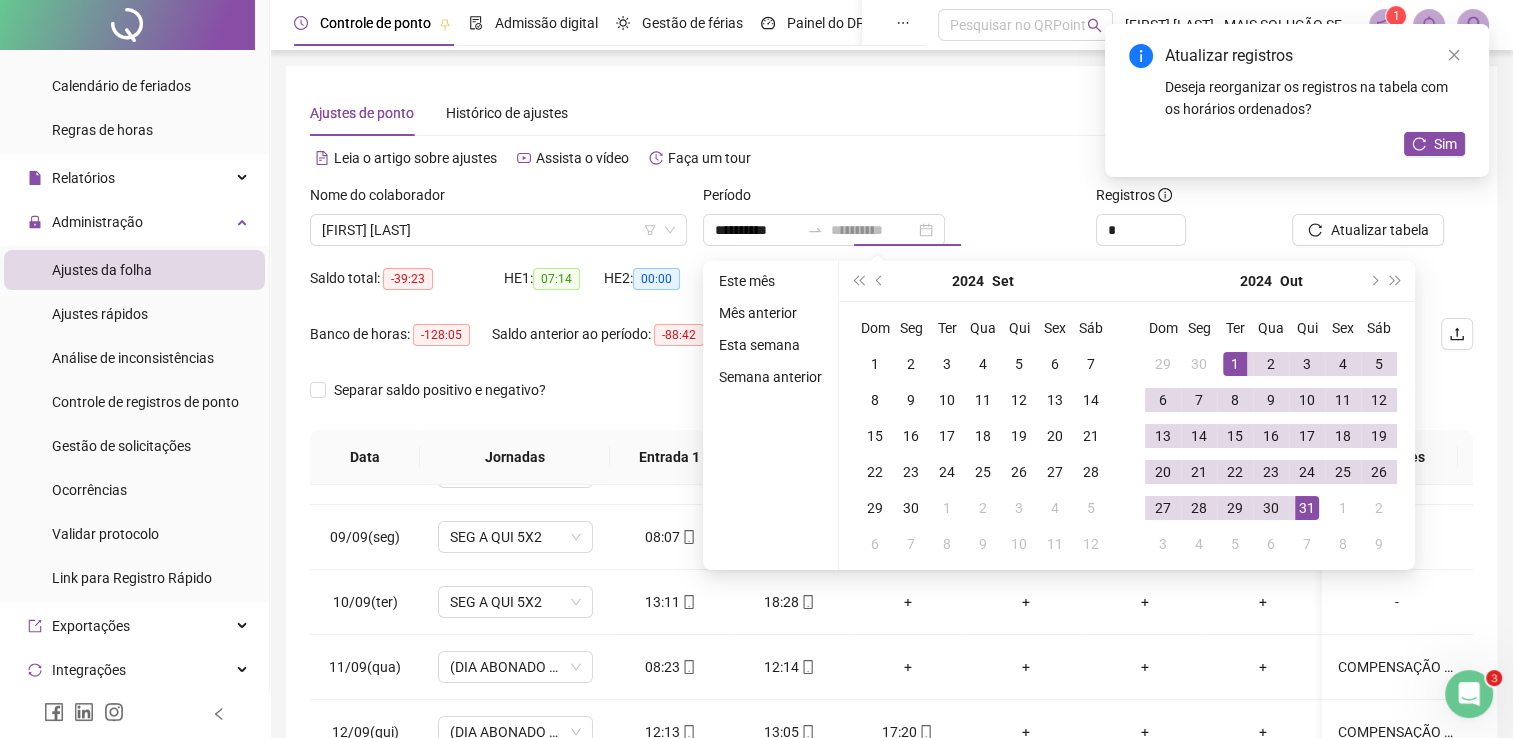 click on "31" at bounding box center (1307, 508) 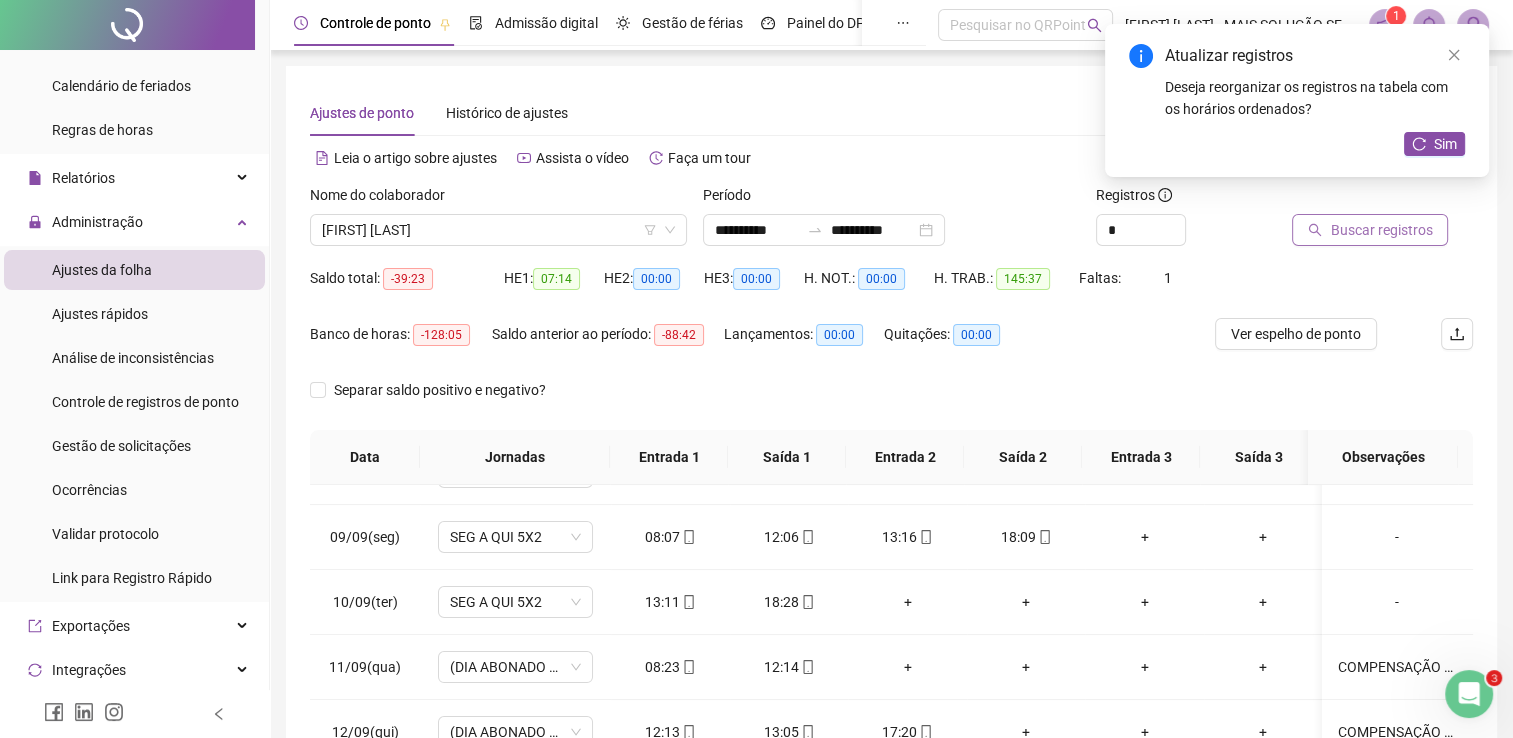 click on "Buscar registros" at bounding box center (1381, 230) 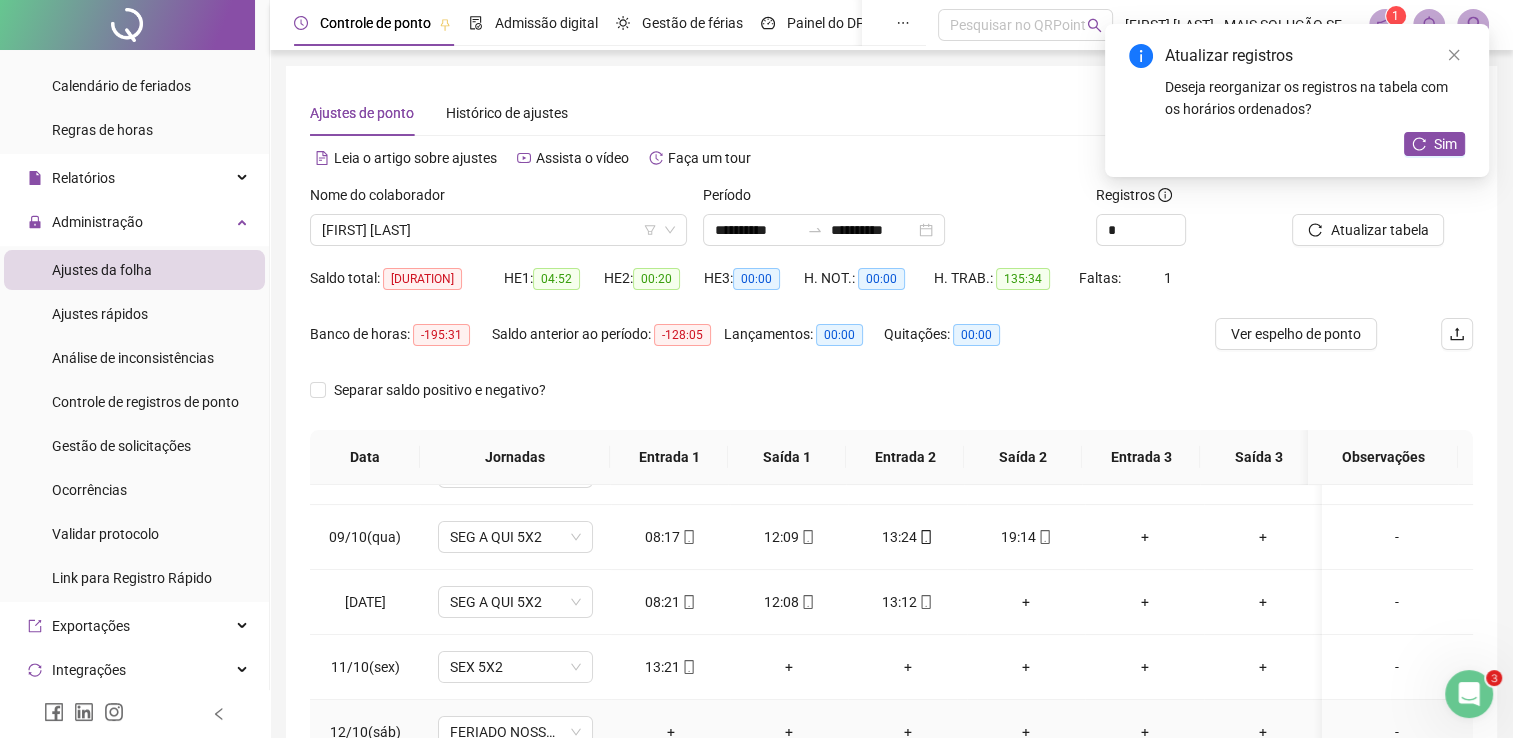 scroll, scrollTop: 283, scrollLeft: 0, axis: vertical 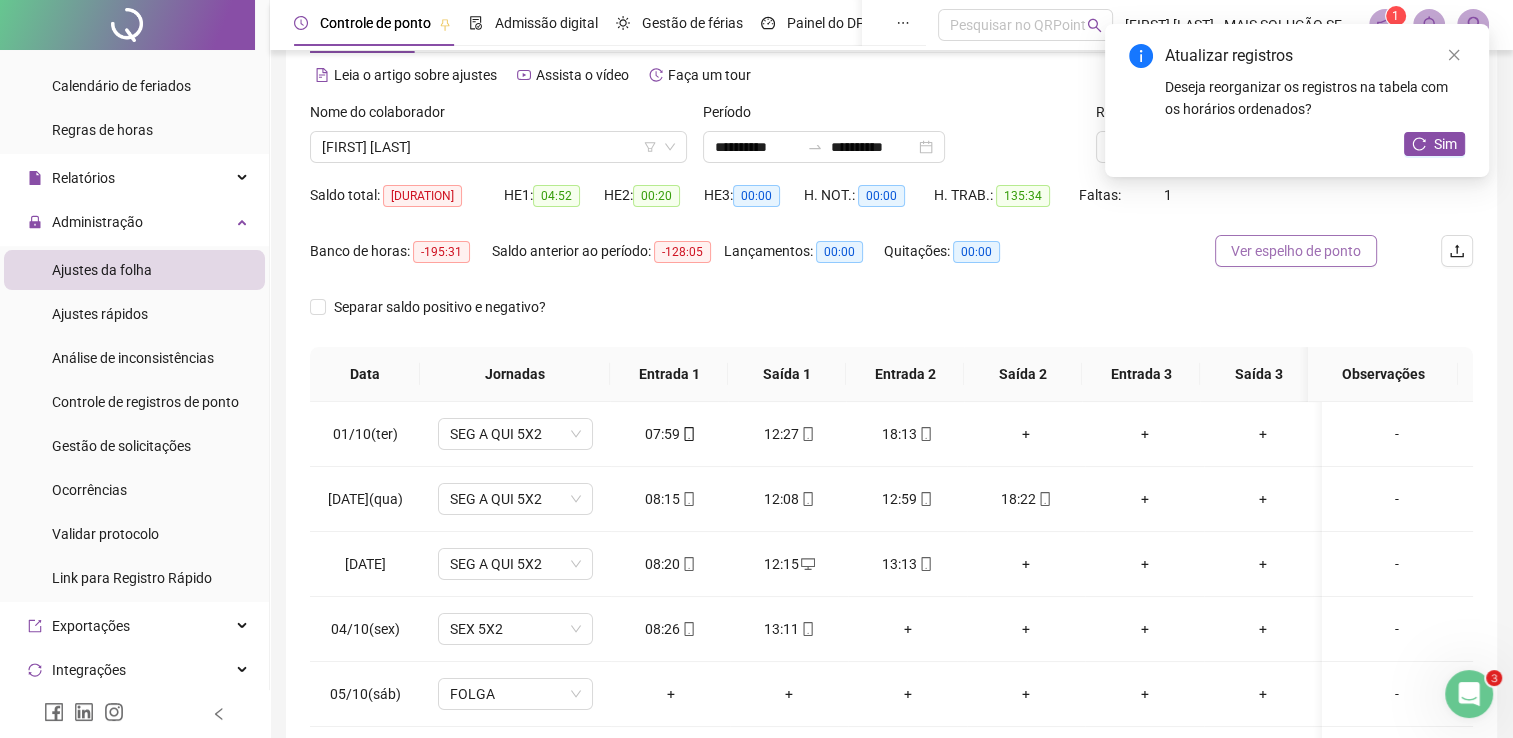 click on "Ver espelho de ponto" at bounding box center (1296, 251) 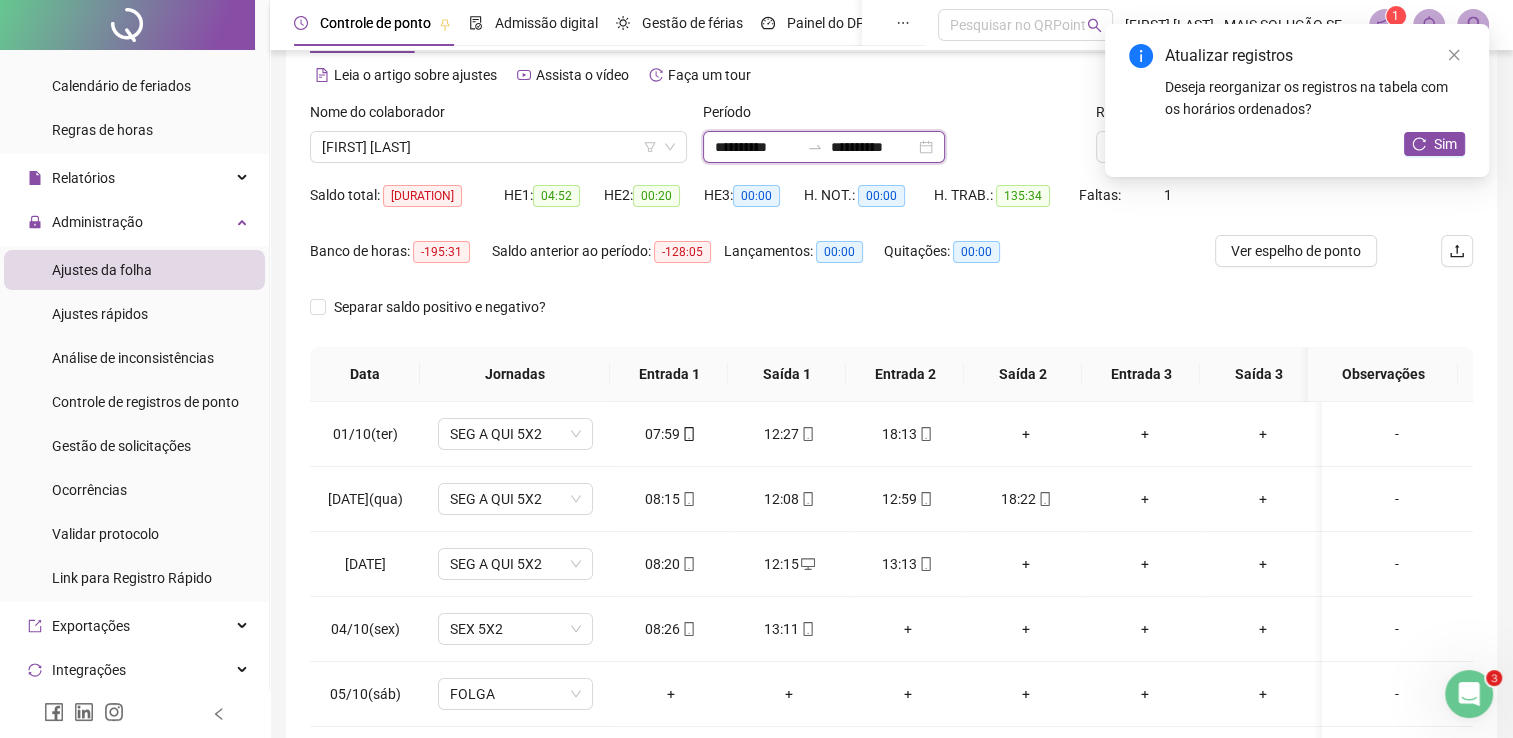 click on "**********" at bounding box center [757, 147] 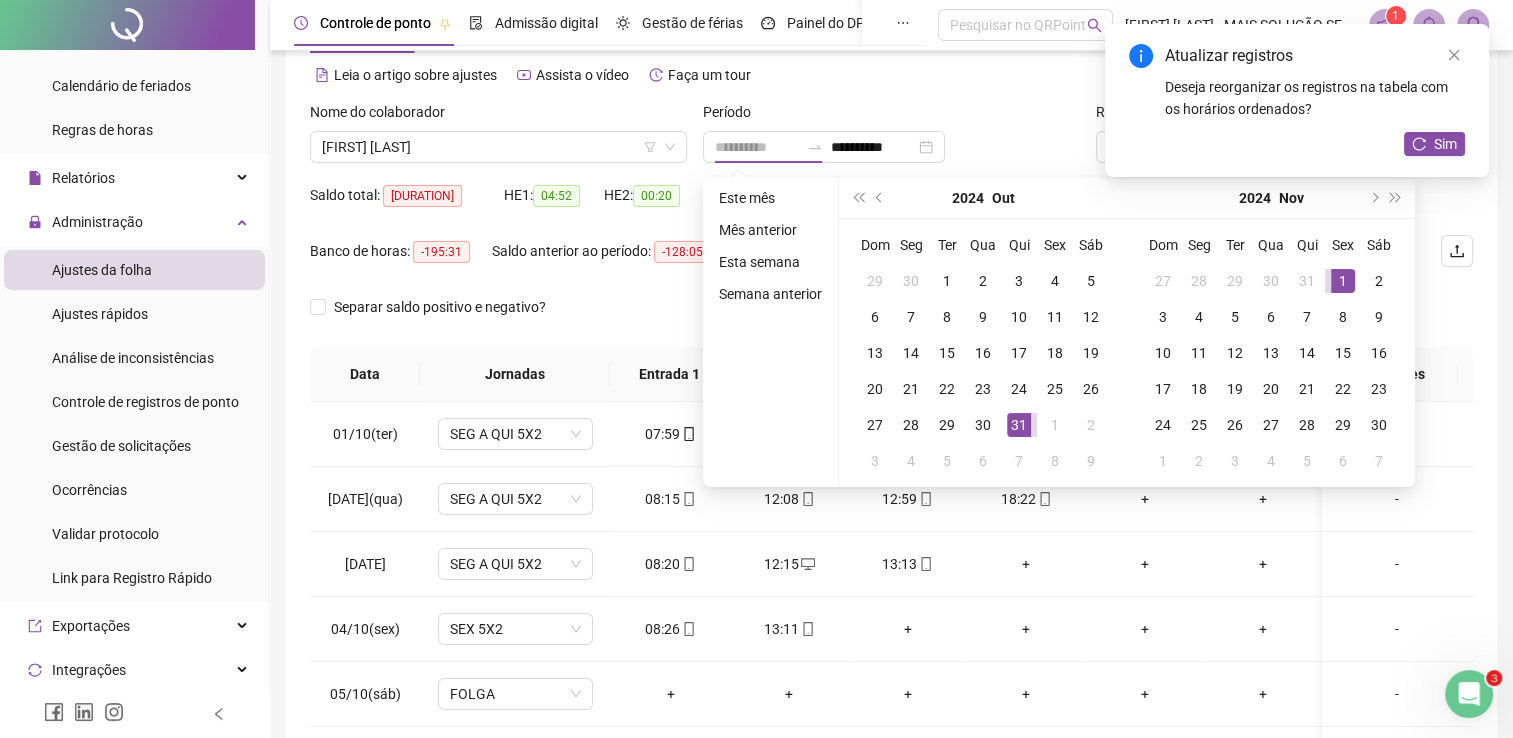 click on "1" at bounding box center [1343, 281] 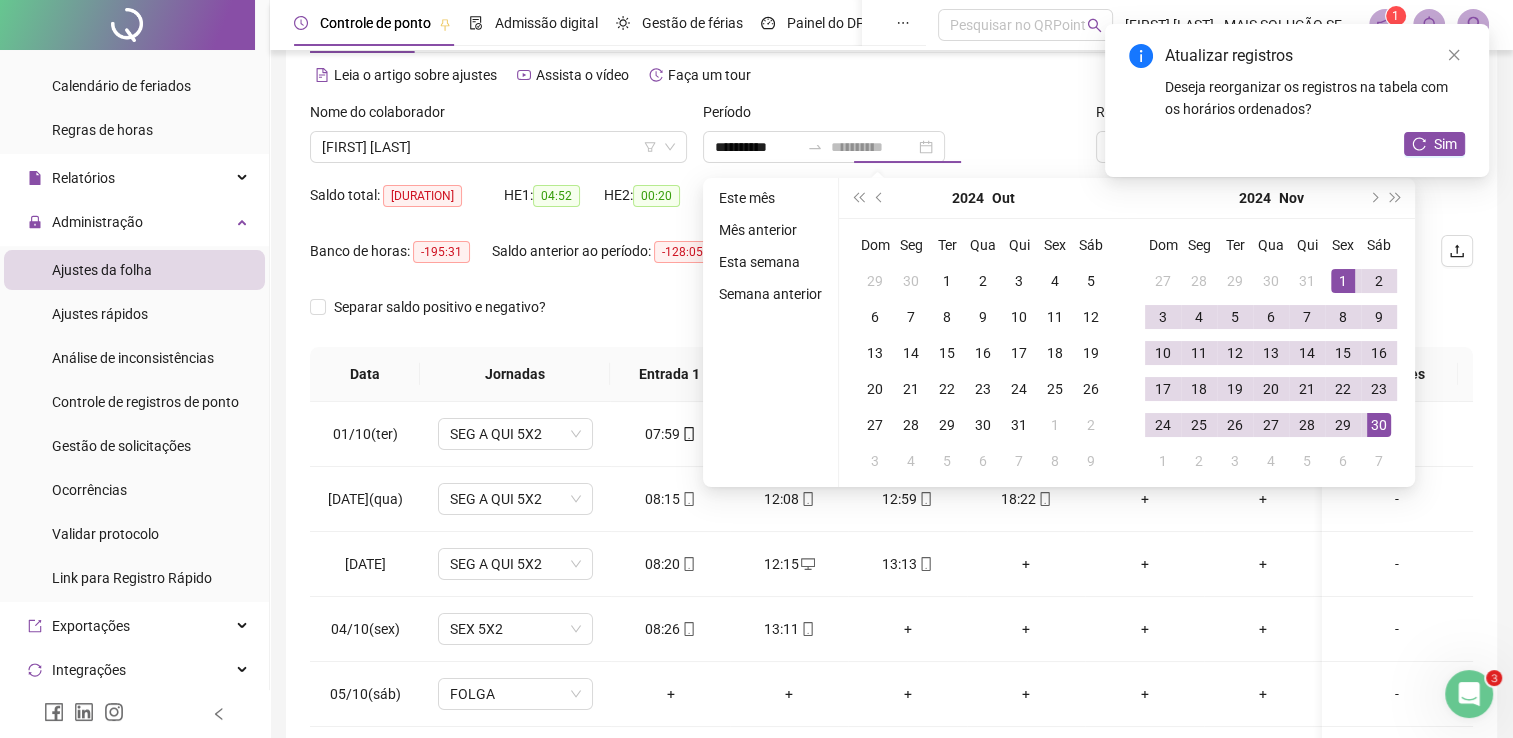 click on "30" at bounding box center (1379, 425) 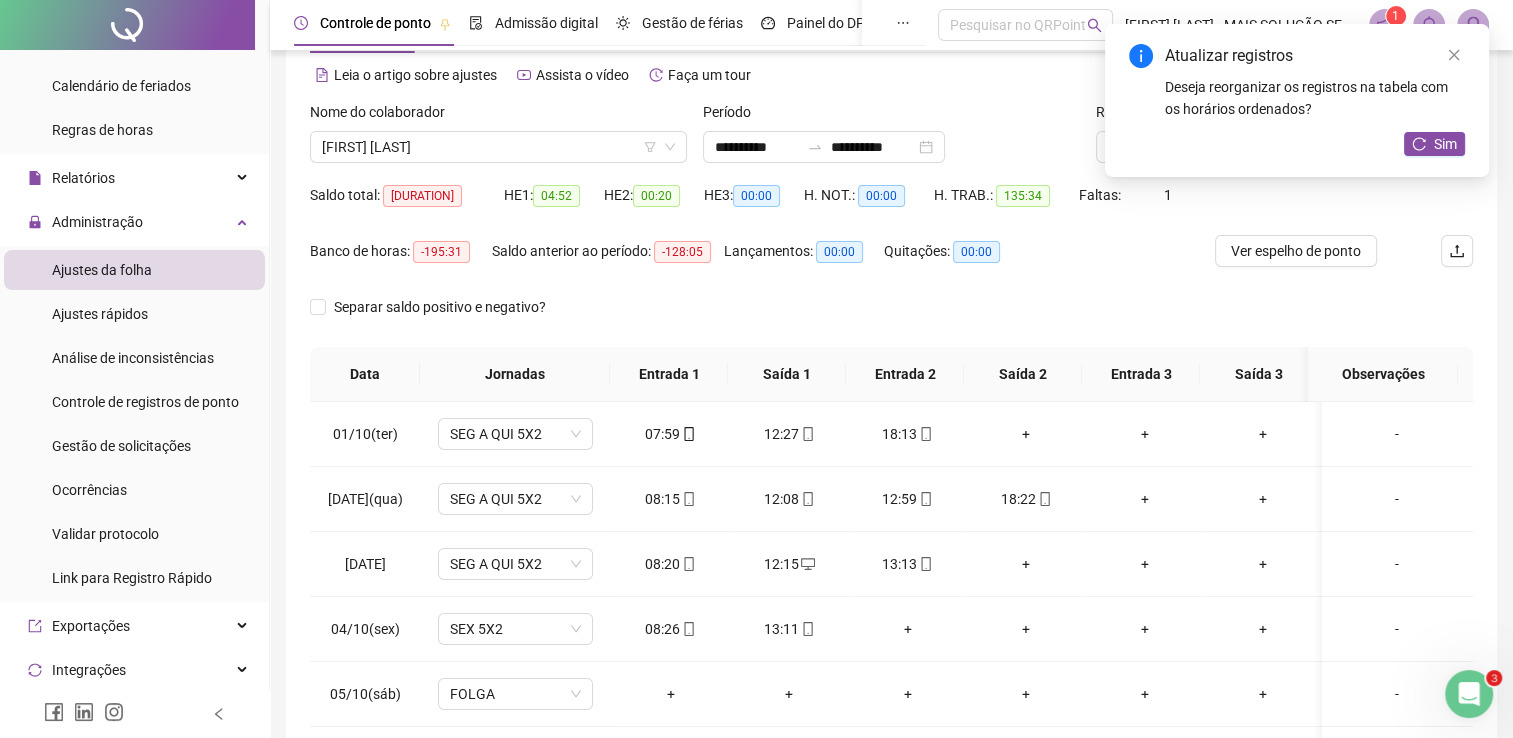 click on "Saldo total:   -67:26 HE 1:   04:52 HE 2:   00:20 HE 3:   00:00 H. NOT.:   00:00 H. TRAB.:   135:34 Faltas:   1" at bounding box center [891, 207] 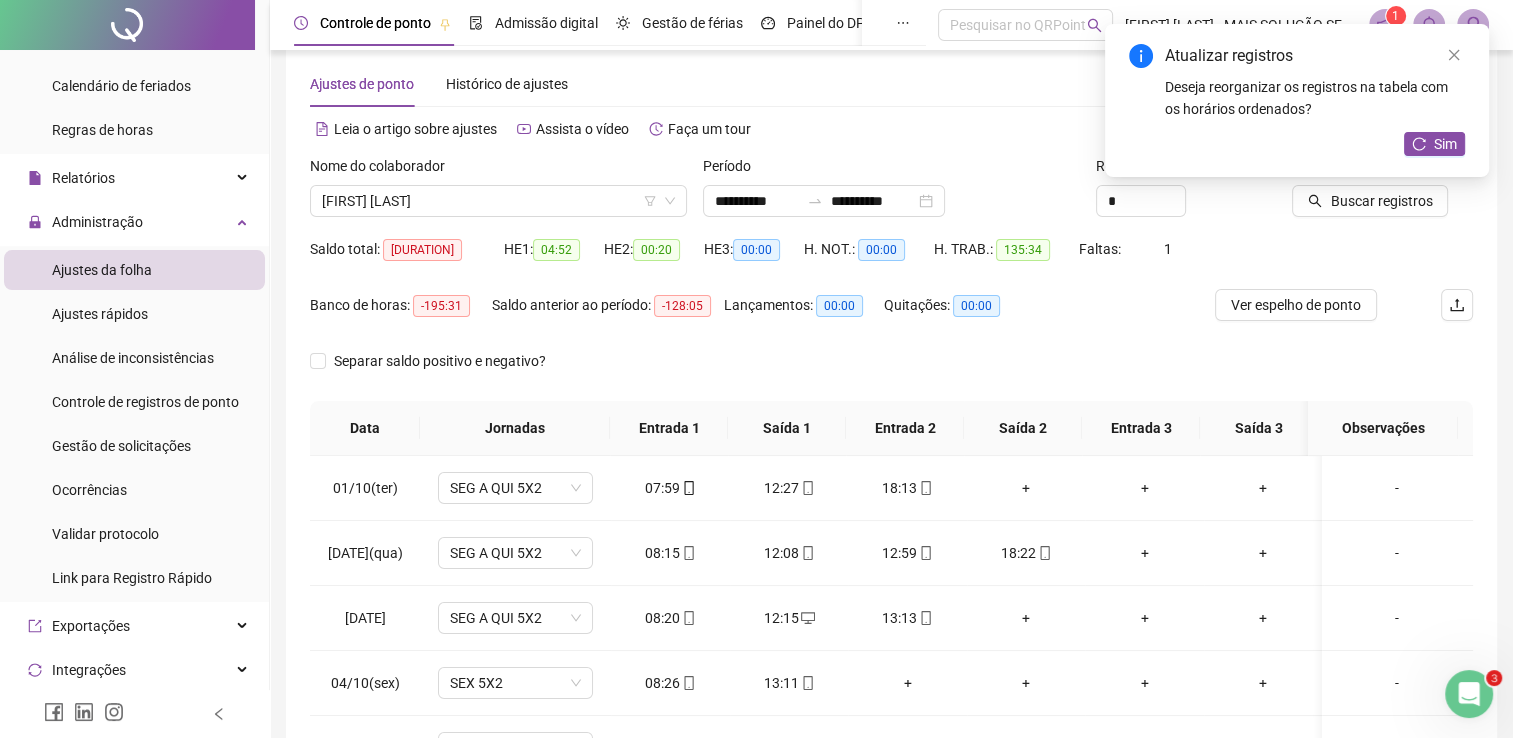 scroll, scrollTop: 0, scrollLeft: 0, axis: both 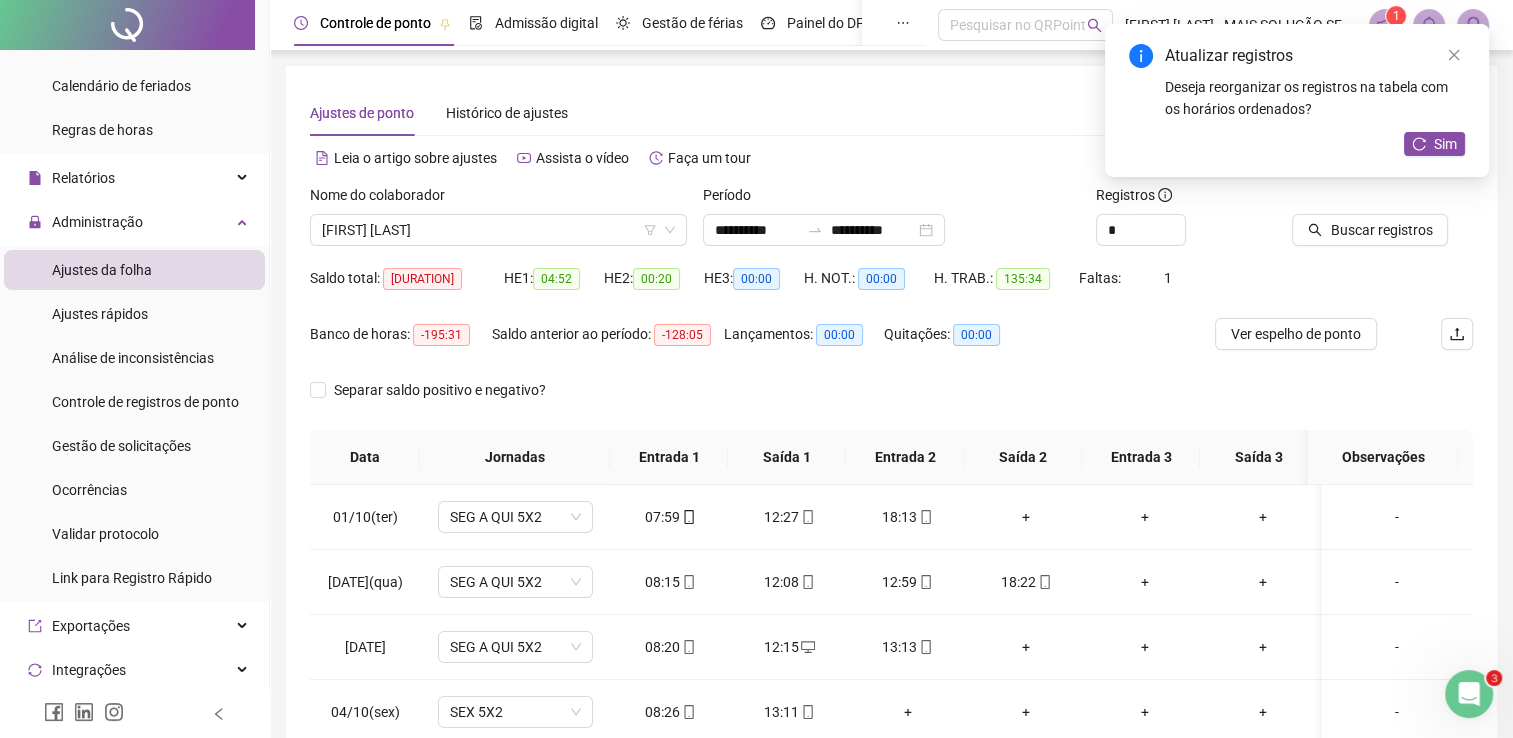 click on "Buscar registros" at bounding box center (1370, 230) 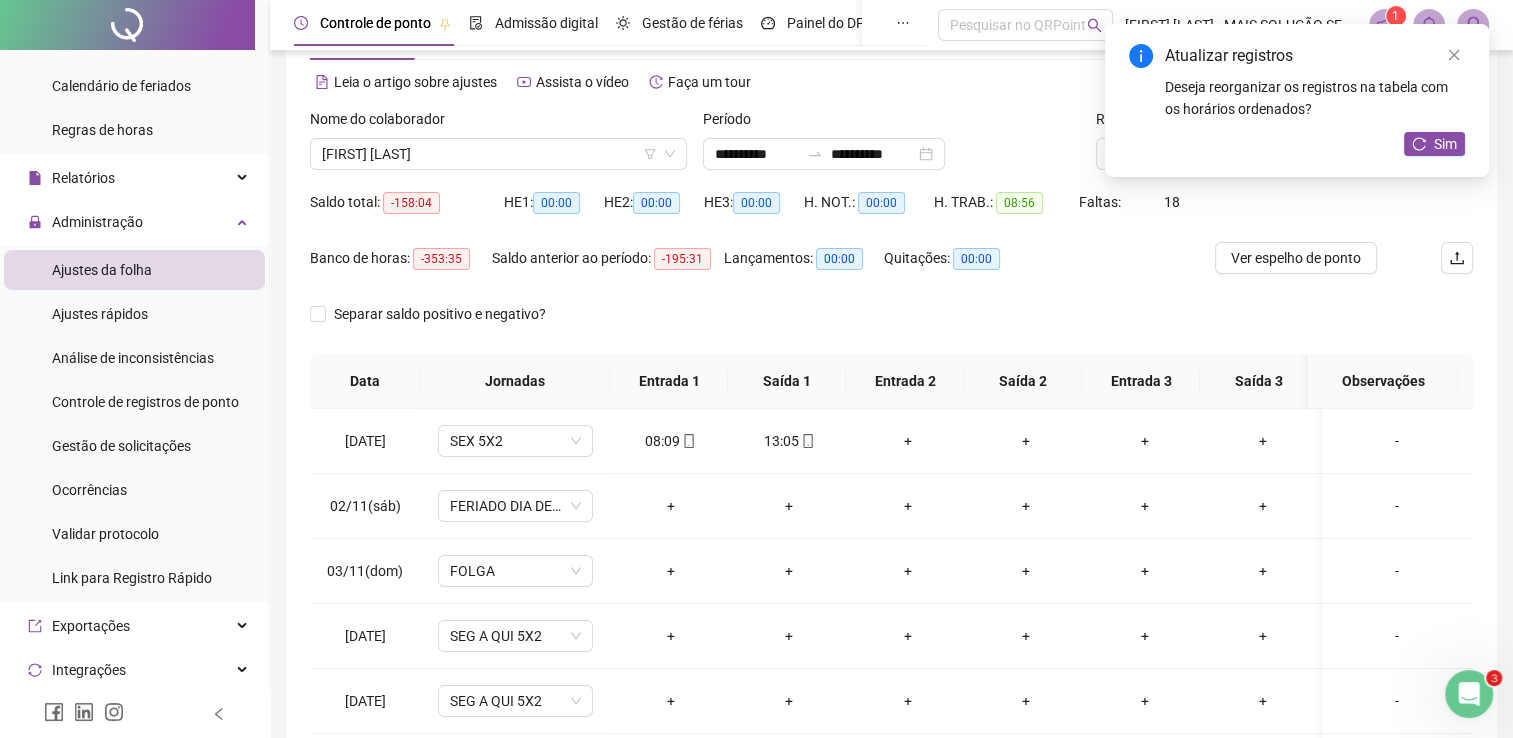 scroll, scrollTop: 283, scrollLeft: 0, axis: vertical 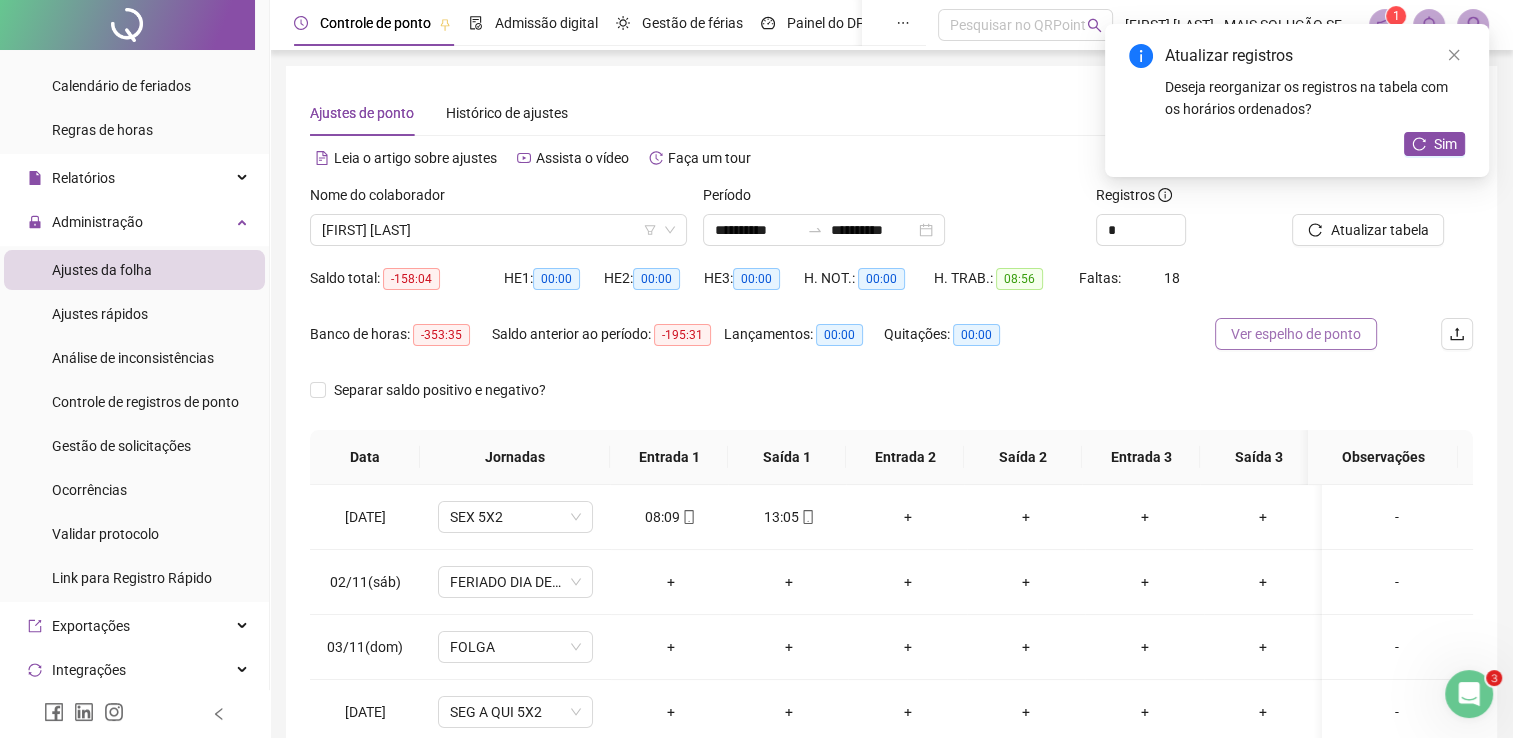 click on "Ver espelho de ponto" at bounding box center (1296, 334) 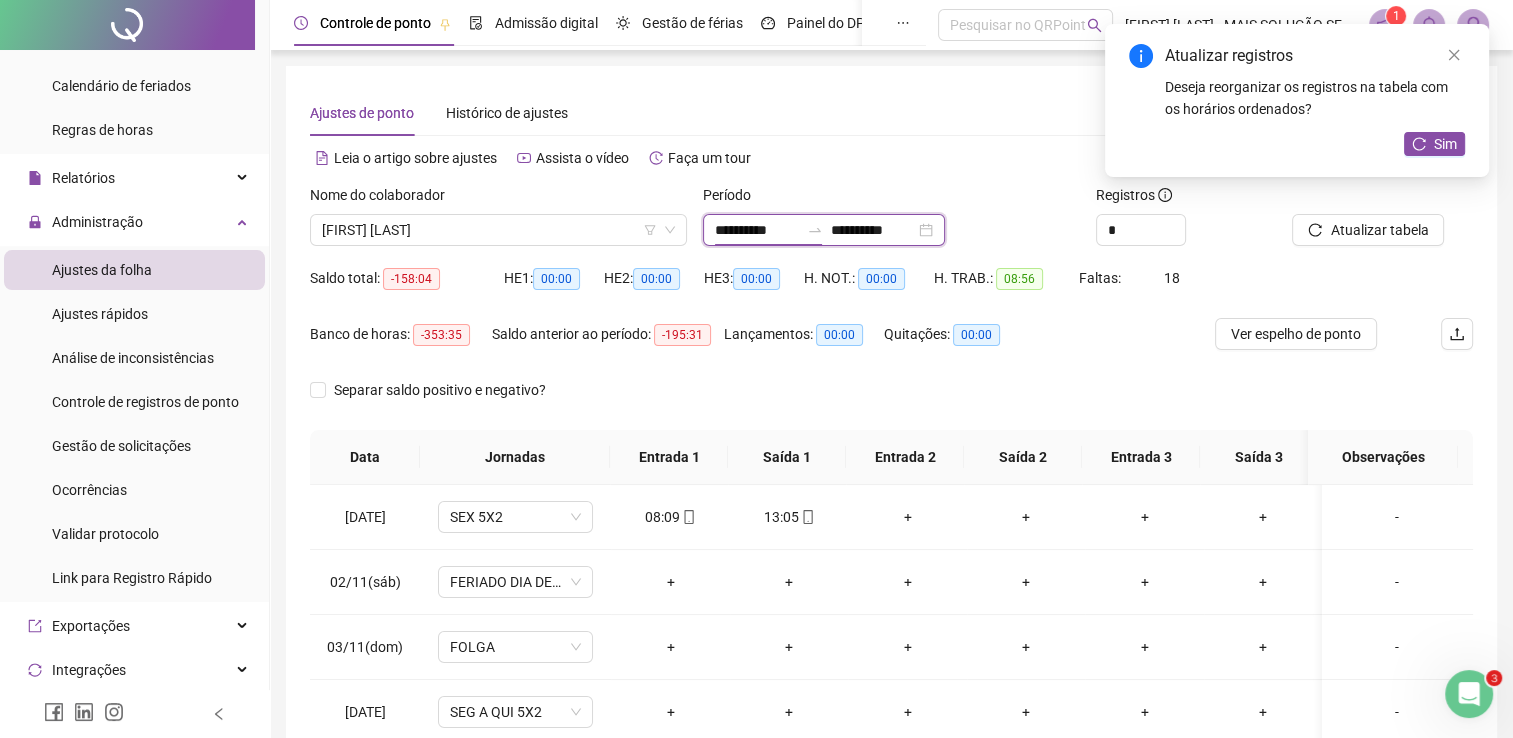 click on "**********" at bounding box center [757, 230] 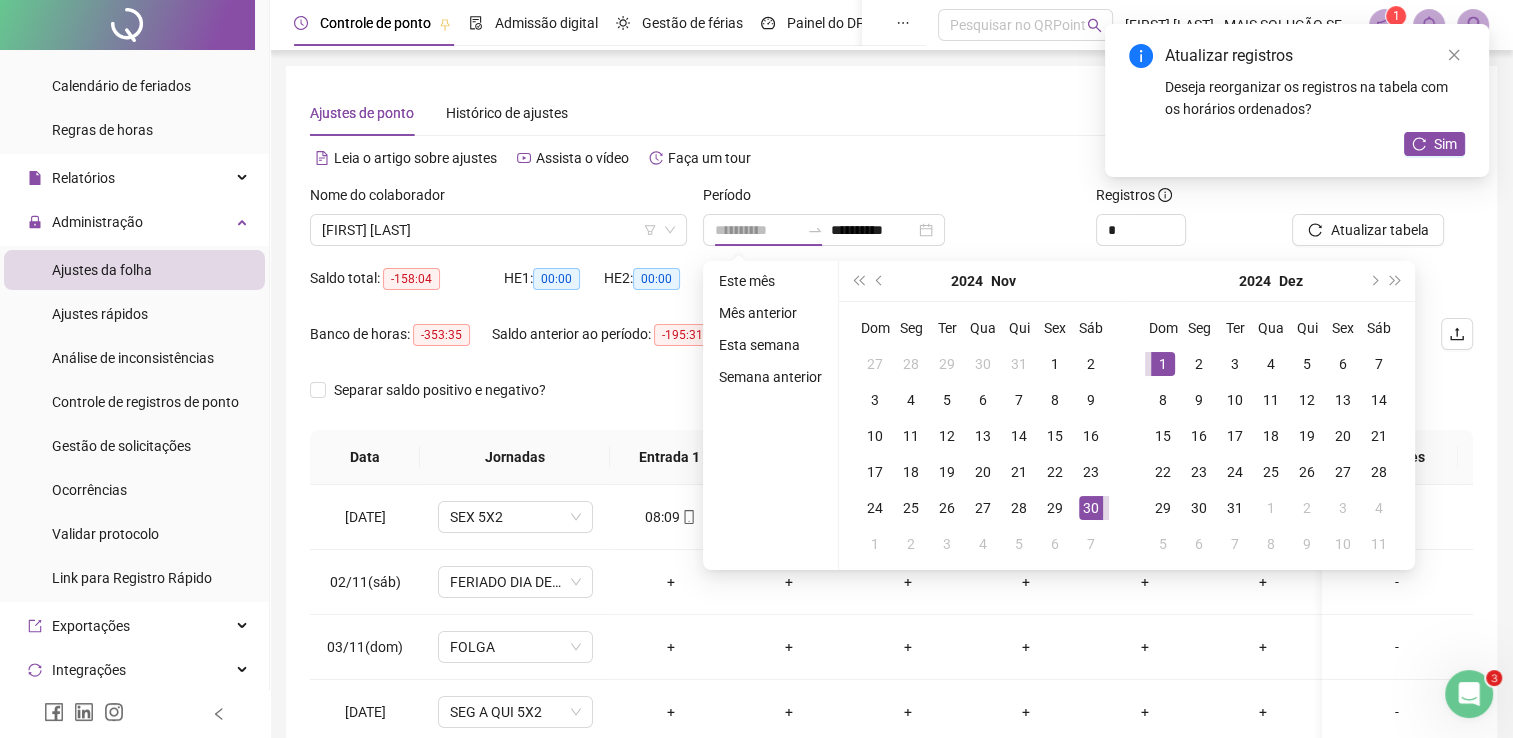 click on "1" at bounding box center [1163, 364] 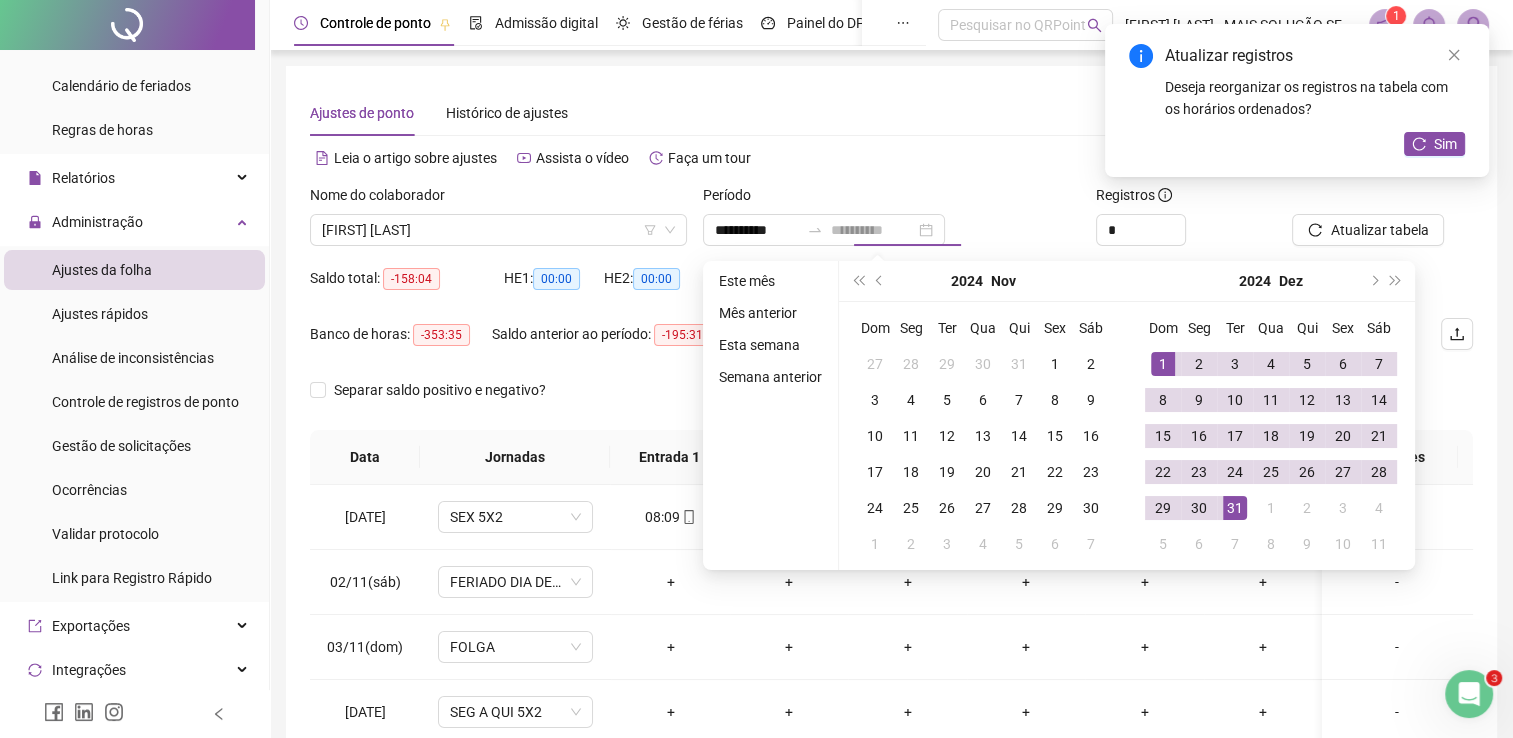 click on "31" at bounding box center (1235, 508) 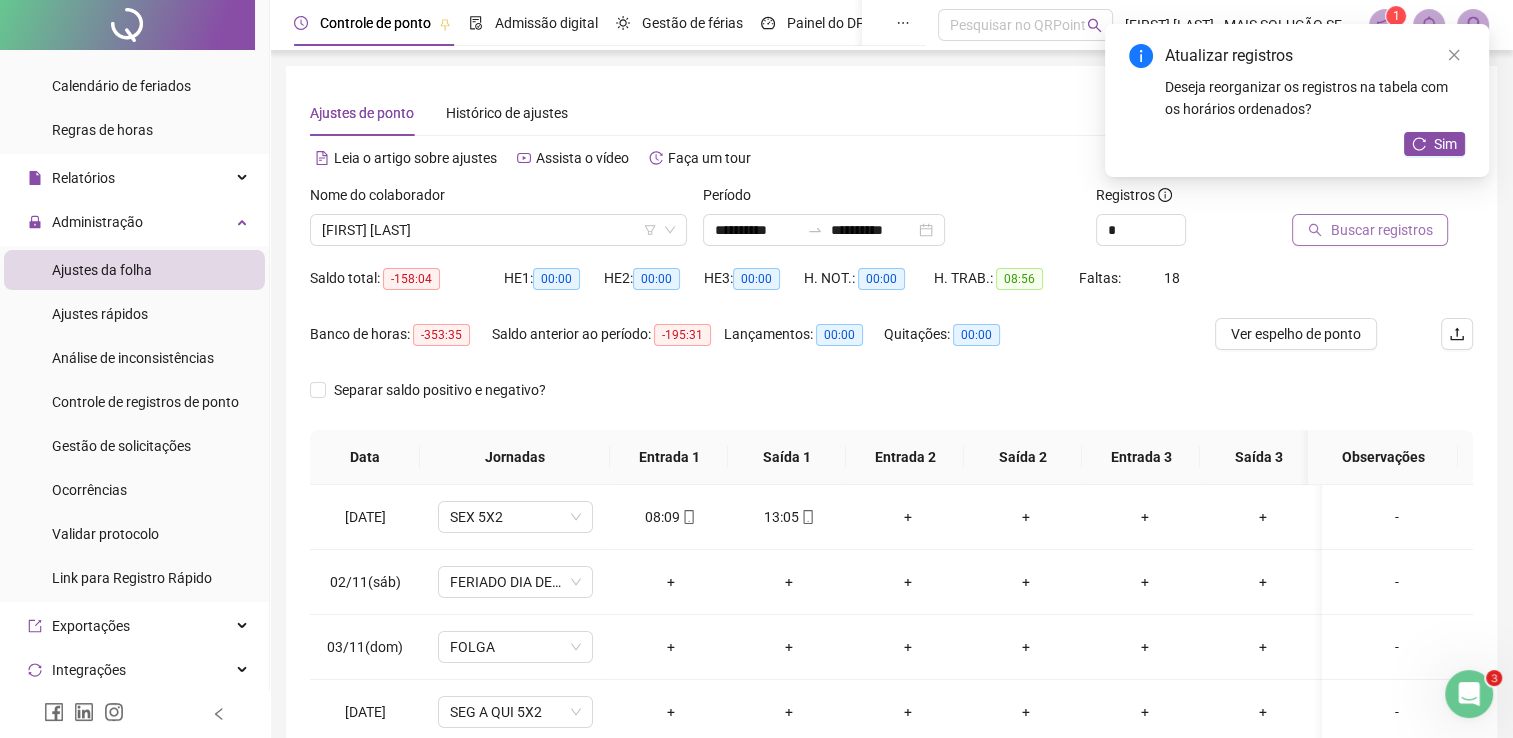 click on "Buscar registros" at bounding box center [1381, 230] 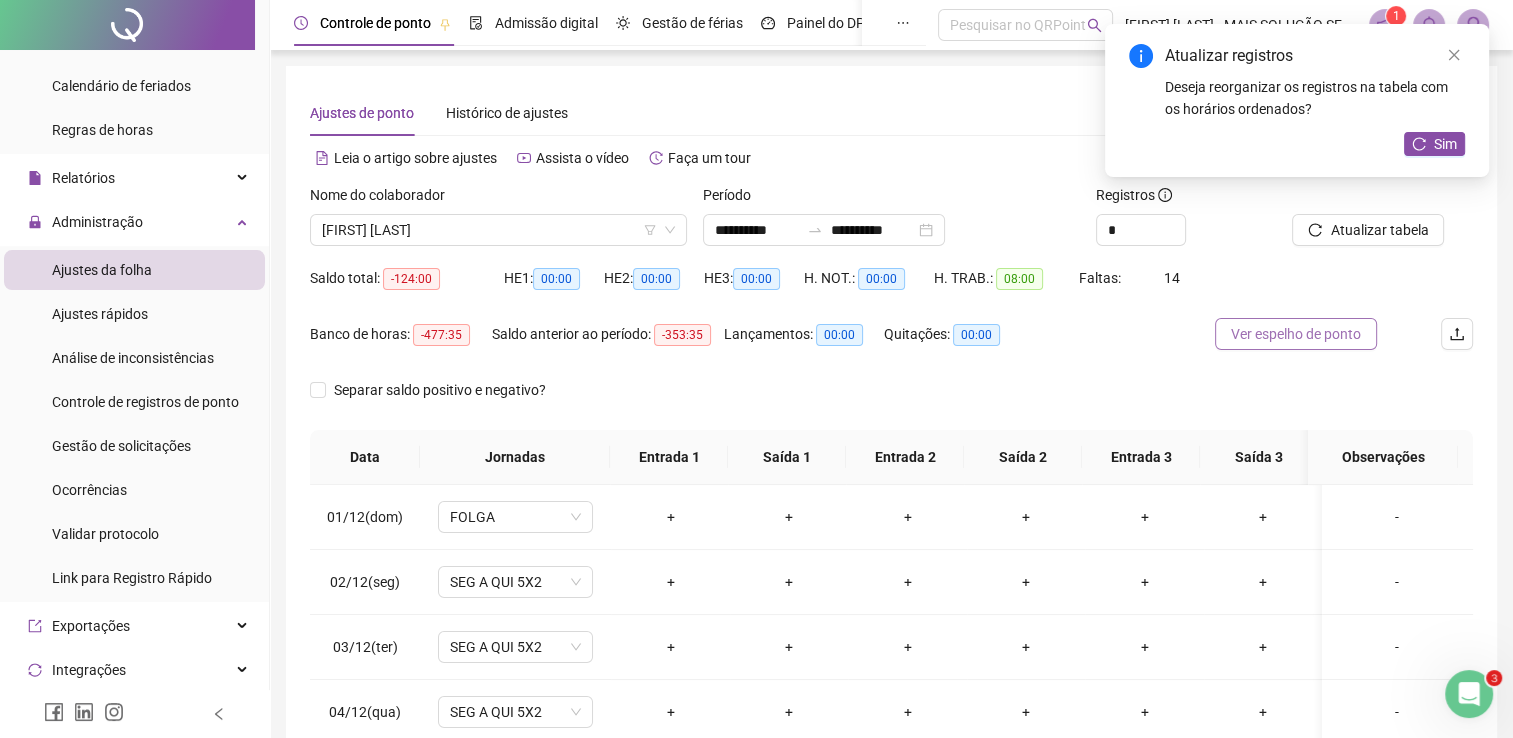 click on "Ver espelho de ponto" at bounding box center (1296, 334) 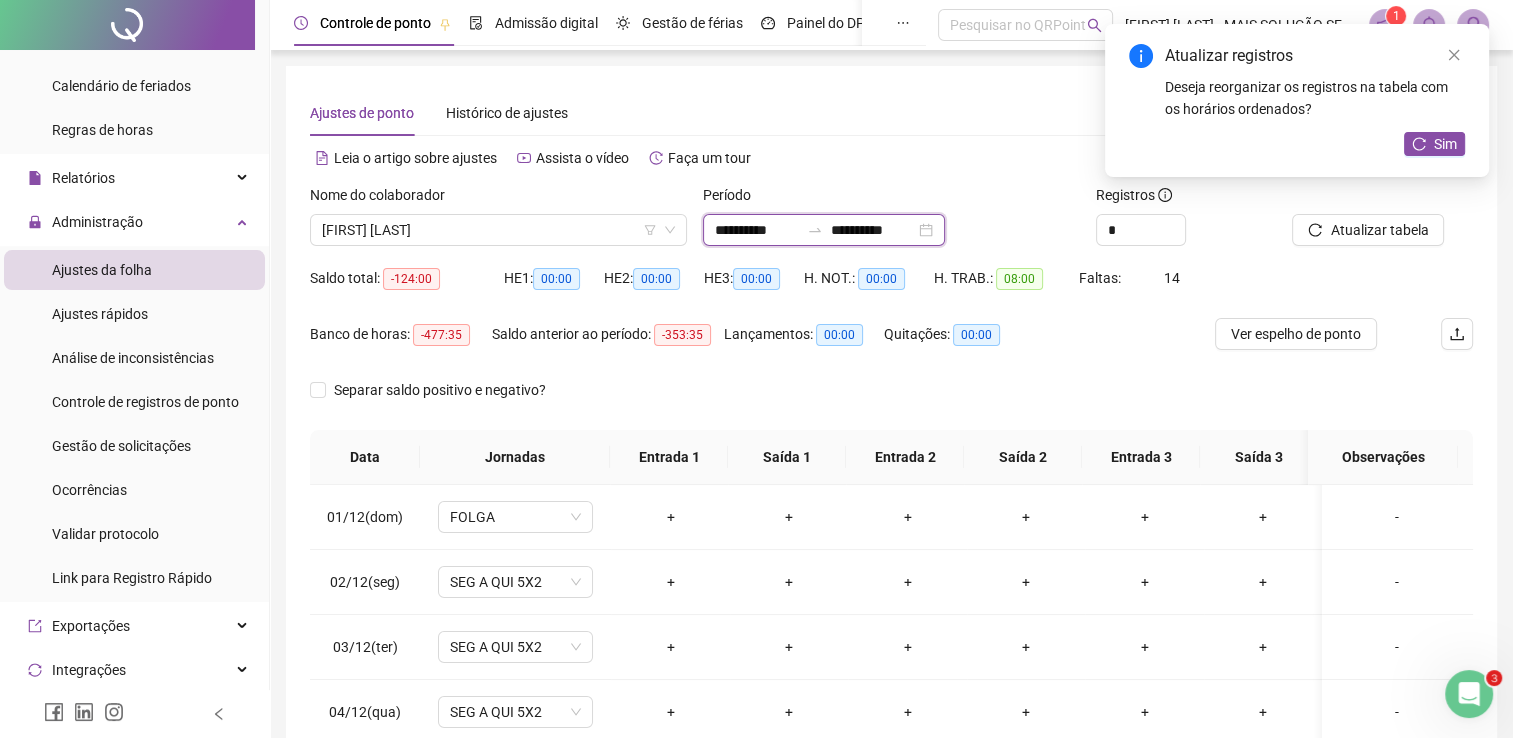 click on "**********" at bounding box center (757, 230) 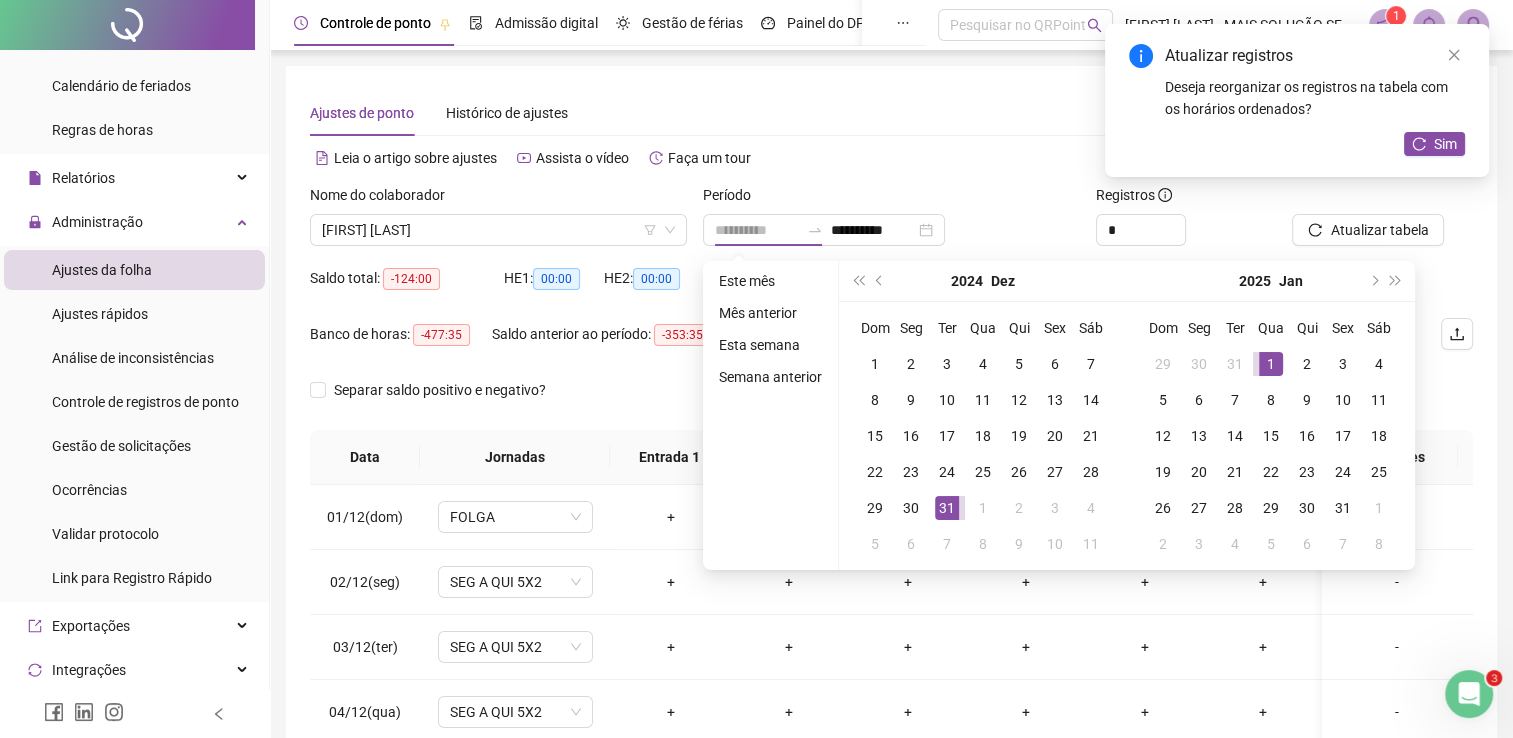 click on "1" at bounding box center [1271, 364] 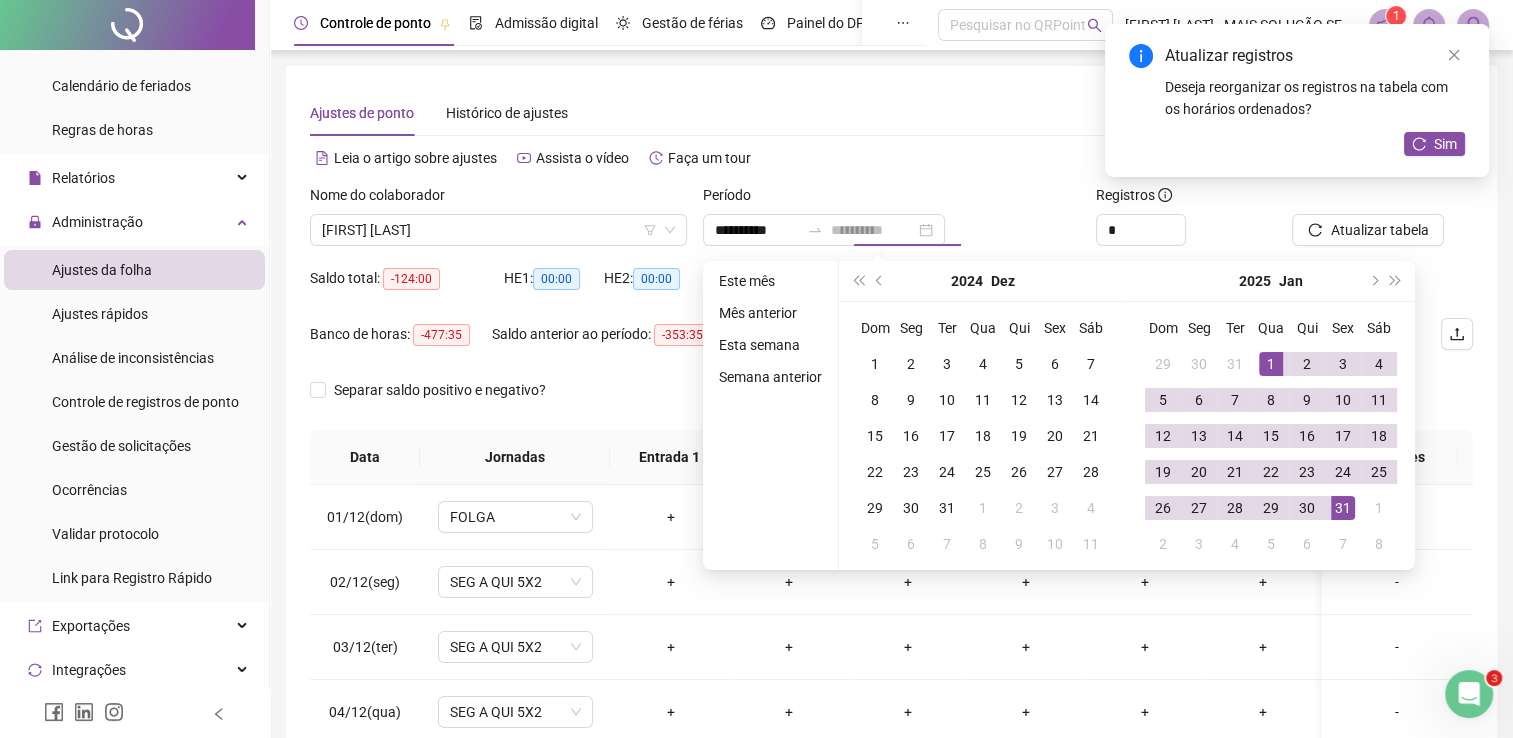 drag, startPoint x: 1330, startPoint y: 502, endPoint x: 1389, endPoint y: 338, distance: 174.29 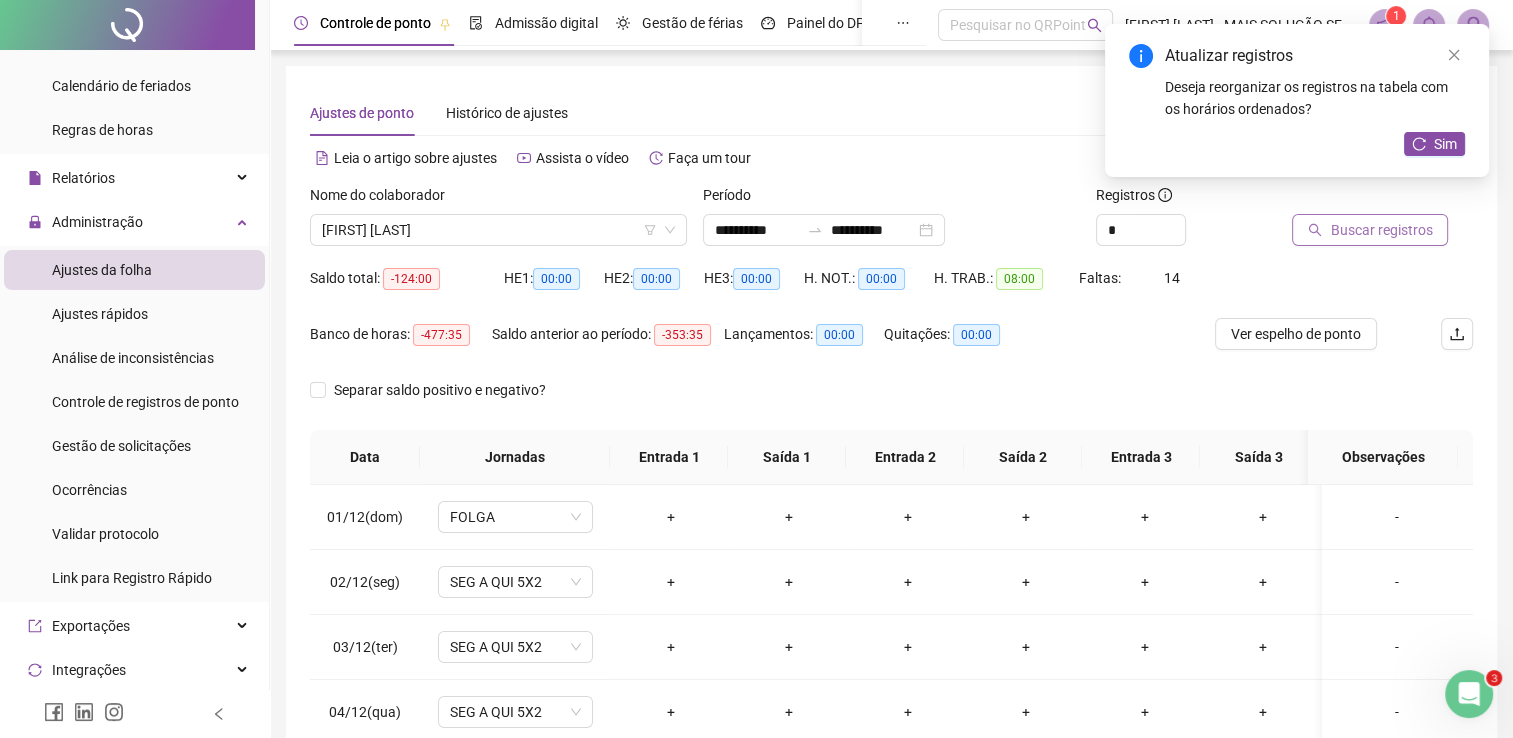 click on "Buscar registros" at bounding box center [1381, 230] 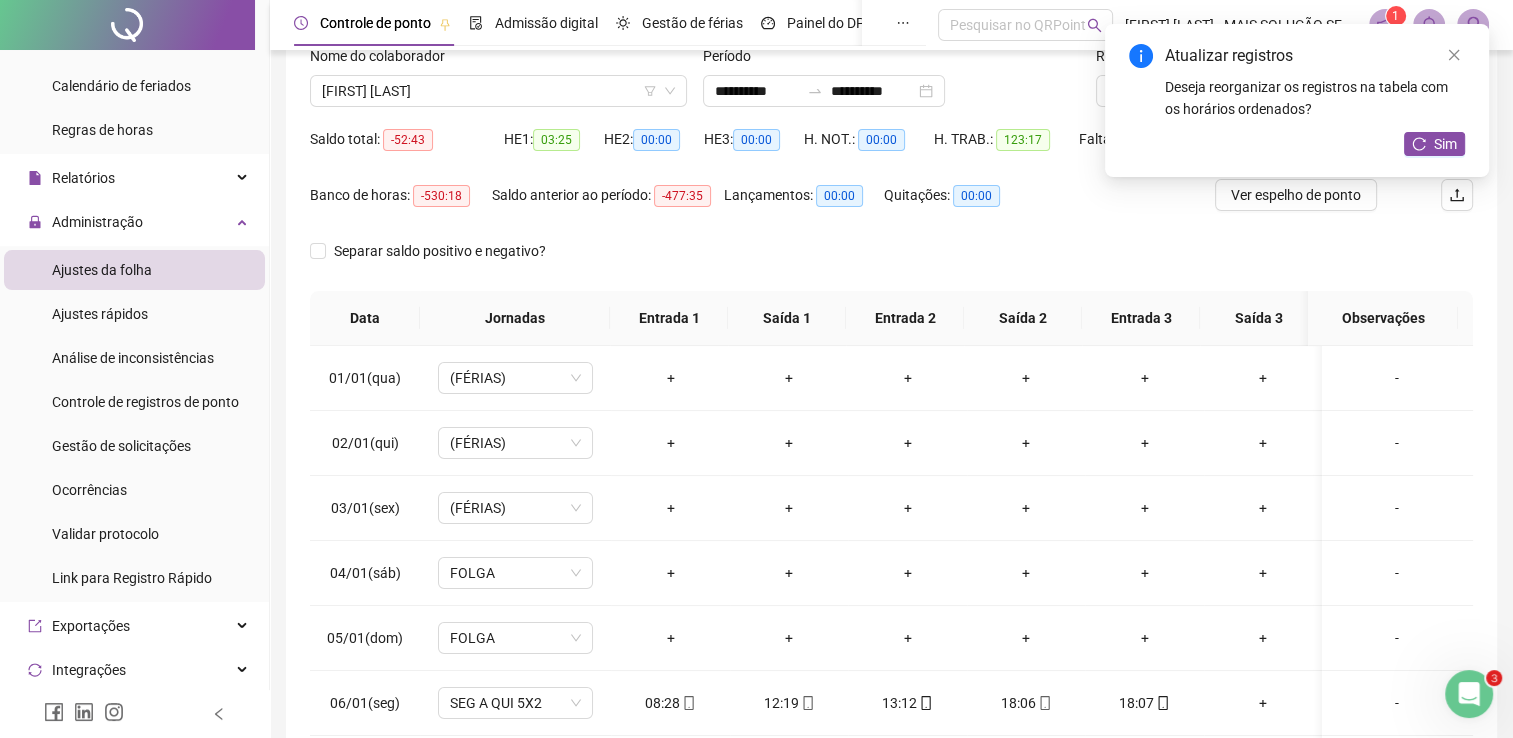 scroll, scrollTop: 283, scrollLeft: 0, axis: vertical 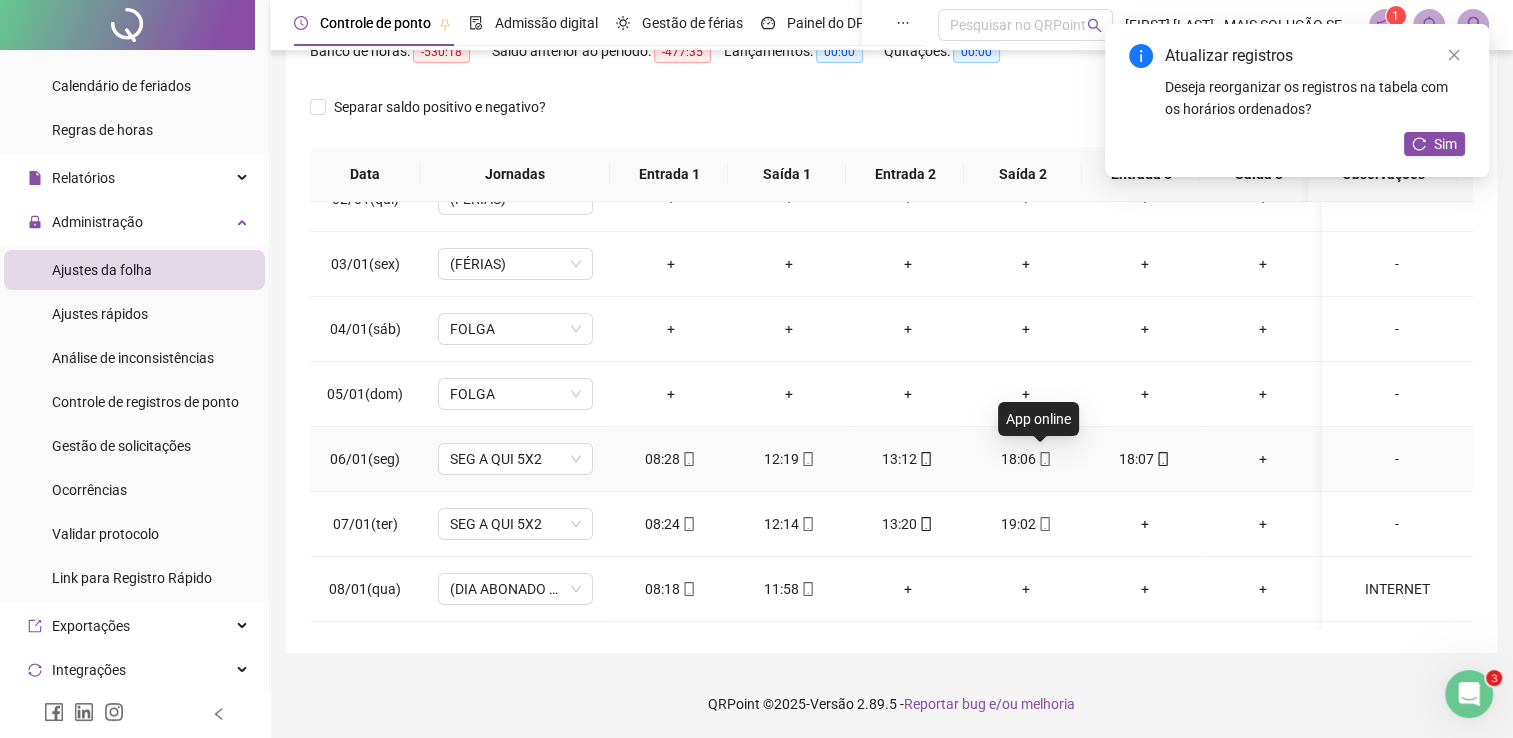 click 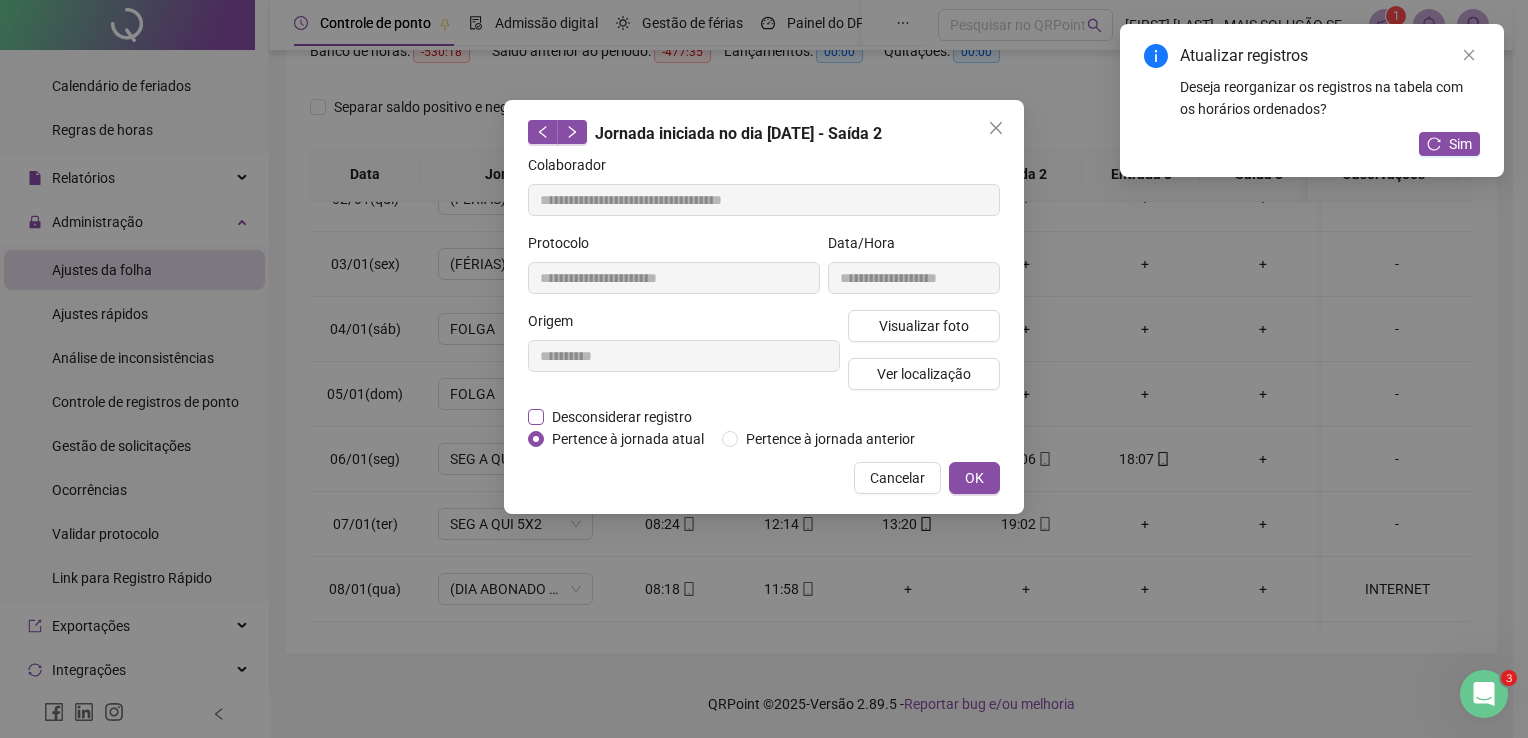 click on "Desconsiderar registro" at bounding box center (622, 417) 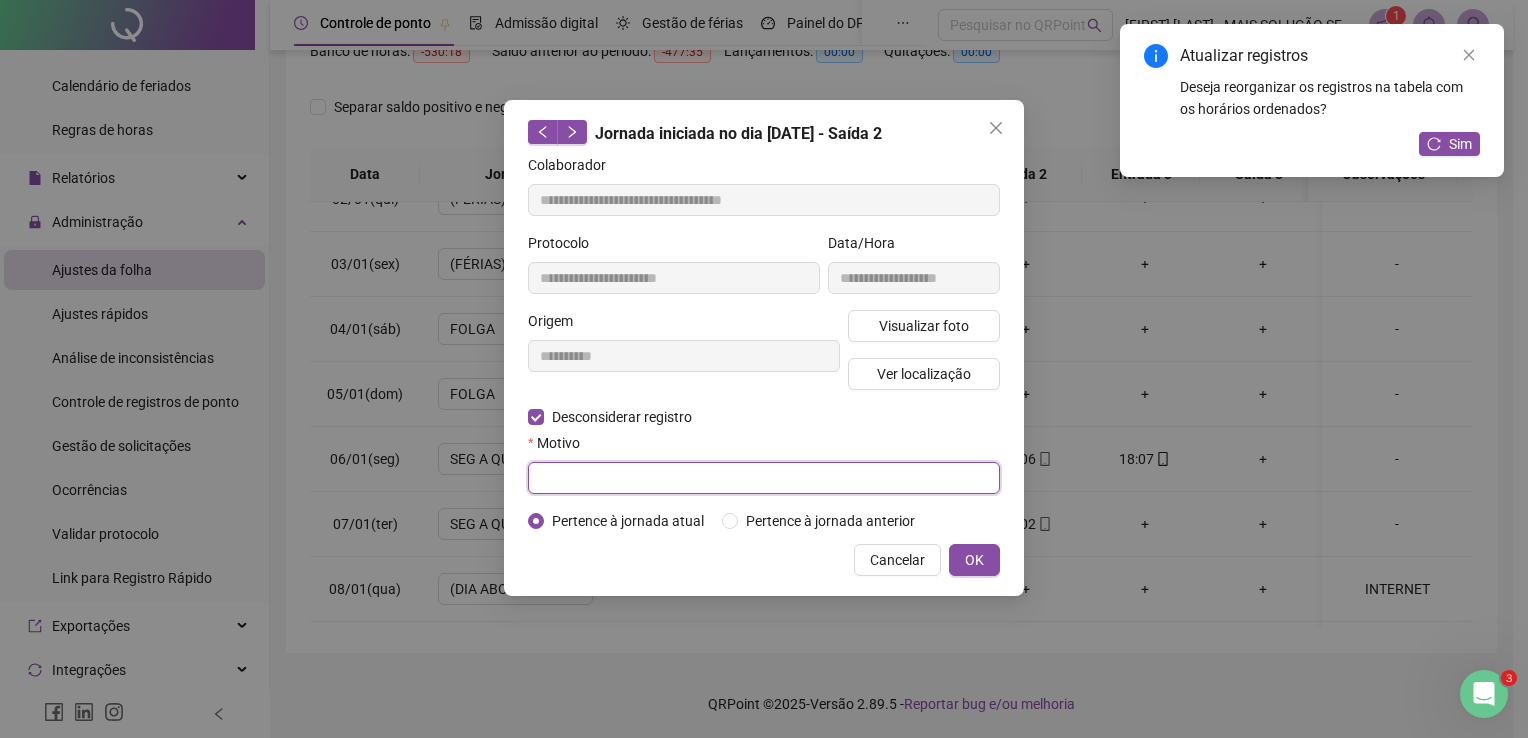 click at bounding box center (764, 478) 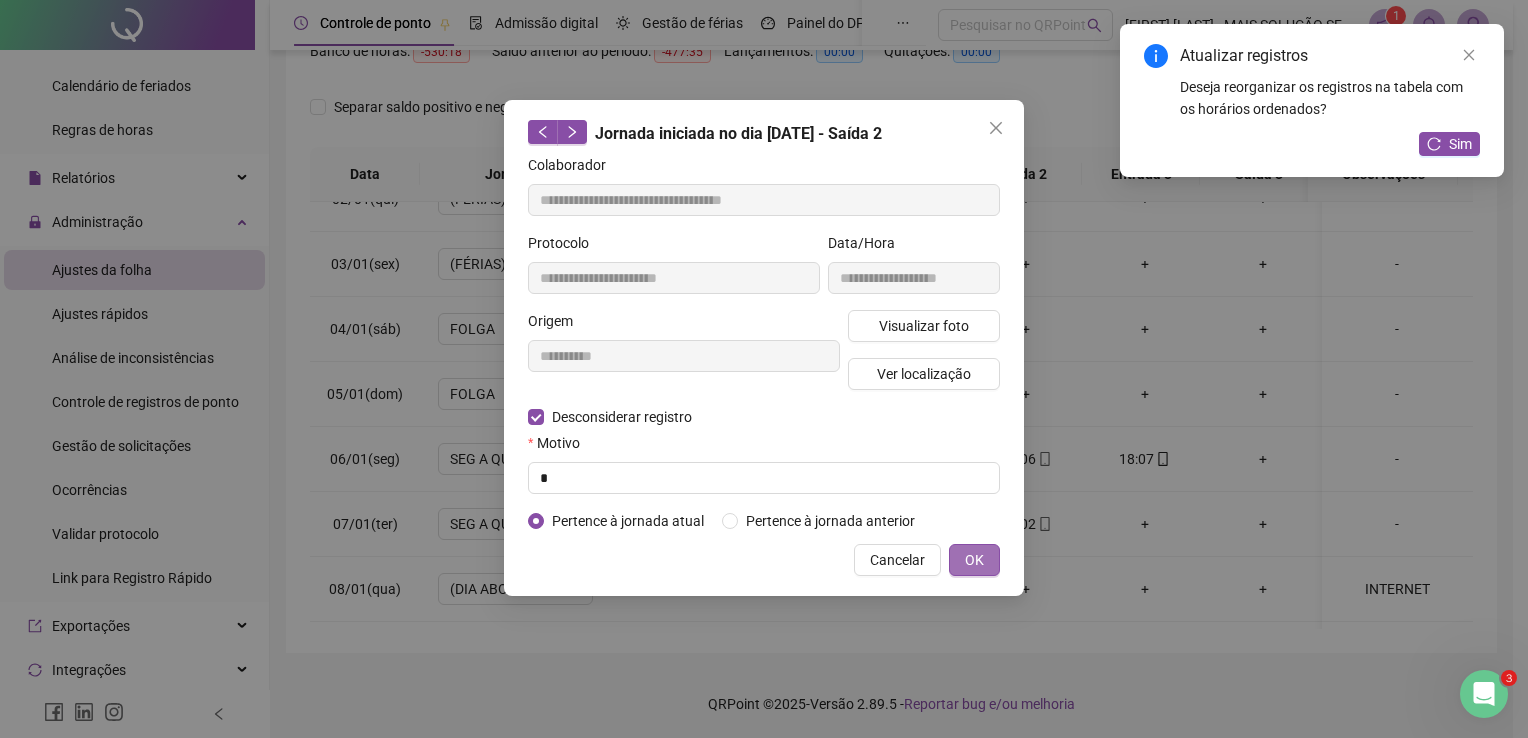 click on "OK" at bounding box center (974, 560) 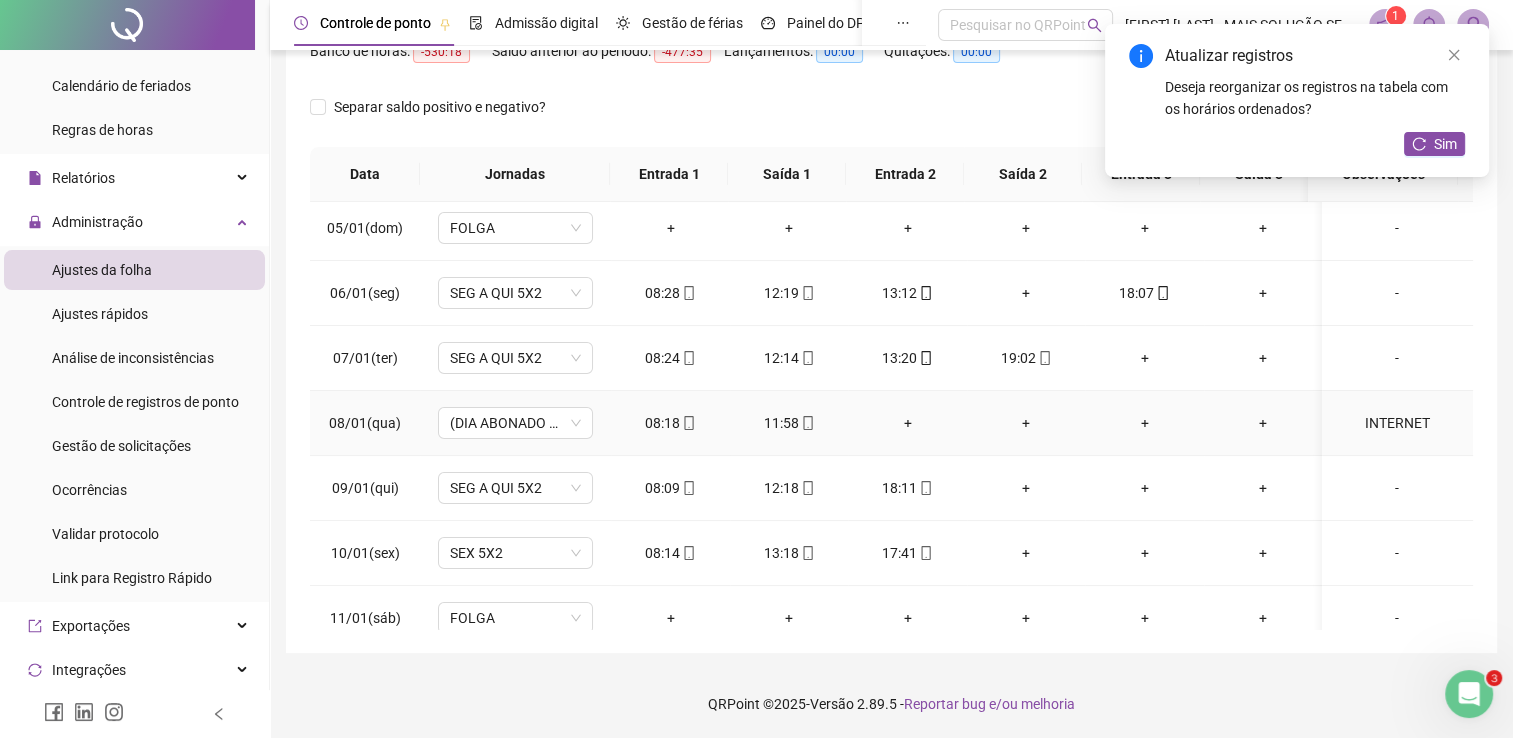 scroll, scrollTop: 300, scrollLeft: 0, axis: vertical 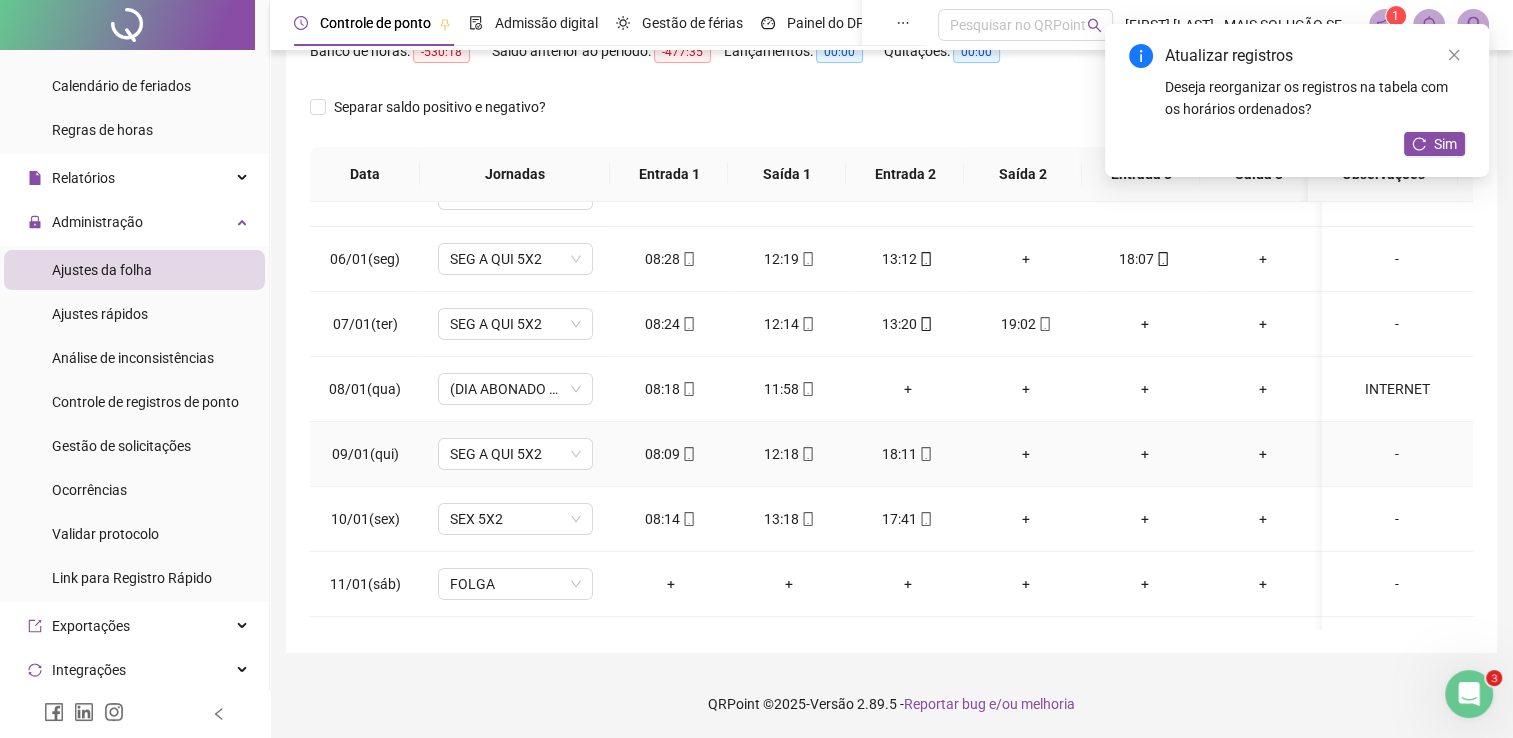 drag, startPoint x: 1029, startPoint y: 448, endPoint x: 1012, endPoint y: 449, distance: 17.029387 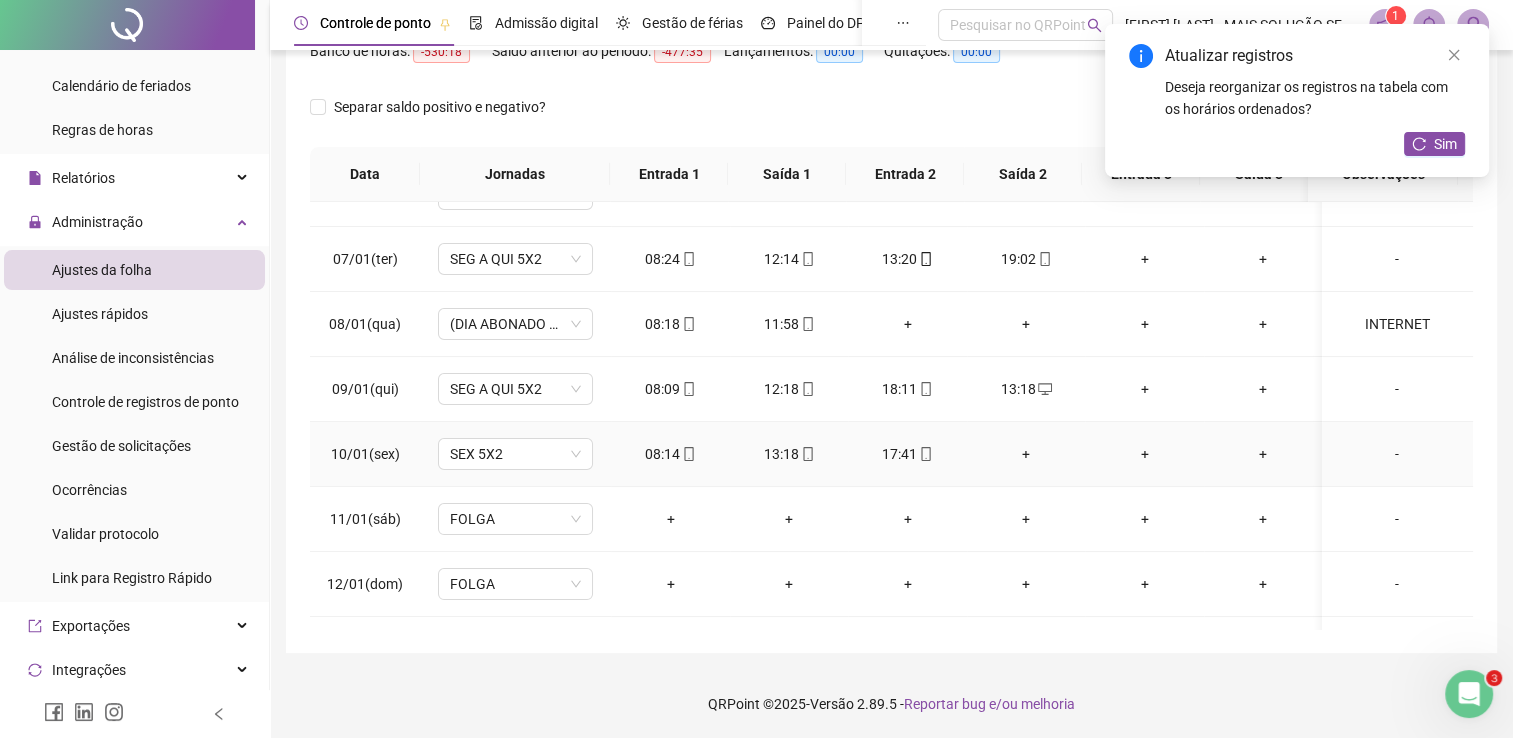 scroll, scrollTop: 400, scrollLeft: 0, axis: vertical 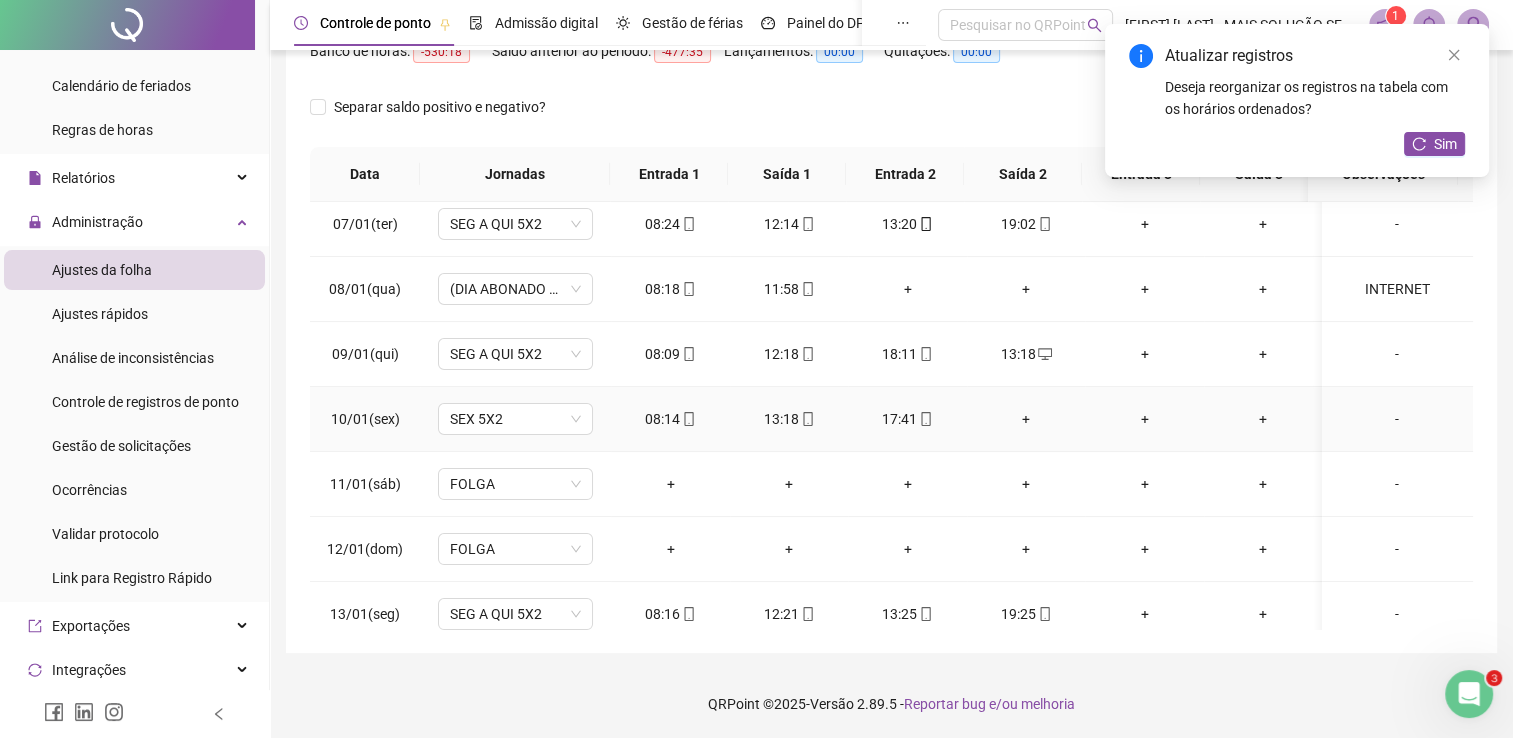 click on "+" at bounding box center [1026, 419] 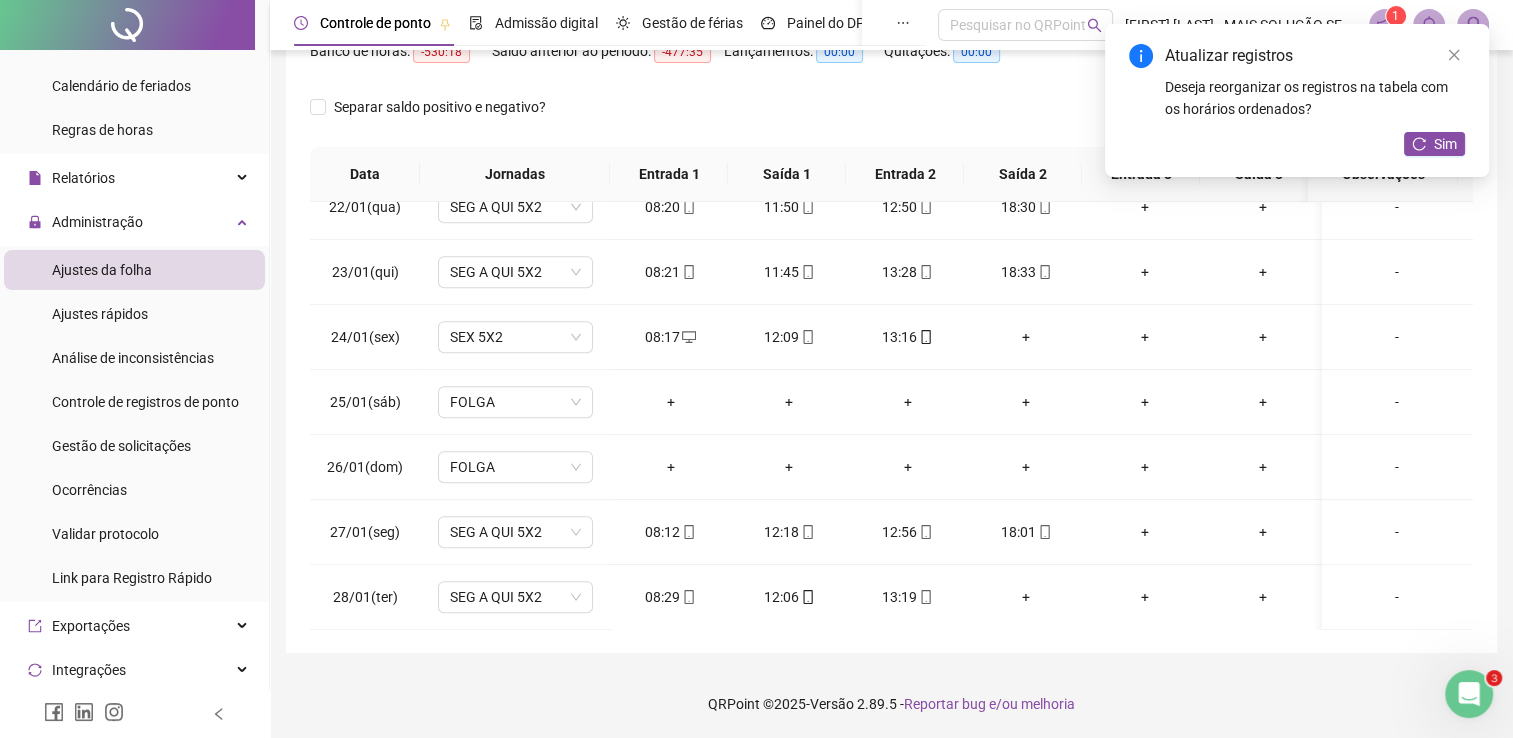 scroll, scrollTop: 1400, scrollLeft: 0, axis: vertical 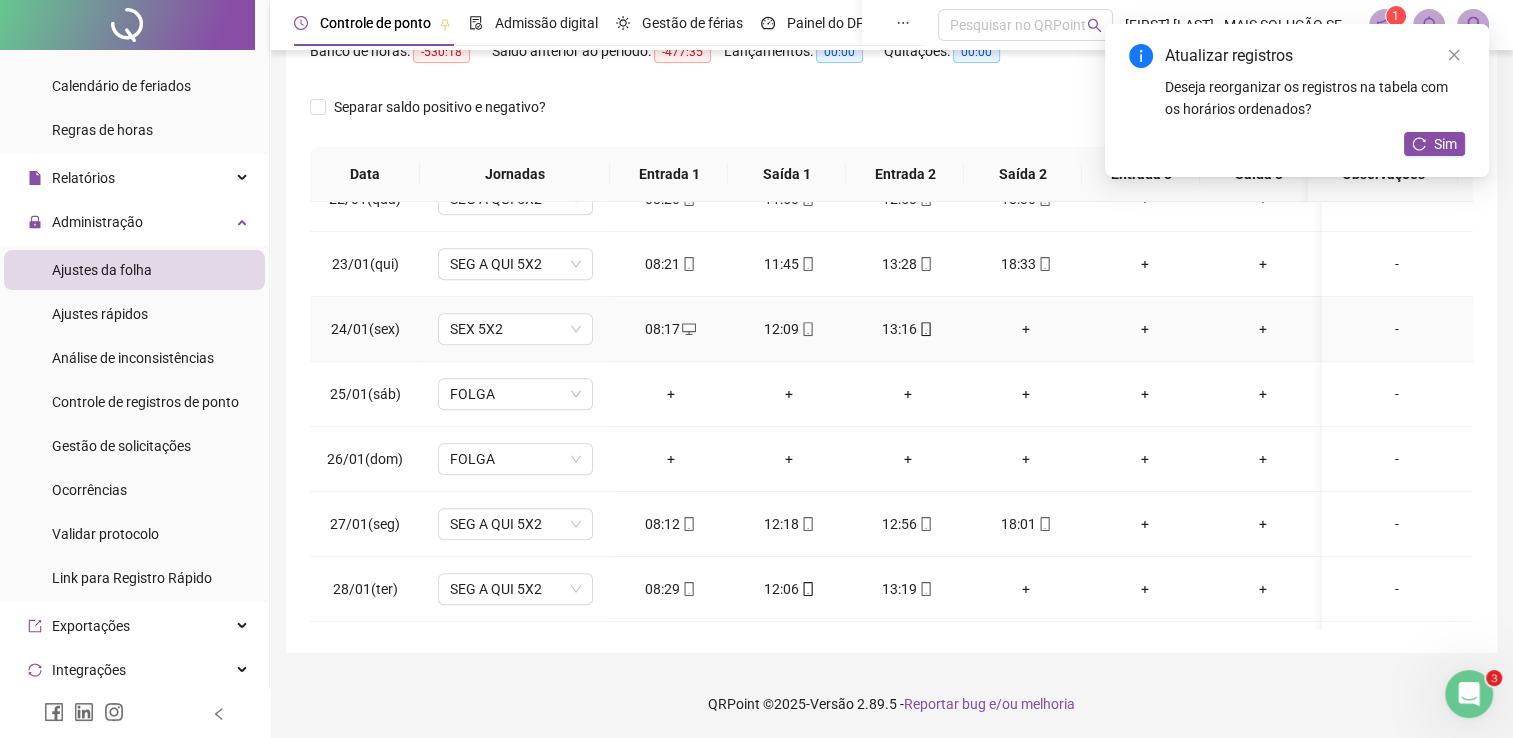 click on "+" at bounding box center (1026, 329) 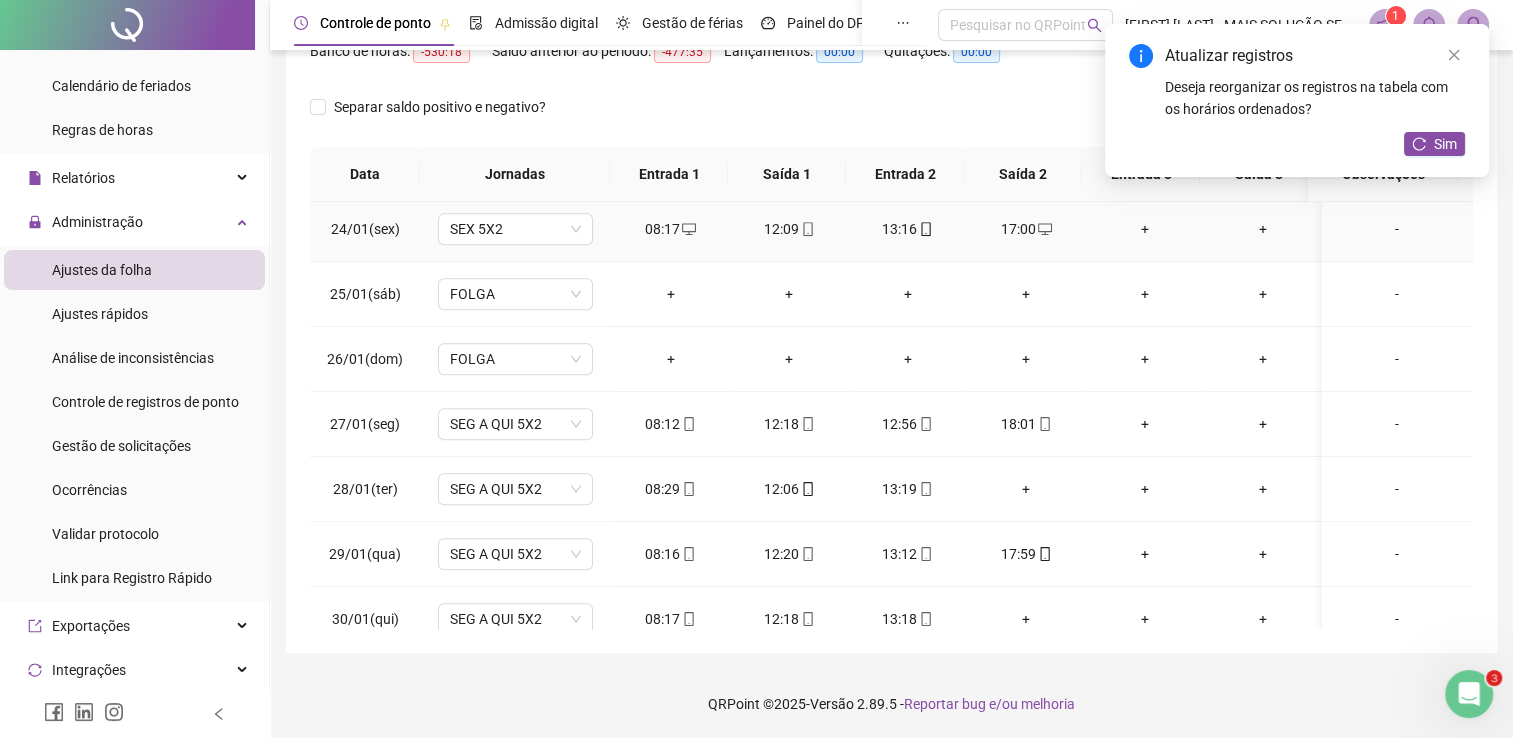 scroll, scrollTop: 1581, scrollLeft: 0, axis: vertical 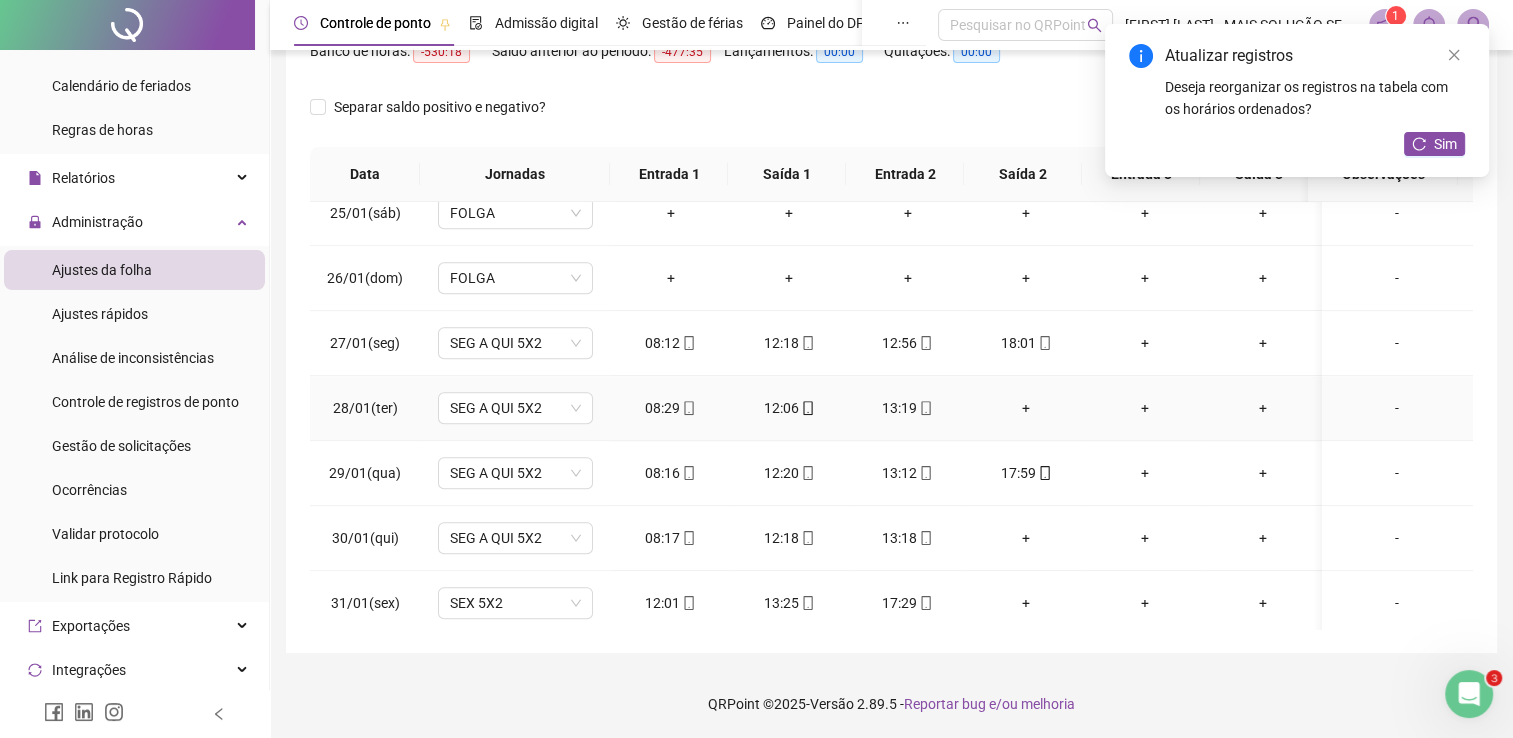 click on "+" at bounding box center [1026, 408] 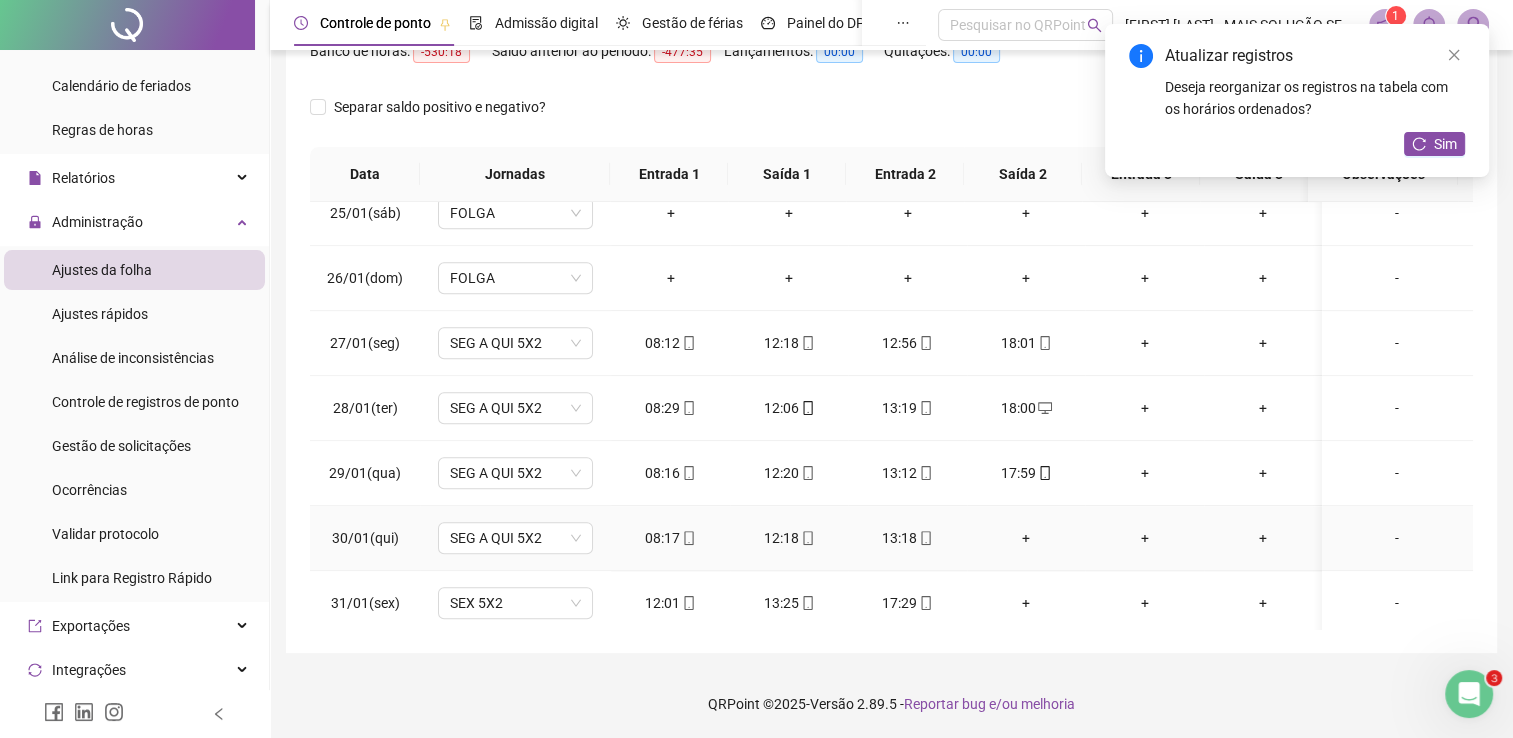 click on "+" at bounding box center (1026, 538) 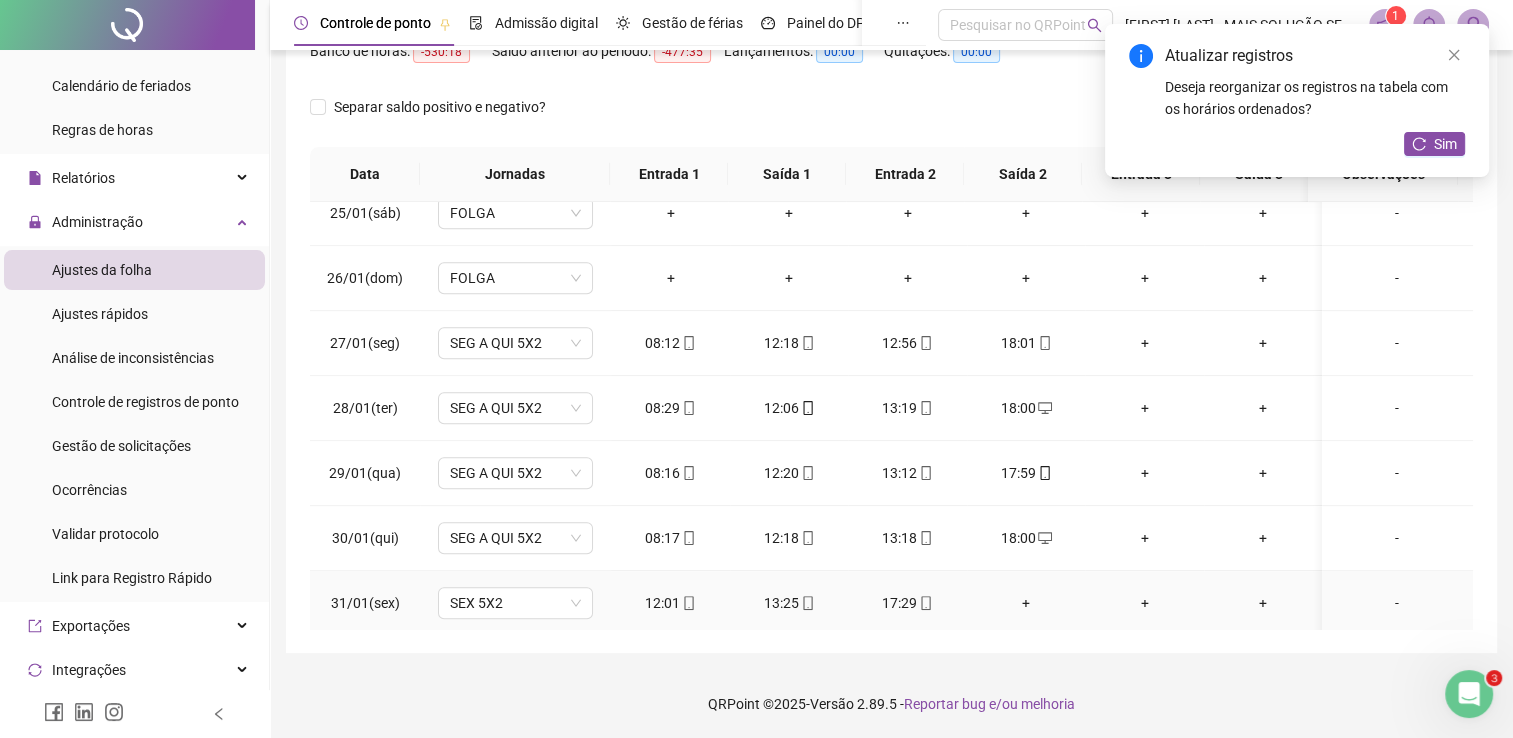 click on "+" at bounding box center (1026, 603) 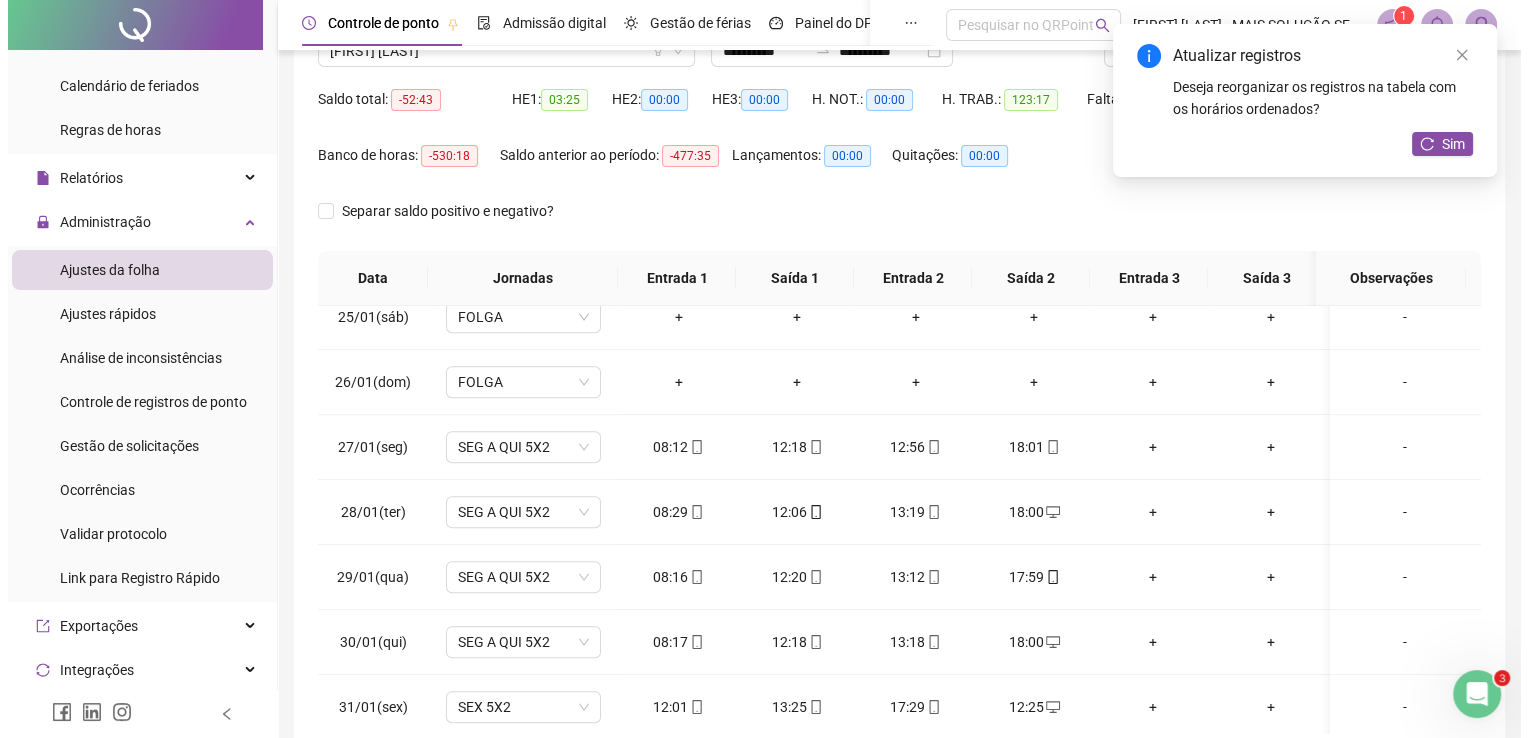 scroll, scrollTop: 0, scrollLeft: 0, axis: both 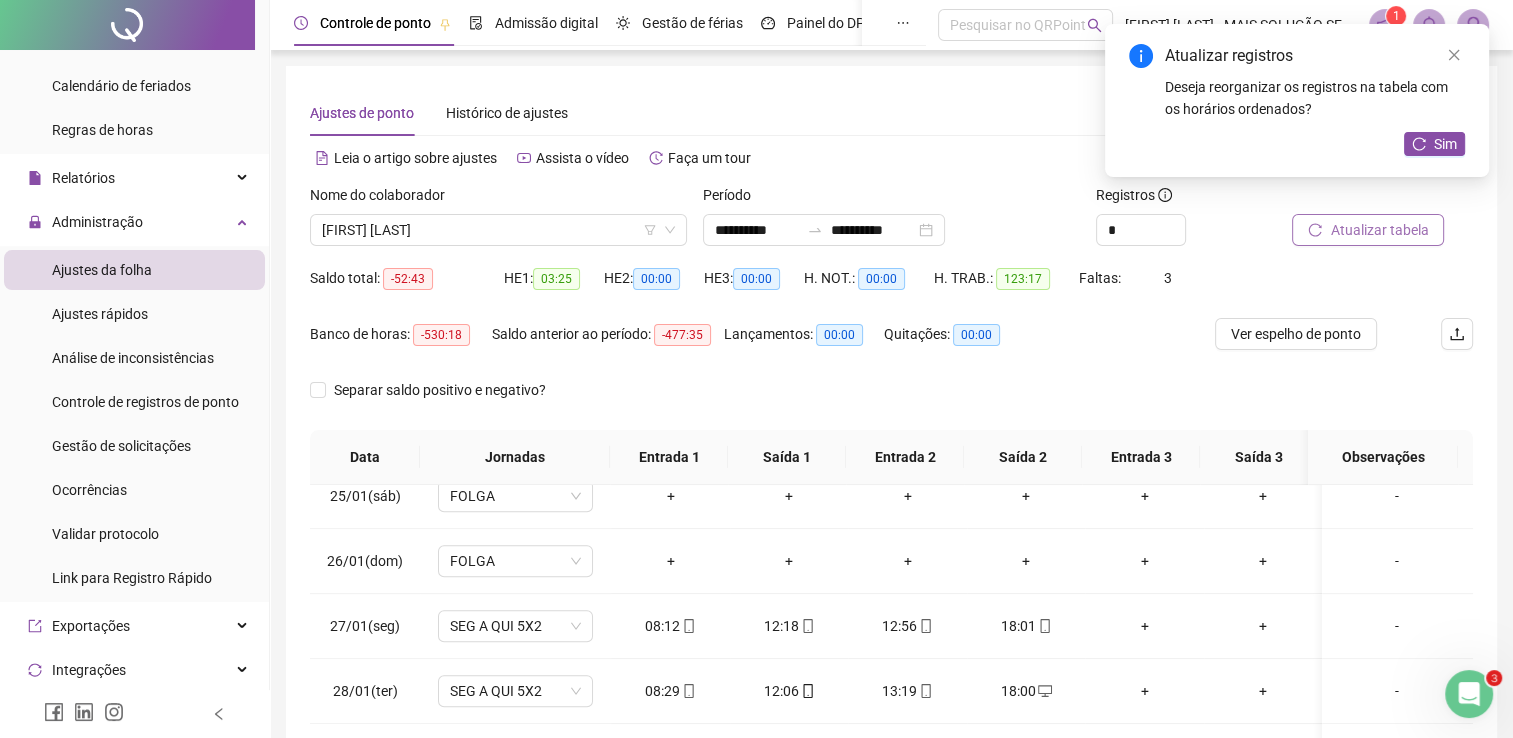 click 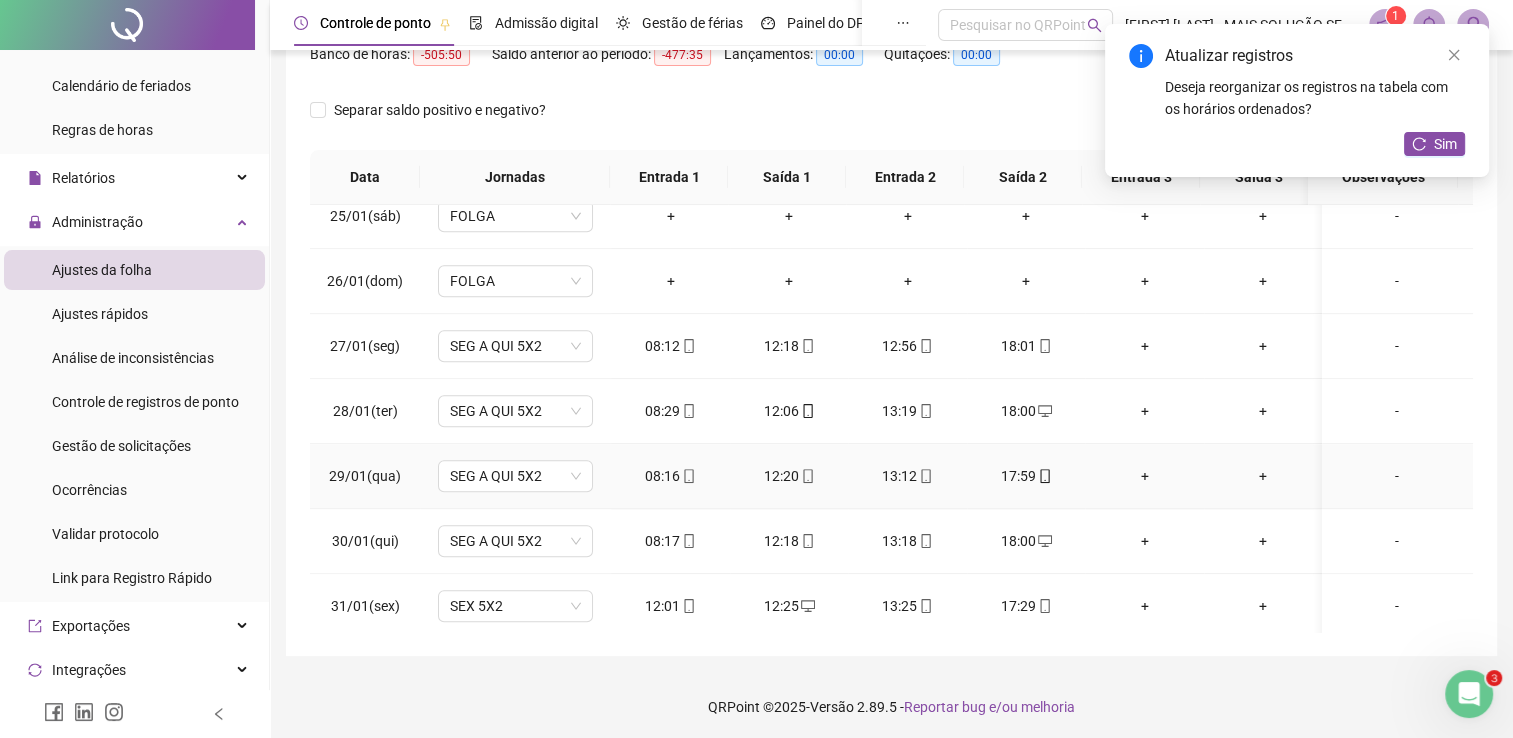 scroll, scrollTop: 283, scrollLeft: 0, axis: vertical 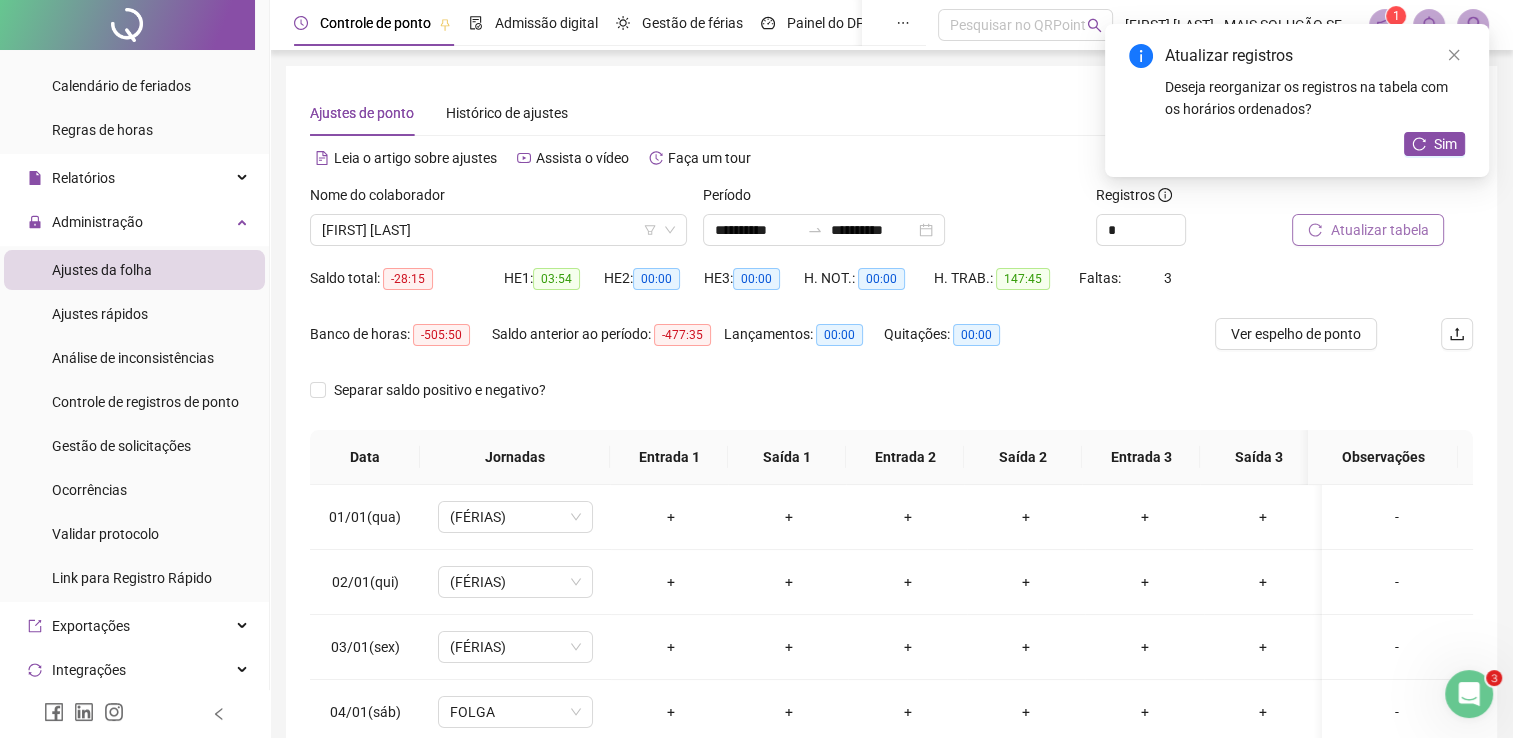 click on "Atualizar tabela" at bounding box center (1379, 230) 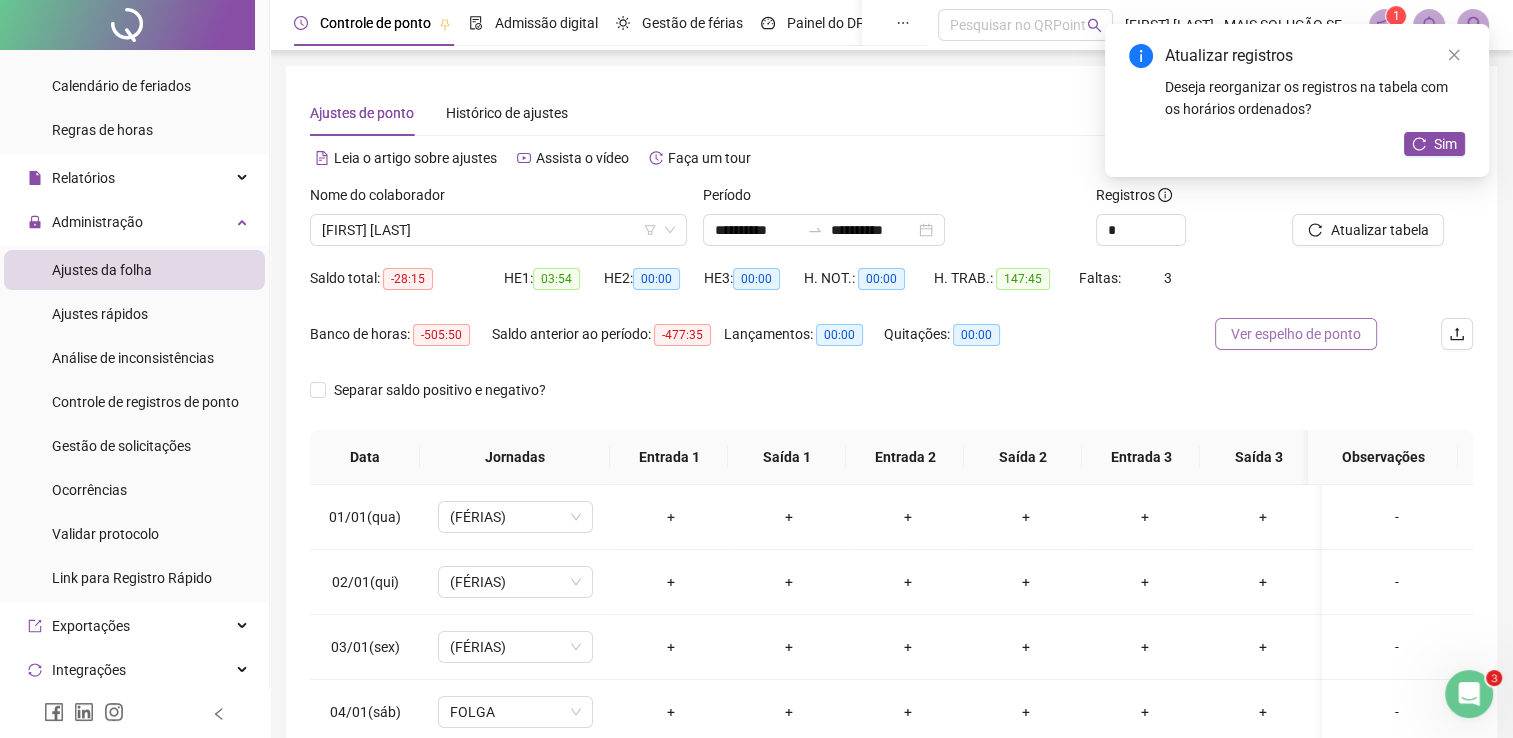 click on "Ver espelho de ponto" at bounding box center (1296, 334) 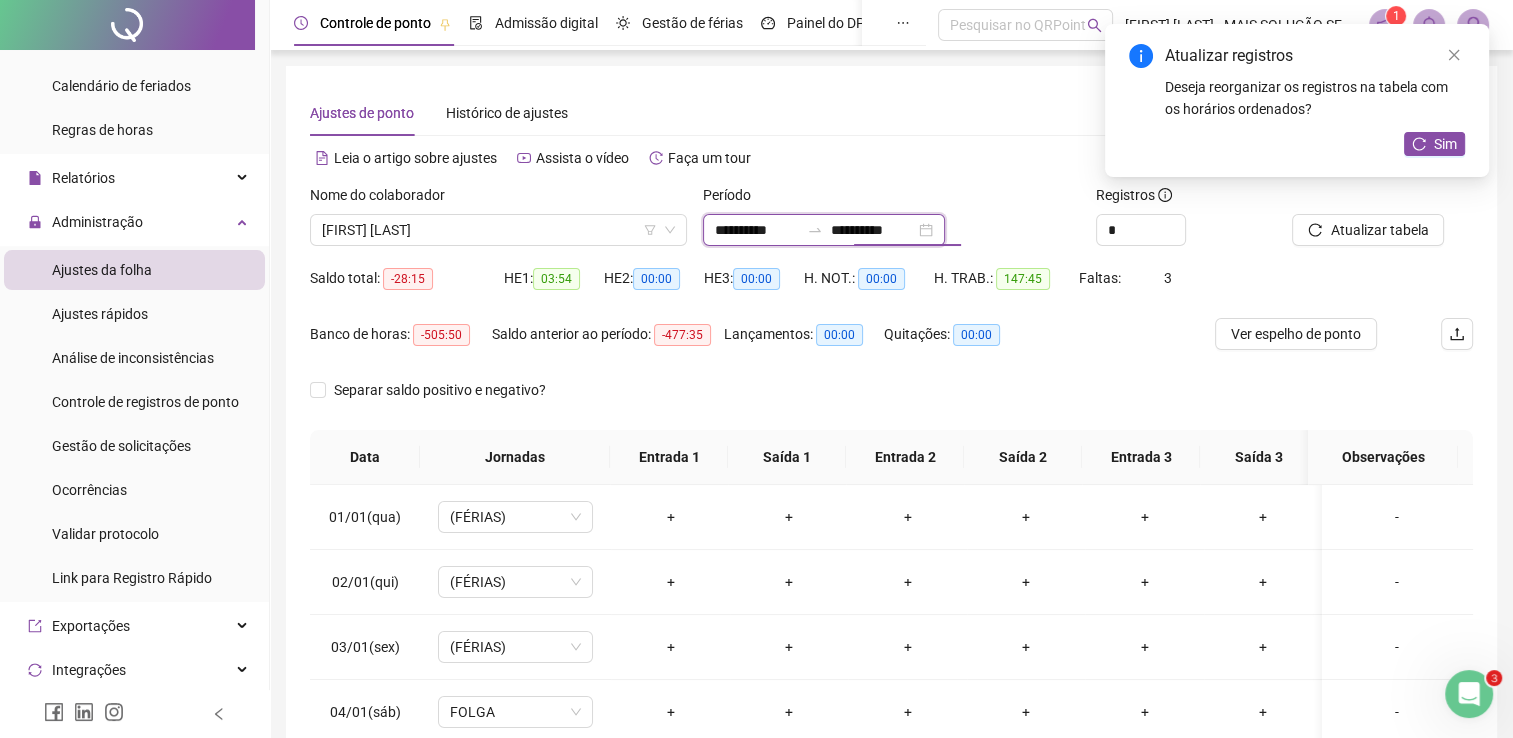 click on "**********" at bounding box center [757, 230] 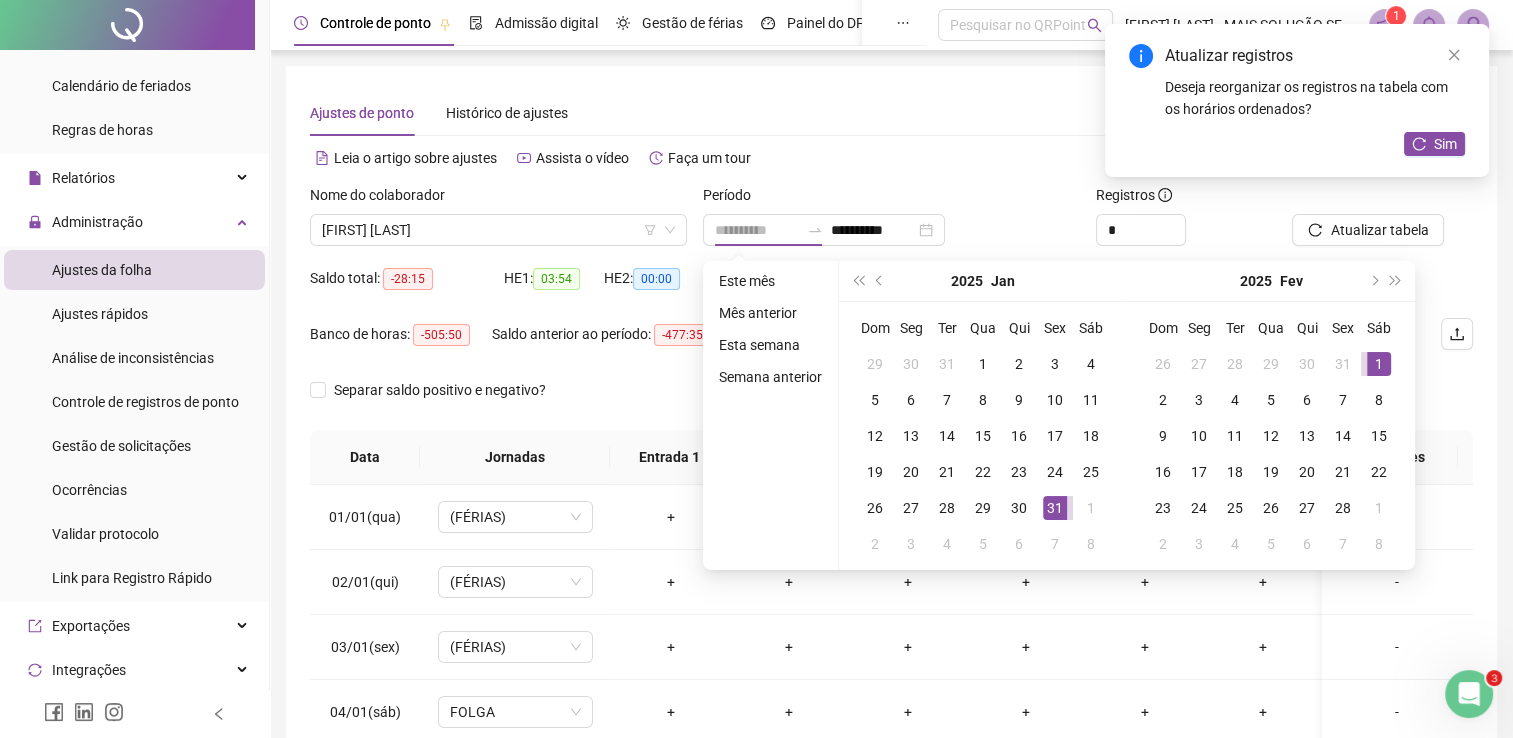 click on "1" at bounding box center (1379, 364) 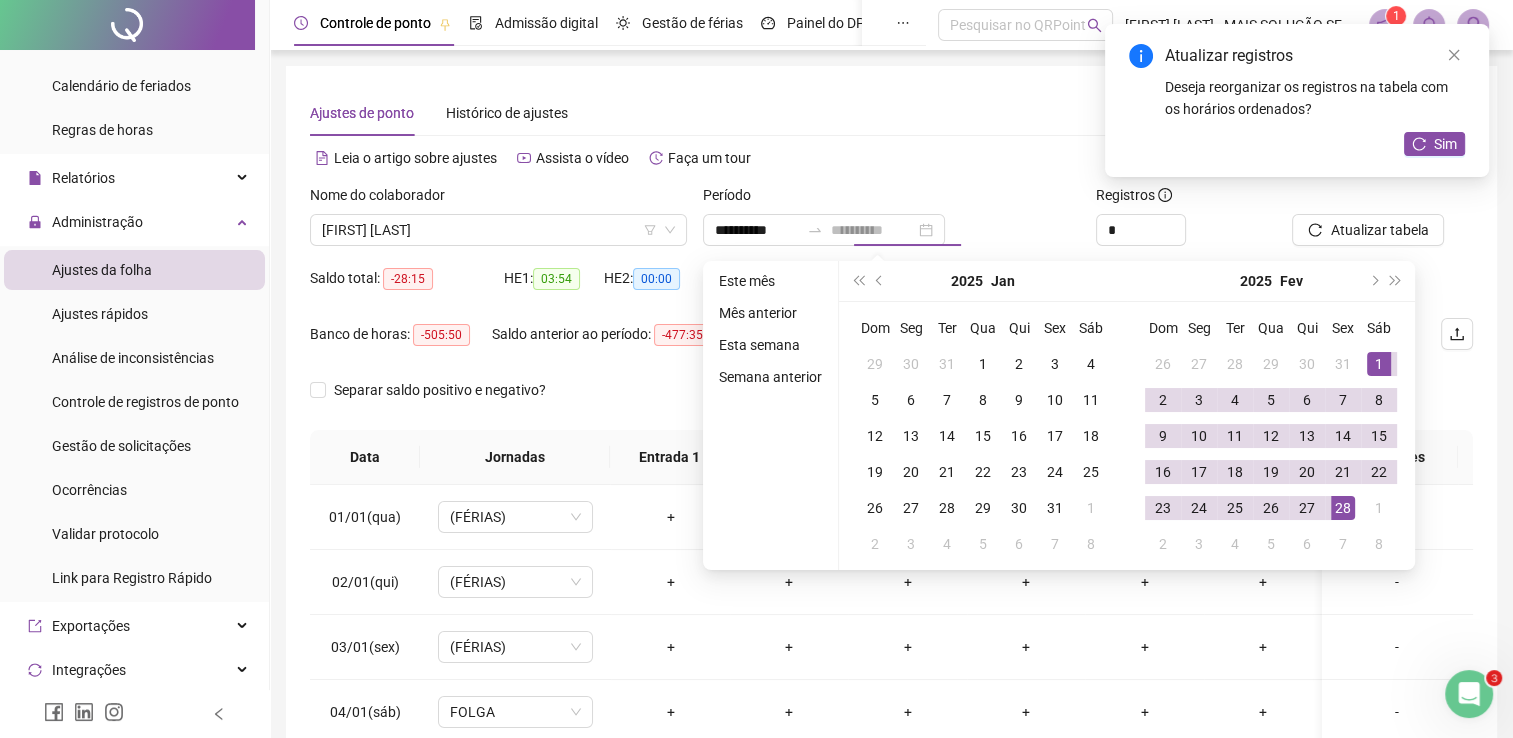 click on "28" at bounding box center (1343, 508) 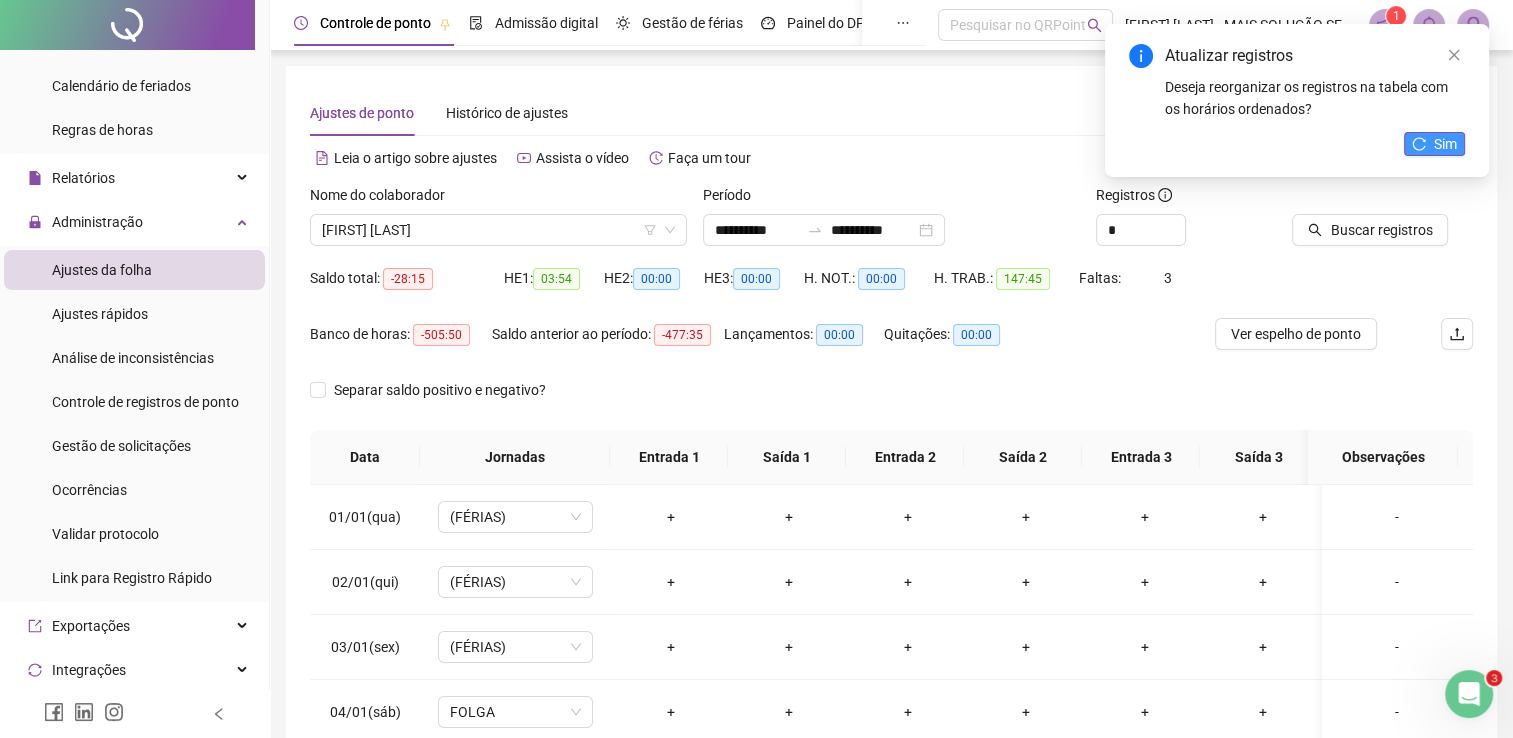 click on "Sim" at bounding box center (1434, 144) 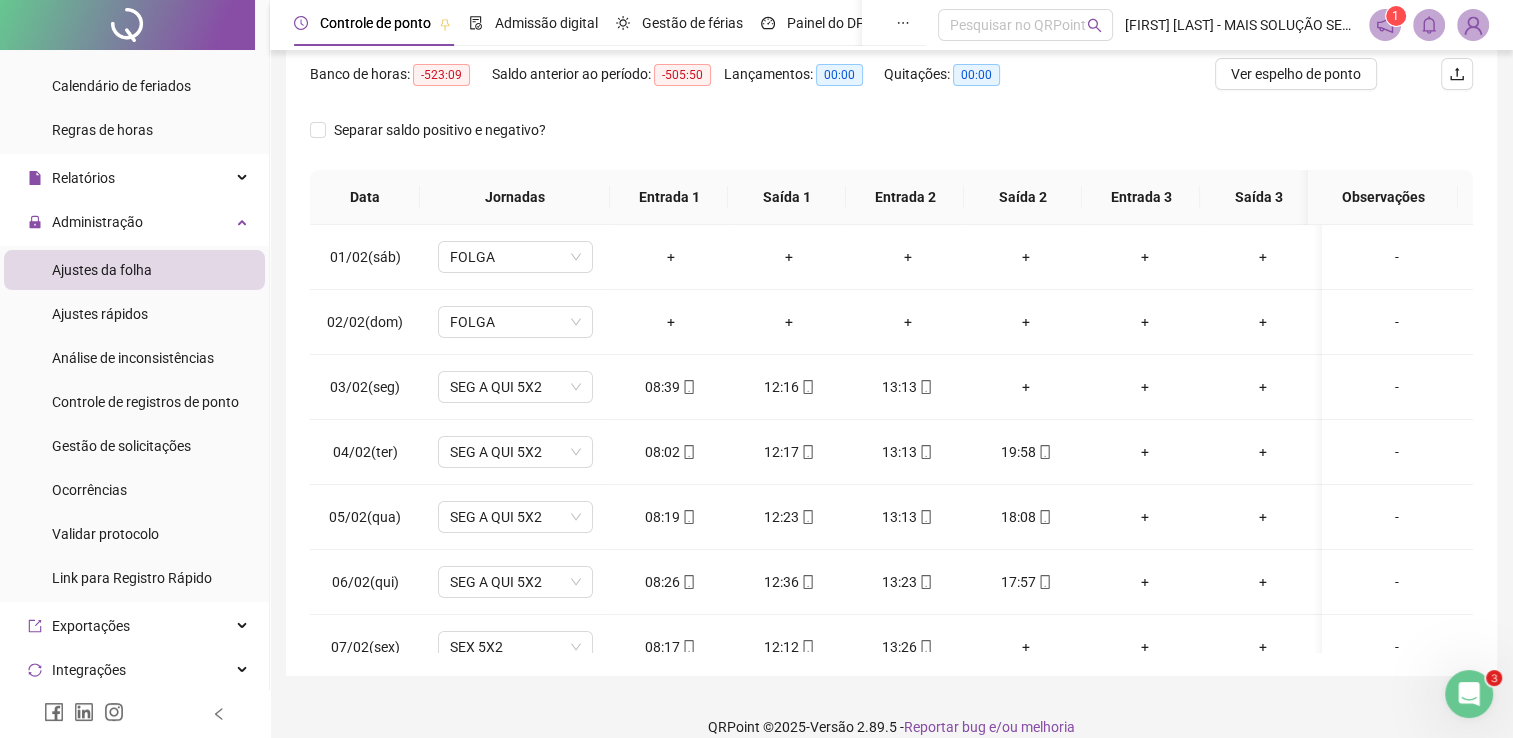 scroll, scrollTop: 283, scrollLeft: 0, axis: vertical 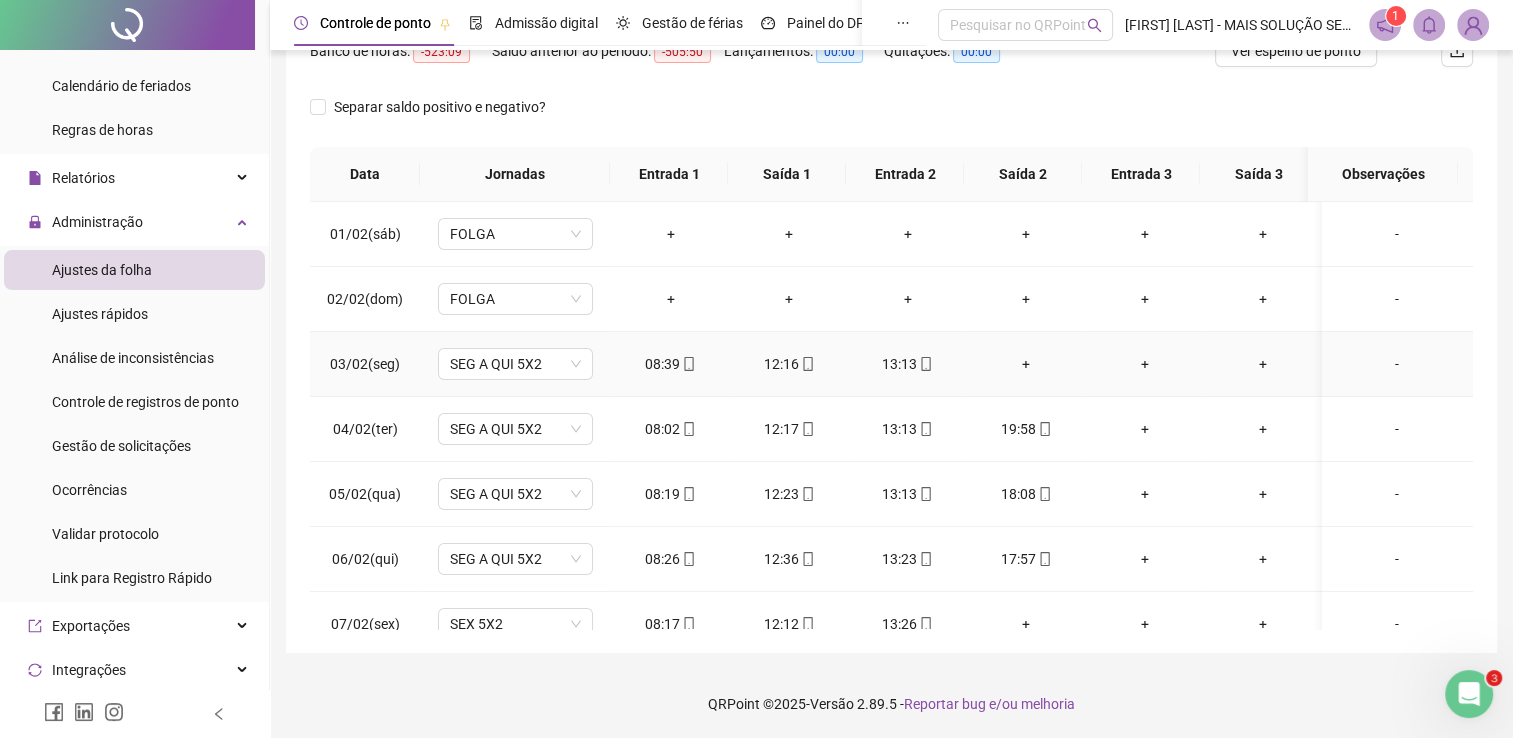 drag, startPoint x: 1020, startPoint y: 367, endPoint x: 1010, endPoint y: 366, distance: 10.049875 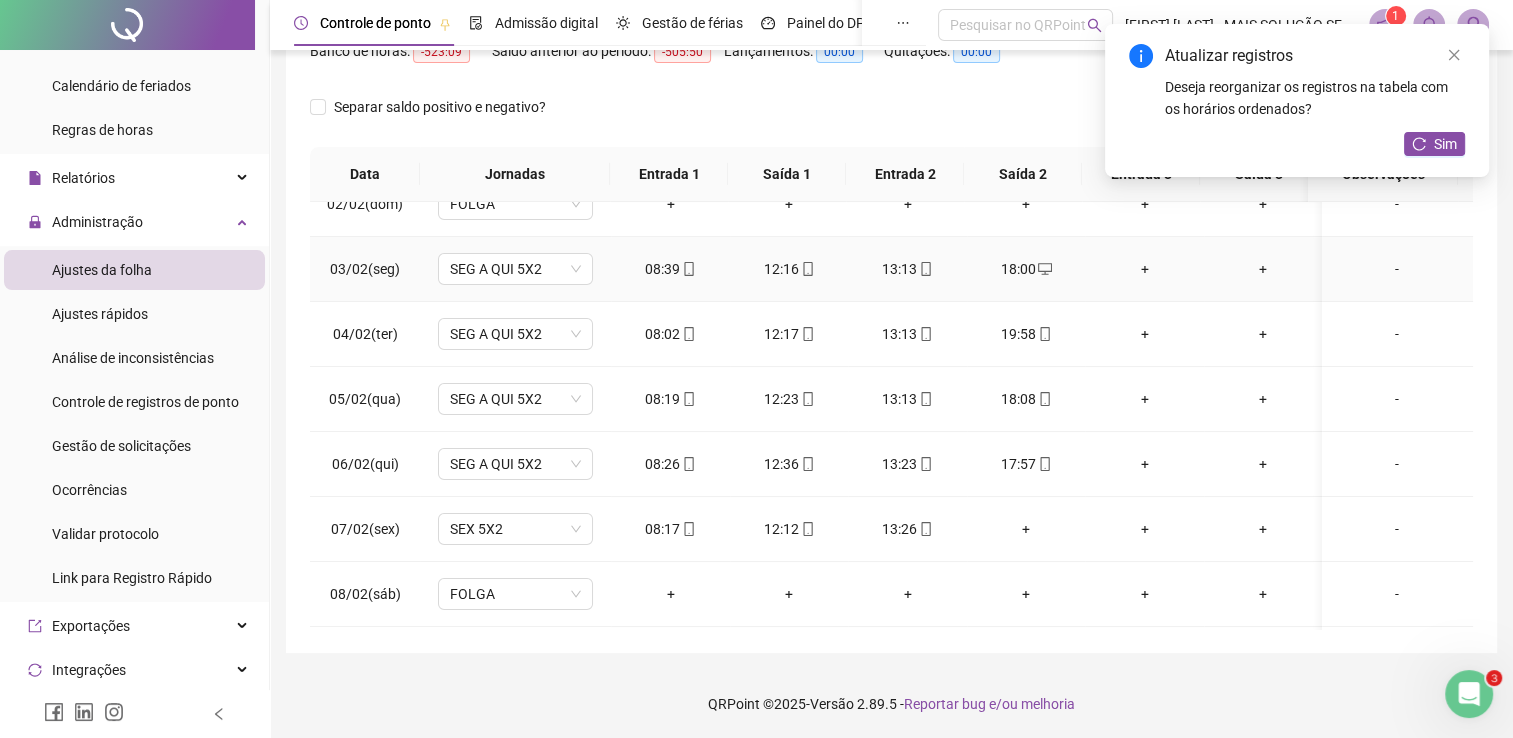 scroll, scrollTop: 200, scrollLeft: 0, axis: vertical 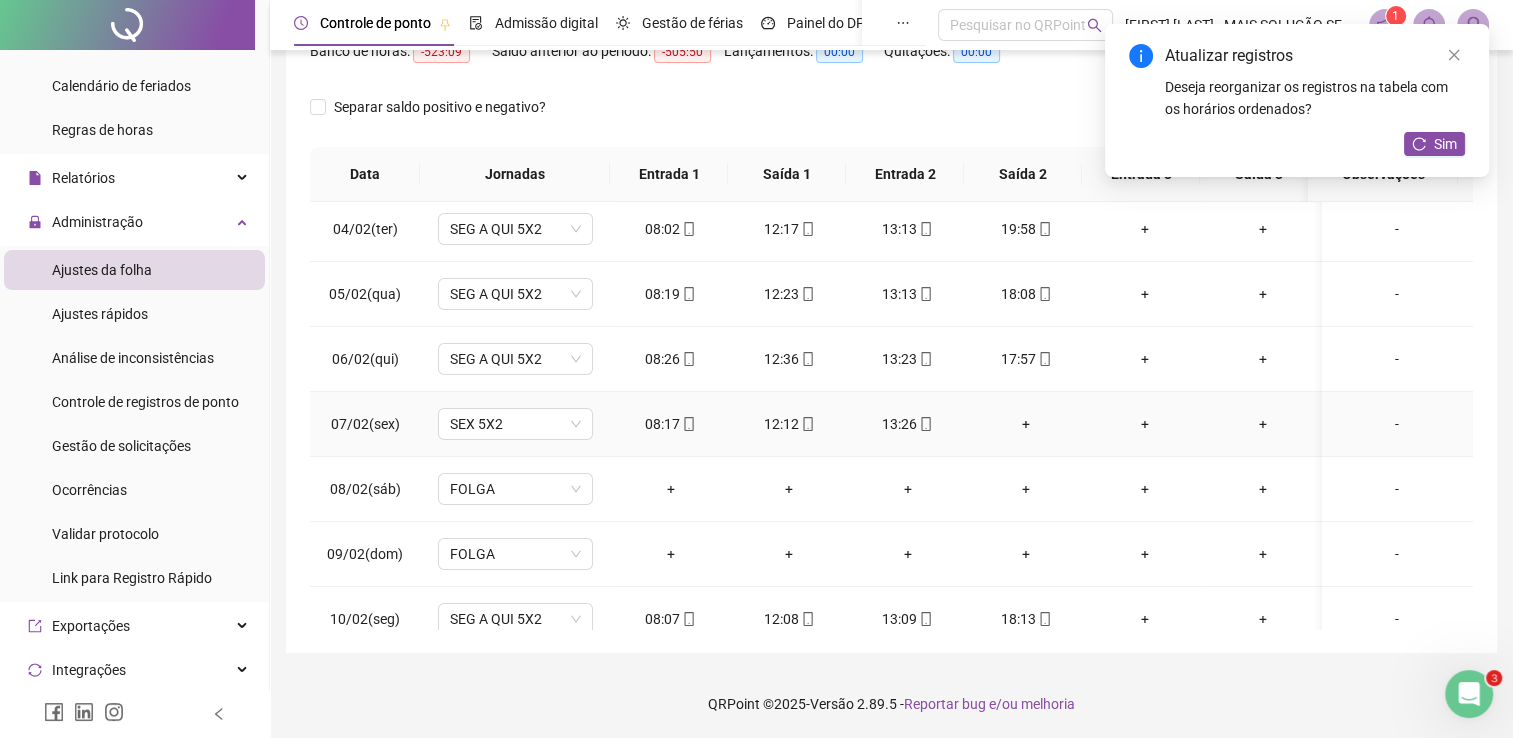 click on "+" at bounding box center (1026, 424) 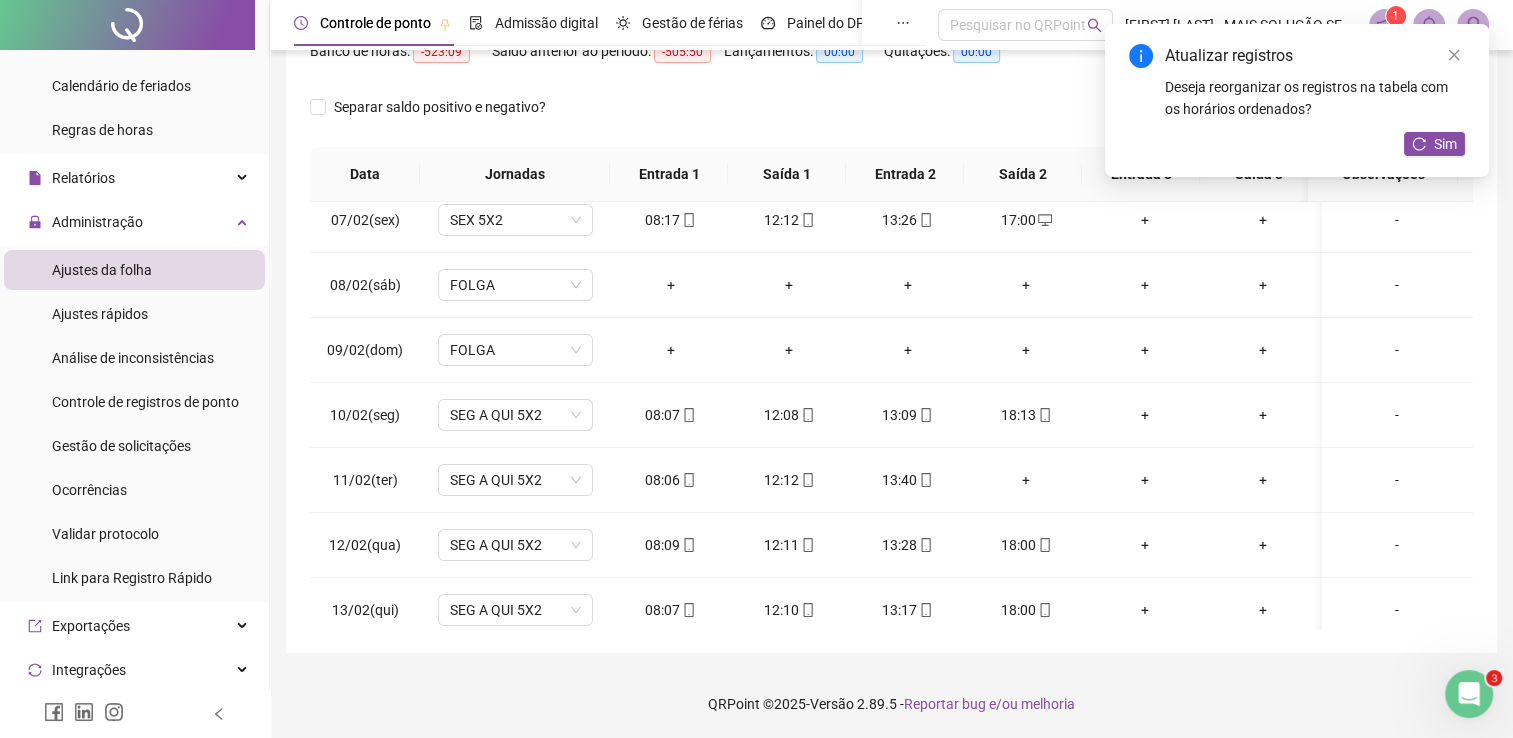 scroll, scrollTop: 500, scrollLeft: 0, axis: vertical 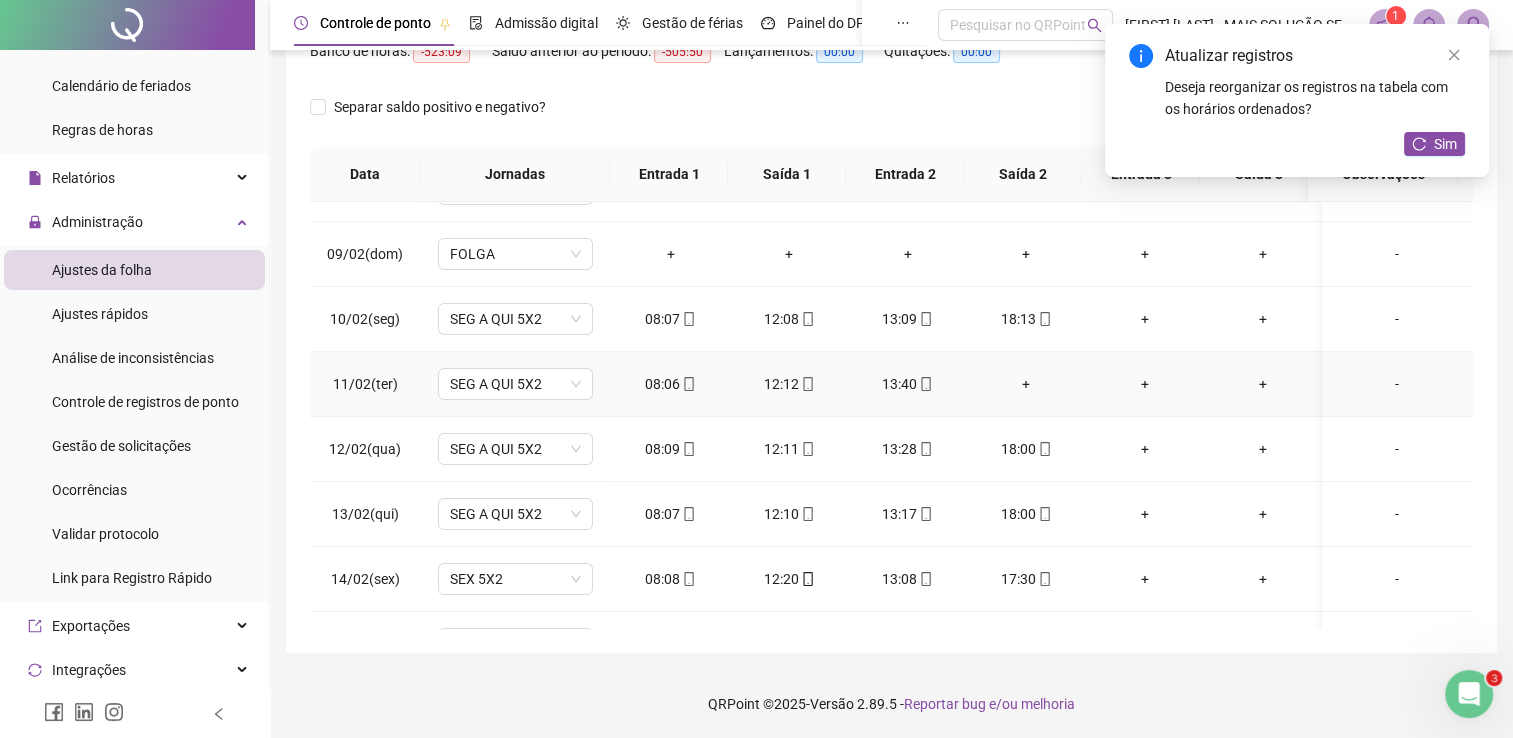 click on "+" at bounding box center [1026, 384] 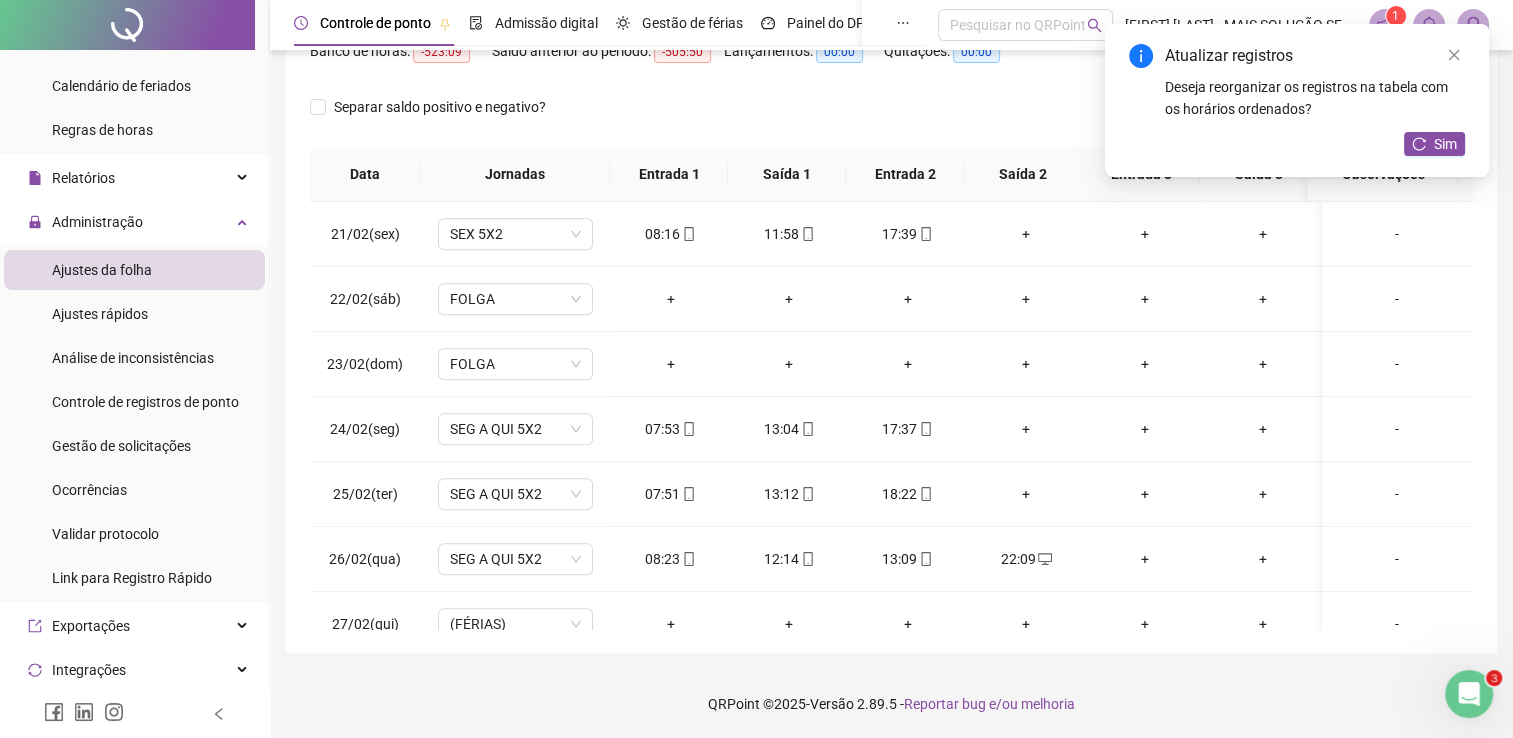 scroll, scrollTop: 1100, scrollLeft: 0, axis: vertical 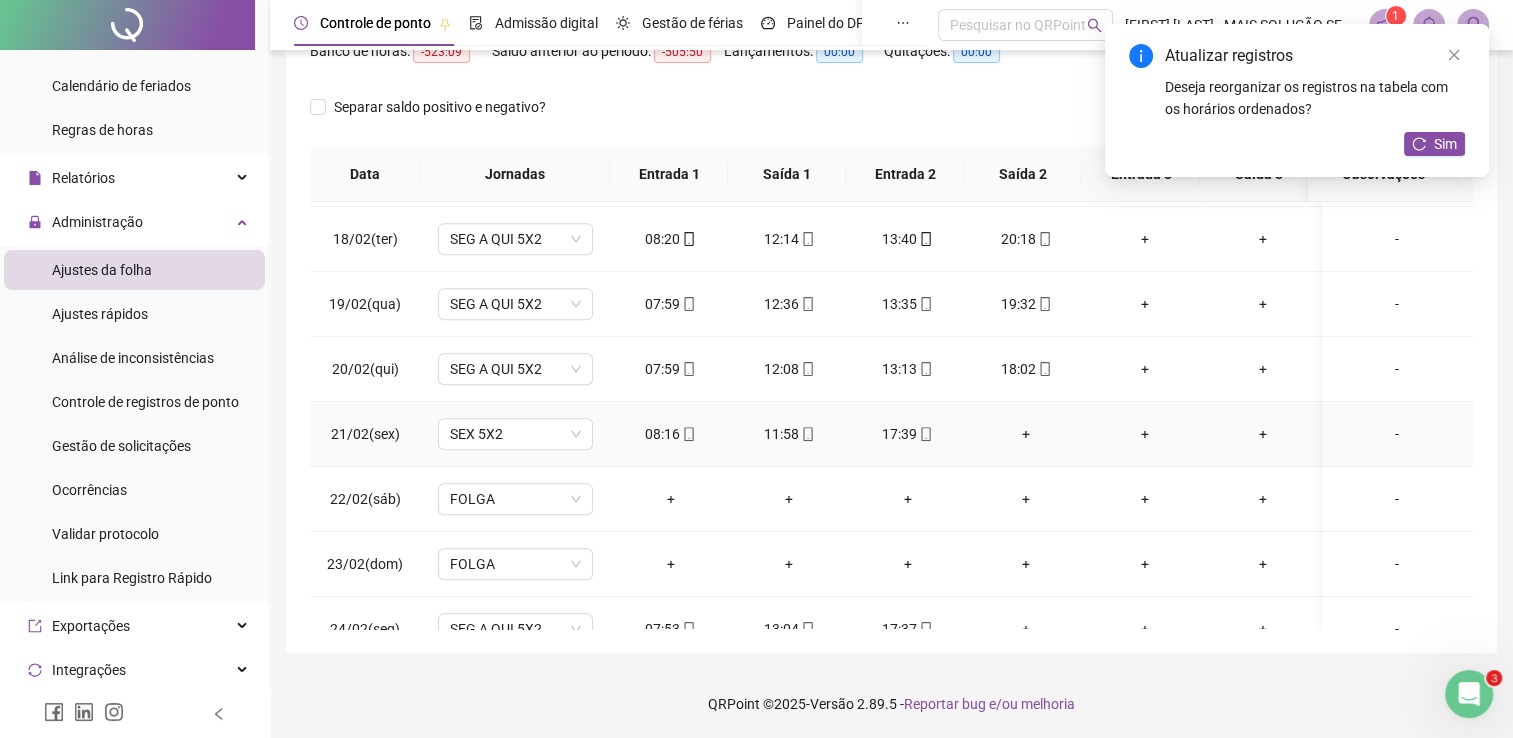 click on "+" at bounding box center (1026, 434) 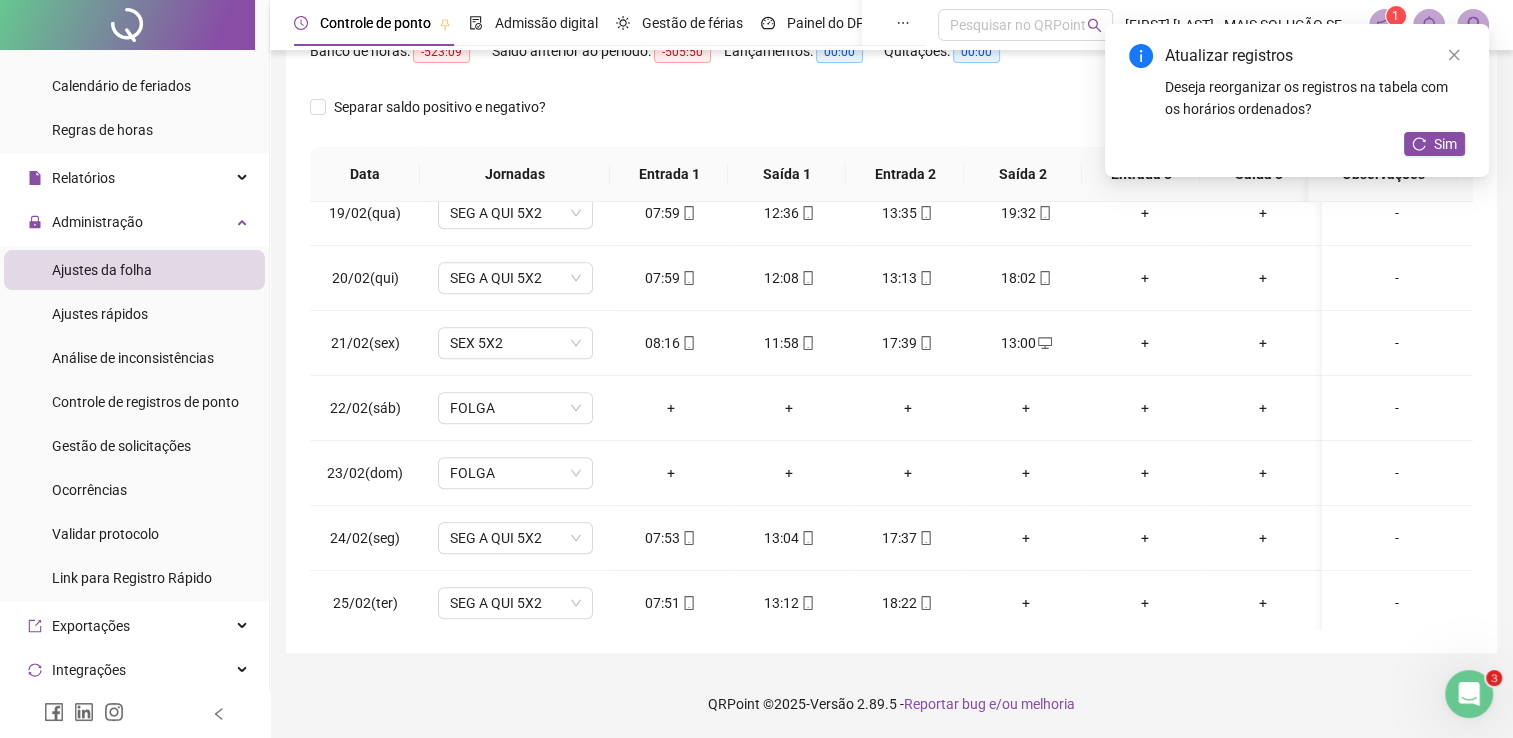 scroll, scrollTop: 1300, scrollLeft: 0, axis: vertical 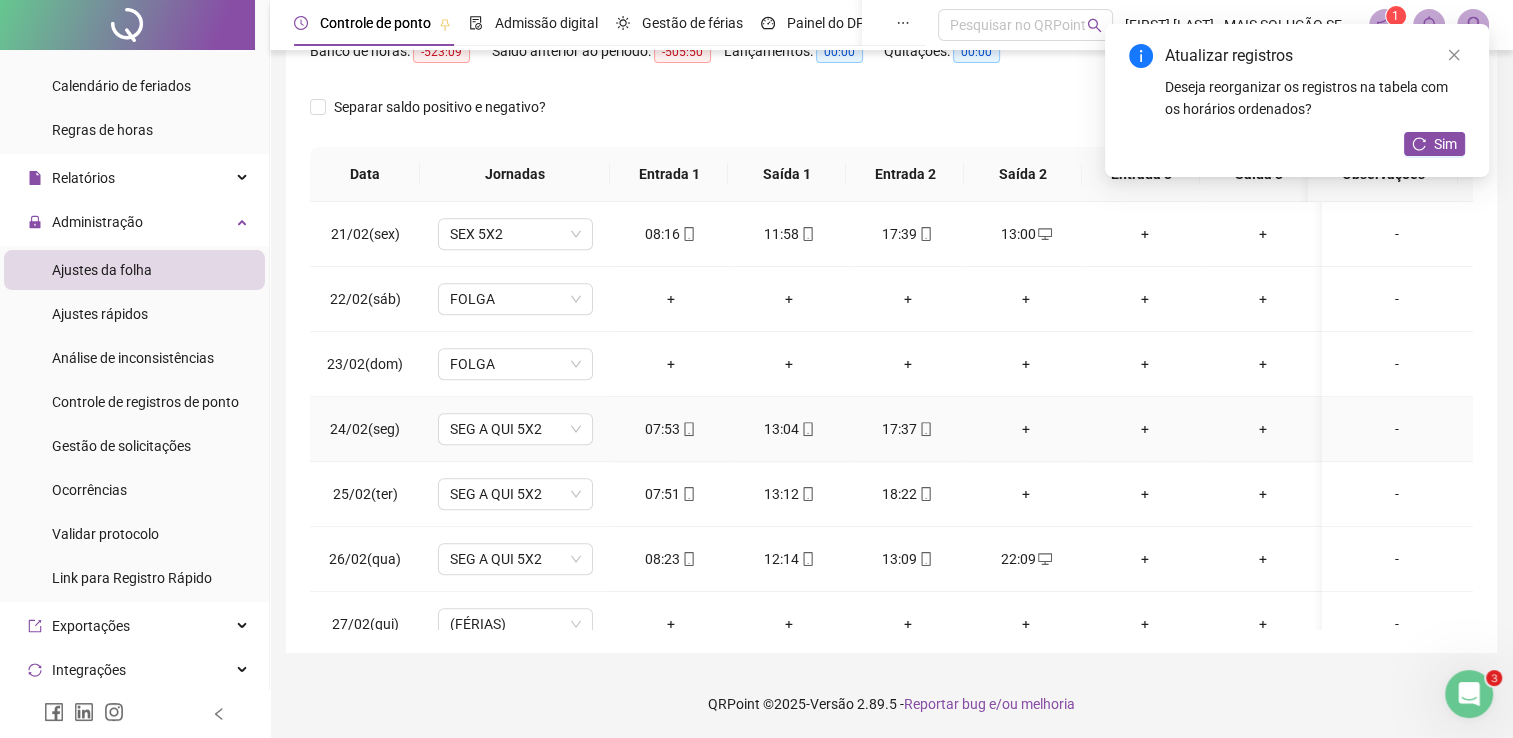 click on "+" at bounding box center (1026, 429) 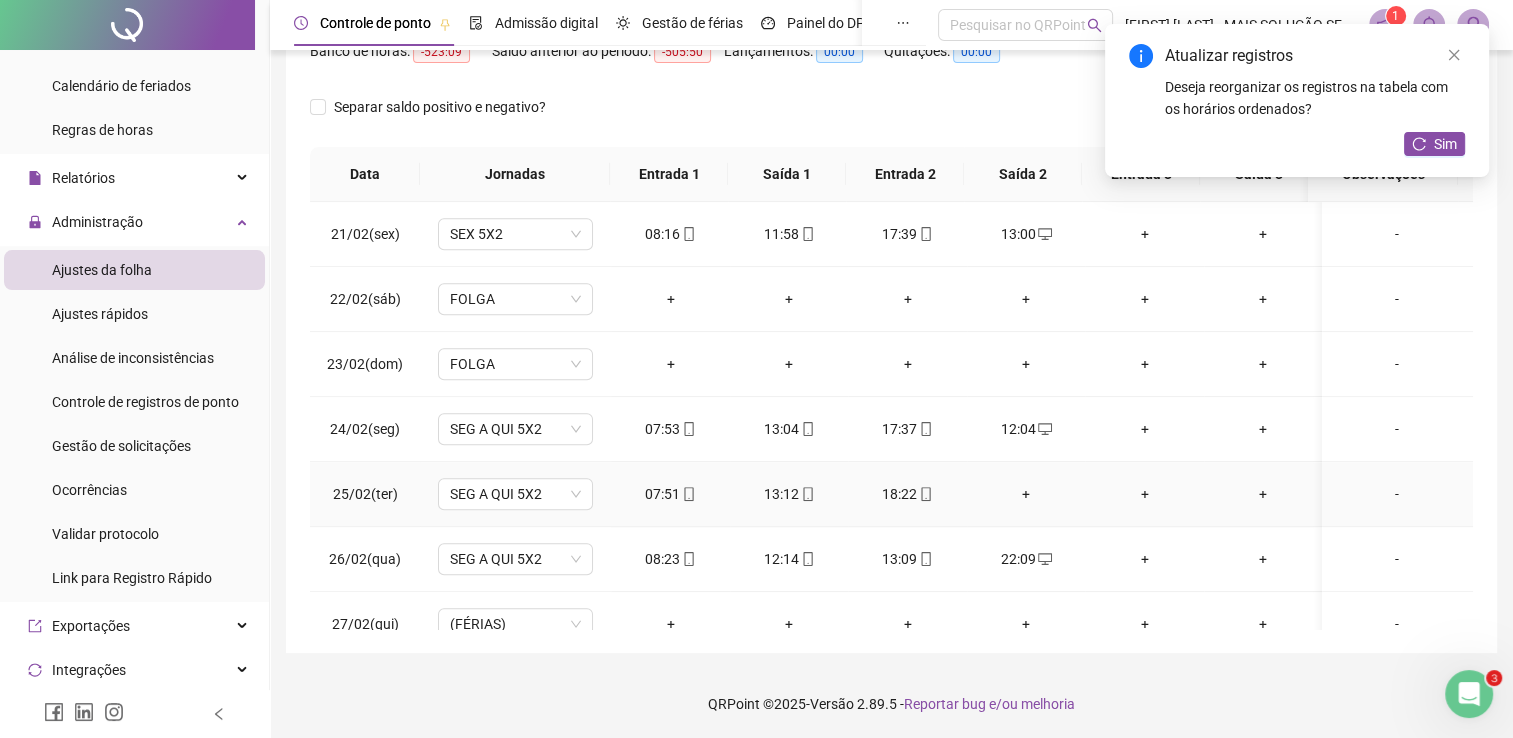 click on "+" at bounding box center [1026, 494] 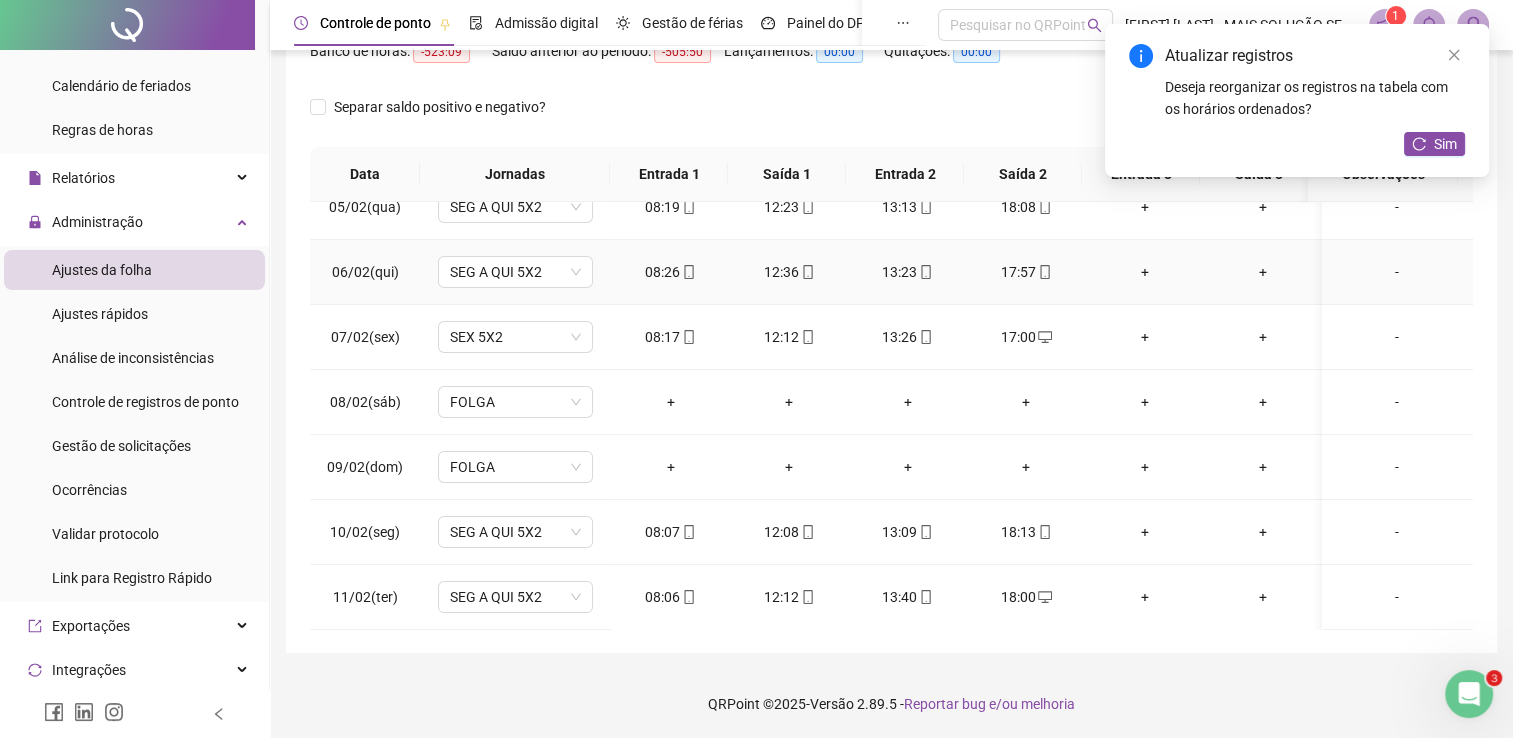 scroll, scrollTop: 0, scrollLeft: 0, axis: both 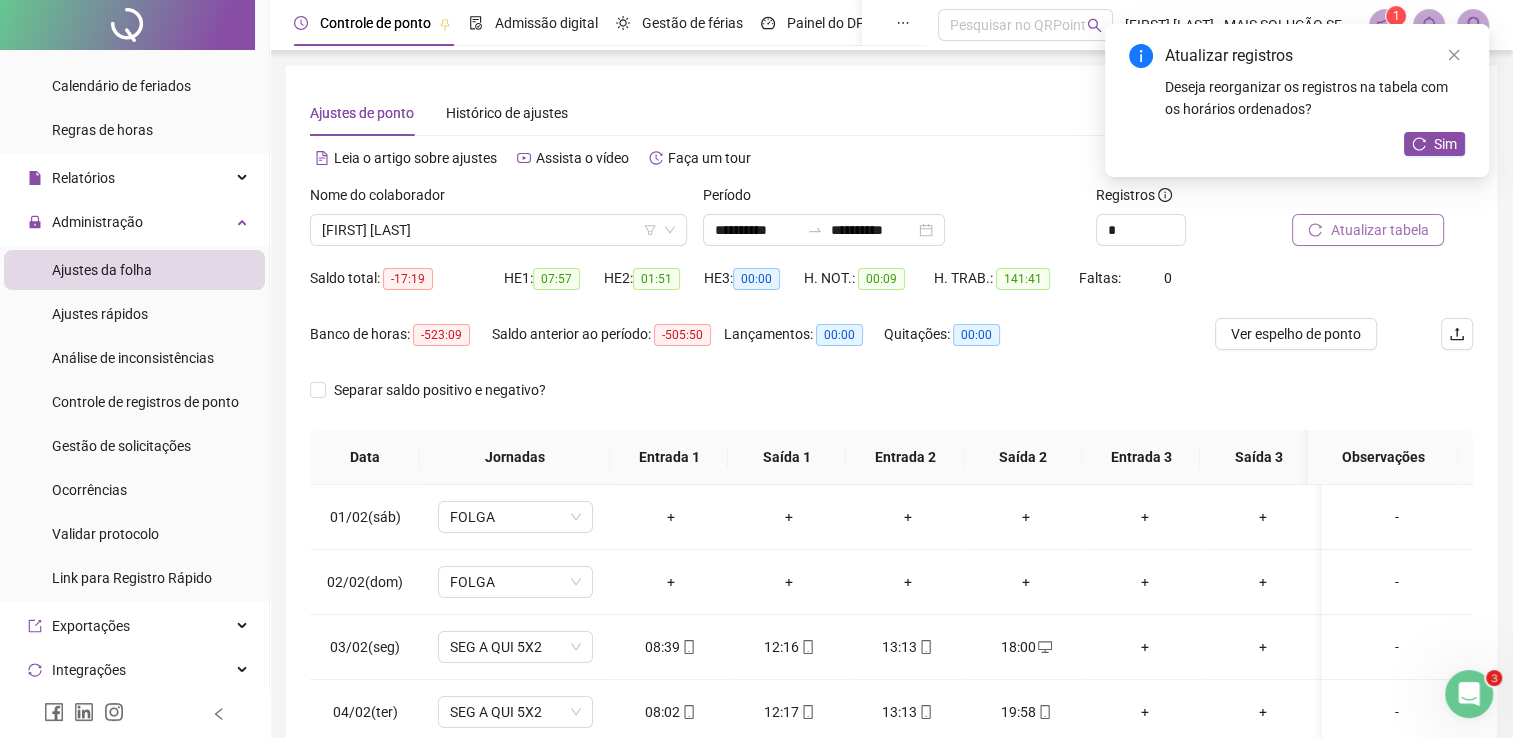click on "Atualizar tabela" at bounding box center [1368, 230] 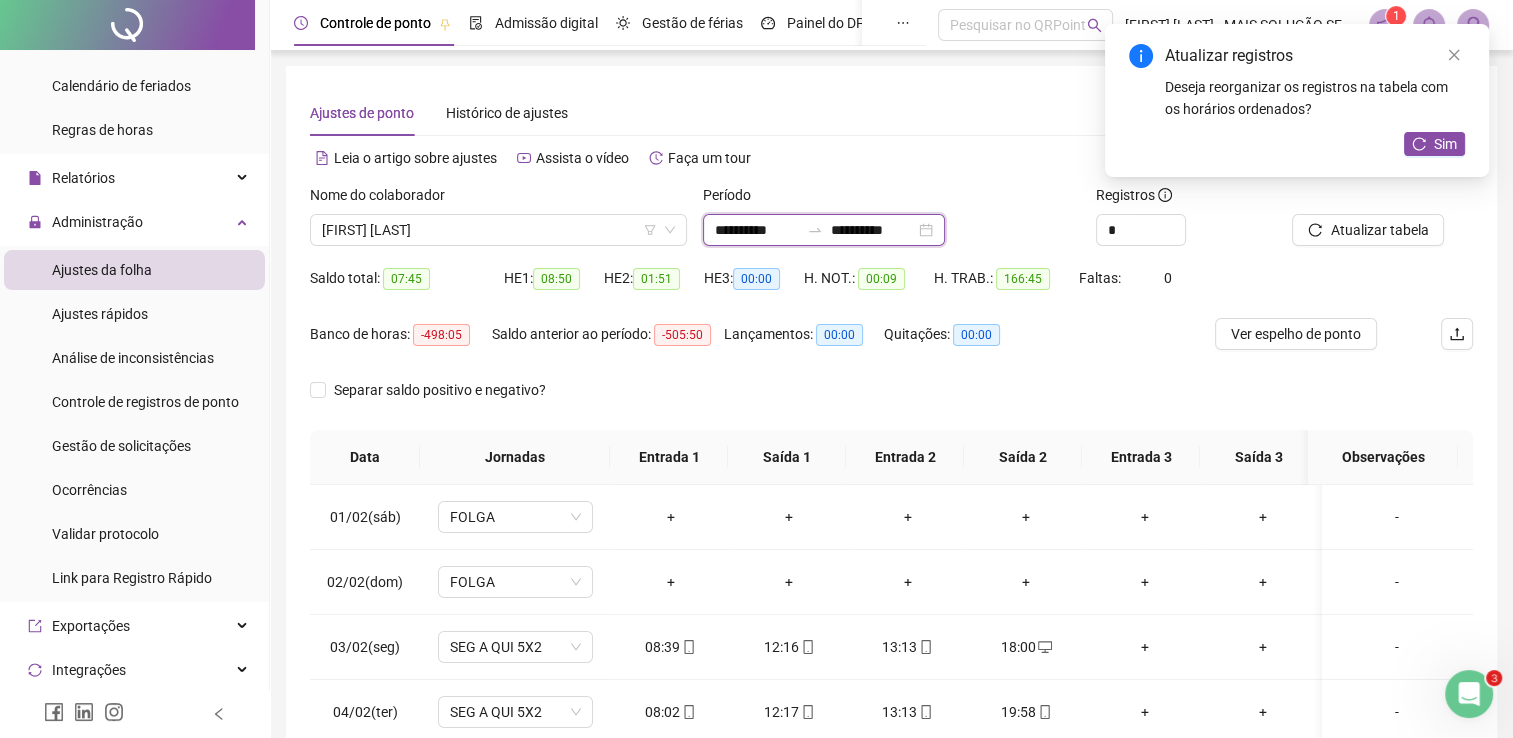 click on "**********" at bounding box center [757, 230] 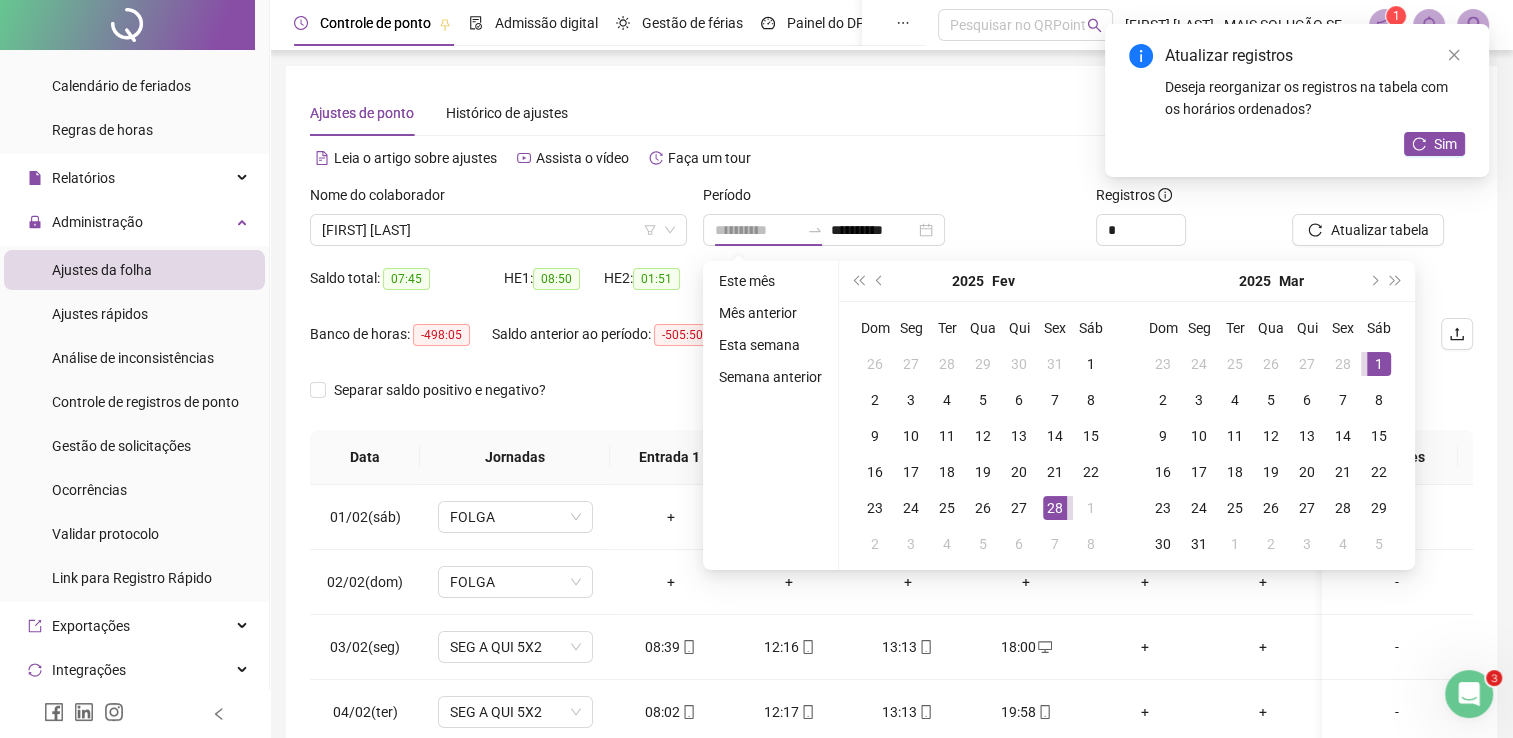 click on "1" at bounding box center [1379, 364] 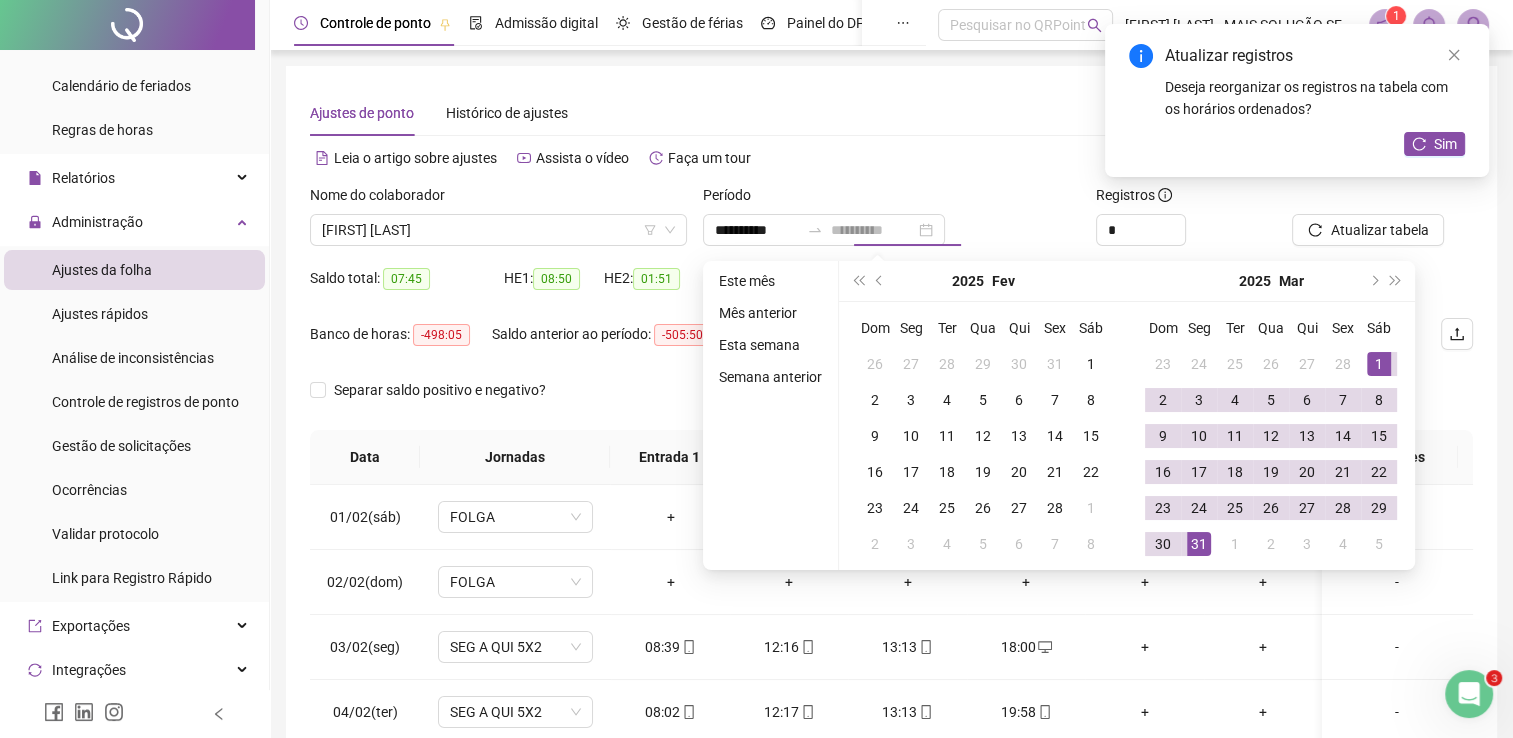 click on "31" at bounding box center (1199, 544) 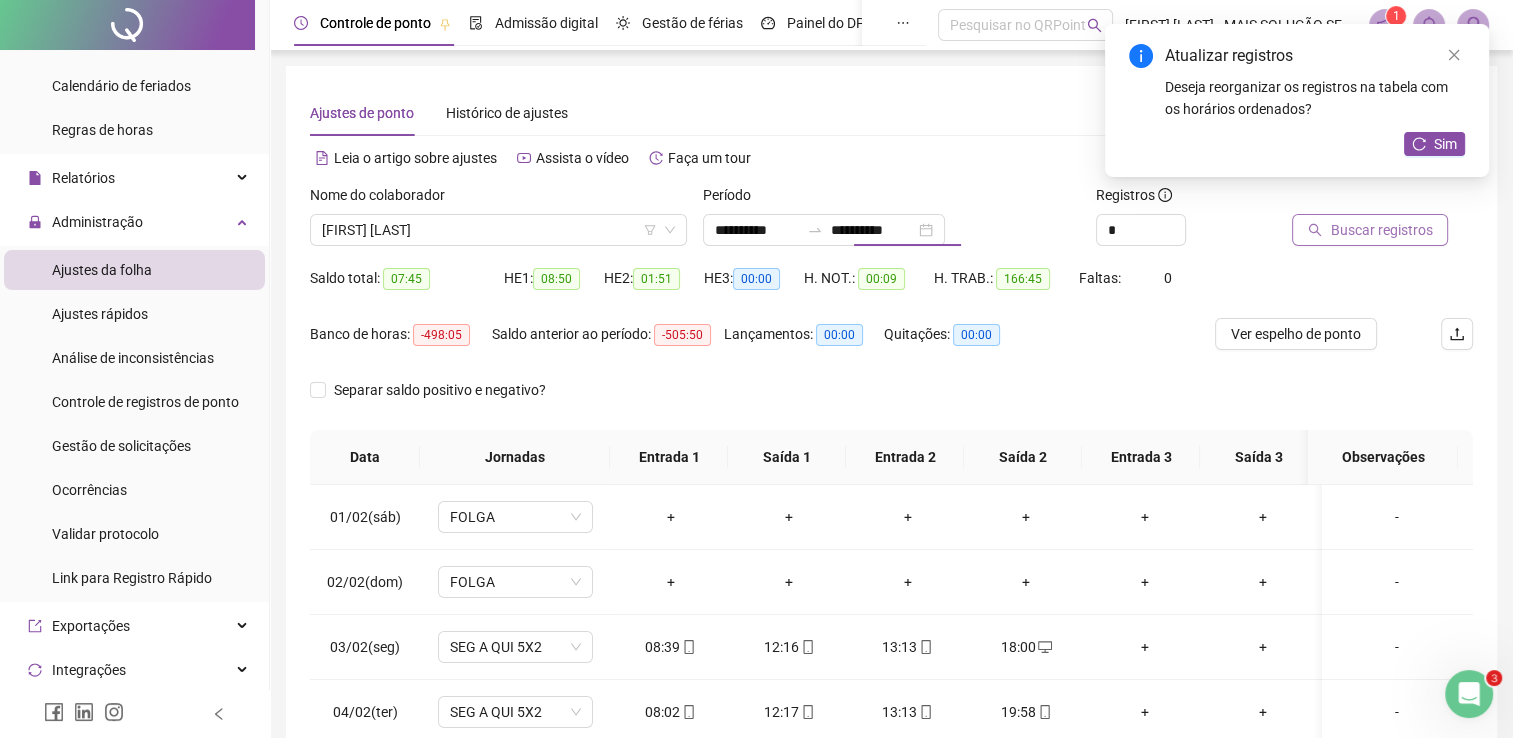 click on "Buscar registros" at bounding box center (1381, 230) 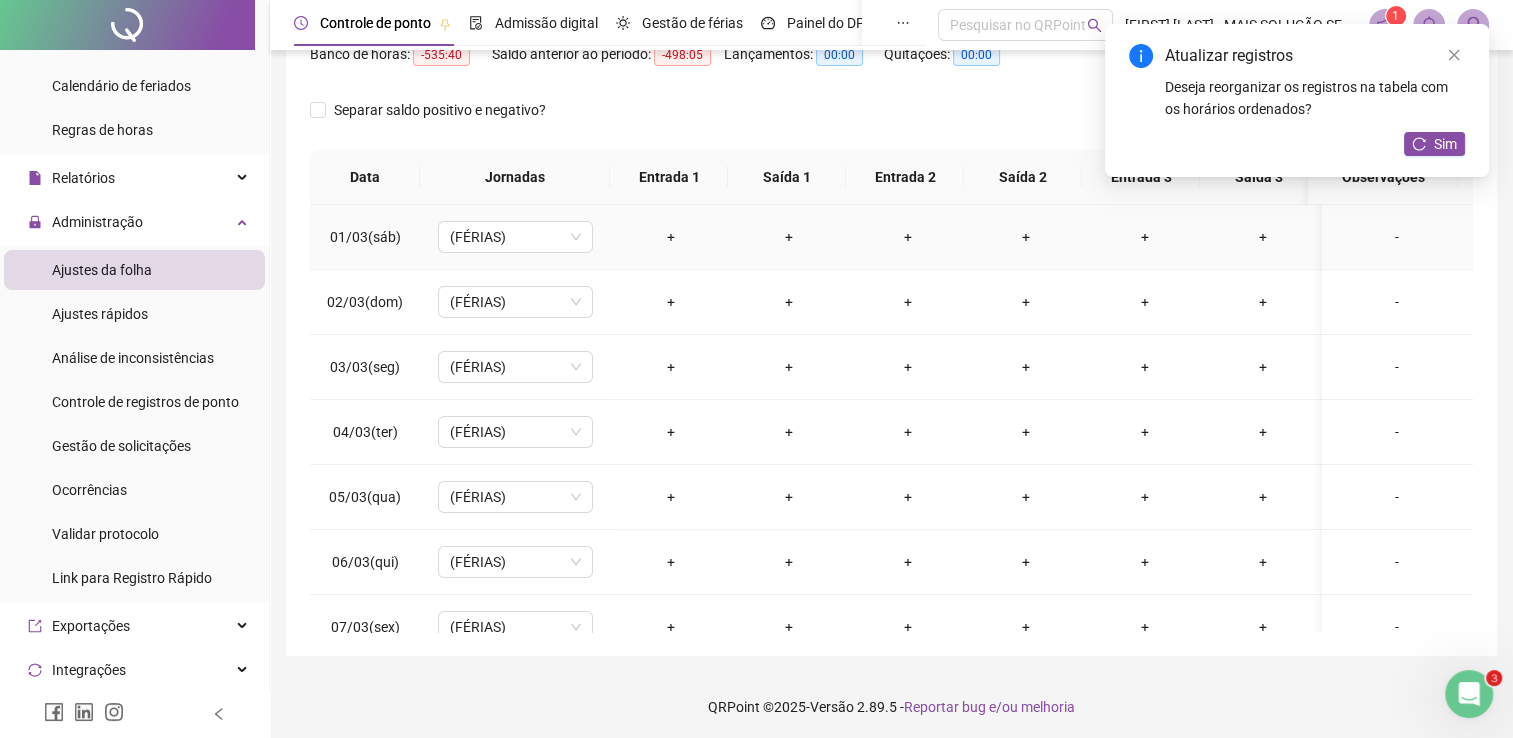scroll, scrollTop: 283, scrollLeft: 0, axis: vertical 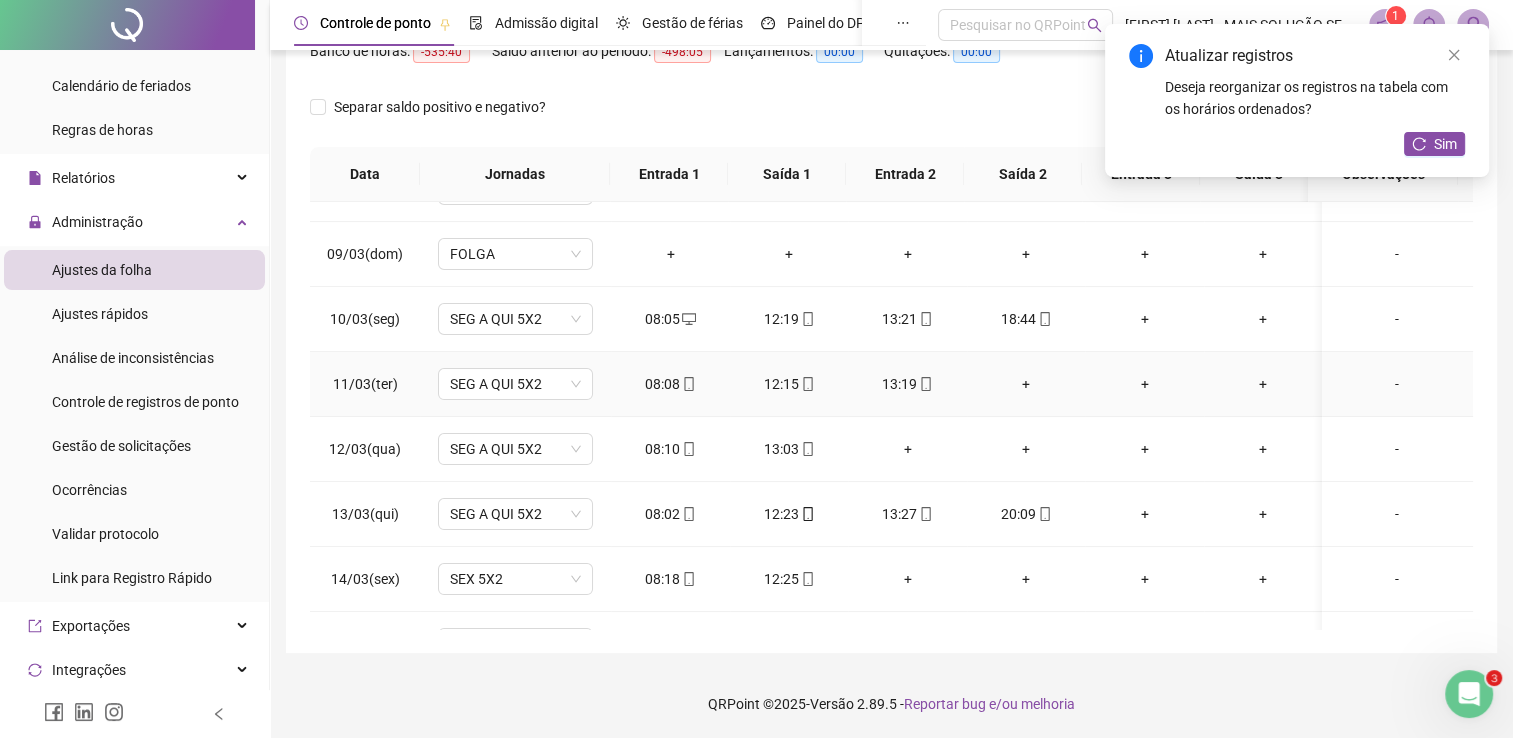 click on "+" at bounding box center (1026, 384) 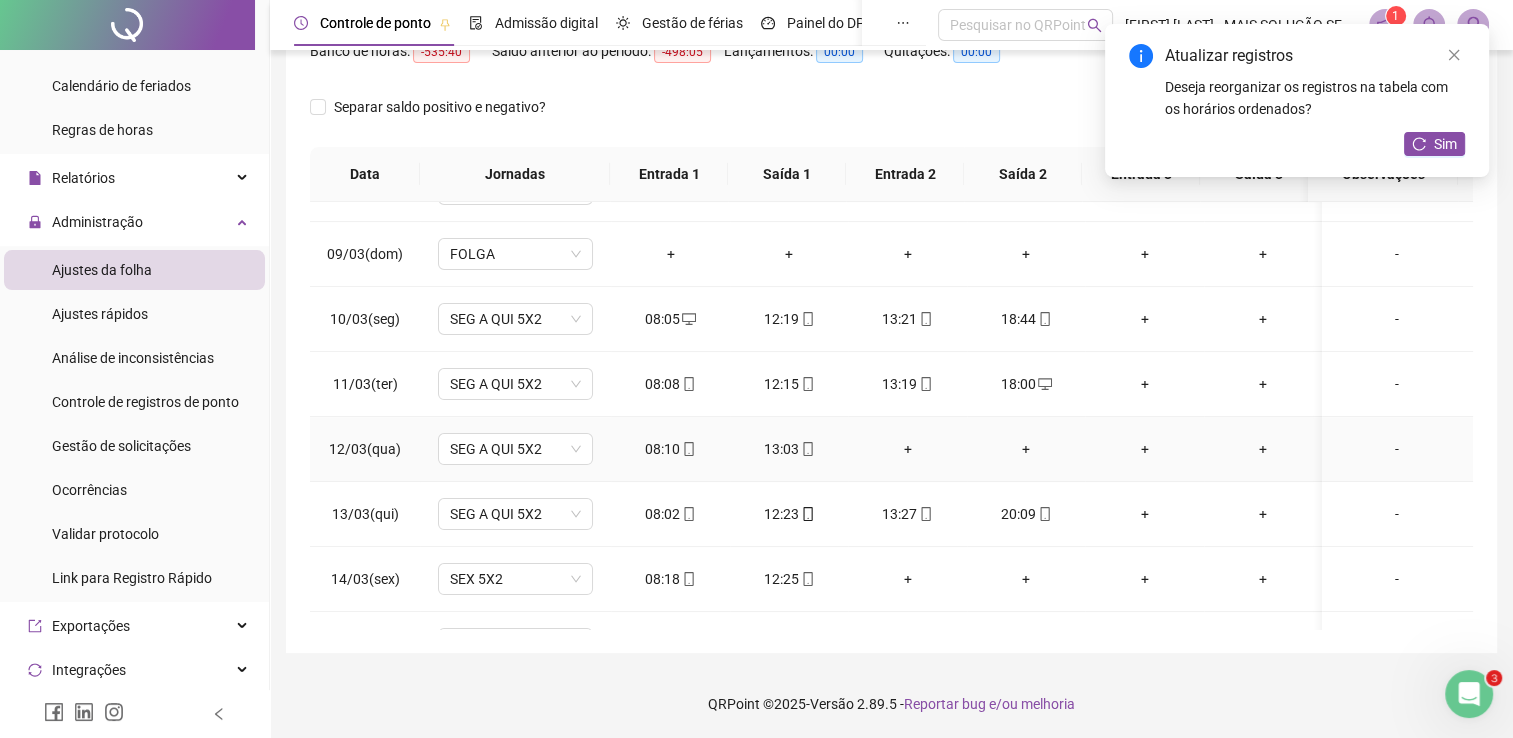 click on "+" at bounding box center [907, 449] 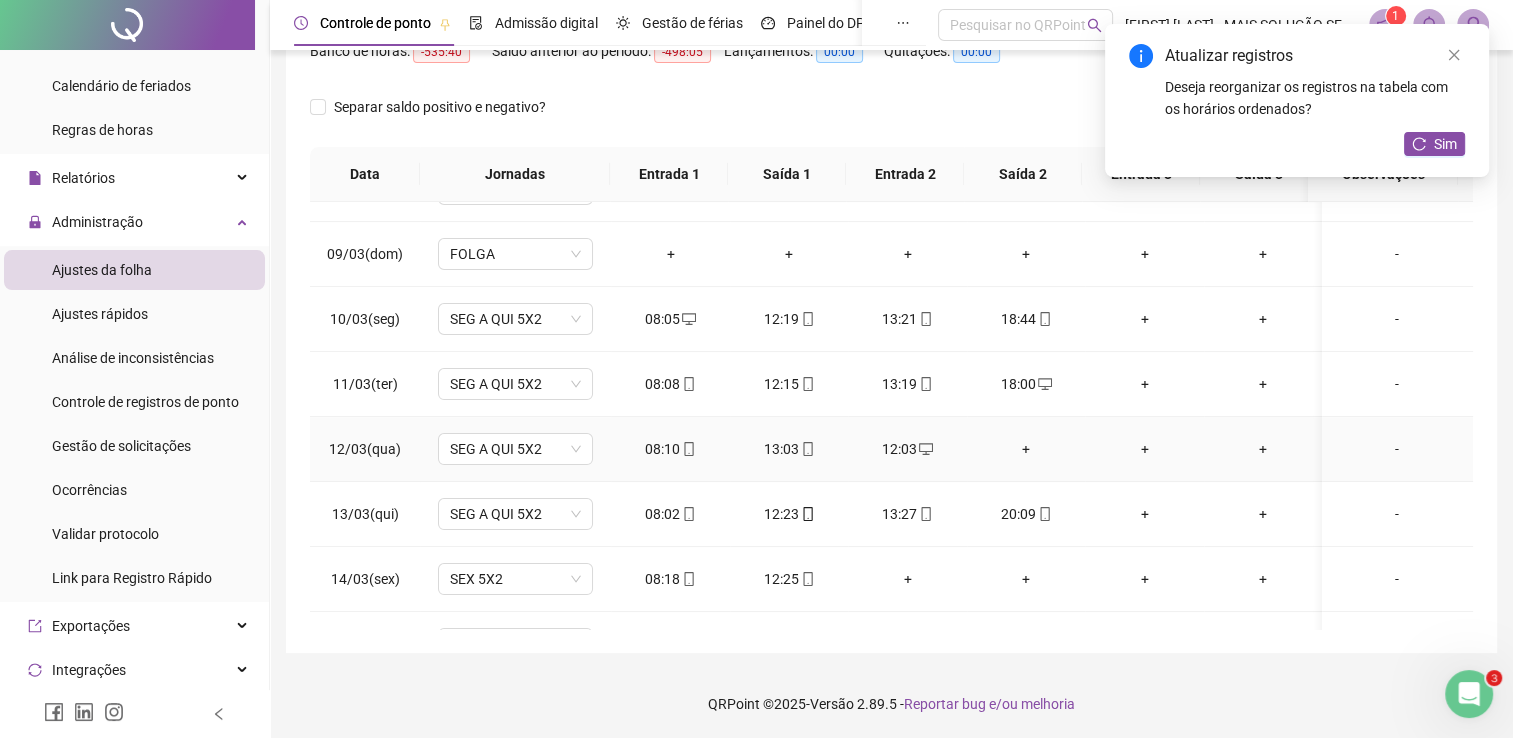 click on "+" at bounding box center (1026, 449) 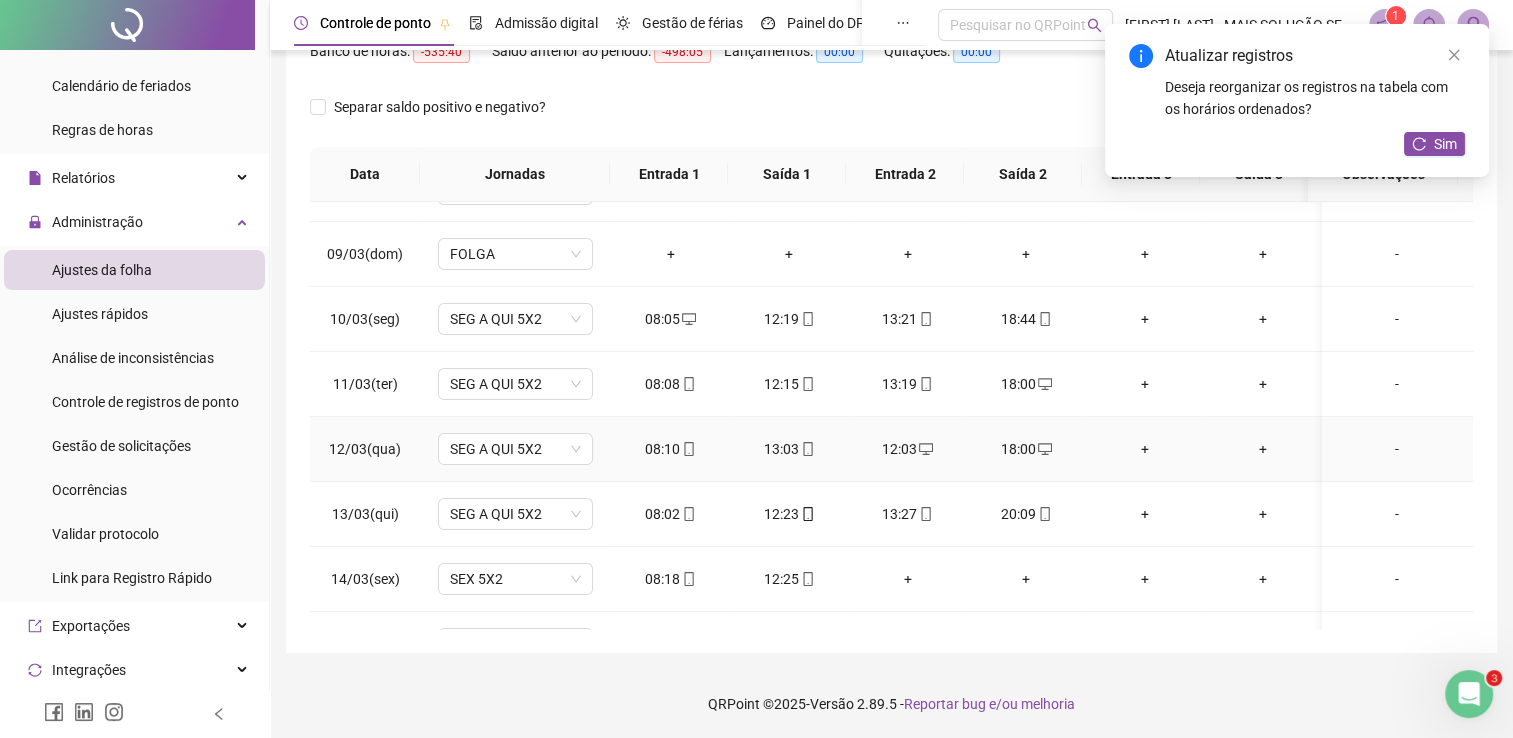 scroll, scrollTop: 600, scrollLeft: 0, axis: vertical 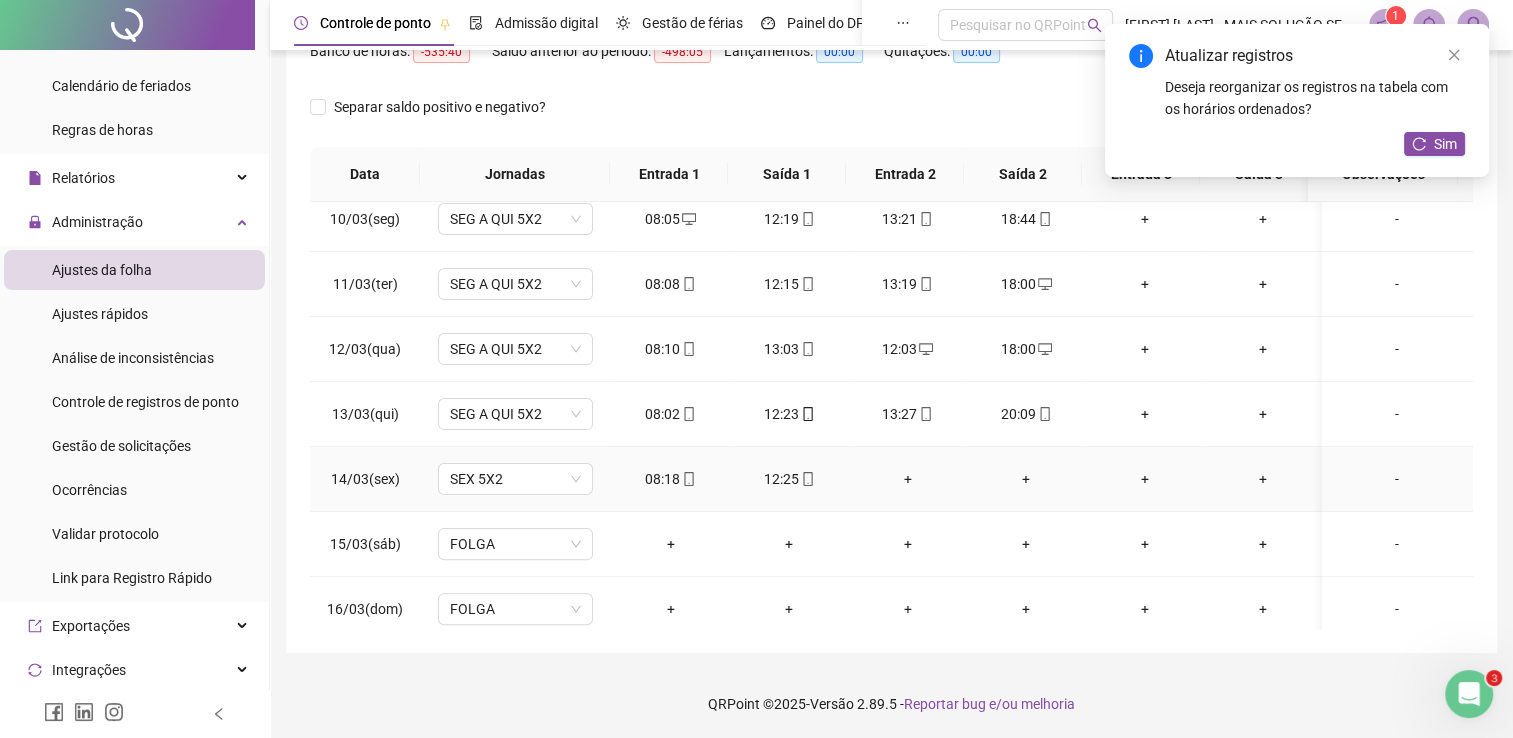 click on "+" at bounding box center (907, 479) 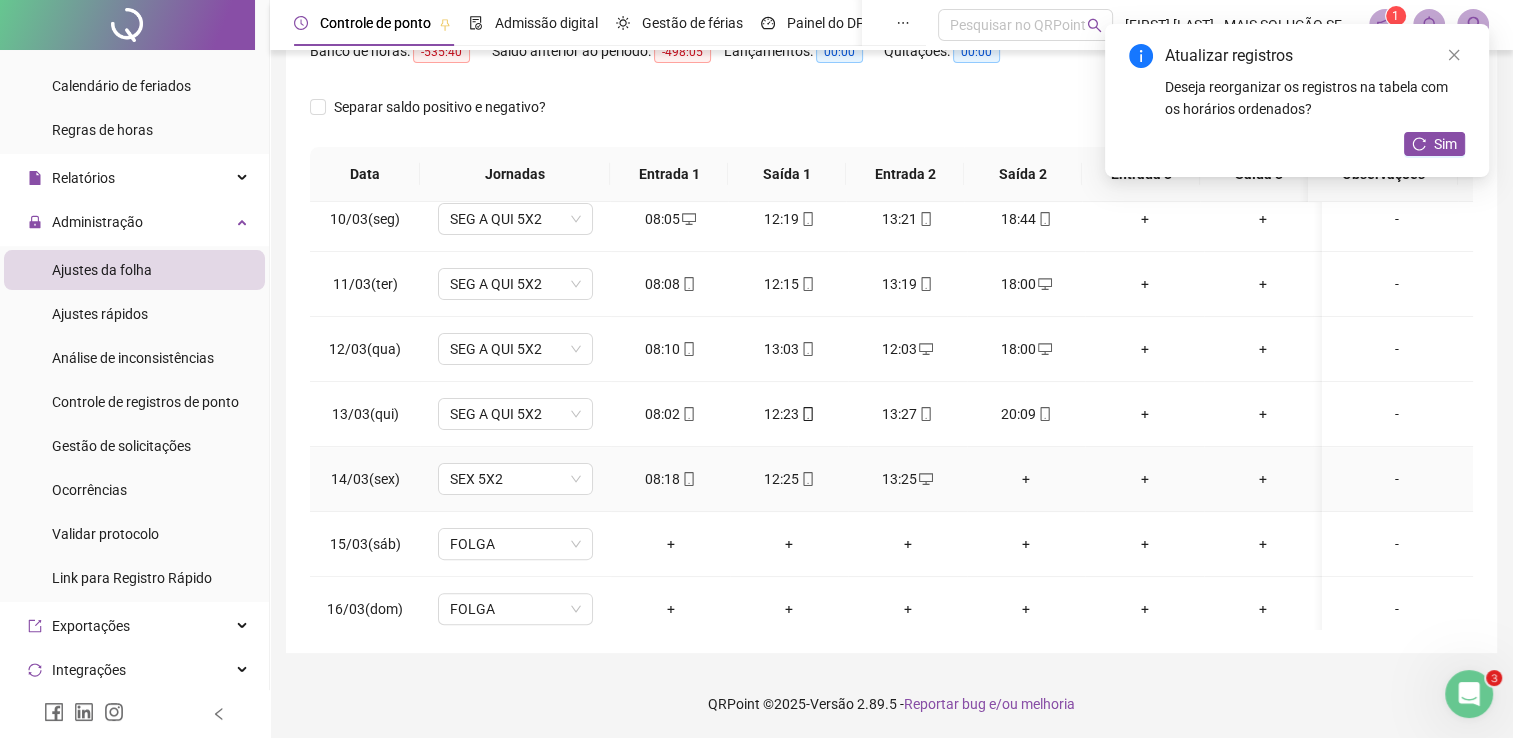 click on "+" at bounding box center [1026, 479] 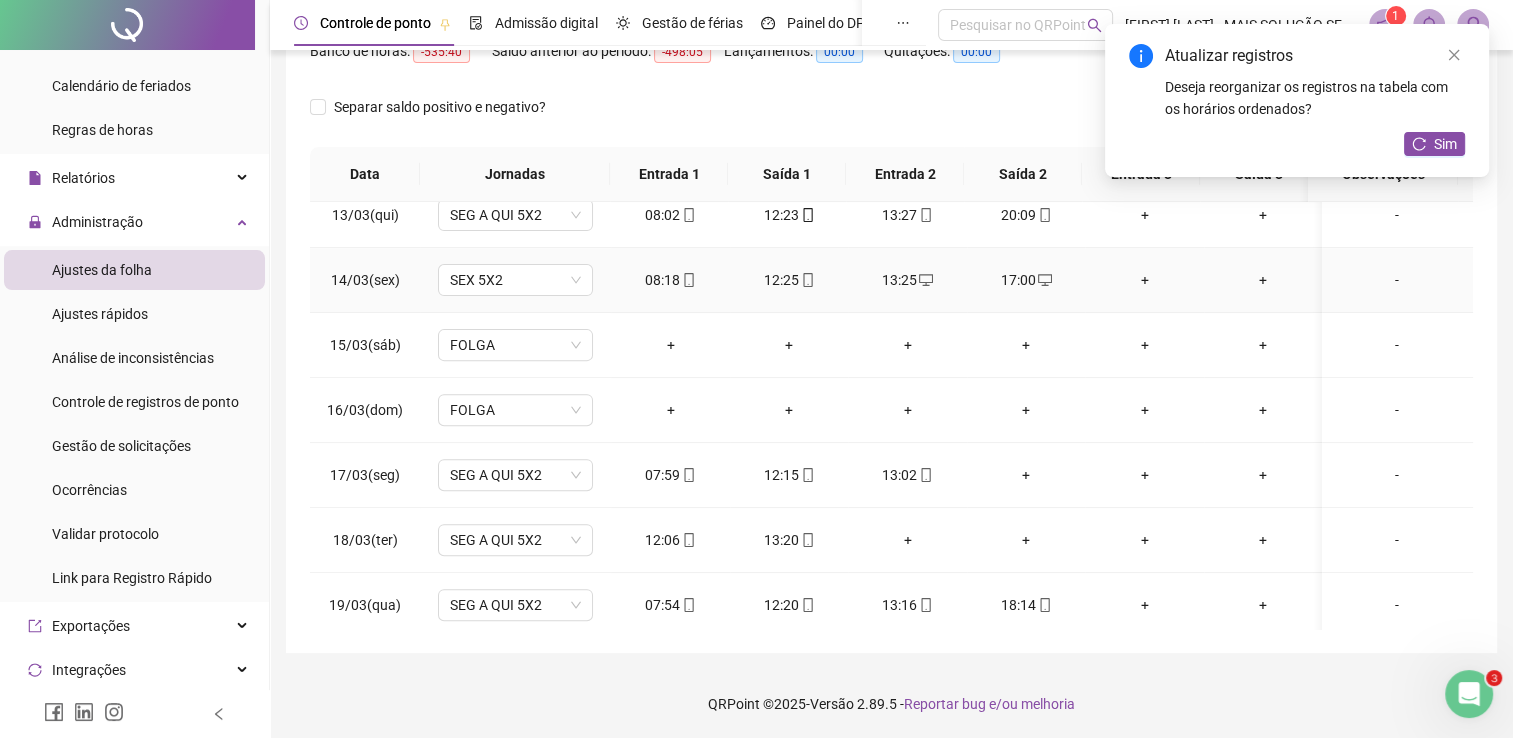 scroll, scrollTop: 900, scrollLeft: 0, axis: vertical 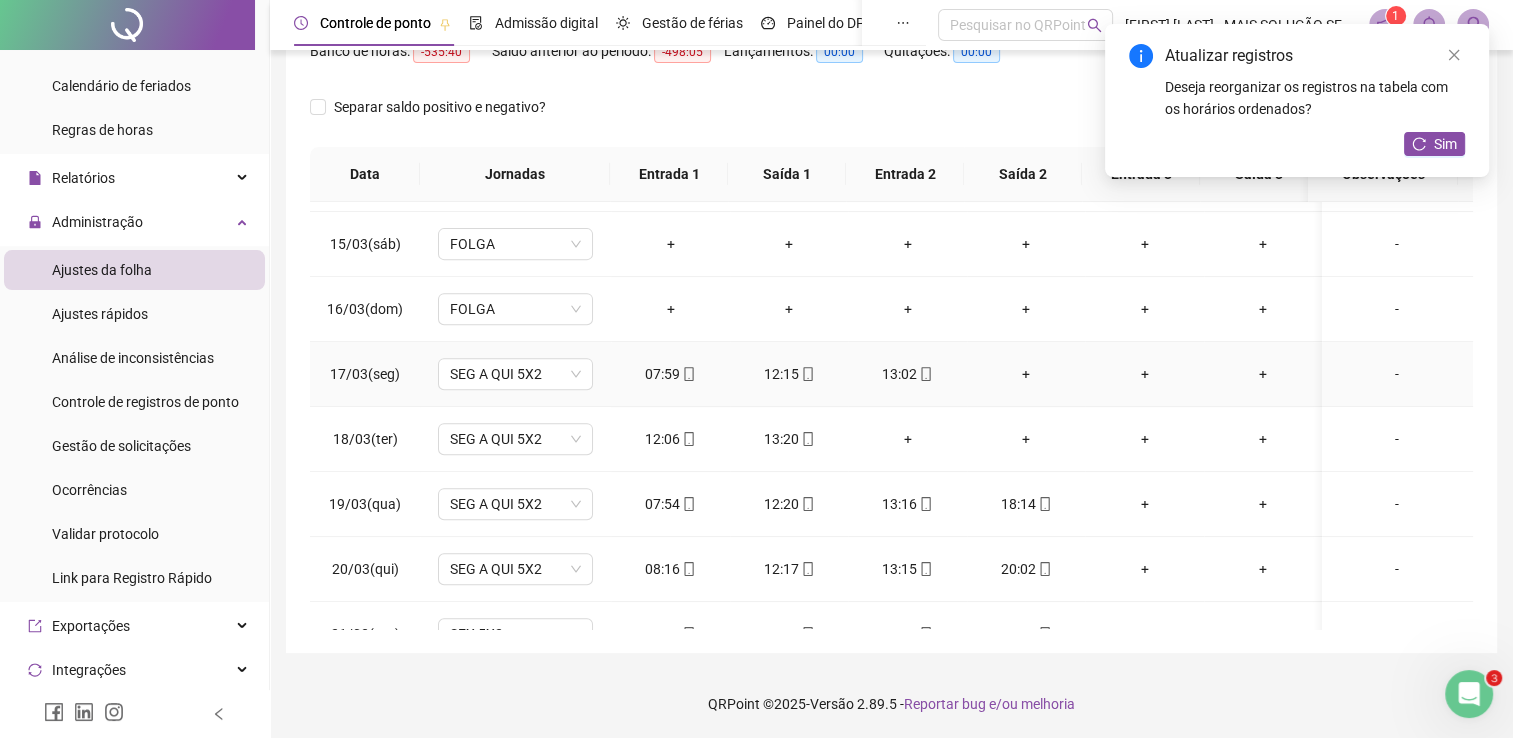 click on "+" at bounding box center [1026, 374] 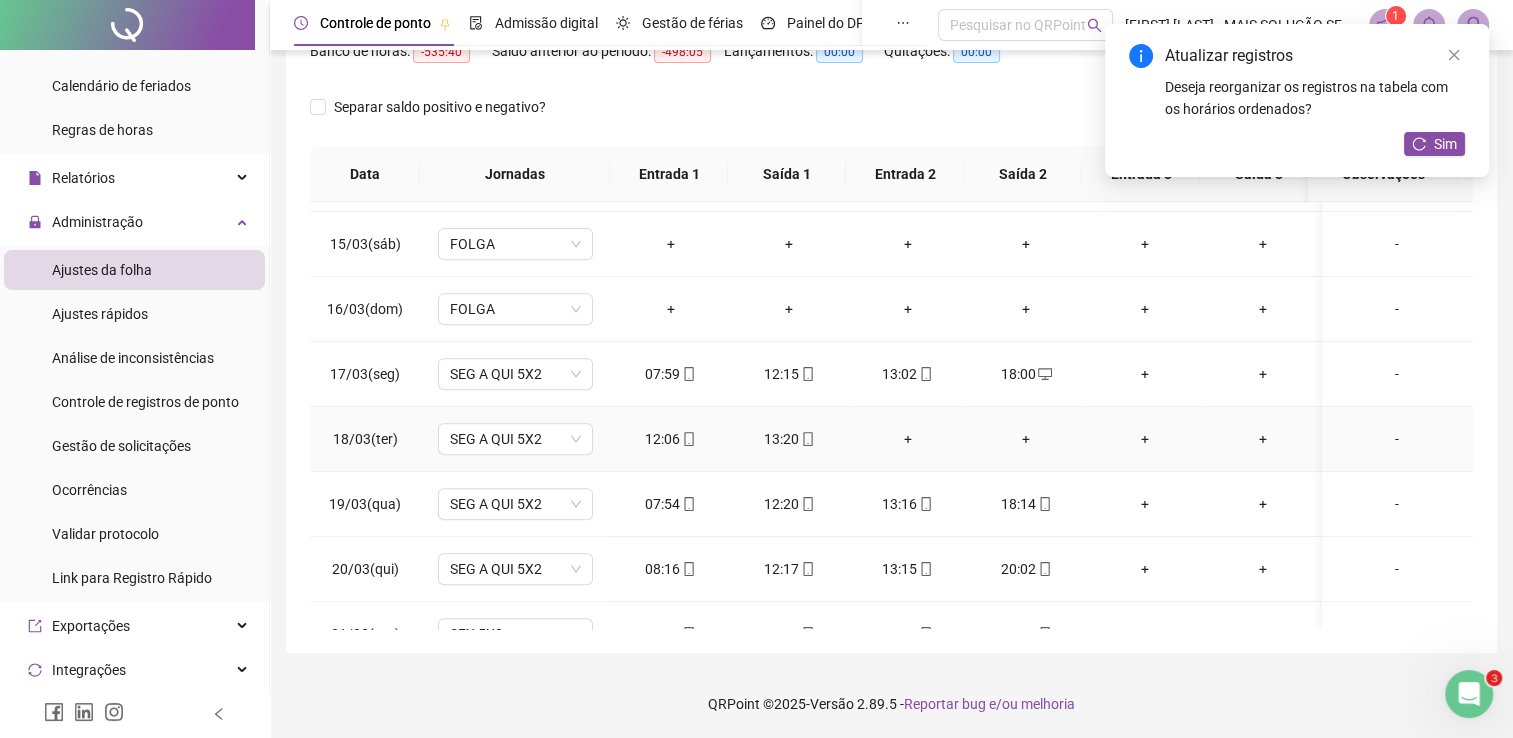 click on "+" at bounding box center [907, 439] 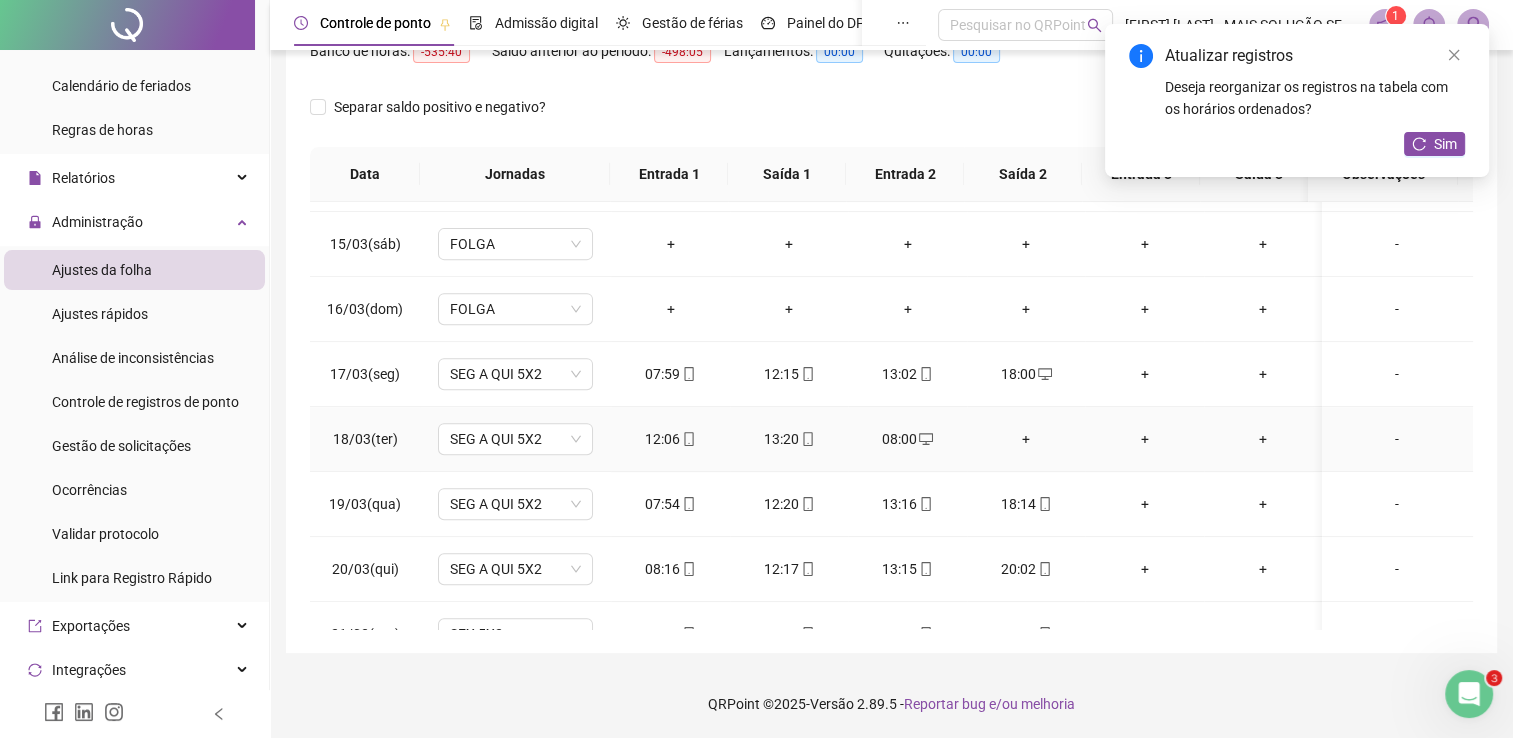 click on "+" at bounding box center [1026, 439] 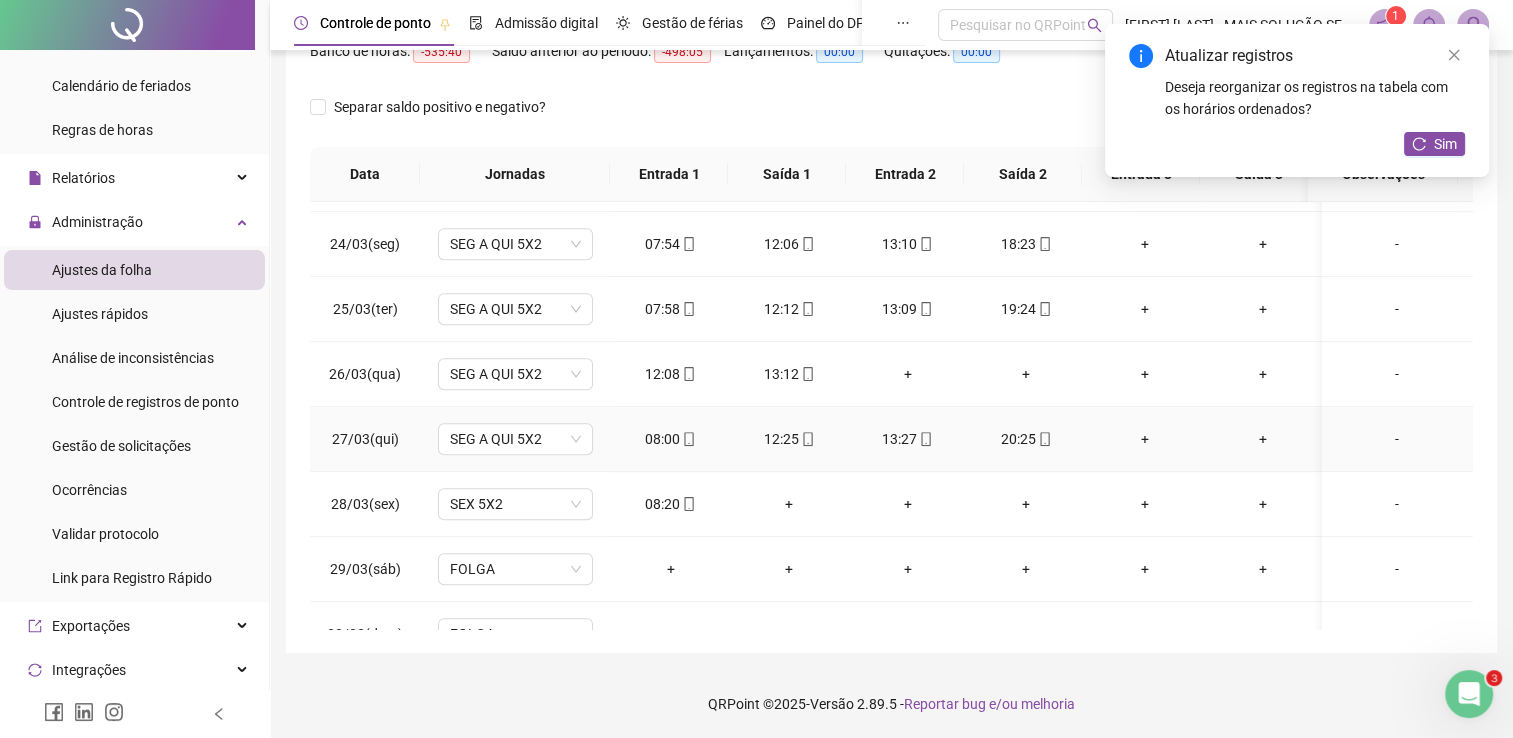 scroll, scrollTop: 1381, scrollLeft: 0, axis: vertical 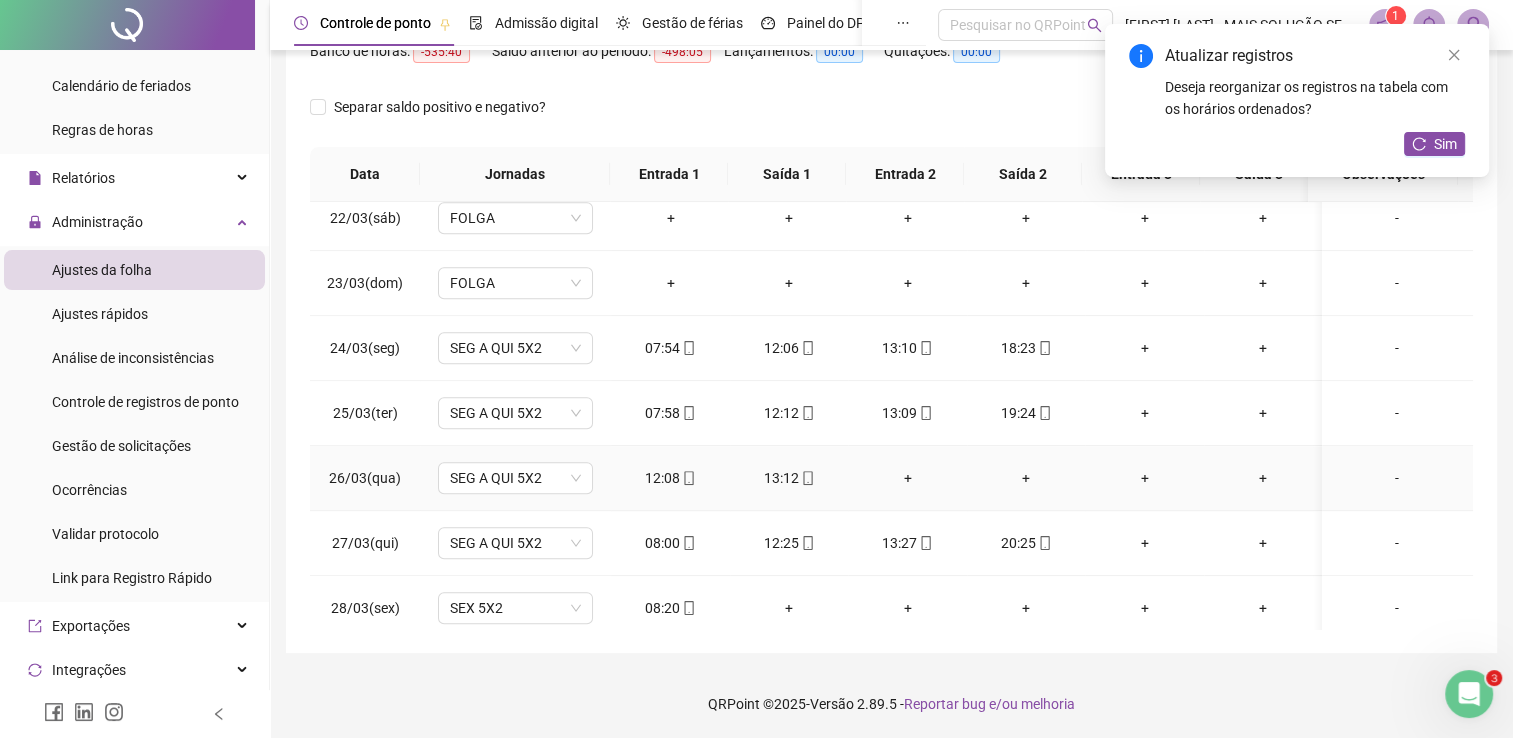 click on "+" at bounding box center [907, 478] 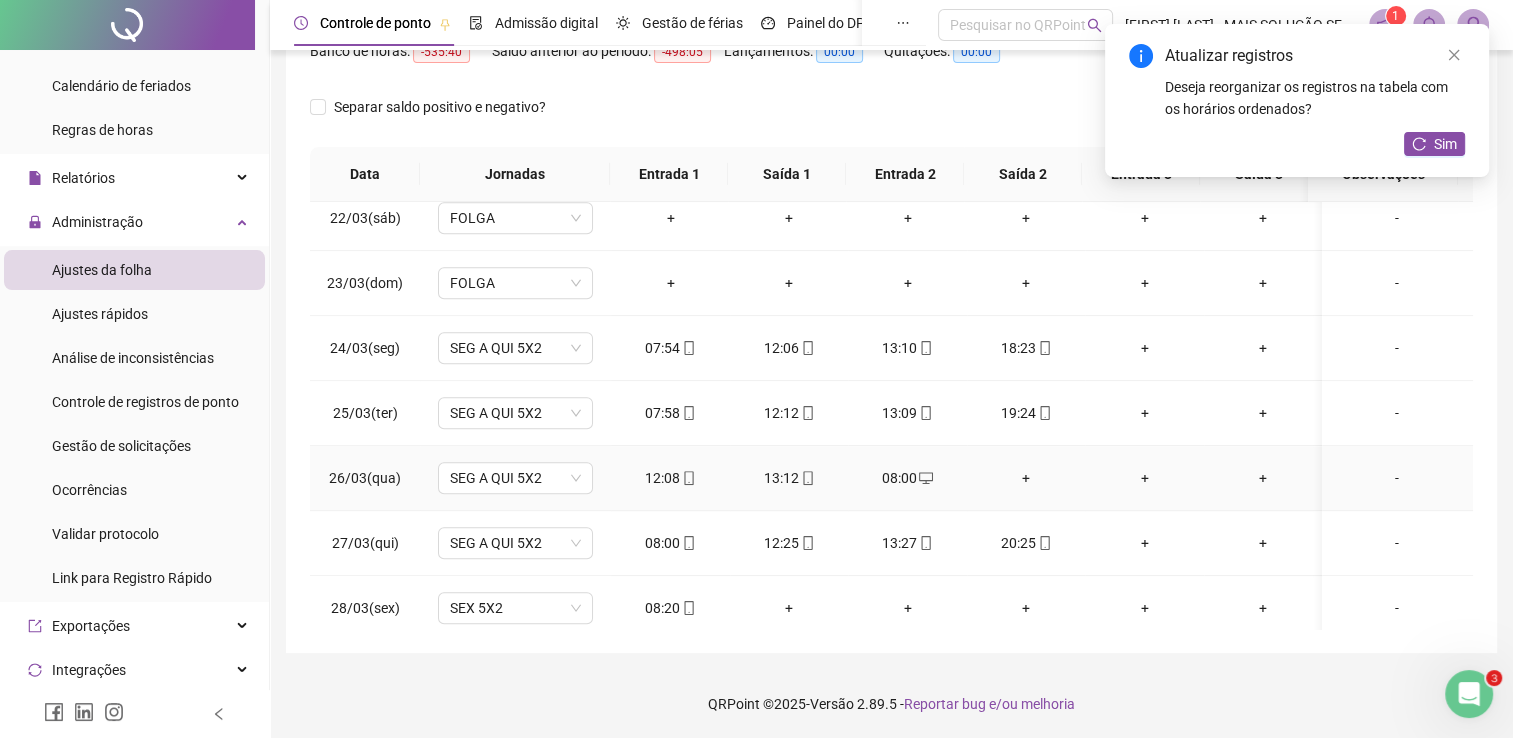 click on "+" at bounding box center [1026, 478] 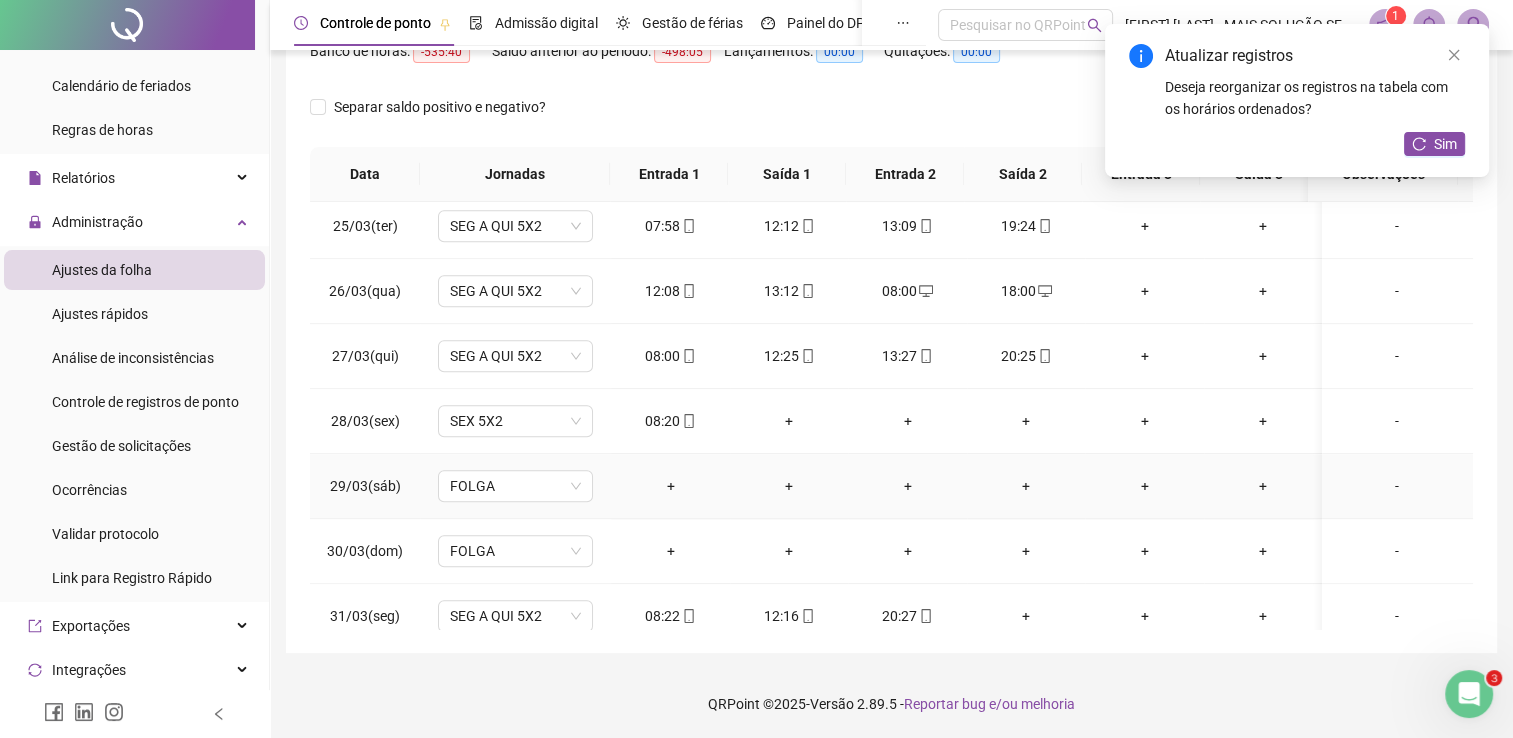 scroll, scrollTop: 1581, scrollLeft: 0, axis: vertical 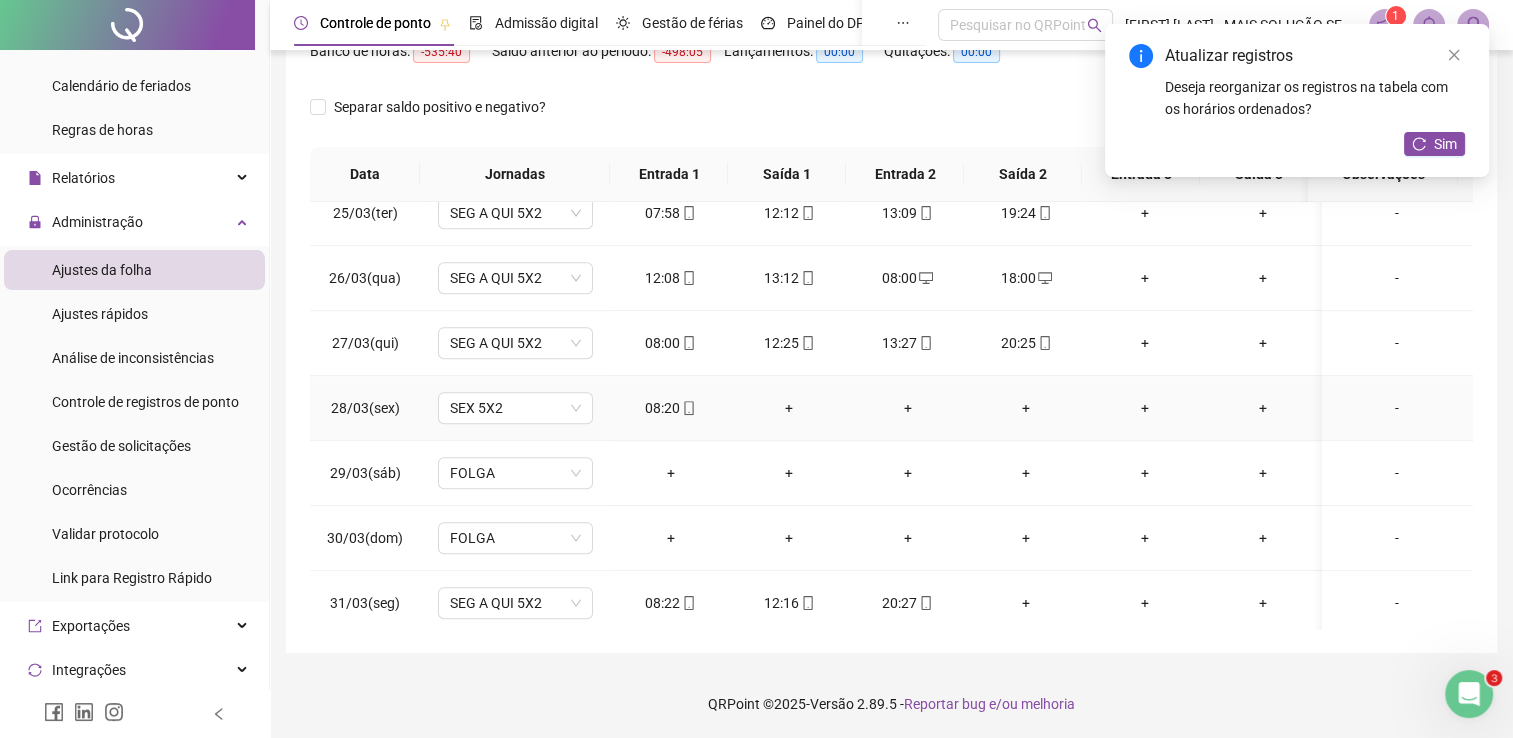 click on "+" at bounding box center (789, 408) 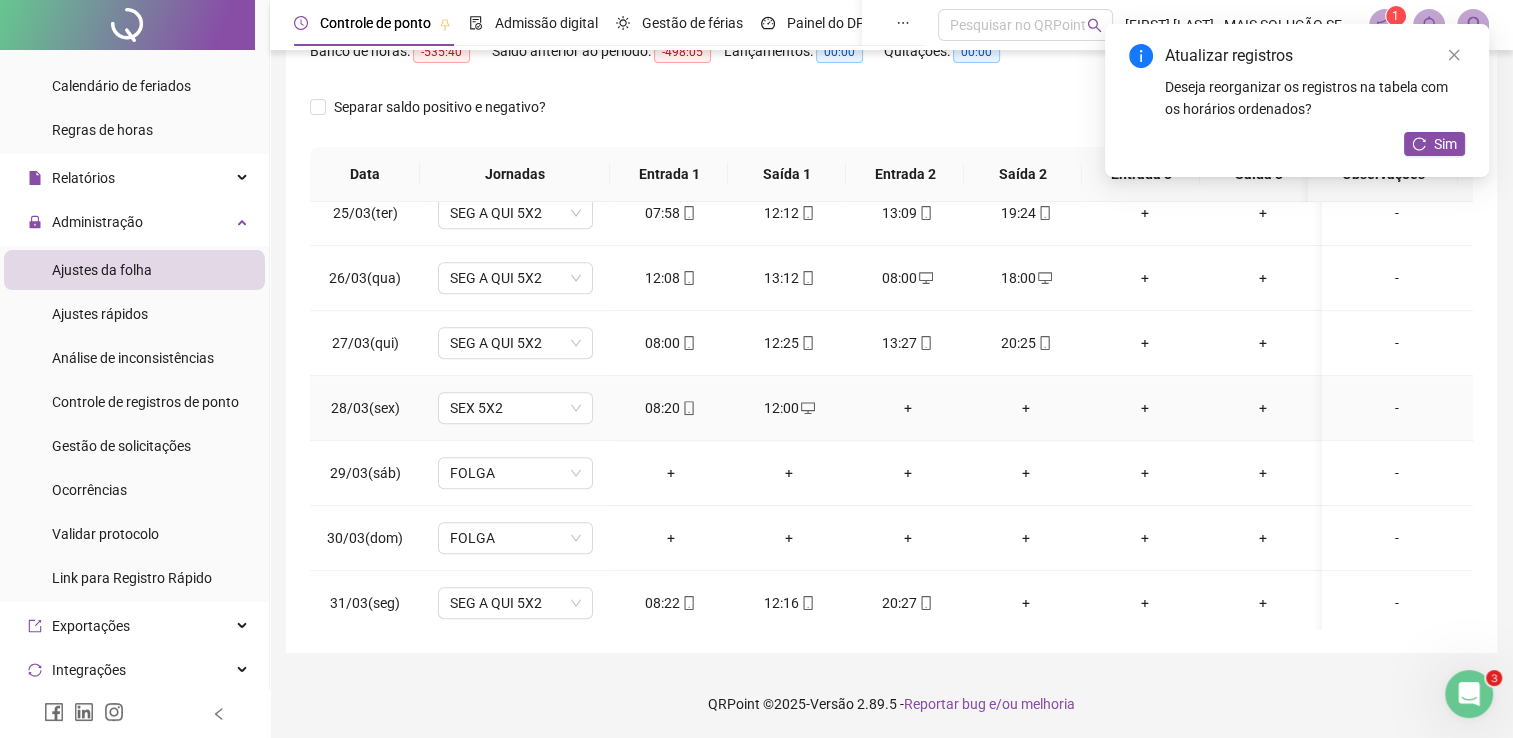 click on "+" at bounding box center [907, 408] 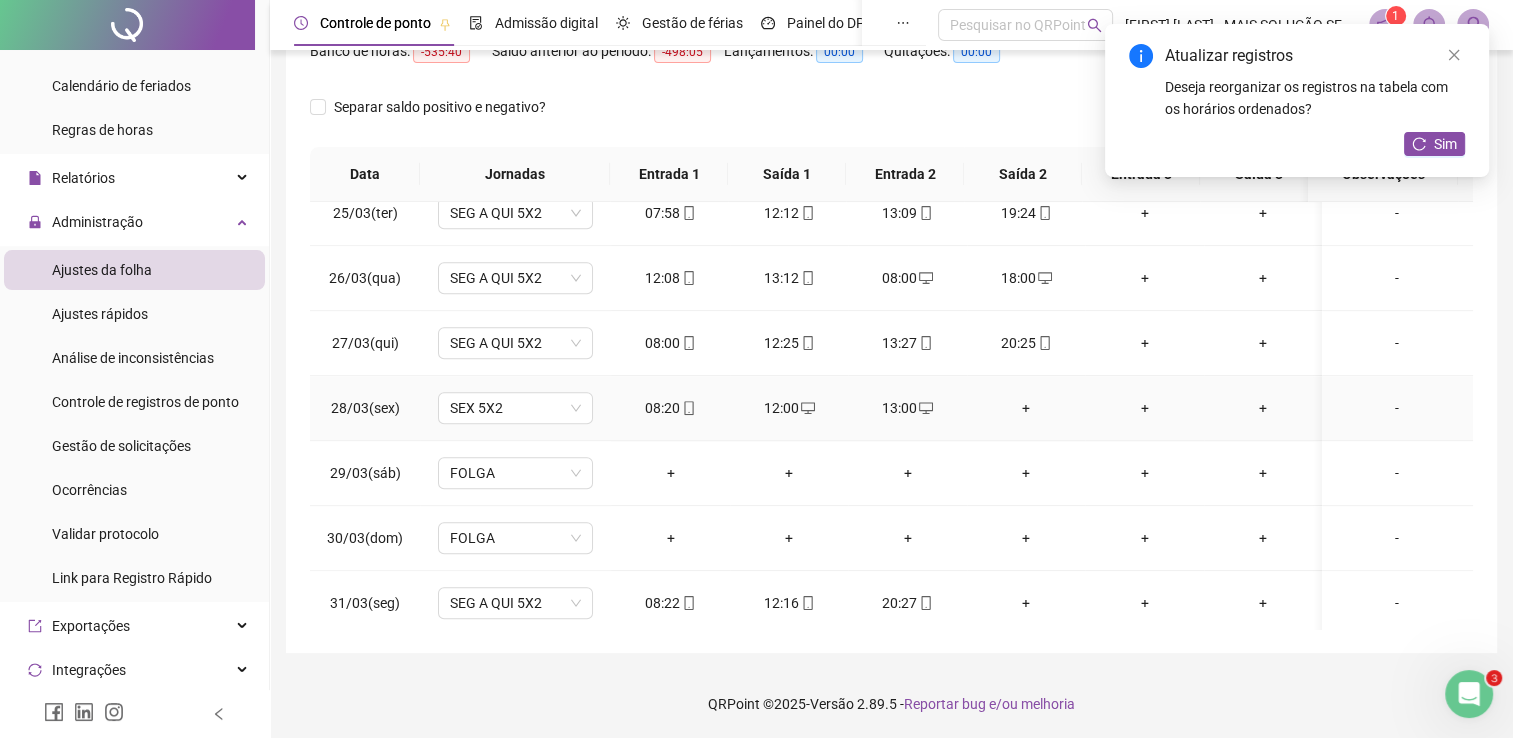 click on "+" at bounding box center (1026, 408) 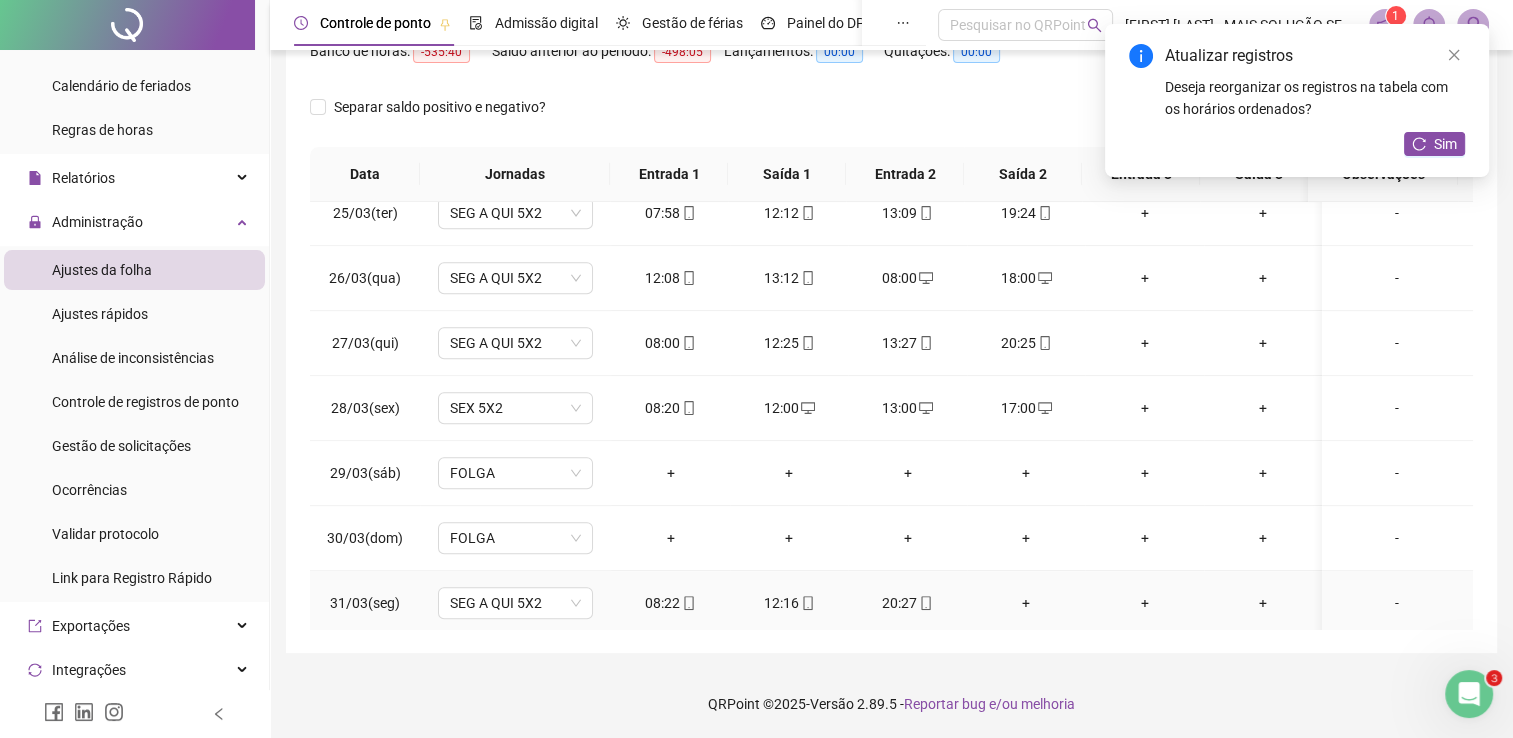 click on "+" at bounding box center [1026, 603] 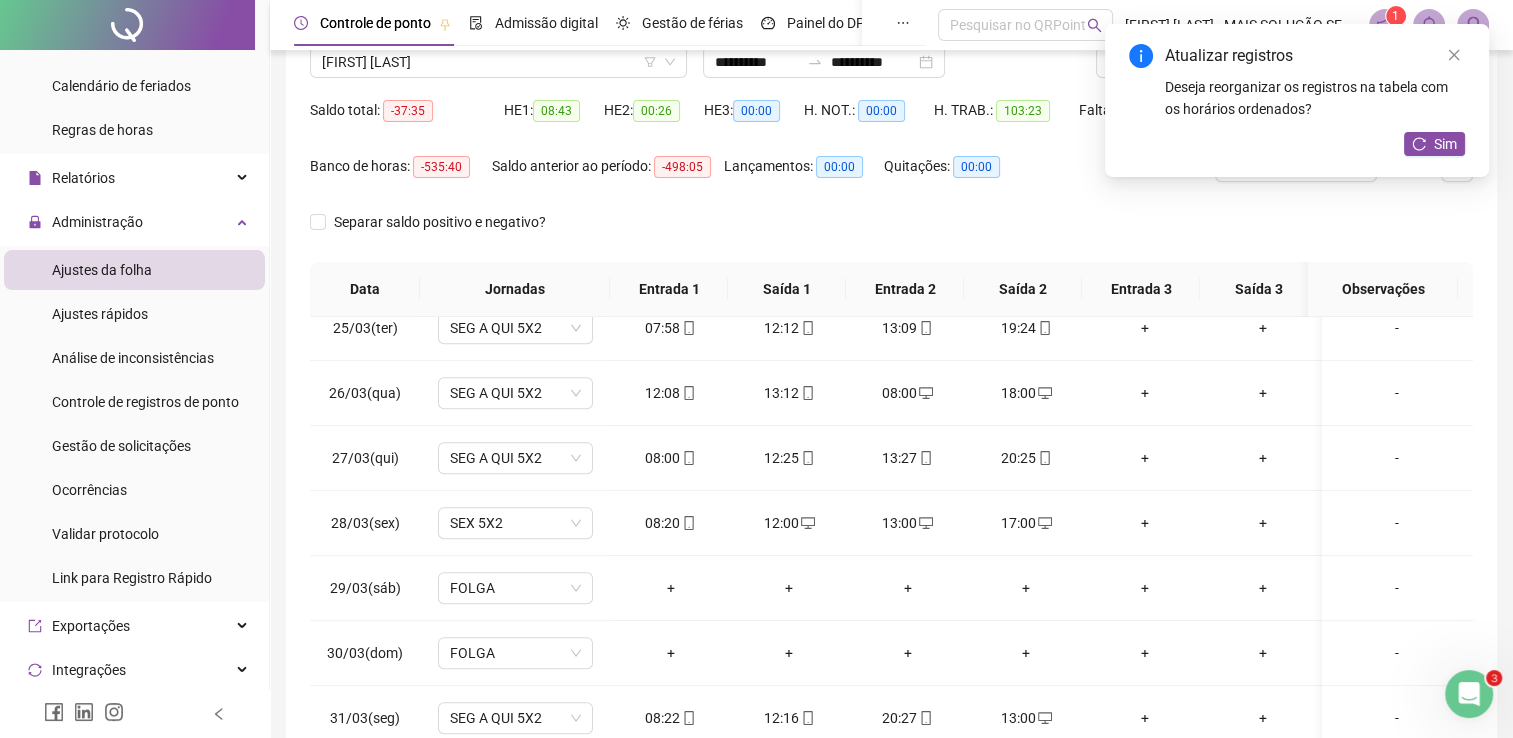 scroll, scrollTop: 83, scrollLeft: 0, axis: vertical 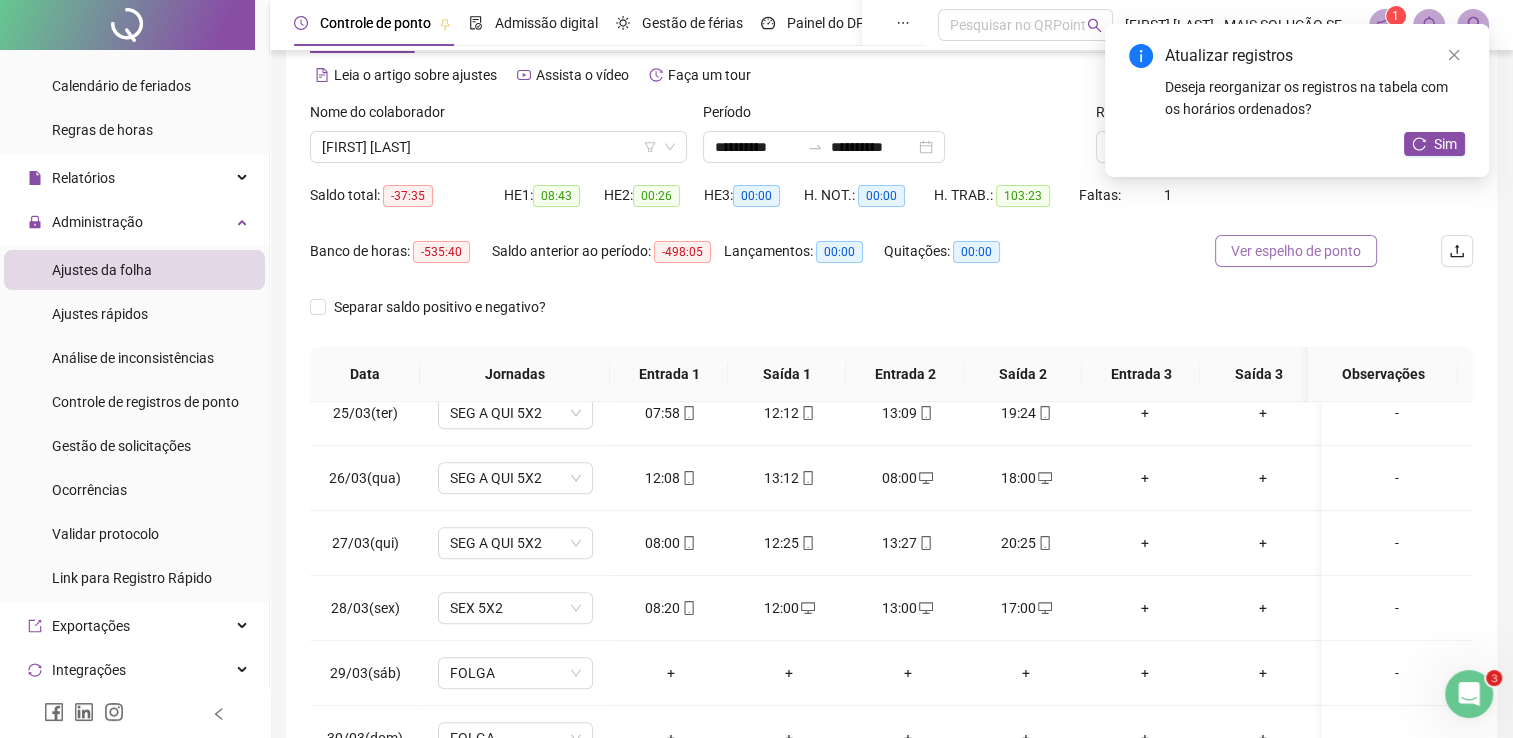 click on "Ver espelho de ponto" at bounding box center (1296, 251) 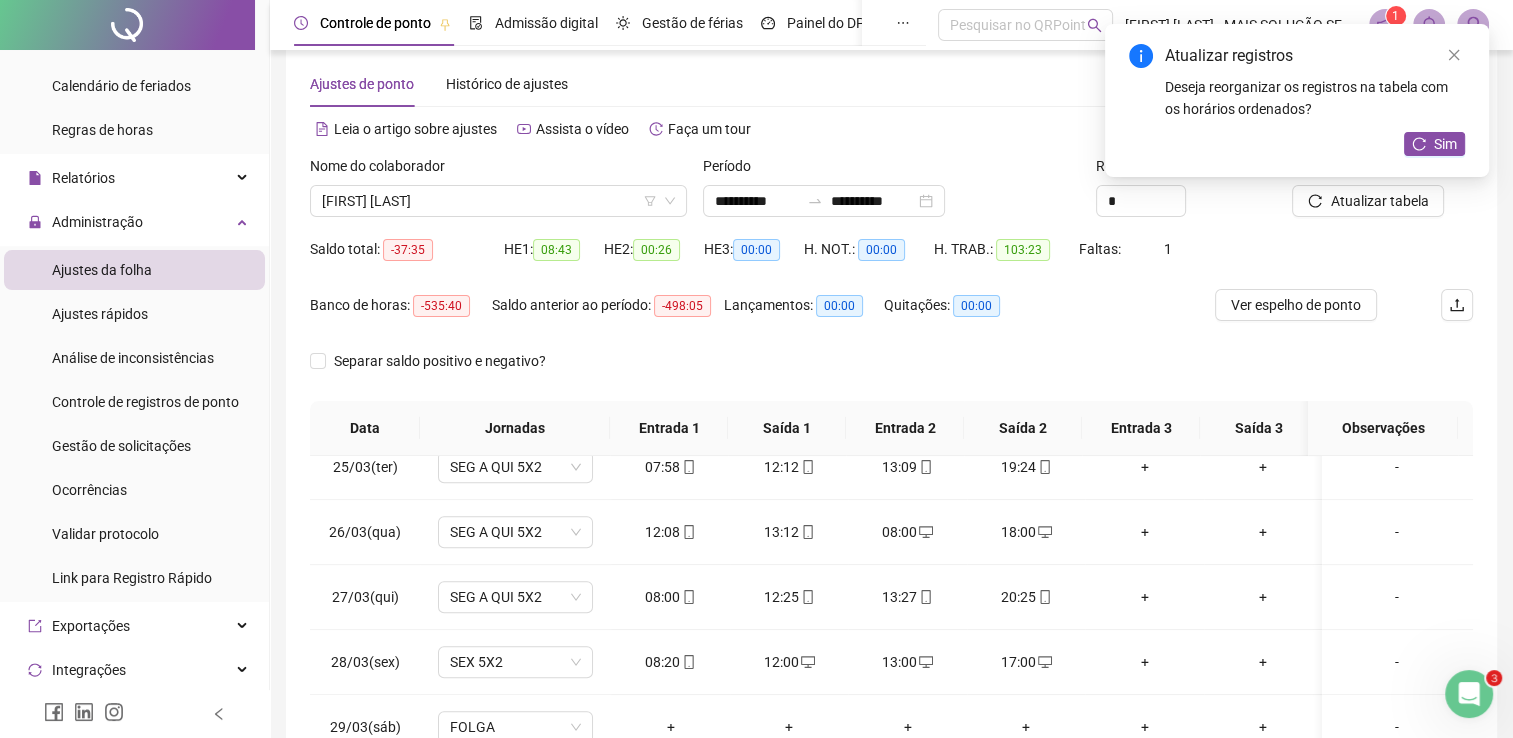 scroll, scrollTop: 0, scrollLeft: 0, axis: both 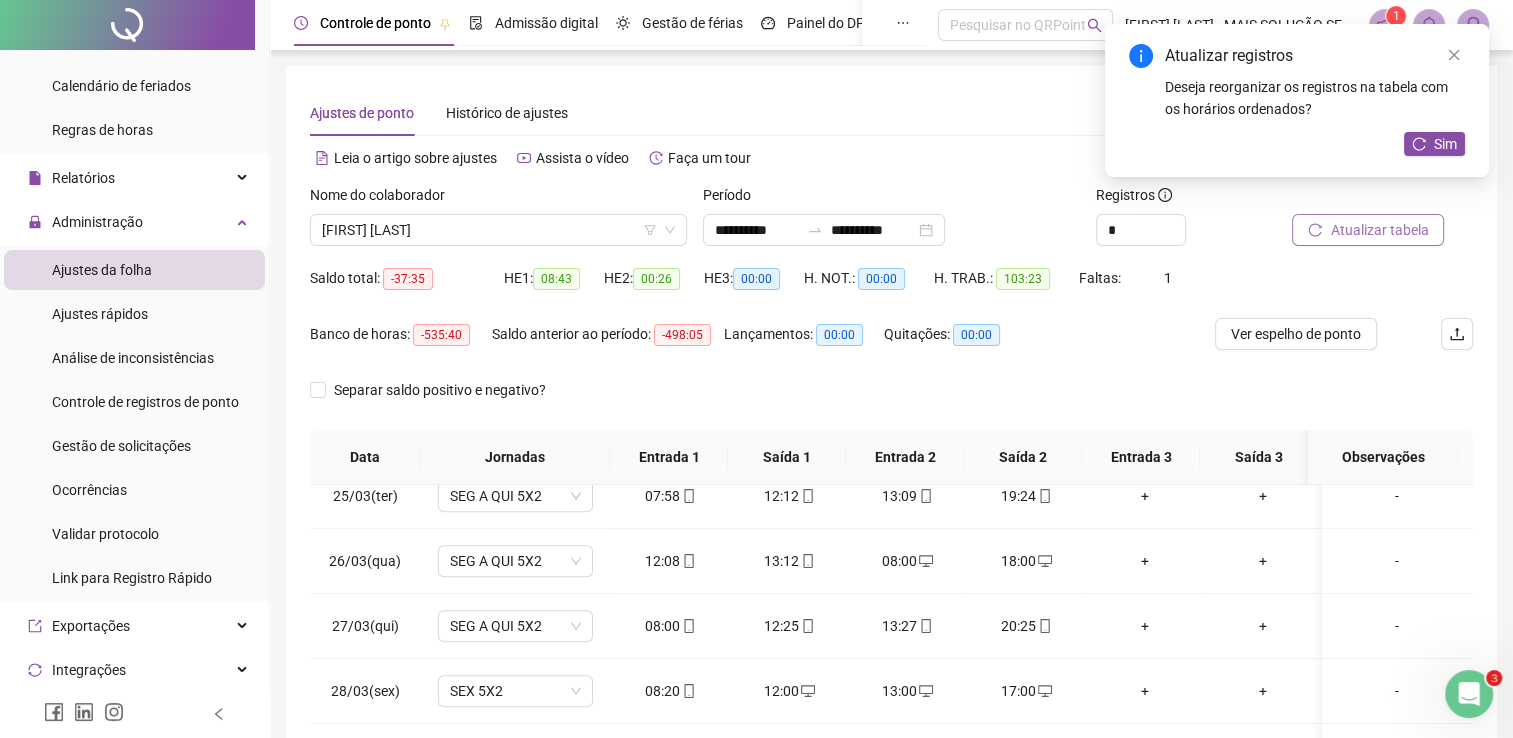 click on "Atualizar tabela" at bounding box center [1379, 230] 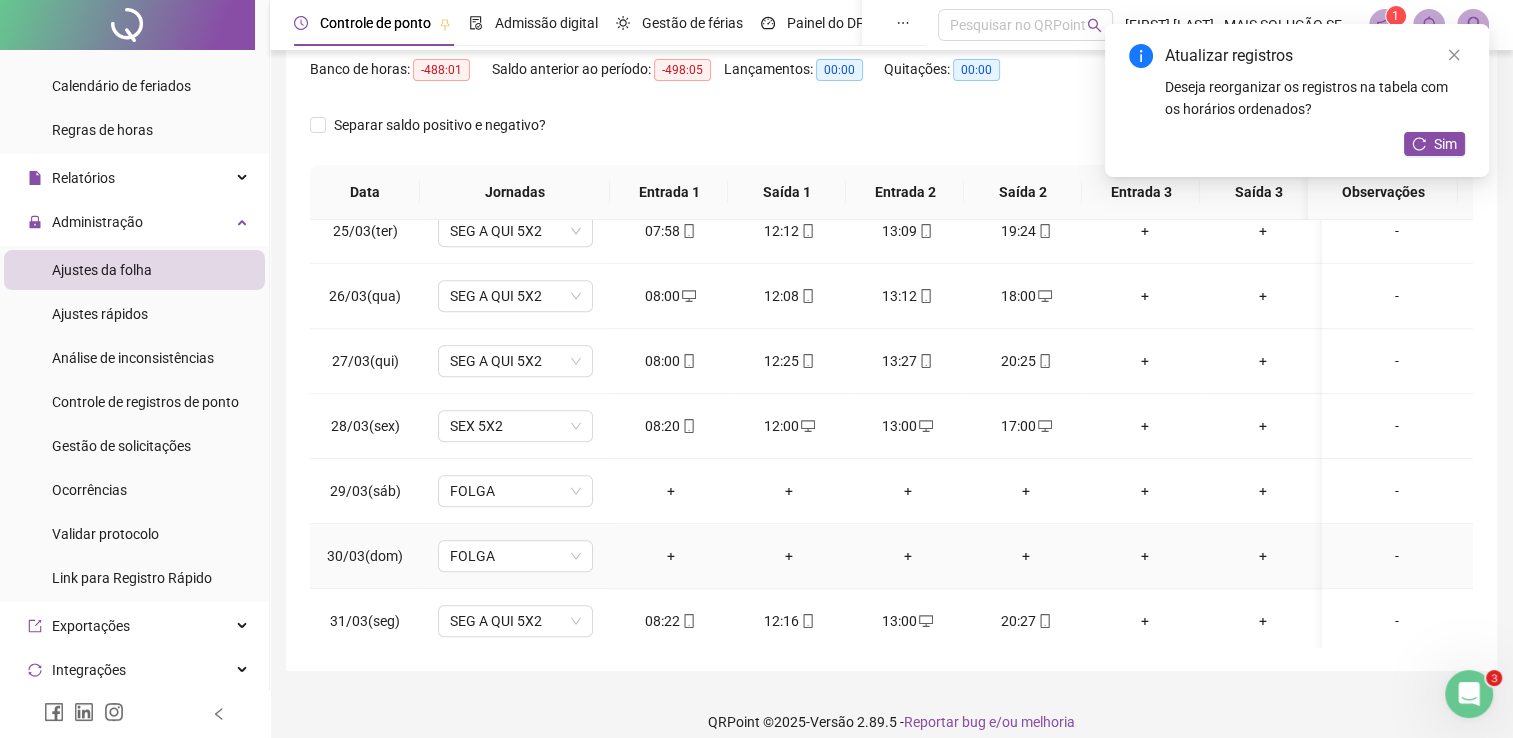 scroll, scrollTop: 283, scrollLeft: 0, axis: vertical 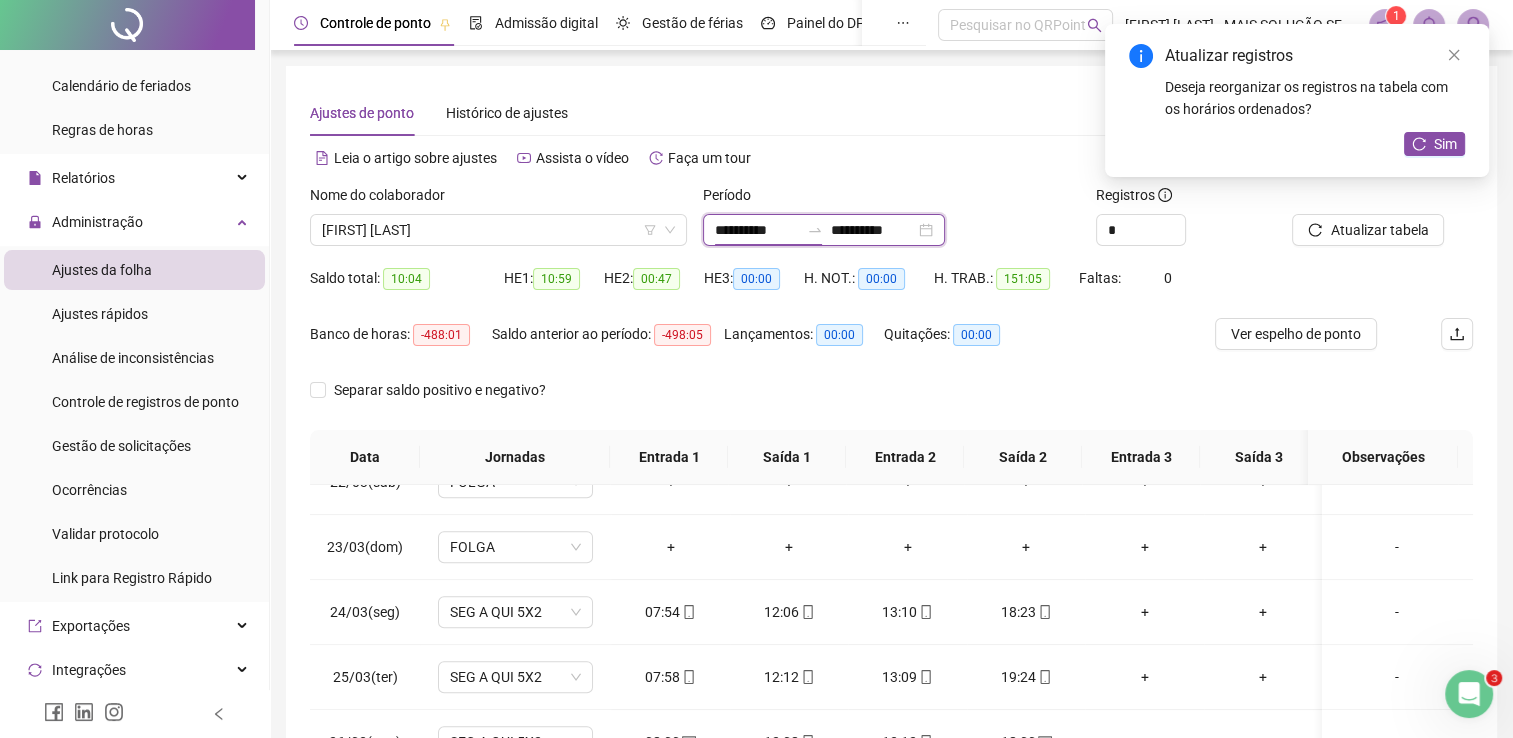 click on "**********" at bounding box center [757, 230] 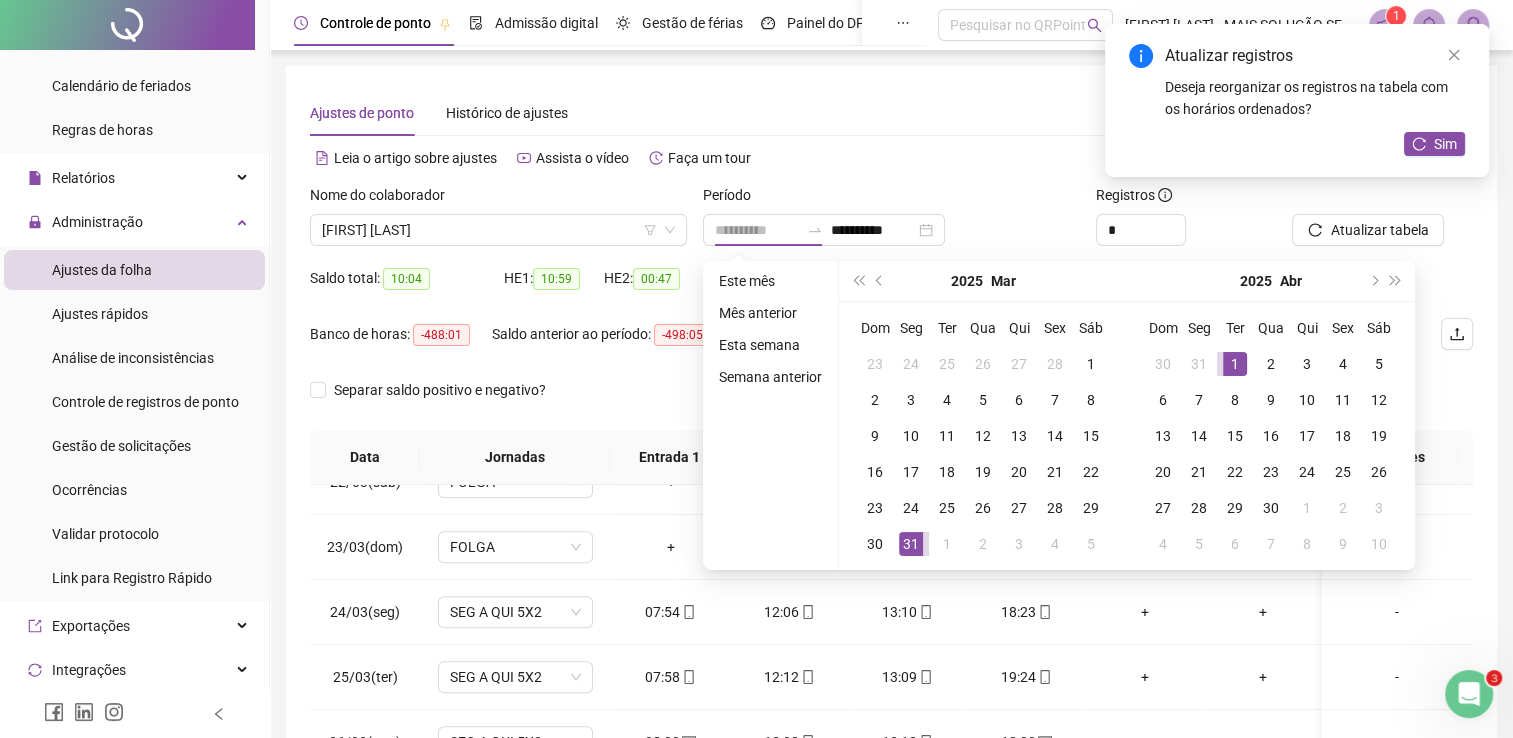 click on "1" at bounding box center [1235, 364] 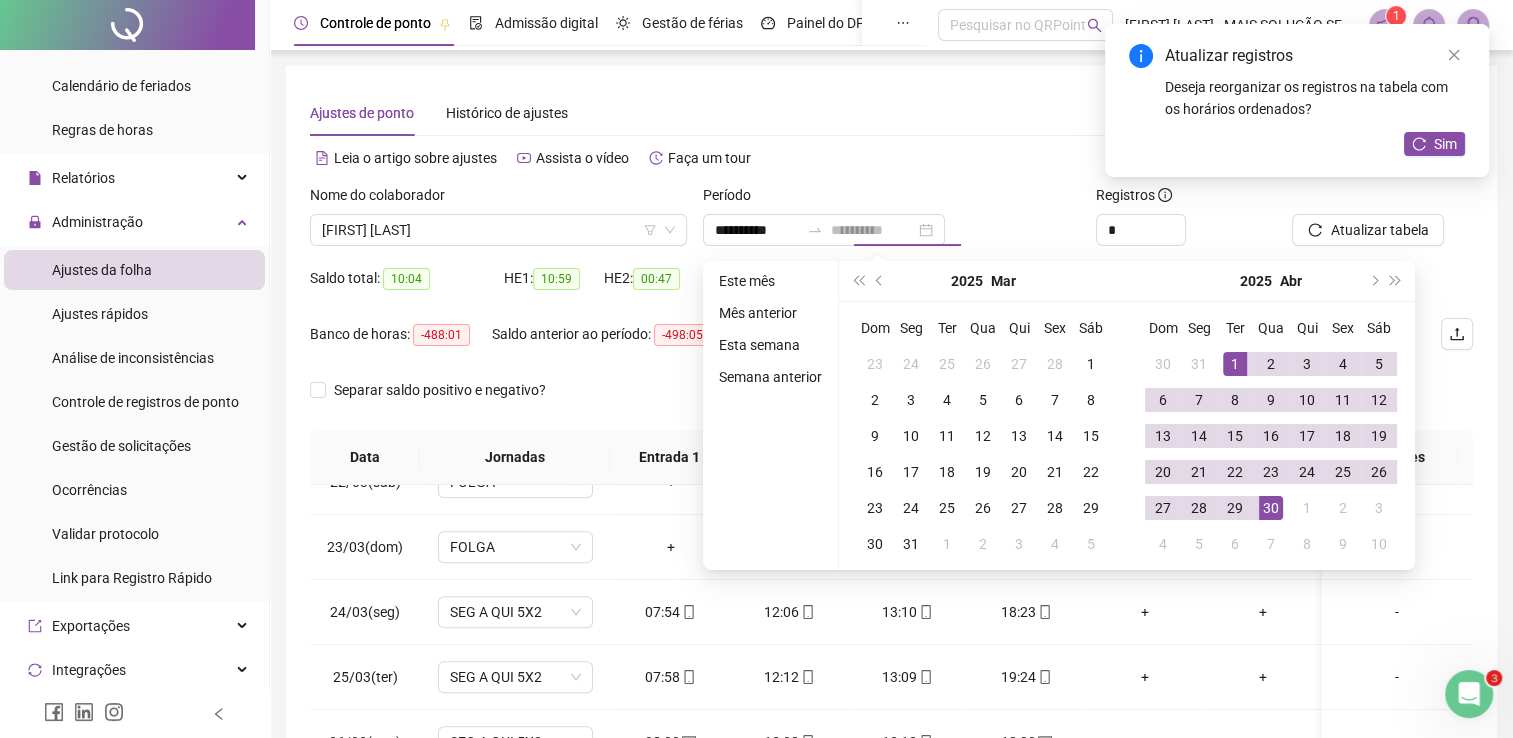 click on "24" at bounding box center (1307, 472) 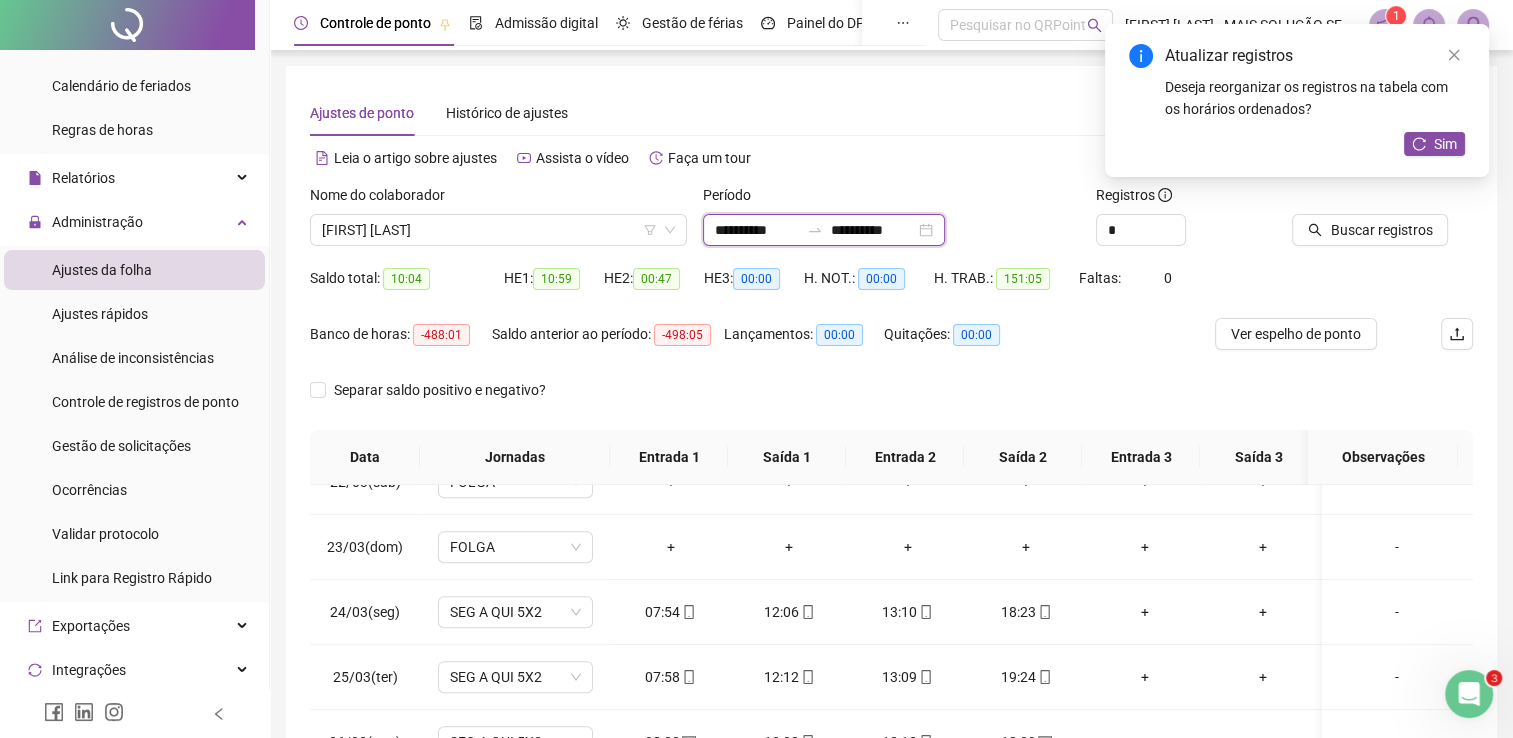 click on "**********" at bounding box center (873, 230) 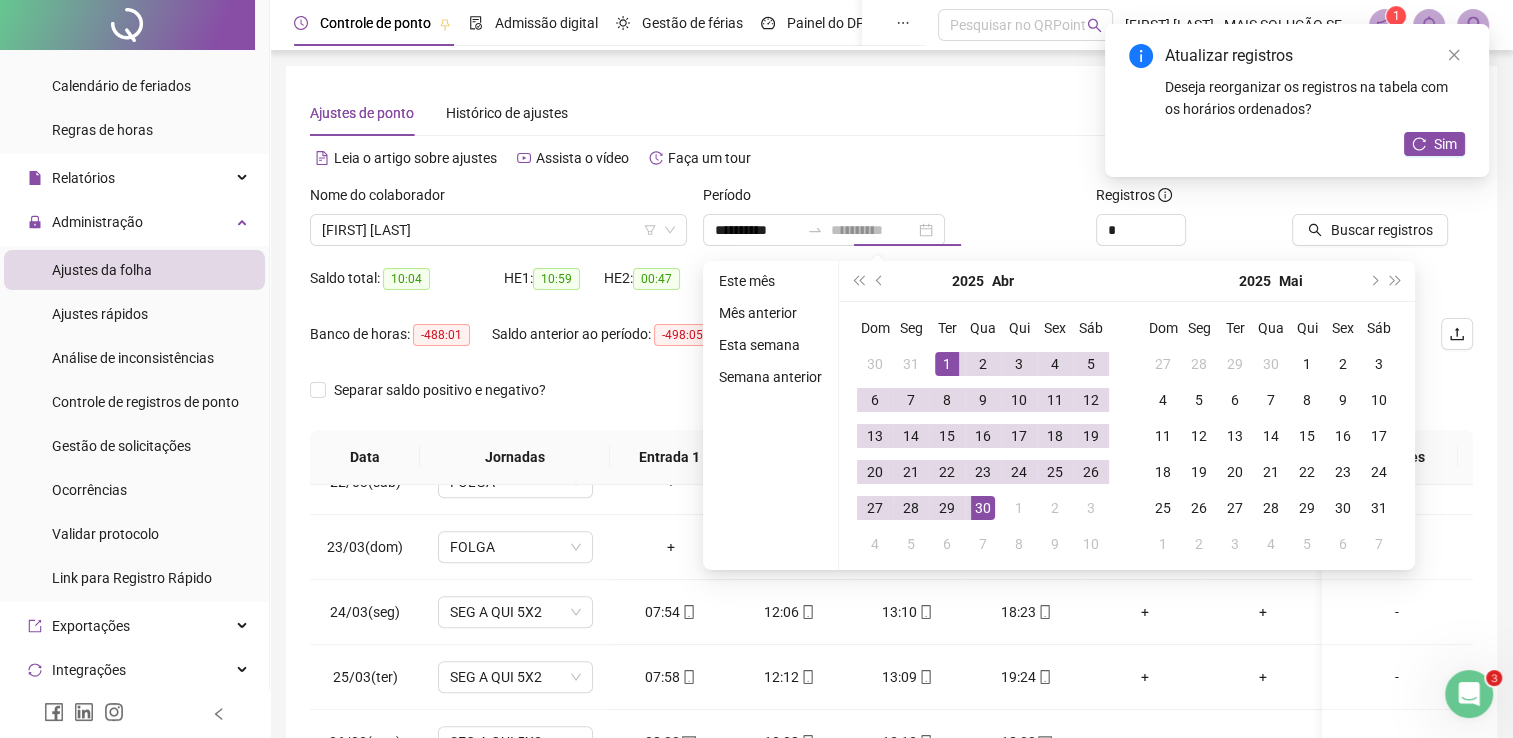 click on "30" at bounding box center (983, 508) 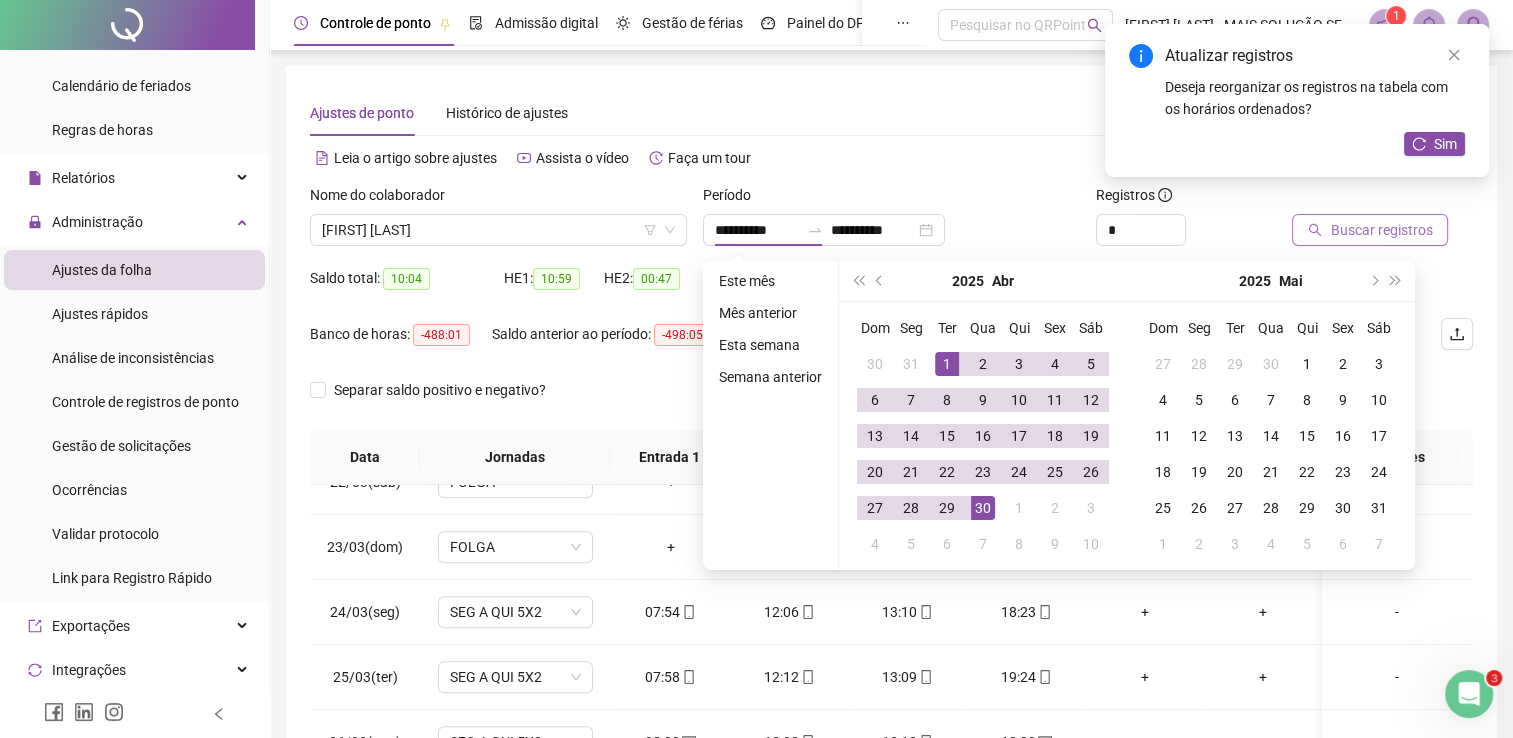 click on "Buscar registros" at bounding box center (1370, 230) 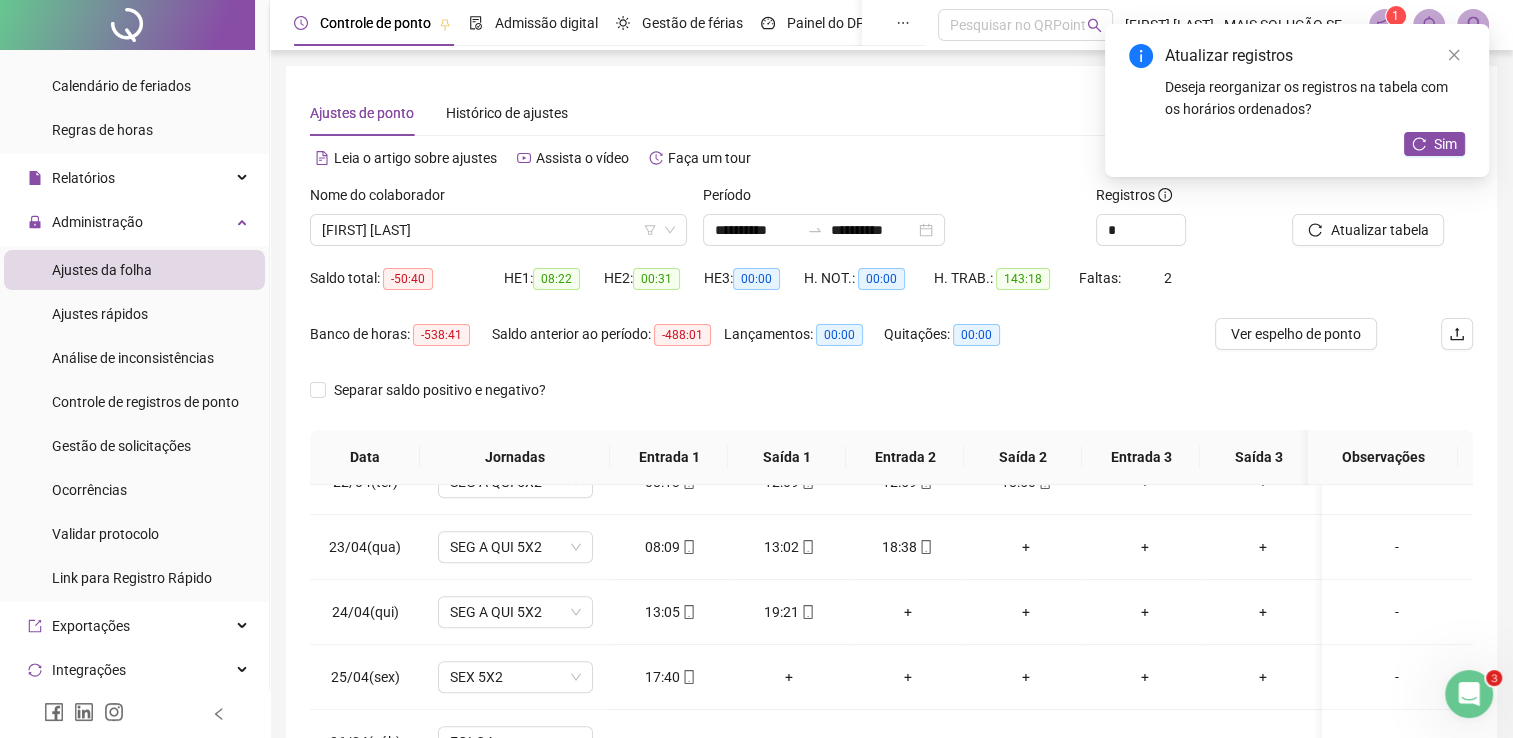 scroll, scrollTop: 283, scrollLeft: 0, axis: vertical 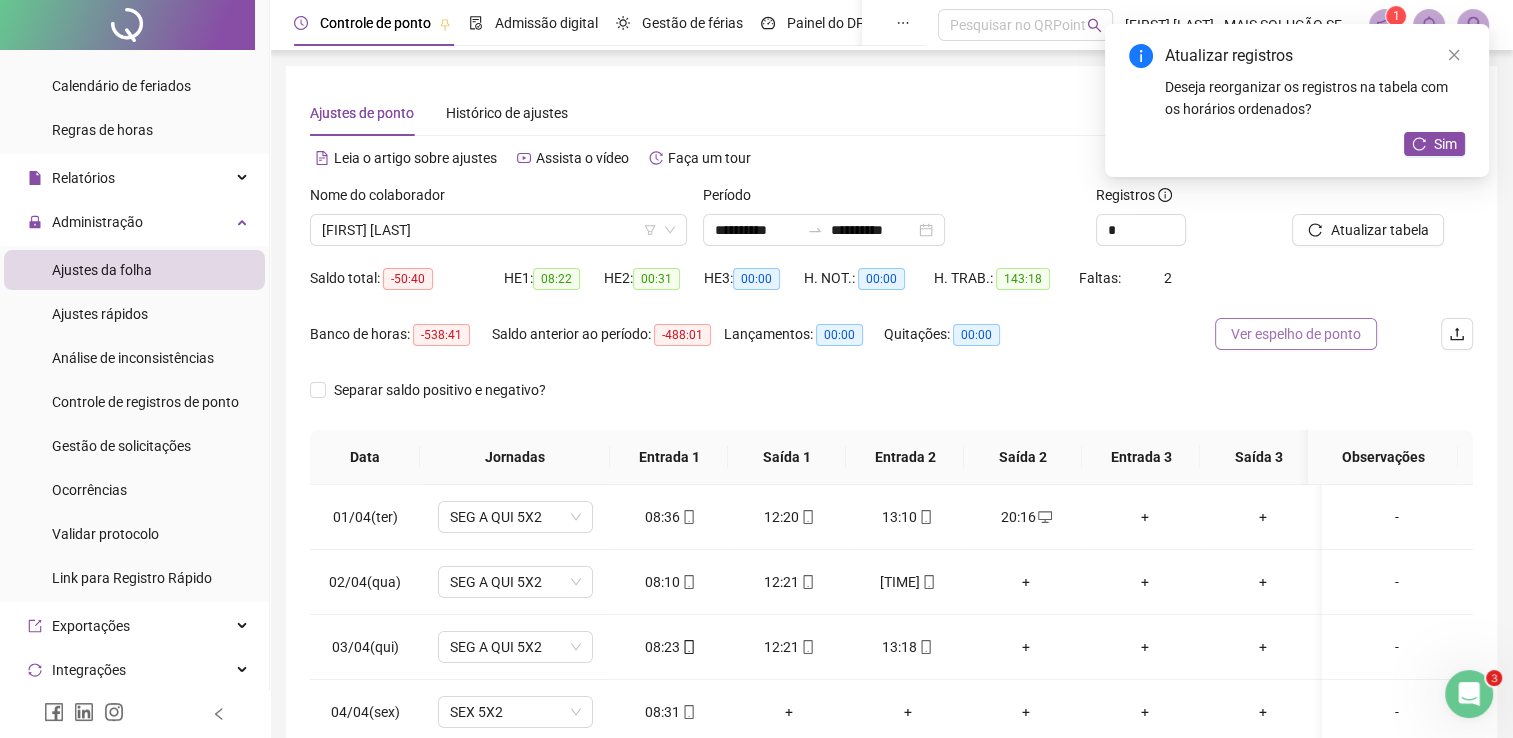 click on "Ver espelho de ponto" at bounding box center (1296, 334) 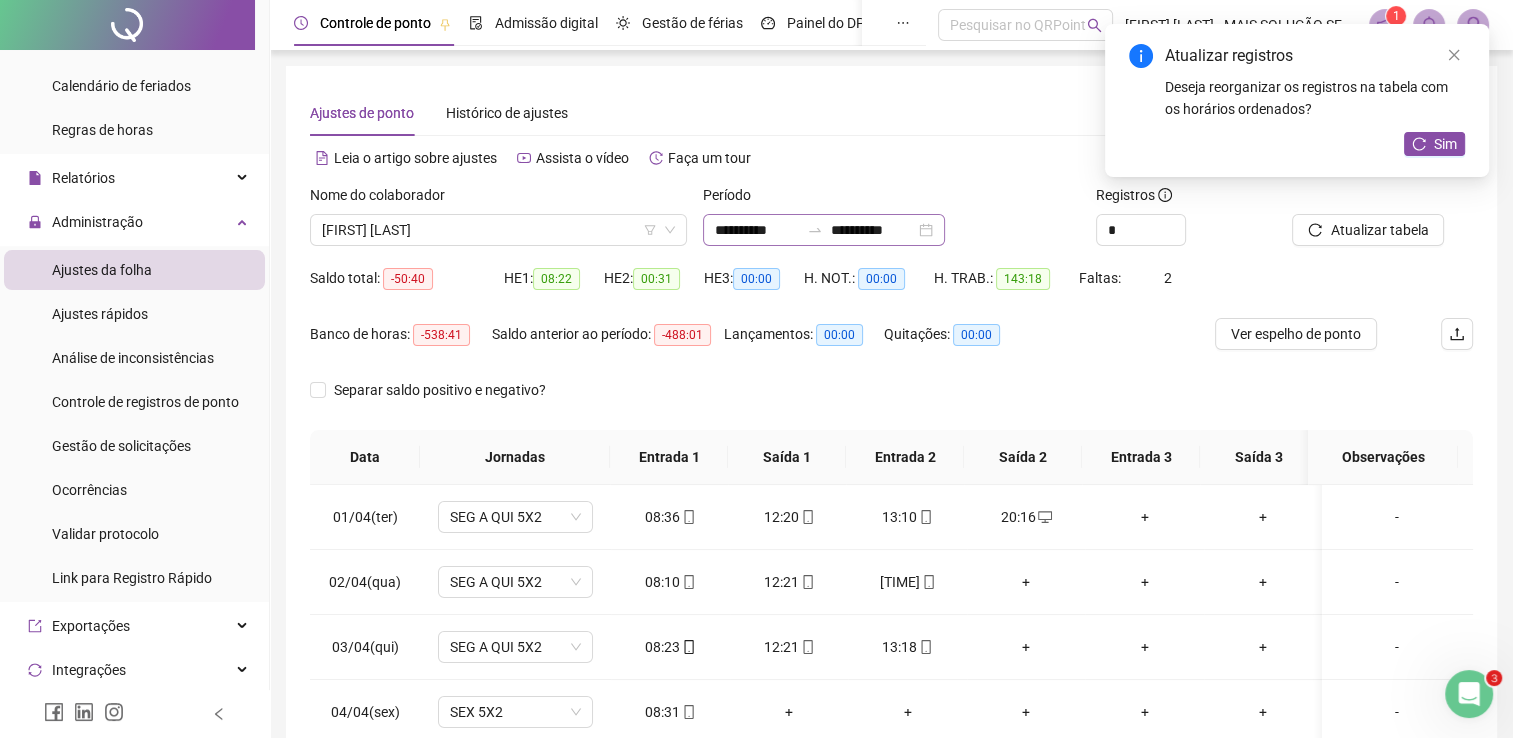 click on "**********" at bounding box center [824, 230] 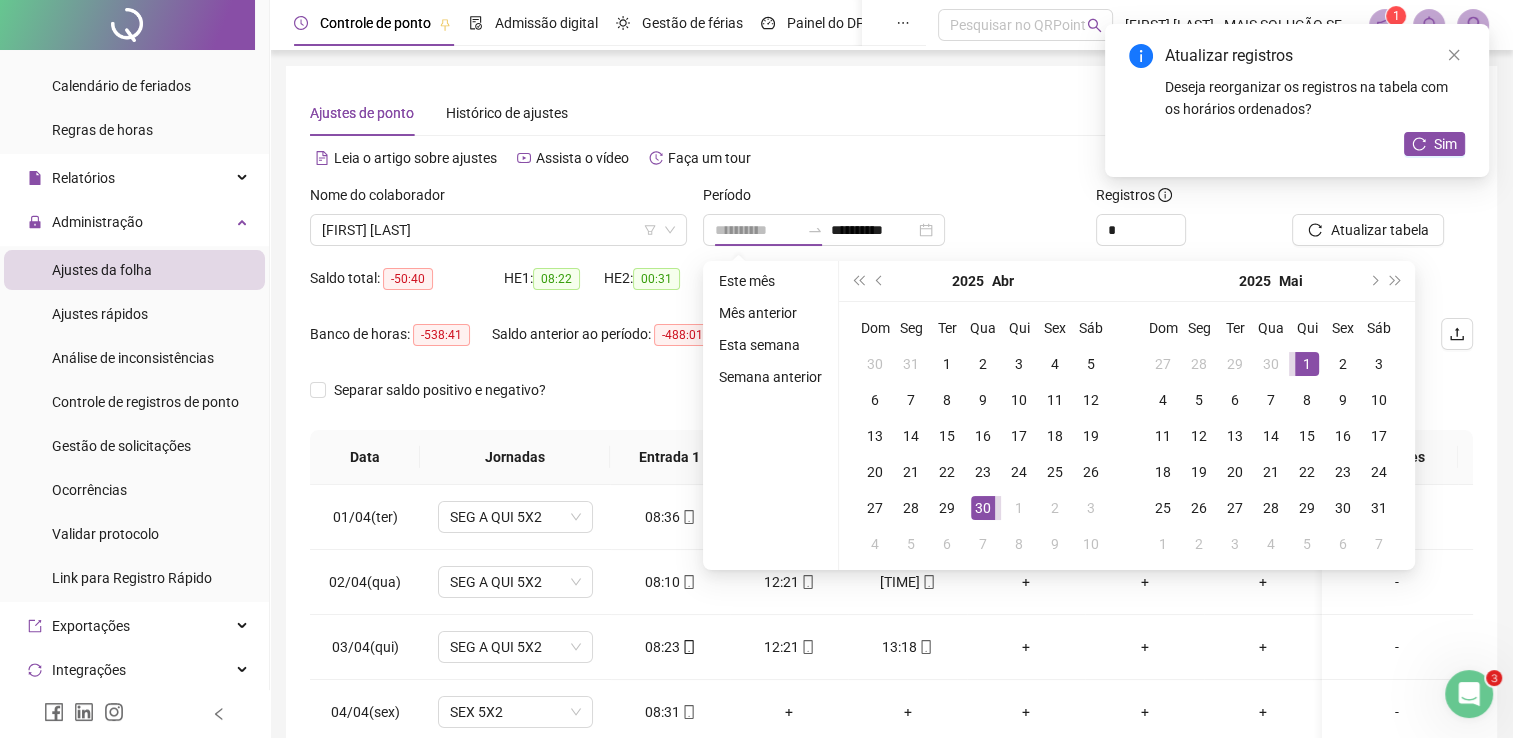 click on "1" at bounding box center (1307, 364) 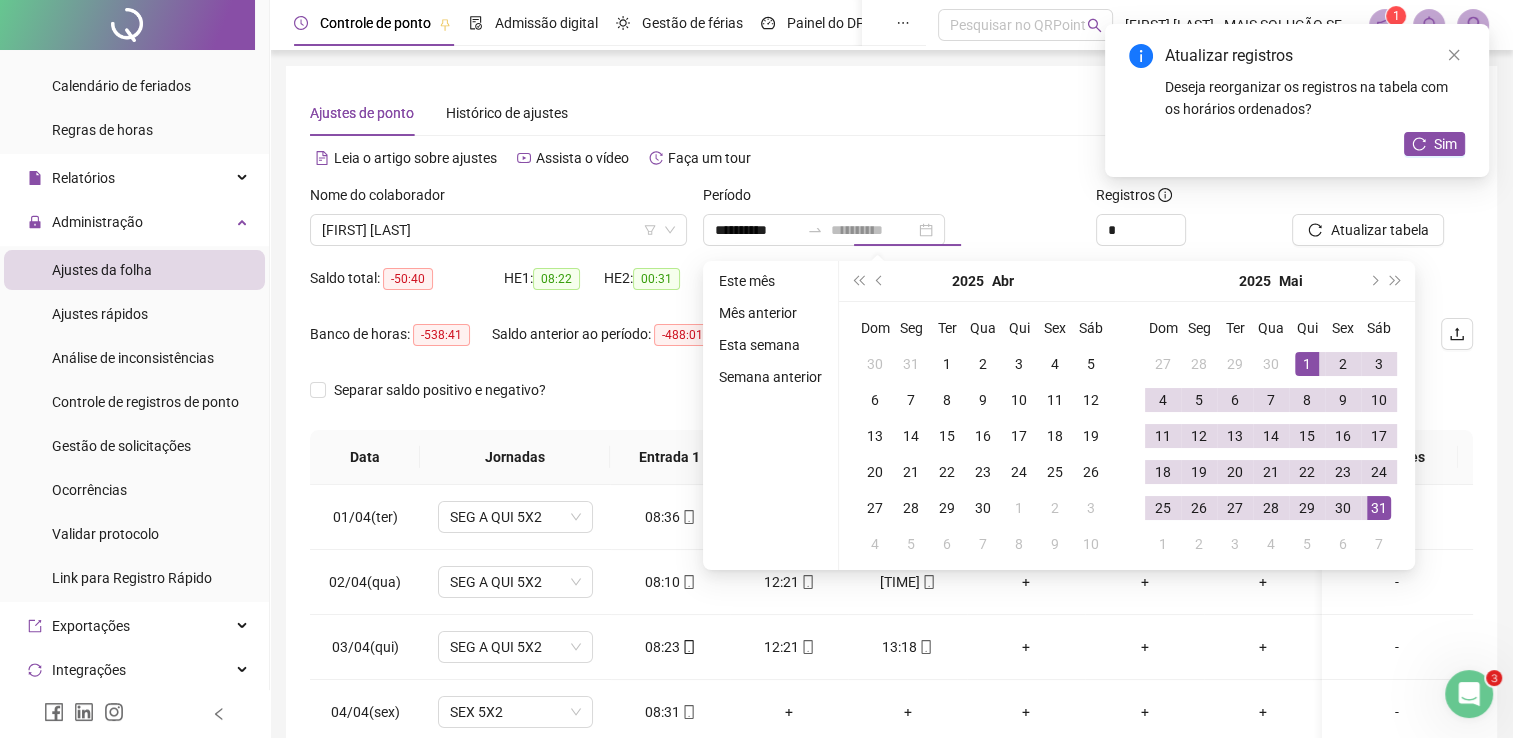 click on "31" at bounding box center [1379, 508] 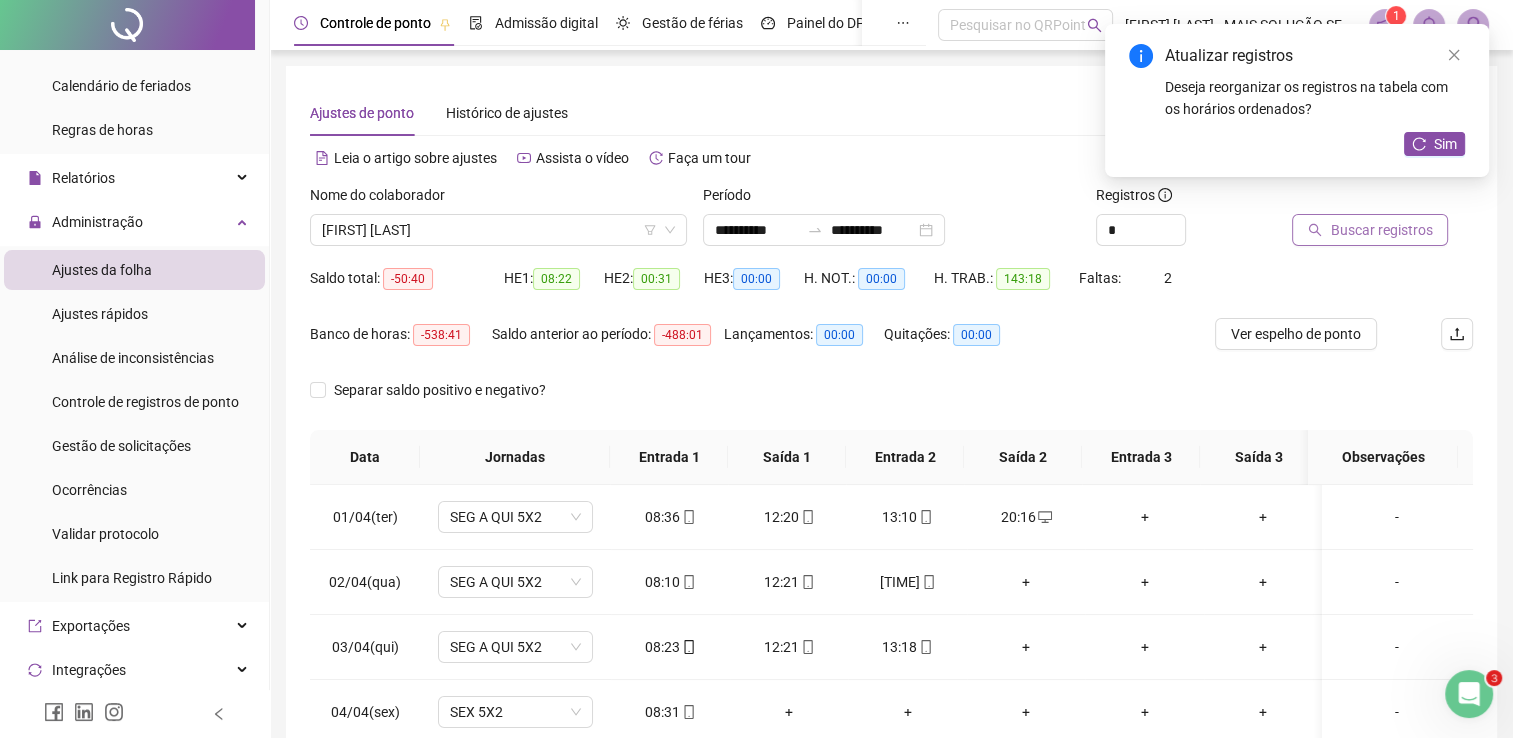 click on "Buscar registros" at bounding box center [1381, 230] 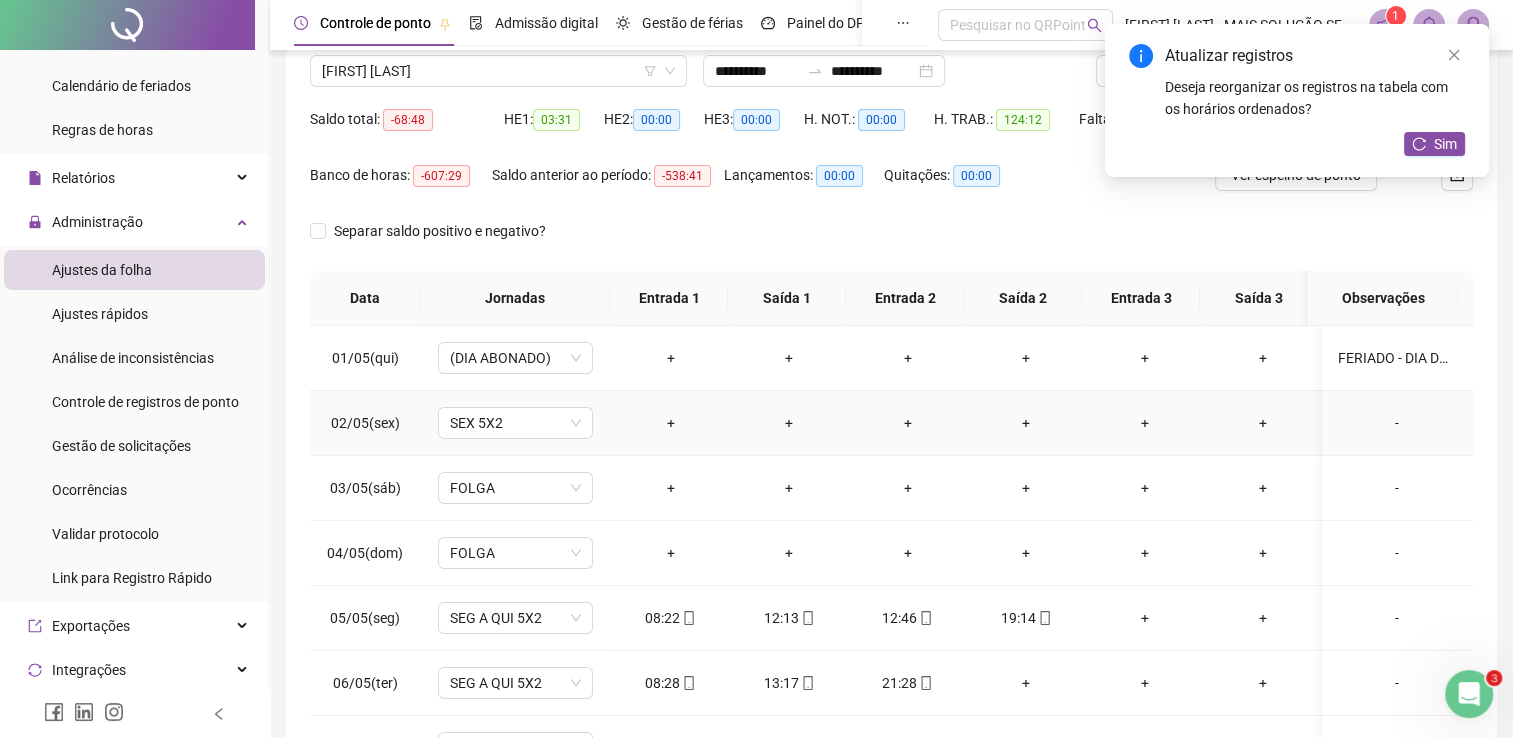 scroll, scrollTop: 283, scrollLeft: 0, axis: vertical 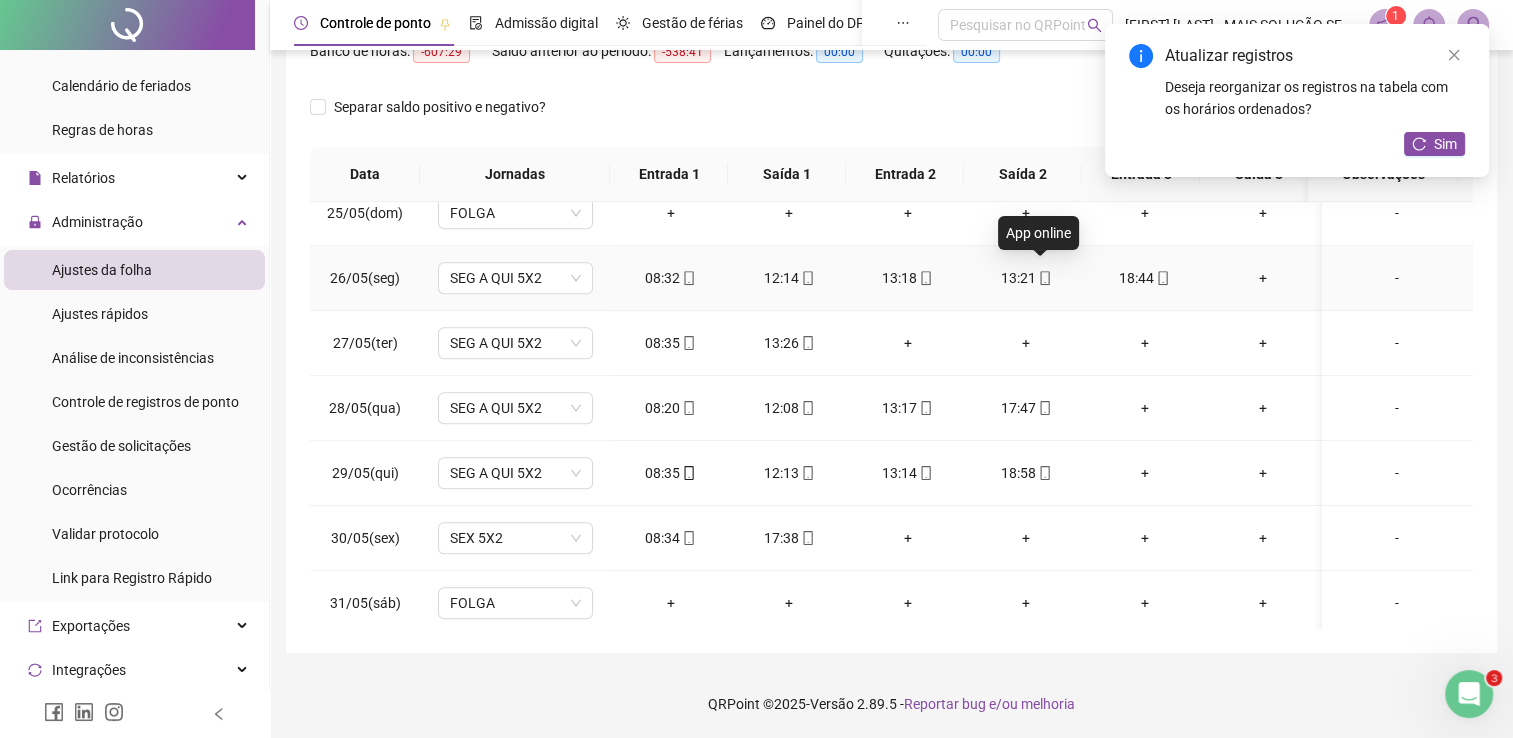 click 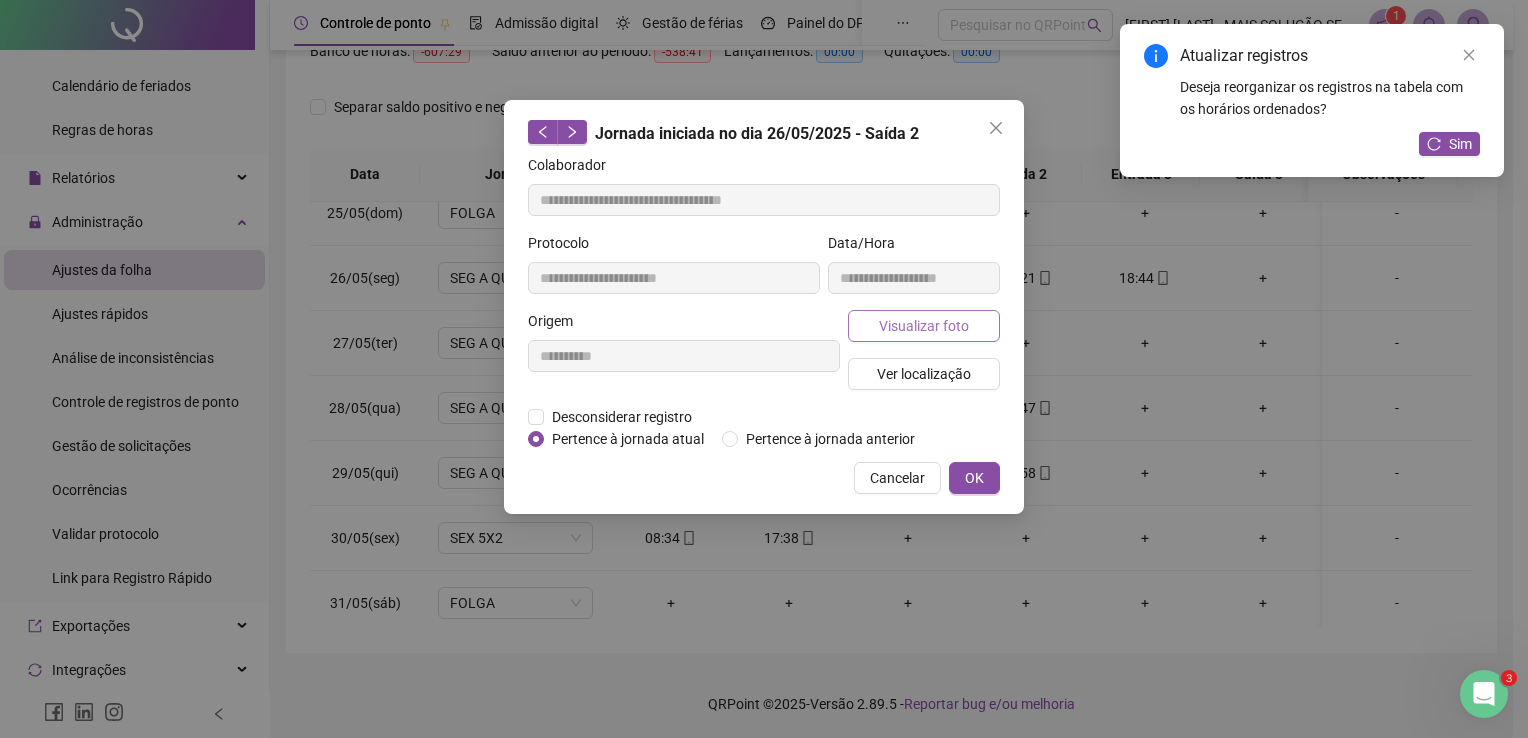 click on "Visualizar foto" at bounding box center [924, 326] 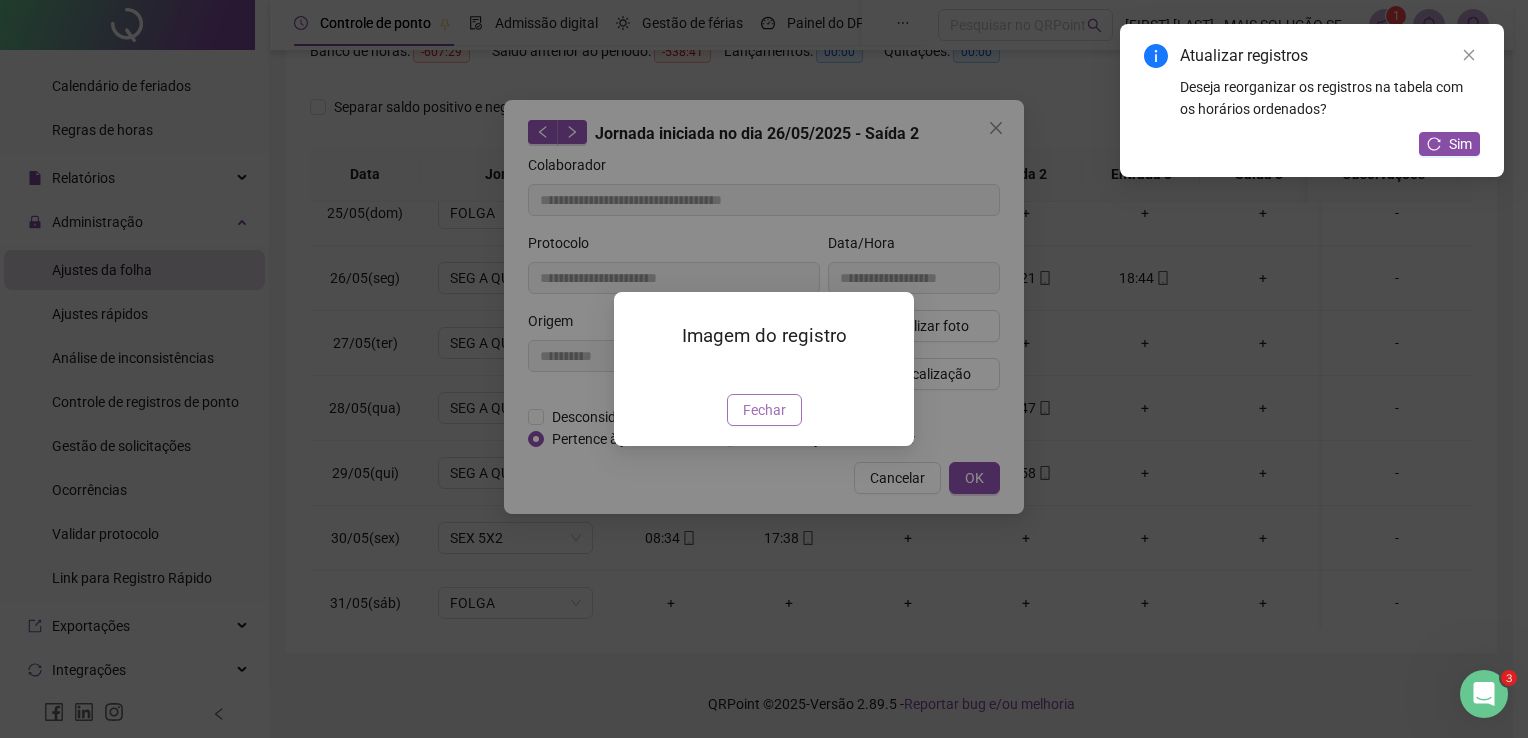 click on "Fechar" at bounding box center (764, 410) 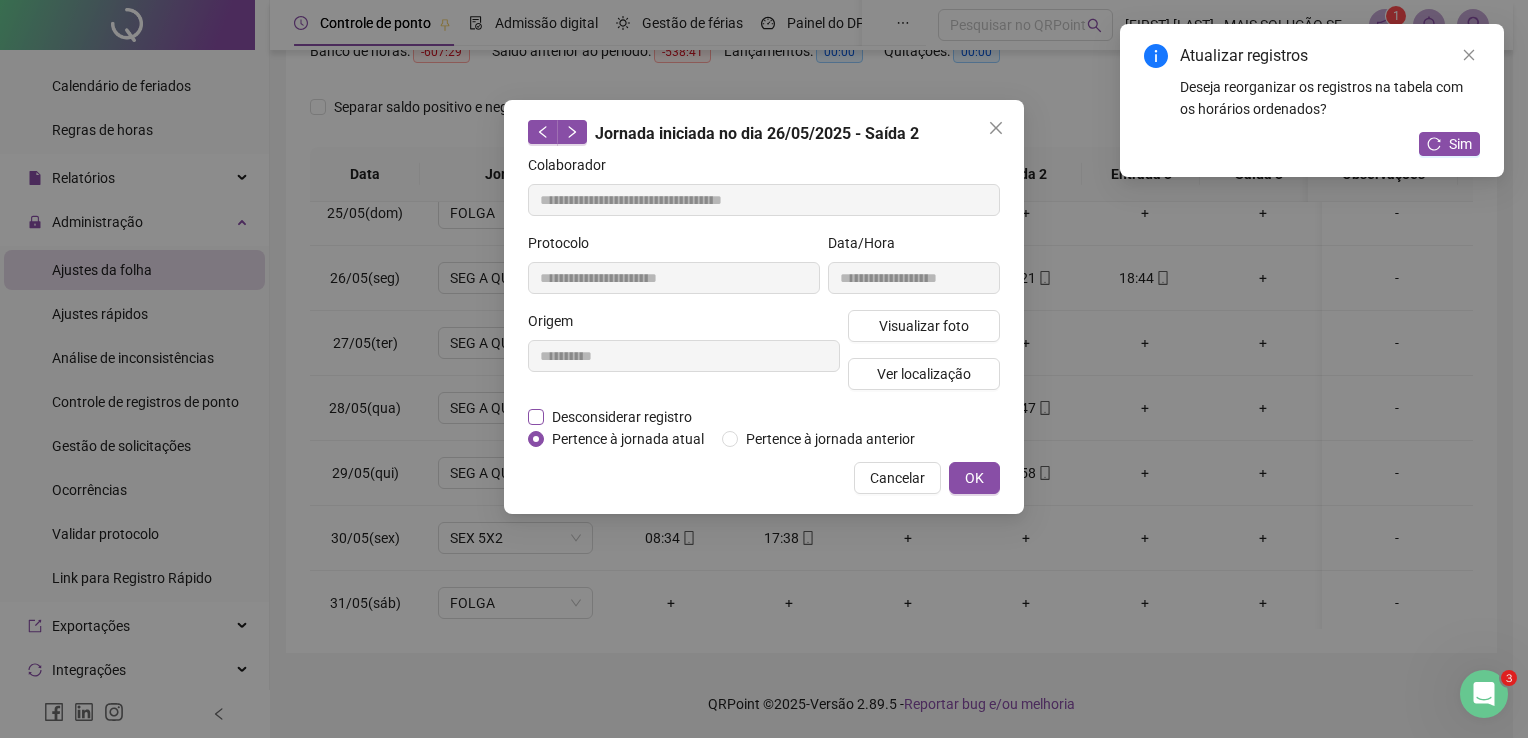 click on "Desconsiderar registro" at bounding box center (622, 417) 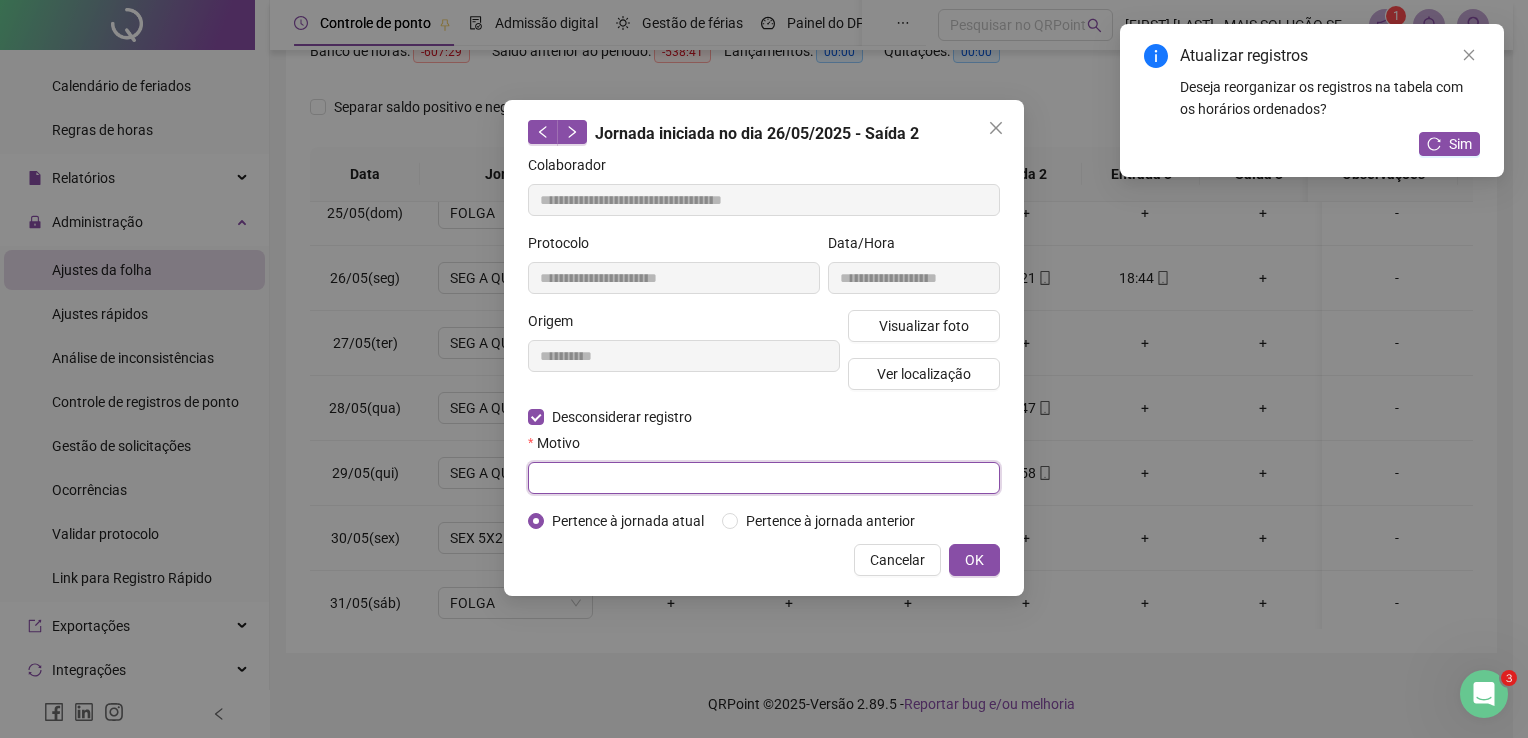 click at bounding box center [764, 478] 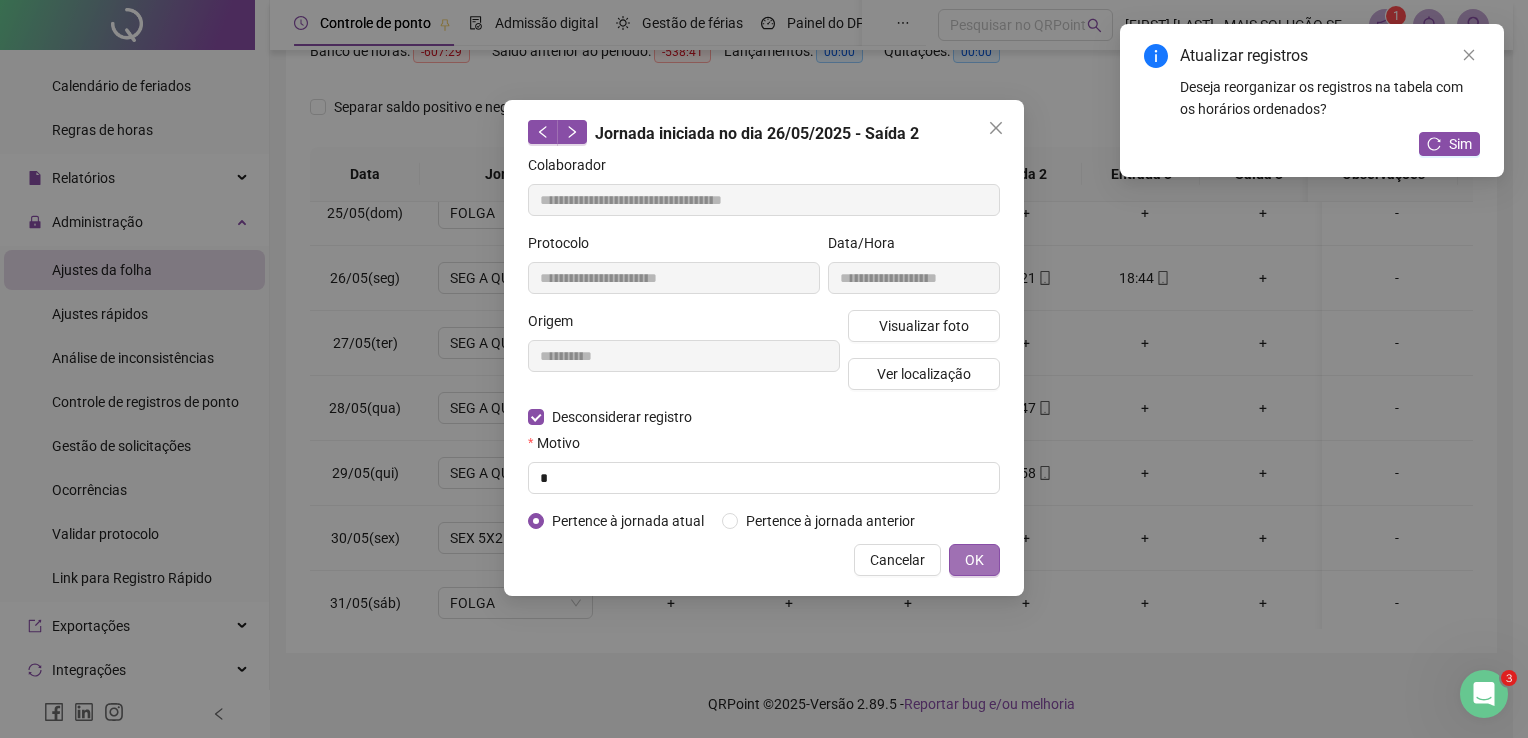 click on "OK" at bounding box center [974, 560] 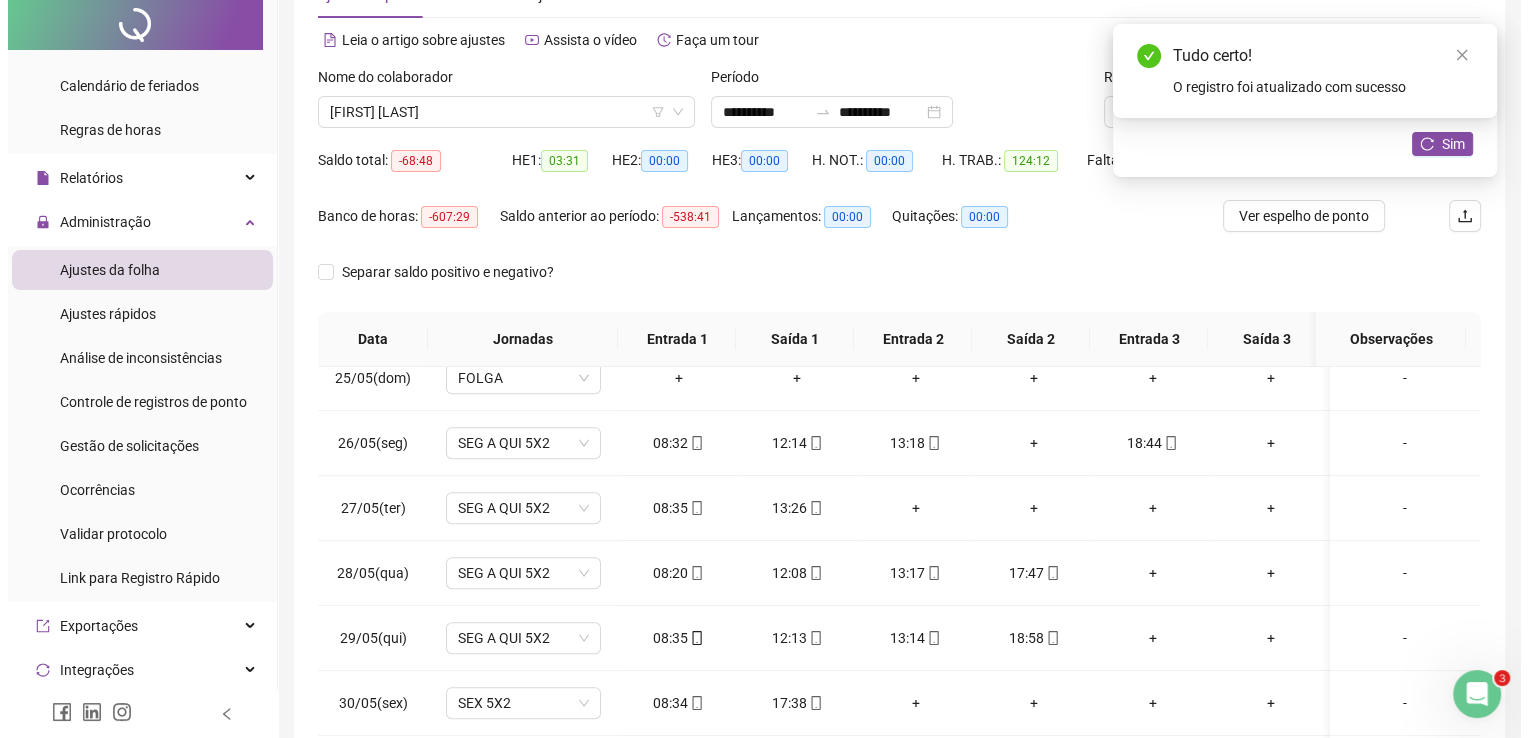 scroll, scrollTop: 0, scrollLeft: 0, axis: both 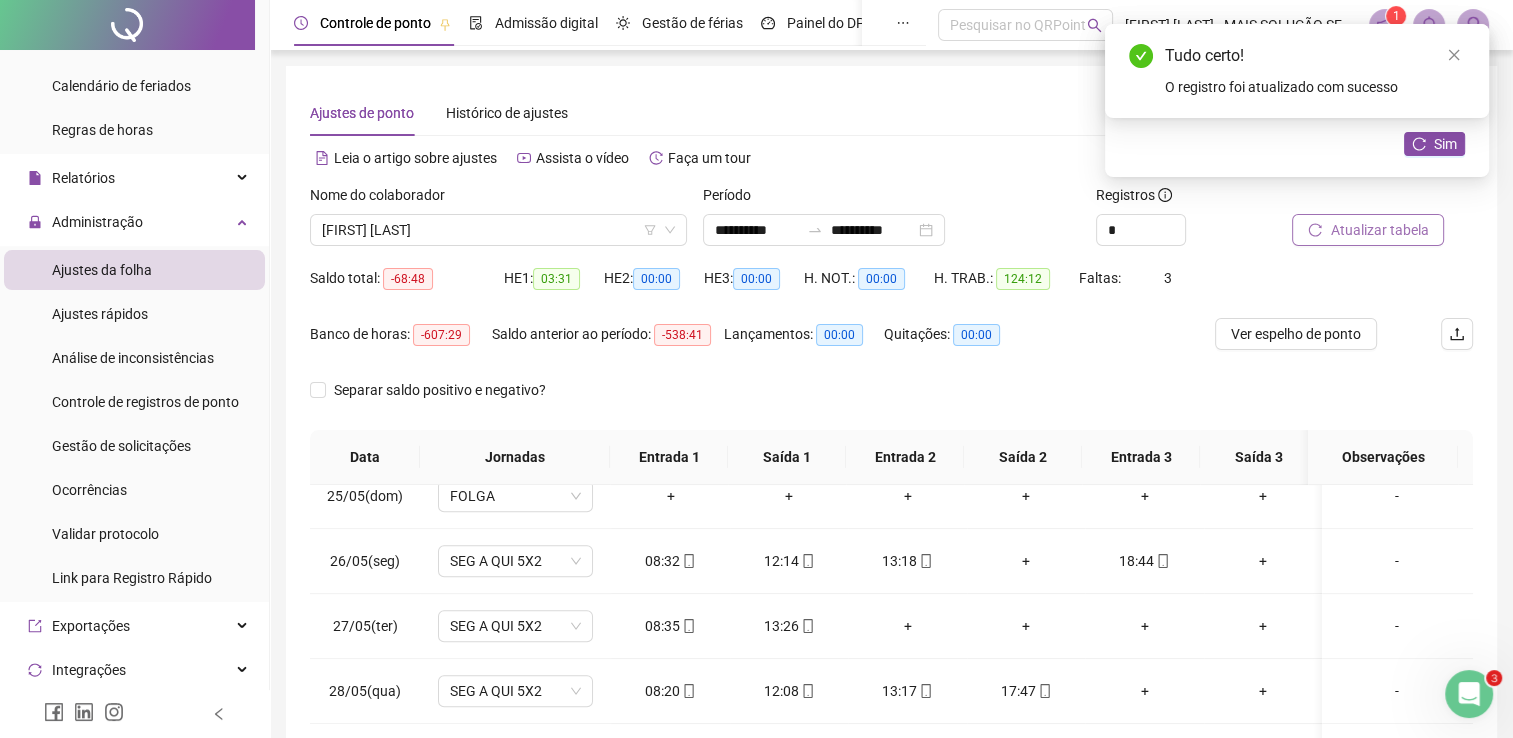 click on "Atualizar tabela" at bounding box center (1379, 230) 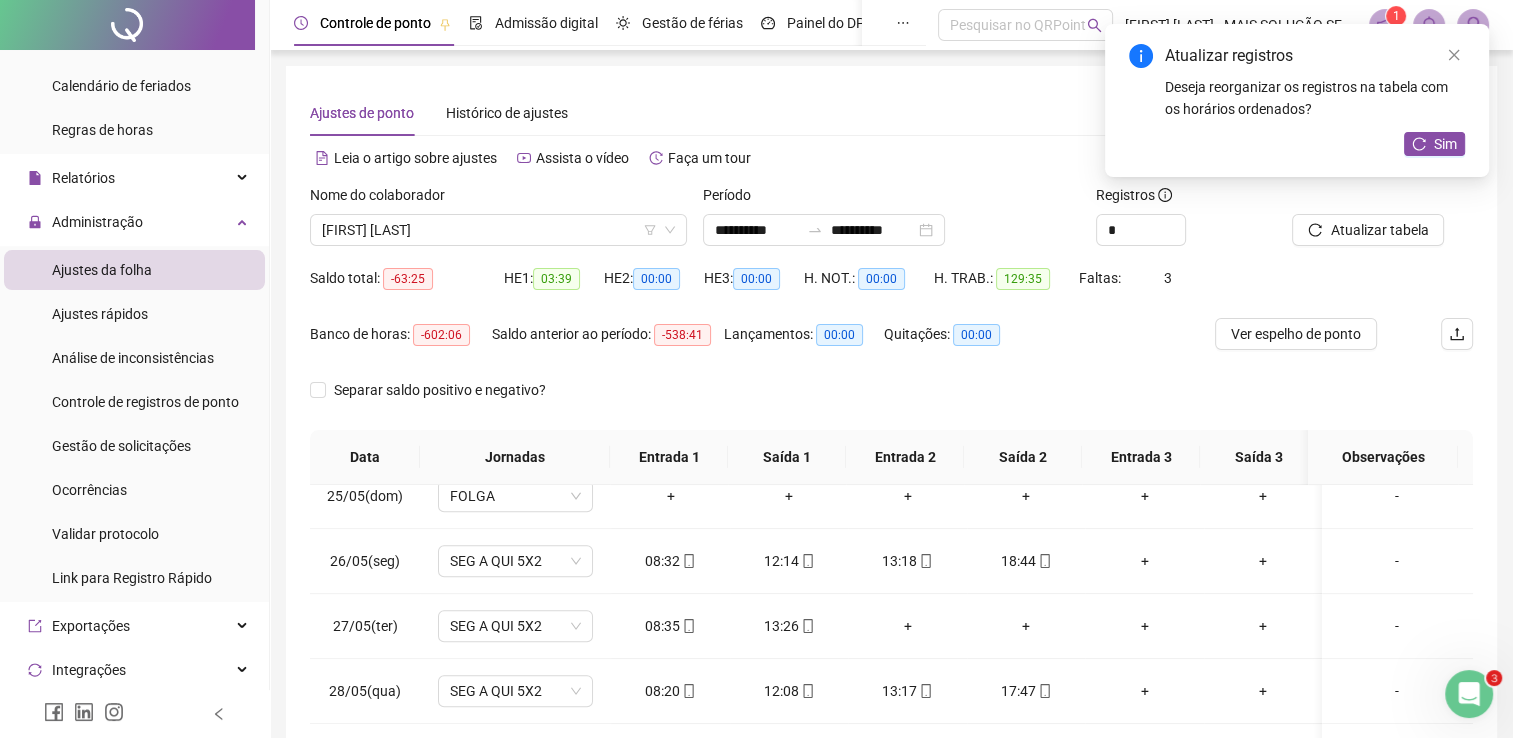 click on "Ver espelho de ponto" at bounding box center (1296, 334) 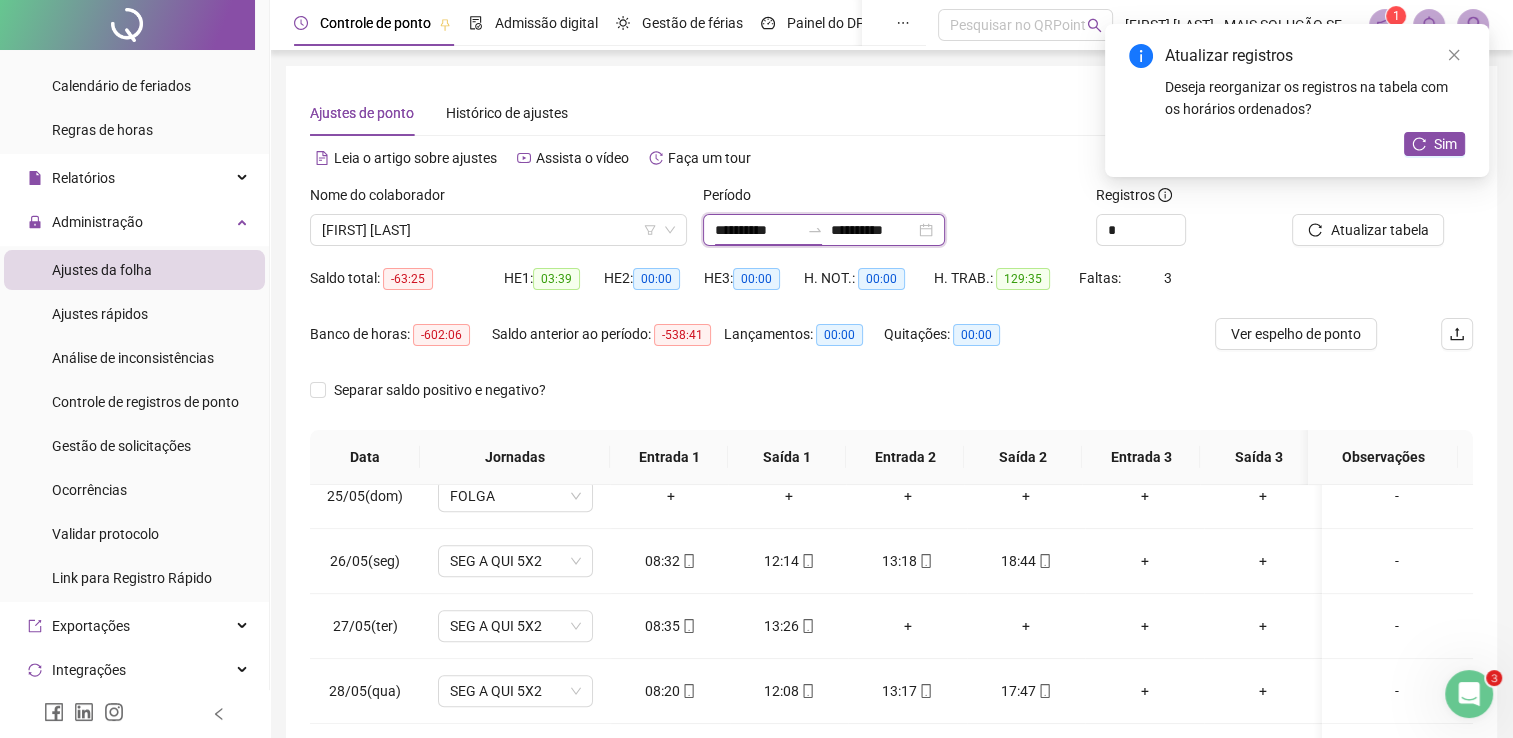 click on "**********" at bounding box center [757, 230] 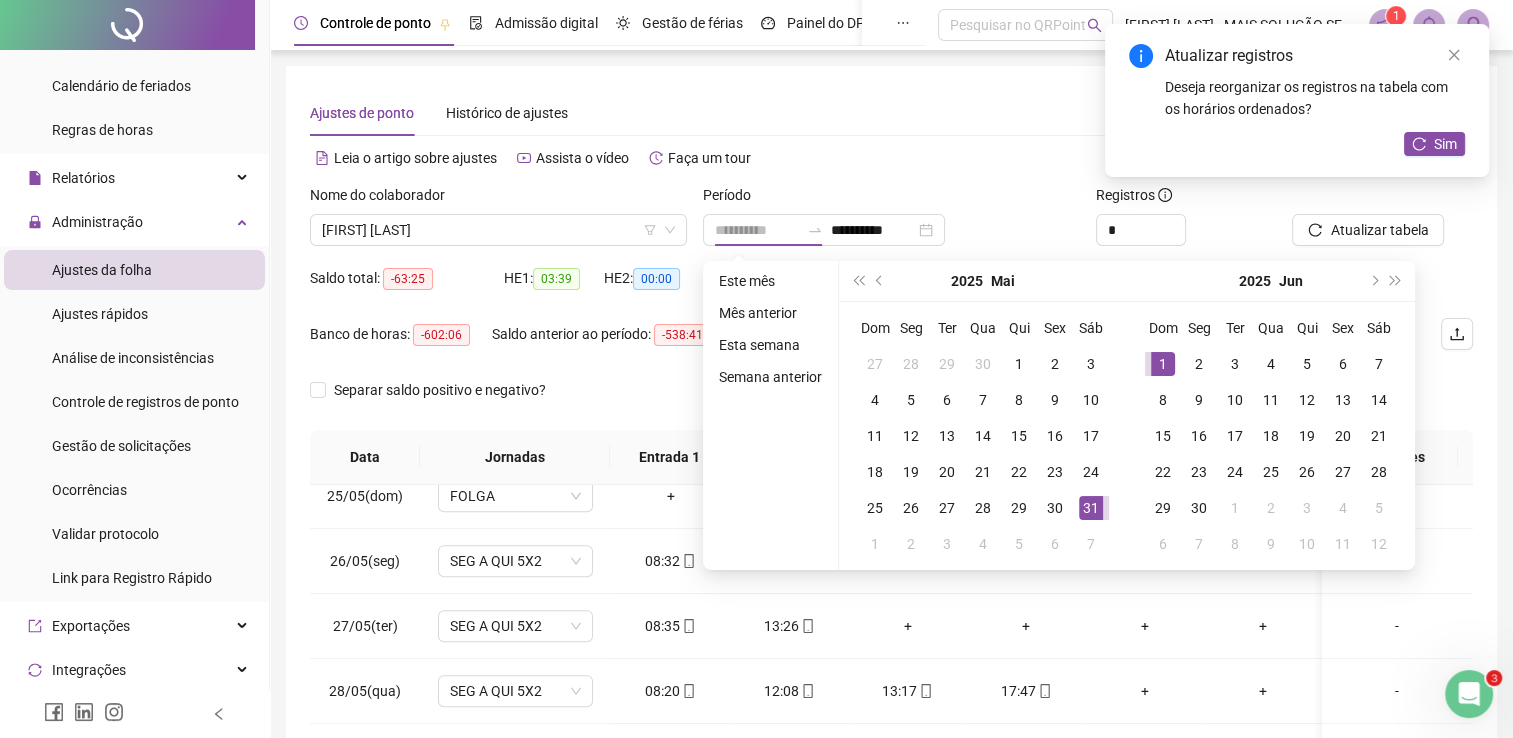 click on "1" at bounding box center [1163, 364] 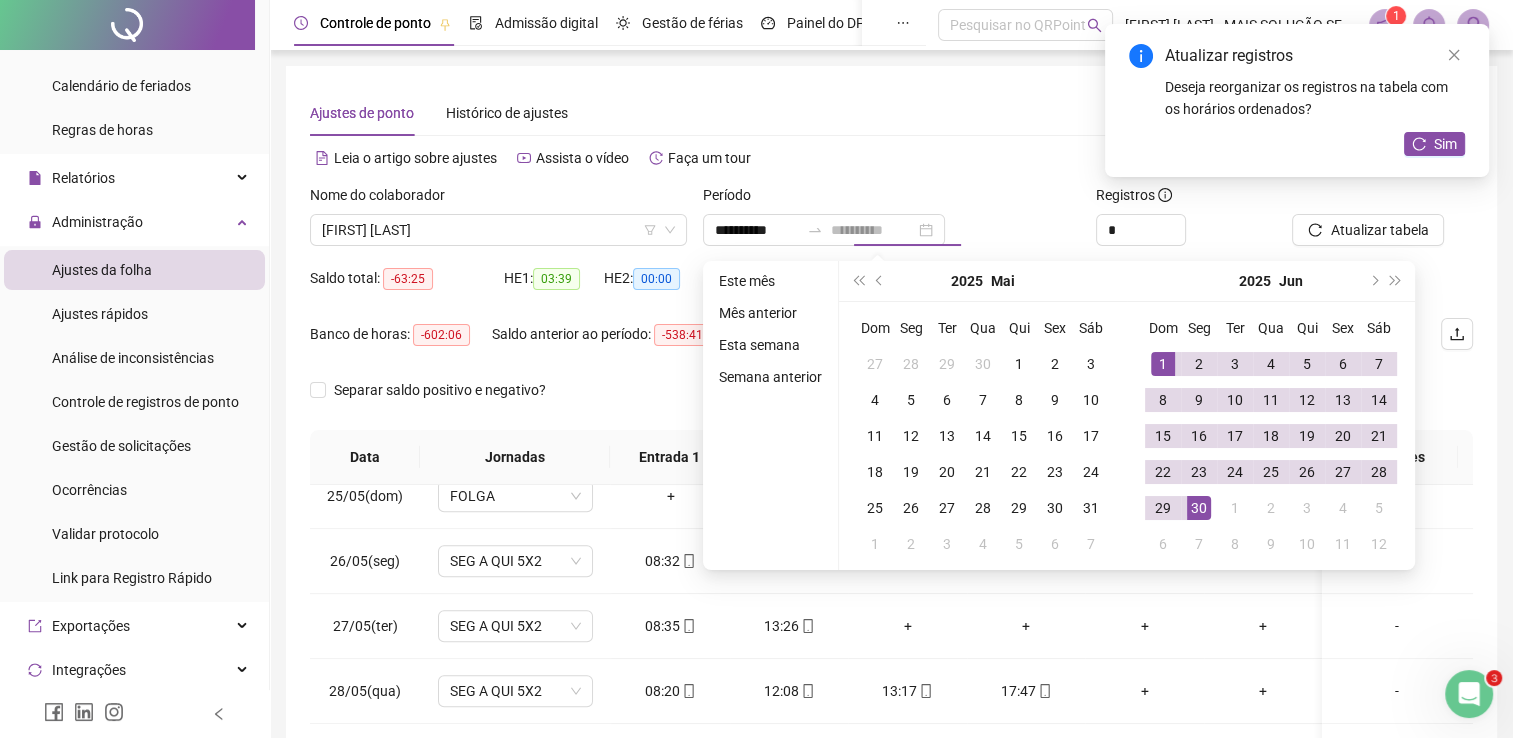 click on "30" at bounding box center (1199, 508) 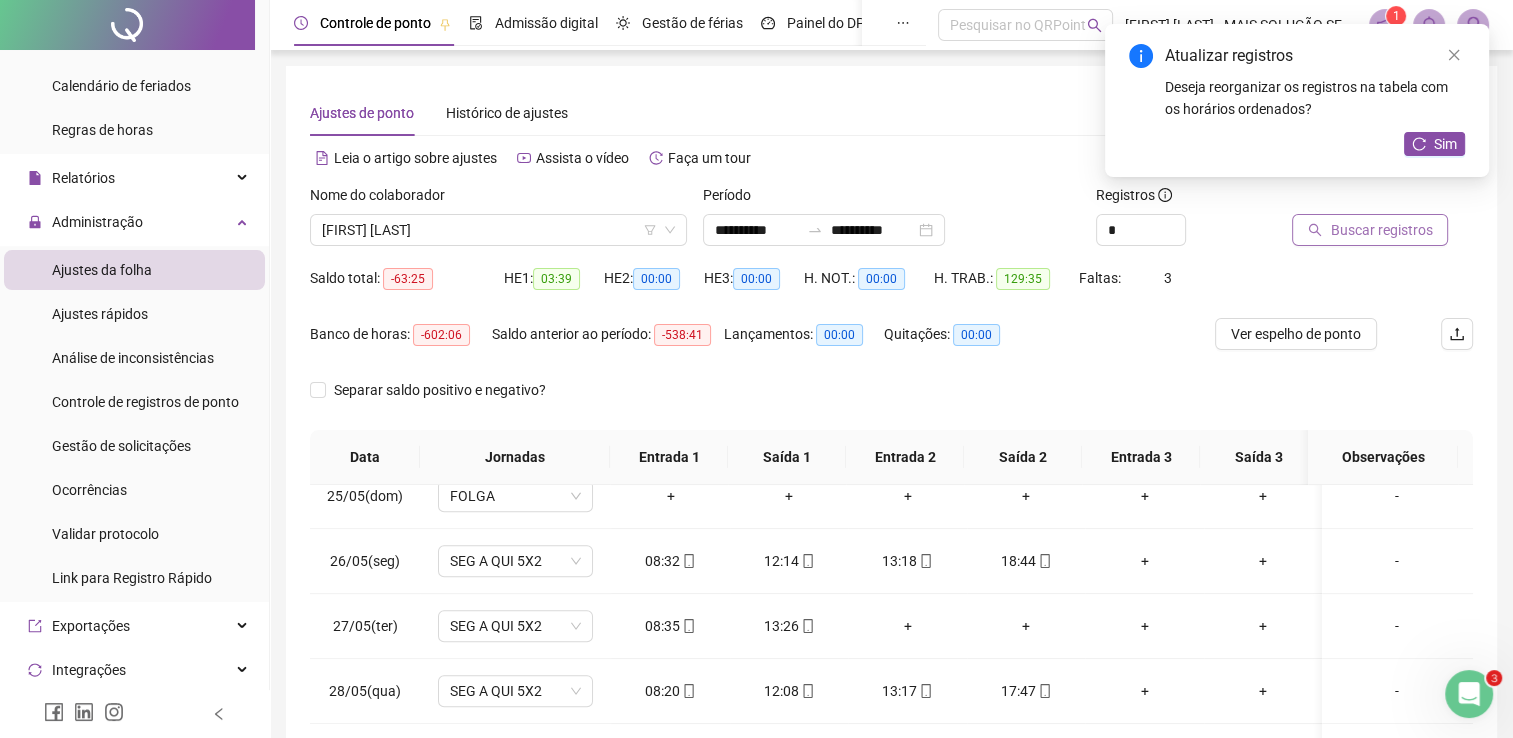 click on "Buscar registros" at bounding box center (1370, 230) 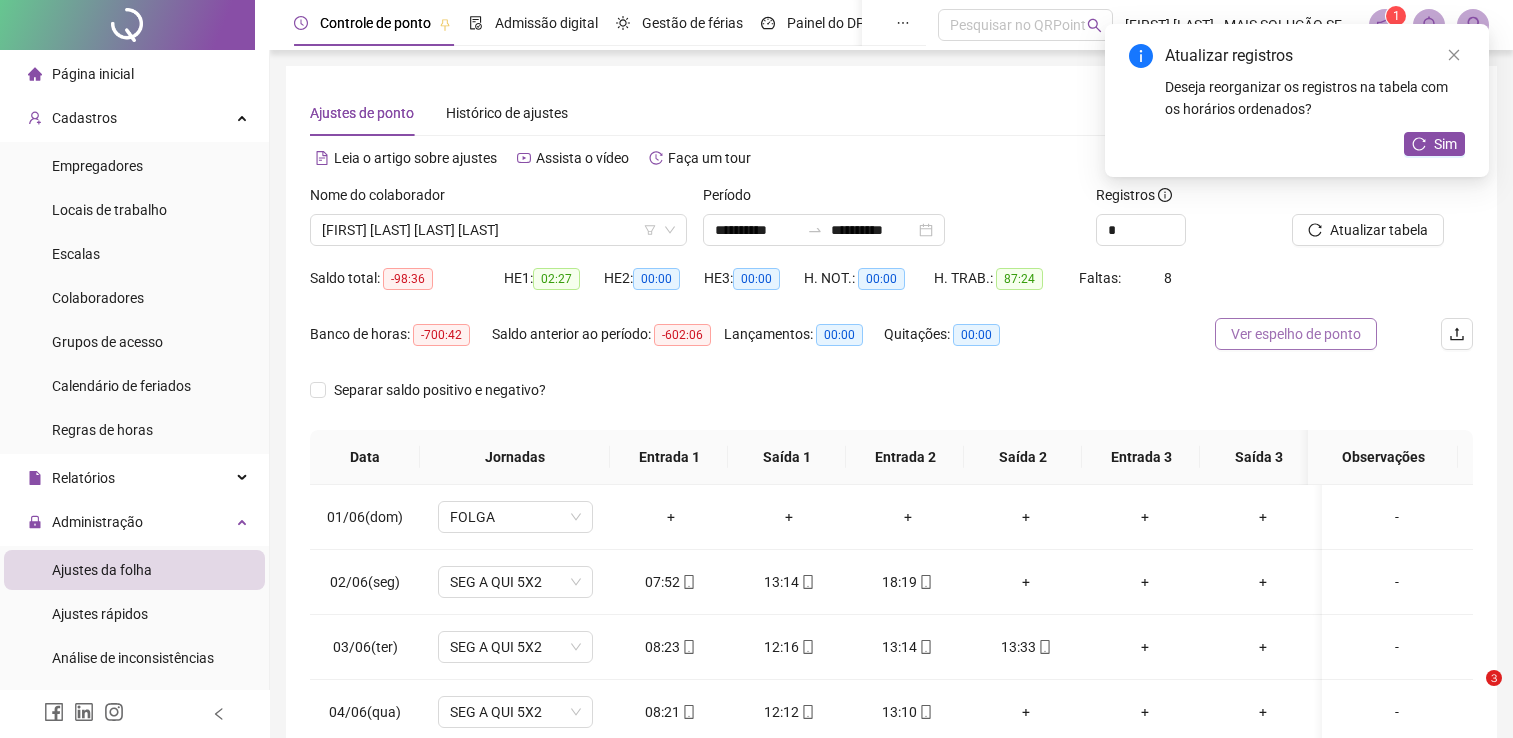 scroll, scrollTop: 0, scrollLeft: 0, axis: both 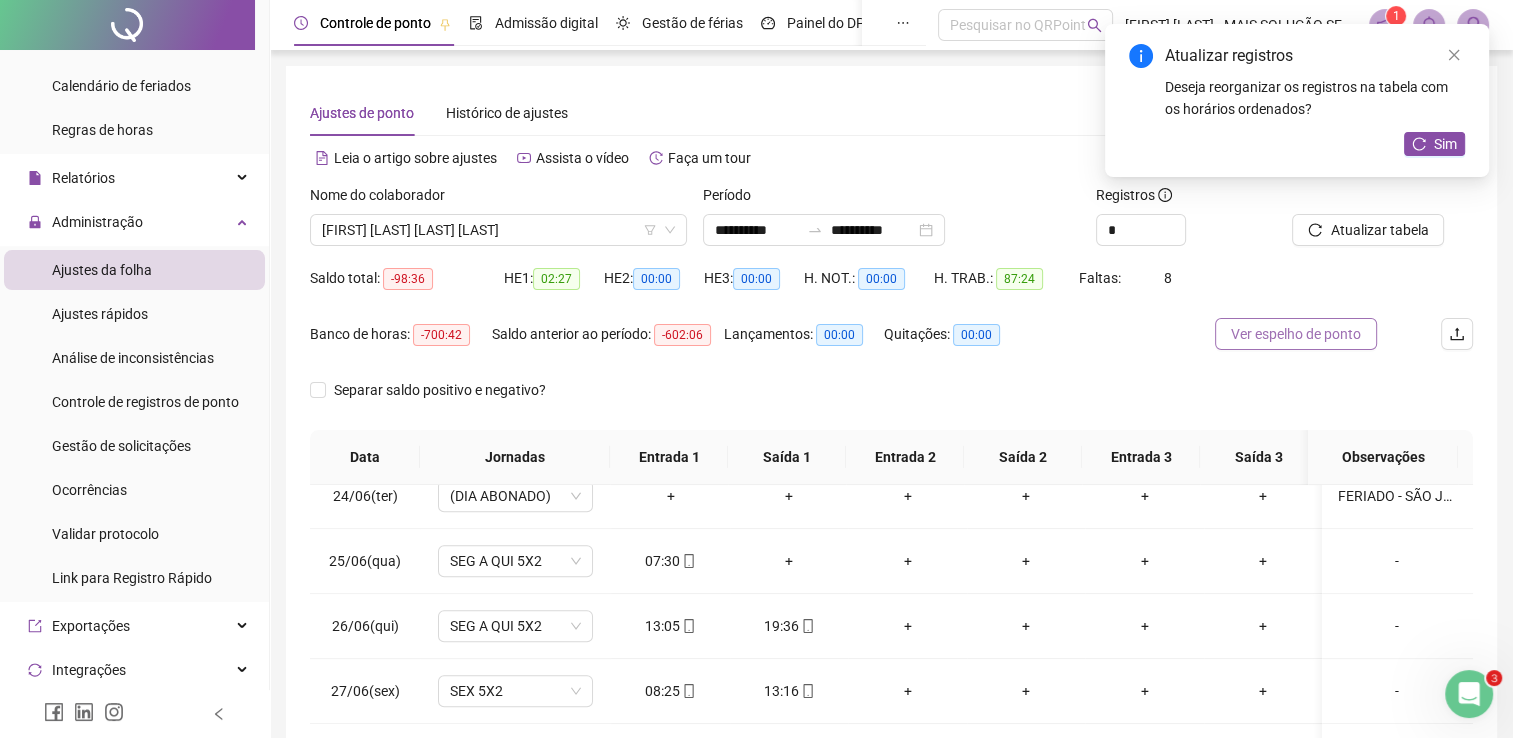 click on "Ver espelho de ponto" at bounding box center (1296, 334) 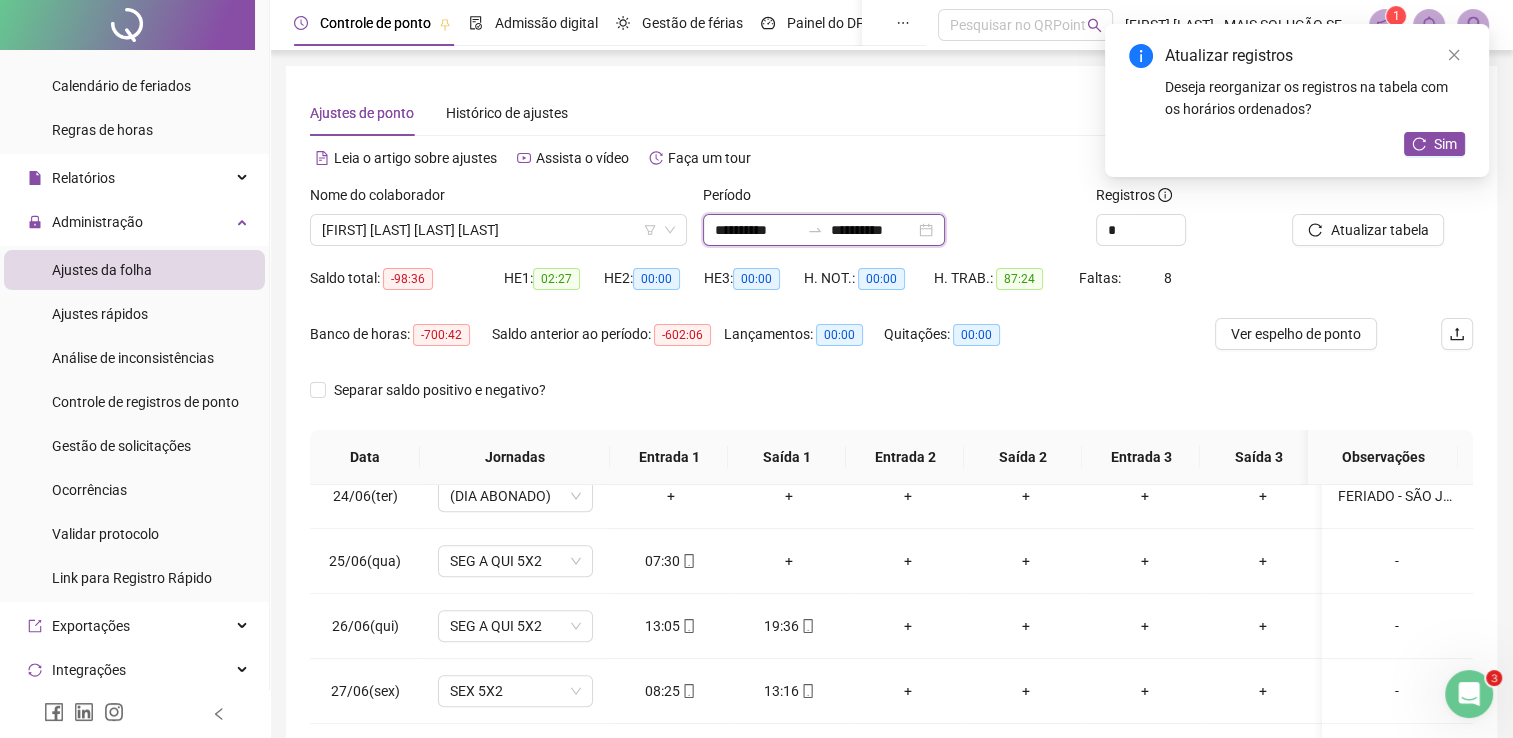 click on "**********" at bounding box center (757, 230) 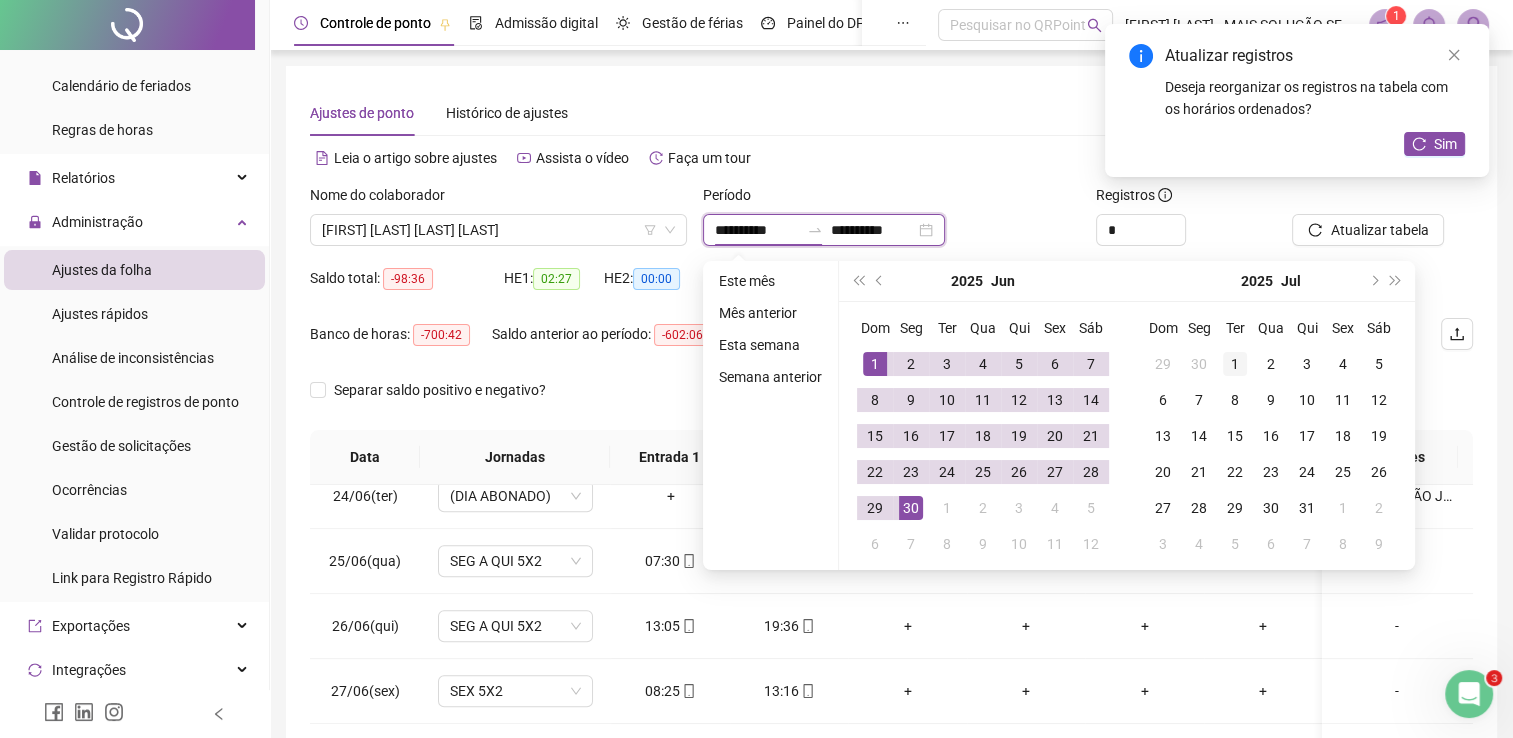 type on "**********" 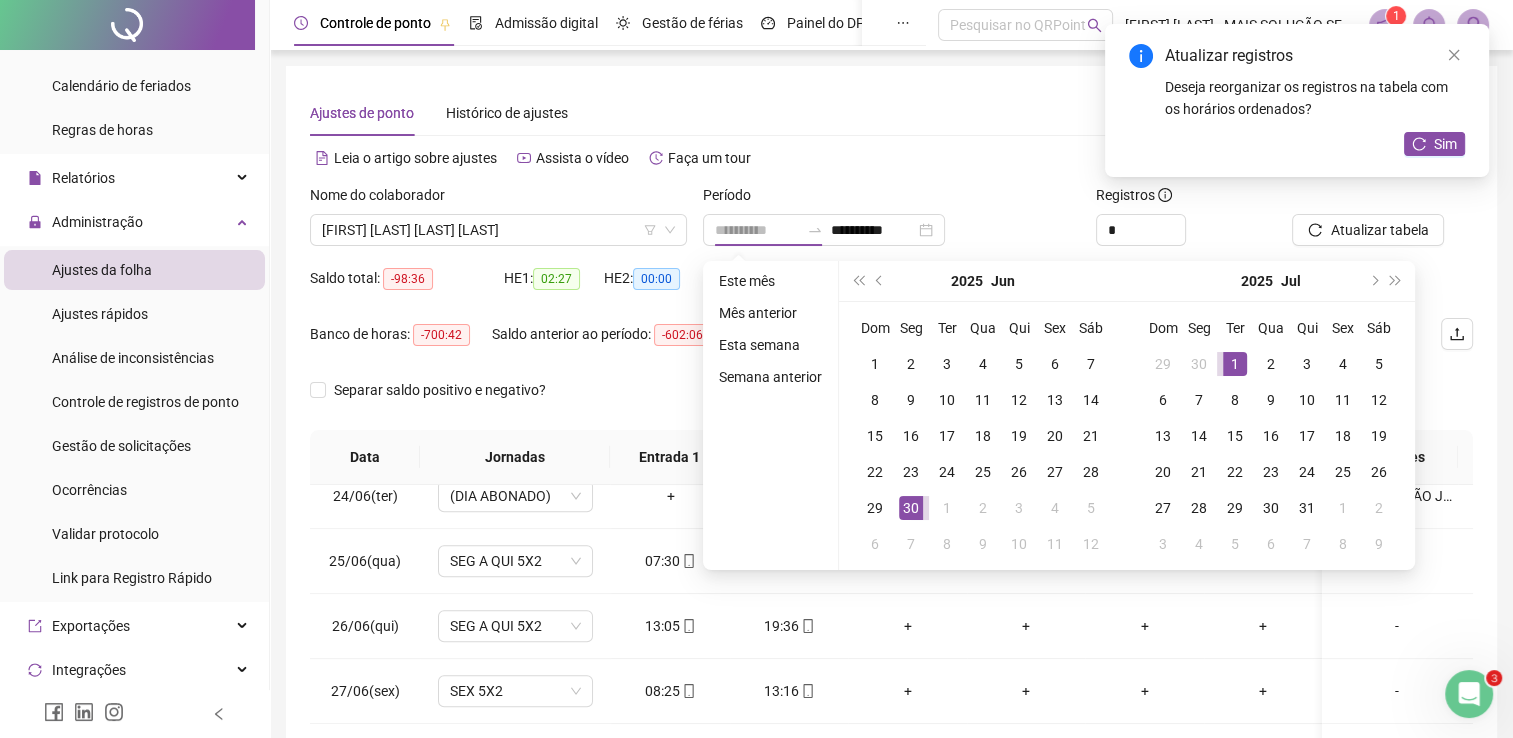 click on "1" at bounding box center [1235, 364] 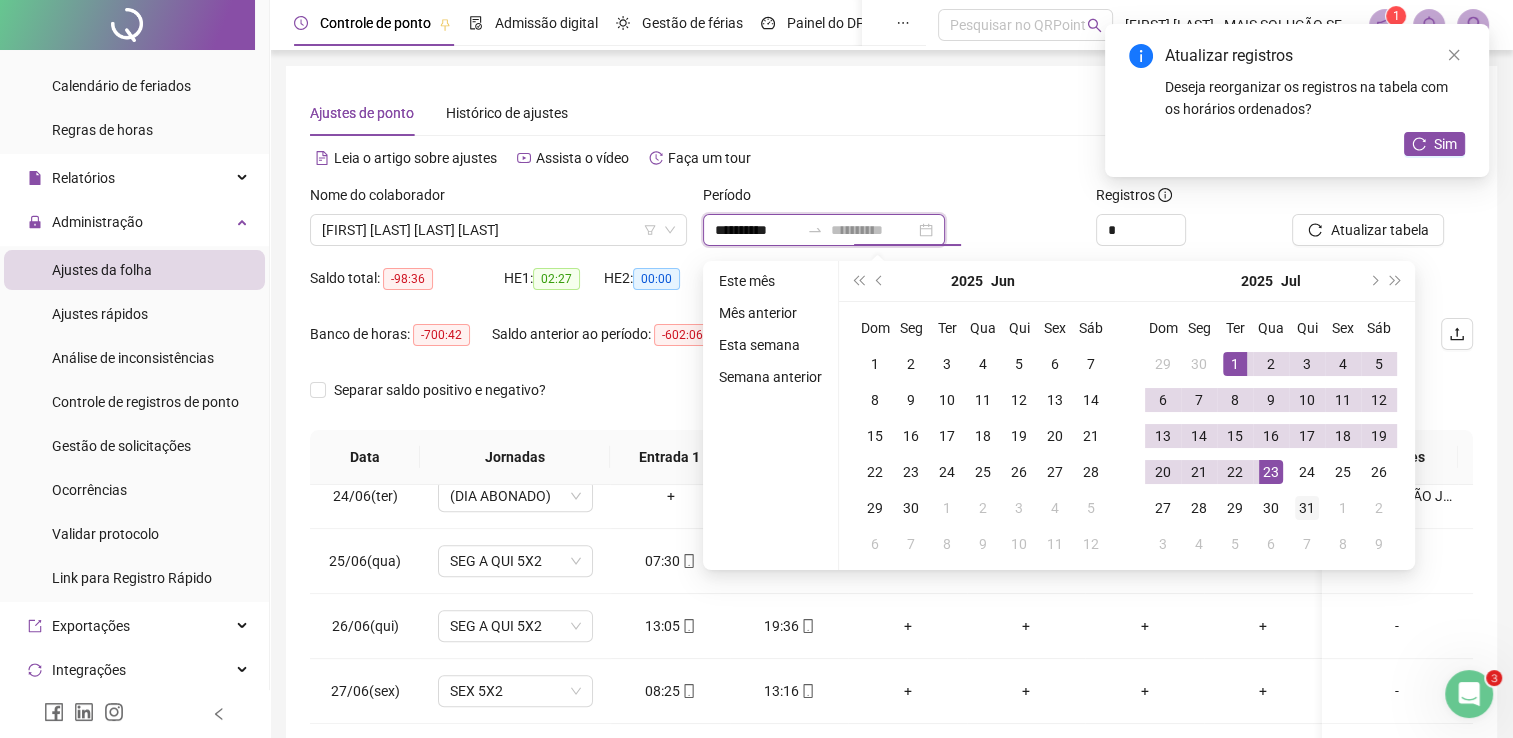 type on "**********" 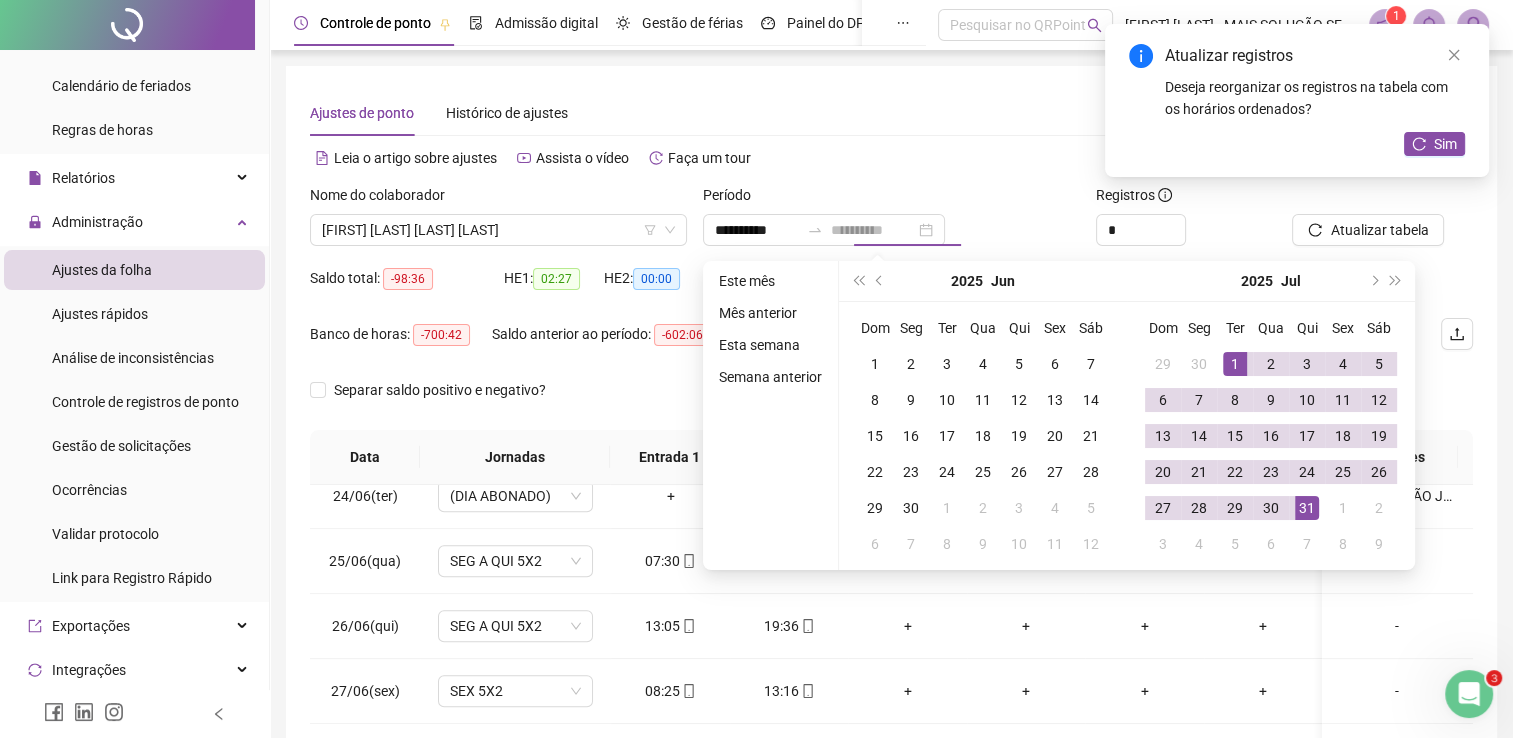 click on "31" at bounding box center [1307, 508] 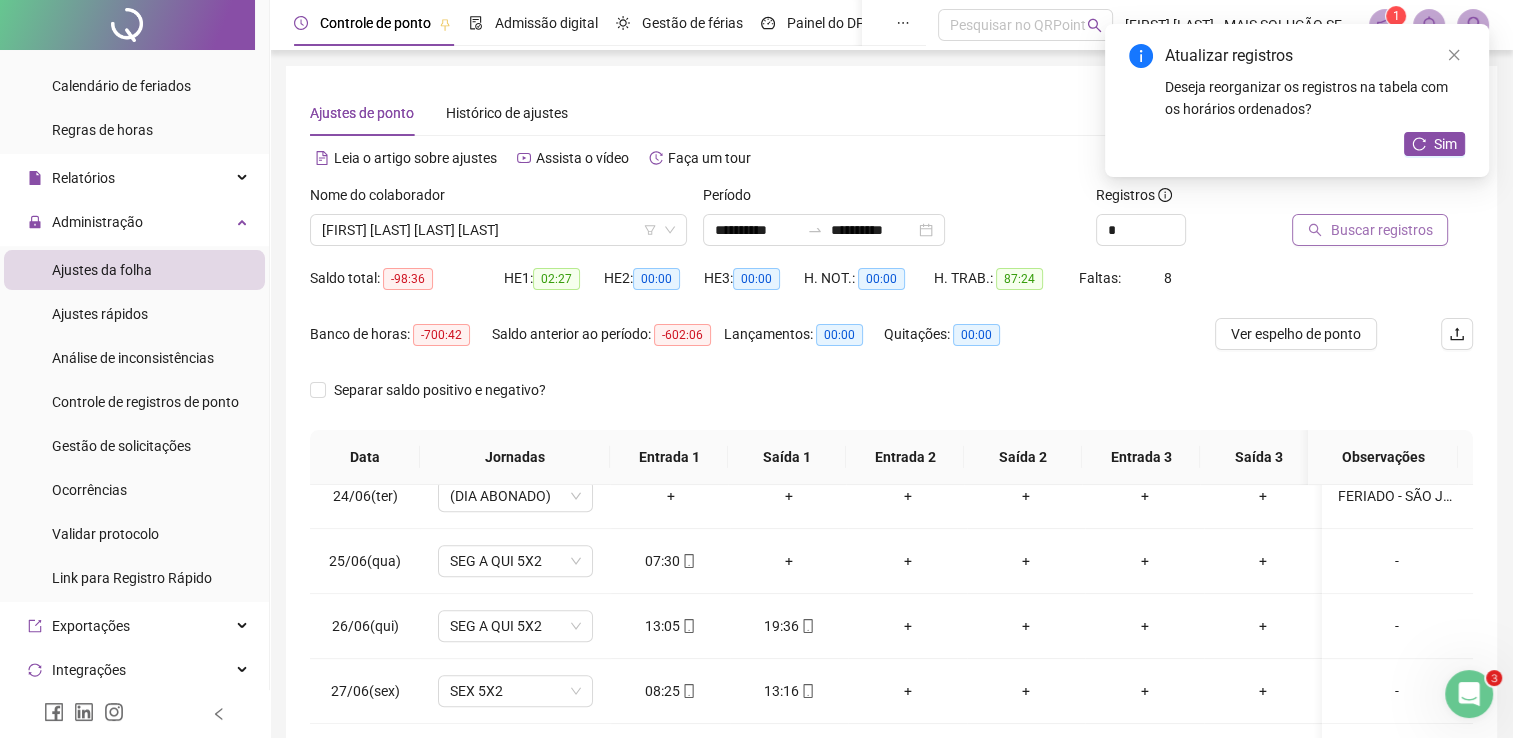 click on "Buscar registros" at bounding box center [1381, 230] 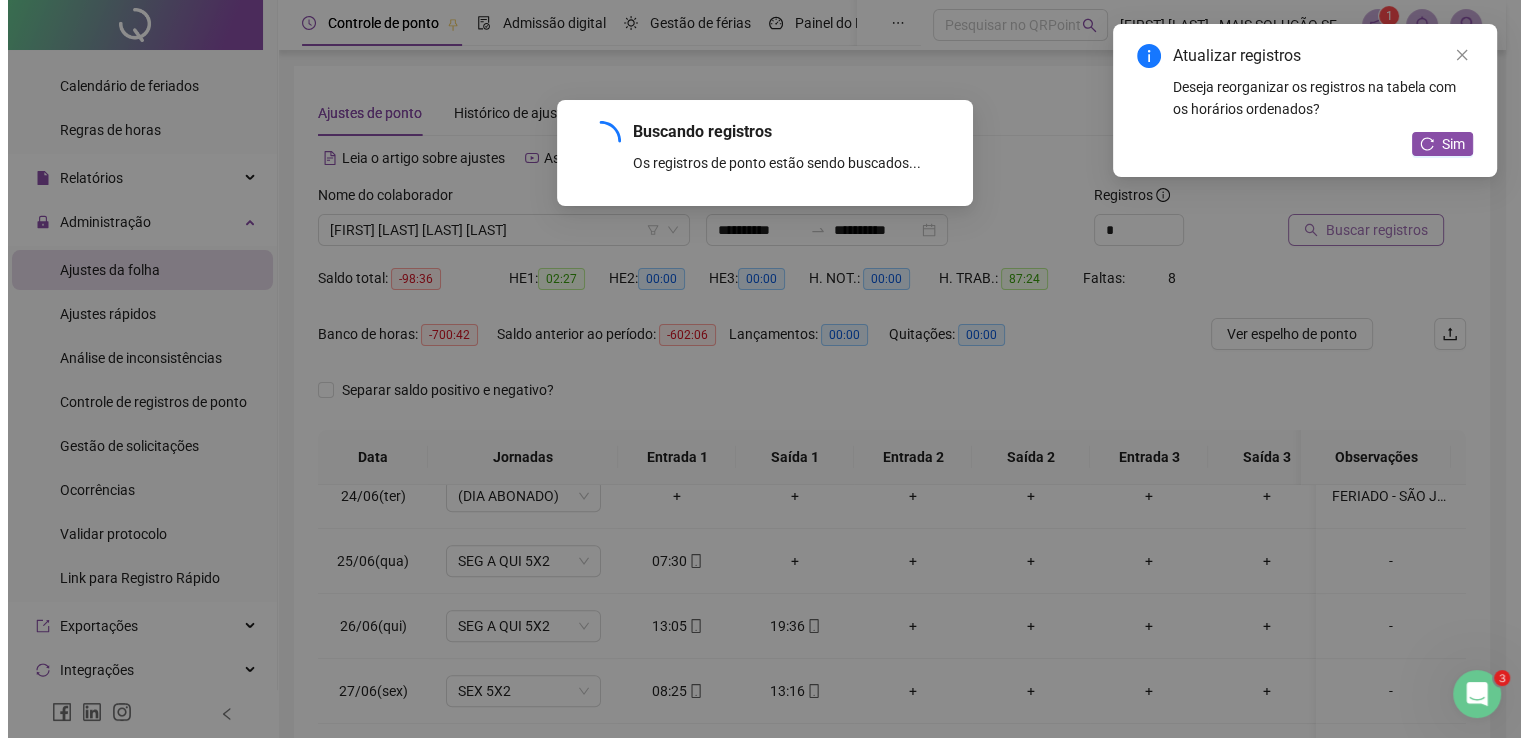 scroll, scrollTop: 1532, scrollLeft: 0, axis: vertical 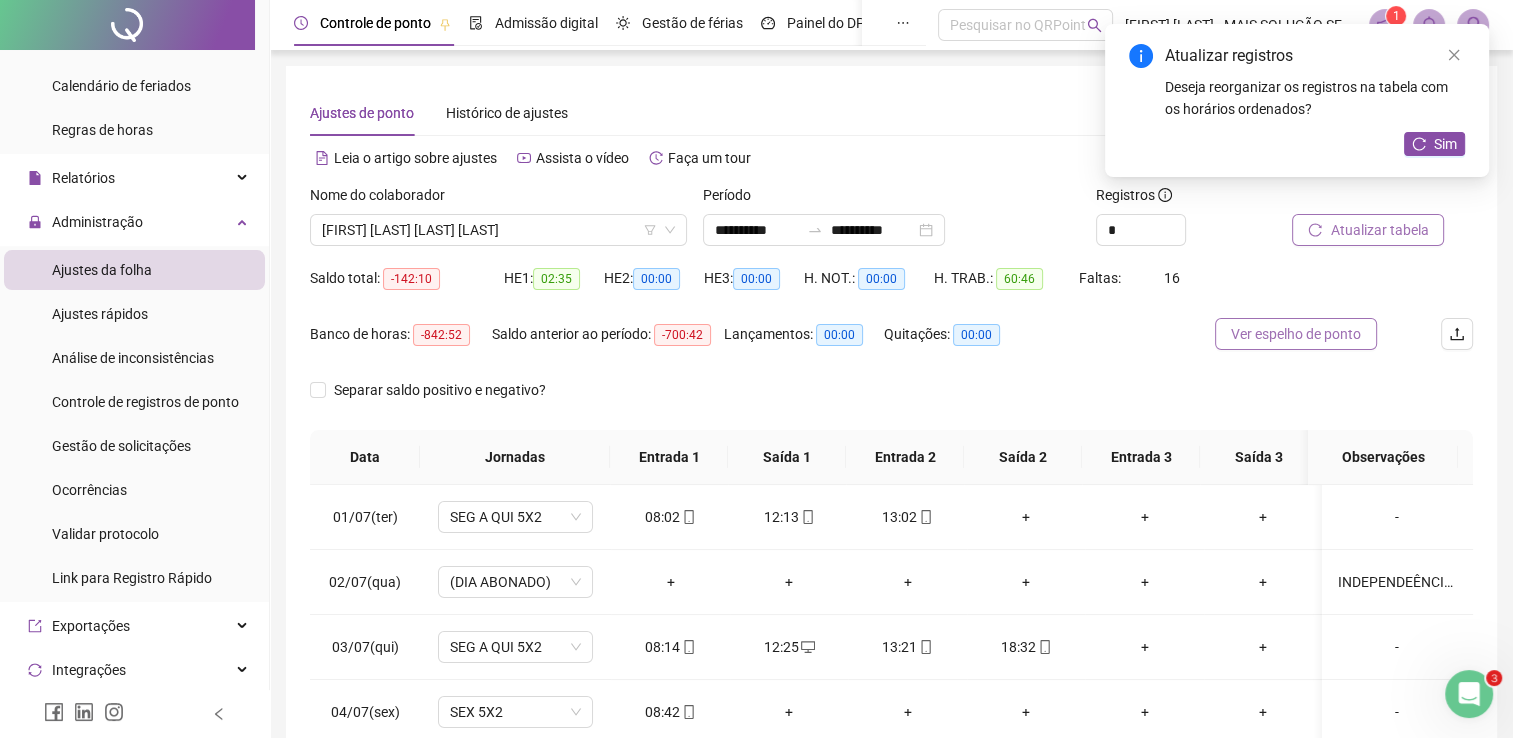 click on "Ver espelho de ponto" at bounding box center [1296, 334] 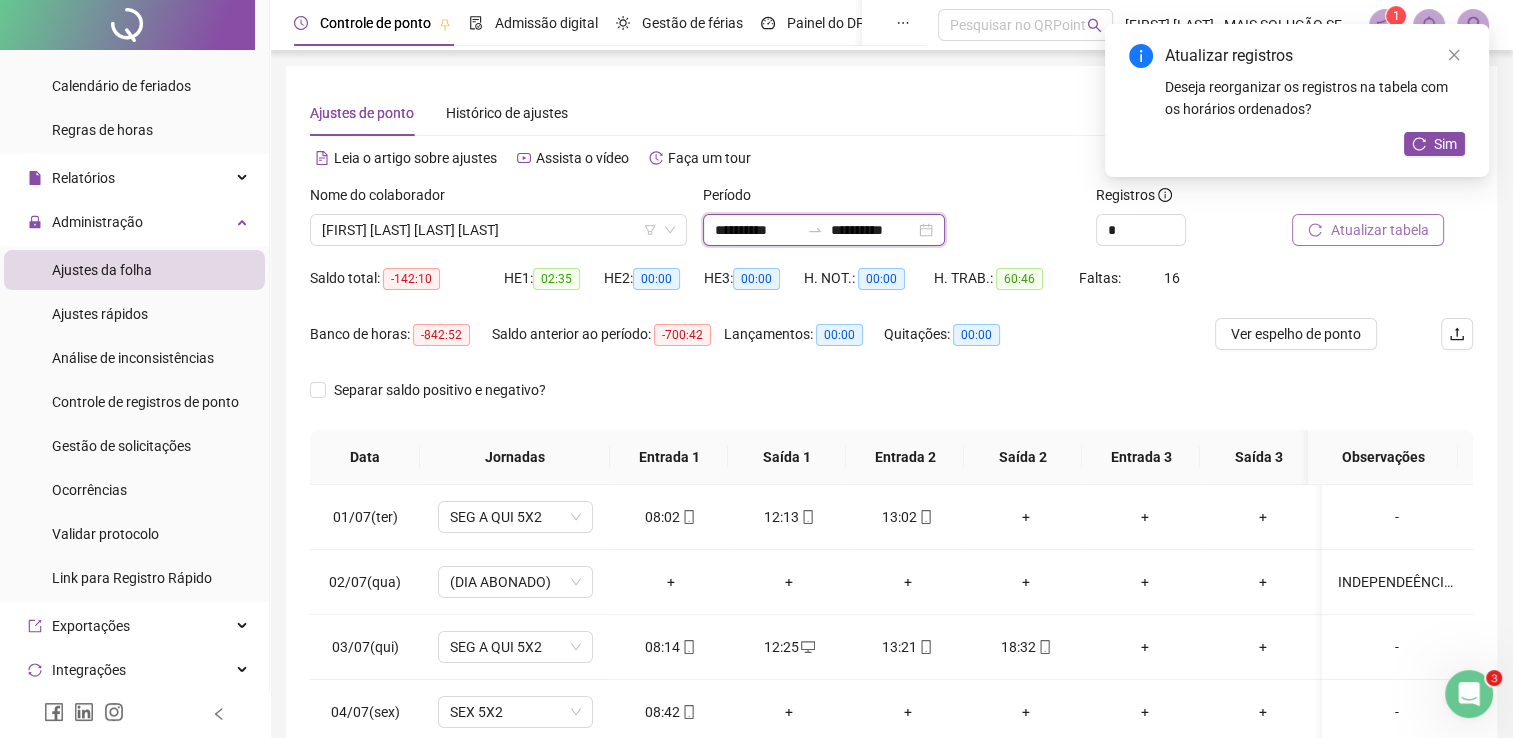 click on "**********" at bounding box center [757, 230] 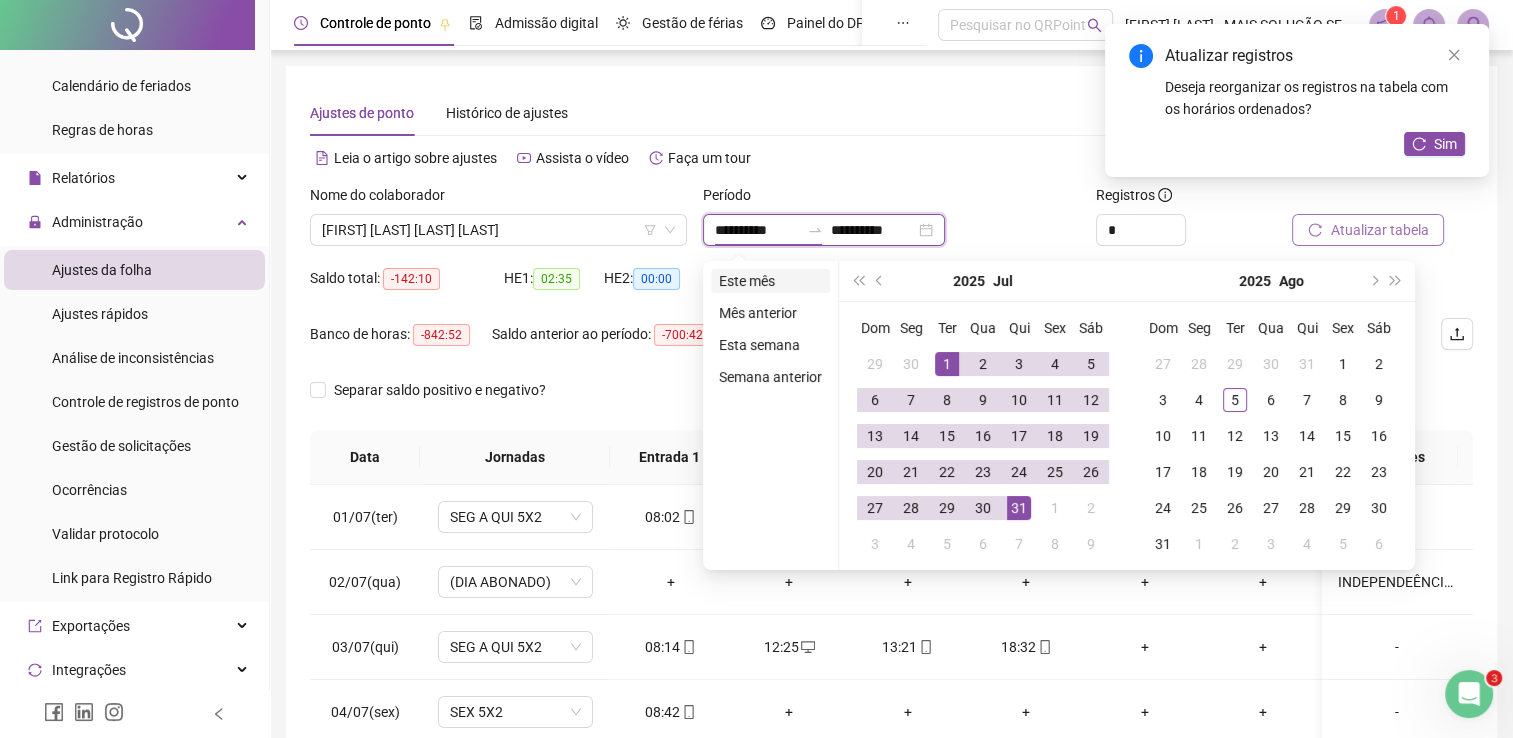 type on "**********" 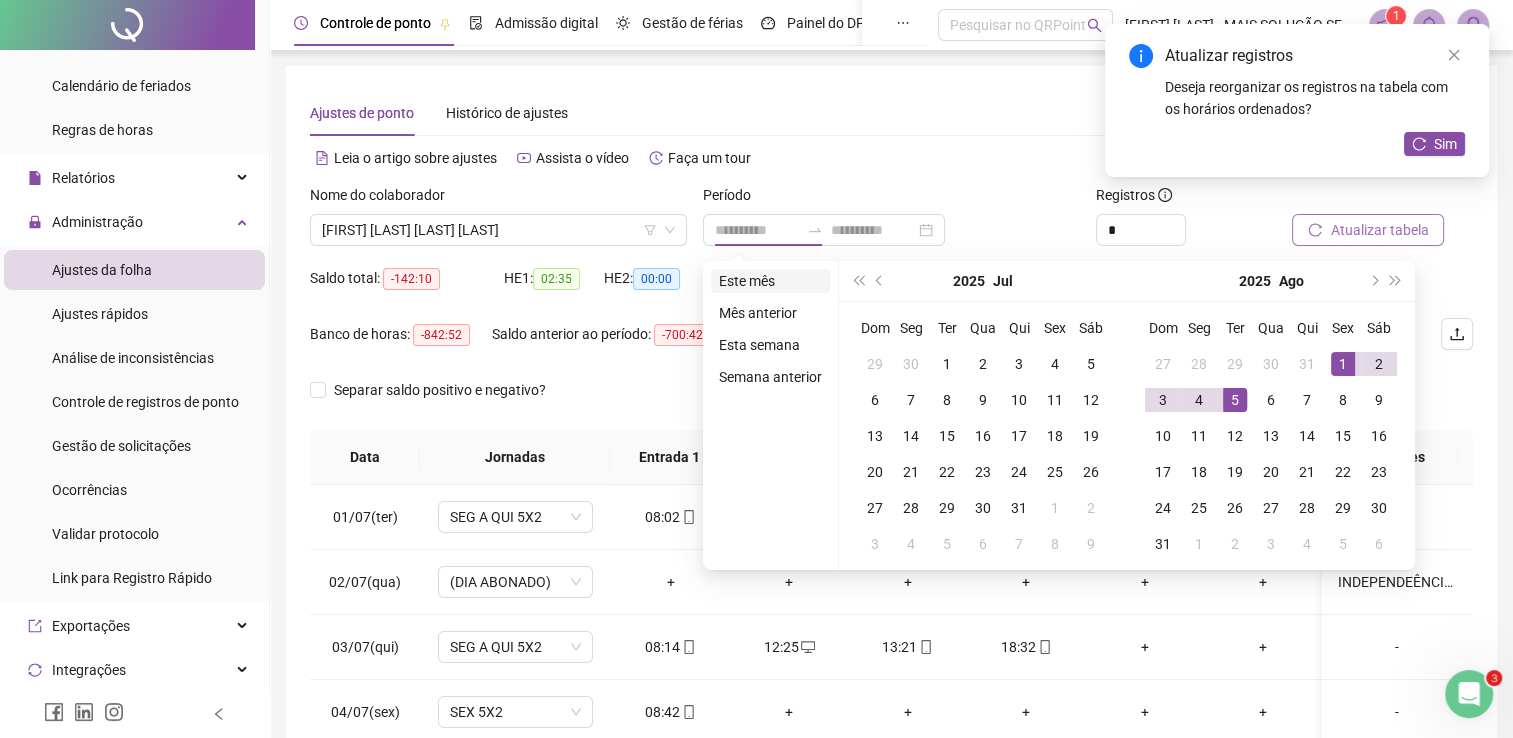 click on "Este mês" at bounding box center (770, 281) 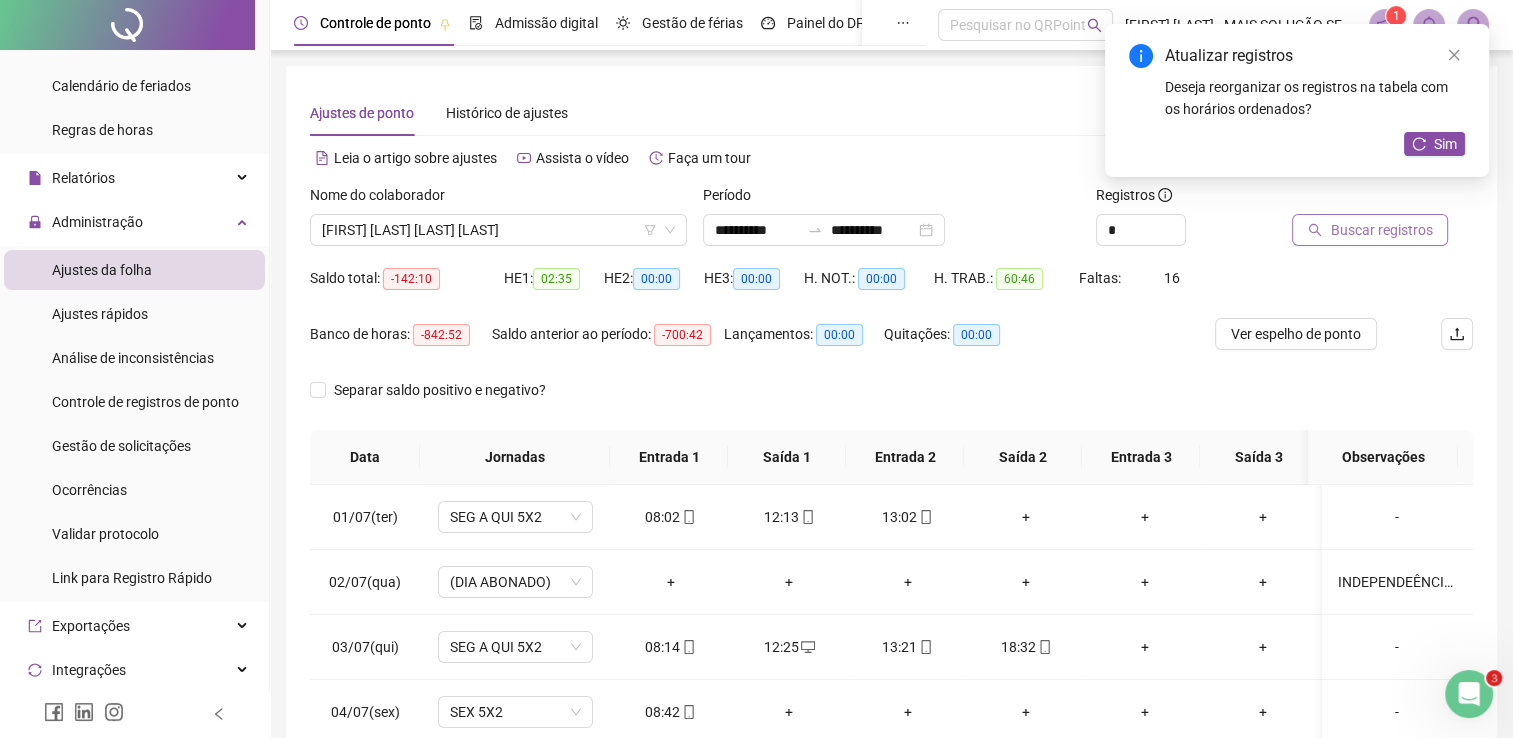 click on "Buscar registros" at bounding box center (1381, 230) 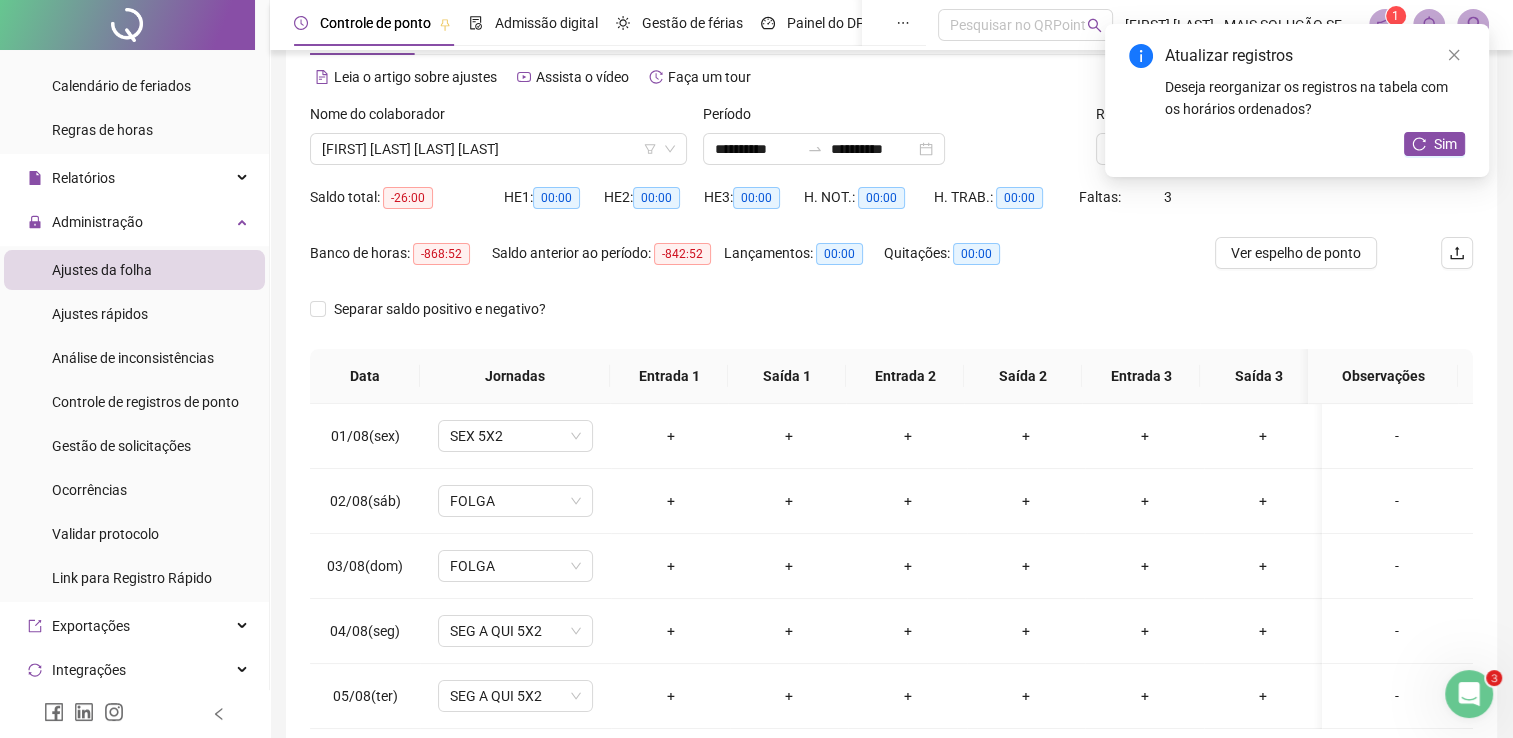 scroll, scrollTop: 0, scrollLeft: 0, axis: both 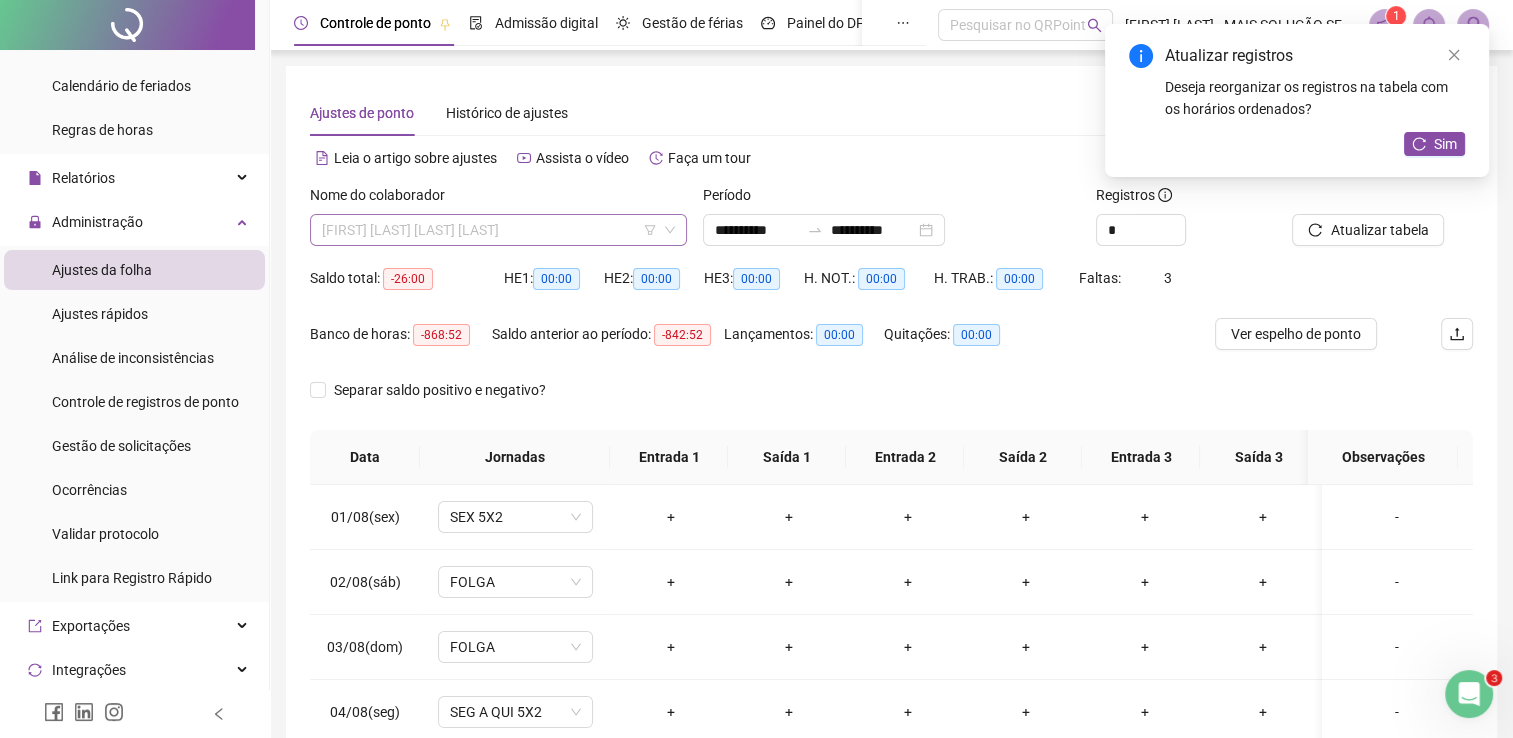click on "[FIRST] [LAST]  [LAST] [LAST]" at bounding box center [498, 230] 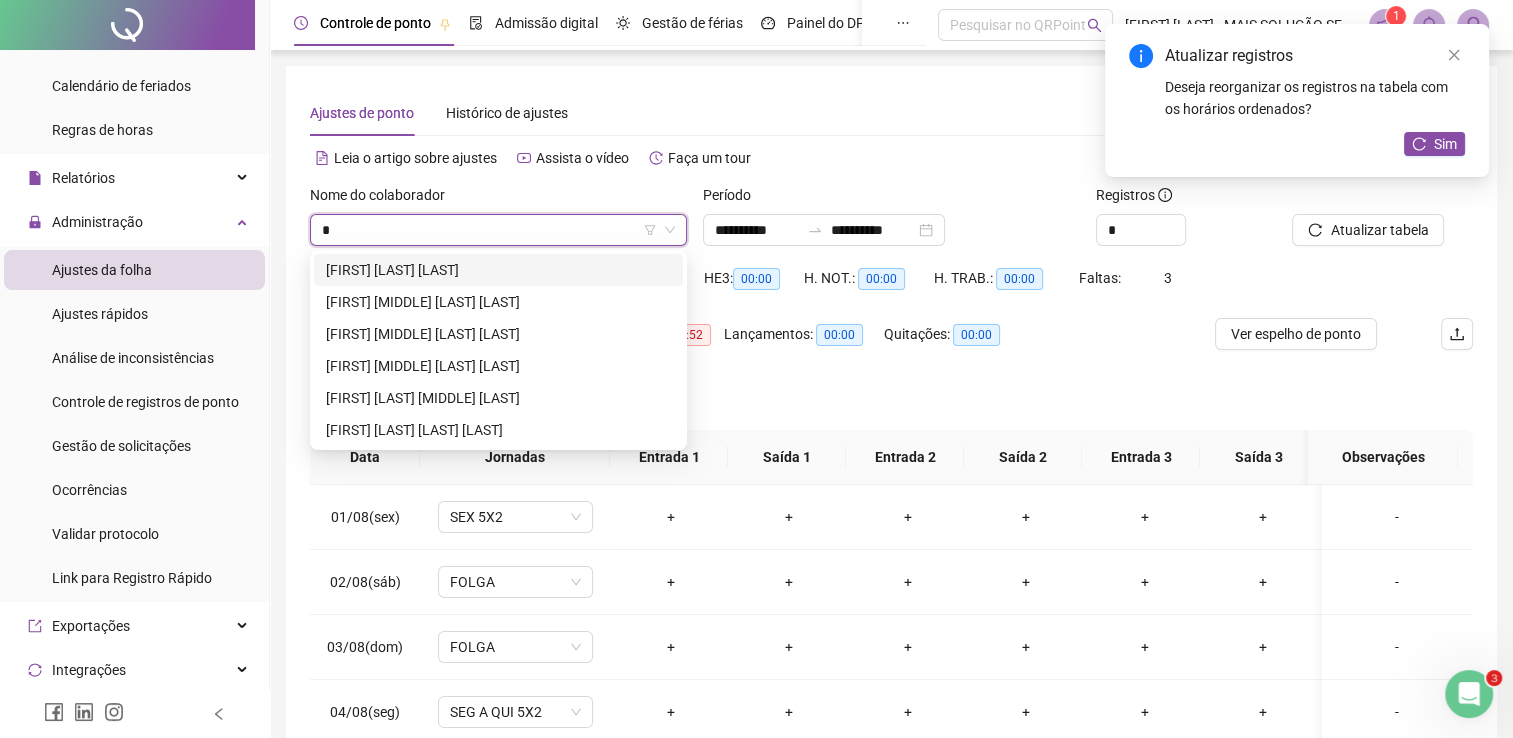 scroll, scrollTop: 0, scrollLeft: 0, axis: both 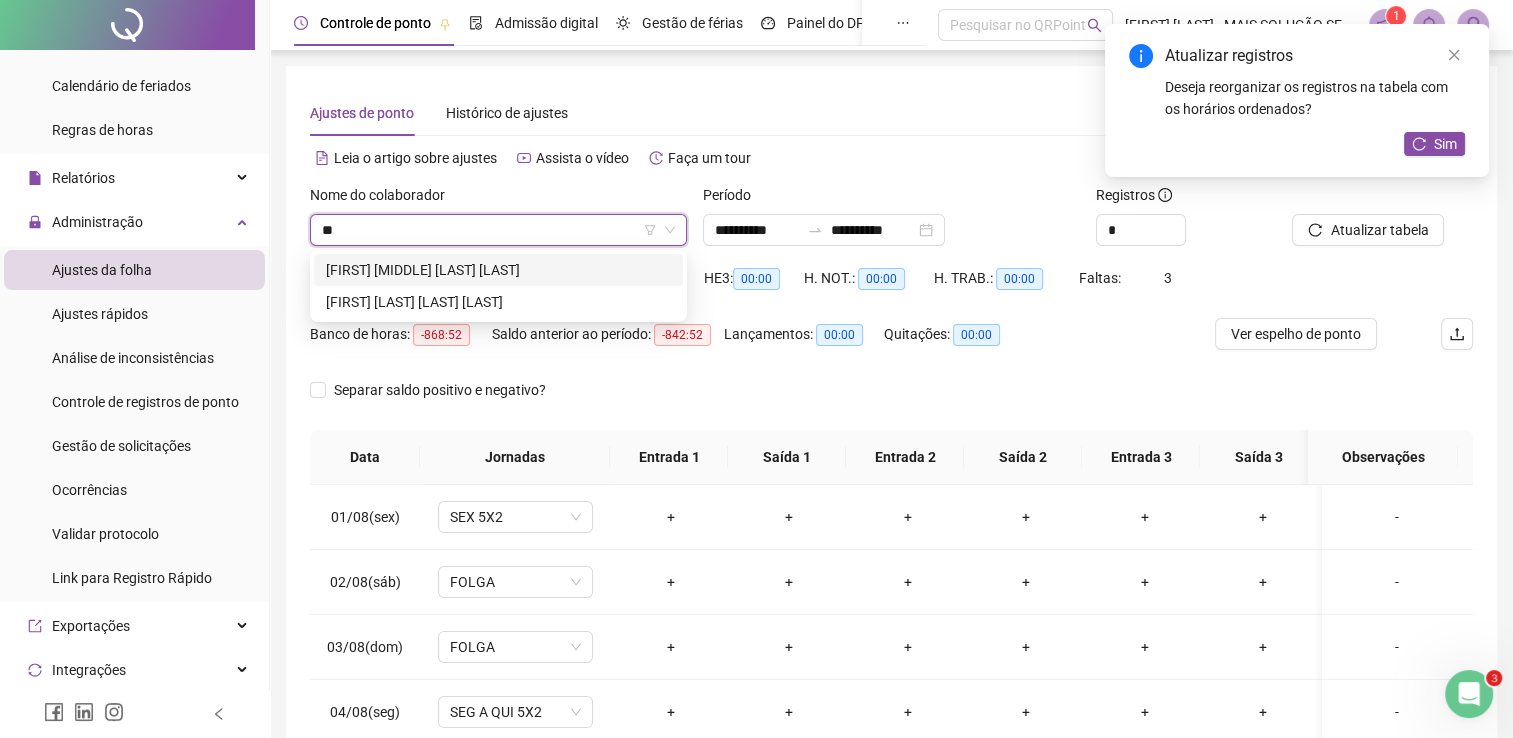 type on "***" 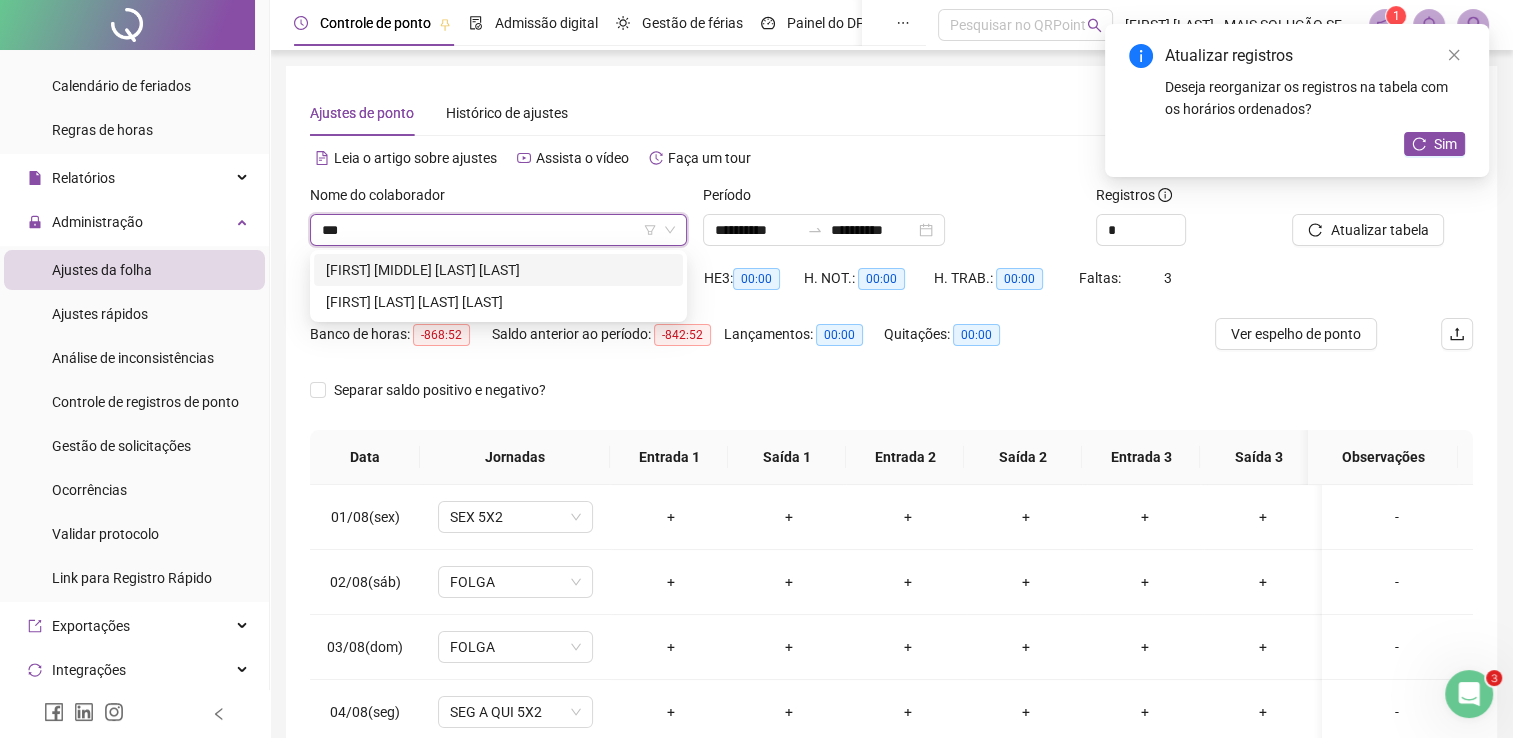 click on "[FIRST] [MIDDLE] [LAST] [LAST]" at bounding box center (498, 270) 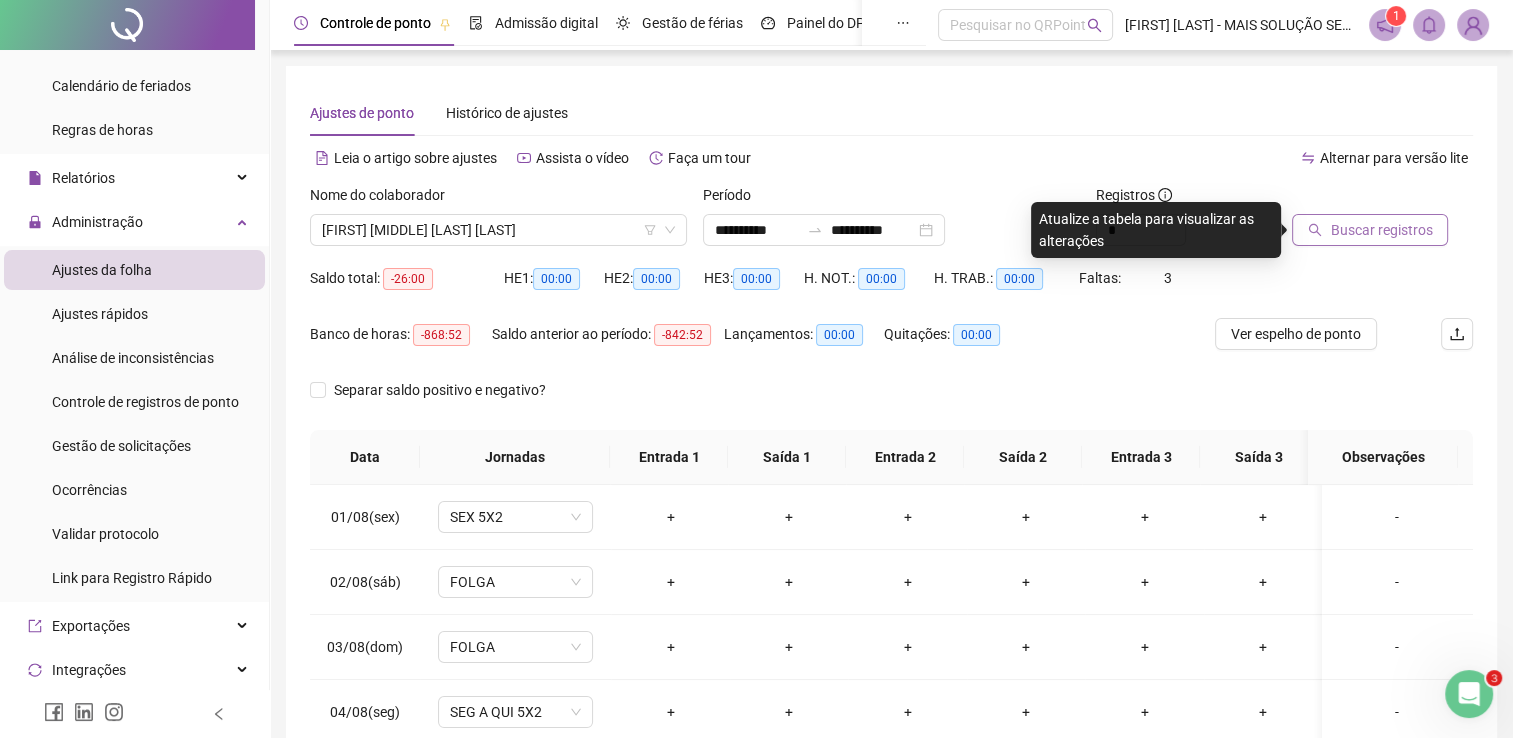 click on "Buscar registros" at bounding box center (1381, 230) 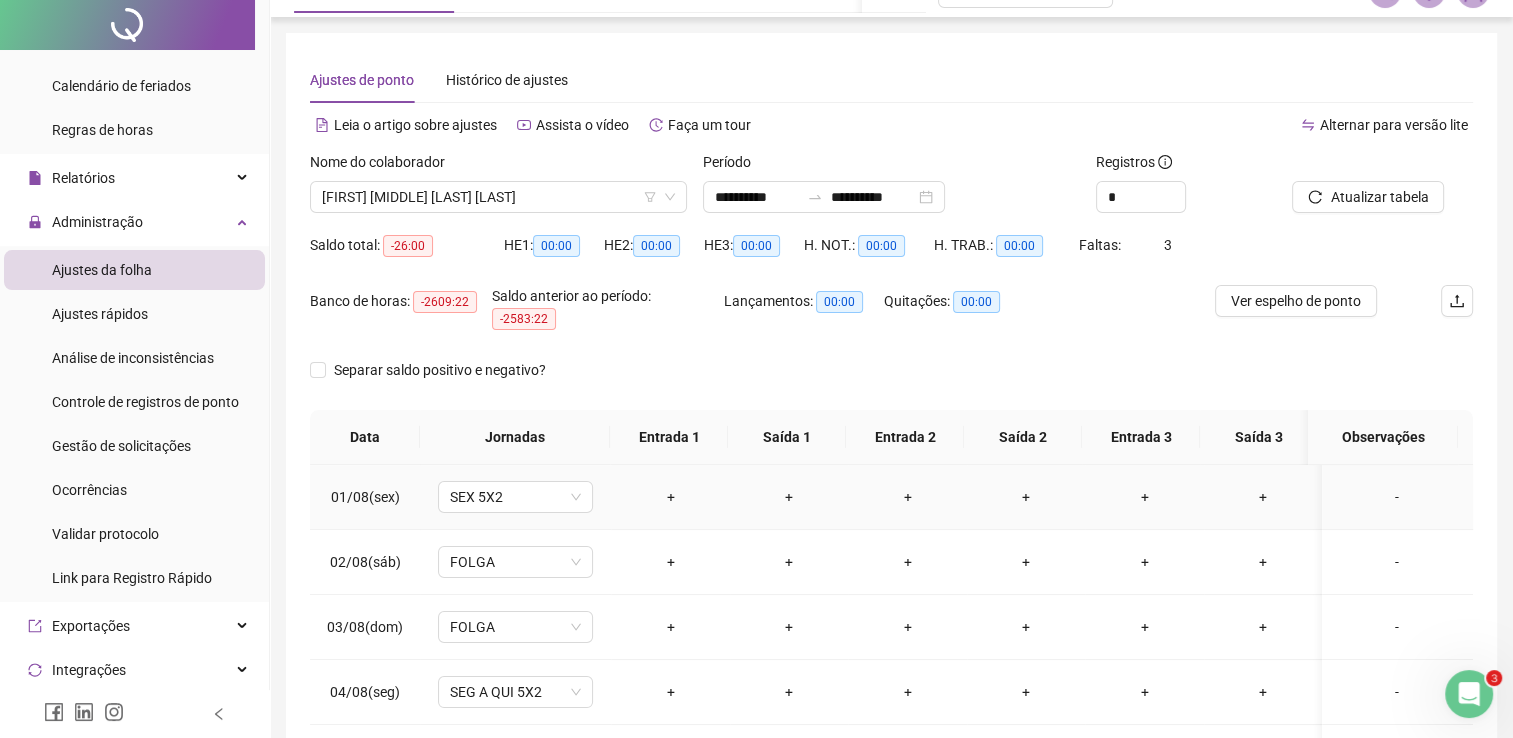 scroll, scrollTop: 0, scrollLeft: 0, axis: both 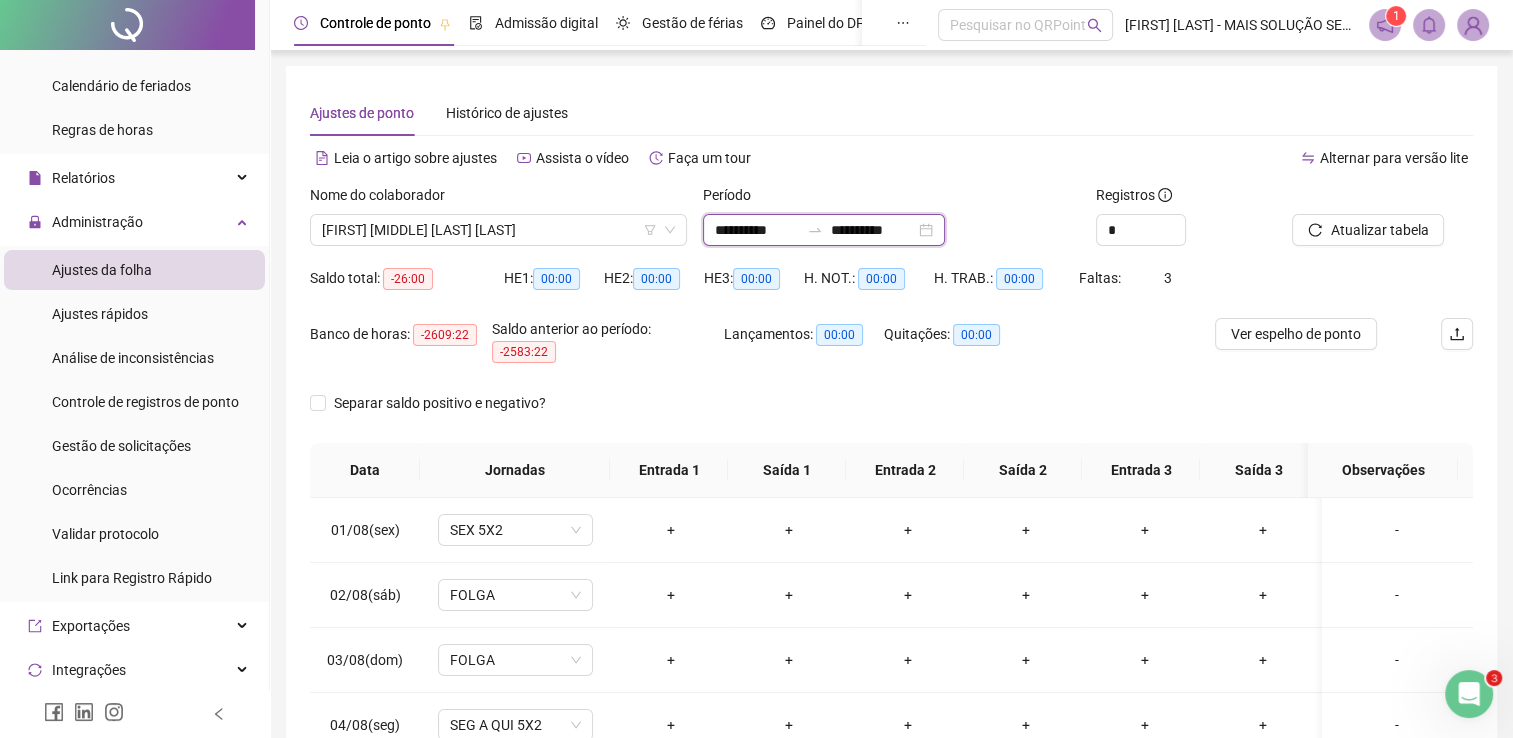 click on "**********" at bounding box center [757, 230] 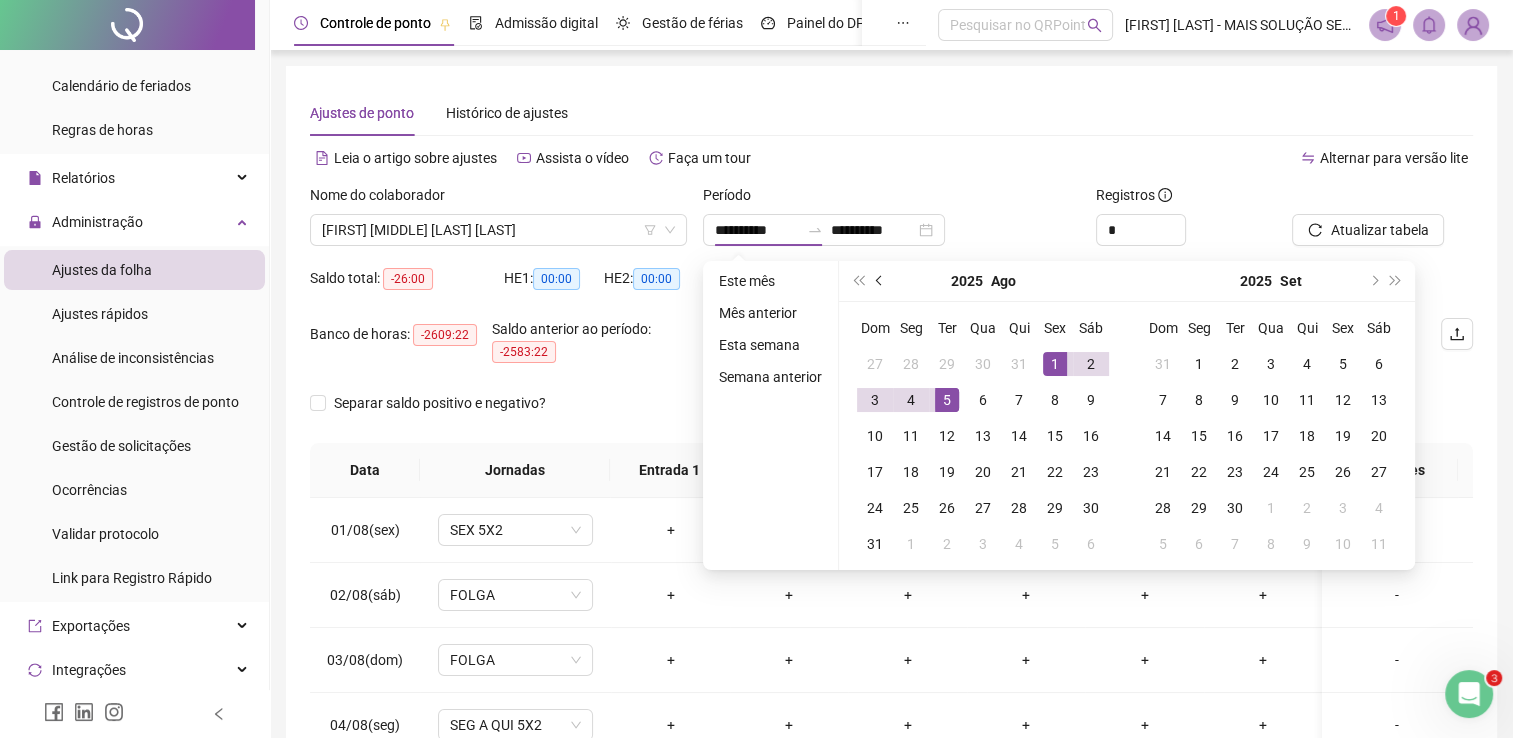 click at bounding box center (880, 281) 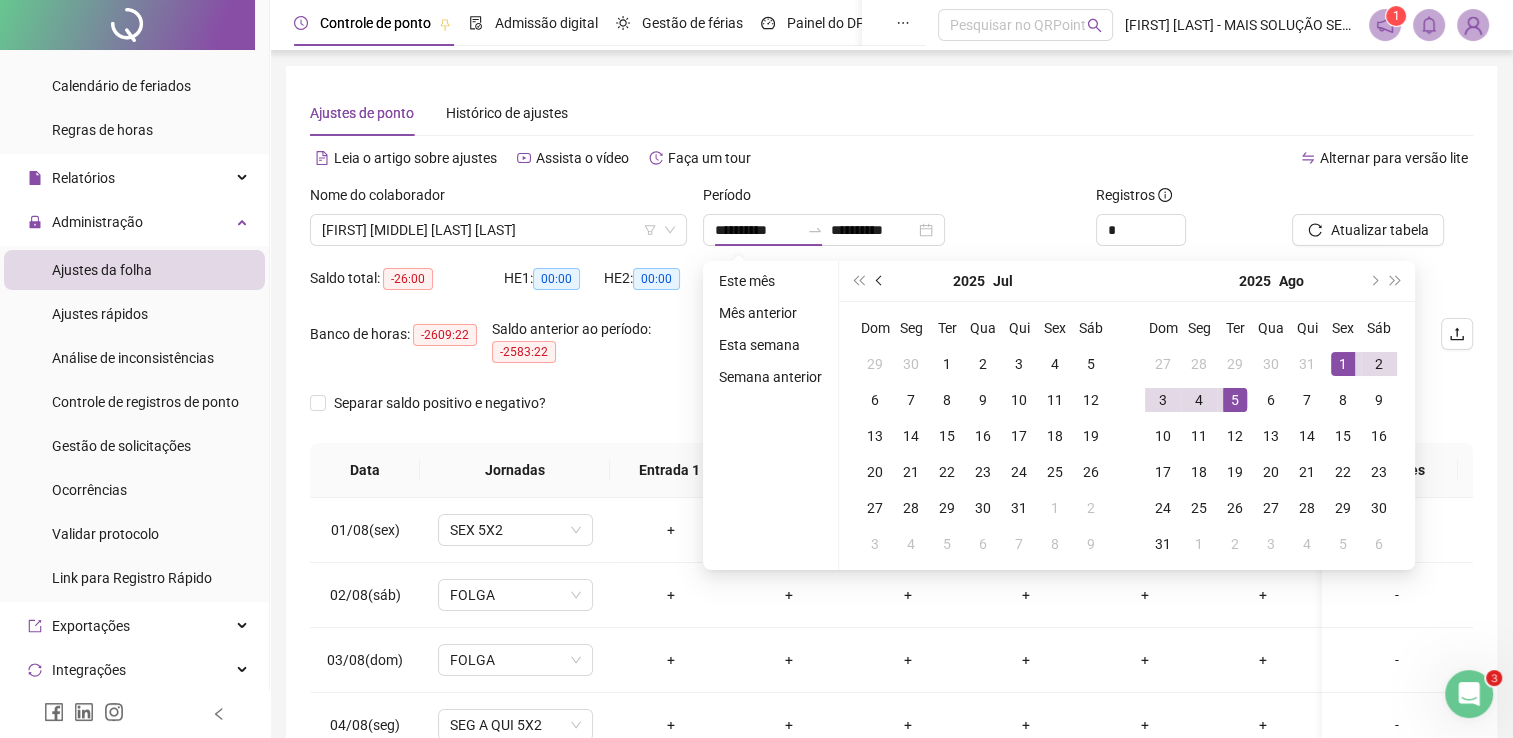 click at bounding box center (880, 281) 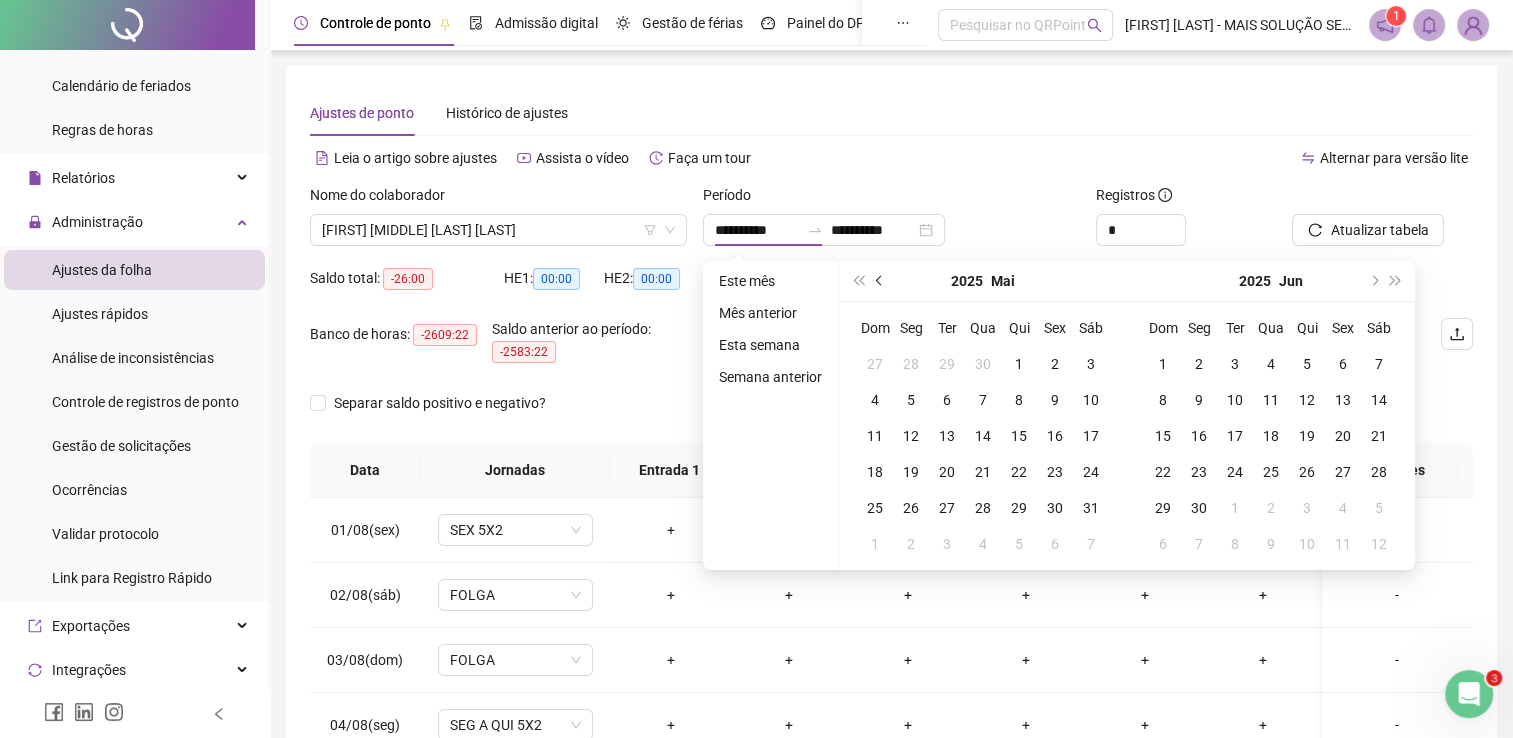 click at bounding box center [880, 281] 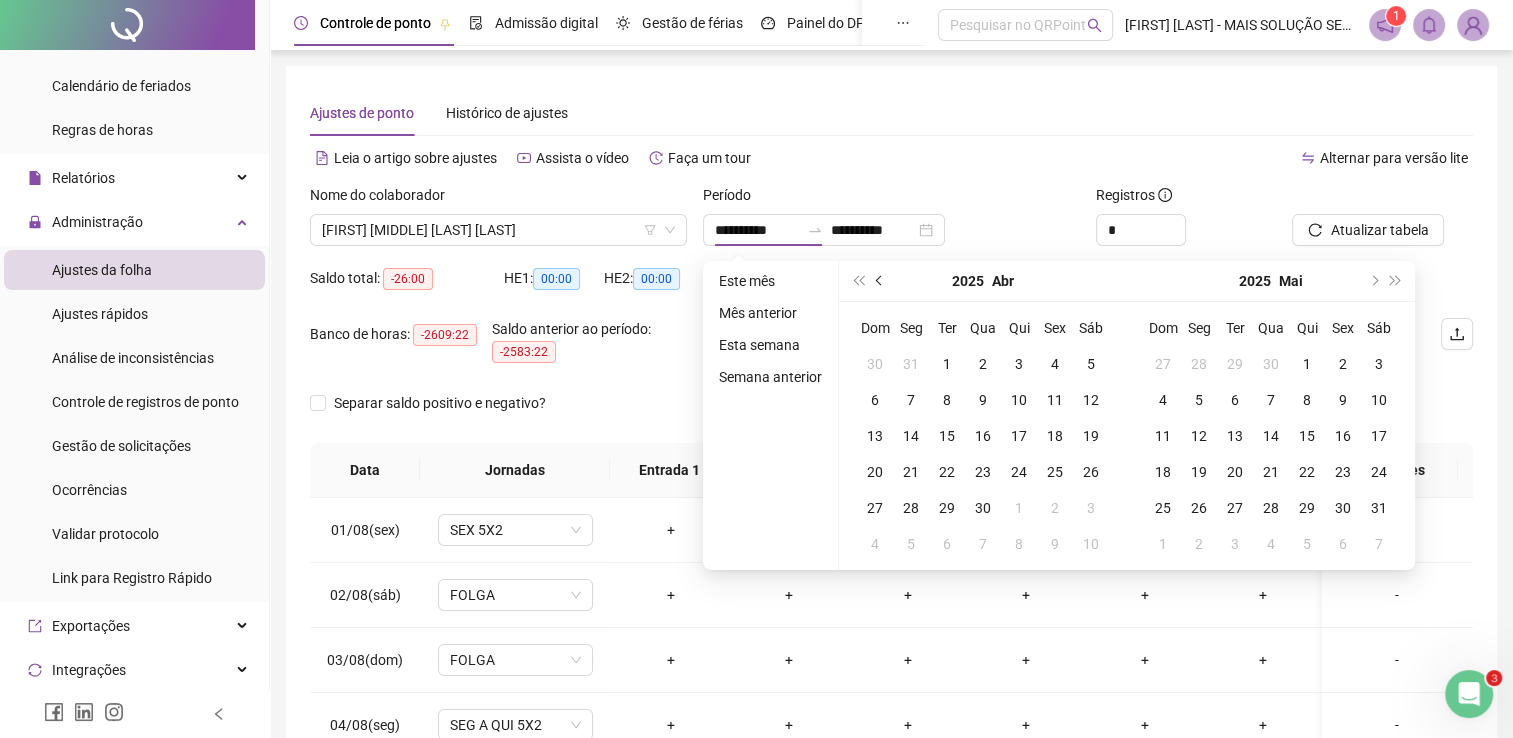 click at bounding box center (880, 281) 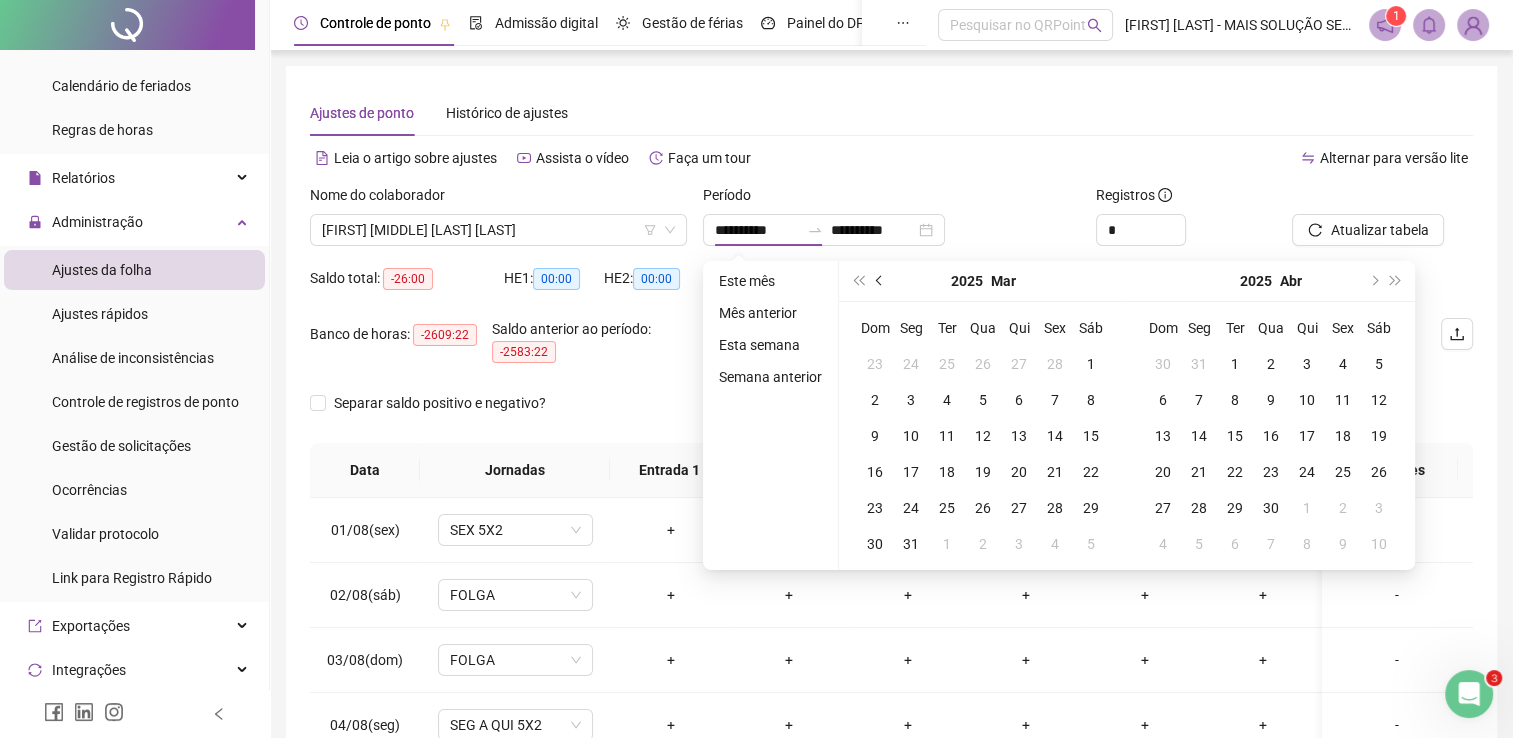 click at bounding box center (880, 281) 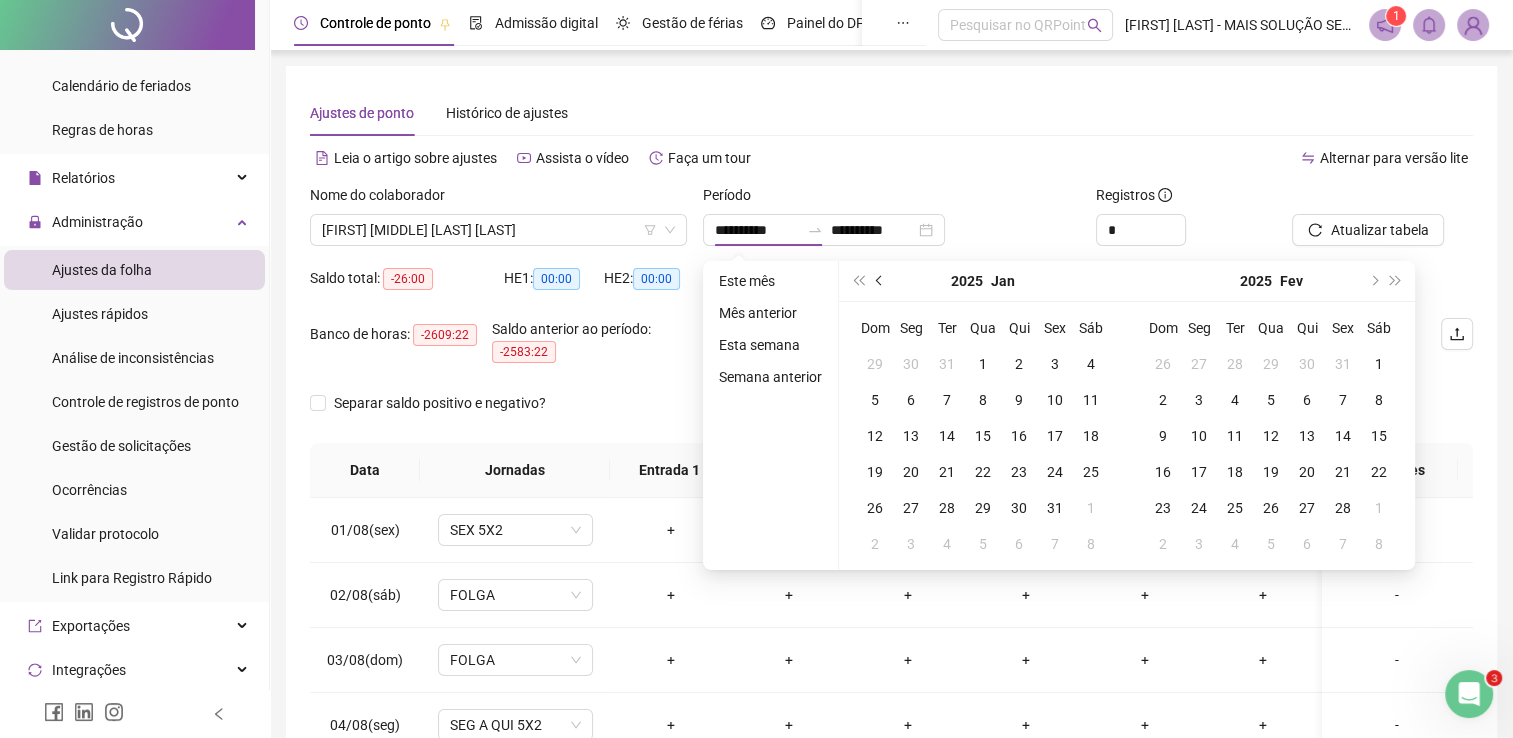 click at bounding box center [880, 281] 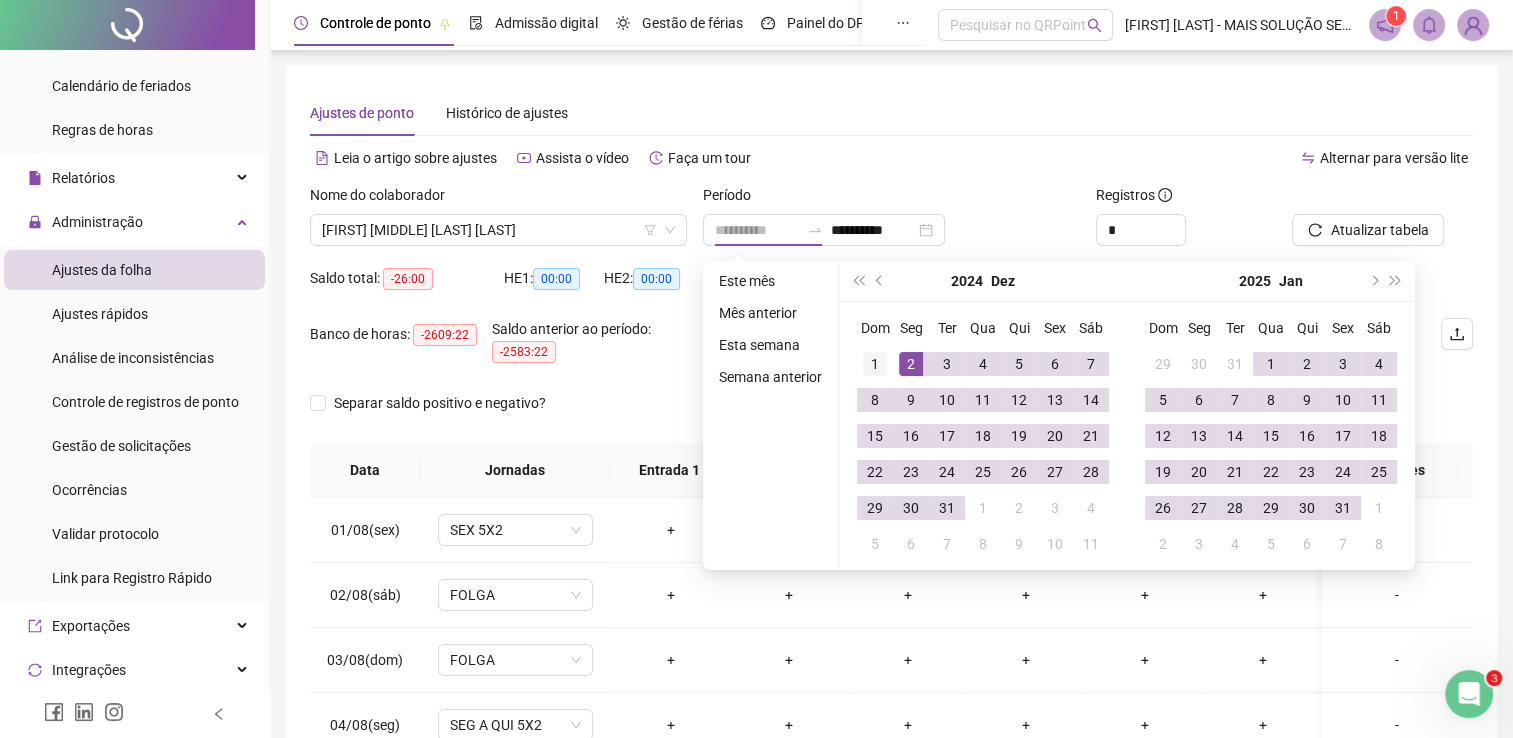 type on "**********" 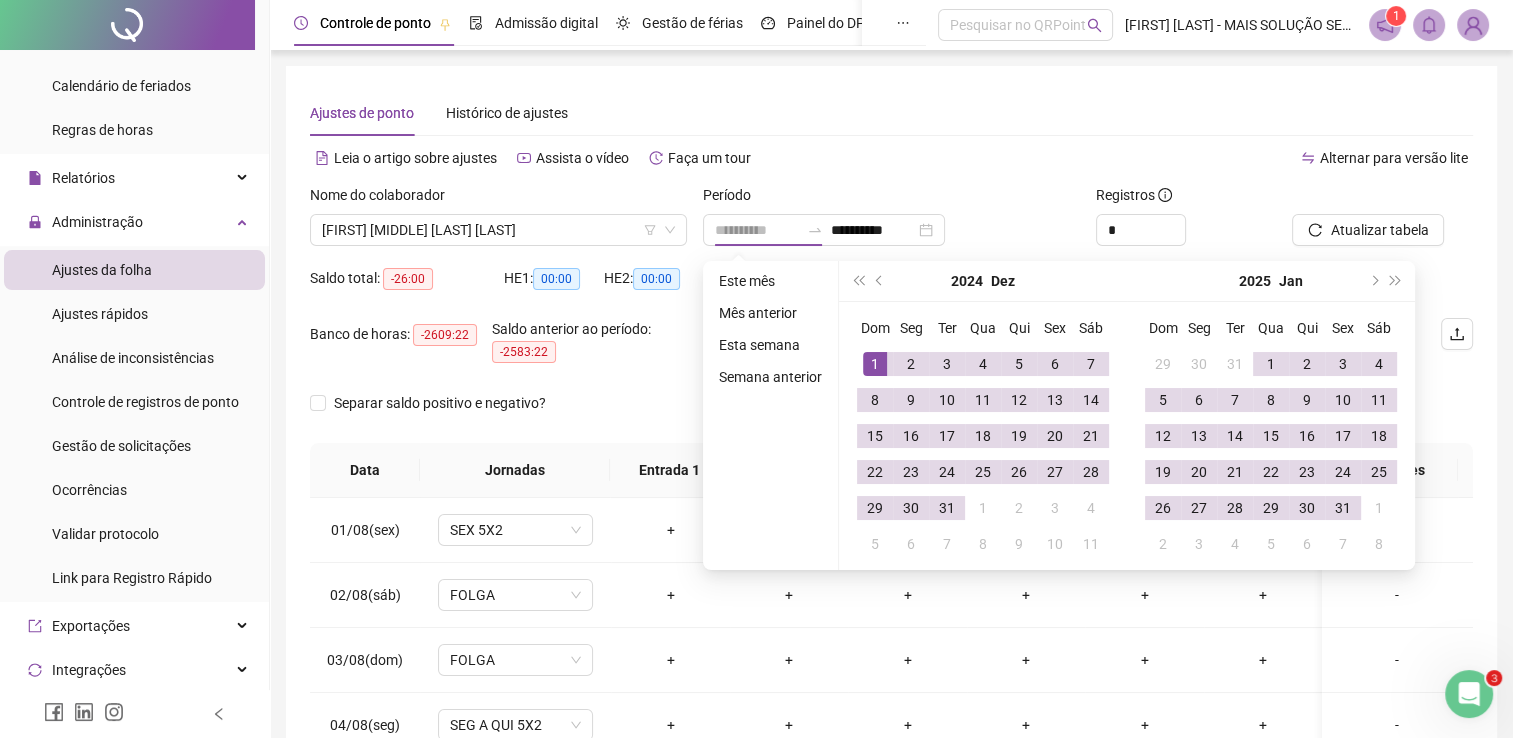 click on "1" at bounding box center [875, 364] 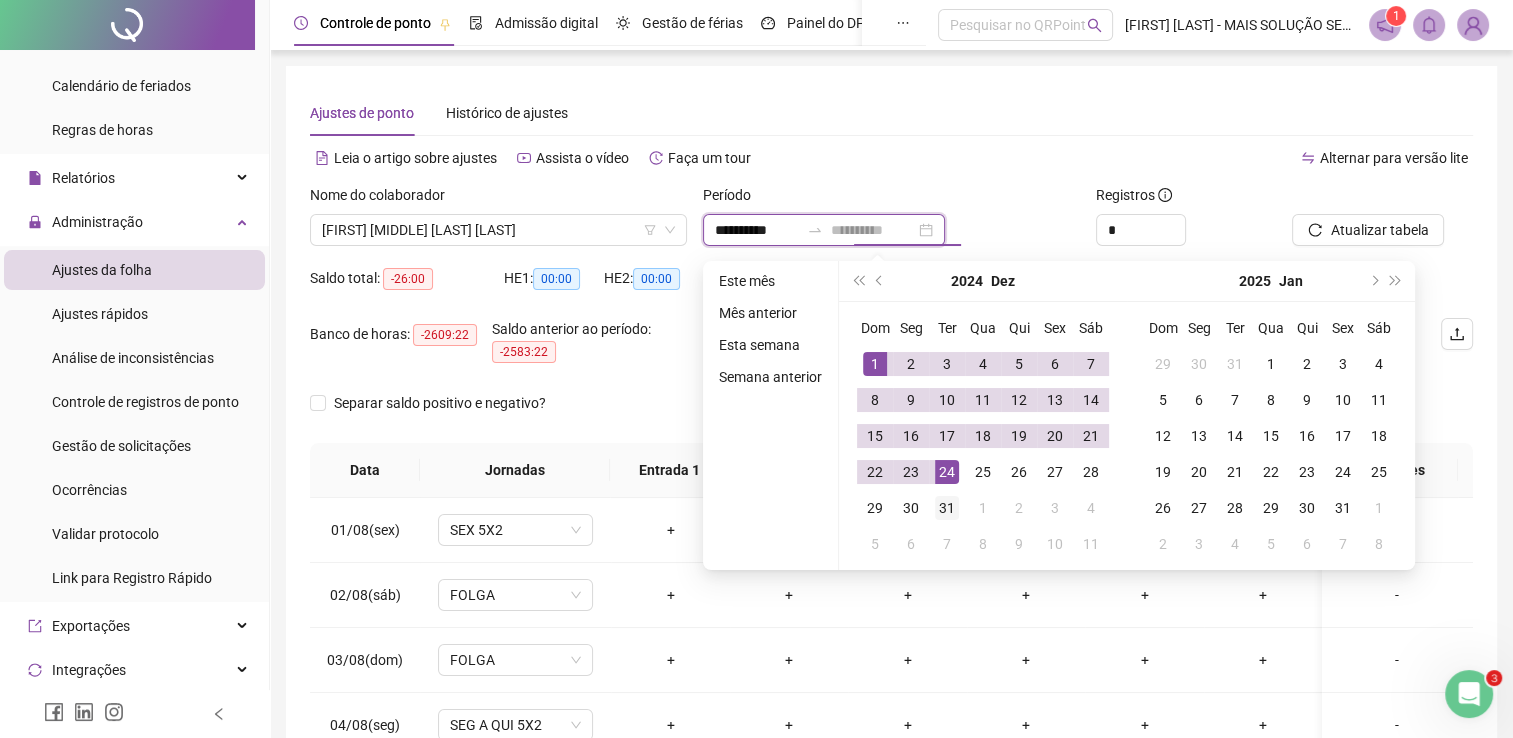 type on "**********" 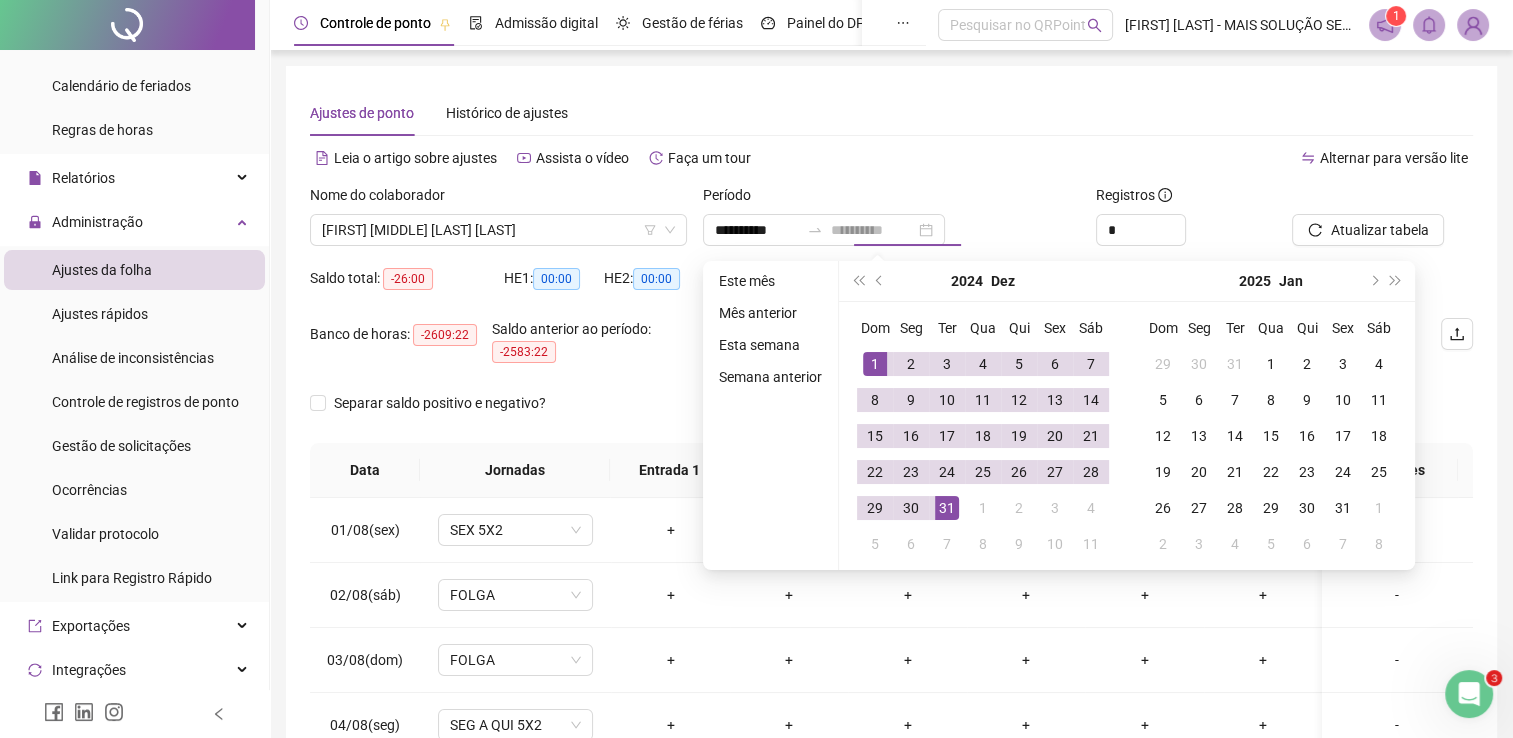 click on "31" at bounding box center (947, 508) 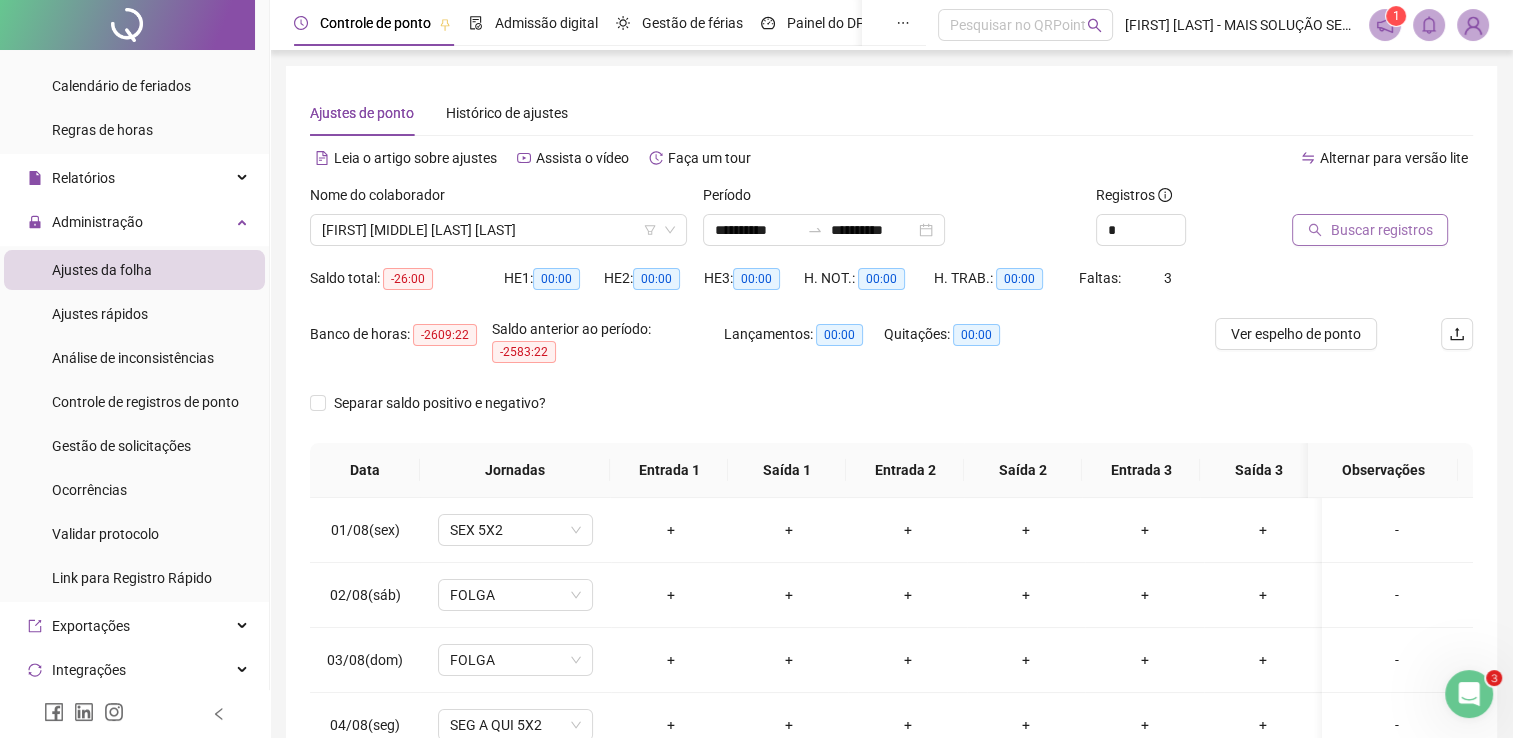 click on "Buscar registros" at bounding box center [1381, 230] 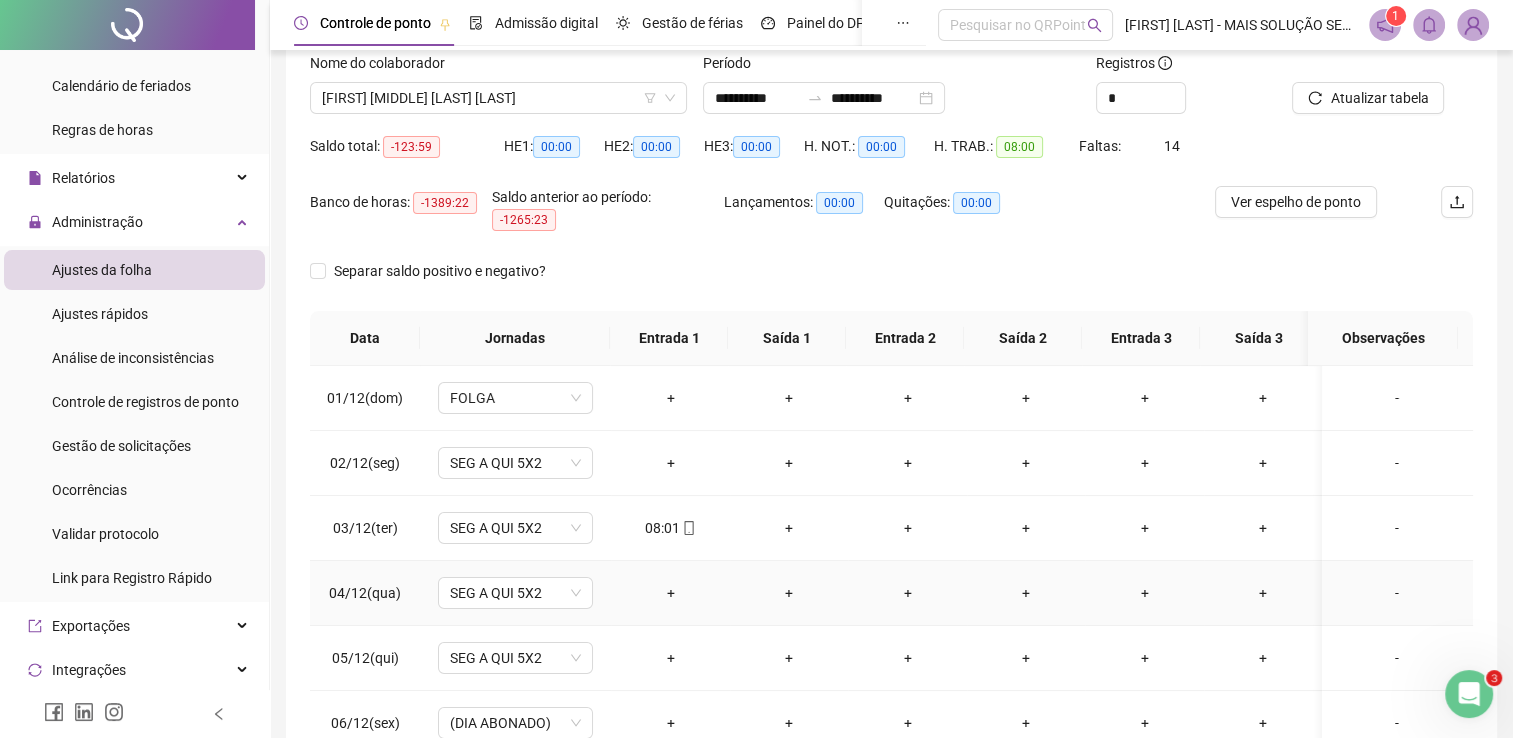 scroll, scrollTop: 200, scrollLeft: 0, axis: vertical 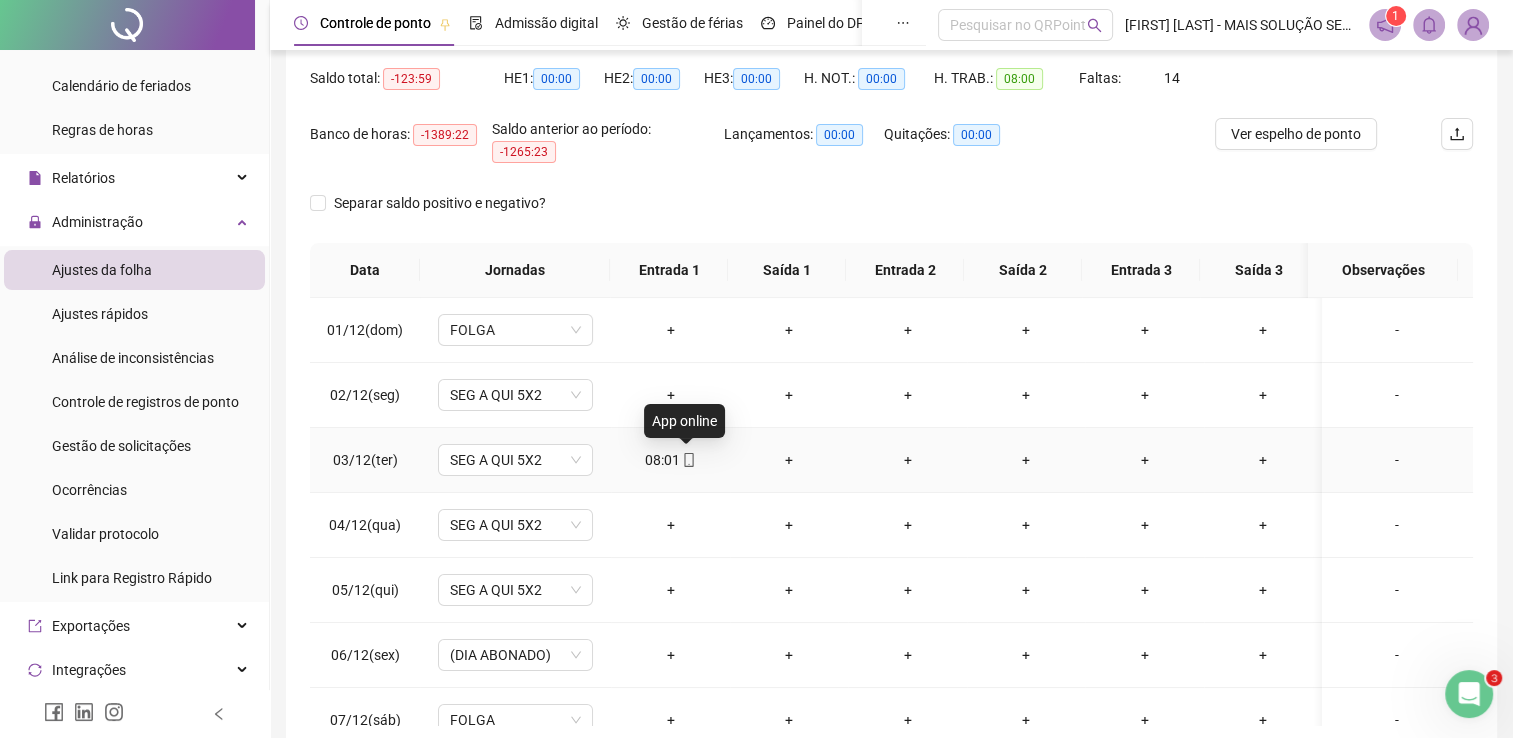click 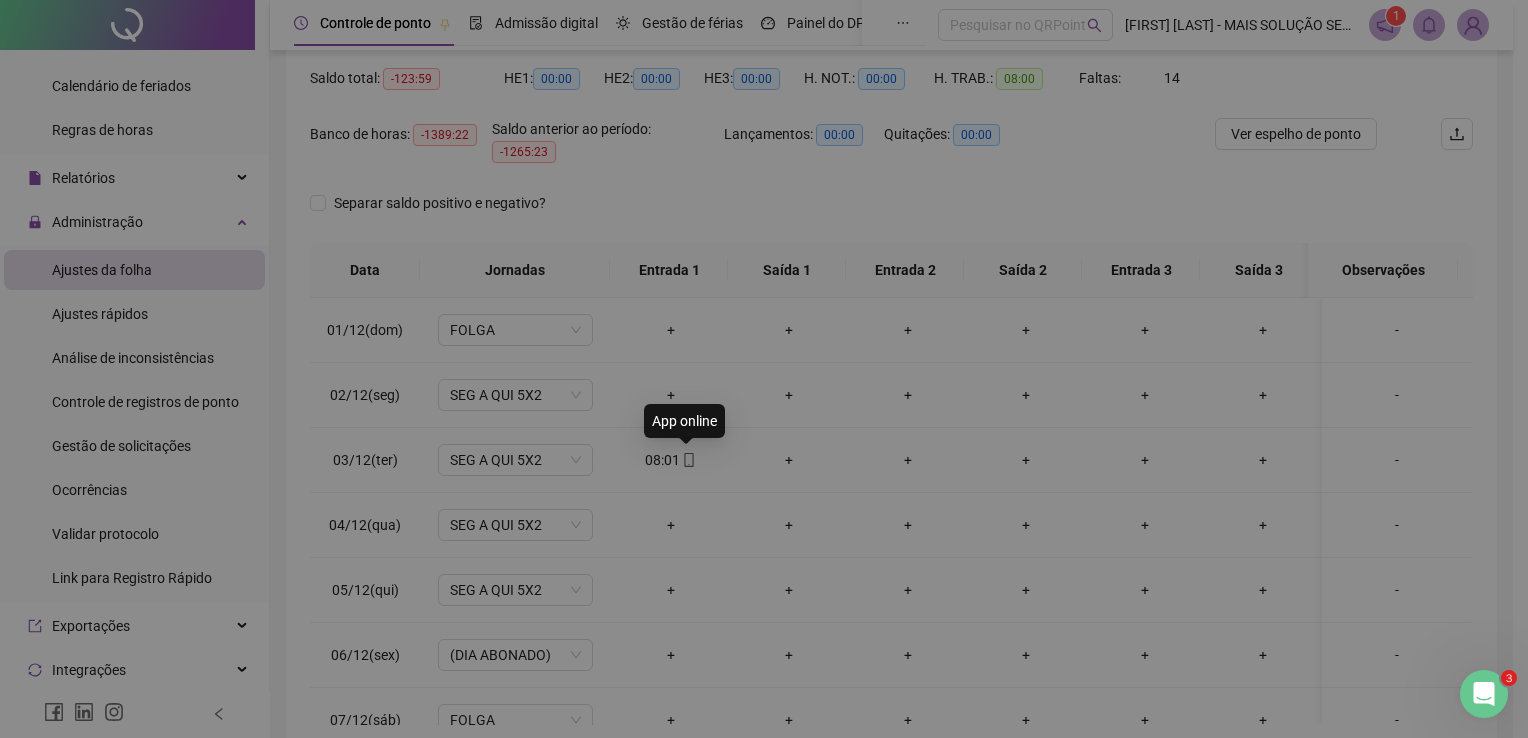 type on "**********" 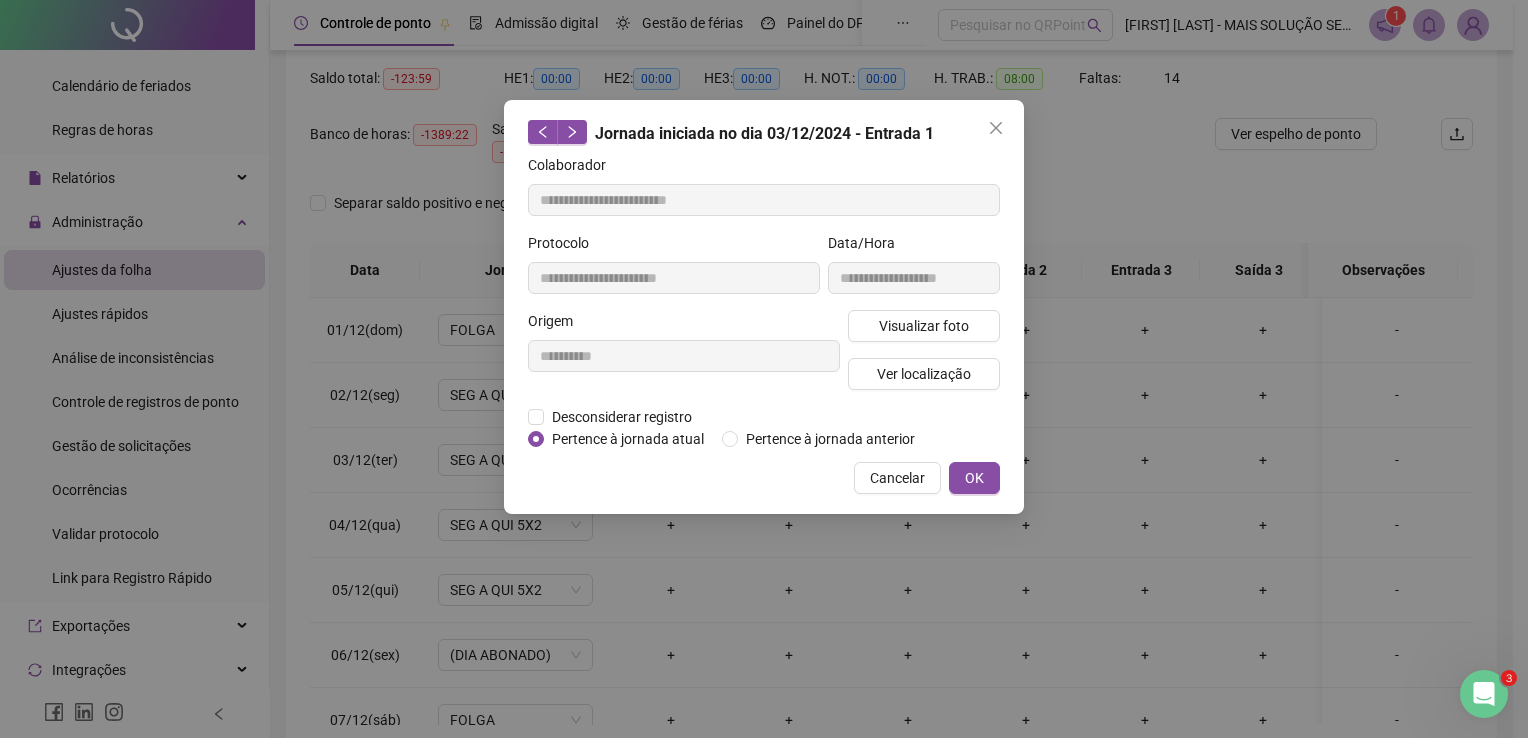 click on "**********" at bounding box center [914, 271] 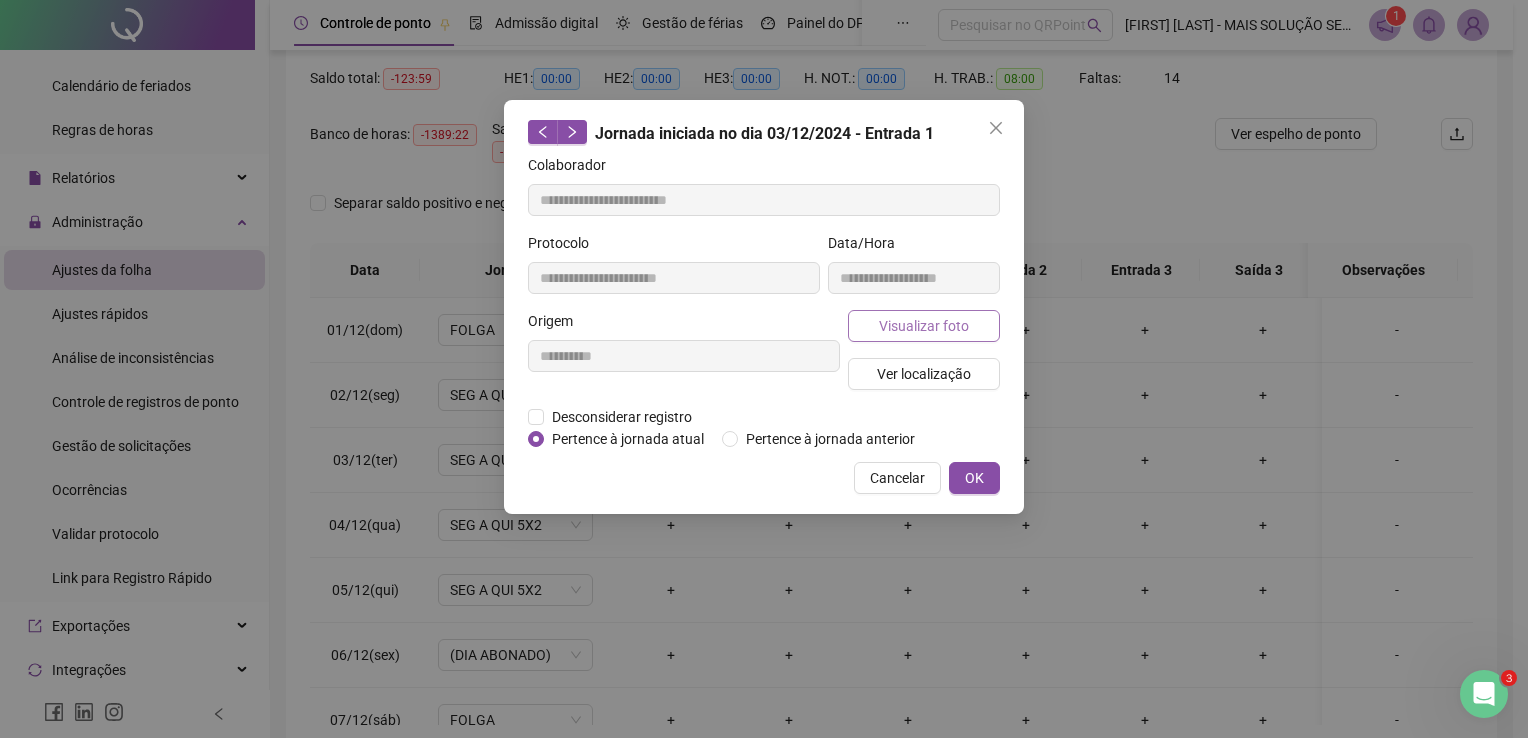 click on "Visualizar foto" at bounding box center (924, 326) 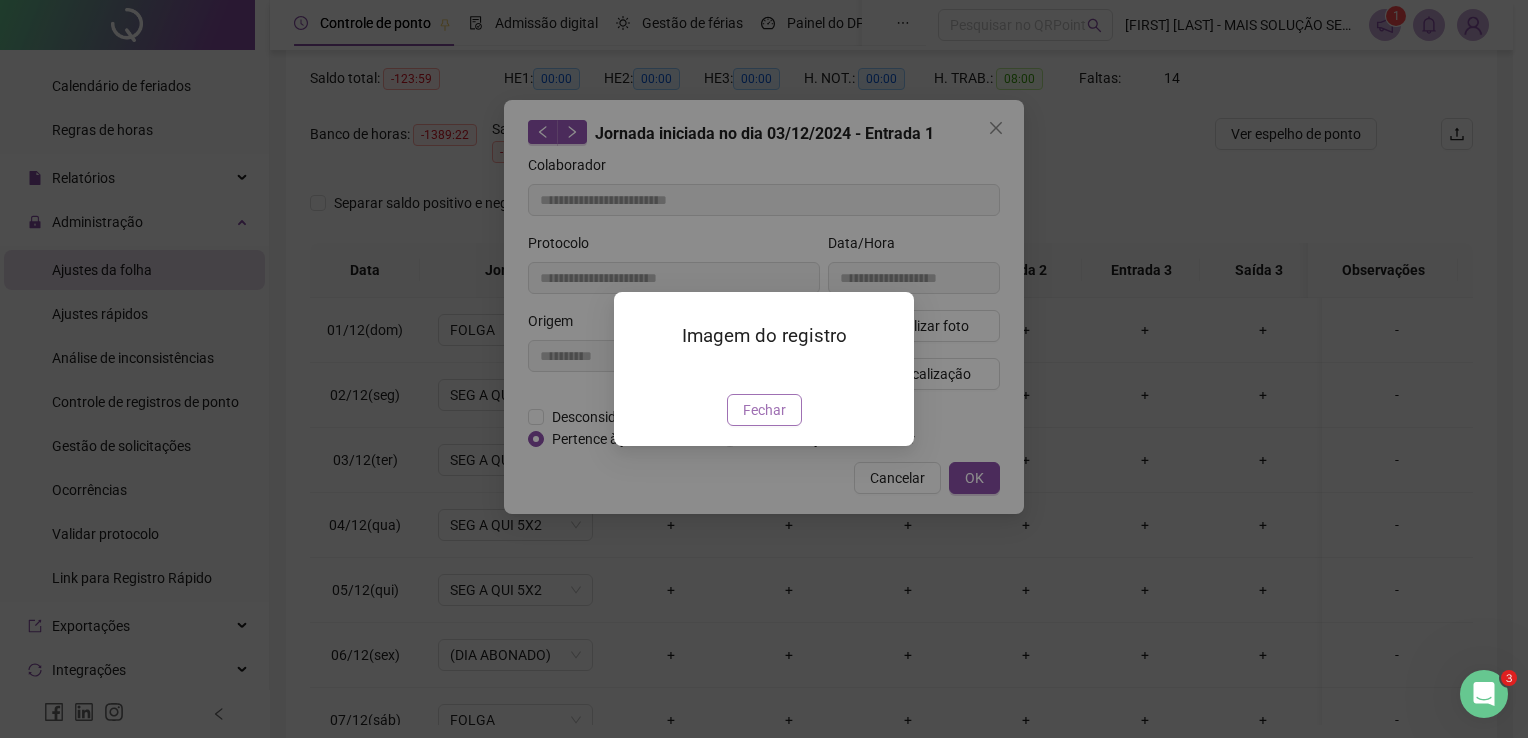 click on "Fechar" at bounding box center (764, 410) 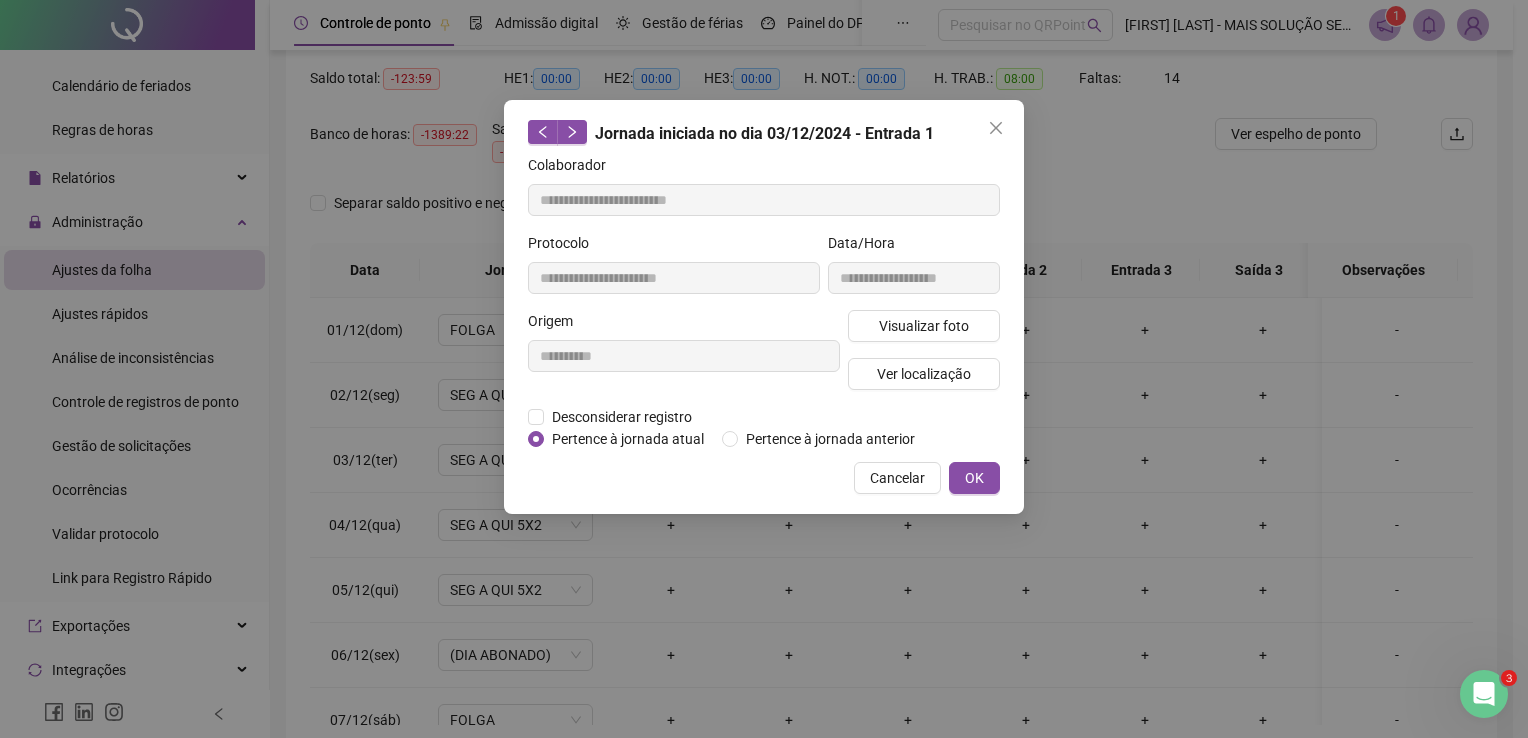 click on "Cancelar" at bounding box center [897, 478] 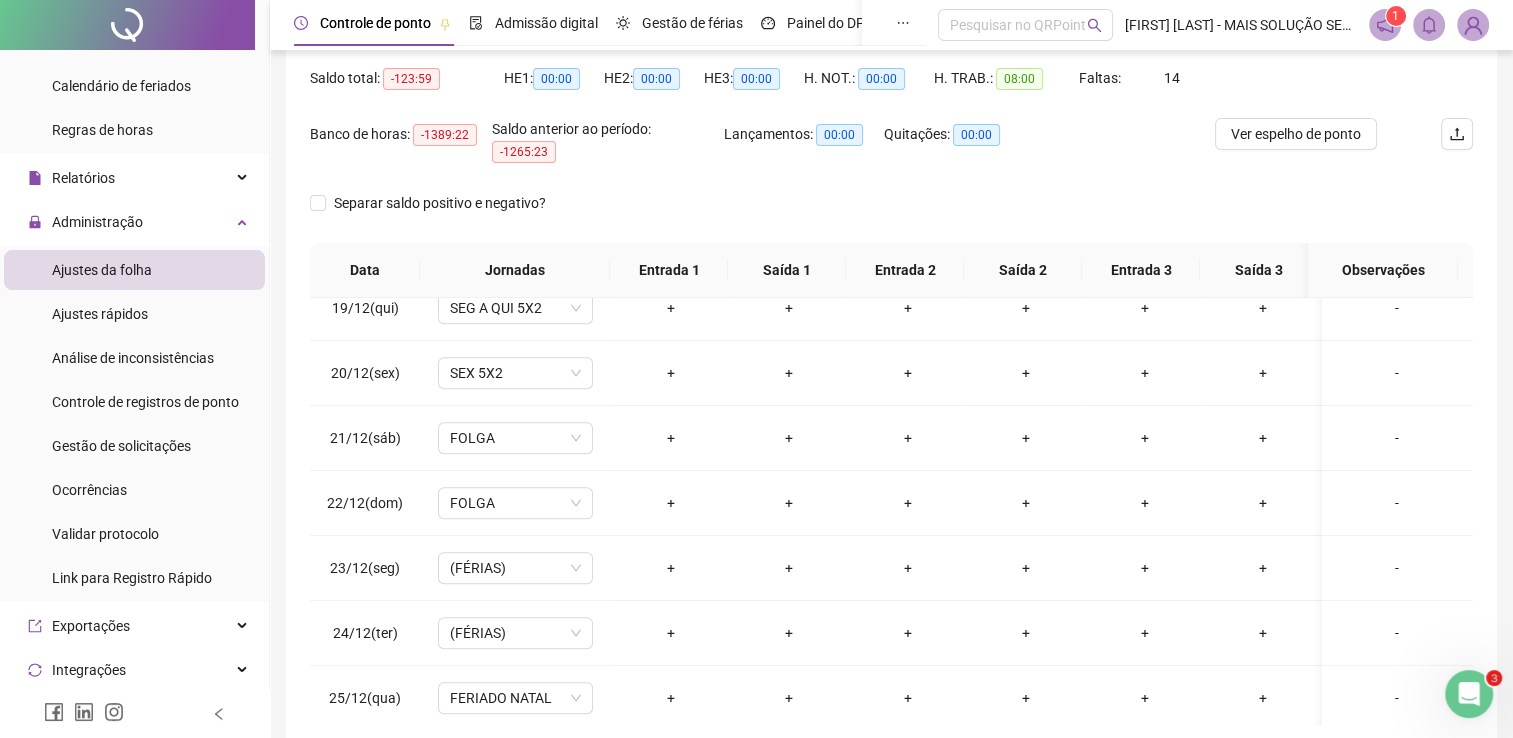 scroll, scrollTop: 1581, scrollLeft: 0, axis: vertical 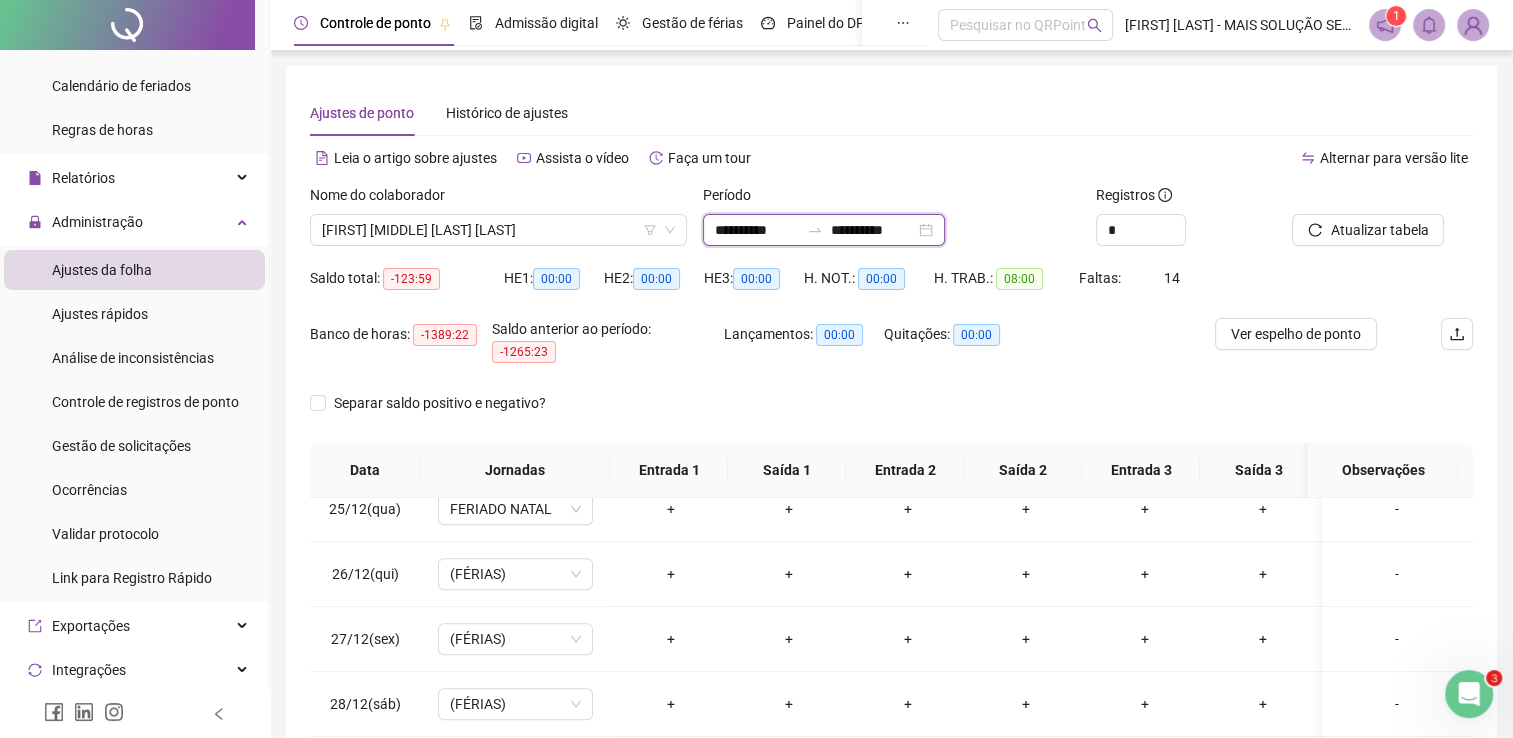 click on "**********" at bounding box center (757, 230) 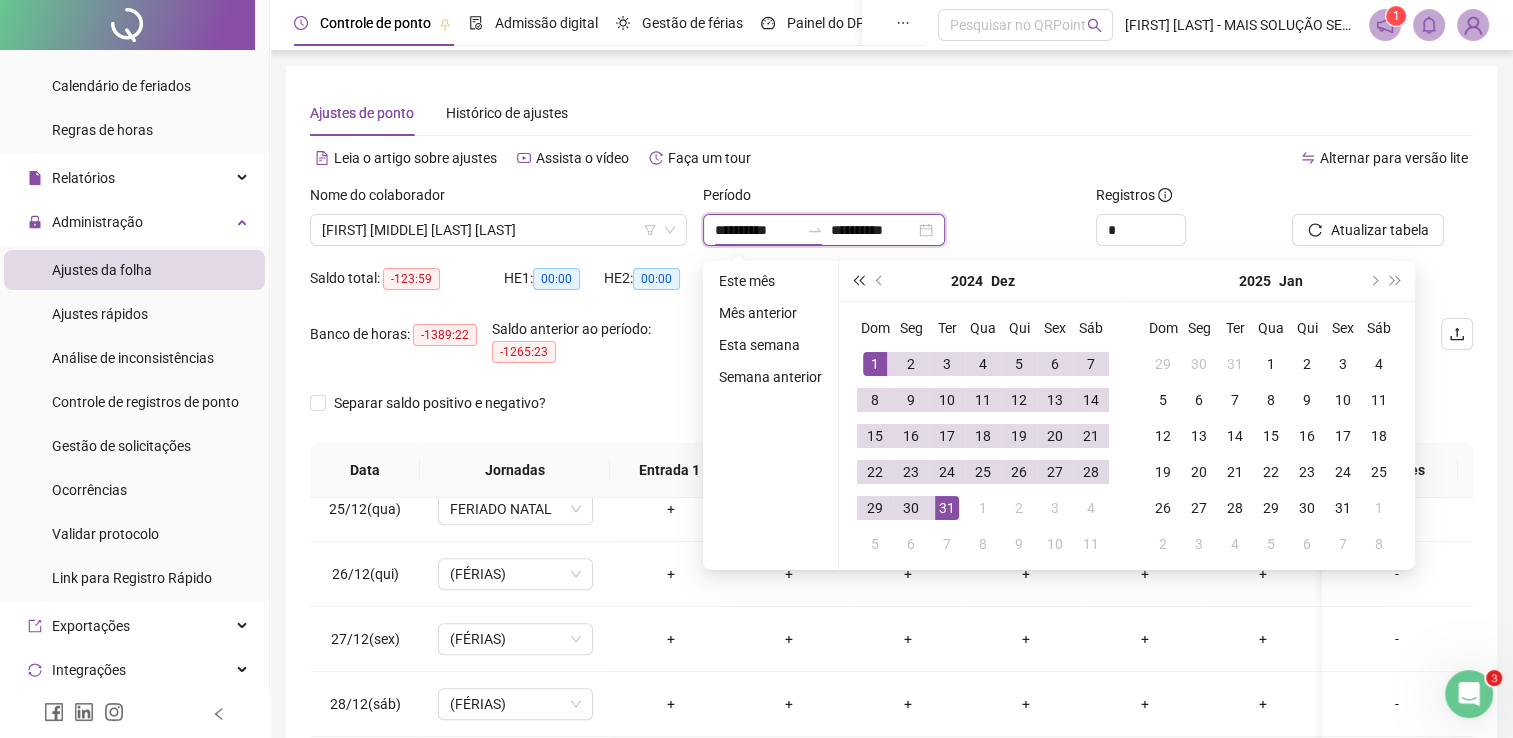 type on "**********" 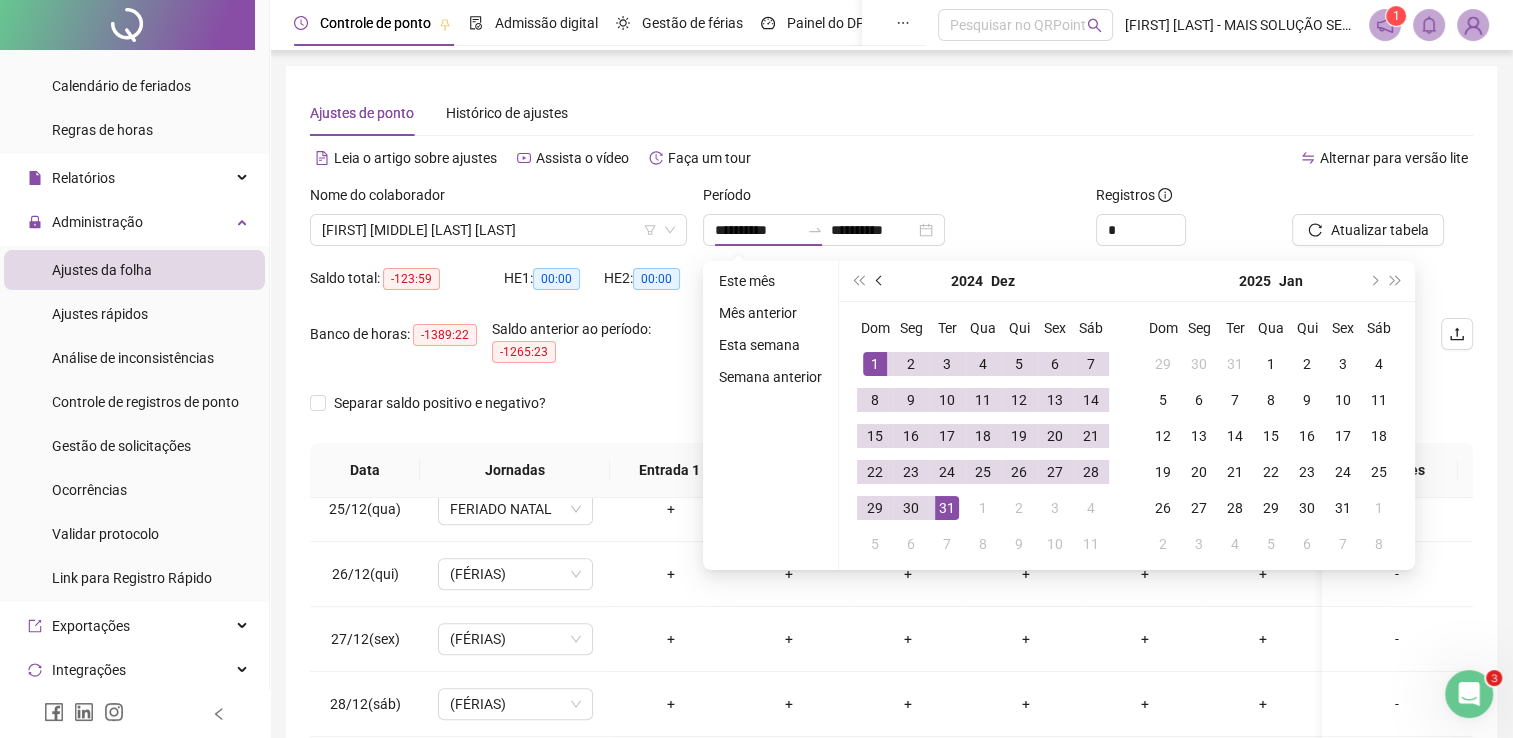 click at bounding box center (880, 281) 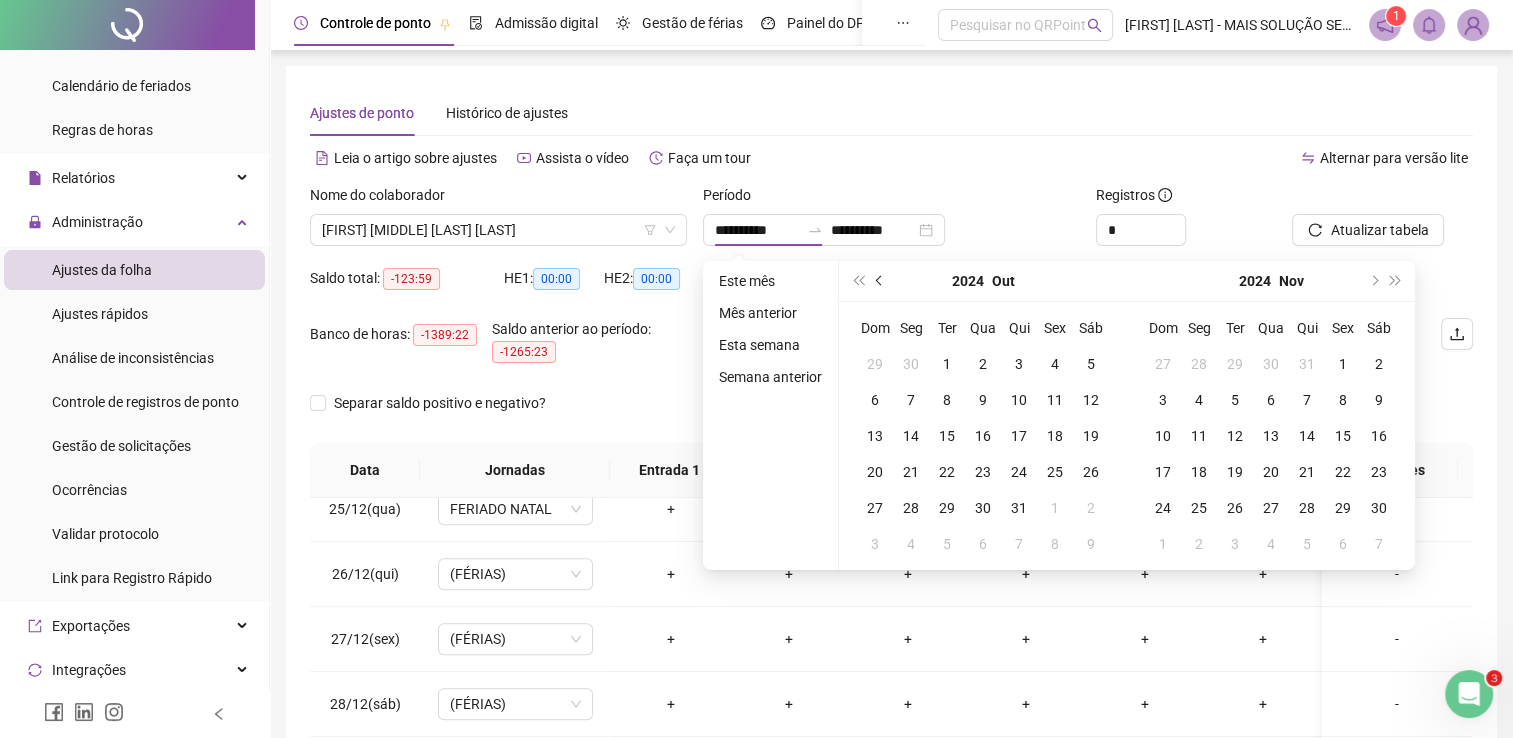 click at bounding box center [880, 281] 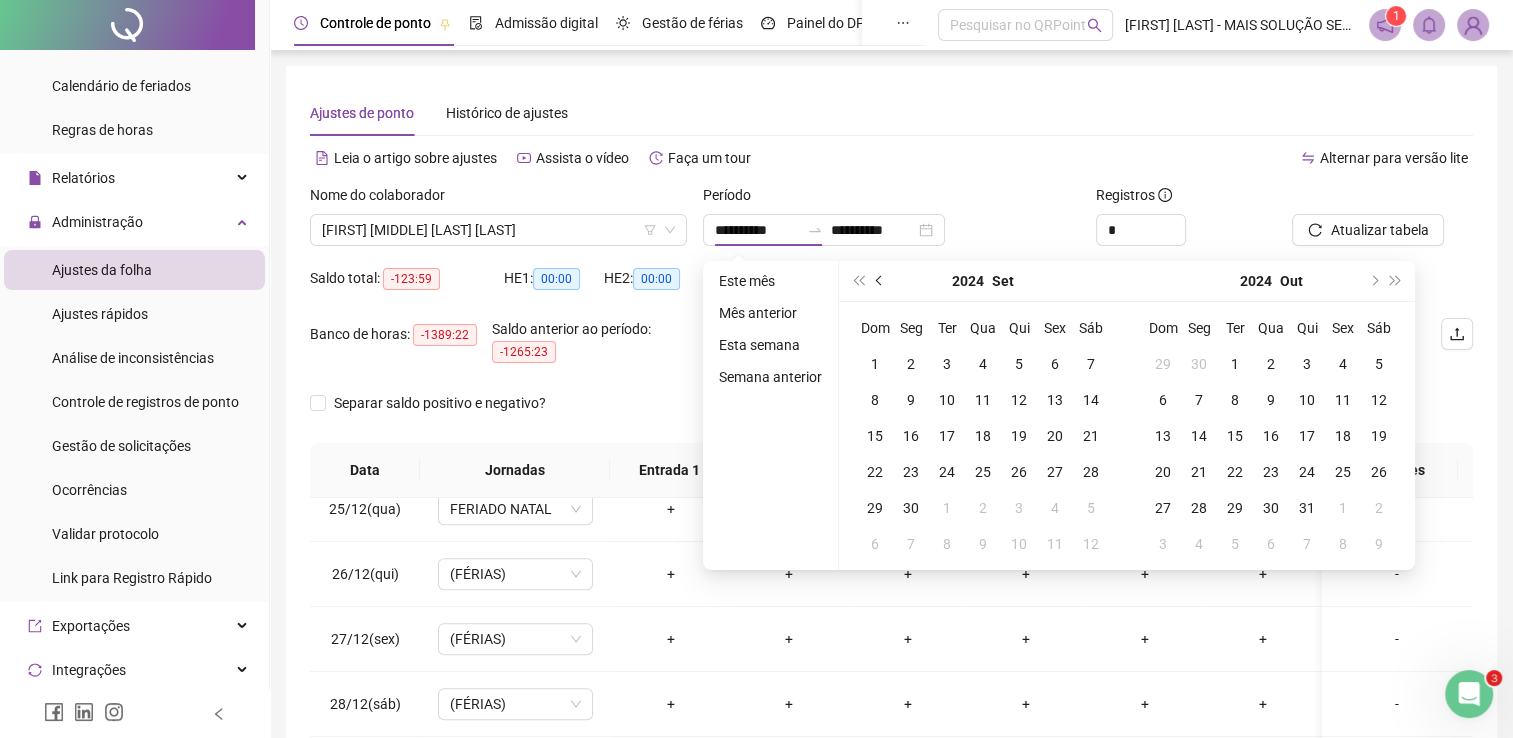 click at bounding box center (880, 281) 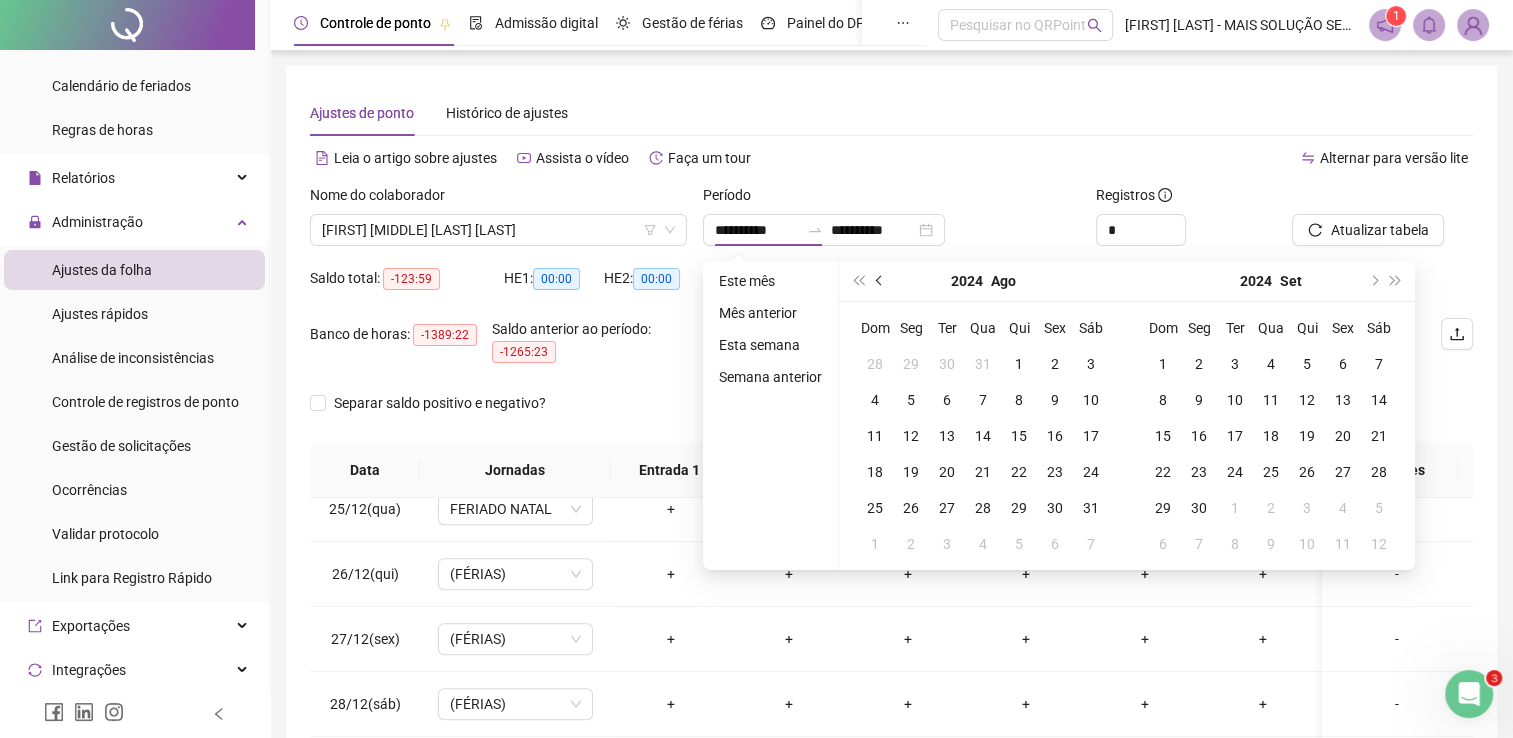 click at bounding box center [880, 281] 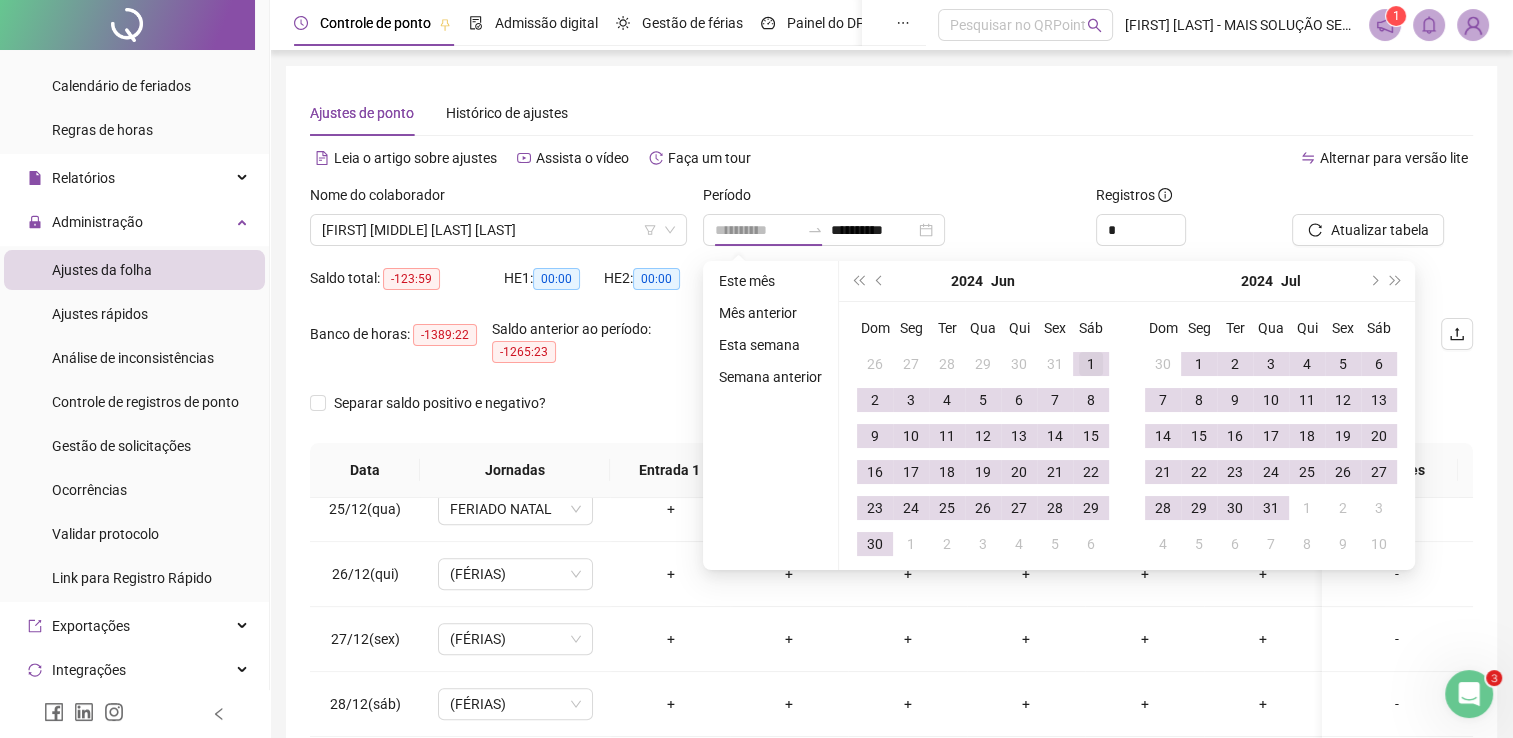 type on "**********" 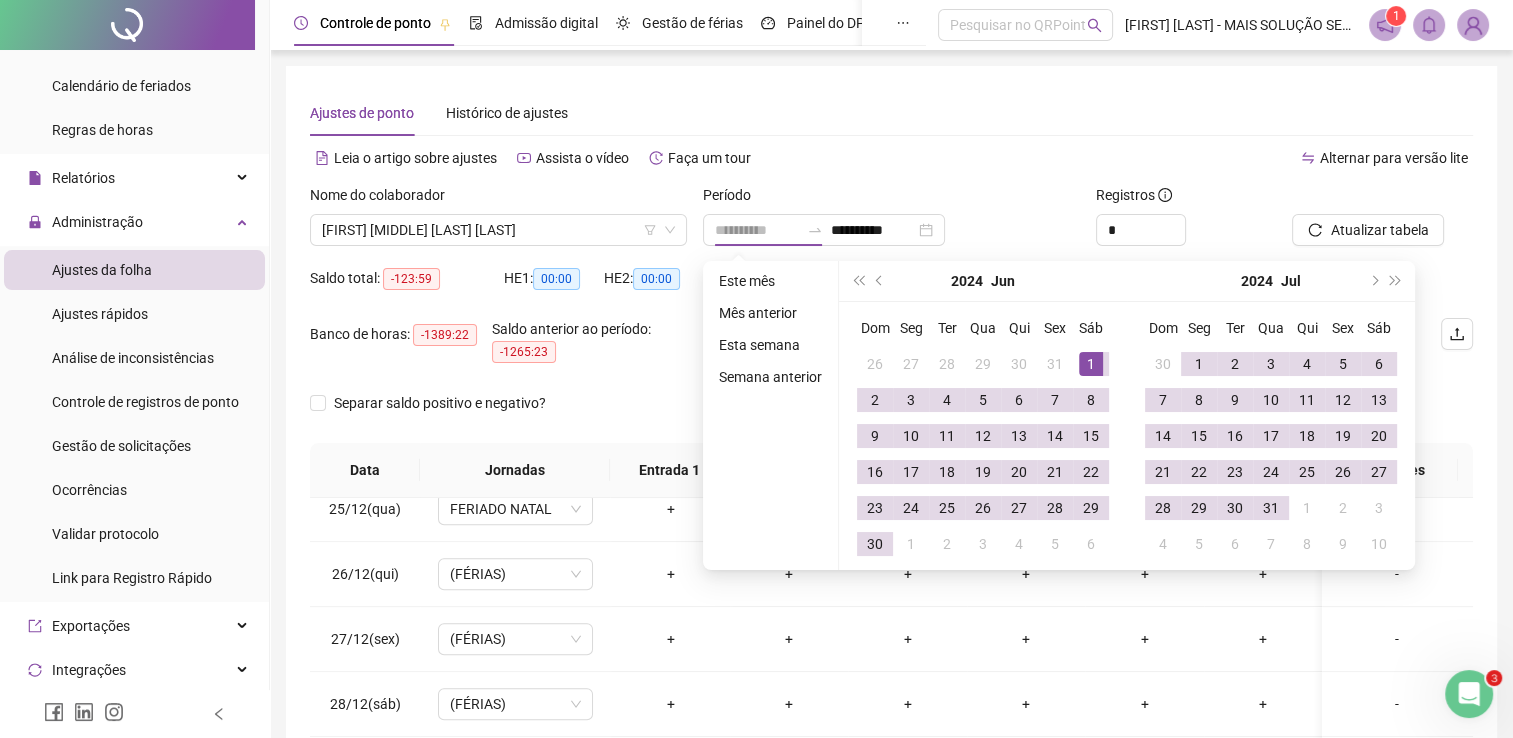 click on "1" at bounding box center [1091, 364] 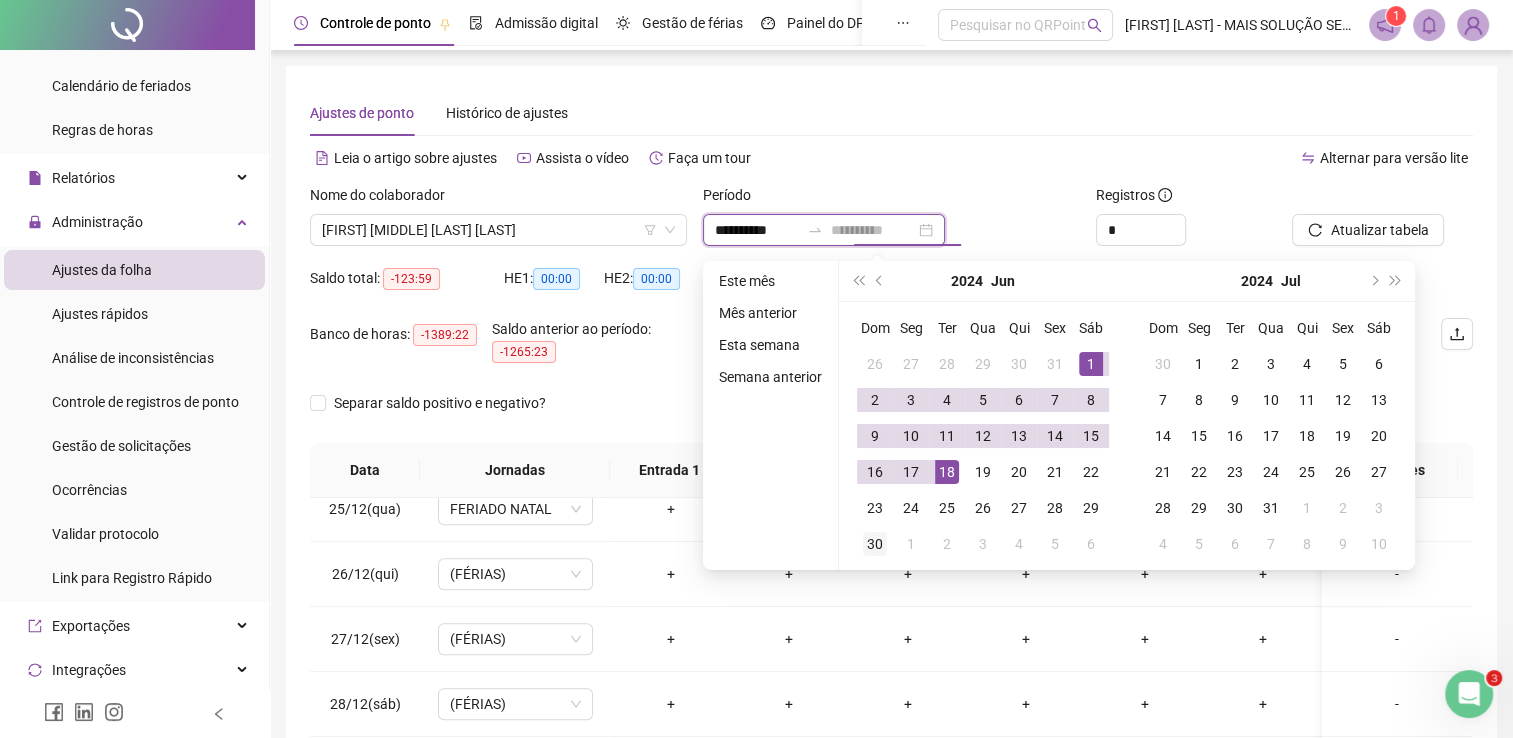 type on "**********" 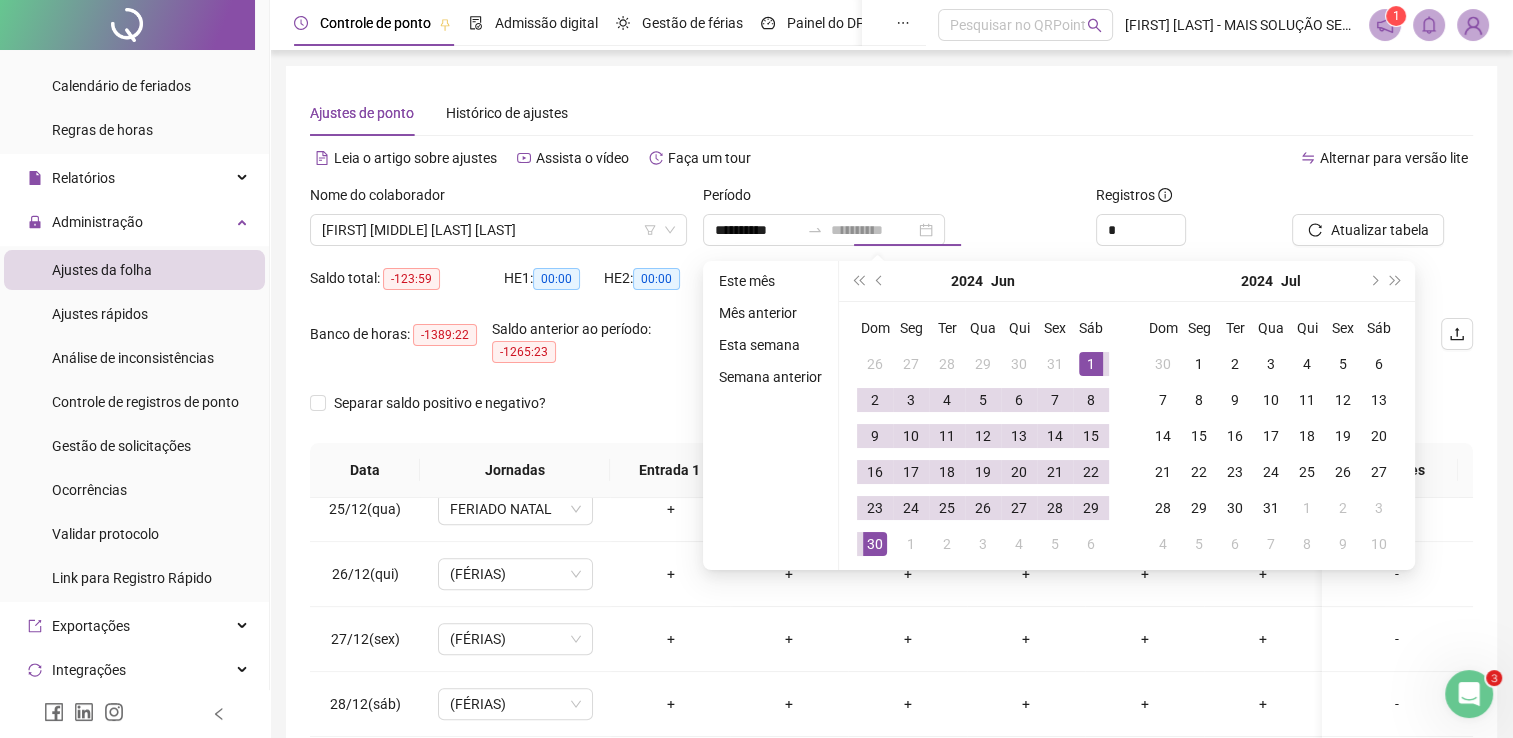 drag, startPoint x: 876, startPoint y: 540, endPoint x: 1009, endPoint y: 430, distance: 172.5949 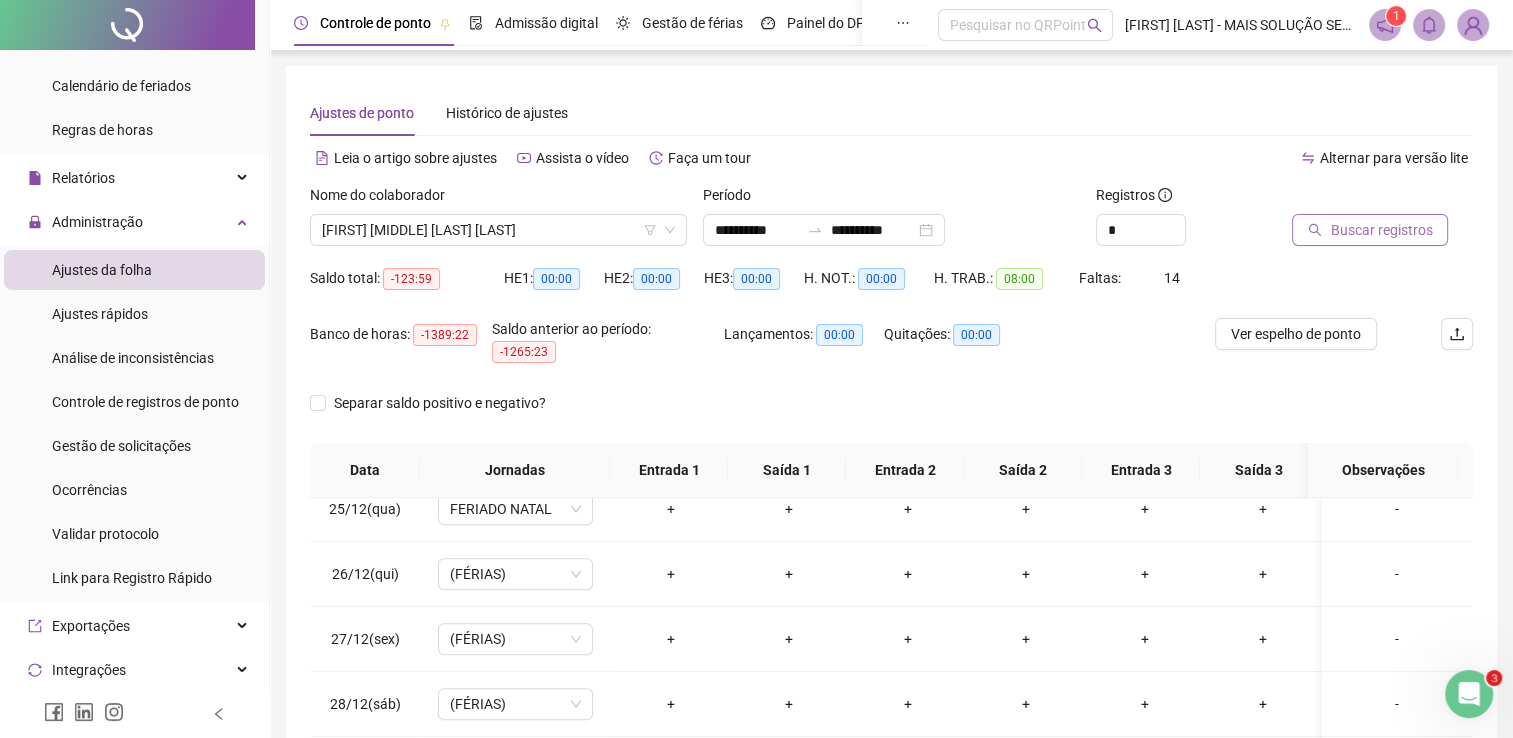 click on "Buscar registros" at bounding box center (1370, 230) 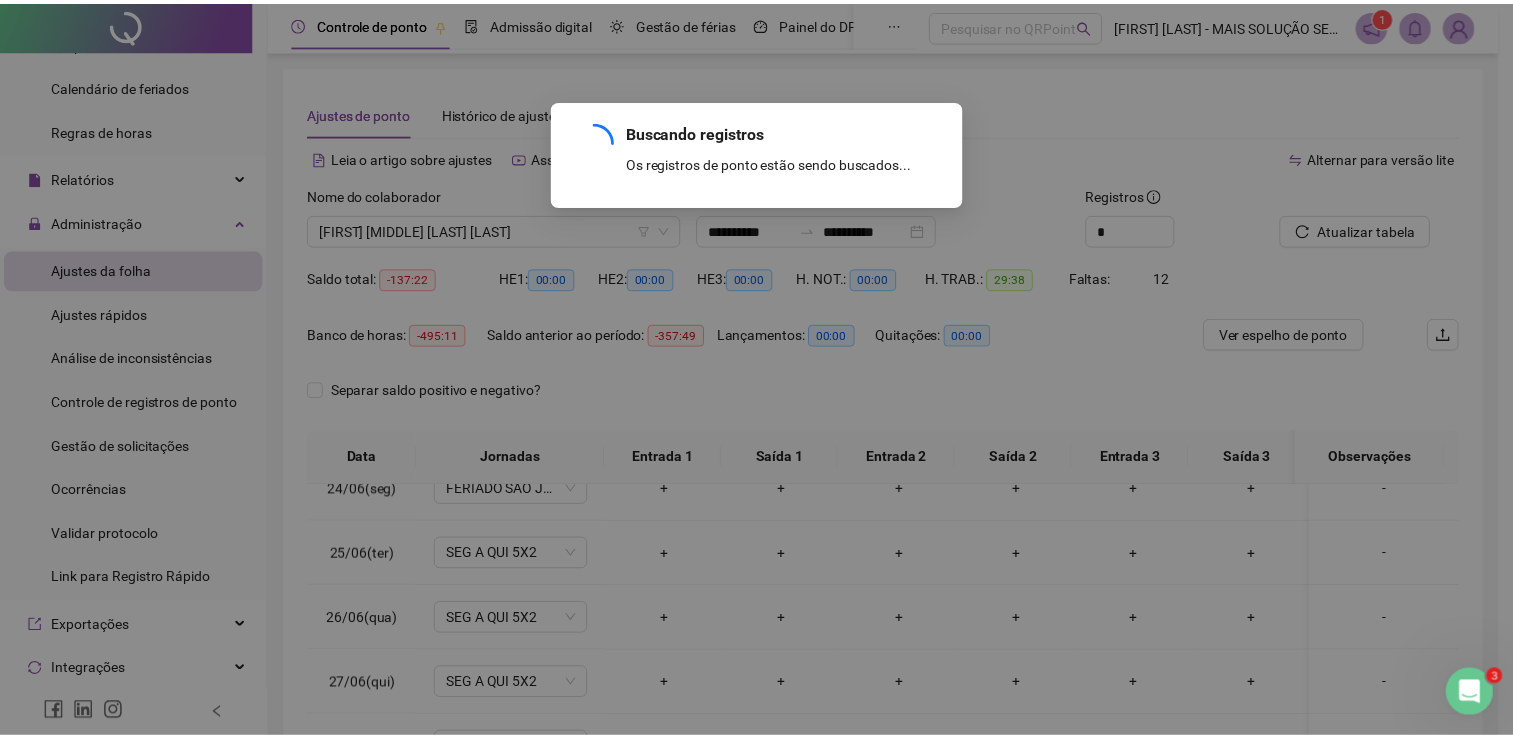 scroll, scrollTop: 1532, scrollLeft: 0, axis: vertical 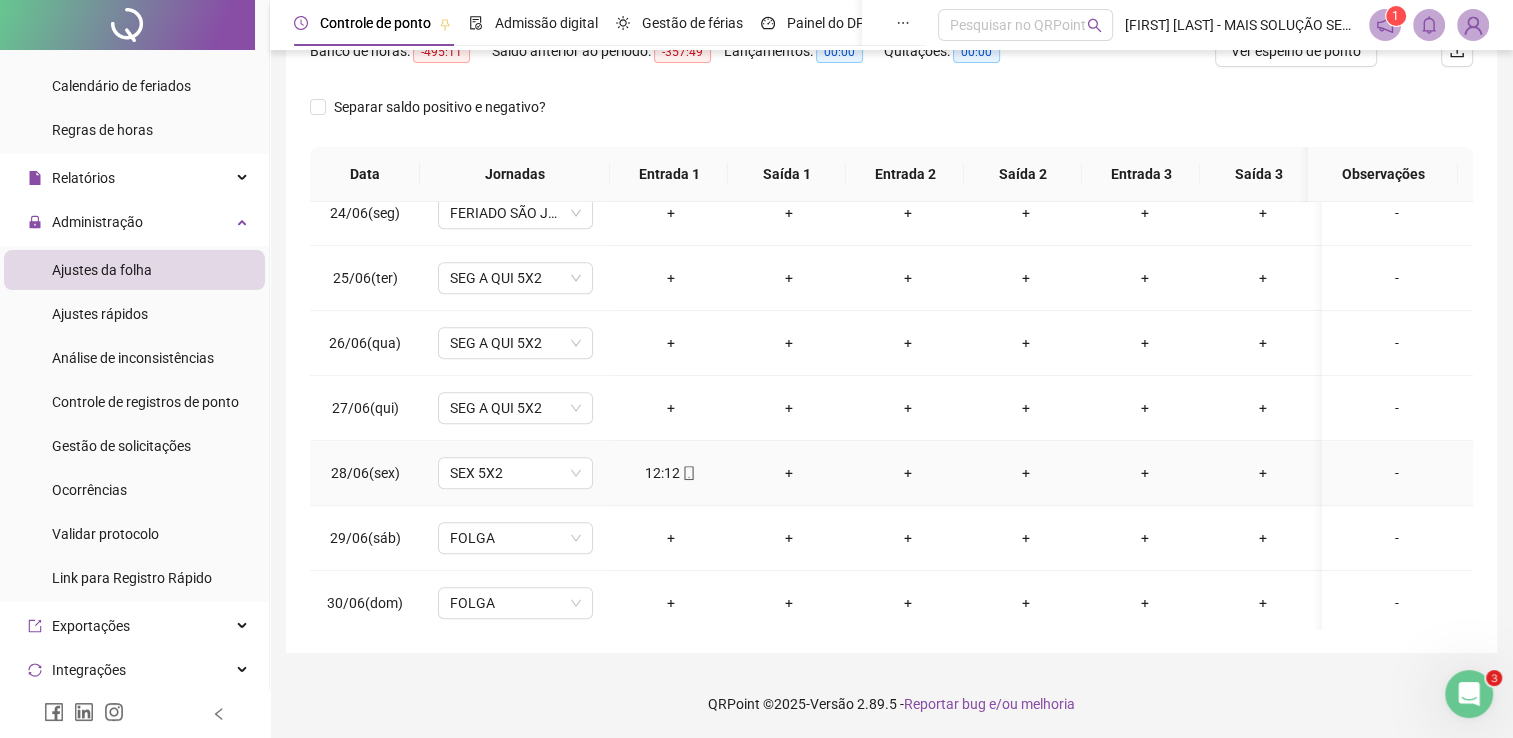 click 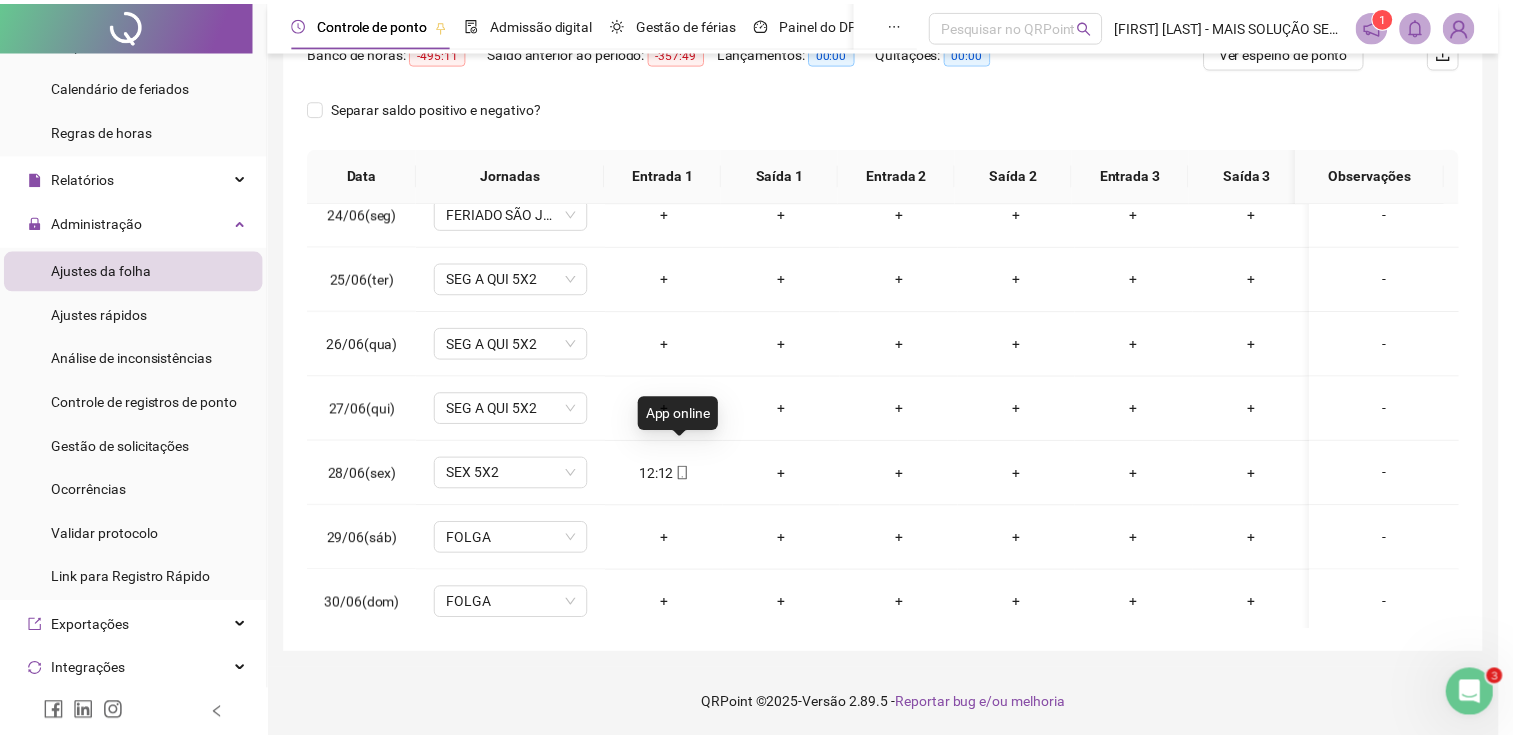 scroll, scrollTop: 1532, scrollLeft: 0, axis: vertical 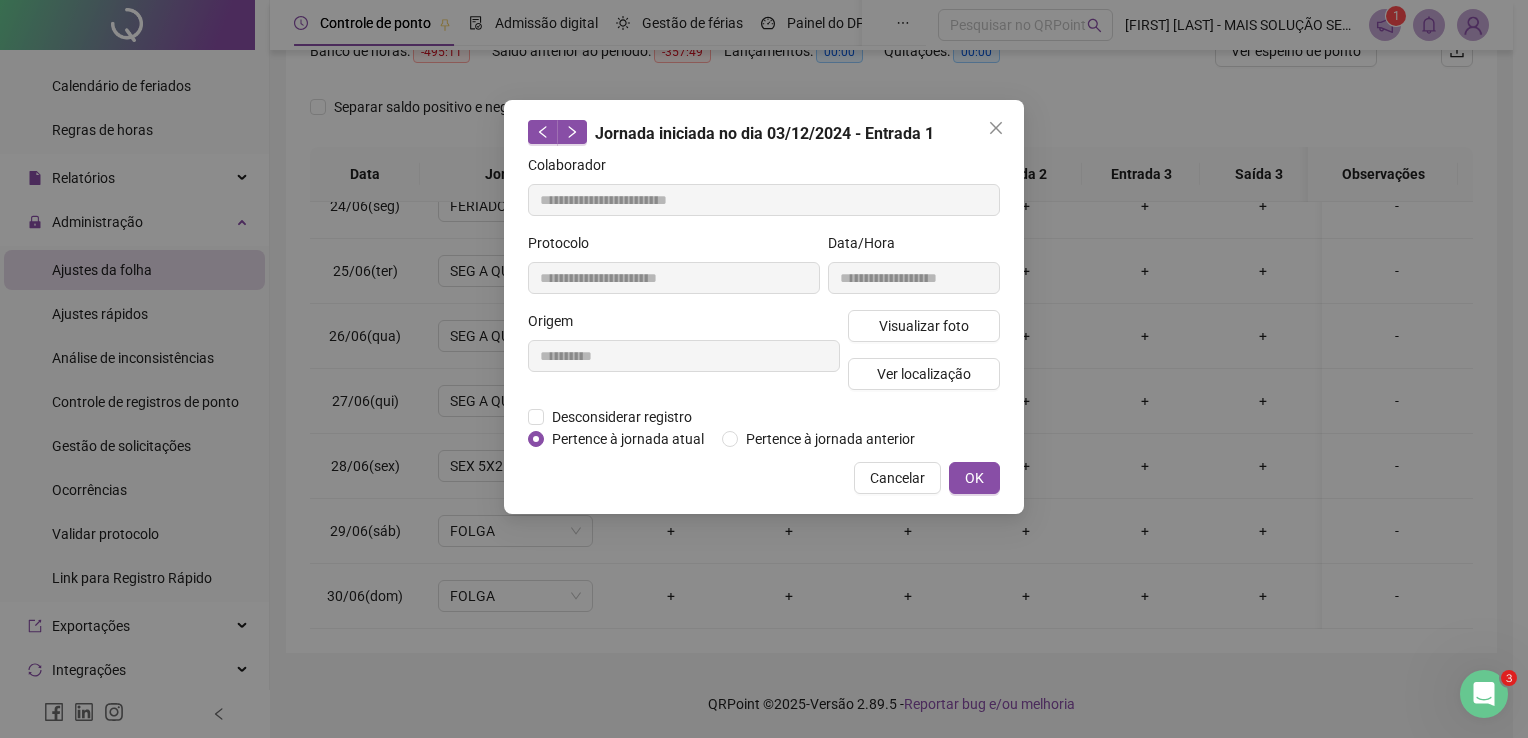 type on "**********" 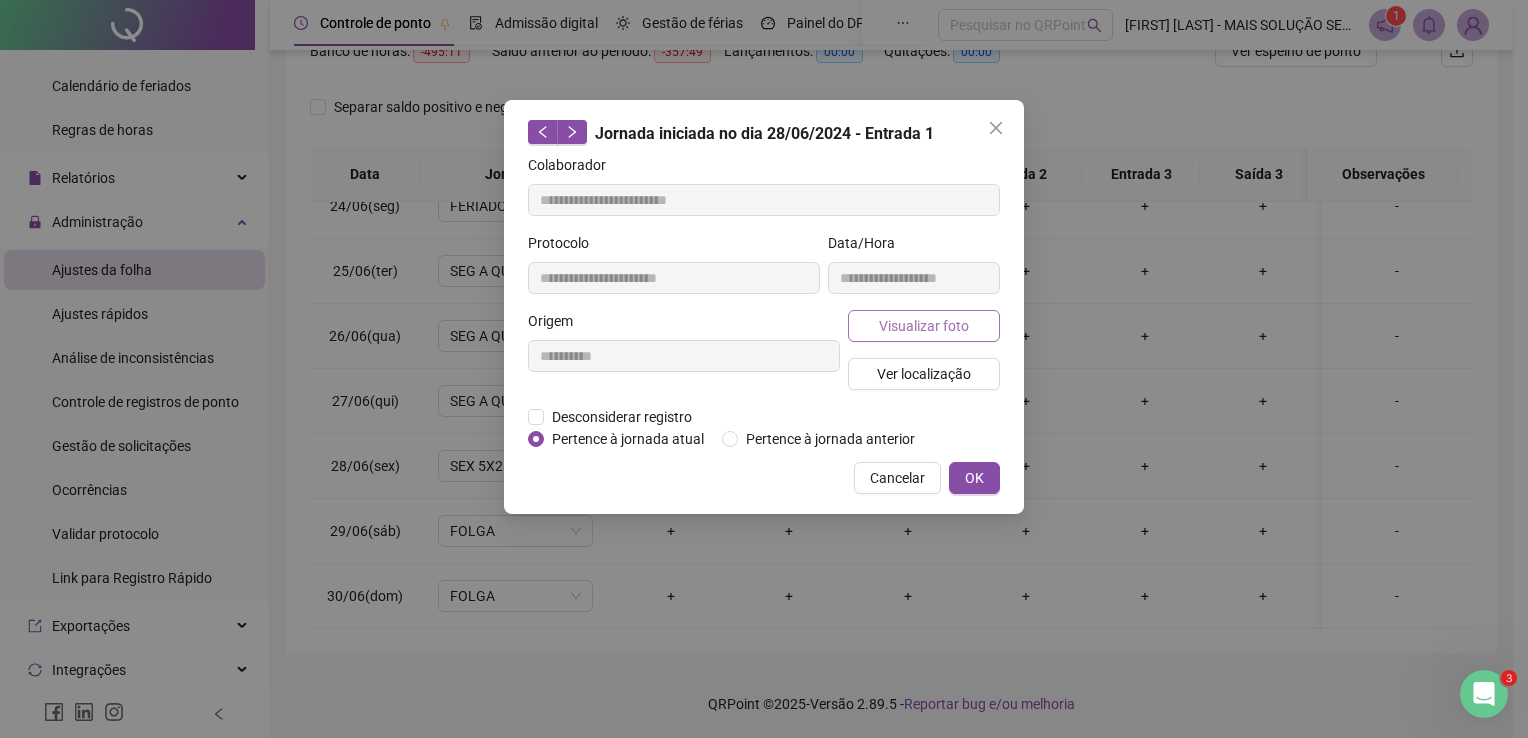 click on "Visualizar foto" at bounding box center [924, 326] 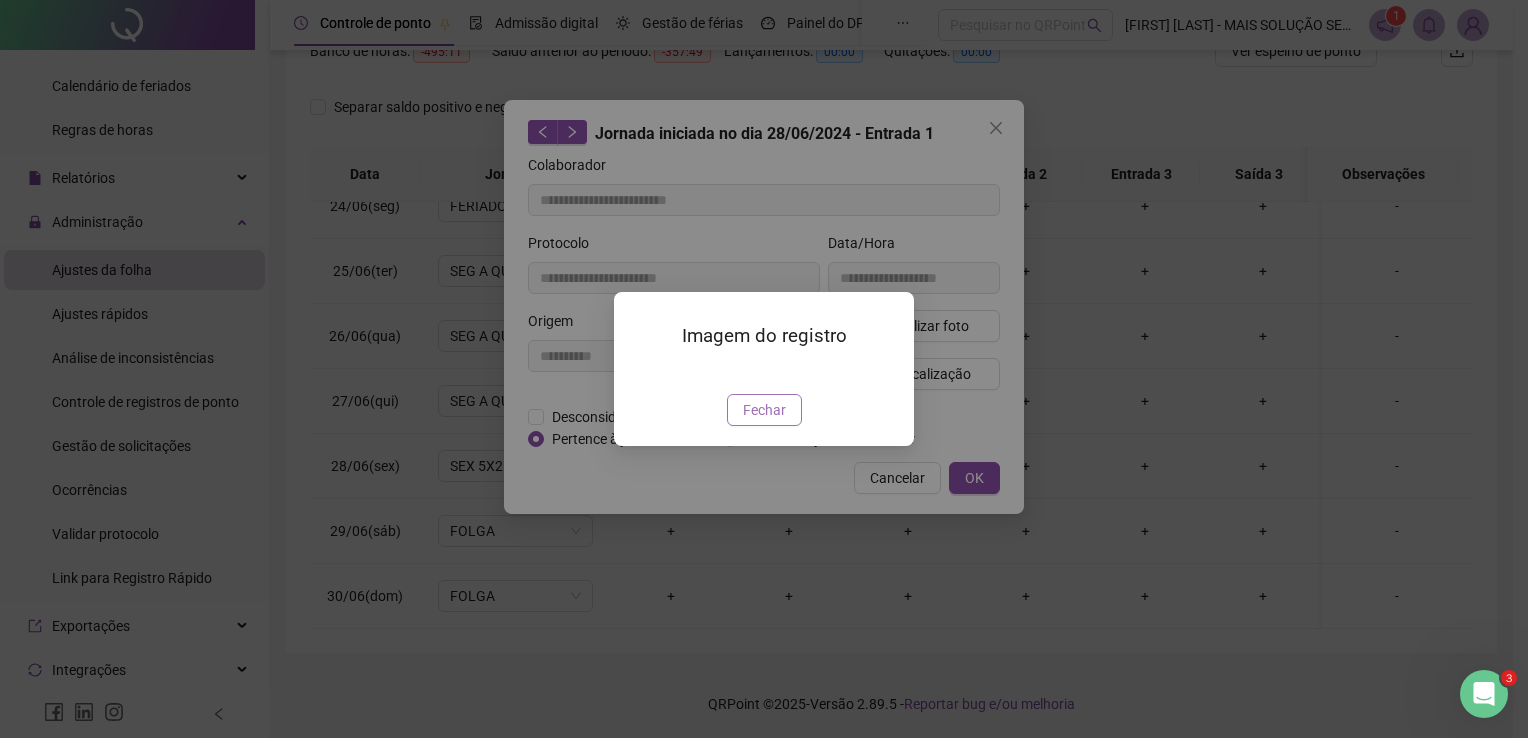 drag, startPoint x: 762, startPoint y: 537, endPoint x: 778, endPoint y: 529, distance: 17.888544 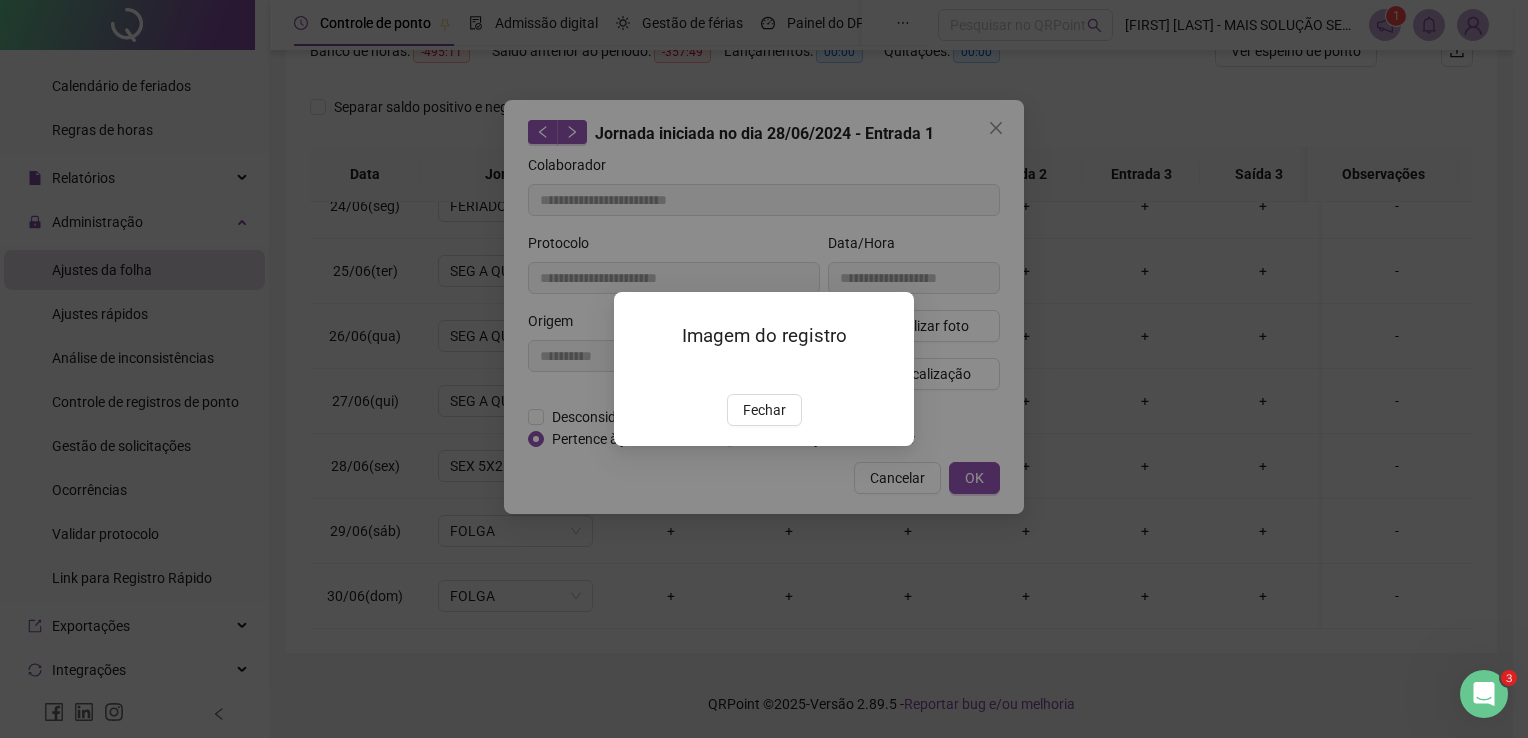 click on "Fechar" at bounding box center (764, 410) 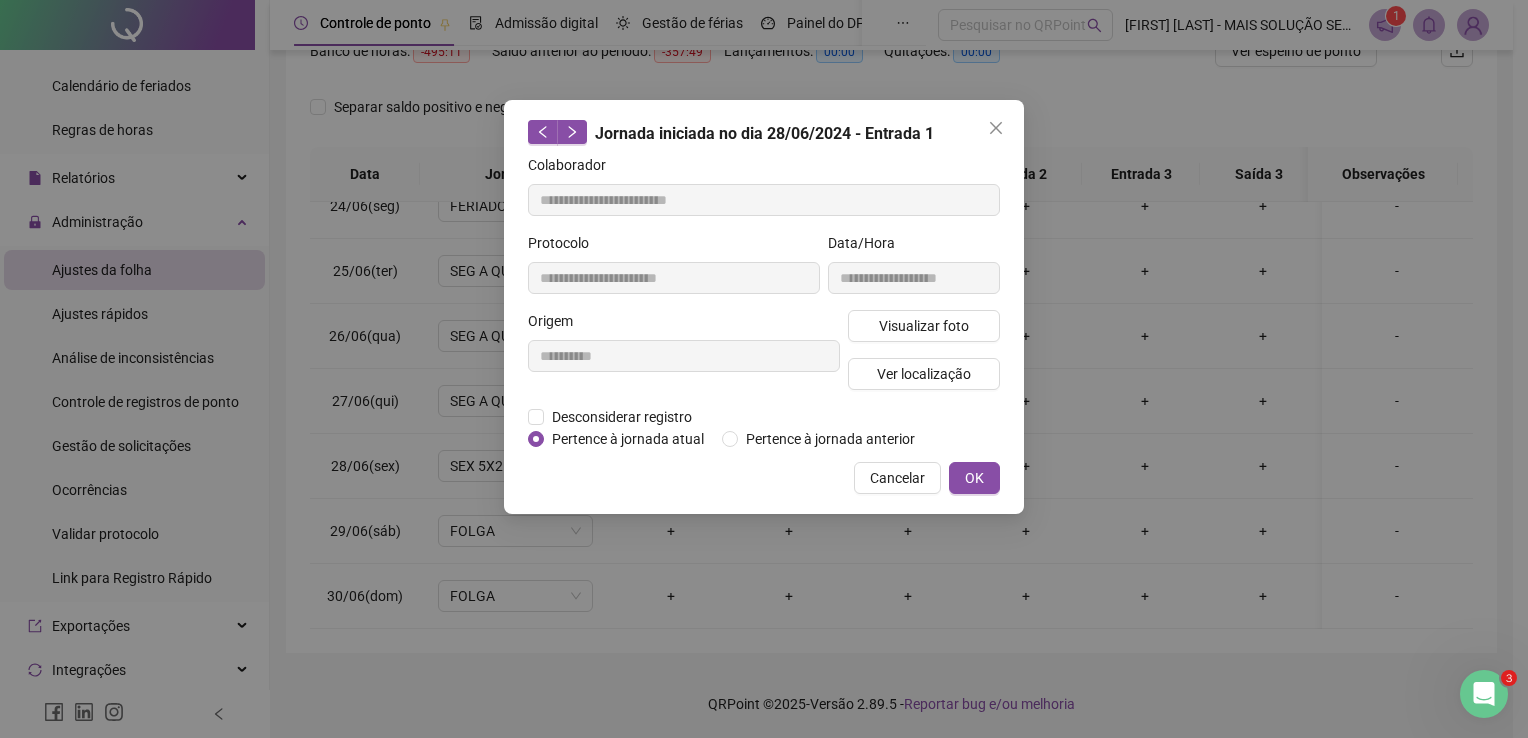 click on "**********" at bounding box center (764, 307) 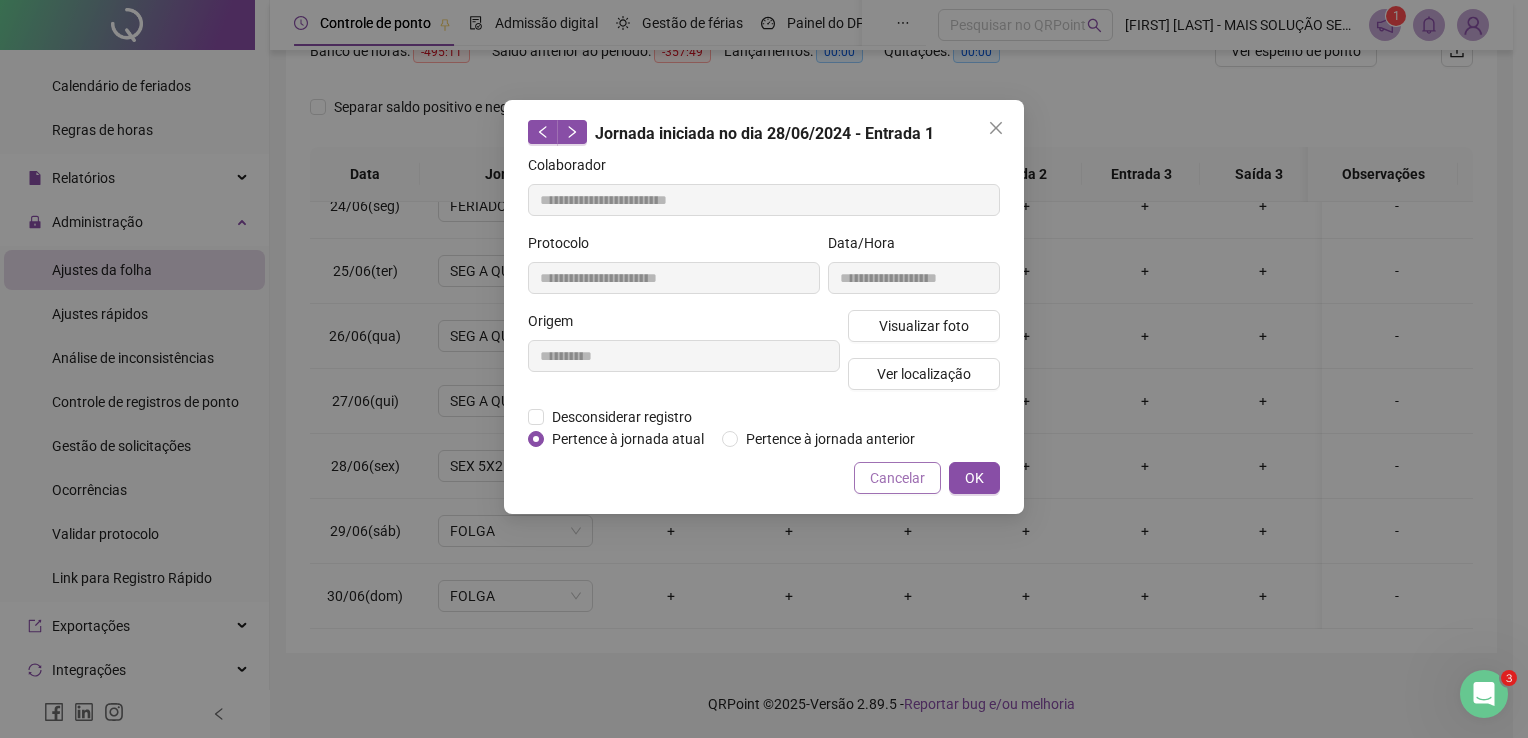 click on "Cancelar" at bounding box center [897, 478] 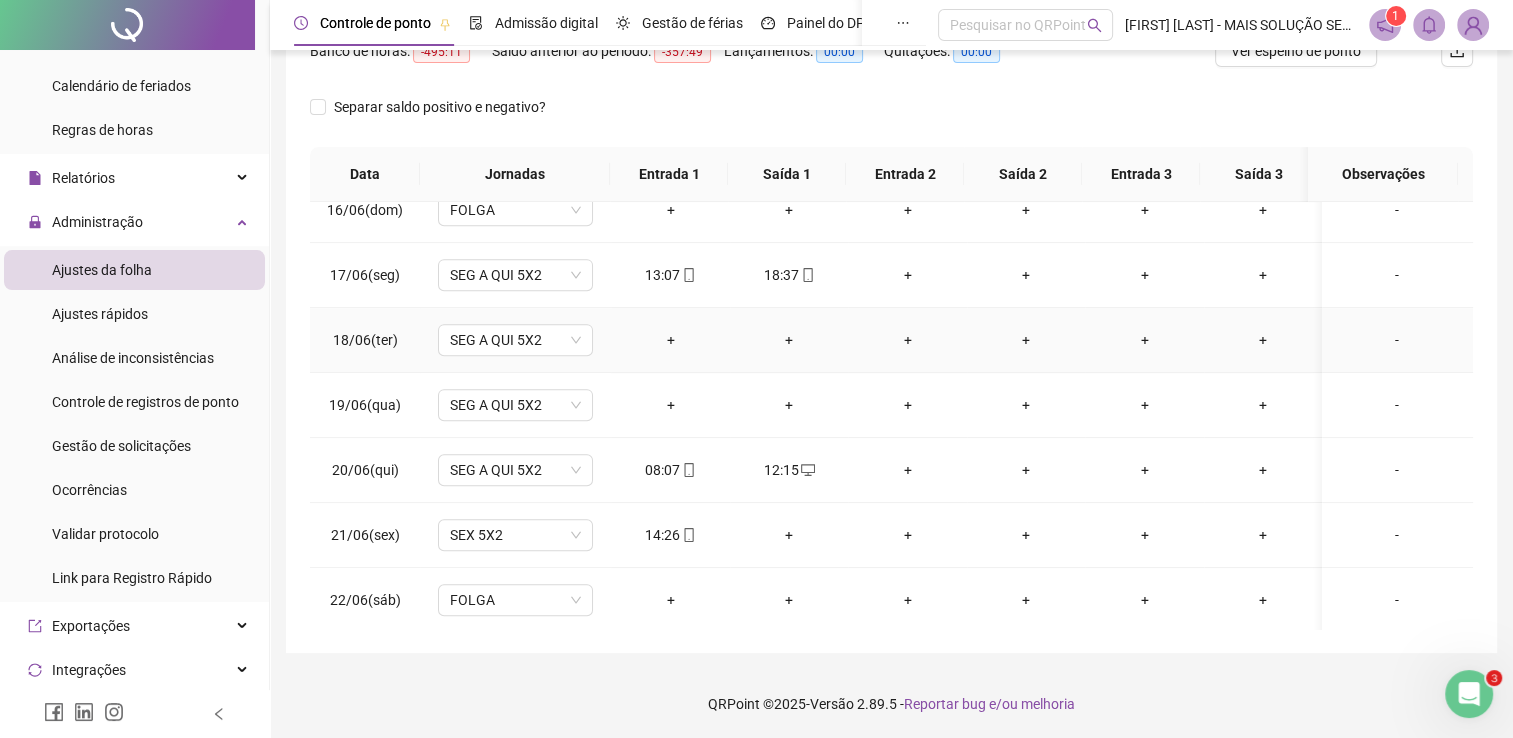 scroll, scrollTop: 716, scrollLeft: 0, axis: vertical 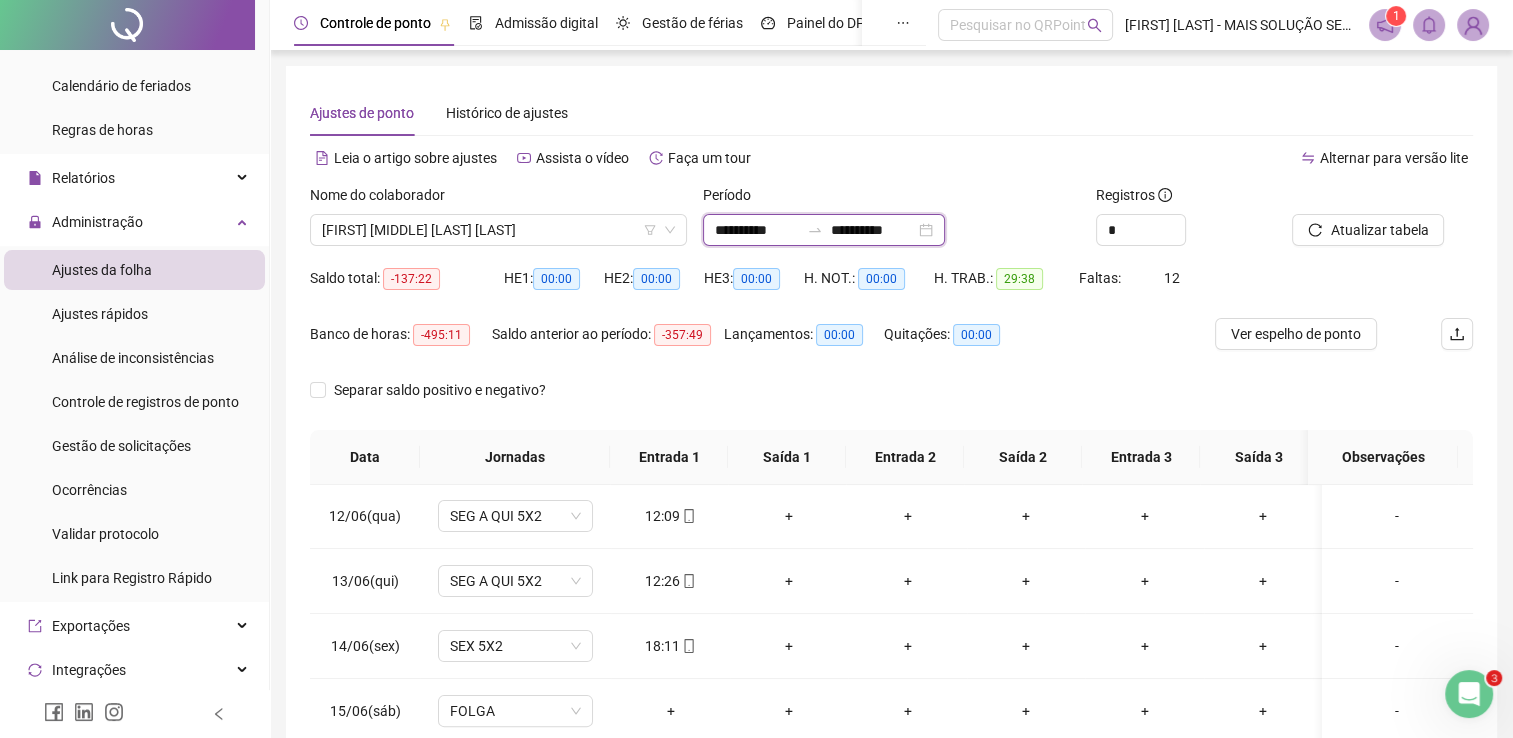 click on "**********" at bounding box center [757, 230] 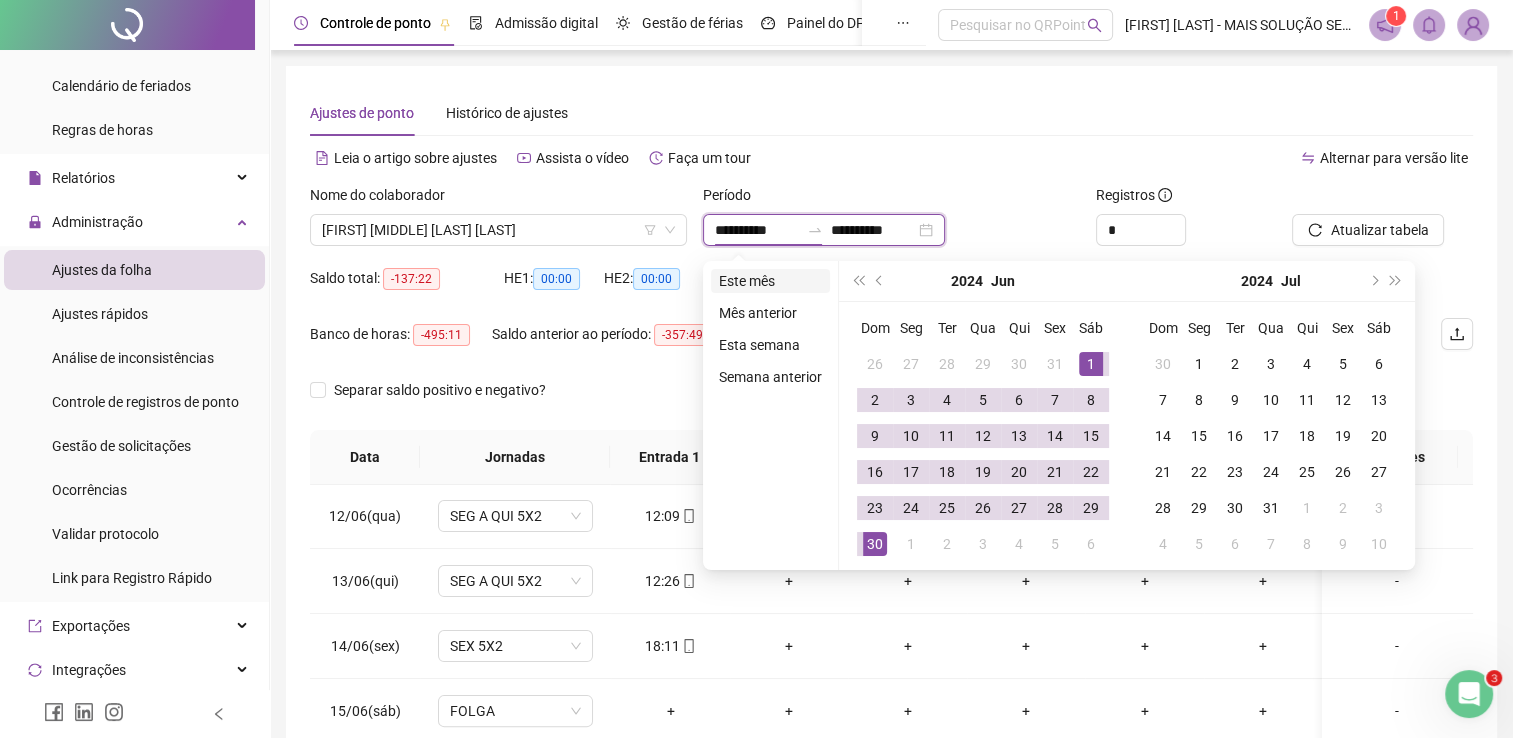 type on "**********" 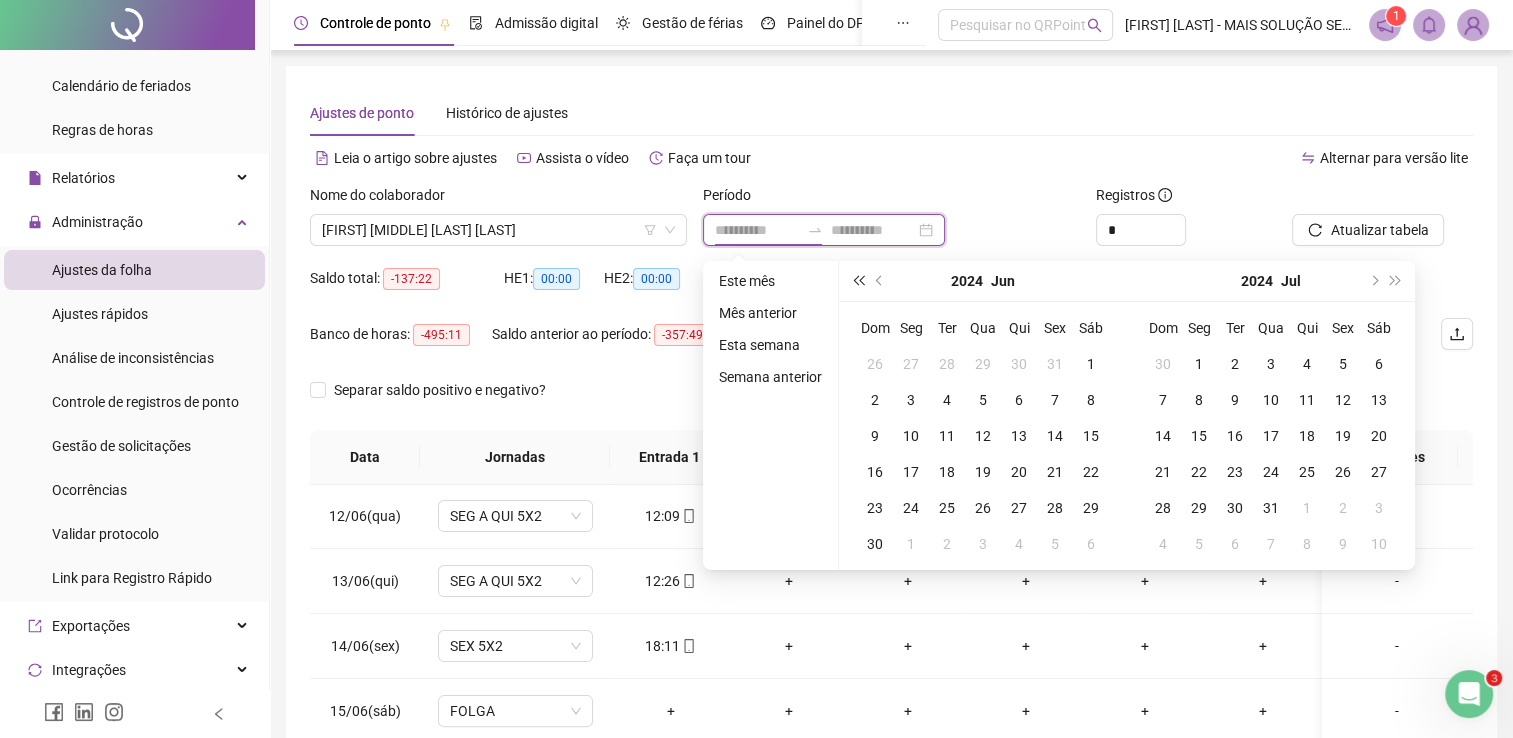 type on "**********" 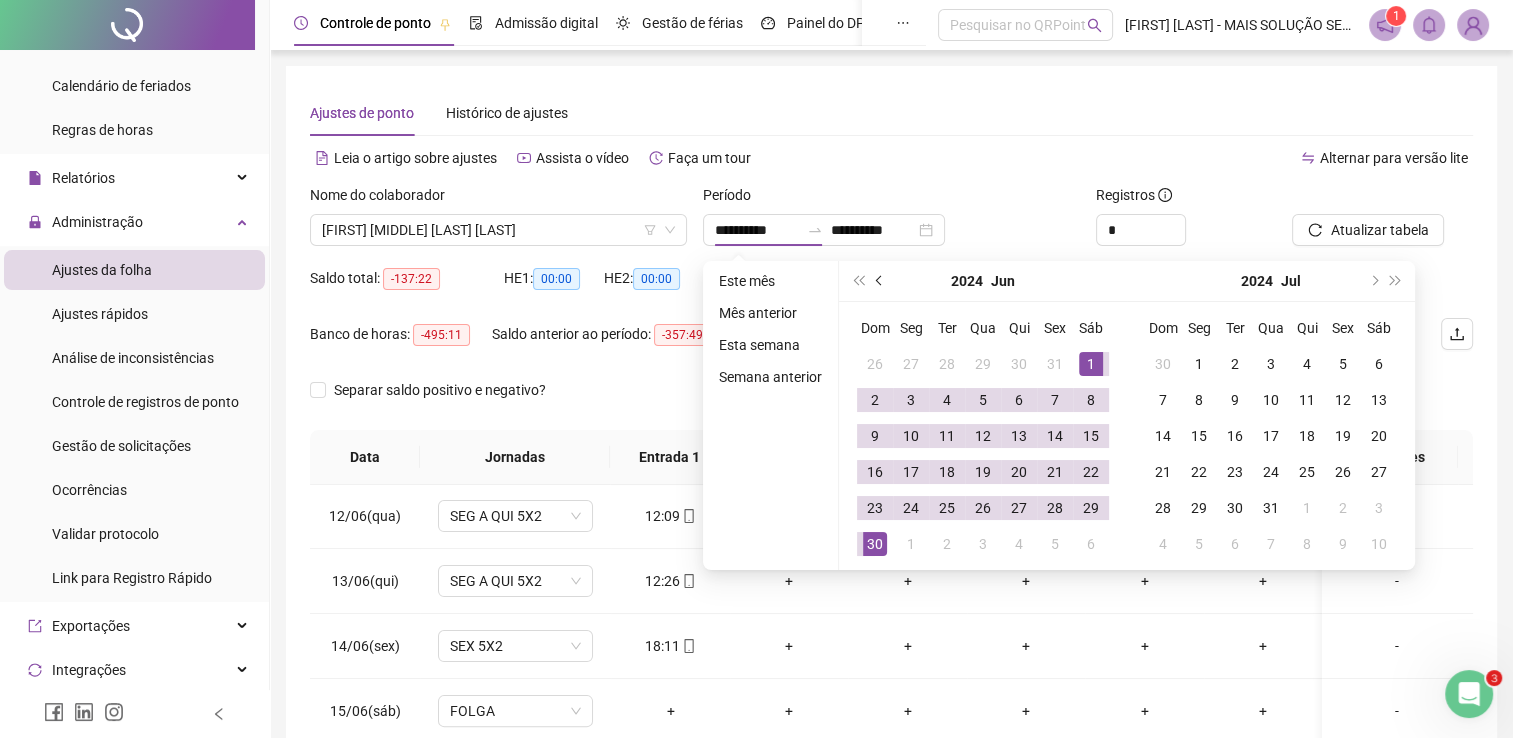 click at bounding box center (881, 281) 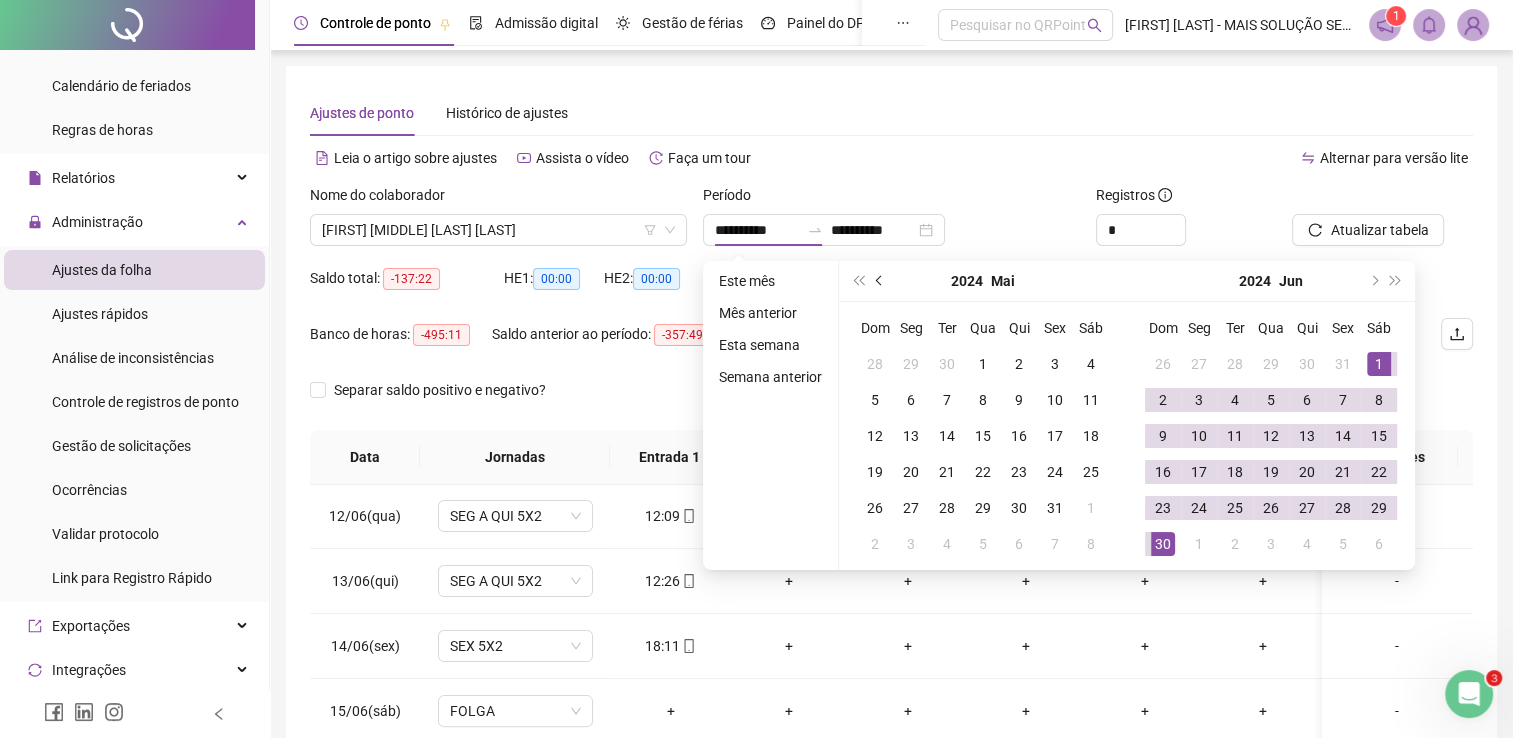 click at bounding box center [881, 281] 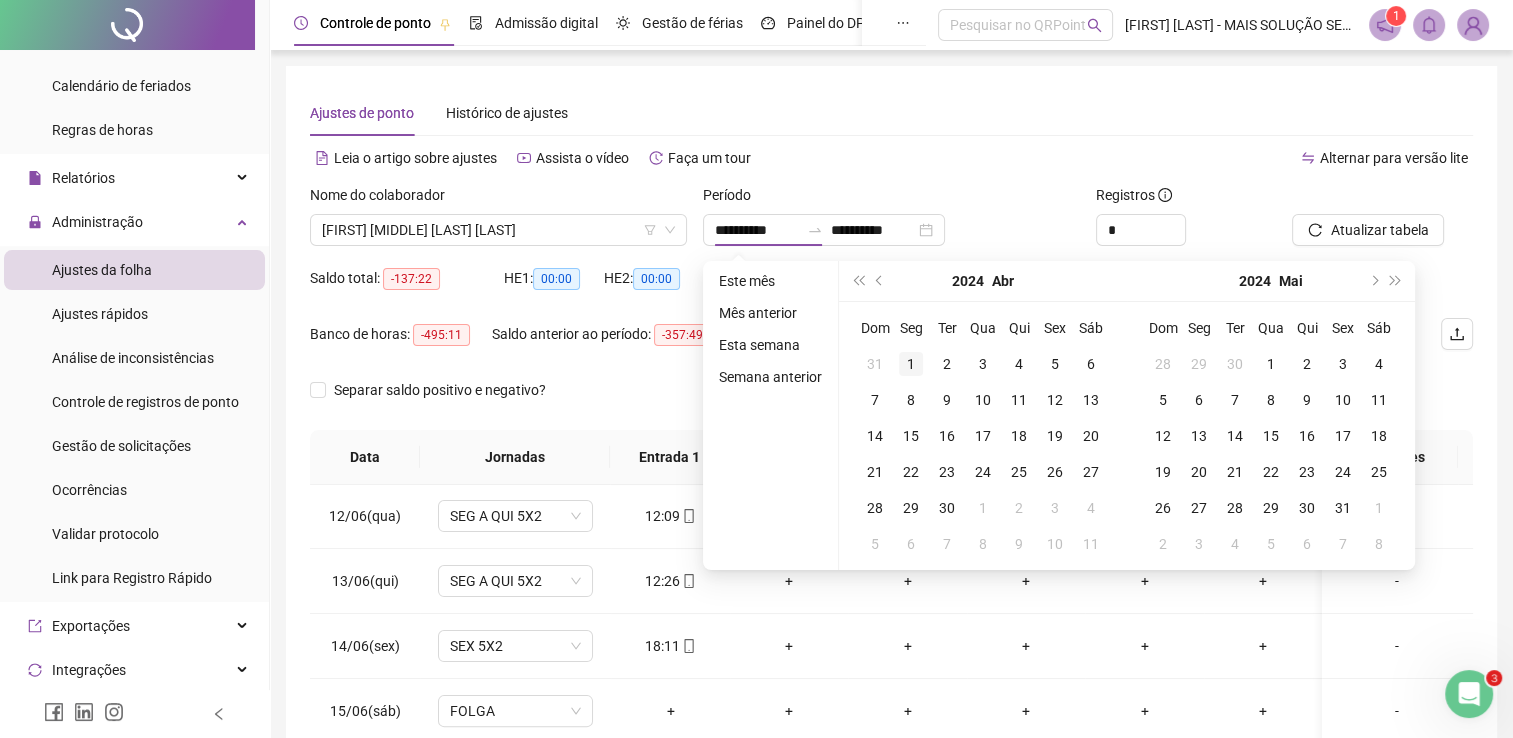 type on "**********" 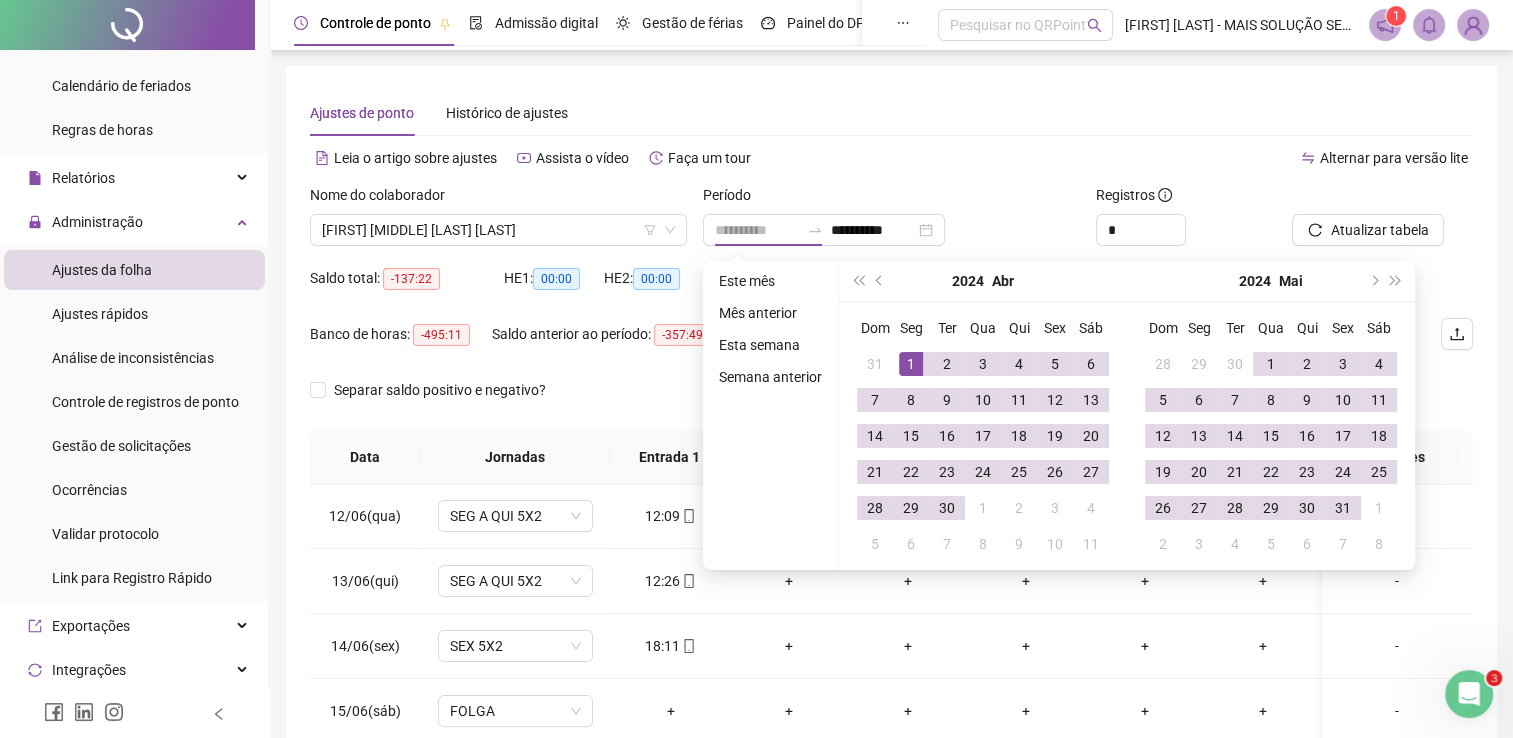 click on "1" at bounding box center [911, 364] 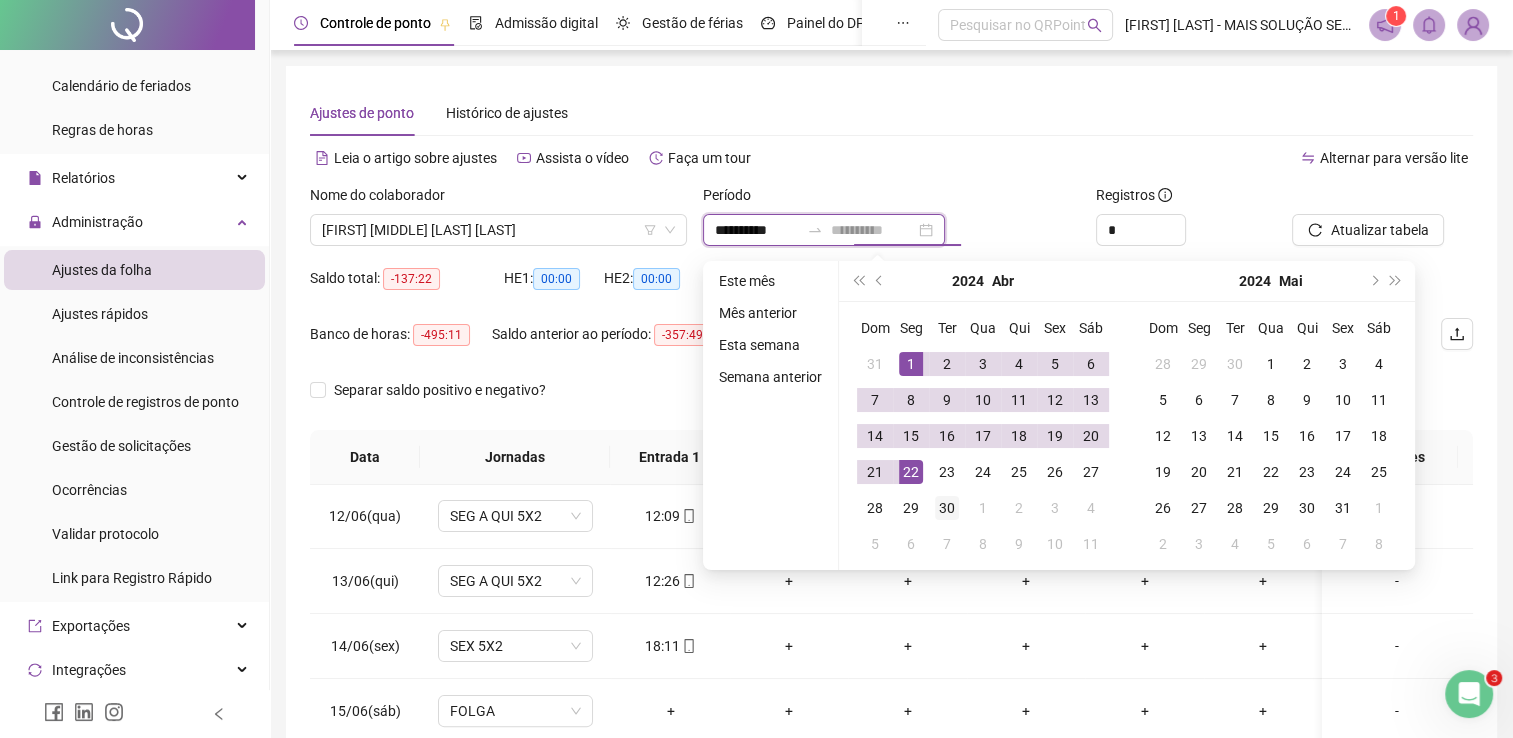 type on "**********" 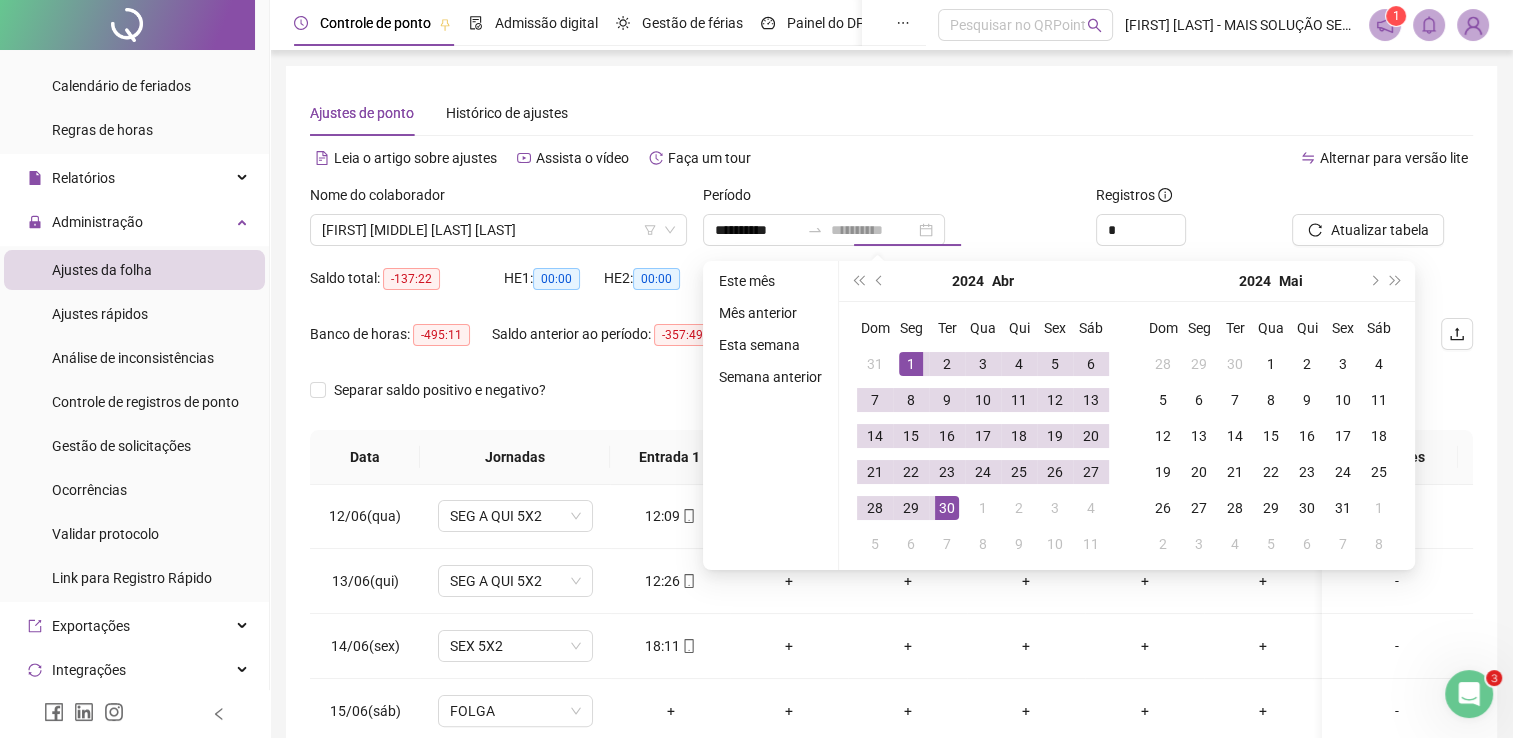 click on "30" at bounding box center (947, 508) 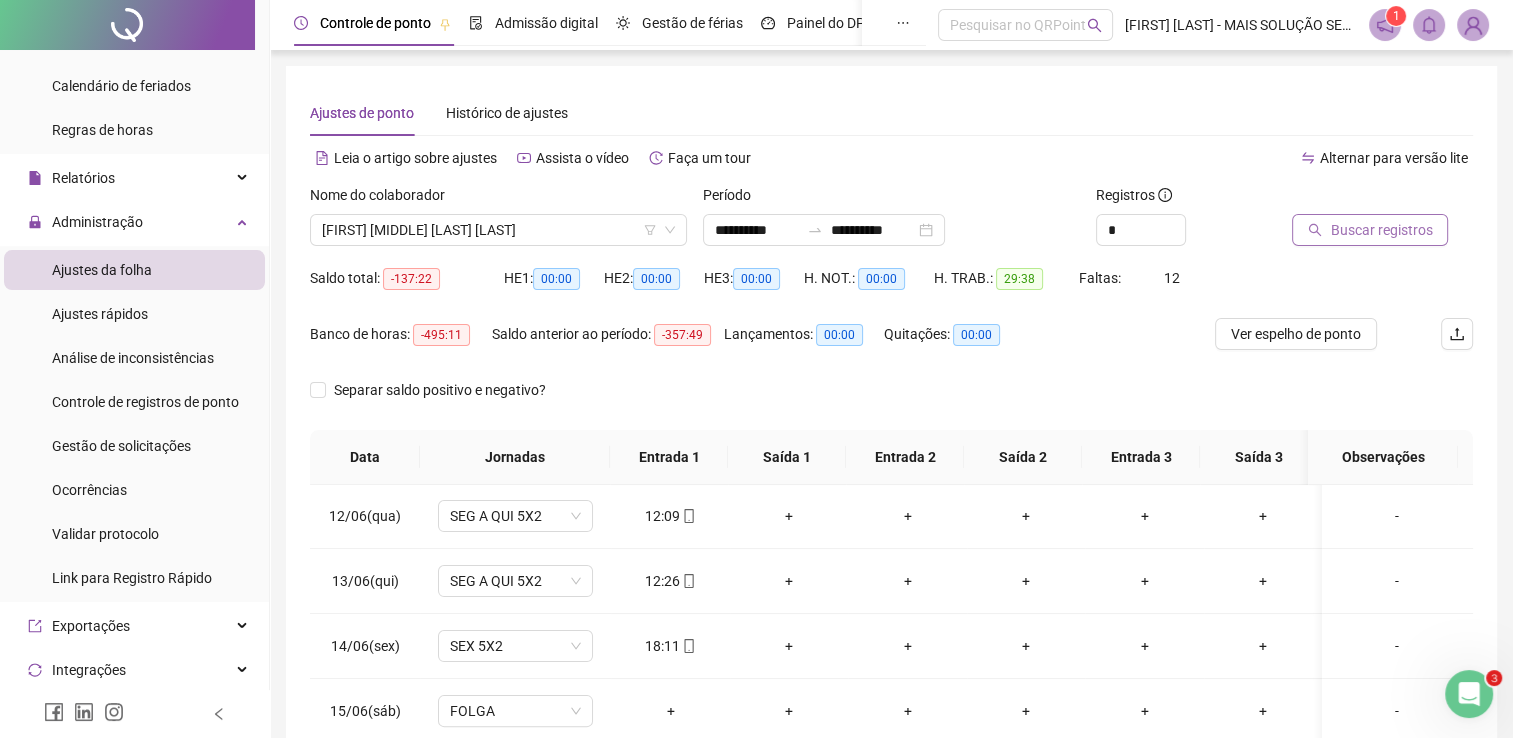 click on "Buscar registros" at bounding box center (1370, 230) 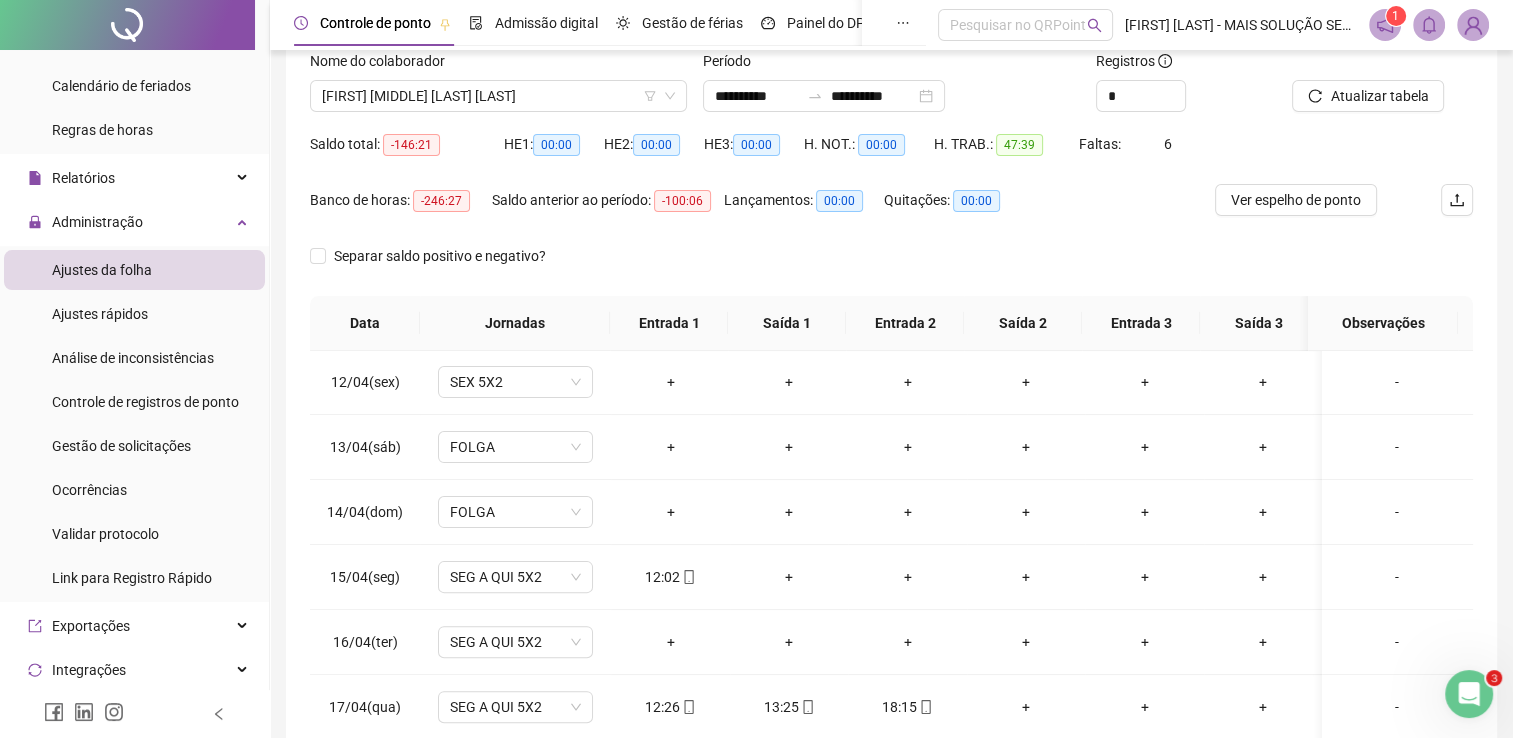 scroll, scrollTop: 283, scrollLeft: 0, axis: vertical 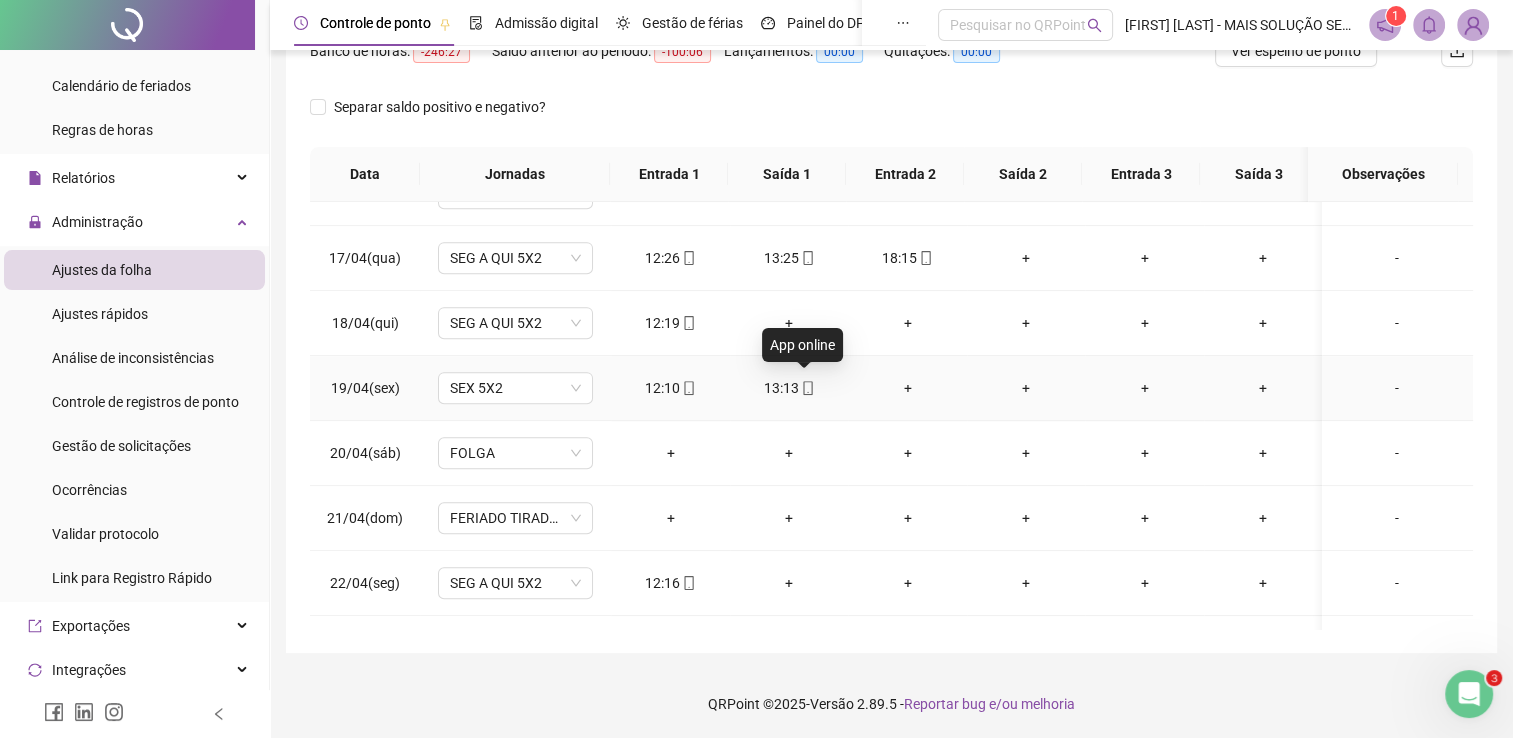 click 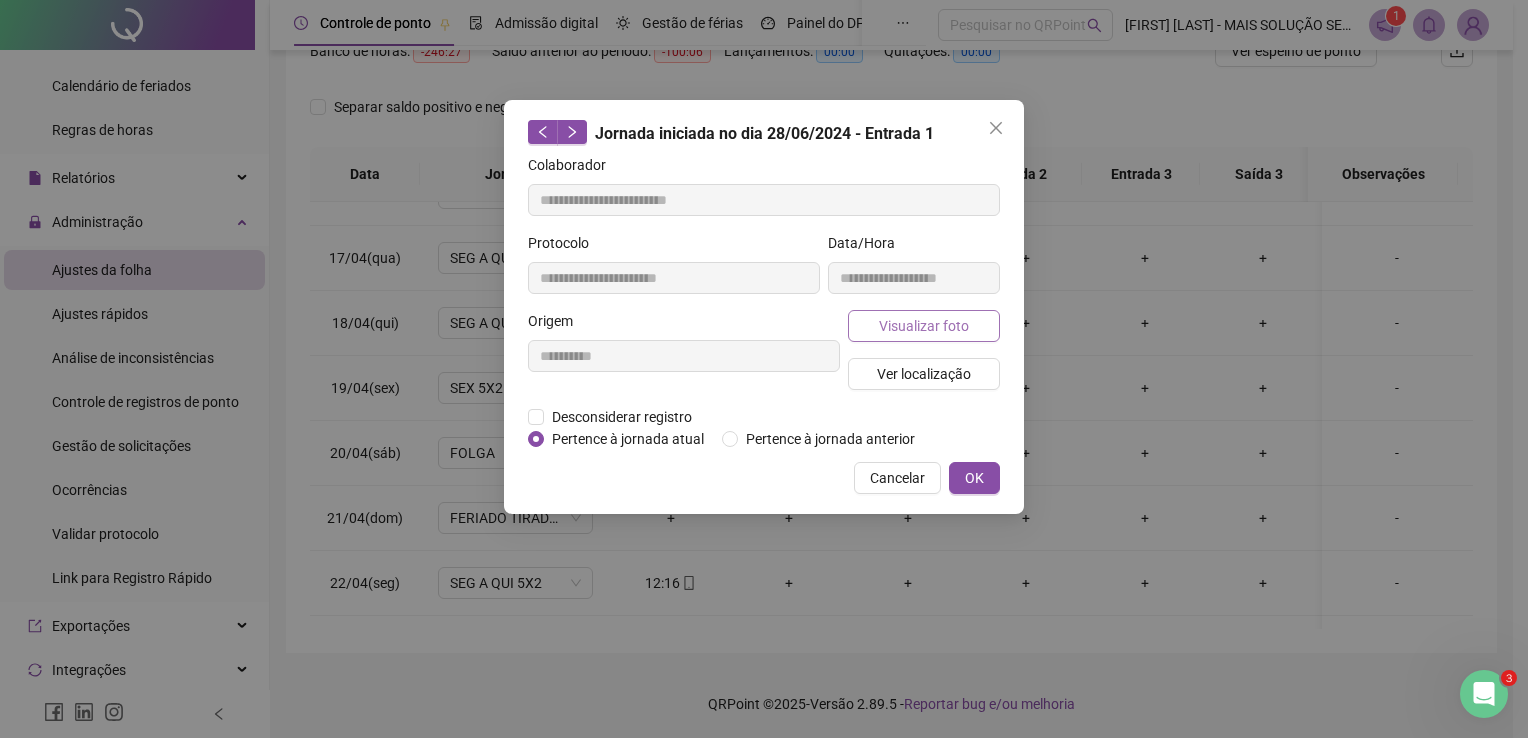 type on "**********" 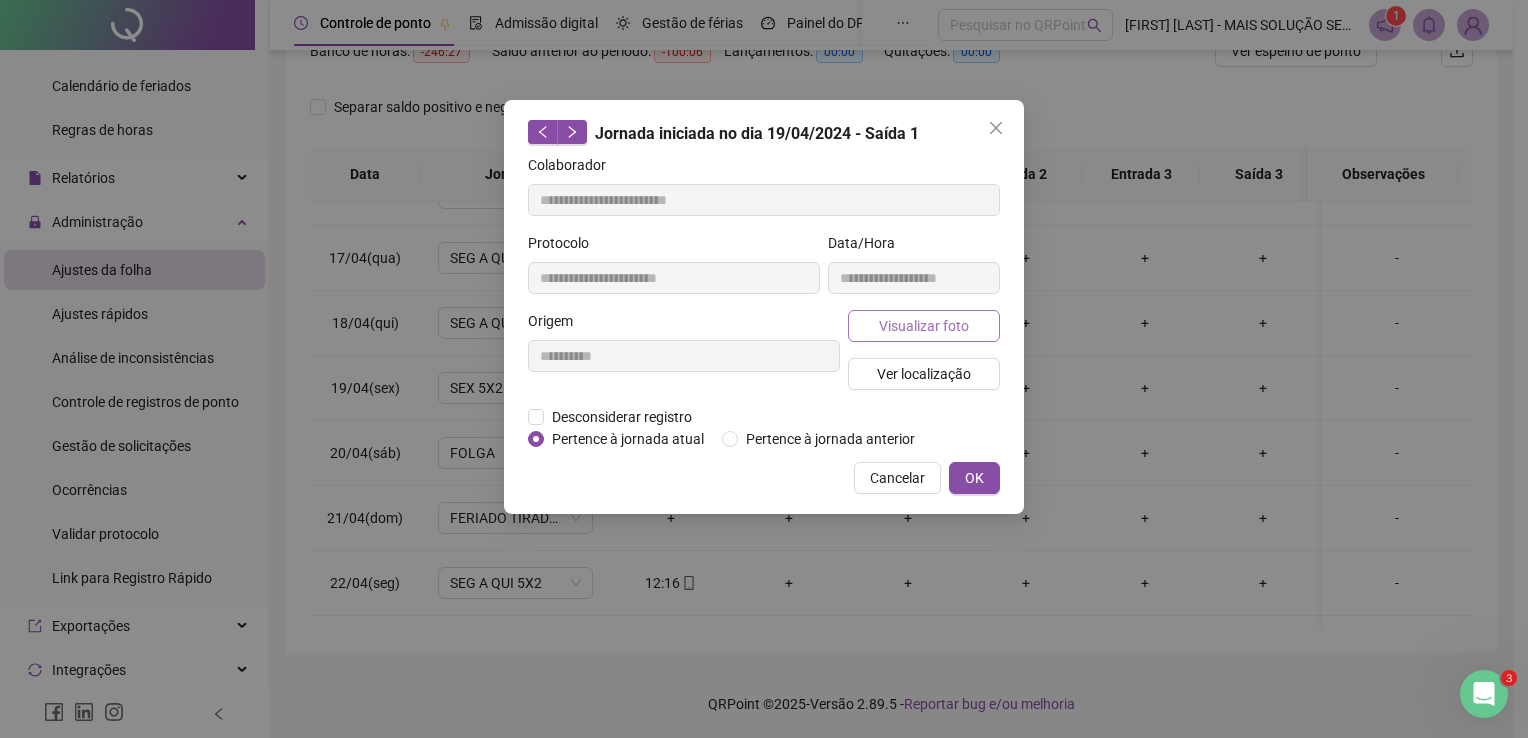 click on "Visualizar foto" at bounding box center (924, 326) 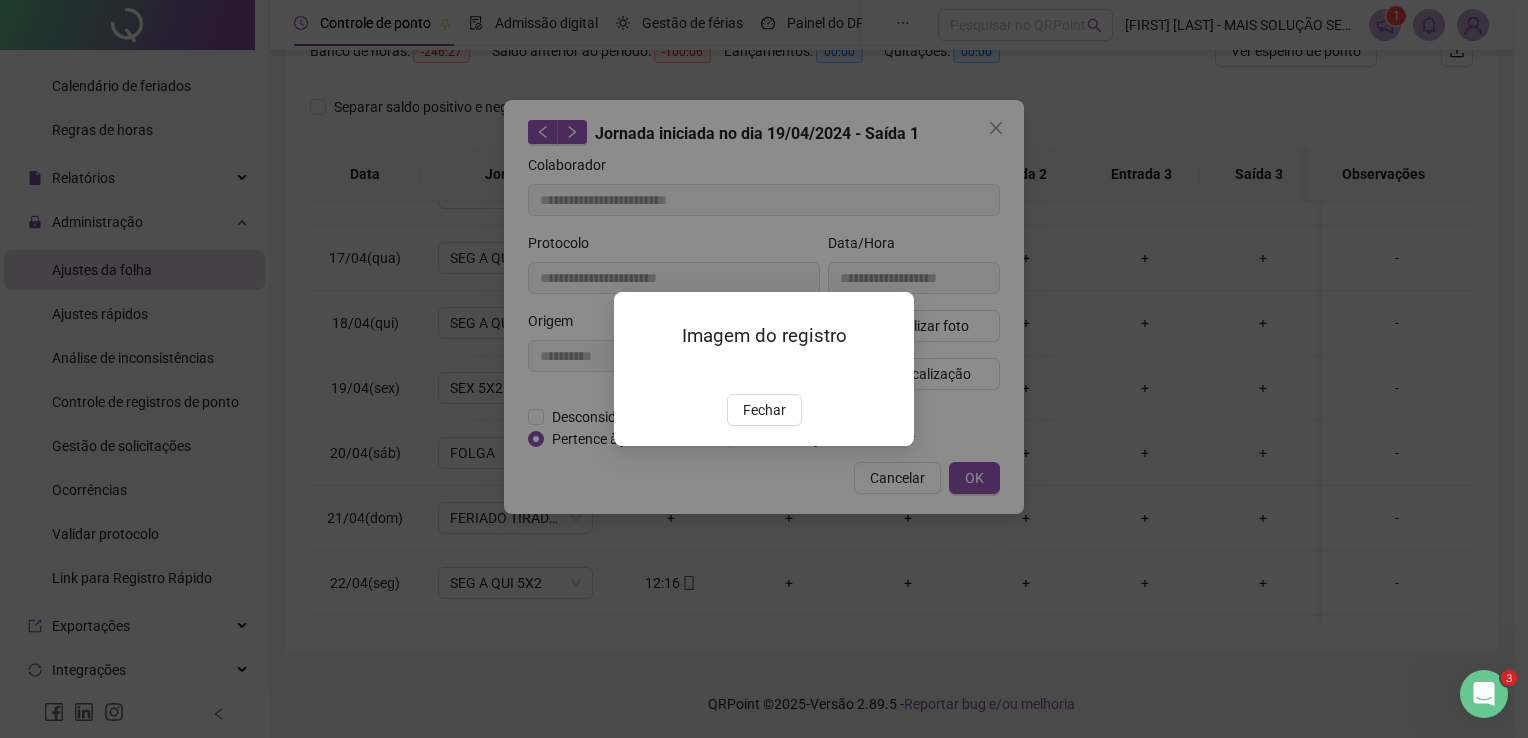 click at bounding box center (638, 372) 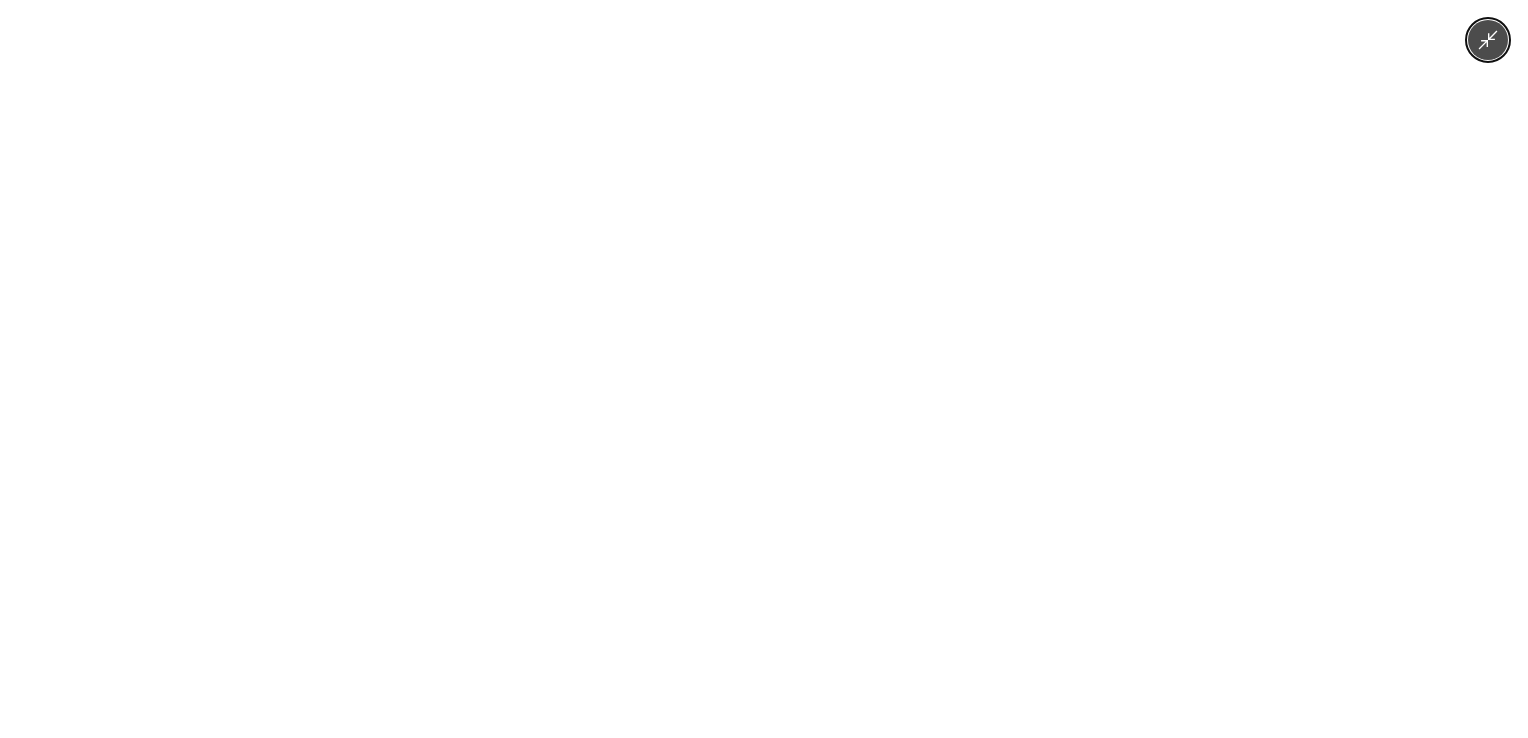 click at bounding box center (763, 369) 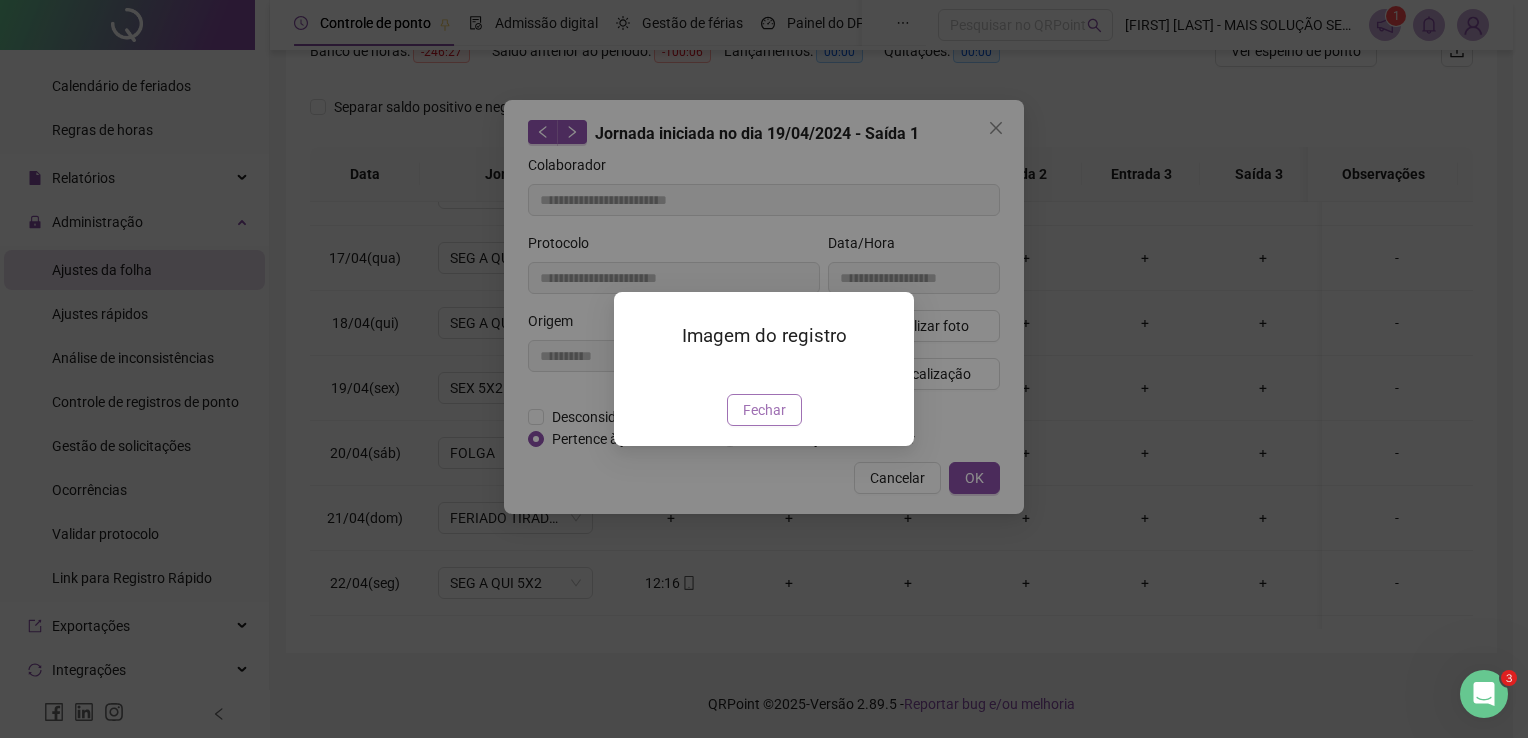 click on "Fechar" at bounding box center [764, 410] 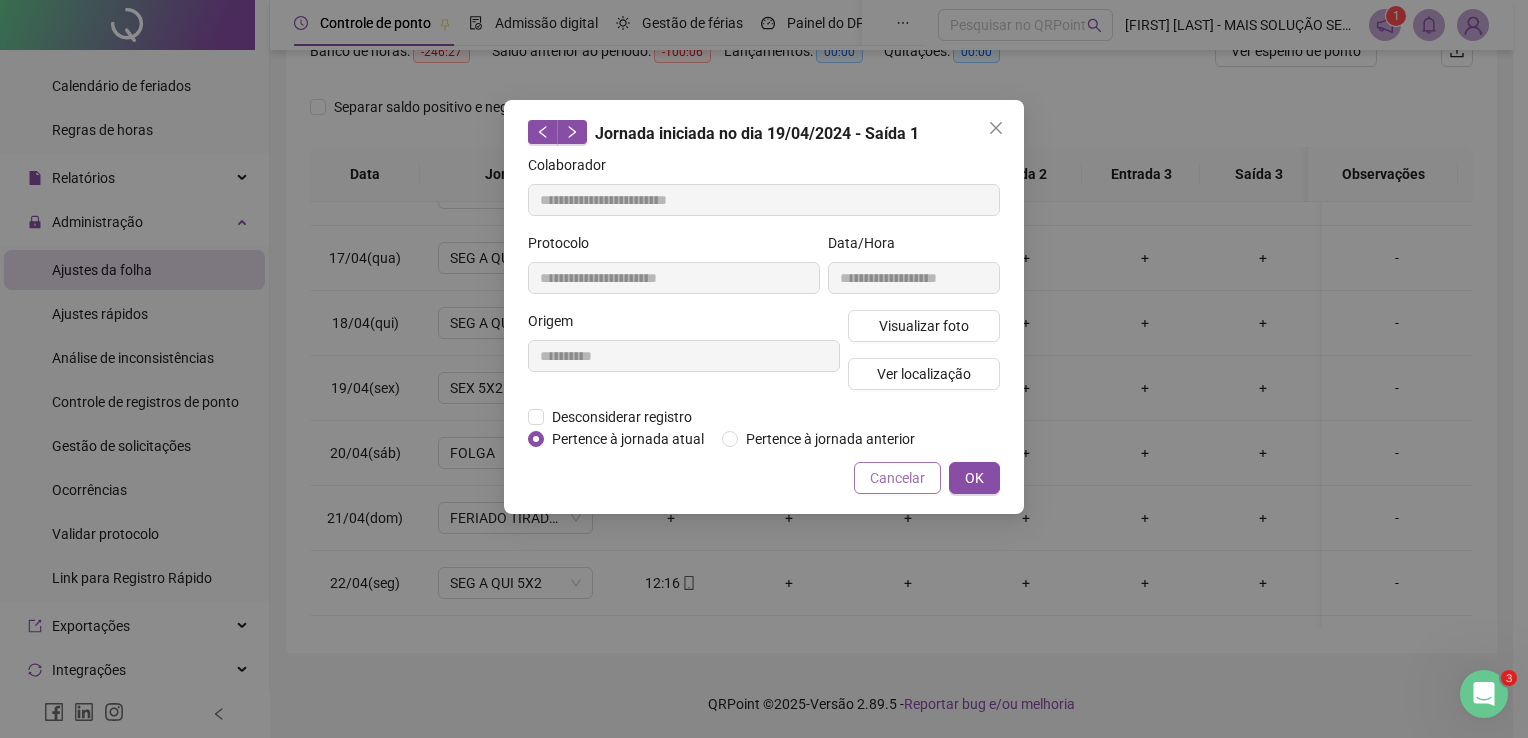 click on "Cancelar" at bounding box center (897, 478) 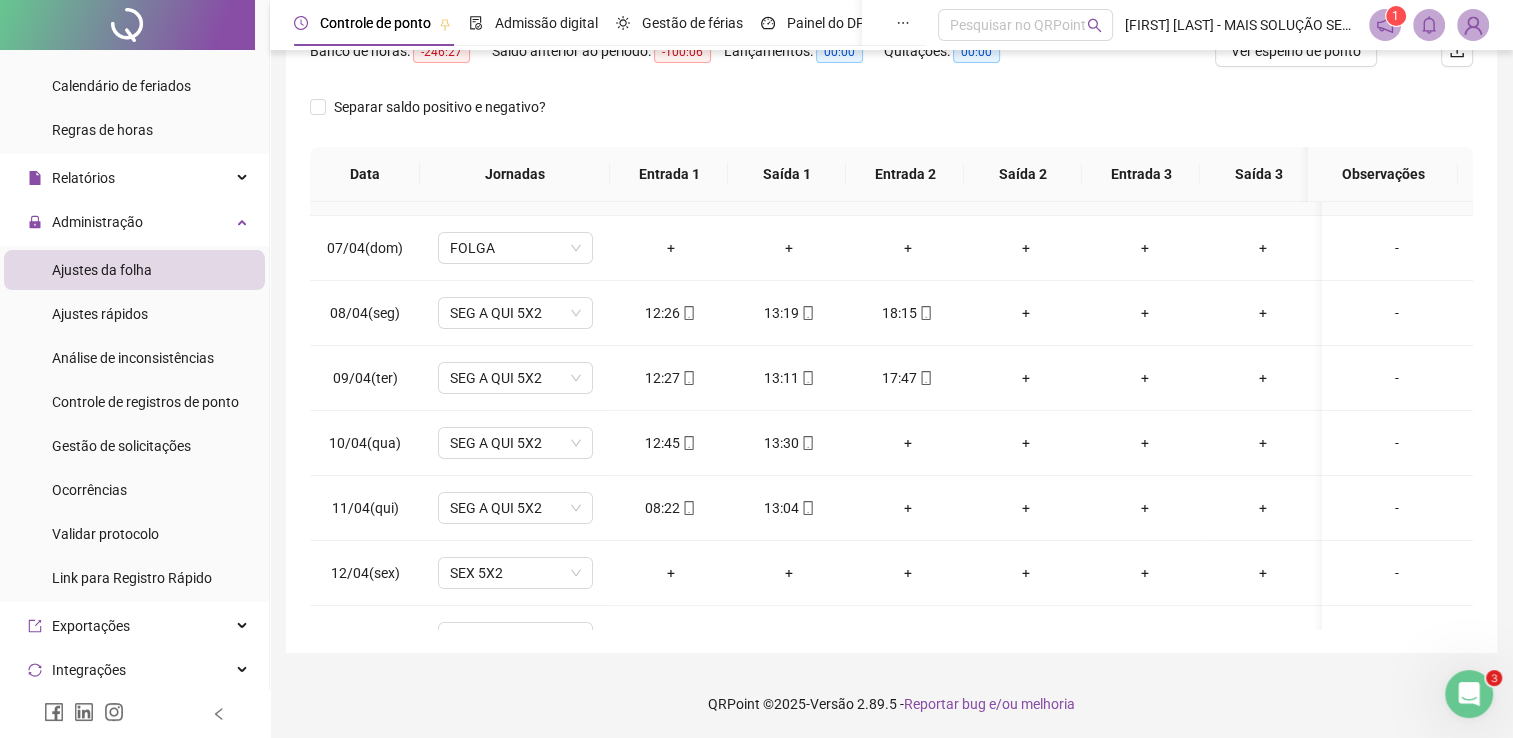 scroll, scrollTop: 316, scrollLeft: 0, axis: vertical 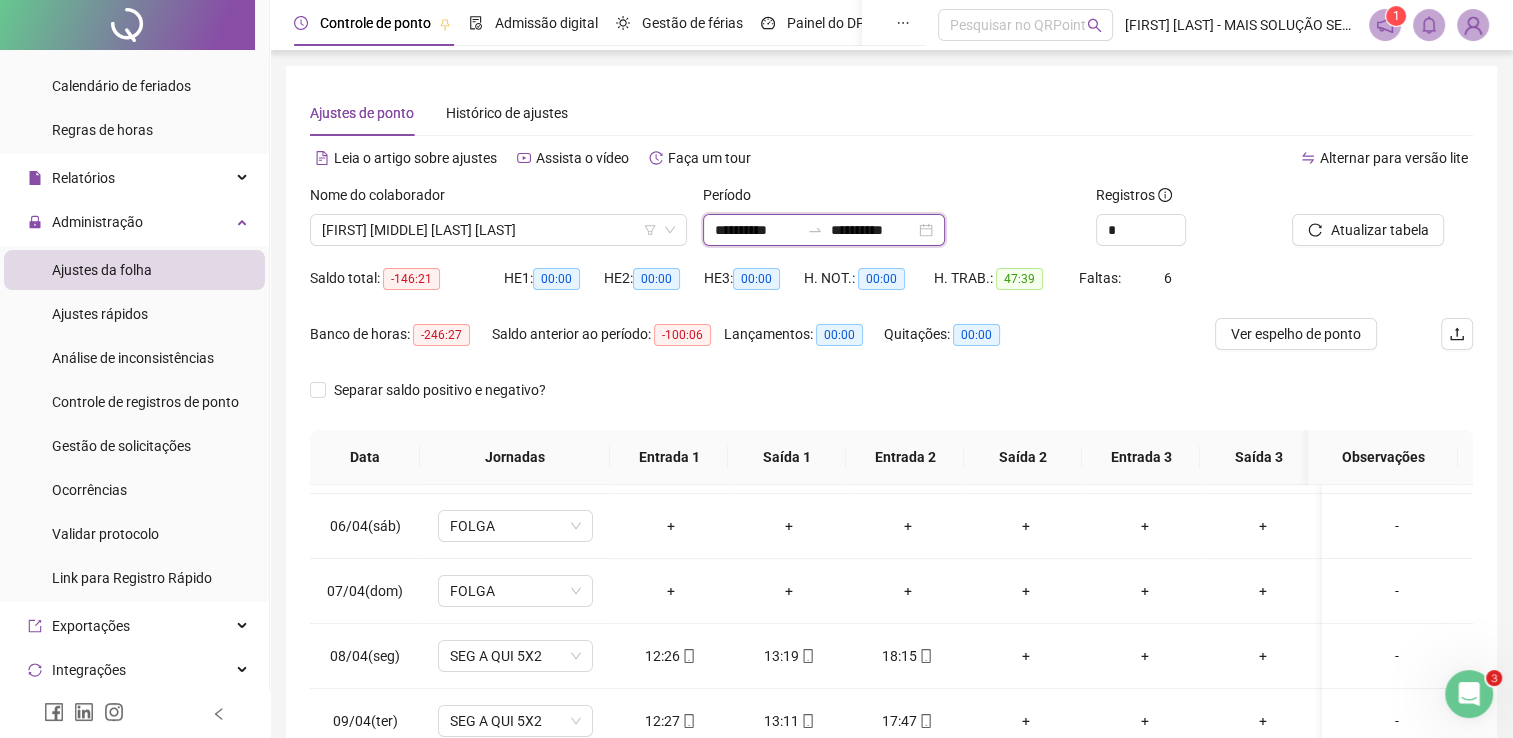 click on "**********" at bounding box center (757, 230) 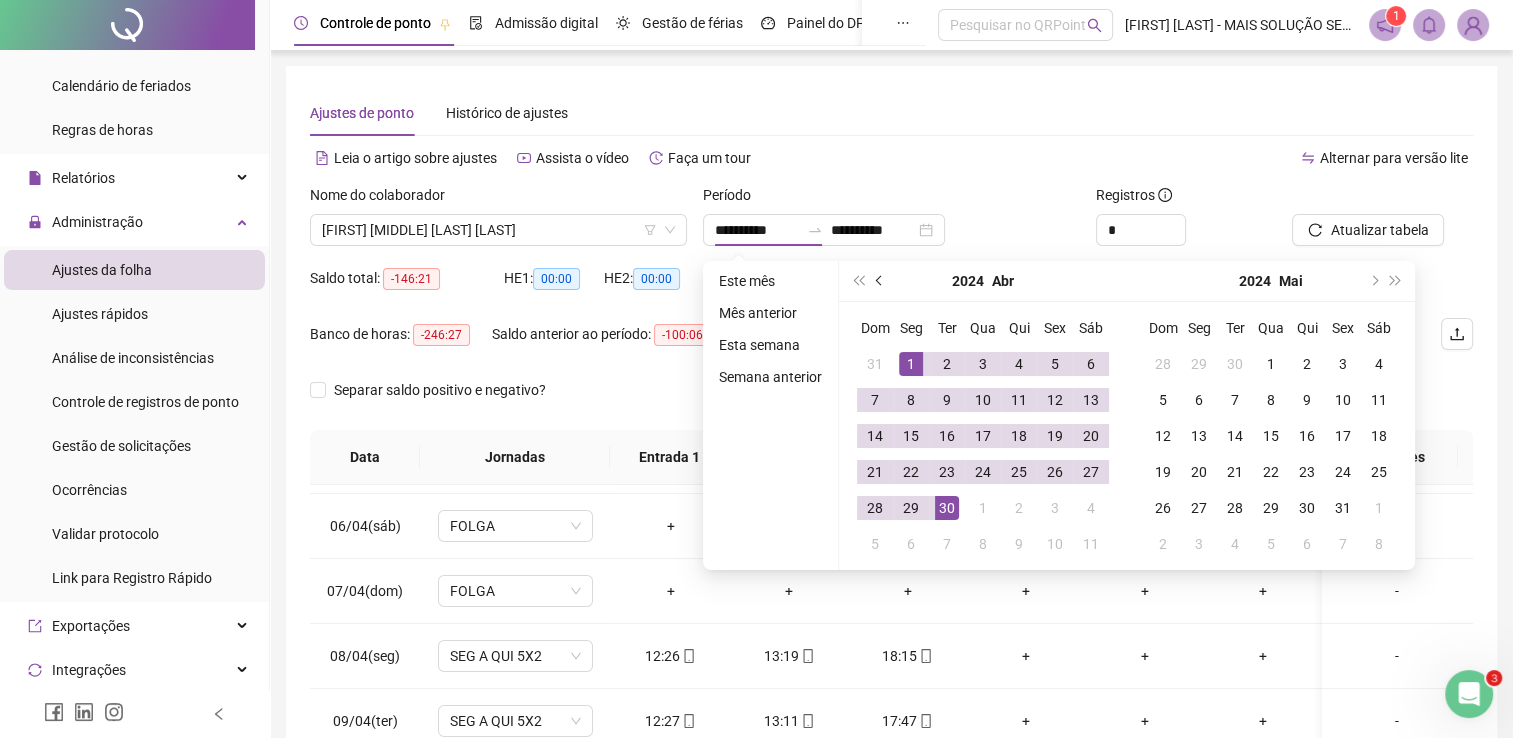 click at bounding box center [881, 281] 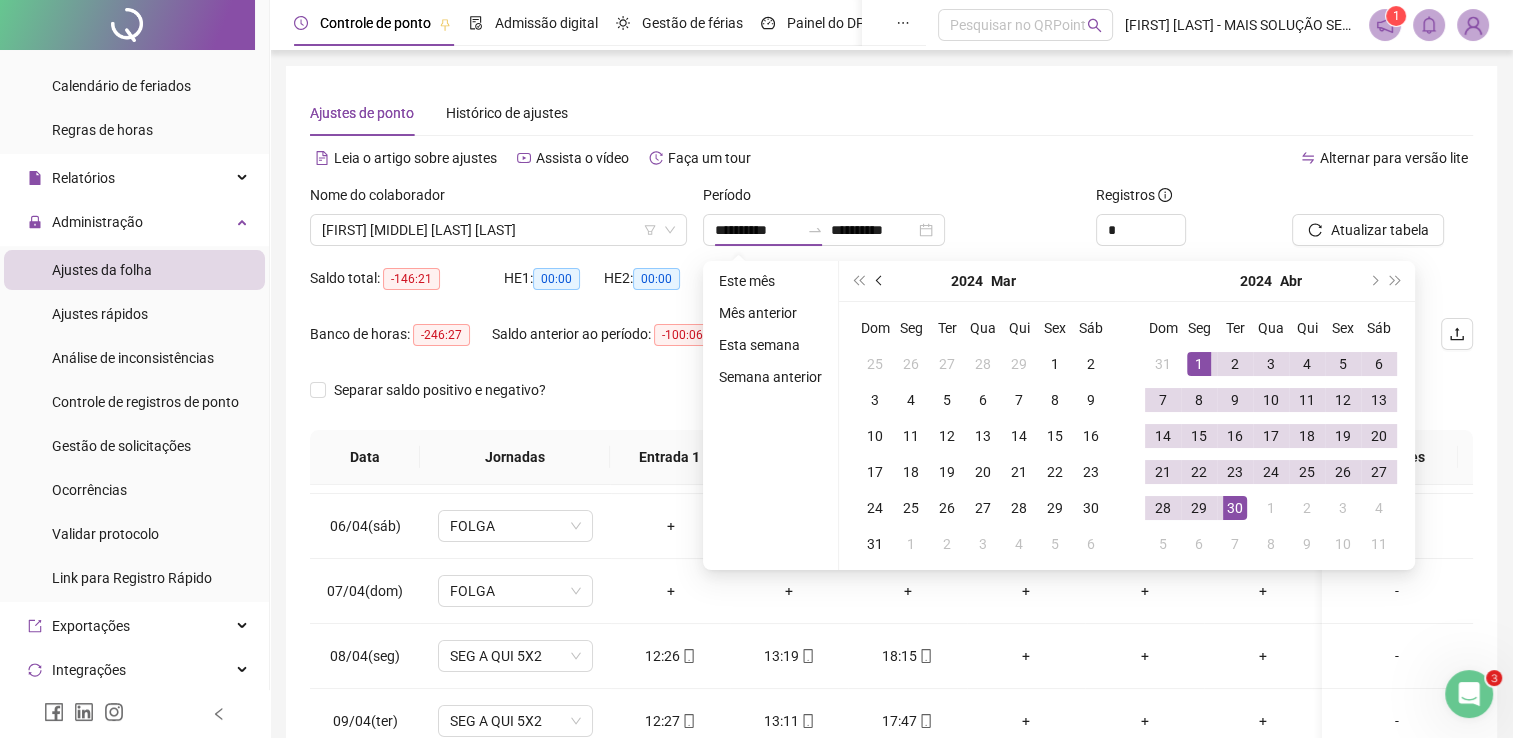 click at bounding box center [881, 281] 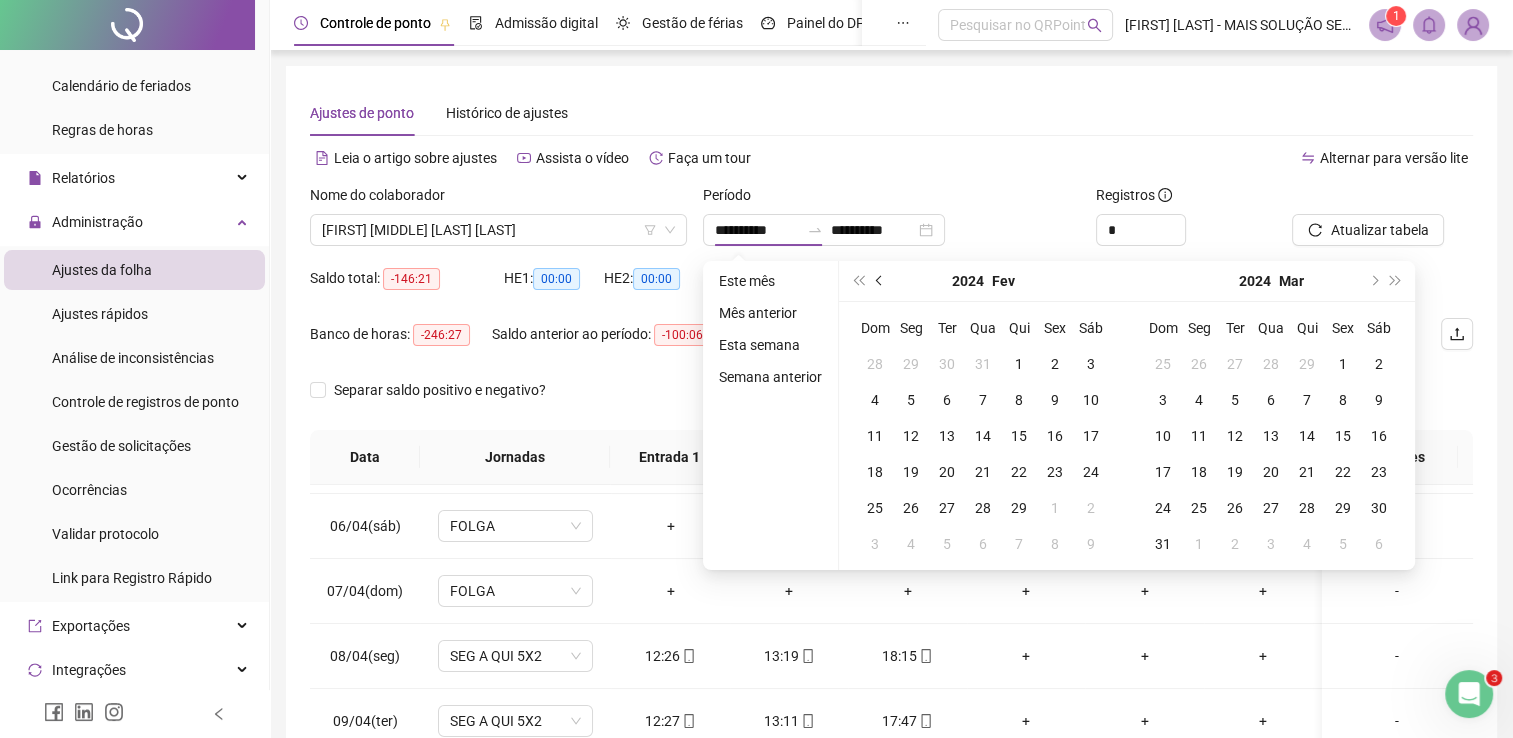 click at bounding box center [881, 281] 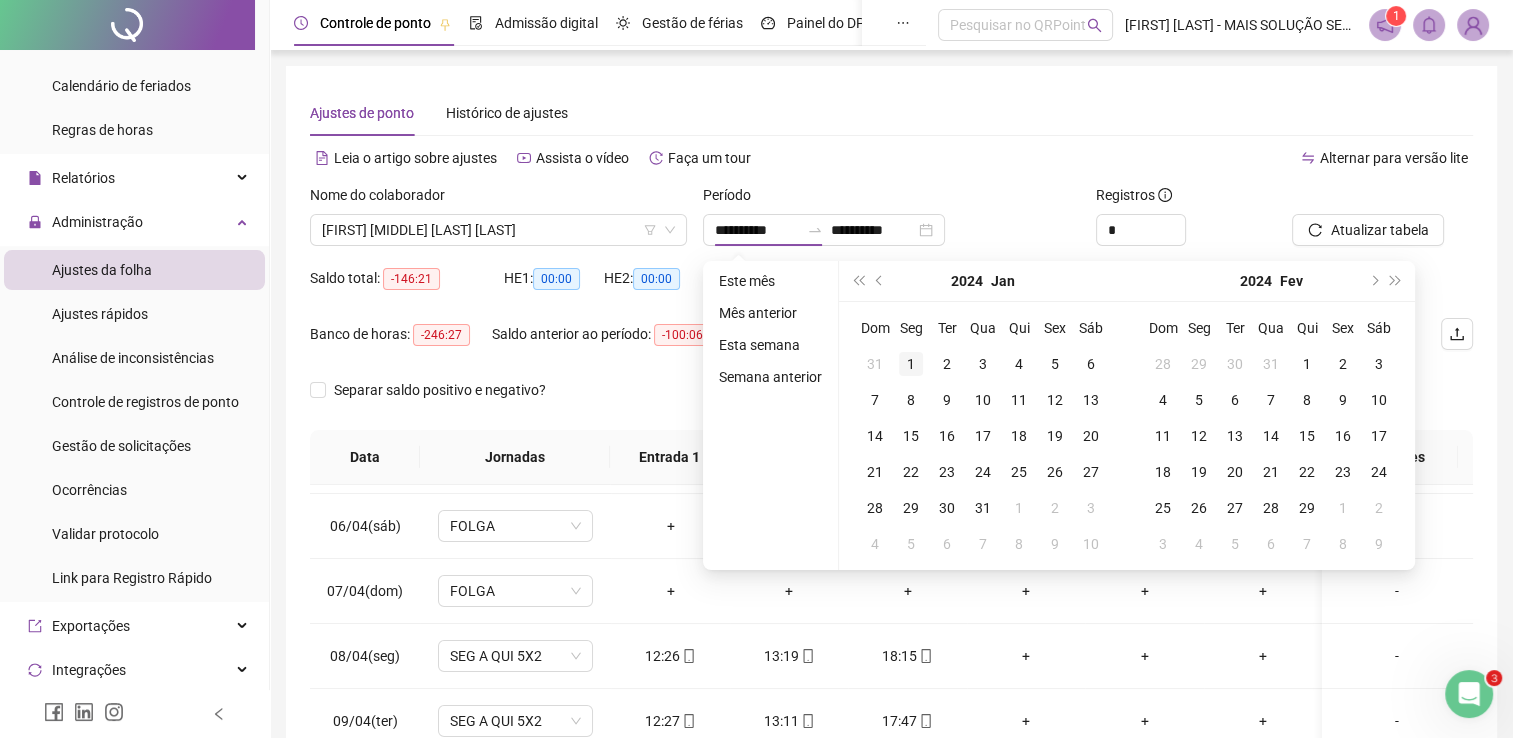 type on "**********" 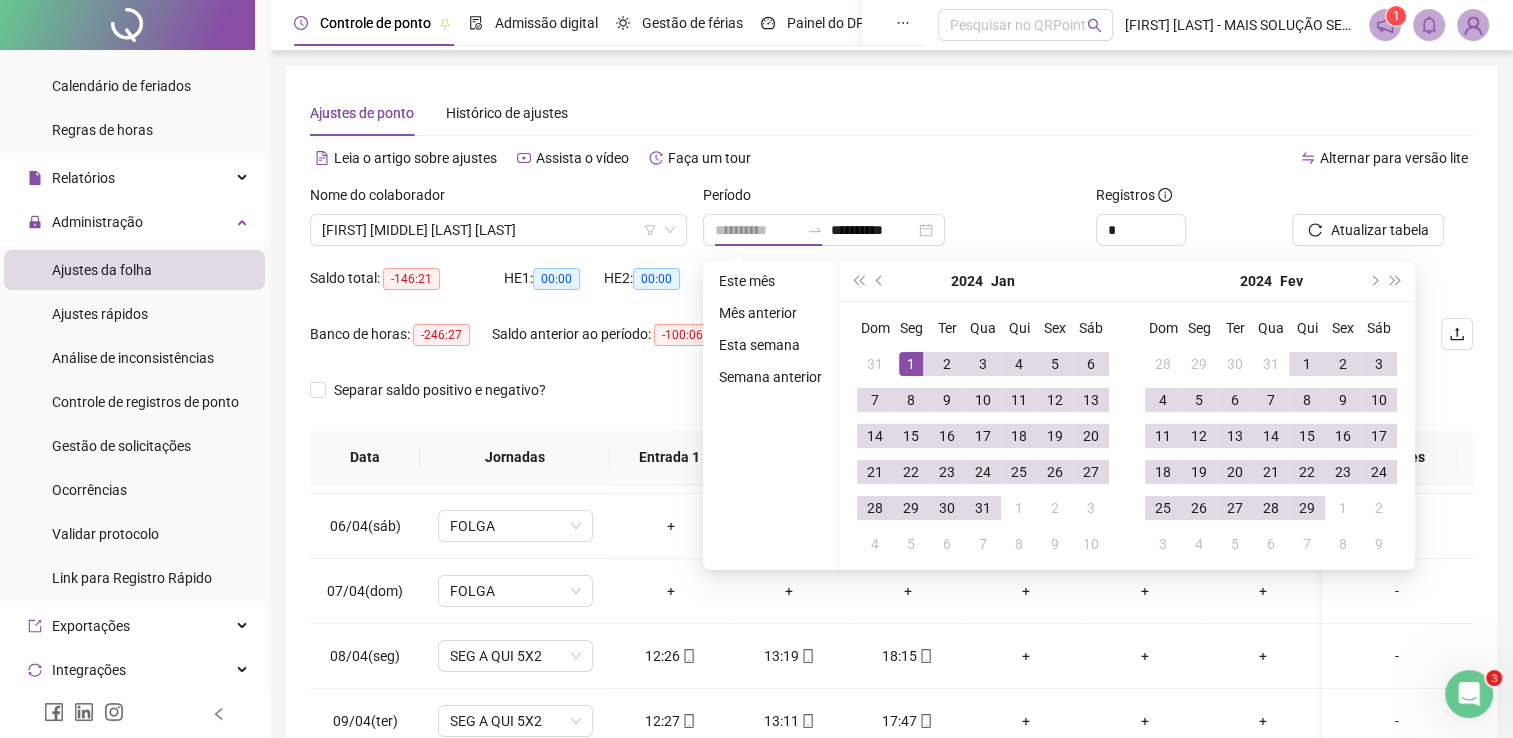 click on "1" at bounding box center [911, 364] 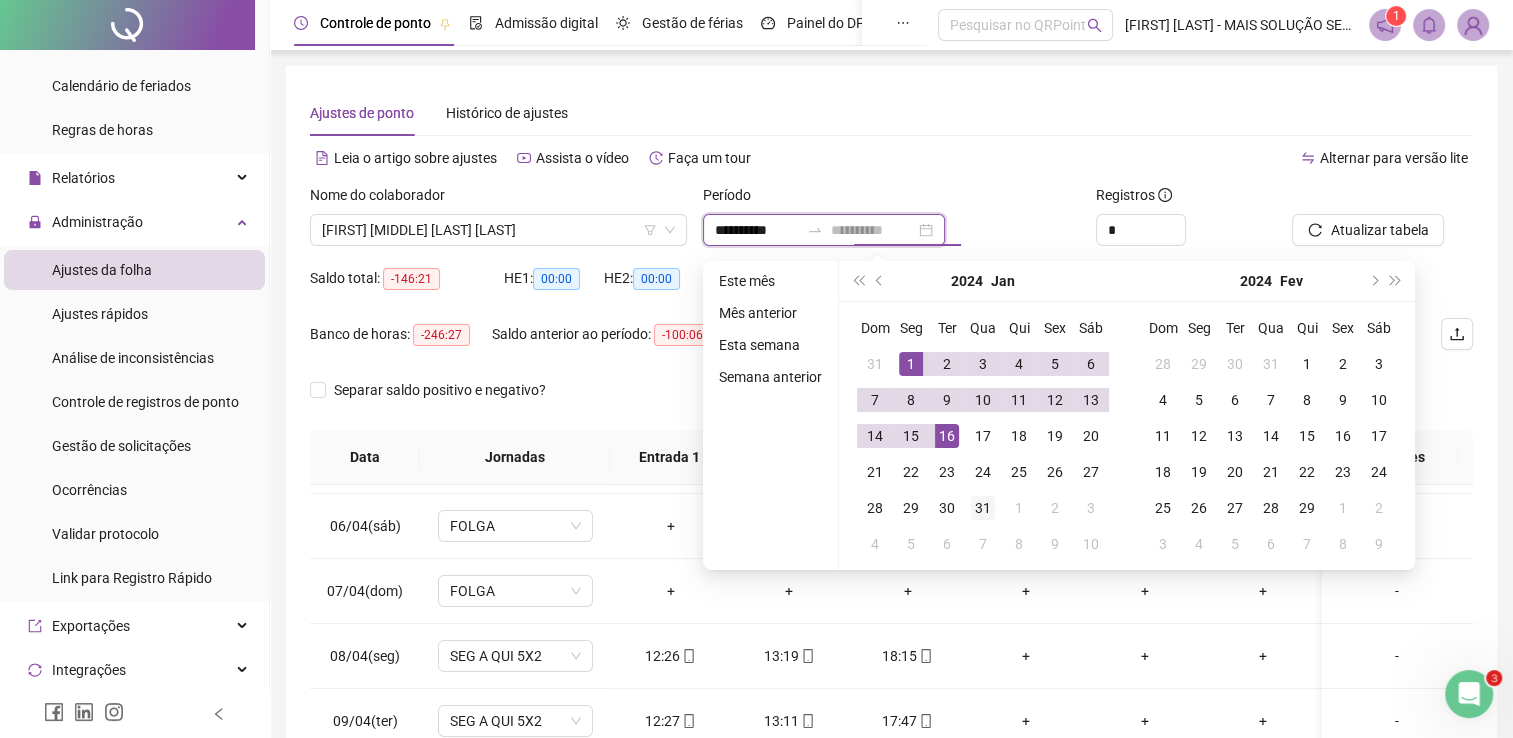 type on "**********" 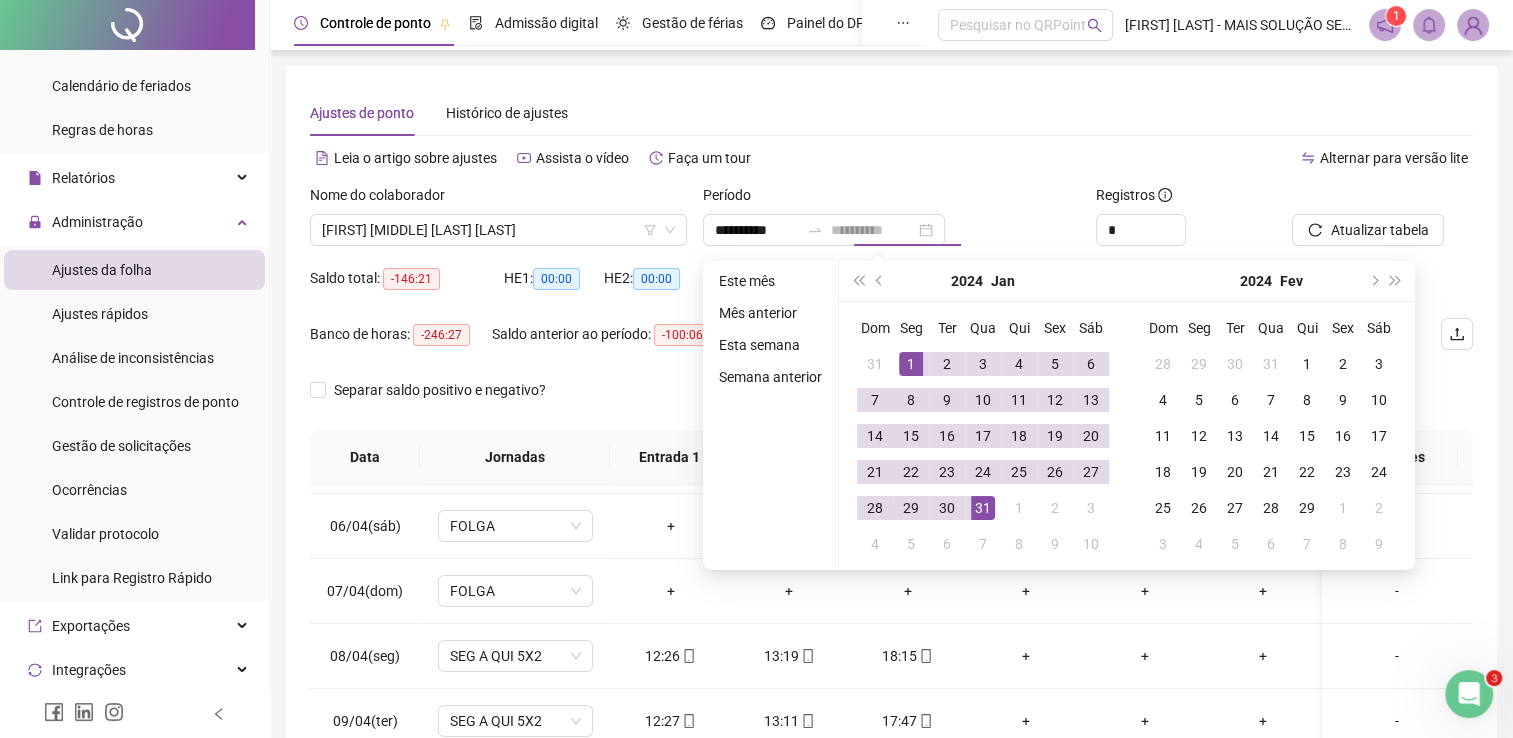 click on "31" at bounding box center [983, 508] 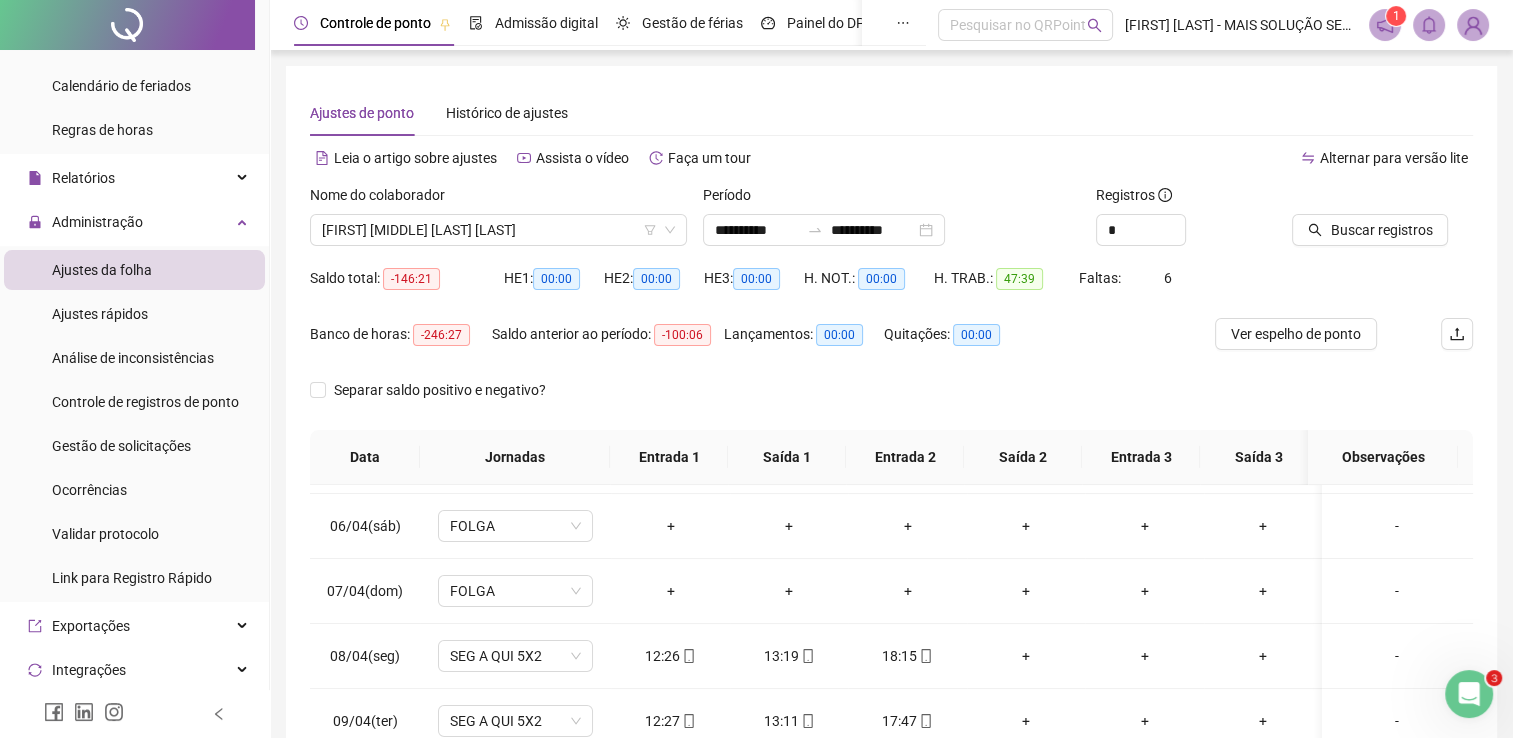 click 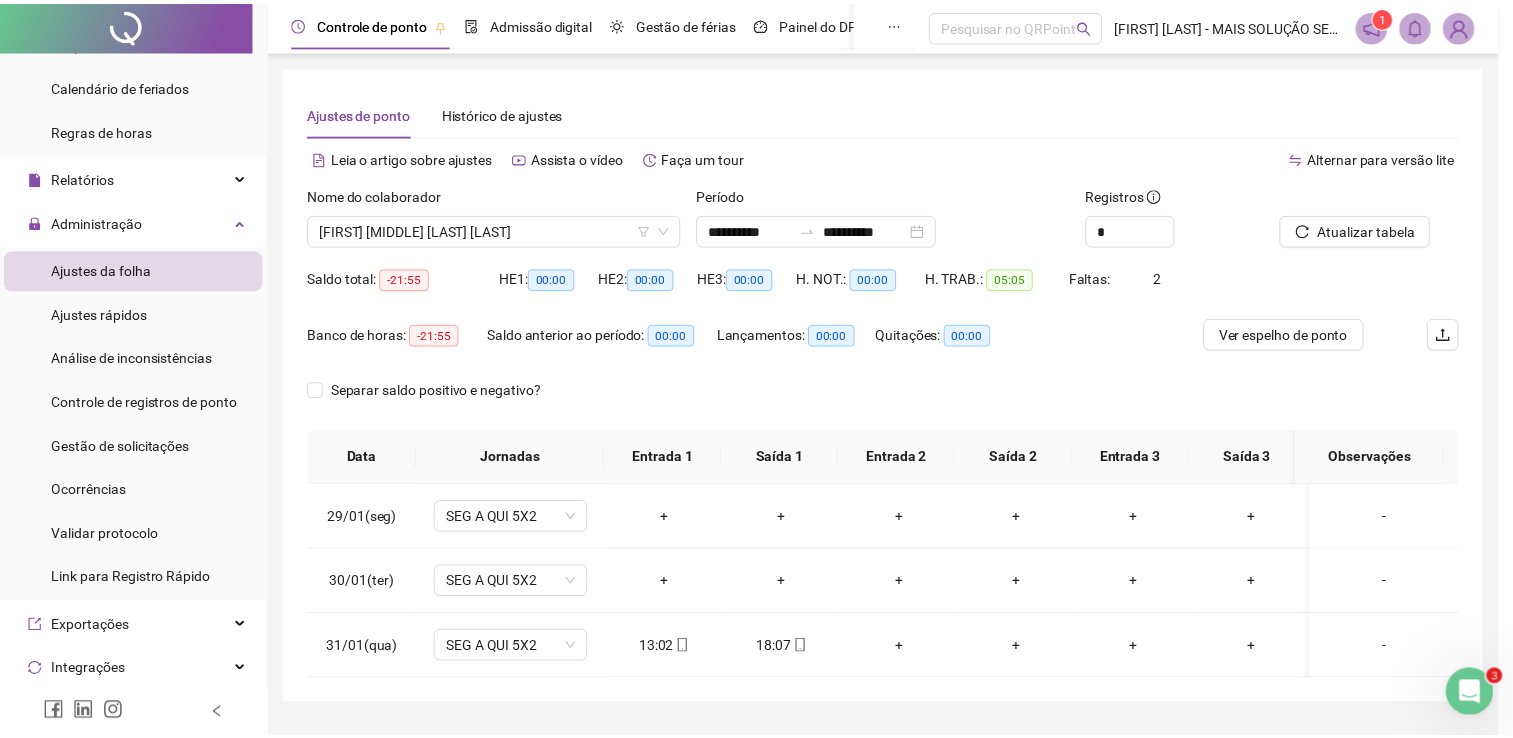 scroll, scrollTop: 0, scrollLeft: 0, axis: both 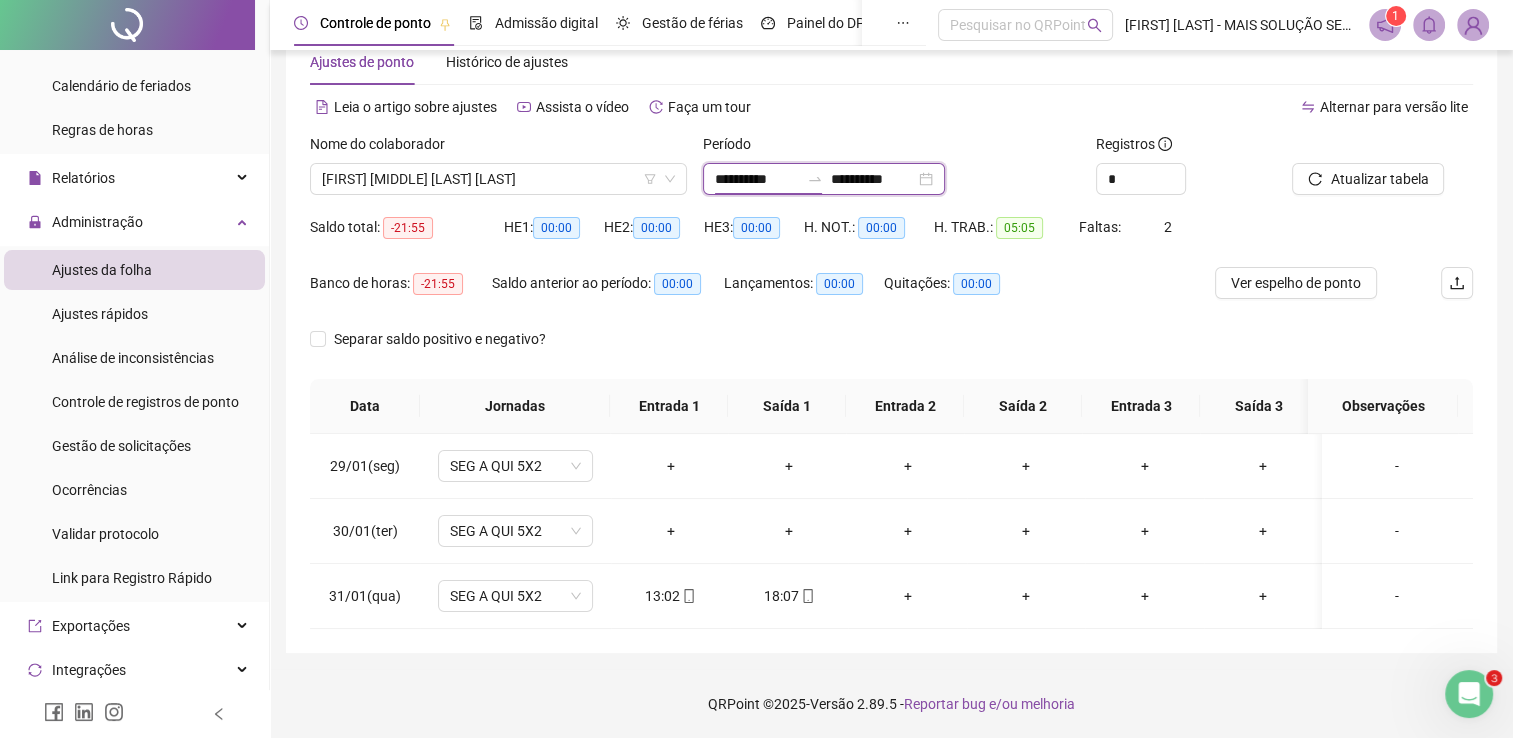 click on "**********" at bounding box center [757, 179] 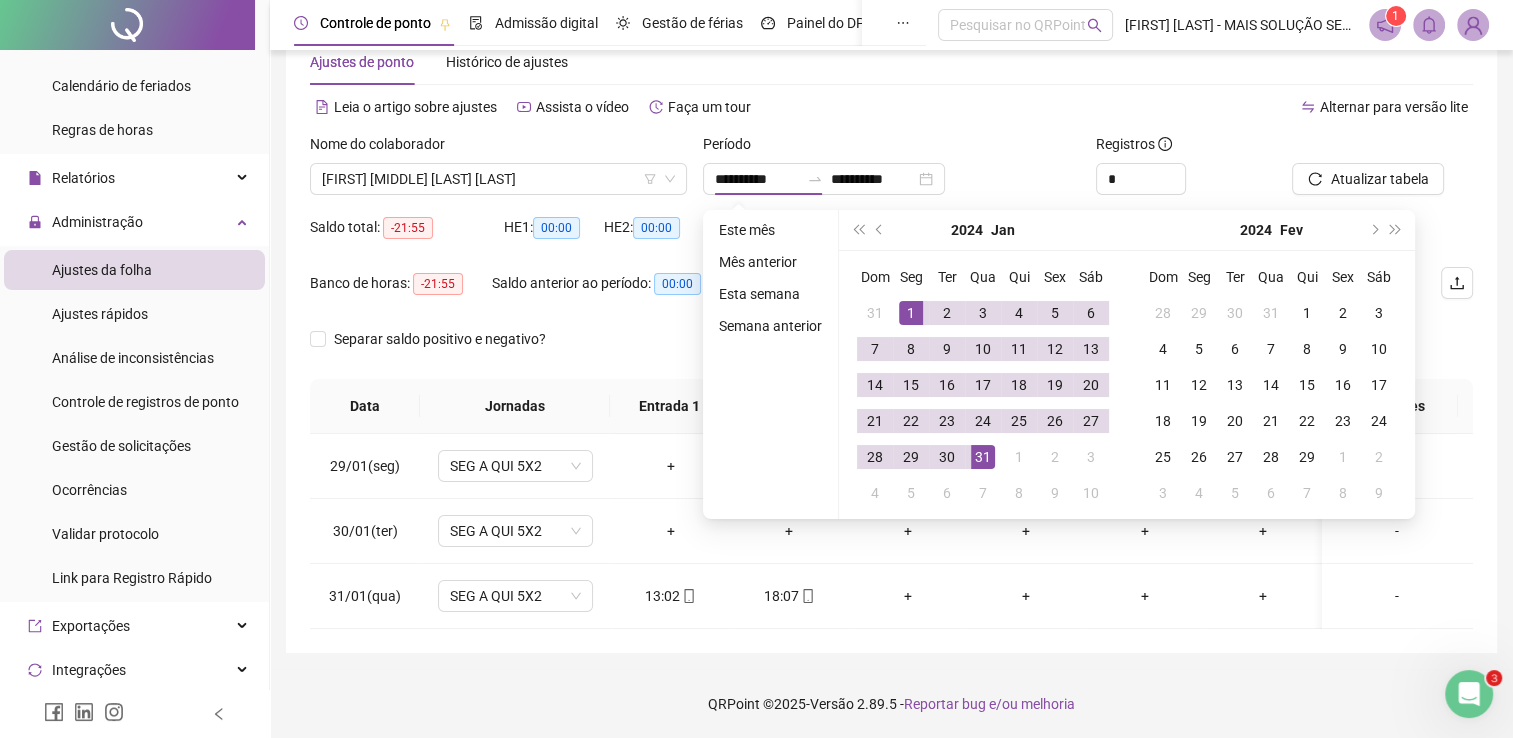 click on "2024 Jan" at bounding box center [983, 230] 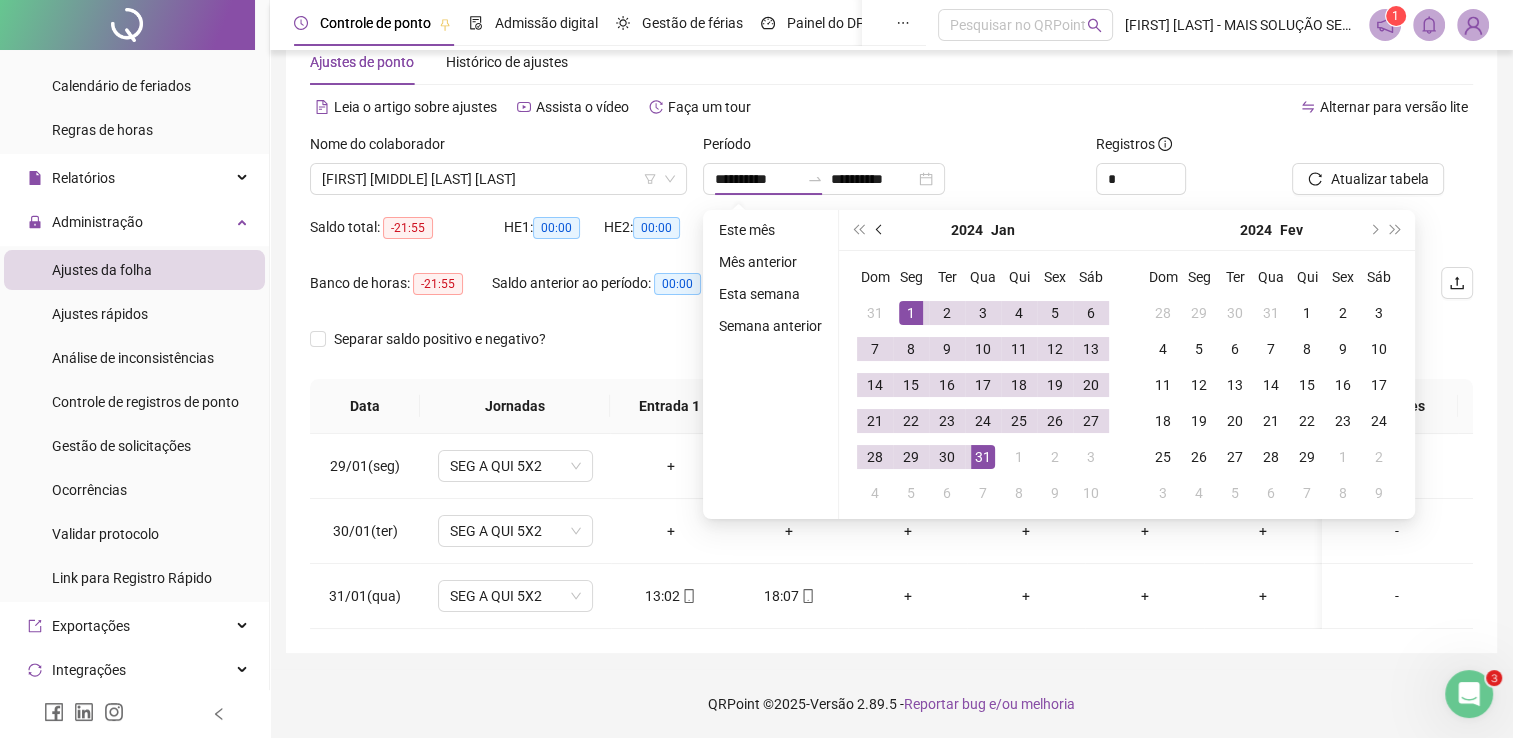 click at bounding box center (881, 230) 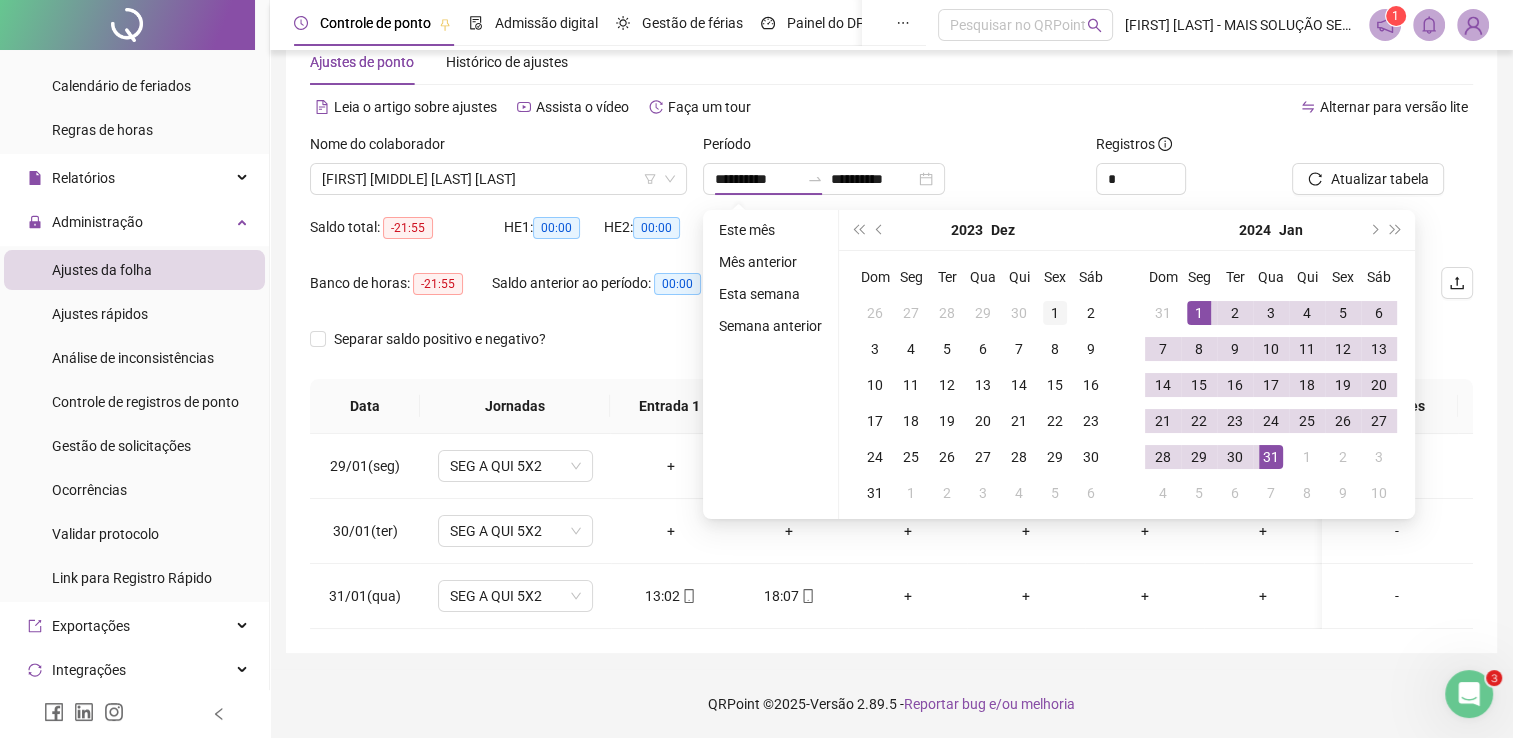 type on "**********" 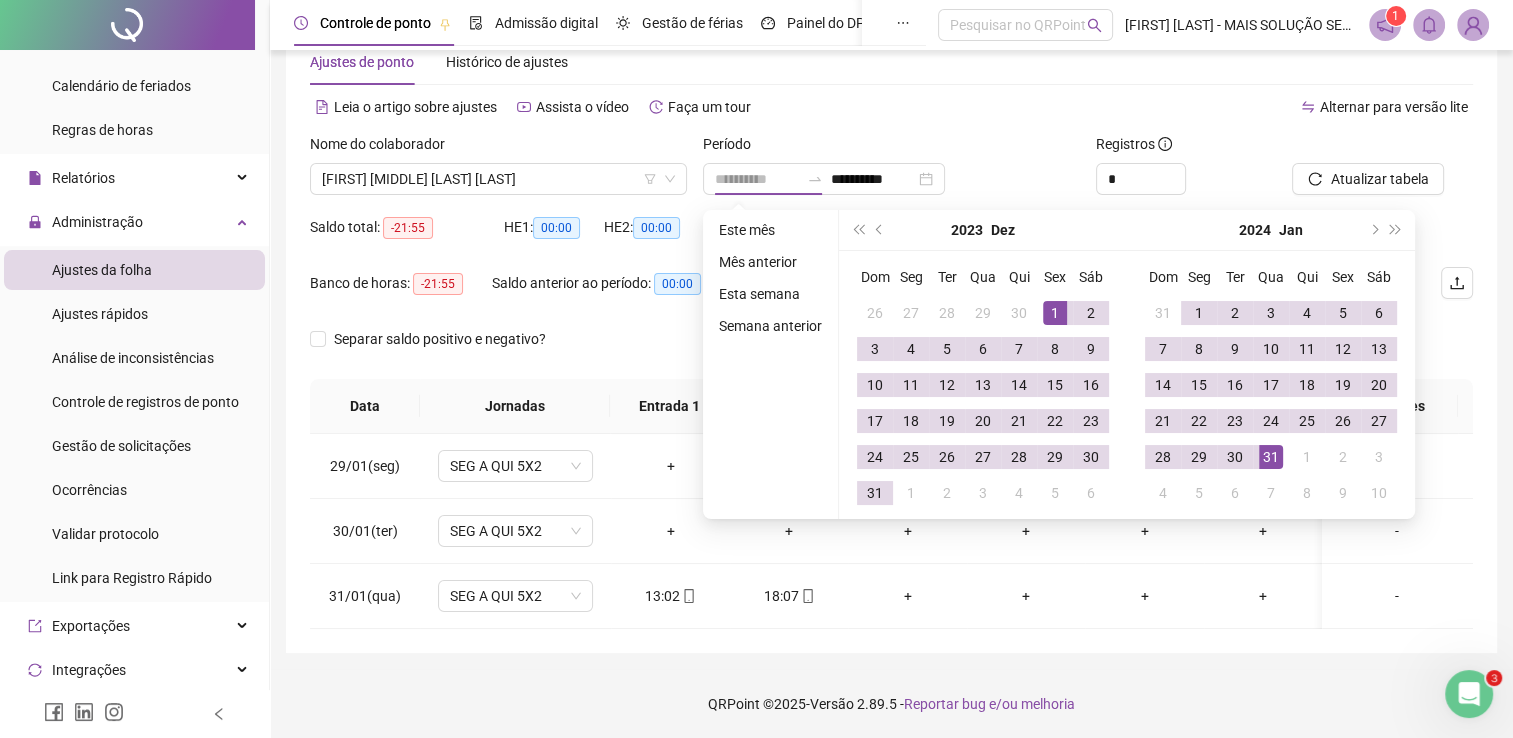 click on "1" at bounding box center [1055, 313] 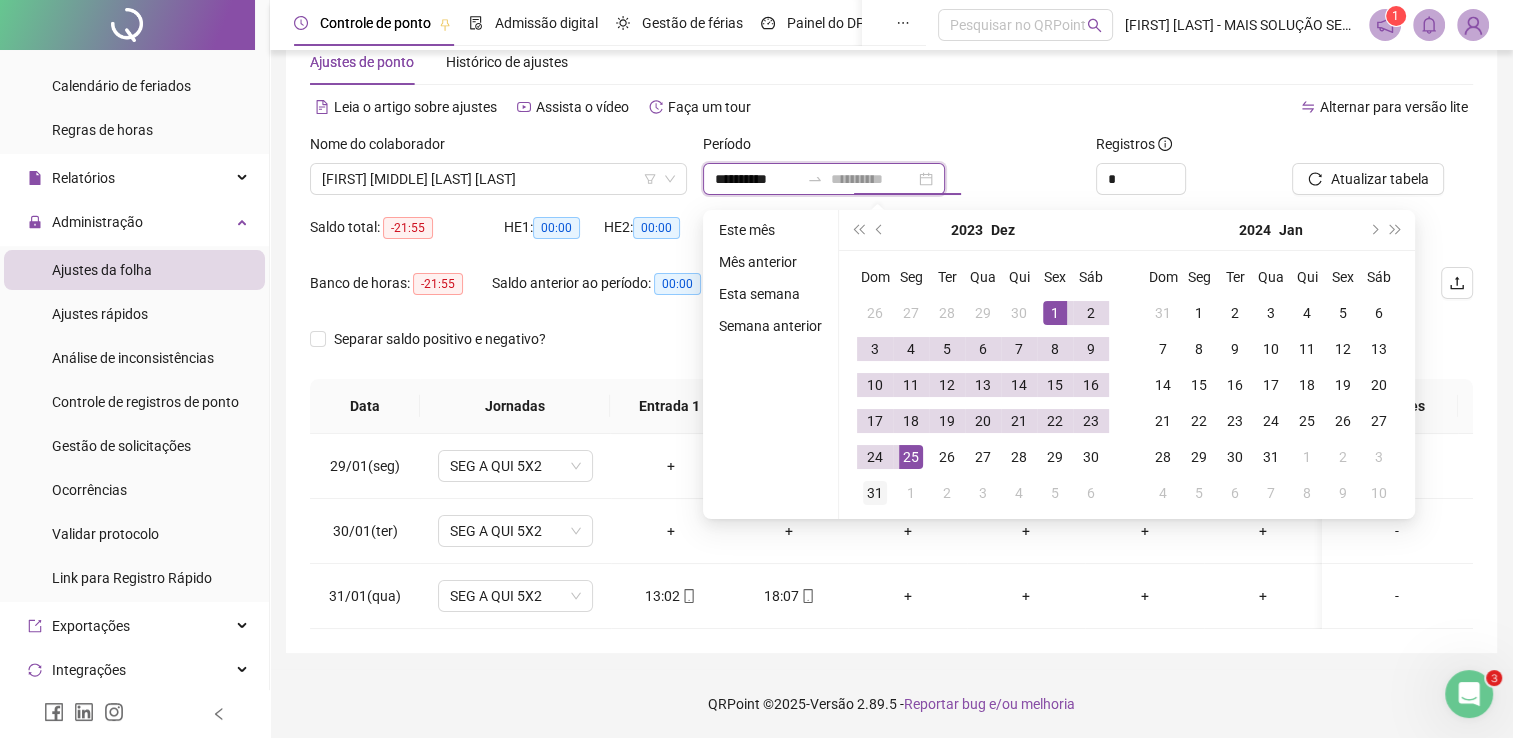 type on "**********" 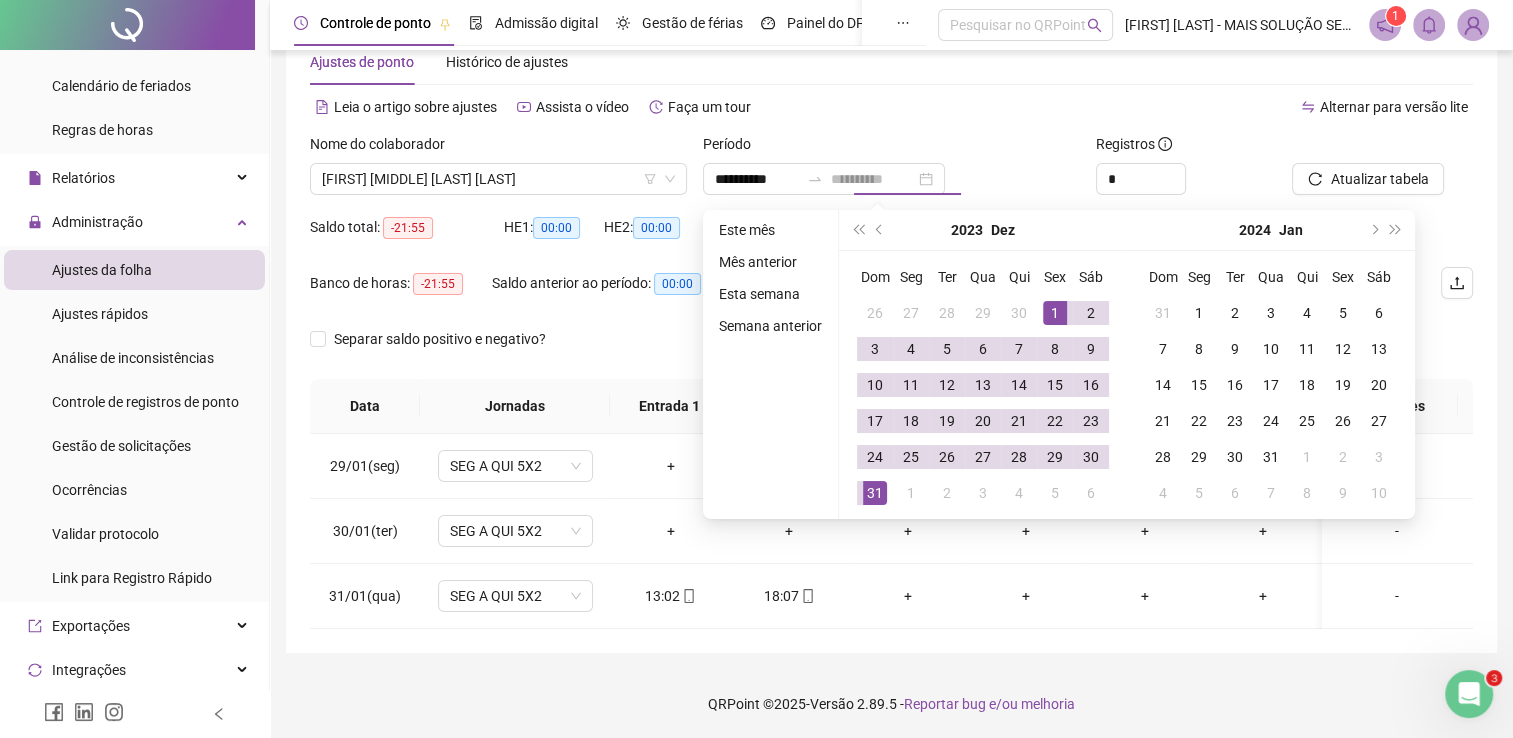 click on "31" at bounding box center (875, 493) 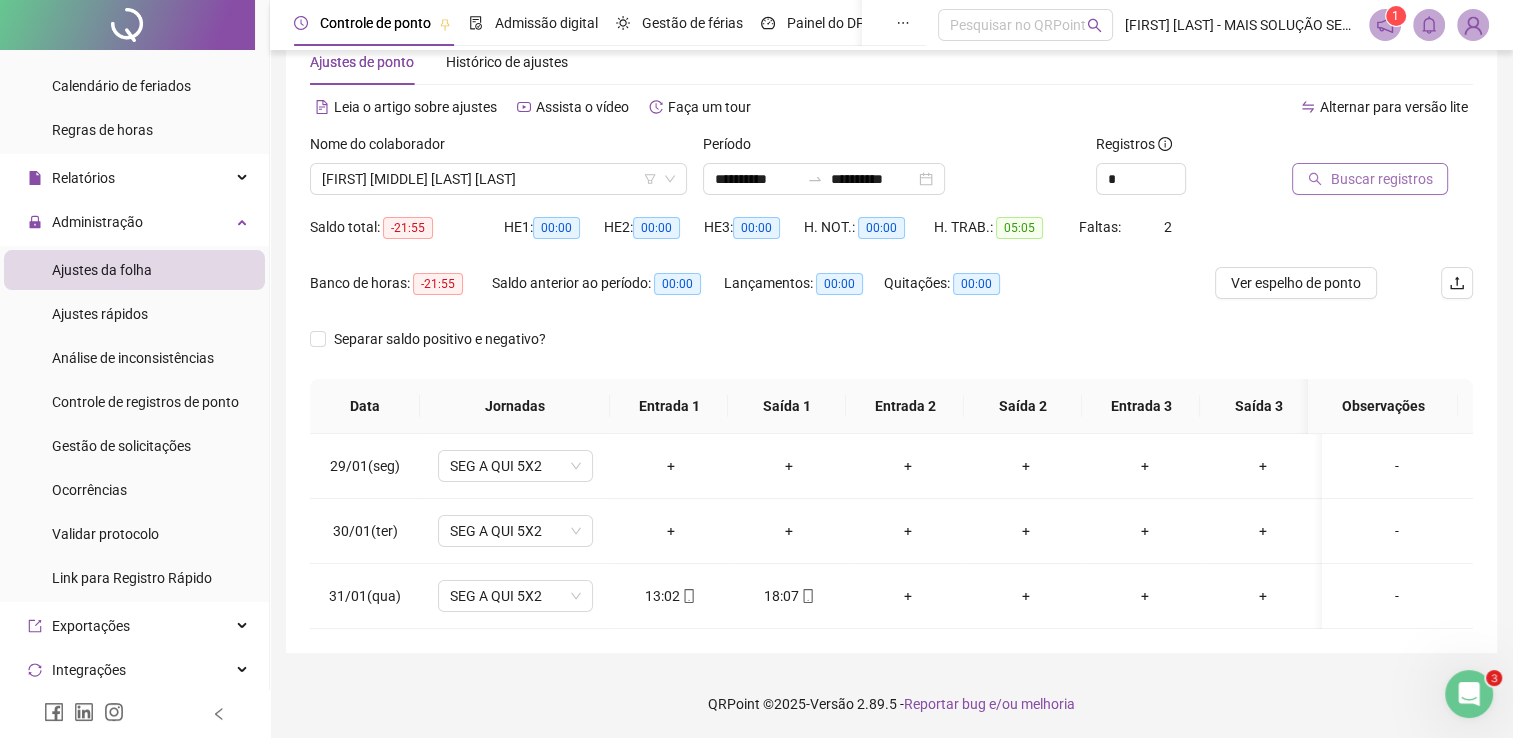 click on "Buscar registros" at bounding box center [1381, 179] 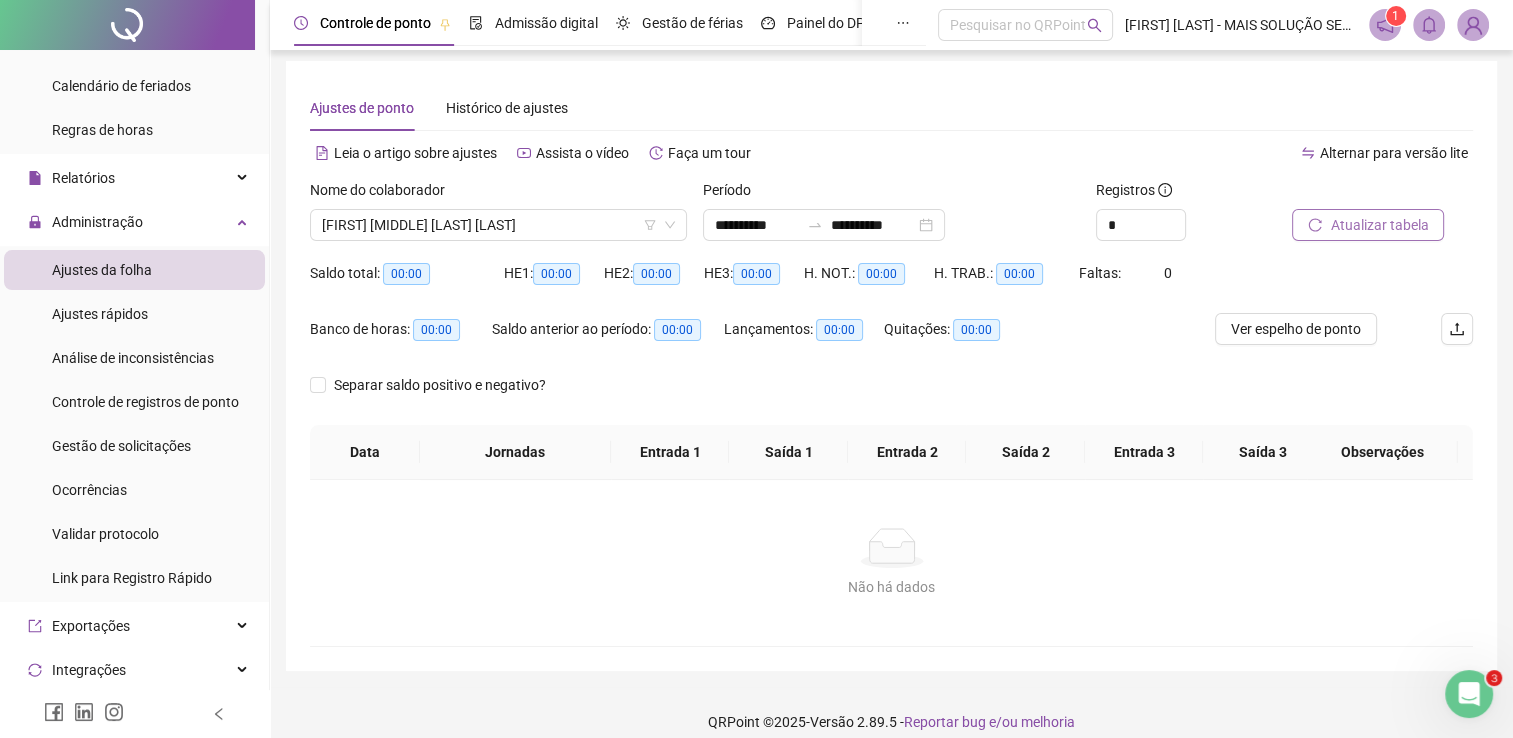 scroll, scrollTop: 0, scrollLeft: 0, axis: both 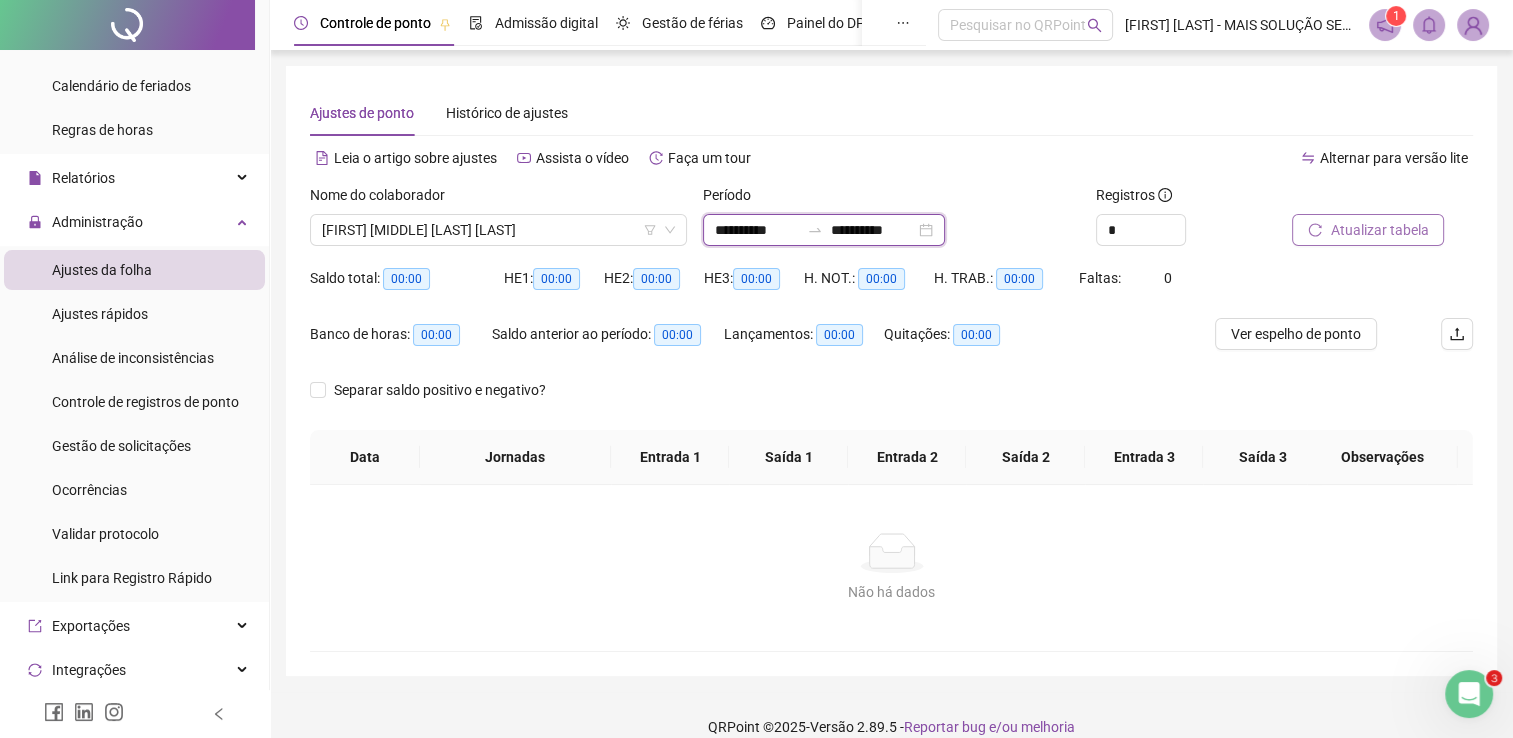 click on "**********" at bounding box center [757, 230] 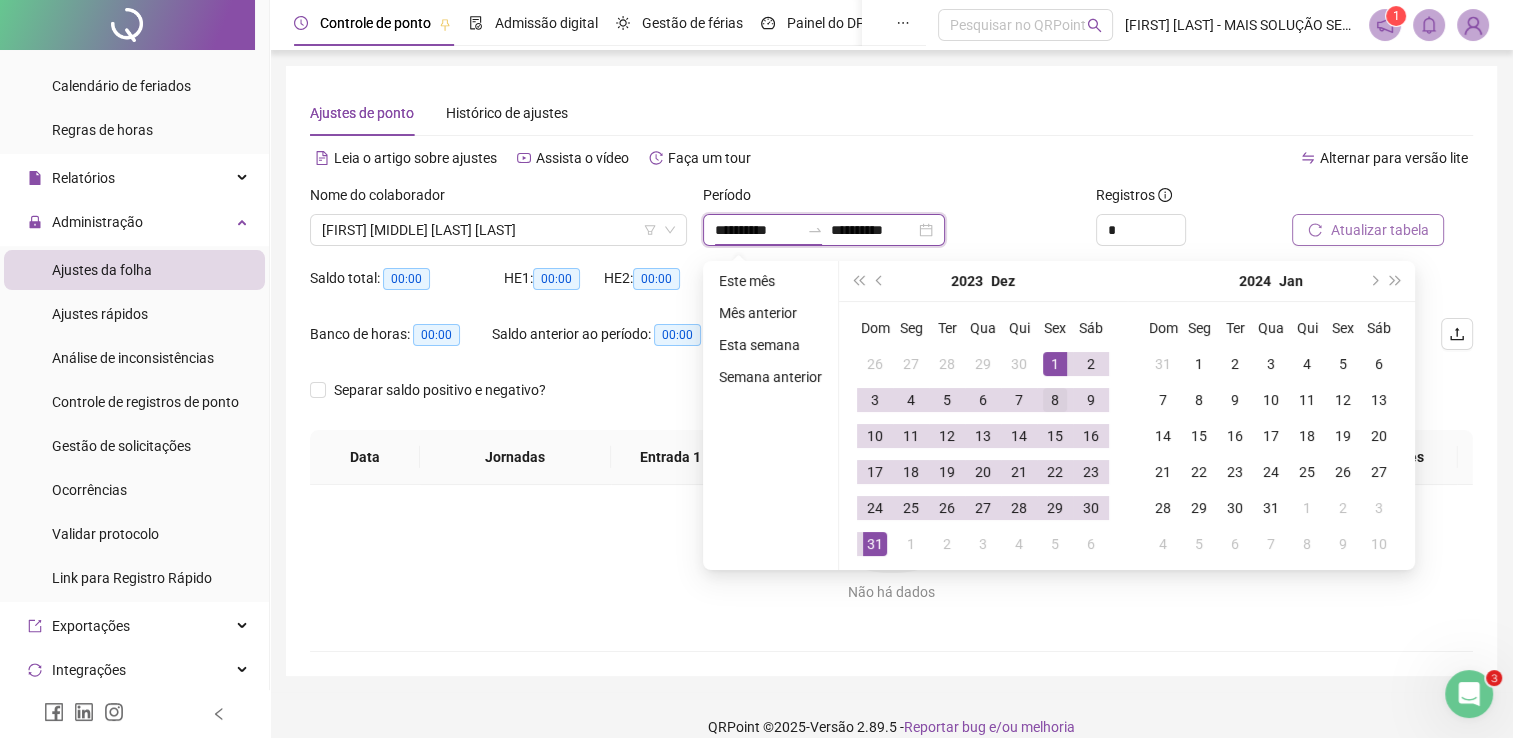 type on "**********" 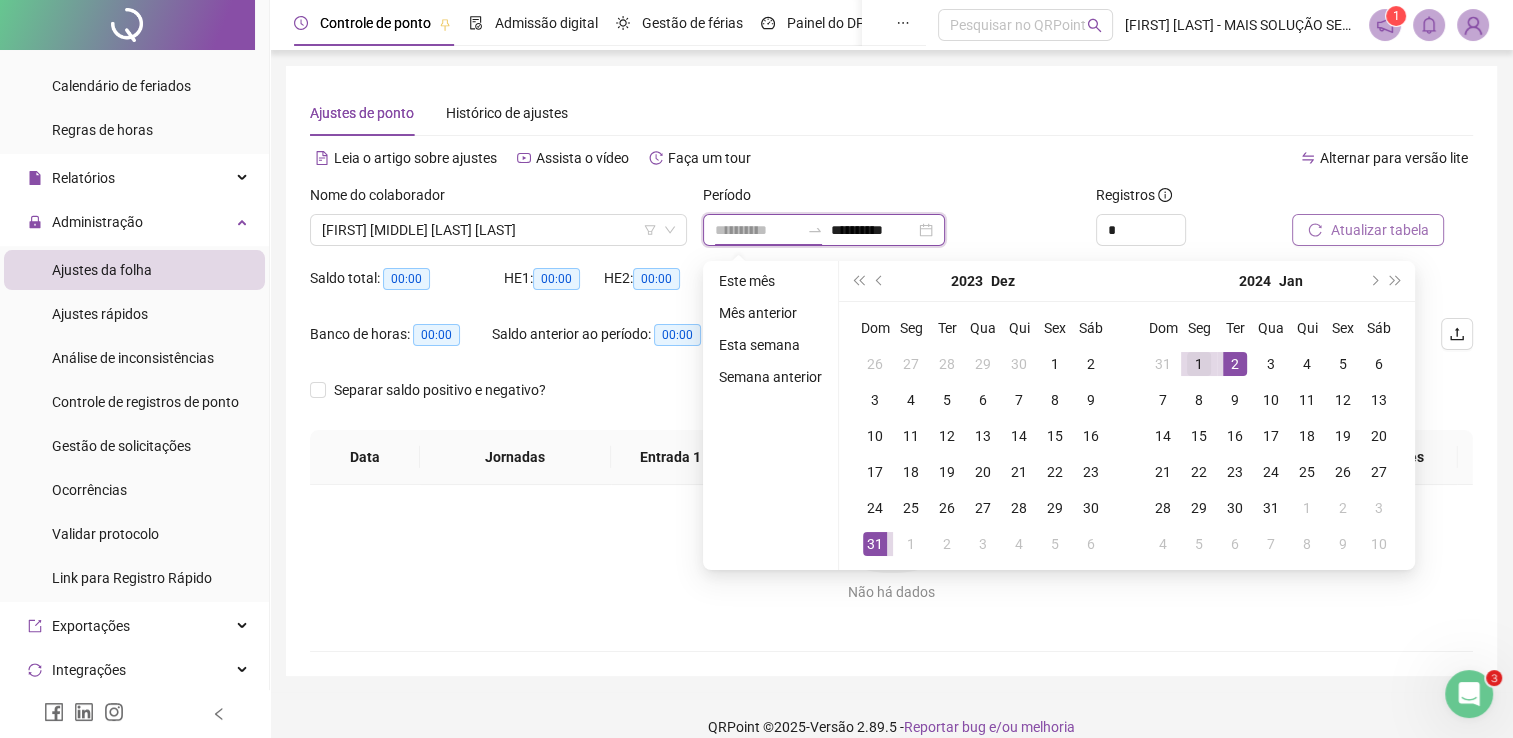 type on "**********" 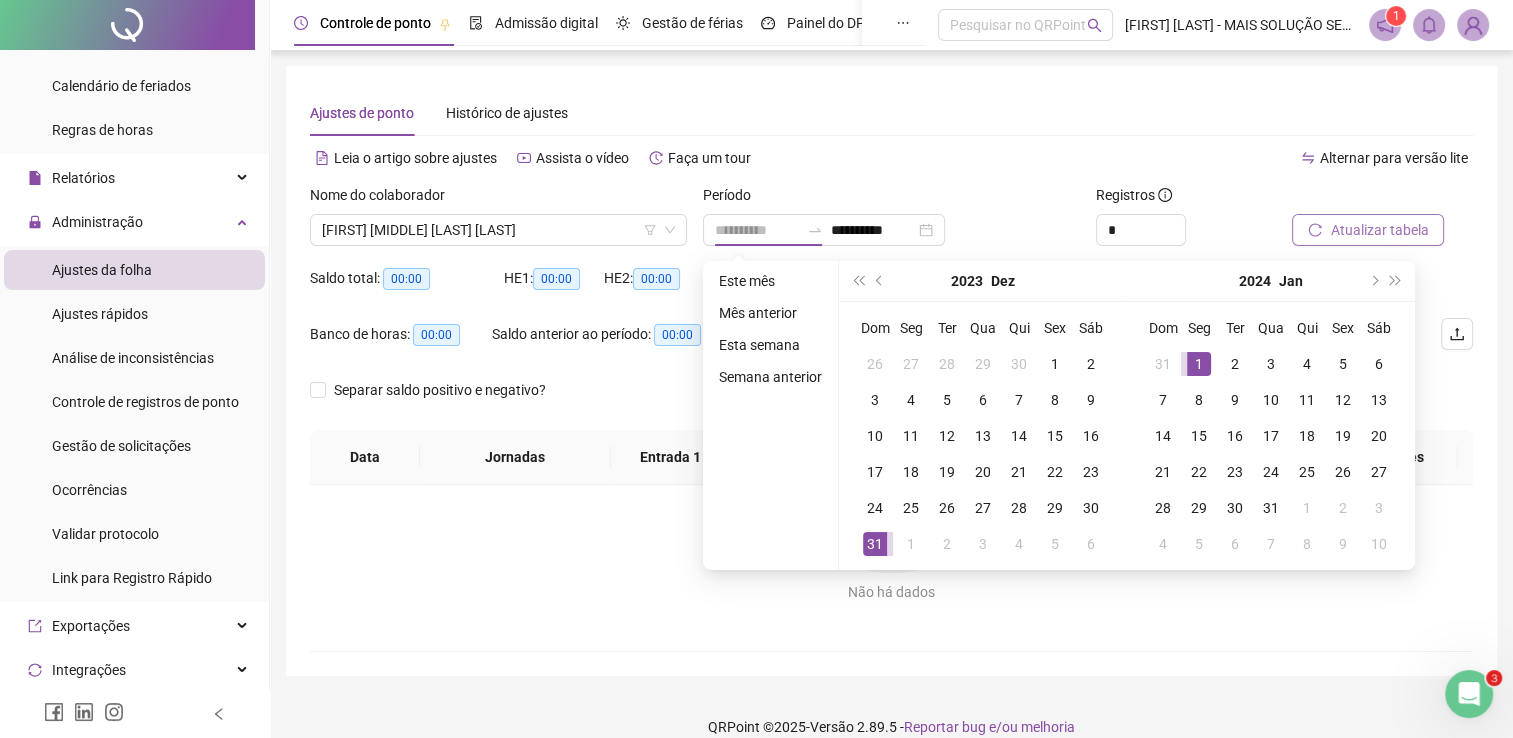 click on "1" at bounding box center [1199, 364] 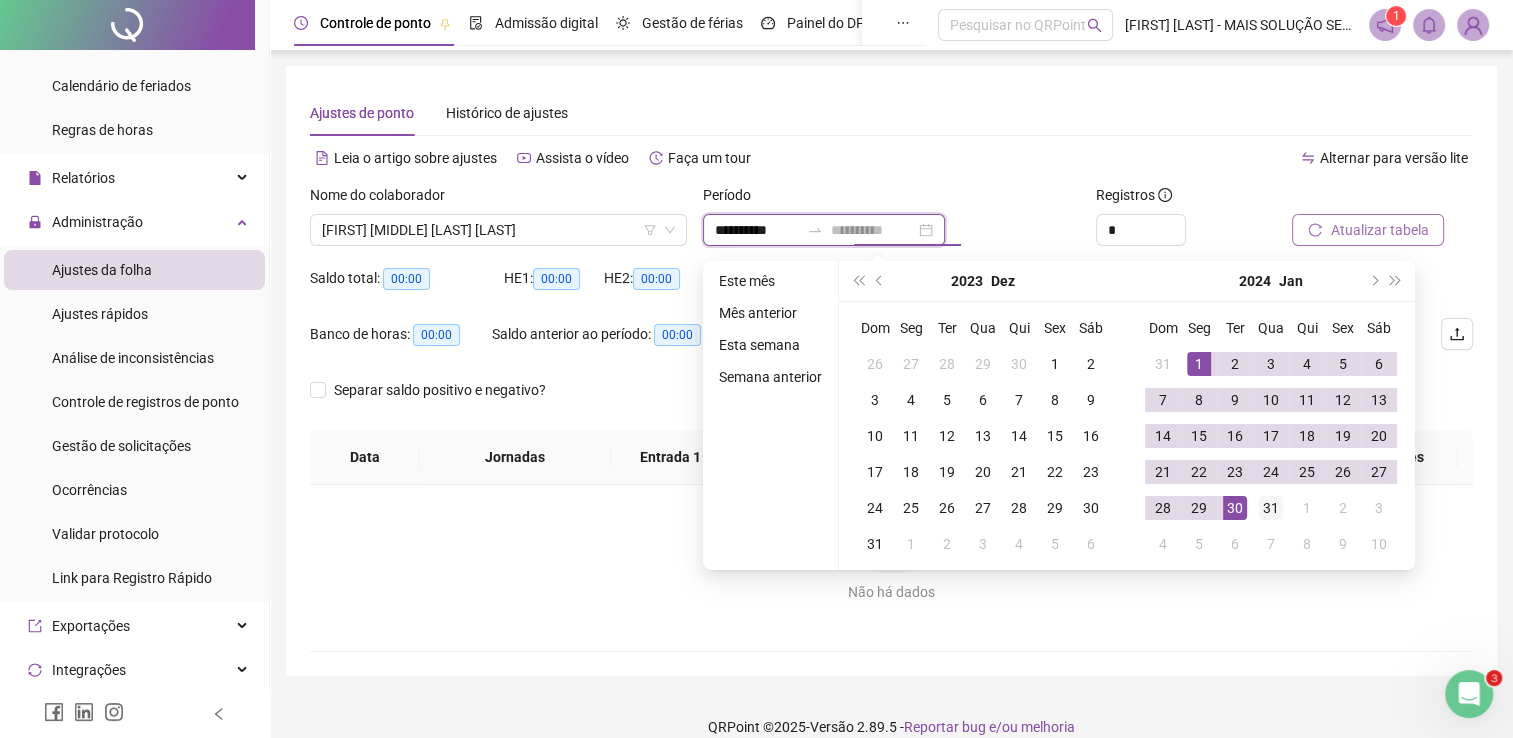 type on "**********" 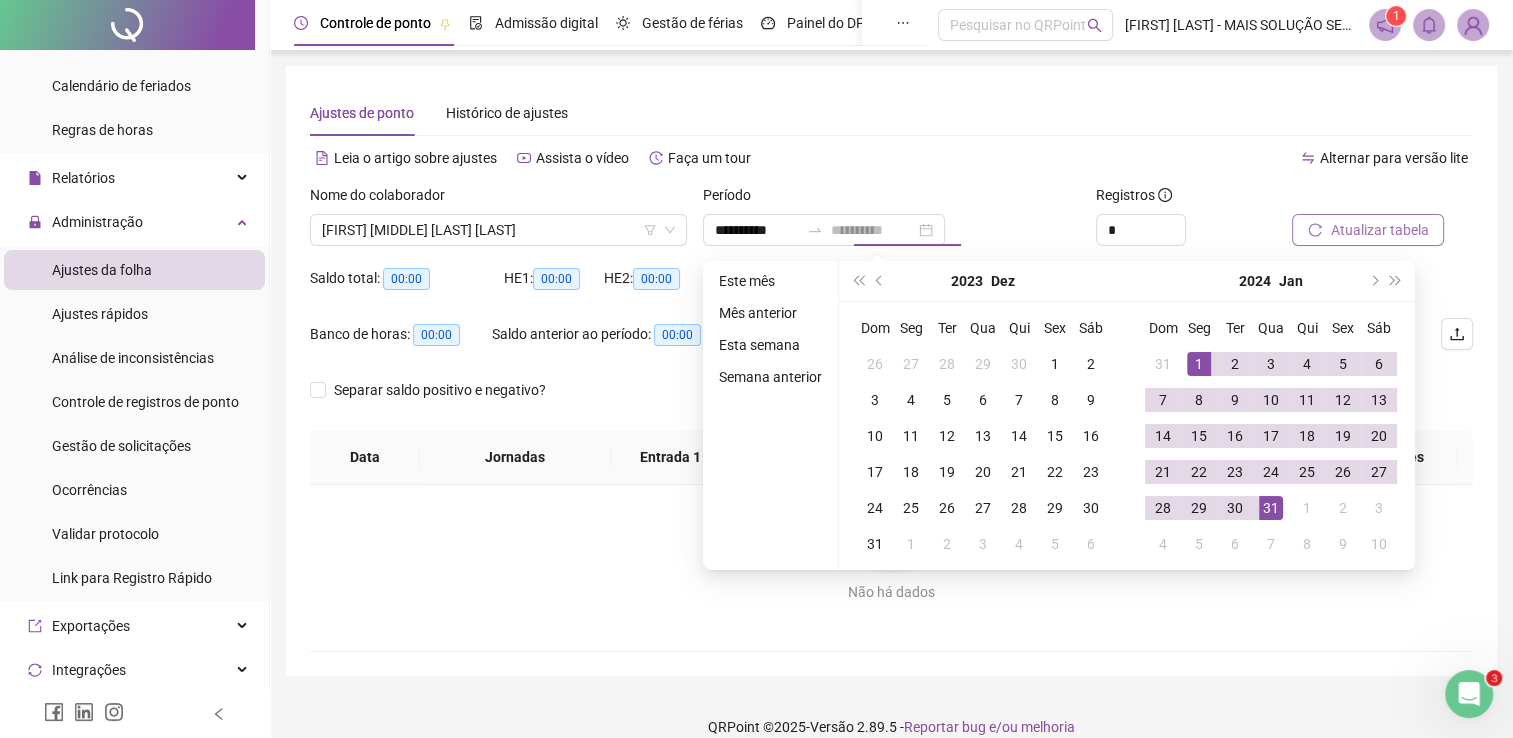 click on "31" at bounding box center (1271, 508) 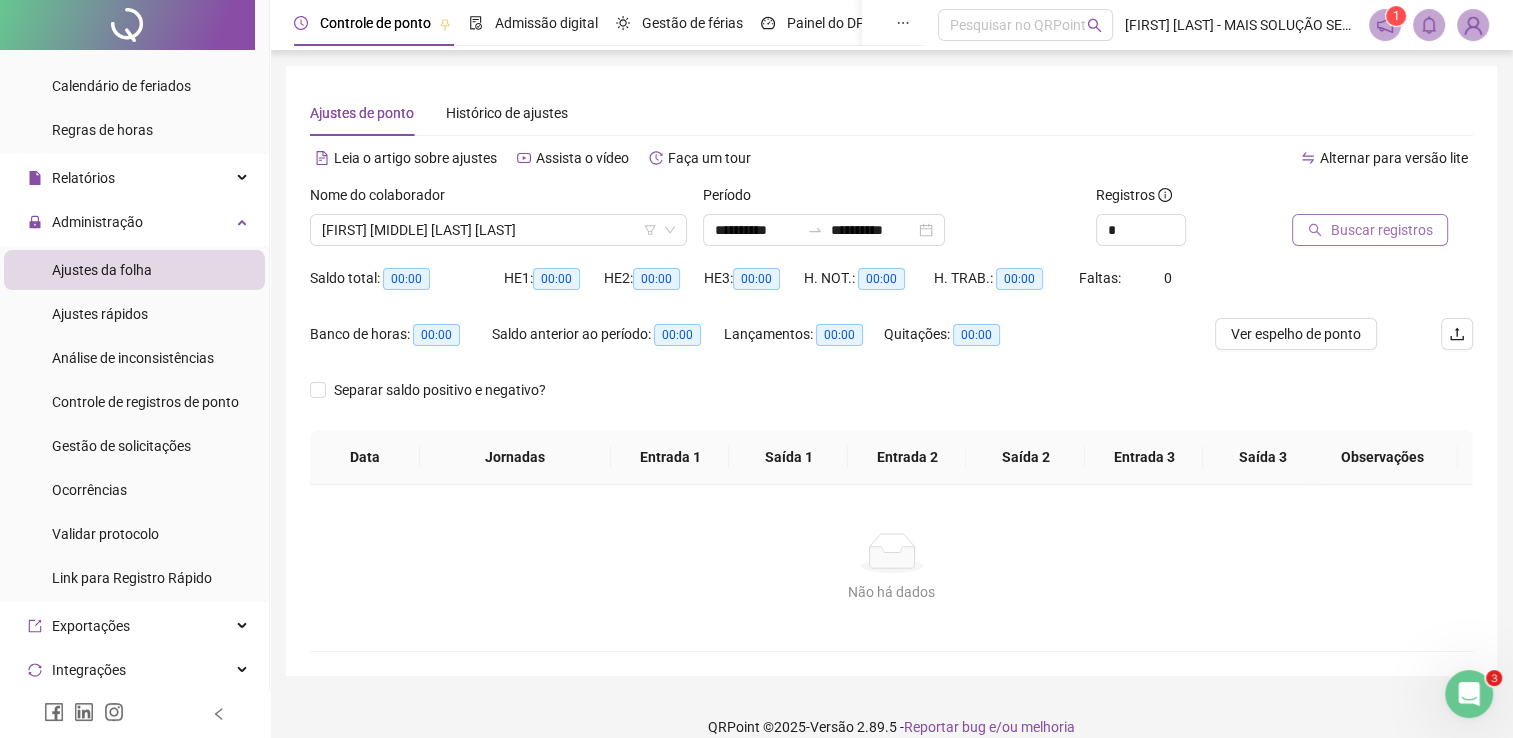 click on "Buscar registros" at bounding box center (1381, 230) 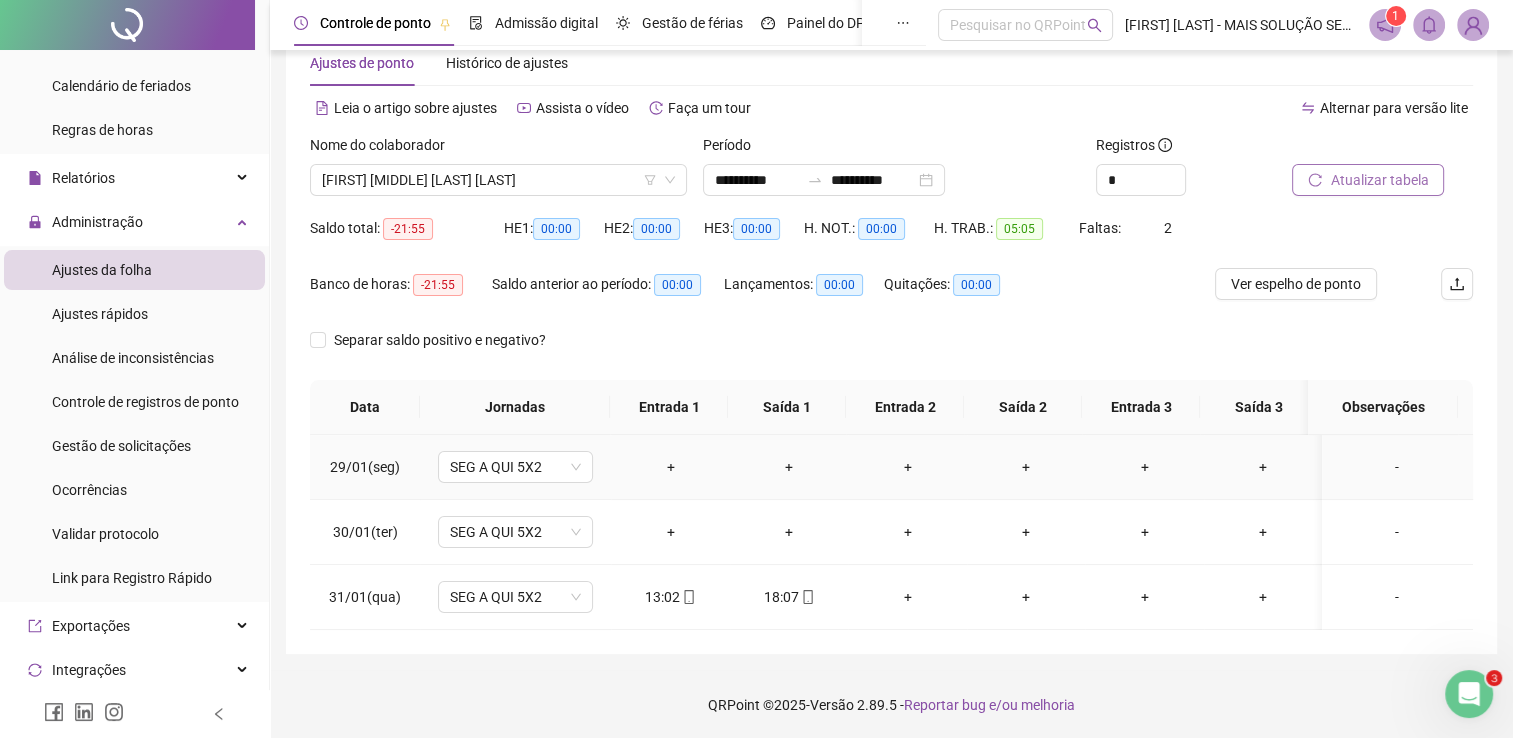 scroll, scrollTop: 51, scrollLeft: 0, axis: vertical 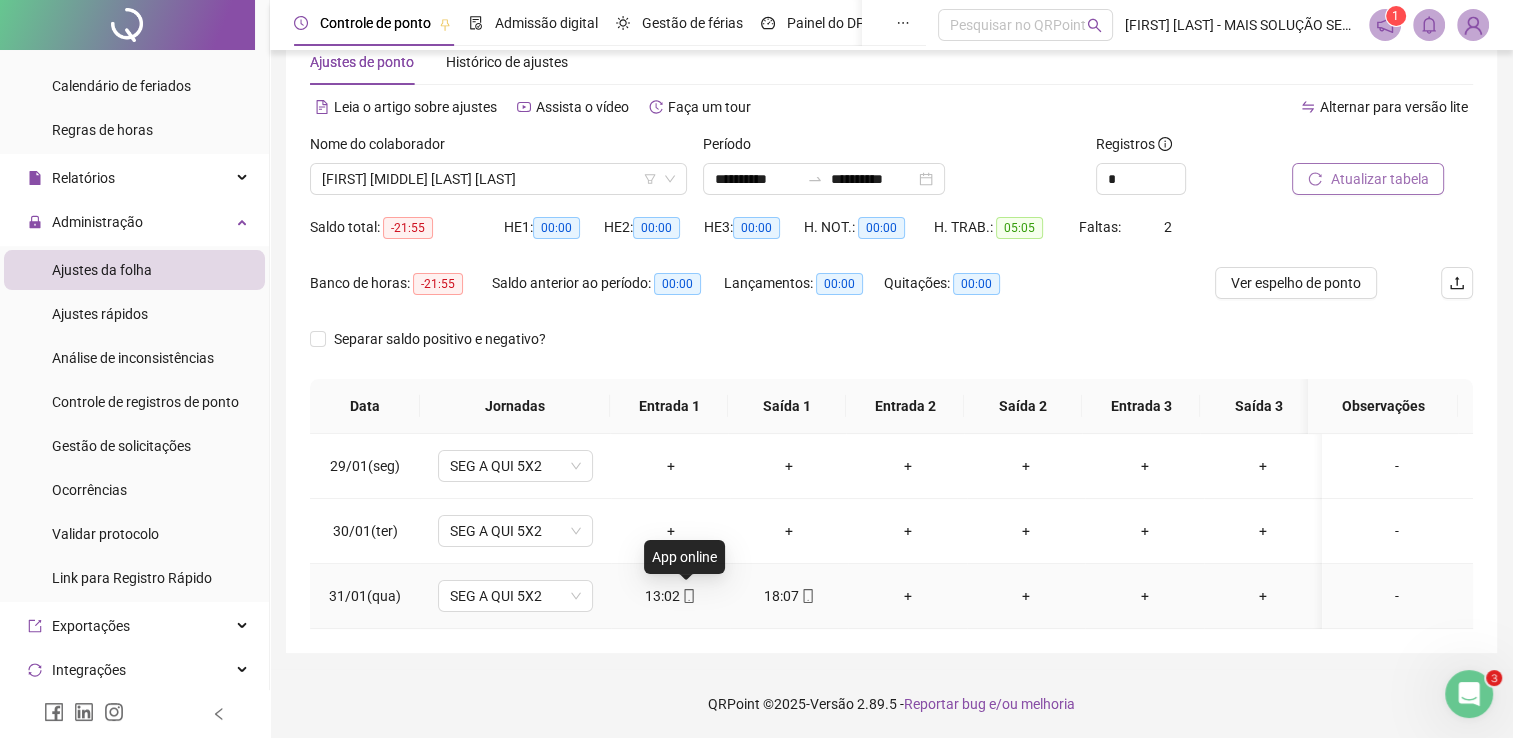 click 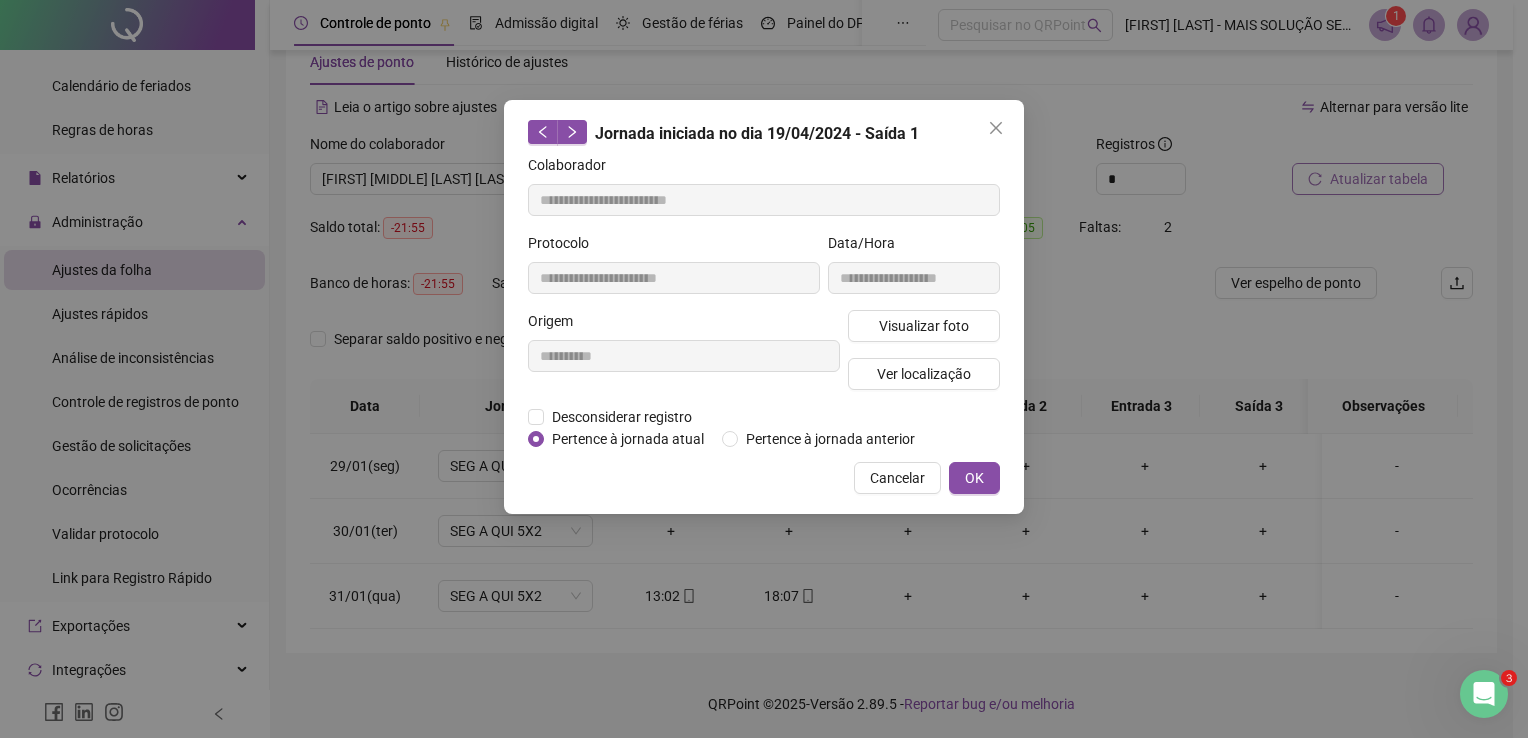 type on "**********" 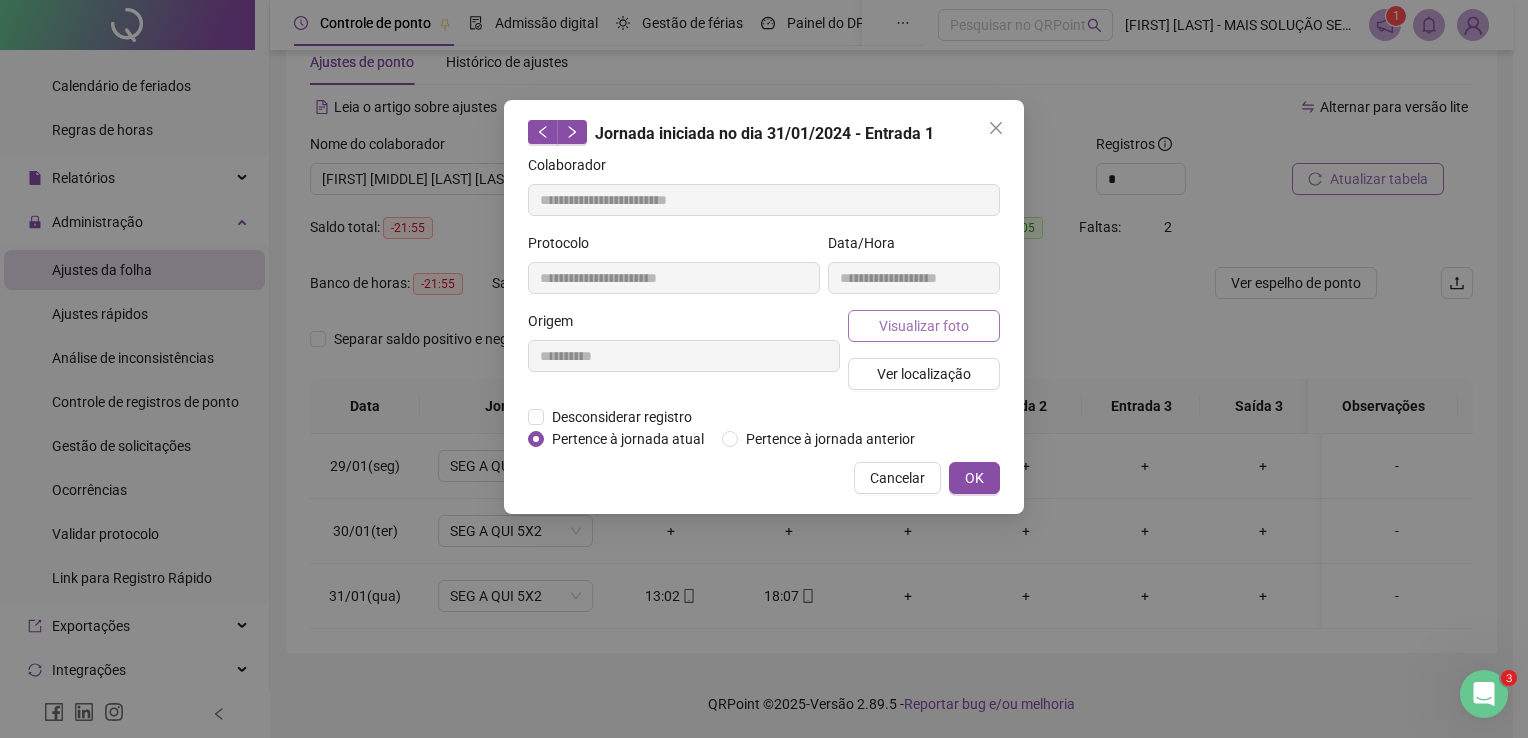 click on "Visualizar foto" at bounding box center (924, 326) 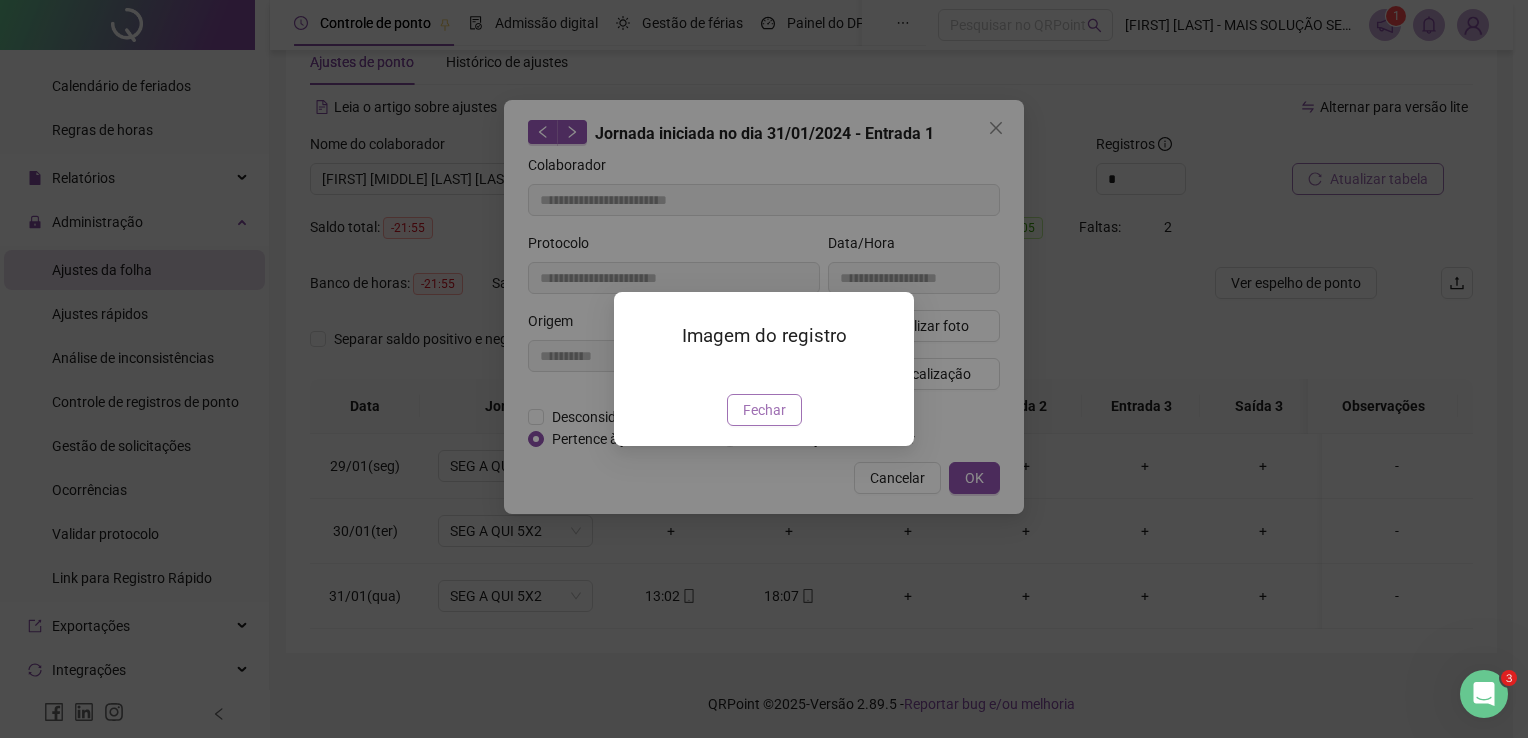click on "Fechar" at bounding box center [764, 410] 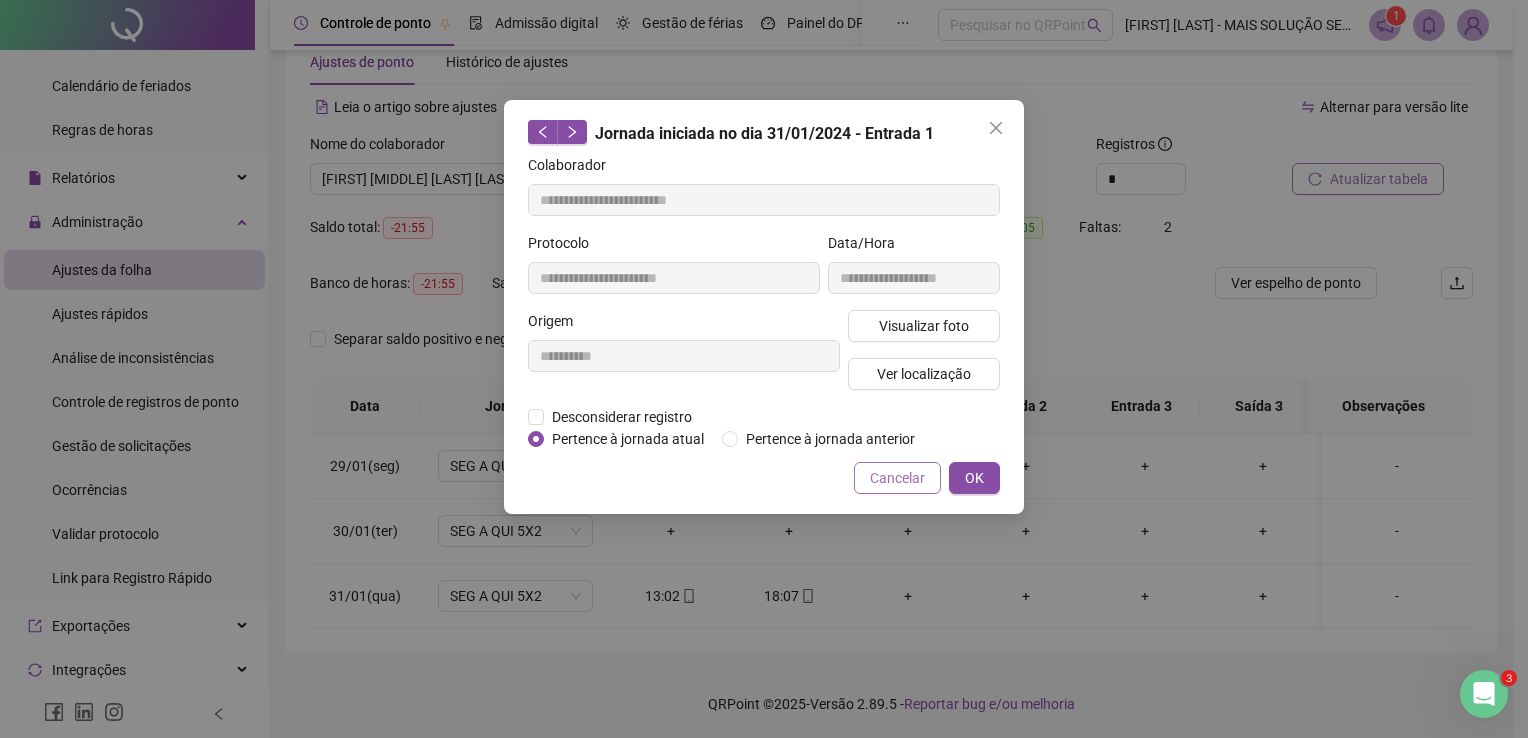 click on "Cancelar" at bounding box center (897, 478) 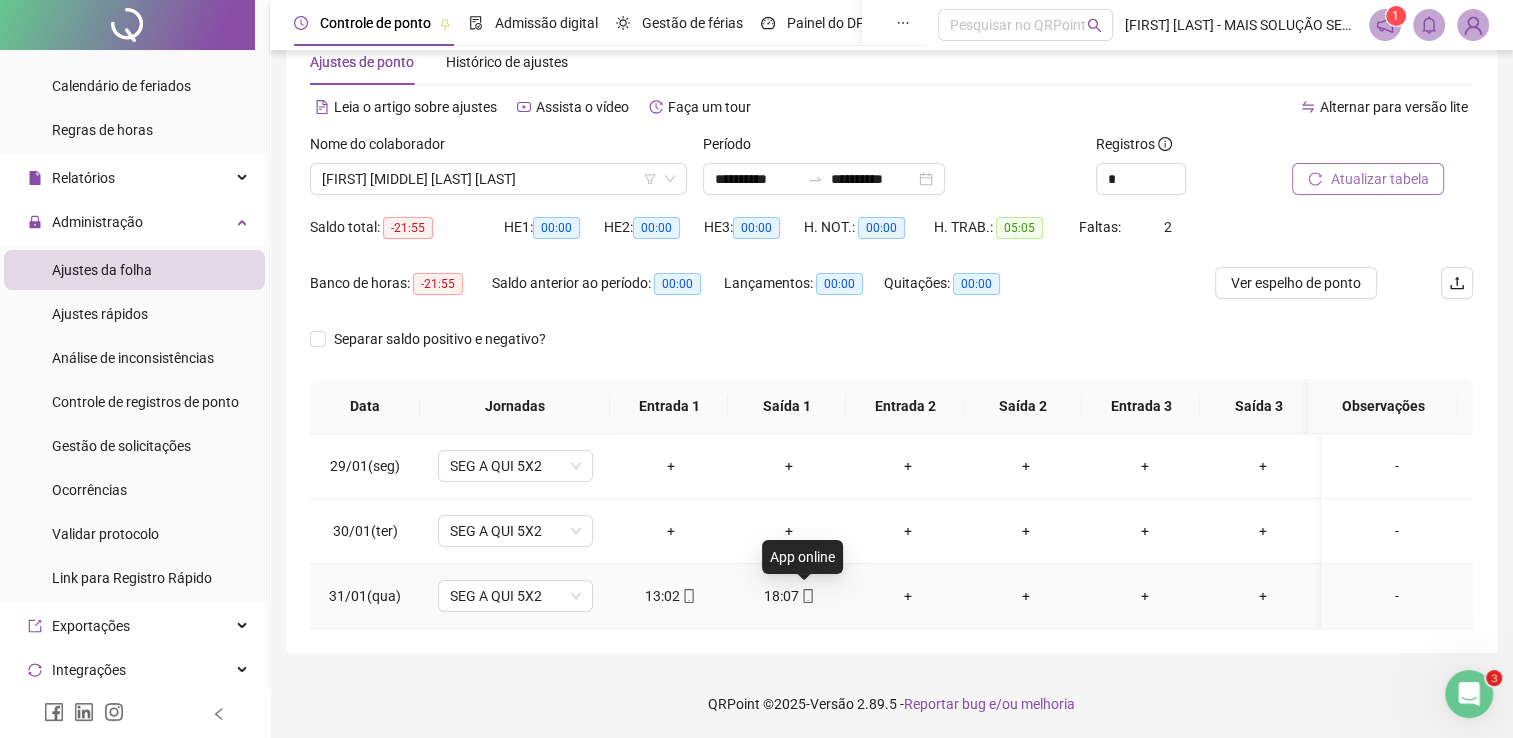 click 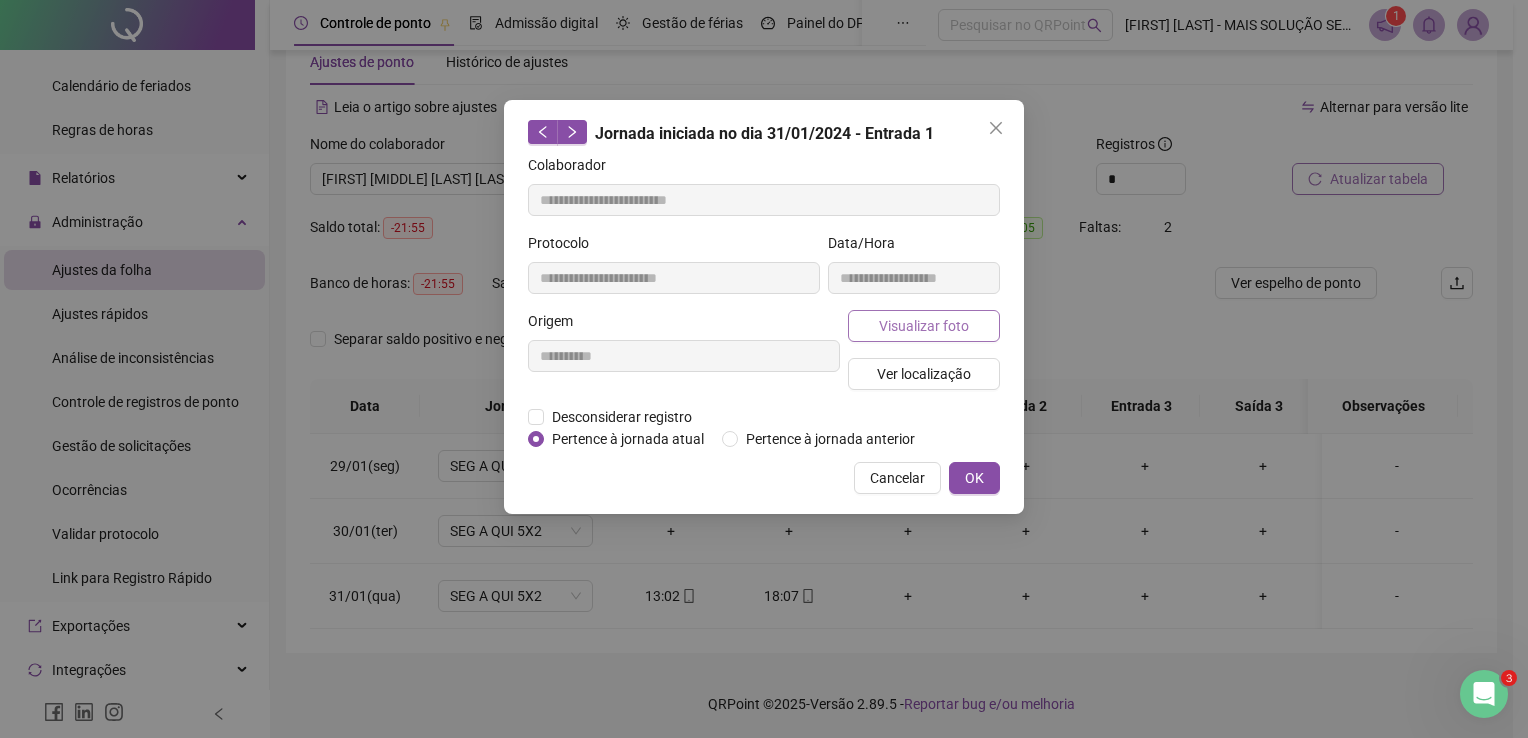 click on "Visualizar foto" at bounding box center [924, 326] 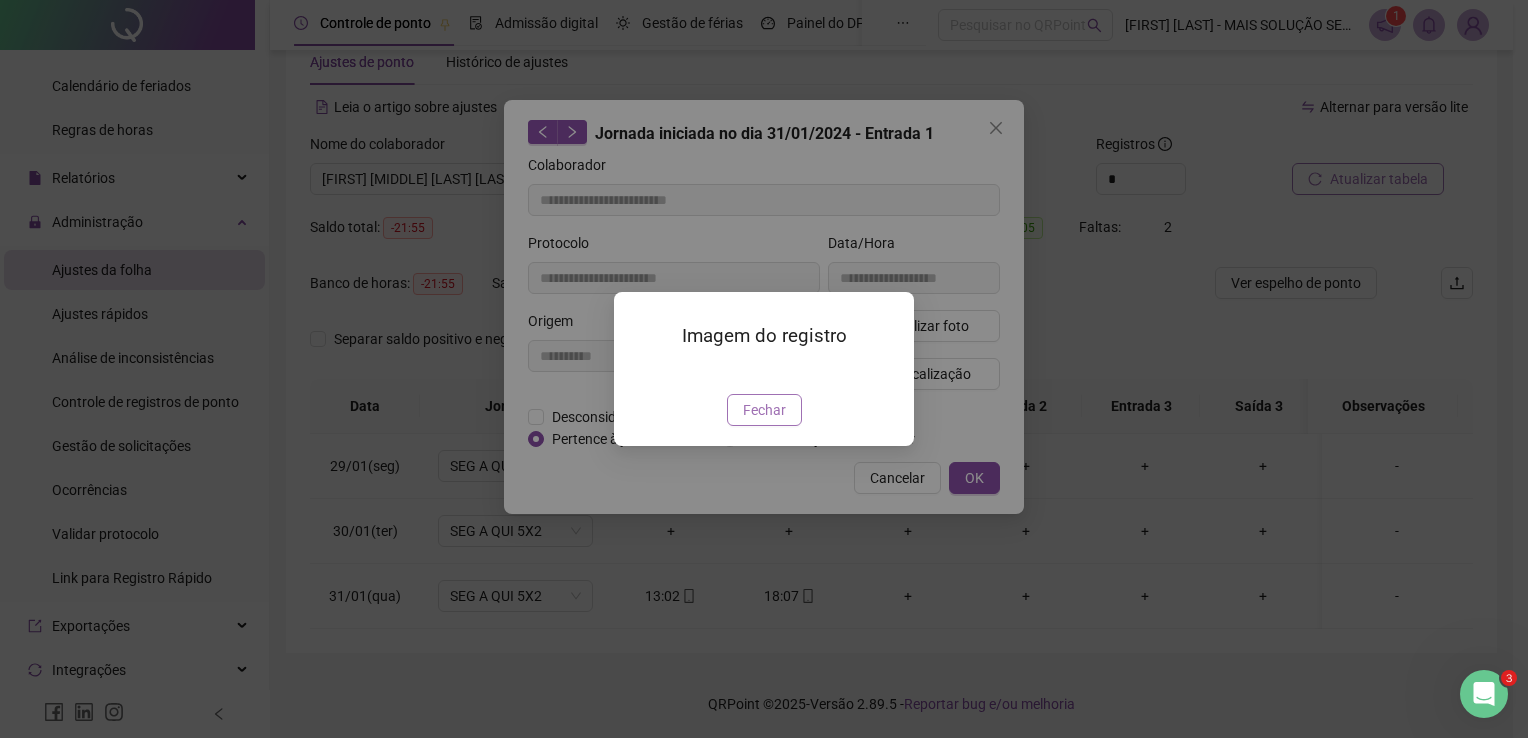 type on "**********" 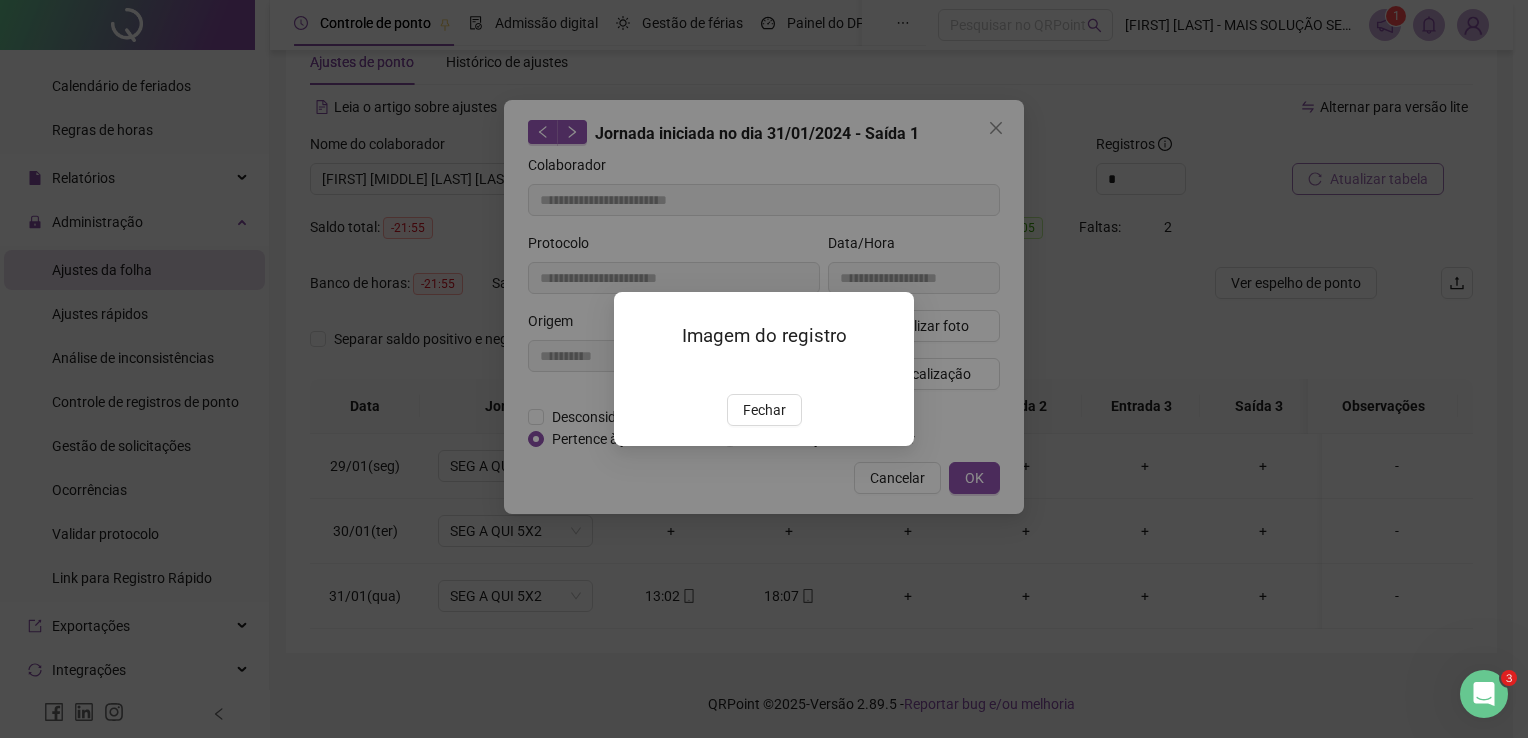 click at bounding box center [764, 371] 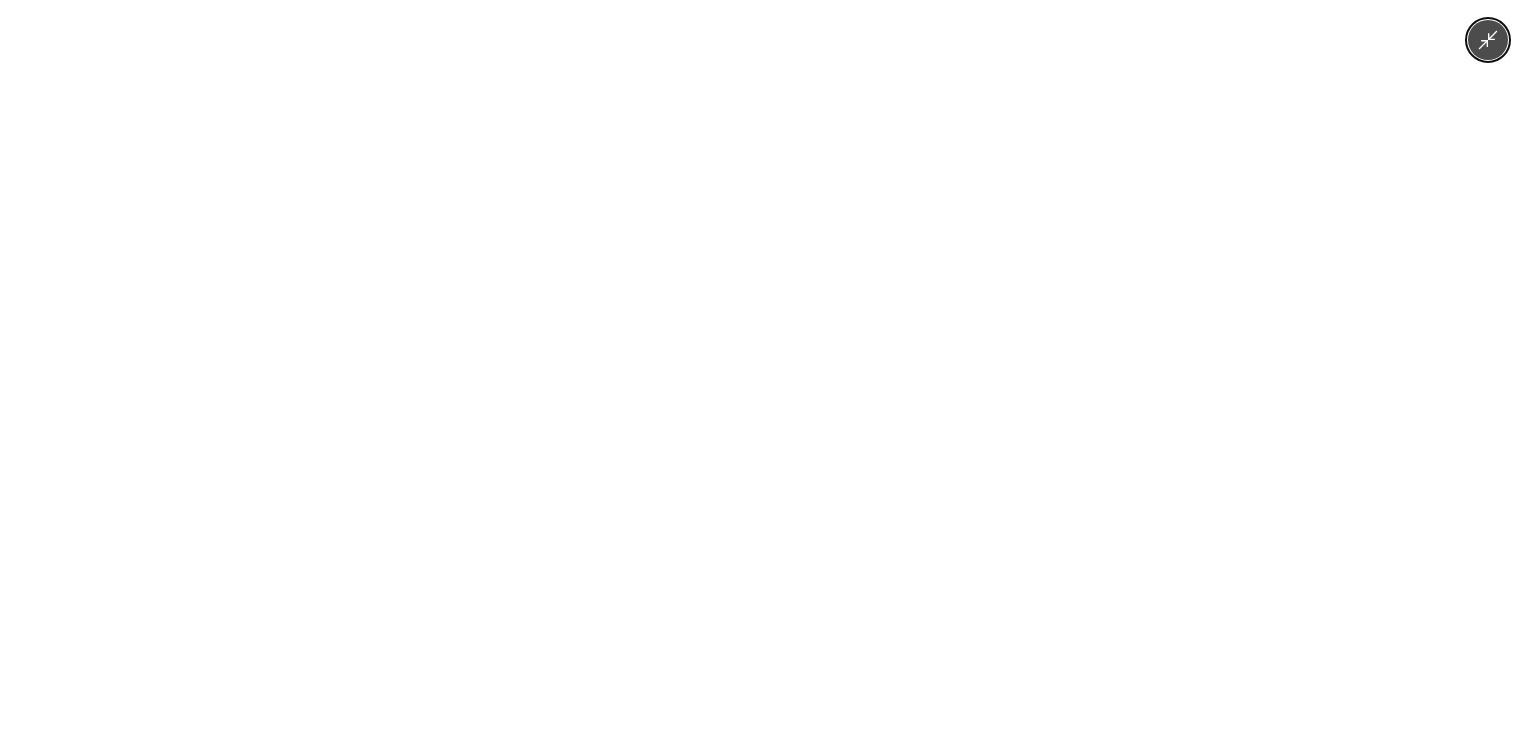 click at bounding box center [763, 369] 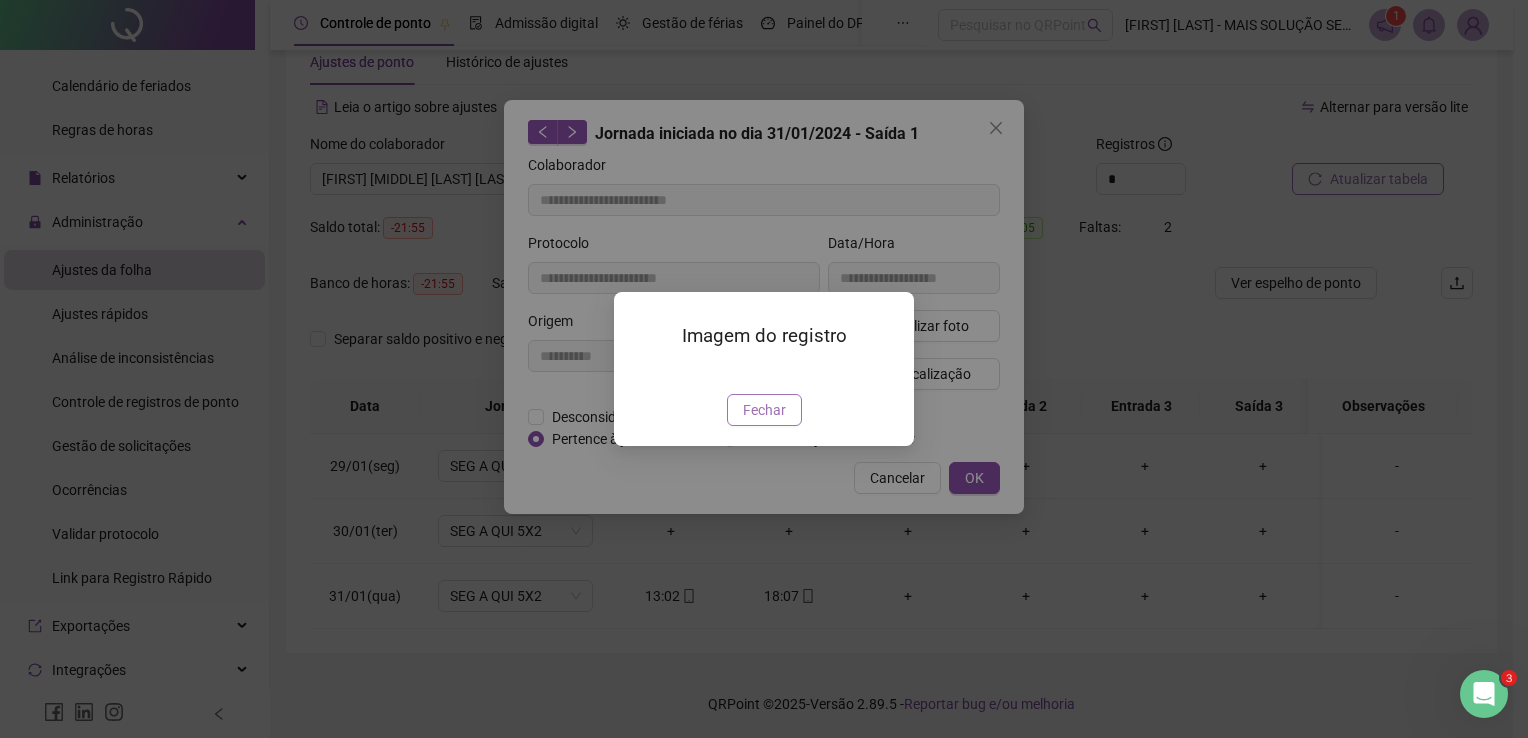 click on "Fechar" at bounding box center [764, 410] 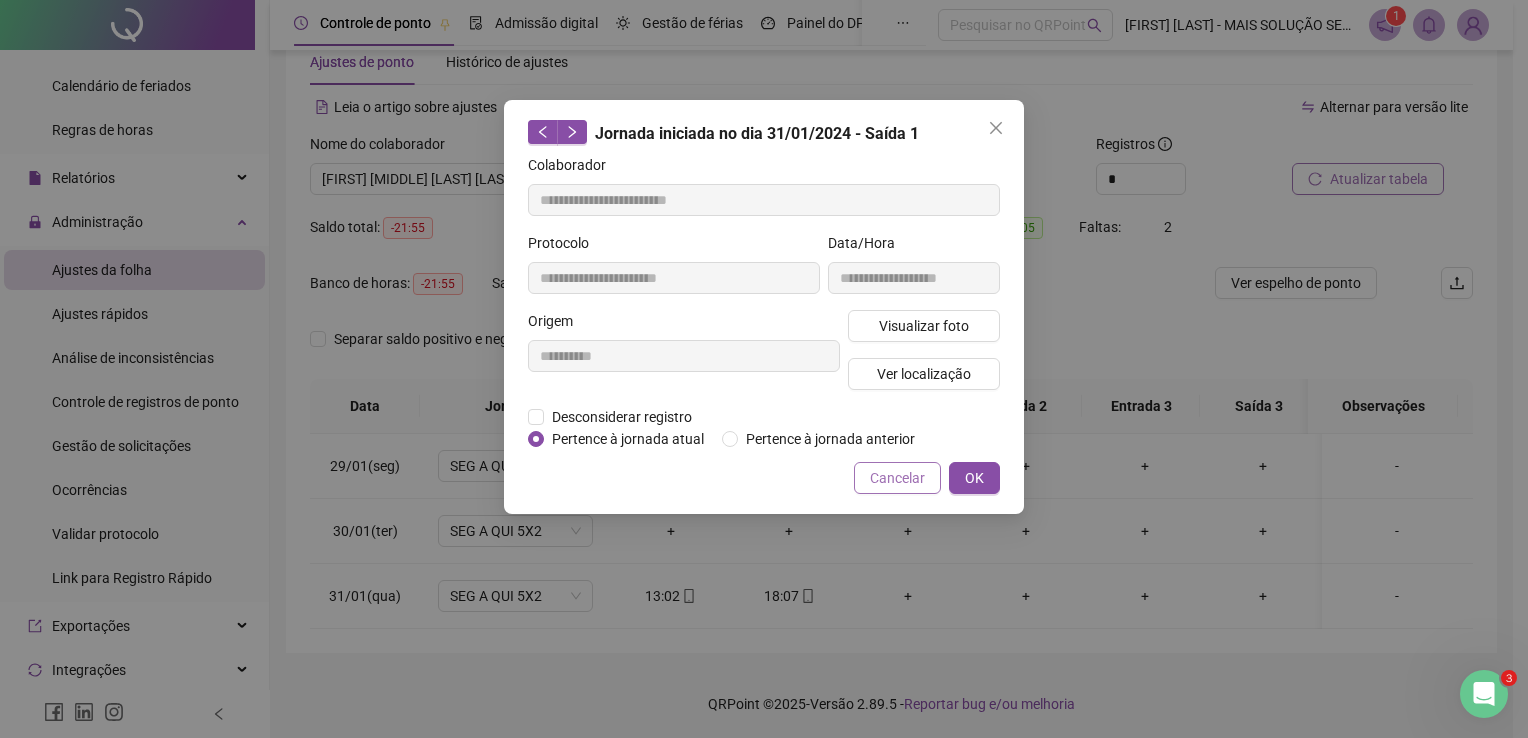 click on "Cancelar" at bounding box center (897, 478) 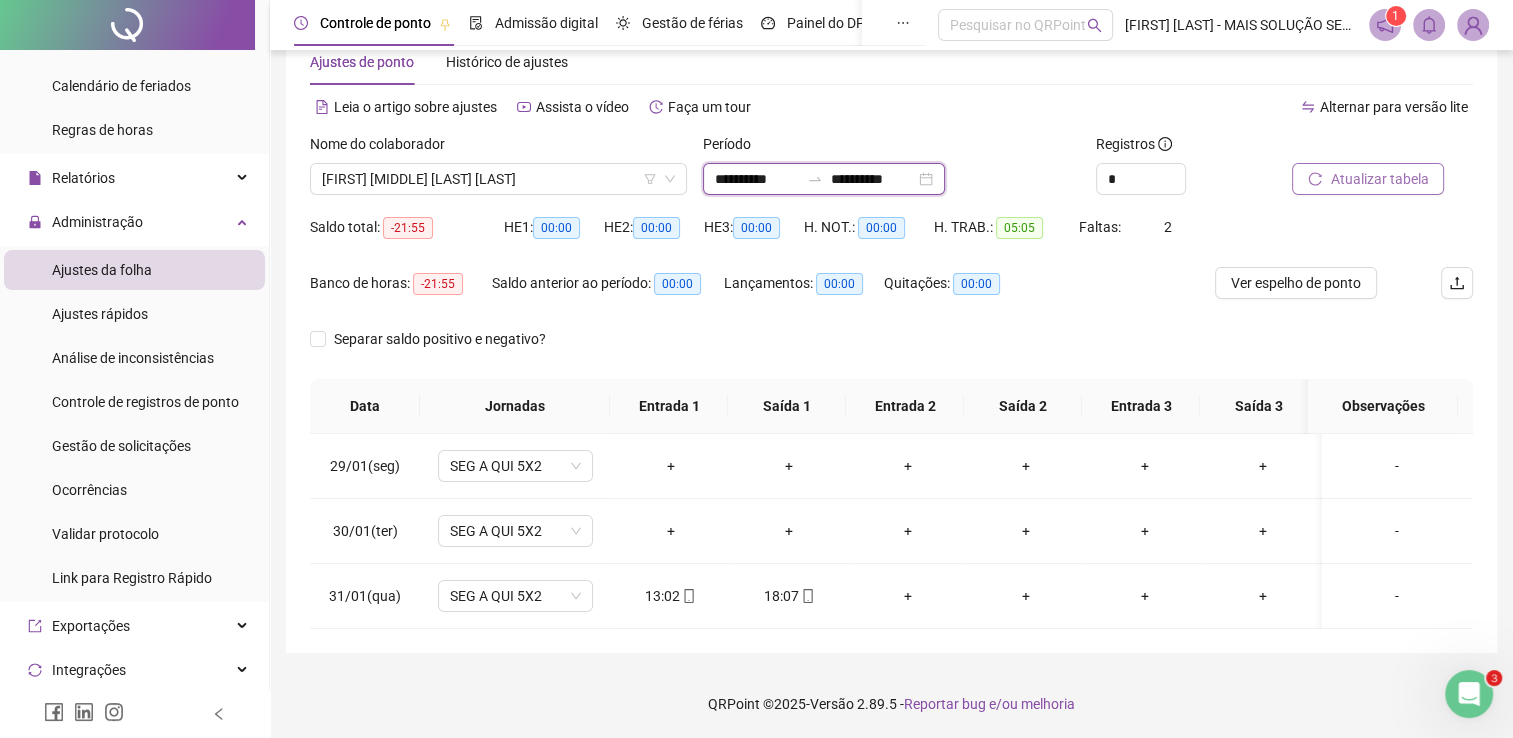 click on "**********" at bounding box center [757, 179] 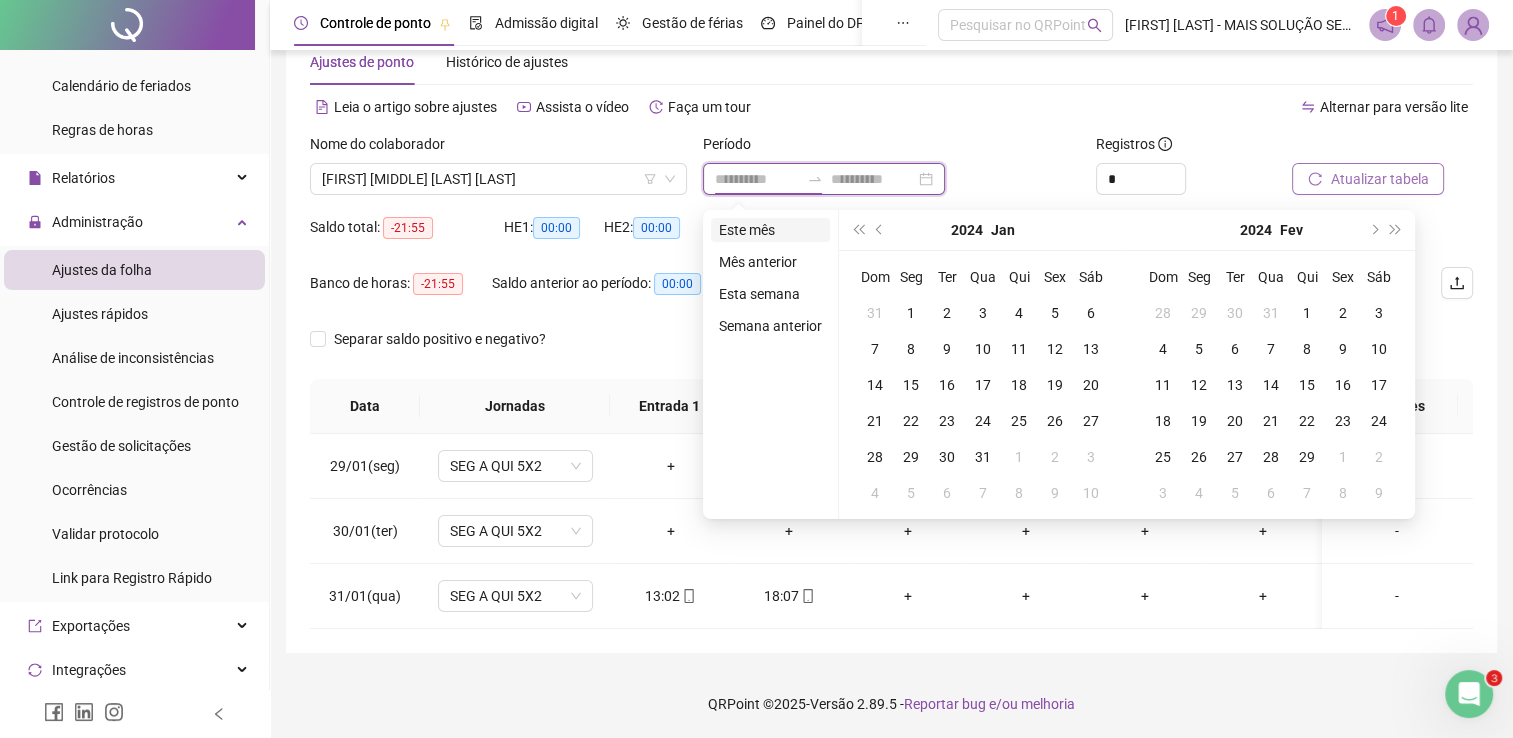 type on "**********" 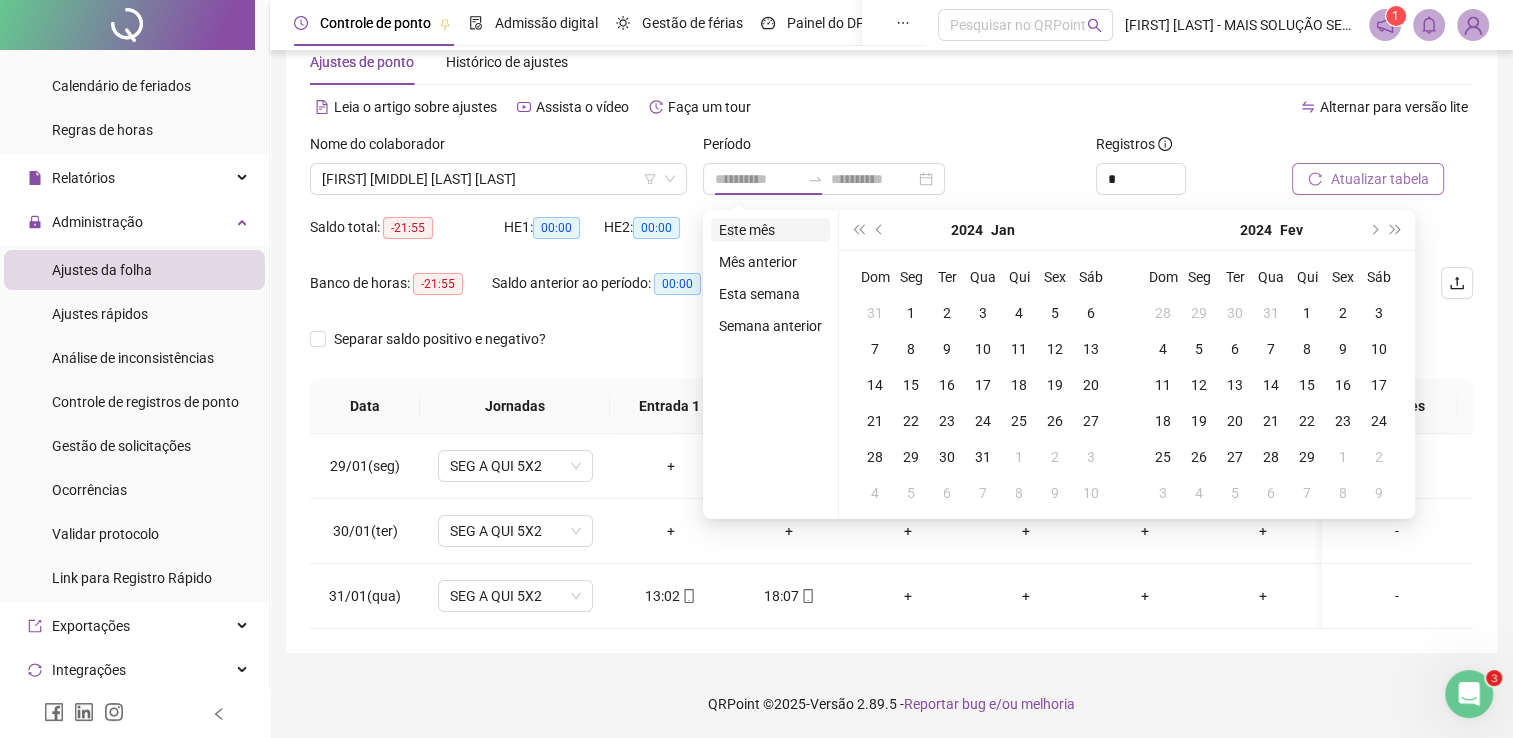 click on "Este mês" at bounding box center [770, 230] 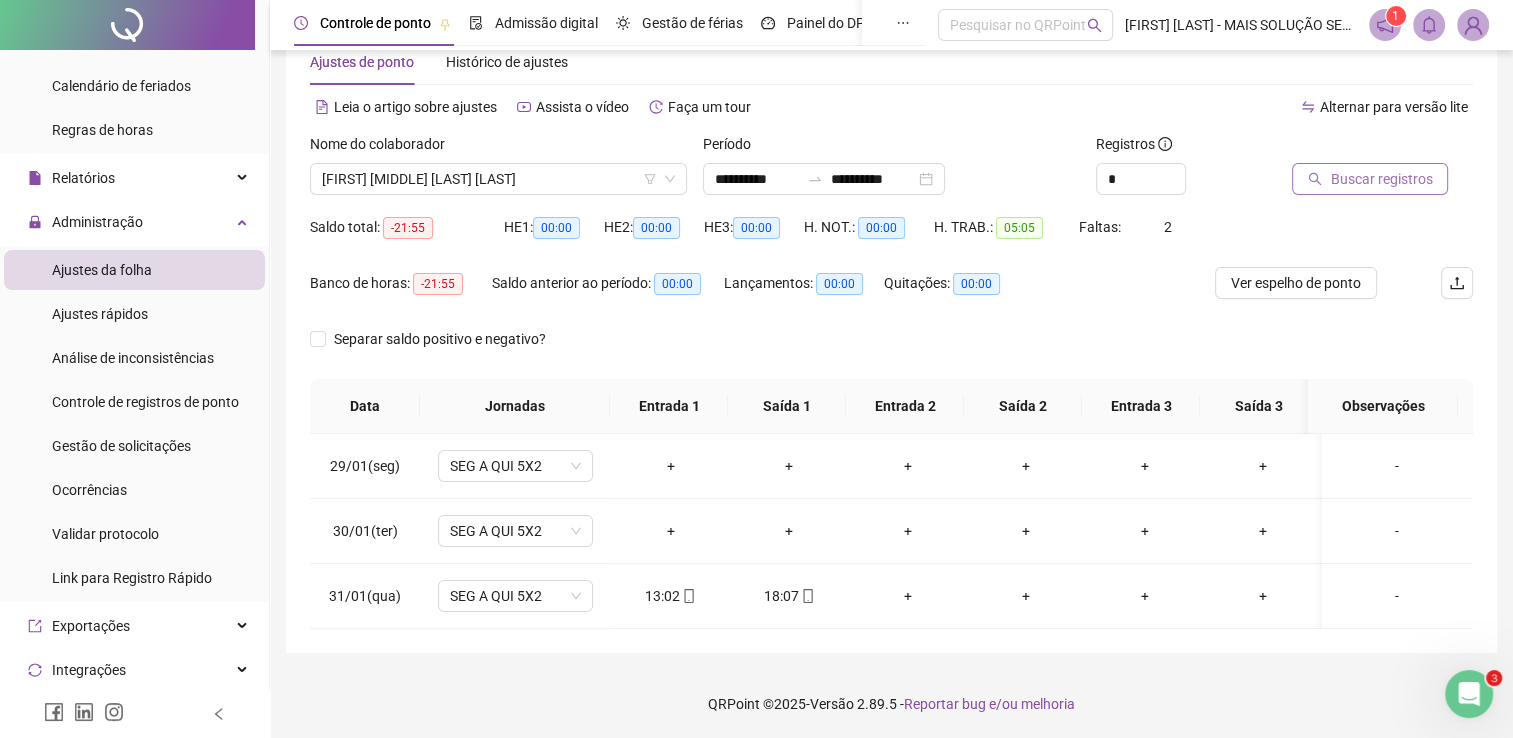 click on "Buscar registros" at bounding box center [1381, 179] 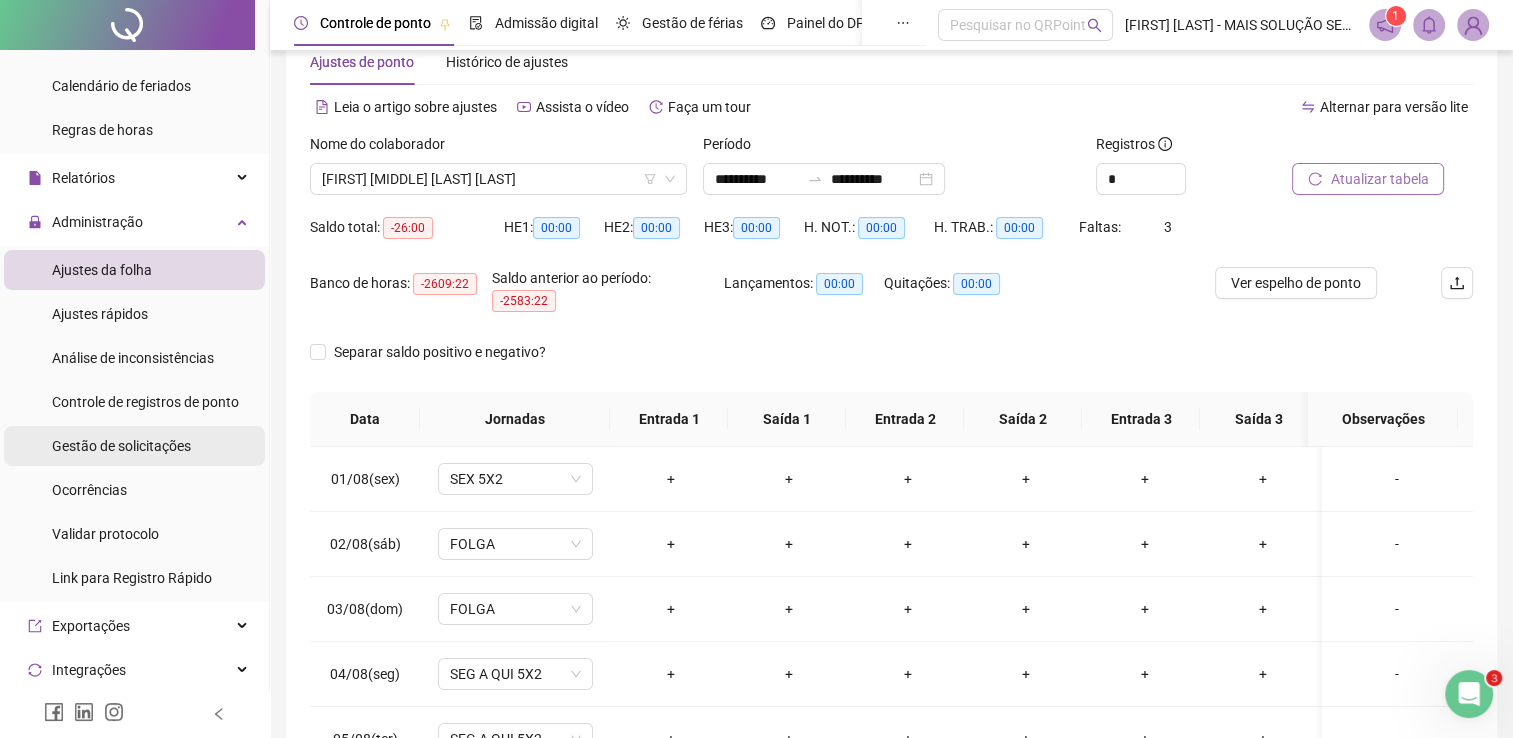 click on "Gestão de solicitações" at bounding box center [121, 446] 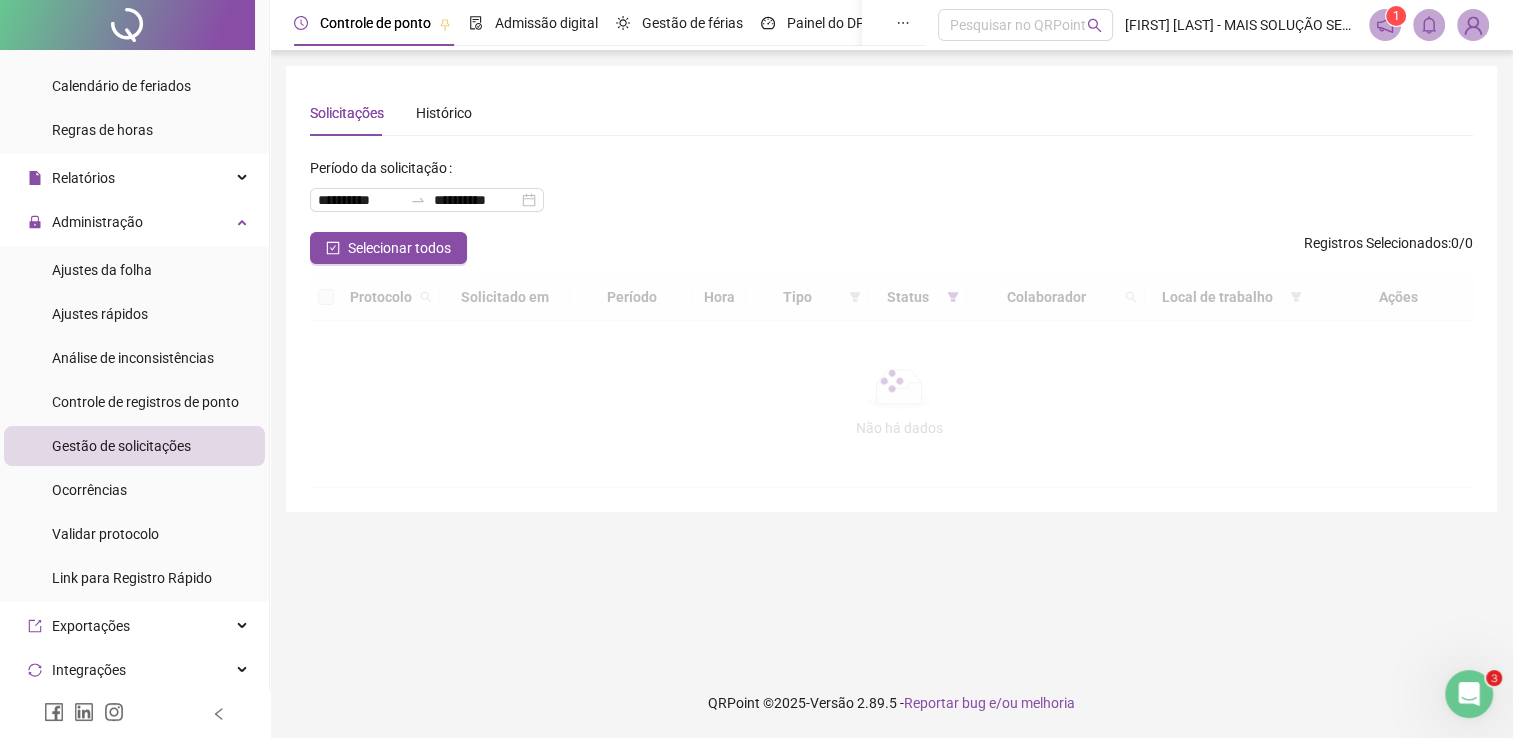 scroll, scrollTop: 0, scrollLeft: 0, axis: both 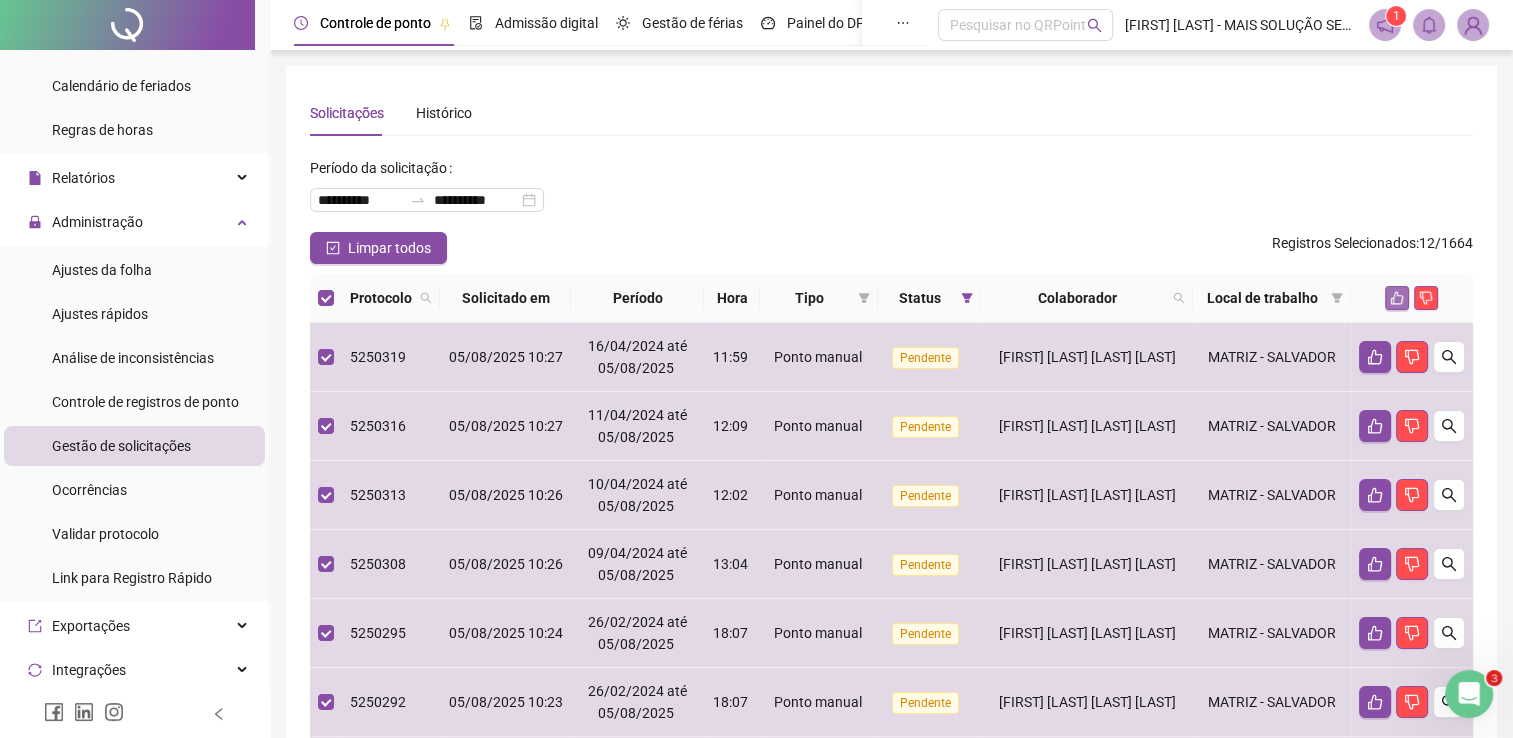 click 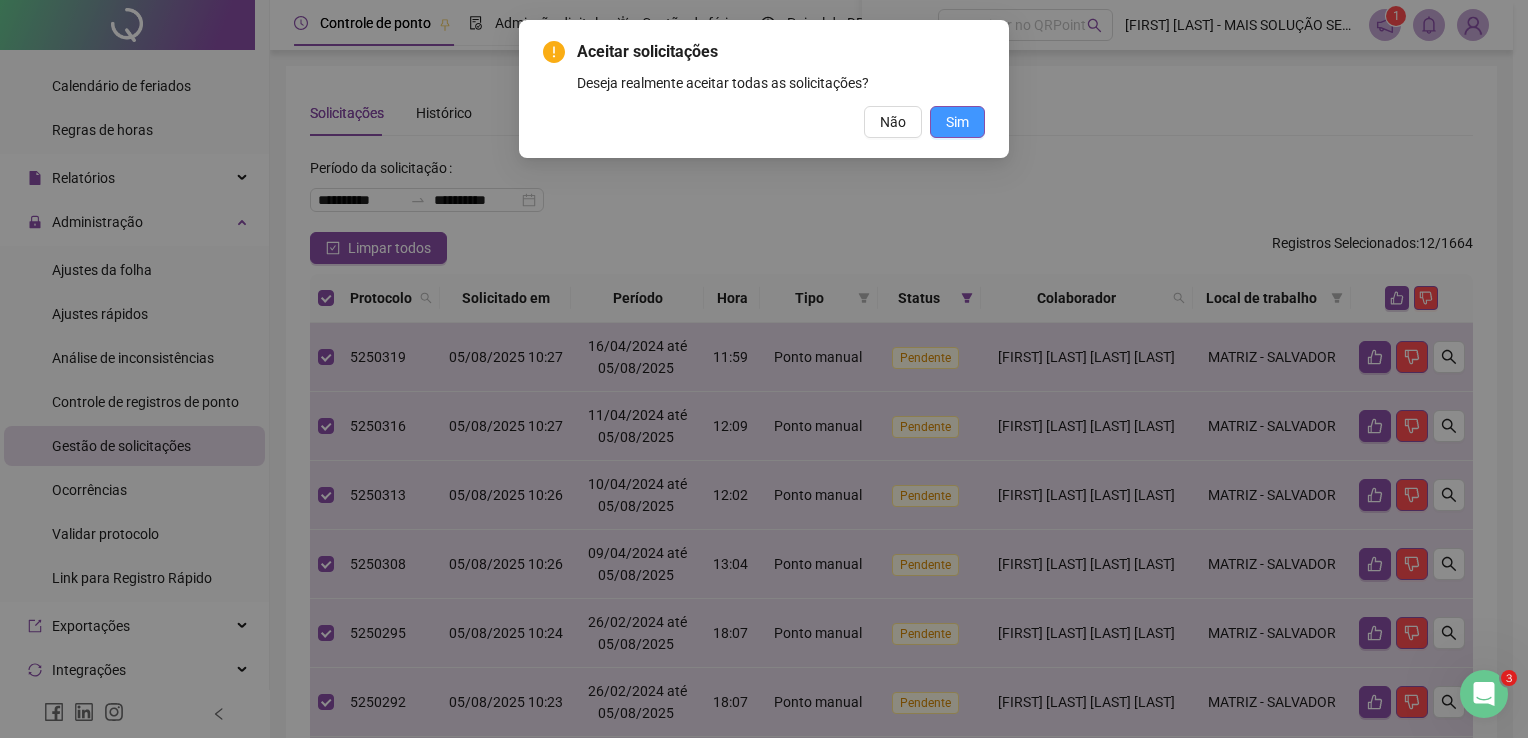 click on "Sim" at bounding box center [957, 122] 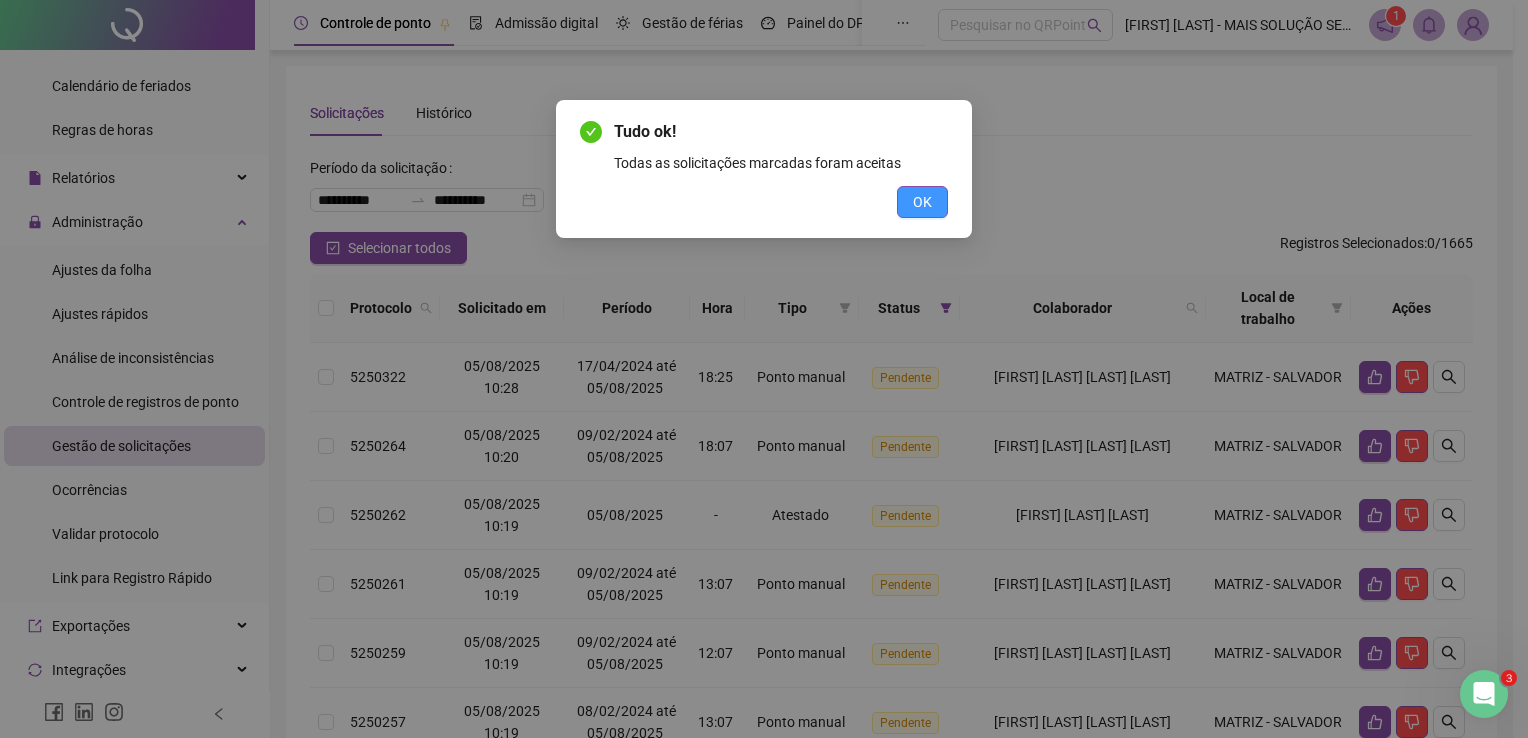 click on "OK" at bounding box center (922, 202) 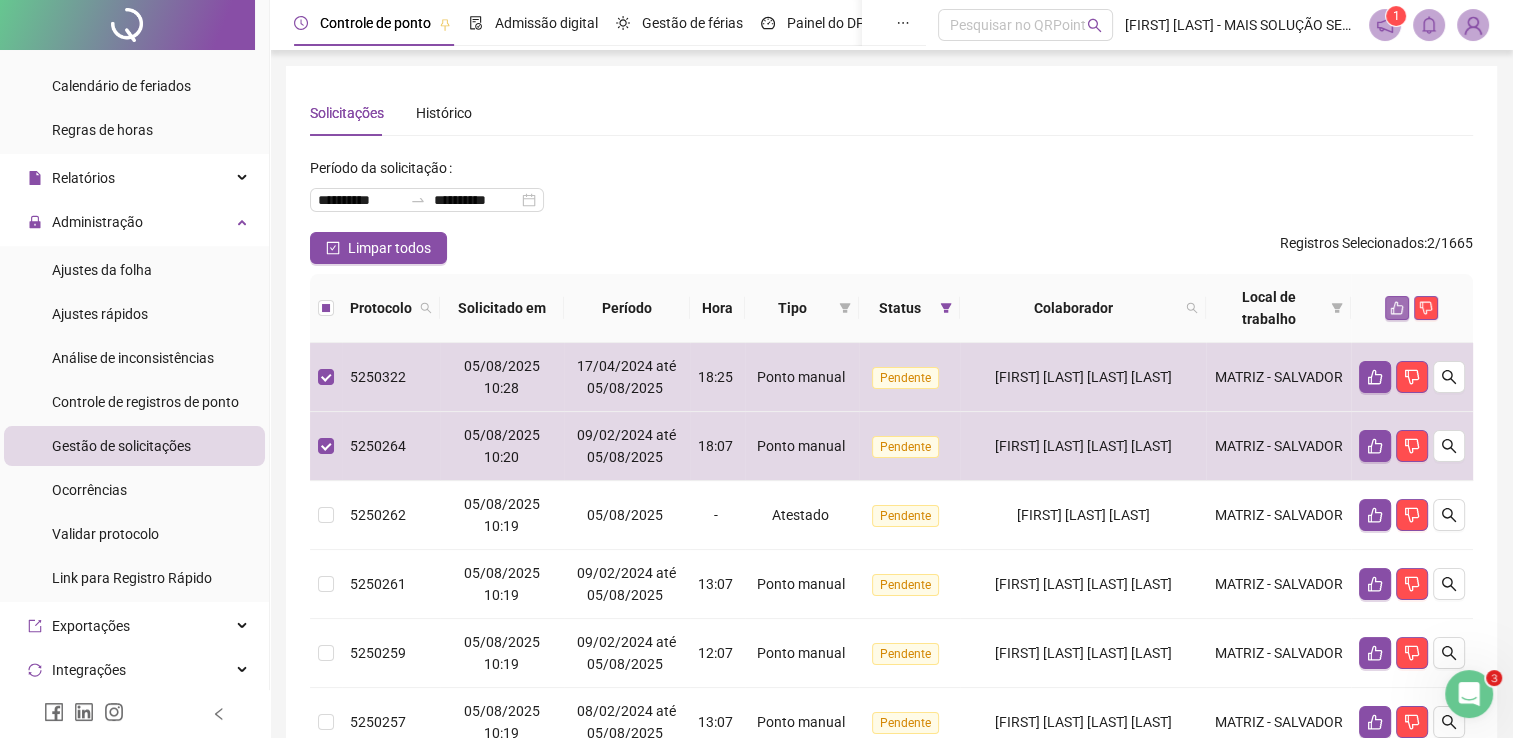 click 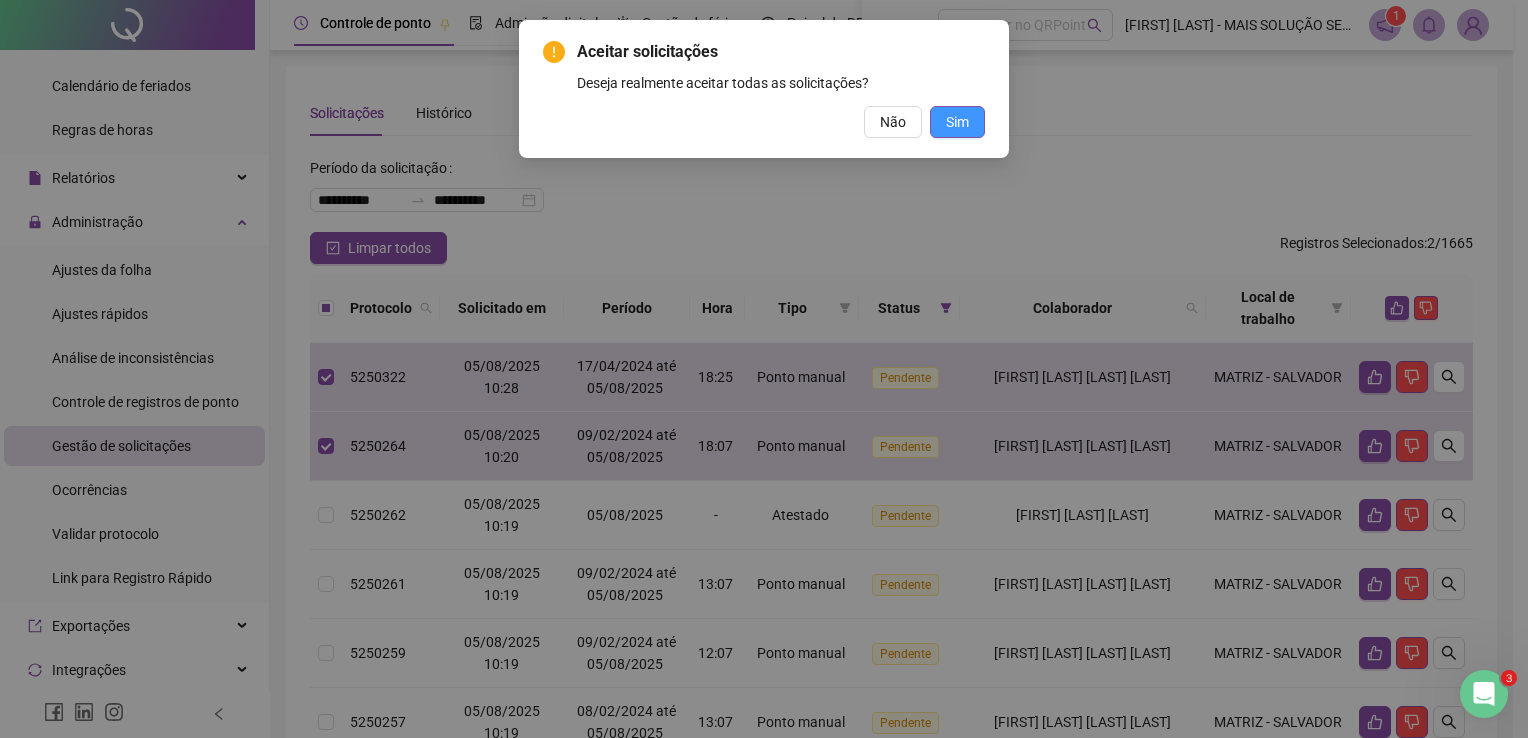 click on "Sim" at bounding box center [957, 122] 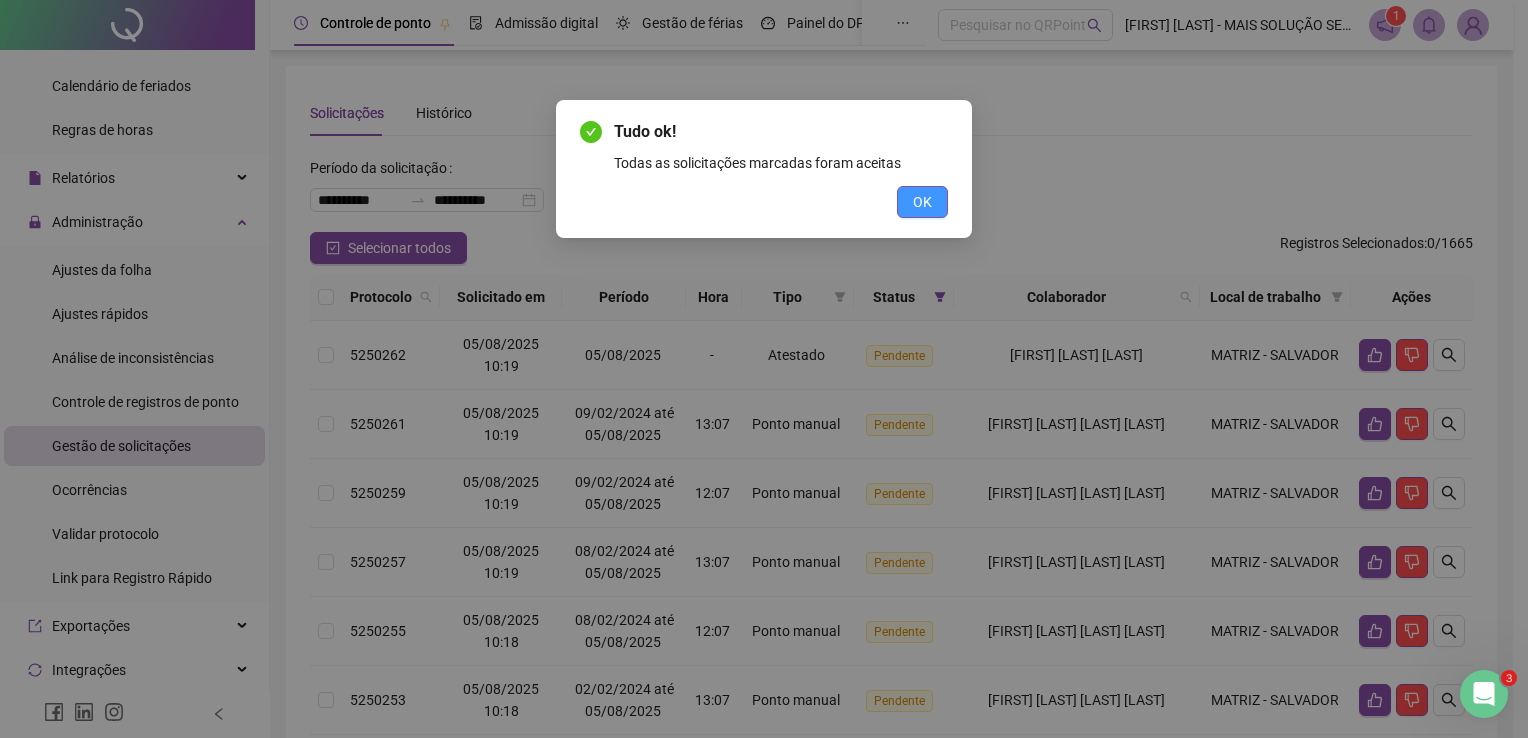 click on "OK" at bounding box center [922, 202] 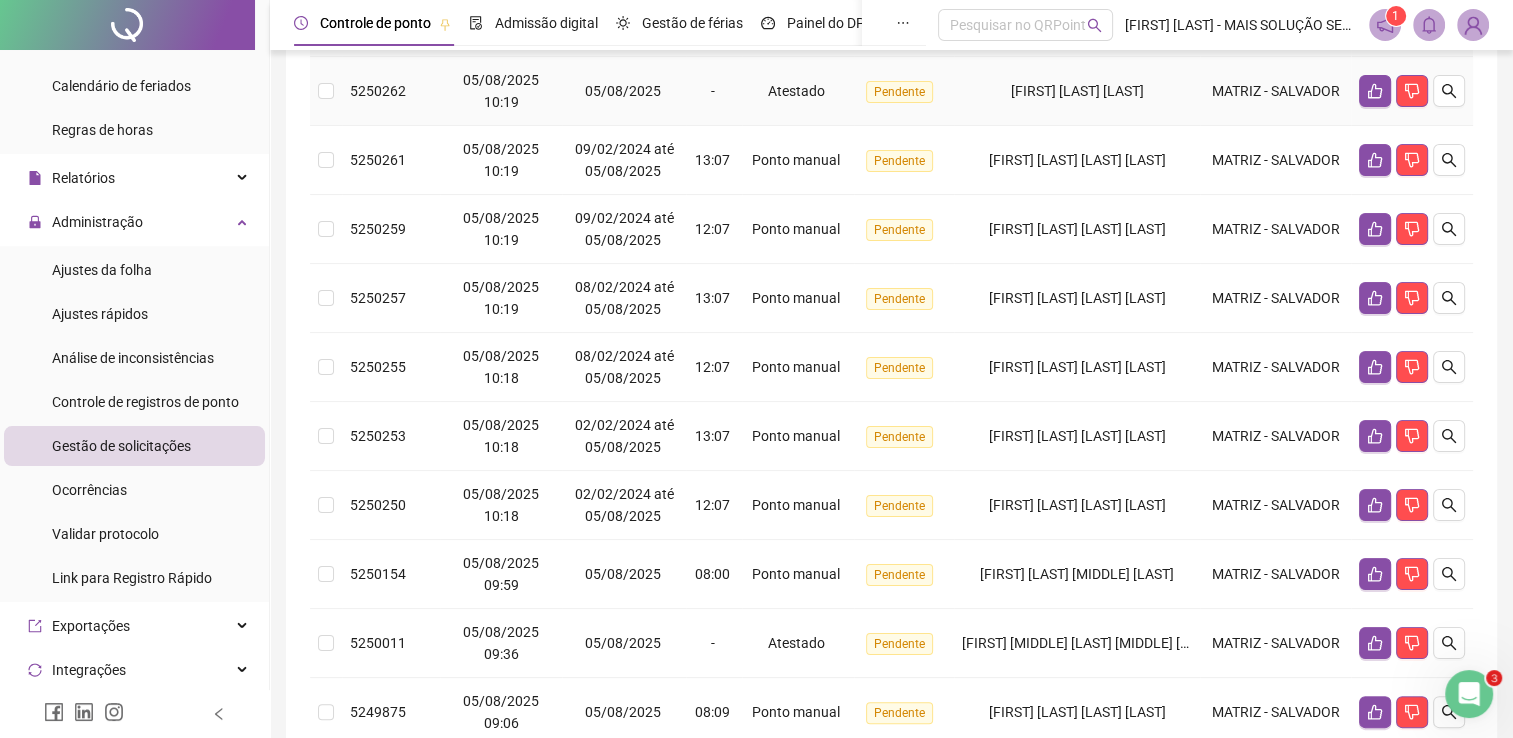 scroll, scrollTop: 300, scrollLeft: 0, axis: vertical 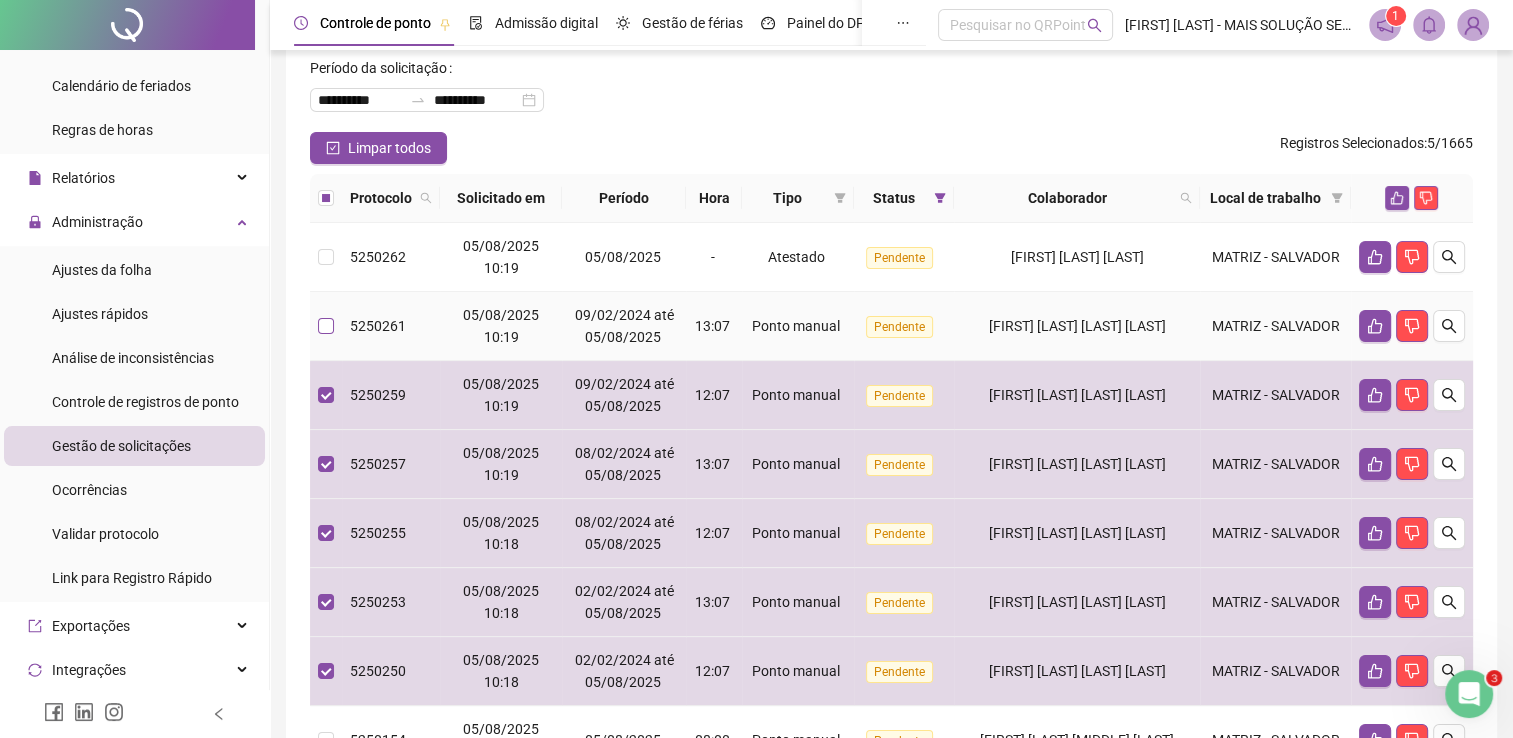 click at bounding box center (326, 326) 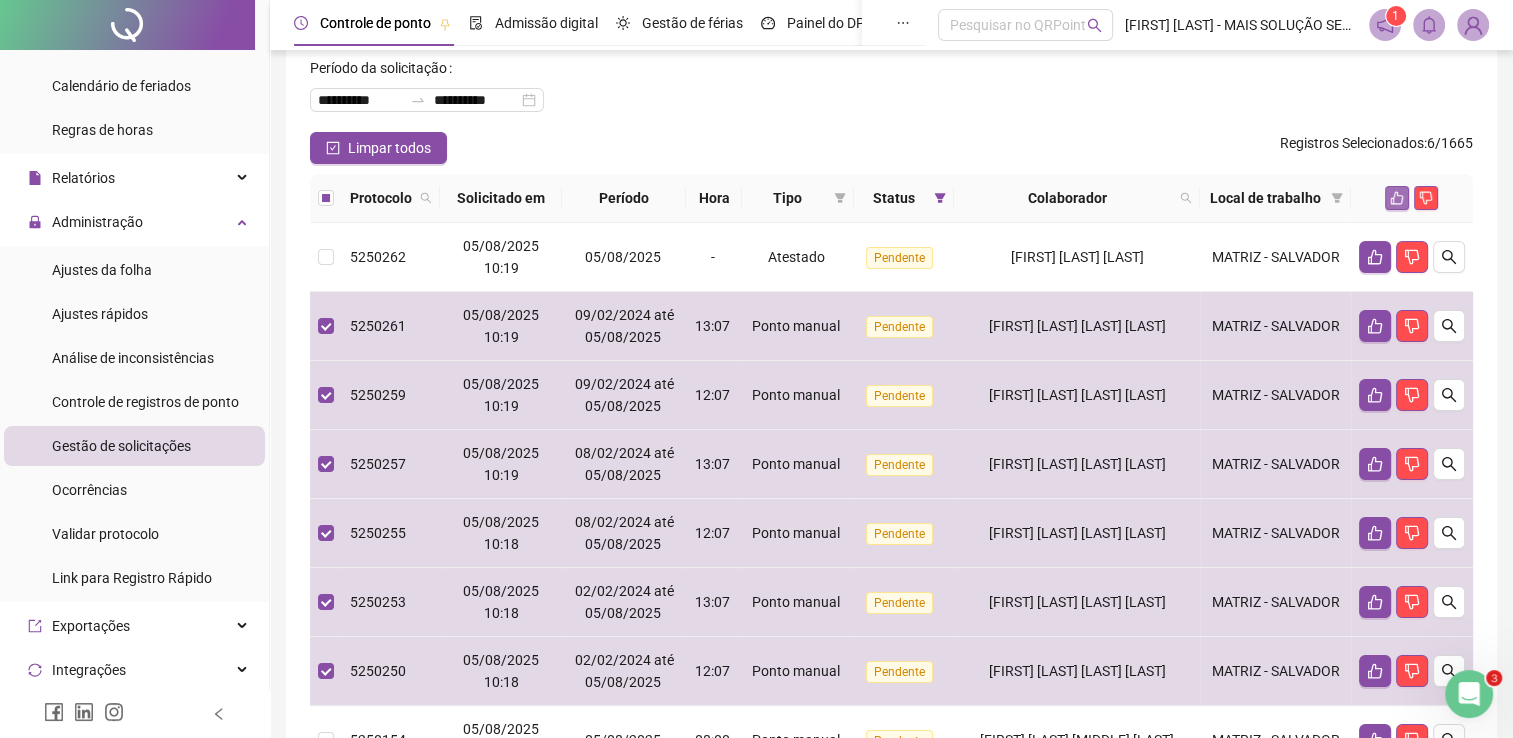 click at bounding box center (1397, 198) 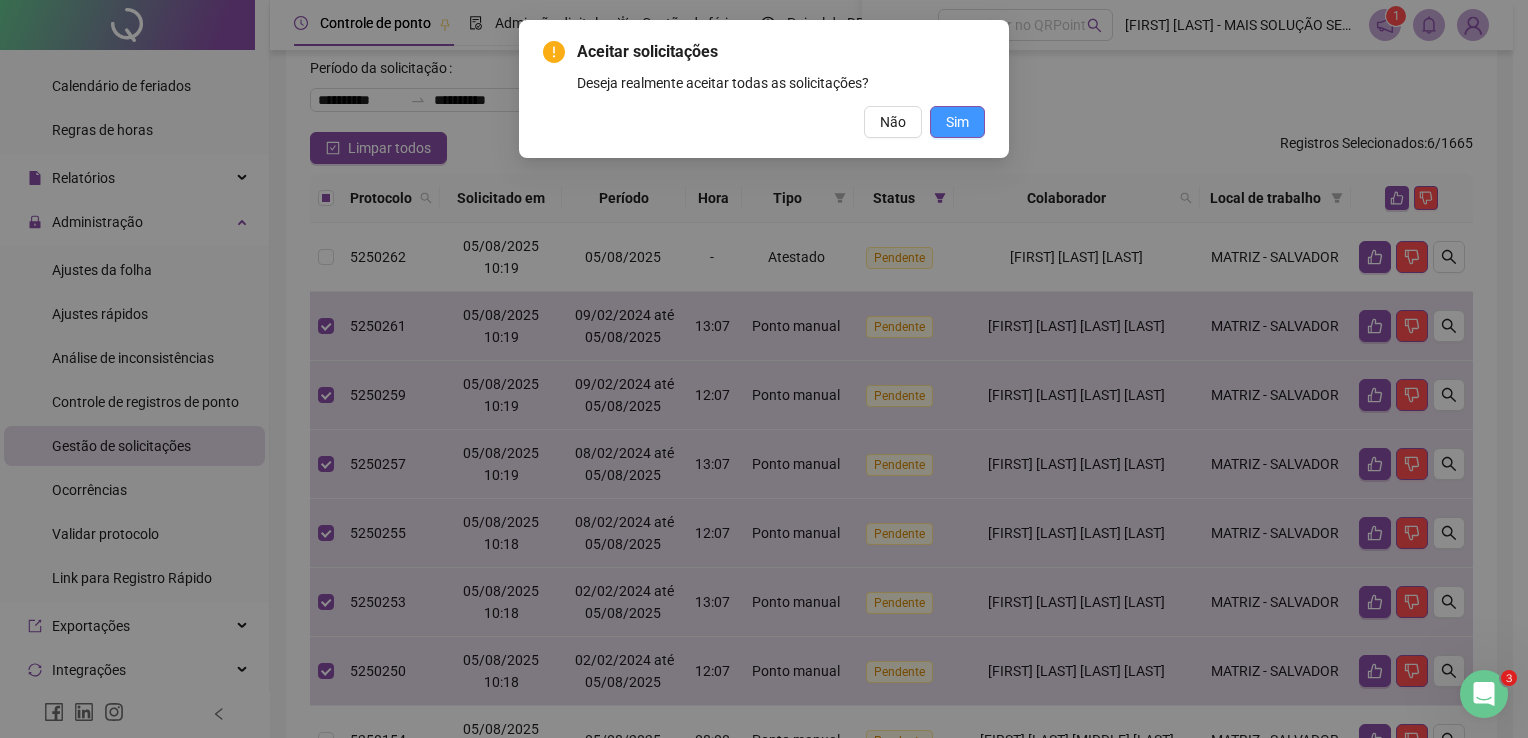 click on "Sim" at bounding box center (957, 122) 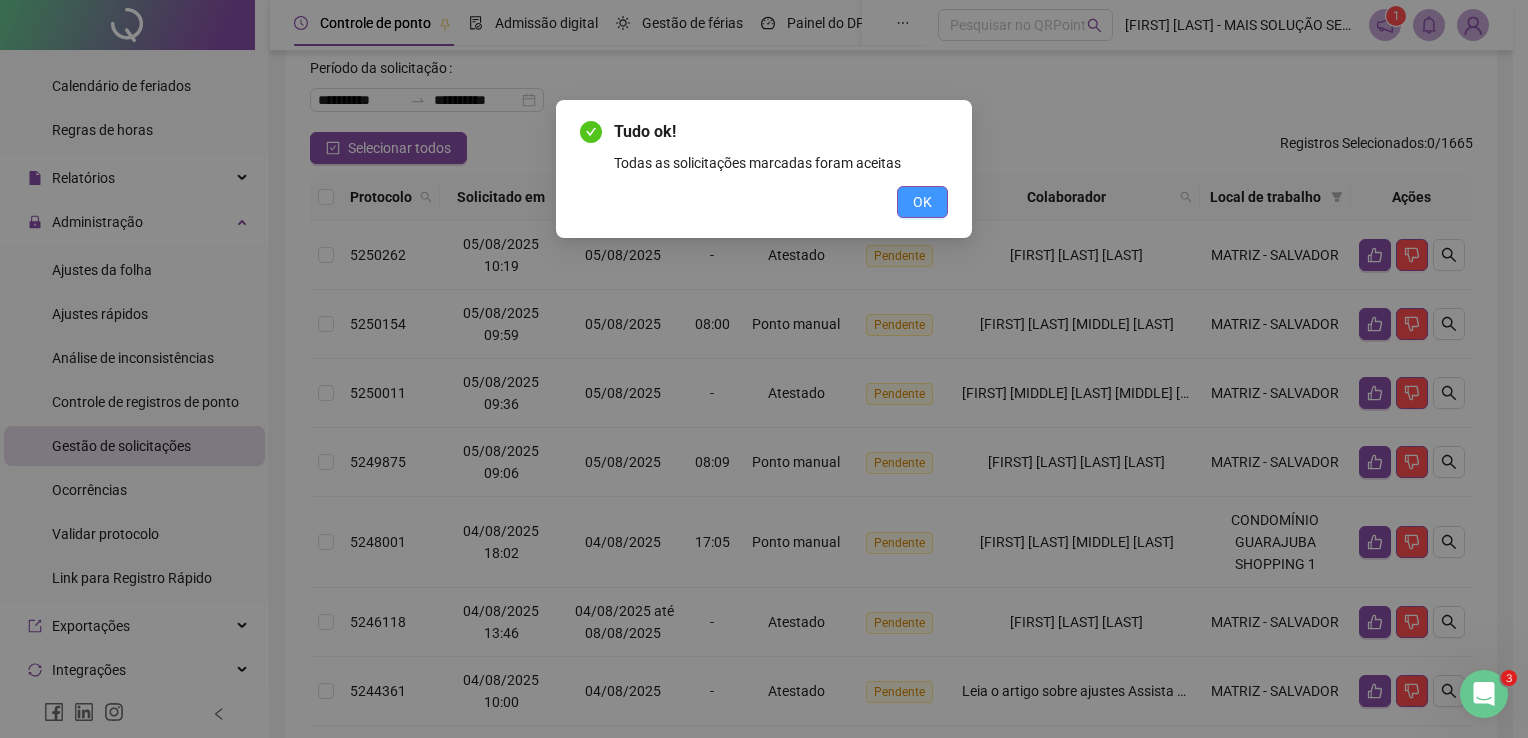 click on "OK" at bounding box center [922, 202] 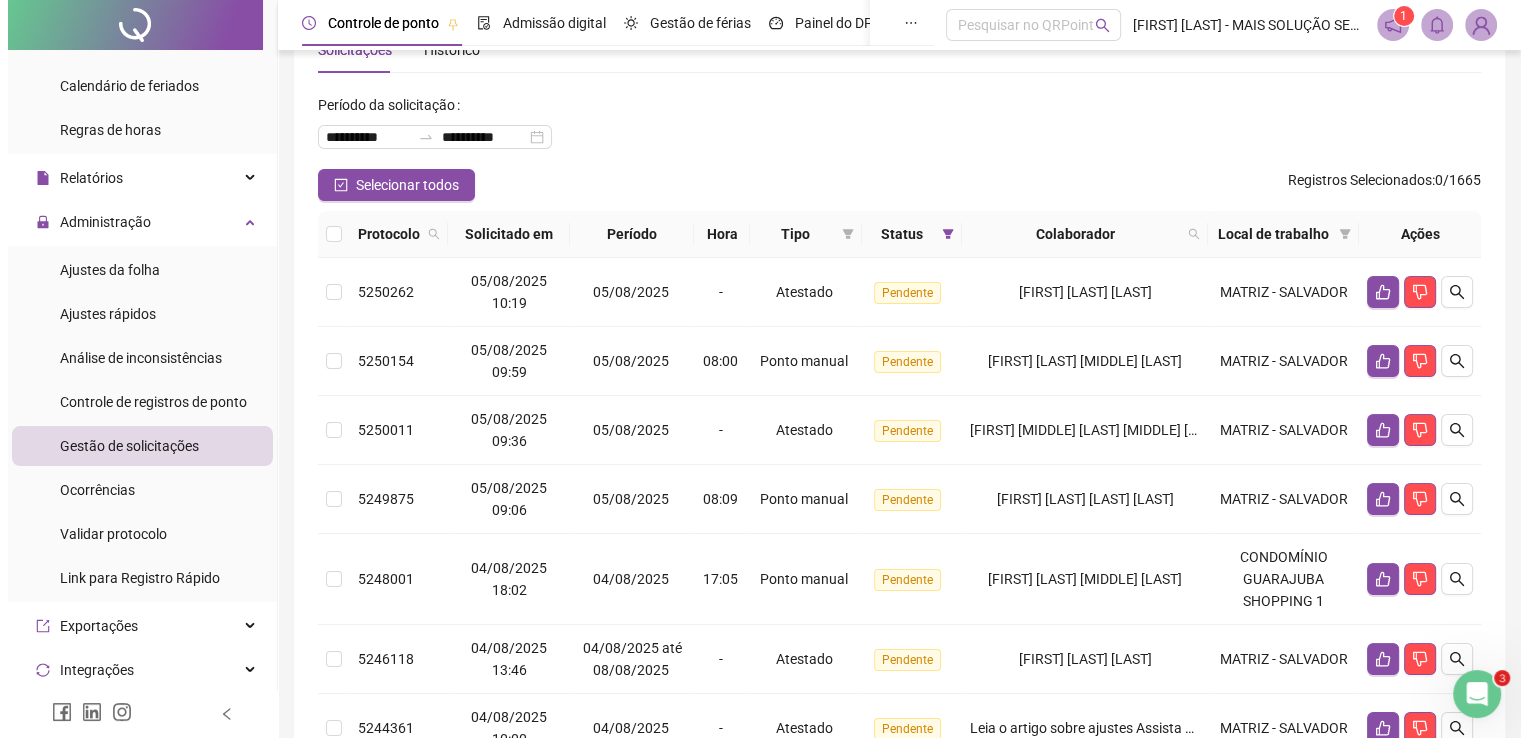 scroll, scrollTop: 0, scrollLeft: 0, axis: both 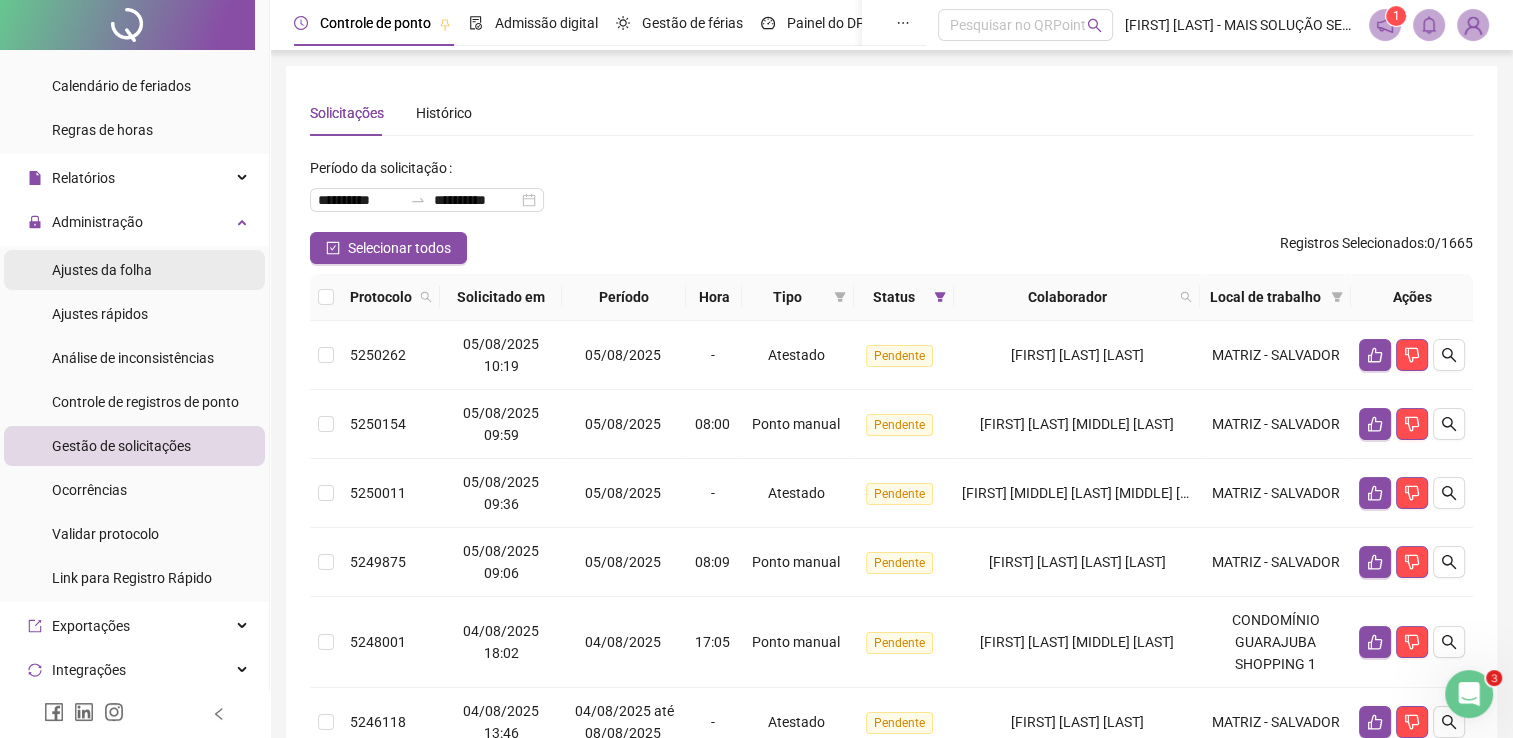 click on "Ajustes da folha" at bounding box center (102, 270) 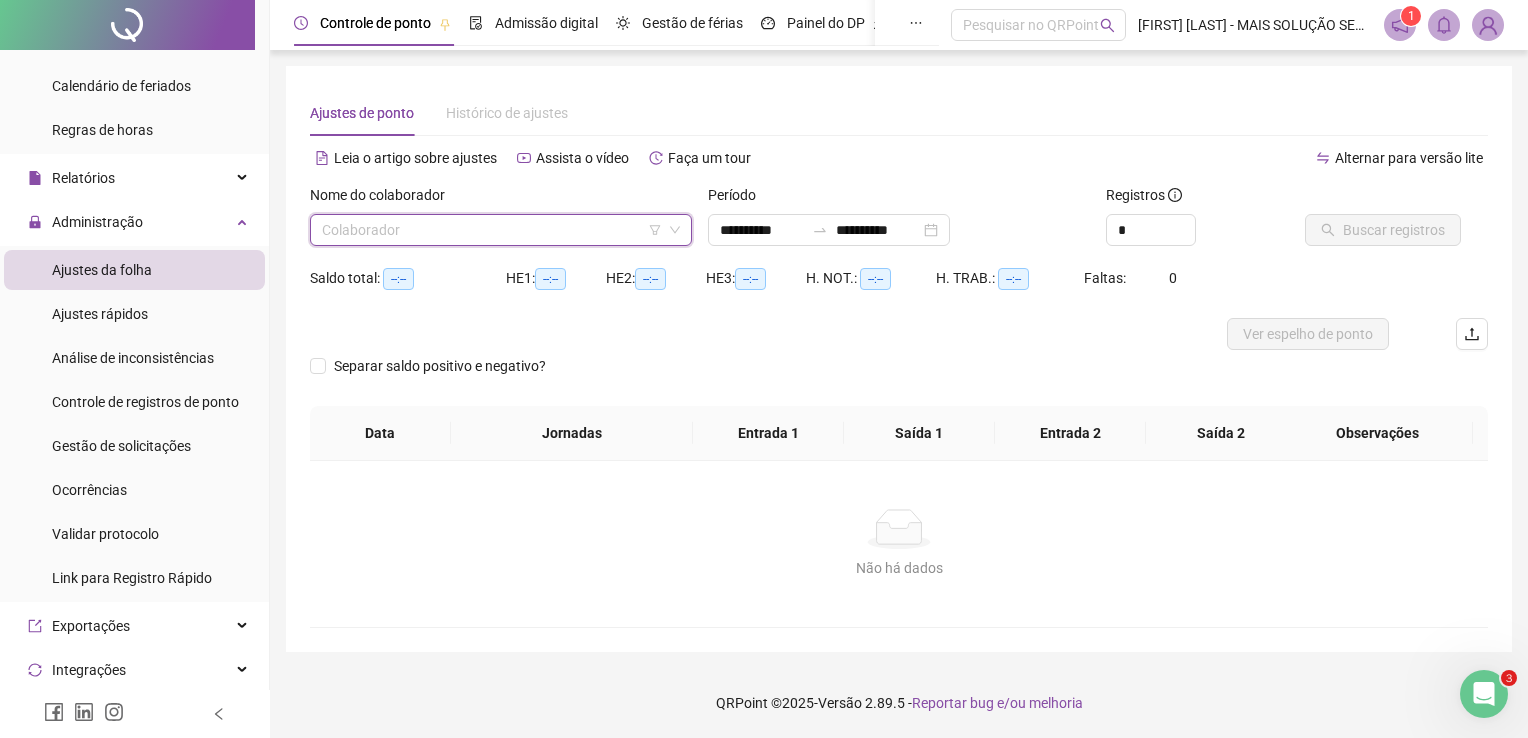 click at bounding box center [492, 230] 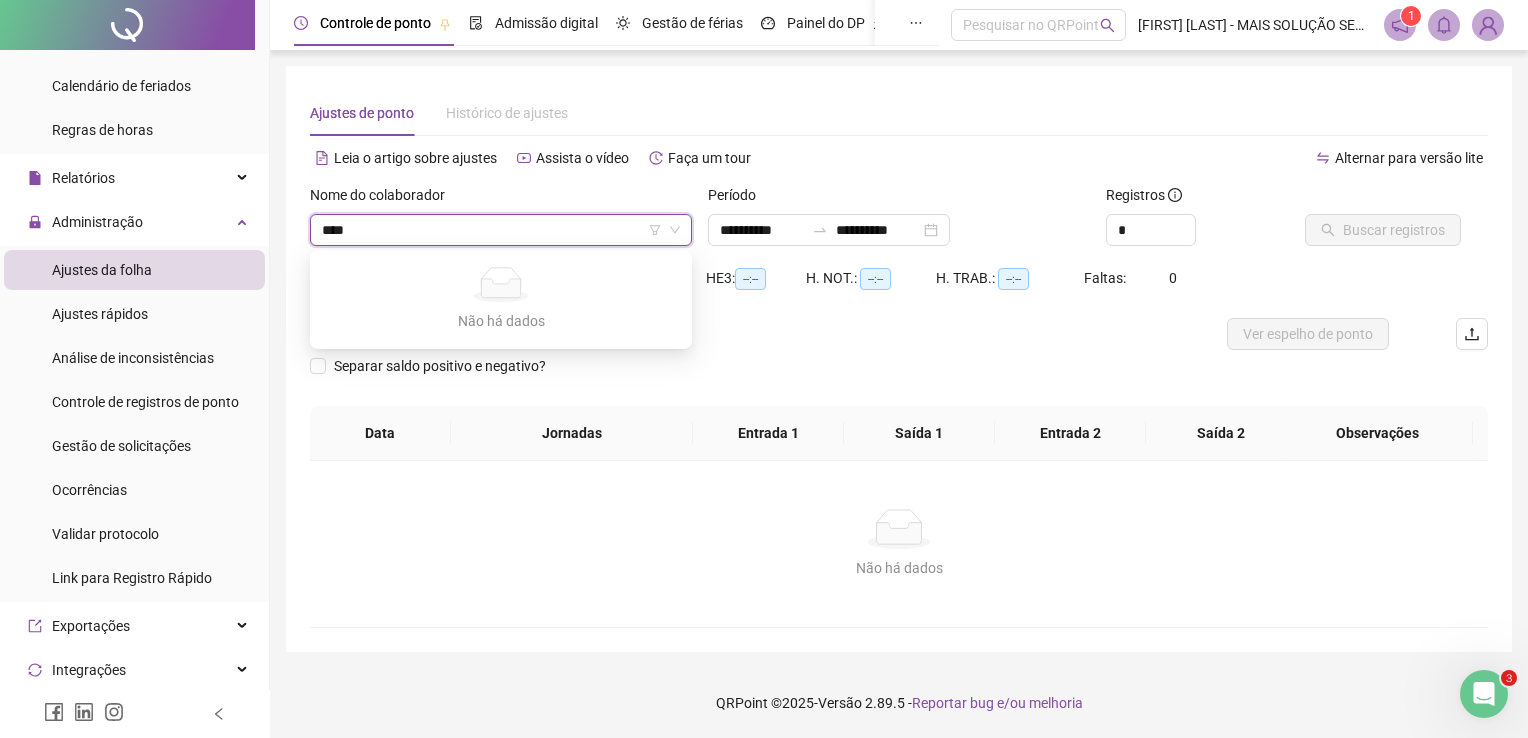 type on "*****" 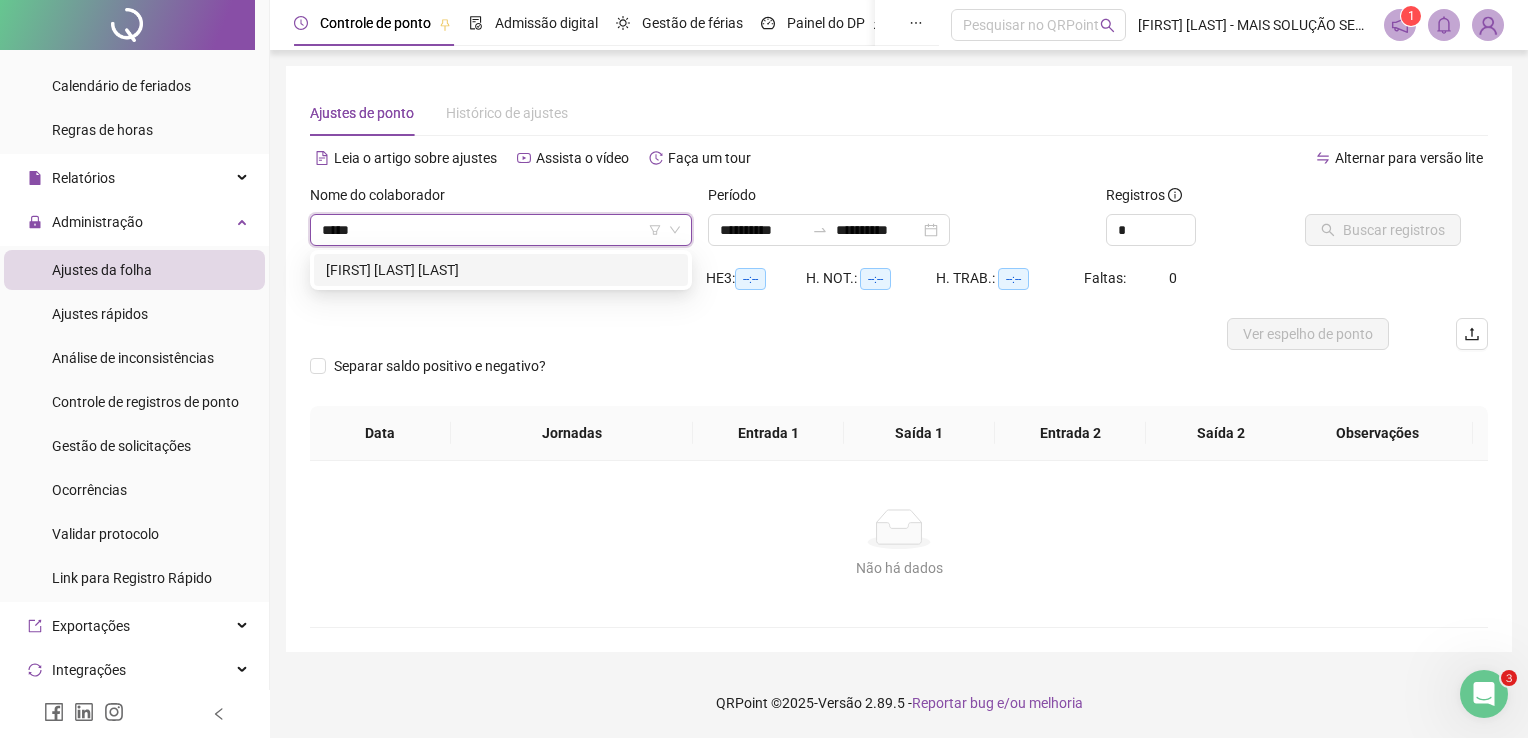 click on "[FIRST] [LAST] [LAST]" at bounding box center [501, 270] 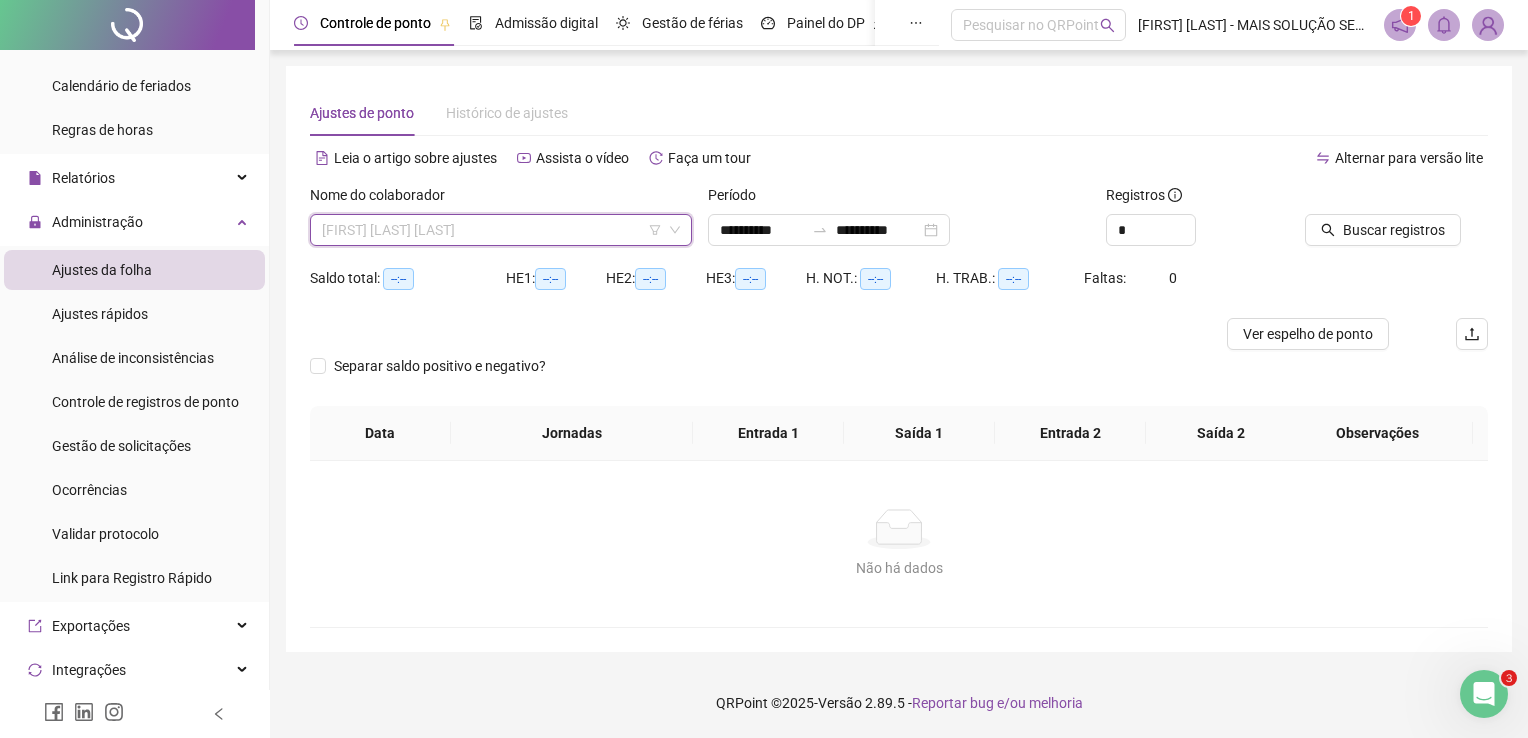 click on "[FIRST] [LAST] [LAST]" at bounding box center (501, 230) 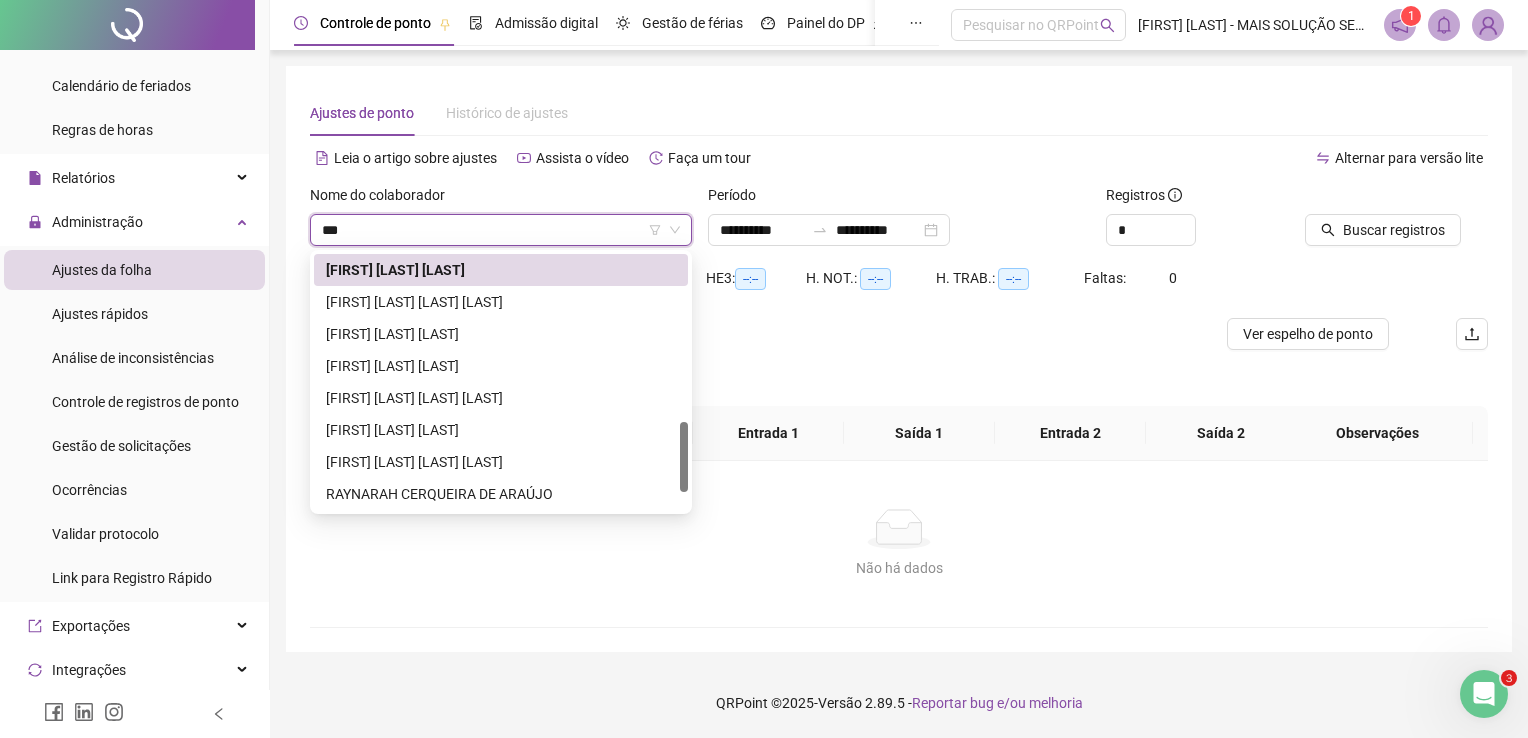 scroll, scrollTop: 160, scrollLeft: 0, axis: vertical 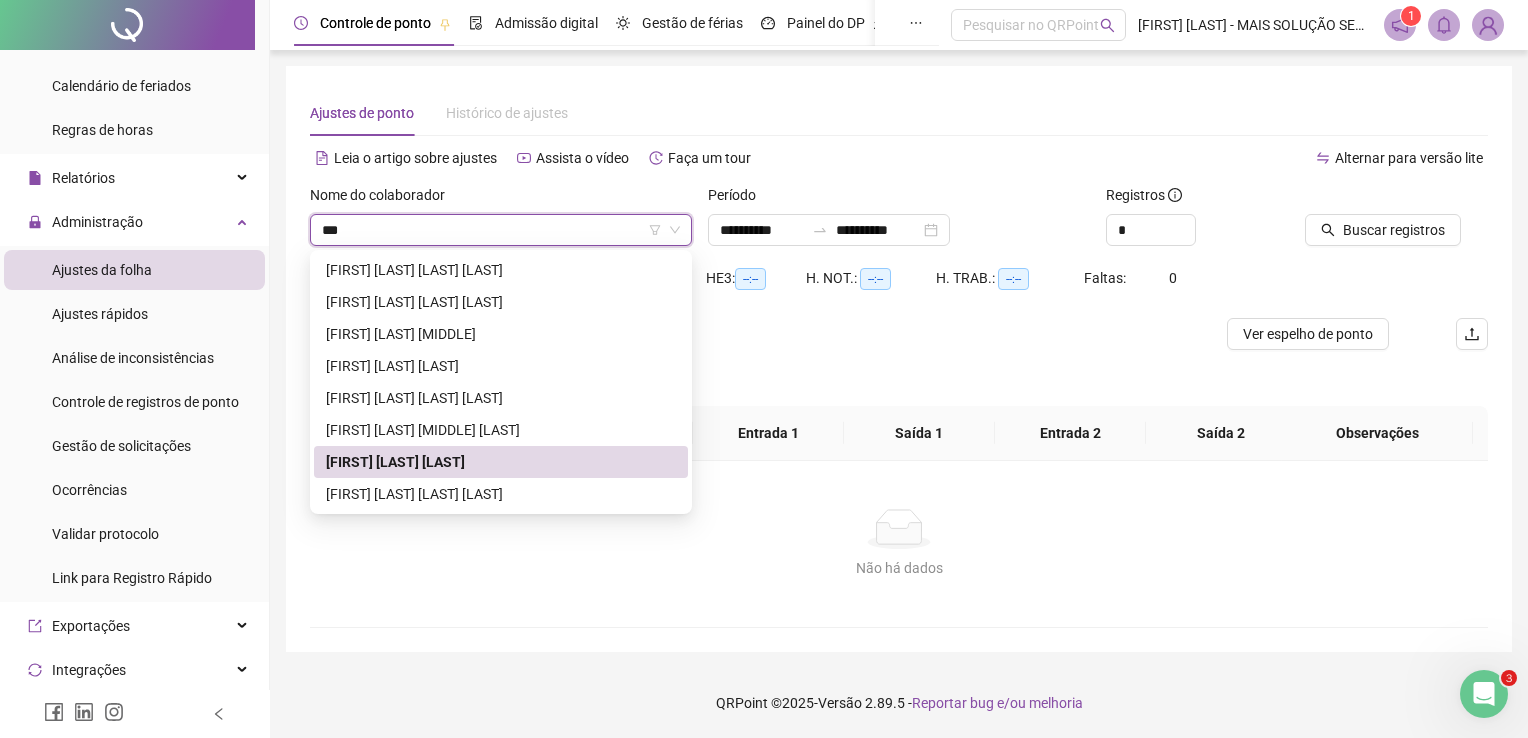 click on "***" at bounding box center (492, 230) 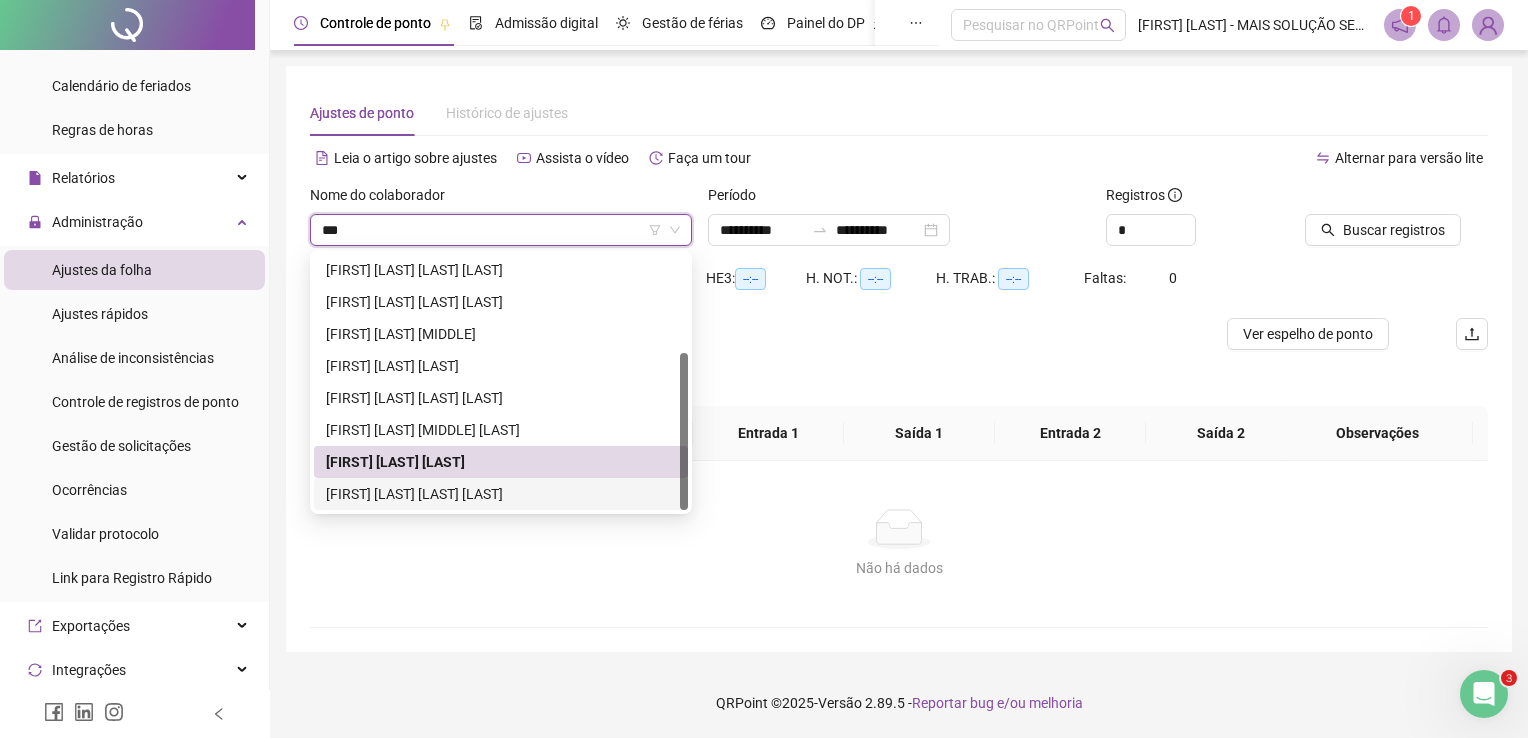 type on "***" 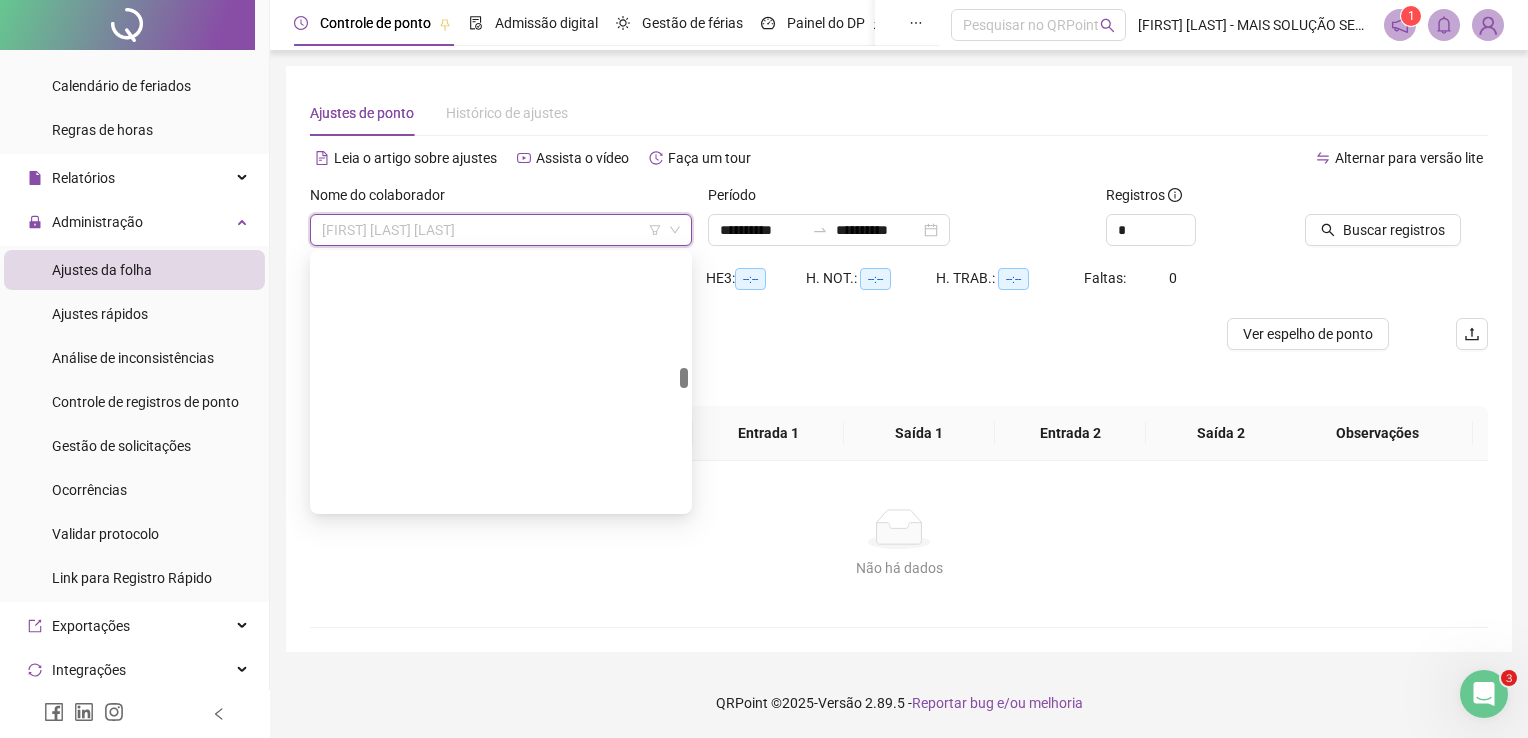 click on "[FIRST] [LAST] [LAST]" at bounding box center [501, 230] 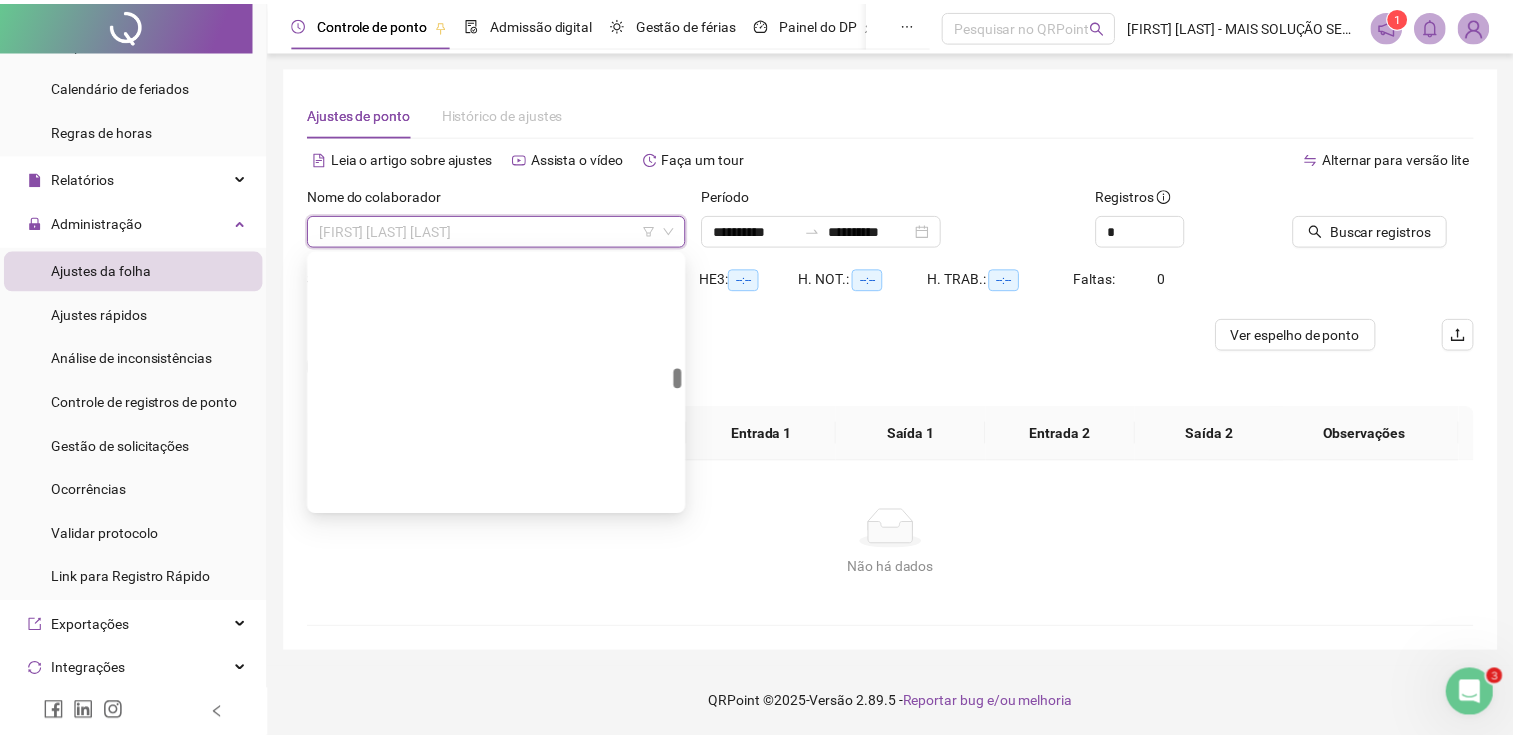 scroll, scrollTop: 4576, scrollLeft: 0, axis: vertical 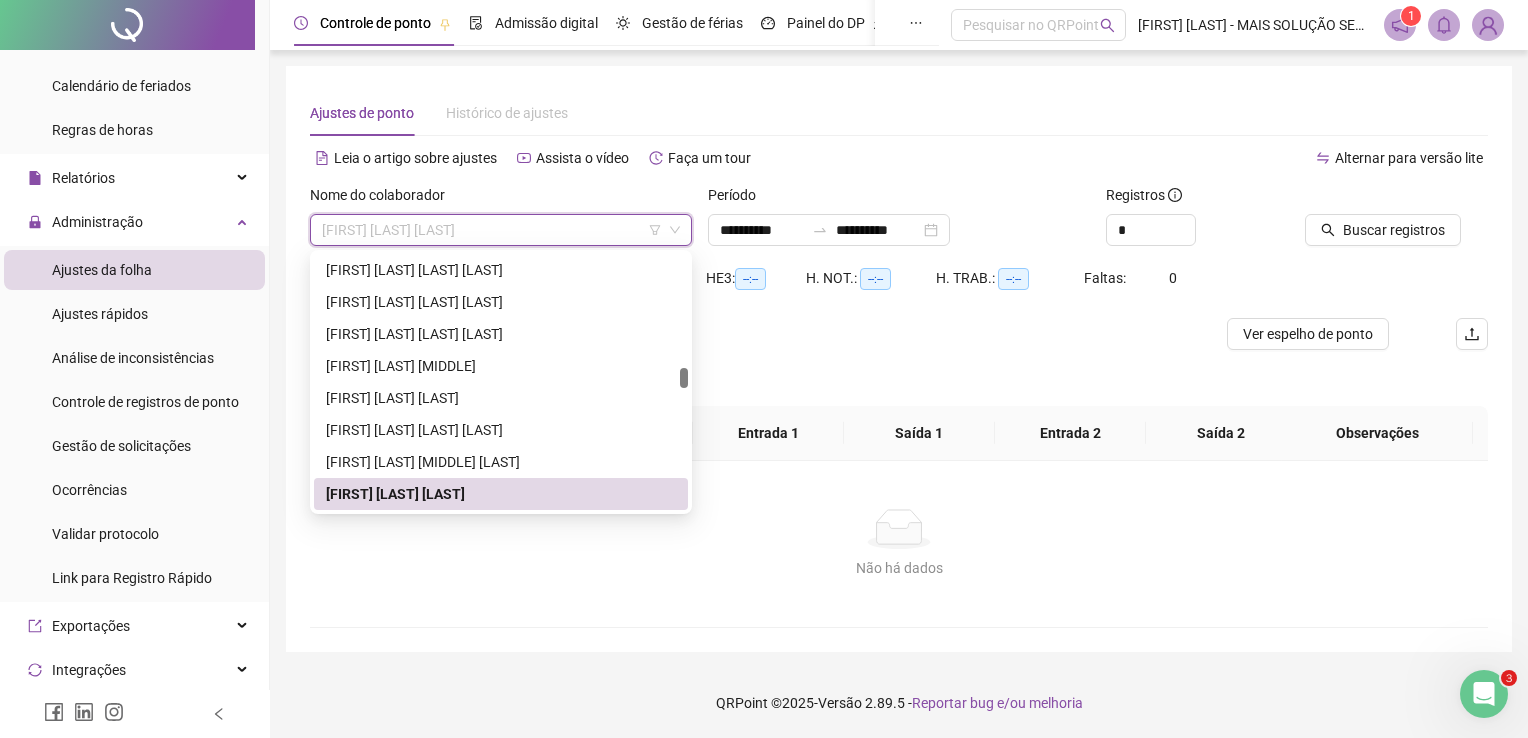 click on "[FIRST] [LAST] [LAST]" at bounding box center (501, 494) 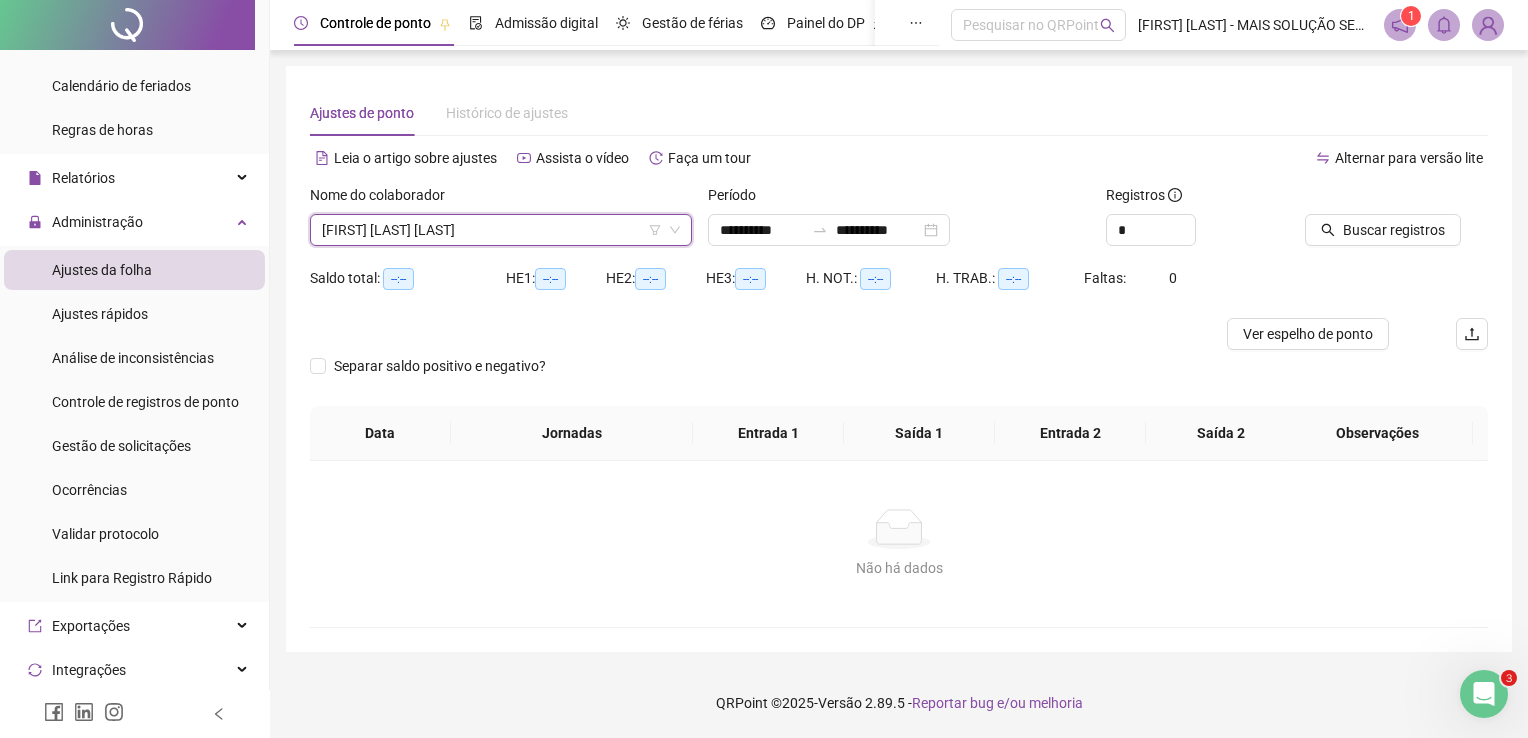 click at bounding box center (1371, 199) 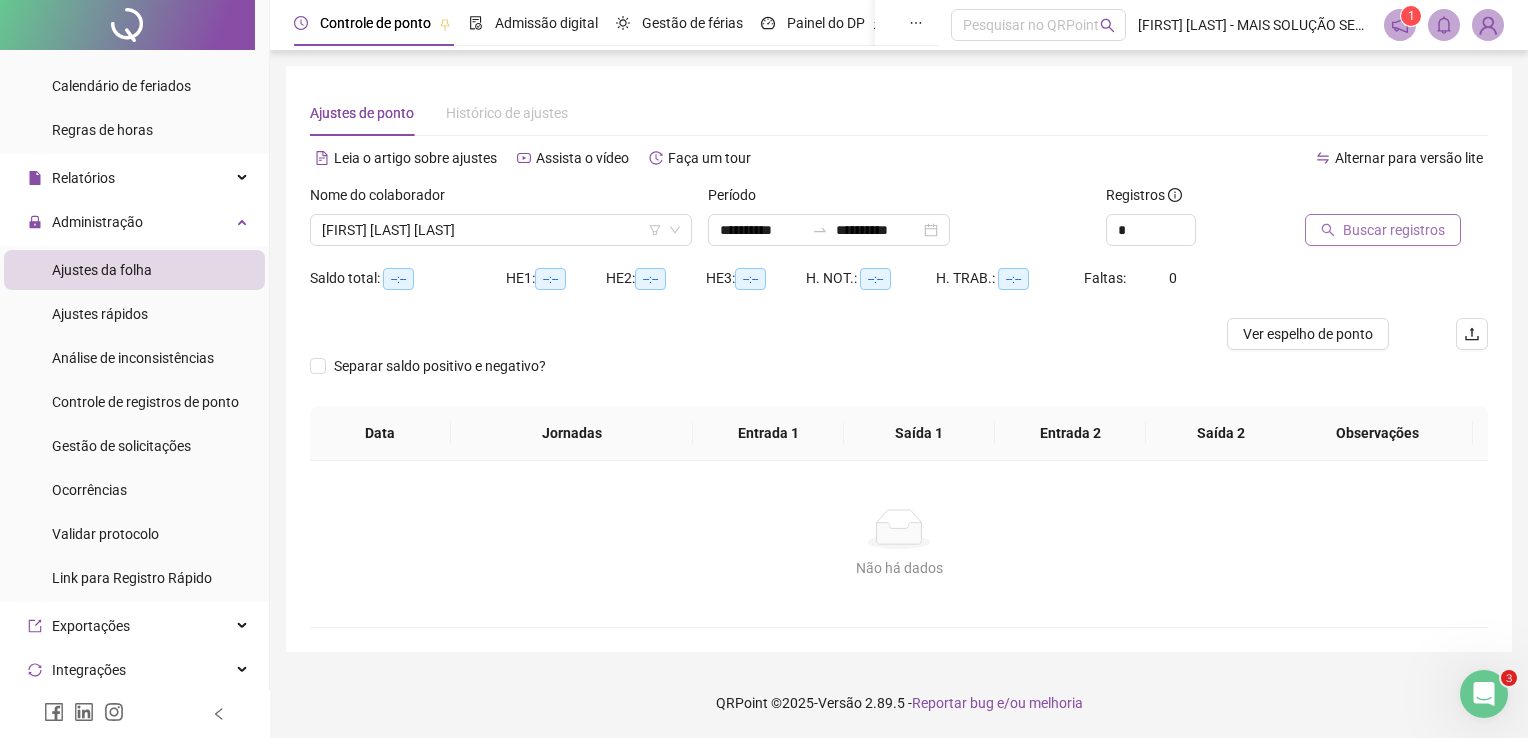 click on "Buscar registros" at bounding box center (1383, 230) 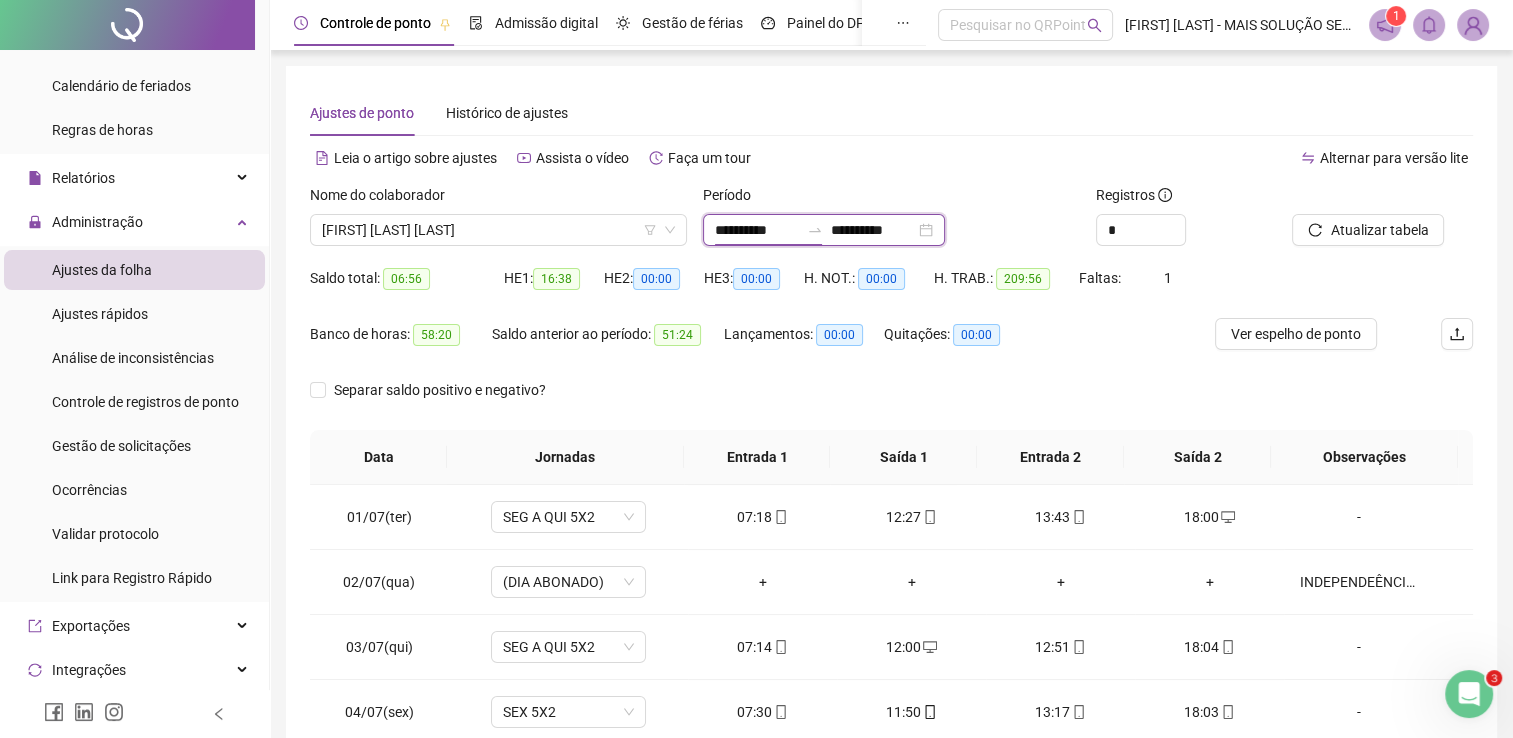 click on "**********" at bounding box center (757, 230) 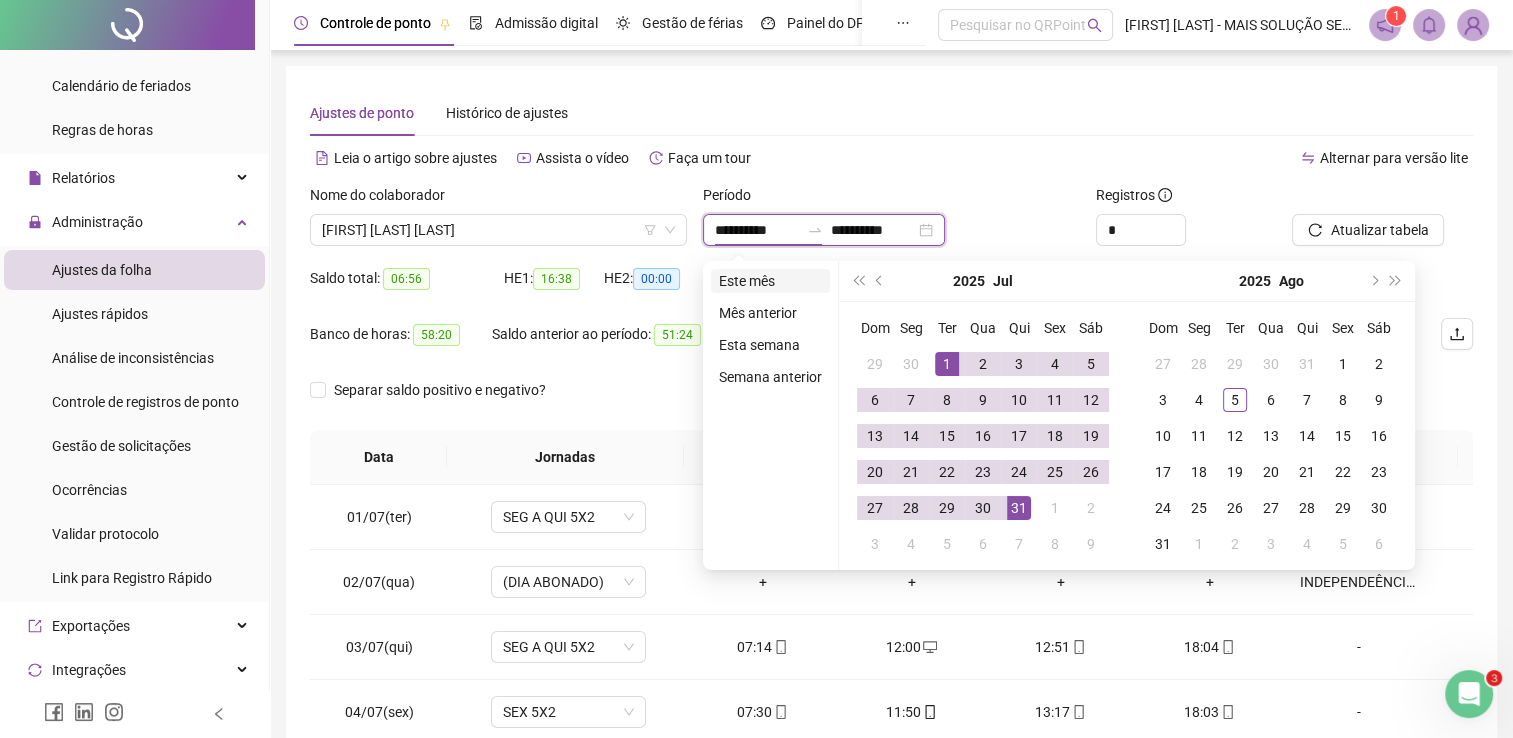 type on "**********" 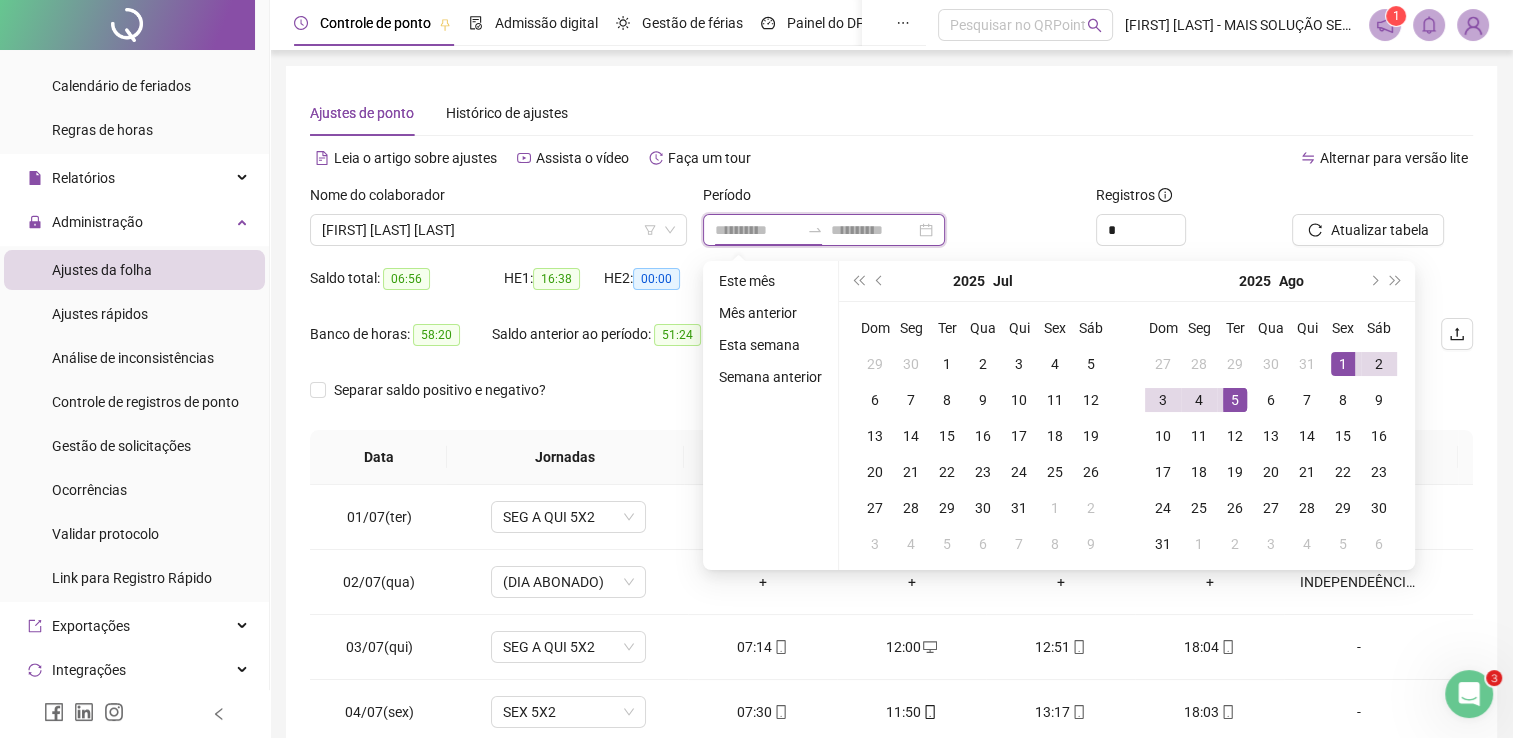 type on "**********" 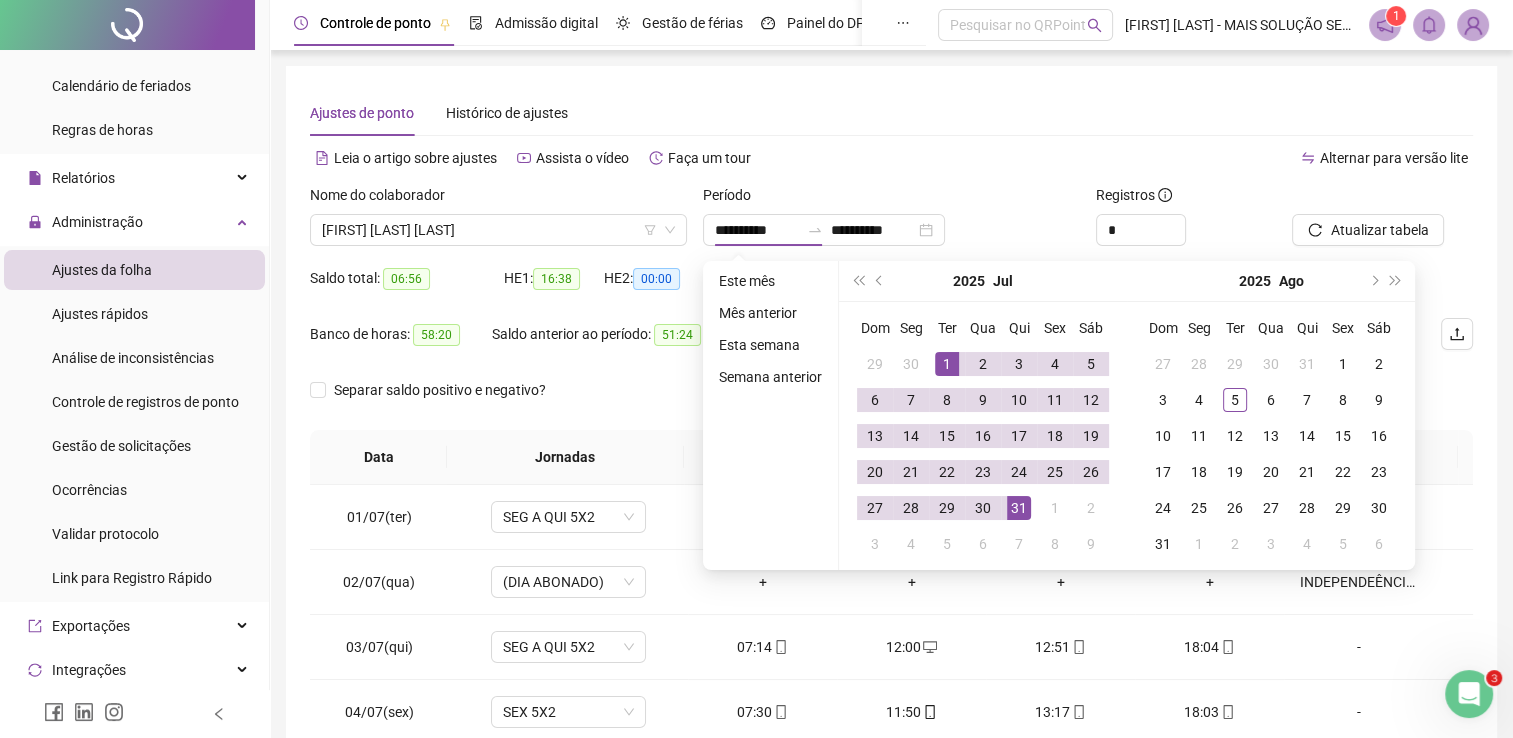 click on "Alternar para versão lite" at bounding box center [1183, 158] 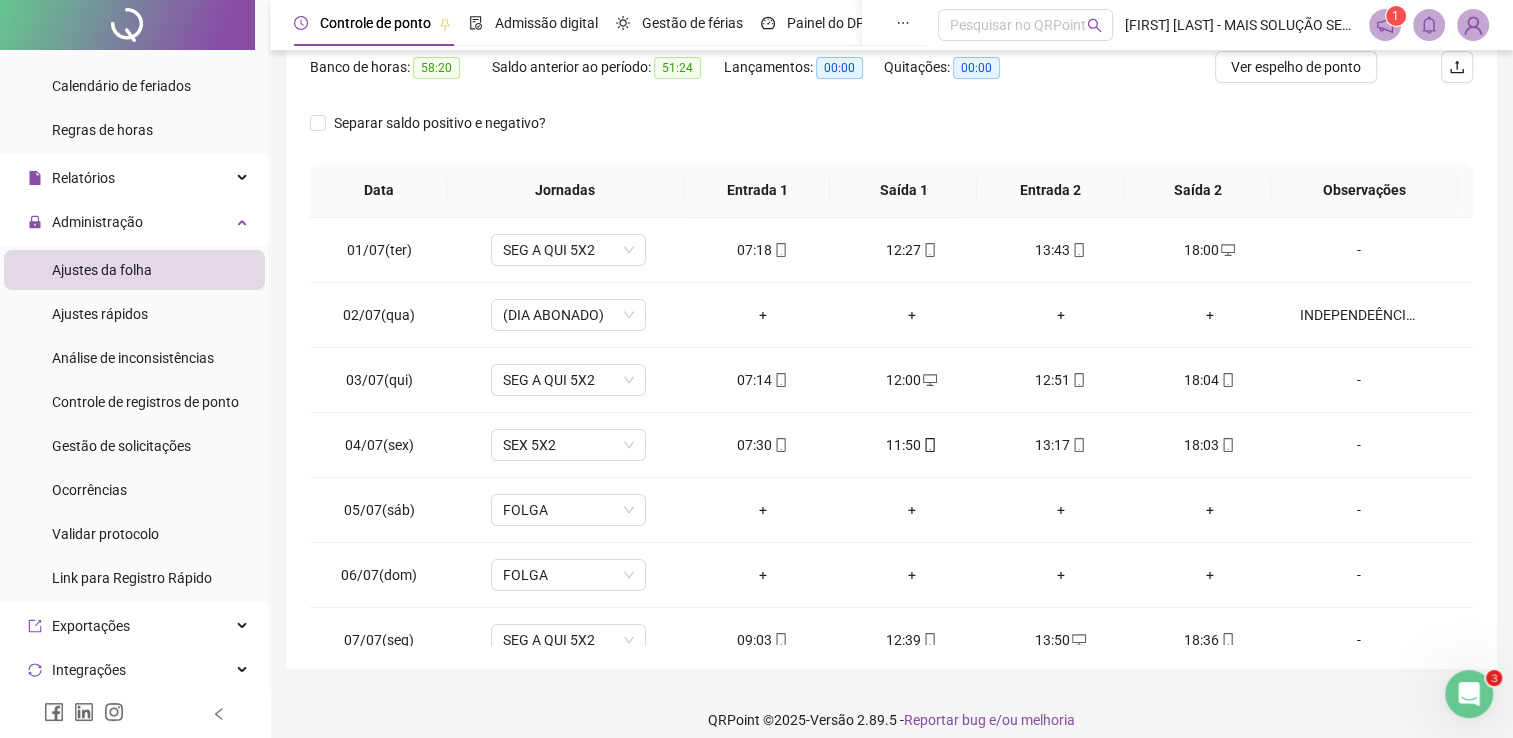 scroll, scrollTop: 283, scrollLeft: 0, axis: vertical 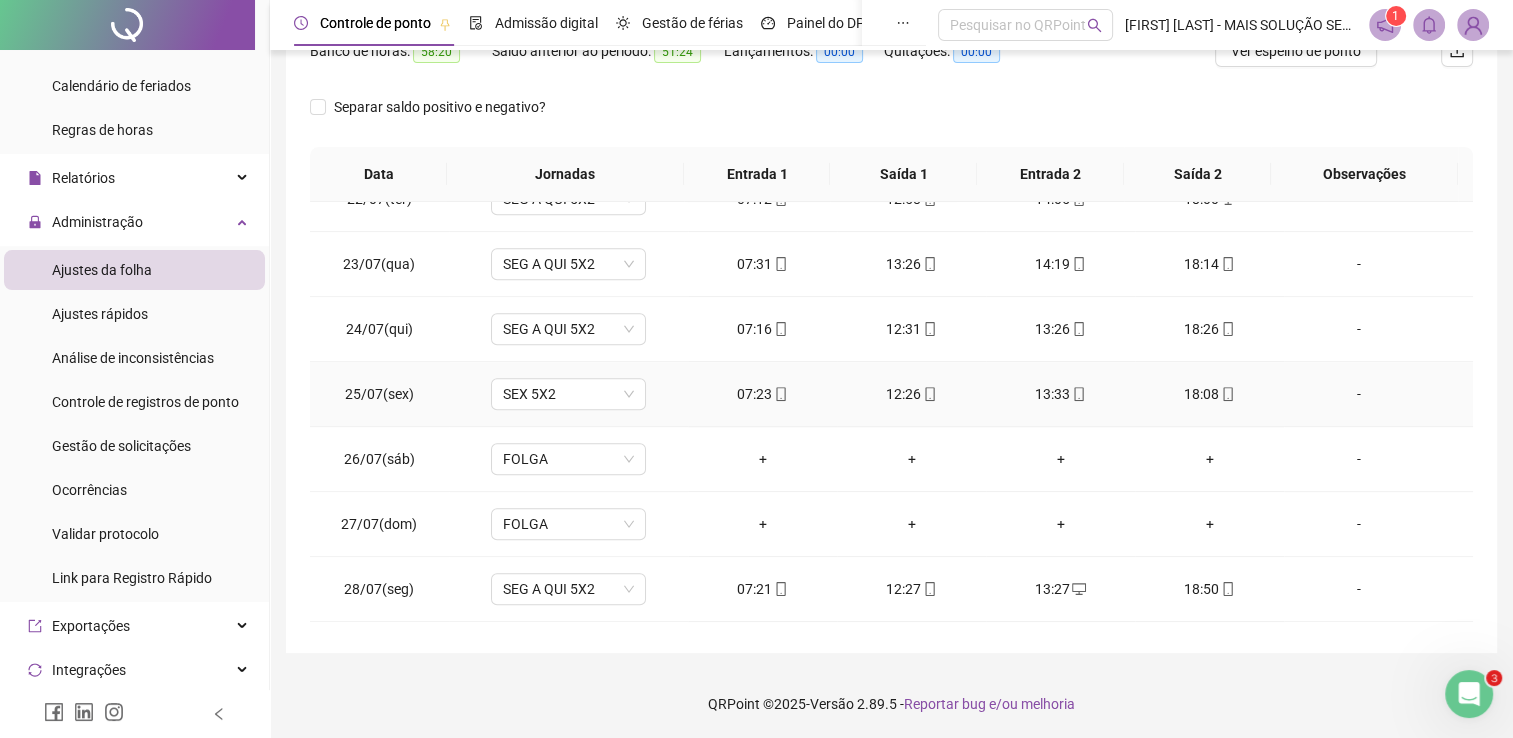 click 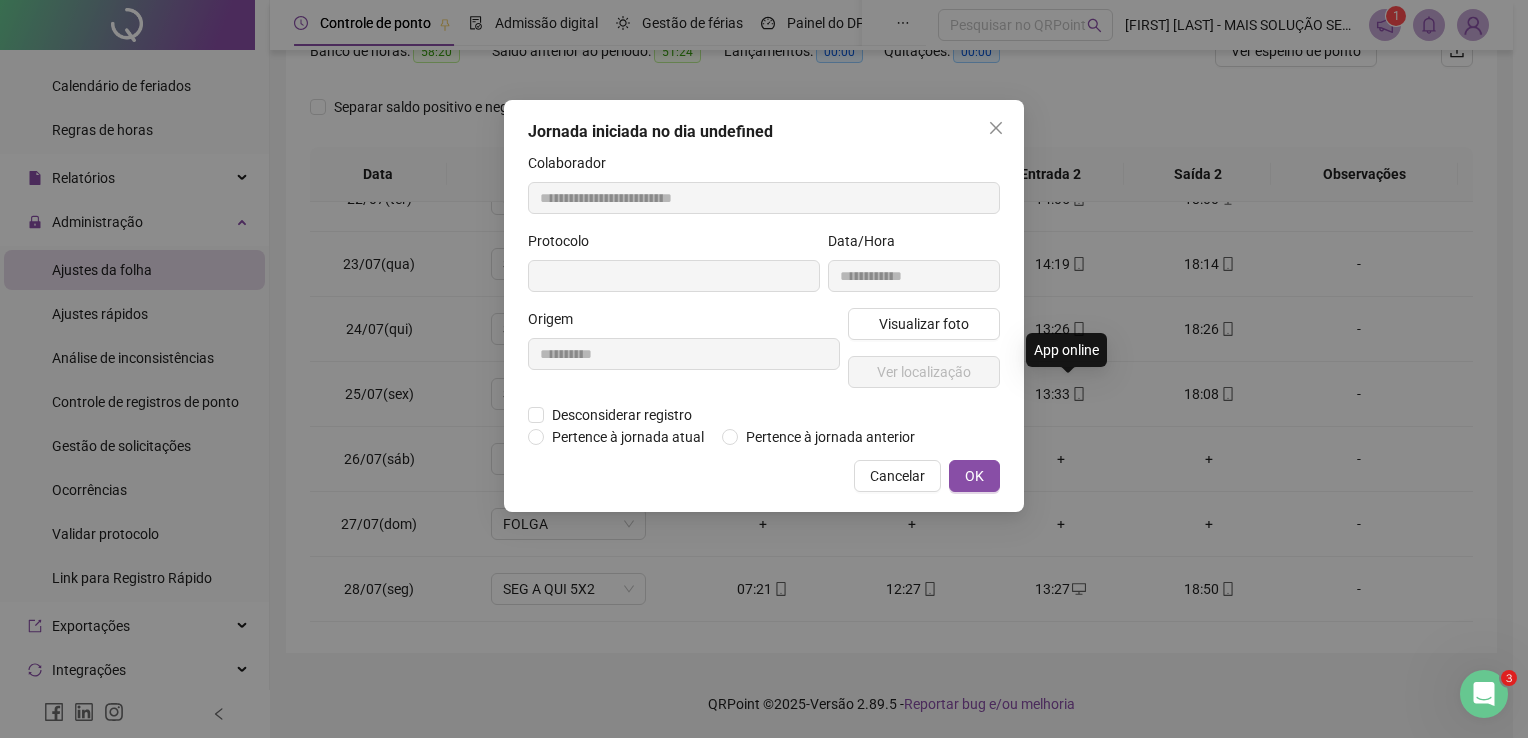 type on "**********" 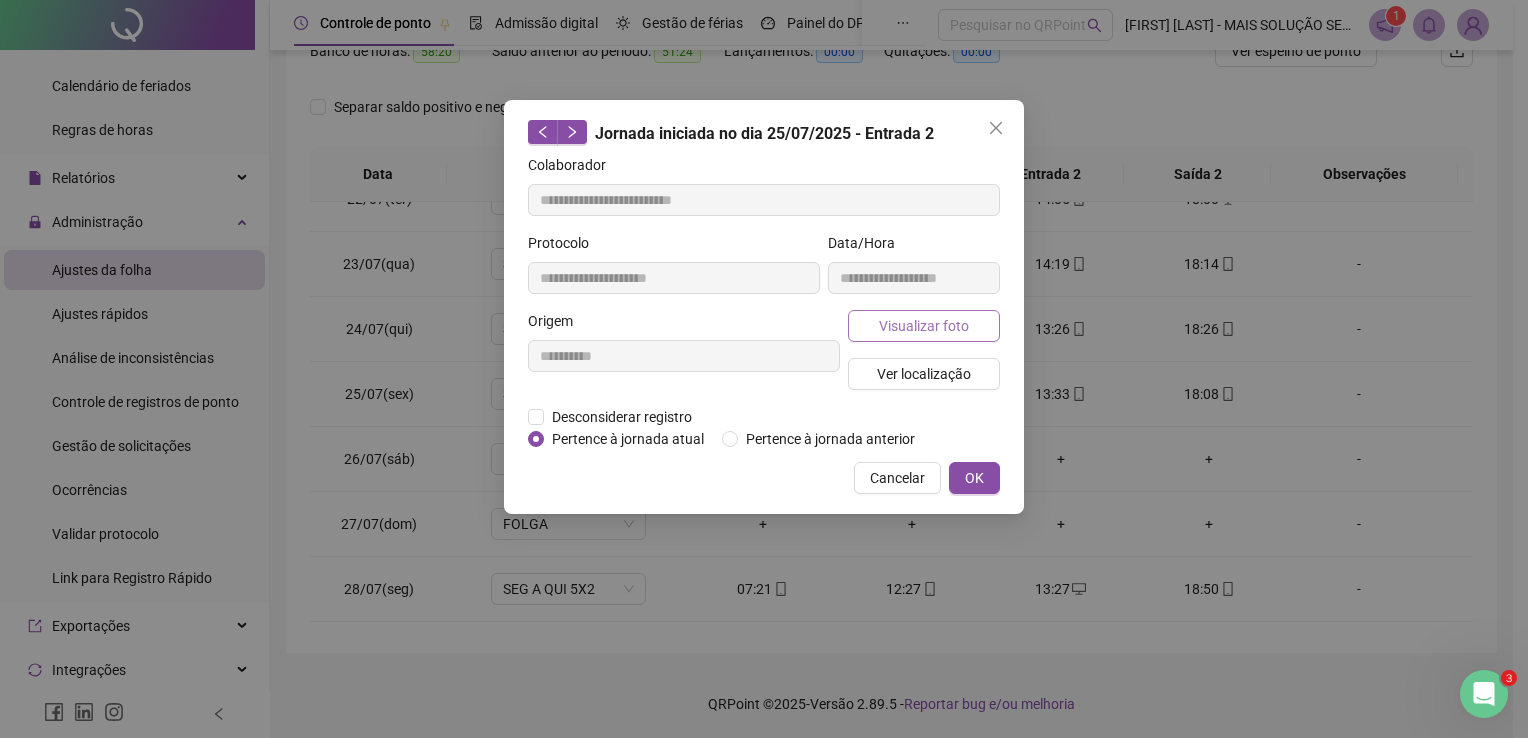 click on "Visualizar foto" at bounding box center [924, 326] 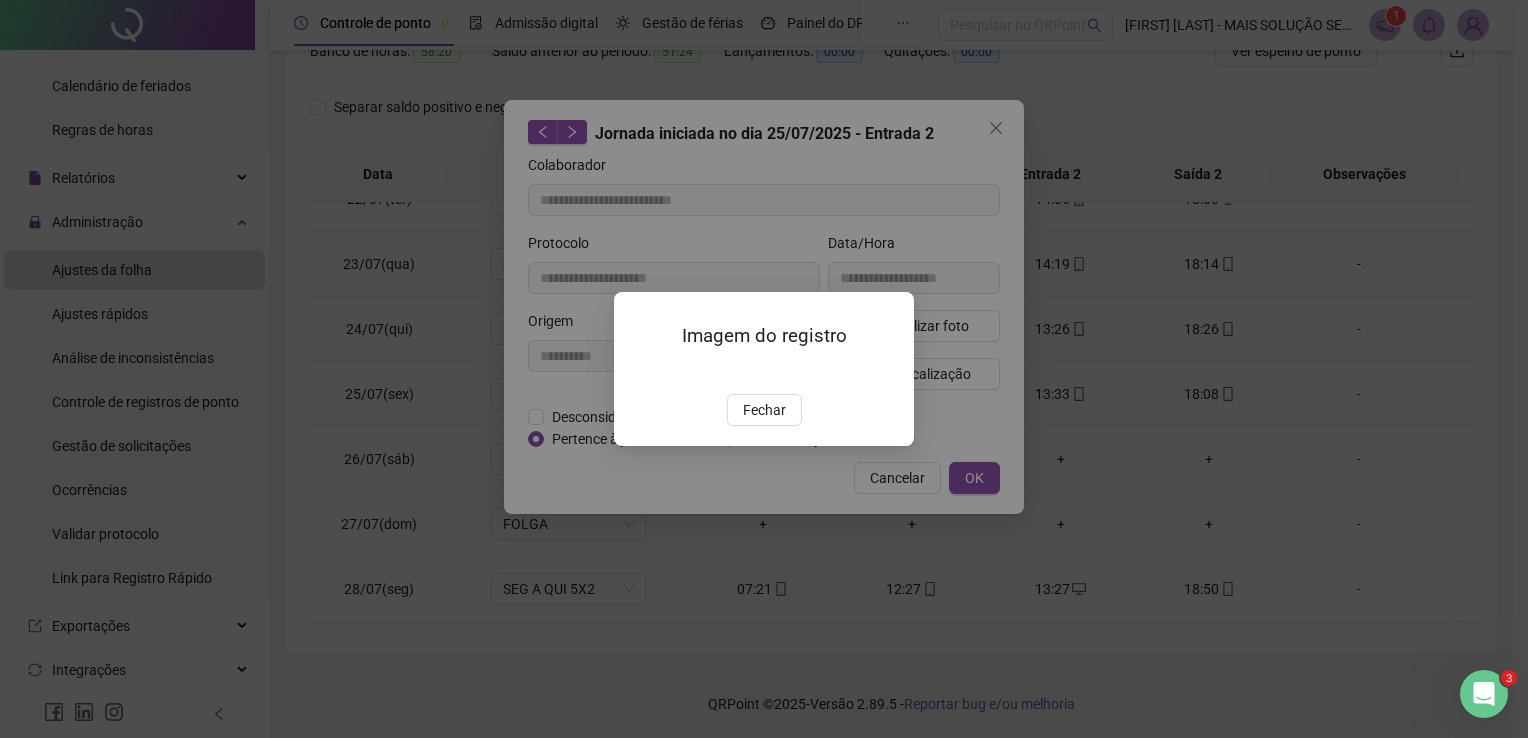 drag, startPoint x: 776, startPoint y: 530, endPoint x: 795, endPoint y: 530, distance: 19 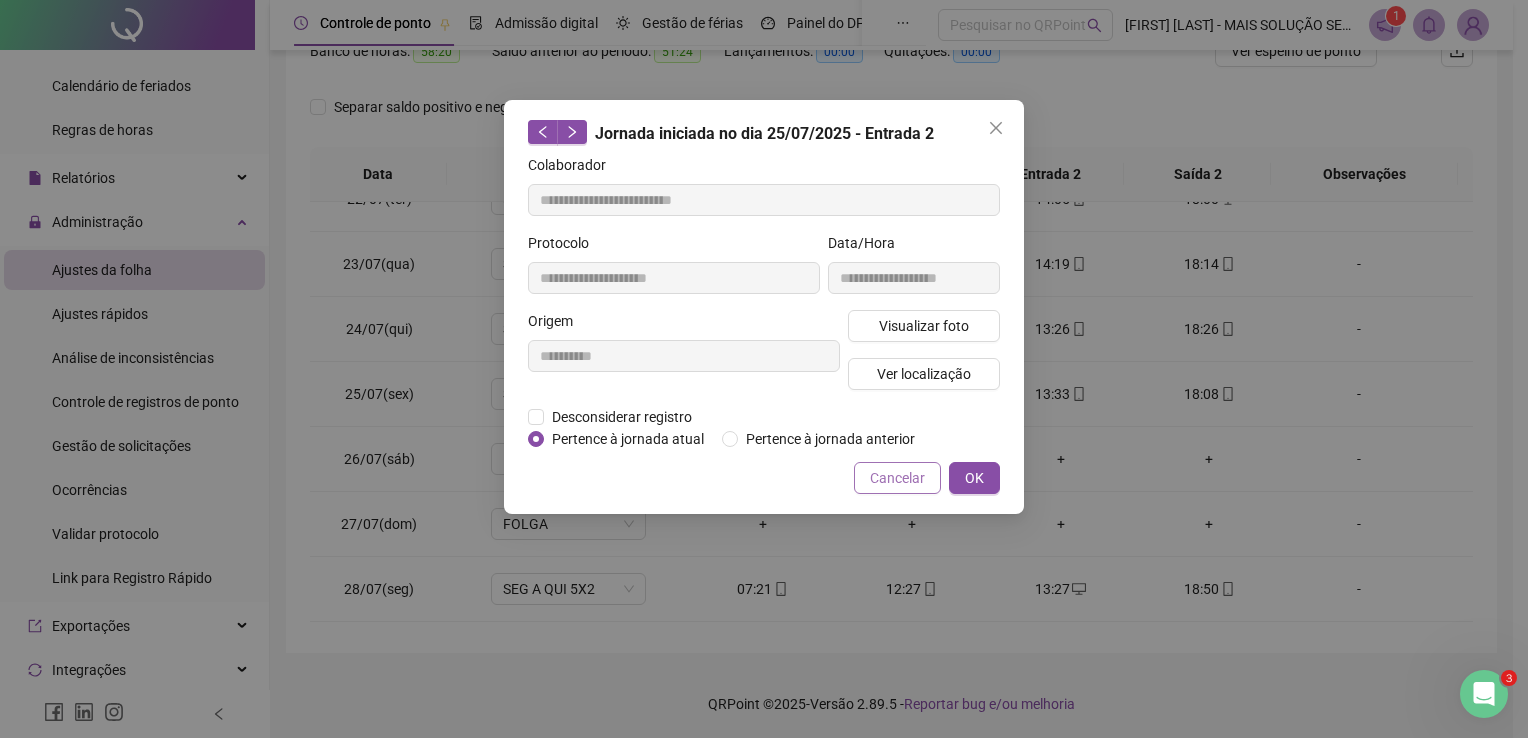 click on "Cancelar" at bounding box center [897, 478] 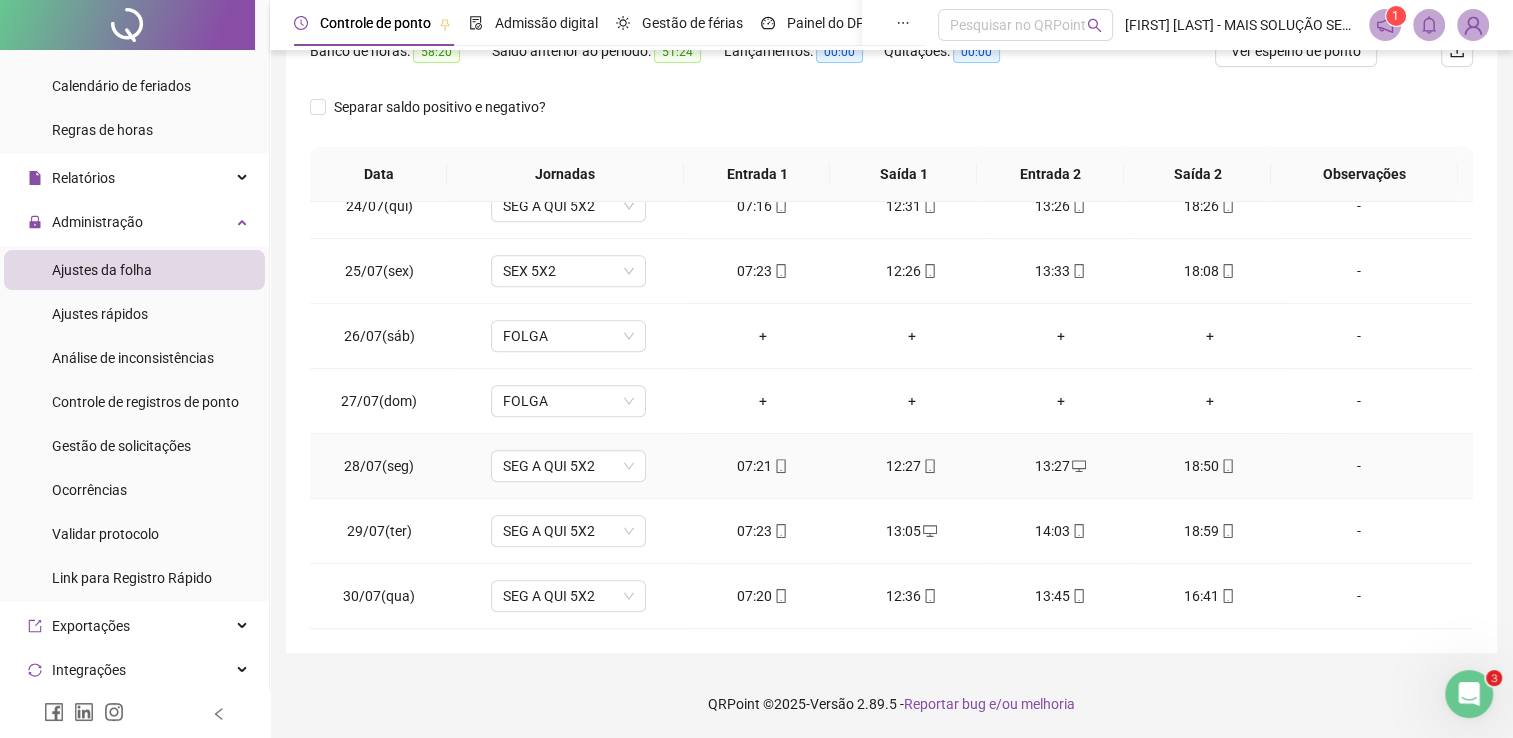 scroll, scrollTop: 1581, scrollLeft: 0, axis: vertical 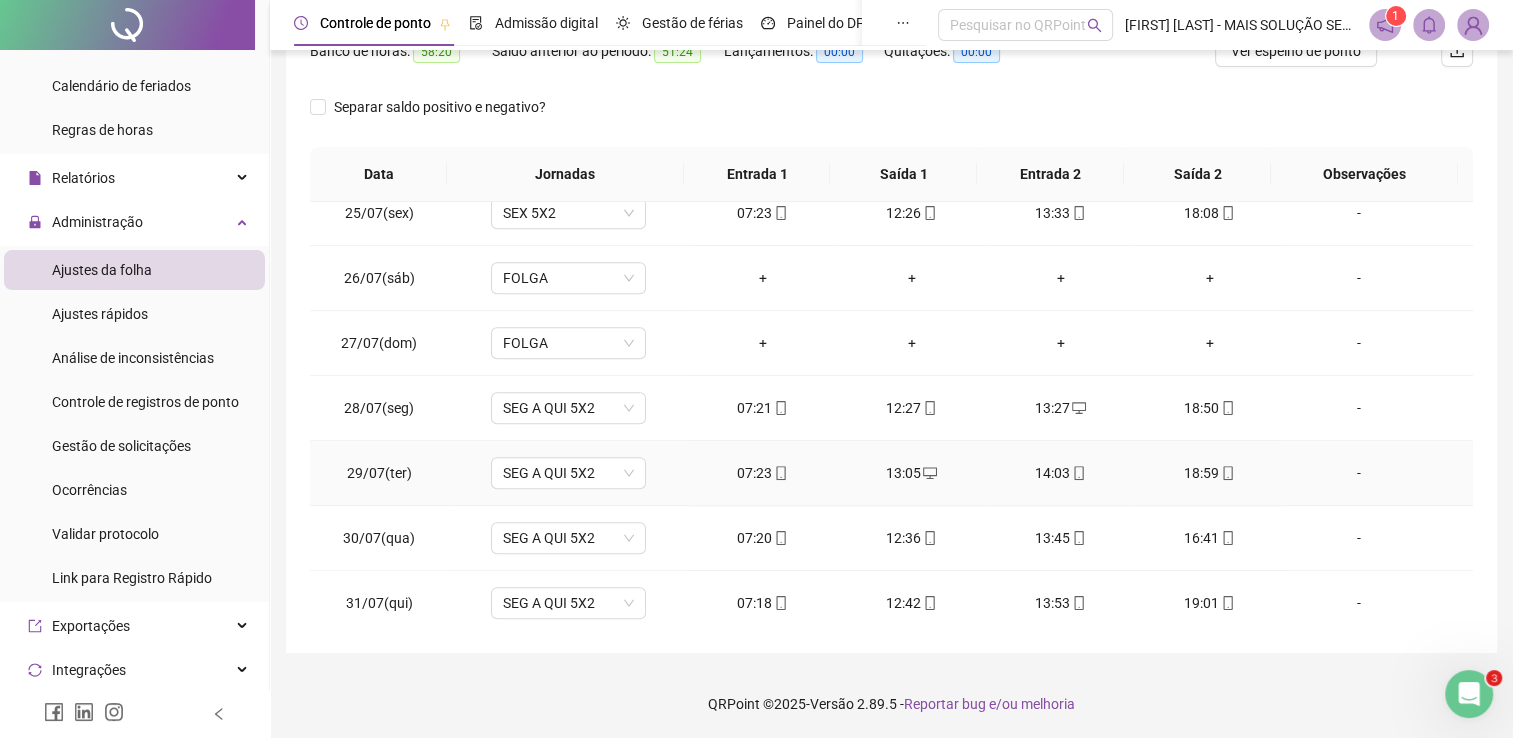 click 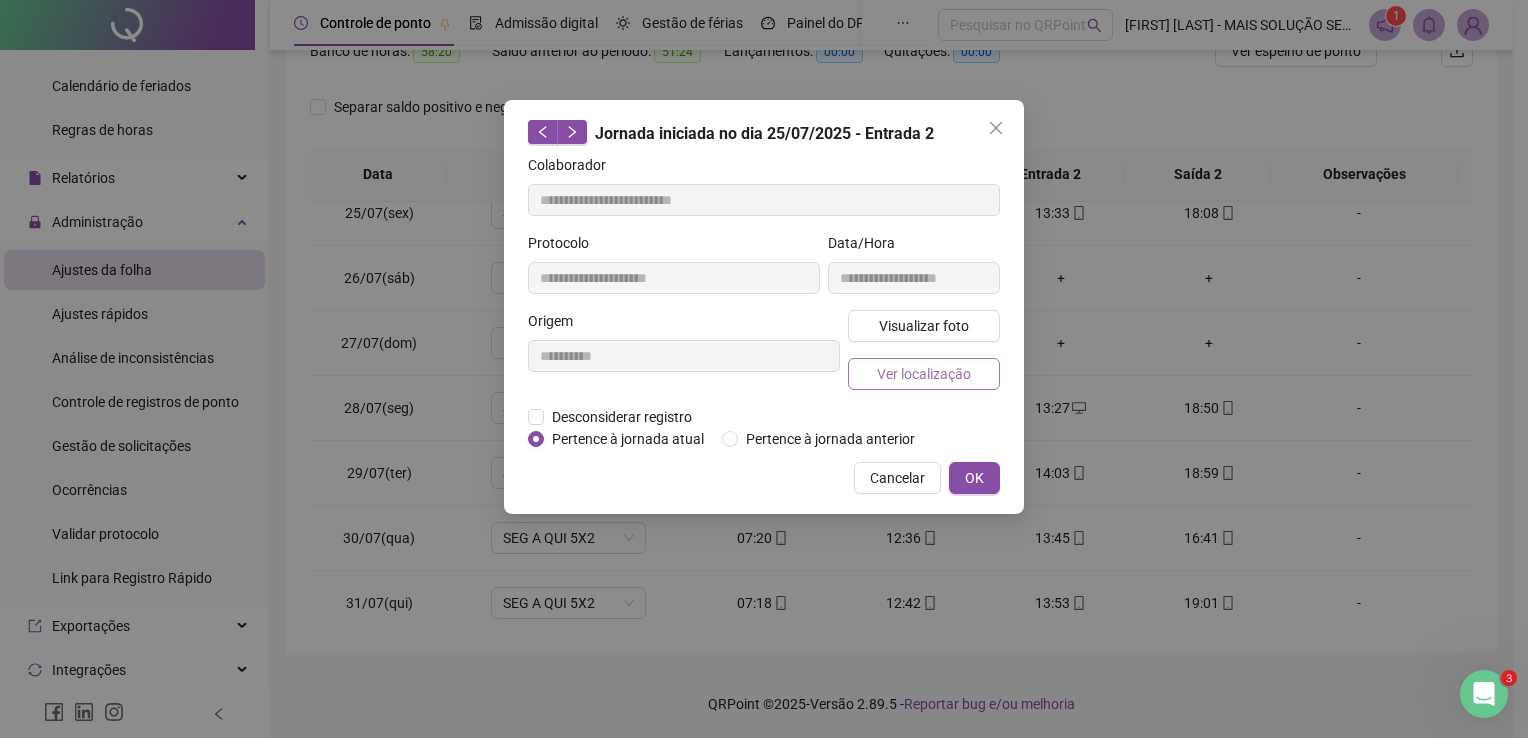 type on "**********" 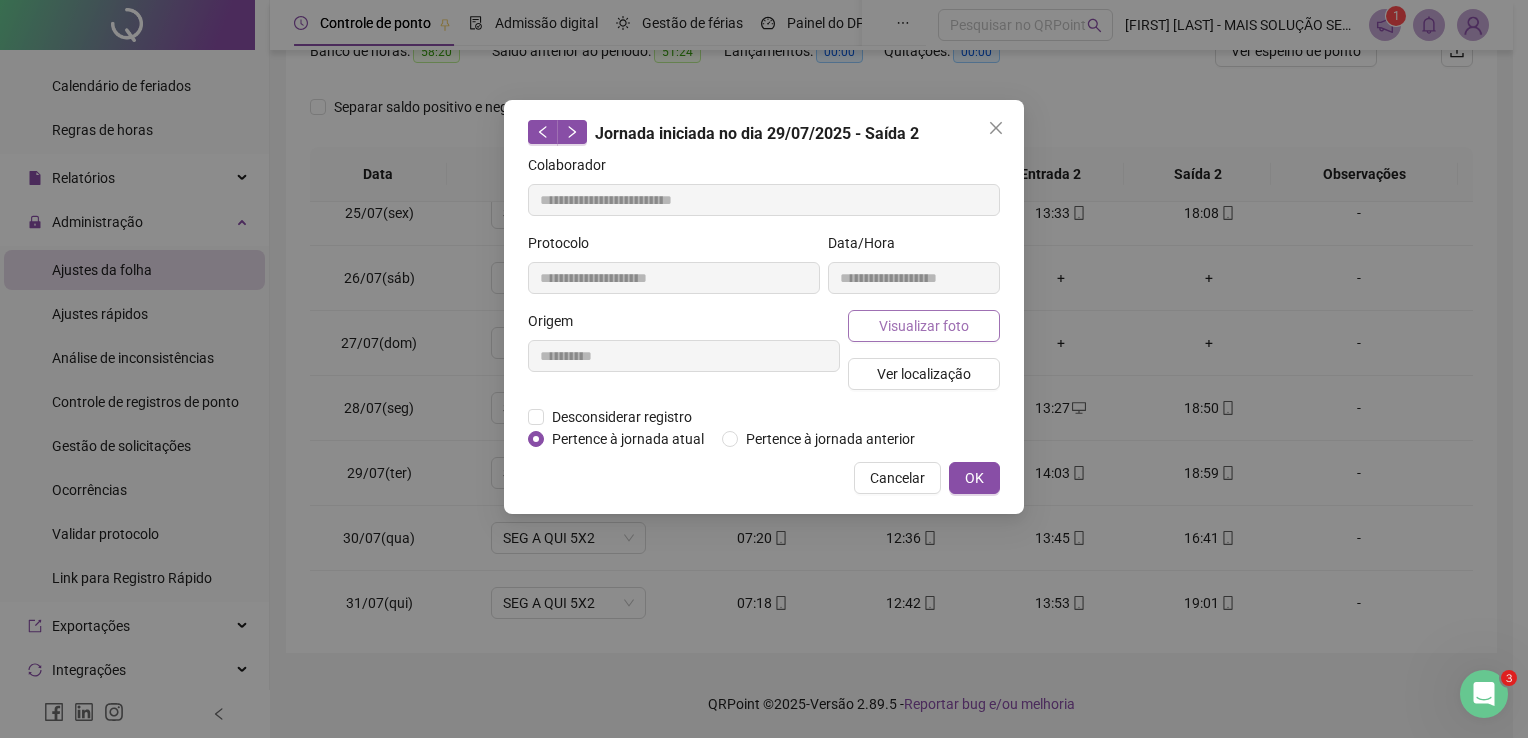 click on "Visualizar foto" at bounding box center (924, 326) 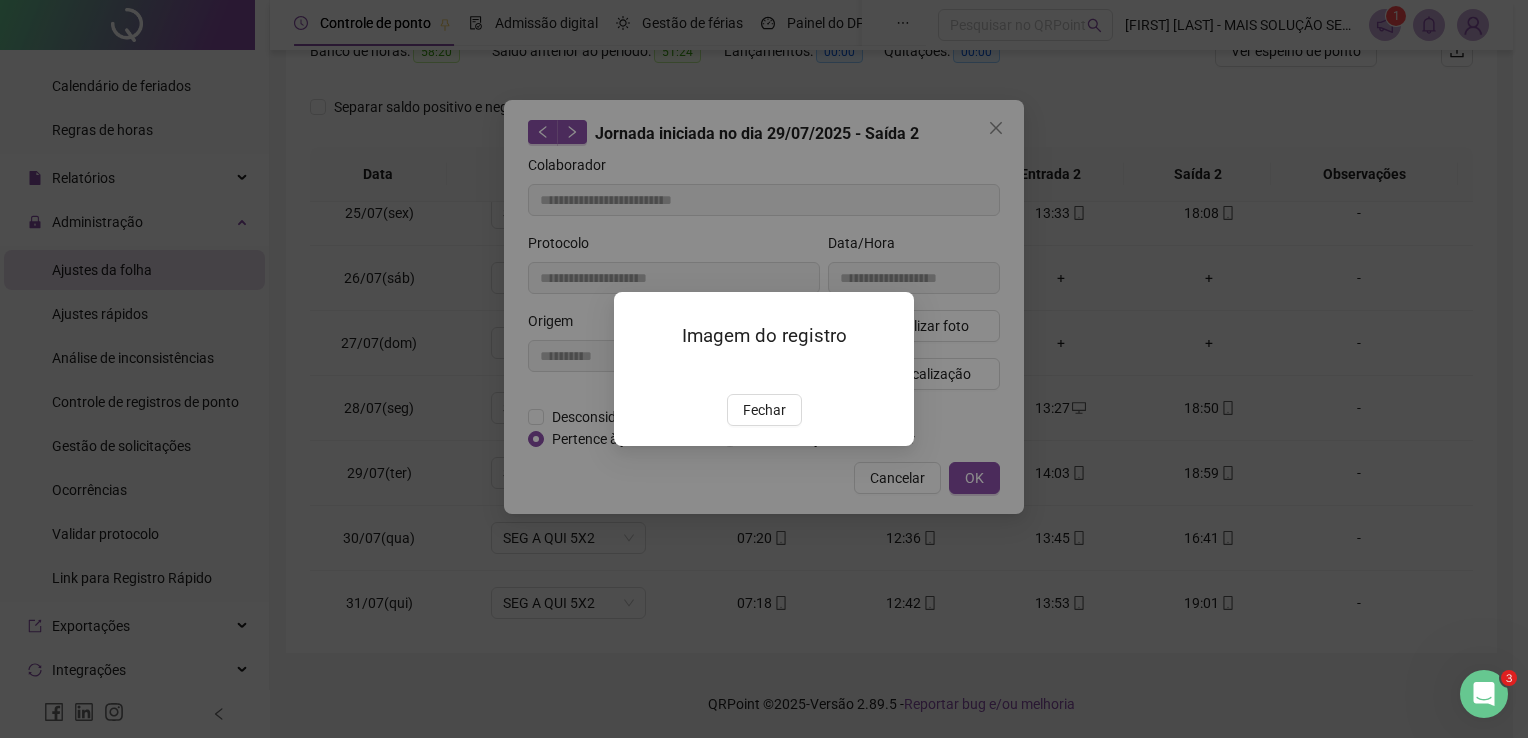 click at bounding box center (638, 372) 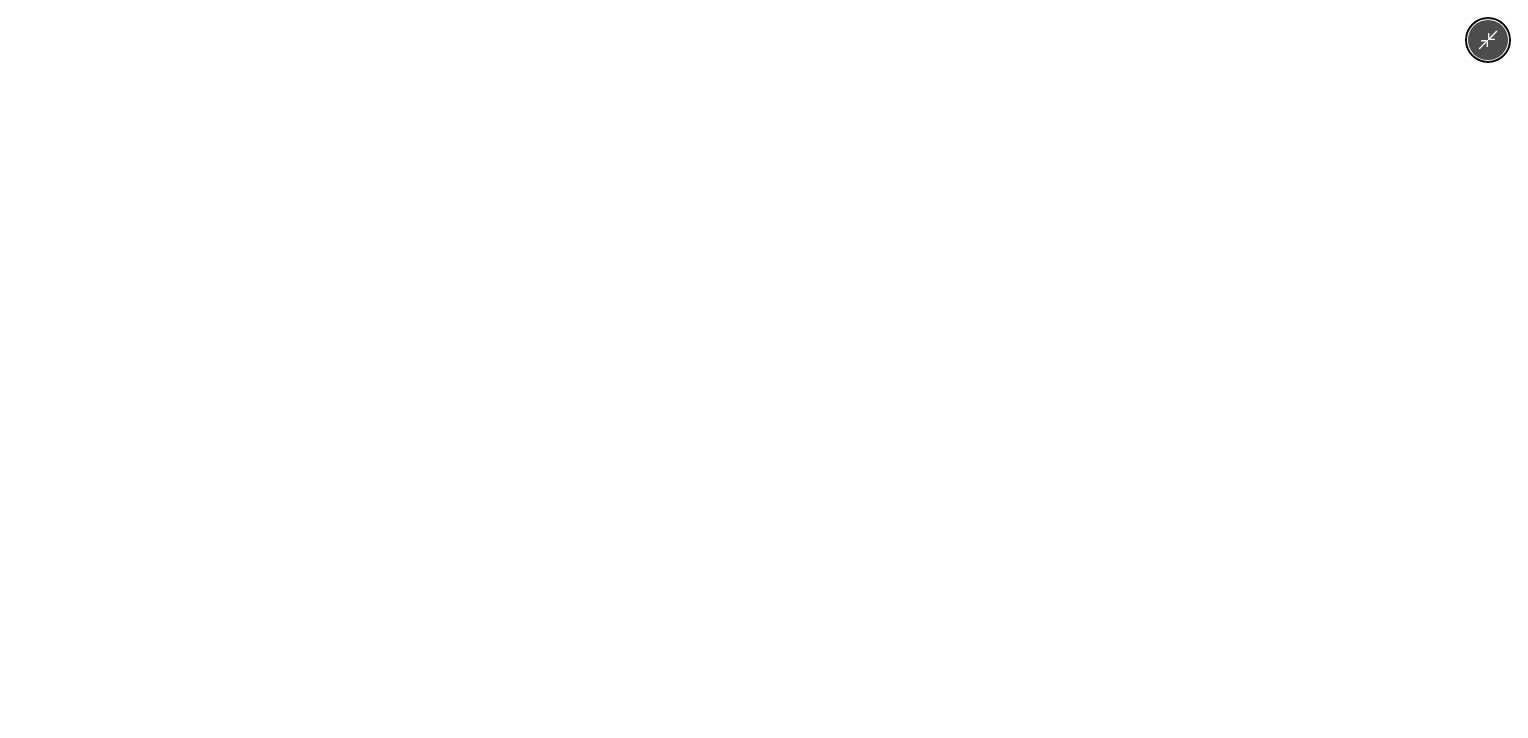 click at bounding box center [764, 369] 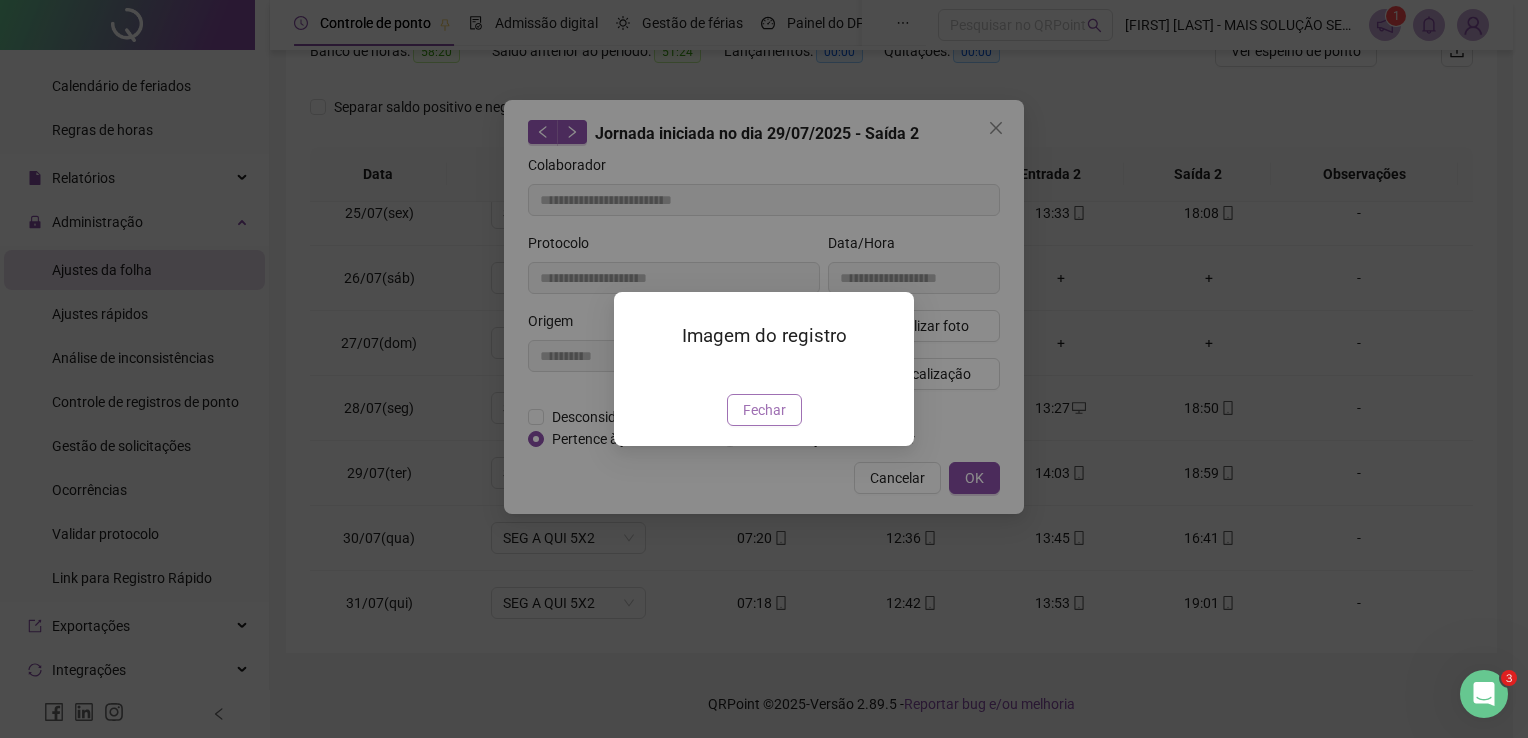 click on "Fechar" at bounding box center (764, 410) 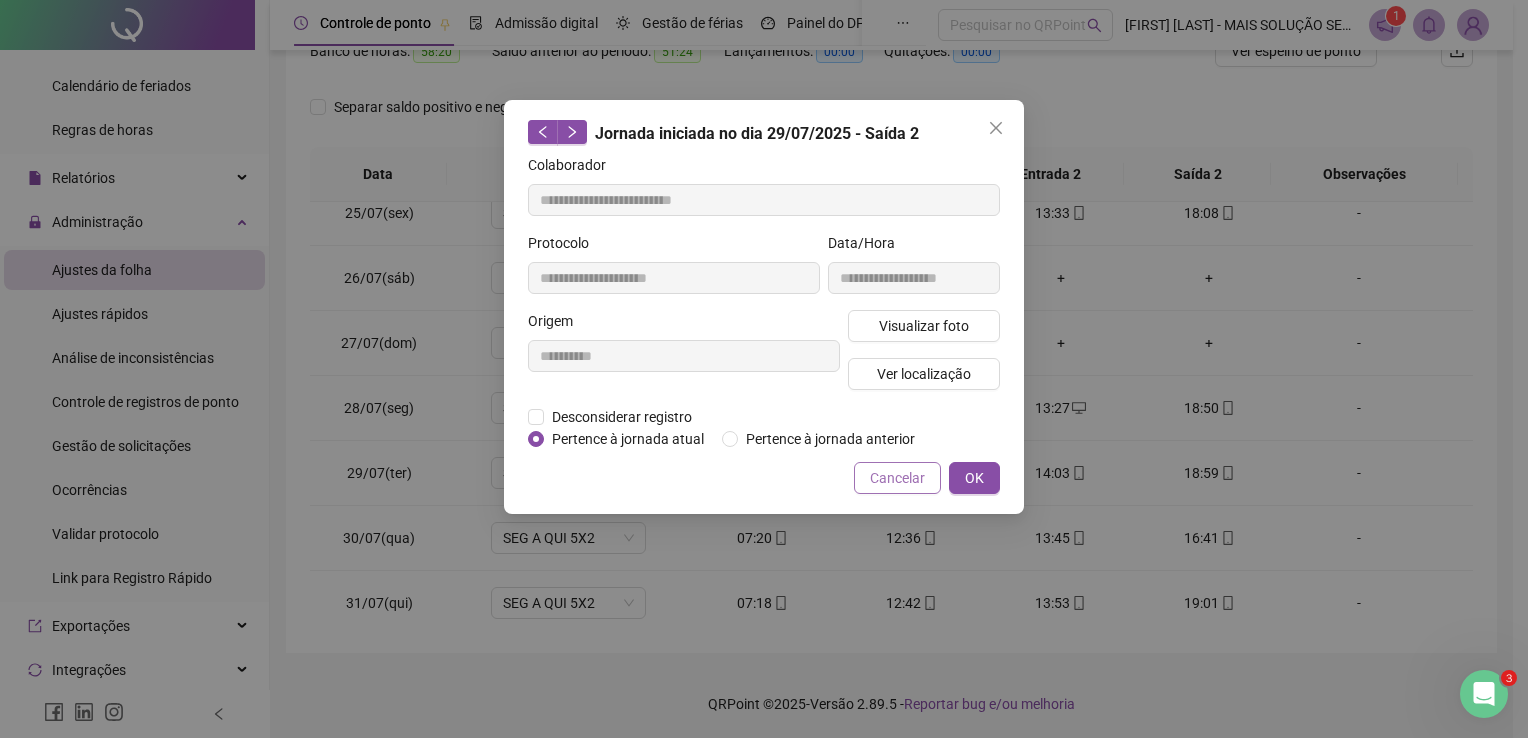 click on "Cancelar" at bounding box center (897, 478) 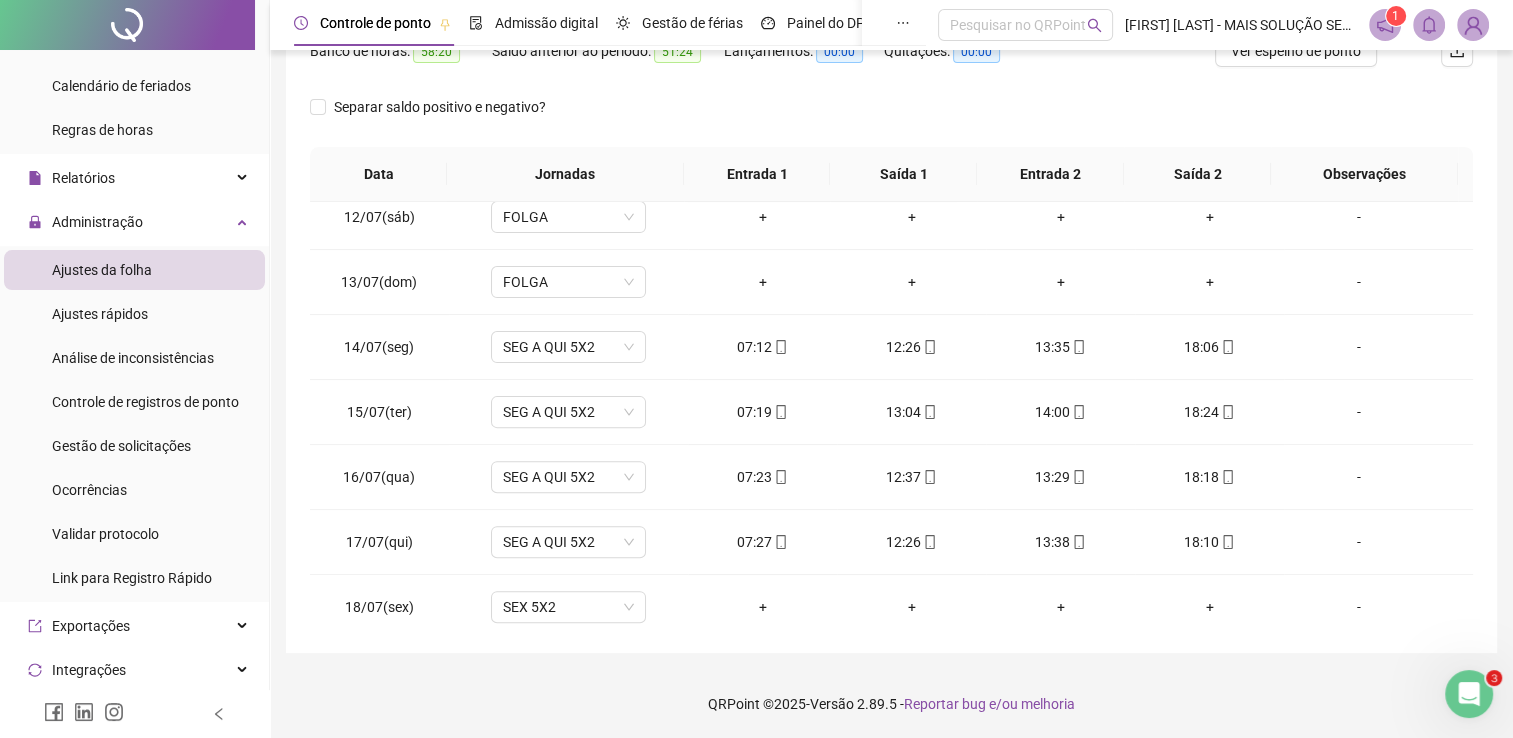 scroll, scrollTop: 481, scrollLeft: 0, axis: vertical 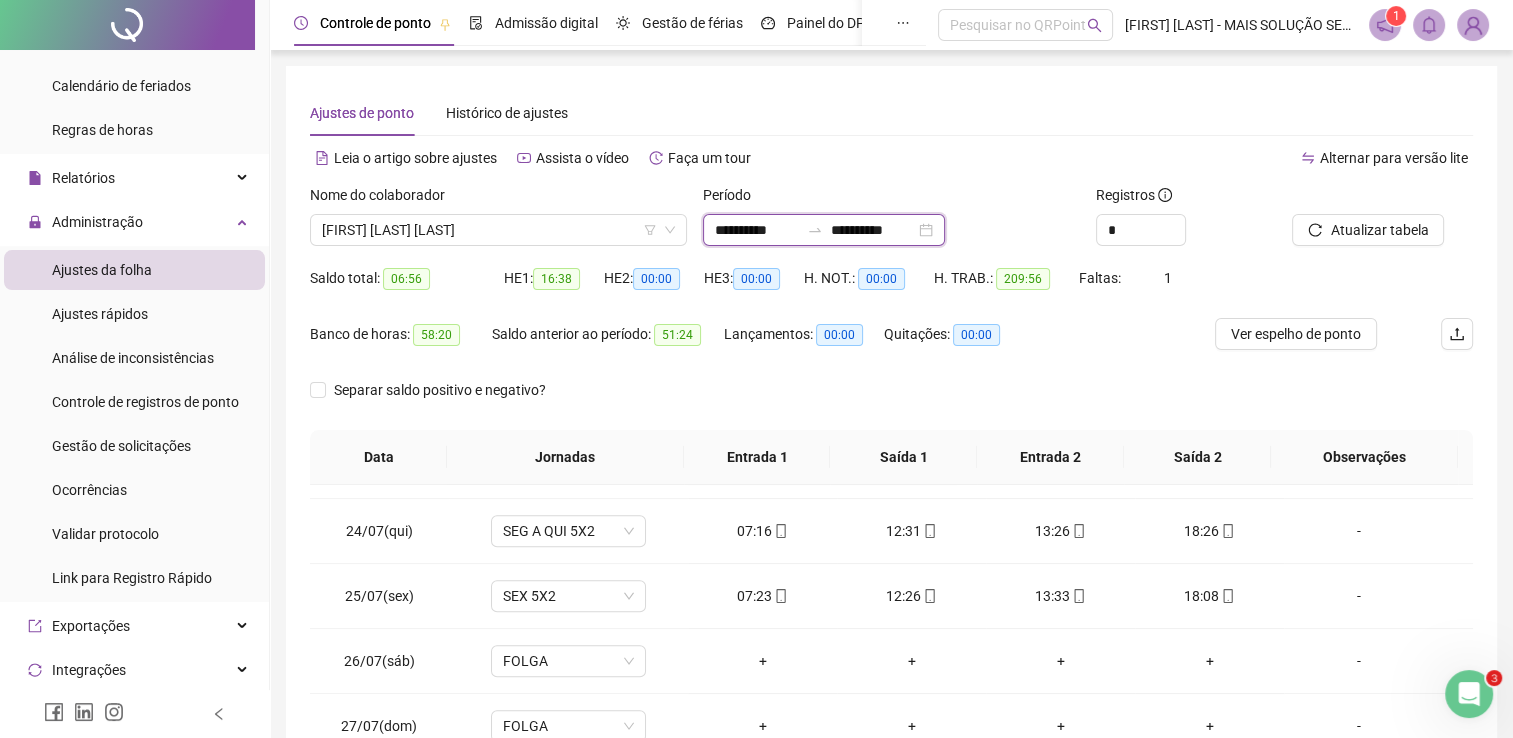 click on "**********" at bounding box center [757, 230] 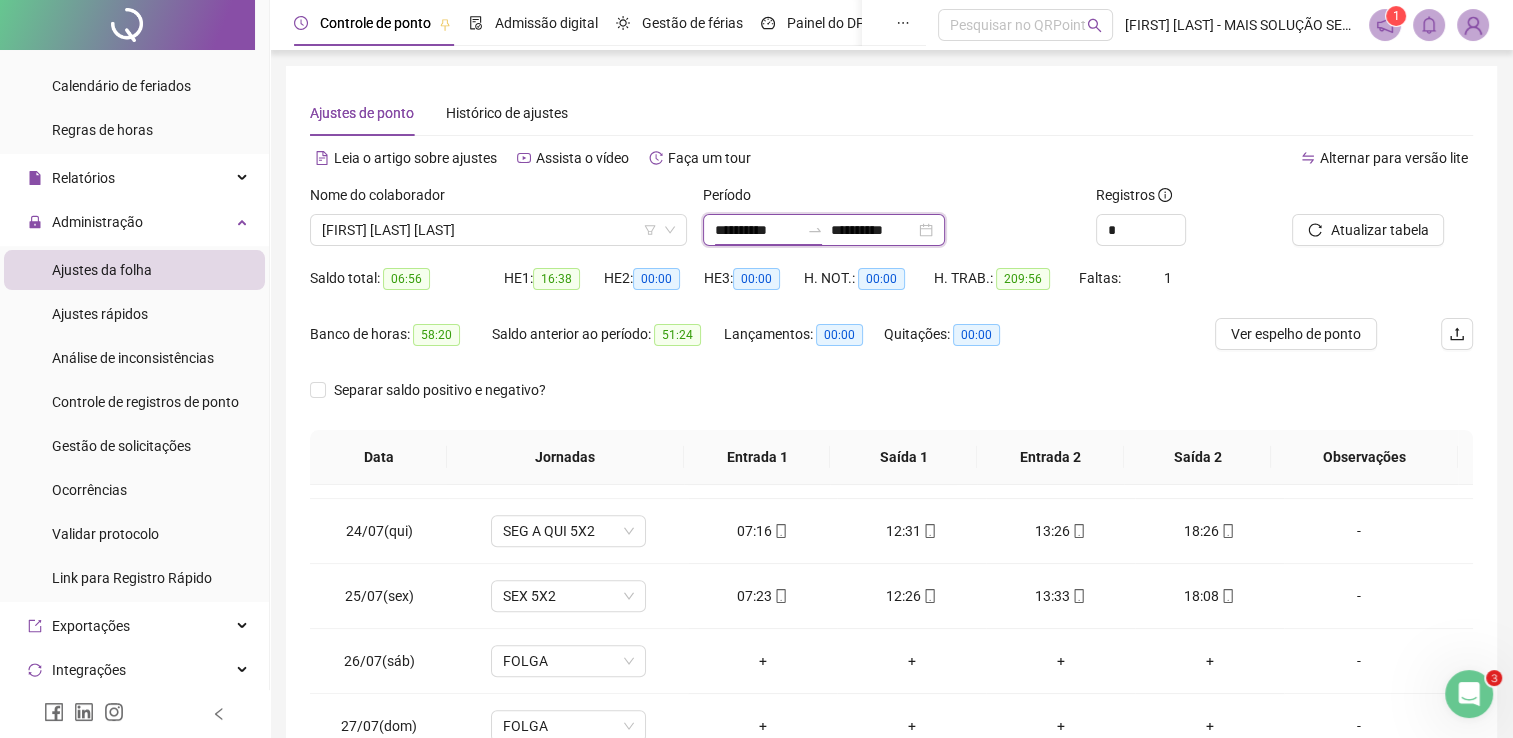 type on "**********" 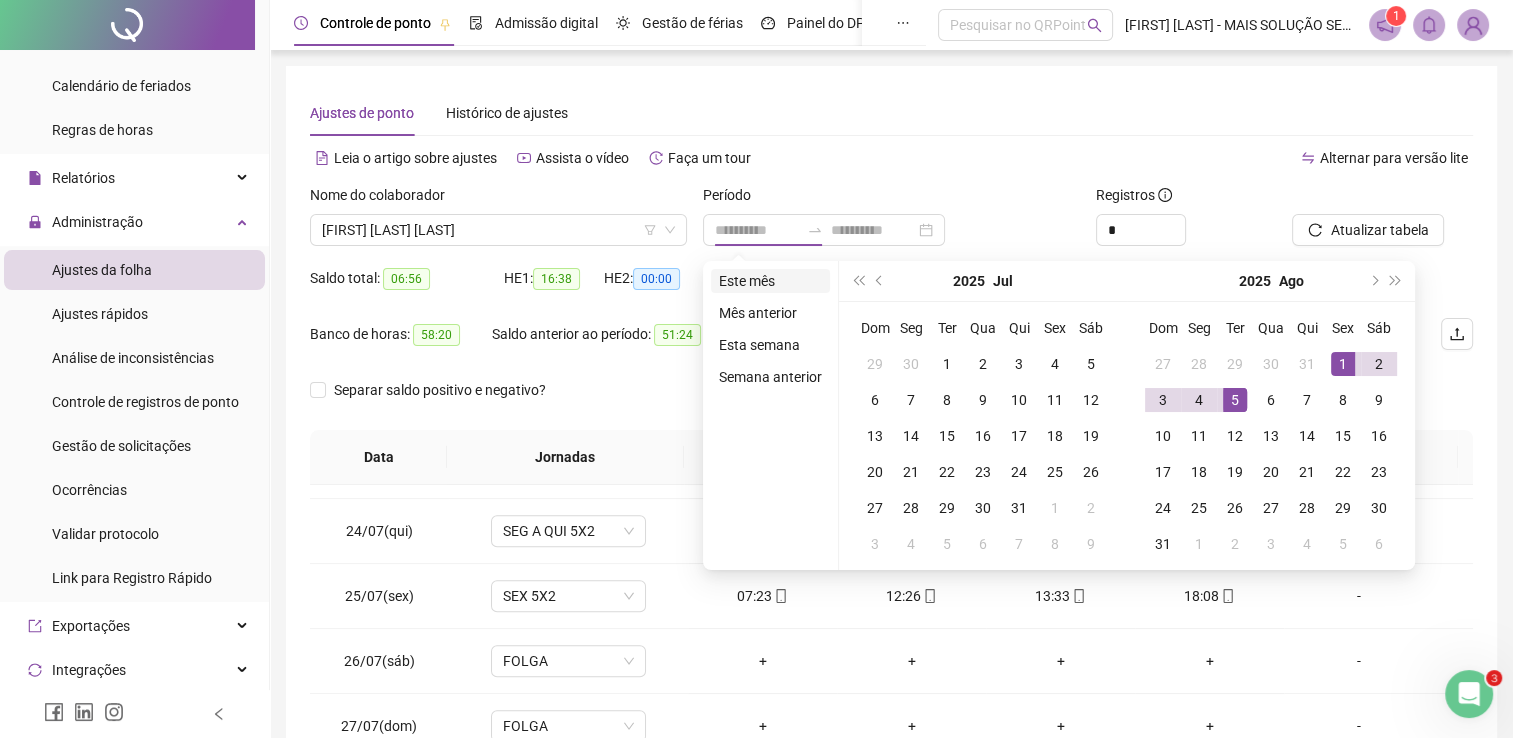 click on "Este mês" at bounding box center [770, 281] 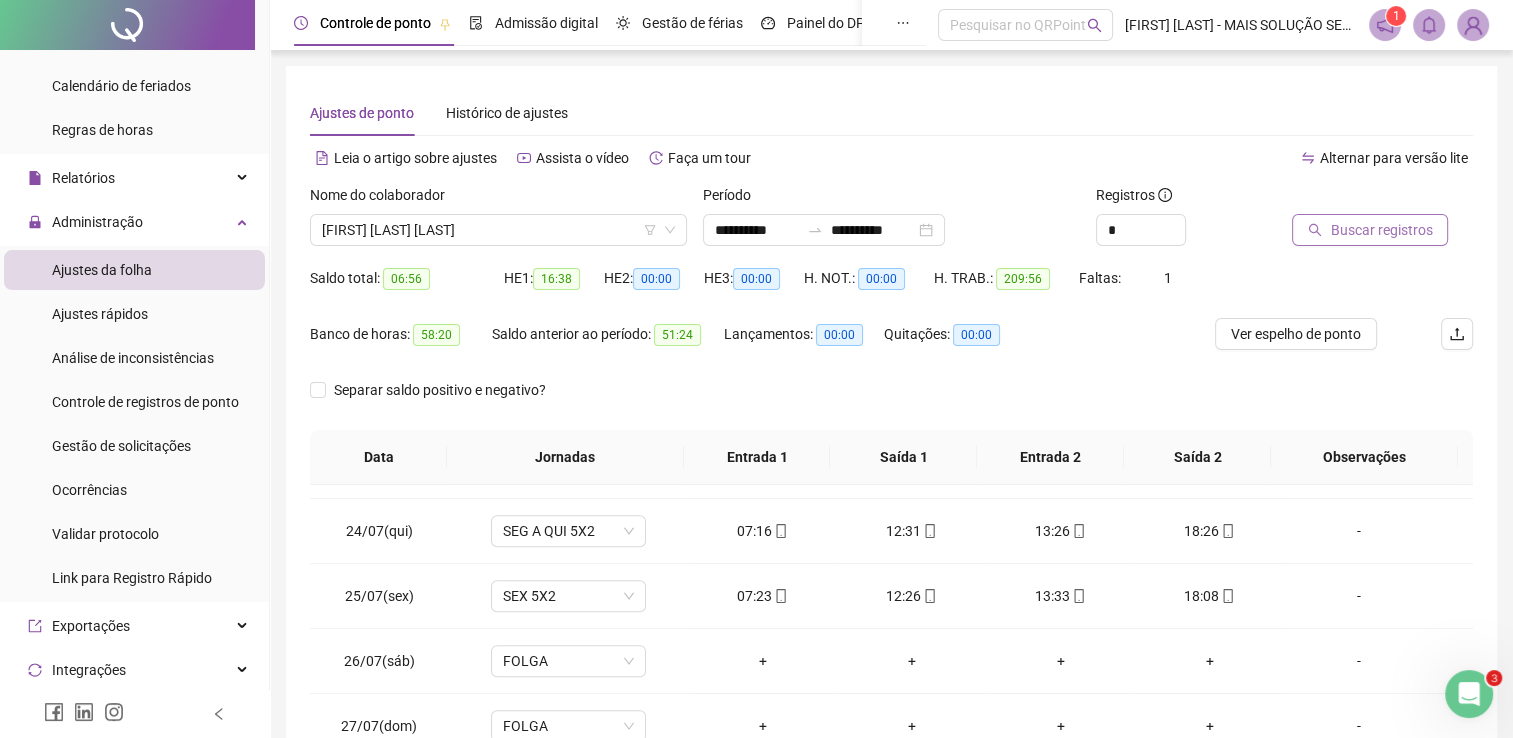 click on "Buscar registros" at bounding box center (1381, 230) 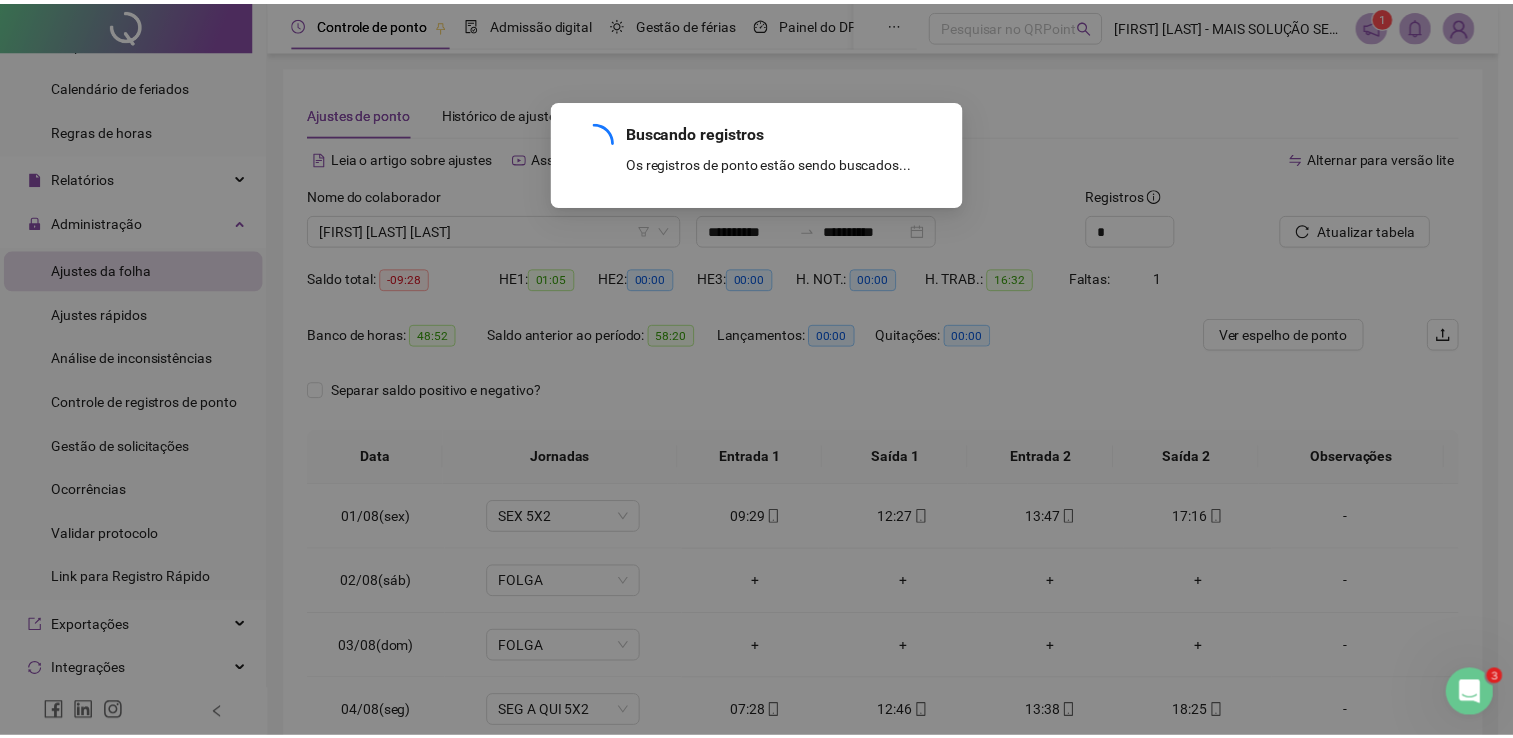 scroll, scrollTop: 0, scrollLeft: 0, axis: both 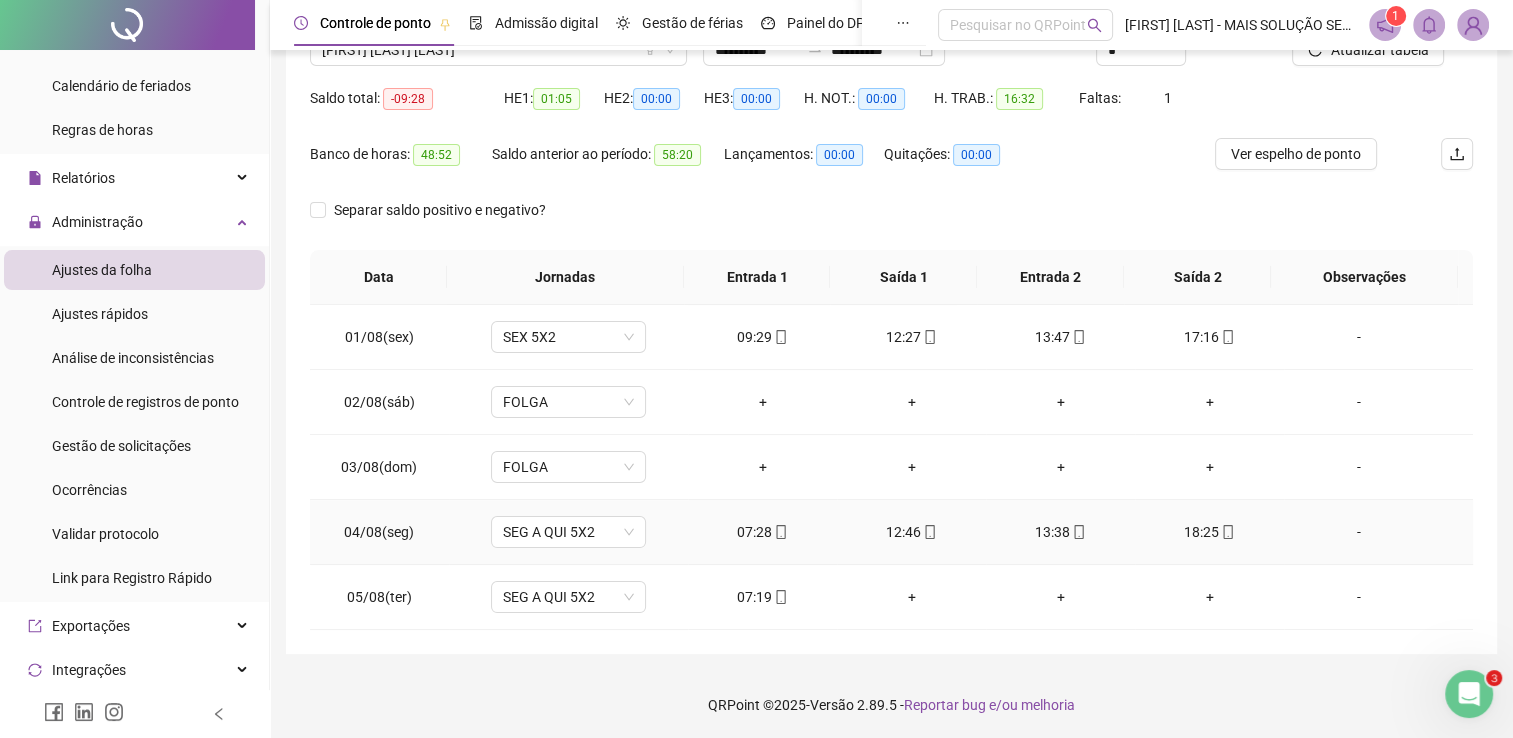 click 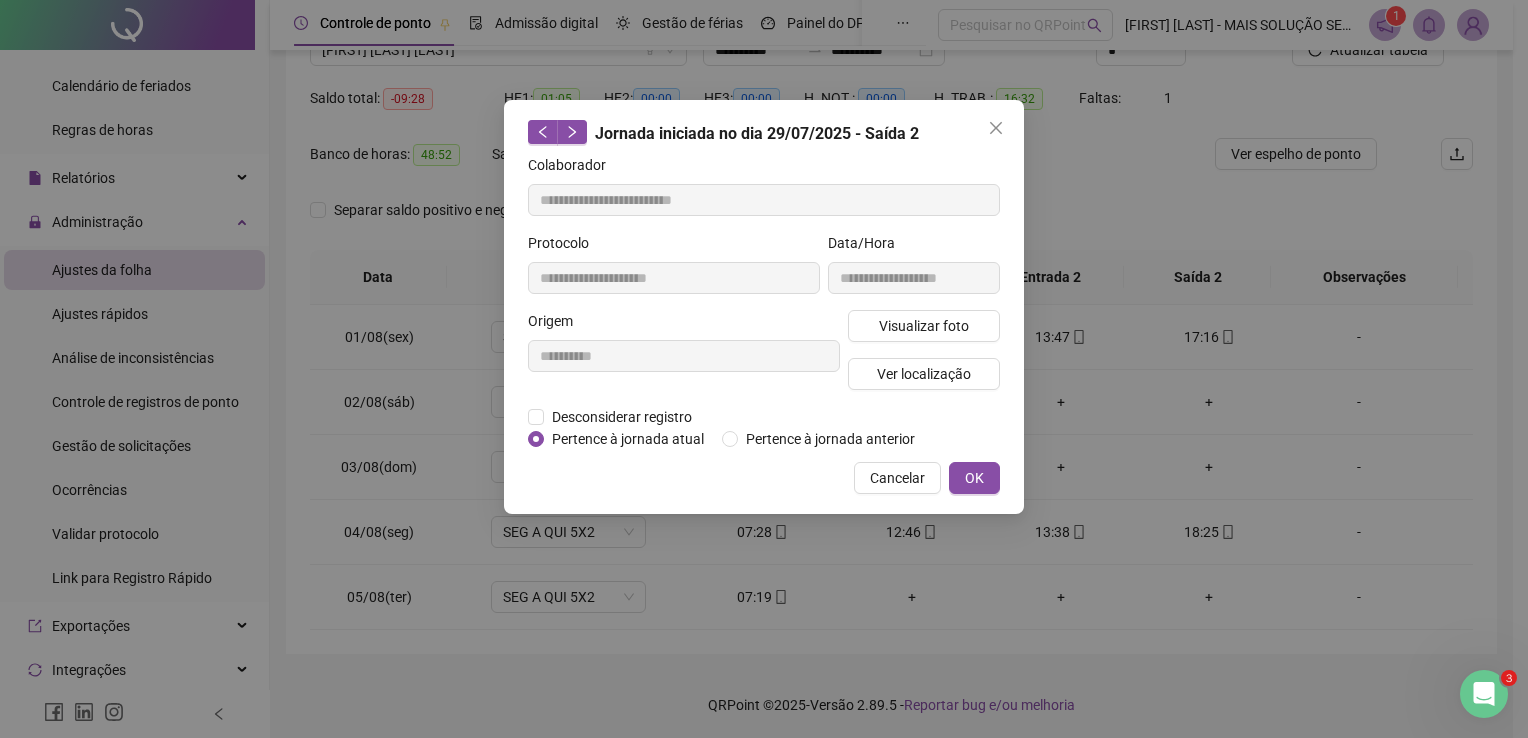 type on "**********" 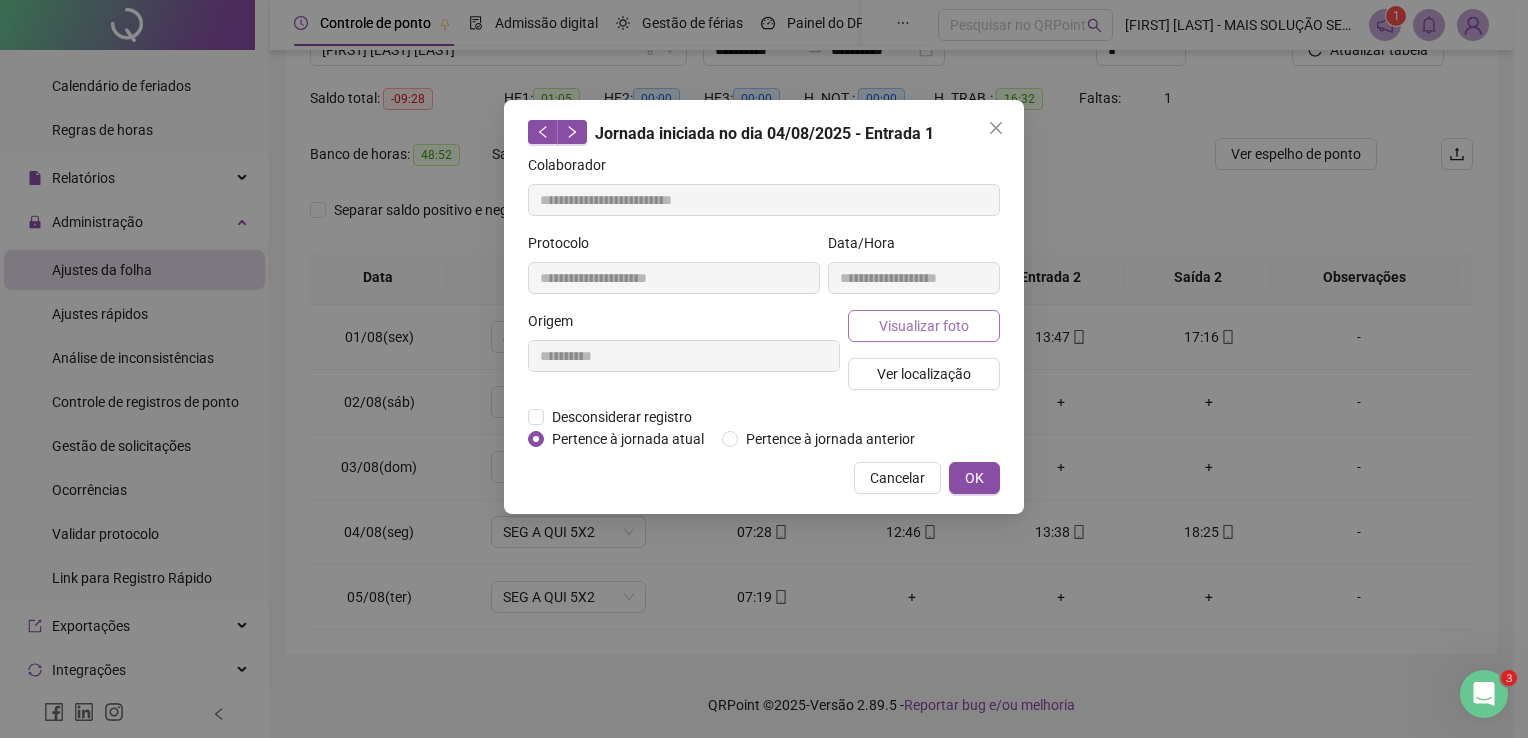 click on "Visualizar foto" at bounding box center [924, 326] 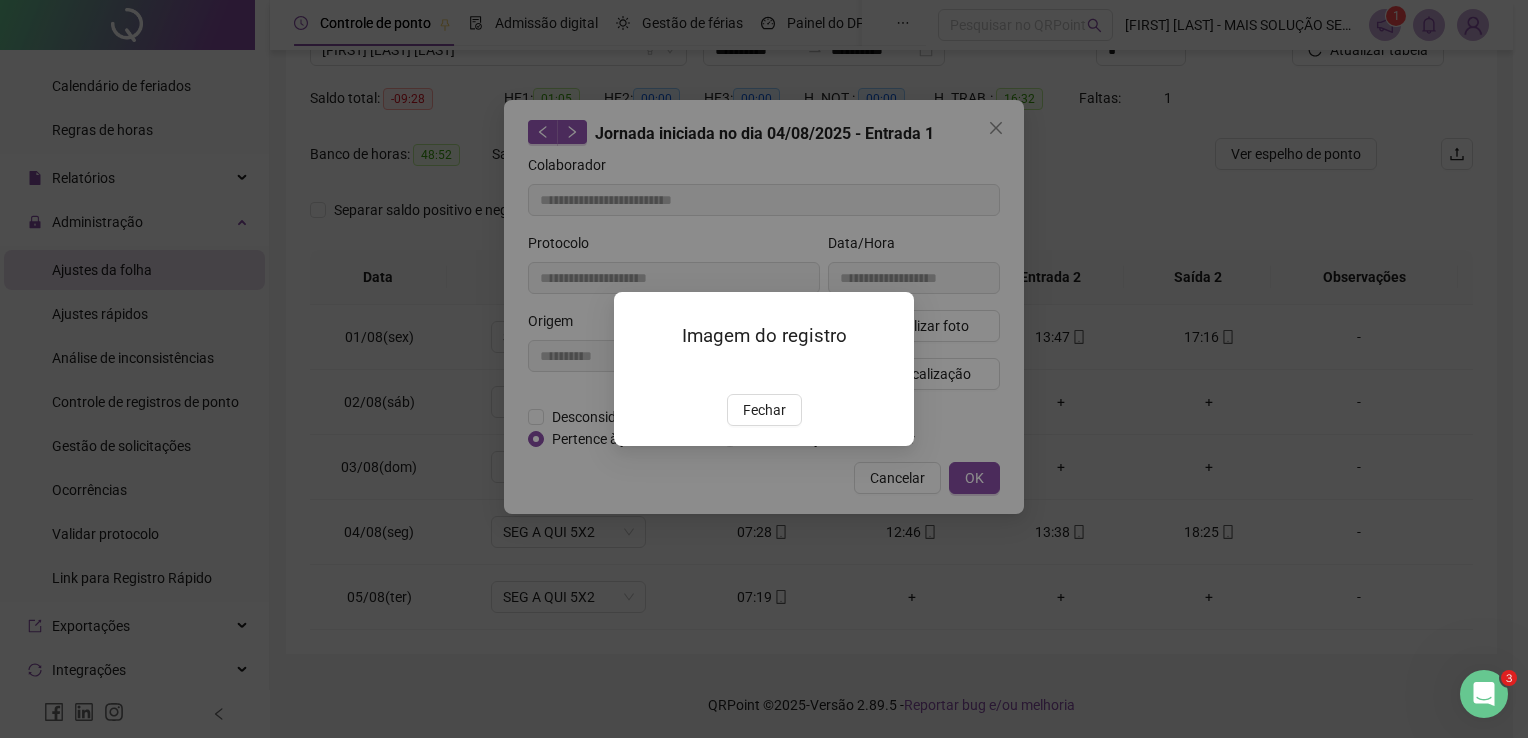 click at bounding box center (638, 372) 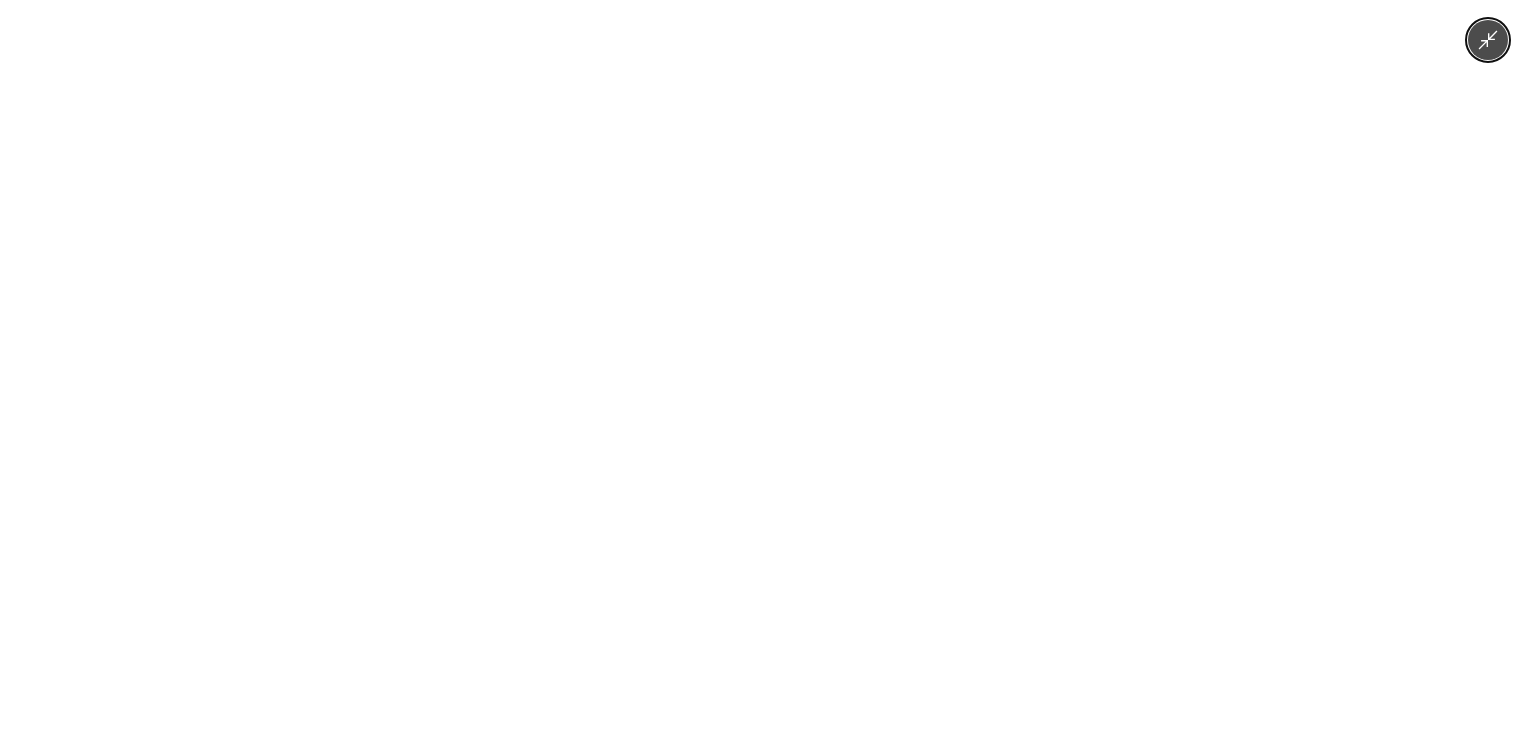 click at bounding box center [764, 369] 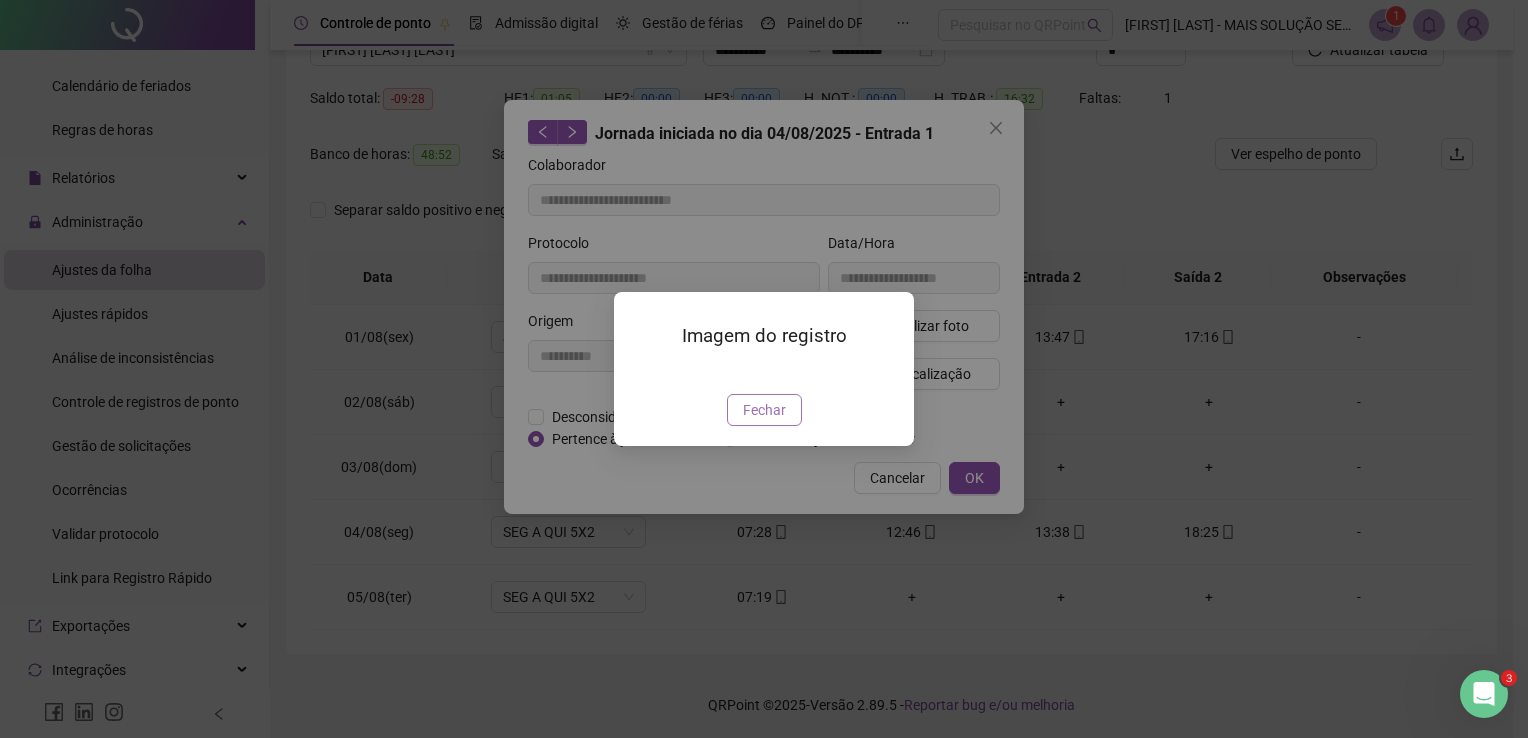 click on "Fechar" at bounding box center (764, 410) 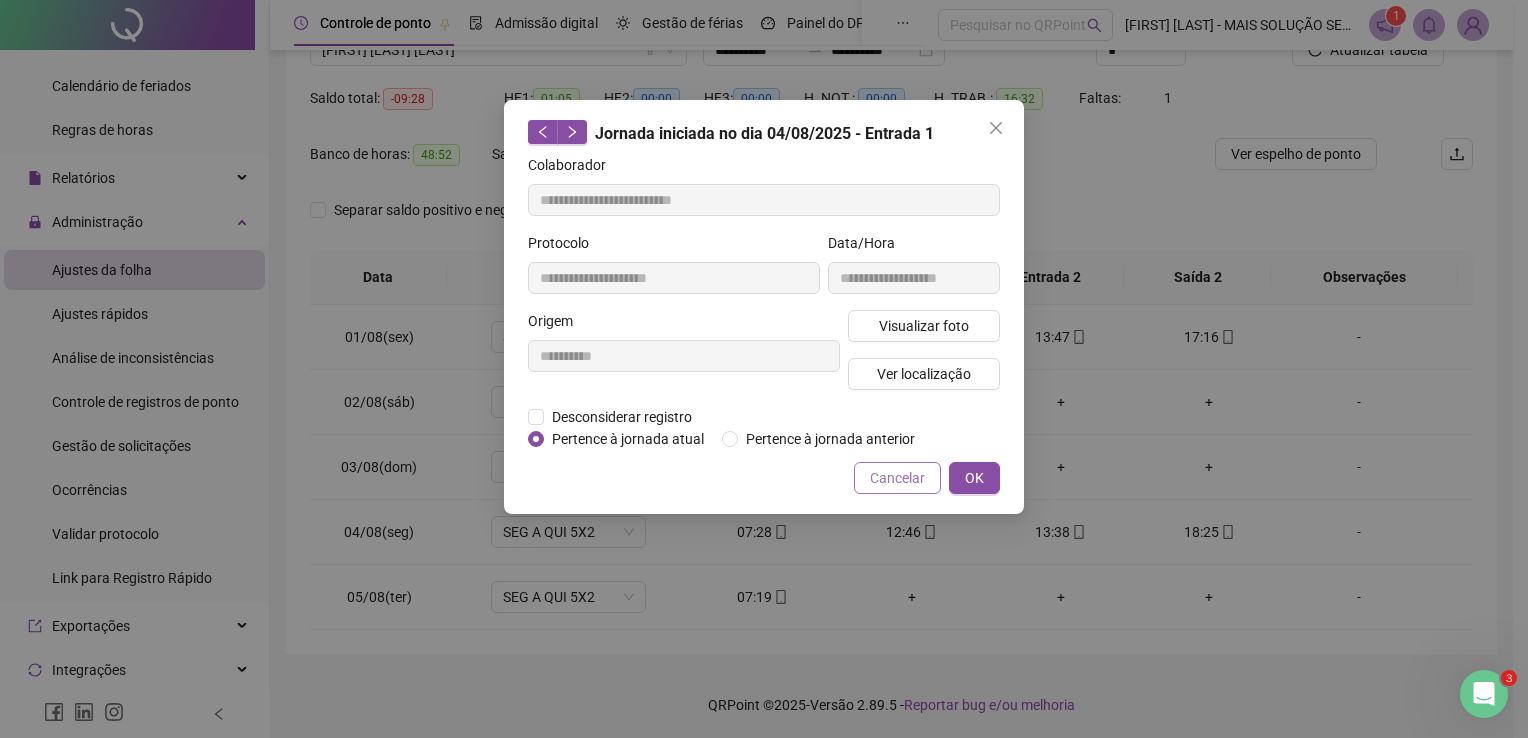 click on "Cancelar" at bounding box center (897, 478) 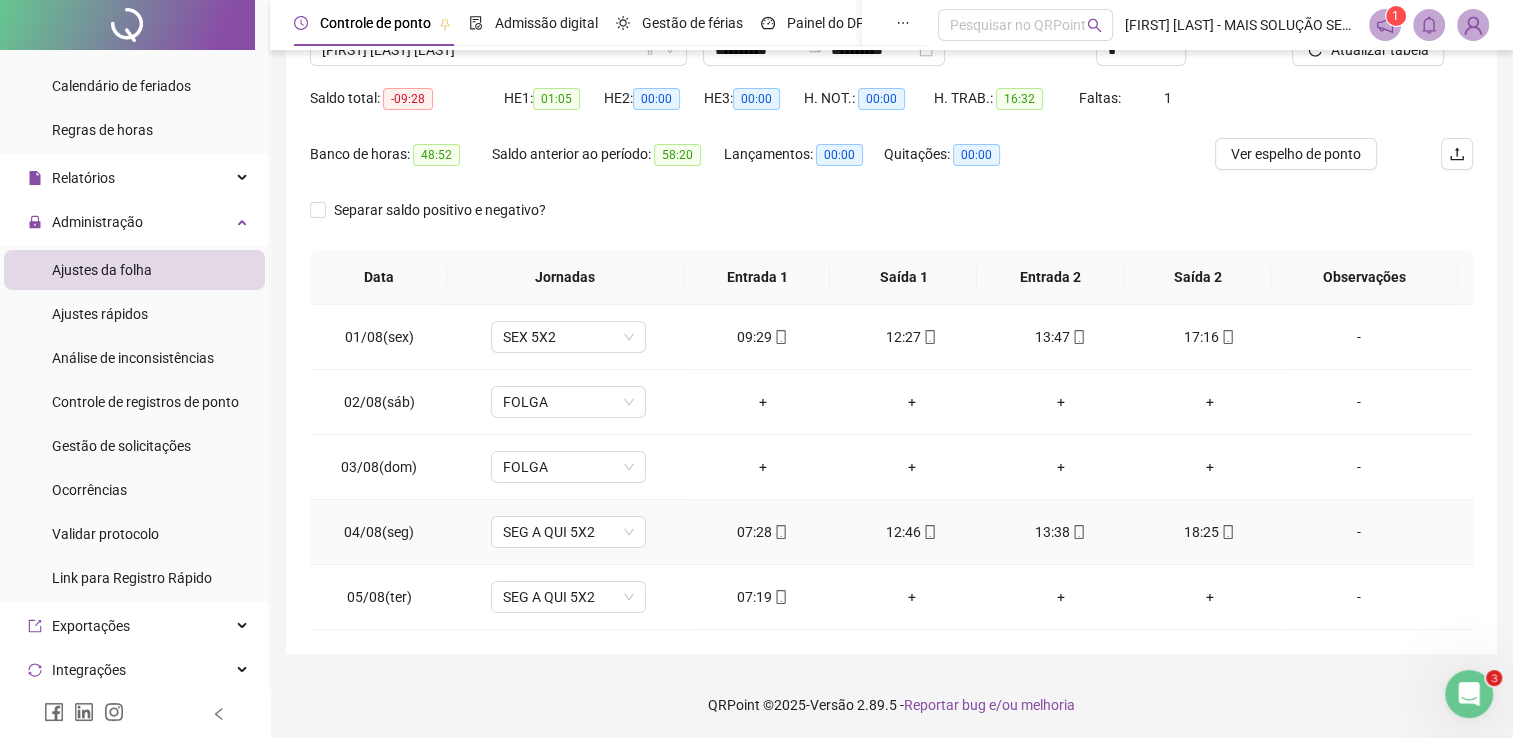 scroll, scrollTop: 0, scrollLeft: 0, axis: both 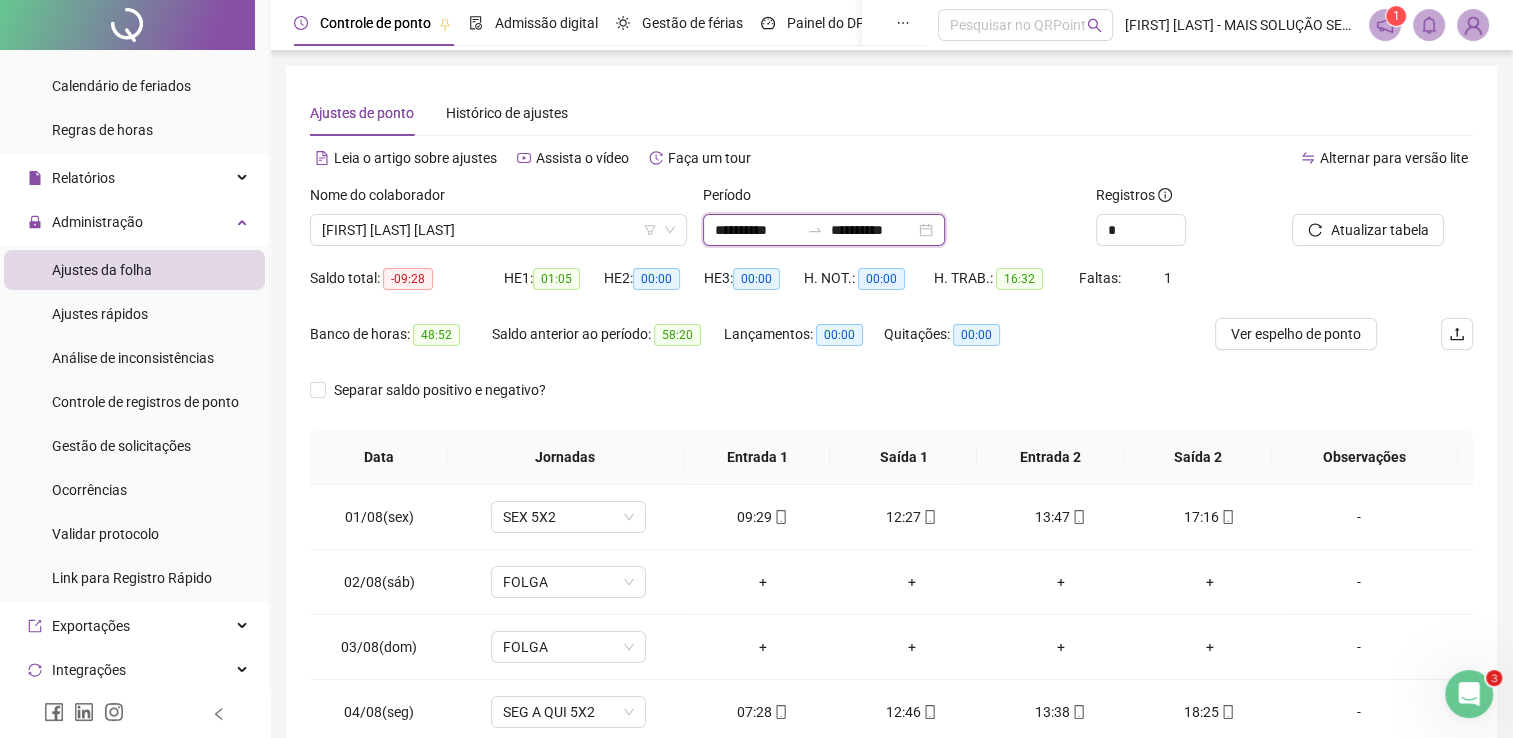click on "**********" at bounding box center [757, 230] 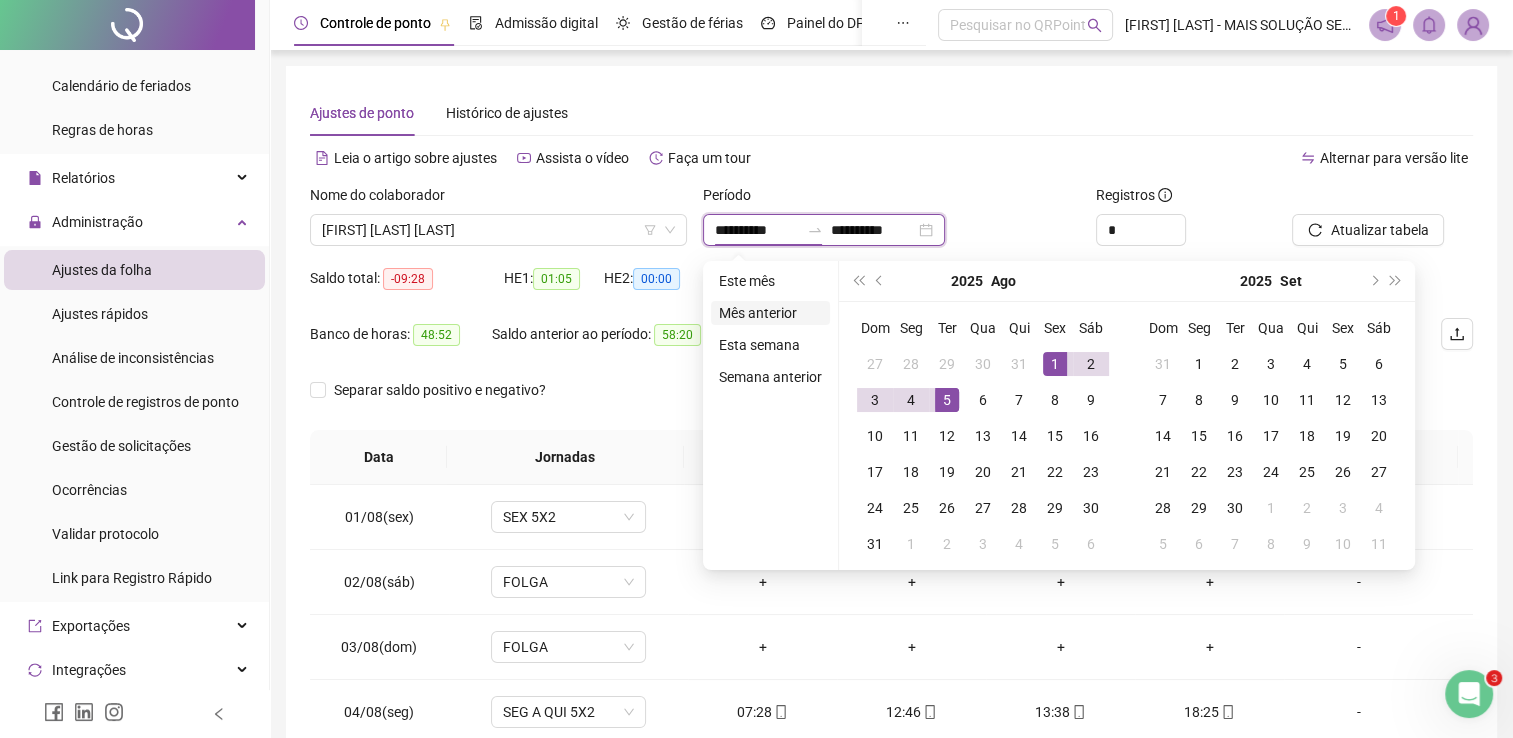 type on "**********" 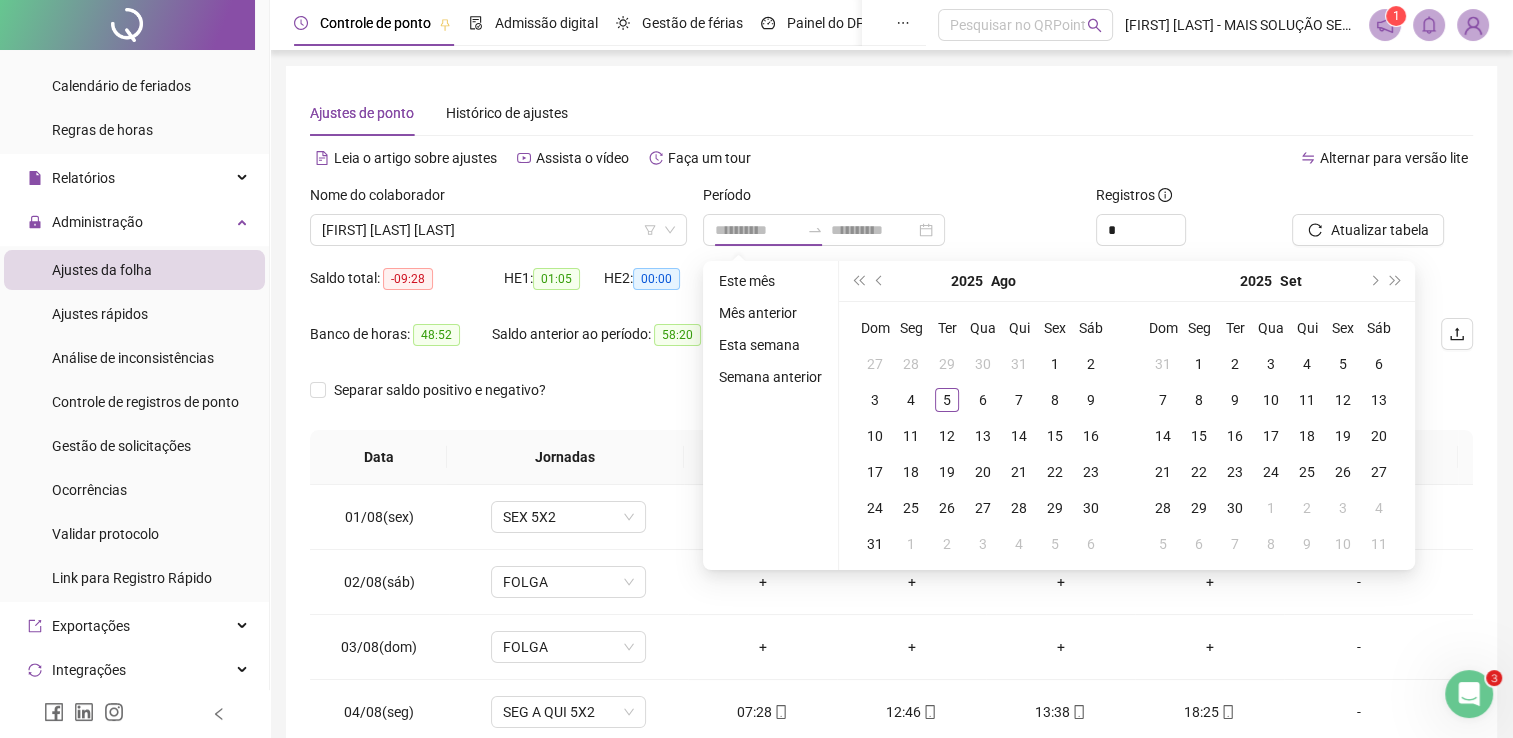 drag, startPoint x: 758, startPoint y: 316, endPoint x: 812, endPoint y: 284, distance: 62.76942 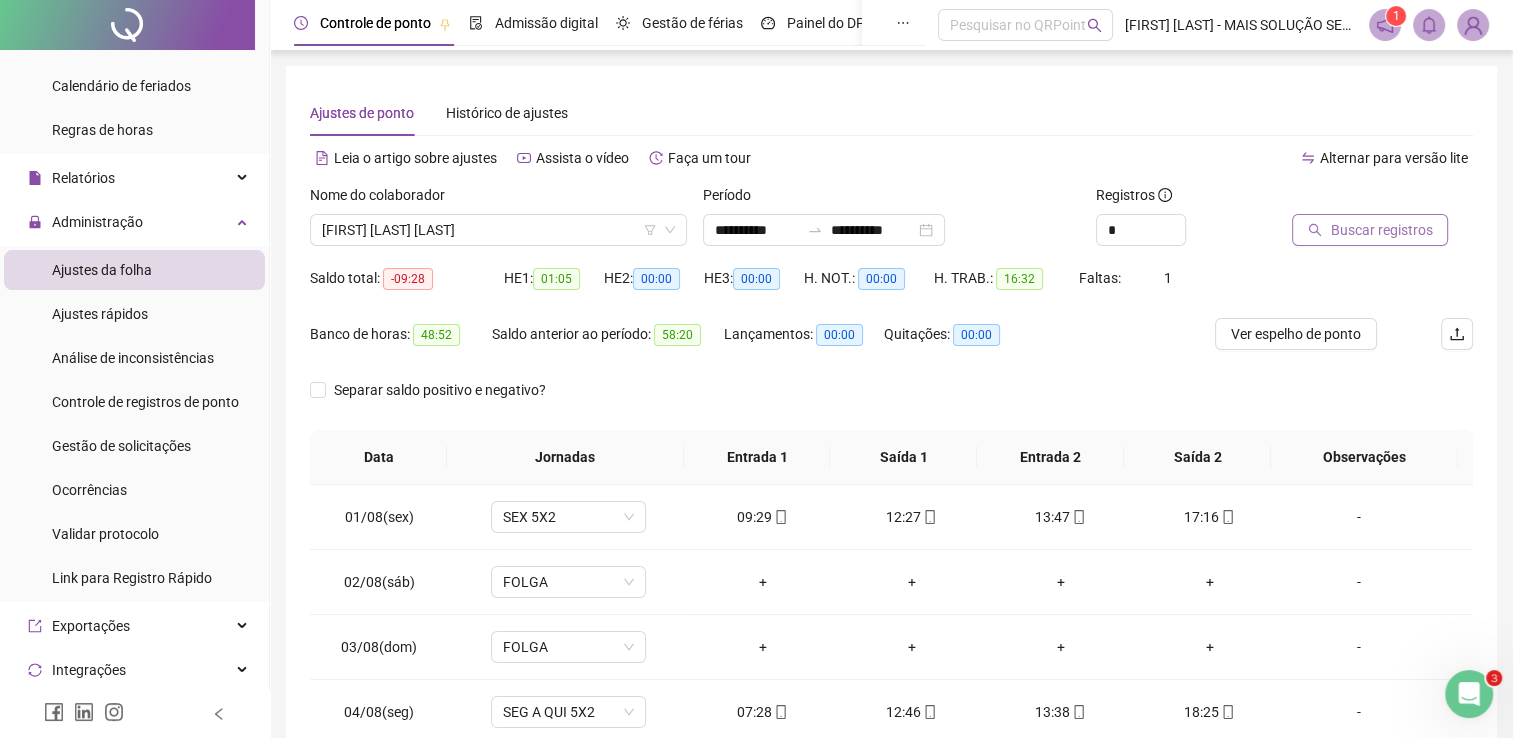click on "Buscar registros" at bounding box center (1381, 230) 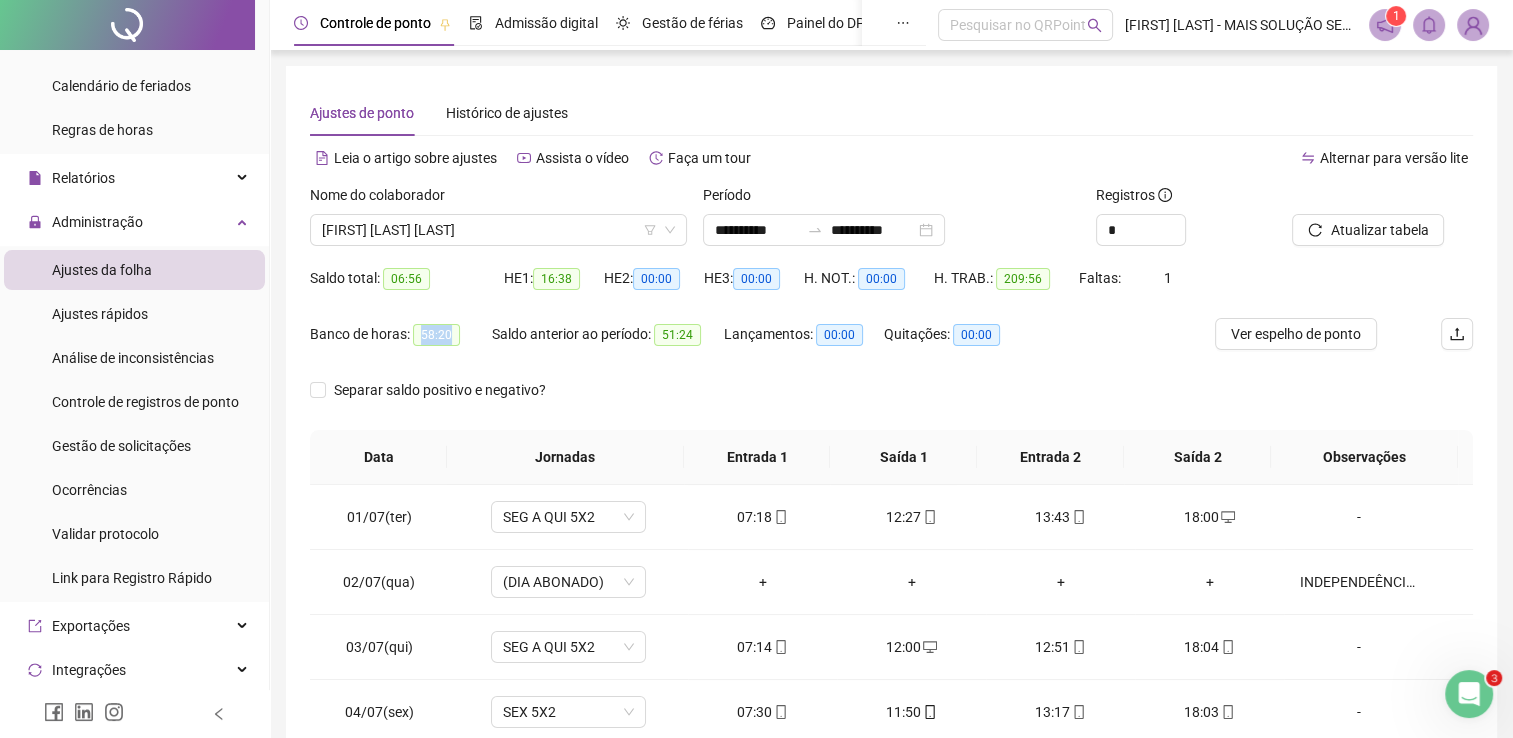drag, startPoint x: 415, startPoint y: 334, endPoint x: 458, endPoint y: 343, distance: 43.931767 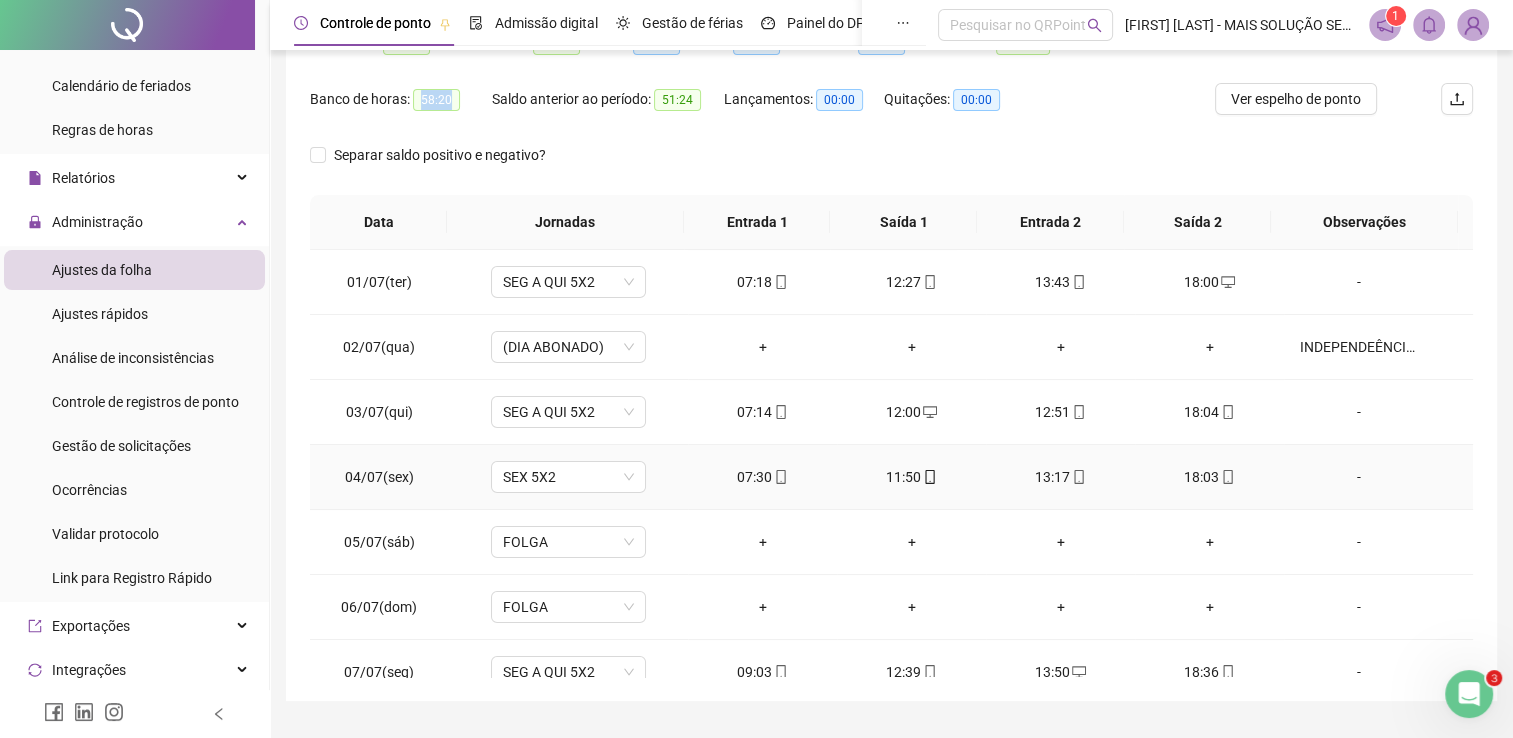 scroll, scrollTop: 283, scrollLeft: 0, axis: vertical 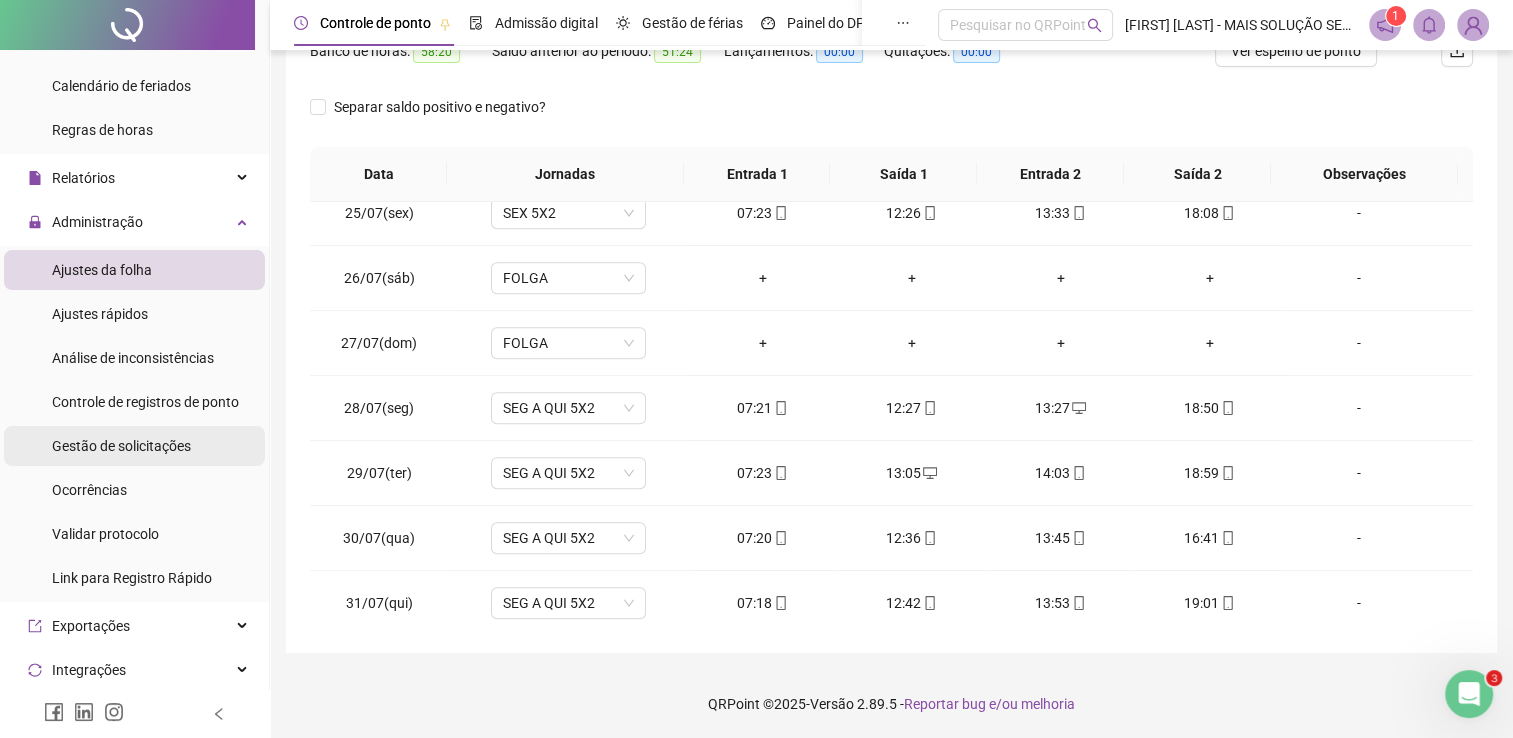 click on "Gestão de solicitações" at bounding box center [121, 446] 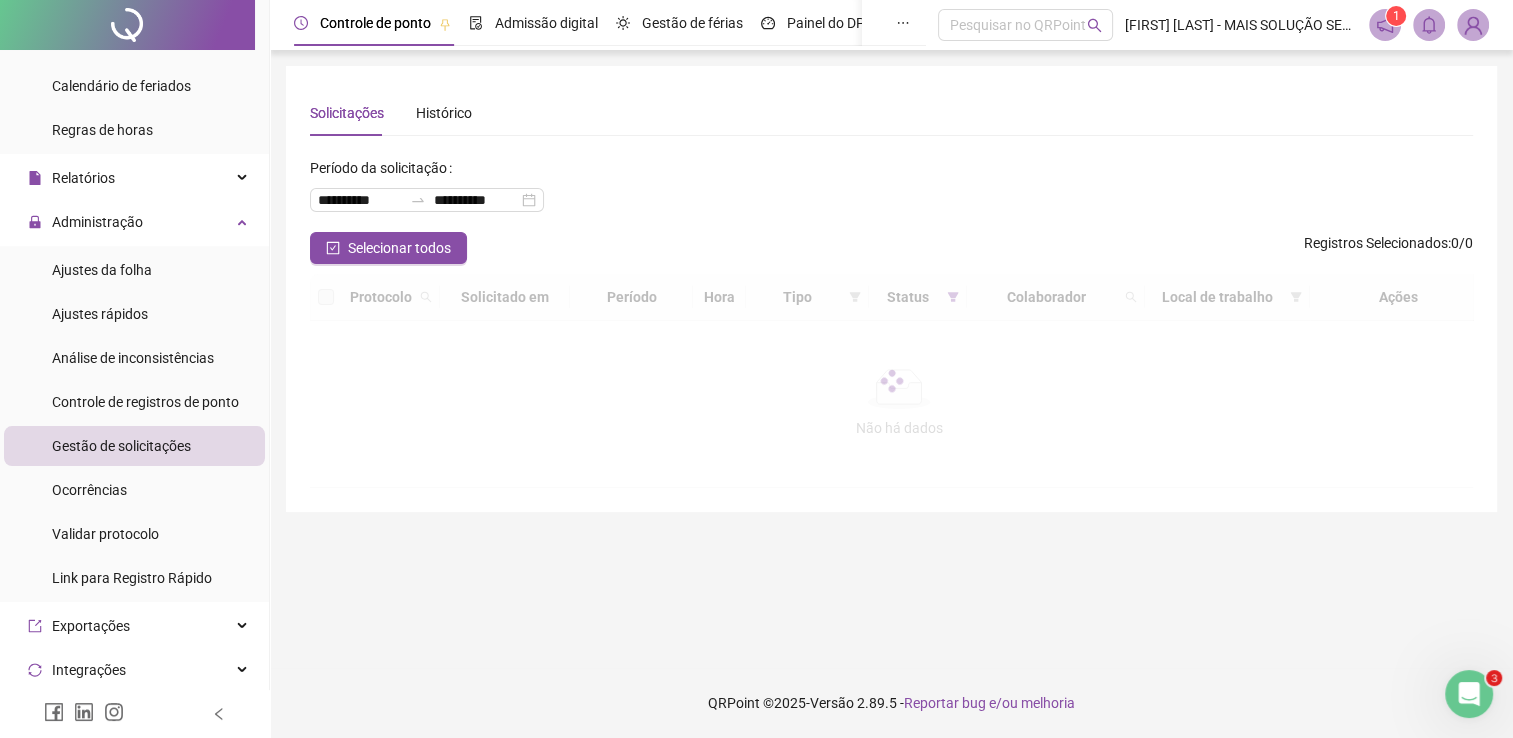 scroll, scrollTop: 0, scrollLeft: 0, axis: both 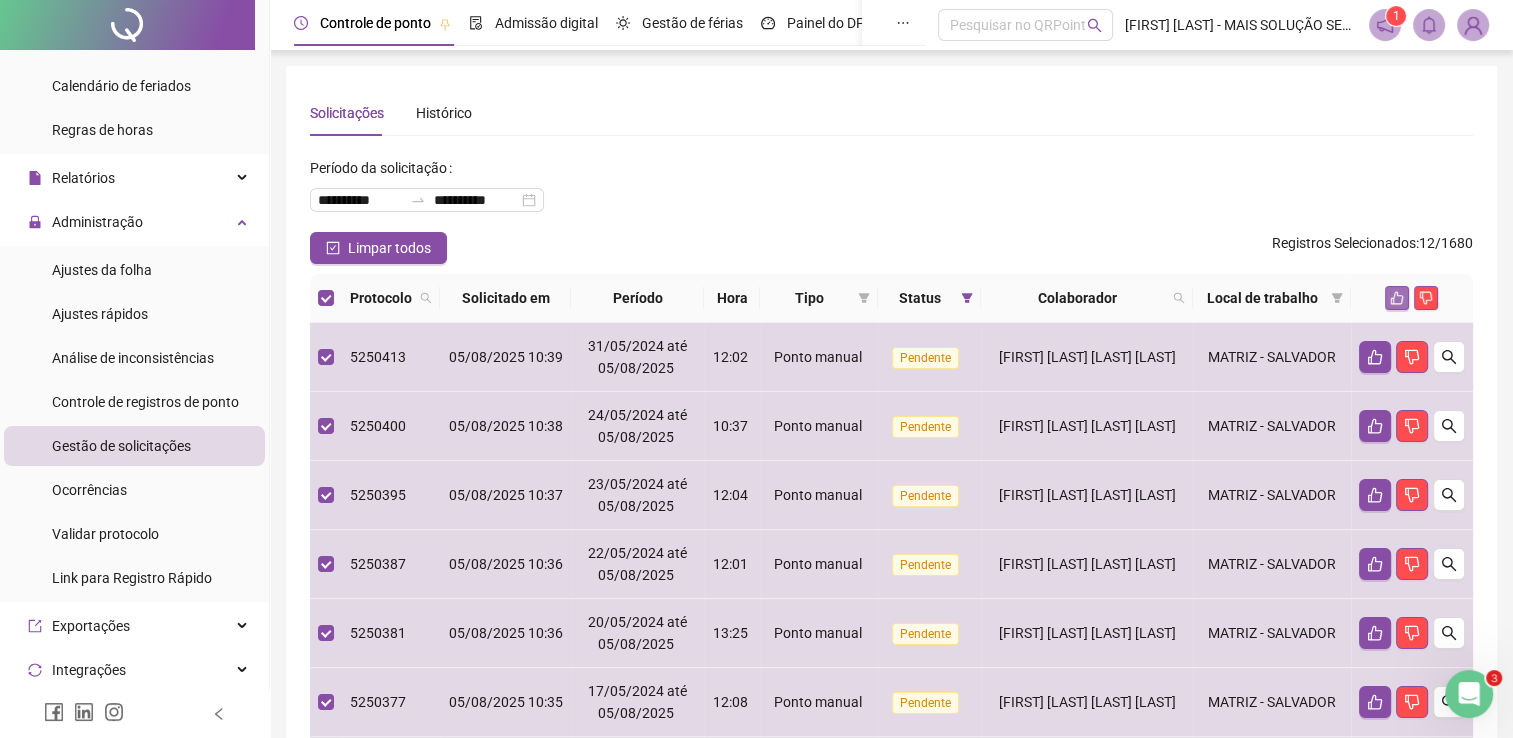 click 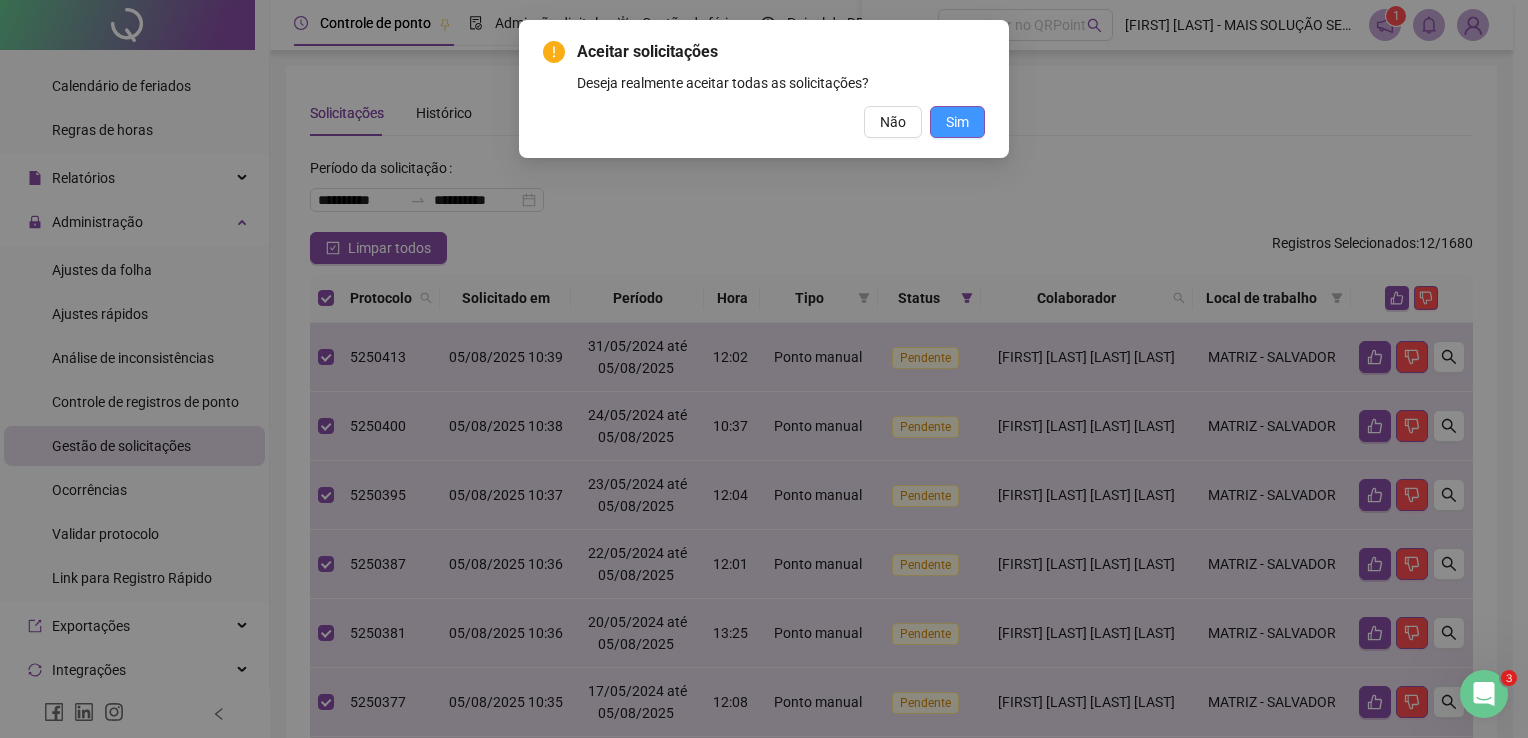 click on "Sim" at bounding box center [957, 122] 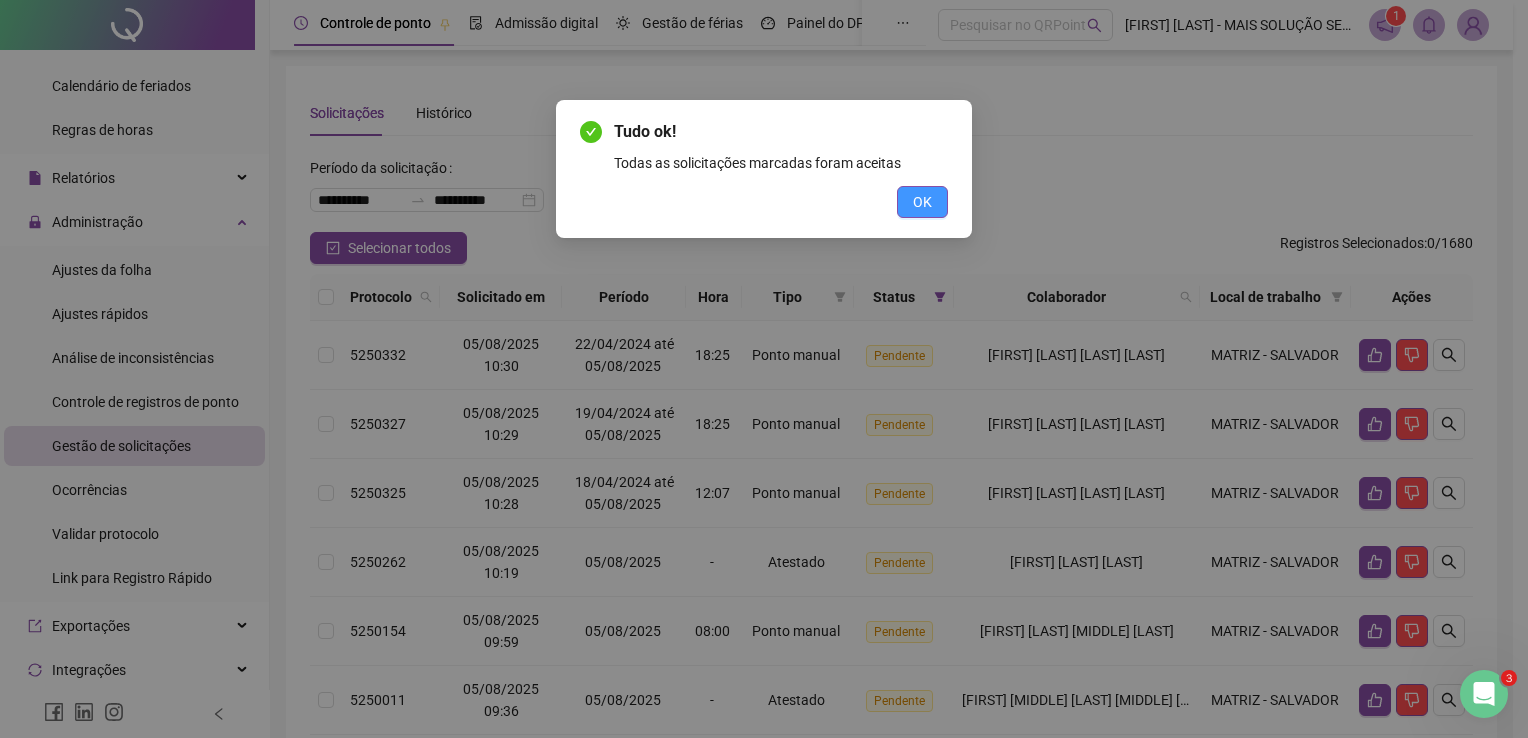 click on "OK" at bounding box center (922, 202) 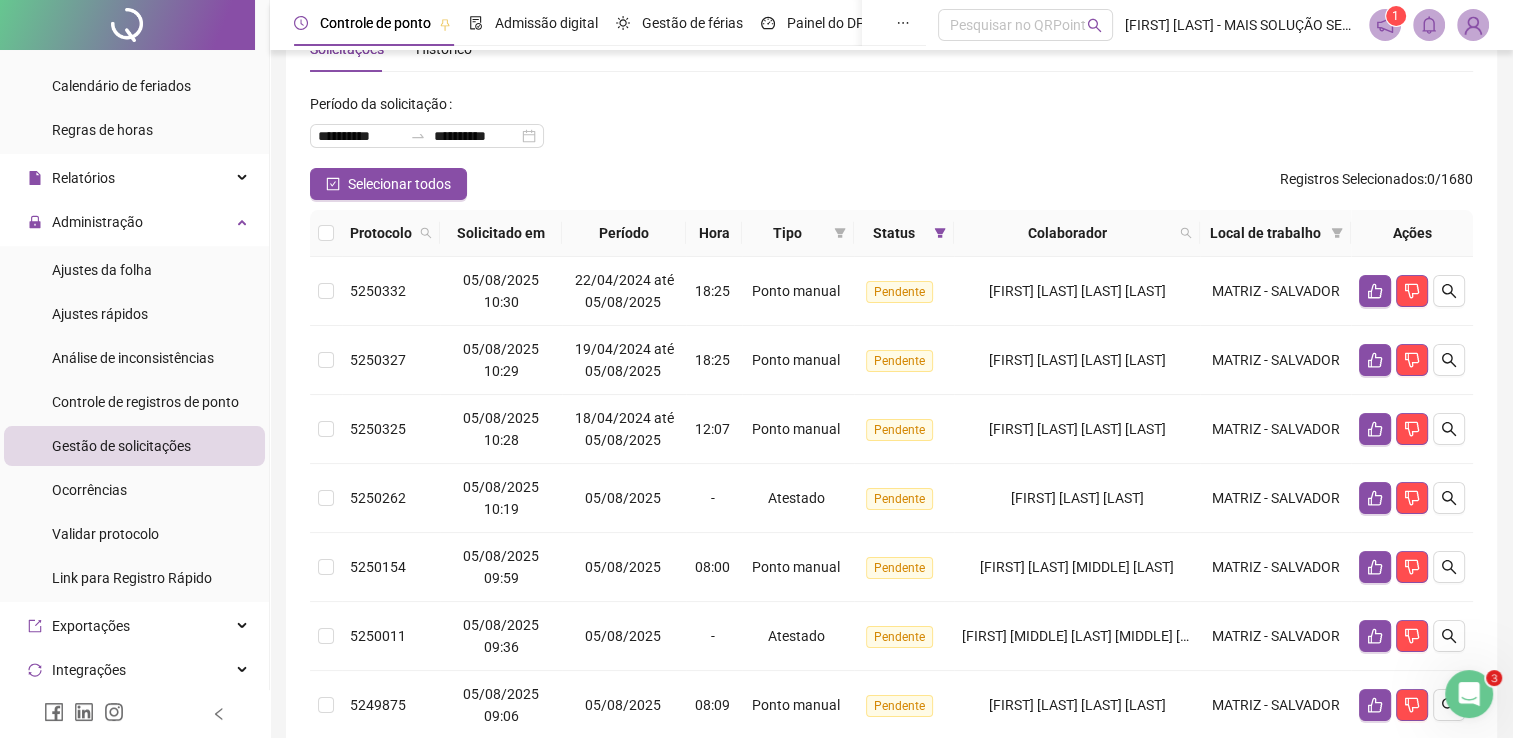 scroll, scrollTop: 100, scrollLeft: 0, axis: vertical 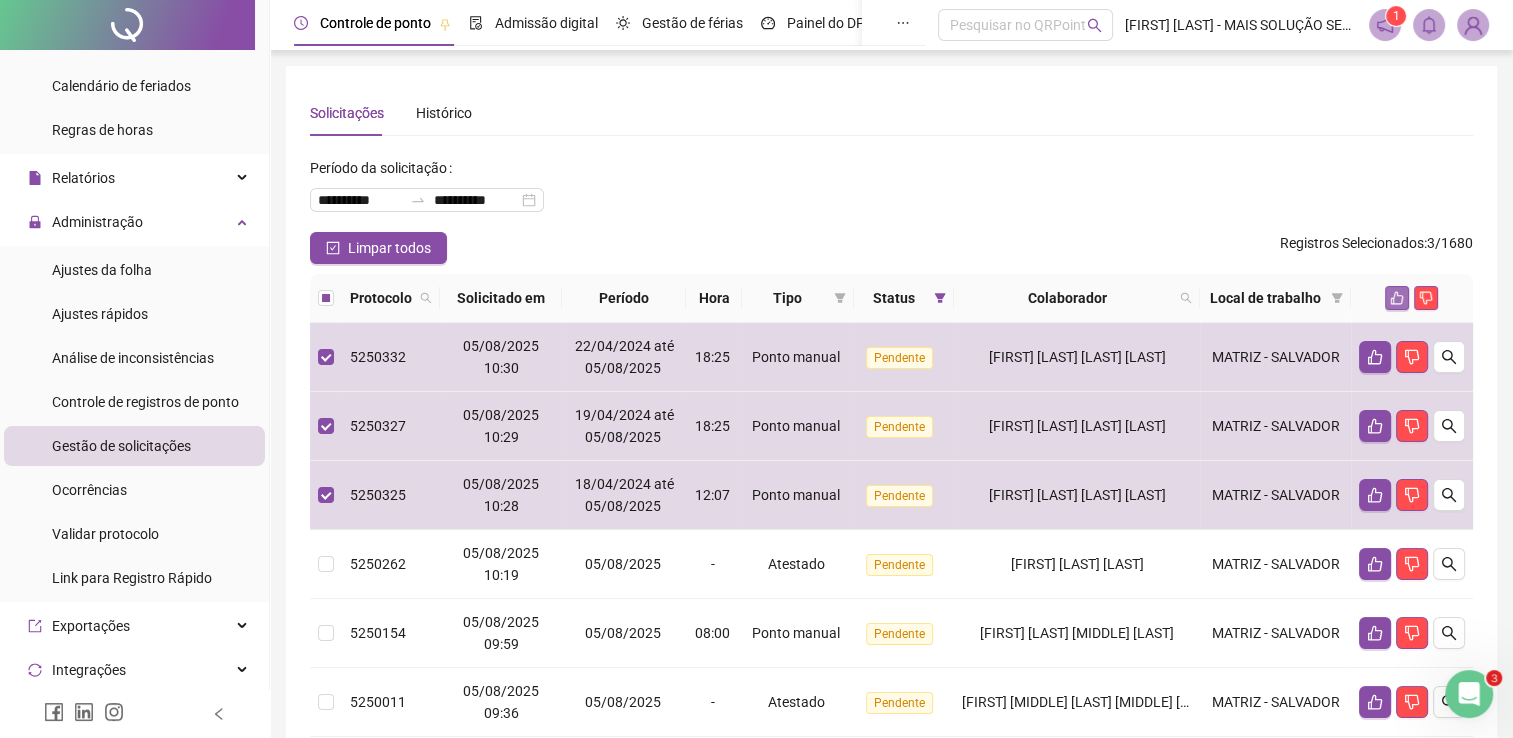 click 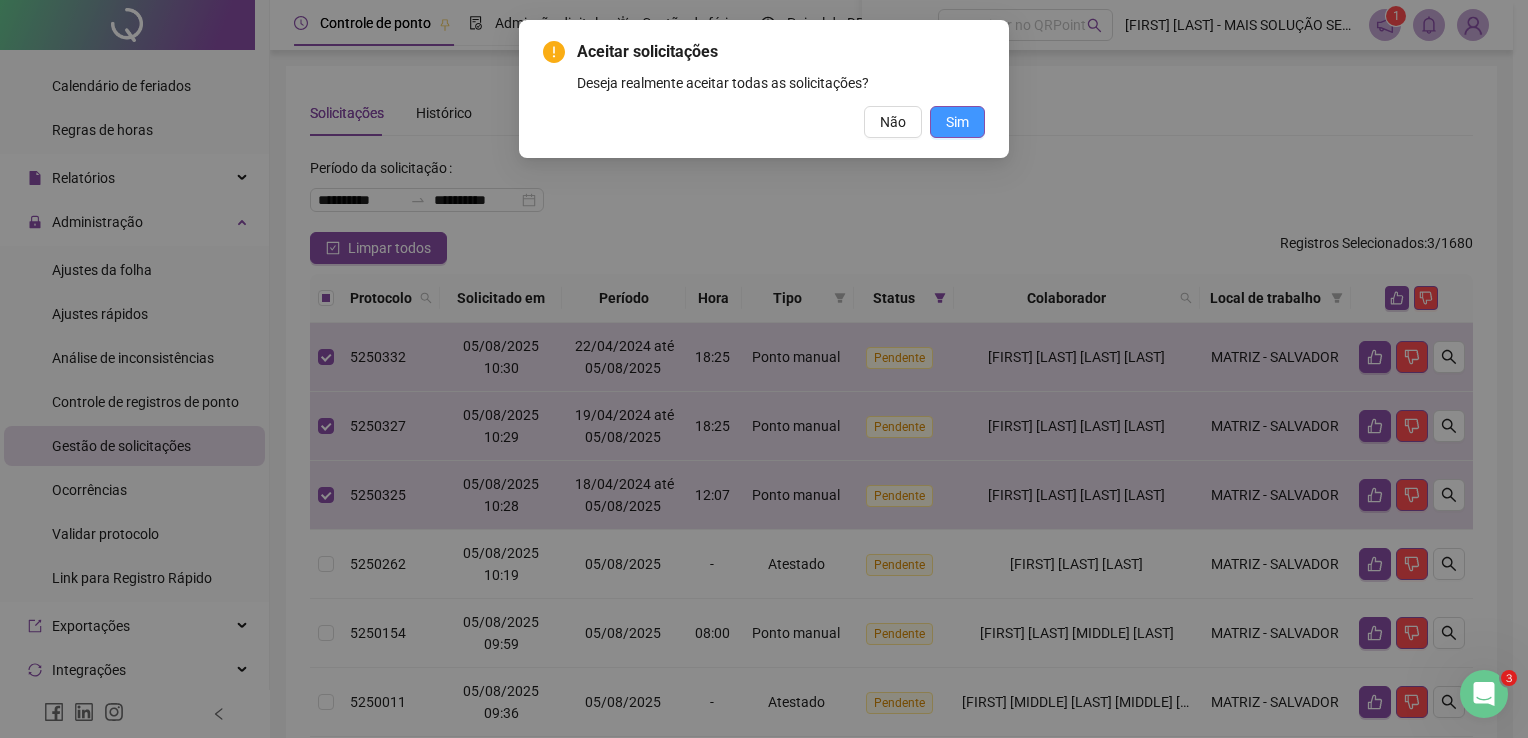 click on "Sim" at bounding box center (957, 122) 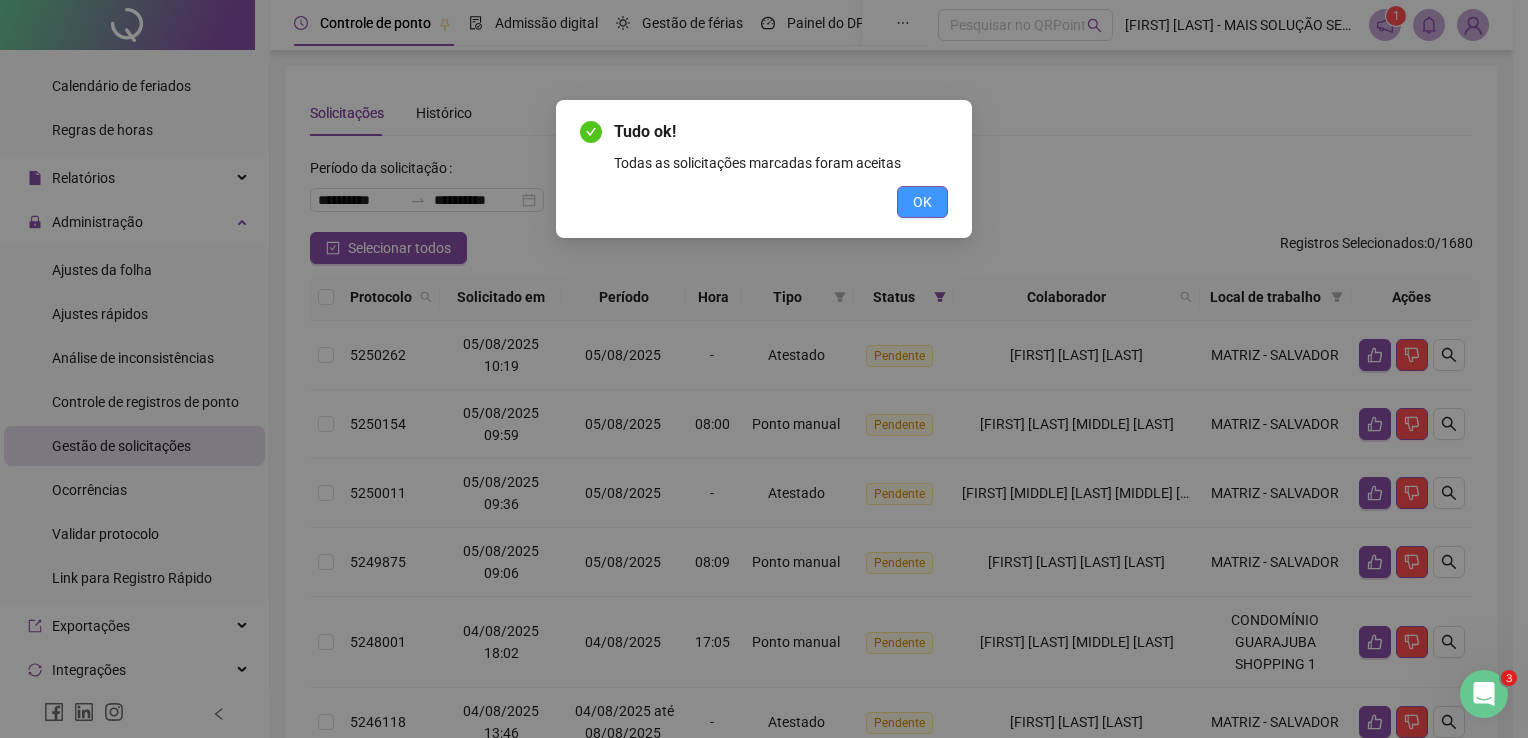 click on "OK" at bounding box center [922, 202] 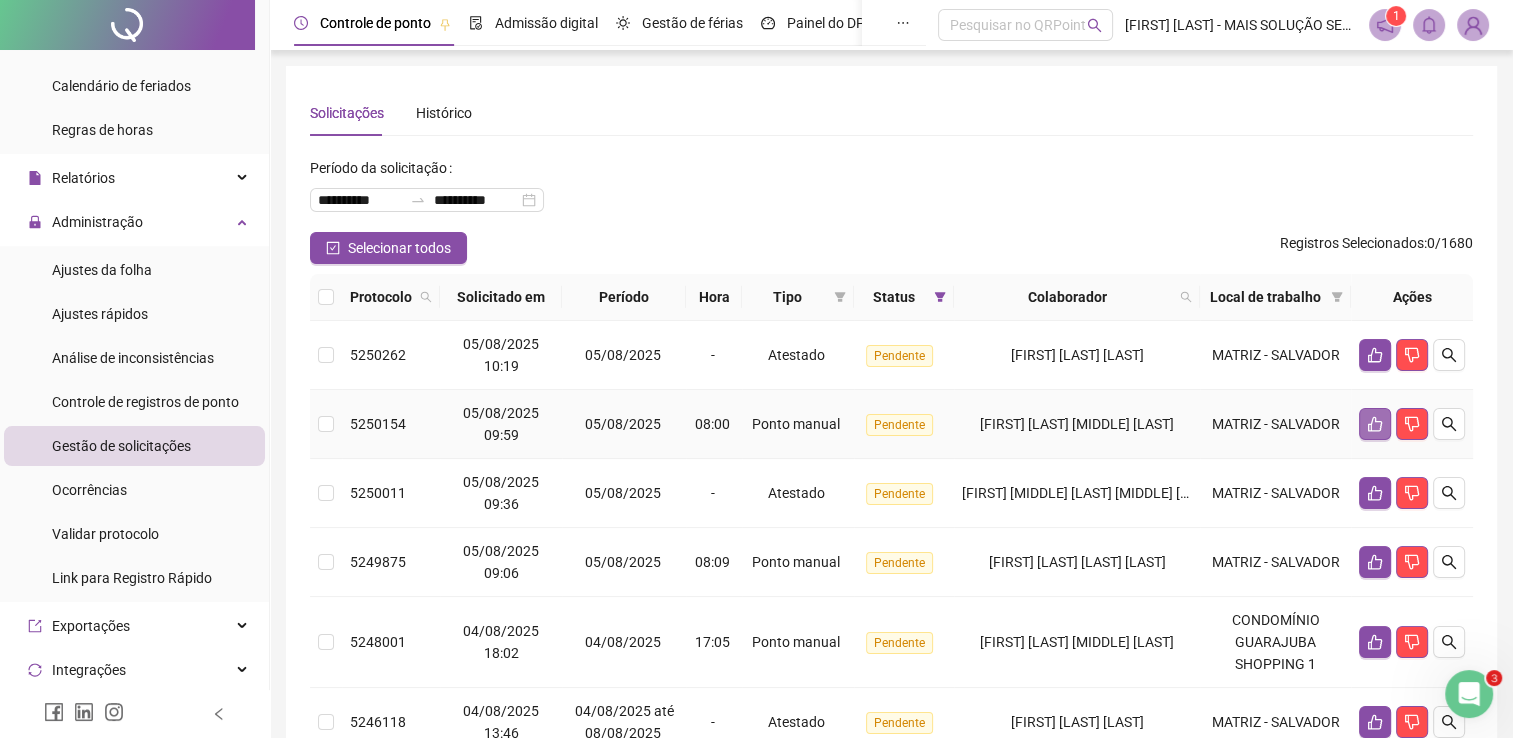 click at bounding box center [1375, 424] 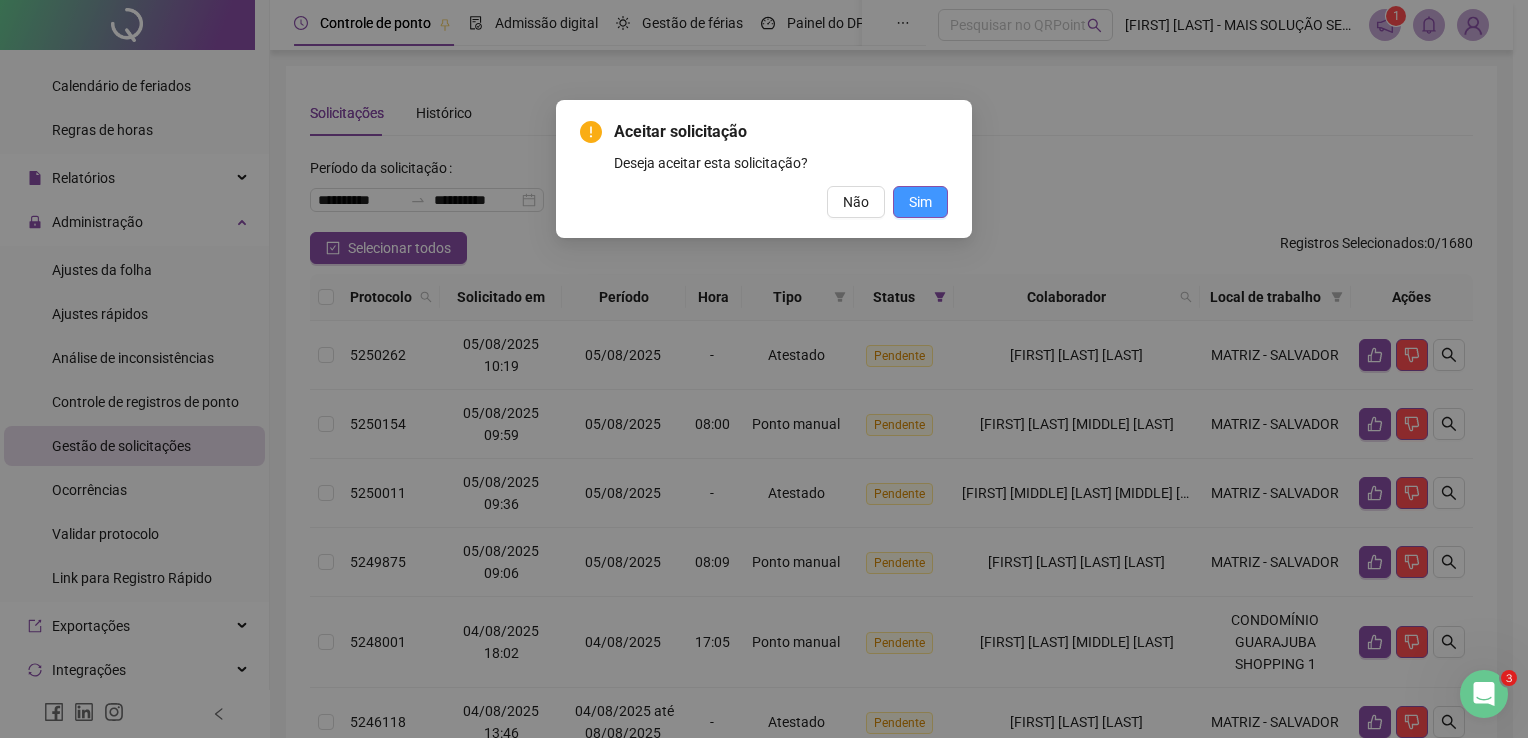 click on "Sim" at bounding box center [920, 202] 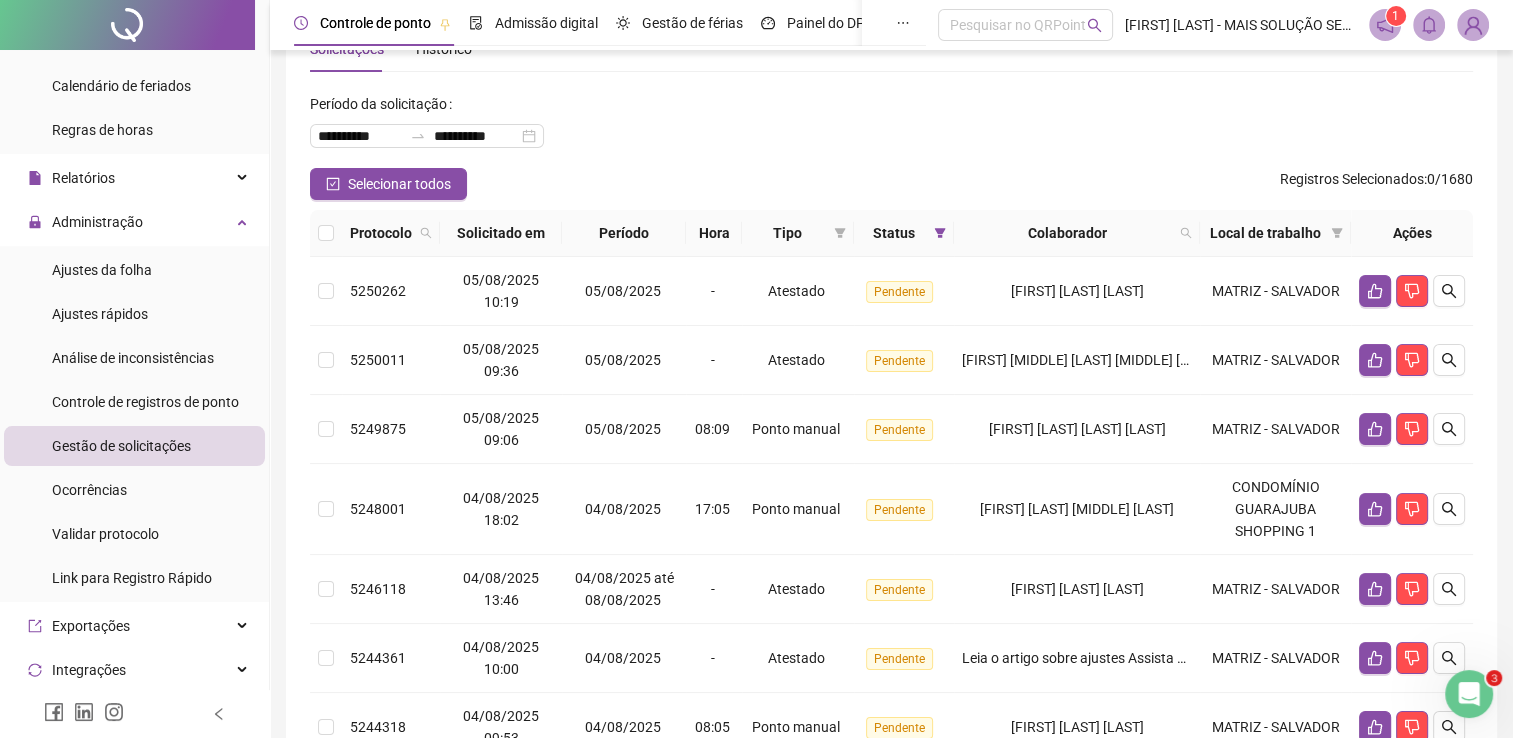 scroll, scrollTop: 100, scrollLeft: 0, axis: vertical 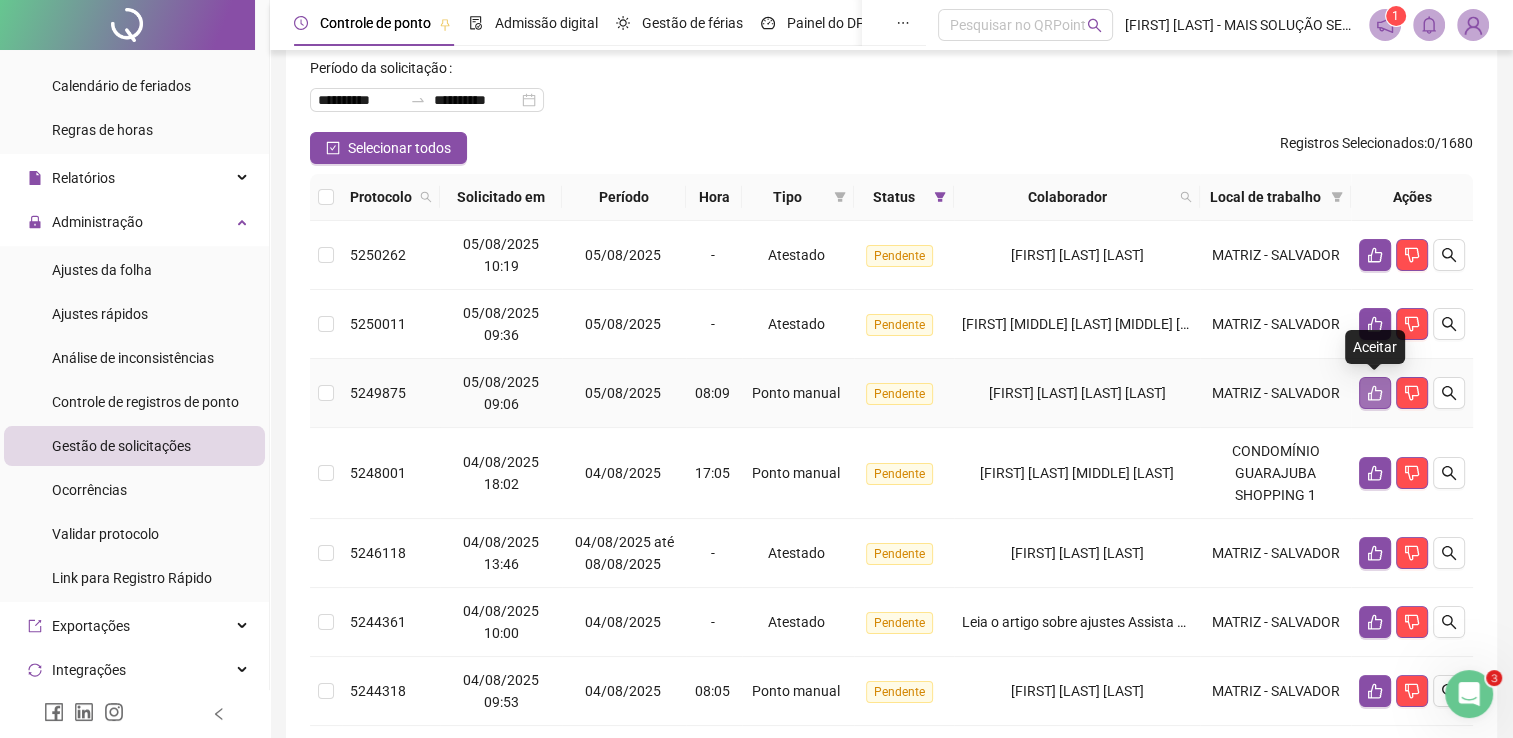 click 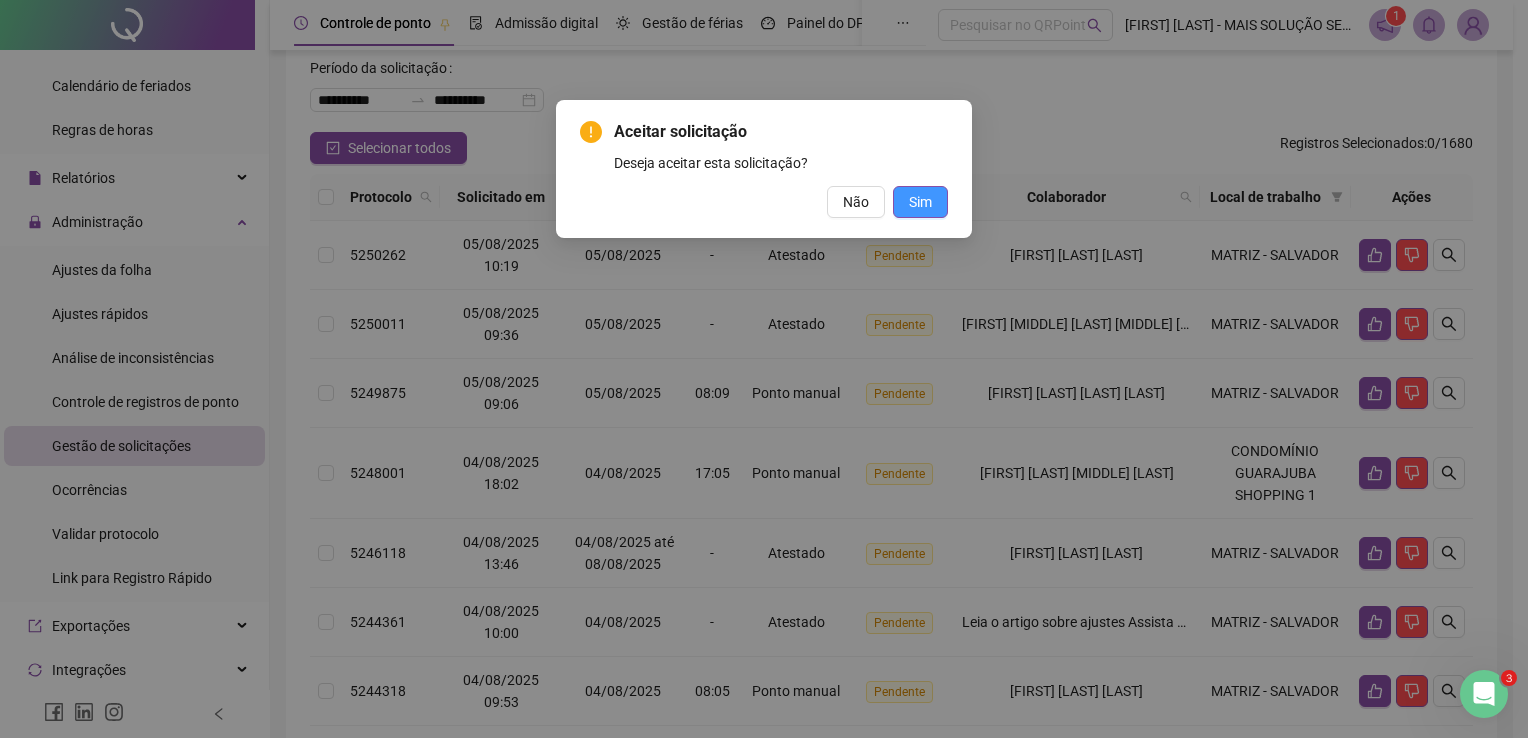 click on "Sim" at bounding box center (920, 202) 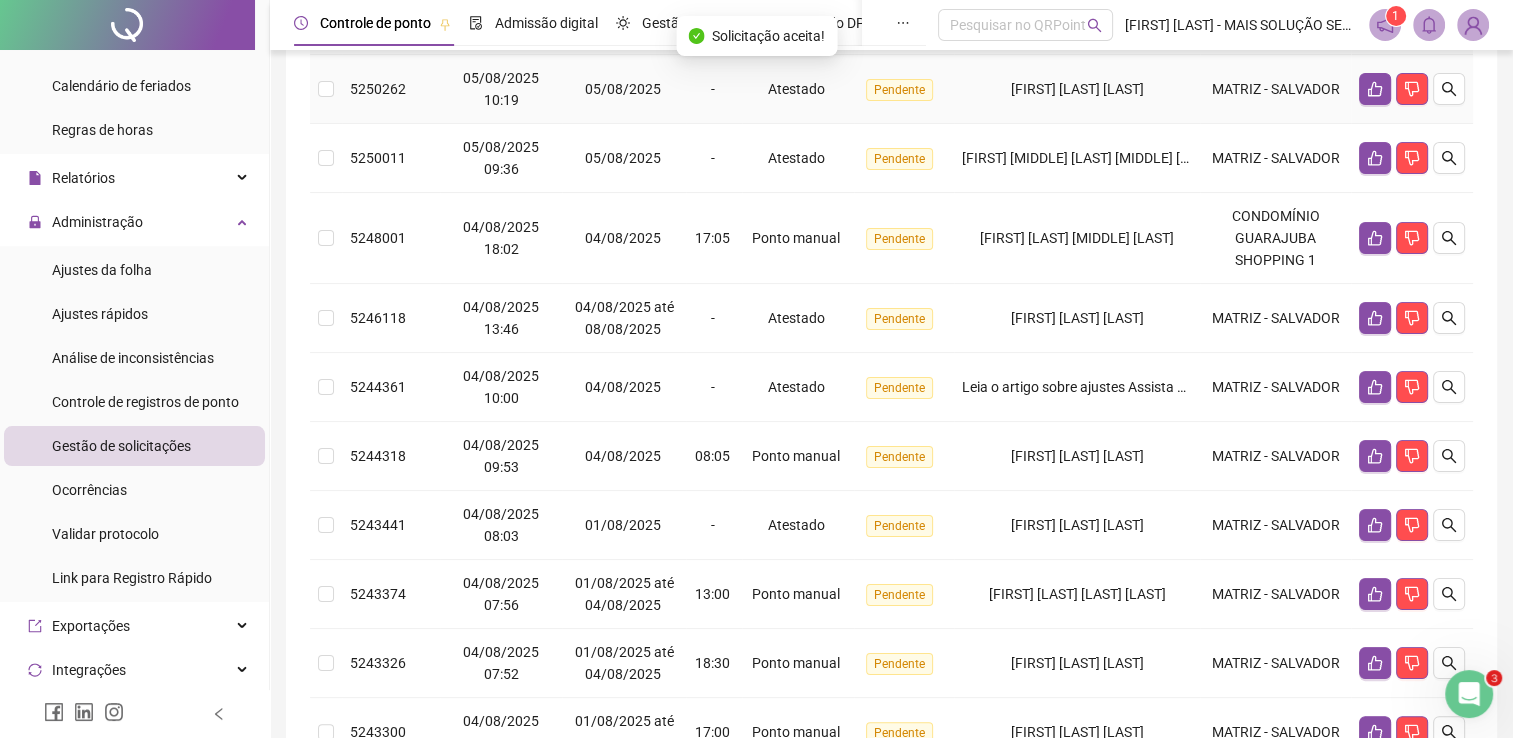 scroll, scrollTop: 300, scrollLeft: 0, axis: vertical 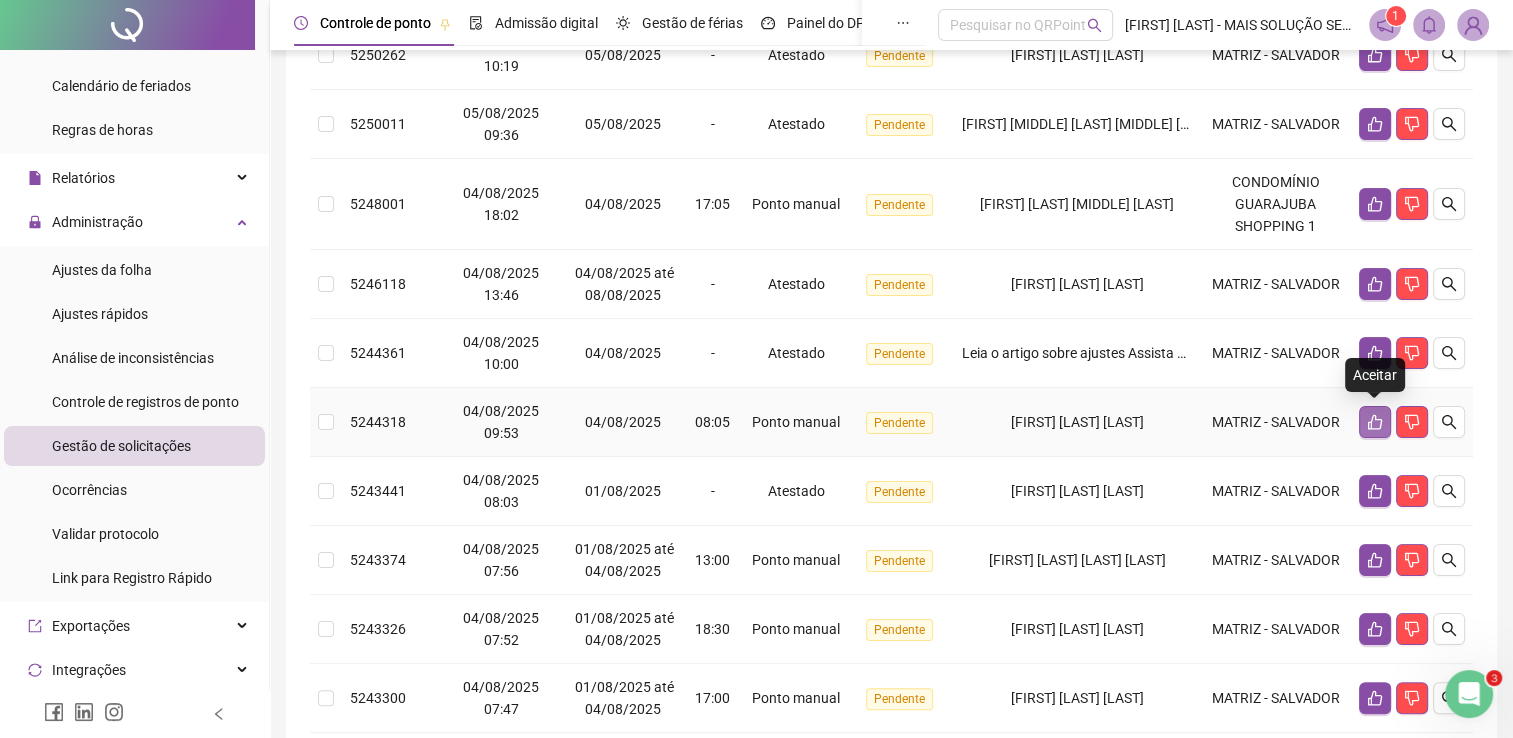 click at bounding box center [1375, 422] 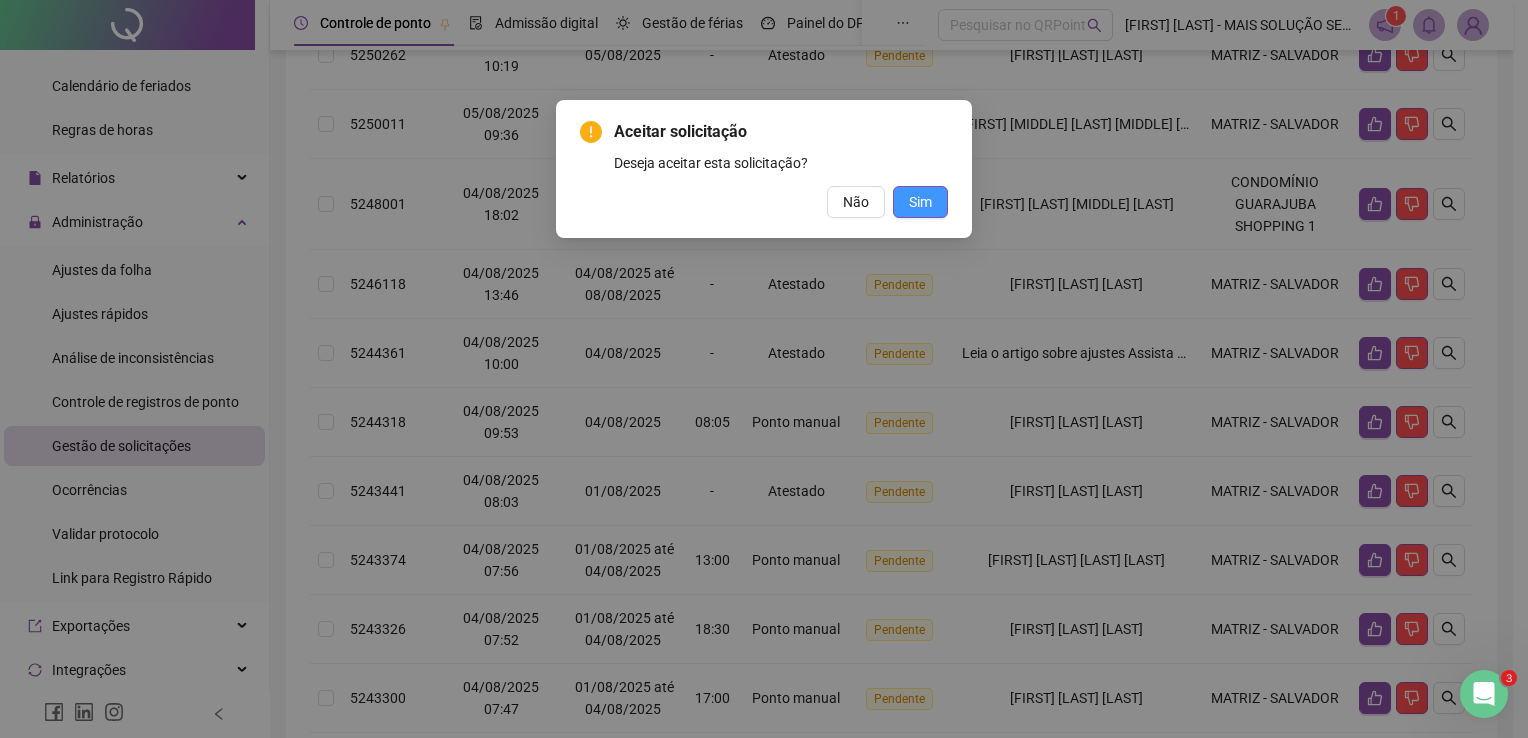 click on "Sim" at bounding box center [920, 202] 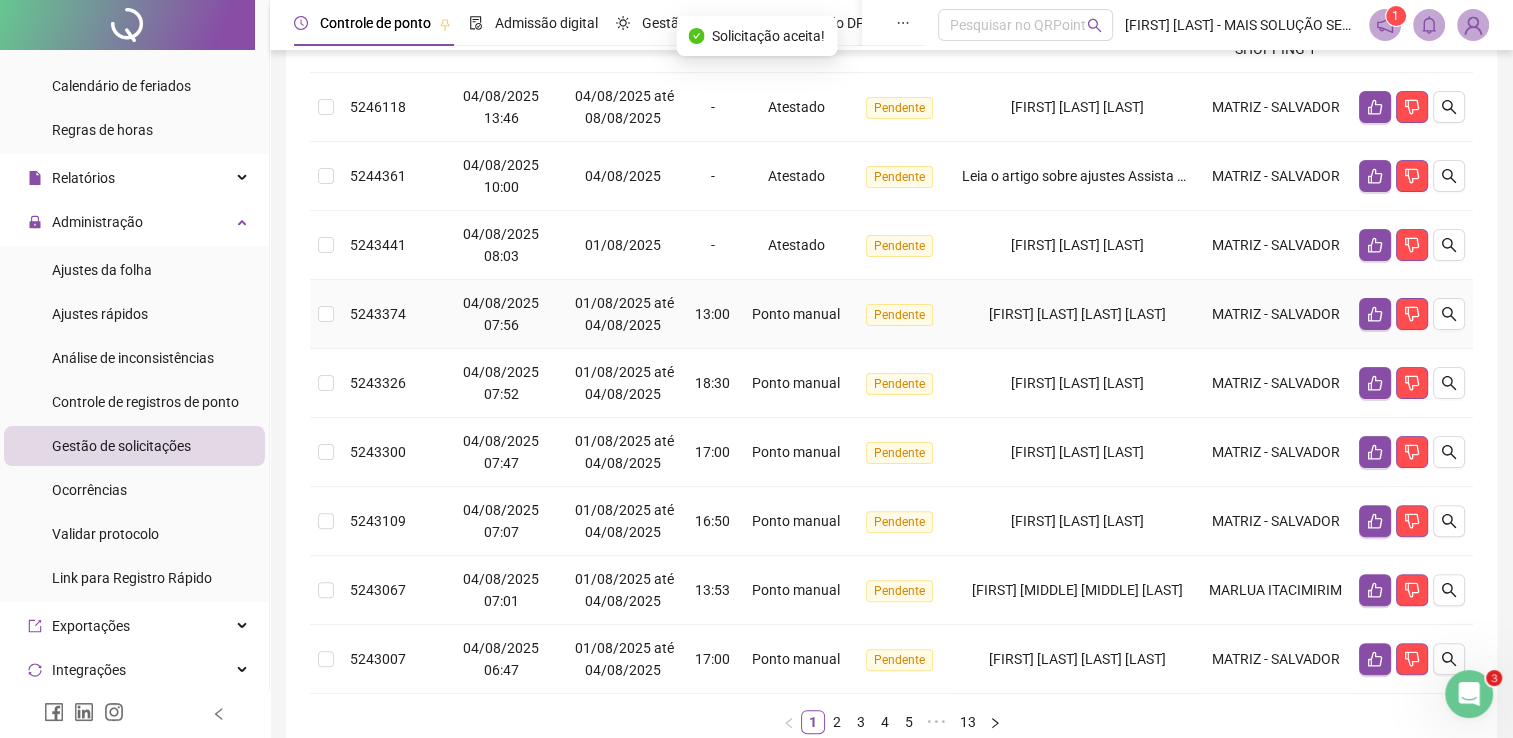 scroll, scrollTop: 500, scrollLeft: 0, axis: vertical 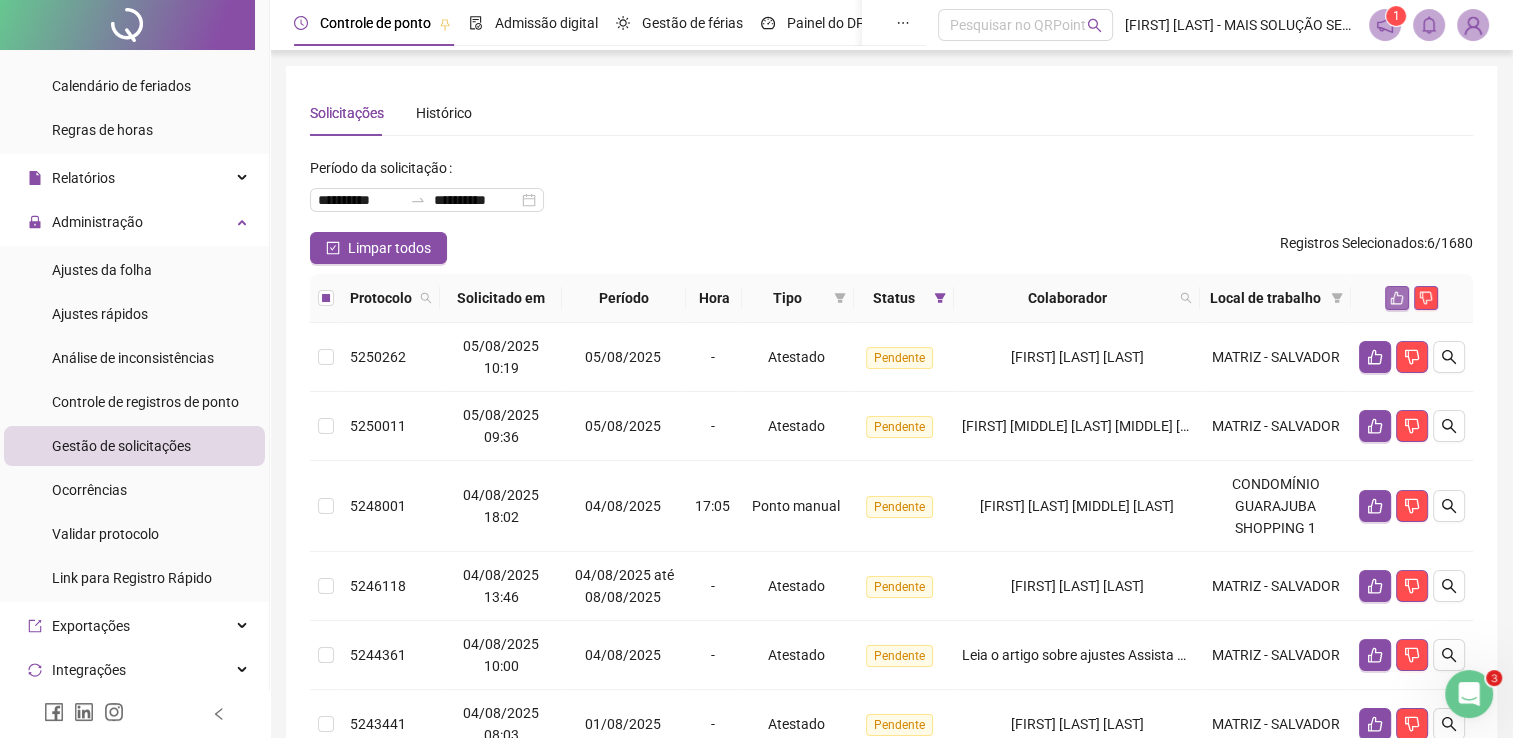 click 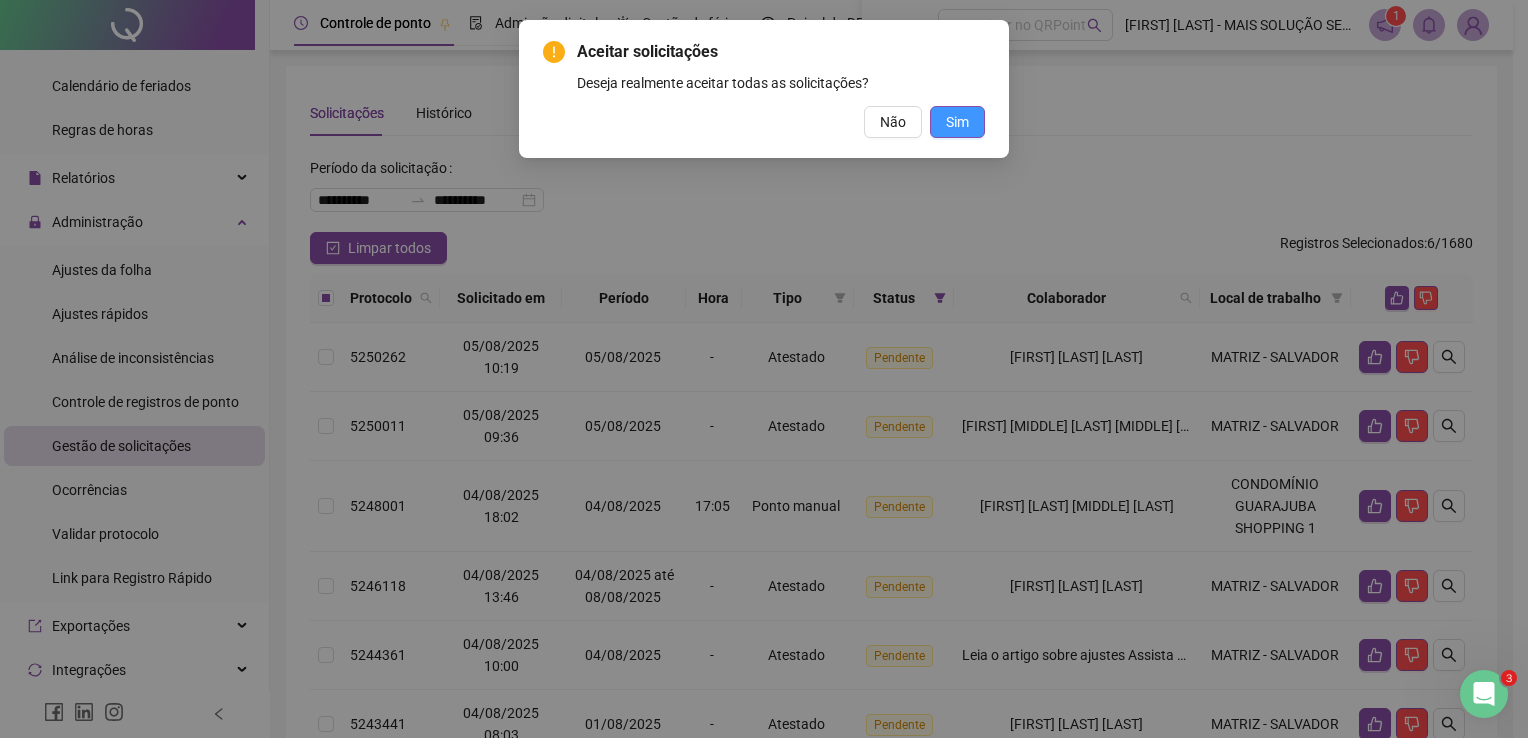 click on "Sim" at bounding box center [957, 122] 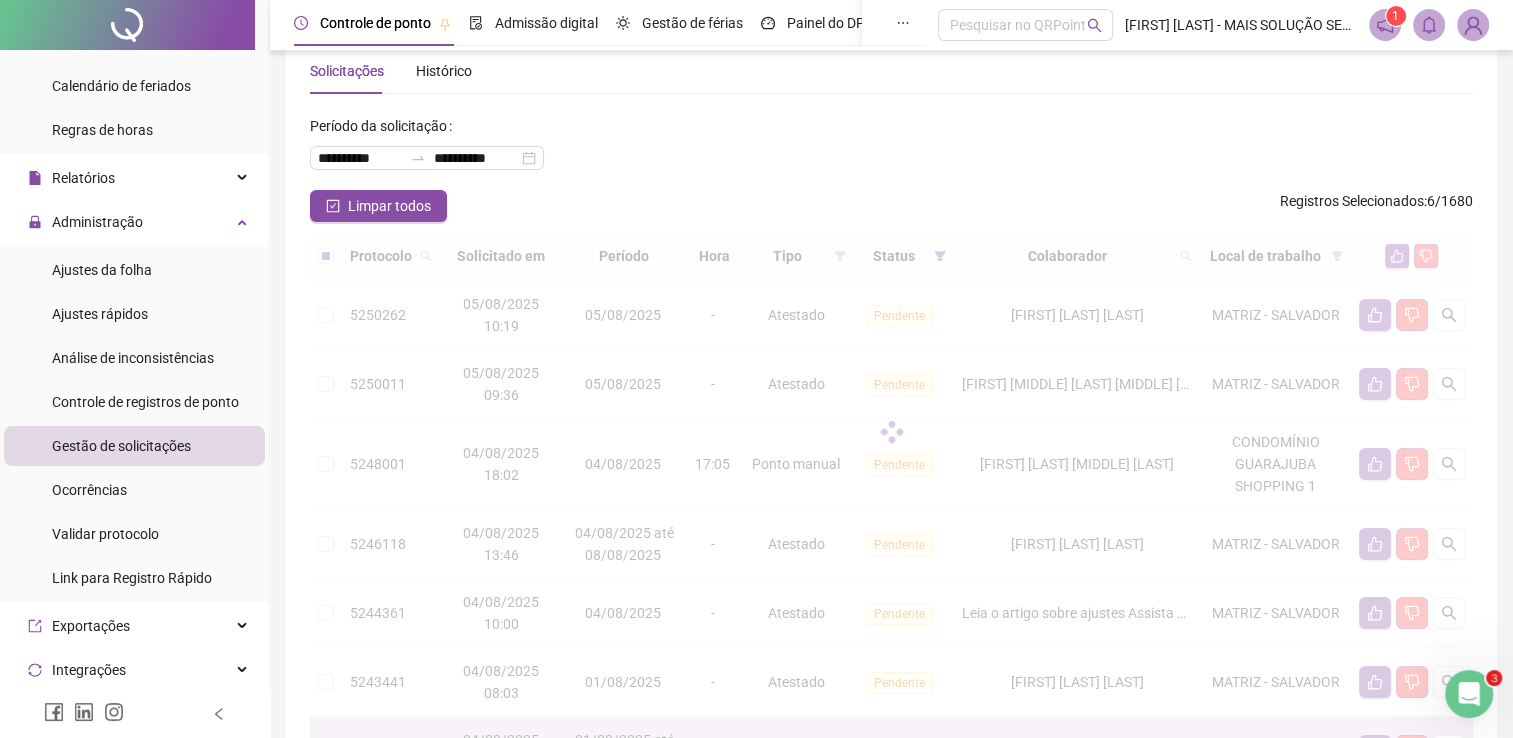 scroll, scrollTop: 100, scrollLeft: 0, axis: vertical 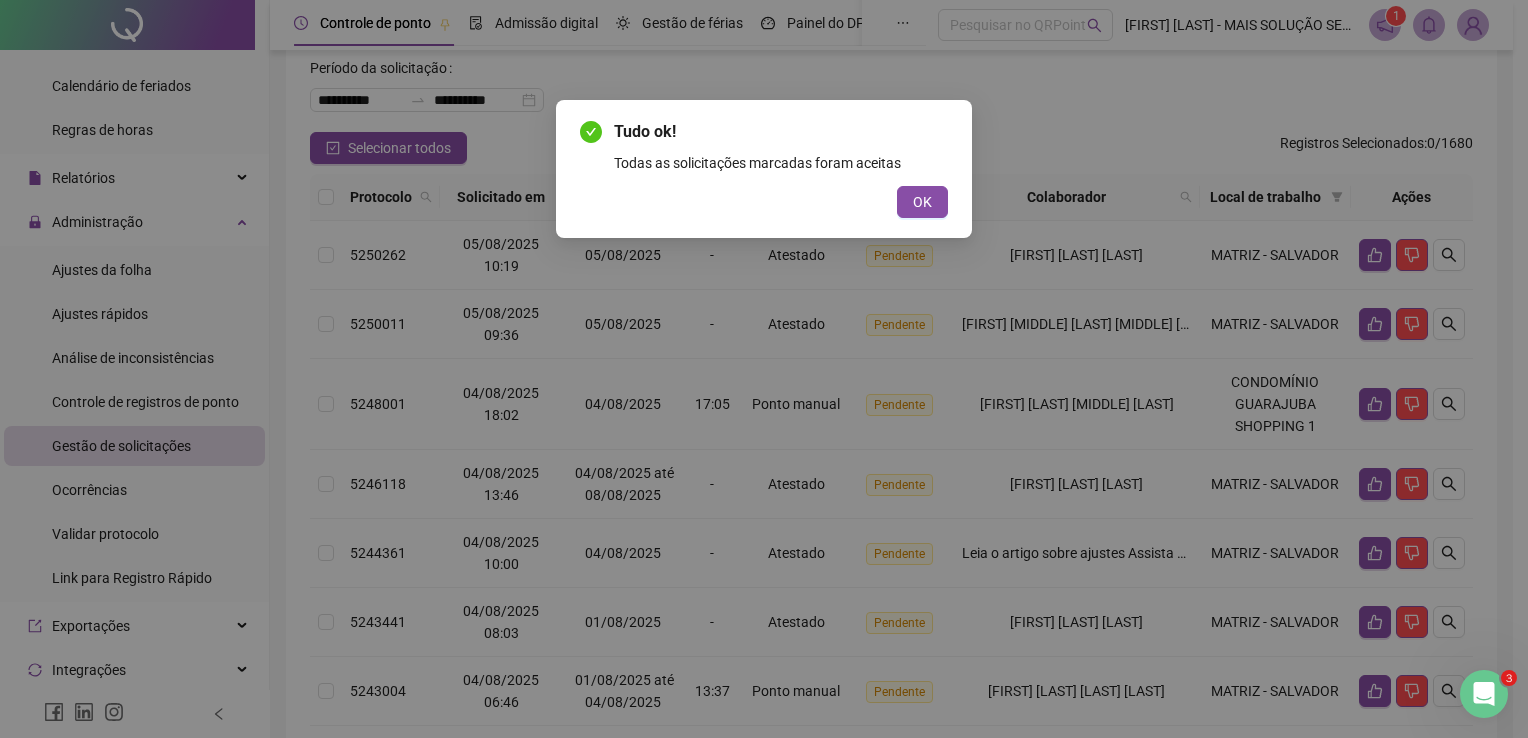 click on "OK" at bounding box center (922, 202) 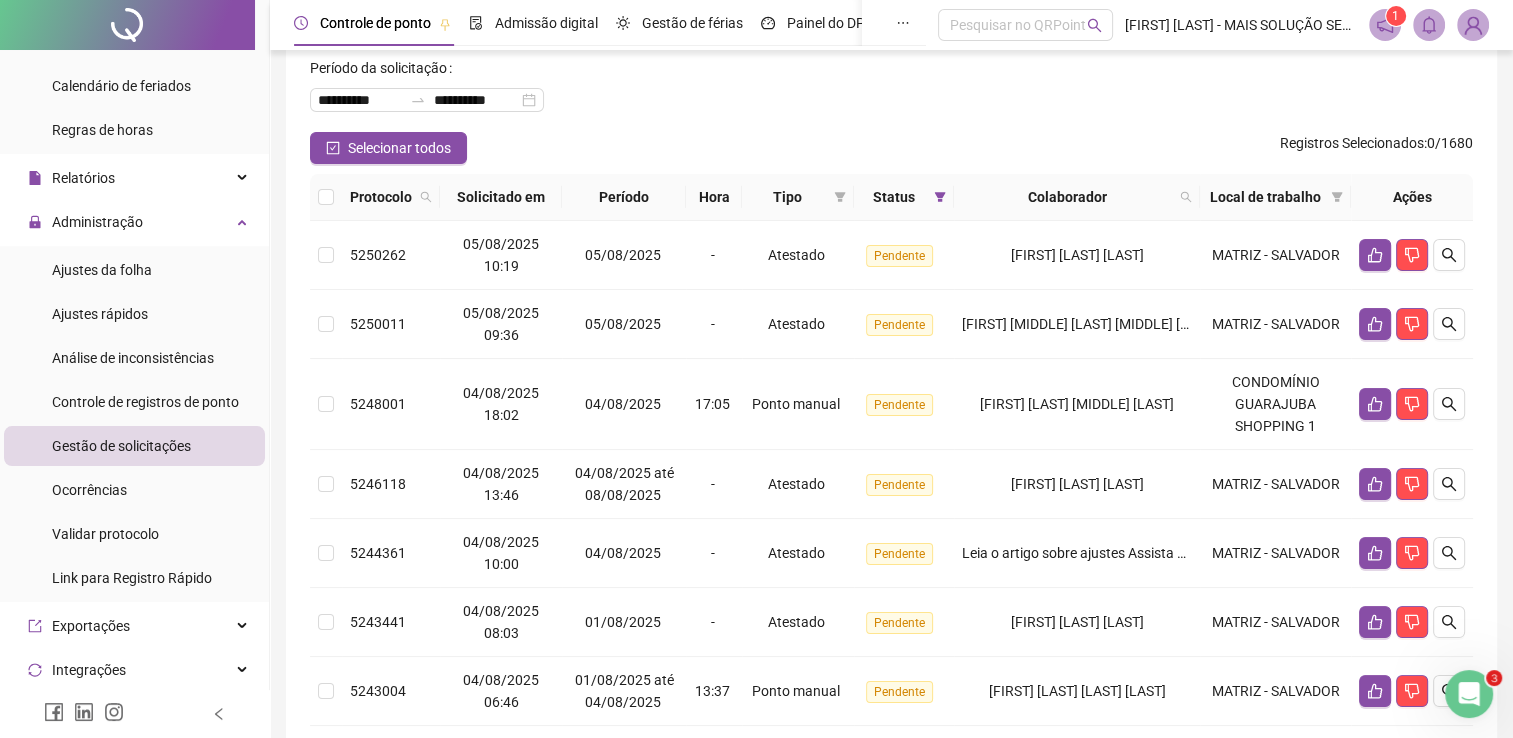 scroll, scrollTop: 0, scrollLeft: 0, axis: both 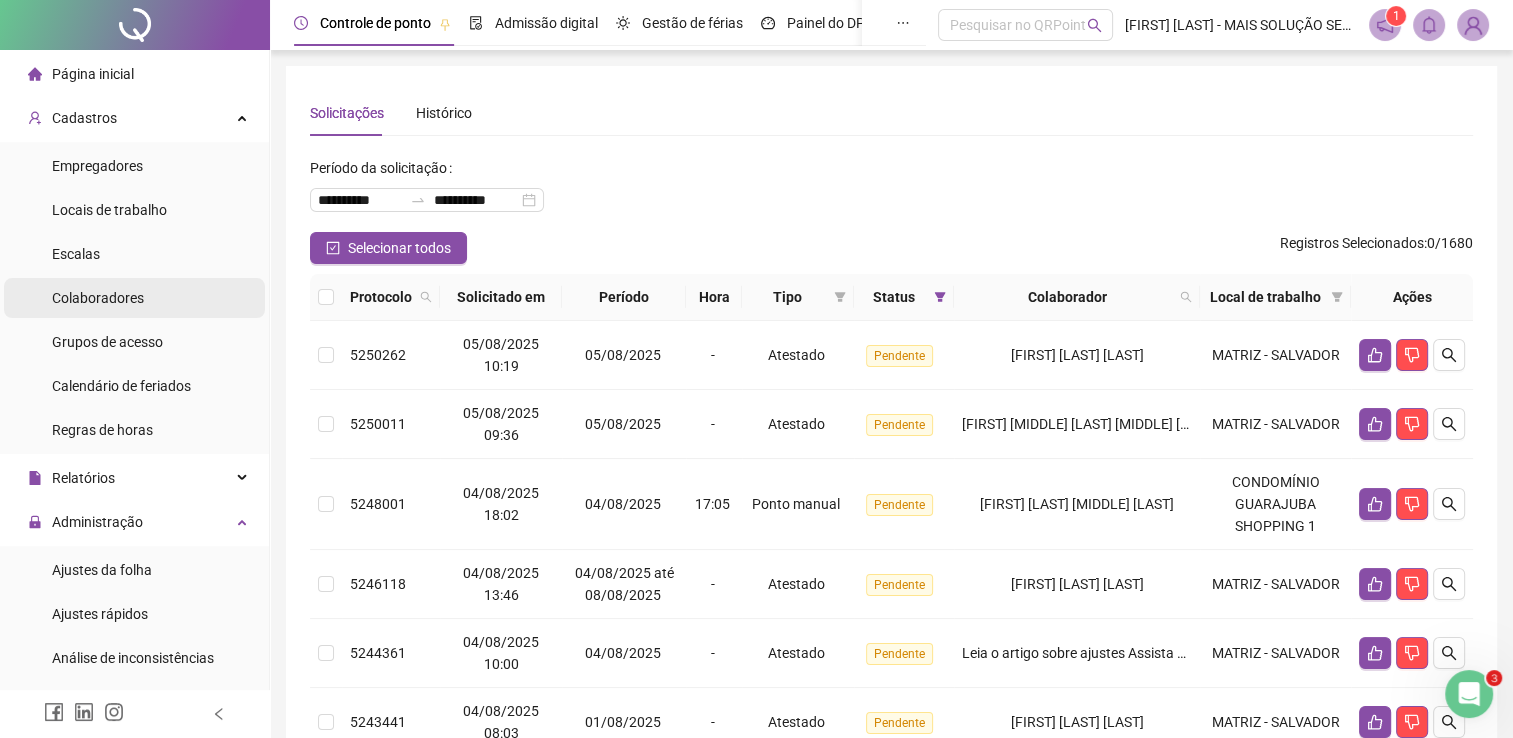 click on "Colaboradores" at bounding box center (98, 298) 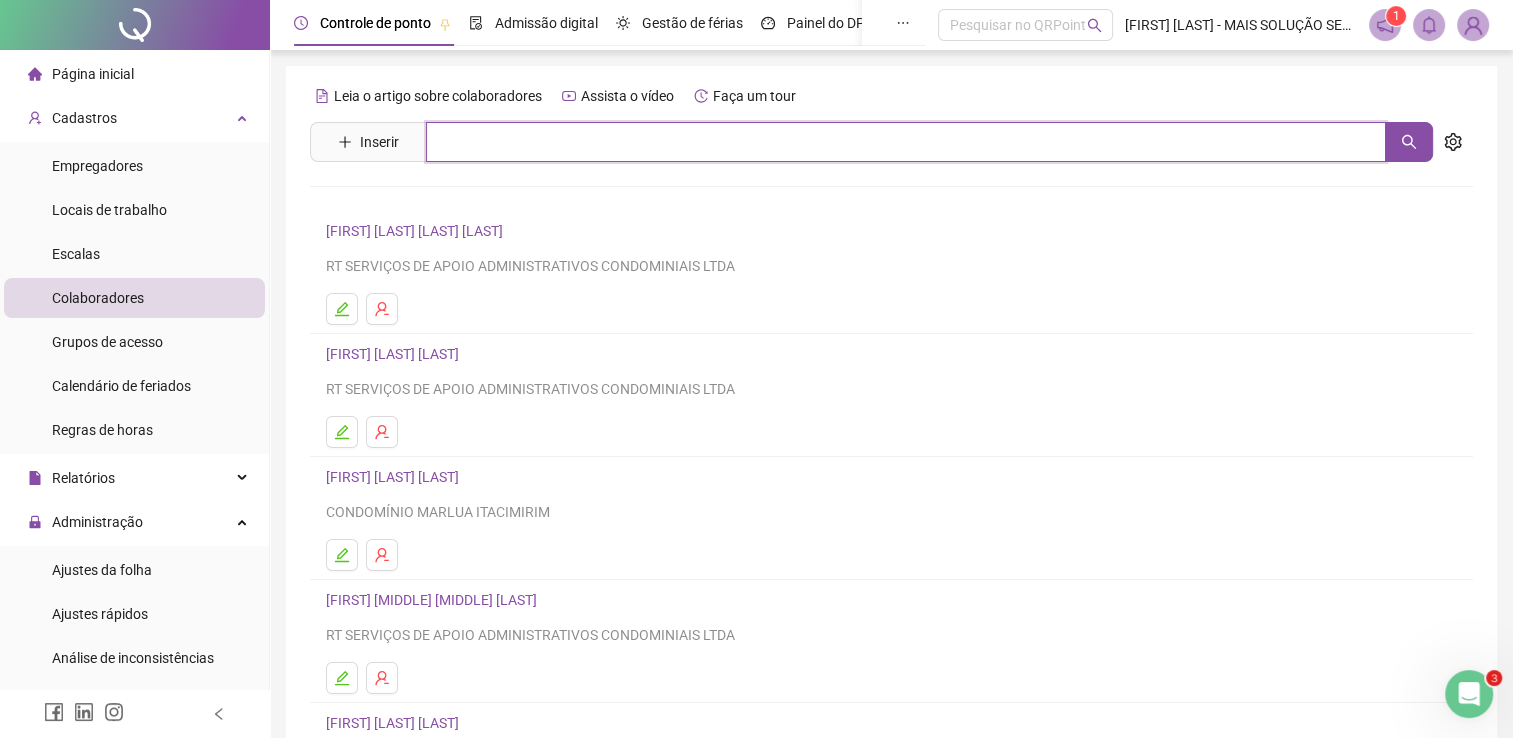 click at bounding box center [906, 142] 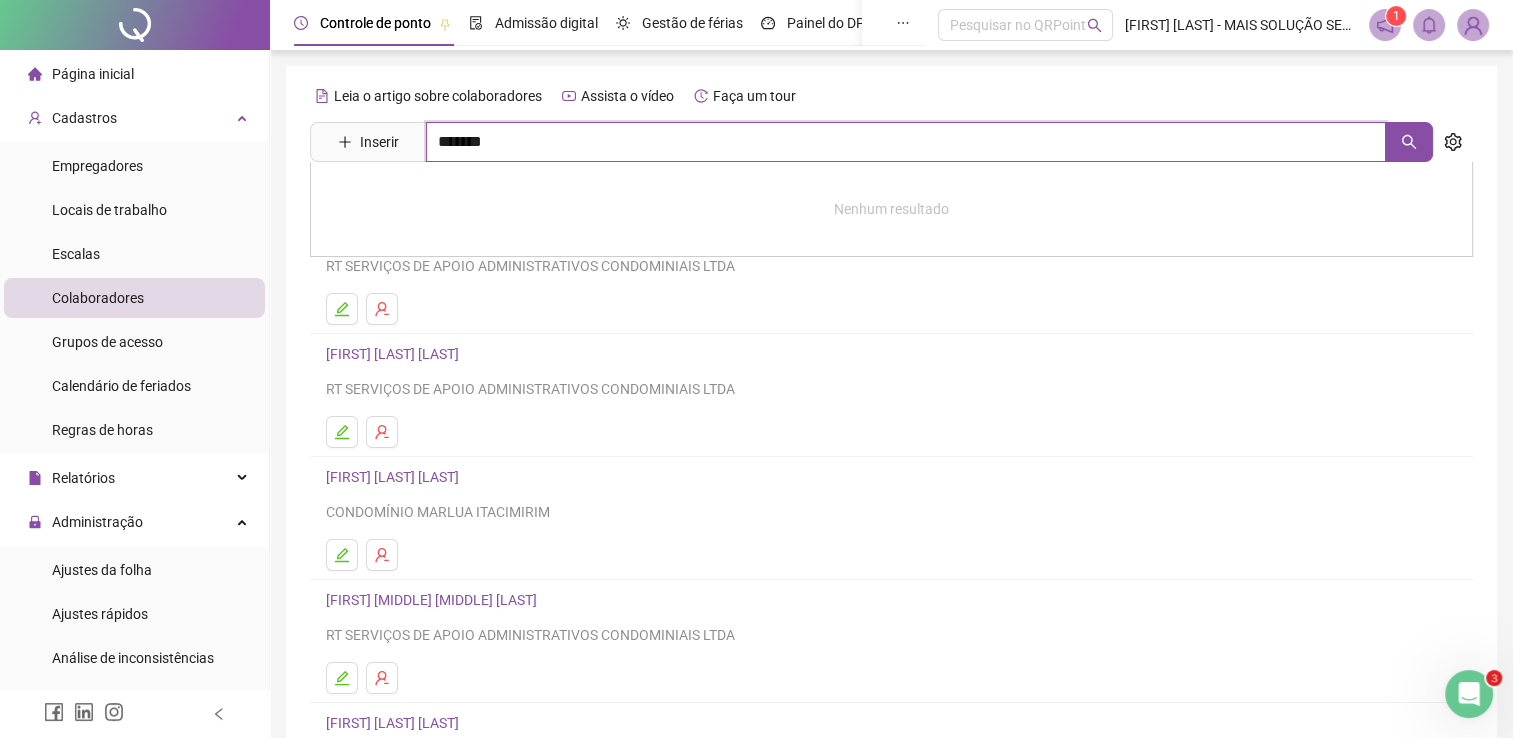 type on "*******" 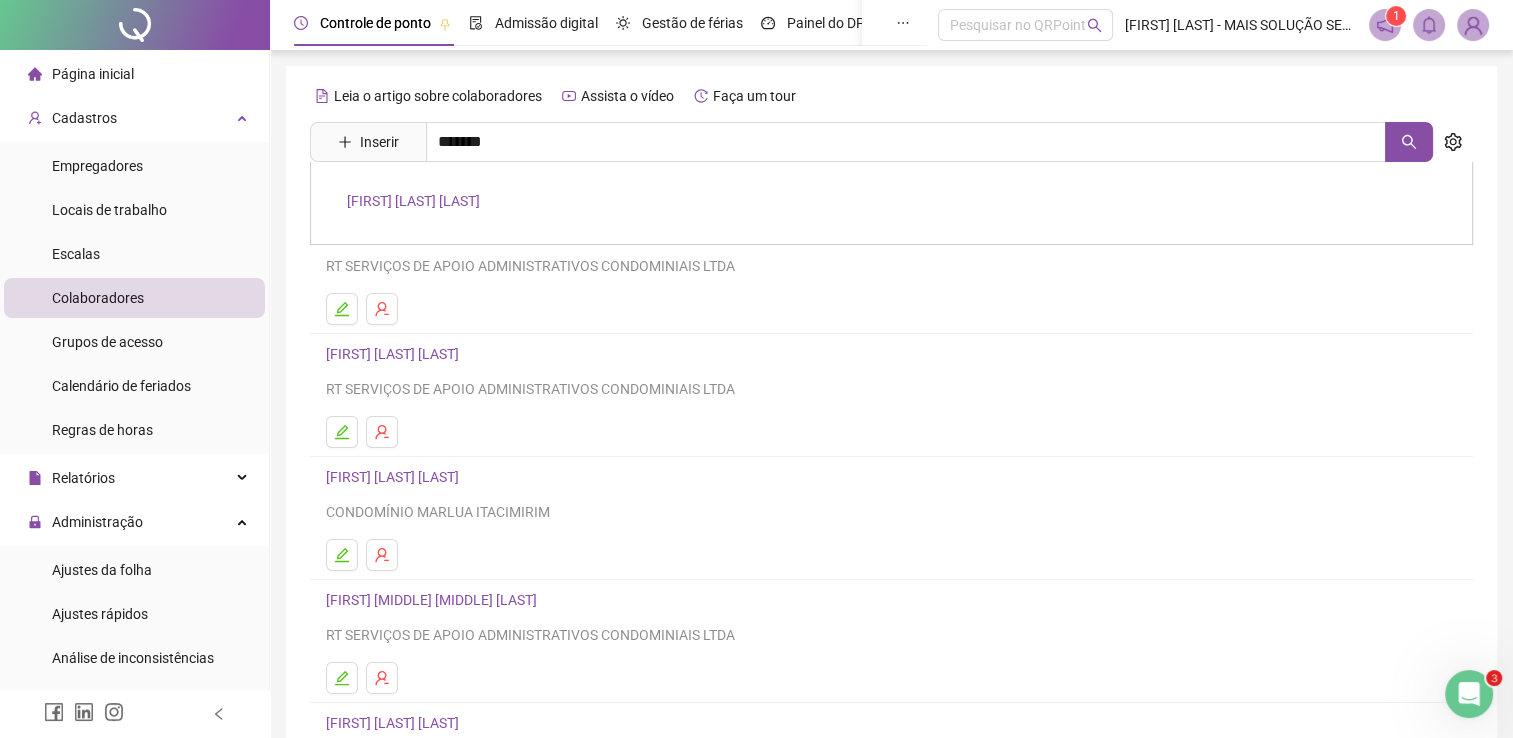 click on "[FIRST] [LAST] [LAST]" at bounding box center (891, 203) 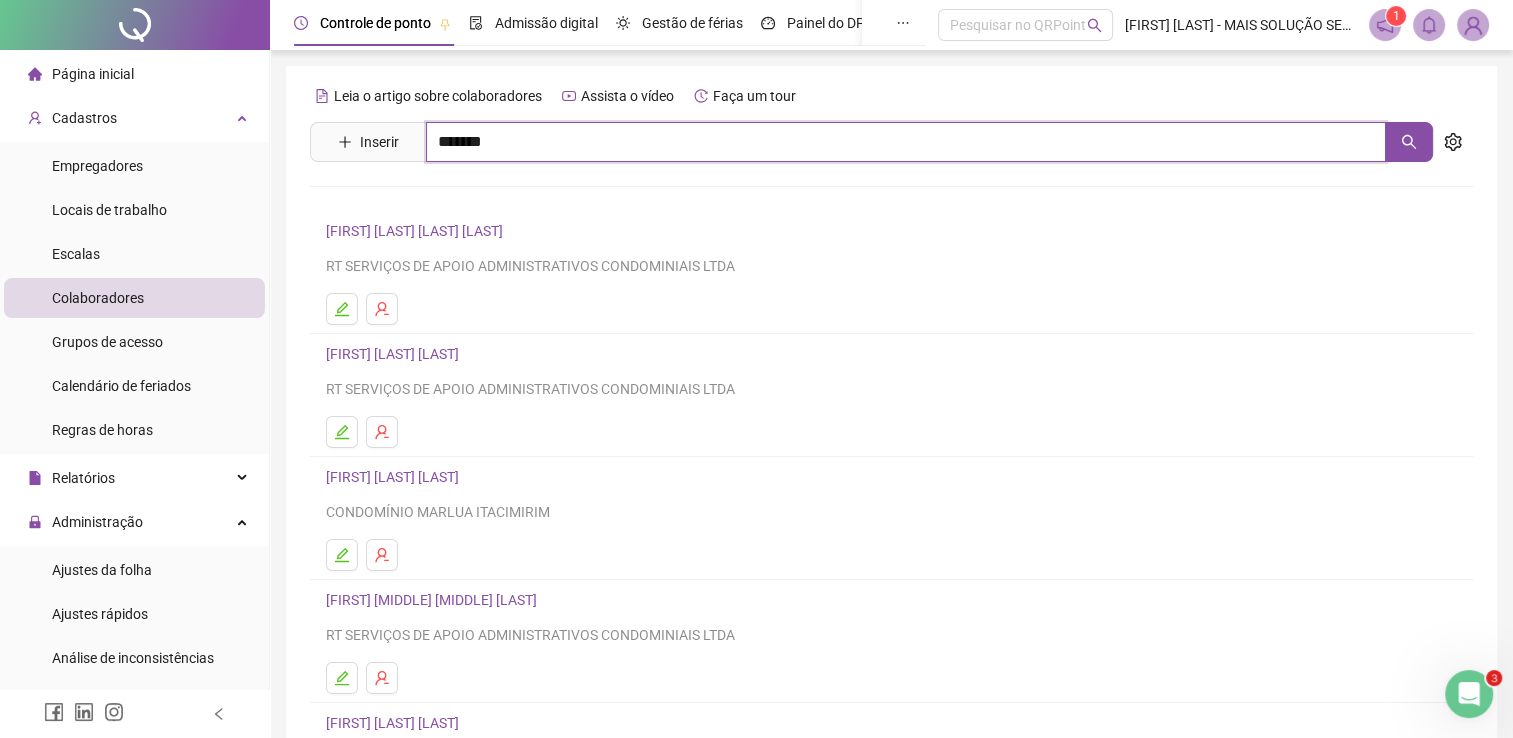 drag, startPoint x: 518, startPoint y: 213, endPoint x: 504, endPoint y: 142, distance: 72.36712 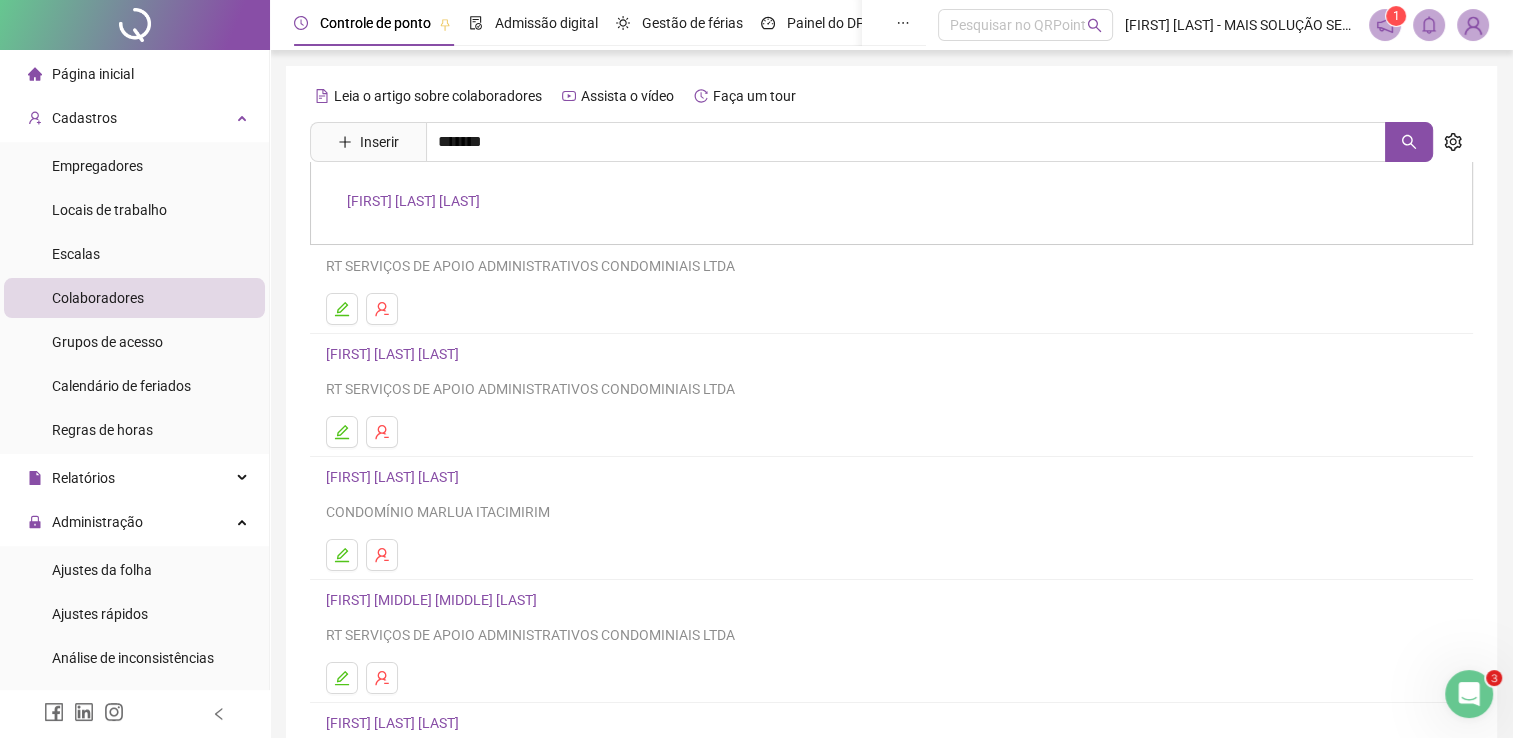 click on "[FIRST] [LAST] [LAST]" at bounding box center (413, 201) 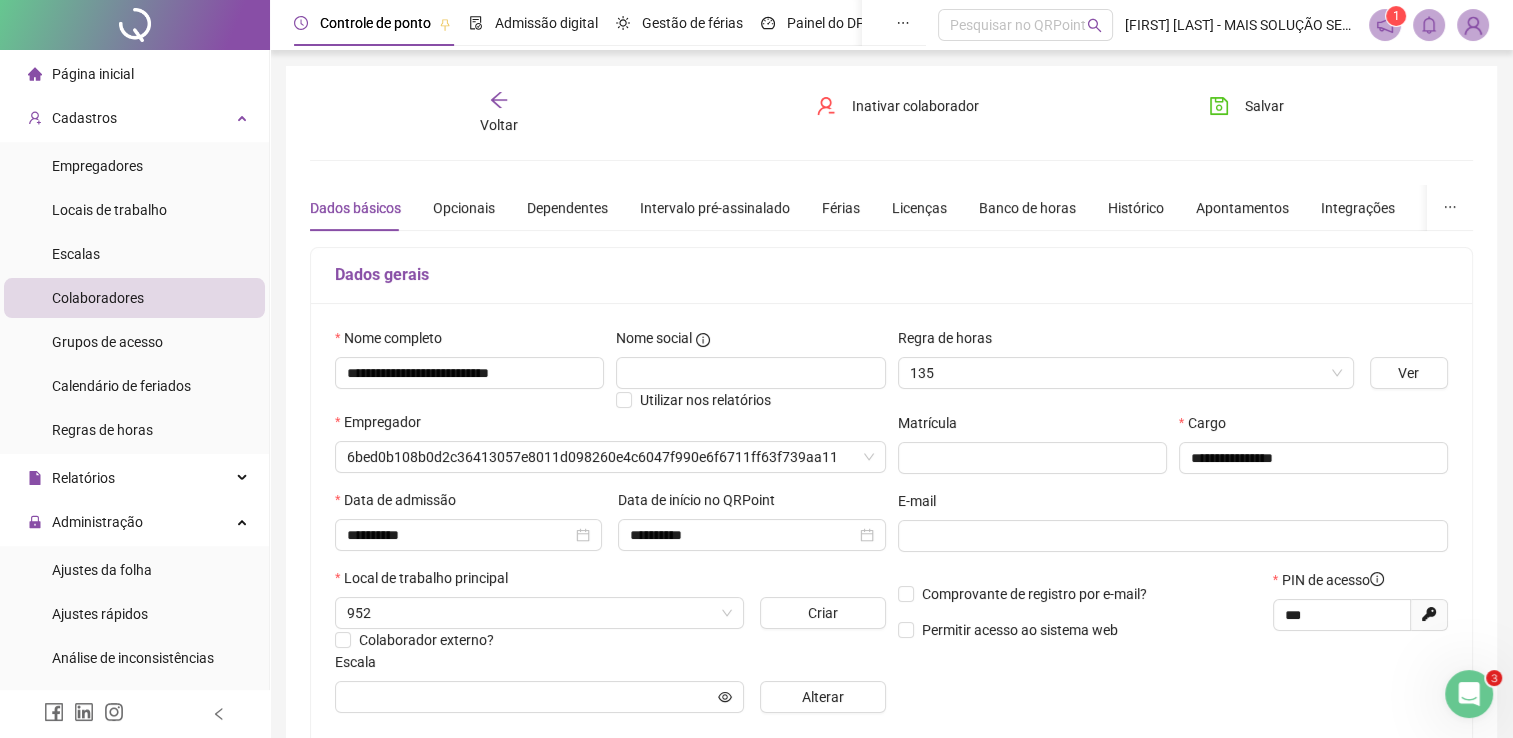 type on "**********" 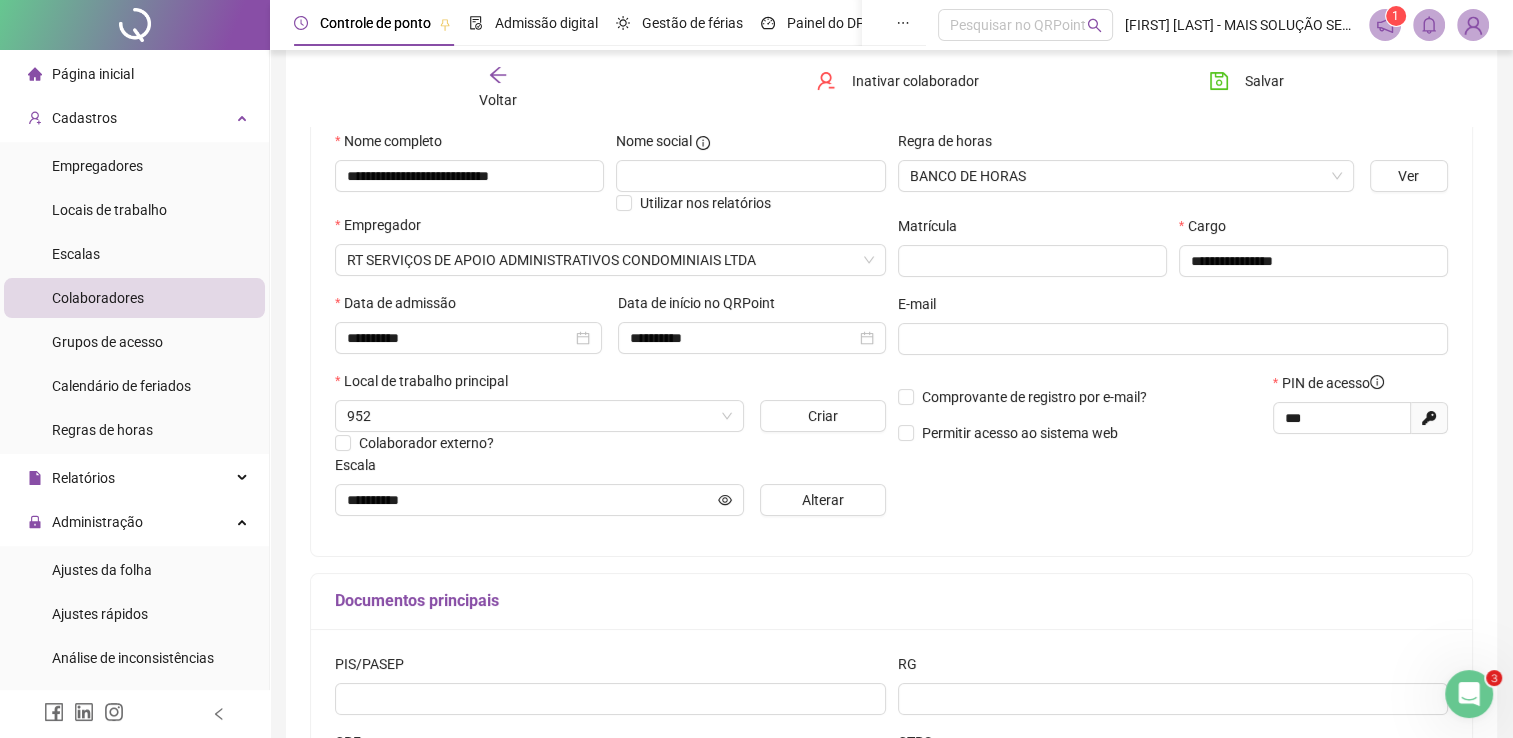 scroll, scrollTop: 200, scrollLeft: 0, axis: vertical 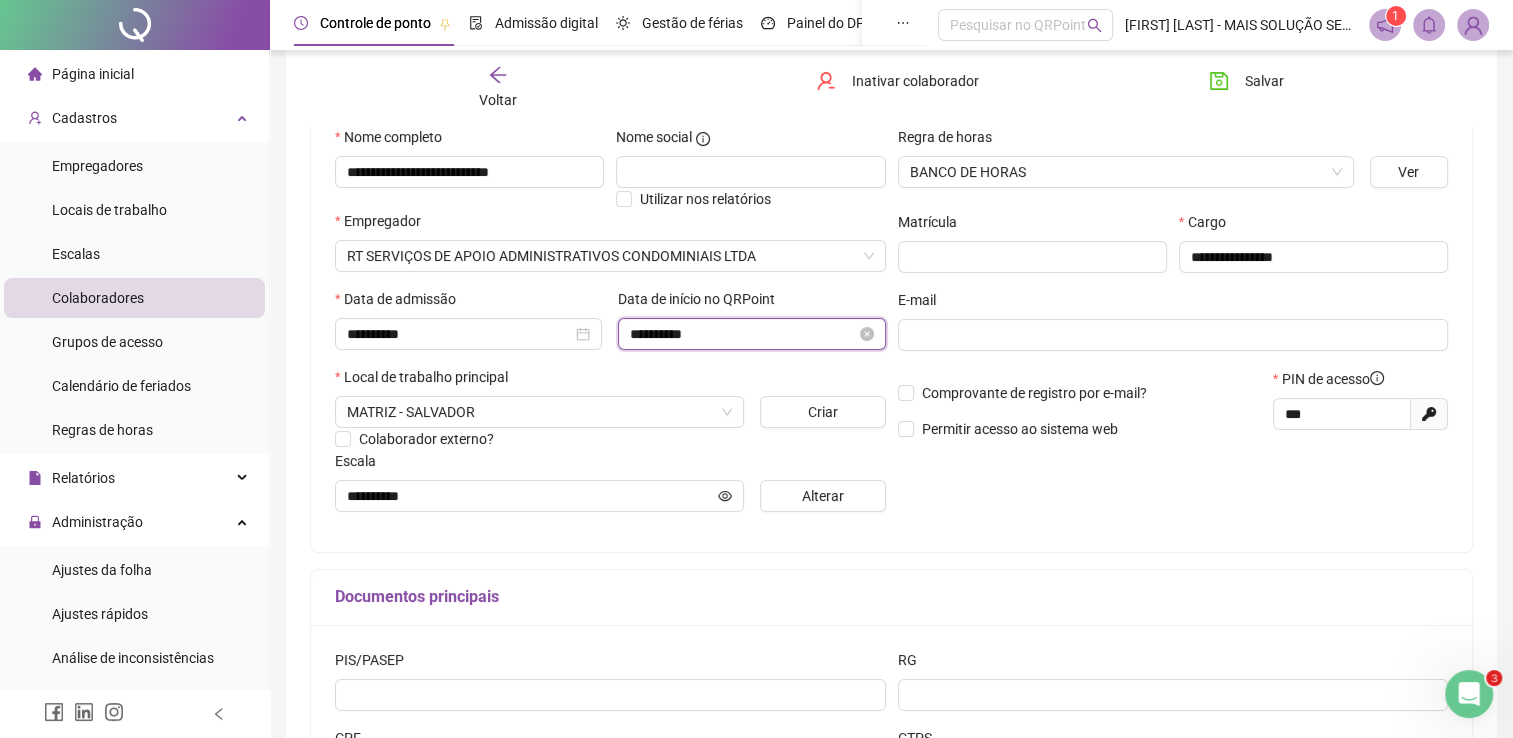 click on "**********" at bounding box center (742, 334) 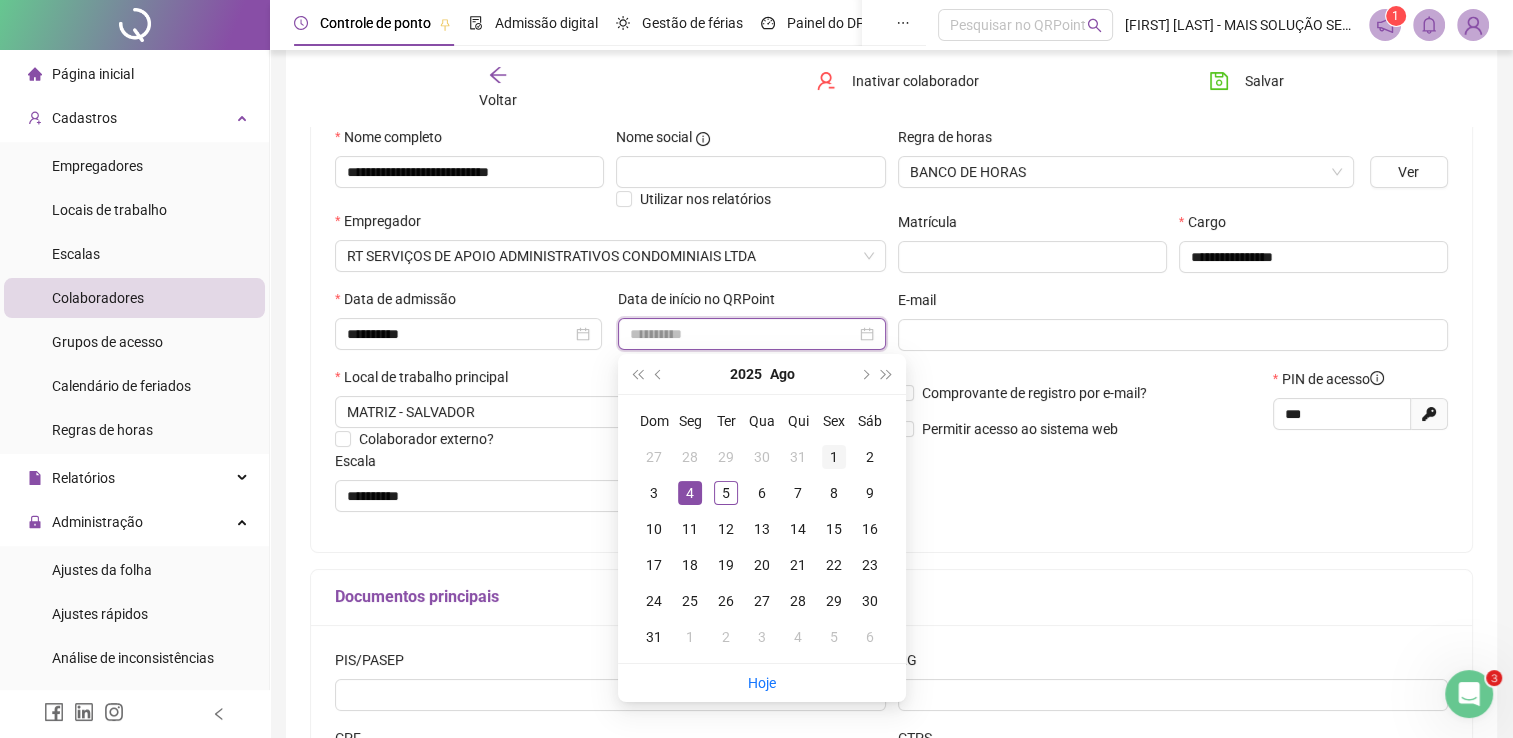 type on "**********" 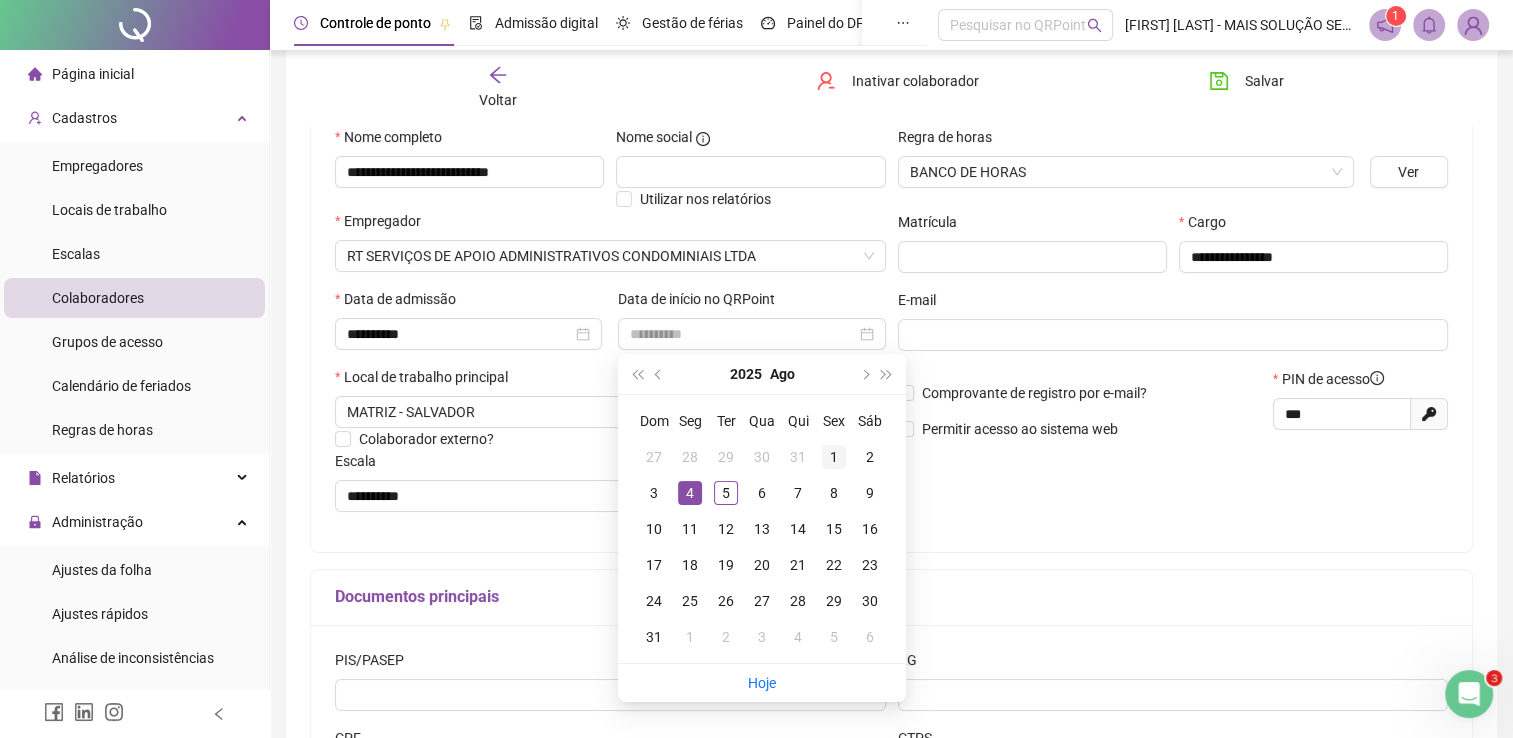 click on "1" at bounding box center (834, 457) 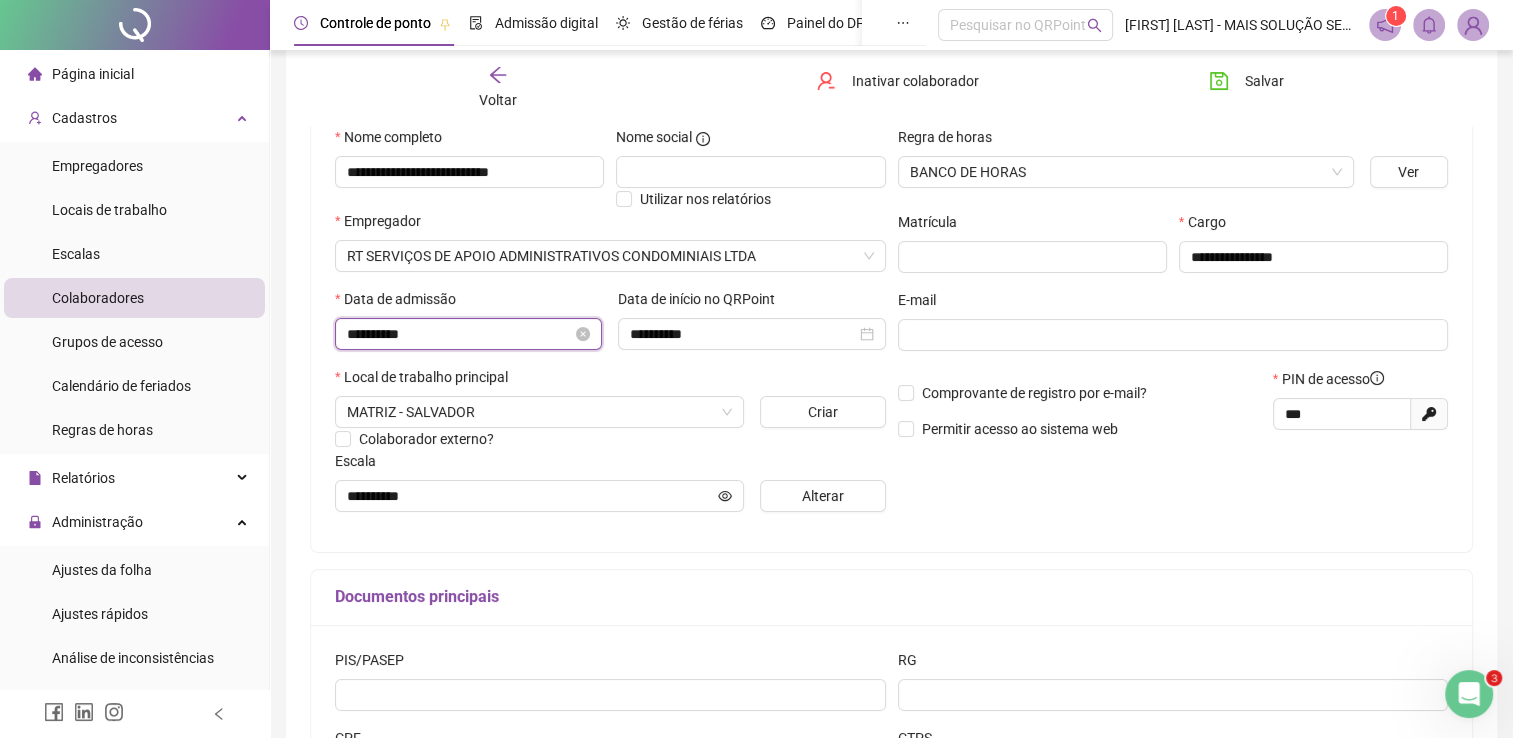 click on "**********" at bounding box center [459, 334] 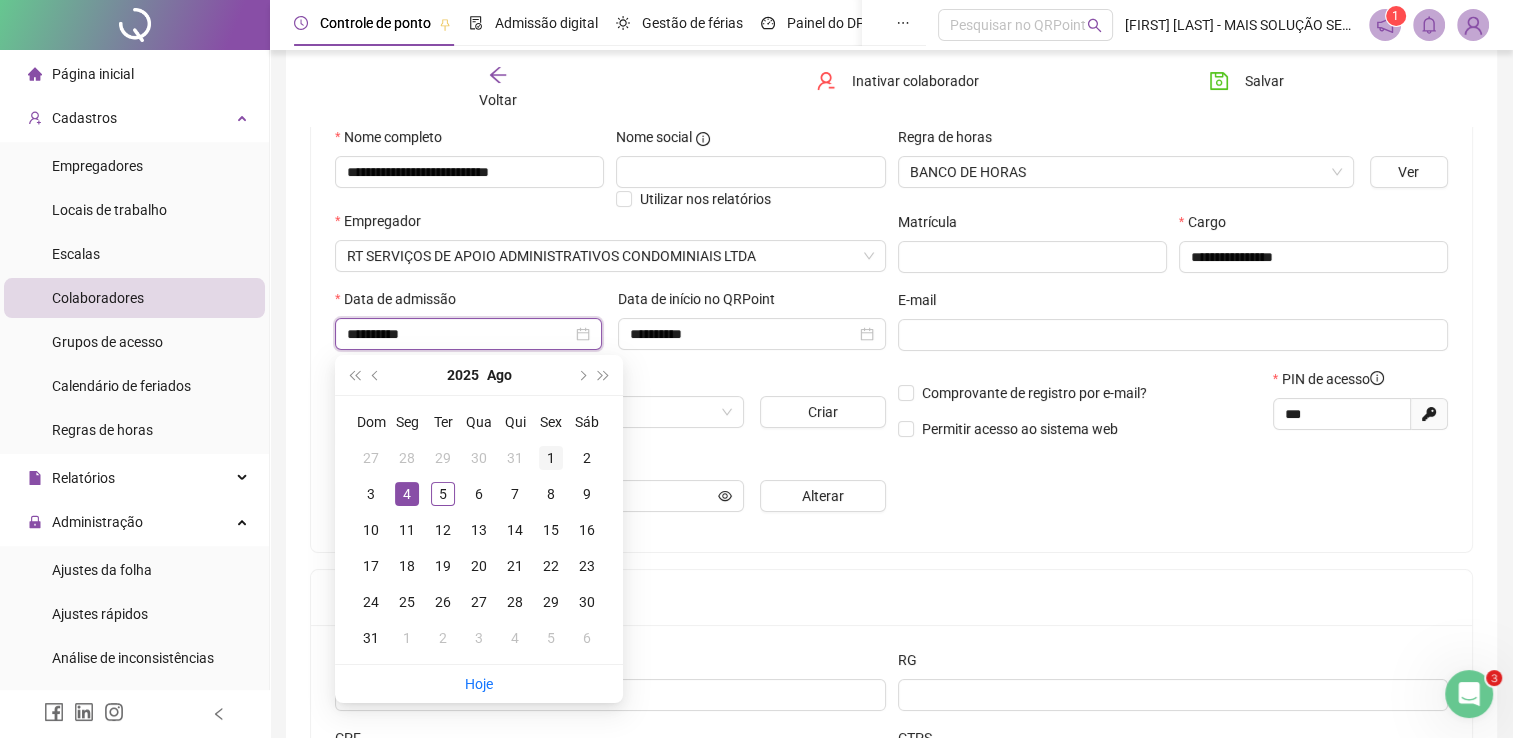 type on "**********" 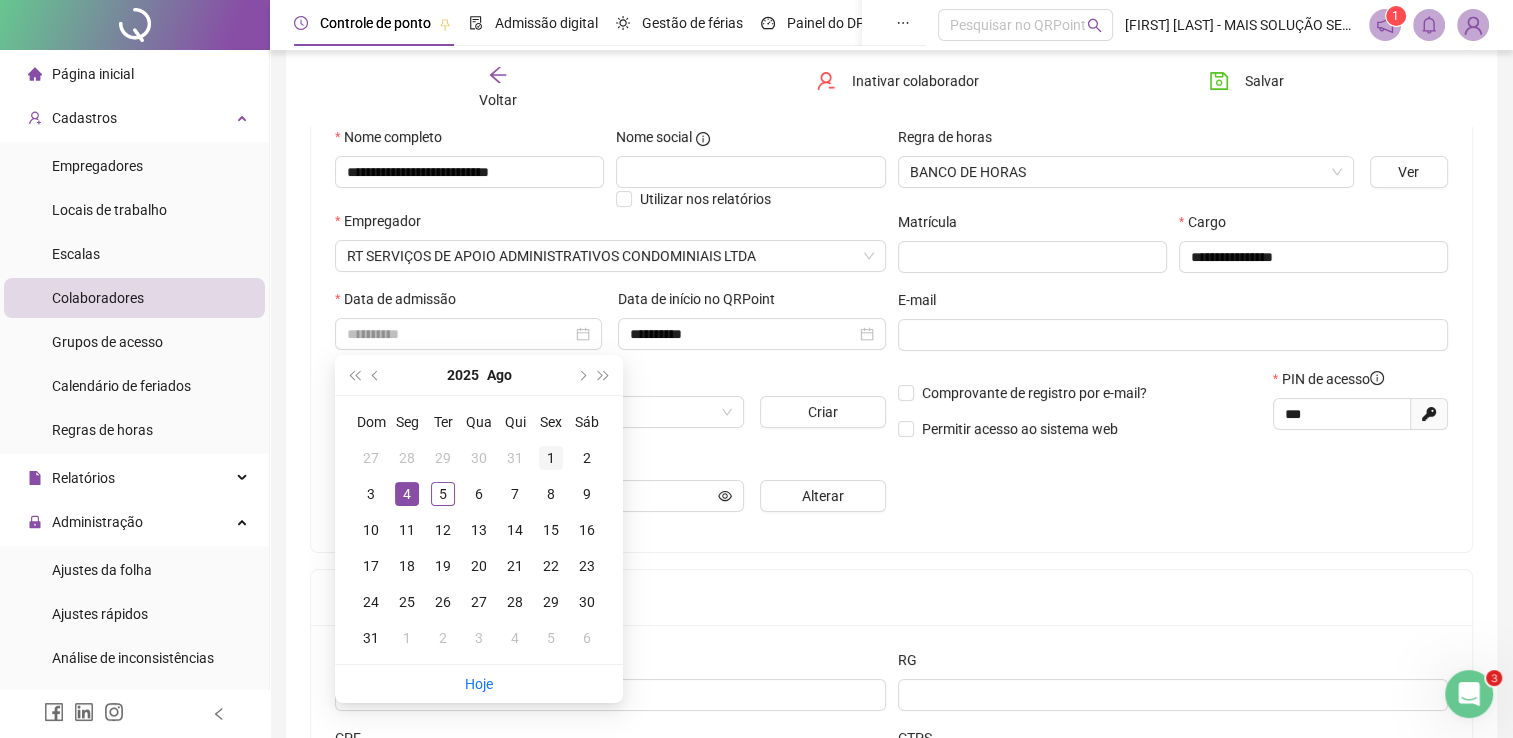 click on "1" at bounding box center [551, 458] 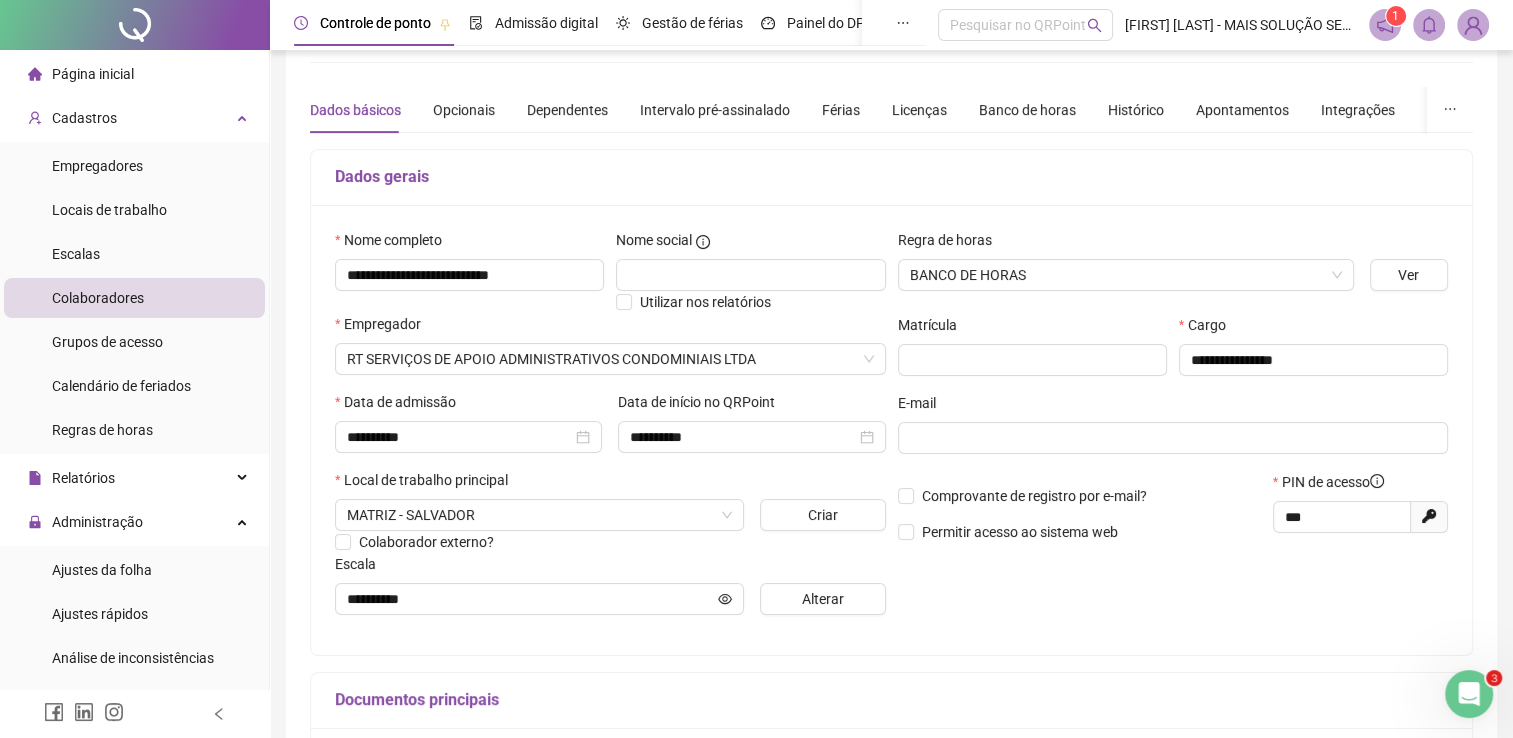 scroll, scrollTop: 100, scrollLeft: 0, axis: vertical 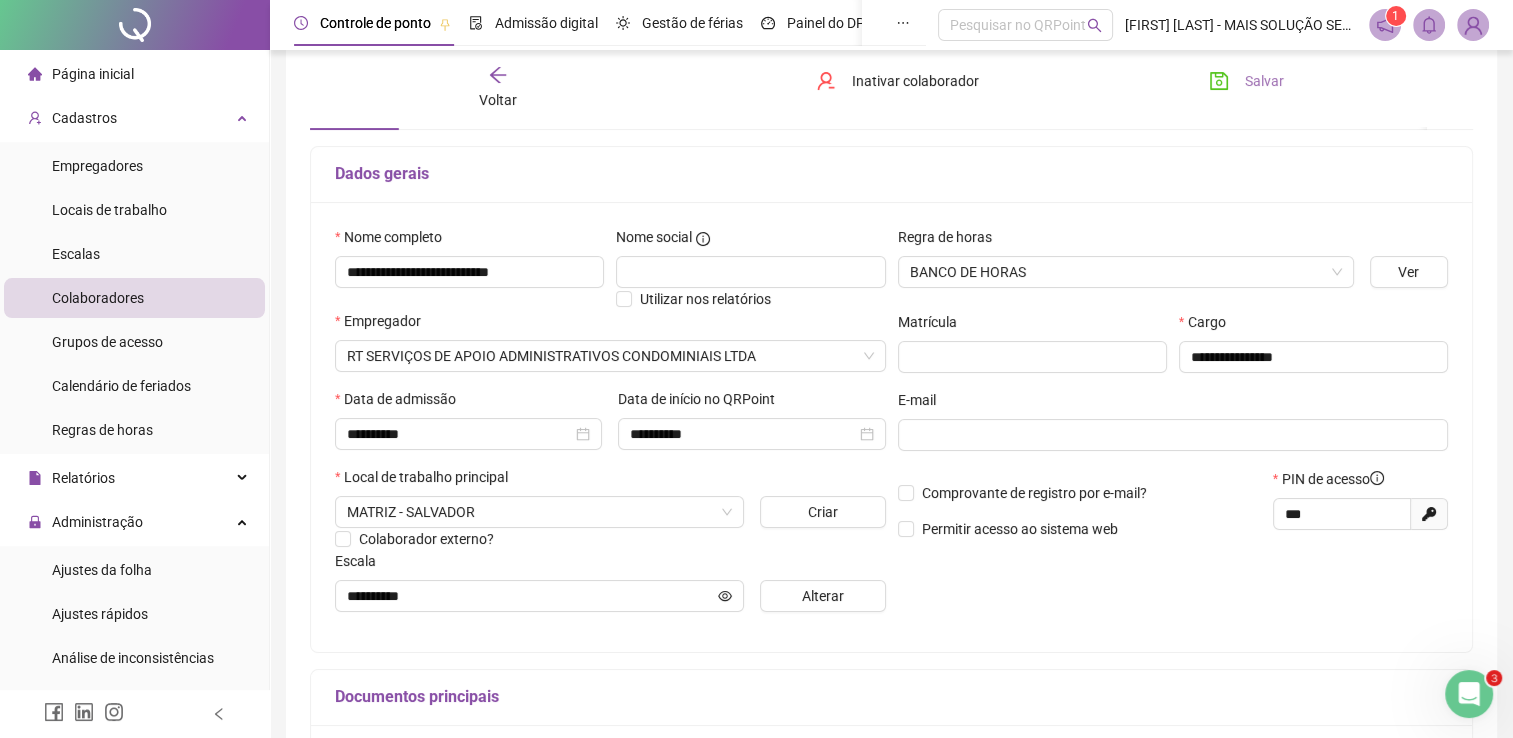 click on "Salvar" at bounding box center (1264, 81) 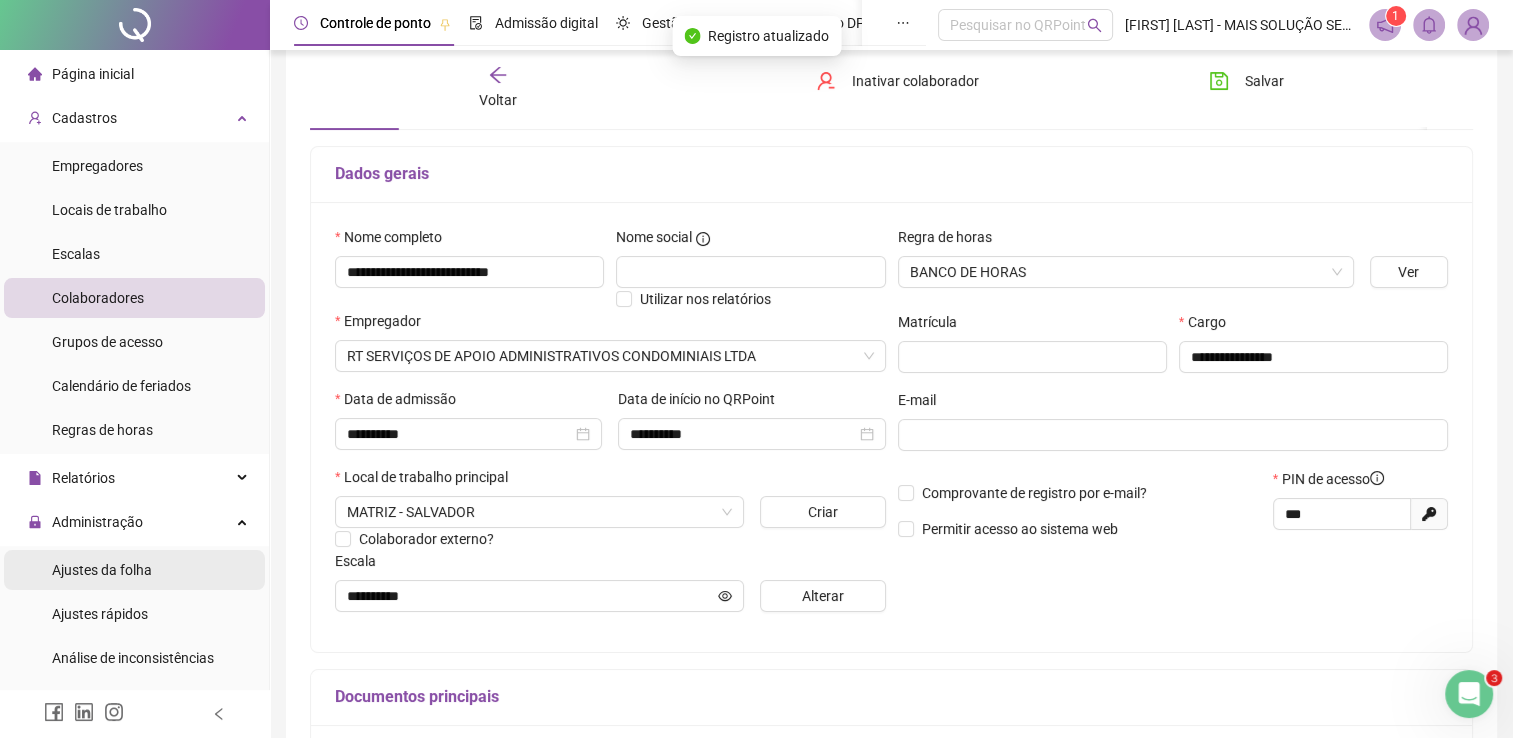 scroll, scrollTop: 100, scrollLeft: 0, axis: vertical 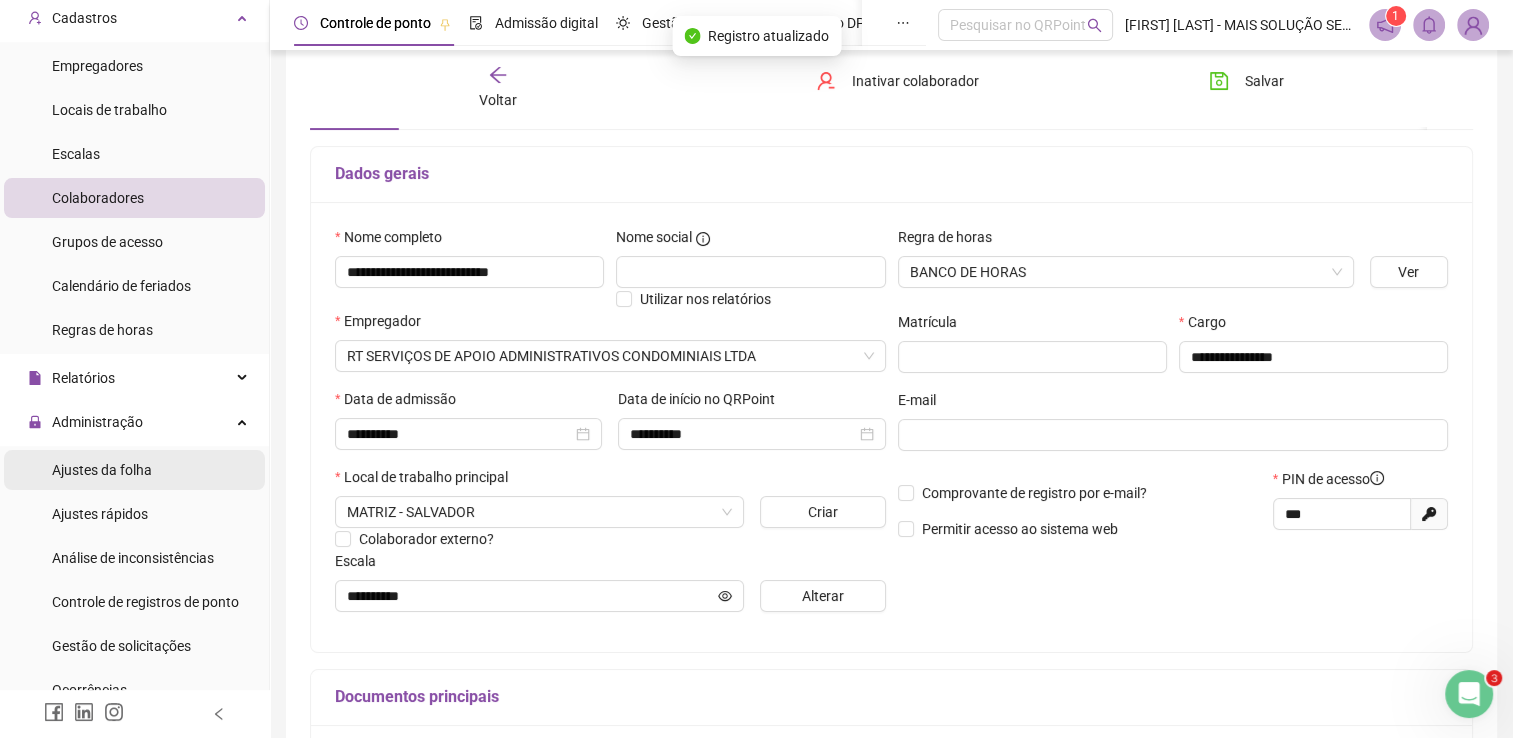 click on "Ajustes da folha" at bounding box center [102, 470] 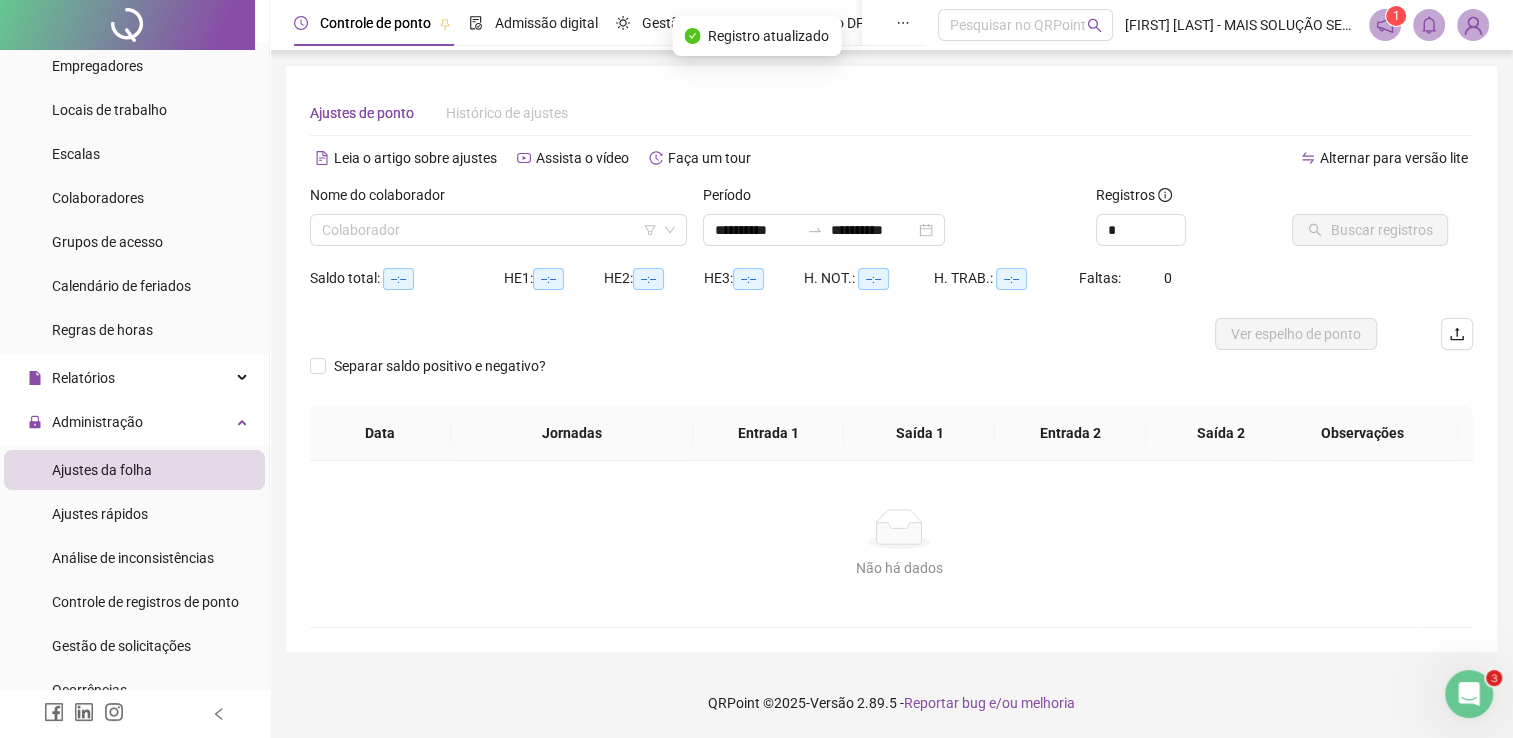 scroll, scrollTop: 0, scrollLeft: 0, axis: both 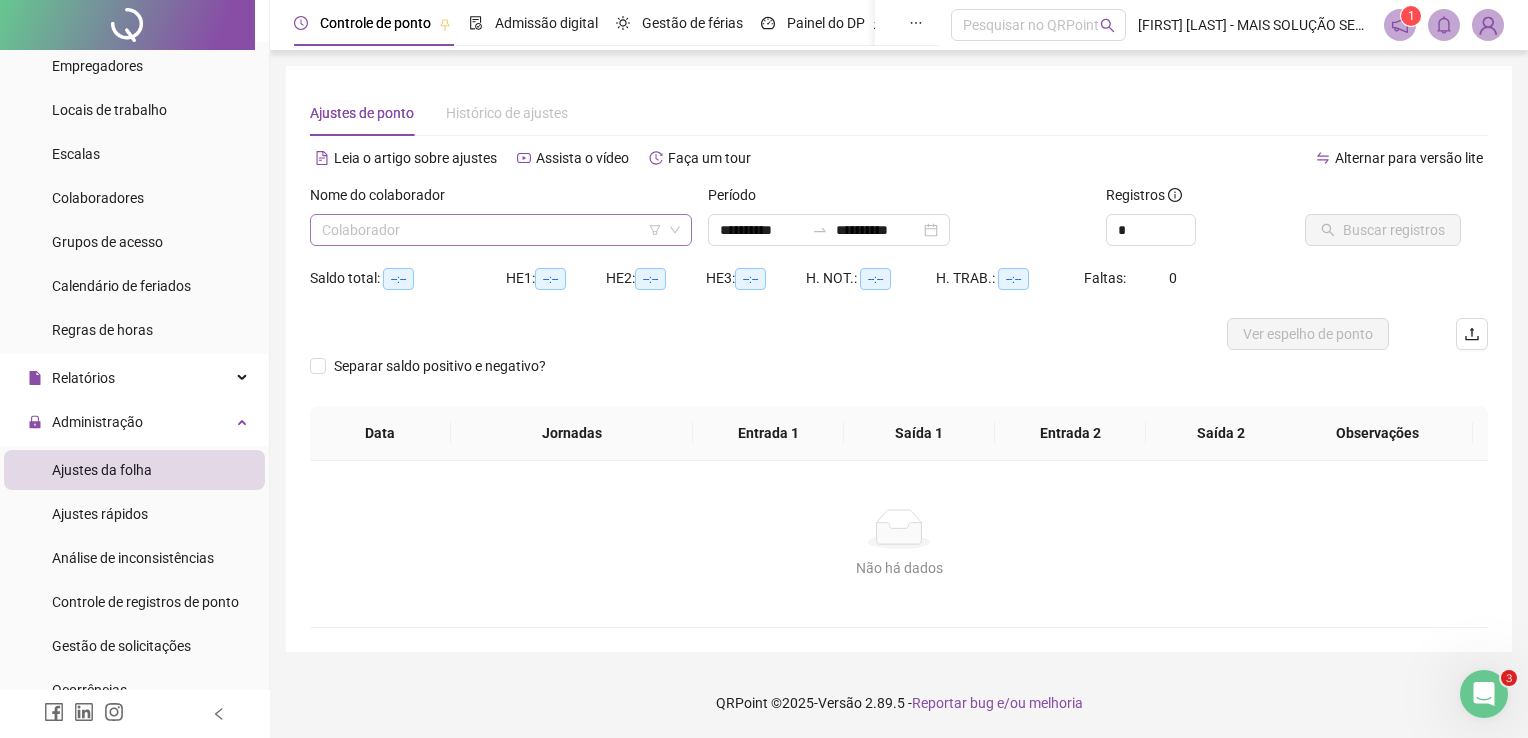click at bounding box center (492, 230) 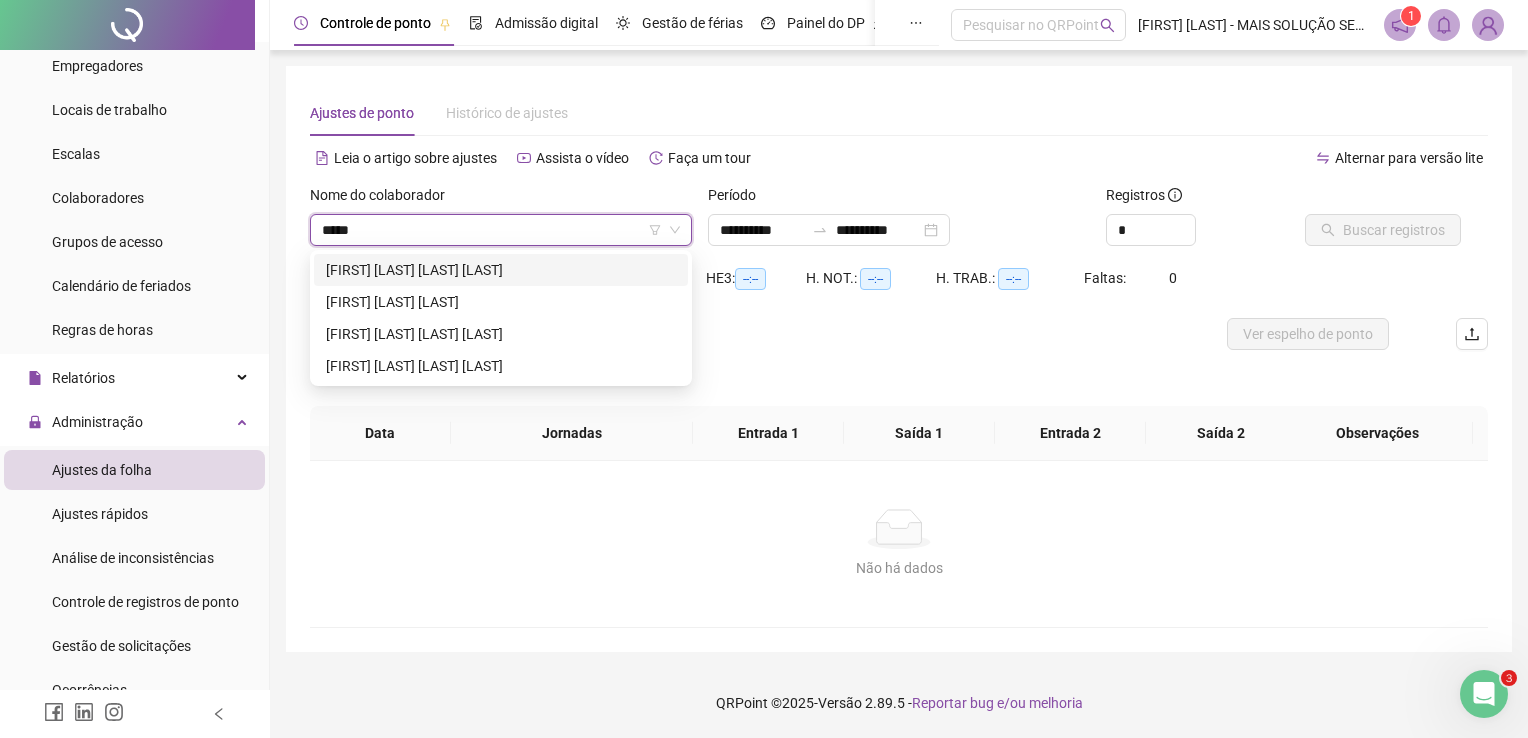 type on "*****" 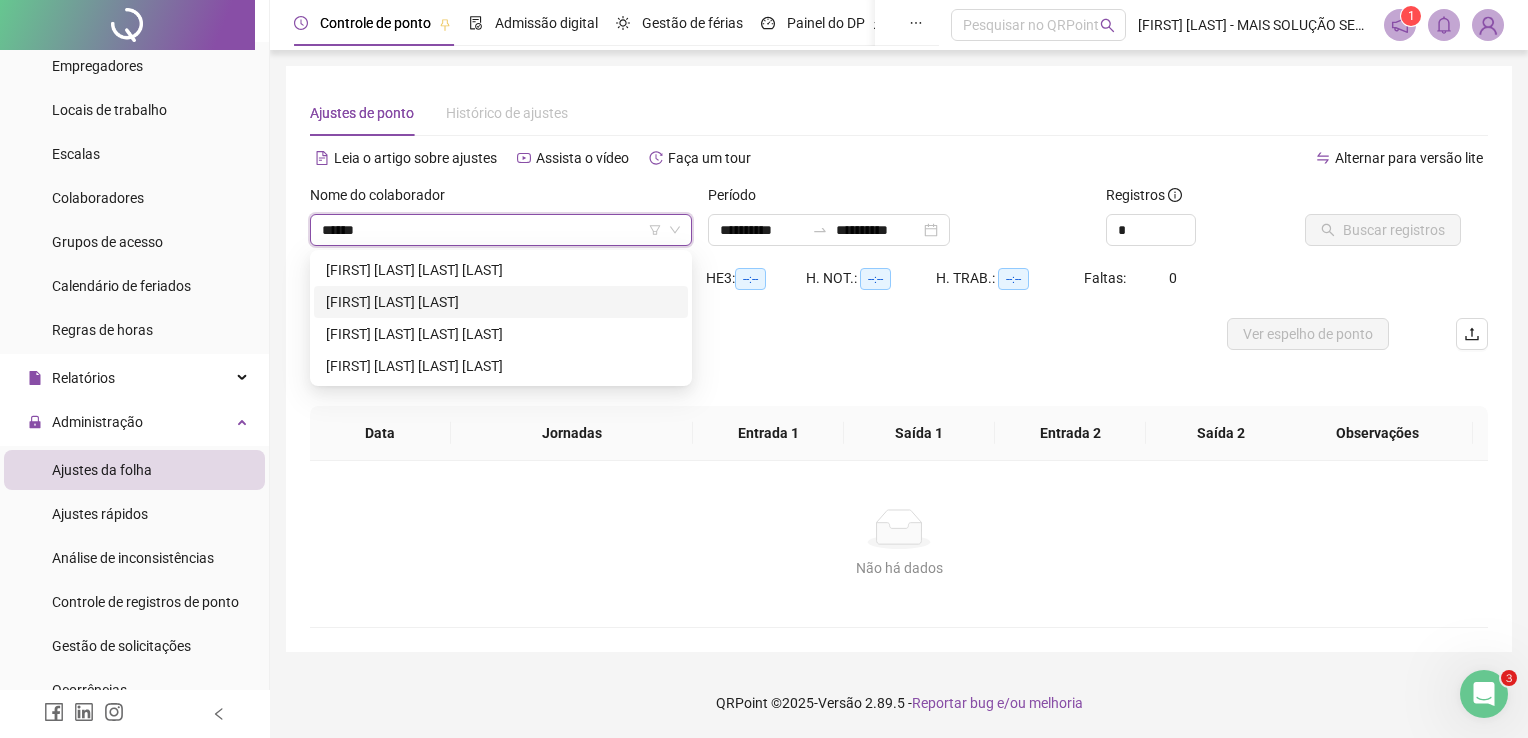 click on "[FIRST] [LAST] [LAST]" at bounding box center [501, 302] 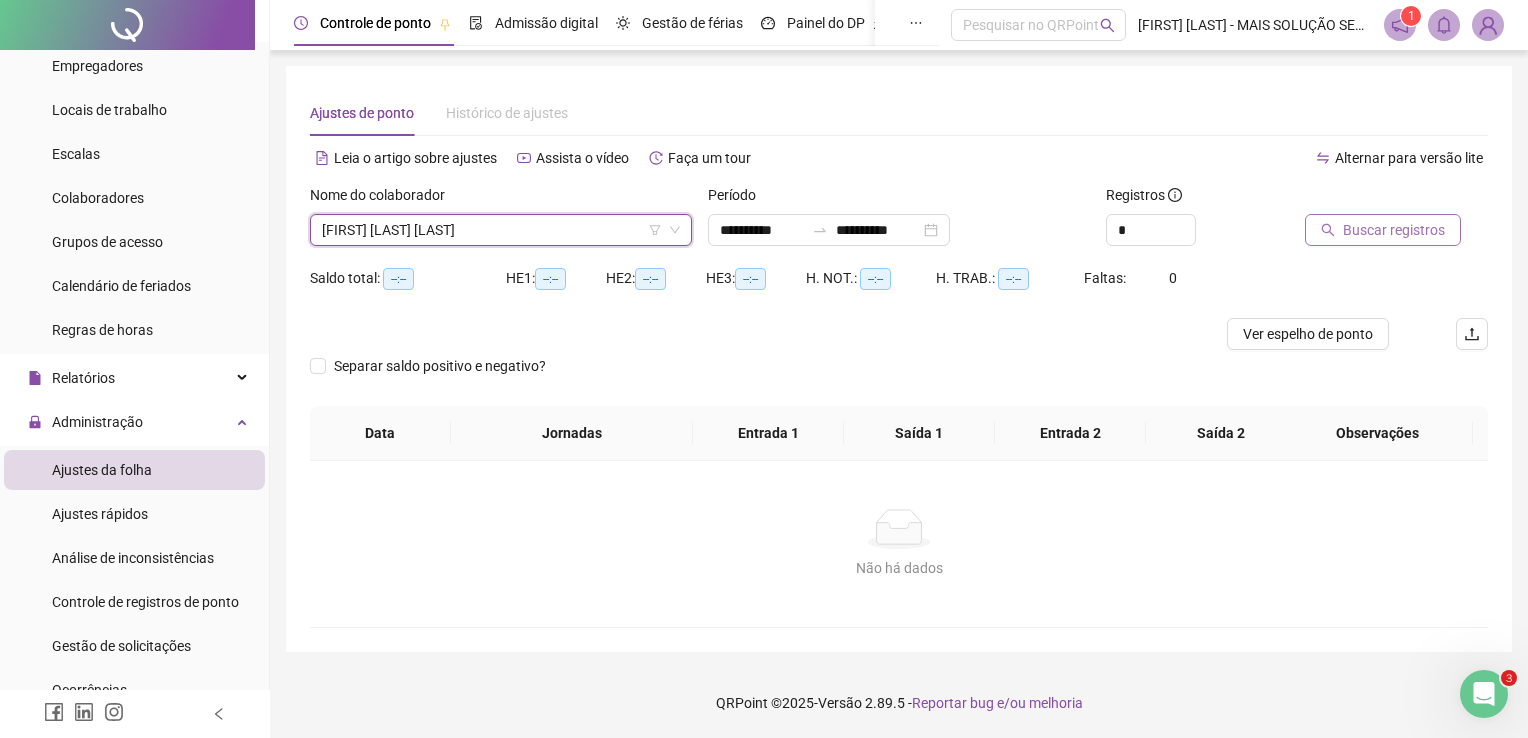 click on "Buscar registros" at bounding box center (1394, 230) 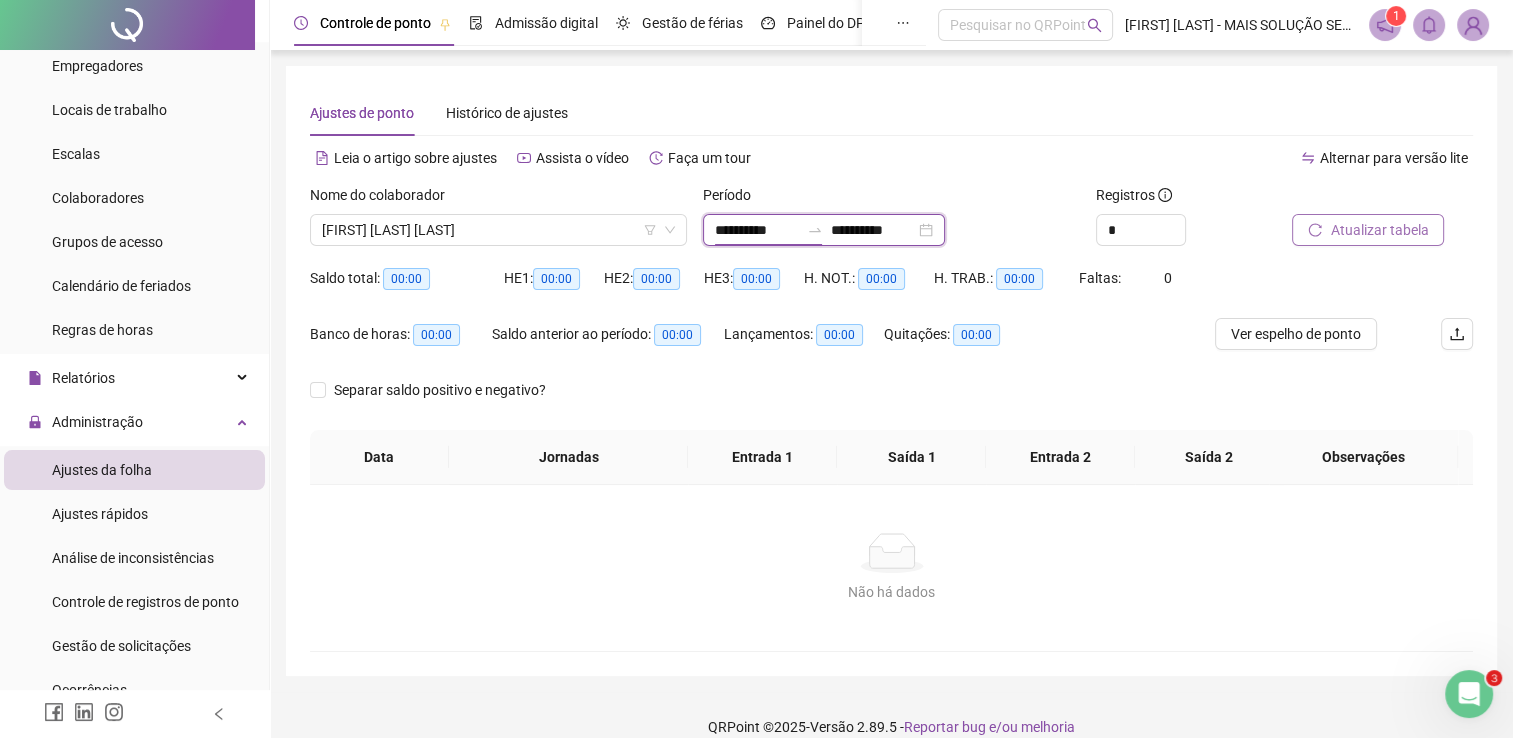 click on "**********" at bounding box center [757, 230] 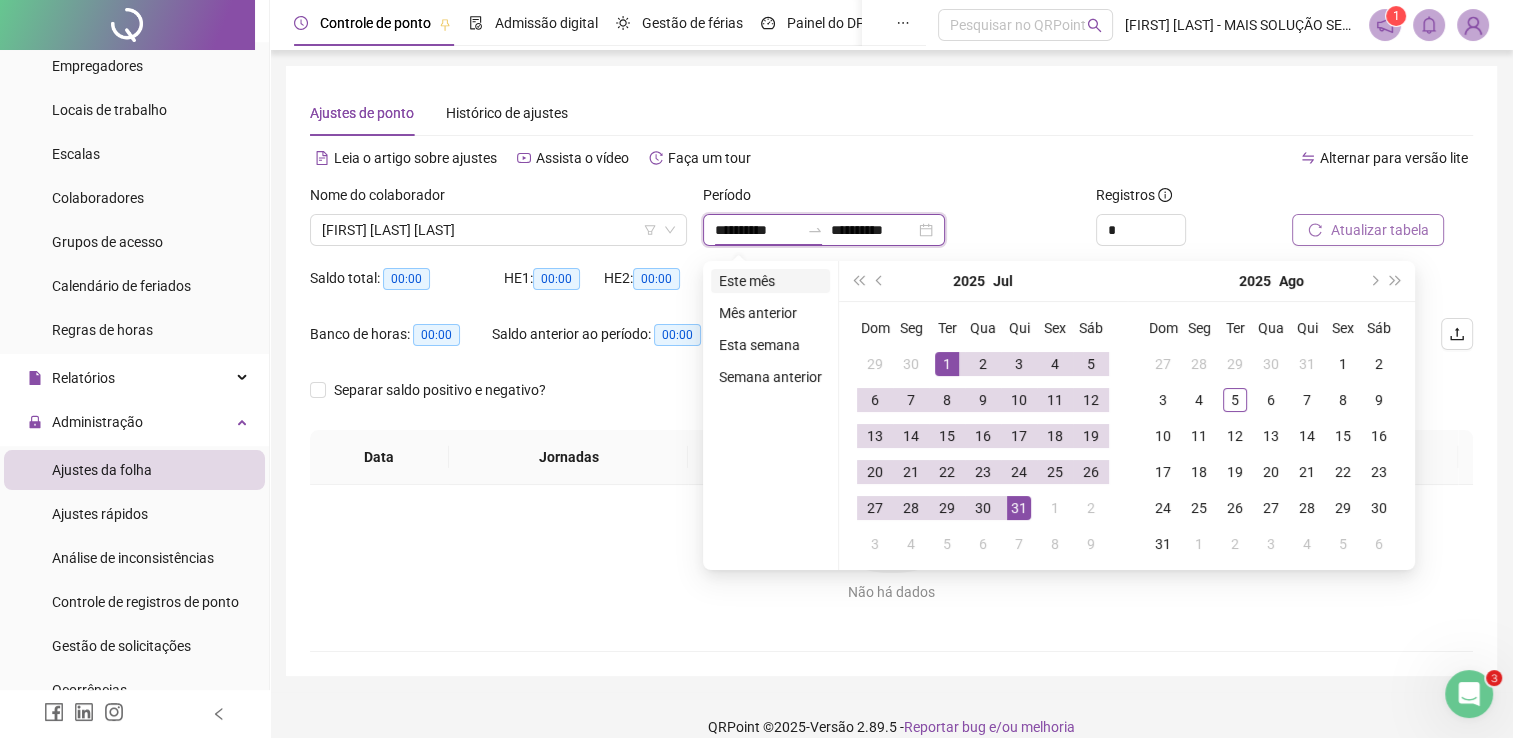 type on "**********" 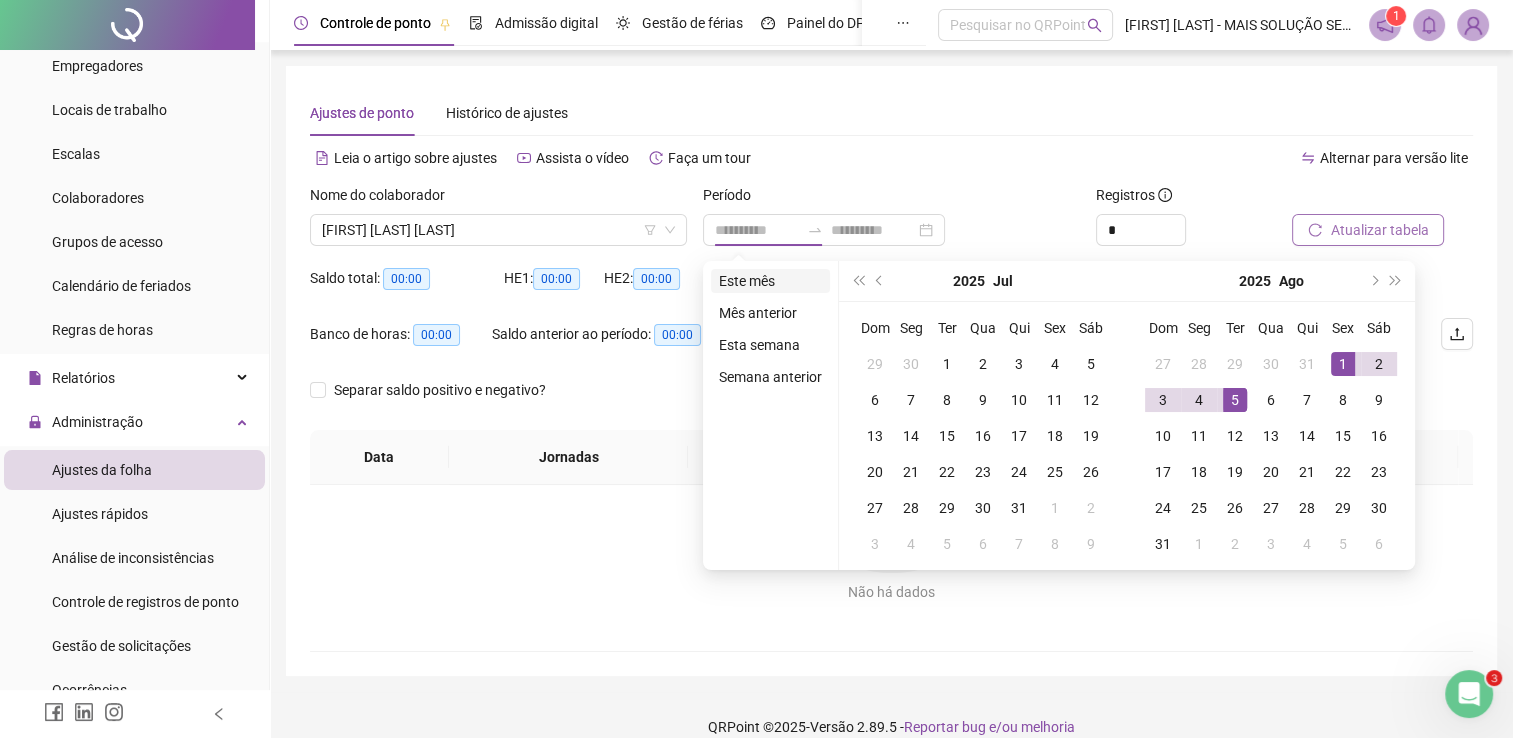click on "Este mês" at bounding box center [770, 281] 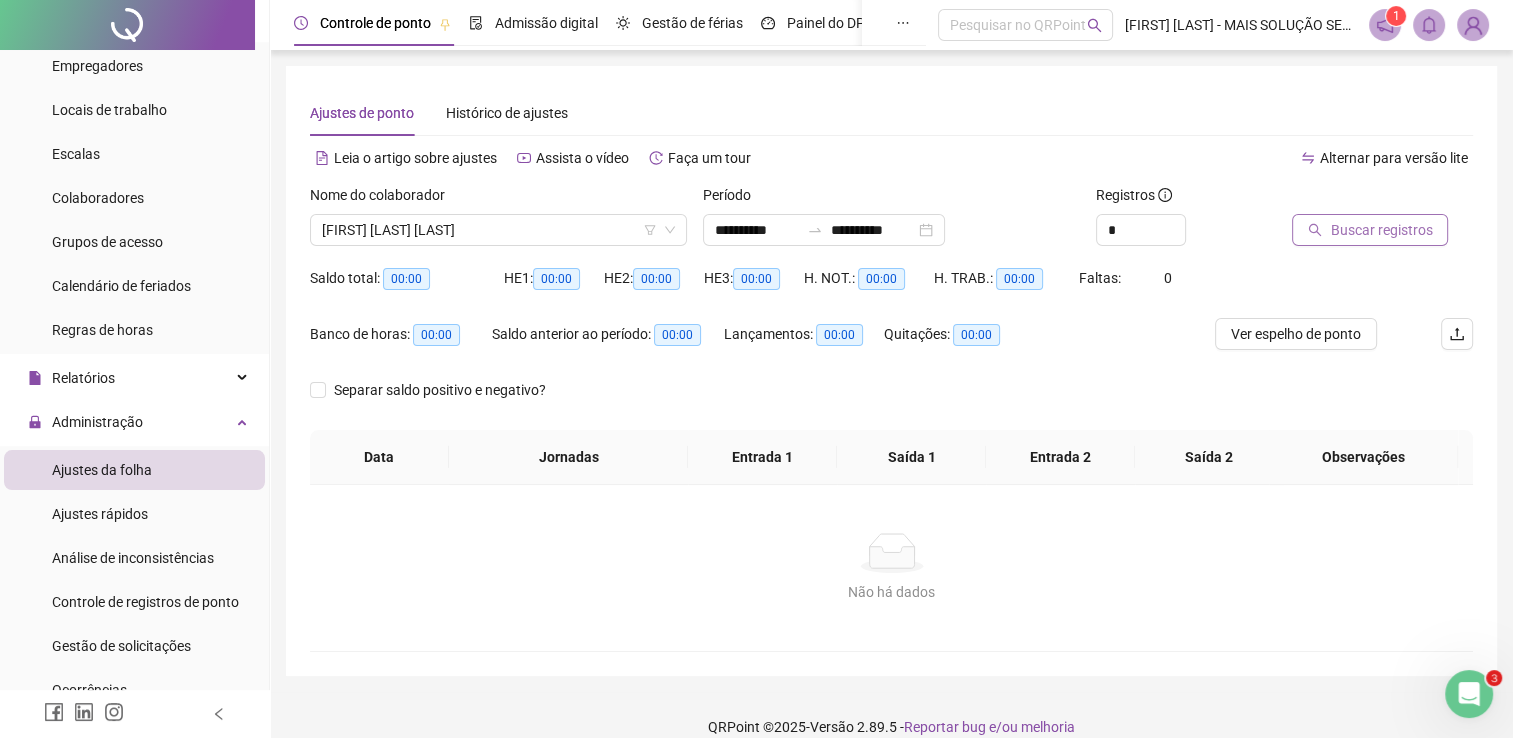 click on "Buscar registros" at bounding box center (1381, 230) 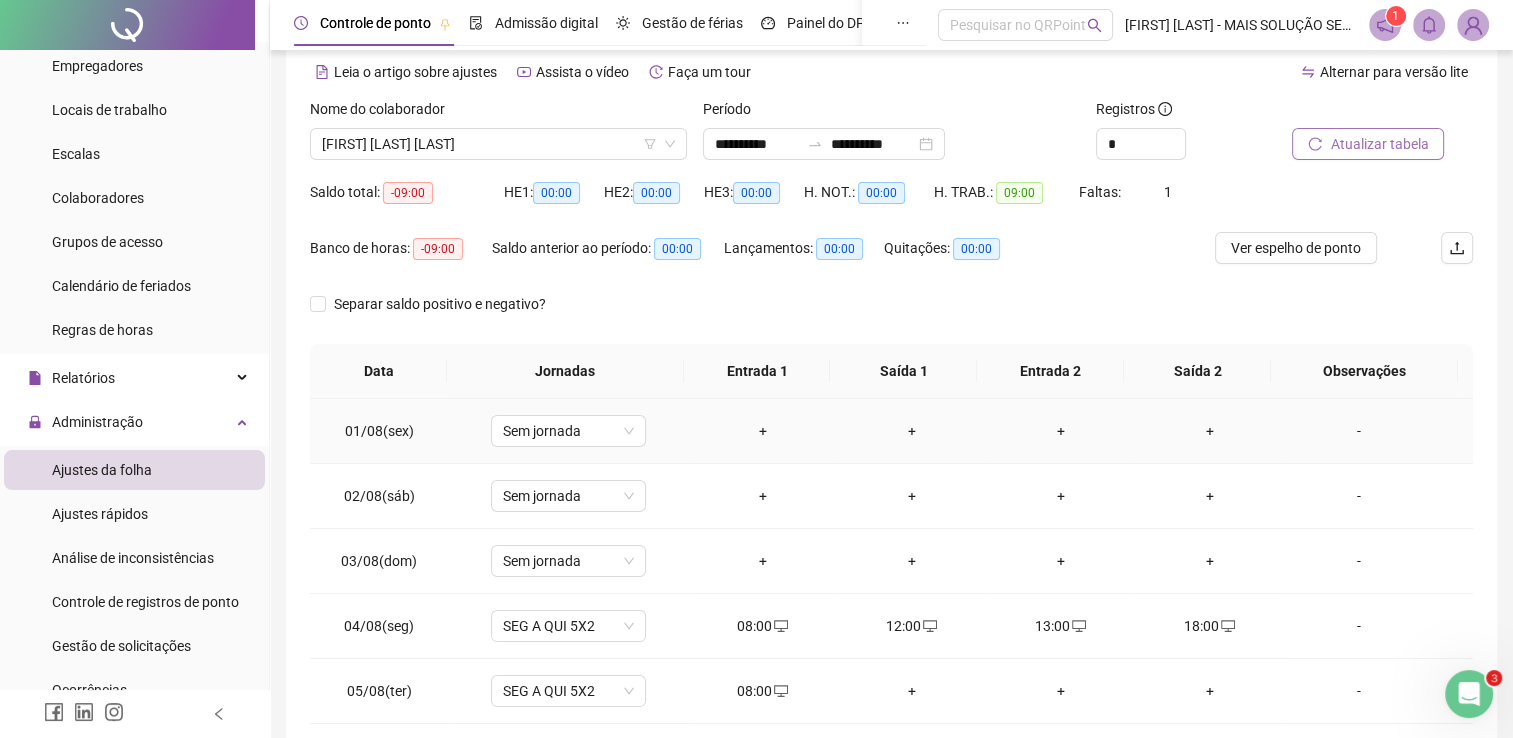 scroll, scrollTop: 180, scrollLeft: 0, axis: vertical 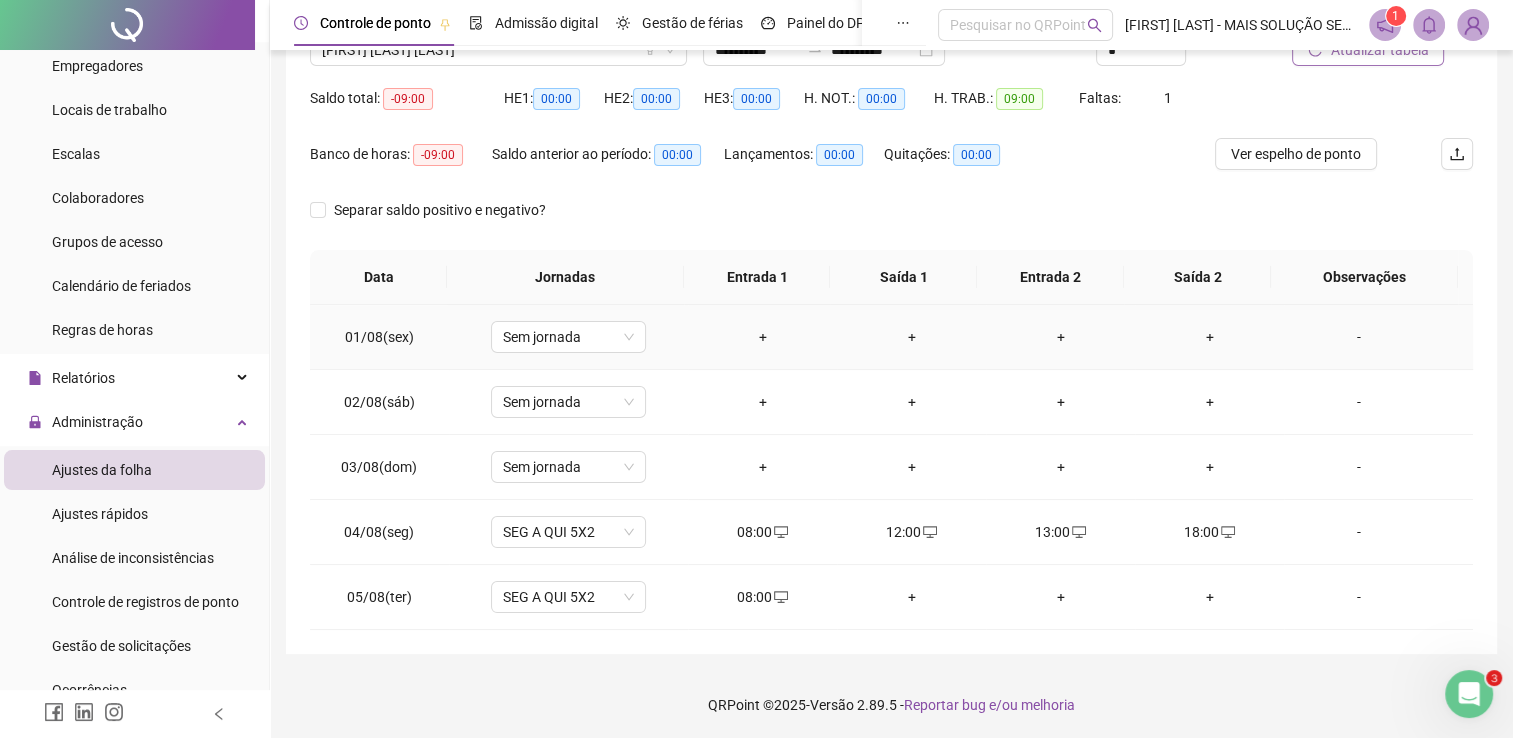 click on "+" at bounding box center (762, 337) 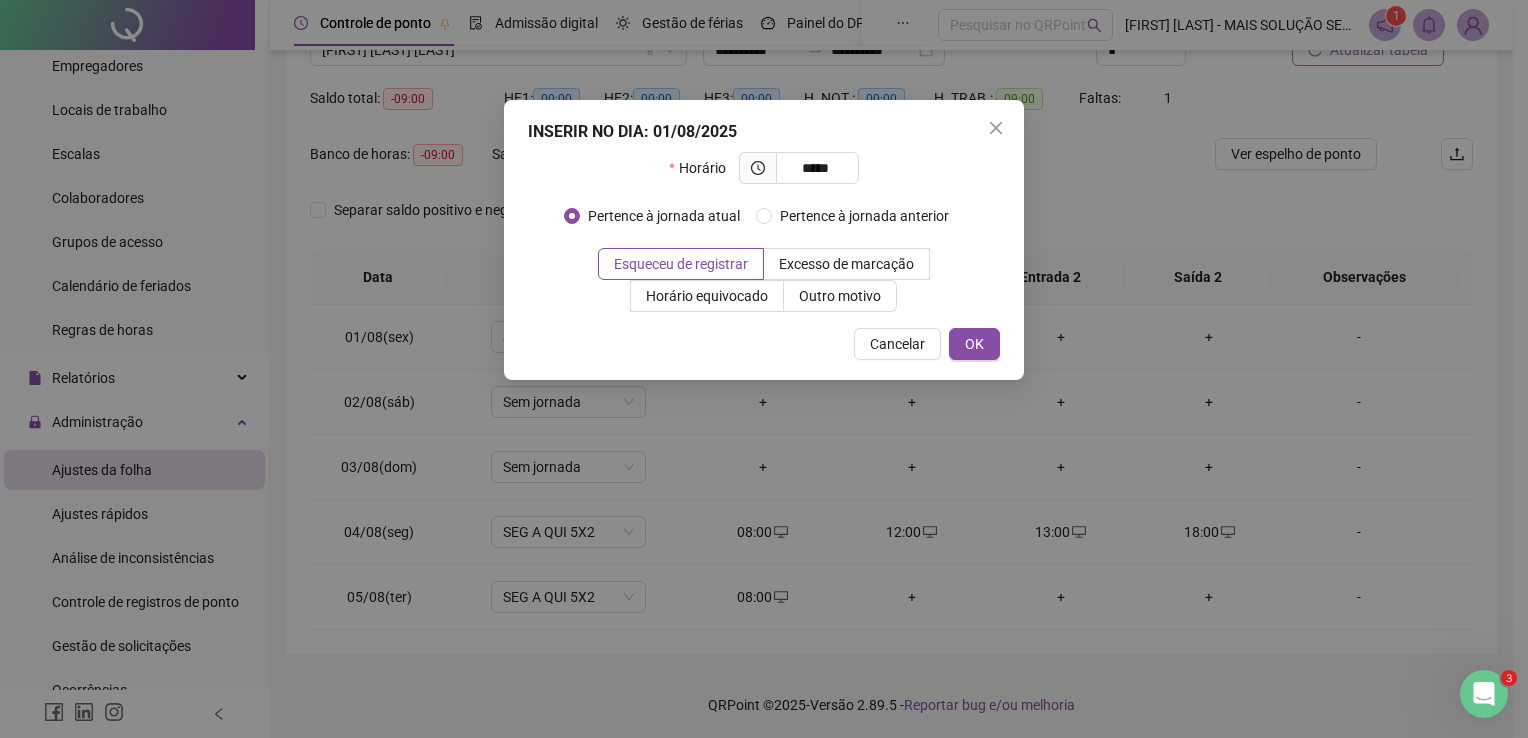 type on "*****" 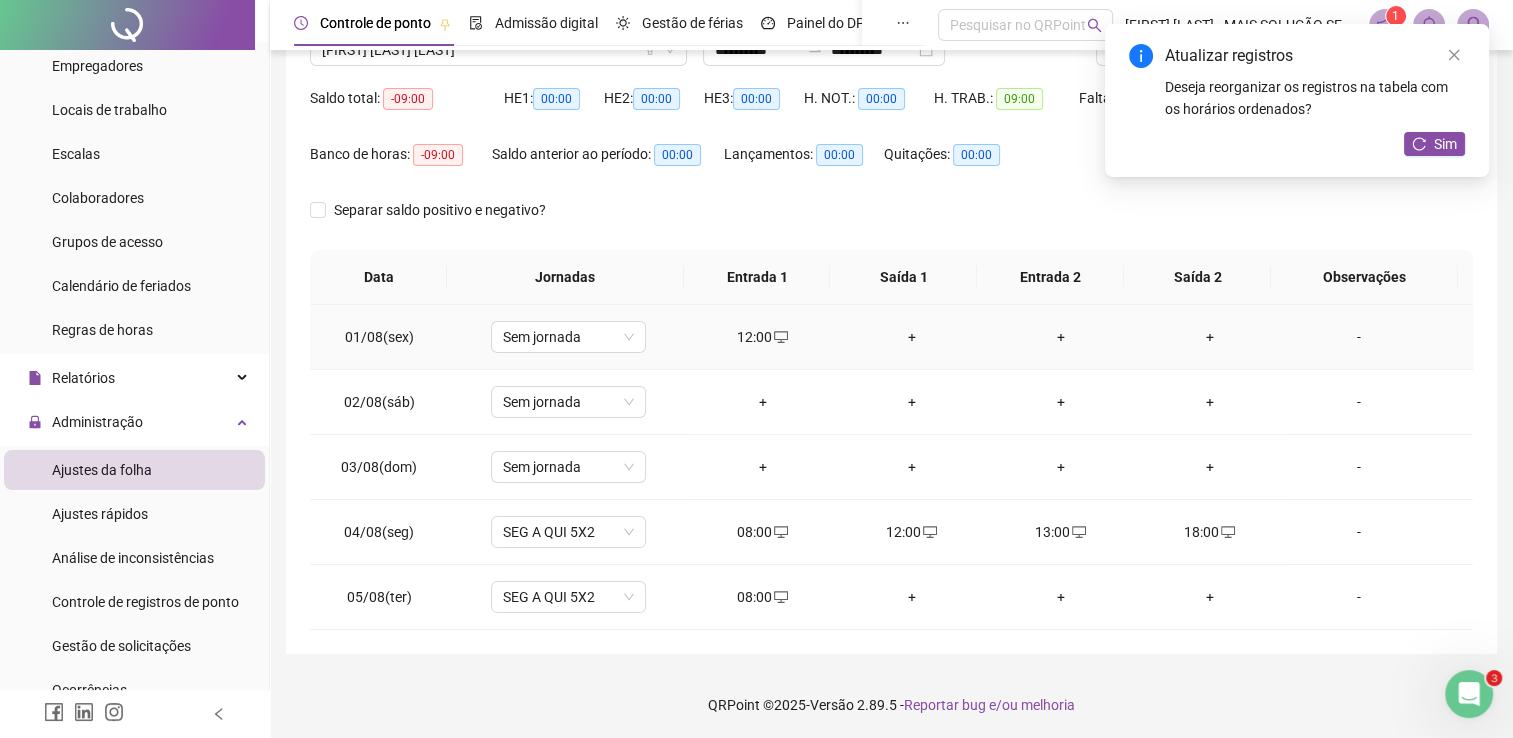 click on "+" at bounding box center (911, 337) 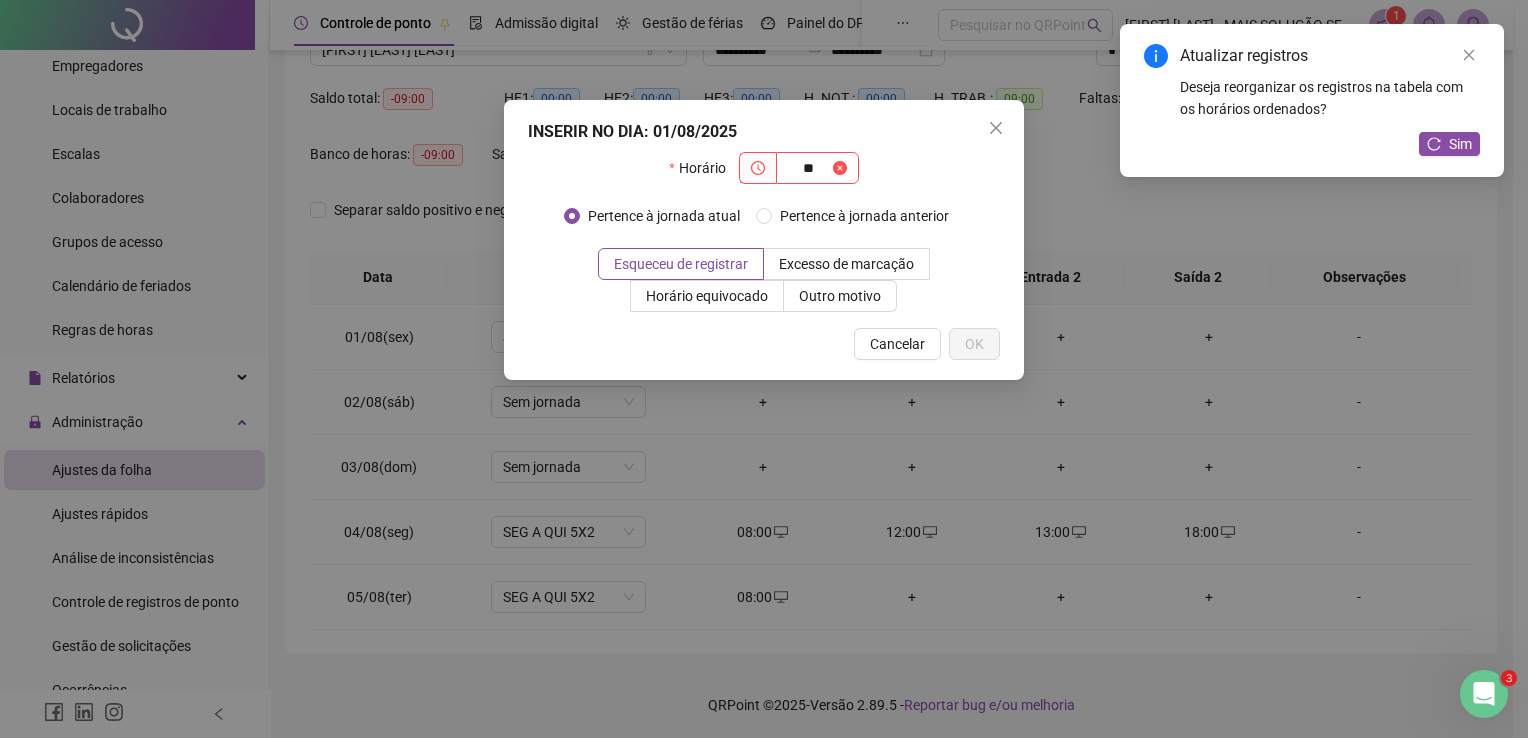 type on "*" 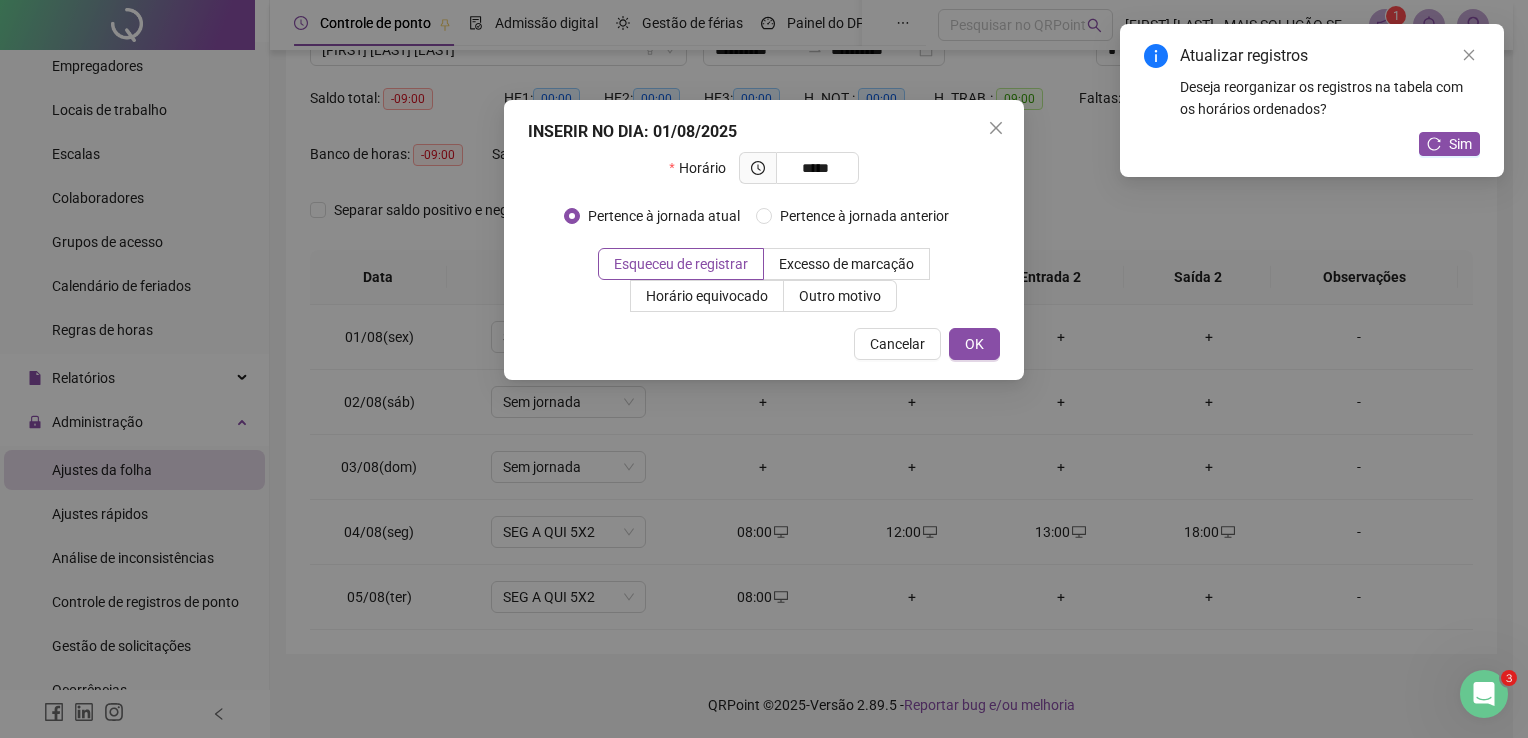 type on "*****" 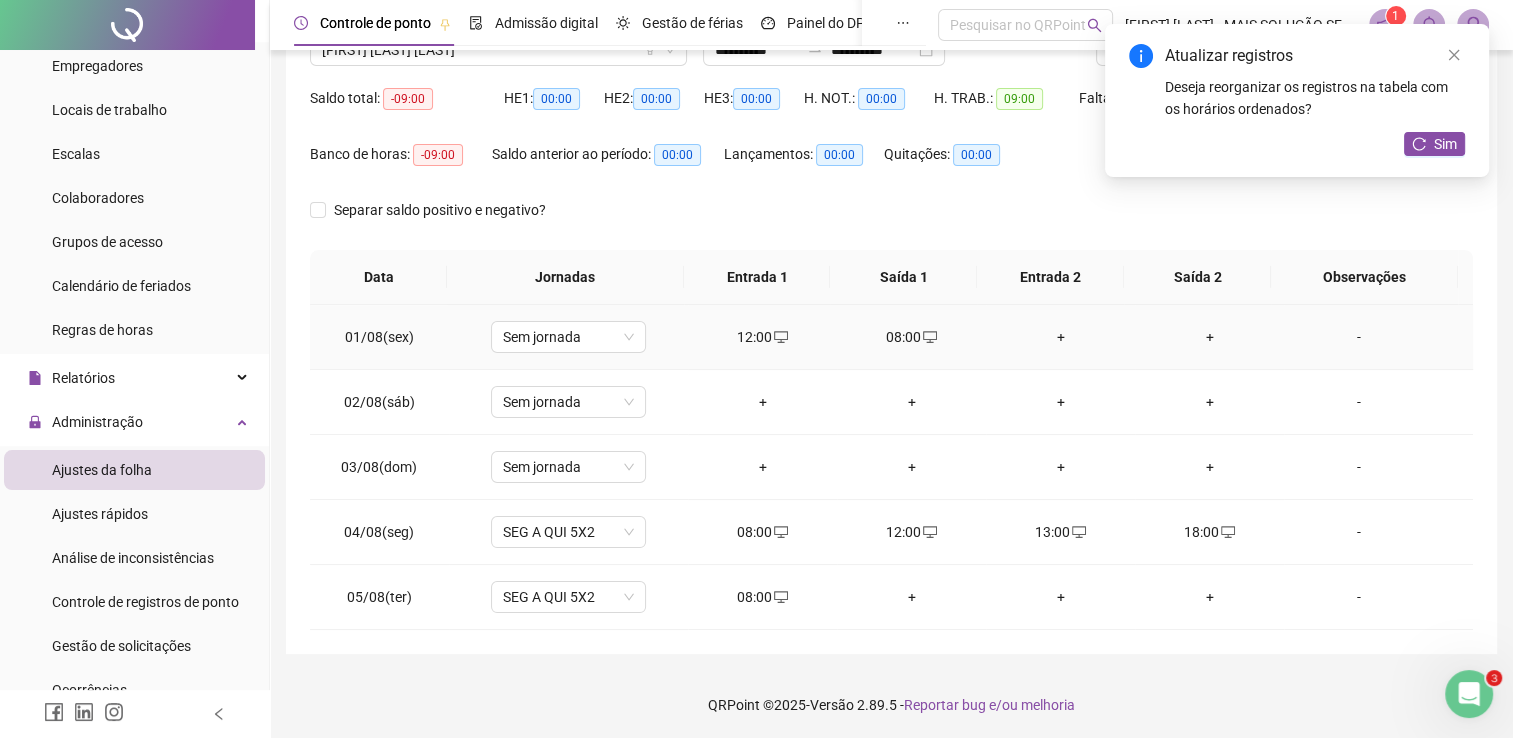 click on "+" at bounding box center (1060, 337) 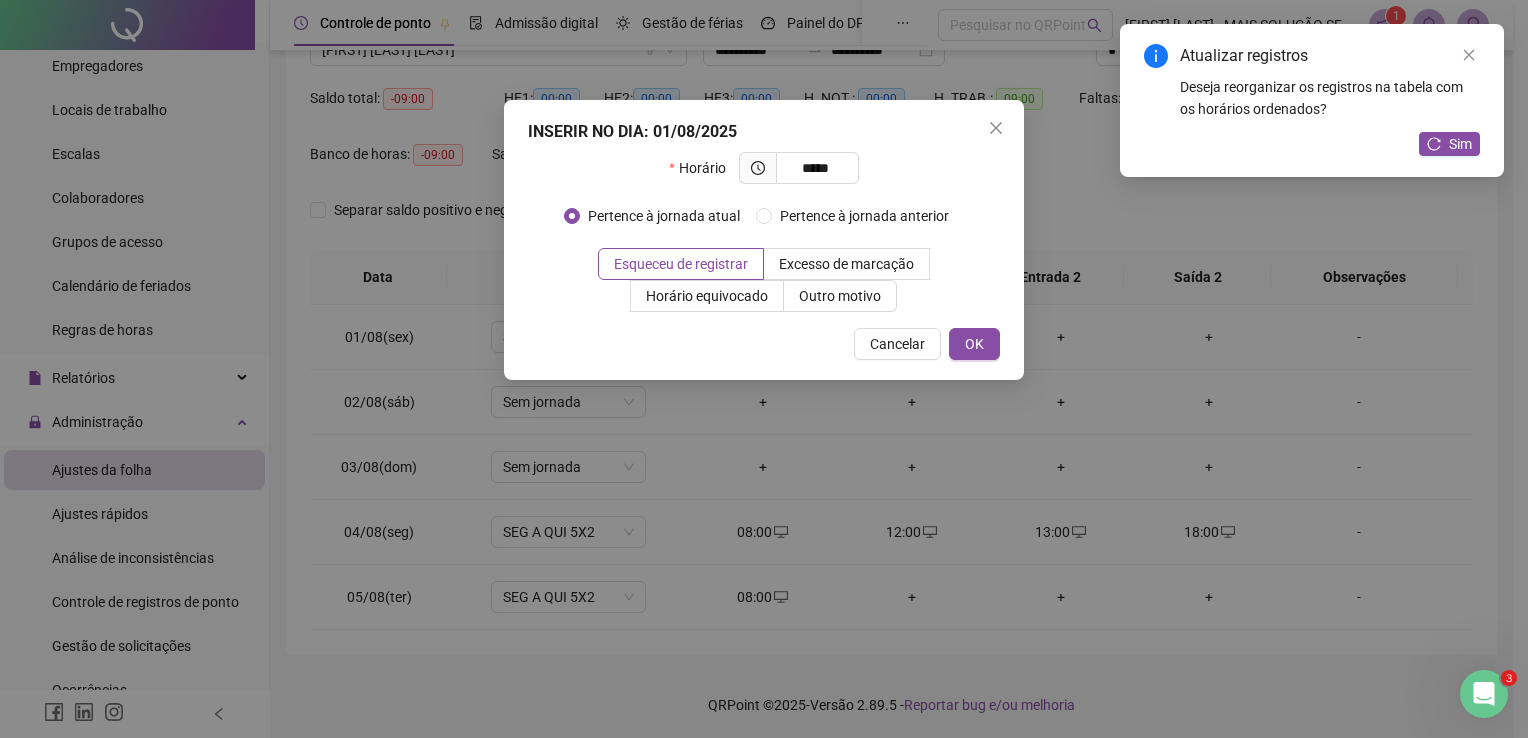 type on "*****" 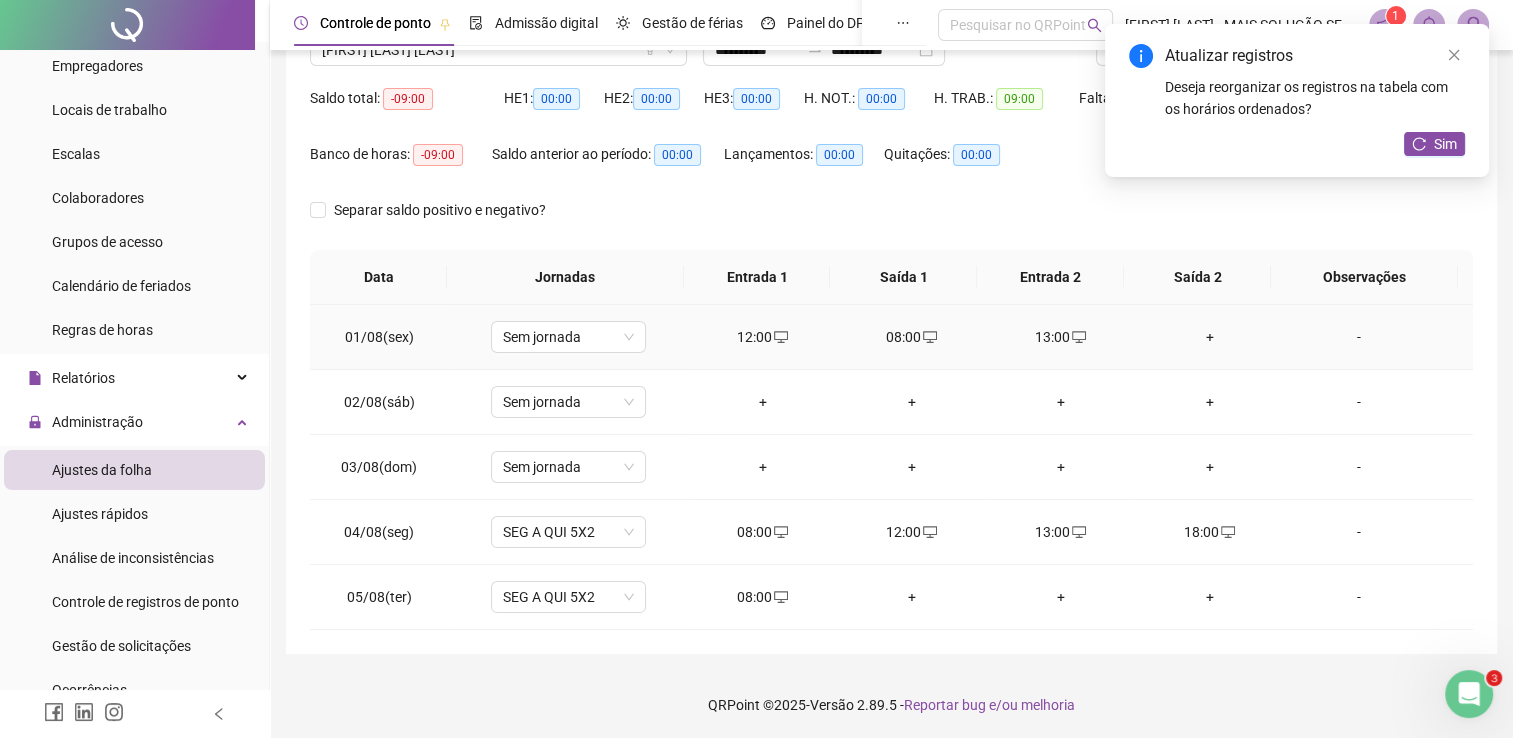 click on "+" at bounding box center [1209, 337] 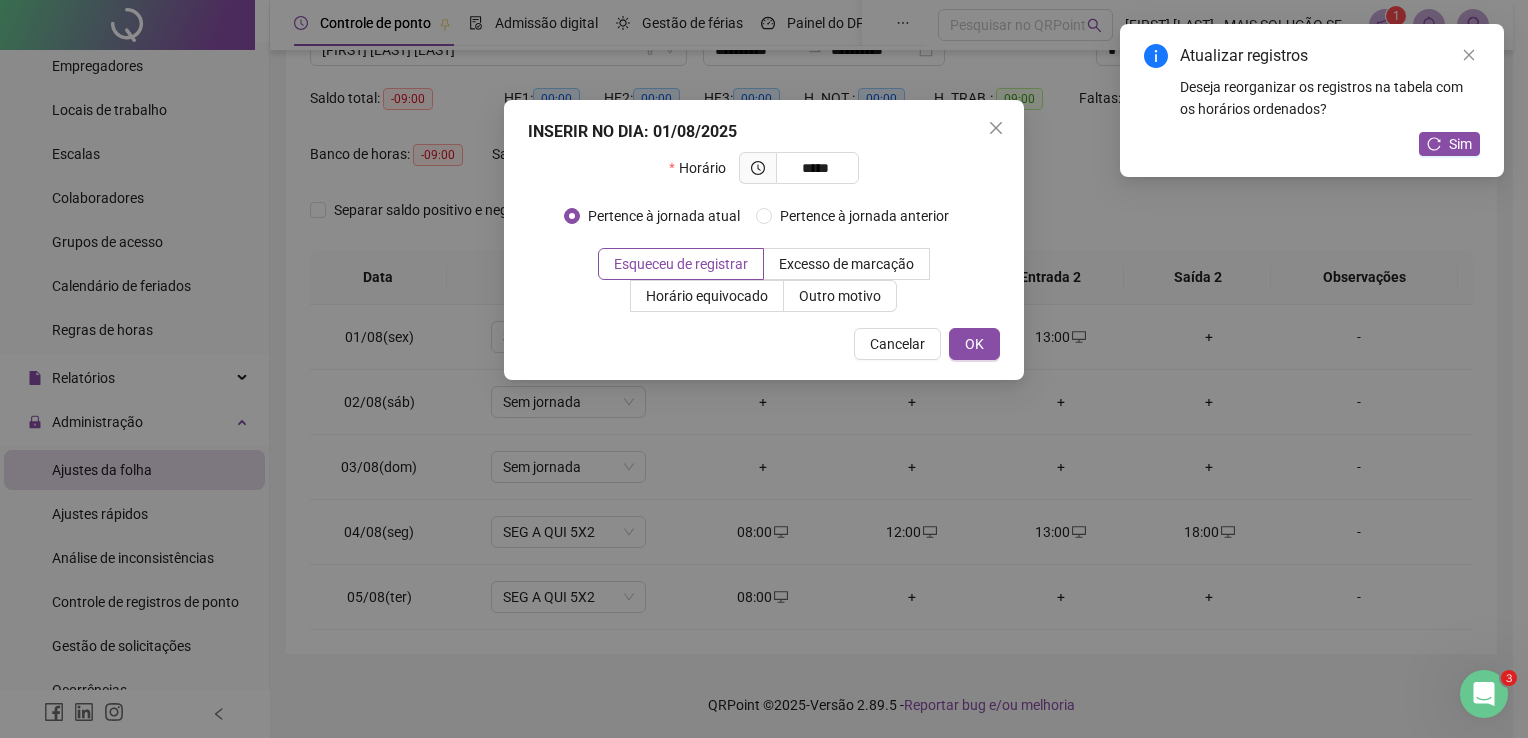 type on "*****" 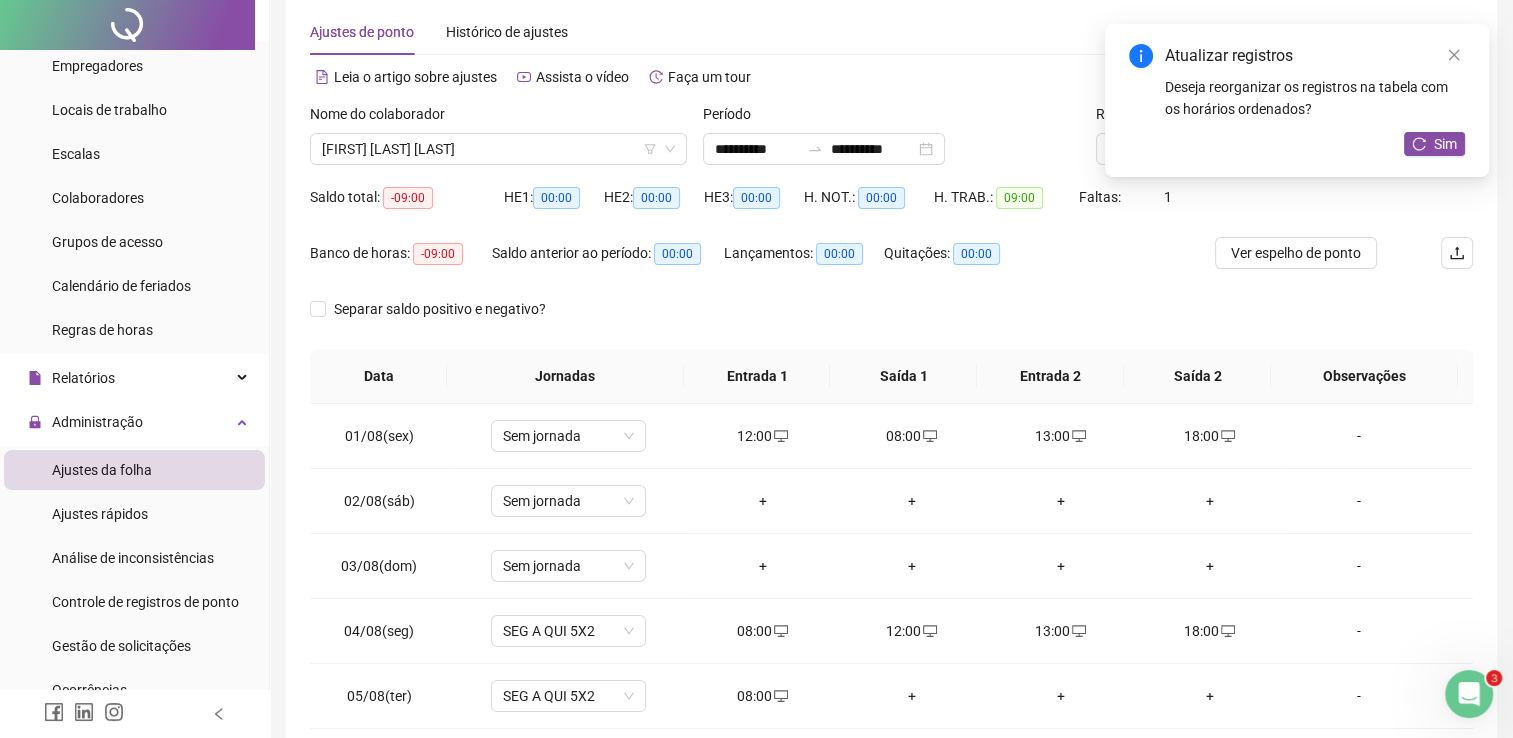 scroll, scrollTop: 0, scrollLeft: 0, axis: both 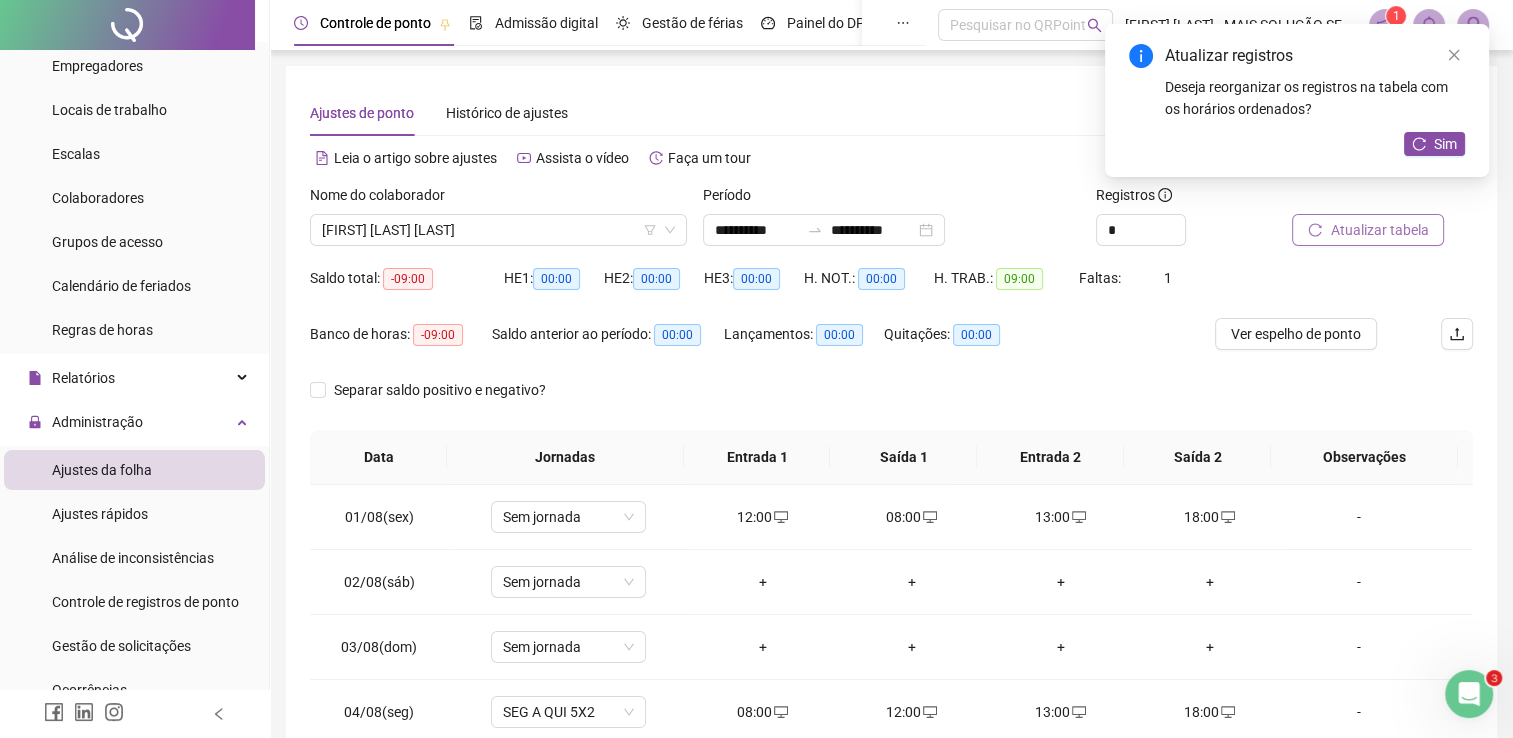 click on "Atualizar tabela" at bounding box center [1379, 230] 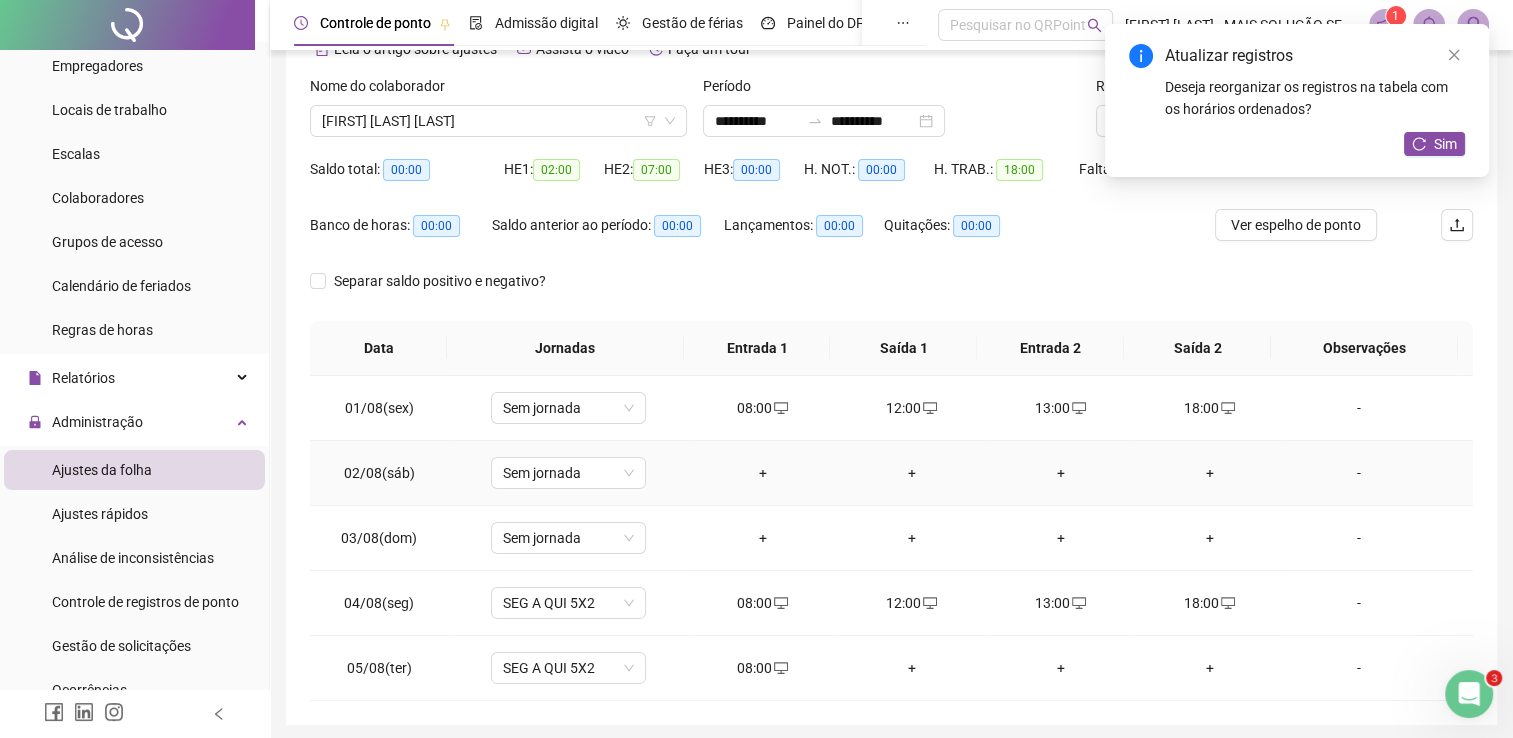 scroll, scrollTop: 180, scrollLeft: 0, axis: vertical 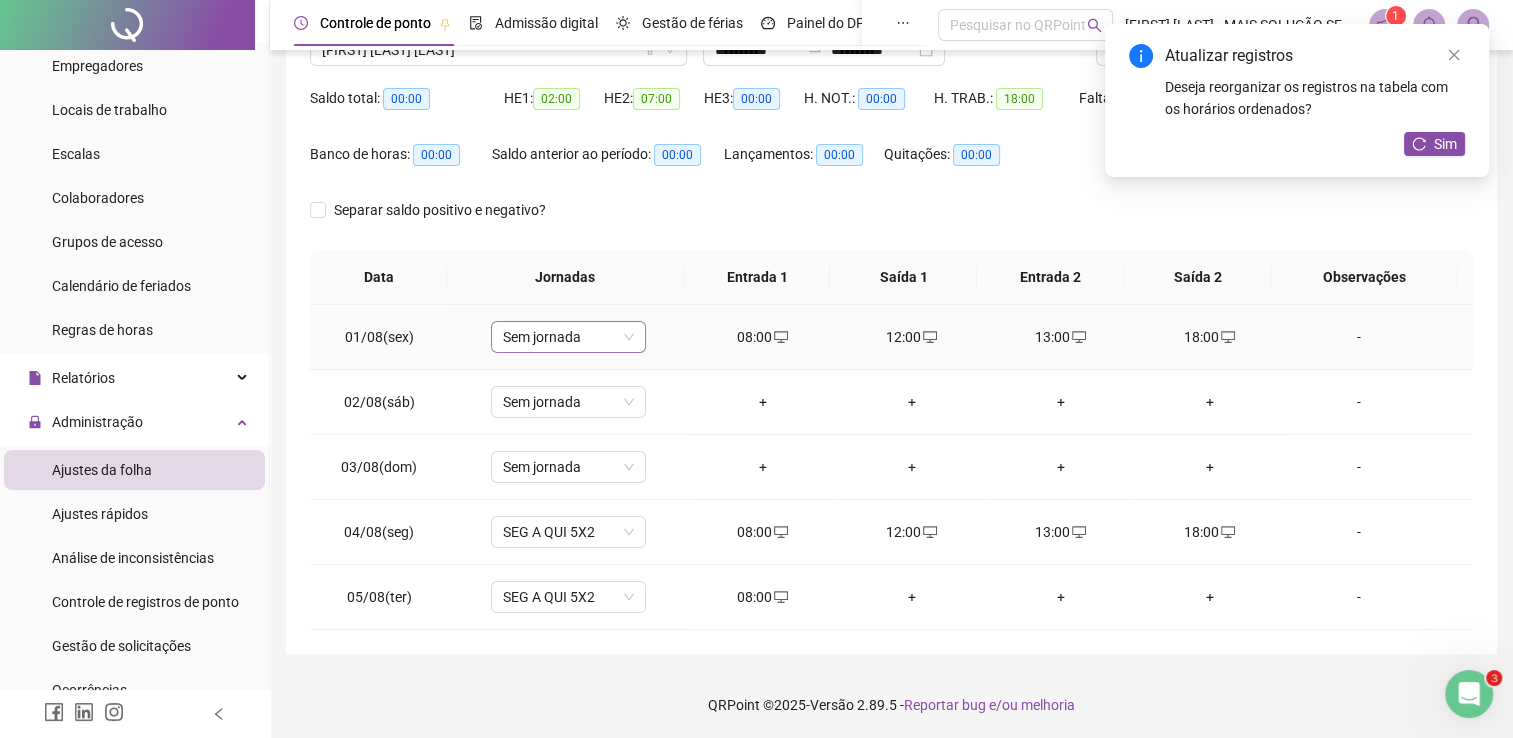 click on "Sem jornada" at bounding box center [568, 337] 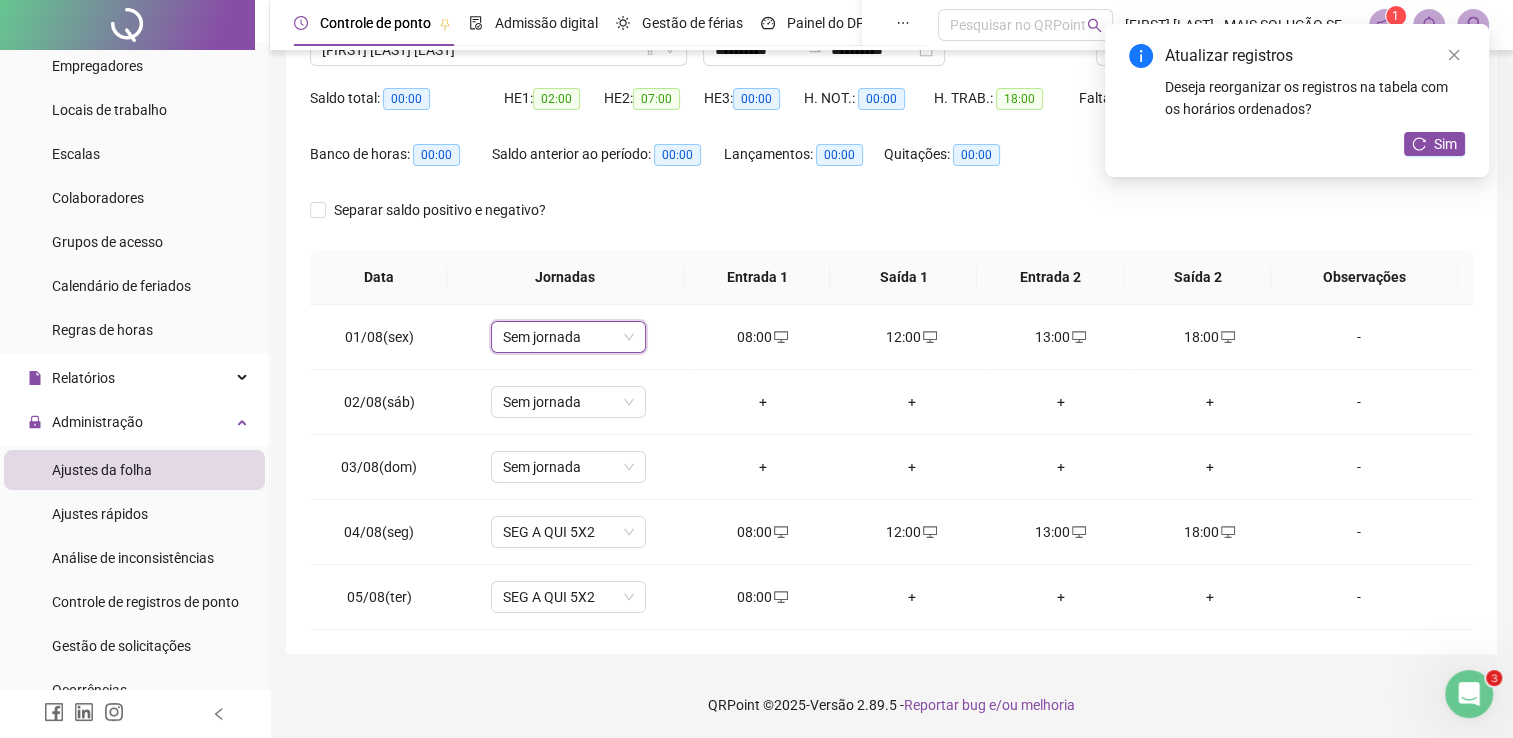 click on "Separar saldo positivo e negativo?" at bounding box center [891, 222] 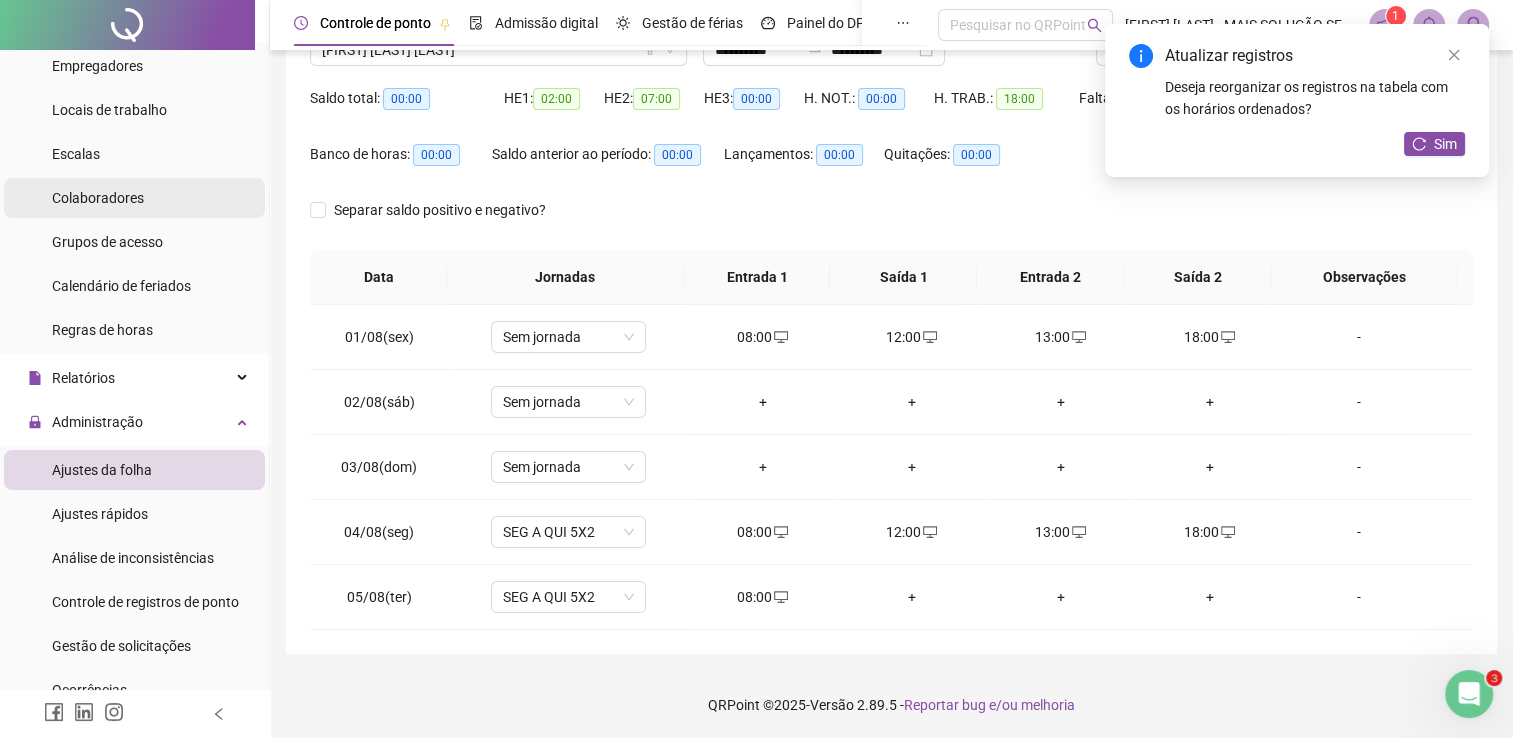 click on "Colaboradores" at bounding box center [98, 198] 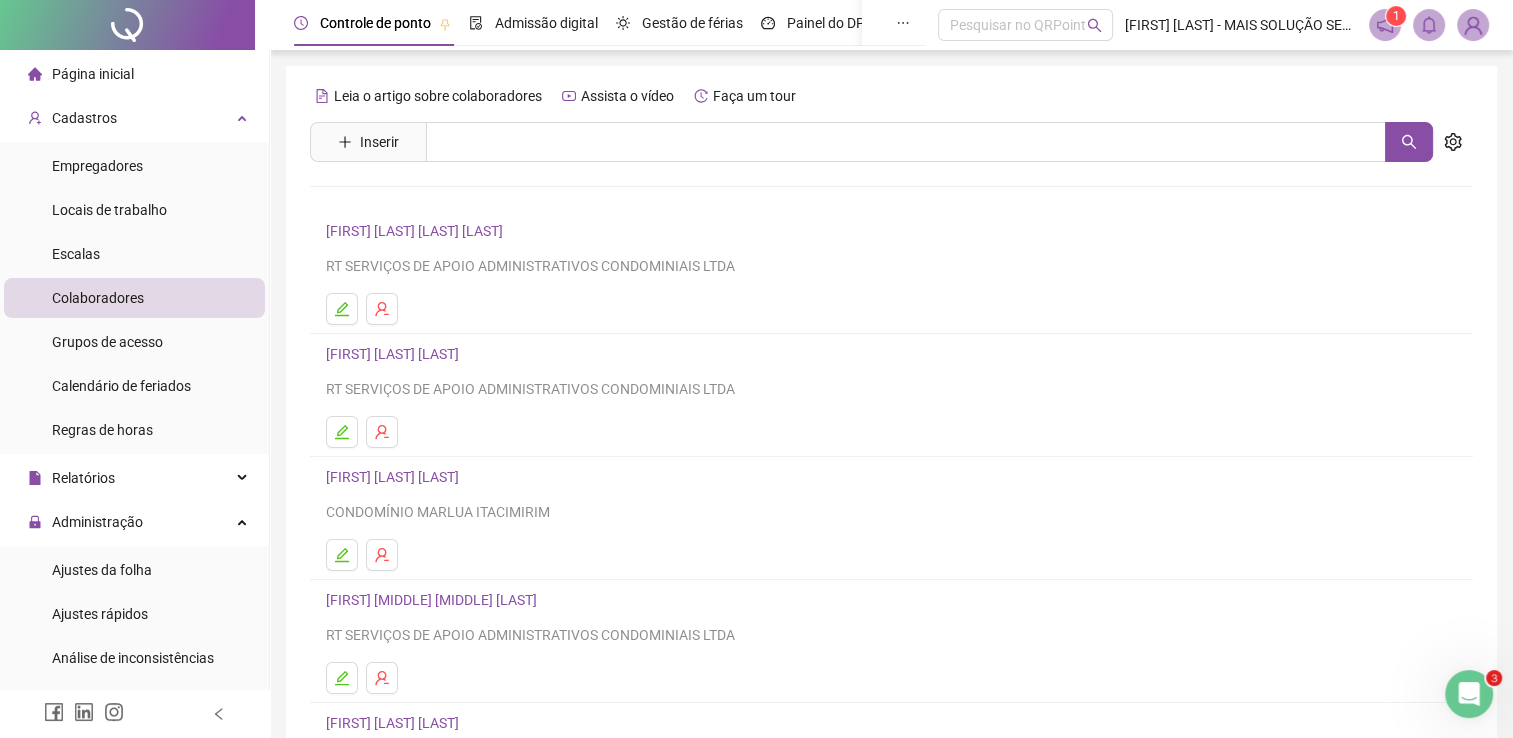 scroll, scrollTop: 400, scrollLeft: 0, axis: vertical 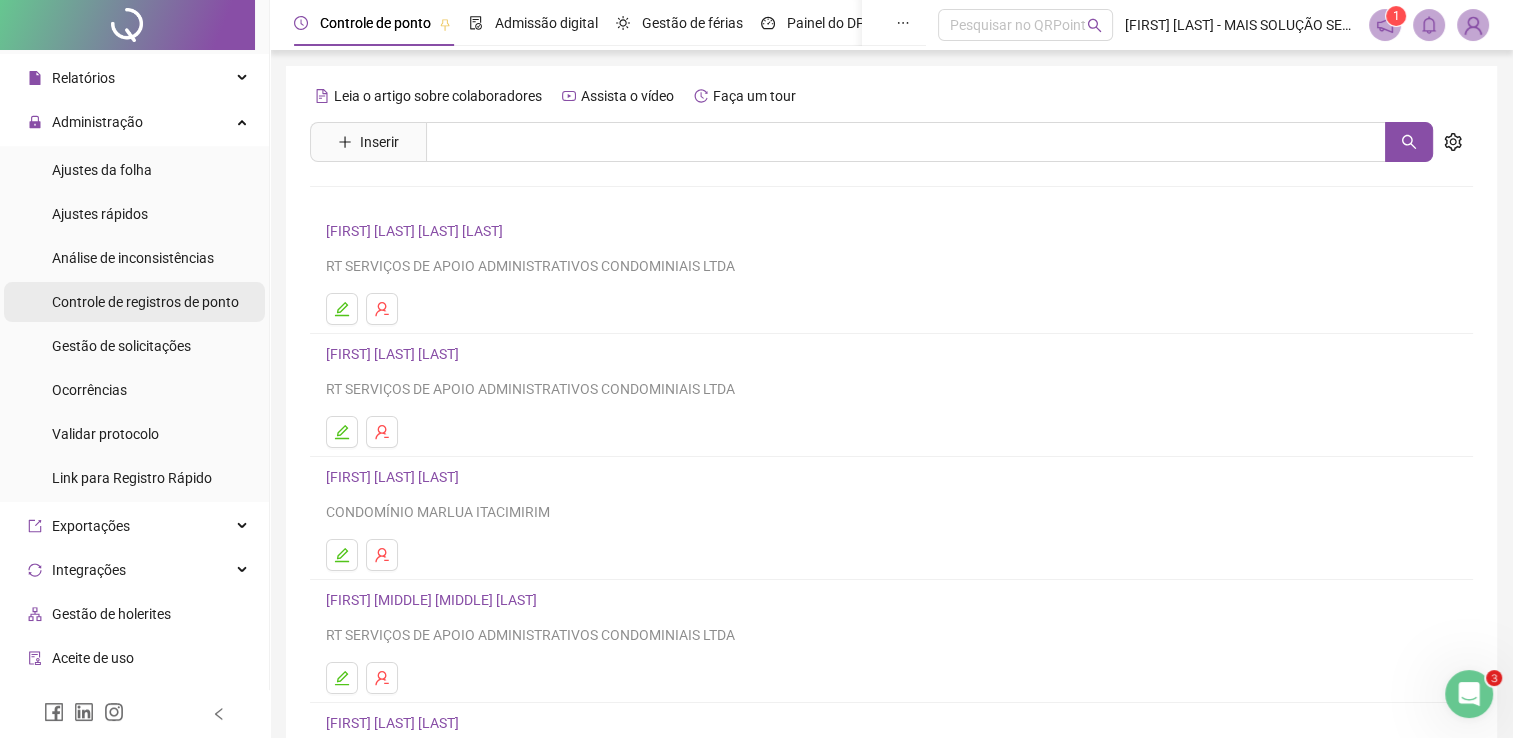 click on "Controle de registros de ponto" at bounding box center [145, 302] 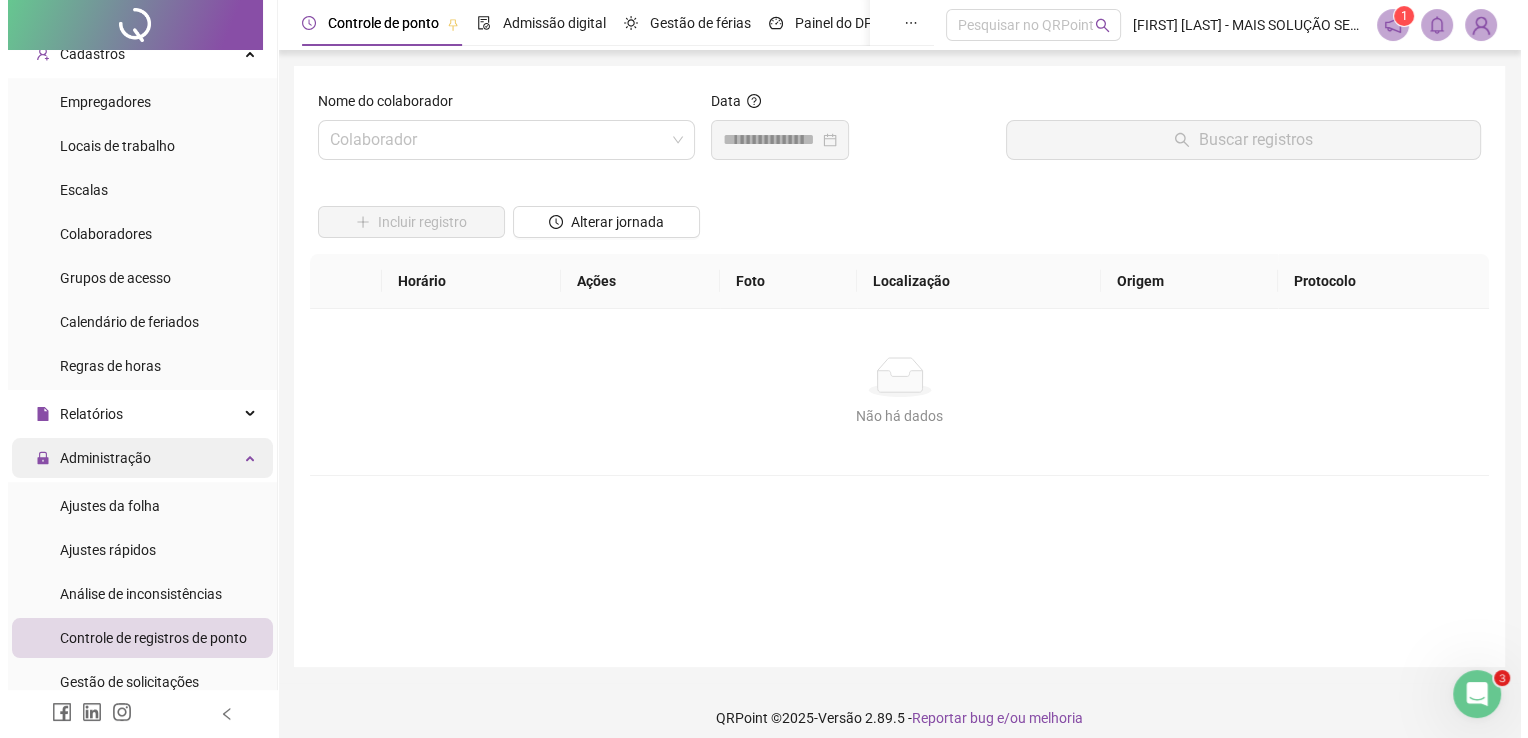 scroll, scrollTop: 100, scrollLeft: 0, axis: vertical 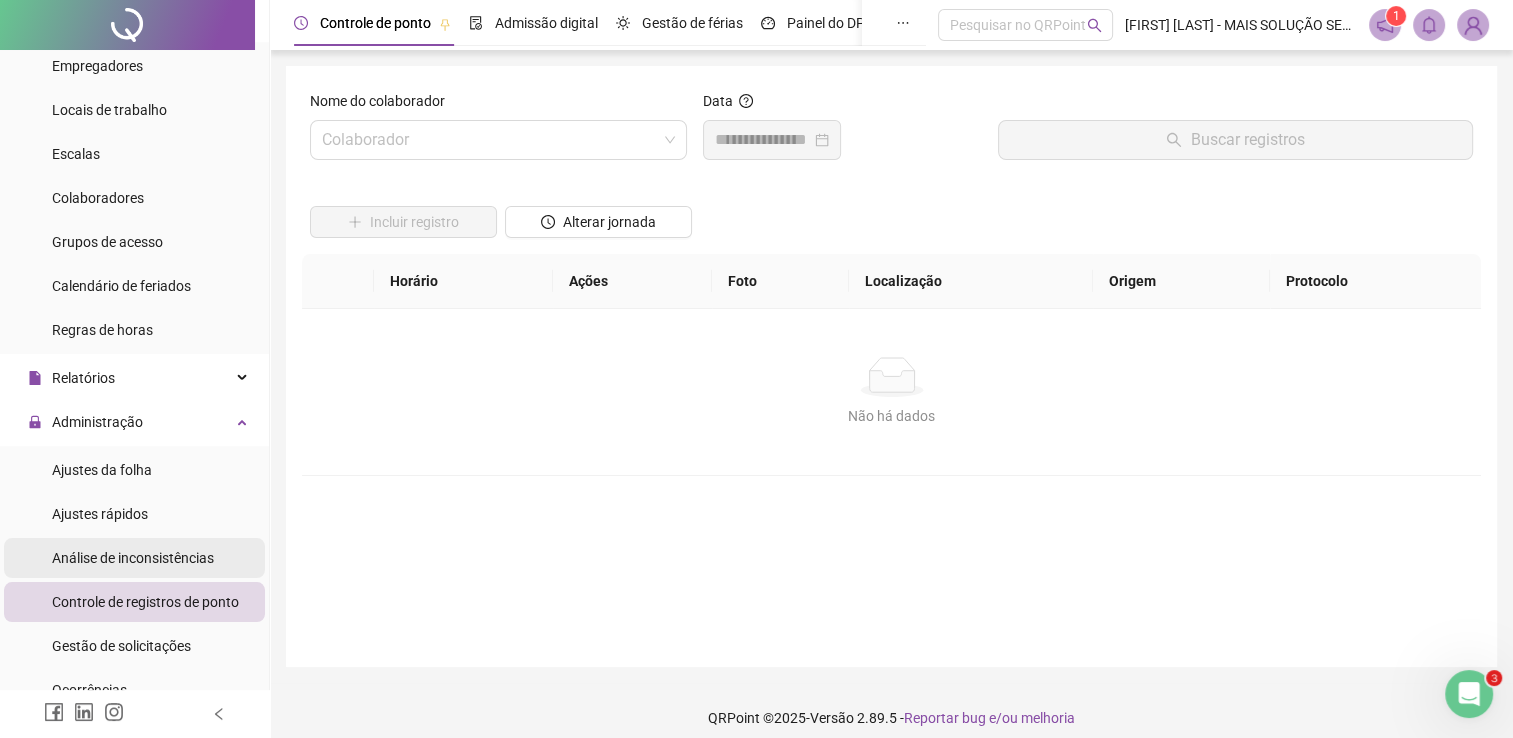 click on "Análise de inconsistências" at bounding box center [133, 558] 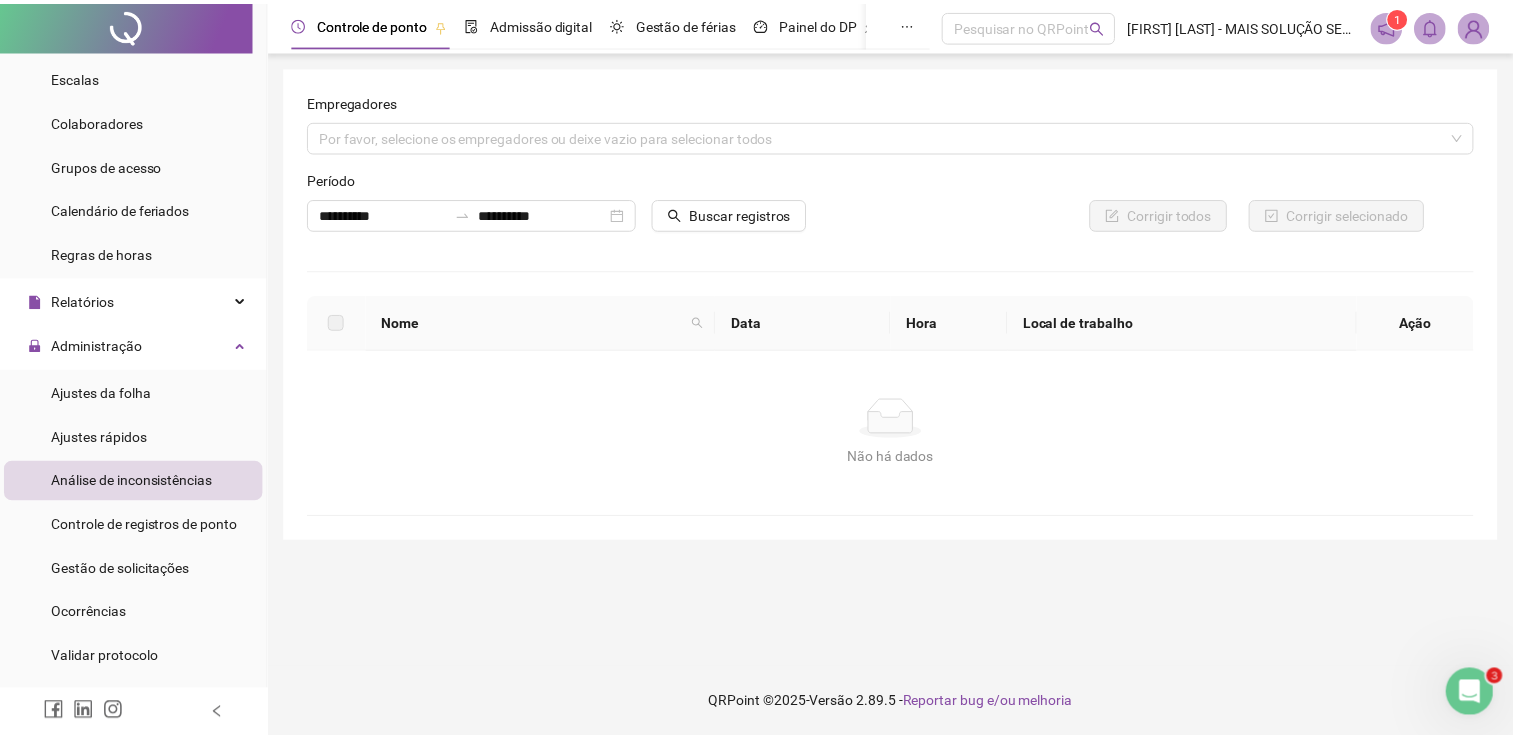 scroll, scrollTop: 200, scrollLeft: 0, axis: vertical 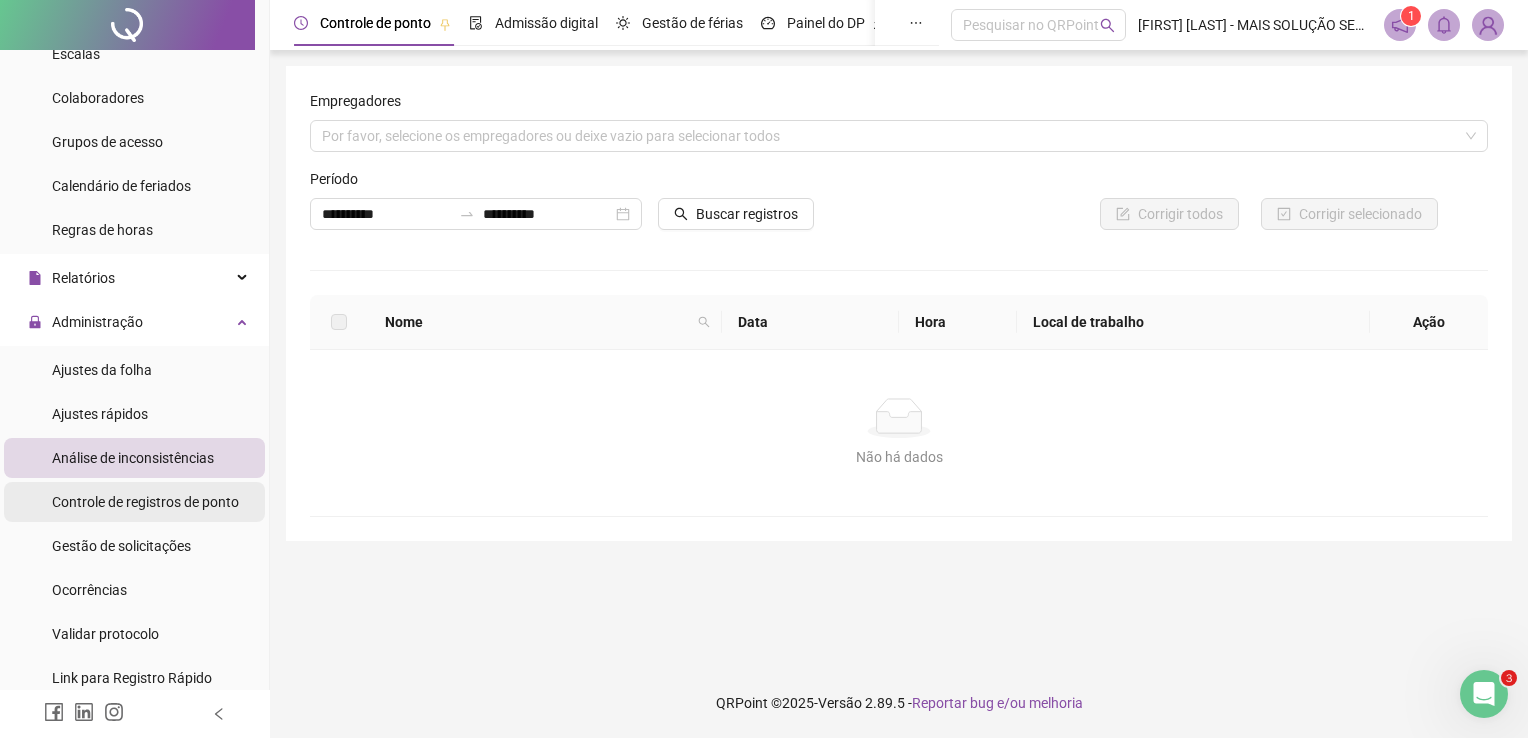 click on "Controle de registros de ponto" at bounding box center (145, 502) 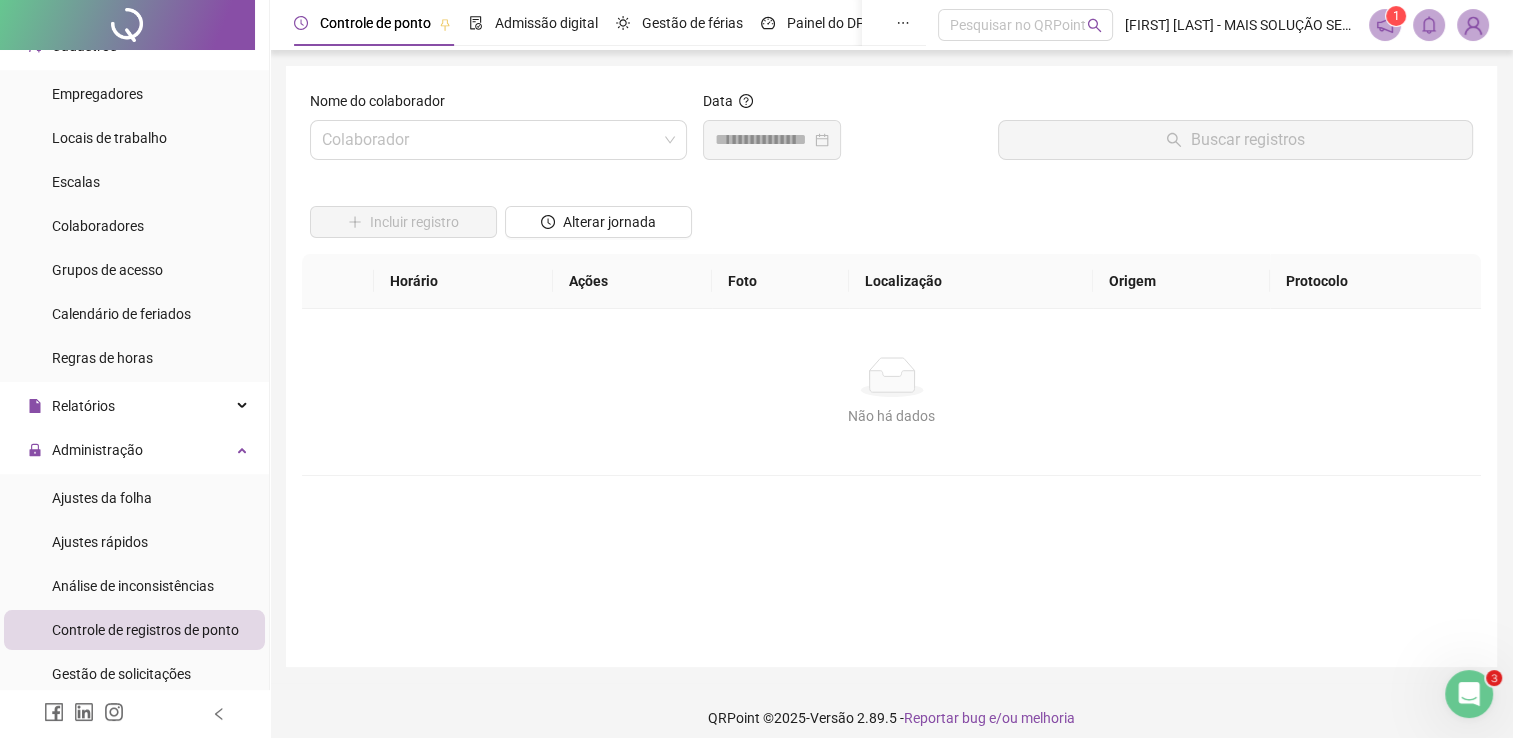 scroll, scrollTop: 0, scrollLeft: 0, axis: both 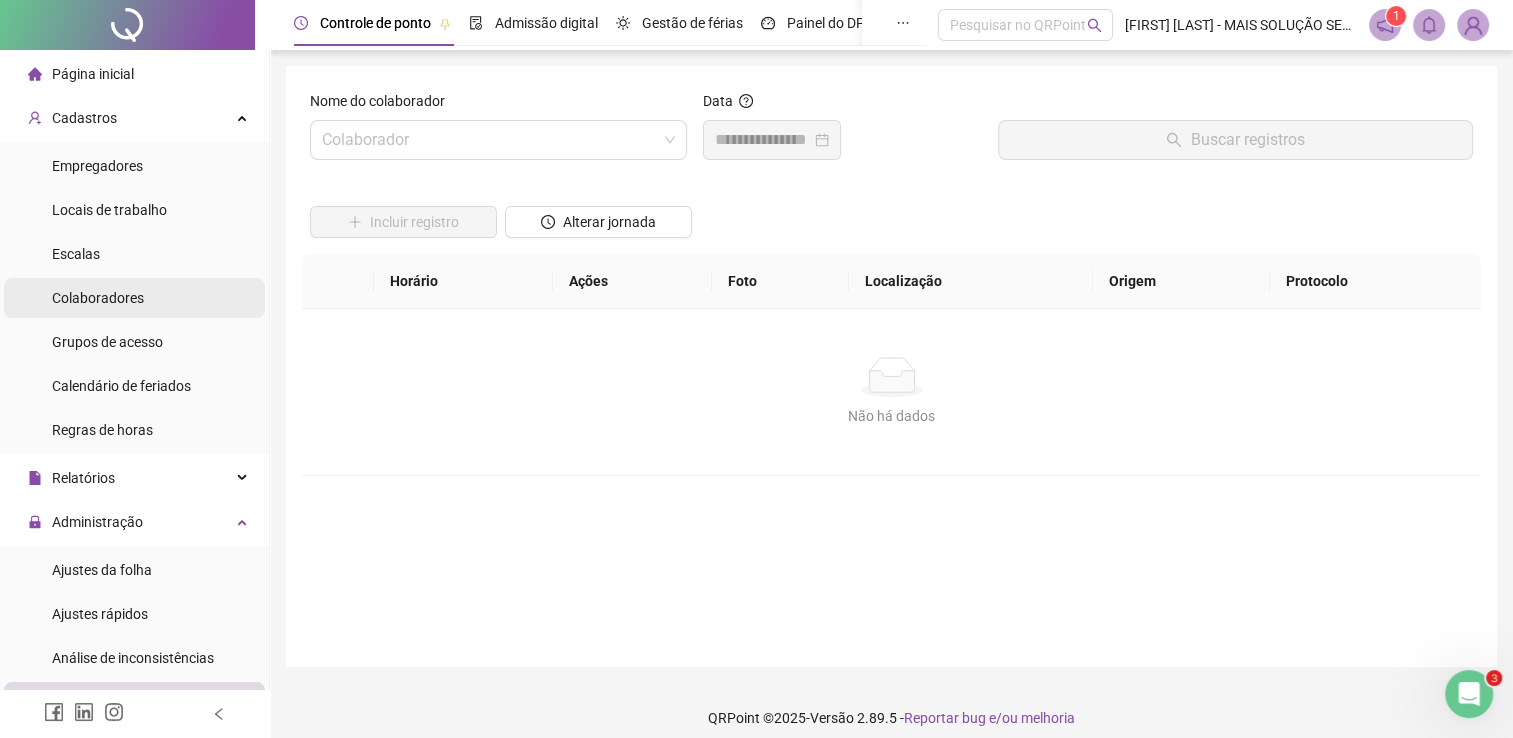 click on "Colaboradores" at bounding box center [98, 298] 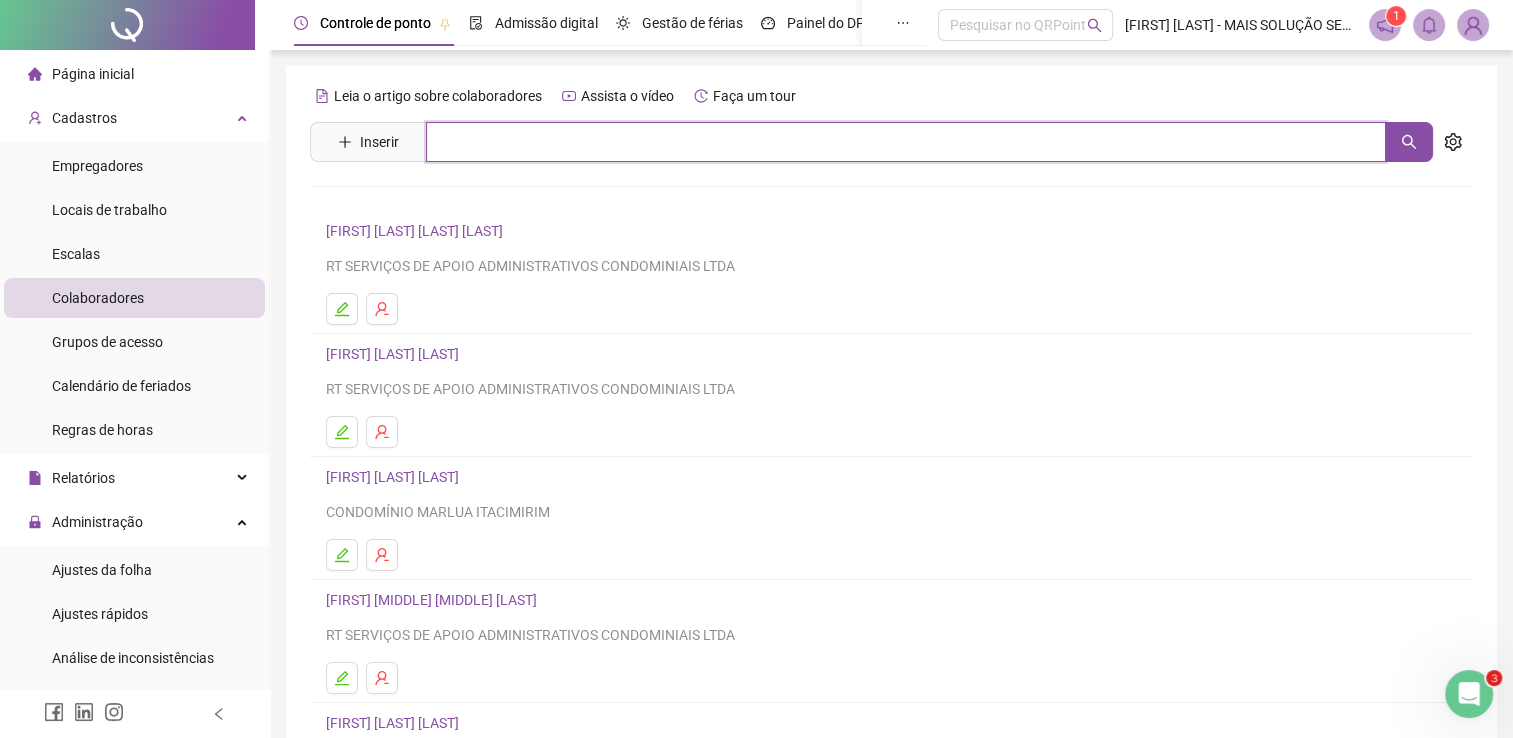 click at bounding box center [906, 142] 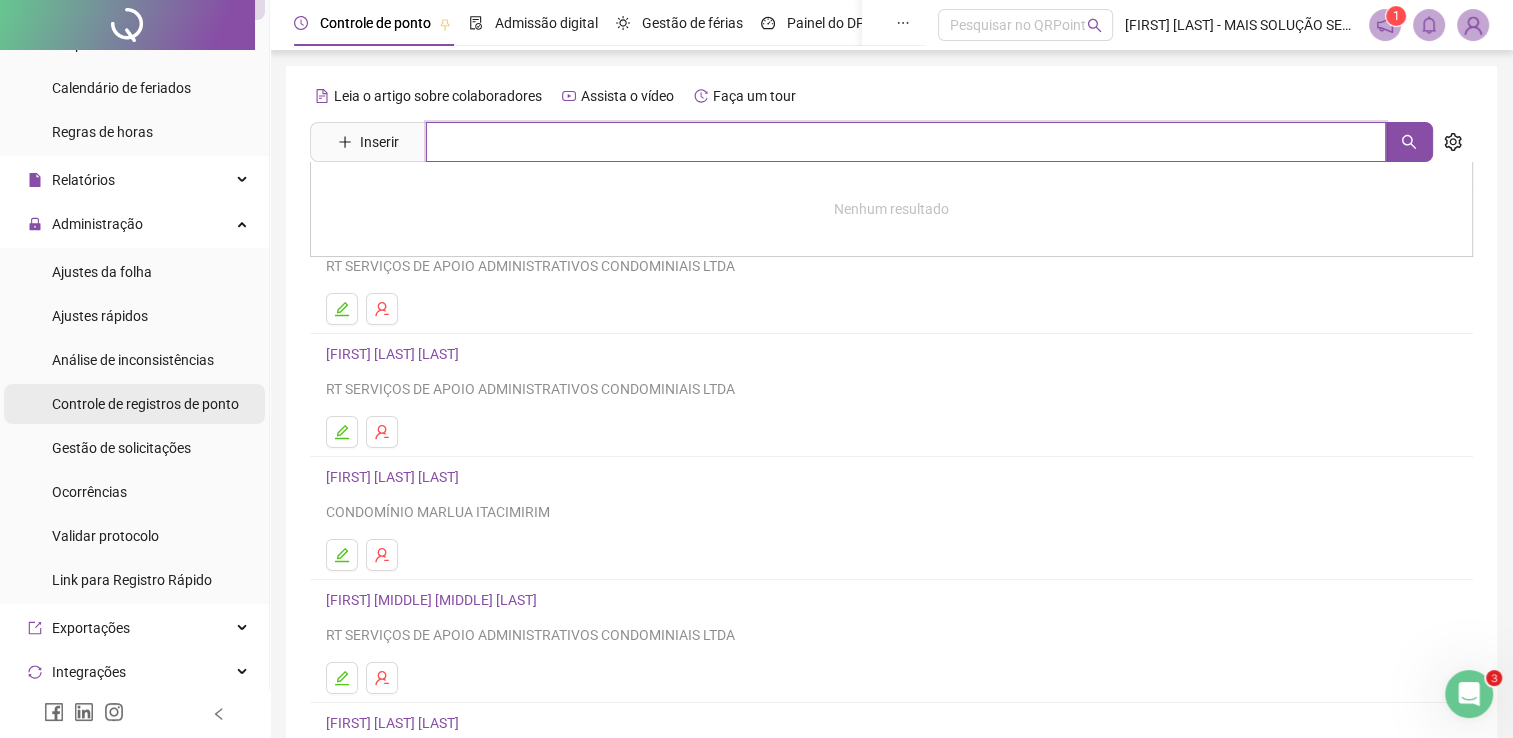 scroll, scrollTop: 300, scrollLeft: 0, axis: vertical 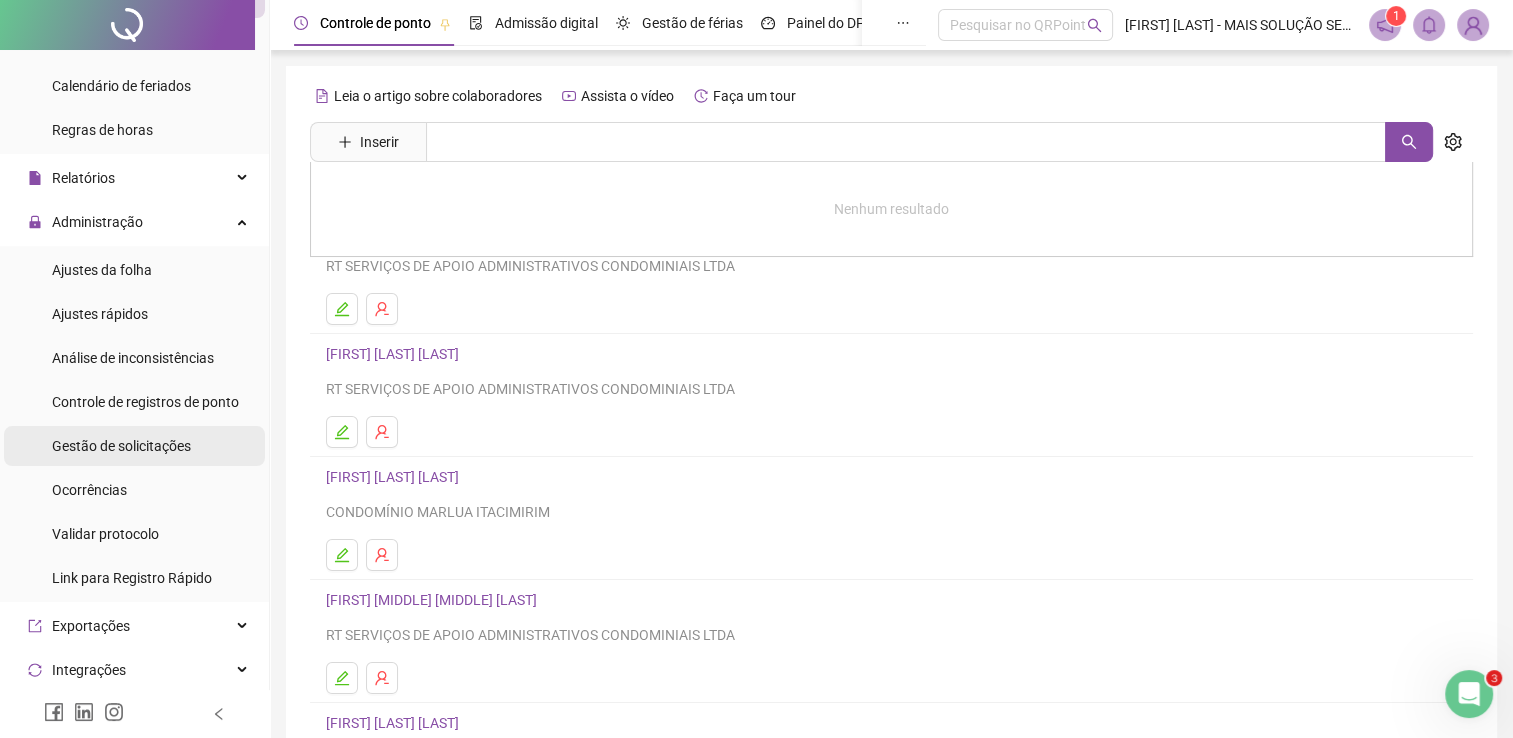 click on "Gestão de solicitações" at bounding box center [121, 446] 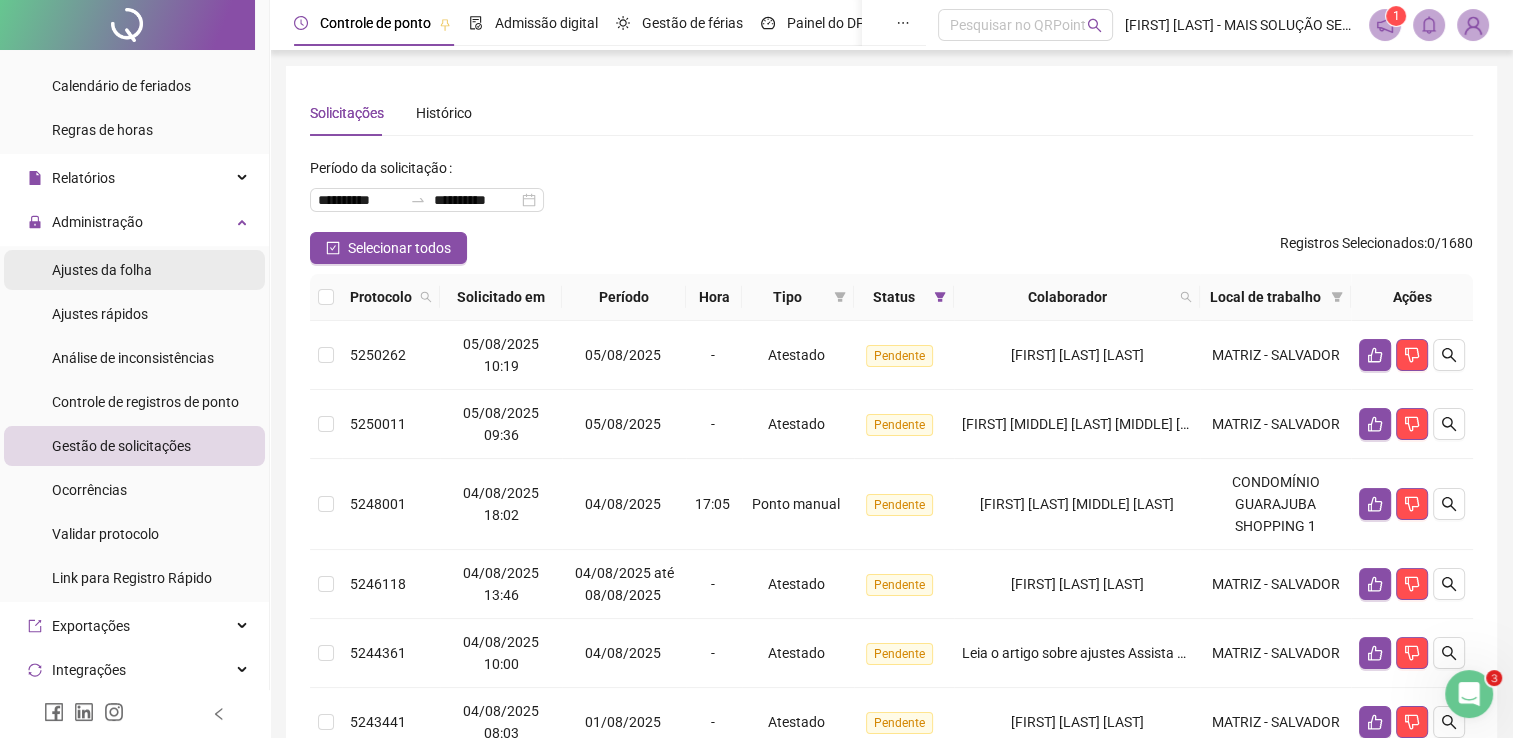 click on "Ajustes da folha" at bounding box center (134, 270) 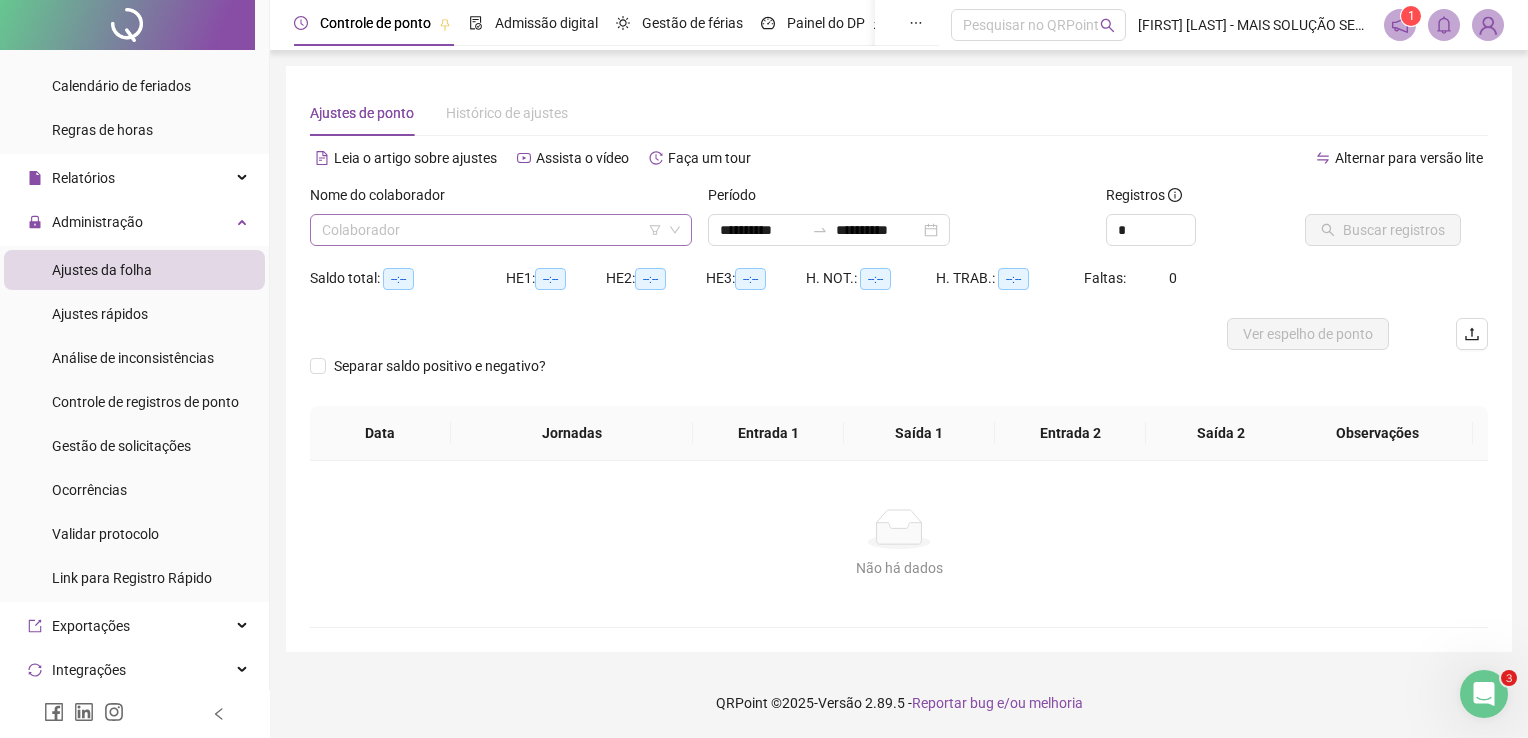 click at bounding box center (492, 230) 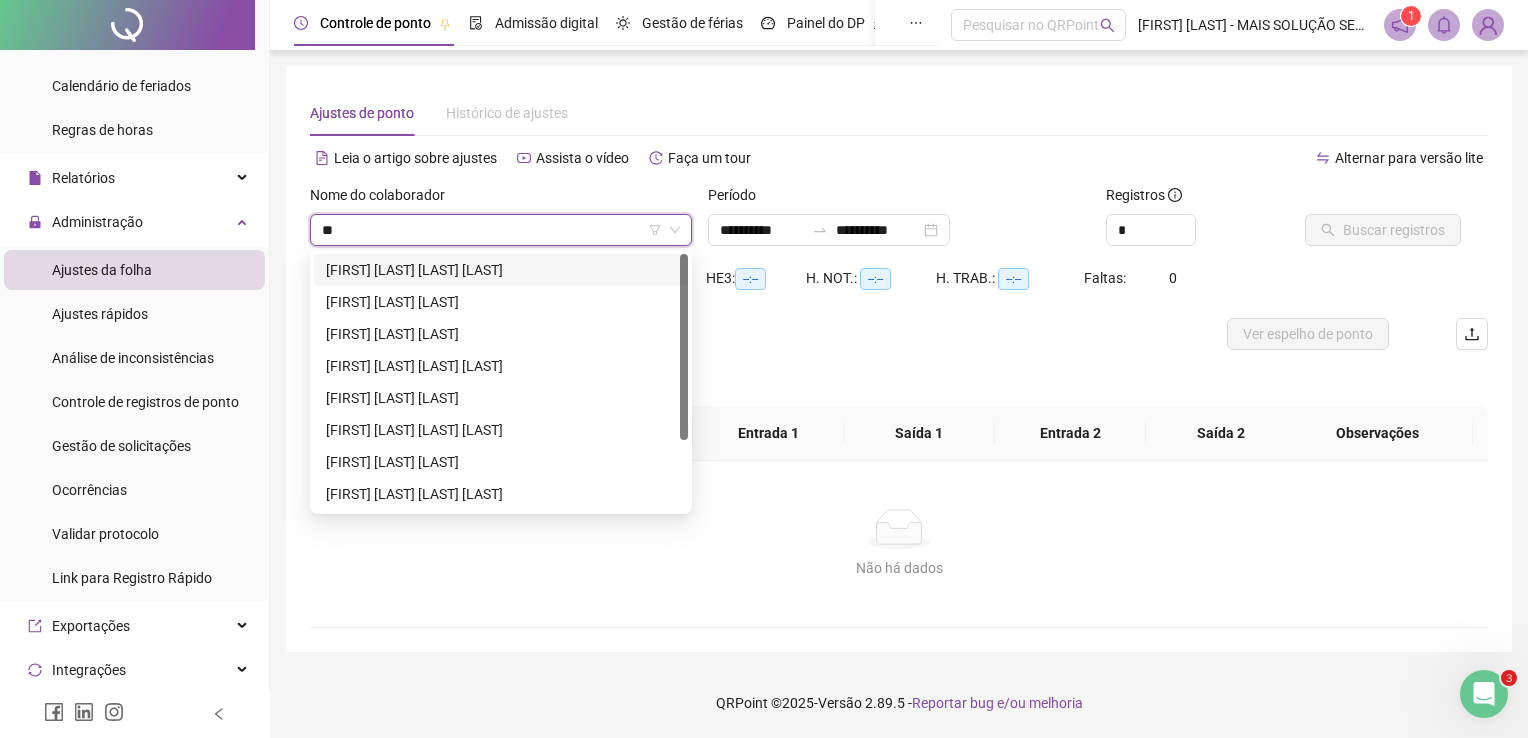 type on "*" 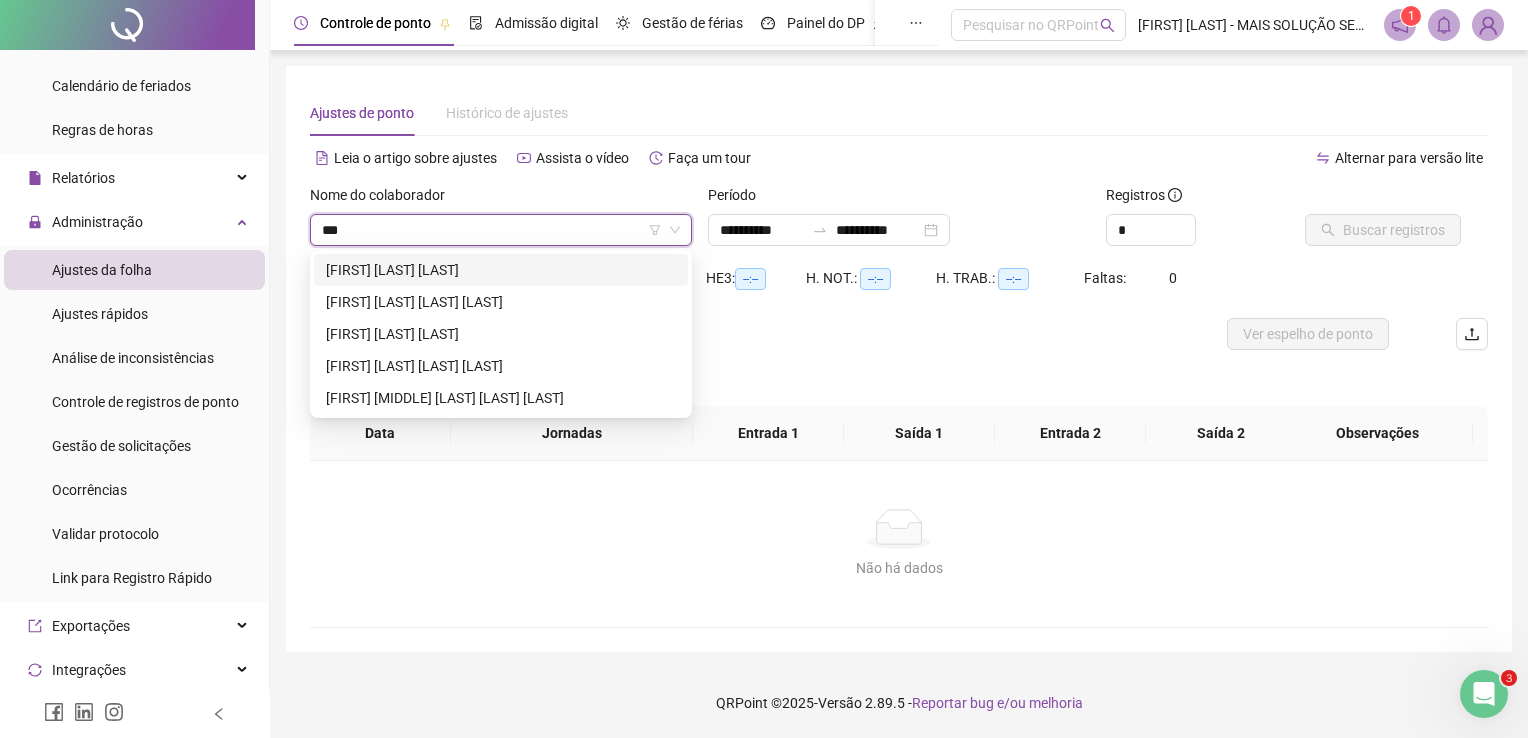 type on "****" 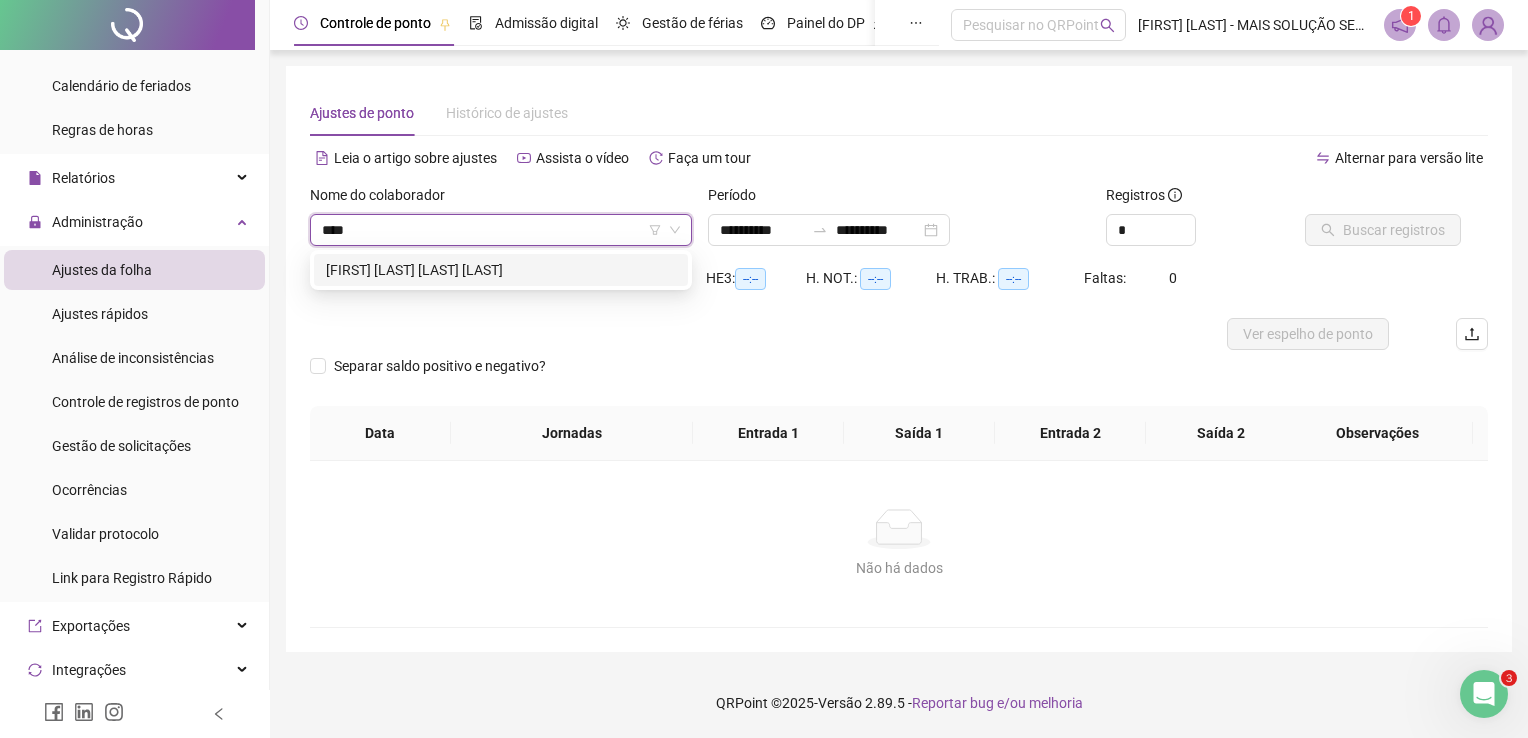 click on "[FIRST] [LAST]  [LAST] [LAST]" at bounding box center [501, 270] 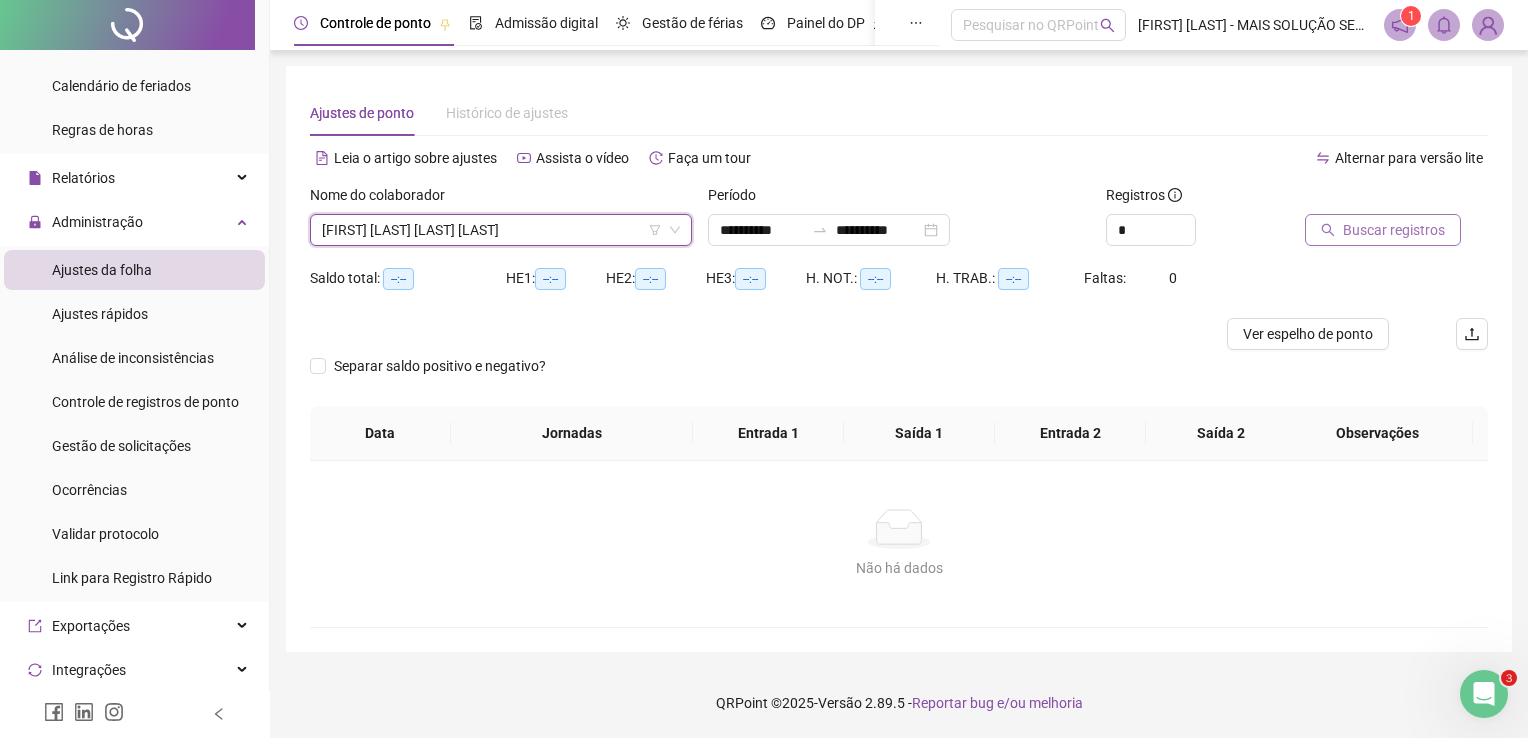 click on "Buscar registros" at bounding box center (1394, 230) 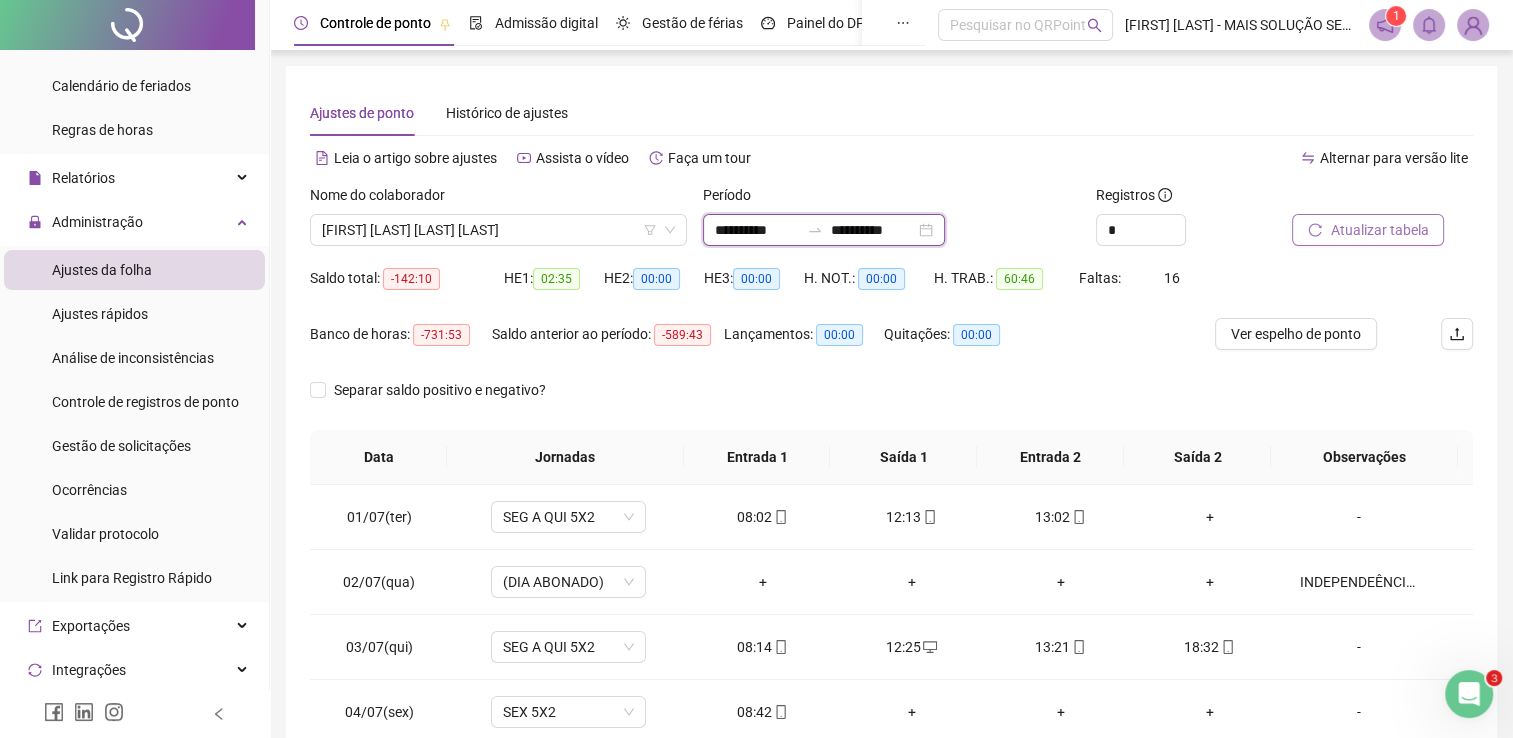 click on "**********" at bounding box center (757, 230) 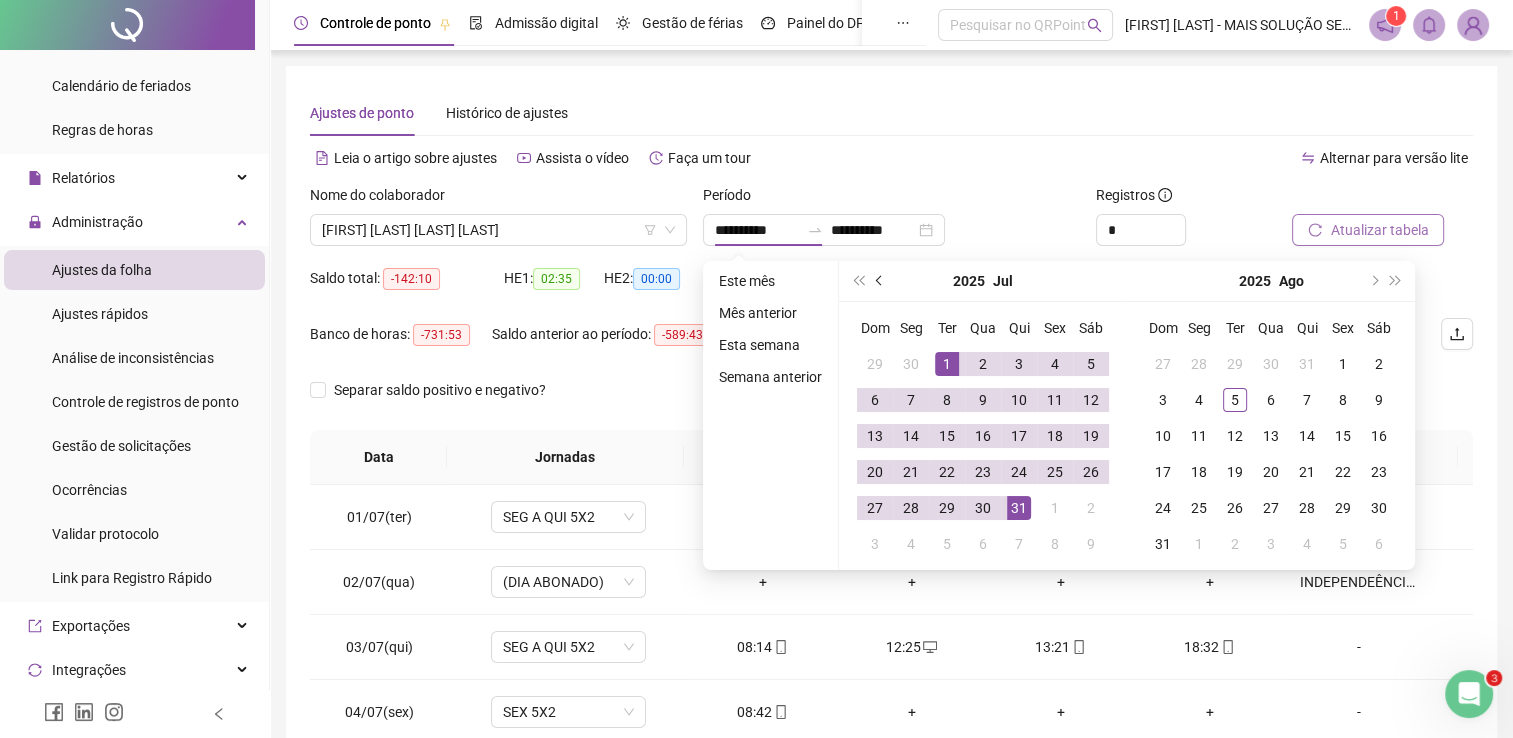 click at bounding box center [881, 281] 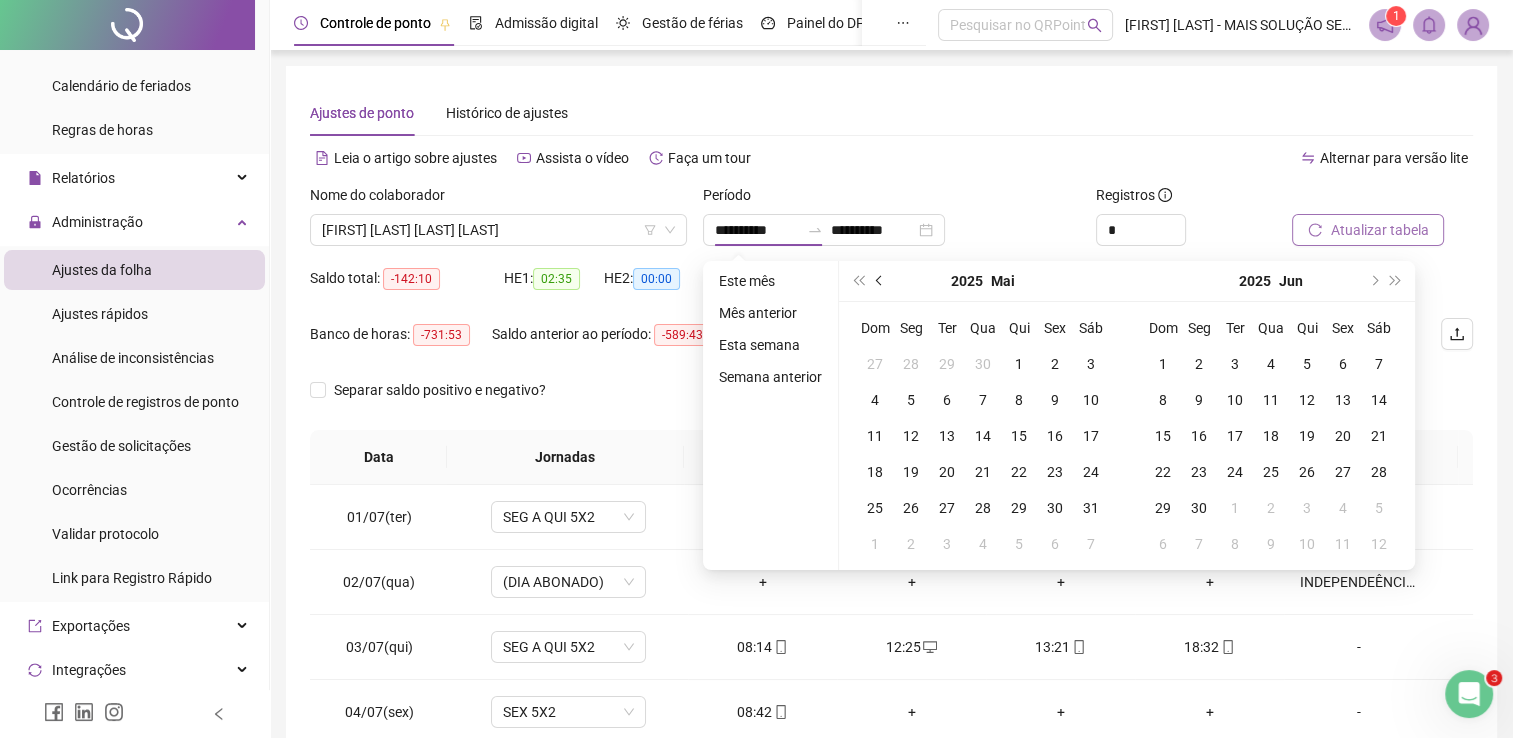 click at bounding box center [881, 281] 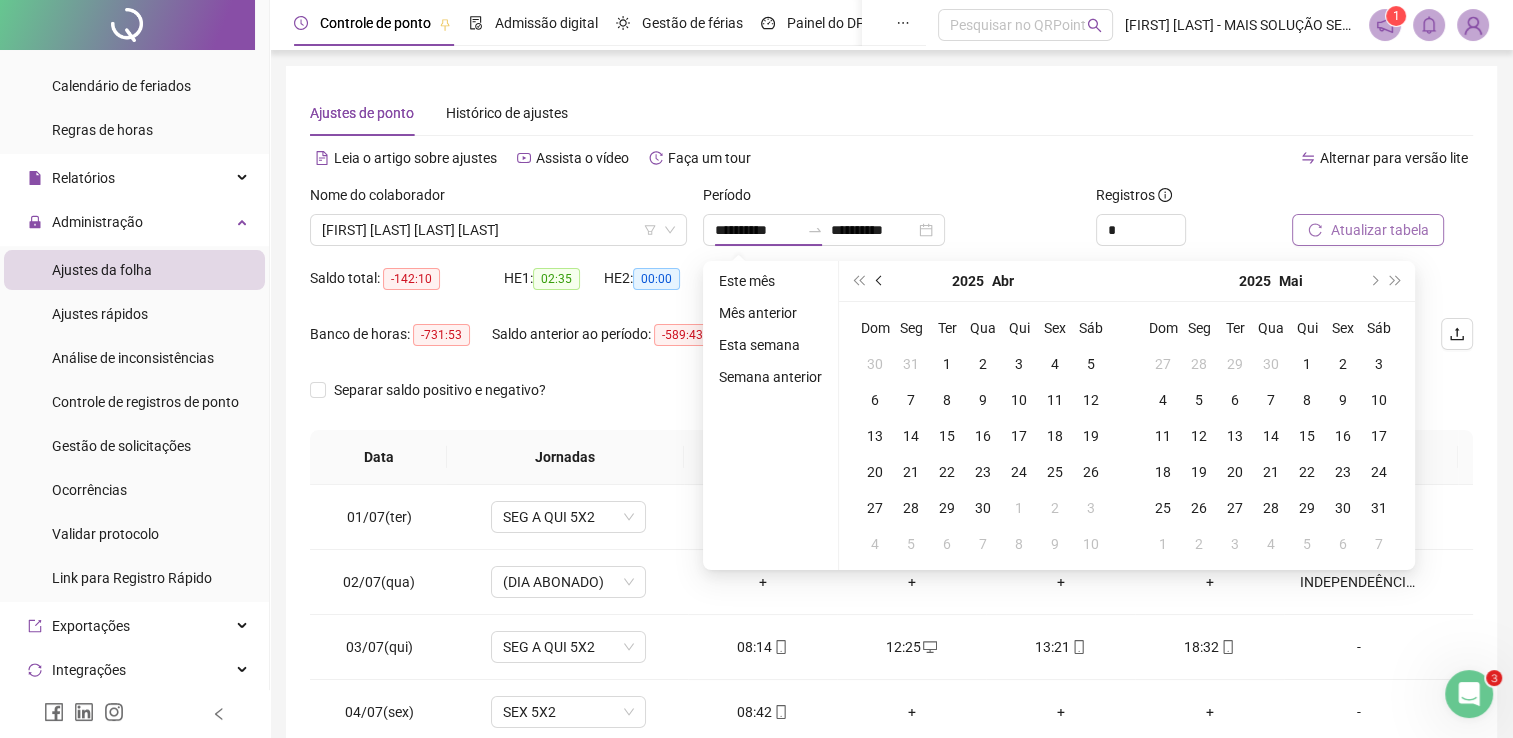 click at bounding box center [881, 281] 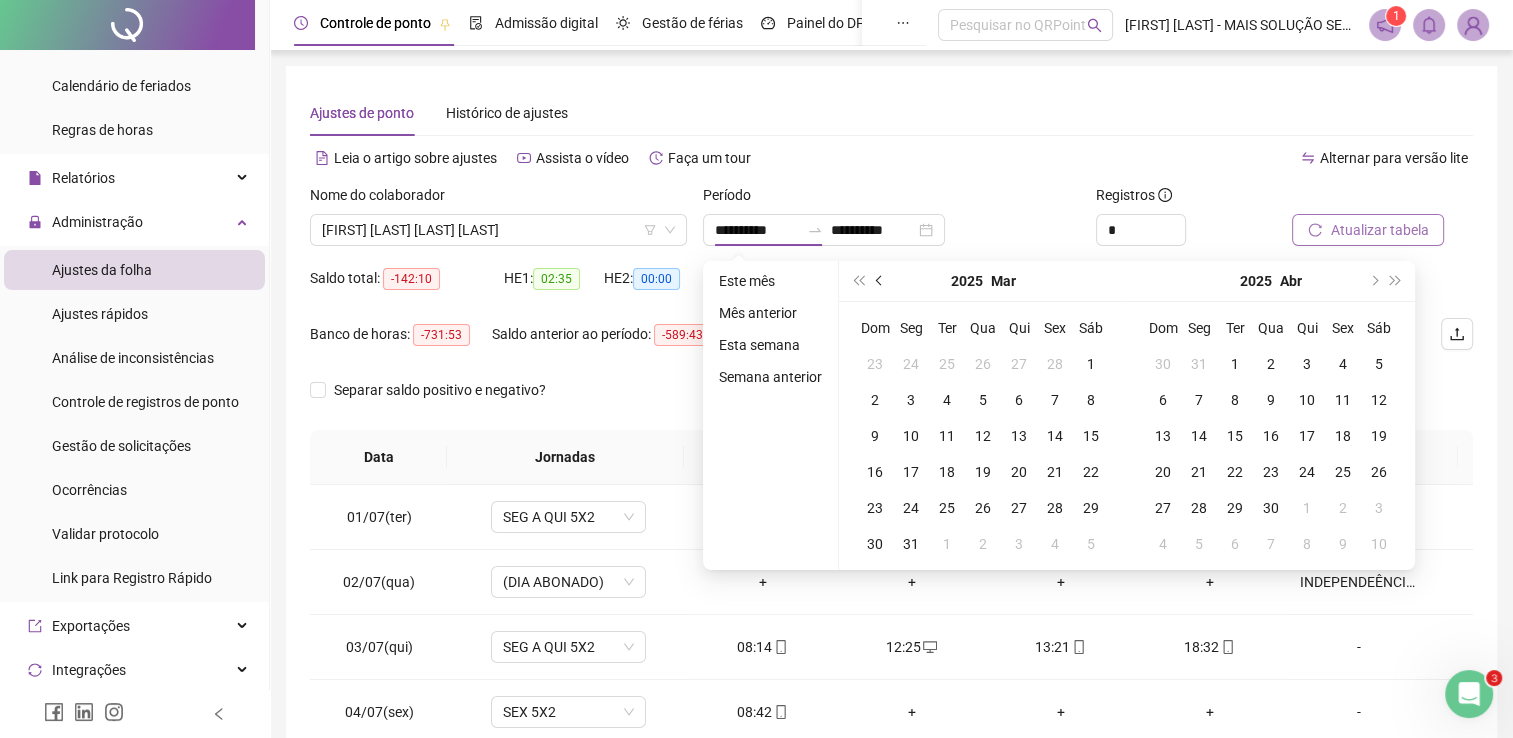 click at bounding box center [881, 281] 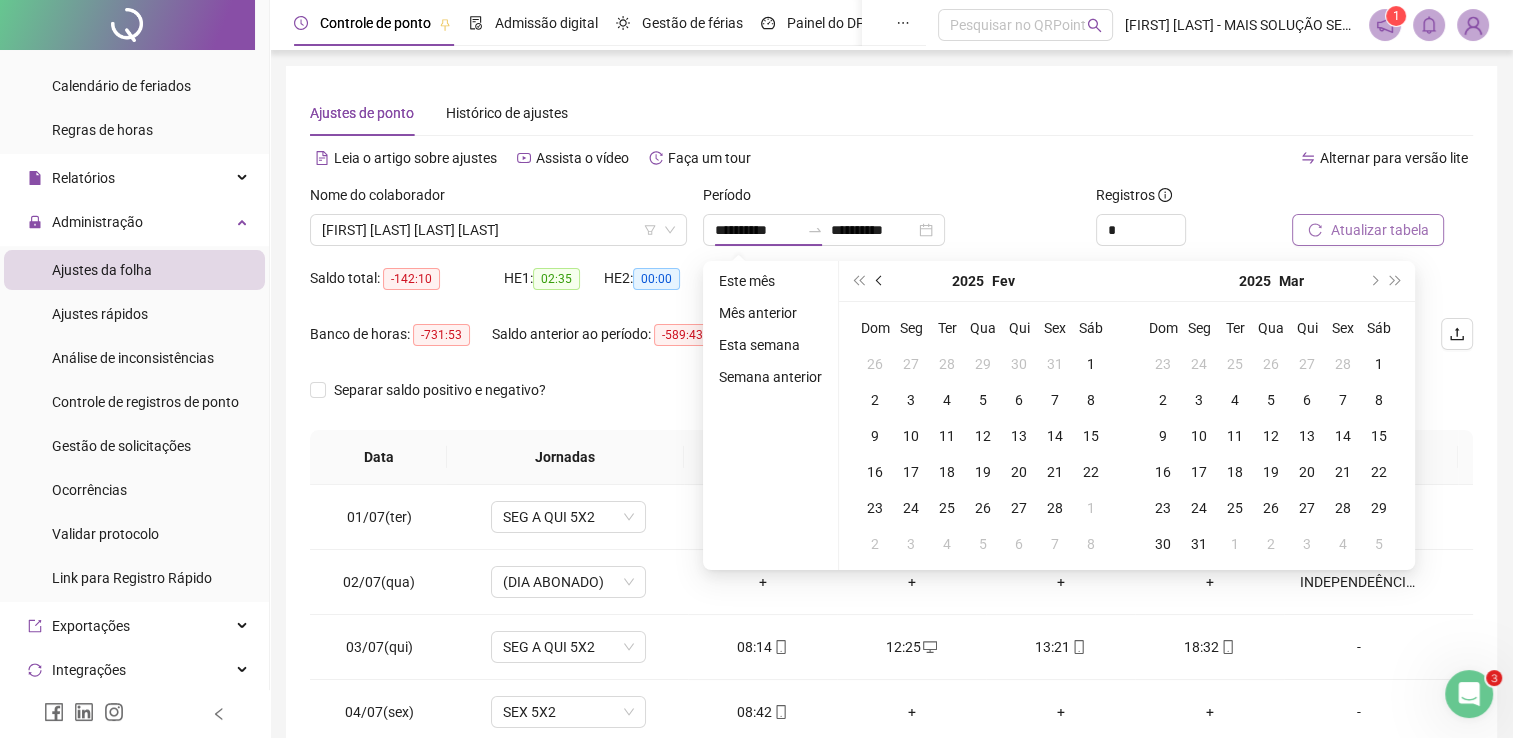 click at bounding box center [881, 281] 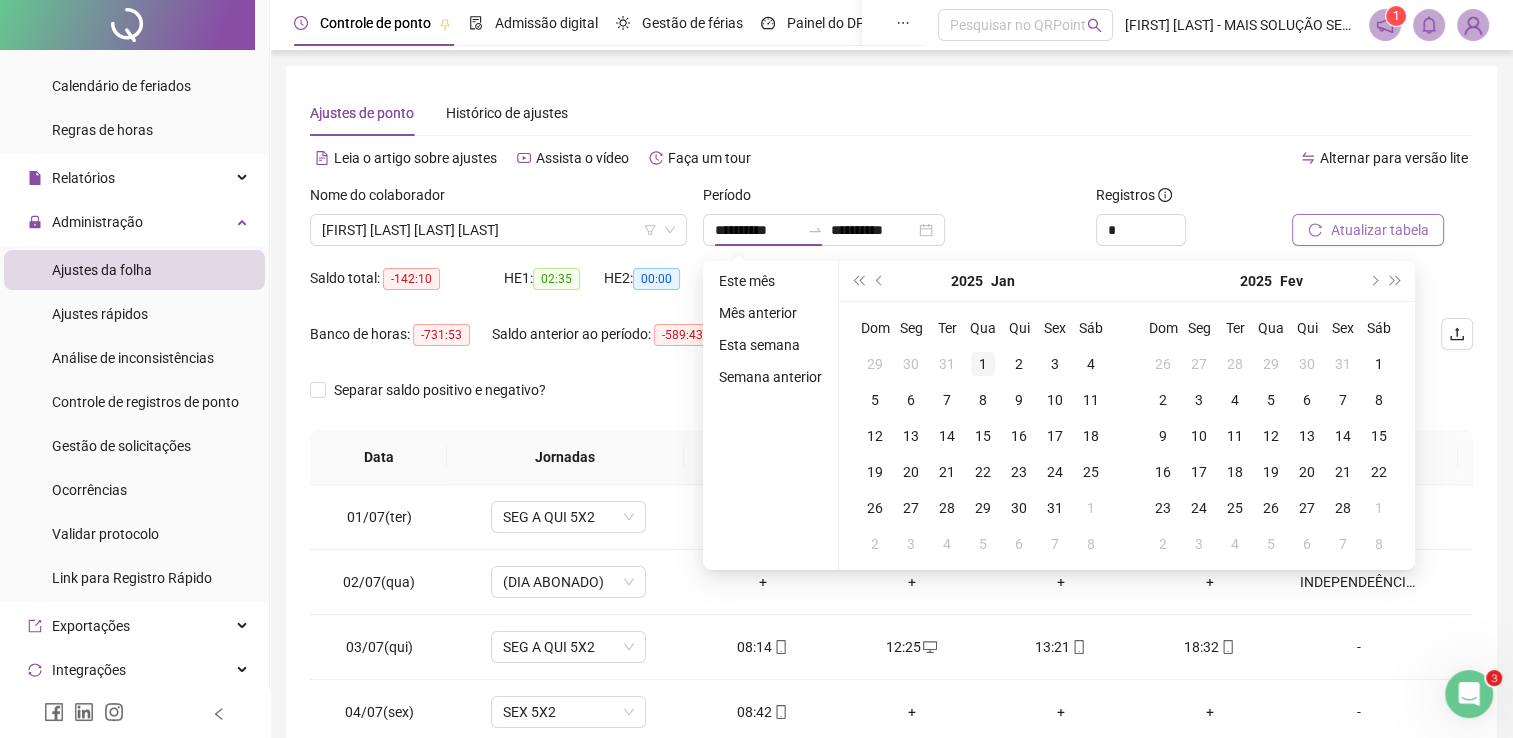 type on "**********" 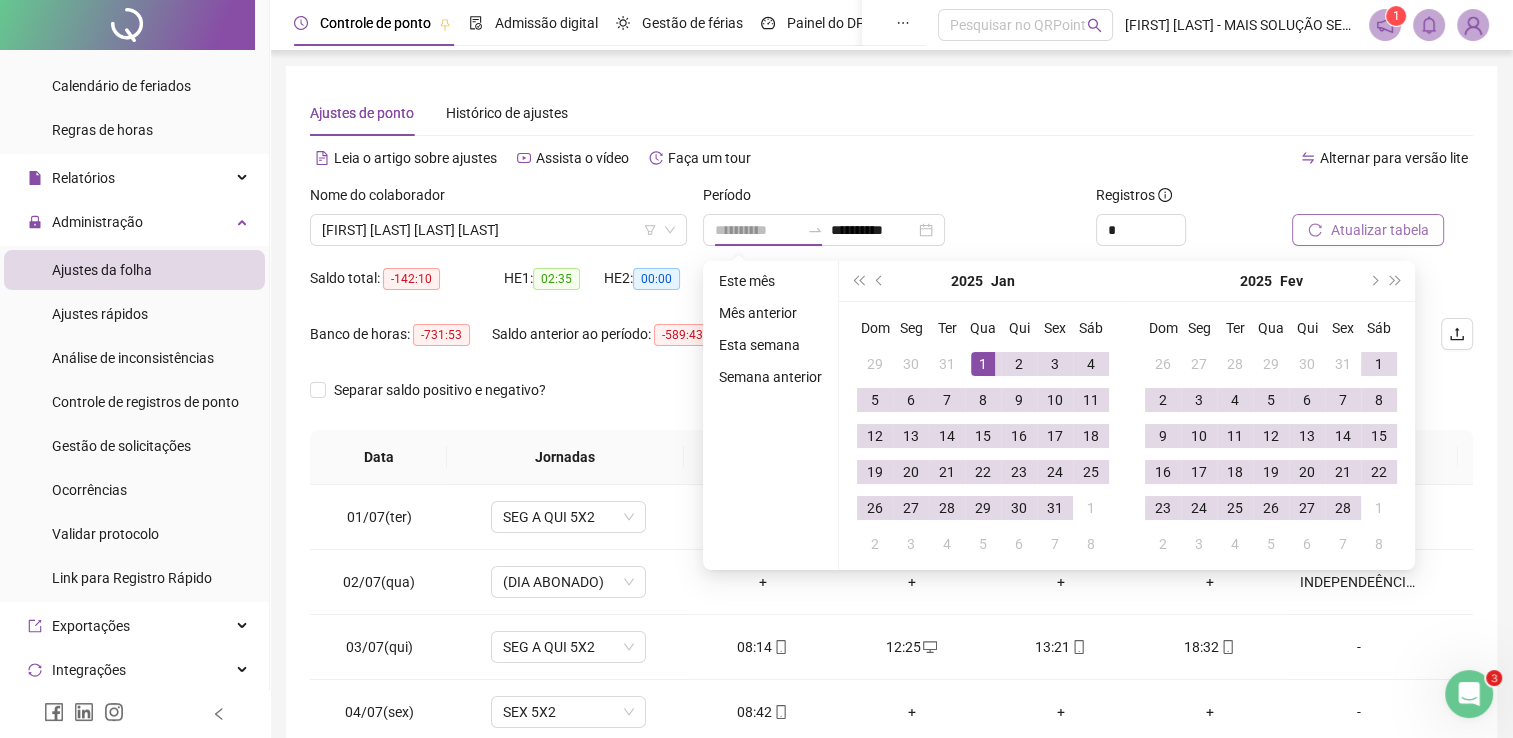 click on "1" at bounding box center (983, 364) 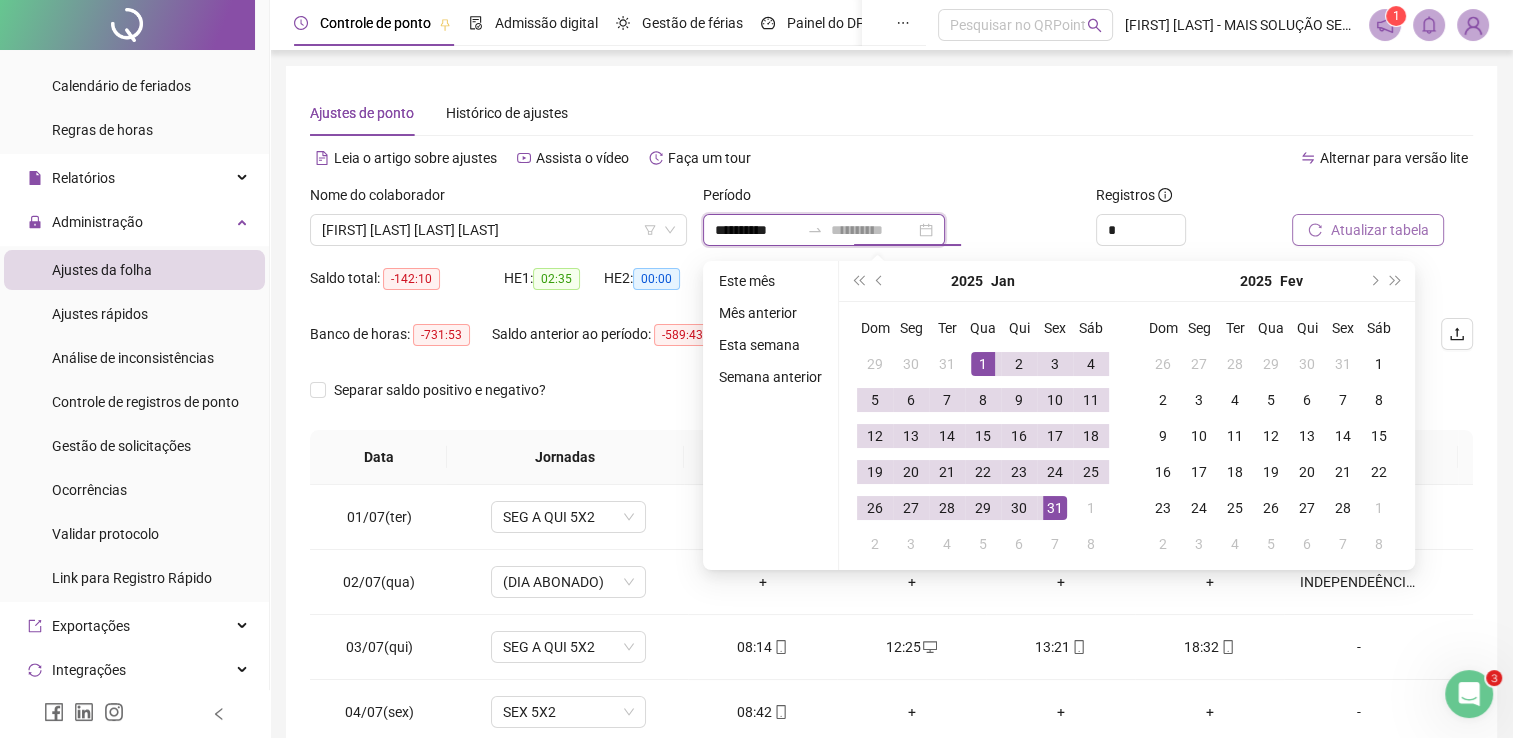 type on "**********" 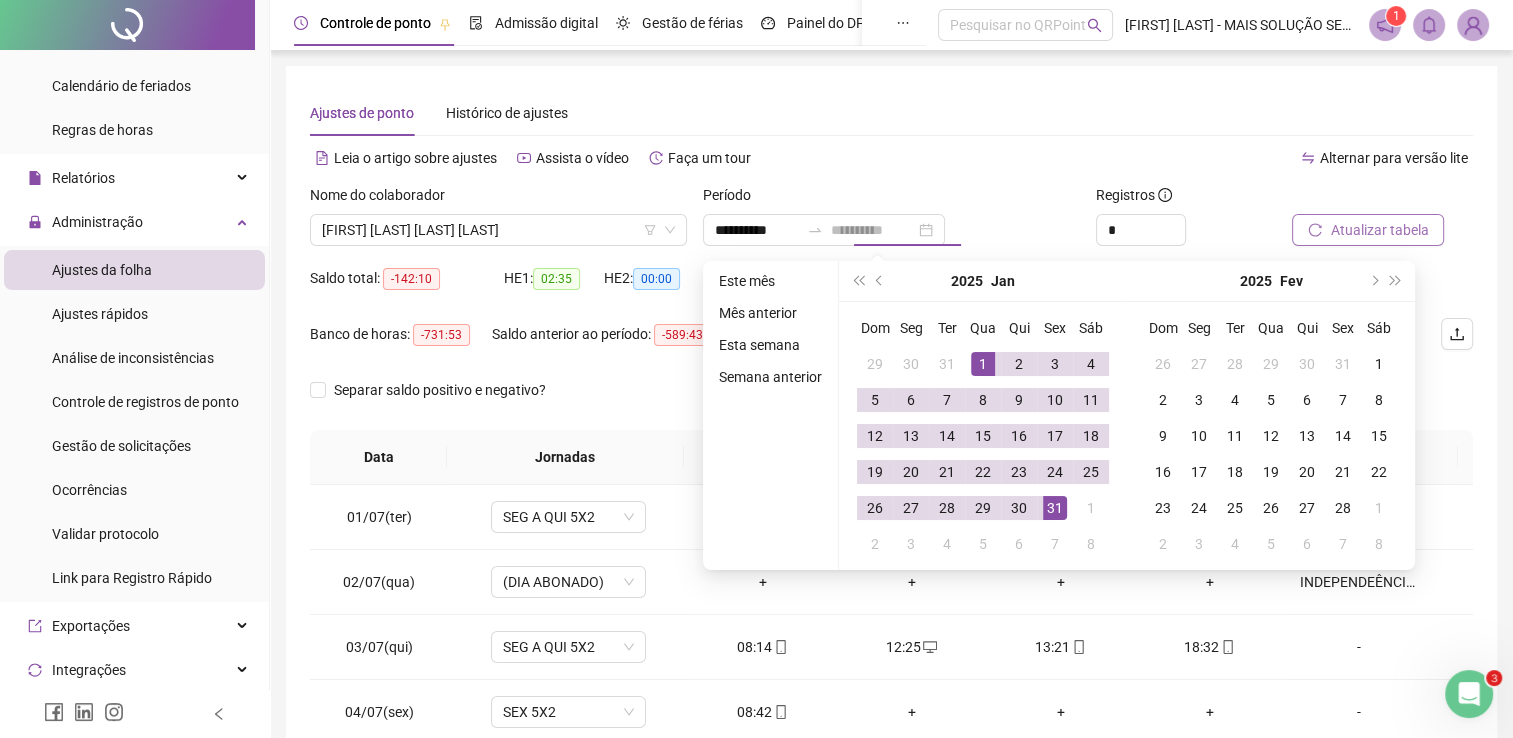click on "31" at bounding box center [1055, 508] 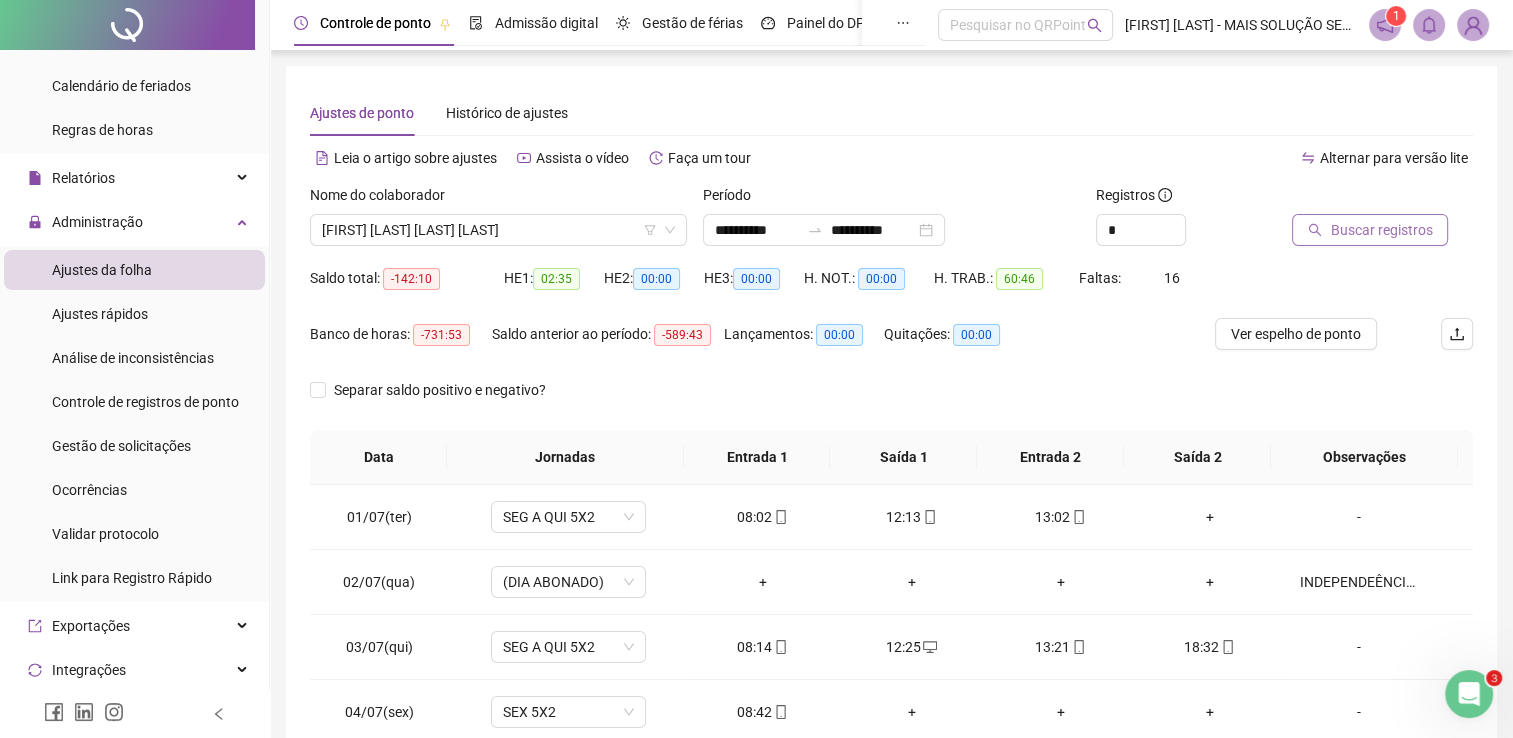 click on "Buscar registros" at bounding box center (1381, 230) 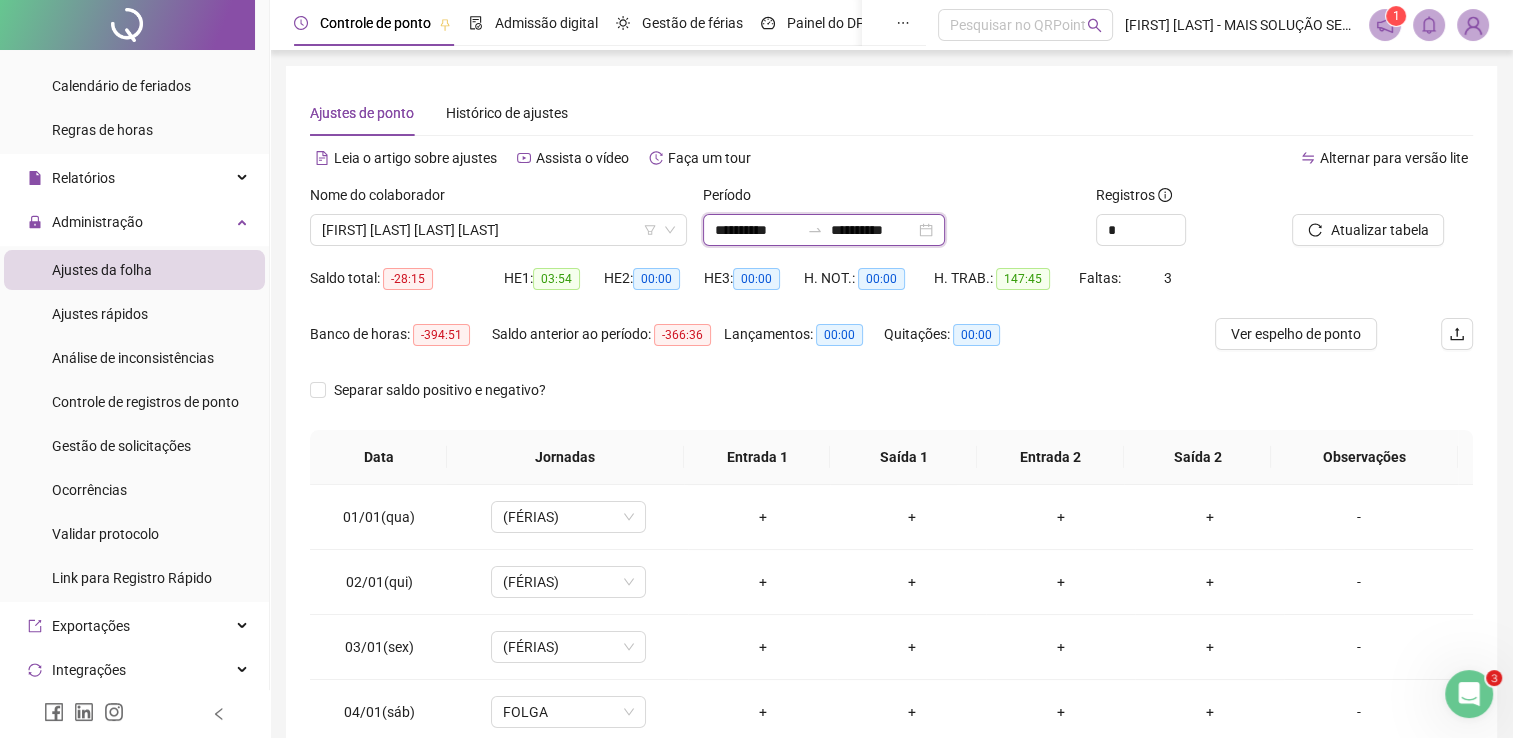 click on "**********" at bounding box center (757, 230) 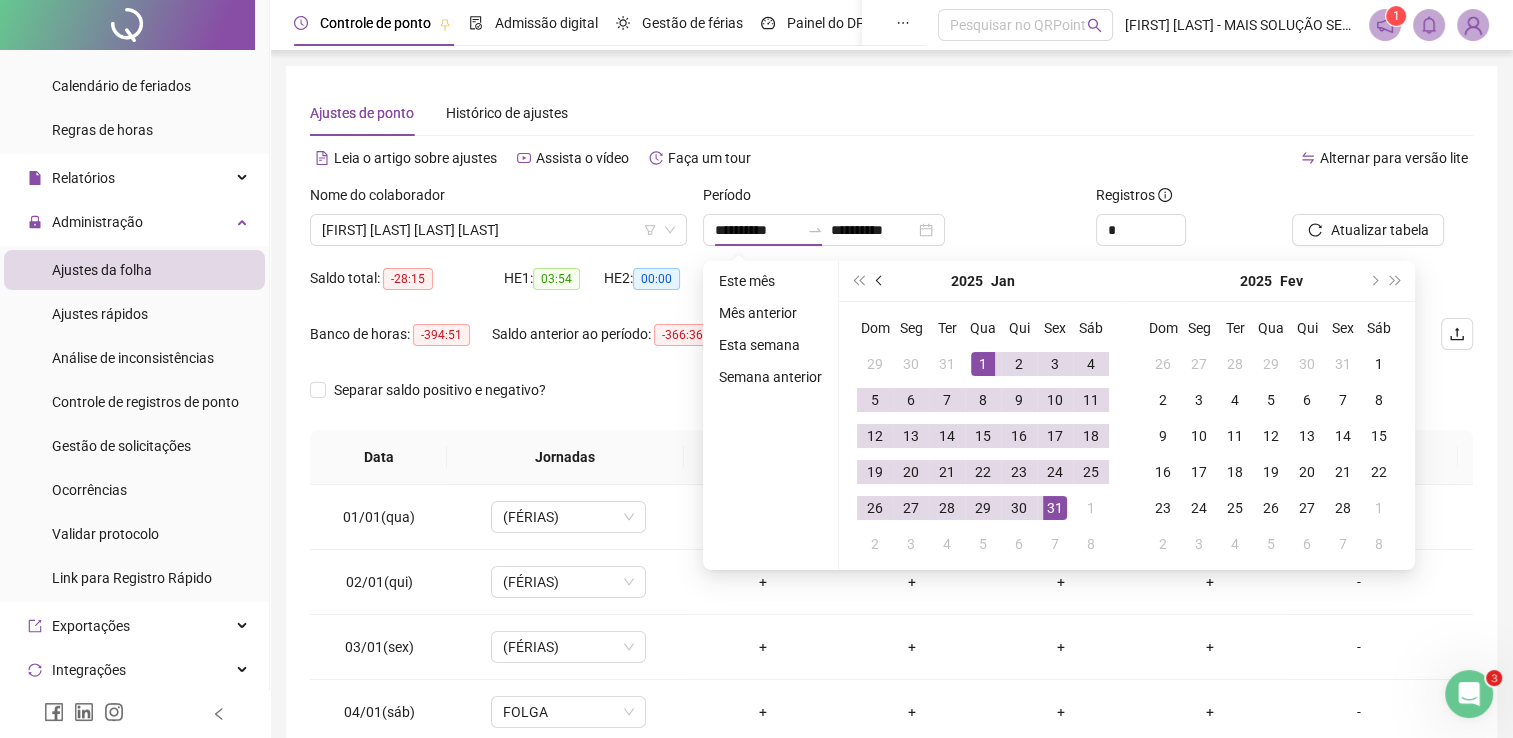 click at bounding box center (880, 281) 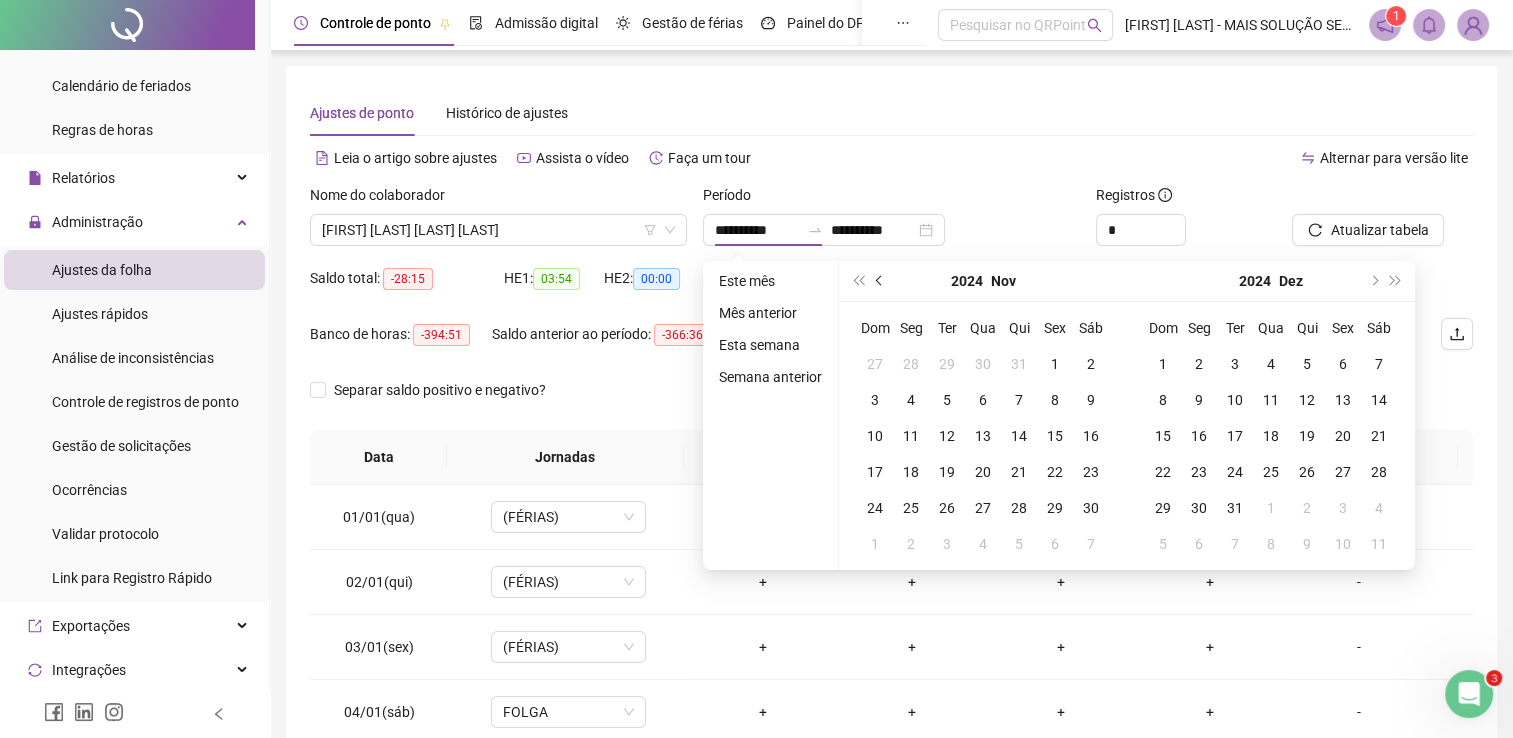 click at bounding box center [880, 281] 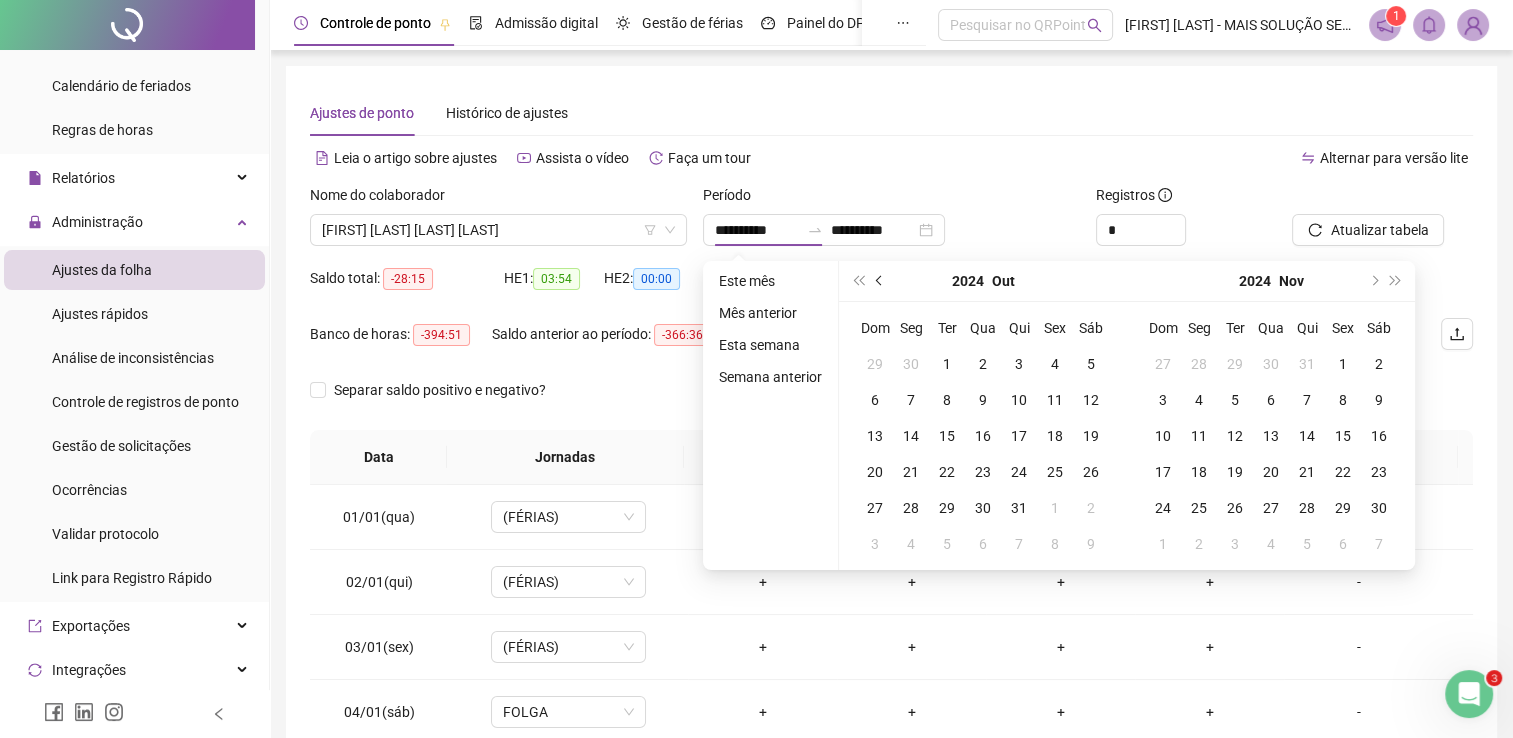 click at bounding box center [880, 281] 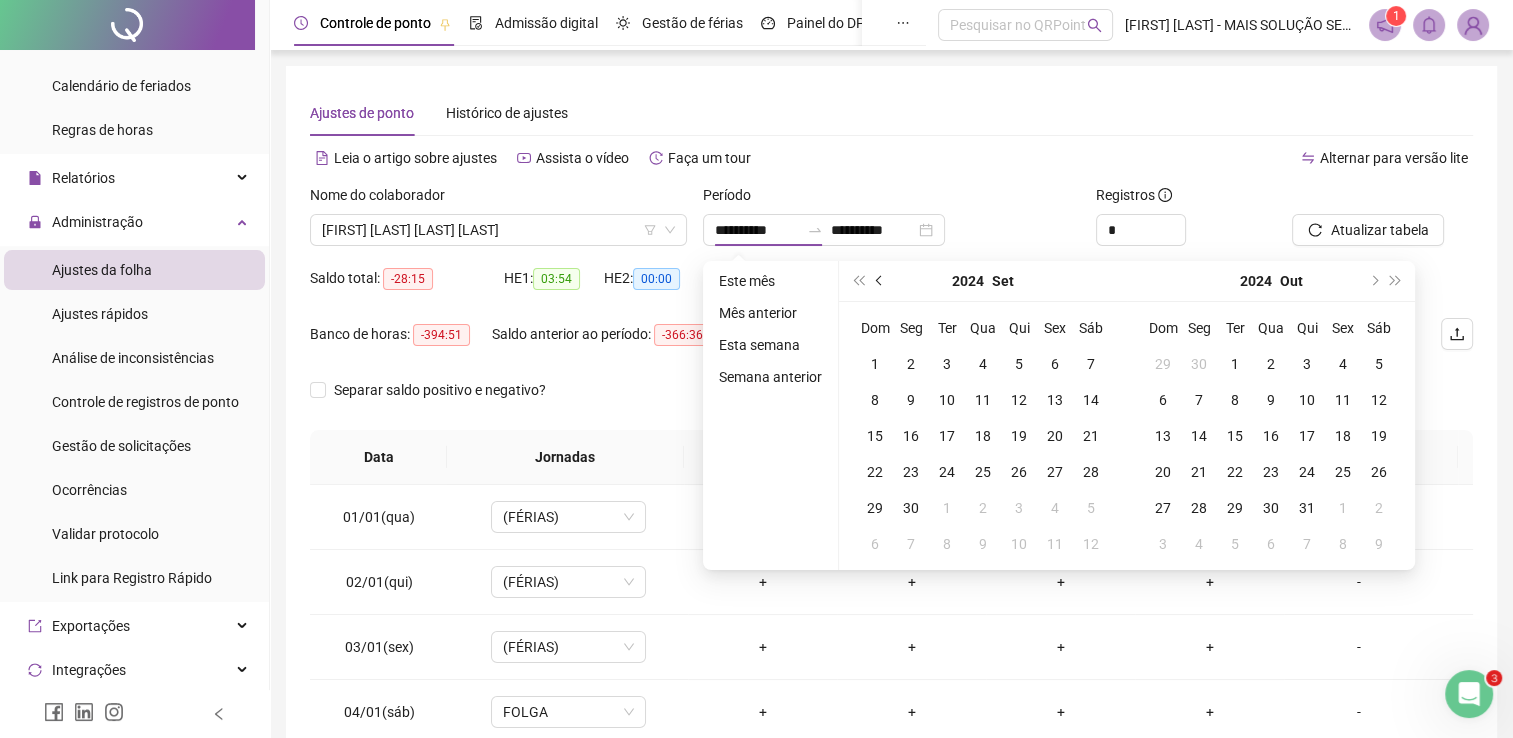 click at bounding box center (880, 281) 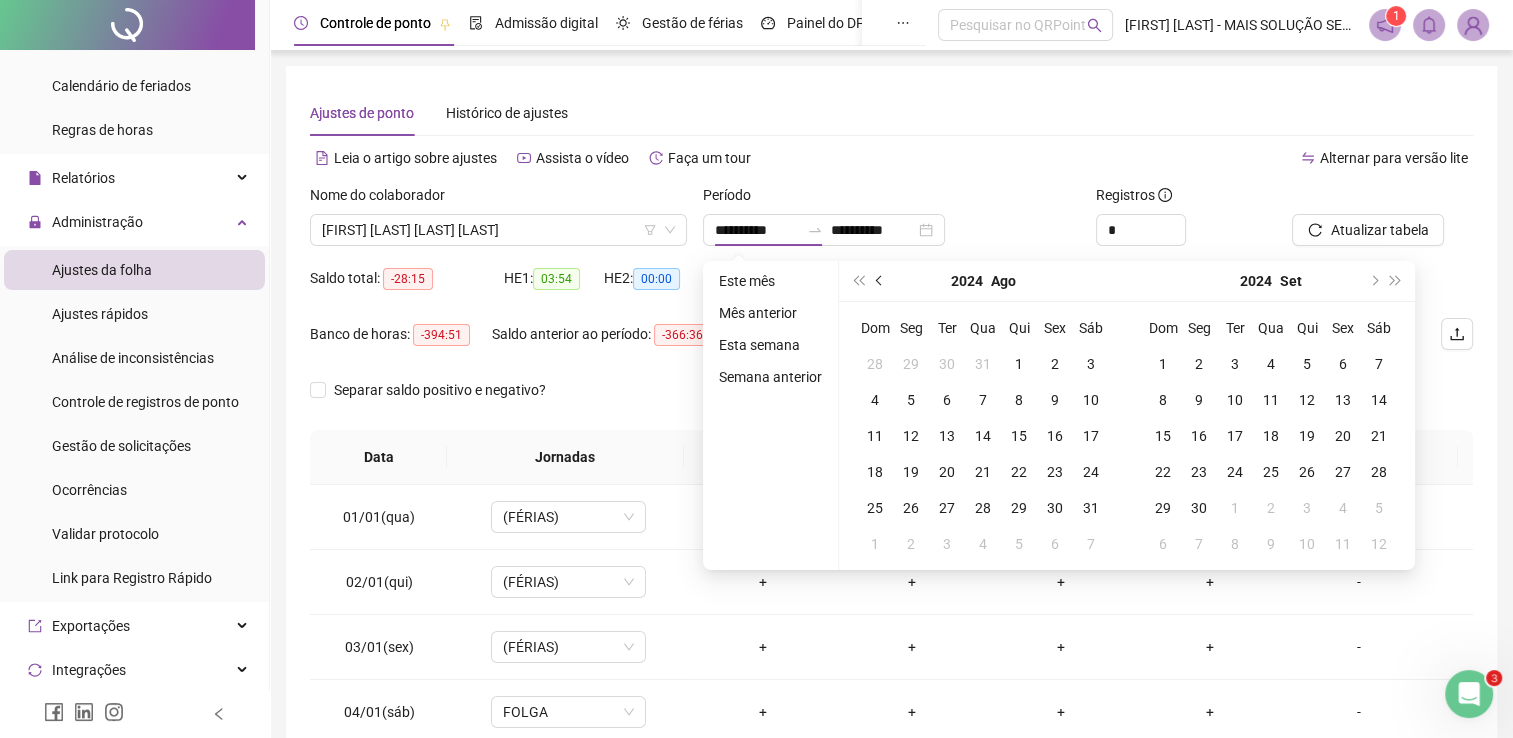 click at bounding box center (880, 281) 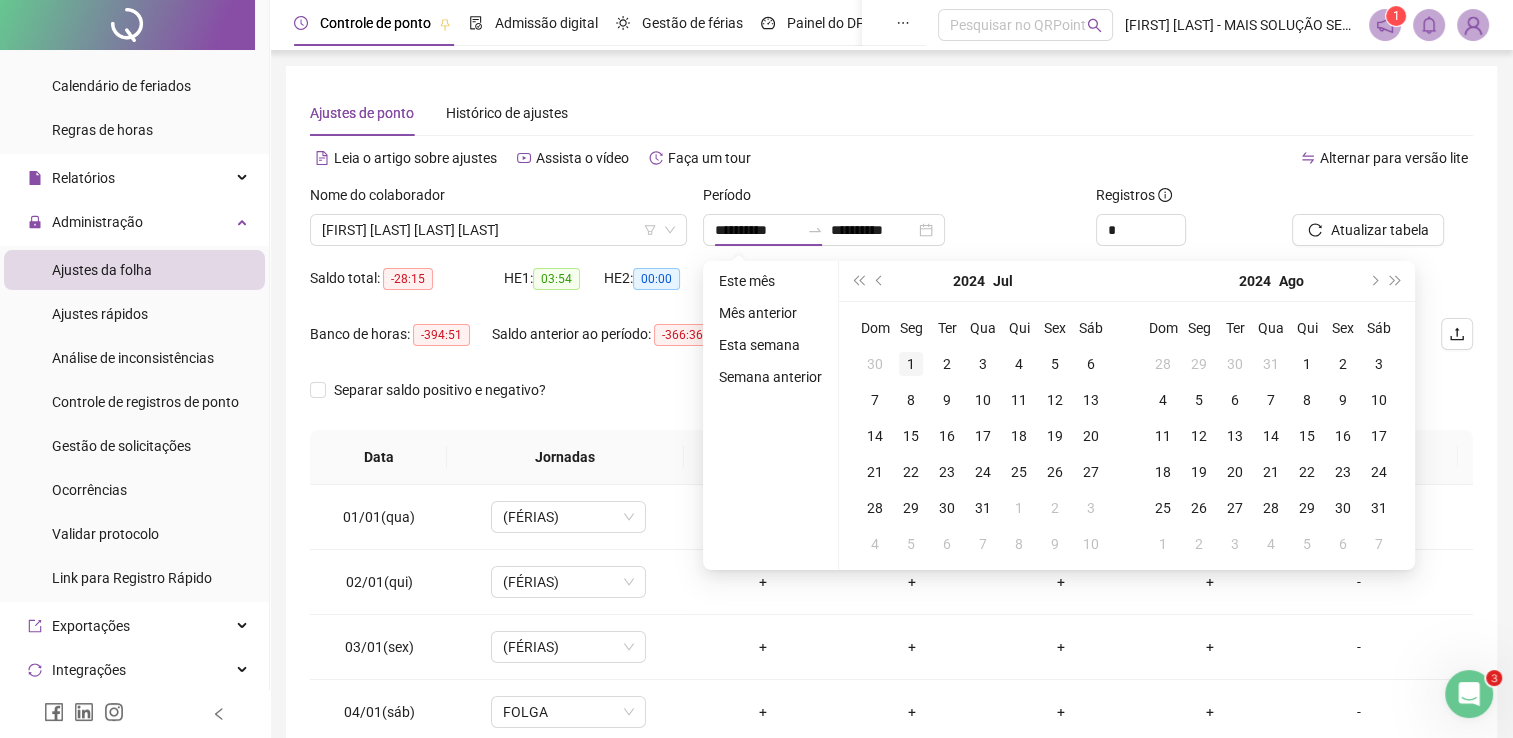 type on "**********" 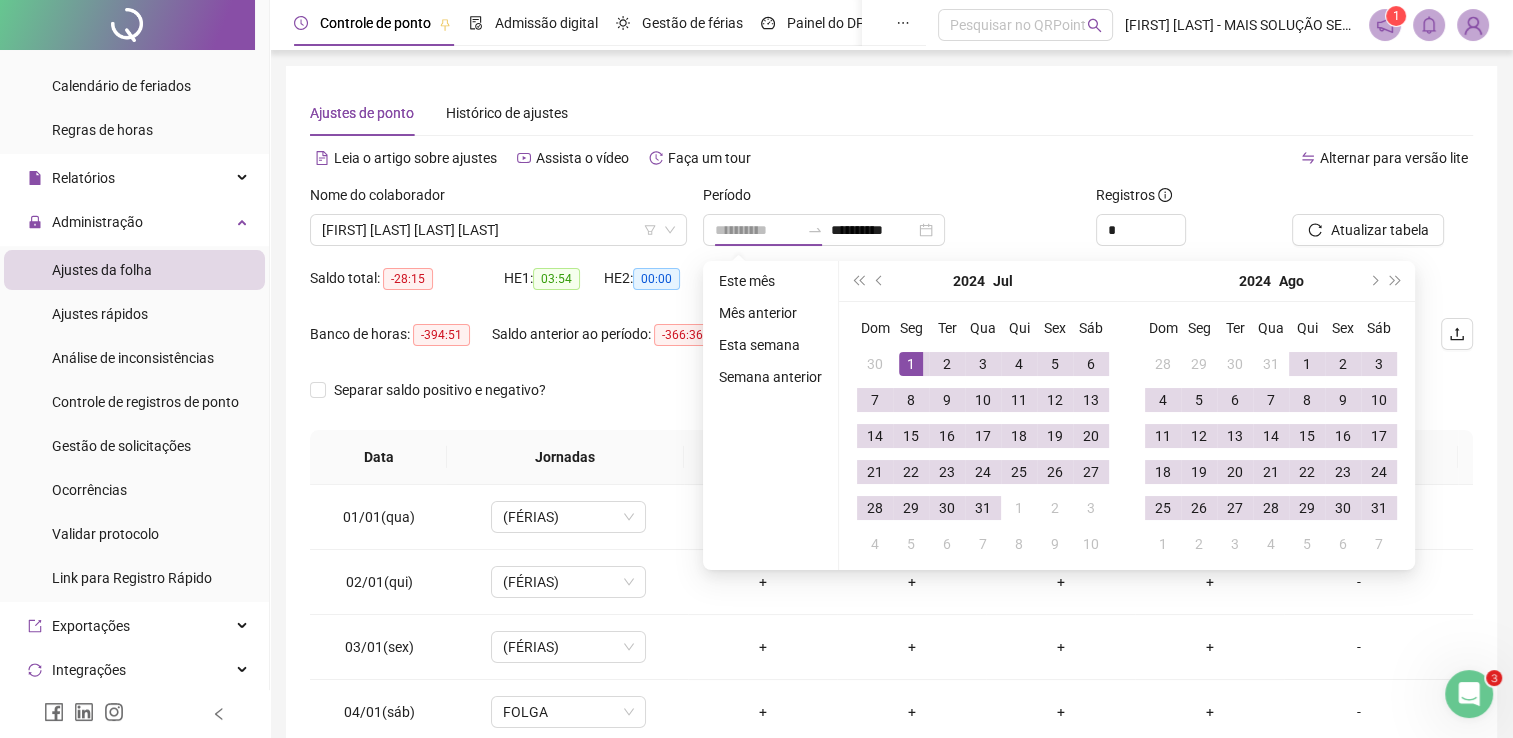 click on "1" at bounding box center [911, 364] 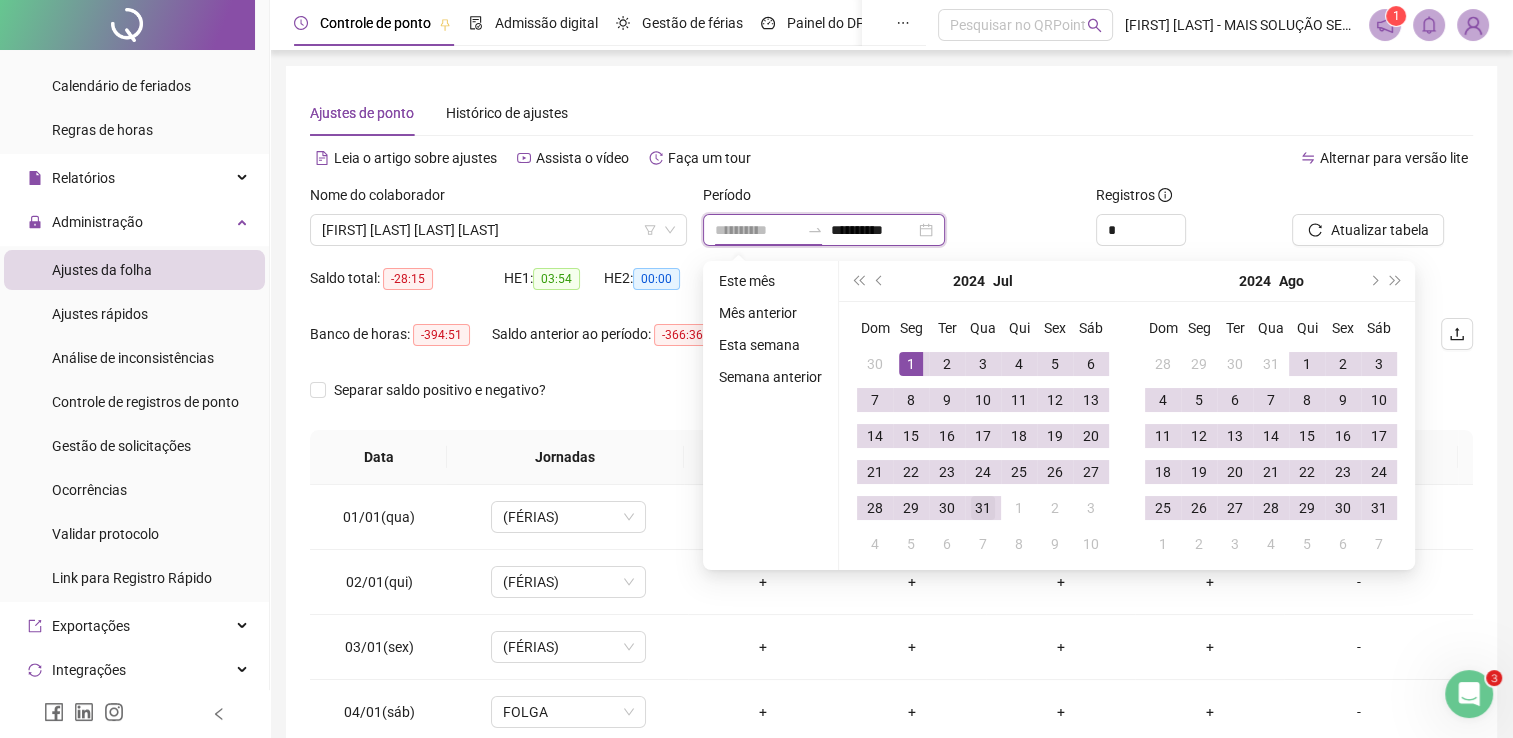 type on "**********" 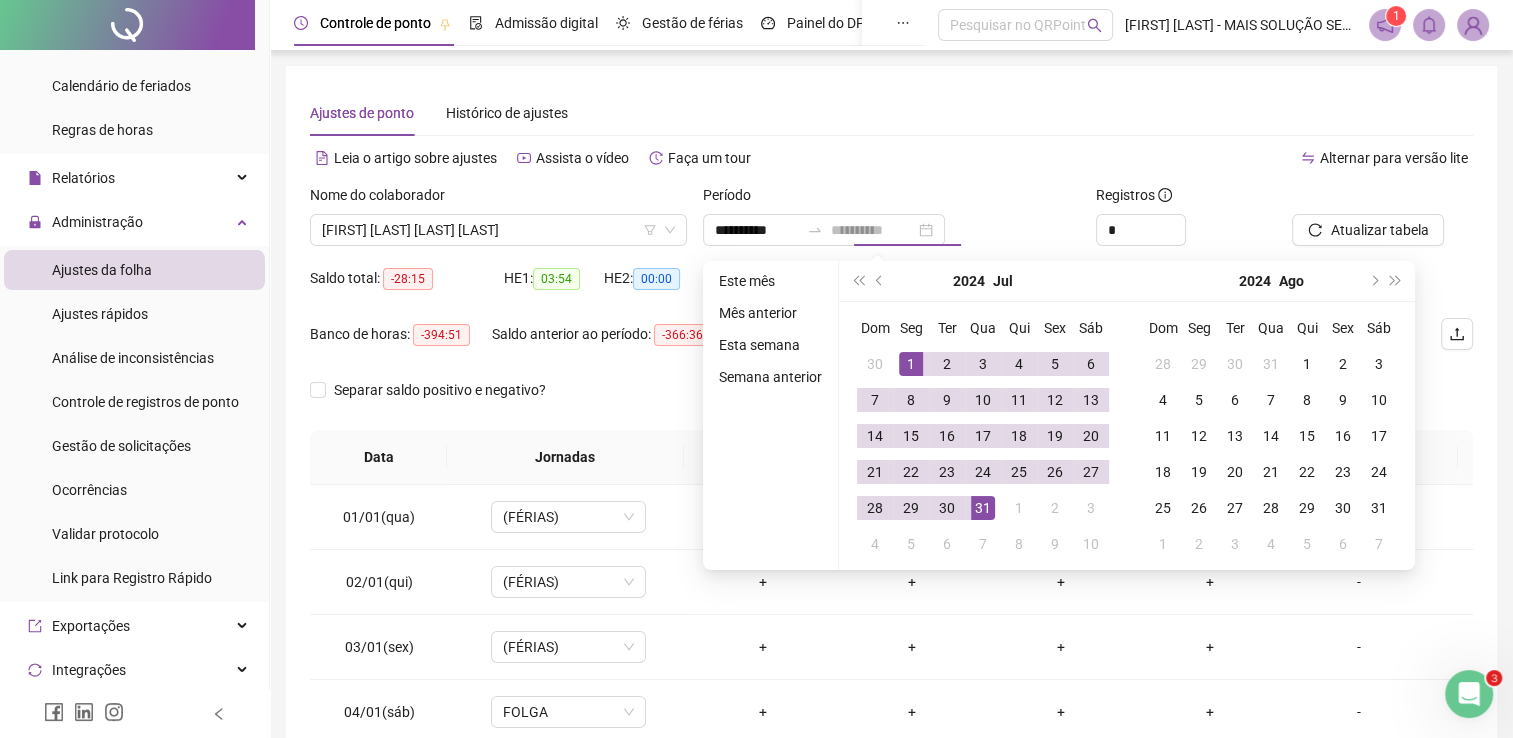 click on "31" at bounding box center [983, 508] 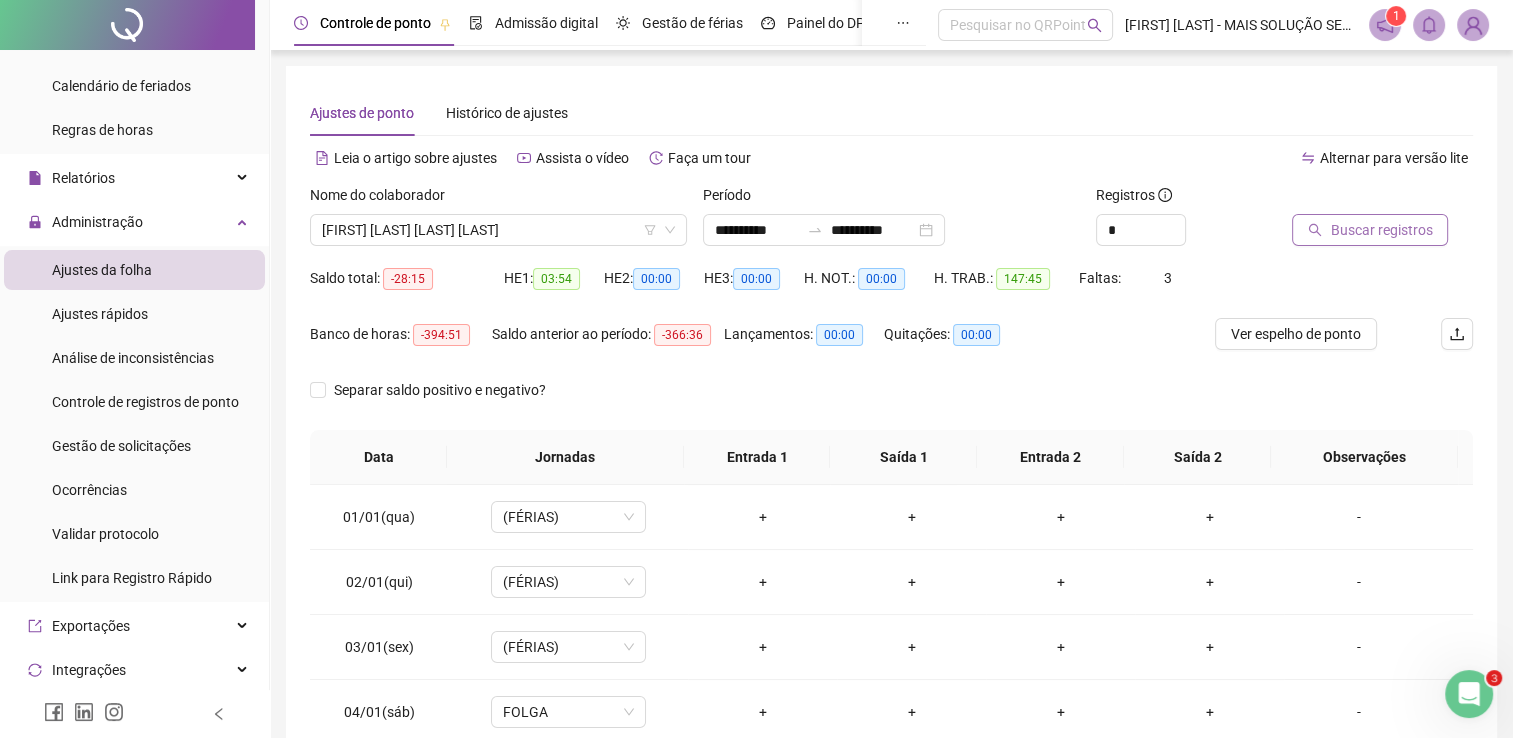 click on "Buscar registros" at bounding box center [1381, 230] 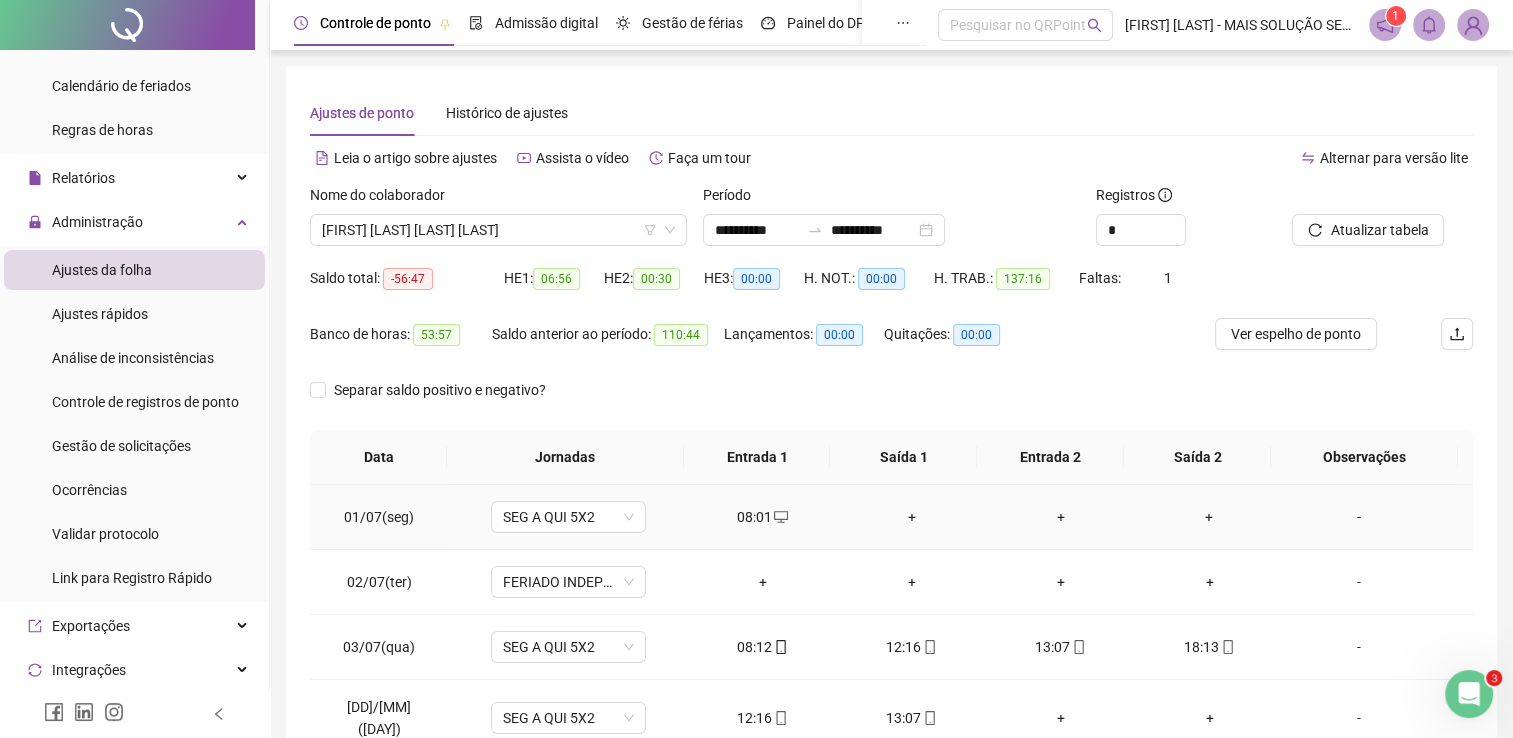 scroll, scrollTop: 283, scrollLeft: 0, axis: vertical 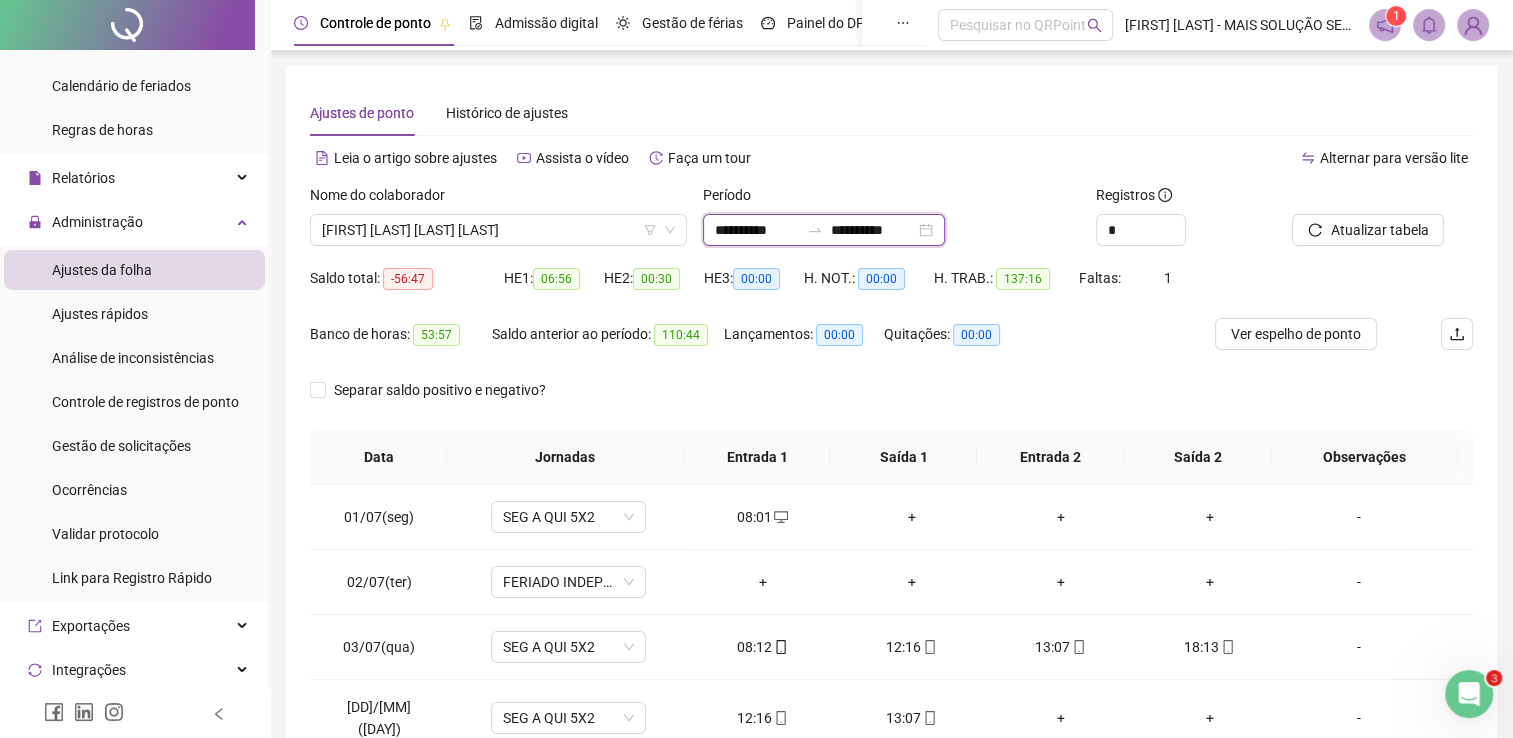 click on "**********" at bounding box center (757, 230) 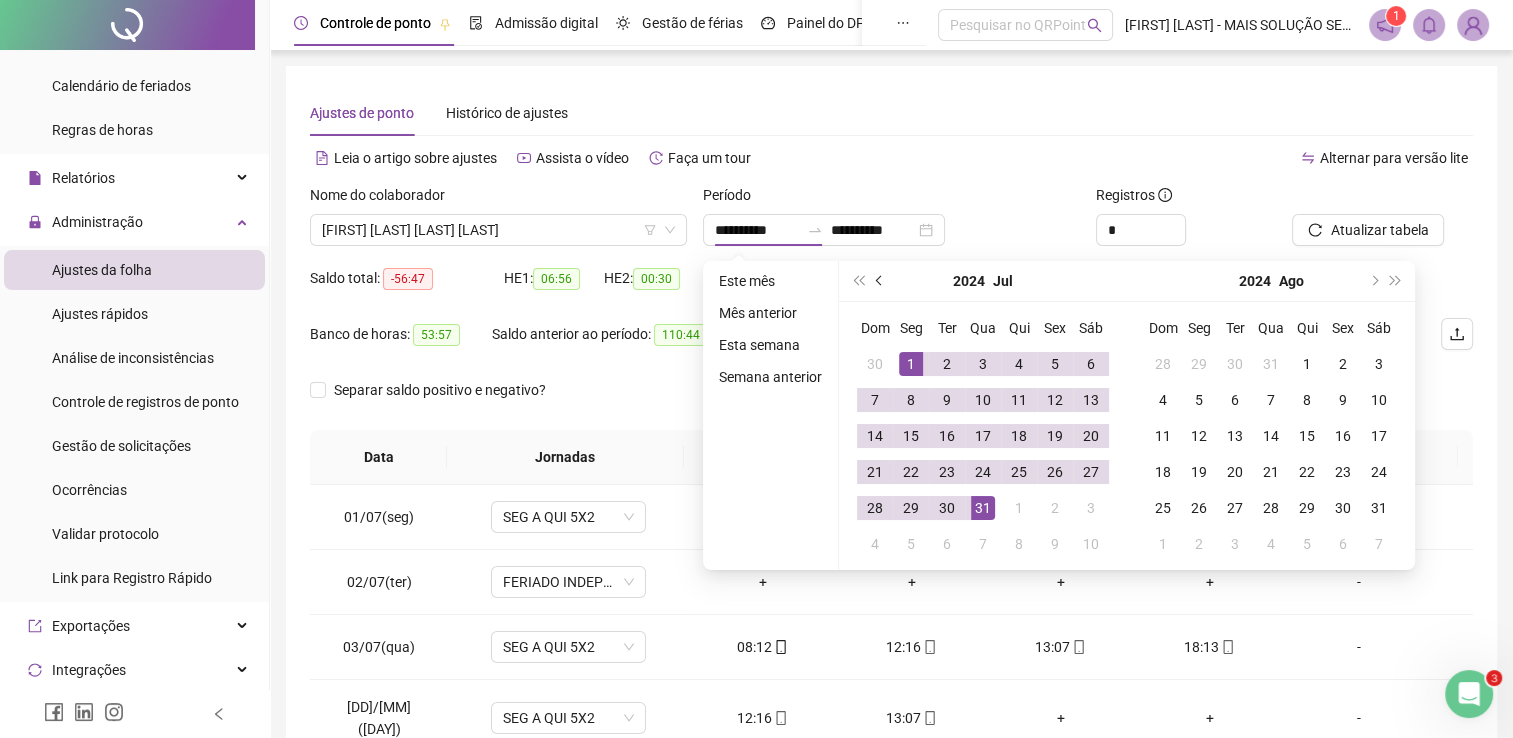 click at bounding box center (880, 281) 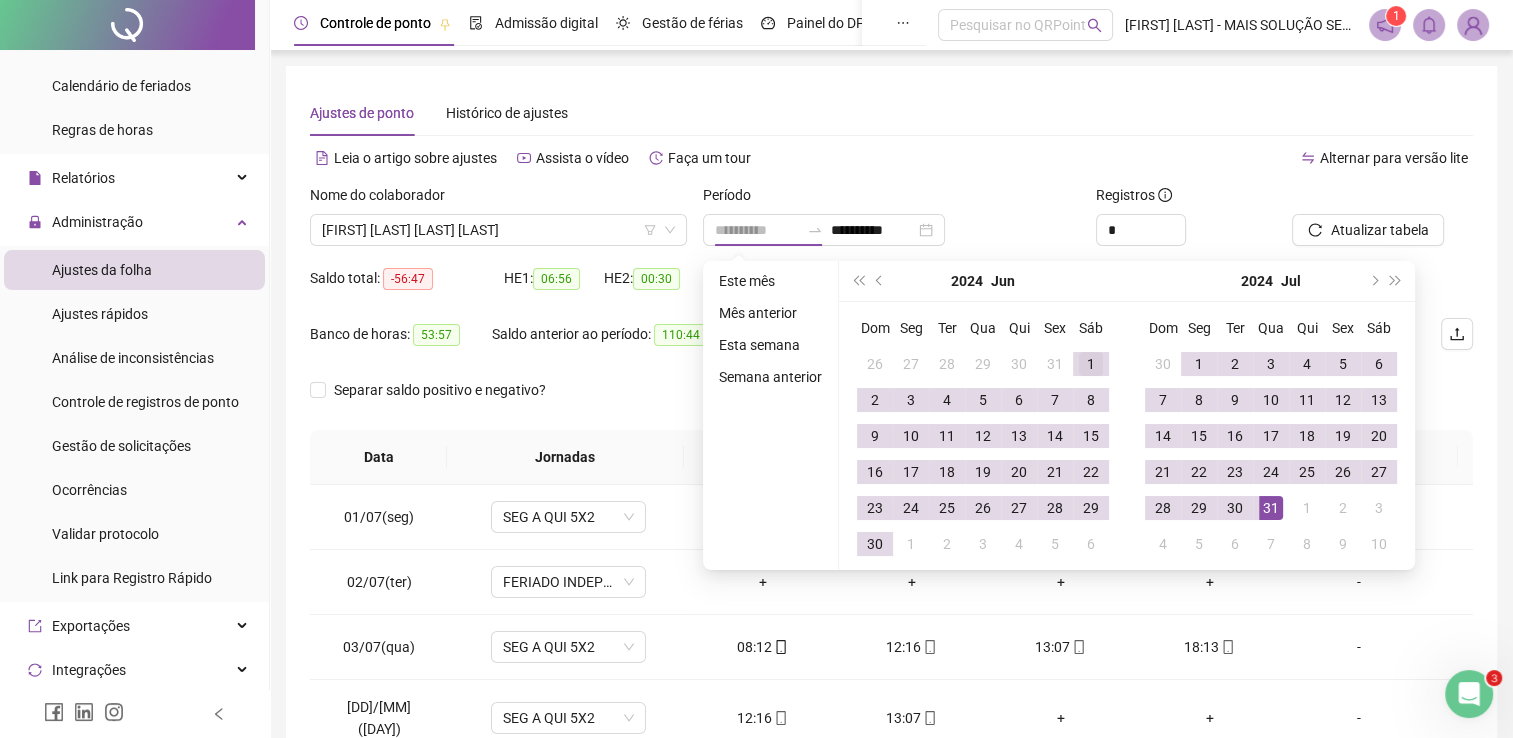 type on "**********" 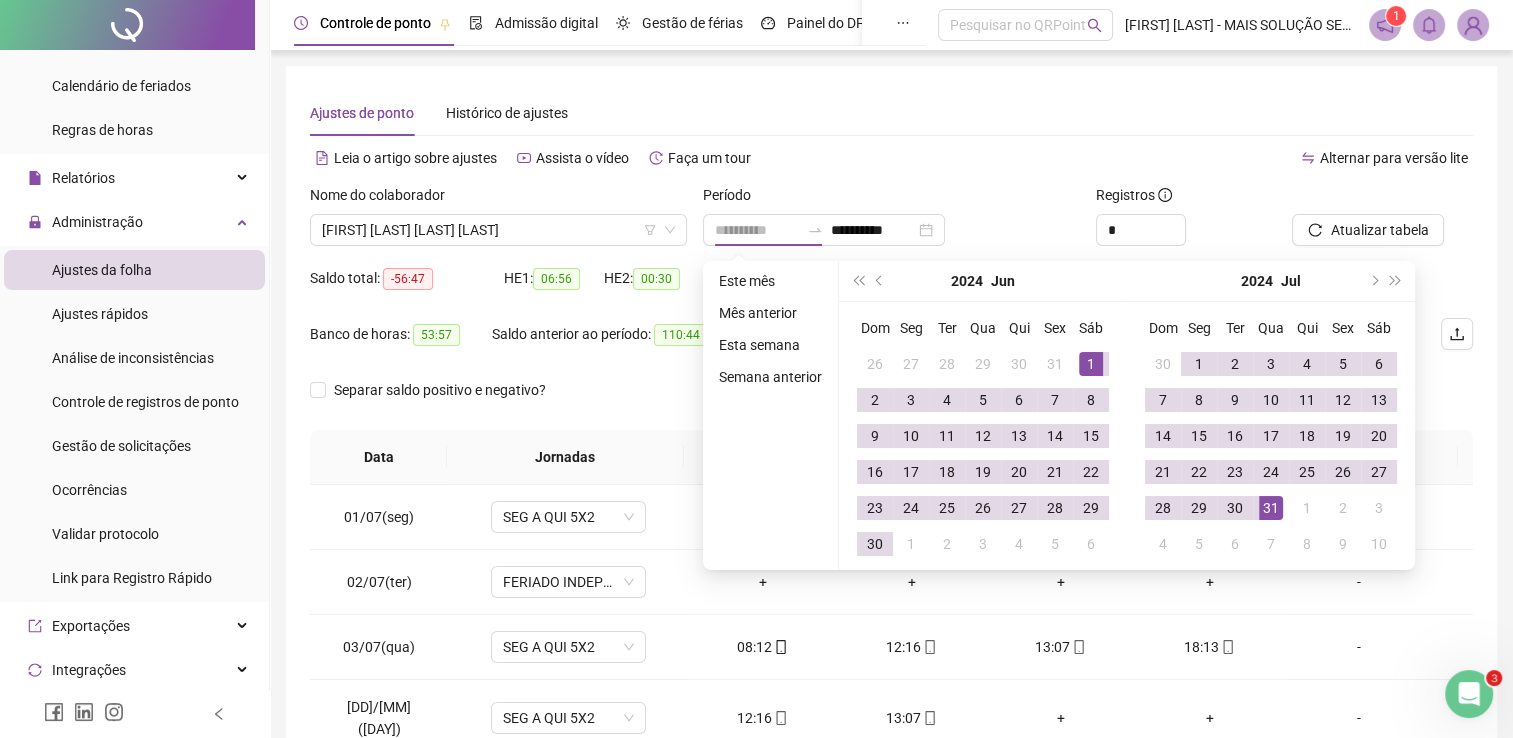 click on "1" at bounding box center [1091, 364] 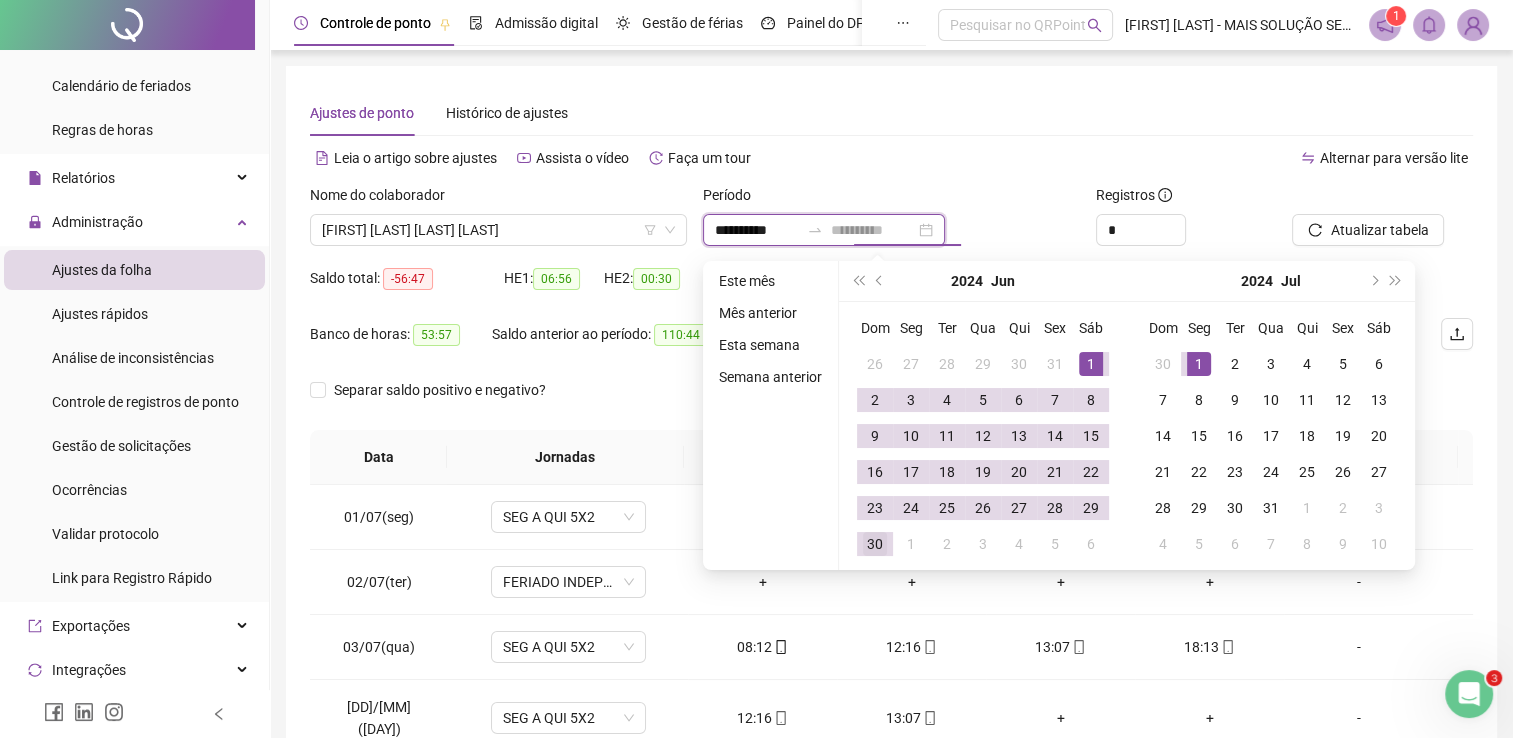 type on "**********" 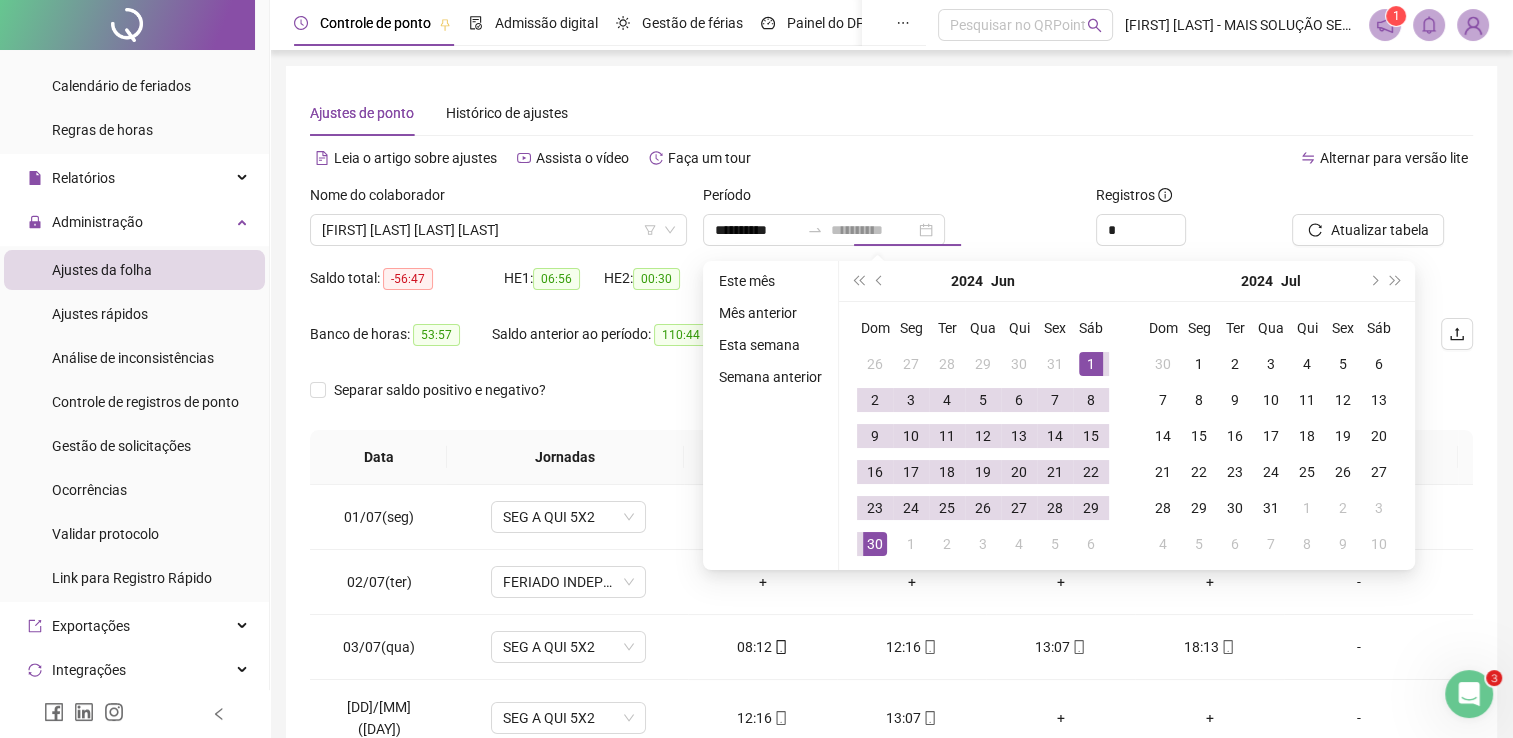 click on "30" at bounding box center [875, 544] 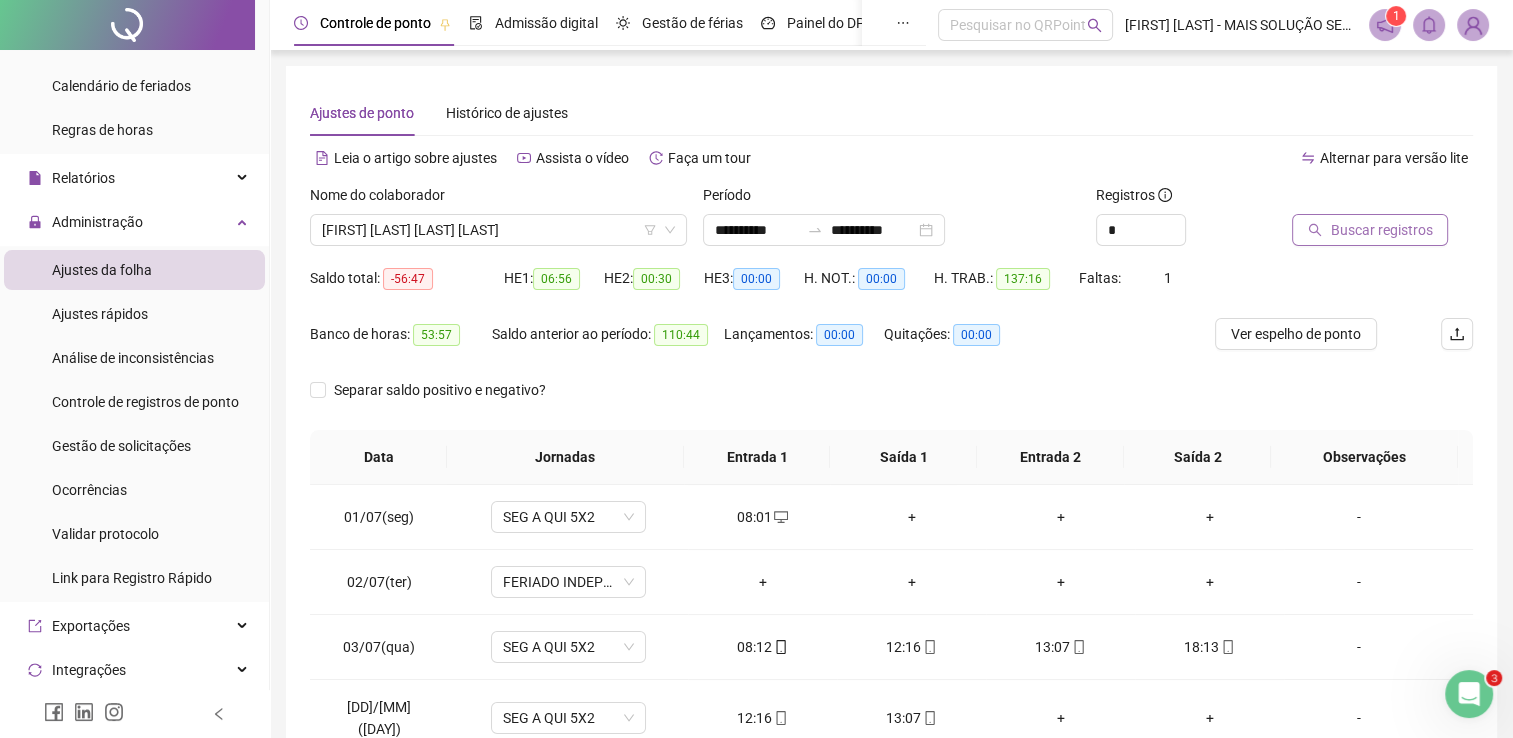 click on "Buscar registros" at bounding box center [1381, 230] 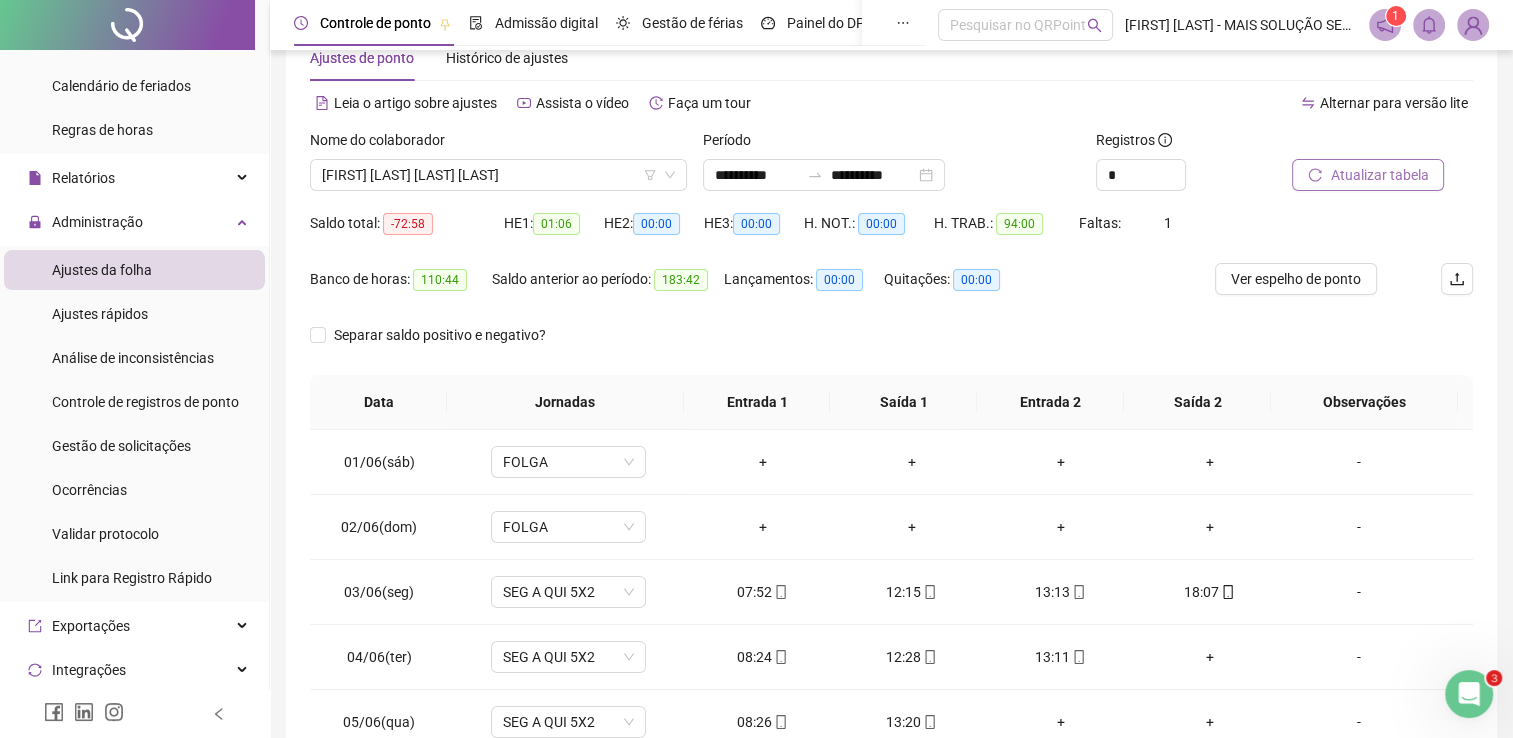 scroll, scrollTop: 283, scrollLeft: 0, axis: vertical 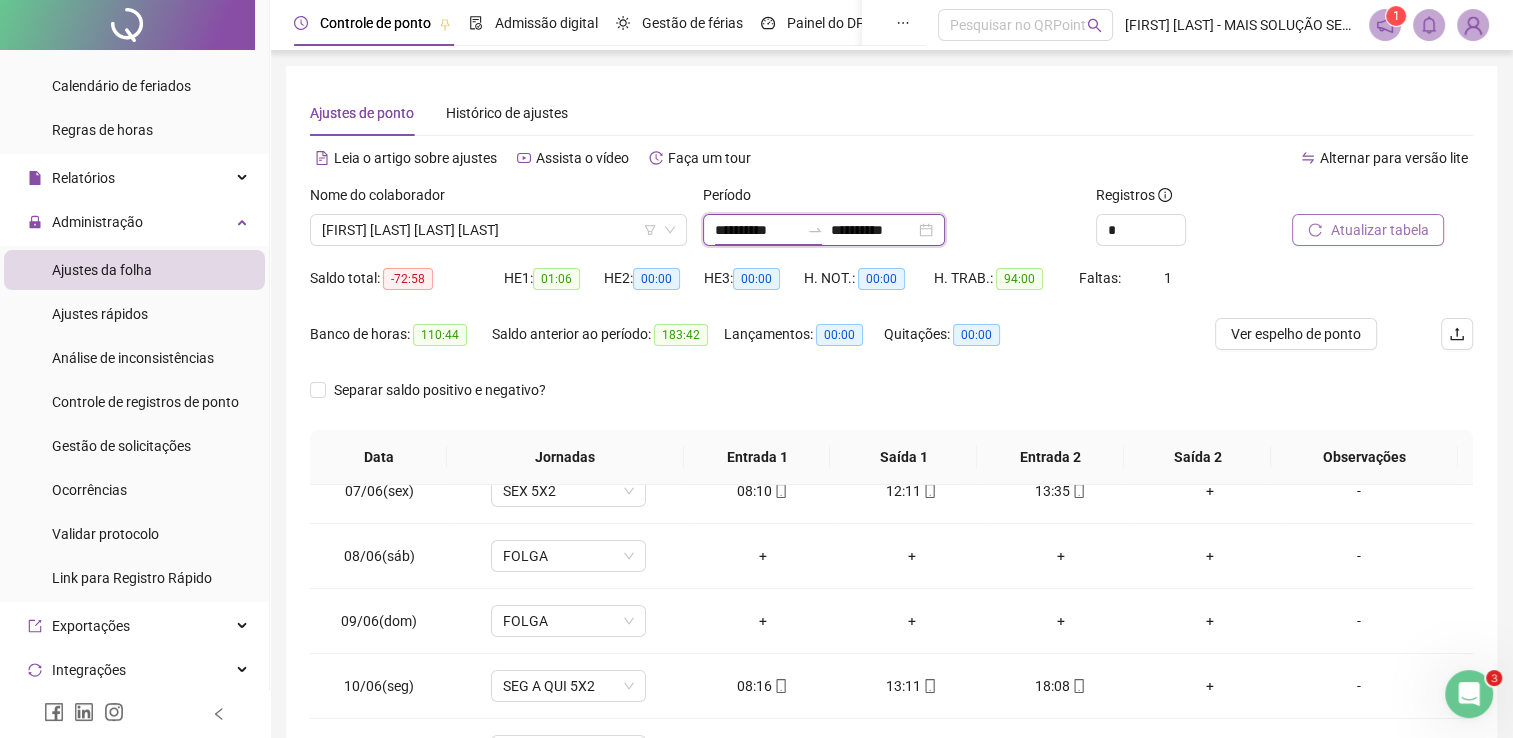 click on "**********" at bounding box center (757, 230) 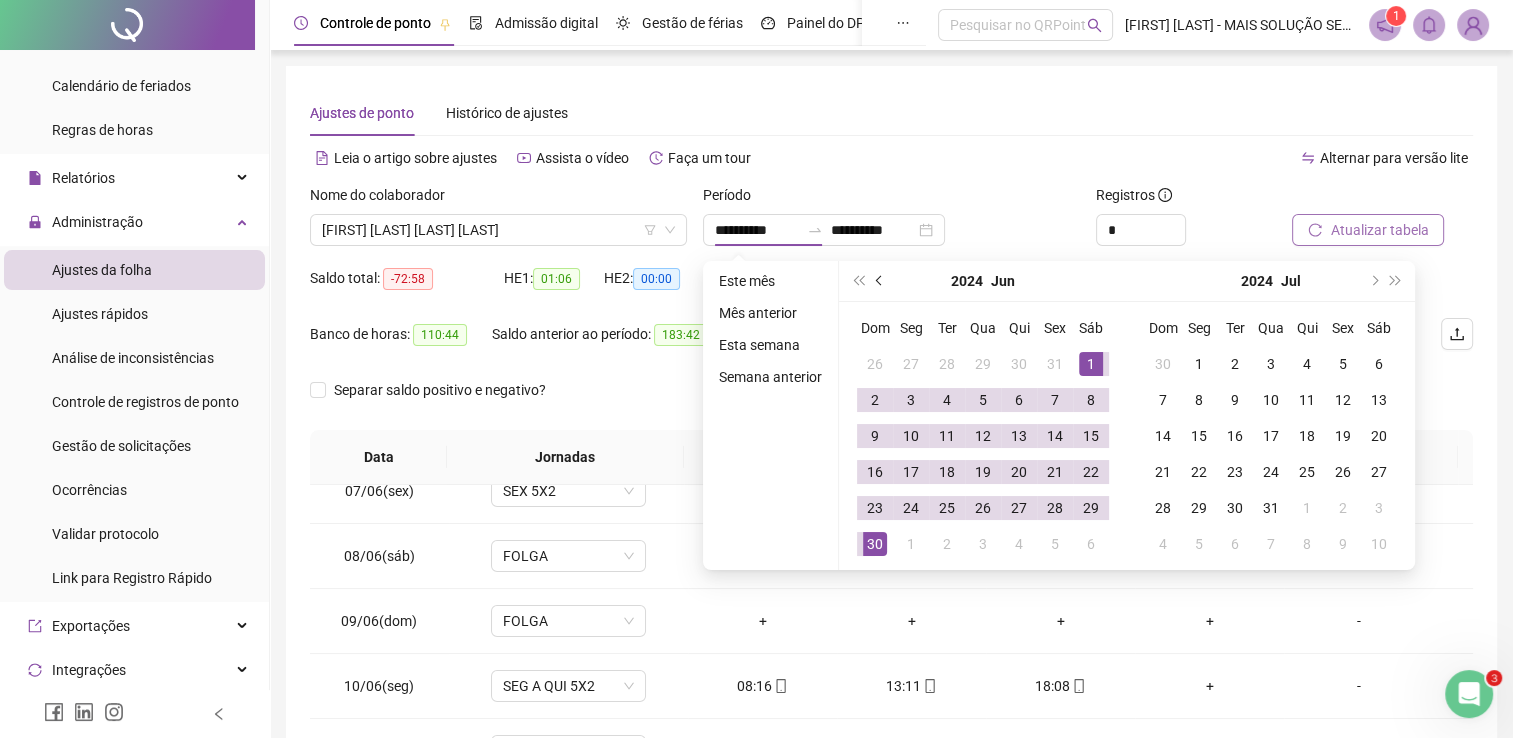 click at bounding box center [880, 281] 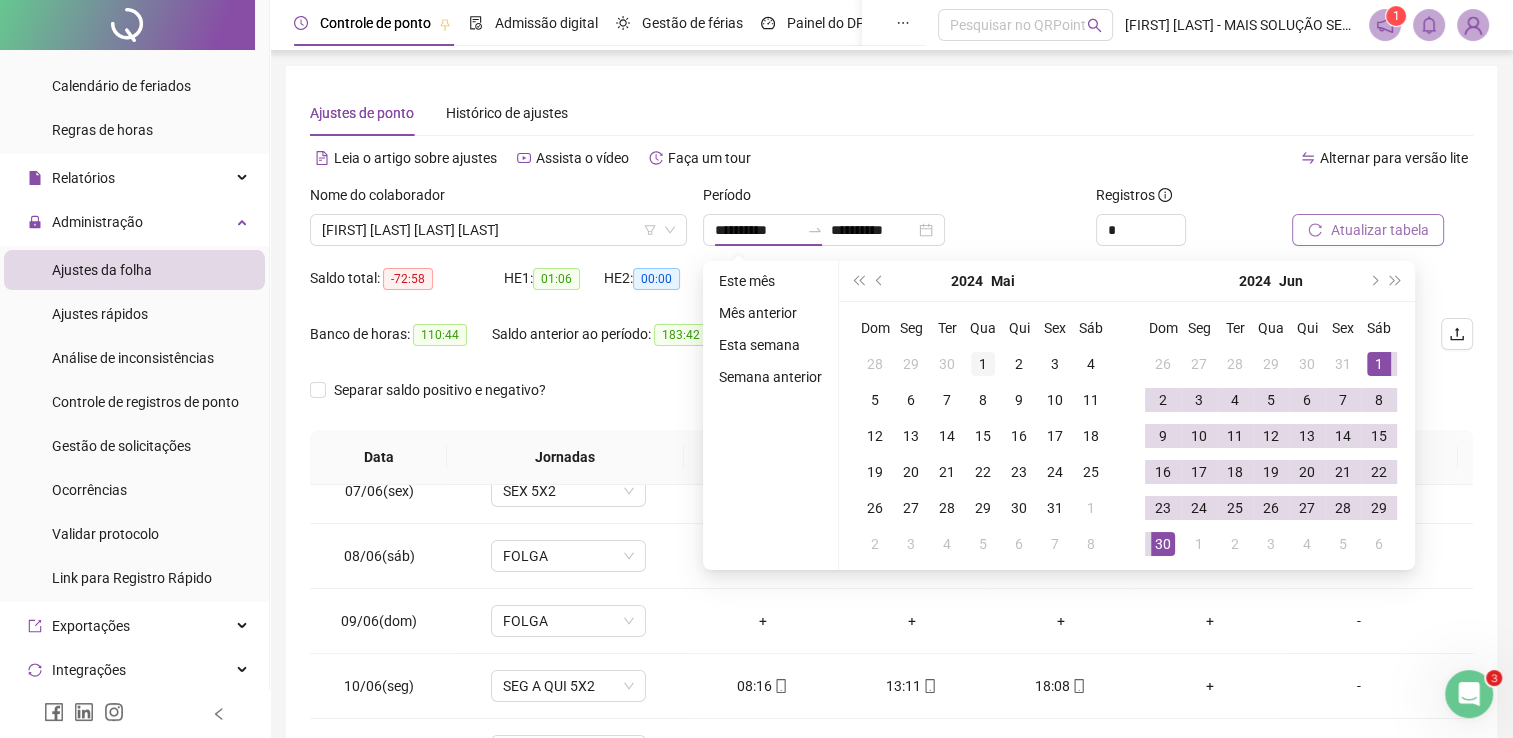 type on "**********" 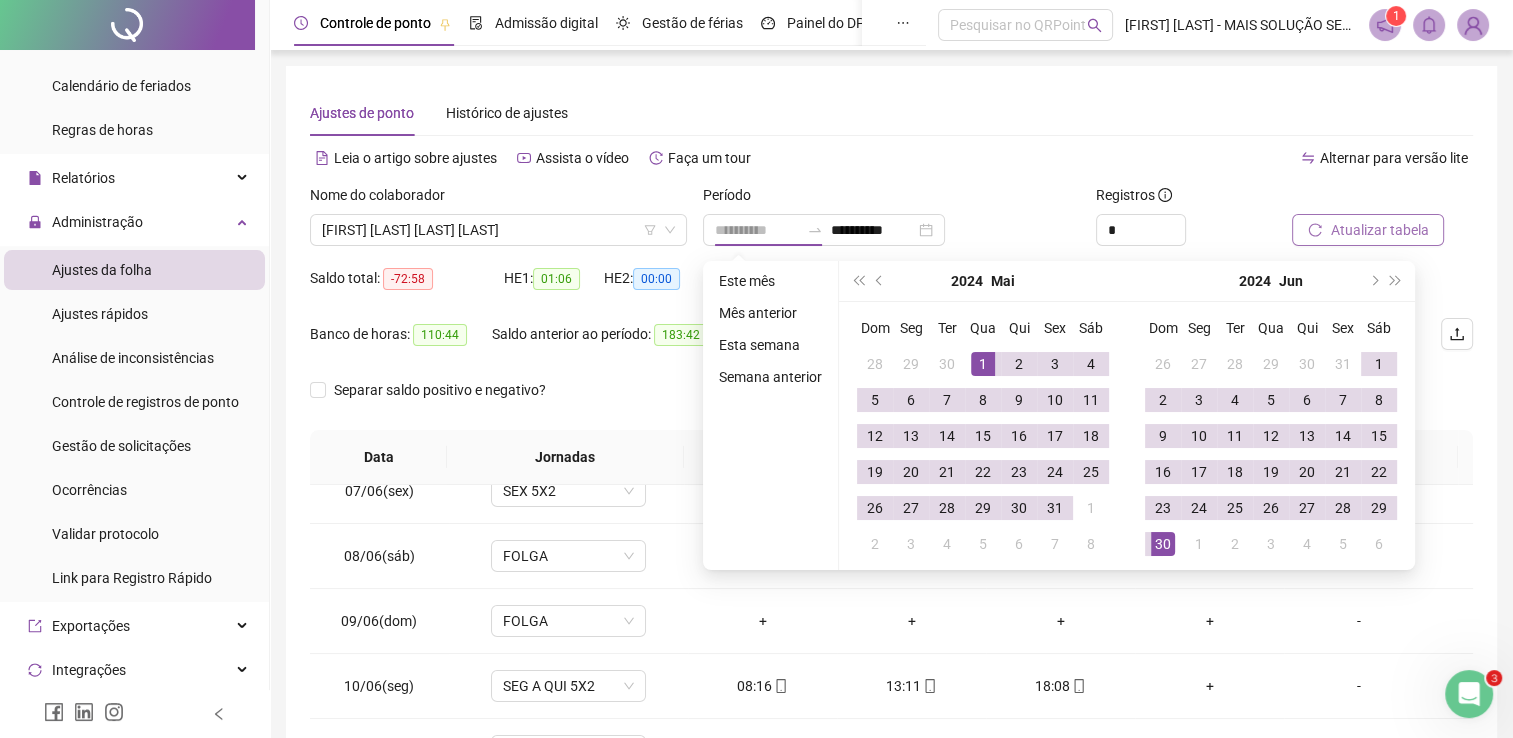 click on "1" at bounding box center [983, 364] 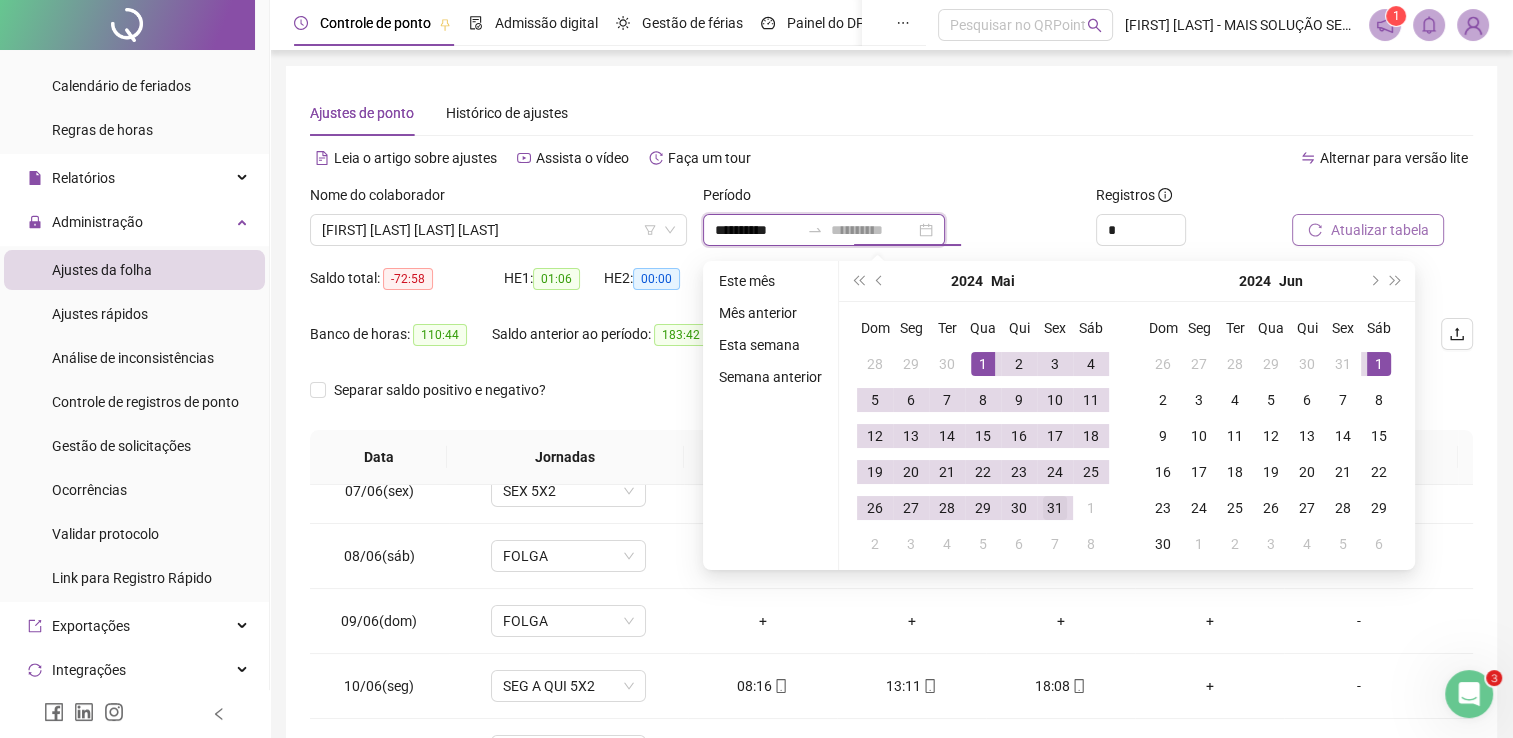 type on "**********" 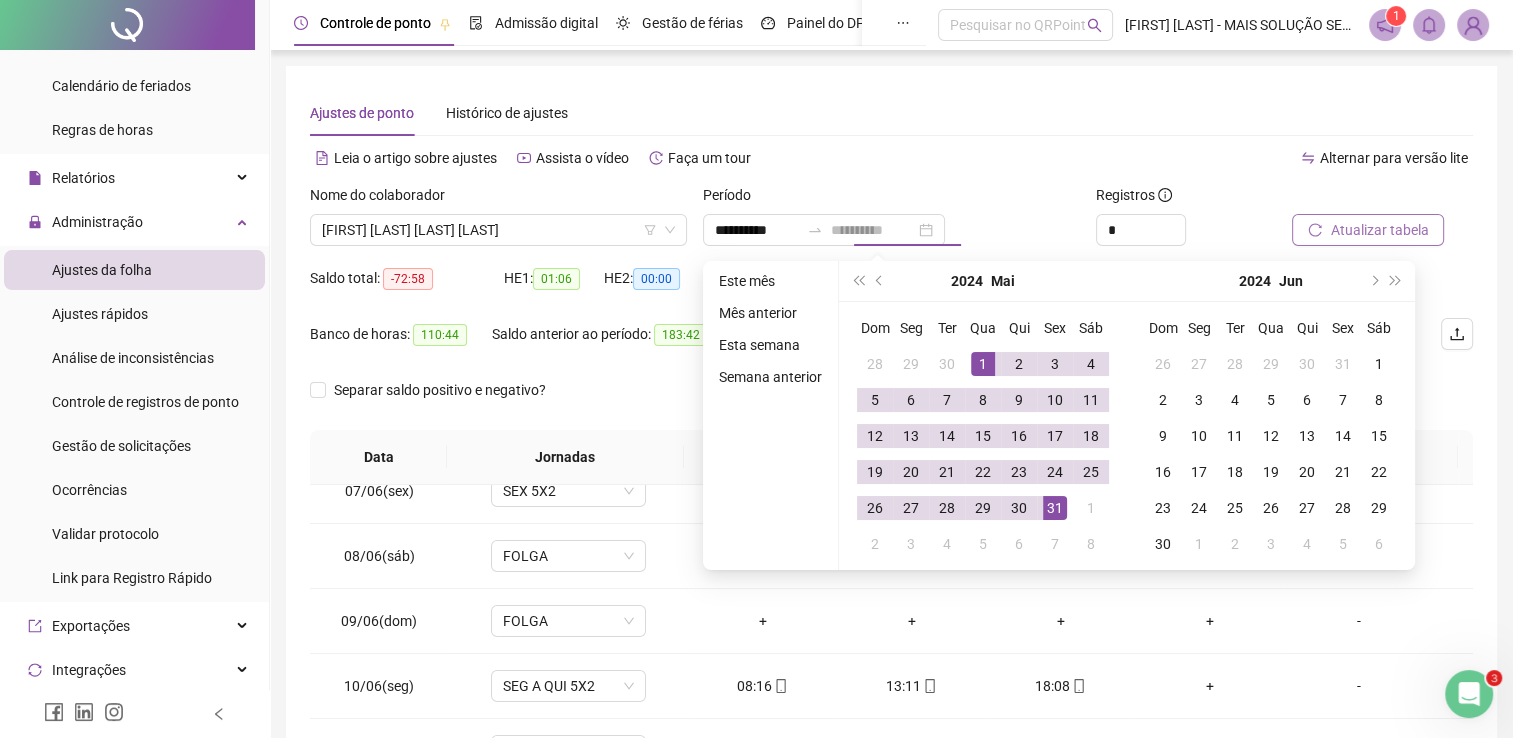drag, startPoint x: 1061, startPoint y: 503, endPoint x: 1131, endPoint y: 441, distance: 93.50936 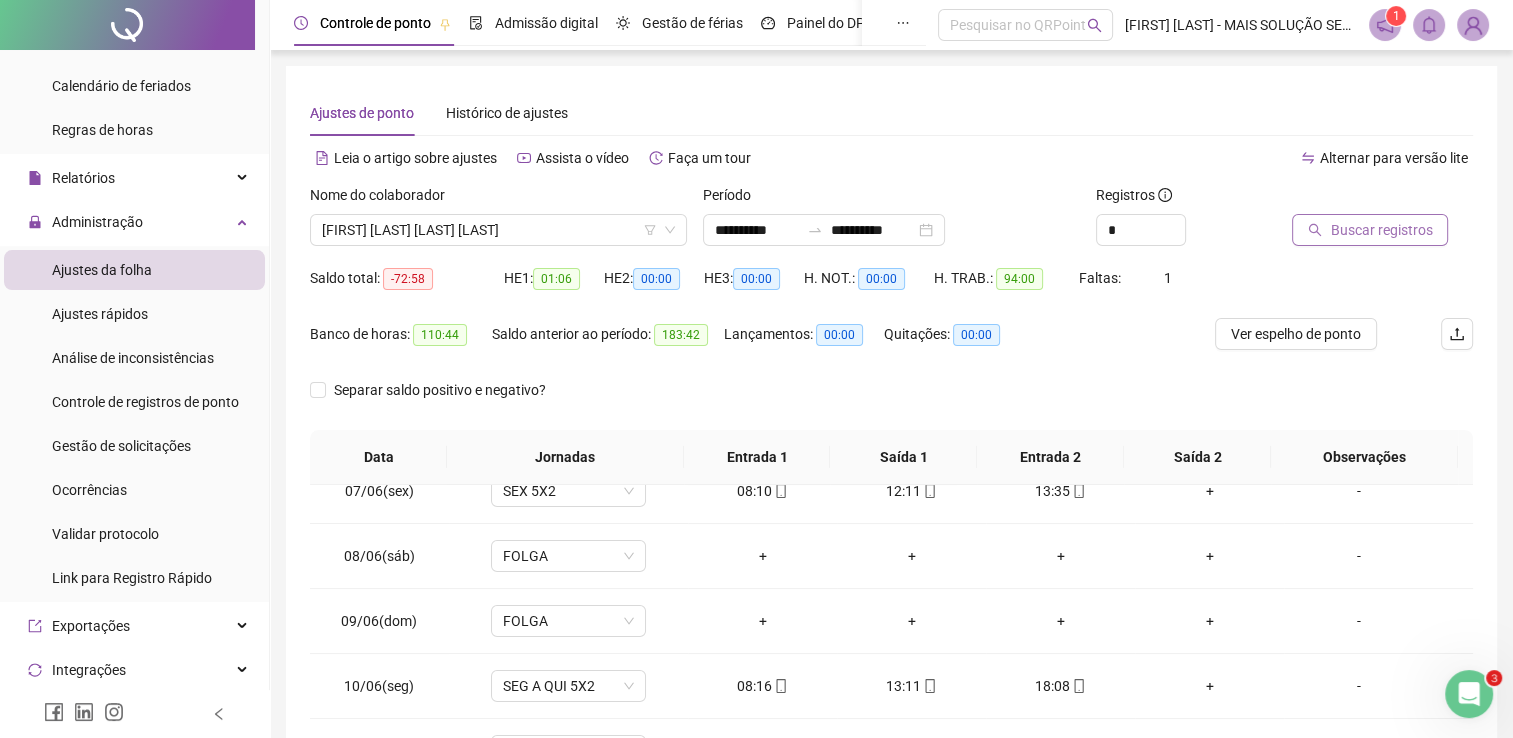 click on "Buscar registros" at bounding box center (1382, 223) 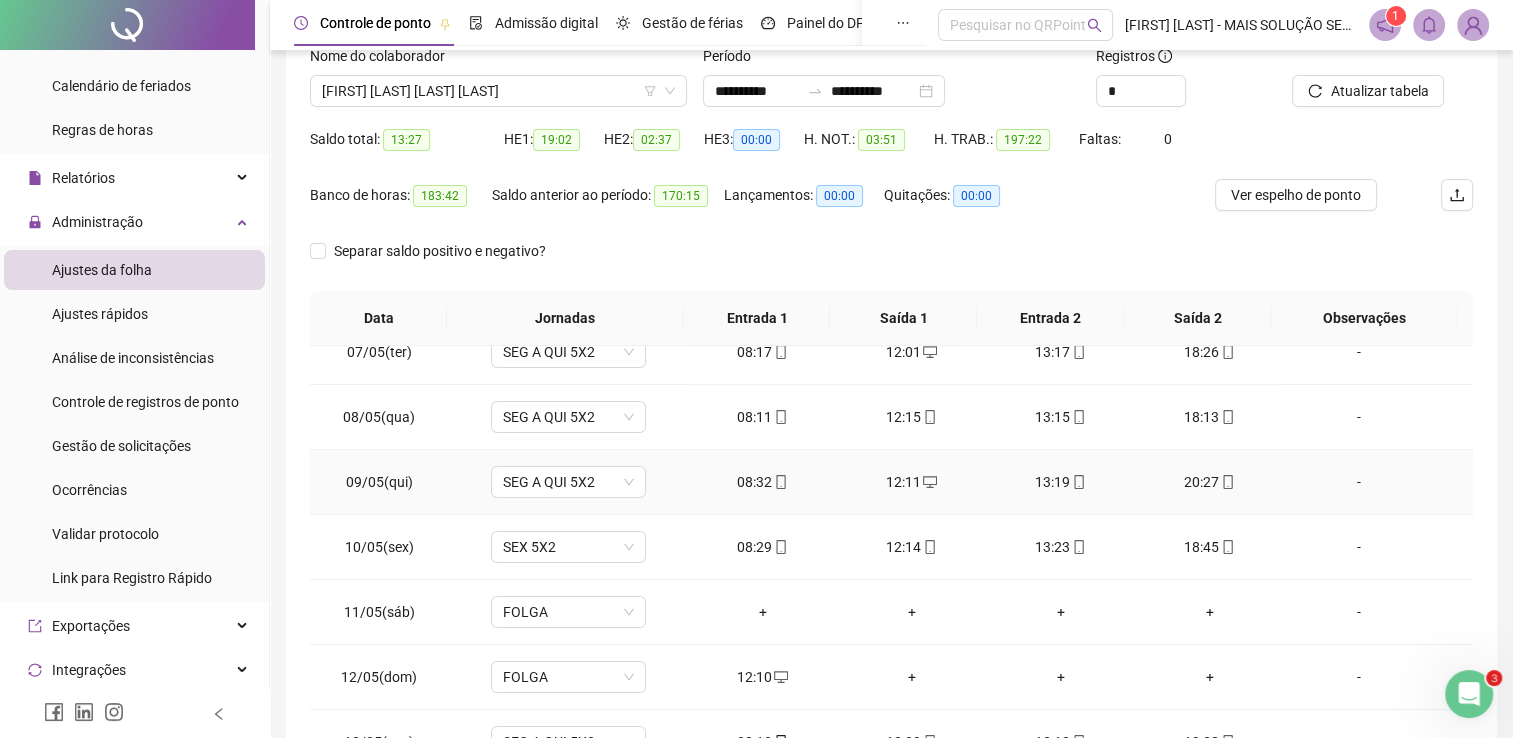 scroll, scrollTop: 283, scrollLeft: 0, axis: vertical 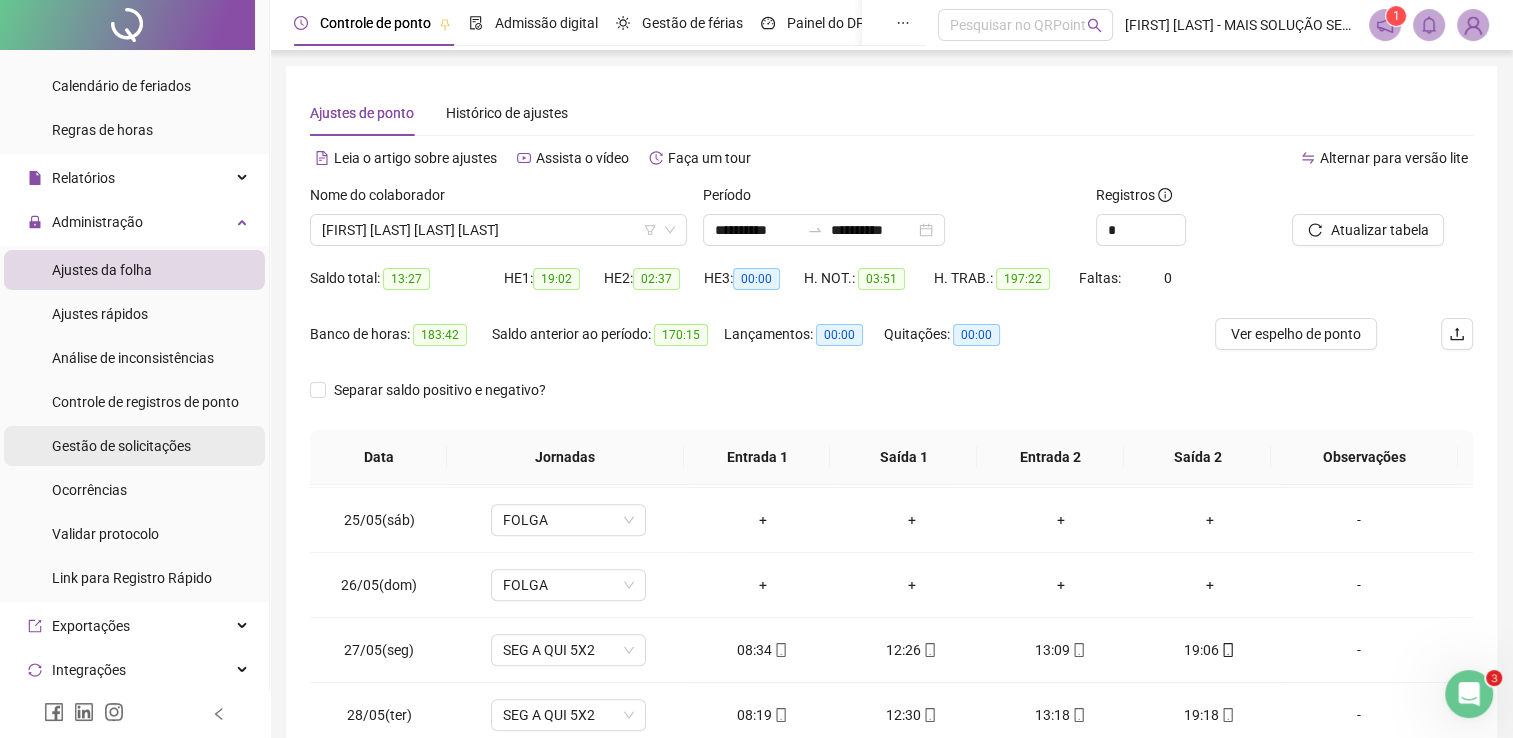 click on "Gestão de solicitações" at bounding box center (121, 446) 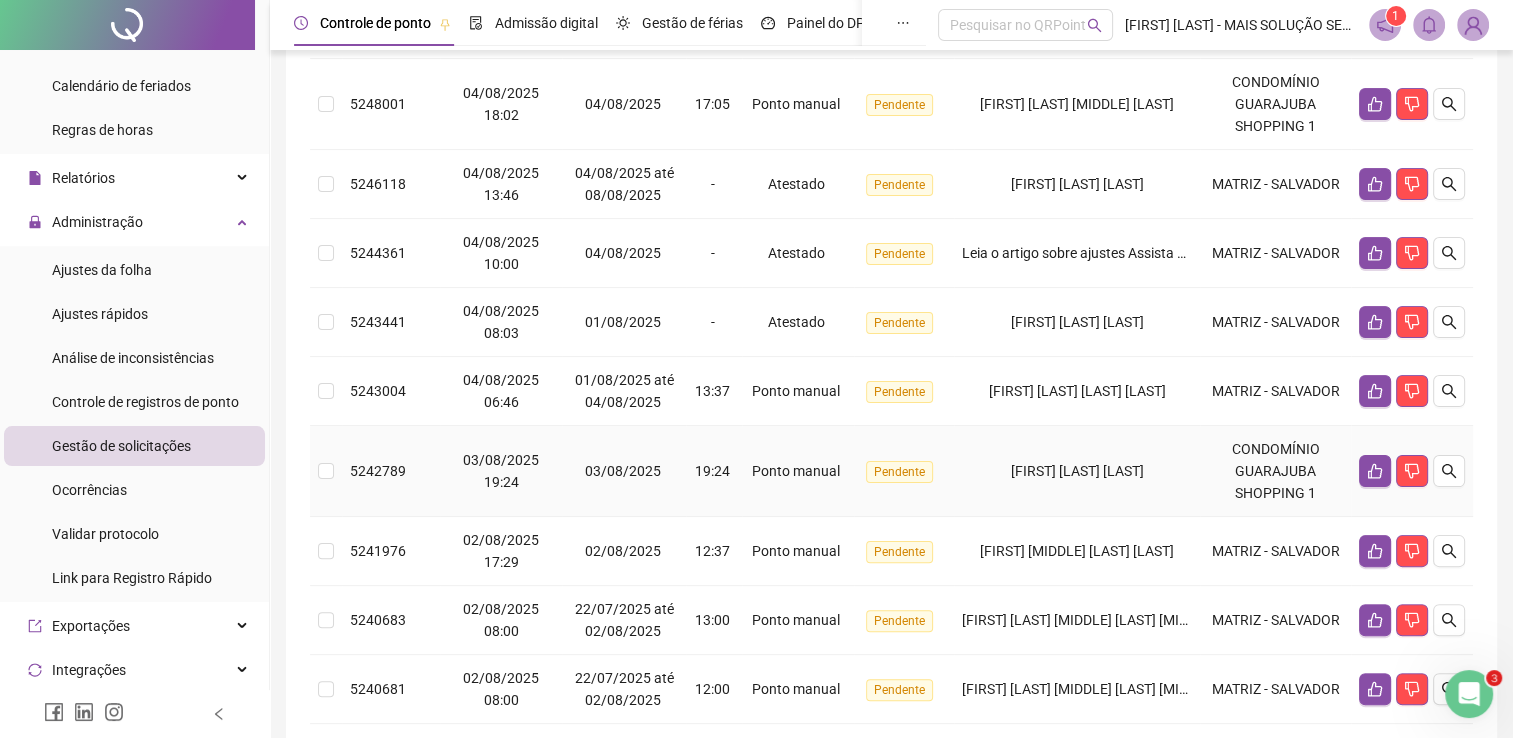 scroll, scrollTop: 0, scrollLeft: 0, axis: both 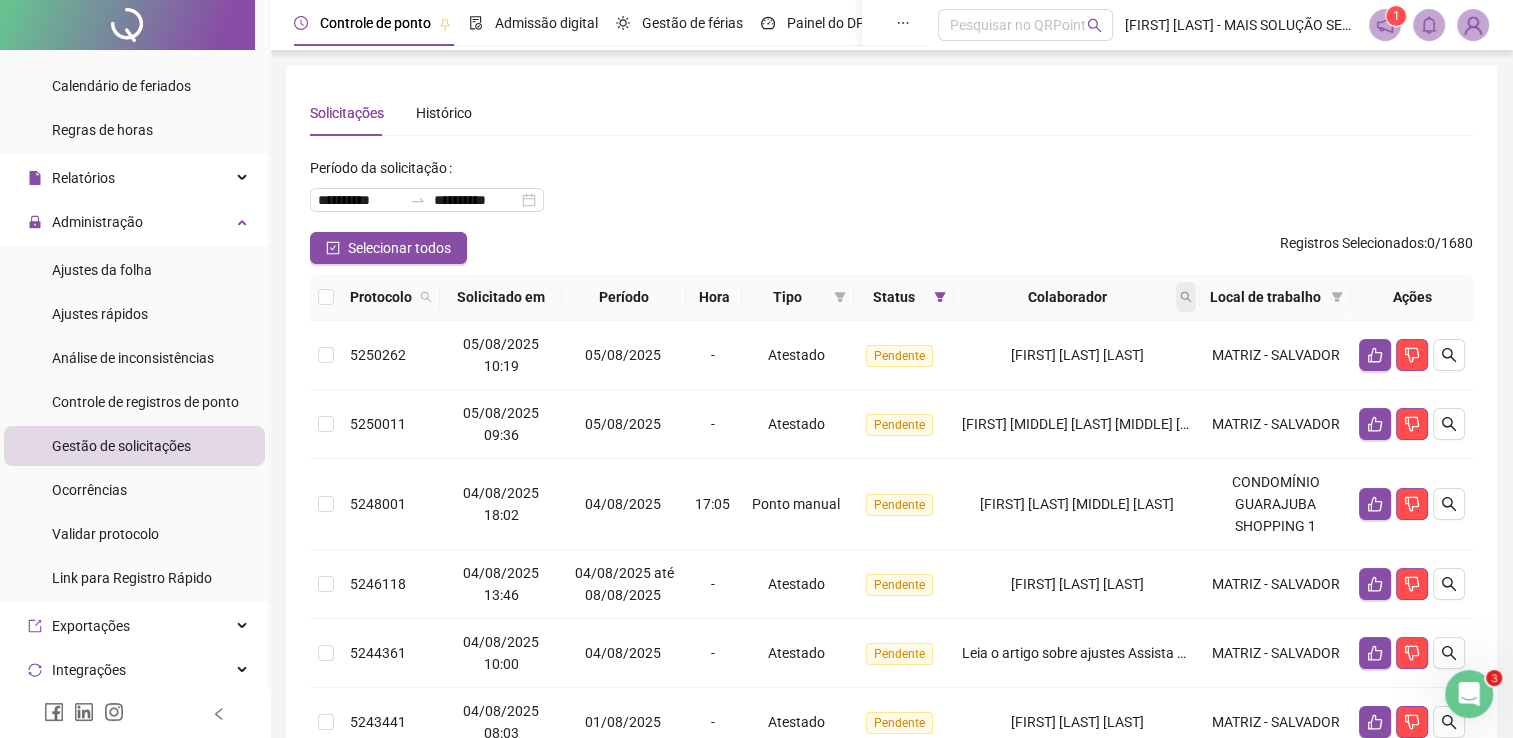 click 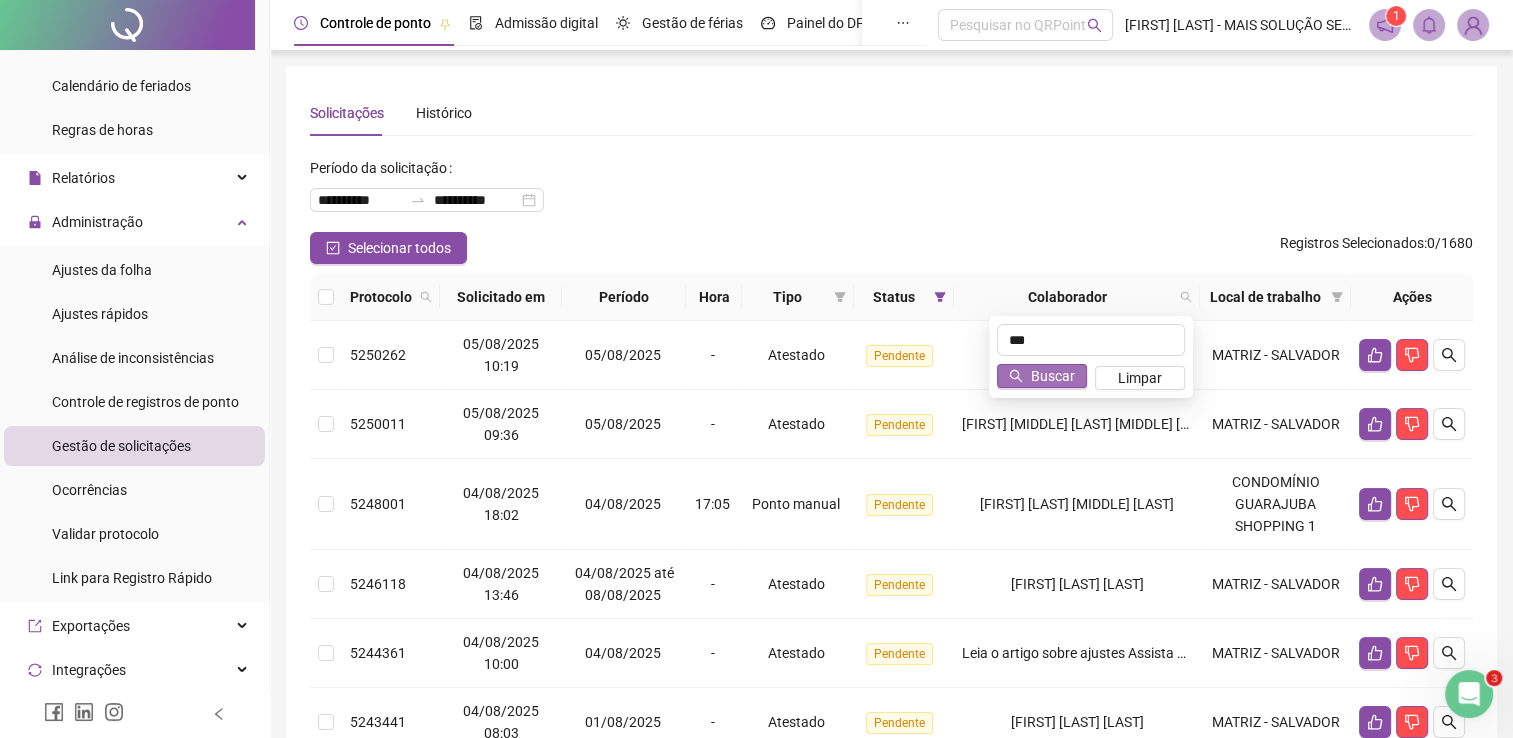type on "***" 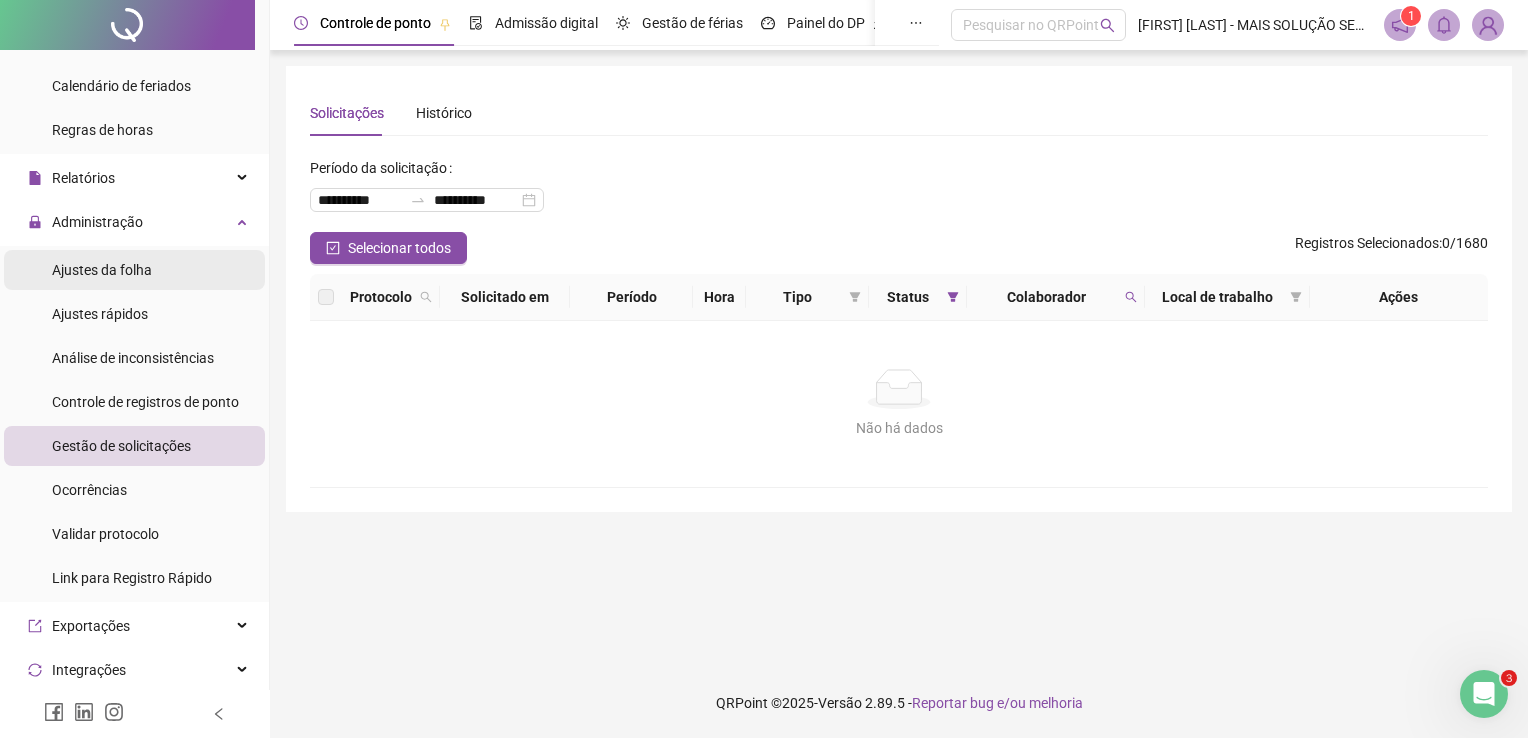 click on "Ajustes da folha" at bounding box center (102, 270) 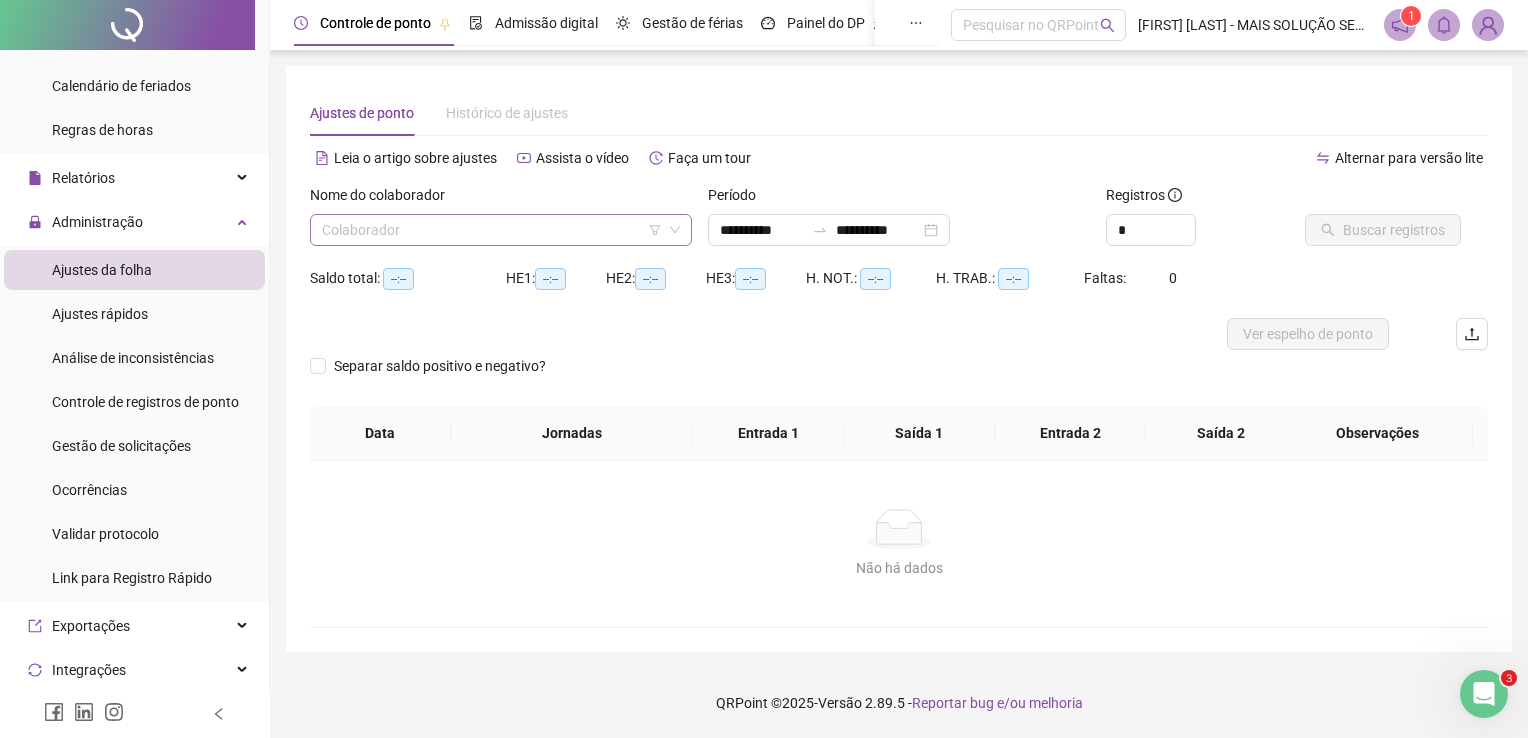 click at bounding box center (492, 230) 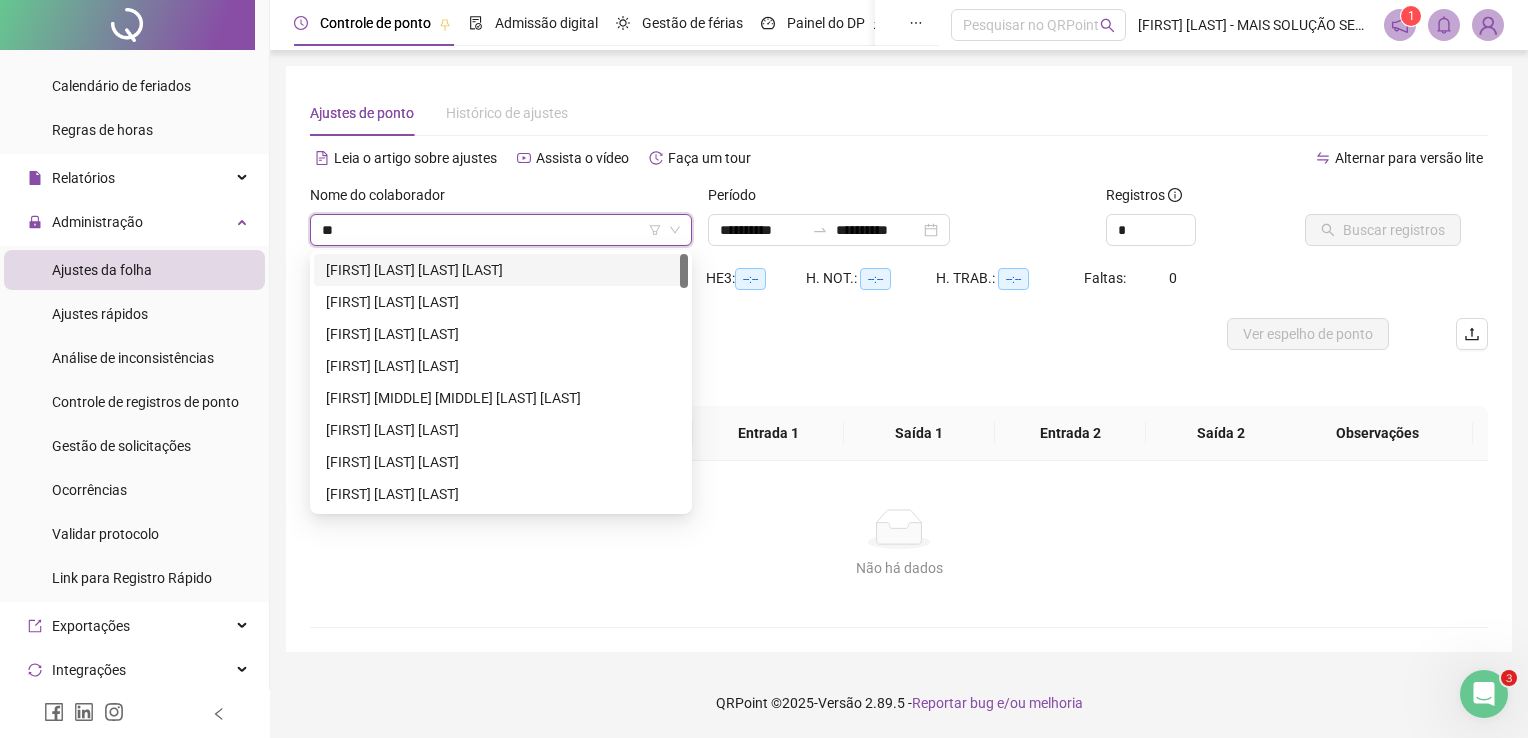 type on "***" 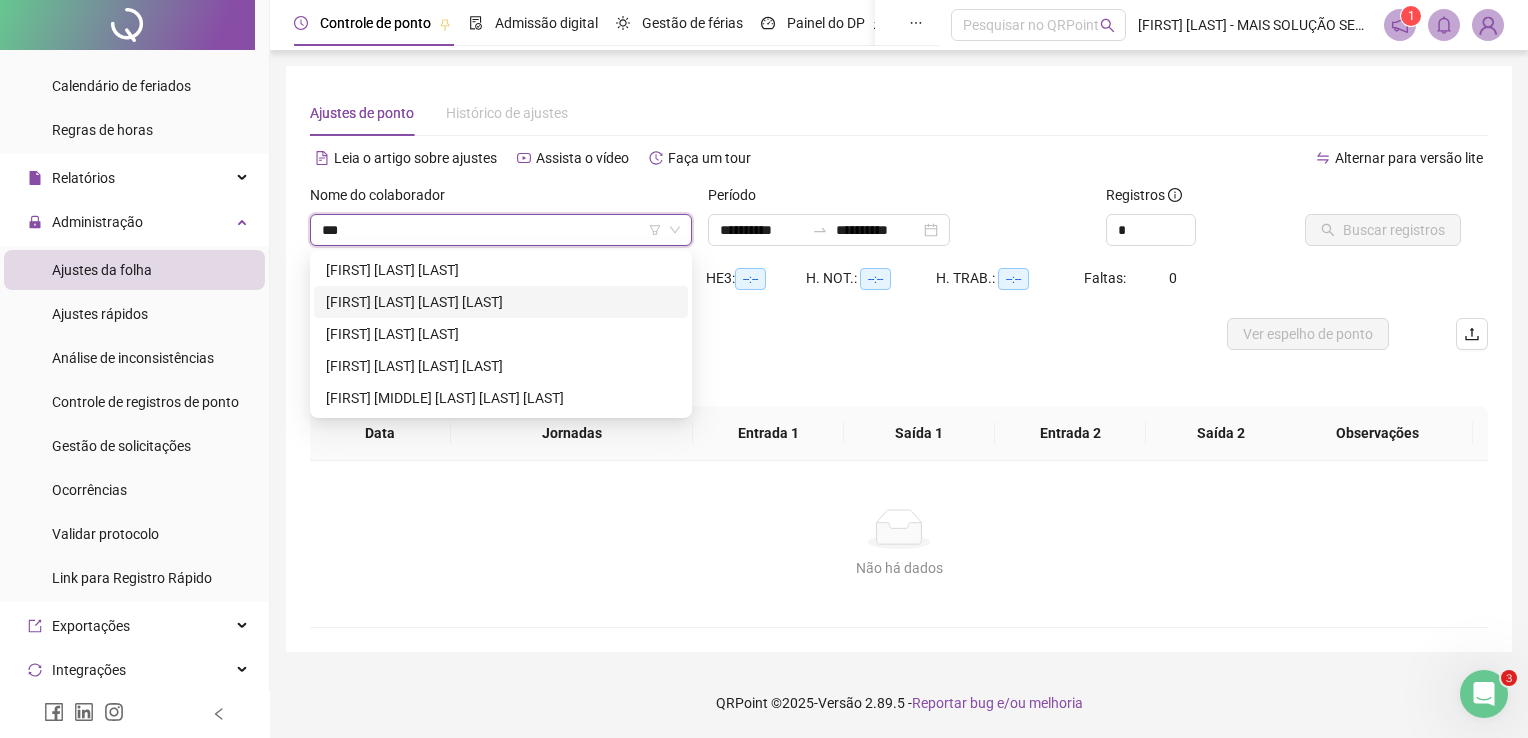 click on "[FIRST] [LAST]  [LAST] [LAST]" at bounding box center [501, 302] 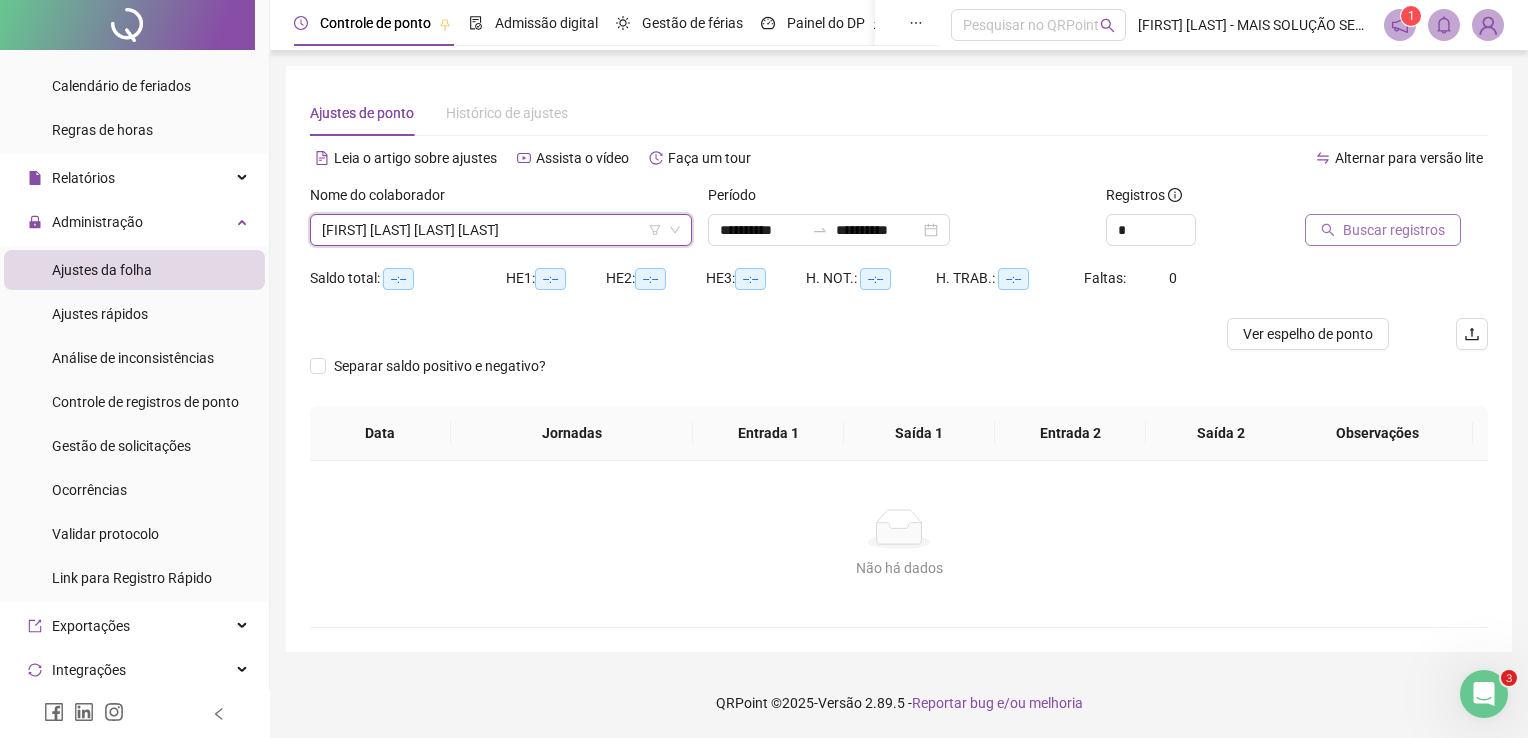click 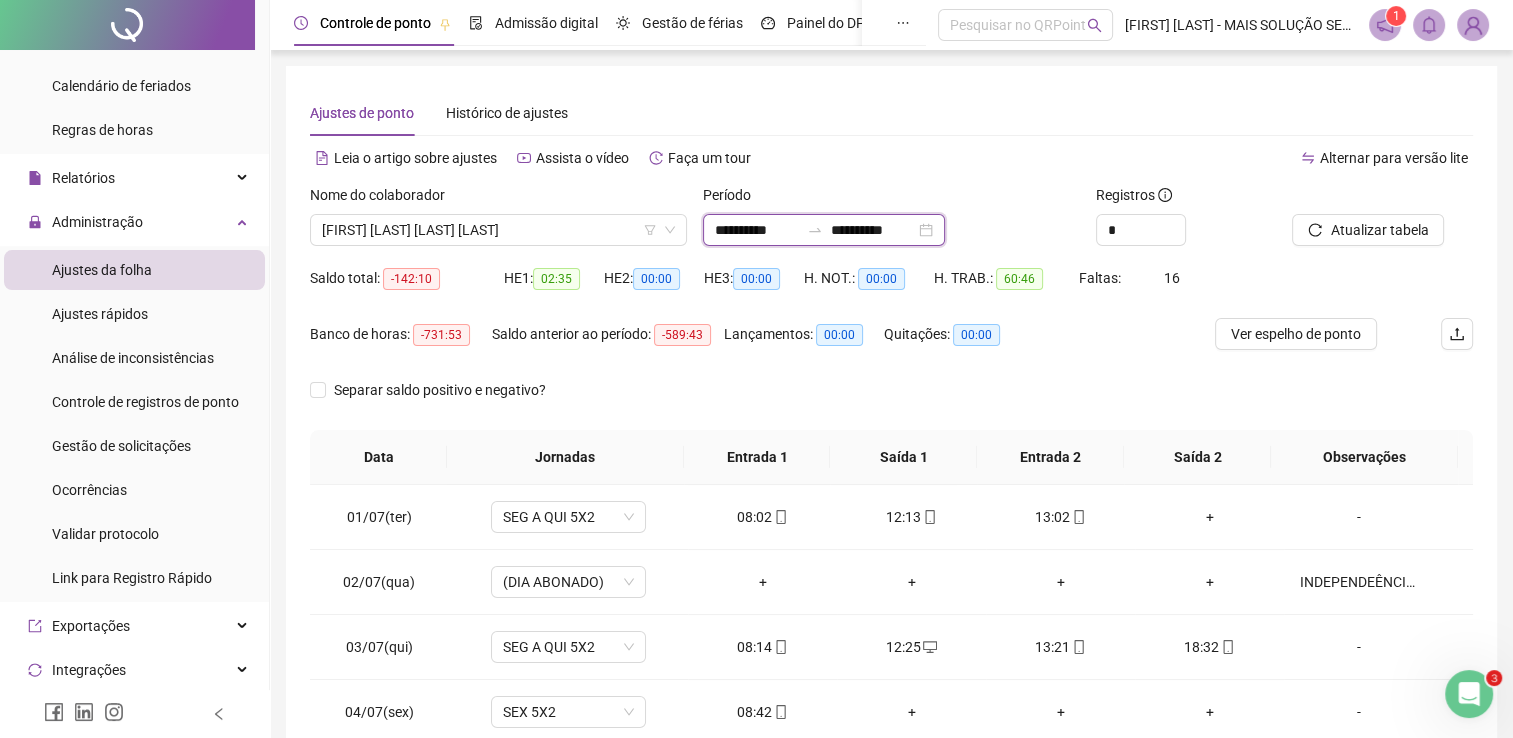 click on "**********" at bounding box center (757, 230) 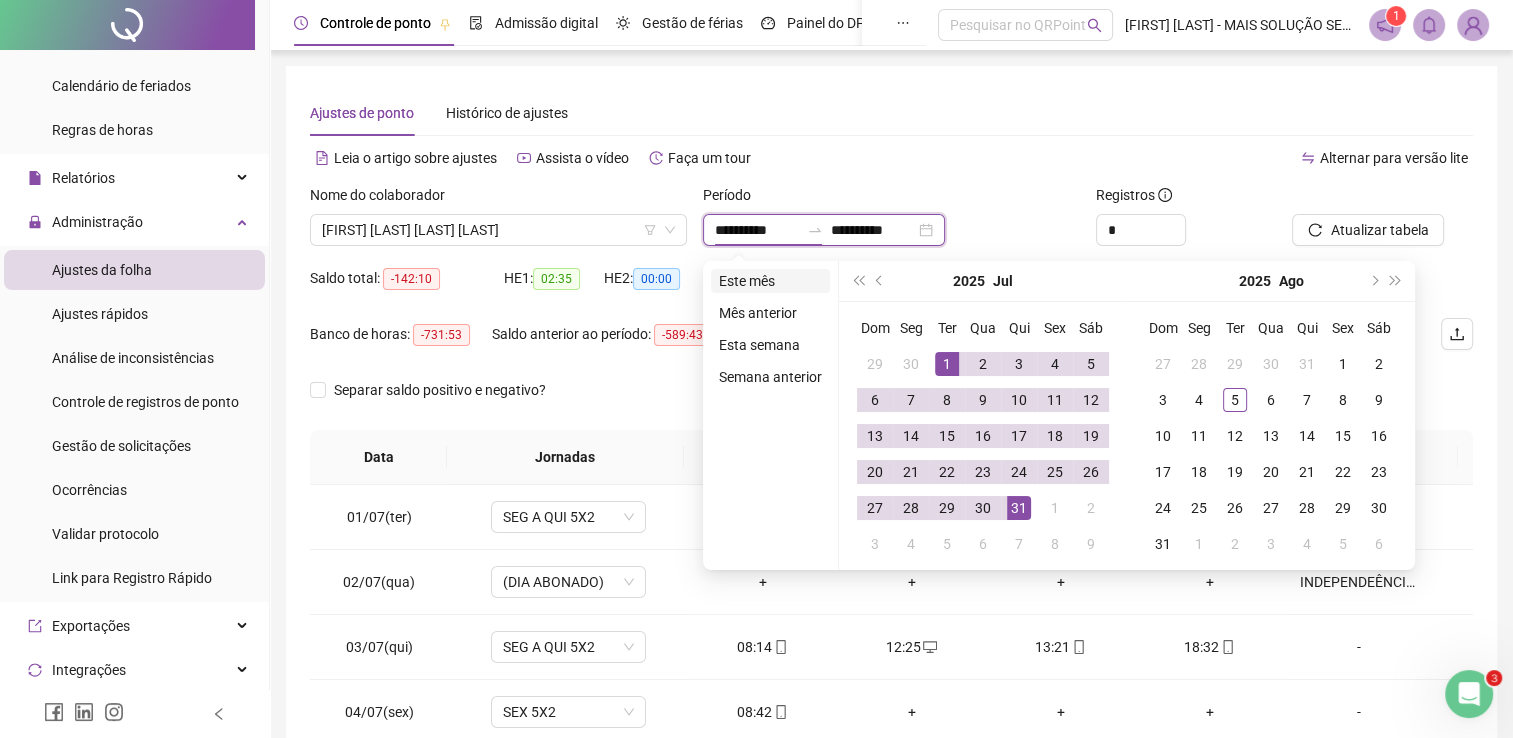 type on "**********" 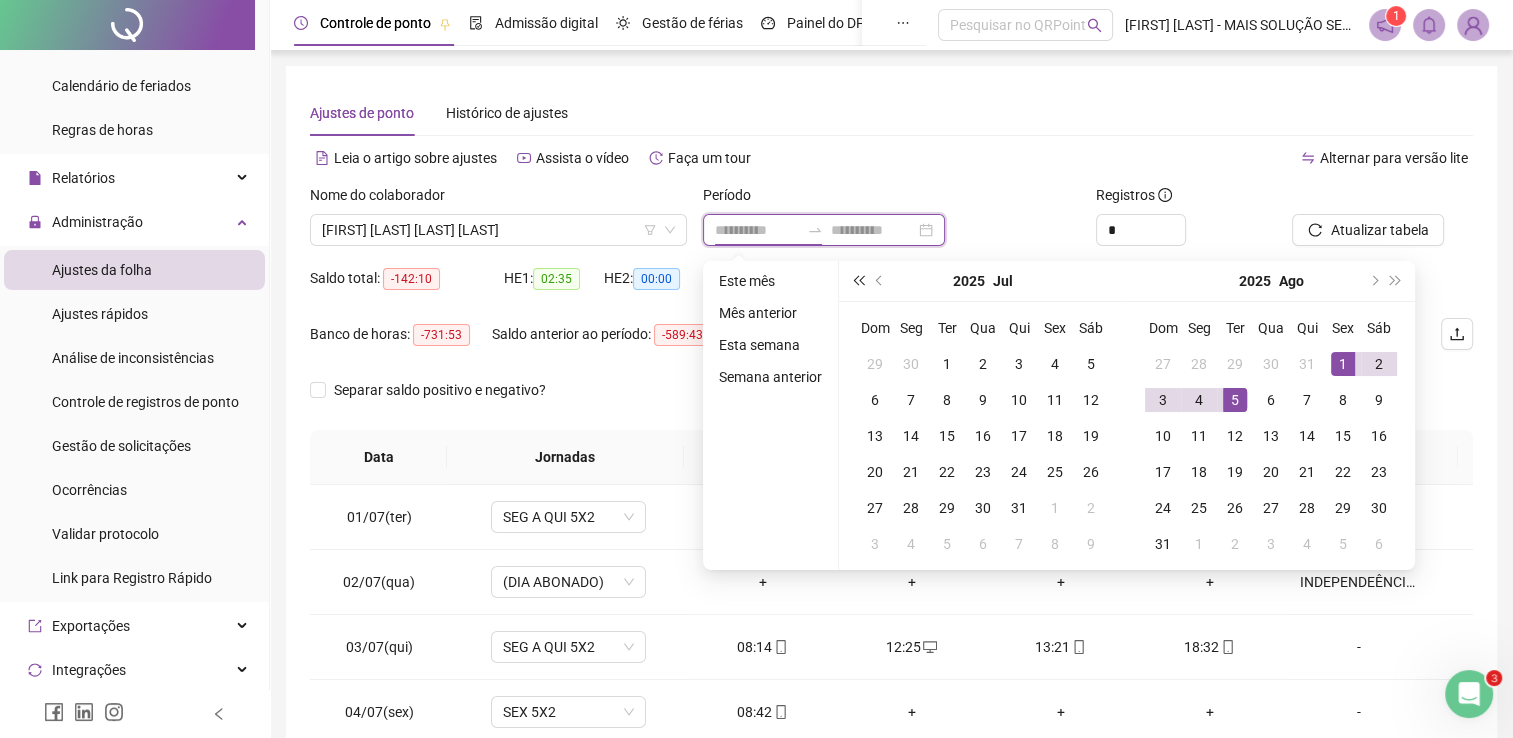 type on "**********" 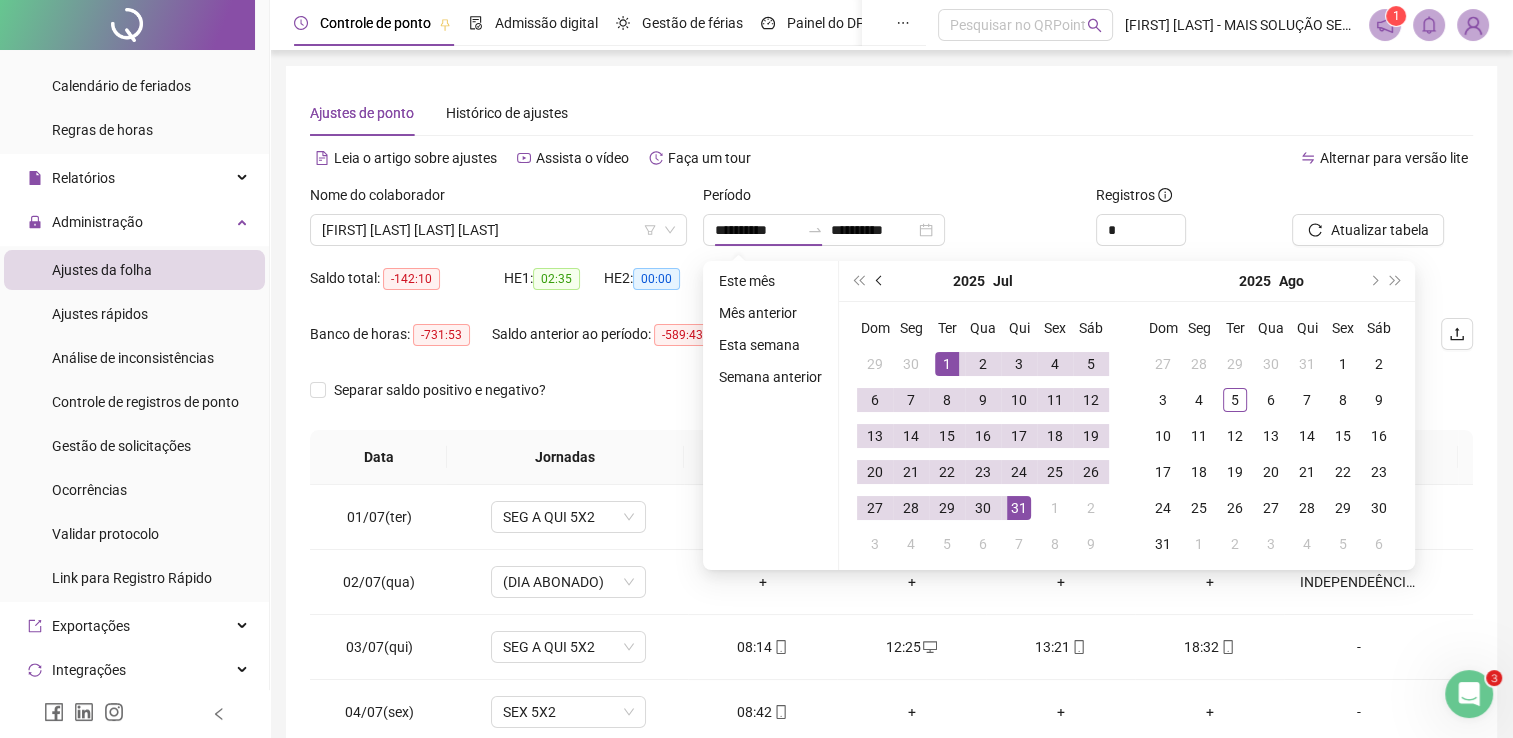 click at bounding box center [880, 281] 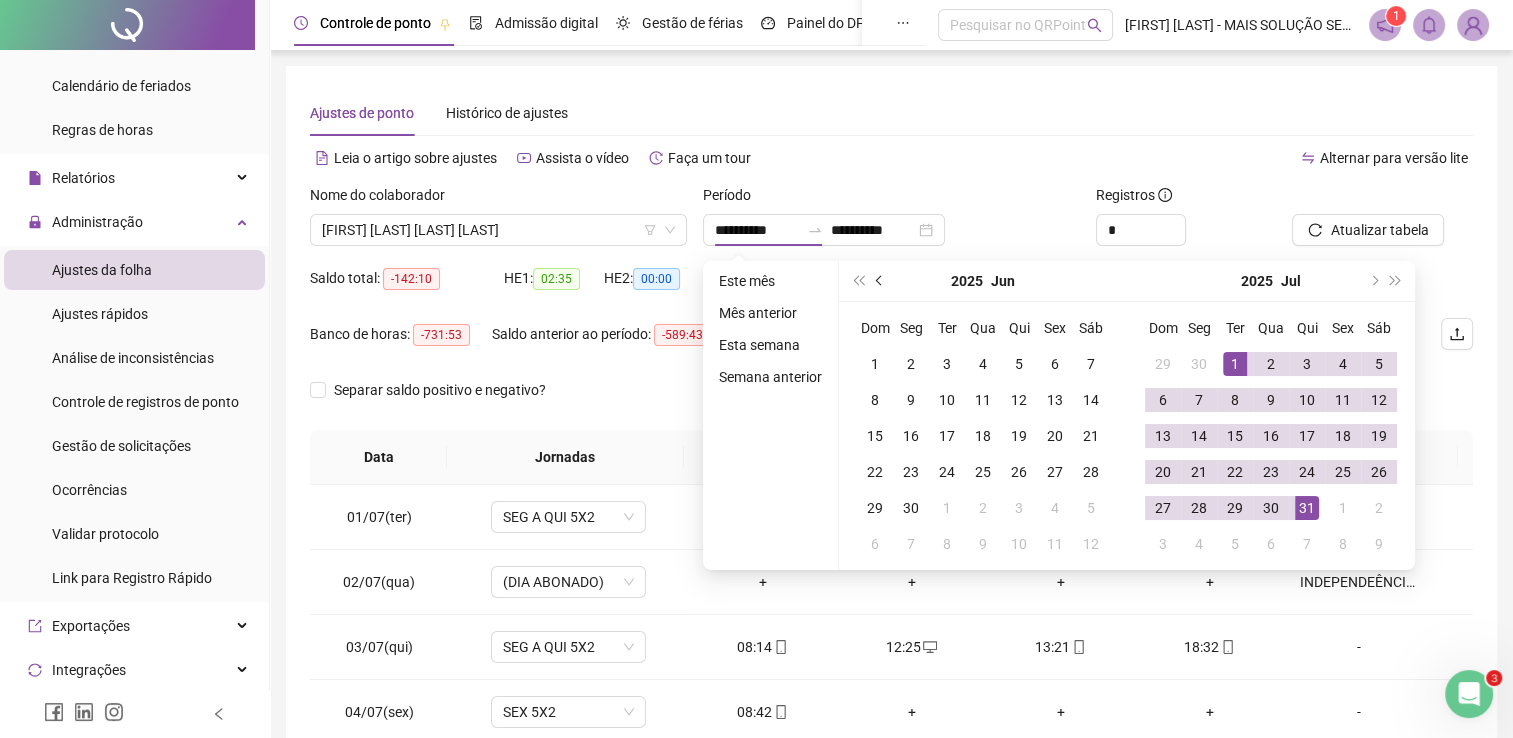 click at bounding box center (880, 281) 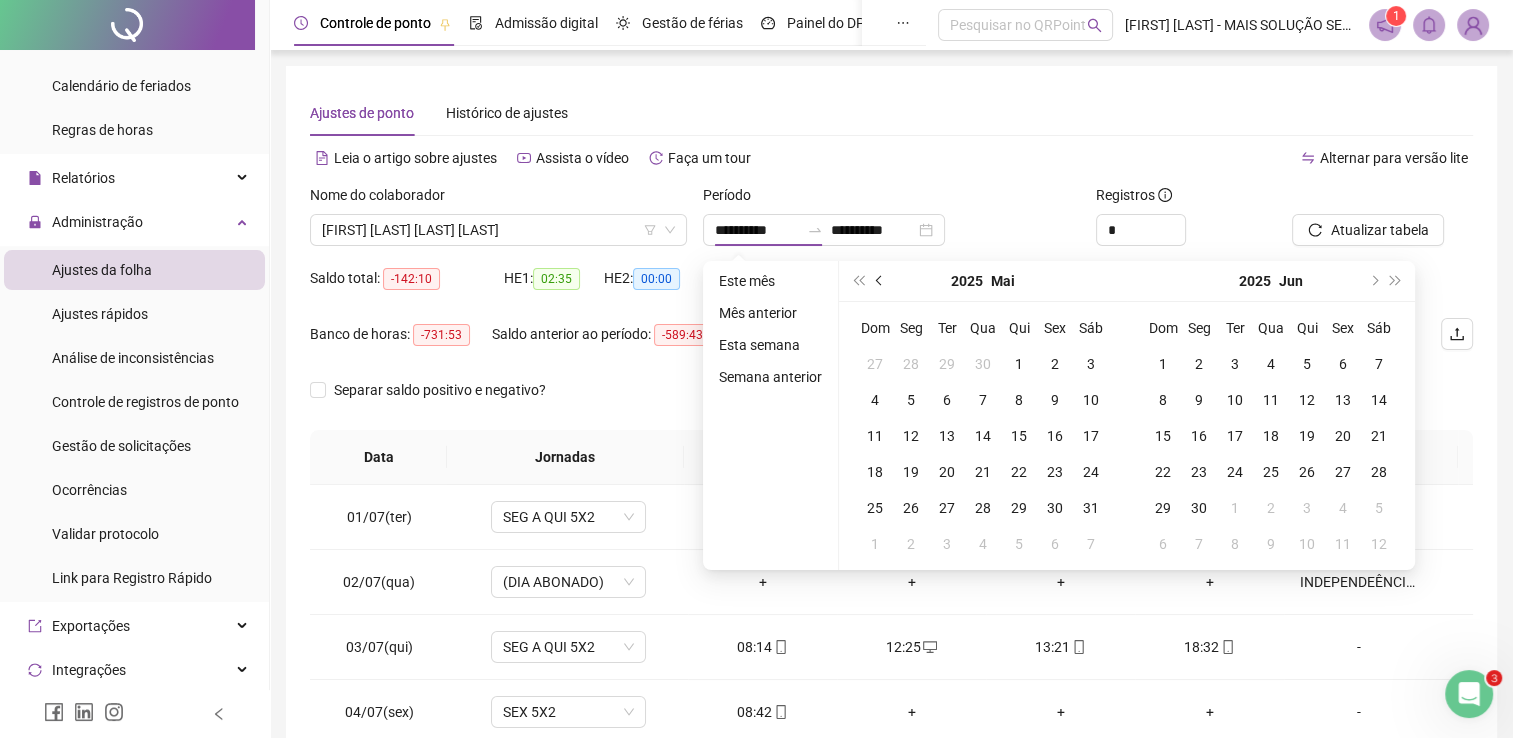 click at bounding box center [880, 281] 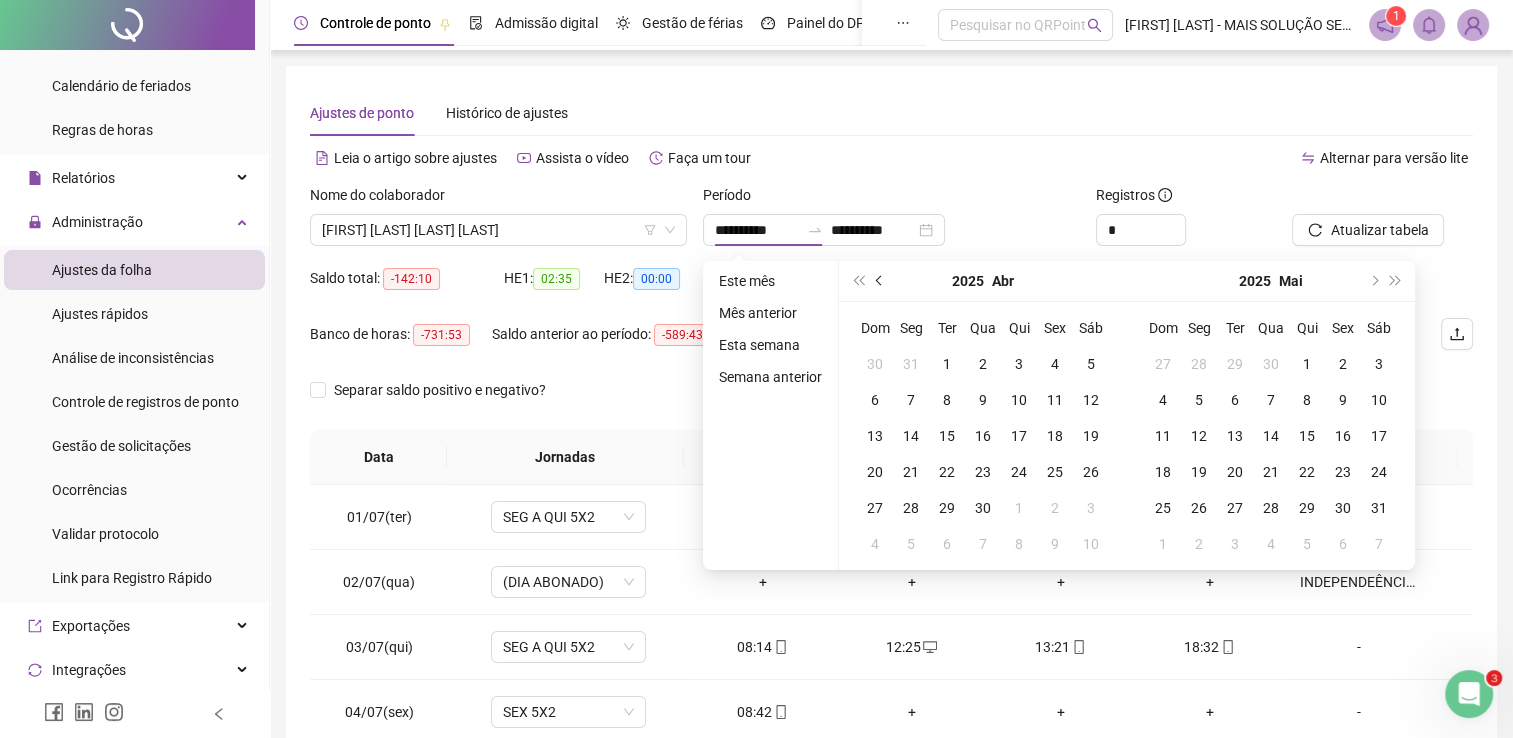 click at bounding box center (880, 281) 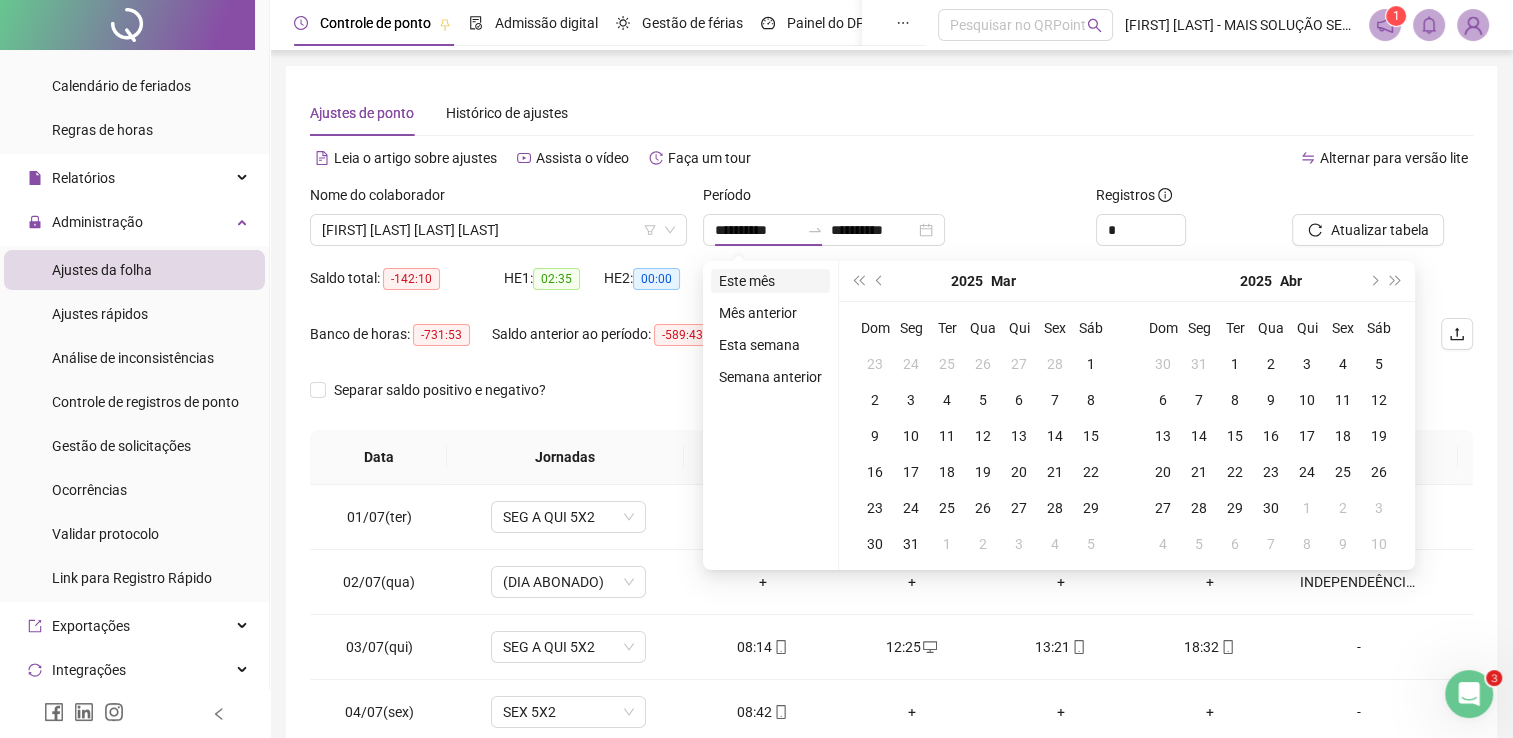 type on "**********" 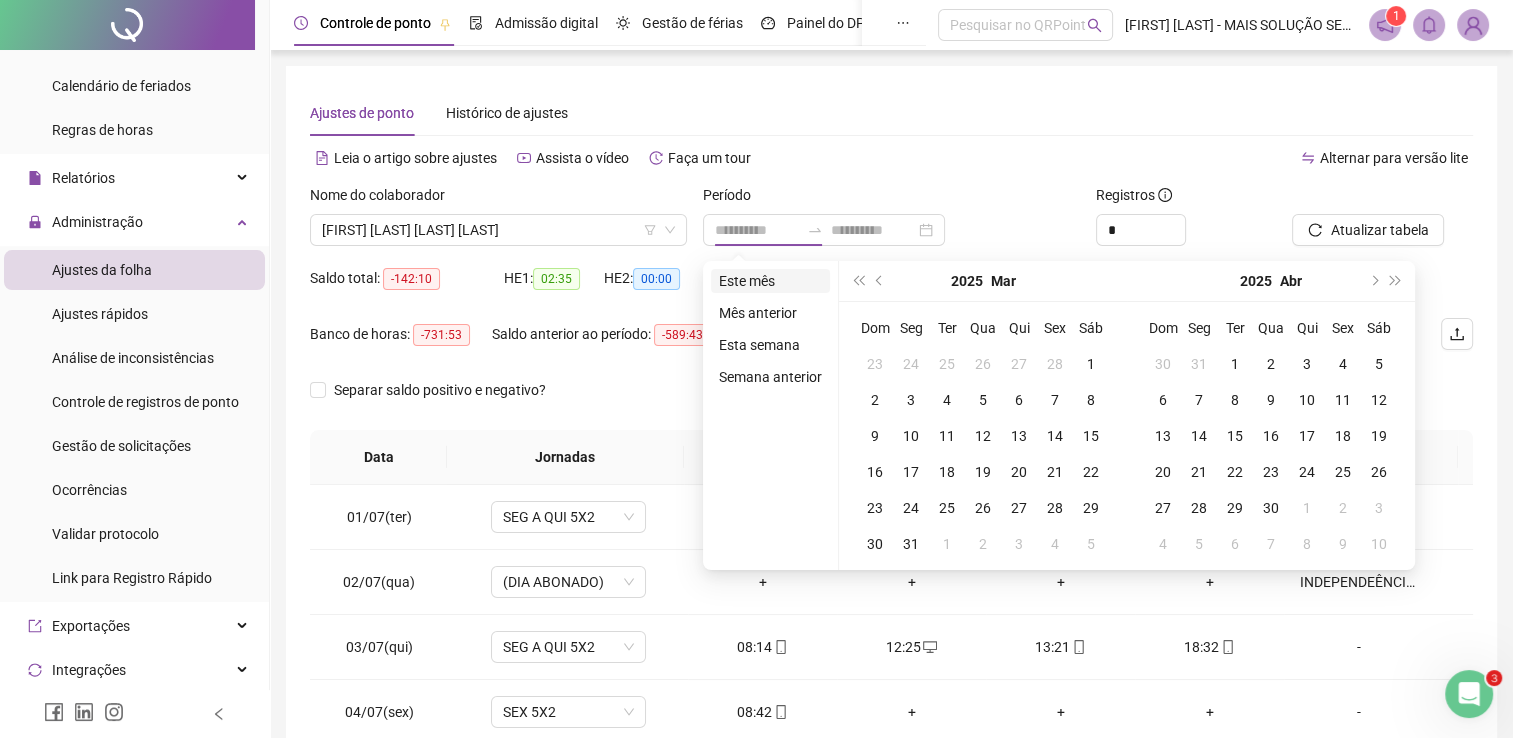 type on "**********" 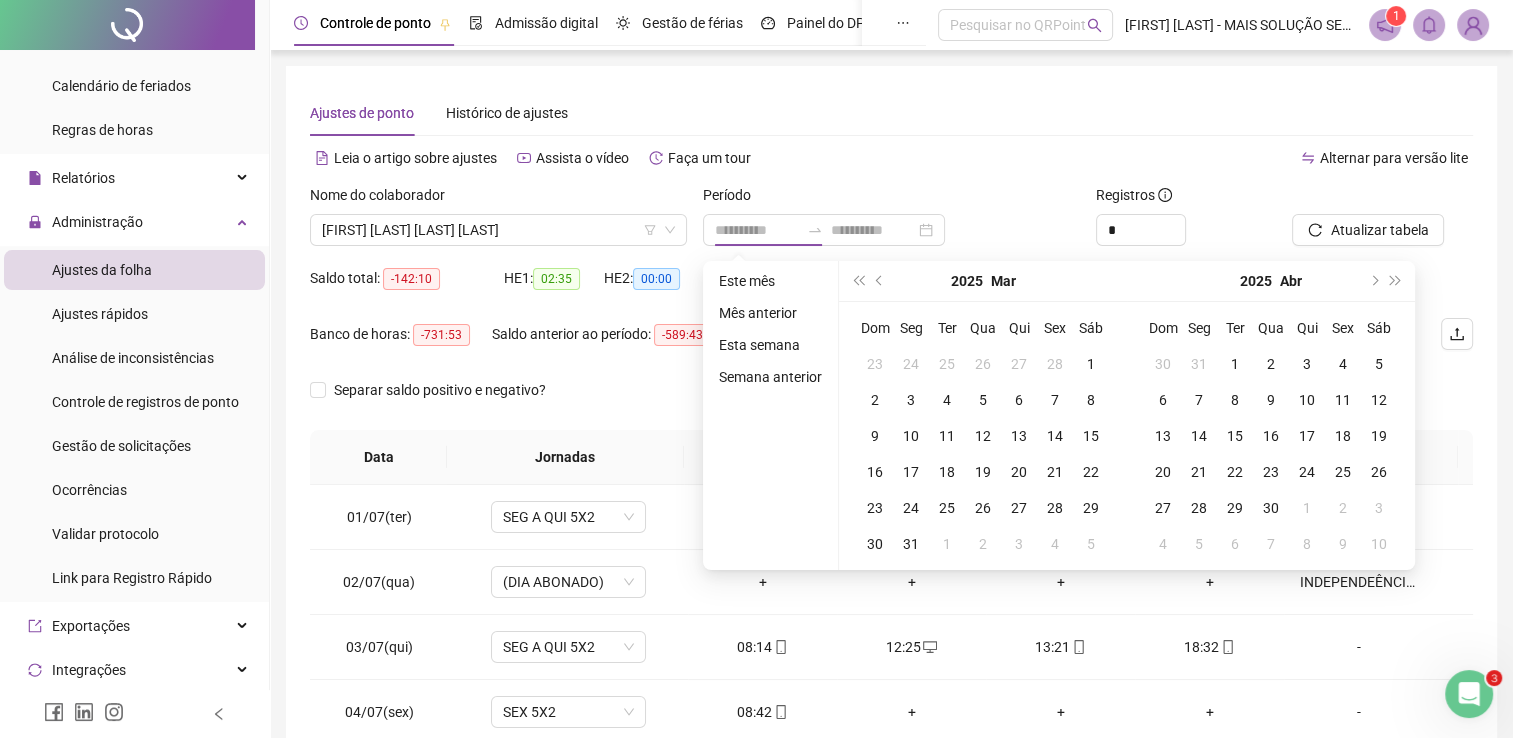 type on "**********" 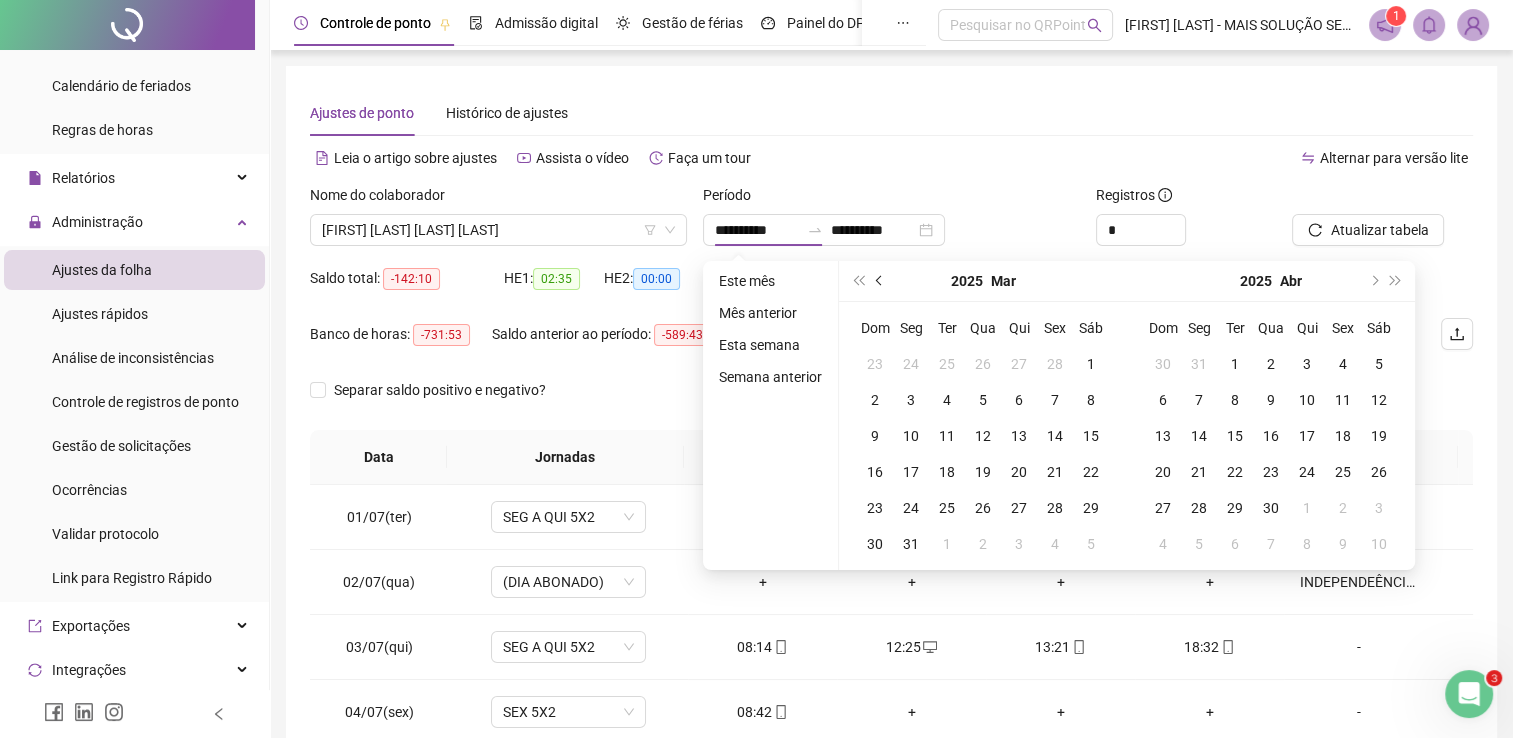 click at bounding box center [880, 281] 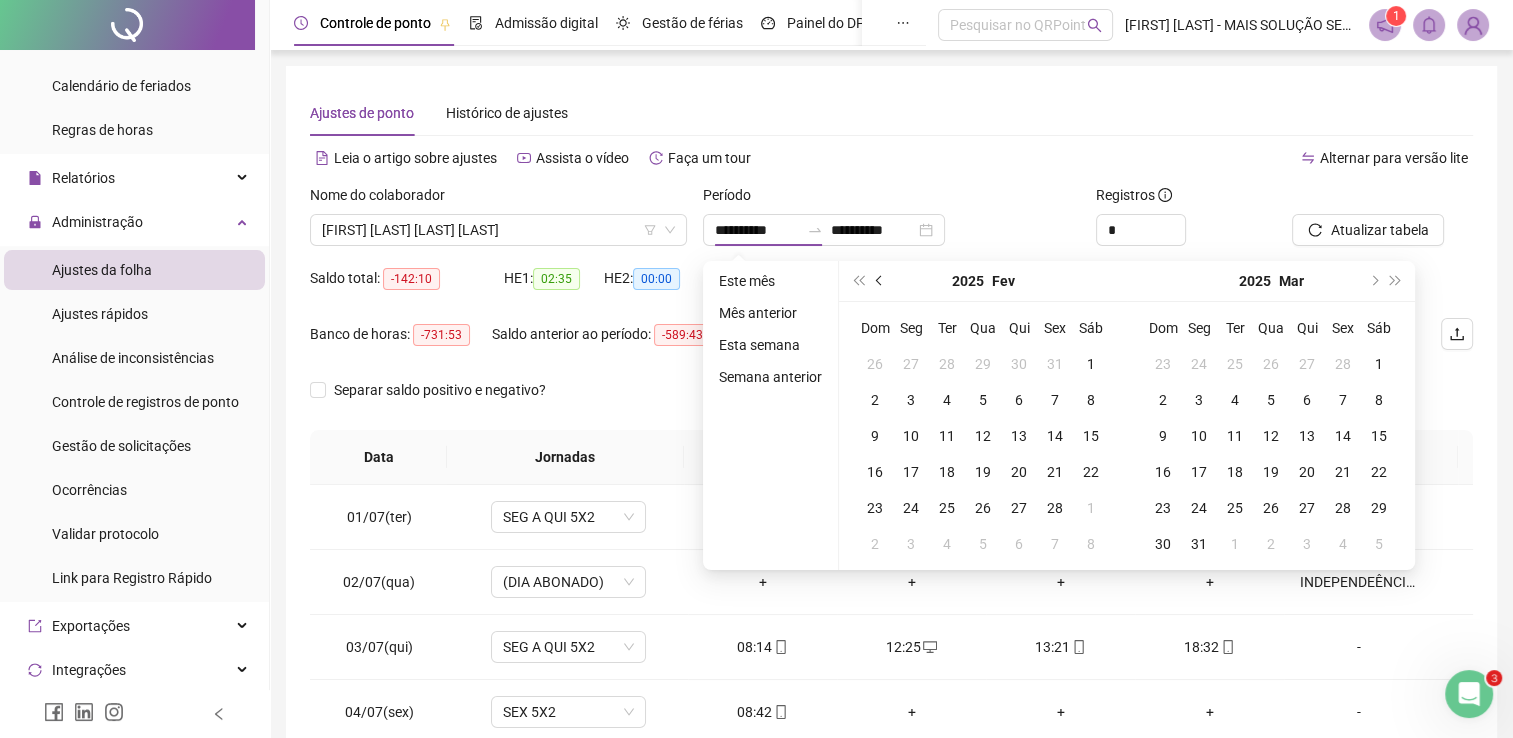 click at bounding box center (880, 281) 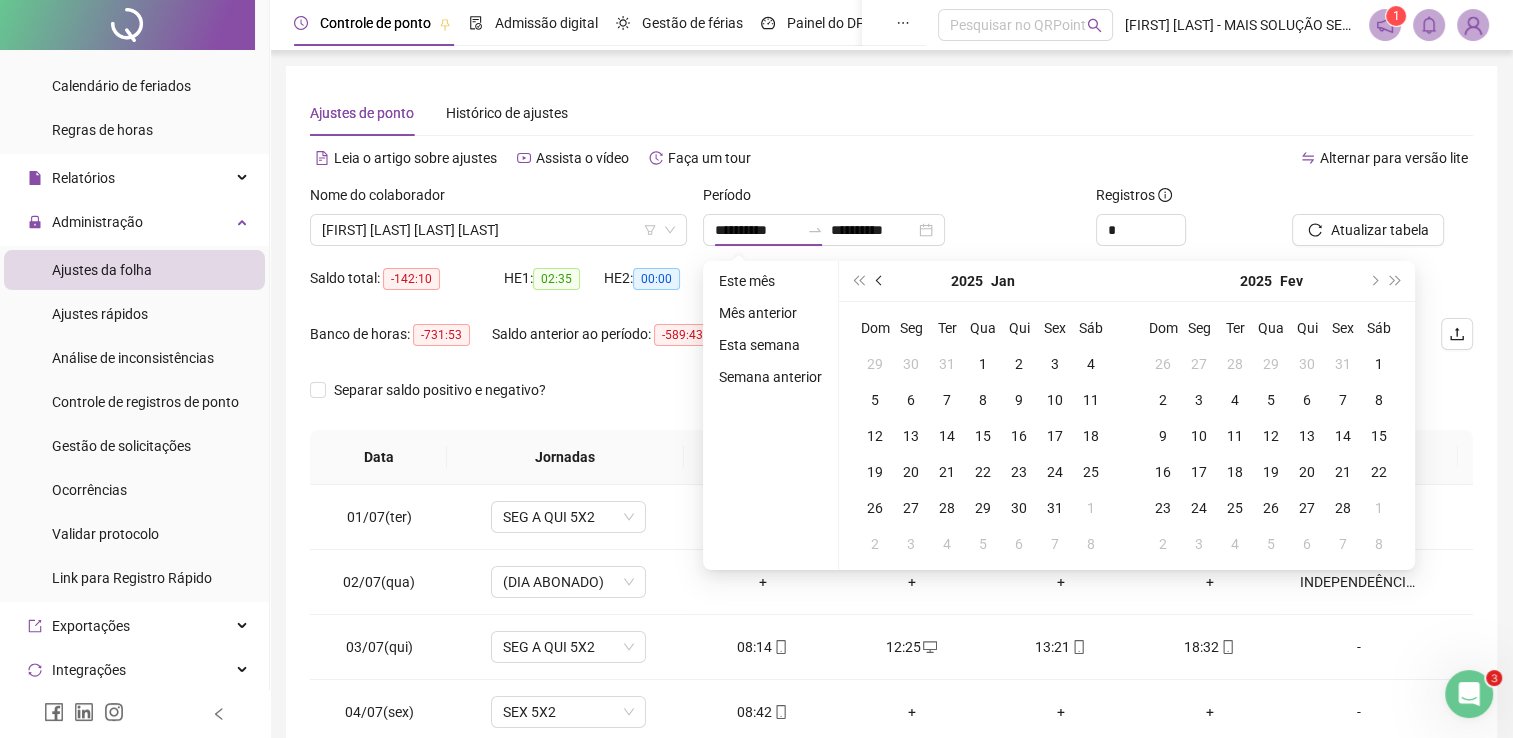 click at bounding box center [881, 281] 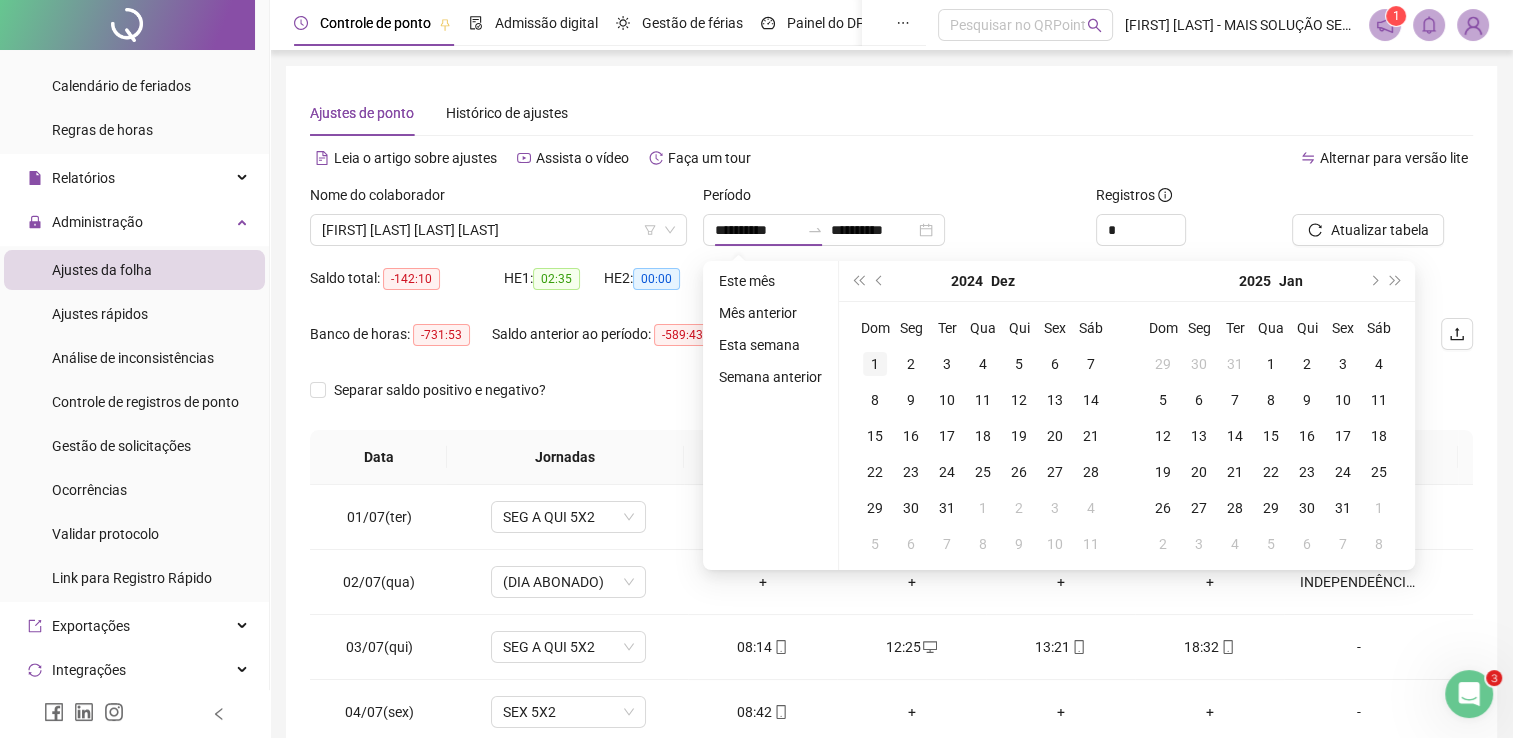 type on "**********" 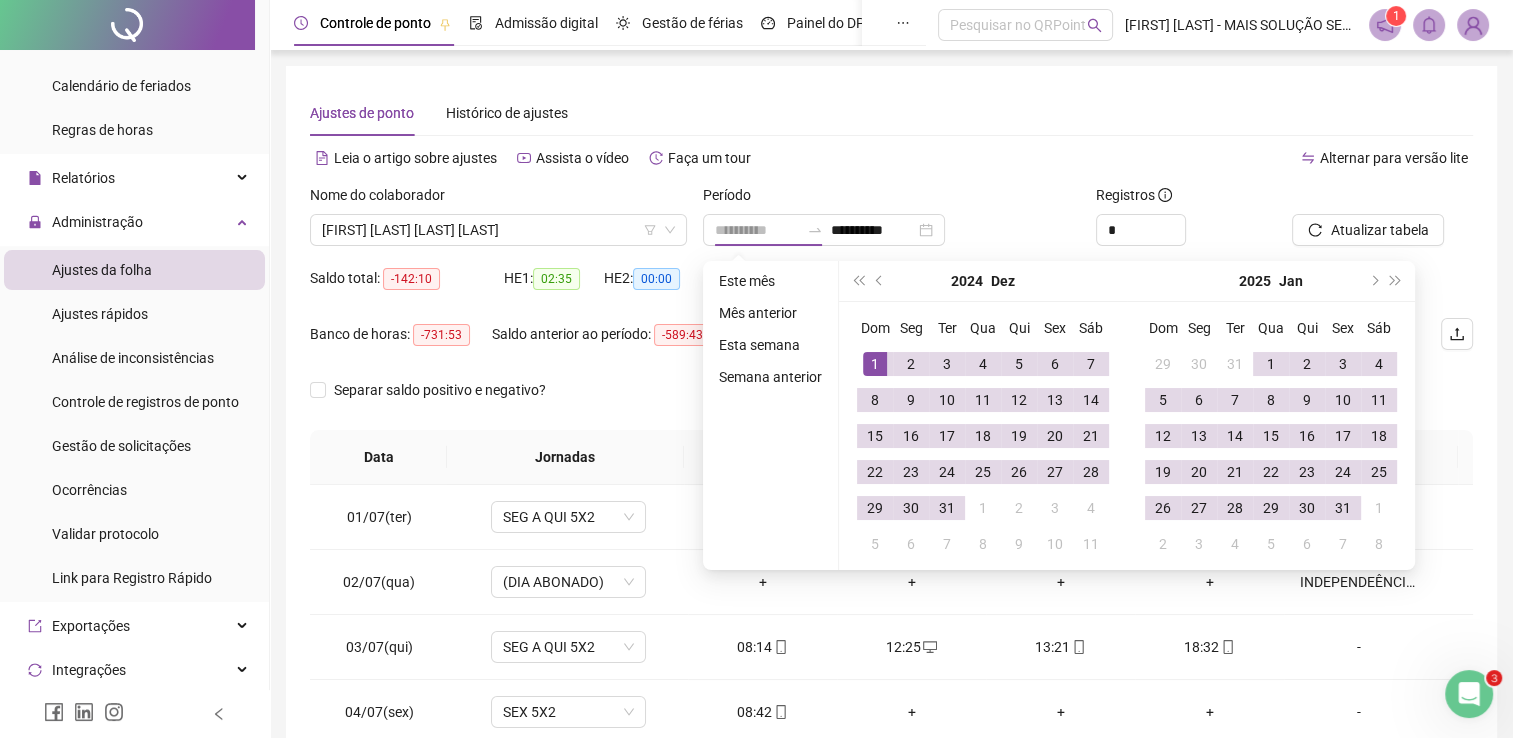 click on "1" at bounding box center (875, 364) 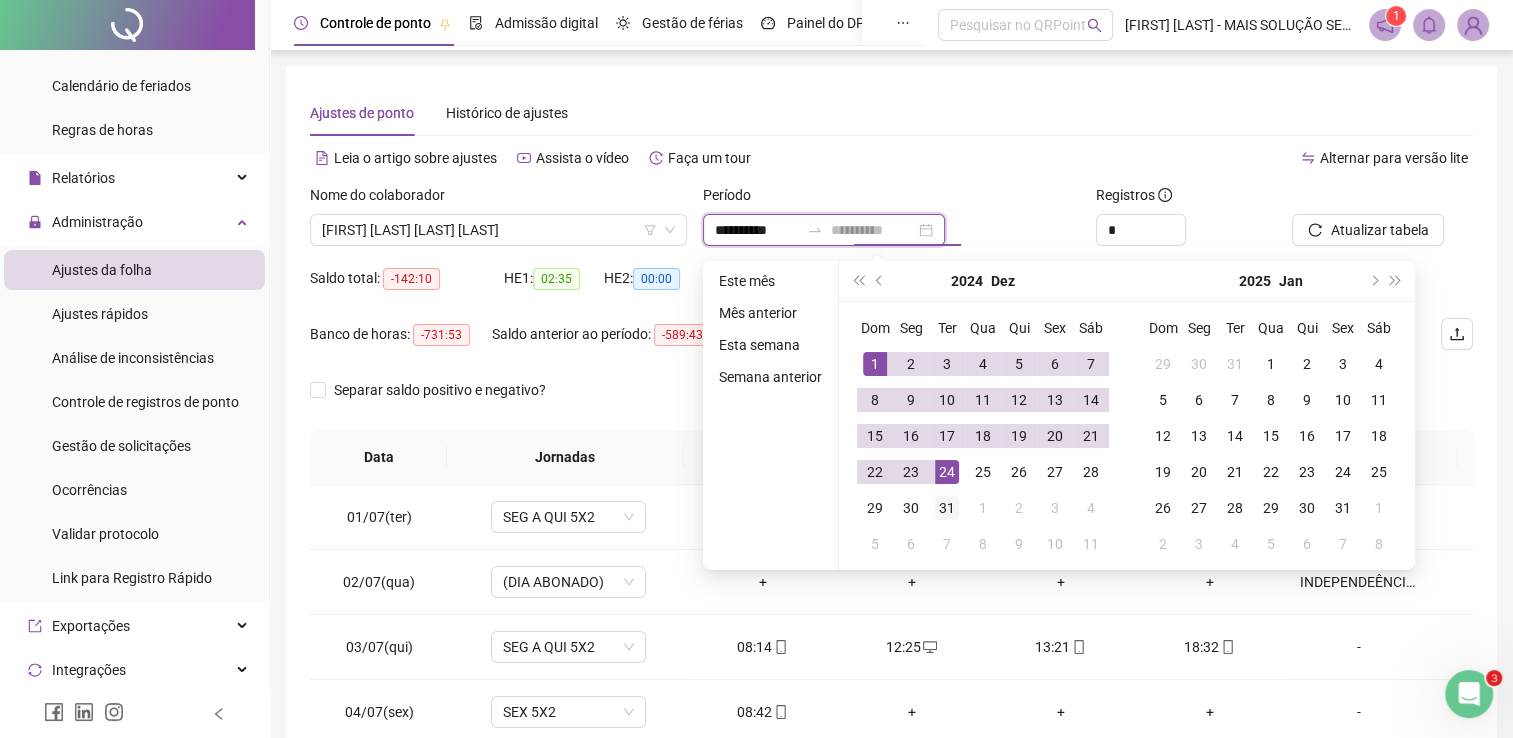 type on "**********" 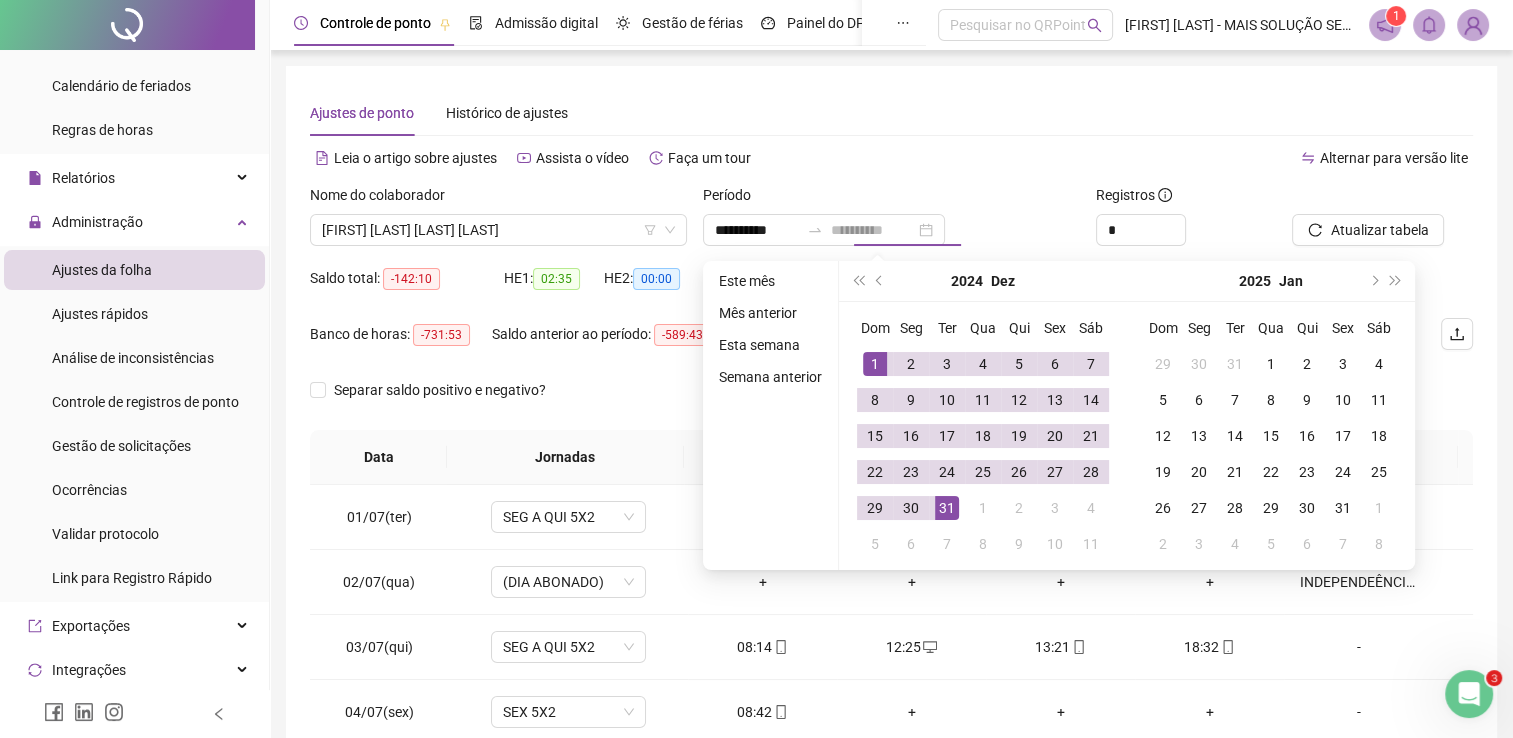 click on "31" at bounding box center (947, 508) 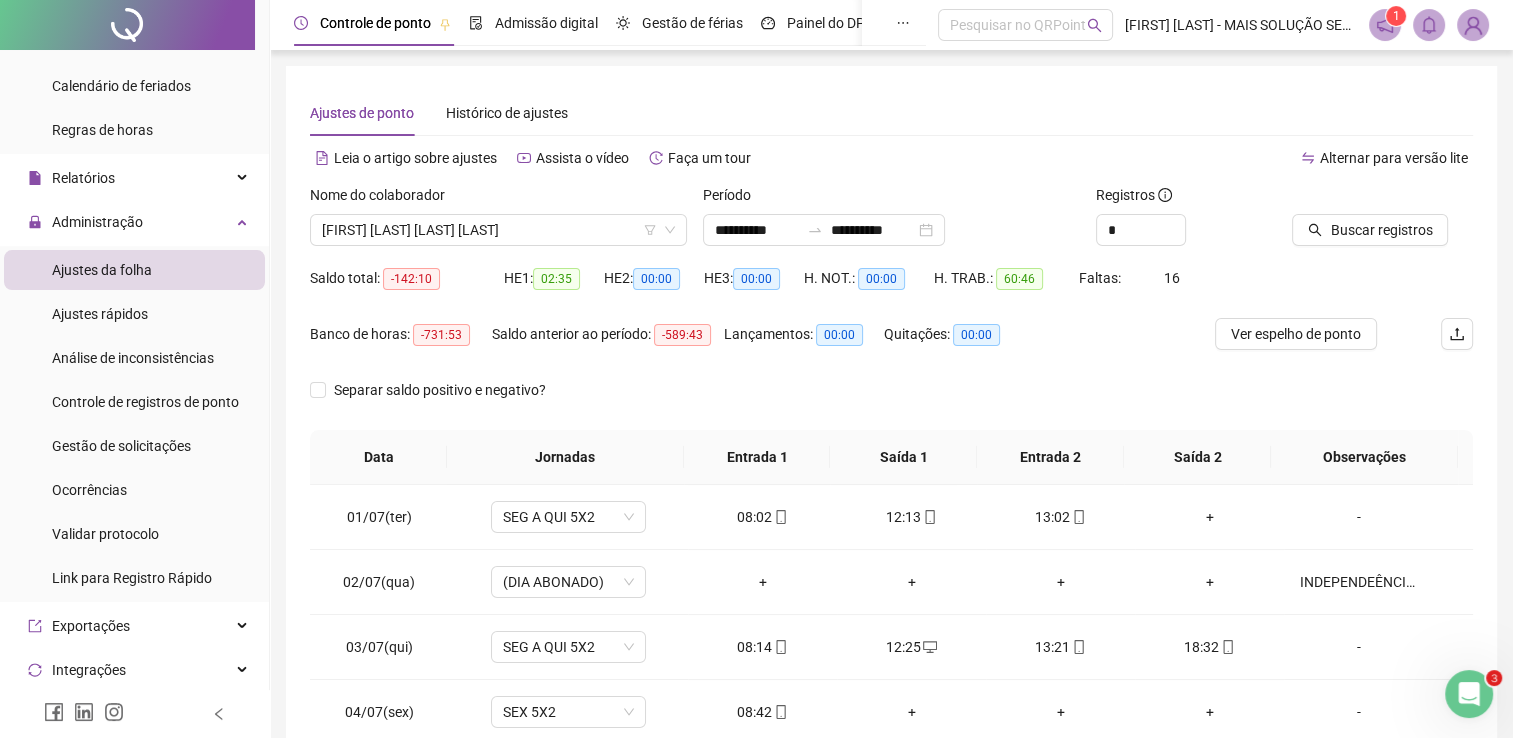 click at bounding box center [1357, 199] 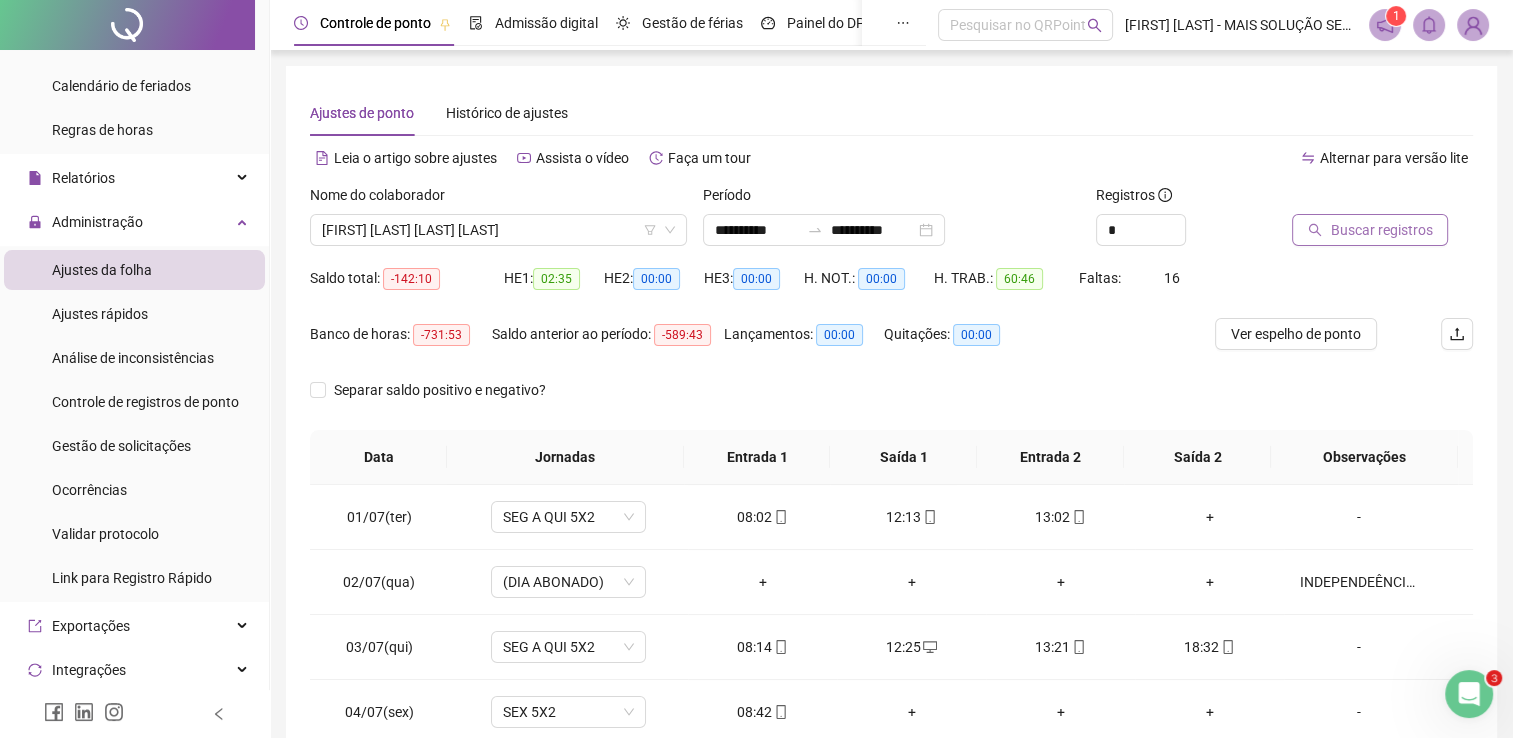 click on "Buscar registros" at bounding box center (1381, 230) 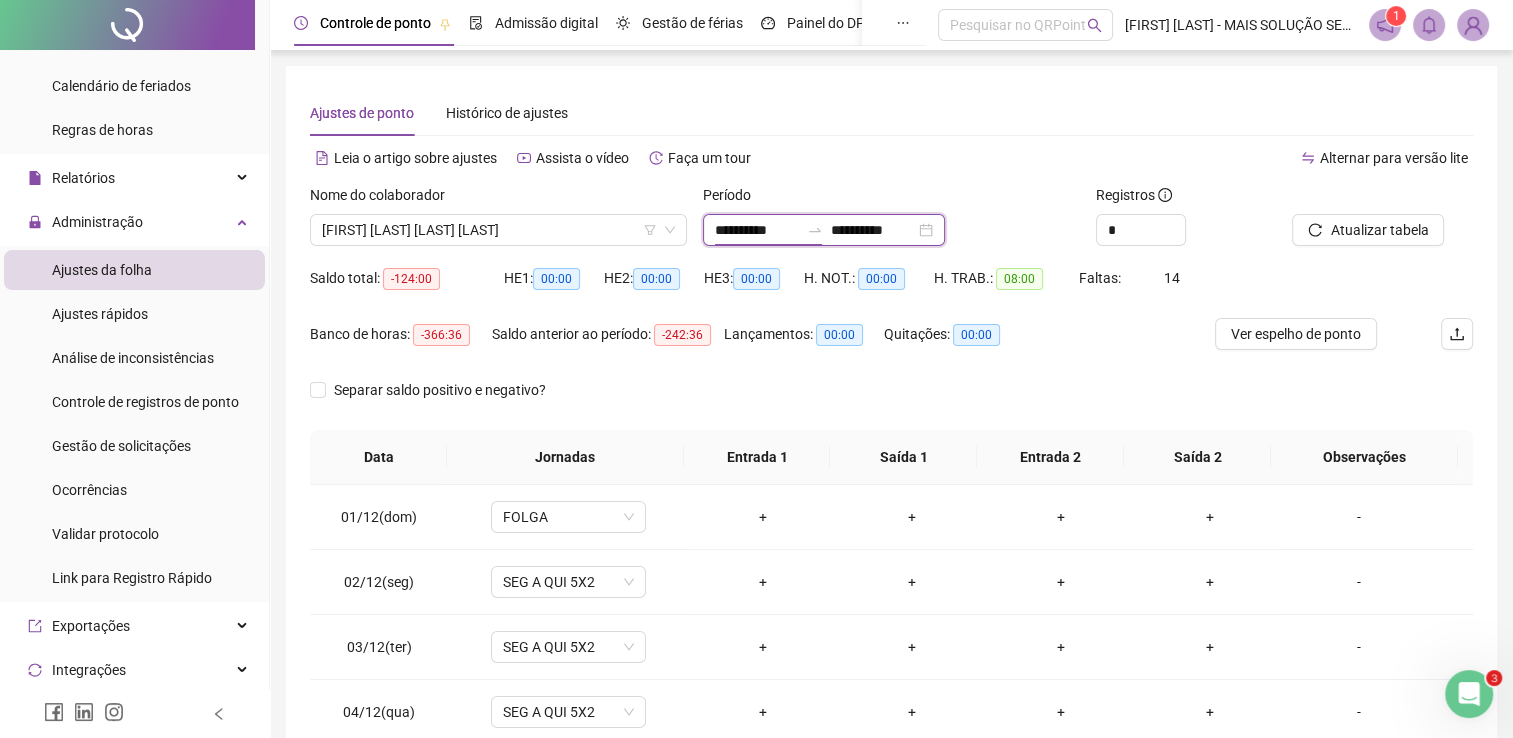 click on "**********" at bounding box center (757, 230) 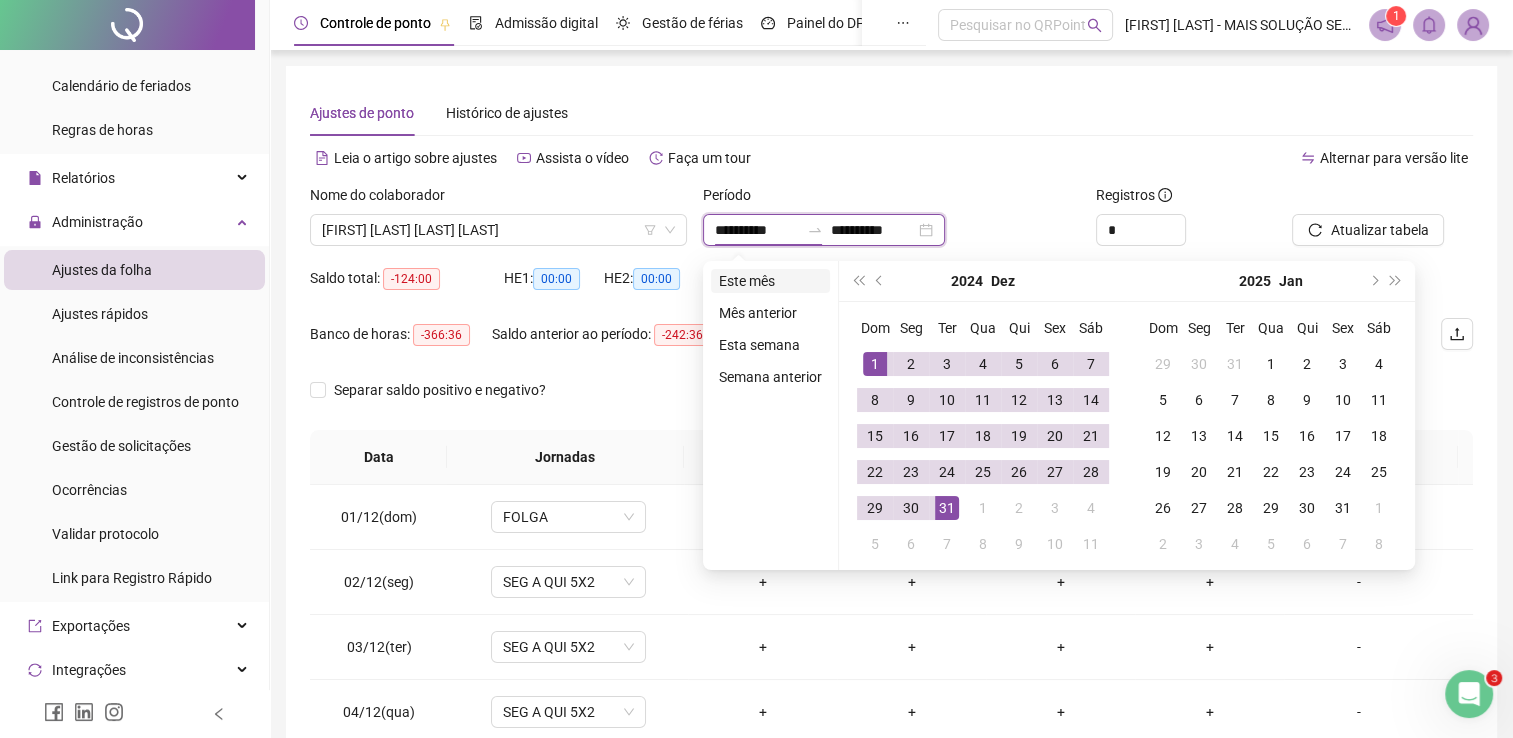 type on "**********" 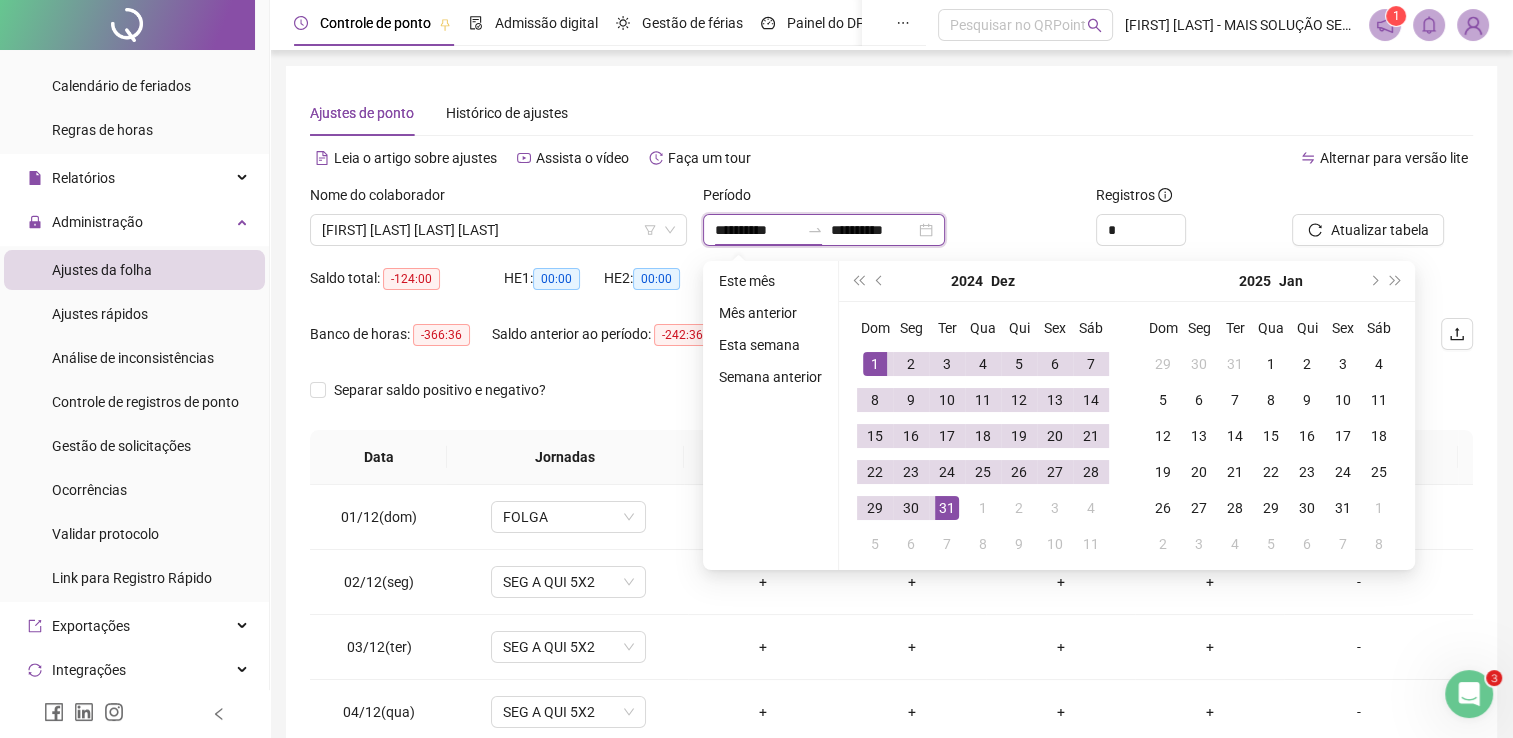 type on "**********" 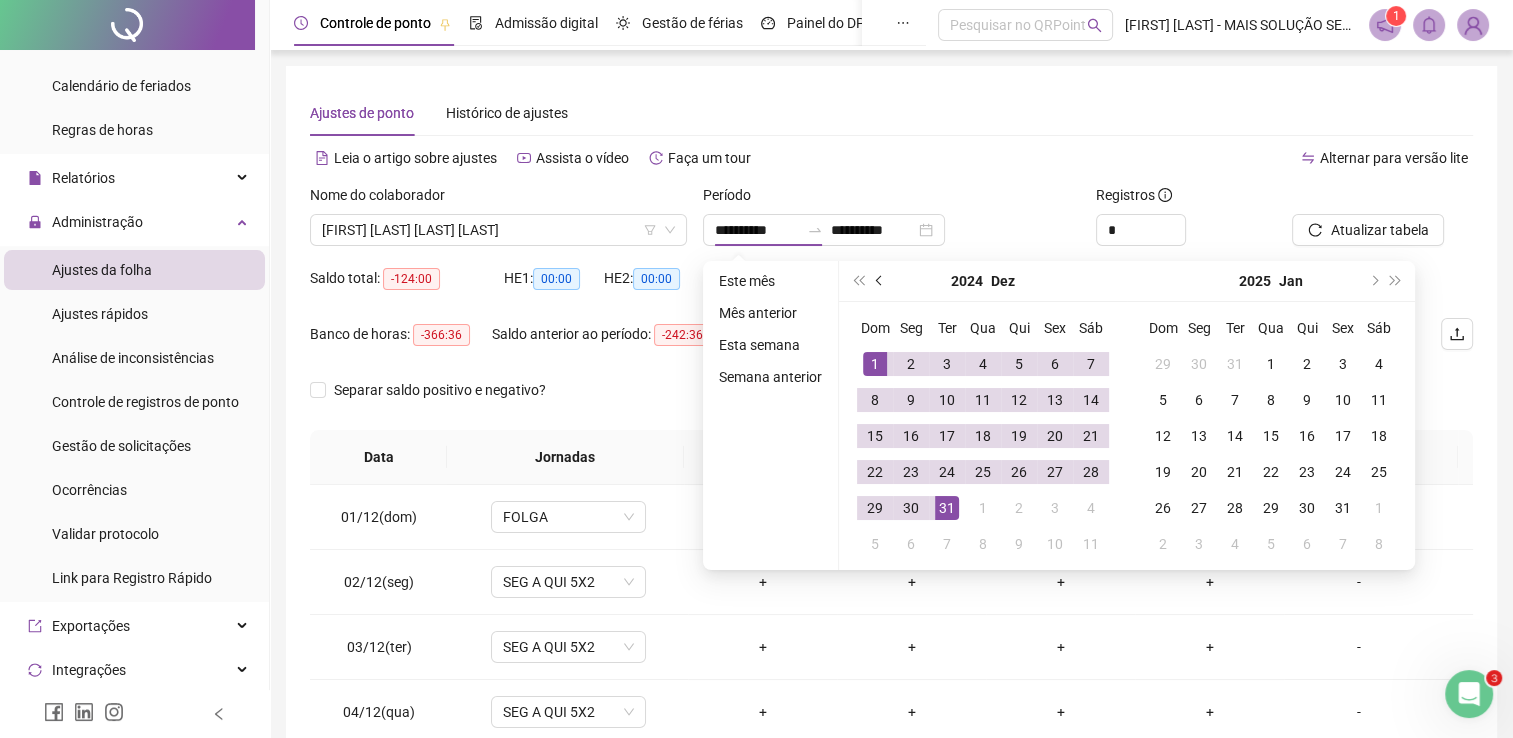click at bounding box center (880, 281) 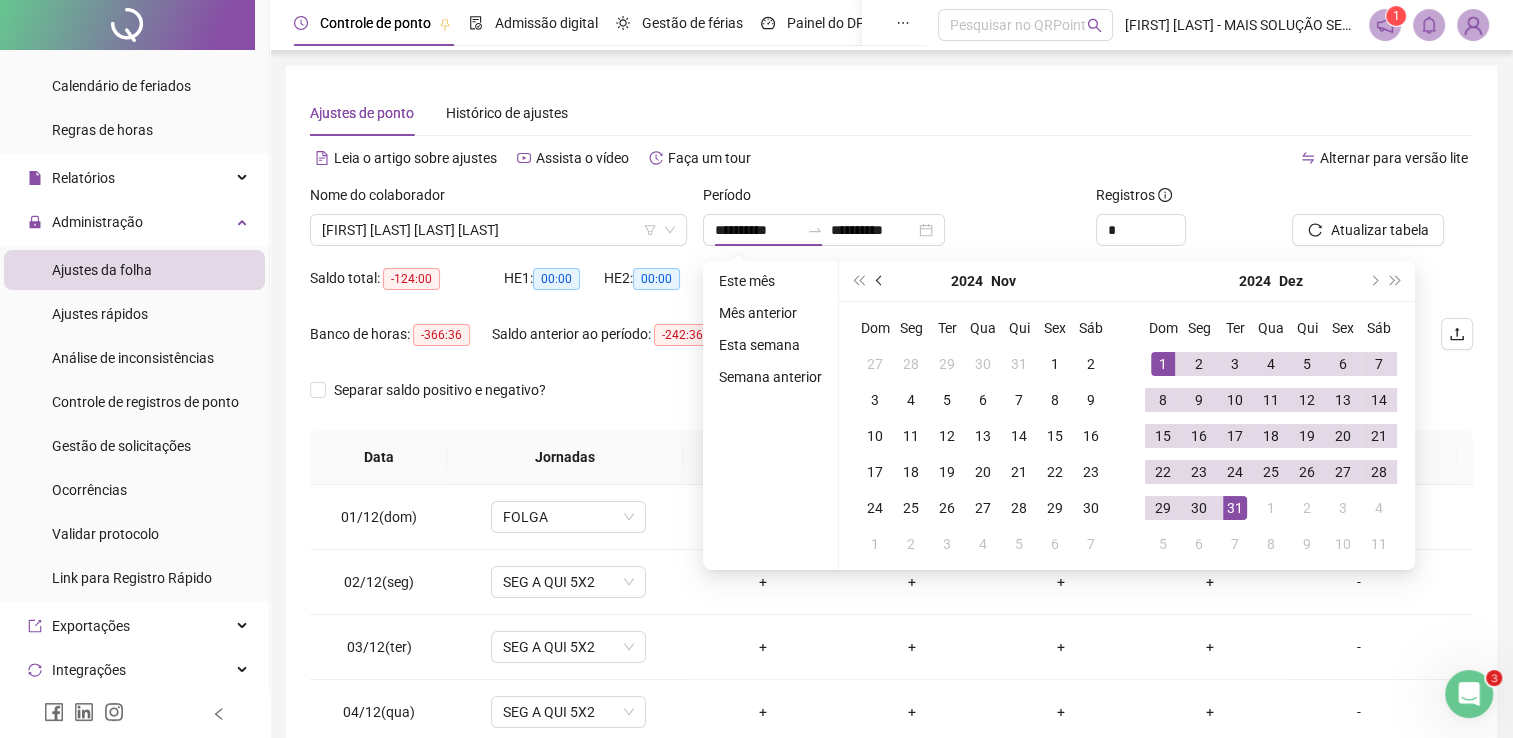 click at bounding box center (880, 281) 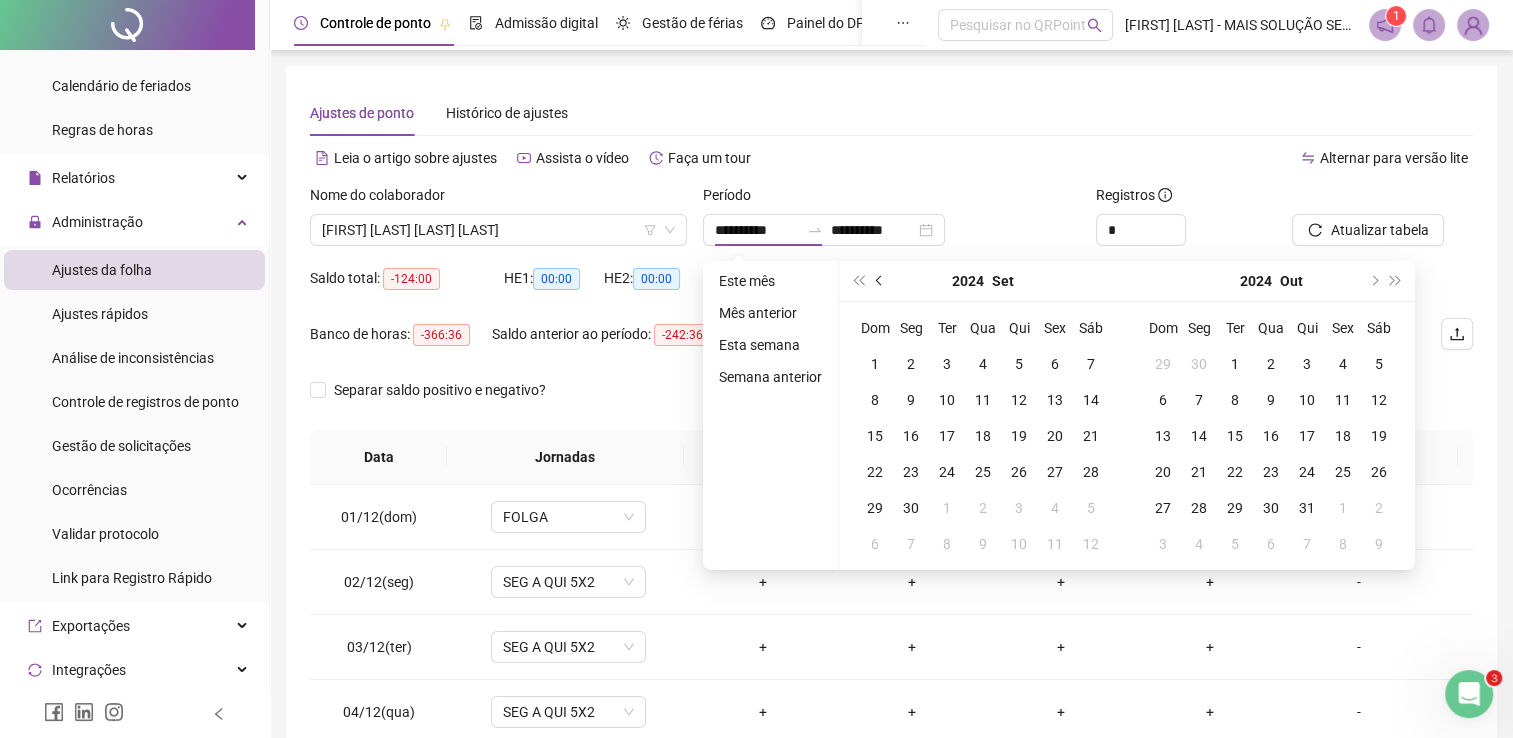 click at bounding box center [880, 281] 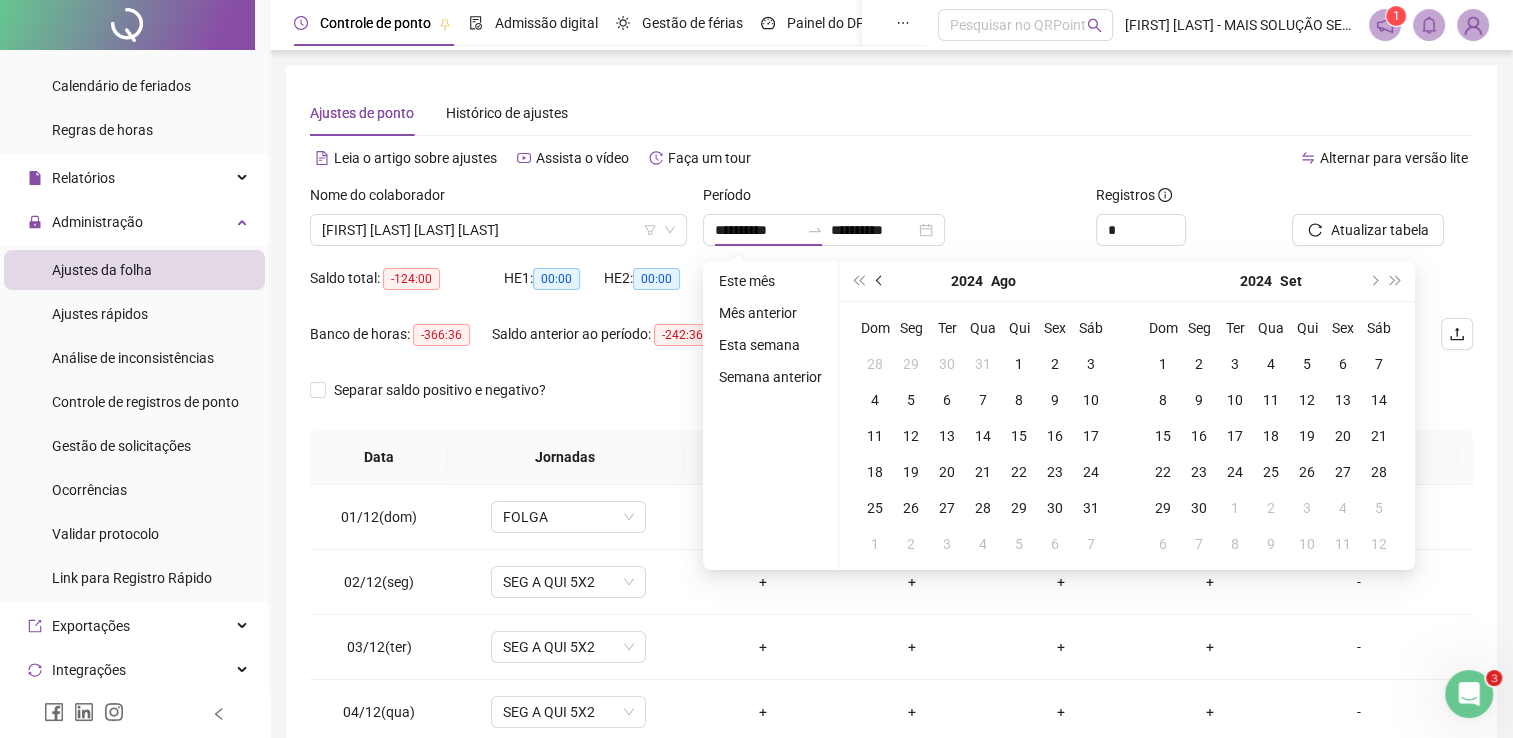 click at bounding box center (880, 281) 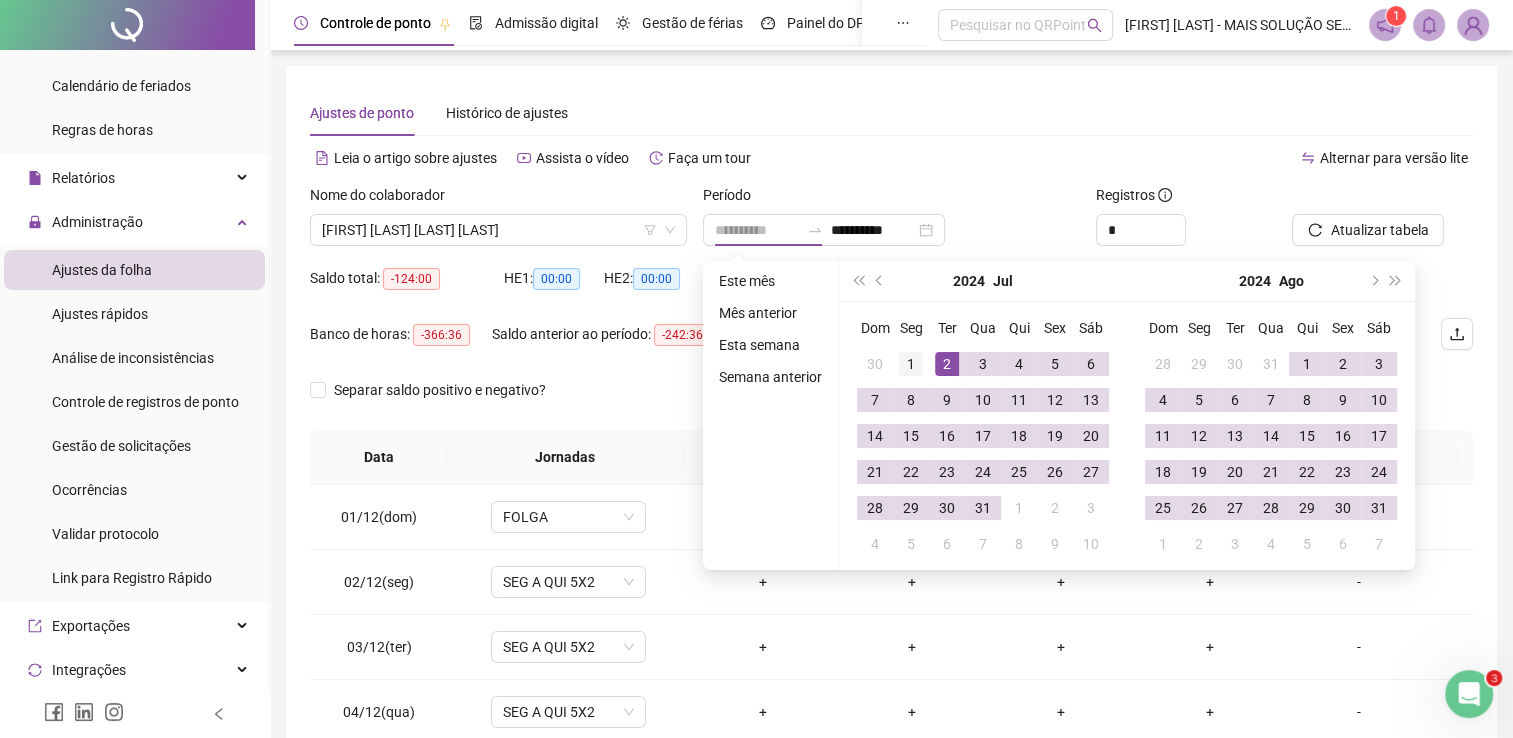 type on "**********" 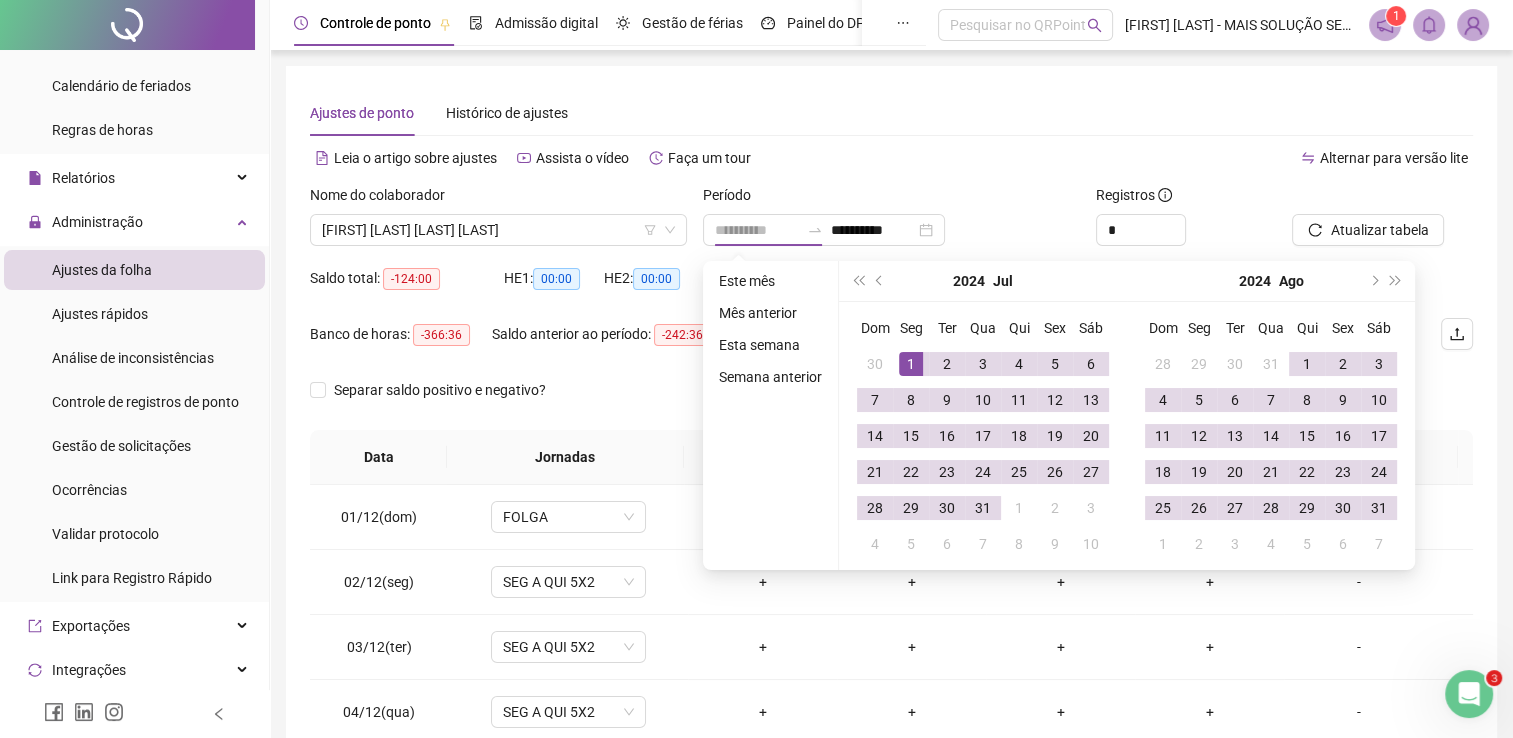 click on "1" at bounding box center (911, 364) 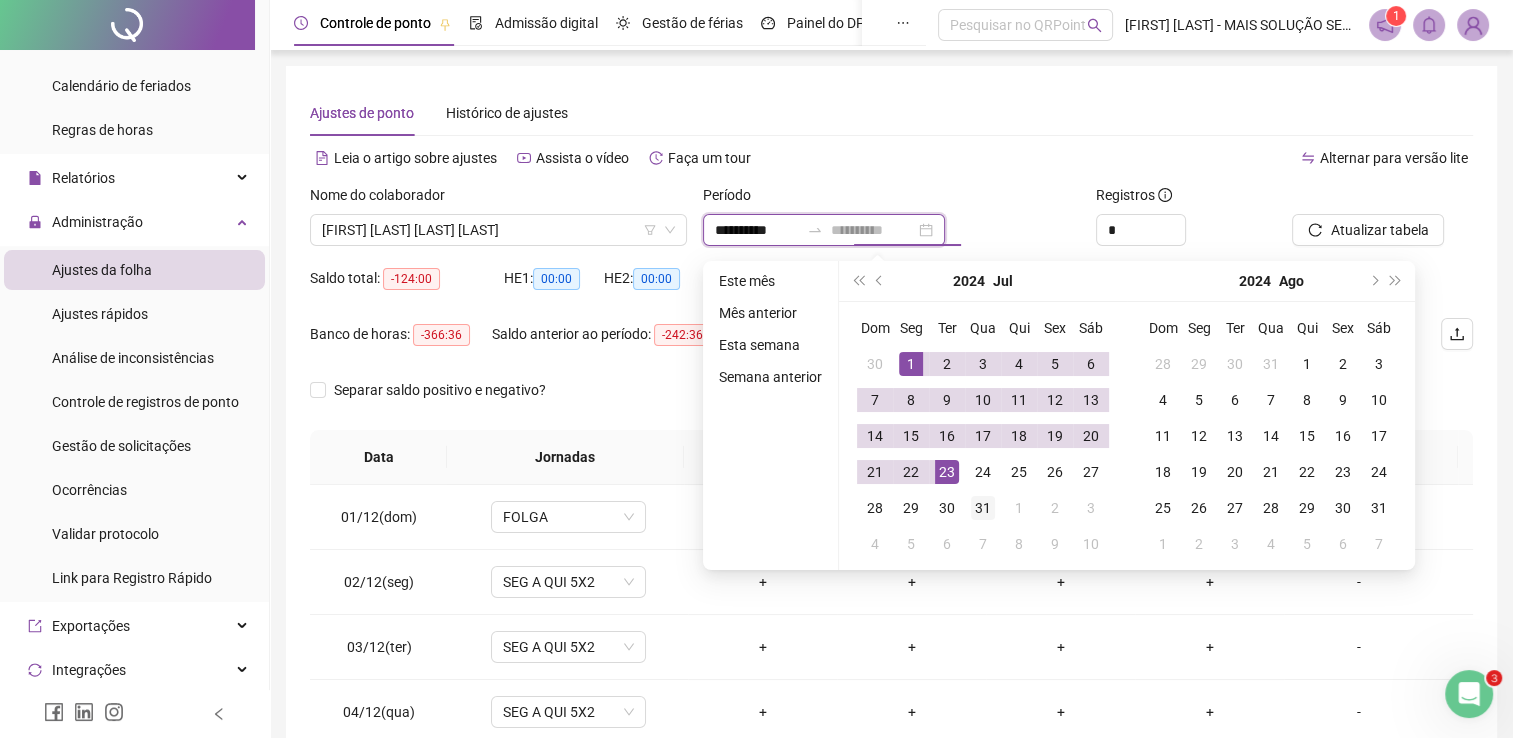 type on "**********" 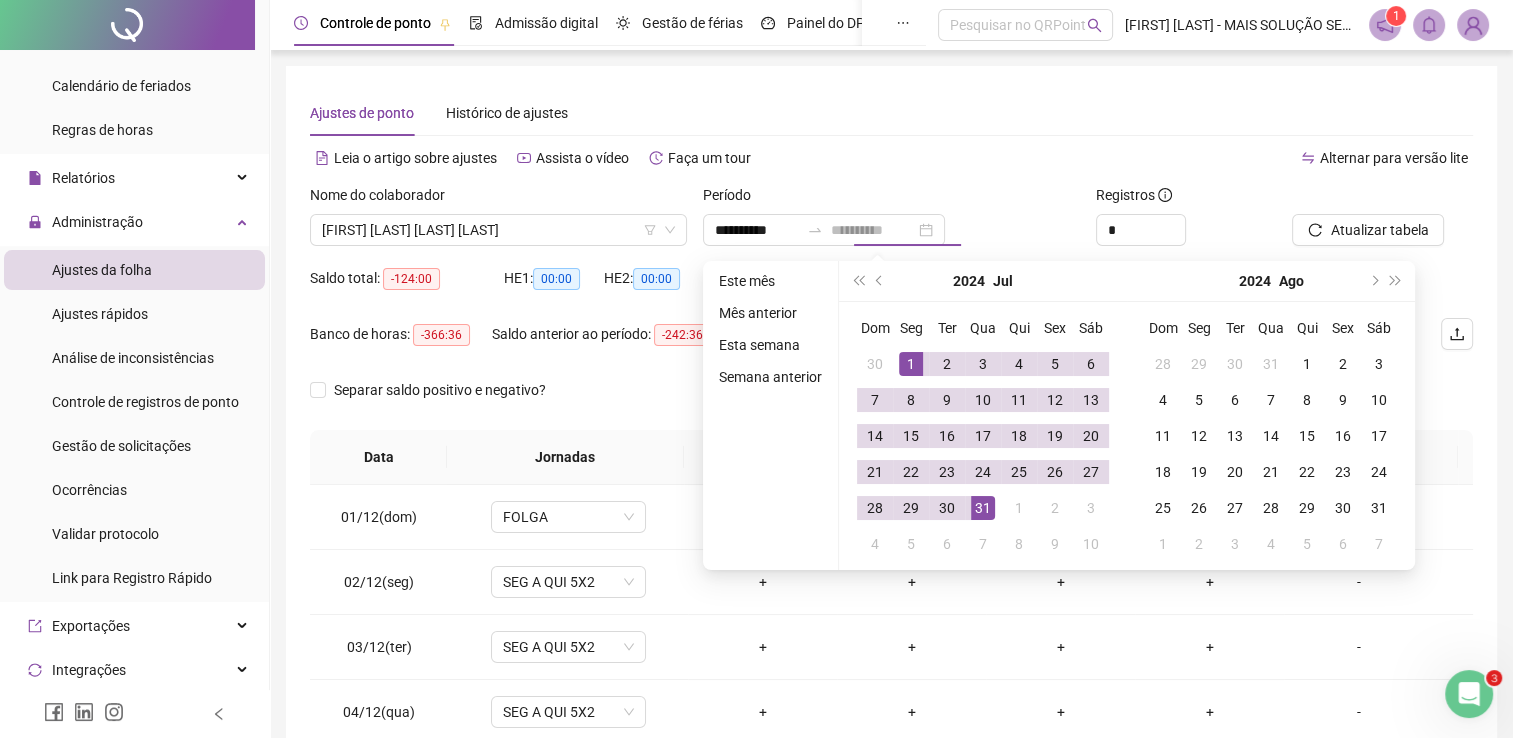 click on "31" at bounding box center [983, 508] 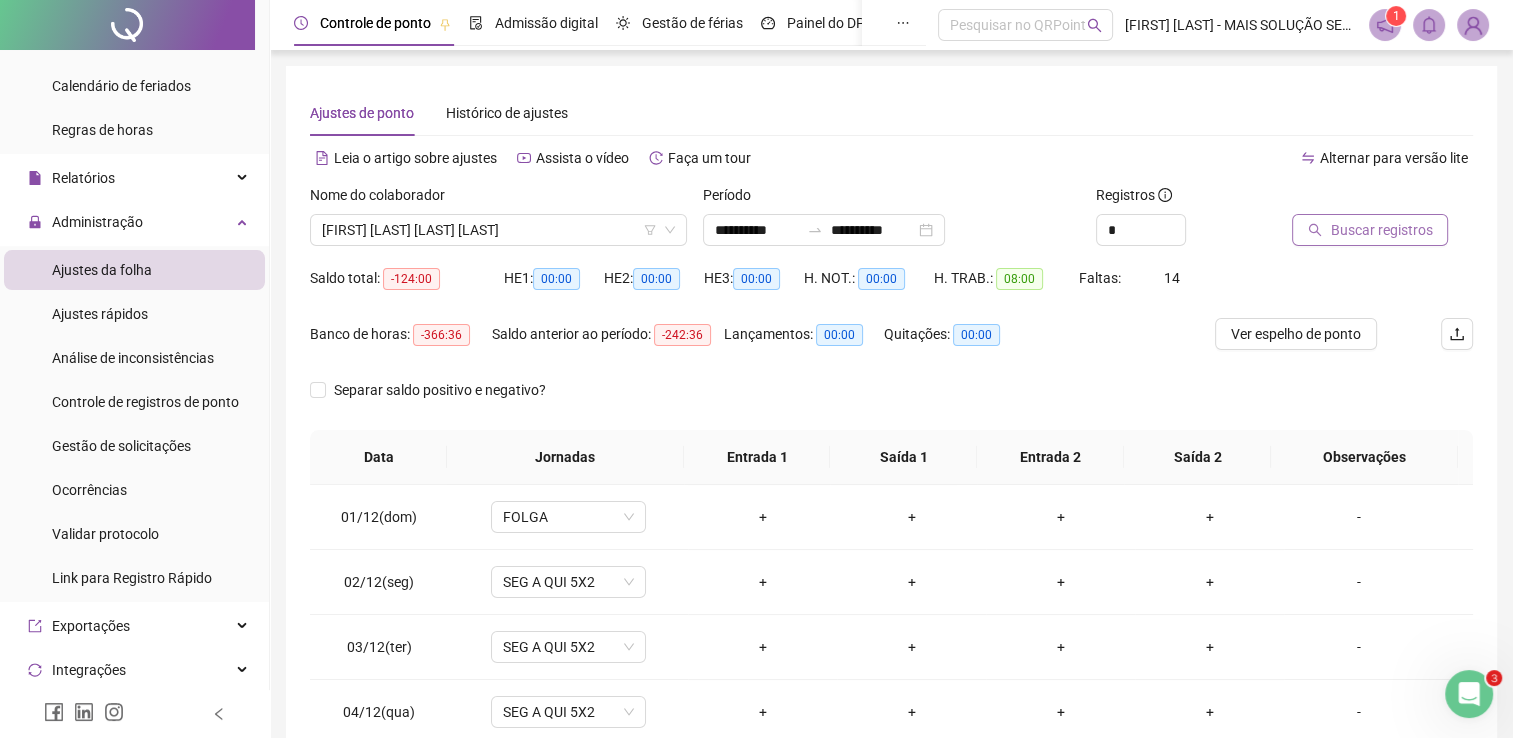 click on "Buscar registros" at bounding box center (1370, 230) 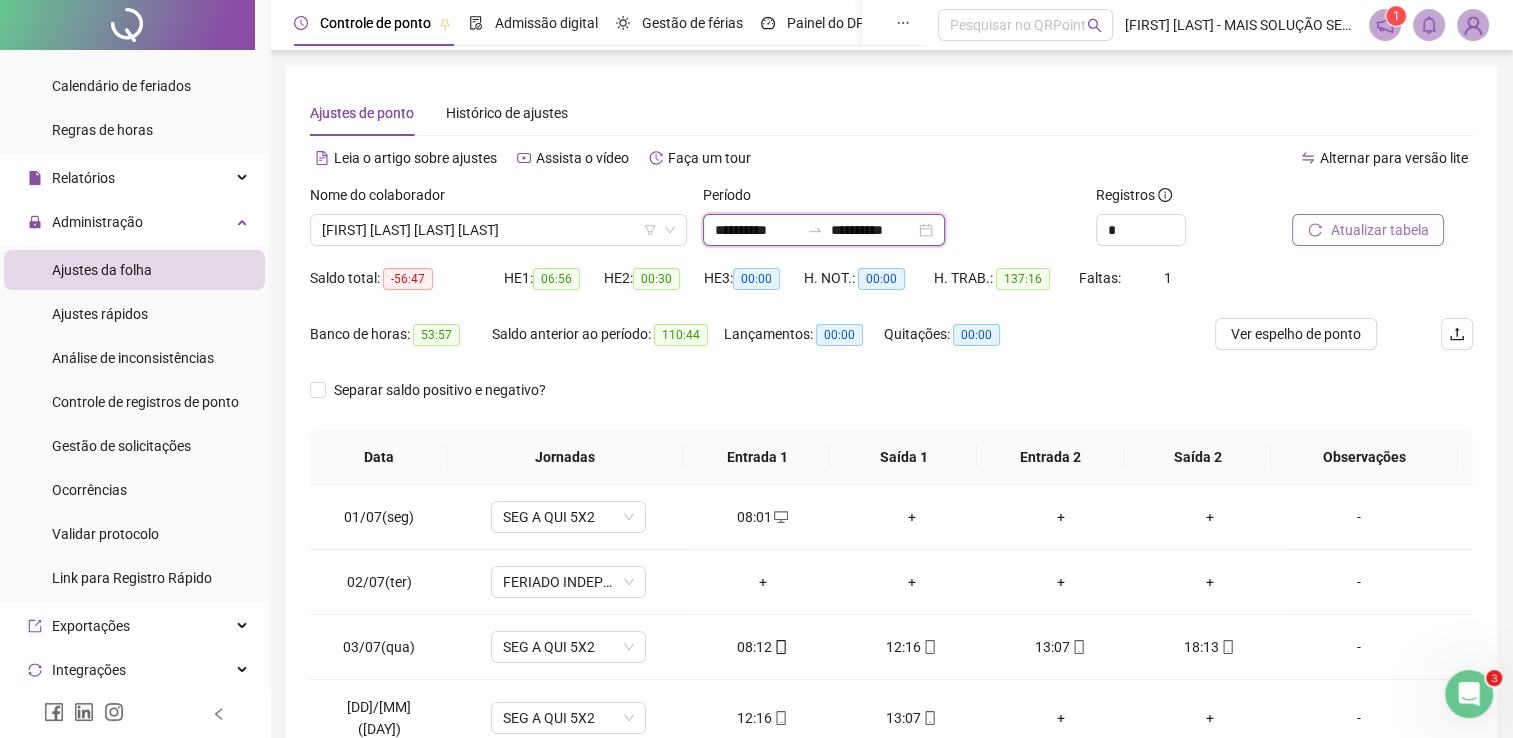 click on "**********" at bounding box center [757, 230] 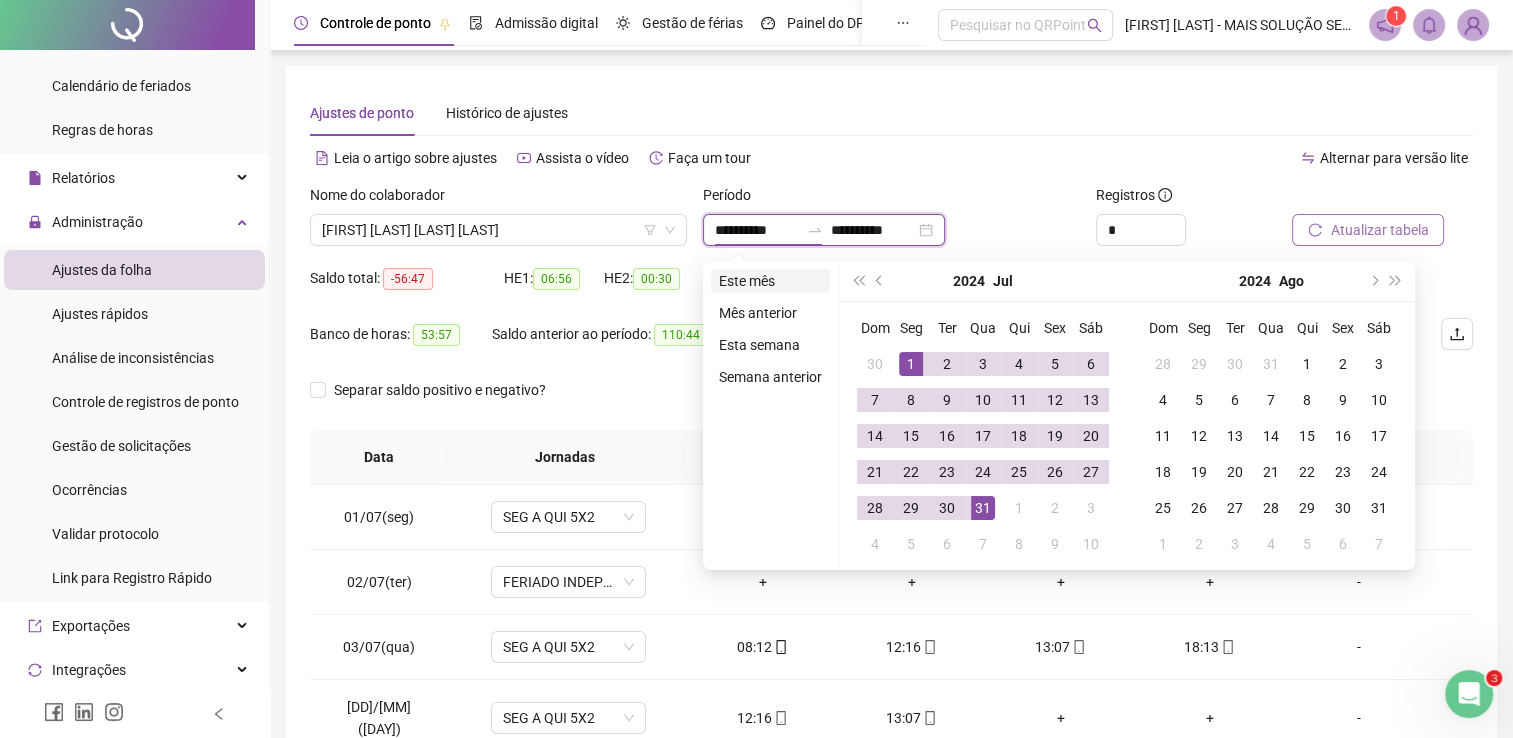 type on "**********" 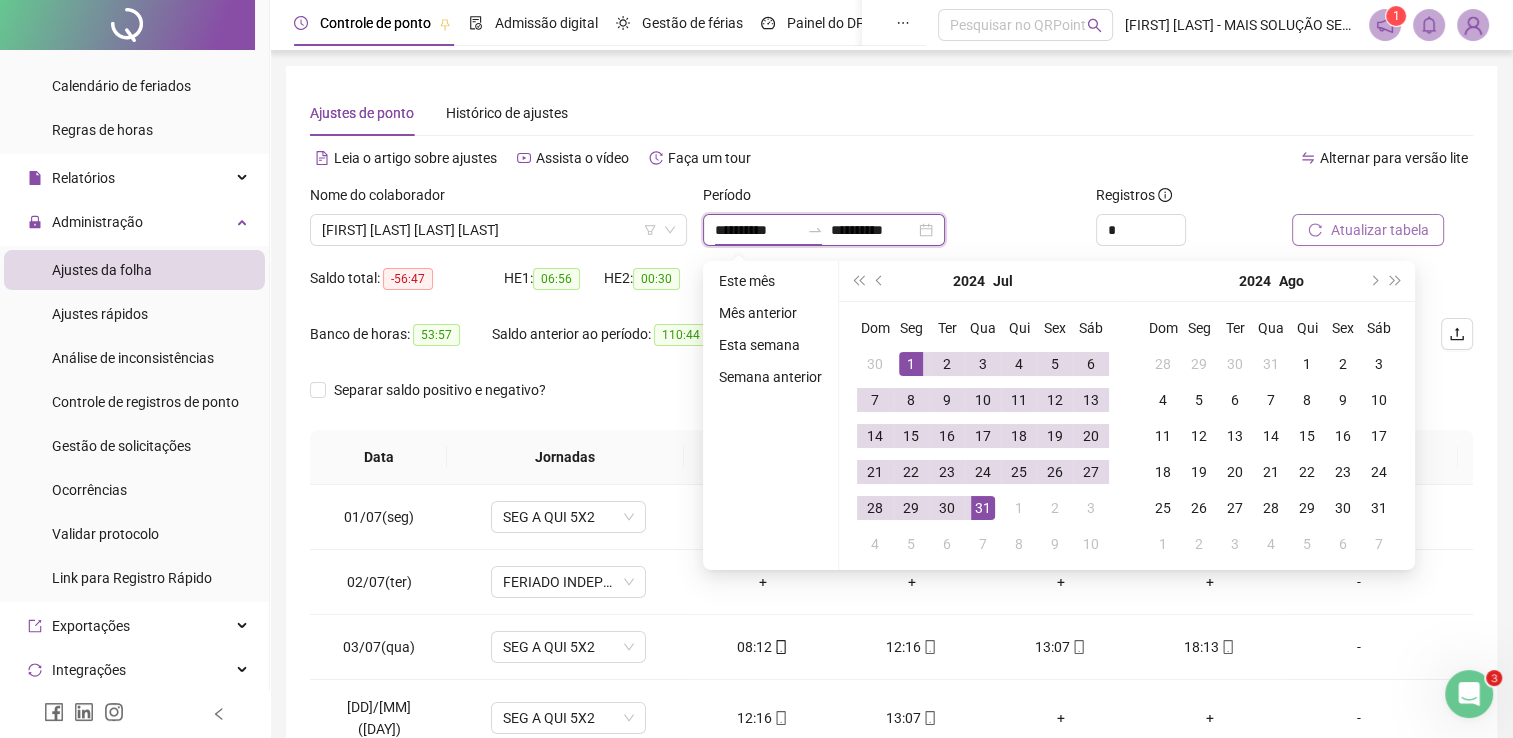 type on "**********" 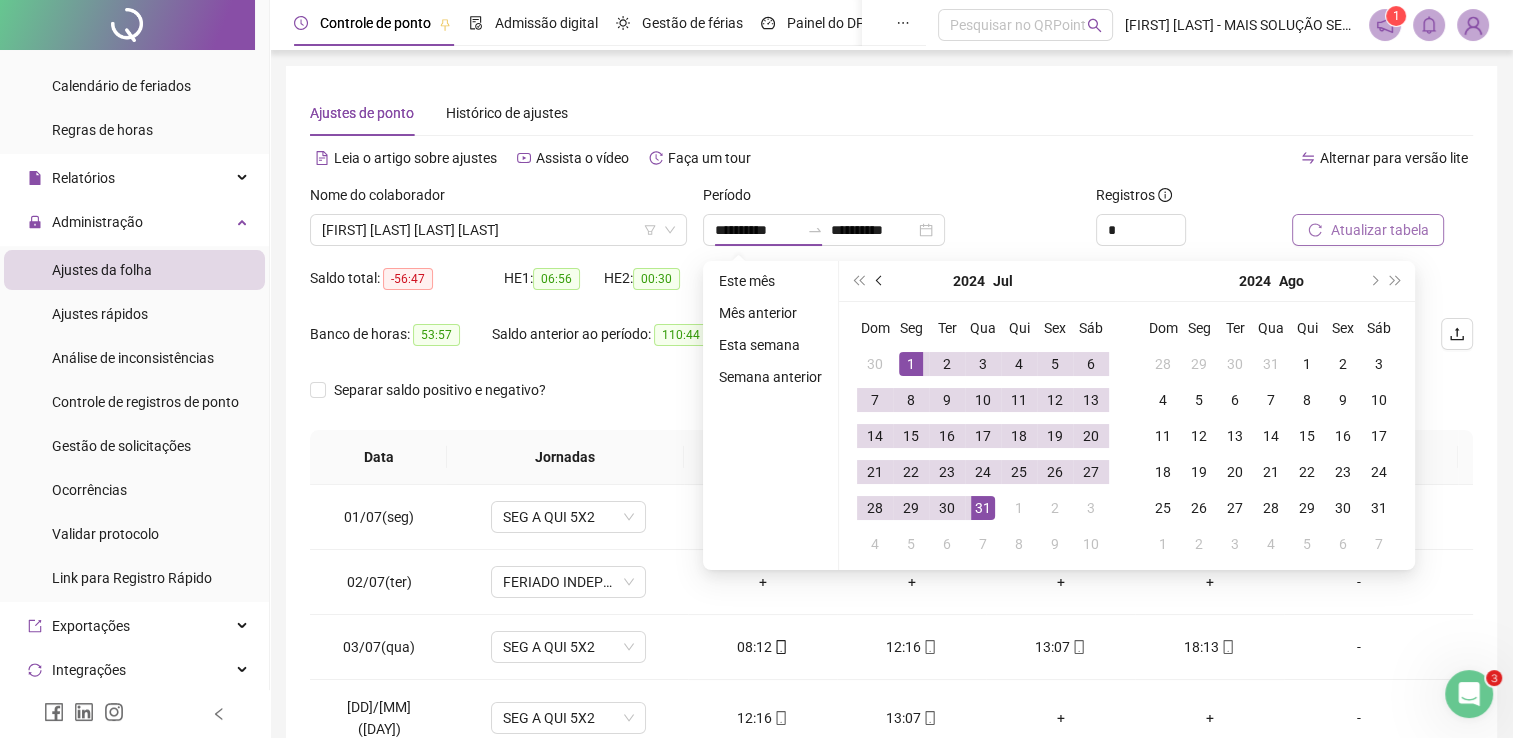click at bounding box center [881, 281] 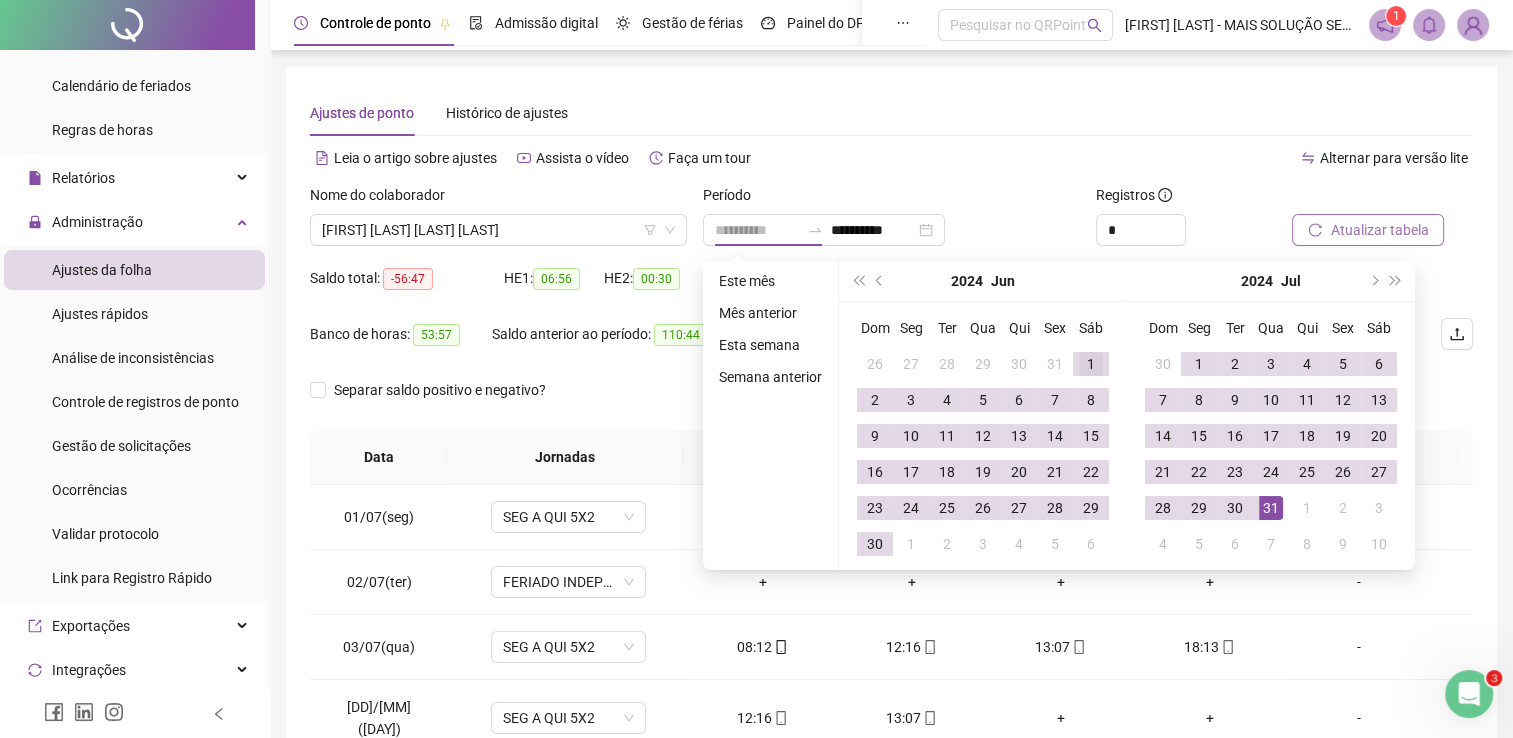type on "**********" 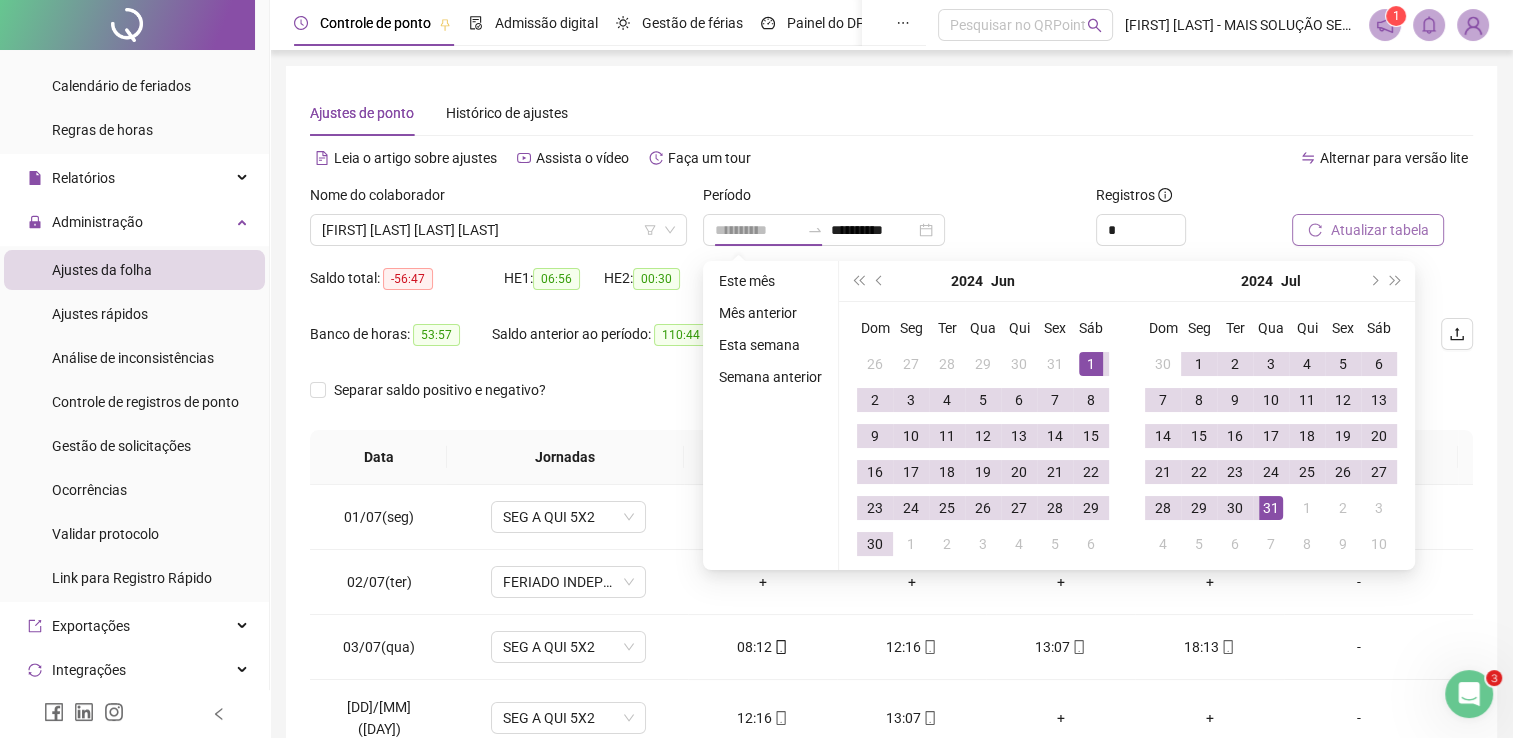 click on "1" at bounding box center (1091, 364) 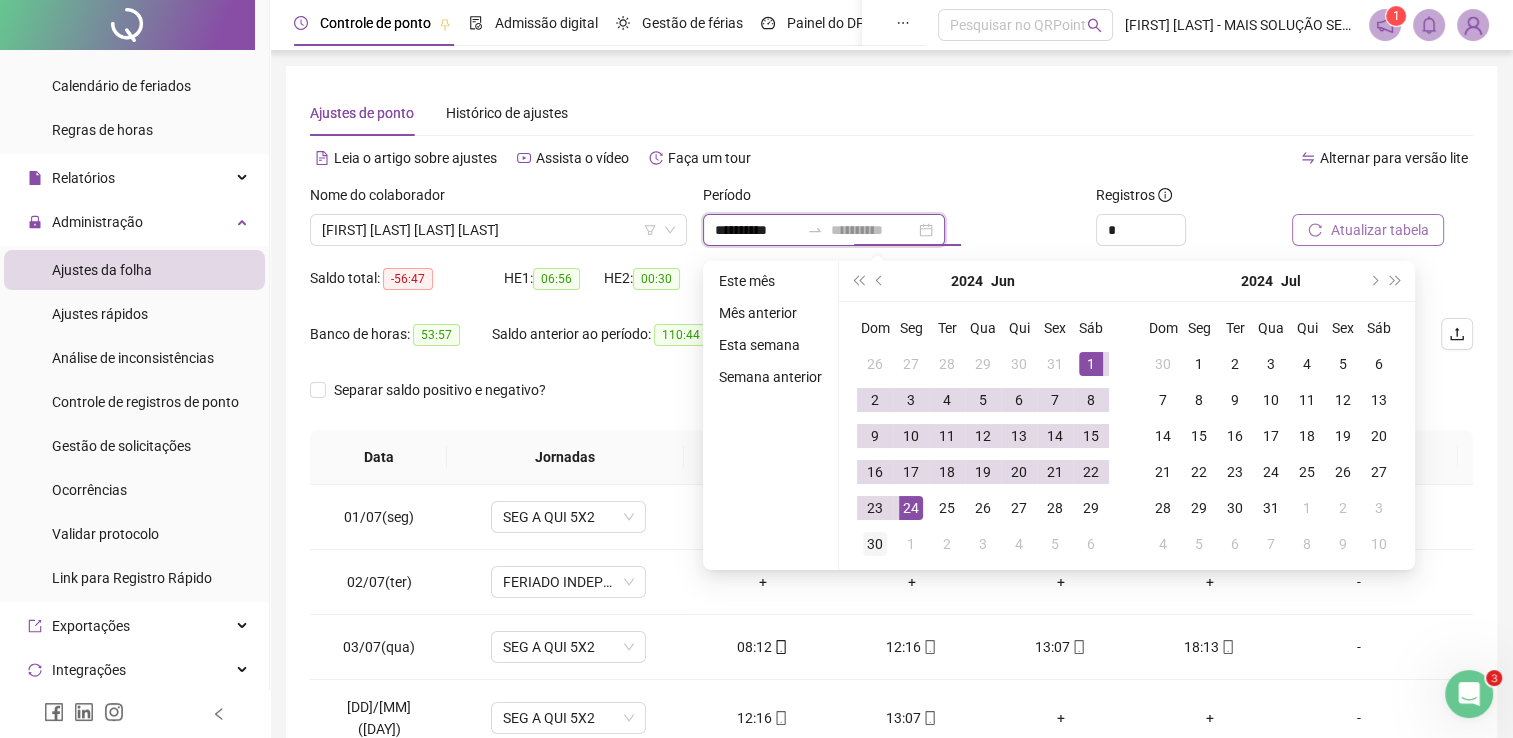 type on "**********" 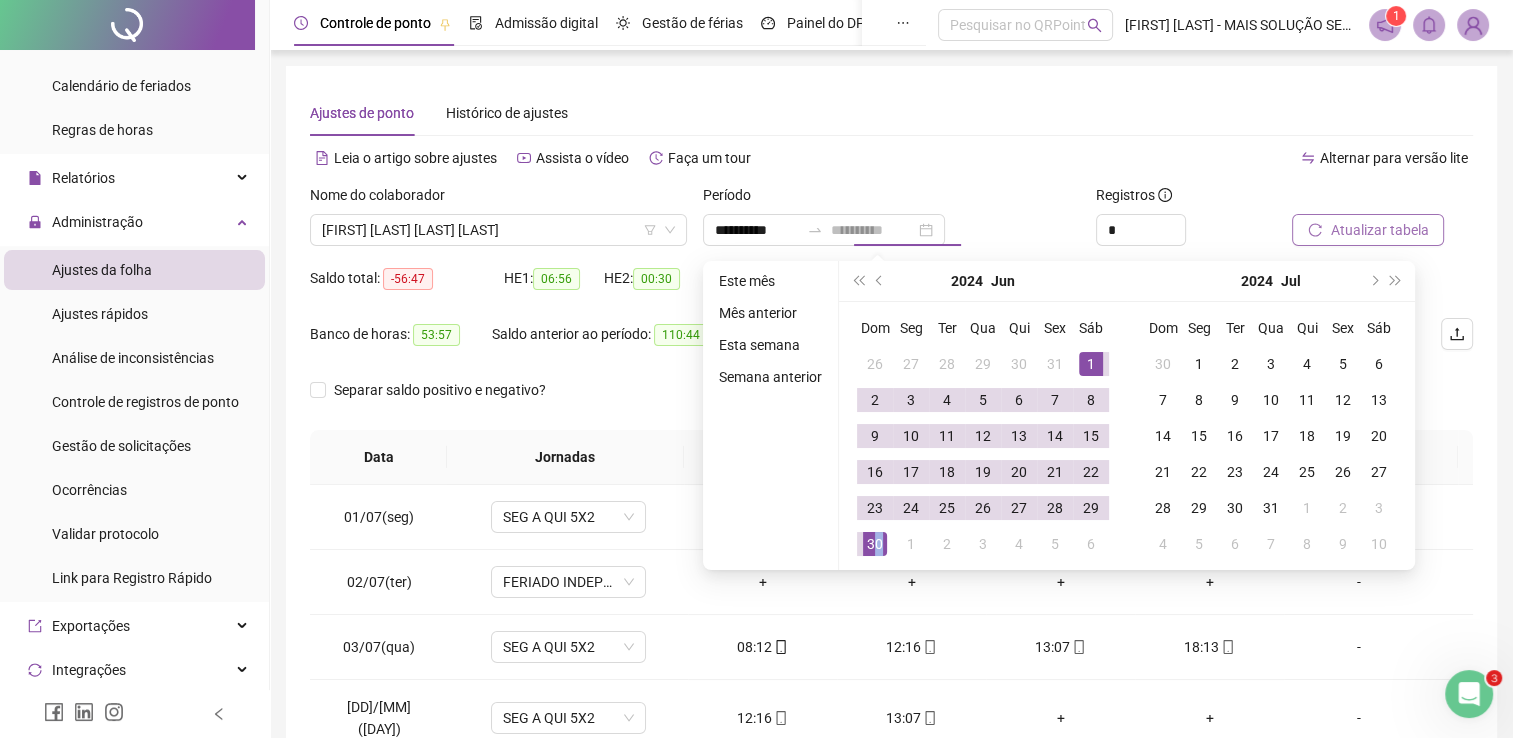 drag, startPoint x: 877, startPoint y: 538, endPoint x: 954, endPoint y: 502, distance: 85 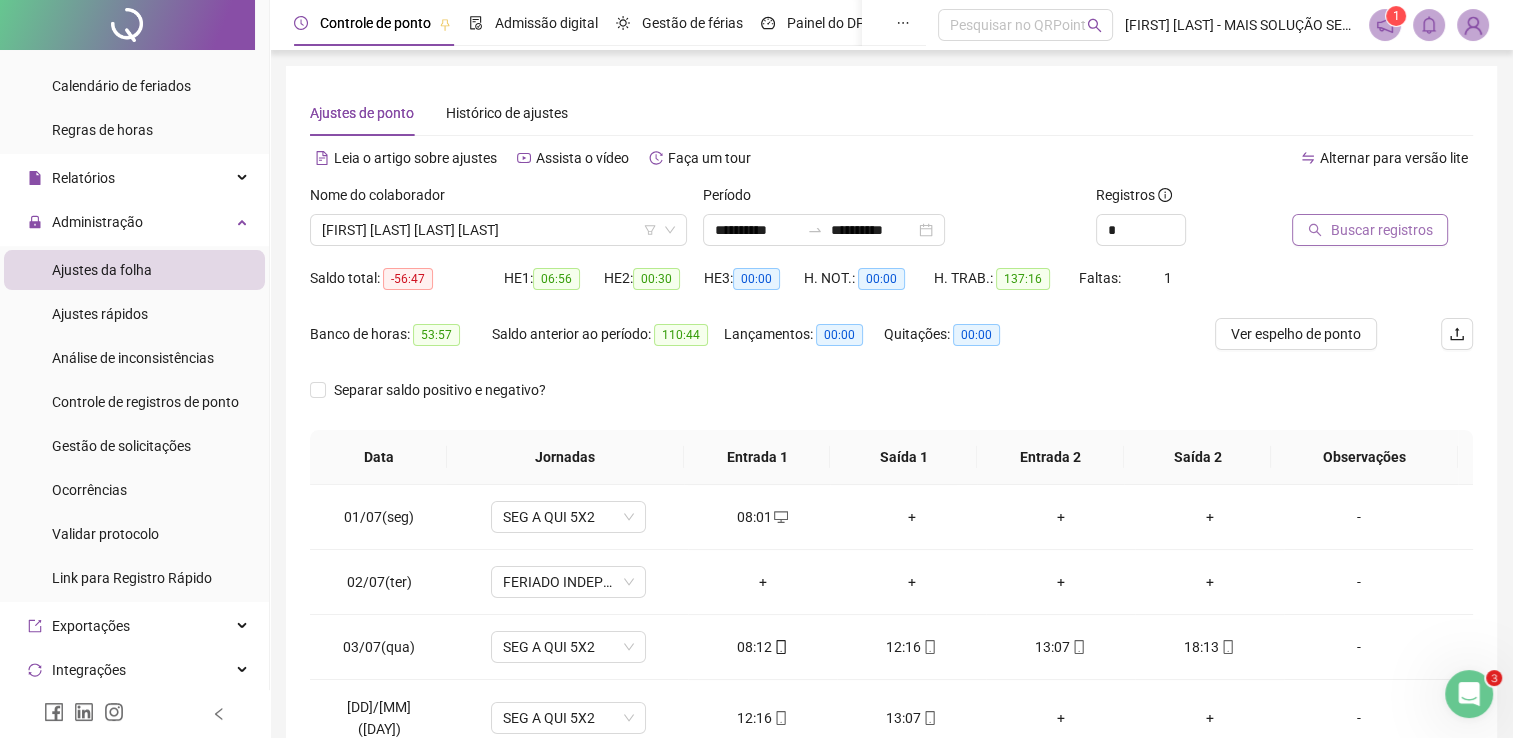 click on "Buscar registros" at bounding box center (1381, 230) 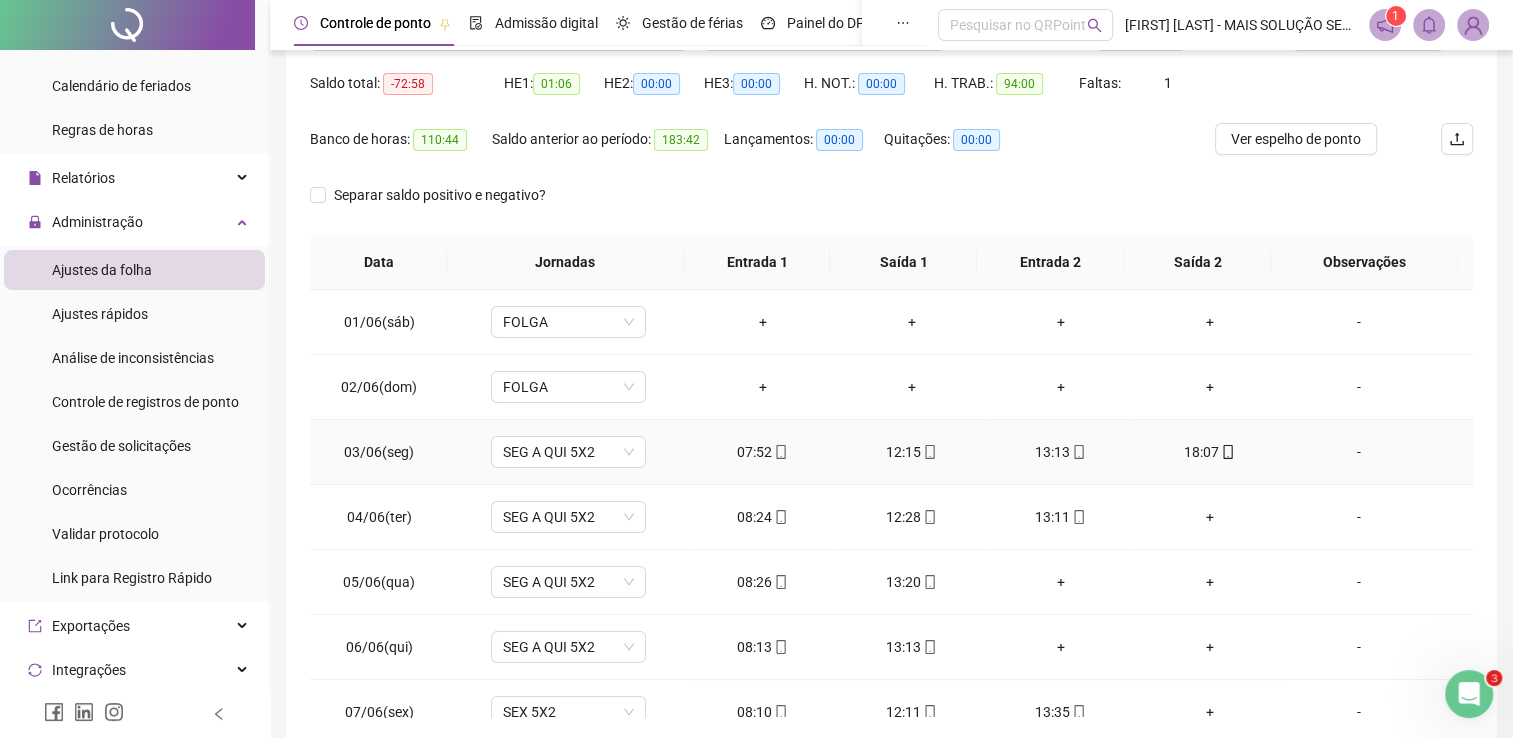 scroll, scrollTop: 283, scrollLeft: 0, axis: vertical 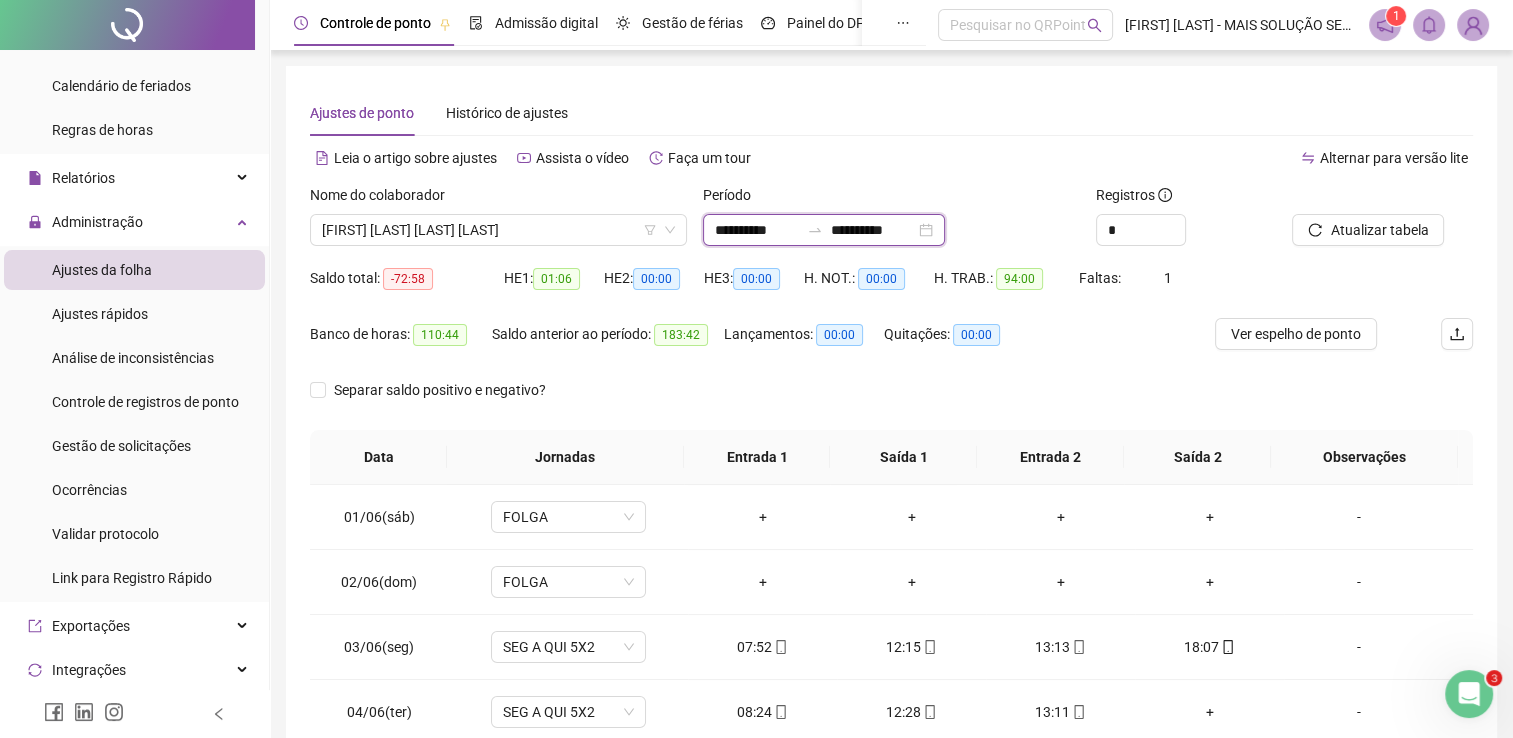 click on "**********" at bounding box center [757, 230] 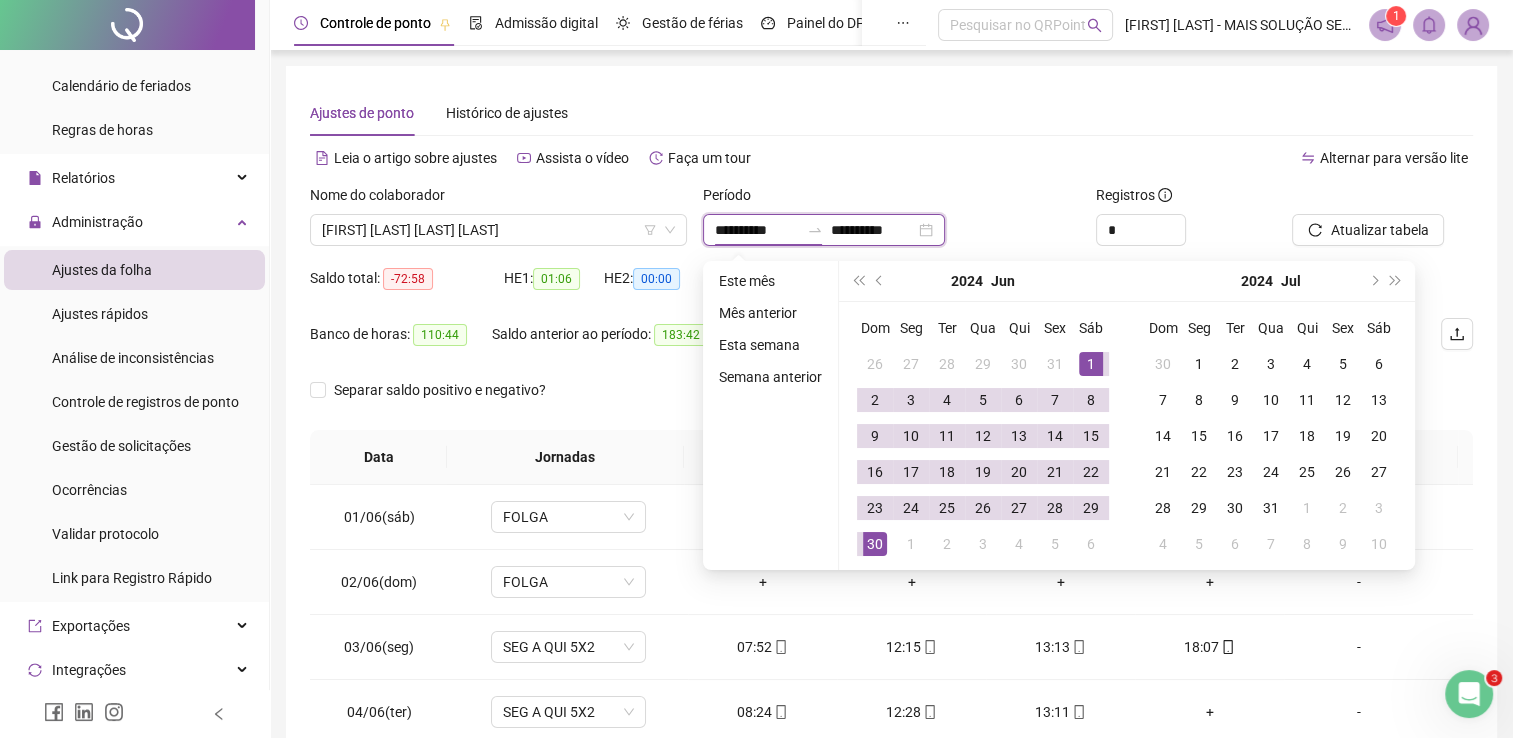 type on "**********" 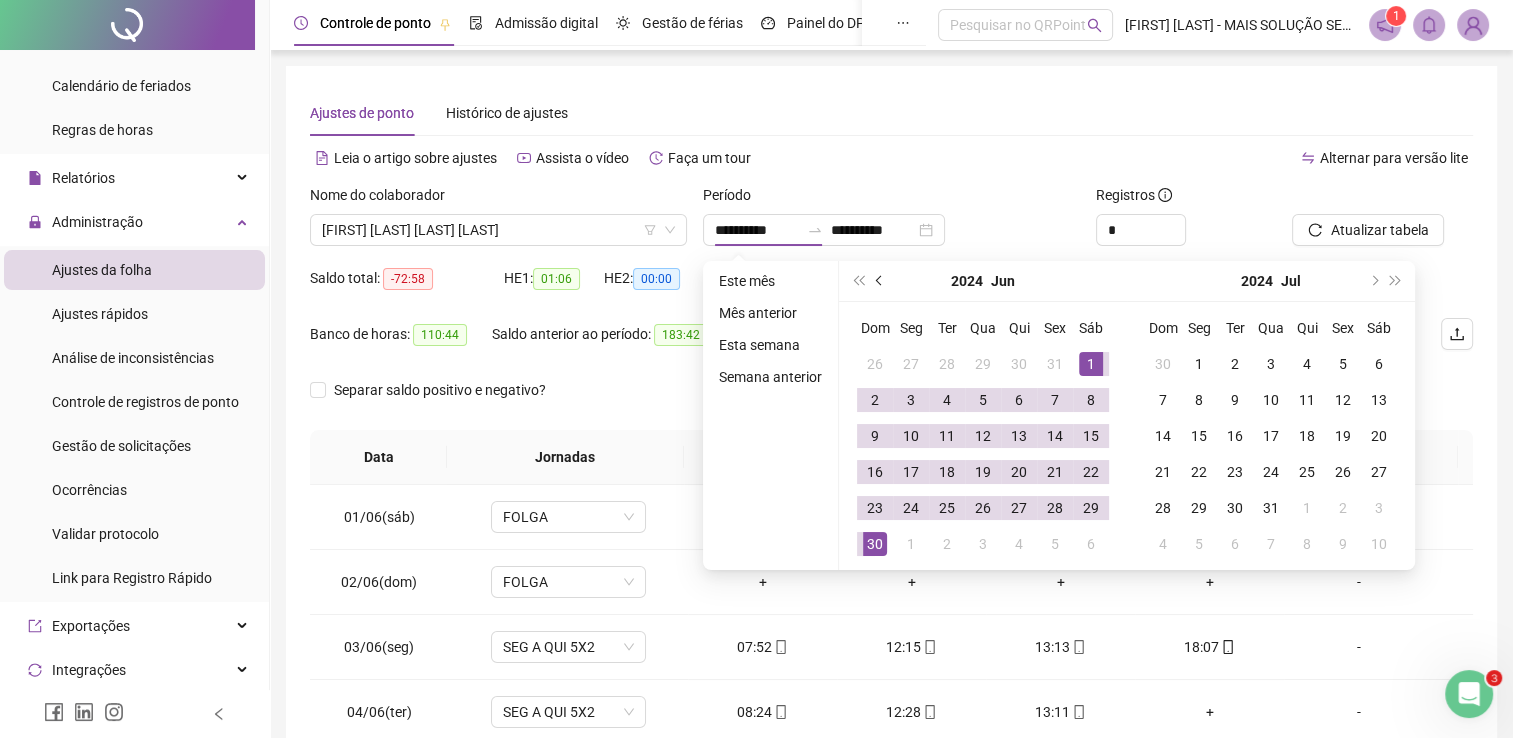 click at bounding box center (880, 281) 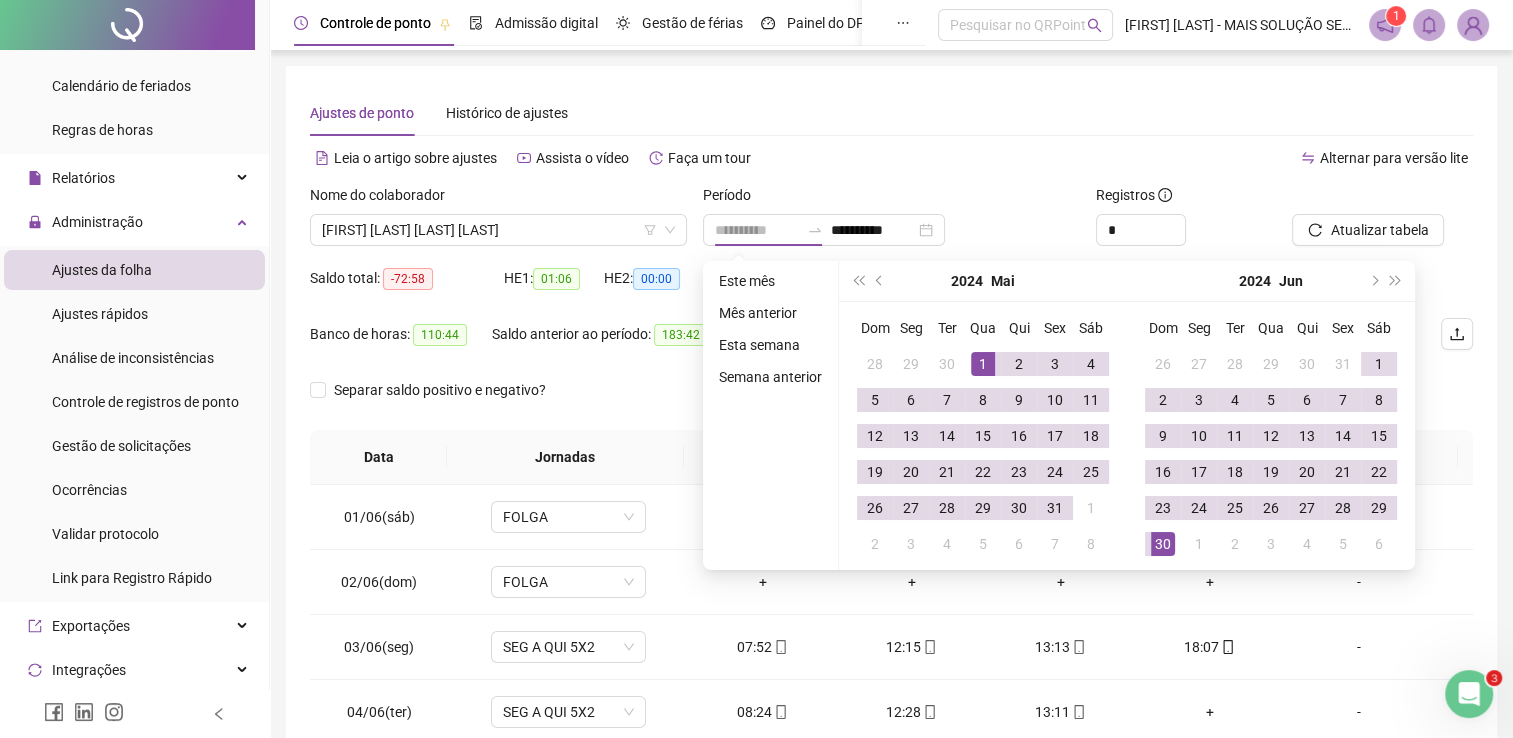 type on "**********" 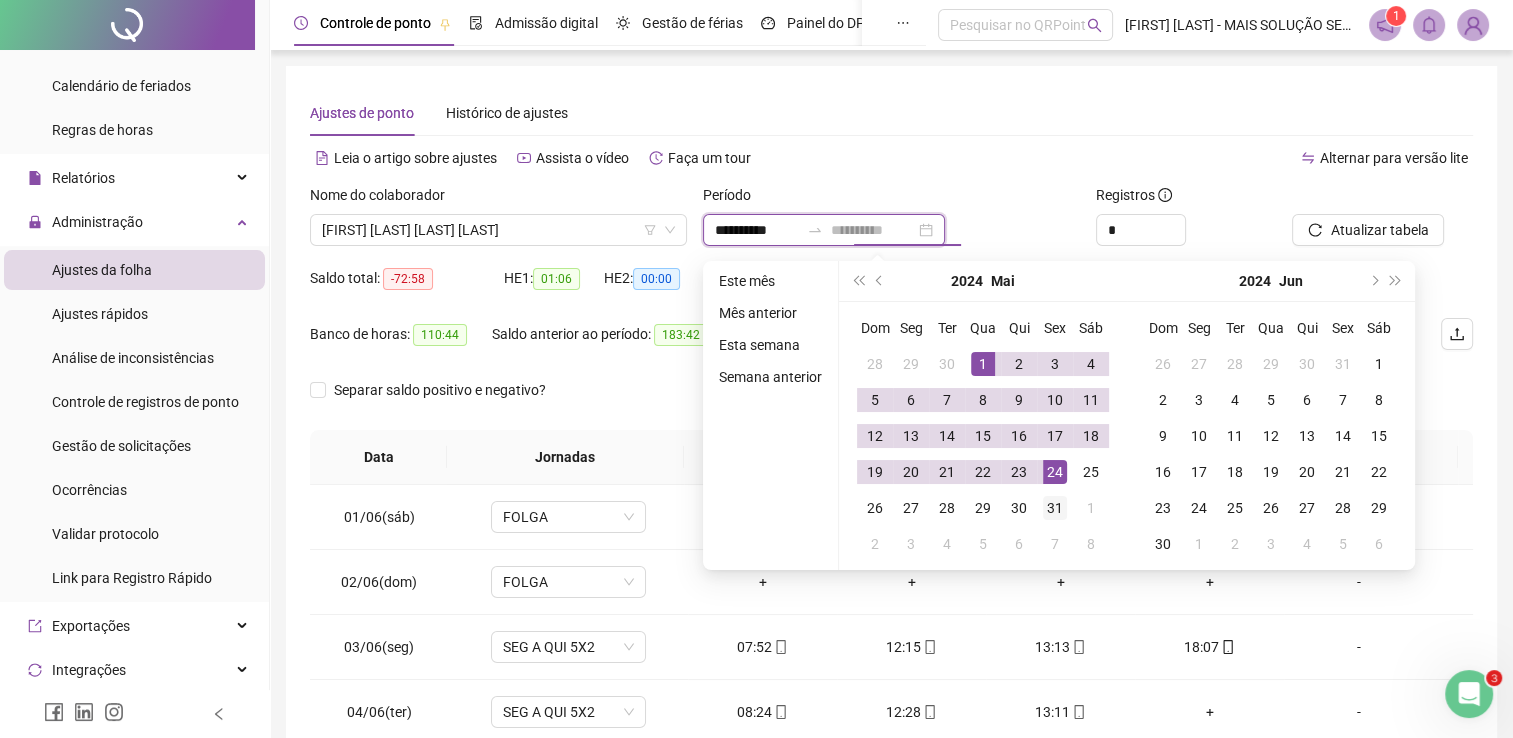 type on "**********" 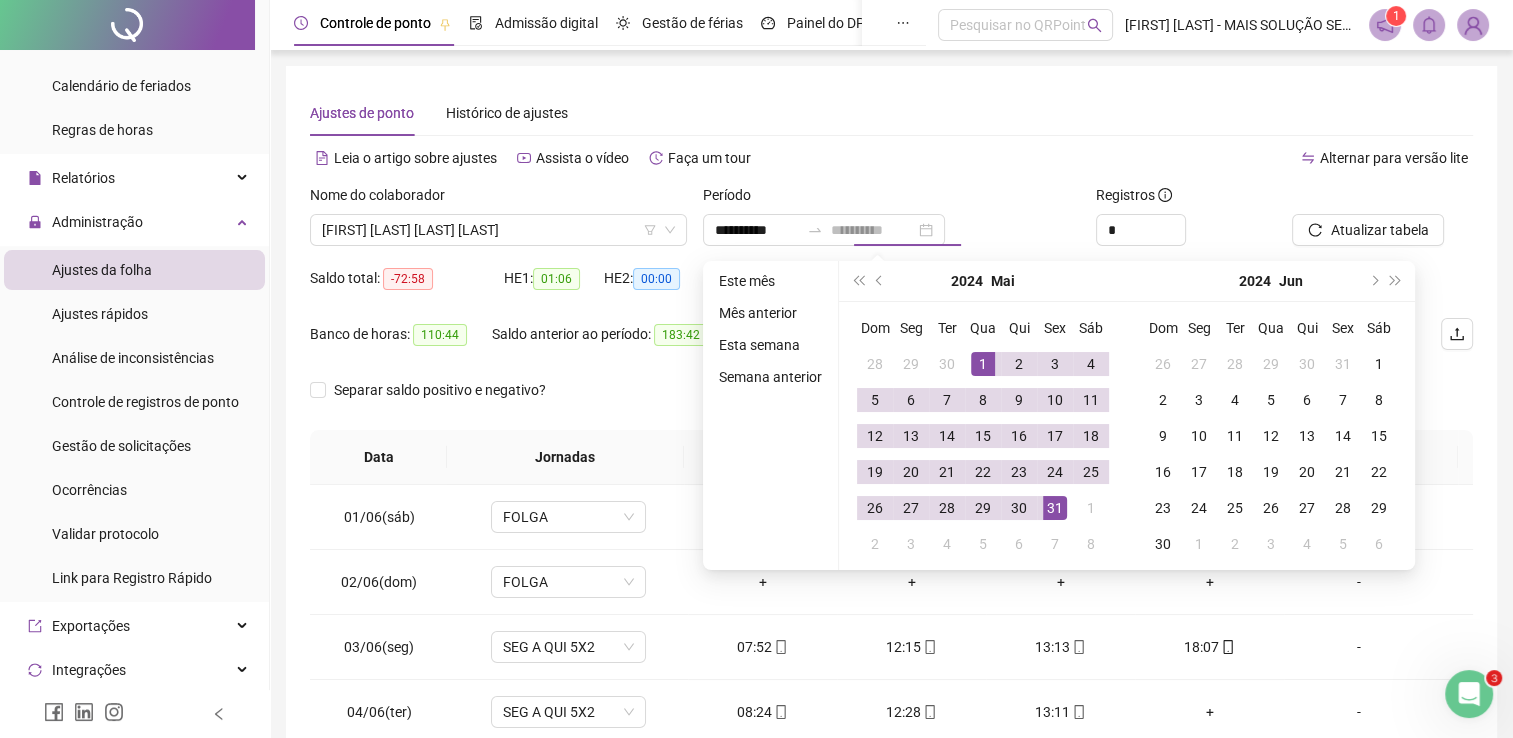 click on "31" at bounding box center [1055, 508] 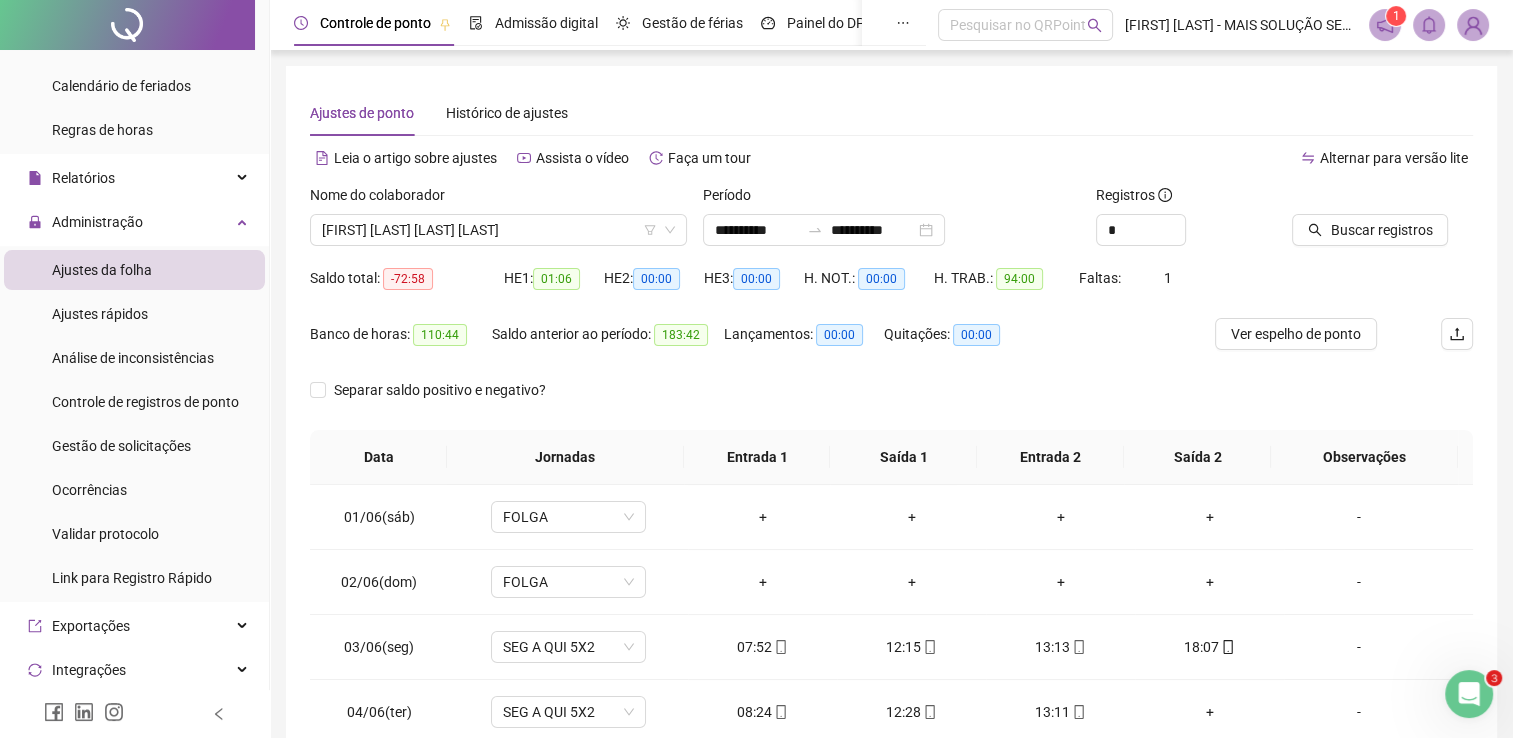 click on "Buscar registros" at bounding box center (1382, 223) 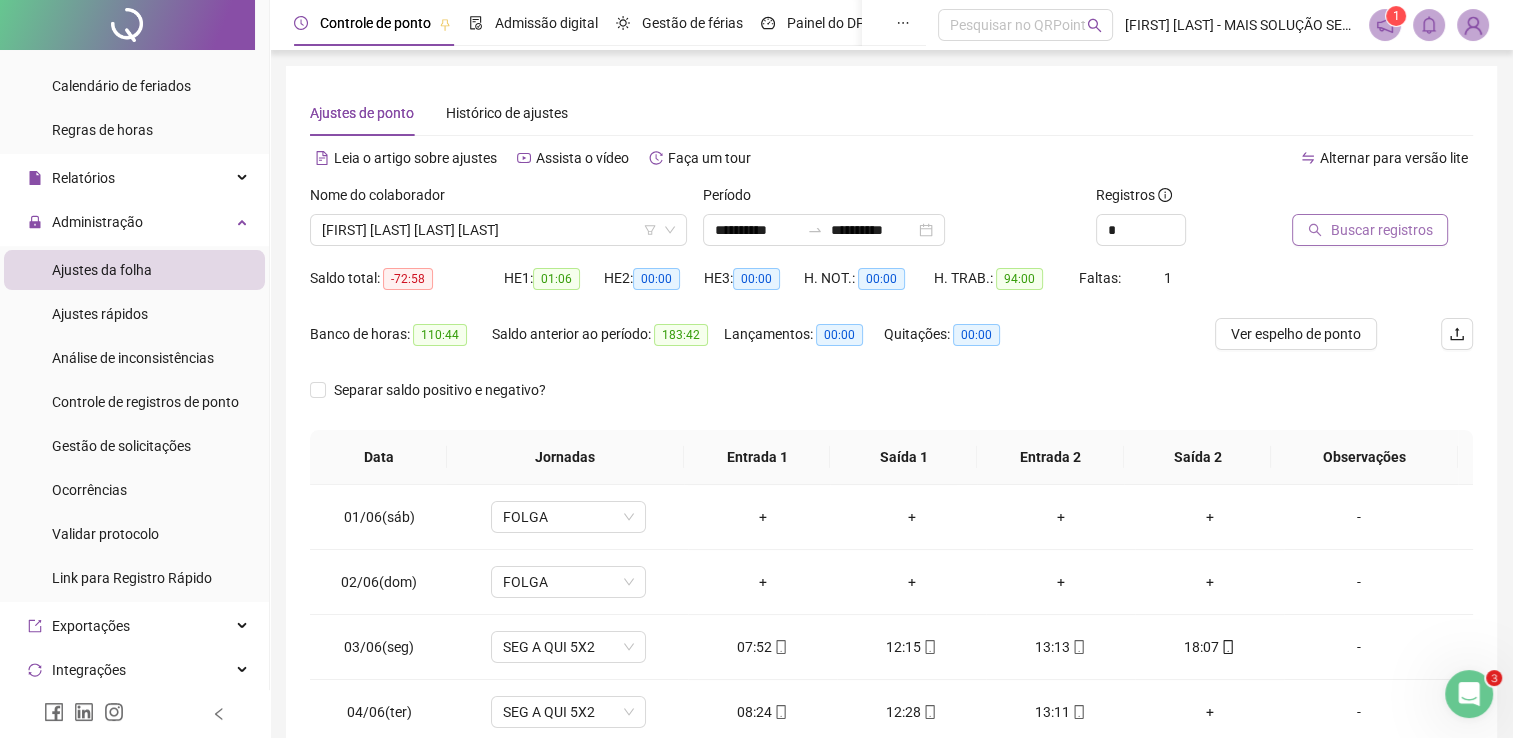 click on "Buscar registros" at bounding box center (1381, 230) 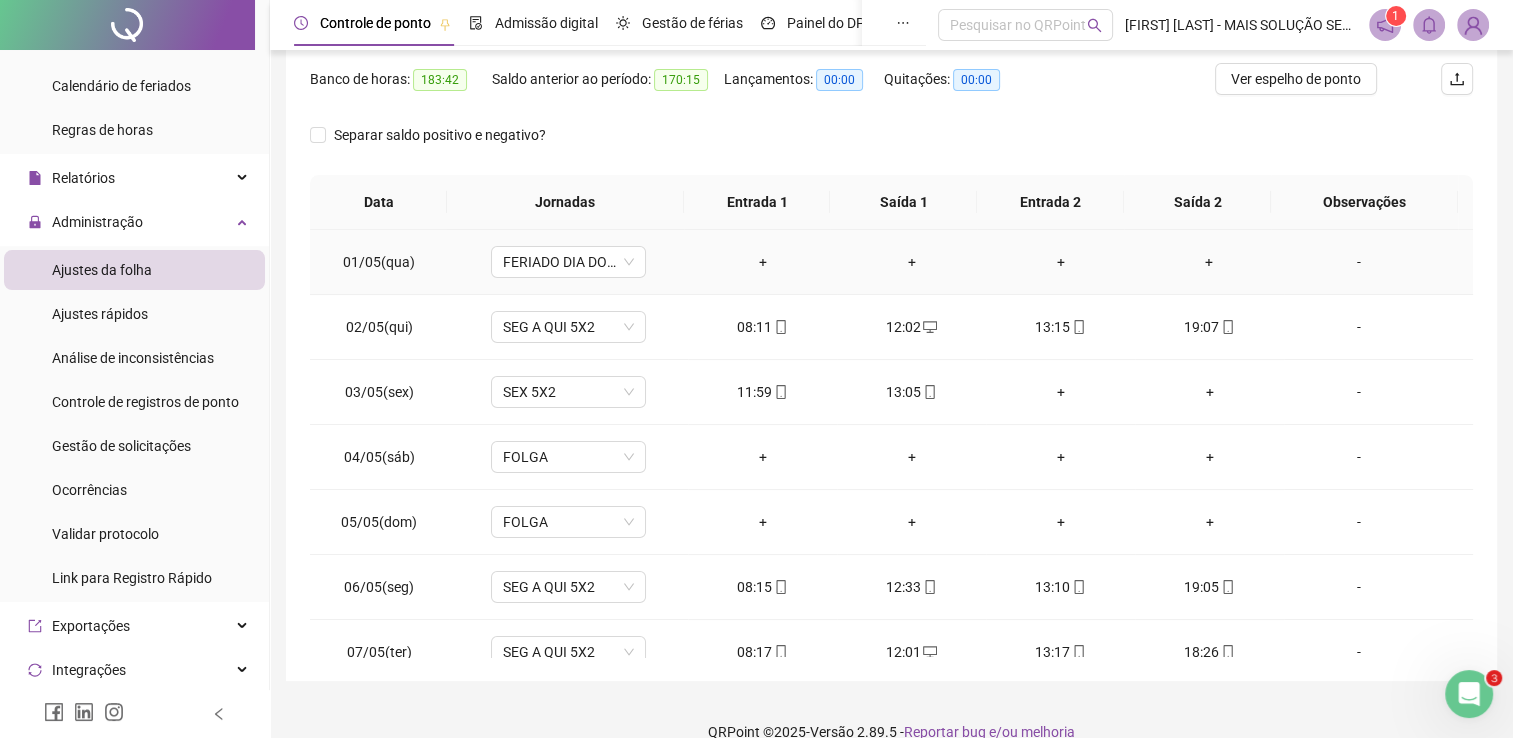 scroll, scrollTop: 283, scrollLeft: 0, axis: vertical 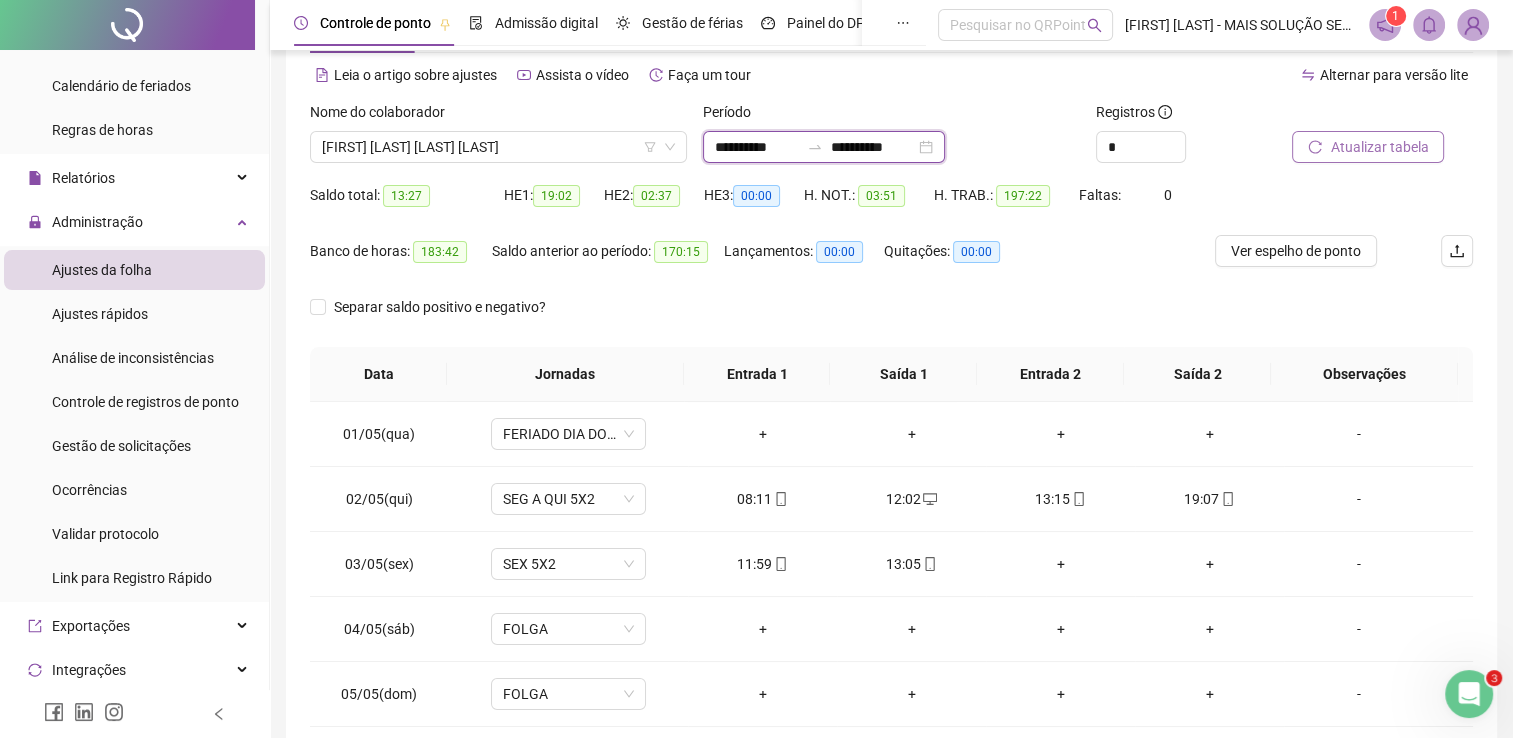 click on "**********" at bounding box center [757, 147] 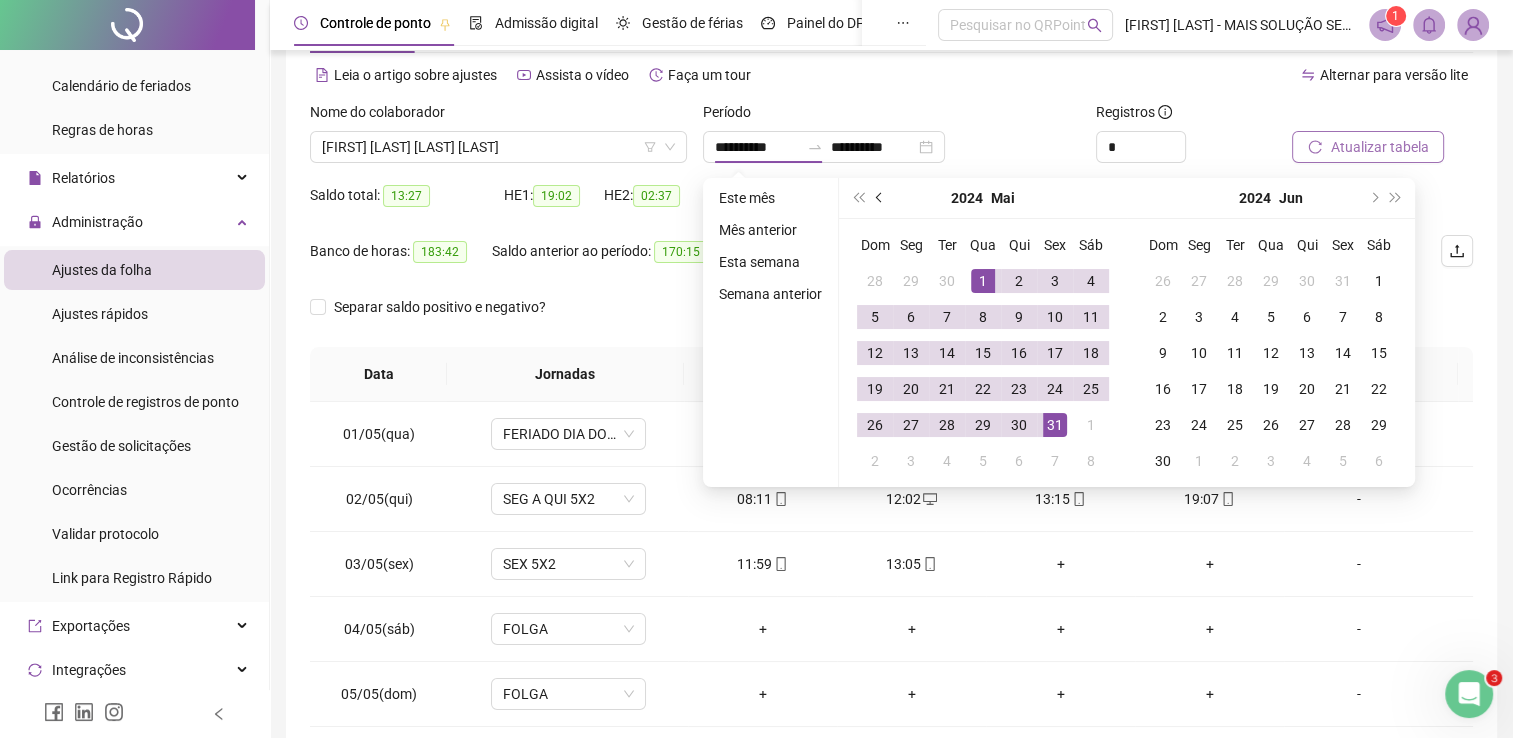 click at bounding box center (880, 198) 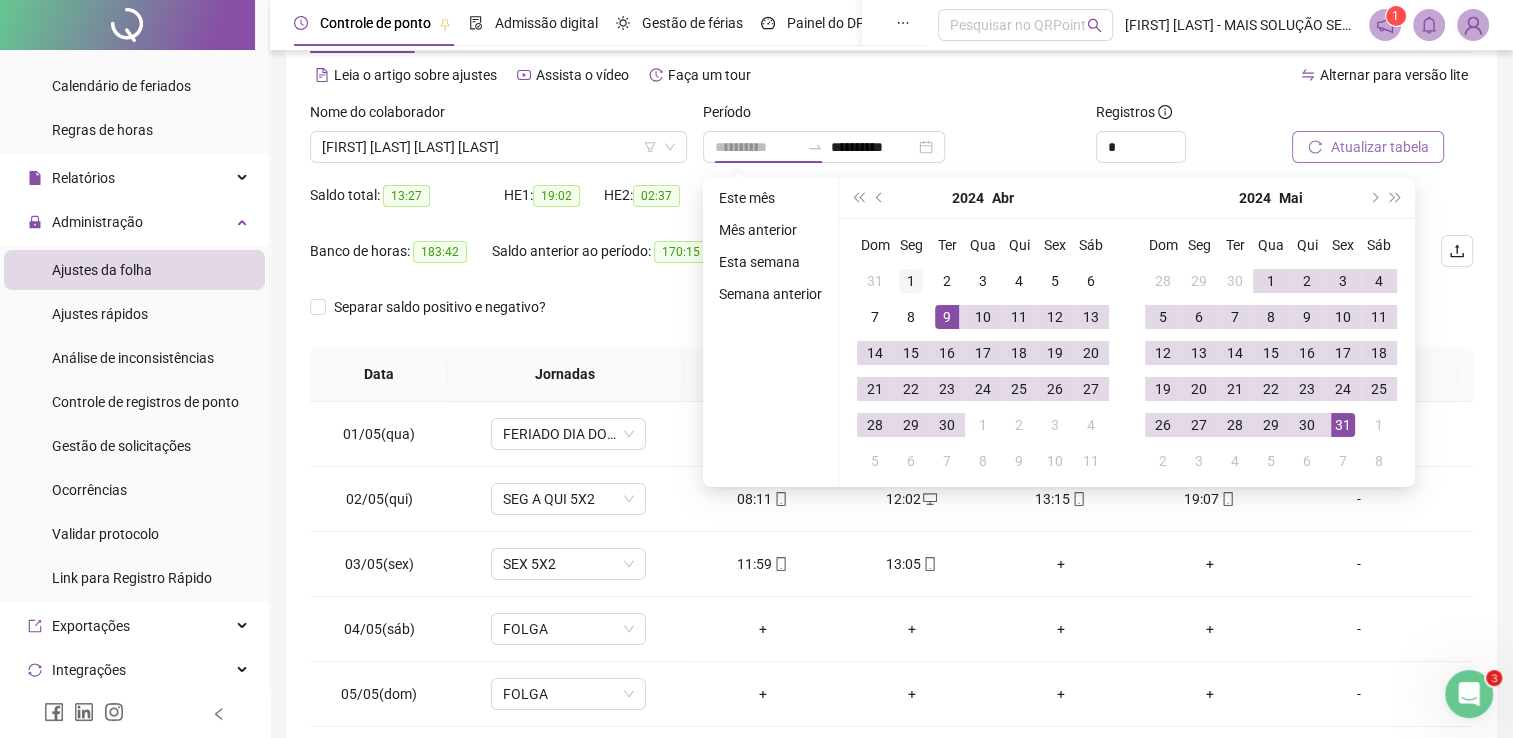 type on "**********" 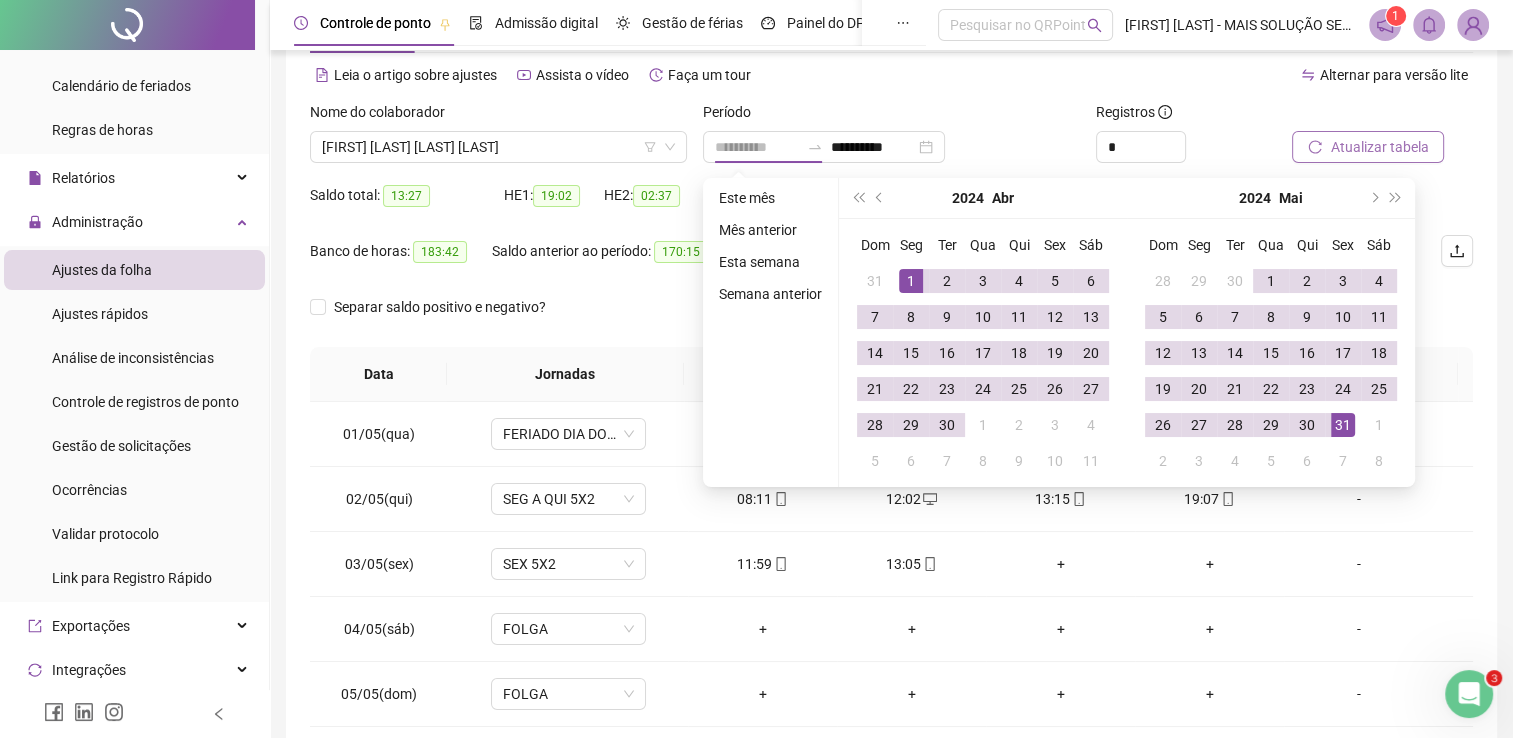 click on "1" at bounding box center [911, 281] 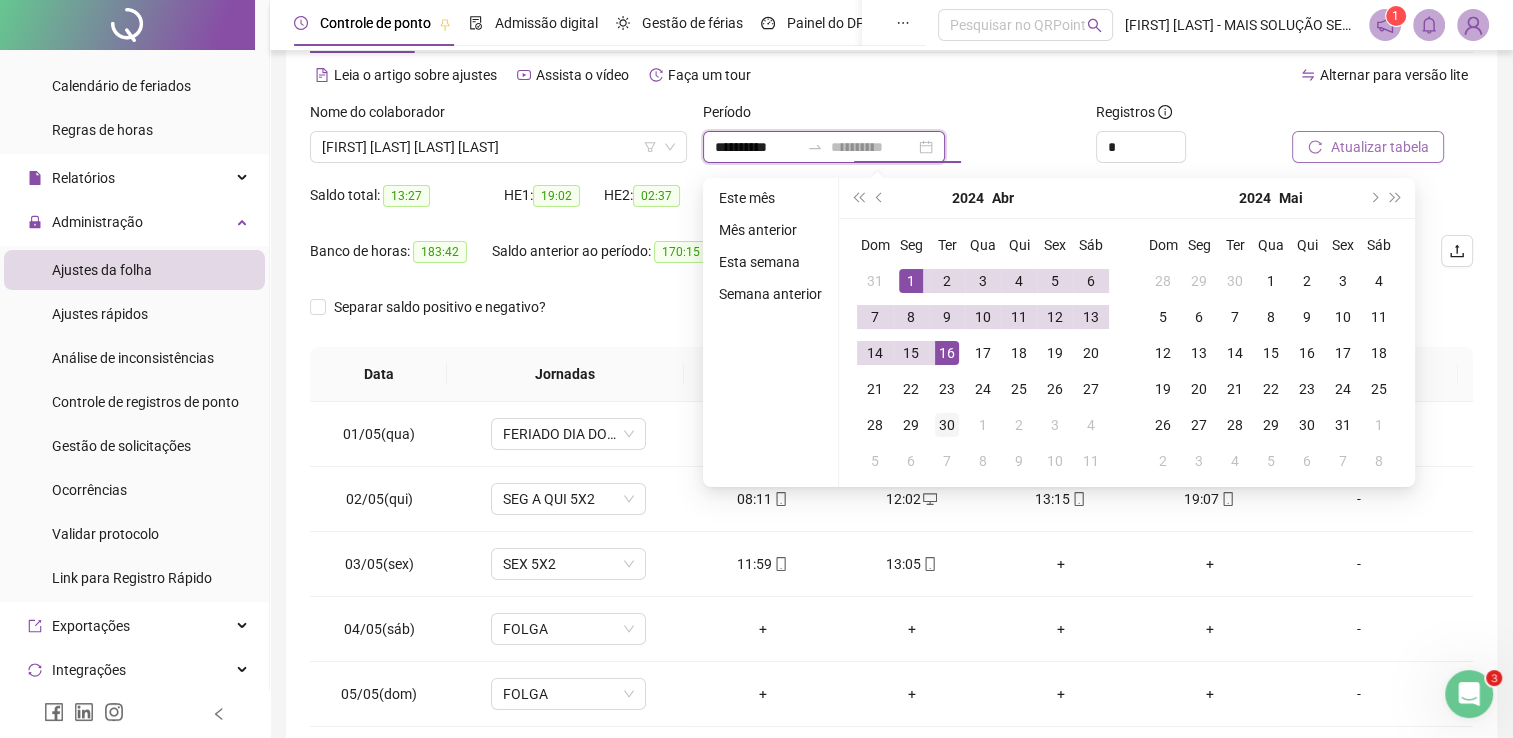 type on "**********" 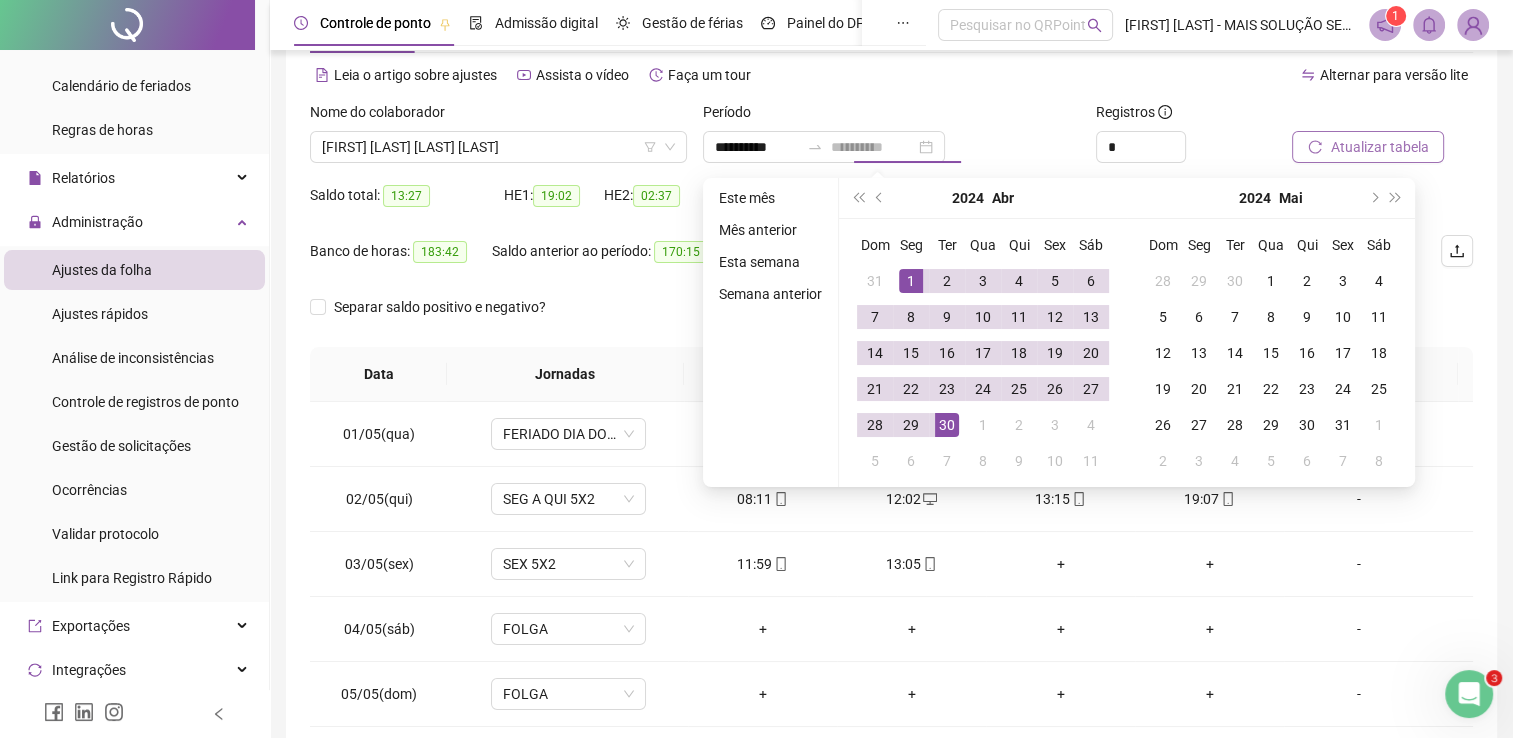 click on "30" at bounding box center [947, 425] 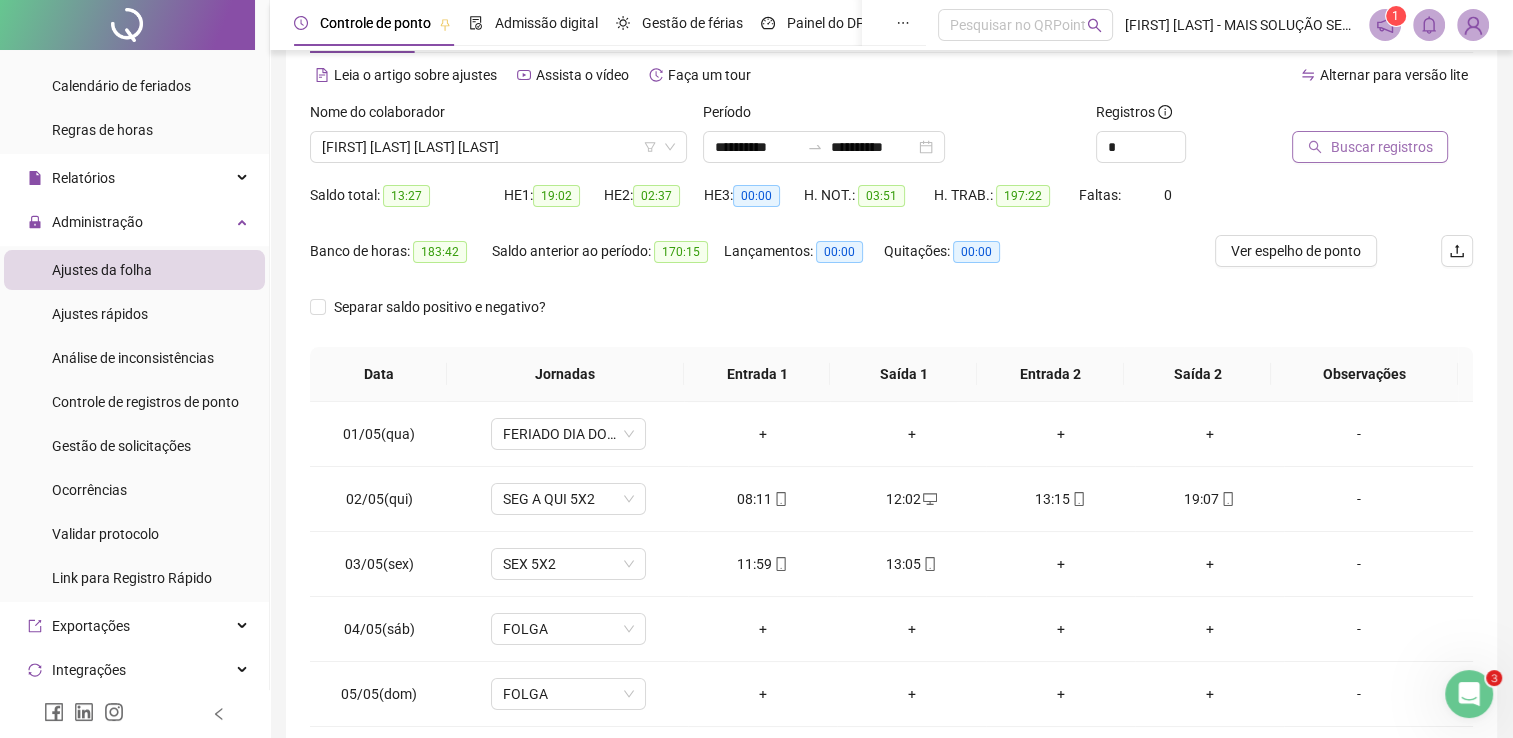click on "Buscar registros" at bounding box center [1370, 147] 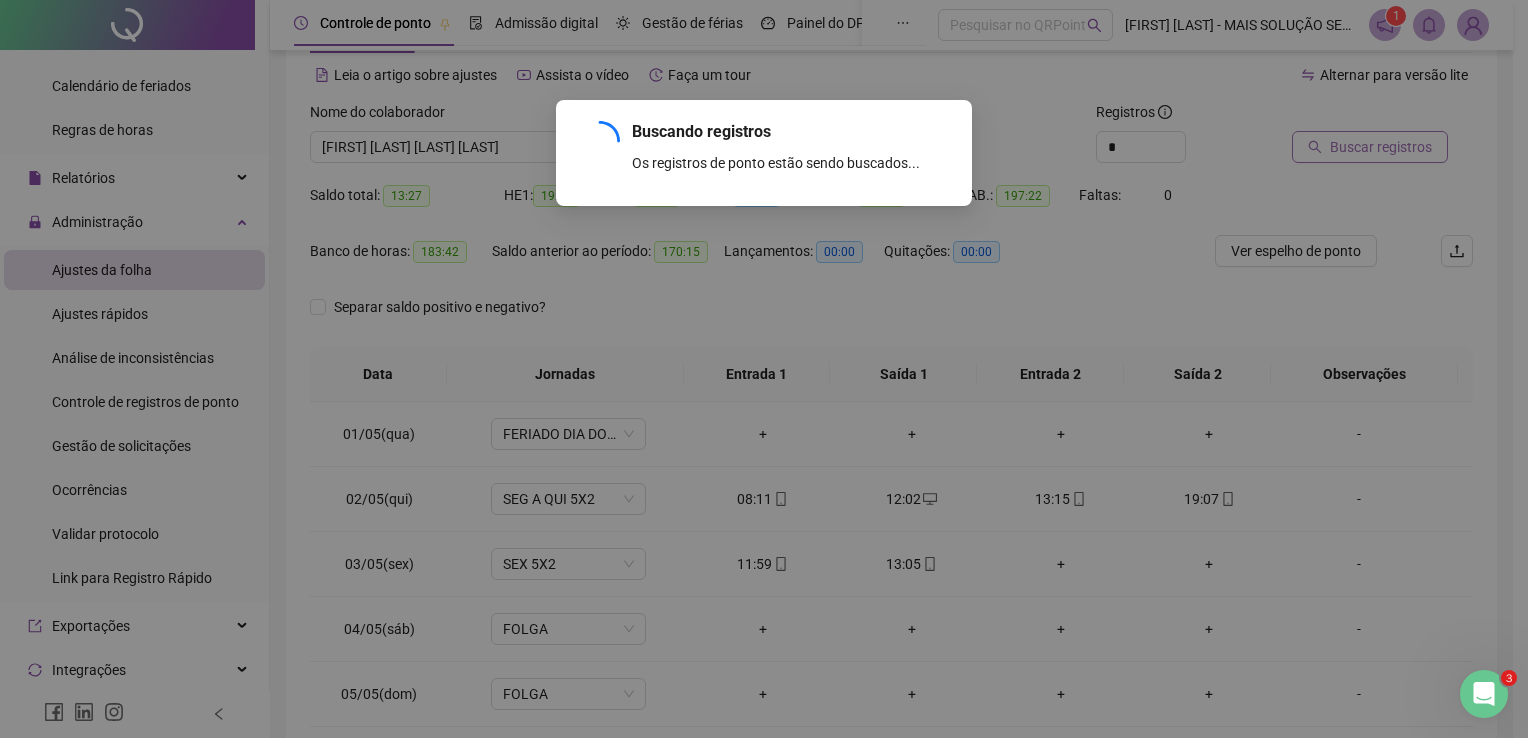 click on "Buscando registros Os registros de ponto estão sendo buscados... OK" at bounding box center [764, 369] 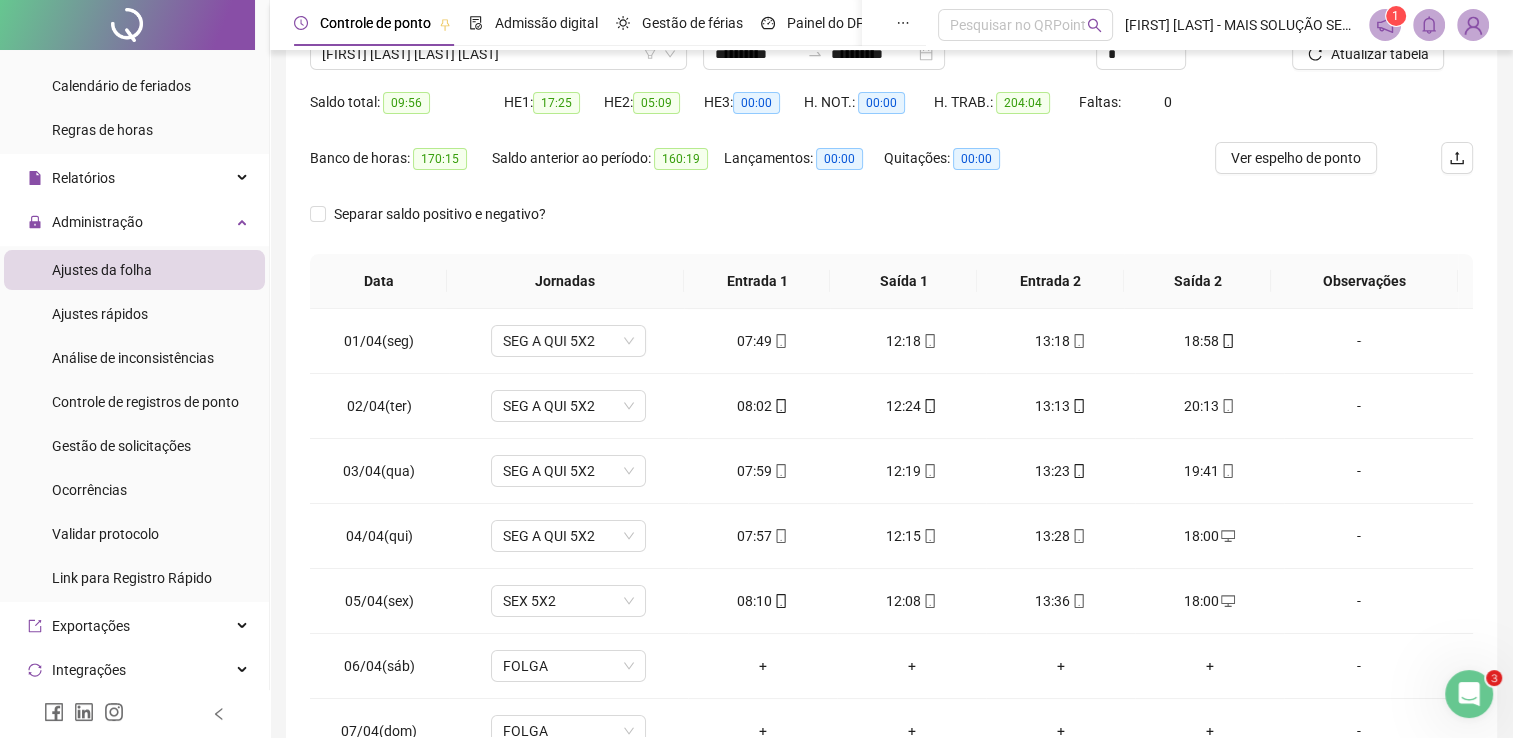 scroll, scrollTop: 283, scrollLeft: 0, axis: vertical 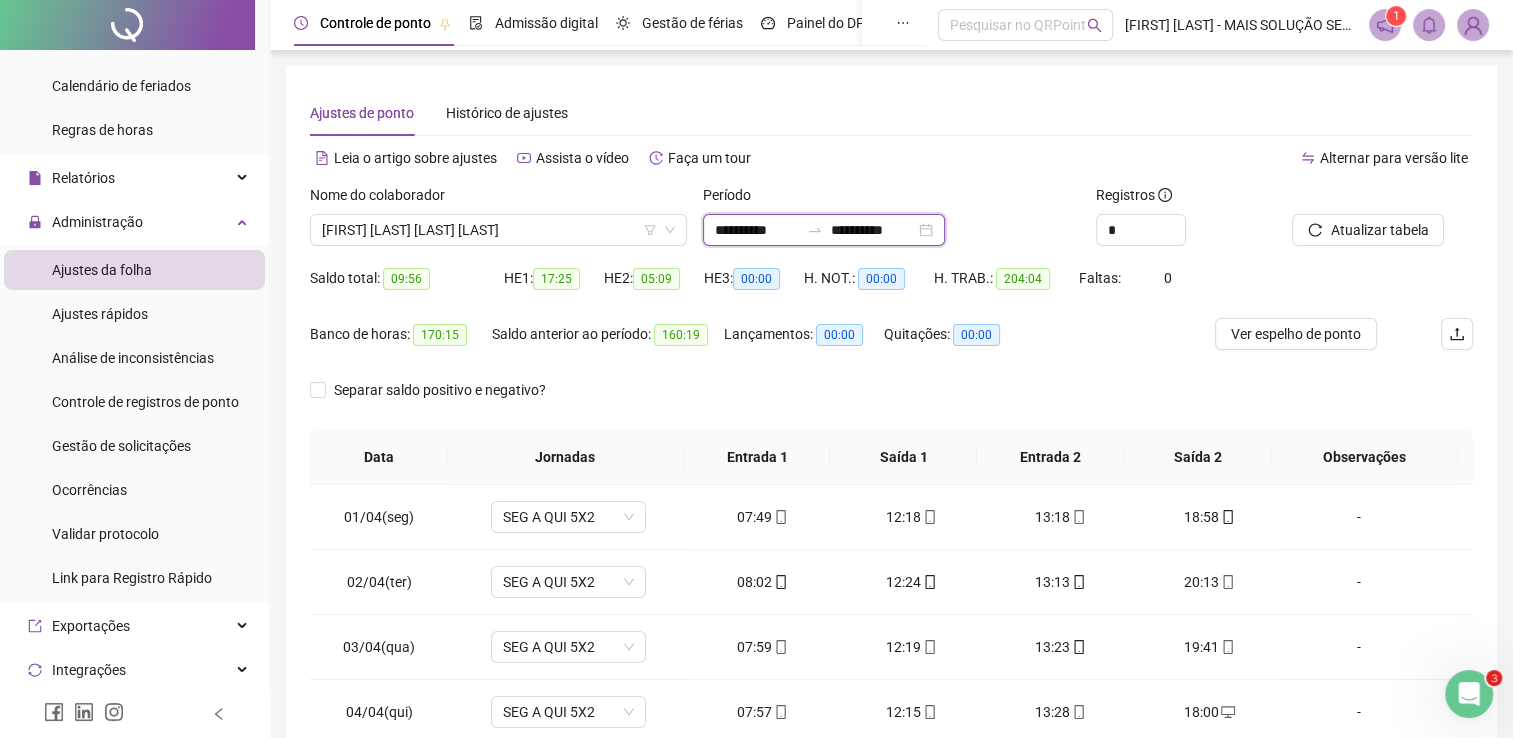click on "**********" at bounding box center (757, 230) 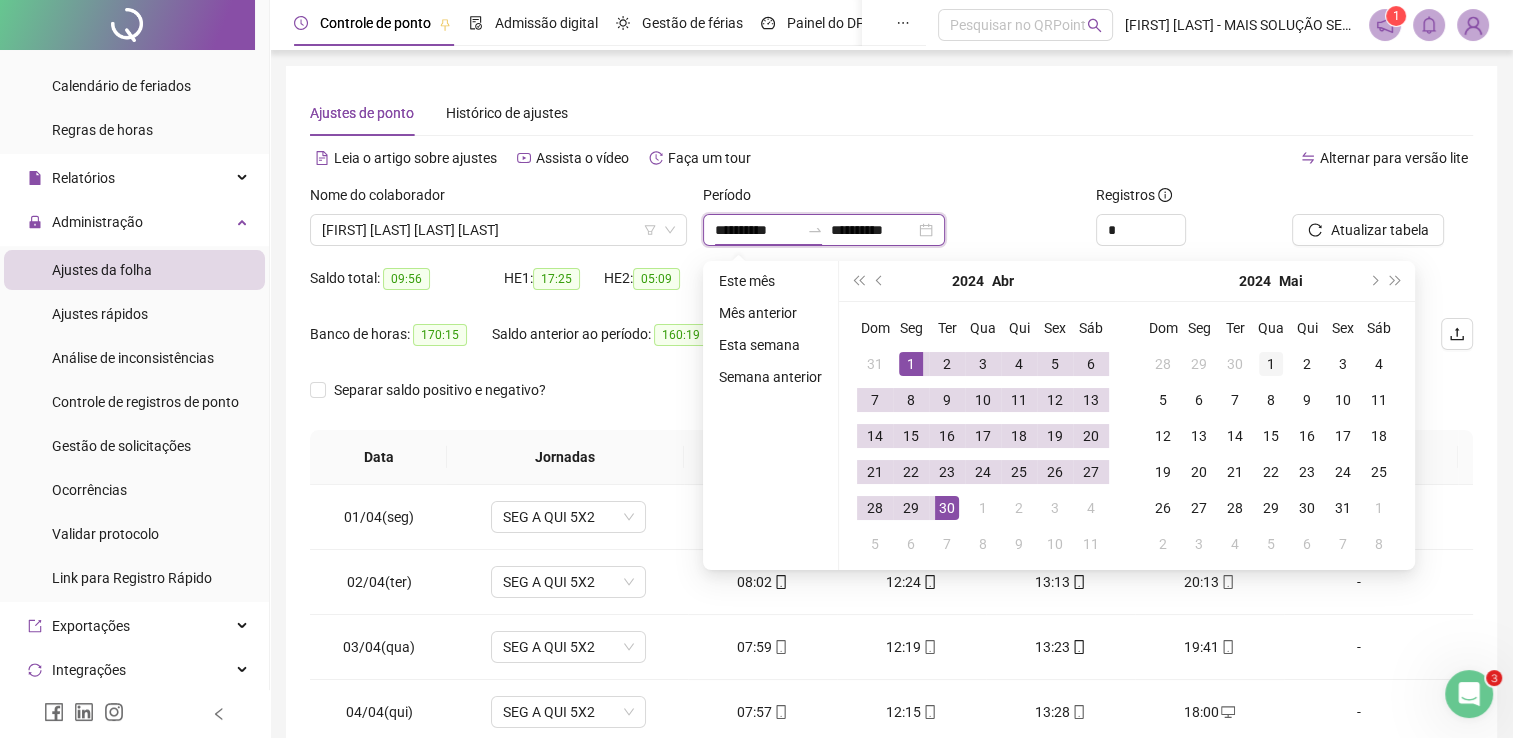 type on "**********" 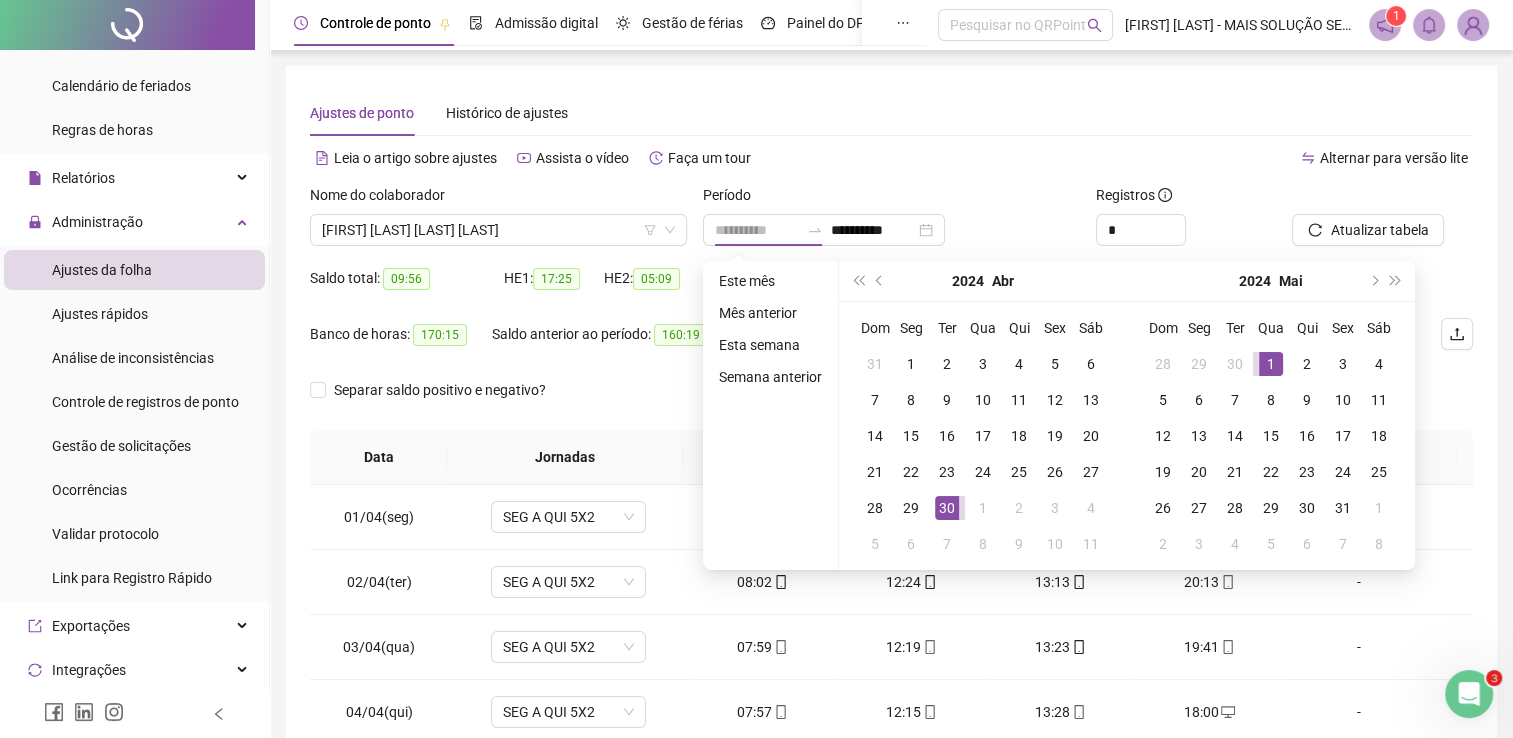 click on "1" at bounding box center (1271, 364) 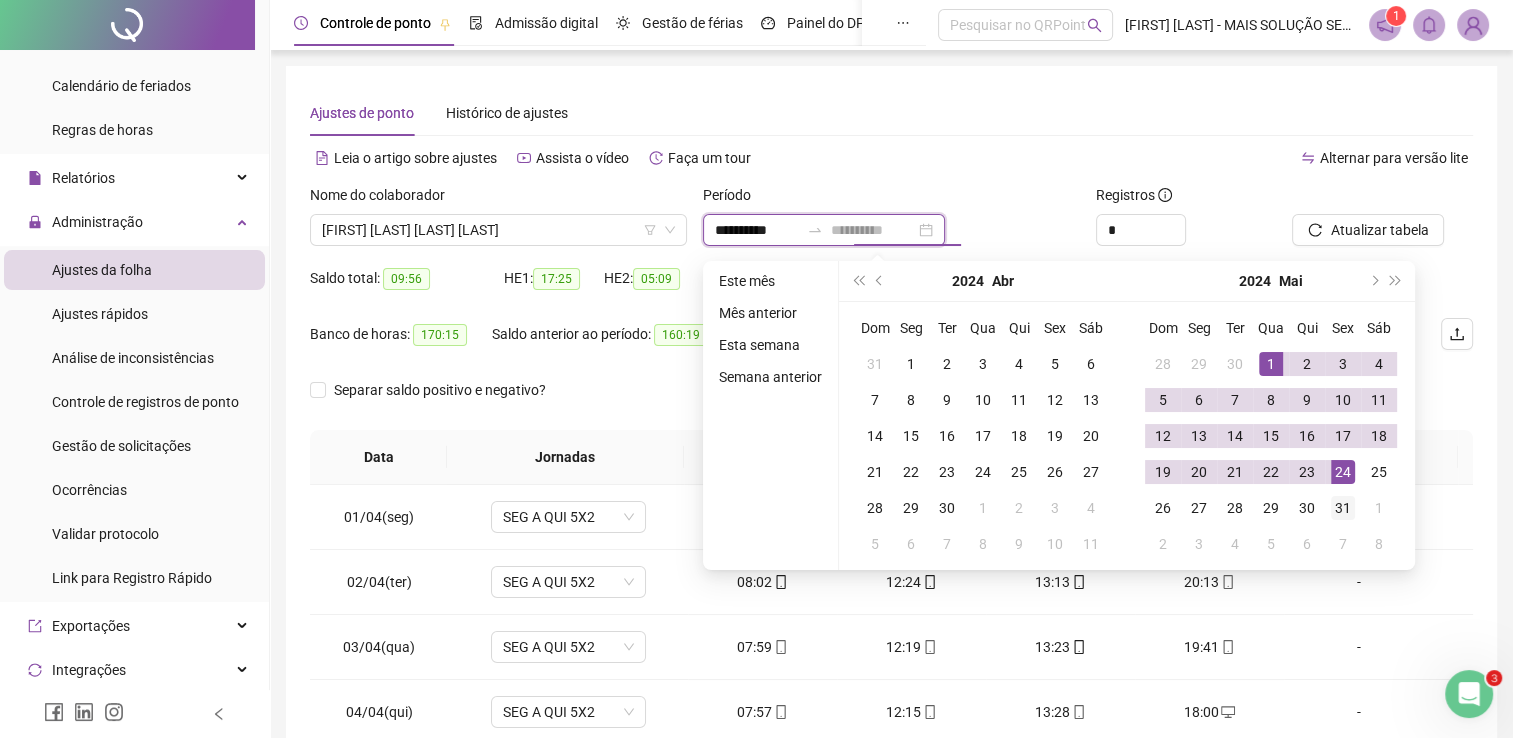 type on "**********" 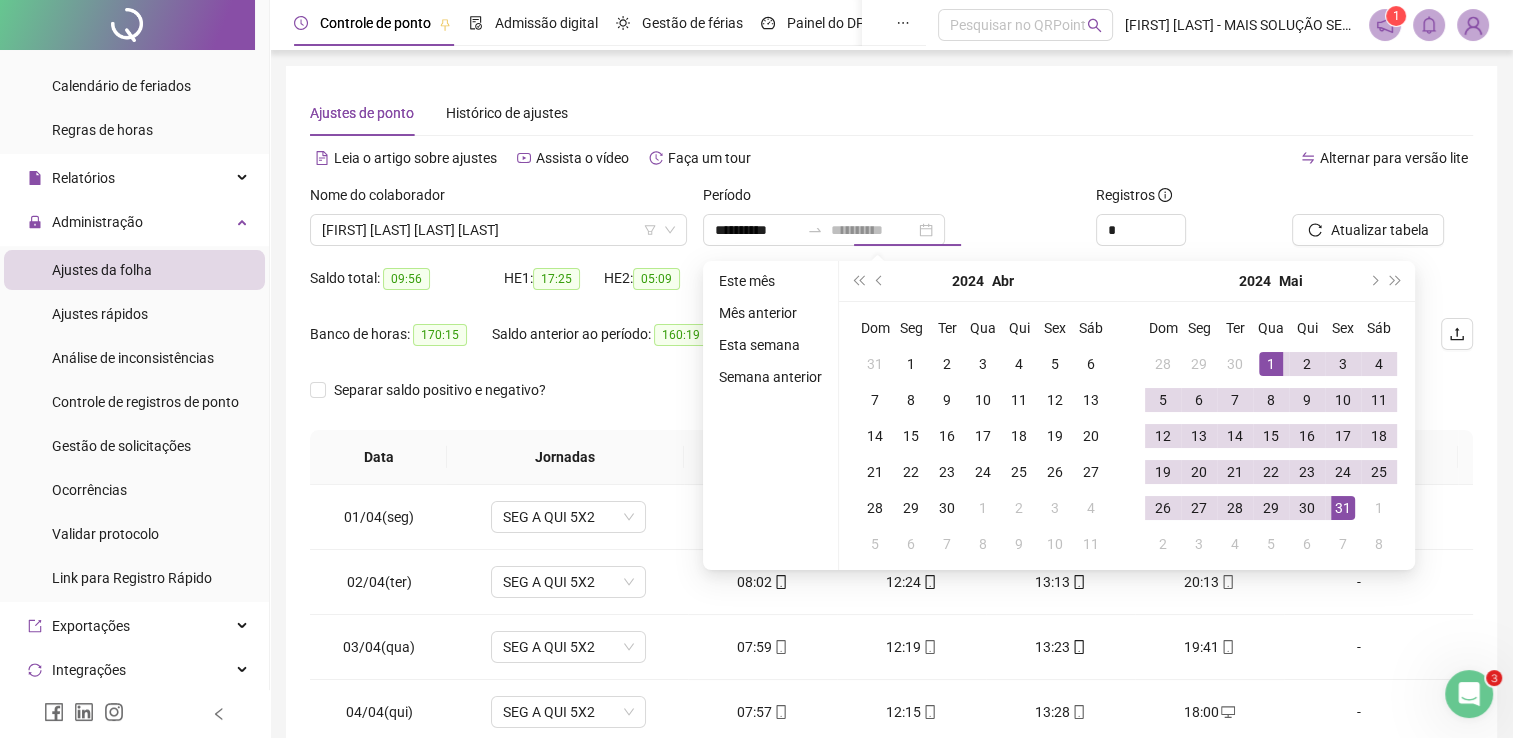 click on "31" at bounding box center (1343, 508) 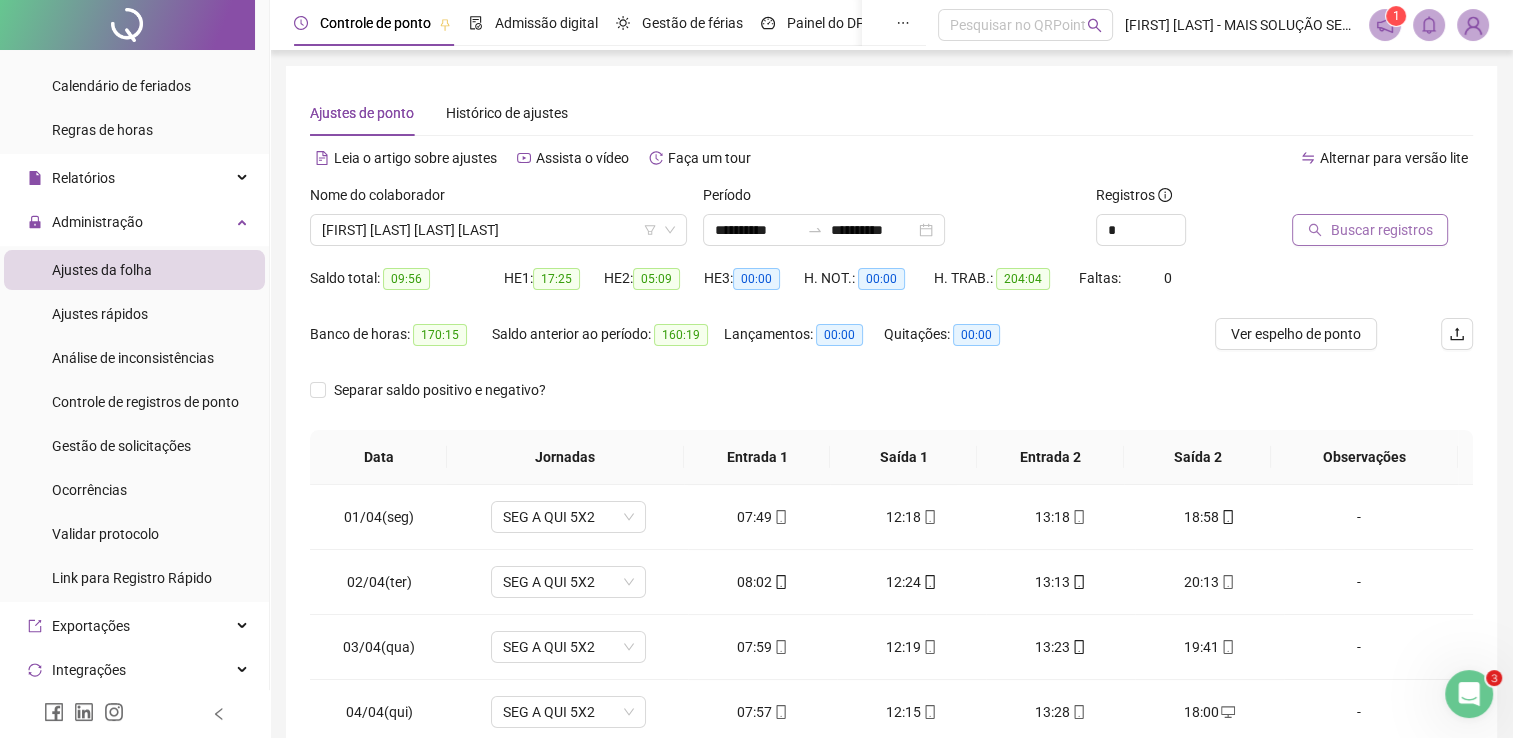 click on "Buscar registros" at bounding box center (1381, 230) 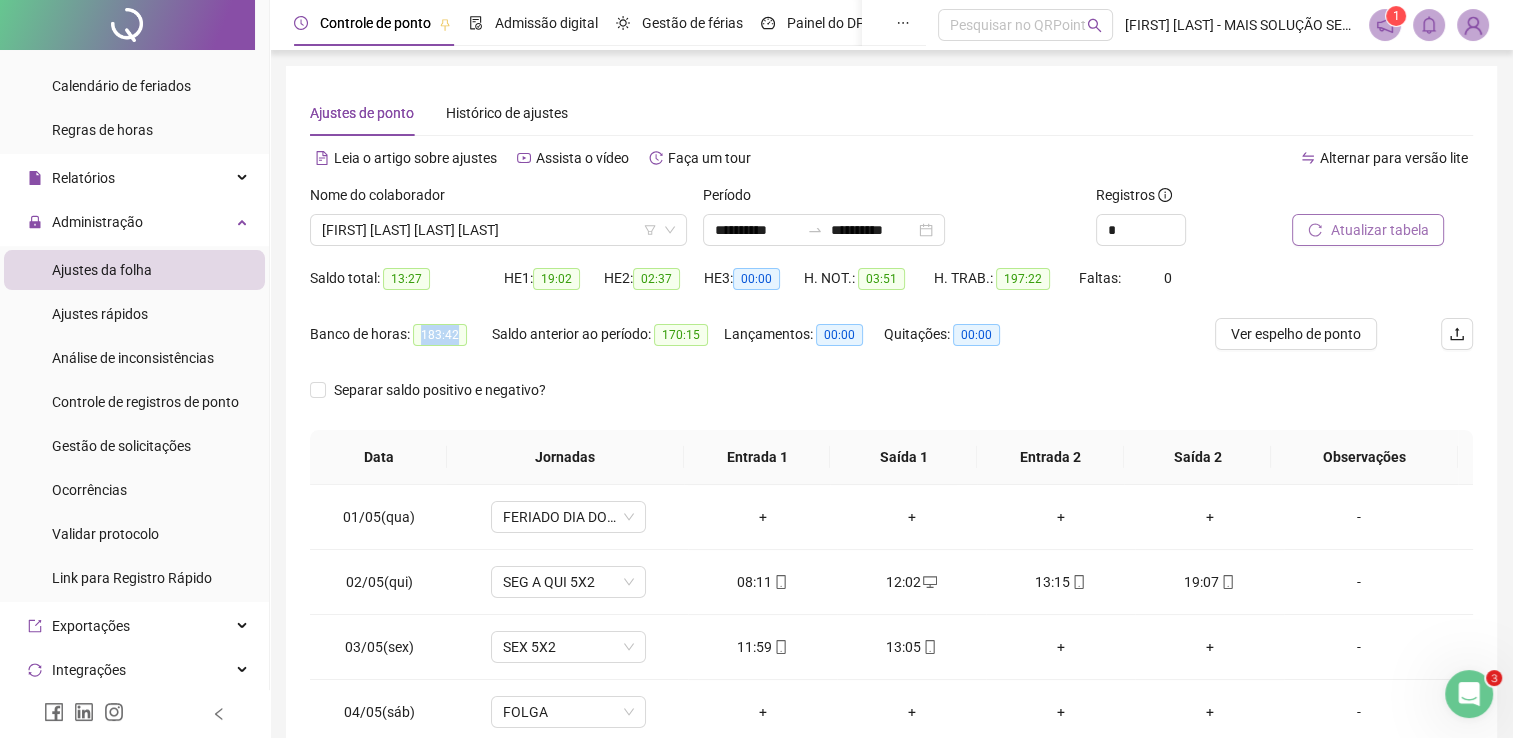 drag, startPoint x: 422, startPoint y: 335, endPoint x: 458, endPoint y: 336, distance: 36.013885 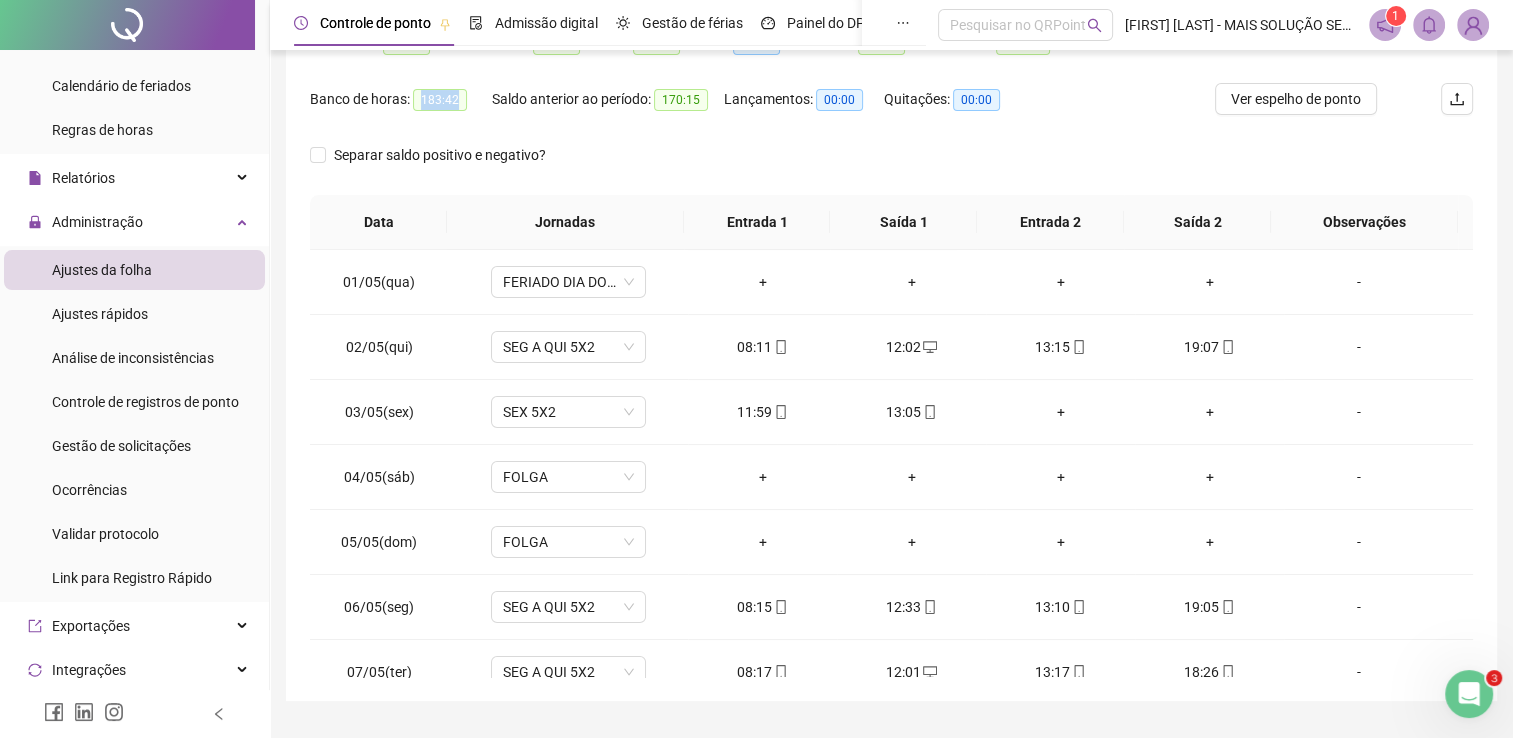 scroll, scrollTop: 283, scrollLeft: 0, axis: vertical 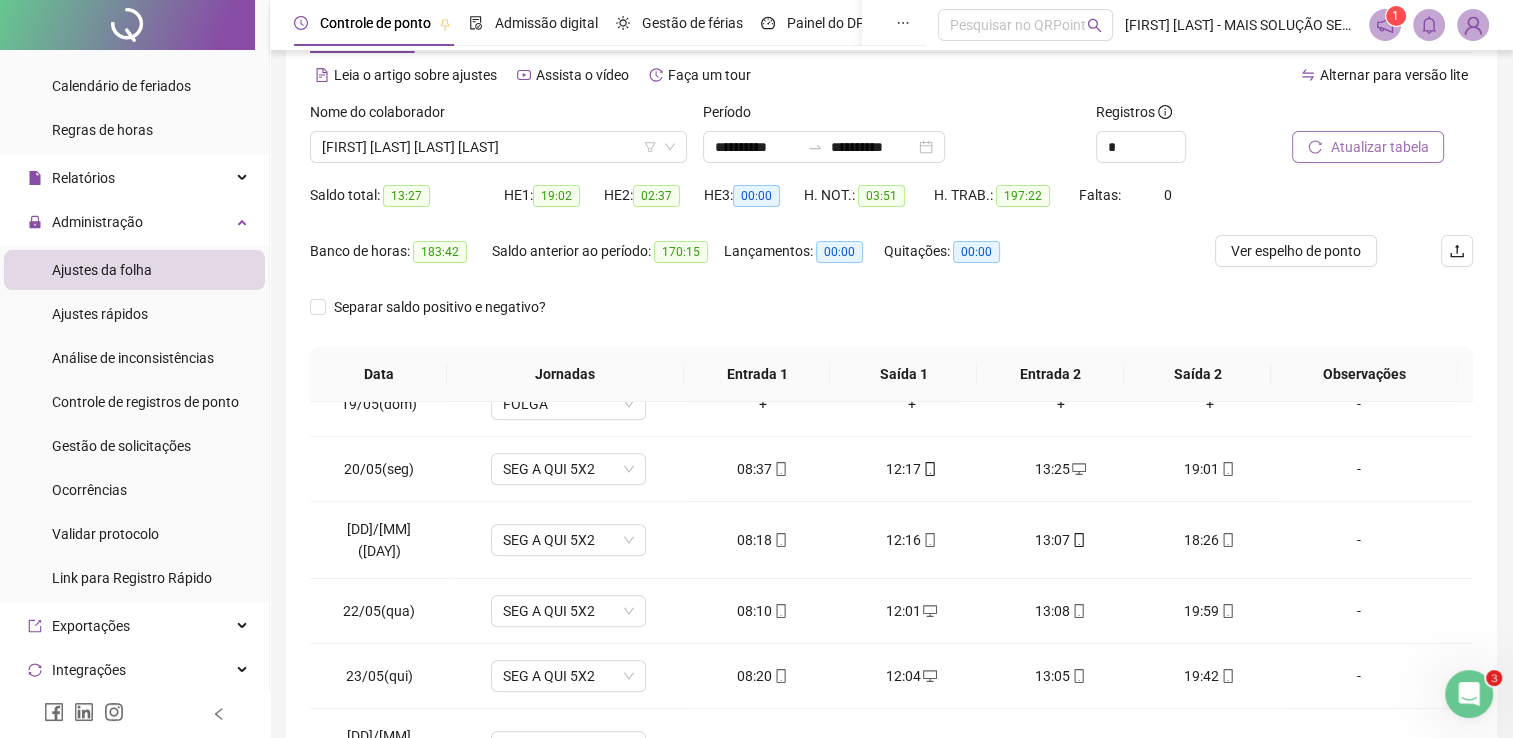 click on "Período" at bounding box center [891, 116] 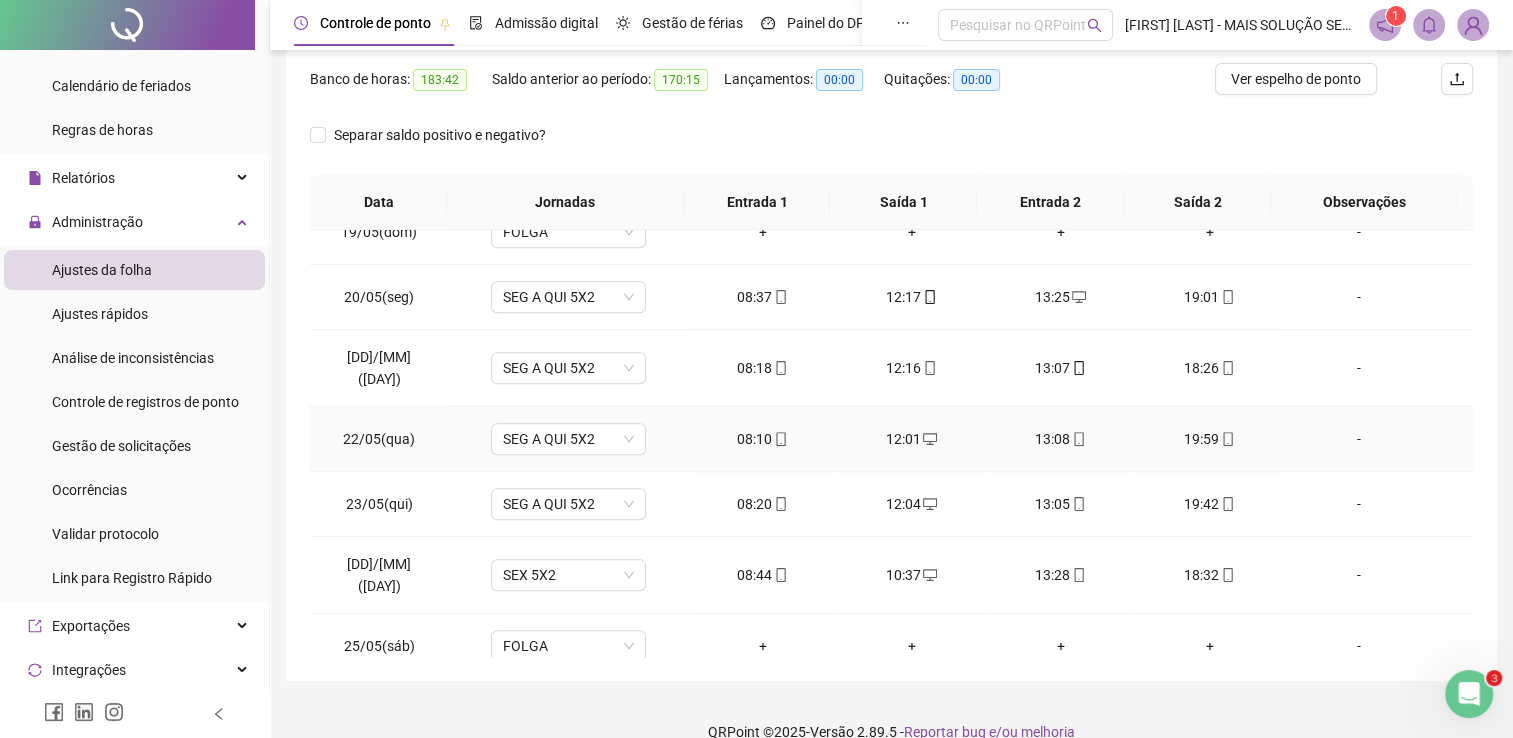 scroll, scrollTop: 283, scrollLeft: 0, axis: vertical 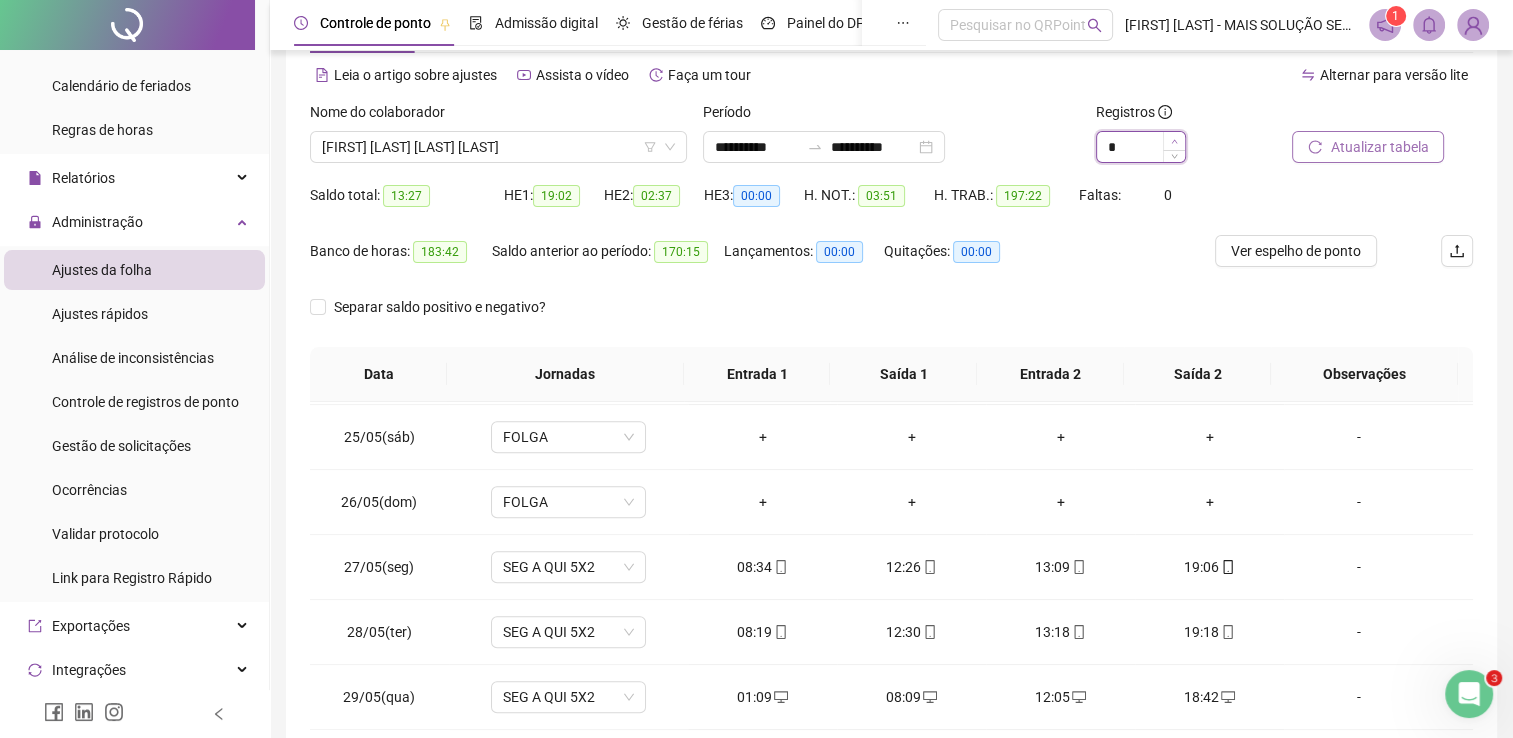 click 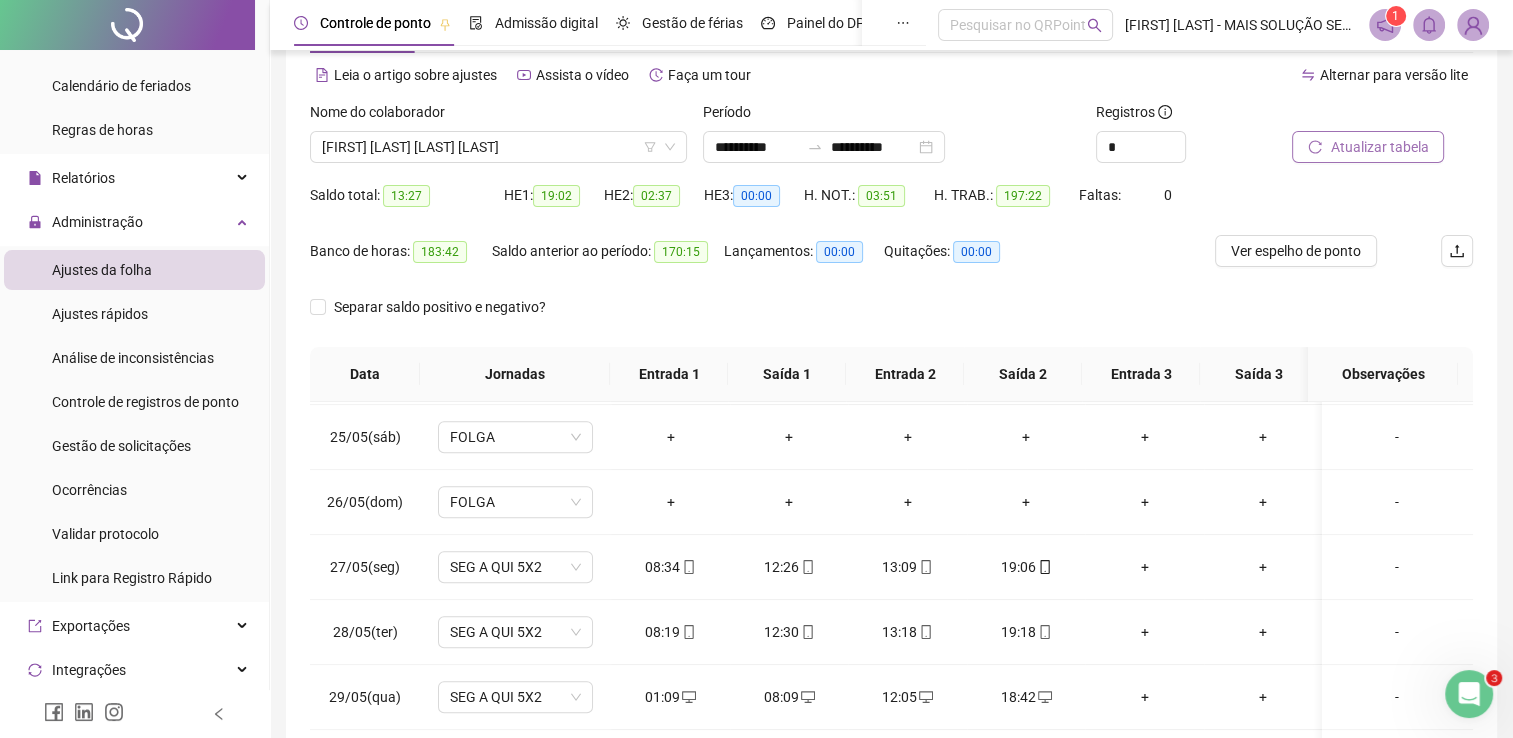 click on "Separar saldo positivo e negativo?" at bounding box center [891, 319] 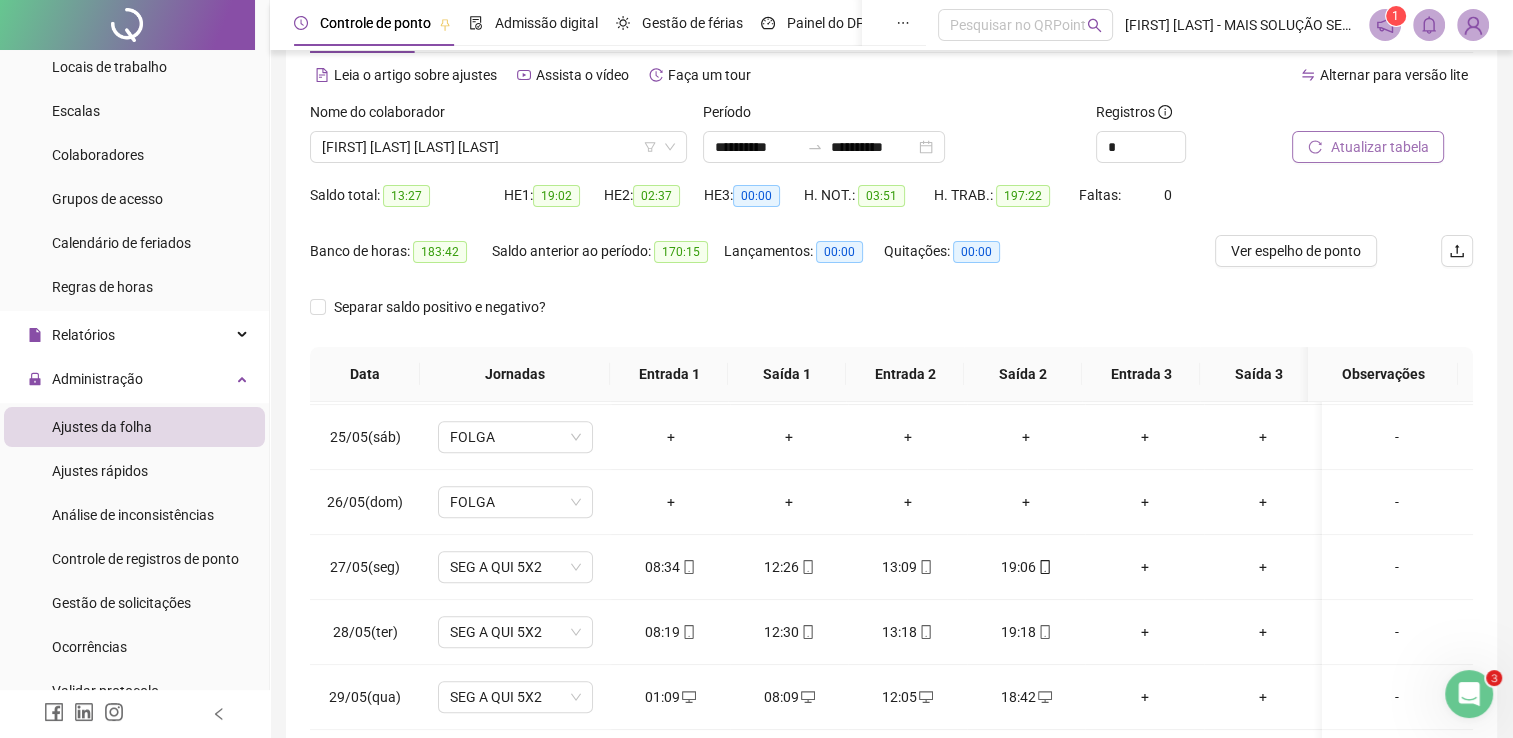 scroll, scrollTop: 0, scrollLeft: 0, axis: both 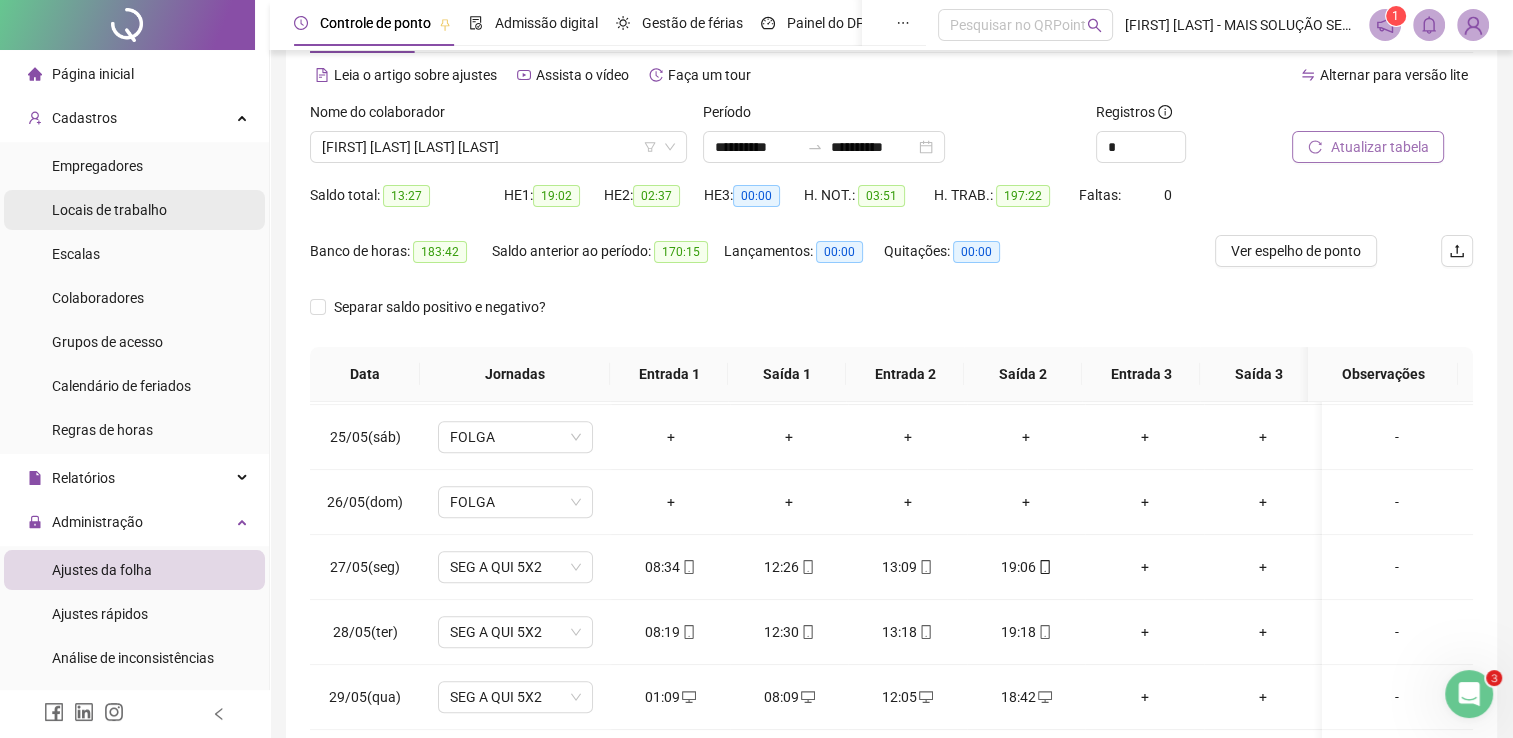 click on "Locais de trabalho" at bounding box center (109, 210) 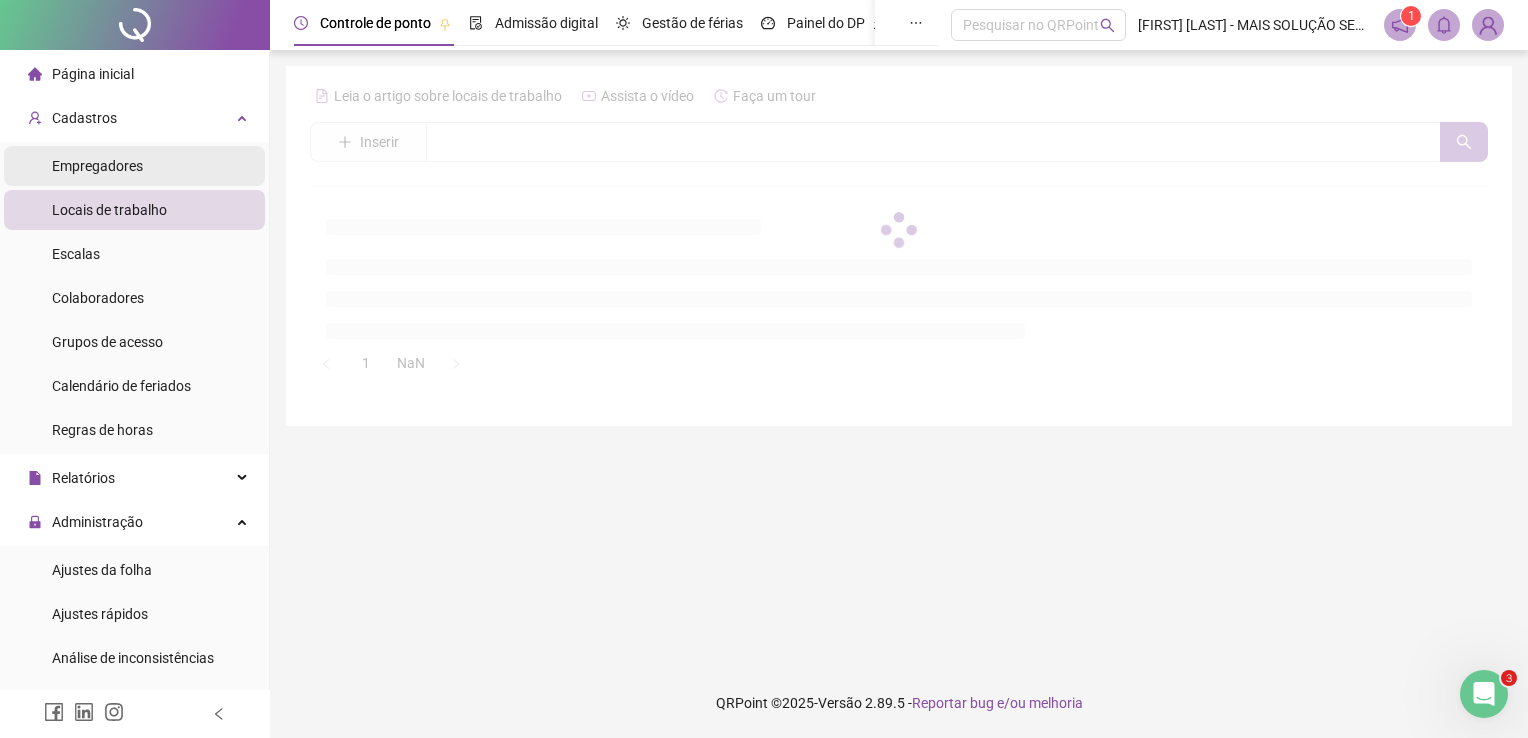 click on "Empregadores" at bounding box center (97, 166) 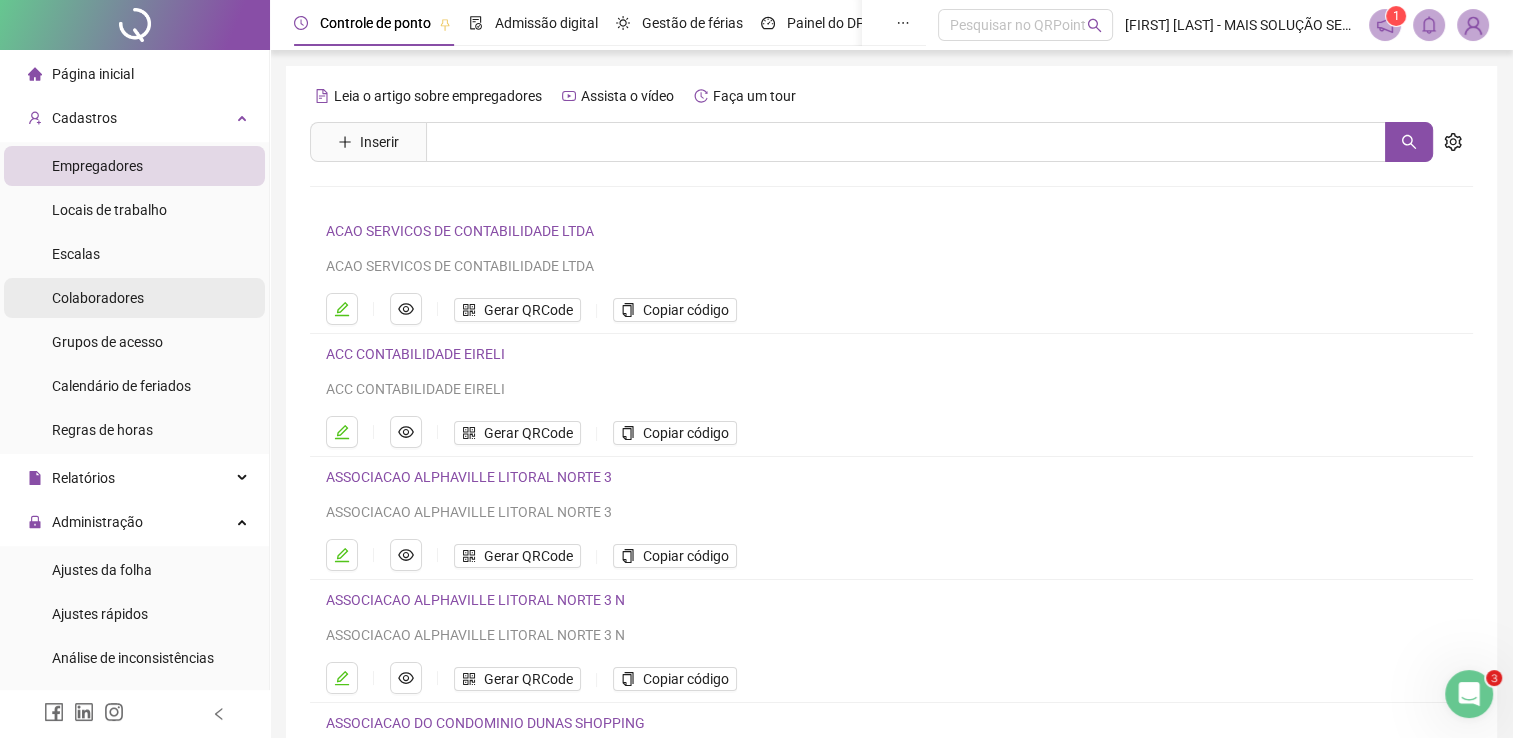 click on "Colaboradores" at bounding box center (98, 298) 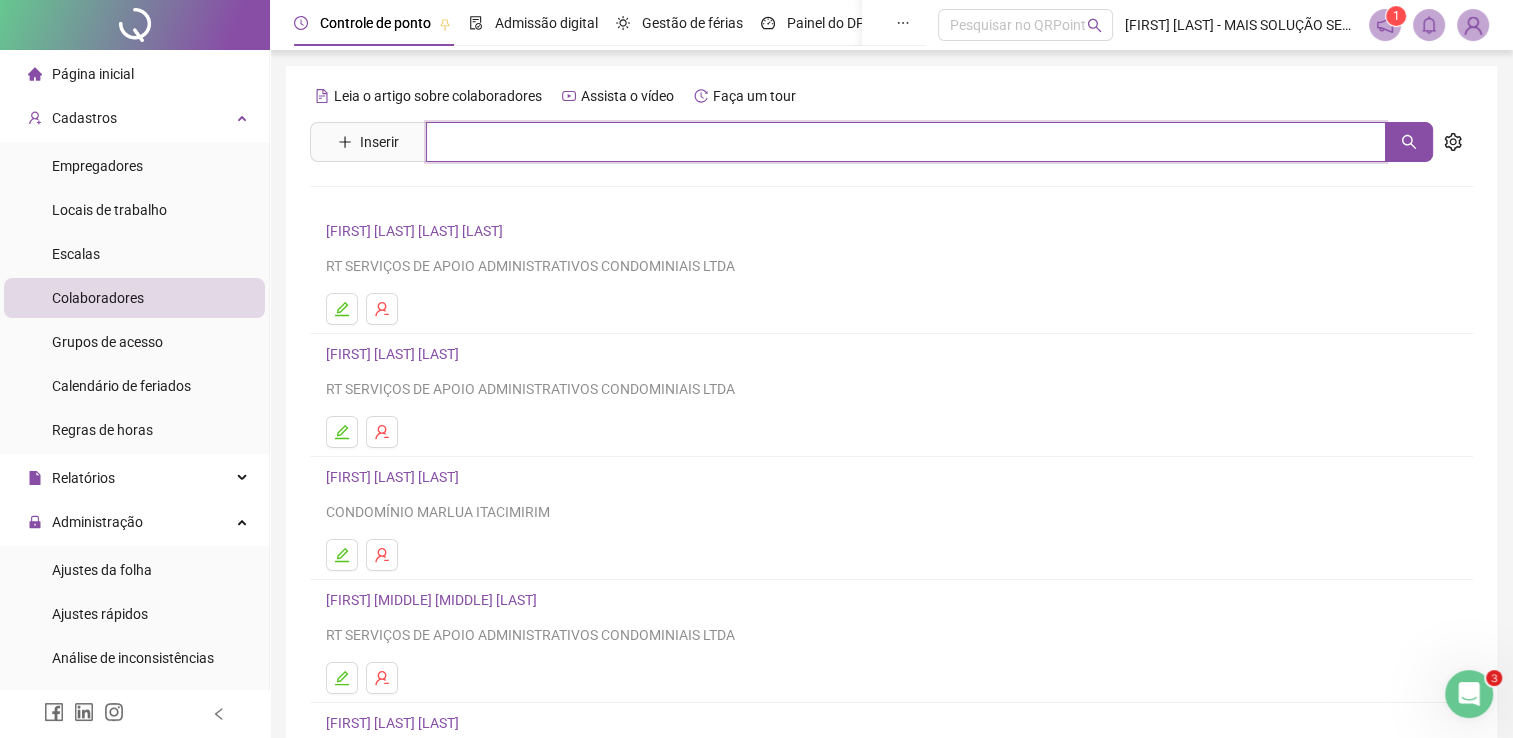 click at bounding box center [906, 142] 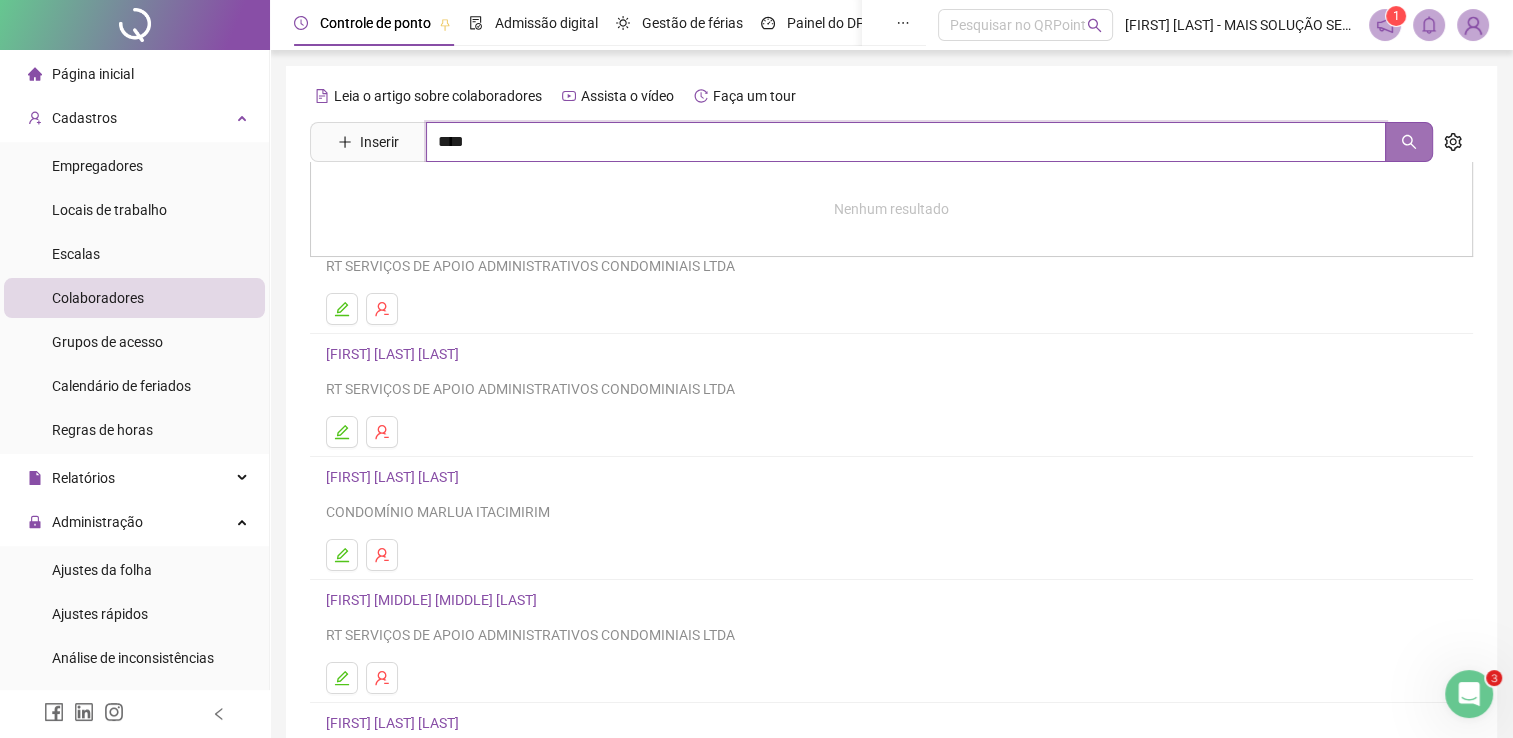 click at bounding box center [1409, 142] 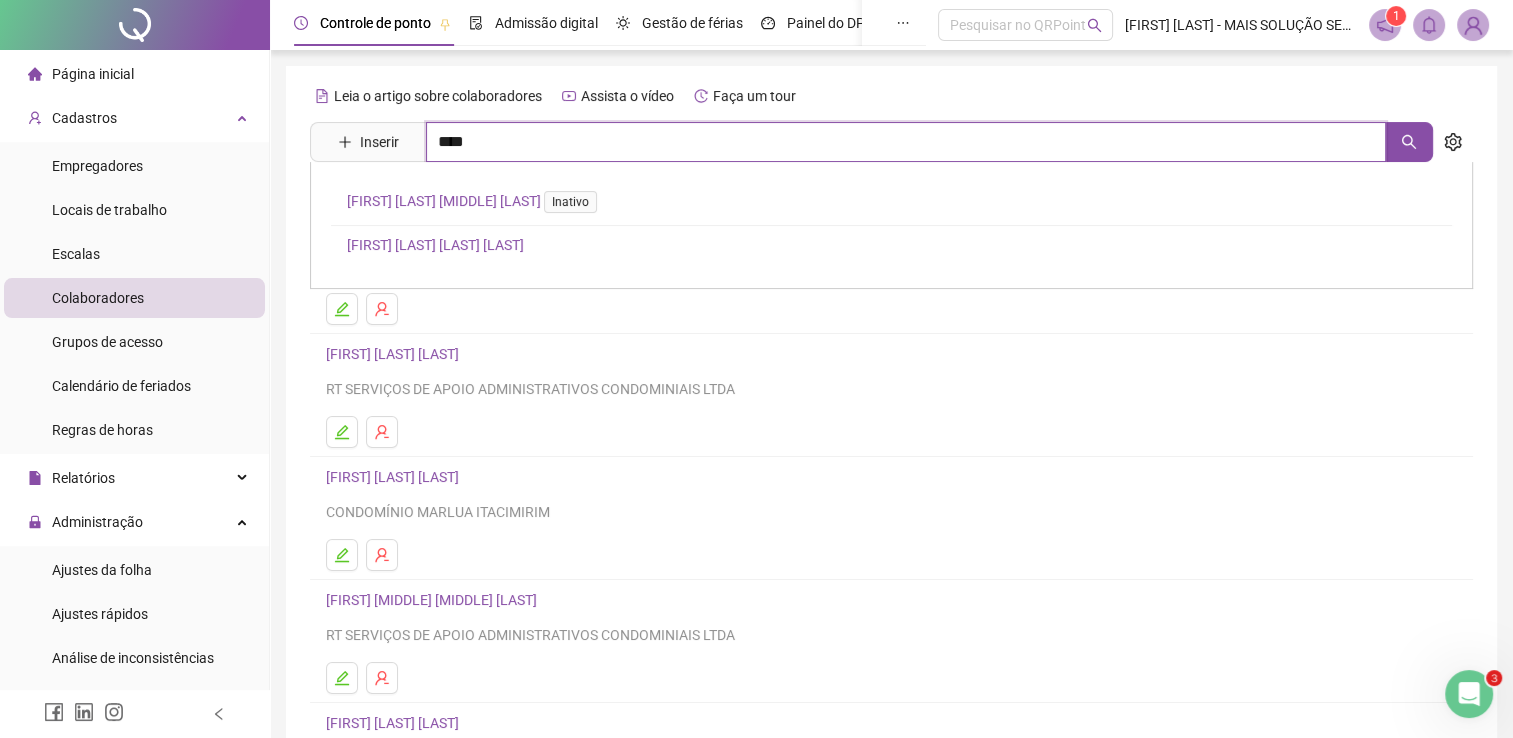 type on "****" 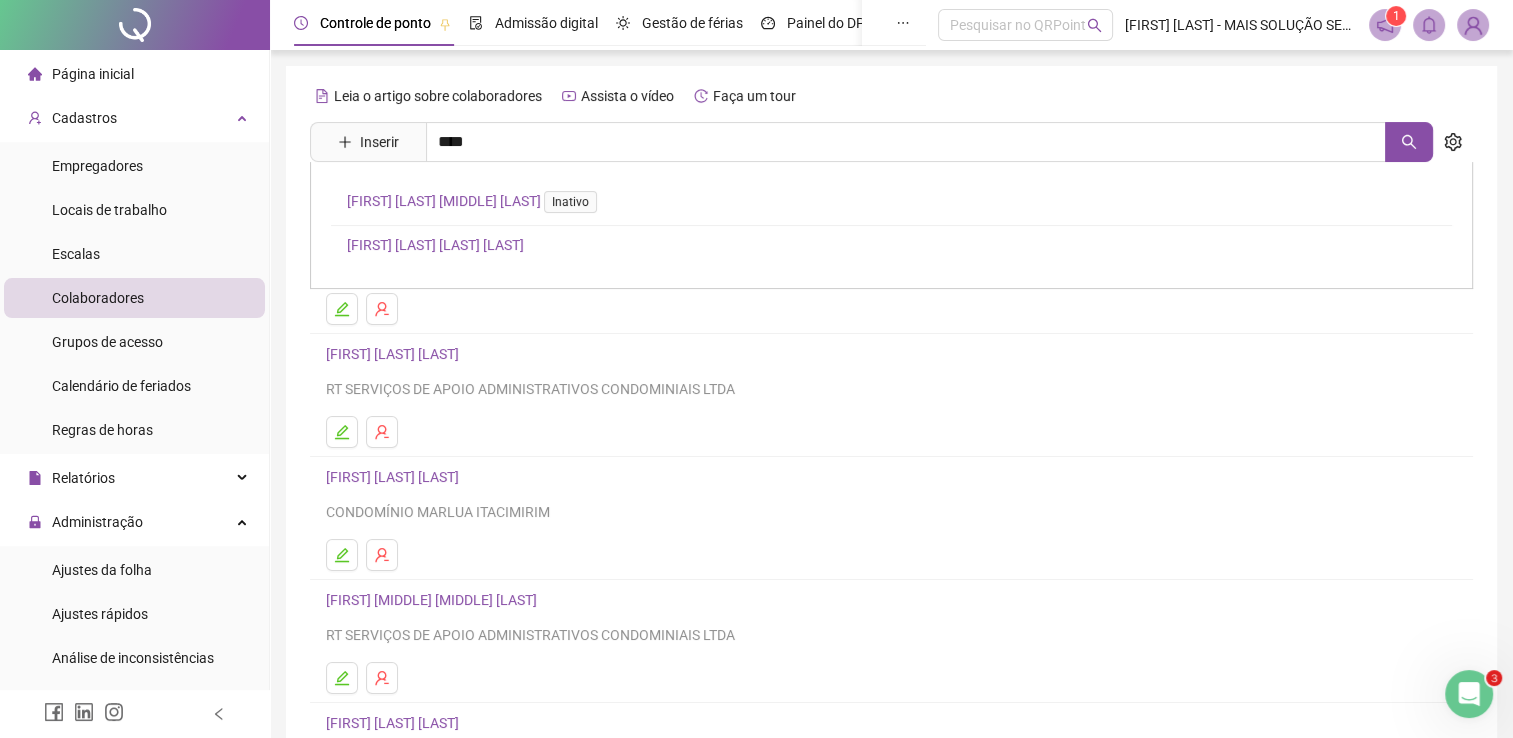 click on "[FIRST] [LAST]  [LAST] [LAST]" at bounding box center [435, 245] 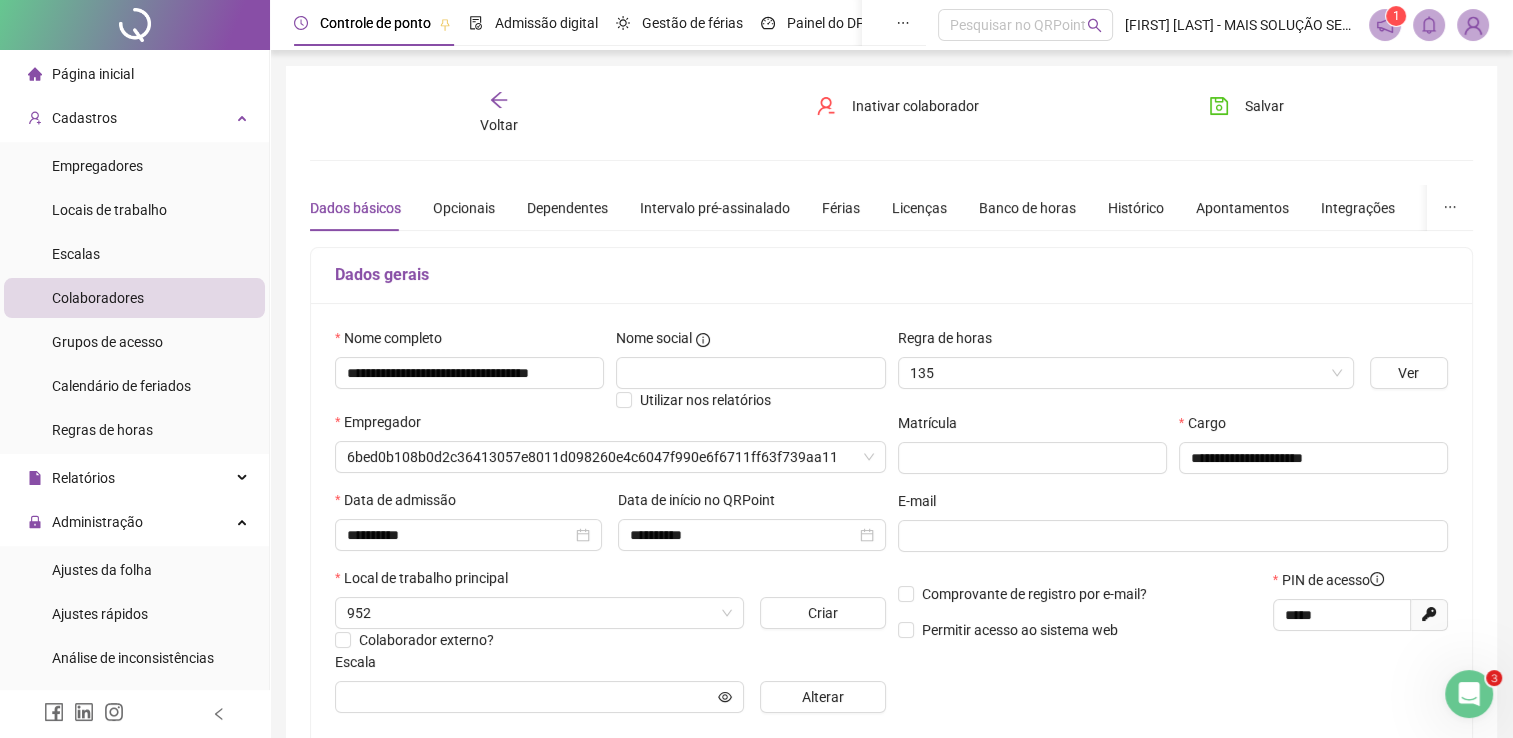 type on "**********" 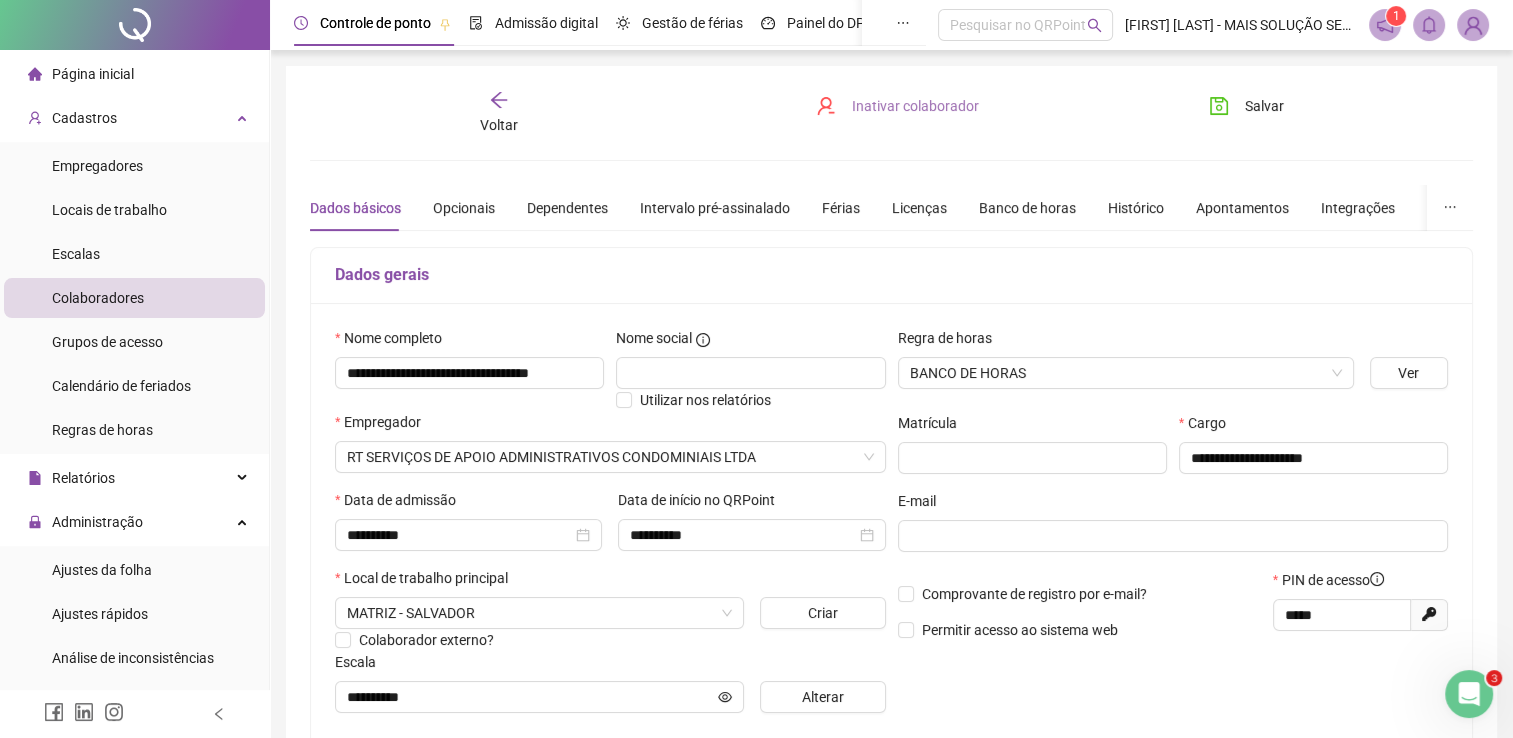 click on "Inativar colaborador" at bounding box center (915, 106) 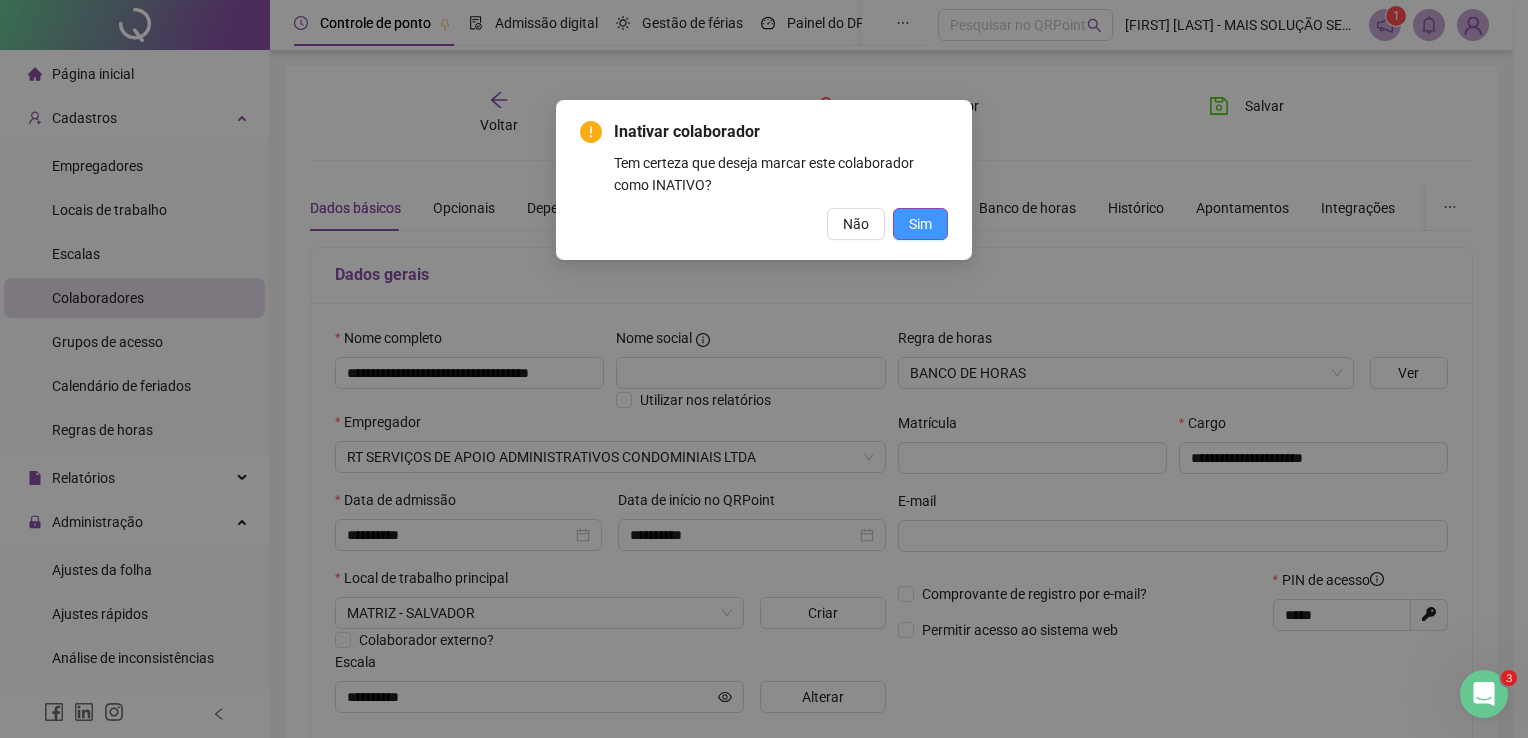 click on "Sim" at bounding box center [920, 224] 